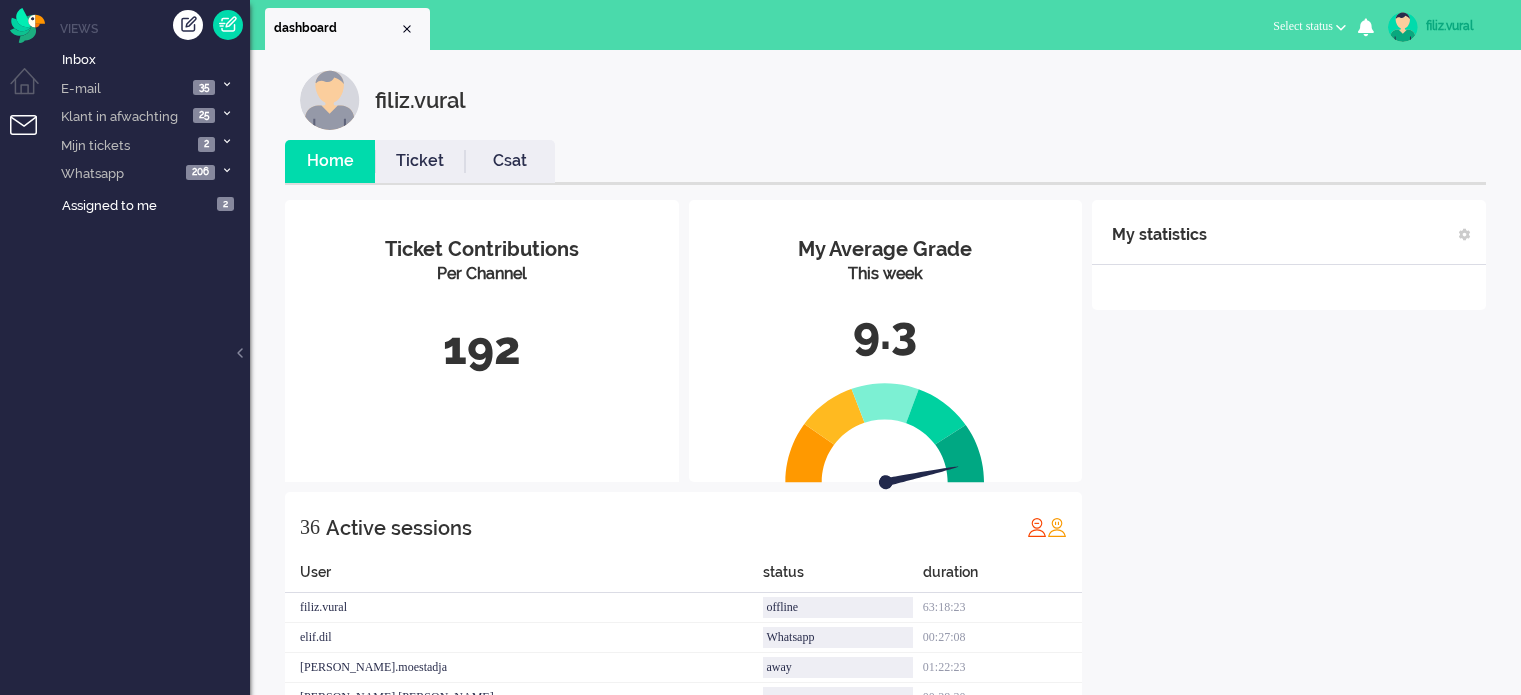 scroll, scrollTop: 0, scrollLeft: 0, axis: both 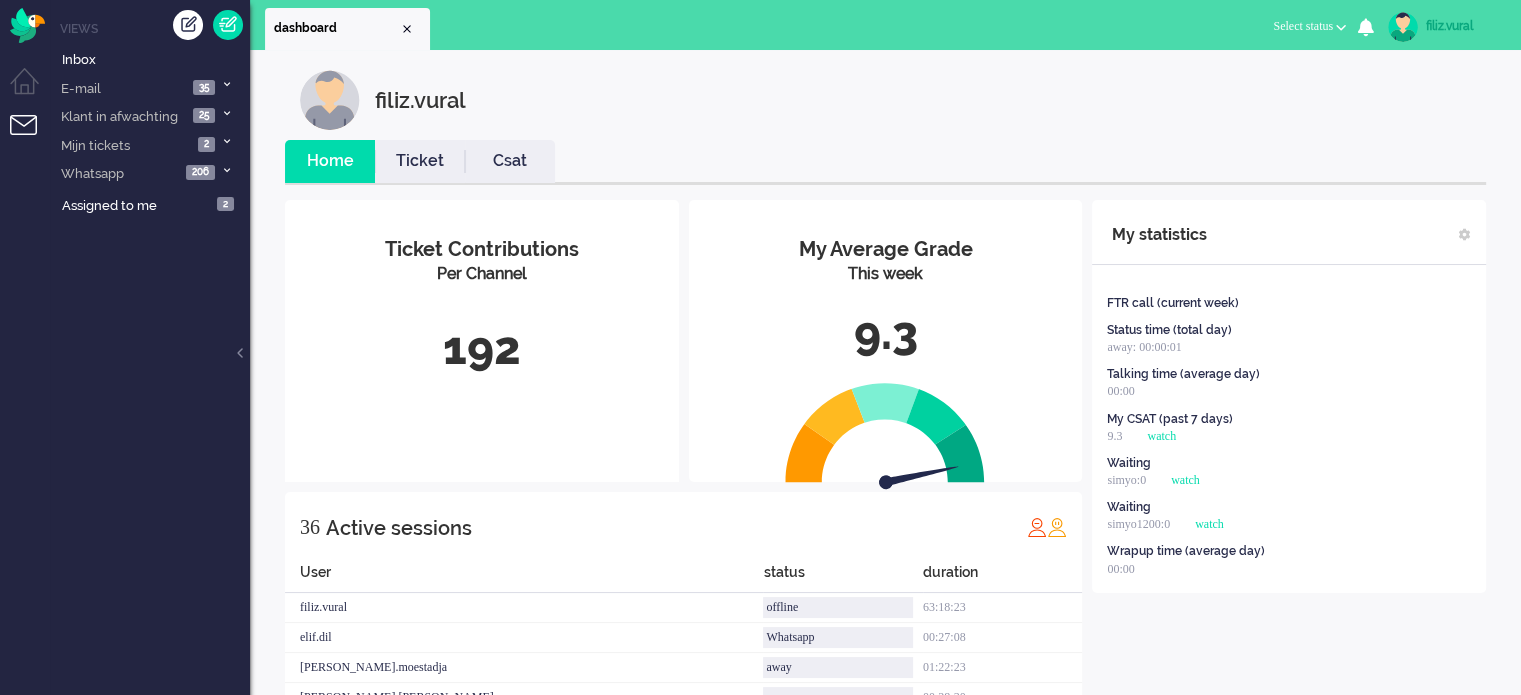 click on "Select status" at bounding box center [1303, 26] 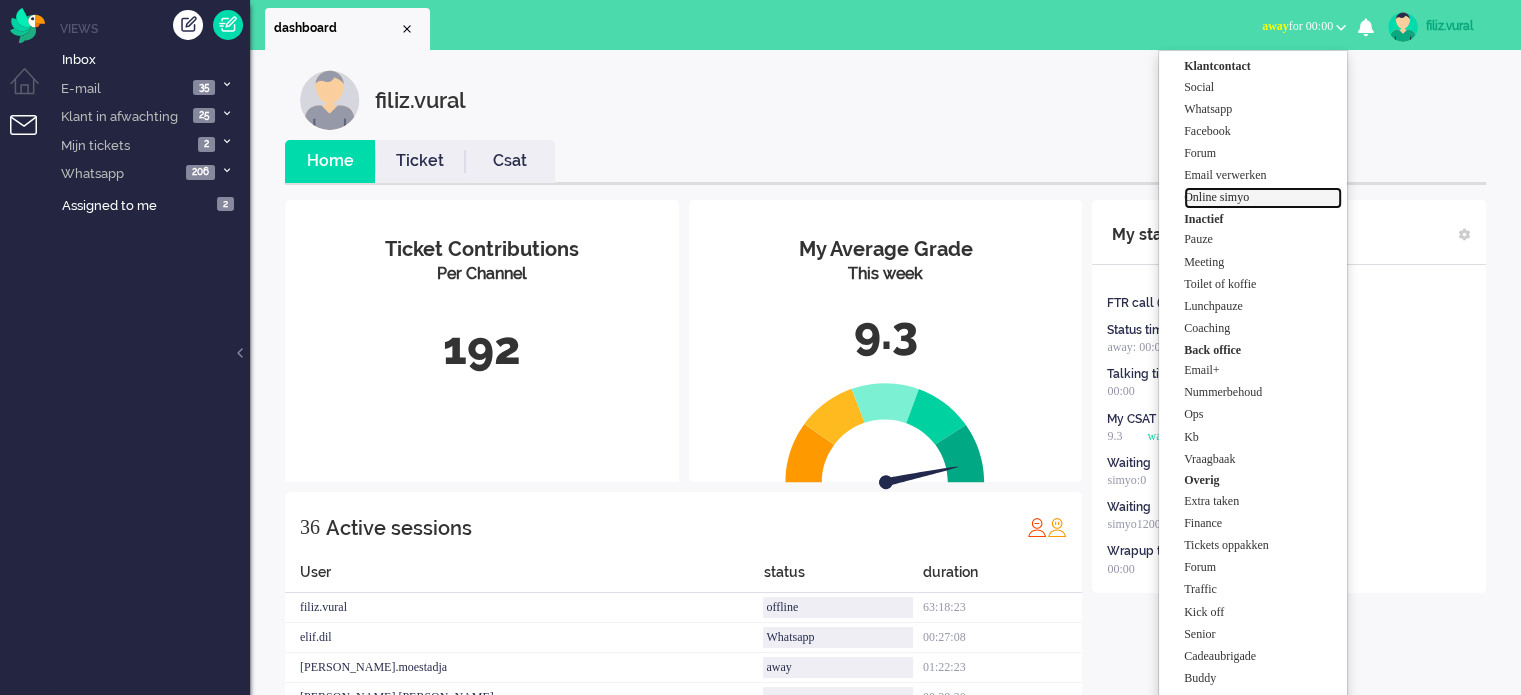 click on "Online simyo" at bounding box center (1263, 197) 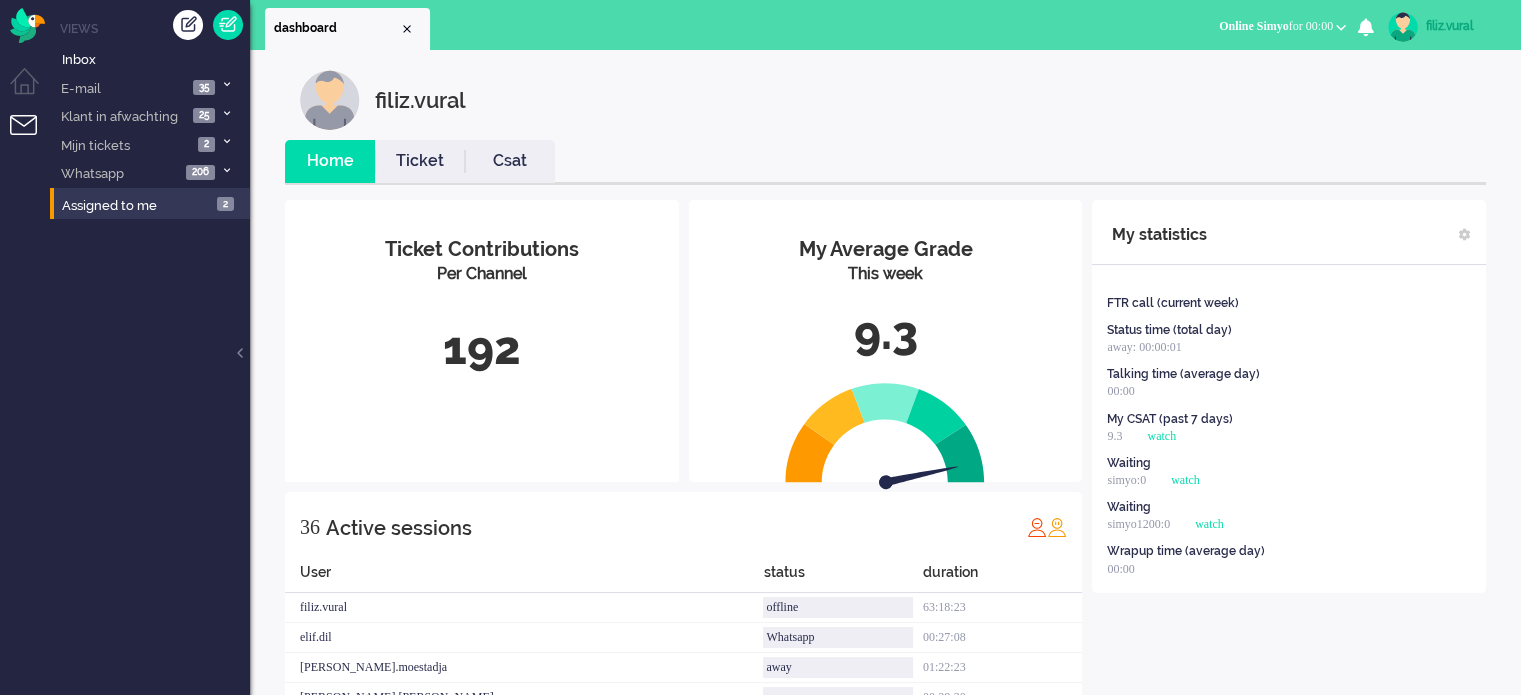 click on "Assigned to me
2" at bounding box center [150, 204] 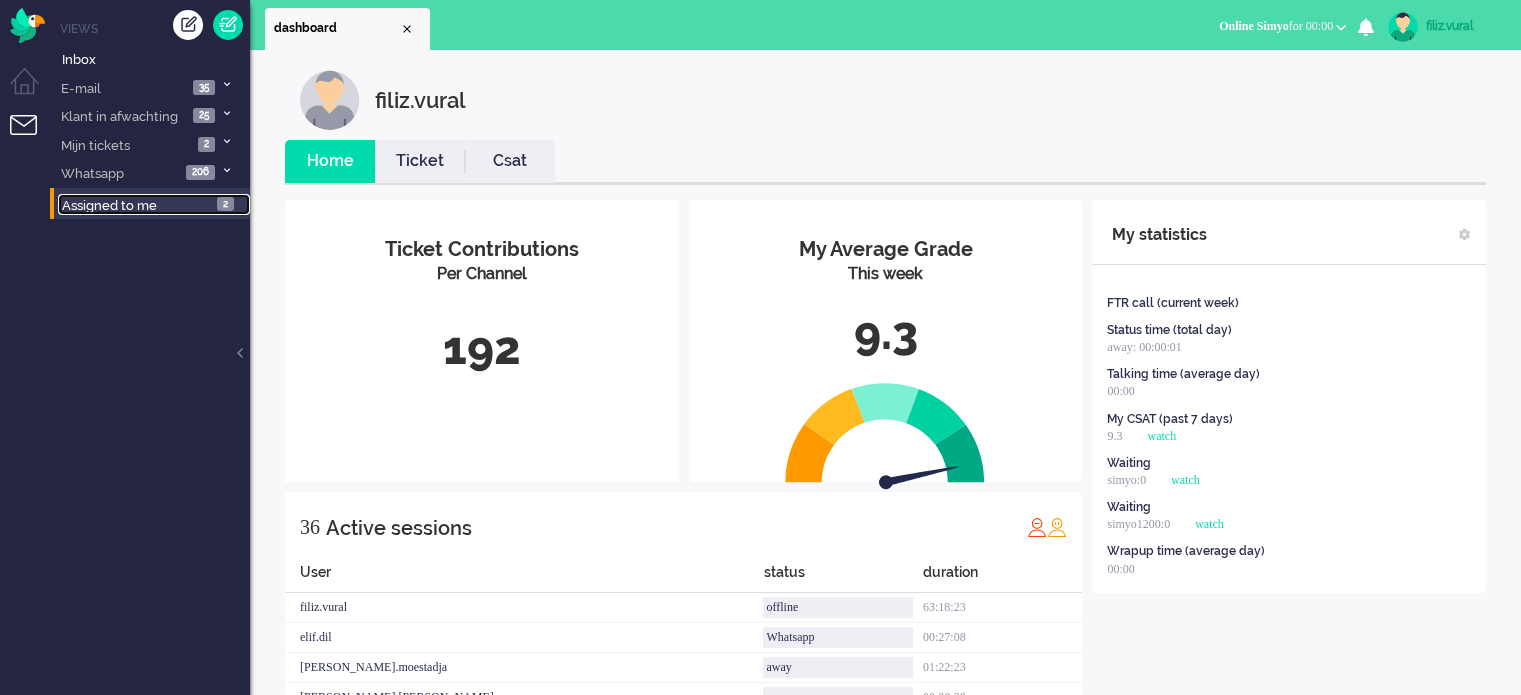 click on "Assigned to me
2" at bounding box center [154, 205] 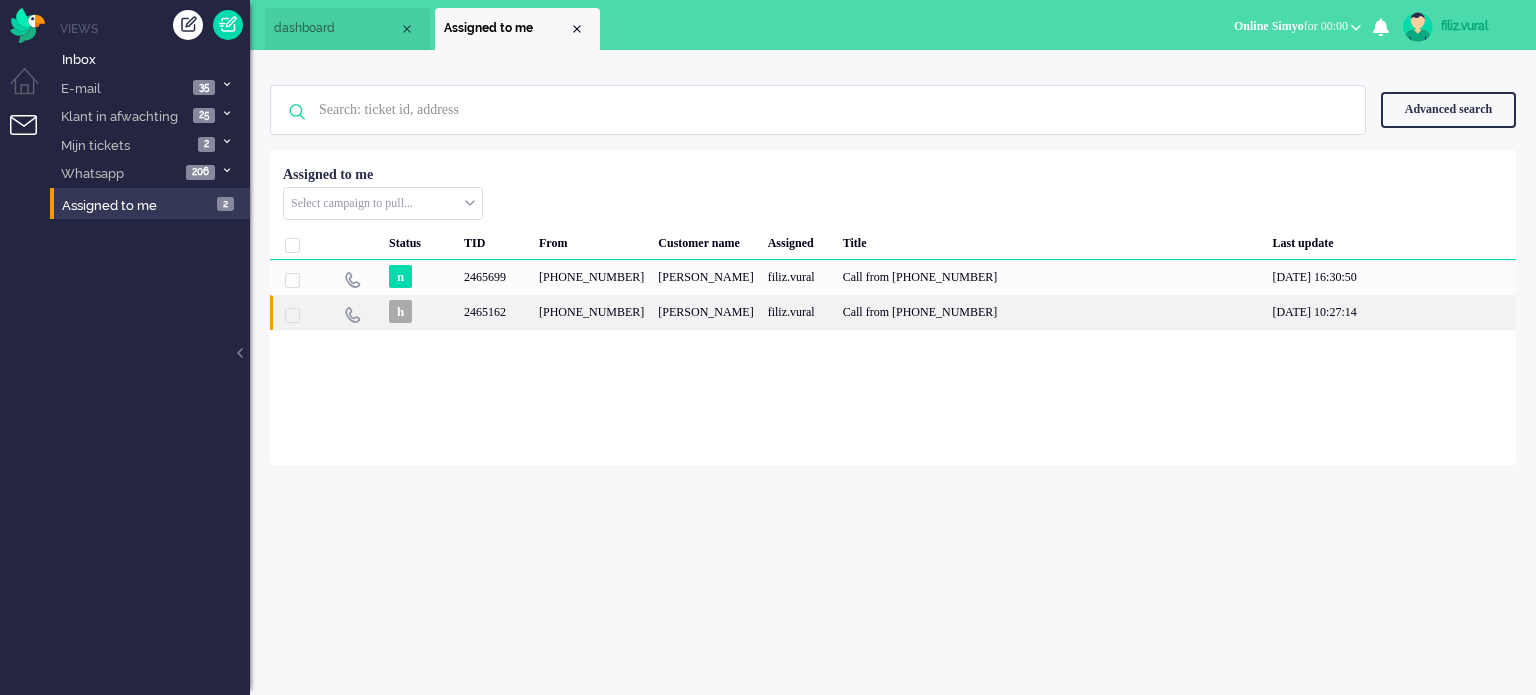 click on "[PHONE_NUMBER]" 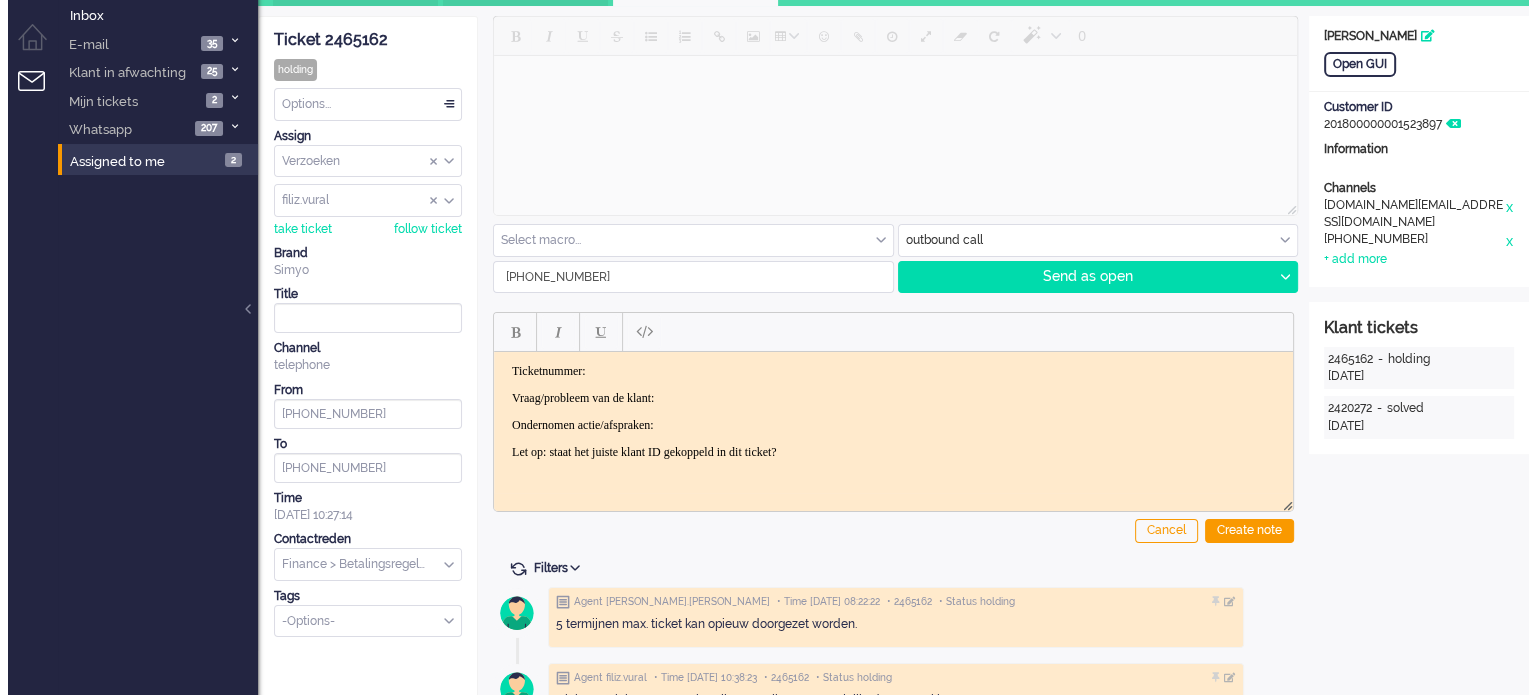 scroll, scrollTop: 0, scrollLeft: 0, axis: both 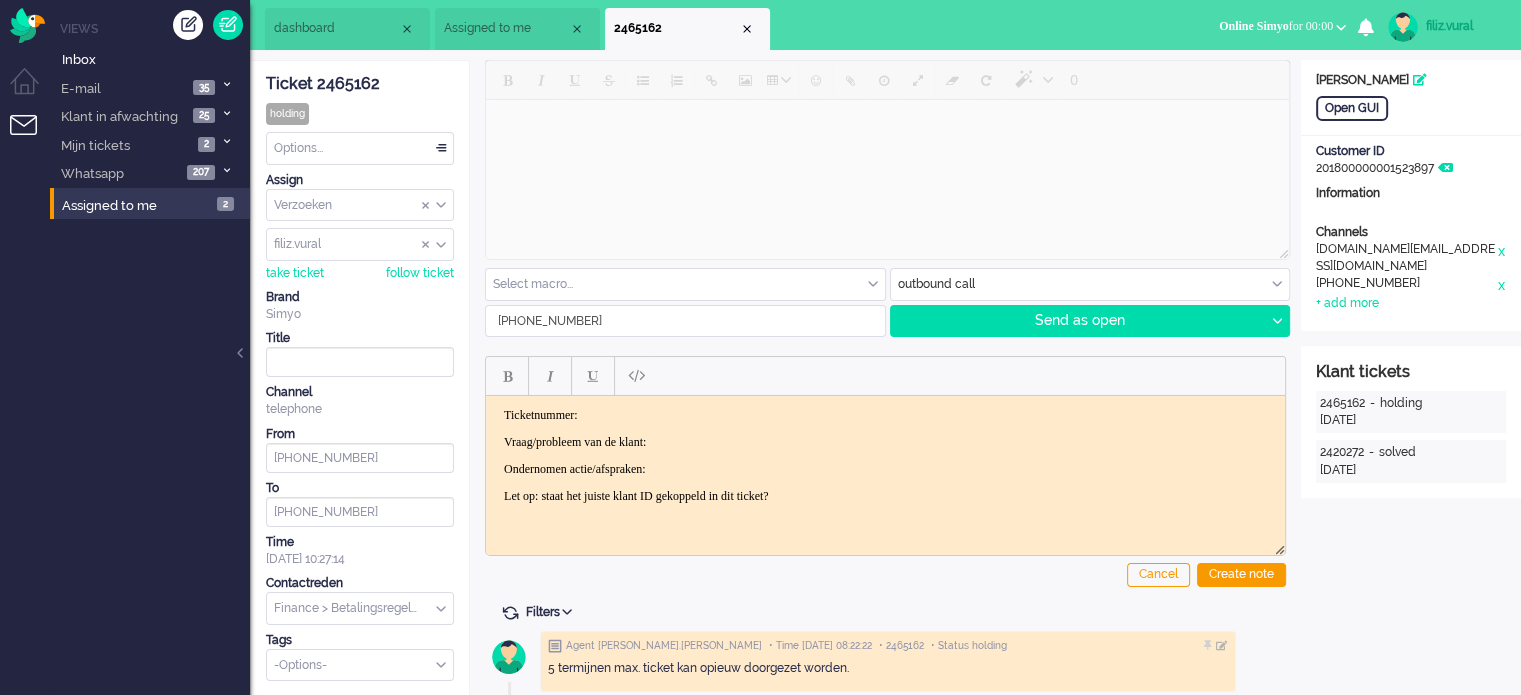 click on "Assigned to me" at bounding box center [506, 28] 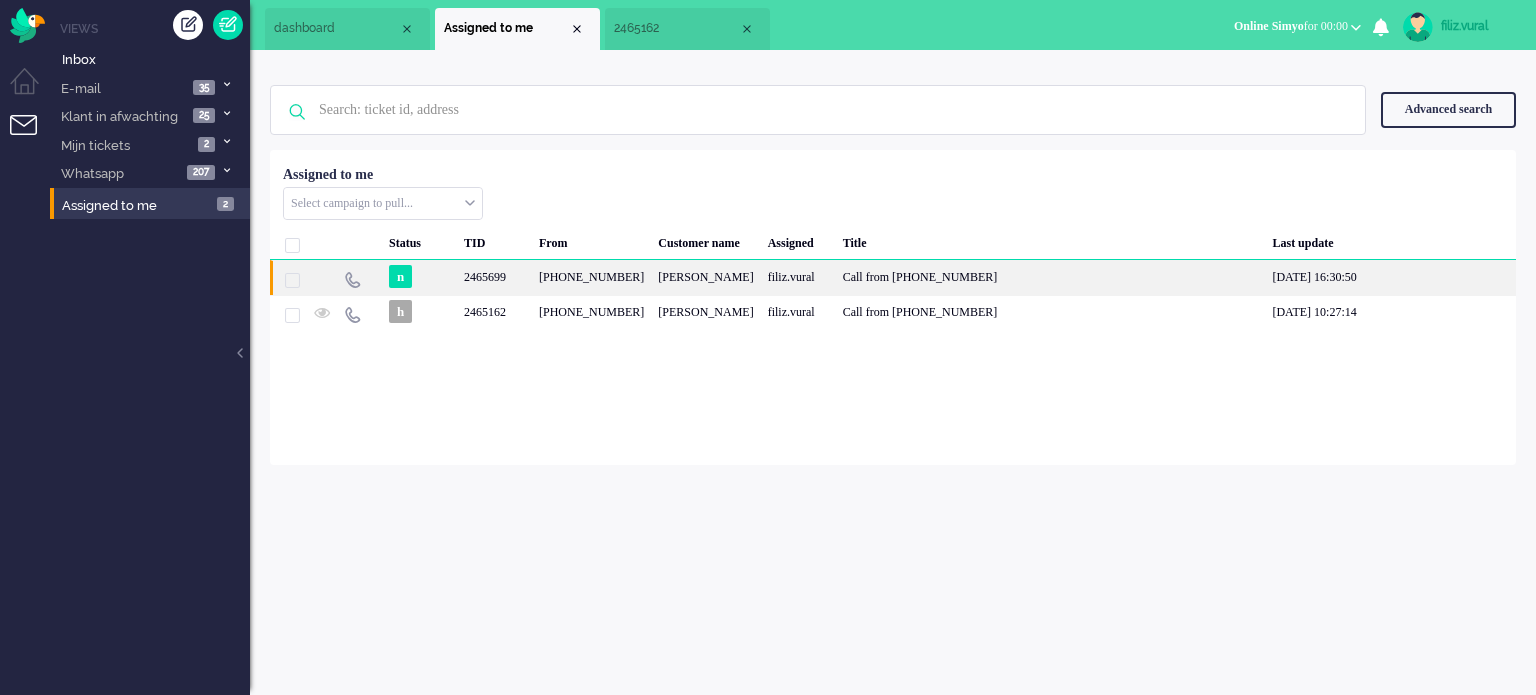click on "+31620499808" 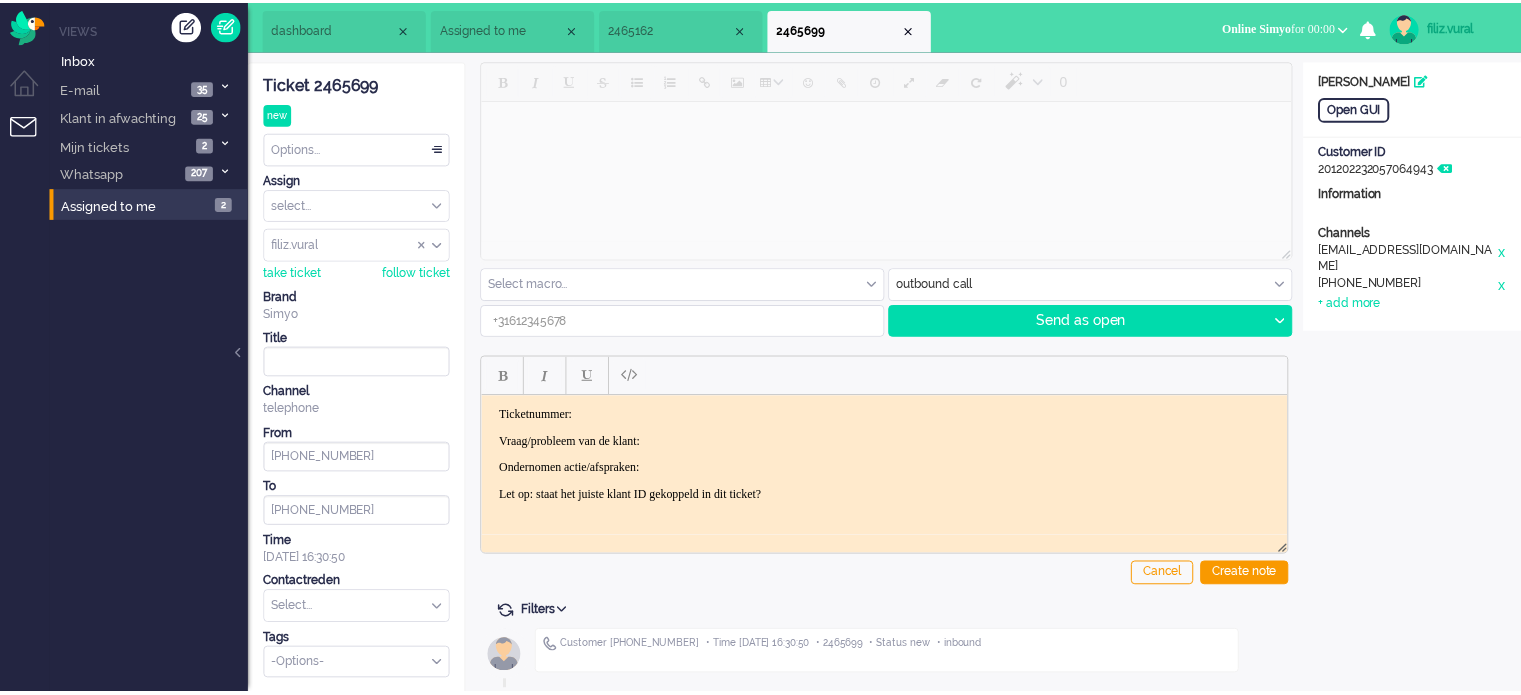 scroll, scrollTop: 0, scrollLeft: 0, axis: both 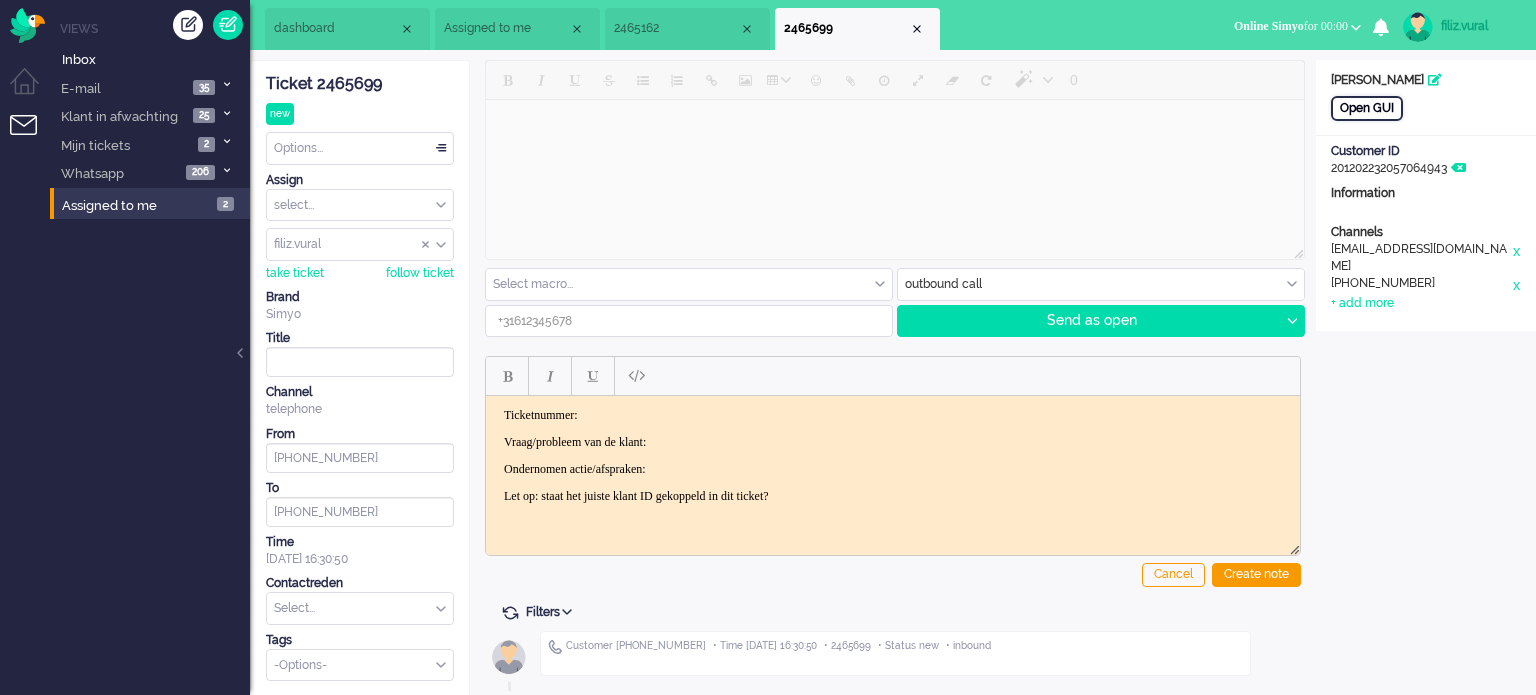 click on "Open GUI" at bounding box center (1367, 108) 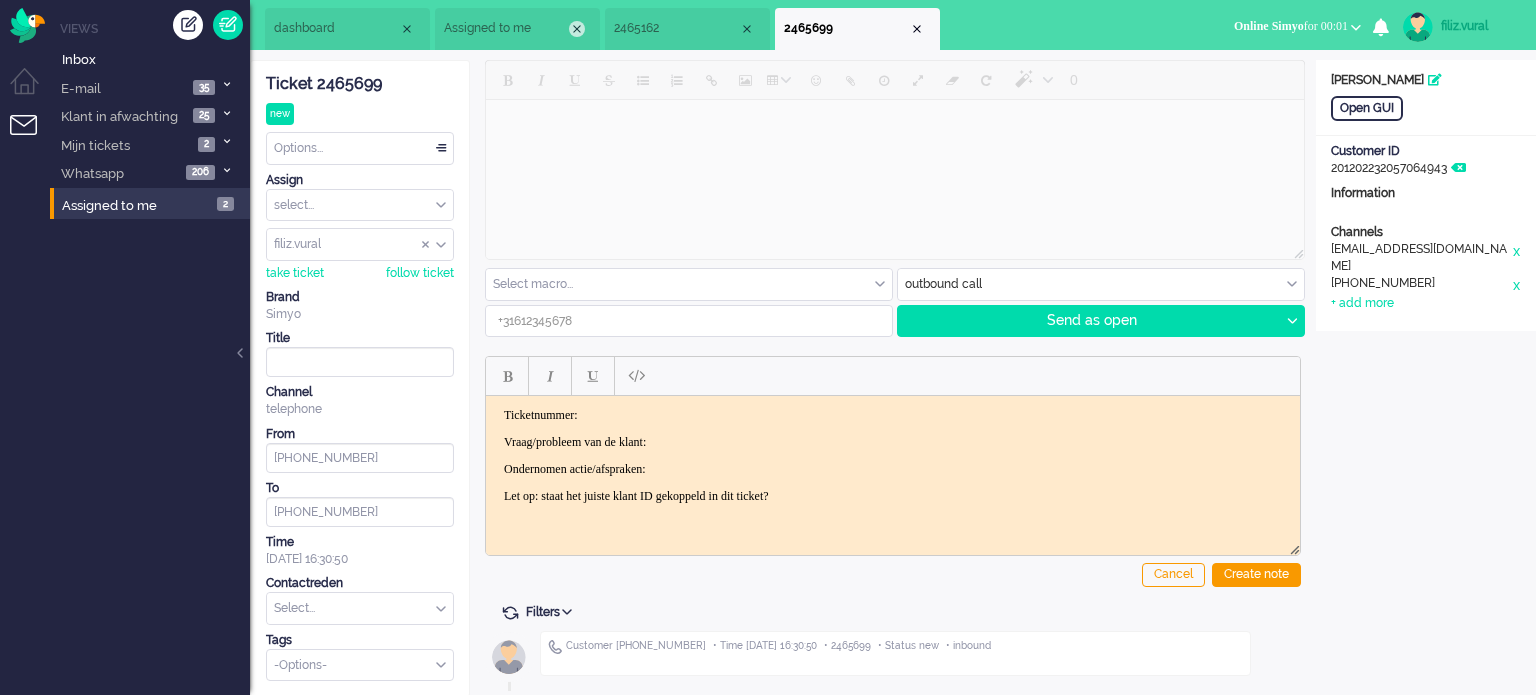 click at bounding box center [577, 29] 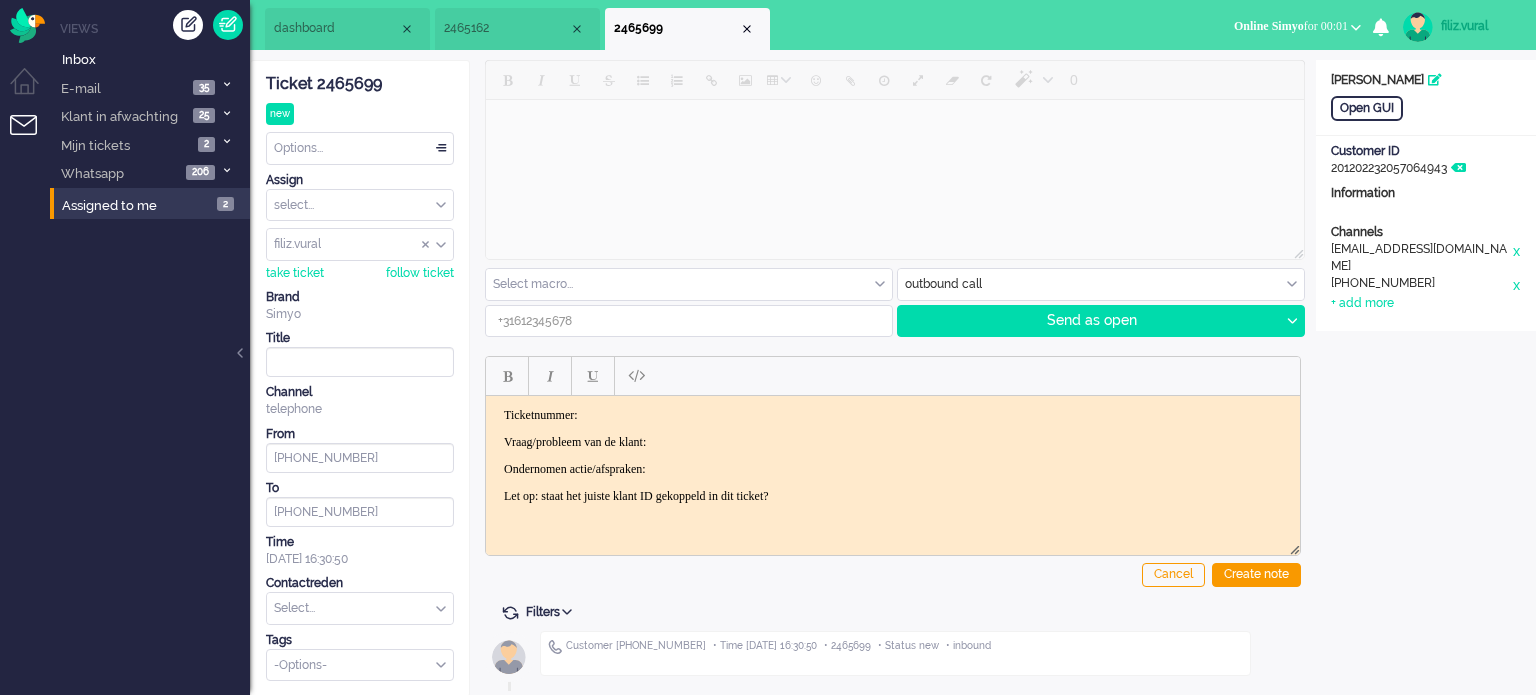 click on "dashboard" at bounding box center [336, 28] 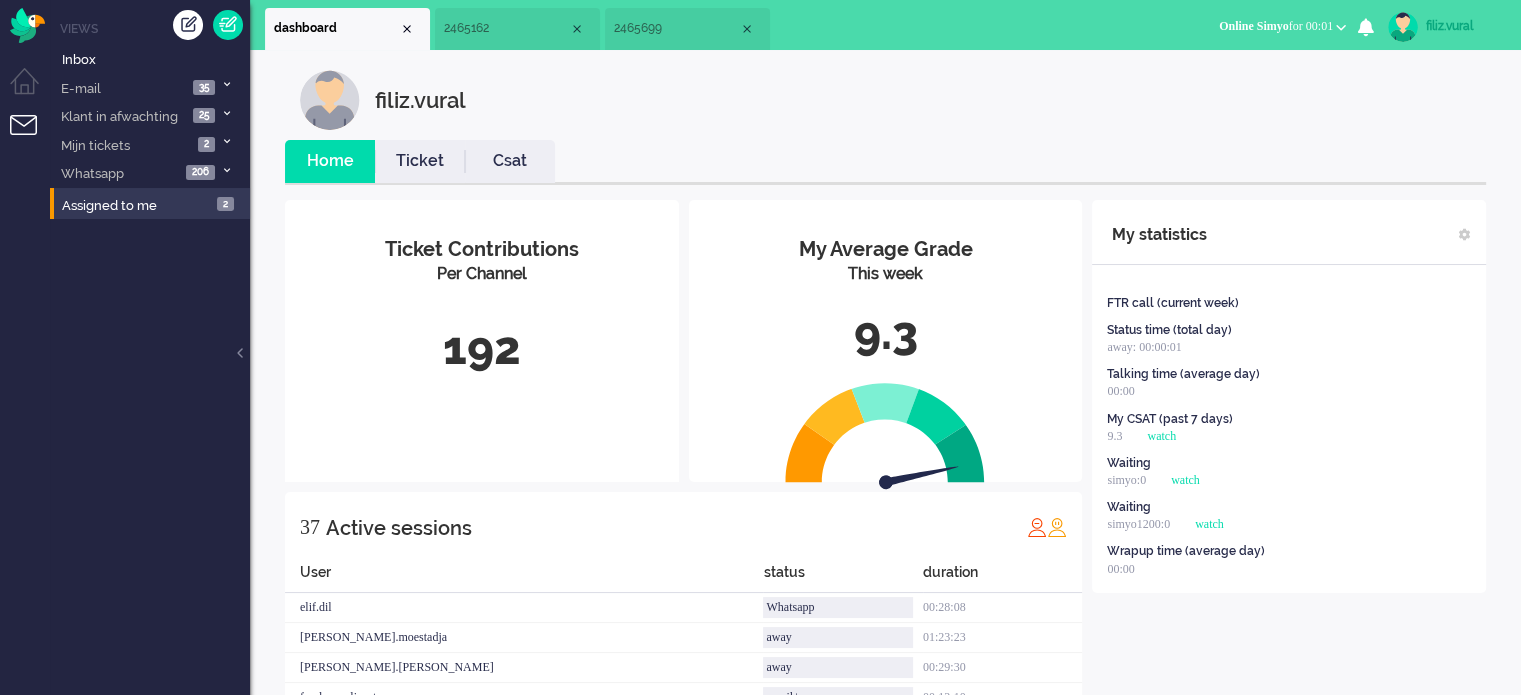 click on "Csat" at bounding box center (510, 161) 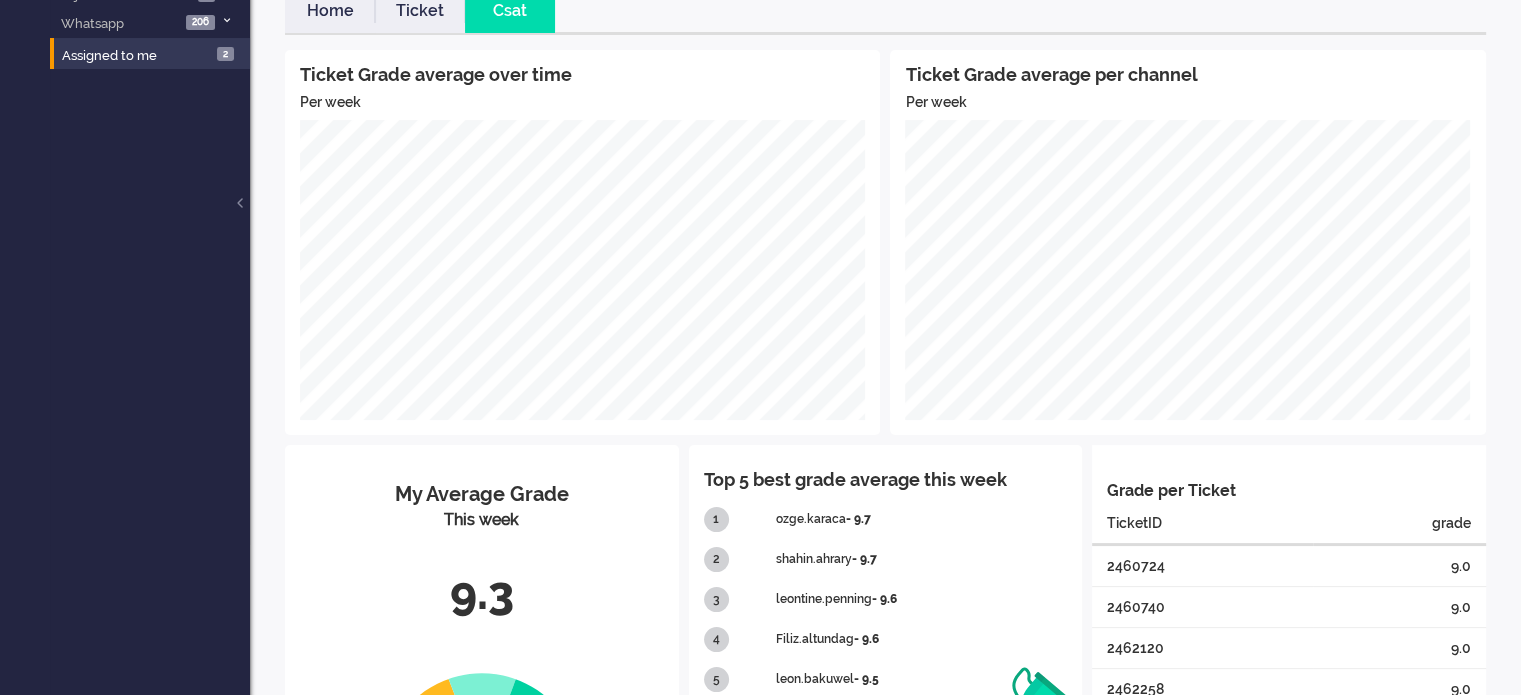 scroll, scrollTop: 0, scrollLeft: 0, axis: both 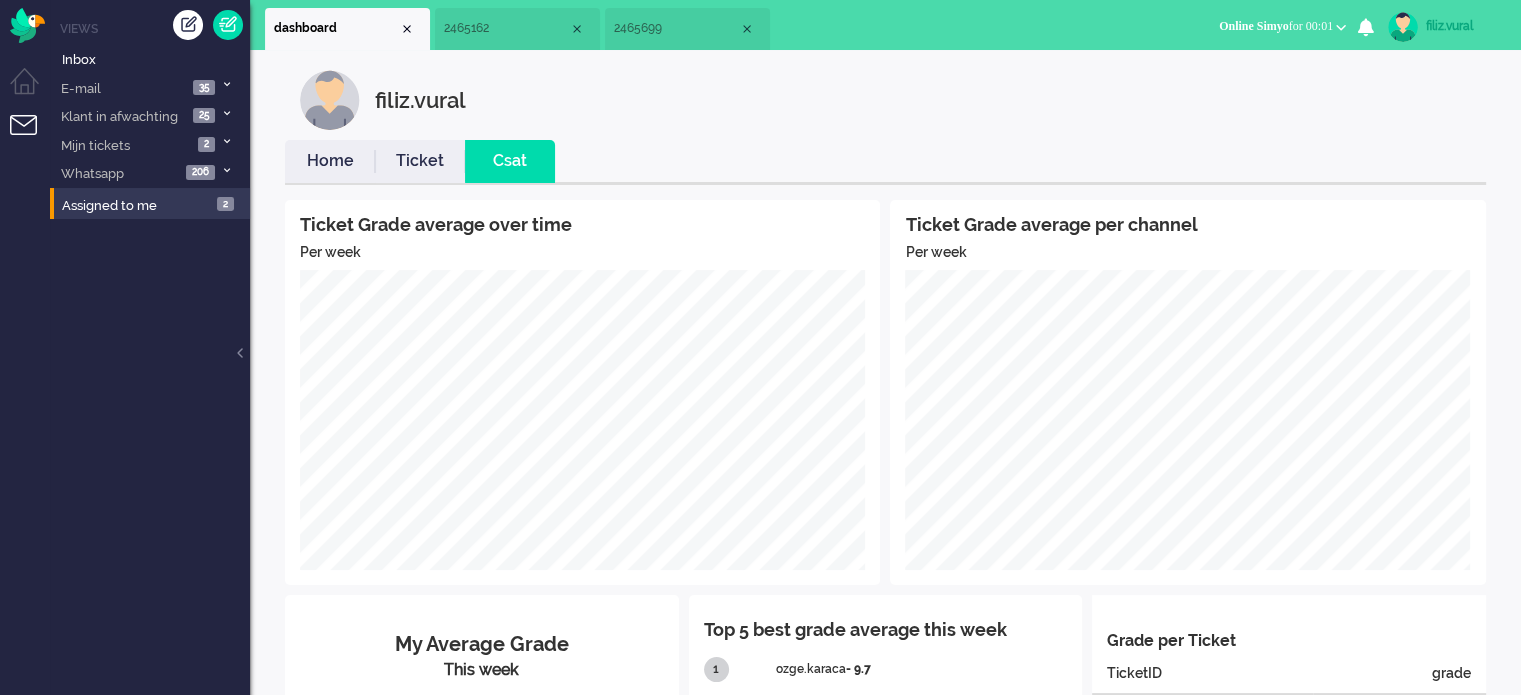 click on "Home" at bounding box center (330, 161) 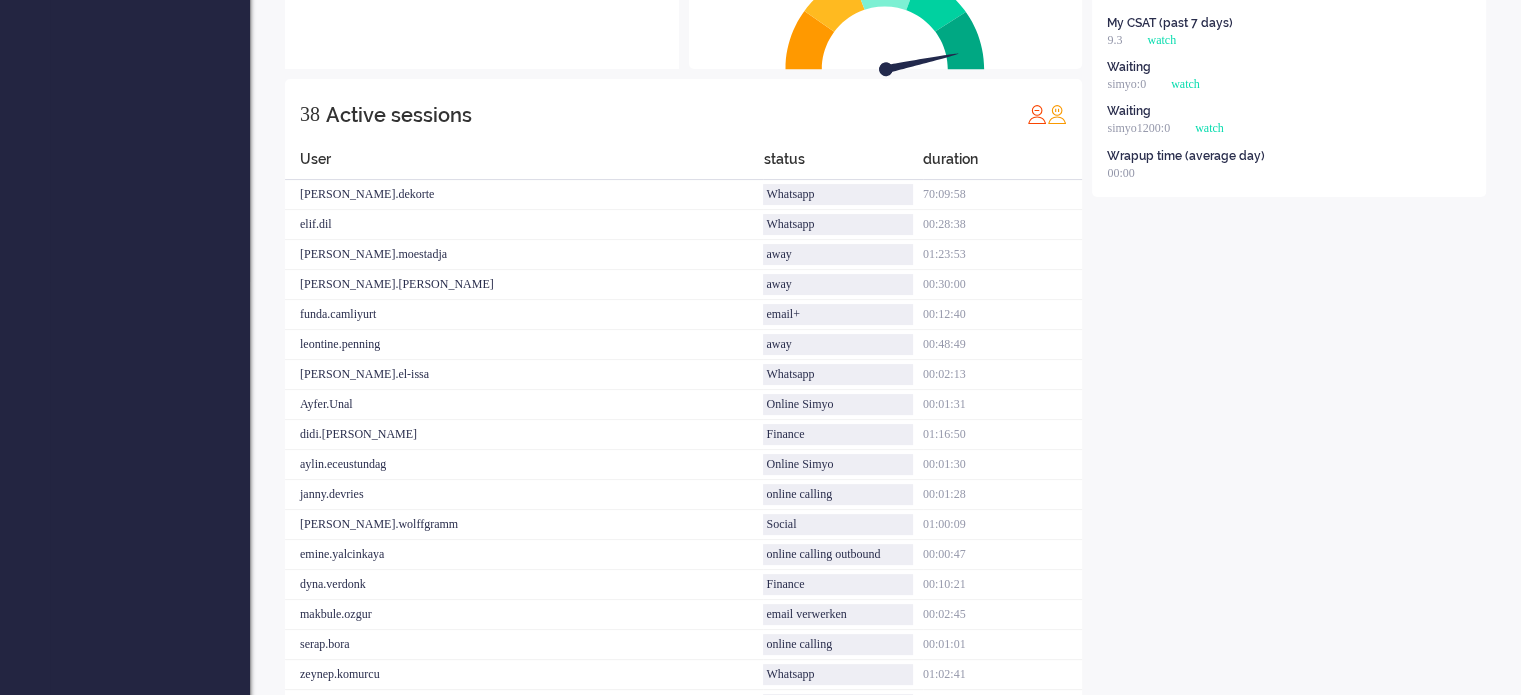 scroll, scrollTop: 500, scrollLeft: 0, axis: vertical 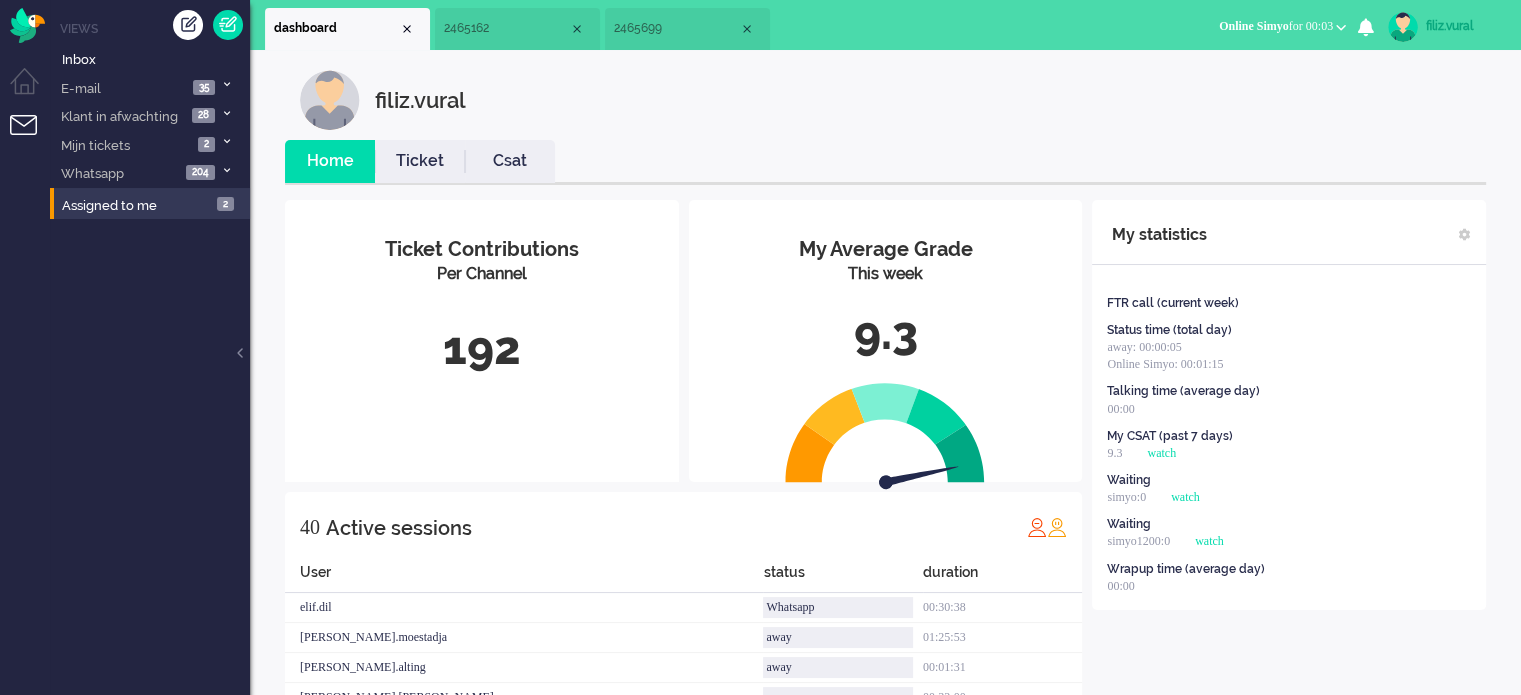 click on "2465162" at bounding box center [506, 28] 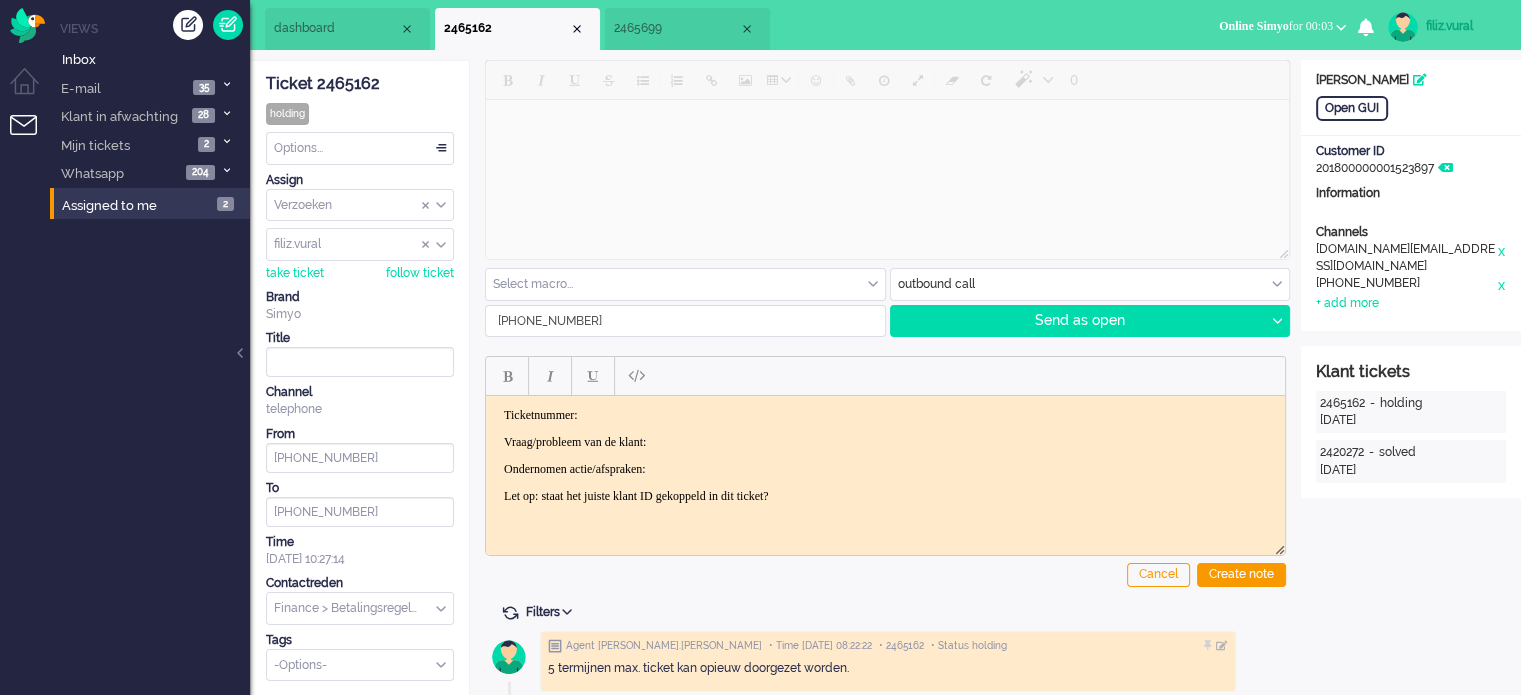 click on "2465699" at bounding box center (676, 28) 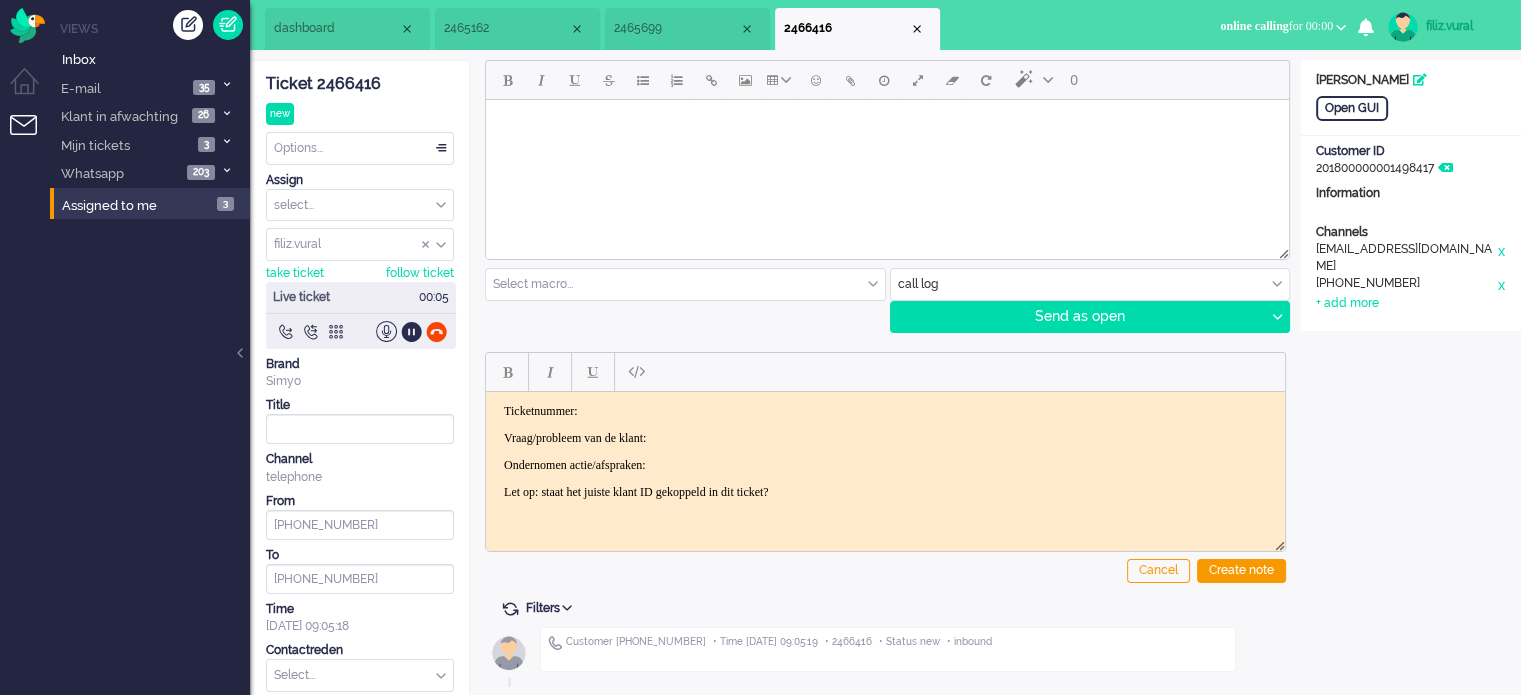 scroll, scrollTop: 0, scrollLeft: 0, axis: both 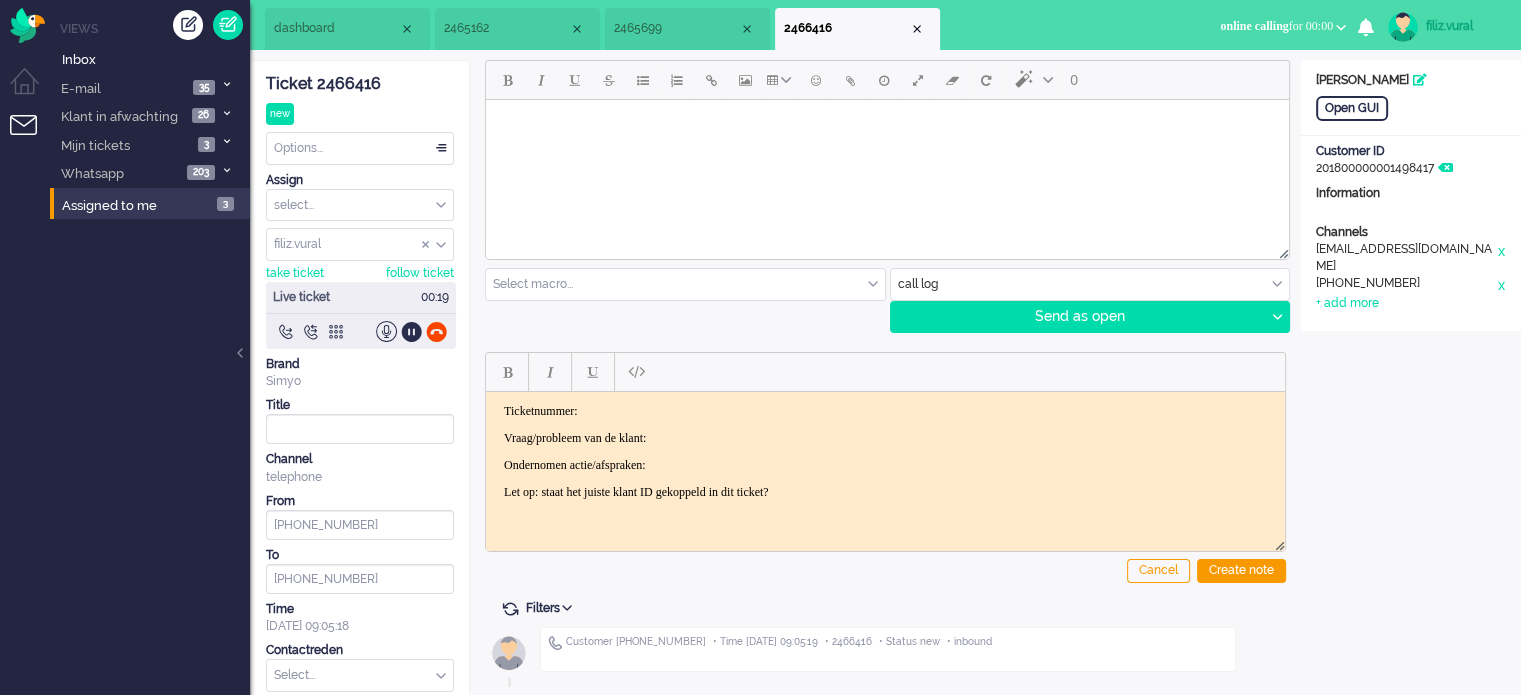 click on "Ticket 2466416" 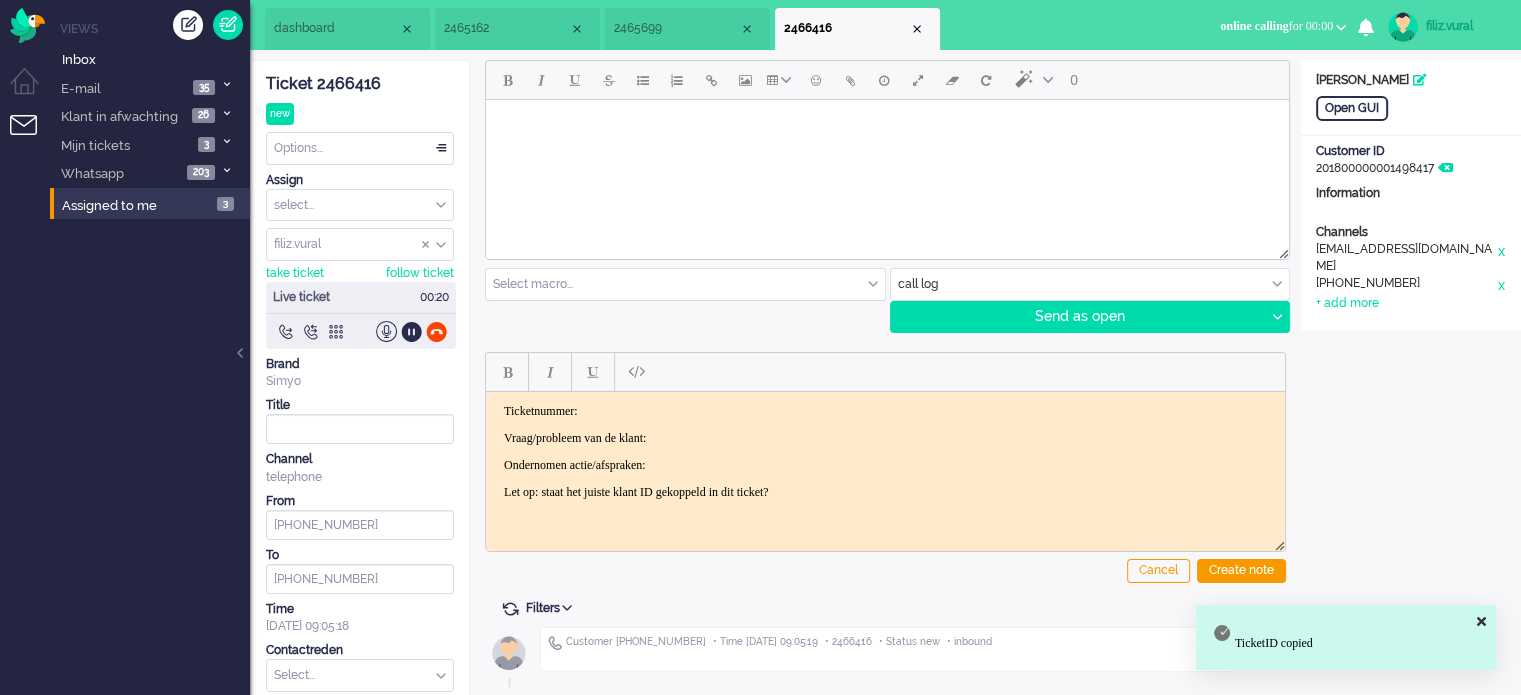 click on "Ticketnummer: Vraag/probleem van de klant: Ondernomen actie/afspraken:  Let op: staat het juiste klant ID gekoppeld in dit ticket?" at bounding box center (885, 451) 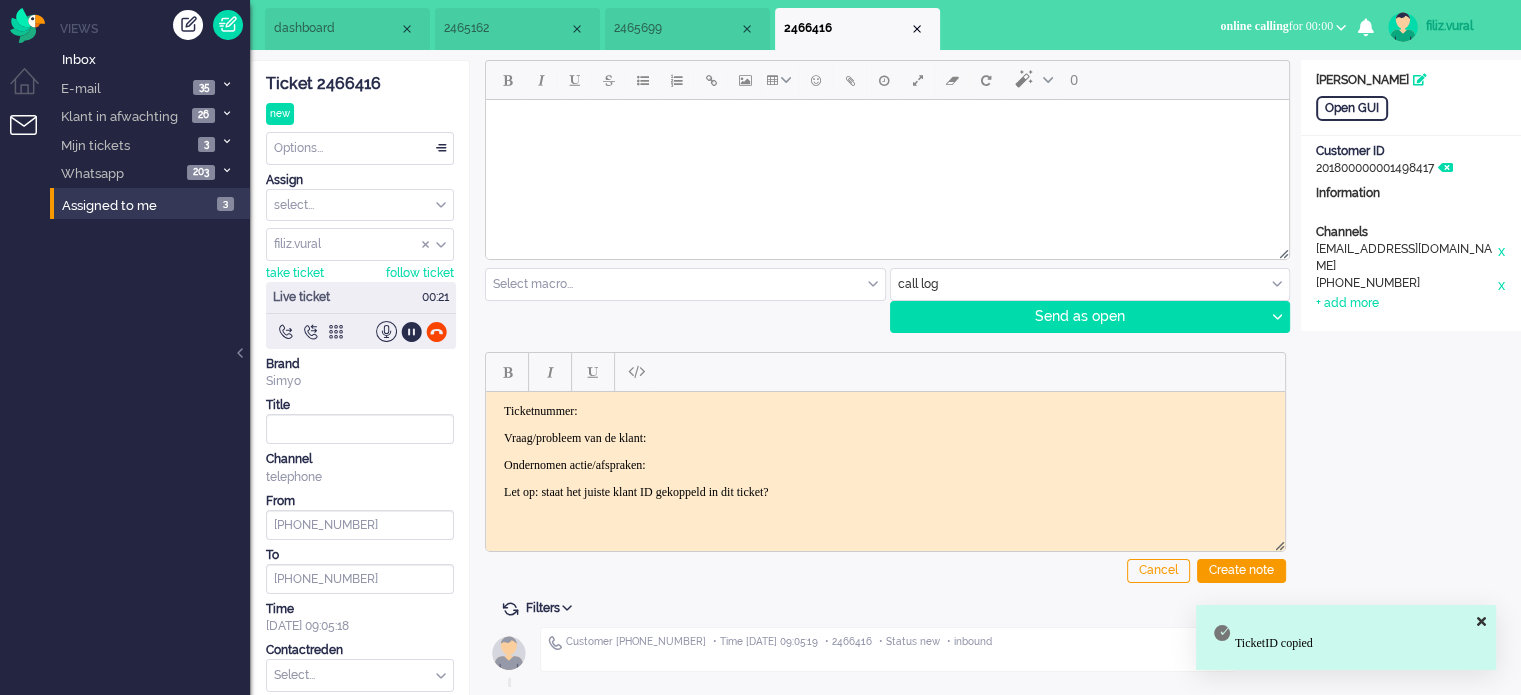 click on "Ticketnummer:" at bounding box center (885, 410) 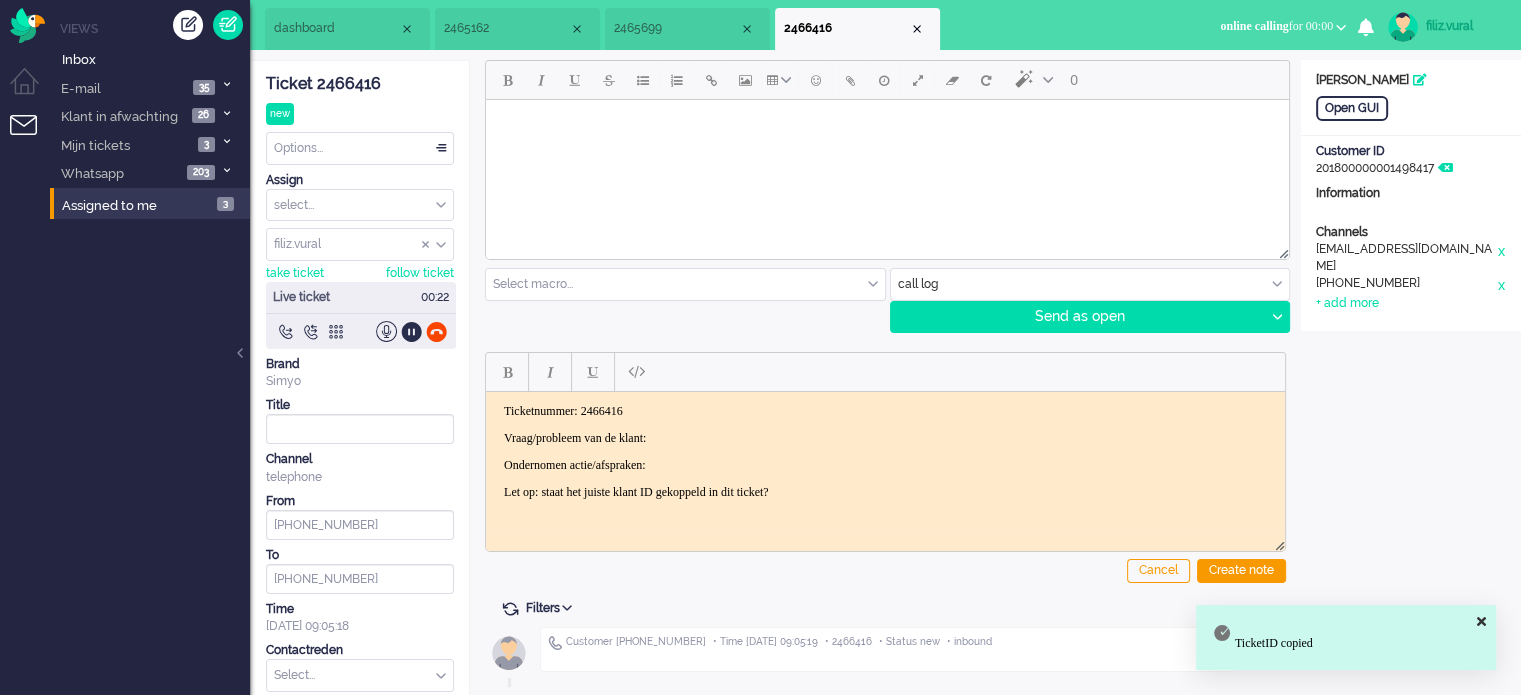 click on "Ticketnummer: 2466416 Vraag/probleem van de klant: Ondernomen actie/afspraken:  Let op: staat het juiste klant ID gekoppeld in dit ticket?" at bounding box center (885, 451) 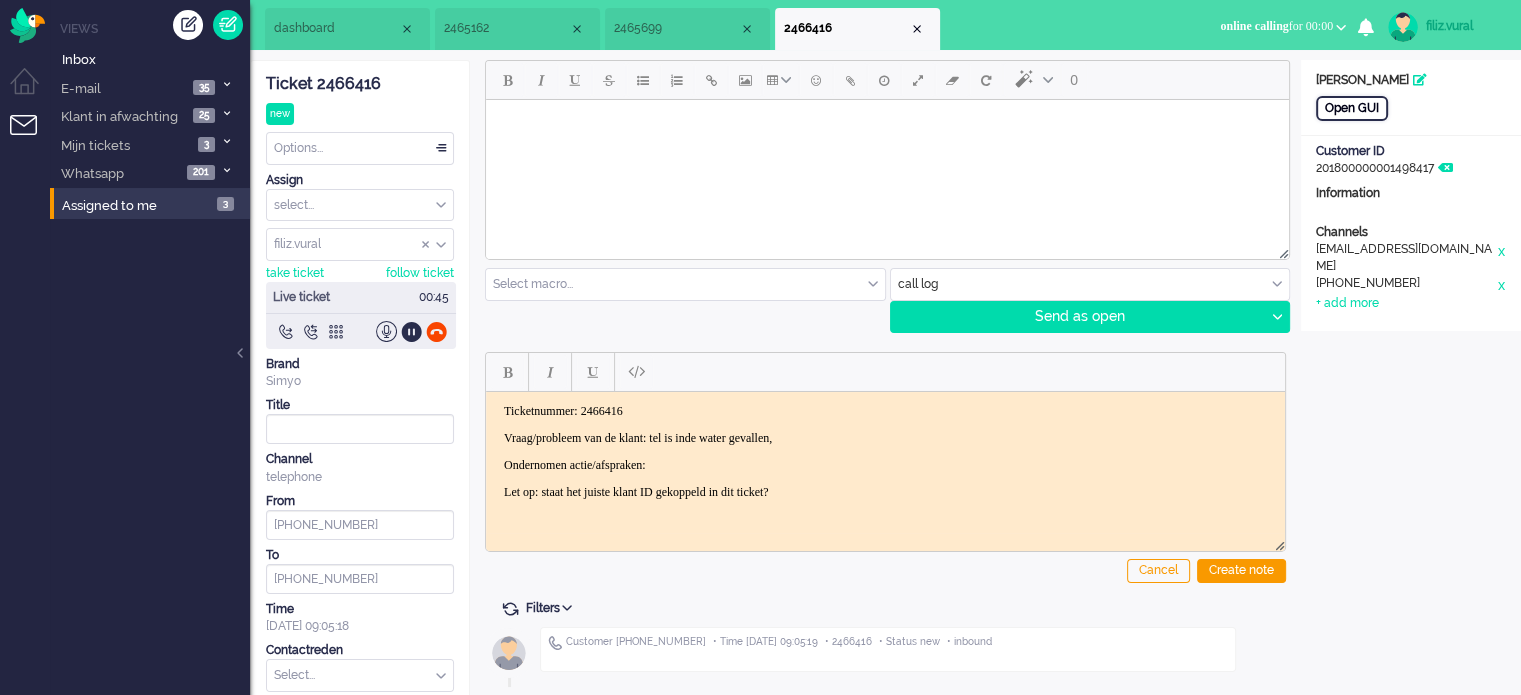 click on "Open GUI" at bounding box center [1352, 108] 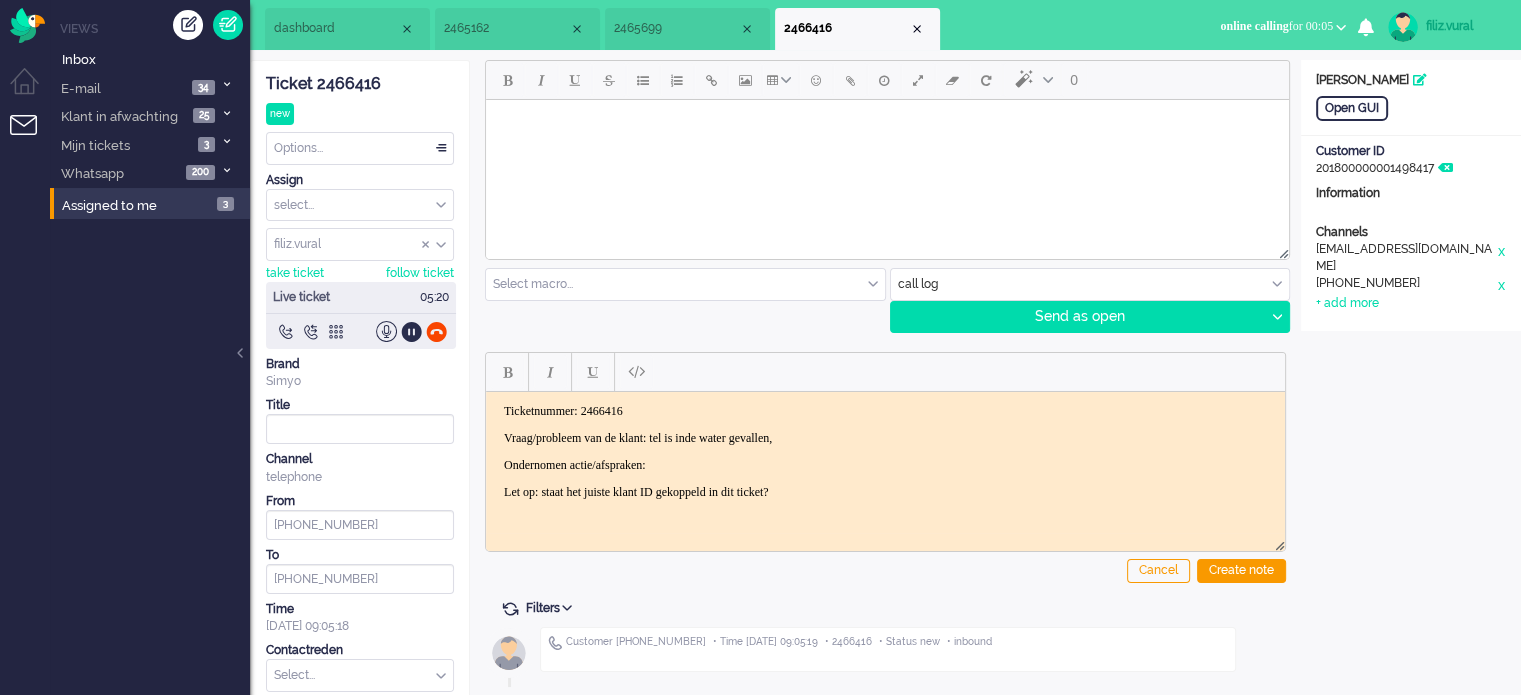 click on "Vraag/probleem van de klant: tel is inde water gevallen," at bounding box center (885, 437) 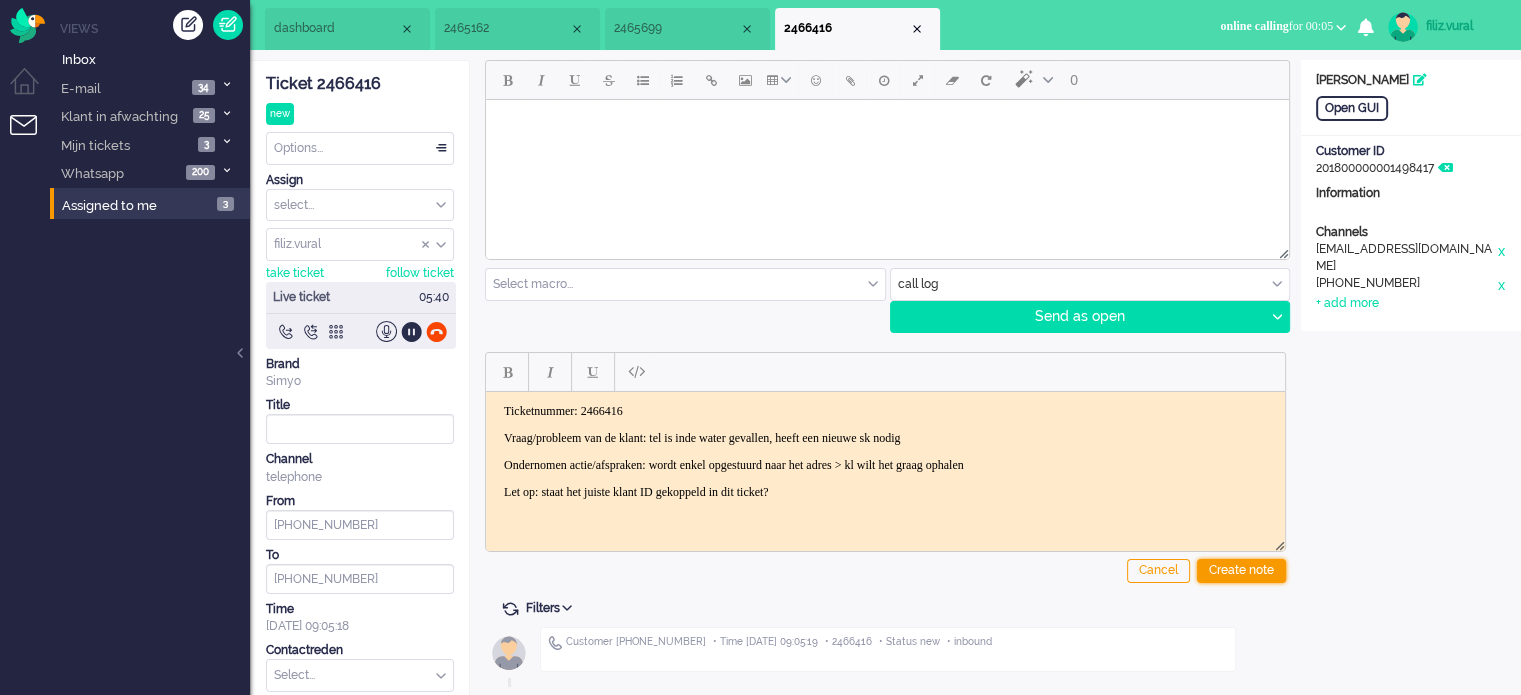click on "Create note" at bounding box center [1241, 571] 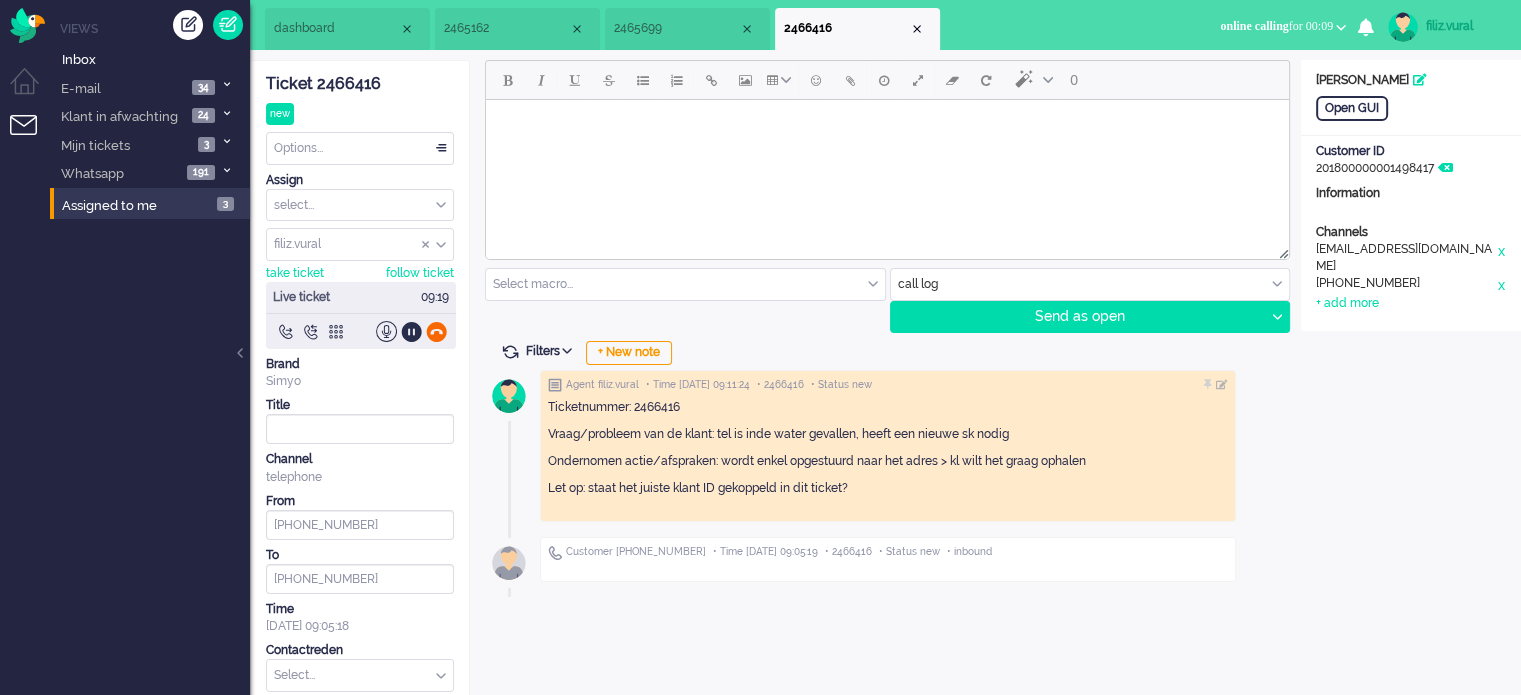 click 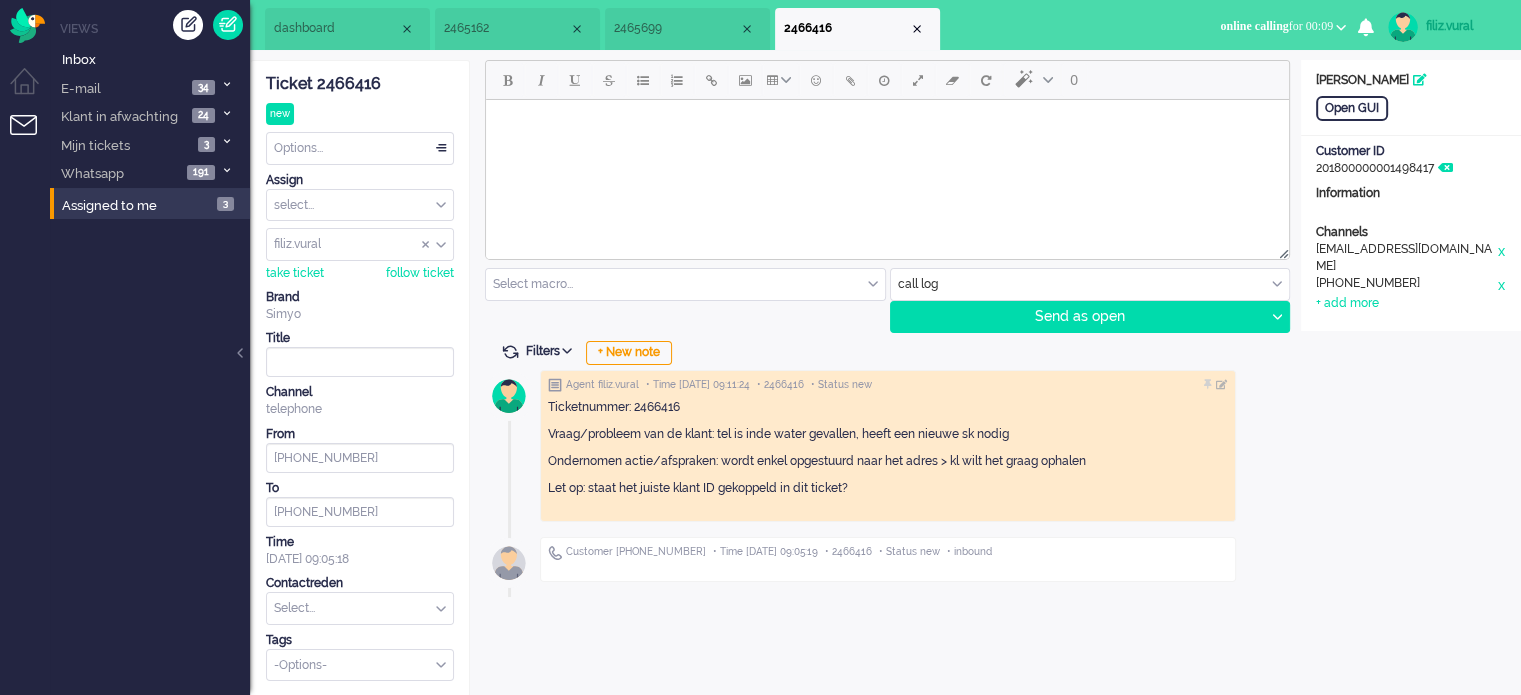 click at bounding box center (360, 608) 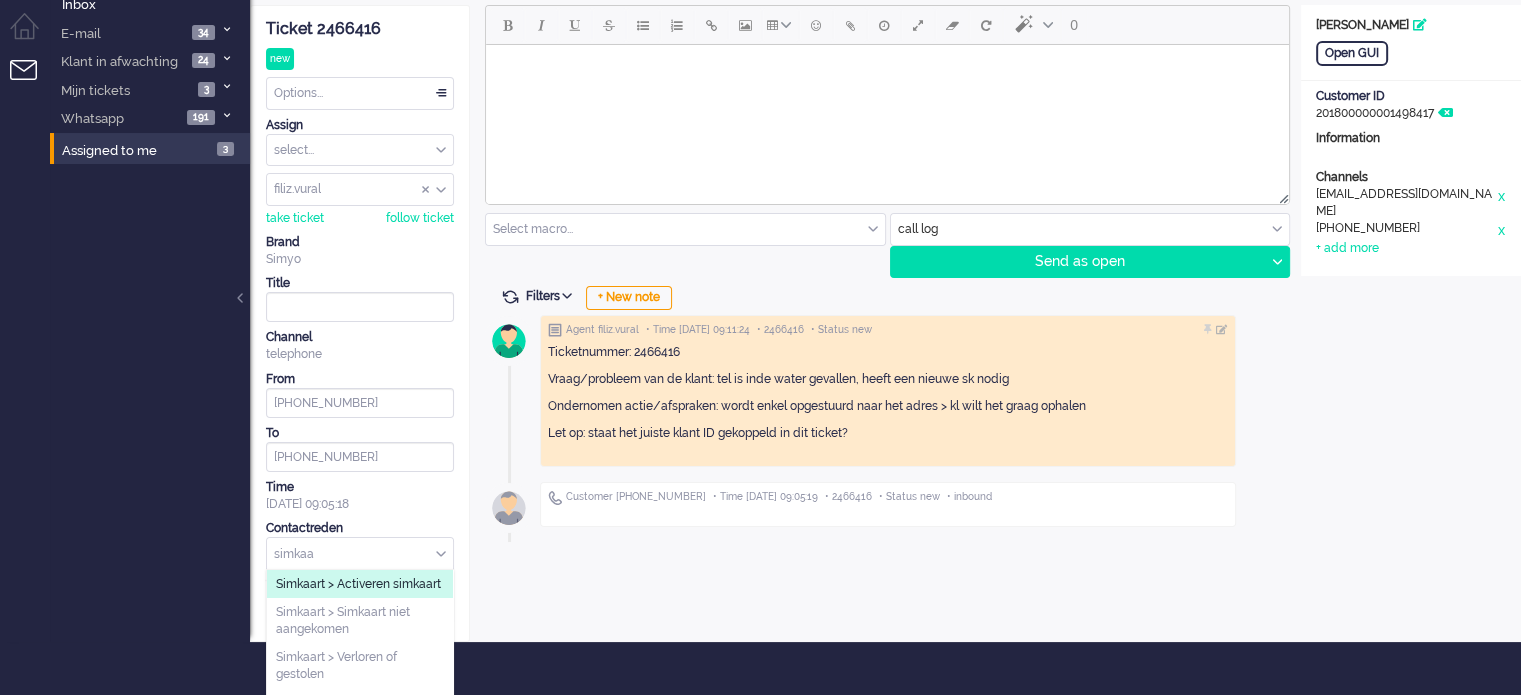 scroll, scrollTop: 83, scrollLeft: 0, axis: vertical 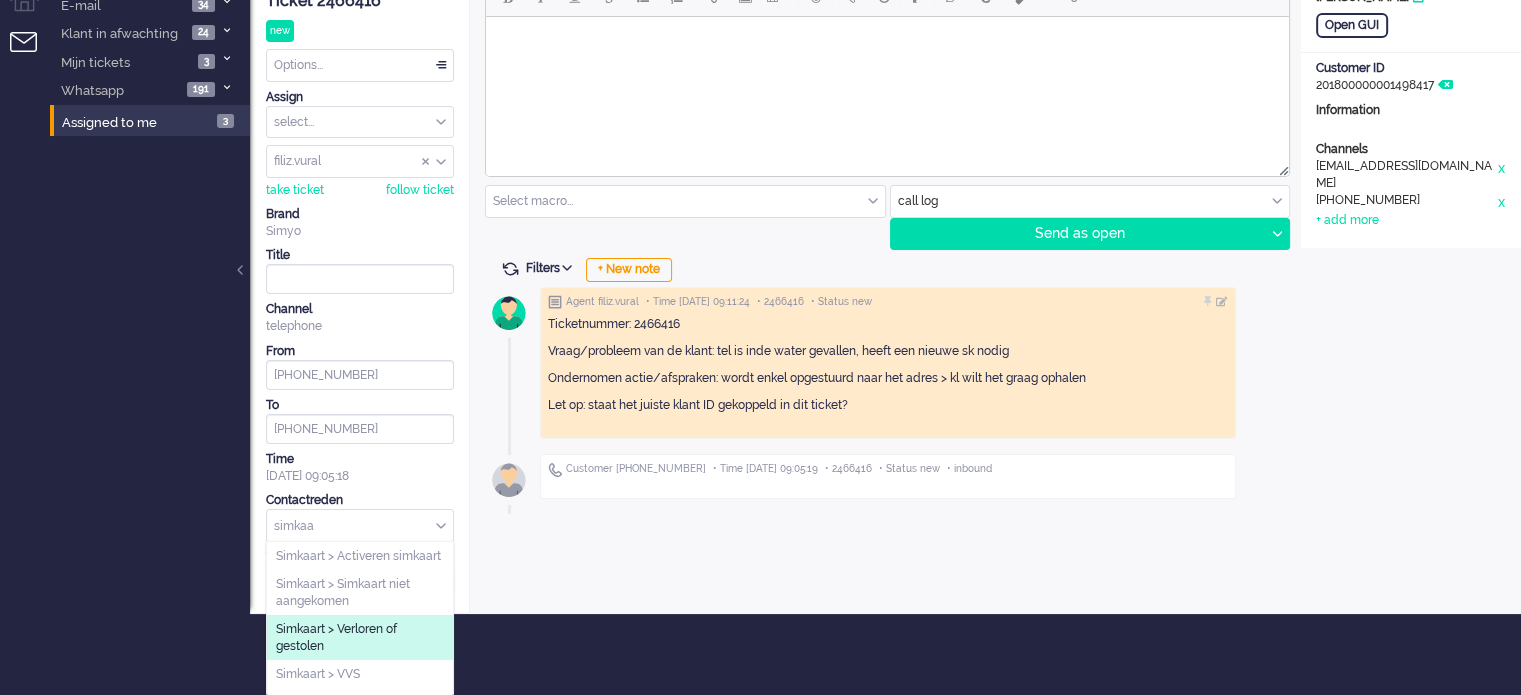 type on "simkaa" 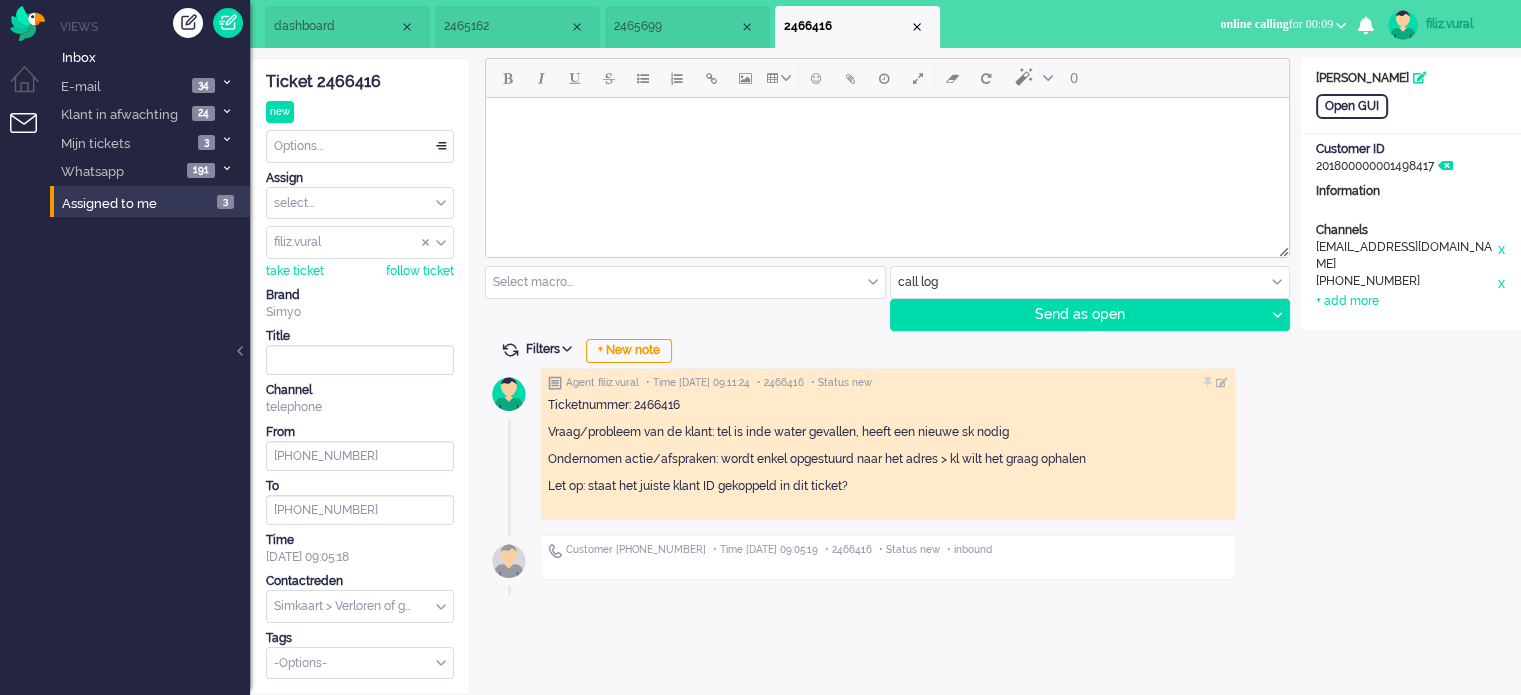 scroll, scrollTop: 0, scrollLeft: 0, axis: both 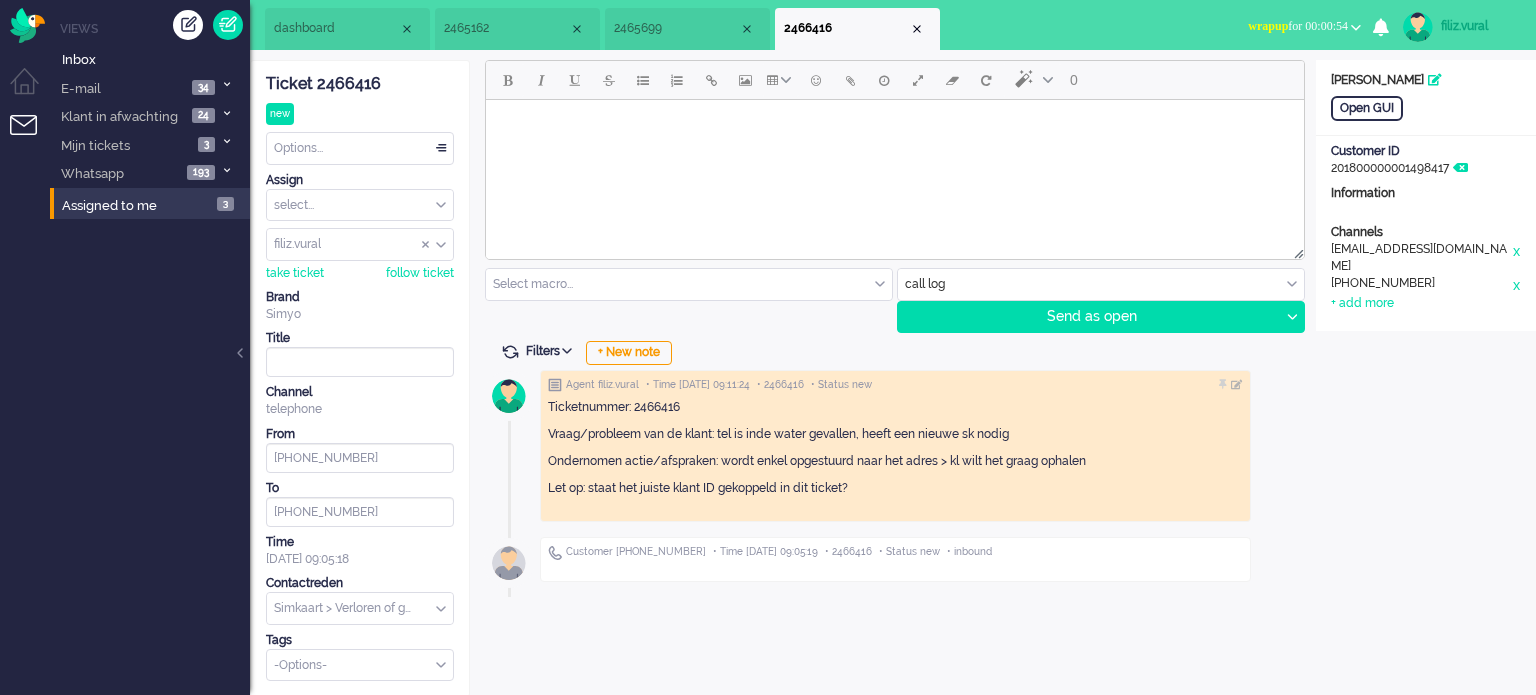 click on "dashboard" at bounding box center (336, 28) 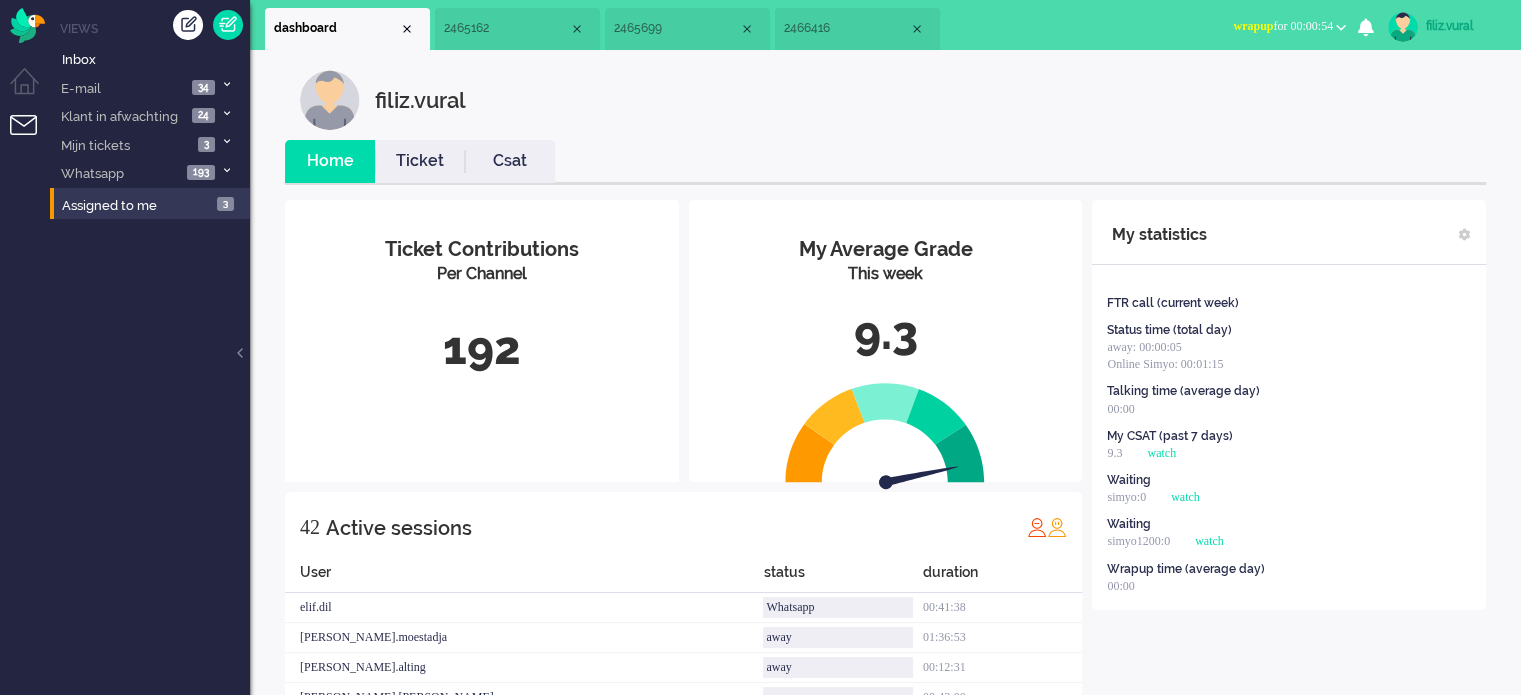 click on "wrapup  for 00:00:54" at bounding box center [1283, 26] 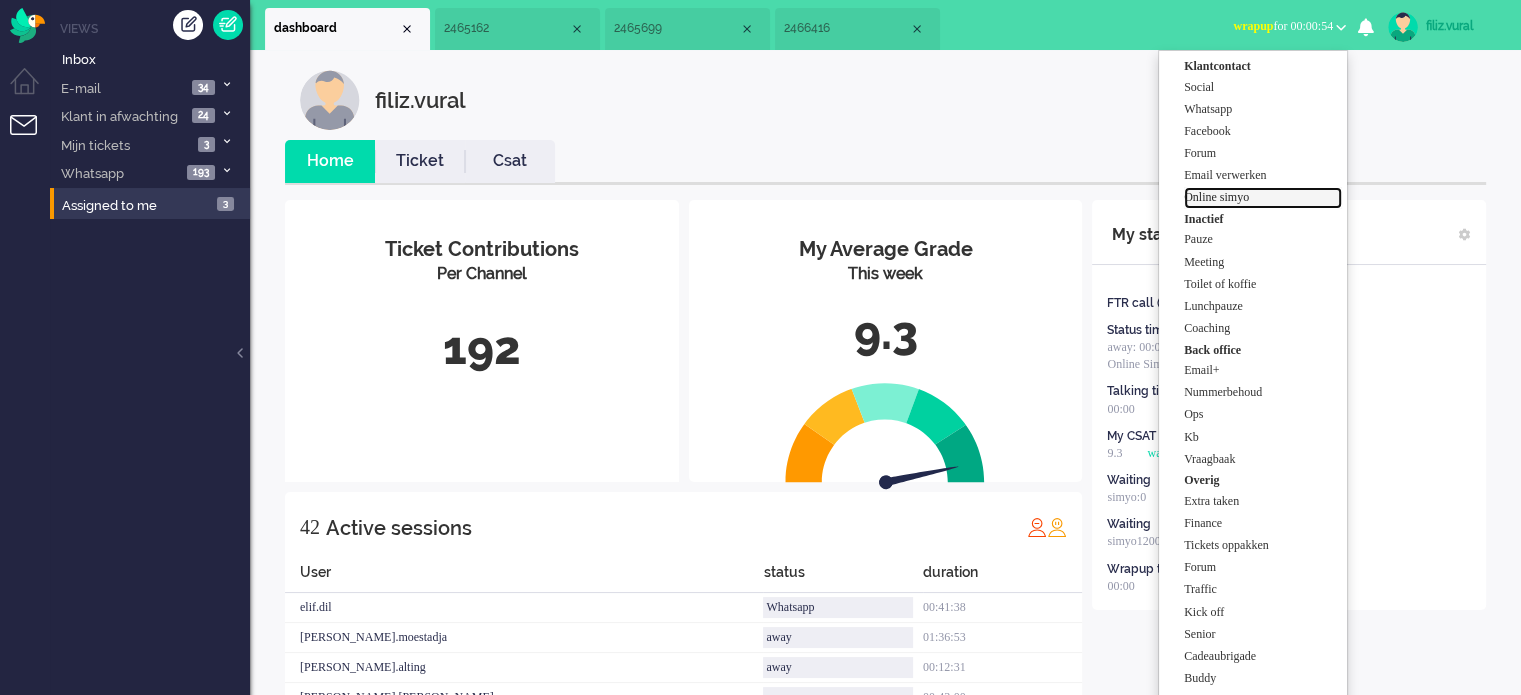 click on "Online simyo" at bounding box center (1263, 197) 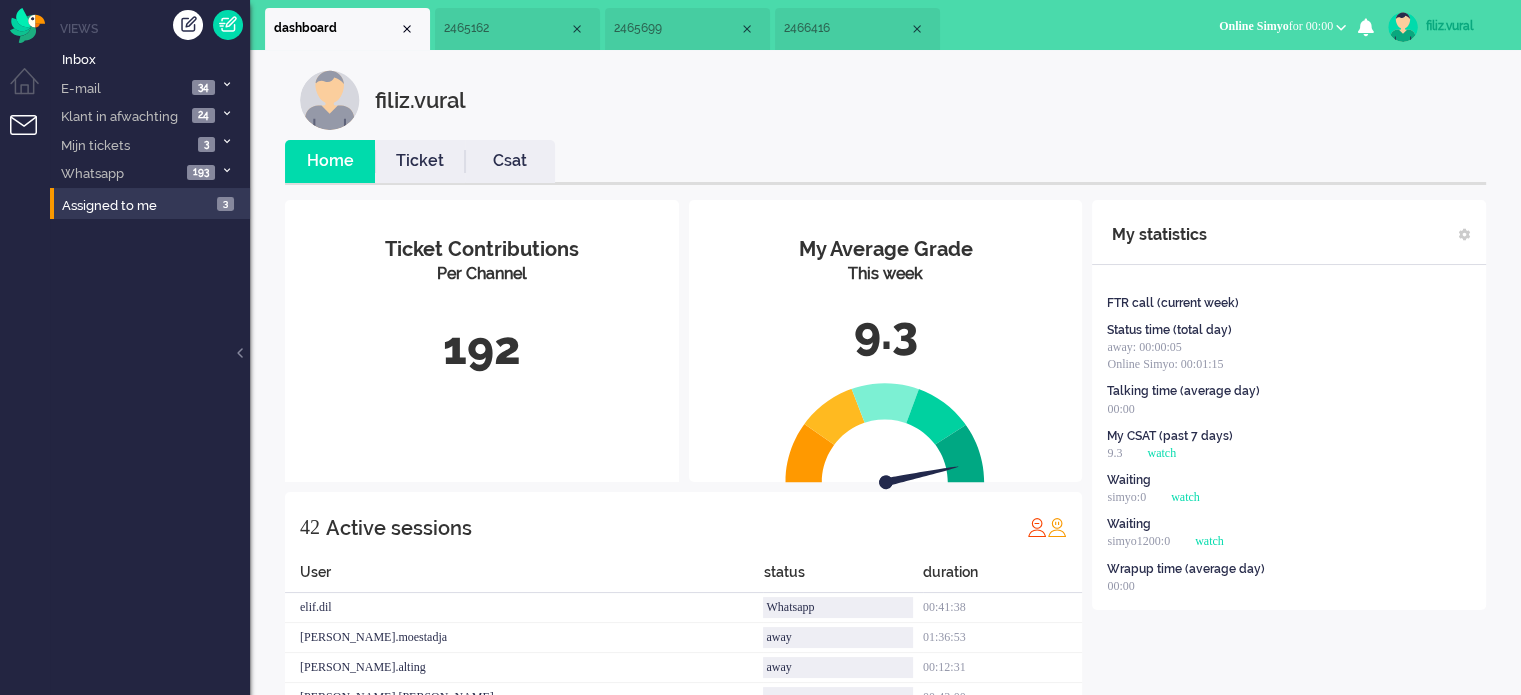 click on "2465699" at bounding box center (676, 28) 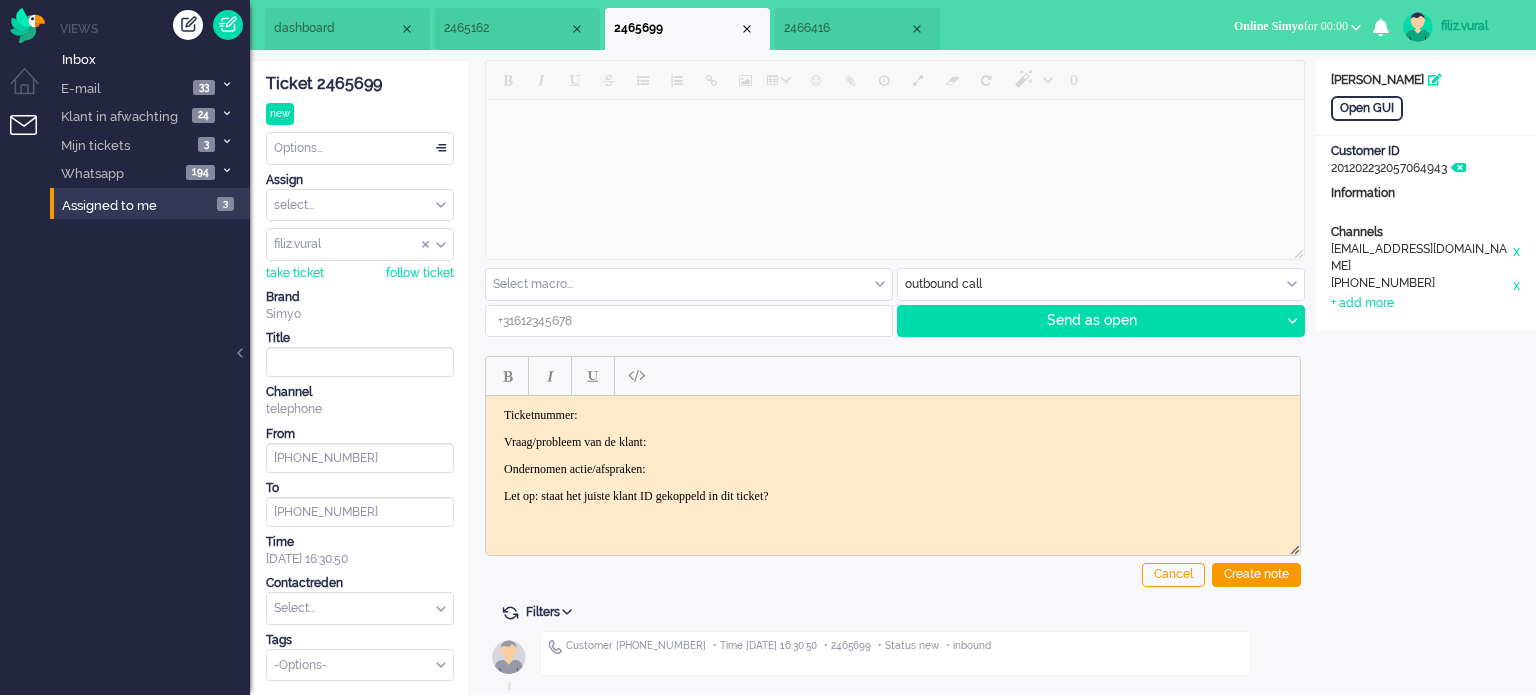 click on "2465162" at bounding box center (506, 28) 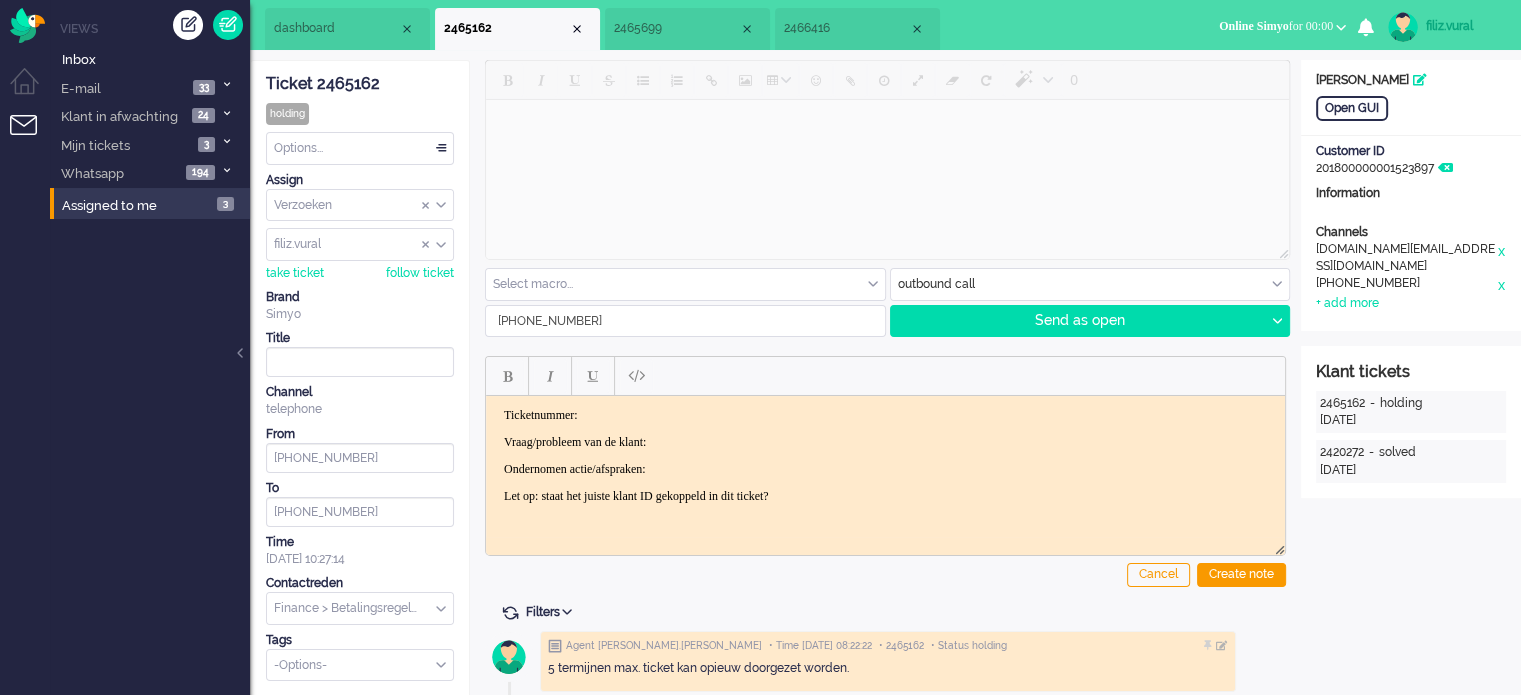 scroll, scrollTop: 200, scrollLeft: 0, axis: vertical 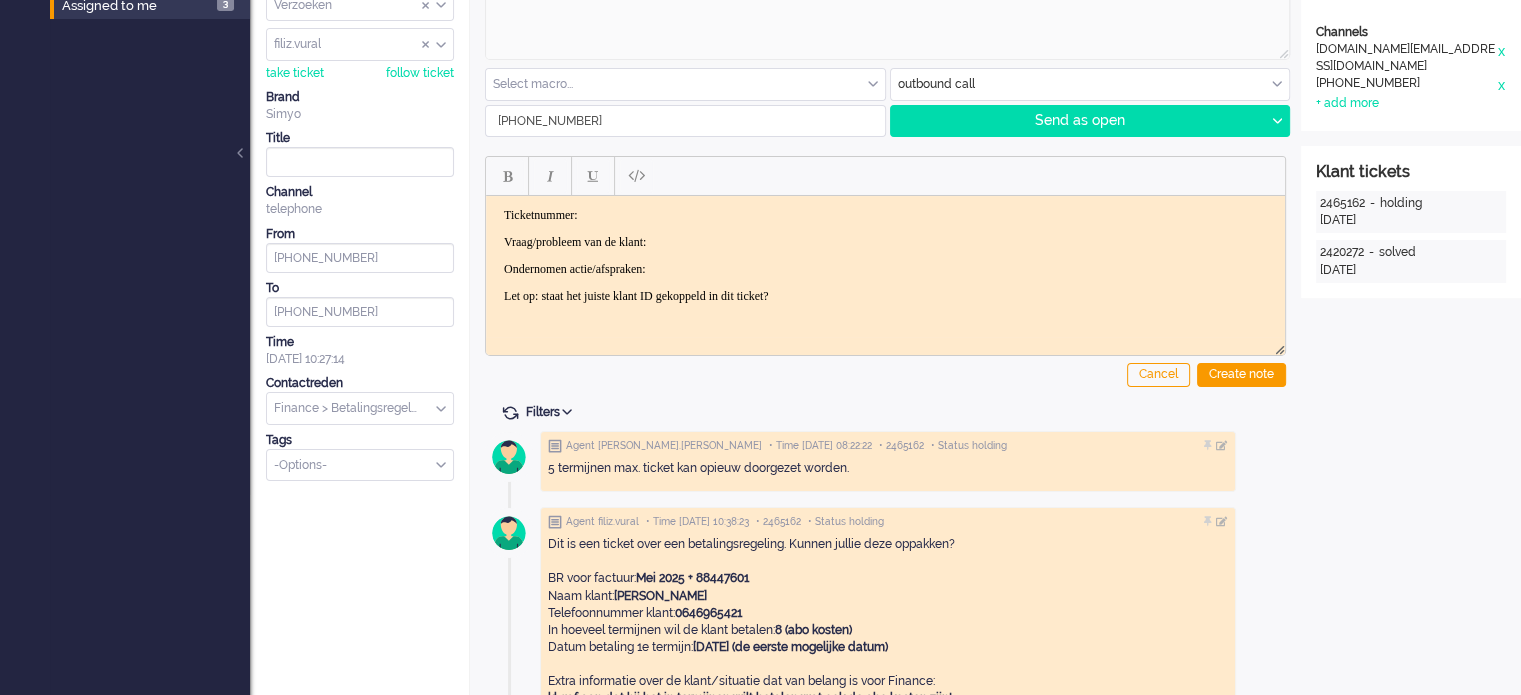 click at bounding box center [1090, 84] 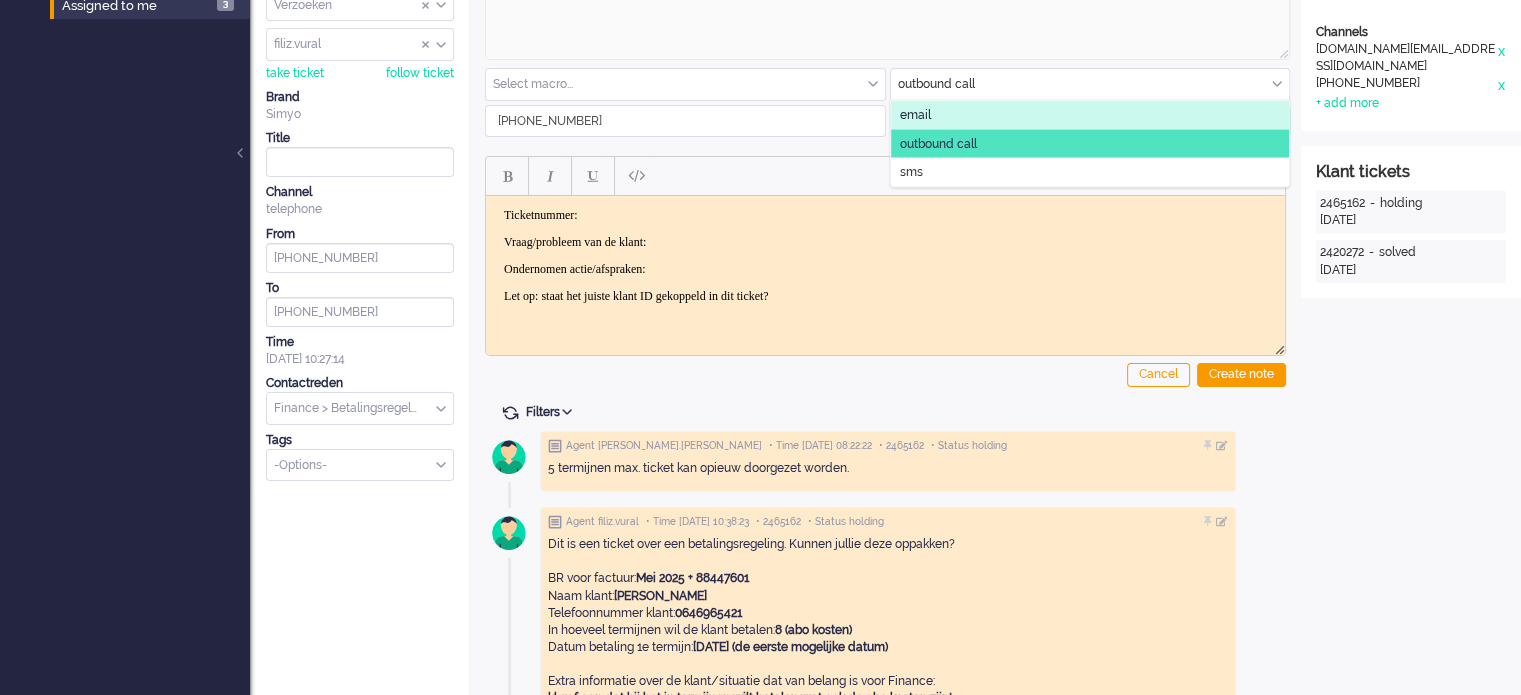 click on "email" 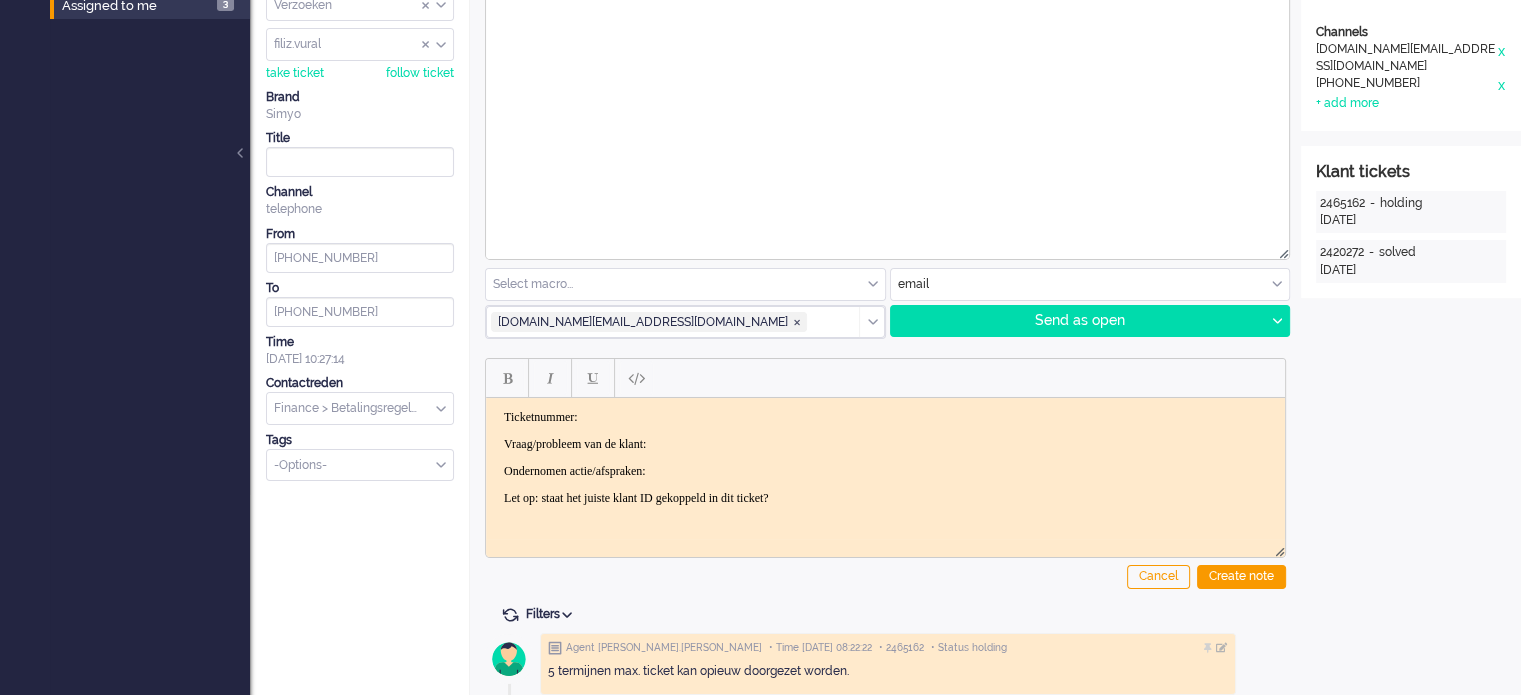 click at bounding box center (887, -75) 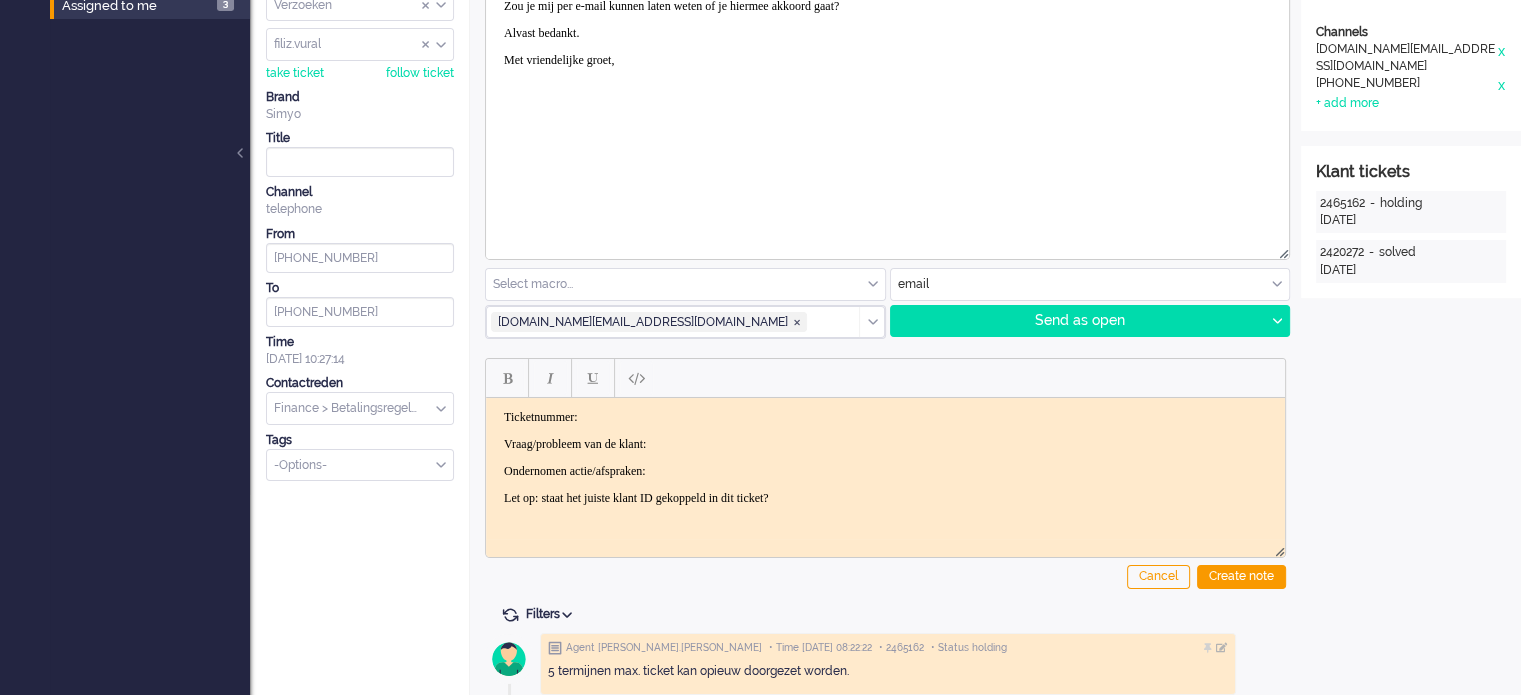 scroll, scrollTop: 0, scrollLeft: 0, axis: both 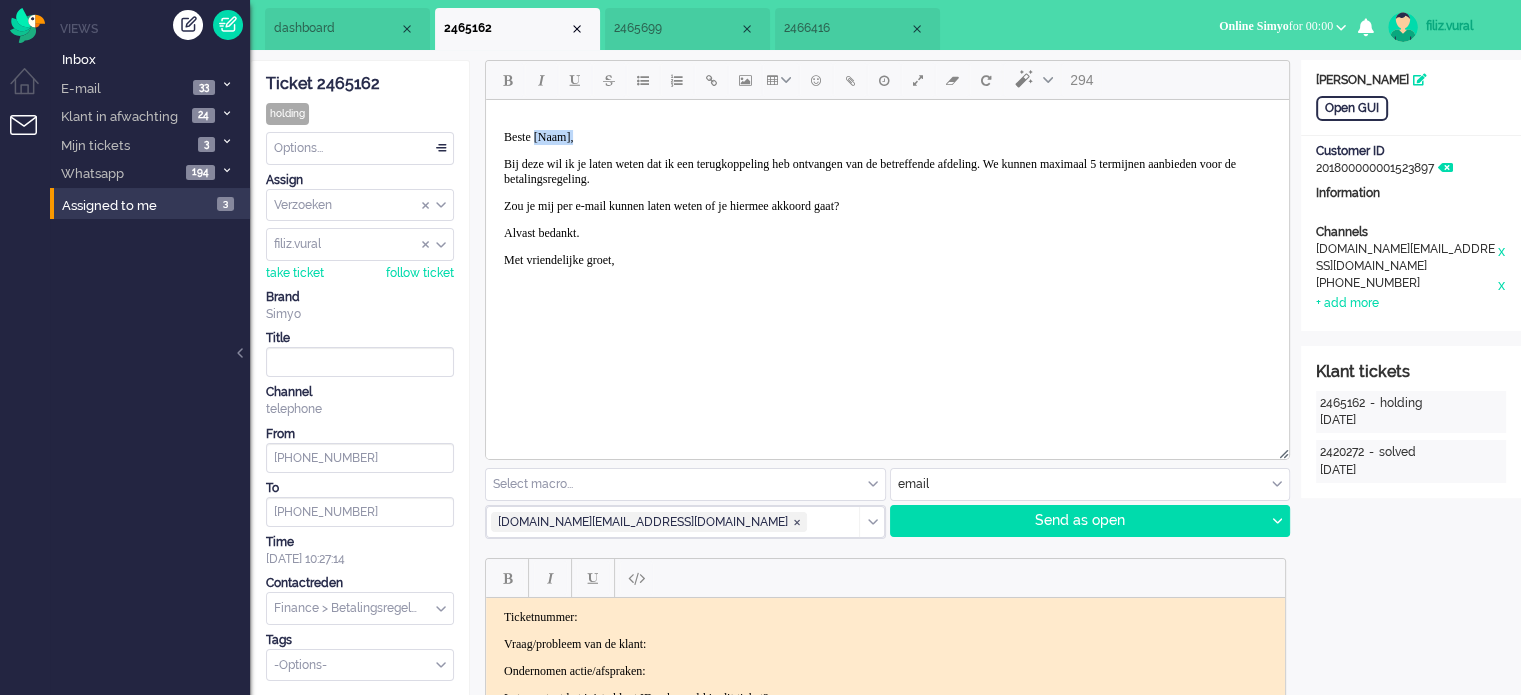 drag, startPoint x: 540, startPoint y: 131, endPoint x: 661, endPoint y: 132, distance: 121.004135 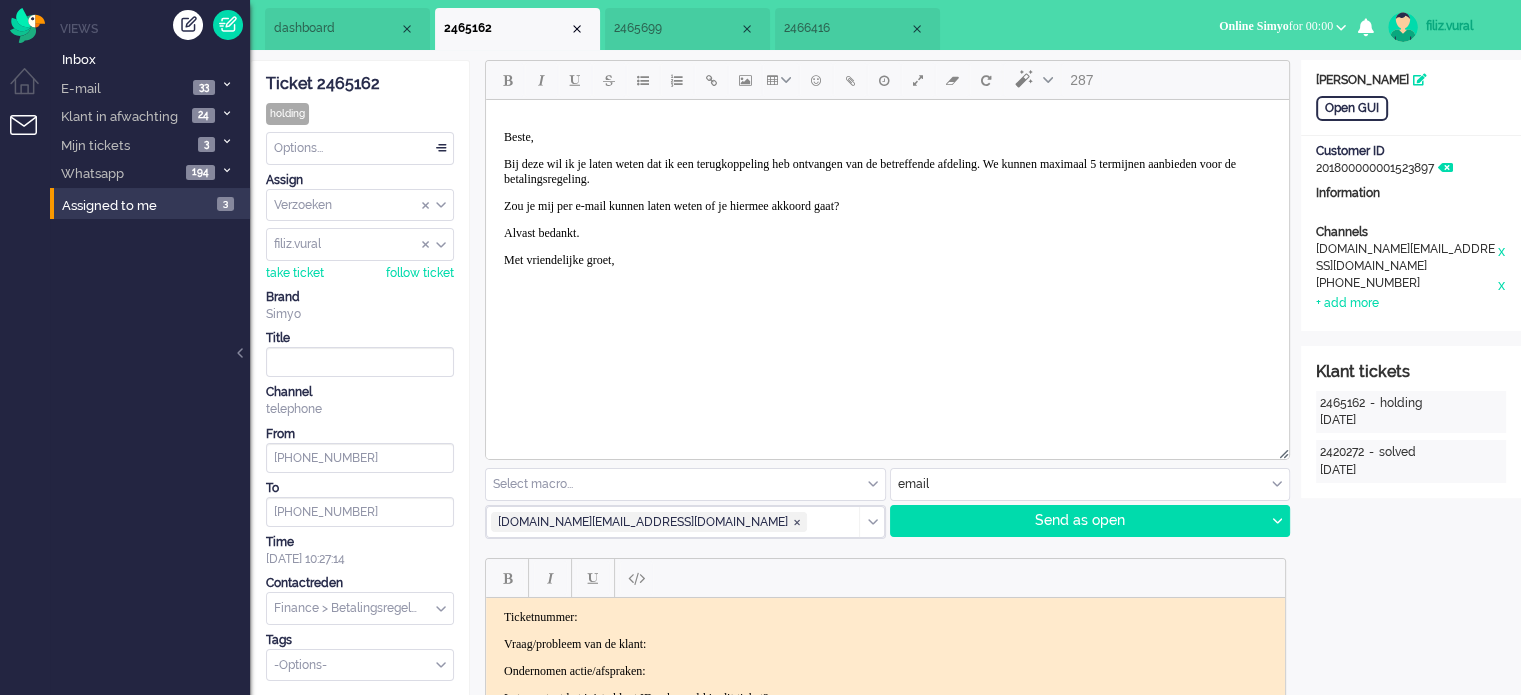click on "Beste, Bij deze wil ik je laten weten dat ik een terugkoppeling heb ontvangen van de betreffende afdeling. We kunnen maximaal 5 termijnen aanbieden voor de betalingsregeling. Zou je mij per e-mail kunnen laten weten of je hiermee akkoord gaat? Alvast bedankt. Met vriendelijke groet," at bounding box center (887, 199) 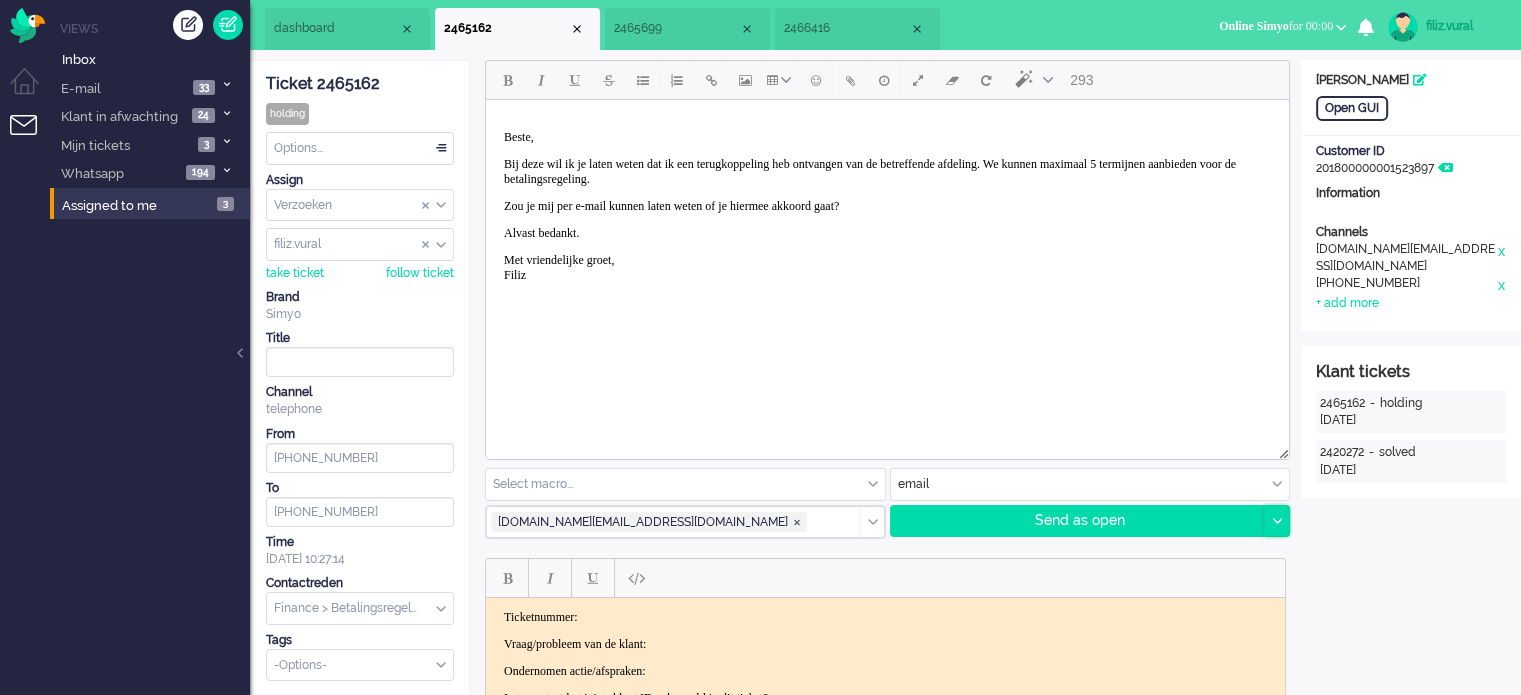 click at bounding box center [1276, 521] 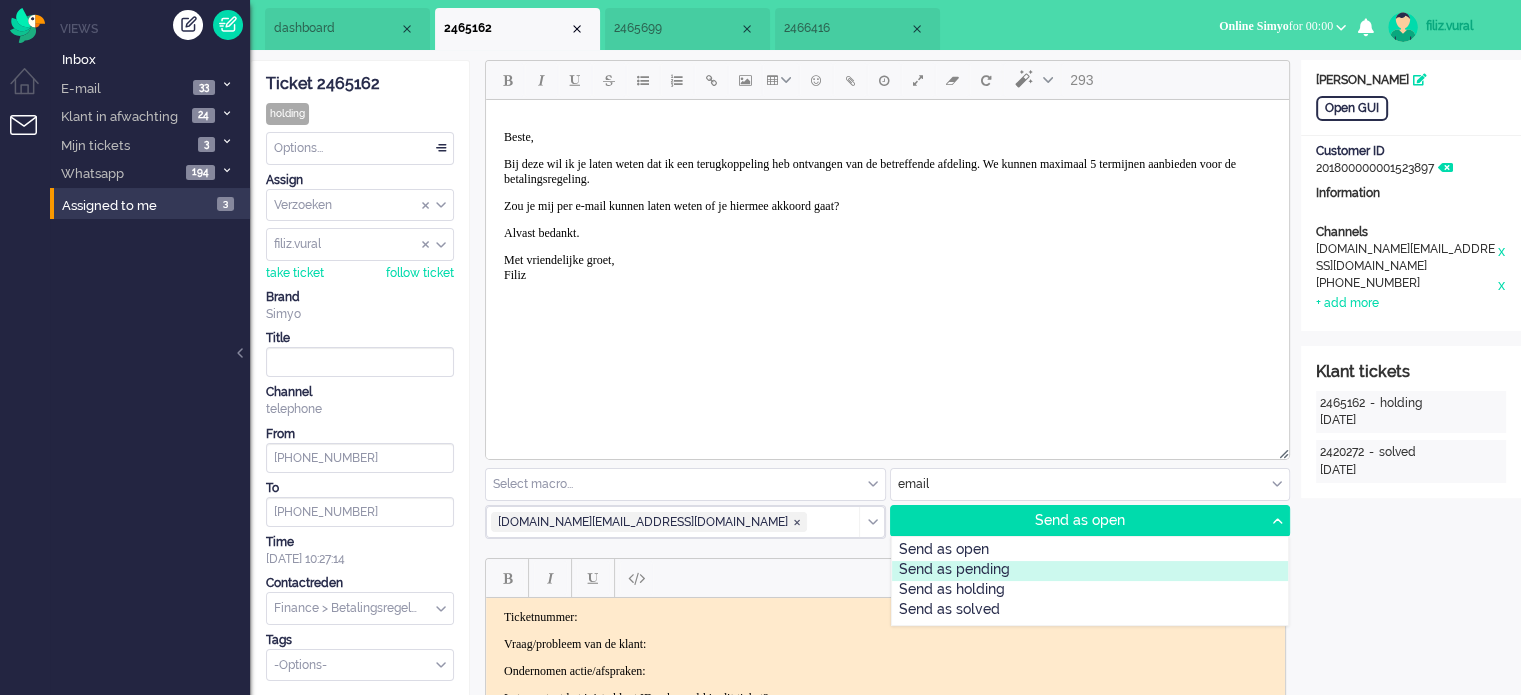 click on "Send as pending" at bounding box center [1090, 571] 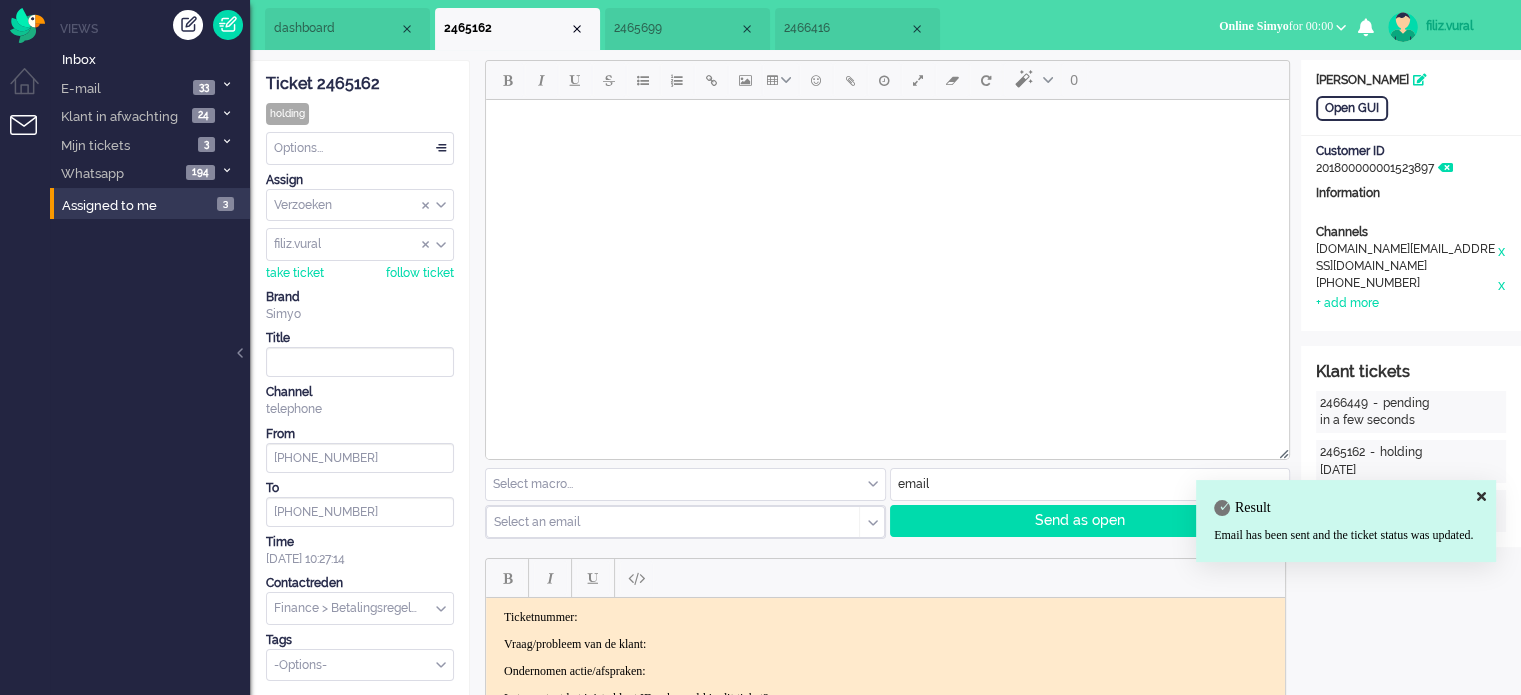 click on "2465699" at bounding box center (676, 28) 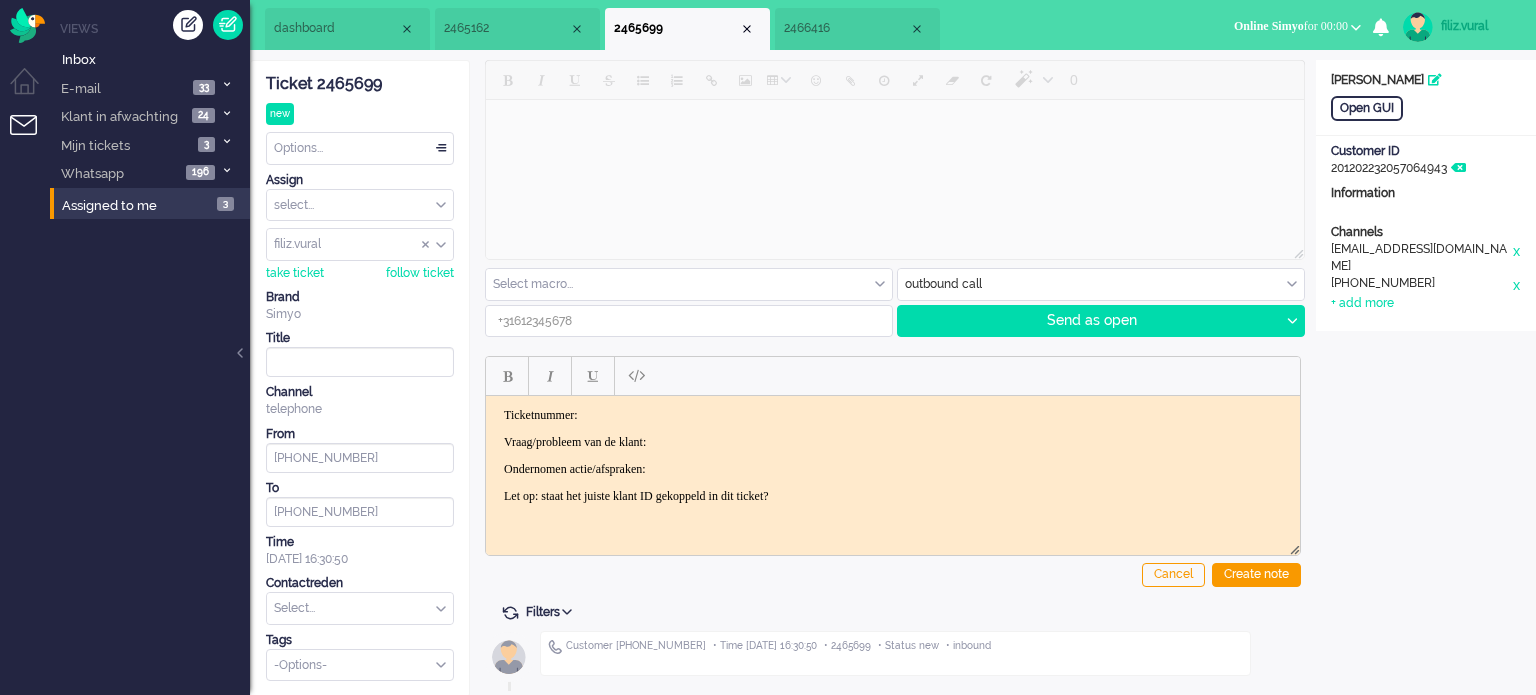 click on "dashboard" at bounding box center (347, 29) 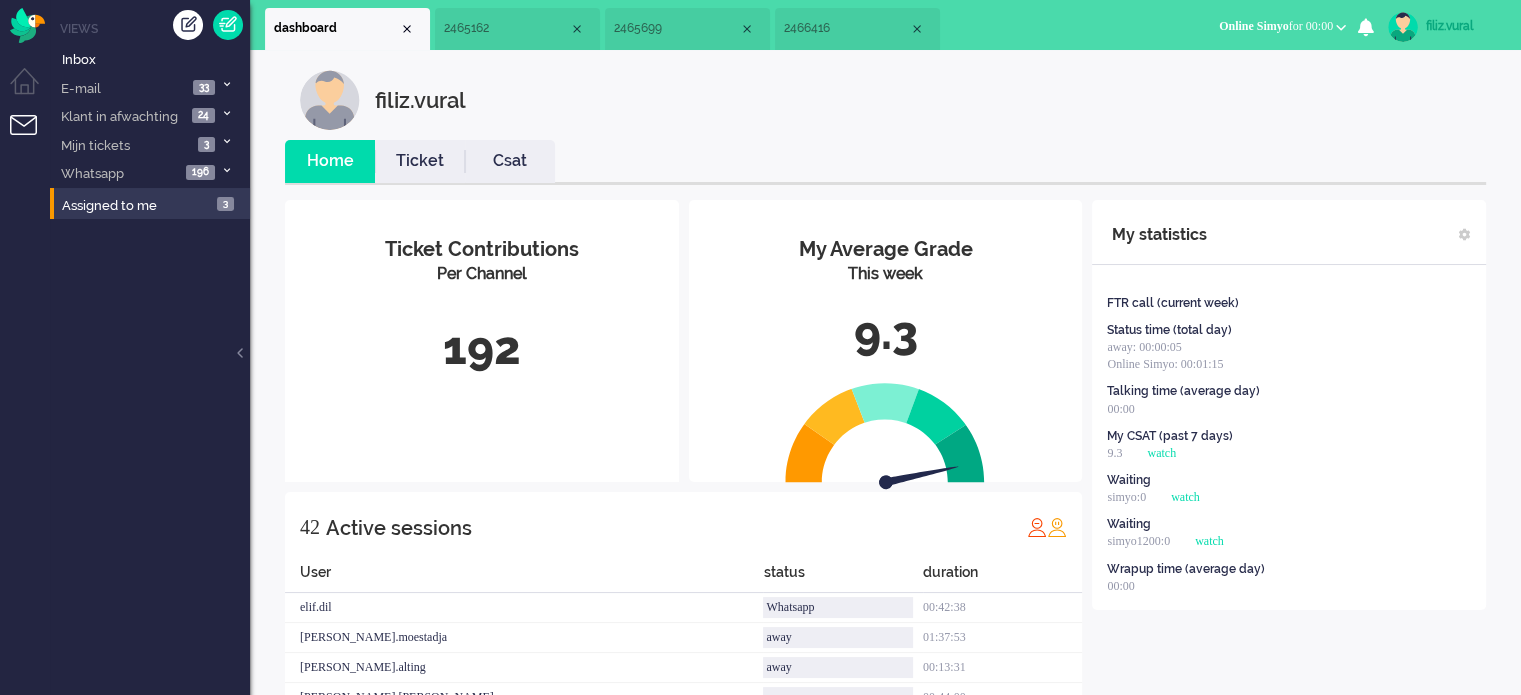 click on "Ticket" at bounding box center [420, 161] 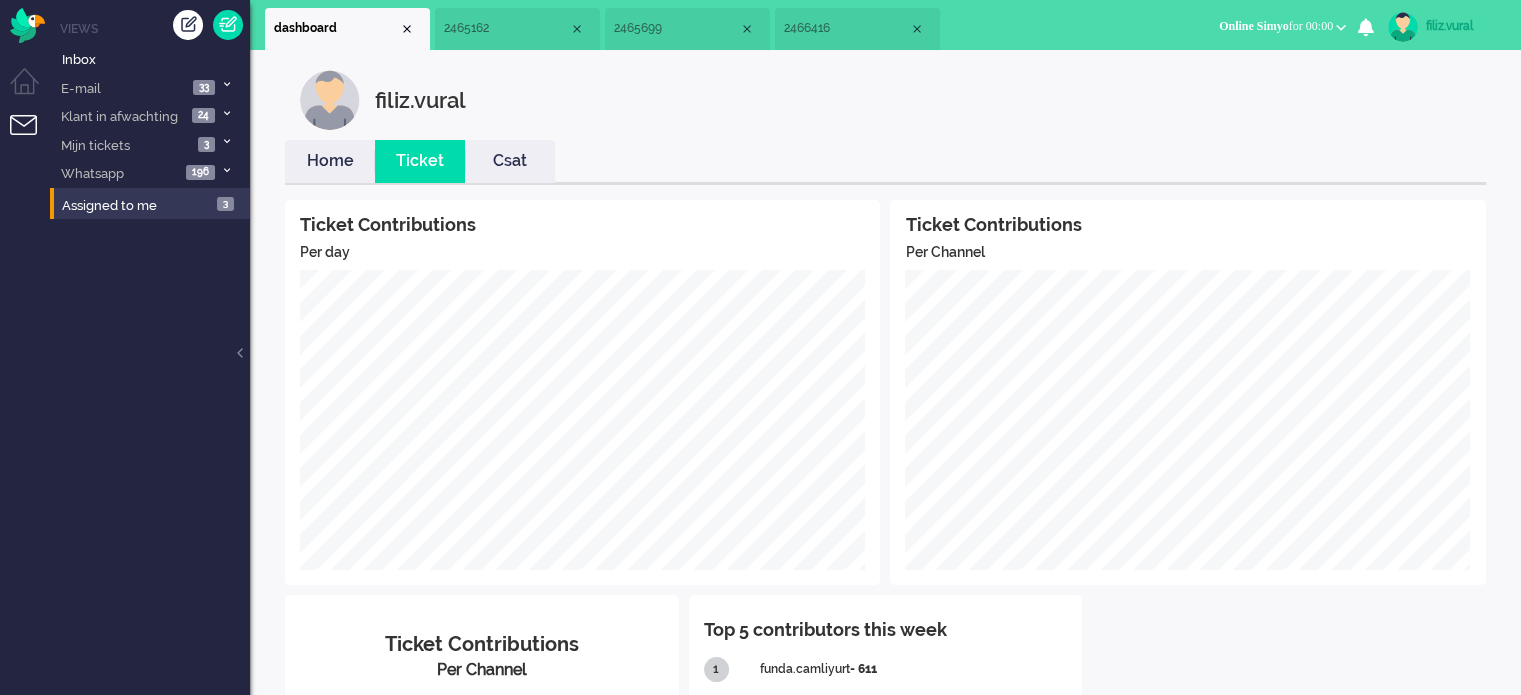 click on "Home" at bounding box center [330, 161] 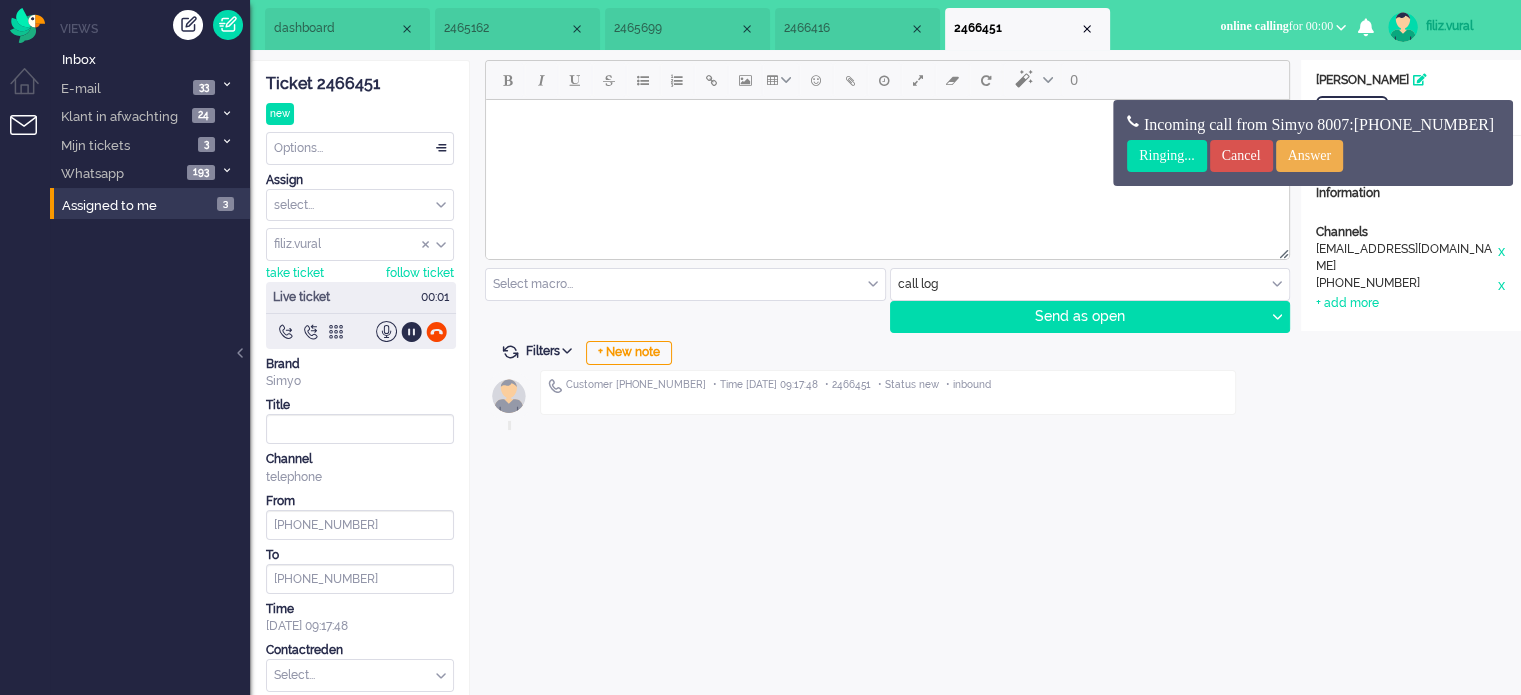 scroll, scrollTop: 0, scrollLeft: 0, axis: both 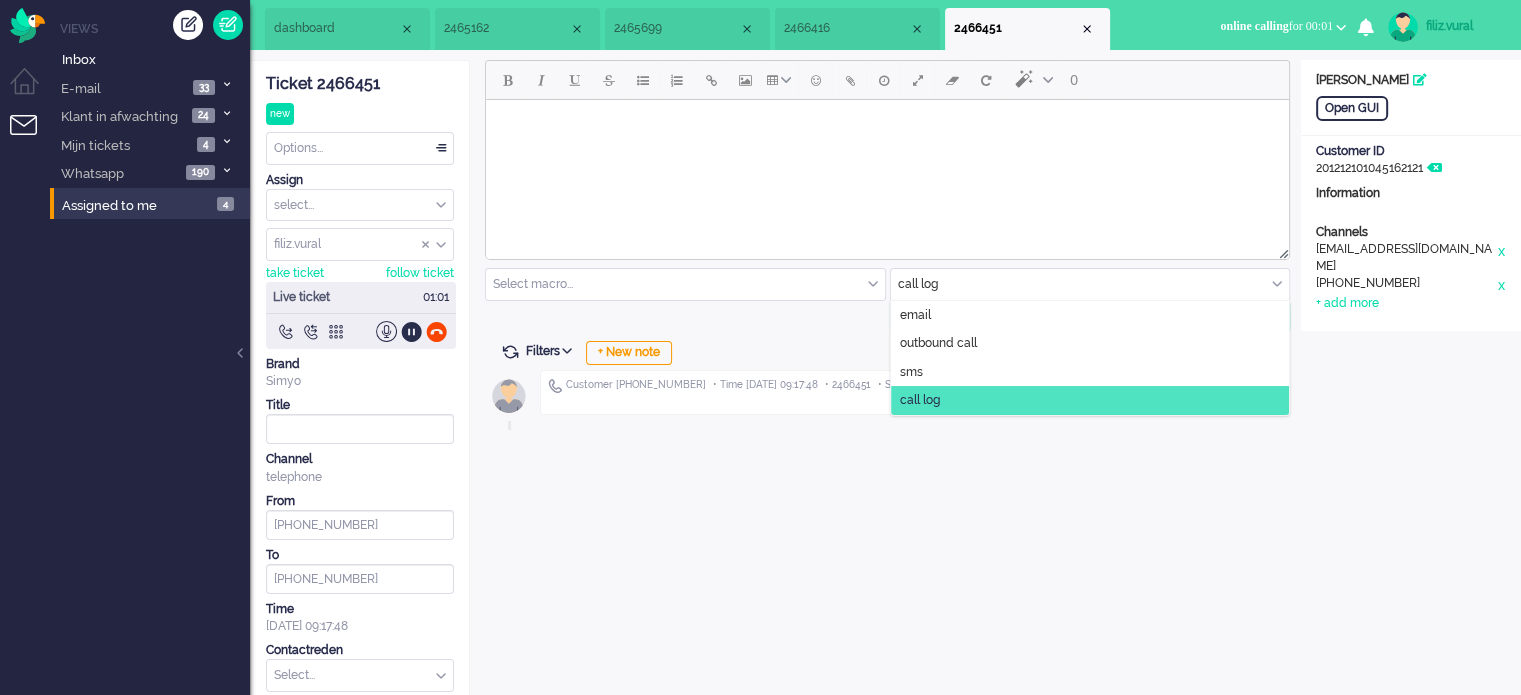click at bounding box center (1090, 284) 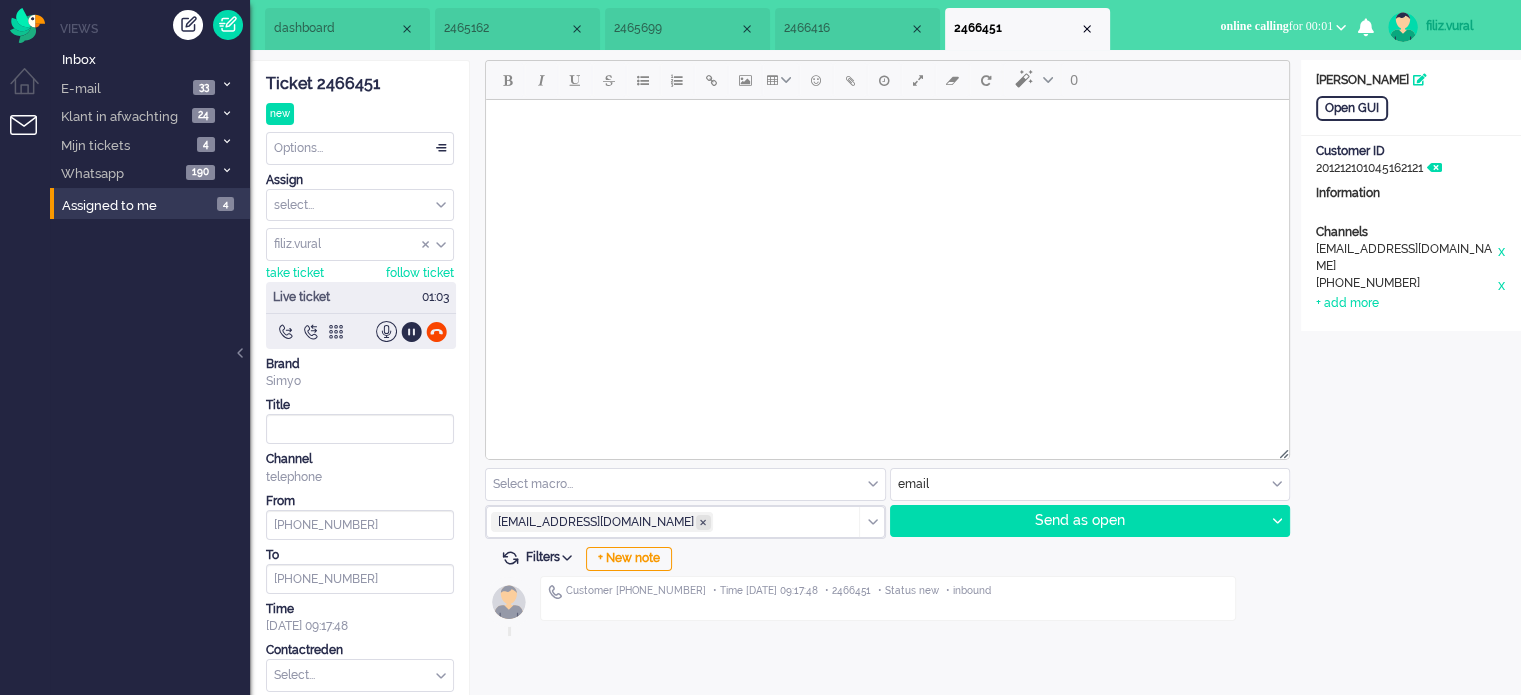 click at bounding box center (703, 522) 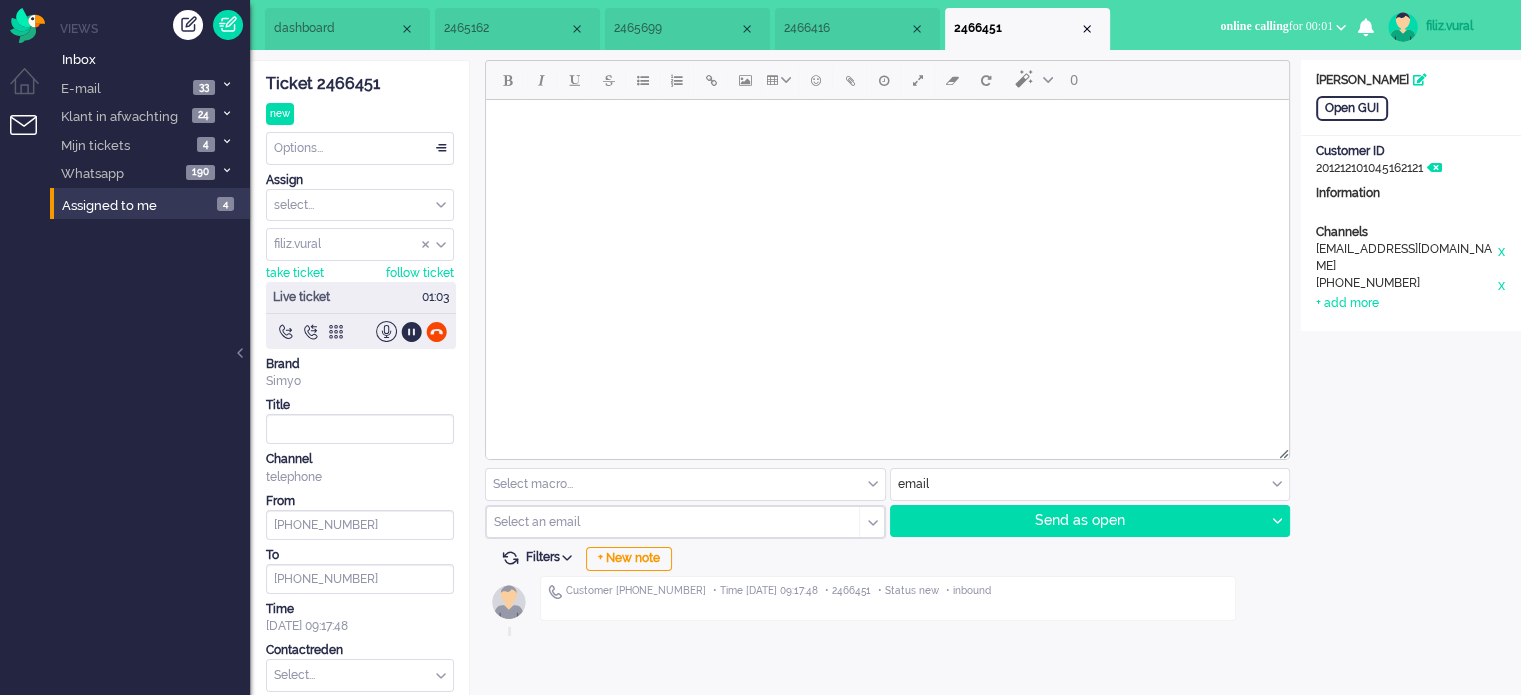 click at bounding box center (666, 522) 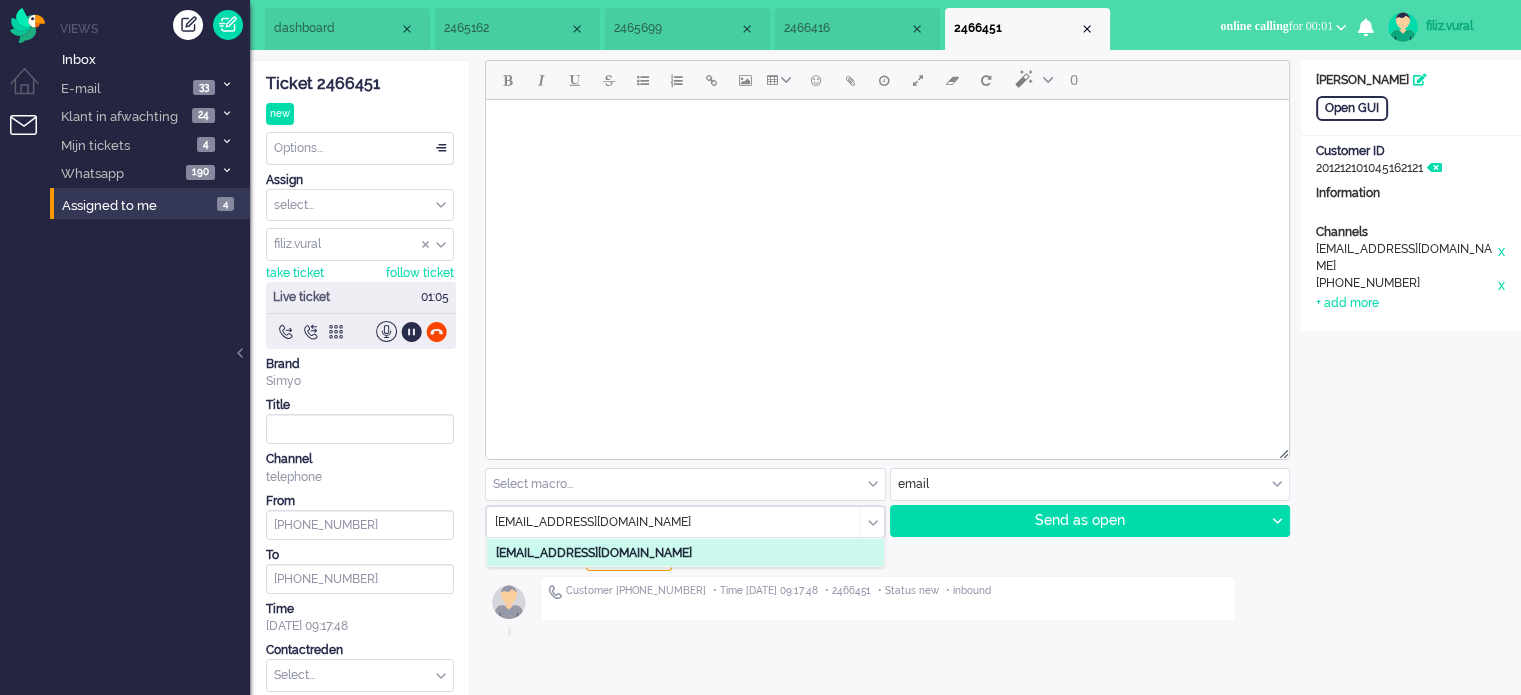 type on "mglkraag@live.nl" 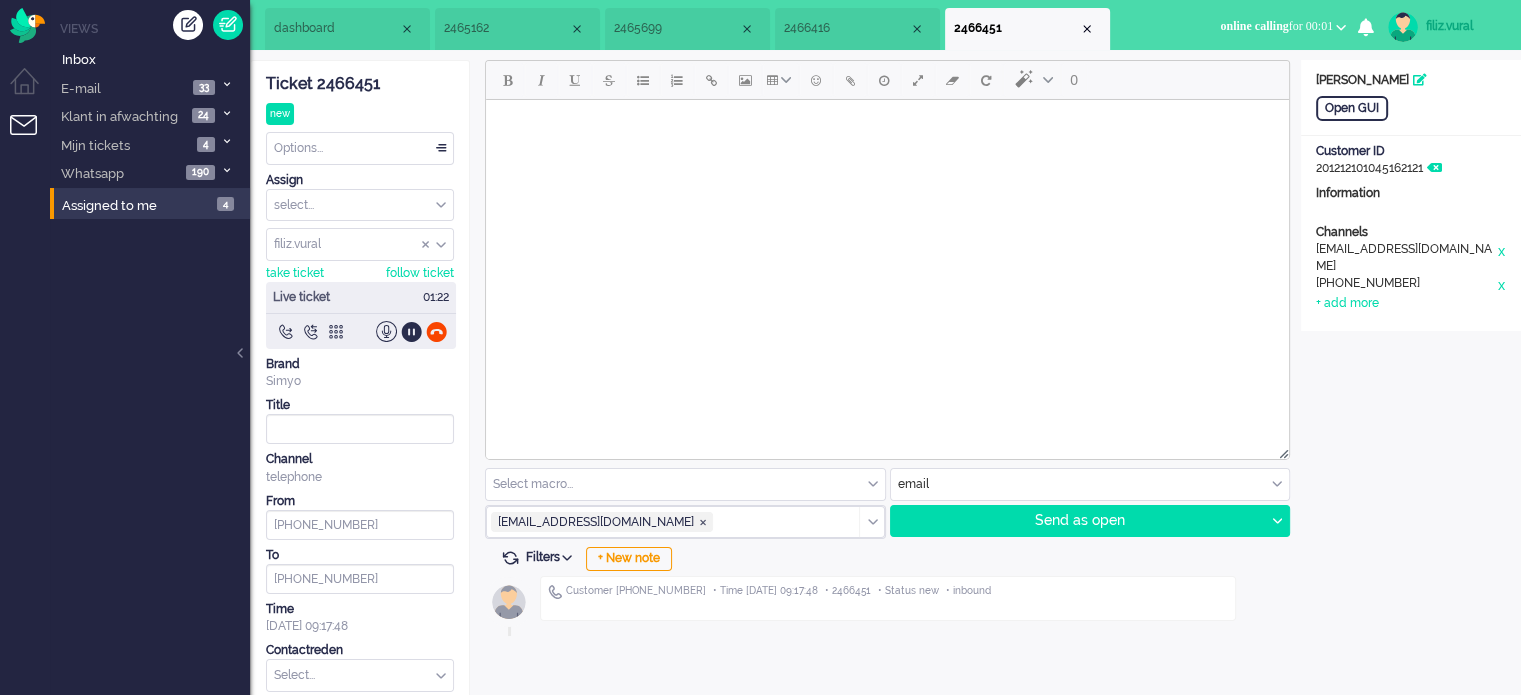 click at bounding box center (887, 125) 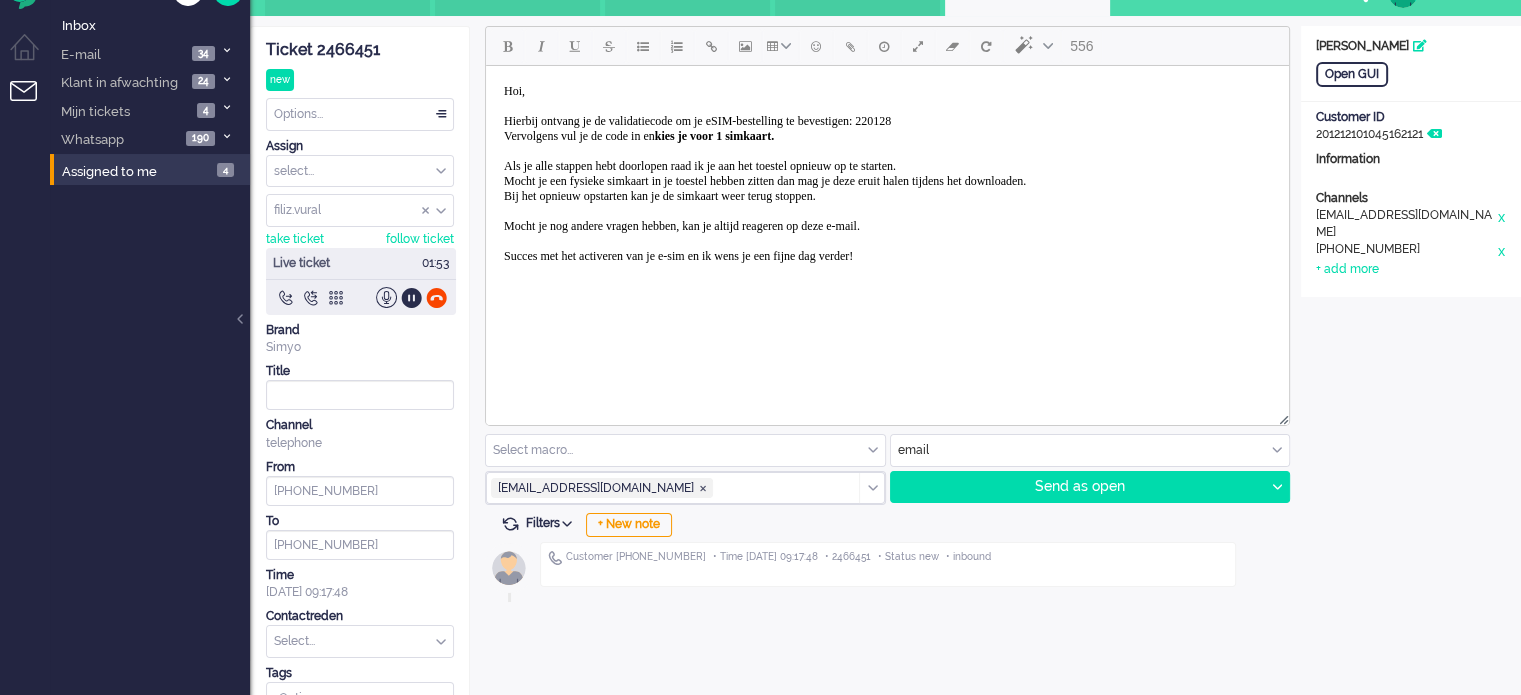 scroll, scrollTop: 66, scrollLeft: 0, axis: vertical 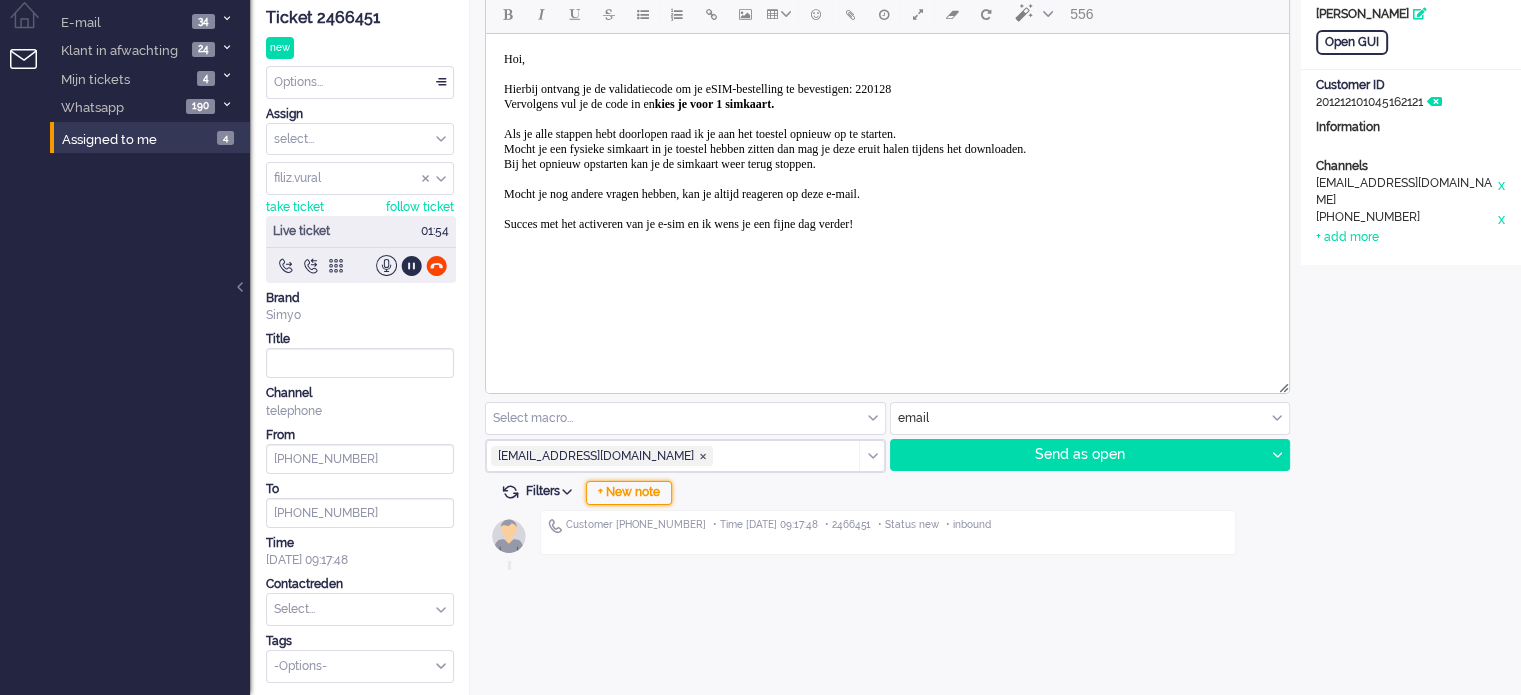 click on "+ New note" at bounding box center [629, 493] 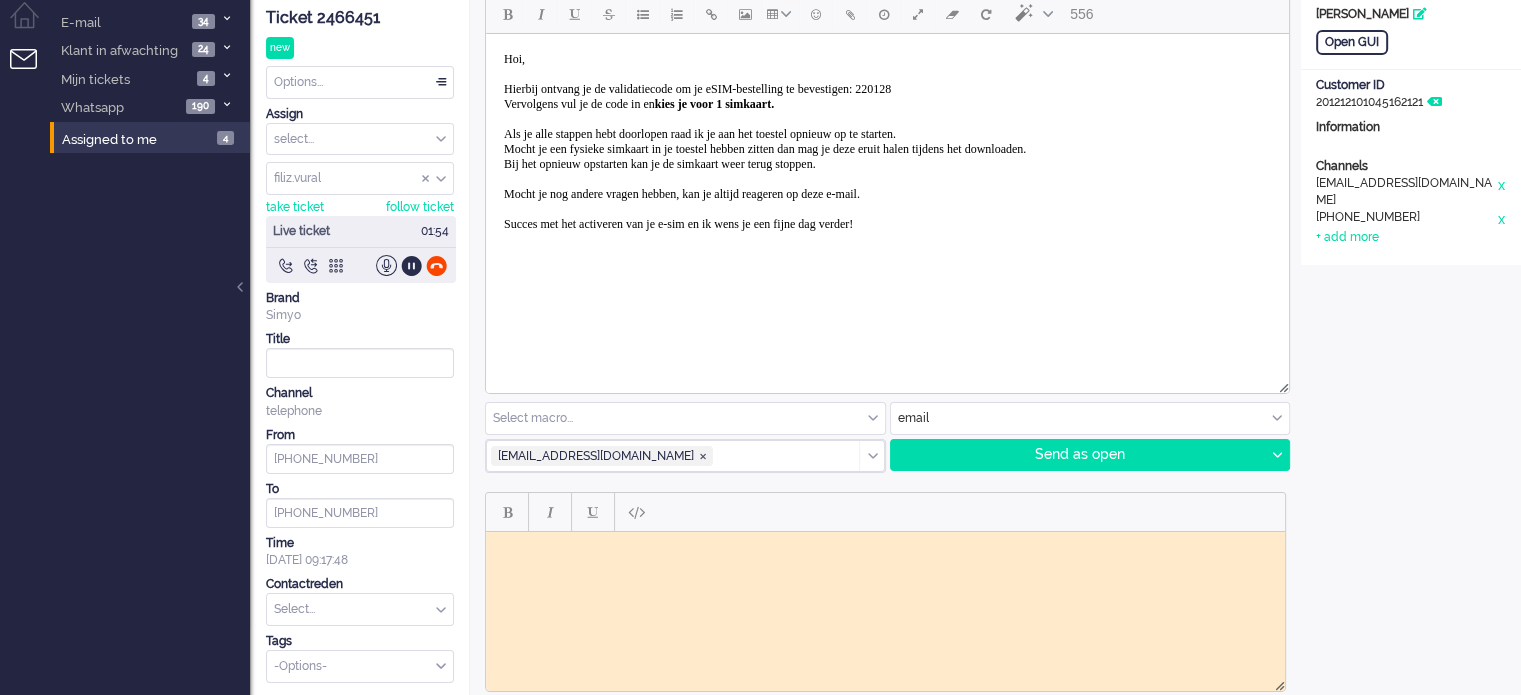 scroll, scrollTop: 0, scrollLeft: 0, axis: both 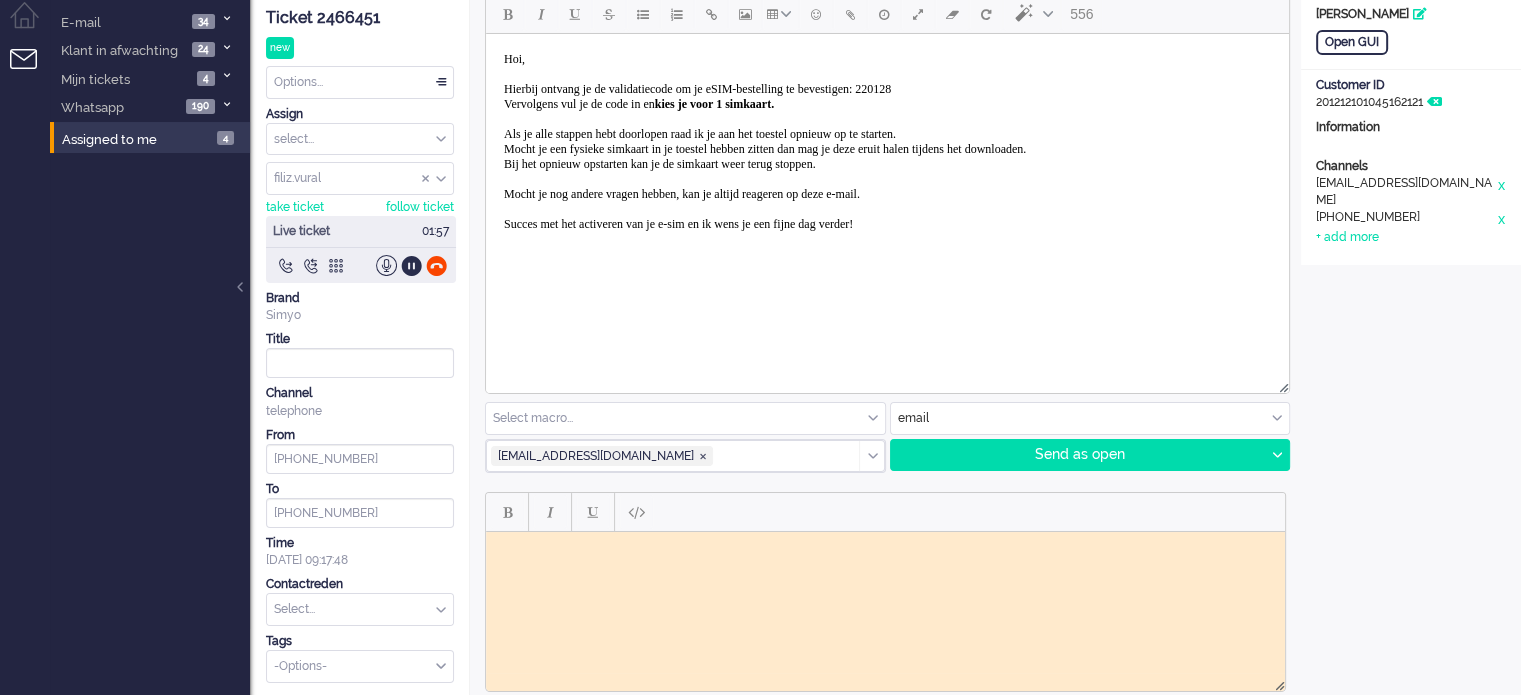 click on "Ticket 2466451" 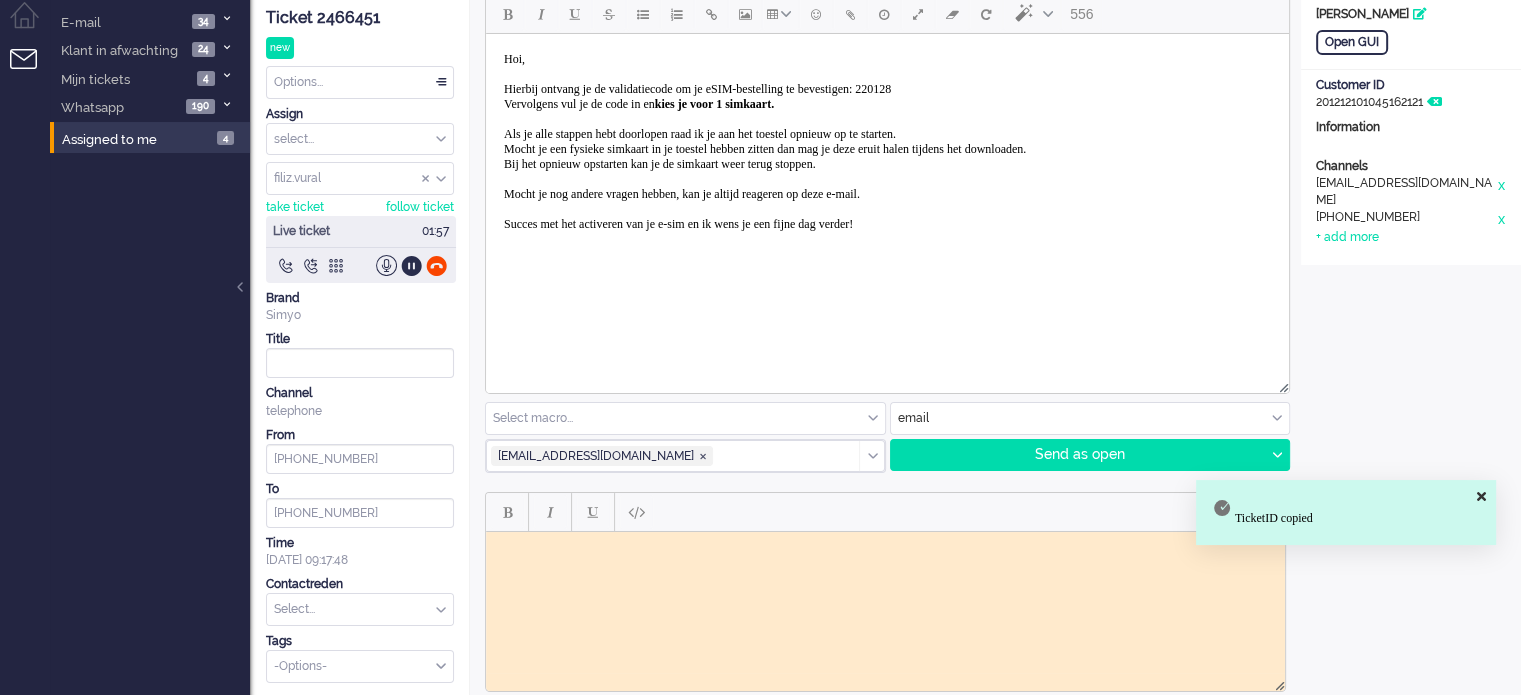 click at bounding box center (885, 547) 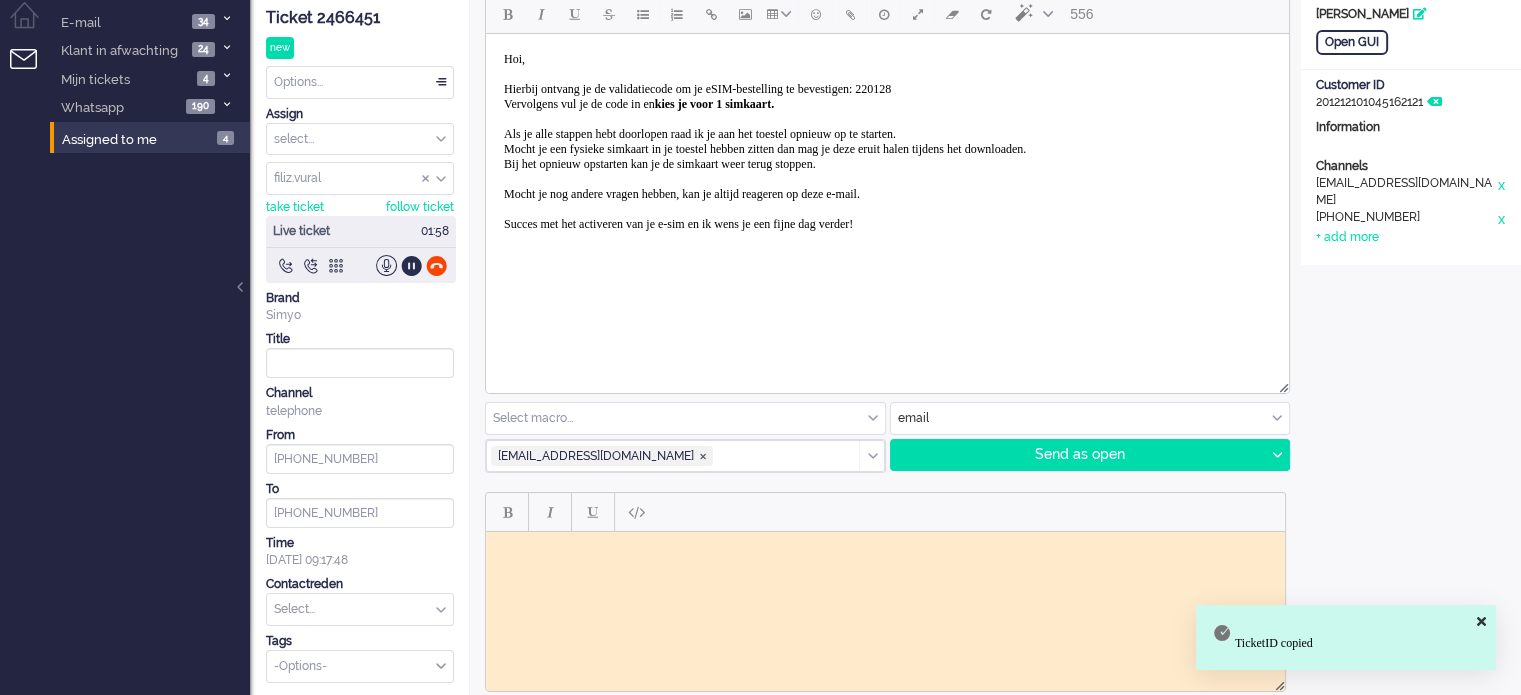 paste 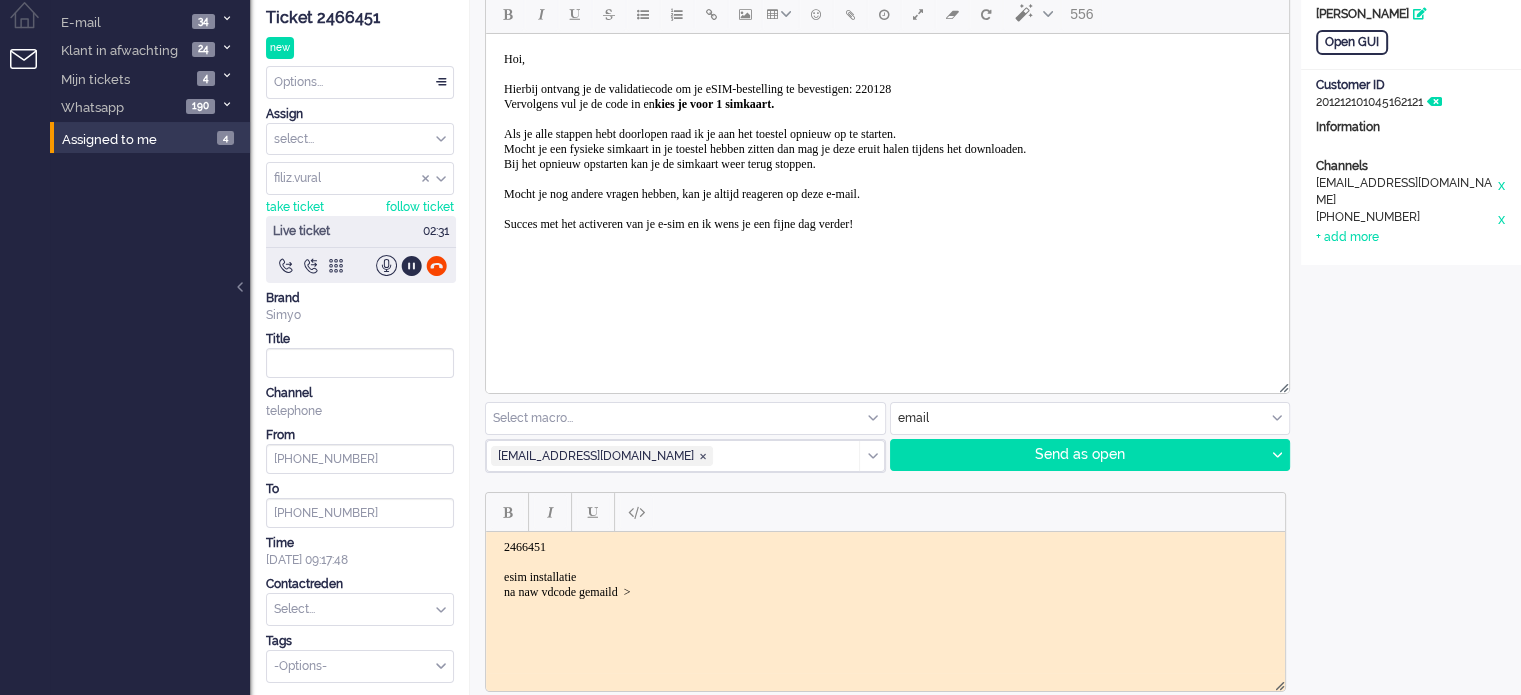 click on "Hoi, Hierbij ontvang je de validatiecode om je eSIM-bestelling te bevestigen: 220128 Vervolgens vul je de code in en  kies je voor 1 simkaart.  Als je alle stappen hebt doorlopen raad ik je aan het toestel opnieuw op te starten.  Mocht je een fysieke simkaart in je toestel hebben zitten dan mag je deze eruit halen tijdens het downloaden.  Bij het opnieuw opstarten kan je de simkaart weer terug stoppen. Mocht je nog andere vragen hebben, kan je altijd reageren op deze e-mail. Succes met het activeren van je e-sim en ik wens je een fijne dag verder!" at bounding box center (765, 141) 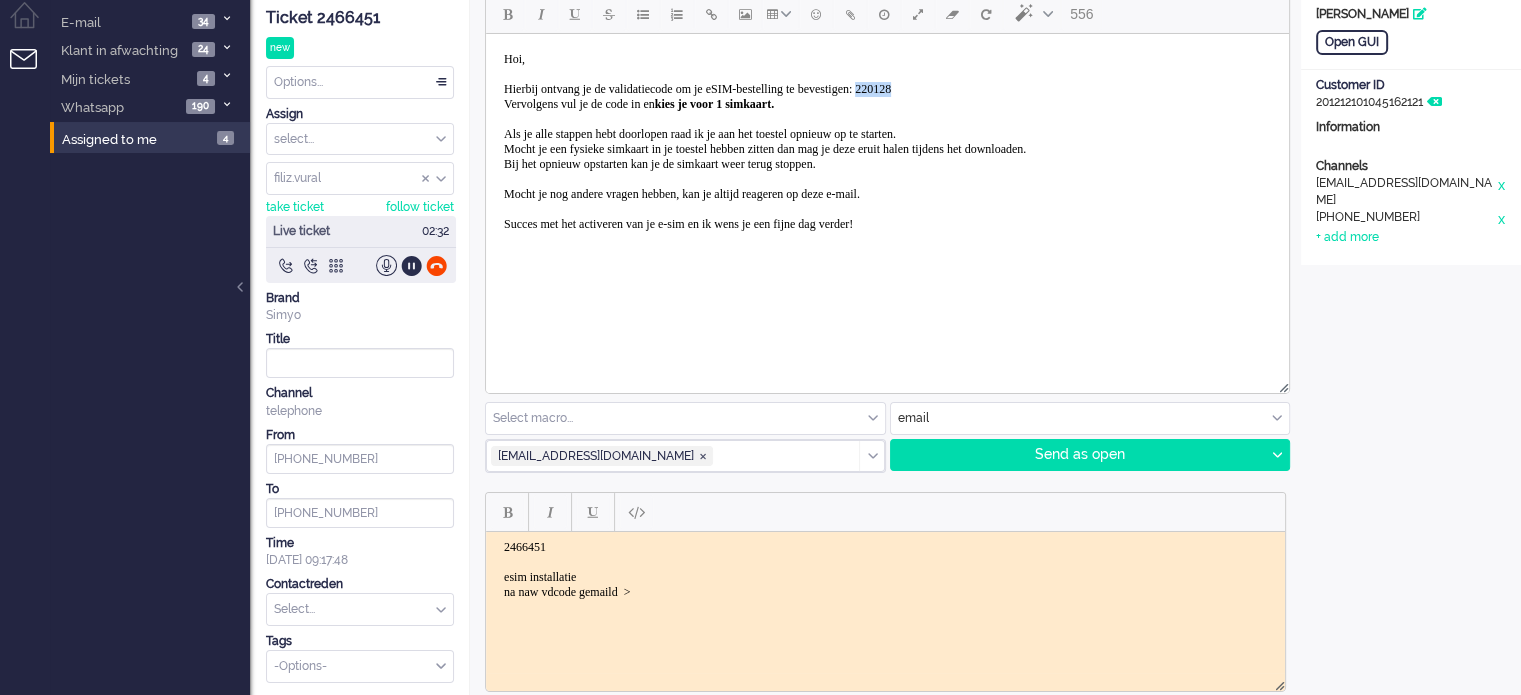 click on "Hoi, Hierbij ontvang je de validatiecode om je eSIM-bestelling te bevestigen: 220128 Vervolgens vul je de code in en  kies je voor 1 simkaart.  Als je alle stappen hebt doorlopen raad ik je aan het toestel opnieuw op te starten.  Mocht je een fysieke simkaart in je toestel hebben zitten dan mag je deze eruit halen tijdens het downloaden.  Bij het opnieuw opstarten kan je de simkaart weer terug stoppen. Mocht je nog andere vragen hebben, kan je altijd reageren op deze e-mail. Succes met het activeren van je e-sim en ik wens je een fijne dag verder!" at bounding box center (765, 141) 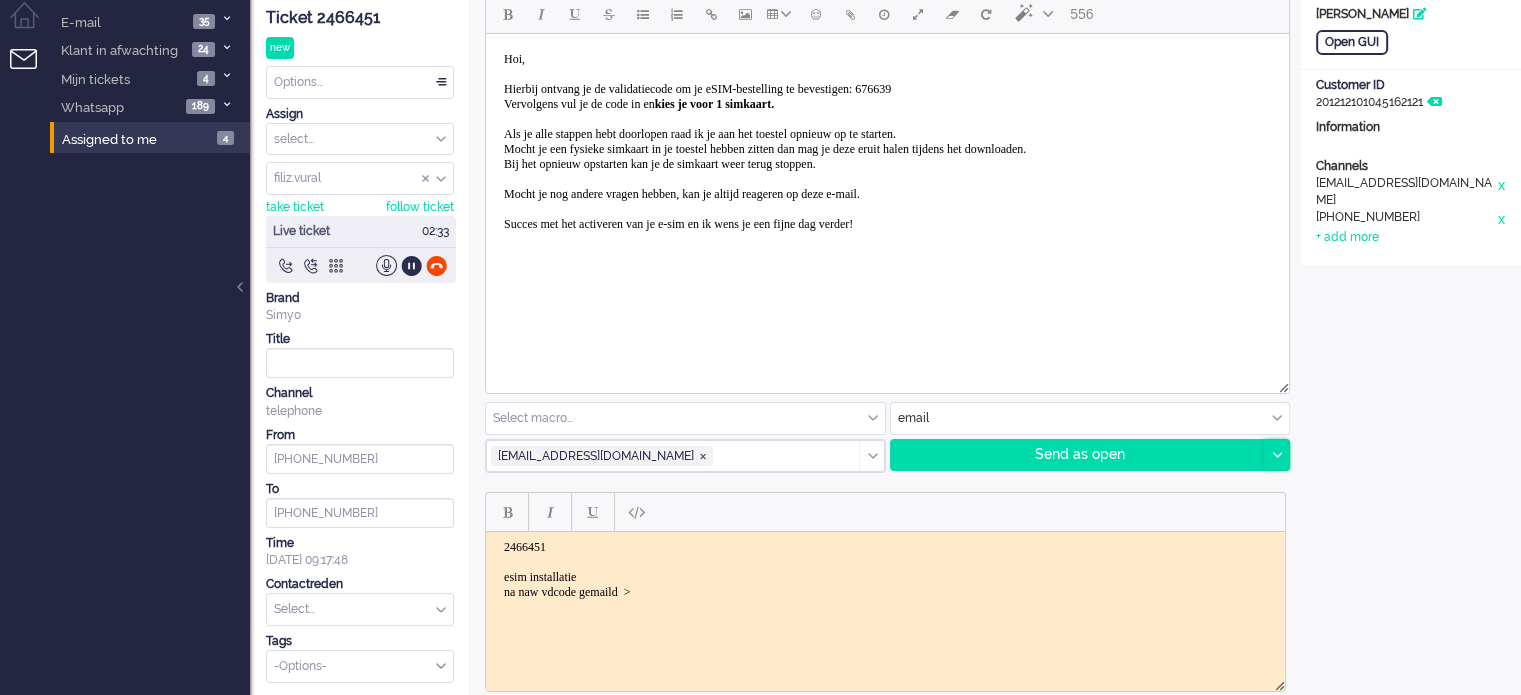 drag, startPoint x: 1285, startPoint y: 447, endPoint x: 1271, endPoint y: 458, distance: 17.804493 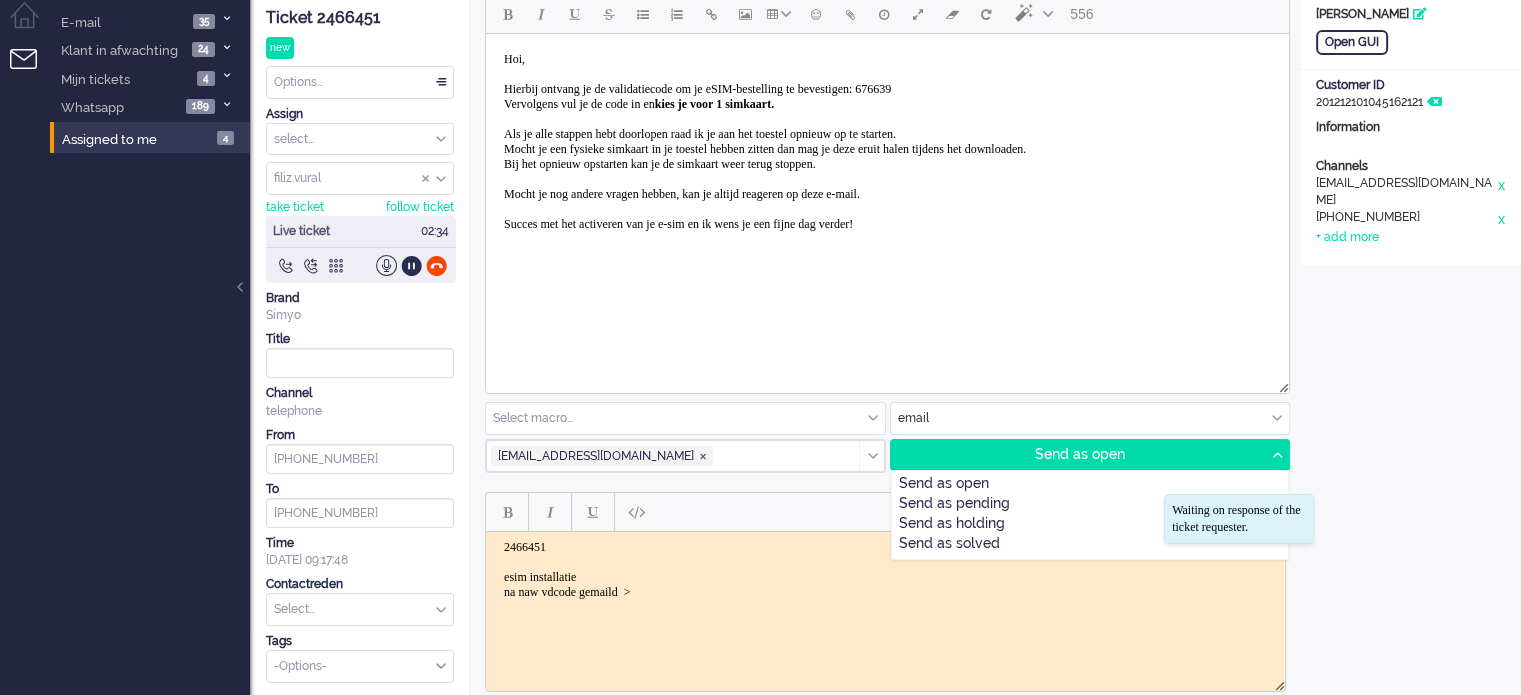 click on "Send as pending" at bounding box center (1090, 505) 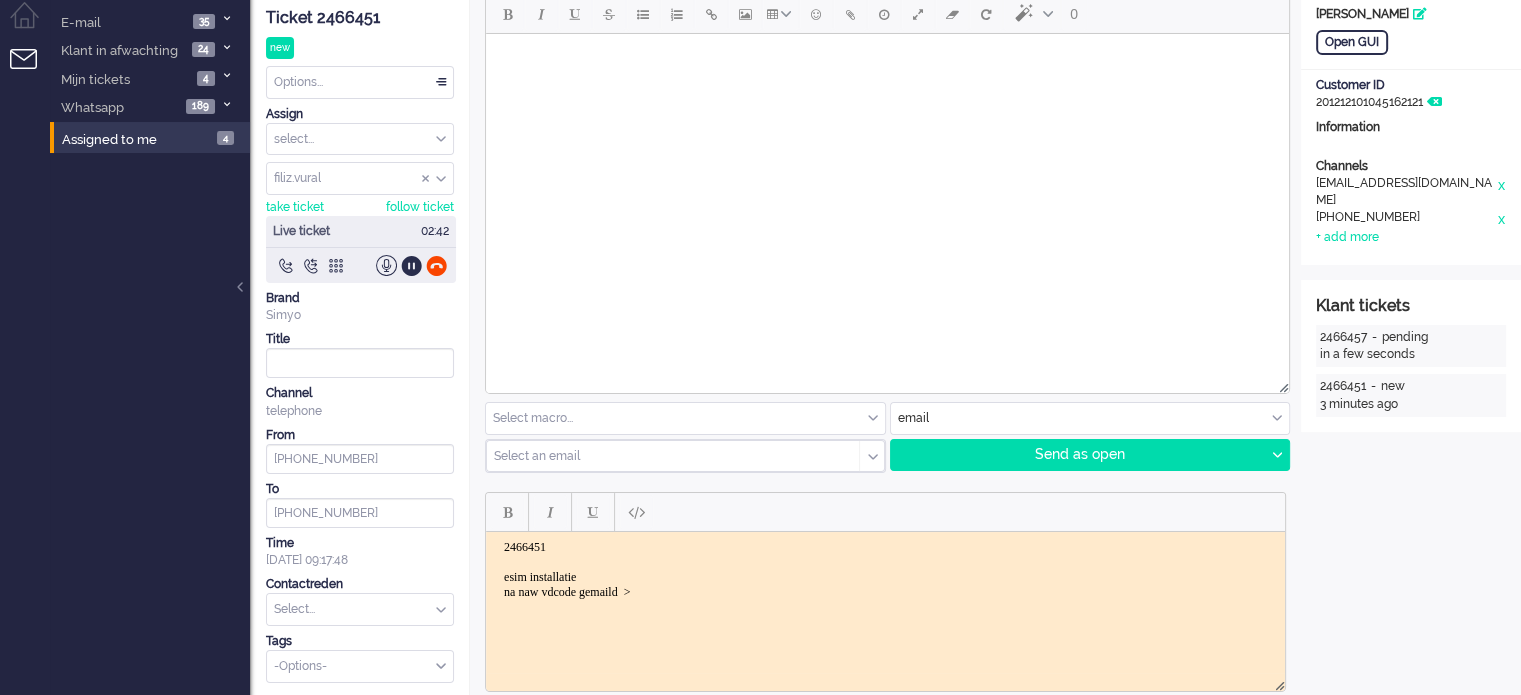 click on "vankassen@live.nl" at bounding box center [1406, 192] 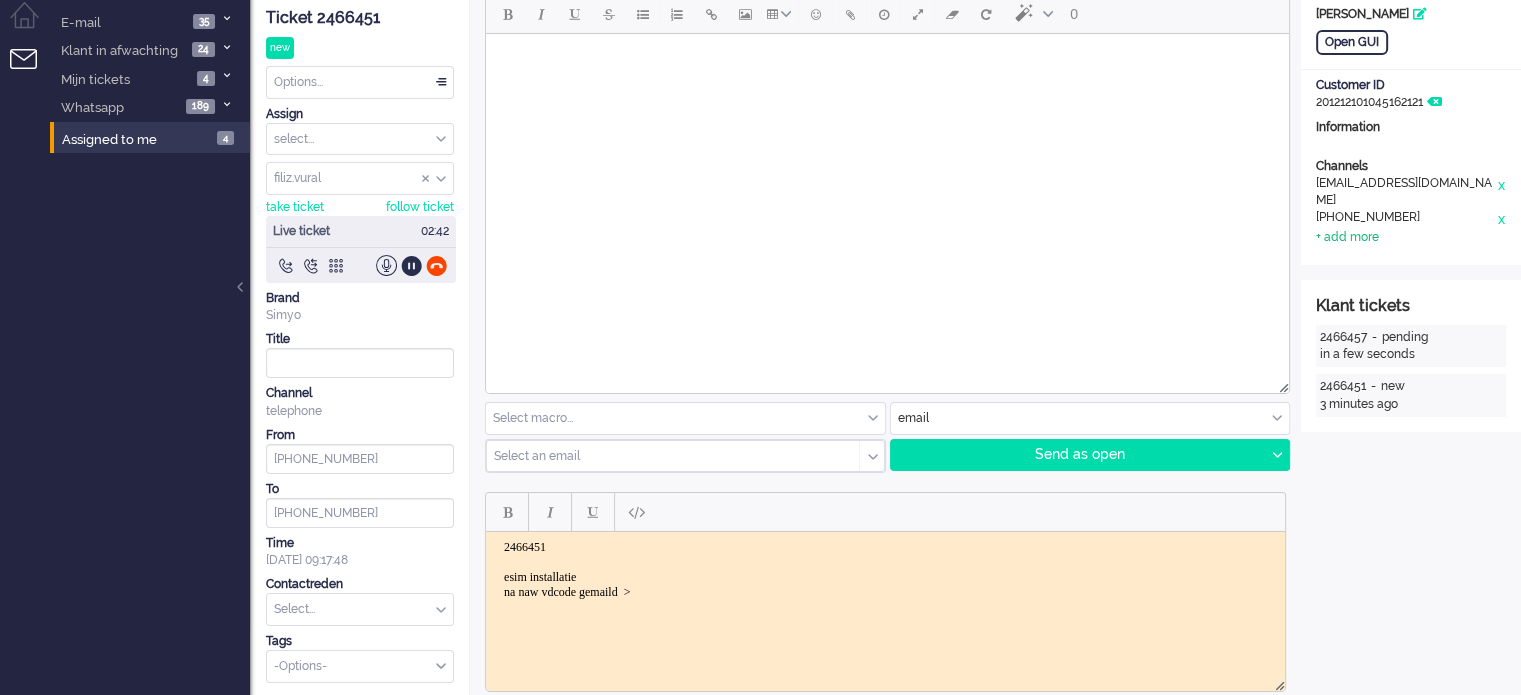 click on "+ add more" 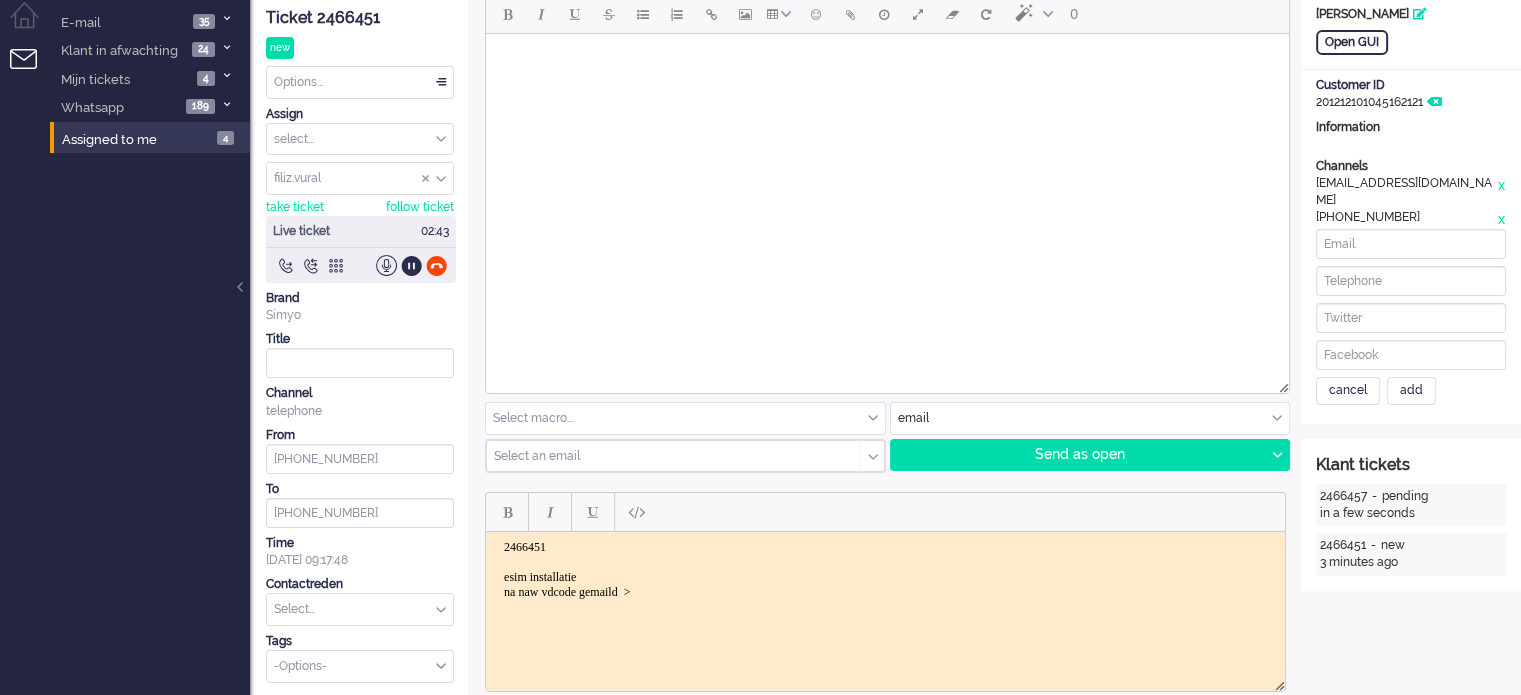 click on "cancel add" 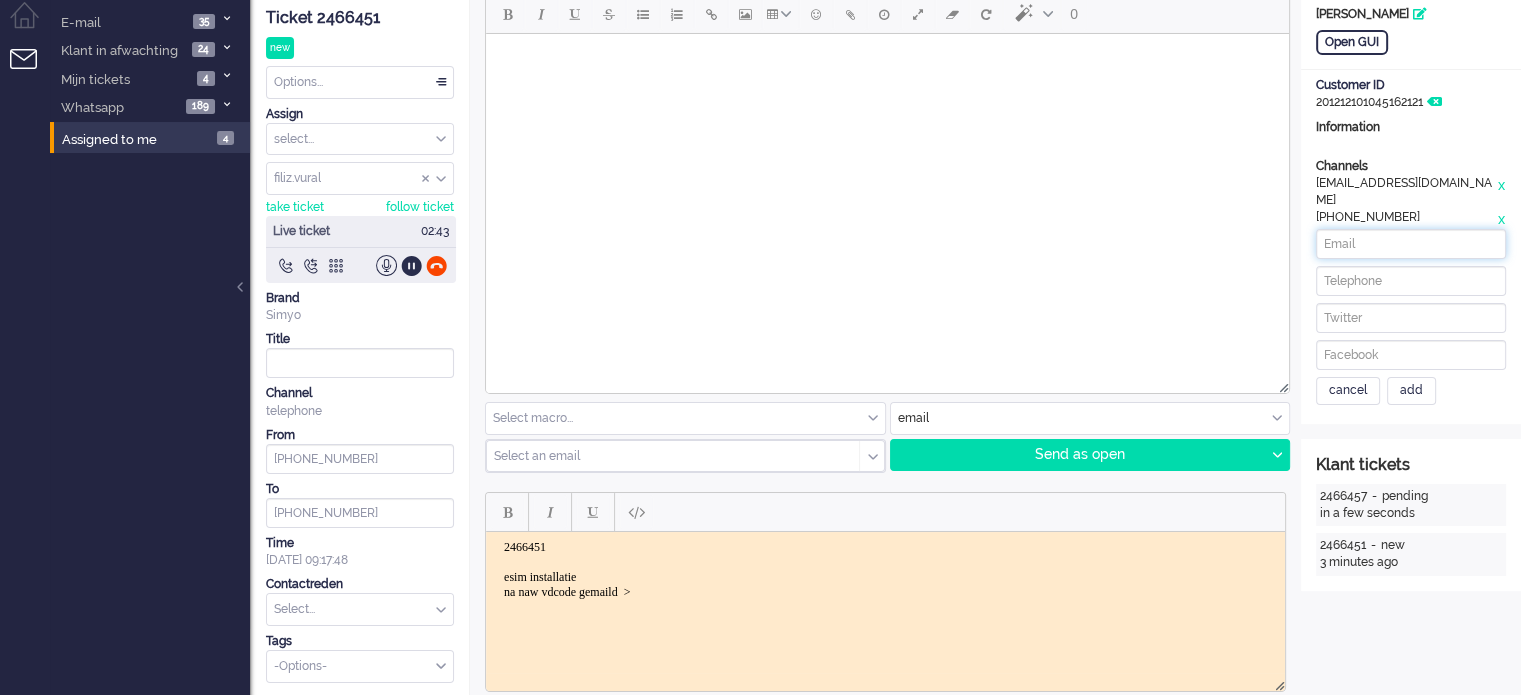 click at bounding box center [1411, 244] 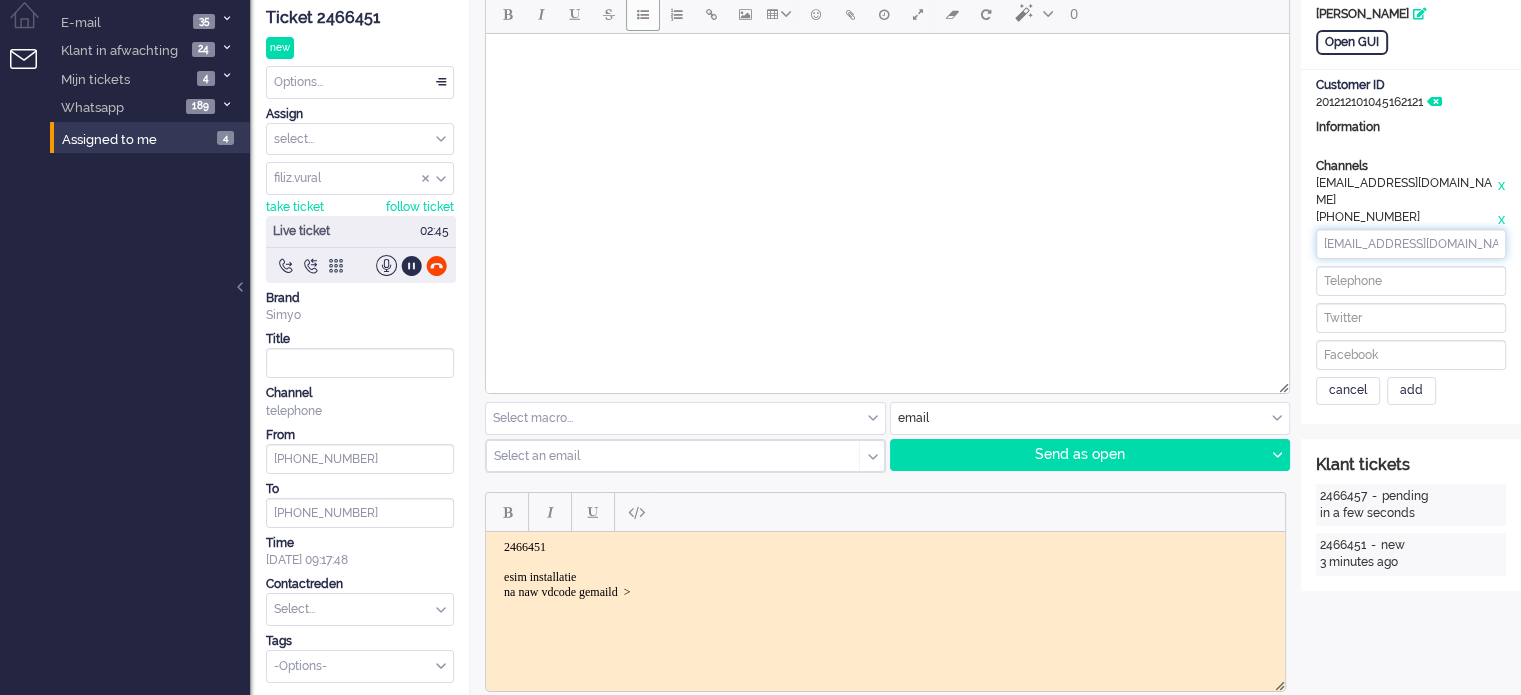 type on "mglkraag@live.nl" 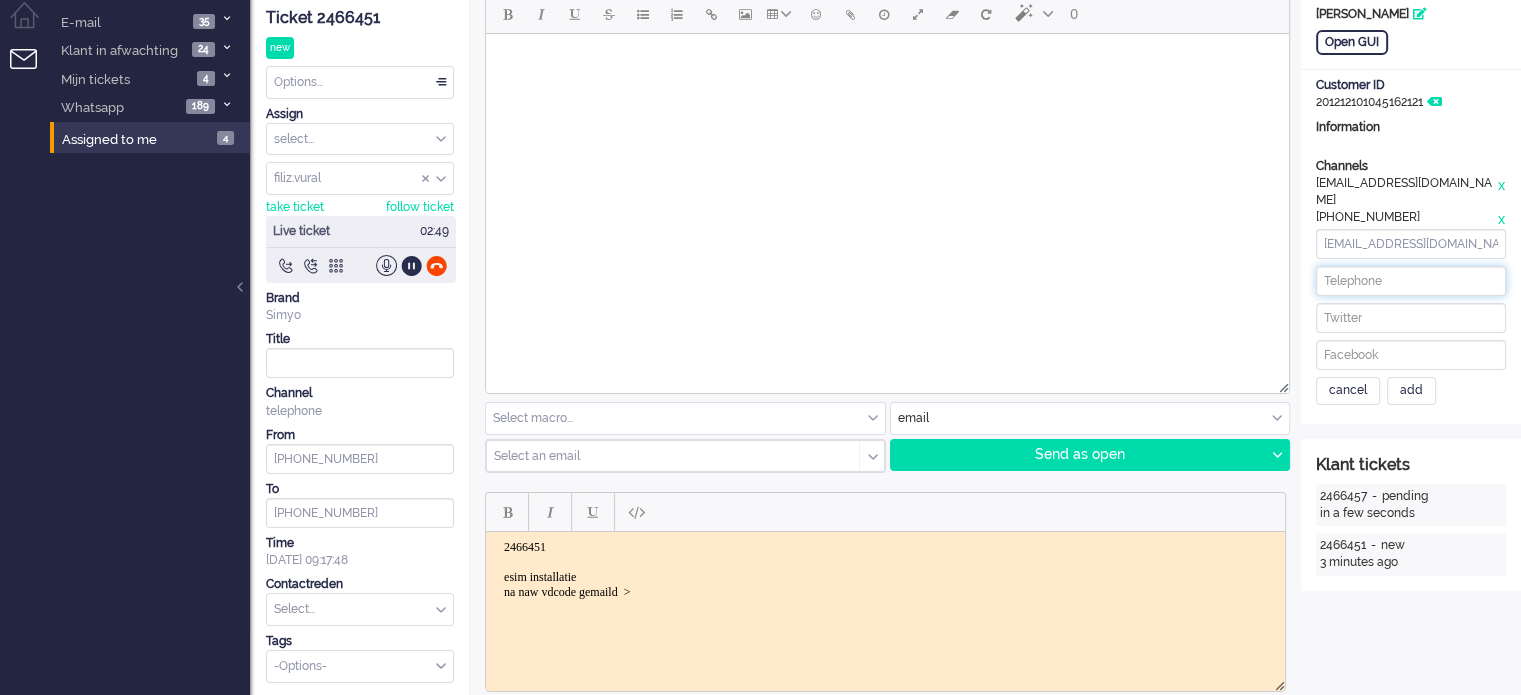 click at bounding box center (1411, 281) 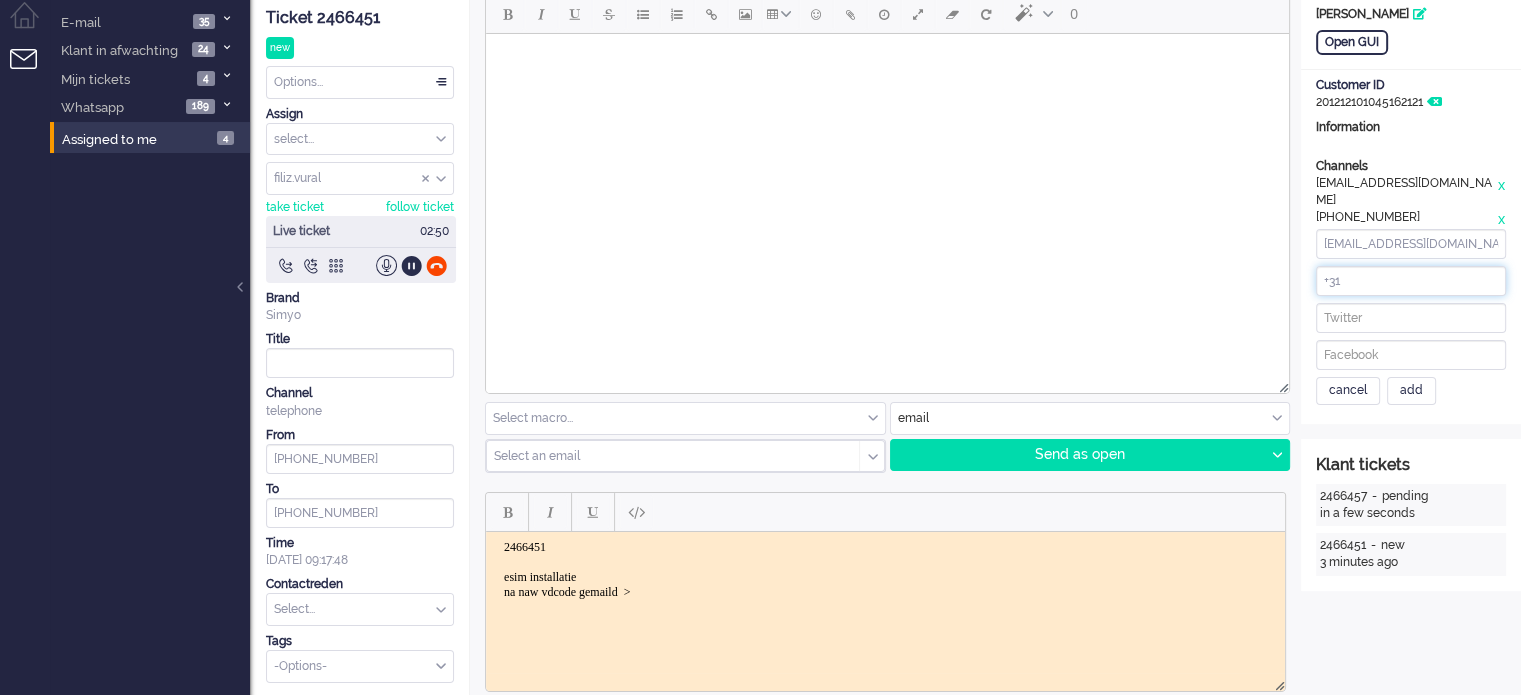 paste on "648872691" 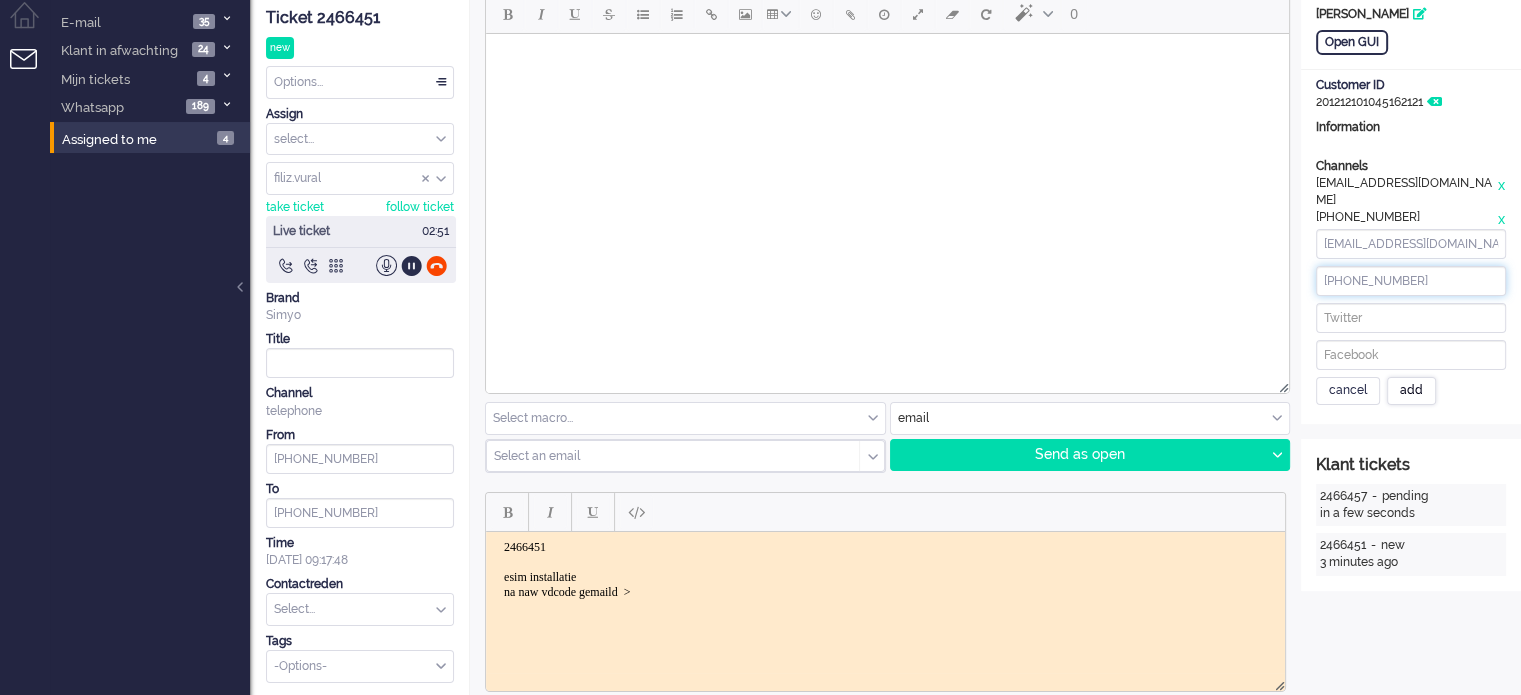 type on "+31648872691" 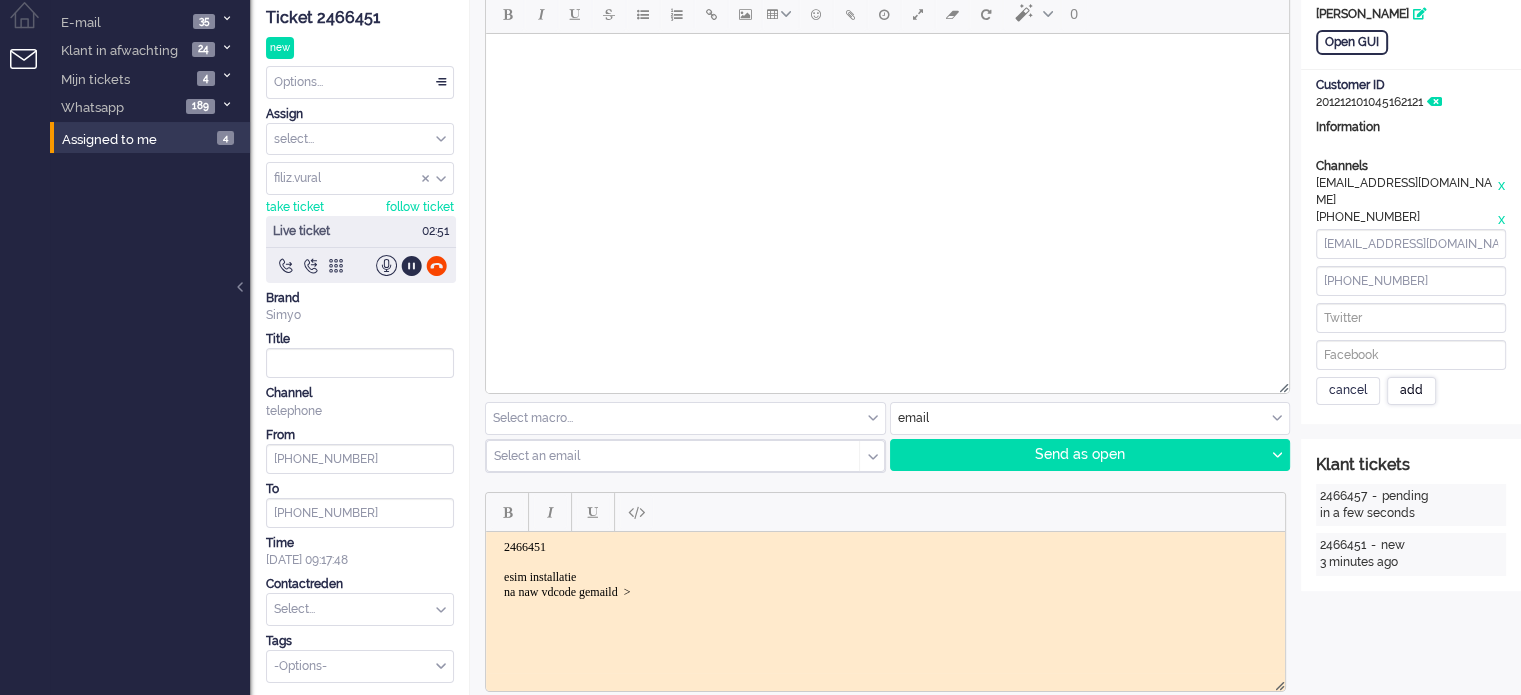click on "add" at bounding box center (1411, 391) 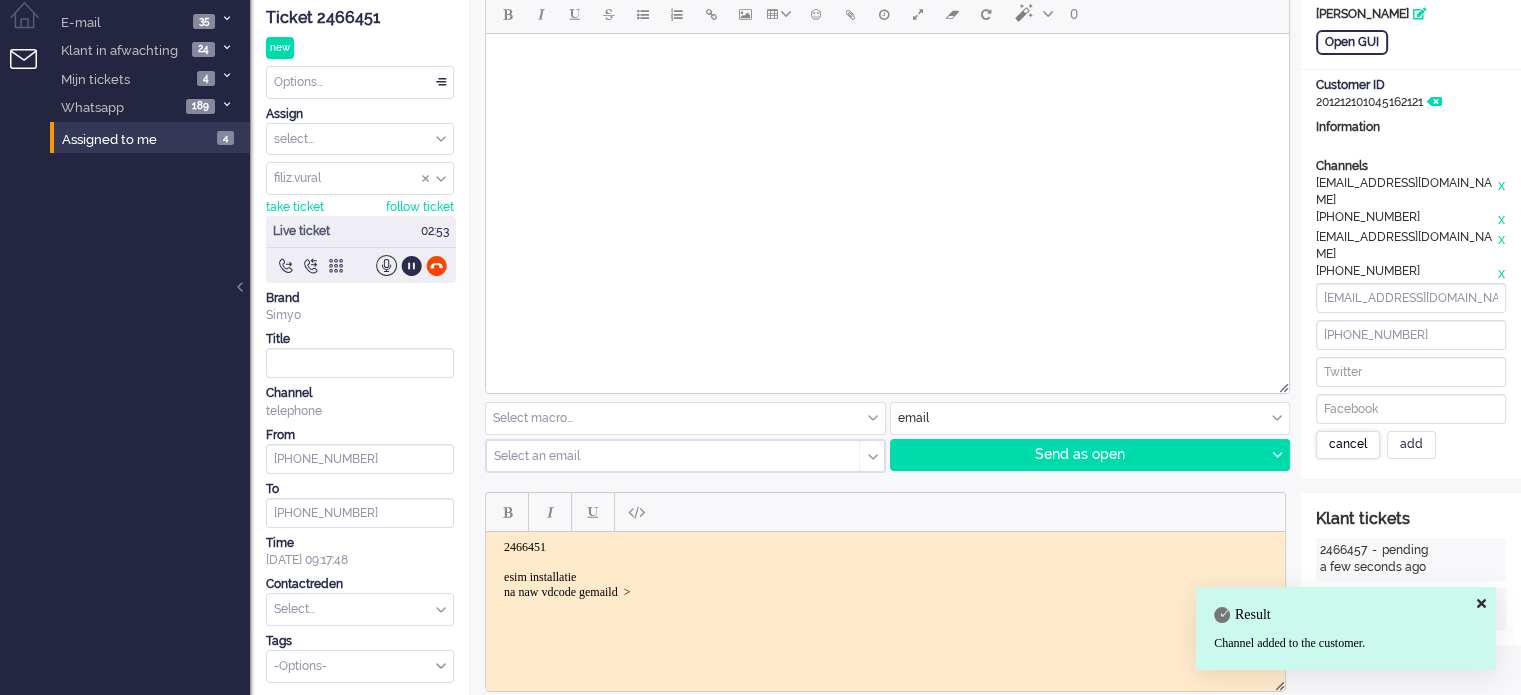 click on "cancel" at bounding box center [1348, 445] 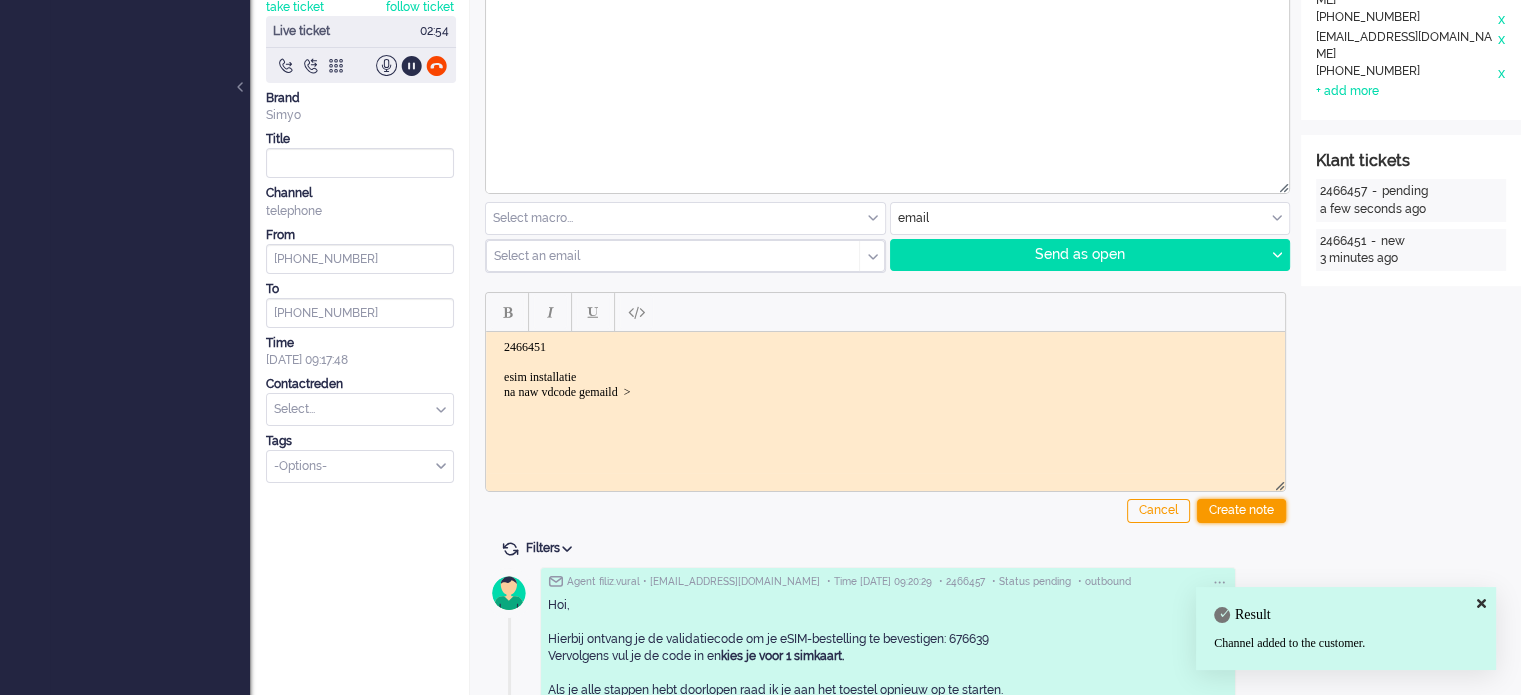 click on "Create note" at bounding box center [1241, 511] 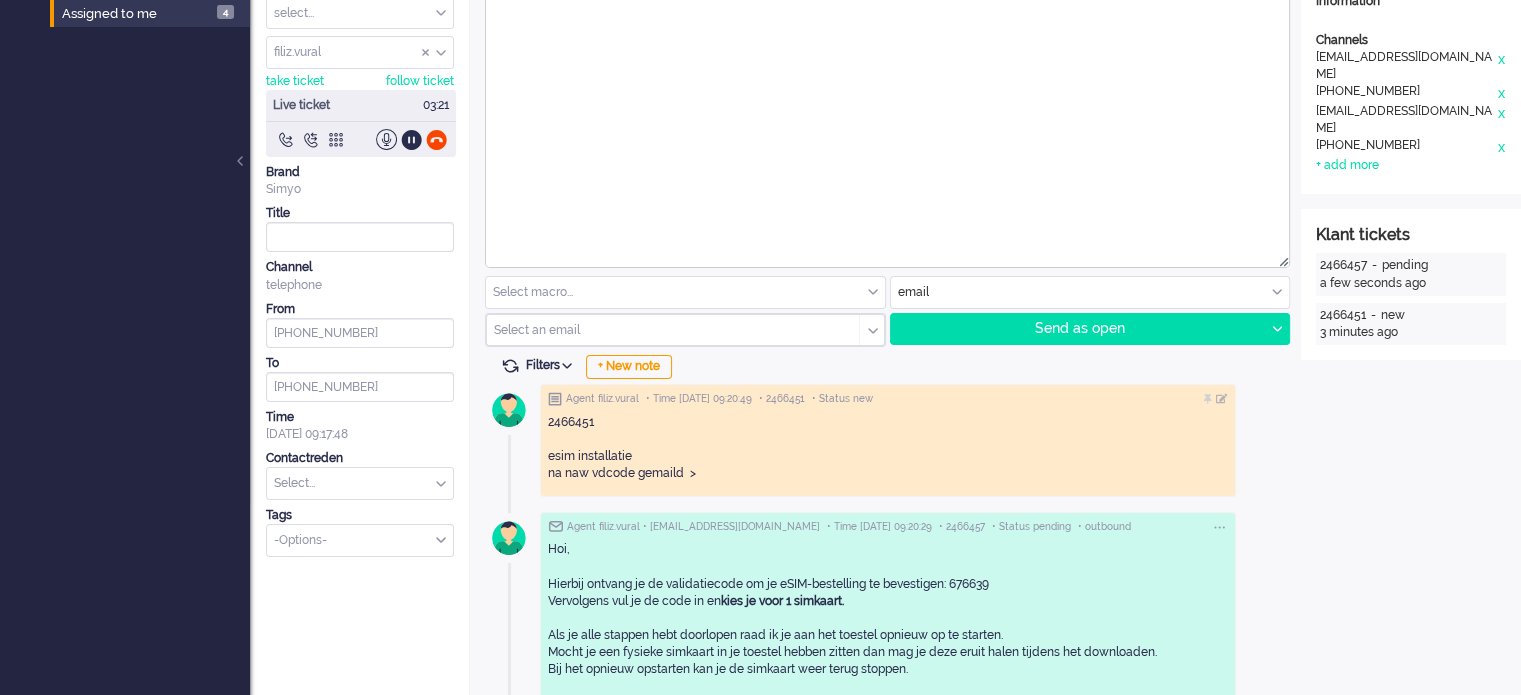 scroll, scrollTop: 0, scrollLeft: 0, axis: both 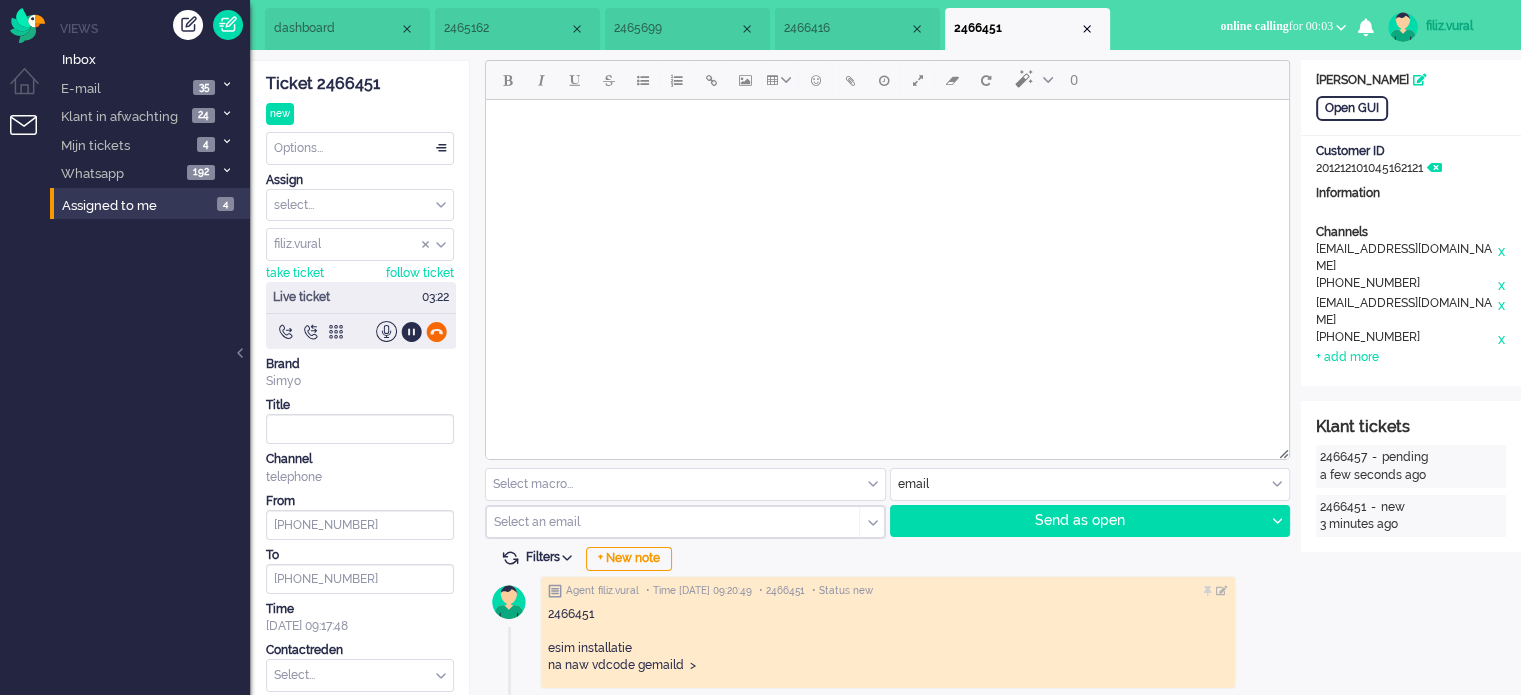 click 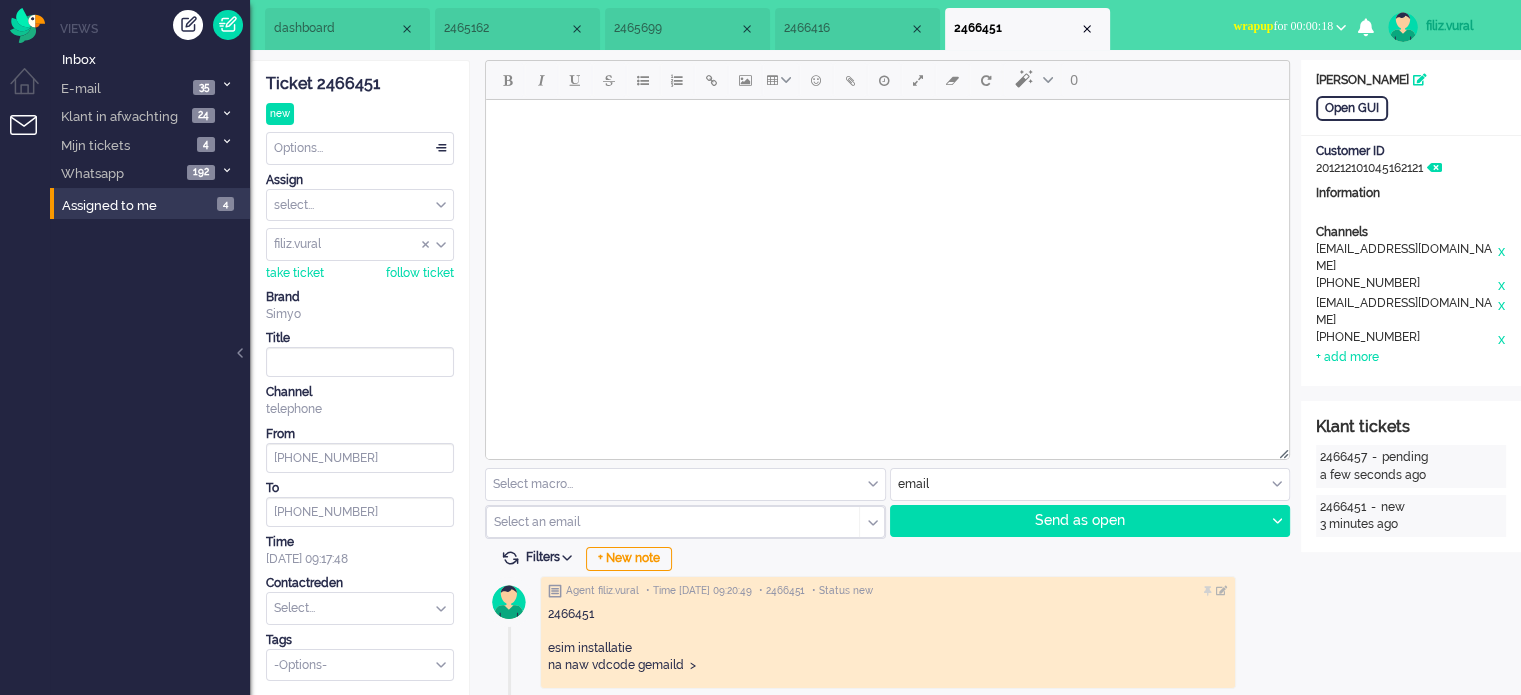 click on "wrapup" at bounding box center [1253, 26] 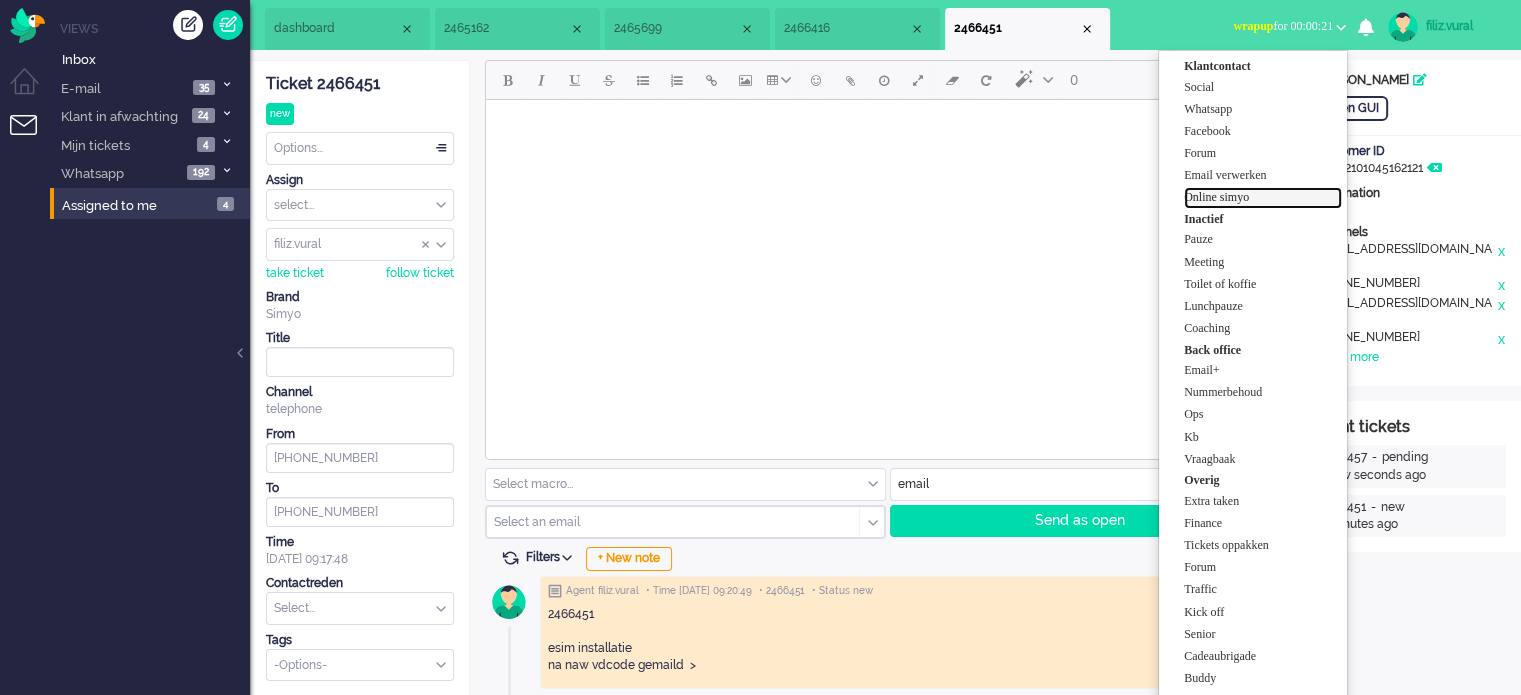 click on "Online simyo" at bounding box center (1263, 197) 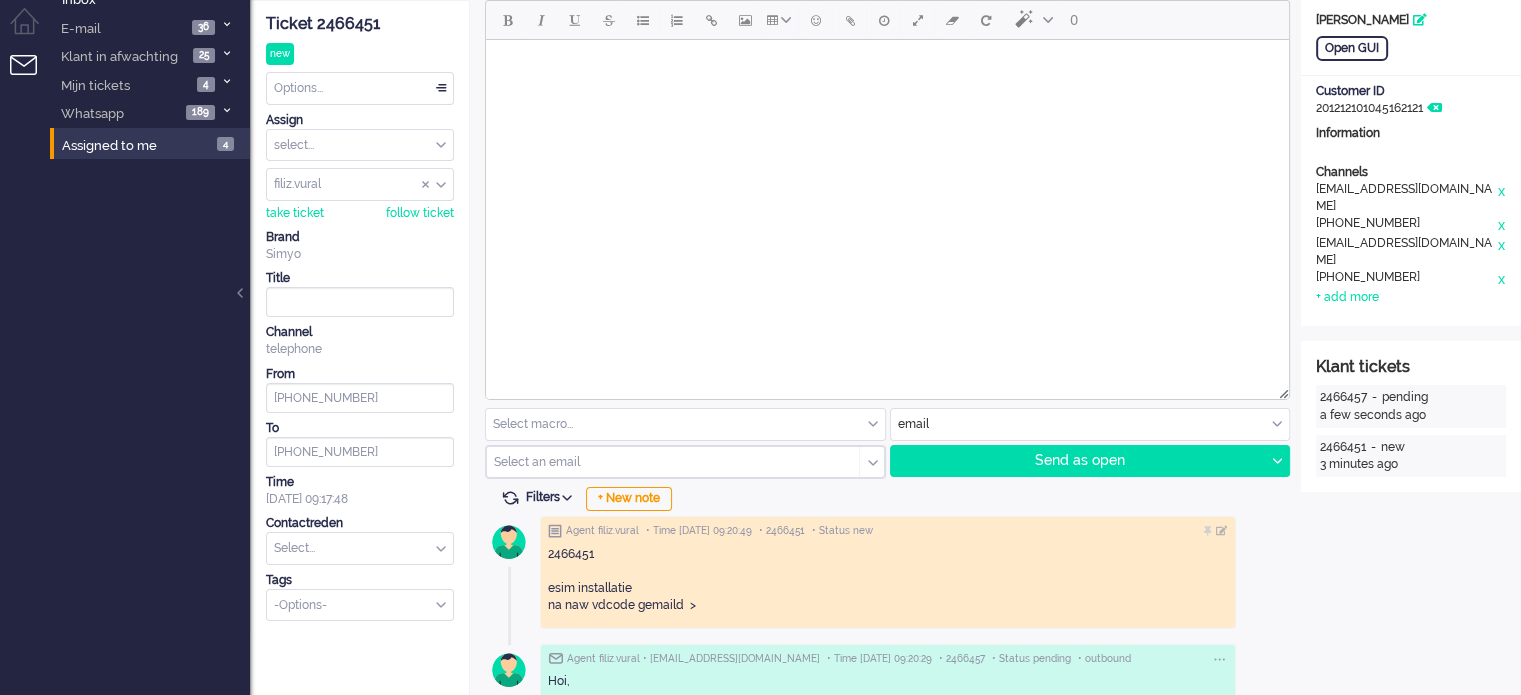 scroll, scrollTop: 0, scrollLeft: 0, axis: both 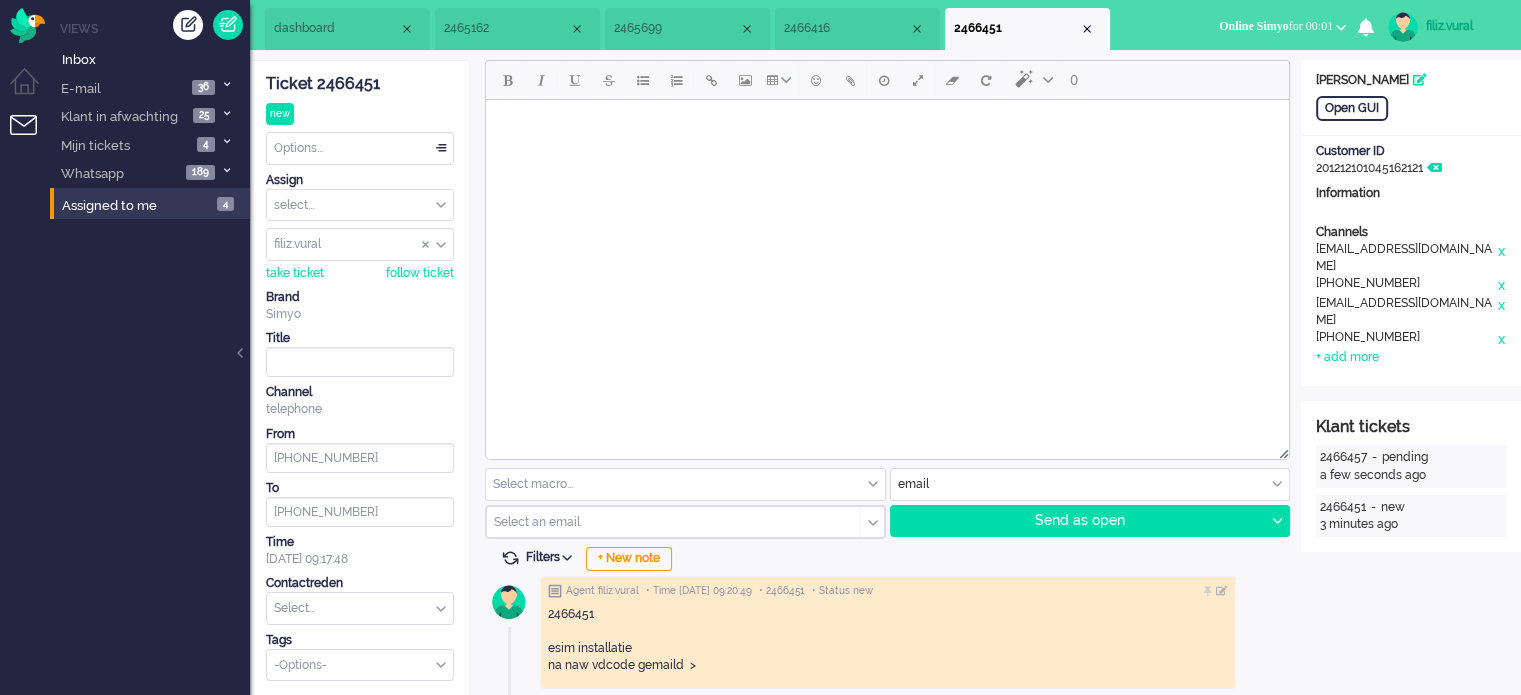 click on "2466416" at bounding box center [846, 28] 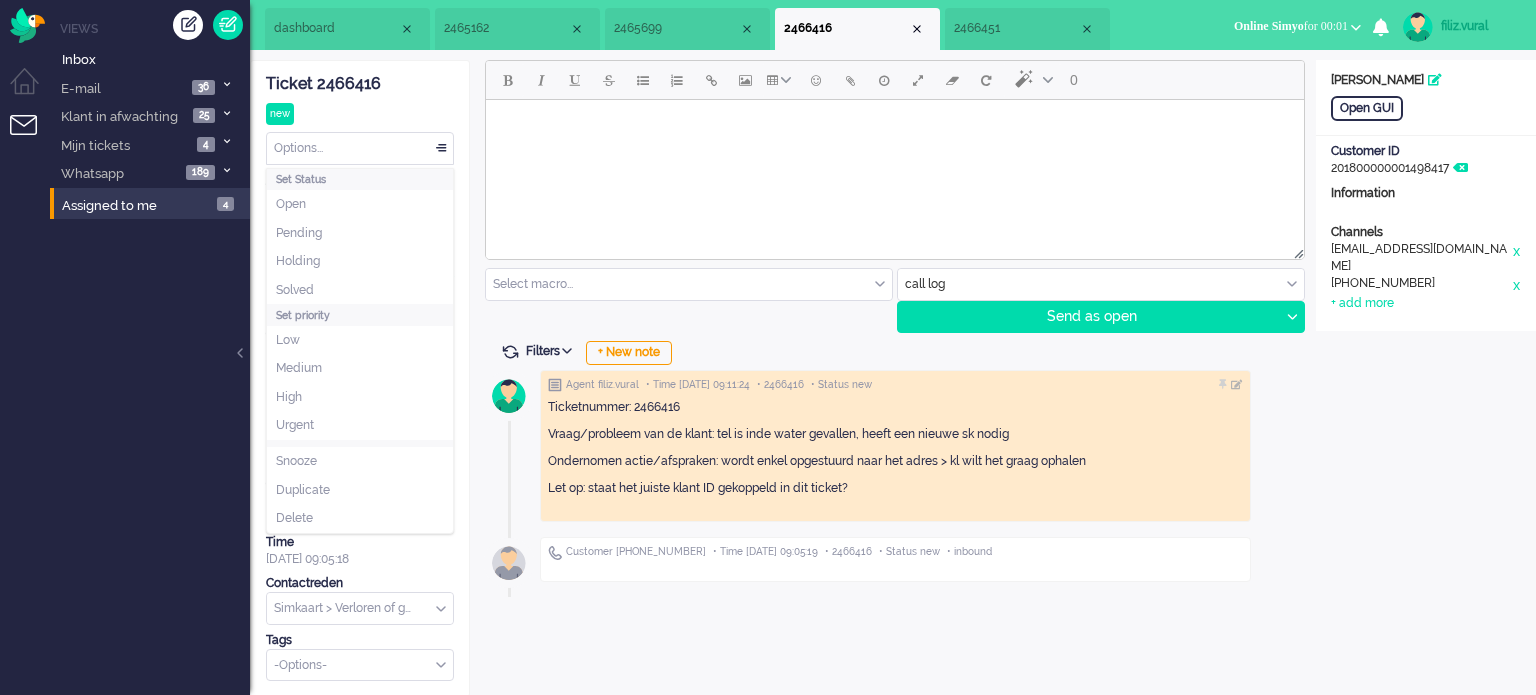 click on "Options..." at bounding box center (360, 148) 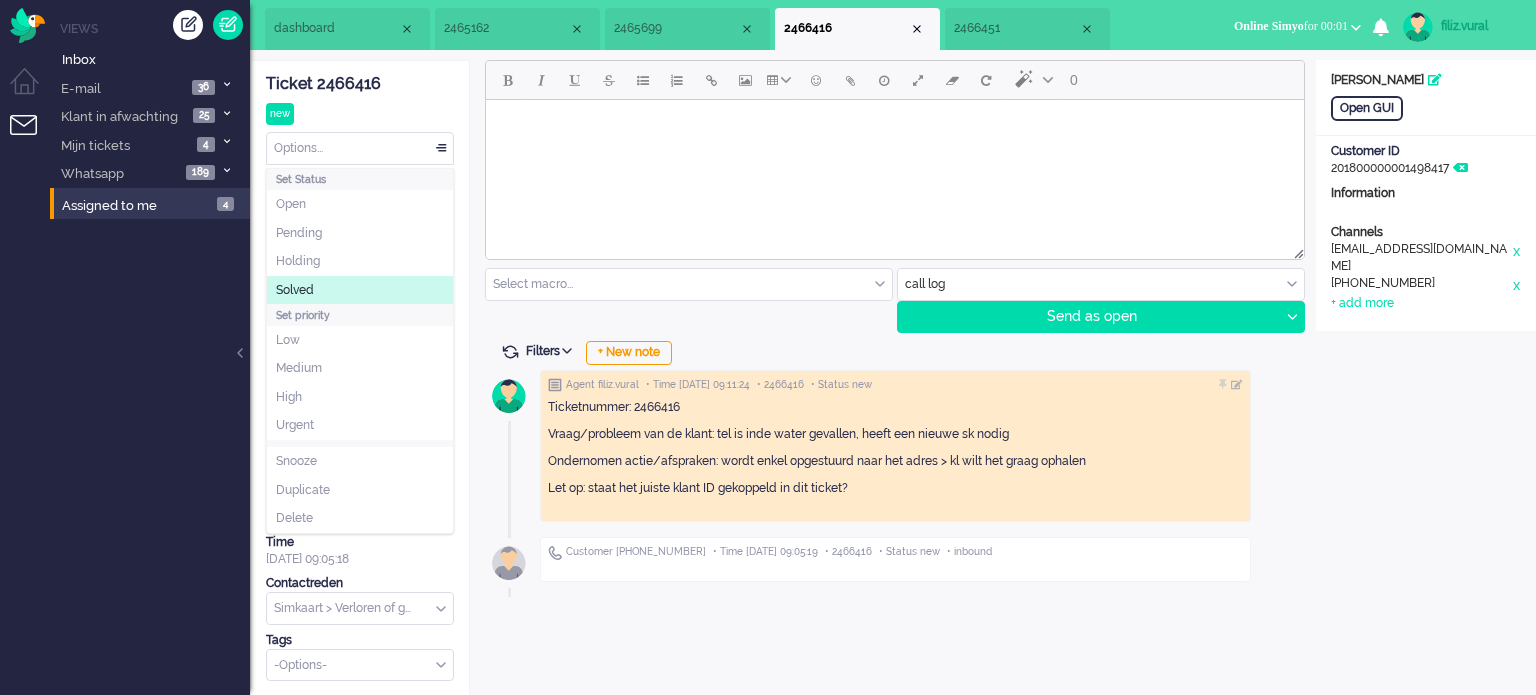 click on "Solved" 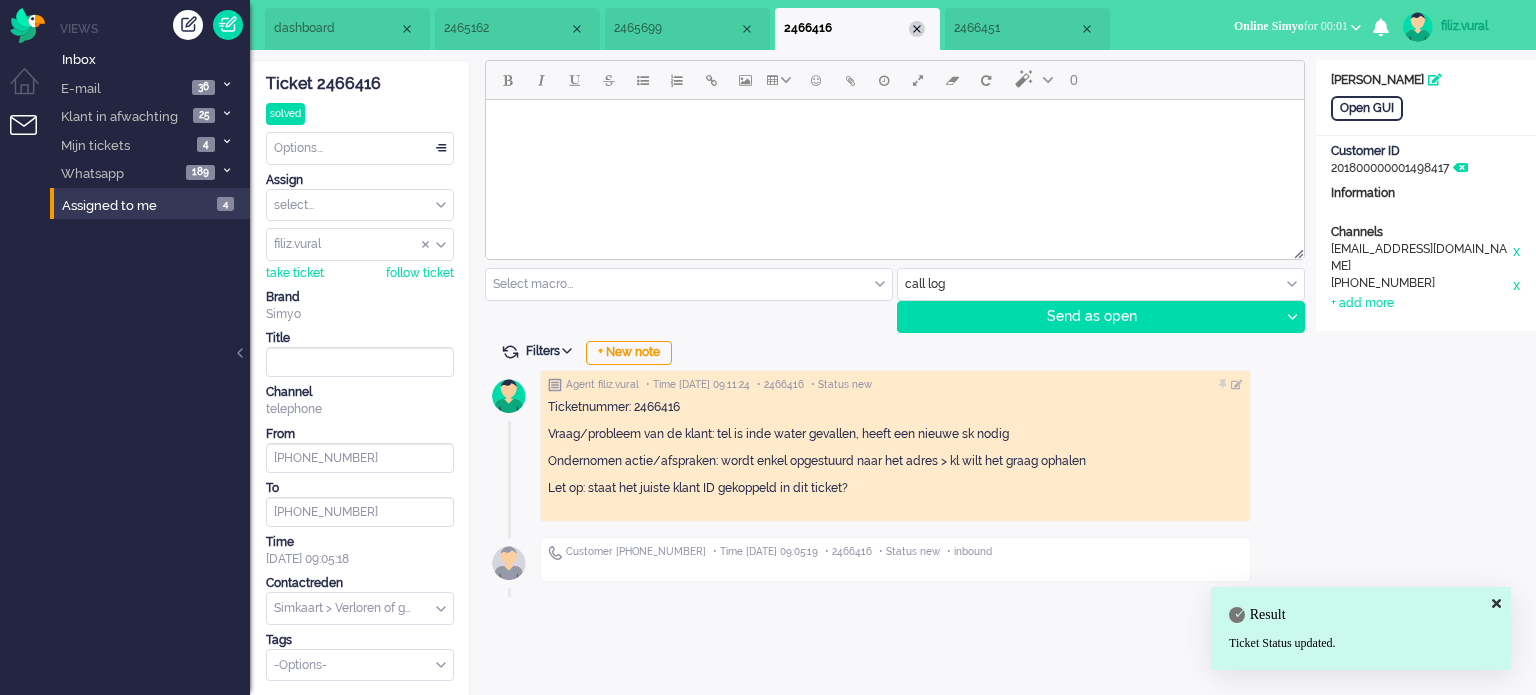 click at bounding box center (917, 29) 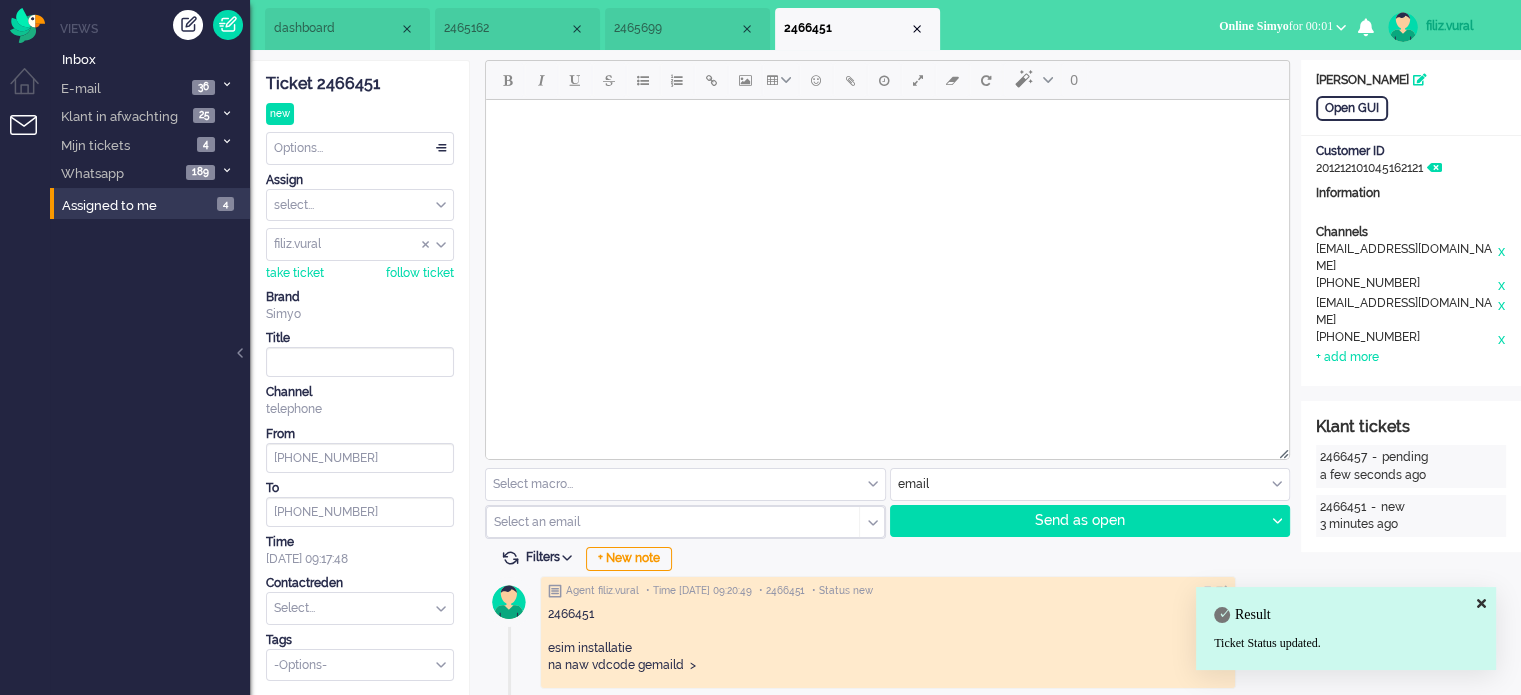 click on "2465699" at bounding box center [676, 28] 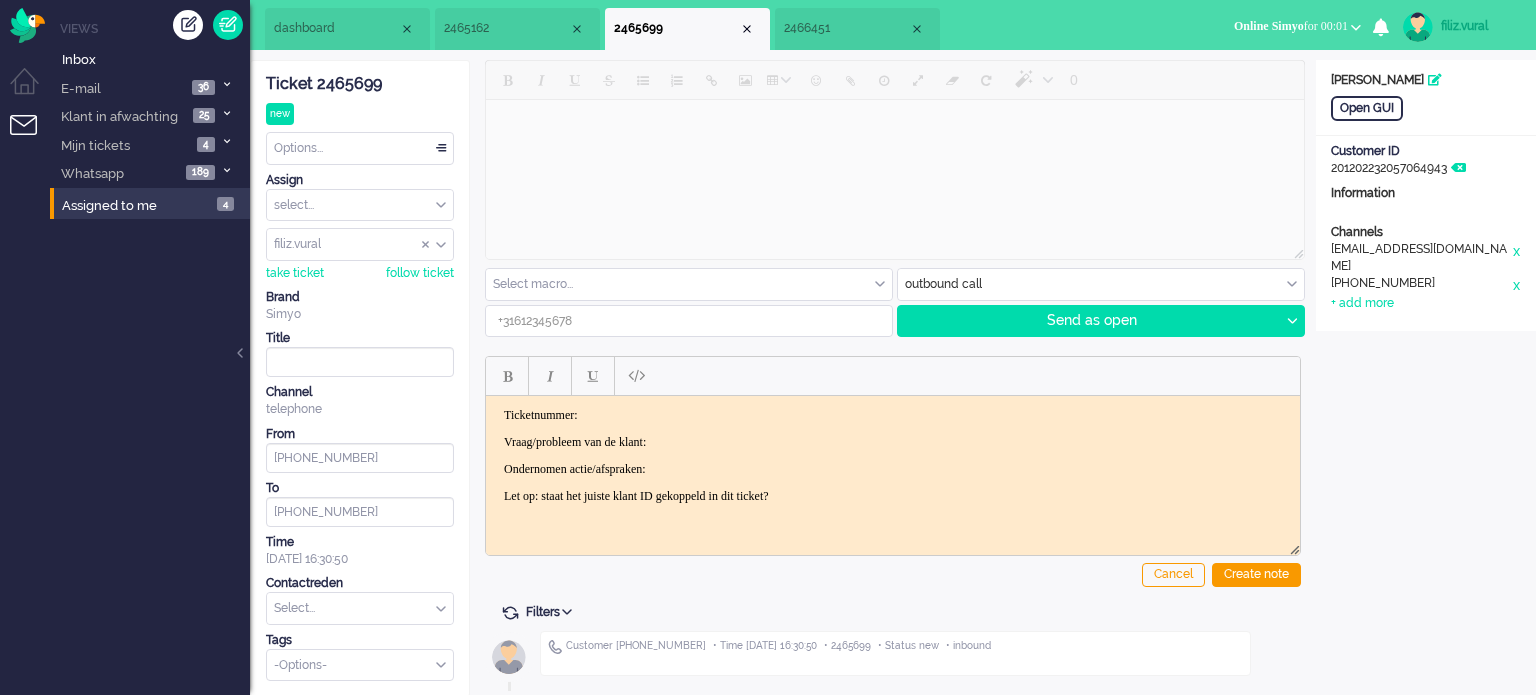 click on "2465162" at bounding box center [506, 28] 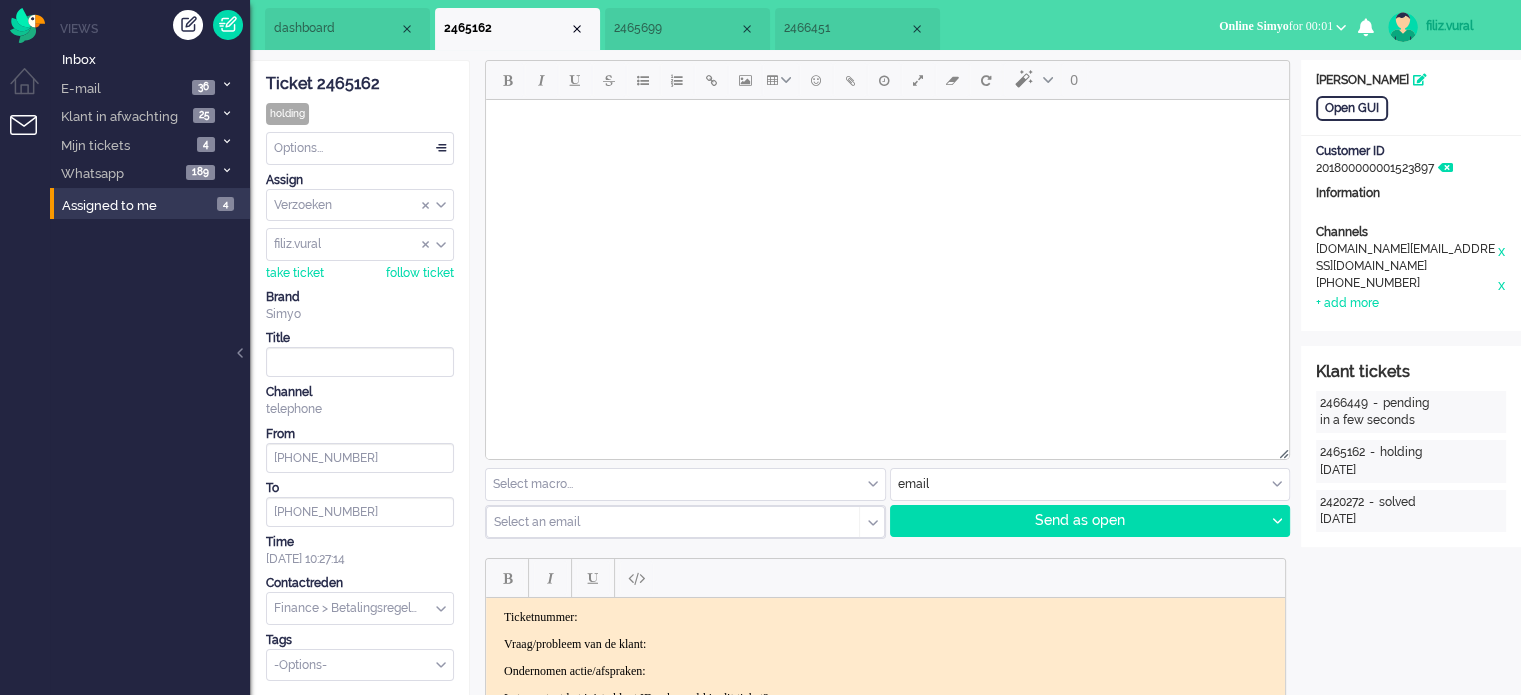 scroll, scrollTop: 400, scrollLeft: 0, axis: vertical 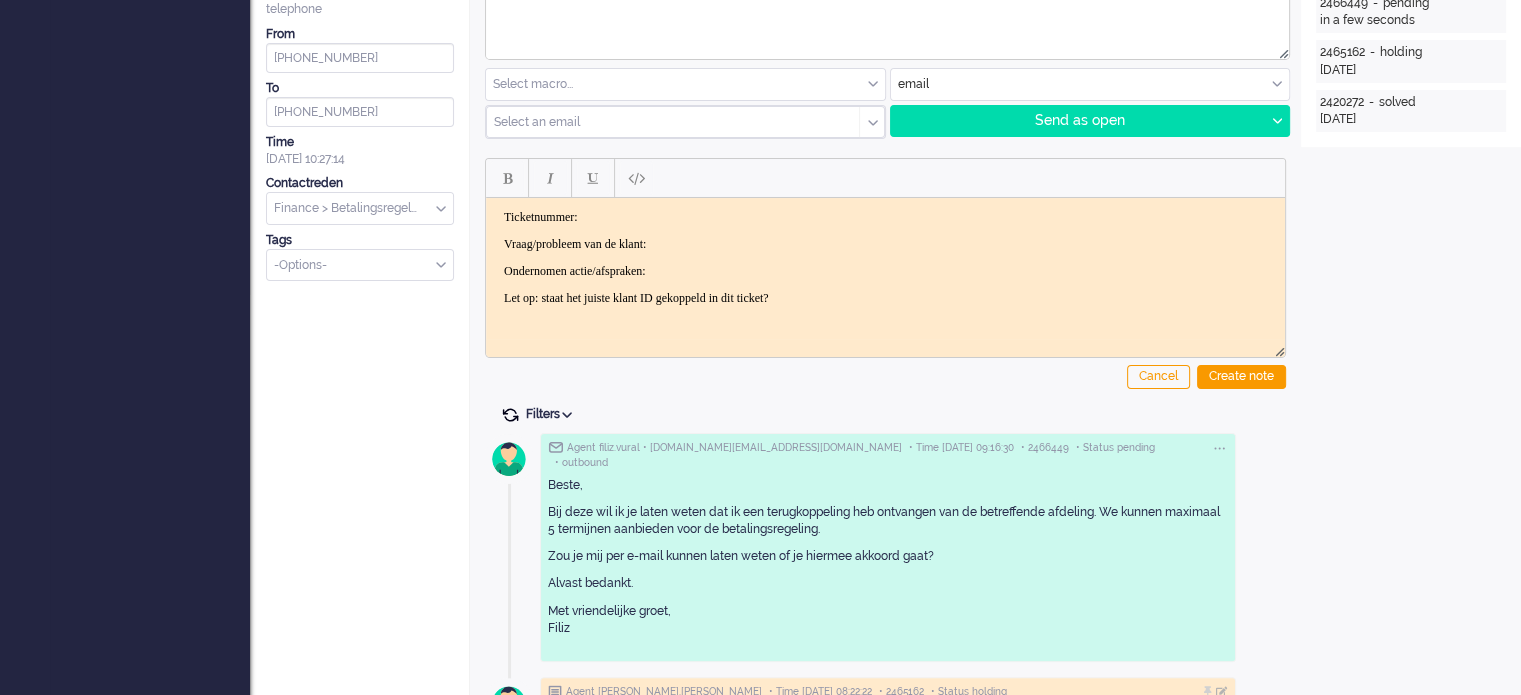 click at bounding box center [510, 415] 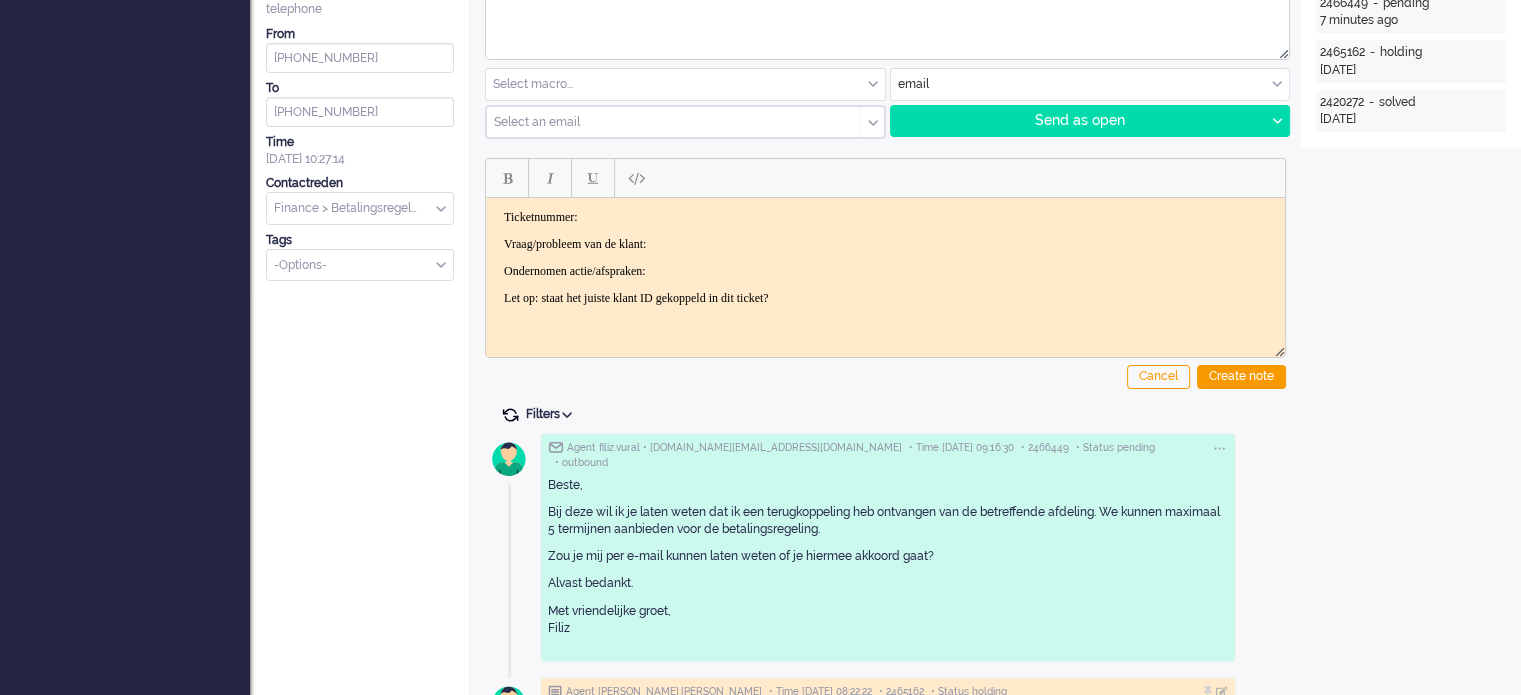 click at bounding box center (510, 415) 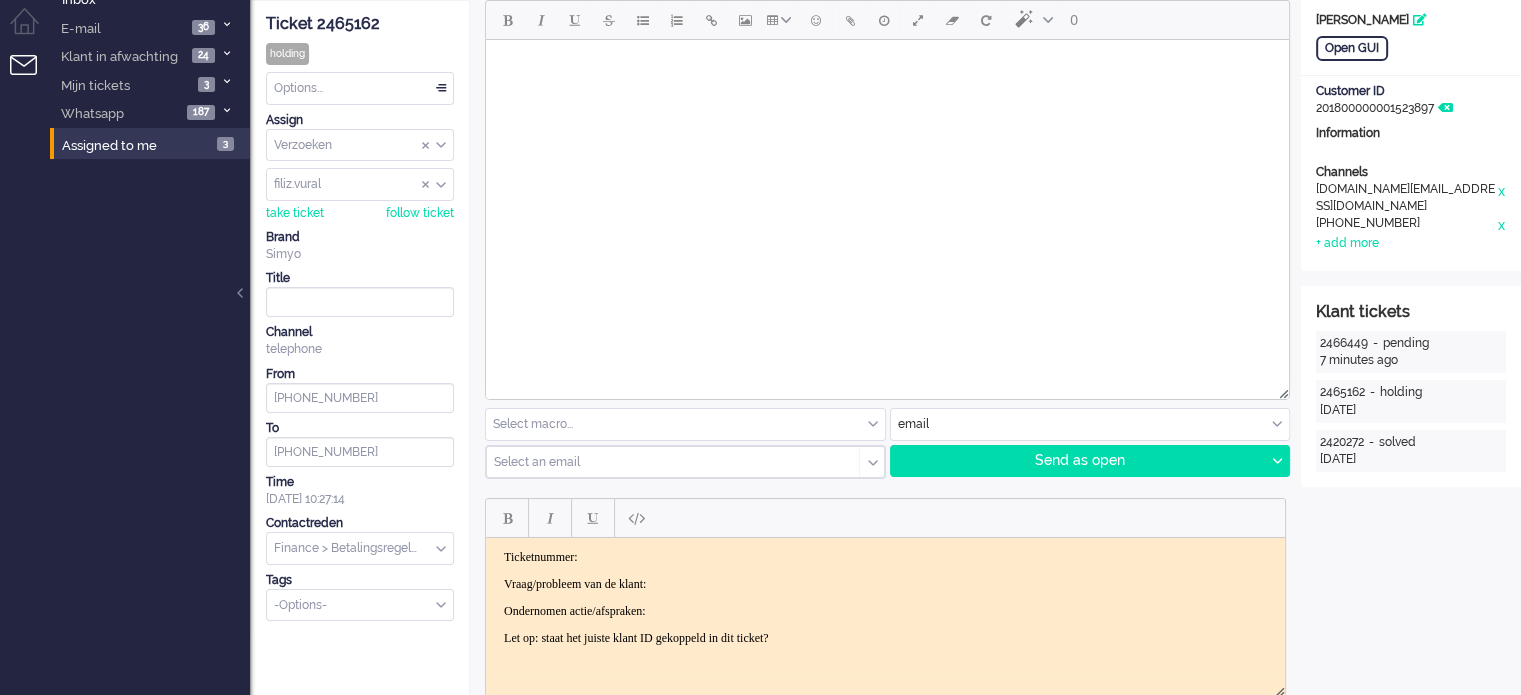 scroll, scrollTop: 0, scrollLeft: 0, axis: both 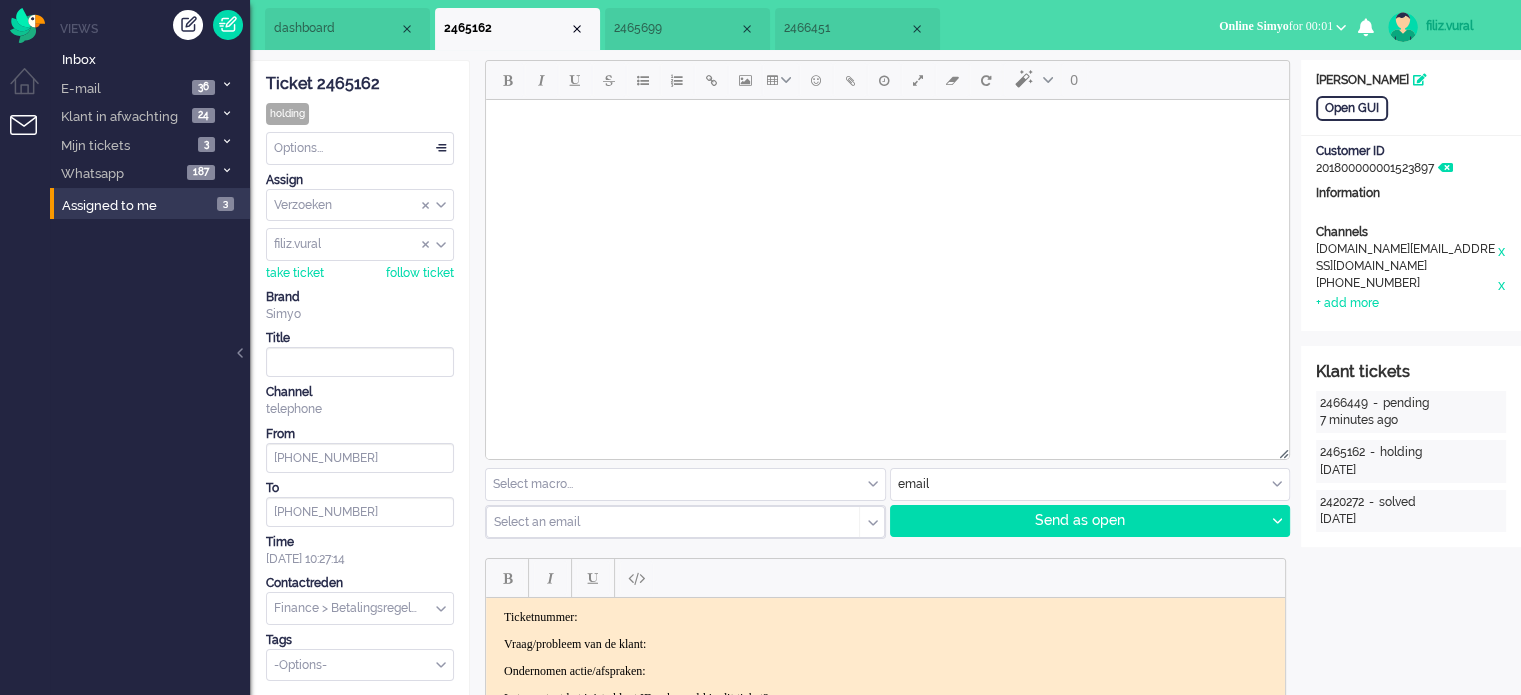 click on "2465699" at bounding box center [676, 28] 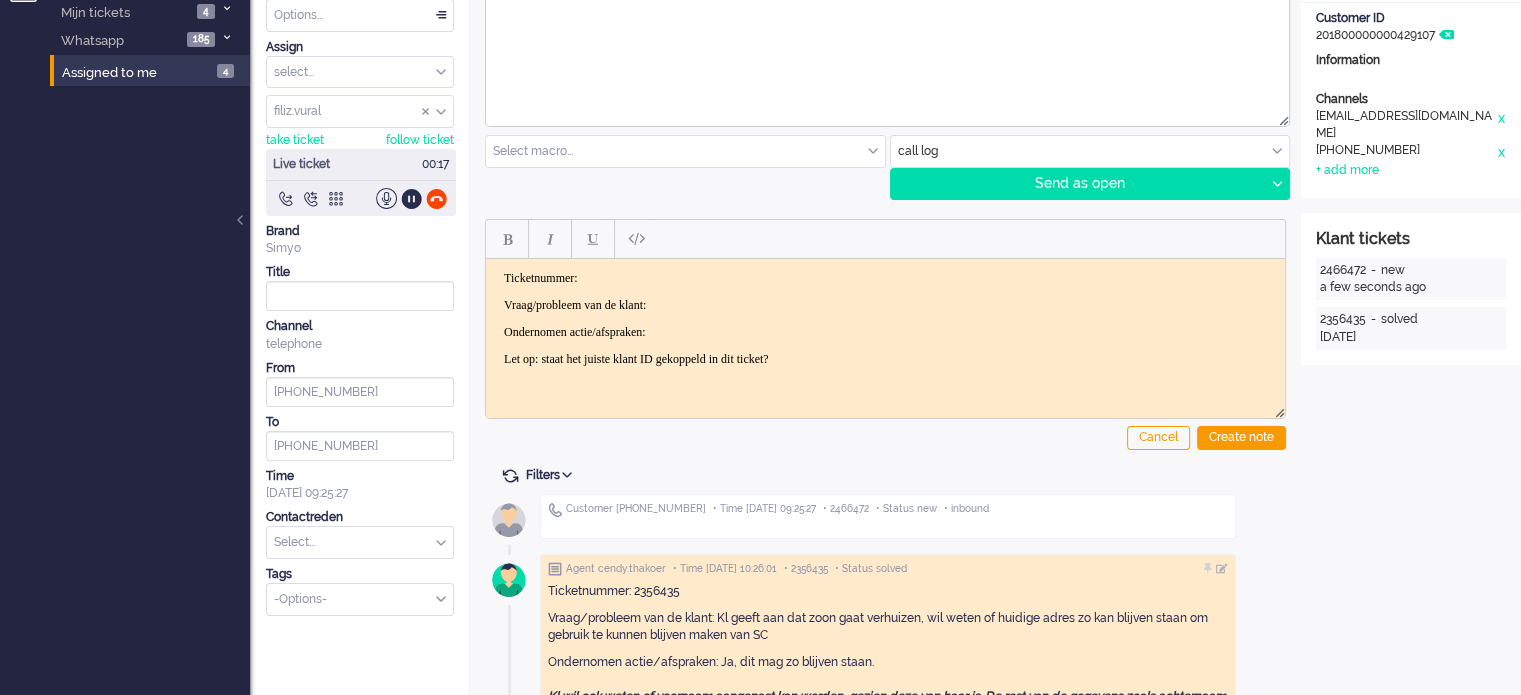 scroll, scrollTop: 0, scrollLeft: 0, axis: both 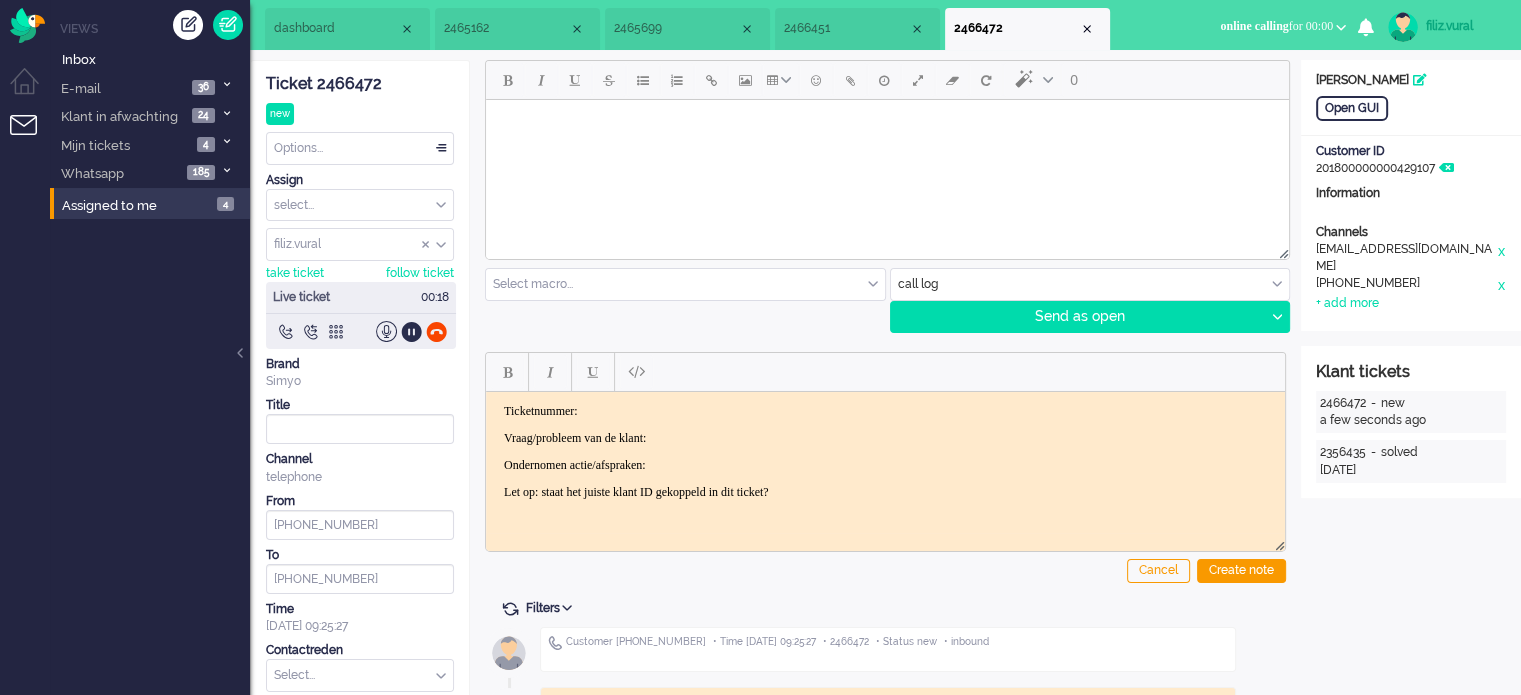 click on "Ticket 2466472" 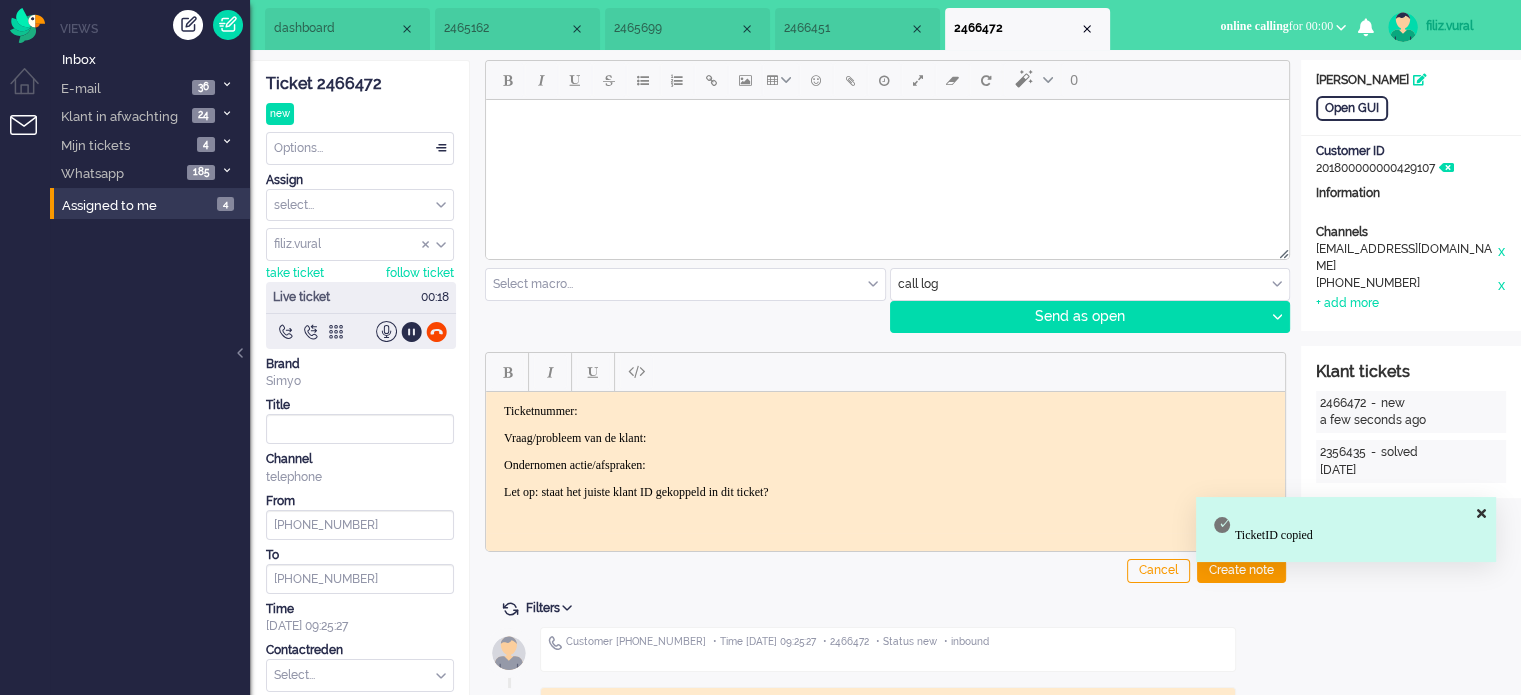 click on "Ticketnummer: Vraag/probleem van de klant: Ondernomen actie/afspraken:  Let op: staat het juiste klant ID gekoppeld in dit ticket?" at bounding box center [885, 451] 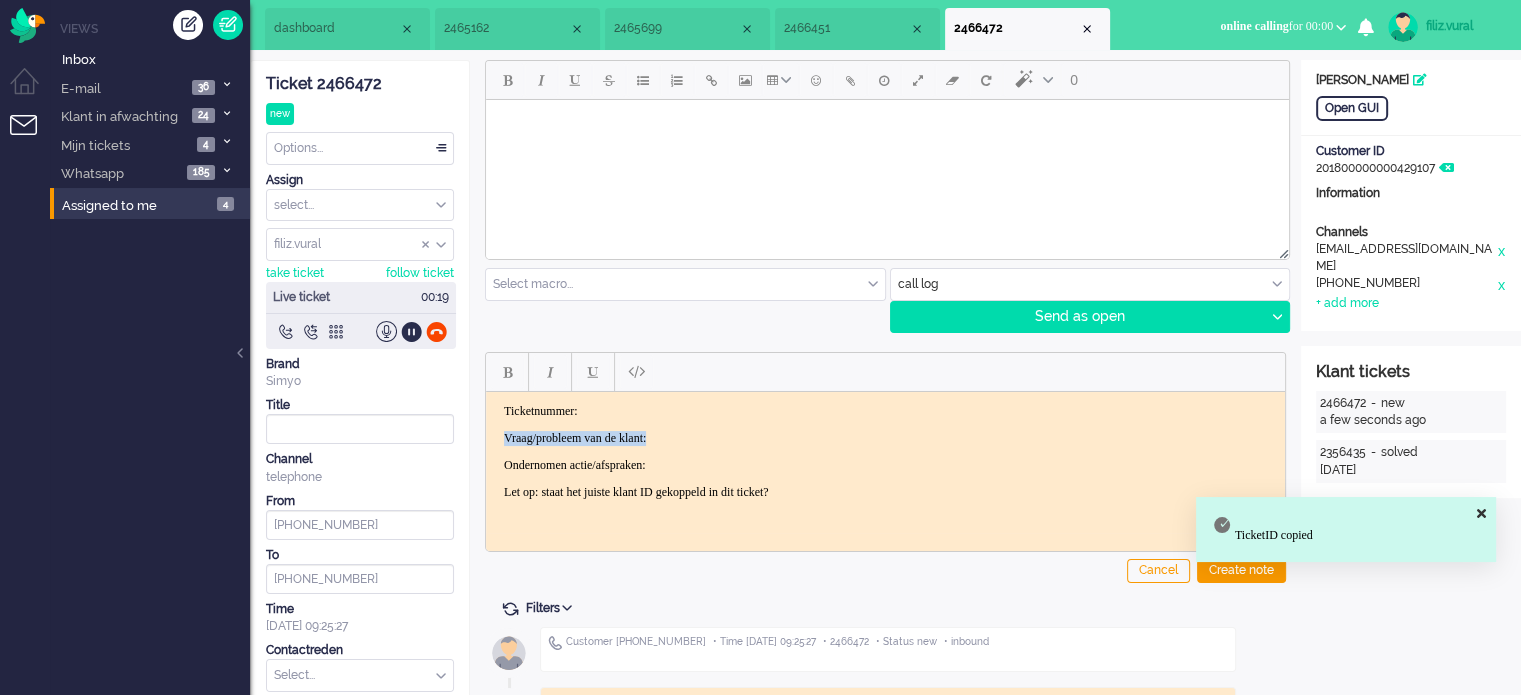 click on "Ticketnummer:" at bounding box center (885, 410) 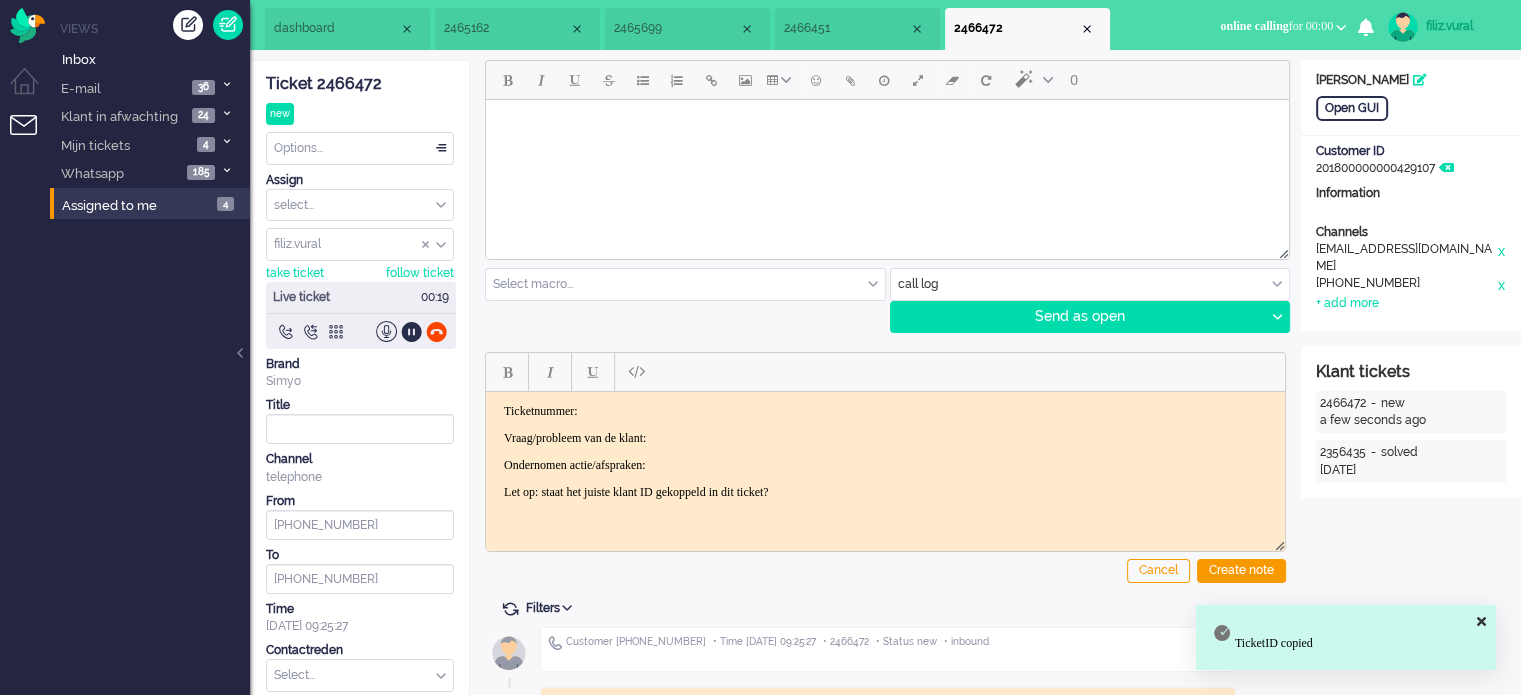 type 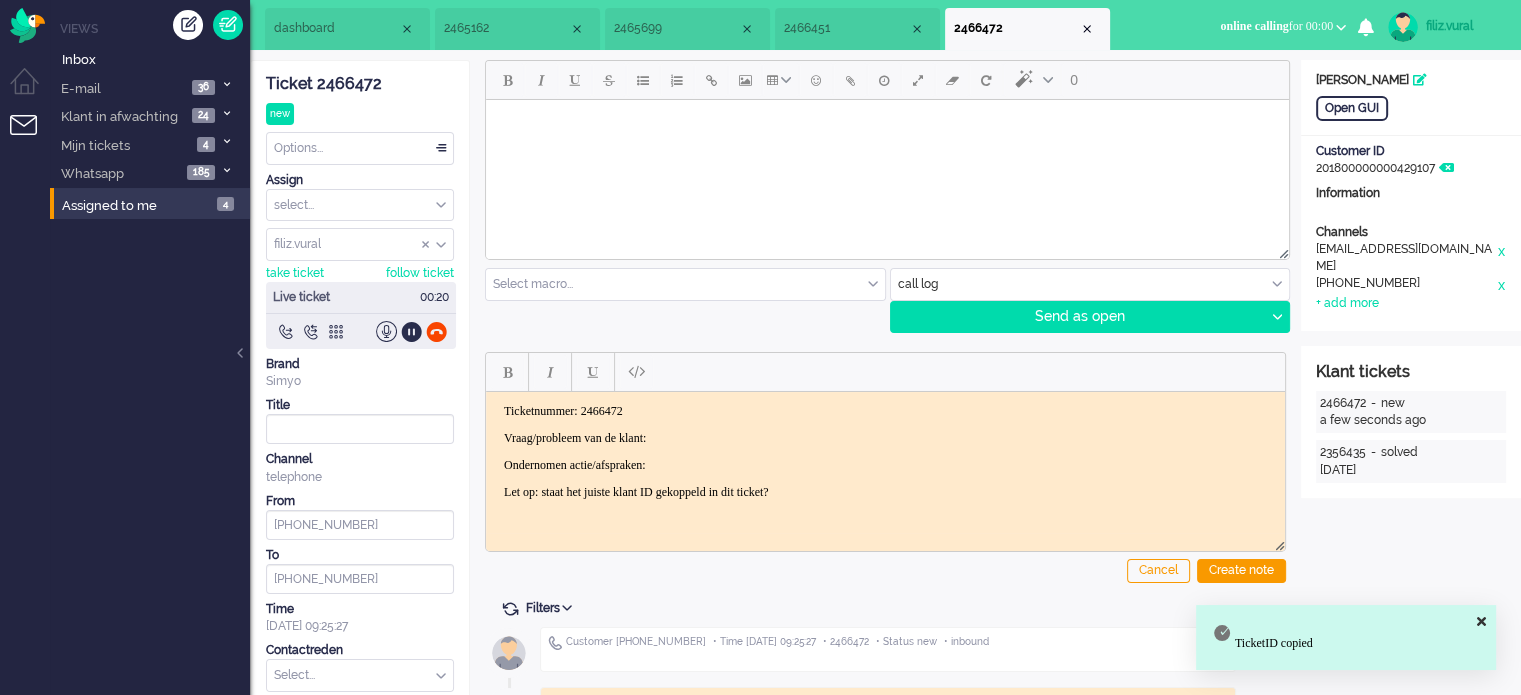 click on "Vraag/probleem van de klant:" at bounding box center (885, 437) 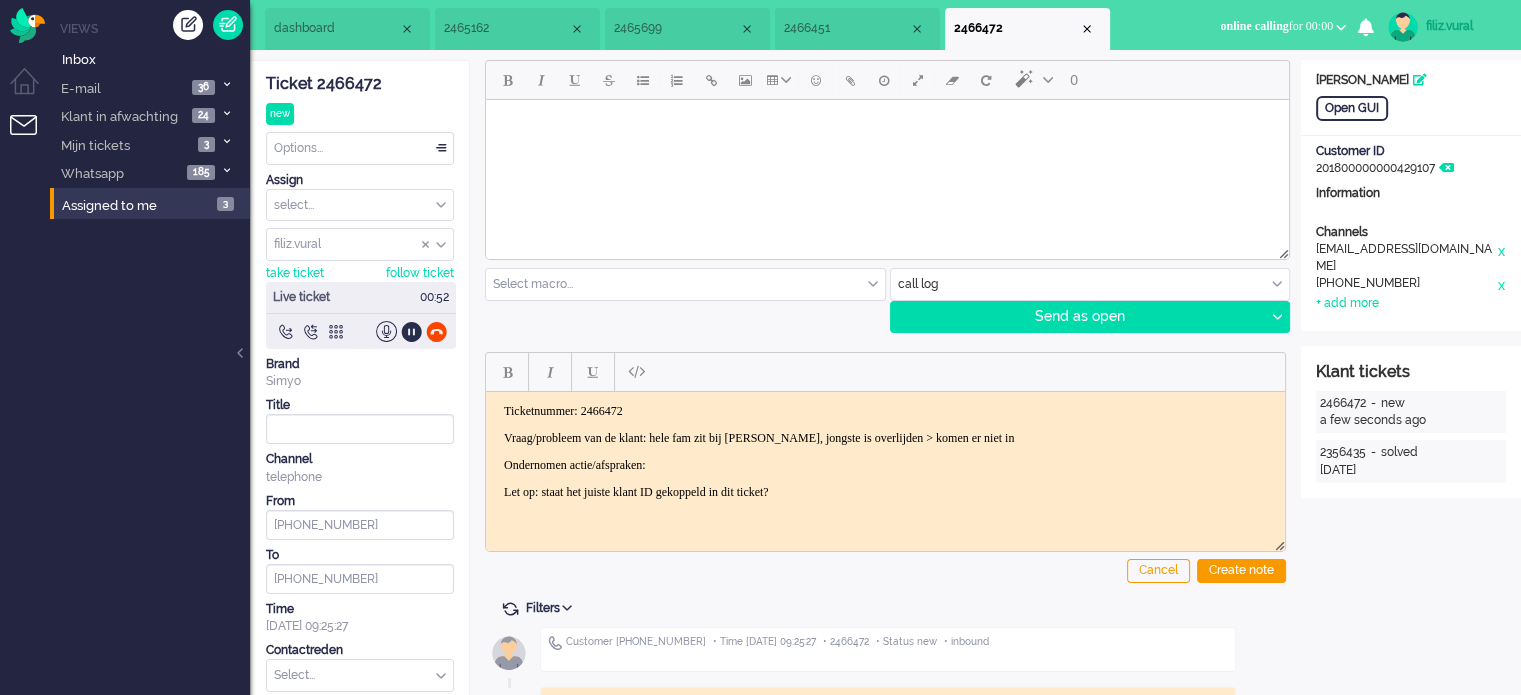 click on "2466451" at bounding box center [857, 29] 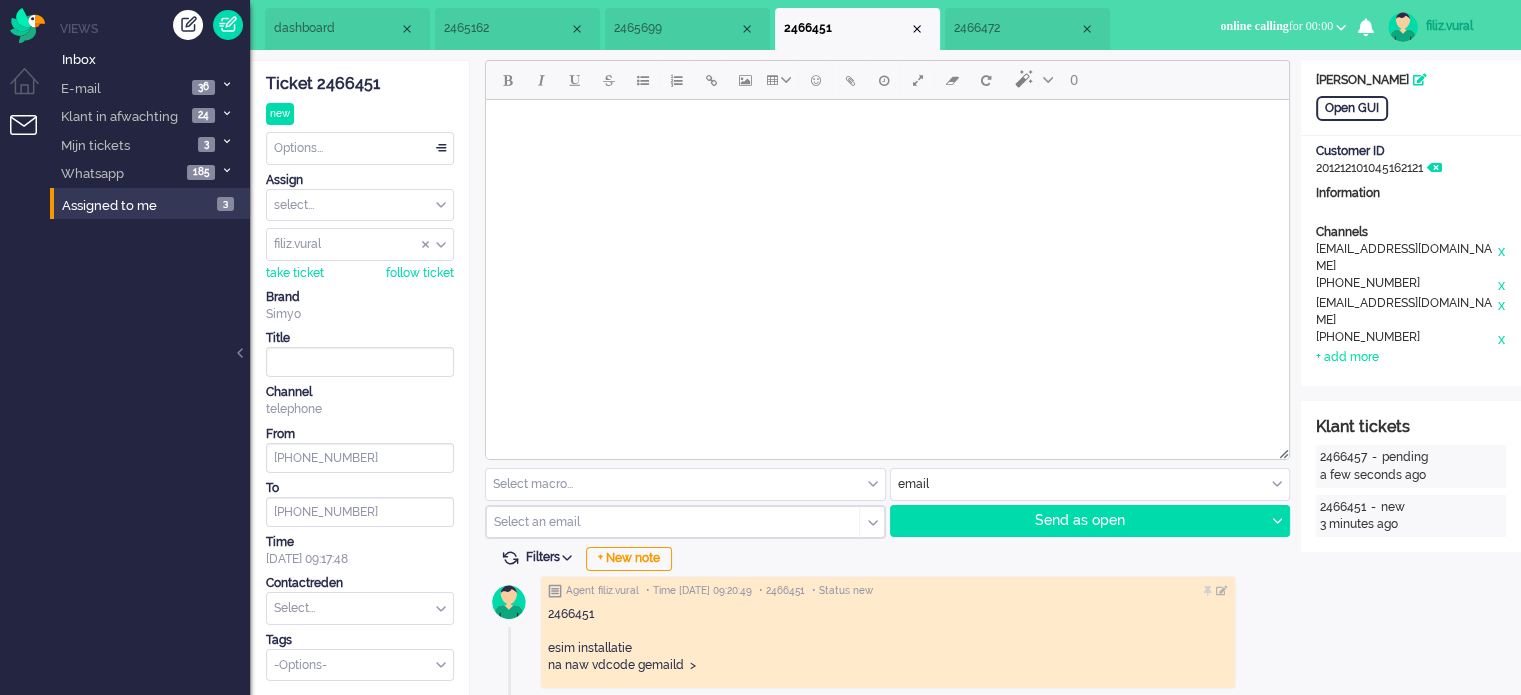 scroll, scrollTop: 300, scrollLeft: 0, axis: vertical 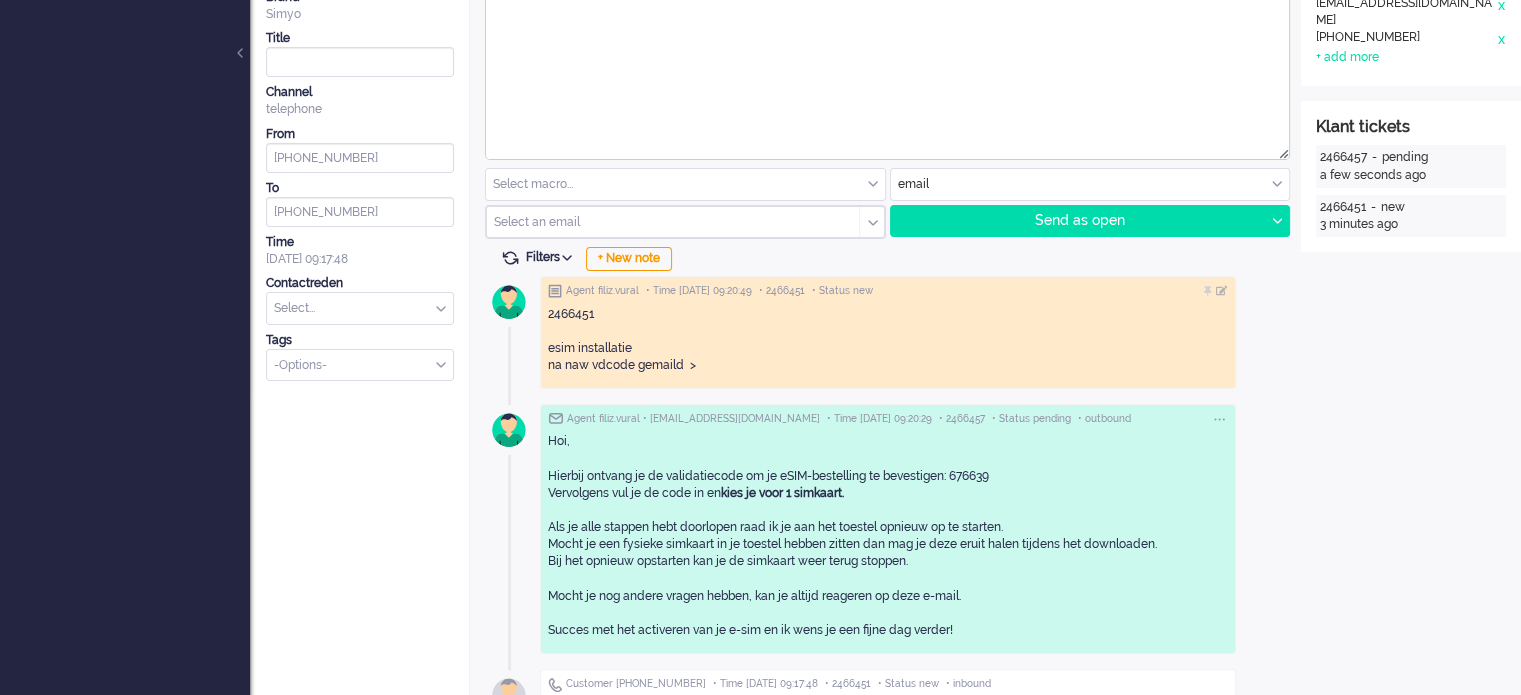 click at bounding box center [360, 308] 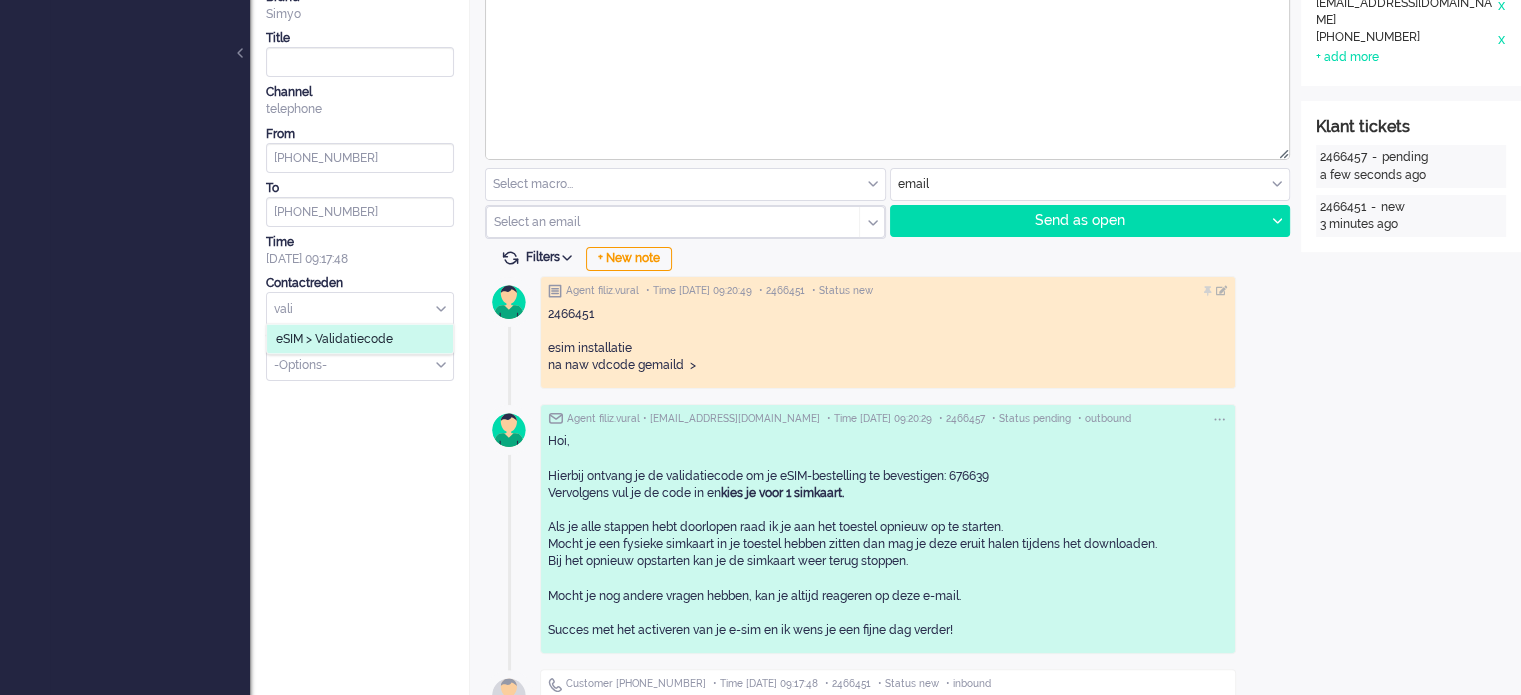 type on "vali" 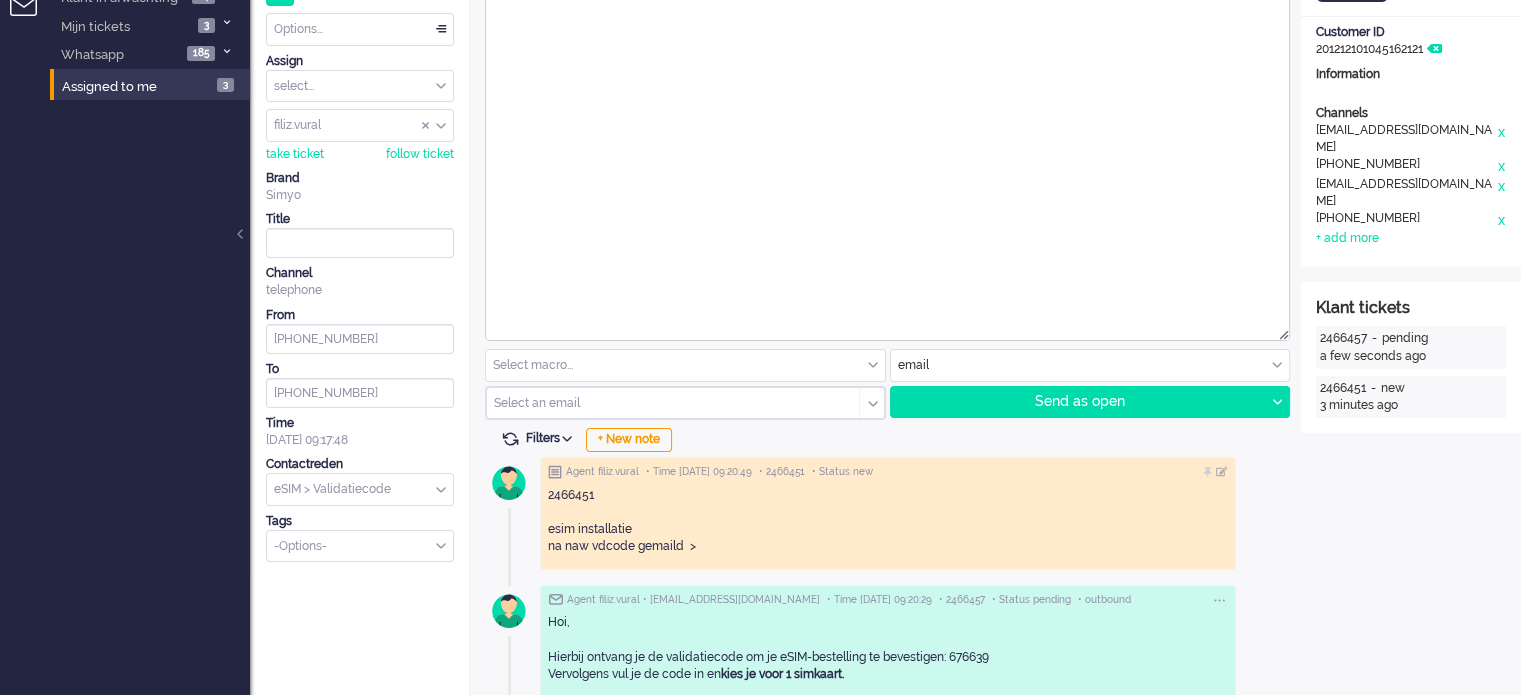 scroll, scrollTop: 0, scrollLeft: 0, axis: both 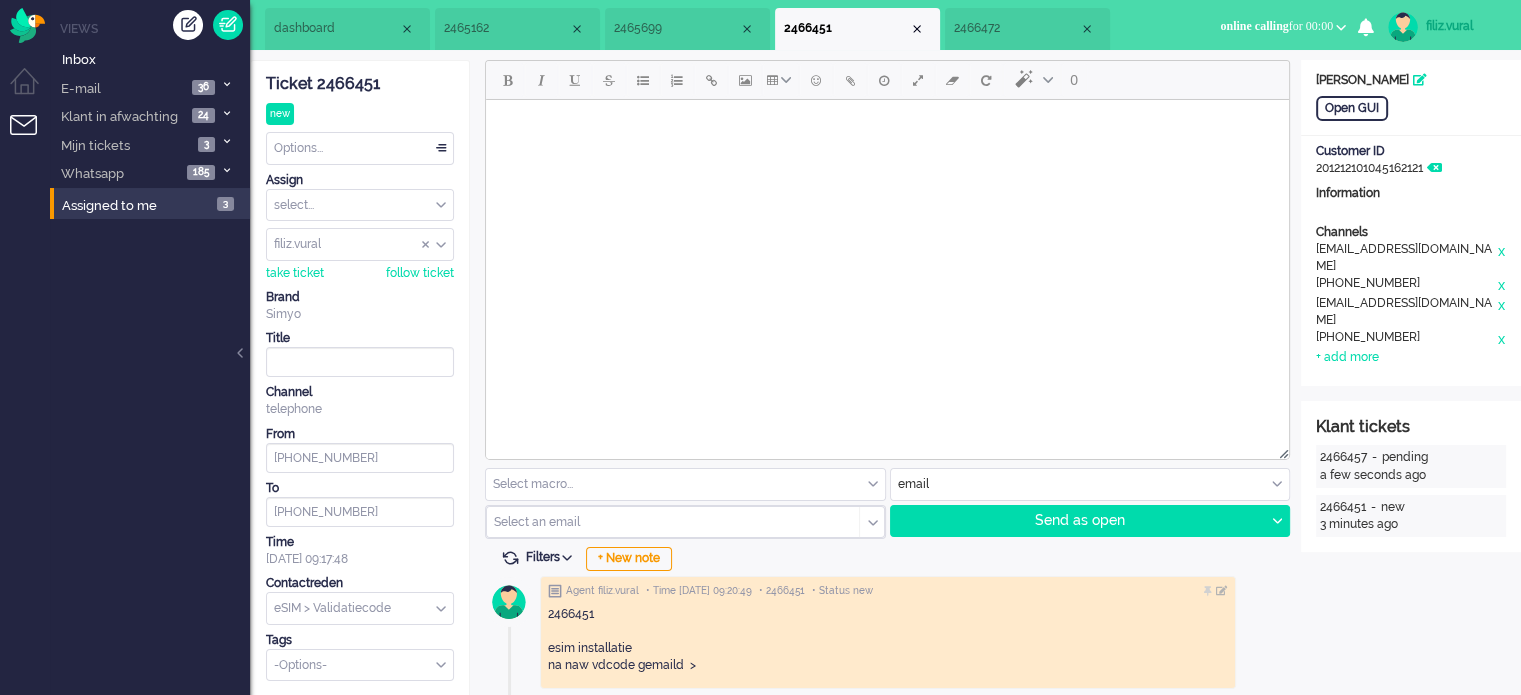 click on "Options..." at bounding box center (360, 148) 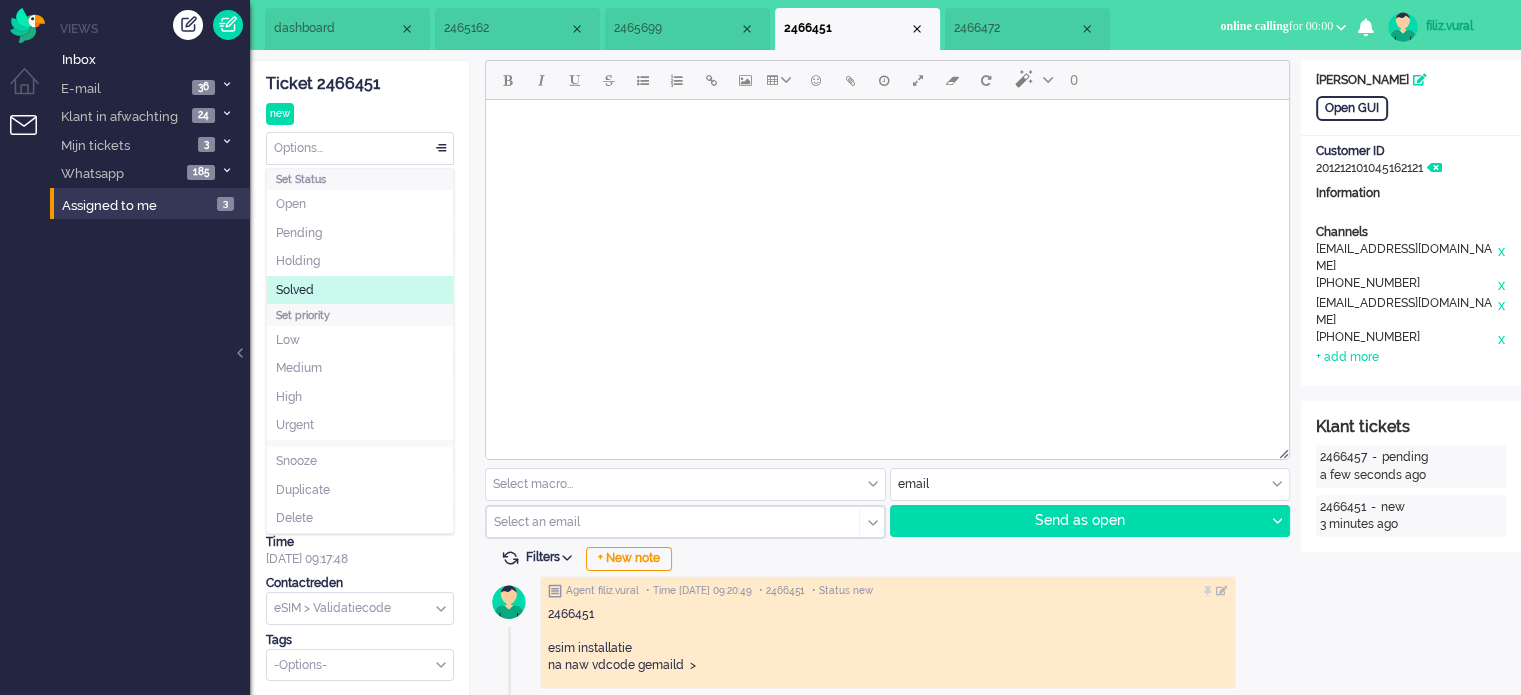 click on "Solved" 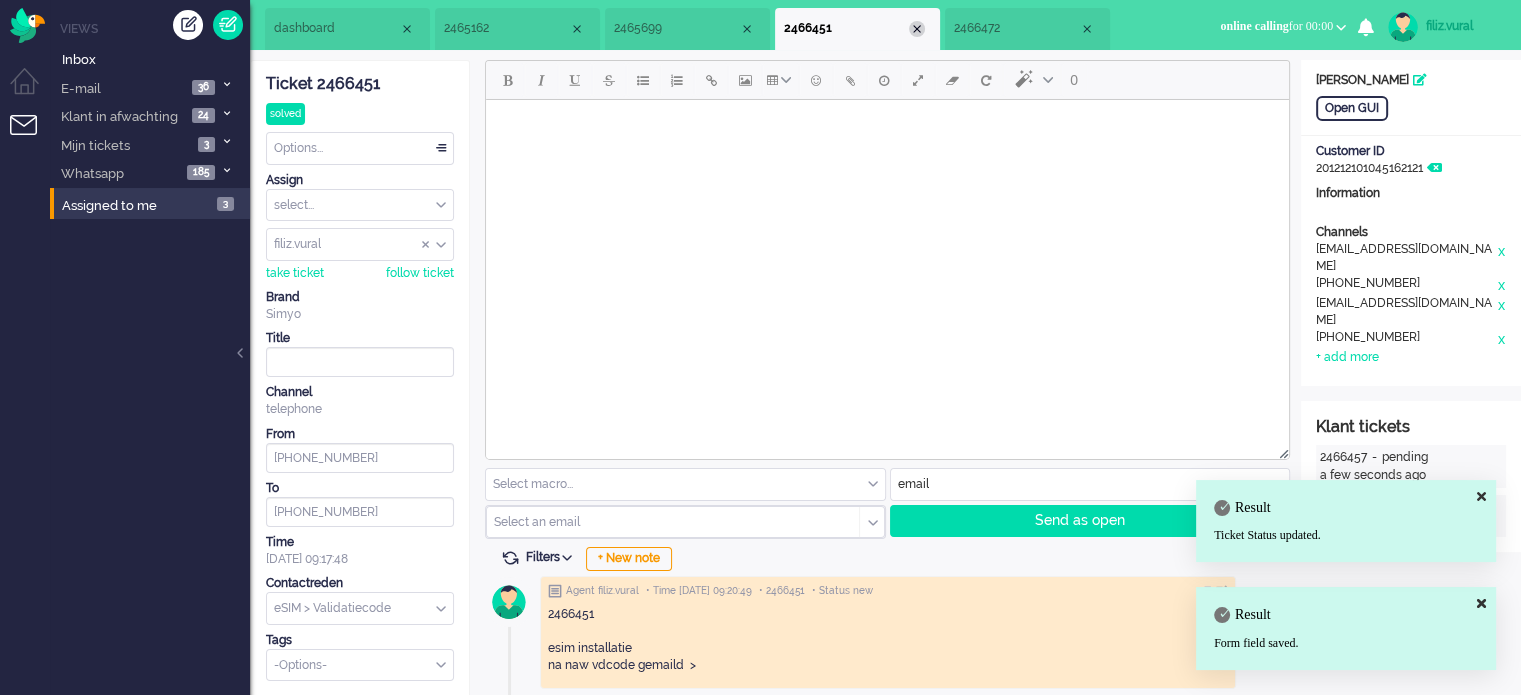 click at bounding box center (917, 29) 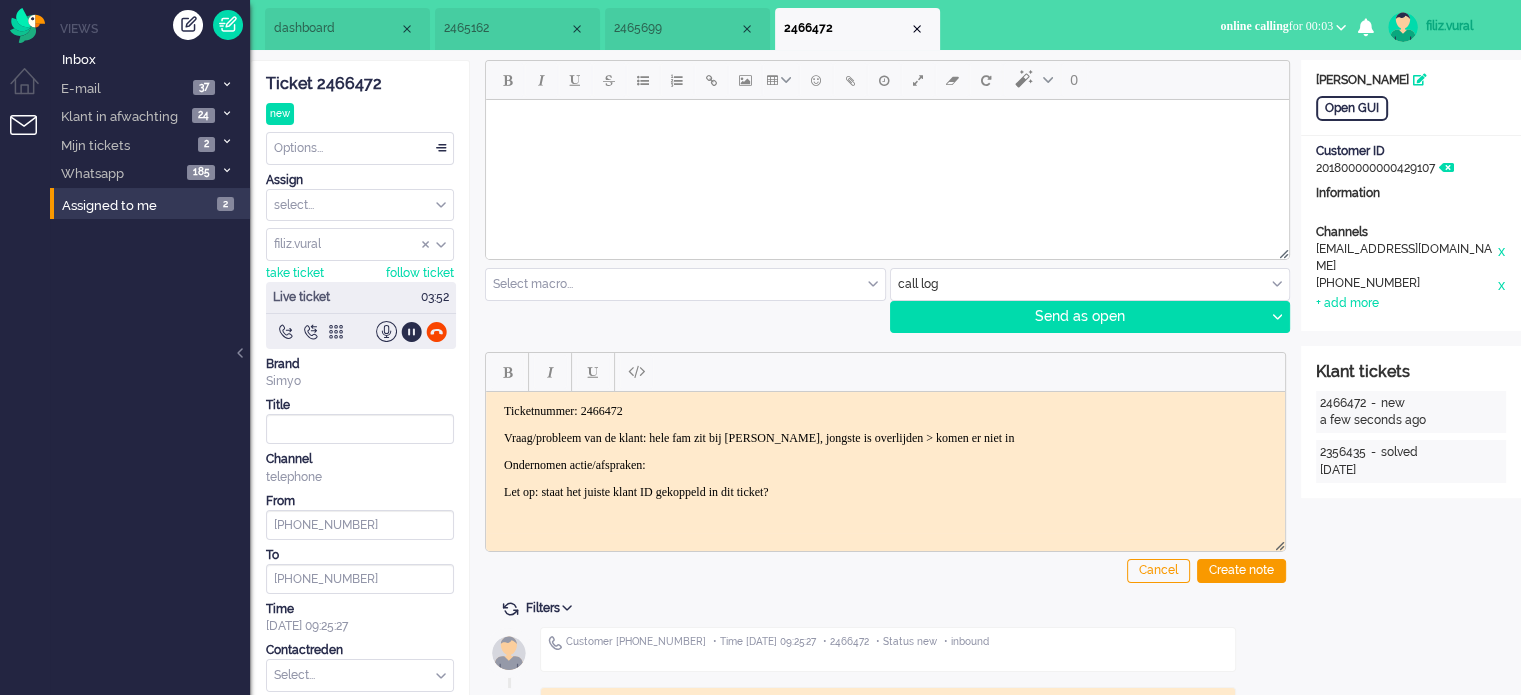 click on "Ondernomen actie/afspraken:" at bounding box center [885, 464] 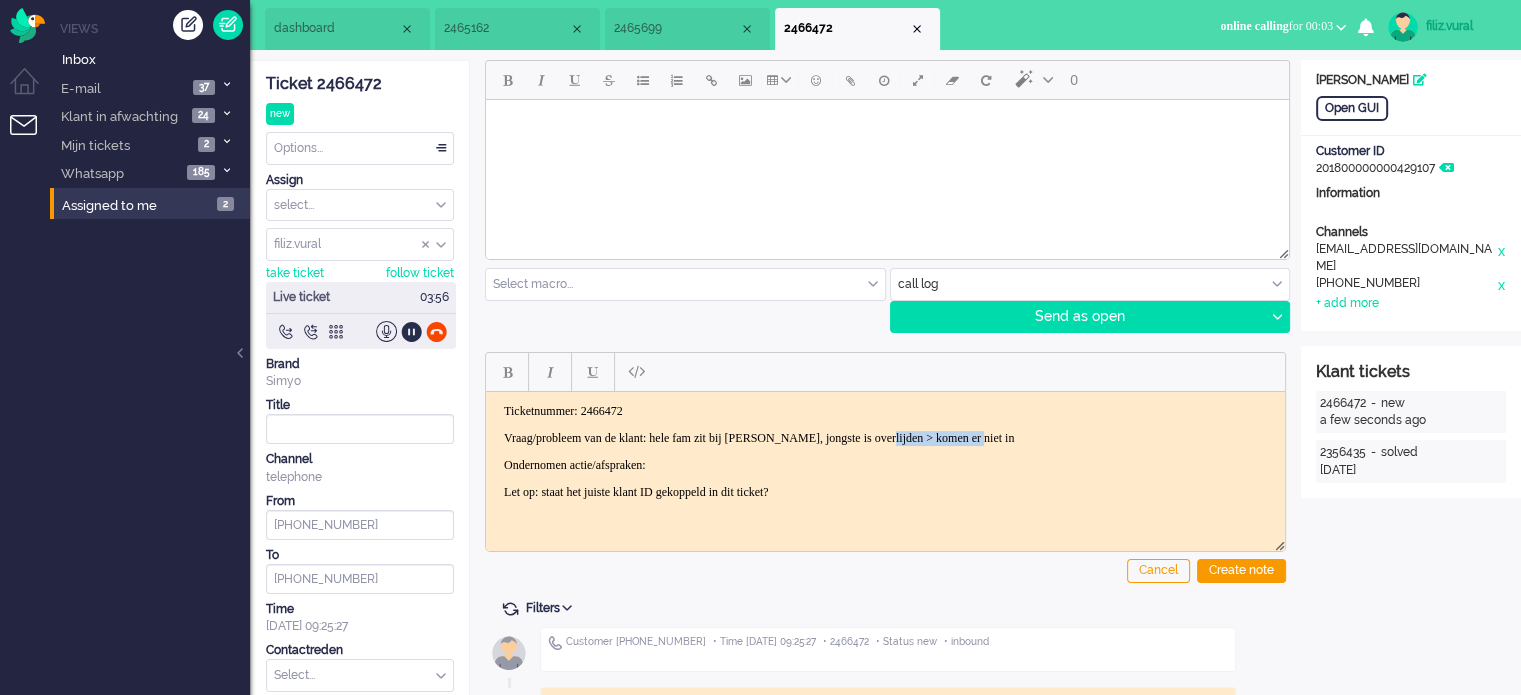 drag, startPoint x: 963, startPoint y: 431, endPoint x: 1098, endPoint y: 433, distance: 135.01482 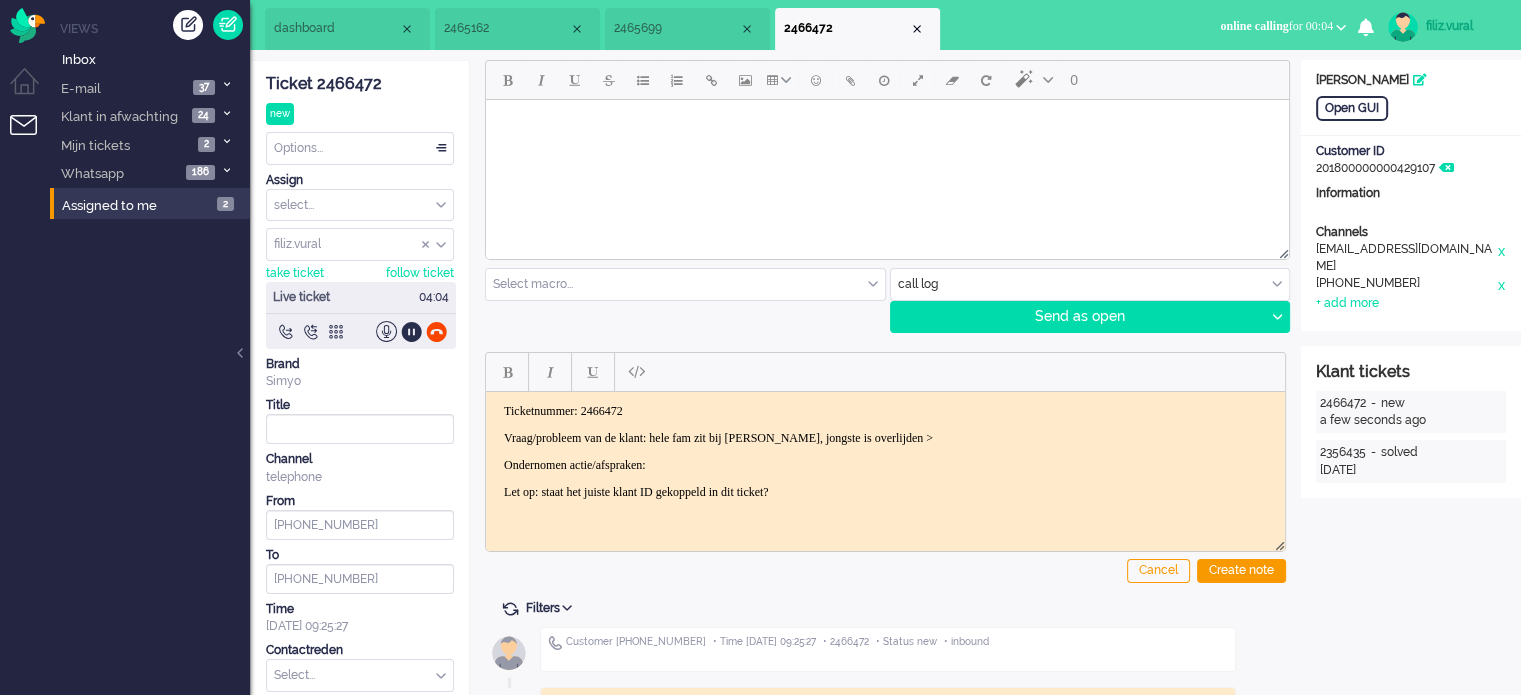 click on "Ondernomen actie/afspraken:" at bounding box center (885, 464) 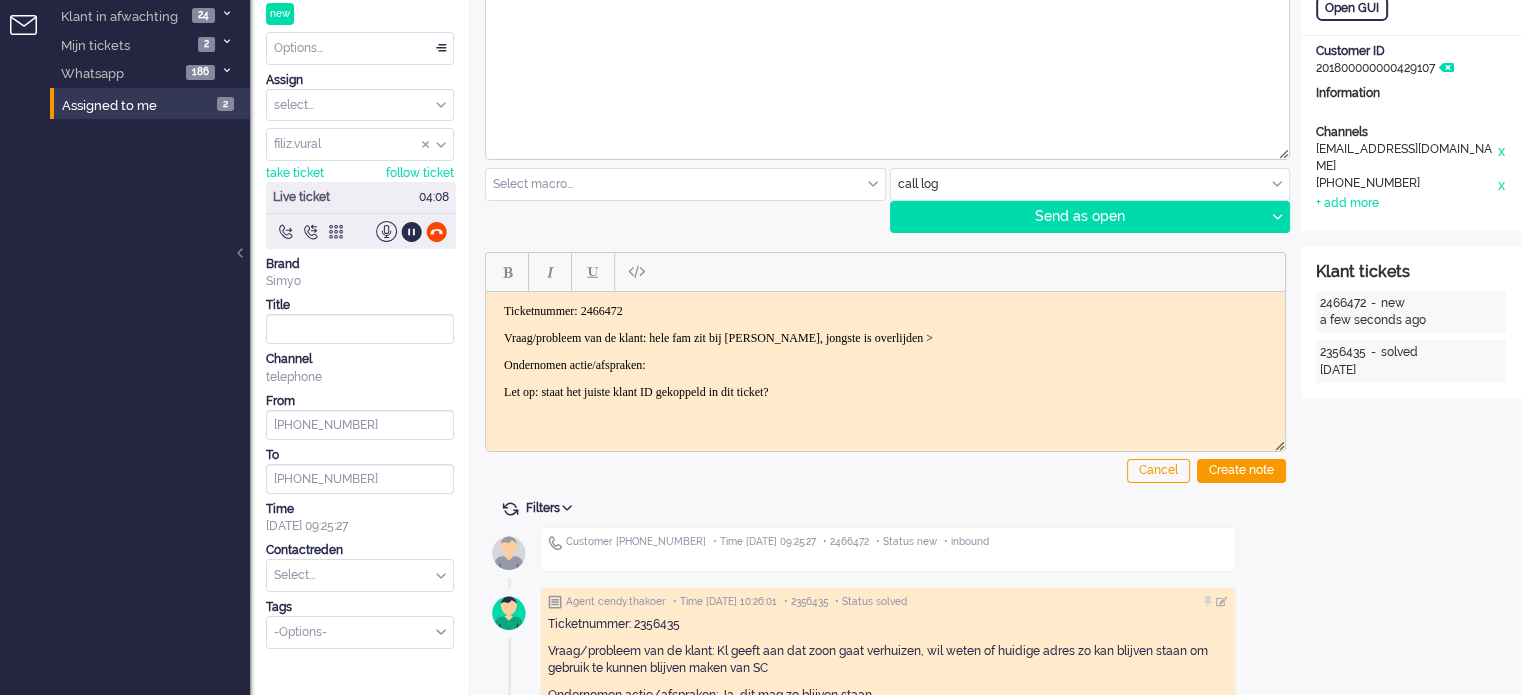 scroll, scrollTop: 200, scrollLeft: 0, axis: vertical 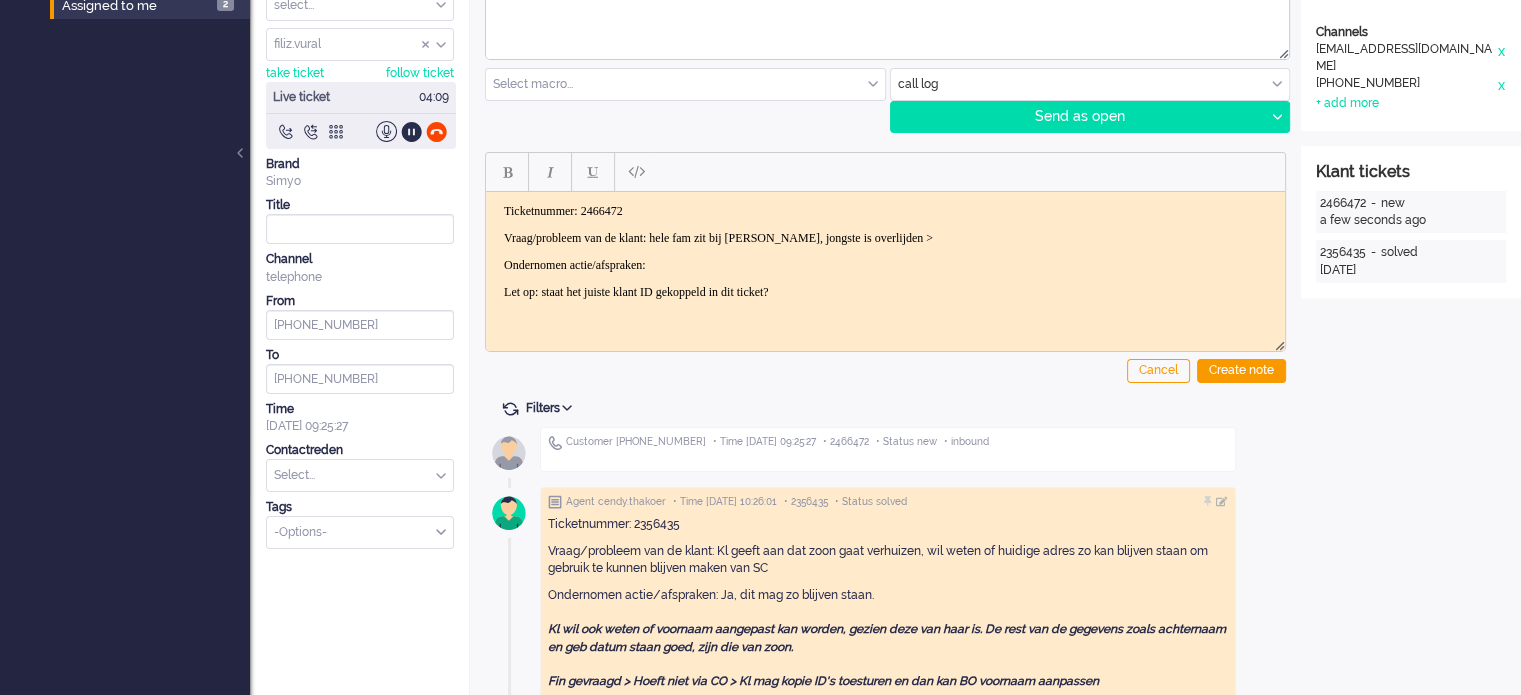 drag, startPoint x: 371, startPoint y: 474, endPoint x: 375, endPoint y: 447, distance: 27.294687 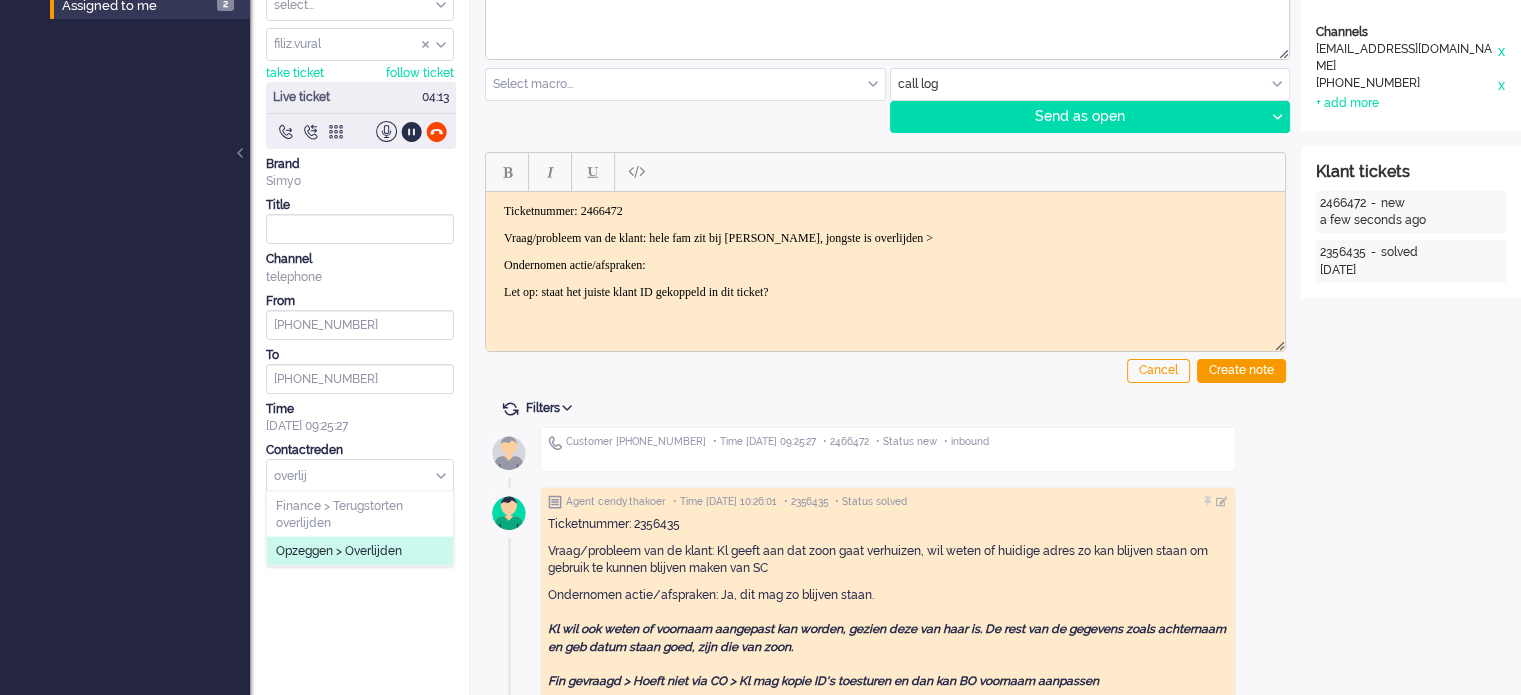 type on "overlij" 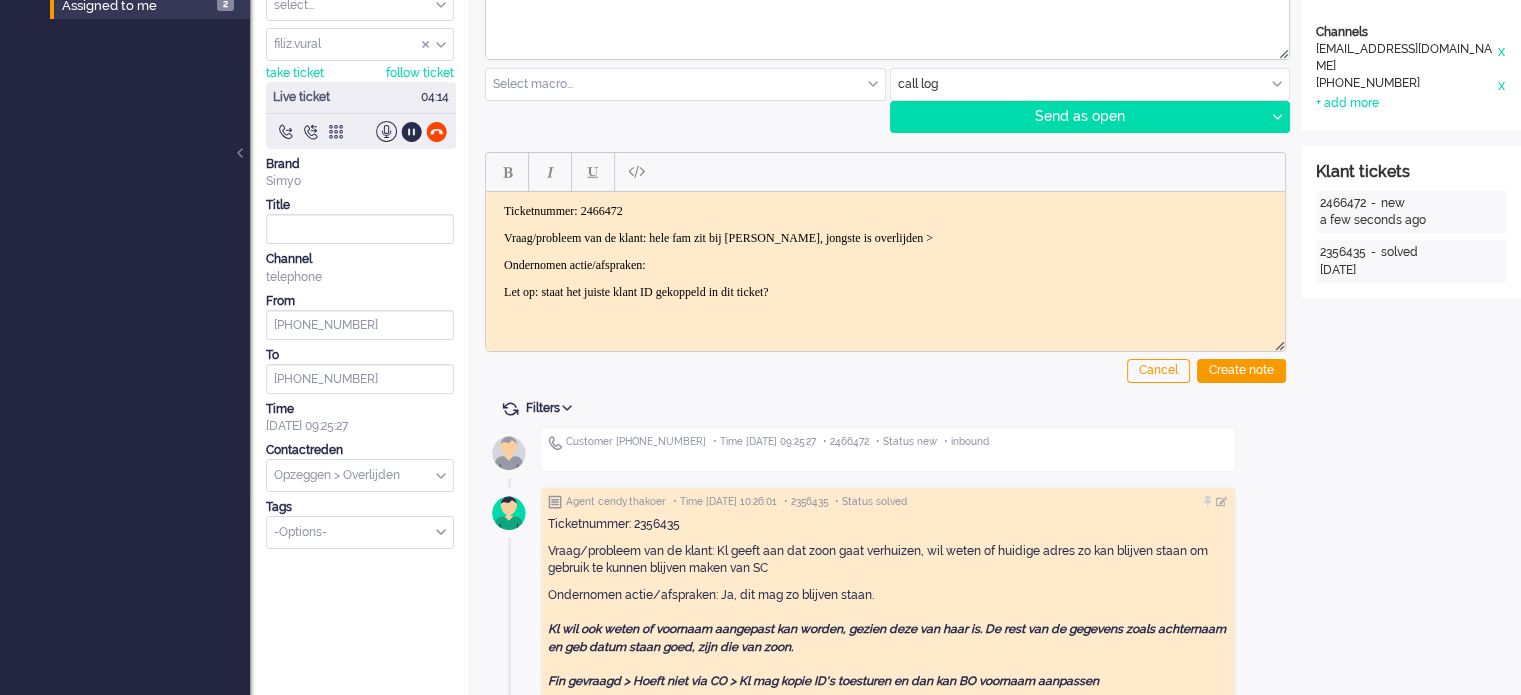 click on "Ondernomen actie/afspraken:" at bounding box center [885, 264] 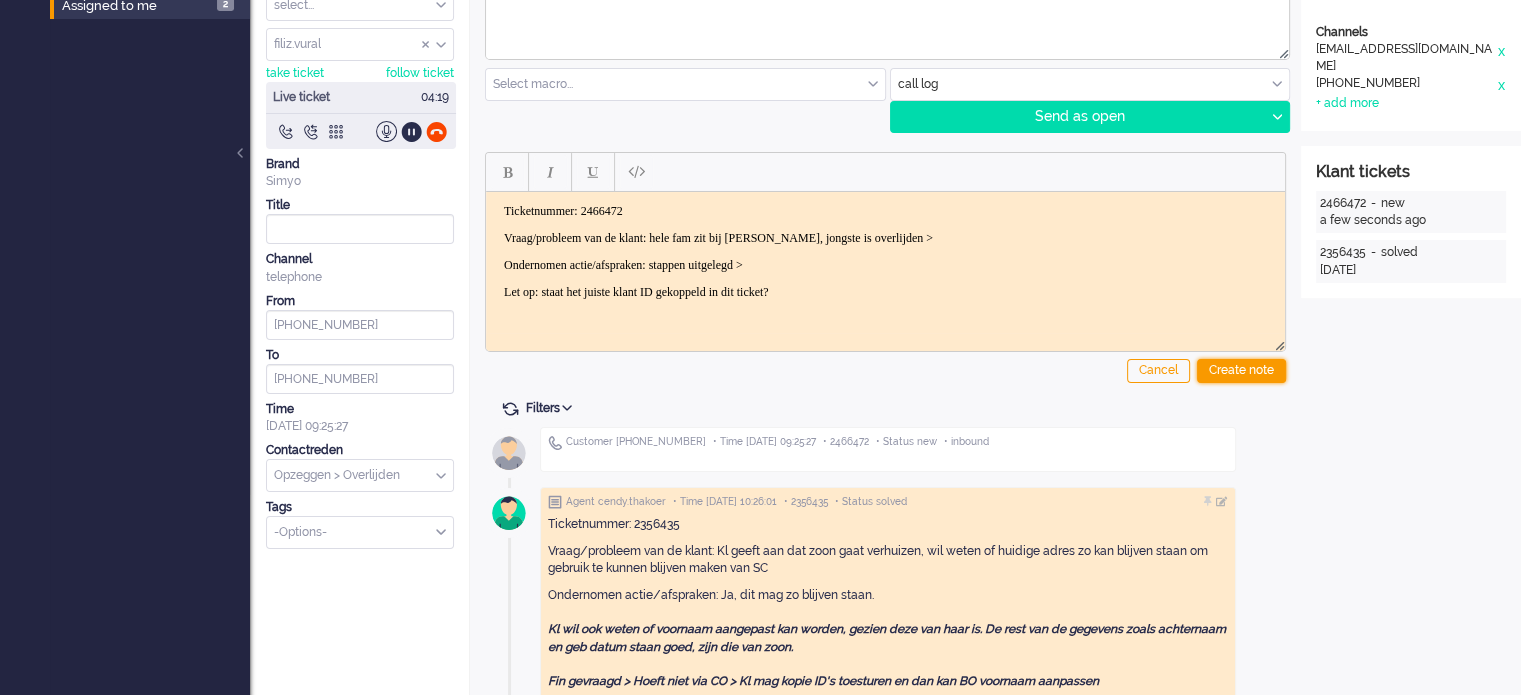 click on "Create note" at bounding box center [1241, 371] 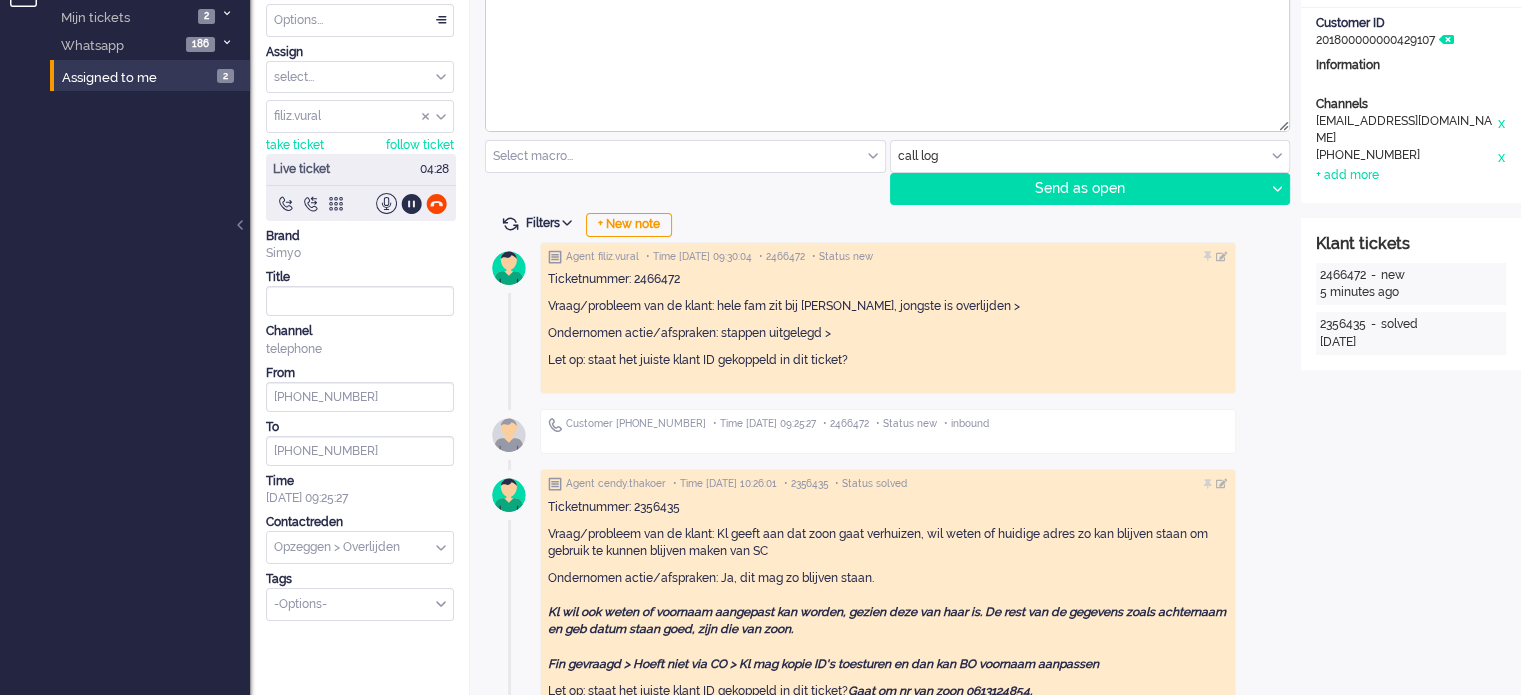 scroll, scrollTop: 0, scrollLeft: 0, axis: both 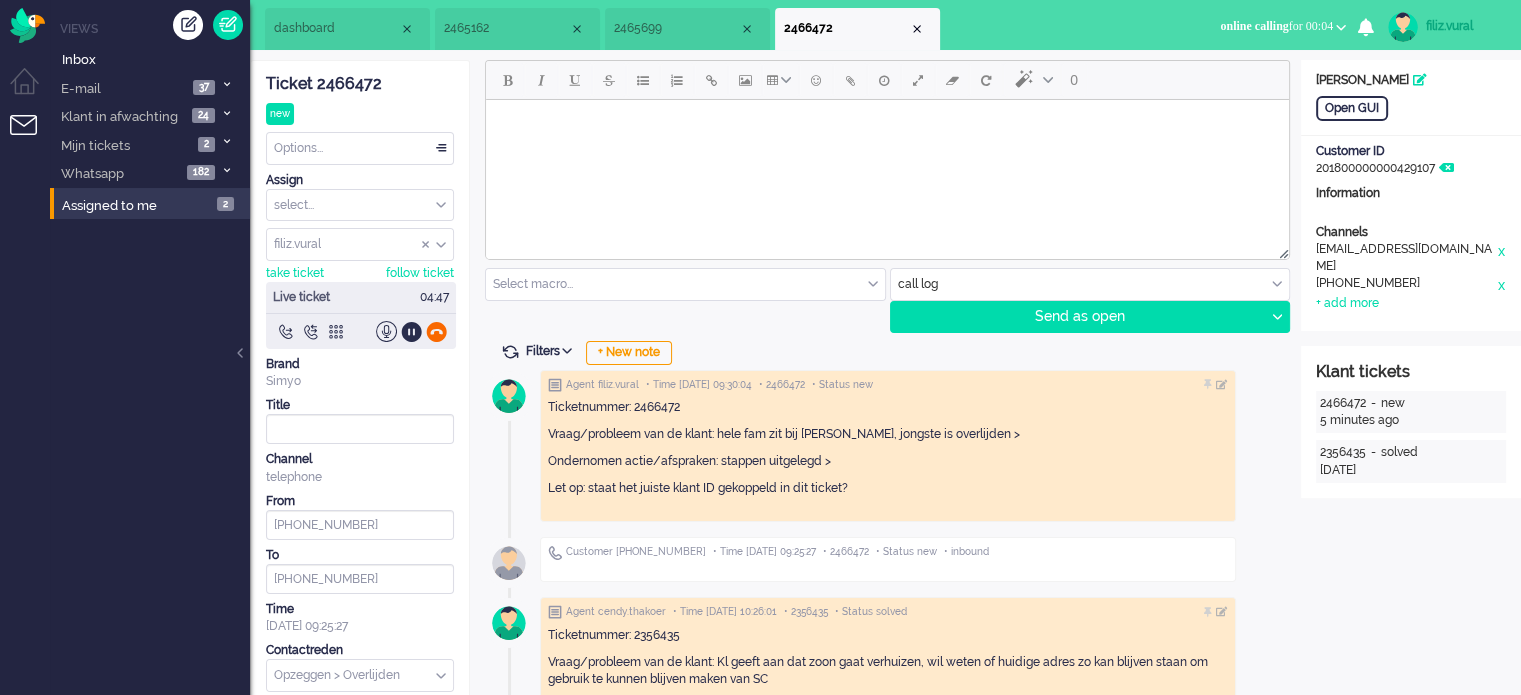 click 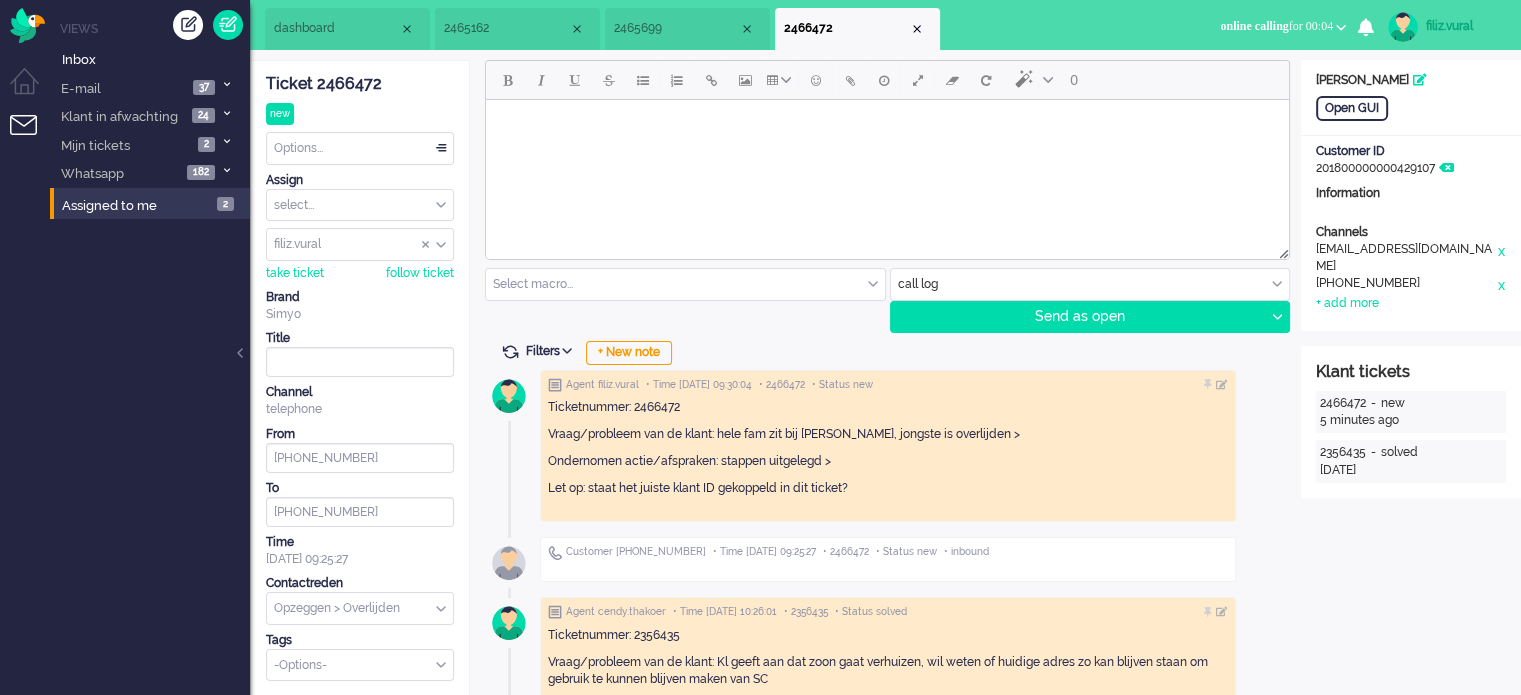 click on "Options..." at bounding box center [360, 148] 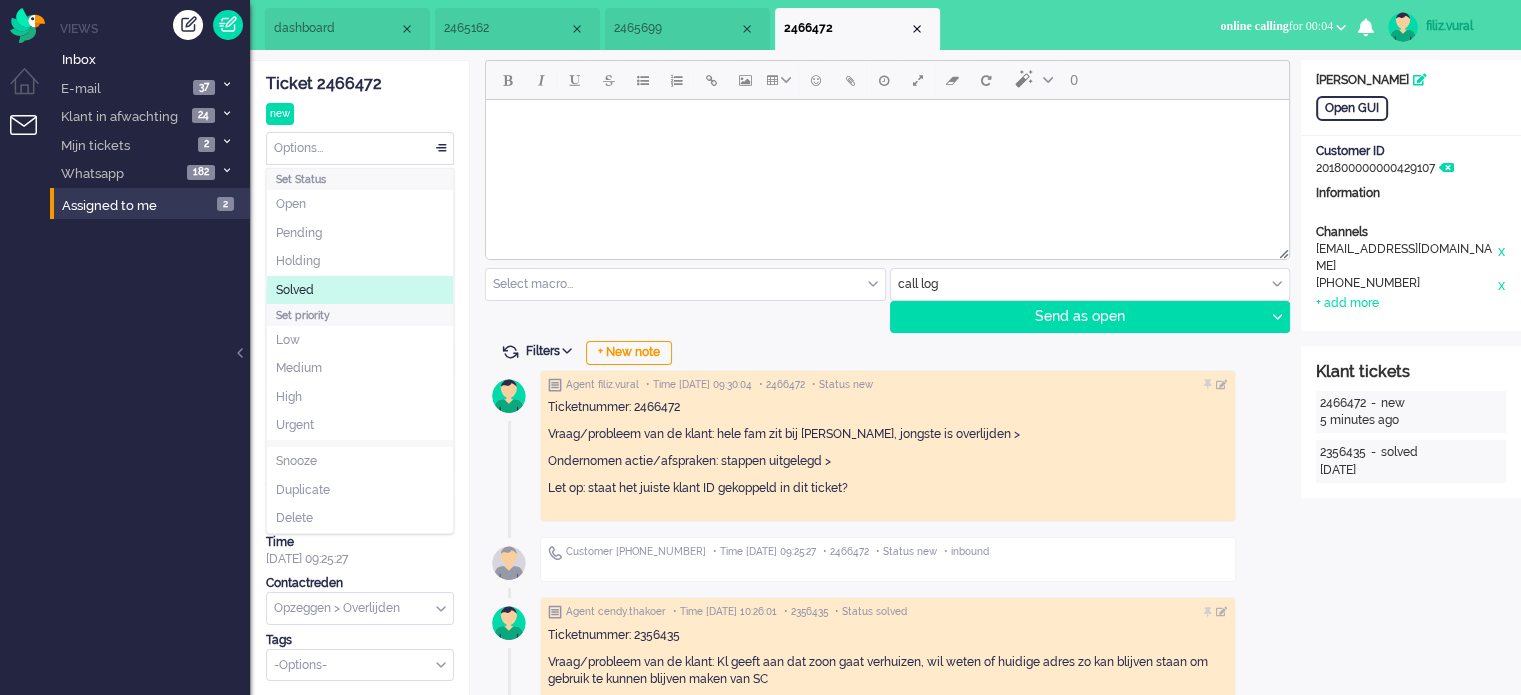 click on "Solved" 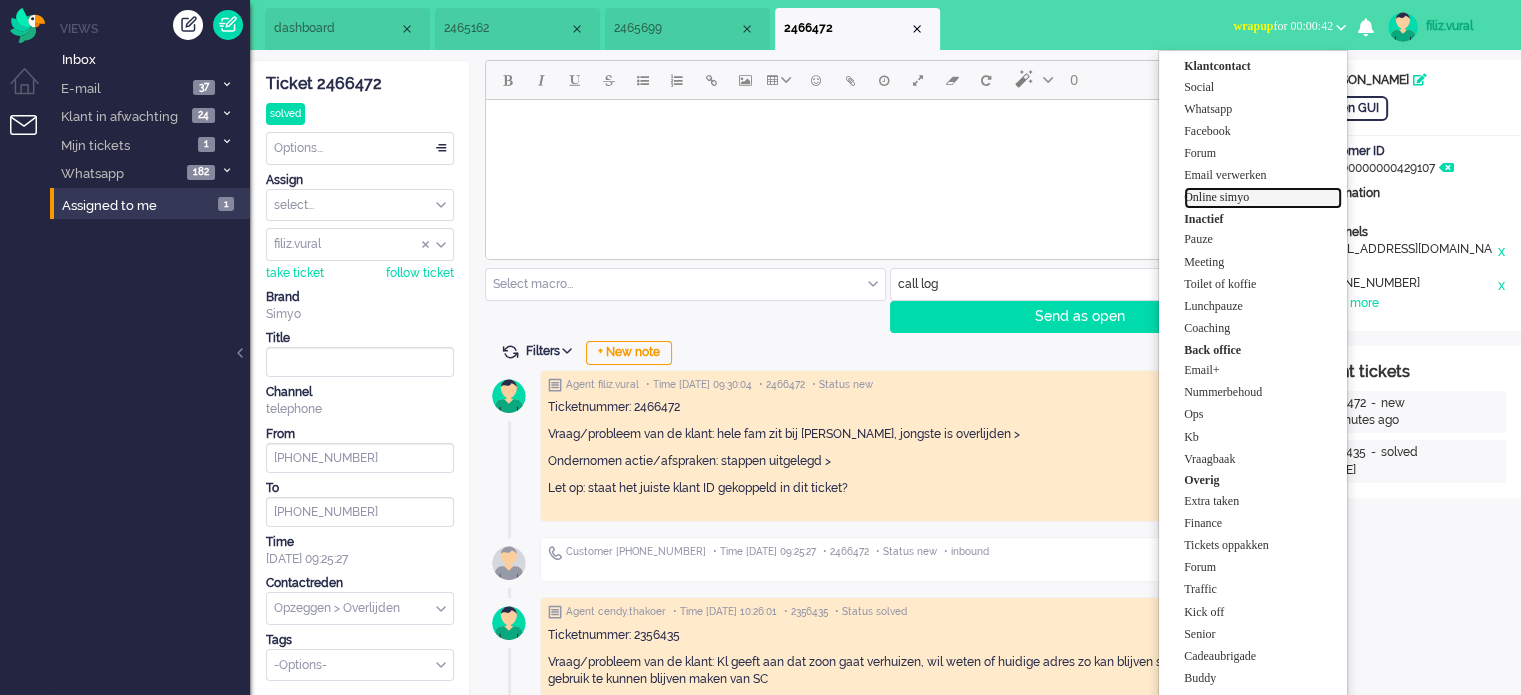 click on "Online simyo" at bounding box center (1263, 197) 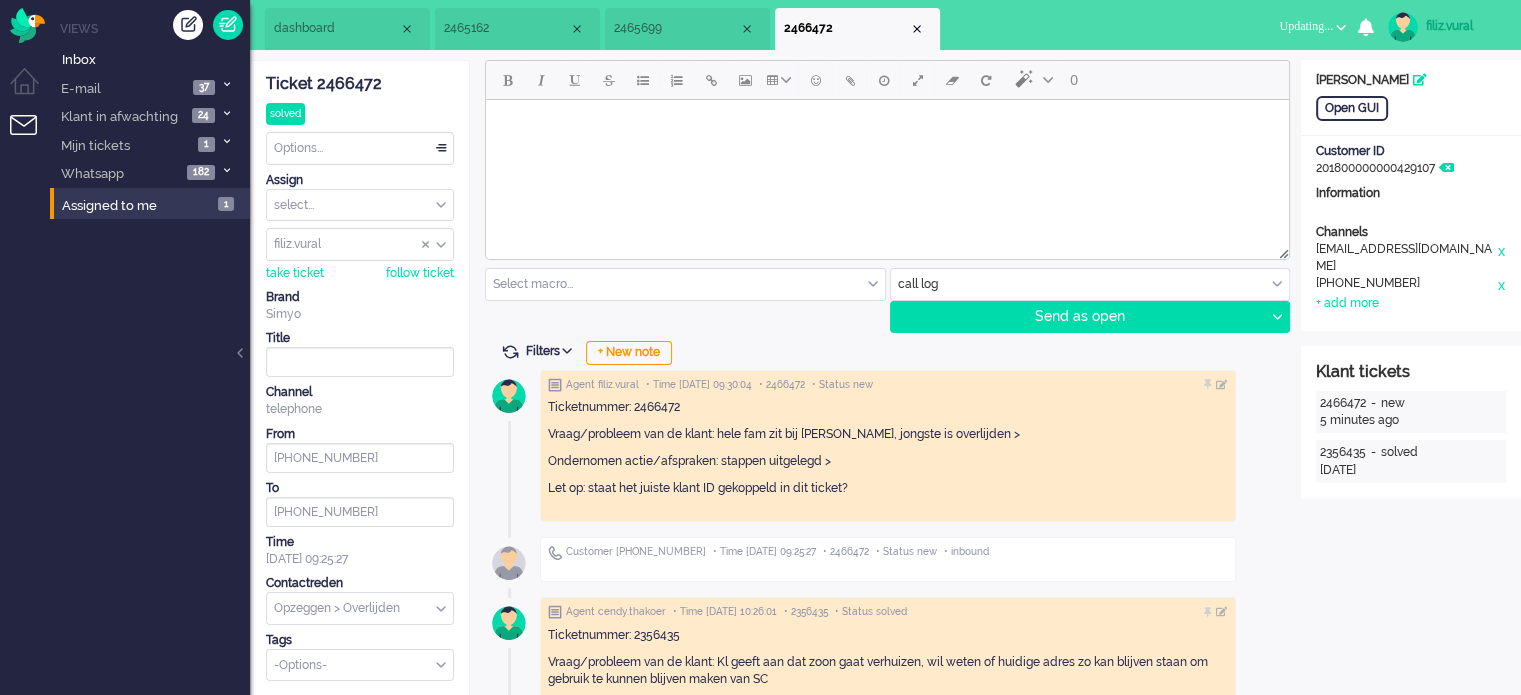 click on "Options..." at bounding box center [360, 148] 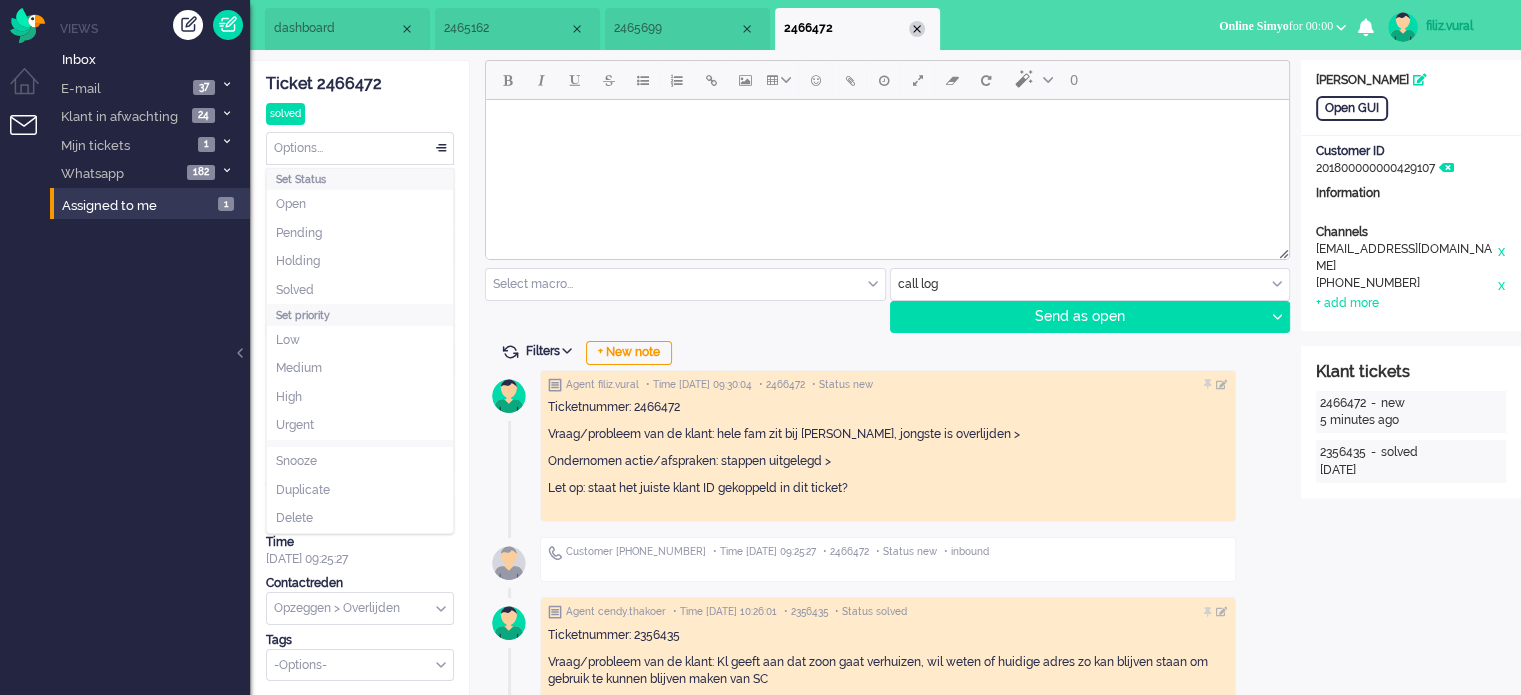 click at bounding box center (917, 29) 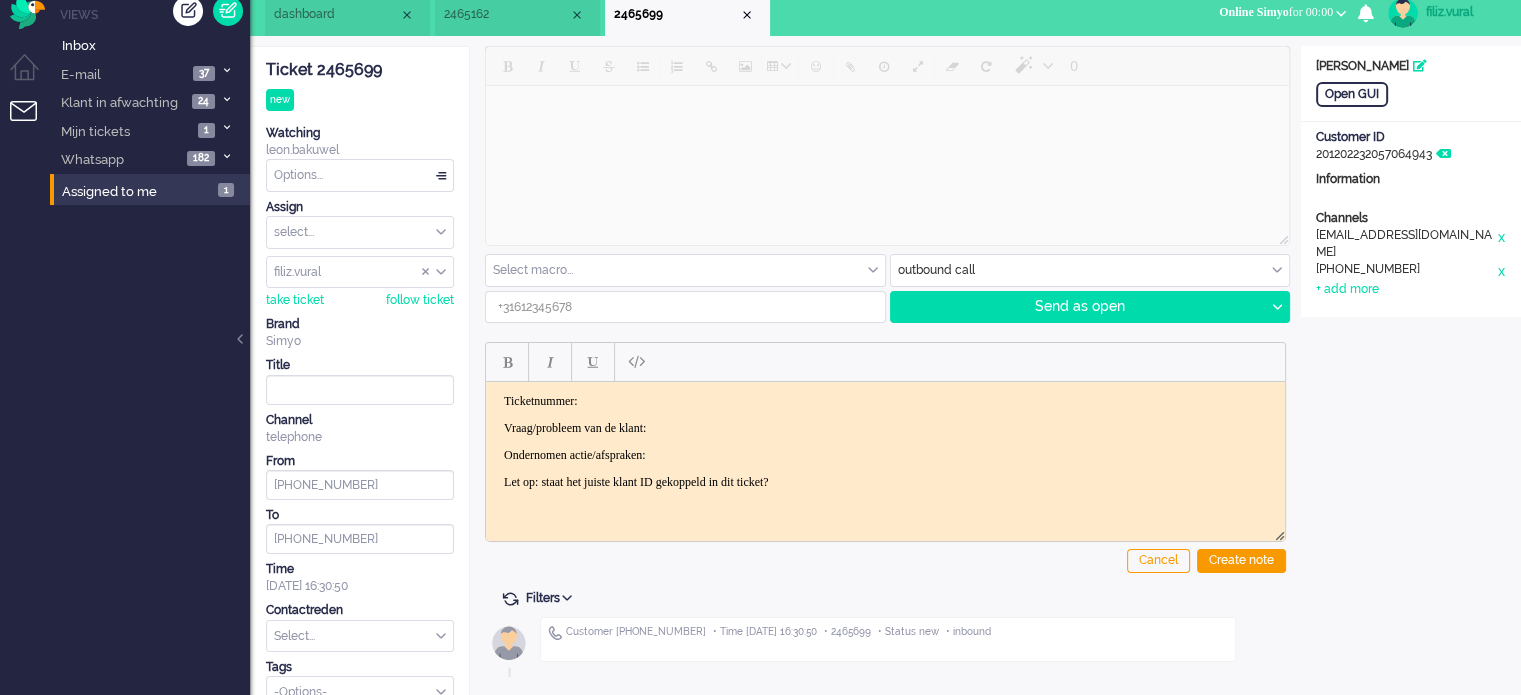 scroll, scrollTop: 0, scrollLeft: 0, axis: both 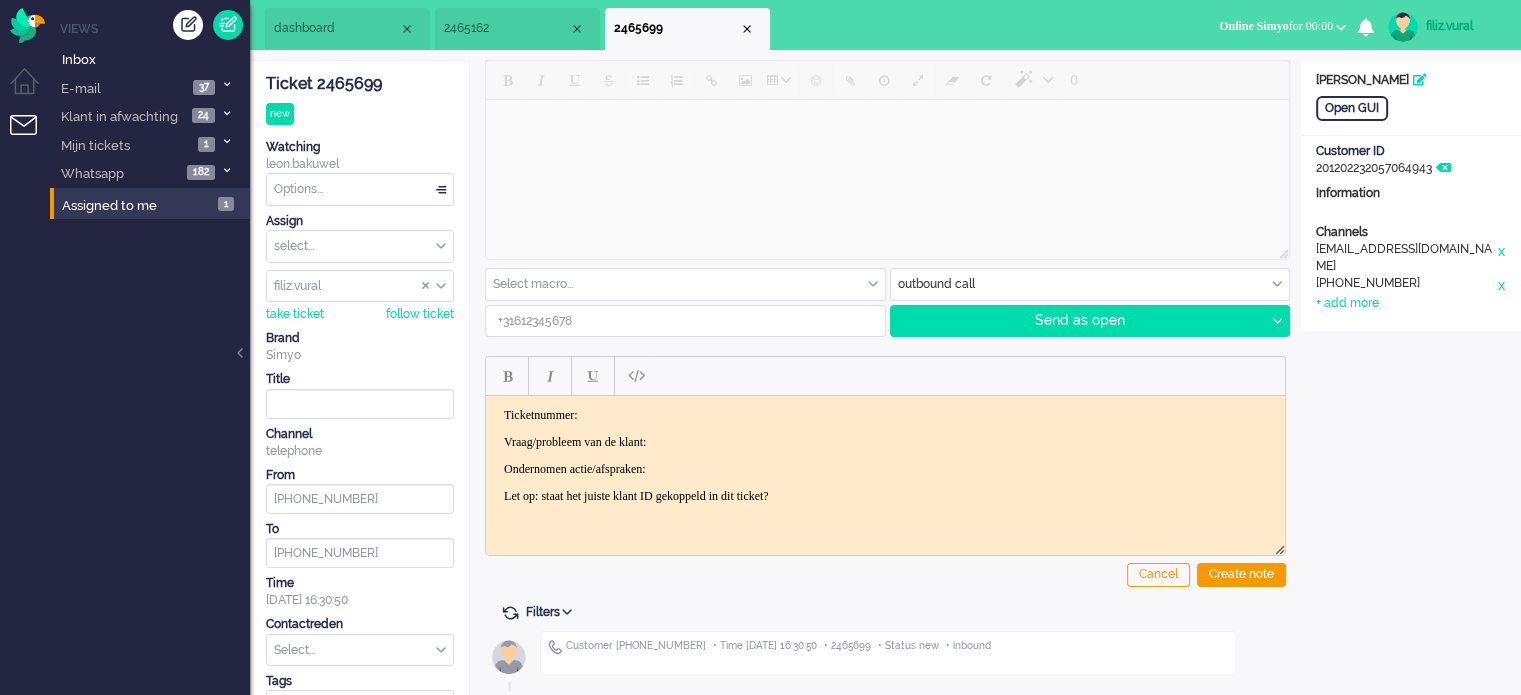 click on "dashboard" at bounding box center [347, 29] 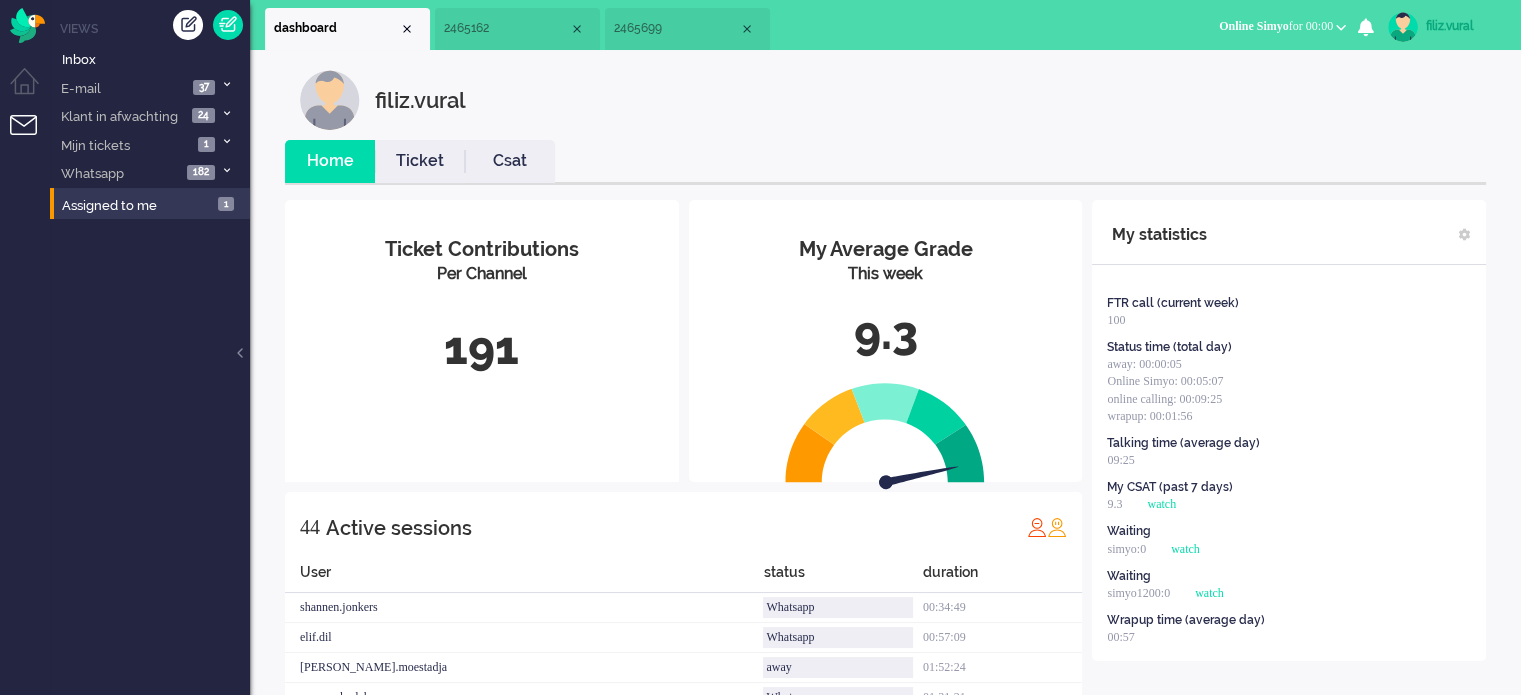 click on "Csat" at bounding box center (510, 161) 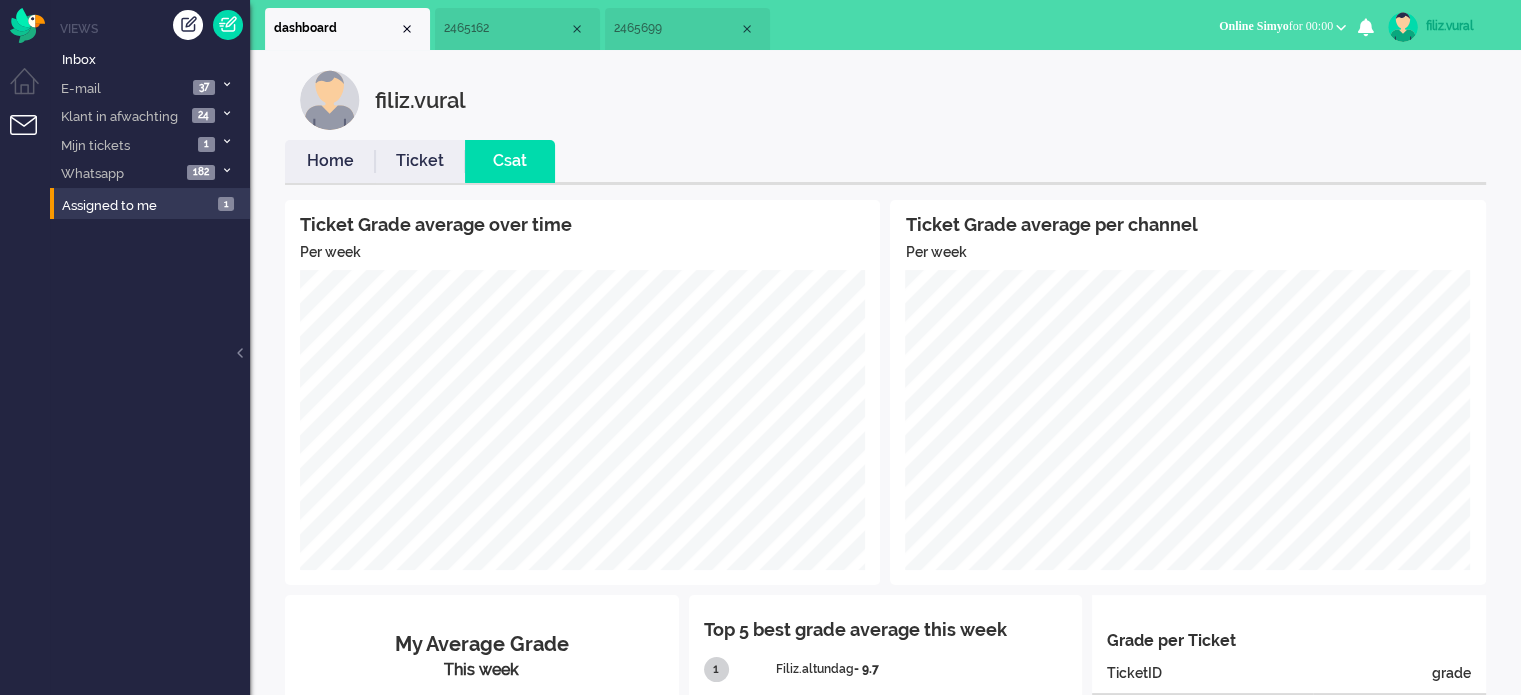 click on "2465699" at bounding box center (687, 29) 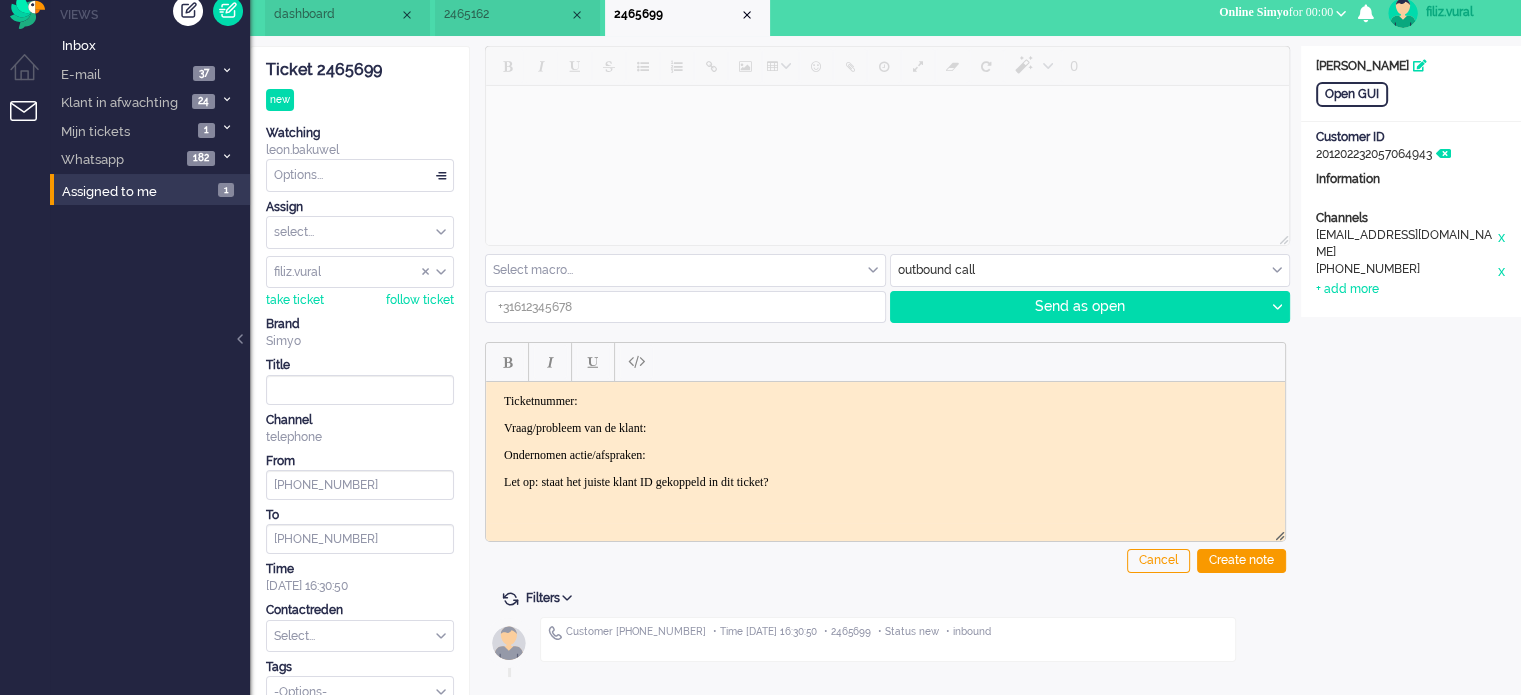 scroll, scrollTop: 0, scrollLeft: 0, axis: both 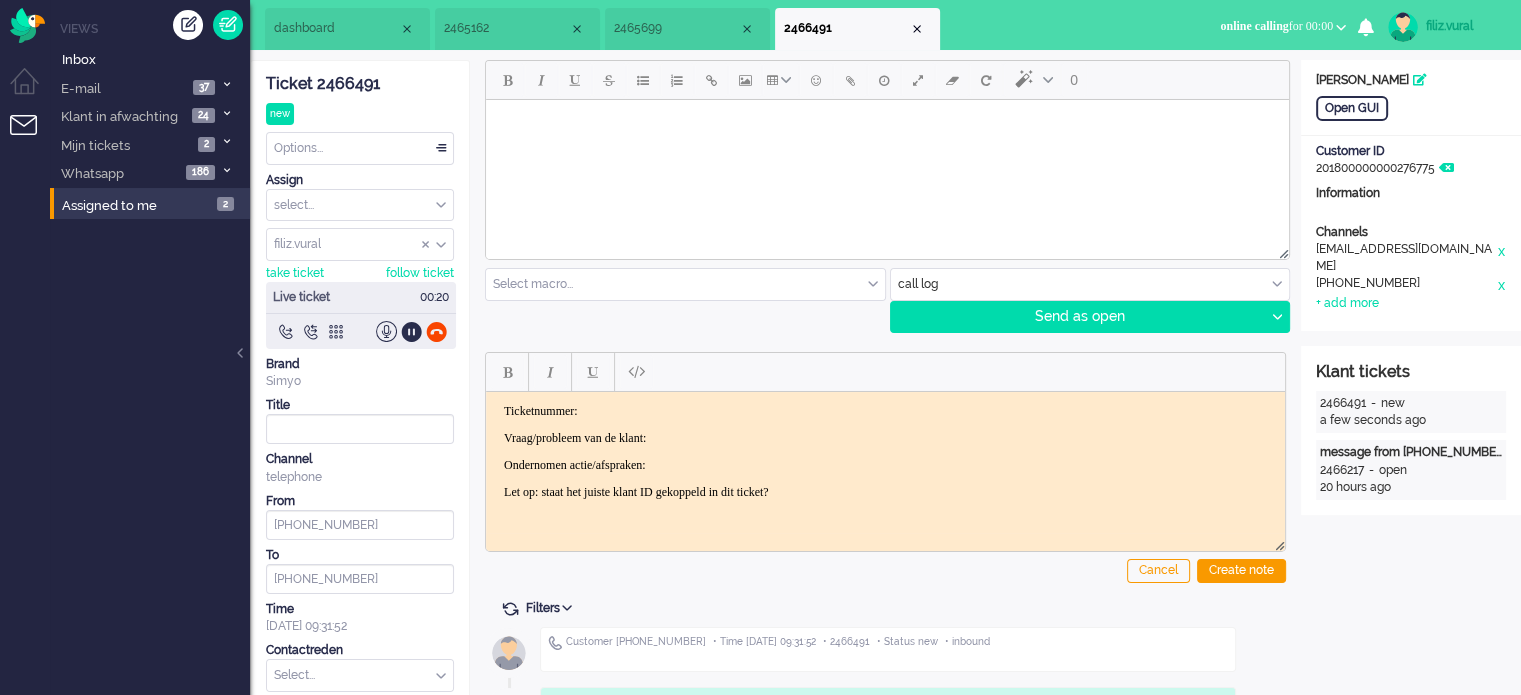 click on "Ticket 2466491" 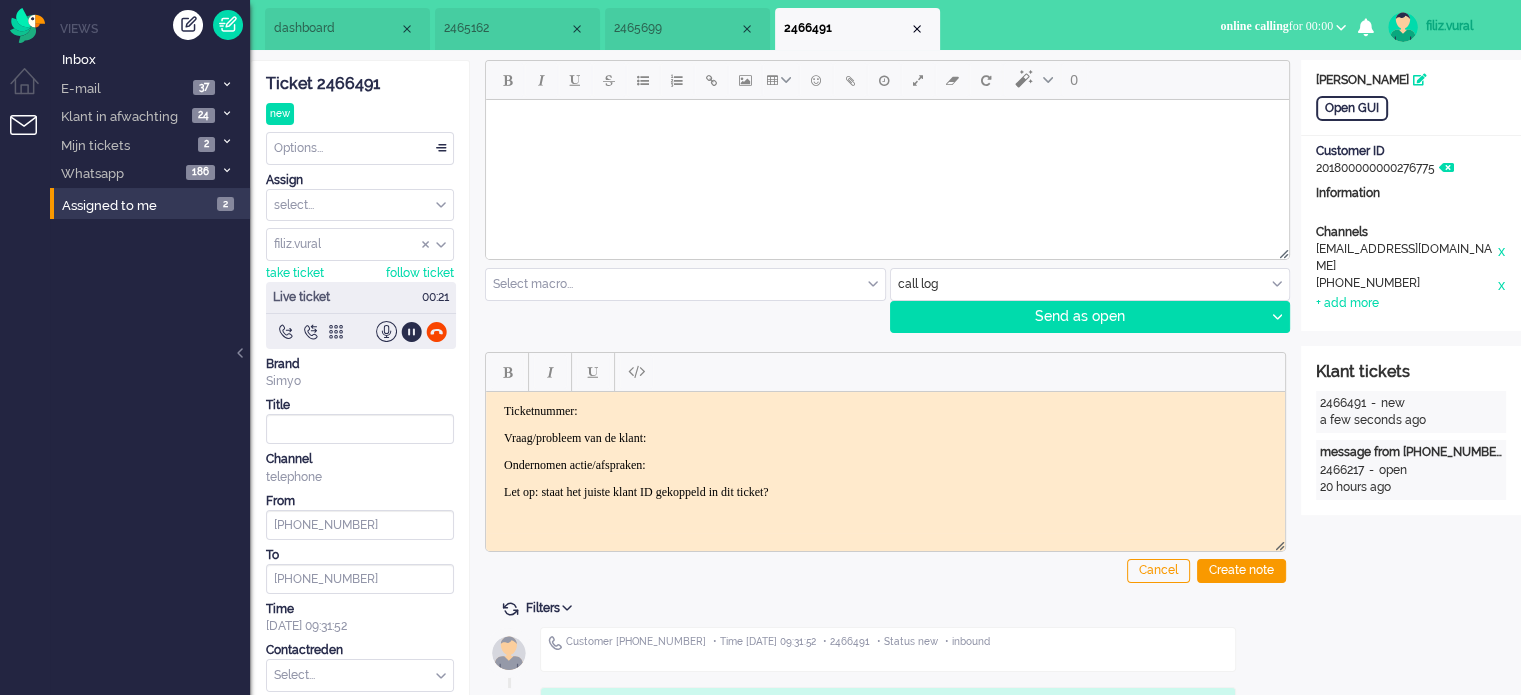 click on "Ticketnummer: Vraag/probleem van de klant: Ondernomen actie/afspraken:  Let op: staat het juiste klant ID gekoppeld in dit ticket?" at bounding box center (885, 451) 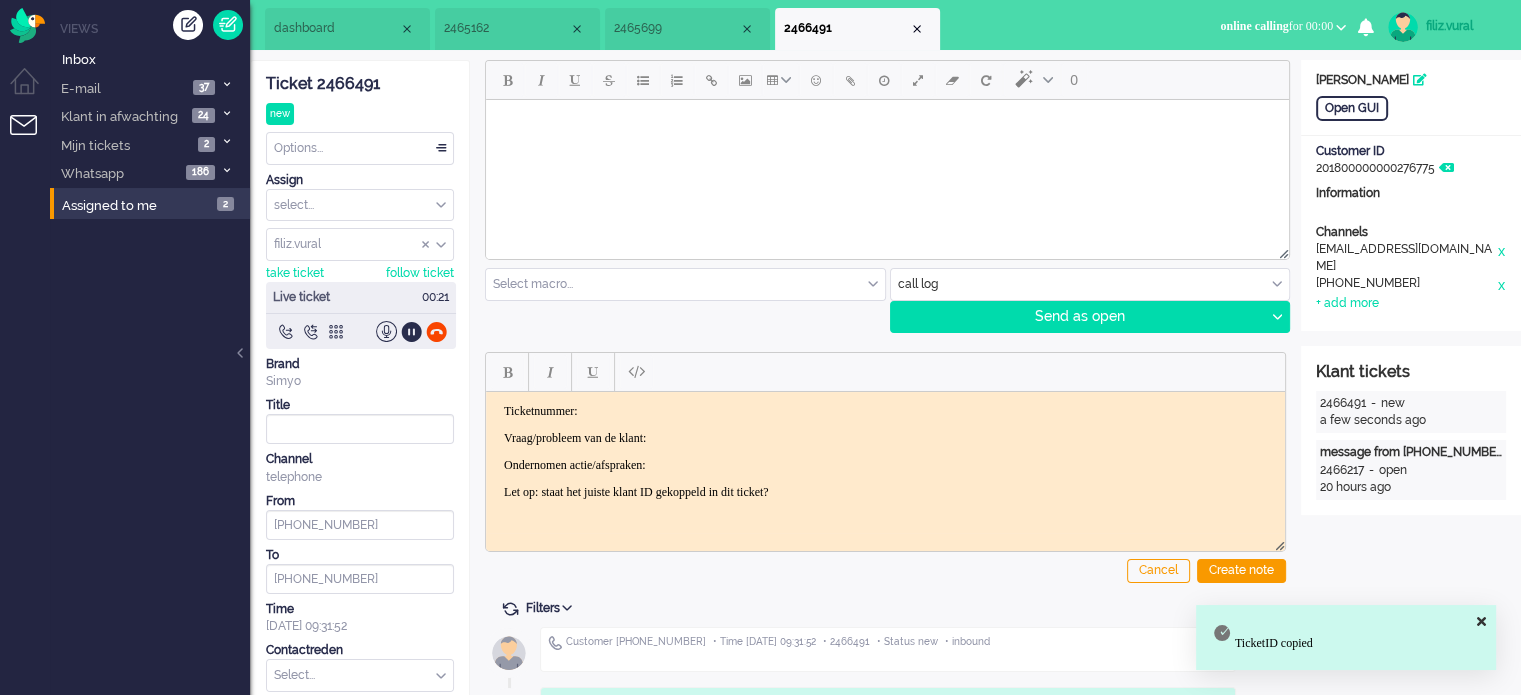 type 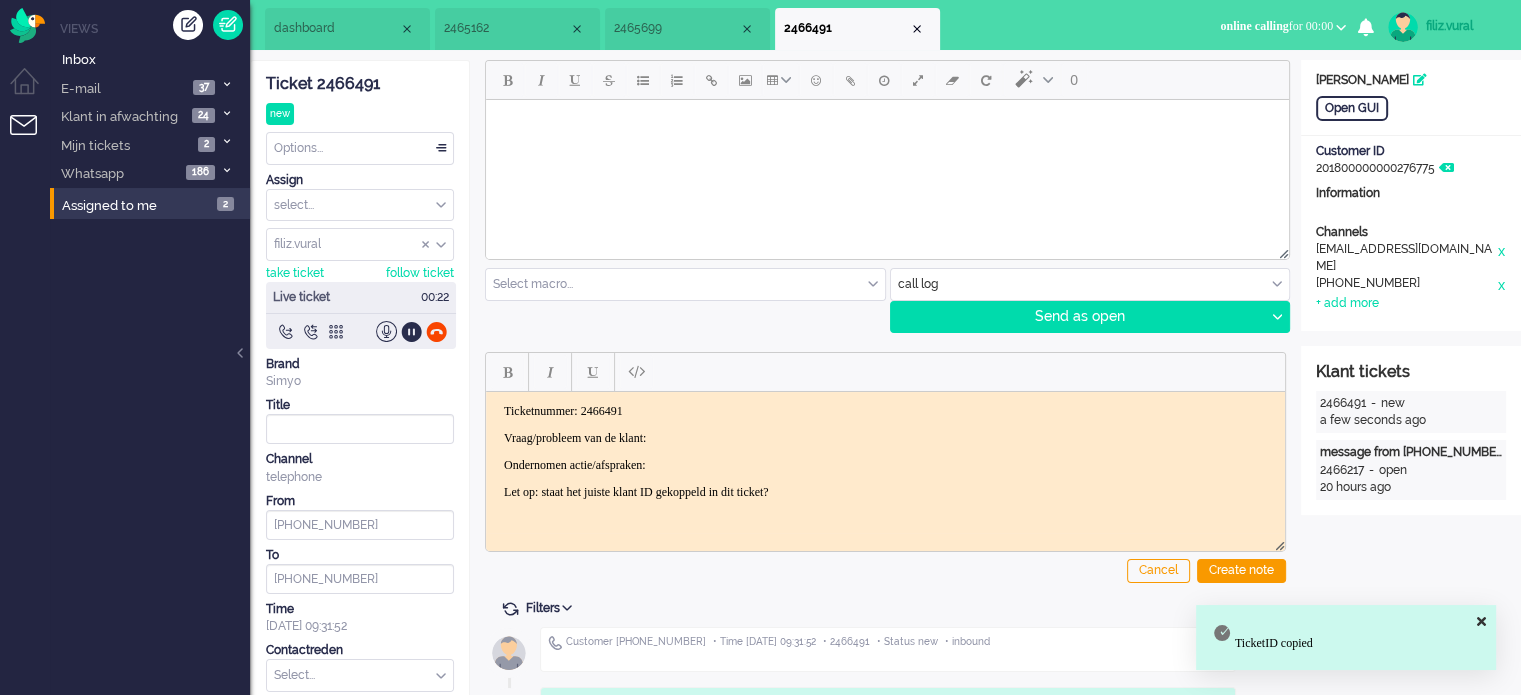 click on "Vraag/probleem van de klant:" at bounding box center [885, 437] 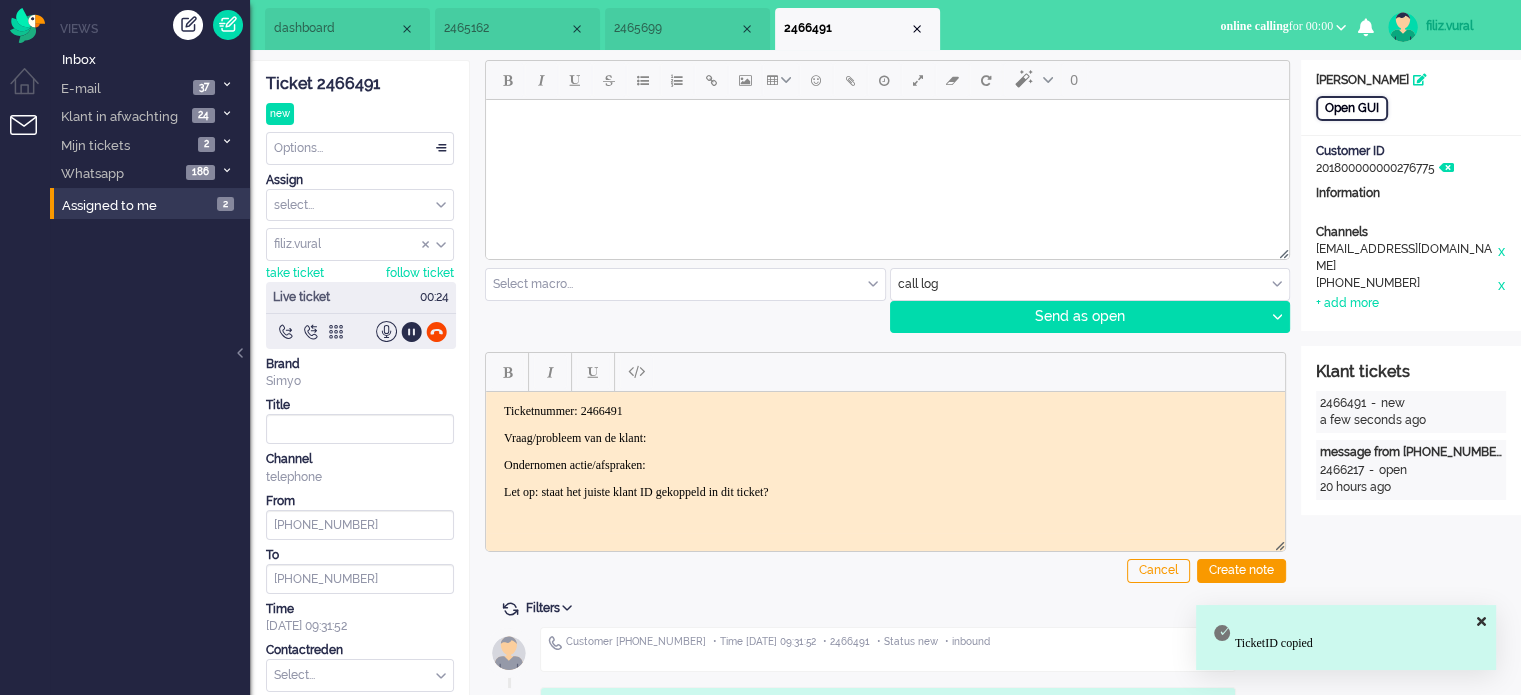 click on "Open GUI" at bounding box center (1352, 108) 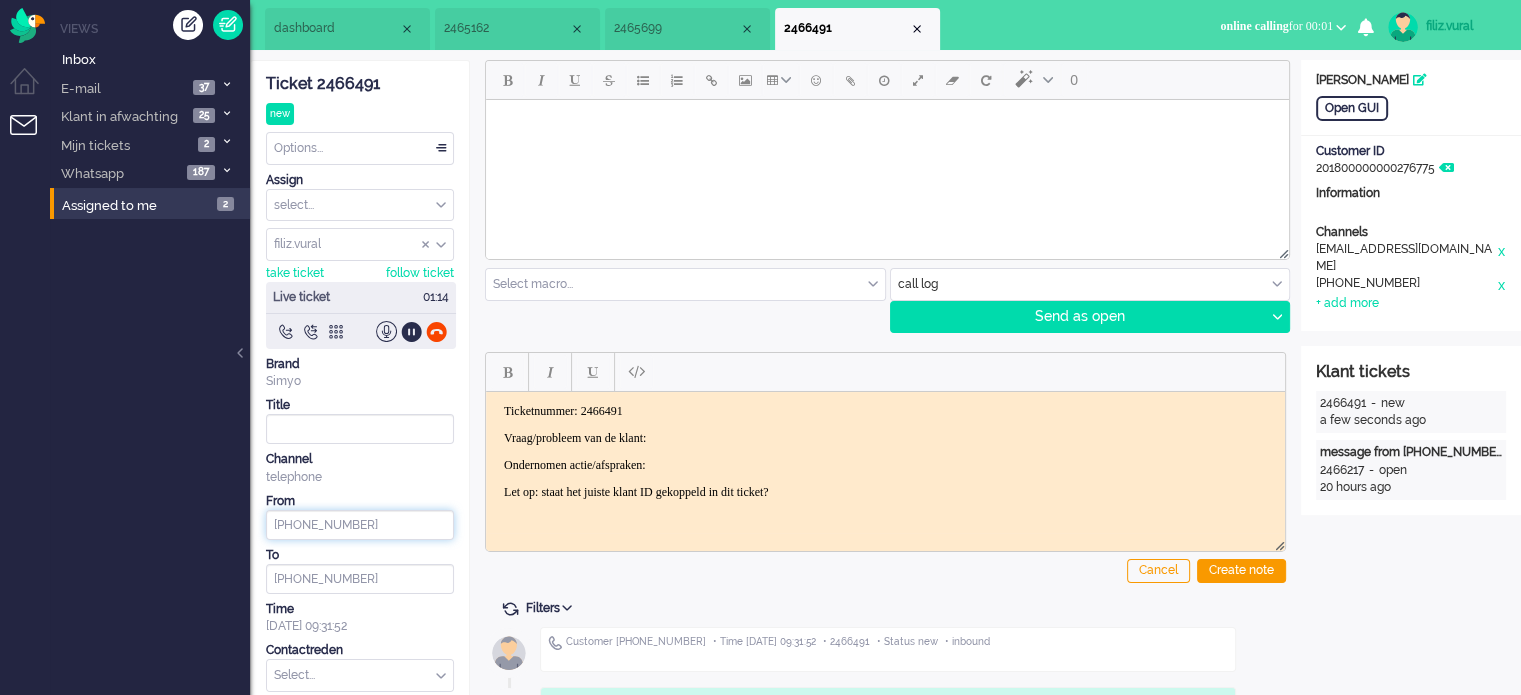drag, startPoint x: 365, startPoint y: 510, endPoint x: 295, endPoint y: 504, distance: 70.256676 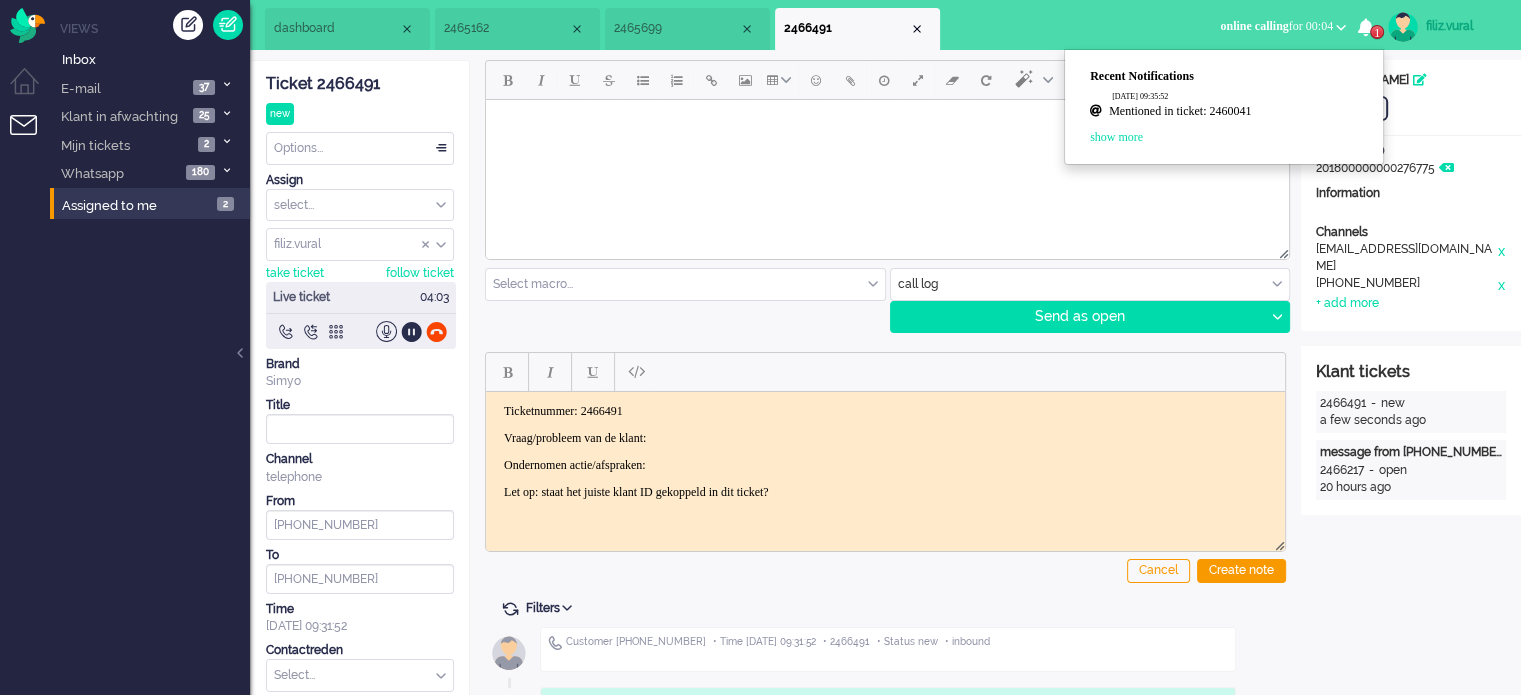 click on "Mentioned in ticket: 2460041" at bounding box center [1234, 113] 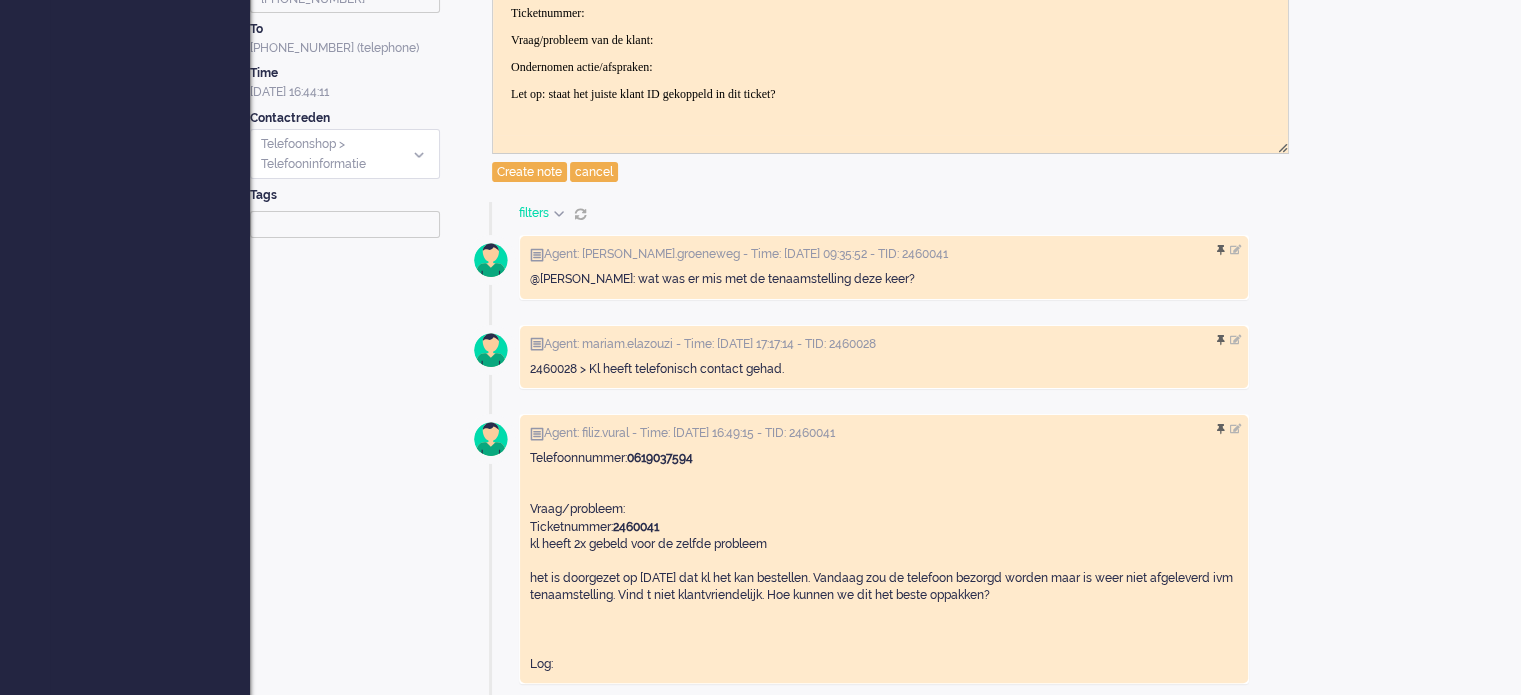 scroll, scrollTop: 500, scrollLeft: 0, axis: vertical 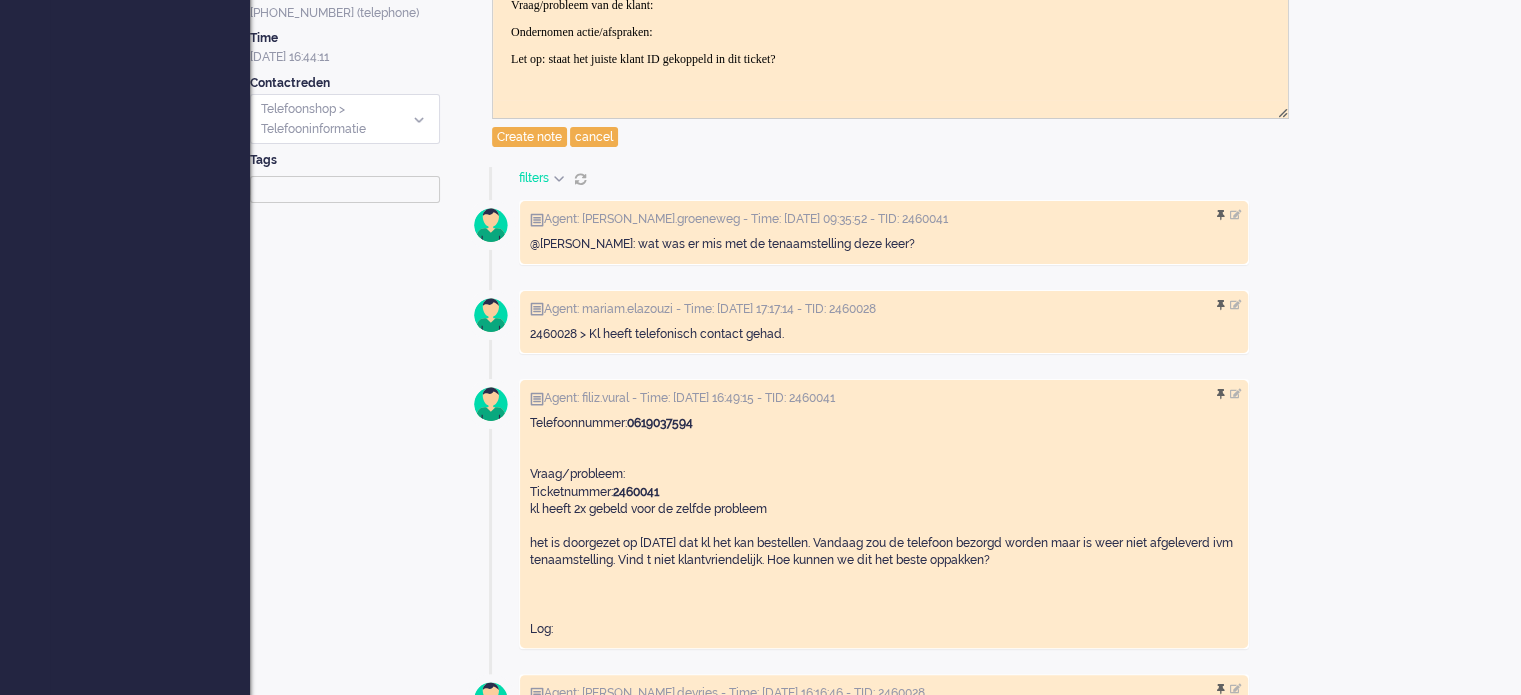click at bounding box center [1235, 214] 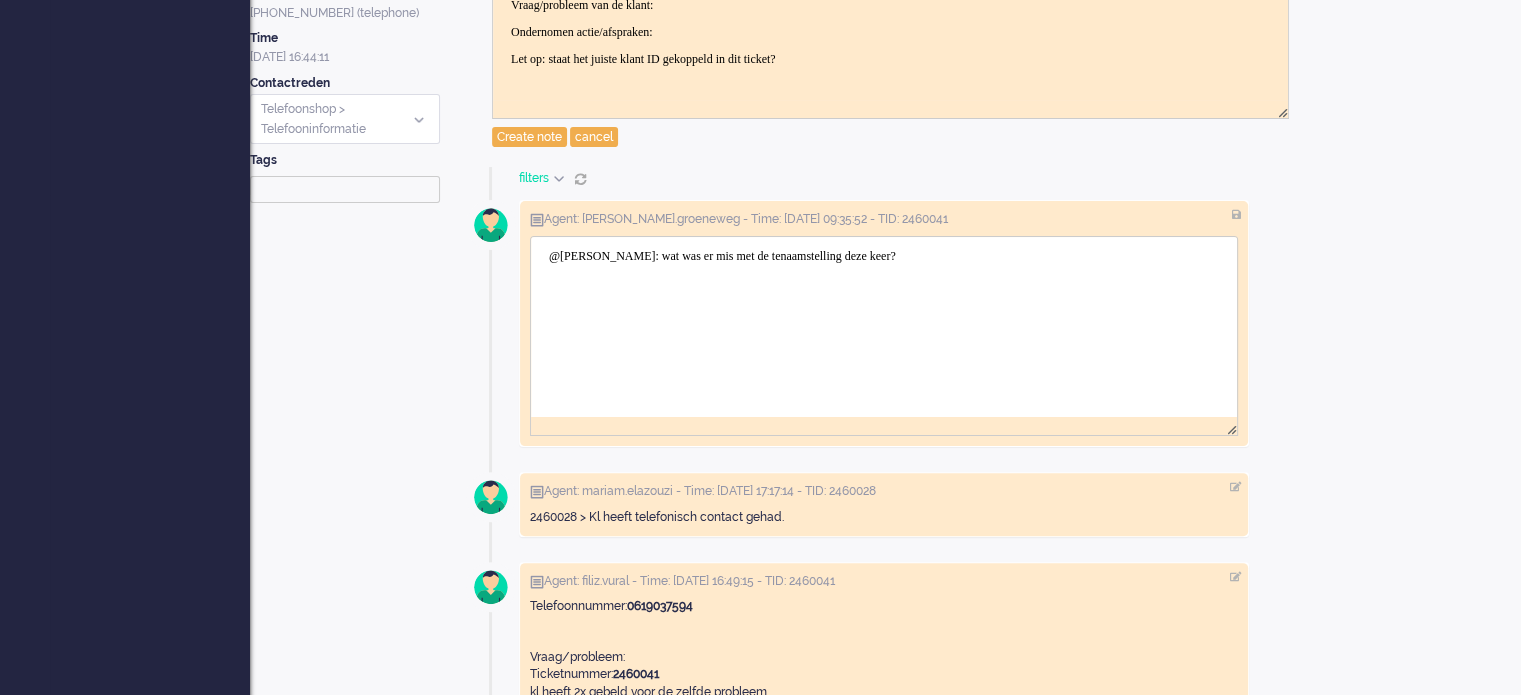 scroll, scrollTop: 0, scrollLeft: 0, axis: both 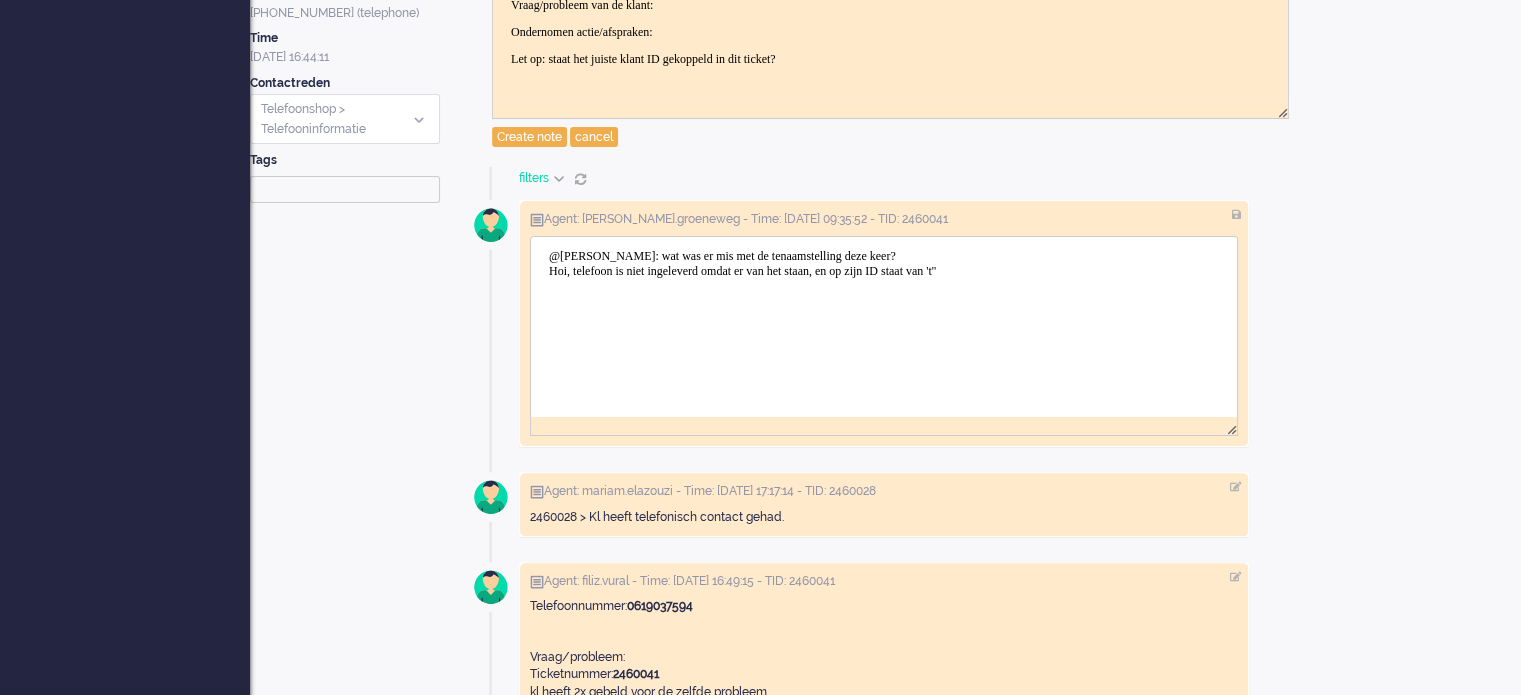 click on "@filiz vural : wat was er mis met de tenaamstelling deze keer? Hoi, telefoon is niet ingeleverd omdat er van het staan, en op zijn ID staat van 't''" at bounding box center (884, 264) 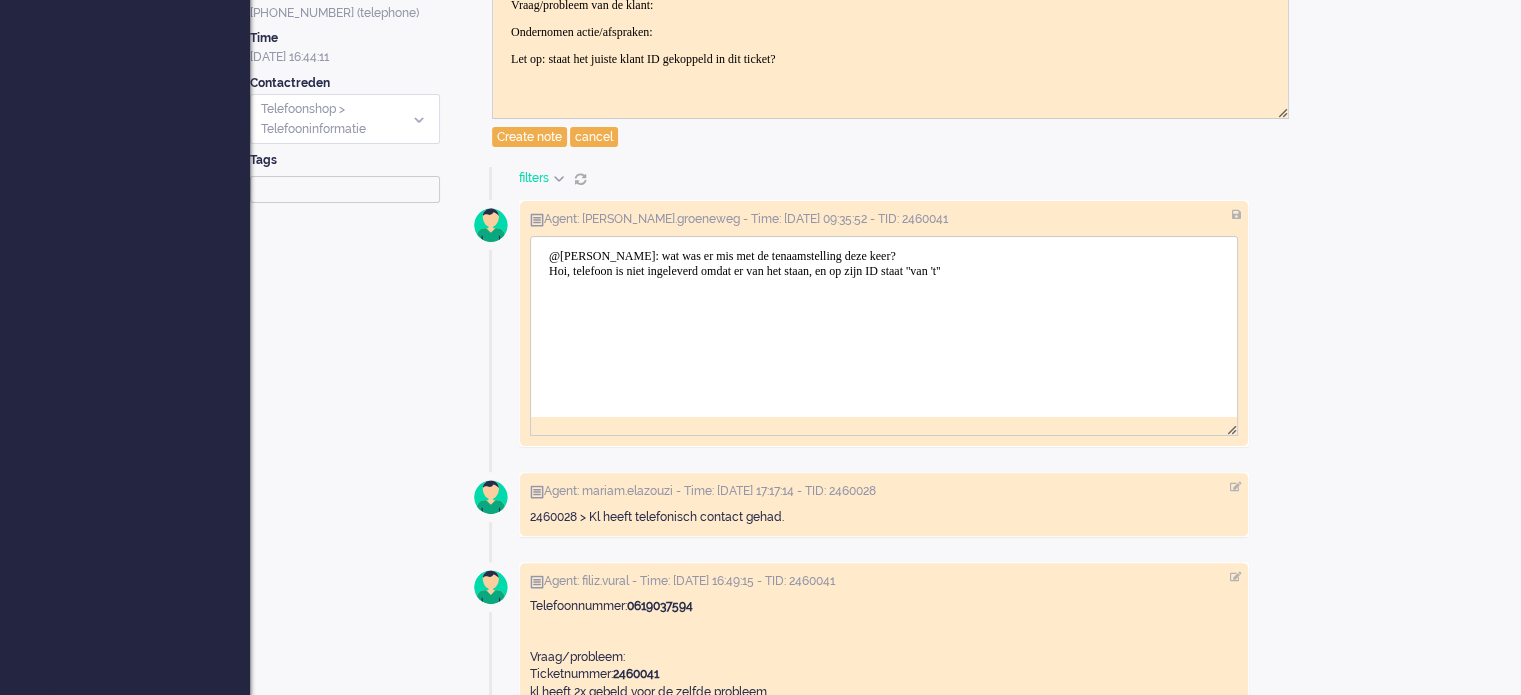 click on "@filiz vural : wat was er mis met de tenaamstelling deze keer? Hoi, telefoon is niet ingeleverd omdat er van het staan, en op zijn ID staat ''van 't''" at bounding box center (884, 264) 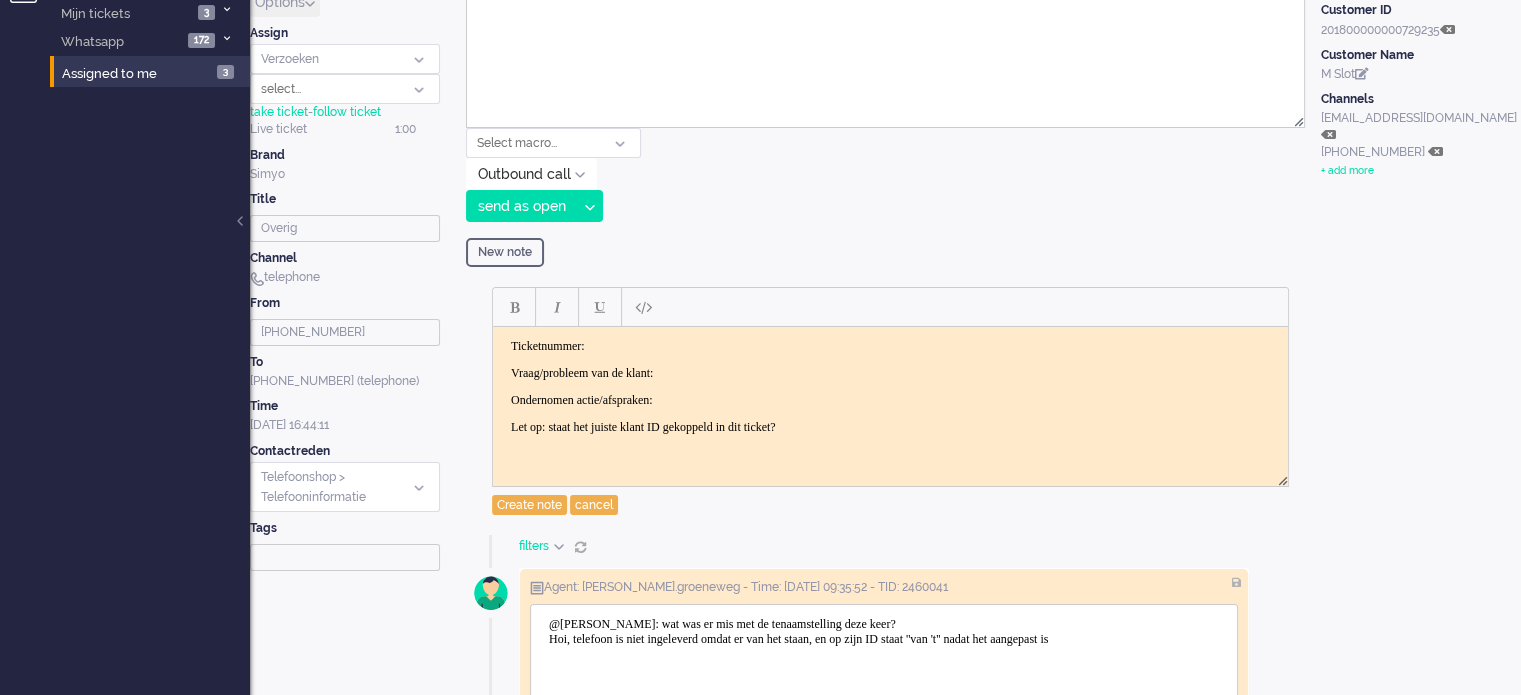scroll, scrollTop: 300, scrollLeft: 0, axis: vertical 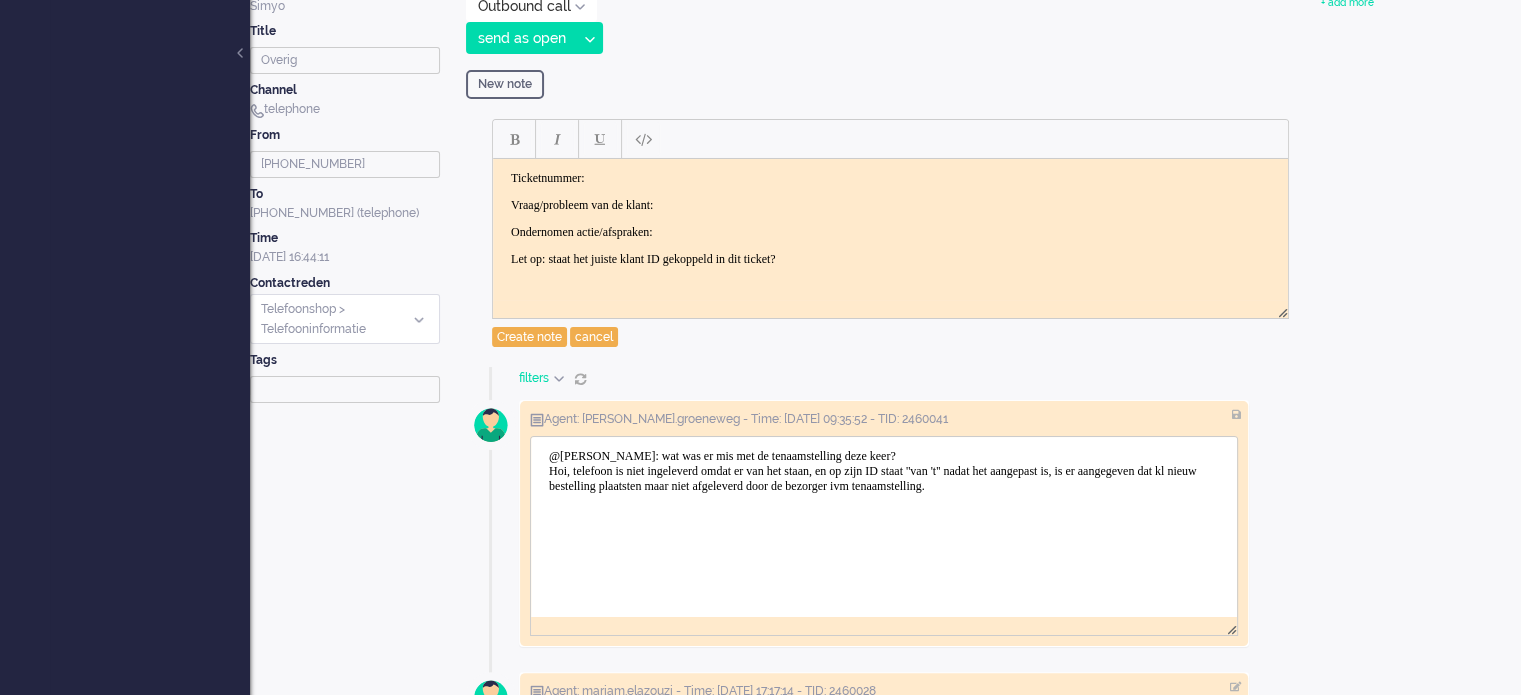 click at bounding box center [1236, 414] 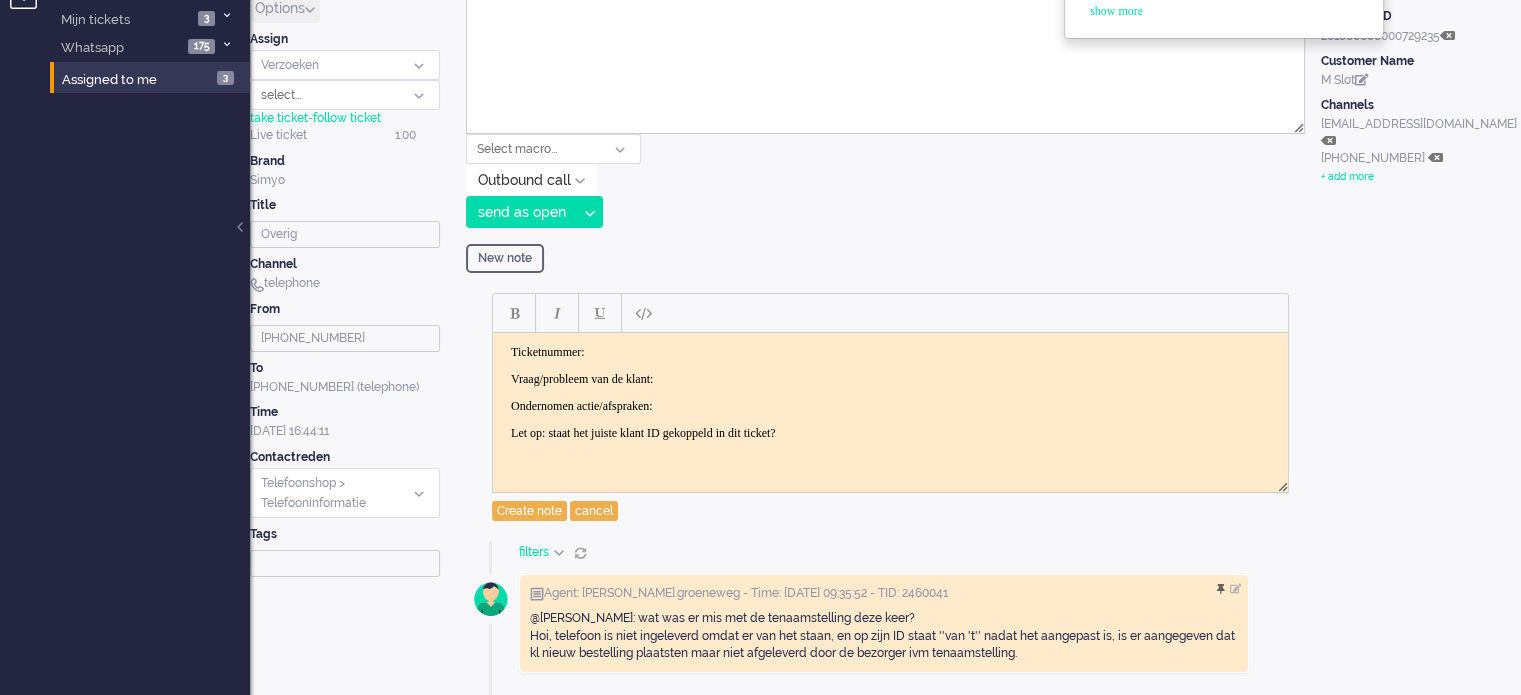 scroll, scrollTop: 0, scrollLeft: 0, axis: both 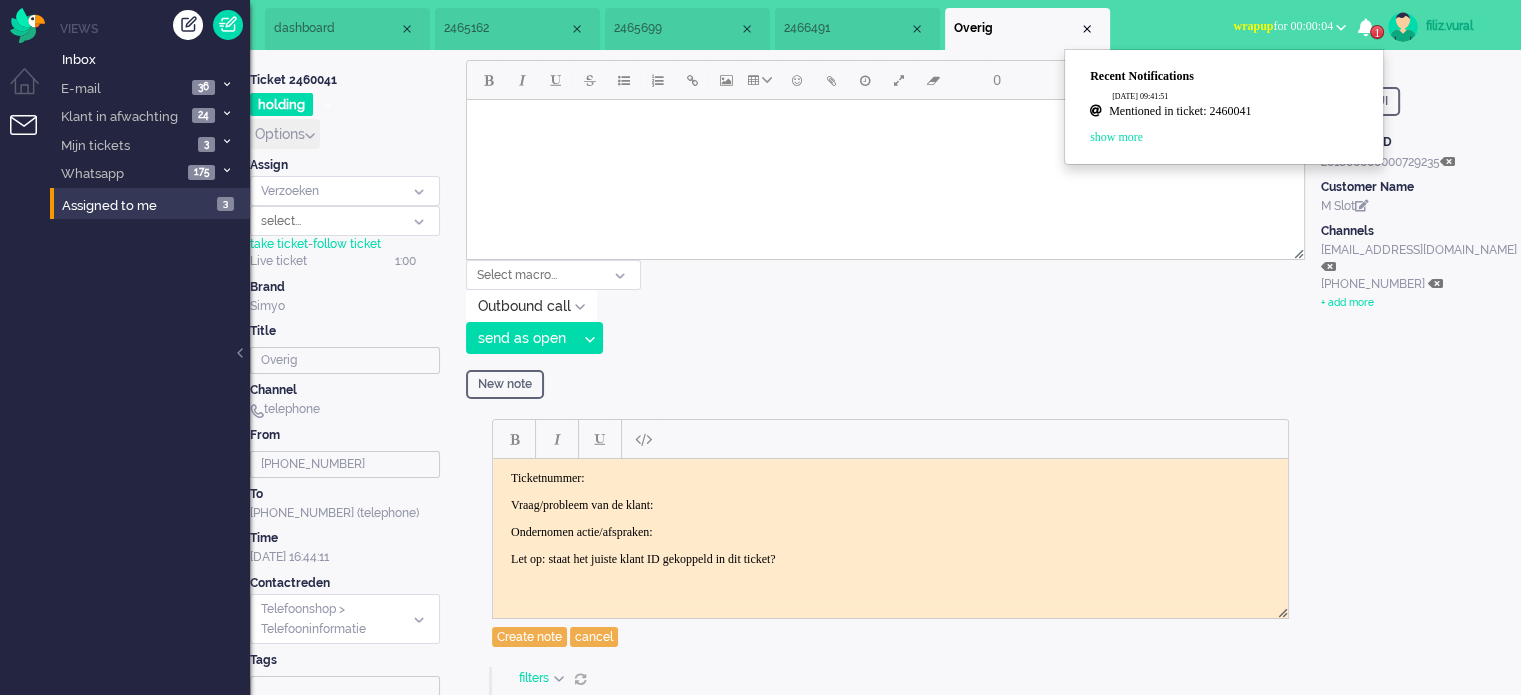 click on "2466491" at bounding box center (846, 28) 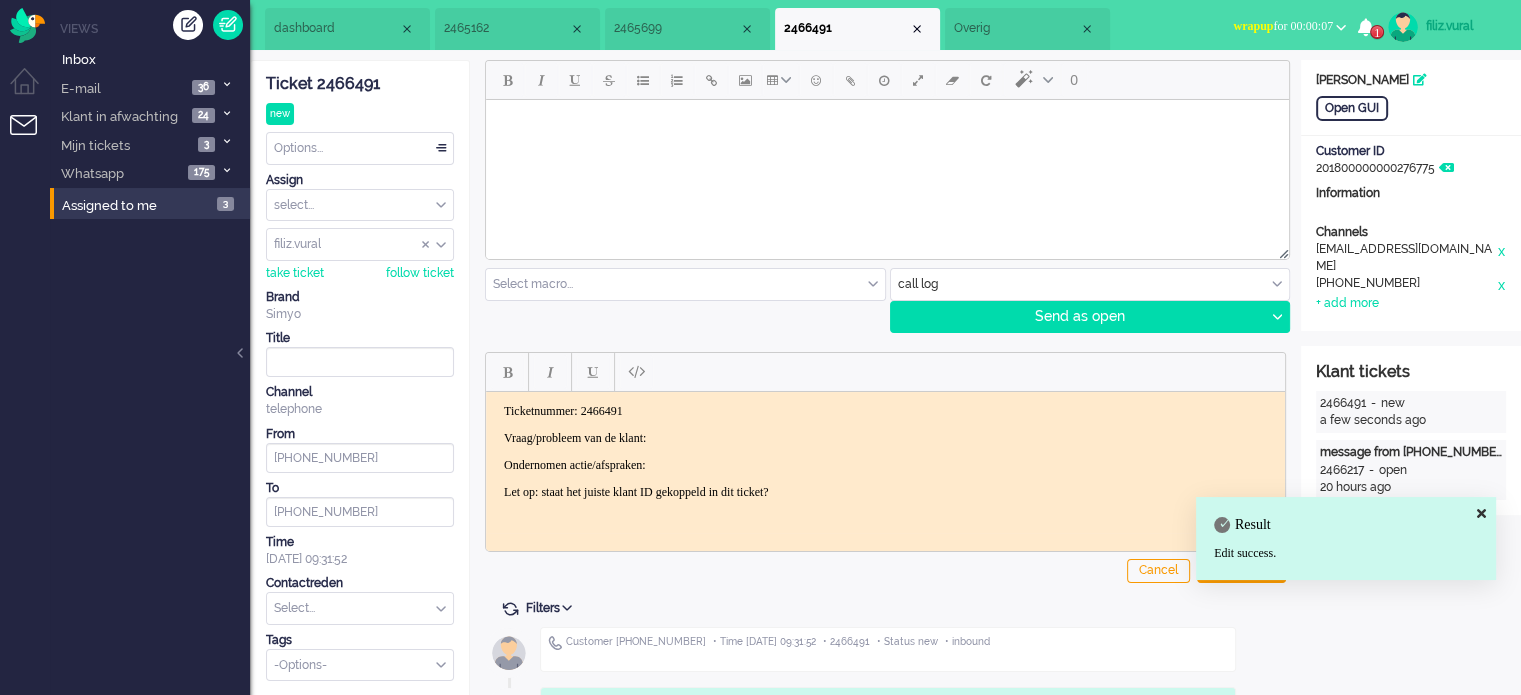 click on "Ticket 2466491" 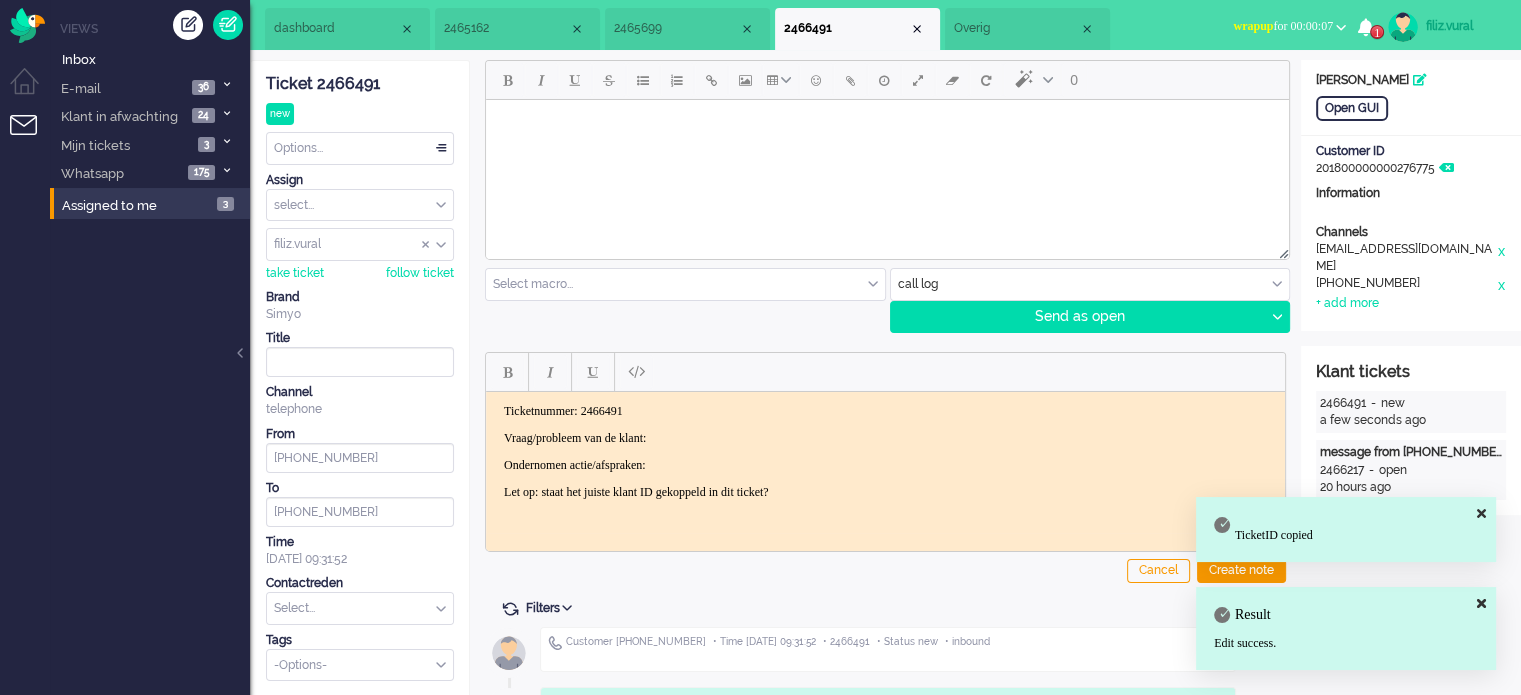 click on "Vraag/probleem van de klant:" at bounding box center [885, 437] 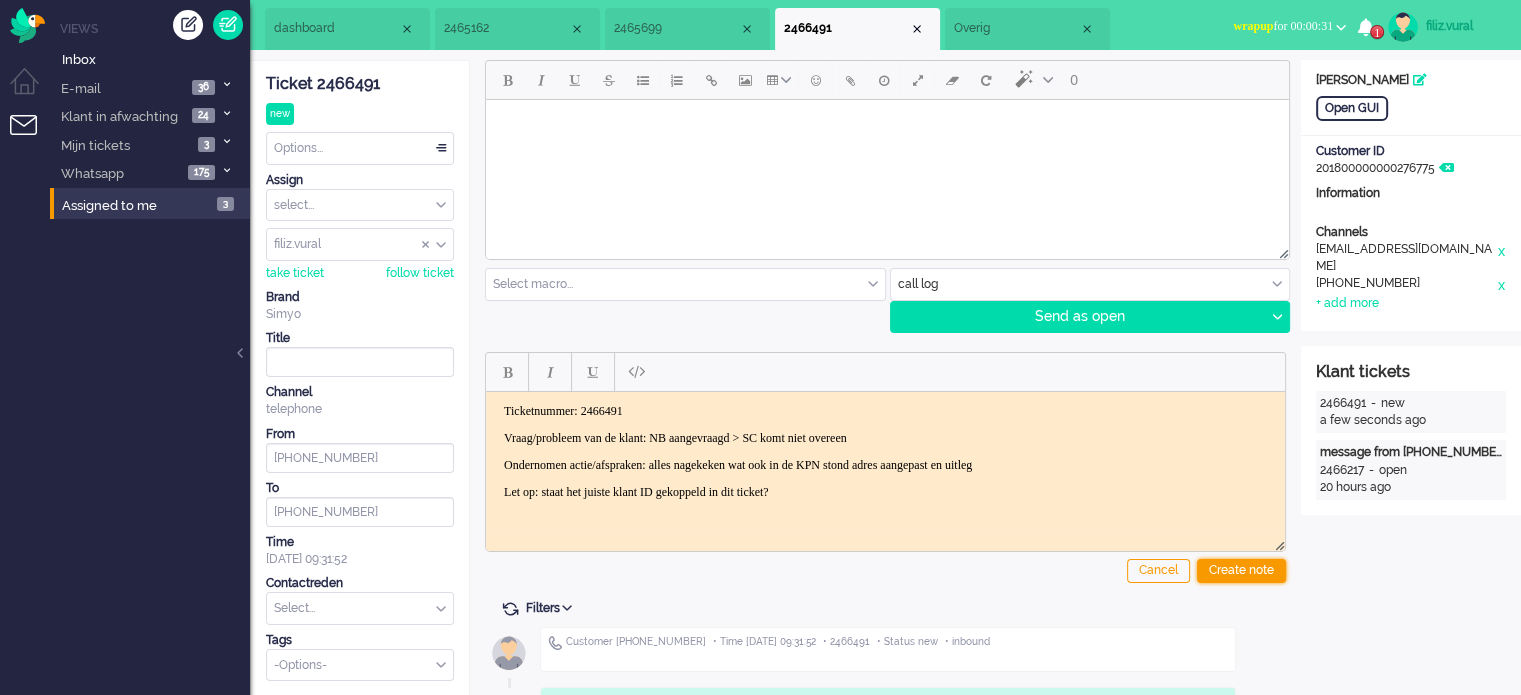 click on "Create note" at bounding box center (1241, 571) 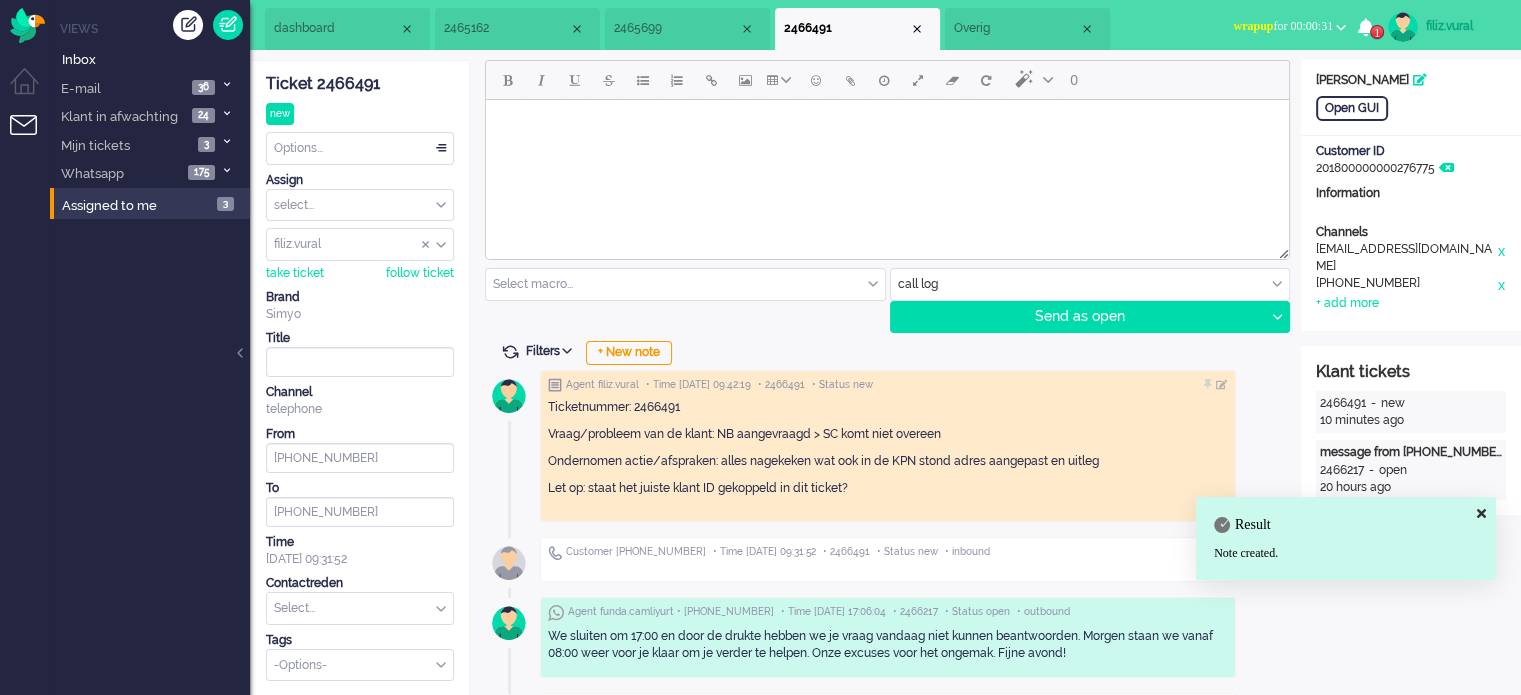 click at bounding box center [360, 608] 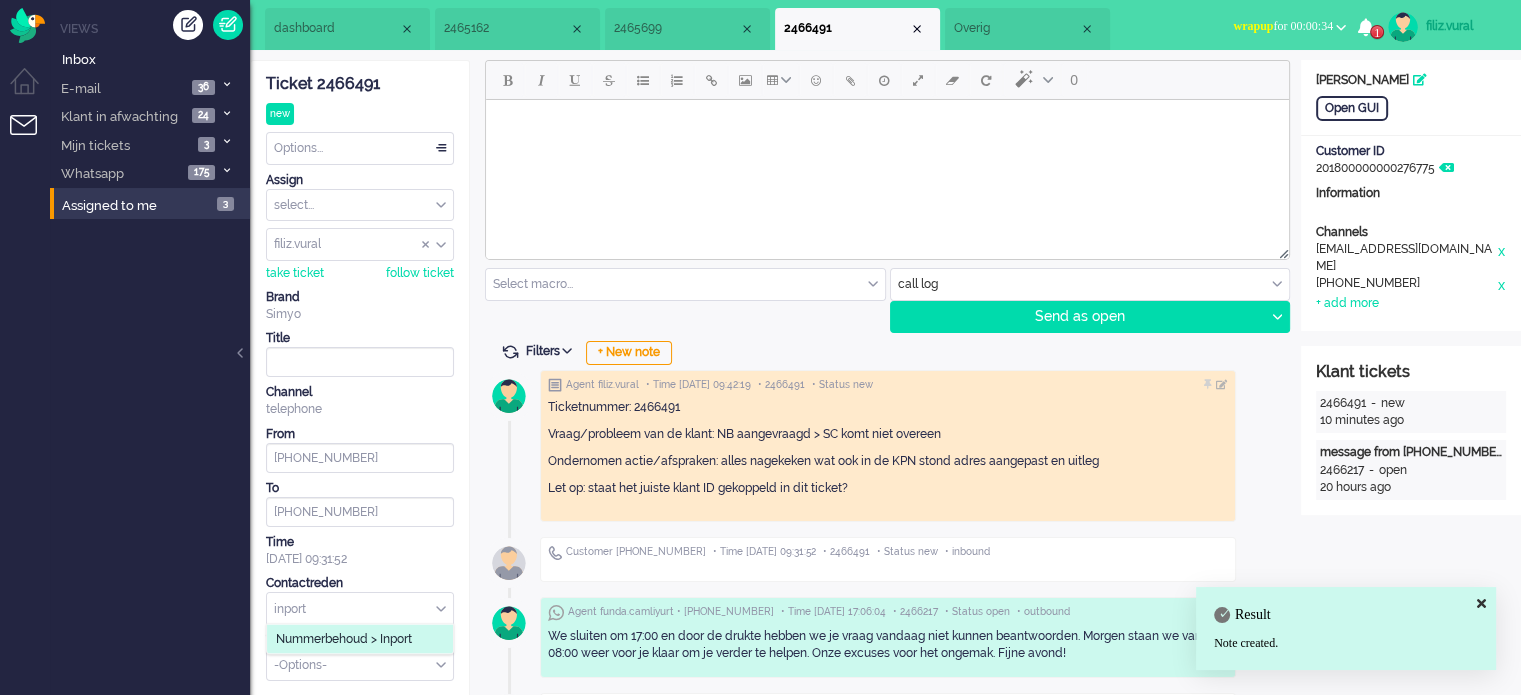 type on "inport" 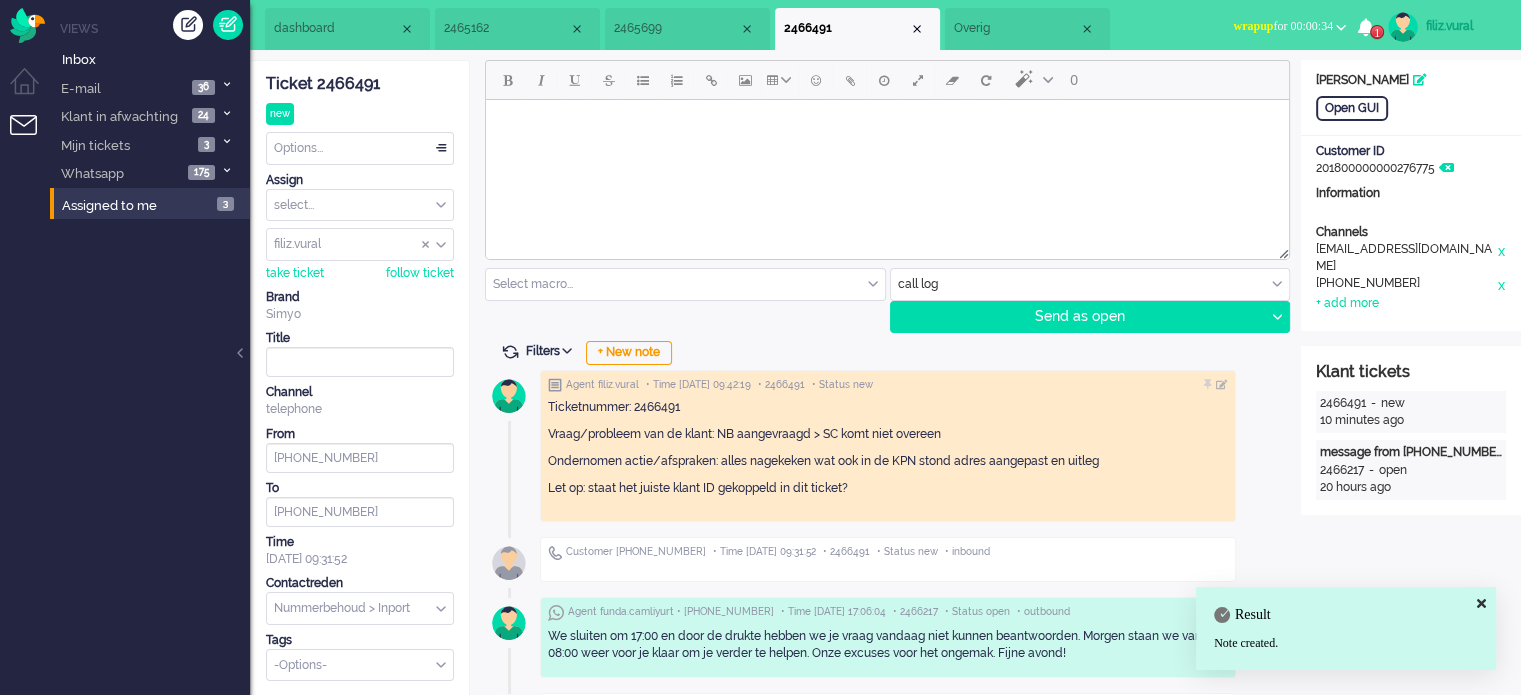 click on "Options..." at bounding box center [360, 148] 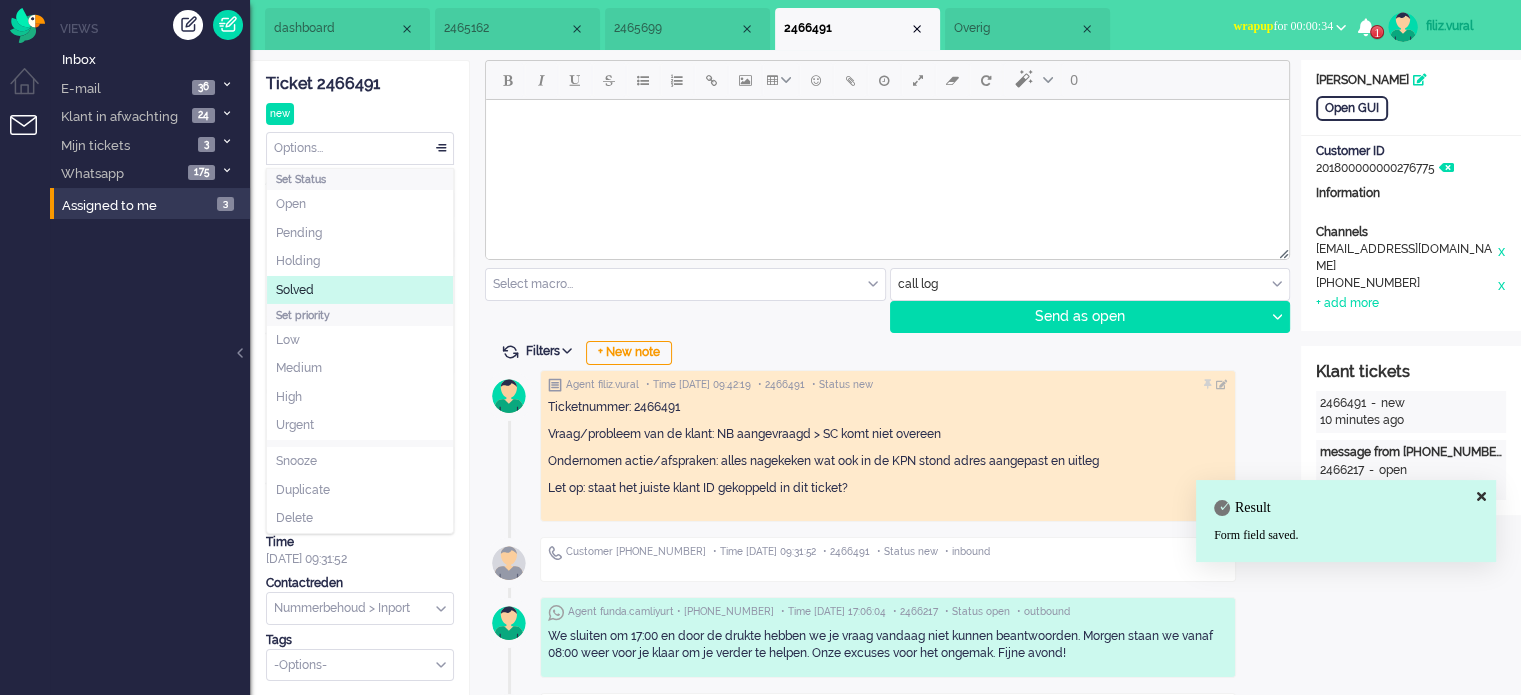 click on "Solved" 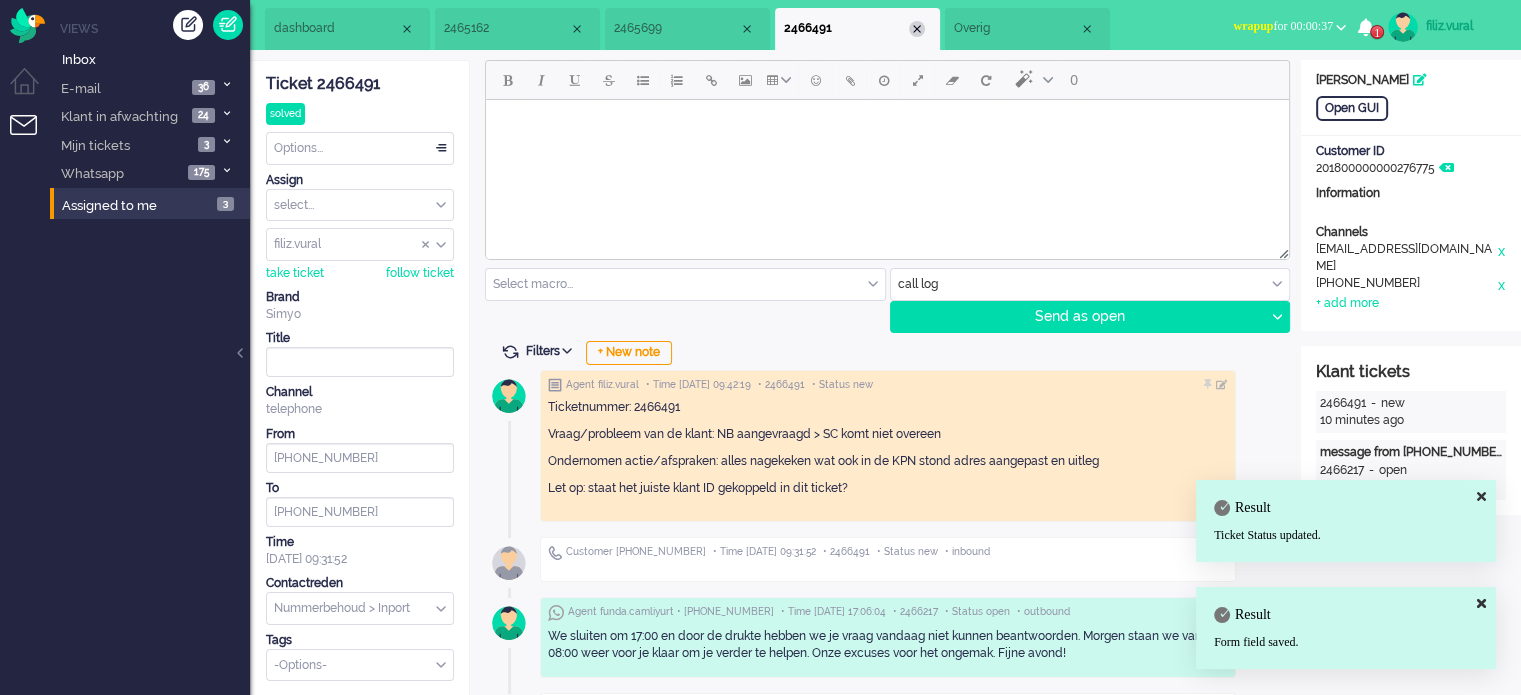 click at bounding box center (917, 29) 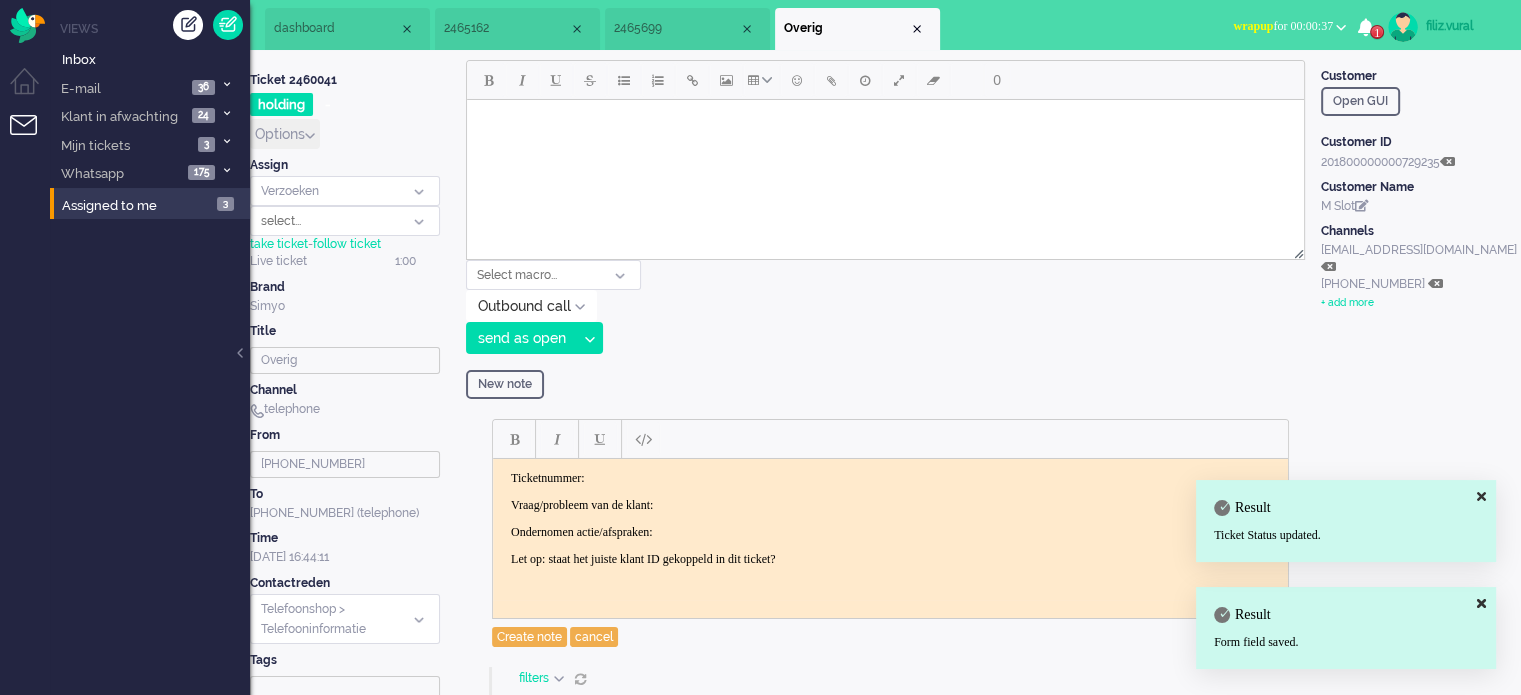 click on "wrapup  for 00:00:37" at bounding box center [1289, 26] 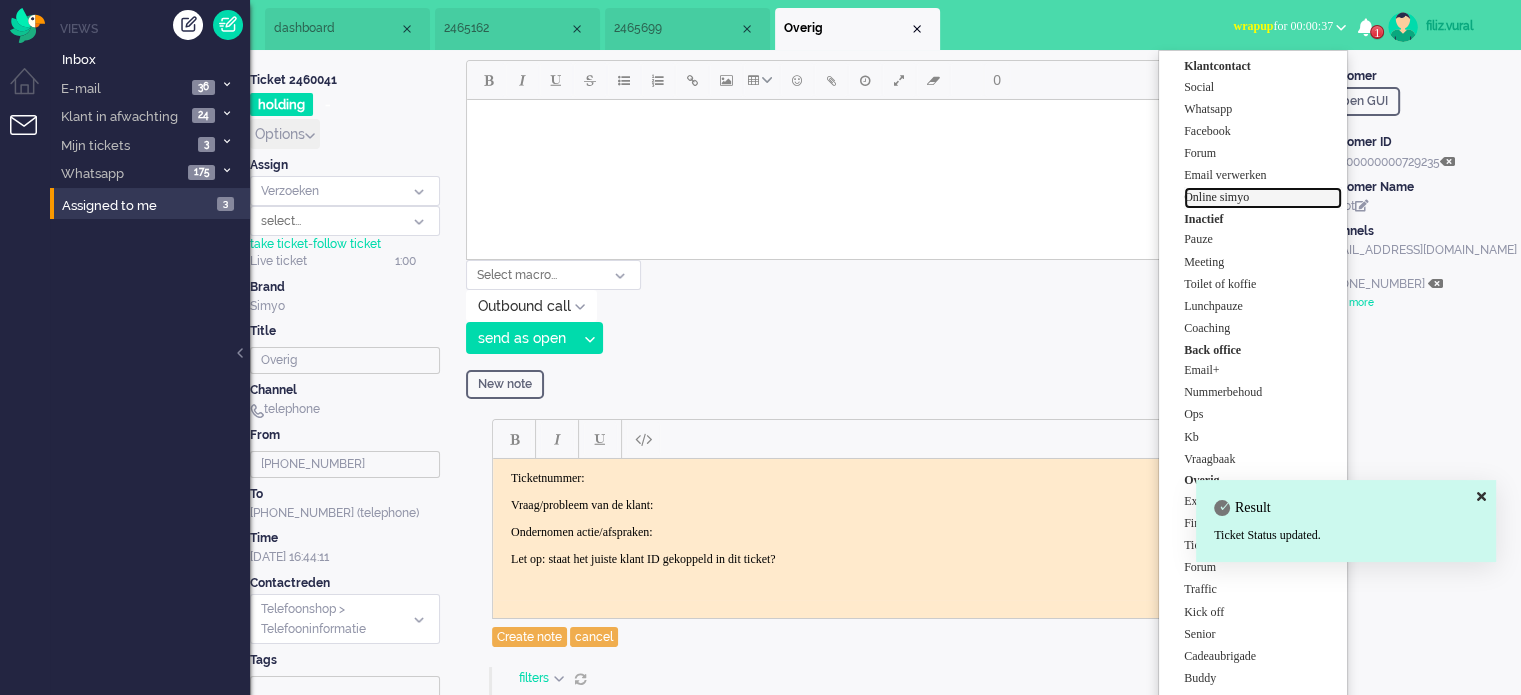 drag, startPoint x: 1240, startPoint y: 195, endPoint x: 752, endPoint y: 90, distance: 499.1683 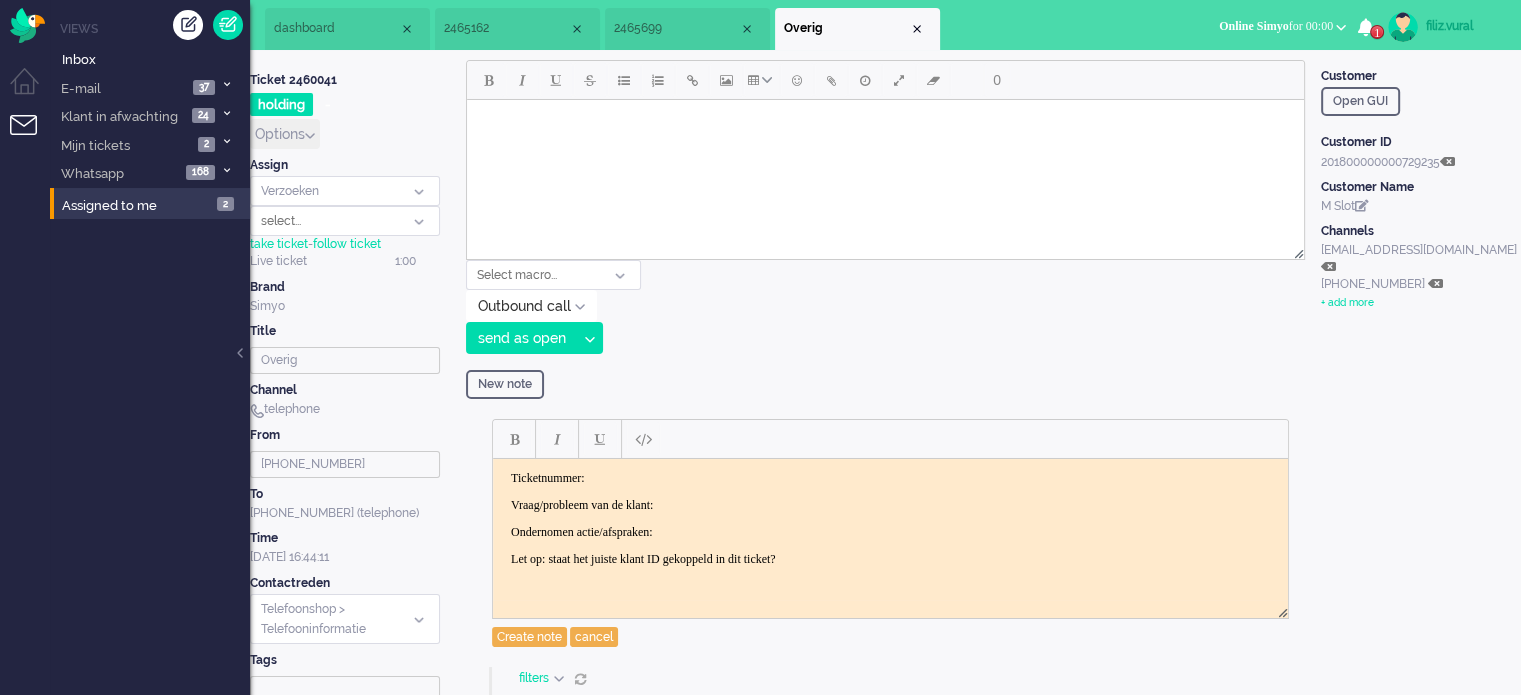click on "dashboard" at bounding box center [347, 29] 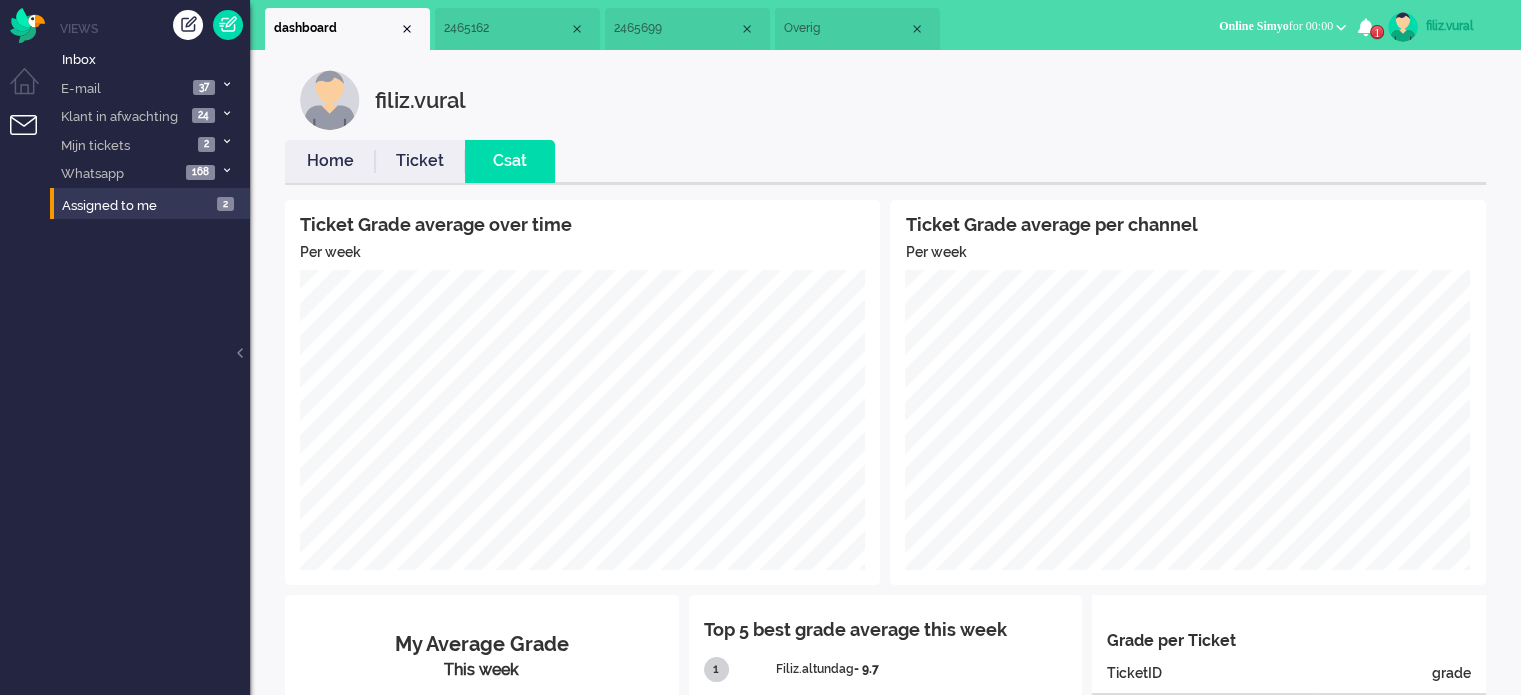 click on "Home" at bounding box center (330, 161) 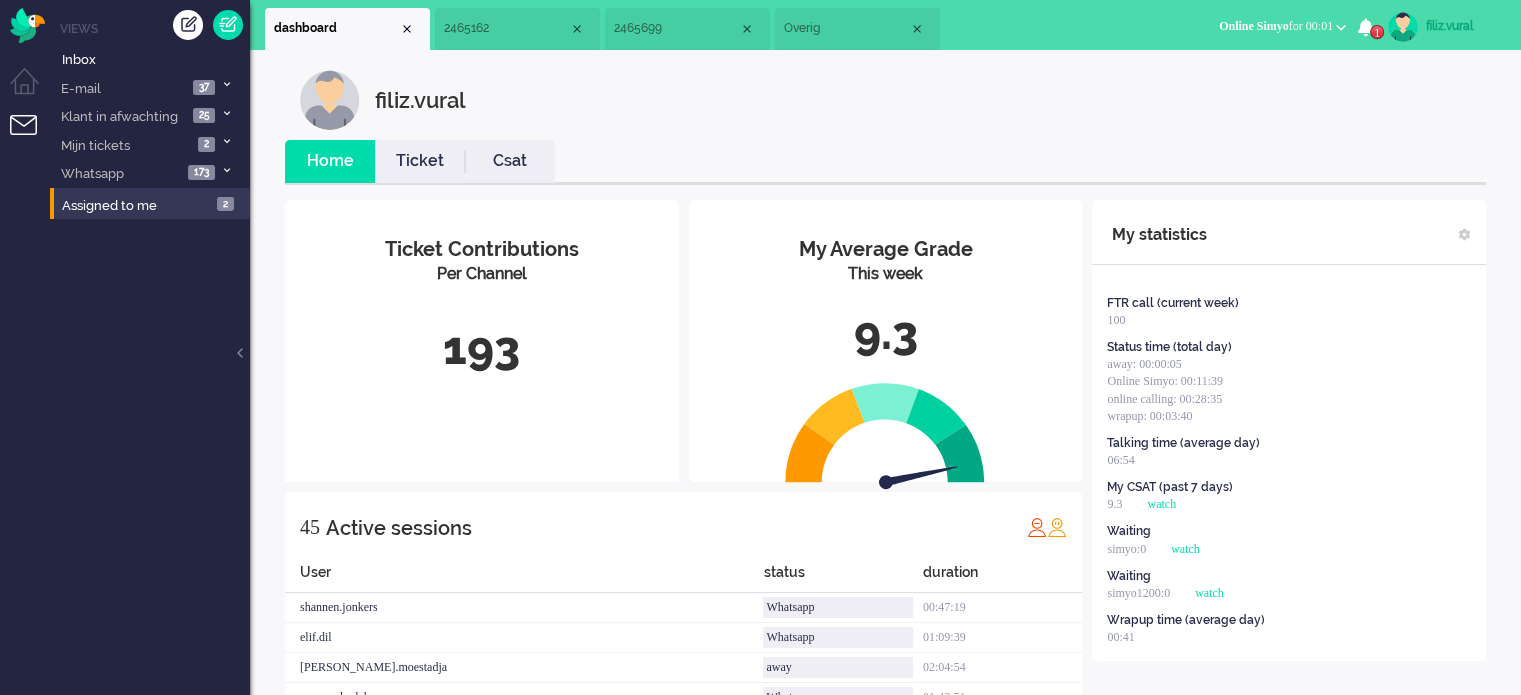 click on "2465699" at bounding box center [676, 28] 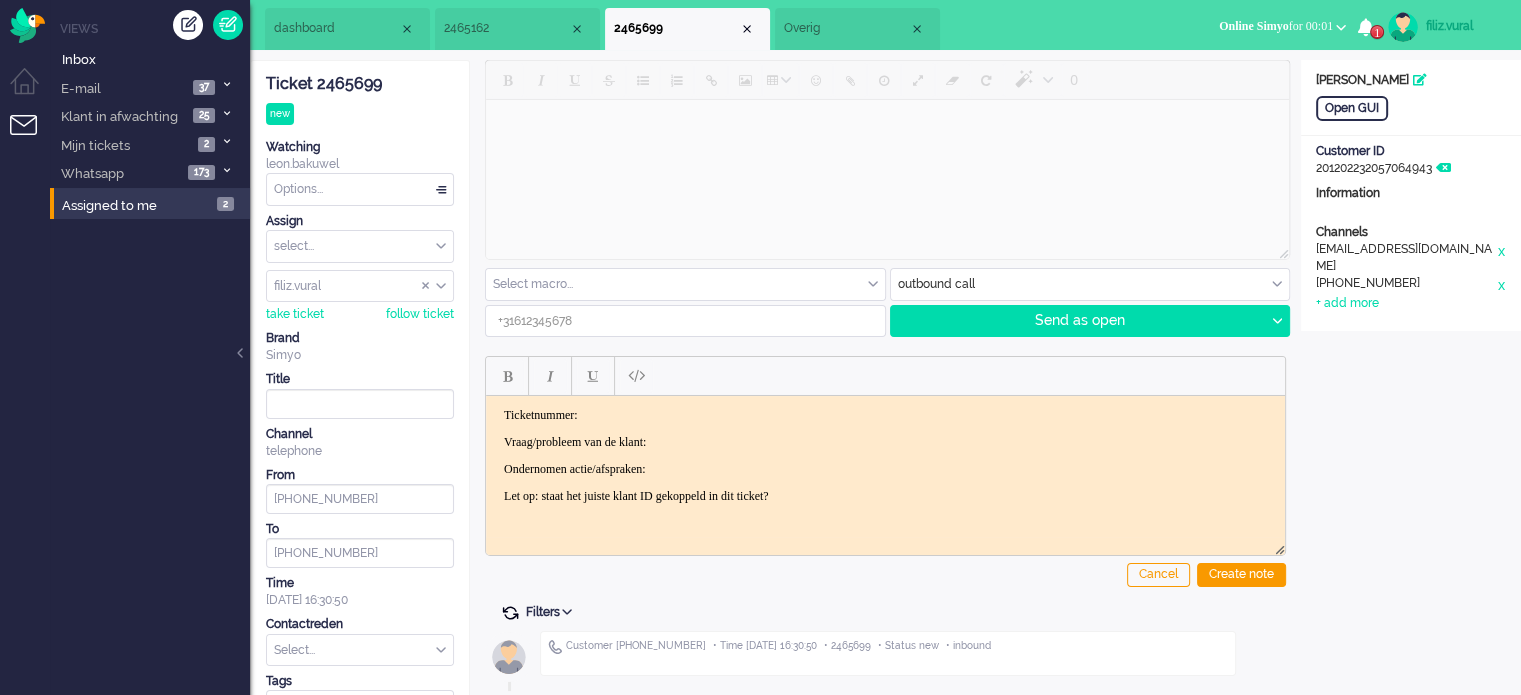 click at bounding box center [510, 613] 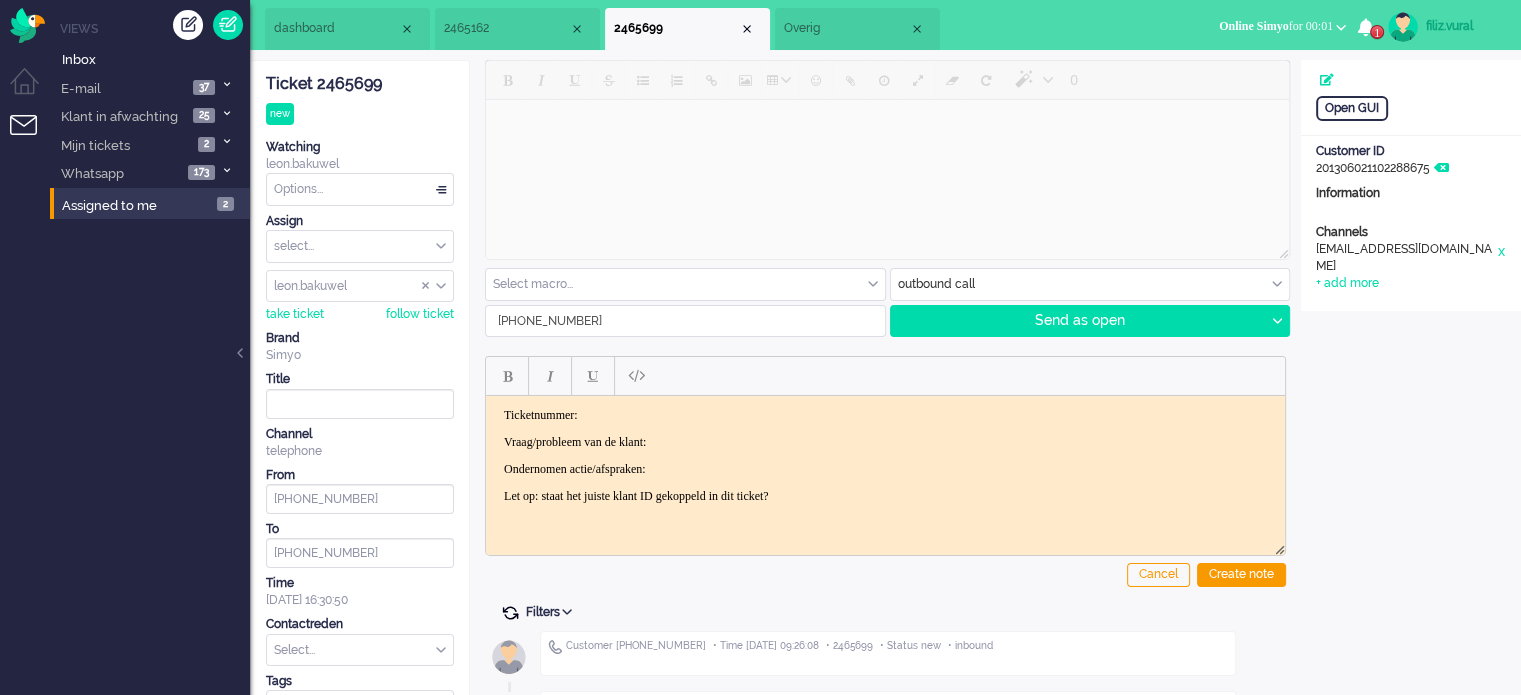 click at bounding box center (510, 613) 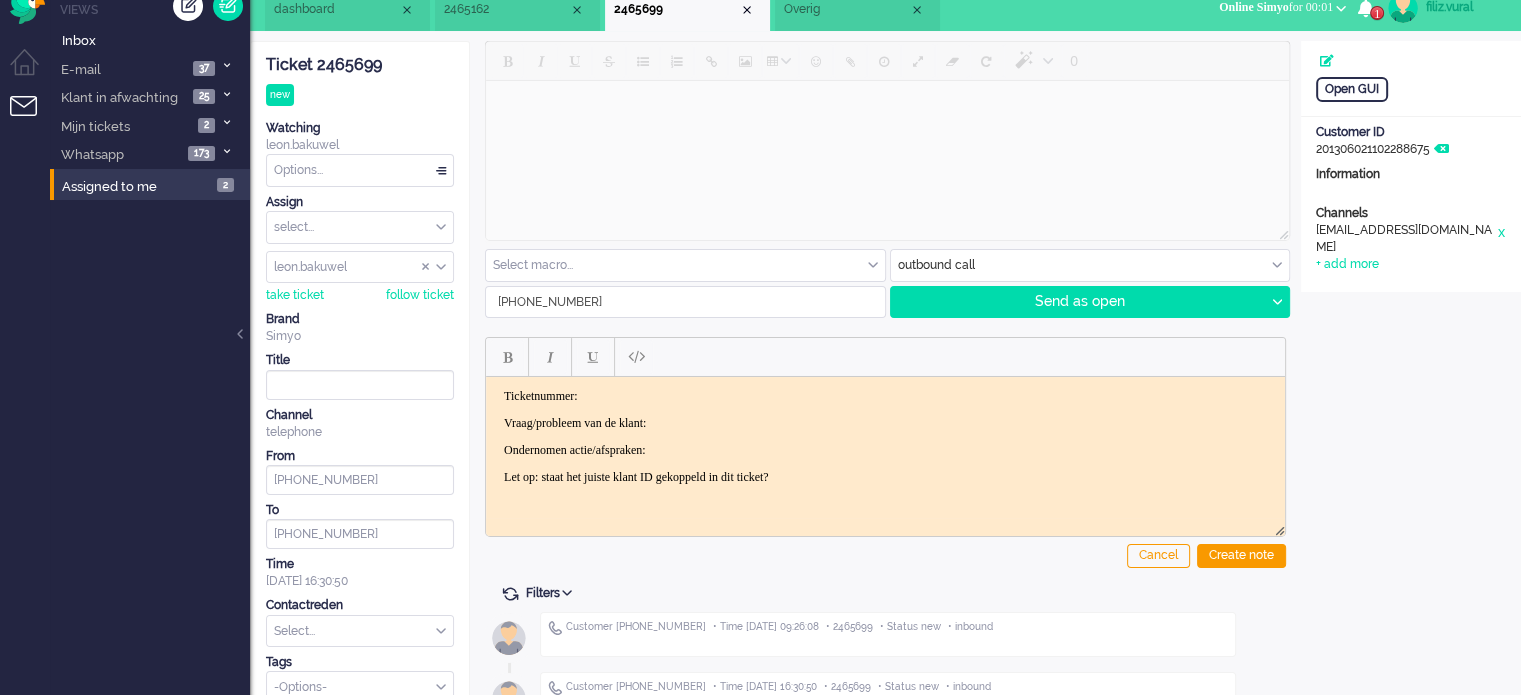 scroll, scrollTop: 0, scrollLeft: 0, axis: both 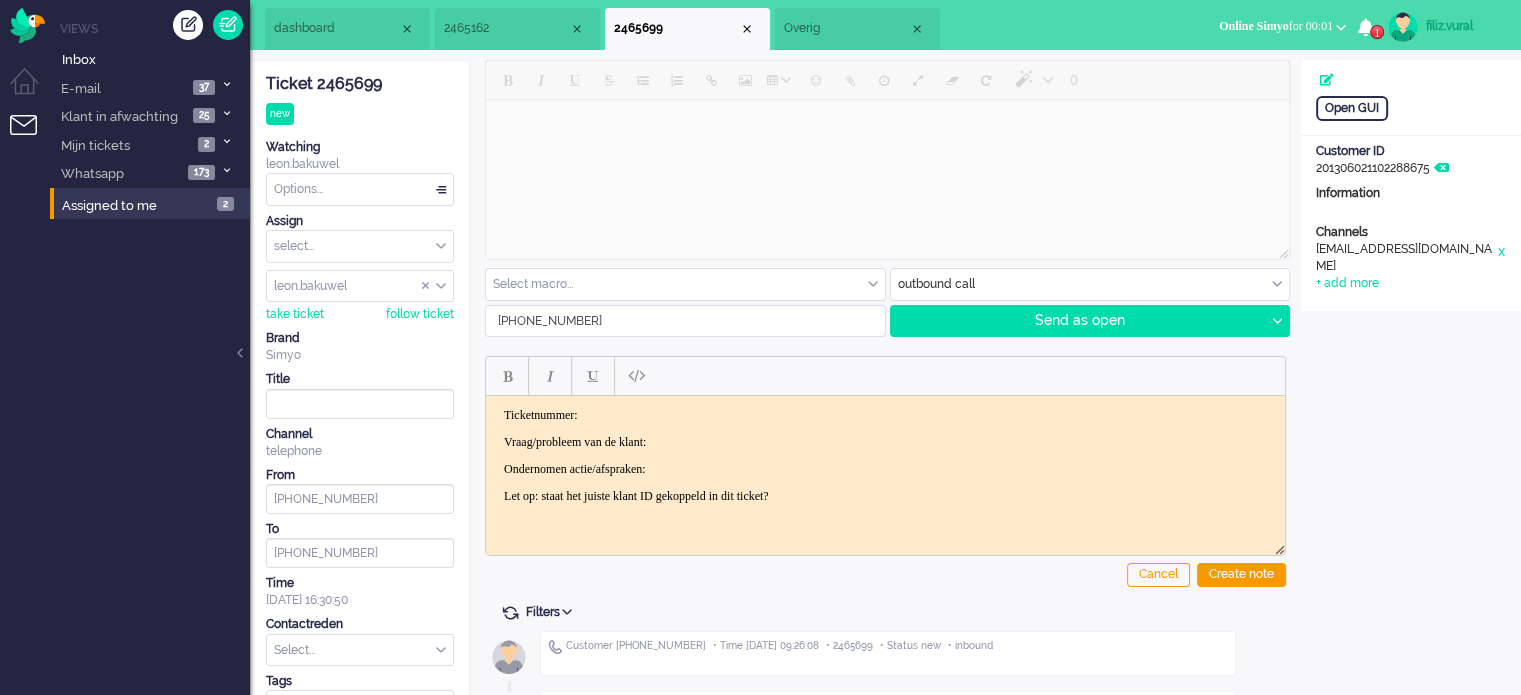 click on "2465162" at bounding box center [506, 28] 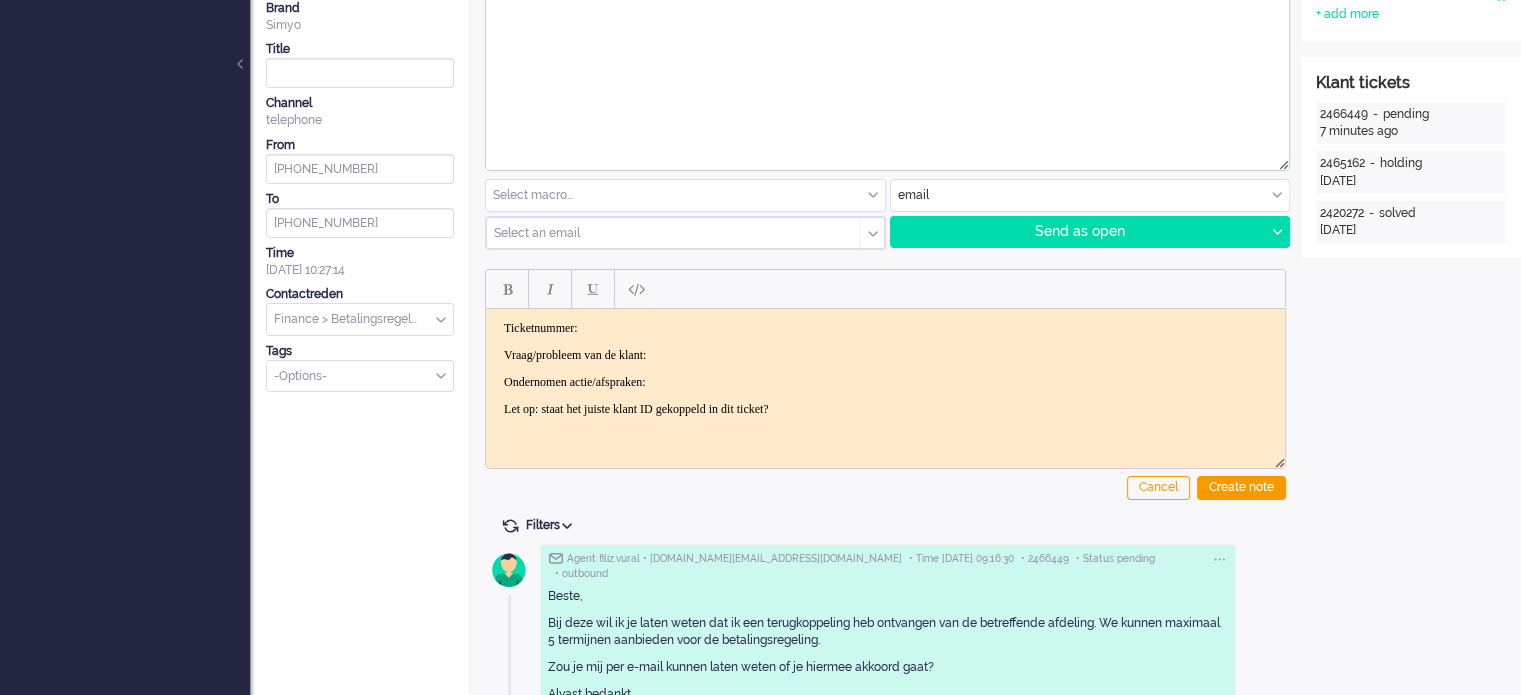 scroll, scrollTop: 400, scrollLeft: 0, axis: vertical 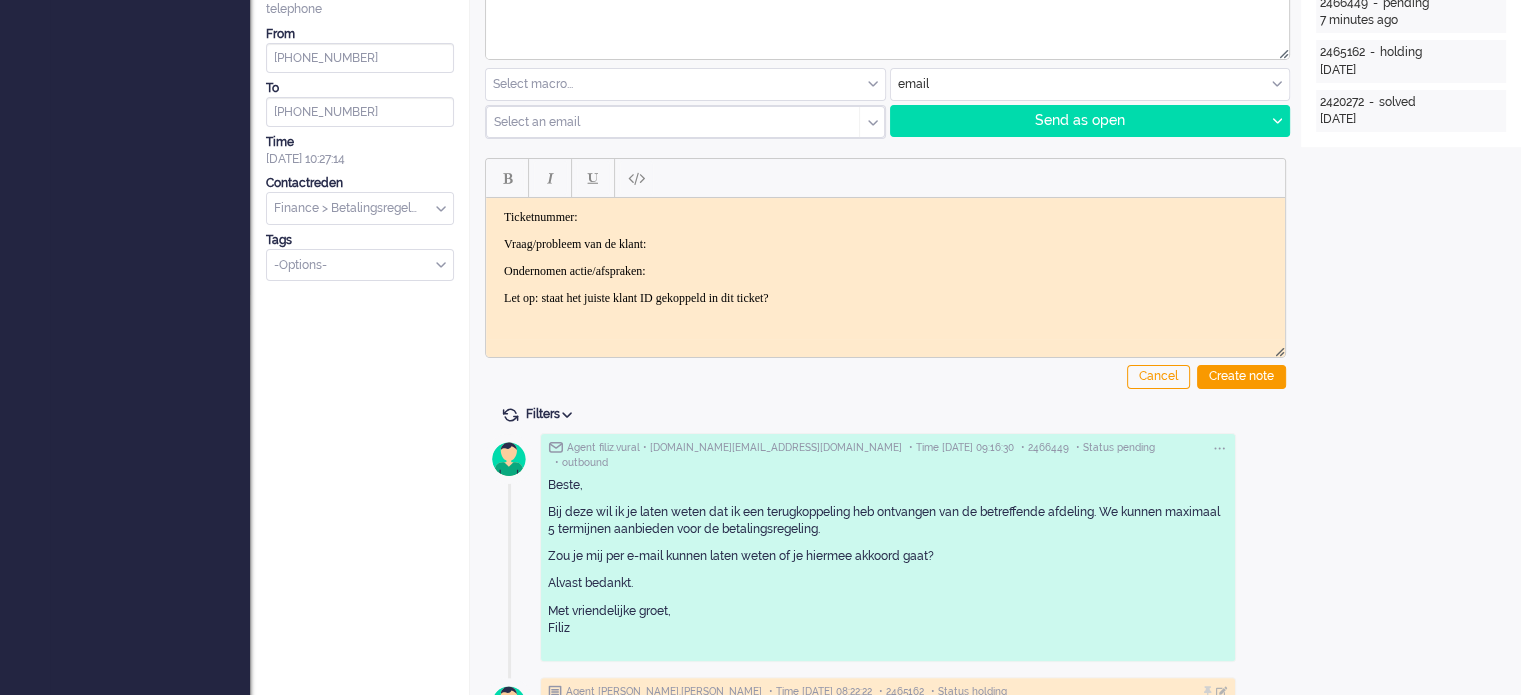 click on "0 Select macro... BO  > Abonnement > Overleden BO  > Abonnement > Overleden Prepaidklant BO  > Annulering > Sim Only NIET MOGELIJK BO  > Annulering > Sim Only NIET MOGELIJK (e-tailer) BO  > Annulering > Verlenging (al ingegaan gesloten factuur) BO  > Annulering > Verlenging (al ingegaan open factuur) BO  > Annulering > Verlenging (gaat in per de 1e) BO  > Annulering > Verlenging NIET MOGELIJK BO  > Automatisch opwaarderen via creditcard mislukt BO  > Contractovername > Goedgekeurd BO  > Contractovername ENGELS > Afwijzing > Betaalgeschiedenis BO  > Contractovername ENGELS > Afwijzing > Nog geen 18 jaar BO  > Contractovername ENGELS > Afwijzing > Ontbrekende gegevens BO  > Contractovername ENGELS > Goedgekeurd BO  > Datacoulance (open factuur) BO  > Datacoulance > Hoogverbruik (open factuur) ENGELS BO  > Datacoulance > TERUGBETALING (afgeschreven) BO  > Datacoulance > TERUGBETALING (nog niet afgeschreven) BO  > Datacoulance CREDIT NOTA (factuur gestorneerd) BO  > Datacoulance HOOGVERBRUIK (open factuur) email" at bounding box center (885, 564) 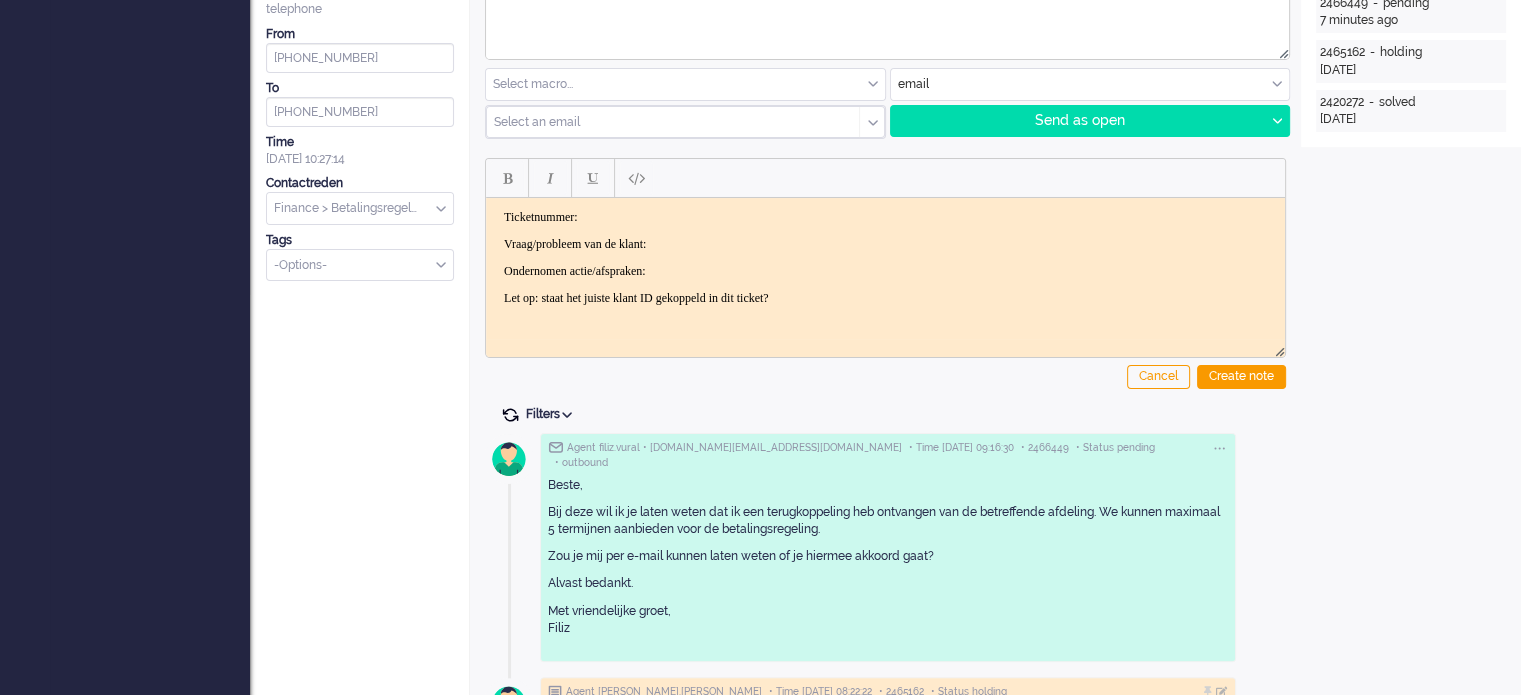 click at bounding box center (510, 415) 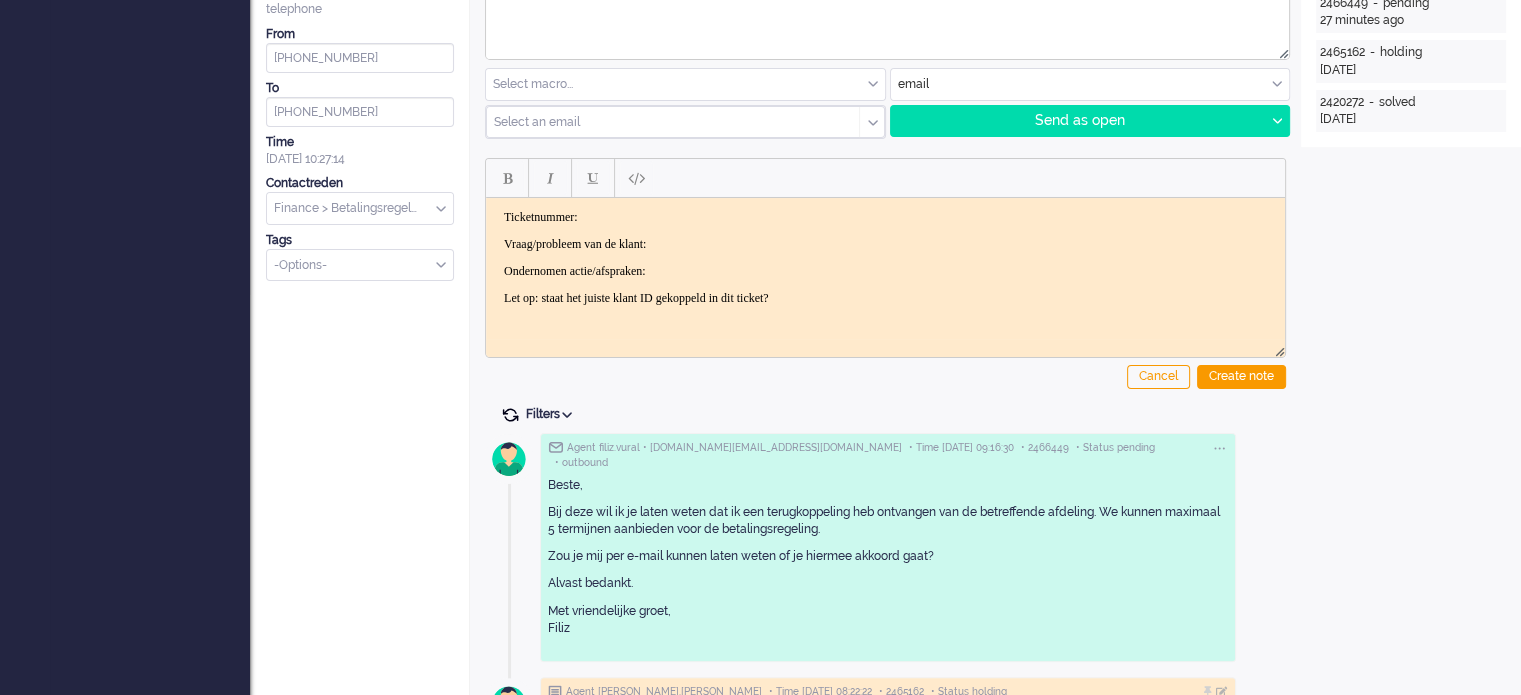 click at bounding box center [510, 415] 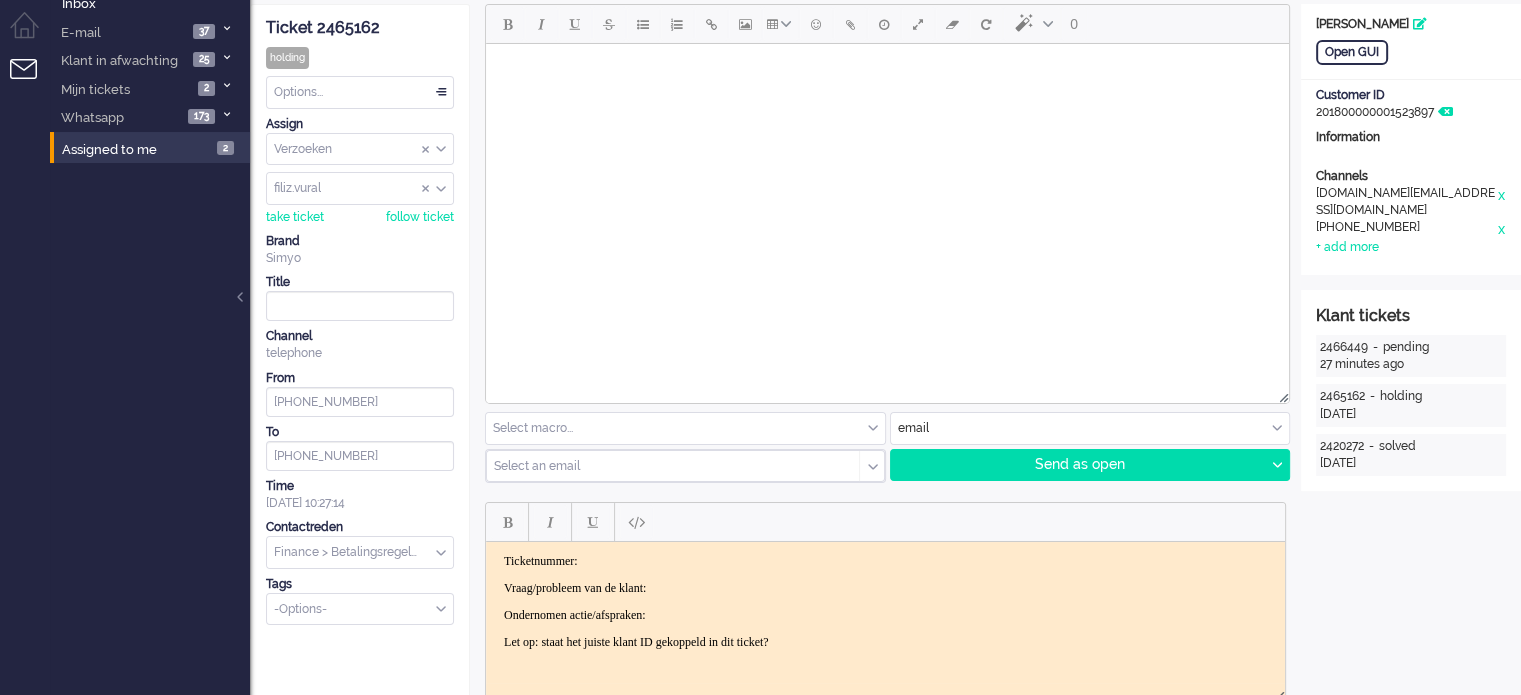 scroll, scrollTop: 0, scrollLeft: 0, axis: both 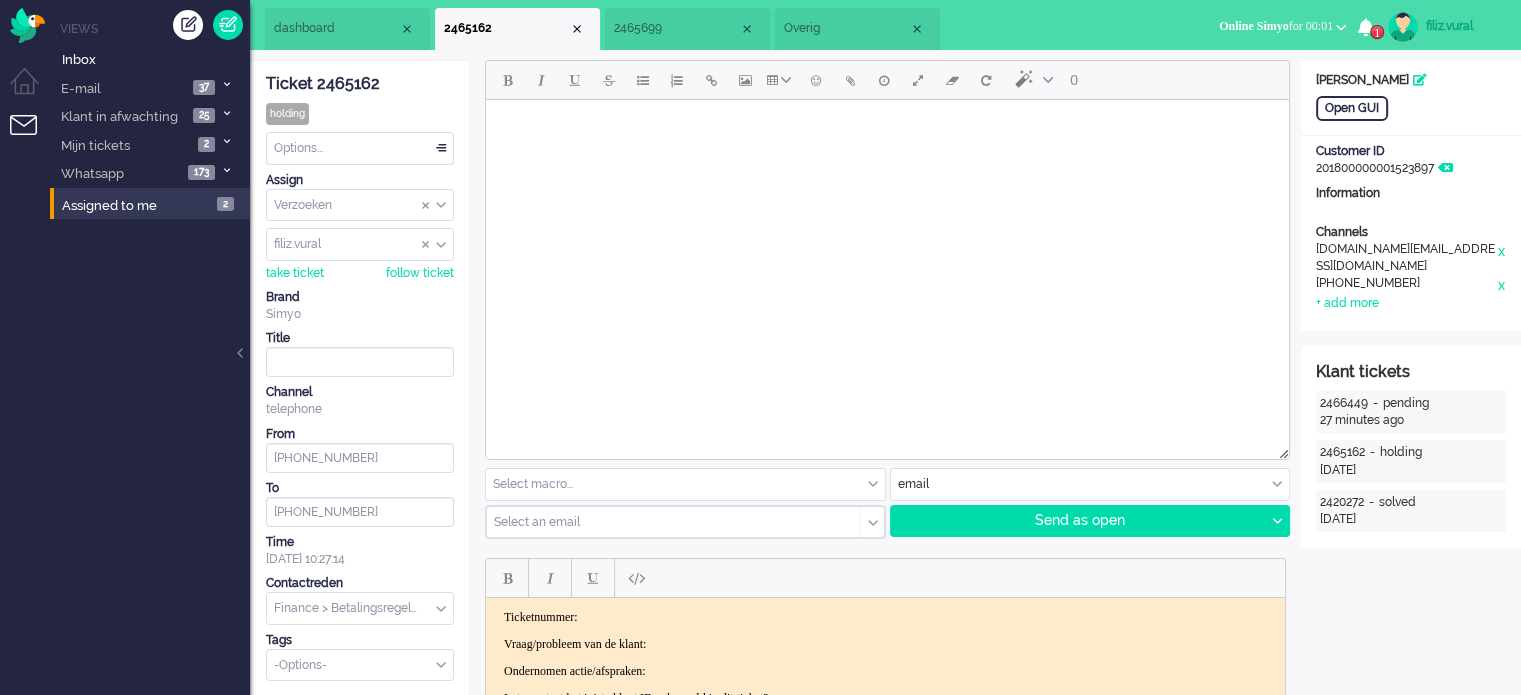 click on "dashboard" at bounding box center [336, 28] 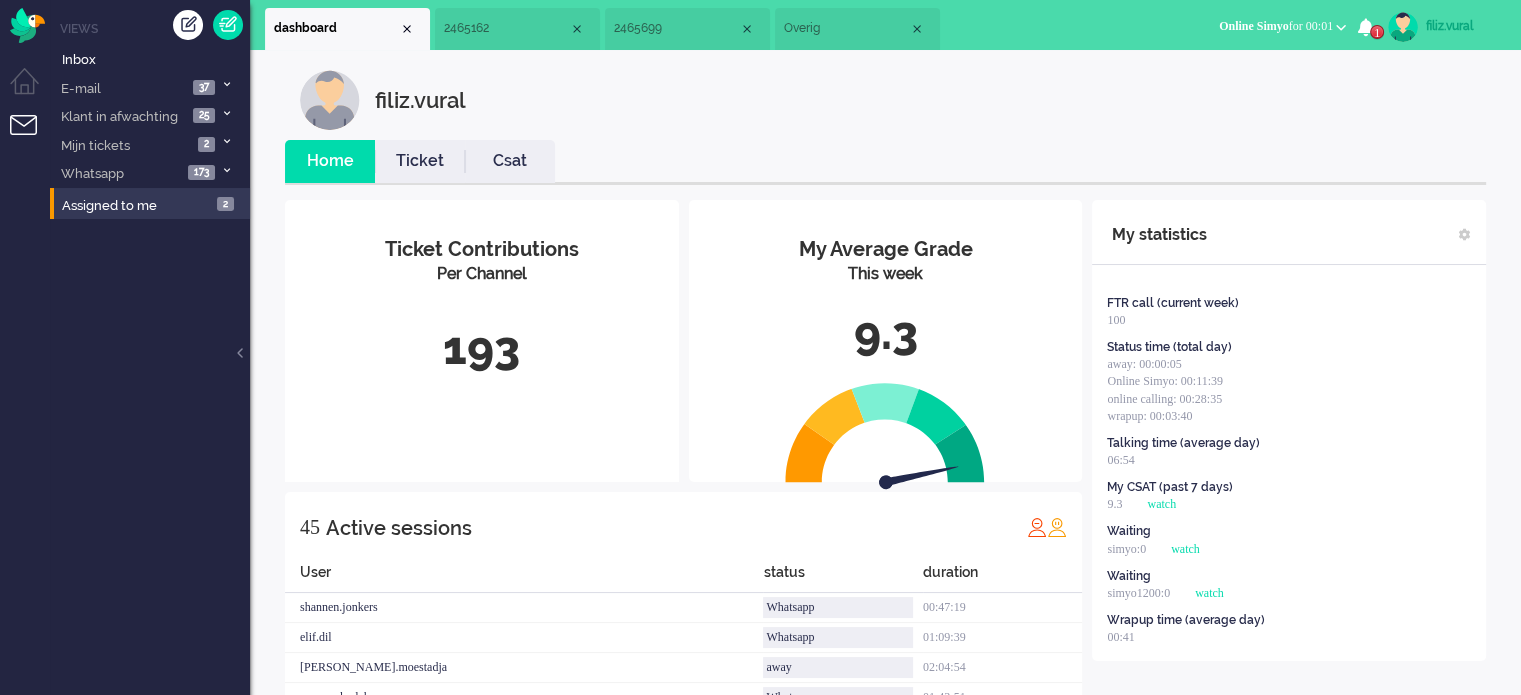 click on "1" at bounding box center [1366, 27] 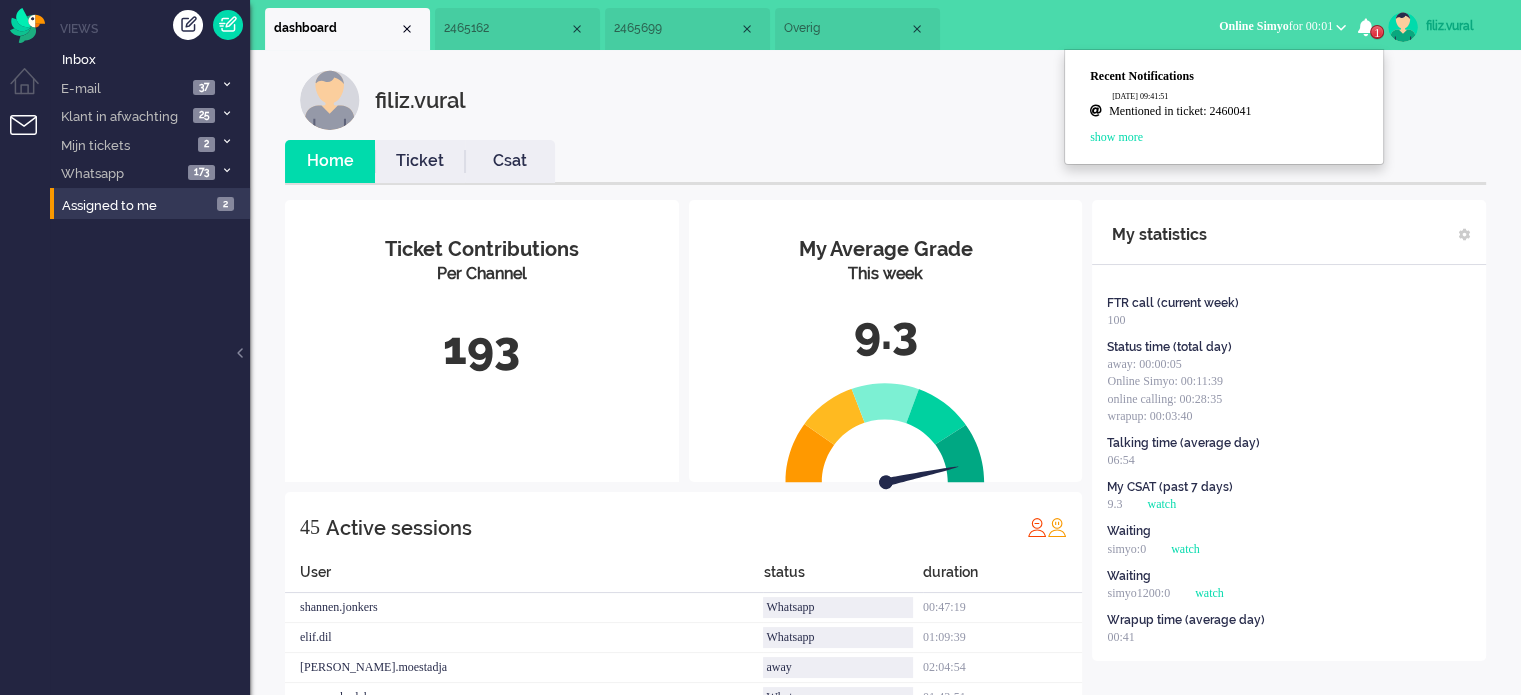 click on "Mentioned in ticket: 2460041" at bounding box center (1234, 113) 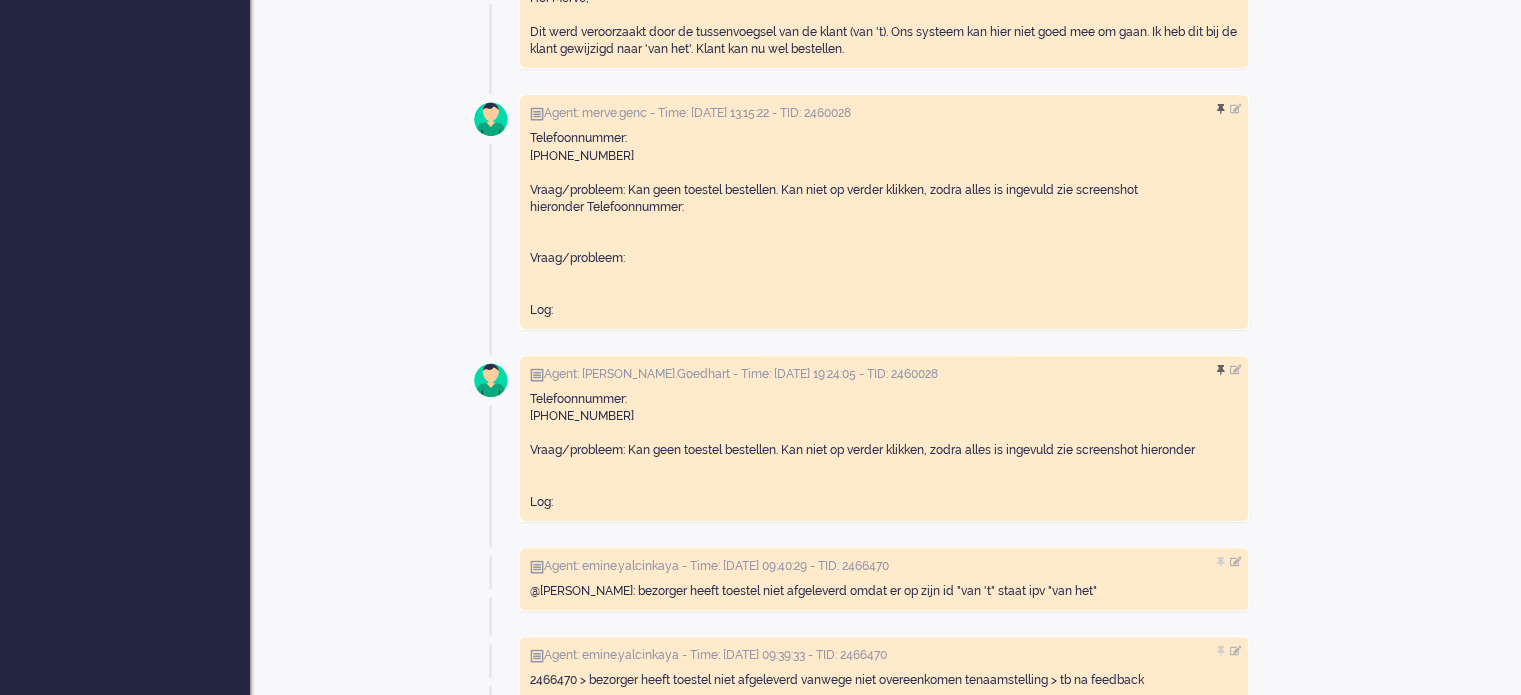 scroll, scrollTop: 0, scrollLeft: 0, axis: both 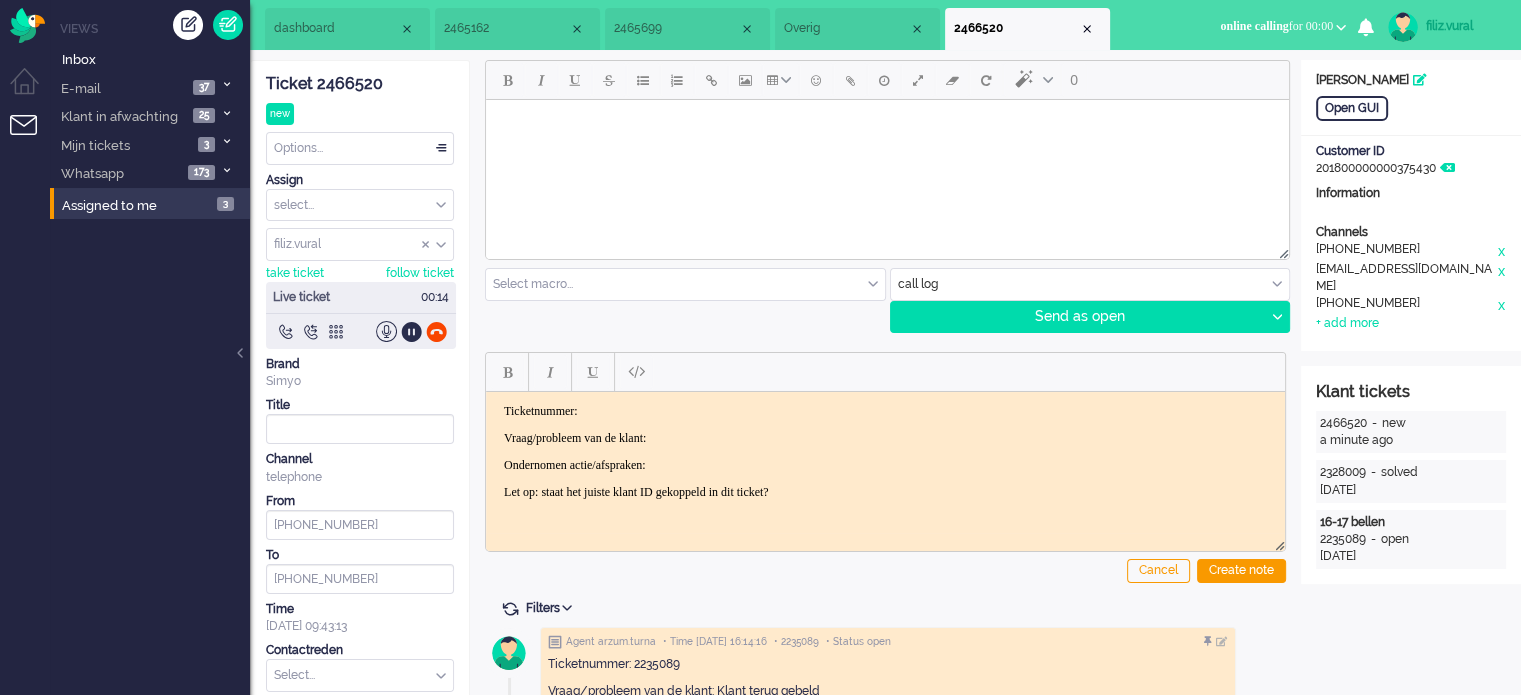 click on "Ticket 2466520" 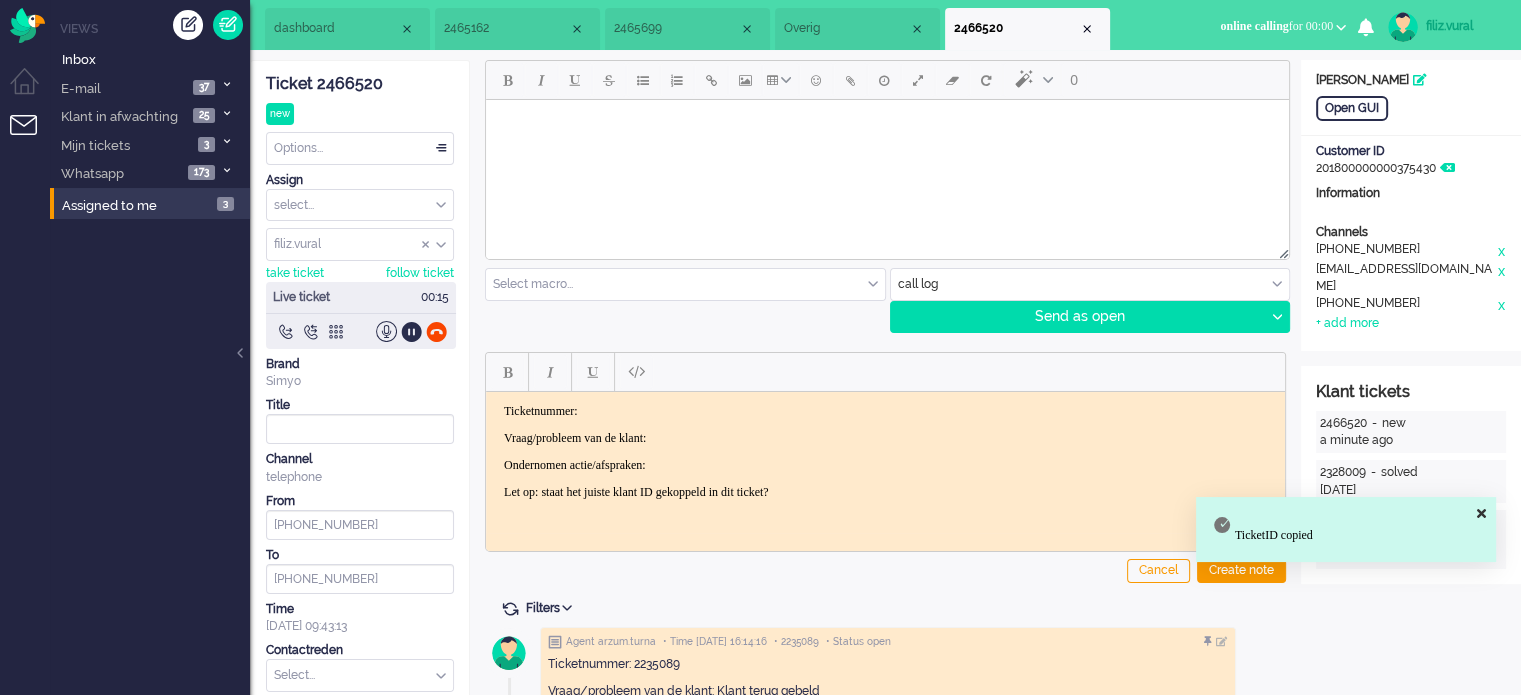 click on "Ticketnummer: Vraag/probleem van de klant: Ondernomen actie/afspraken:  Let op: staat het juiste klant ID gekoppeld in dit ticket?" at bounding box center [885, 451] 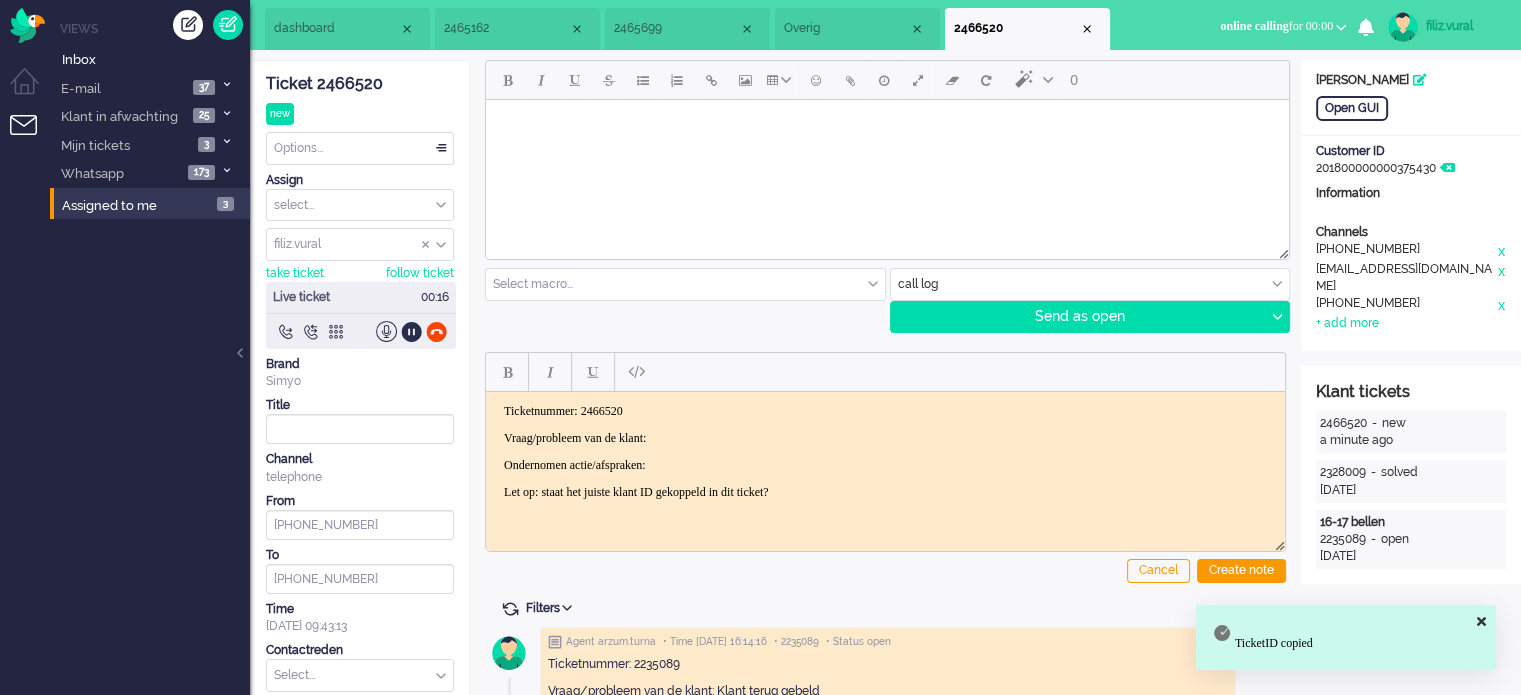 click on "Vraag/probleem van de klant:" at bounding box center [885, 437] 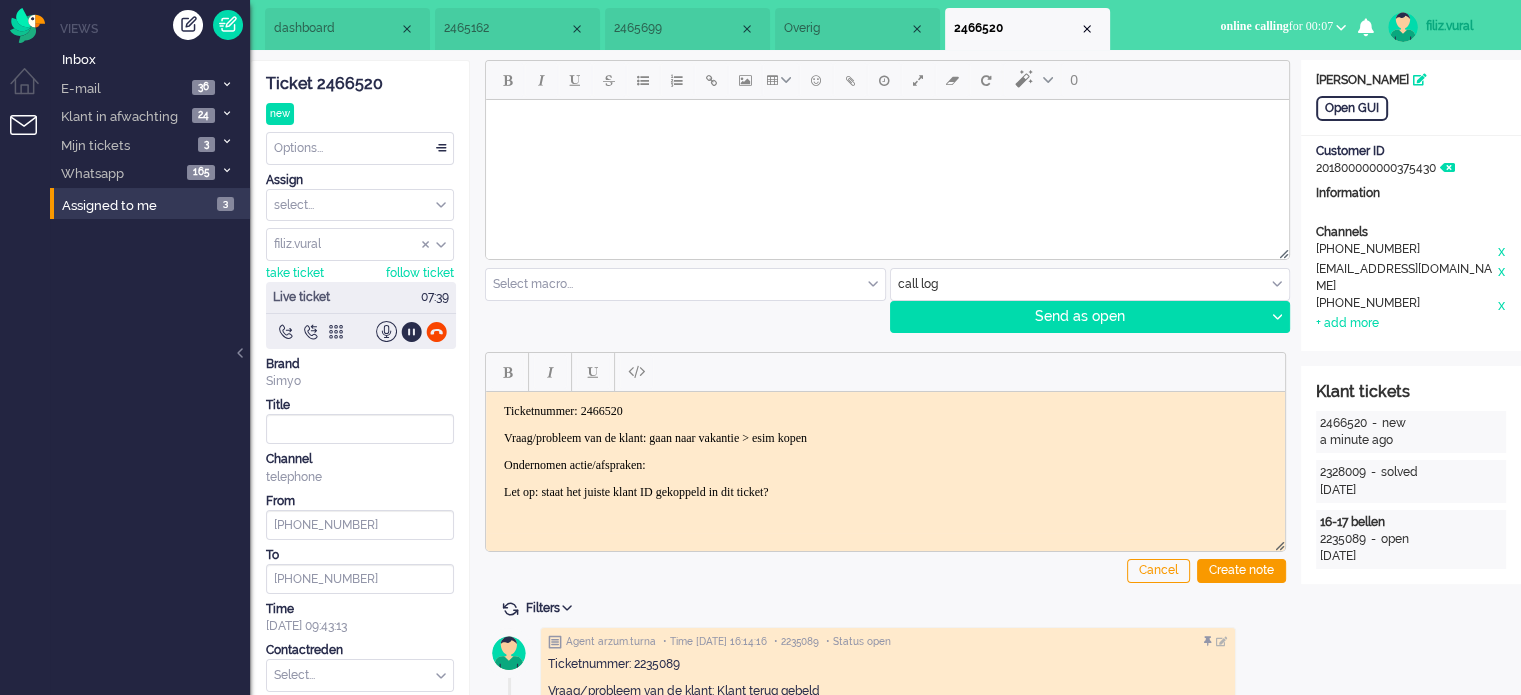 click on "Vraag/probleem van de klant: gaan naar vakantie > esim kopen" at bounding box center (885, 437) 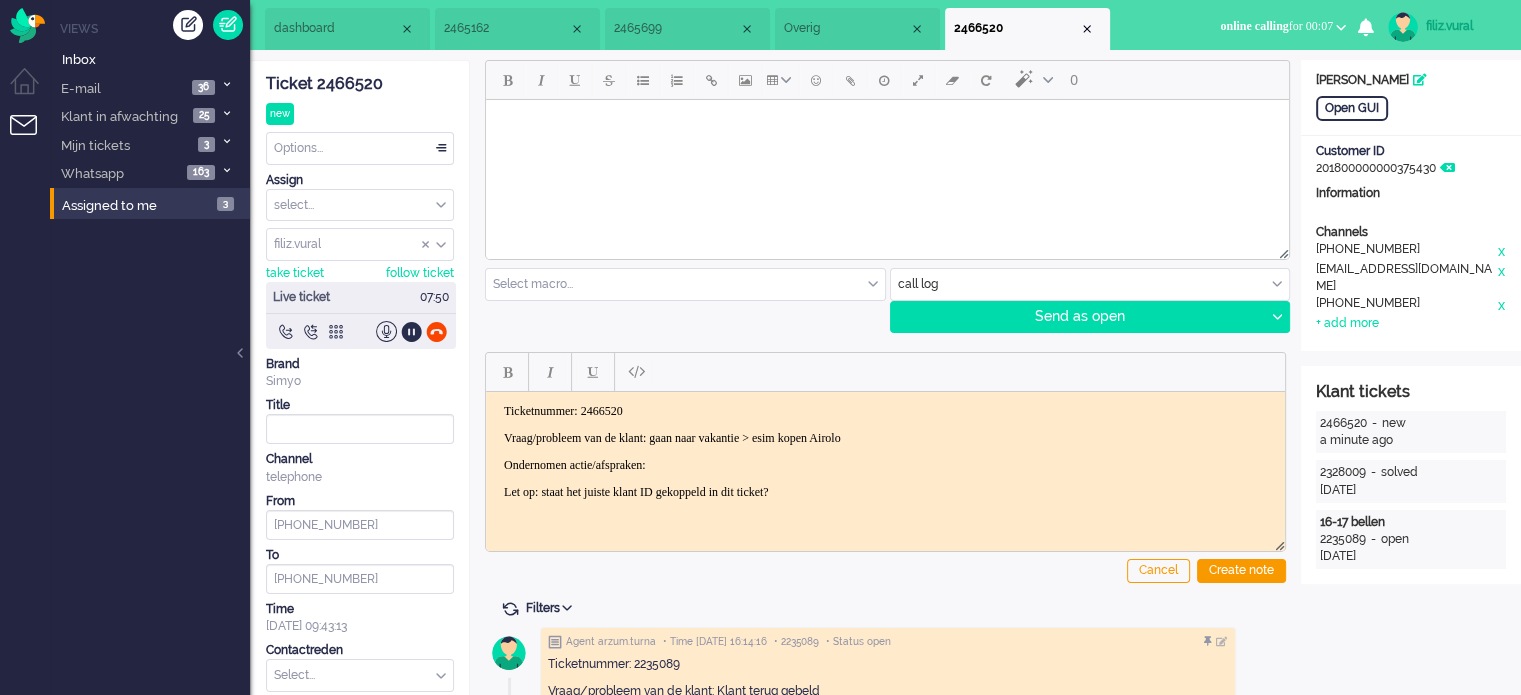 click on "Vraag/probleem van de klant: gaan naar vakantie > esim kopen Airolo" at bounding box center [885, 437] 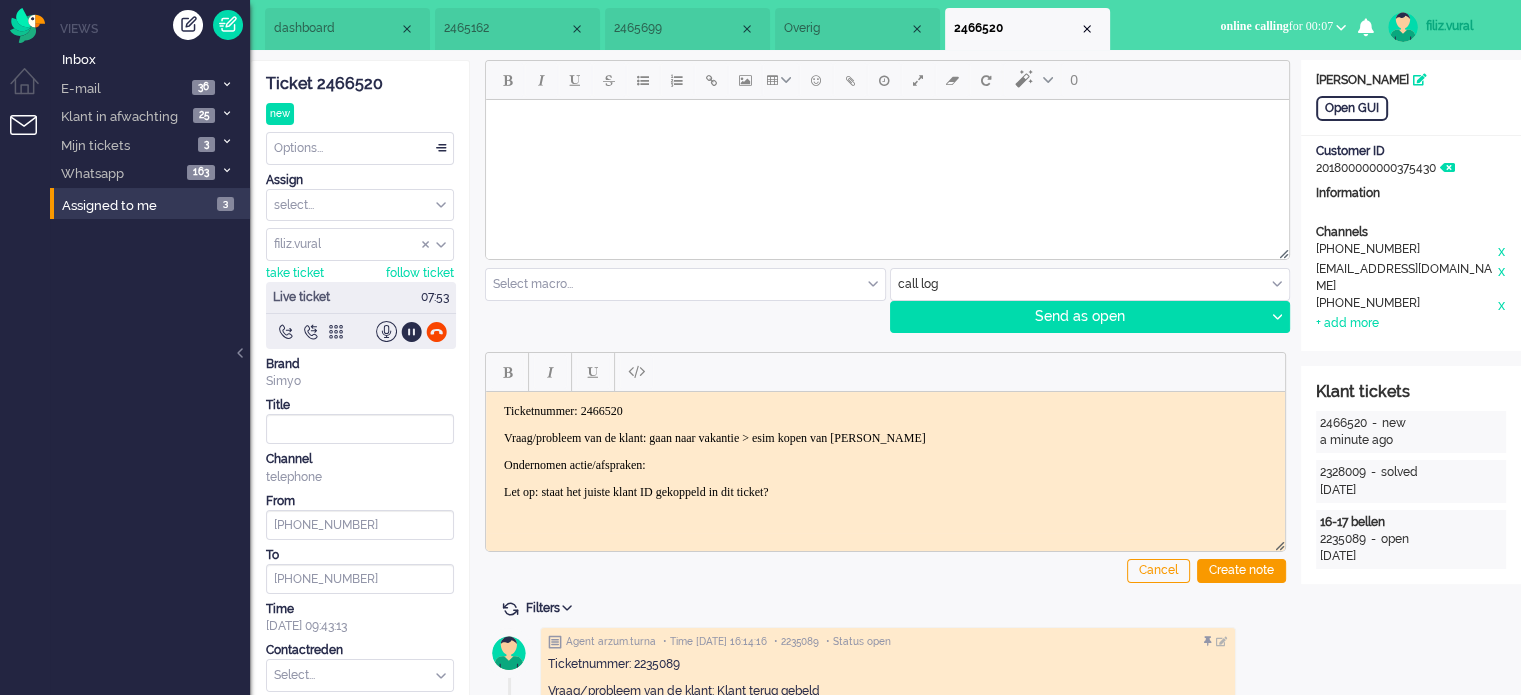 click on "Ondernomen actie/afspraken:" at bounding box center (885, 464) 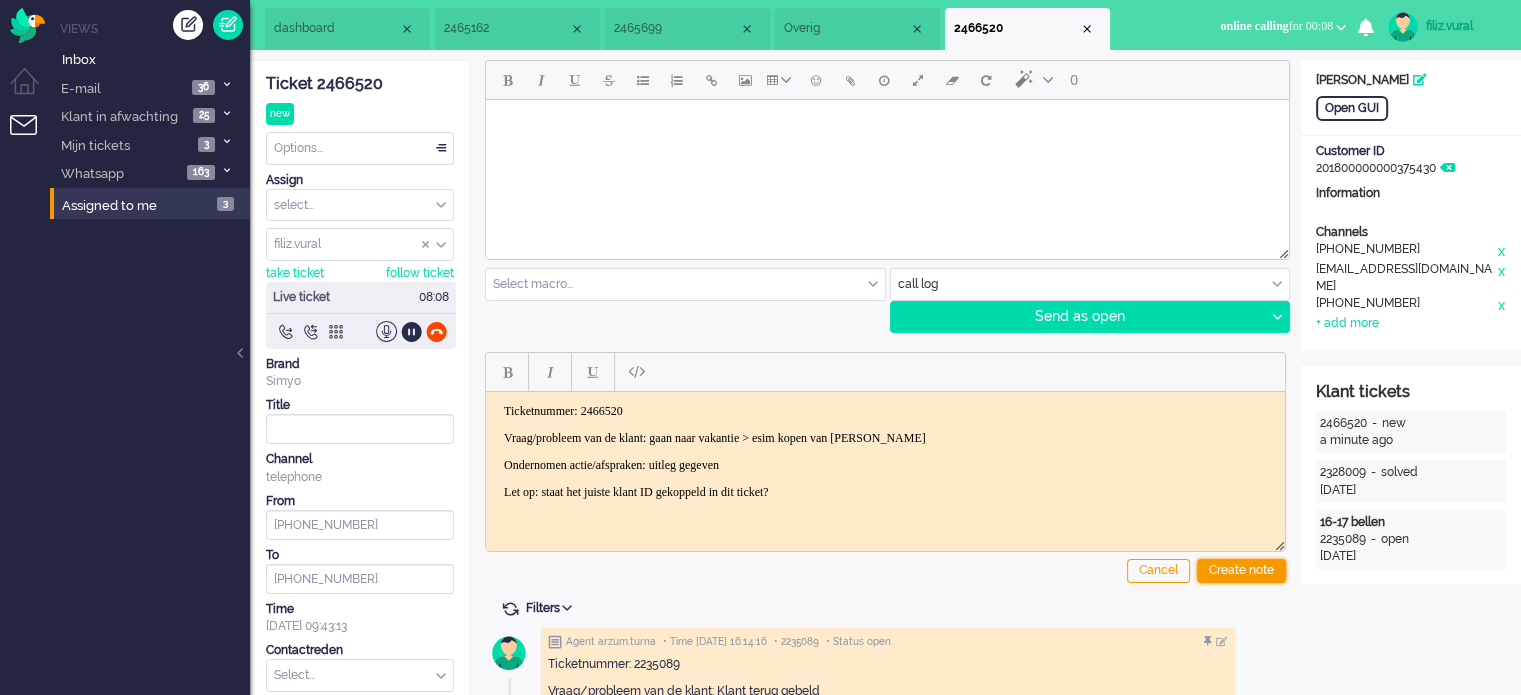 click on "Create note" at bounding box center (1241, 571) 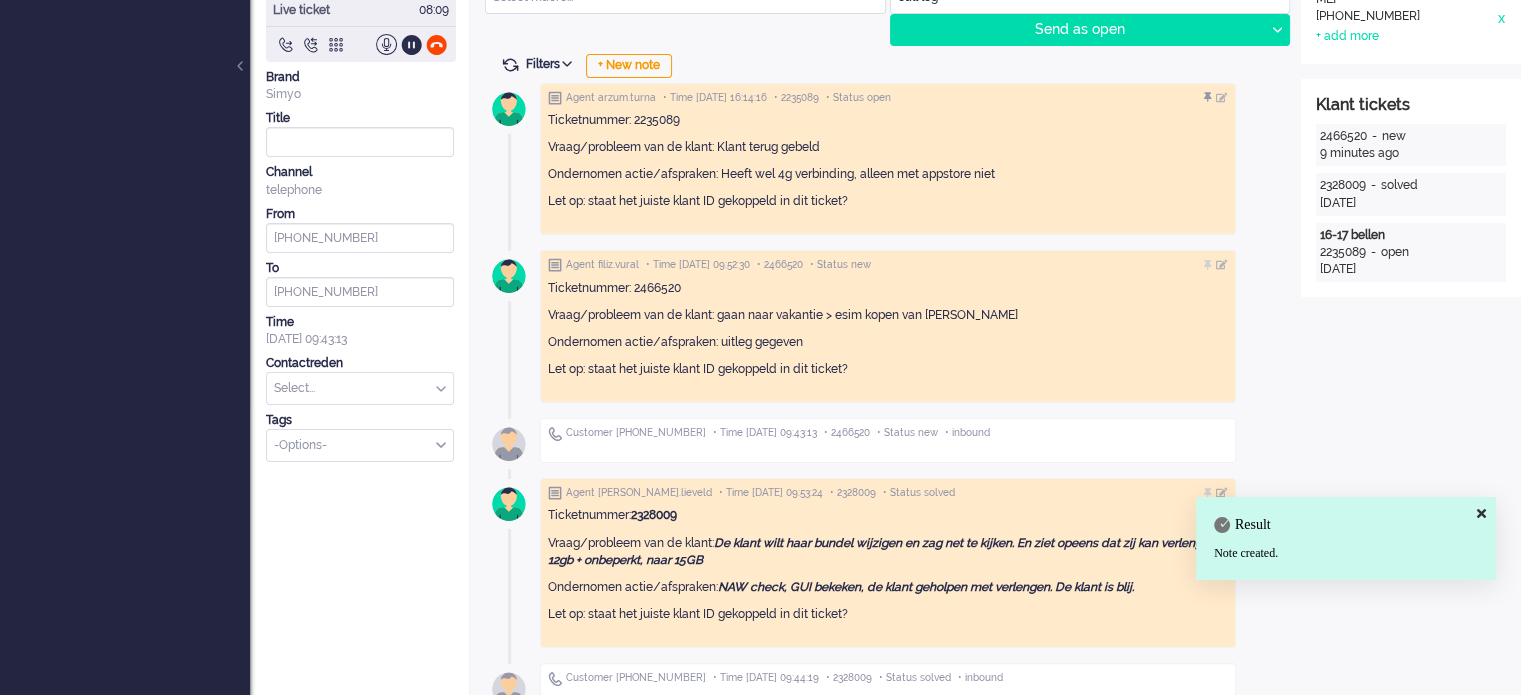 scroll, scrollTop: 300, scrollLeft: 0, axis: vertical 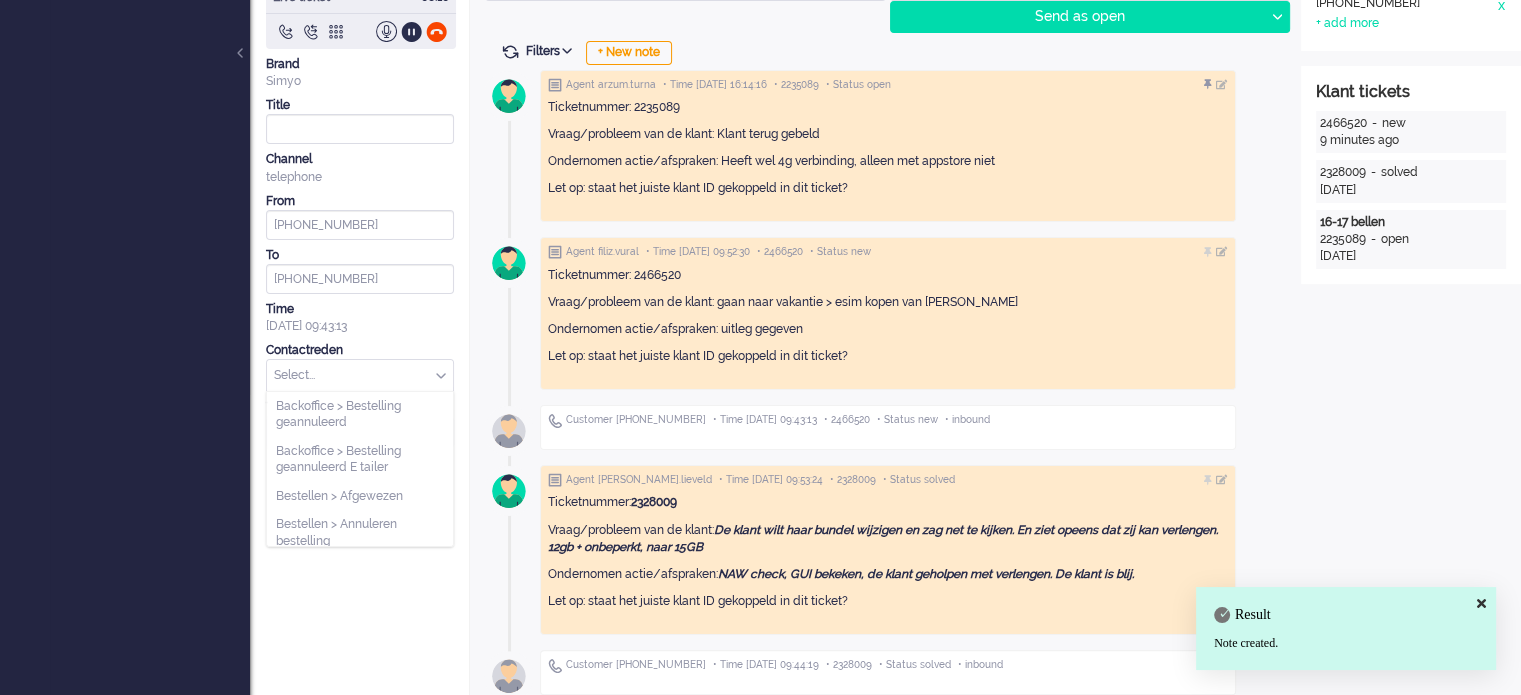 click at bounding box center [360, 375] 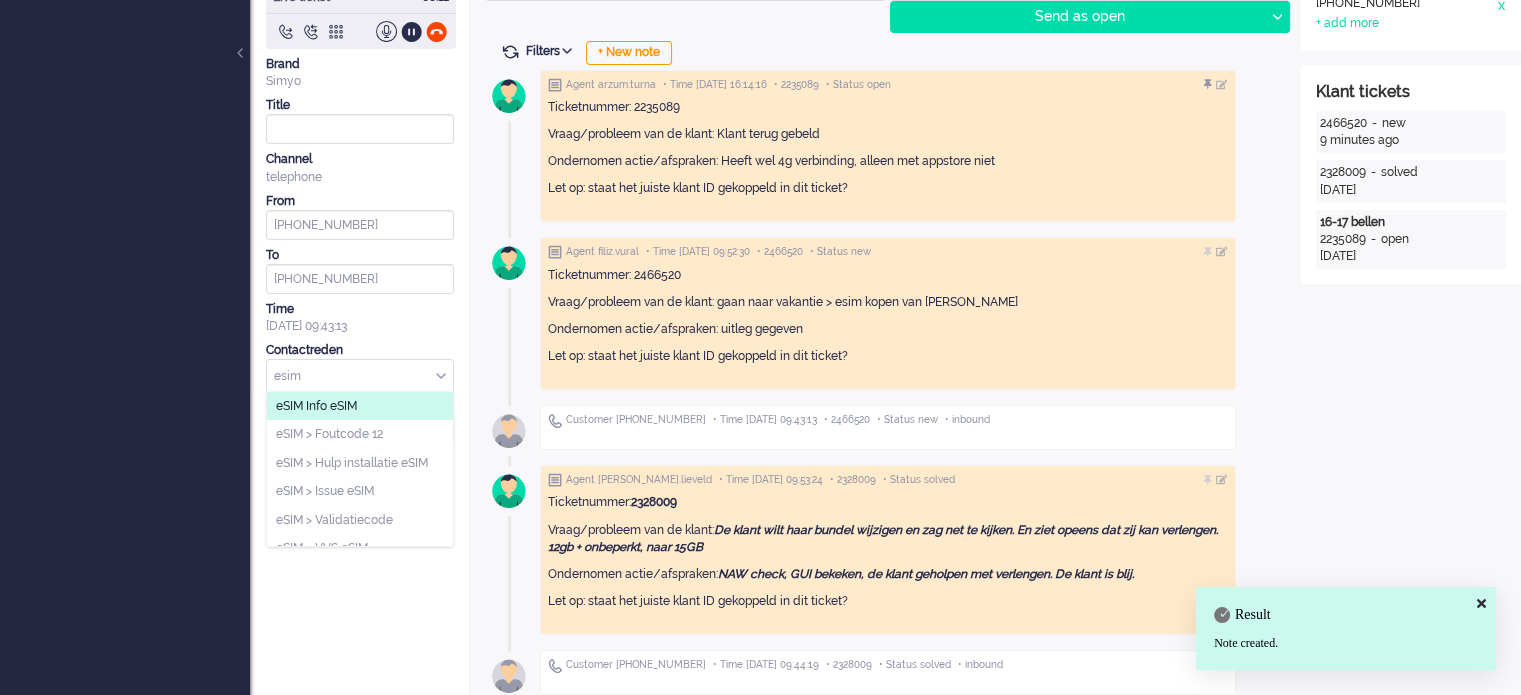 type on "esim" 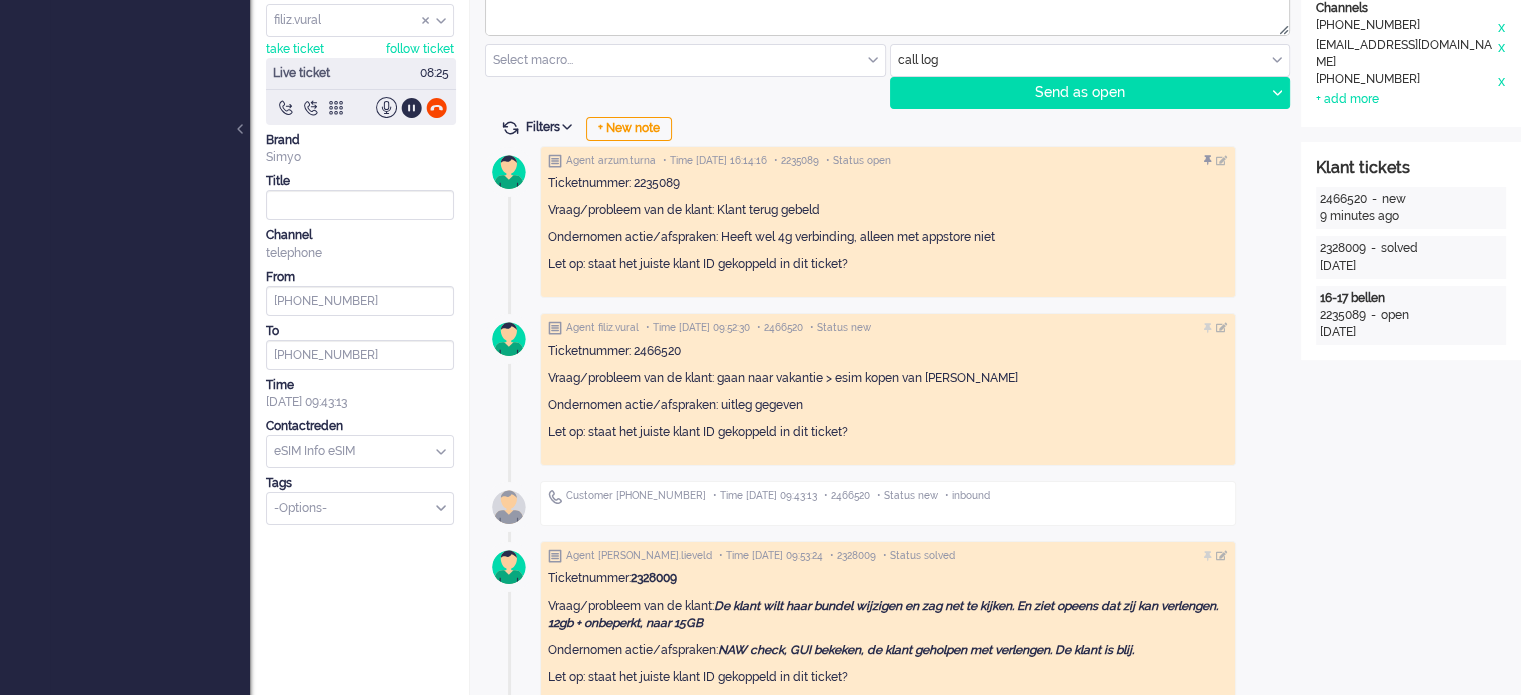scroll, scrollTop: 0, scrollLeft: 0, axis: both 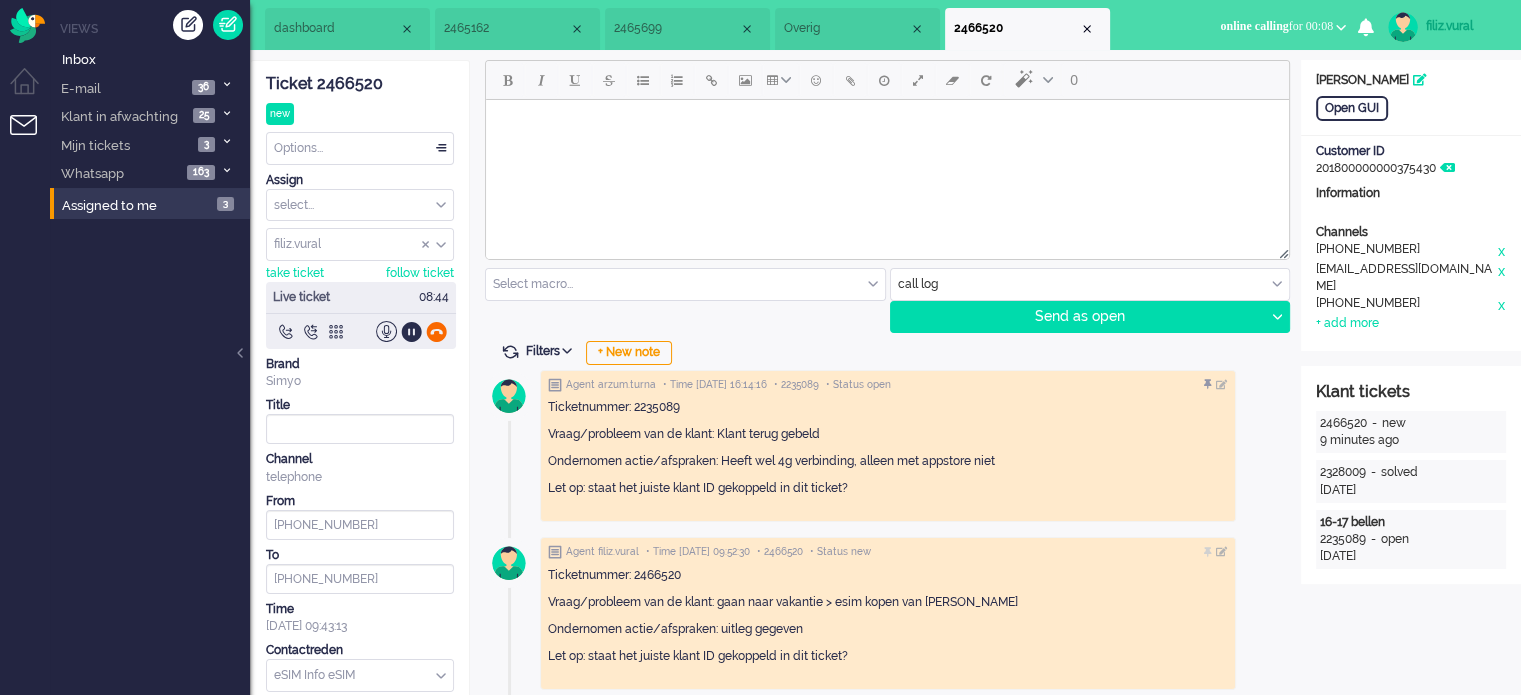 click 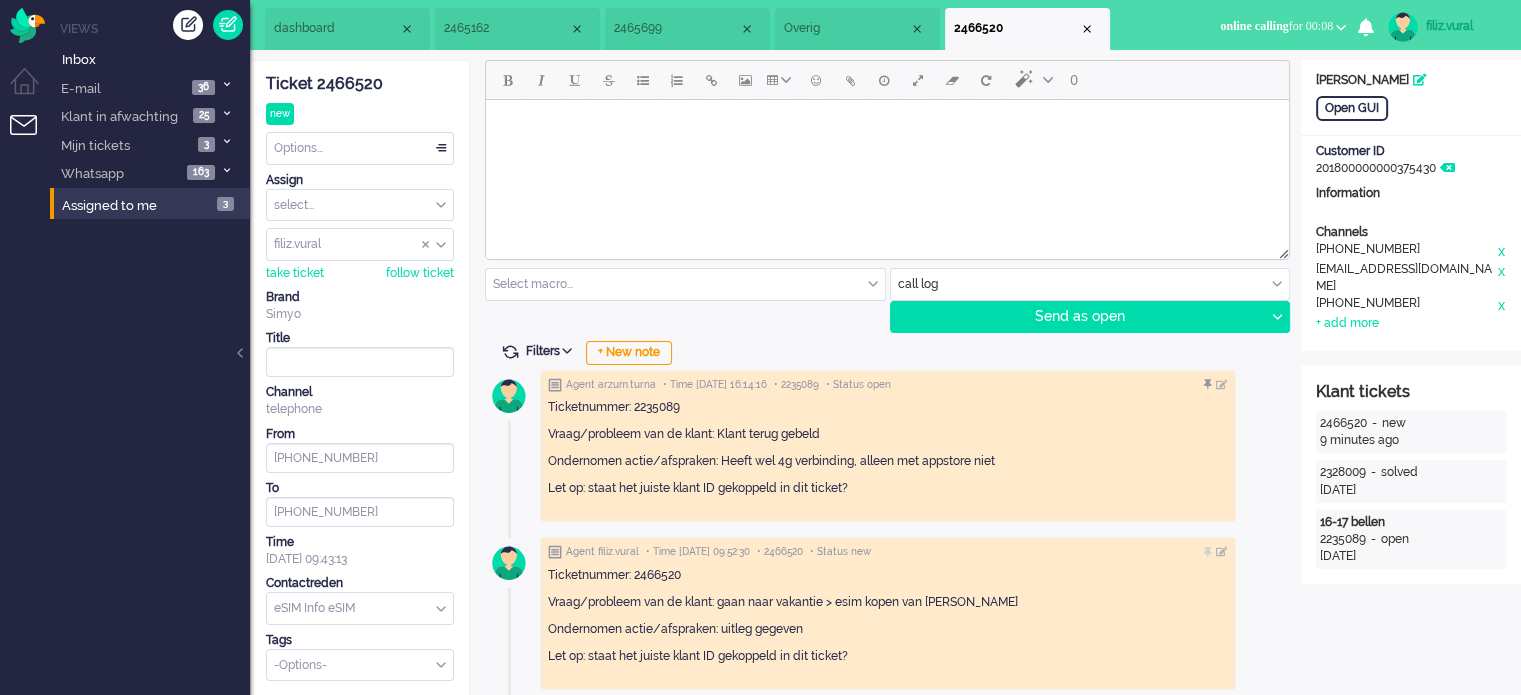 click on "Assign" at bounding box center (360, 180) 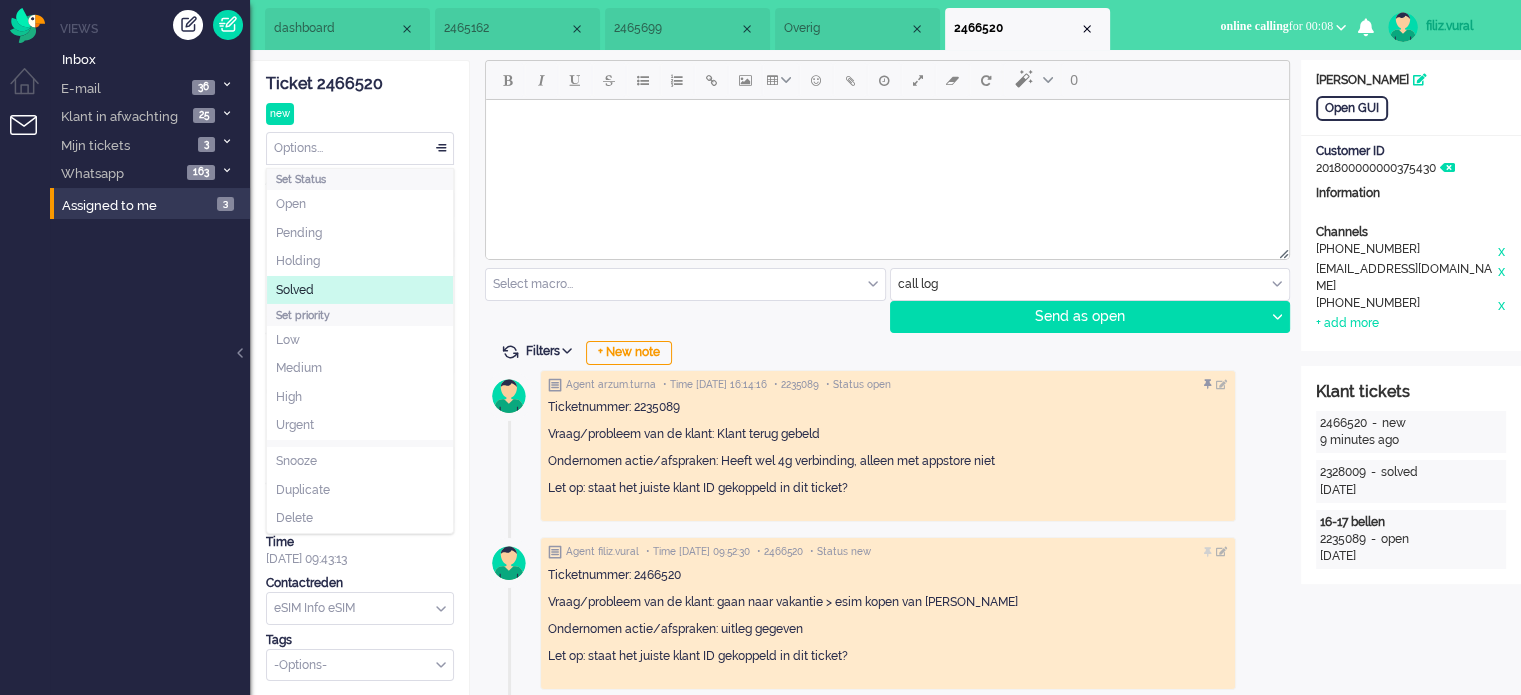click on "Solved" 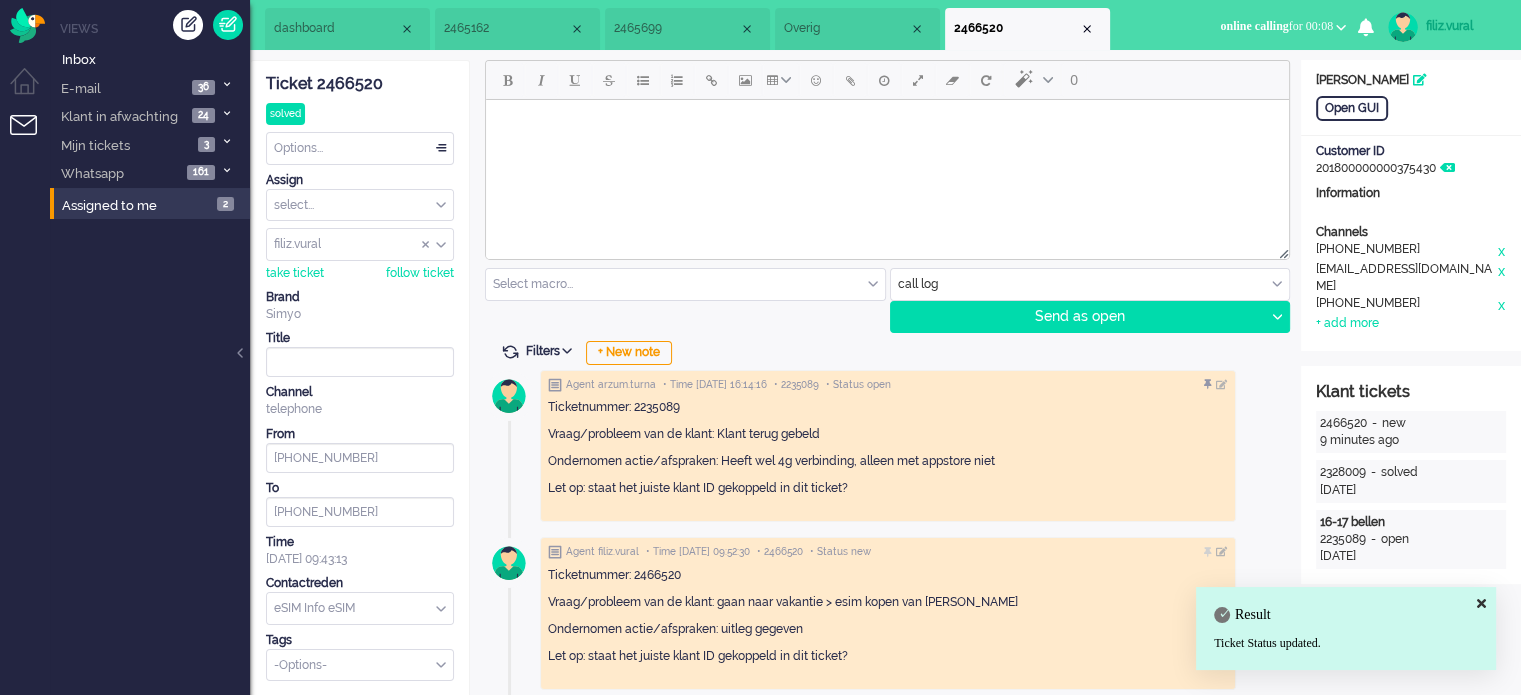 click at bounding box center [1087, 29] 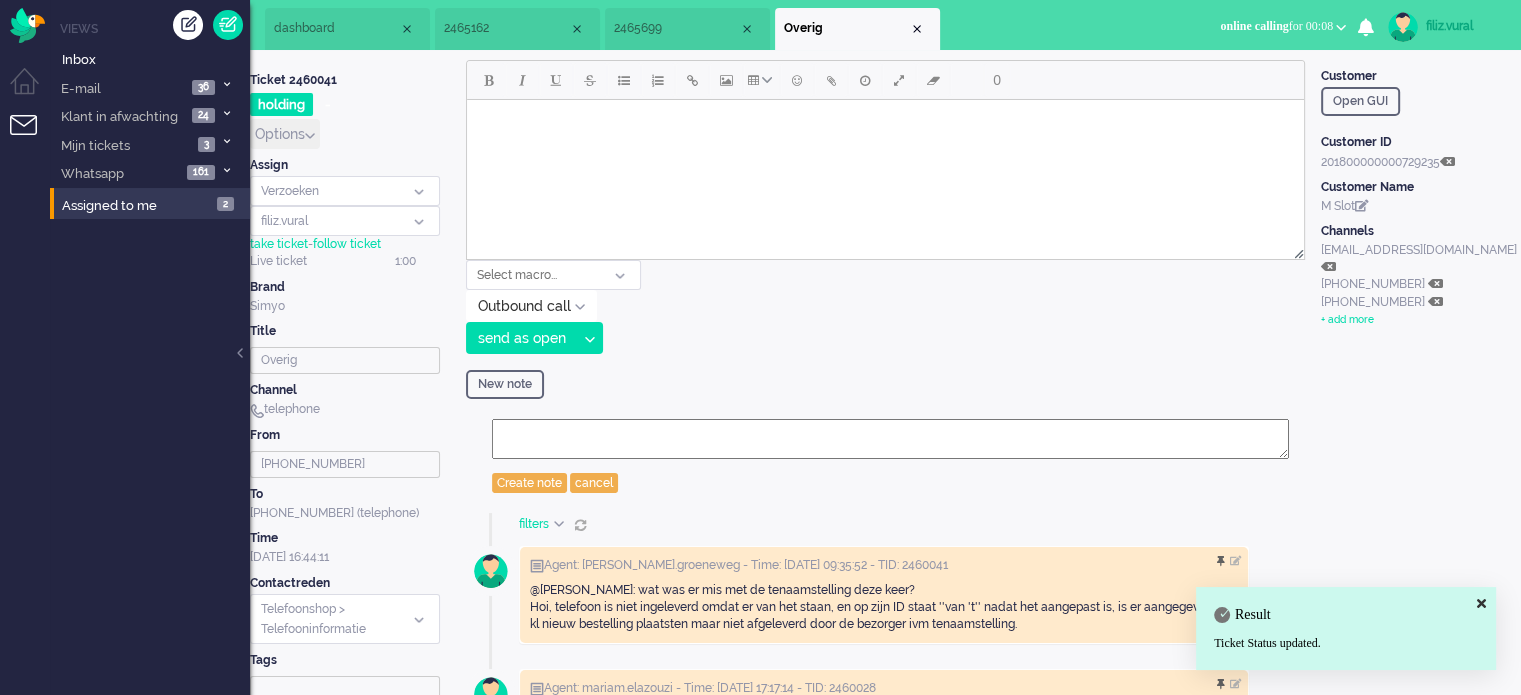 click on "2465699" at bounding box center (687, 29) 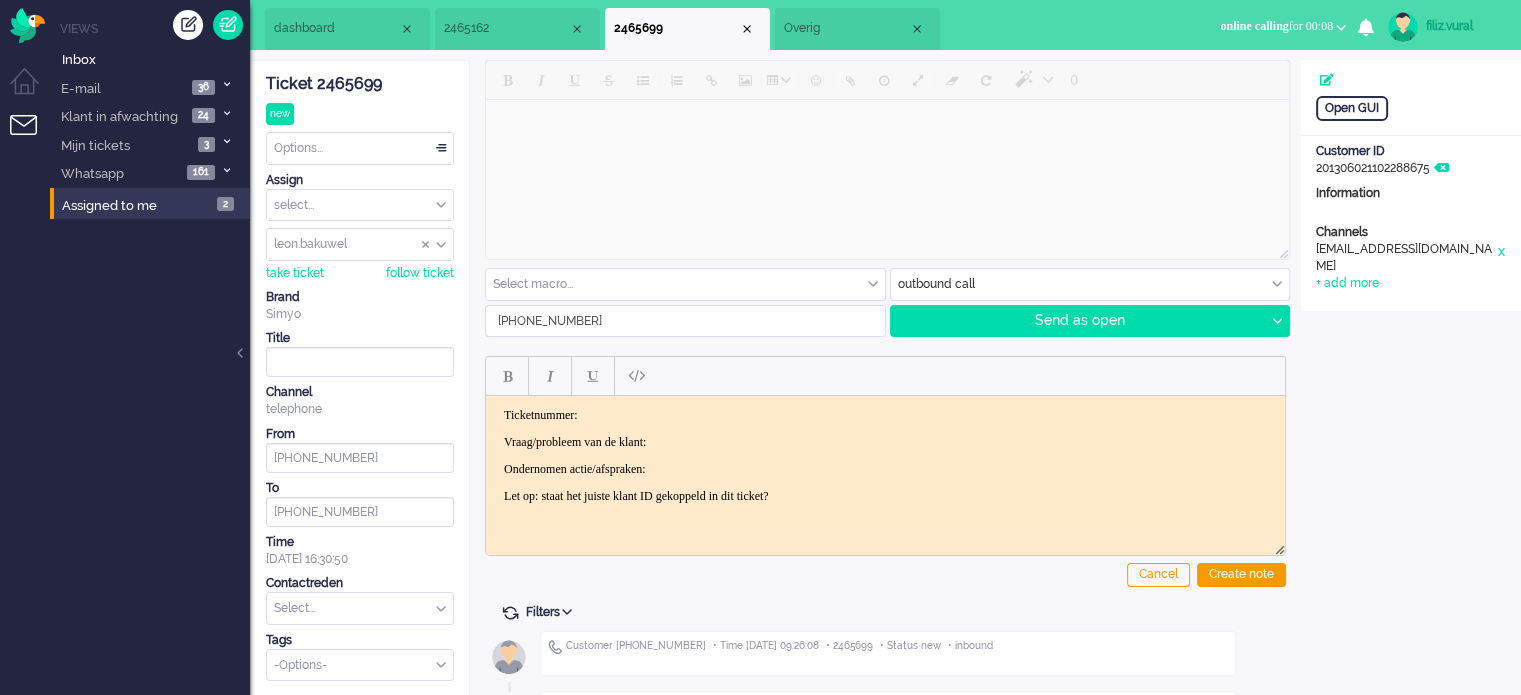 click on "Filters   Show events  Only show current ticket  Hide inactive tickets" at bounding box center (885, 614) 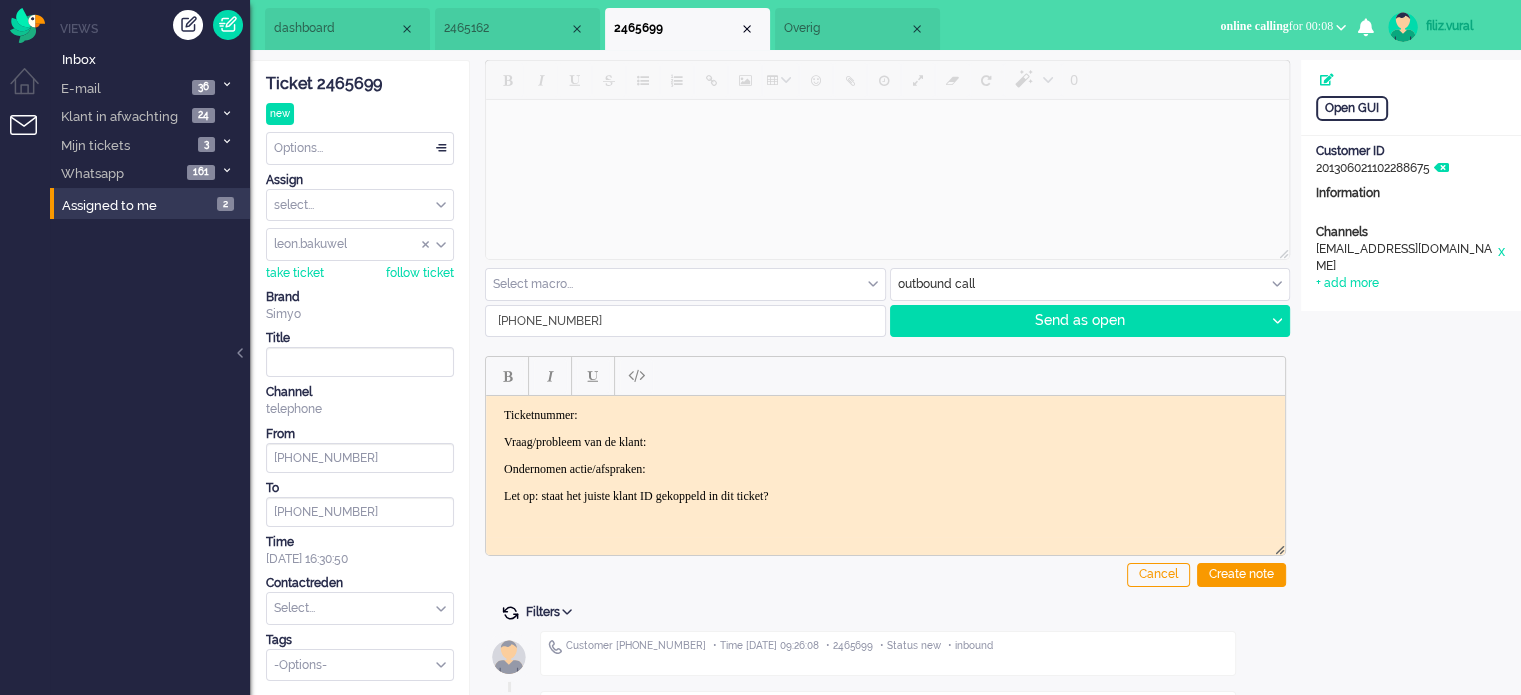 click at bounding box center (510, 613) 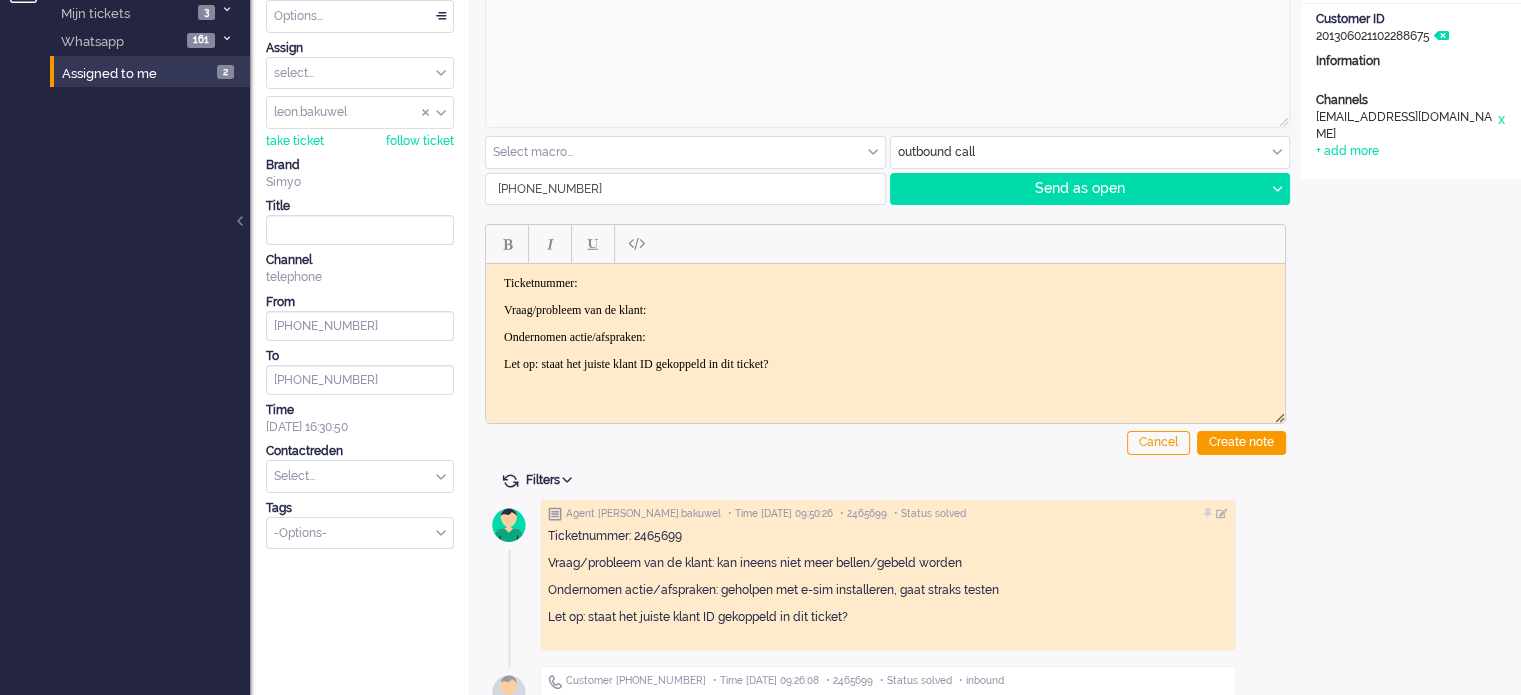 scroll, scrollTop: 0, scrollLeft: 0, axis: both 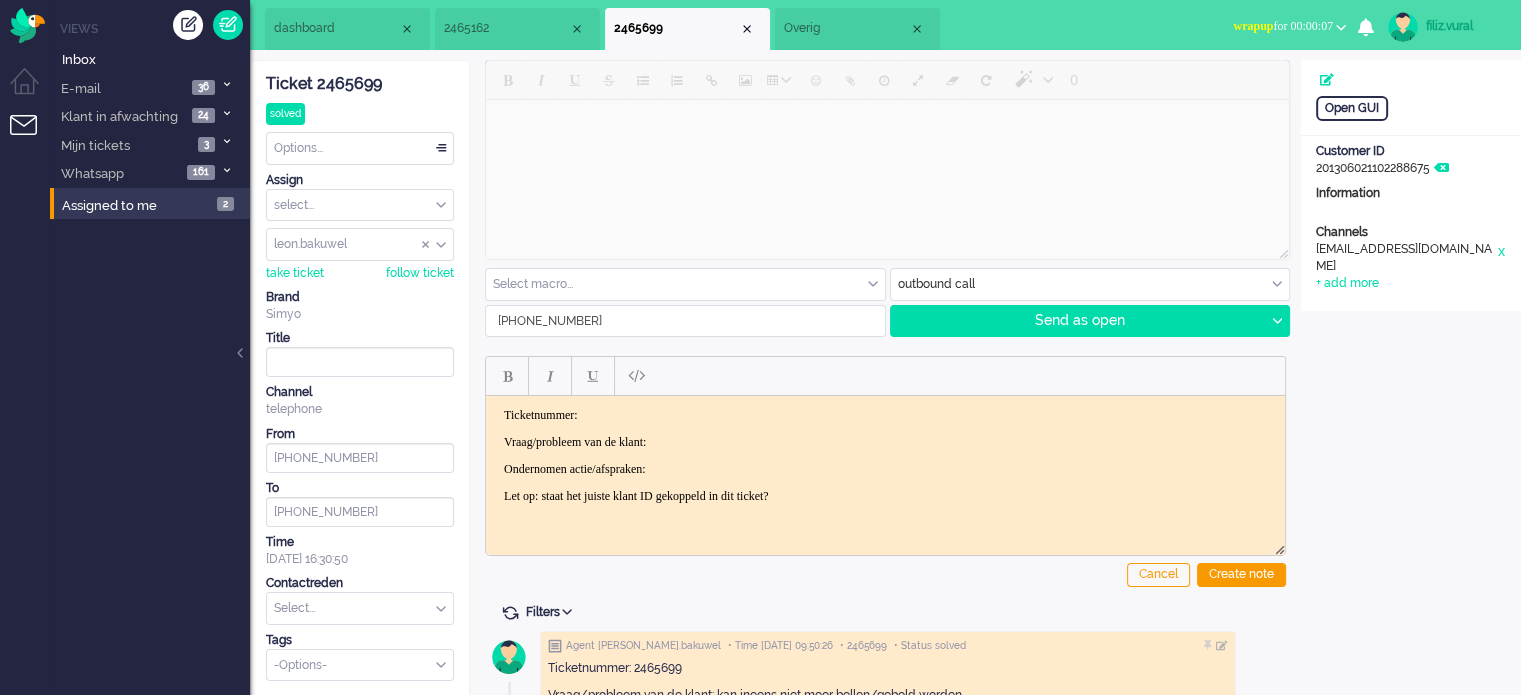 click at bounding box center (747, 29) 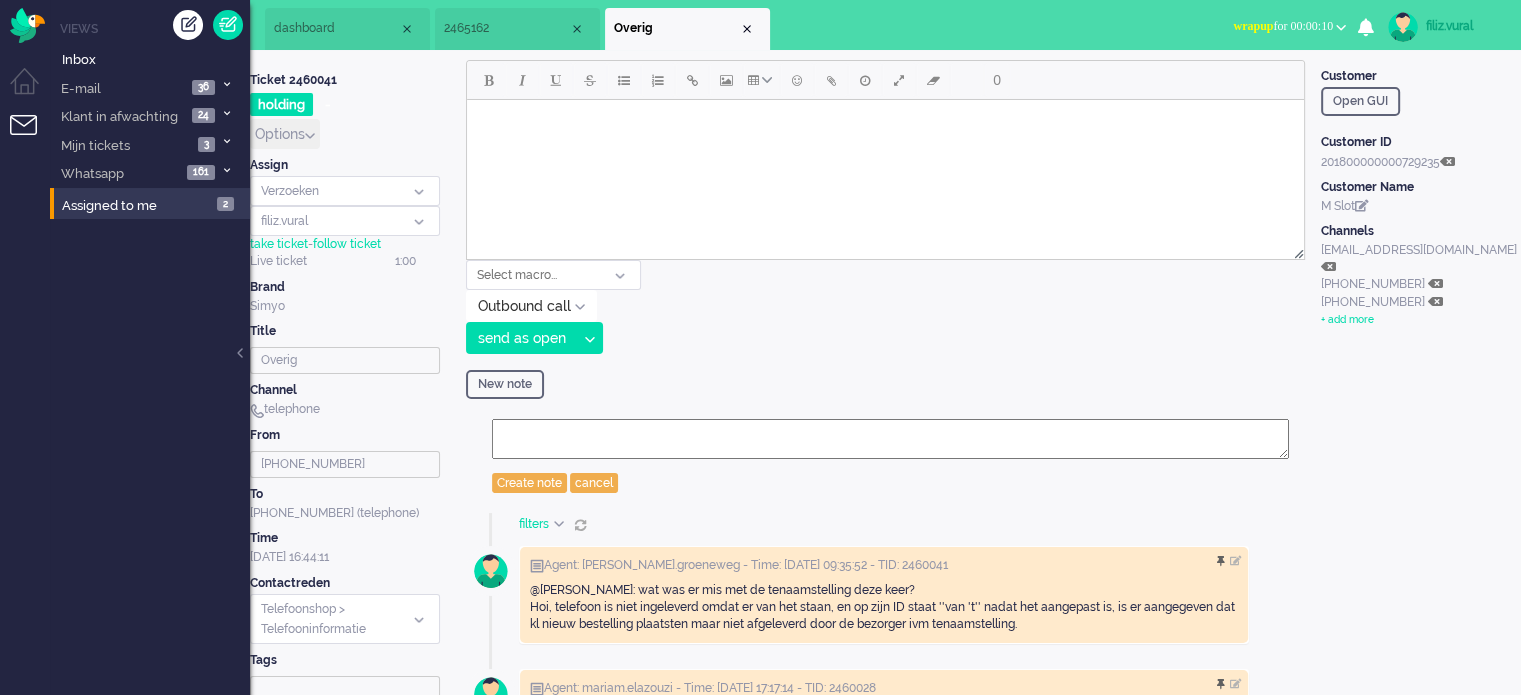 click on "2465162" at bounding box center (506, 28) 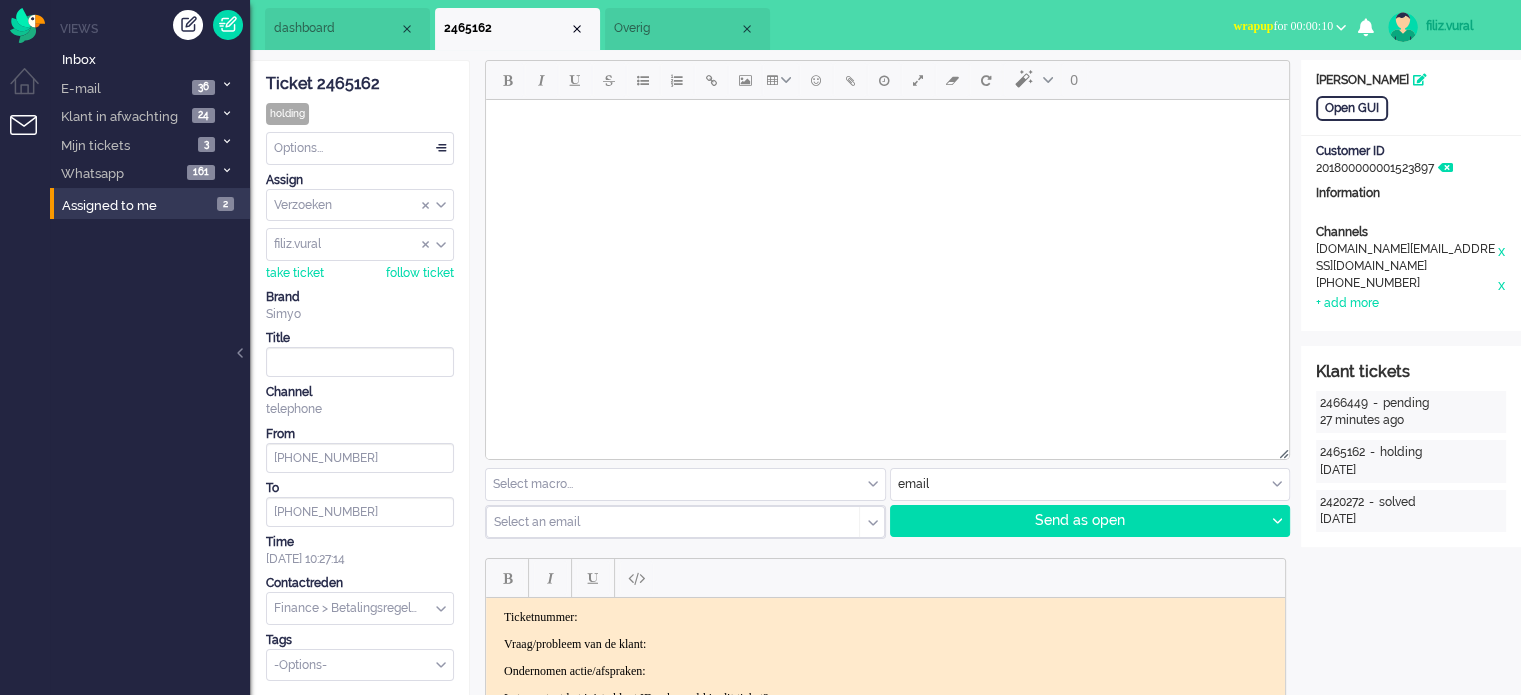 click on "dashboard" at bounding box center (347, 29) 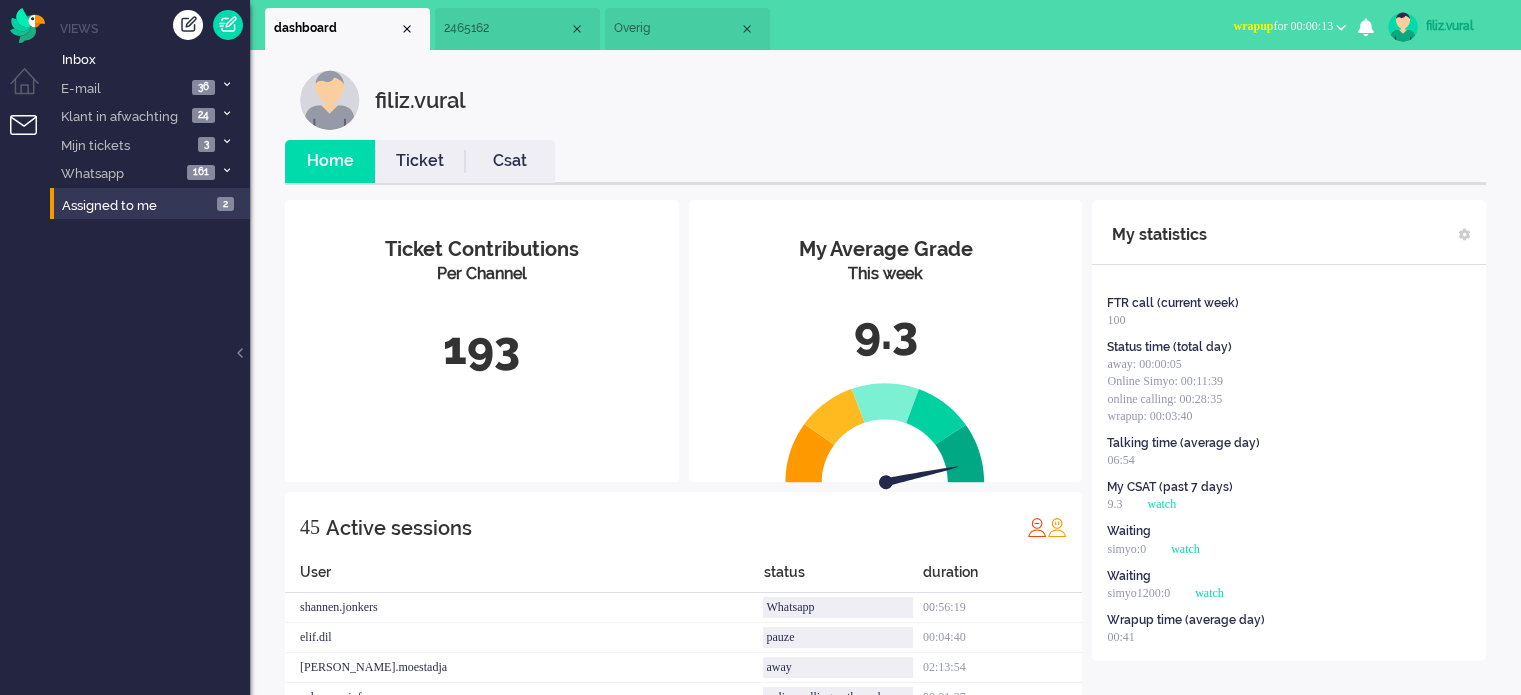 click on "Ticket" at bounding box center (420, 161) 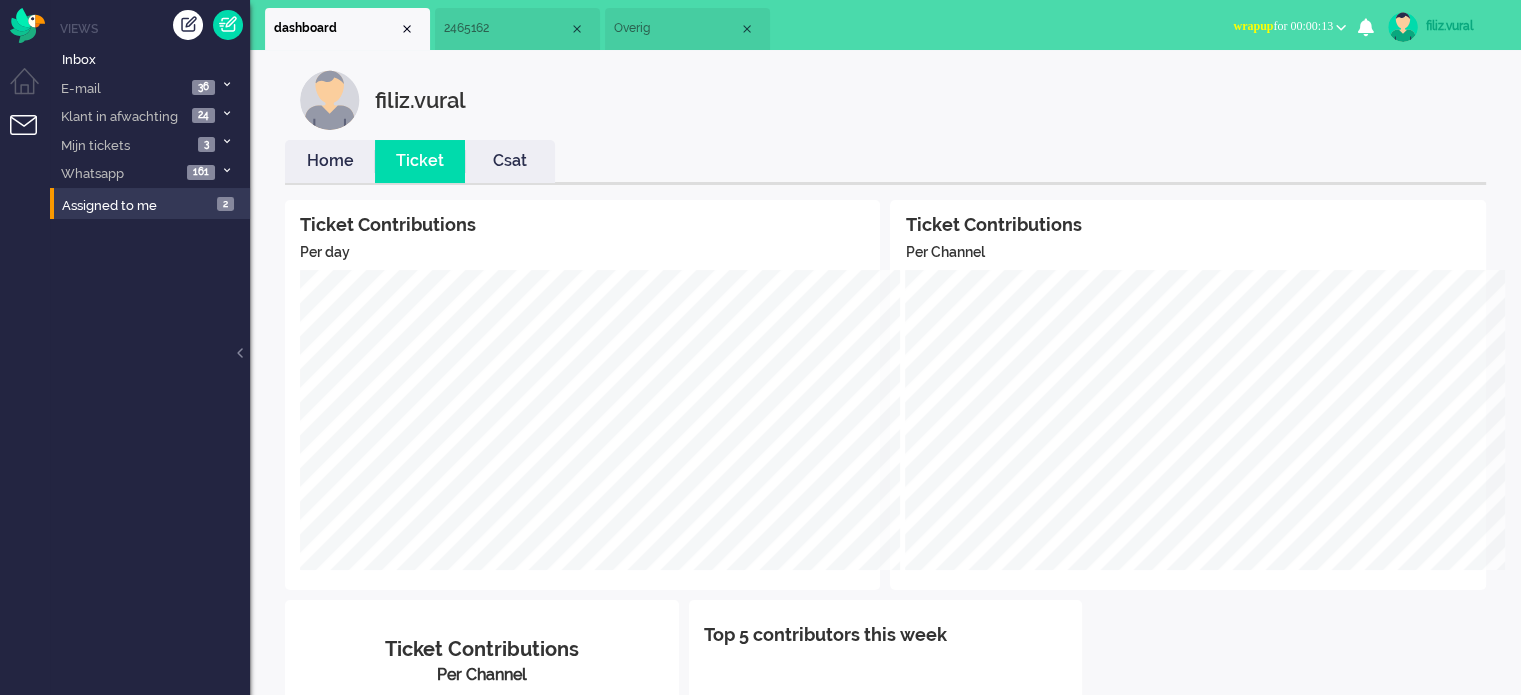 click on "Home" at bounding box center [330, 161] 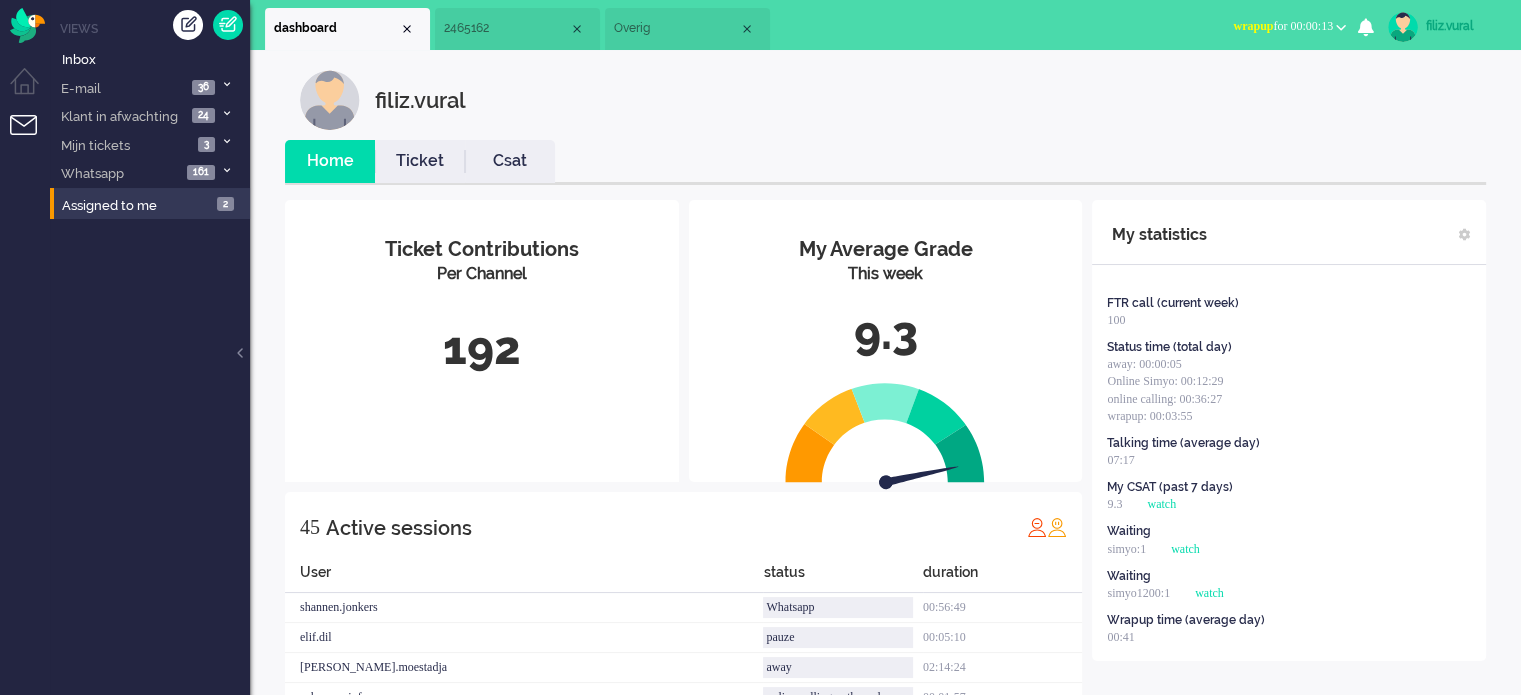 click on "wrapup  for 00:00:13" at bounding box center [1289, 26] 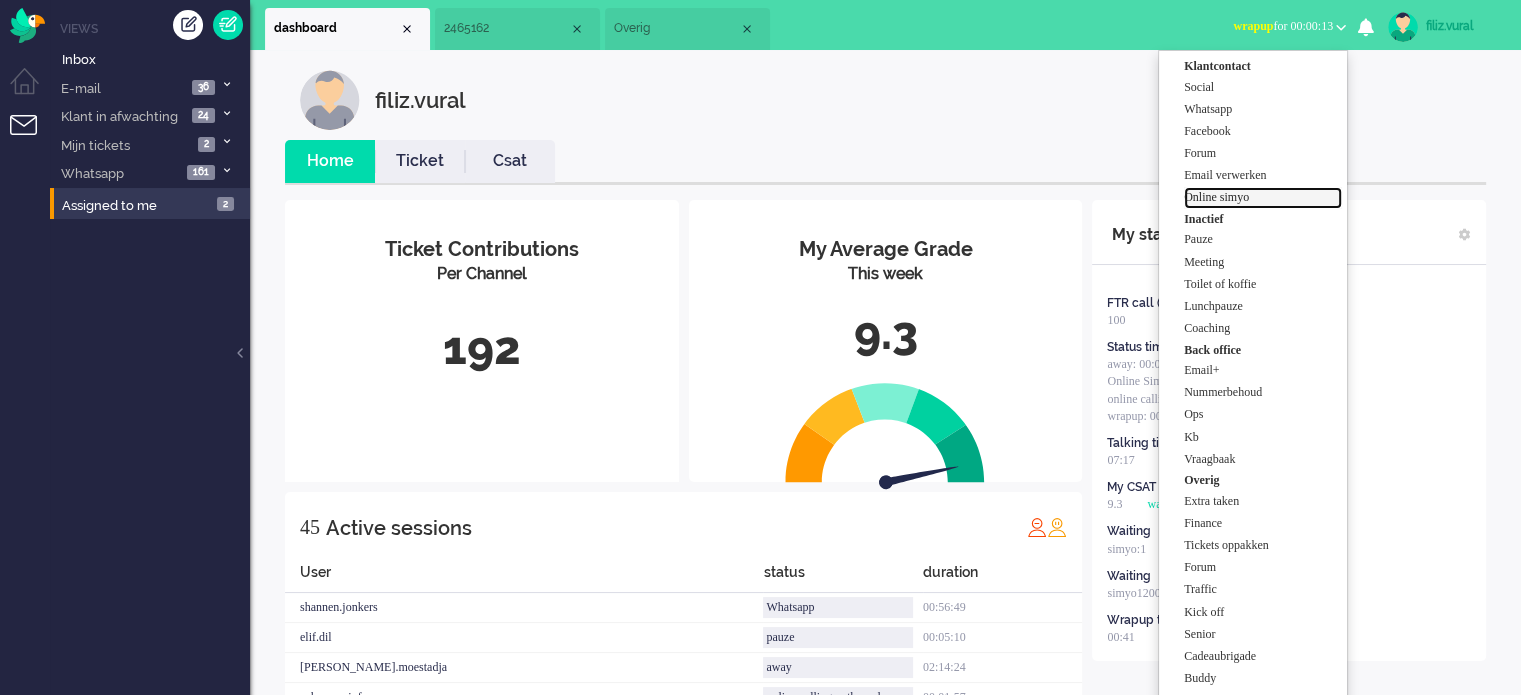 click on "Online simyo" at bounding box center [1263, 197] 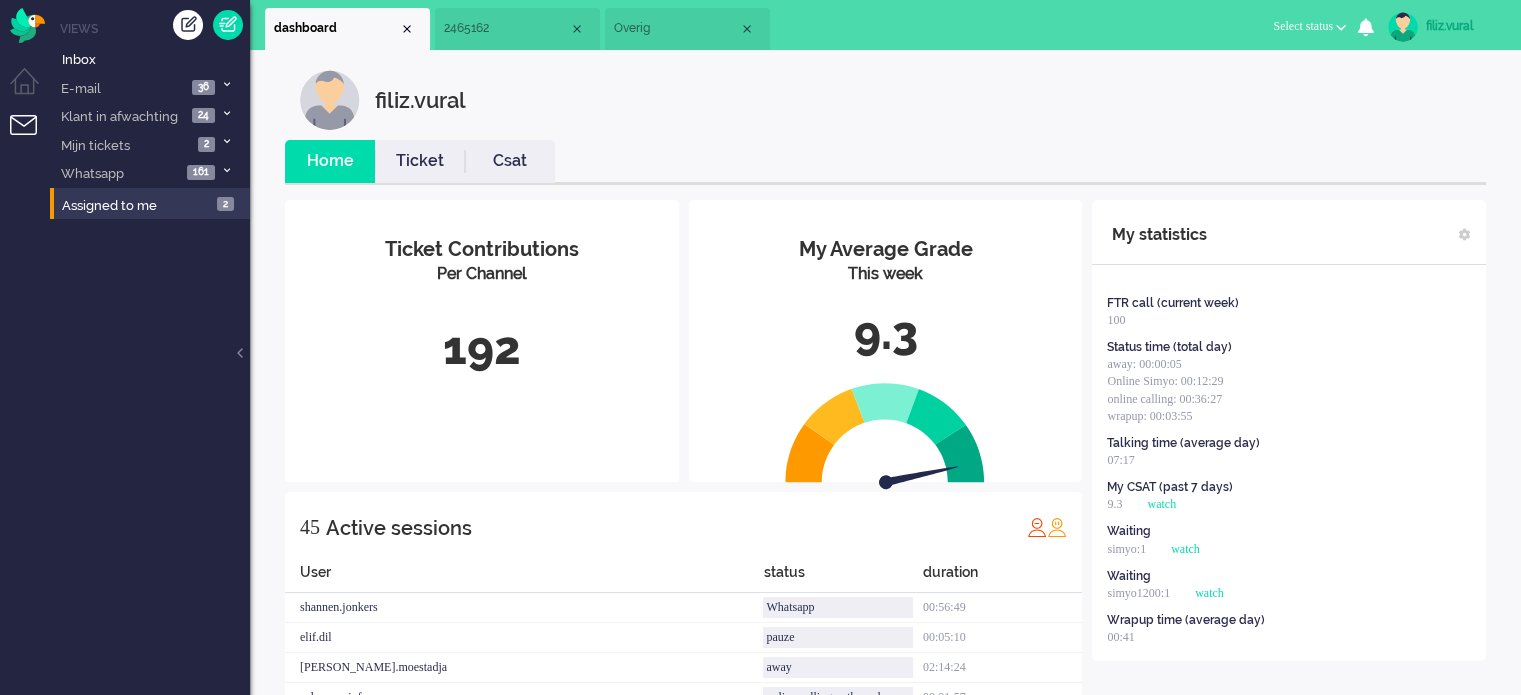 click on "filiz.vural Home Ticket Csat My Average Grade This week 9.3 Ticket Contributions Per Channel 192 45 Active sessions User status duration shannen.jonkers Whatsapp 00:56:49 elif.dil pauze 00:05:10 justin.moestadja away 02:14:24 sukyanne.infanzon online calling outbound 00:01:57 surayya.budak Whatsapp 01:53:21 tim.alting away 00:50:02 adrian.klazes away 01:20:31 fatih.sahin wrapup 00:00:31 funda.camliyurt email+ 01:03:11 rick.groeneweg away 01:22:13 huma.sayed online calling 00:02:51 leontine.penning Tickets oppakken 00:01:59 pamela.dekorte online calling 00:03:46 dana.el-issa Whatsapp 00:52:44 kelly.bosson Tickets oppakken 00:02:25 Ayfer.Unal Tickets oppakken 00:04:14 didi.samuels Finance 02:07:21 sedat.yildiz online calling 00:09:24 merve.genc toilet of koffie 00:00:51 aylin.eceustundag online calling 00:00:07 janny.devries Whatsapp 00:06:51 amy.wolffgramm Social 01:50:40 dyna.verdonk Finance 01:00:52 miguel.lieveld OPS 00:22:53 samantha.rovers Extra taken 00:23:53 Jada.Goedhart Whatsapp 00:42:42 cendy.thakoer" at bounding box center (885, 1024) 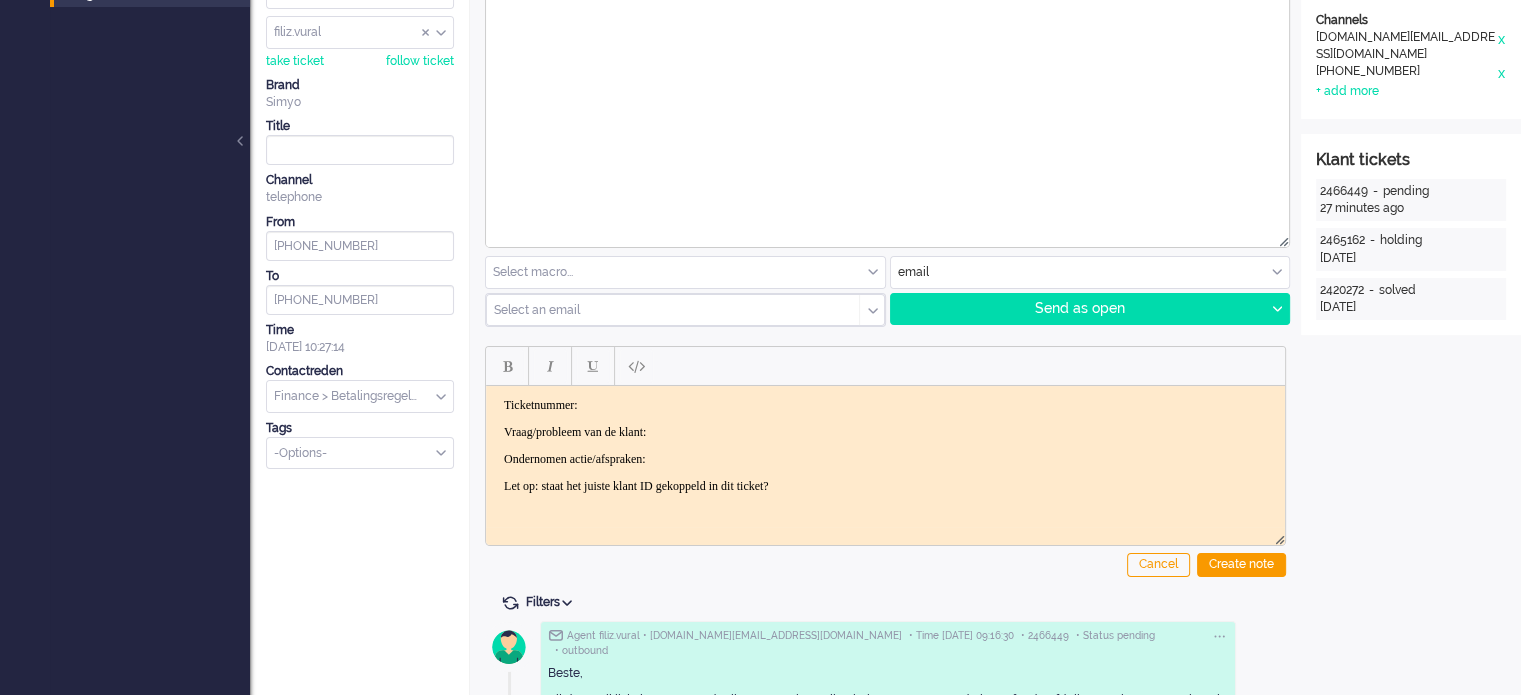 scroll, scrollTop: 300, scrollLeft: 0, axis: vertical 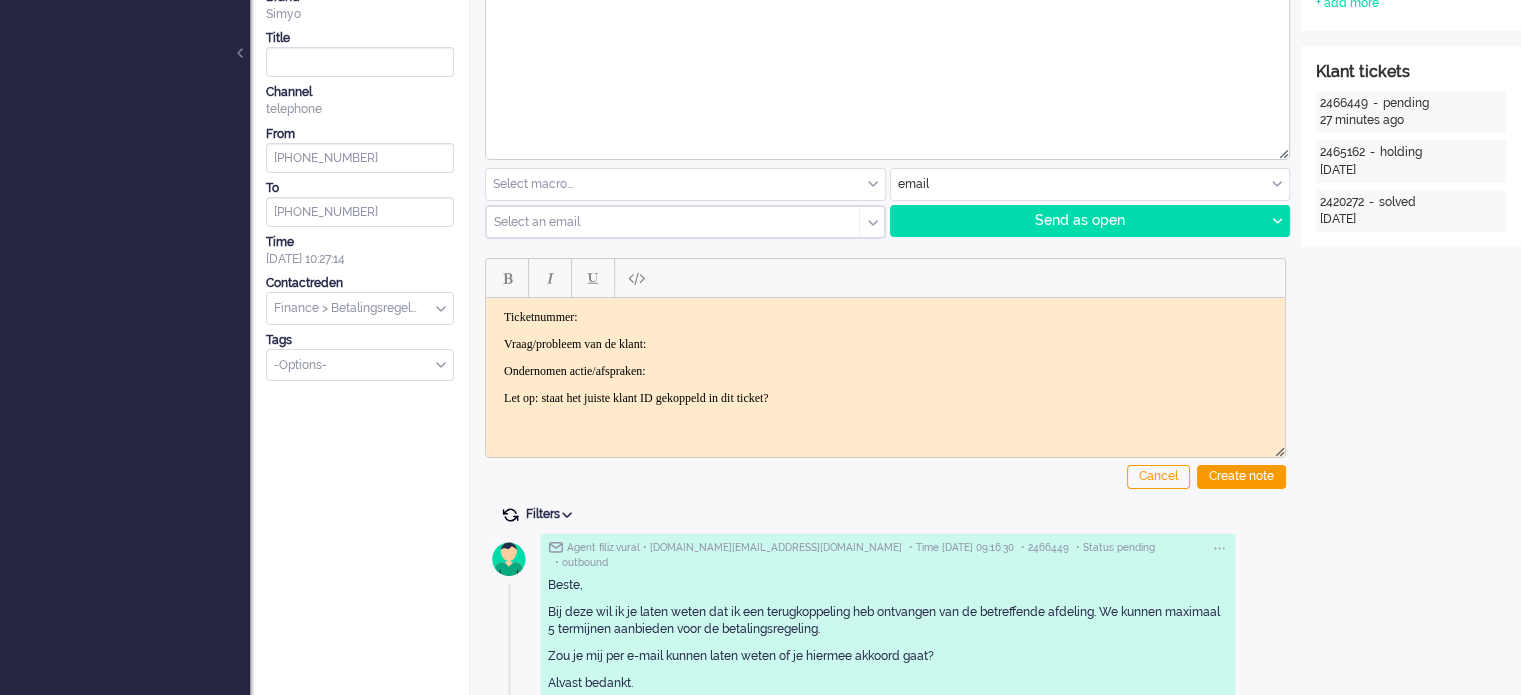 click at bounding box center [510, 515] 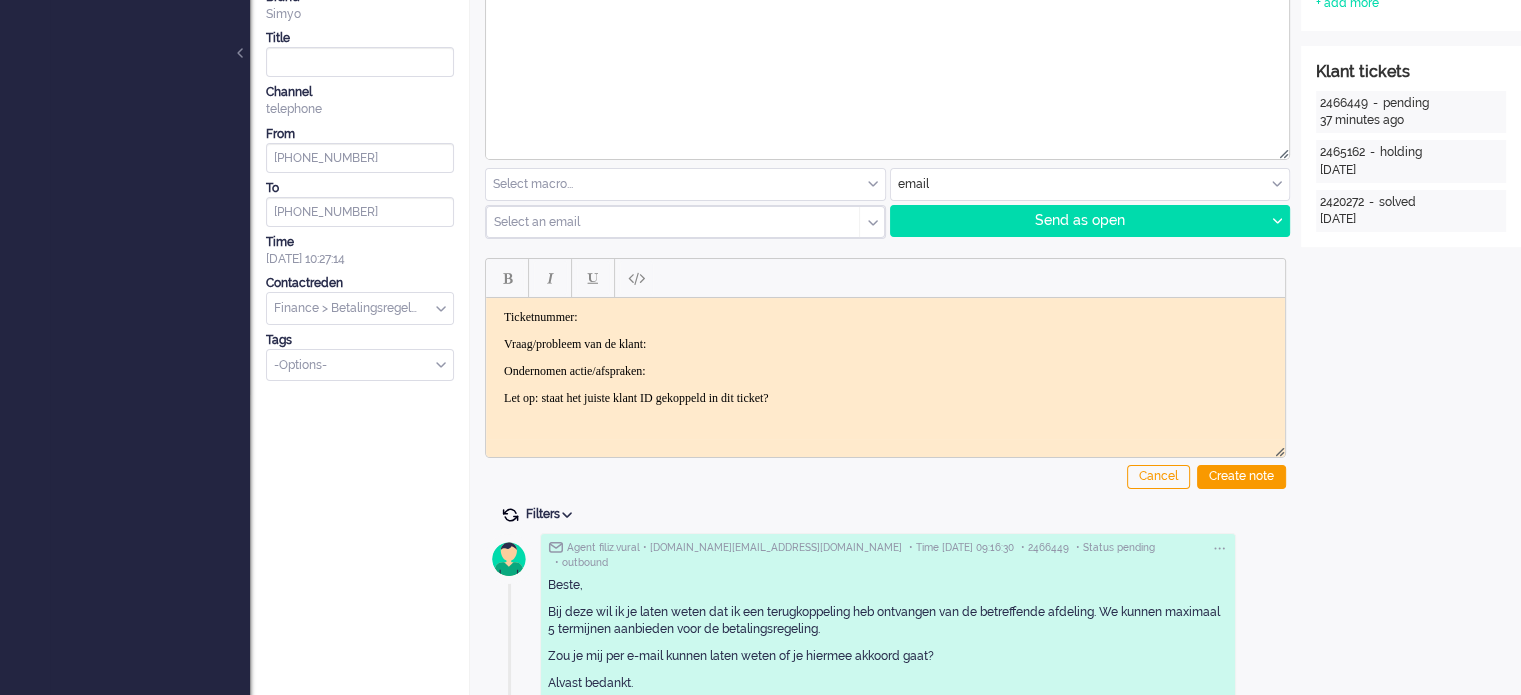 click at bounding box center [510, 515] 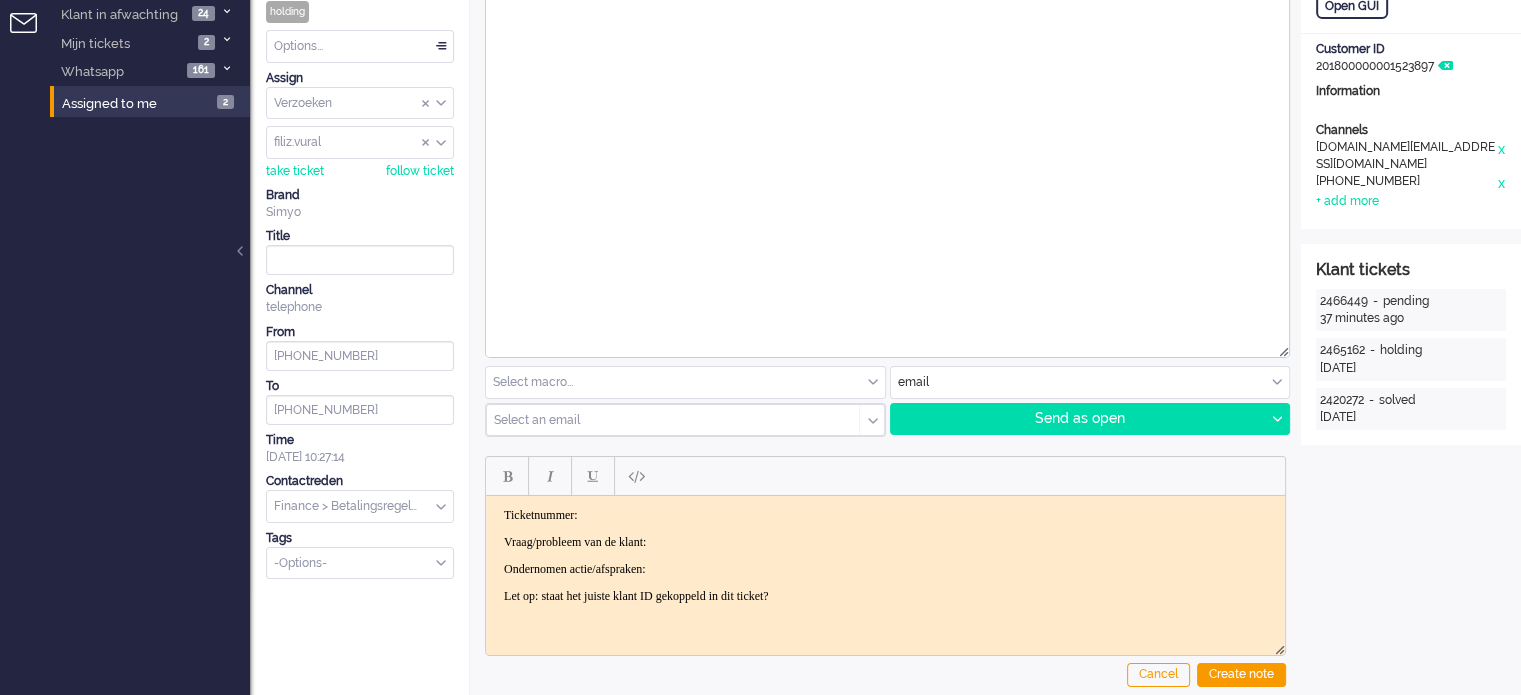 scroll, scrollTop: 0, scrollLeft: 0, axis: both 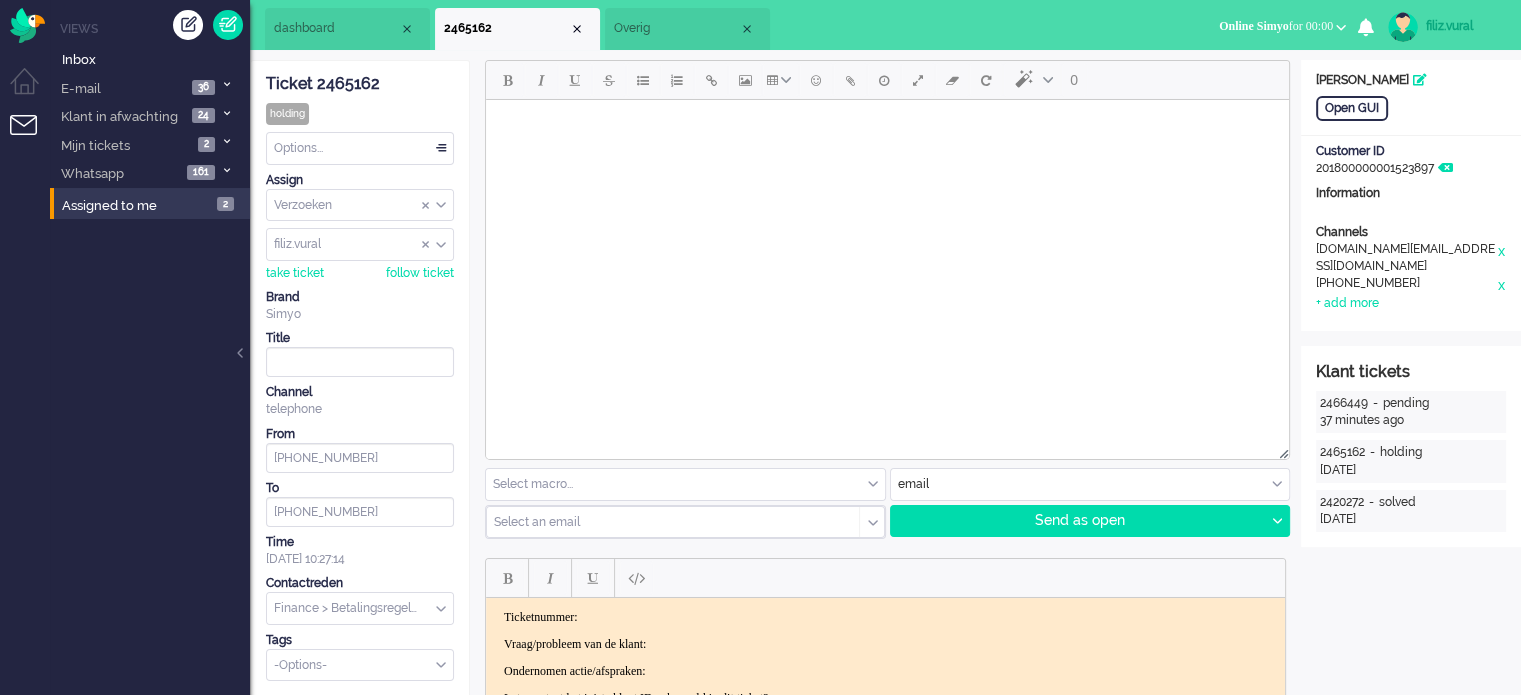 click on "Overig" at bounding box center (676, 28) 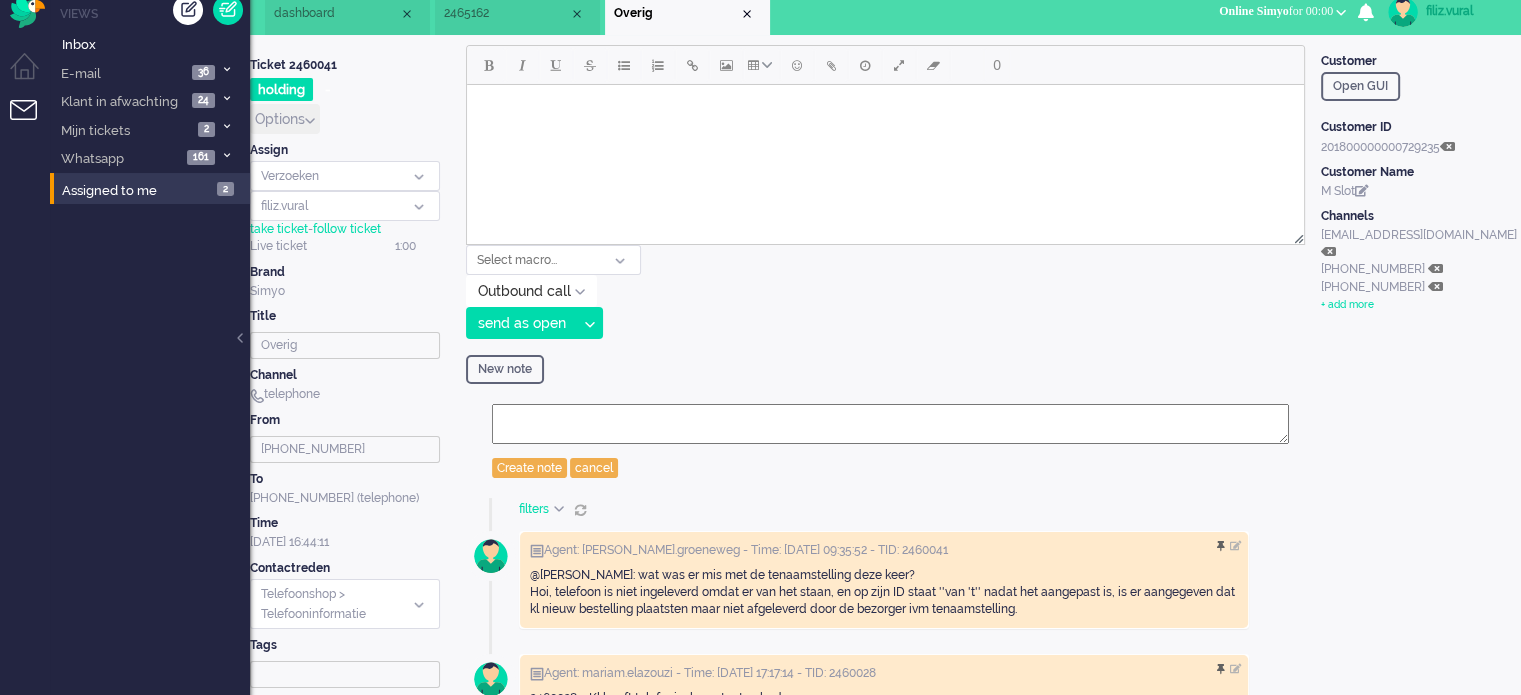 scroll, scrollTop: 300, scrollLeft: 0, axis: vertical 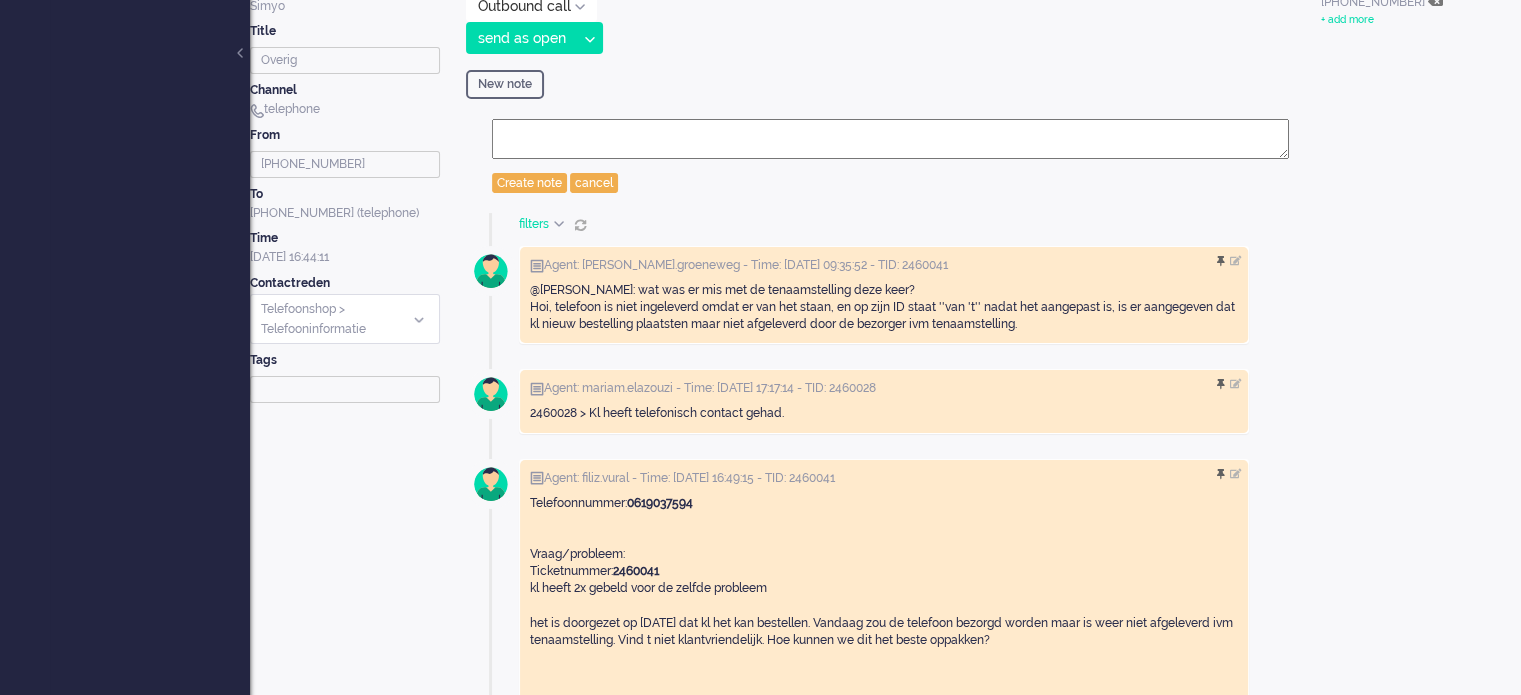 click on "Show events
Only show current ticket
Hide inactive tickets
filters    Show events  Only show current ticket  Hide inactive tickets
There are multiple new and open tickets in this customer timeline.  Do you want to solve these tickets?
Solve all
Cancel
Agent: rick.groeneweg - Time: 07/14/2025 09:35:52 - TID: 2460041
- MID: 11914148
@filiz vural : wat was er mis met de tenaamstelling deze keer?" at bounding box center [866, 3666] 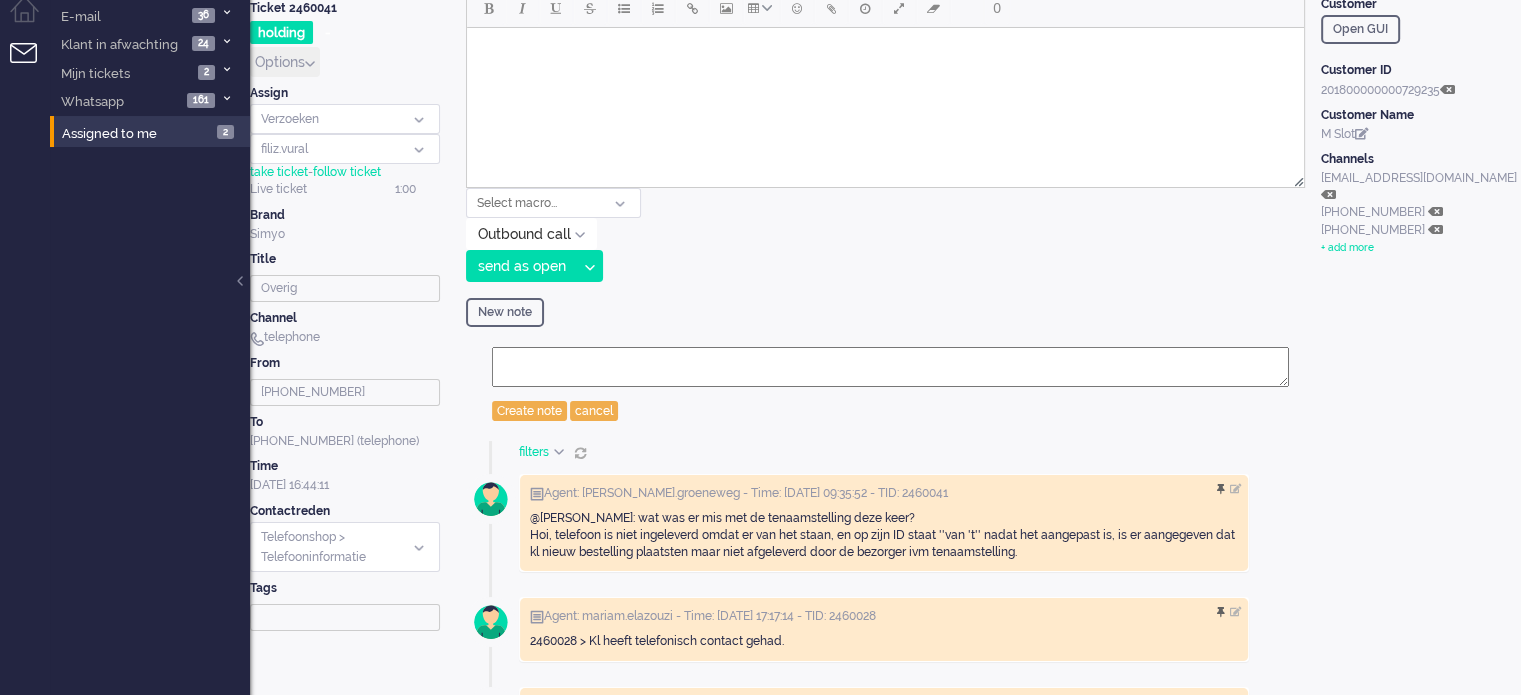 scroll, scrollTop: 0, scrollLeft: 0, axis: both 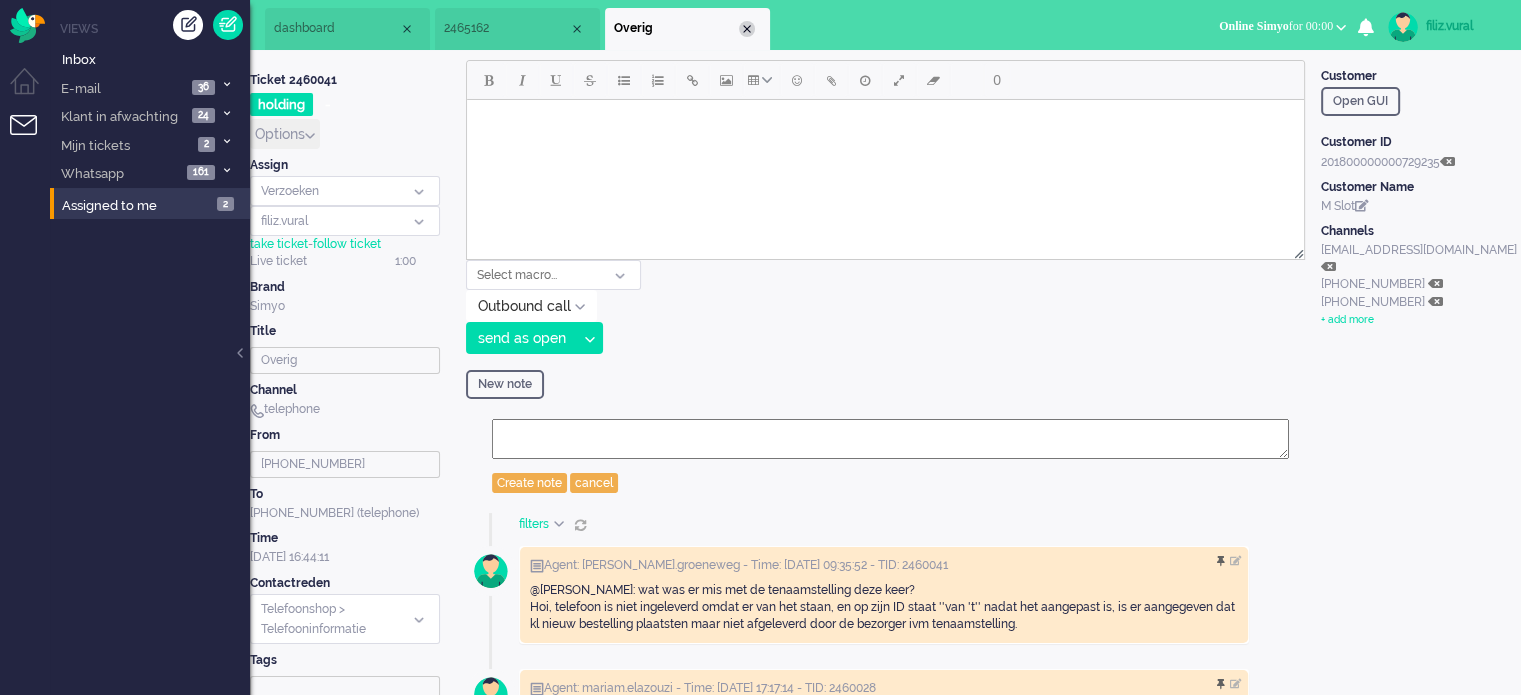 click at bounding box center [747, 29] 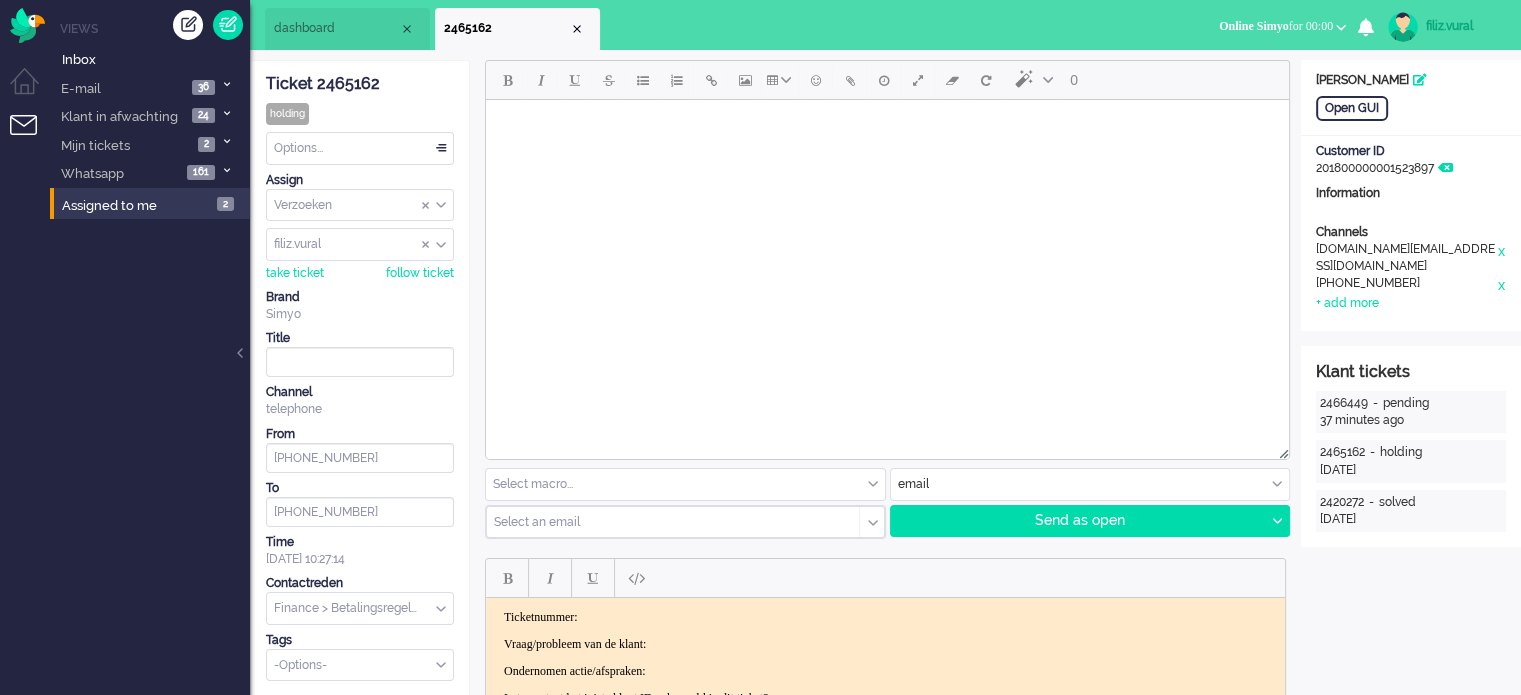click on "dashboard" at bounding box center [336, 28] 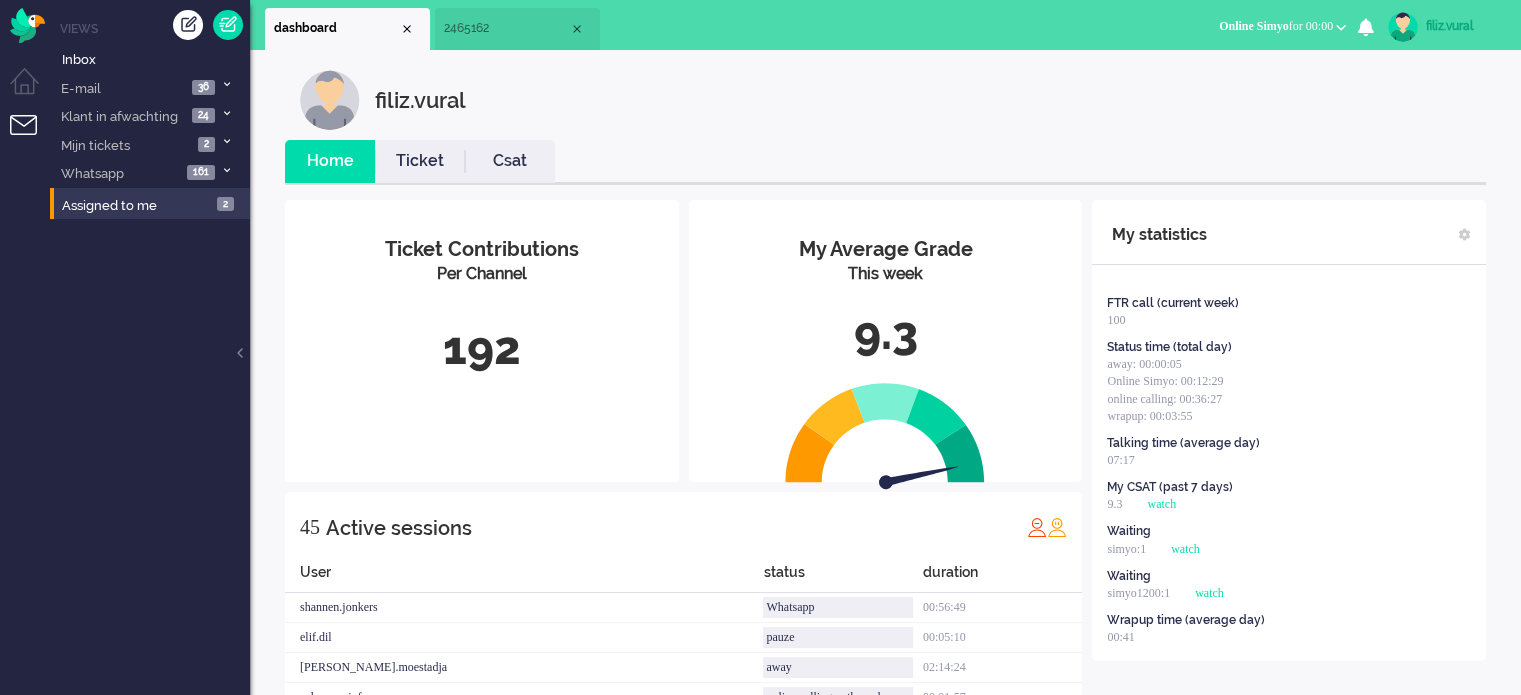 click on "Ticket" at bounding box center (420, 161) 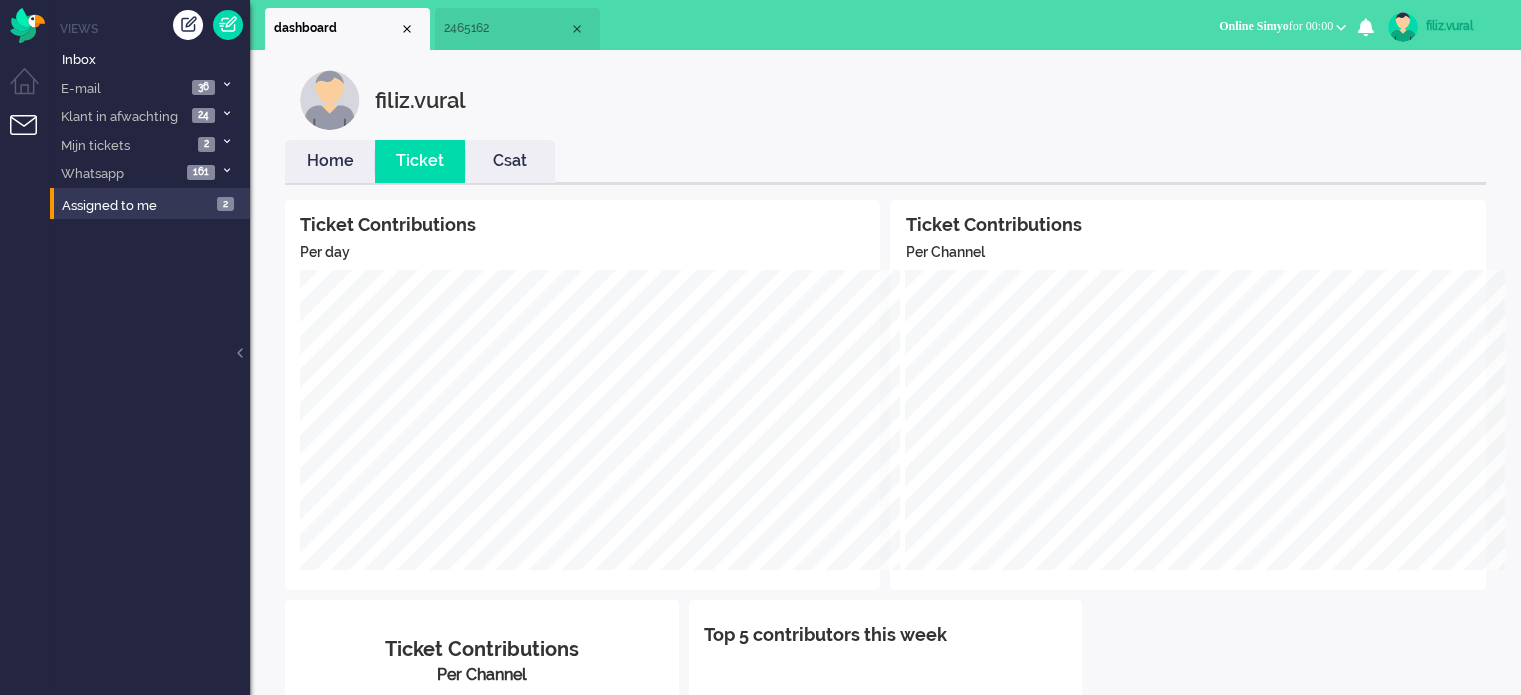 click on "Home" at bounding box center (330, 161) 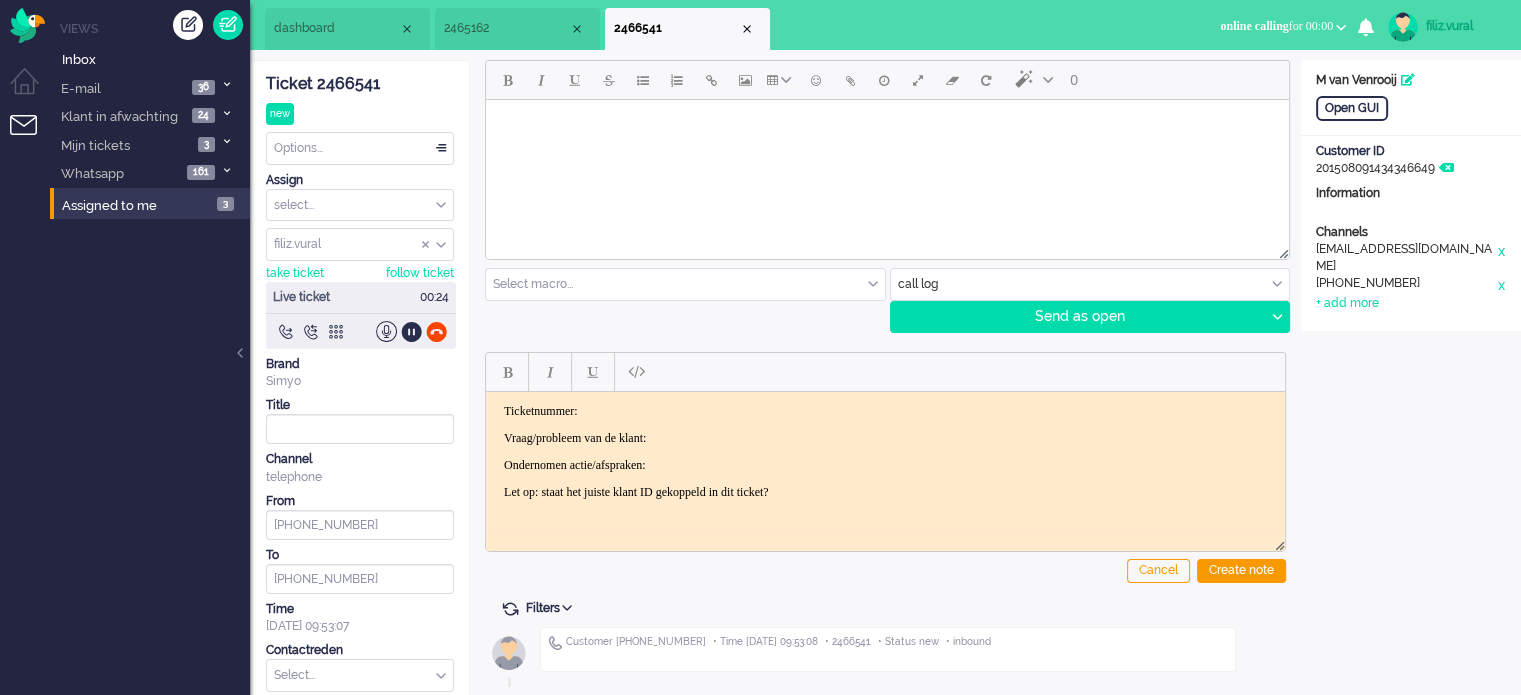 scroll, scrollTop: 0, scrollLeft: 0, axis: both 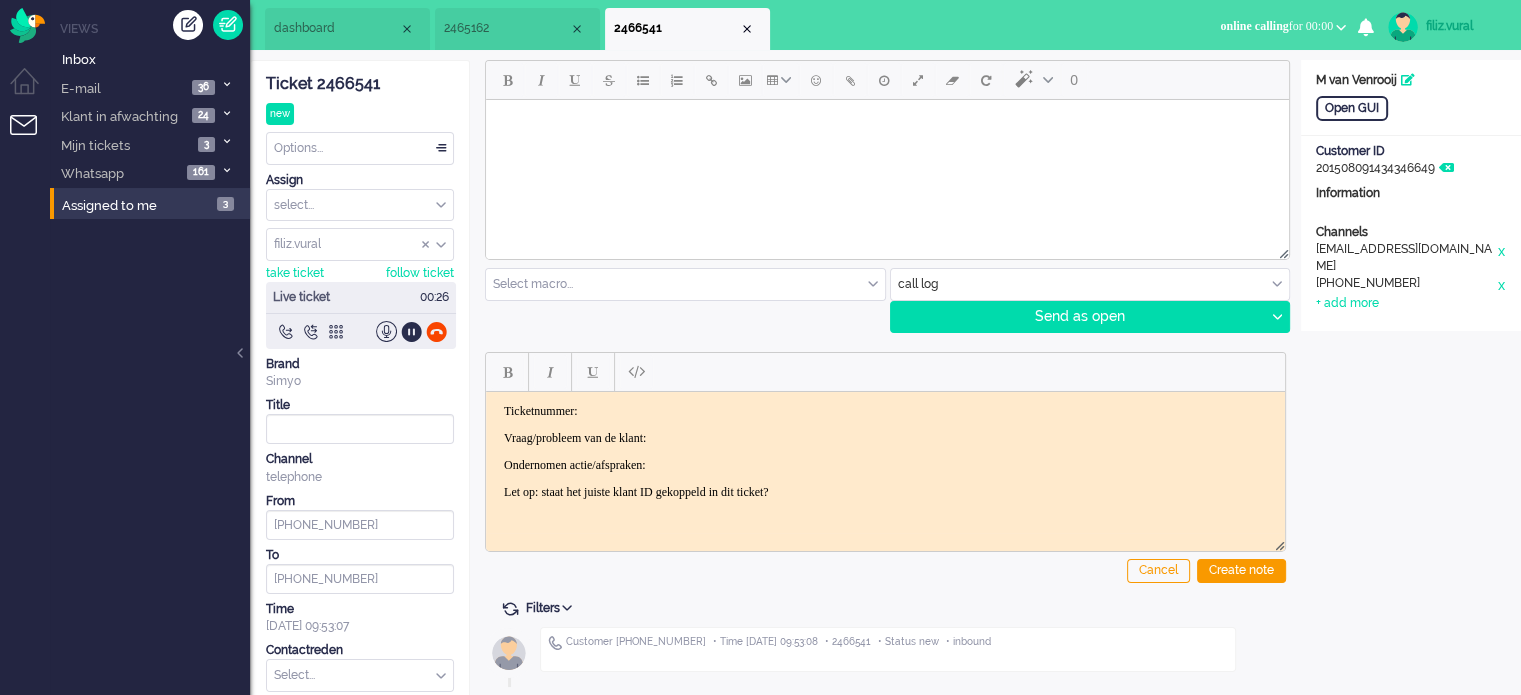 click on "Ticket 2466541" 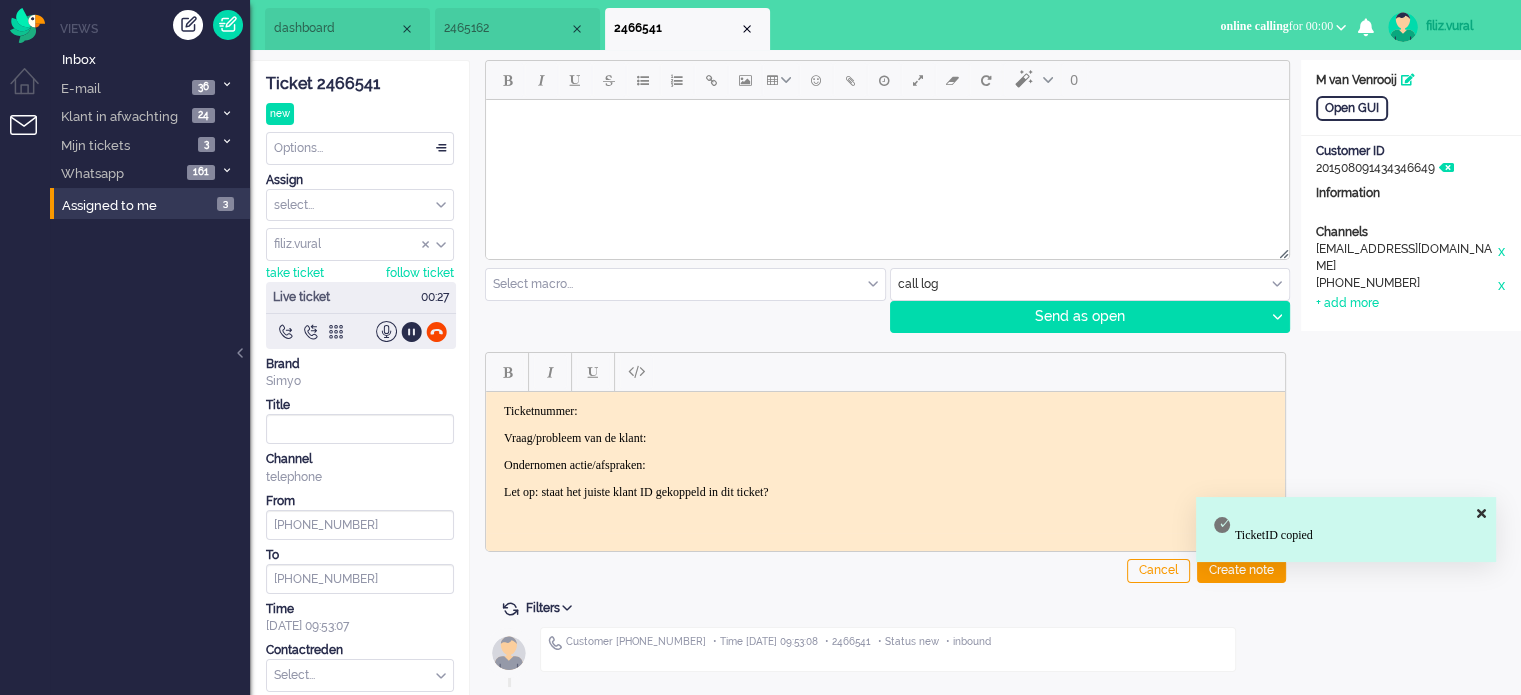 click on "Ticketnummer: Vraag/probleem van de klant: Ondernomen actie/afspraken:  Let op: staat het juiste klant ID gekoppeld in dit ticket?" at bounding box center [885, 451] 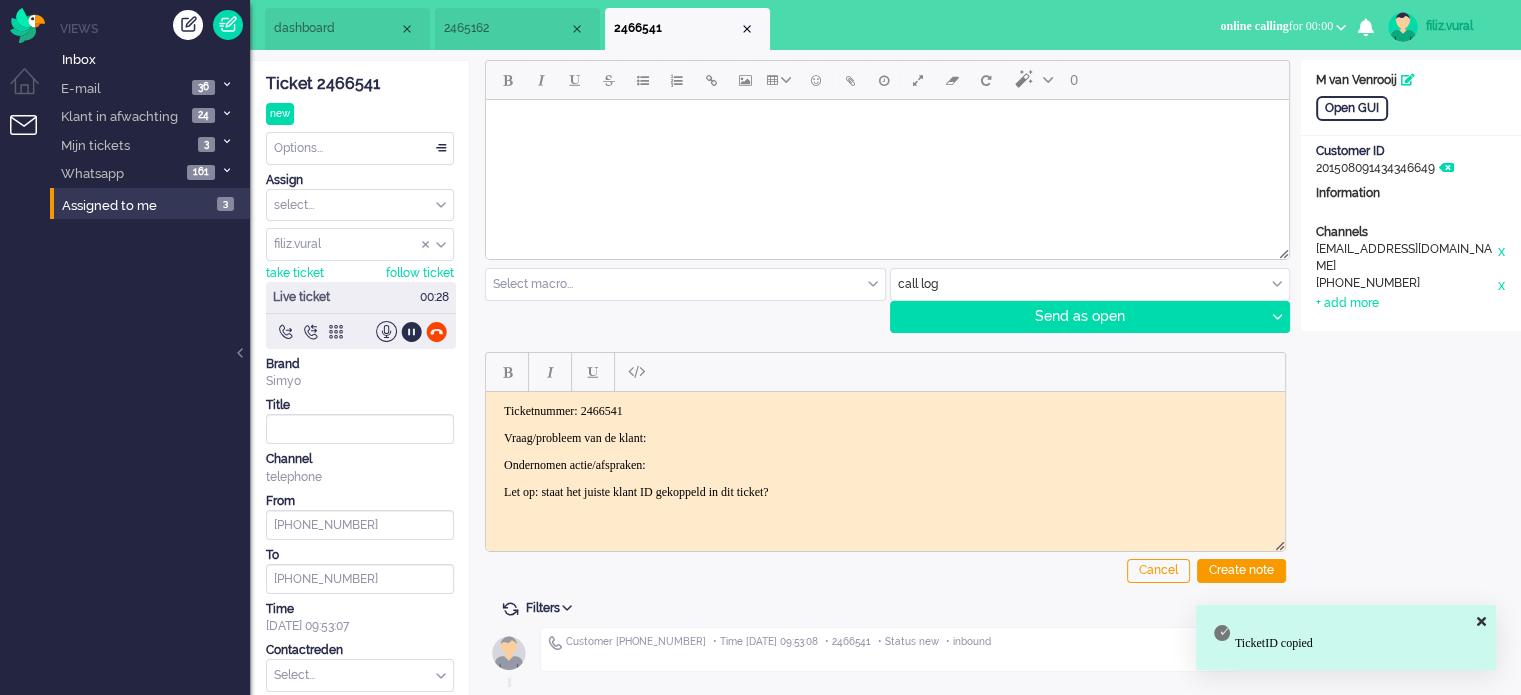 click on "Vraag/probleem van de klant:" at bounding box center (885, 437) 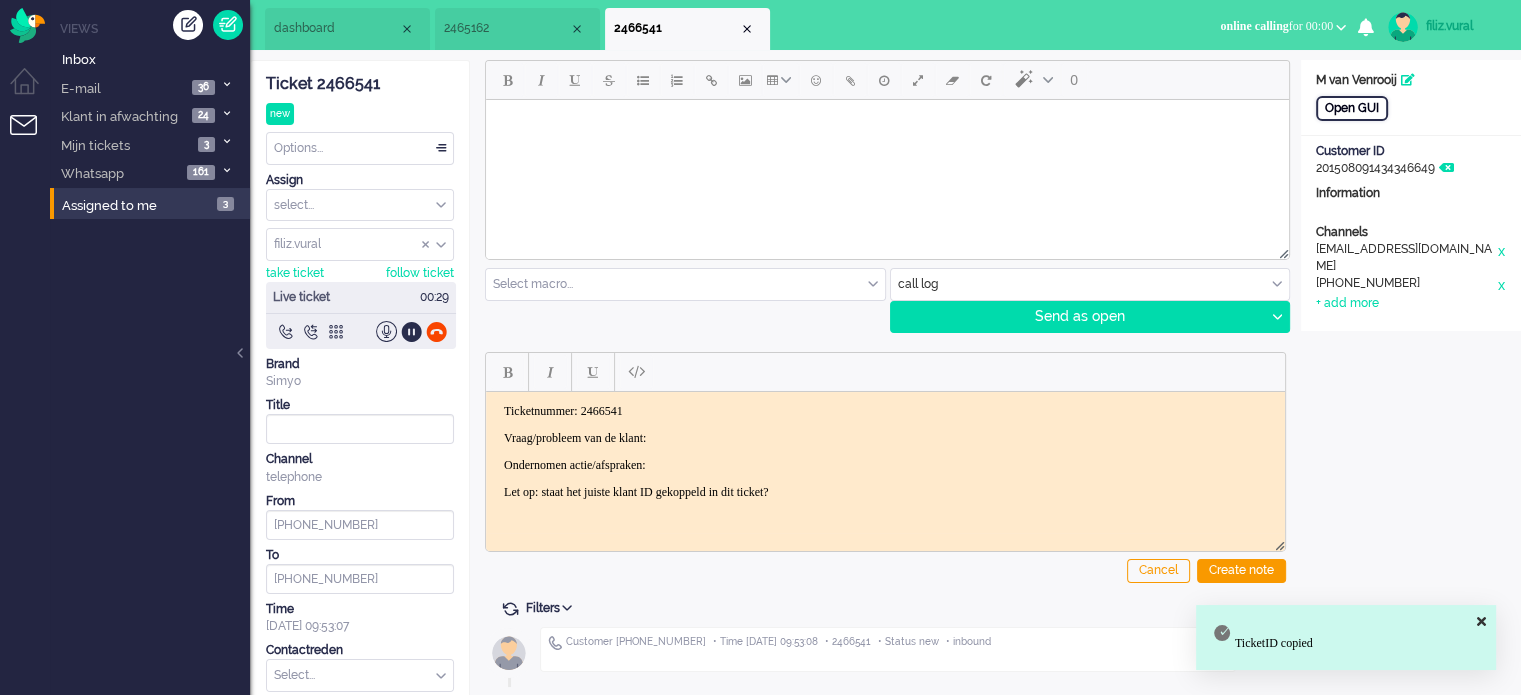 click on "Open GUI" at bounding box center (1352, 108) 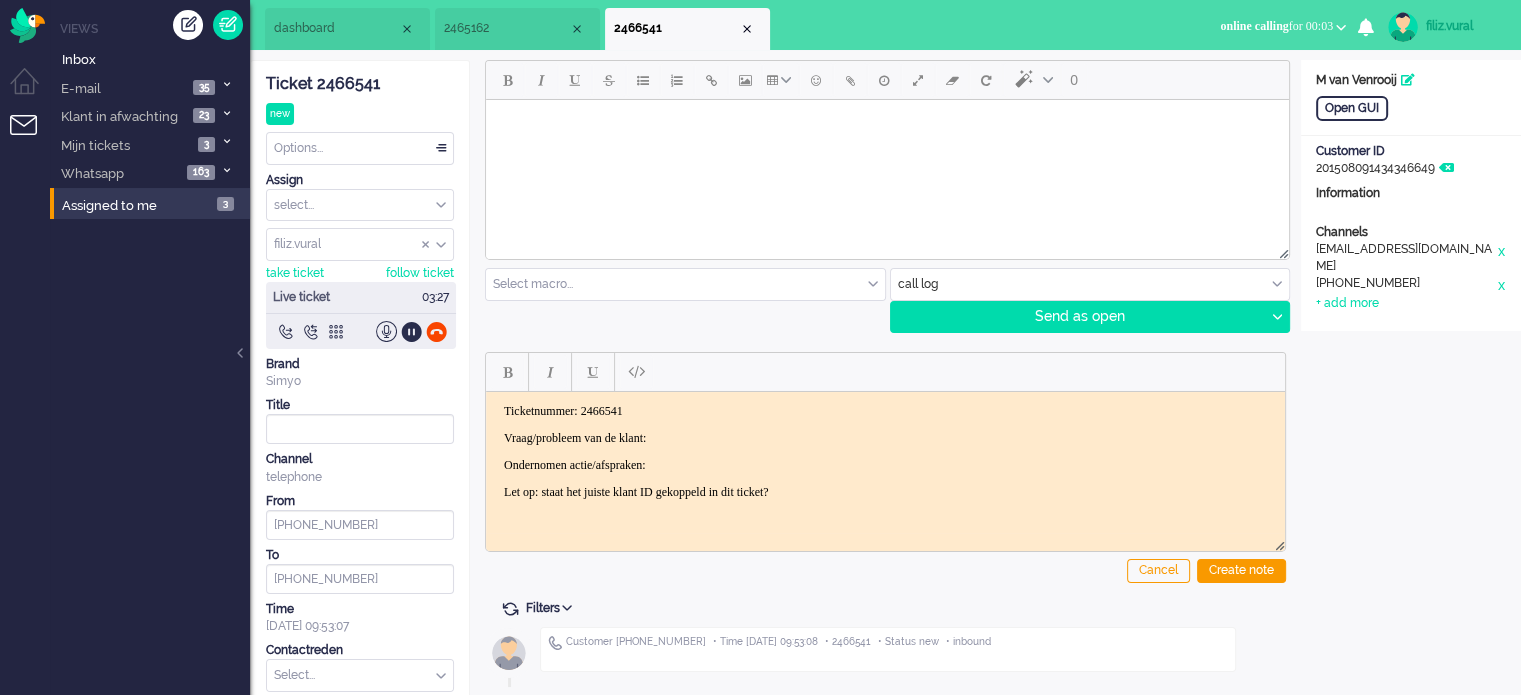 click on "Vraag/probleem van de klant:" at bounding box center [885, 437] 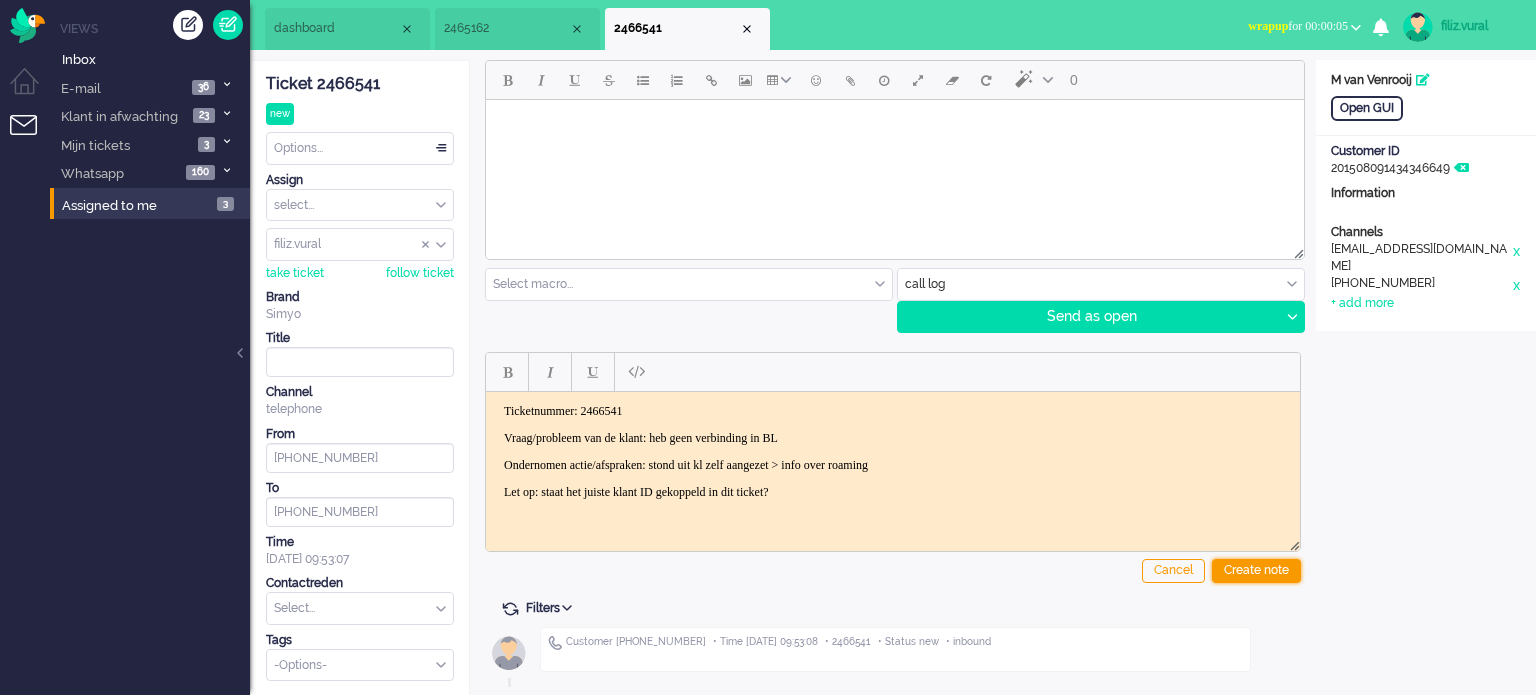 click on "Create note" at bounding box center [1256, 571] 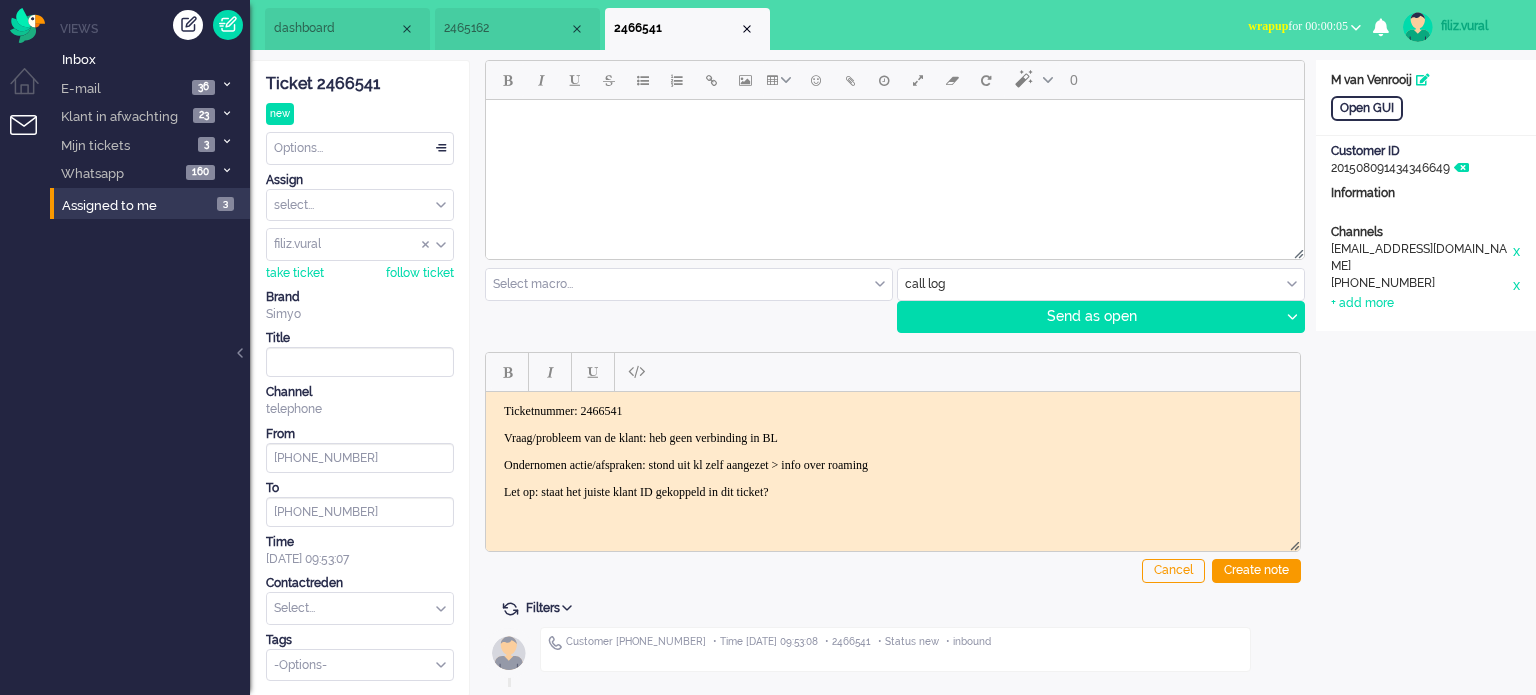 click on "Social
Whatsapp
Facebook
Forum
Email verwerken
Online simyo
Pauze
Meeting
Toilet of koffie
Lunchpauze
Coaching
Email+    Nummerbehoud    Ops Buddy" at bounding box center [1304, 28] 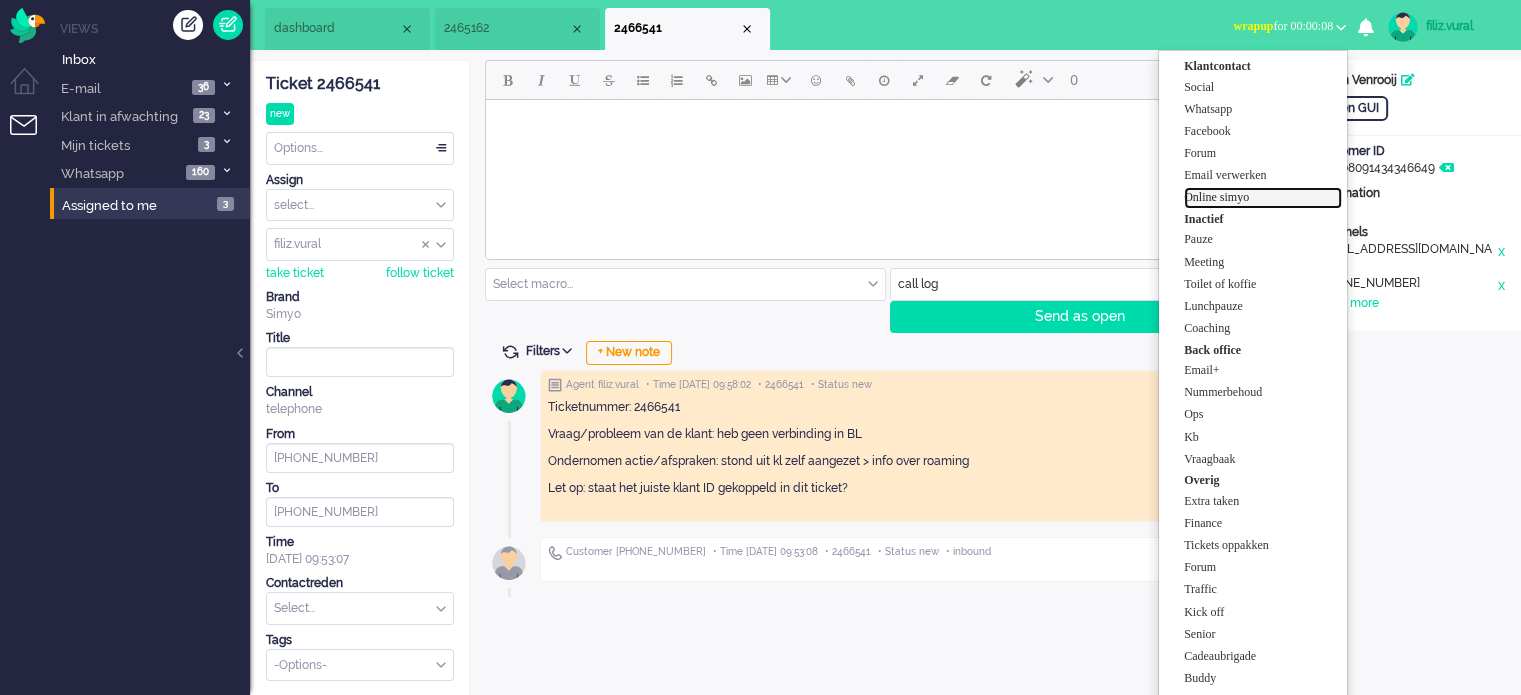 click on "Online simyo" at bounding box center [1263, 197] 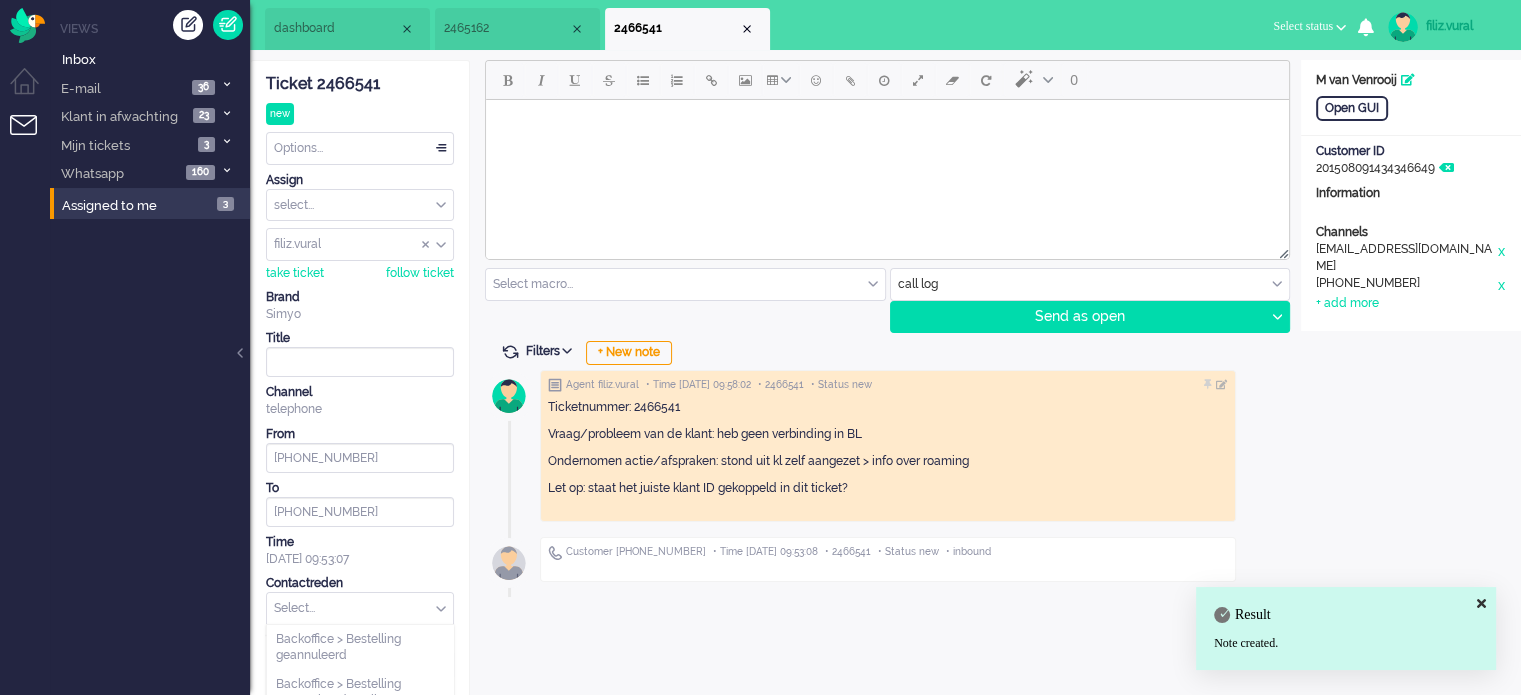 click at bounding box center (360, 608) 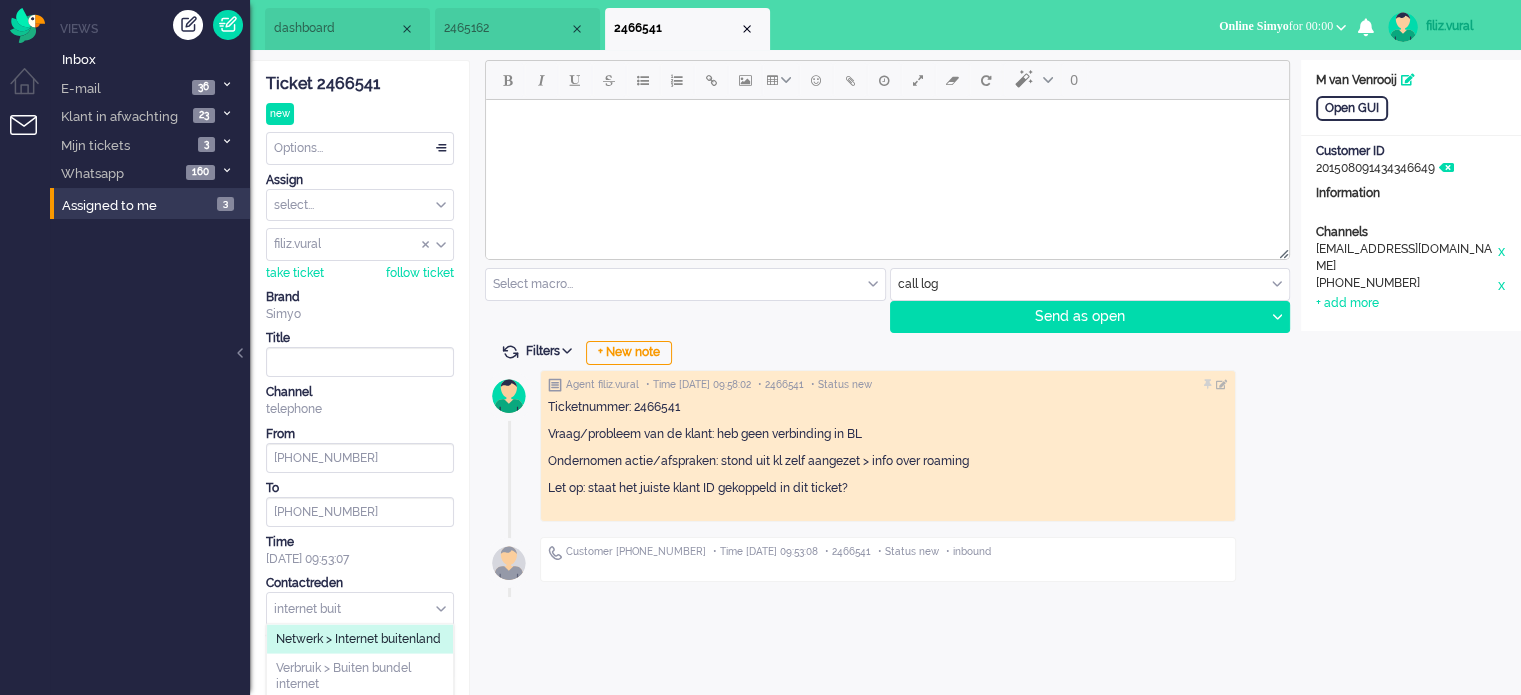 type on "internet buit" 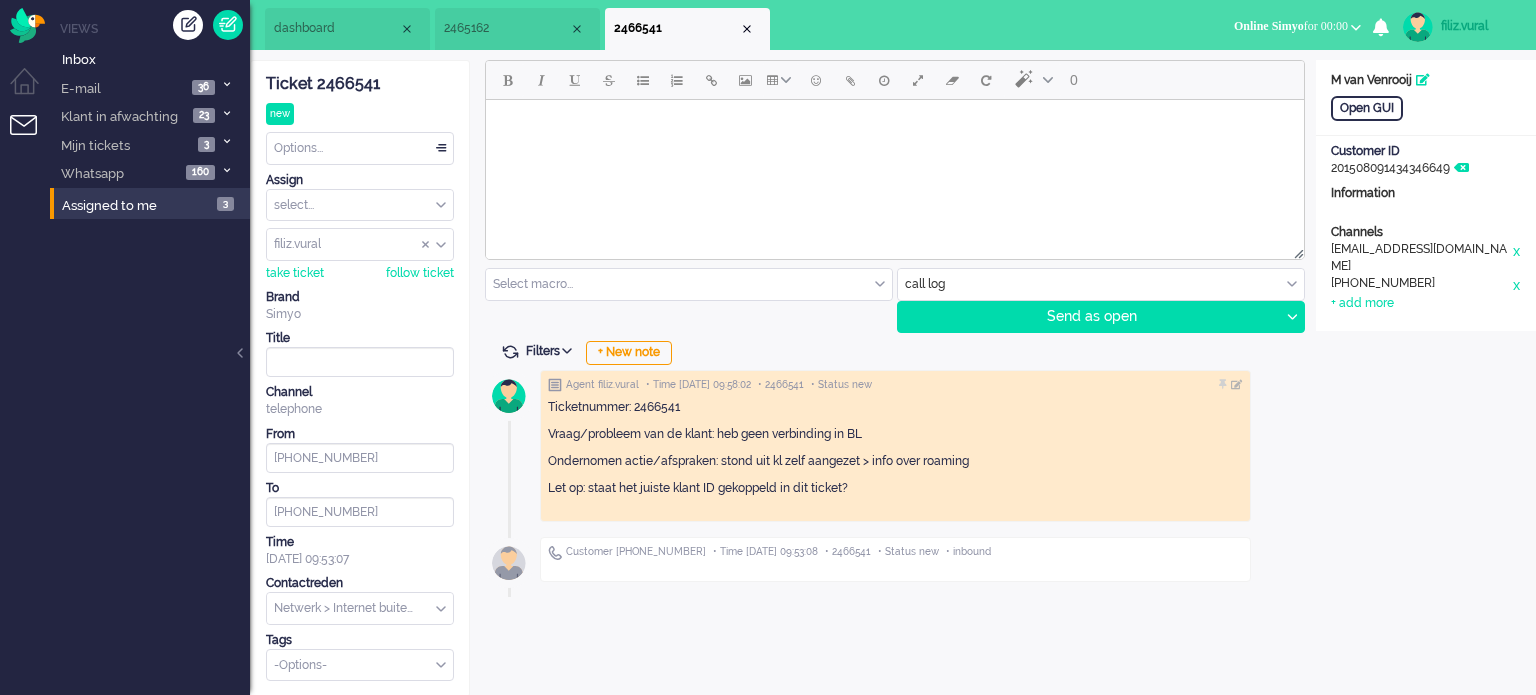 click on "Options..." at bounding box center [360, 148] 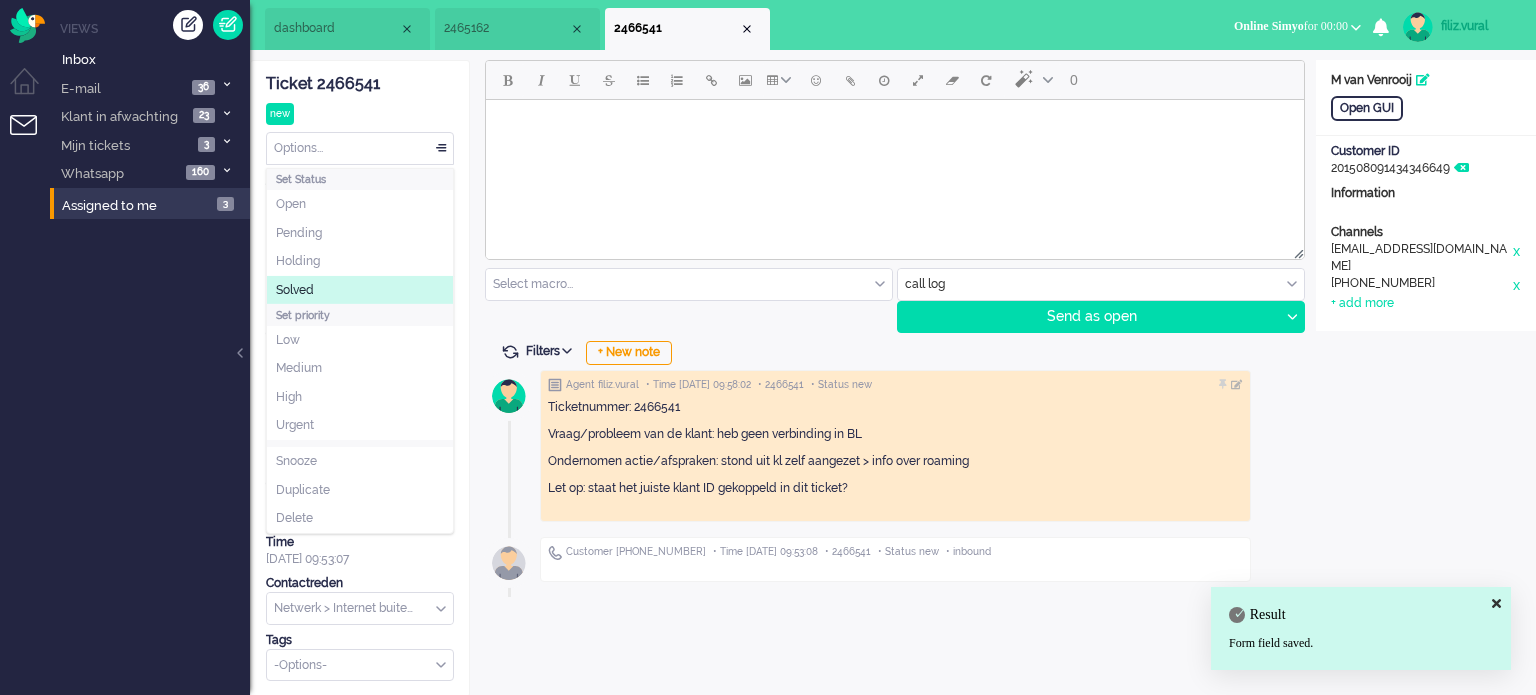click on "Solved" 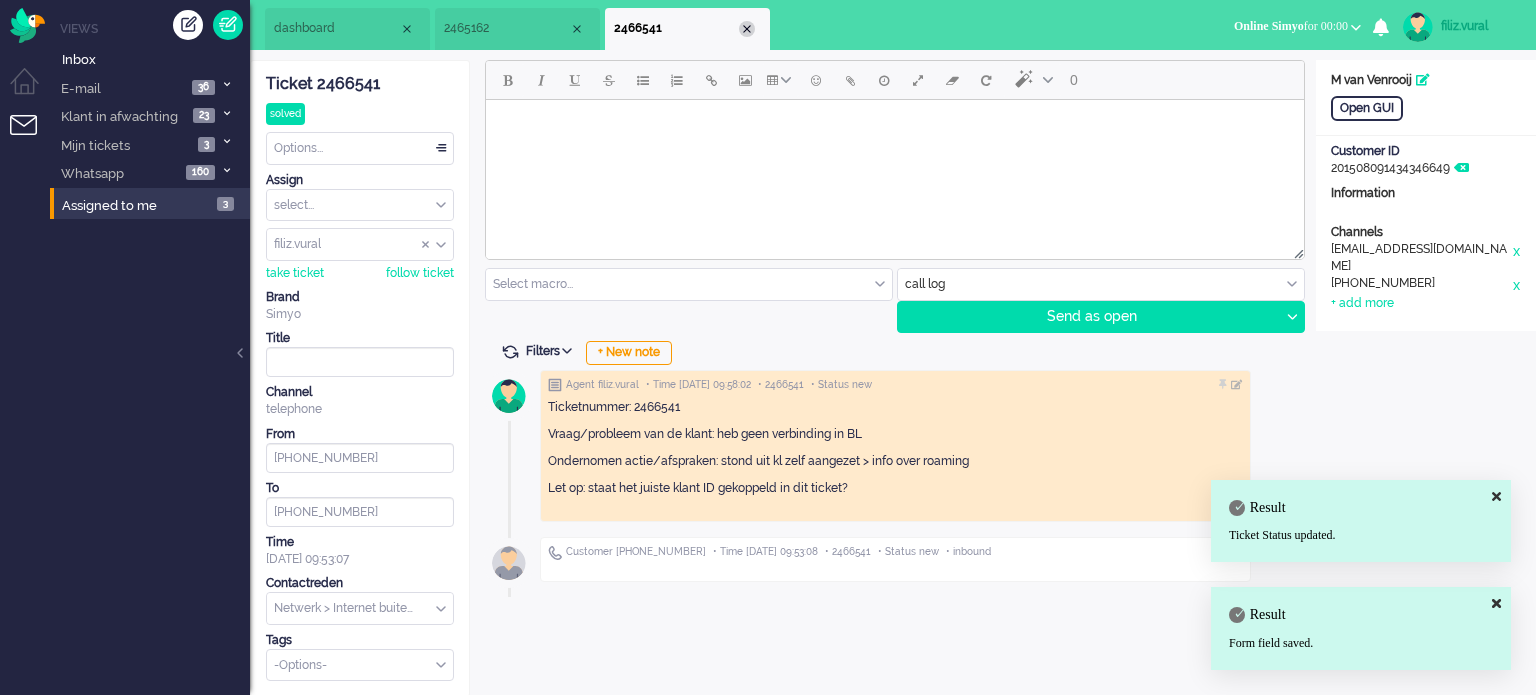click at bounding box center [747, 29] 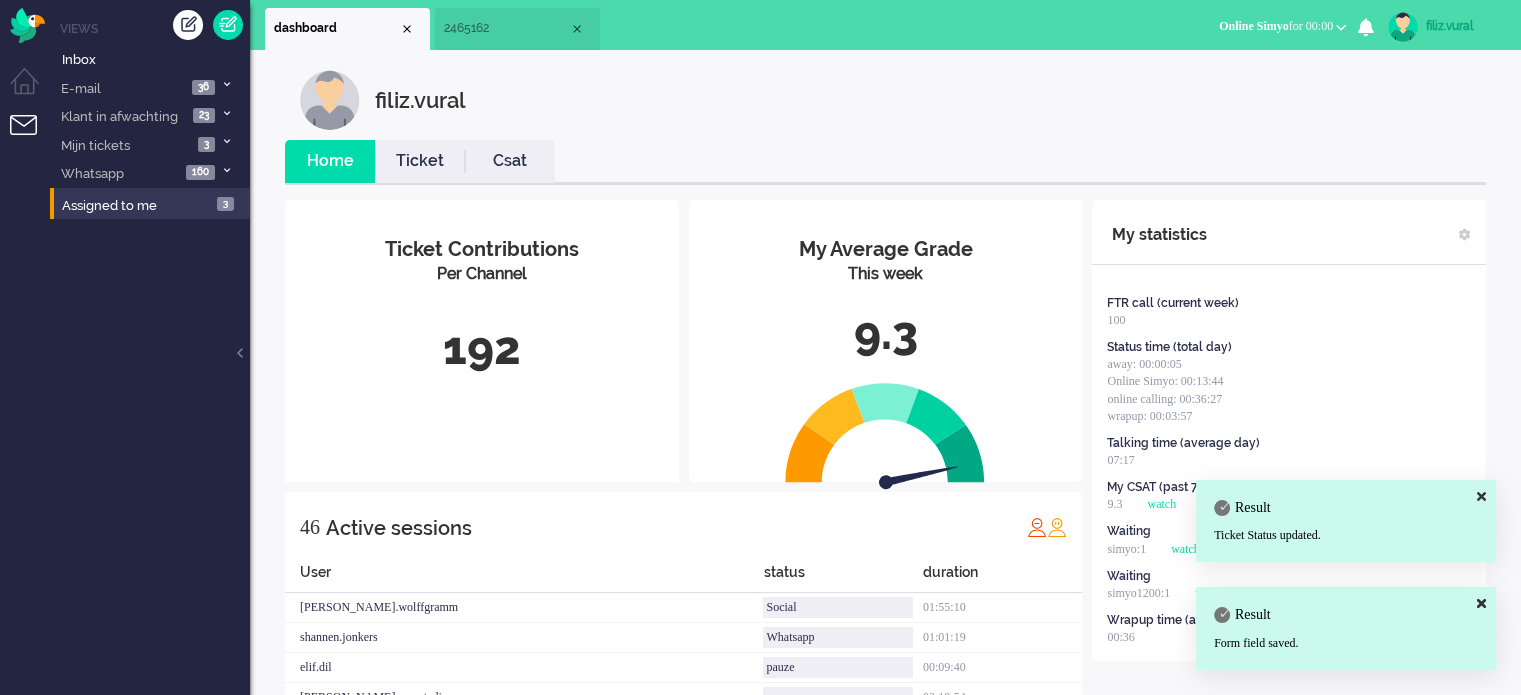 click on "Csat" at bounding box center [510, 161] 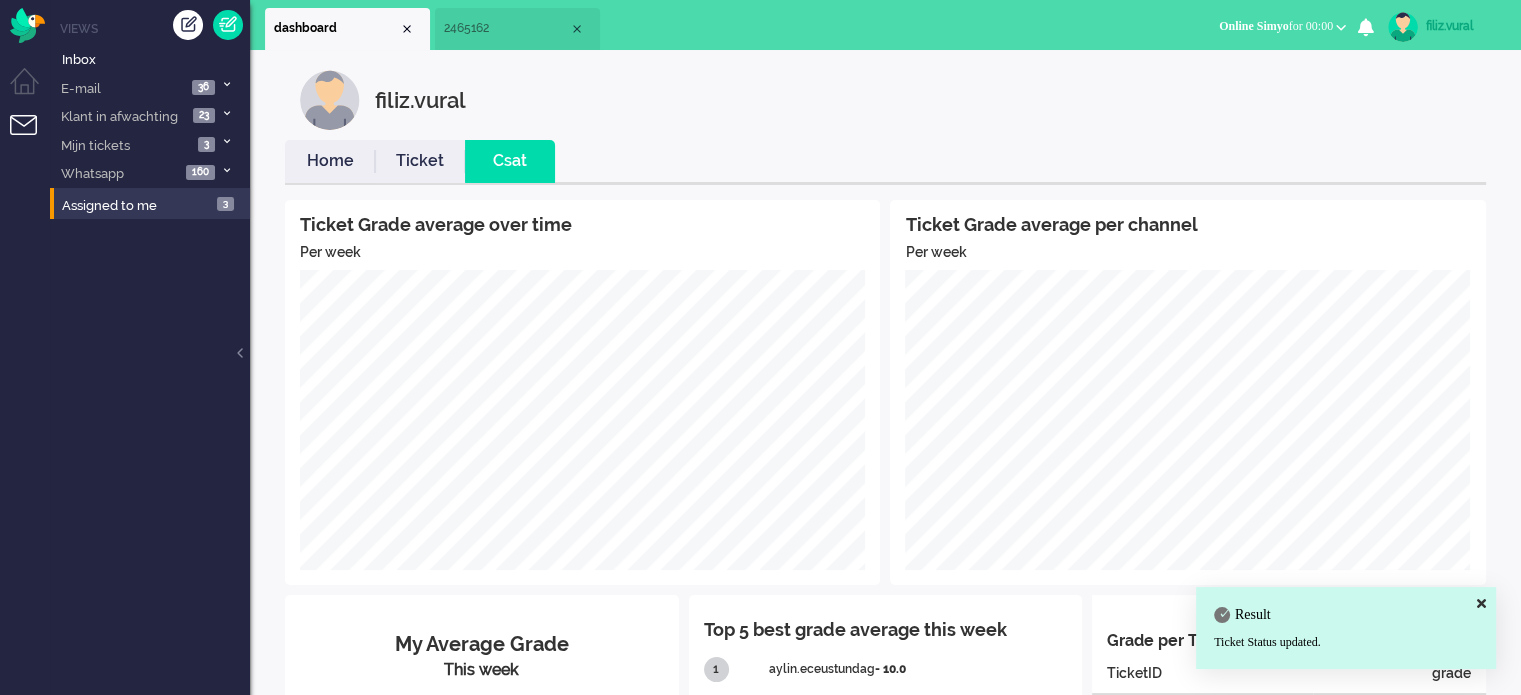 click on "Home" at bounding box center (330, 161) 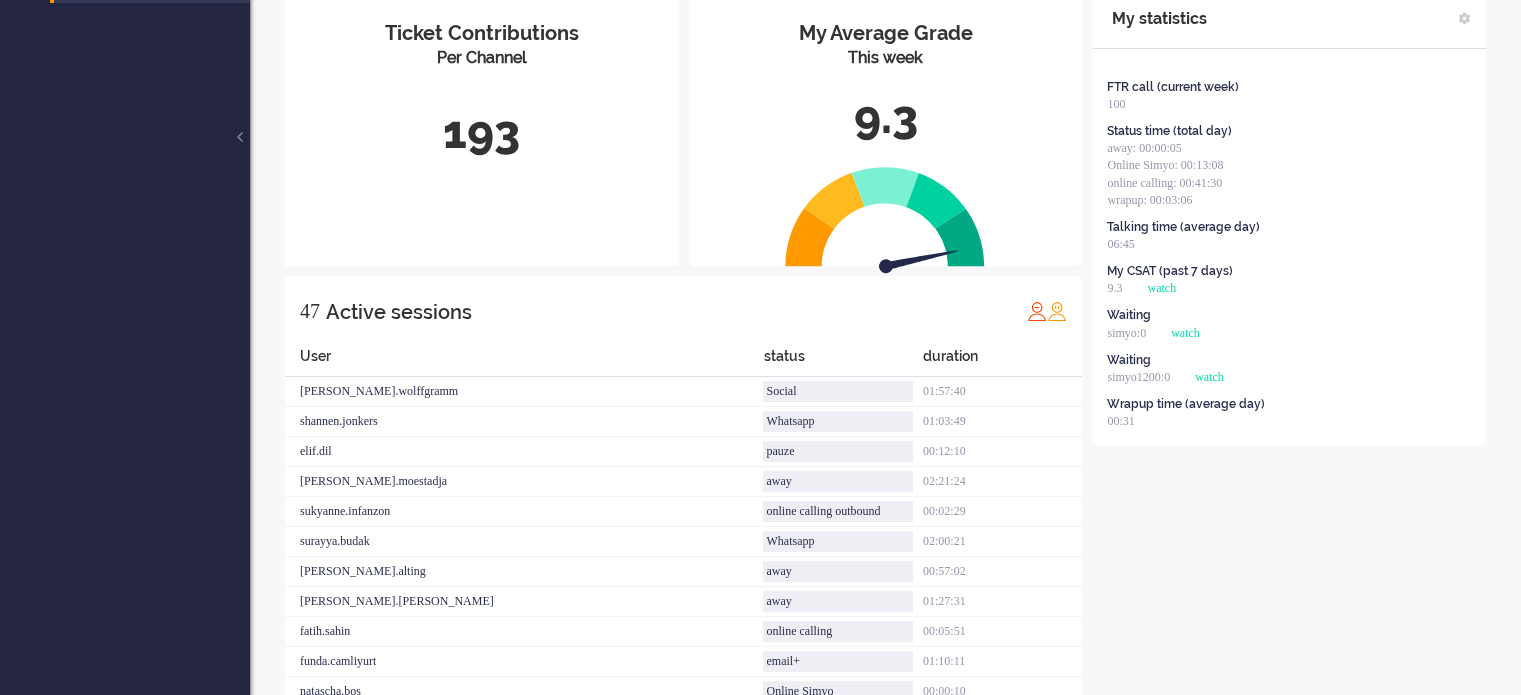 scroll, scrollTop: 0, scrollLeft: 0, axis: both 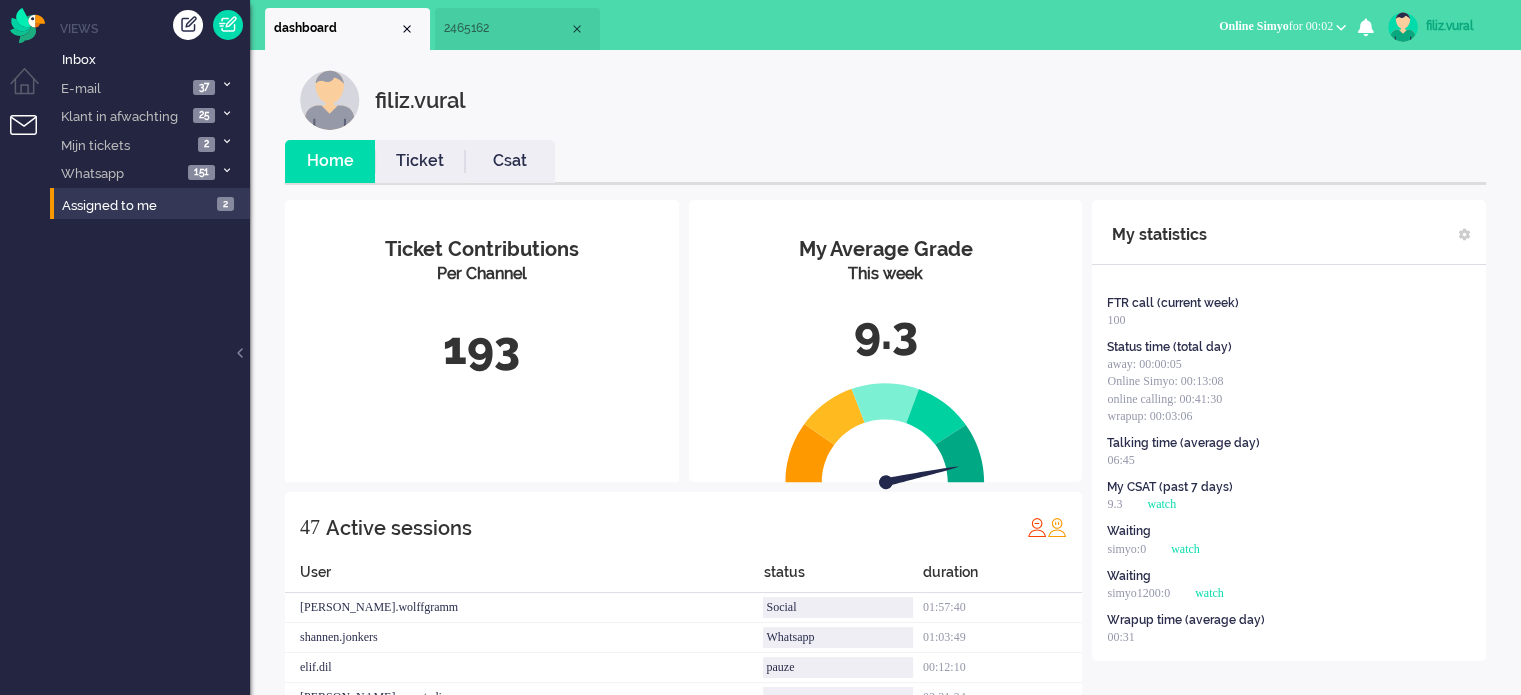 click on "2465162" at bounding box center [506, 28] 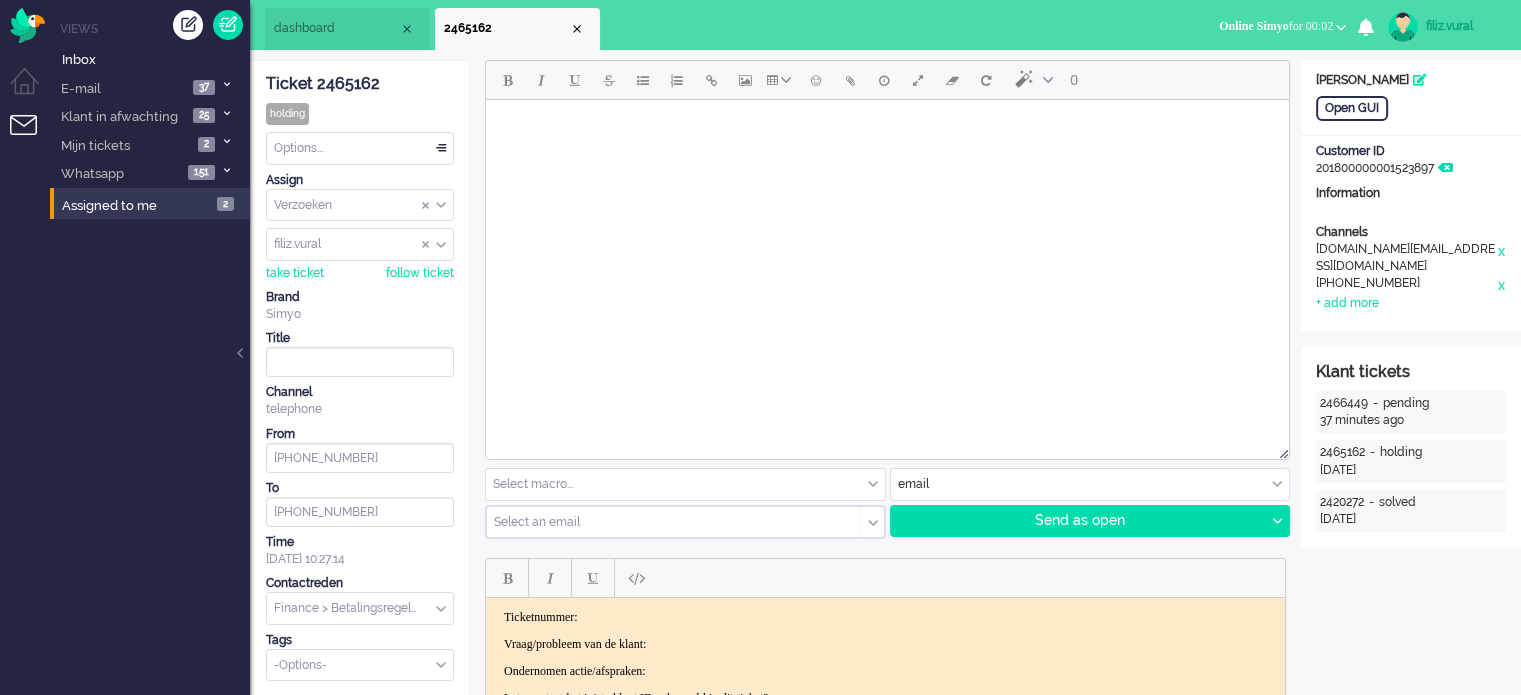 scroll, scrollTop: 400, scrollLeft: 0, axis: vertical 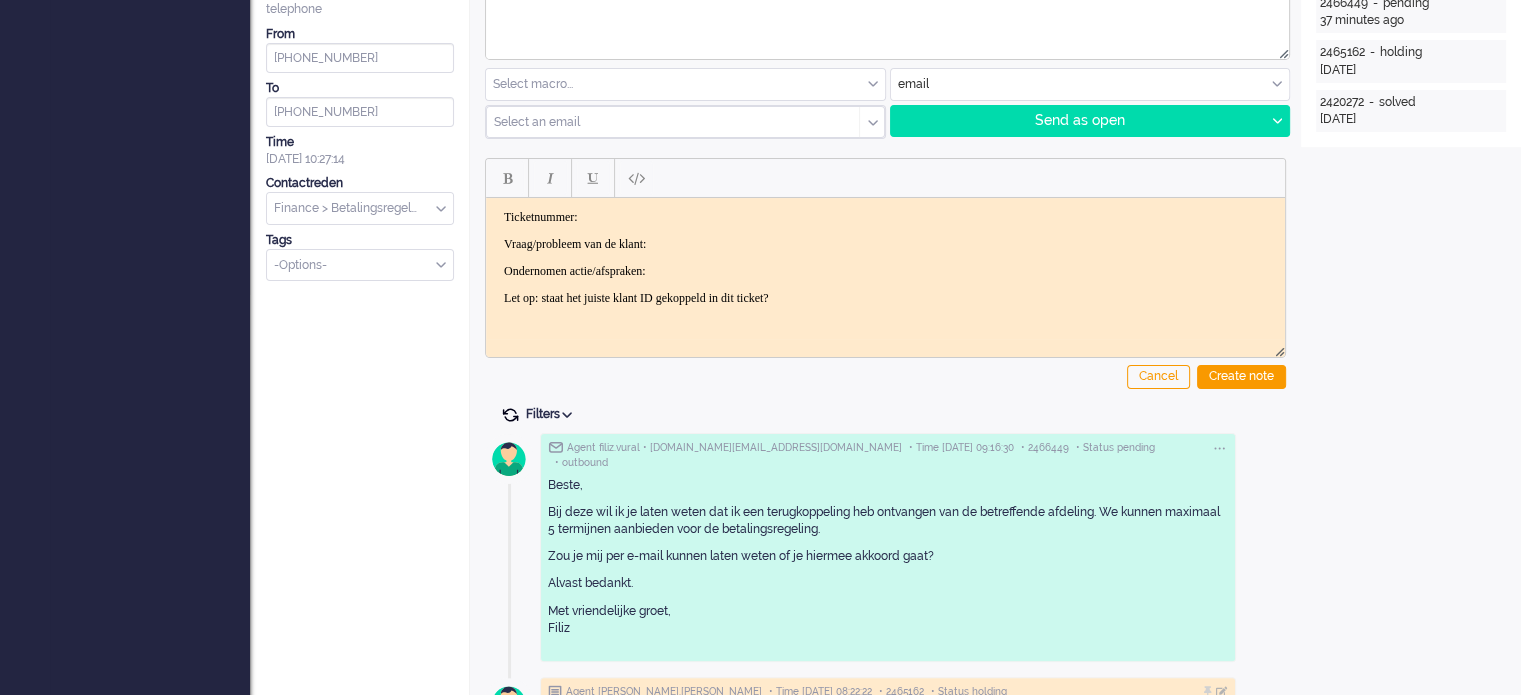 click at bounding box center [510, 415] 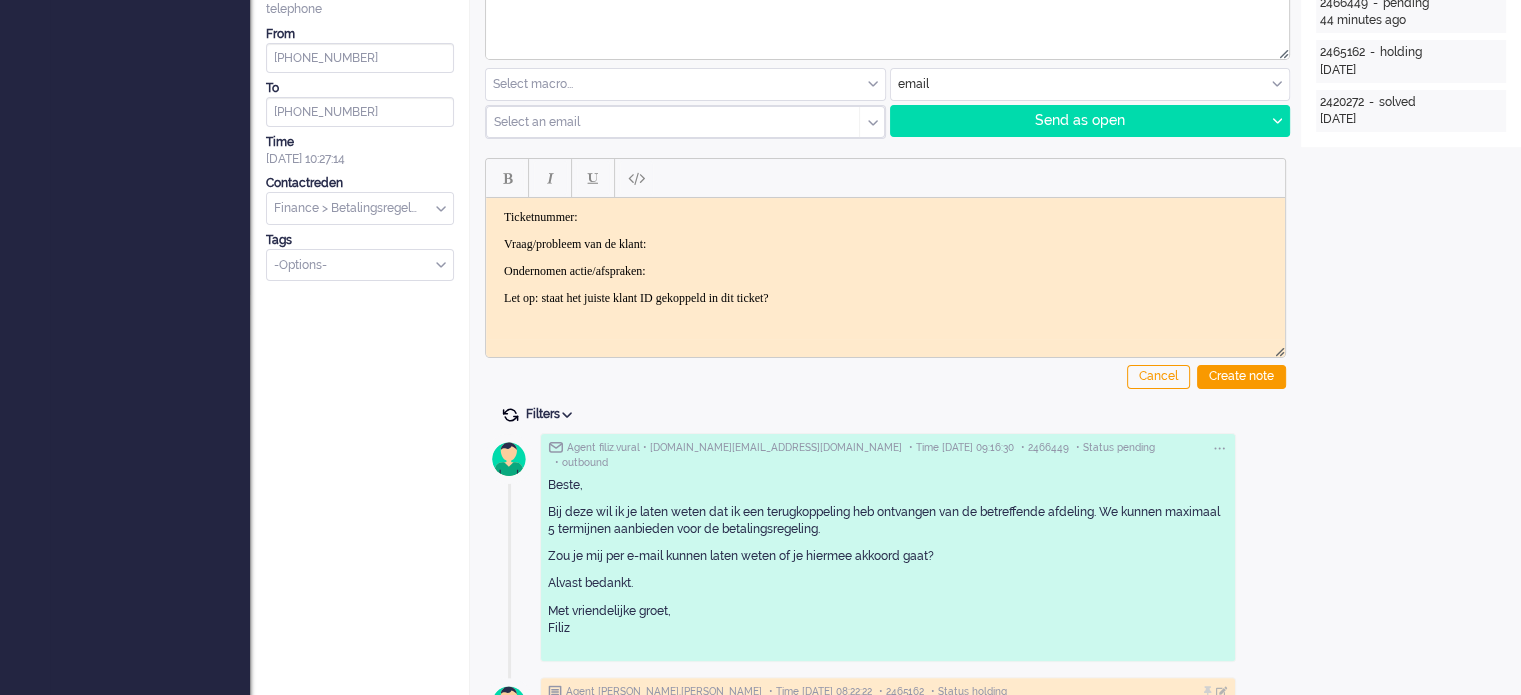 click at bounding box center [510, 415] 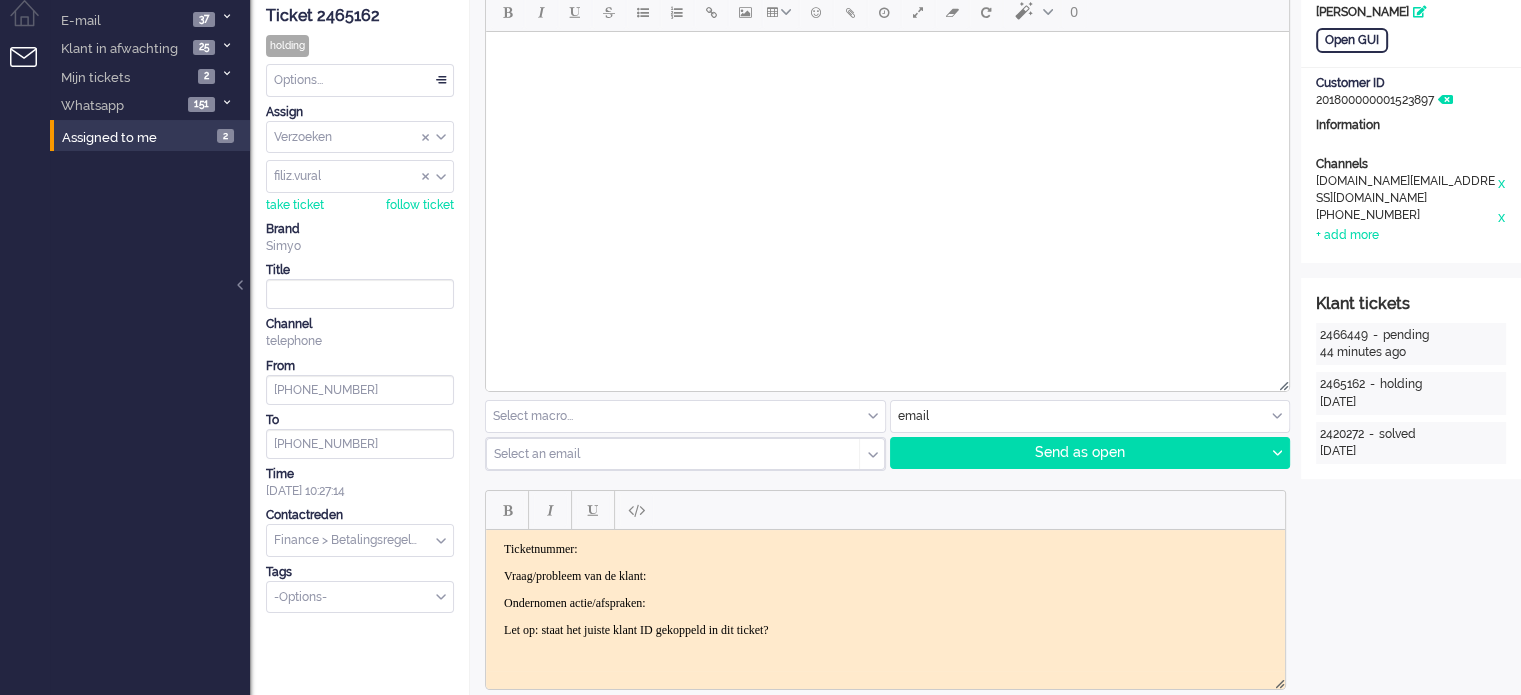 scroll, scrollTop: 0, scrollLeft: 0, axis: both 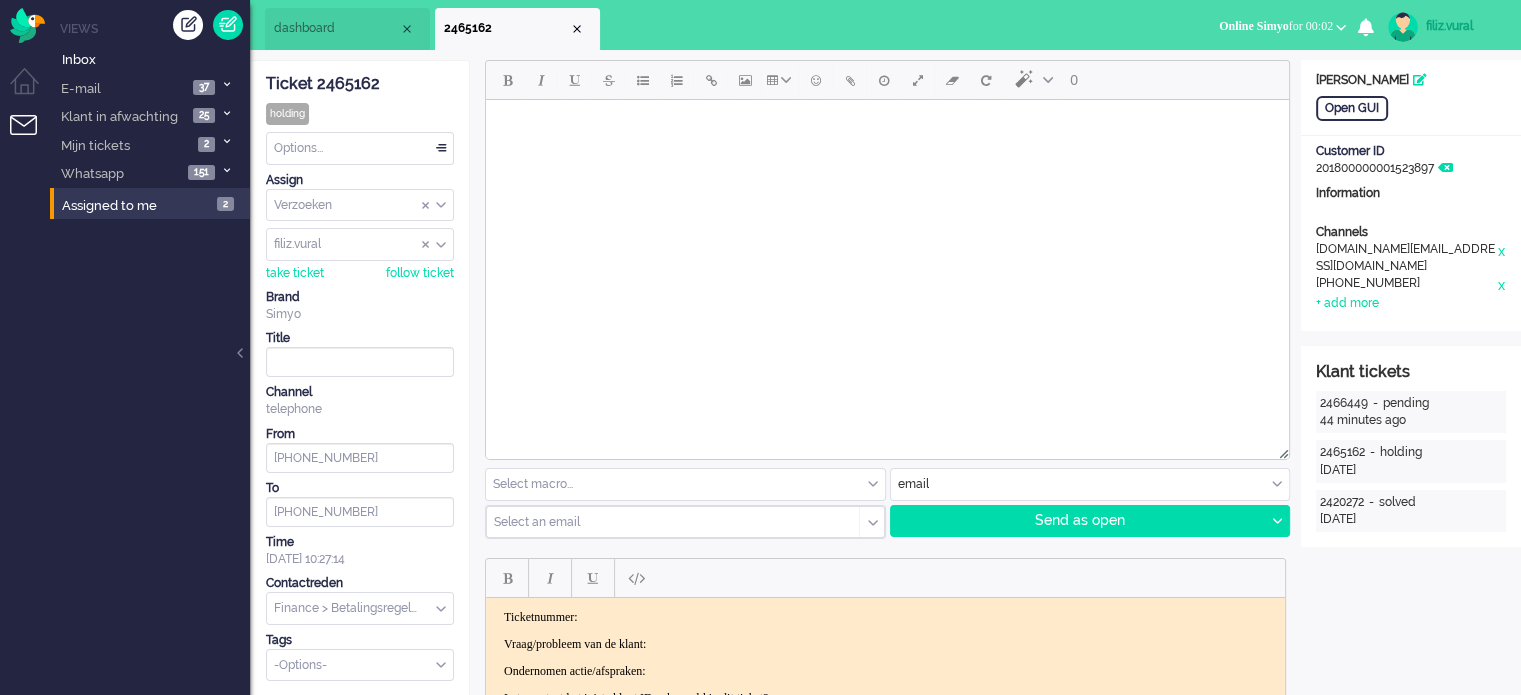 click on "dashboard" at bounding box center [336, 28] 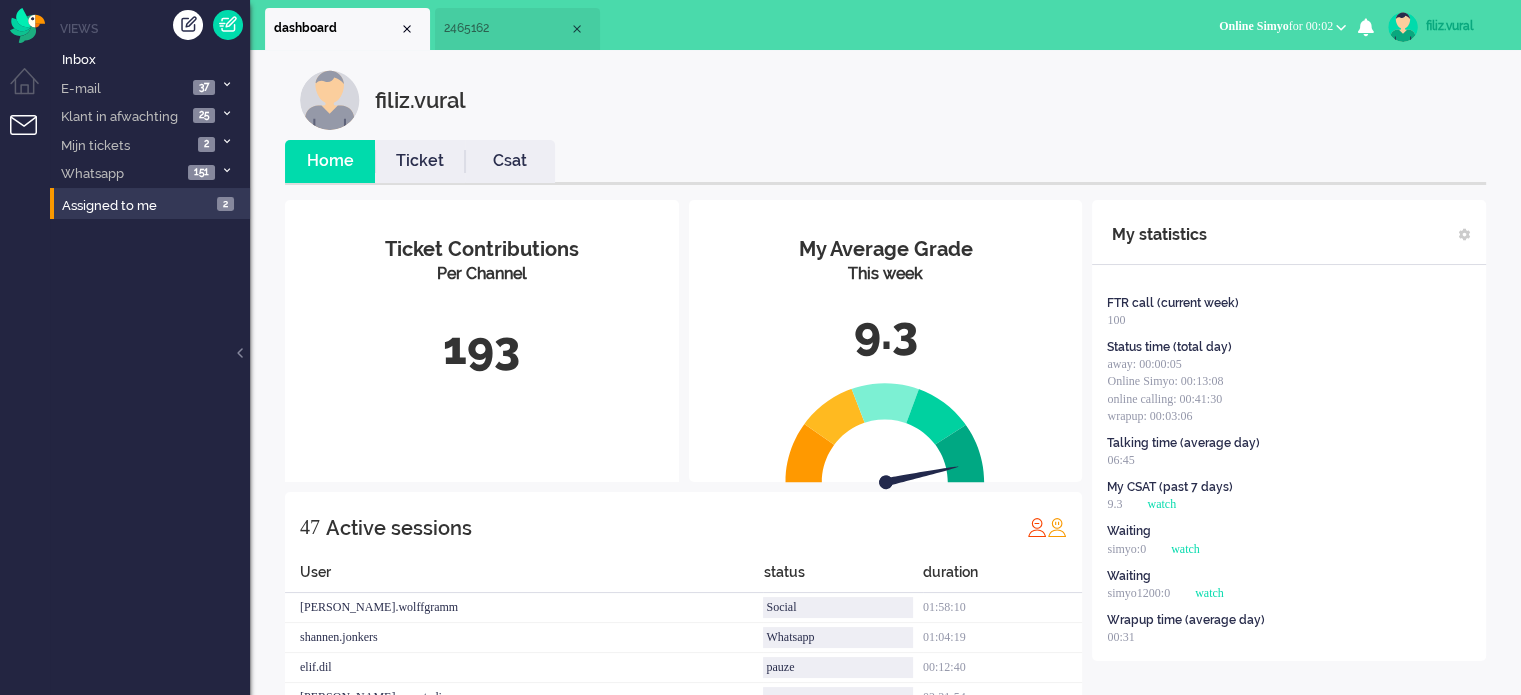 click on "Csat" at bounding box center [510, 161] 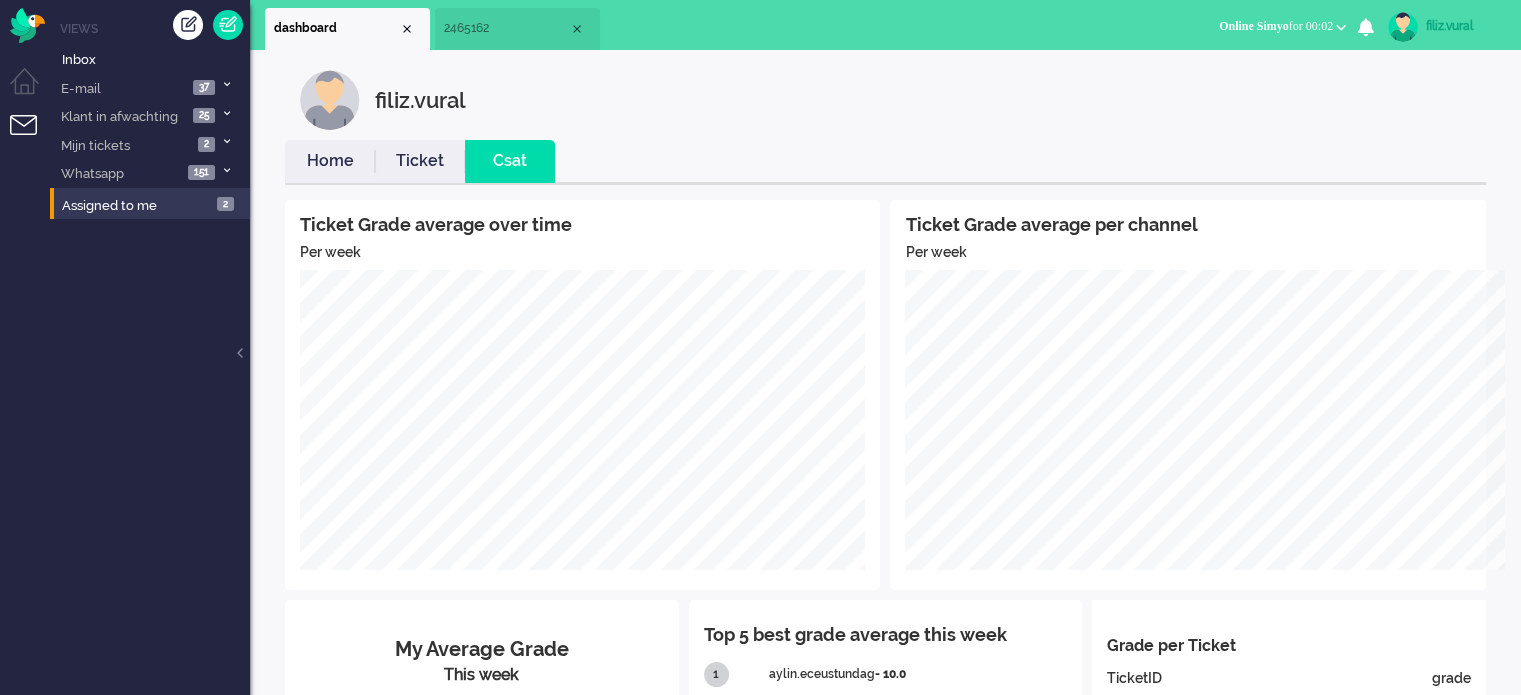 click on "Home" at bounding box center [330, 161] 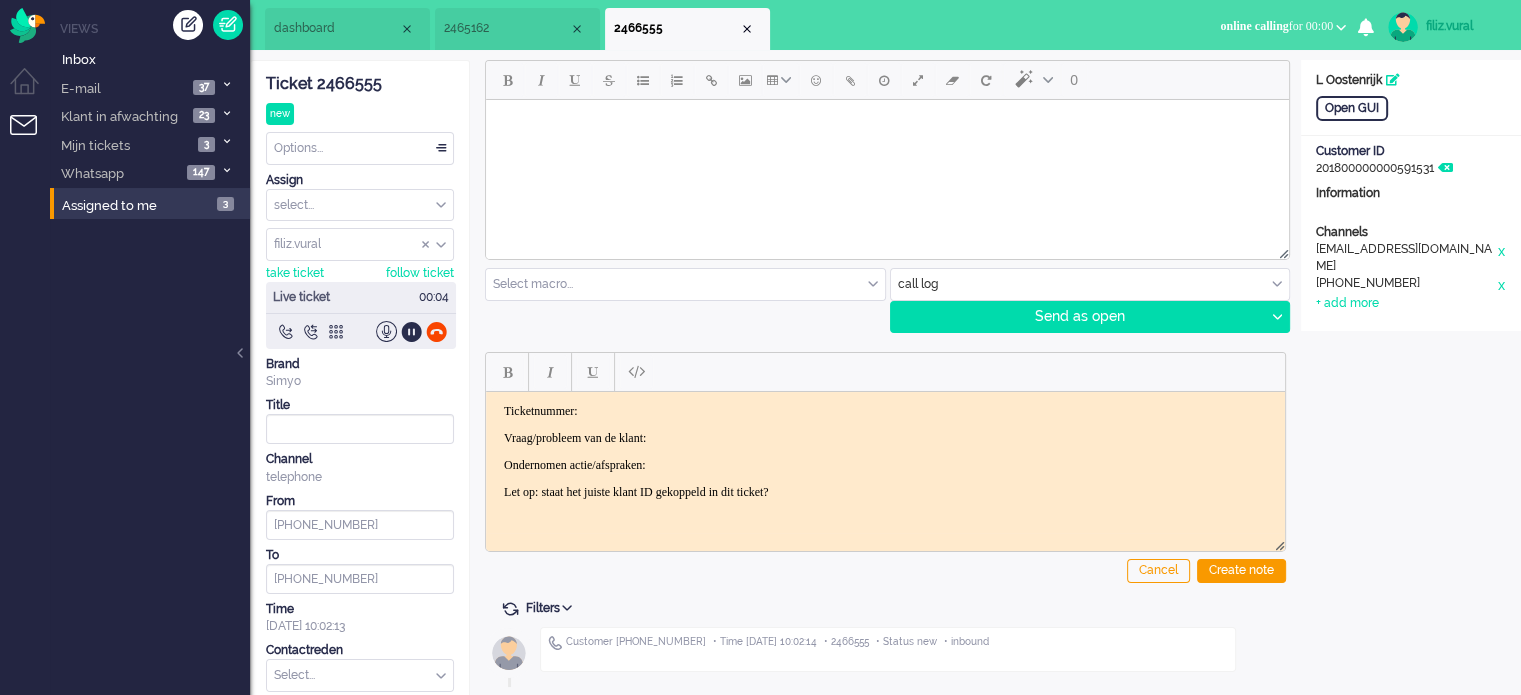 scroll, scrollTop: 0, scrollLeft: 0, axis: both 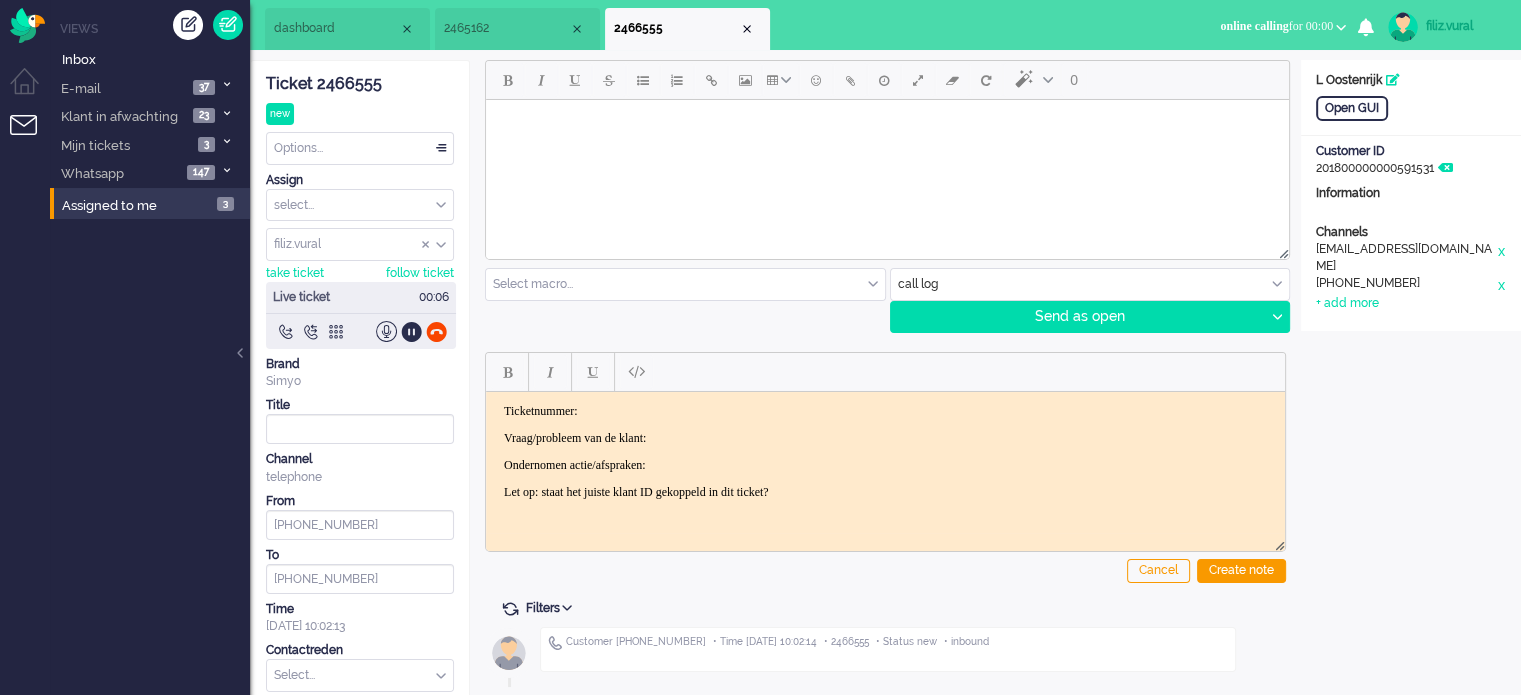 click on "Ticket 2466555" 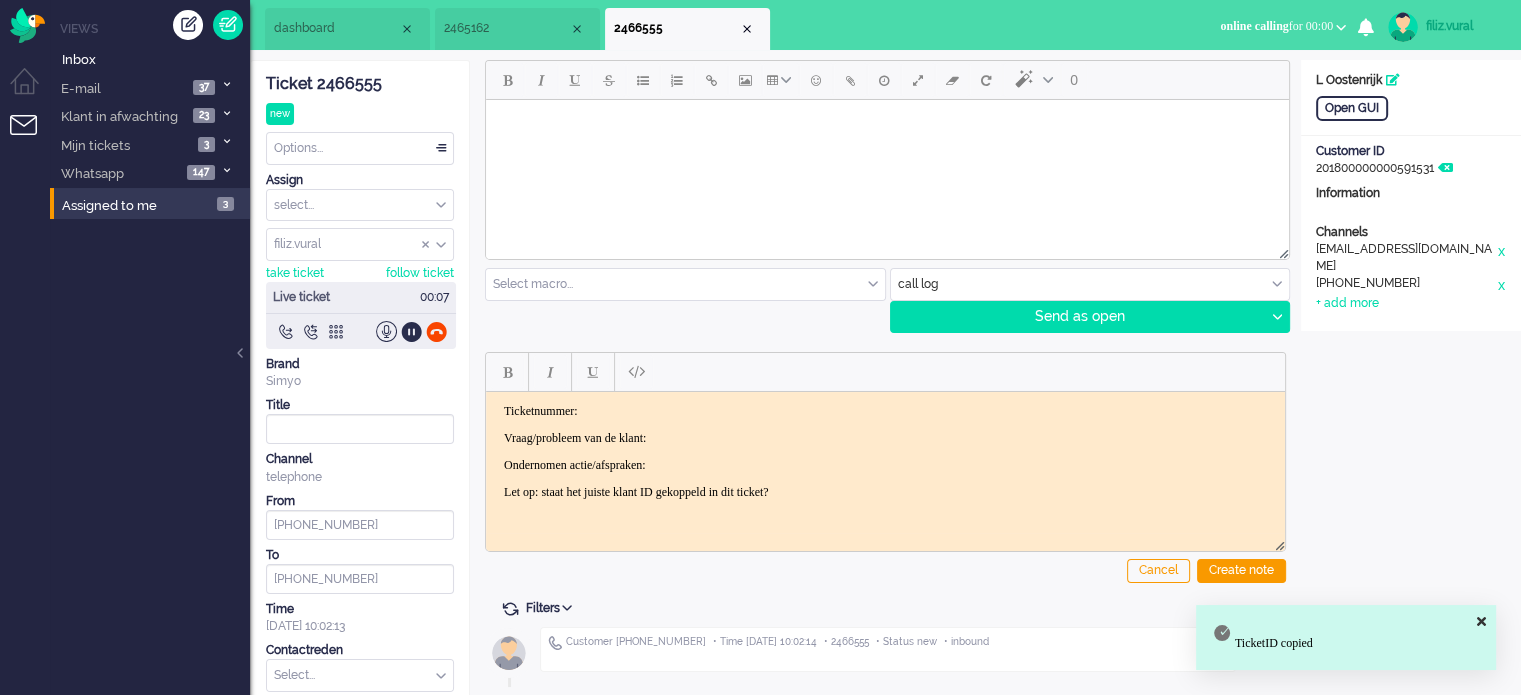 click on "Ticketnummer:" at bounding box center (885, 410) 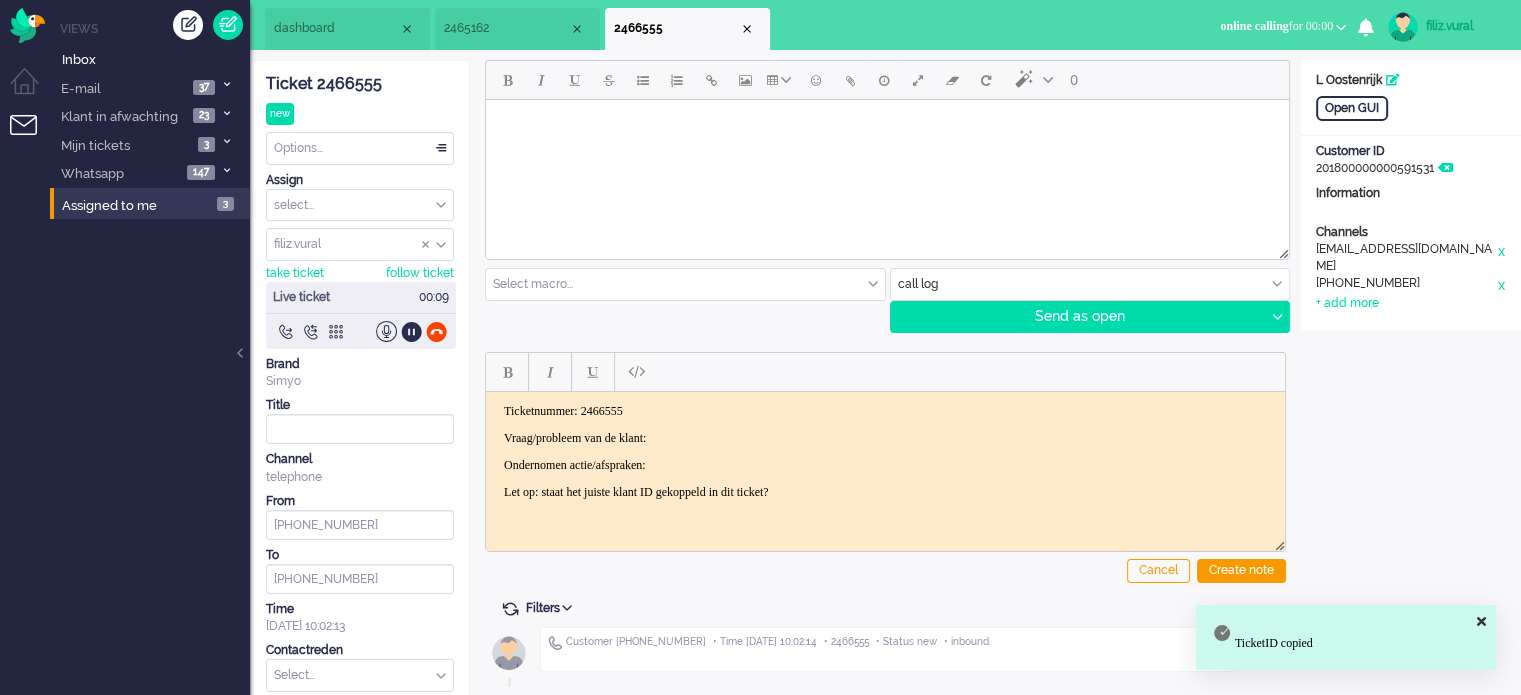 click on "Vraag/probleem van de klant:" at bounding box center (885, 437) 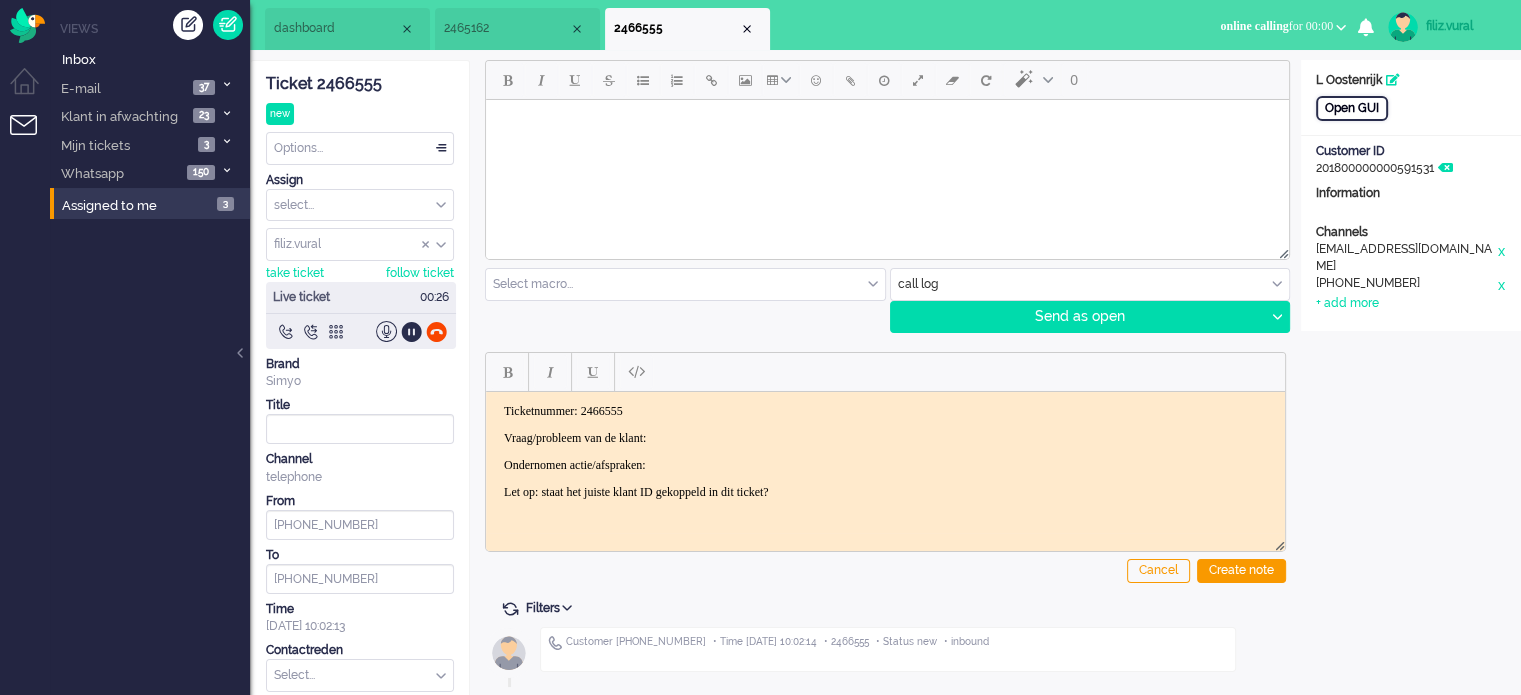 click on "Open GUI" at bounding box center [1352, 108] 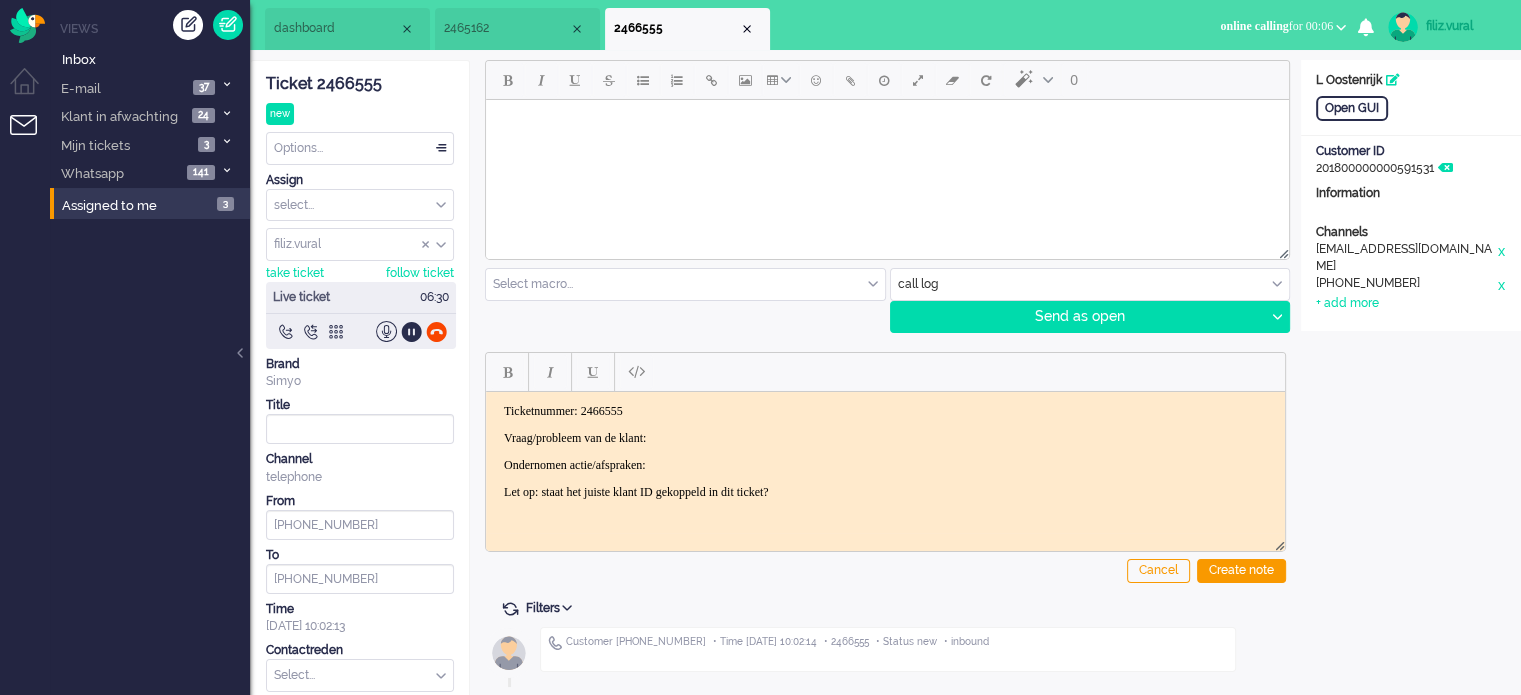 click on "Ticketnummer: 2466555 Vraag/probleem van de klant:  Ondernomen actie/afspraken:  Let op: staat het juiste klant ID gekoppeld in dit ticket?" at bounding box center (885, 451) 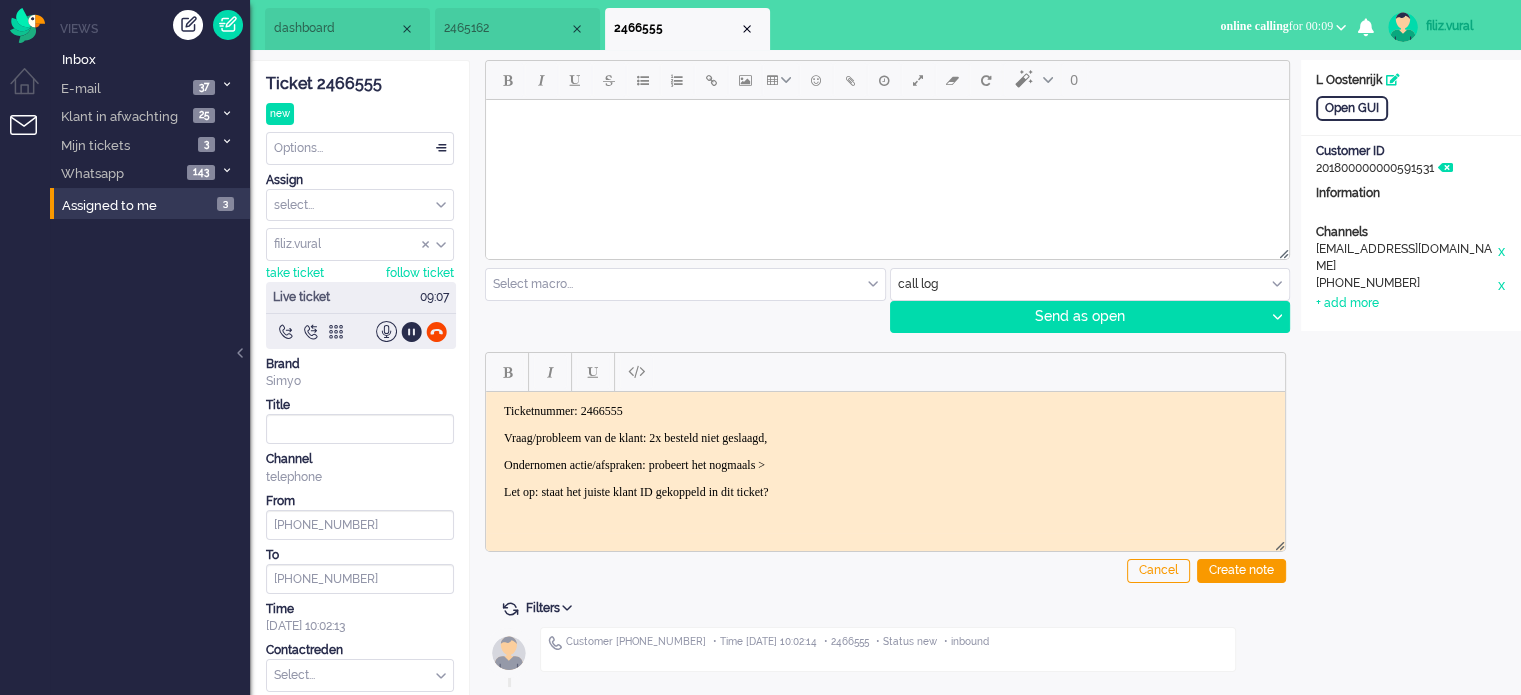 scroll, scrollTop: 0, scrollLeft: 0, axis: both 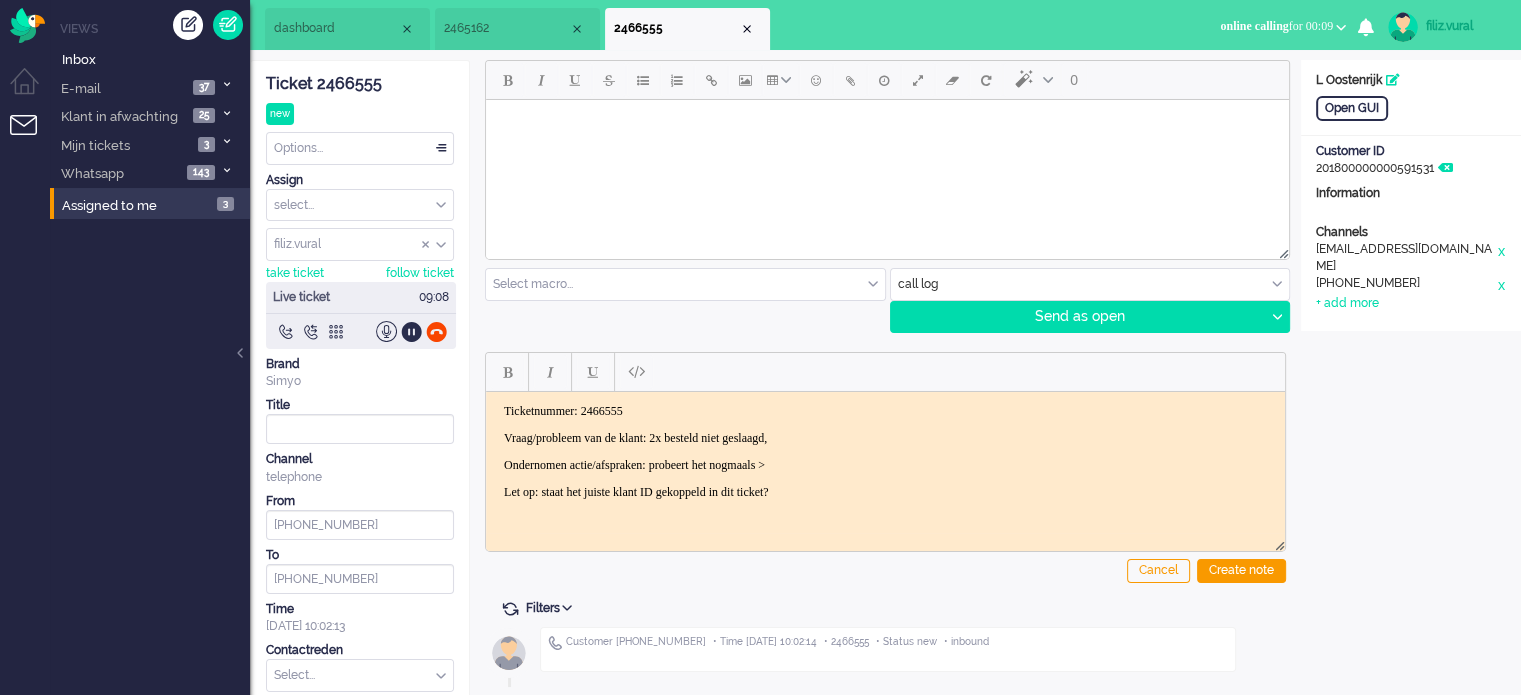 click on "2465162" at bounding box center [506, 28] 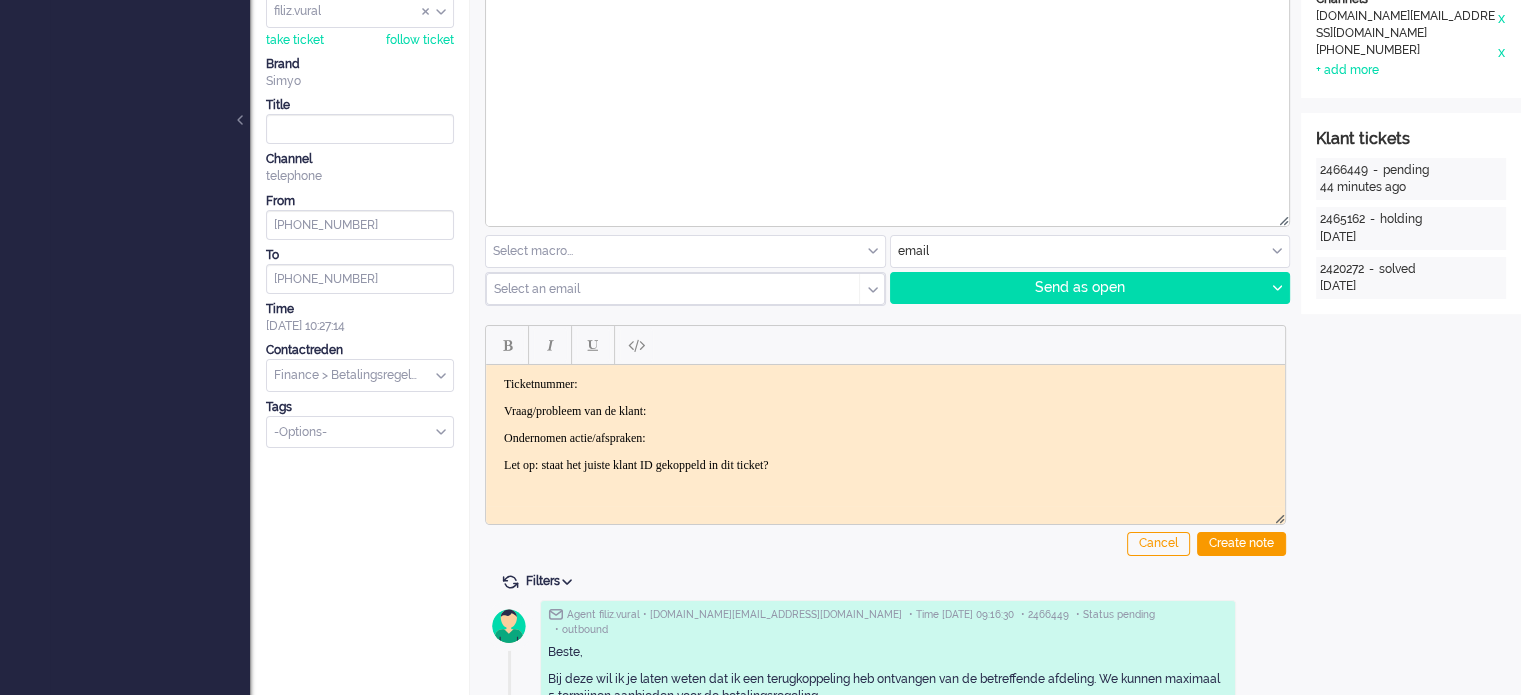scroll, scrollTop: 400, scrollLeft: 0, axis: vertical 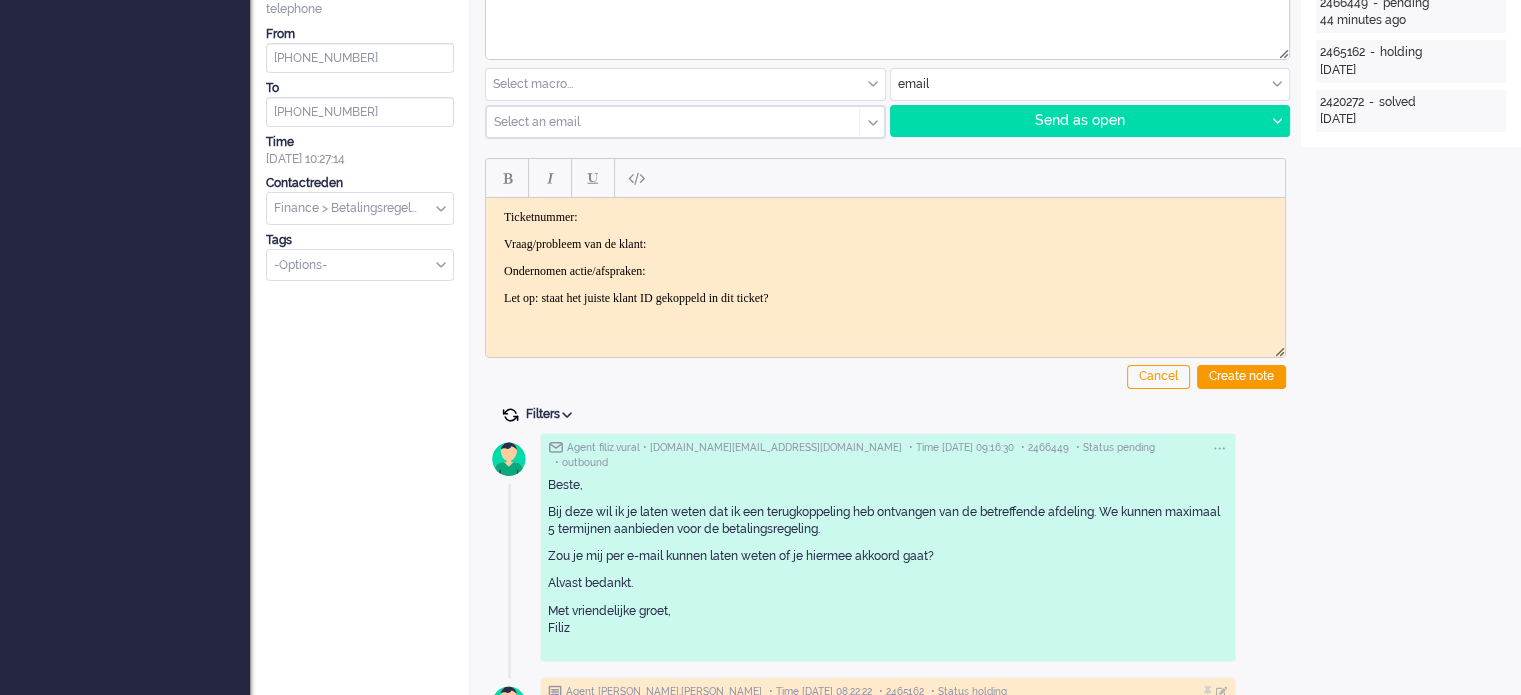 click at bounding box center (510, 415) 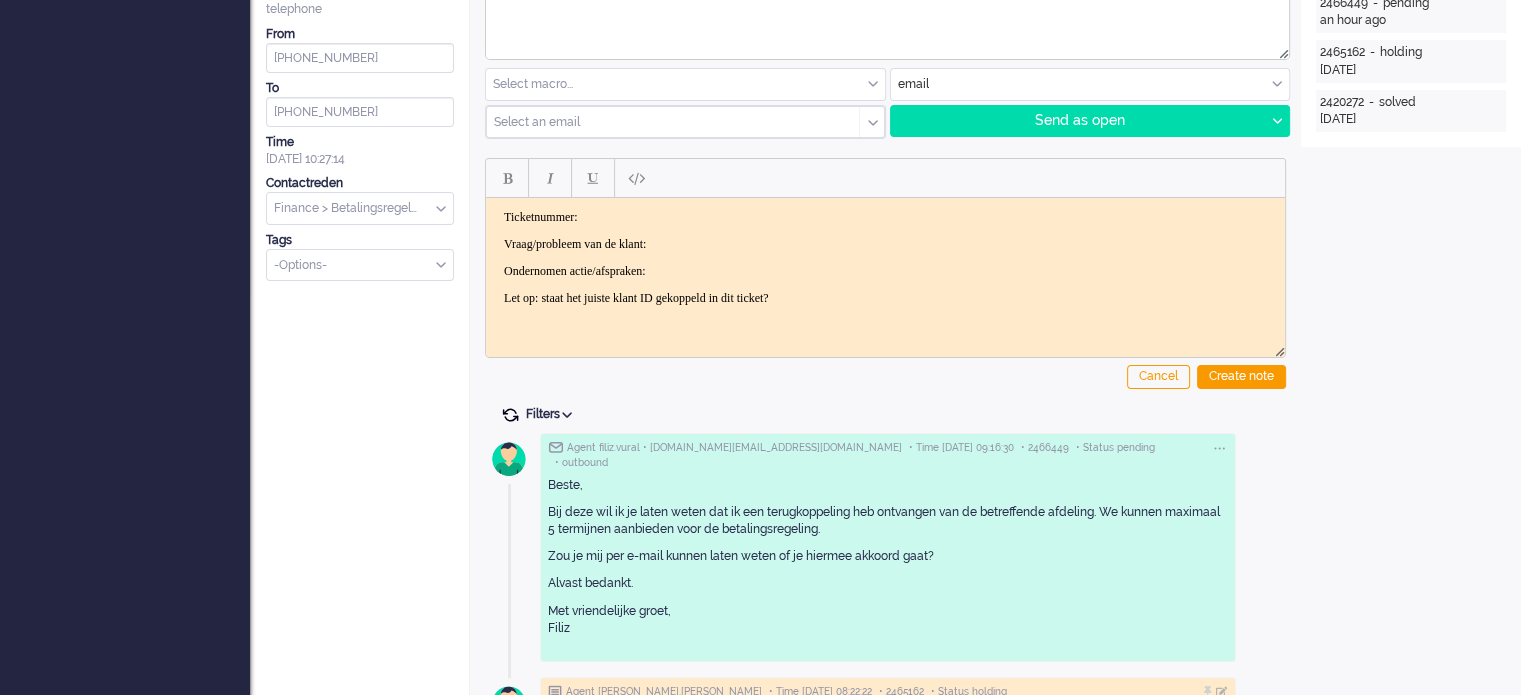 click at bounding box center (510, 415) 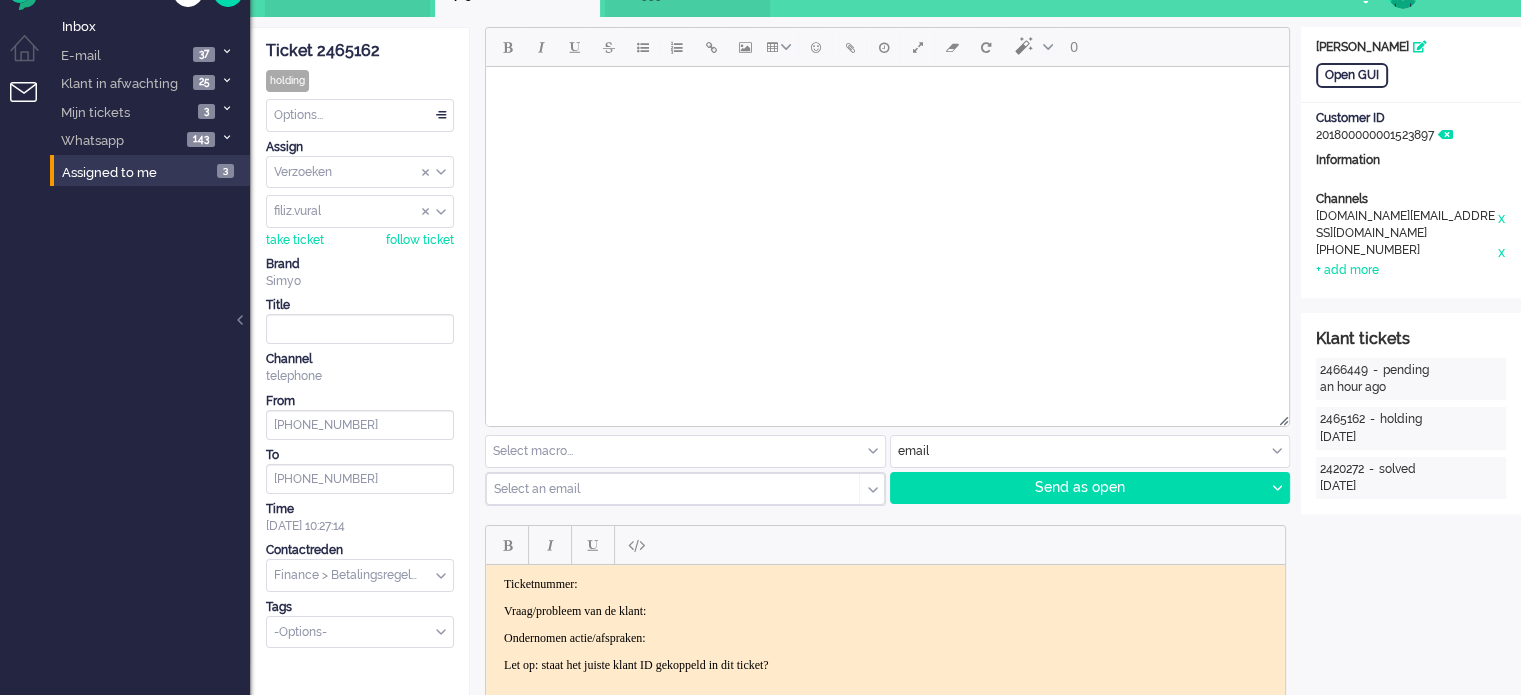 scroll, scrollTop: 0, scrollLeft: 0, axis: both 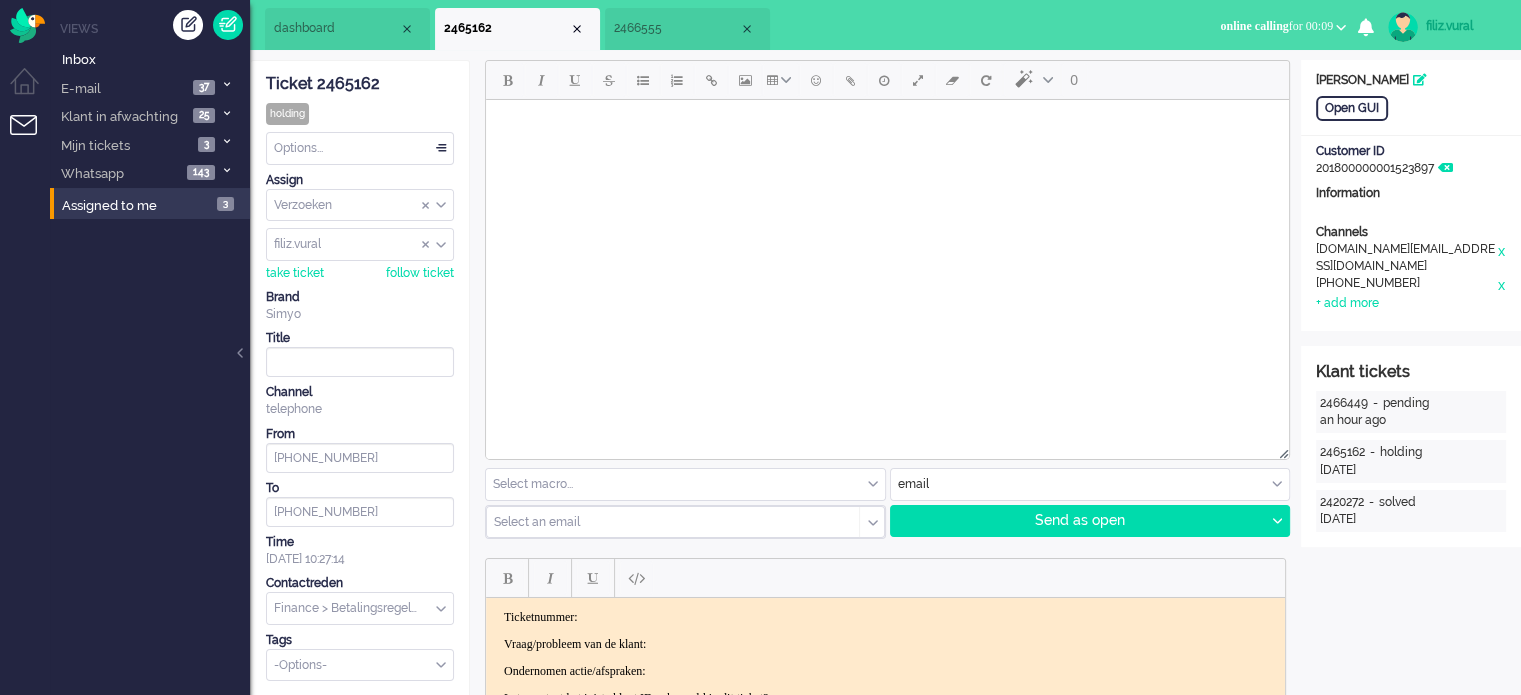 click on "dashboard" at bounding box center [336, 28] 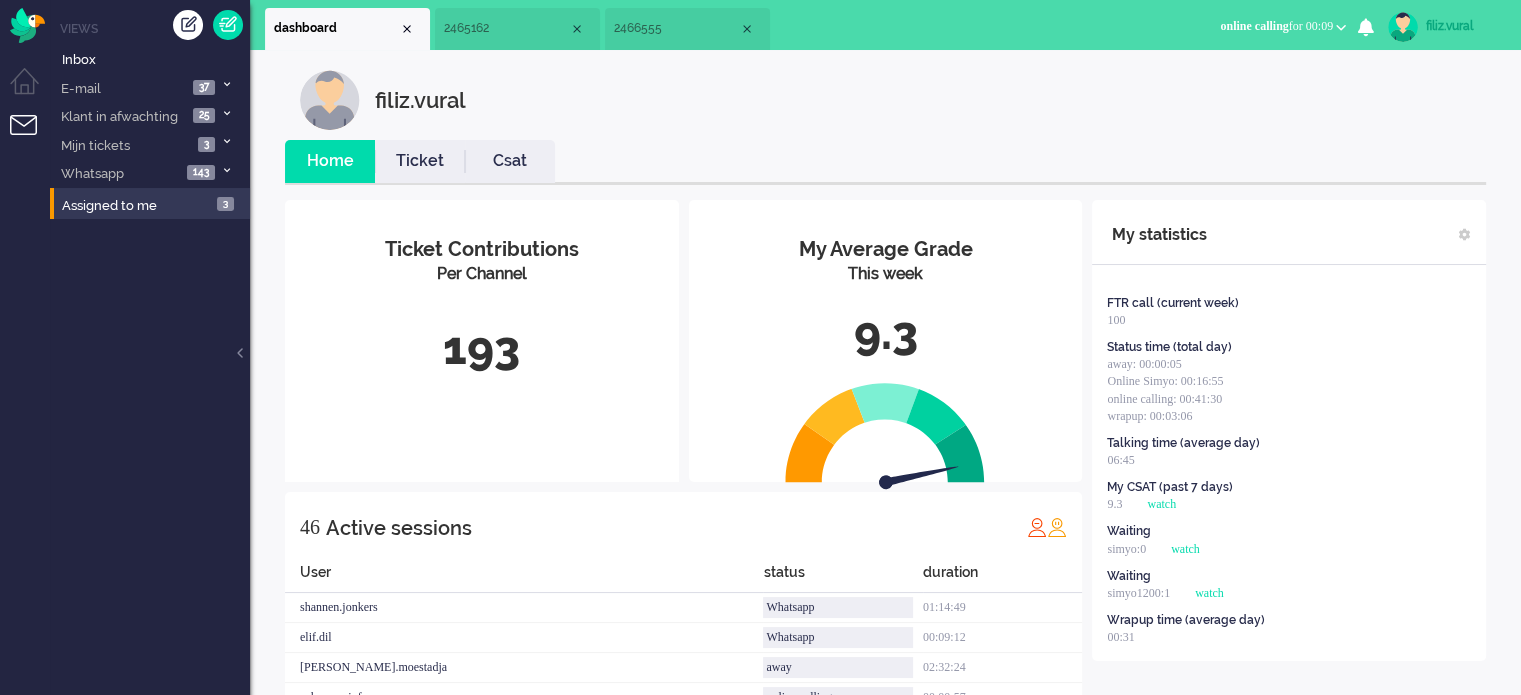 click on "Csat" at bounding box center (510, 161) 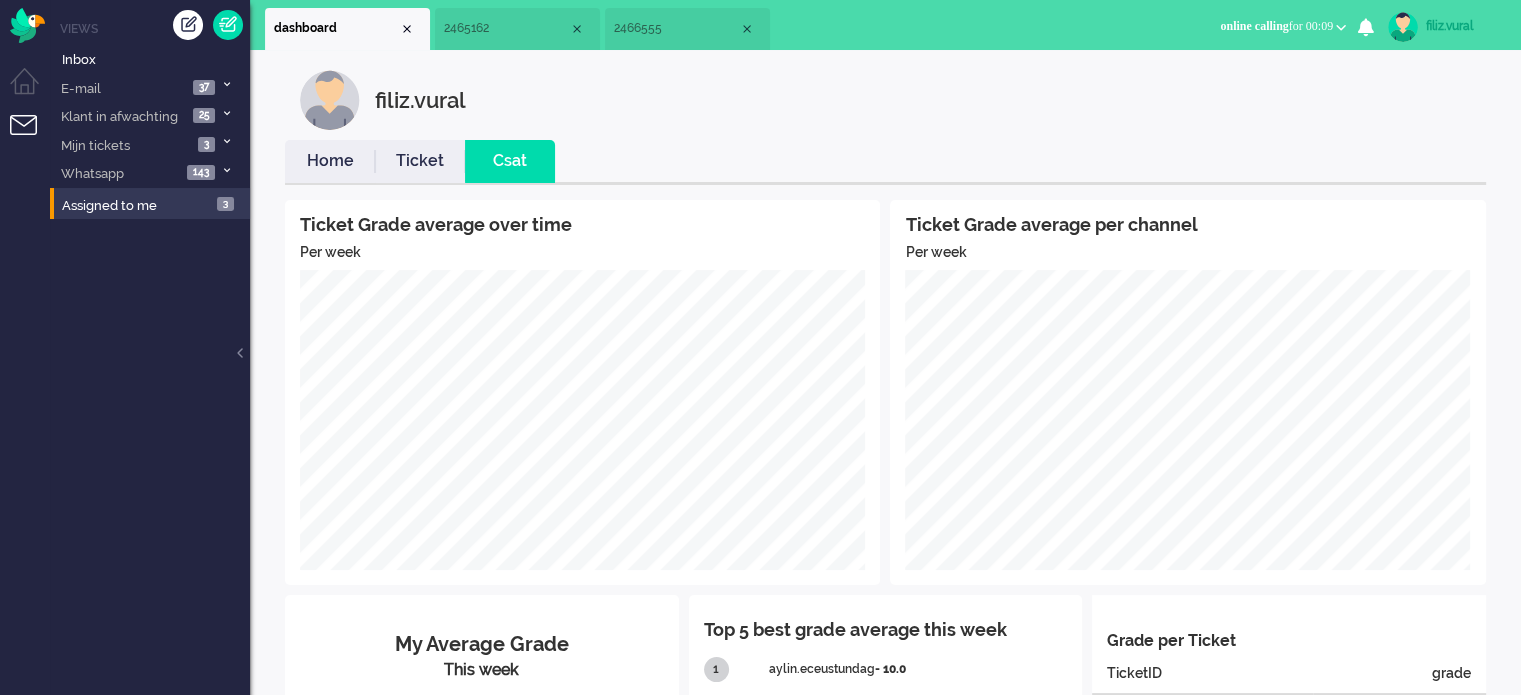 click on "Home" at bounding box center (330, 161) 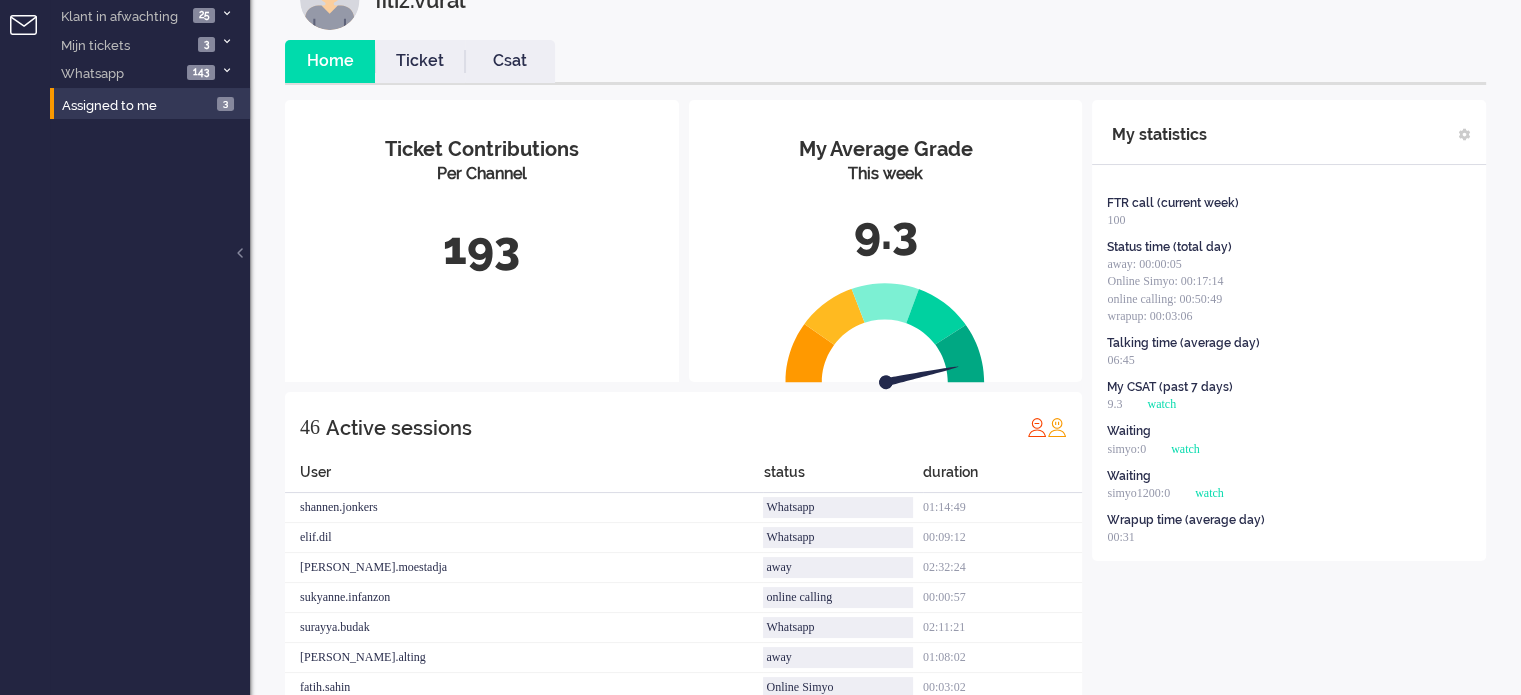 scroll, scrollTop: 200, scrollLeft: 0, axis: vertical 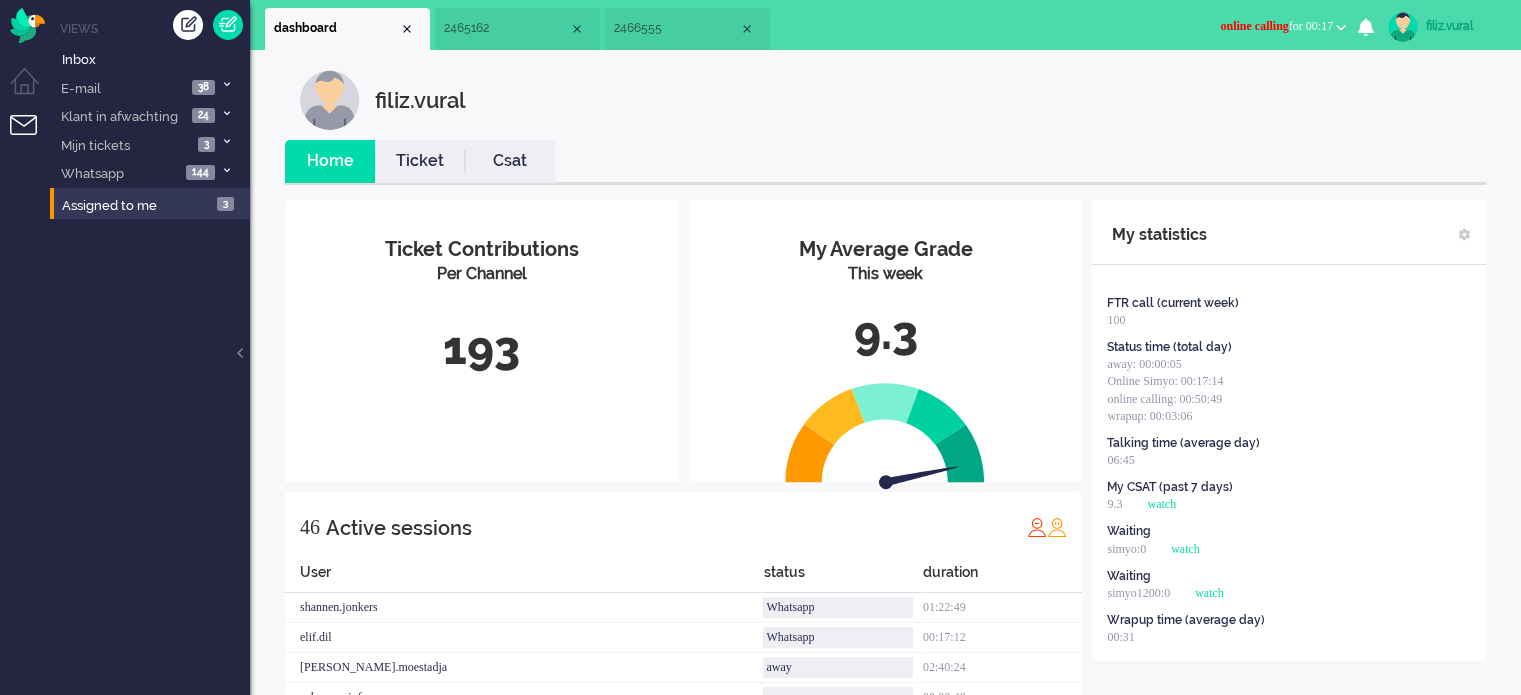 click on "2466555" at bounding box center (676, 28) 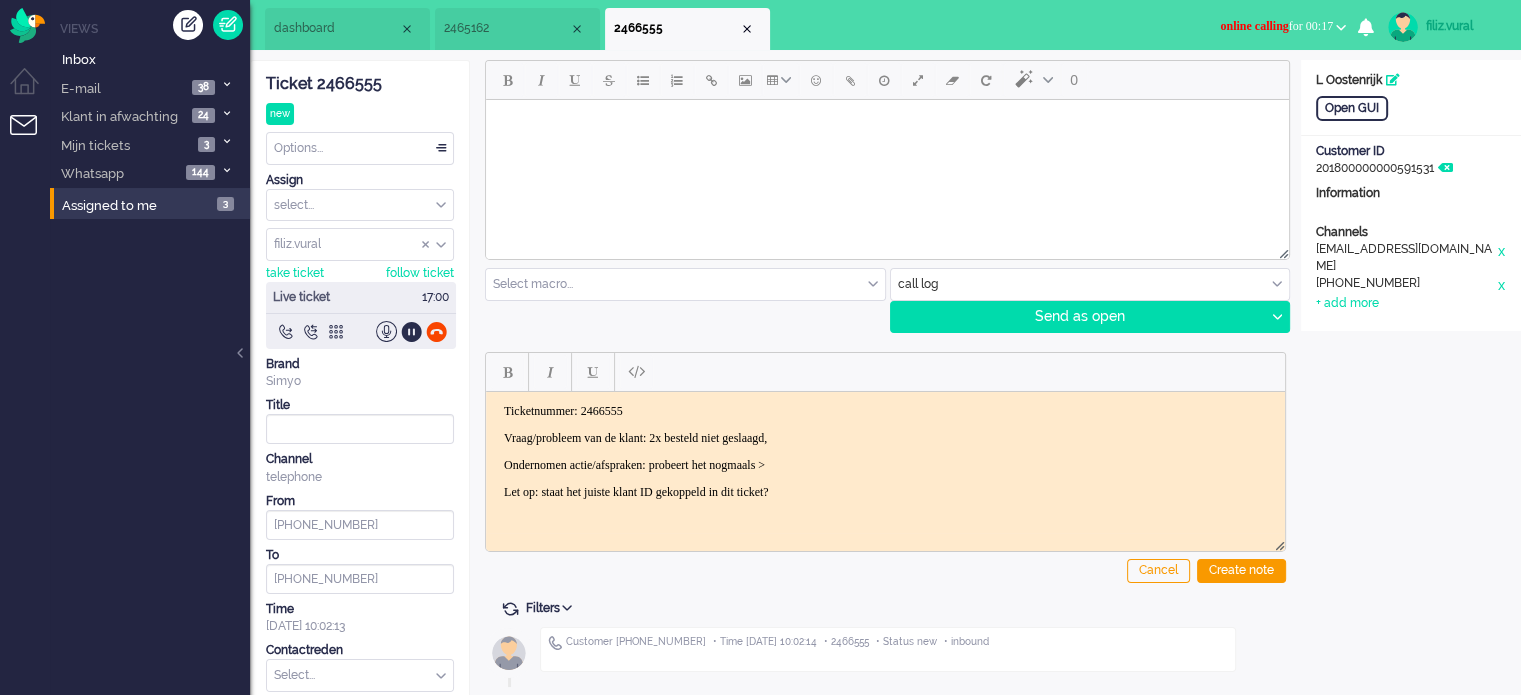 click on "Ondernomen actie/afspraken: probeert het nogmaals >" at bounding box center [885, 464] 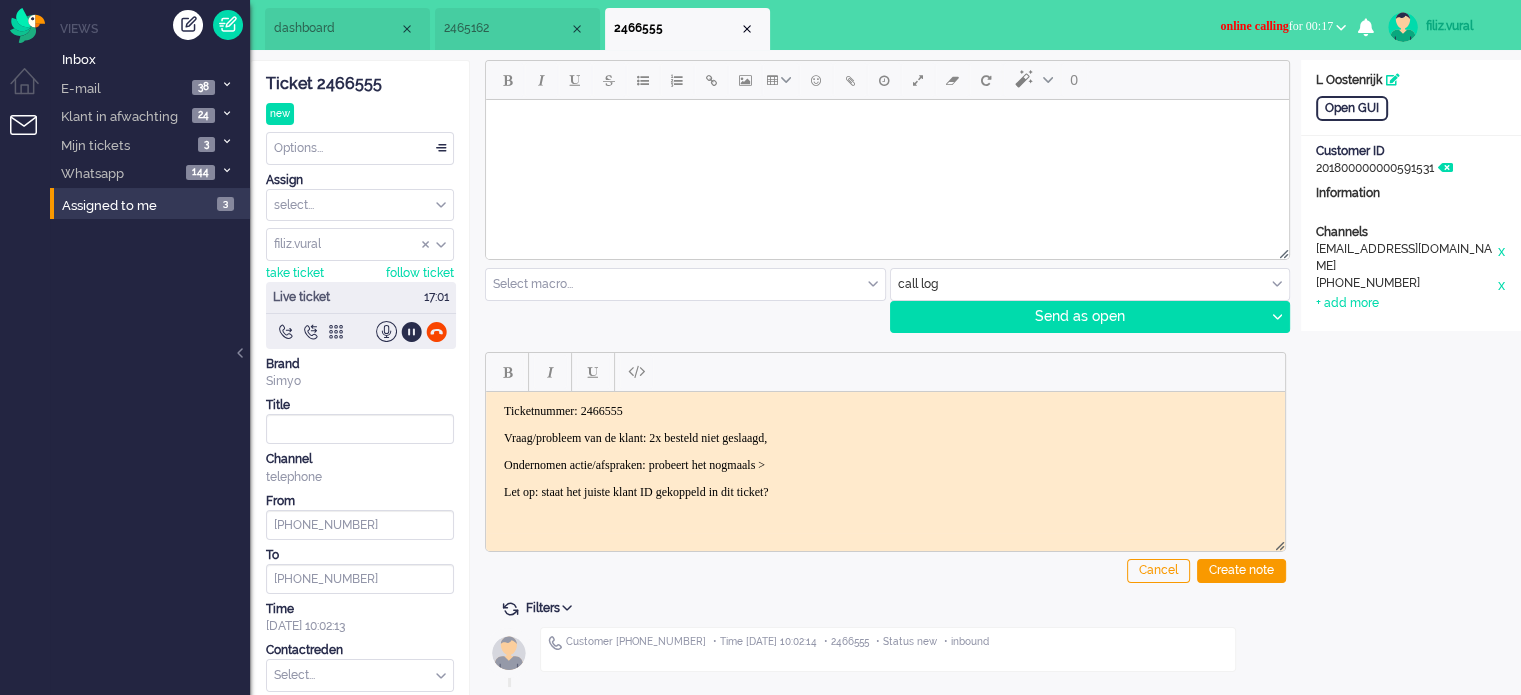 type 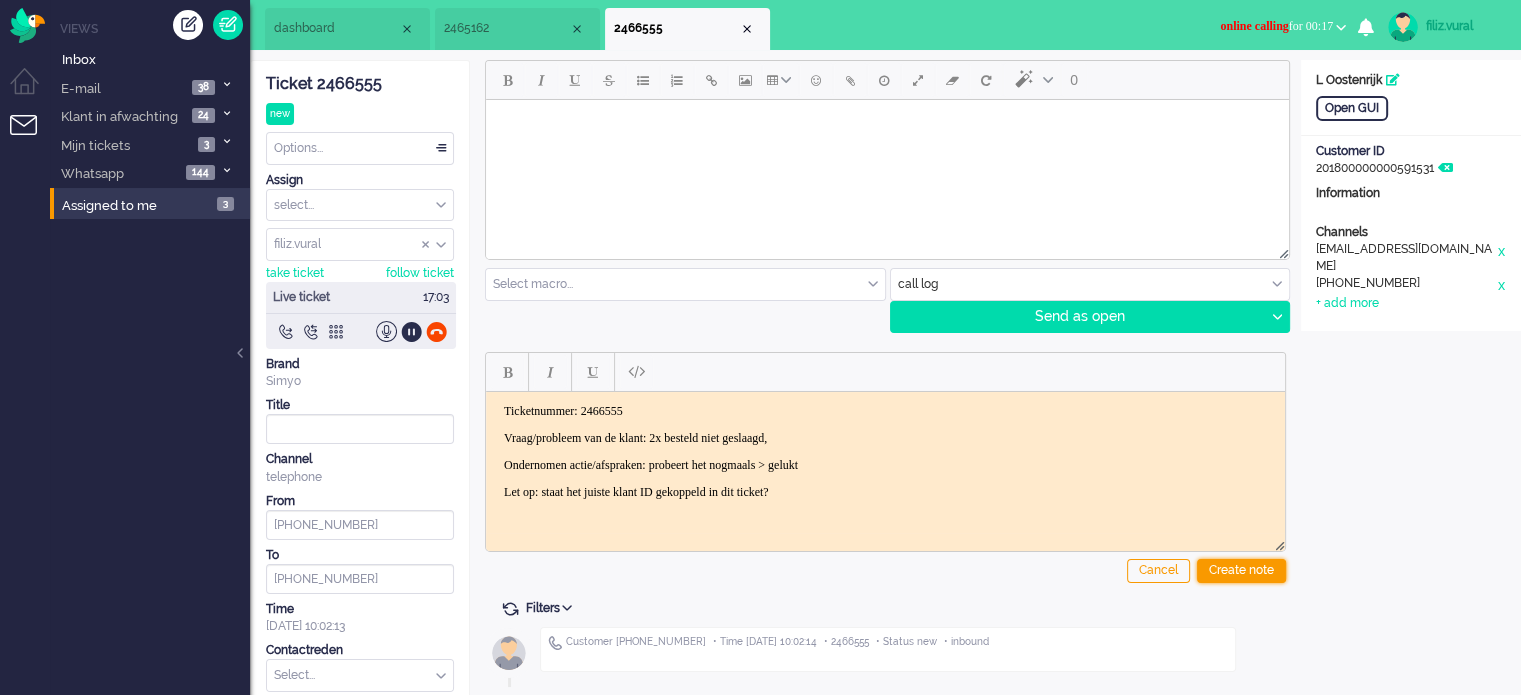 click on "Create note" at bounding box center (1241, 571) 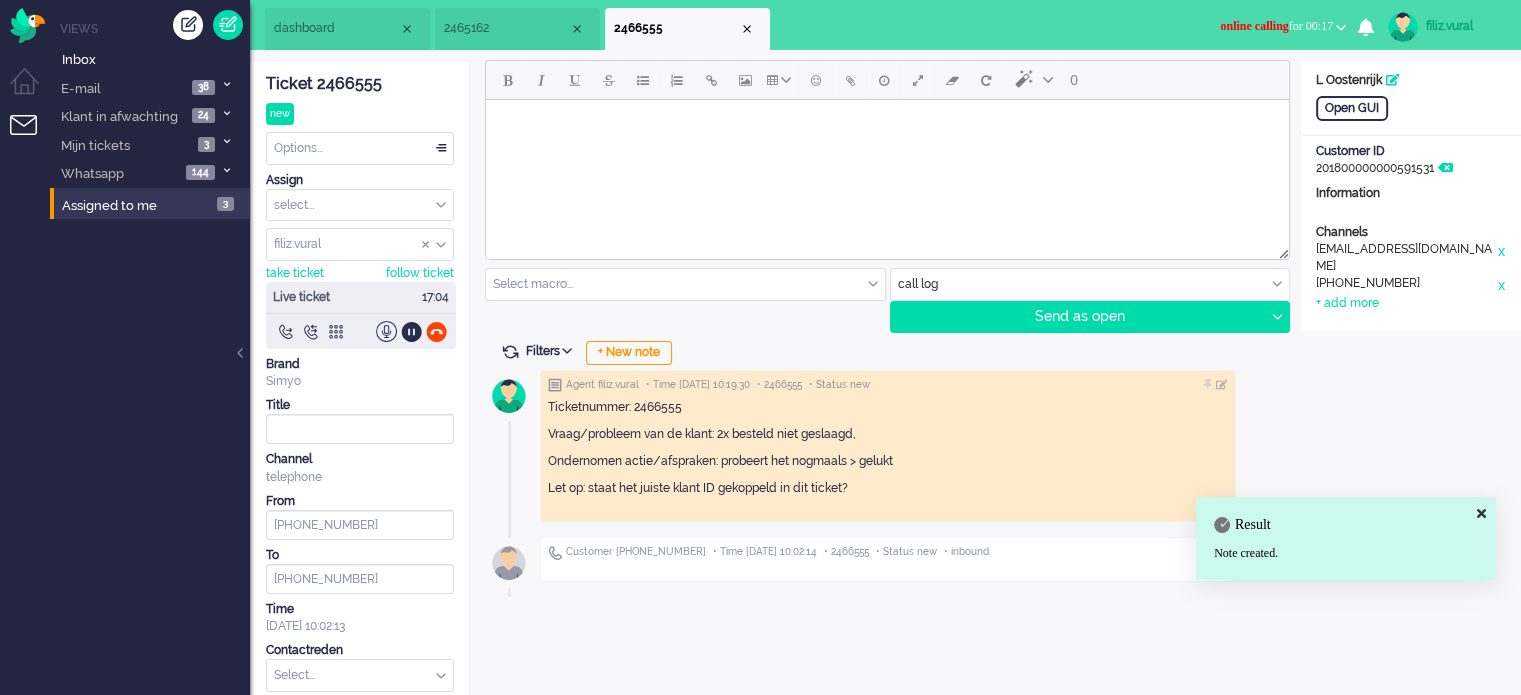 scroll, scrollTop: 66, scrollLeft: 0, axis: vertical 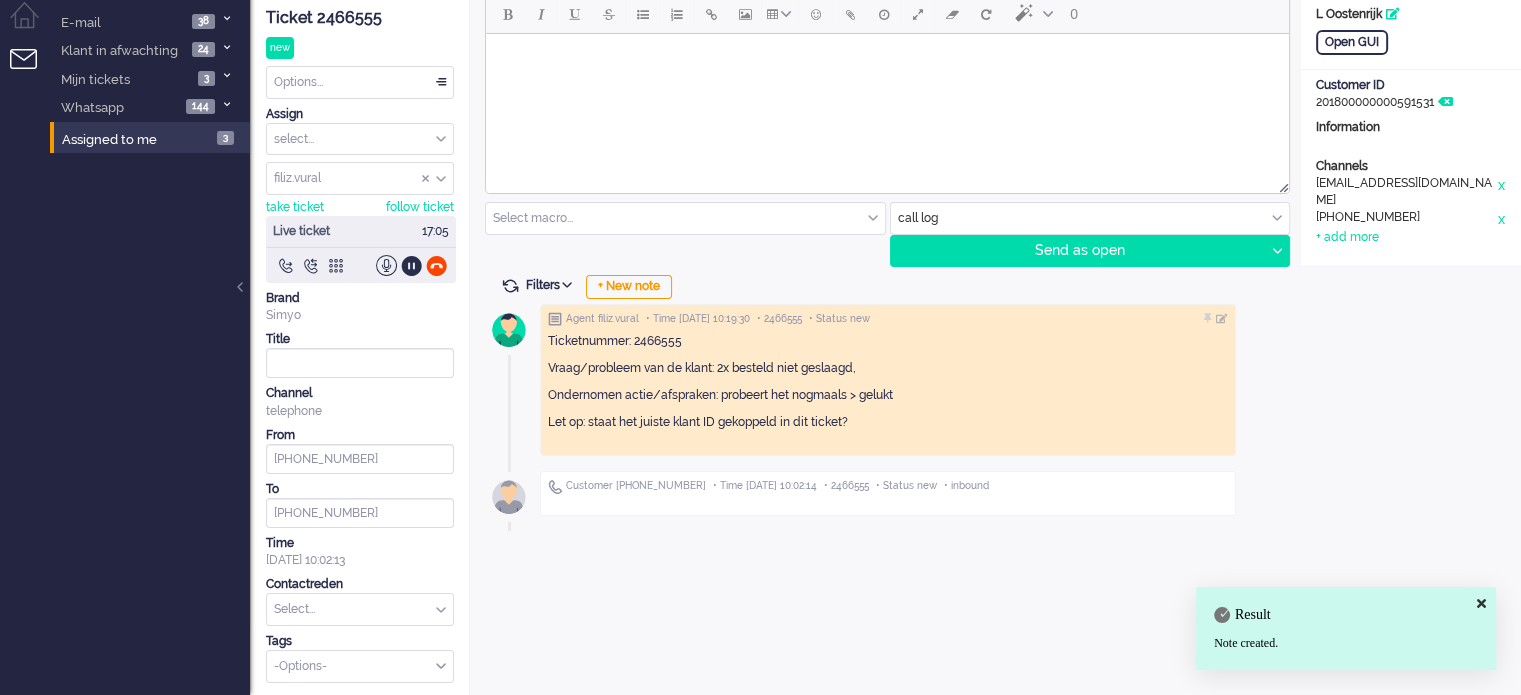click at bounding box center (360, 609) 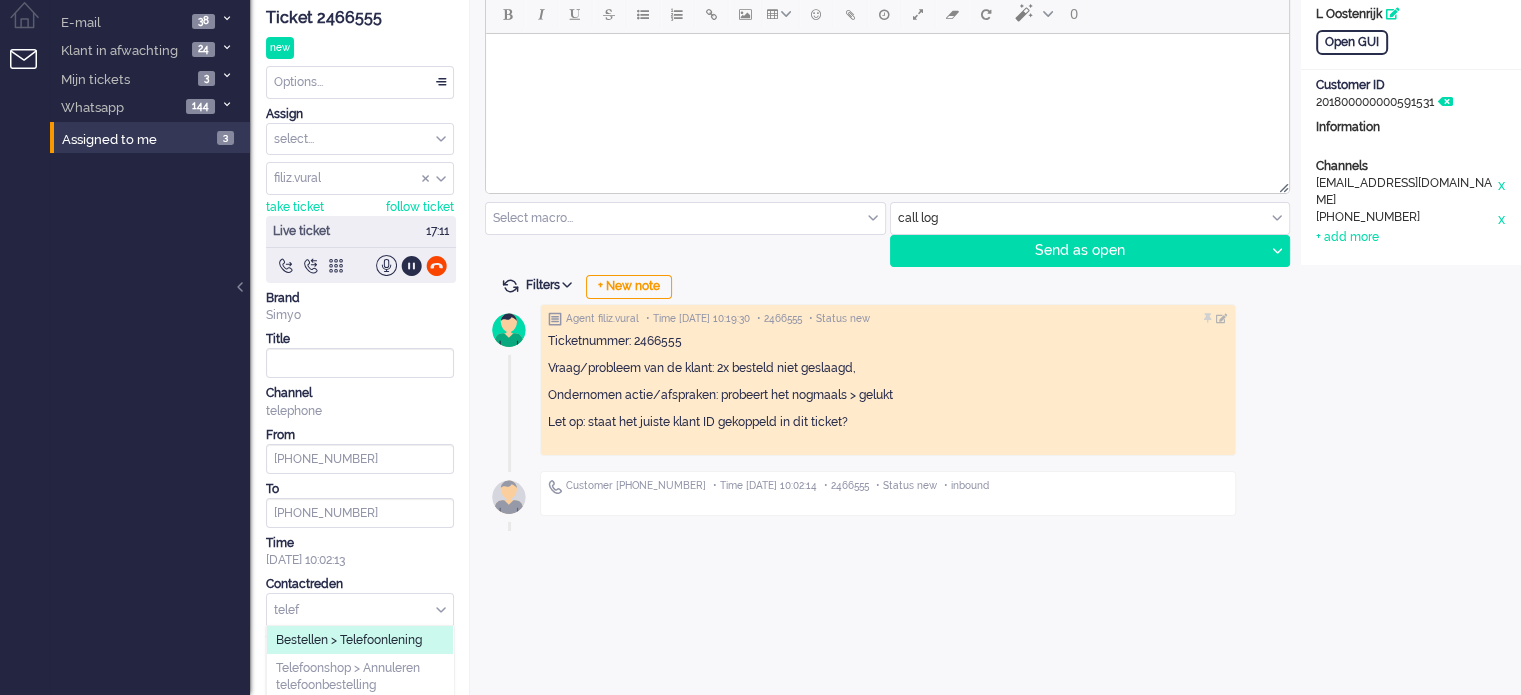 type on "telef" 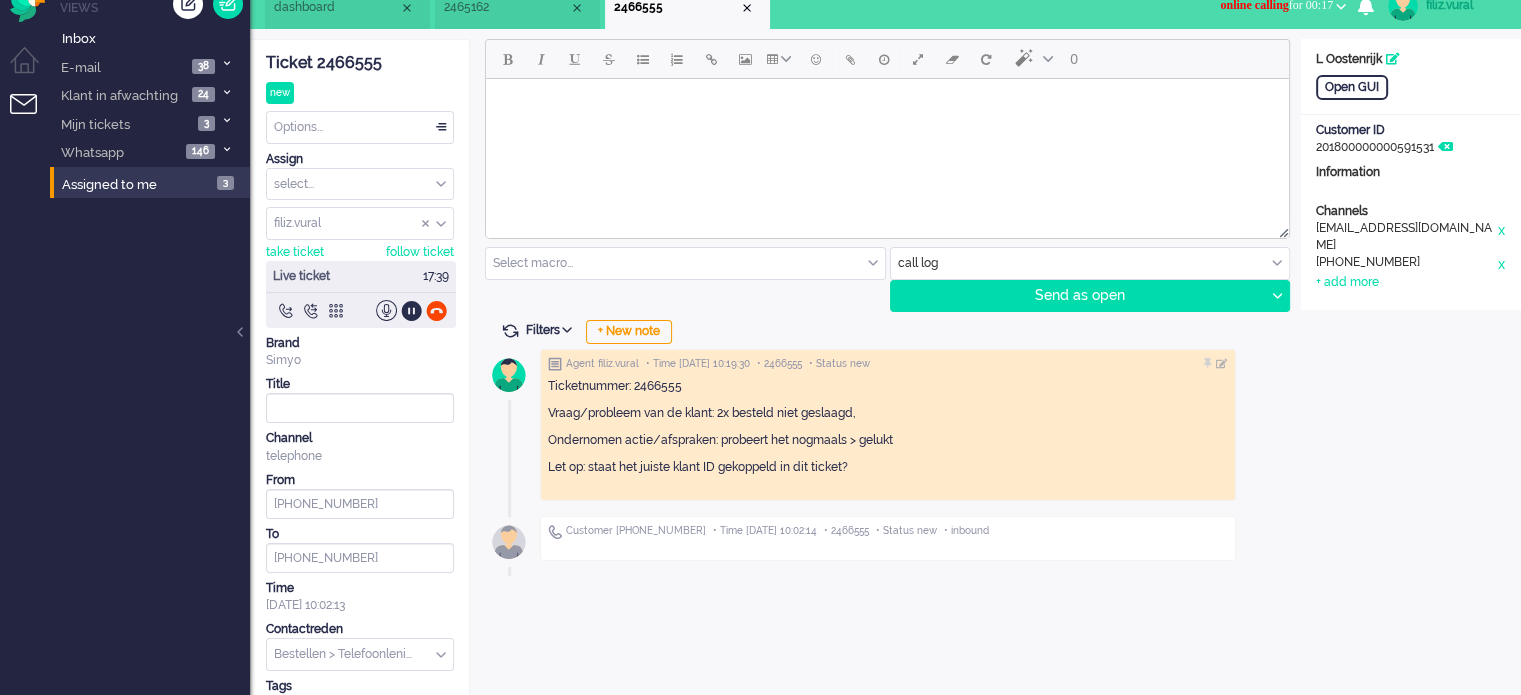scroll, scrollTop: 0, scrollLeft: 0, axis: both 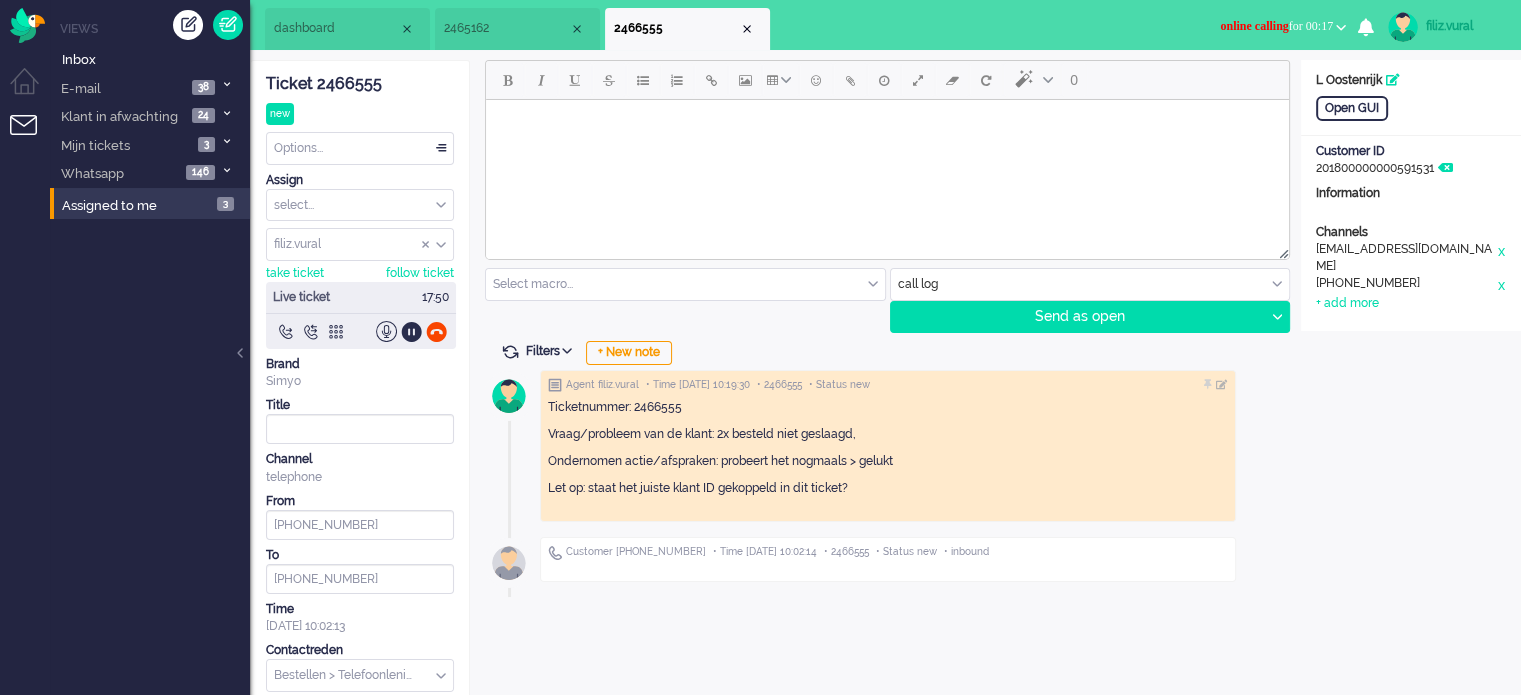click on "dashboard" at bounding box center [347, 29] 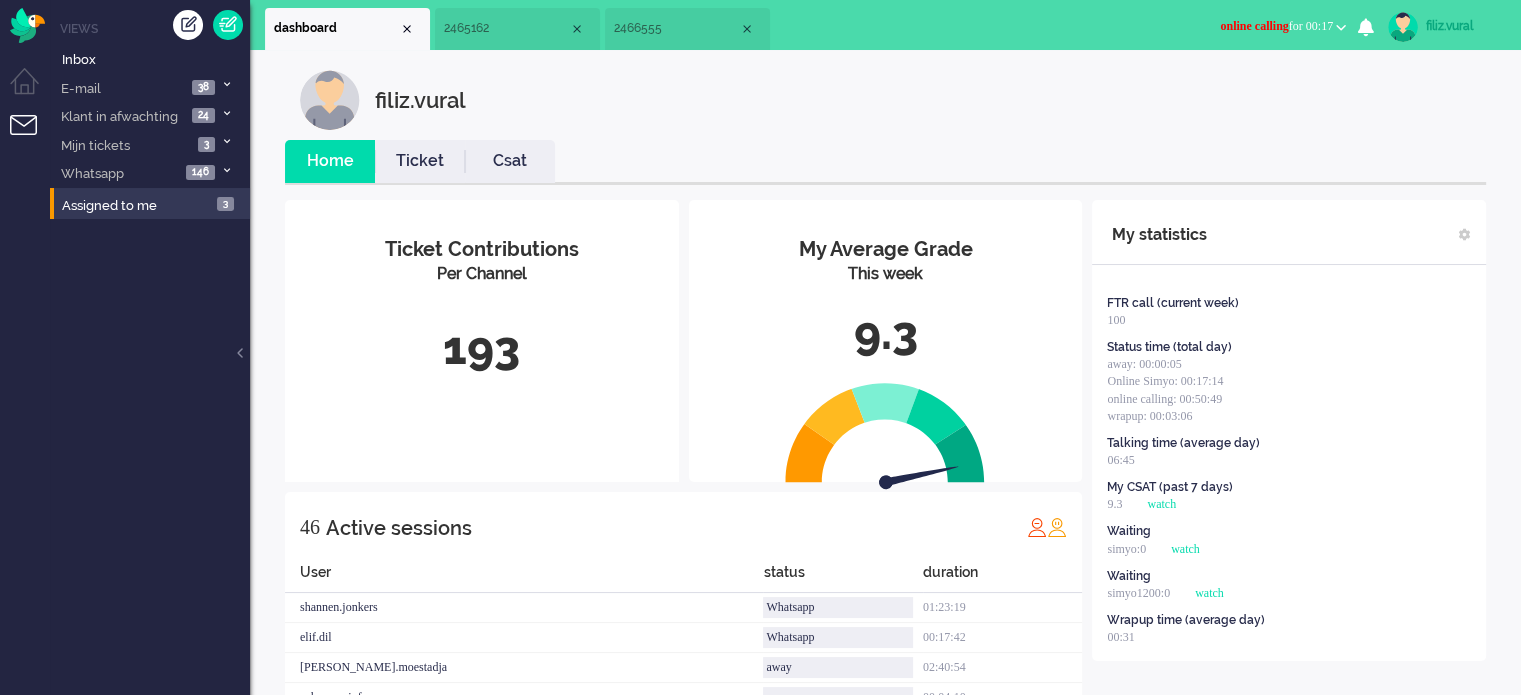 click on "Csat" at bounding box center [510, 161] 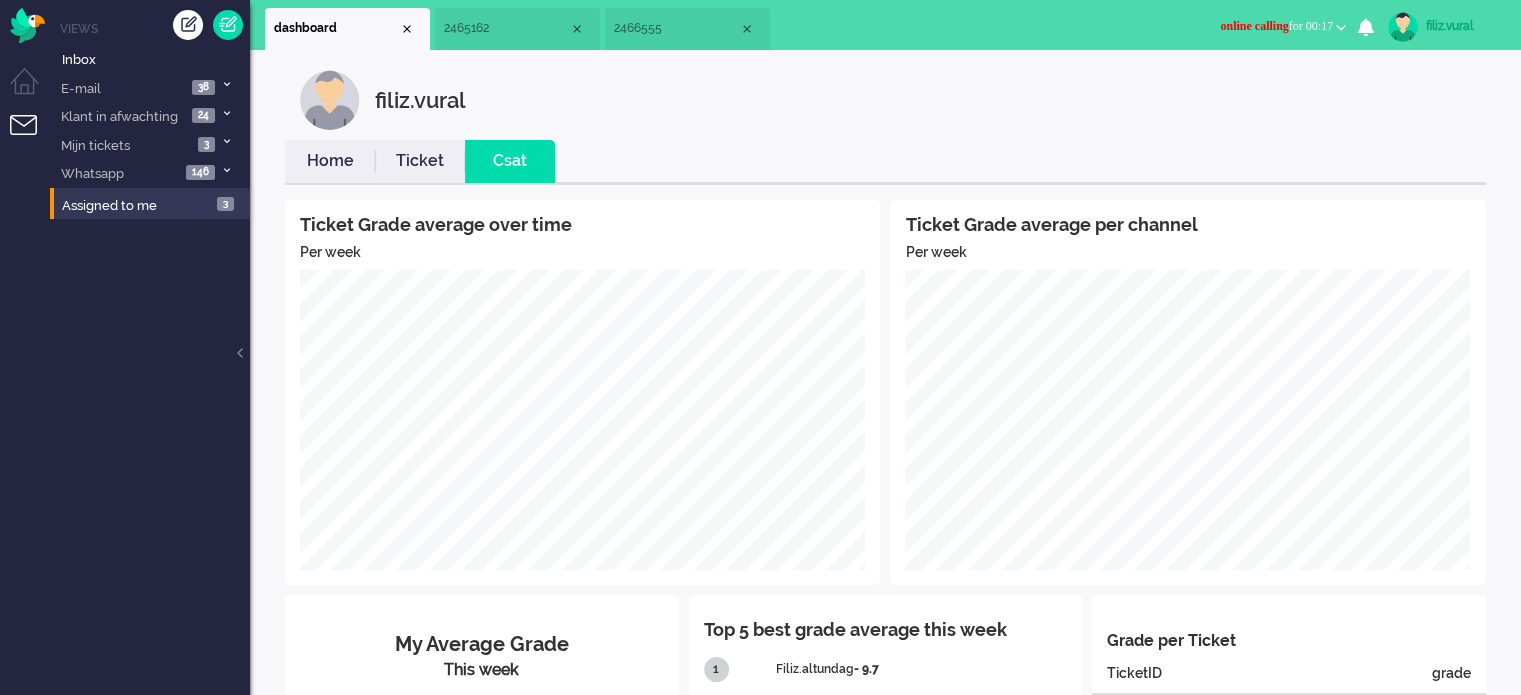 click on "Ticket" at bounding box center (420, 161) 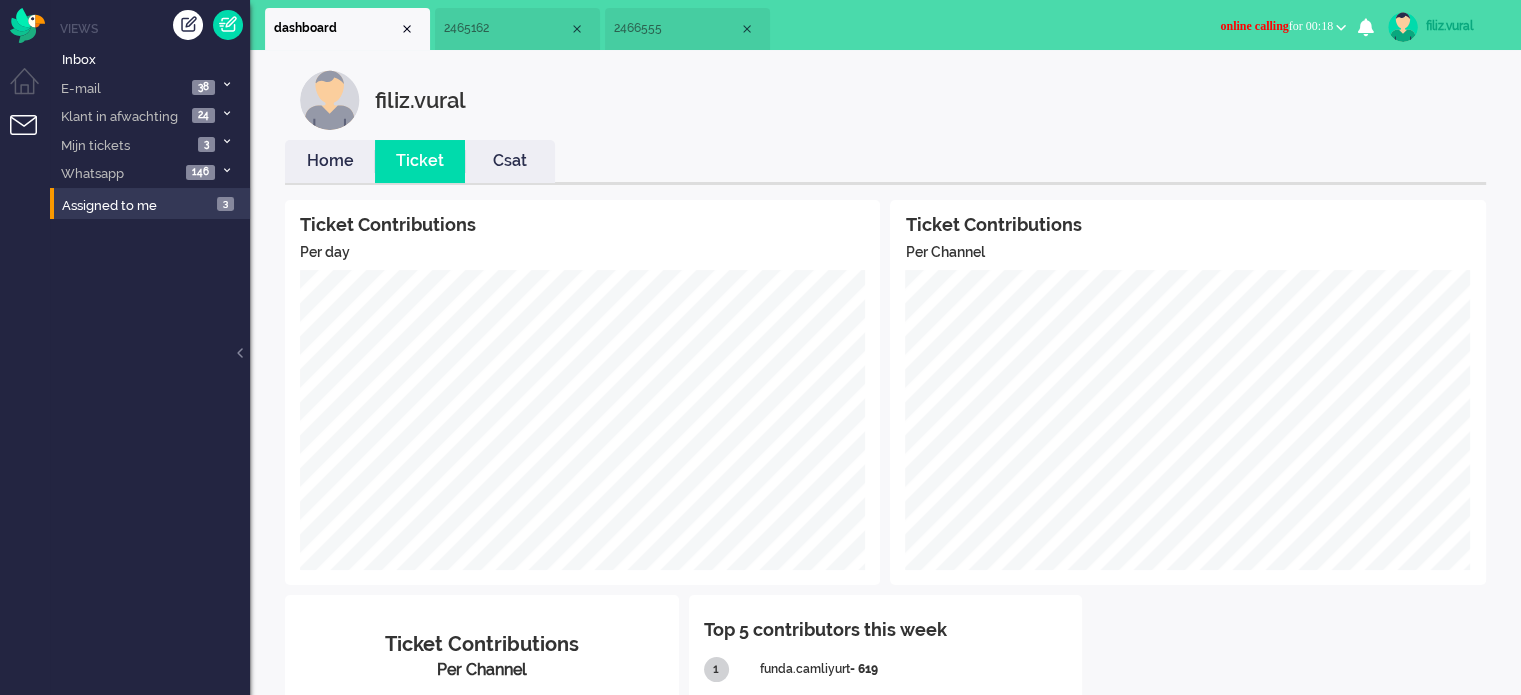 click on "2466555" at bounding box center (676, 28) 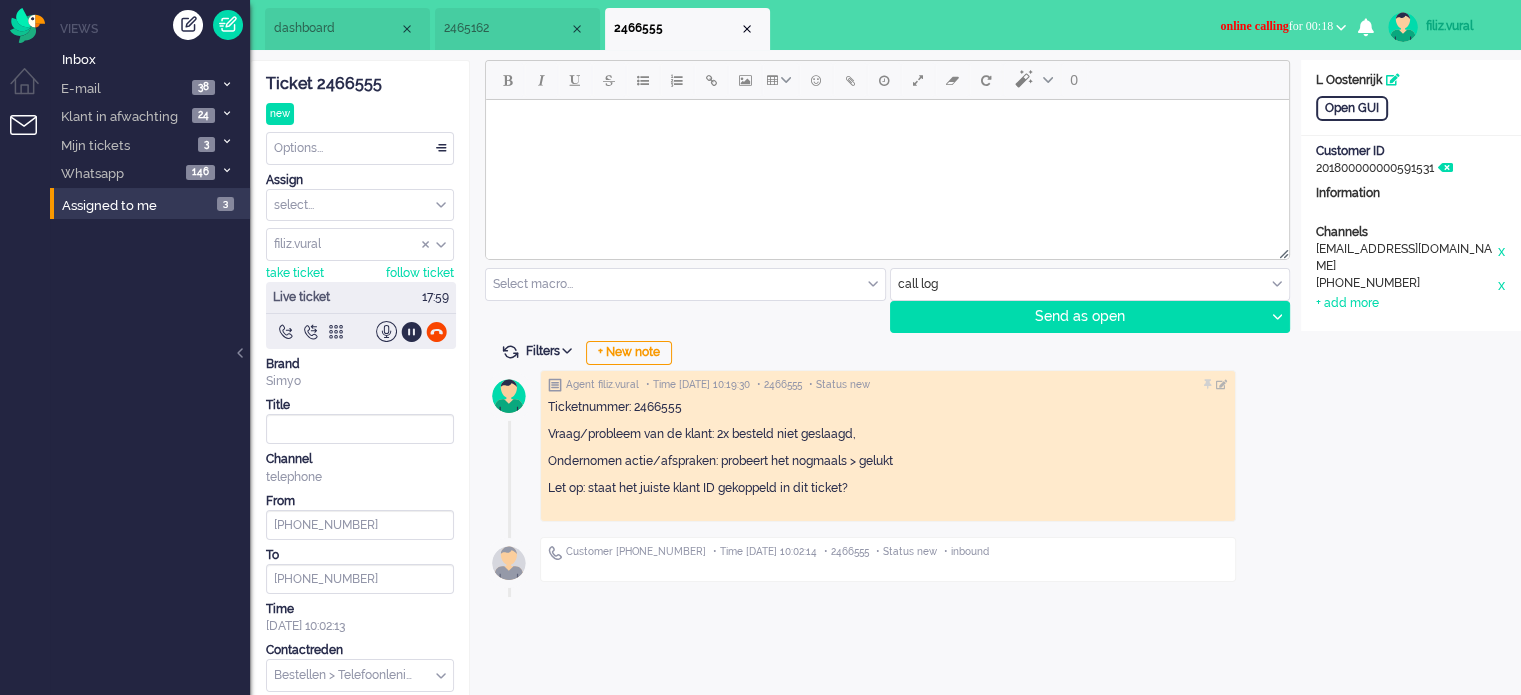 click 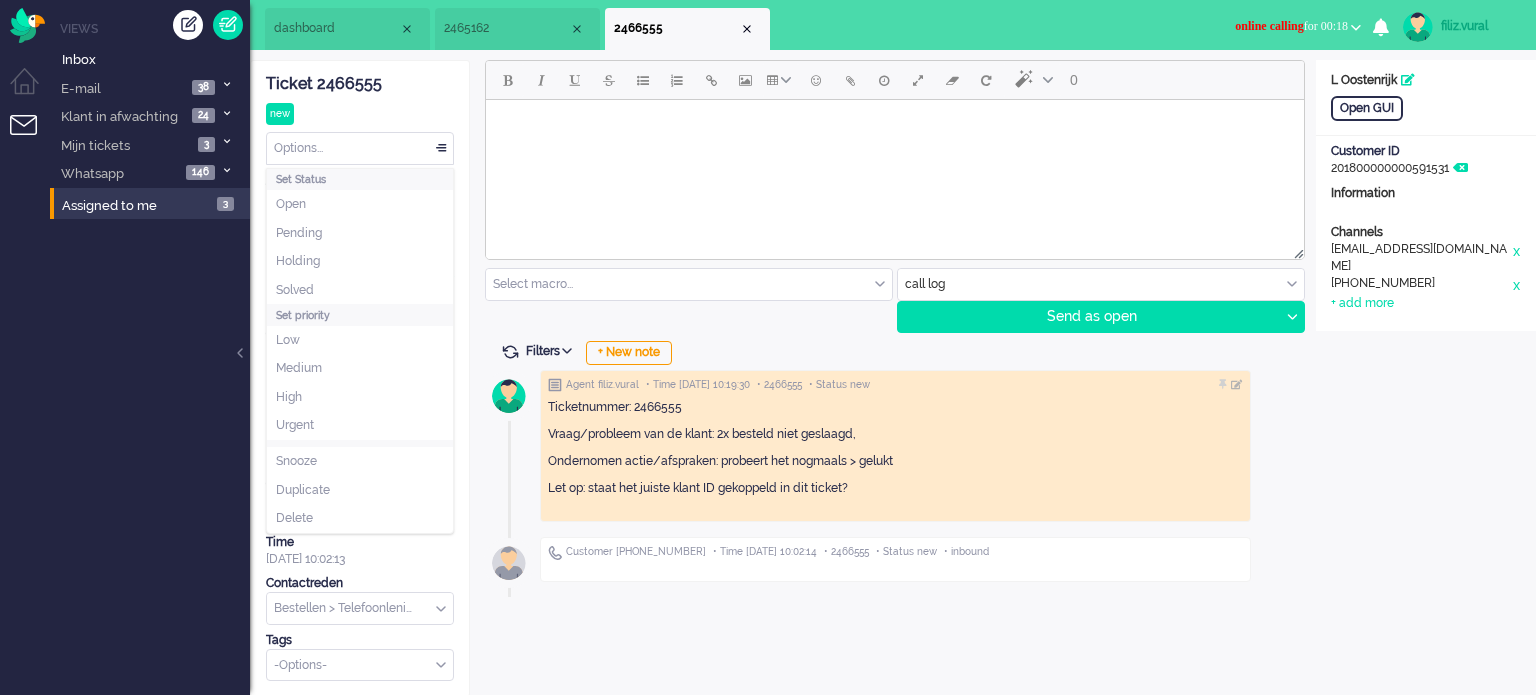 click on "Options..." at bounding box center (360, 148) 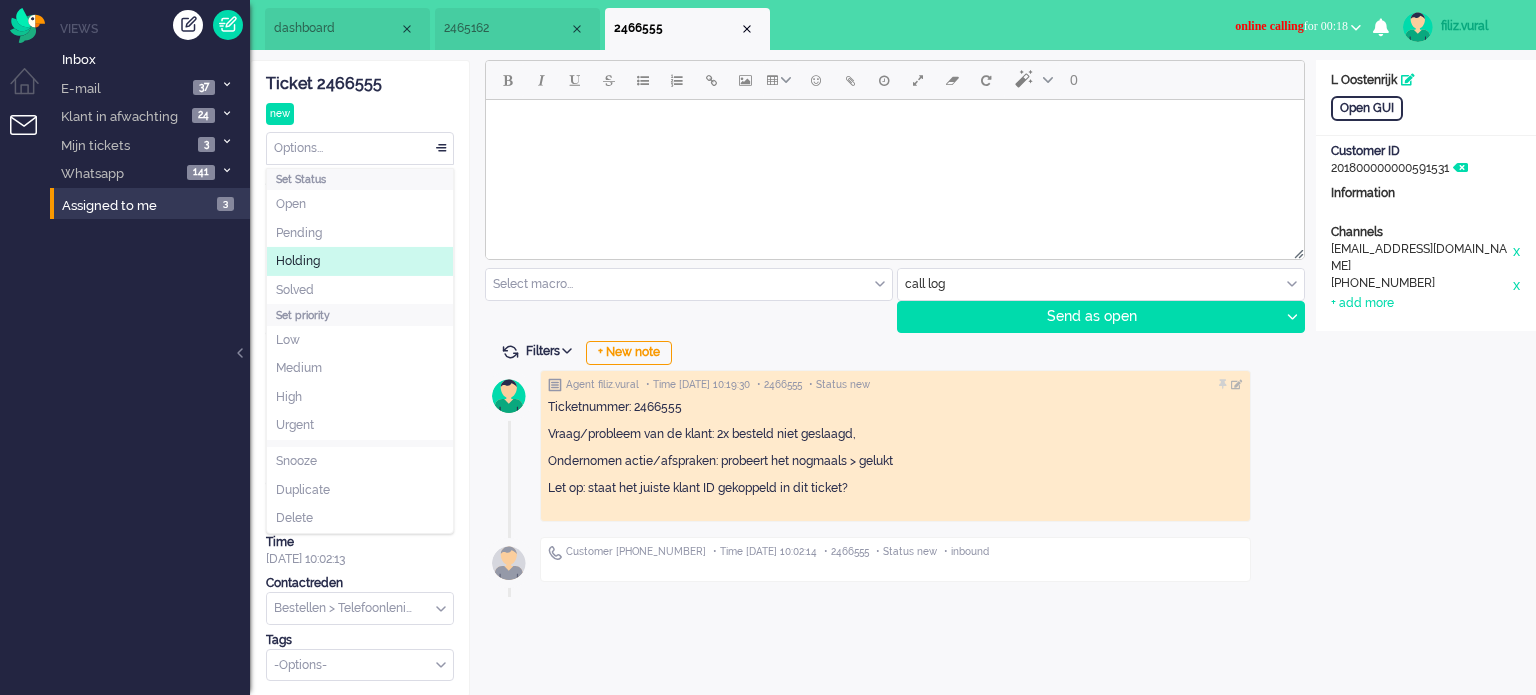 click on "Holding" 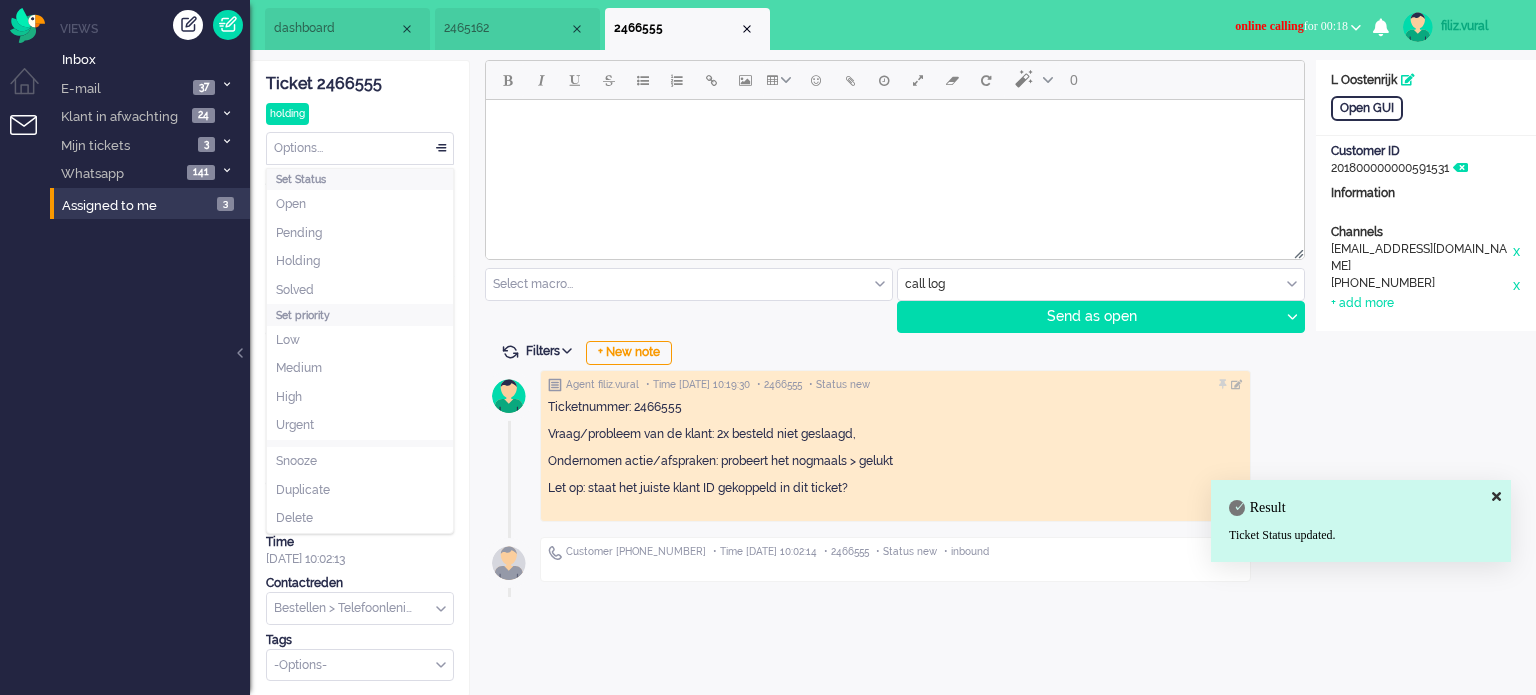 click on "Options..." at bounding box center [360, 148] 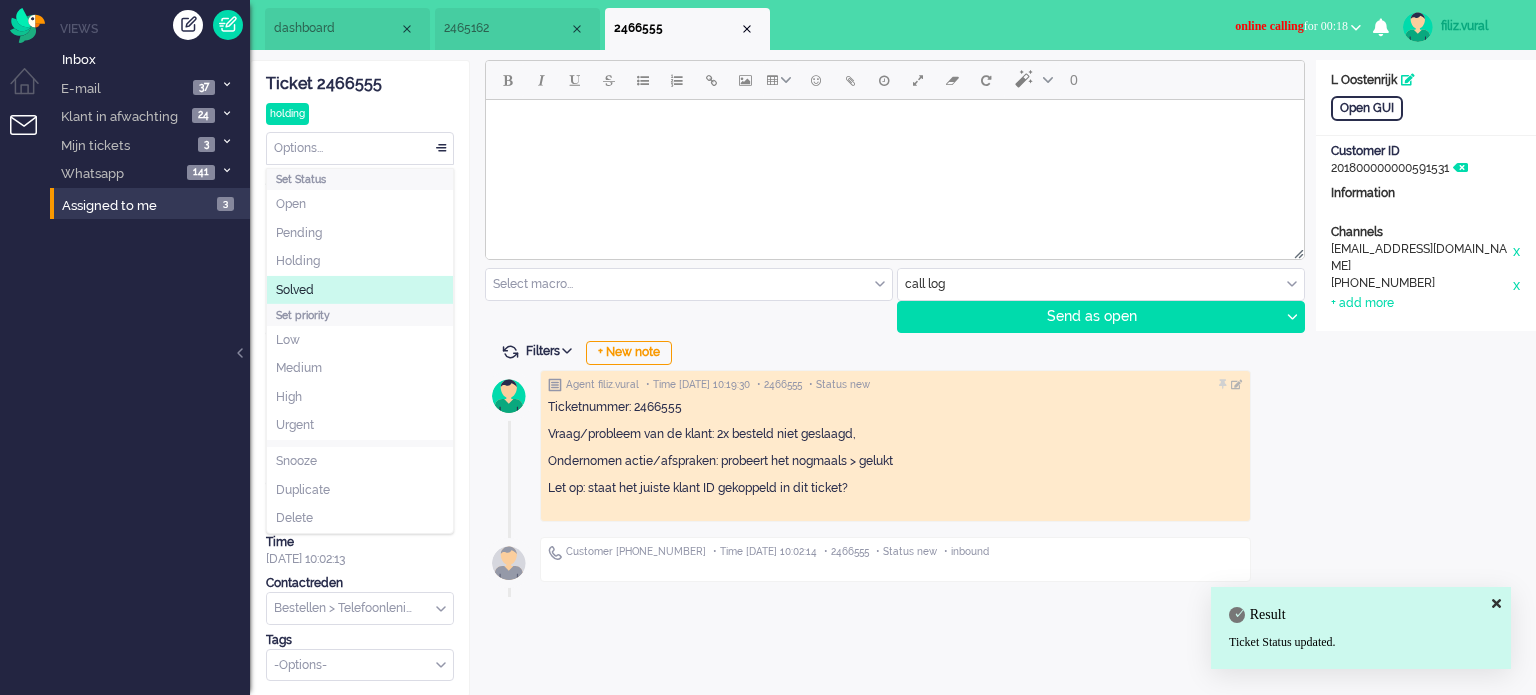 click on "Solved" 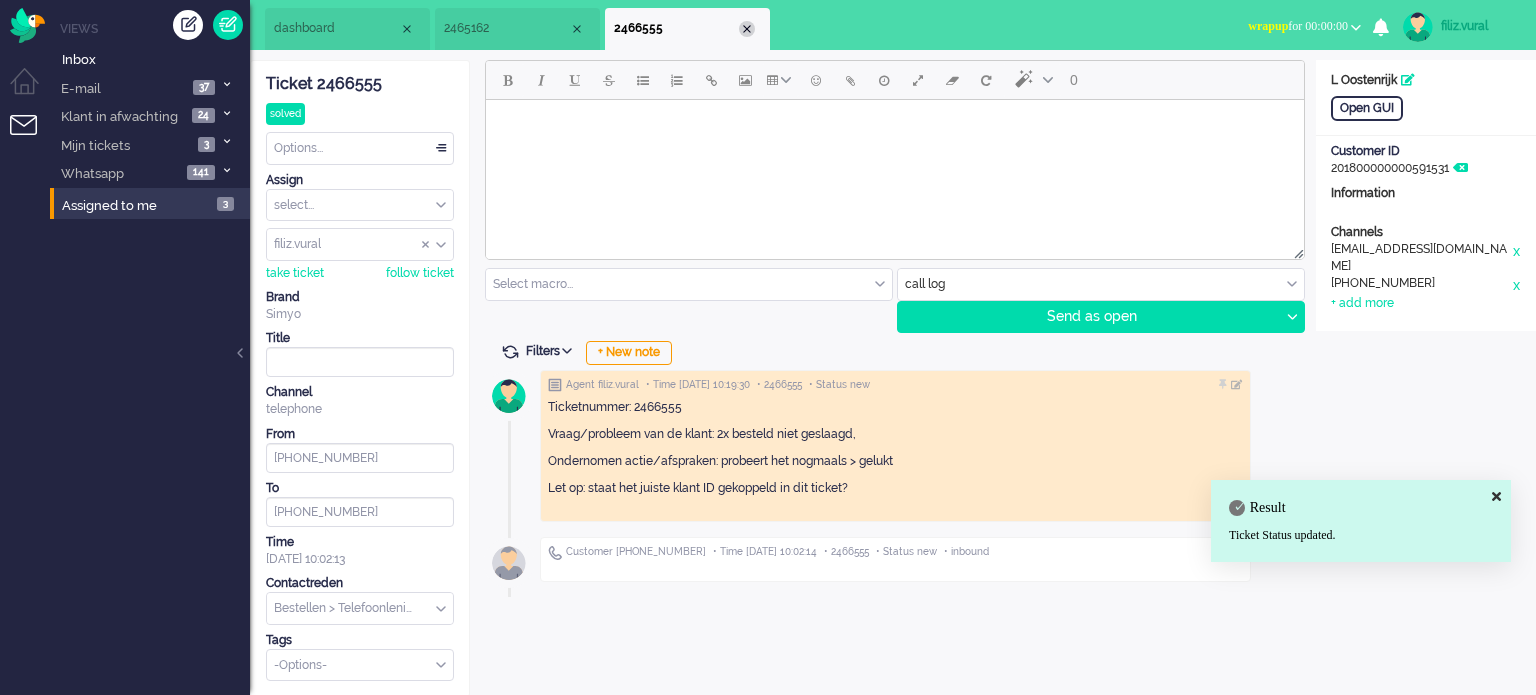 click at bounding box center [747, 29] 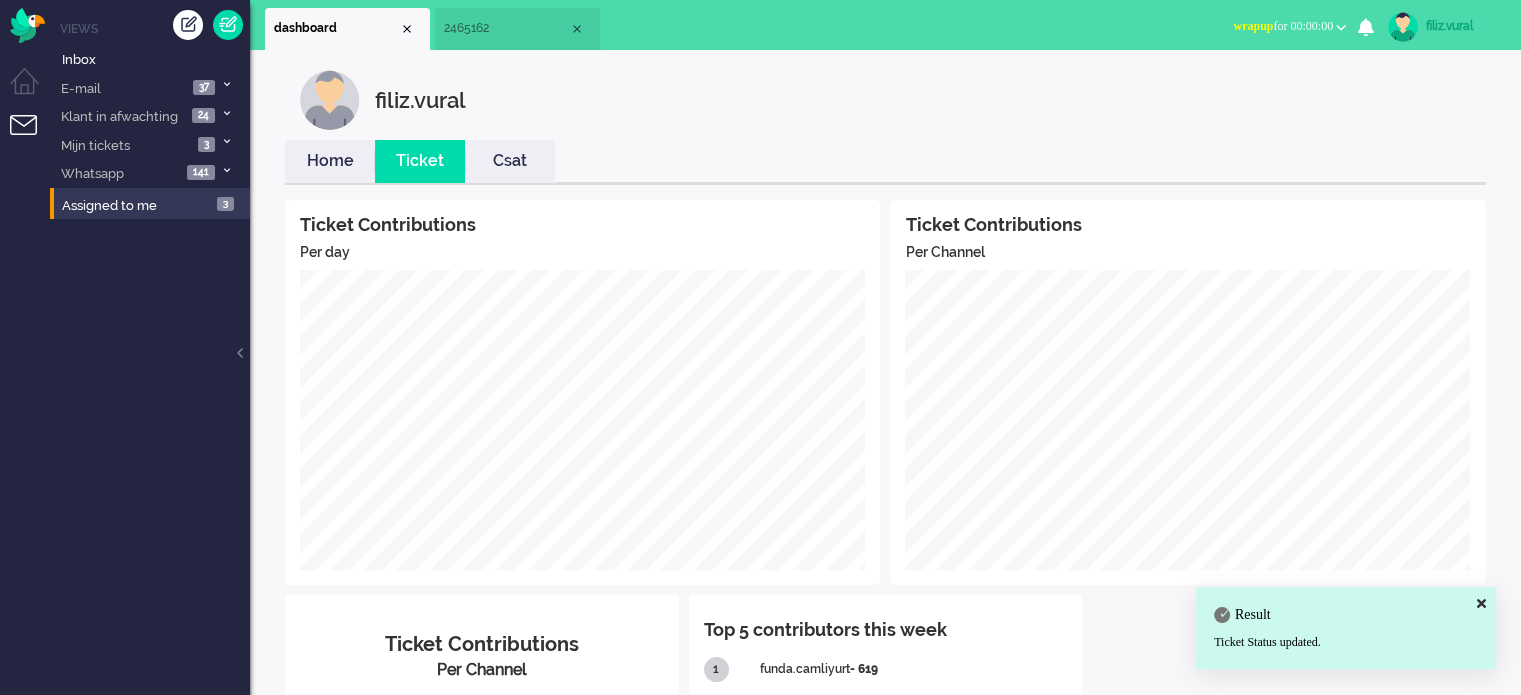 click on "Home" at bounding box center (330, 161) 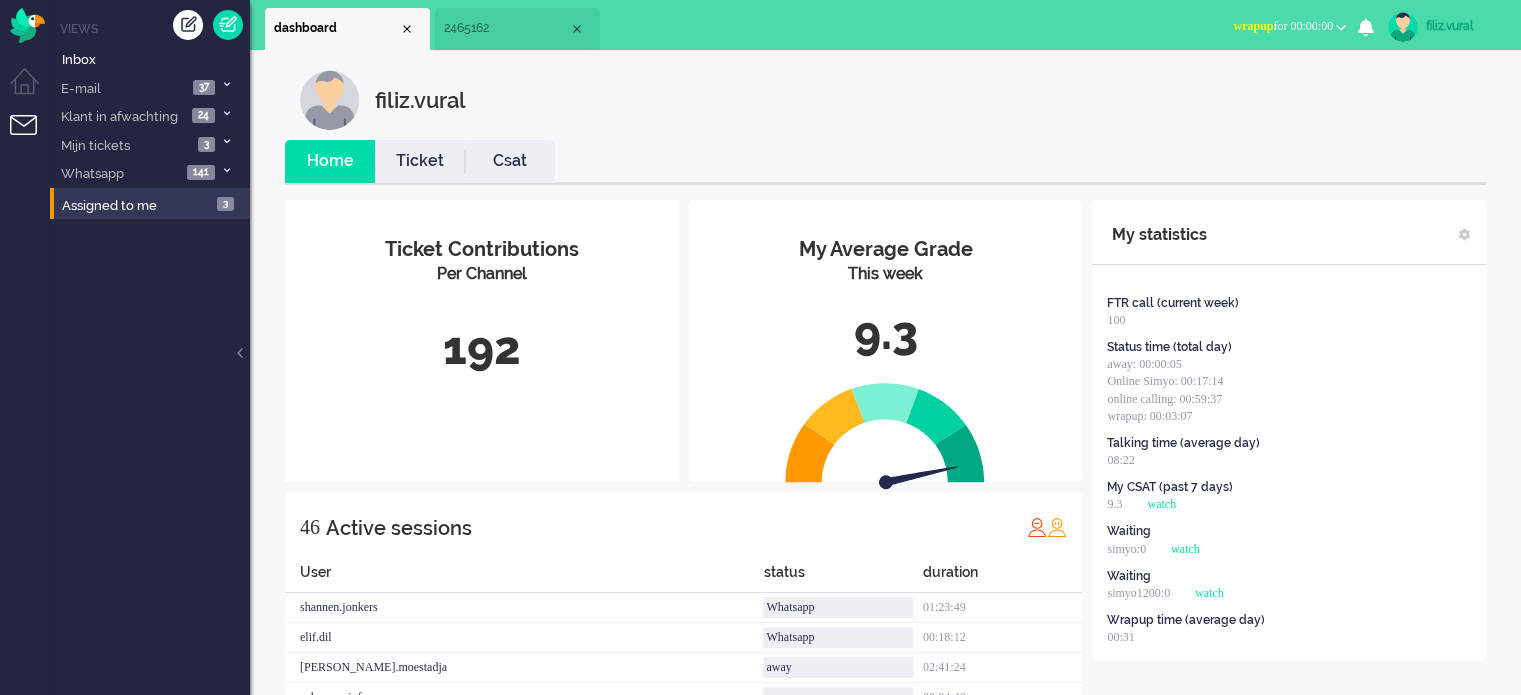 click on "wrapup  for 00:00:00" at bounding box center (1283, 26) 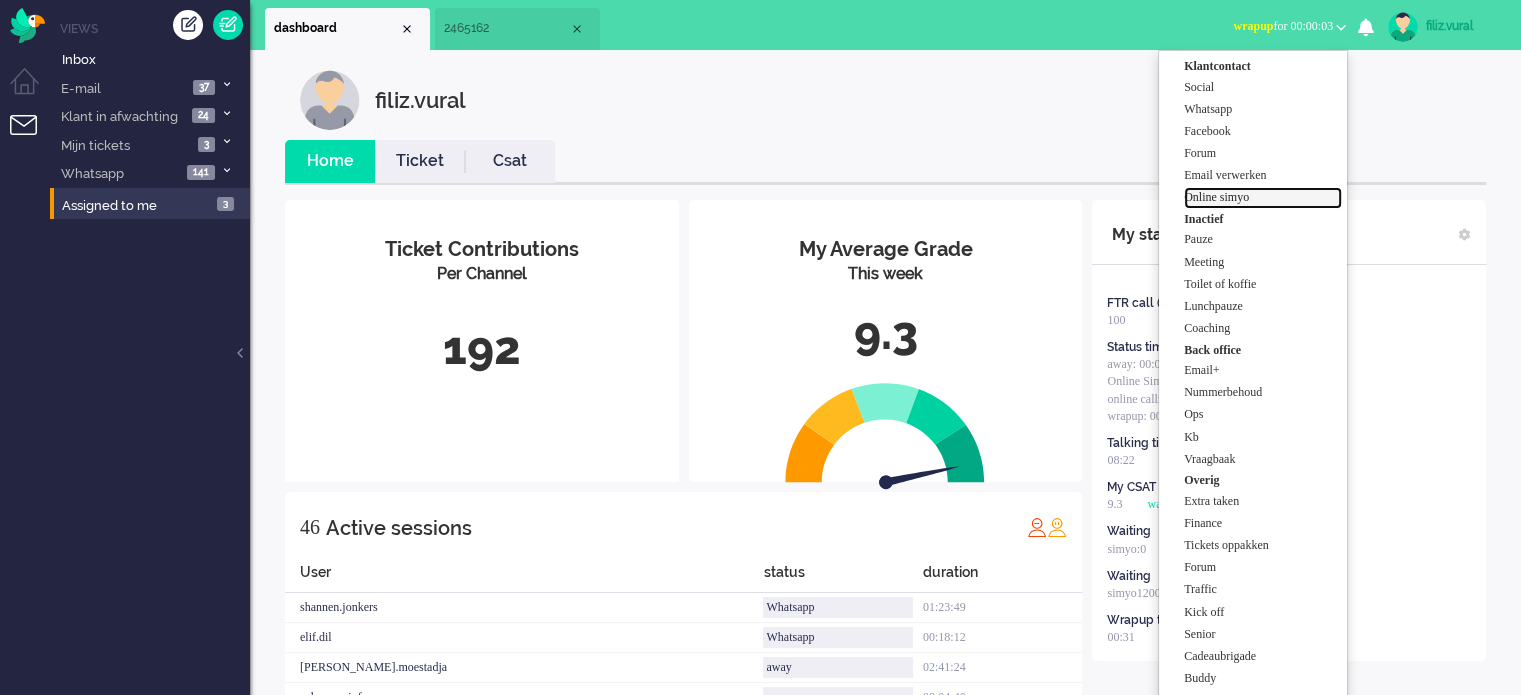 click on "Online simyo" at bounding box center [1263, 197] 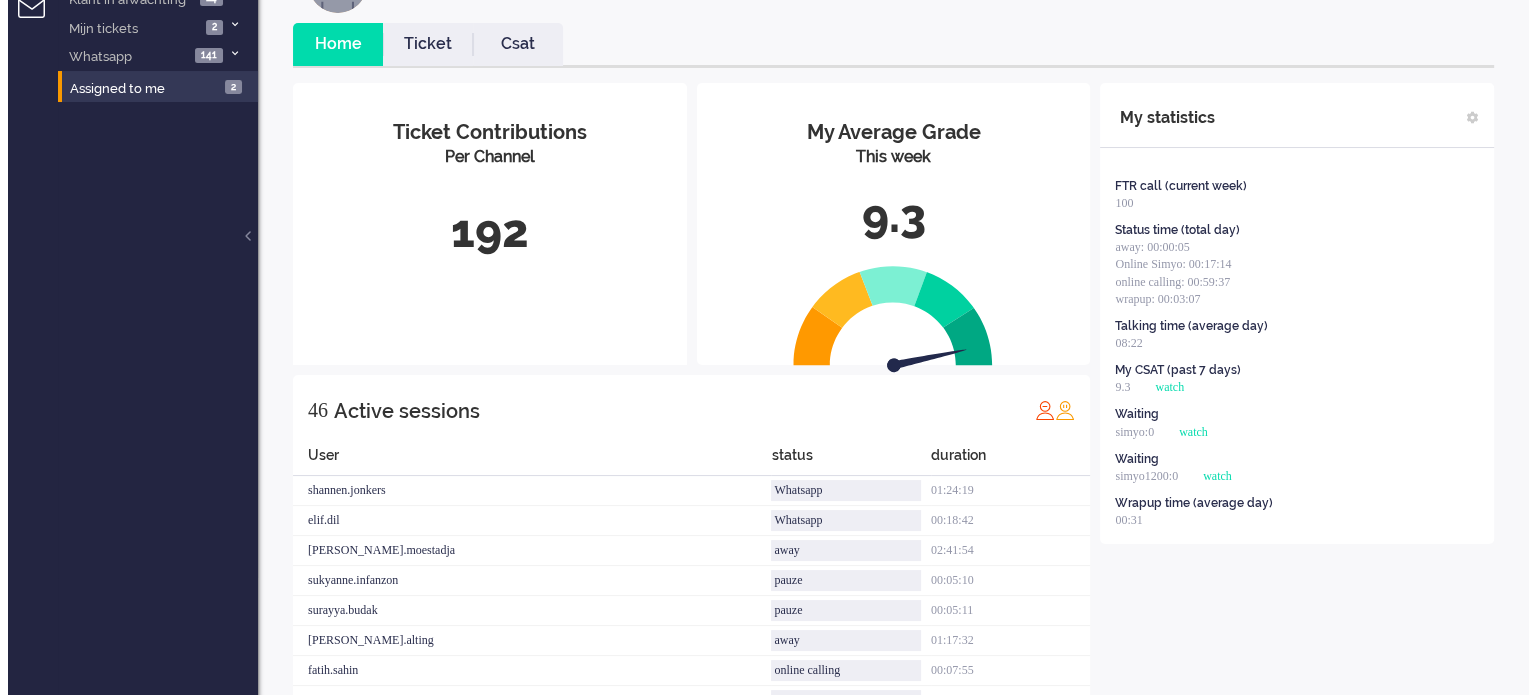 scroll, scrollTop: 0, scrollLeft: 0, axis: both 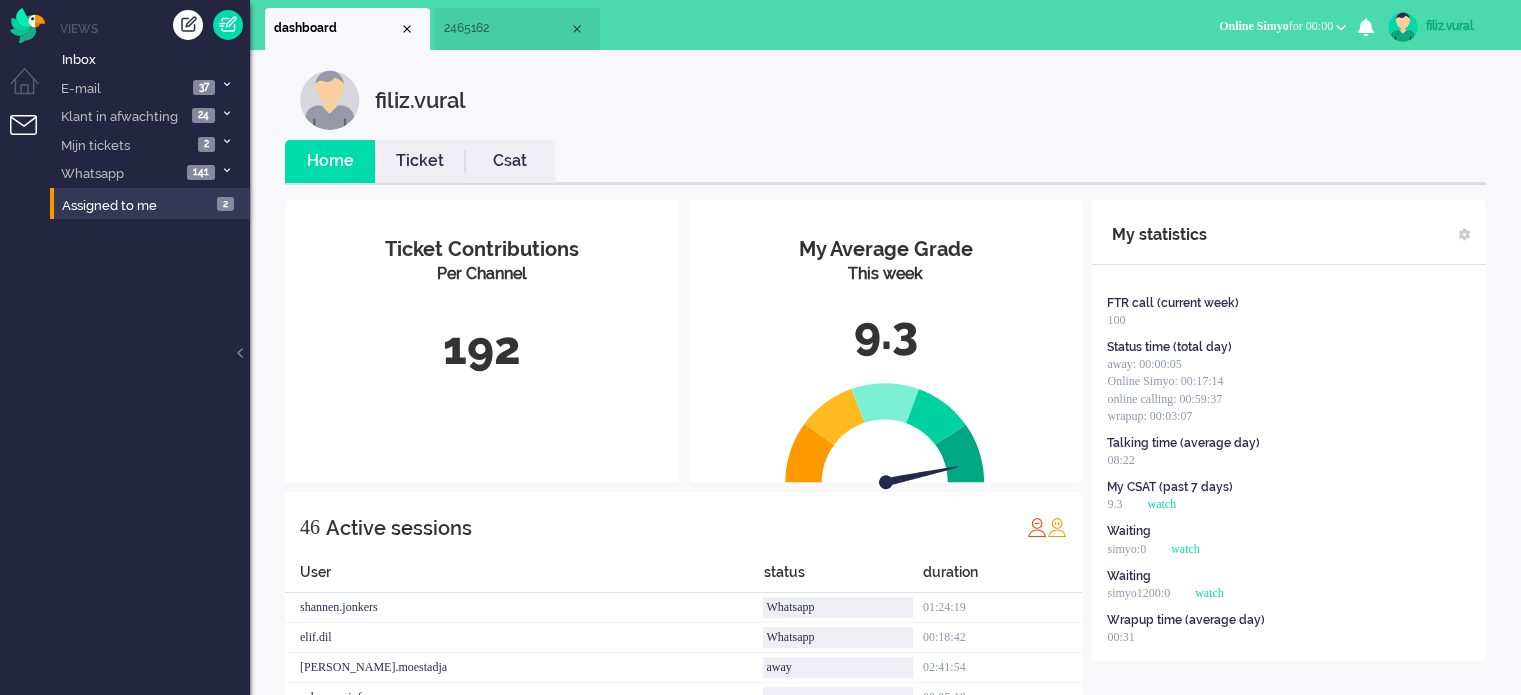click on "Ticket" at bounding box center [420, 161] 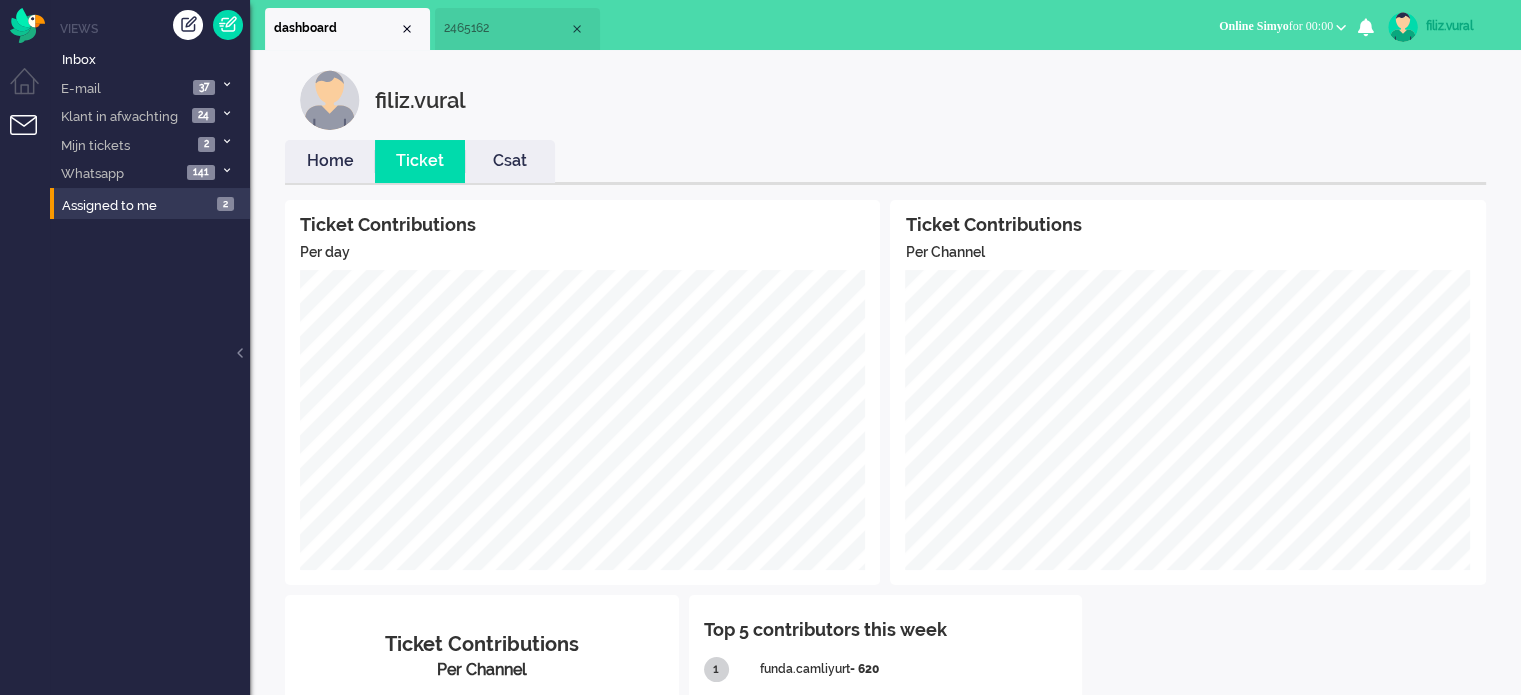 click on "Csat" at bounding box center [510, 161] 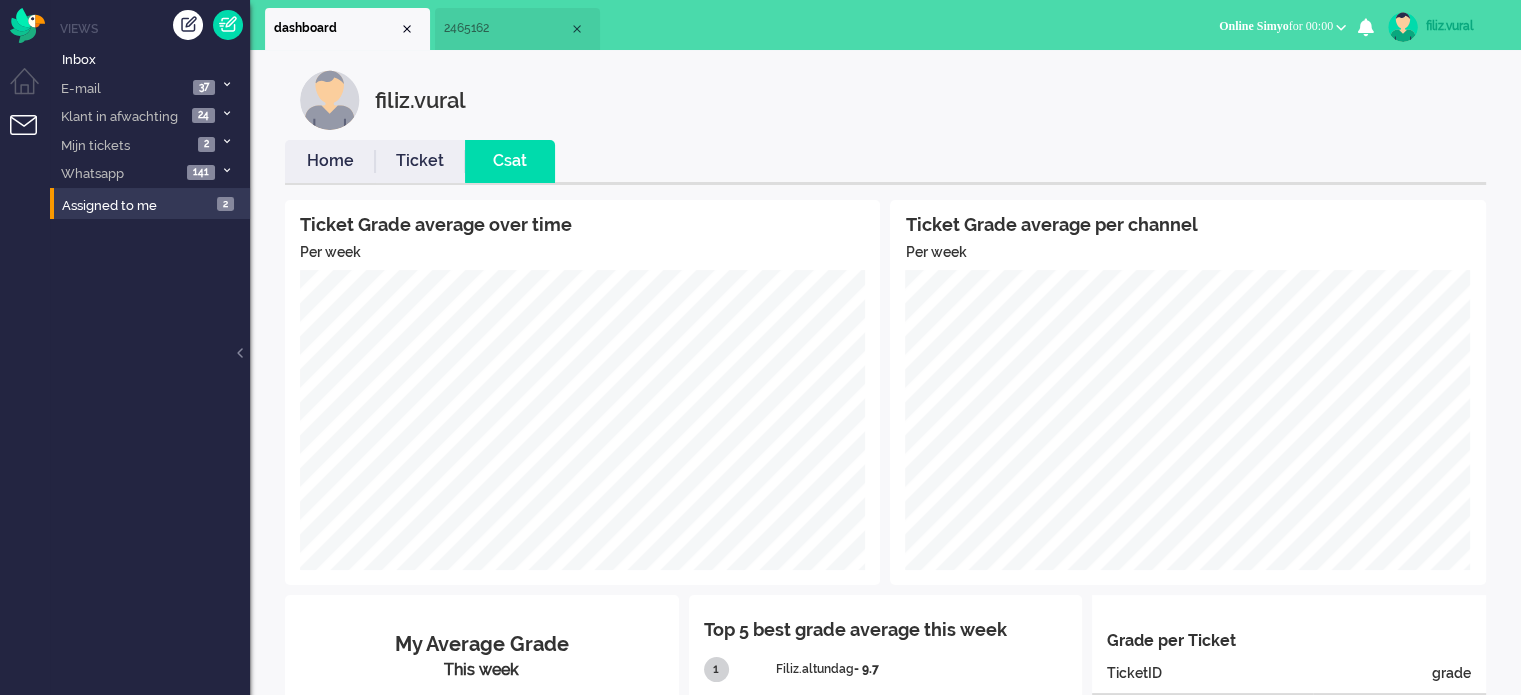 click on "Home" at bounding box center [330, 161] 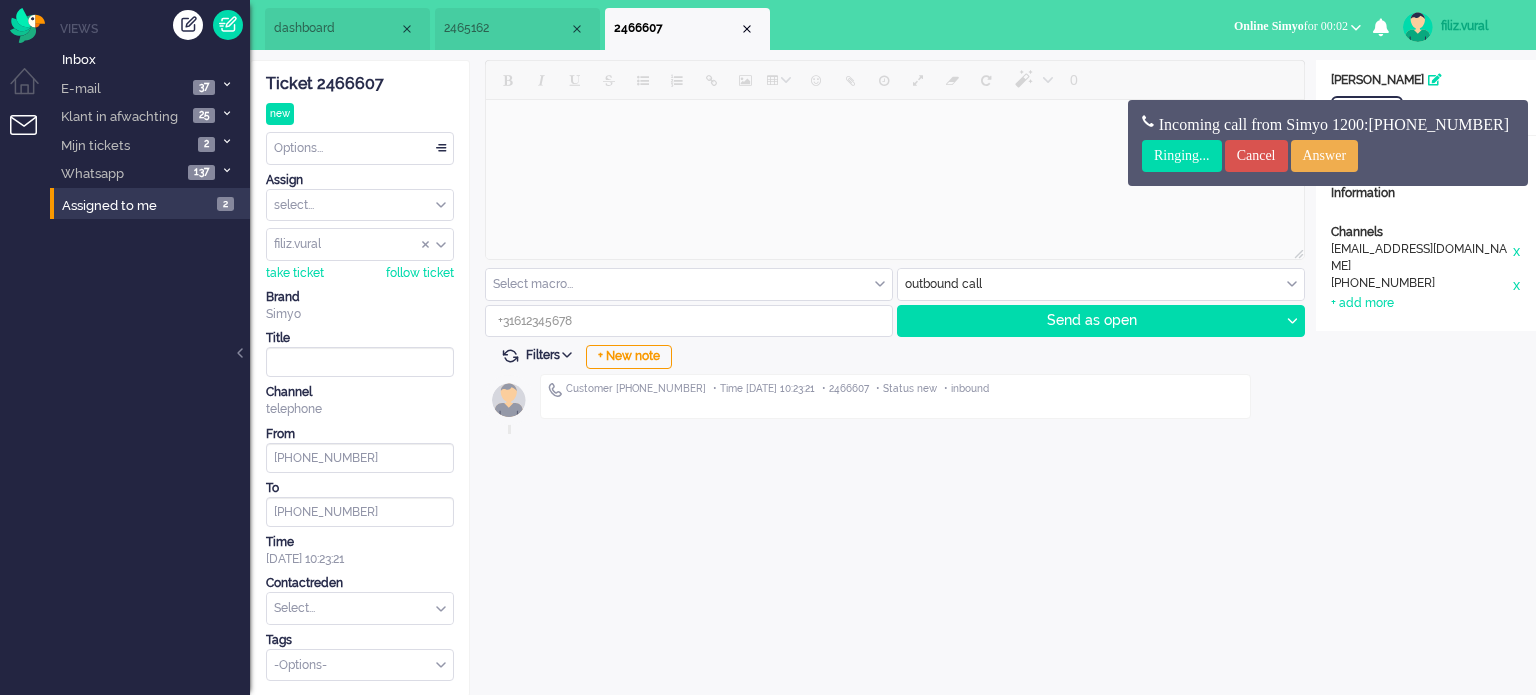 scroll, scrollTop: 0, scrollLeft: 0, axis: both 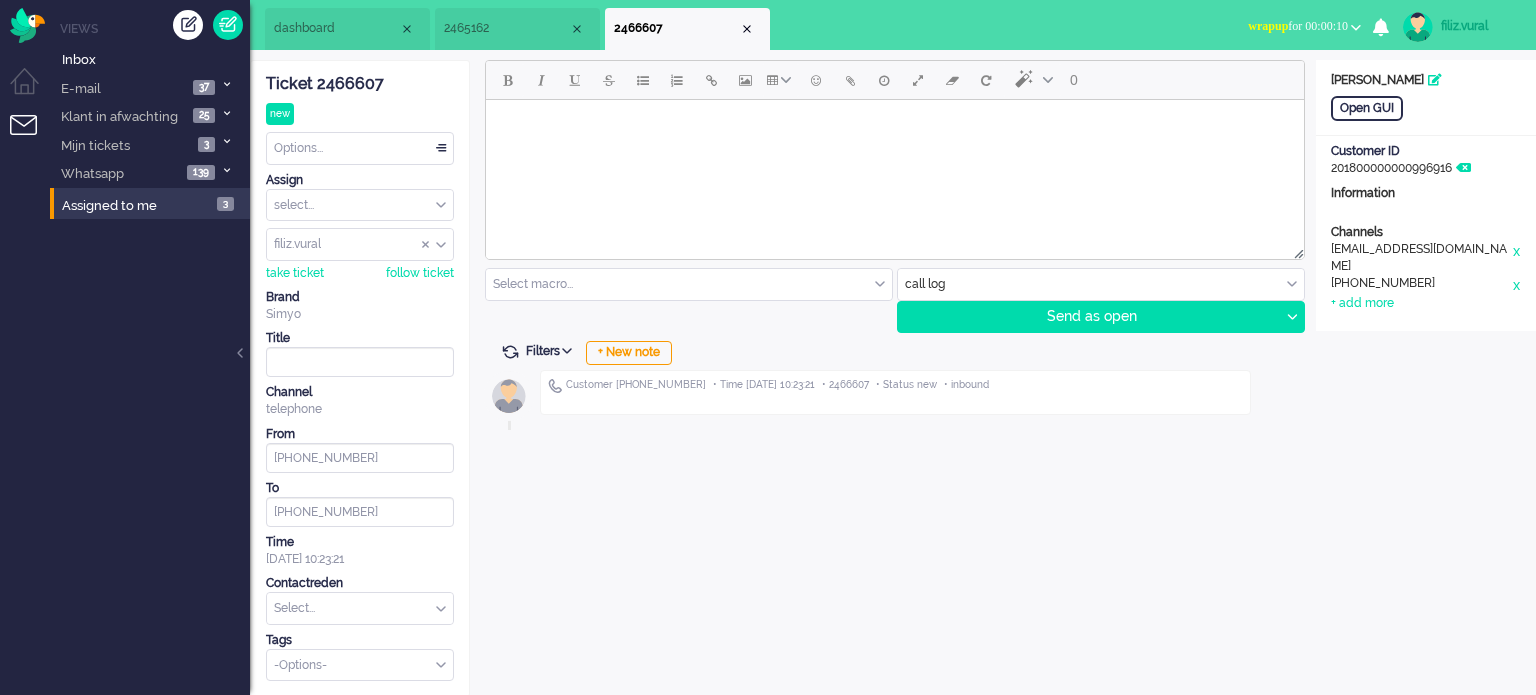 drag, startPoint x: 428, startPoint y: 247, endPoint x: 420, endPoint y: 236, distance: 13.601471 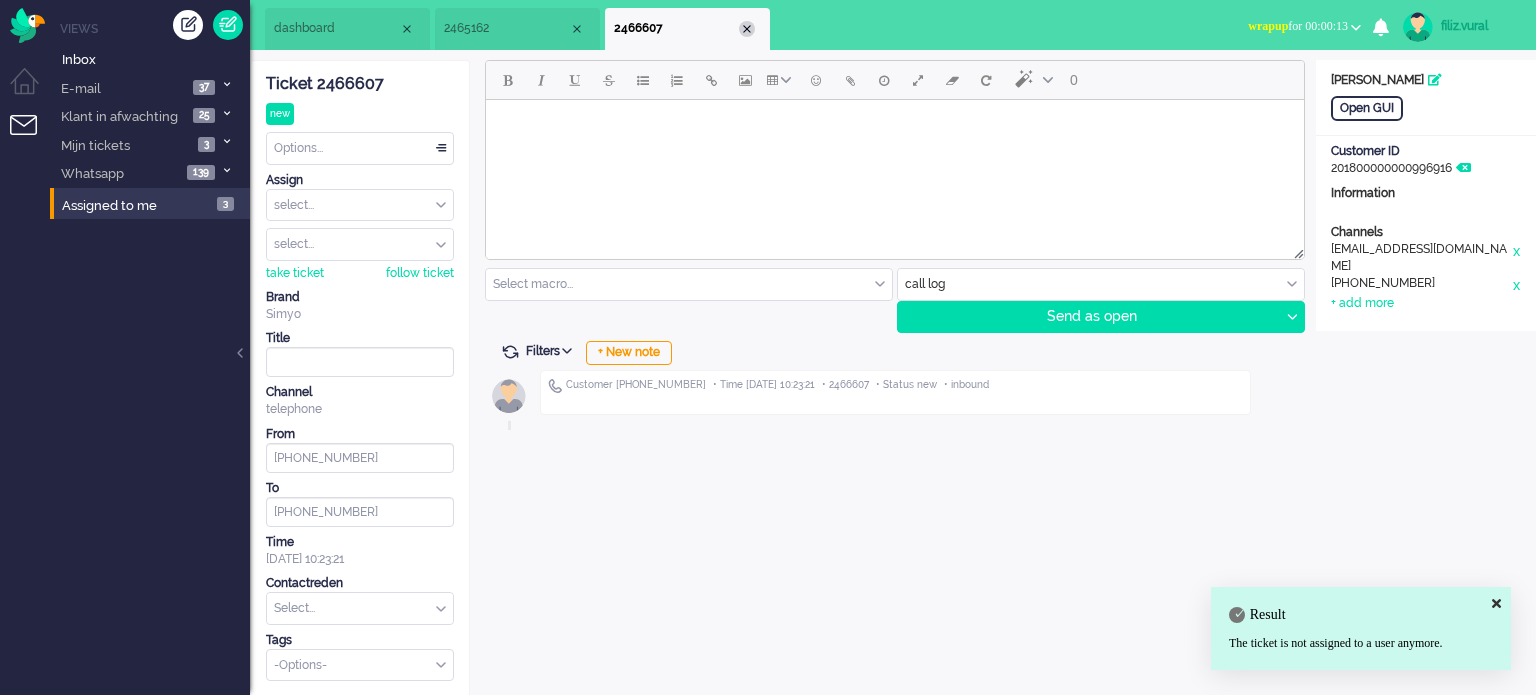 click at bounding box center [747, 29] 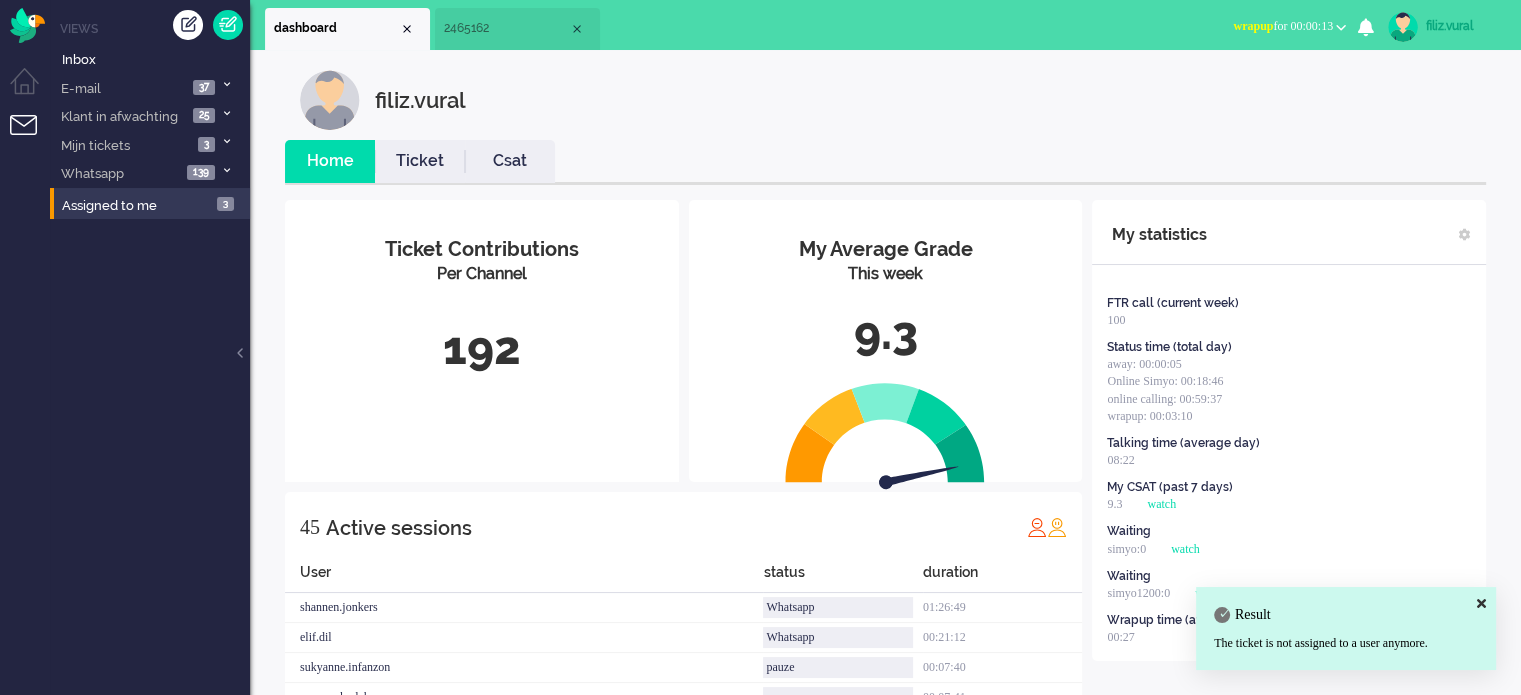 click on "Csat" at bounding box center [510, 161] 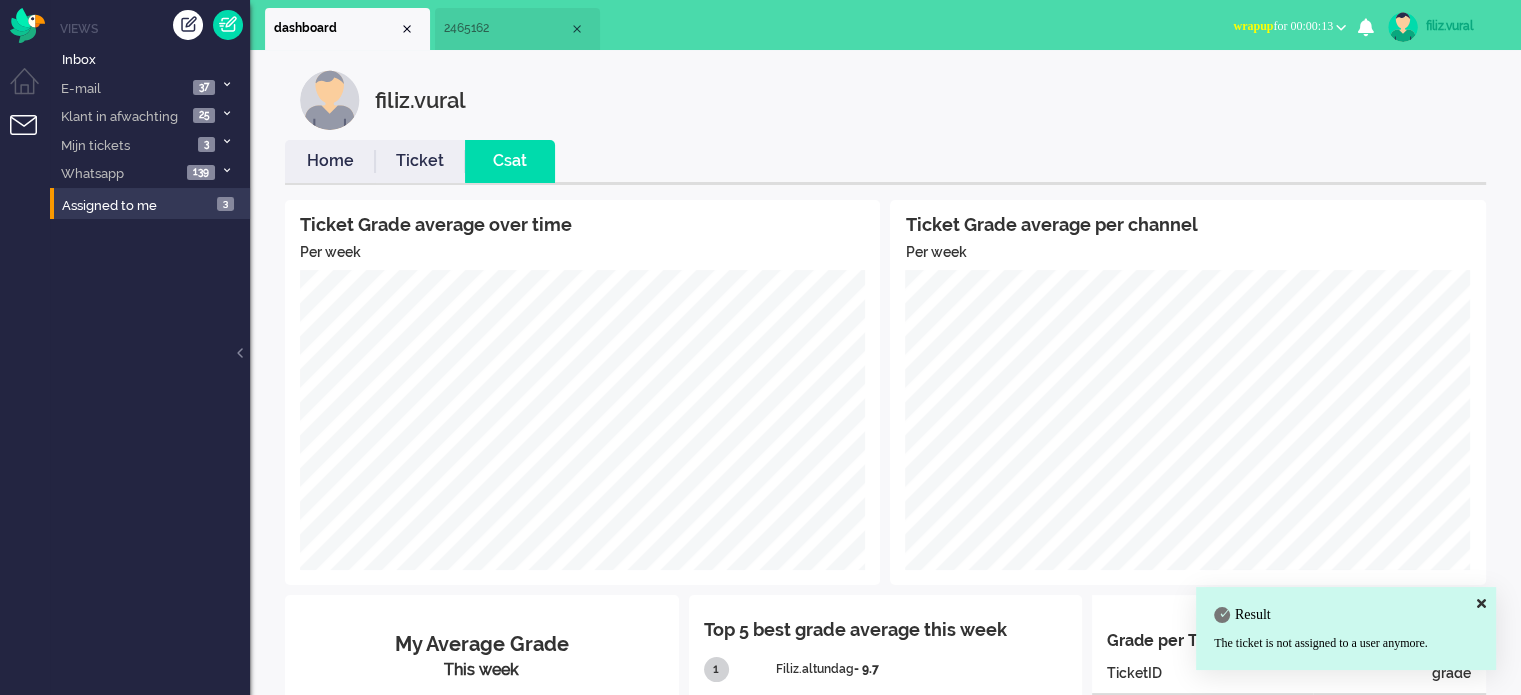 click on "Home" at bounding box center [330, 161] 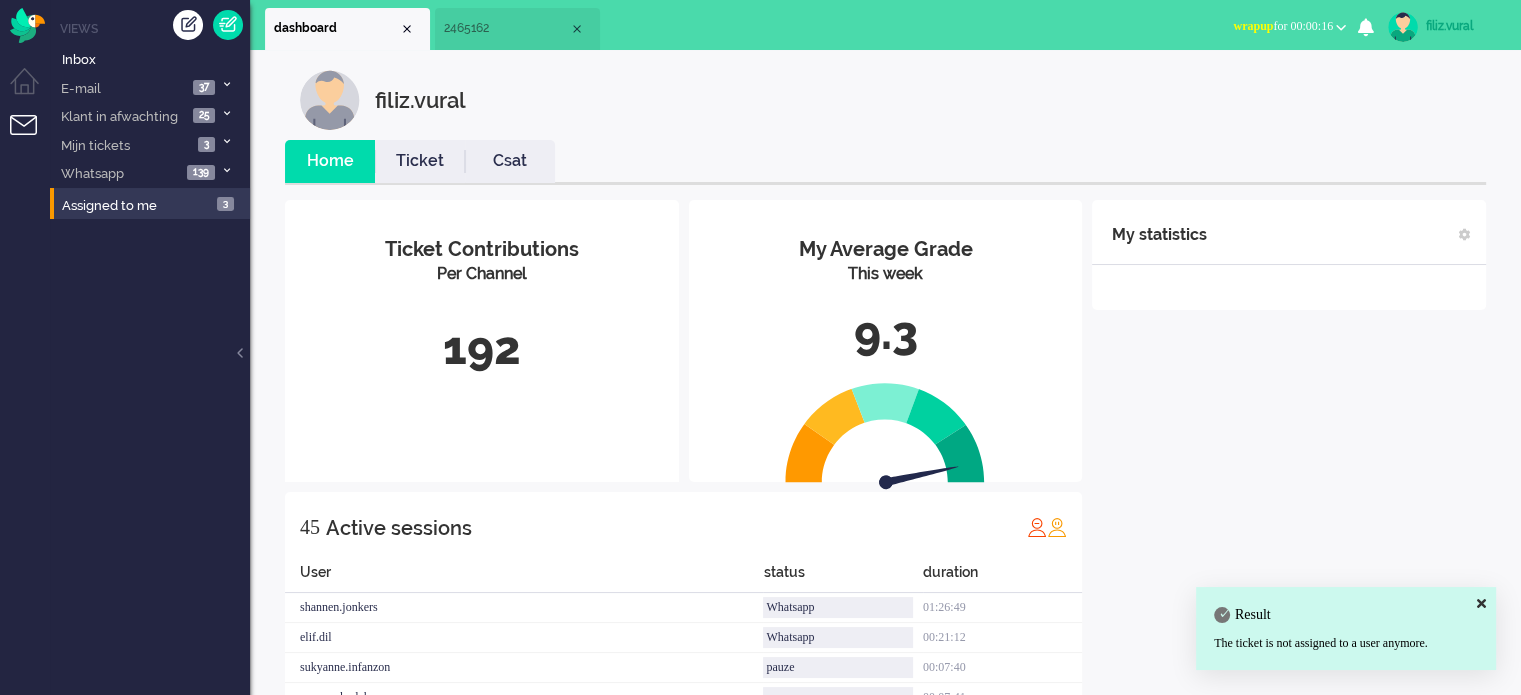 click on "wrapup  for 00:00:16" at bounding box center [1283, 26] 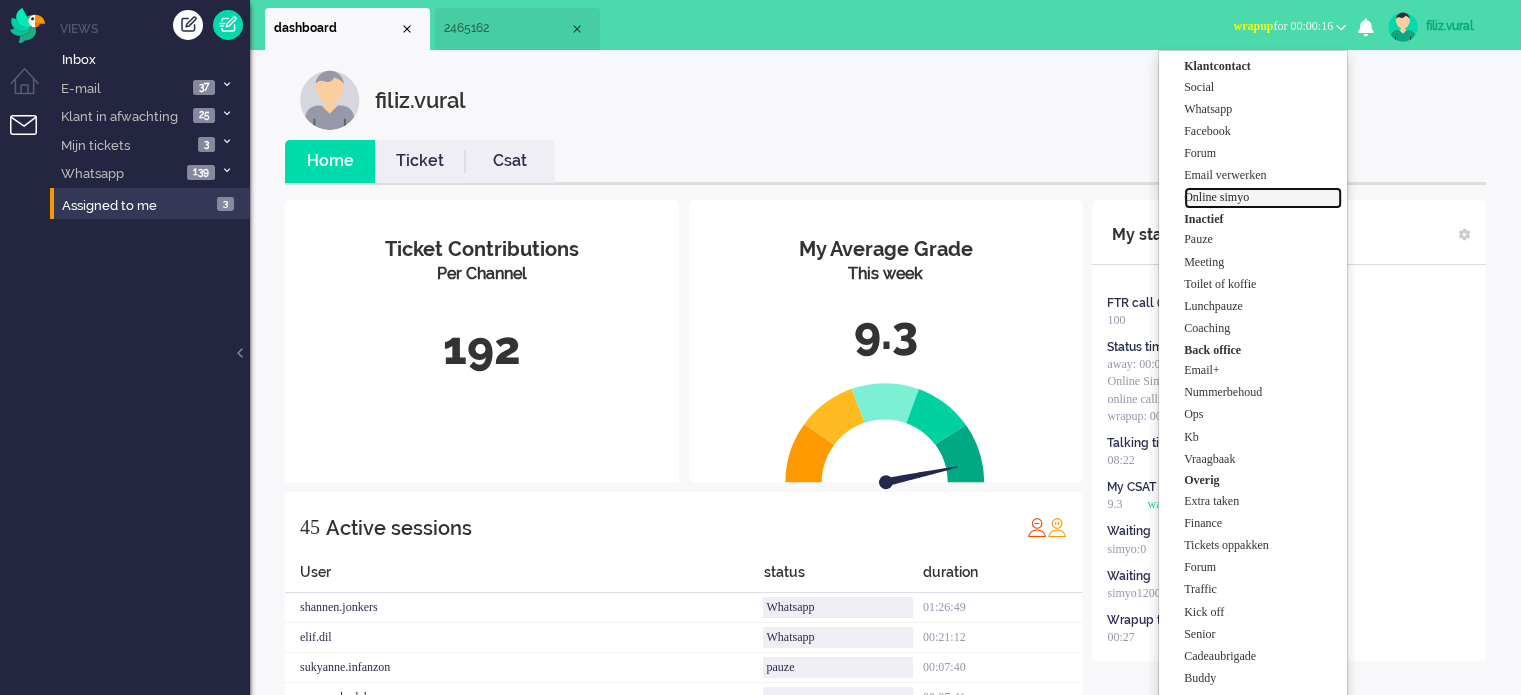 click on "Online simyo" at bounding box center (1263, 197) 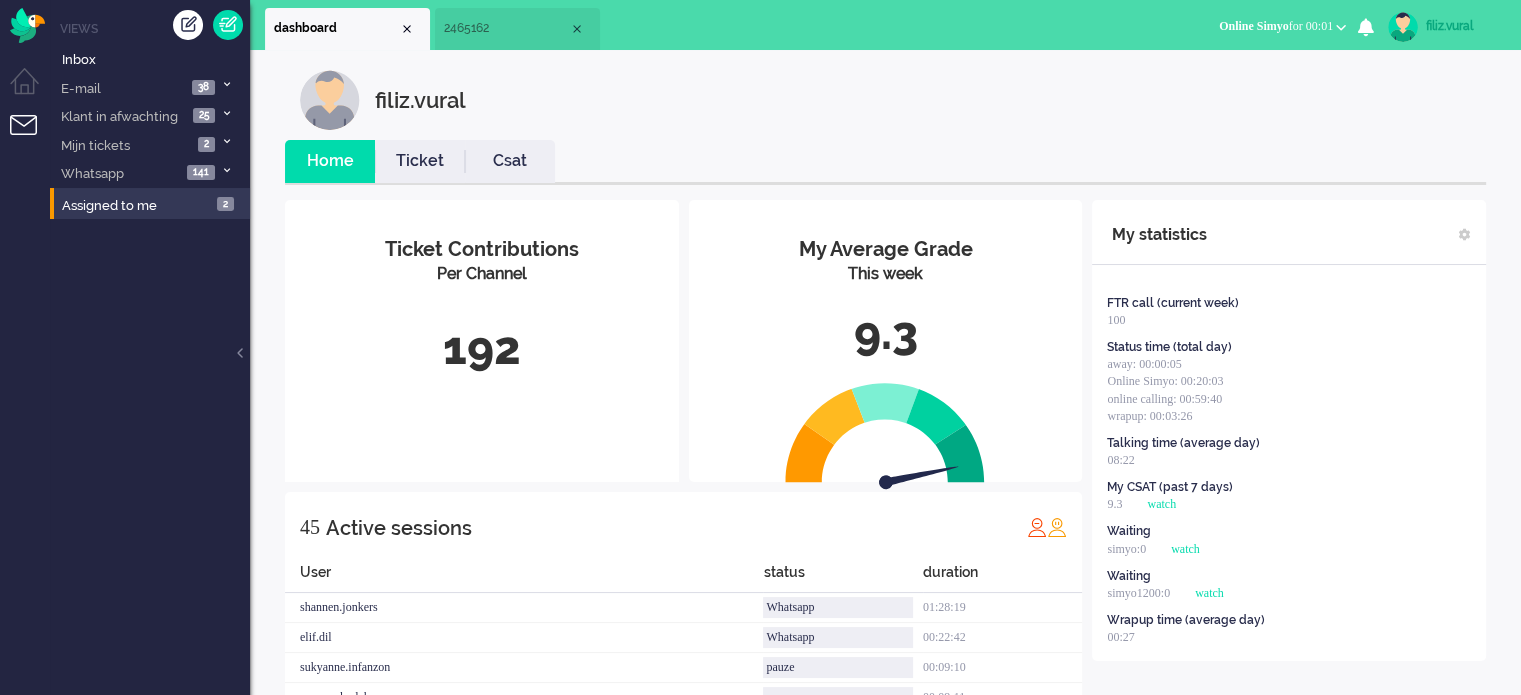 click on "Csat" at bounding box center (510, 161) 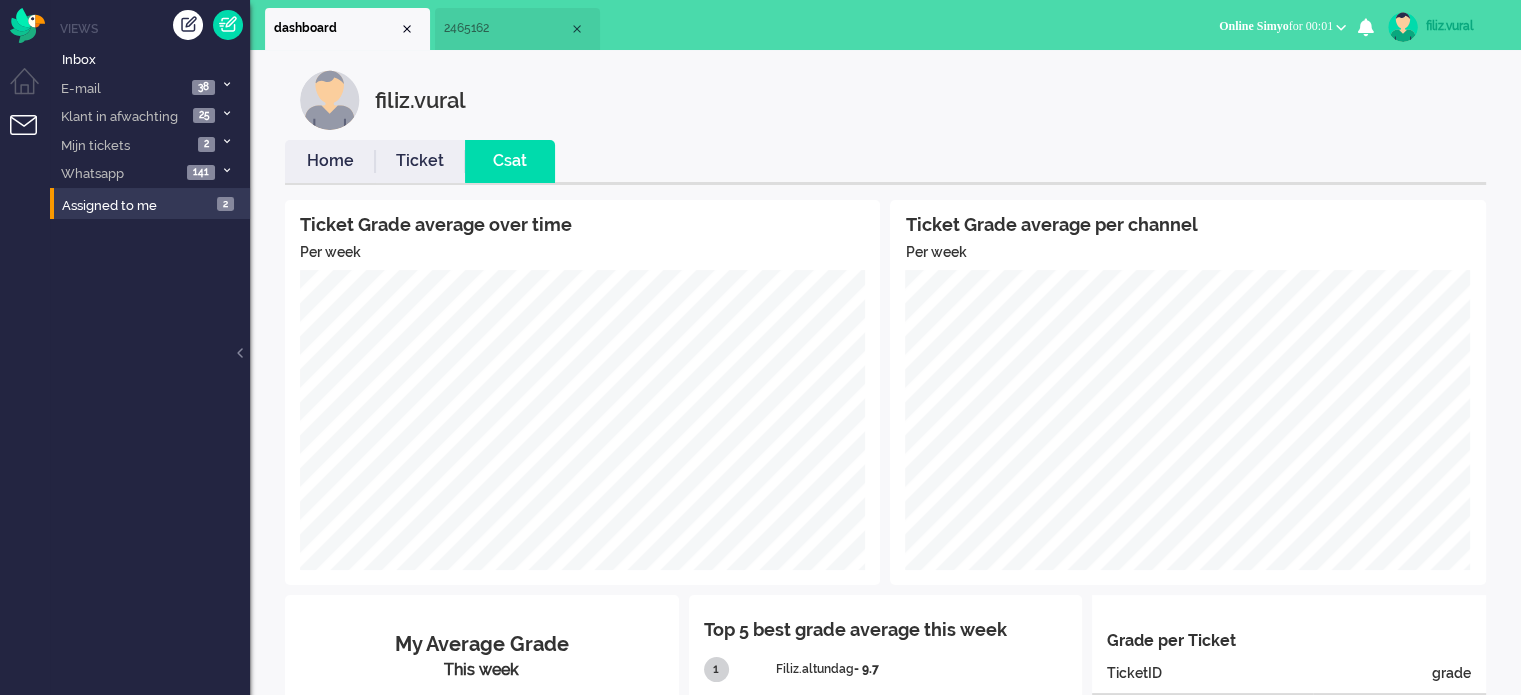 click on "Home" at bounding box center (330, 161) 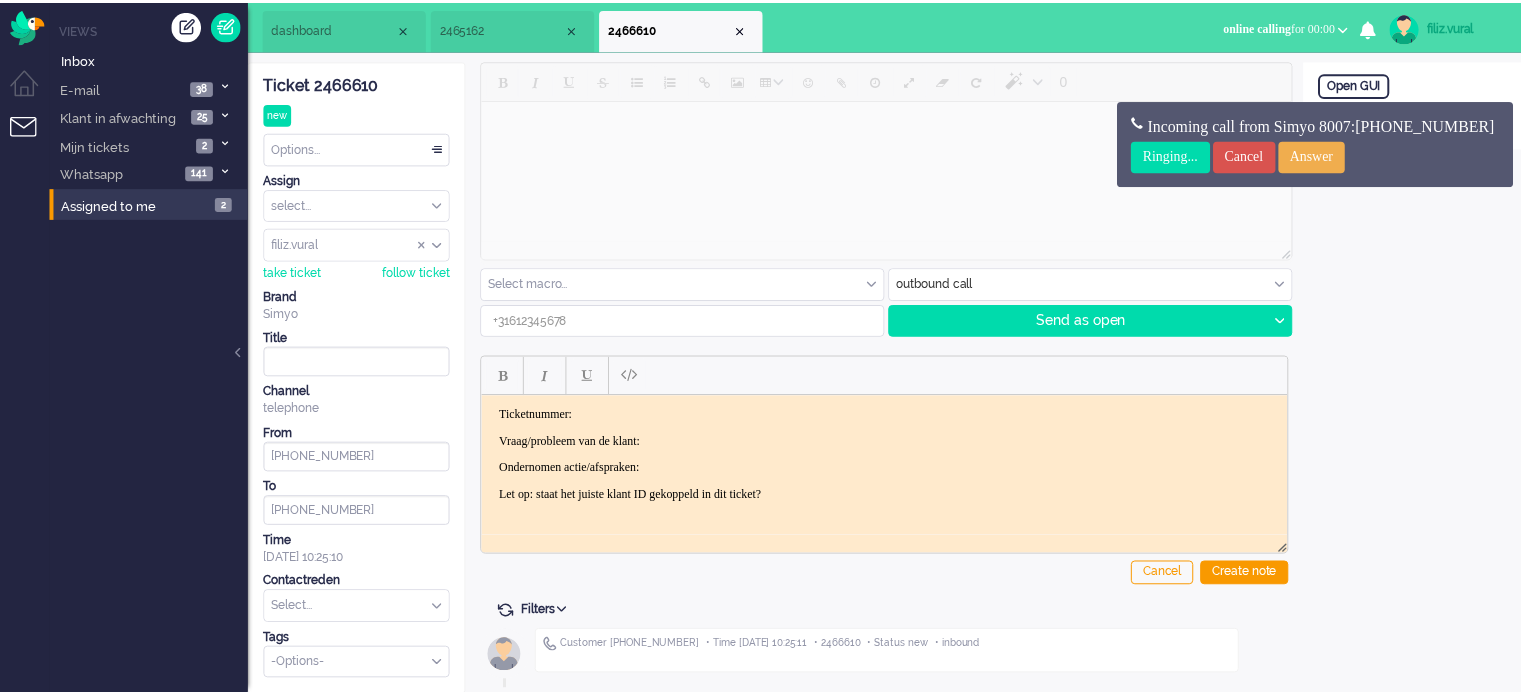 scroll, scrollTop: 0, scrollLeft: 0, axis: both 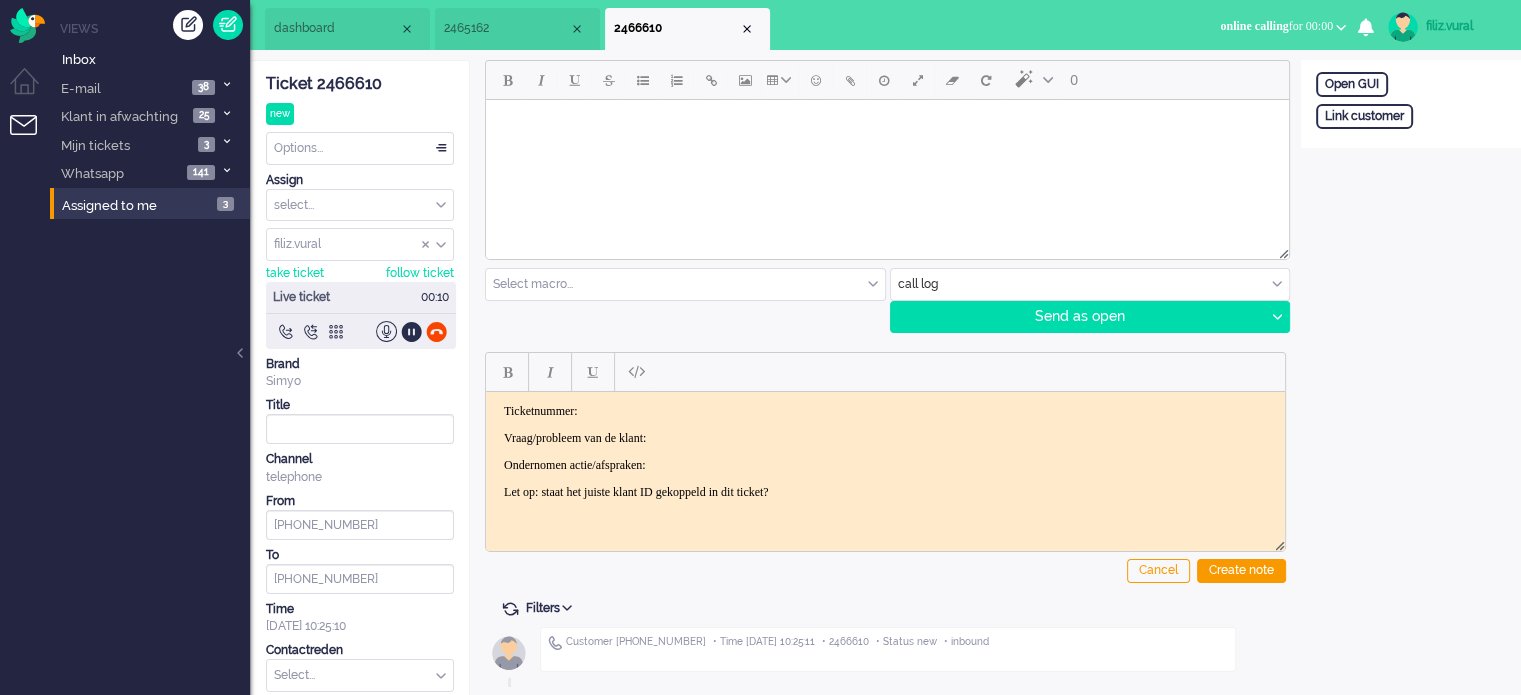 click on "Ticket 2466610" 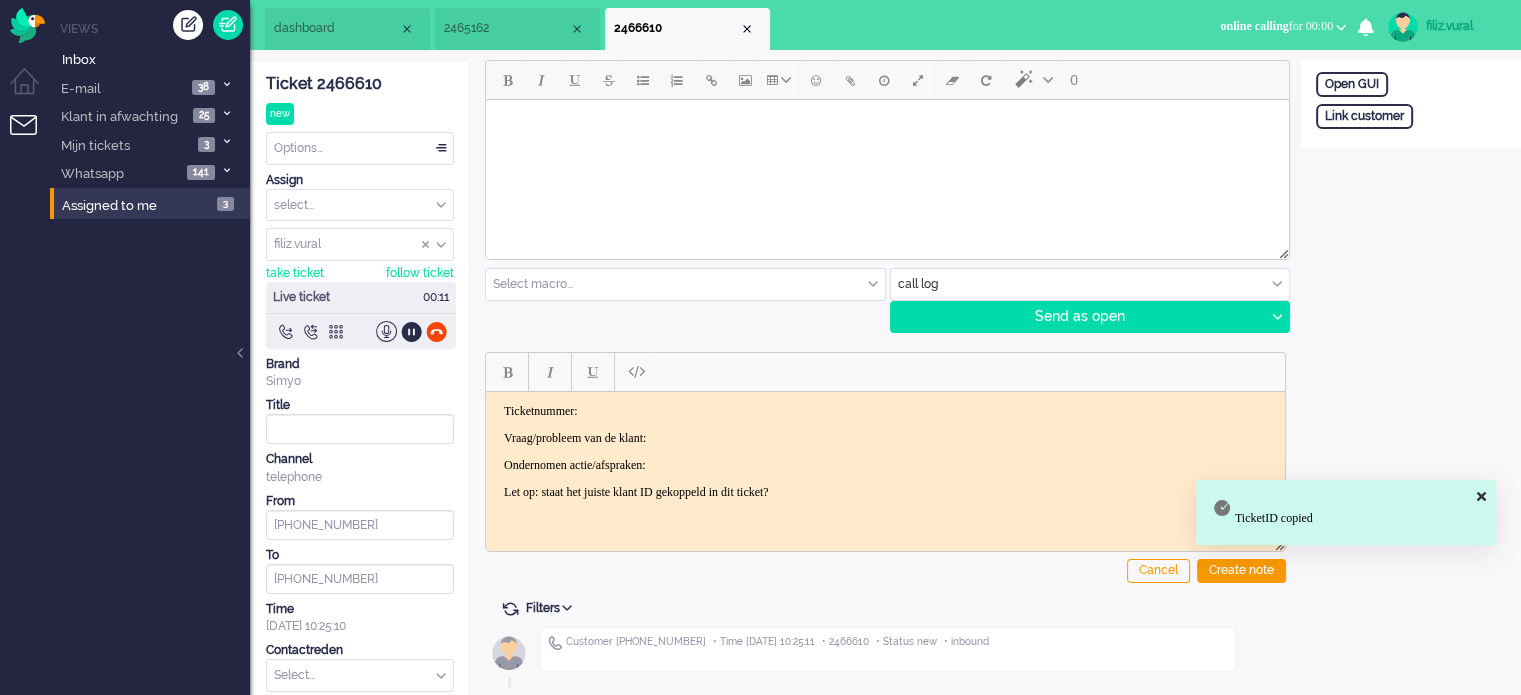 click on "Ticketnummer:" at bounding box center (885, 410) 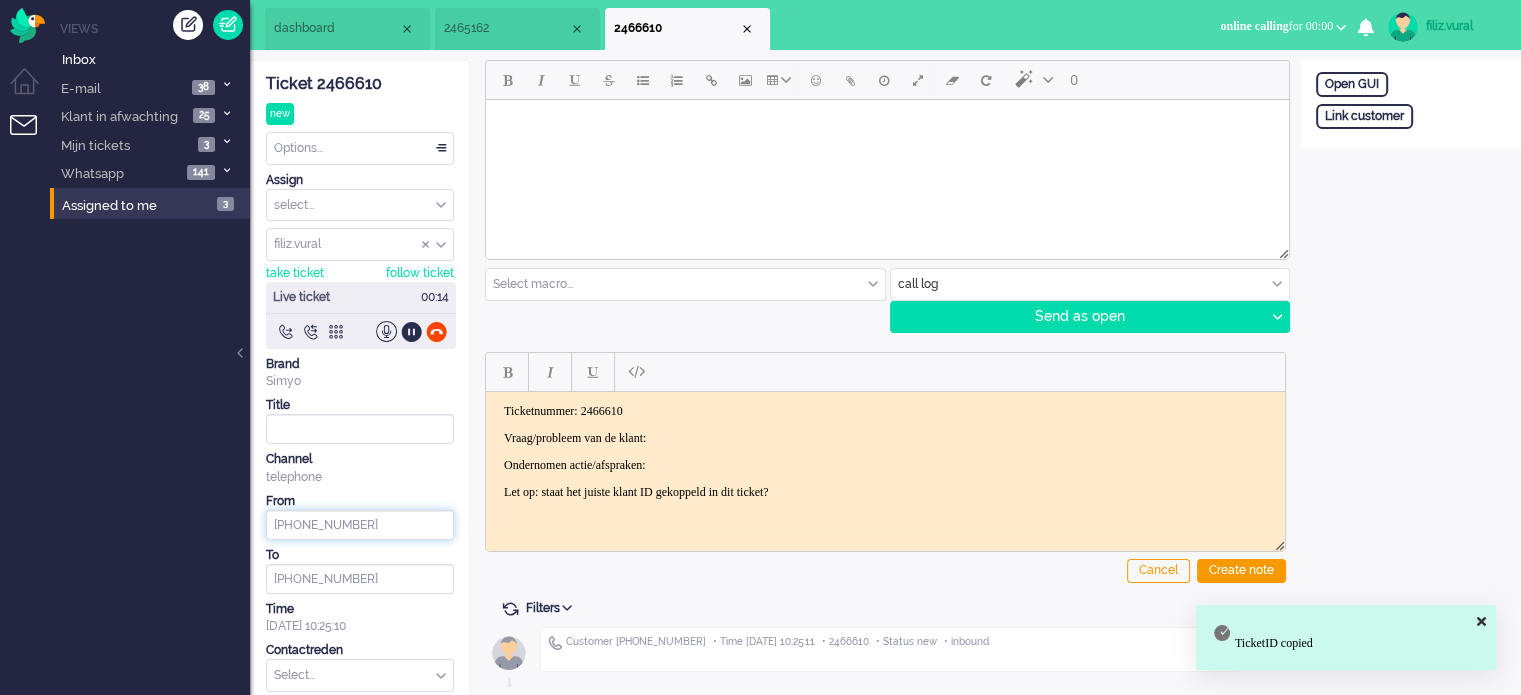 drag, startPoint x: 369, startPoint y: 517, endPoint x: 288, endPoint y: 511, distance: 81.22192 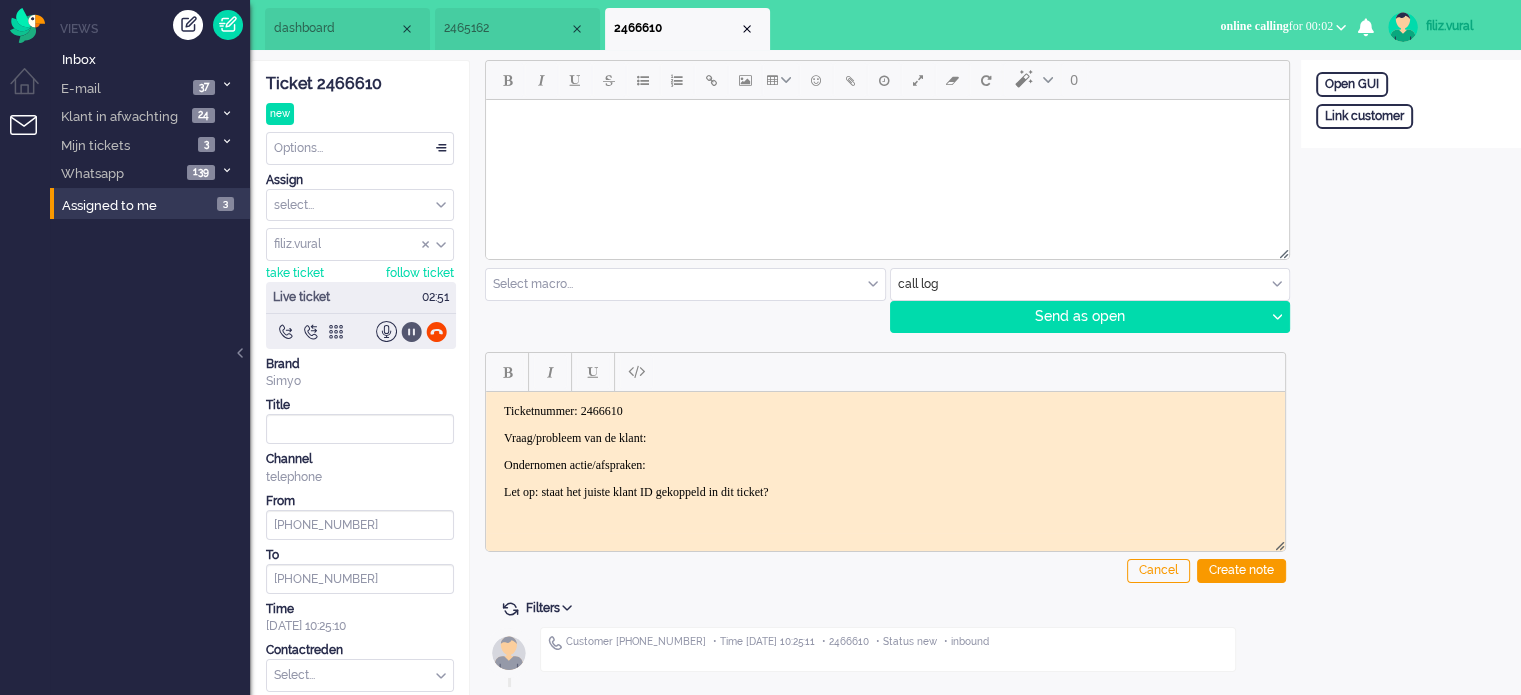 click 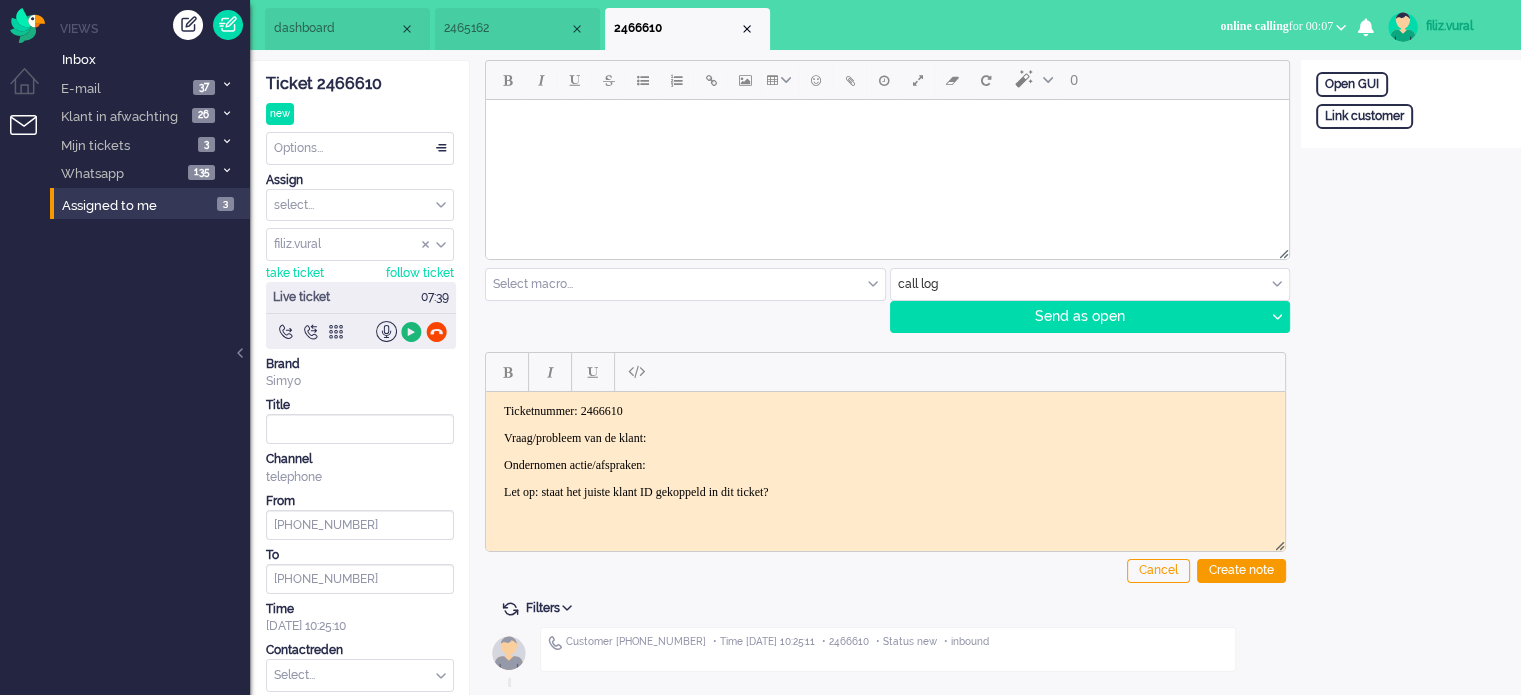click 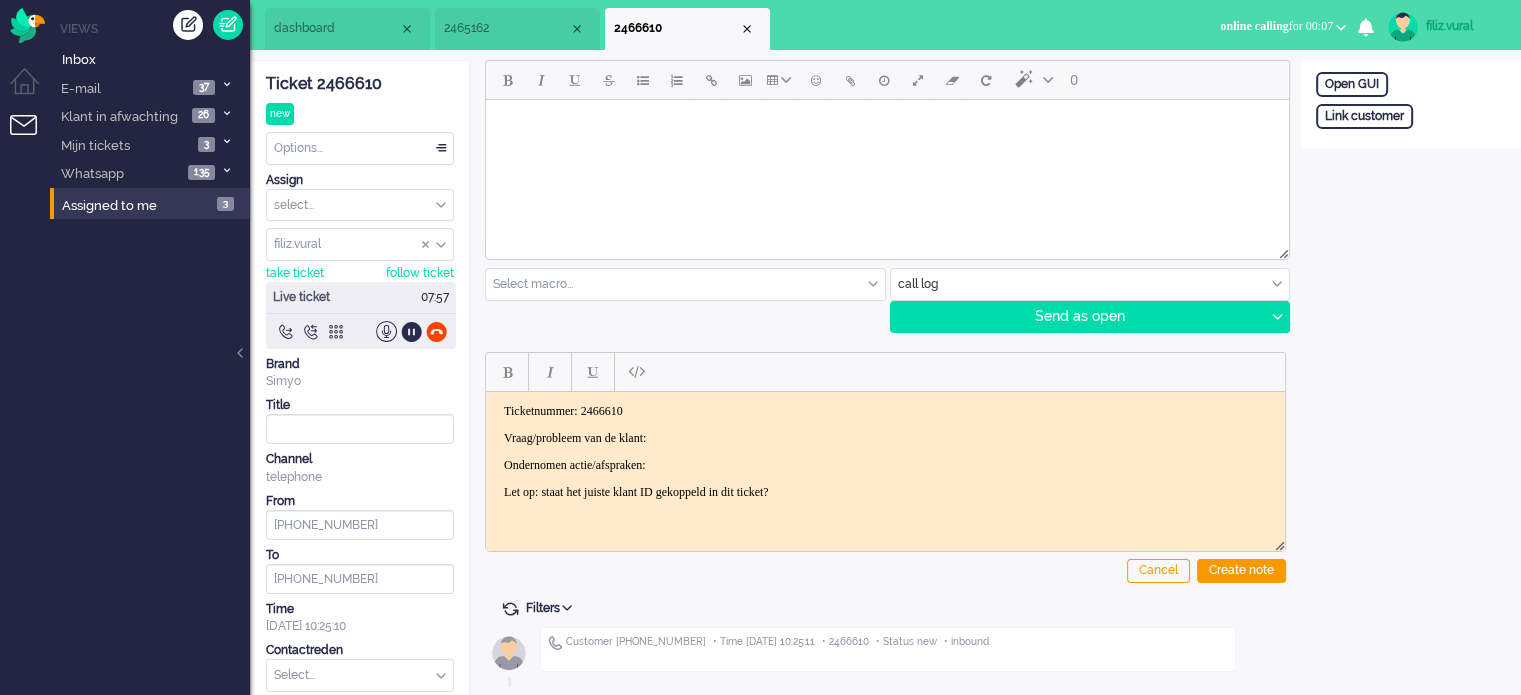 click on "Ticketnummer: 2466610 Vraag/probleem van de klant: Ondernomen actie/afspraken:  Let op: staat het juiste klant ID gekoppeld in dit ticket?" at bounding box center (885, 451) 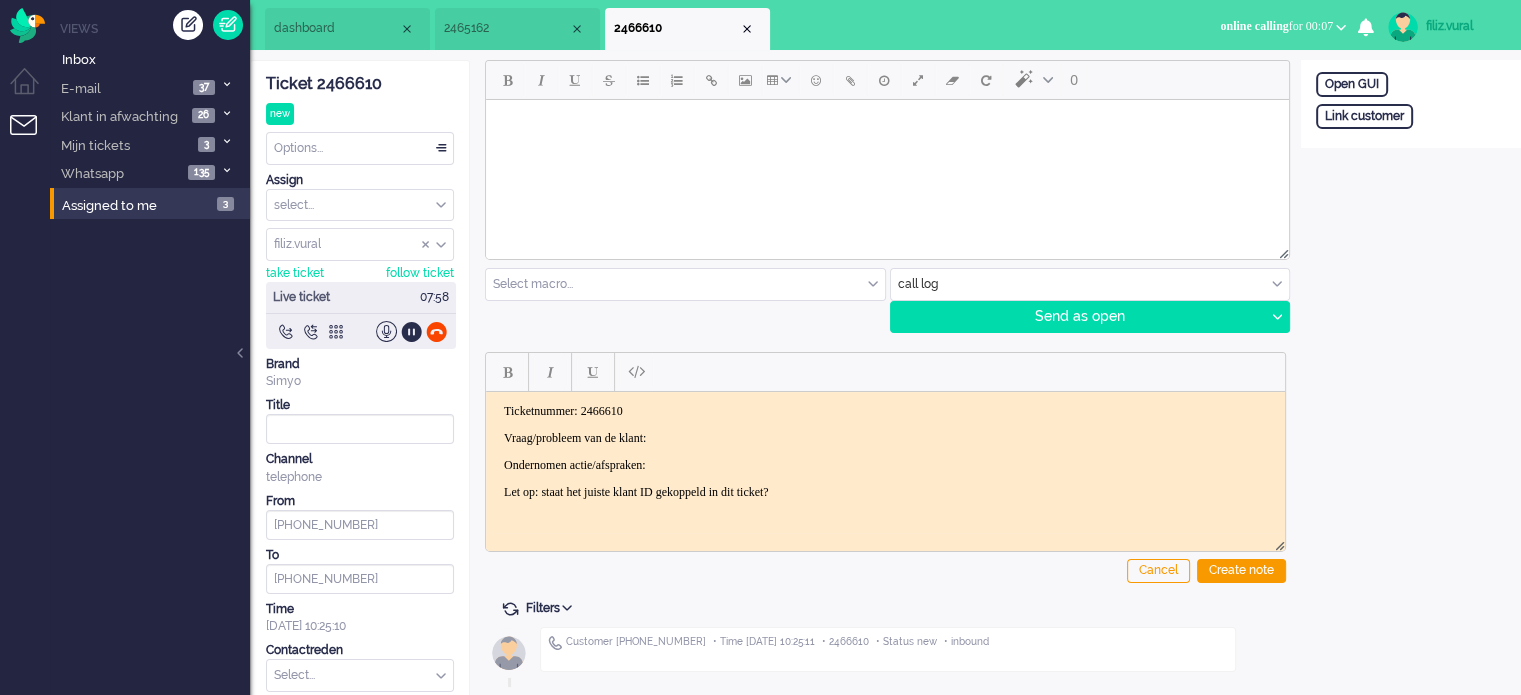 click on "Ticketnummer: 2466610 Vraag/probleem van de klant: Ondernomen actie/afspraken:  Let op: staat het juiste klant ID gekoppeld in dit ticket?" at bounding box center [885, 451] 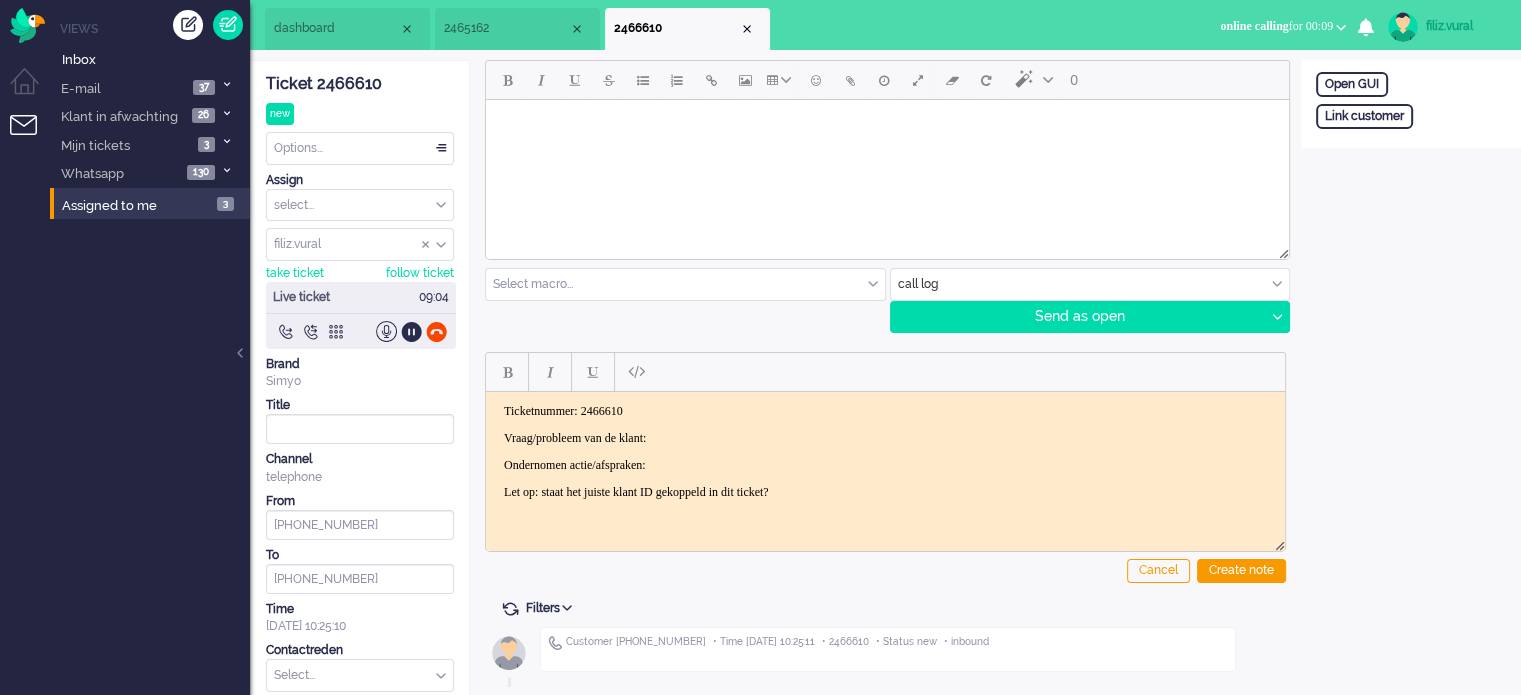 click on "dashboard" at bounding box center (347, 29) 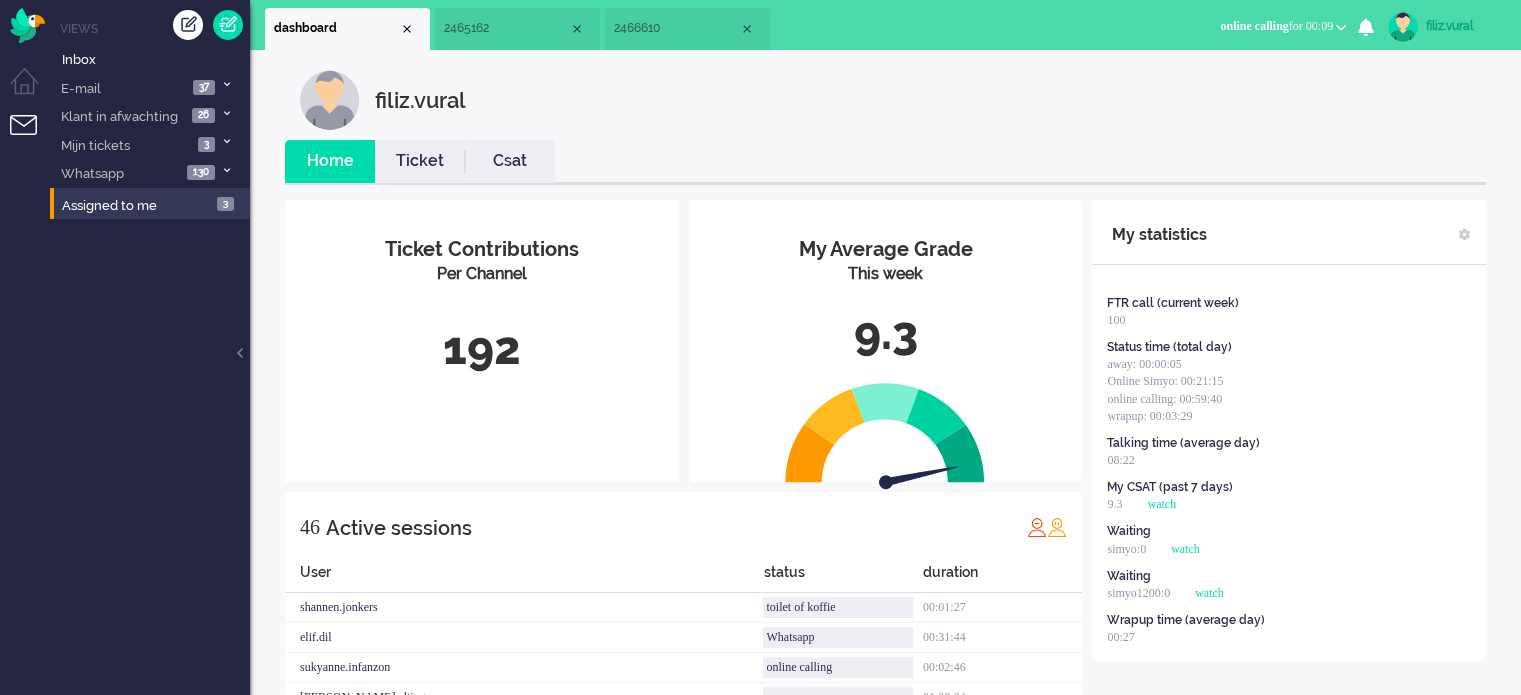 click on "Csat" at bounding box center [510, 161] 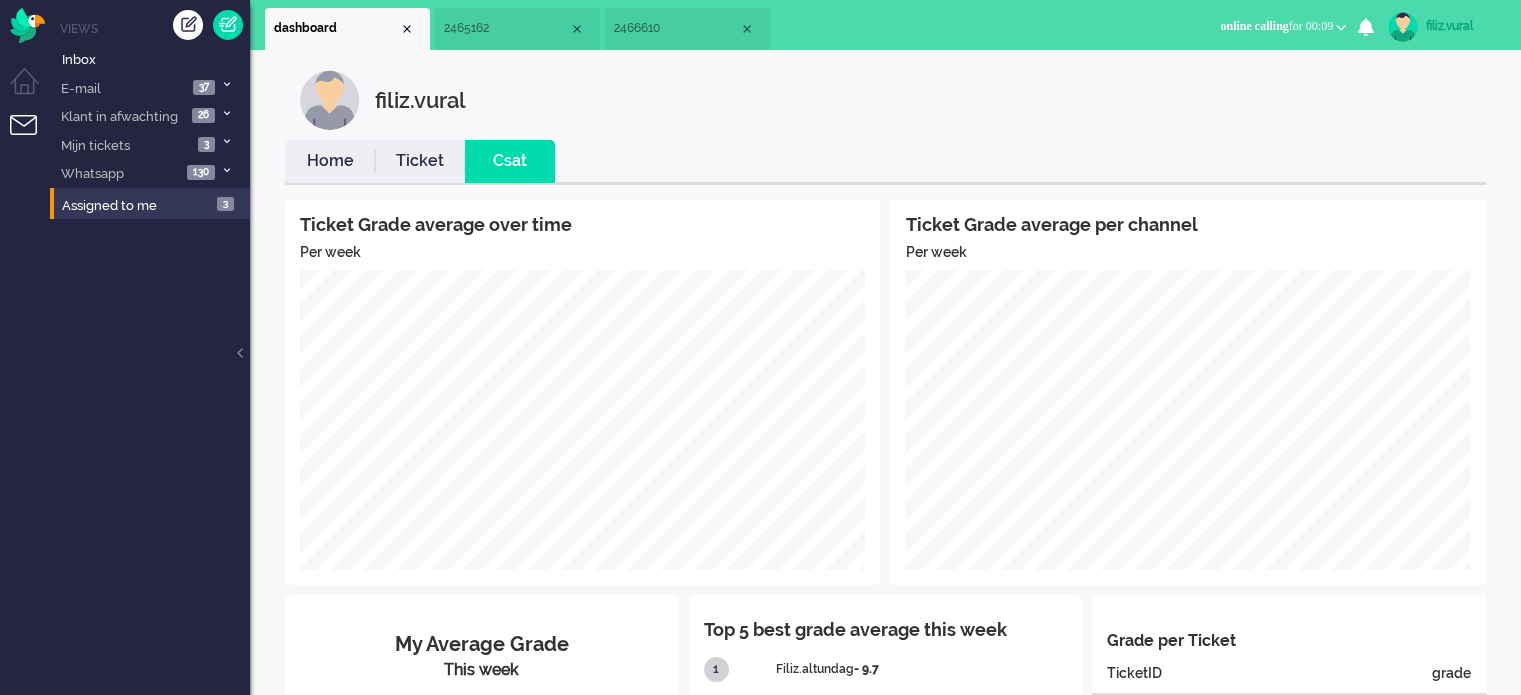 click on "Home" at bounding box center (330, 161) 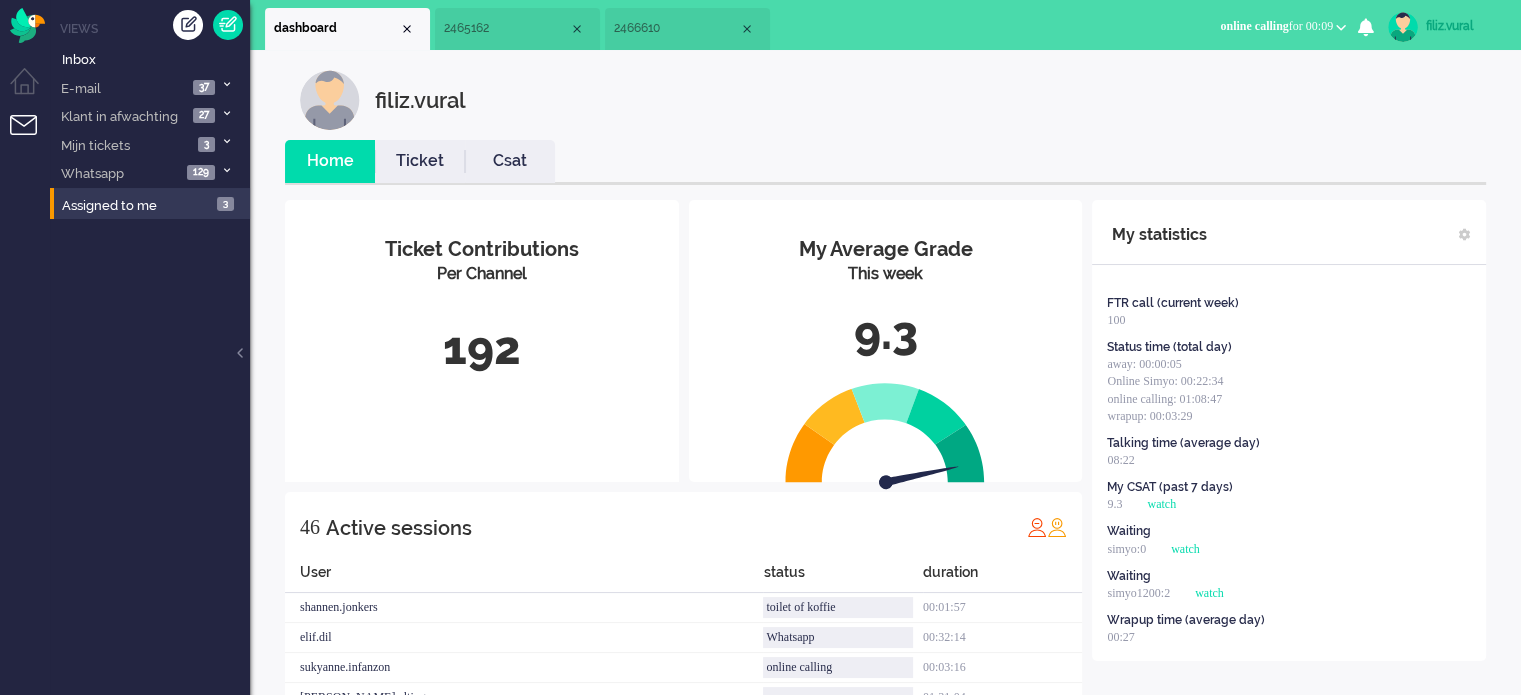 click on "Csat" at bounding box center (510, 161) 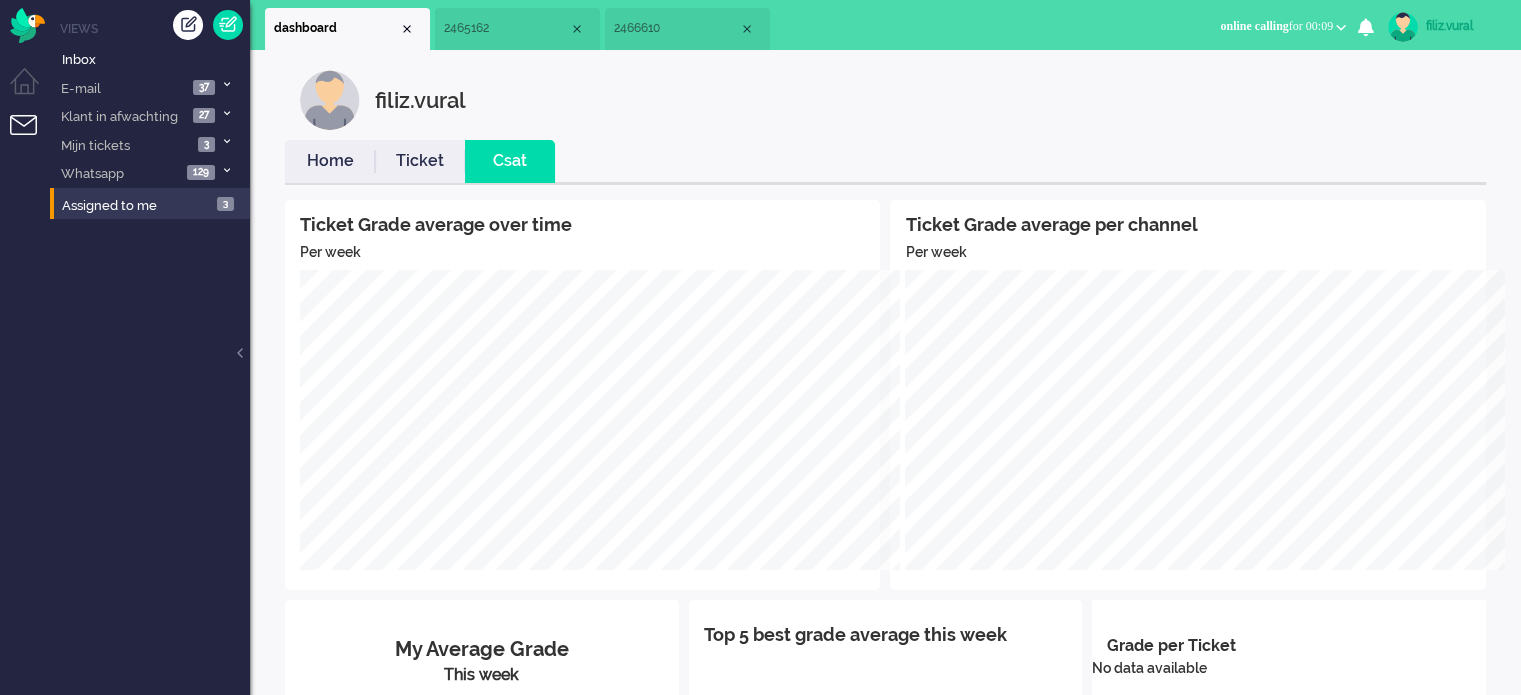 click on "Ticket" at bounding box center (420, 161) 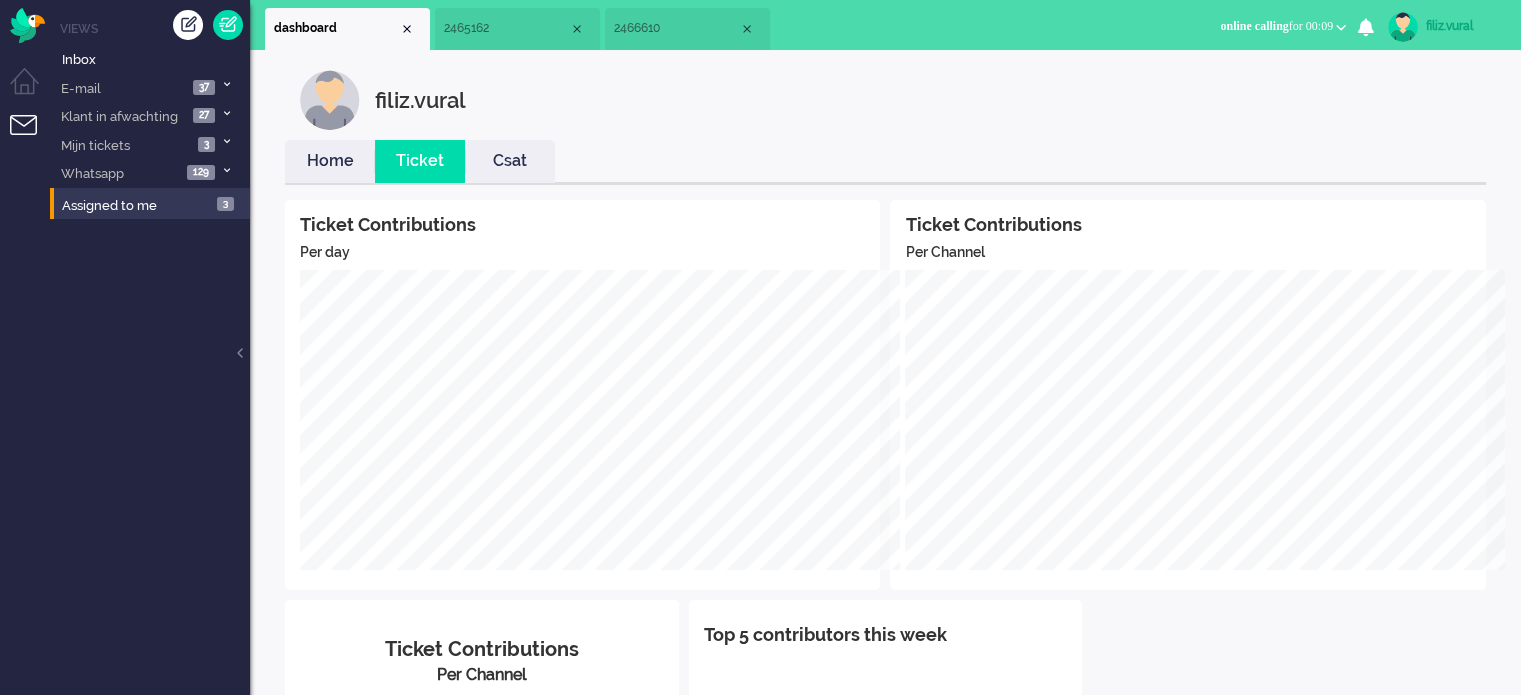 click on "Home" at bounding box center [330, 161] 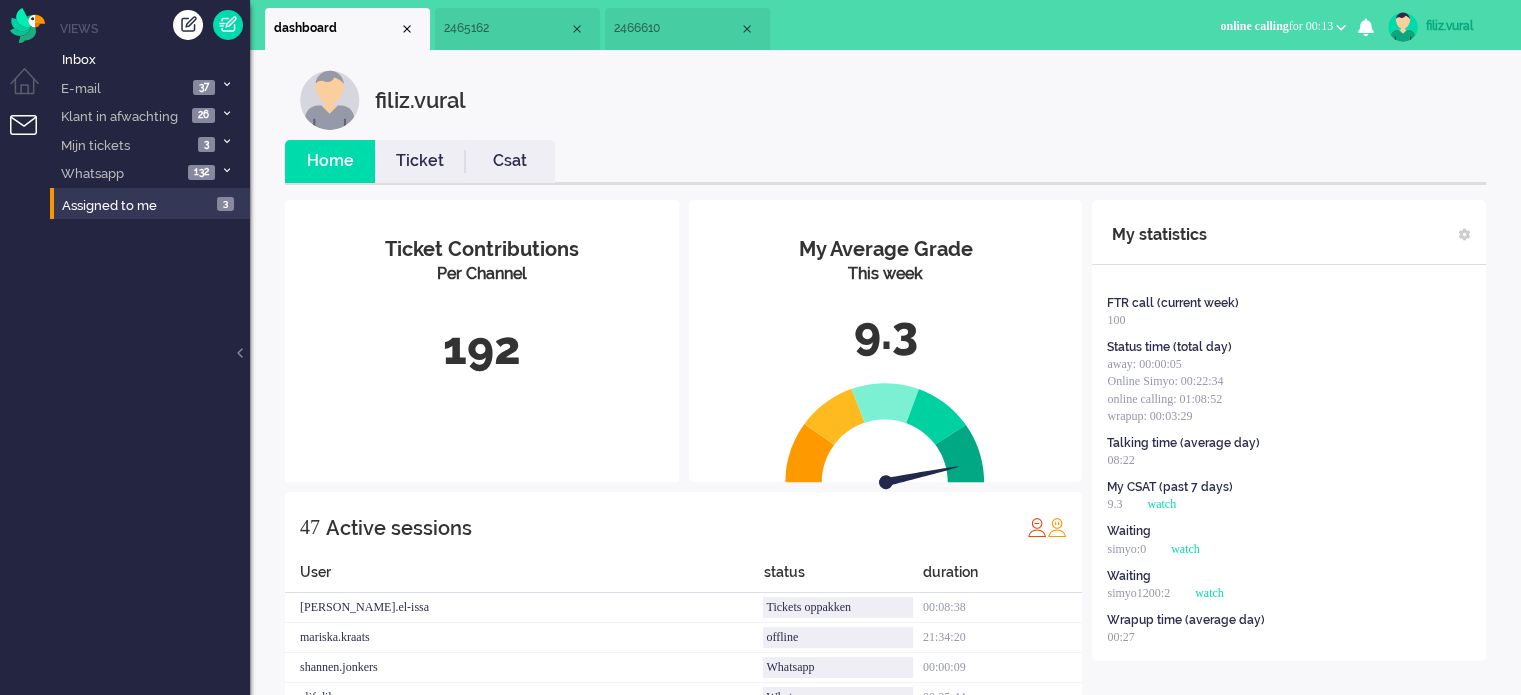 click on "2466610" at bounding box center (676, 28) 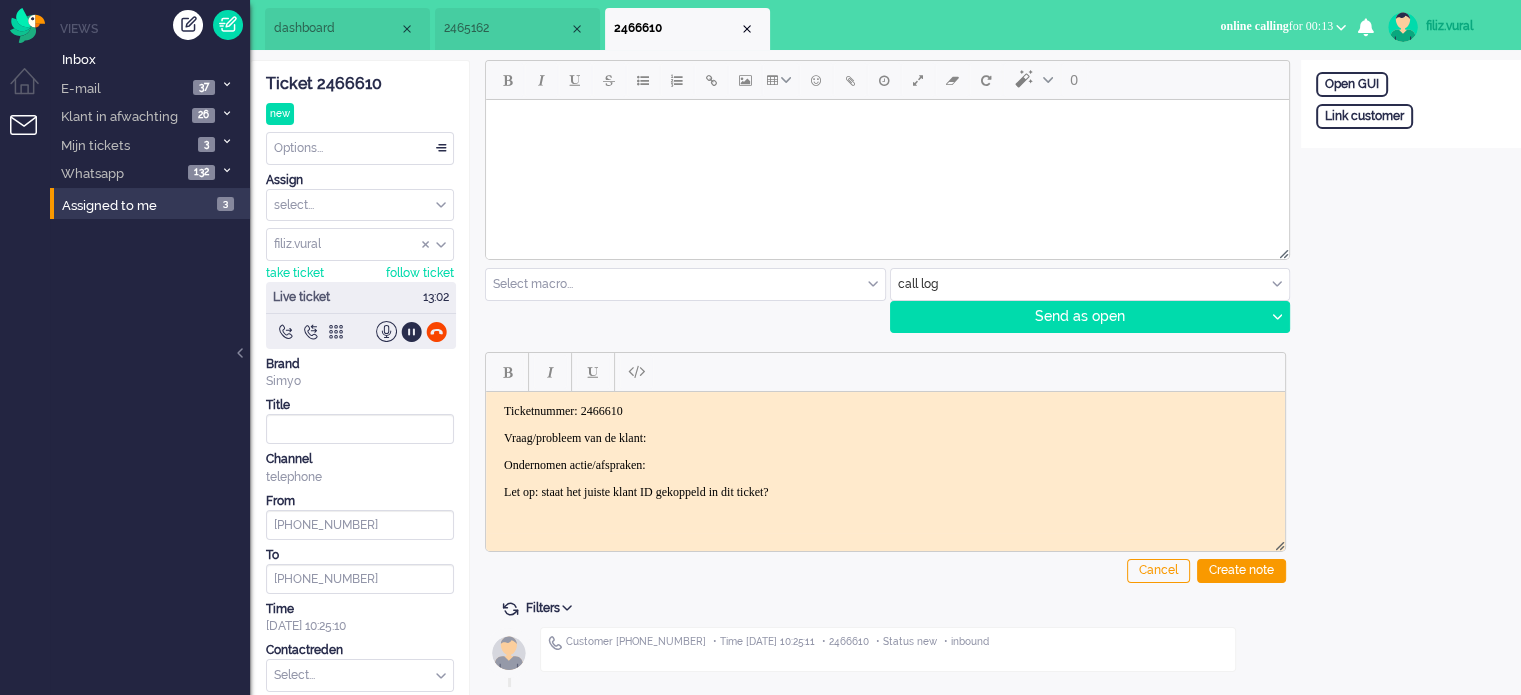 click on "Vraag/probleem van de klant:" at bounding box center [885, 437] 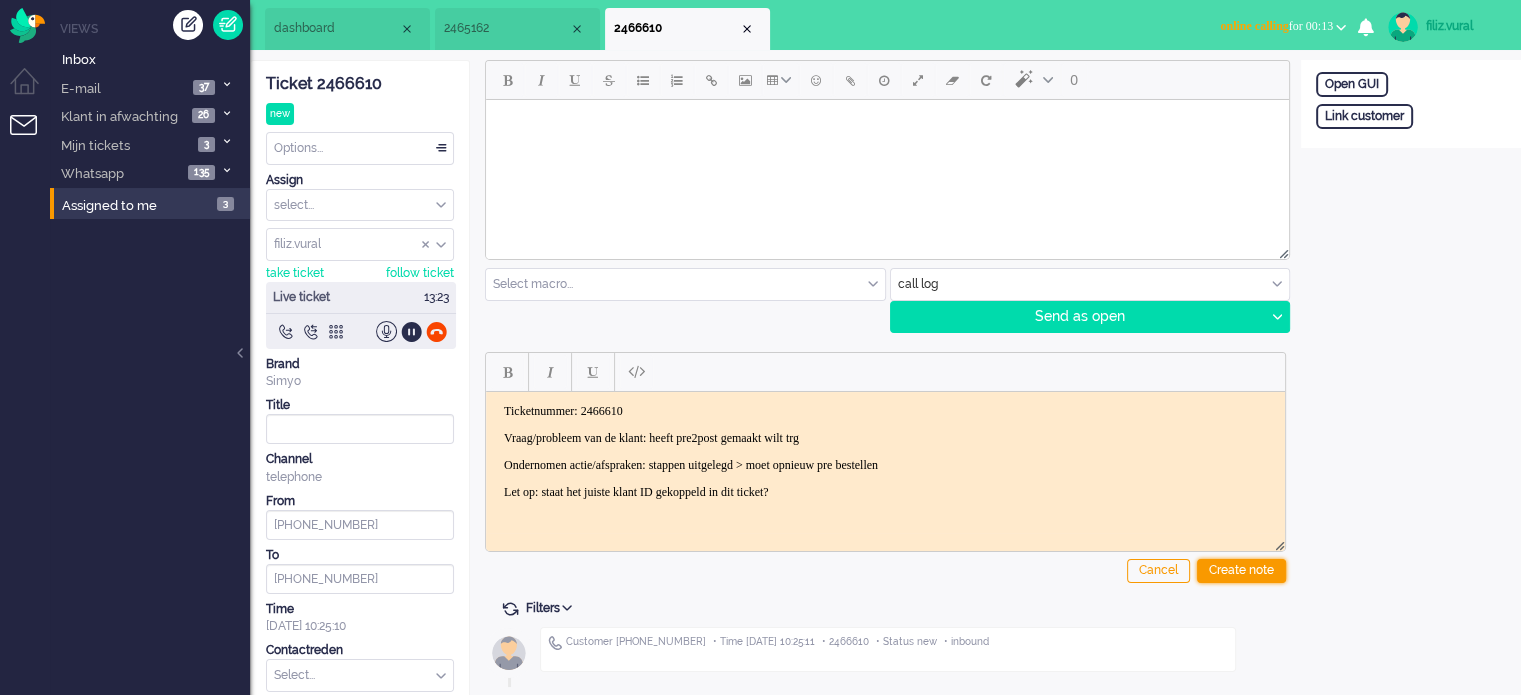 click on "Create note" at bounding box center (1241, 571) 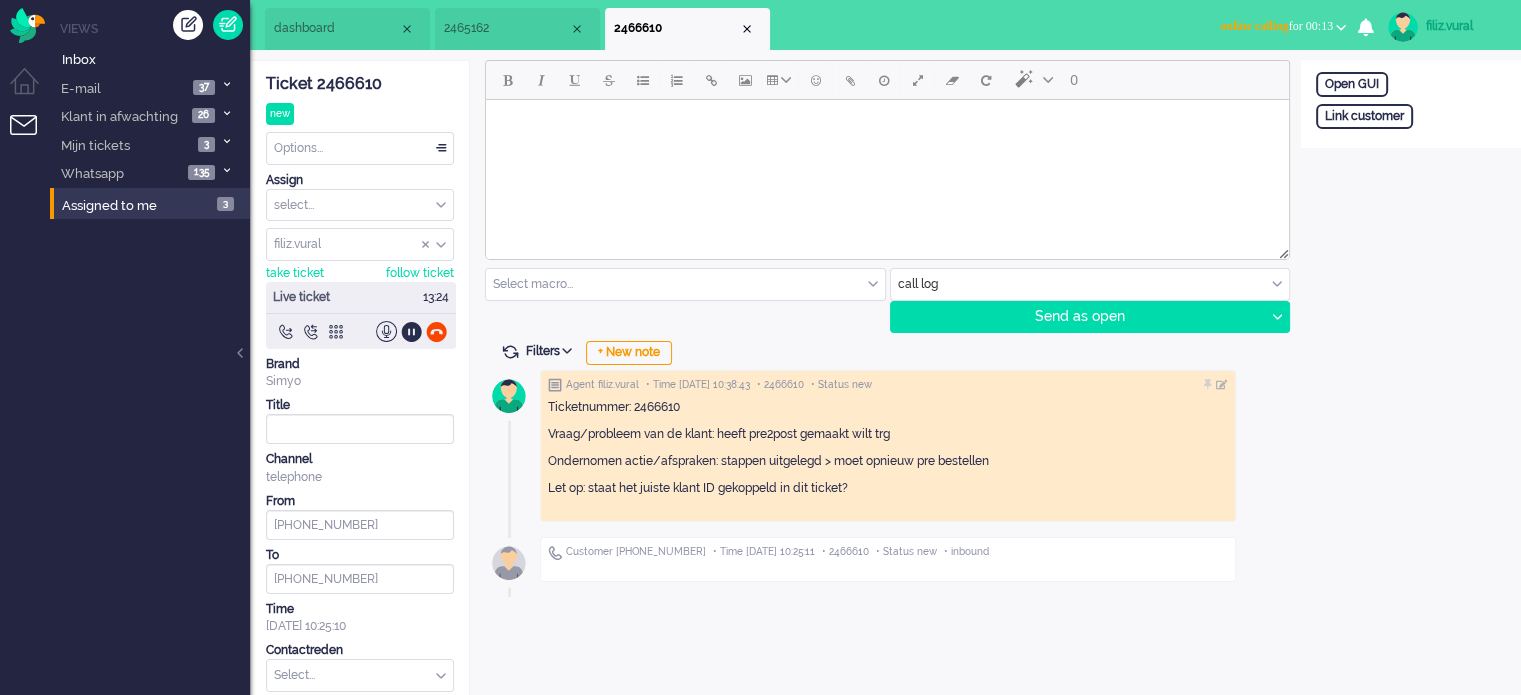 scroll, scrollTop: 66, scrollLeft: 0, axis: vertical 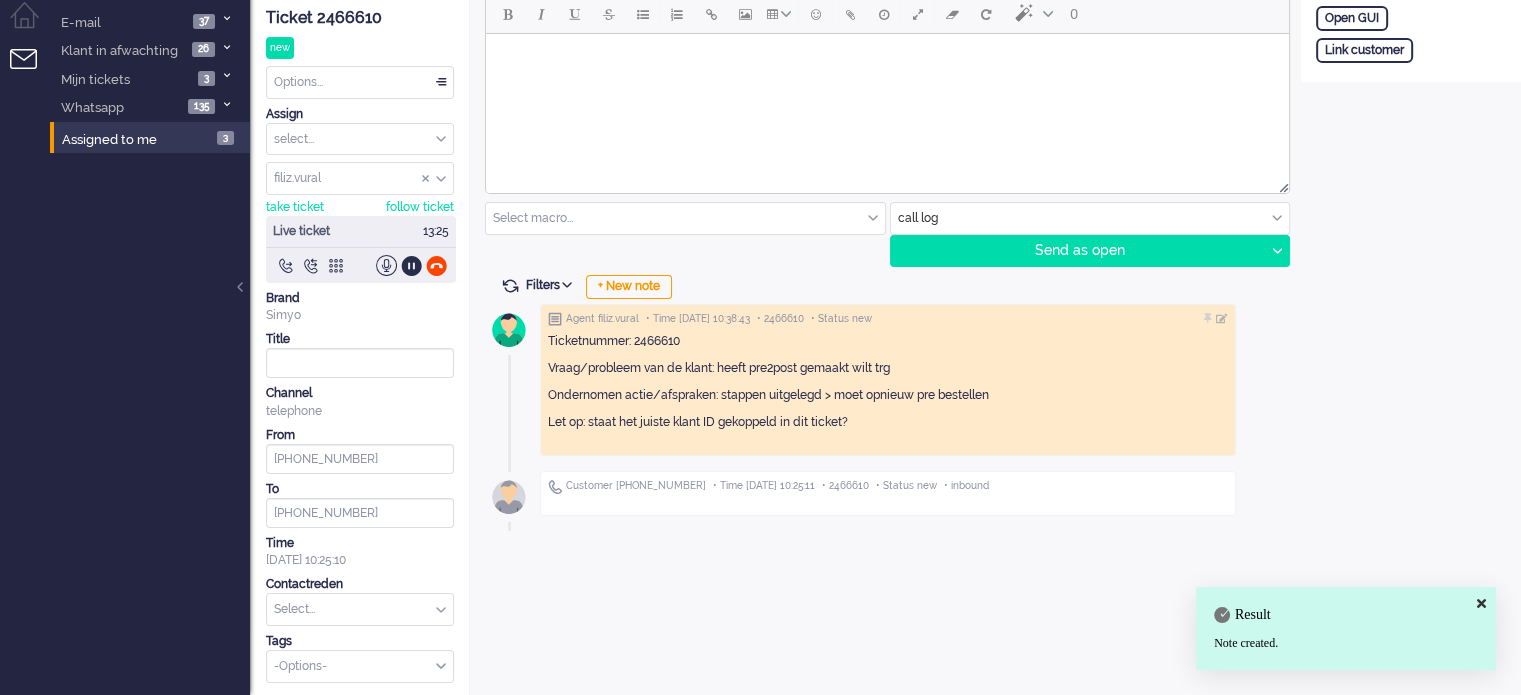 click at bounding box center (360, 609) 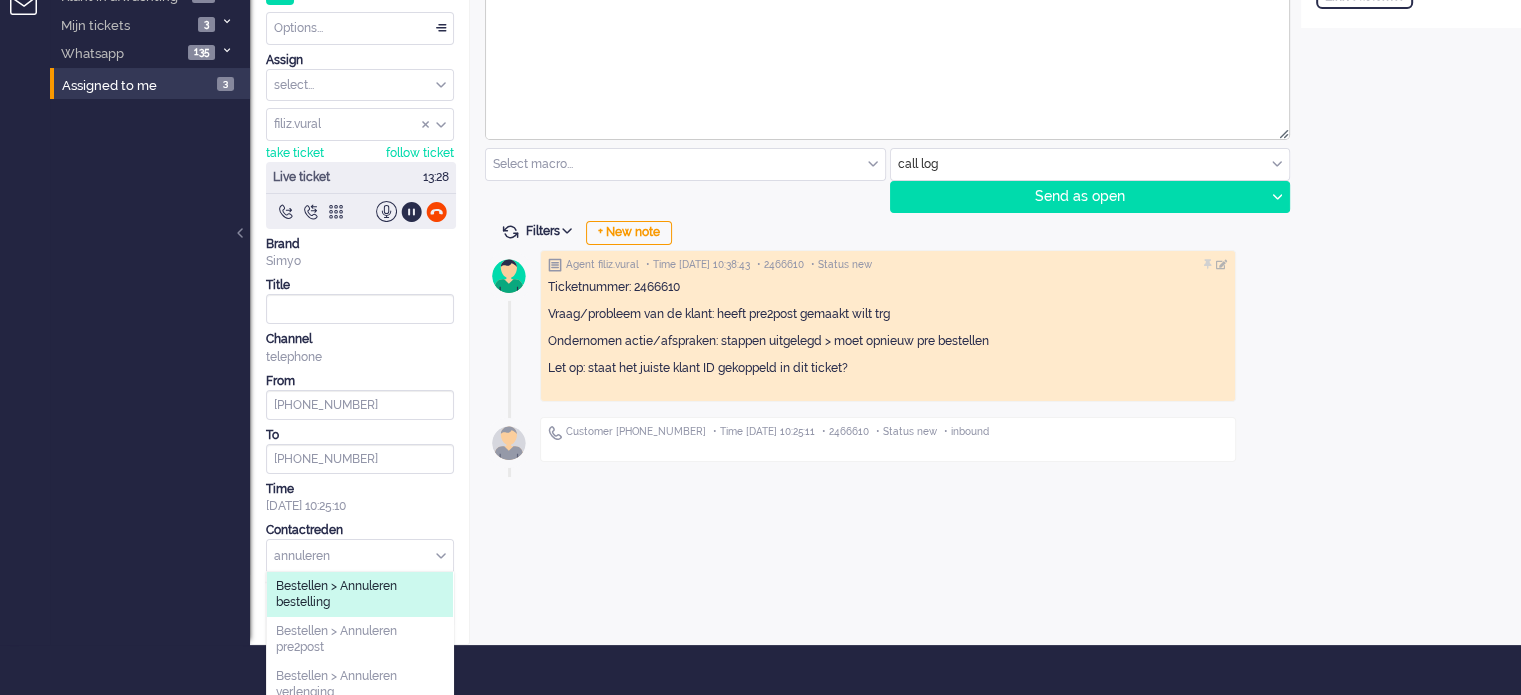 scroll, scrollTop: 149, scrollLeft: 0, axis: vertical 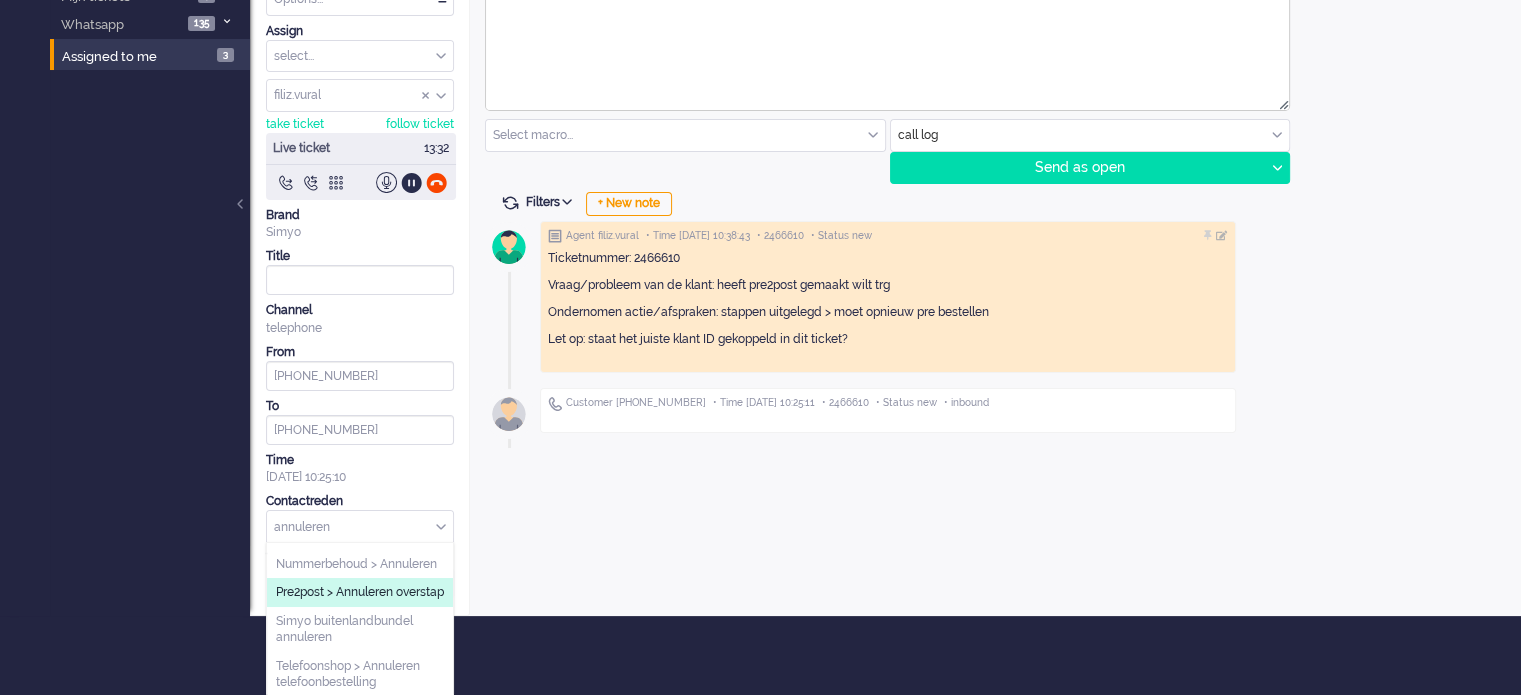 type on "annuleren" 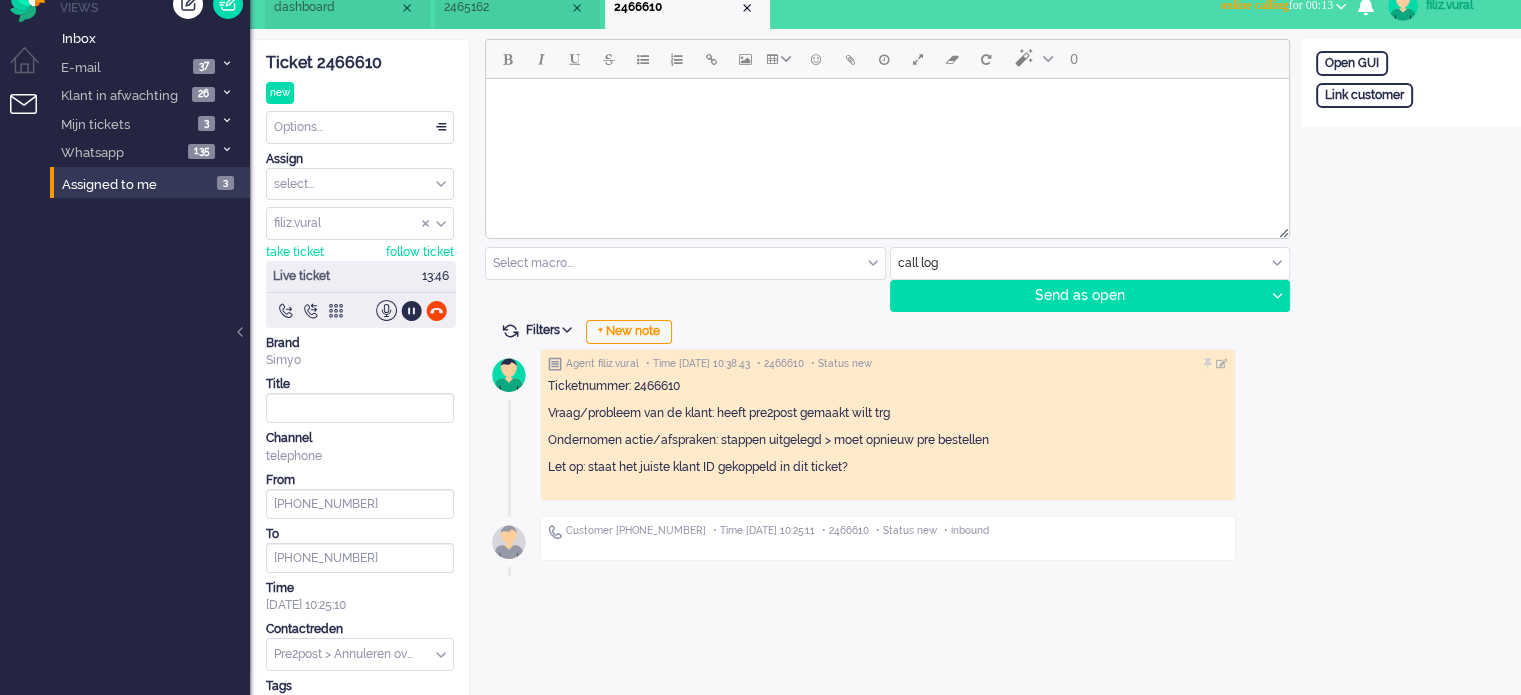 scroll, scrollTop: 0, scrollLeft: 0, axis: both 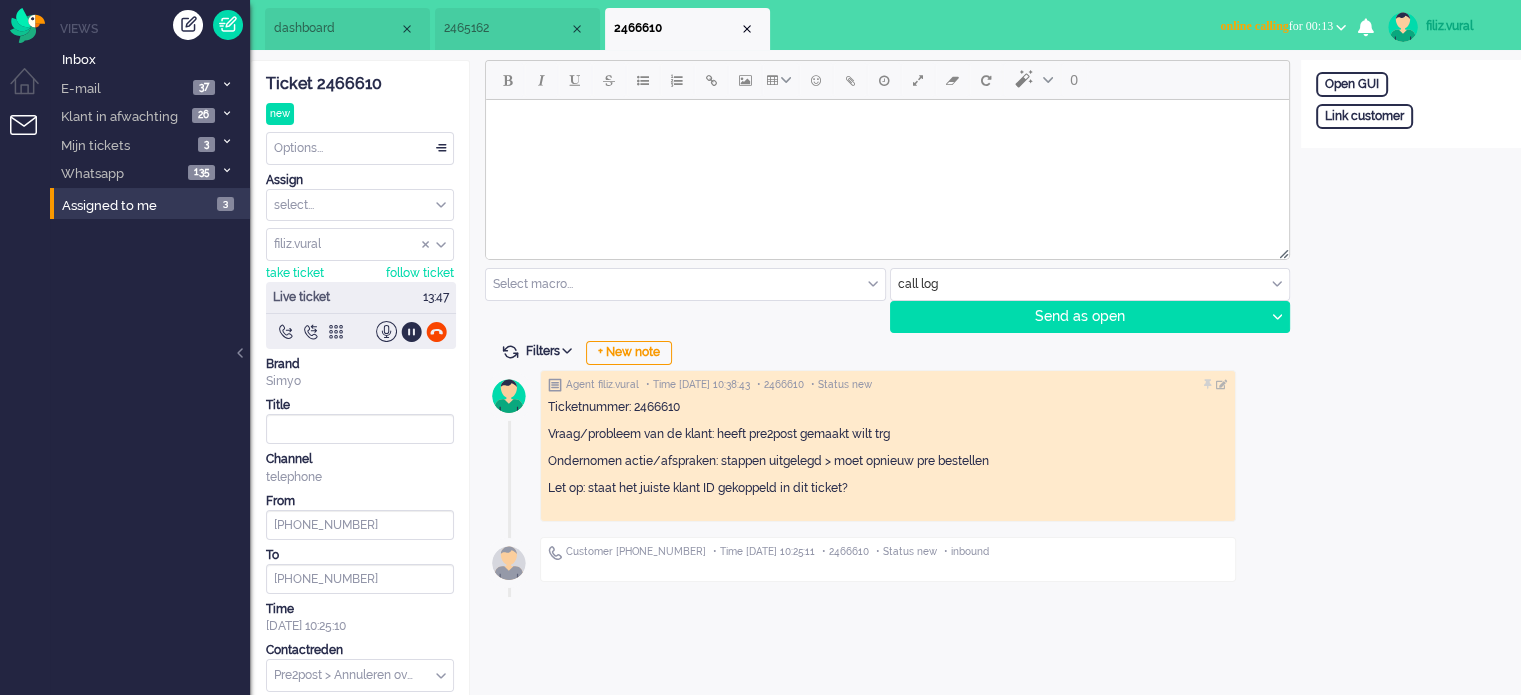 click on "dashboard" at bounding box center (347, 29) 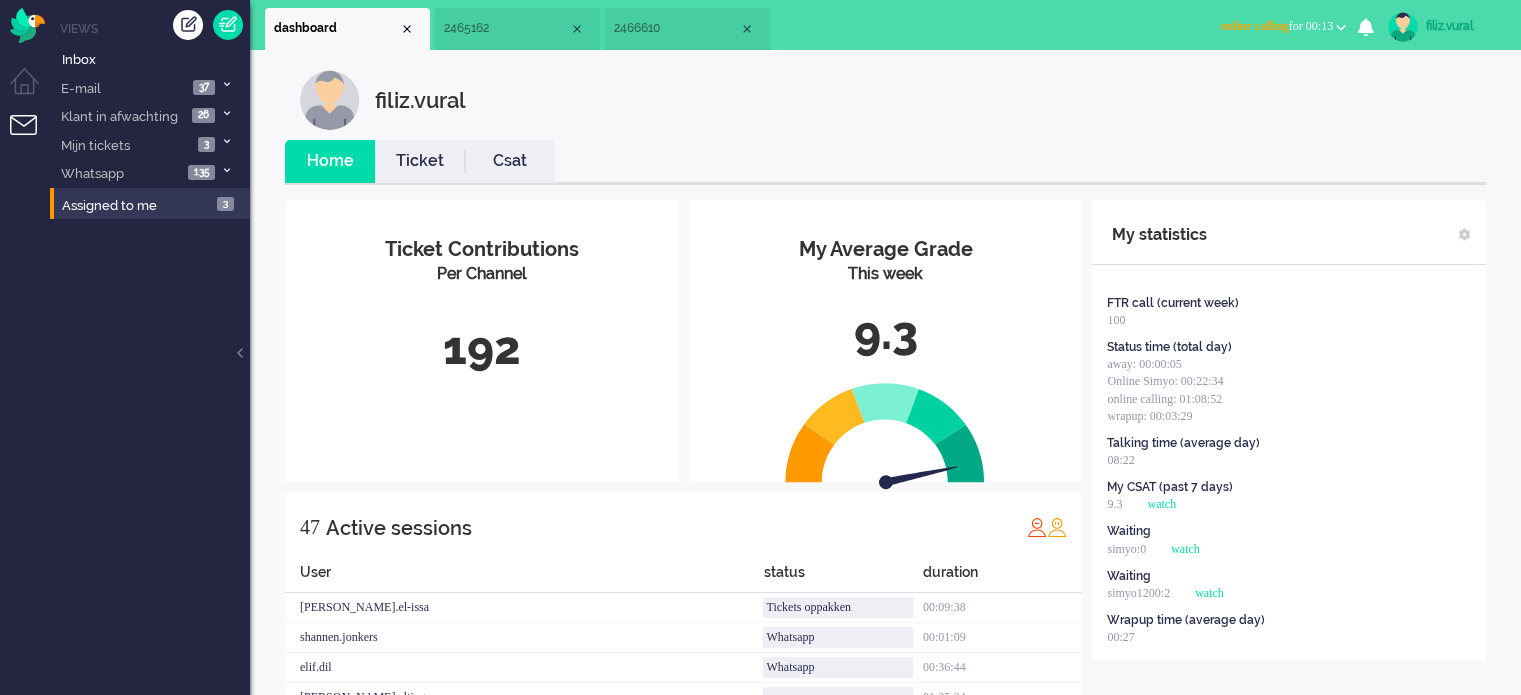 click on "Ticket" at bounding box center [420, 161] 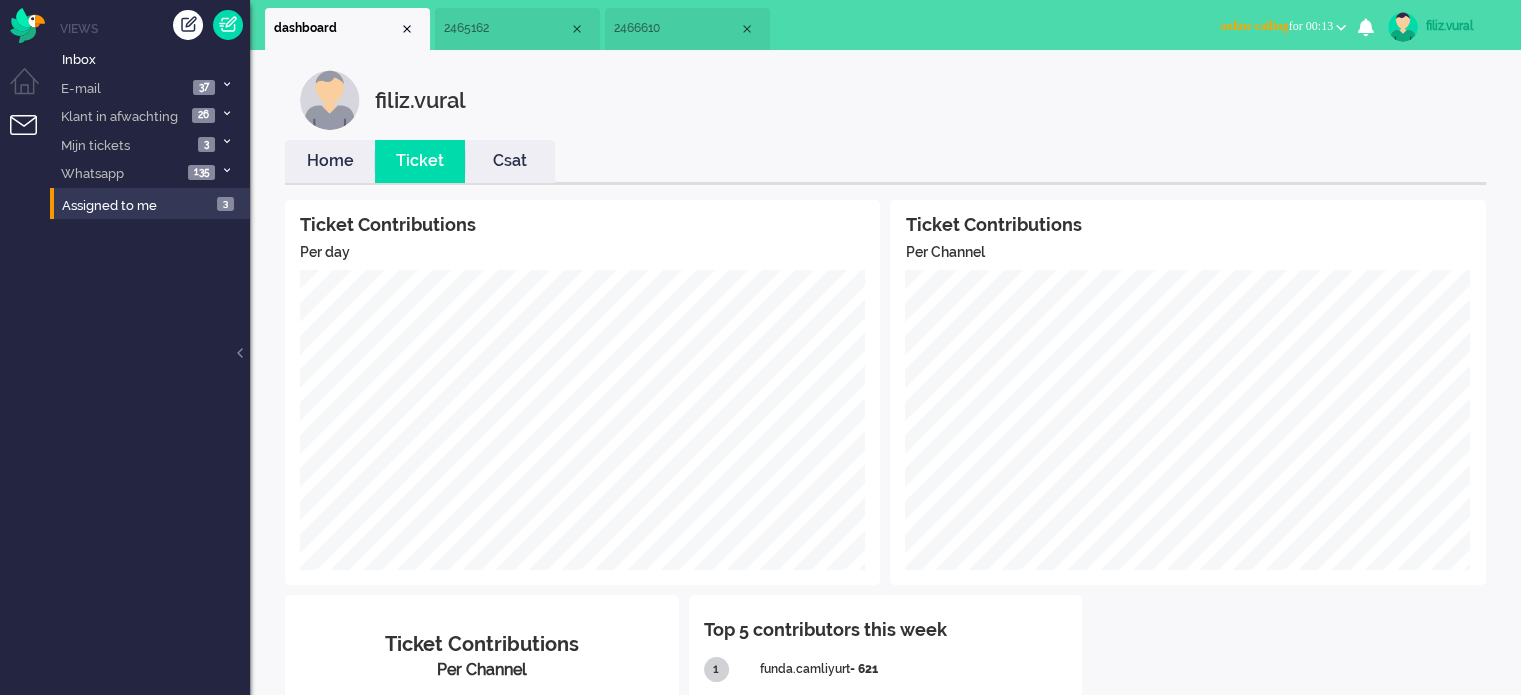 click on "Home" at bounding box center (330, 161) 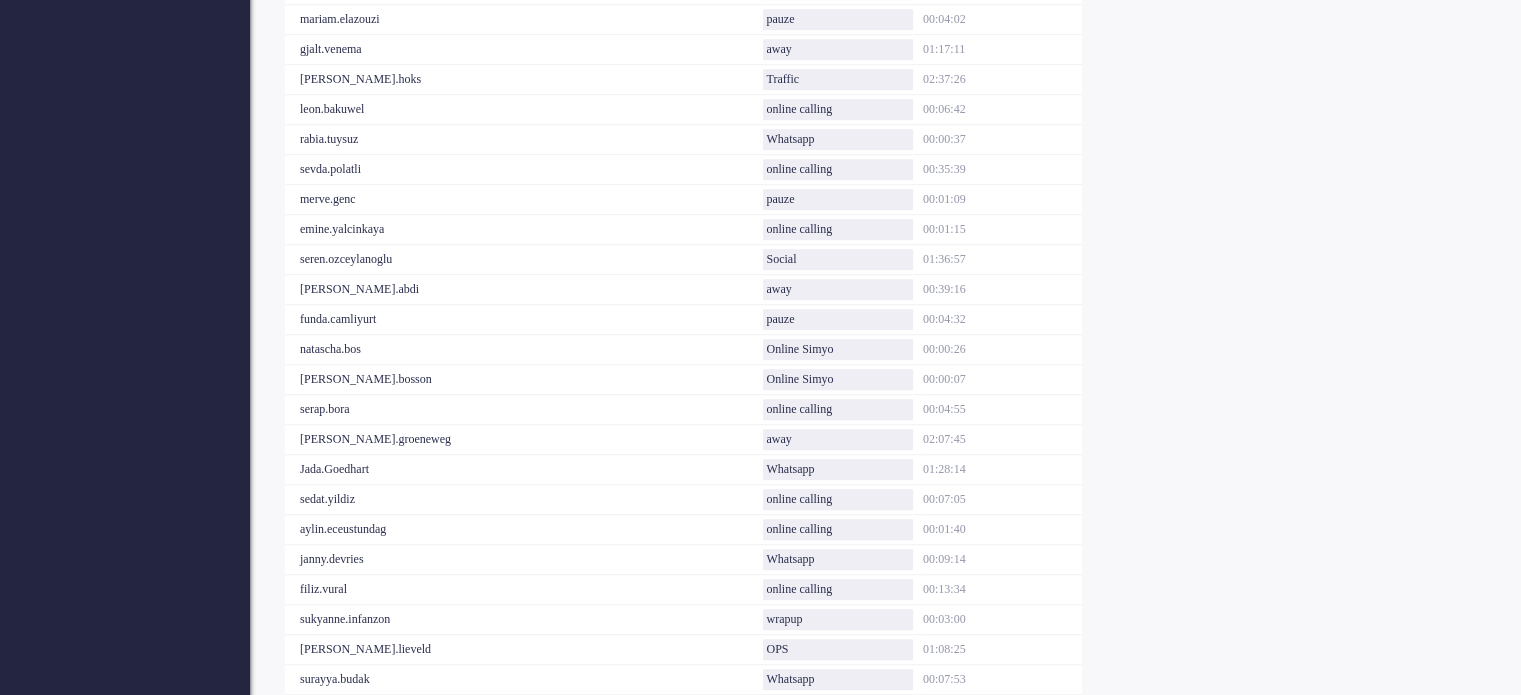 scroll, scrollTop: 1261, scrollLeft: 0, axis: vertical 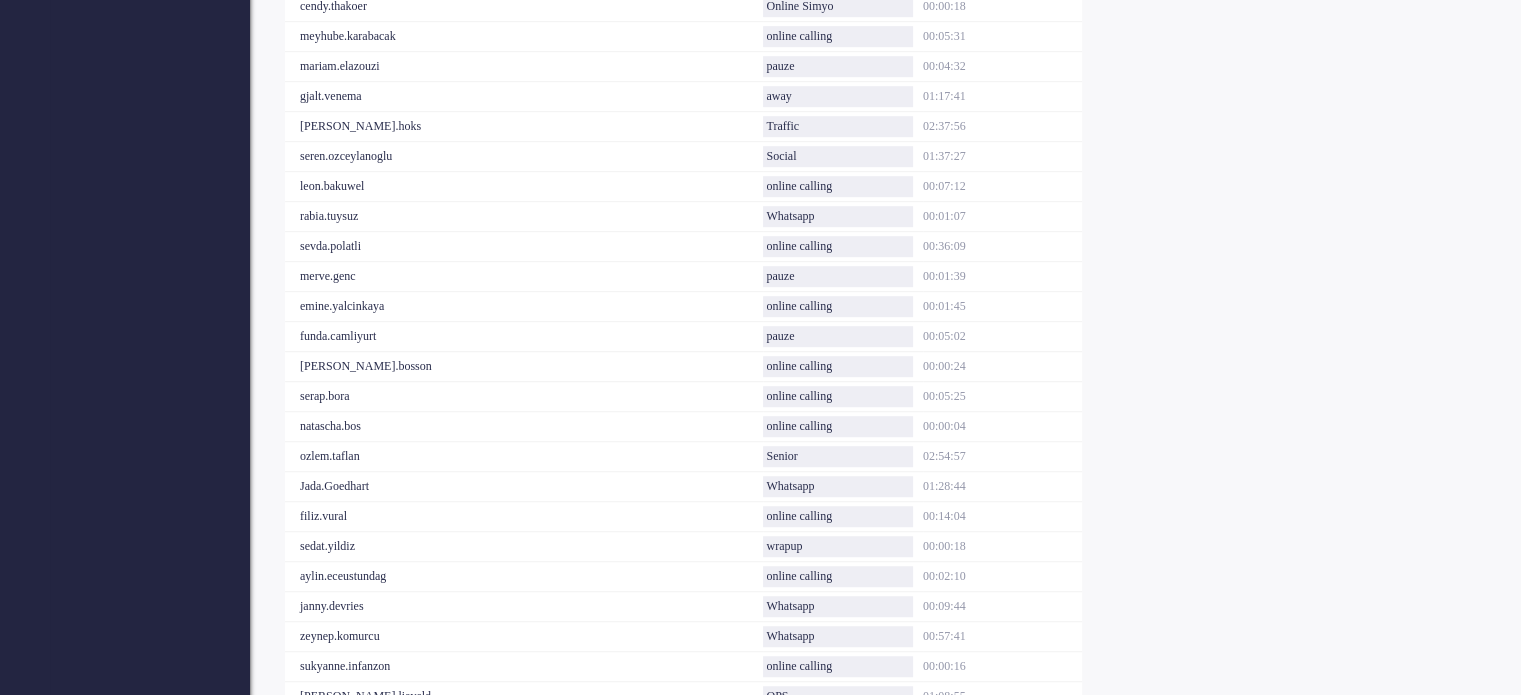 type 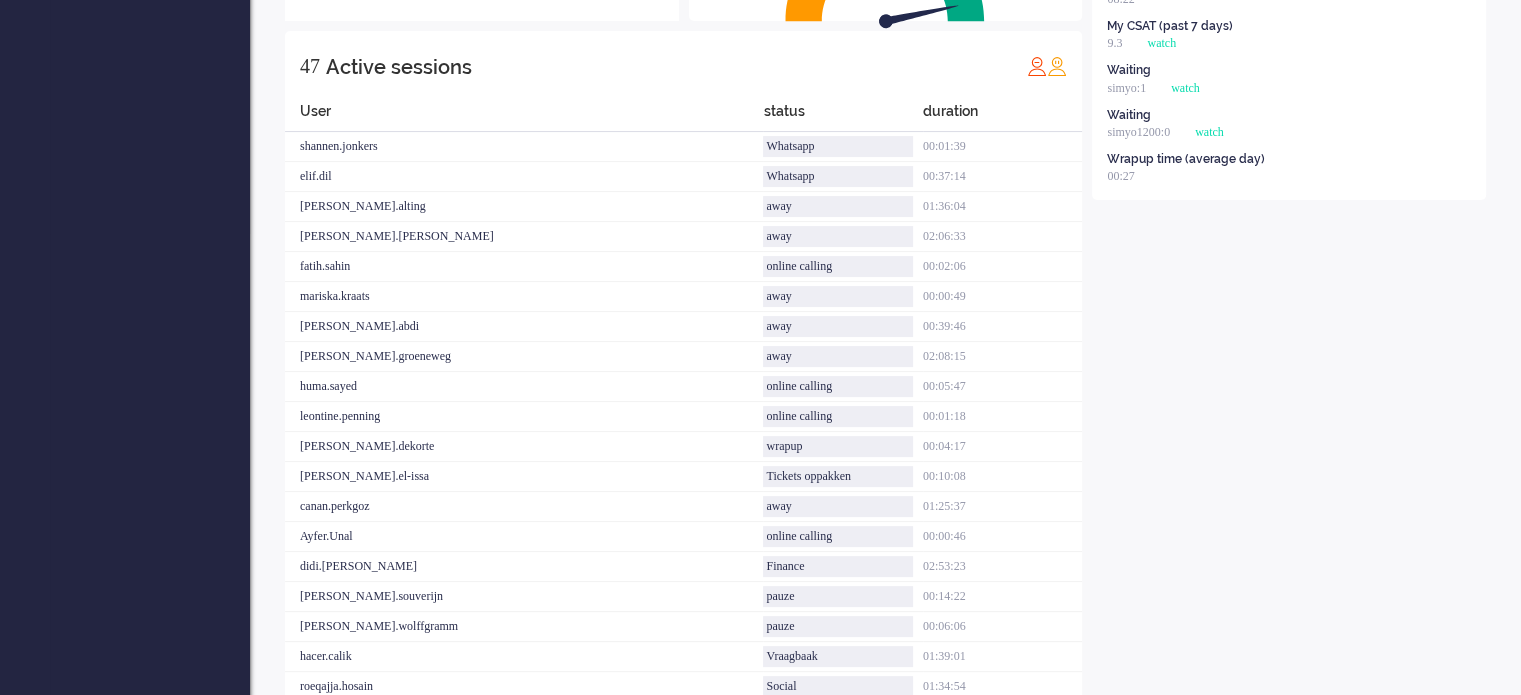 scroll, scrollTop: 0, scrollLeft: 0, axis: both 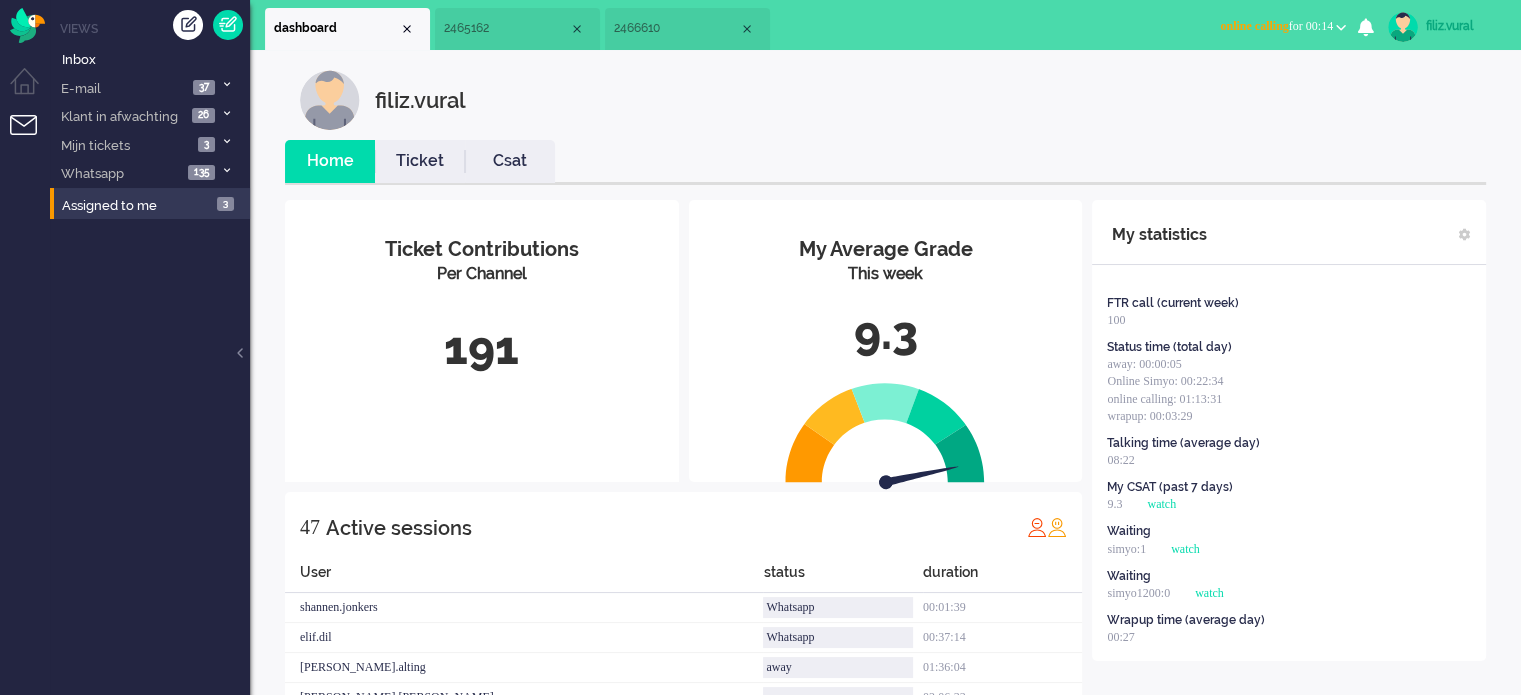 click on "Ticket" at bounding box center [420, 161] 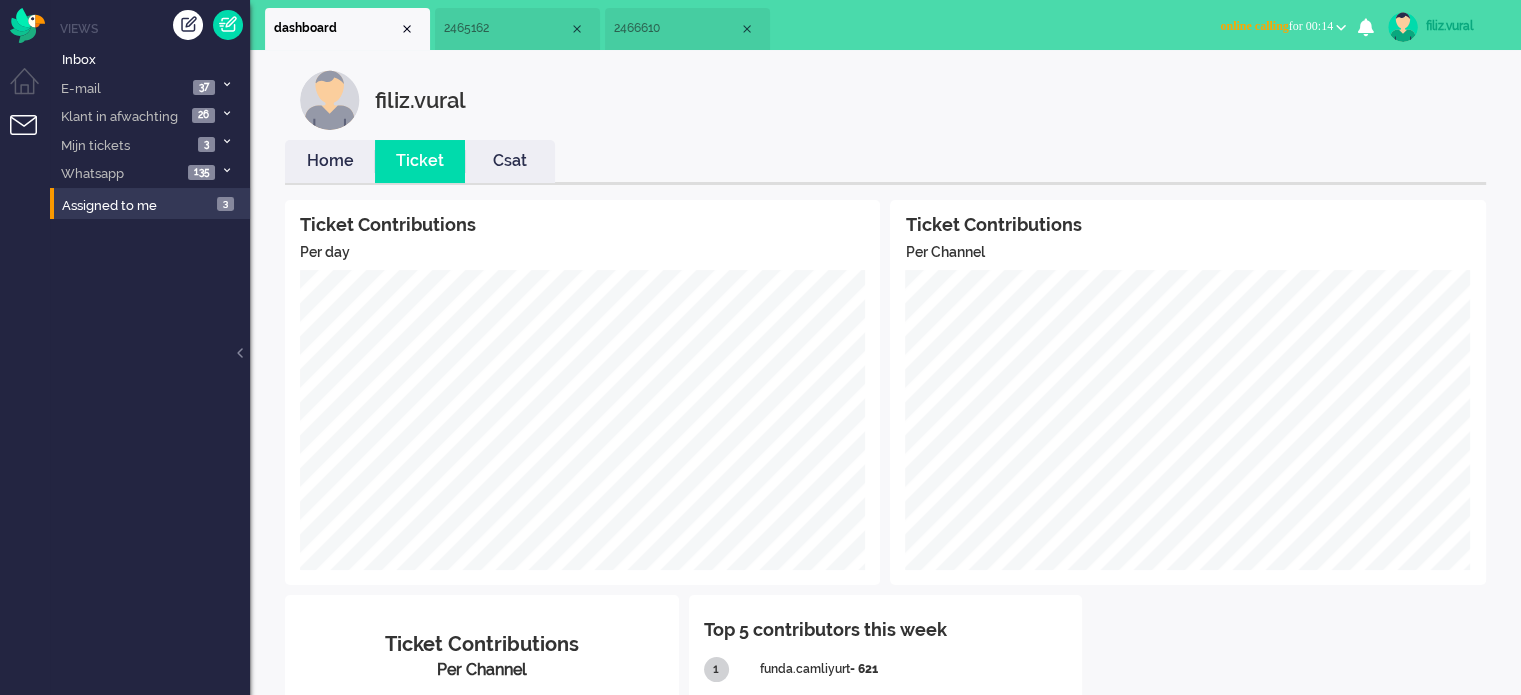 click on "Home" at bounding box center (330, 161) 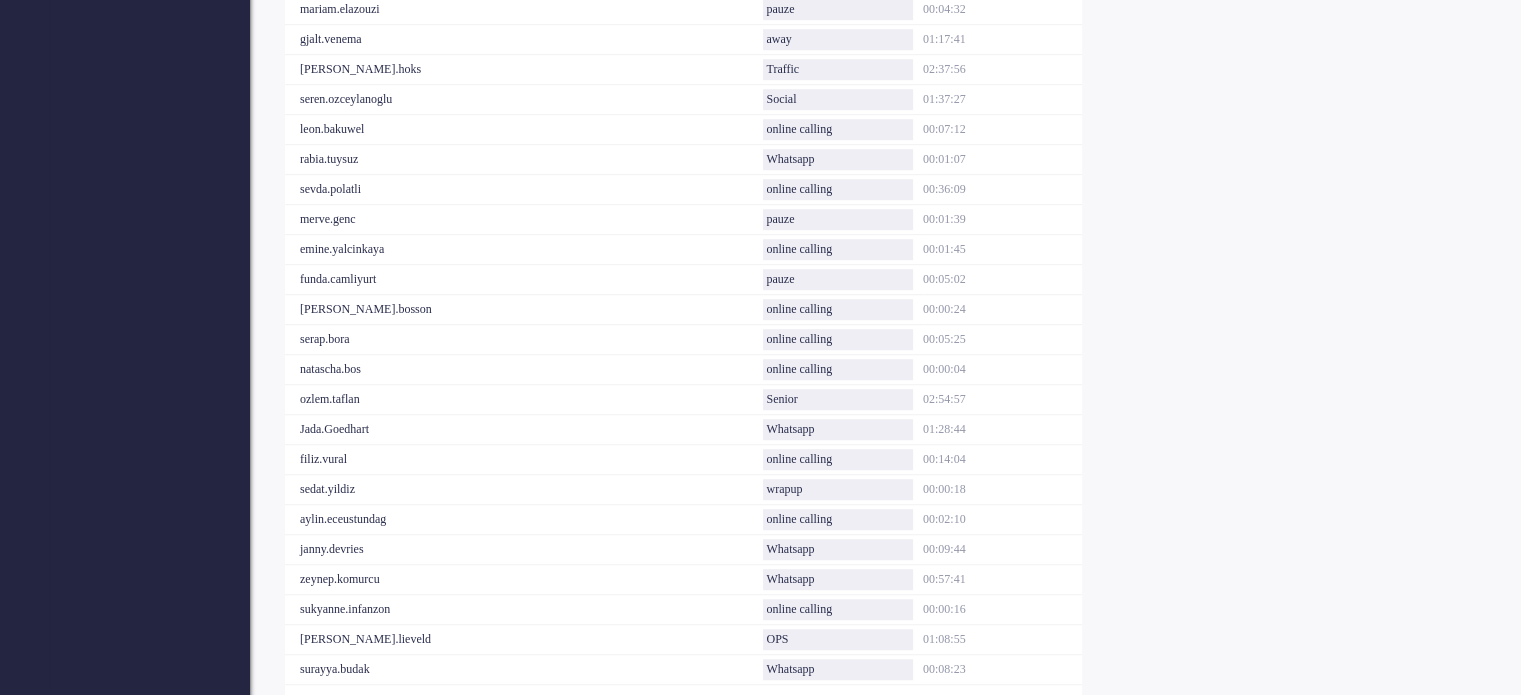 scroll, scrollTop: 1361, scrollLeft: 0, axis: vertical 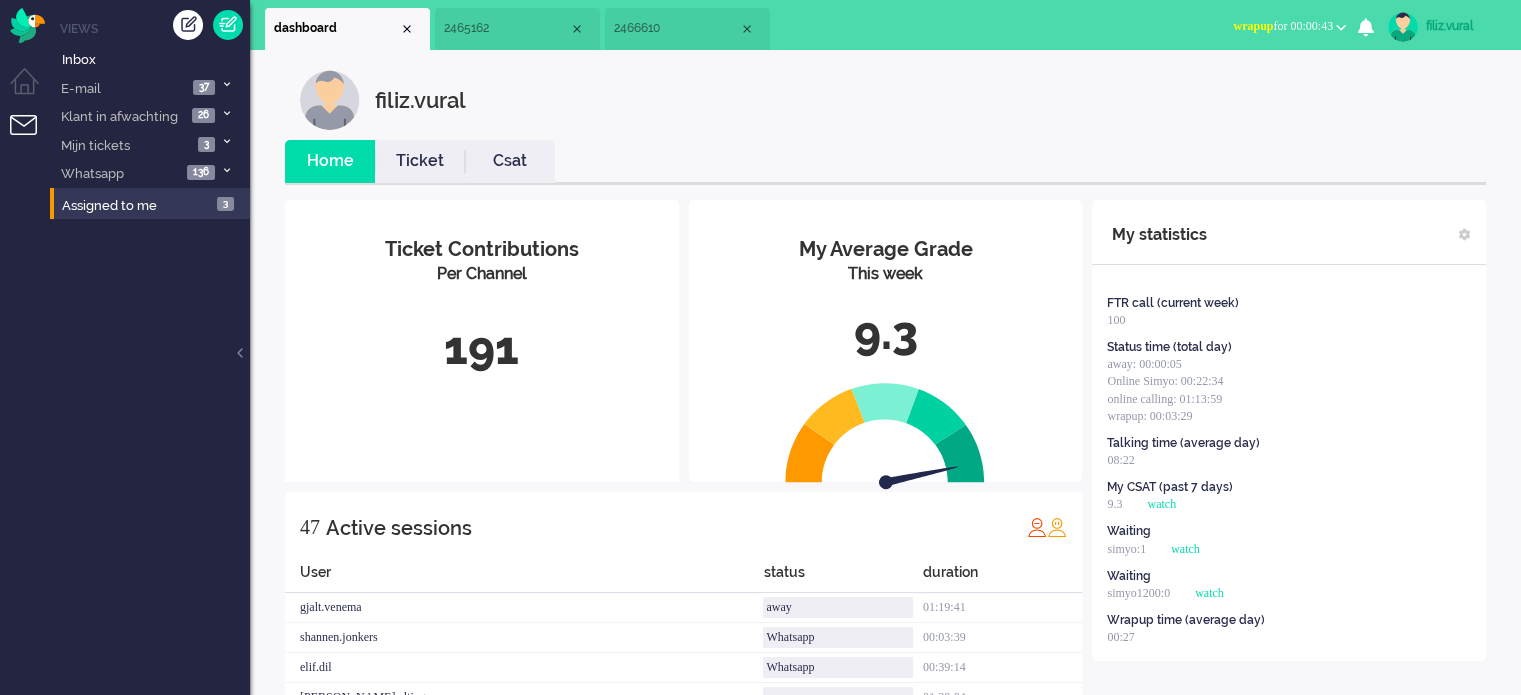 click on "wrapup  for 00:00:43" at bounding box center (1283, 26) 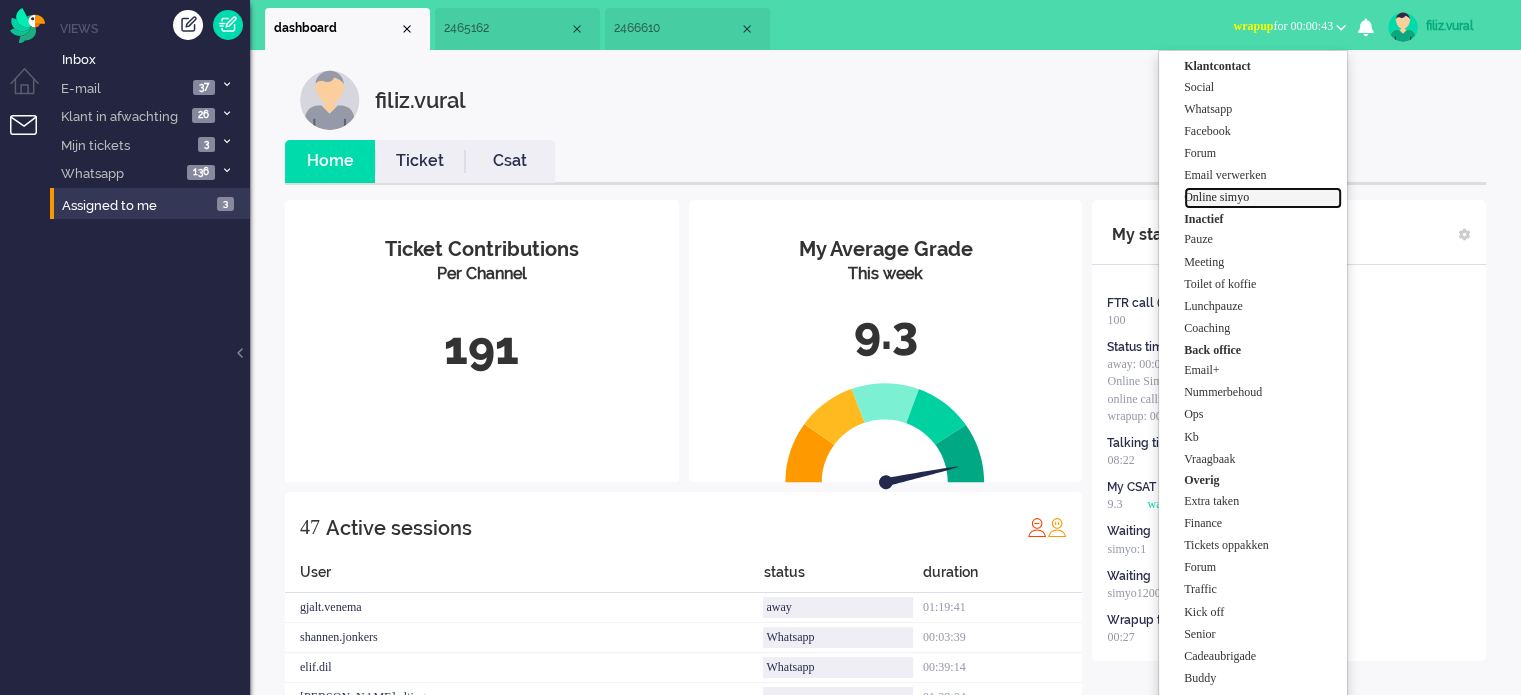 click on "Online simyo" at bounding box center [1263, 197] 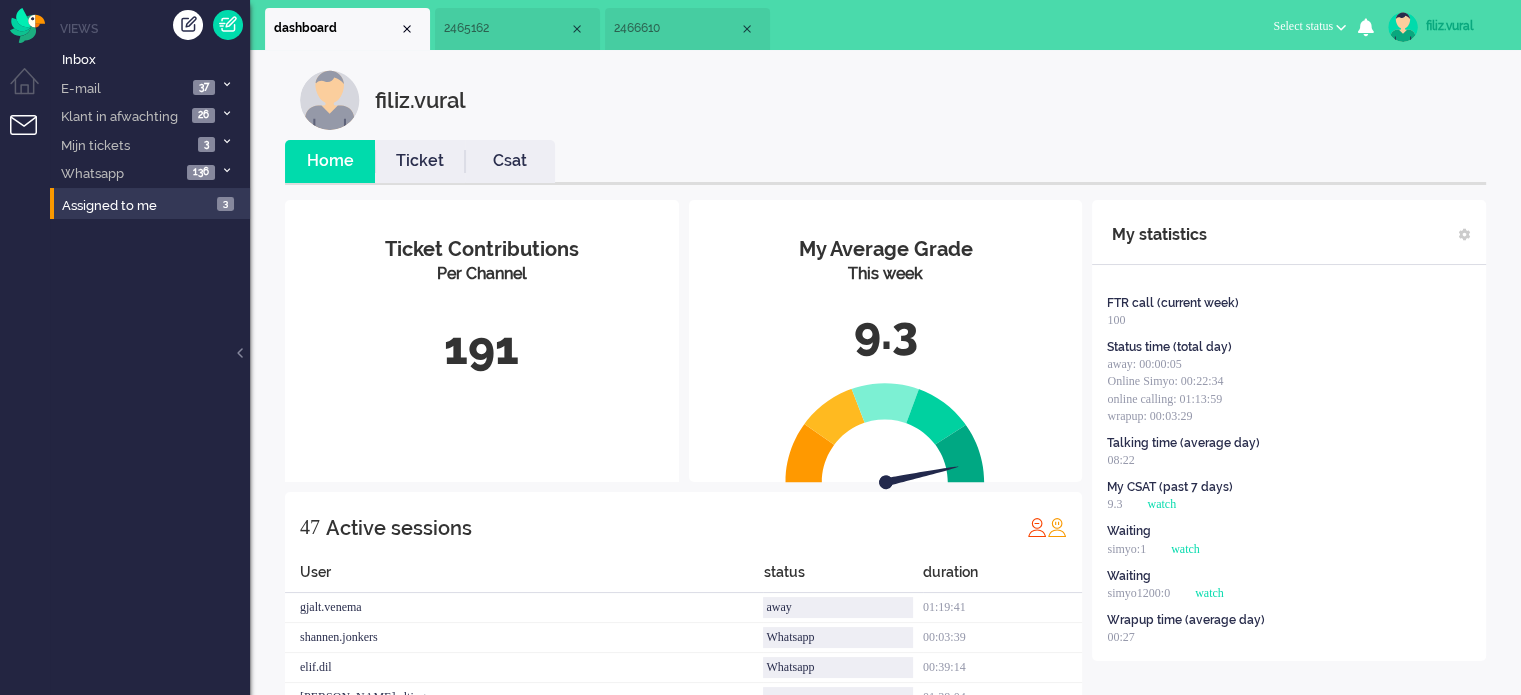 click on "2466610" at bounding box center (687, 29) 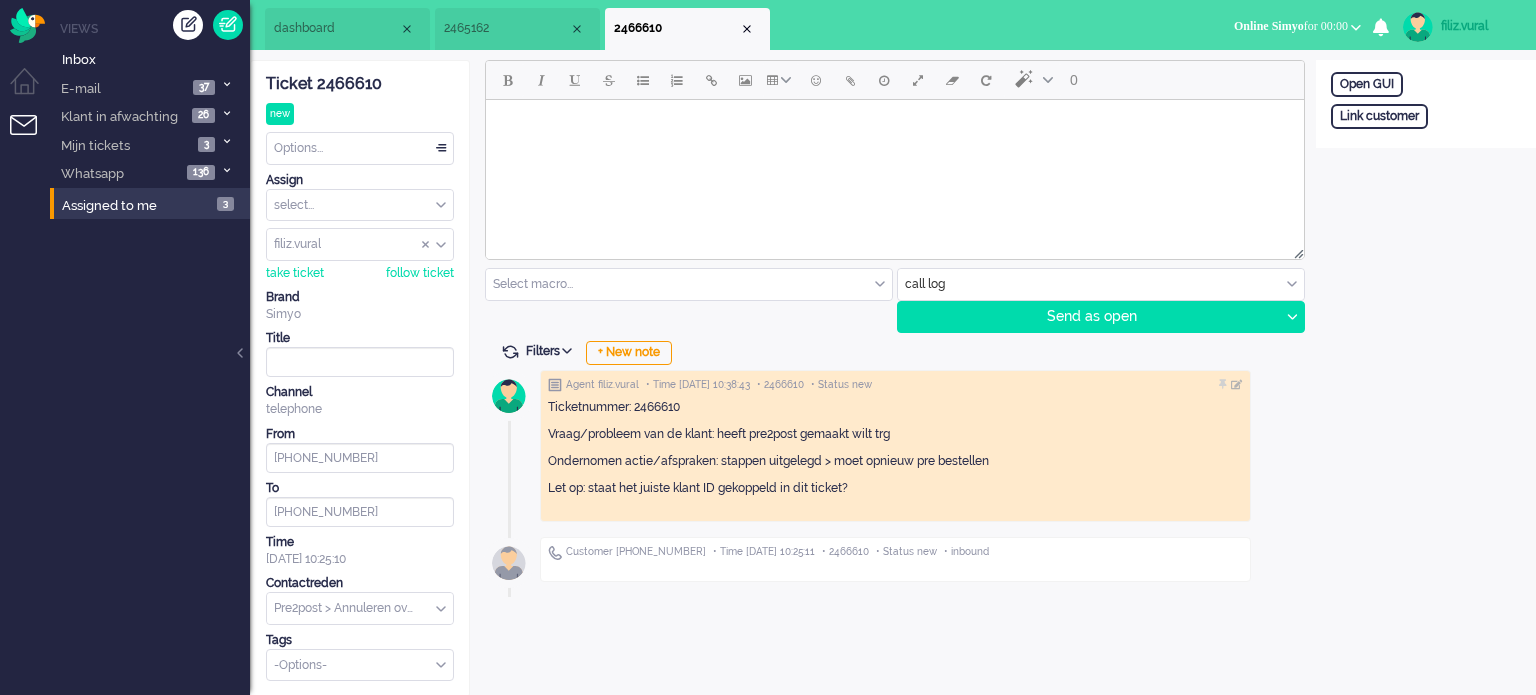 click on "Options..." at bounding box center [360, 148] 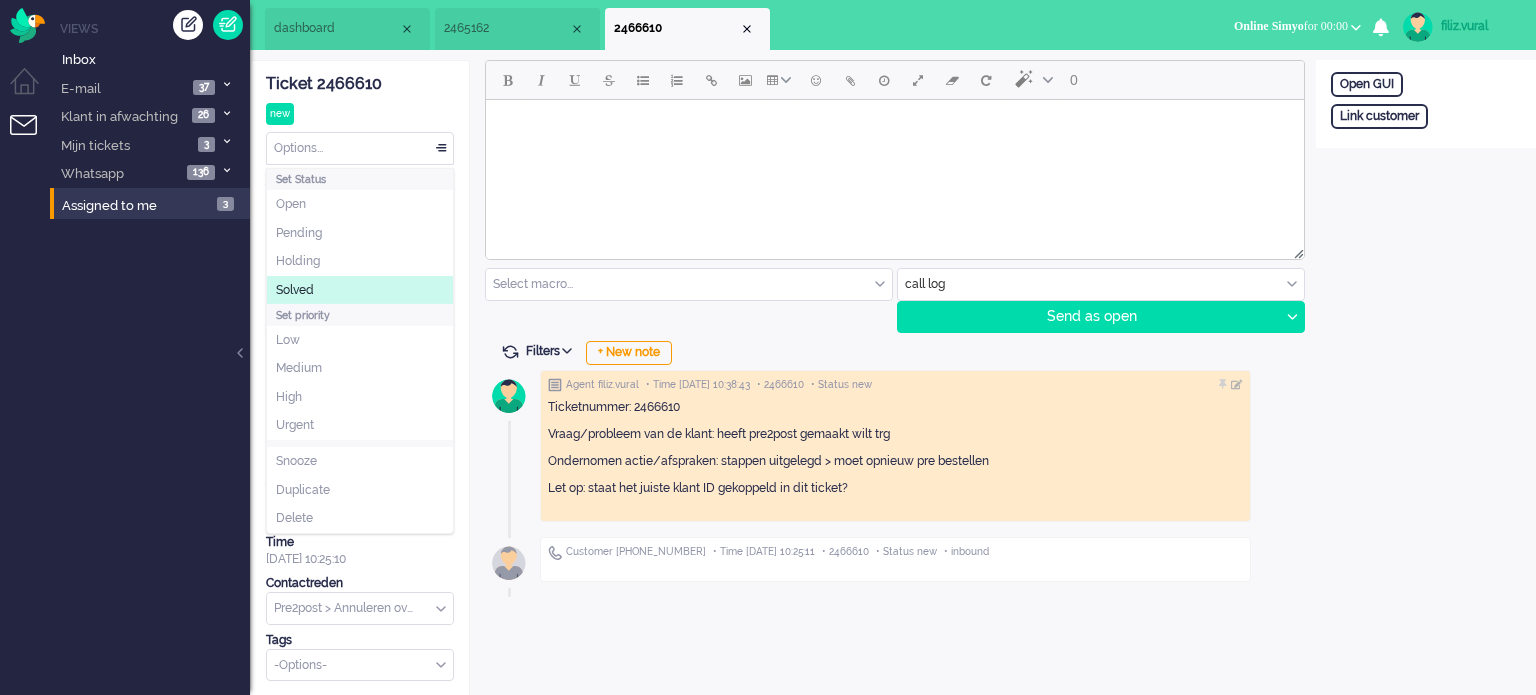 click on "Solved" 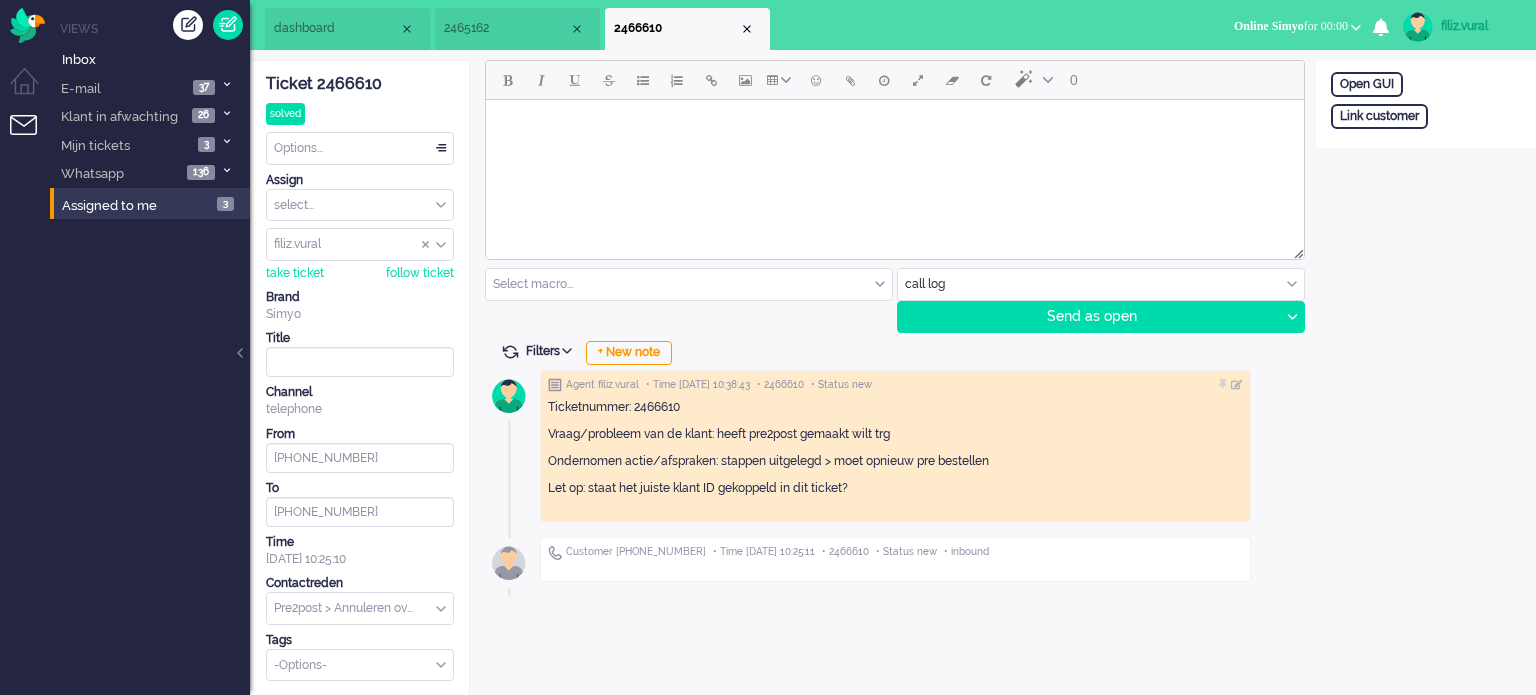 click at bounding box center (747, 29) 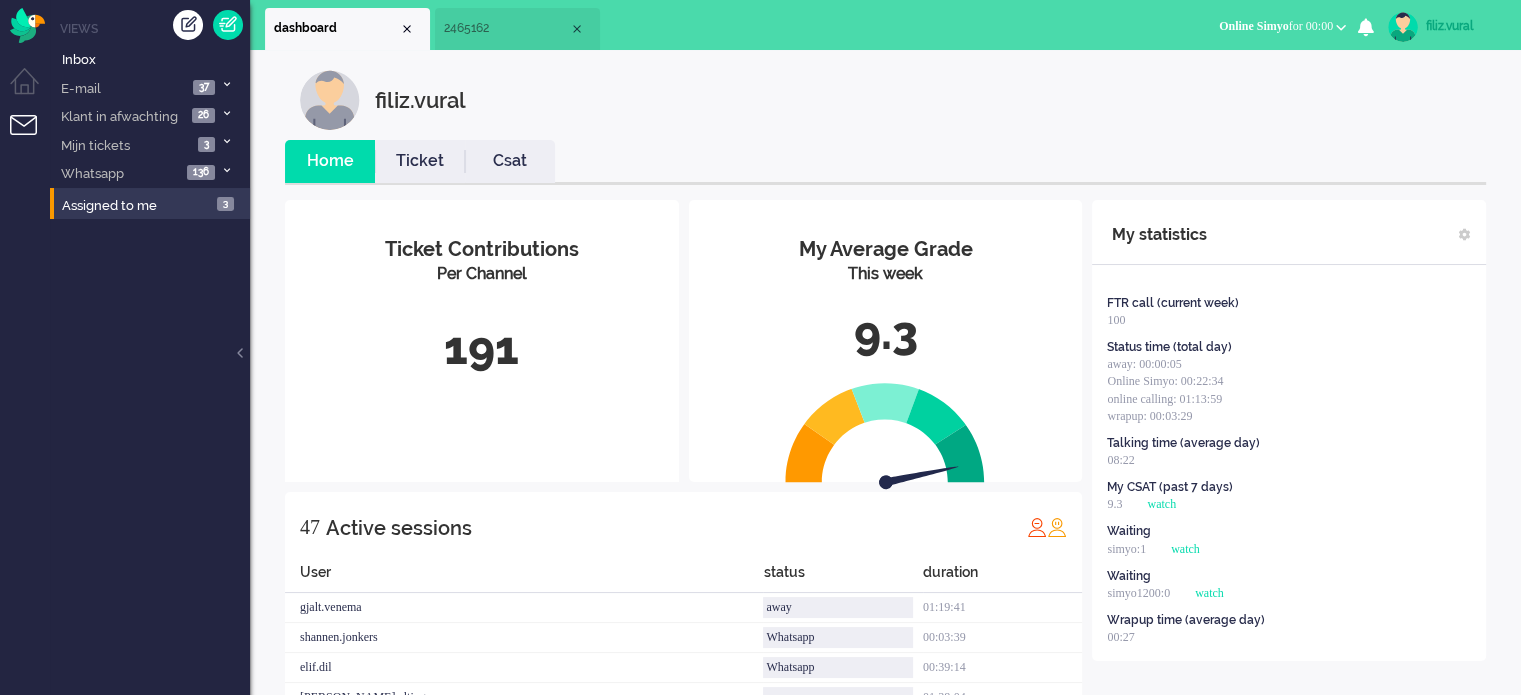 click on "Csat" at bounding box center [510, 161] 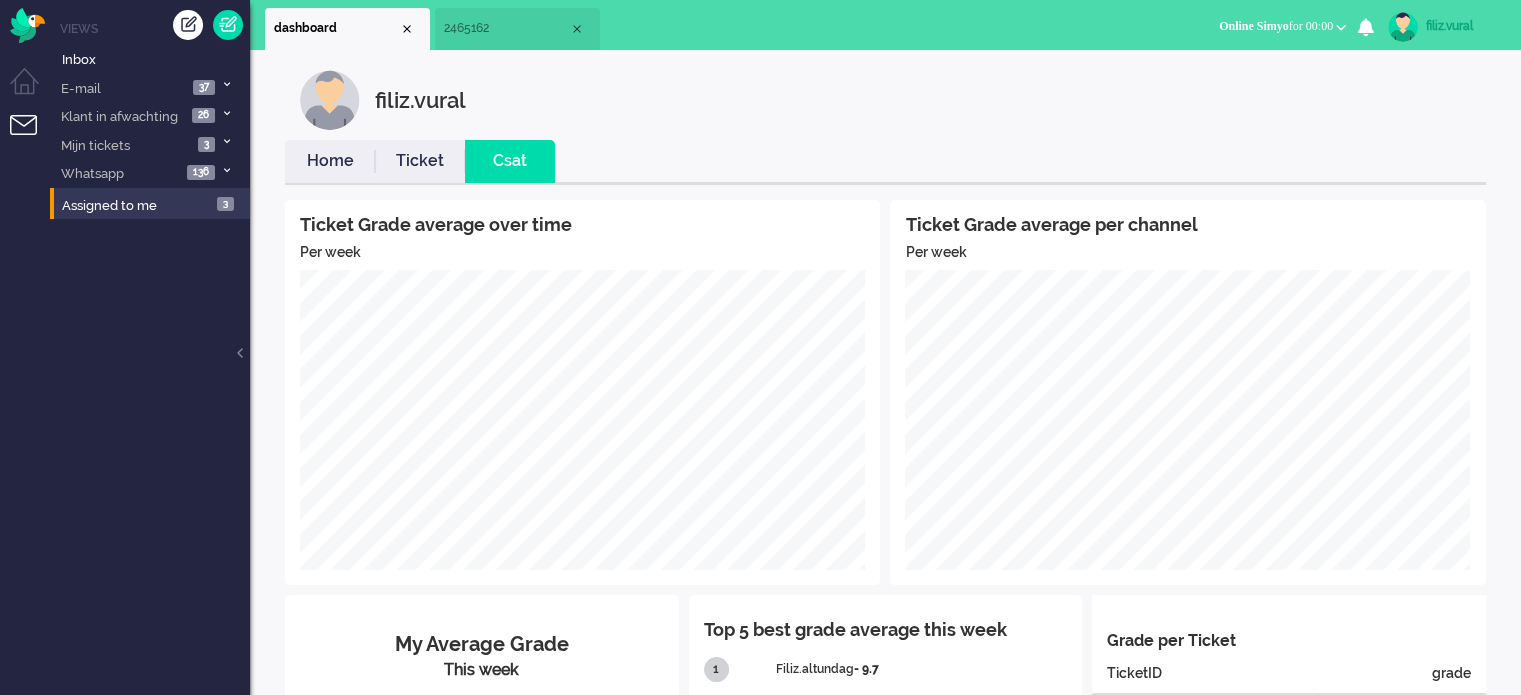 click on "Home" at bounding box center (330, 161) 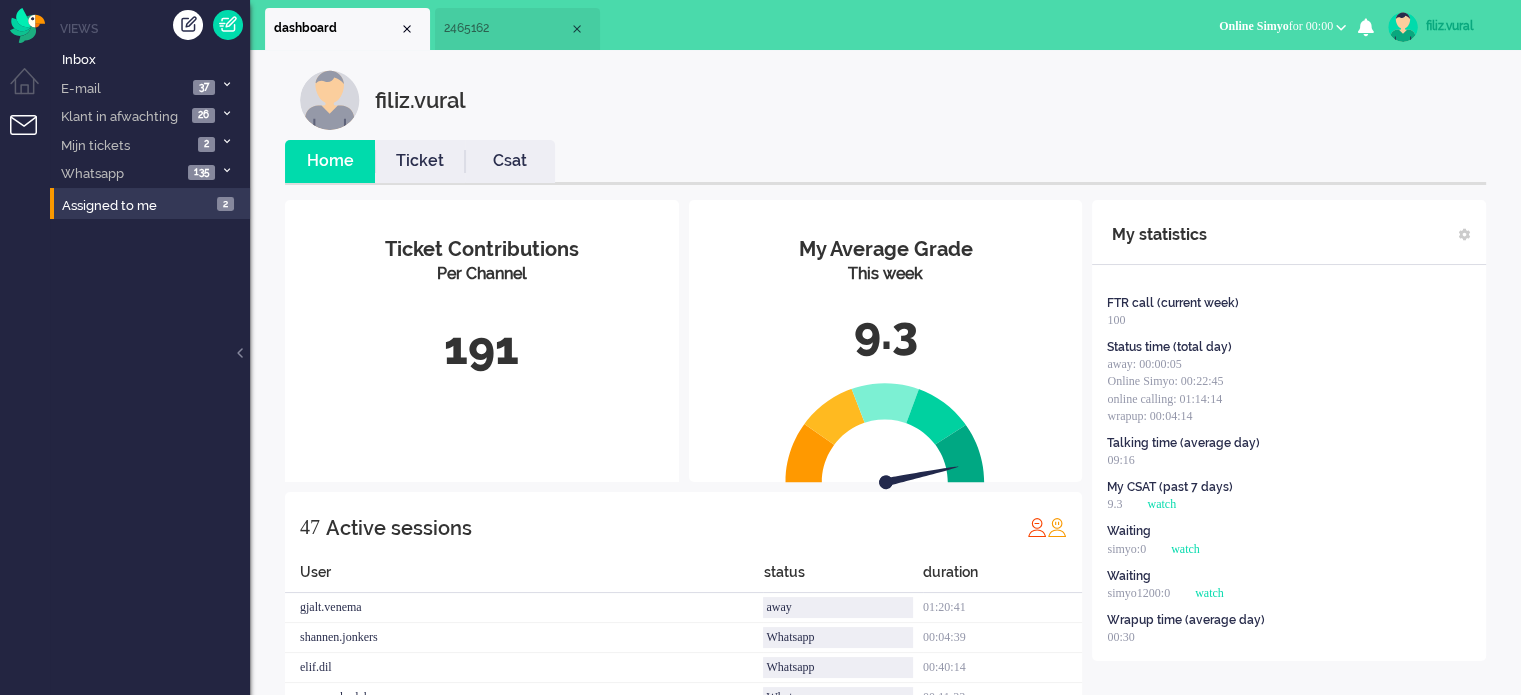 click on "2465162" at bounding box center (506, 28) 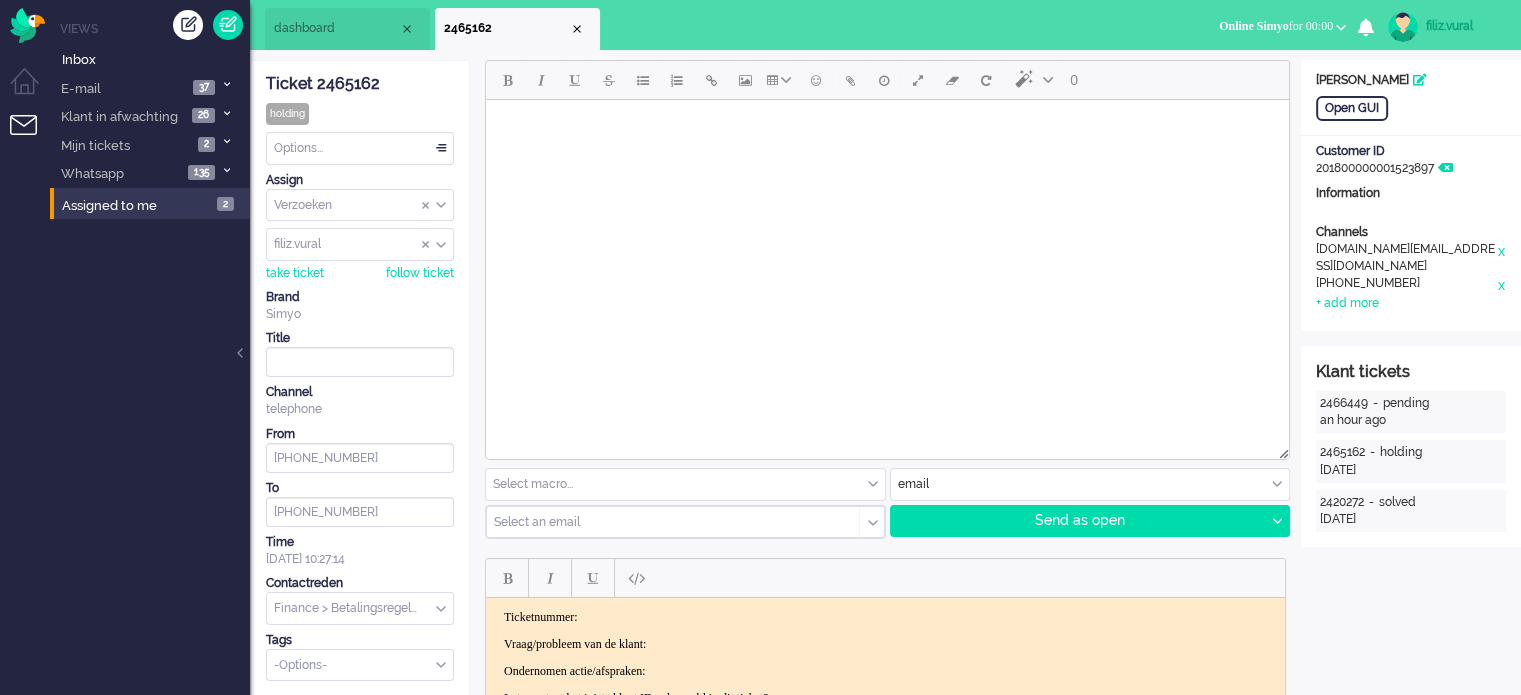 scroll, scrollTop: 400, scrollLeft: 0, axis: vertical 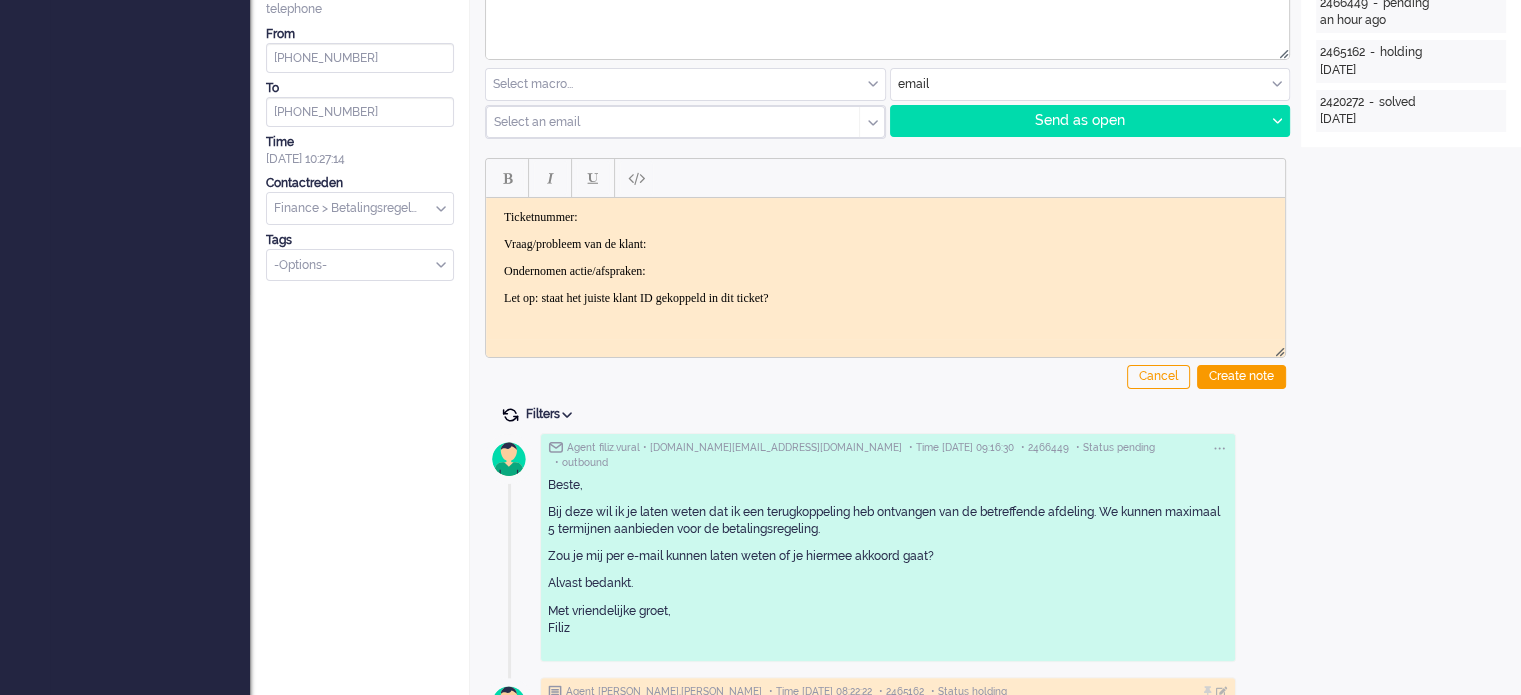 click at bounding box center [510, 415] 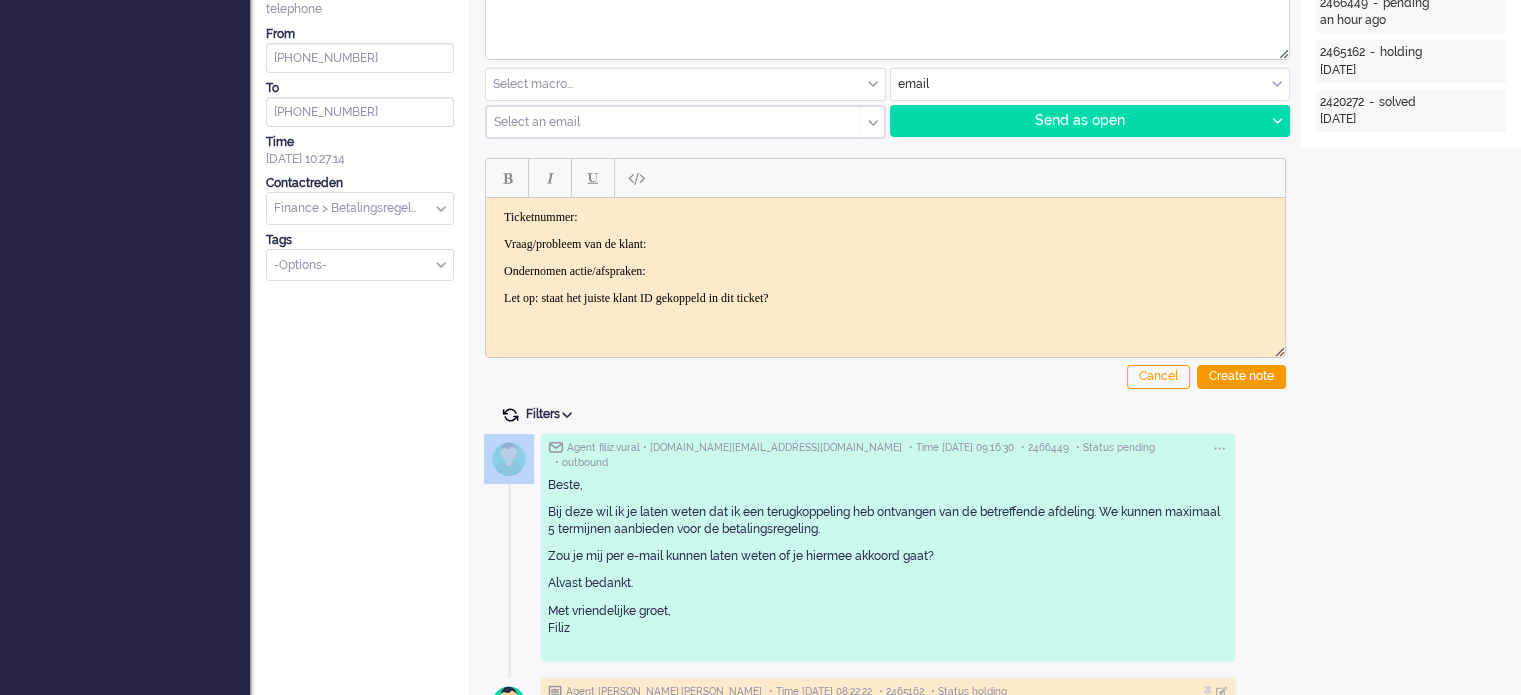 click at bounding box center [510, 415] 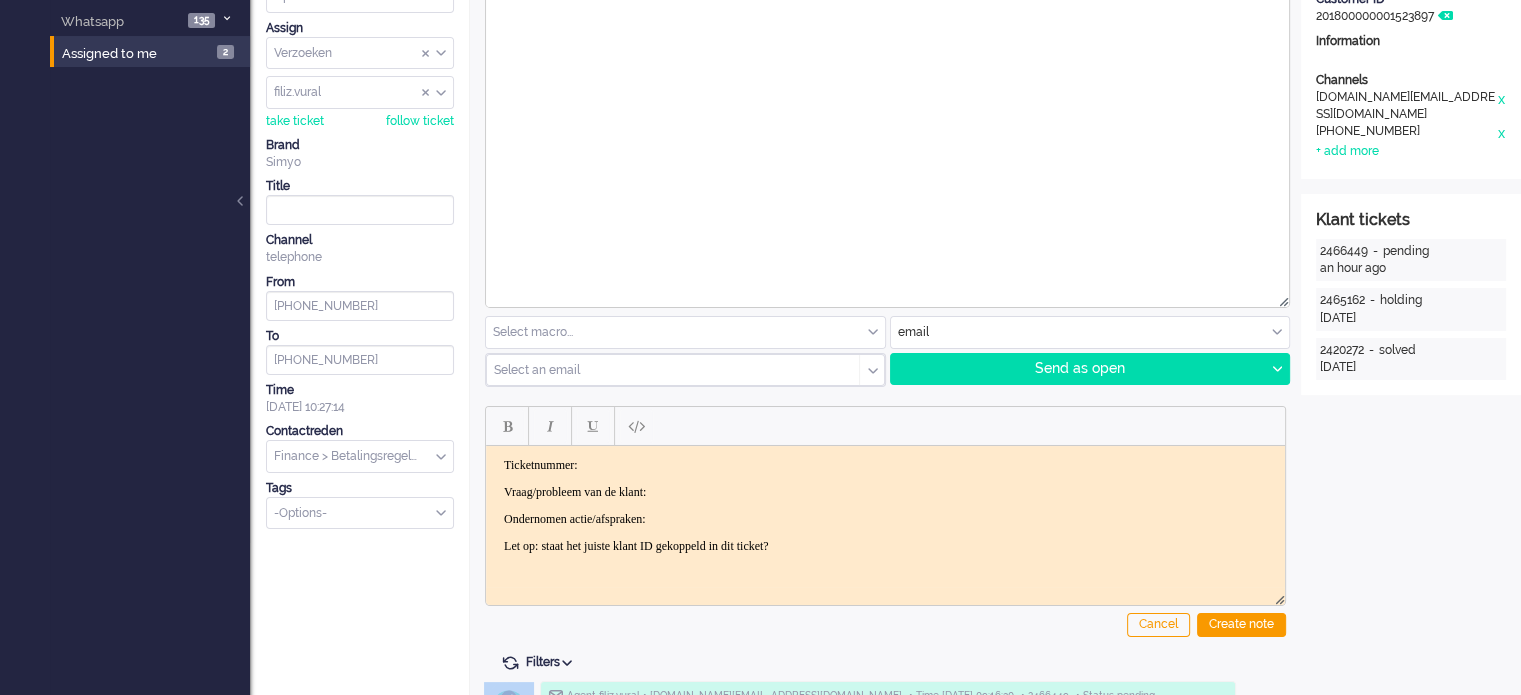 scroll, scrollTop: 0, scrollLeft: 0, axis: both 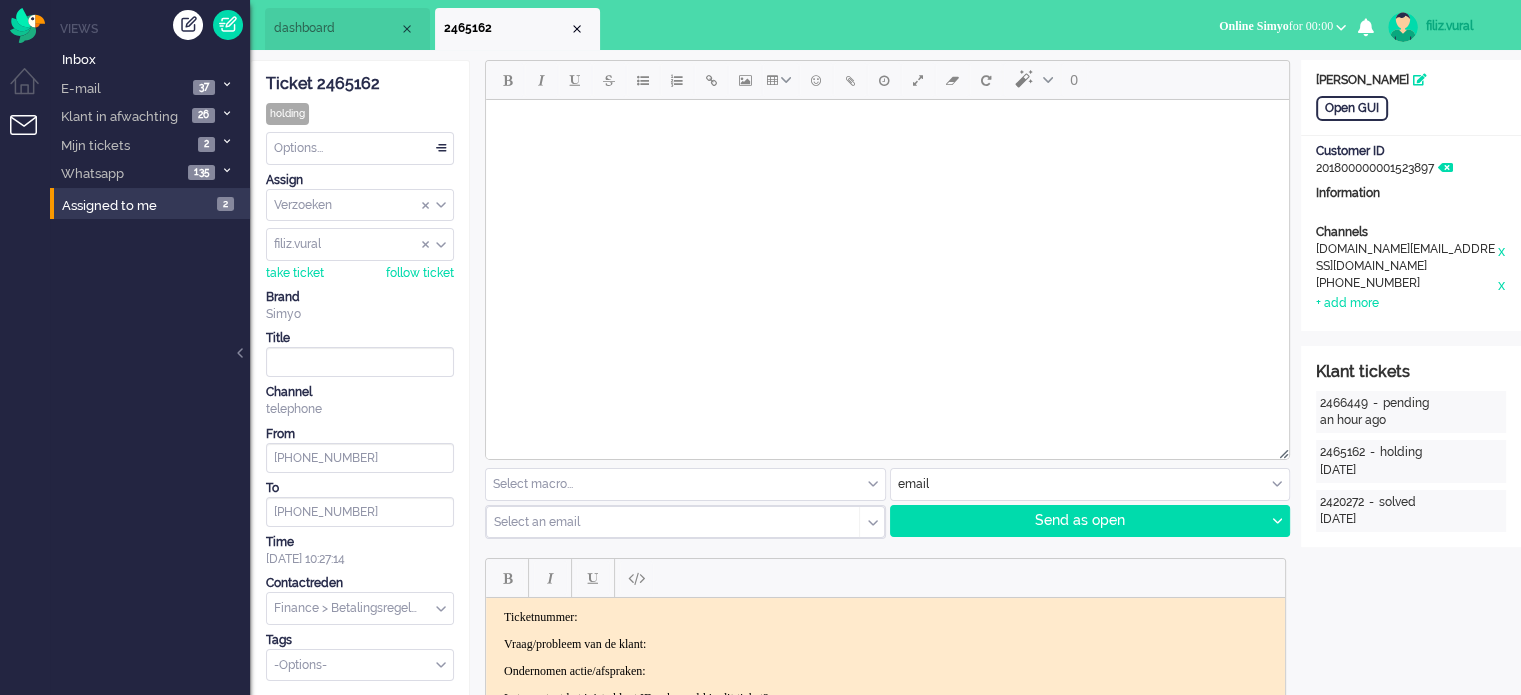 click on "dashboard" at bounding box center [336, 28] 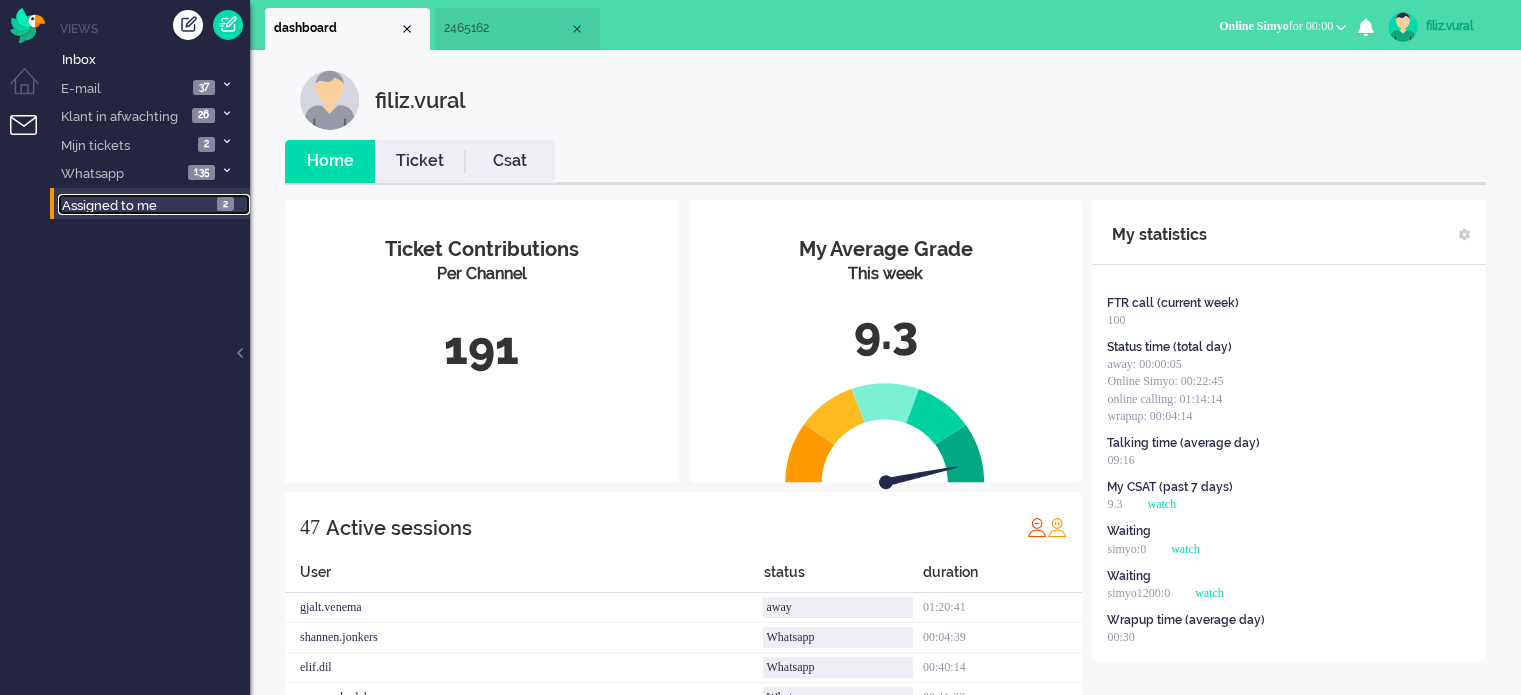 click on "Assigned to me
2" at bounding box center [154, 205] 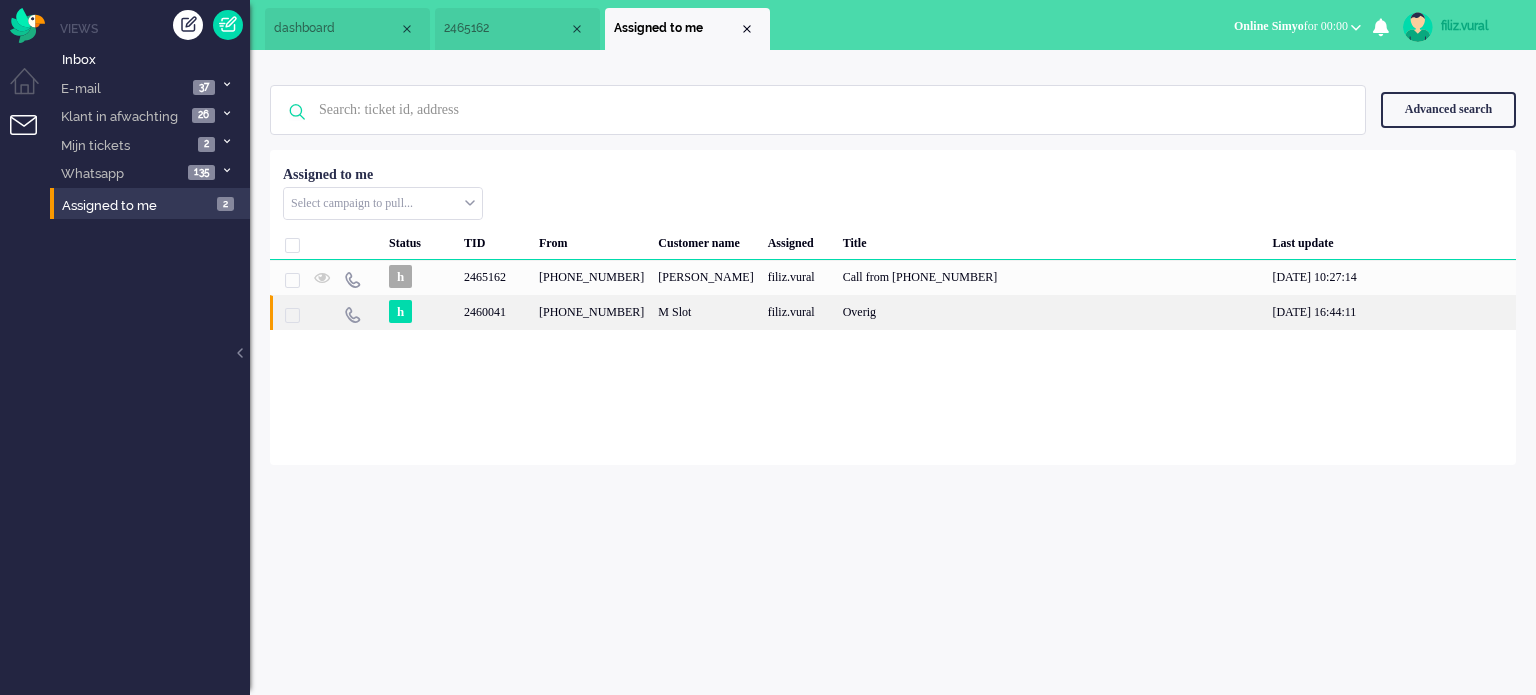 click on "M Slot" 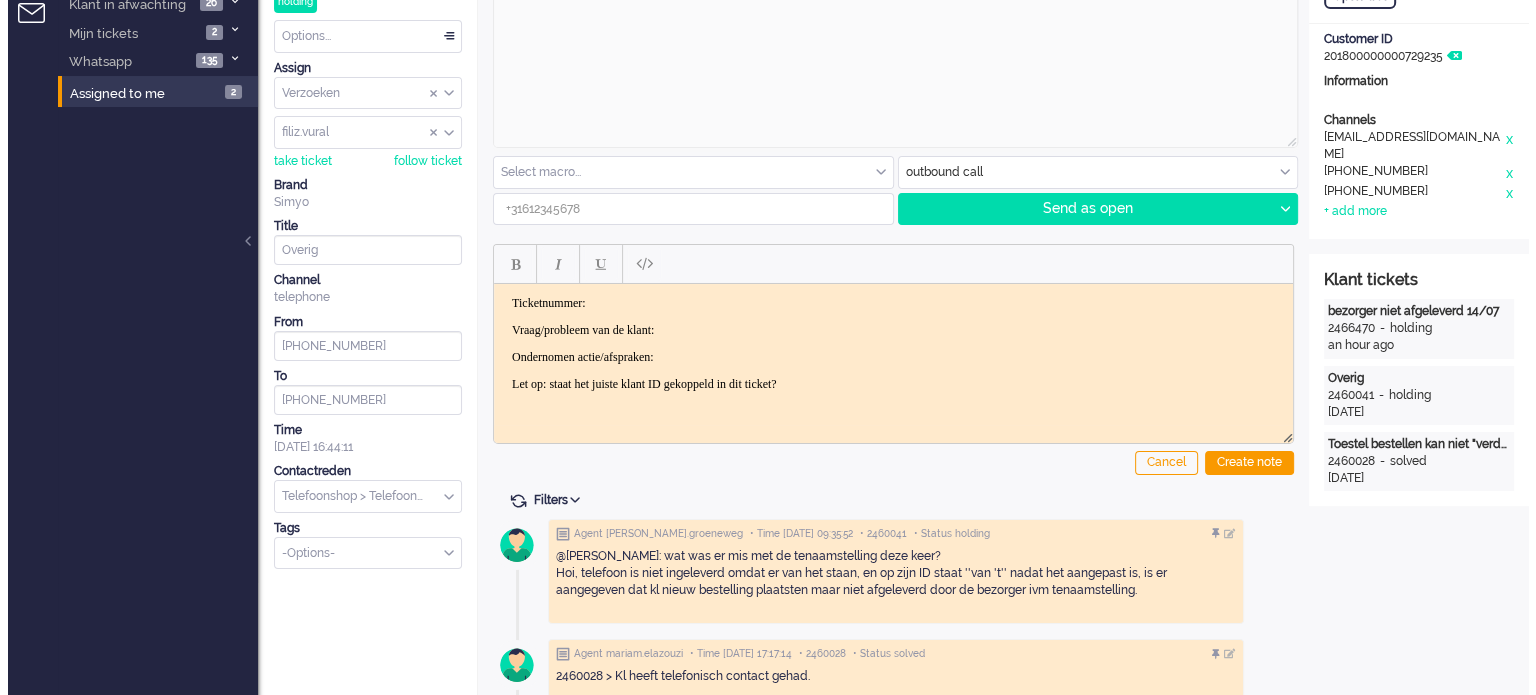scroll, scrollTop: 0, scrollLeft: 0, axis: both 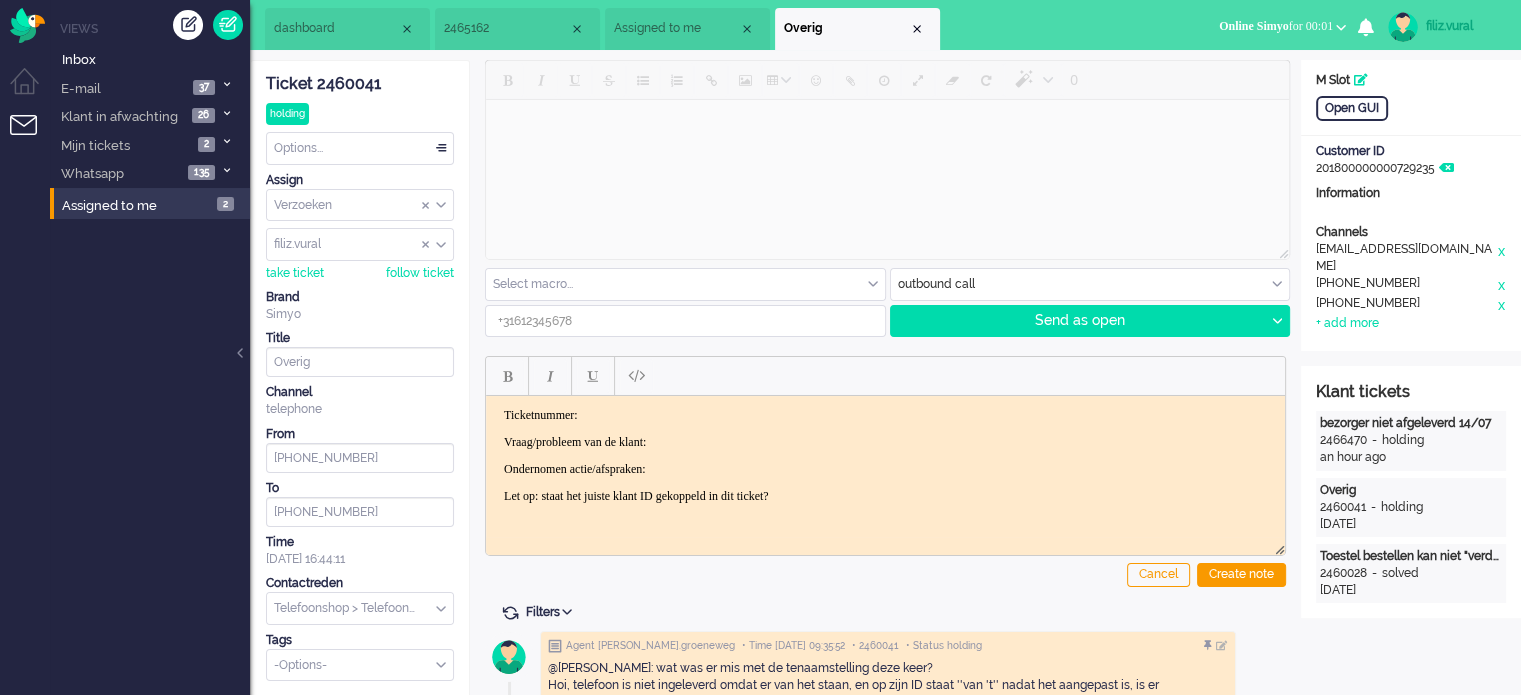 click on "dashboard" at bounding box center [336, 28] 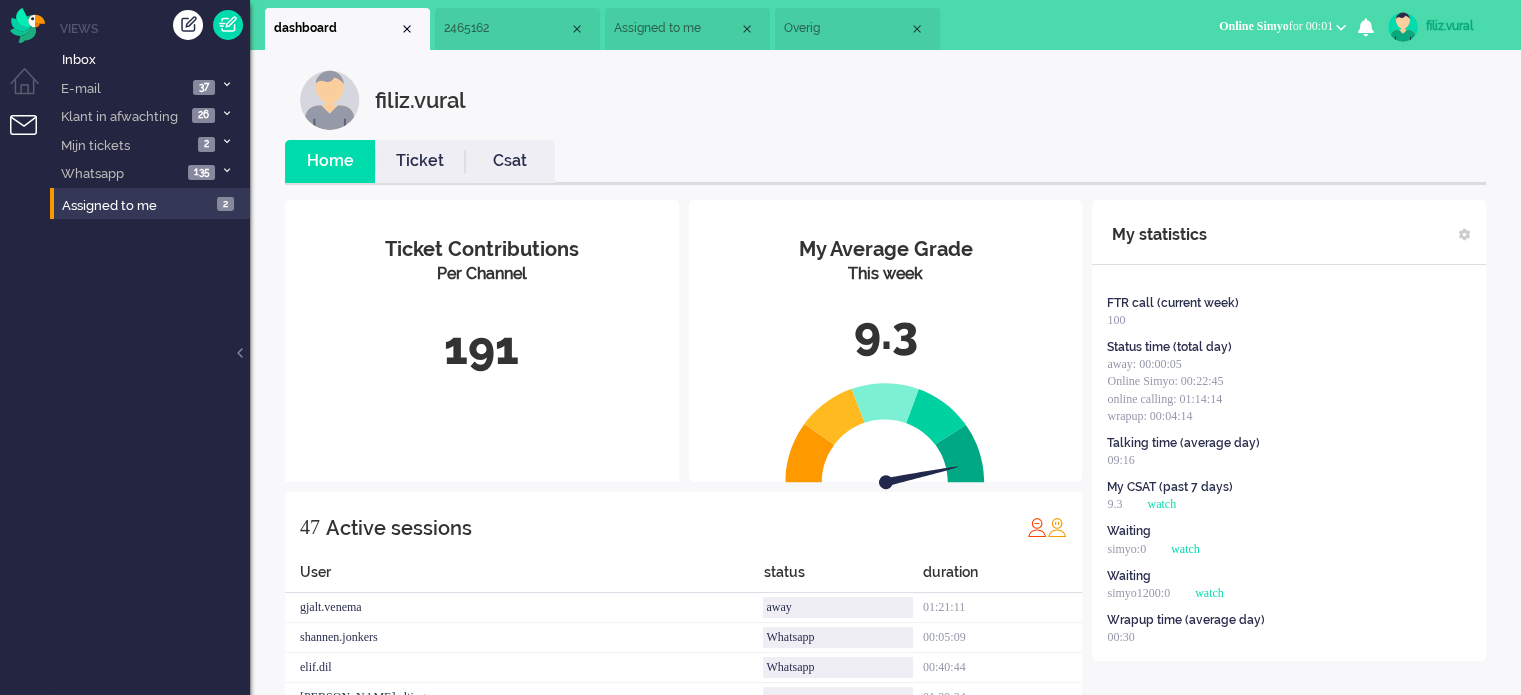 click on "Ticket" at bounding box center [420, 161] 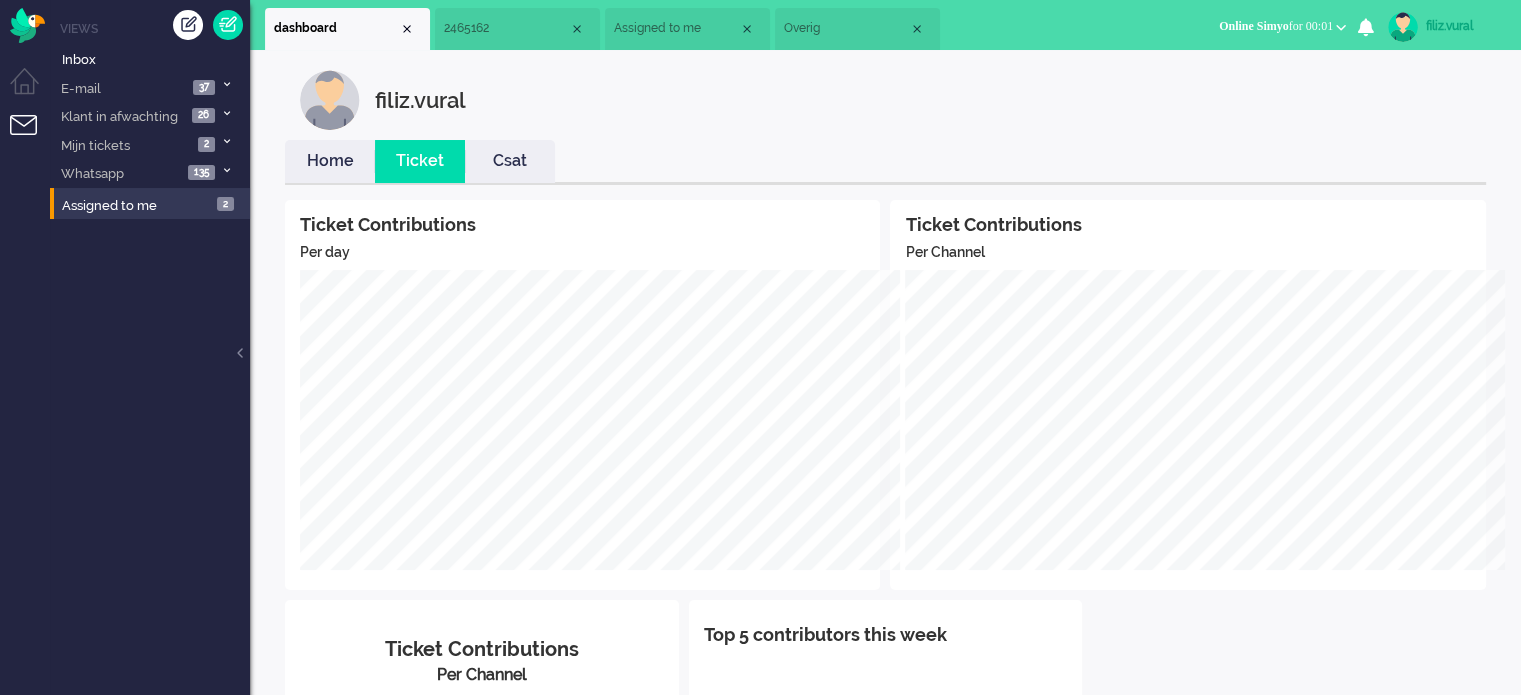 click on "Home" at bounding box center (330, 161) 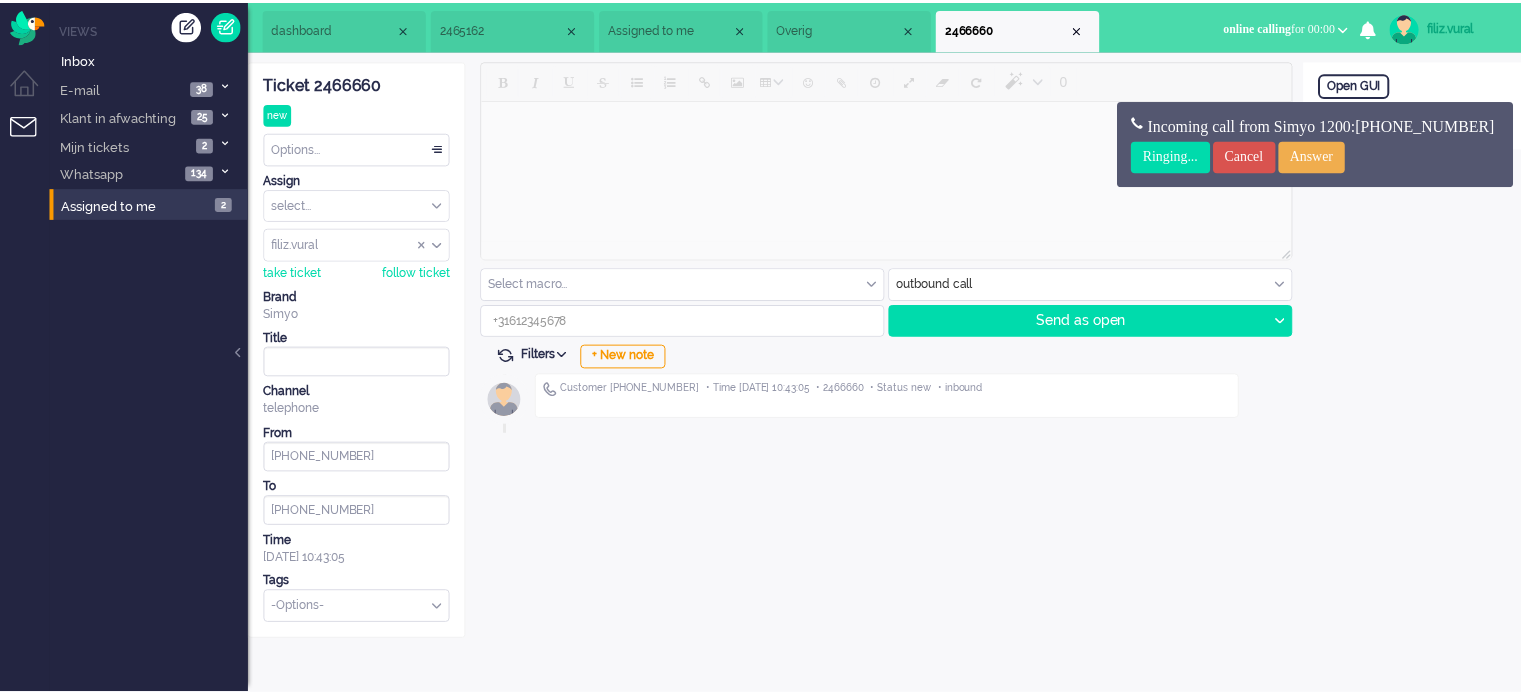 scroll, scrollTop: 0, scrollLeft: 0, axis: both 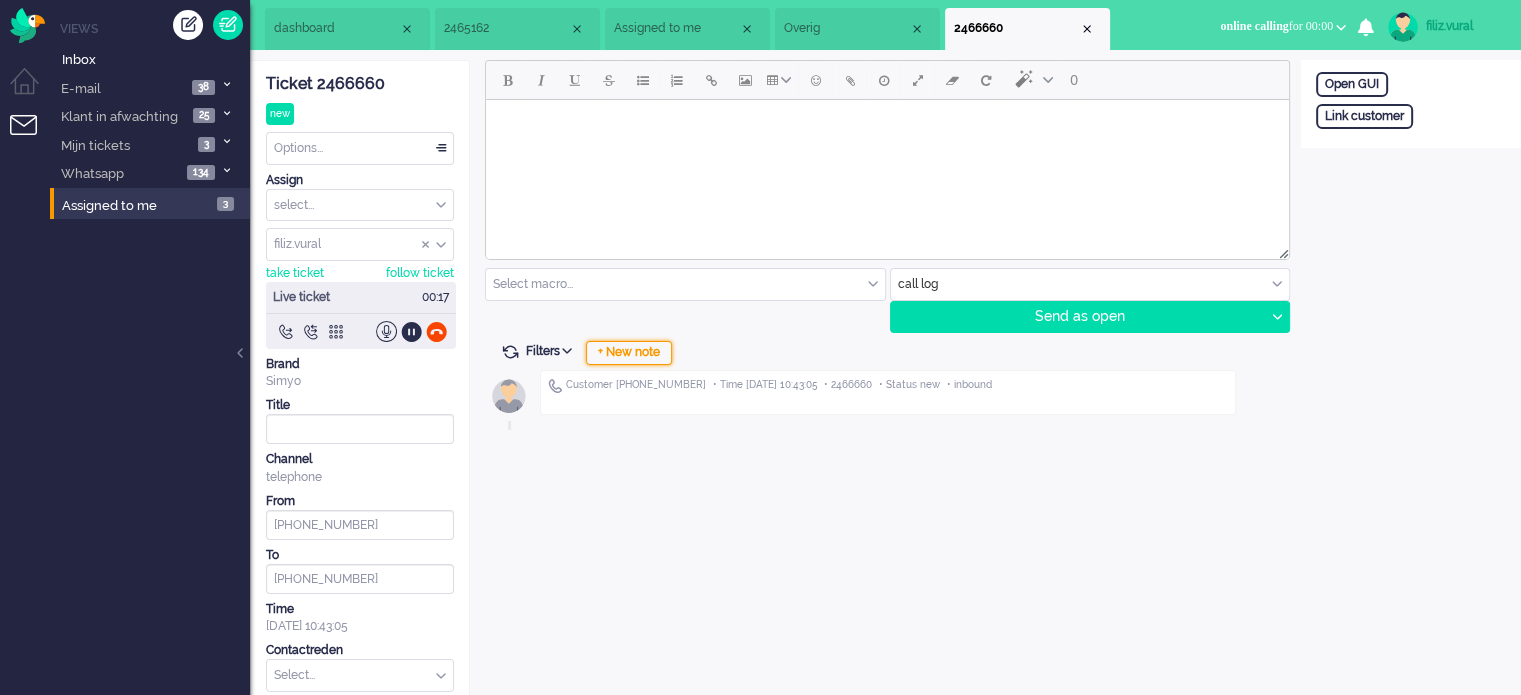 drag, startPoint x: 646, startPoint y: 345, endPoint x: 576, endPoint y: 278, distance: 96.89685 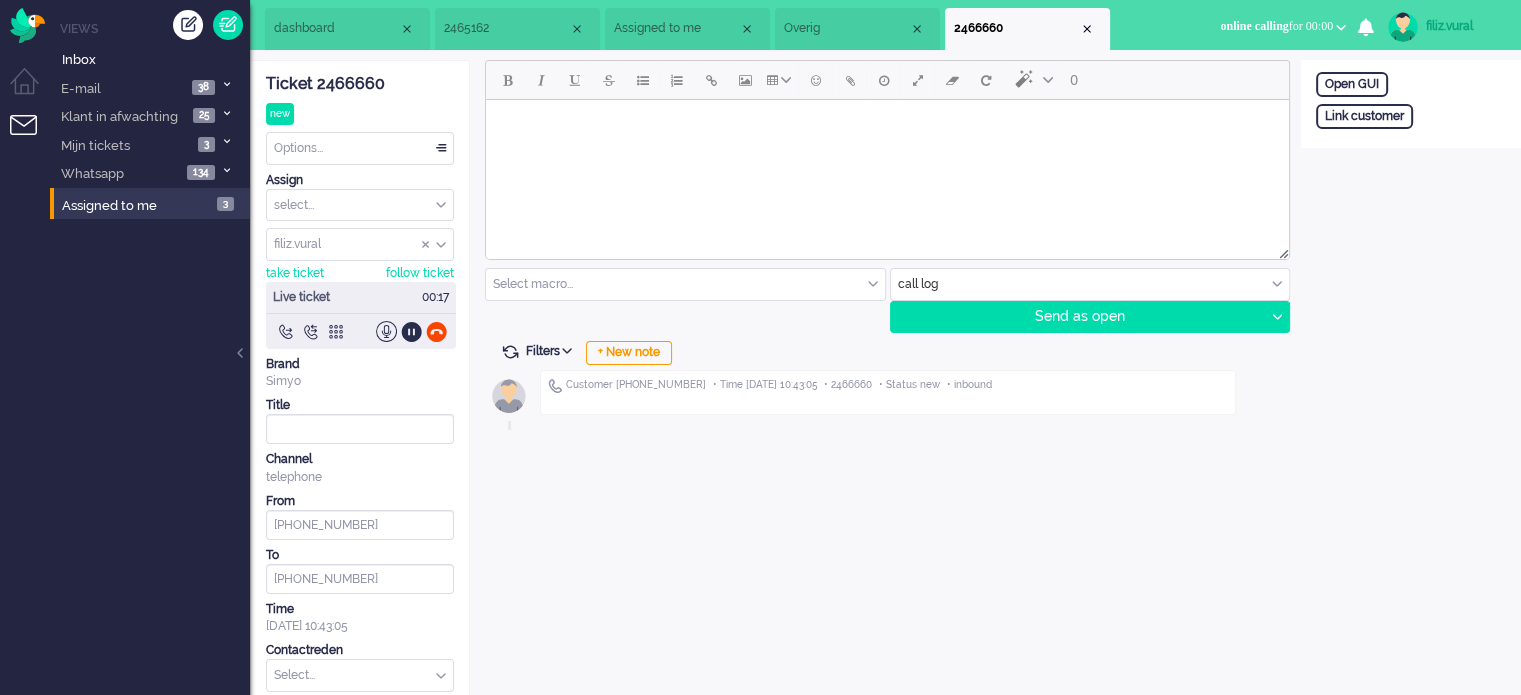 click on "+ New note" at bounding box center [629, 353] 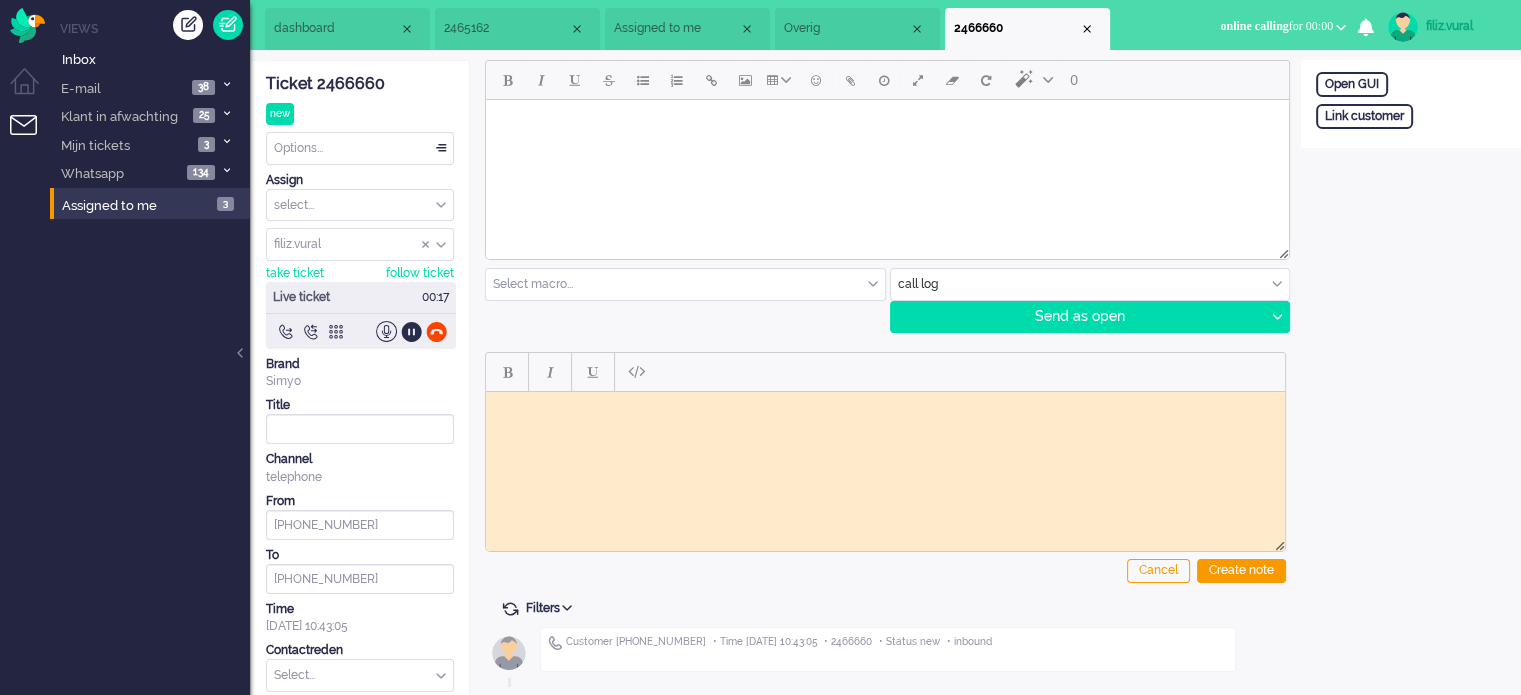 scroll, scrollTop: 0, scrollLeft: 0, axis: both 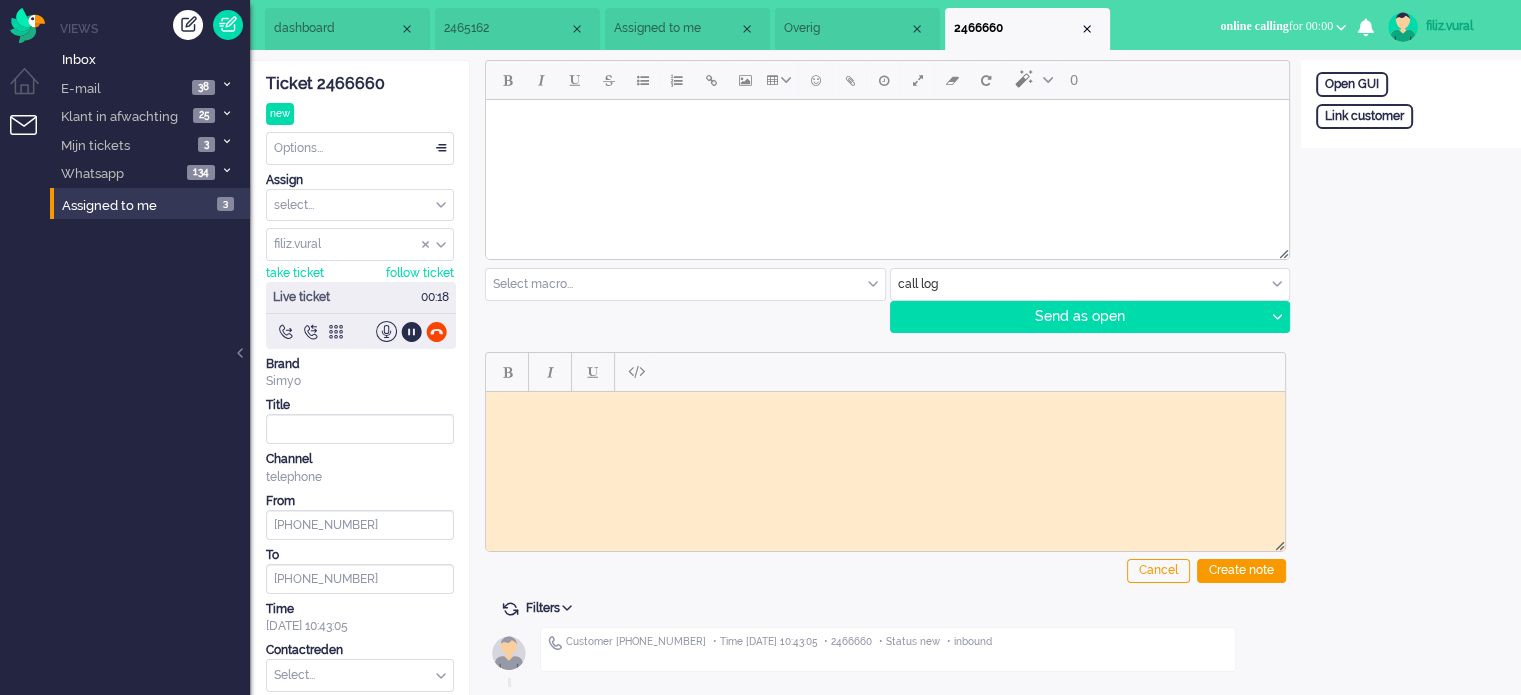 click on "Ticket 2466660" 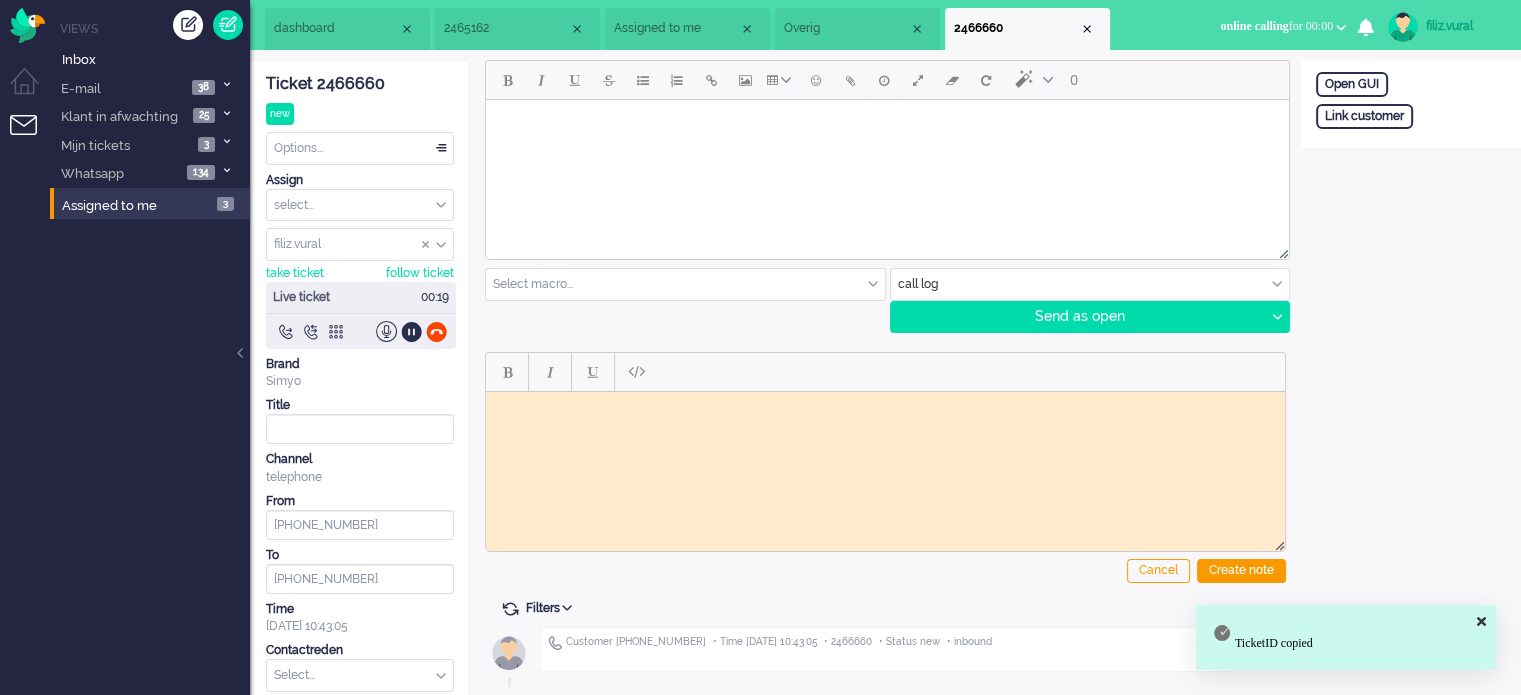 paste 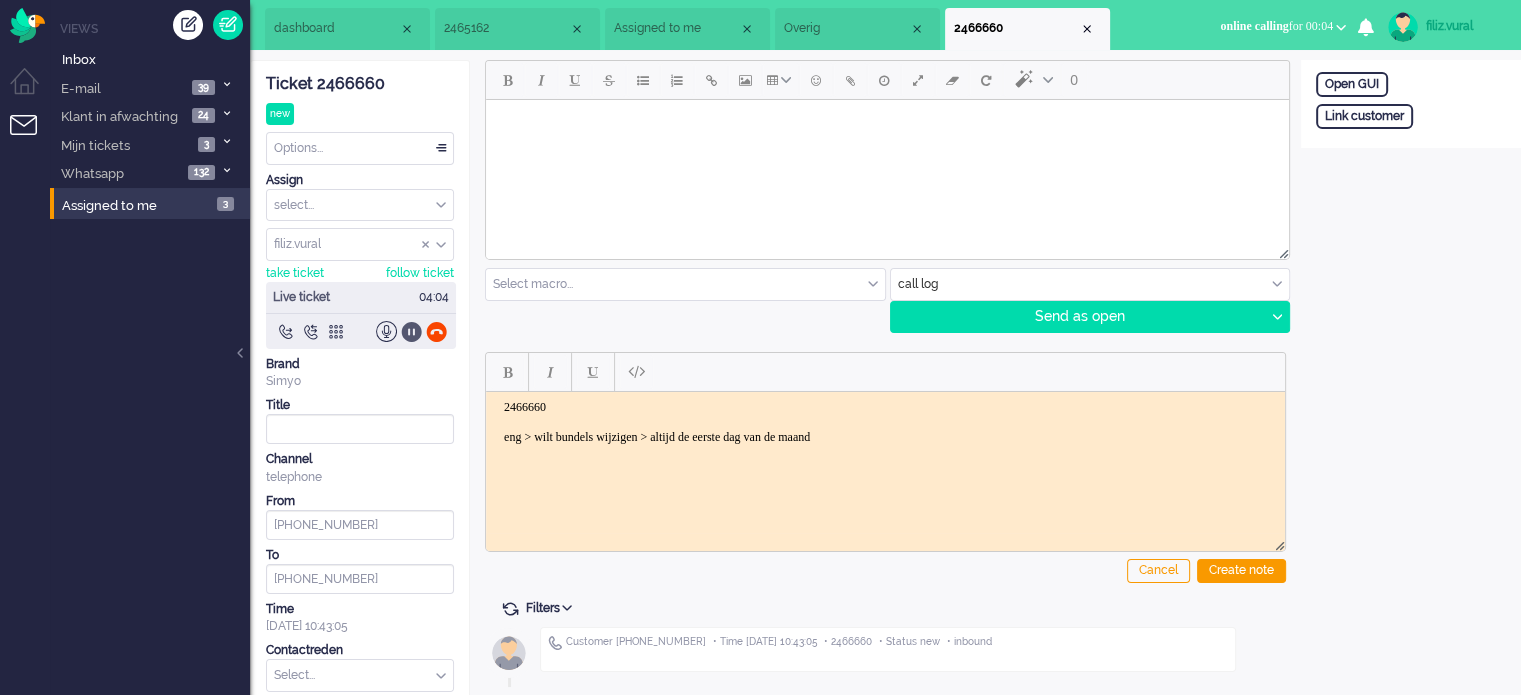 click 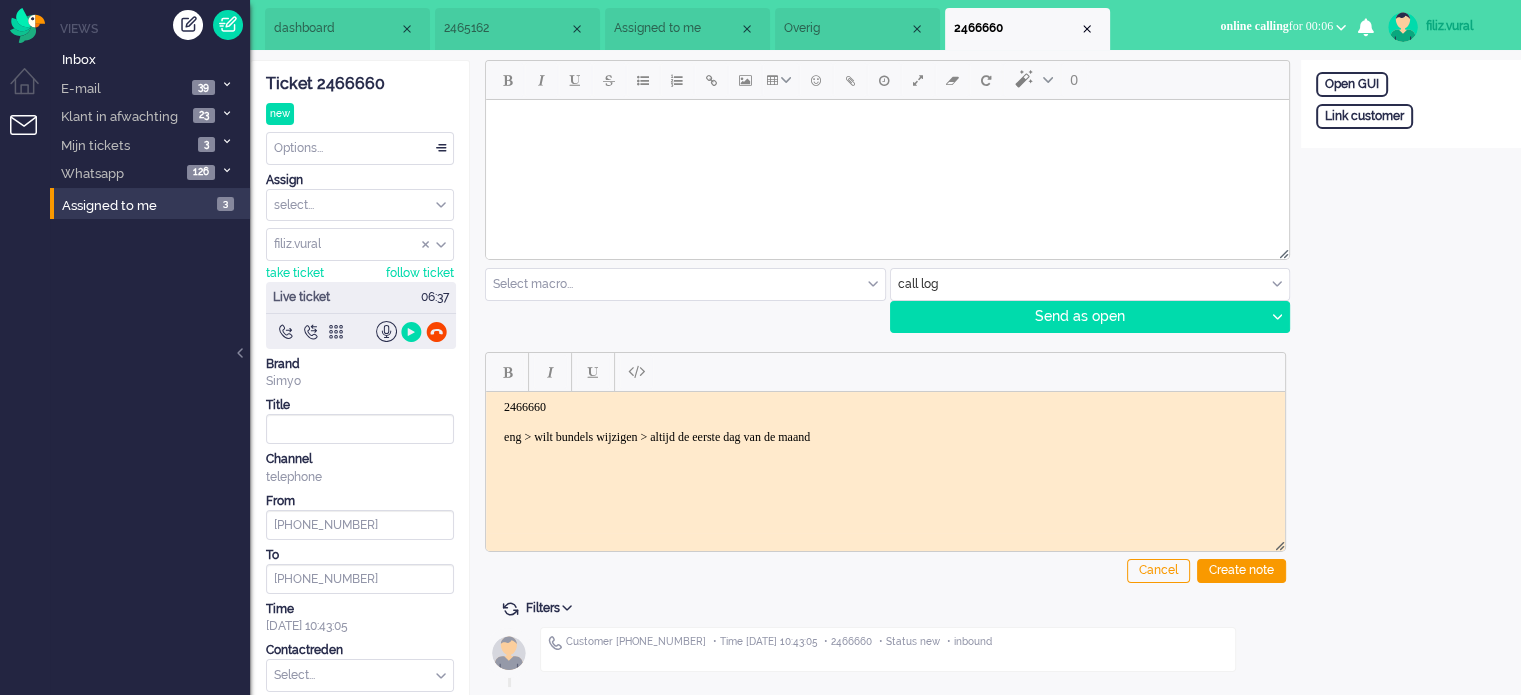 click on "2466660 eng > wilt bundels wijzigen > altijd de eerste dag van de maand" at bounding box center (885, 429) 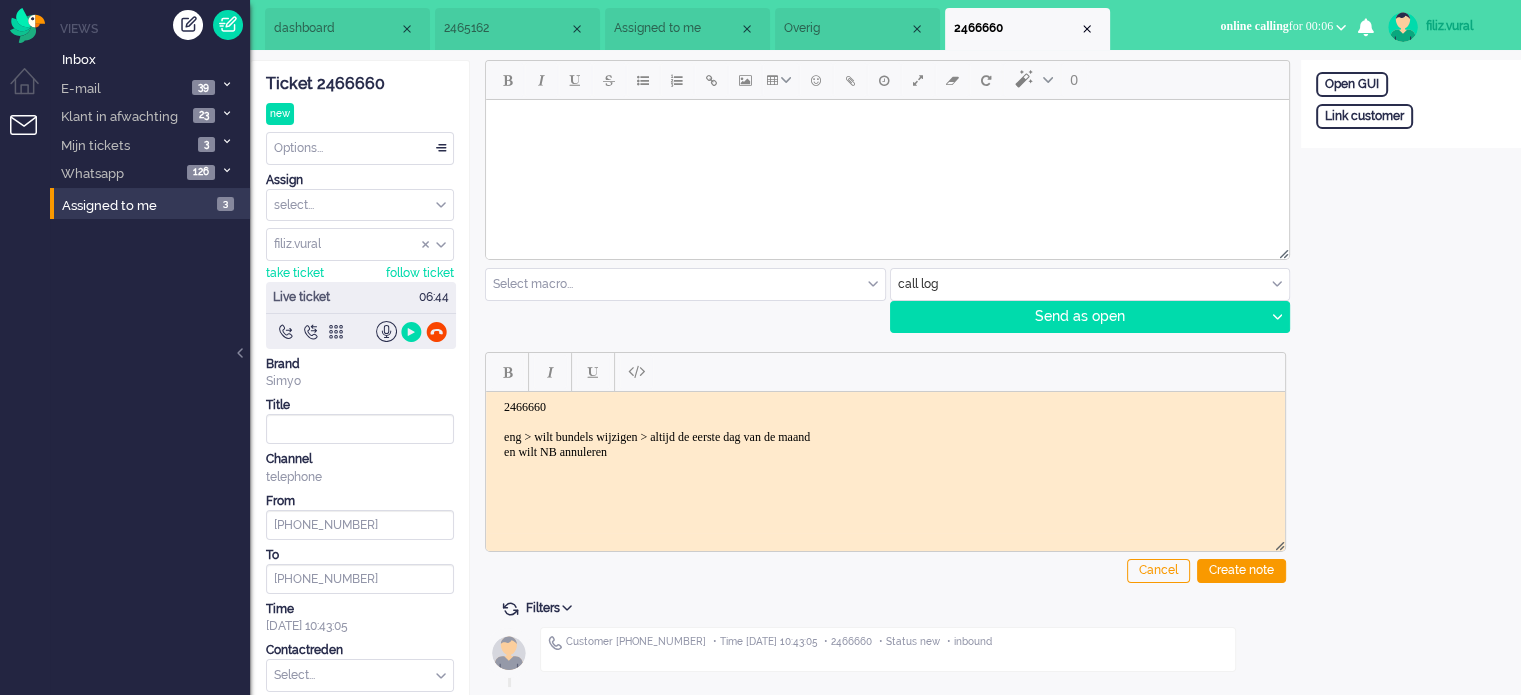 click on "2466660 eng > wilt bundels wijzigen > altijd de eerste dag van de maand en wilt NB annuleren" at bounding box center [885, 429] 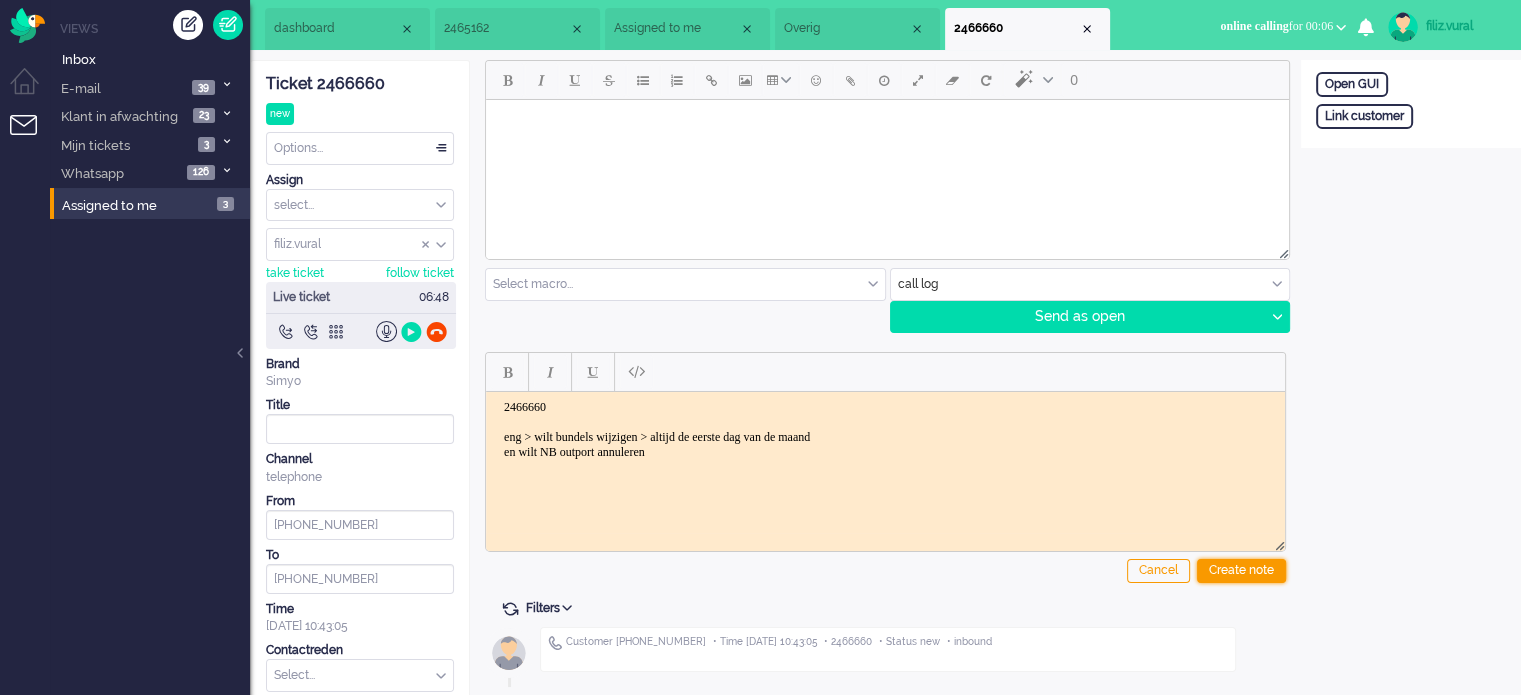 drag, startPoint x: 1267, startPoint y: 563, endPoint x: 751, endPoint y: 136, distance: 669.7649 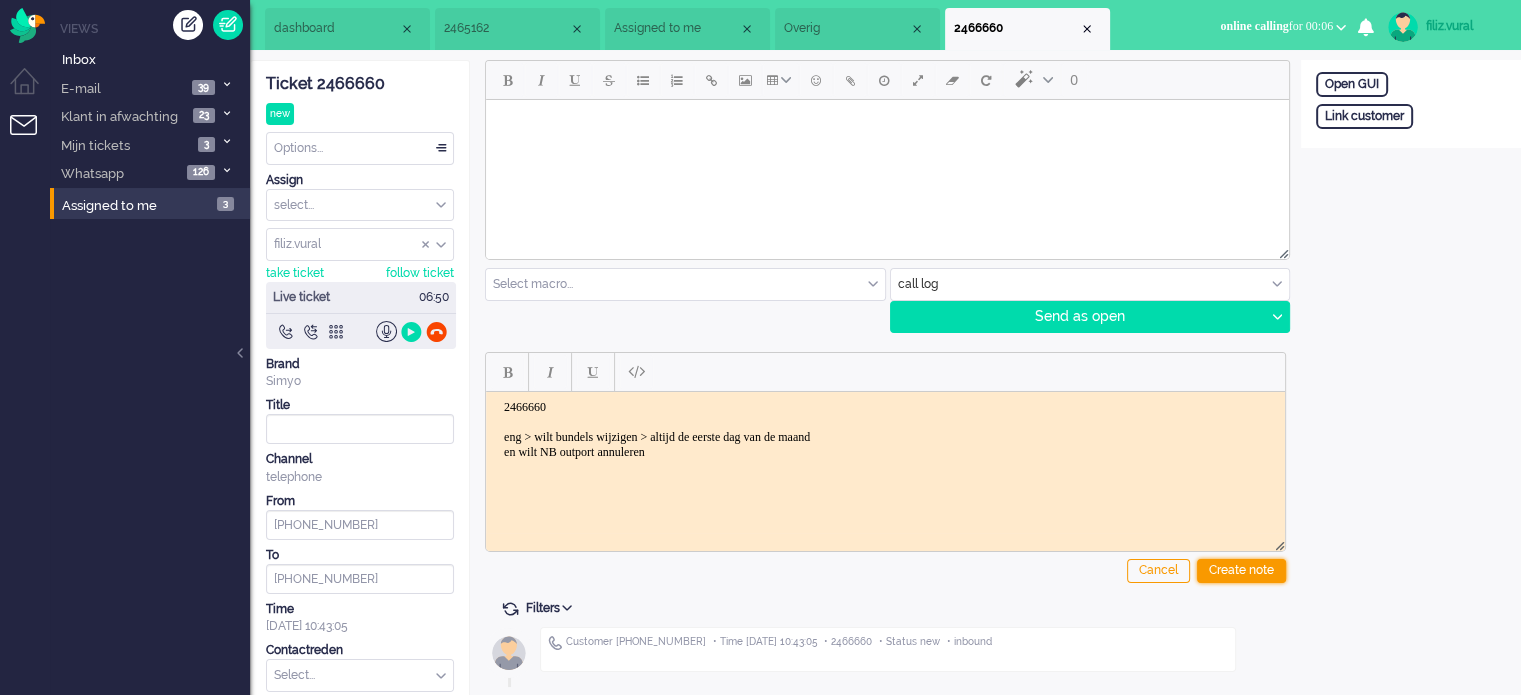 click on "Create note" at bounding box center (1241, 571) 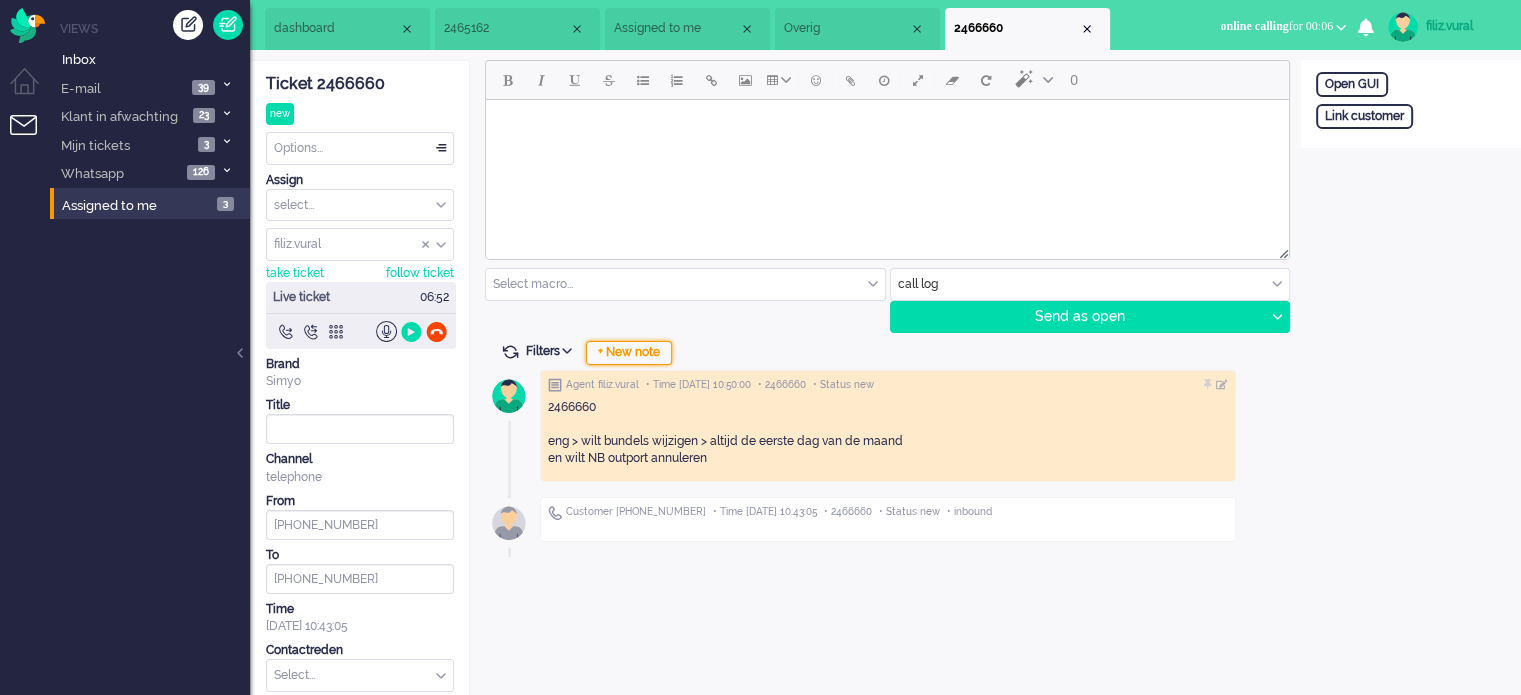 click on "+ New note" at bounding box center (629, 353) 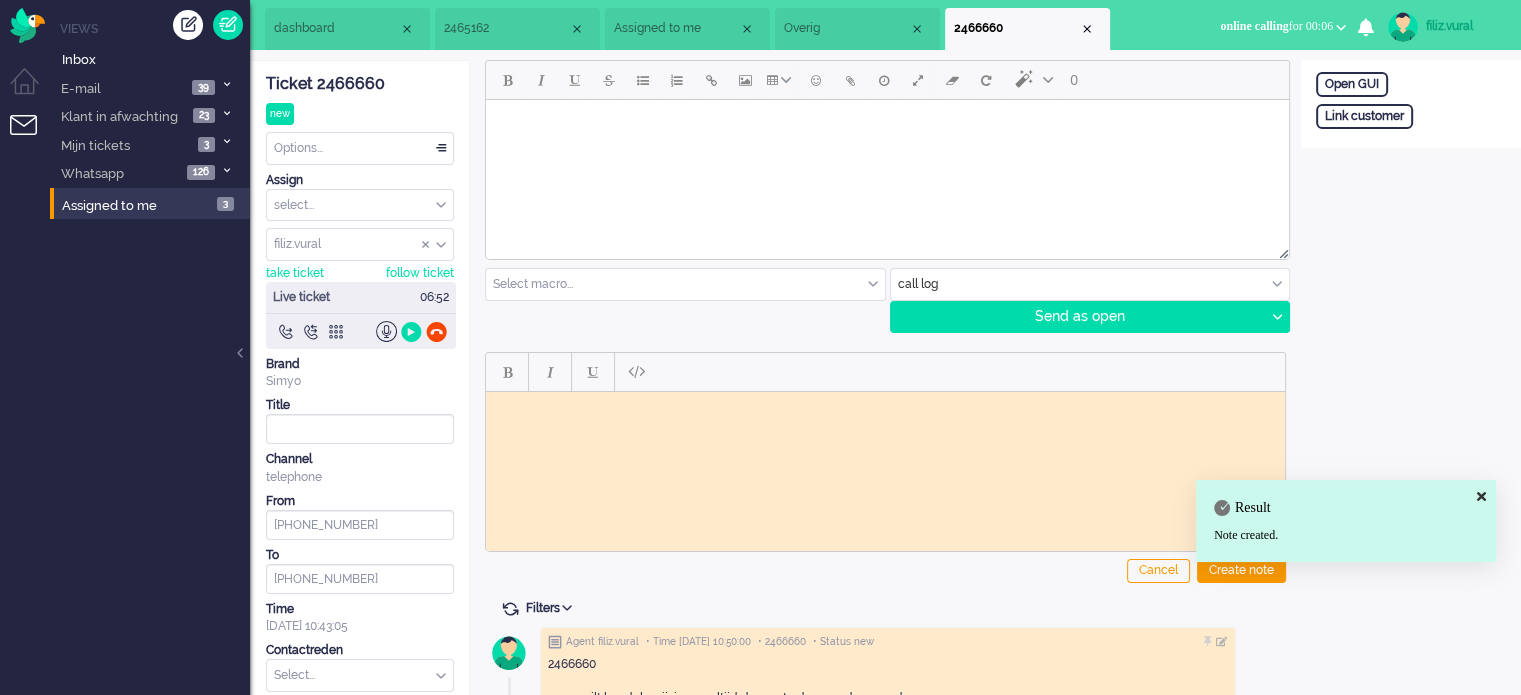 scroll, scrollTop: 0, scrollLeft: 0, axis: both 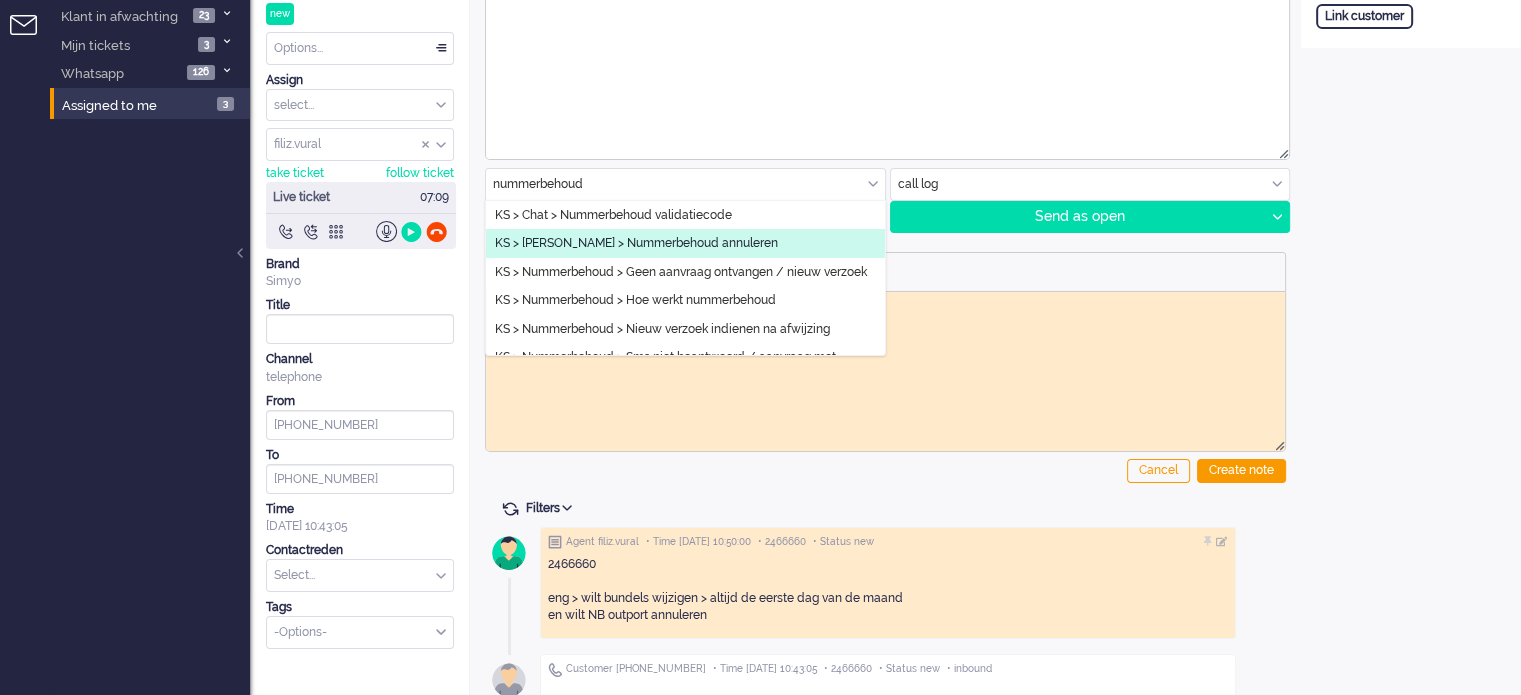 type on "nummerbehoud" 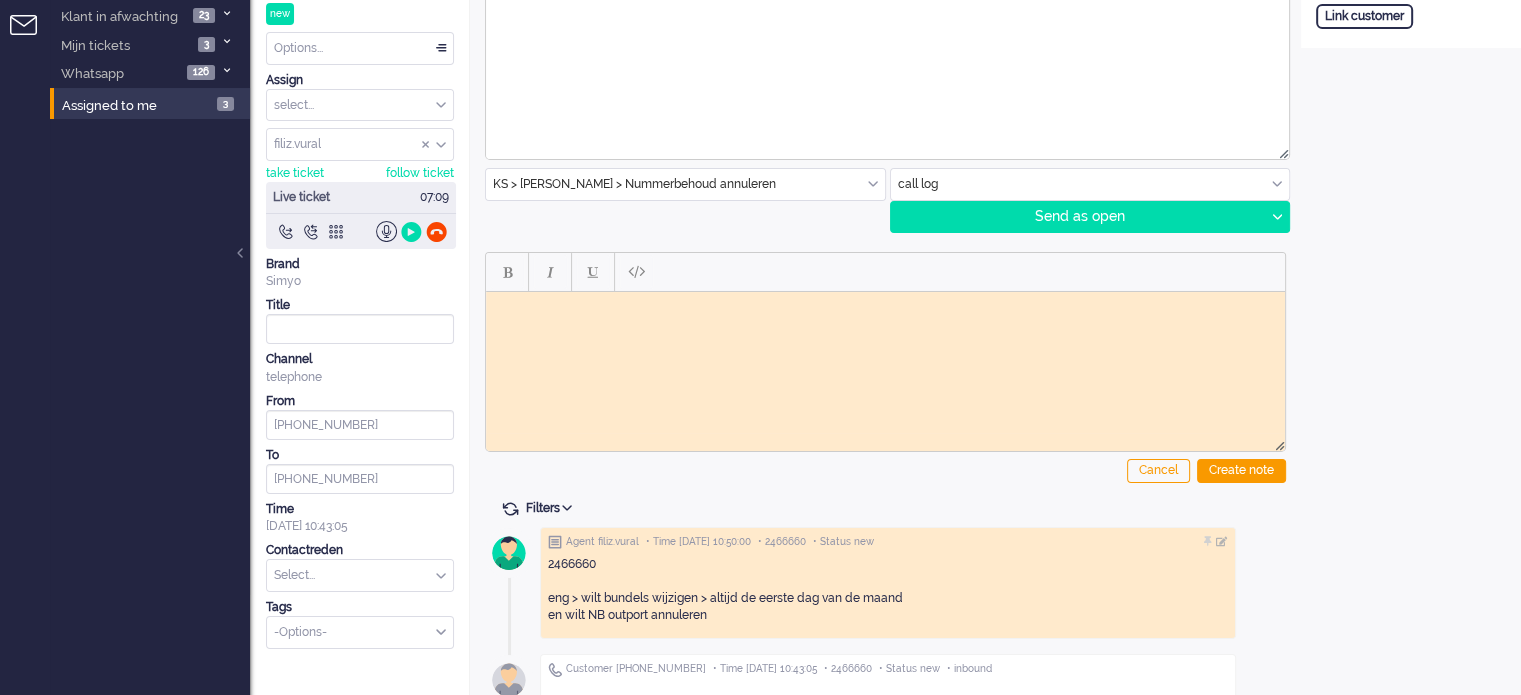 type on "Nummerbehoud annuleren" 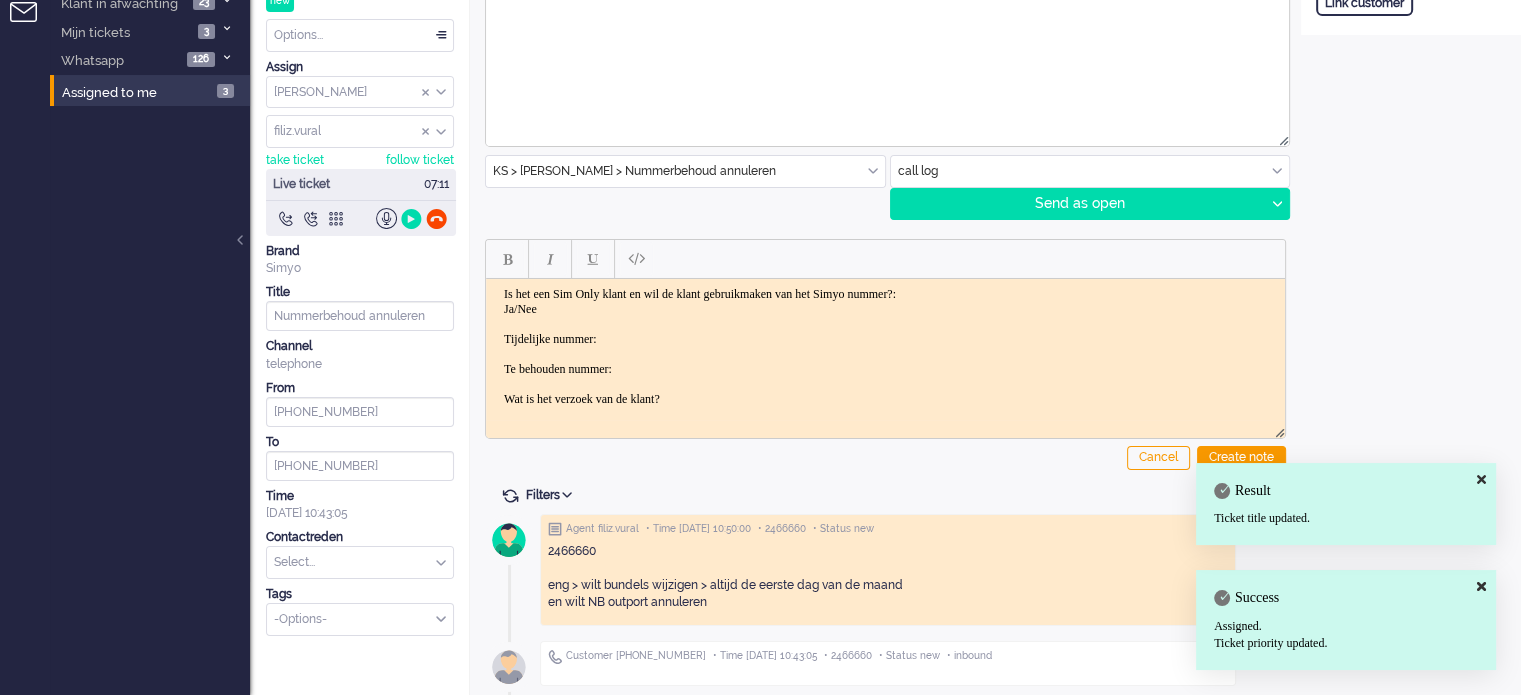 scroll, scrollTop: 117, scrollLeft: 0, axis: vertical 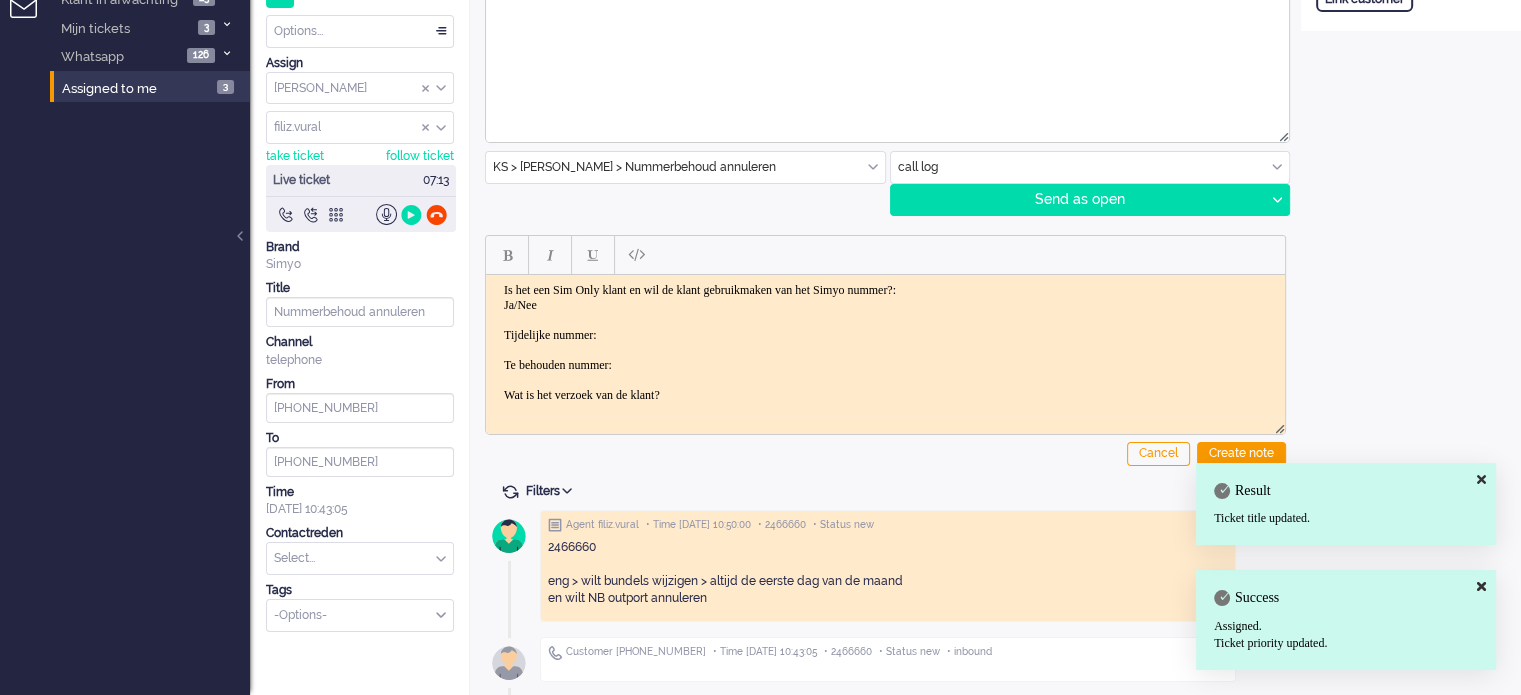 click at bounding box center [360, 88] 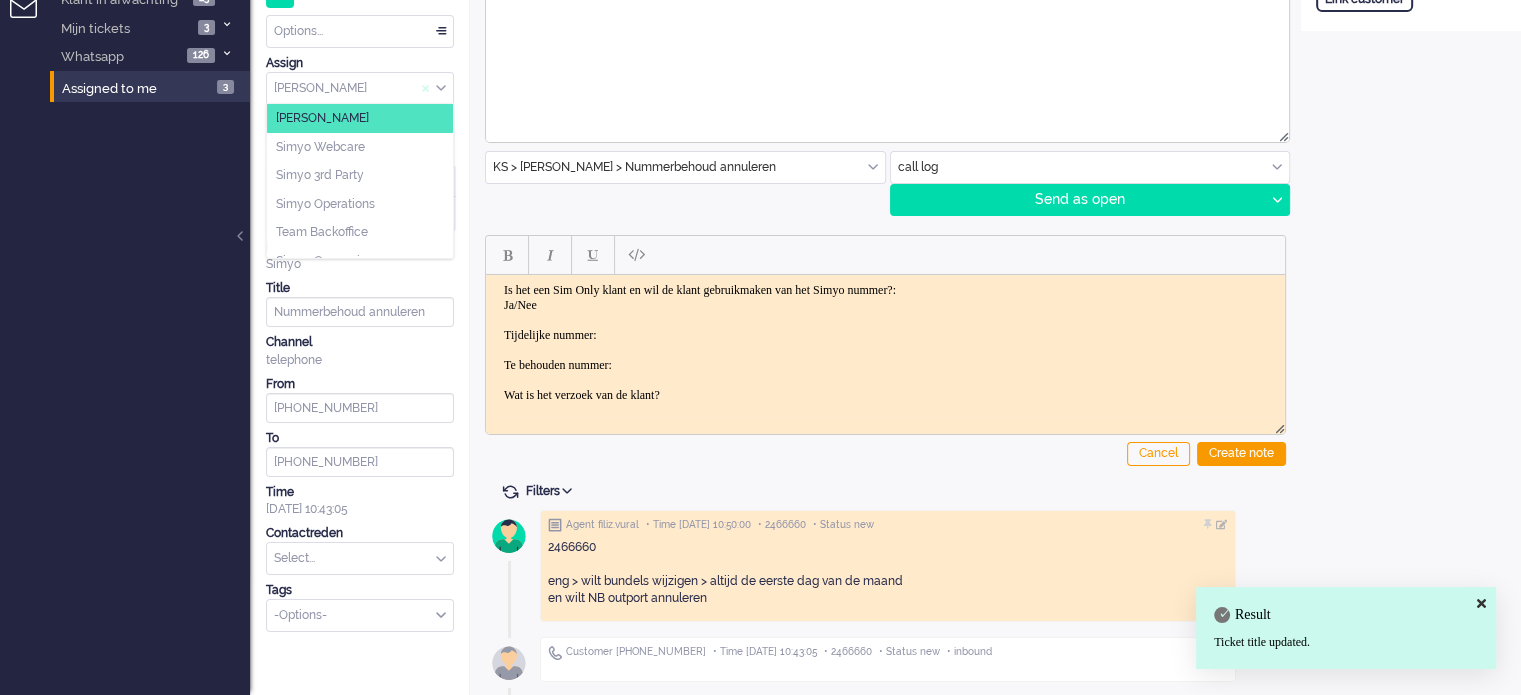 click at bounding box center [426, 88] 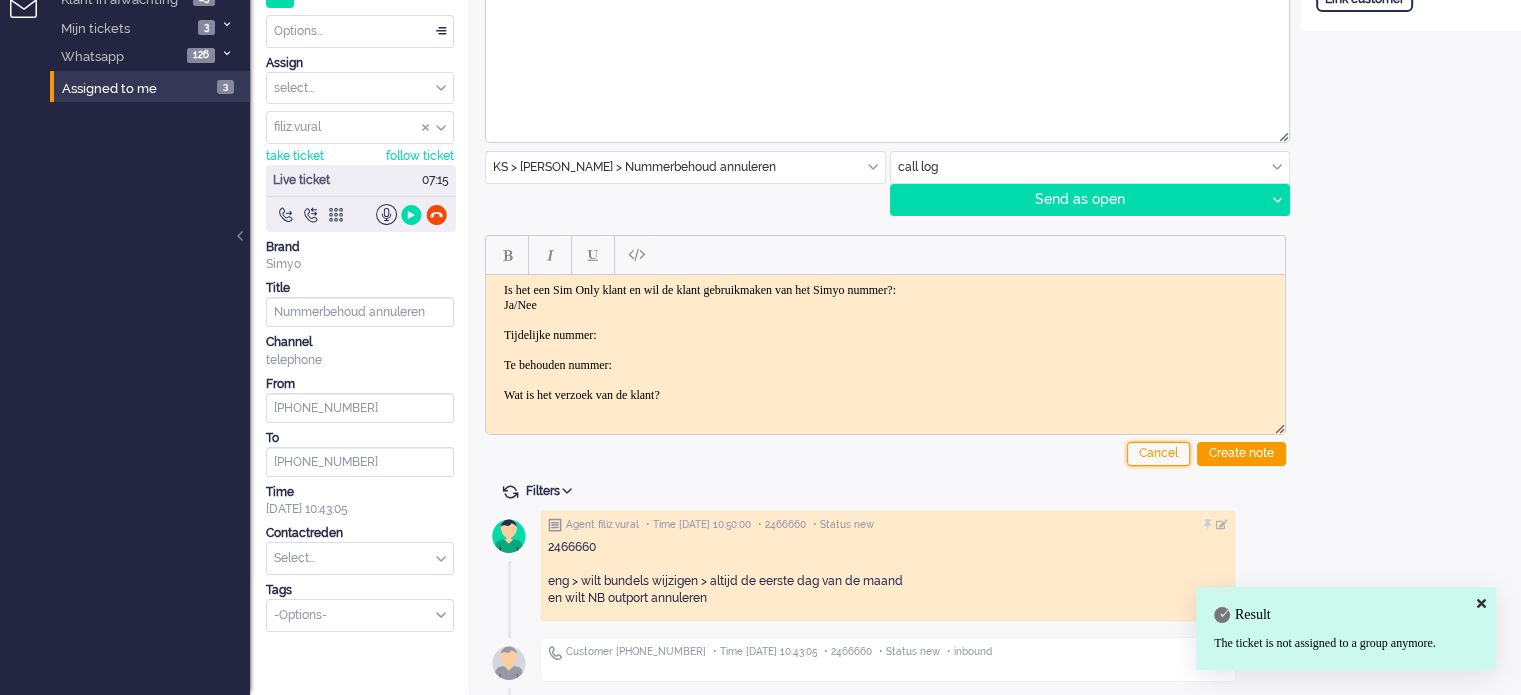 click on "Cancel" at bounding box center [1158, 454] 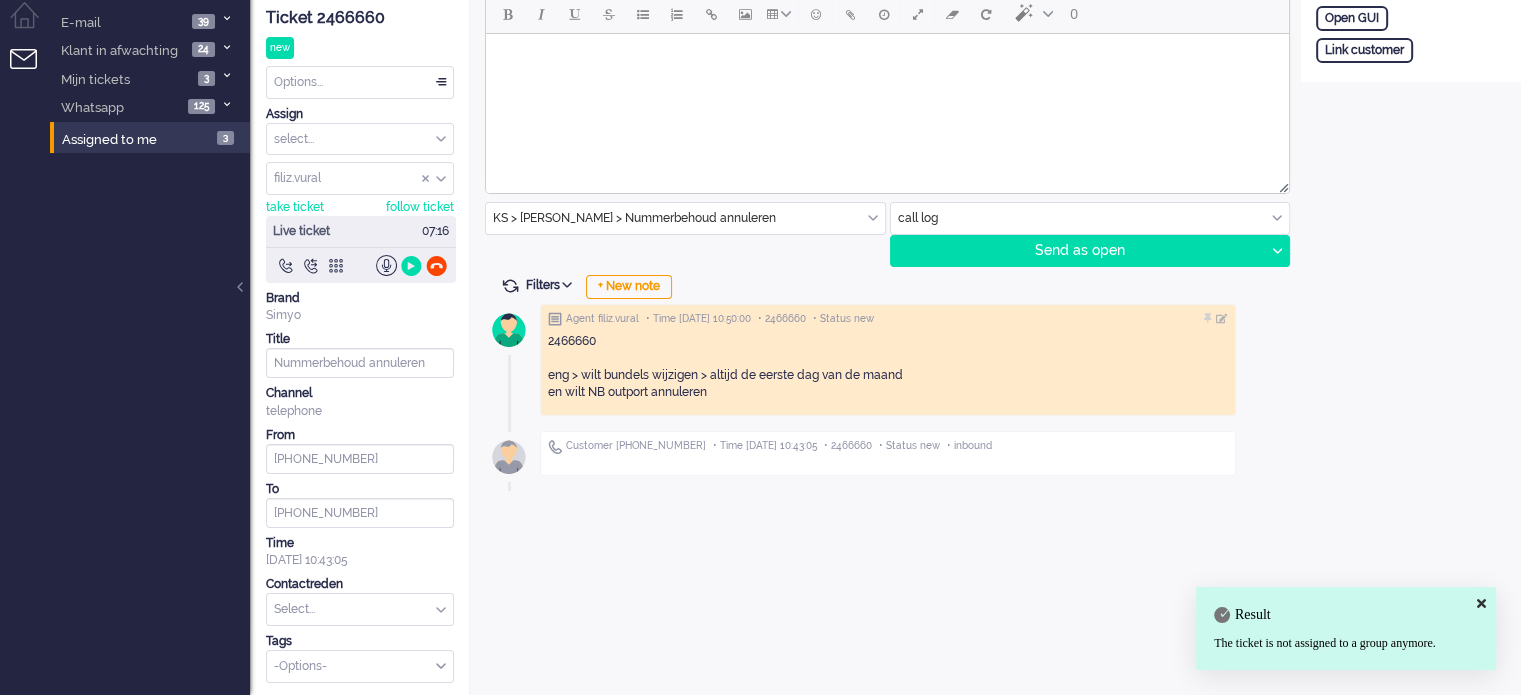 click at bounding box center (685, 218) 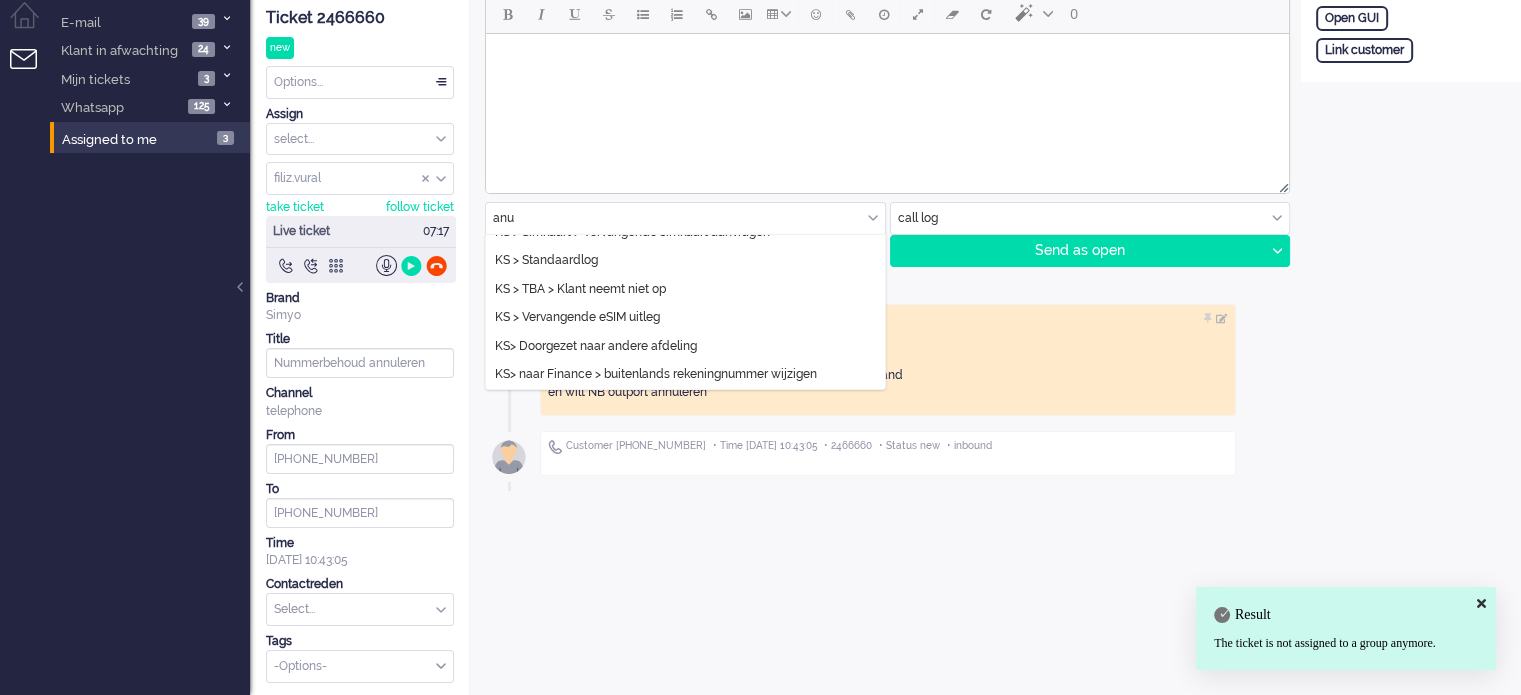 scroll, scrollTop: 0, scrollLeft: 0, axis: both 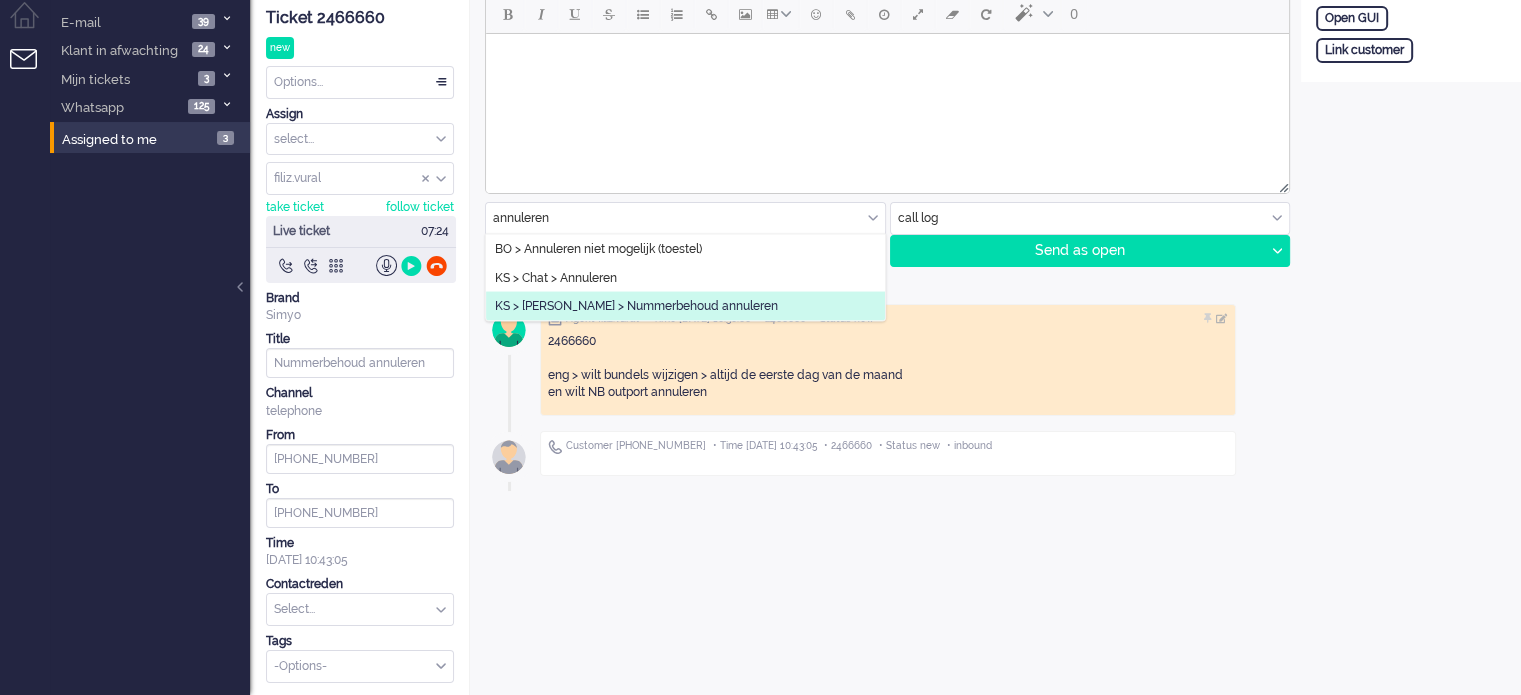 type on "annuleren" 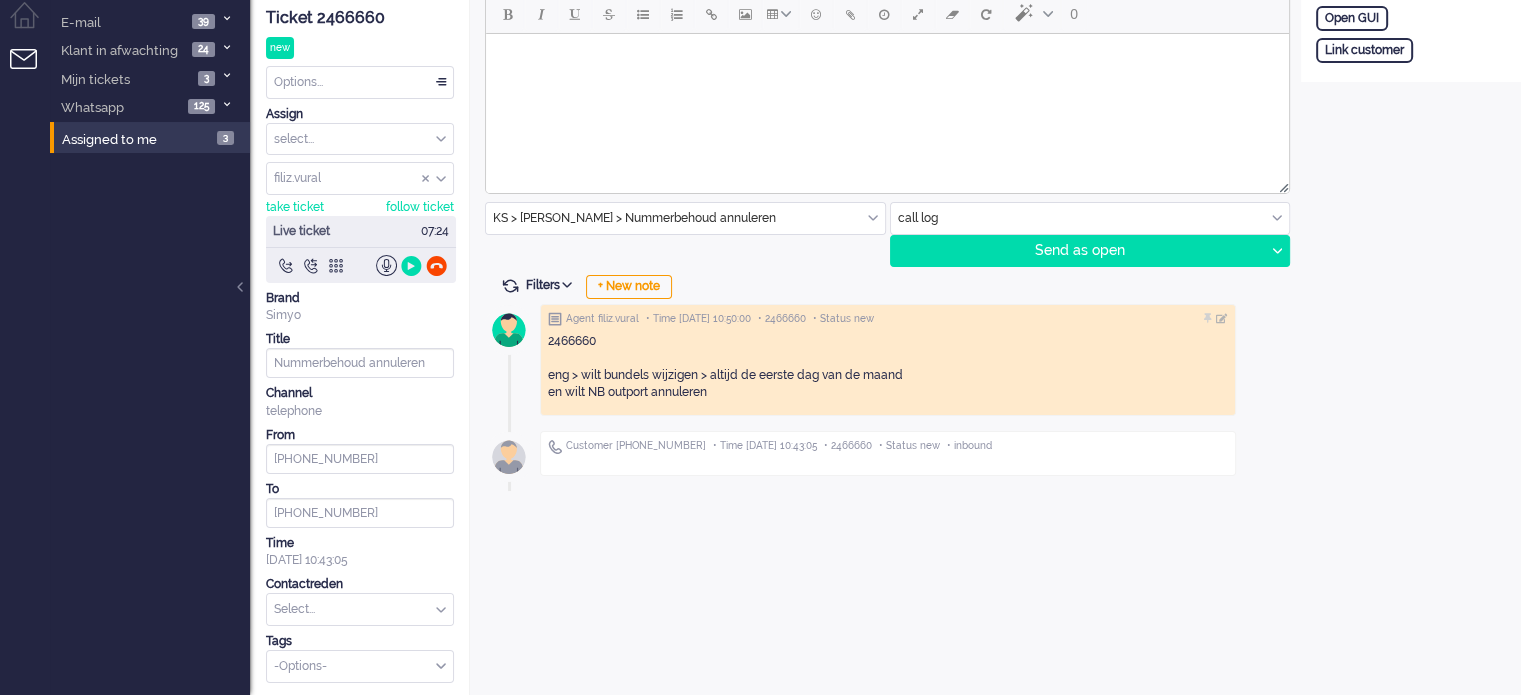click on "0 KS > Naar Porteringen > Nummerbehoud annuleren BO  > Abonnement > Overleden BO  > Abonnement > Overleden Prepaidklant BO  > Annulering > Sim Only NIET MOGELIJK BO  > Annulering > Sim Only NIET MOGELIJK (e-tailer) BO  > Annulering > Verlenging (al ingegaan gesloten factuur) BO  > Annulering > Verlenging (al ingegaan open factuur) BO  > Annulering > Verlenging (gaat in per de 1e) BO  > Annulering > Verlenging NIET MOGELIJK BO  > Automatisch opwaarderen via creditcard mislukt BO  > Contractovername > Goedgekeurd BO  > Contractovername ENGELS > Afwijzing > Betaalgeschiedenis BO  > Contractovername ENGELS > Afwijzing > Nog geen 18 jaar BO  > Contractovername ENGELS > Afwijzing > Ontbrekende gegevens BO  > Contractovername ENGELS > Goedgekeurd BO  > Datacoulance (open factuur) BO  > Datacoulance > Hoogverbruik (open factuur) ENGELS BO  > Datacoulance > TERUGBETALING (afgeschreven) BO  > Datacoulance > TERUGBETALING (nog niet afgeschreven) BO  > Datacoulance CREDIT NOTA (factuur gestorneerd) BO > Opzegging > Brief" at bounding box center [885, 346] 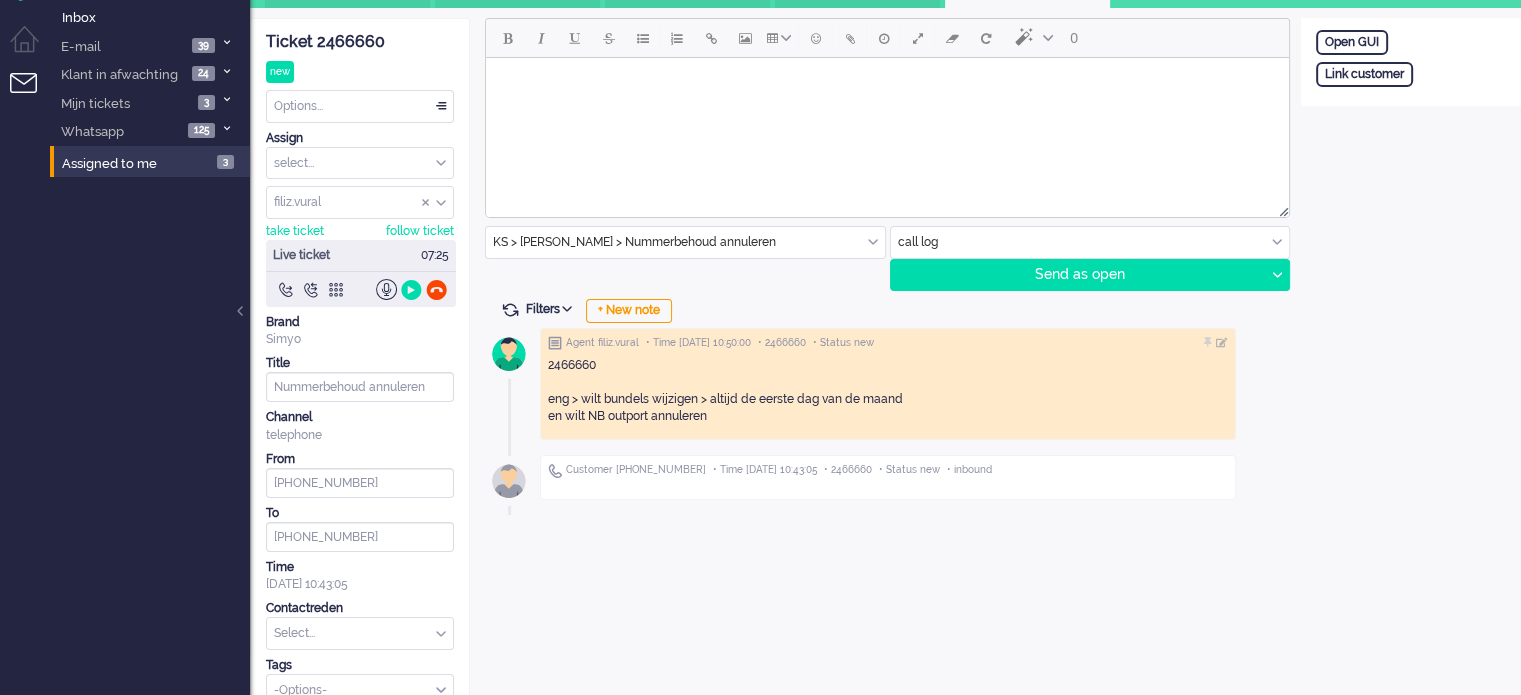scroll, scrollTop: 0, scrollLeft: 0, axis: both 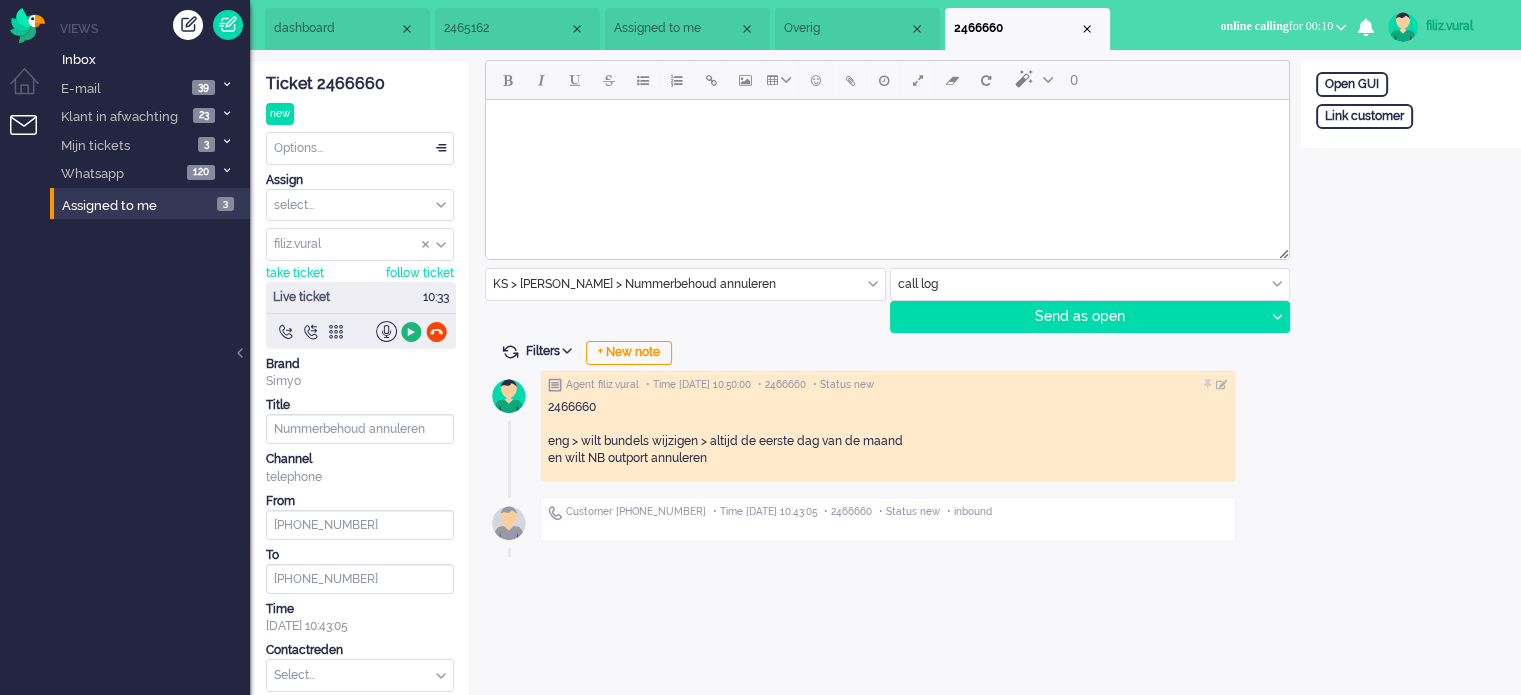click 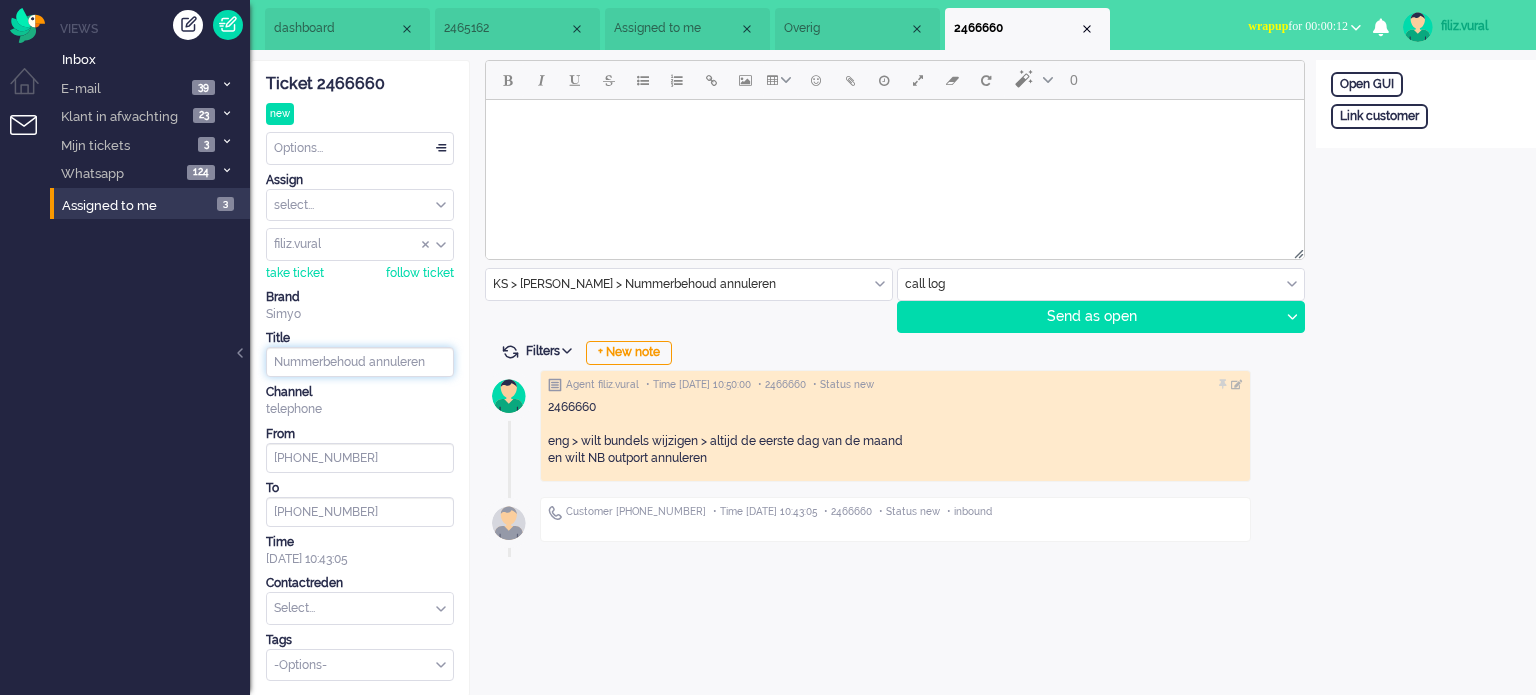 drag, startPoint x: 448, startPoint y: 359, endPoint x: 59, endPoint y: 409, distance: 392.2002 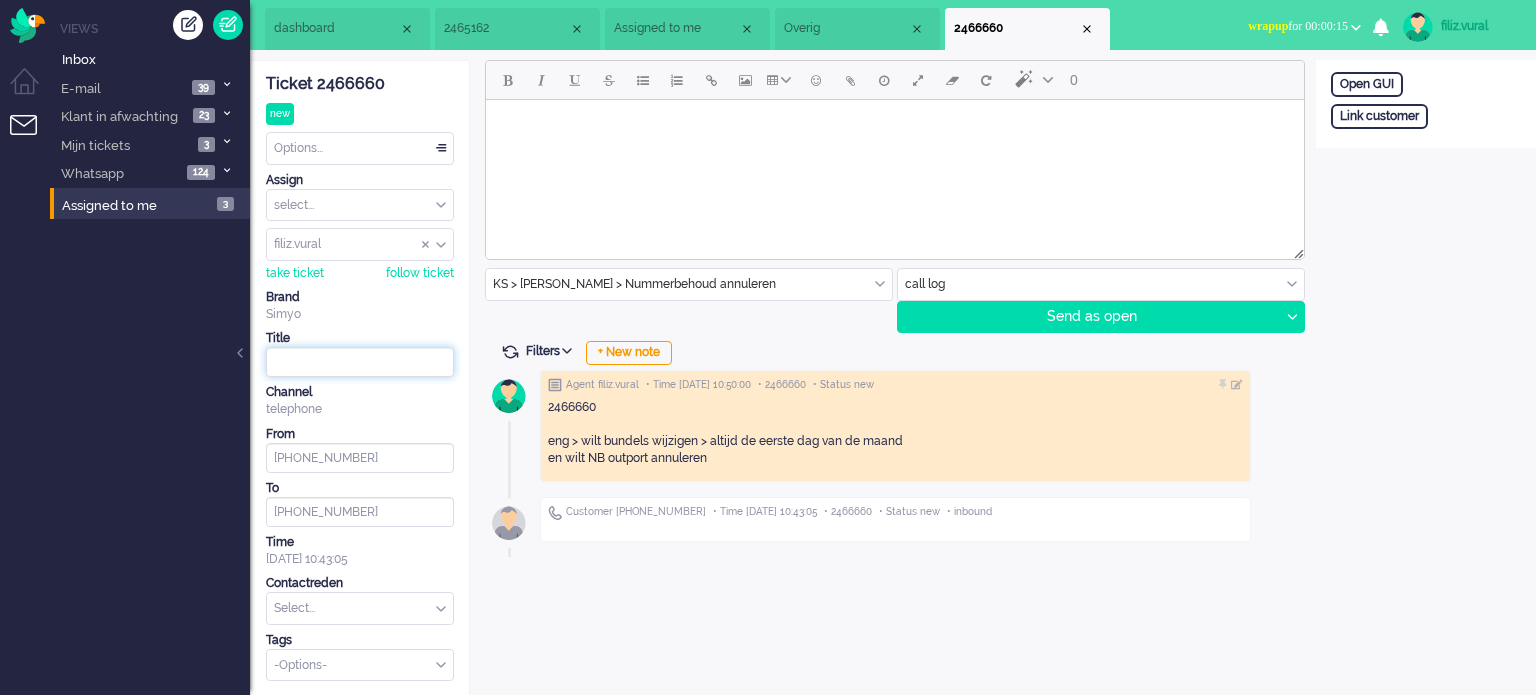 type 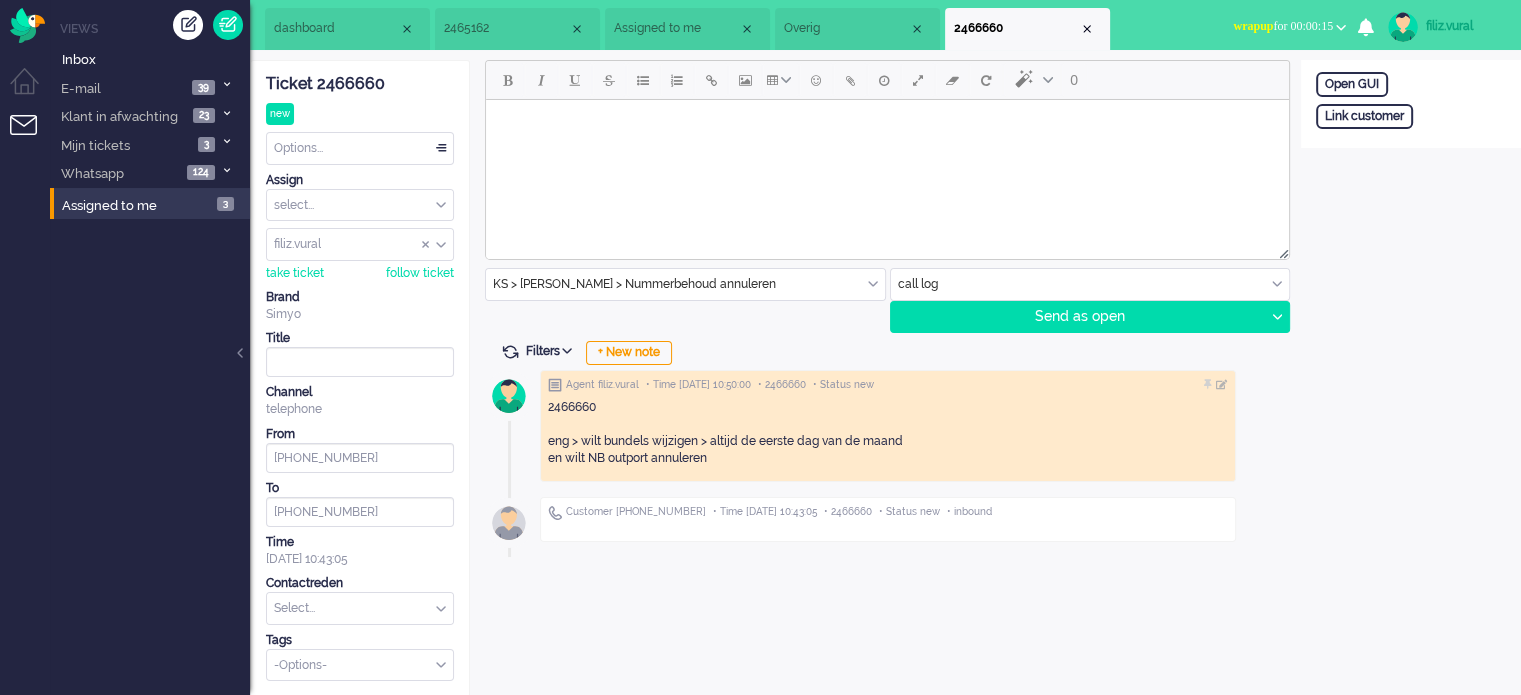 click at bounding box center [360, 608] 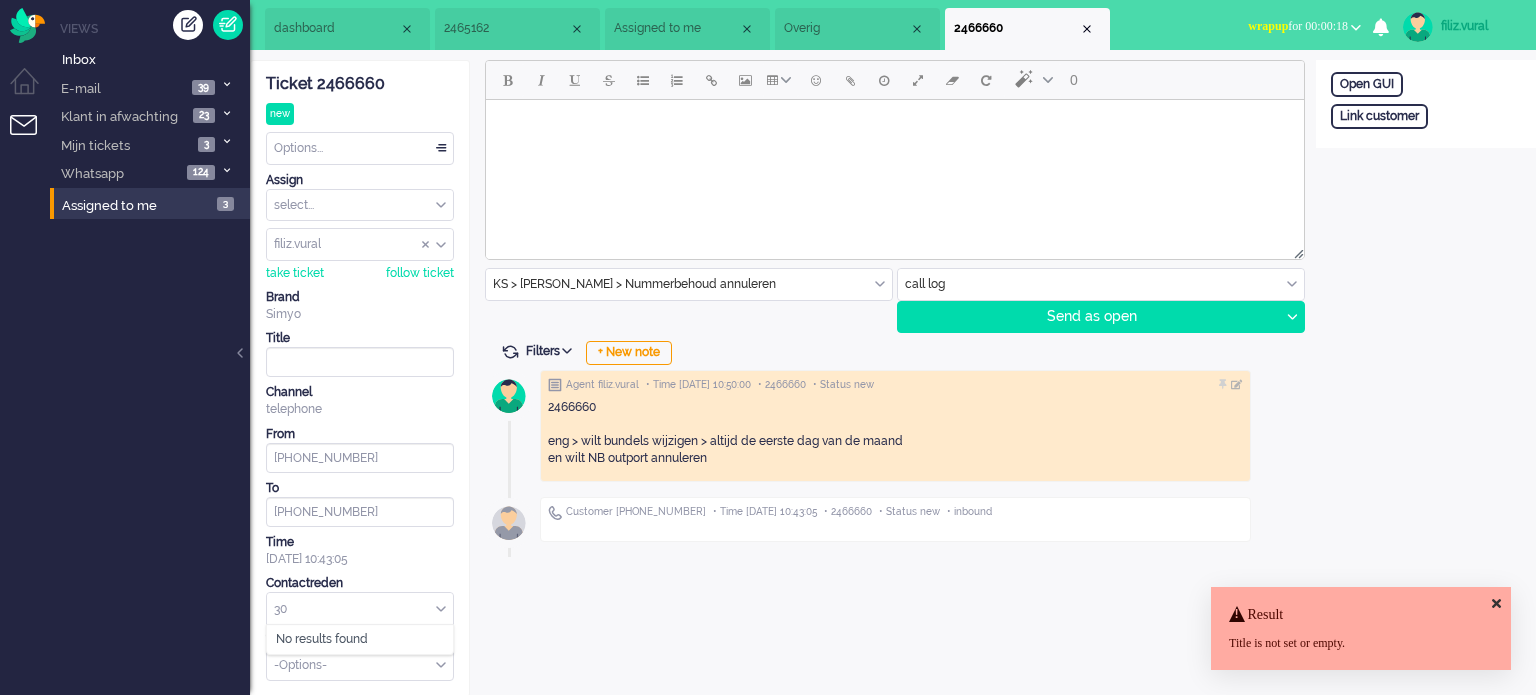 type on "3" 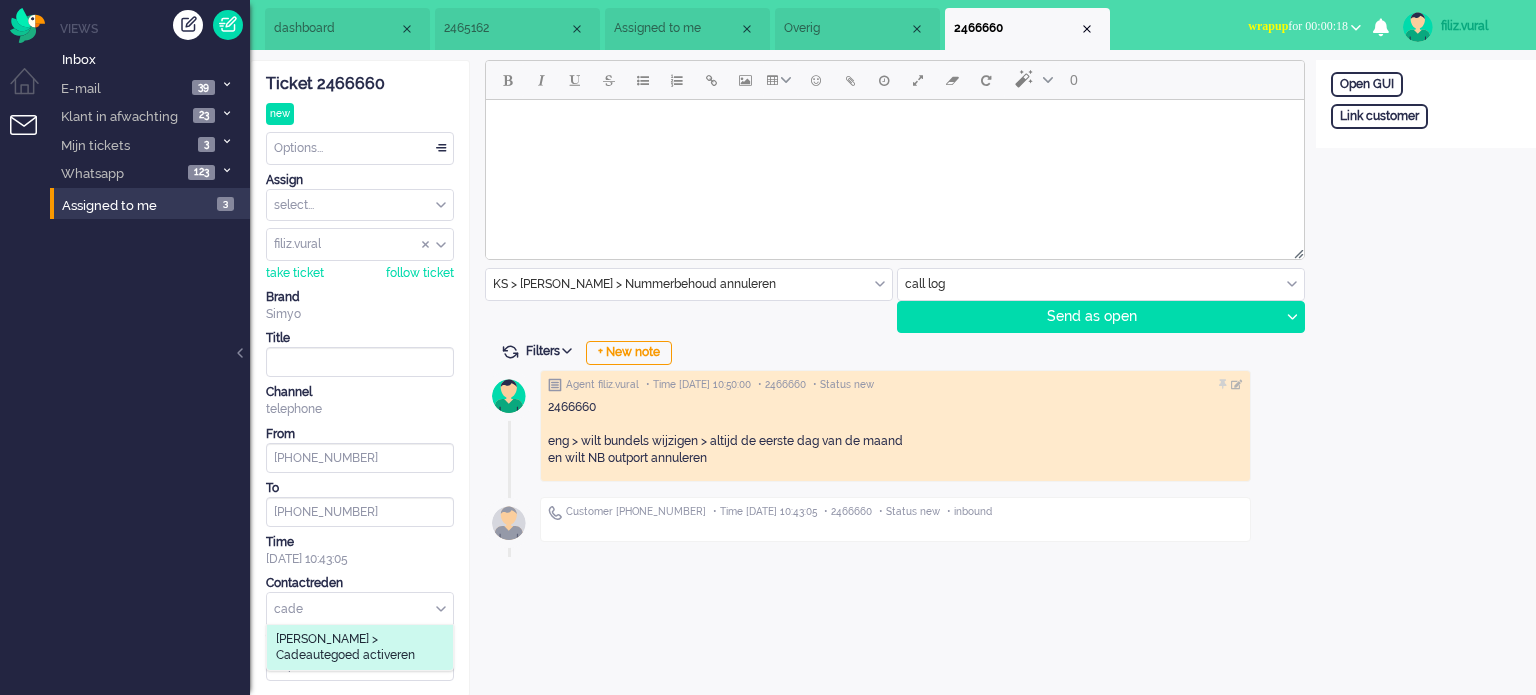 type on "cade" 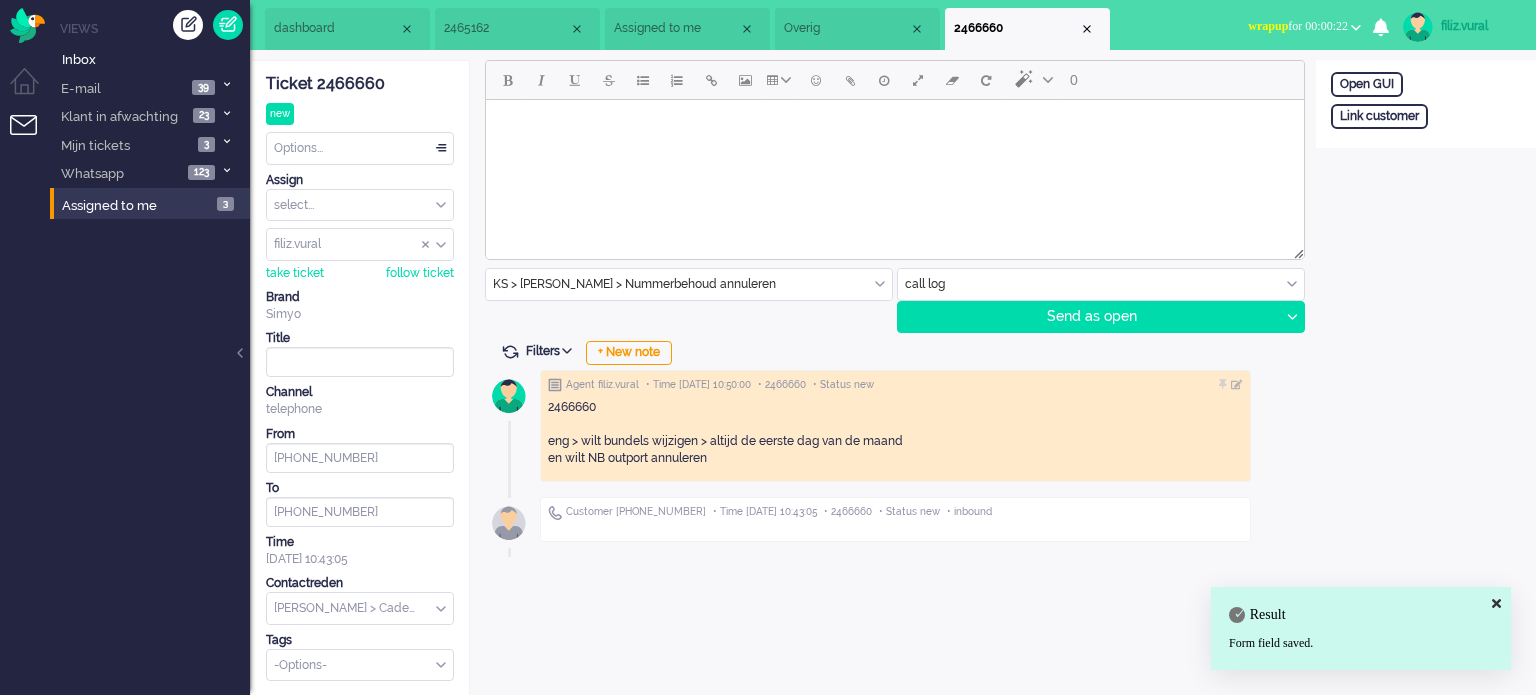 click on "wrapup" at bounding box center (1268, 26) 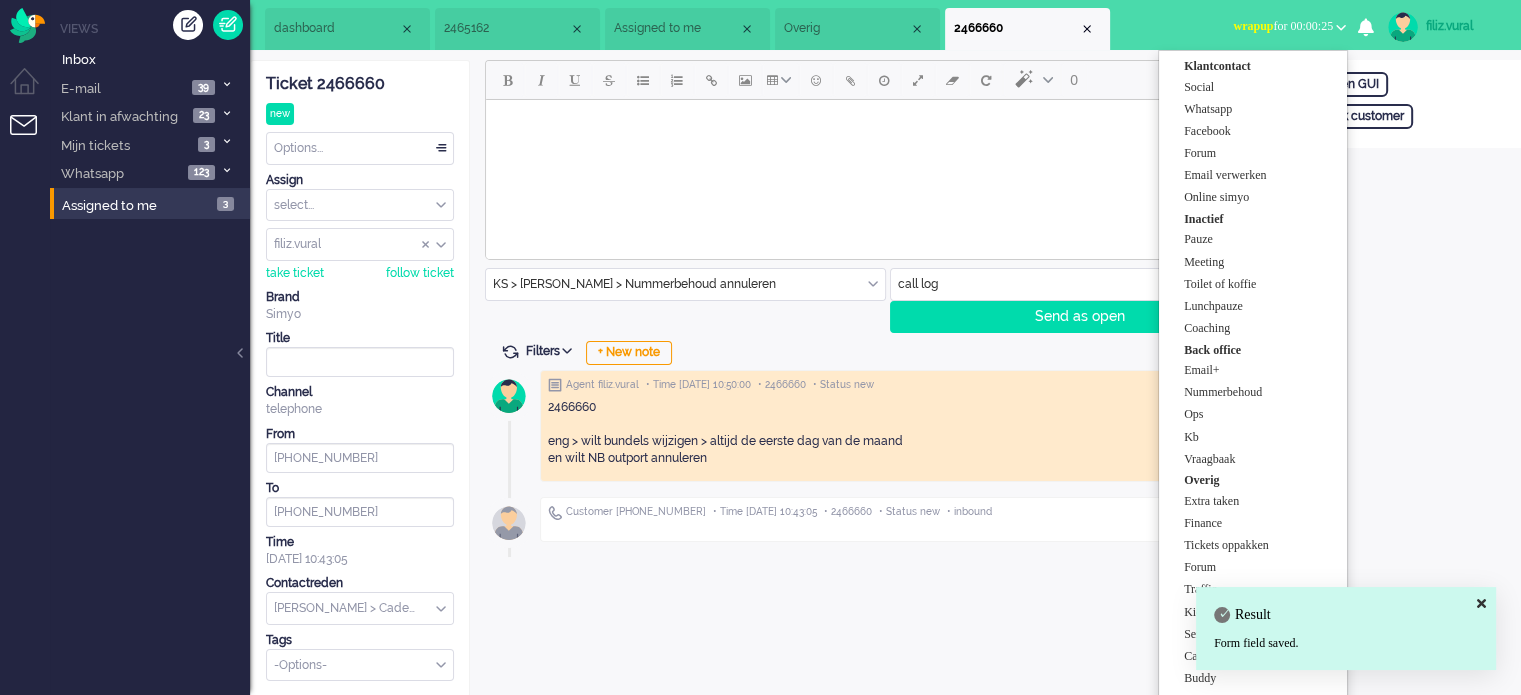 click on "dashboard" at bounding box center [336, 28] 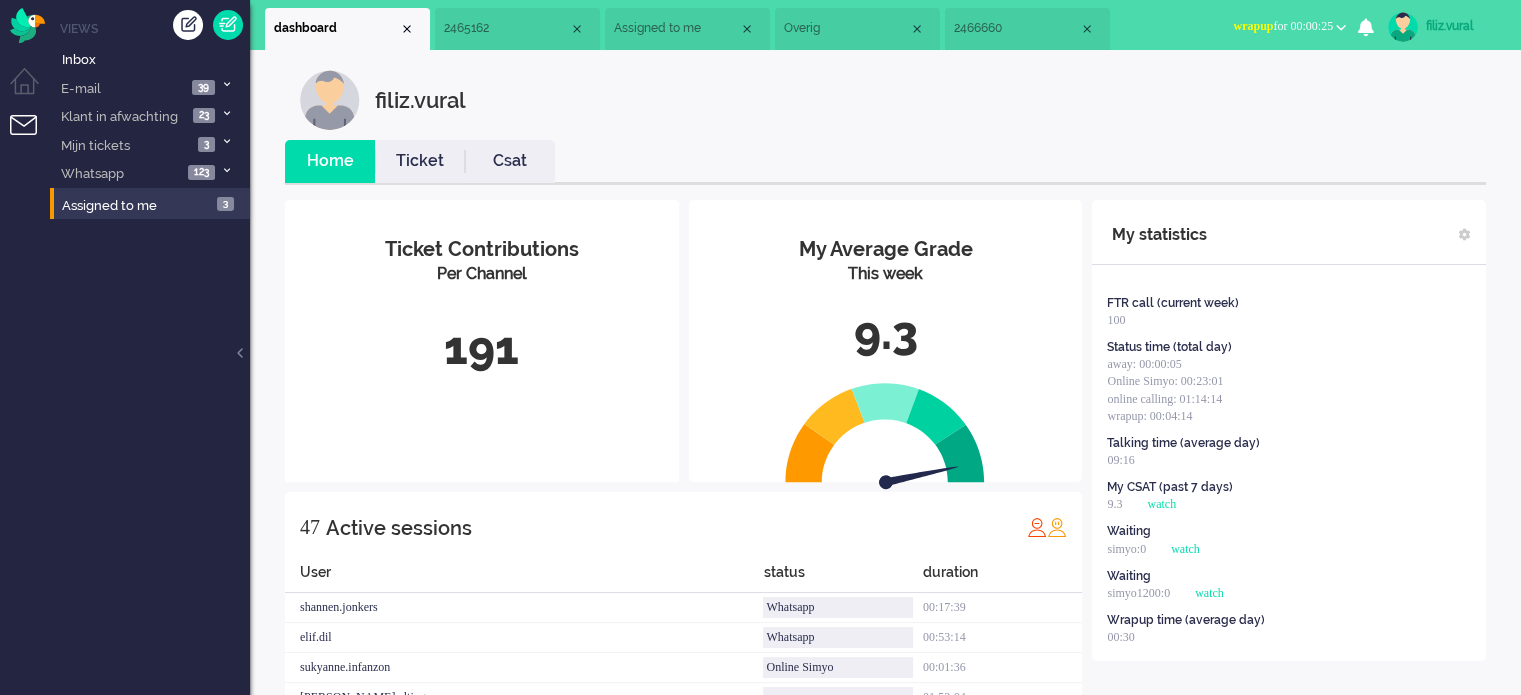 click on "Csat" at bounding box center (510, 161) 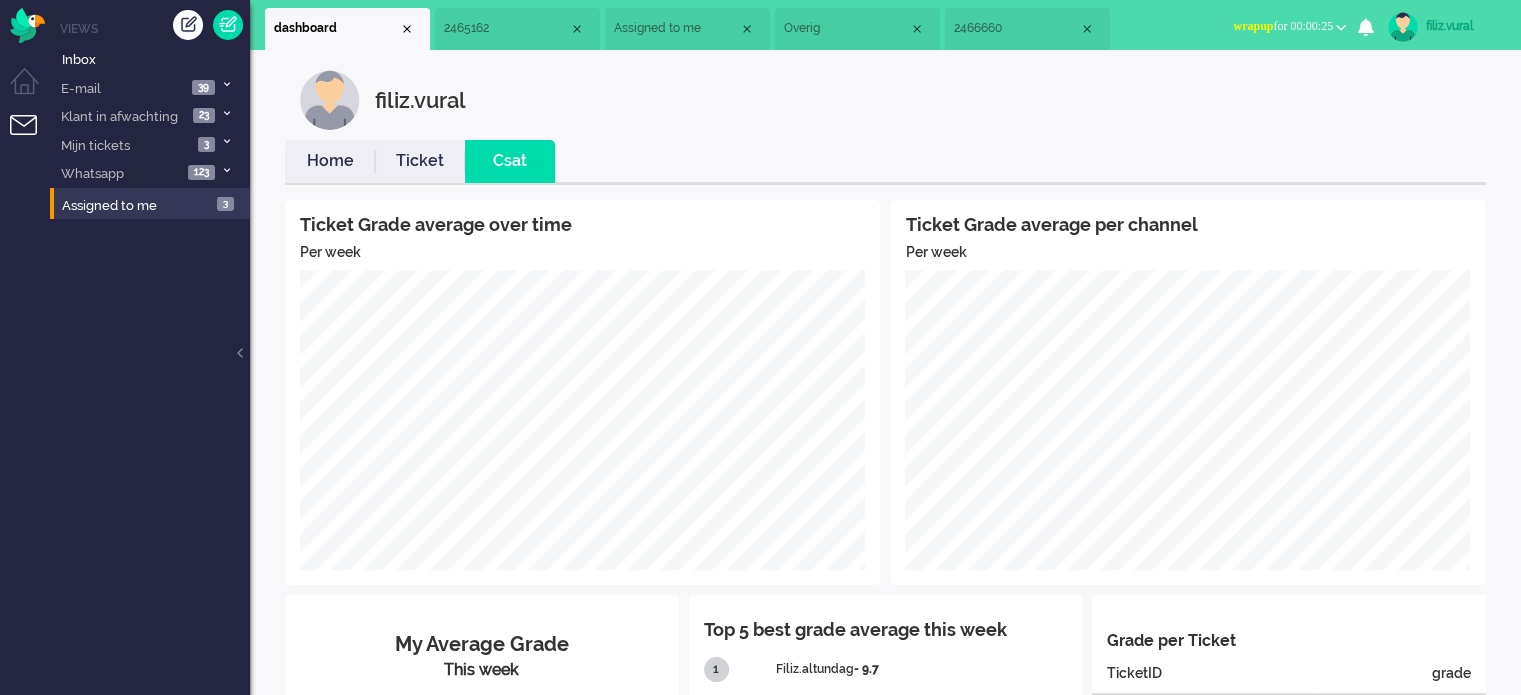 click on "Home" at bounding box center [330, 161] 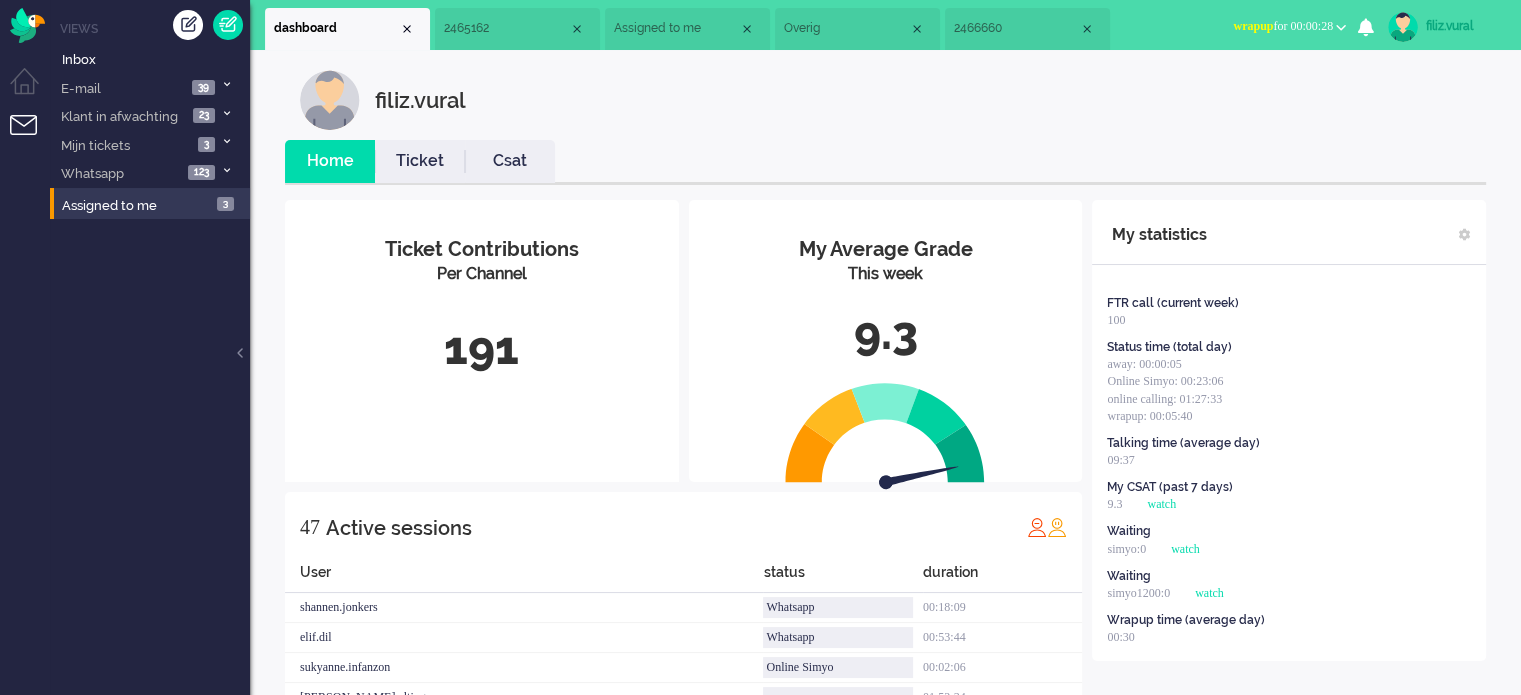 click on "wrapup  for 00:00:28" at bounding box center (1289, 26) 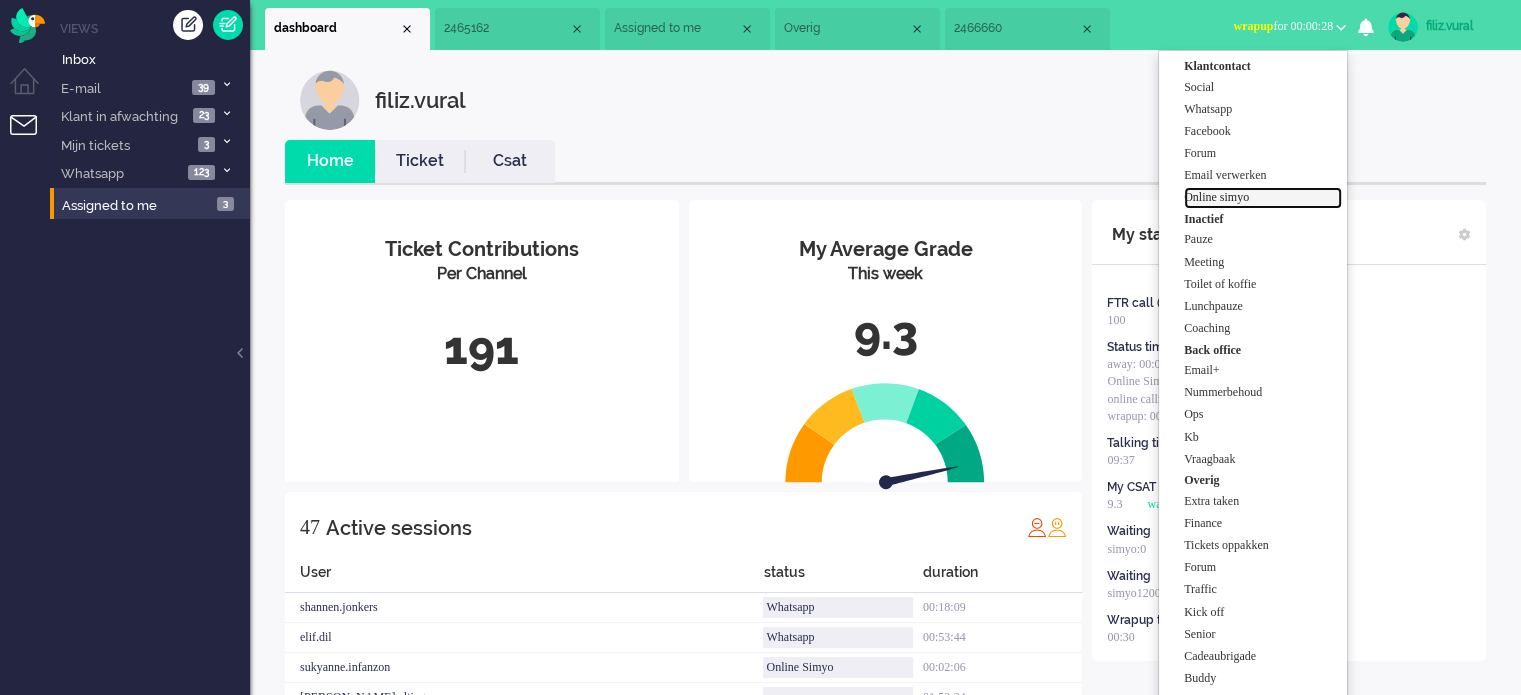 click on "Online simyo" at bounding box center [1263, 197] 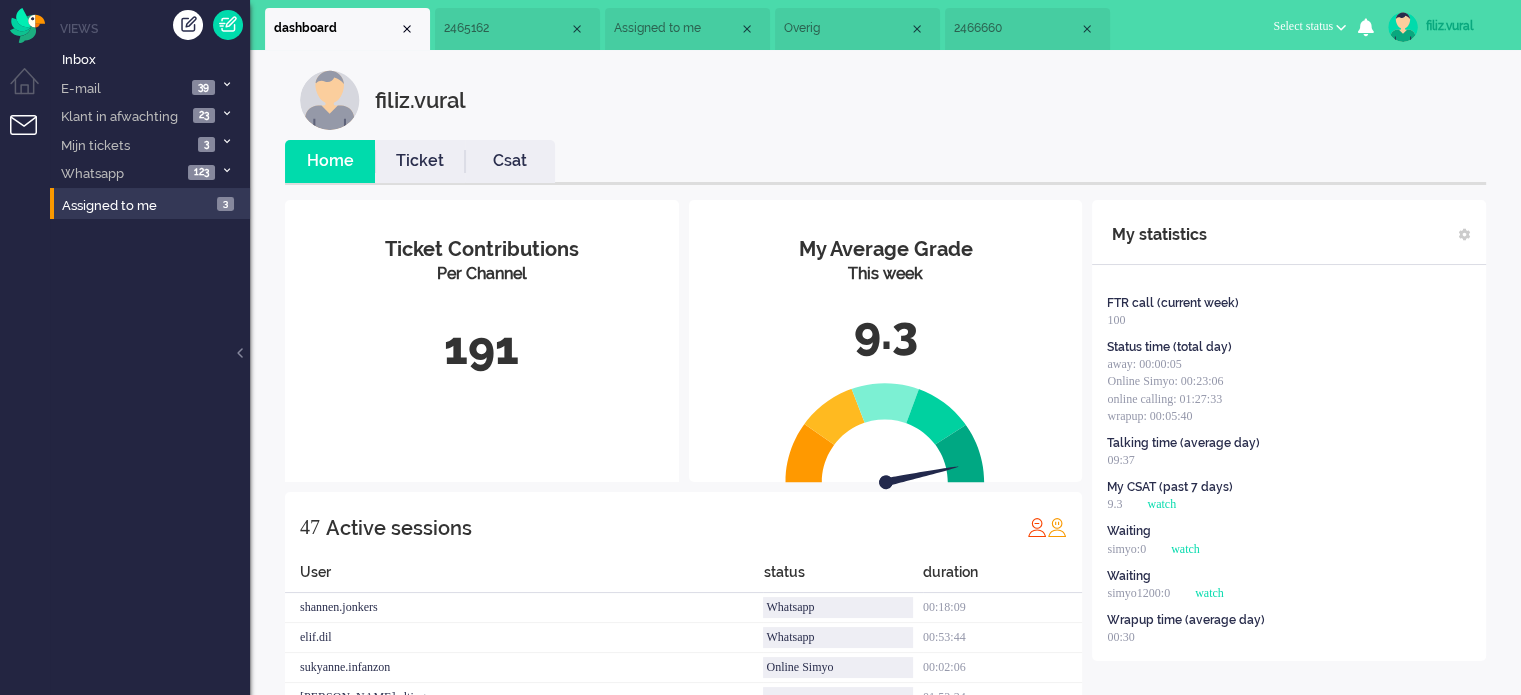 click on "2466660" at bounding box center (1016, 28) 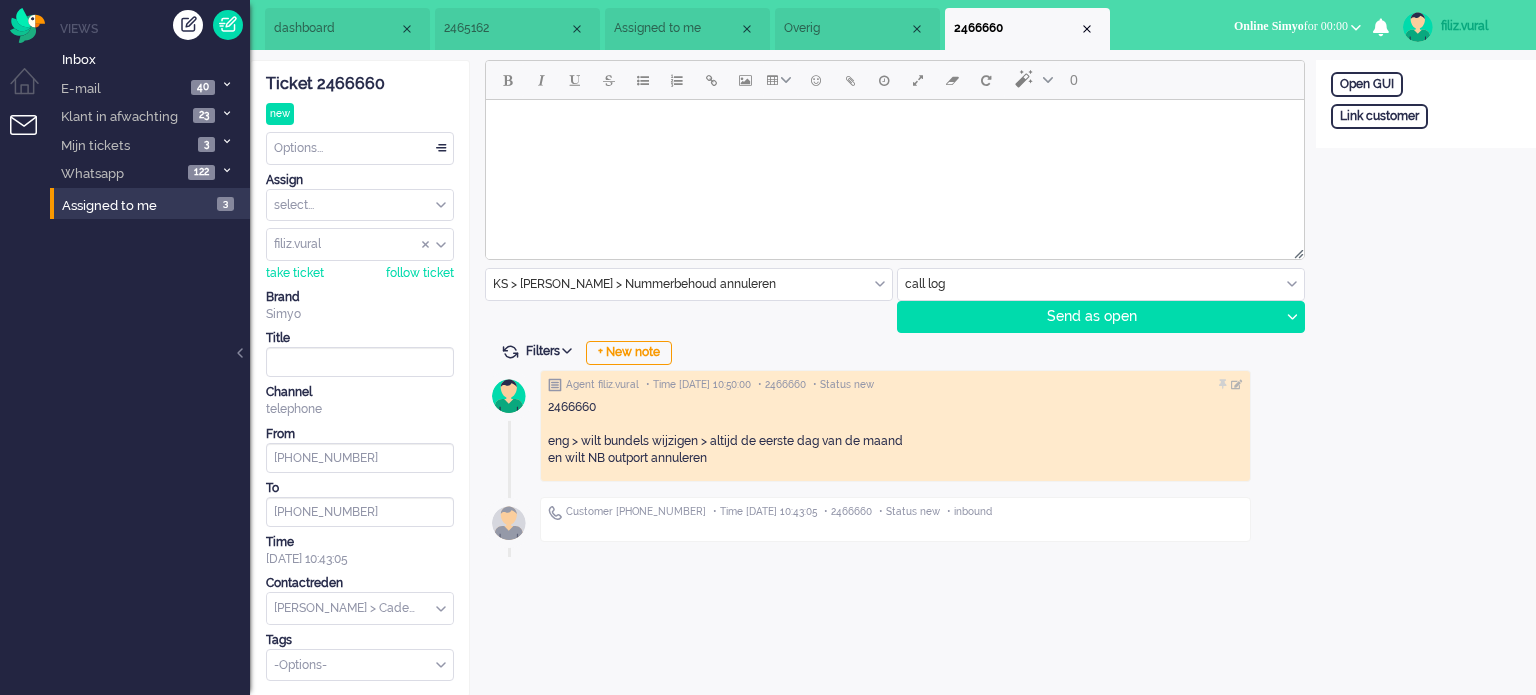 click on "Overig" at bounding box center (846, 28) 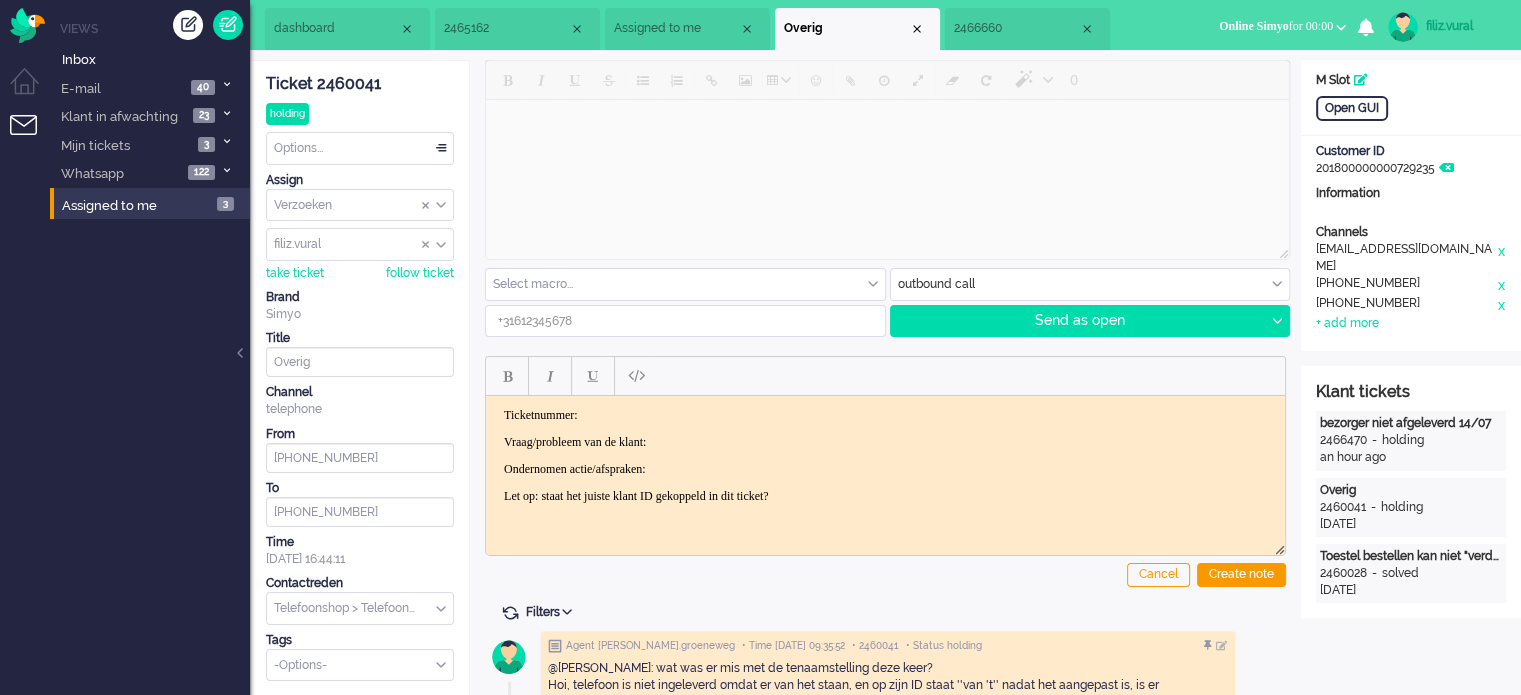 scroll, scrollTop: 300, scrollLeft: 0, axis: vertical 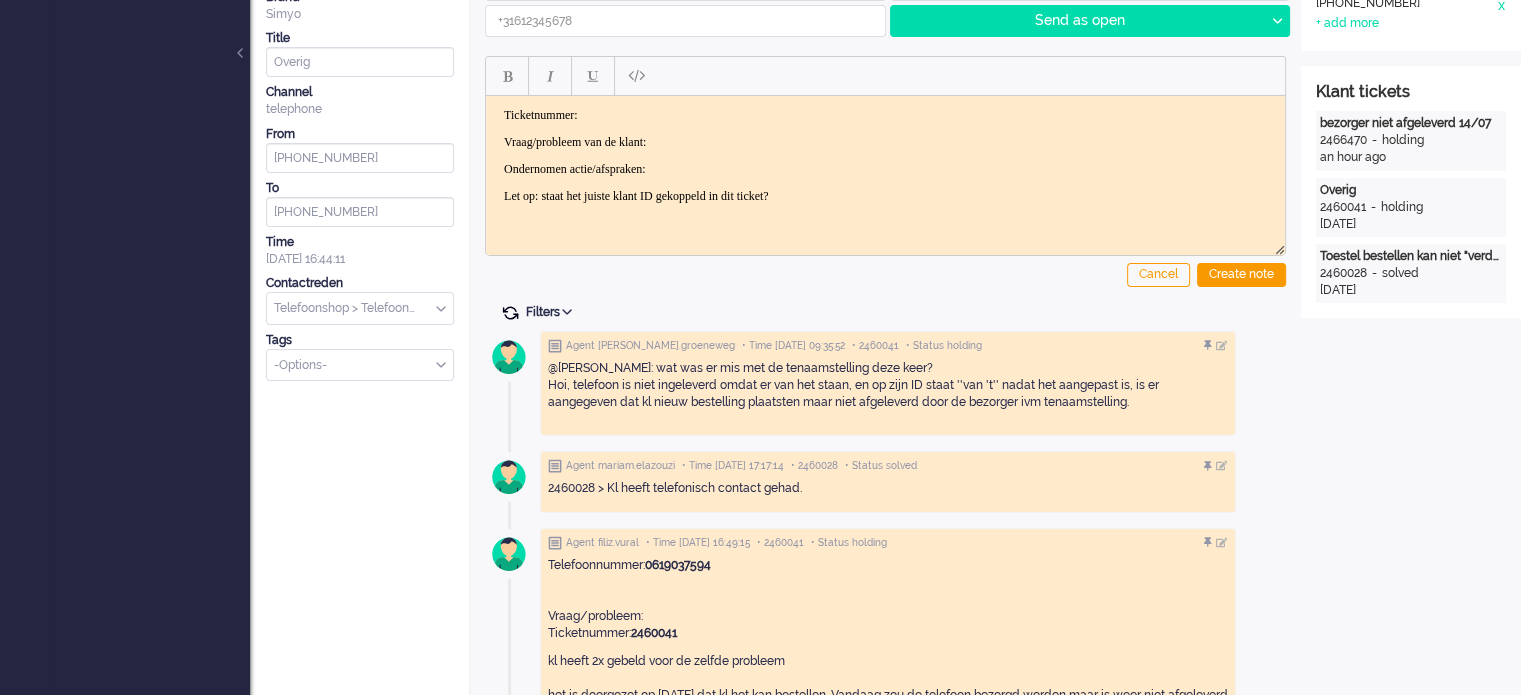 click at bounding box center [510, 313] 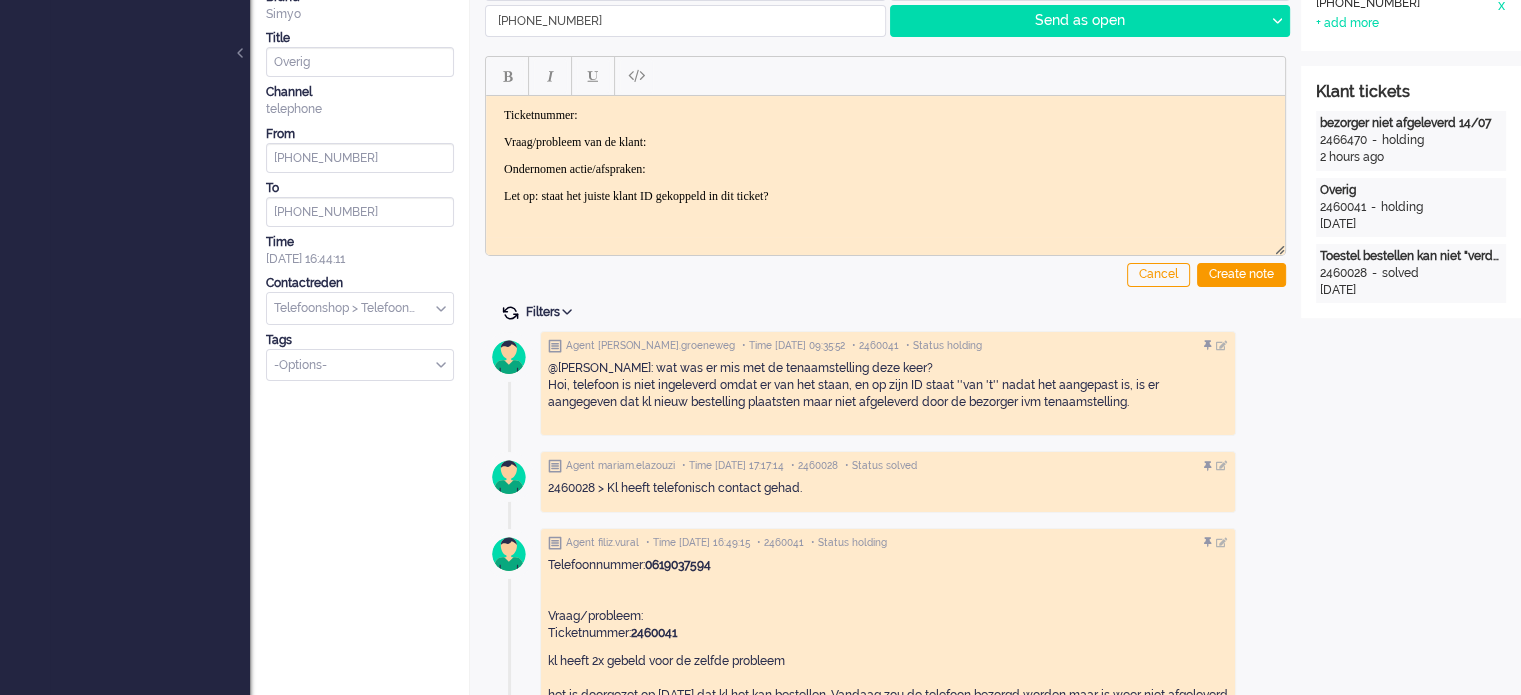 click at bounding box center (510, 313) 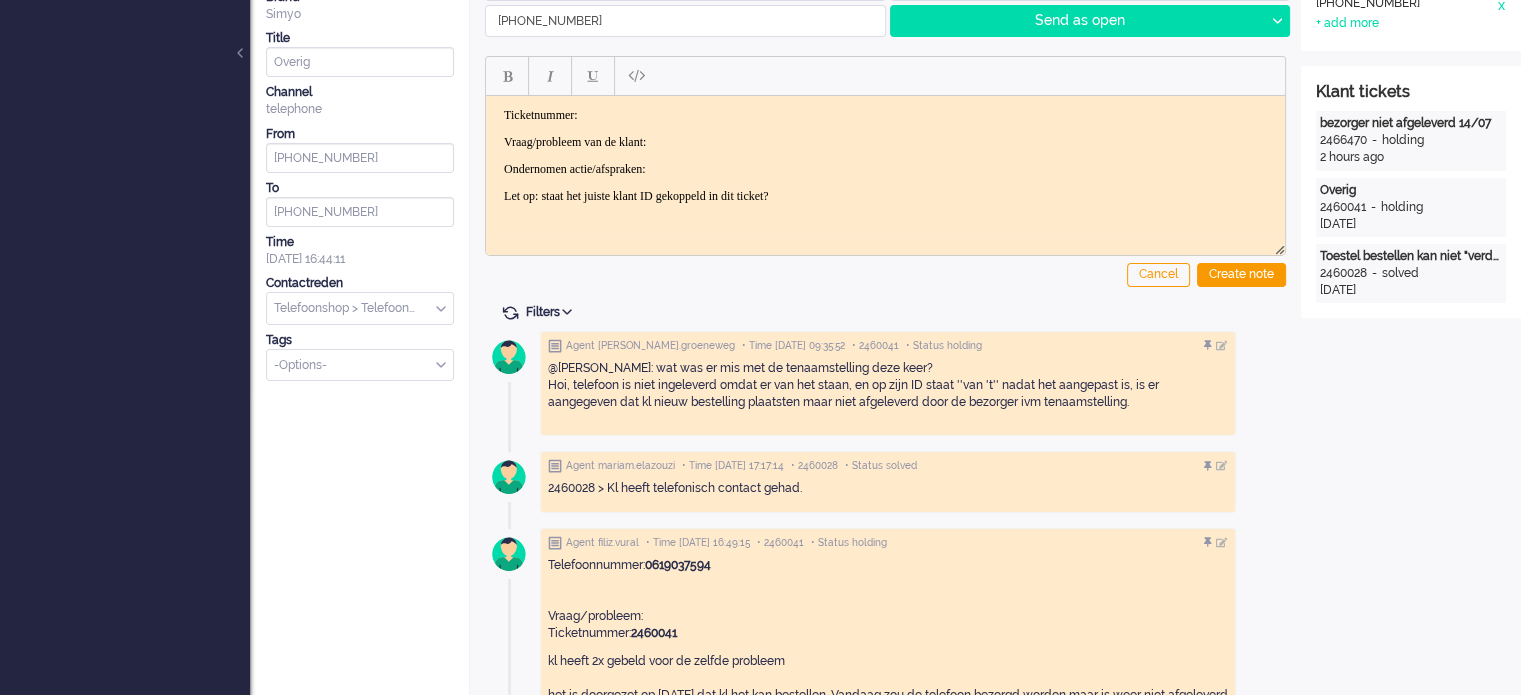 scroll, scrollTop: 0, scrollLeft: 0, axis: both 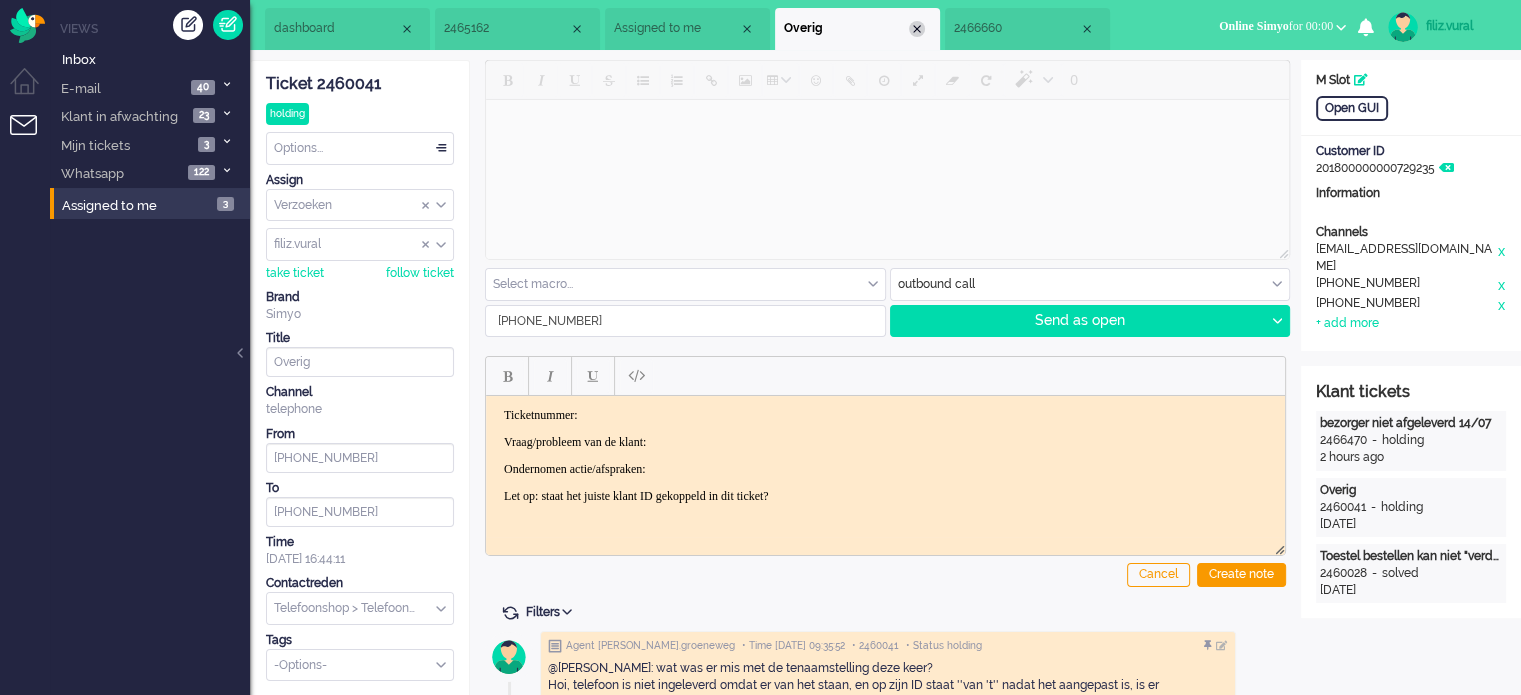 click at bounding box center (917, 29) 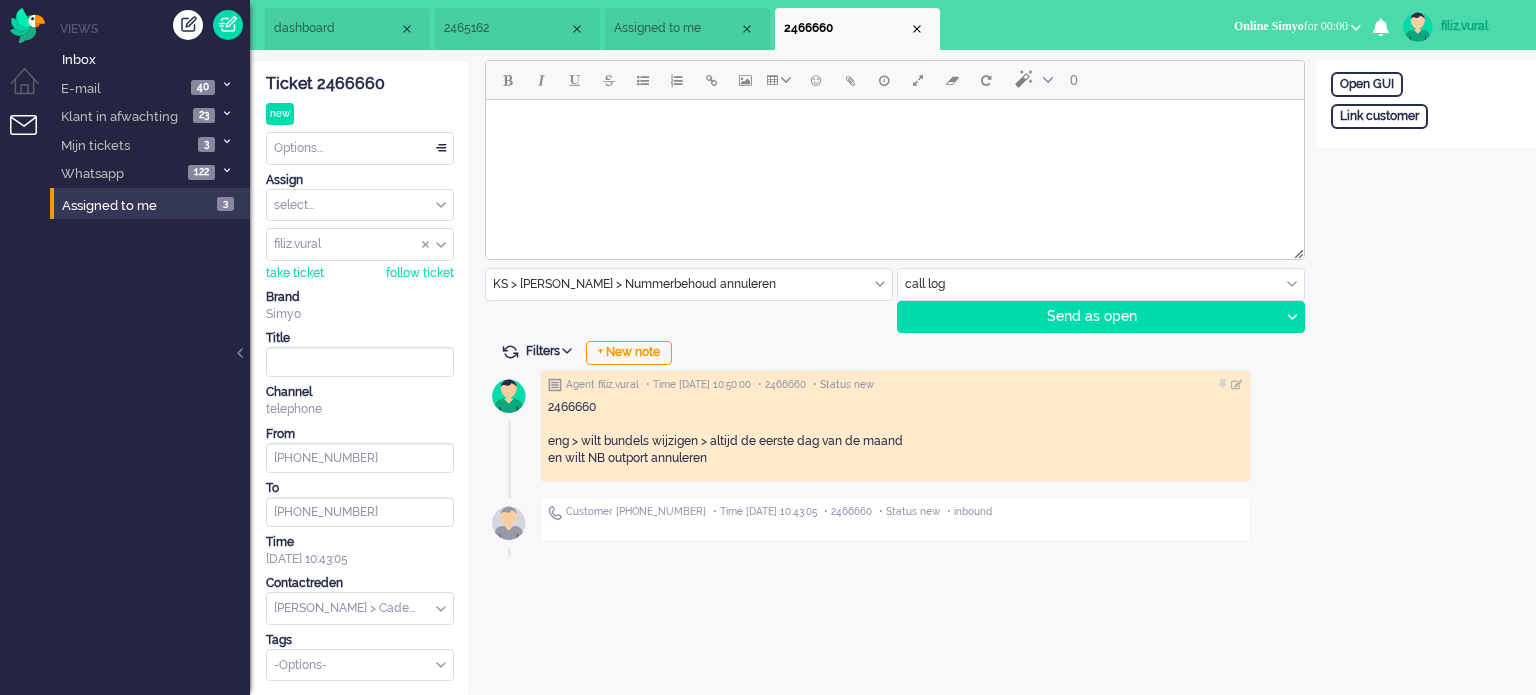 click on "Assigned to me" at bounding box center [676, 28] 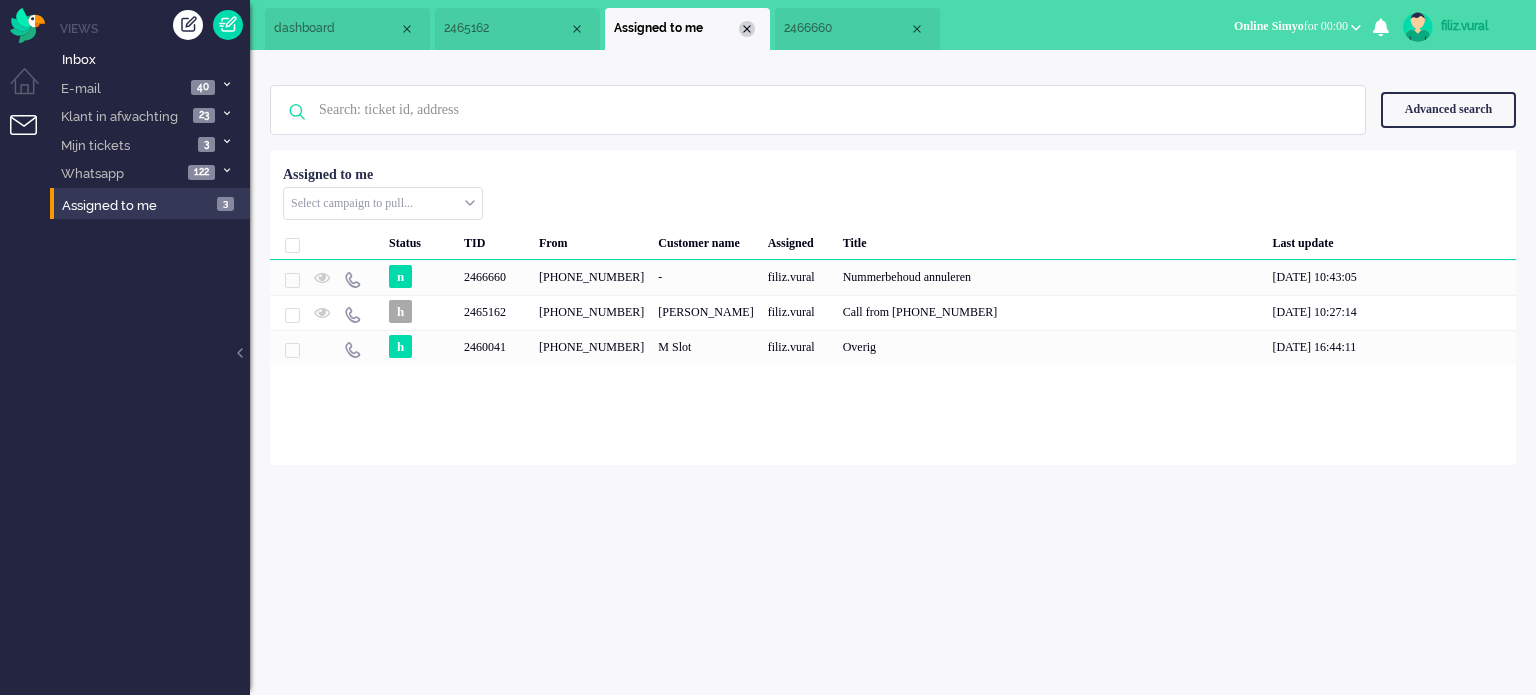 click at bounding box center [747, 29] 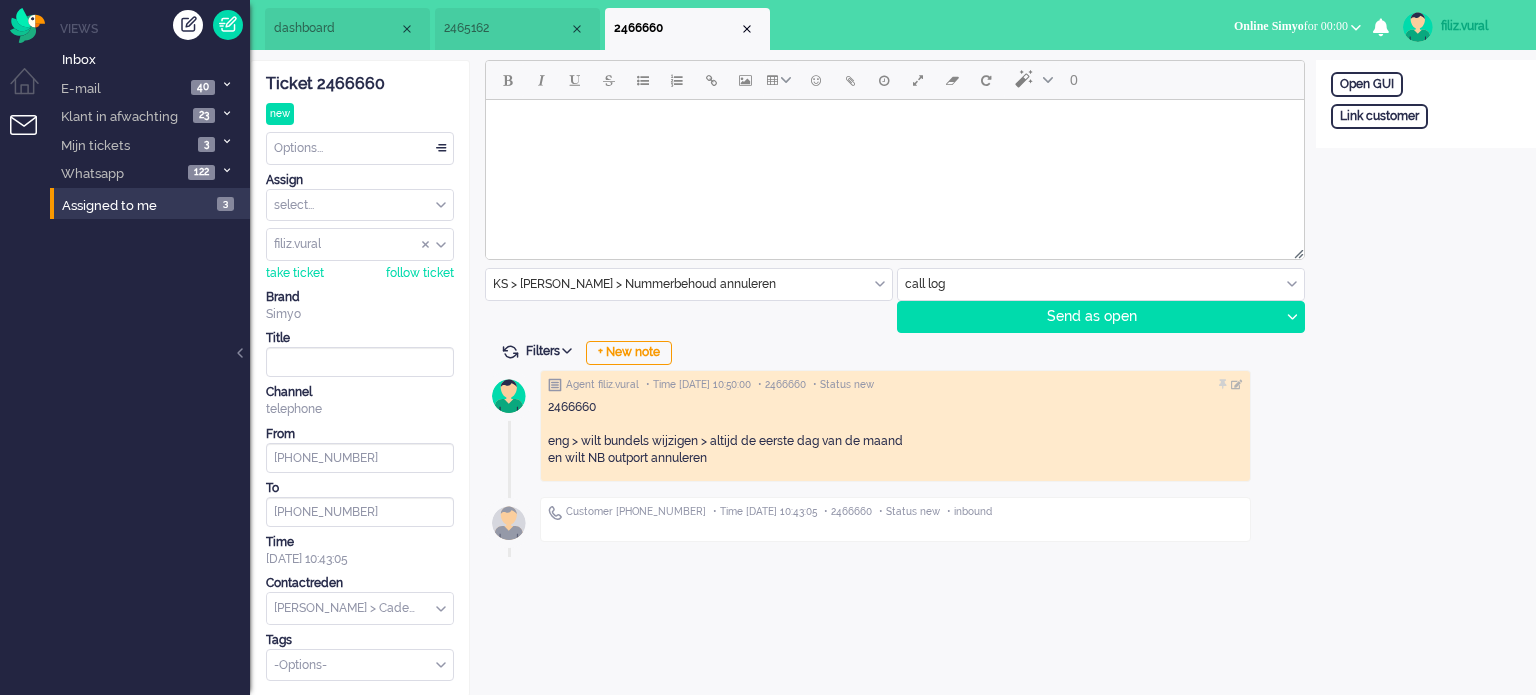 click on "Options..." at bounding box center (360, 148) 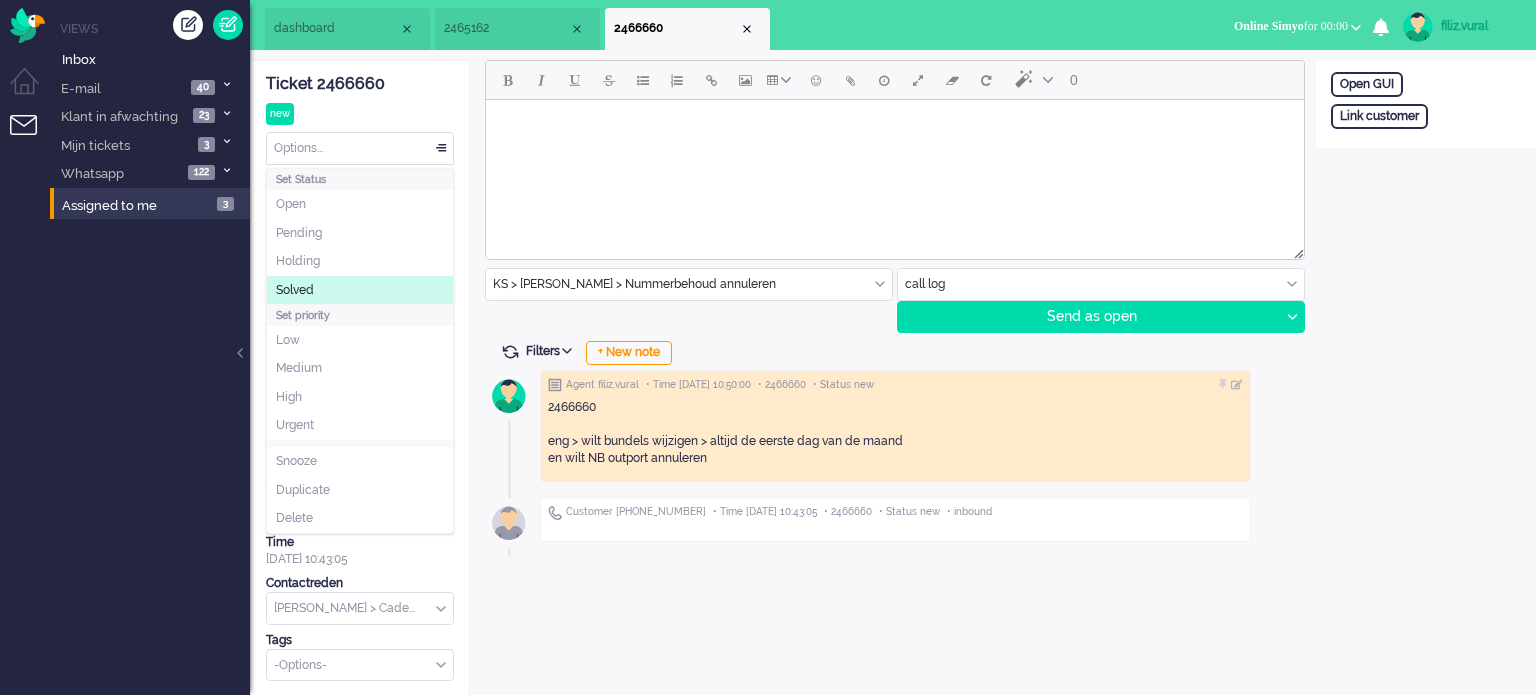 click on "Solved" 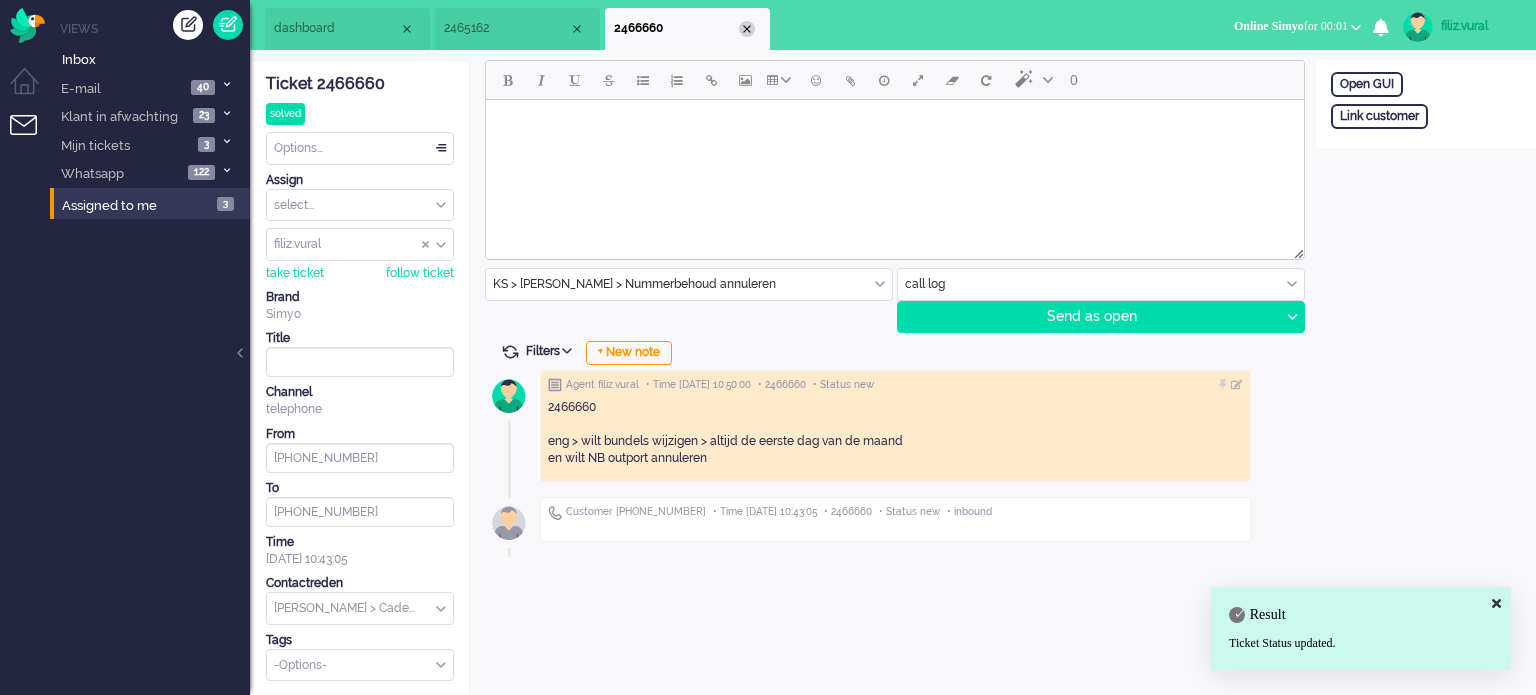 click at bounding box center (747, 29) 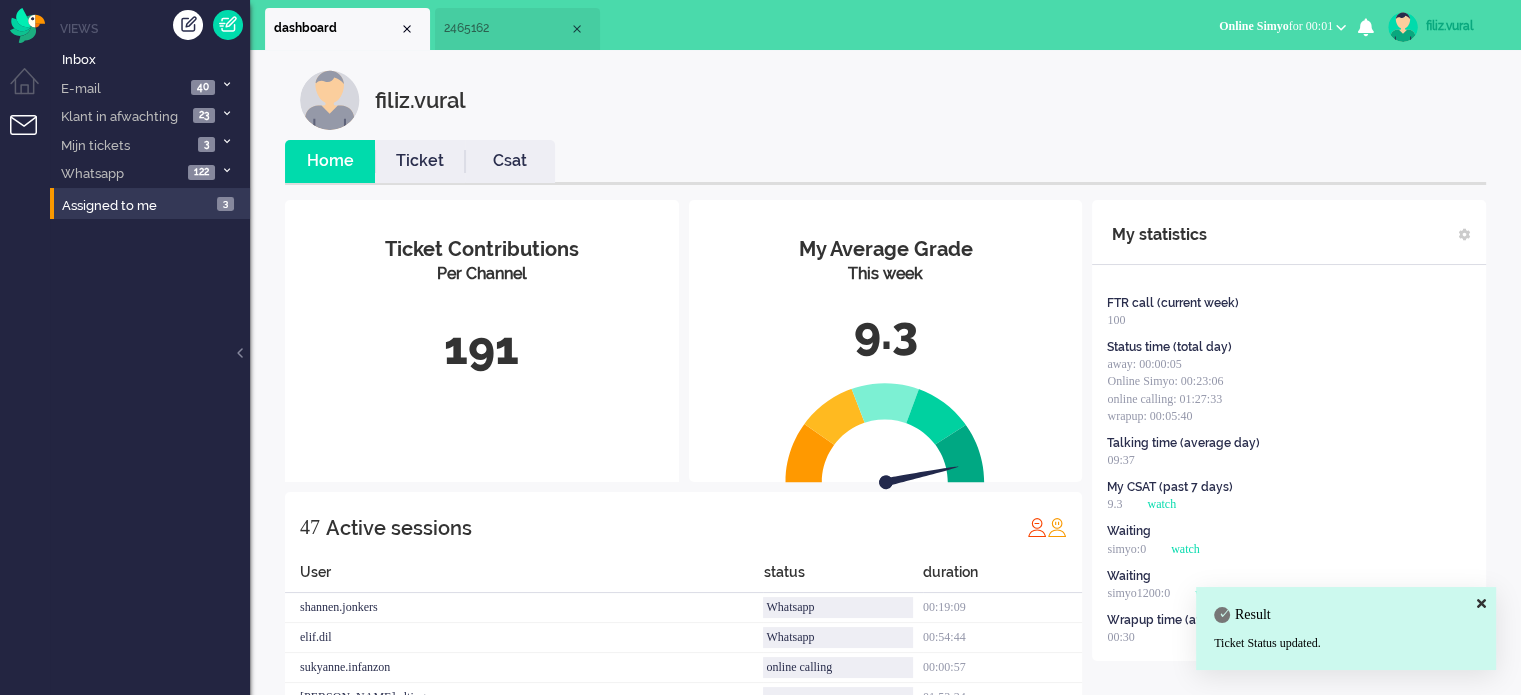 click on "Ticket" at bounding box center [420, 161] 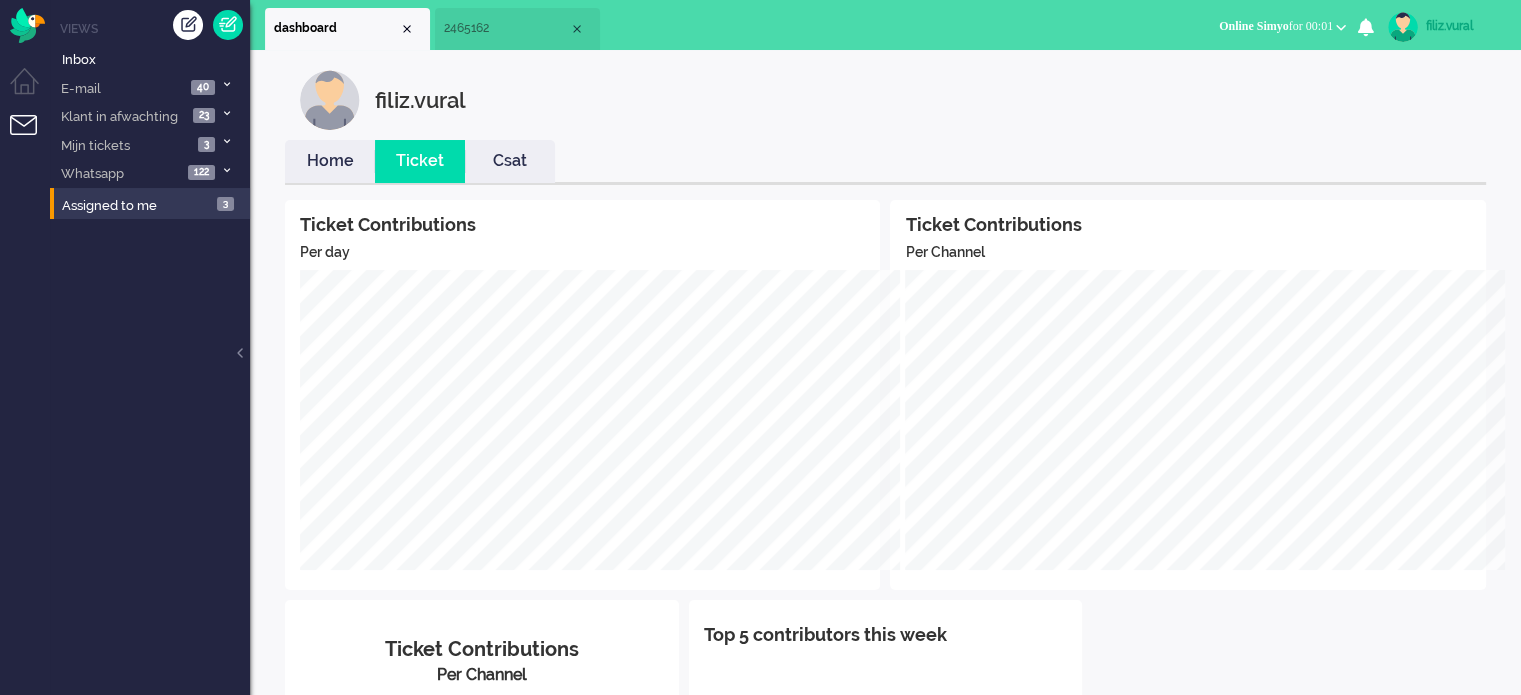 click on "Home" at bounding box center (330, 161) 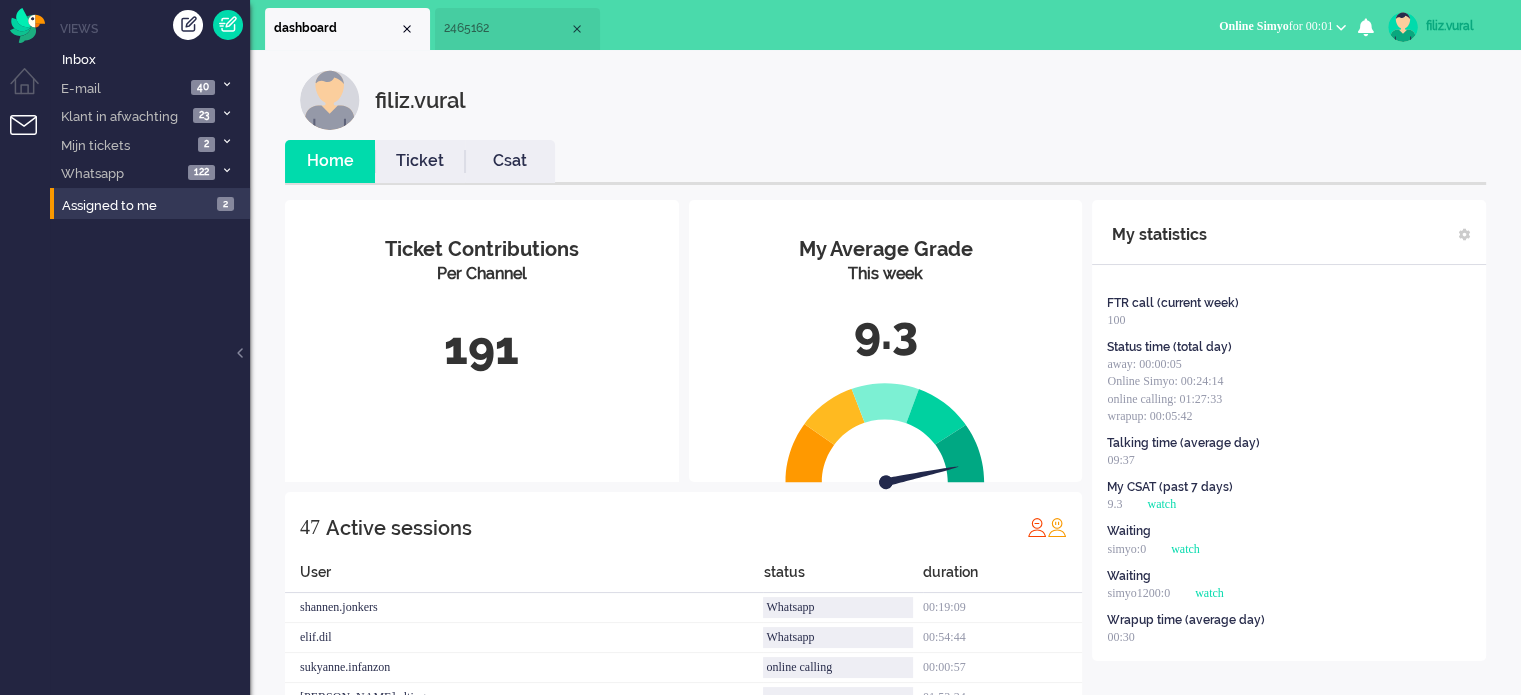click on "My Average Grade This week 9.3 Ticket Contributions Per Channel 191 47 Active sessions User status duration shannen.jonkers Whatsapp 00:19:09 elif.dil Whatsapp 00:54:44 sukyanne.infanzon online calling 00:00:57 tim.alting away 01:53:34 adrian.klazes away 02:24:03 mariska.kraats away 00:18:19 mohamed.abdi away 00:57:16 funda.camliyurt email+ 00:08:18 rick.groeneweg away 02:25:45 huma.sayed online calling 00:14:13 leontine.penning online calling 00:18:48 pamela.dekorte Online Simyo 00:03:38 dana.el-issa Whatsapp 00:10:52 canan.perkgoz away 01:43:07 sevda.polatli pauze 00:08:35 Ayfer.Unal online calling 00:00:39 didi.samuels Finance 03:10:53 sedat.yildiz Online Simyo 00:04:27 monica.souverijn Whatsapp 00:16:47 merve.genc online calling 00:01:15 aylin.eceustundag wrapup 00:00:01 ozlem.taflan Senior 03:12:27 amy.wolffgramm pauze 00:23:36 hacer.calik Vraagbaak 01:56:31 roeqajja.hosain Social 01:52:24 dyna.verdonk Finance 02:04:24 makbule.ozgur Coaching 00:25:22 zeynep.komurcu Whatsapp 01:15:11 samantha.rovers away" at bounding box center [885, 1111] 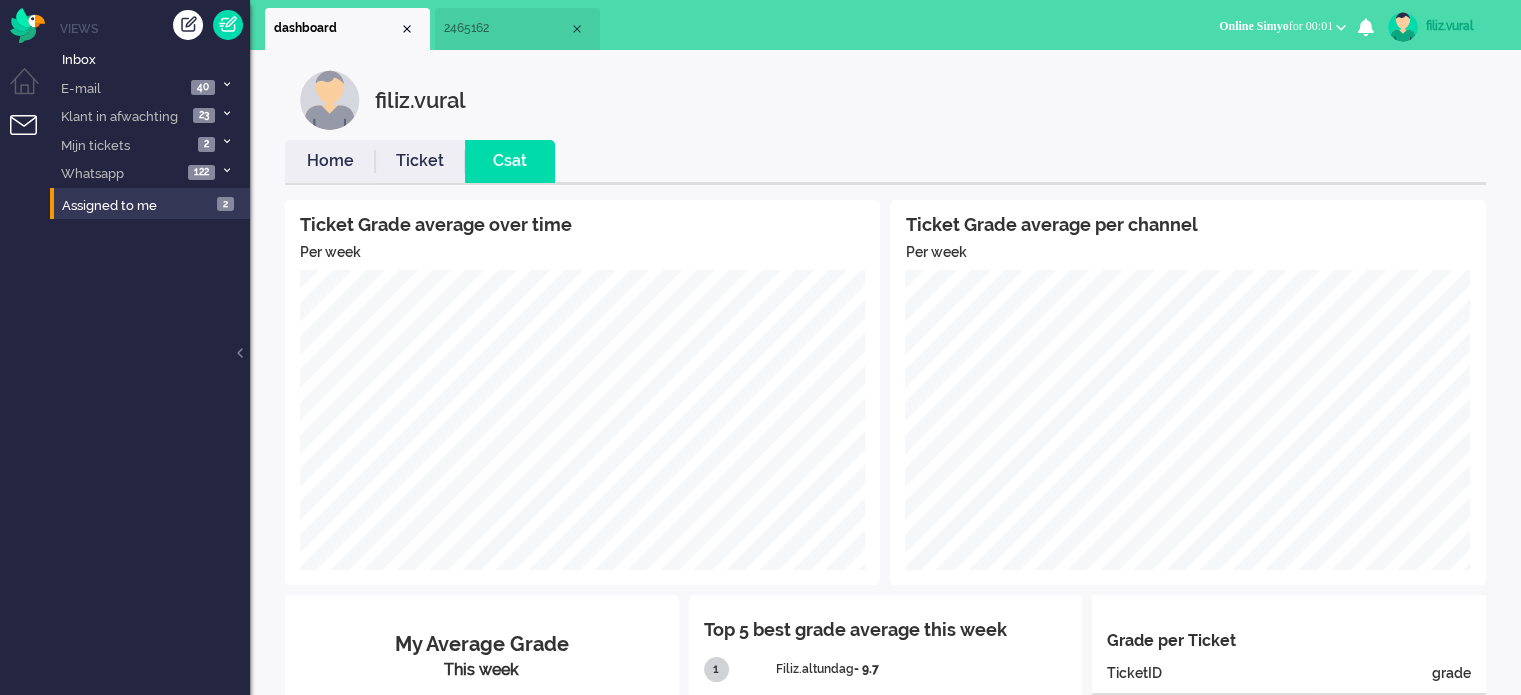 click on "Home" at bounding box center [330, 161] 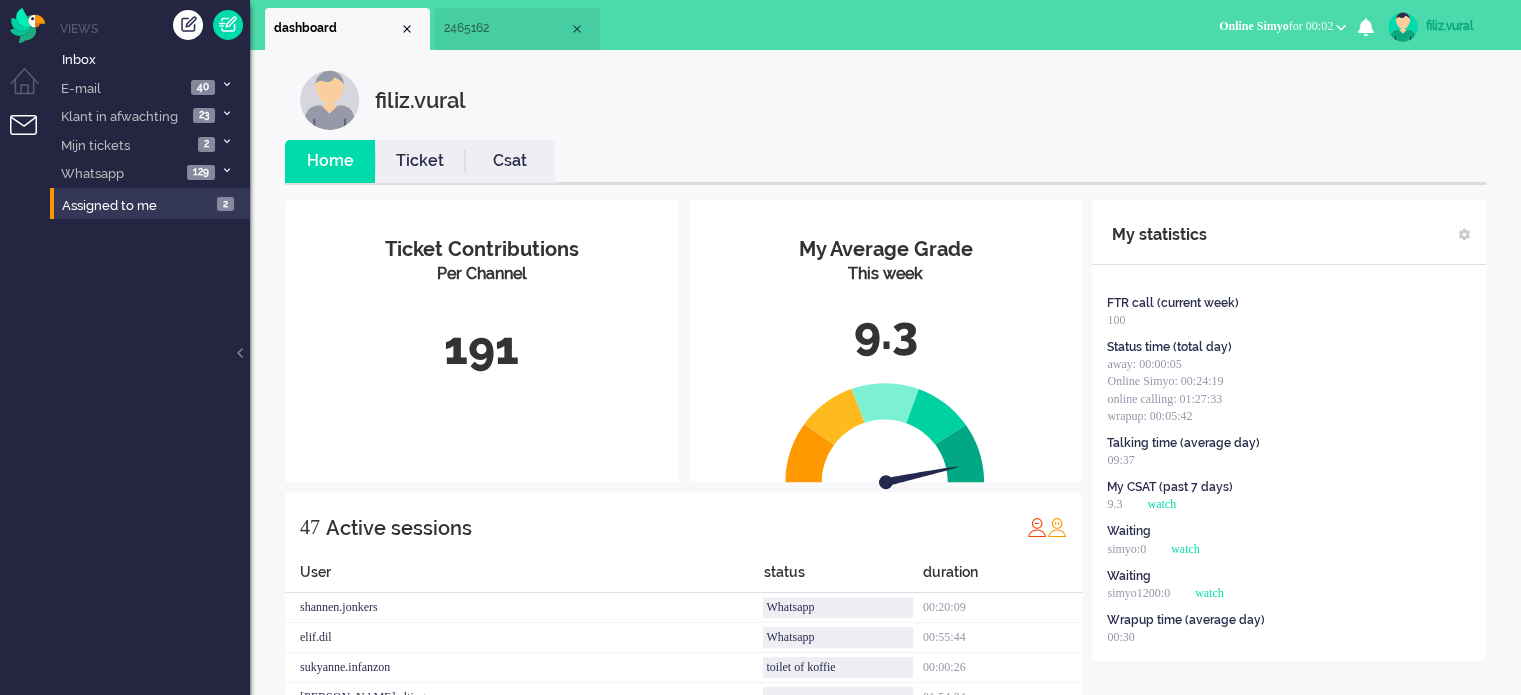 click on "Csat" at bounding box center [510, 161] 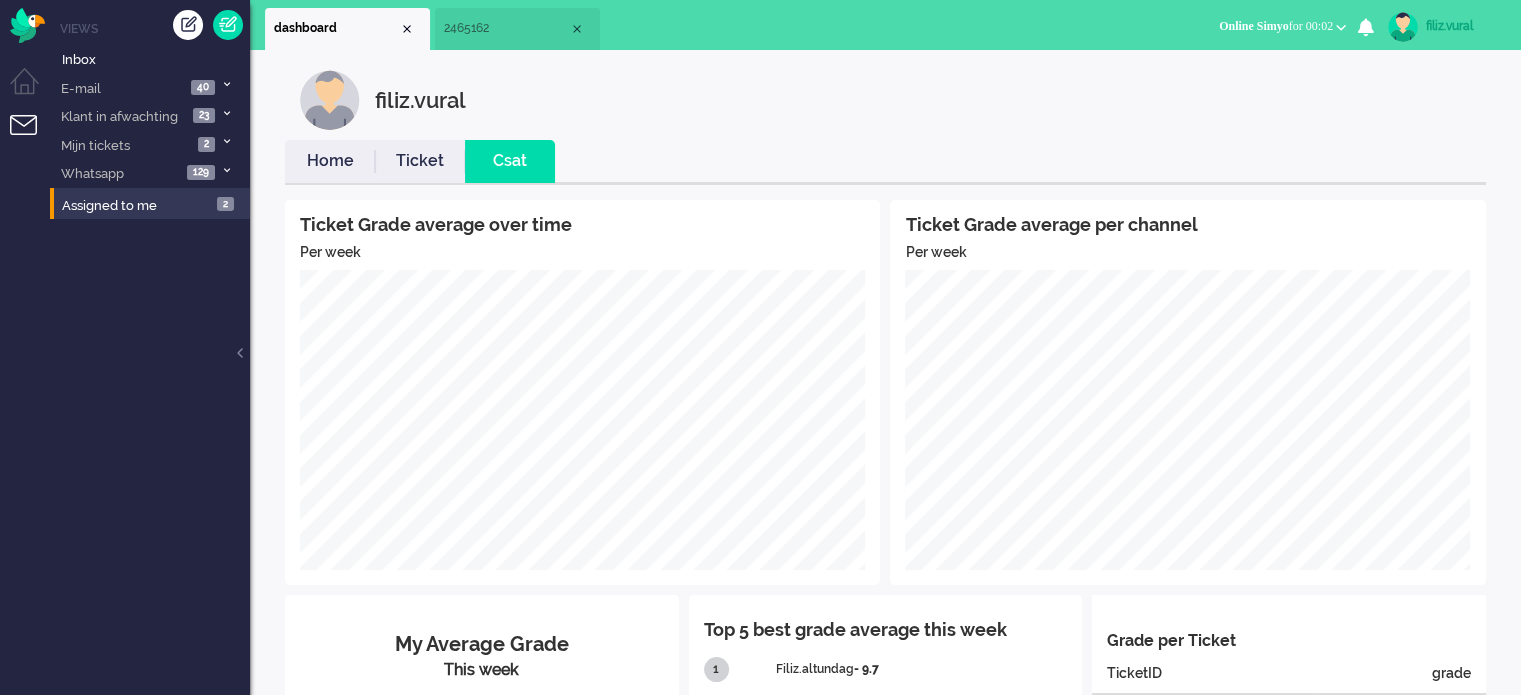 click on "Home" at bounding box center (330, 161) 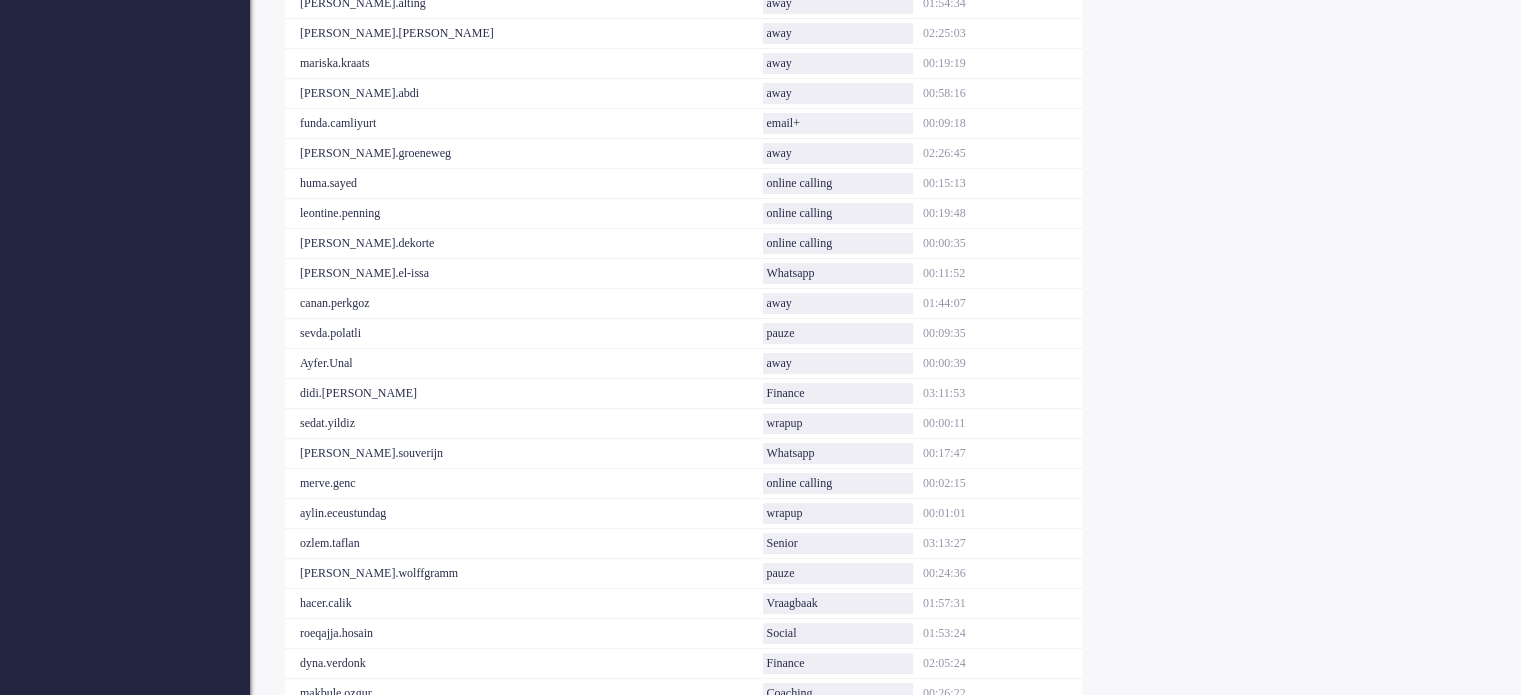 scroll, scrollTop: 900, scrollLeft: 0, axis: vertical 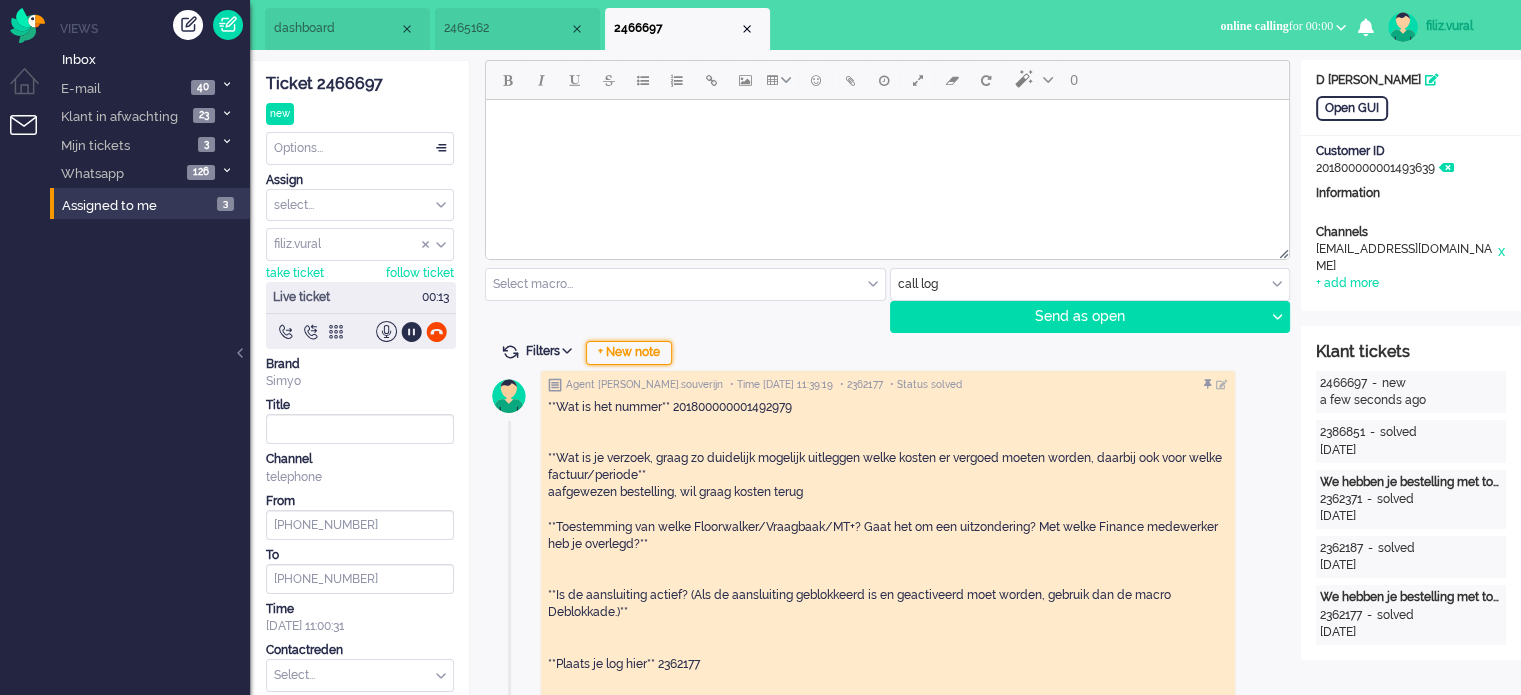click on "+ New note" at bounding box center [629, 353] 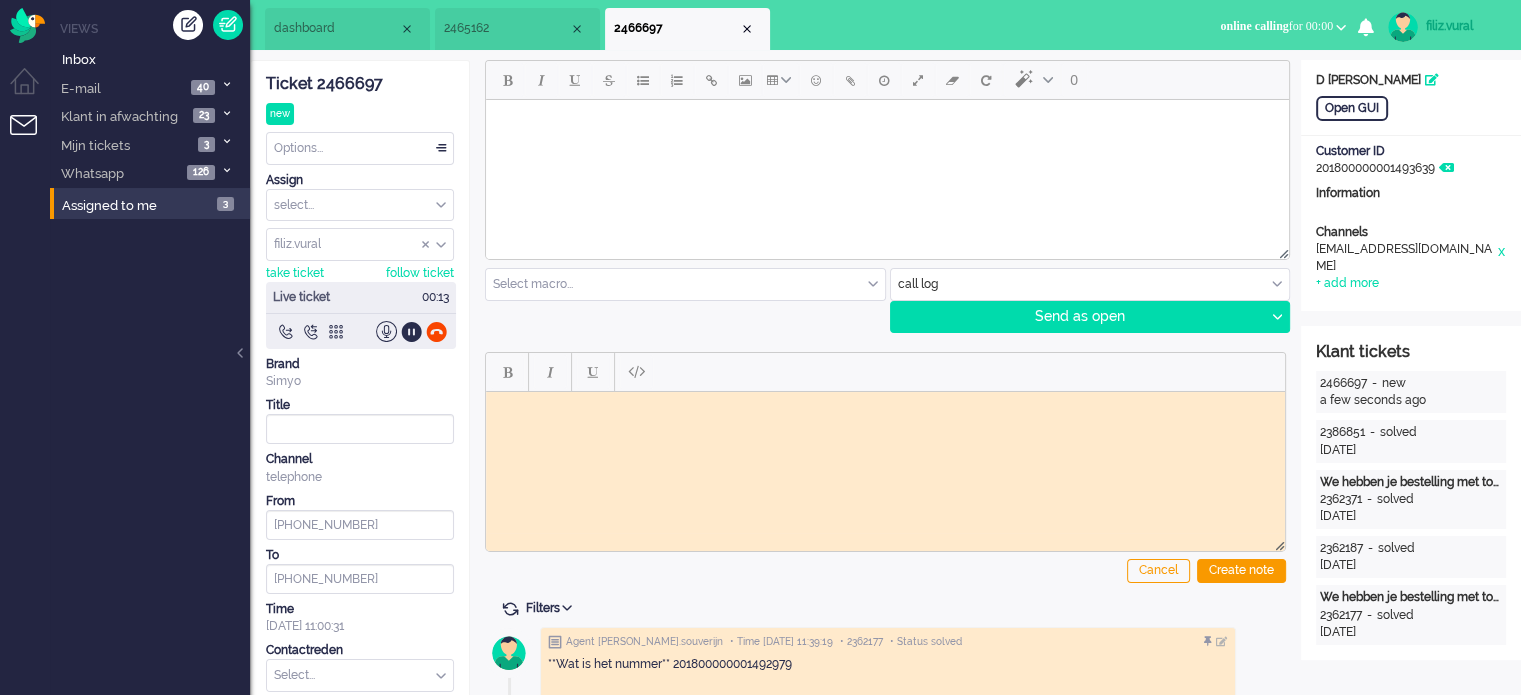 scroll, scrollTop: 0, scrollLeft: 0, axis: both 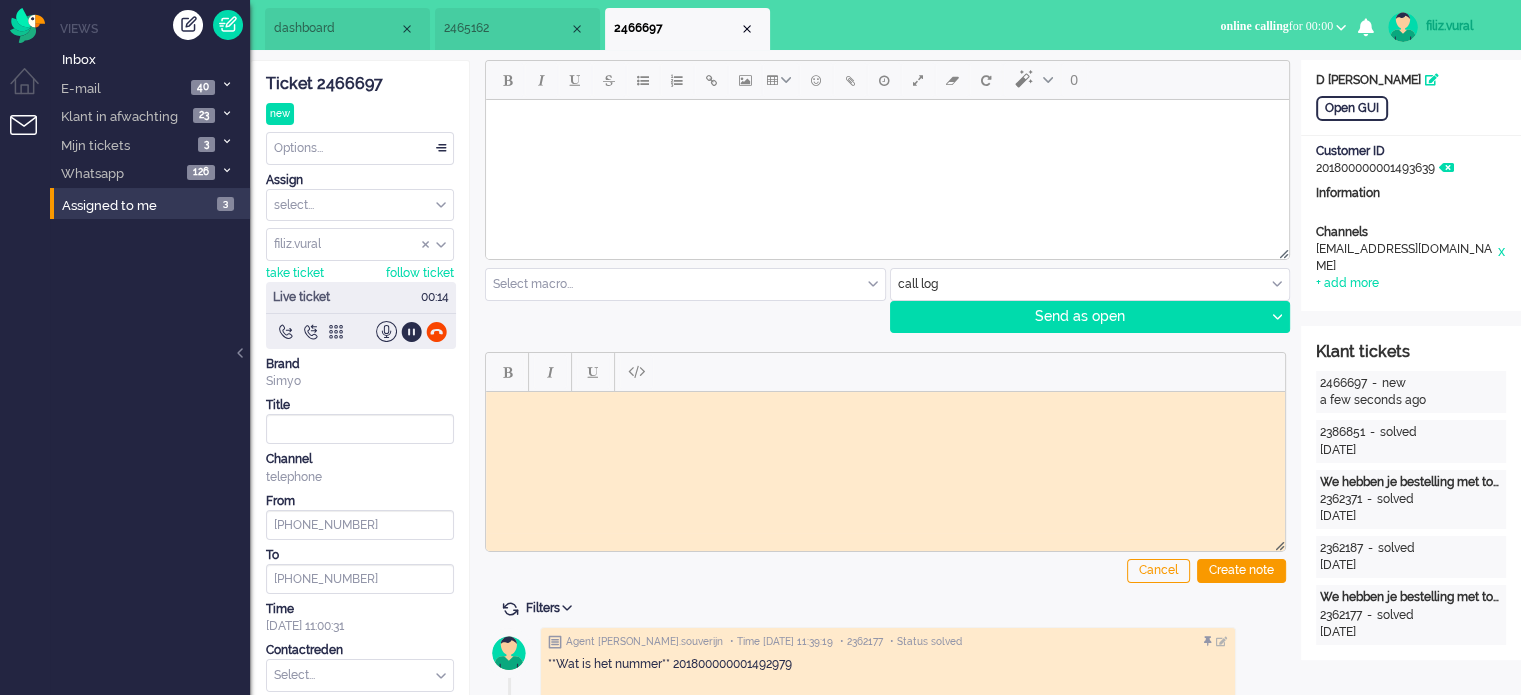 click on "Ticket 2466697 new Watching Options... Set Status Open Pending Holding Solved Set priority Low Medium High Urgent Snooze Duplicate Delete Assign select... Staff Simyo Finance Simyo Klantenservice Simyo Mailteam+ Simyo Porteringen Simyo Webcare Simyo 3rd Party Simyo Operations Team Backoffice Simyo Opzeggingen Team Marcel Bewindvoering Team Sean NPS Detractors Simyo Datacoulance Terugbelafspraak Order goedkeuren Gegevens wijzigen Betalingsregeling Coulances Finance Overig Cadeaubrigade Uitstel van betaling App of Chat escalatie Verzoeken WFT Netwerkklachten Team Social Toestelvragen Test Incasso Vriendendeal nog niet actief Team Privacy Macro aanpassingen unassign group filiz.vural adrian.klazes Alvin amjad amy.wolffgramm anneke.boven arnoud.kaldenbach arvinash.gunputsing arzum.turna ashley.verdies Audrey.Bosson Ayfer.Unal aylin.eceustundag aysegul.berkbulut Bart.vandenBerg bas.deenik bilgehan.yuceer bulent.aydin canan.engin canan.perkgoz cavide.yildirir cendy.thakoer coen.degraaf dana.el-issa derya.arslan To" at bounding box center (360, 405) 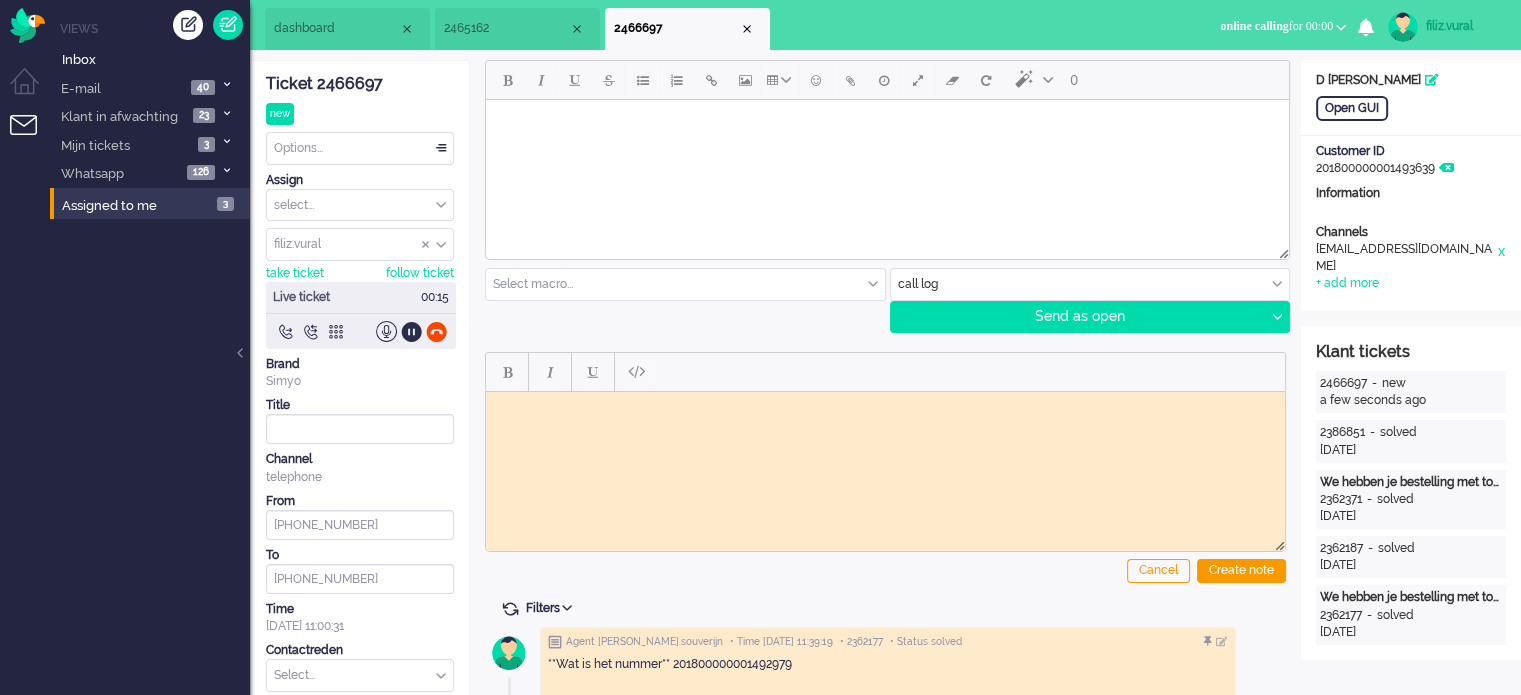 click on "Ticket 2466697 new Watching Options... Set Status Open Pending Holding Solved Set priority Low Medium High Urgent Snooze Duplicate Delete Assign select... Staff Simyo Finance Simyo Klantenservice Simyo Mailteam+ Simyo Porteringen Simyo Webcare Simyo 3rd Party Simyo Operations Team Backoffice Simyo Opzeggingen Team Marcel Bewindvoering Team Sean NPS Detractors Simyo Datacoulance Terugbelafspraak Order goedkeuren Gegevens wijzigen Betalingsregeling Coulances Finance Overig Cadeaubrigade Uitstel van betaling App of Chat escalatie Verzoeken WFT Netwerkklachten Team Social Toestelvragen Test Incasso Vriendendeal nog niet actief Team Privacy Macro aanpassingen unassign group filiz.vural adrian.klazes Alvin amjad amy.wolffgramm anneke.boven arnoud.kaldenbach arvinash.gunputsing arzum.turna ashley.verdies Audrey.Bosson Ayfer.Unal aylin.eceustundag aysegul.berkbulut Bart.vandenBerg bas.deenik bilgehan.yuceer bulent.aydin canan.engin canan.perkgoz cavide.yildirir cendy.thakoer coen.degraaf dana.el-issa derya.arslan To" at bounding box center (360, 405) 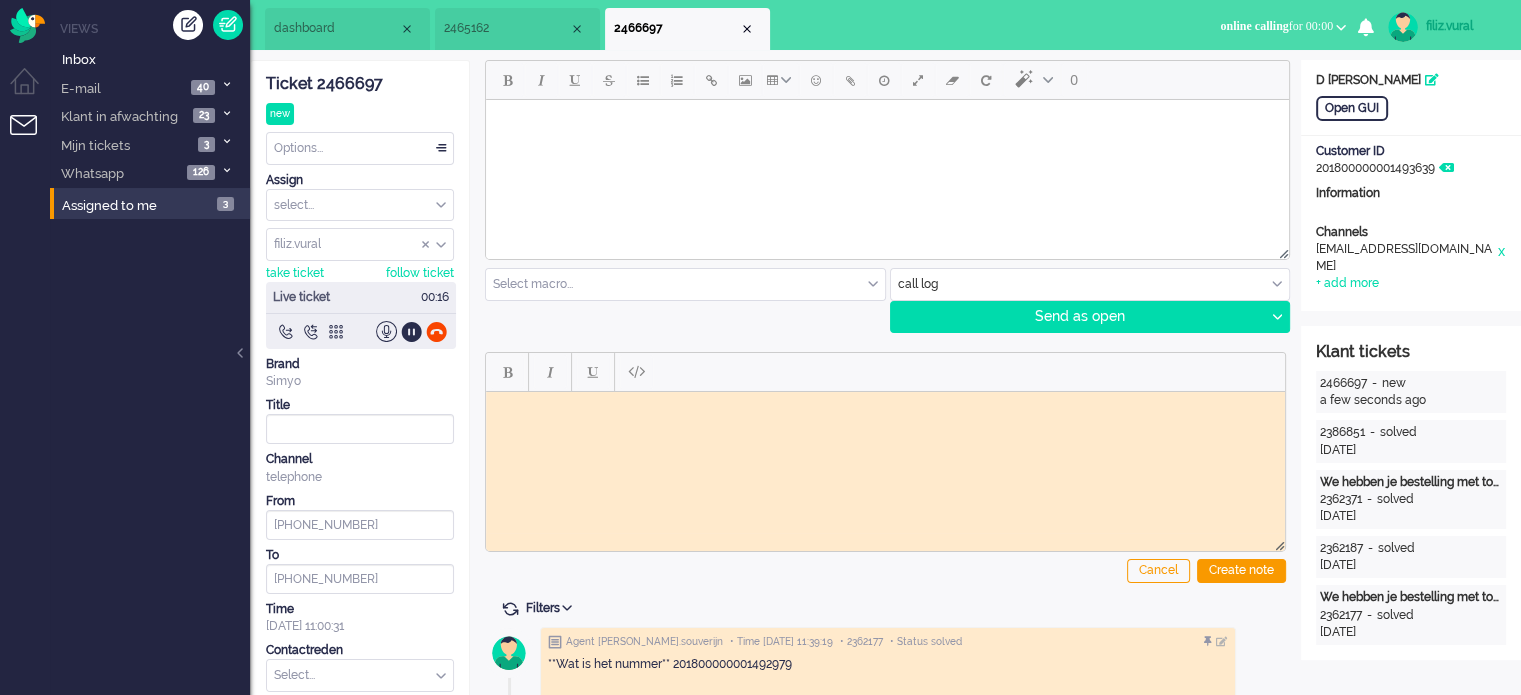 click on "Ticket 2466697" 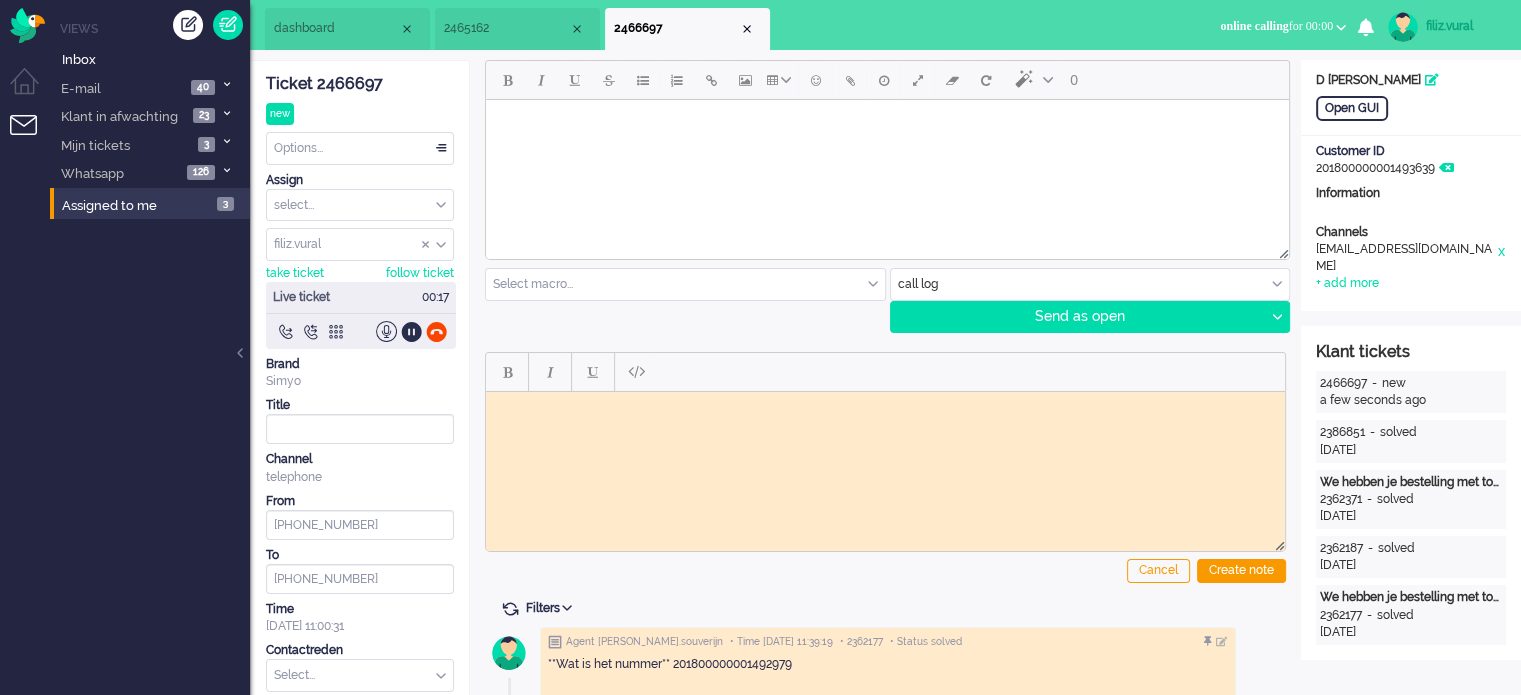 click on "Ticket 2466697" 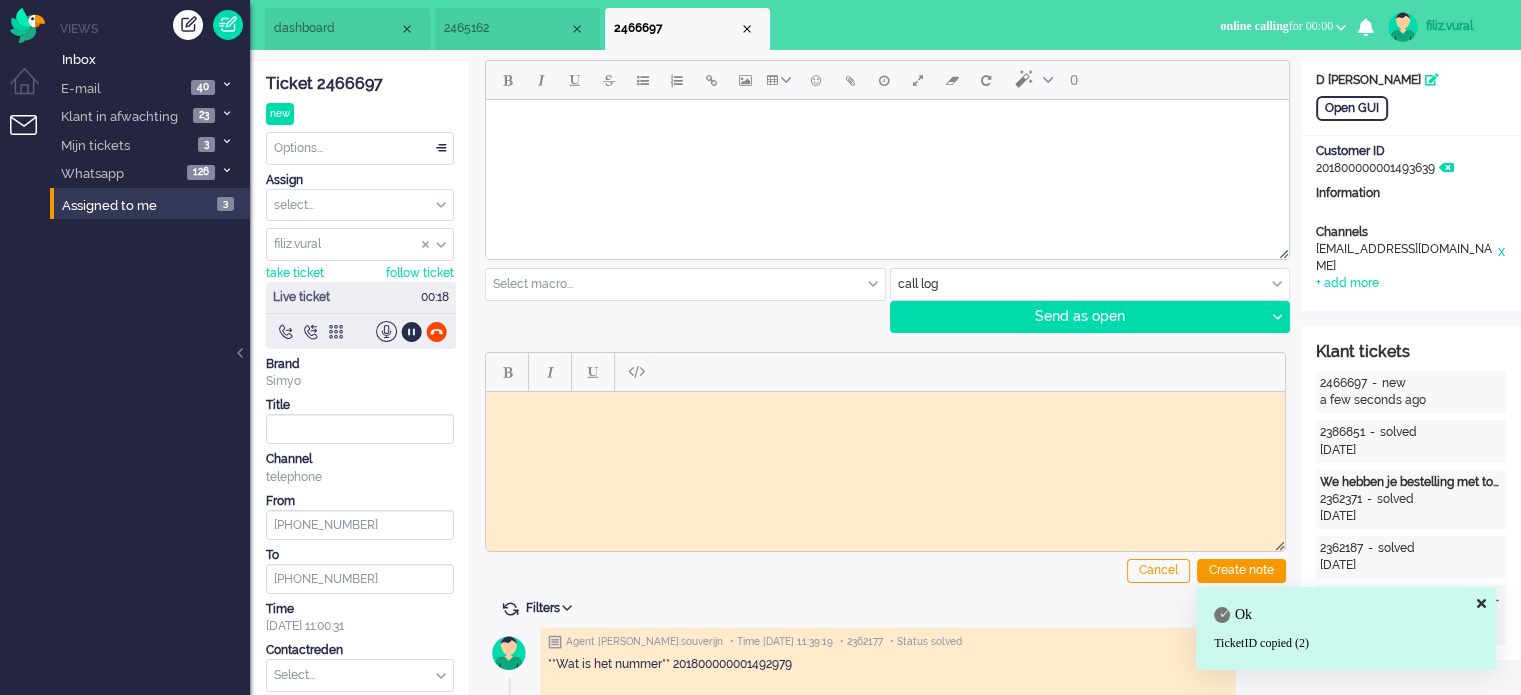 paste 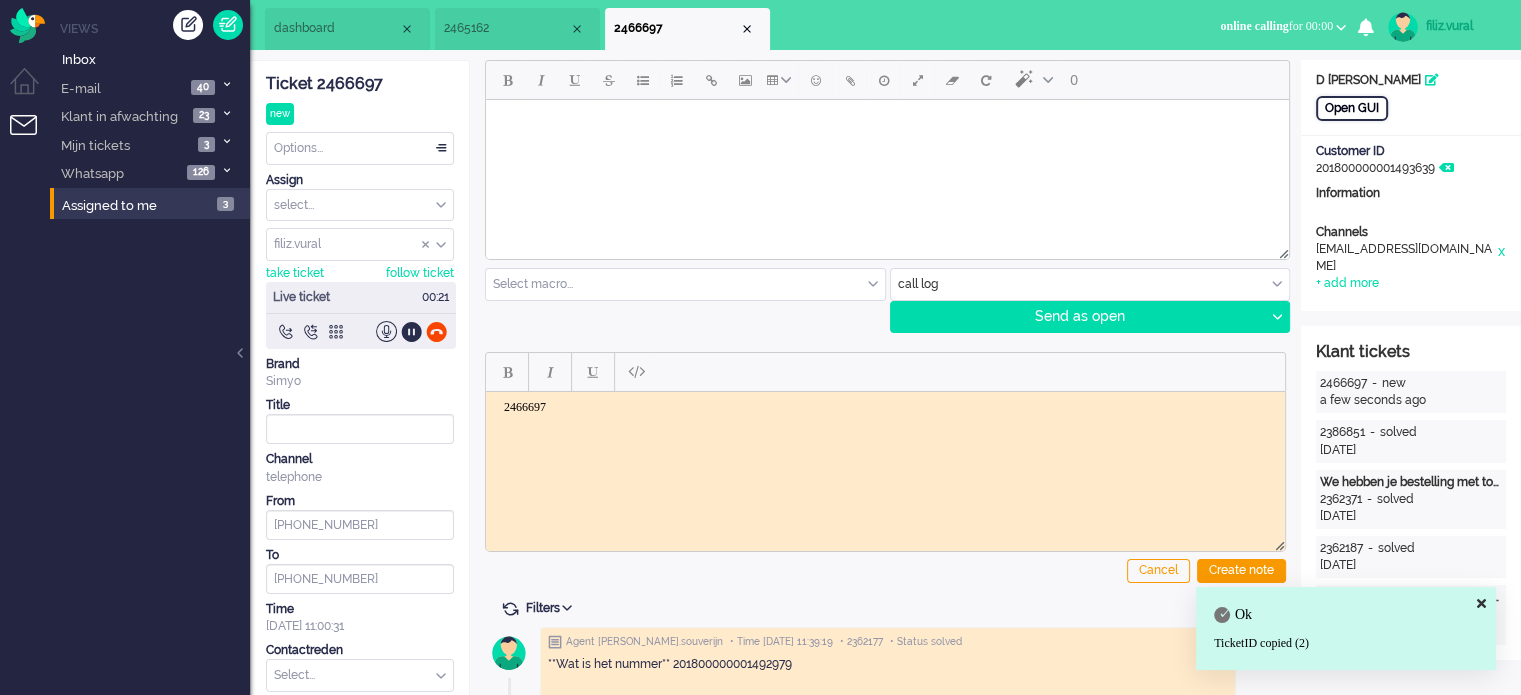 click on "Open GUI" at bounding box center (1352, 108) 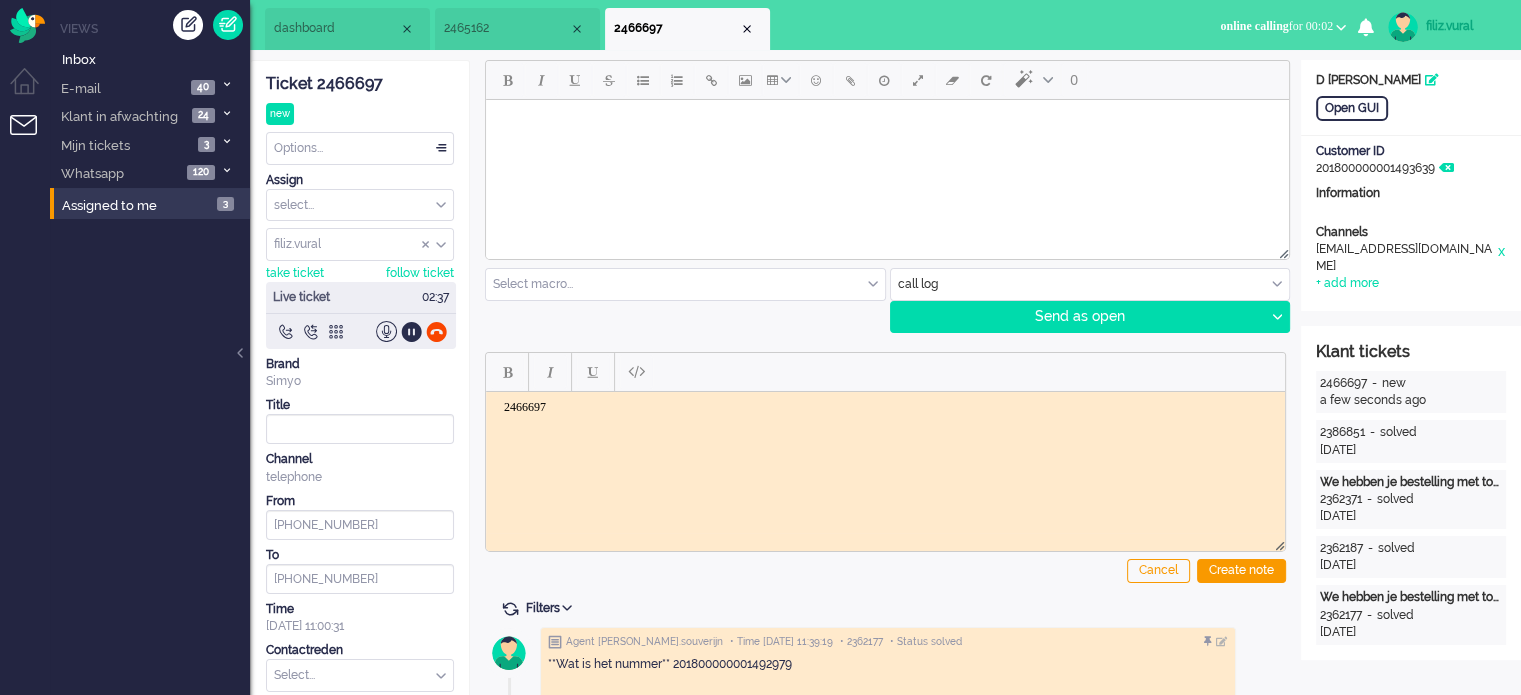 click on "2466697" at bounding box center (885, 421) 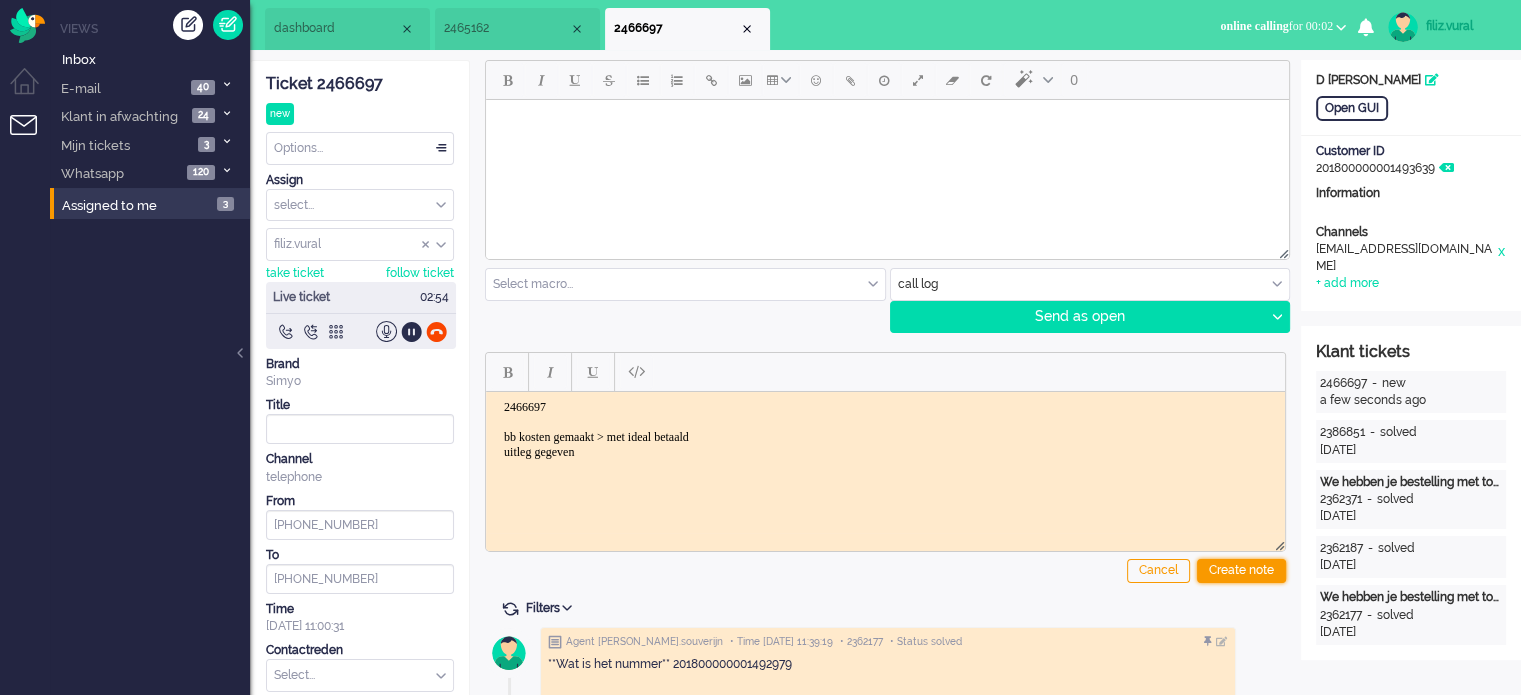click on "Create note" at bounding box center (1241, 571) 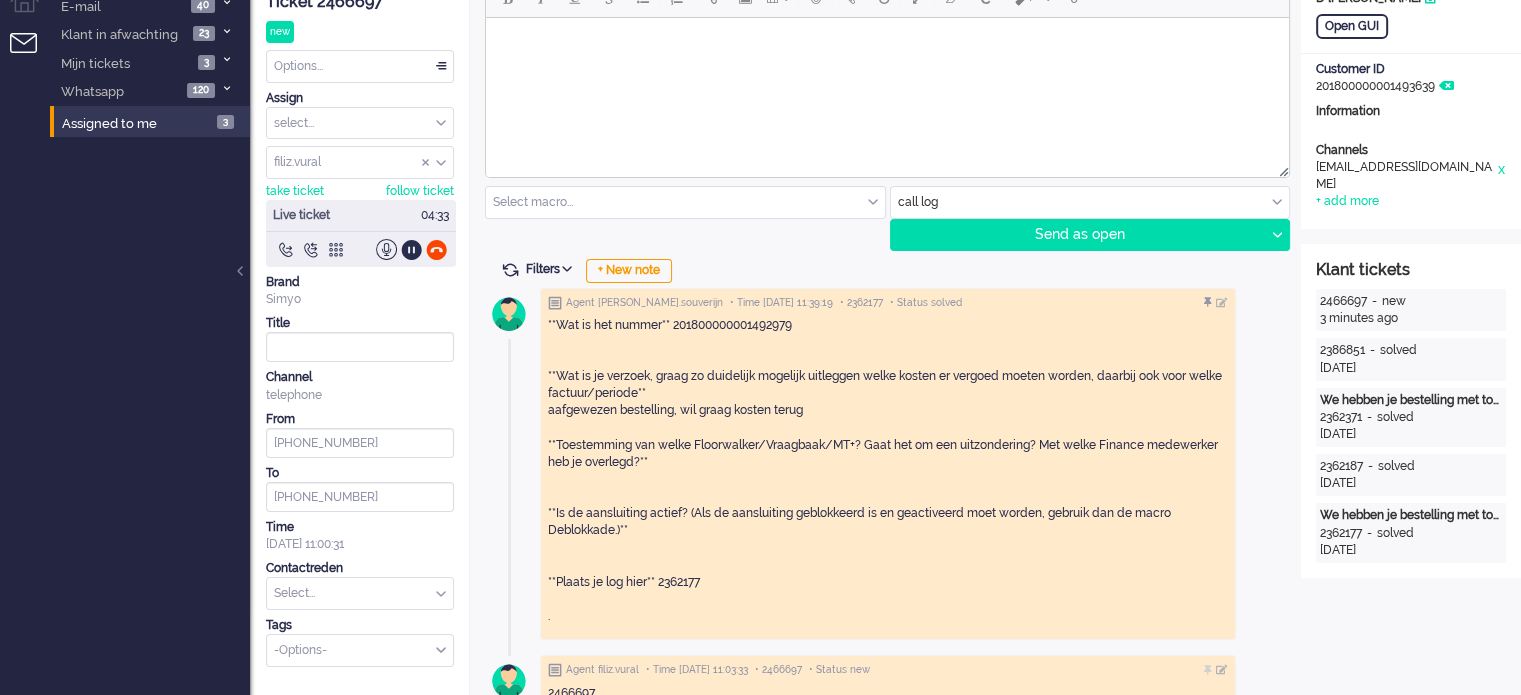 scroll, scrollTop: 200, scrollLeft: 0, axis: vertical 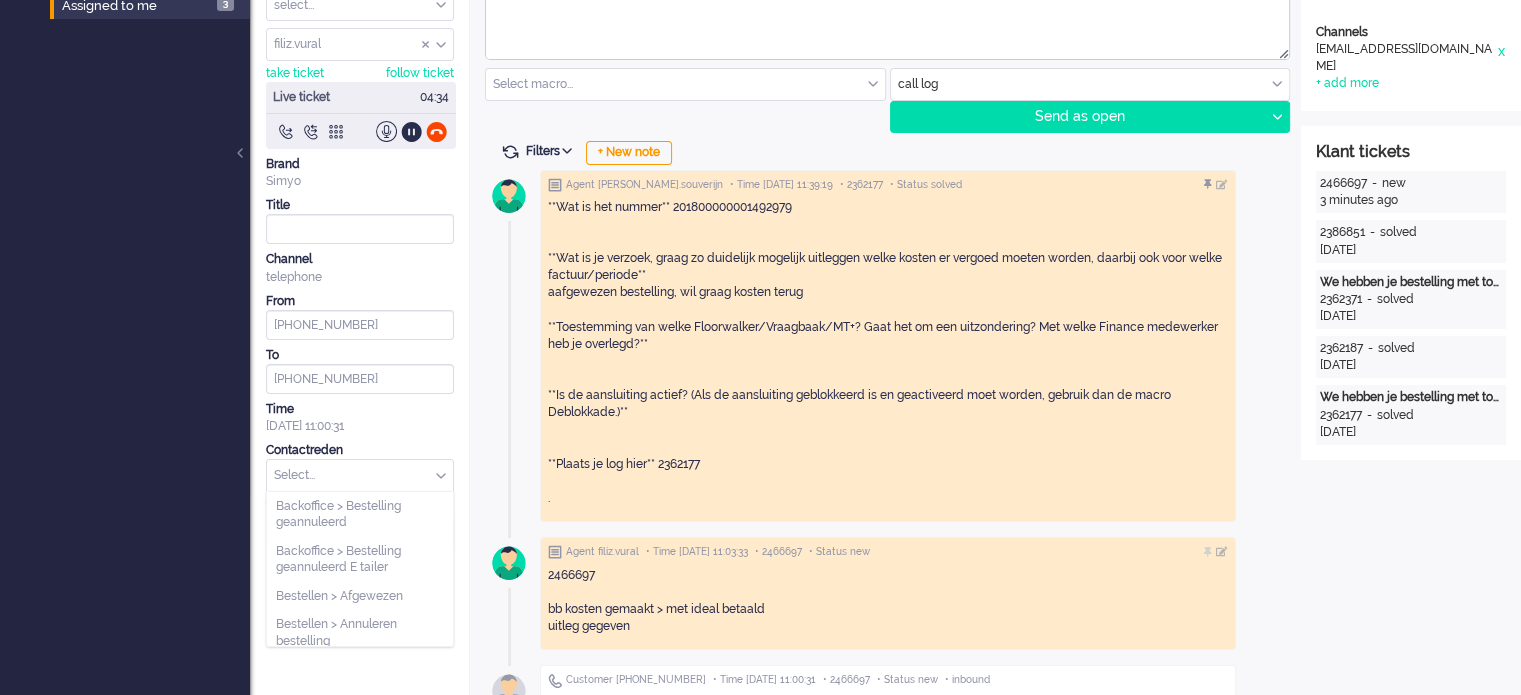 click at bounding box center [360, 475] 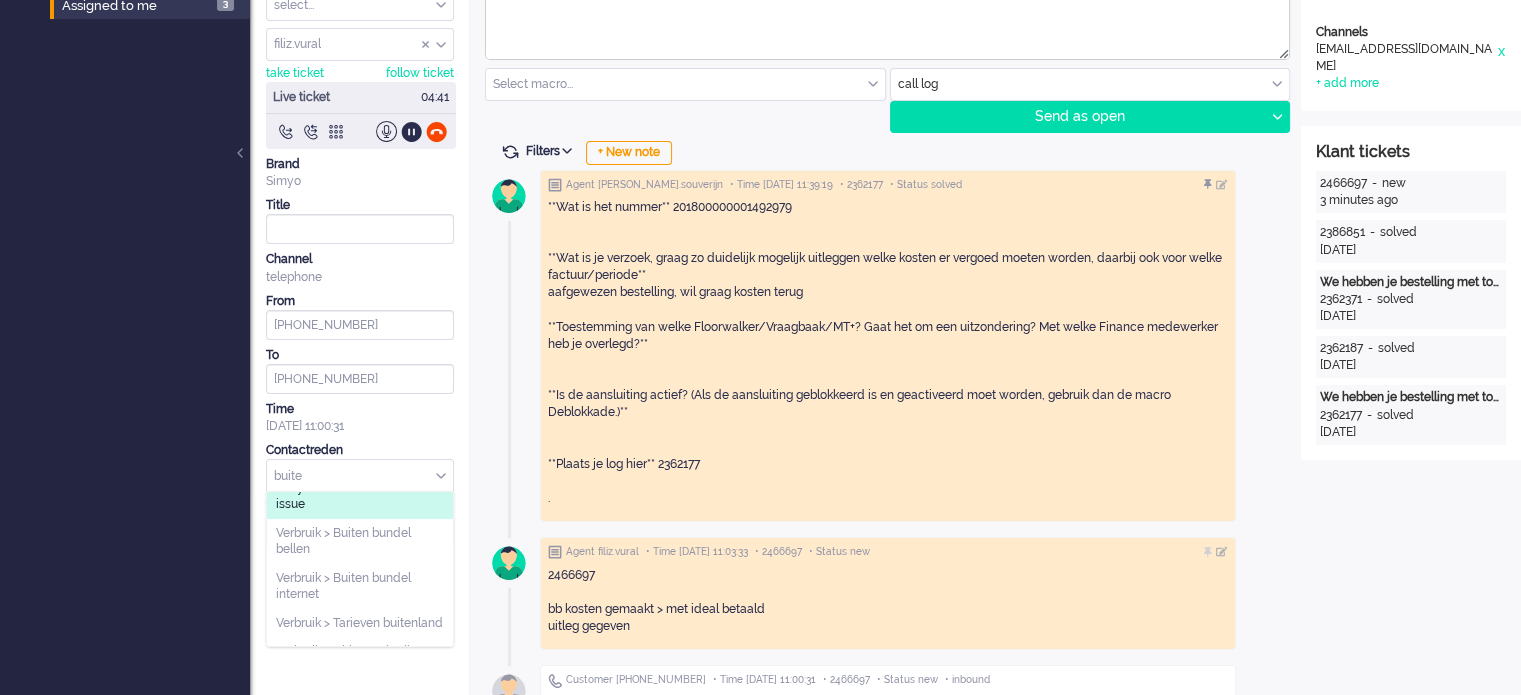 scroll, scrollTop: 200, scrollLeft: 0, axis: vertical 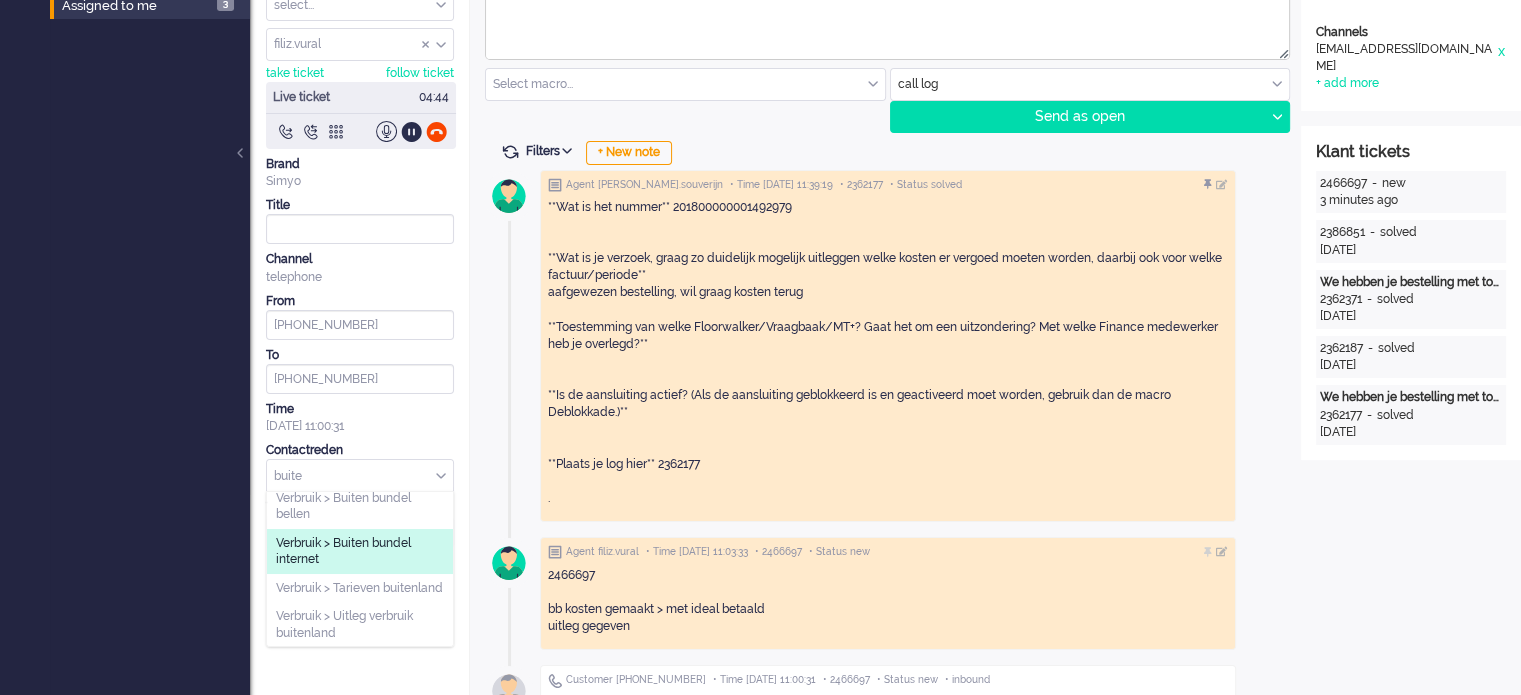 type on "buite" 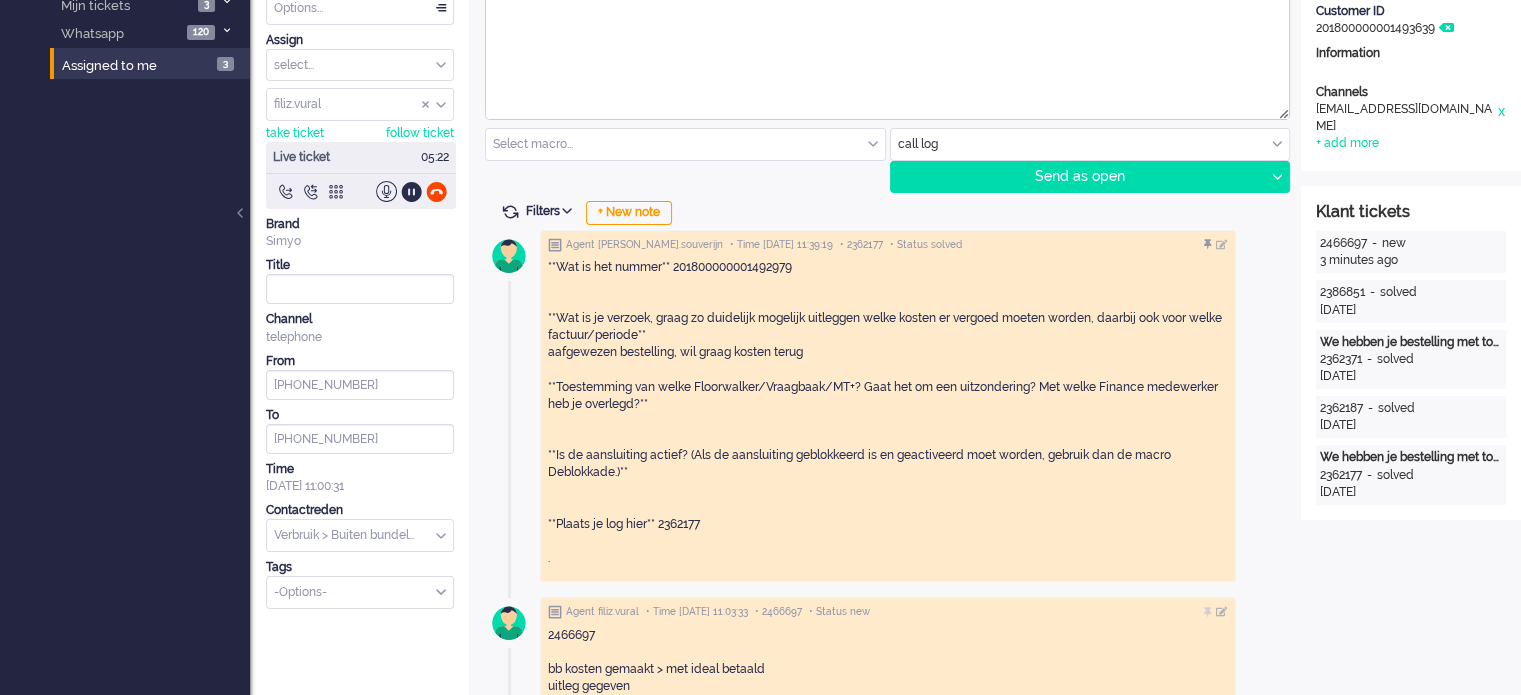 scroll, scrollTop: 0, scrollLeft: 0, axis: both 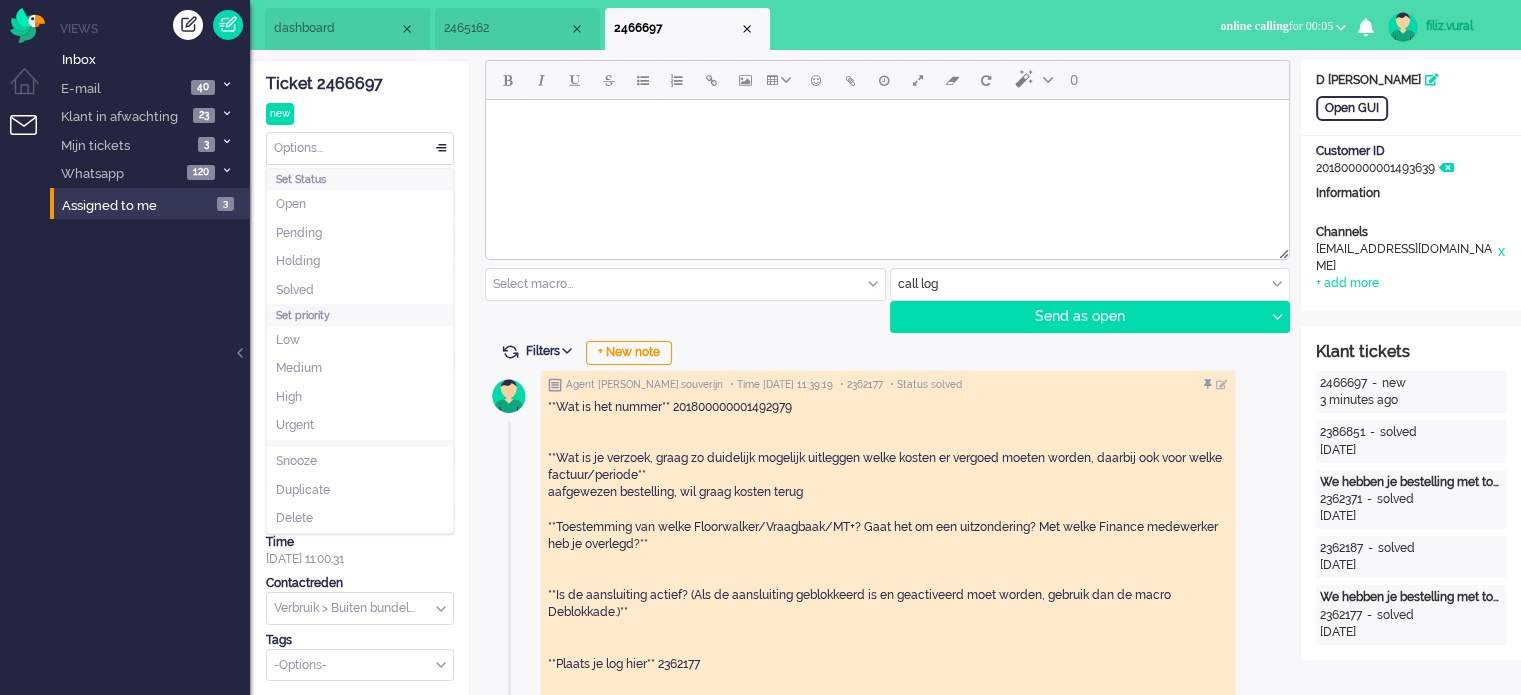 click on "Options..." at bounding box center [360, 148] 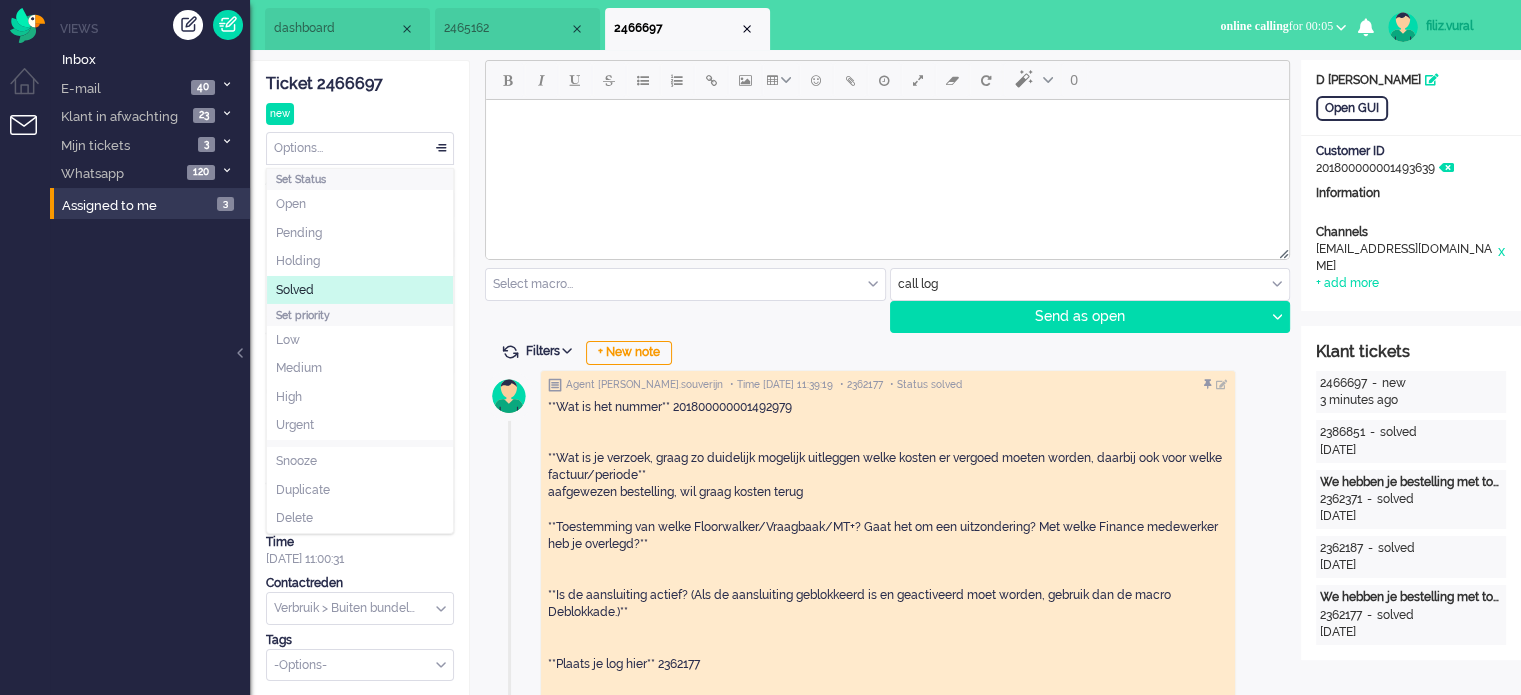 drag, startPoint x: 362, startPoint y: 292, endPoint x: 437, endPoint y: 228, distance: 98.59513 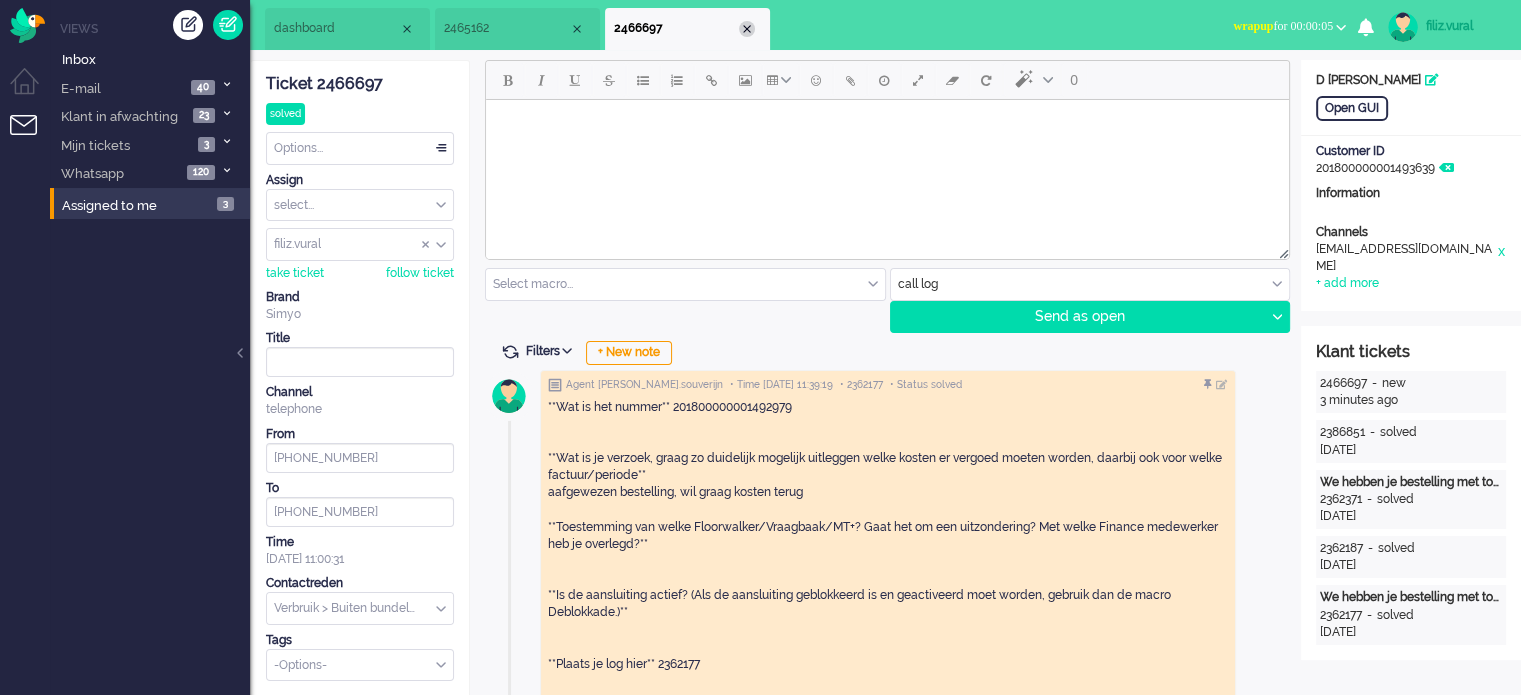 click at bounding box center (747, 29) 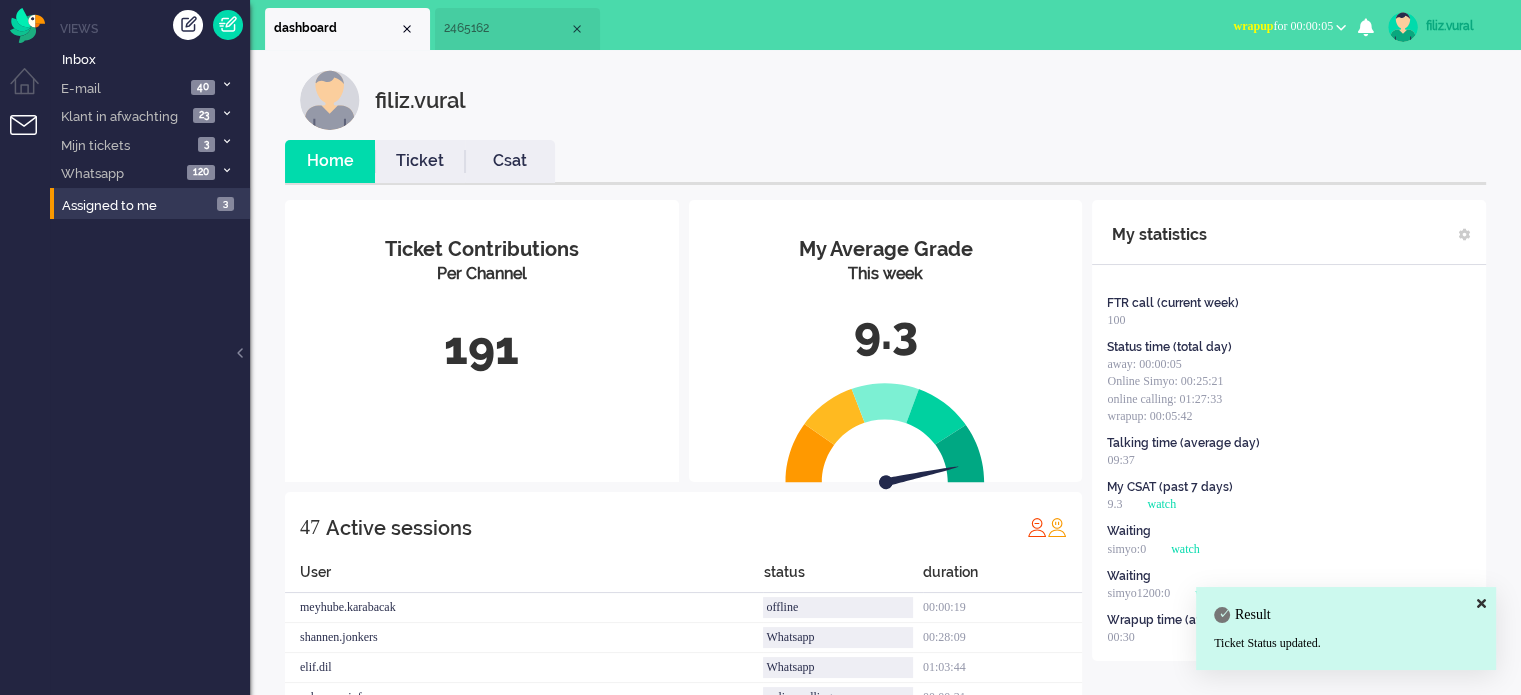 click on "filiz.vural Home Ticket Csat My Average Grade This week 9.3 Ticket Contributions Per Channel 191 47 Active sessions User status duration meyhube.karabacak offline 00:00:19 shannen.jonkers Whatsapp 00:28:09 elif.dil Whatsapp 01:03:44 sukyanne.infanzon online calling 00:00:31 tim.alting away 02:02:34 mariska.kraats away 00:27:19 funda.camliyurt email+ 00:17:18 rick.groeneweg away 02:34:45 huma.sayed Online Simyo 00:04:04 leontine.penning Online Simyo 00:00:24 pamela.dekorte wrapup 00:02:25 dana.el-issa Whatsapp 00:19:52 canan.perkgoz away 01:52:07 sevda.polatli online calling 00:06:51 Ayfer.Unal Tickets oppakken 00:02:09 didi.samuels Finance 03:19:53 sedat.yildiz Online Simyo 00:06:56 monica.souverijn Whatsapp 00:25:47 merve.genc online calling 00:00:20 ozlem.taflan Senior 03:21:27 amy.wolffgramm Social 00:06:28 hacer.calik Vraagbaak 02:05:31 roeqajja.hosain Social 02:01:24 dyna.verdonk Finance 02:13:24 makbule.ozgur Coaching 00:34:22 samantha.rovers online calling 00:00:12 cendy.thakoer online calling 00:09:17" at bounding box center [885, 1054] 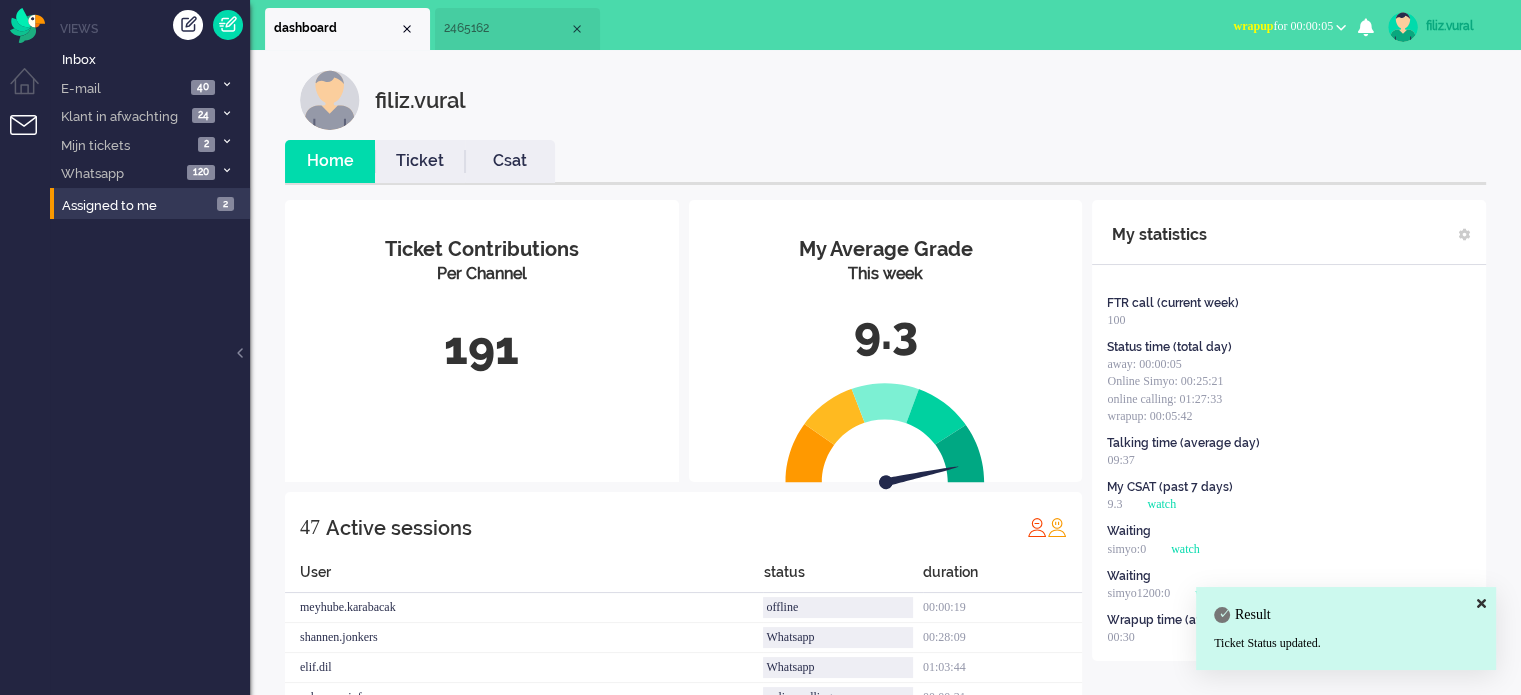 click on "2465162" at bounding box center [517, 29] 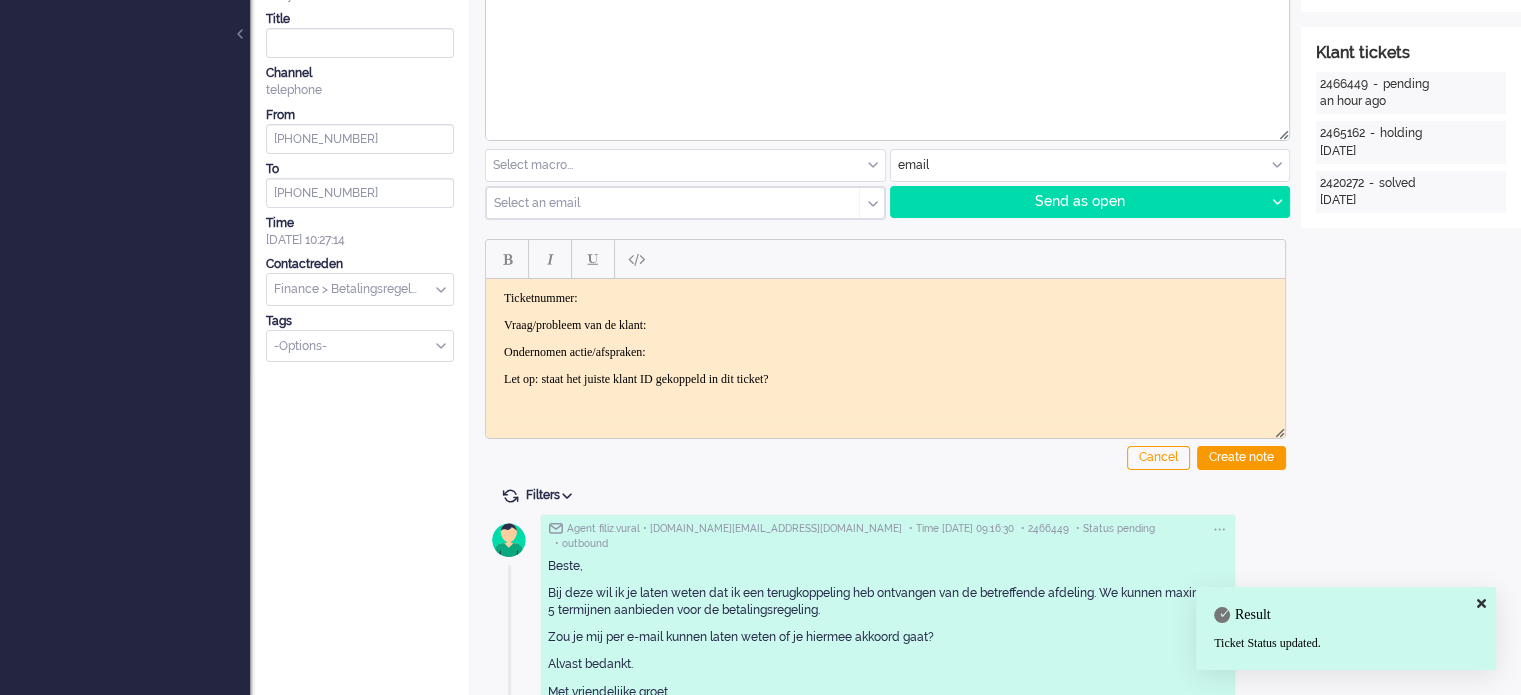 scroll, scrollTop: 500, scrollLeft: 0, axis: vertical 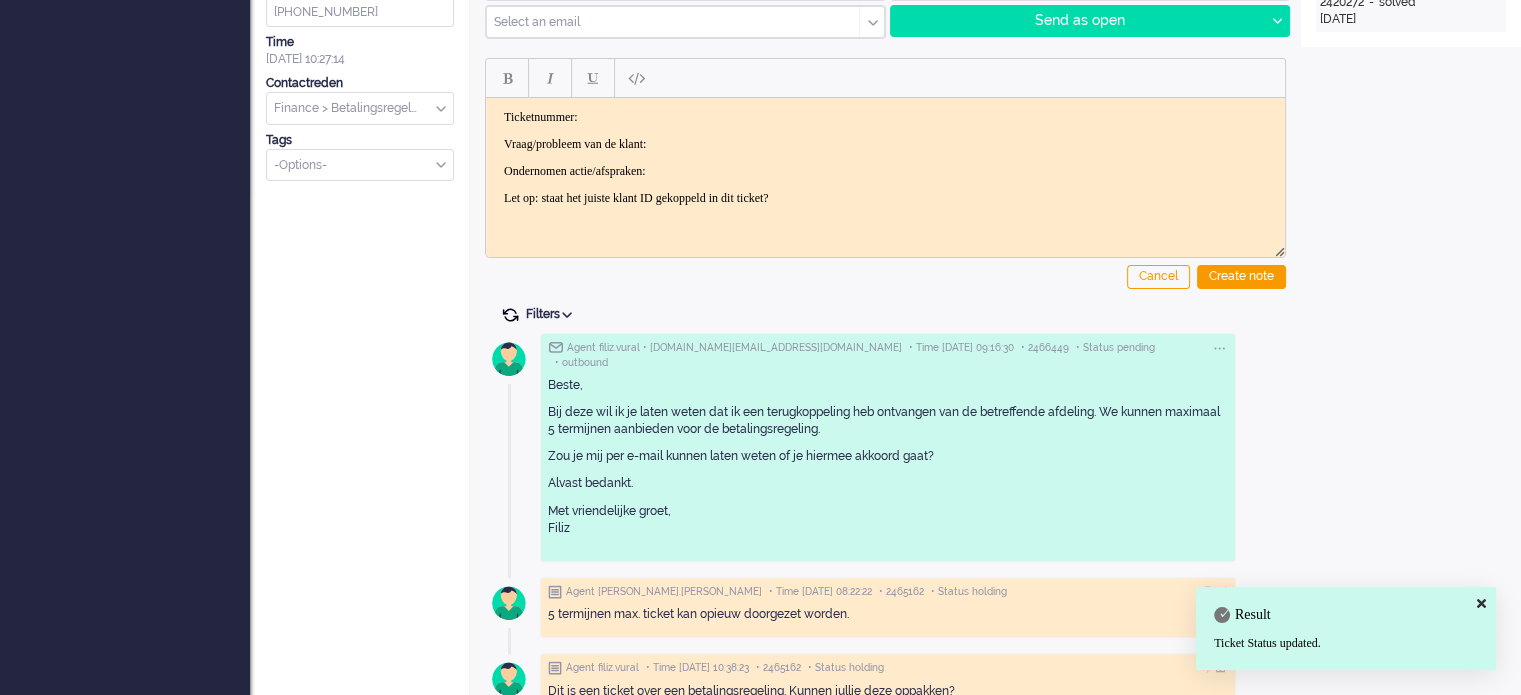 click at bounding box center [510, 315] 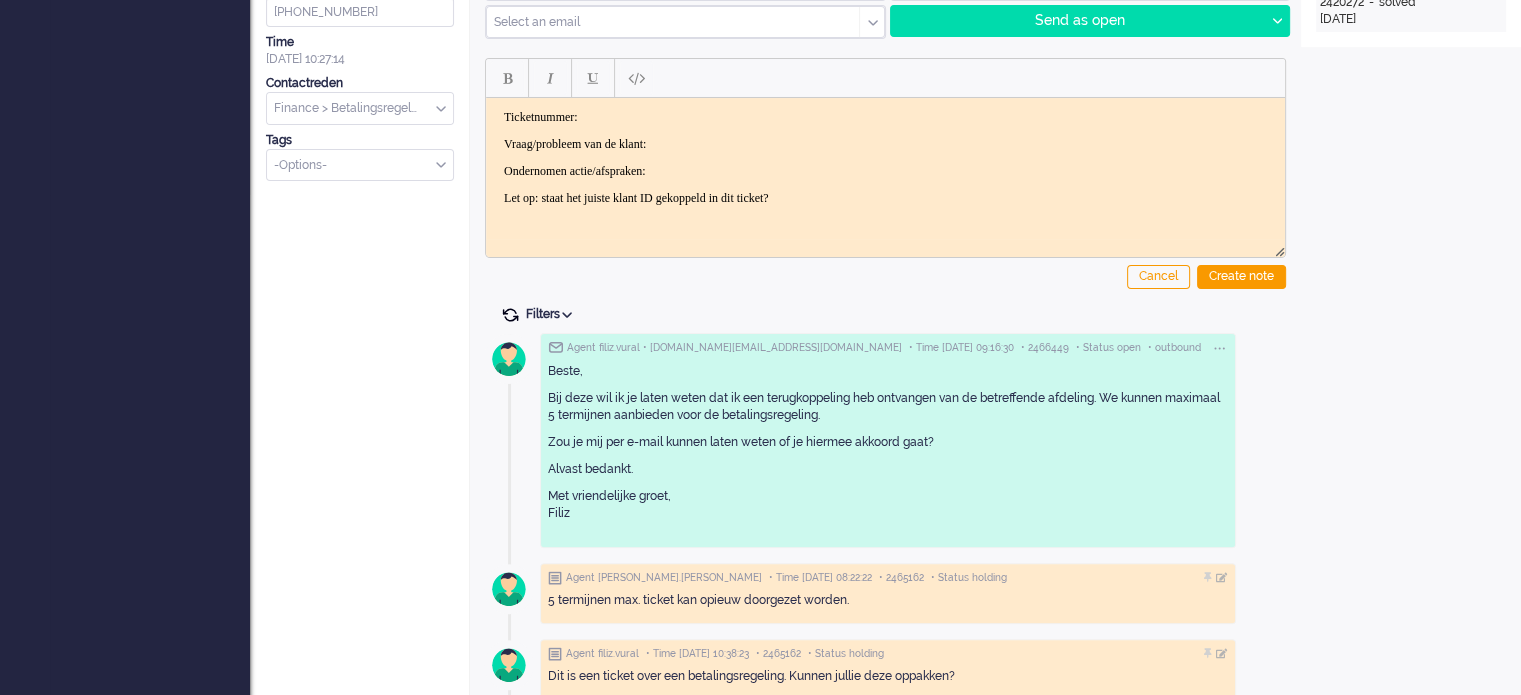 click at bounding box center (510, 315) 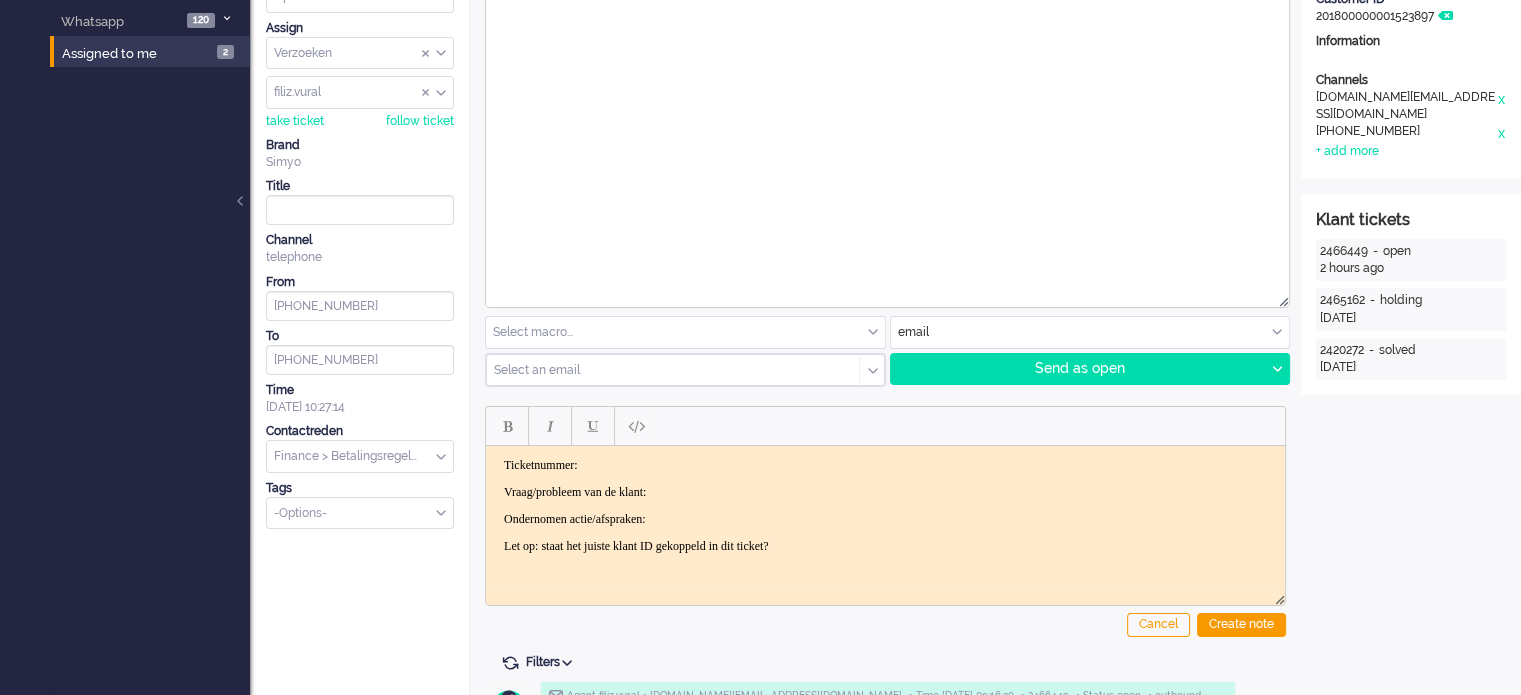 scroll, scrollTop: 0, scrollLeft: 0, axis: both 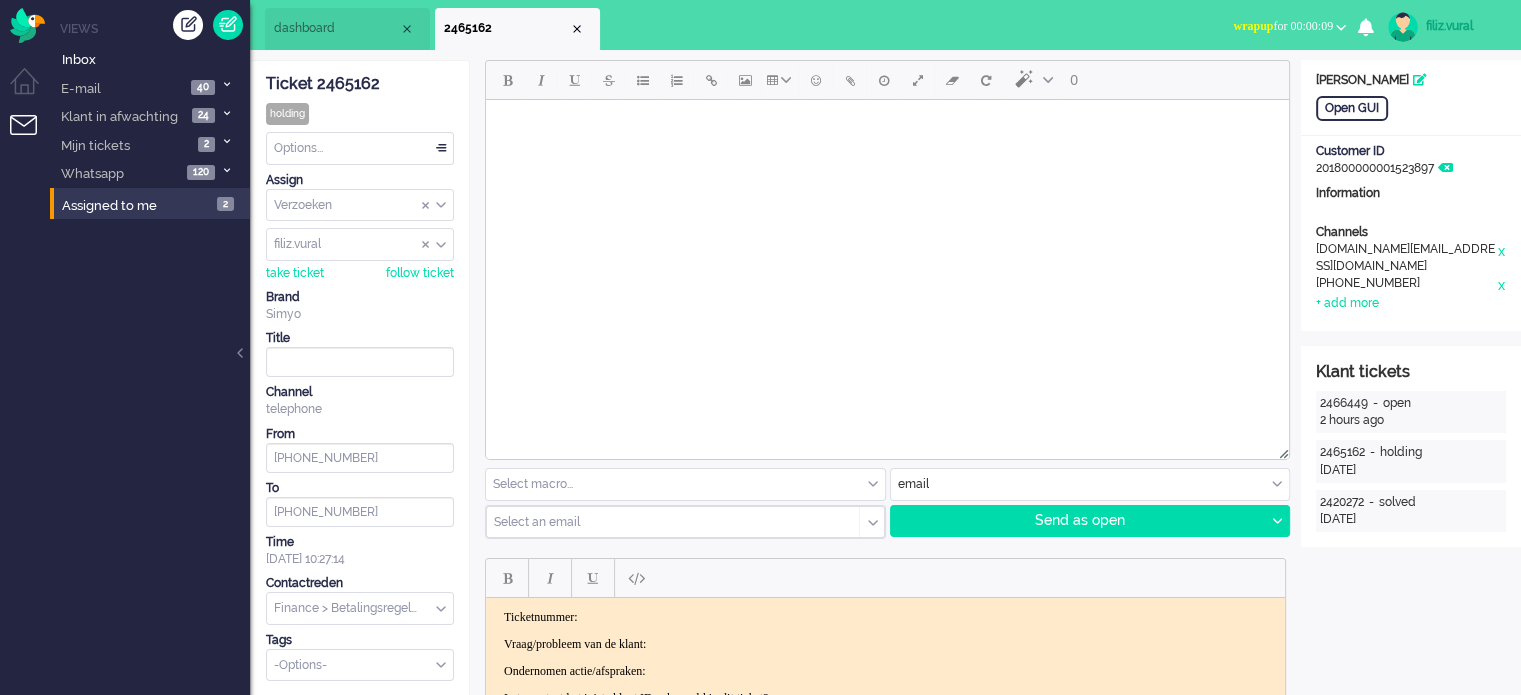click on "dashboard" at bounding box center (347, 29) 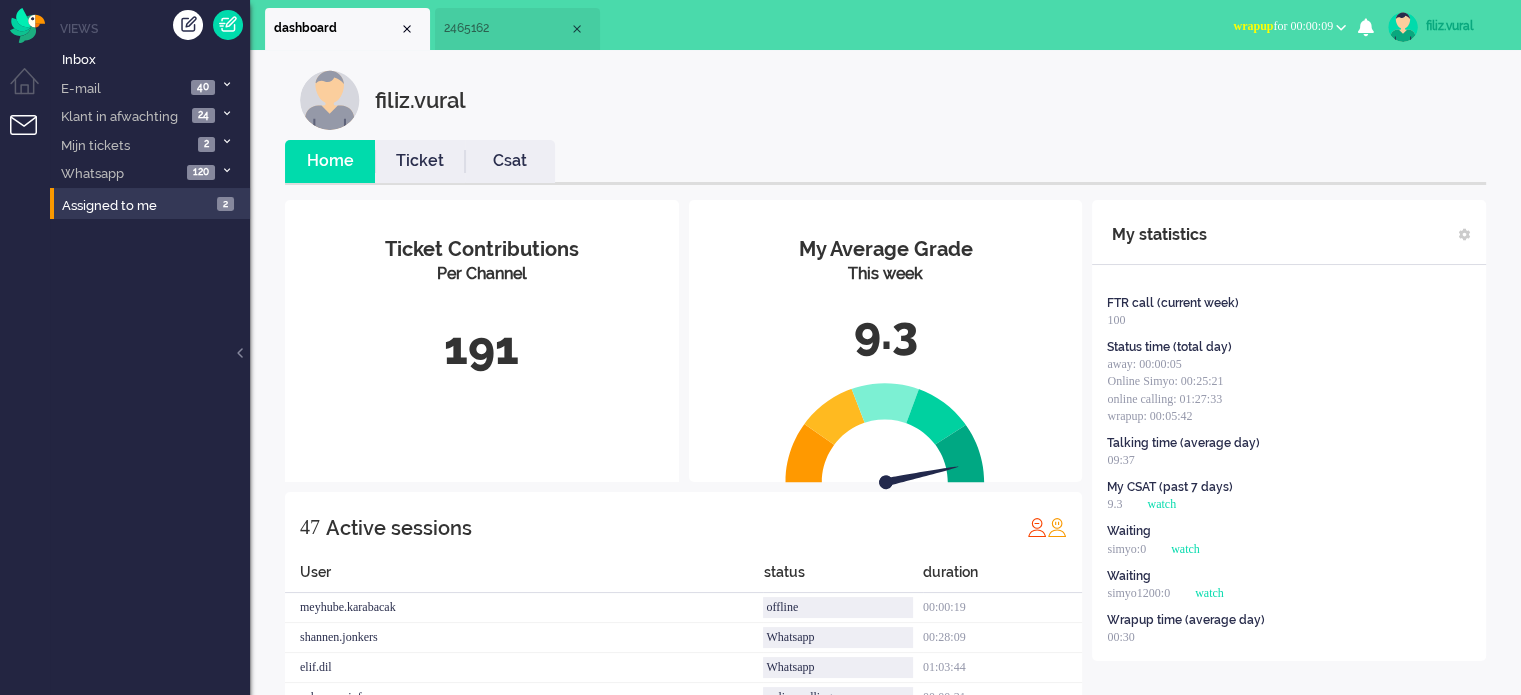 click on "Ticket" at bounding box center [420, 161] 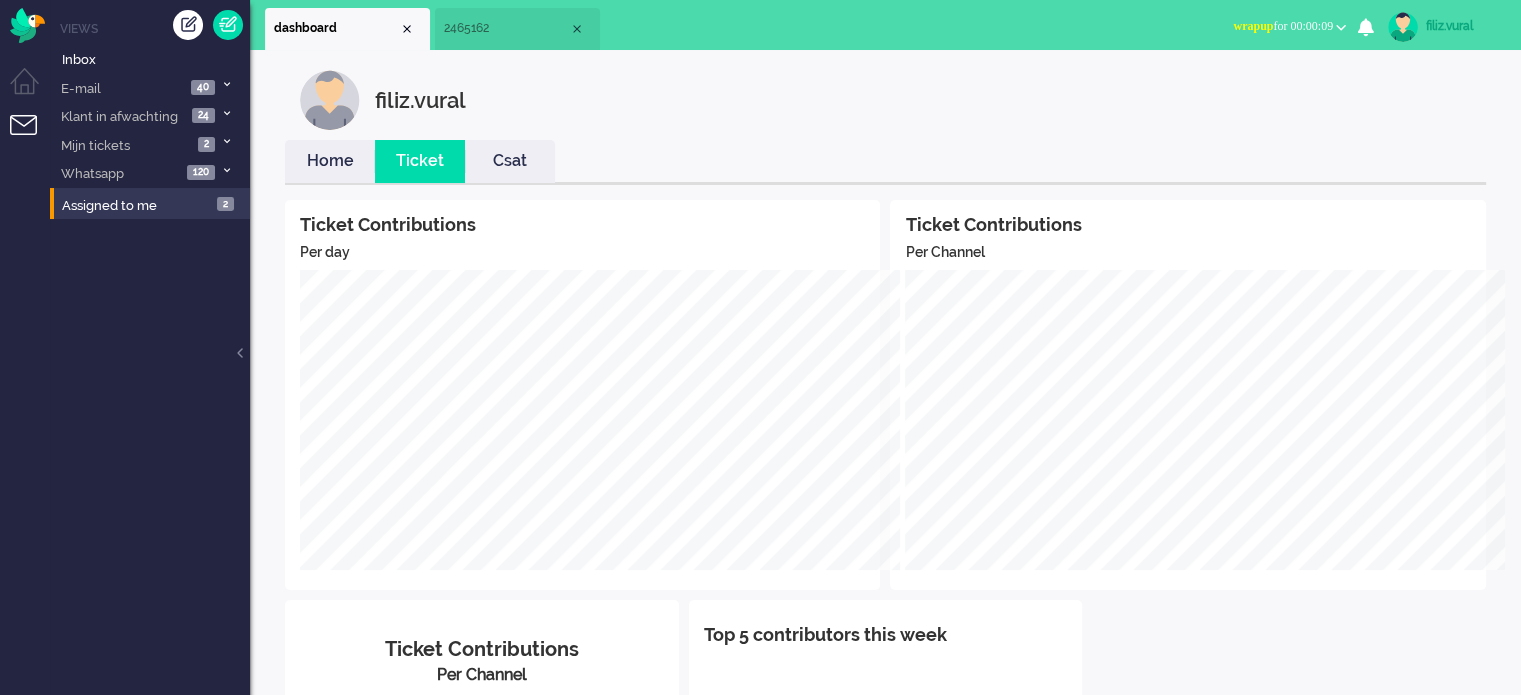 click on "Home" at bounding box center (330, 161) 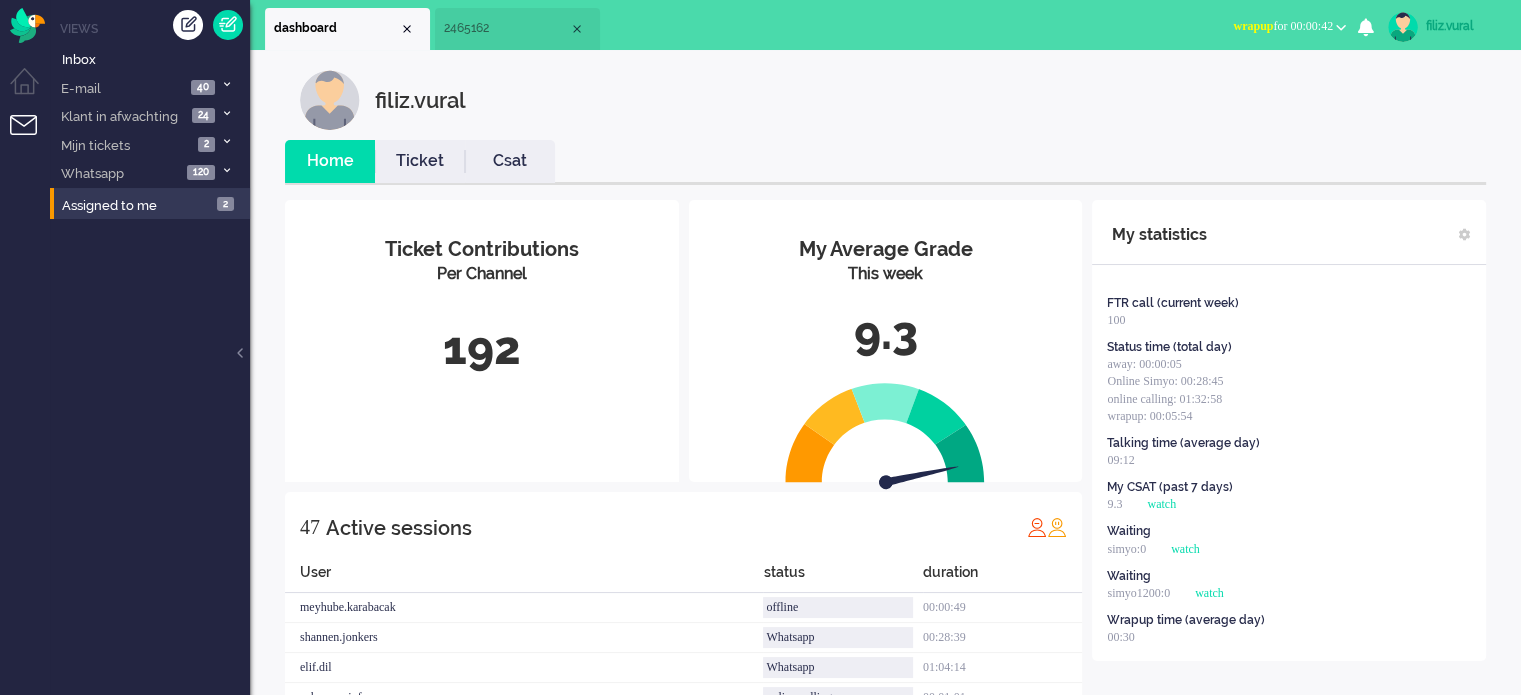 click on "Csat" at bounding box center [510, 161] 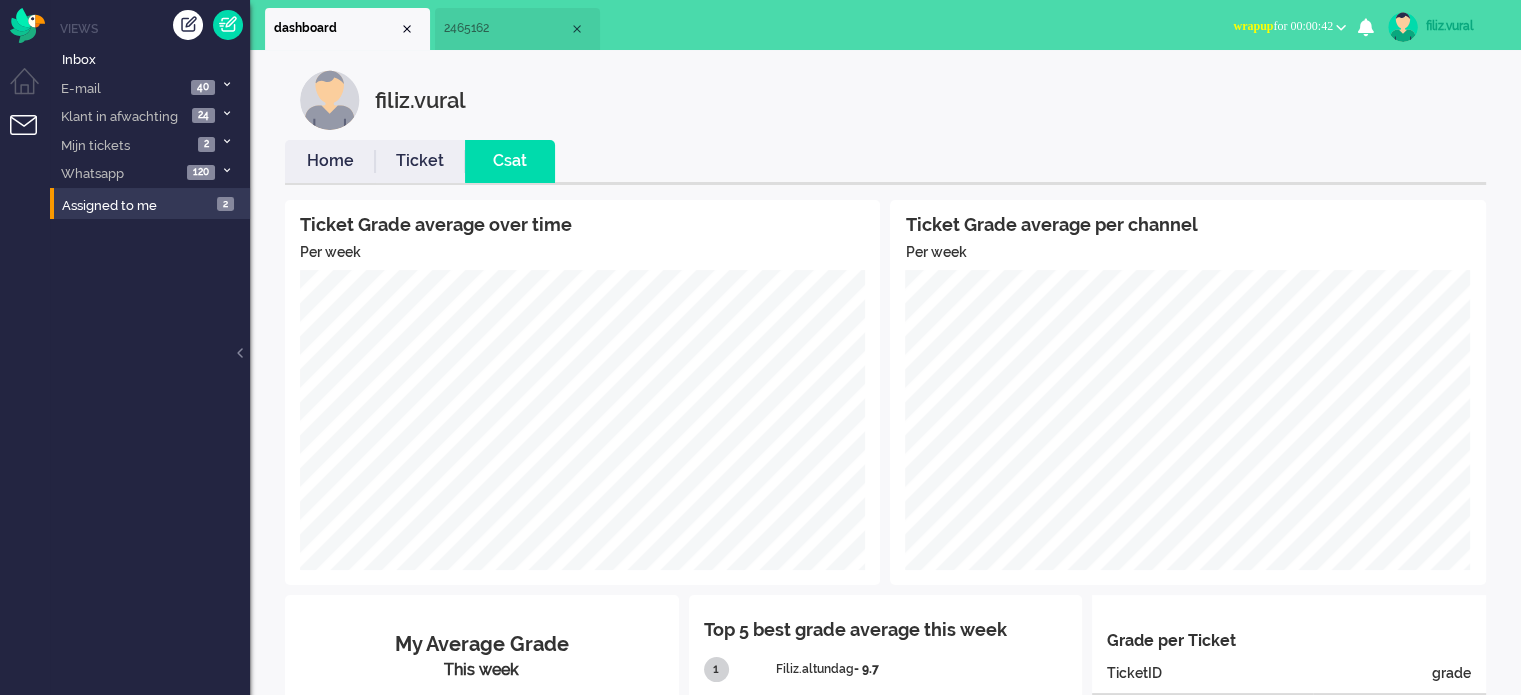 click on "Home" at bounding box center (330, 161) 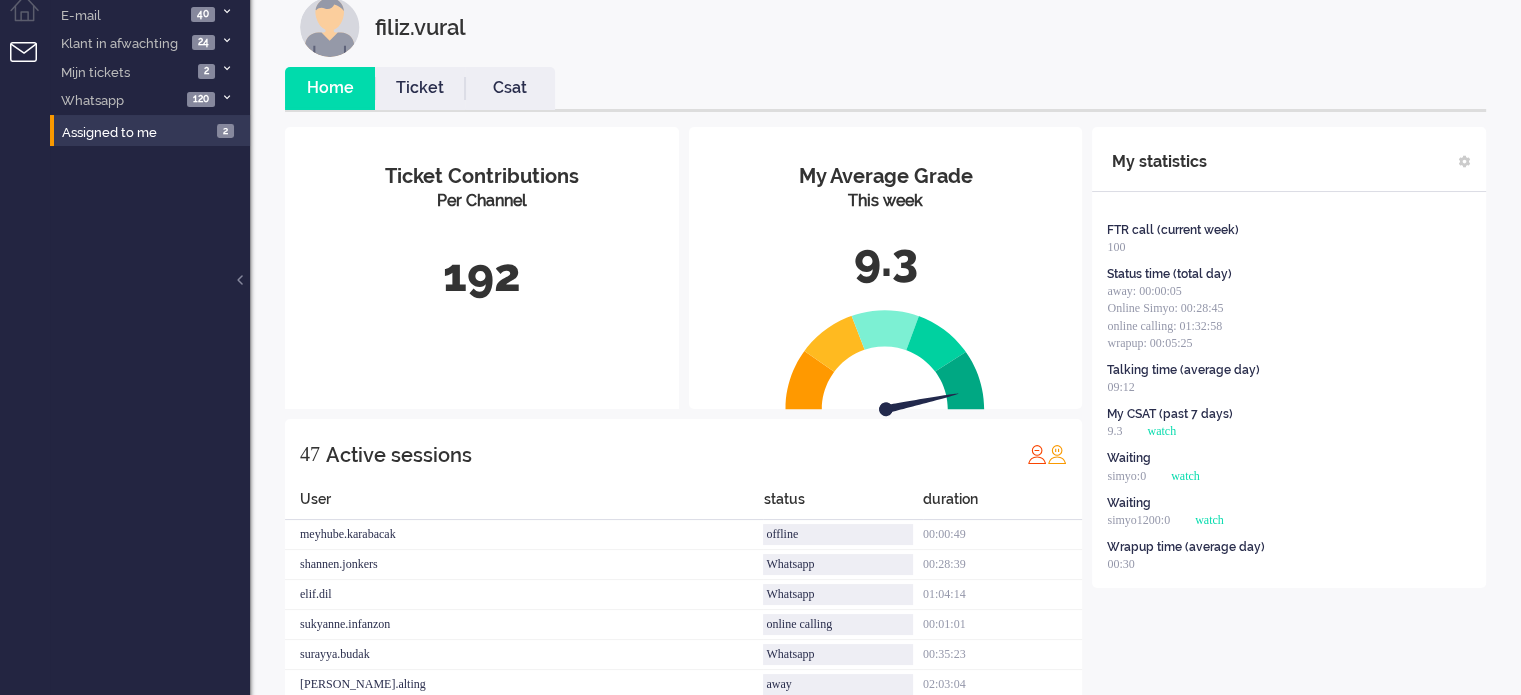 scroll, scrollTop: 0, scrollLeft: 0, axis: both 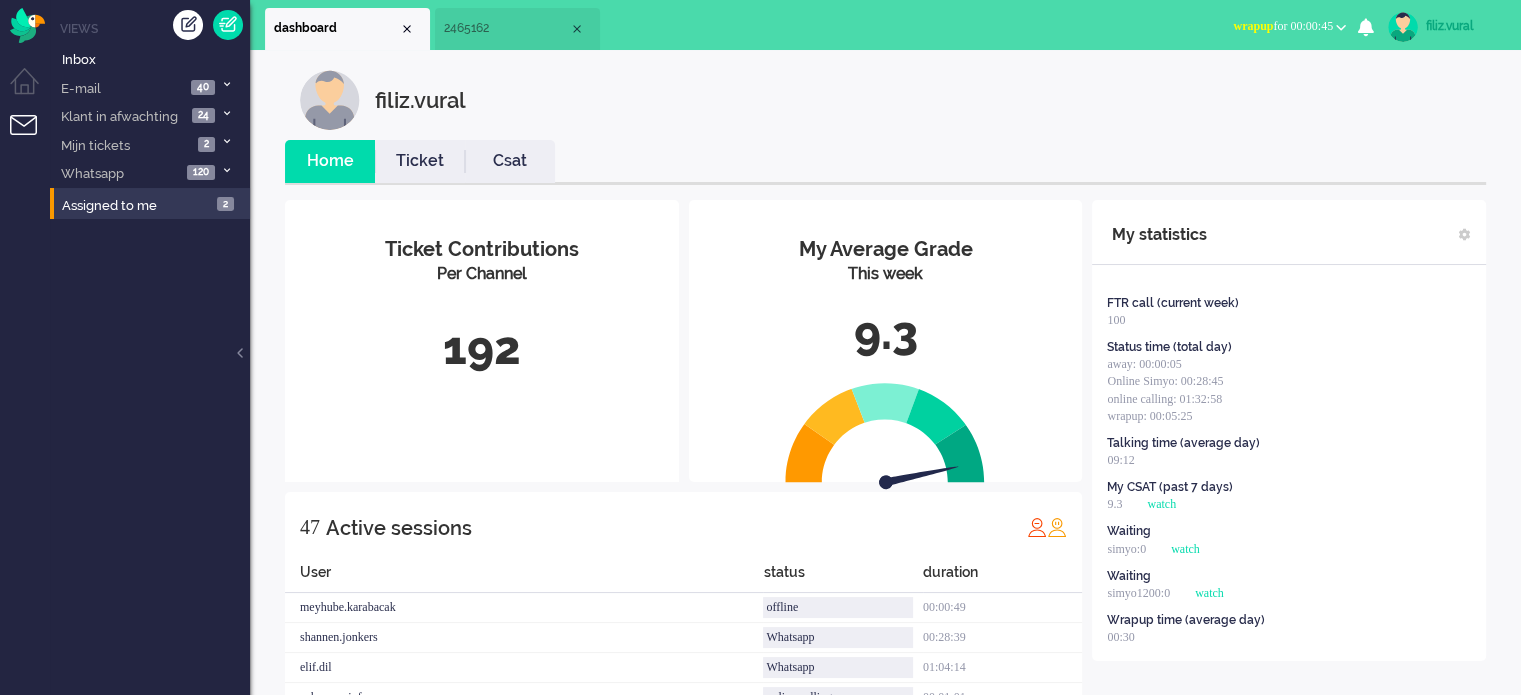 click on "wrapup  for 00:00:45" at bounding box center (1283, 26) 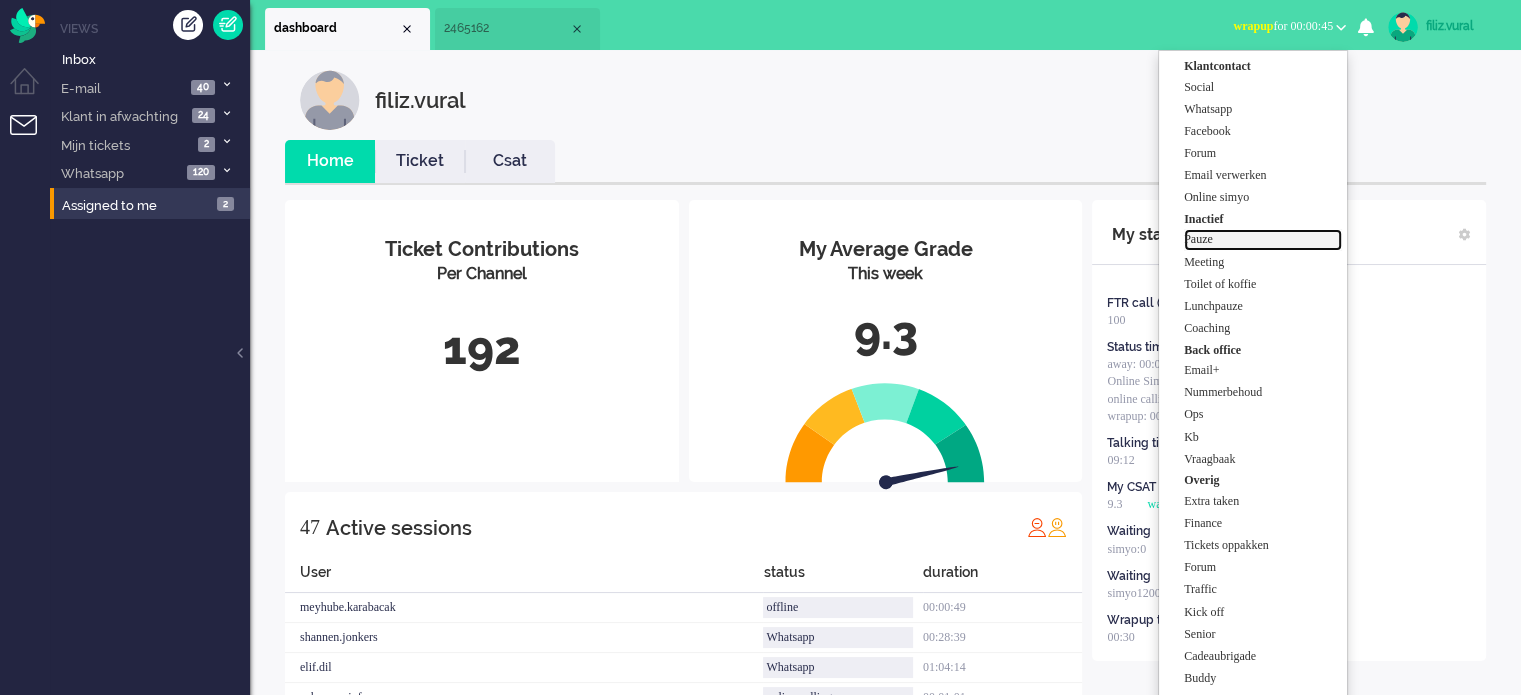 click on "Pauze" at bounding box center [1263, 239] 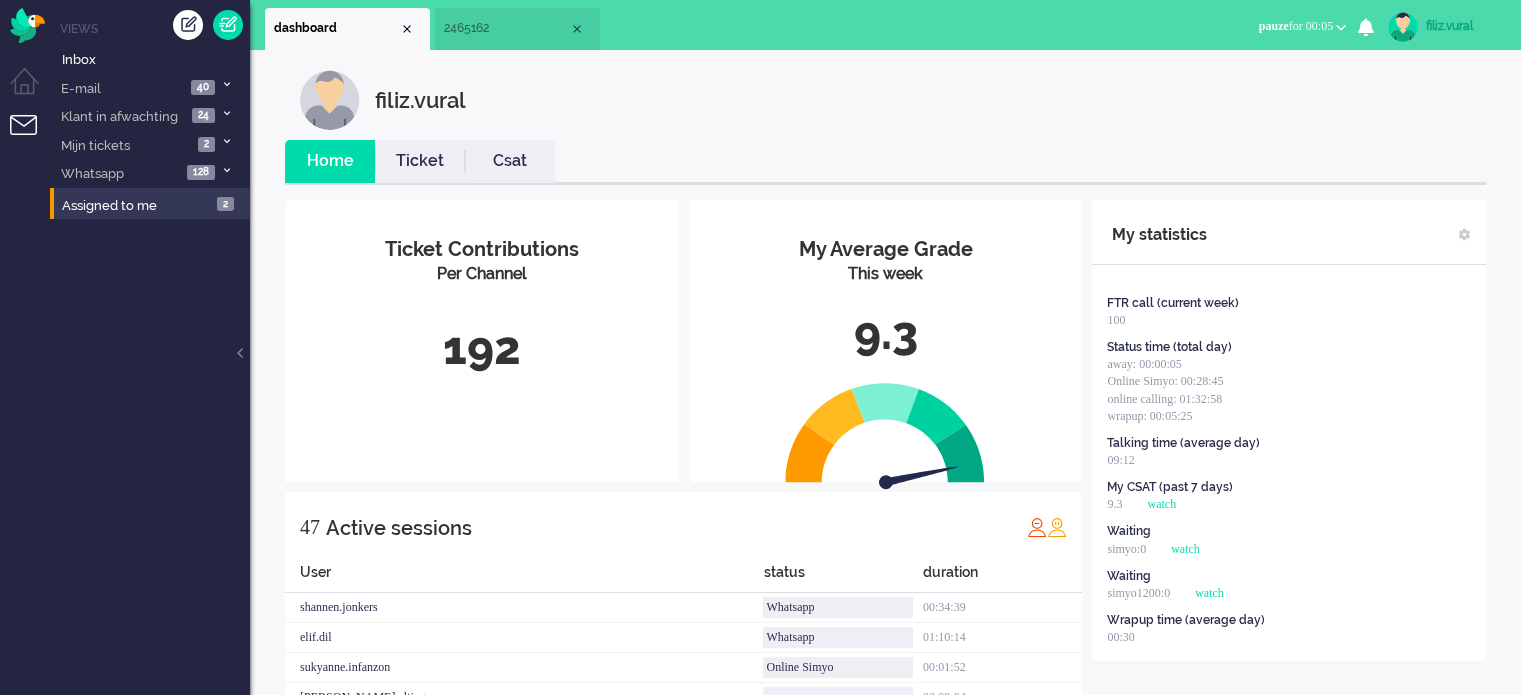 click on "filiz.vural Home Ticket Csat My Average Grade This week 9.3 Ticket Contributions Per Channel 192 47 Active sessions User status duration shannen.jonkers Whatsapp 00:34:39 elif.dil Whatsapp 01:10:14 sukyanne.infanzon Online Simyo 00:01:52 tim.alting away 02:09:04 mariska.kraats away 00:33:49 mohamed.abdi away 01:12:46 funda.camliyurt email+ 00:23:48 rick.groeneweg away 02:41:15 huma.sayed online calling 00:00:51 leontine.penning Online Simyo 00:06:54 pamela.dekorte pauze 00:05:59 dana.el-issa Whatsapp 00:26:22 canan.perkgoz away 01:58:37 Ayfer.Unal Tickets oppakken 00:08:39 didi.samuels Finance 03:26:23 monica.souverijn Whatsapp 00:32:17 merve.genc online calling 00:06:50 ozlem.taflan Senior 03:27:57 roeqajja.hosain Social 02:07:54 dyna.verdonk Finance 02:19:54 makbule.ozgur Coaching 00:40:52 samantha.rovers Whatsapp 00:00:10 cendy.thakoer online calling 00:15:47 emine.yalcinkaya online calling outbound 00:00:08 mariam.elazouzi Whatsapp 00:21:30 gjalt.venema away 01:50:41 kevin.hoks Traffic 03:10:56 Social OPS" at bounding box center (885, 1064) 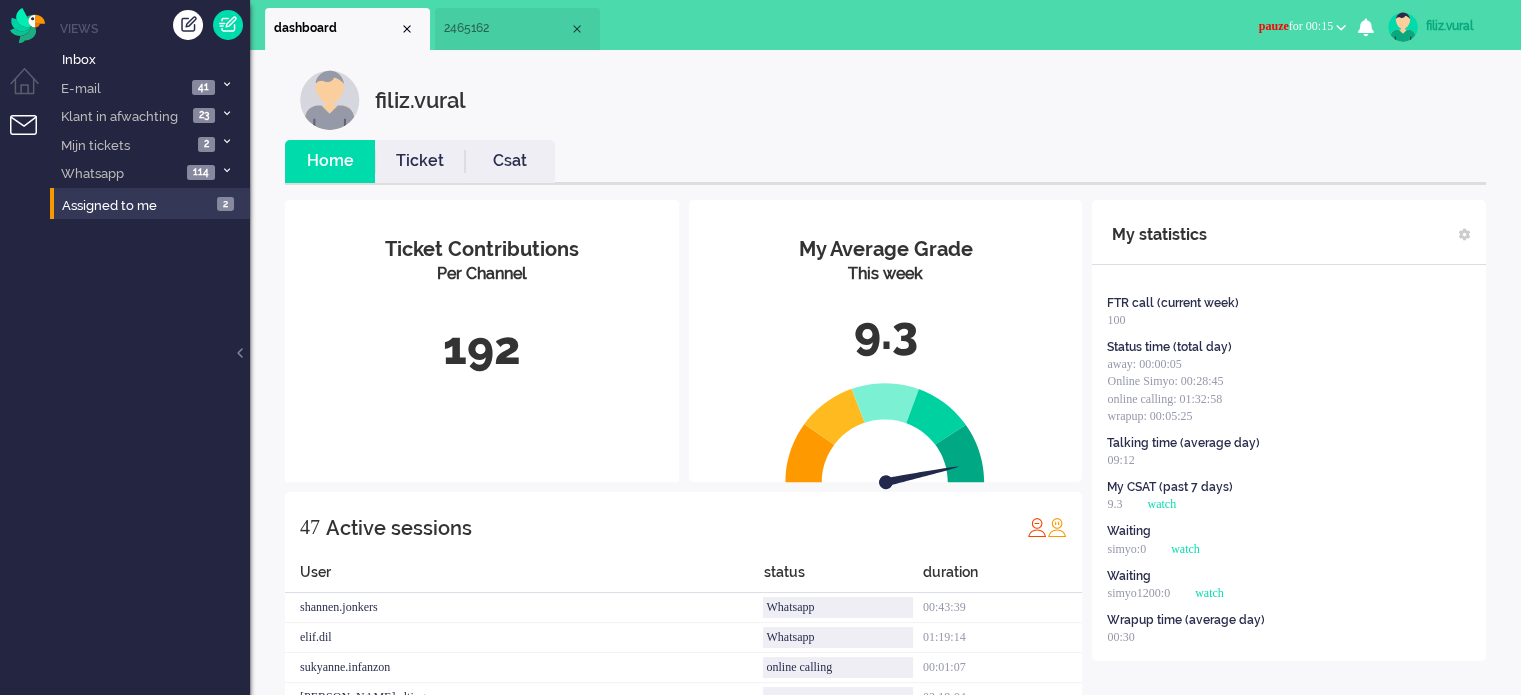 click on "pauze  for 00:15" at bounding box center [1296, 26] 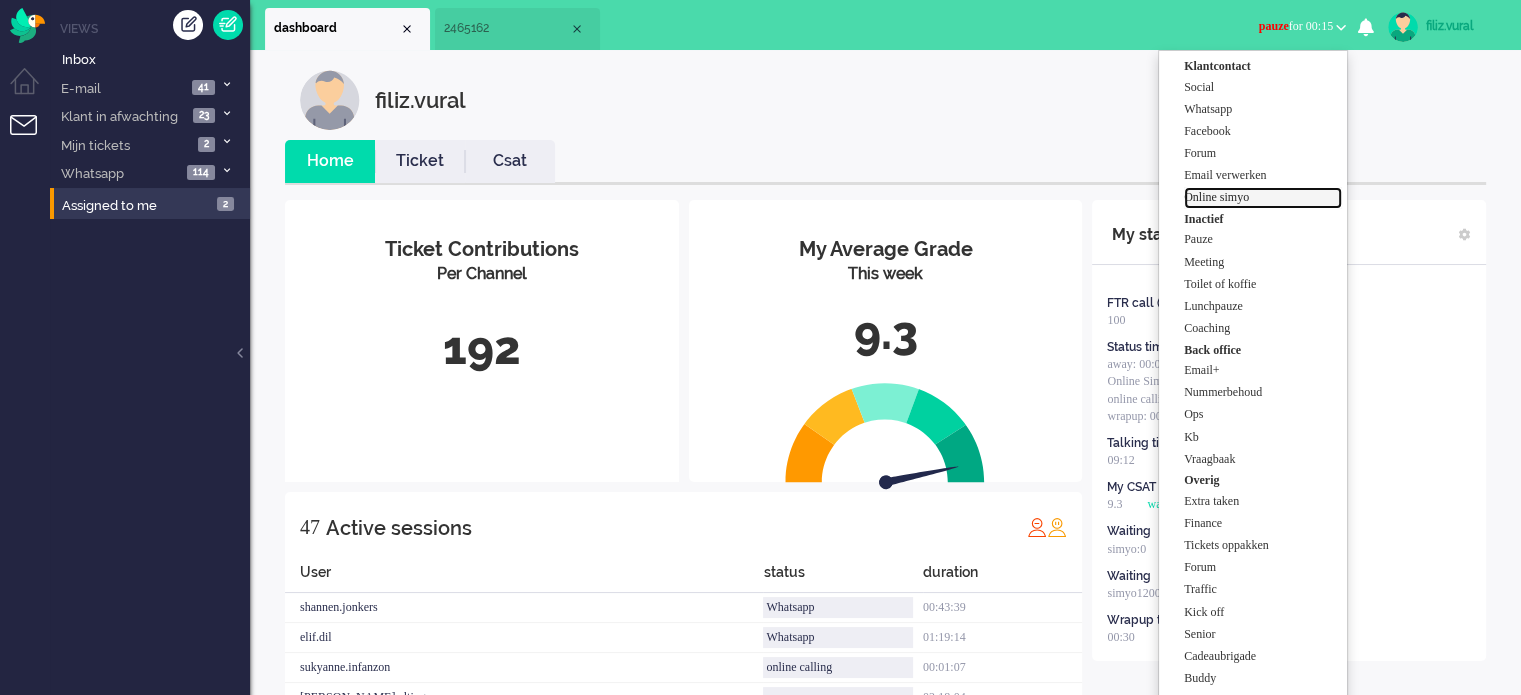 click on "Online simyo" at bounding box center [1263, 197] 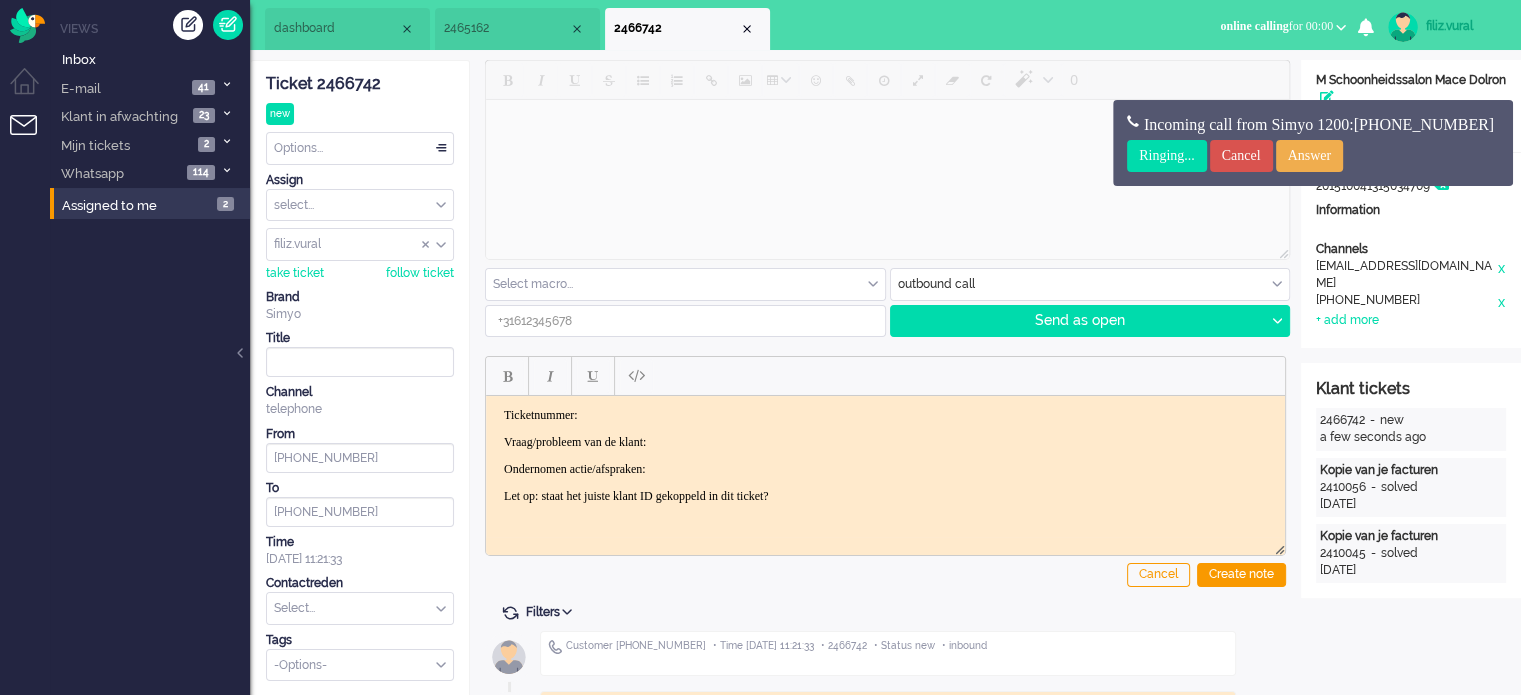 scroll, scrollTop: 0, scrollLeft: 0, axis: both 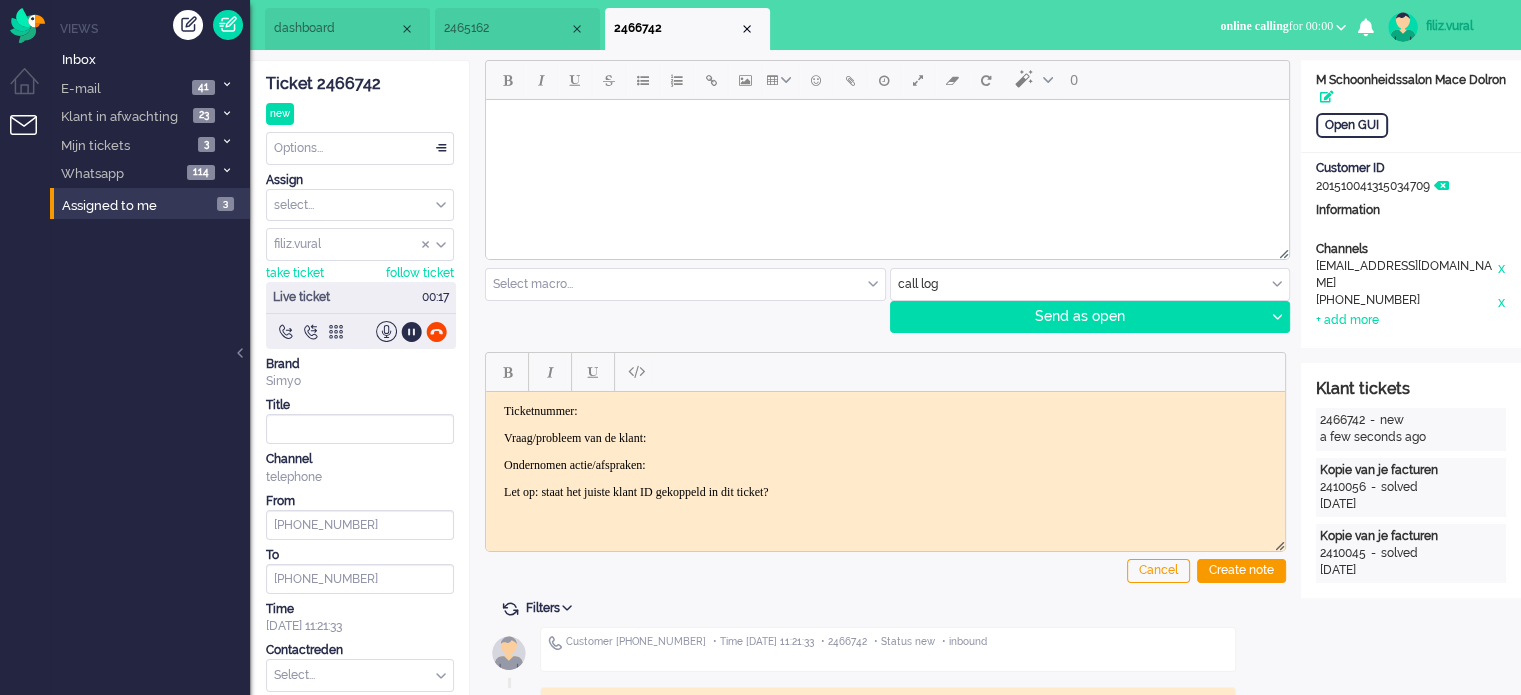 click on "Ticket 2466742" 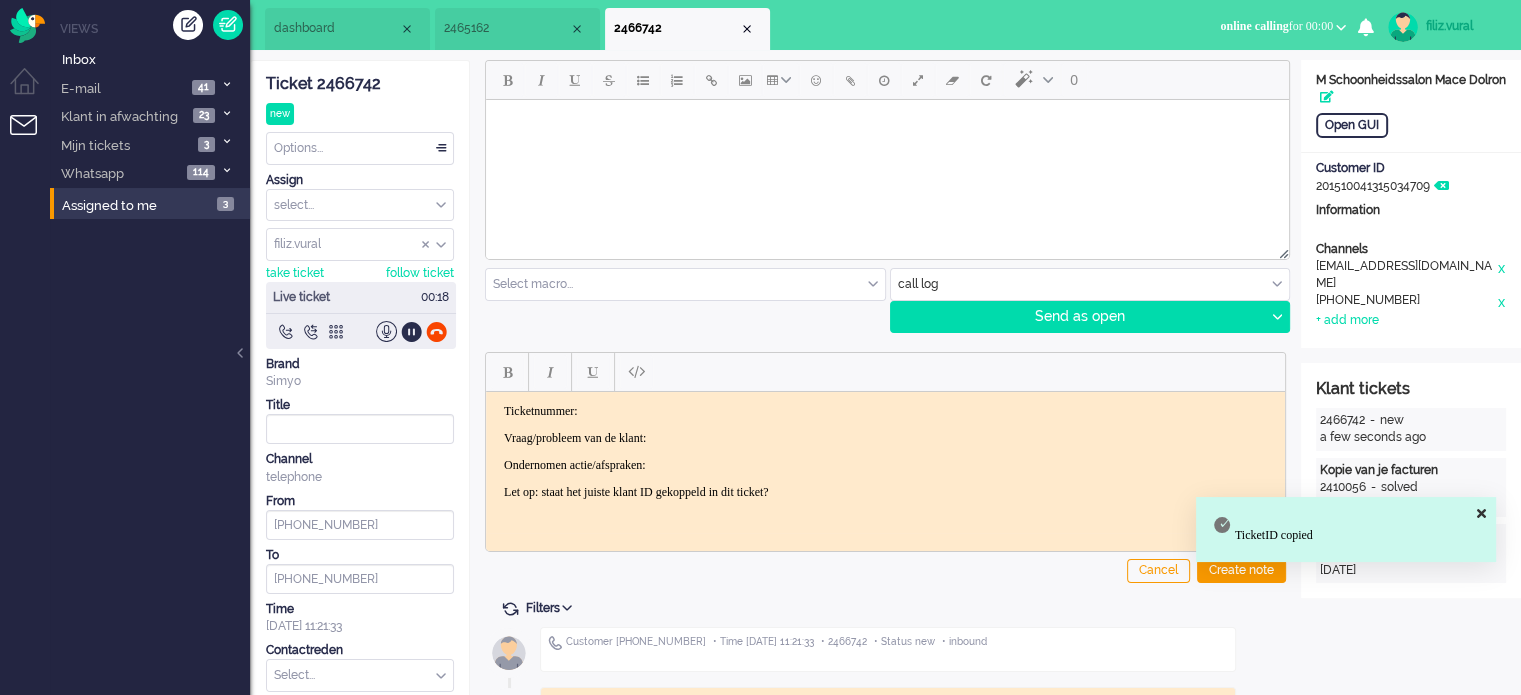 click on "Ticketnummer:" at bounding box center (885, 410) 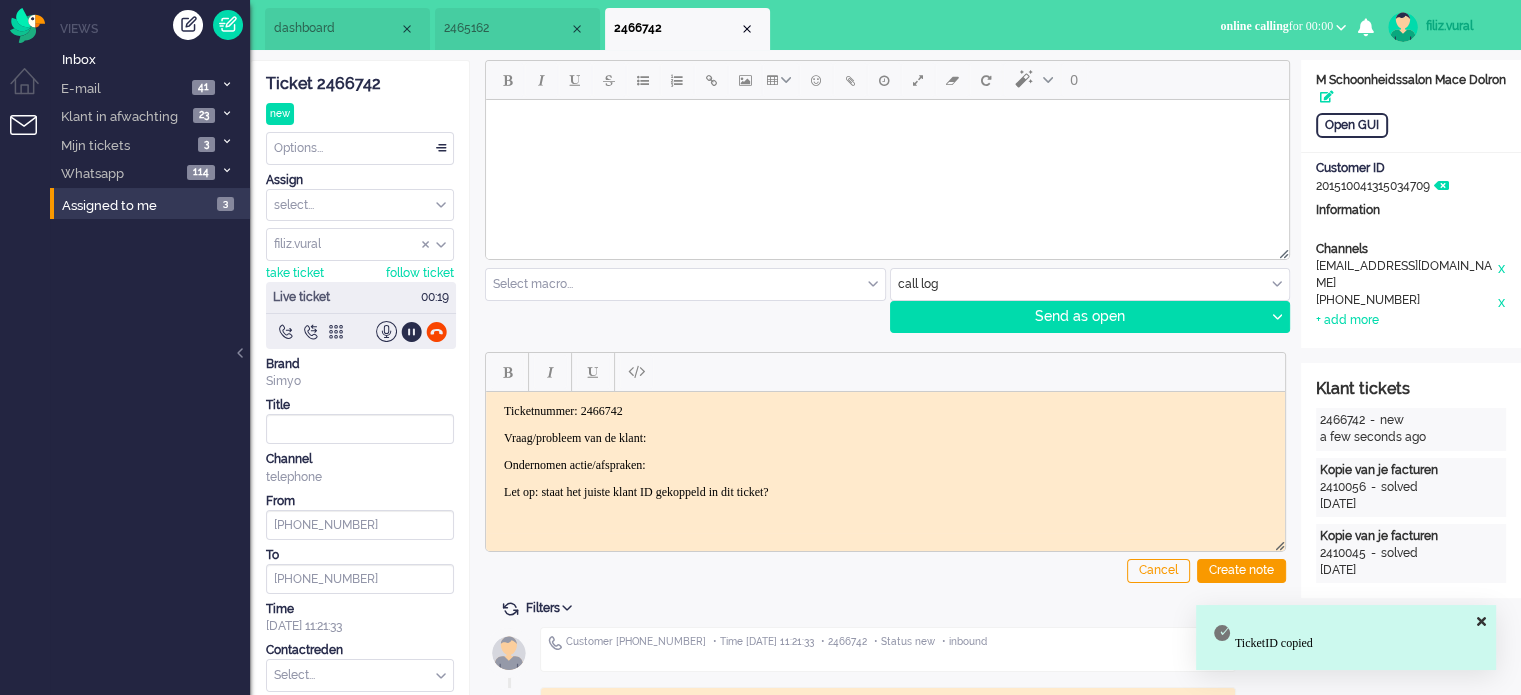 click on "Vraag/probleem van de klant:" at bounding box center [885, 437] 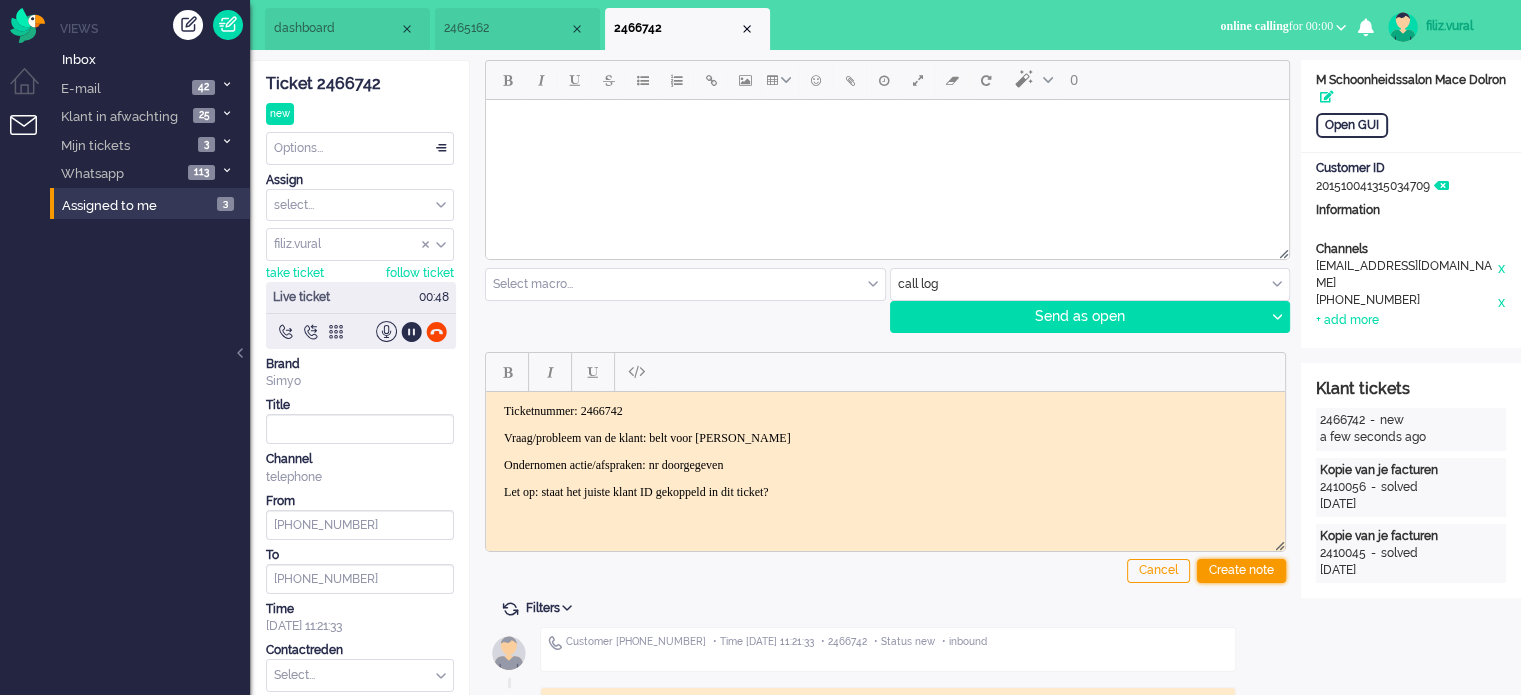 click on "Create note" at bounding box center [1241, 571] 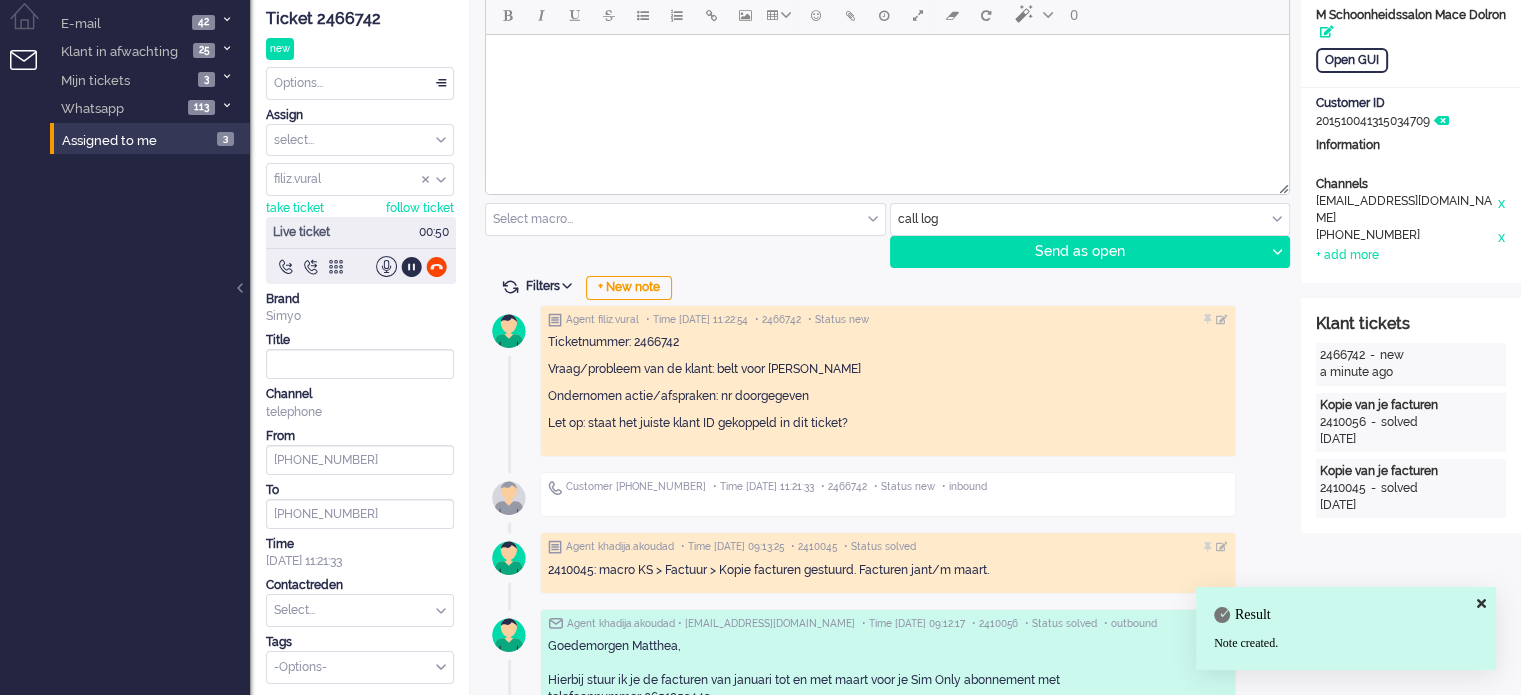 scroll, scrollTop: 100, scrollLeft: 0, axis: vertical 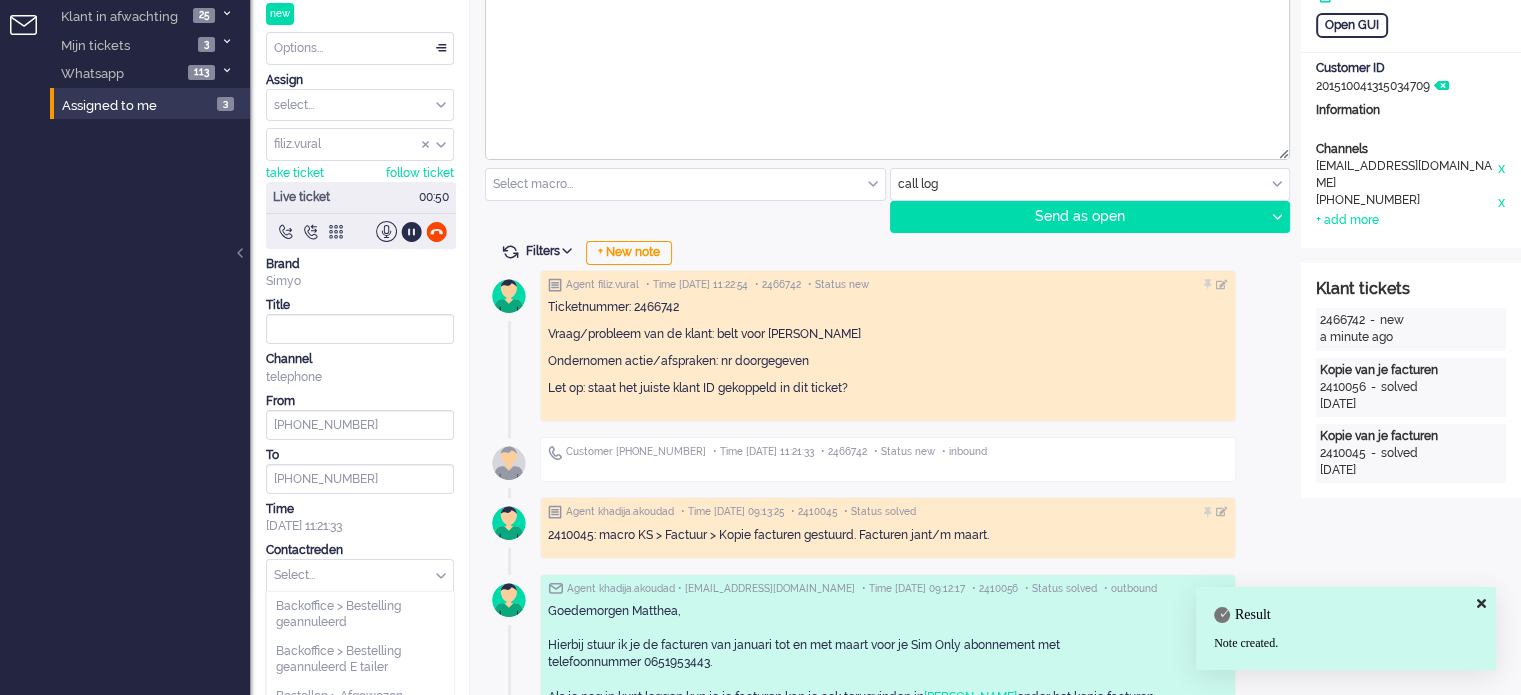 click at bounding box center (360, 575) 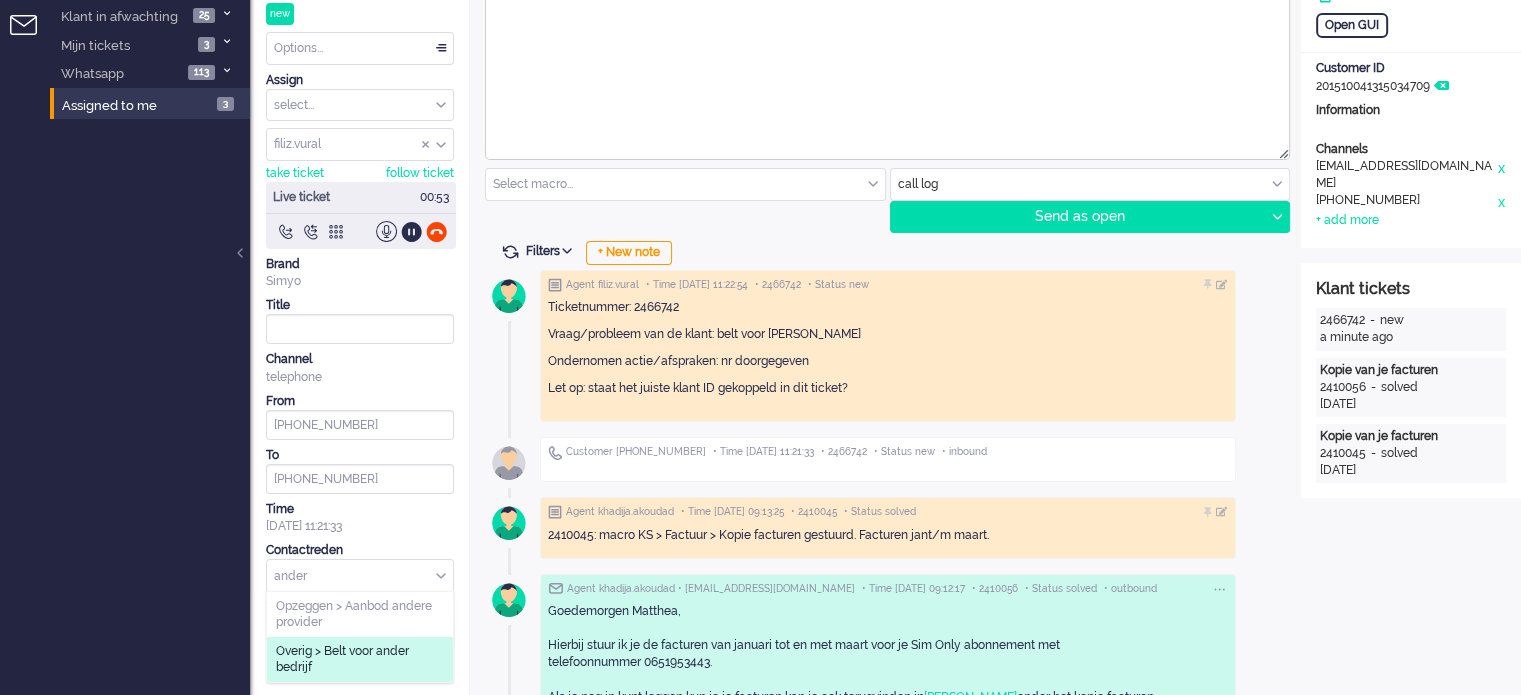type on "ander" 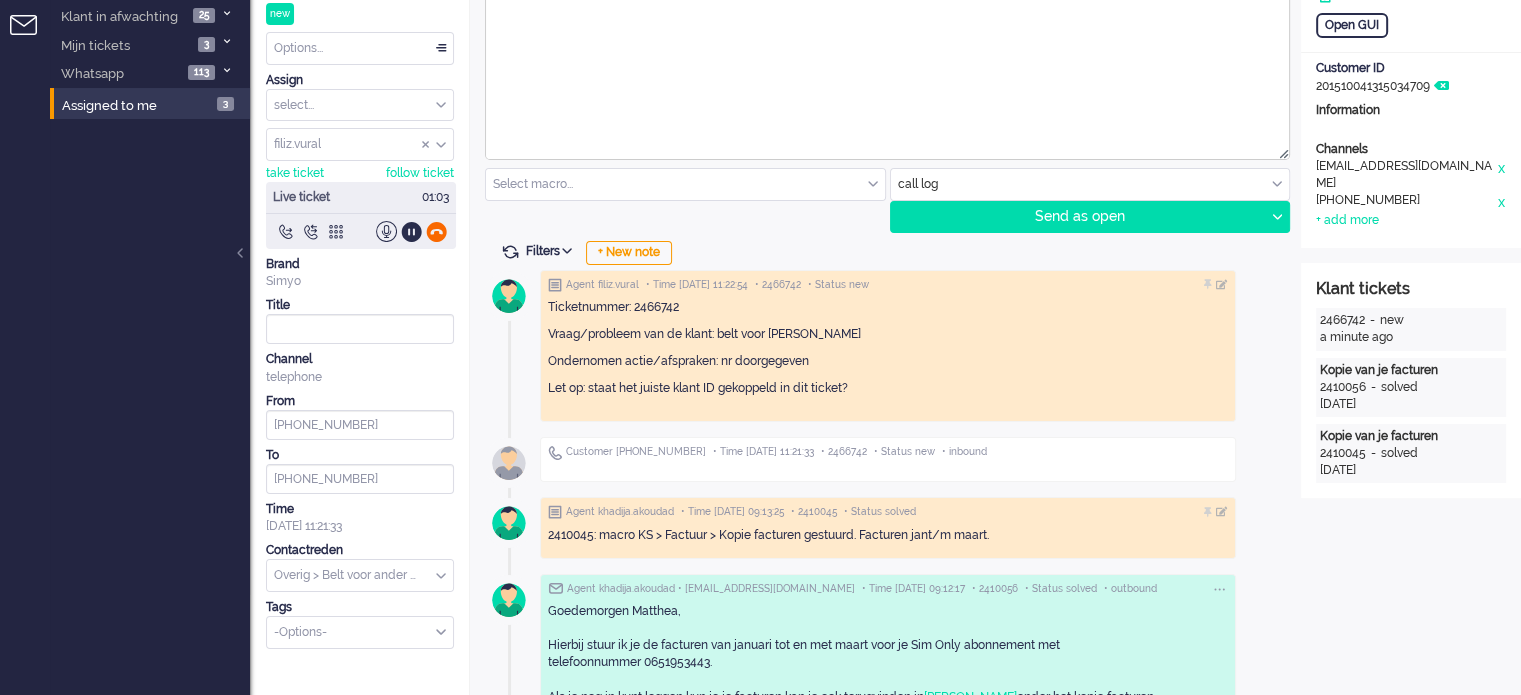 click 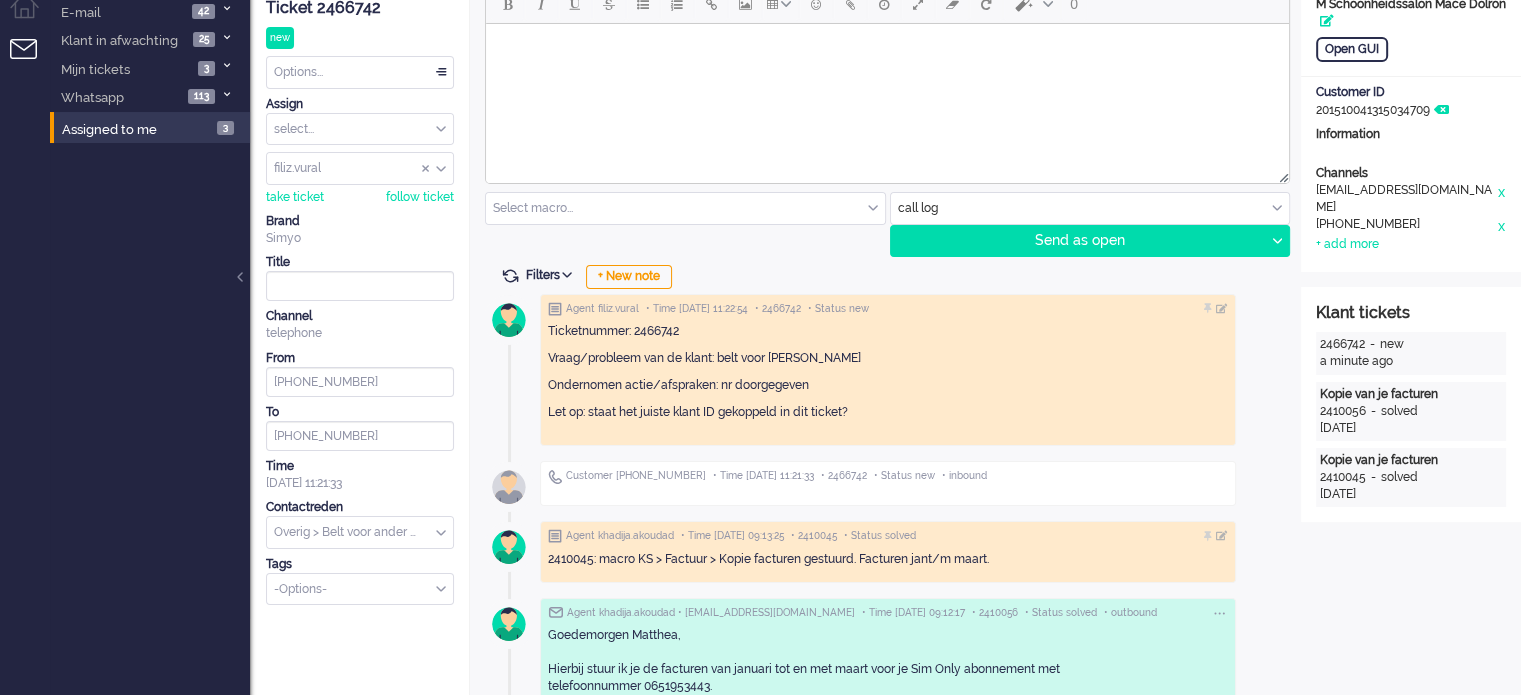scroll, scrollTop: 0, scrollLeft: 0, axis: both 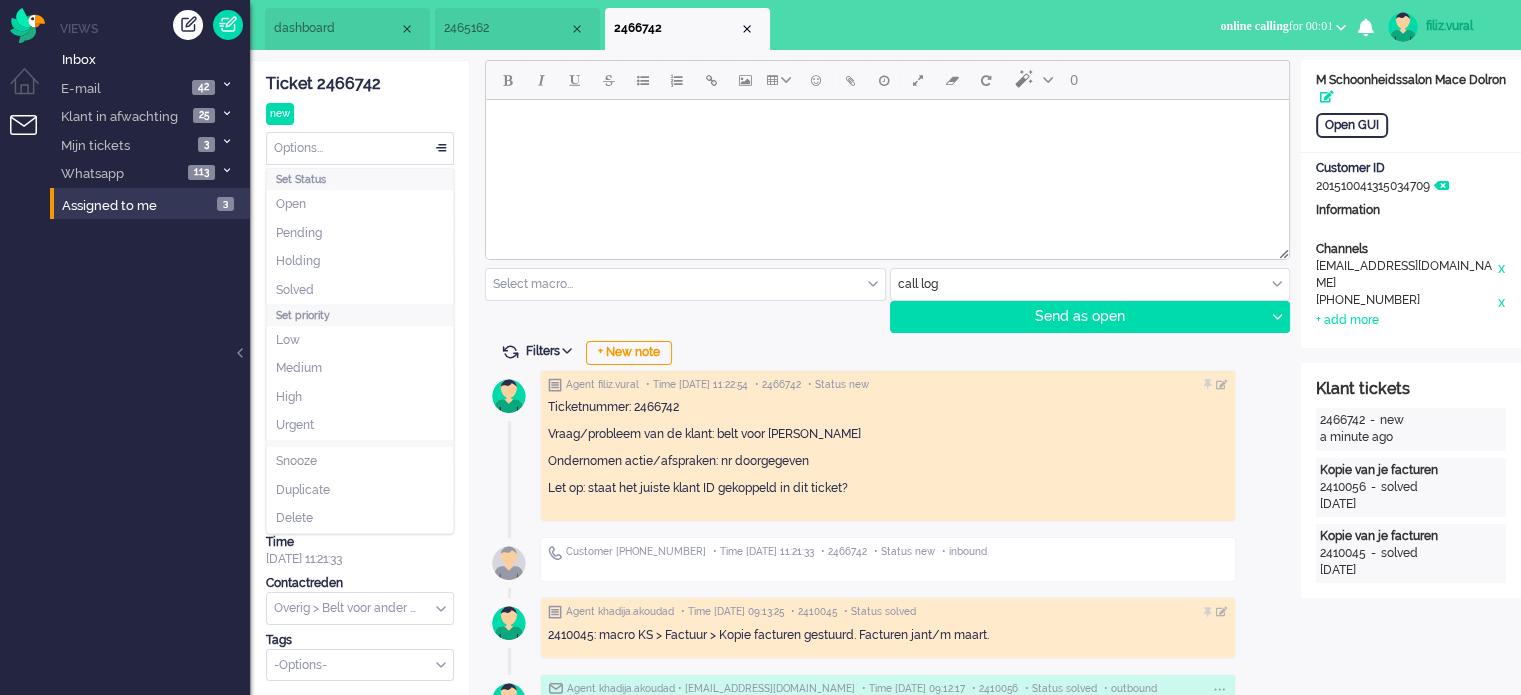 click on "Options..." at bounding box center (360, 148) 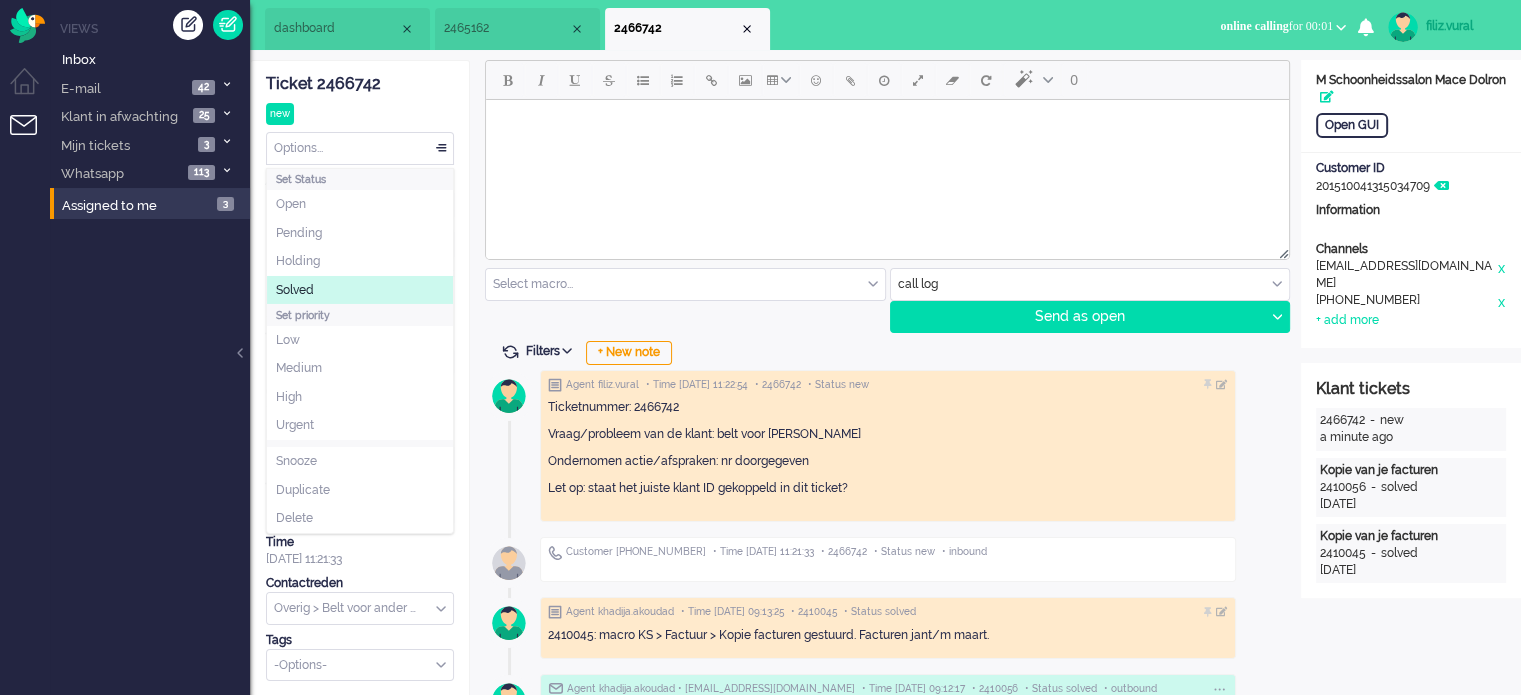 click on "Solved" 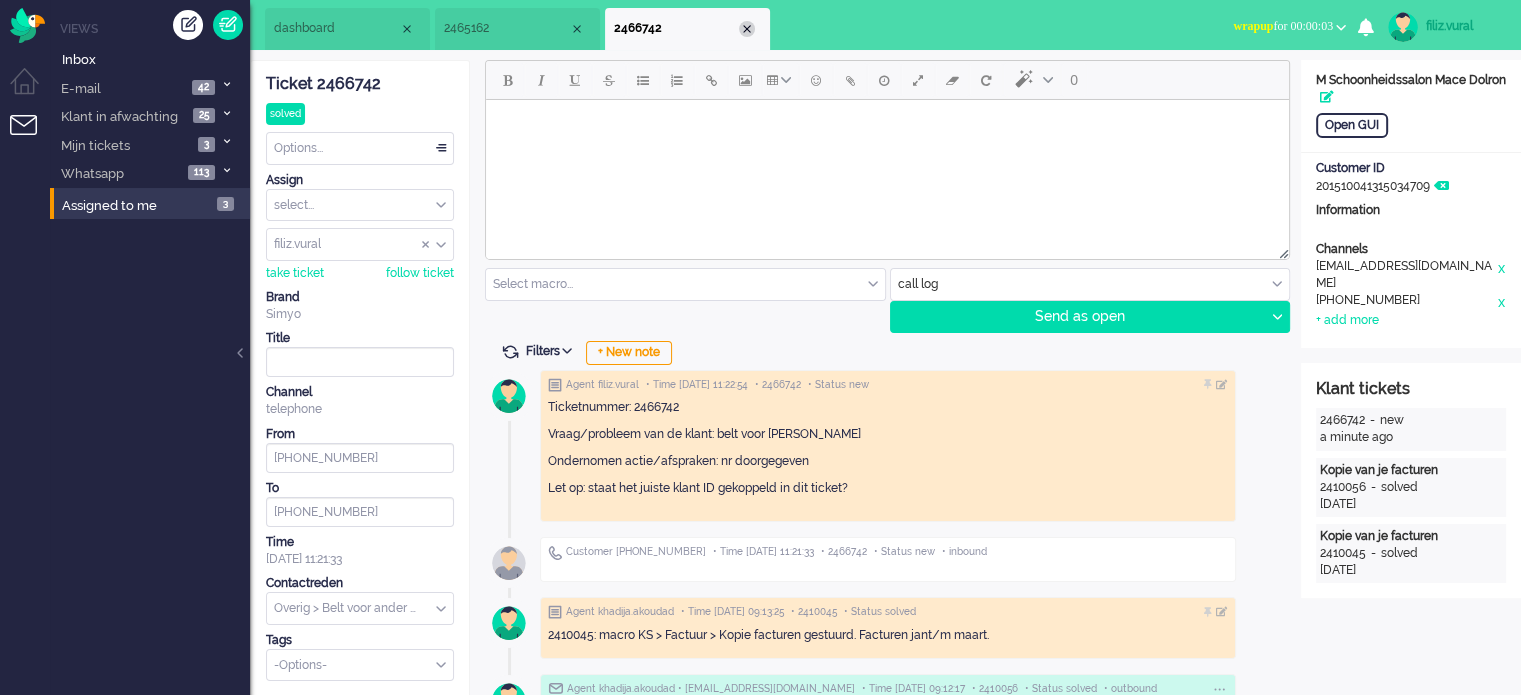 click at bounding box center [747, 29] 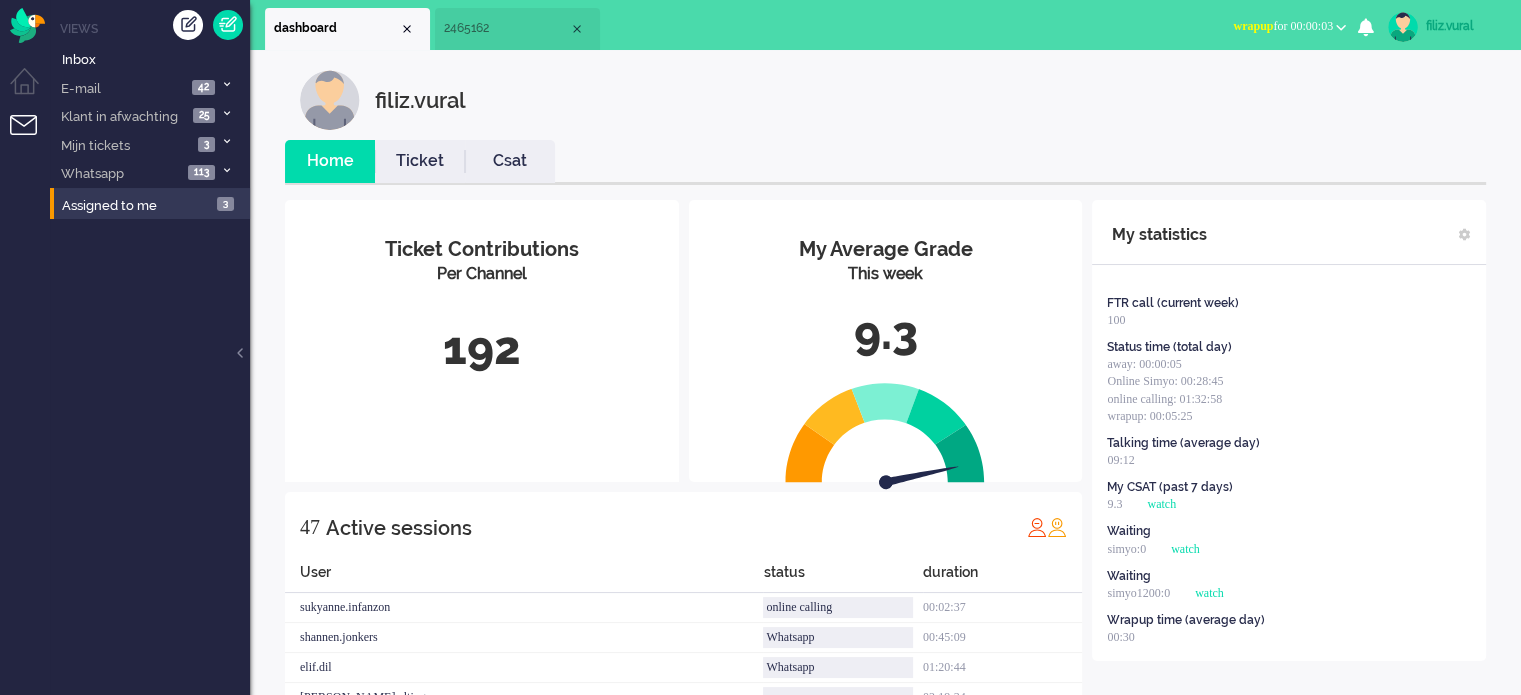 click on "wrapup  for 00:00:03" at bounding box center (1283, 26) 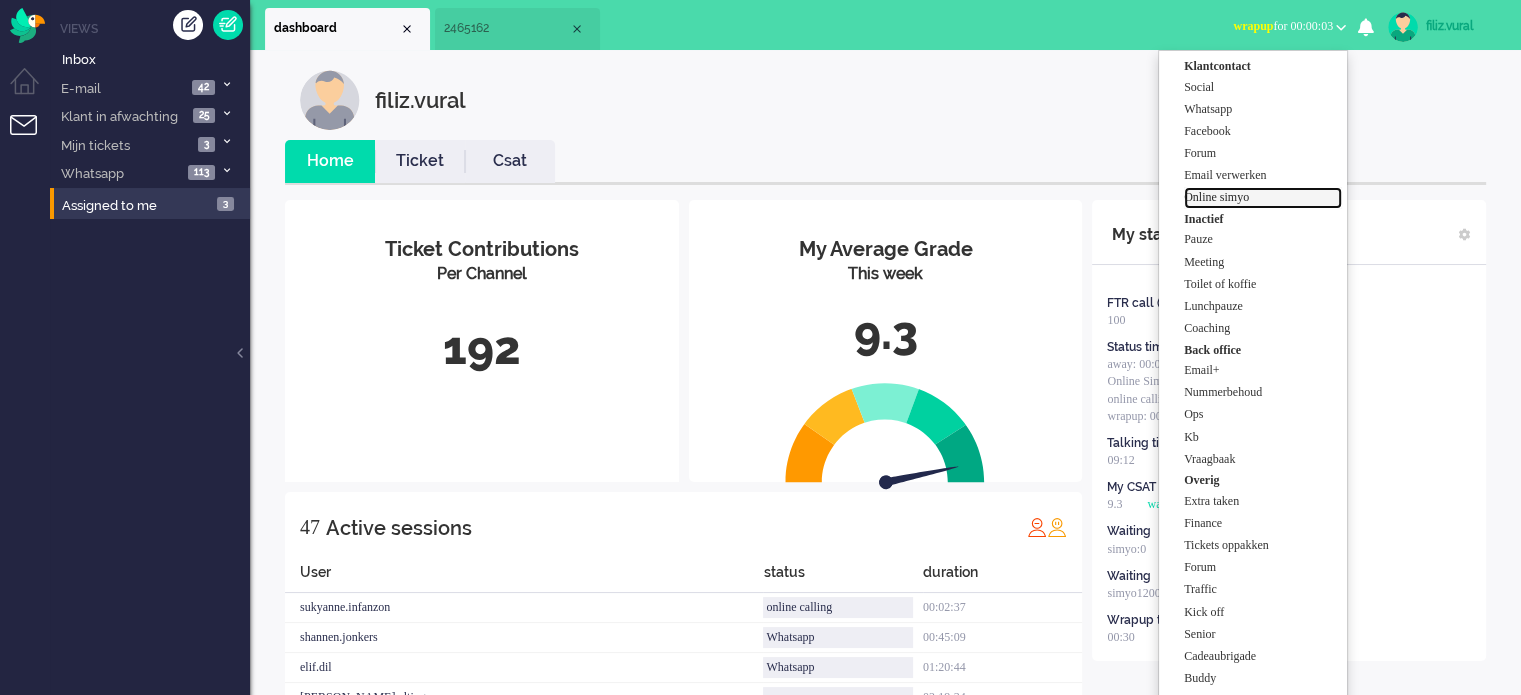 click on "Online simyo" at bounding box center (1263, 197) 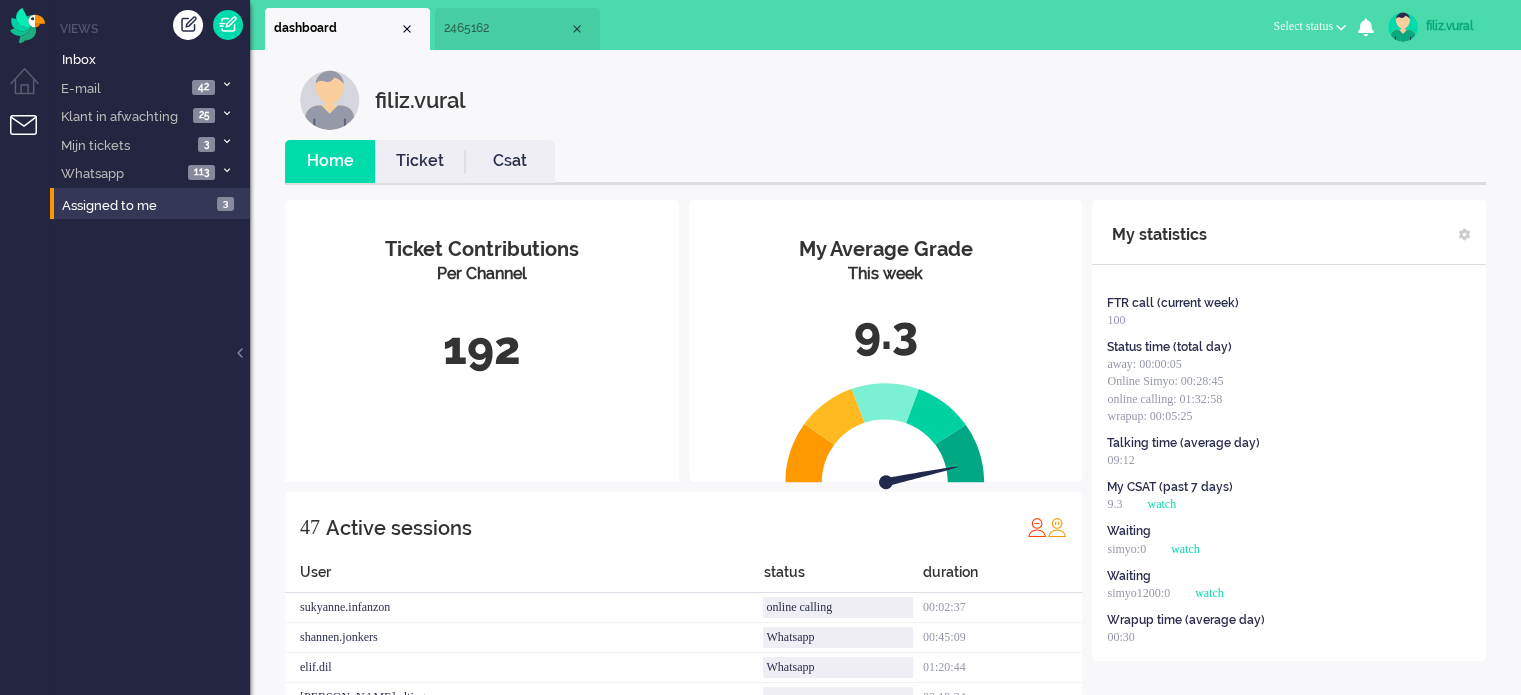 click on "Home Ticket Csat" at bounding box center [885, 162] 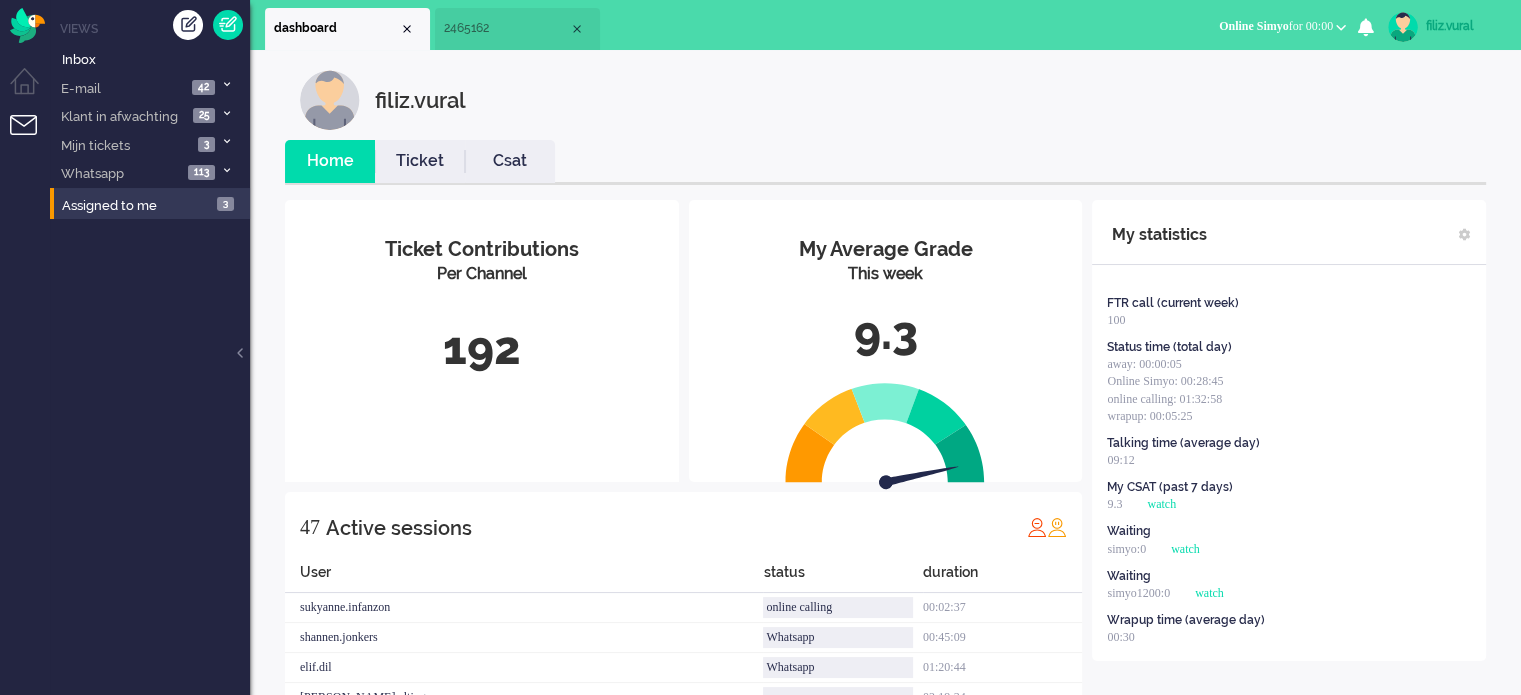 click on "Csat" at bounding box center [510, 161] 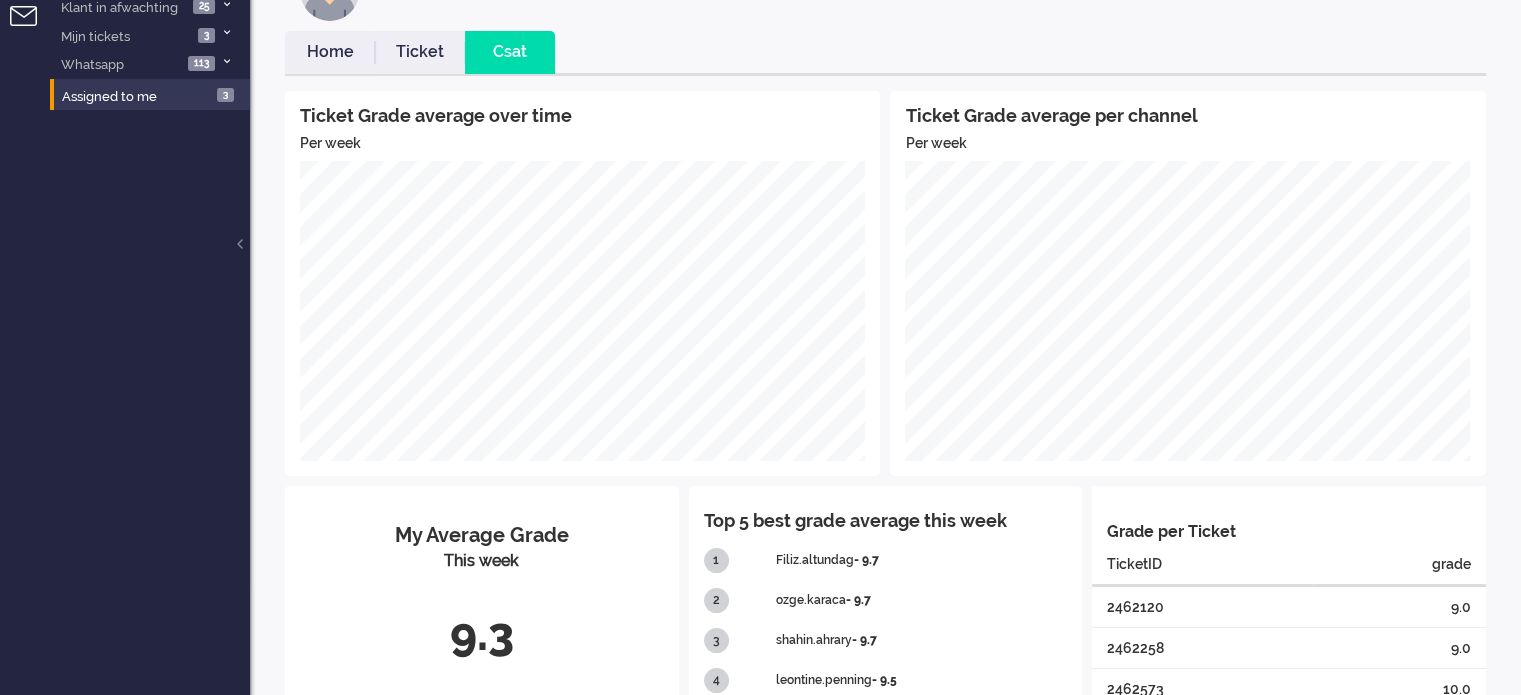 scroll, scrollTop: 0, scrollLeft: 0, axis: both 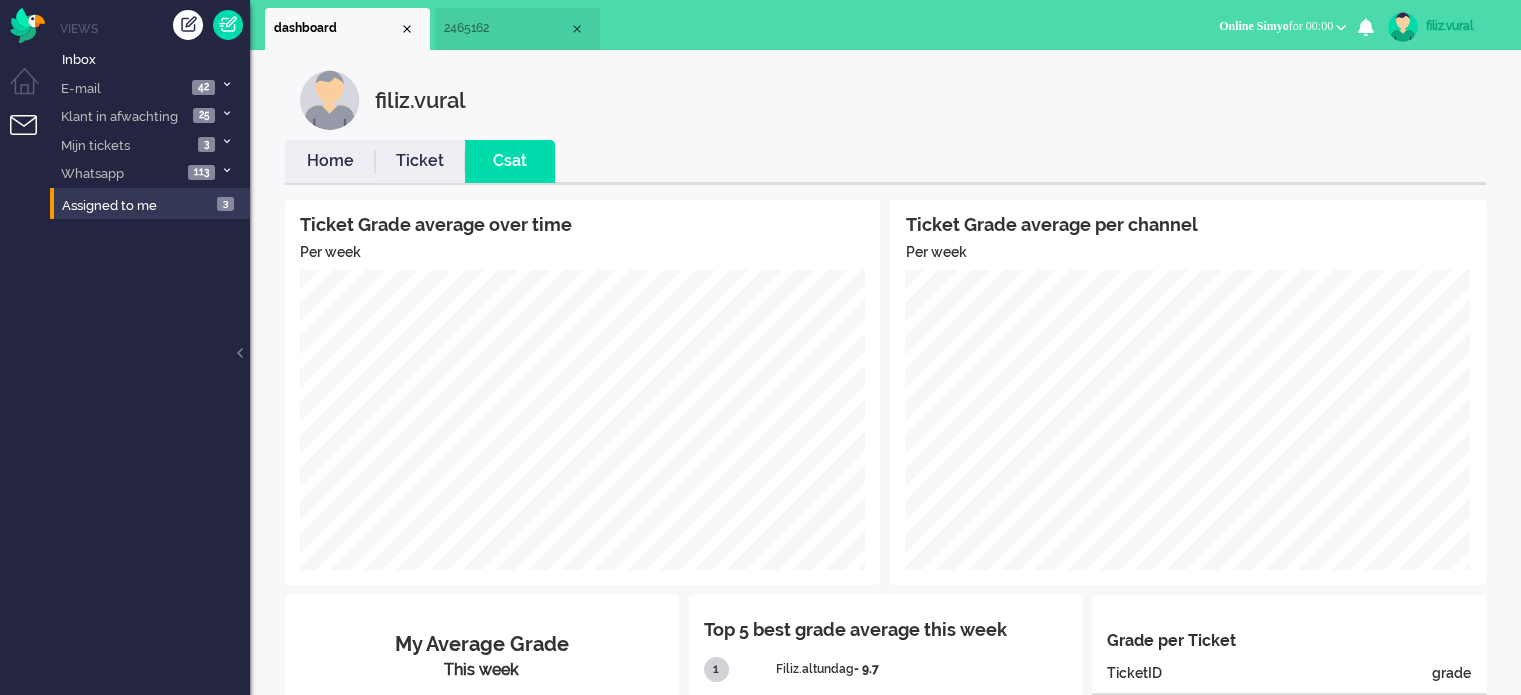 click on "Home" at bounding box center [330, 161] 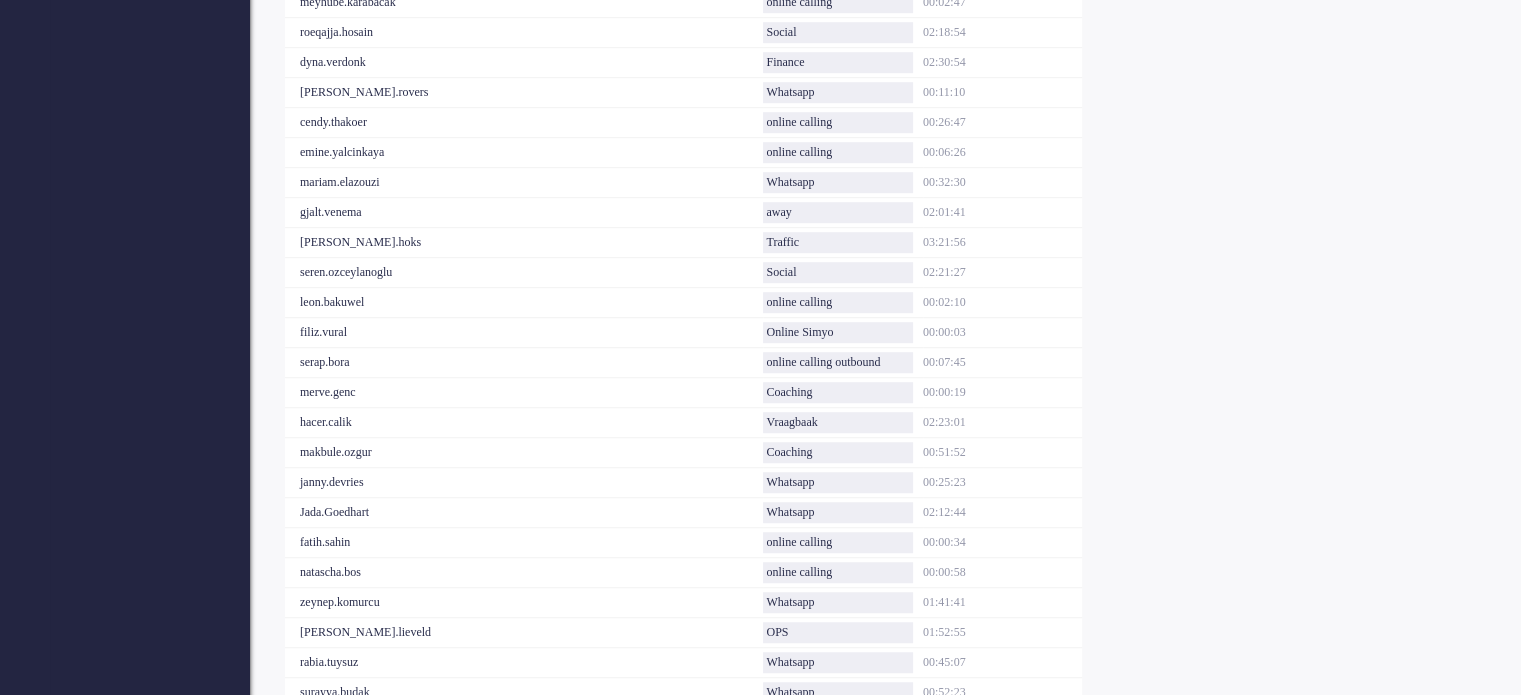 scroll, scrollTop: 1361, scrollLeft: 0, axis: vertical 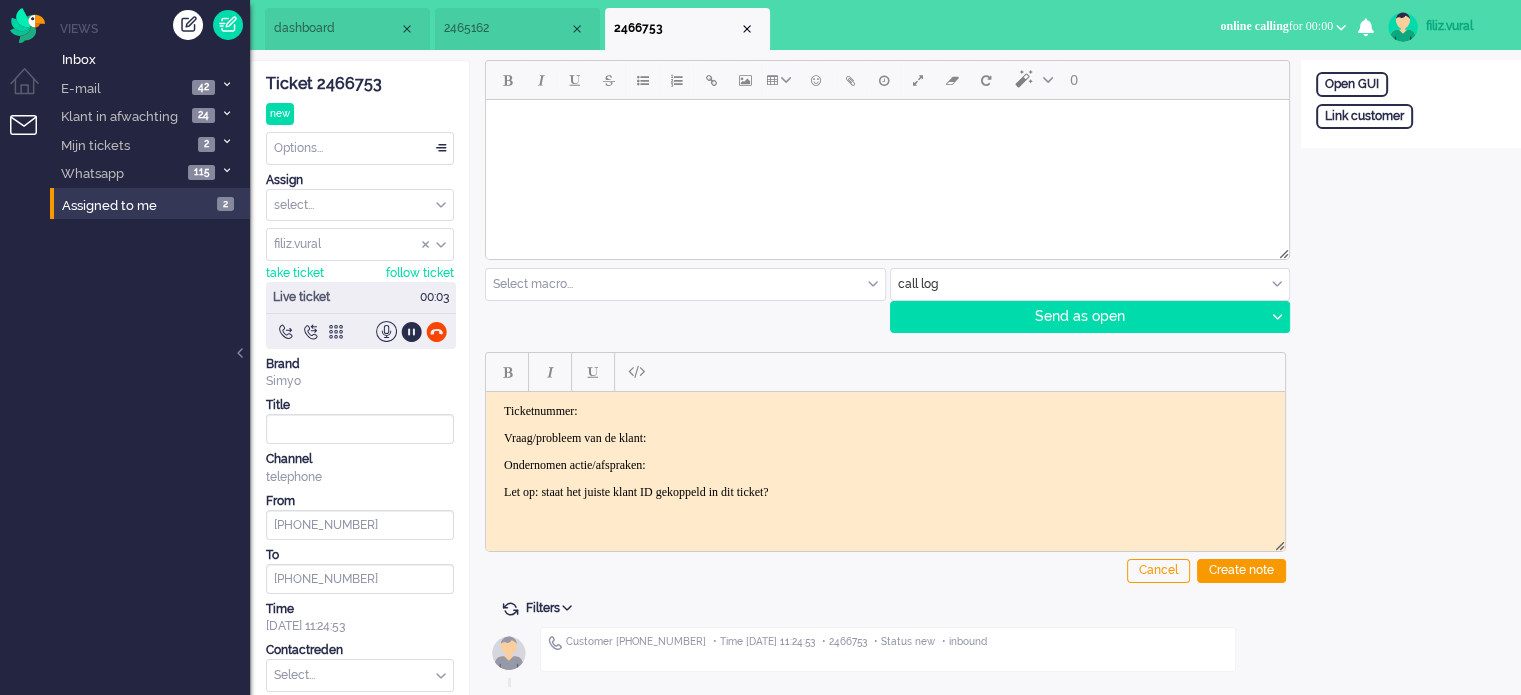 click on "Ticket 2466753" 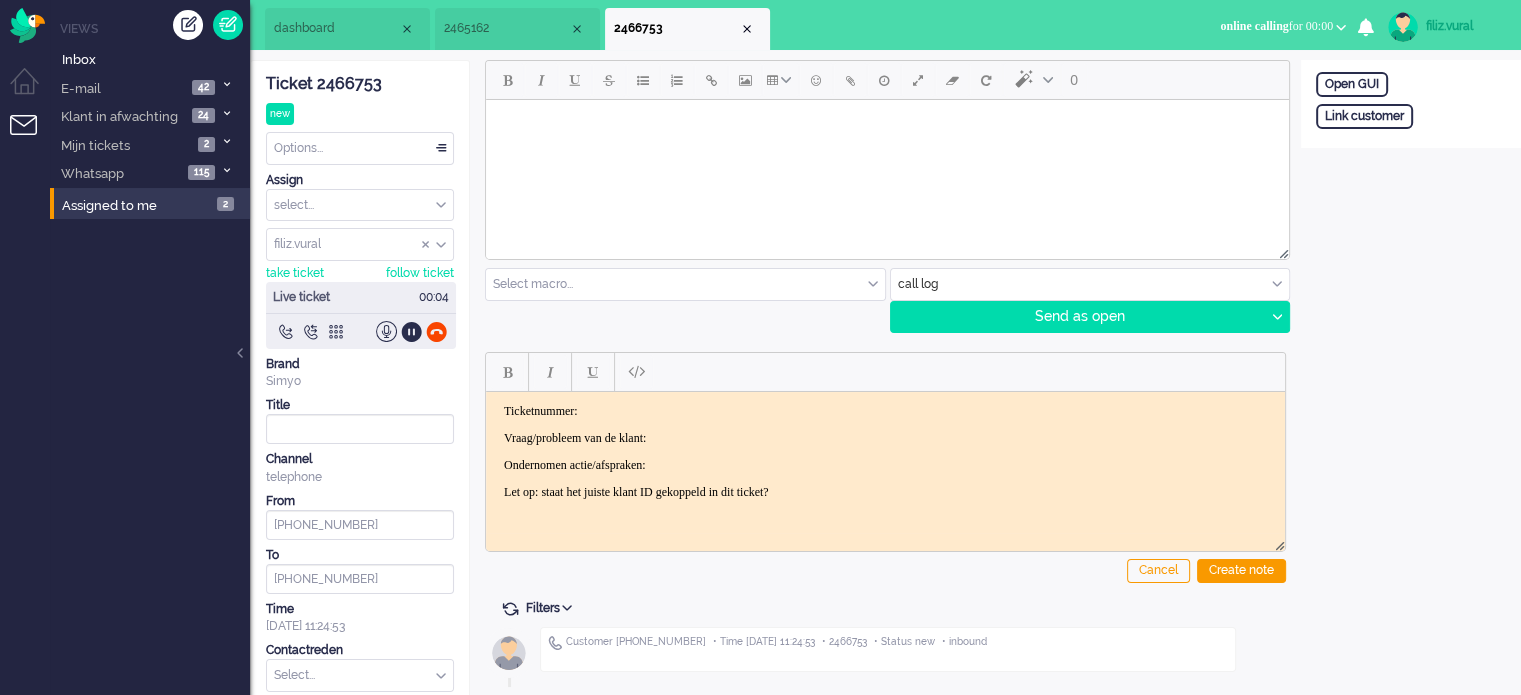 drag, startPoint x: 655, startPoint y: 406, endPoint x: 735, endPoint y: 407, distance: 80.00625 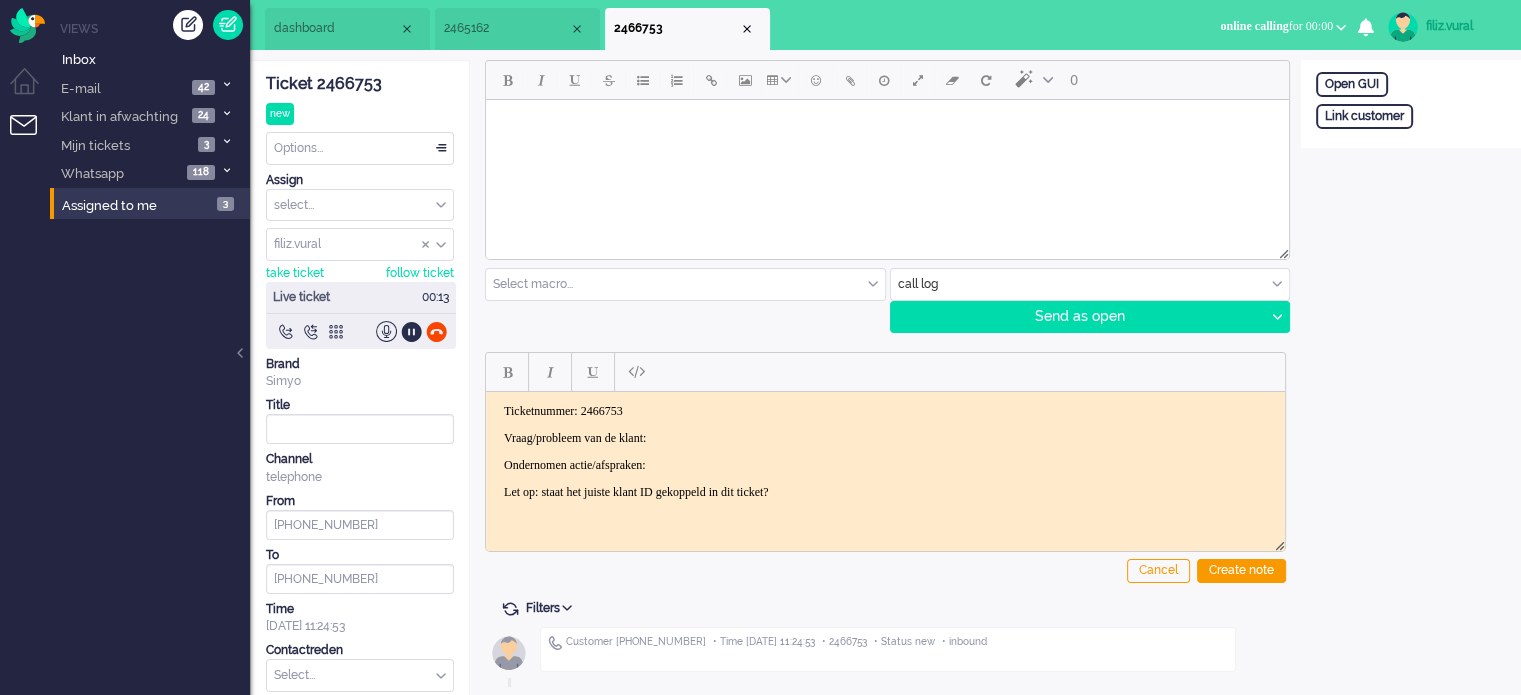 click on "Ticketnummer: 2466753 Vraag/probleem van de klant: Ondernomen actie/afspraken:  Let op: staat het juiste klant ID gekoppeld in dit ticket?" at bounding box center (885, 451) 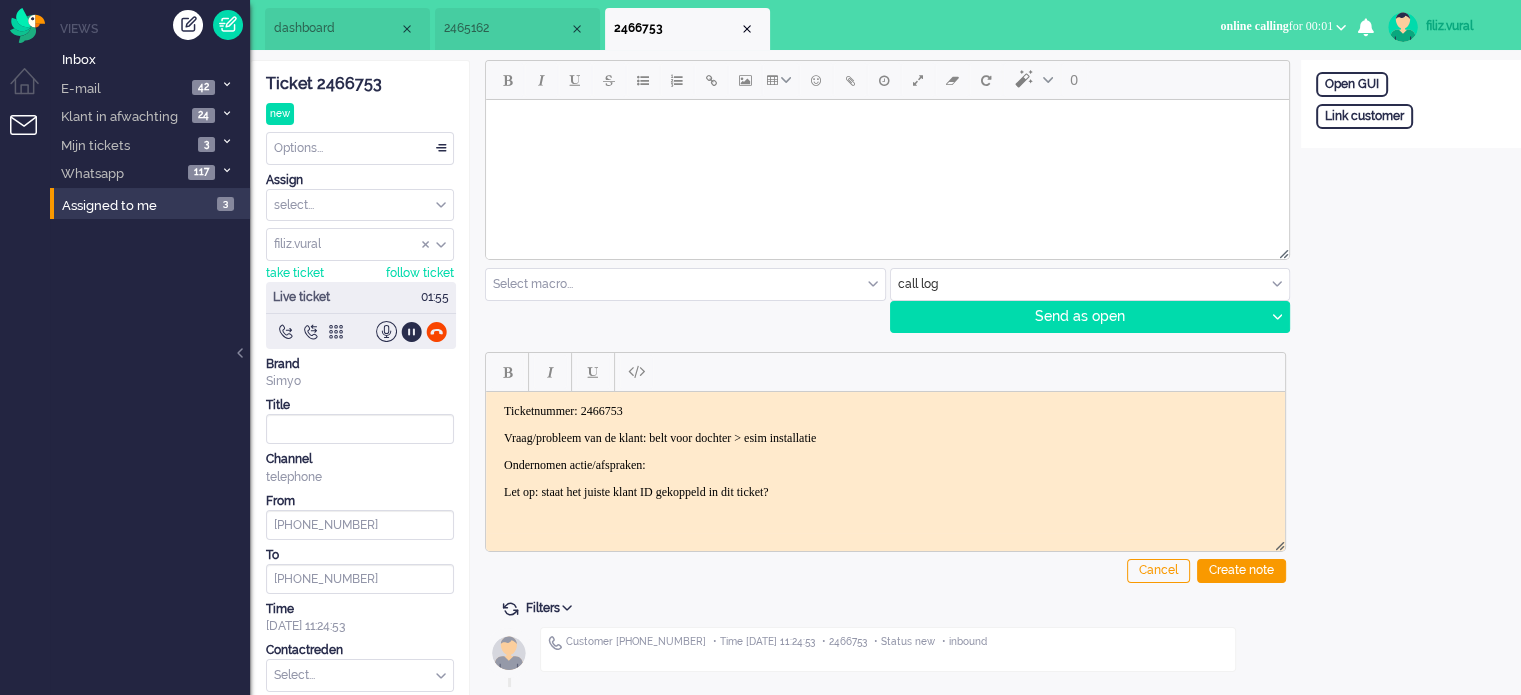 click on "call log email outbound call sms call log call log" at bounding box center (1090, 284) 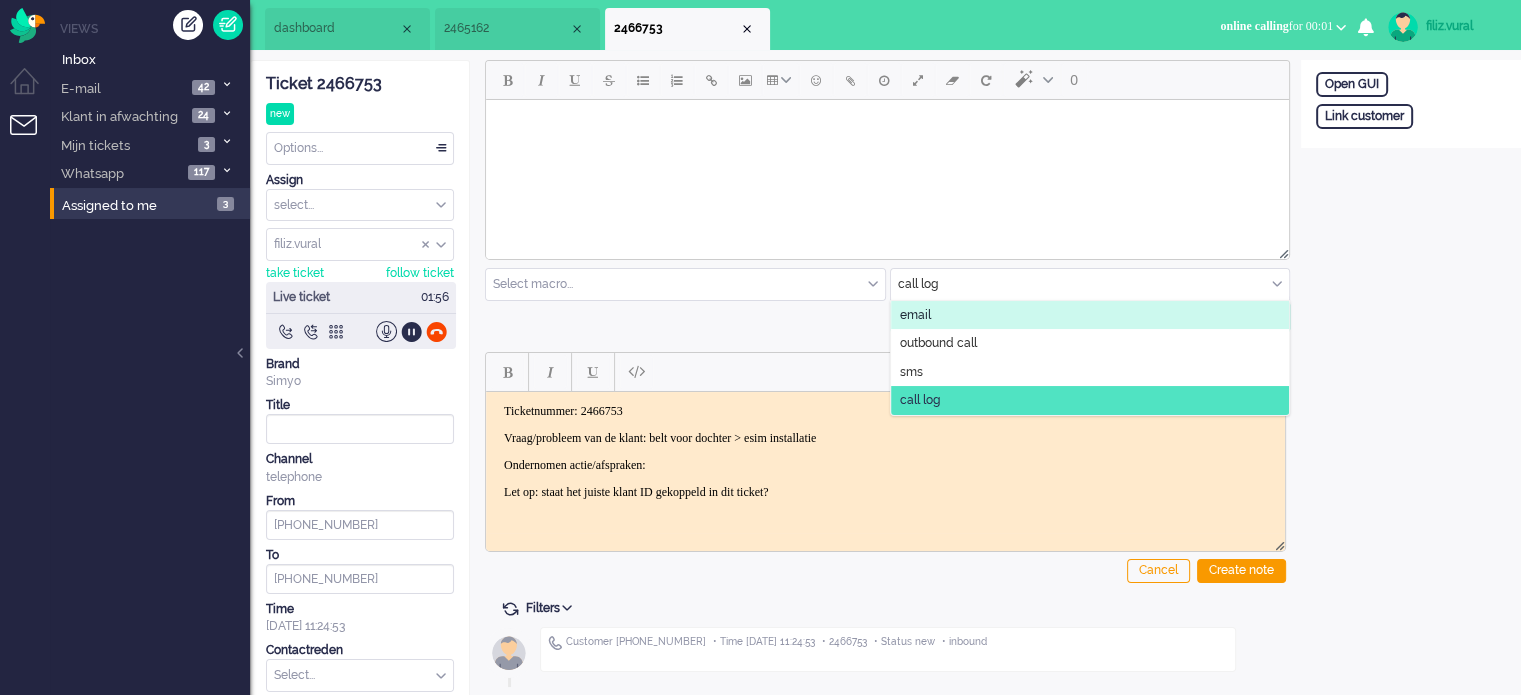 click on "email" 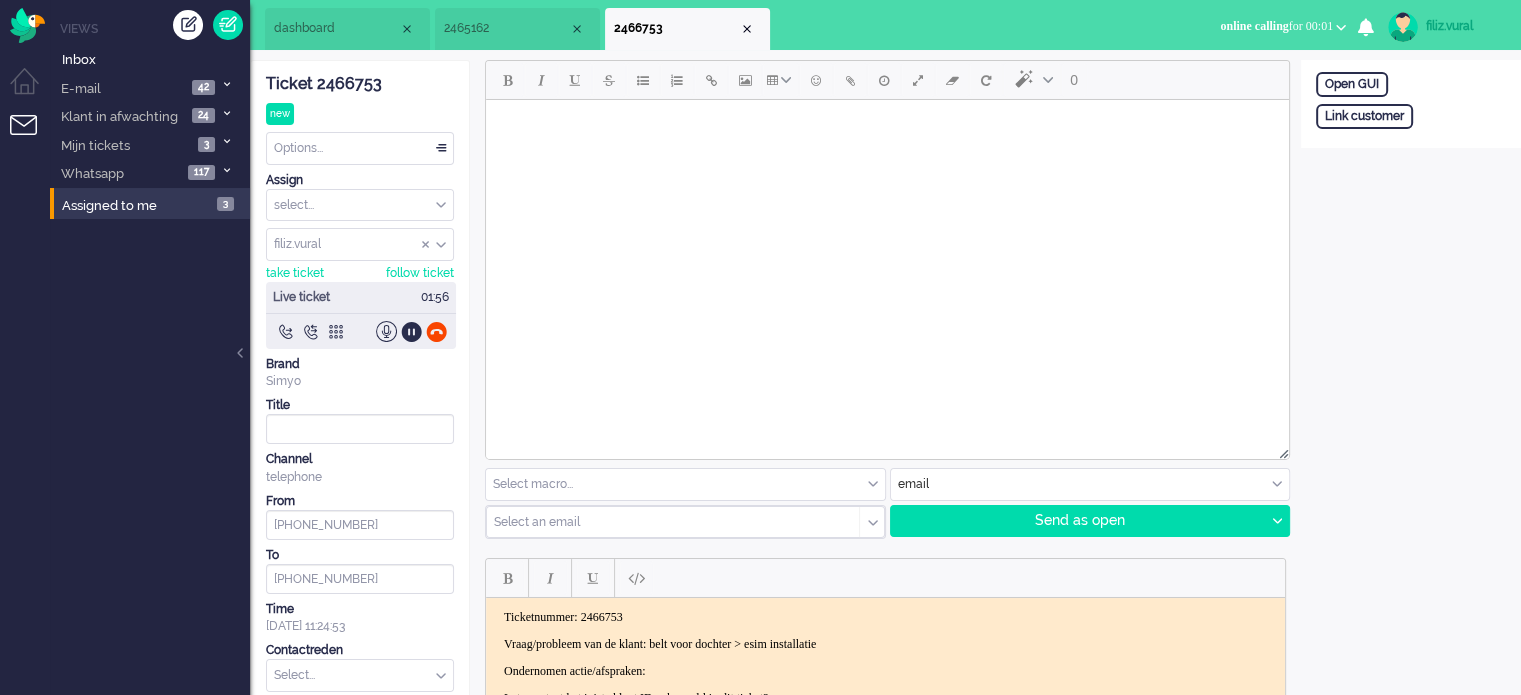 click at bounding box center [887, 125] 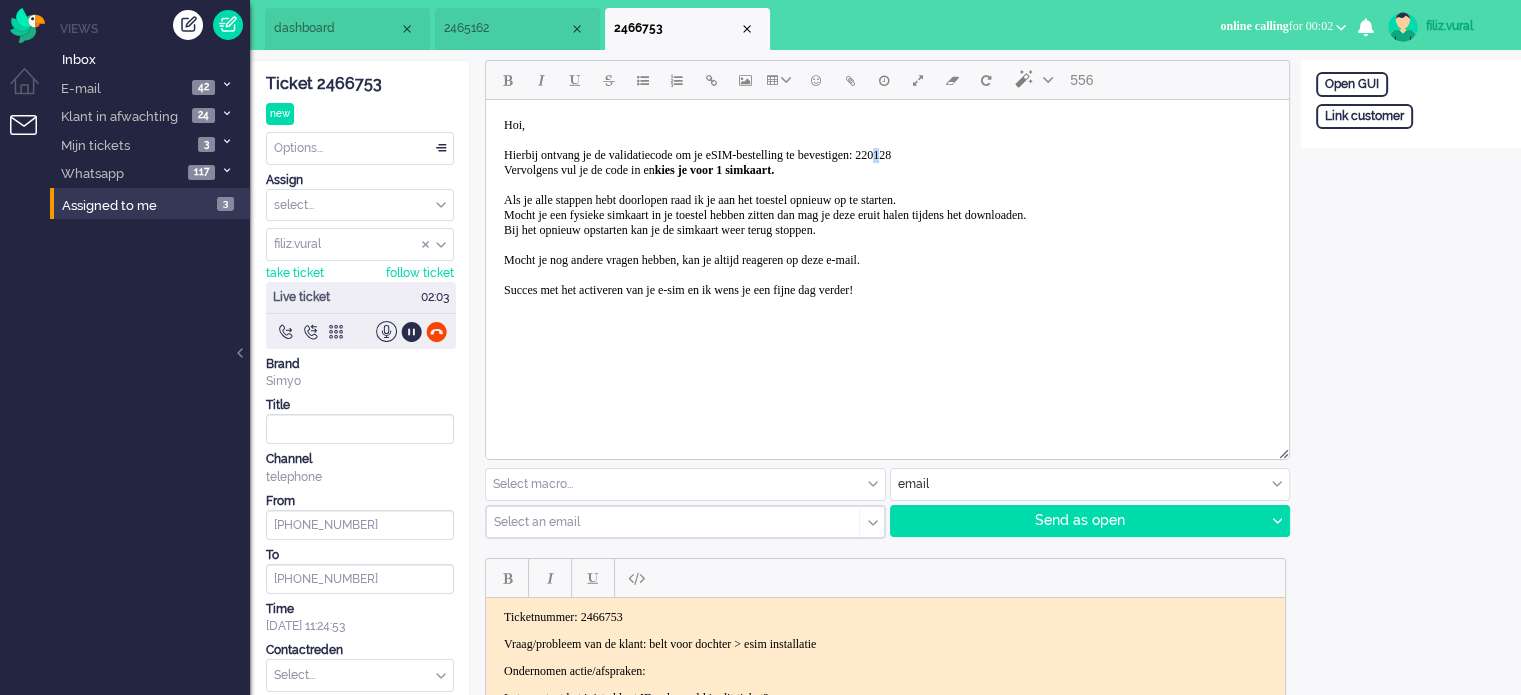click on "Hoi, Hierbij ontvang je de validatiecode om je eSIM-bestelling te bevestigen: 220128 Vervolgens vul je de code in en  kies je voor 1 simkaart.  Als je alle stappen hebt doorlopen raad ik je aan het toestel opnieuw op te starten.  Mocht je een fysieke simkaart in je toestel hebben zitten dan mag je deze eruit halen tijdens het downloaden.  Bij het opnieuw opstarten kan je de simkaart weer terug stoppen. Mocht je nog andere vragen hebben, kan je altijd reageren op deze e-mail. Succes met het activeren van je e-sim en ik wens je een fijne dag verder!" at bounding box center [765, 207] 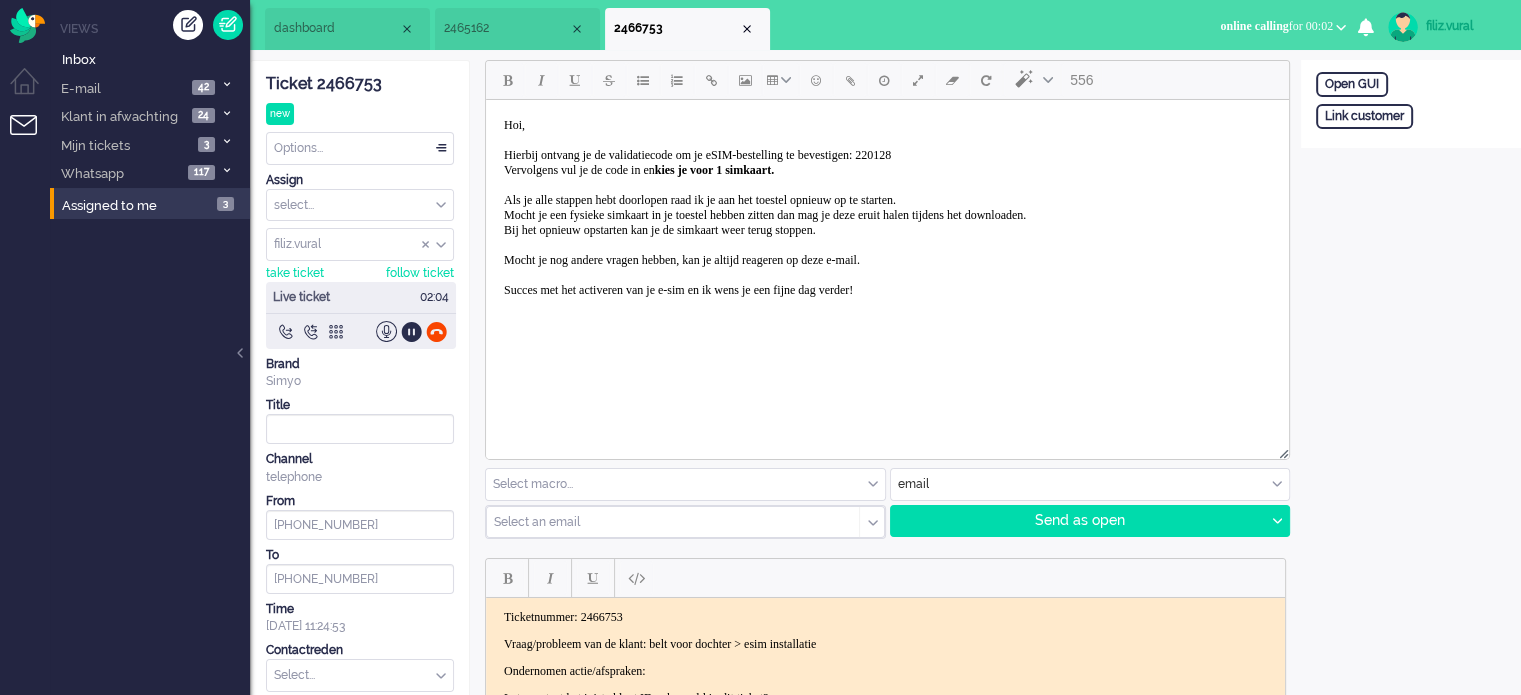 click on "Hoi, Hierbij ontvang je de validatiecode om je eSIM-bestelling te bevestigen: 220128 Vervolgens vul je de code in en  kies je voor 1 simkaart.  Als je alle stappen hebt doorlopen raad ik je aan het toestel opnieuw op te starten.  Mocht je een fysieke simkaart in je toestel hebben zitten dan mag je deze eruit halen tijdens het downloaden.  Bij het opnieuw opstarten kan je de simkaart weer terug stoppen. Mocht je nog andere vragen hebben, kan je altijd reageren op deze e-mail. Succes met het activeren van je e-sim en ik wens je een fijne dag verder!" at bounding box center [765, 207] 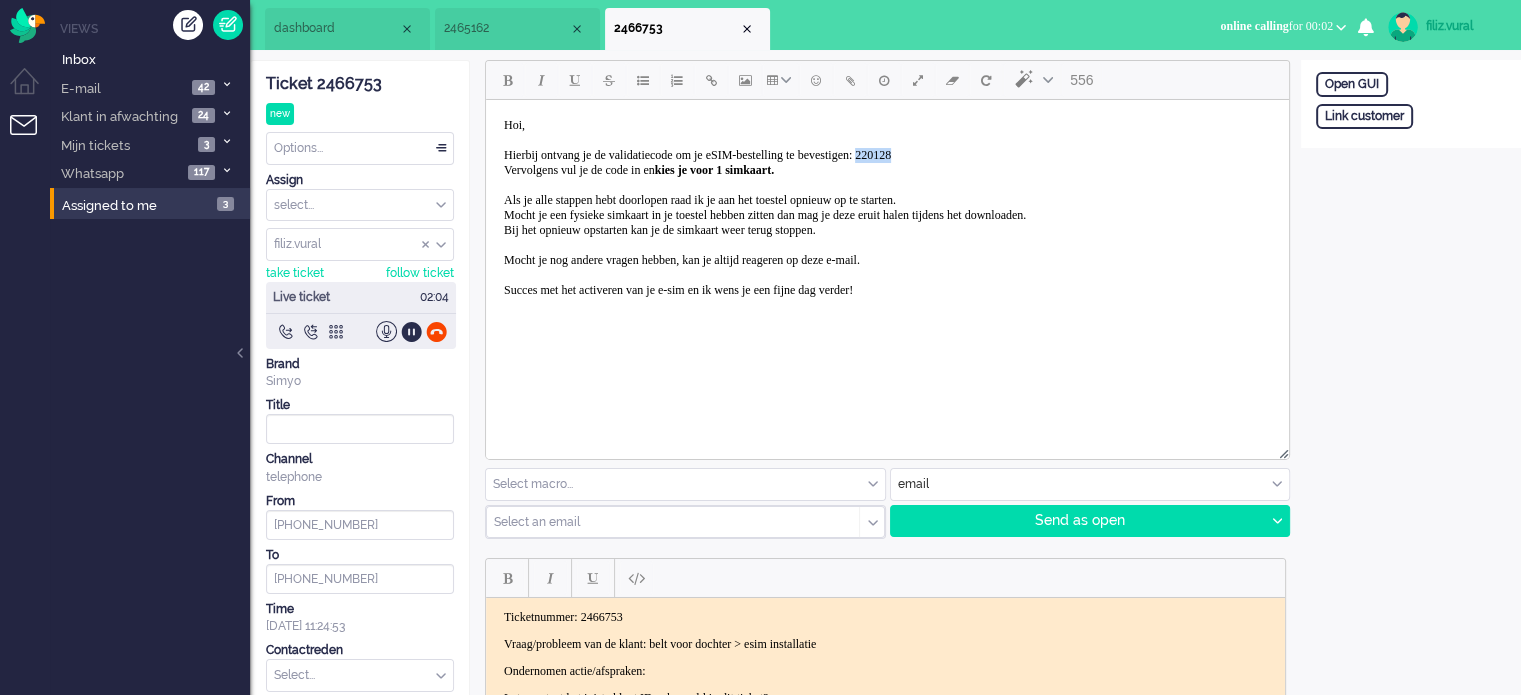 click on "Hoi, Hierbij ontvang je de validatiecode om je eSIM-bestelling te bevestigen: 220128 Vervolgens vul je de code in en  kies je voor 1 simkaart.  Als je alle stappen hebt doorlopen raad ik je aan het toestel opnieuw op te starten.  Mocht je een fysieke simkaart in je toestel hebben zitten dan mag je deze eruit halen tijdens het downloaden.  Bij het opnieuw opstarten kan je de simkaart weer terug stoppen. Mocht je nog andere vragen hebben, kan je altijd reageren op deze e-mail. Succes met het activeren van je e-sim en ik wens je een fijne dag verder!" at bounding box center (765, 207) 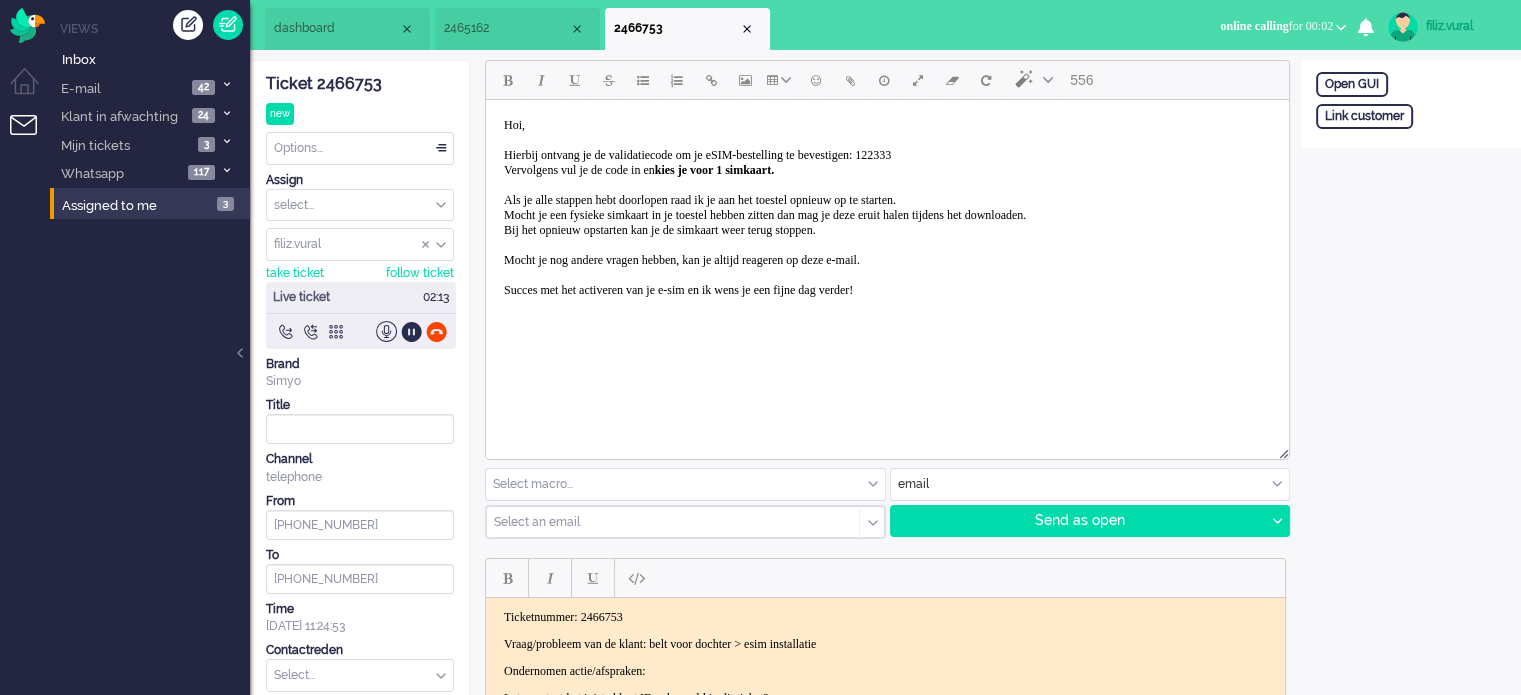 click on "Select an email Please enter 2 or more characters" at bounding box center [685, 522] 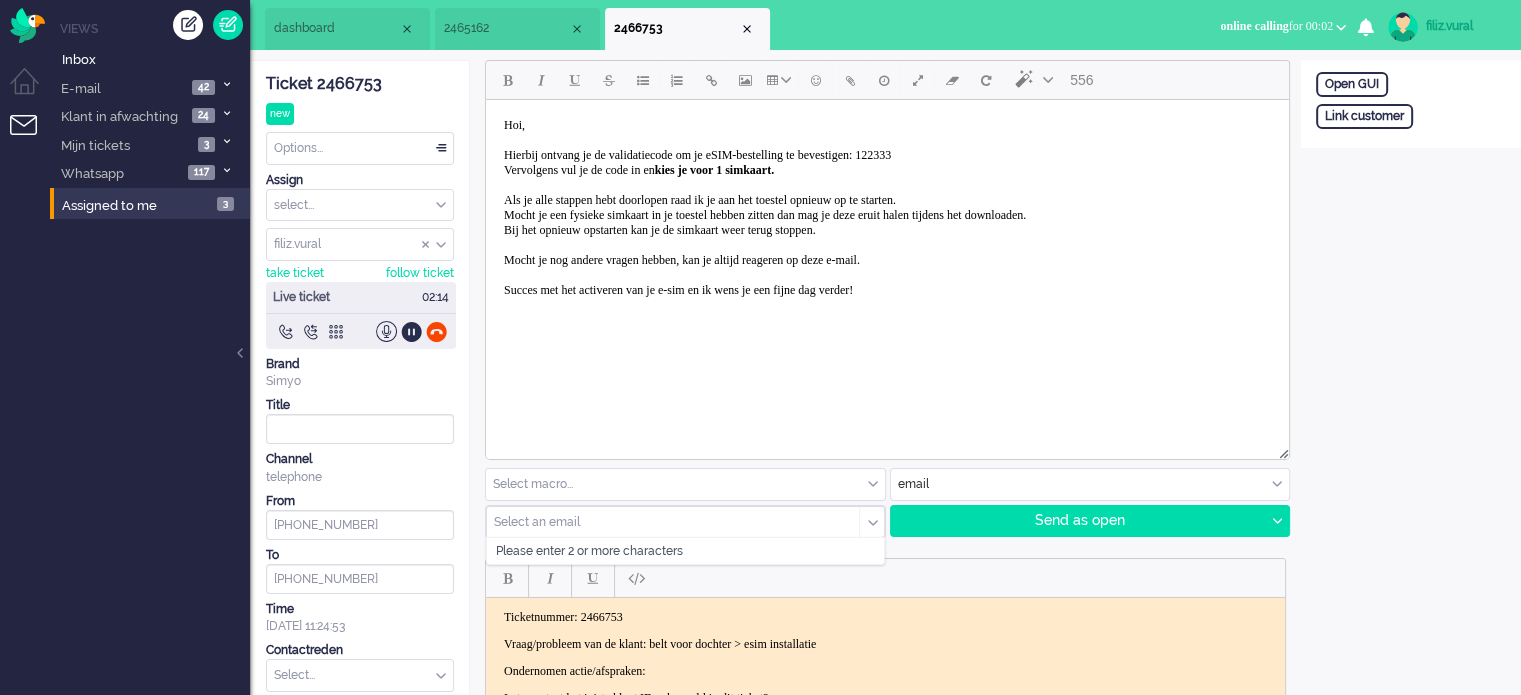 click at bounding box center (666, 522) 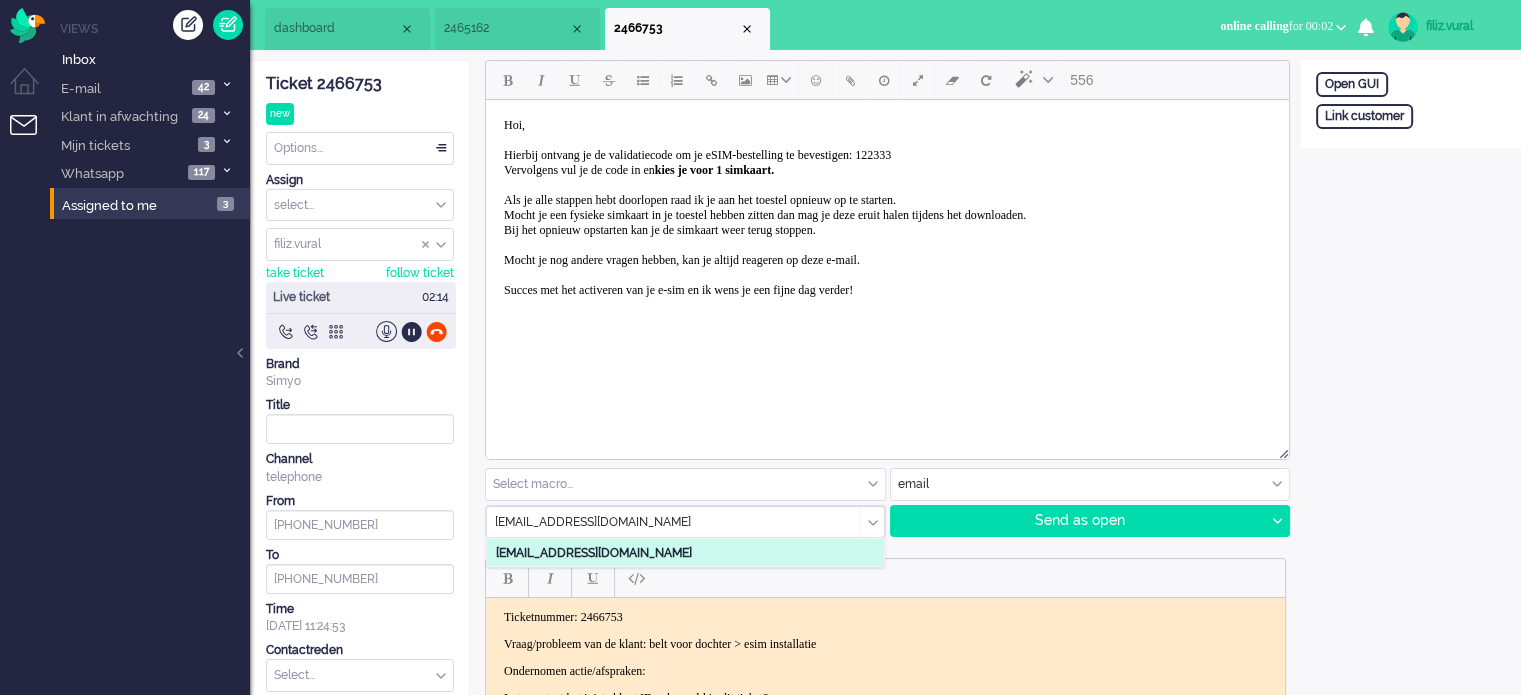 type on "emvandenbroek@hotmail.com" 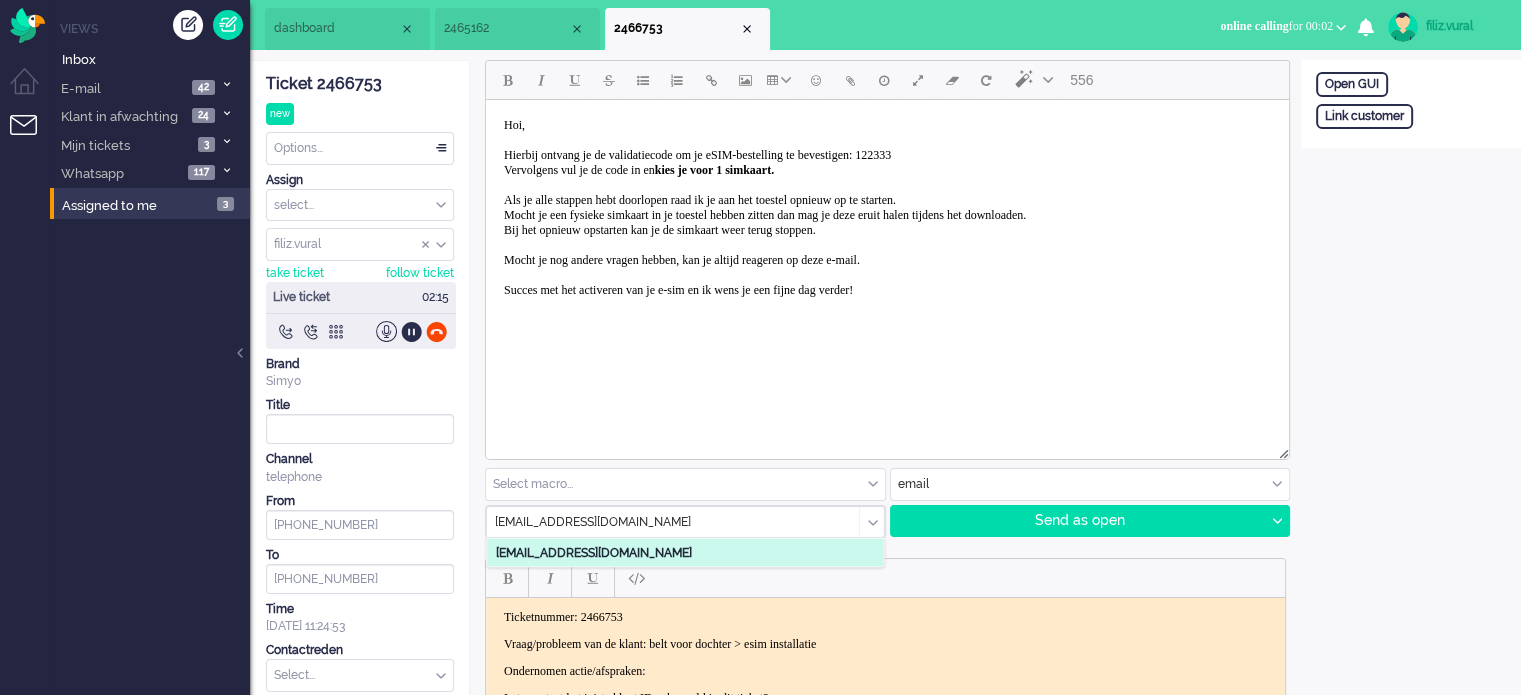 click on "emvandenbroek@hotmail.com" 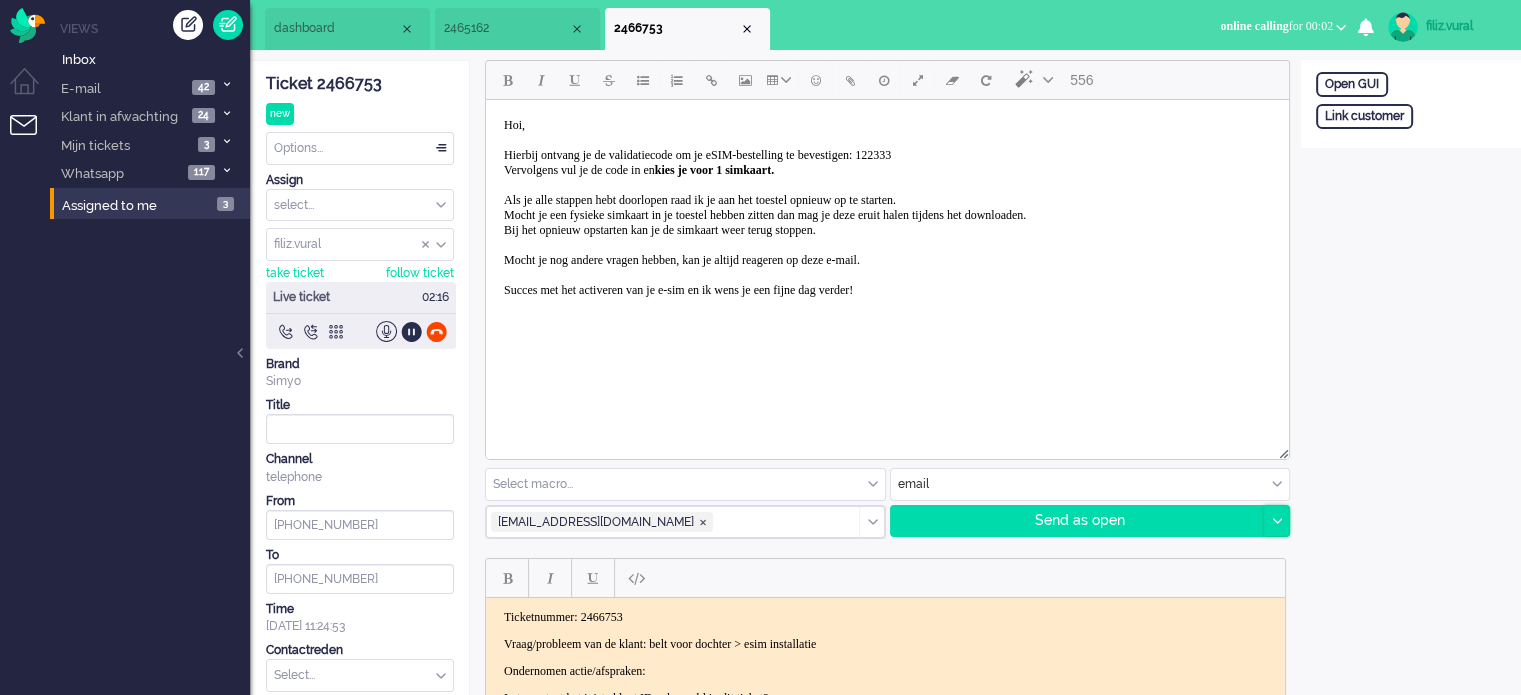click at bounding box center [1276, 521] 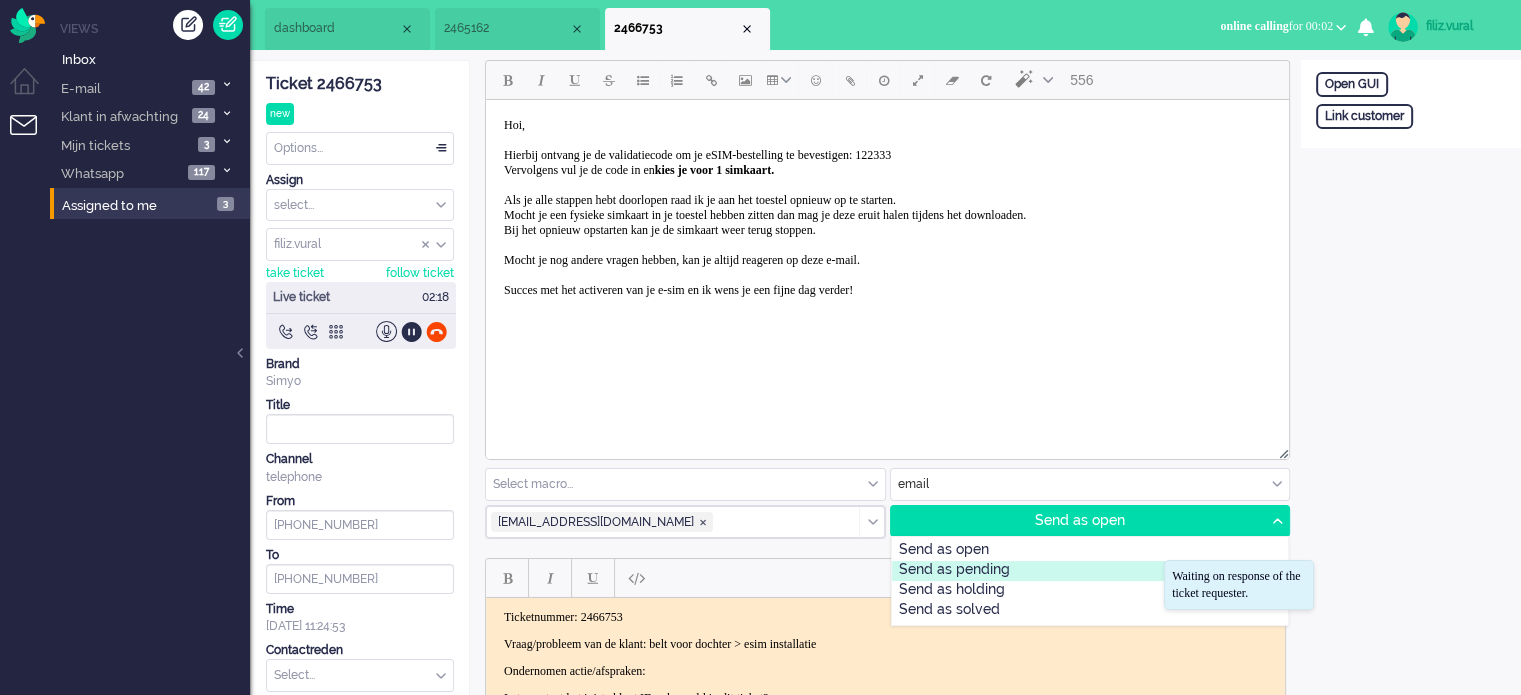 click on "Send as pending" at bounding box center [1090, 571] 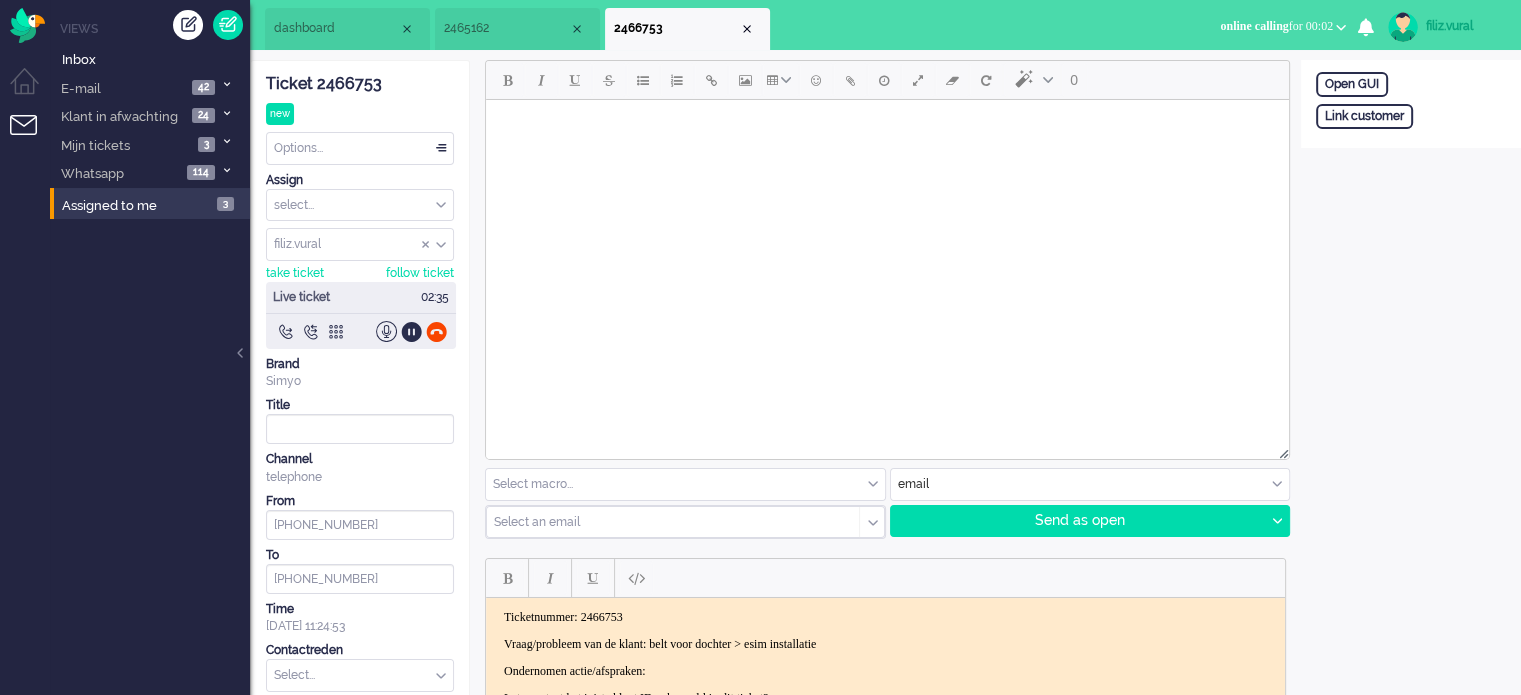click on "Ticketnummer: 2466753 Vraag/probleem van de klant: belt voor dochter > esim installatie Ondernomen actie/afspraken:  Let op: staat het juiste klant ID gekoppeld in dit ticket?" at bounding box center [885, 658] 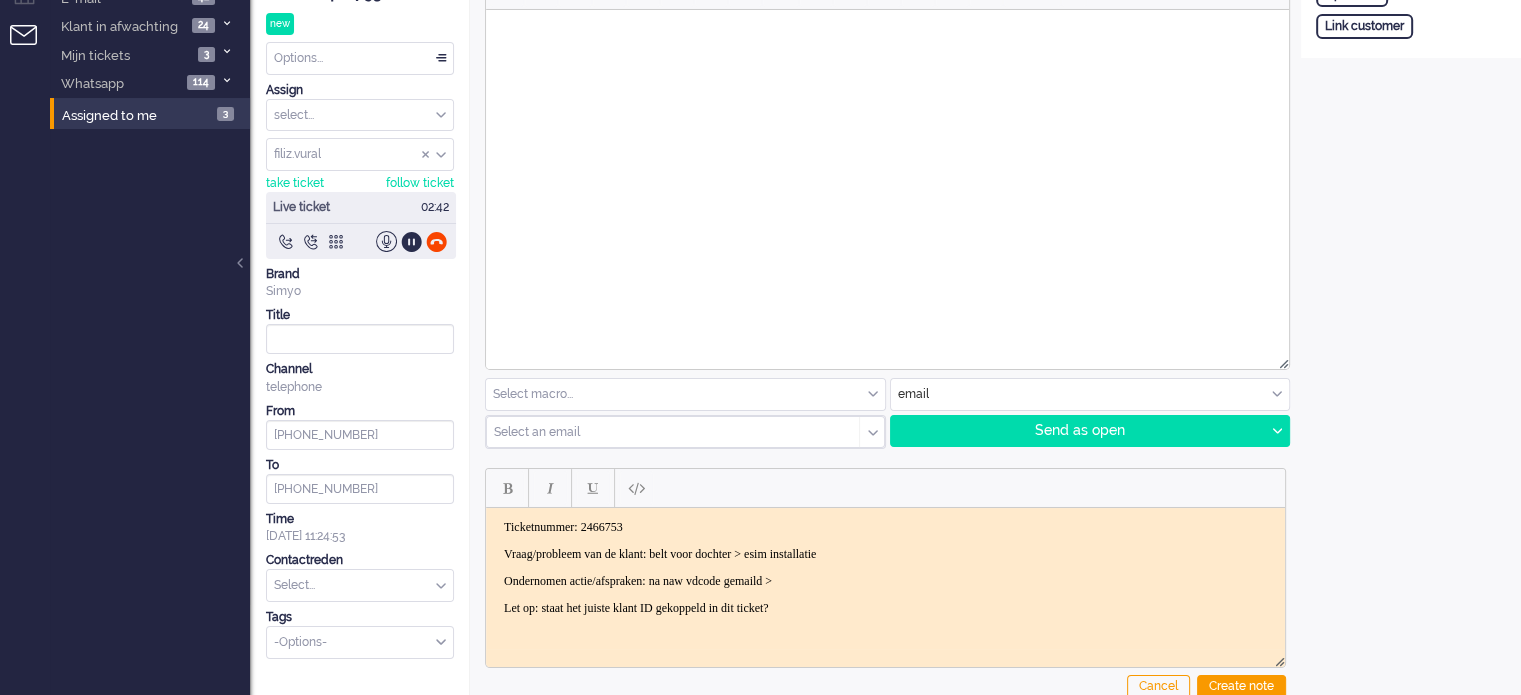 scroll, scrollTop: 0, scrollLeft: 0, axis: both 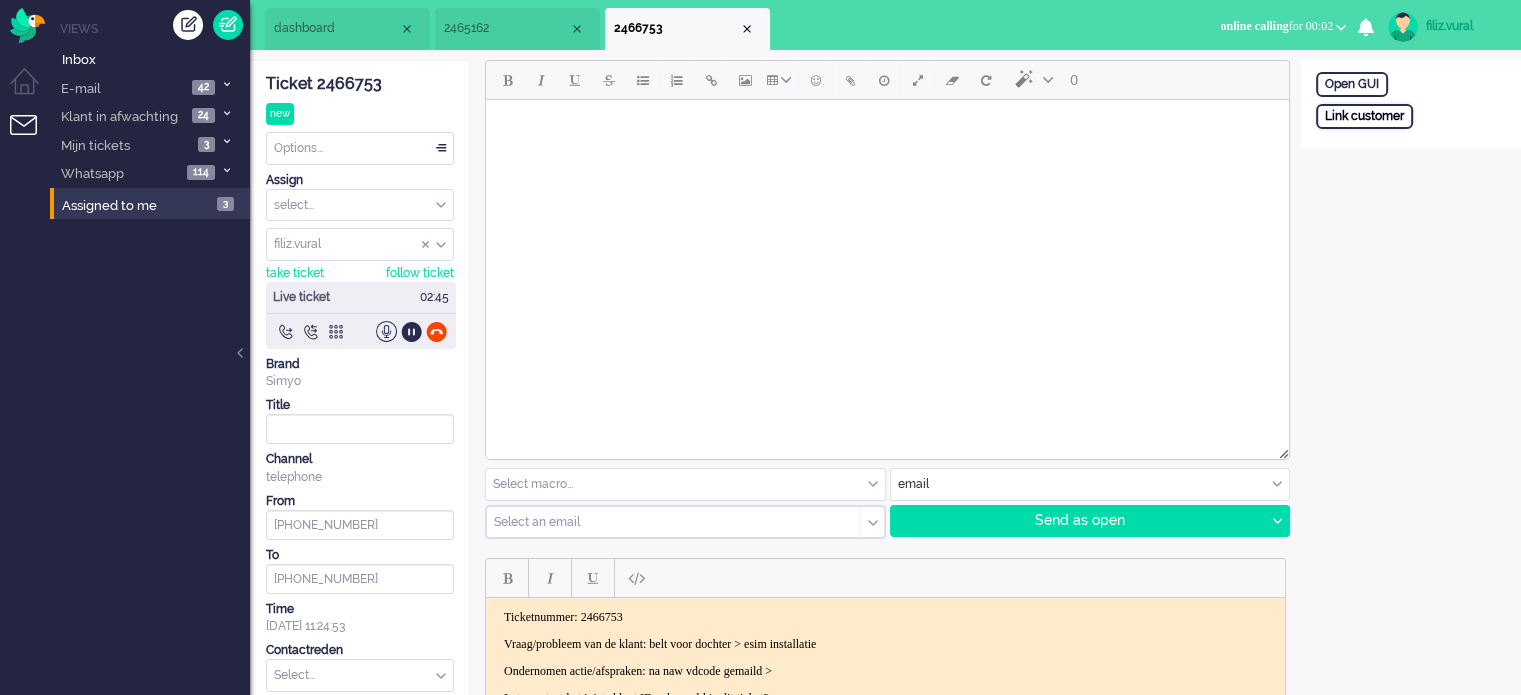 click on "Link customer" at bounding box center [1364, 116] 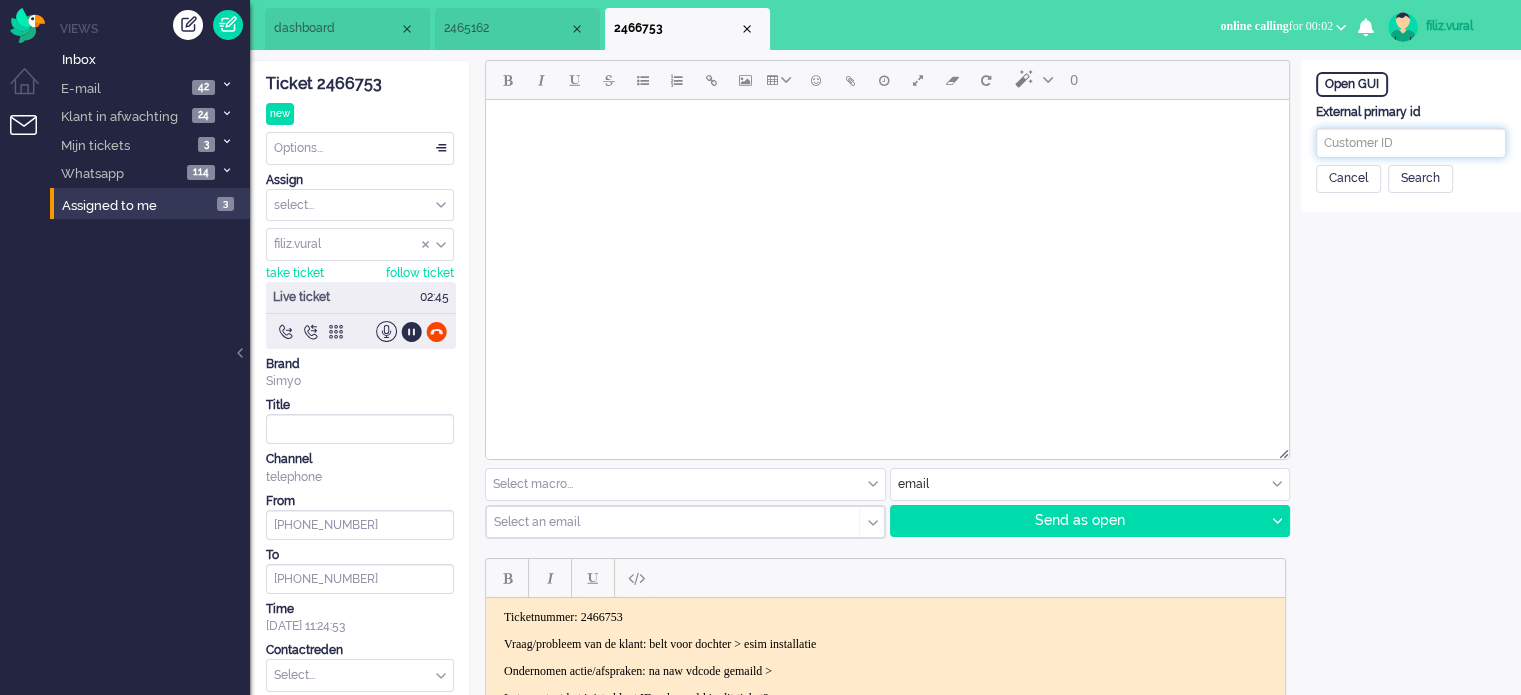 click at bounding box center [1411, 143] 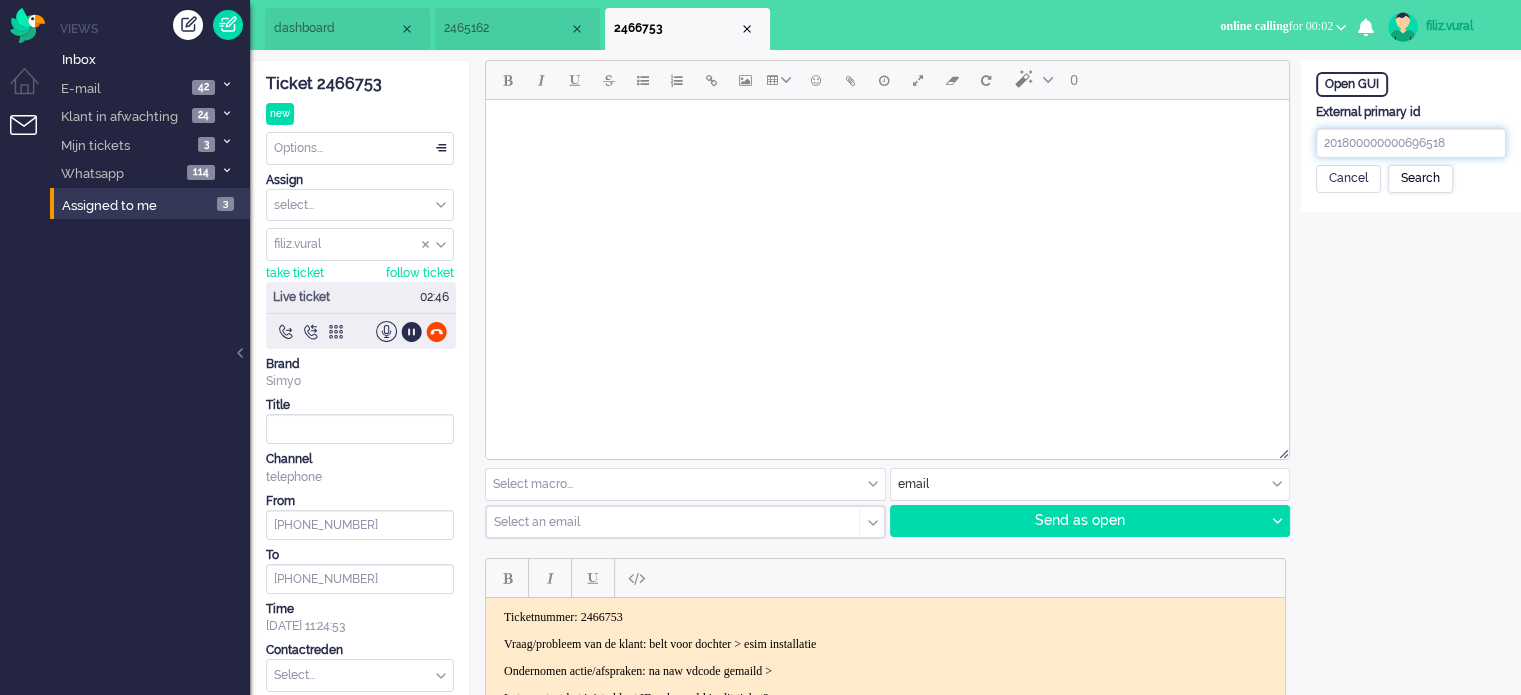 type on "201800000000696518" 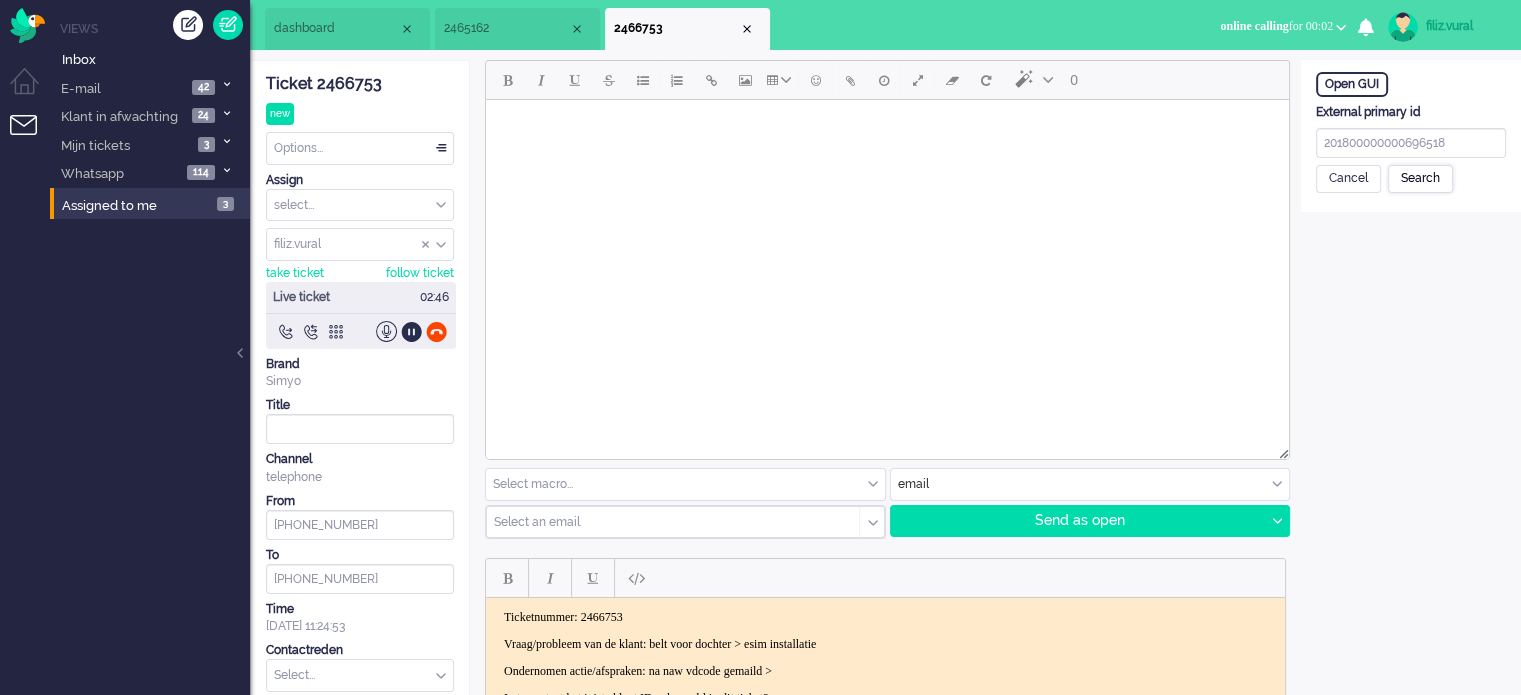 click on "Search" at bounding box center [1420, 179] 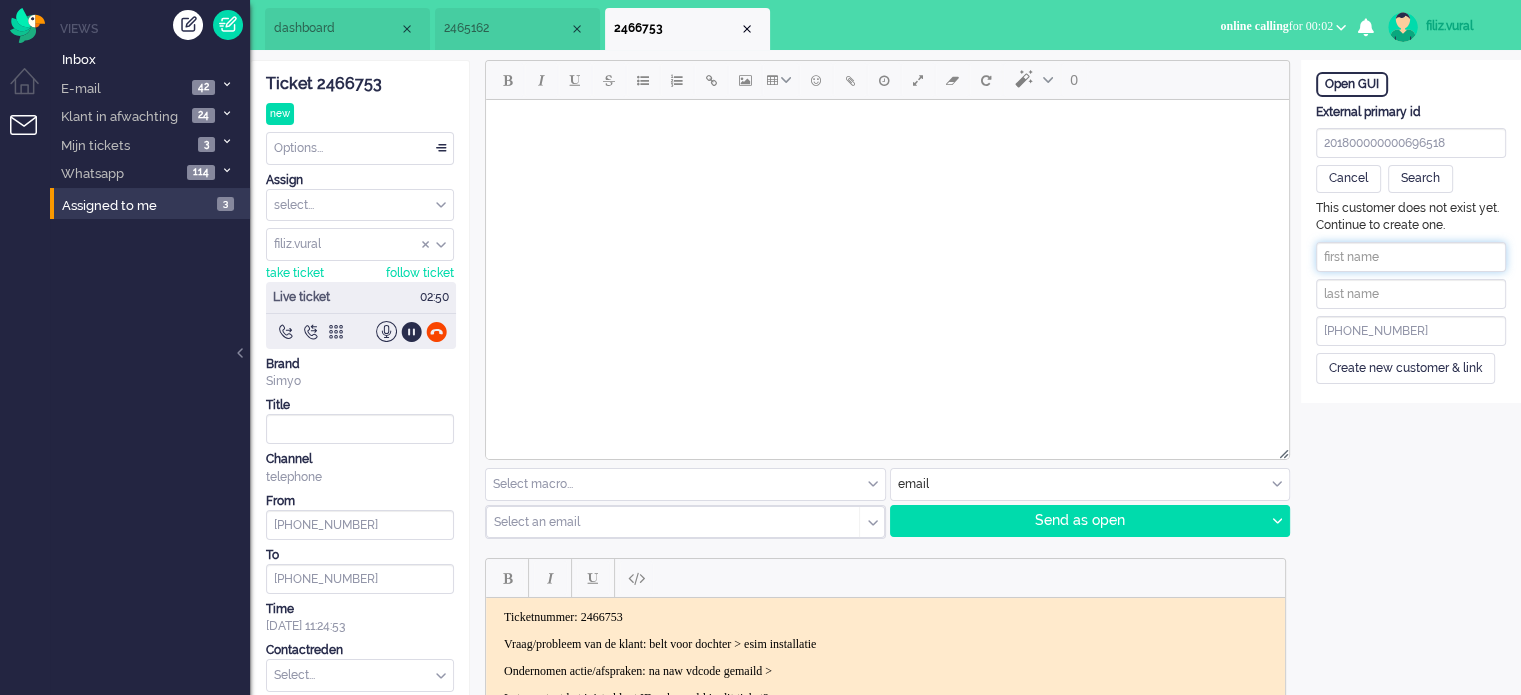 click at bounding box center (1411, 257) 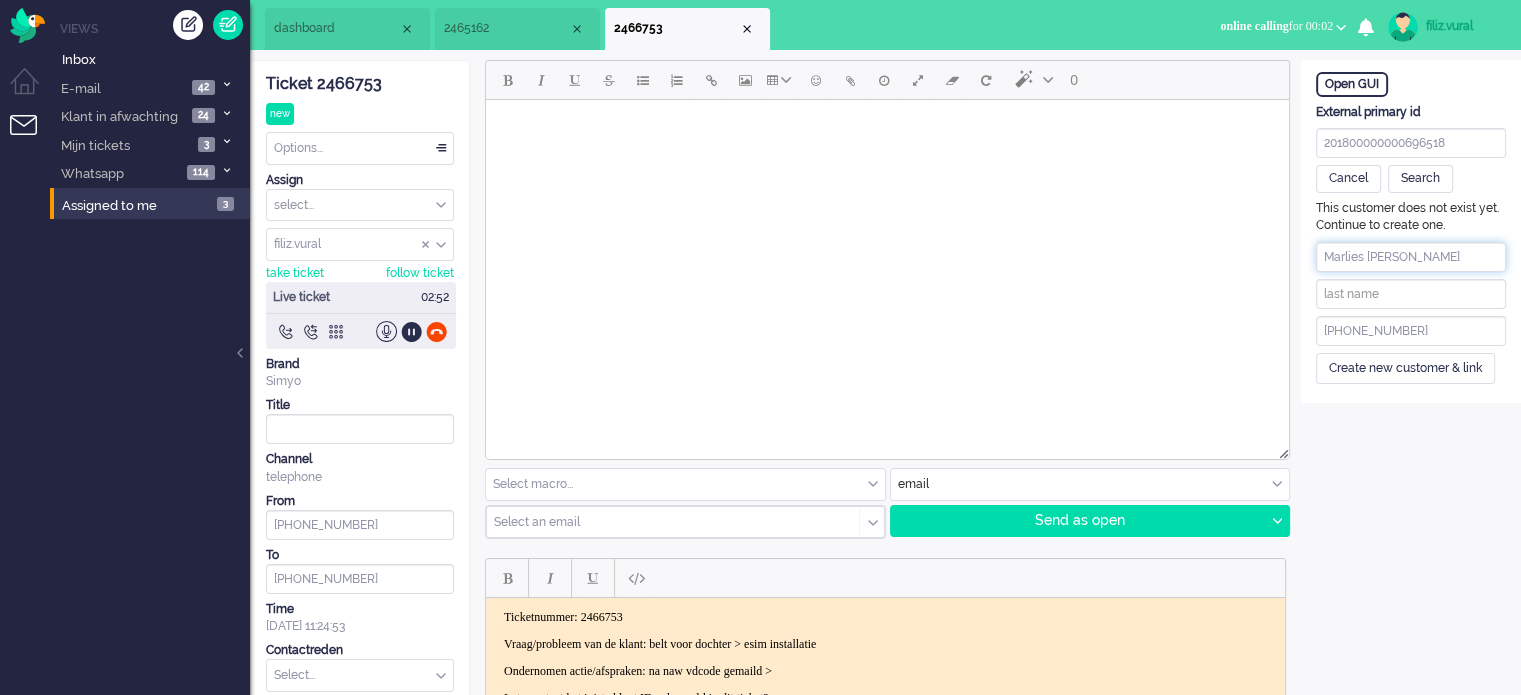 drag, startPoint x: 1368, startPoint y: 252, endPoint x: 1492, endPoint y: 235, distance: 125.1599 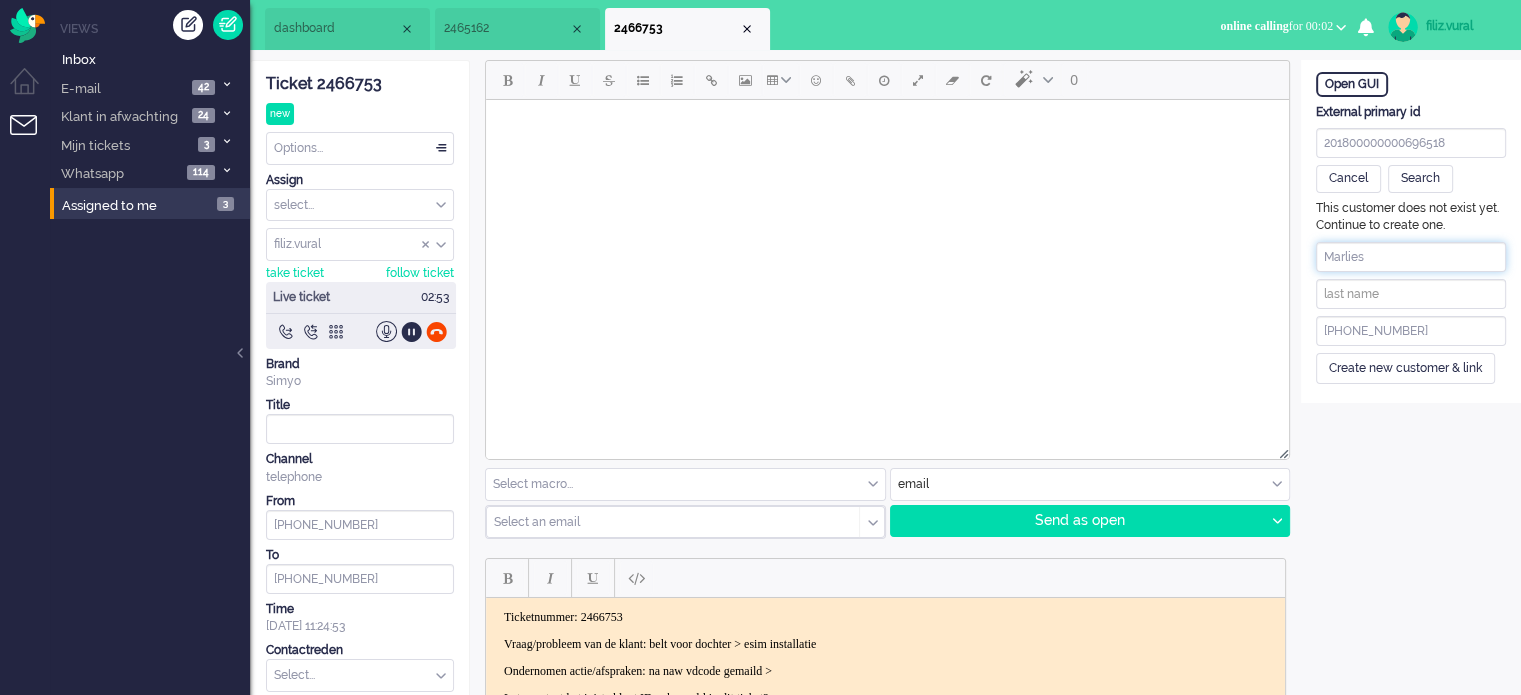 type on "Marlies" 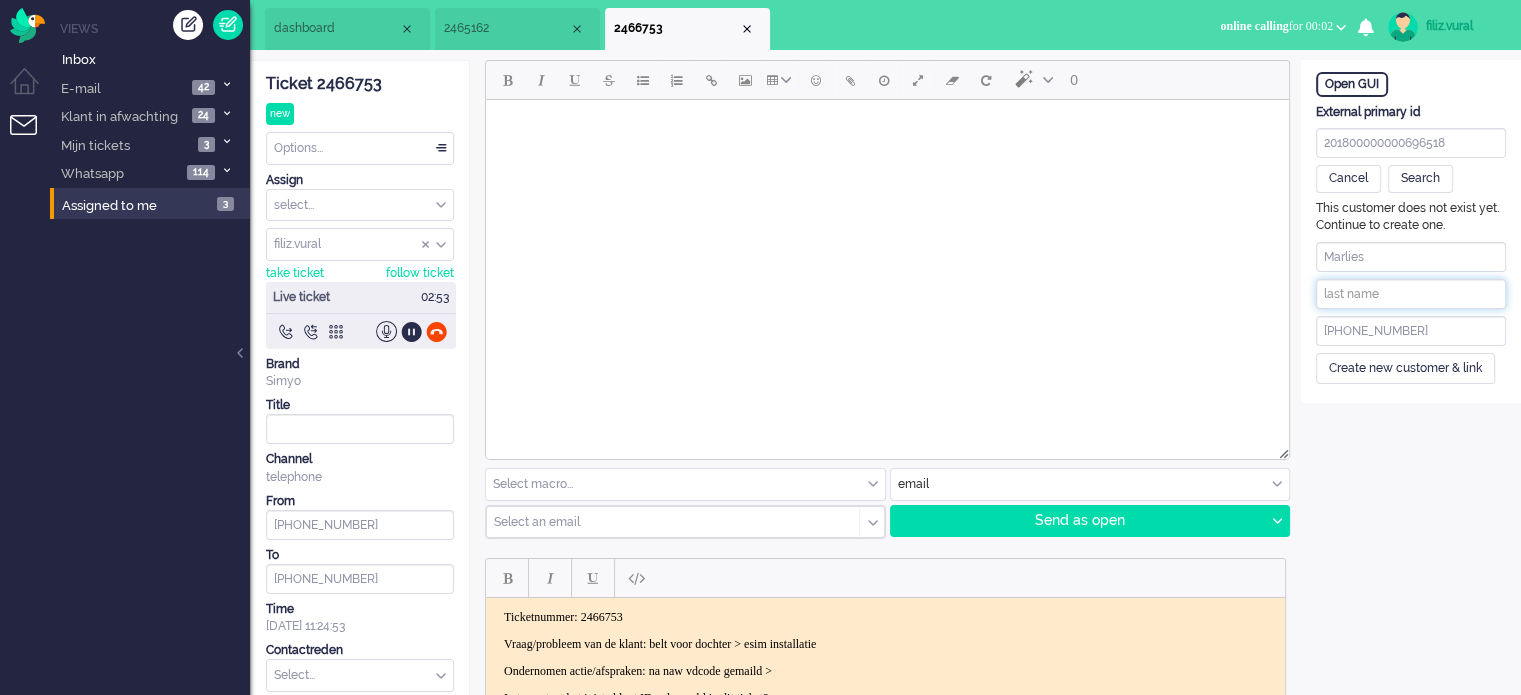 click at bounding box center [1411, 294] 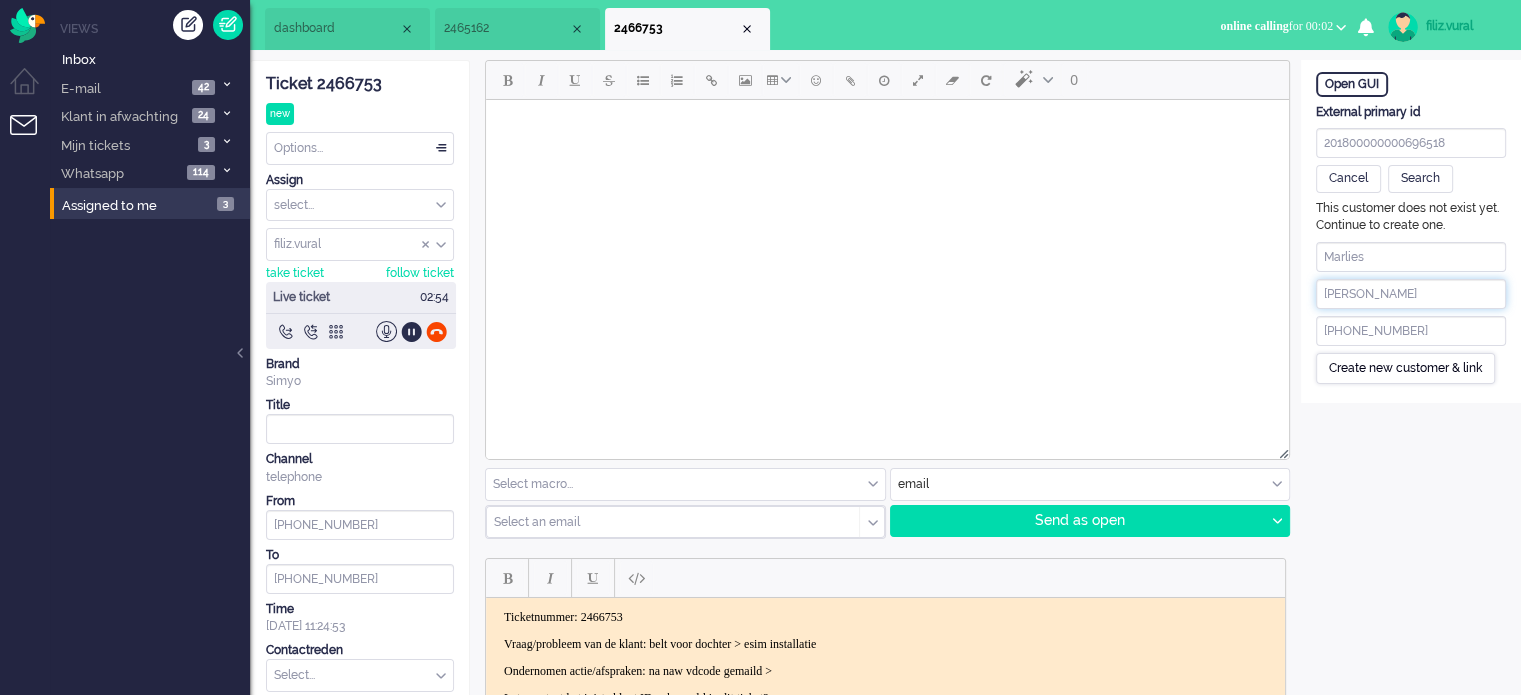 type on "Van den Broek" 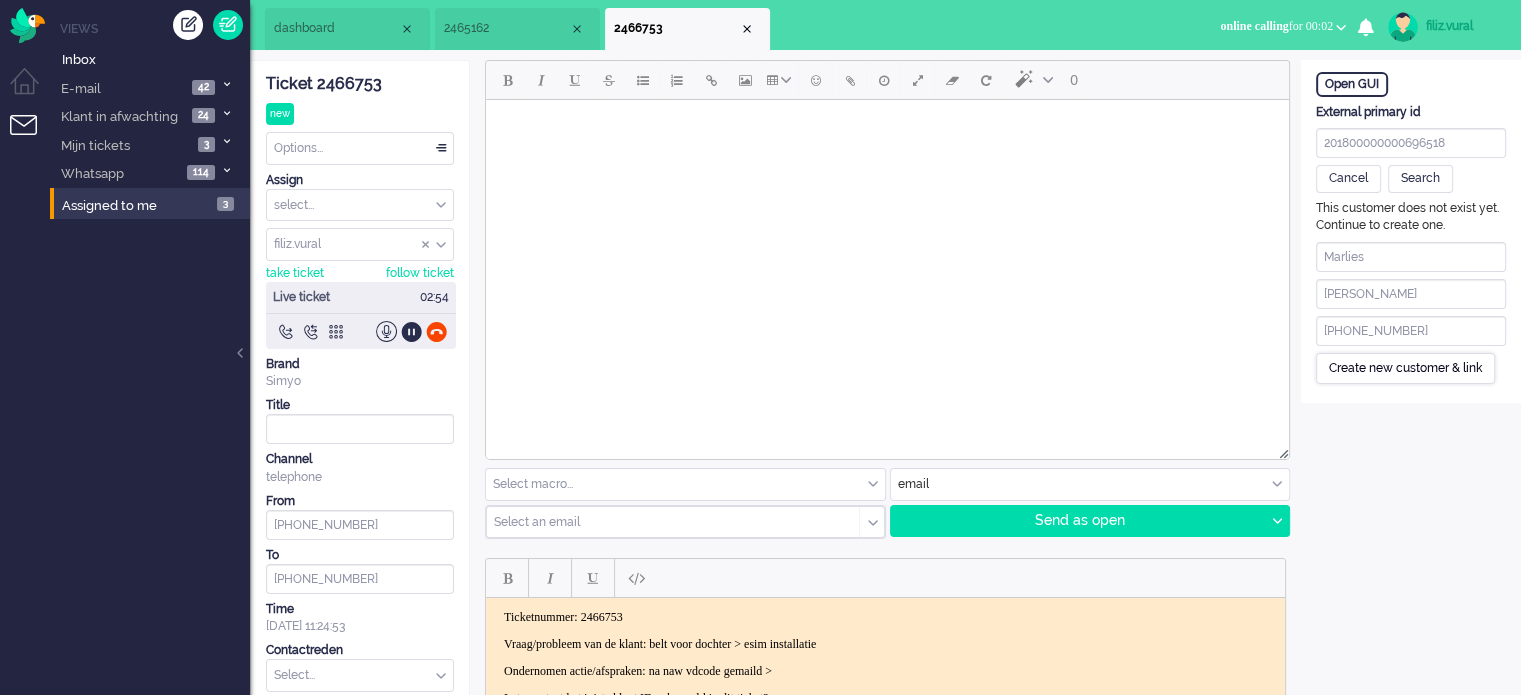 click on "Create new customer & link" at bounding box center [1405, 368] 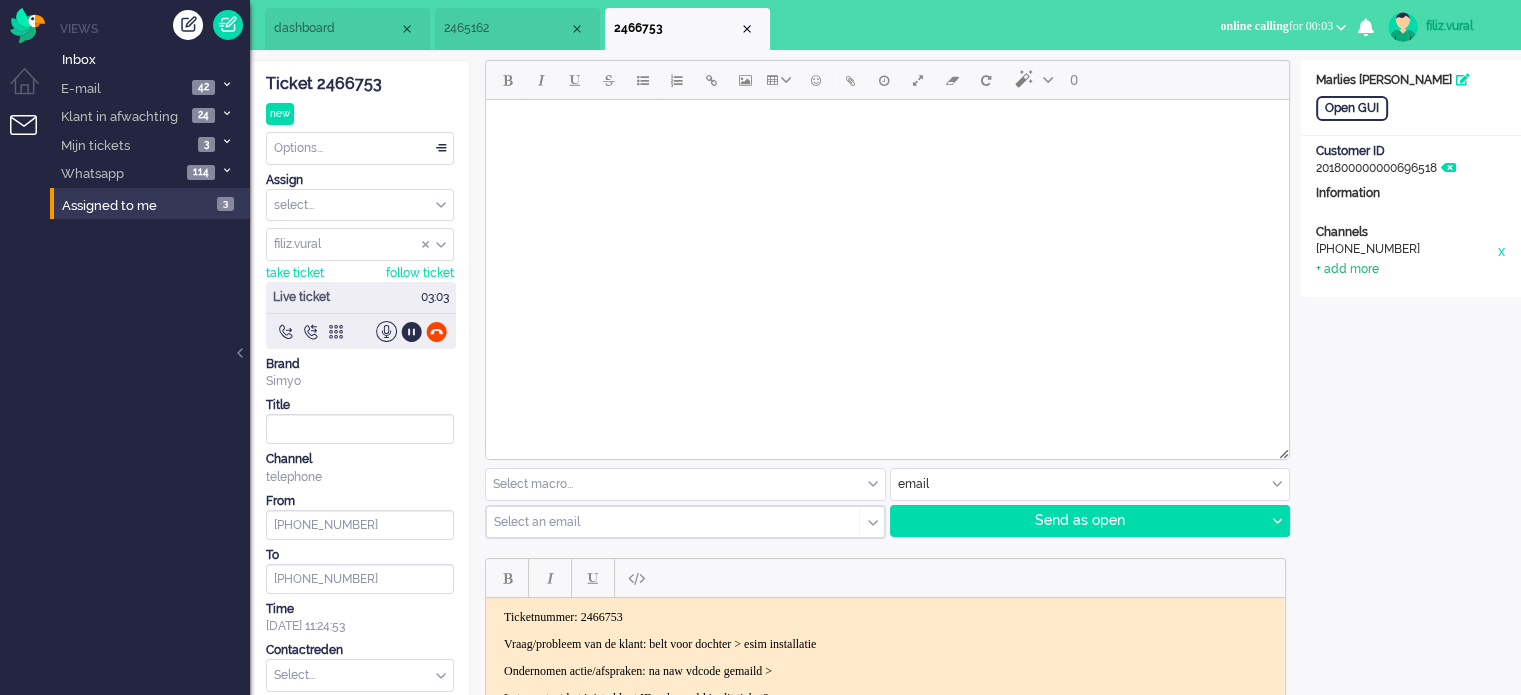 click on "+ add more" 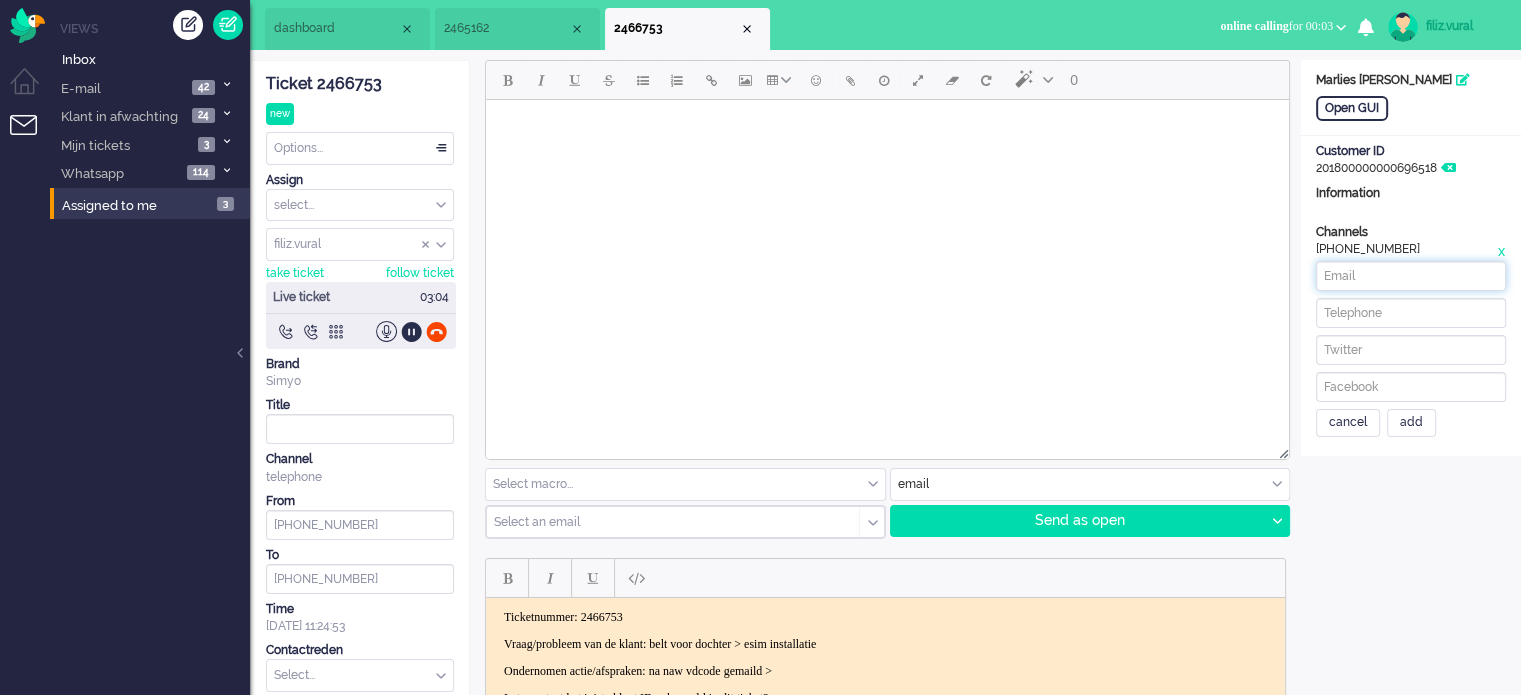 click at bounding box center [1411, 276] 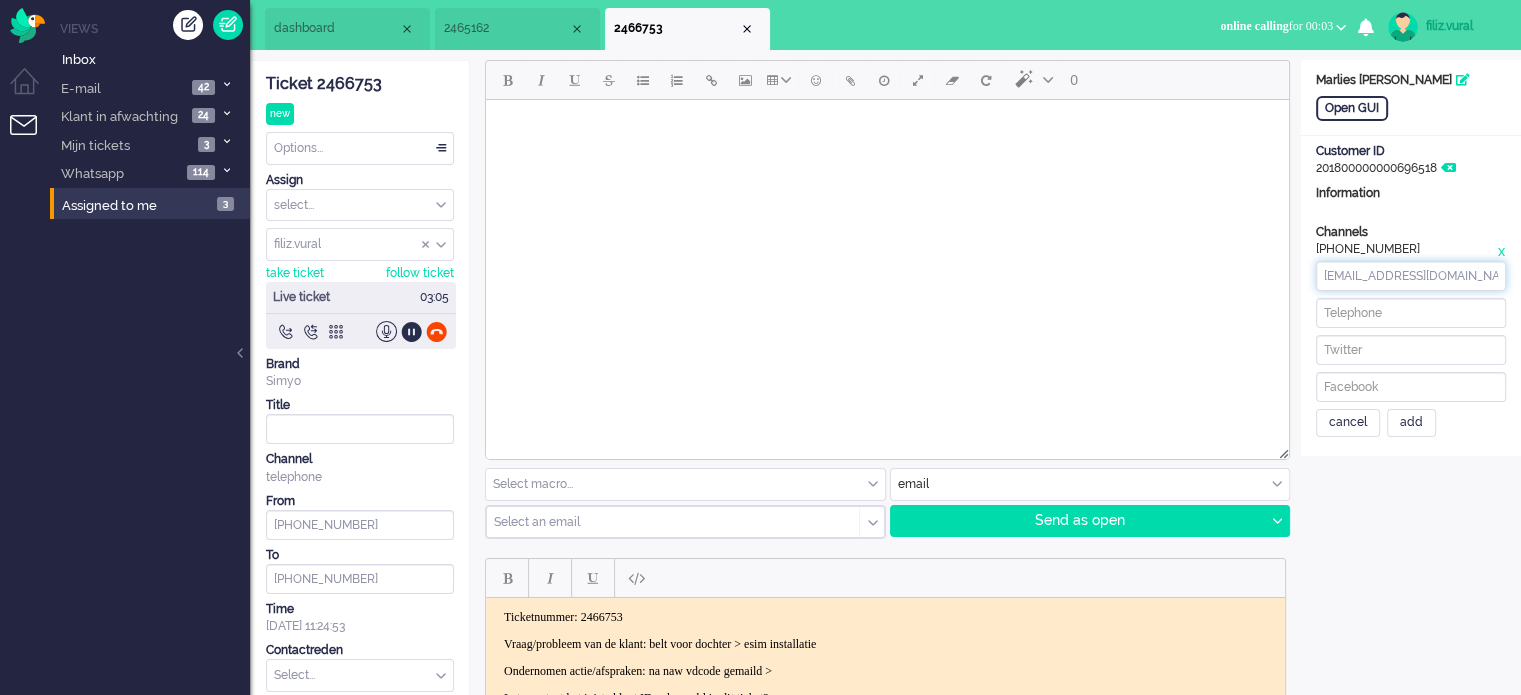 drag, startPoint x: 1865, startPoint y: 378, endPoint x: 1273, endPoint y: 272, distance: 601.415 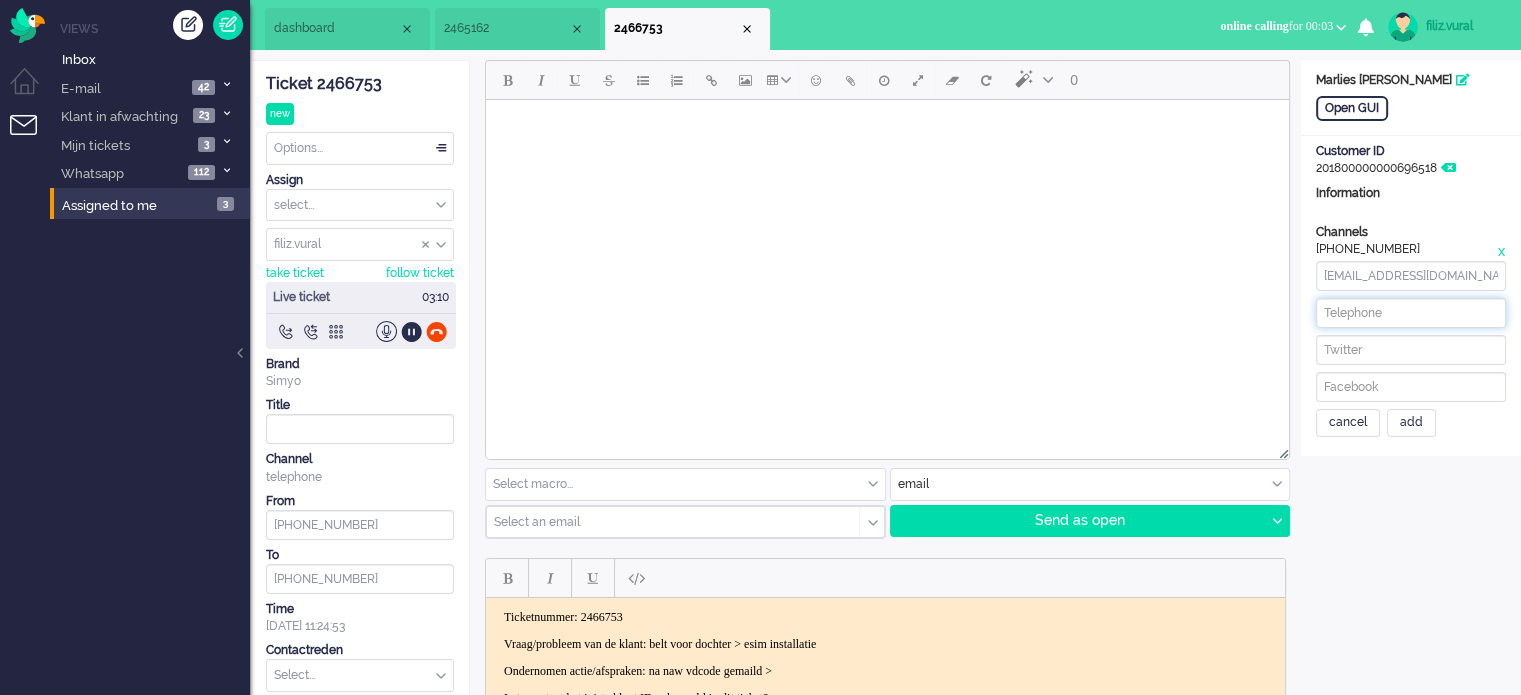 click at bounding box center [1411, 313] 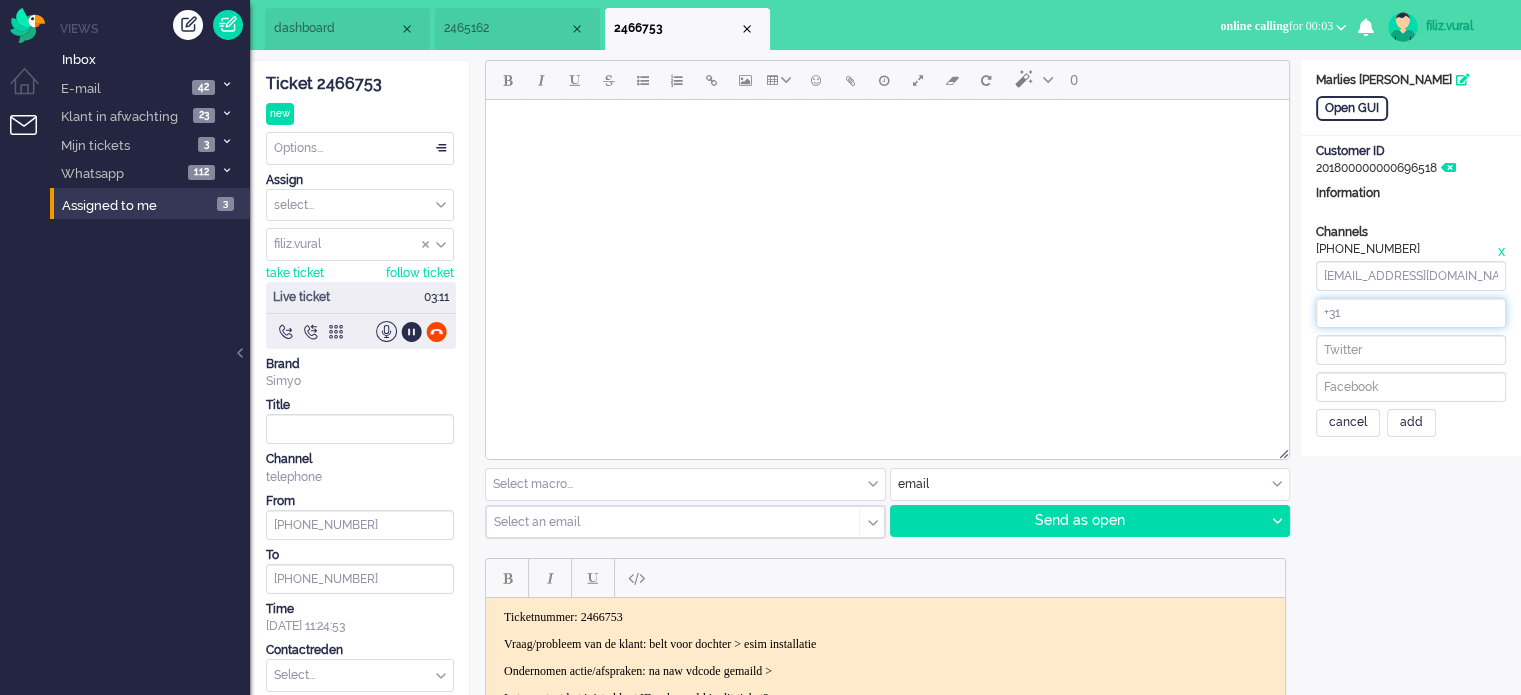 paste on "610105748" 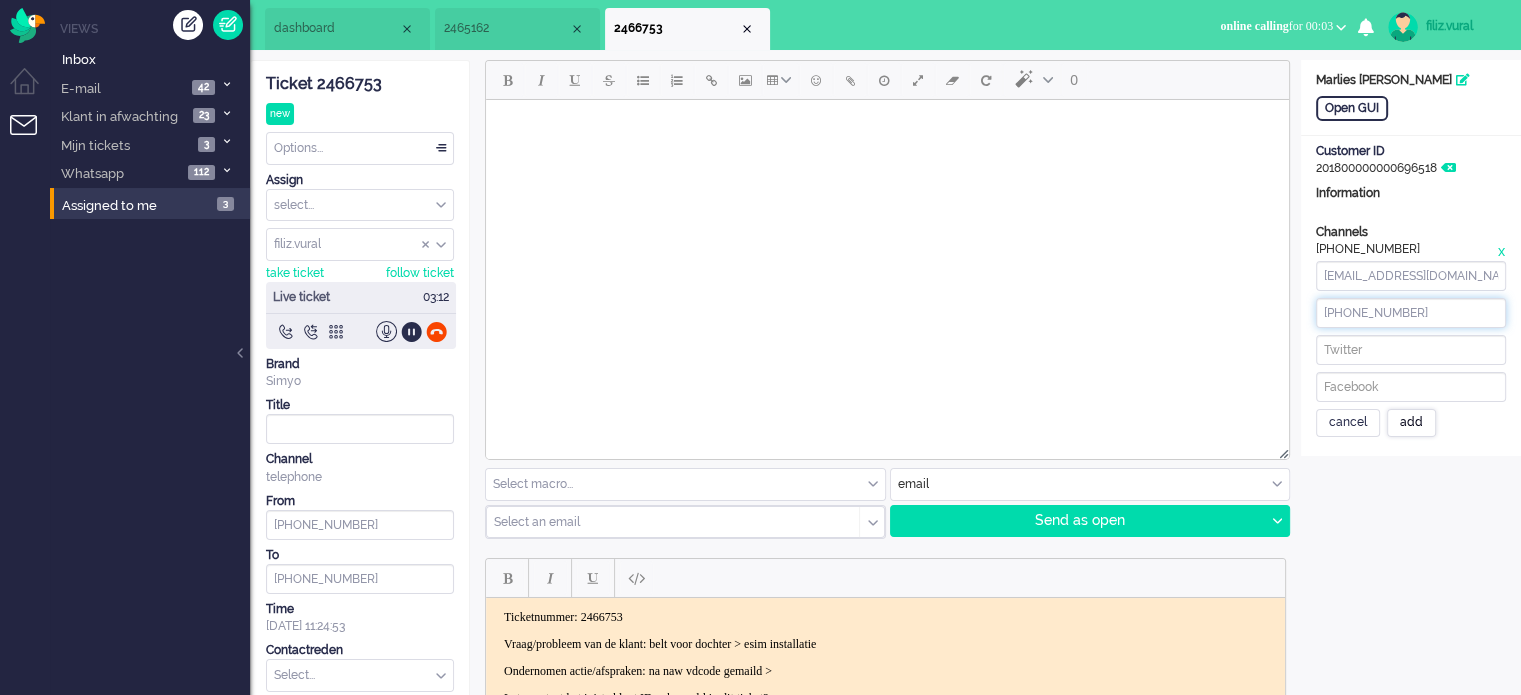type on "+31610105748" 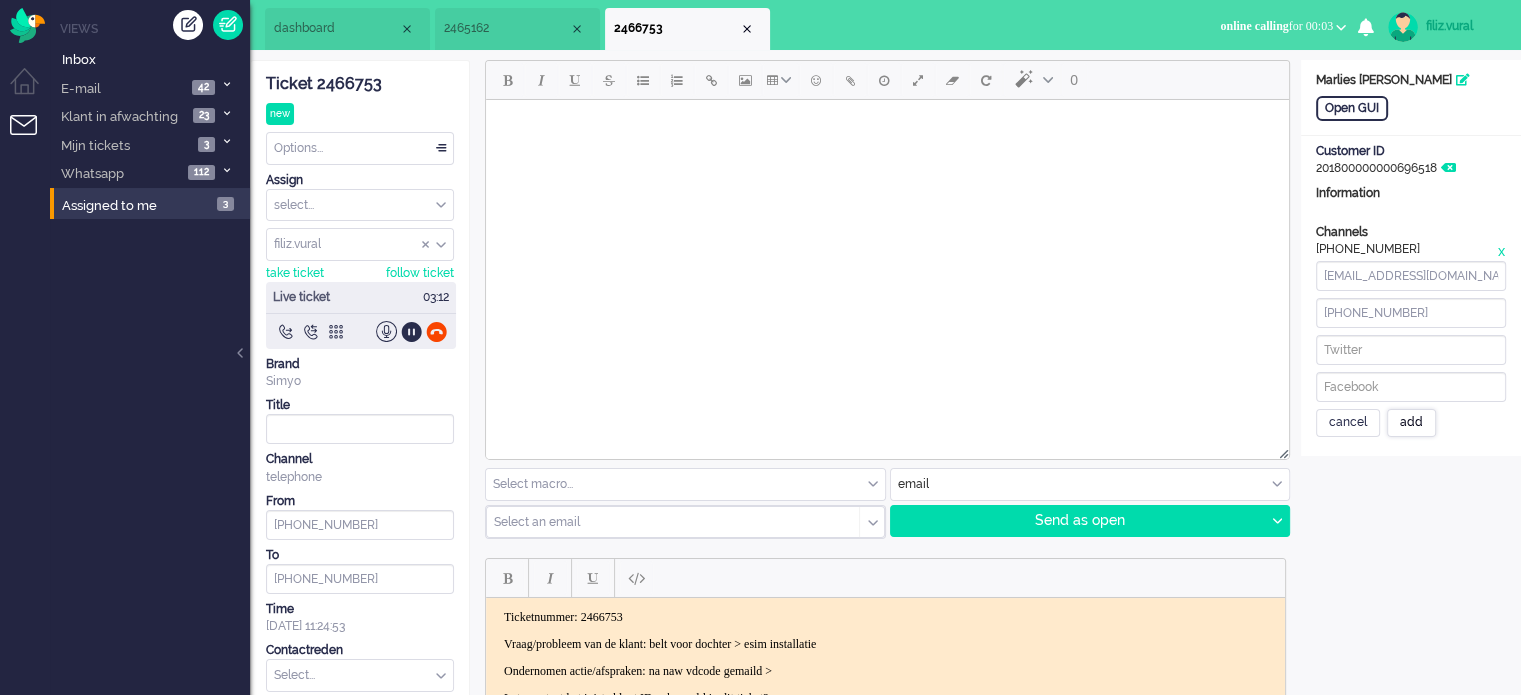 click on "add" at bounding box center [1411, 423] 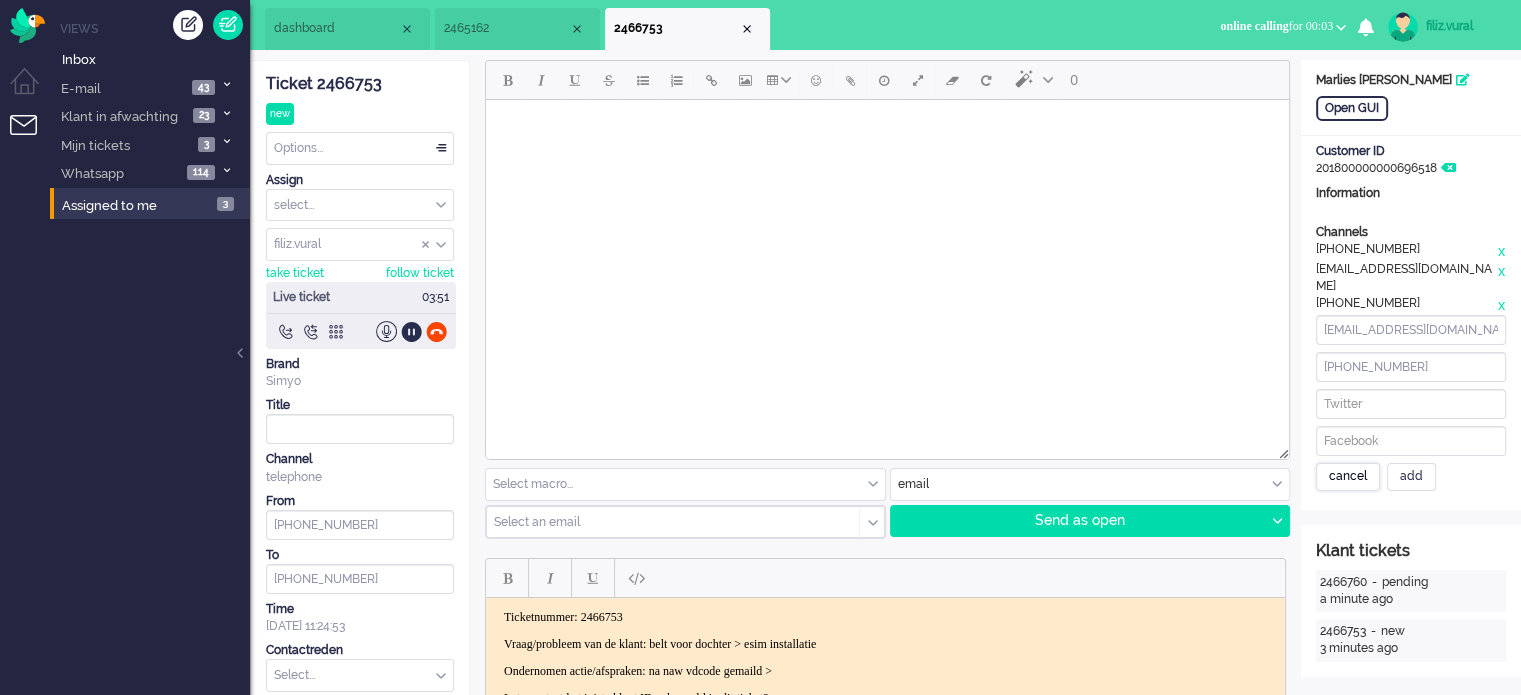 click on "cancel" at bounding box center [1348, 477] 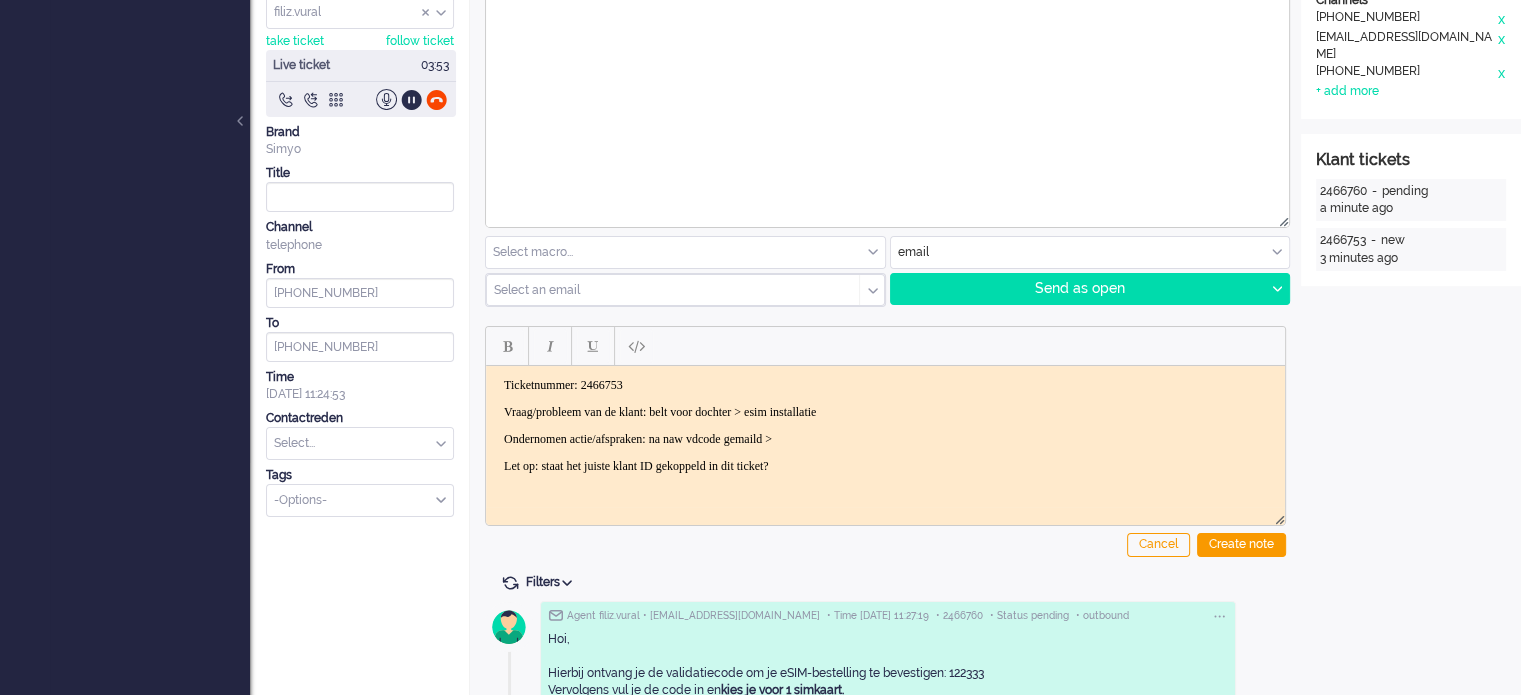 scroll, scrollTop: 400, scrollLeft: 0, axis: vertical 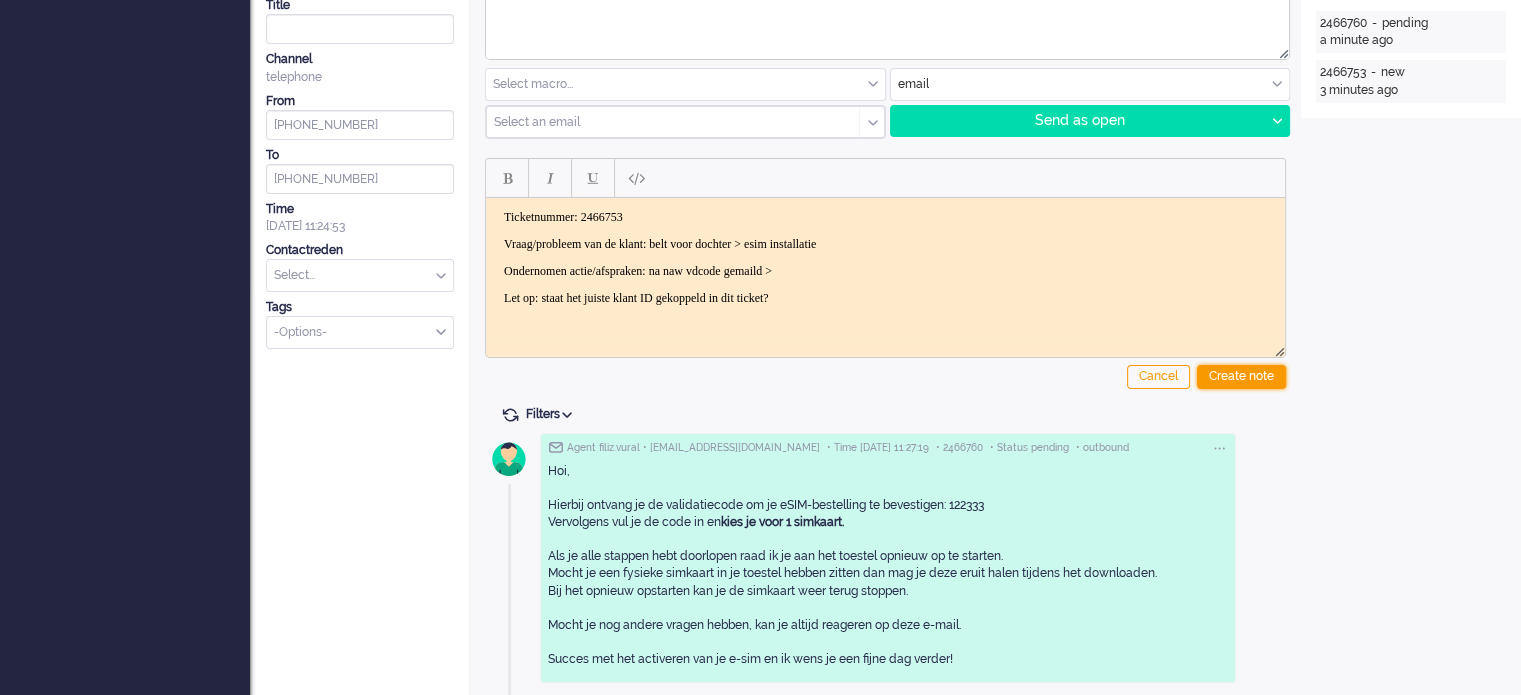 click on "Create note" at bounding box center [1241, 377] 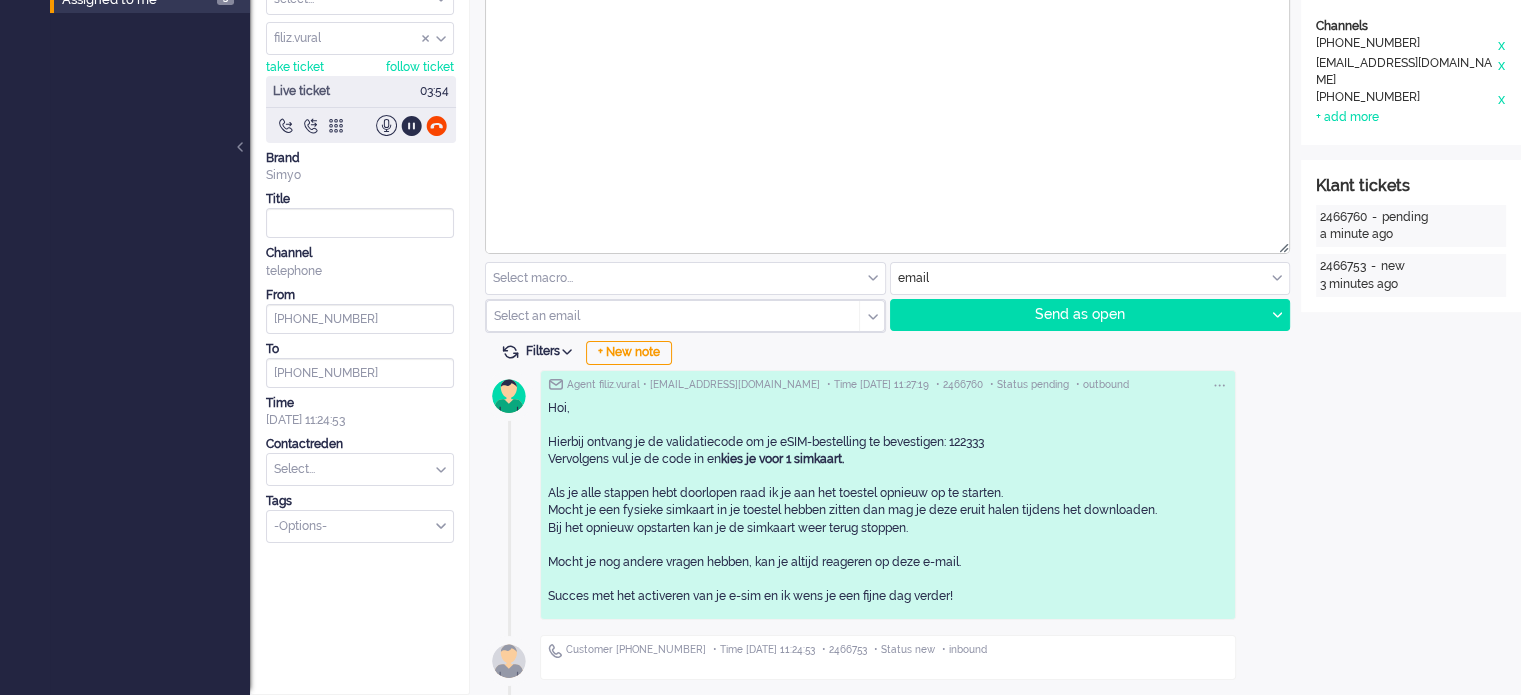 scroll, scrollTop: 372, scrollLeft: 0, axis: vertical 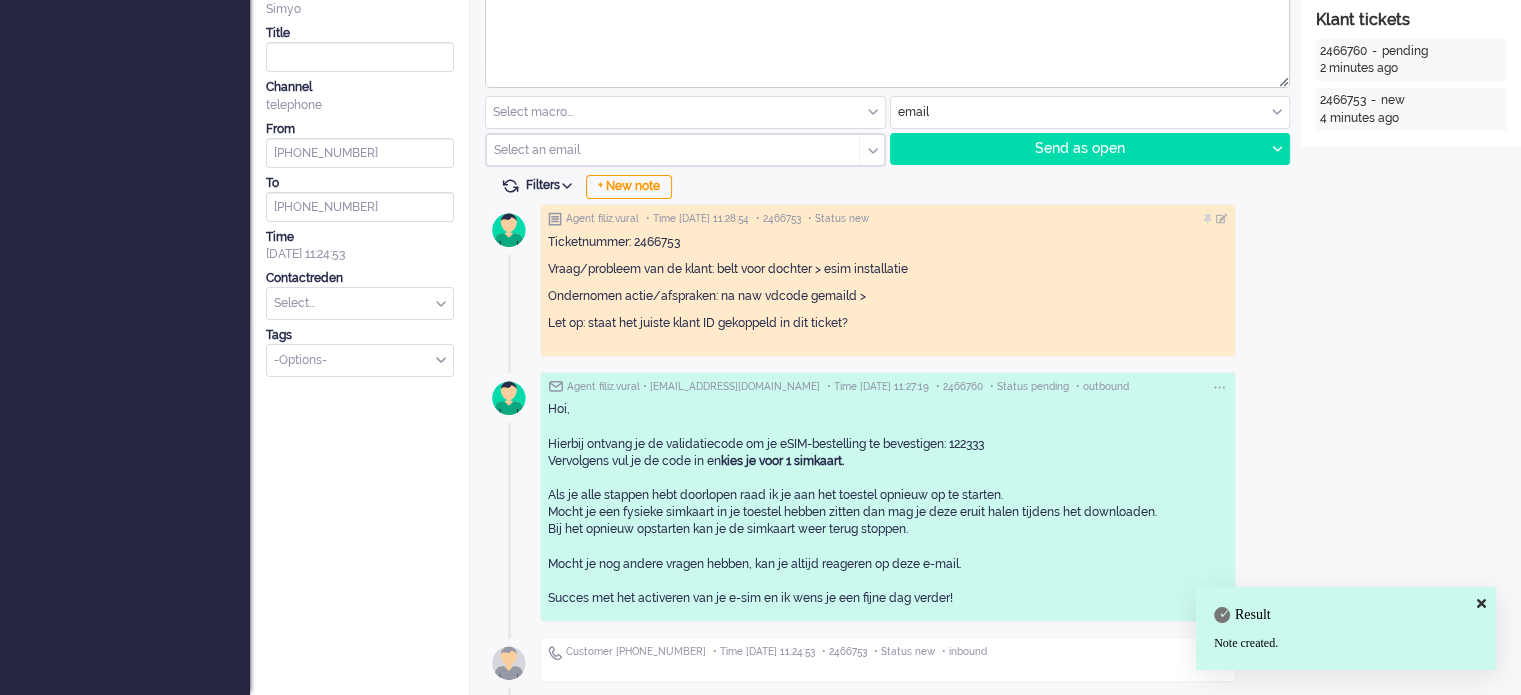 click at bounding box center (360, 303) 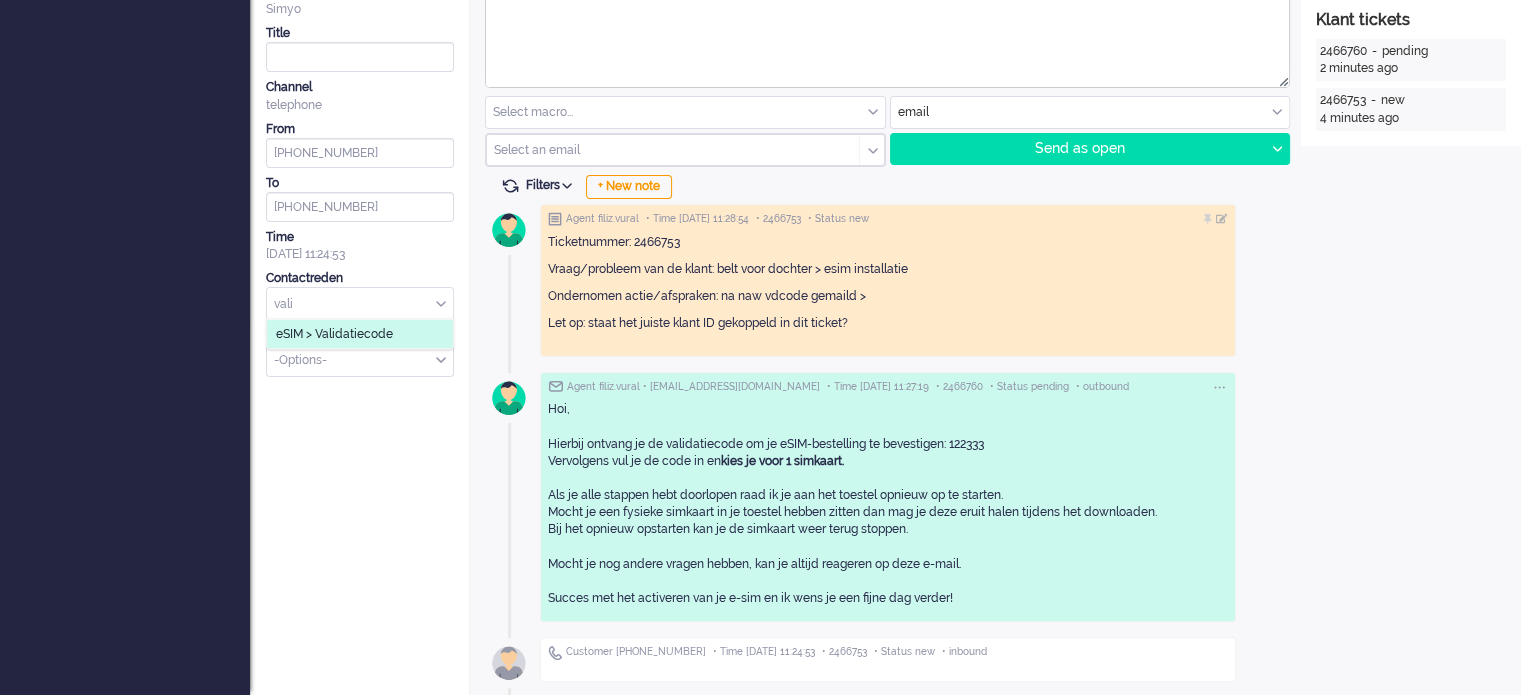 type on "vali" 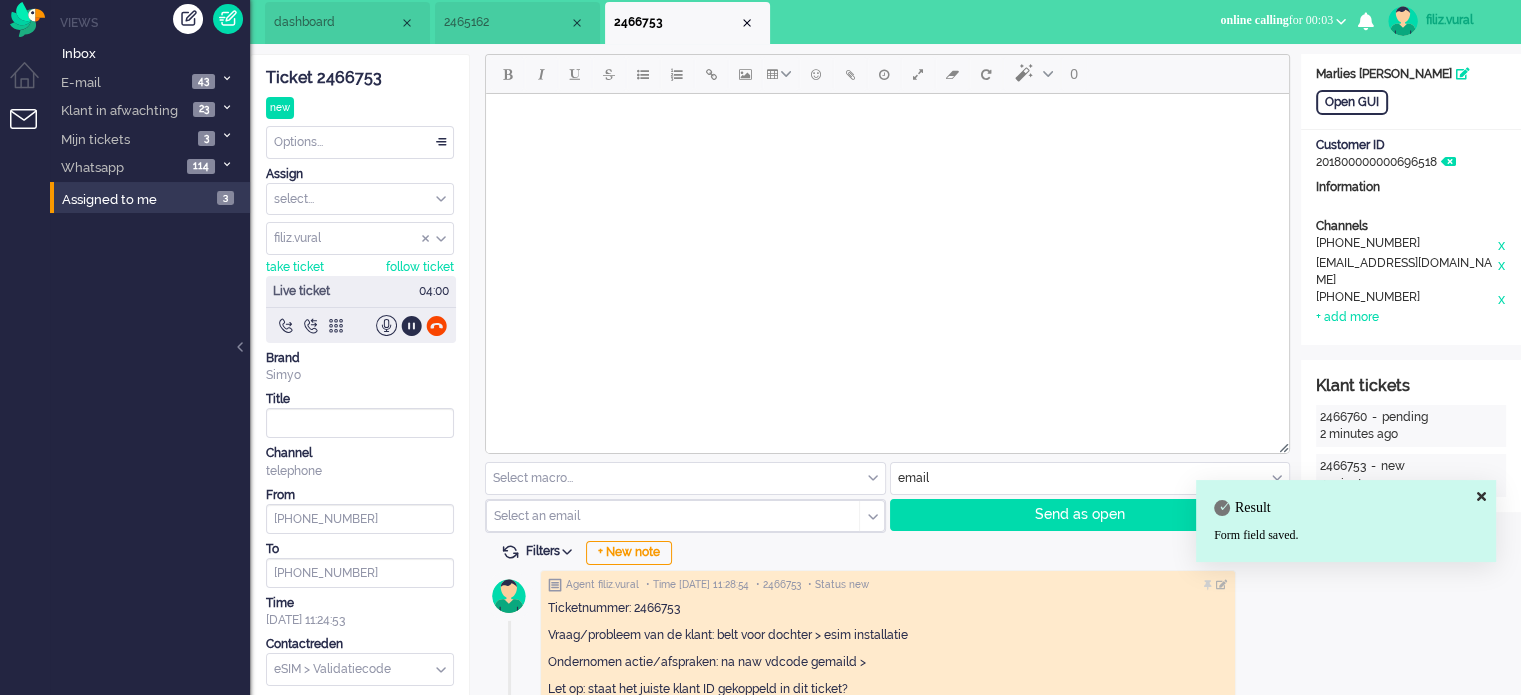 scroll, scrollTop: 0, scrollLeft: 0, axis: both 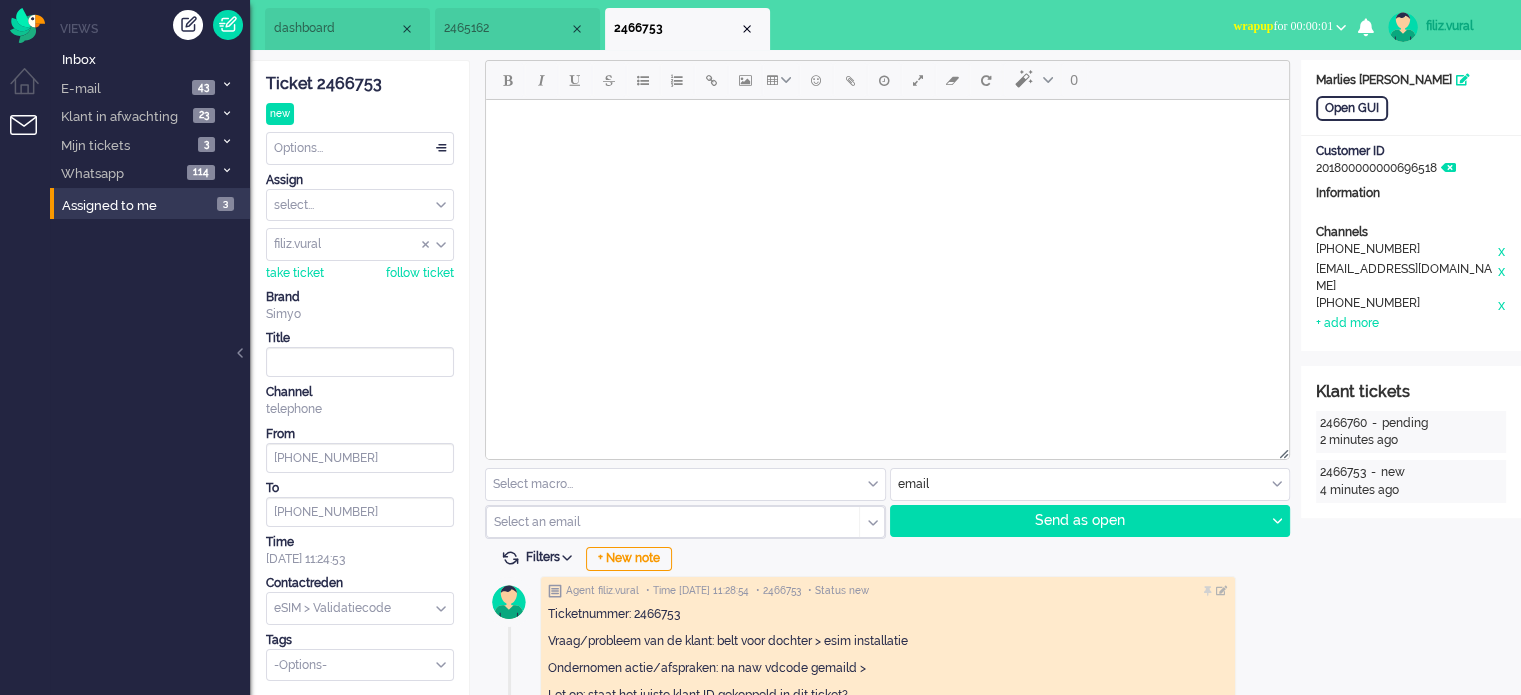 click on "Ticket 2466753 new Watching Options... Set Status Open Pending Holding Solved Set priority Low Medium High Urgent Snooze Duplicate Delete Assign select... Staff Simyo Finance Simyo Klantenservice Simyo Mailteam+ Simyo Porteringen Simyo Webcare Simyo 3rd Party Simyo Operations Team Backoffice Simyo Opzeggingen Team Marcel Bewindvoering Team Sean NPS Detractors Simyo Datacoulance Terugbelafspraak Order goedkeuren Gegevens wijzigen Betalingsregeling Coulances Finance Overig Cadeaubrigade Uitstel van betaling App of Chat escalatie Verzoeken WFT Netwerkklachten Team Social Toestelvragen Test Incasso Vriendendeal nog niet actief Team Privacy Macro aanpassingen unassign group filiz.vural adrian.klazes Alvin amjad amy.wolffgramm anneke.boven arnoud.kaldenbach arvinash.gunputsing arzum.turna ashley.verdies Audrey.Bosson Ayfer.Unal aylin.eceustundag aysegul.berkbulut Bart.vandenBerg bas.deenik bilgehan.yuceer bulent.aydin canan.engin canan.perkgoz cavide.yildirir cendy.thakoer coen.degraaf dana.el-issa derya.arslan To" at bounding box center [360, 371] 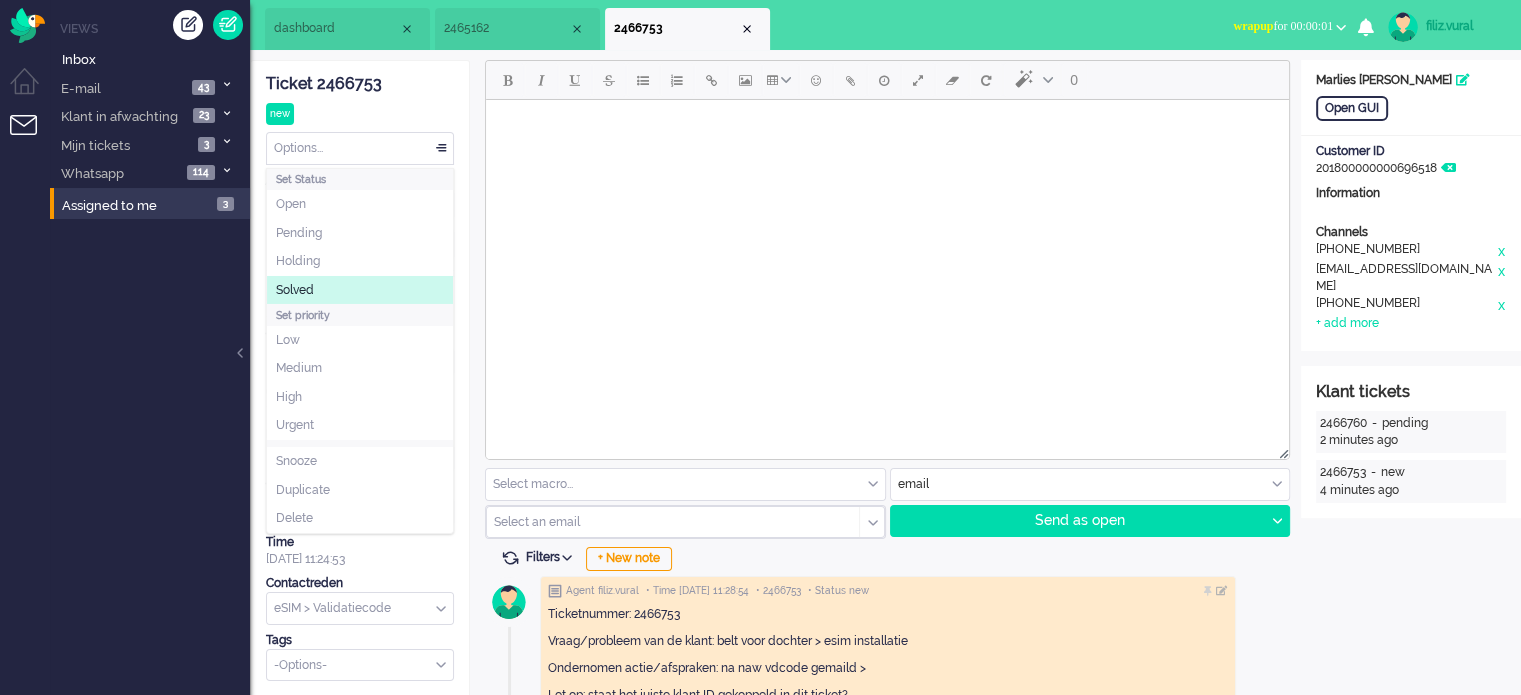 click on "Solved" 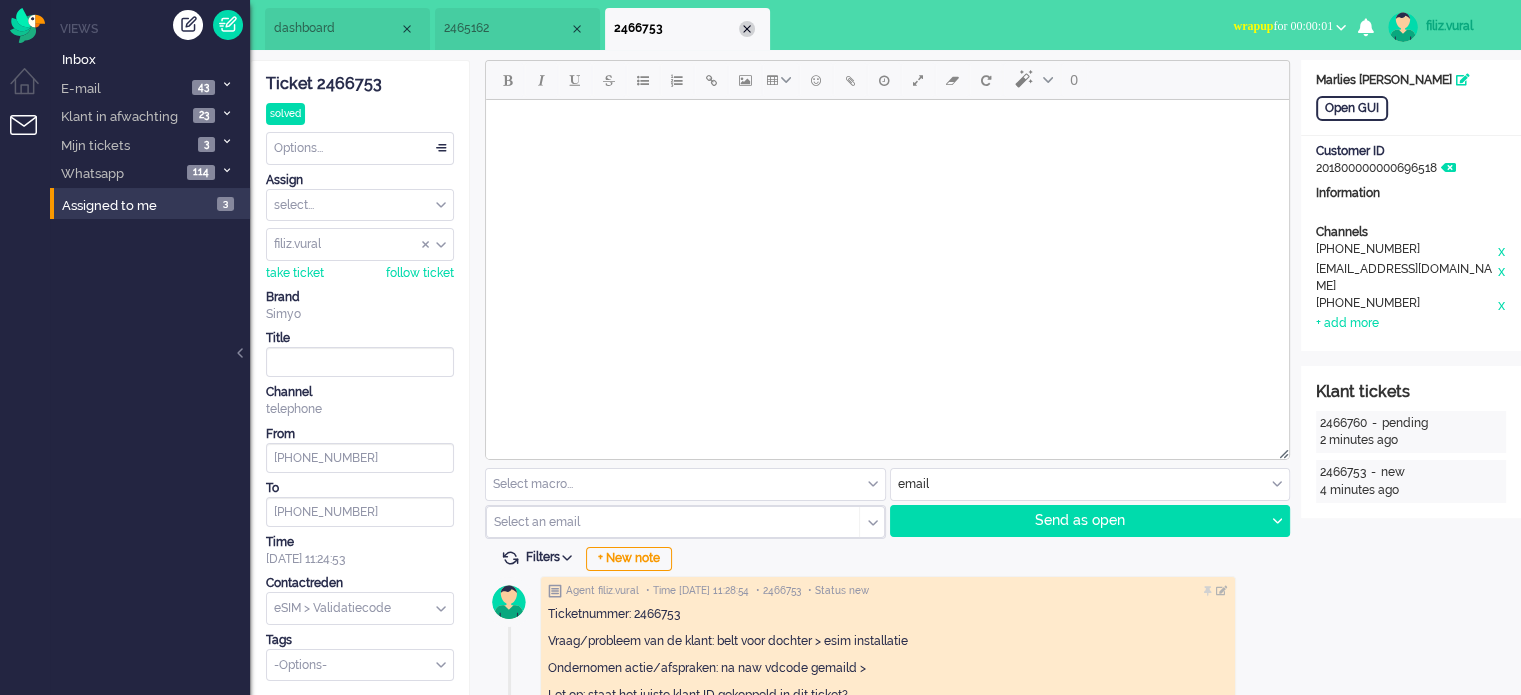 click at bounding box center [747, 29] 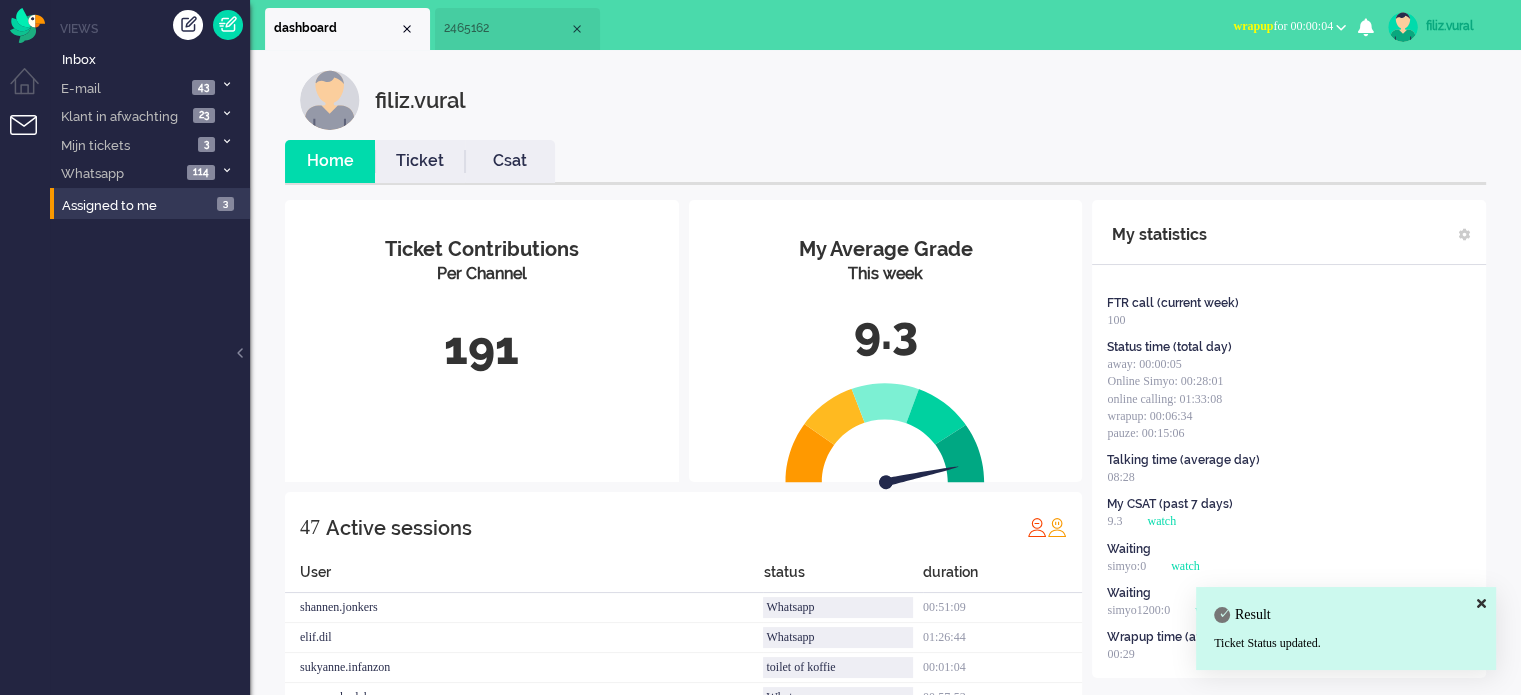 click on "wrapup  for 00:00:04" at bounding box center [1283, 26] 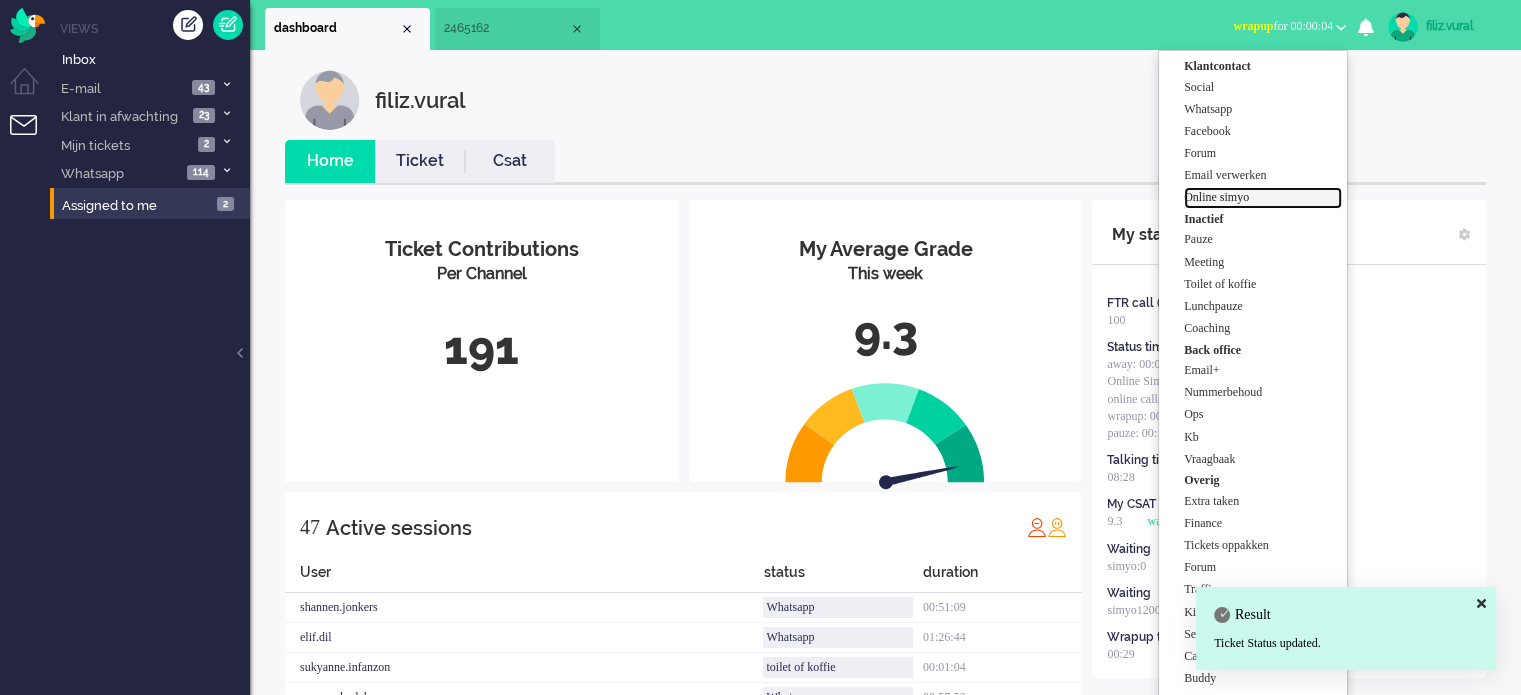 click on "Online simyo" at bounding box center [1263, 197] 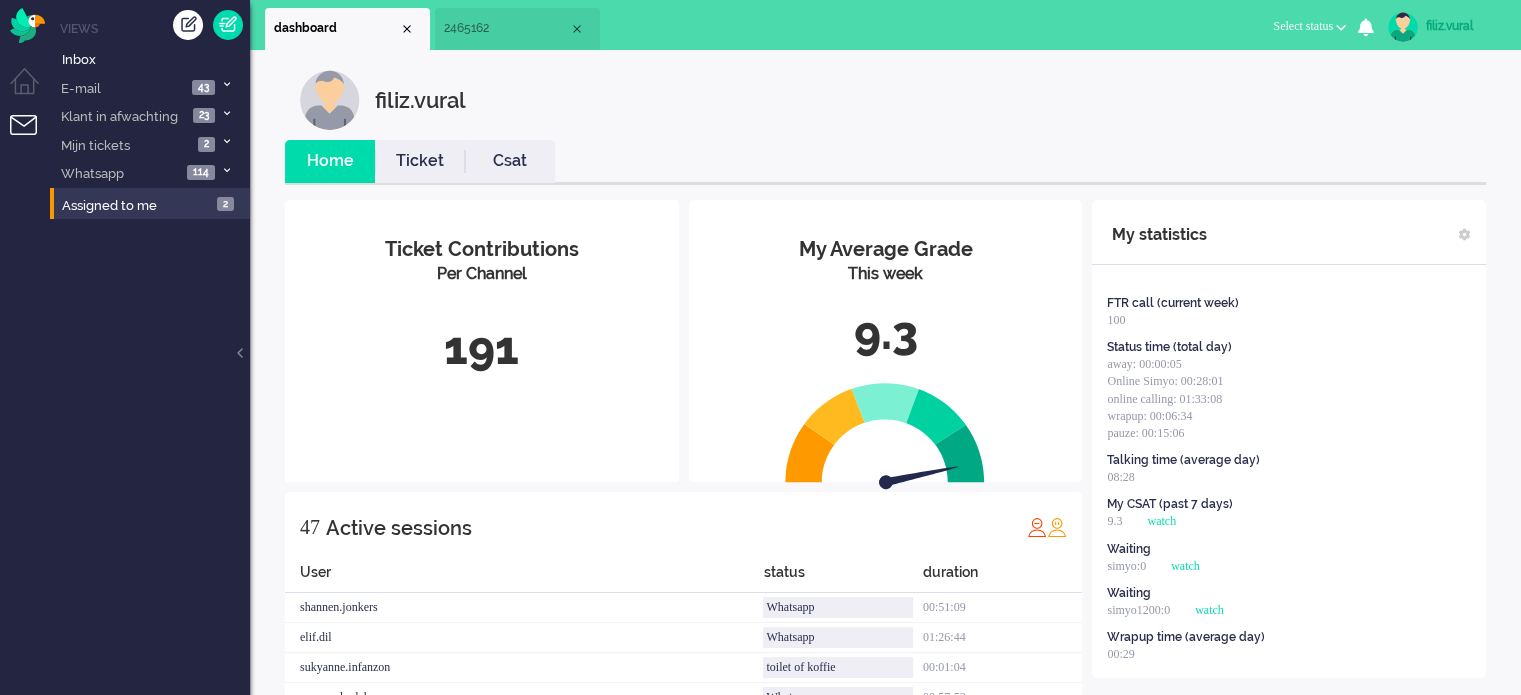 click on "Ticket" at bounding box center [420, 161] 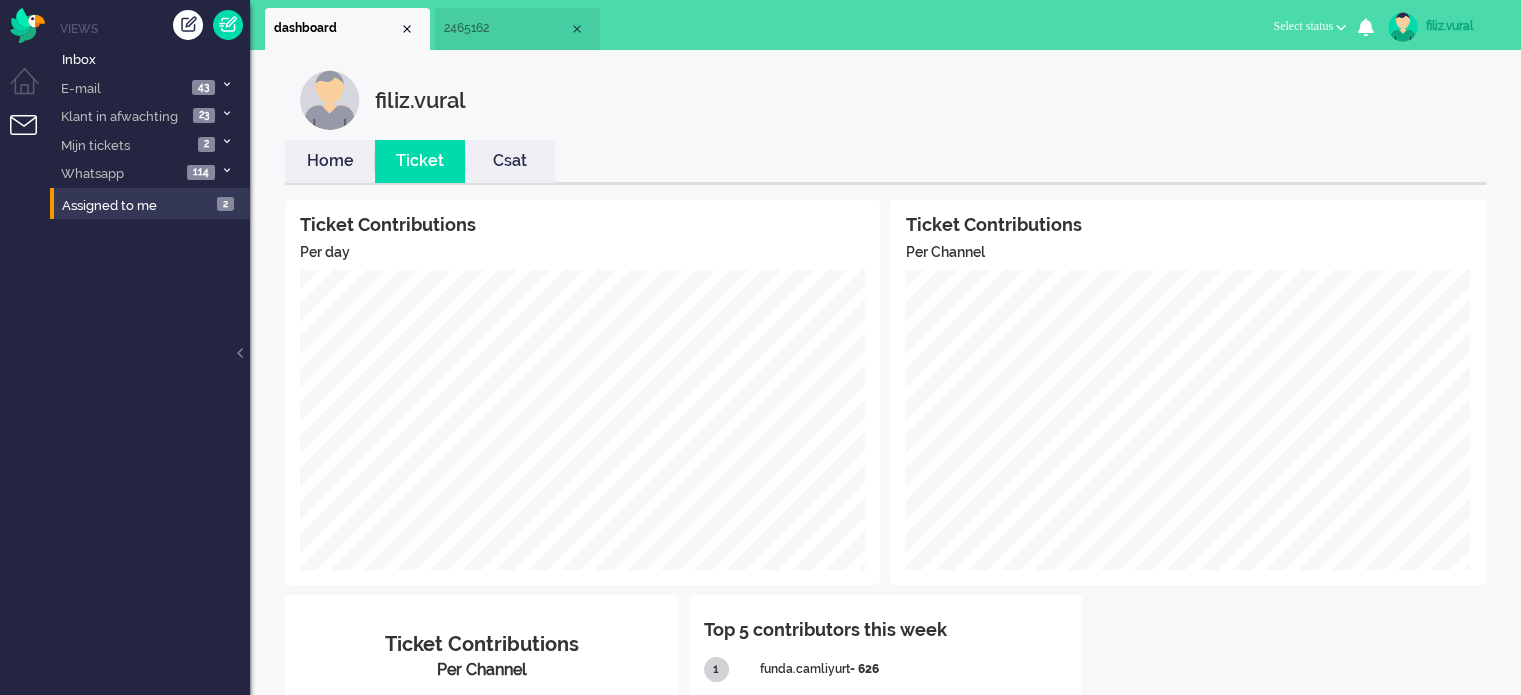 click on "Home" at bounding box center [330, 161] 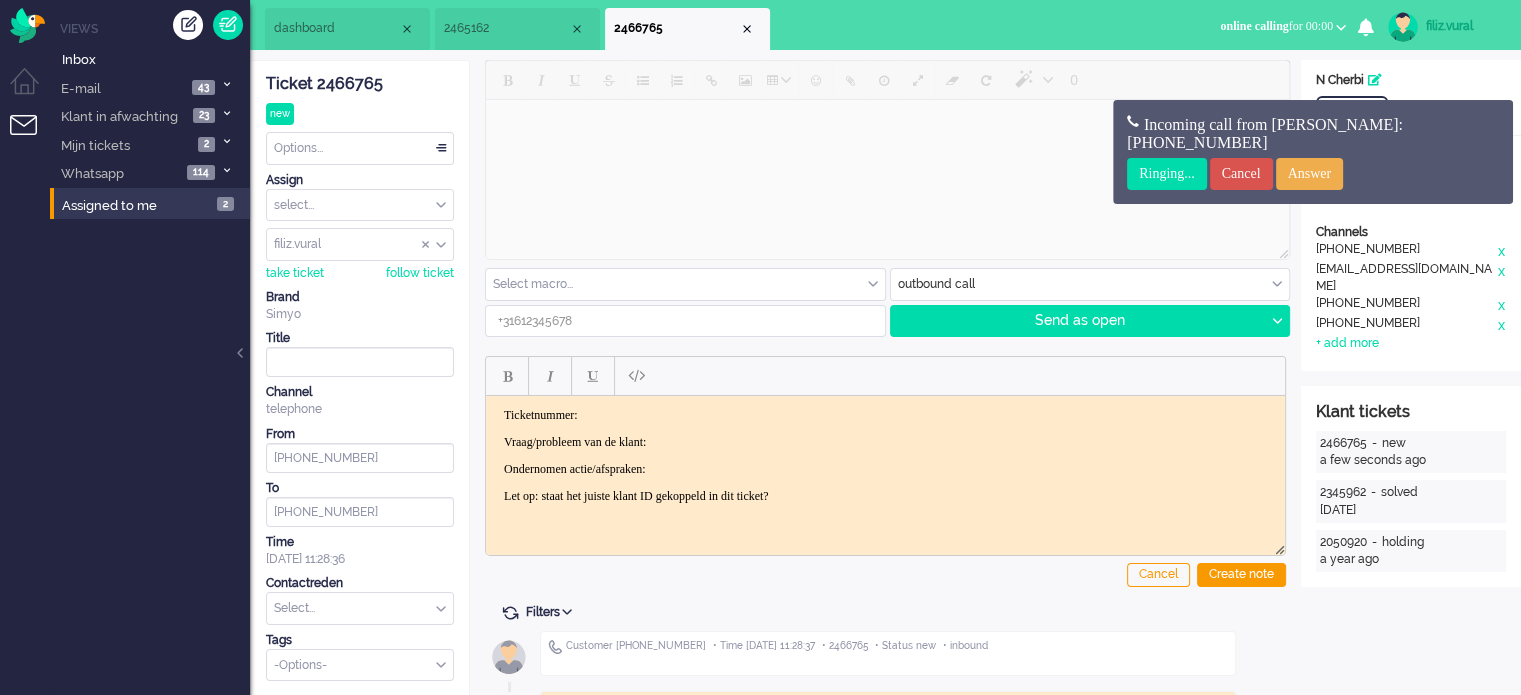 scroll, scrollTop: 0, scrollLeft: 0, axis: both 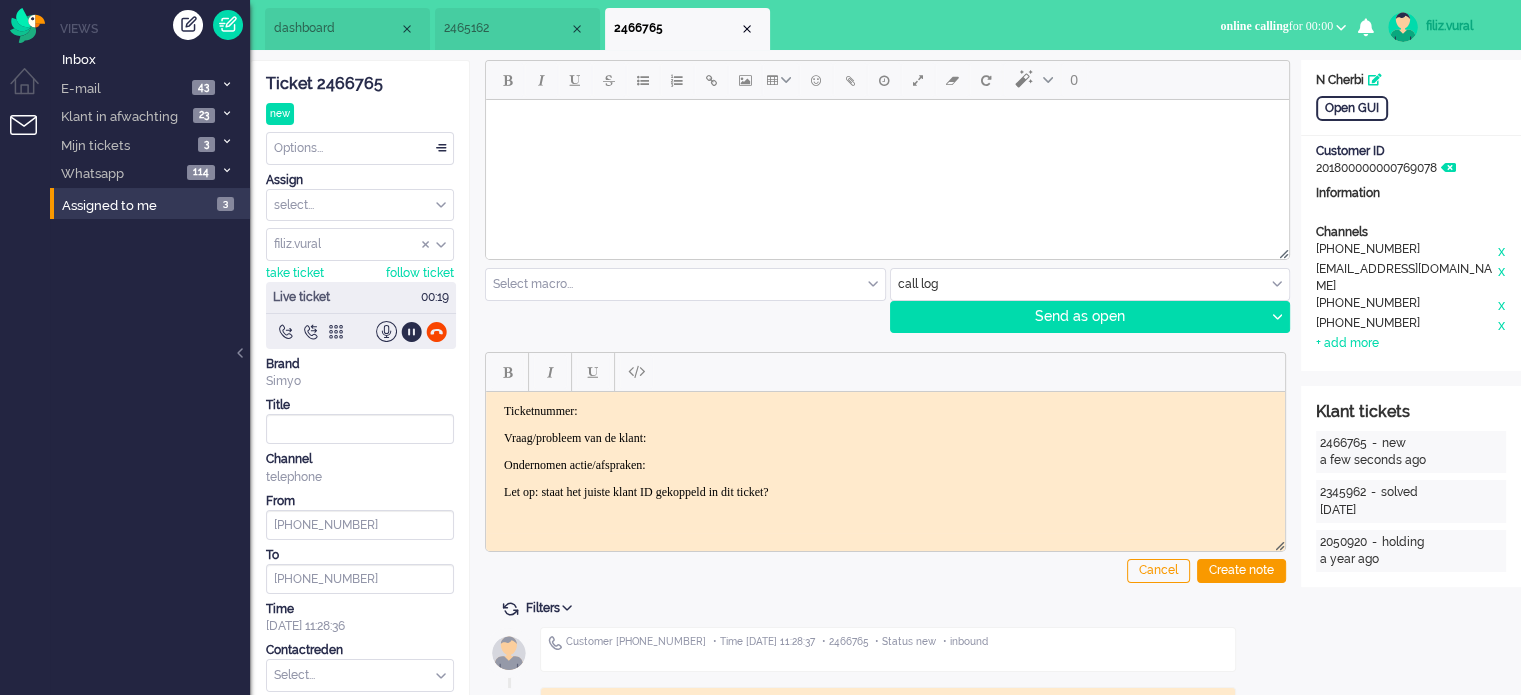 click on "Ticket 2466765" 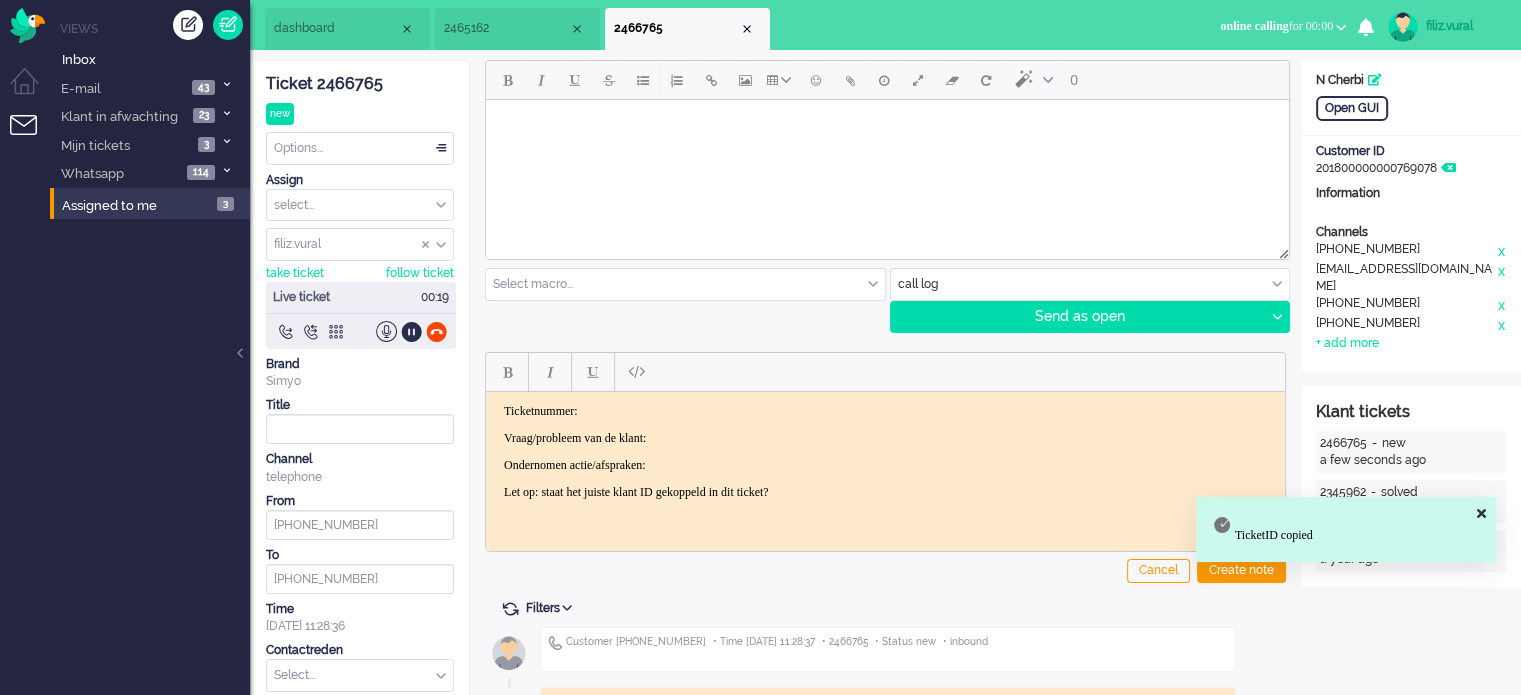 click on "Ticketnummer: Vraag/probleem van de klant: Ondernomen actie/afspraken:  Let op: staat het juiste klant ID gekoppeld in dit ticket?" at bounding box center (885, 451) 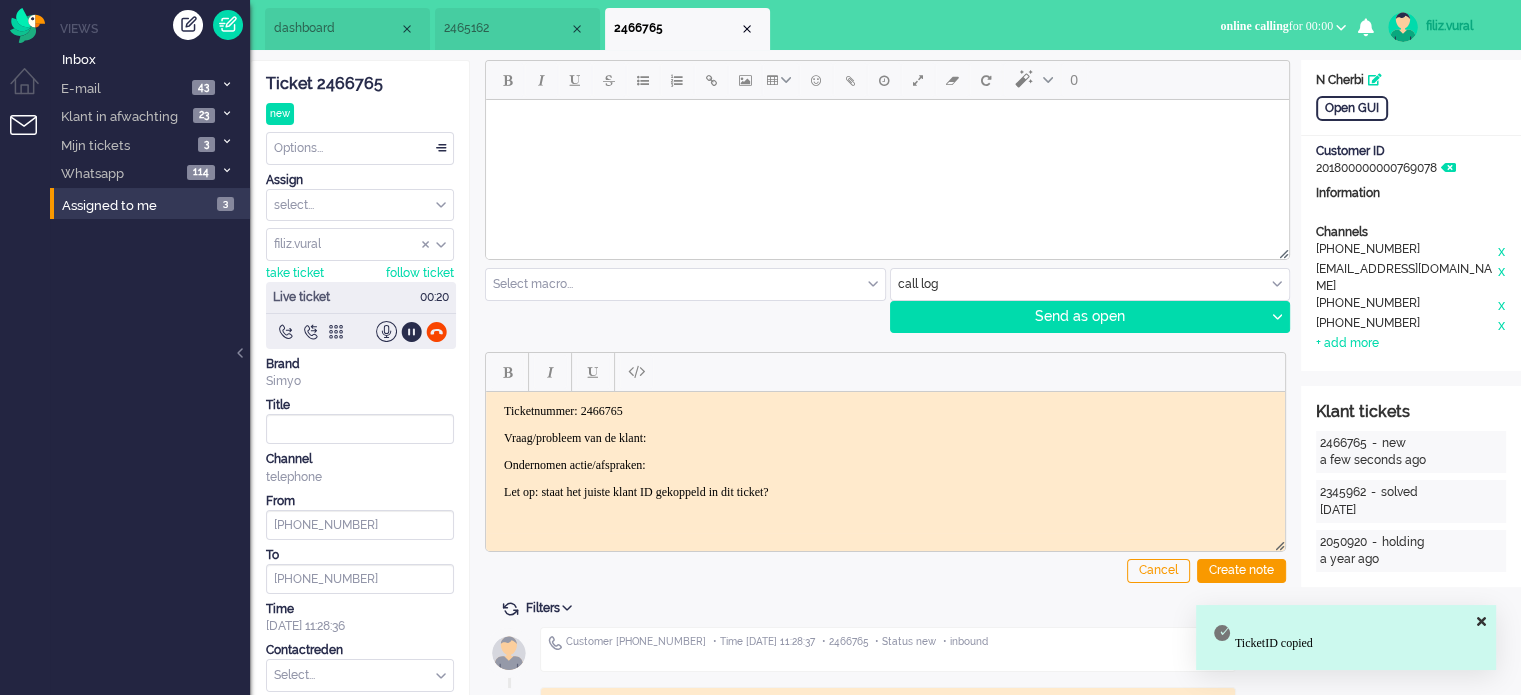 click on "Vraag/probleem van de klant:" at bounding box center (885, 437) 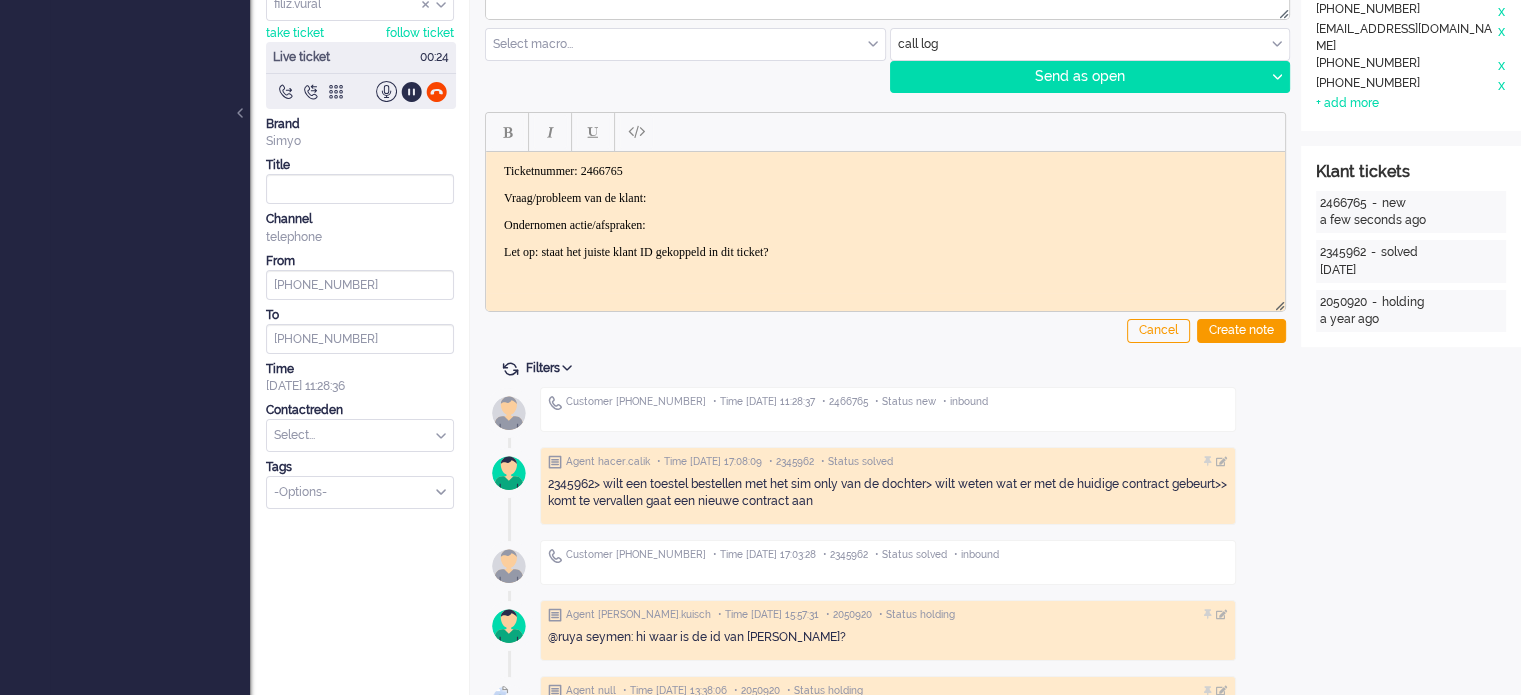 scroll, scrollTop: 100, scrollLeft: 0, axis: vertical 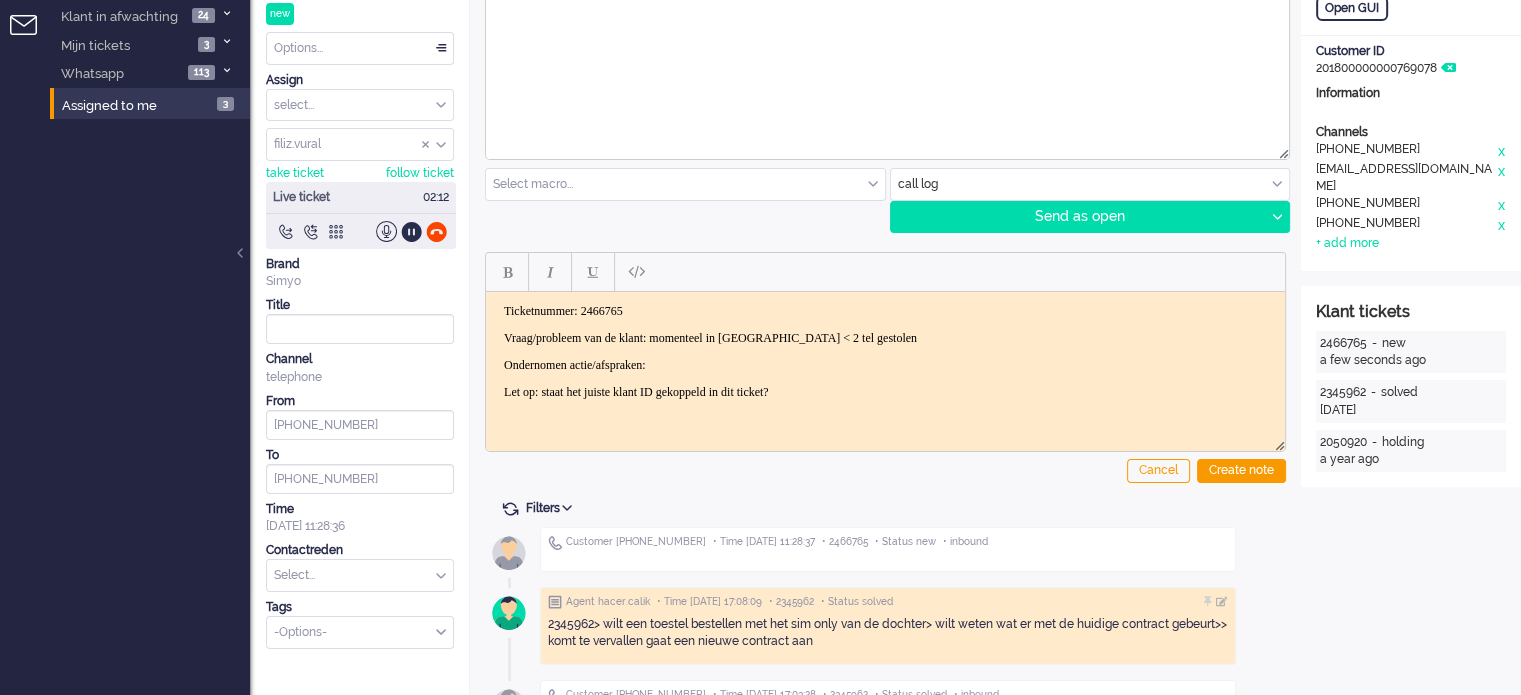 click on "+31630435852" at bounding box center (1406, 205) 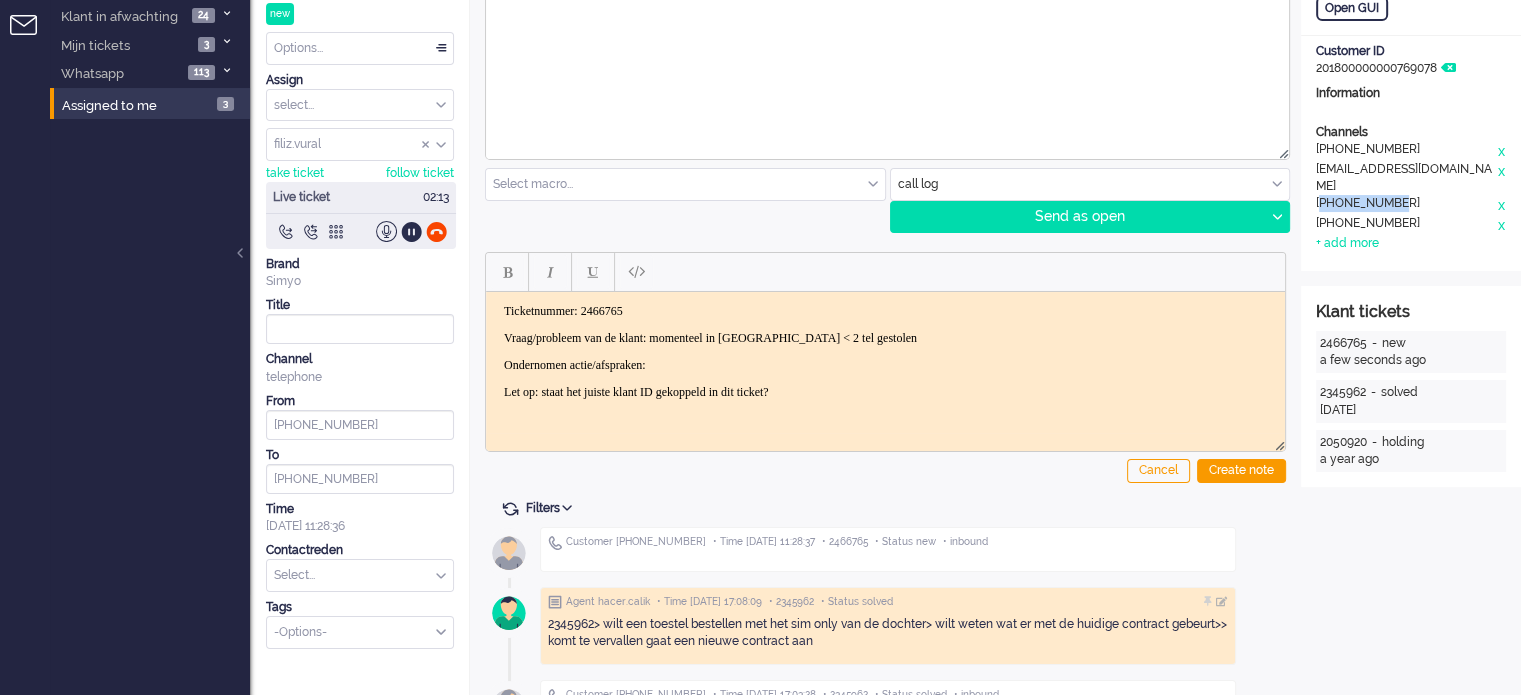 click on "+31630435852" at bounding box center (1406, 205) 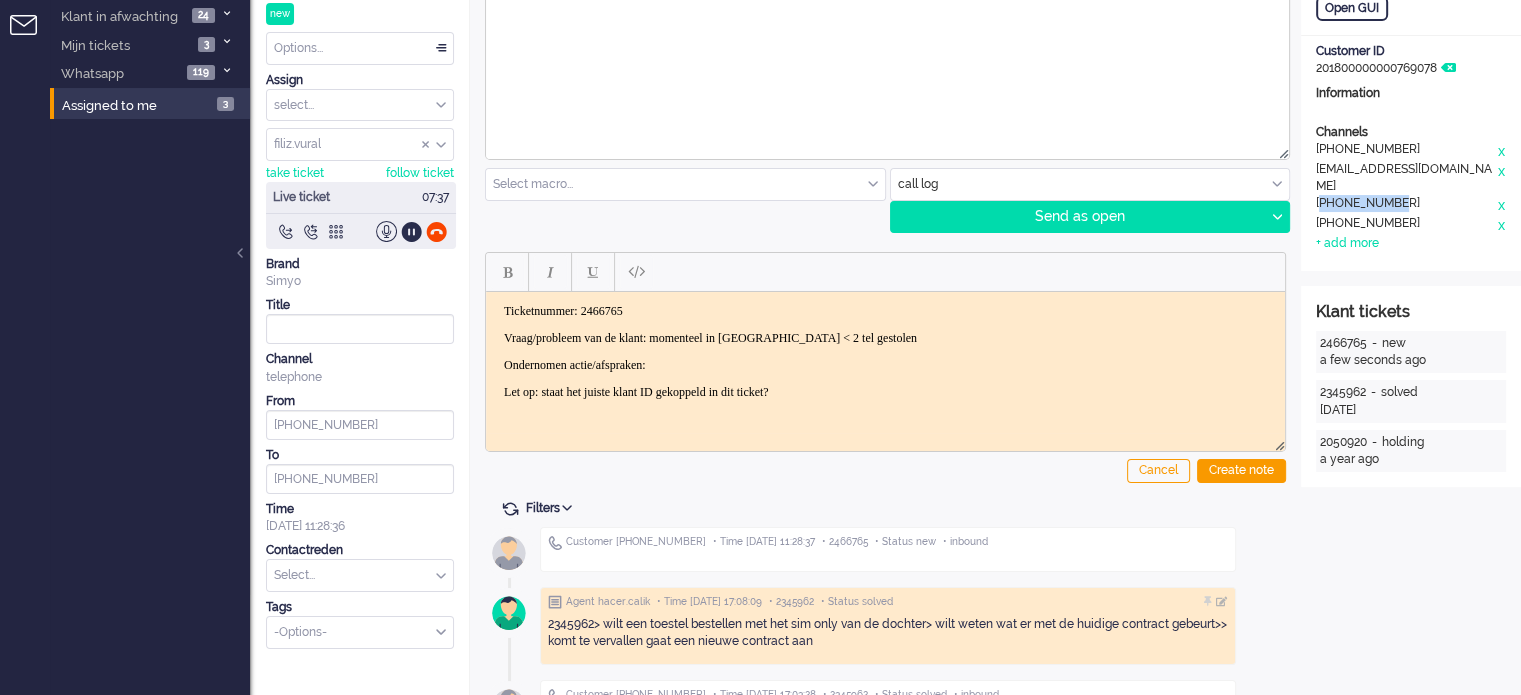 scroll, scrollTop: 0, scrollLeft: 0, axis: both 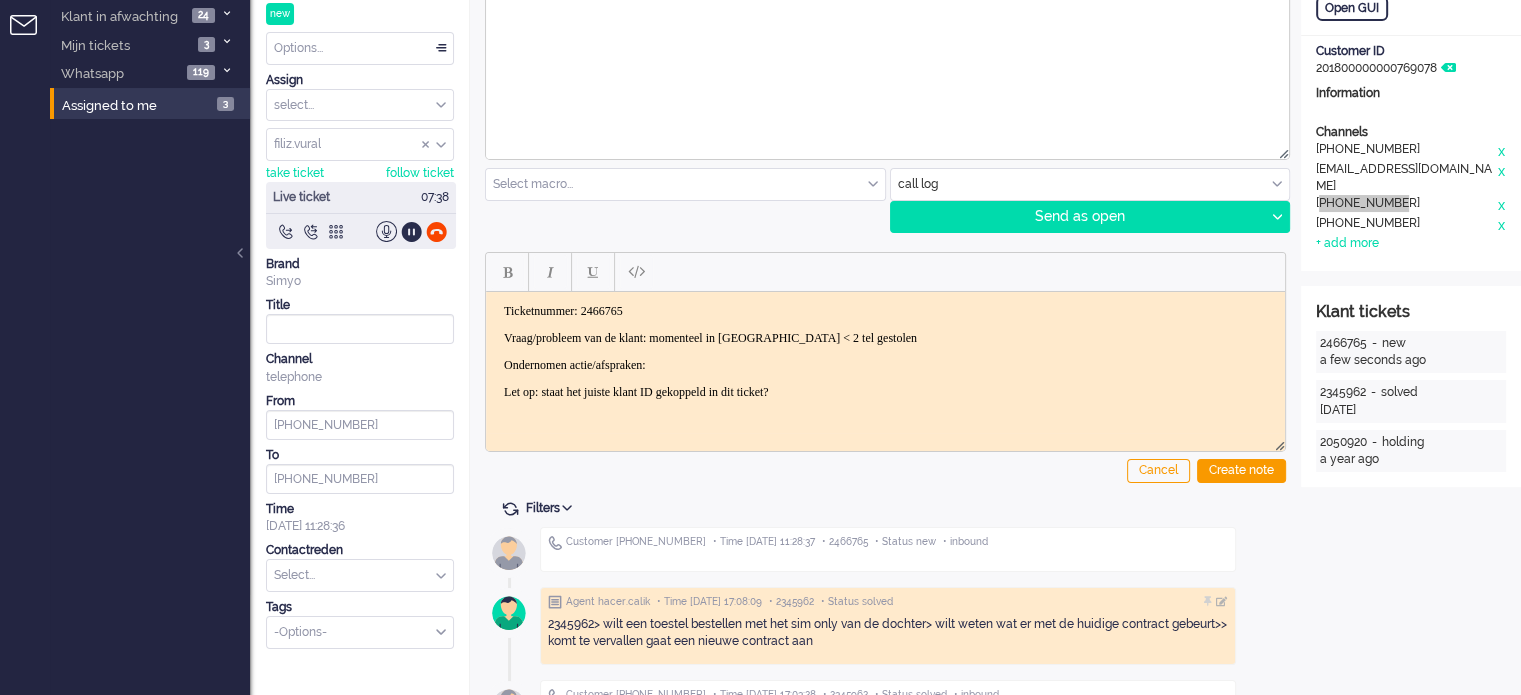 click on "Ondernomen actie/afspraken:" at bounding box center (885, 364) 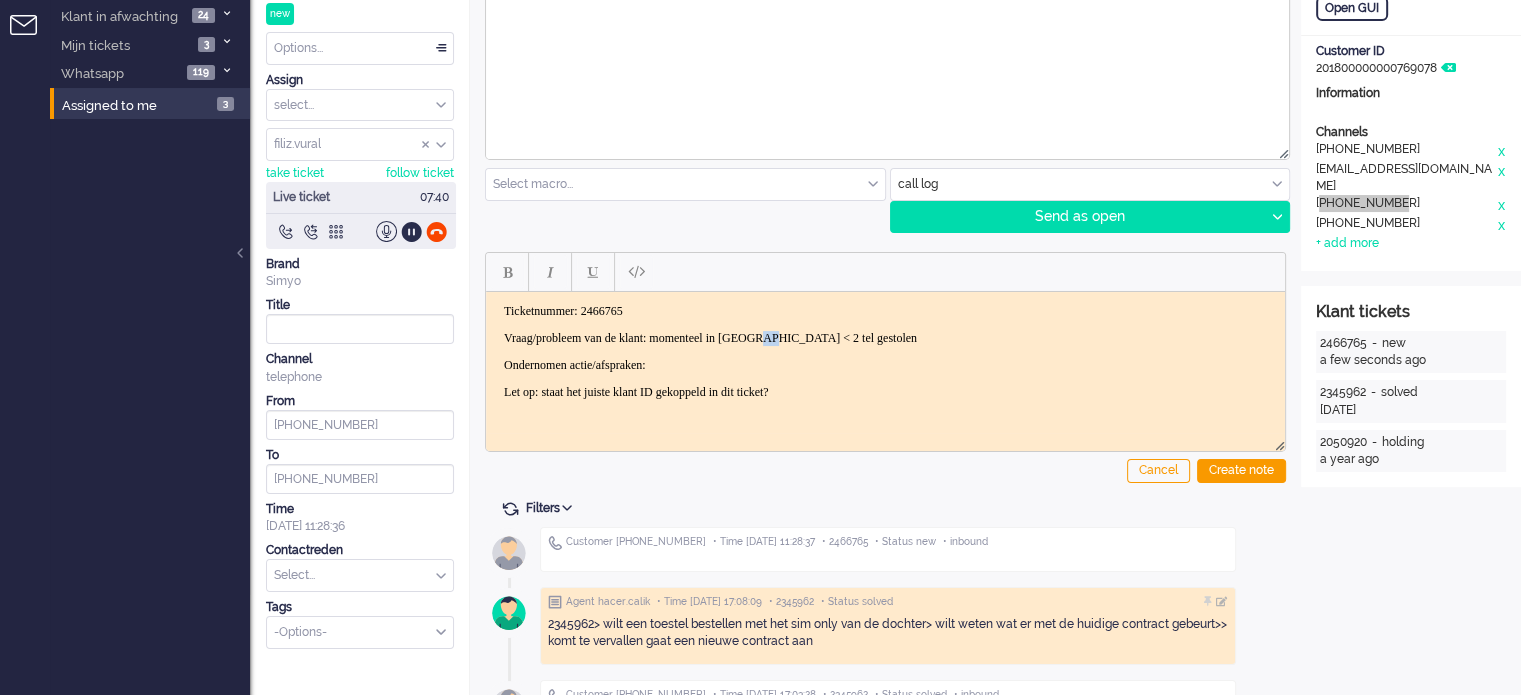 drag, startPoint x: 833, startPoint y: 335, endPoint x: 829, endPoint y: 295, distance: 40.1995 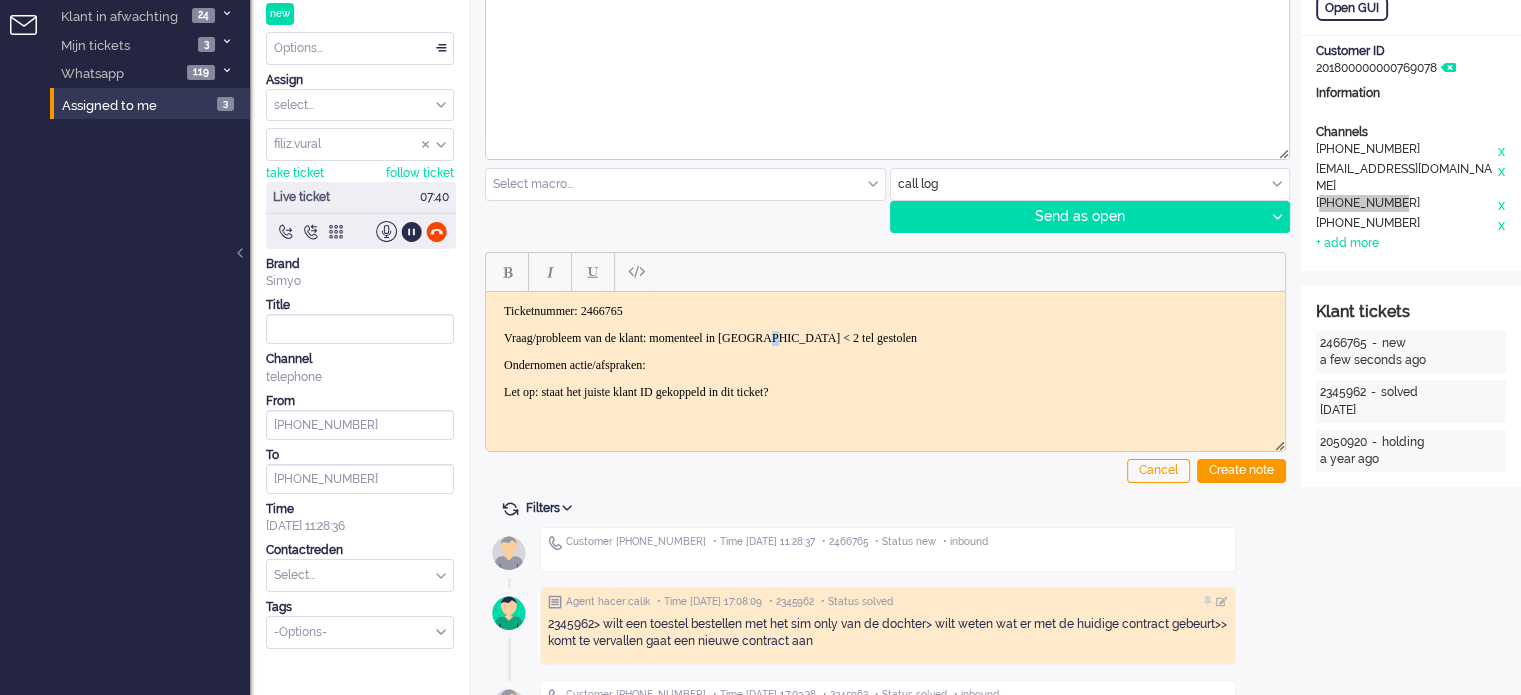 type 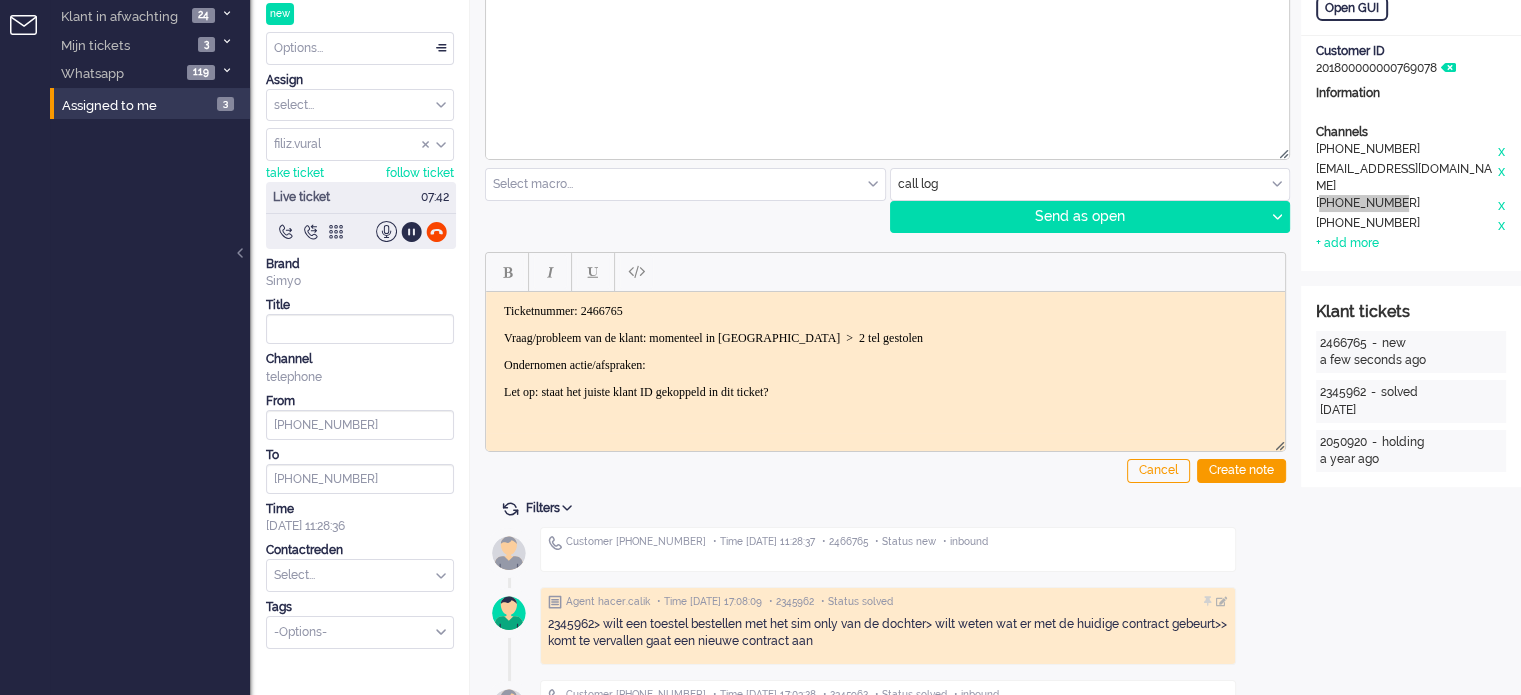 click on "Vraag/probleem van de klant: momenteel in [GEOGRAPHIC_DATA]  >  2 tel gestolen" at bounding box center (885, 337) 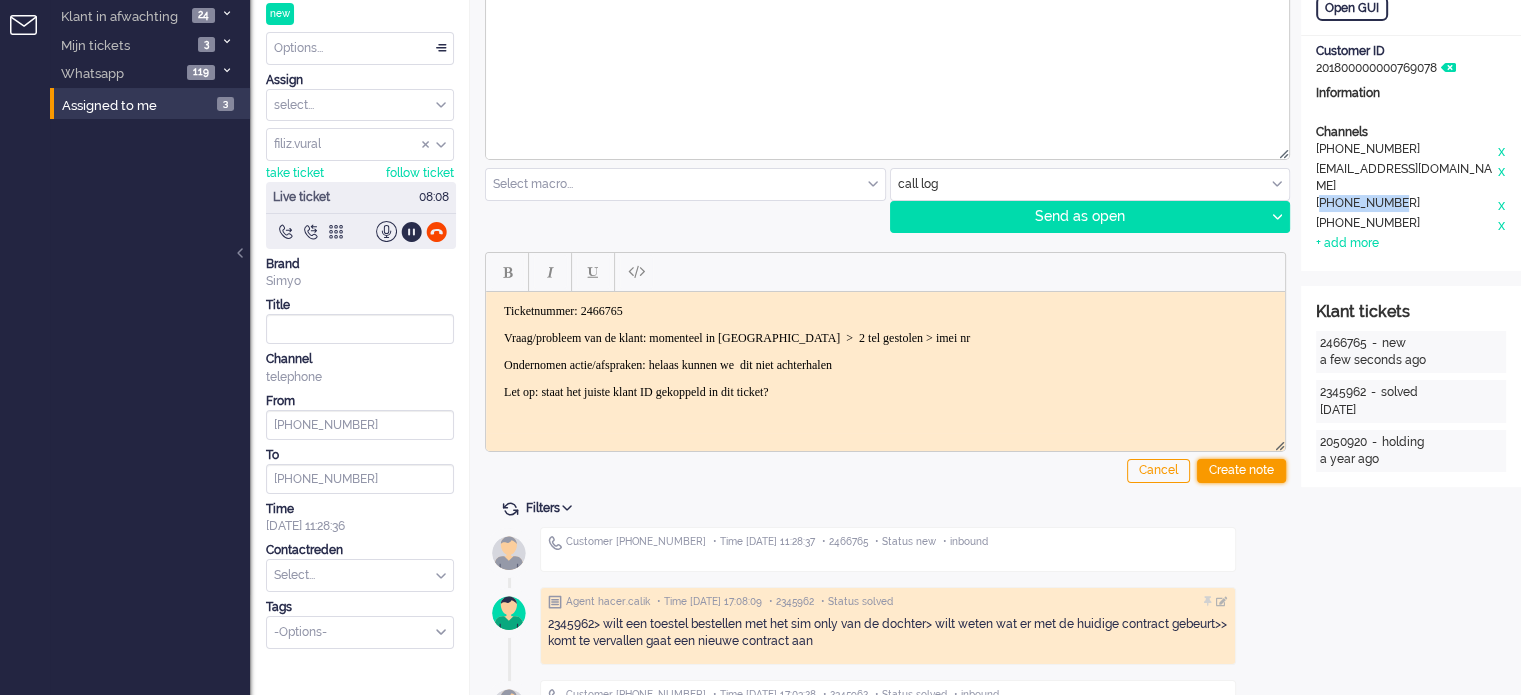 click on "Create note" at bounding box center (1241, 471) 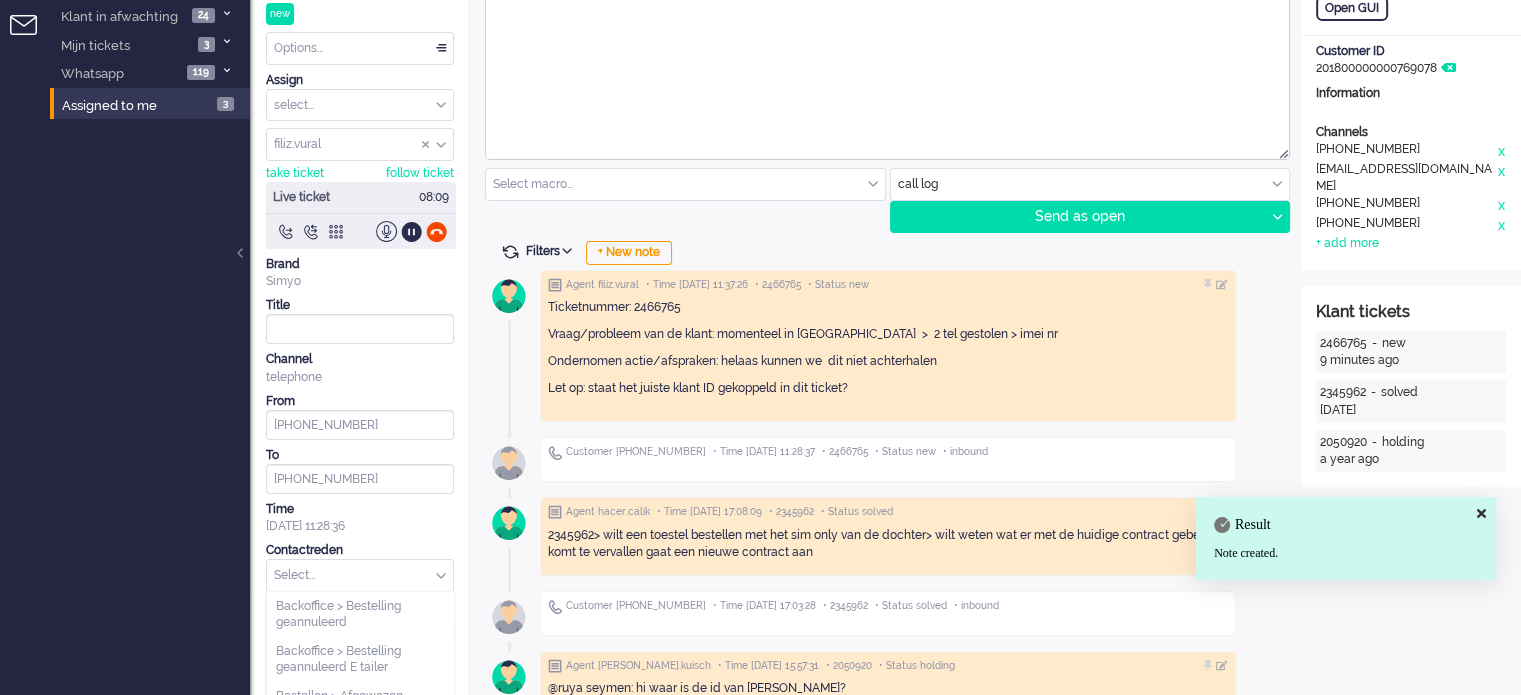 click at bounding box center [360, 575] 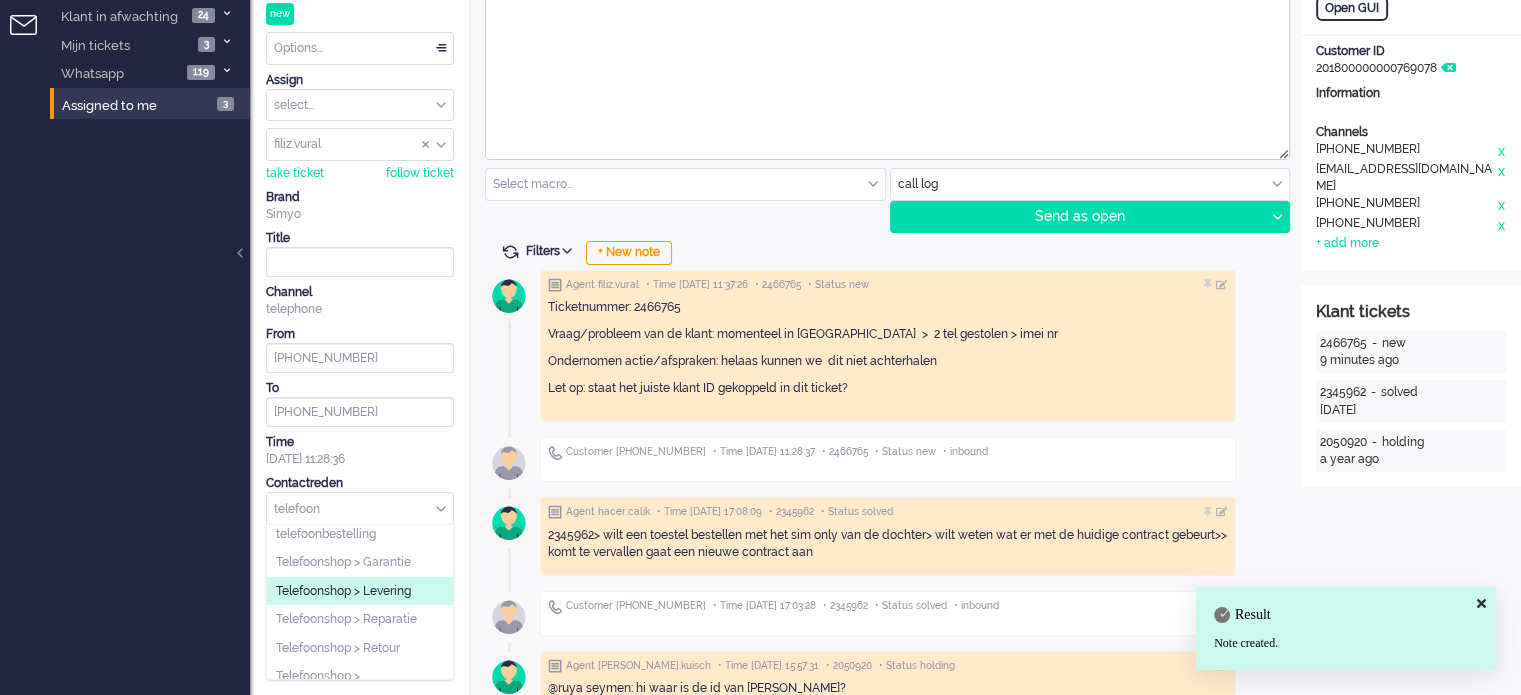 scroll, scrollTop: 77, scrollLeft: 0, axis: vertical 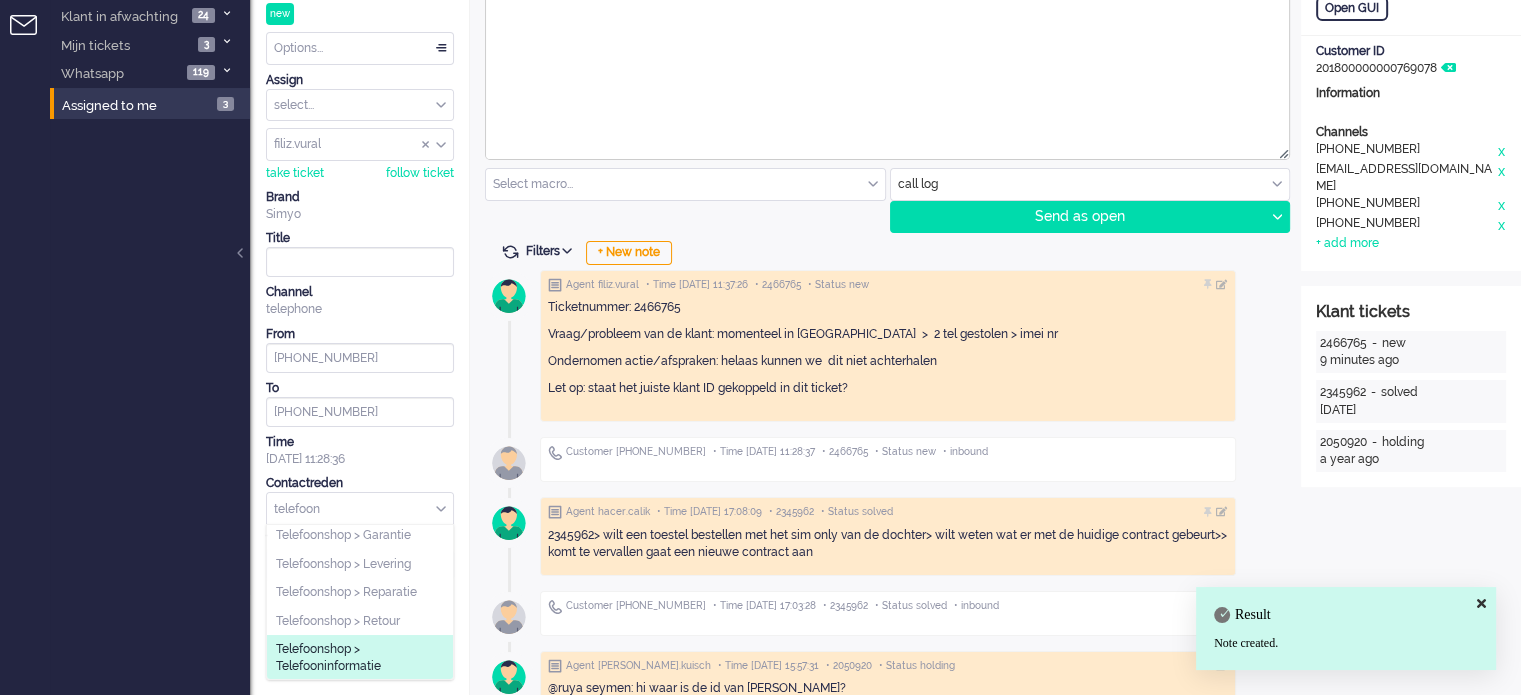 type on "telefoon" 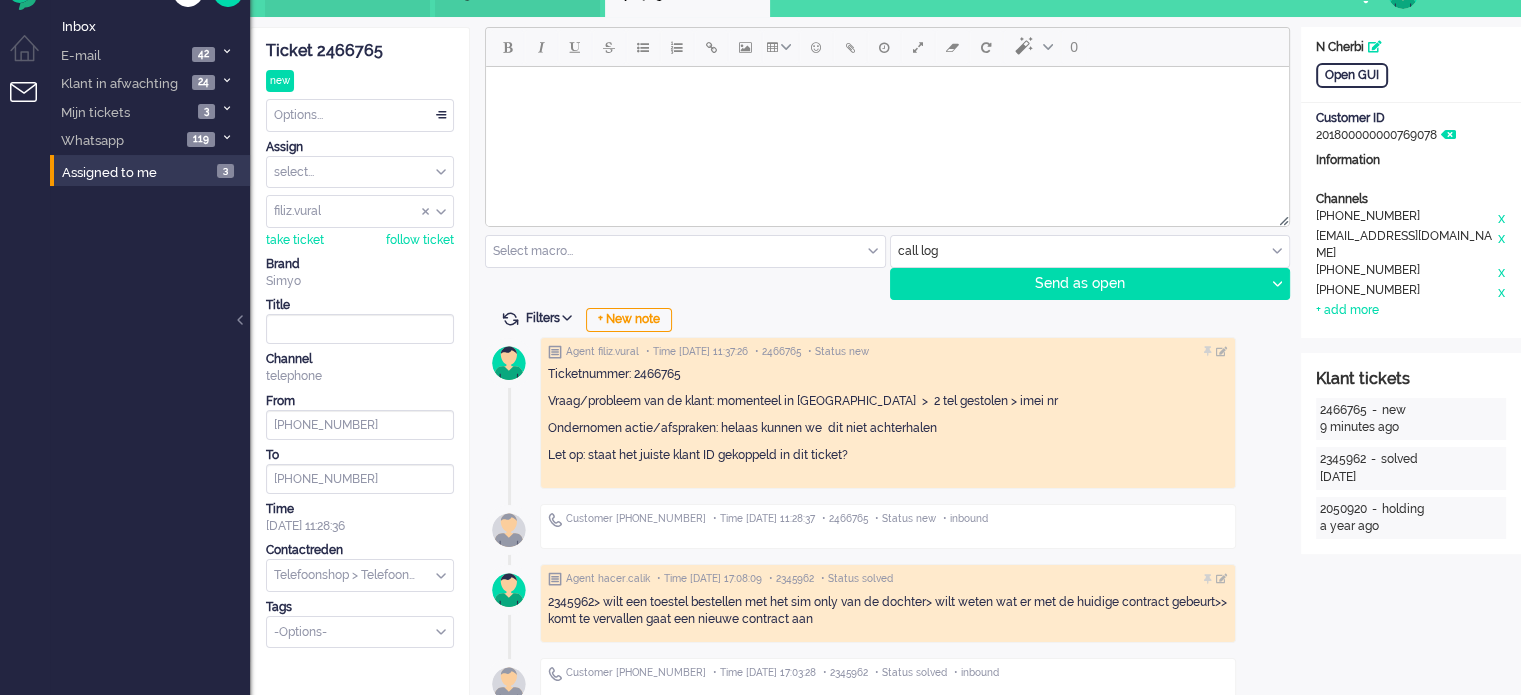 scroll, scrollTop: 0, scrollLeft: 0, axis: both 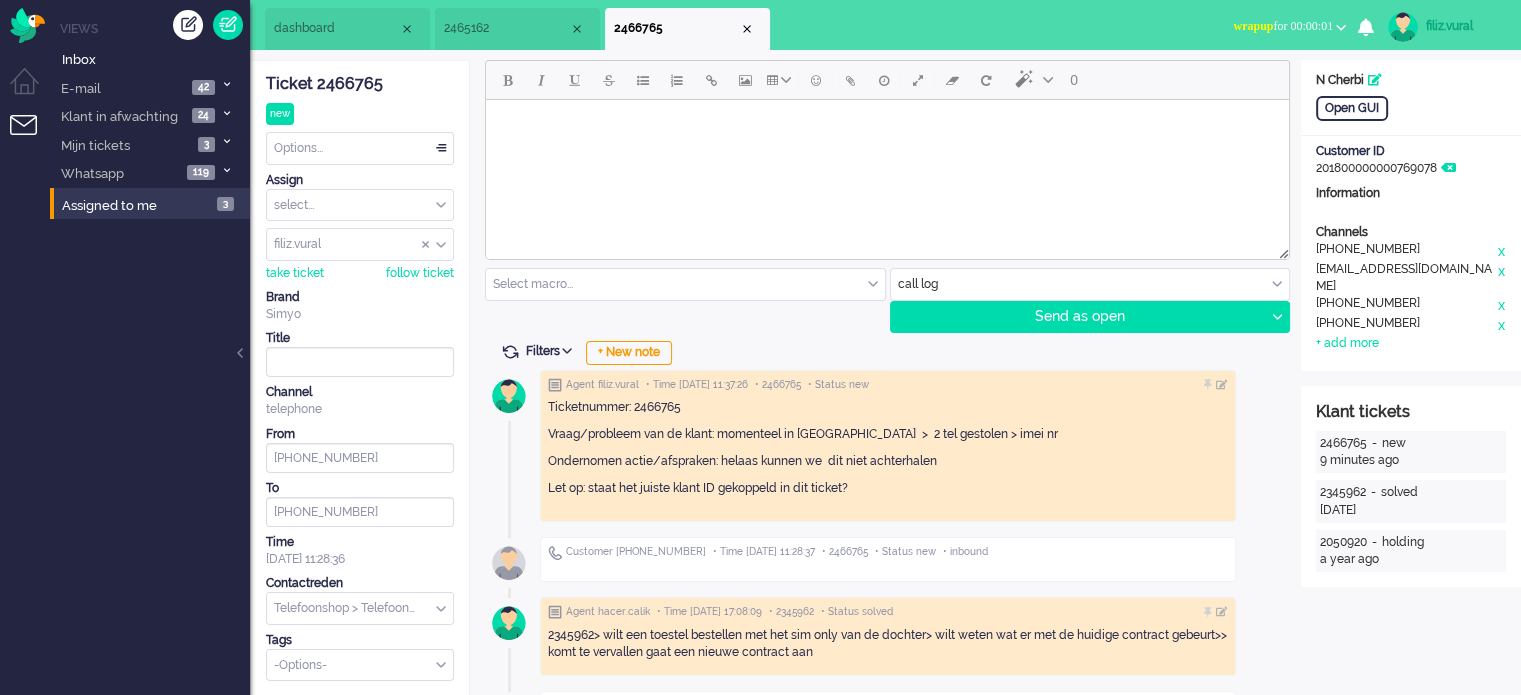 click on "Ticket 2466765 new Watching Options... Set Status Open Pending Holding Solved Set priority Low Medium High Urgent Snooze Duplicate Delete Assign select... Staff Simyo Finance Simyo Klantenservice Simyo Mailteam+ [PERSON_NAME] Simyo Webcare Simyo 3rd Party Simyo Operations Team Backoffice Simyo Opzeggingen Team [PERSON_NAME] Team Sean NPS Detractors Simyo Datacoulance Terugbelafspraak Order goedkeuren Gegevens wijzigen Betalingsregeling Coulances Finance Overig Cadeaubrigade Uitstel van betaling App of Chat escalatie Verzoeken WFT Netwerkklachten Team Social Toestelvragen Test Incasso Vriendendeal nog niet actief Team Privacy Macro aanpassingen unassign group filiz.[PERSON_NAME].[PERSON_NAME].[PERSON_NAME].boven arnoud.kaldenbach arvinash.gunputsing arzum.[PERSON_NAME].[PERSON_NAME].[PERSON_NAME].[PERSON_NAME].eceustundag aysegul.berkbulut Bart.[PERSON_NAME].[PERSON_NAME].yuceer bulent.[PERSON_NAME].[PERSON_NAME].perkgoz cavide.yildirir cendy.thakoer coen.degraaf [PERSON_NAME].el-[PERSON_NAME].arslan To" at bounding box center [360, 371] 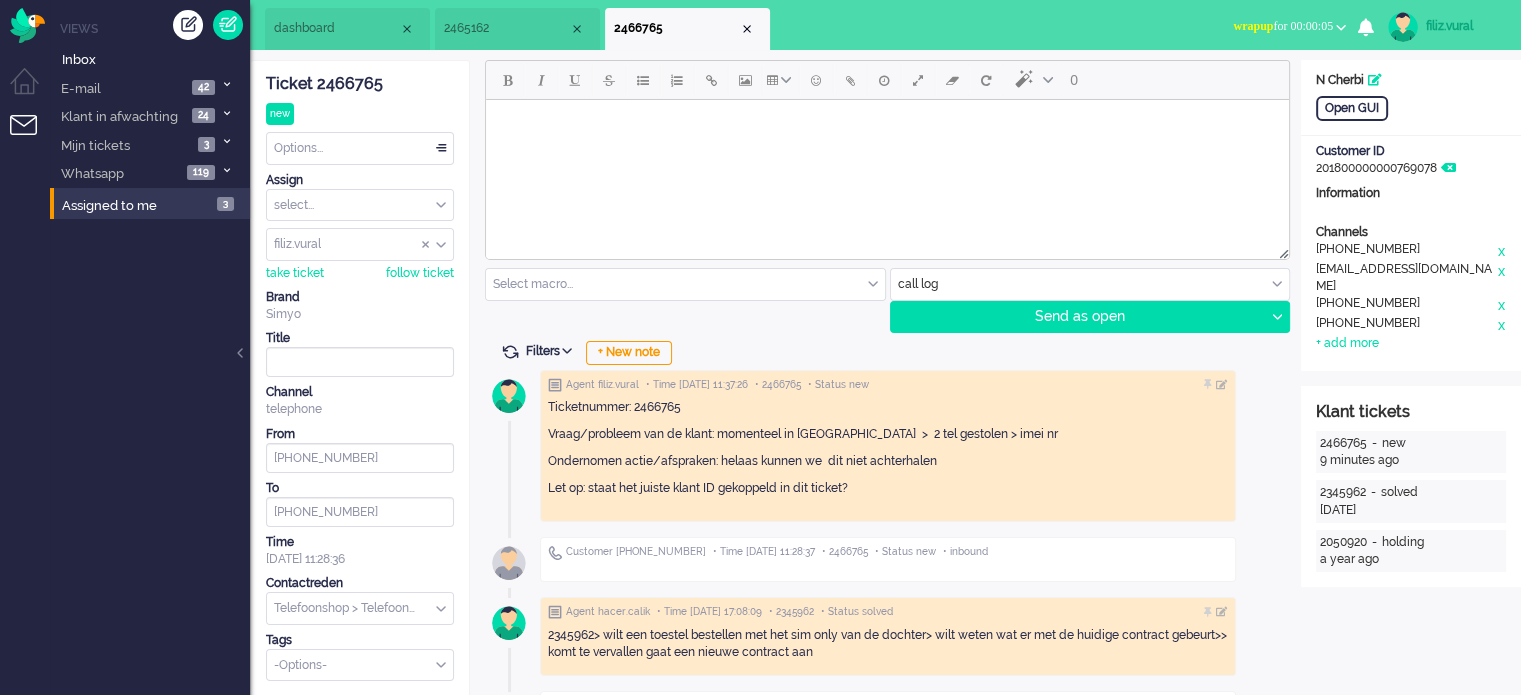 click on "Options..." at bounding box center [360, 148] 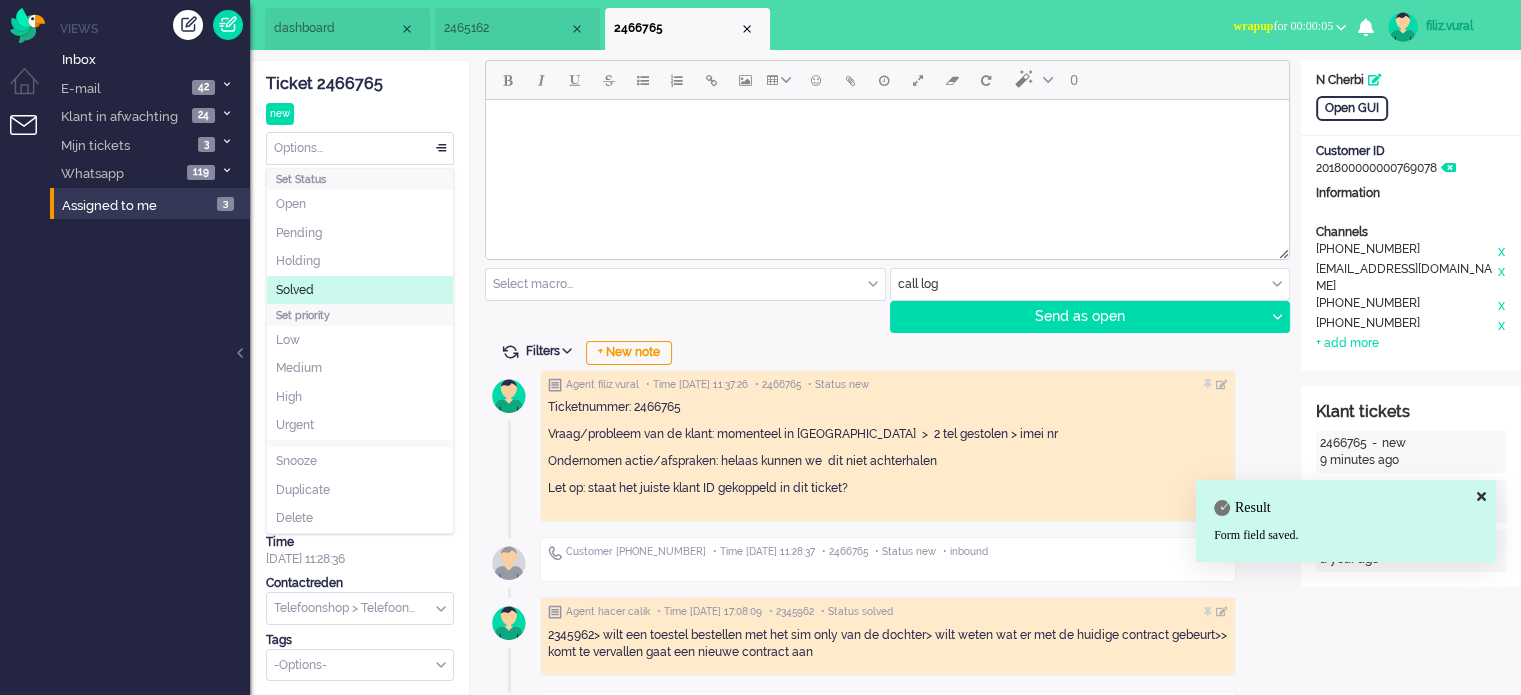 click on "Solved" 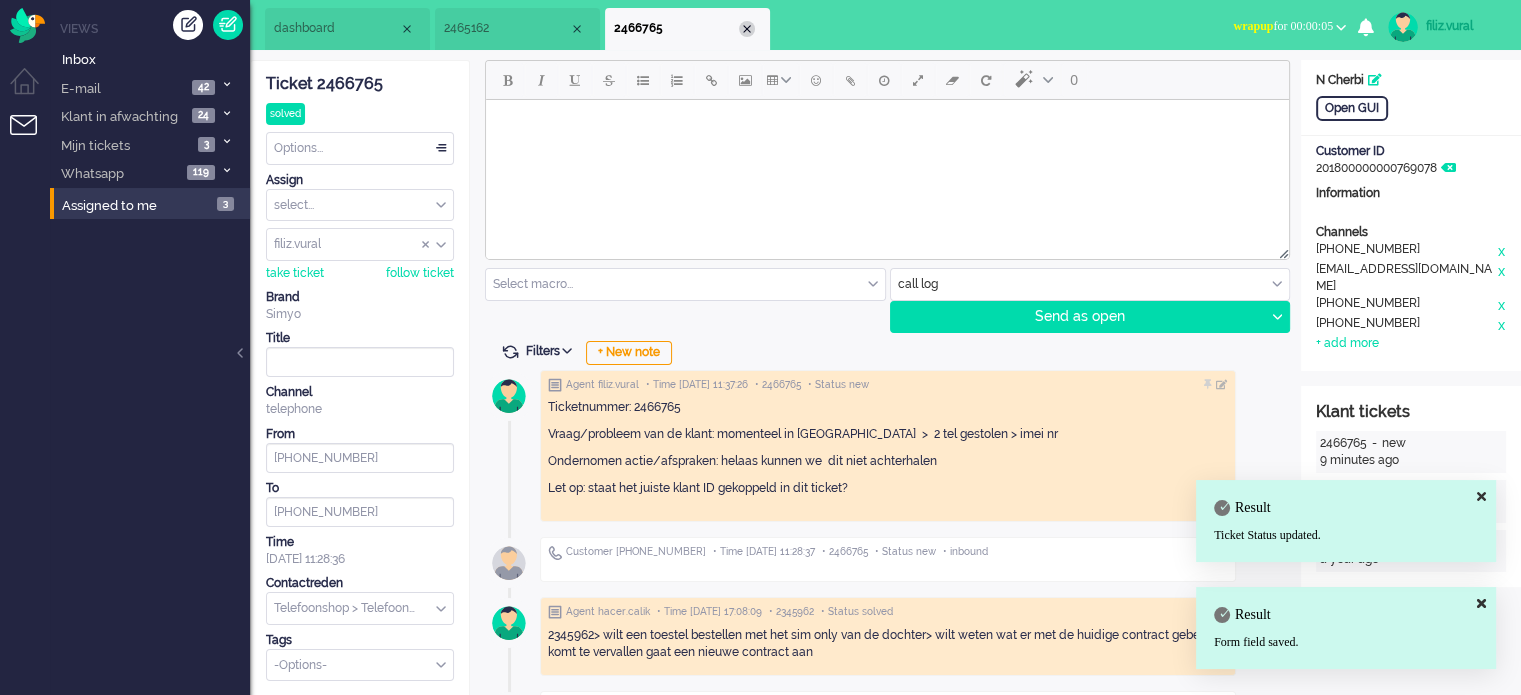 click at bounding box center (747, 29) 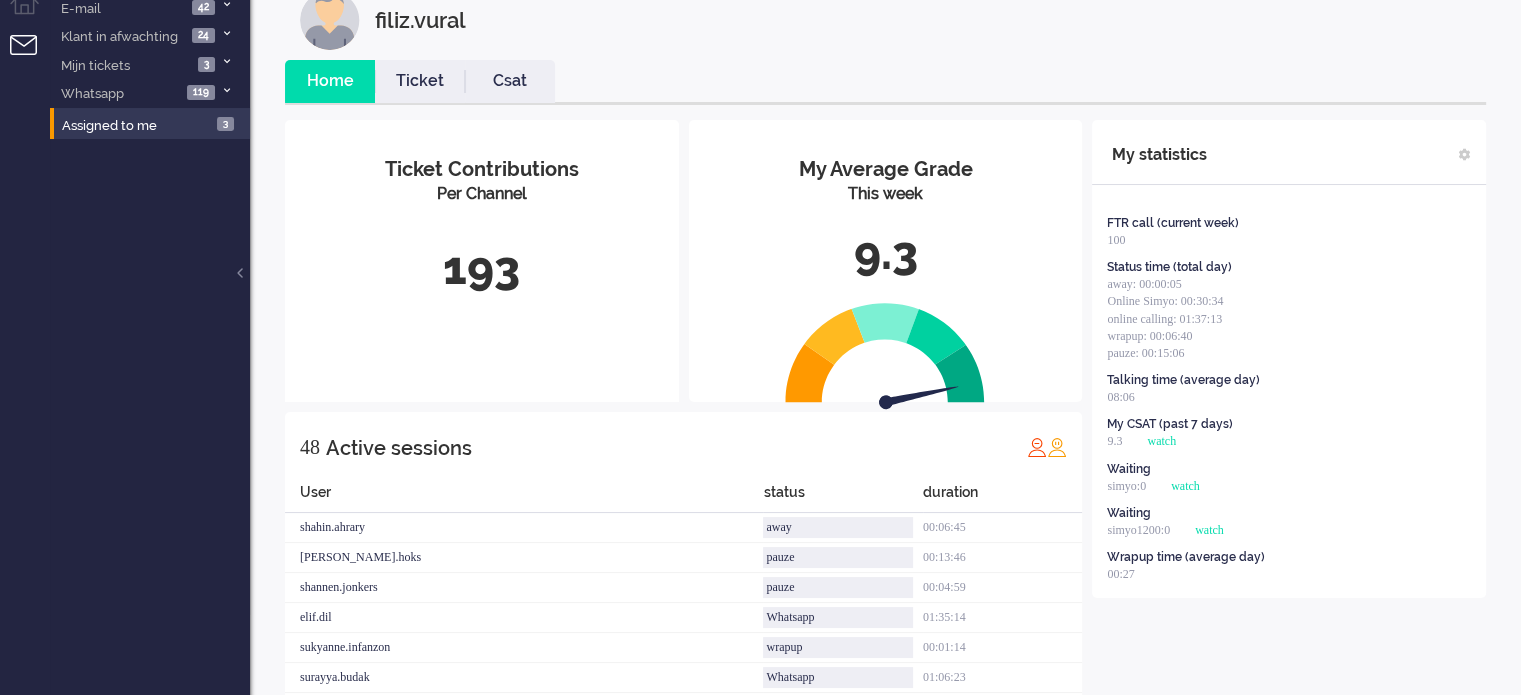 scroll, scrollTop: 0, scrollLeft: 0, axis: both 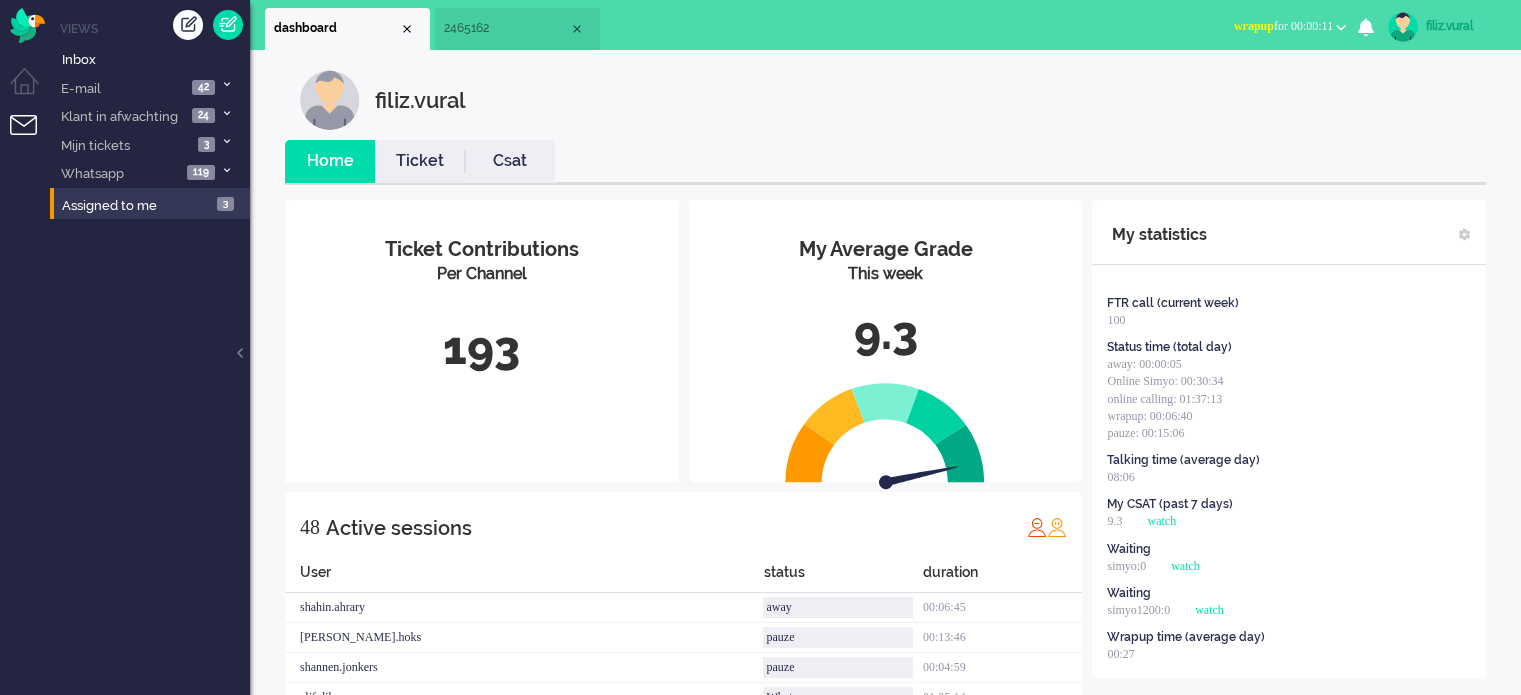 click on "filiz.vural Home Ticket Csat My Average Grade This week 9.3 Ticket Contributions Per Channel 193 48 Active sessions User status duration shahin.ahrary away 00:06:45 [PERSON_NAME].hoks pauze 00:13:46 shannen.[PERSON_NAME] 00:04:59 elif.dil Whatsapp 01:35:14 [PERSON_NAME].infanzon wrapup 00:01:14 surayya.budak Whatsapp 01:06:23 tim.alting away 02:34:04 [PERSON_NAME].kraats Whatsapp 00:10:06 [PERSON_NAME].abdi away 01:37:46 [PERSON_NAME].groeneweg away 03:06:15 huma.sayed wrapup 00:00:03 leontine.penning online calling outbound 00:03:34 [PERSON_NAME].dekorte wrapup 00:05:58 dana.el-issa Whatsapp 00:51:22 canan.perkgoz away 02:23:37 [PERSON_NAME].bosson pauze 00:12:58 sevda.polatli wrapup 00:00:15 Ayfer.Unal away 00:02:56 didi.[PERSON_NAME] Finance 03:51:23 sedat.yildiz online calling 00:09:52 [PERSON_NAME].souverijn Whatsapp 00:57:17 [PERSON_NAME].eceustundag online calling 00:02:11 janny.devries pauze 00:05:59 roeqajja.hosain Social 02:32:54 dyna.verdonk Finance 02:44:54 makbule.ozgur pauze 00:09:45 zeynep.komurcu online calling outbound 00:08:03 [PERSON_NAME].rovers Whatsapp 00:25:10" at bounding box center (885, 1079) 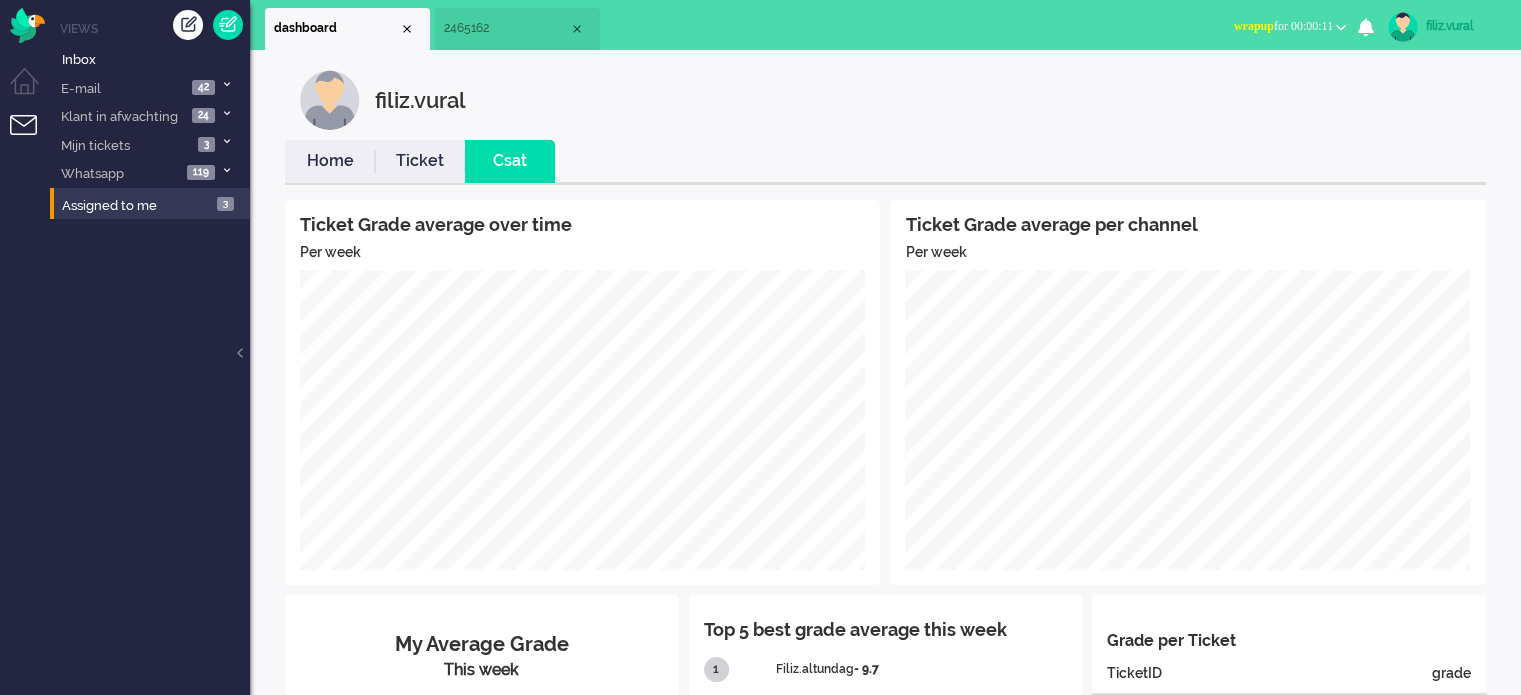 click on "Home" at bounding box center [330, 161] 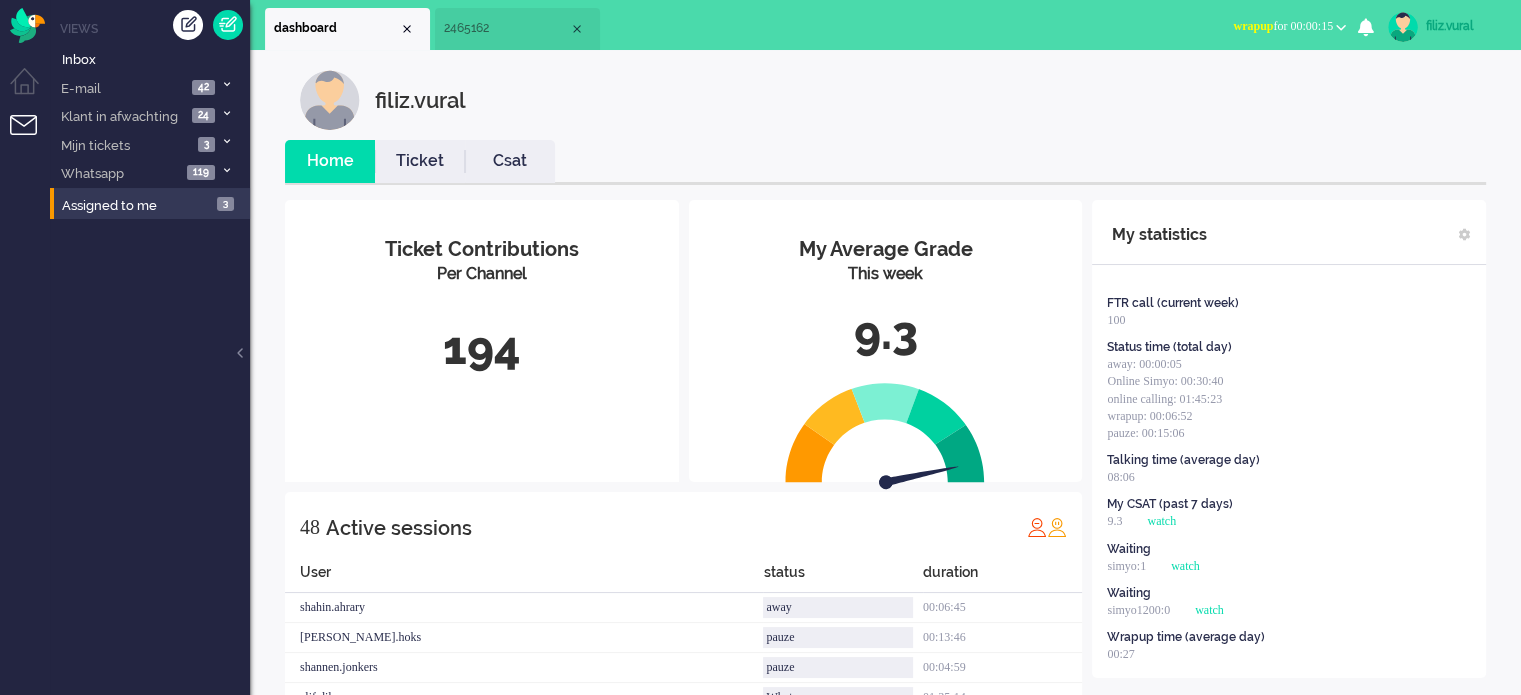 click on "Social
Whatsapp
Facebook
Forum
Email verwerken
Online simyo
Pauze
Meeting
Toilet of koffie
Lunchpauze
Coaching
Email+    Nummerbehoud Senior" at bounding box center [1371, 25] 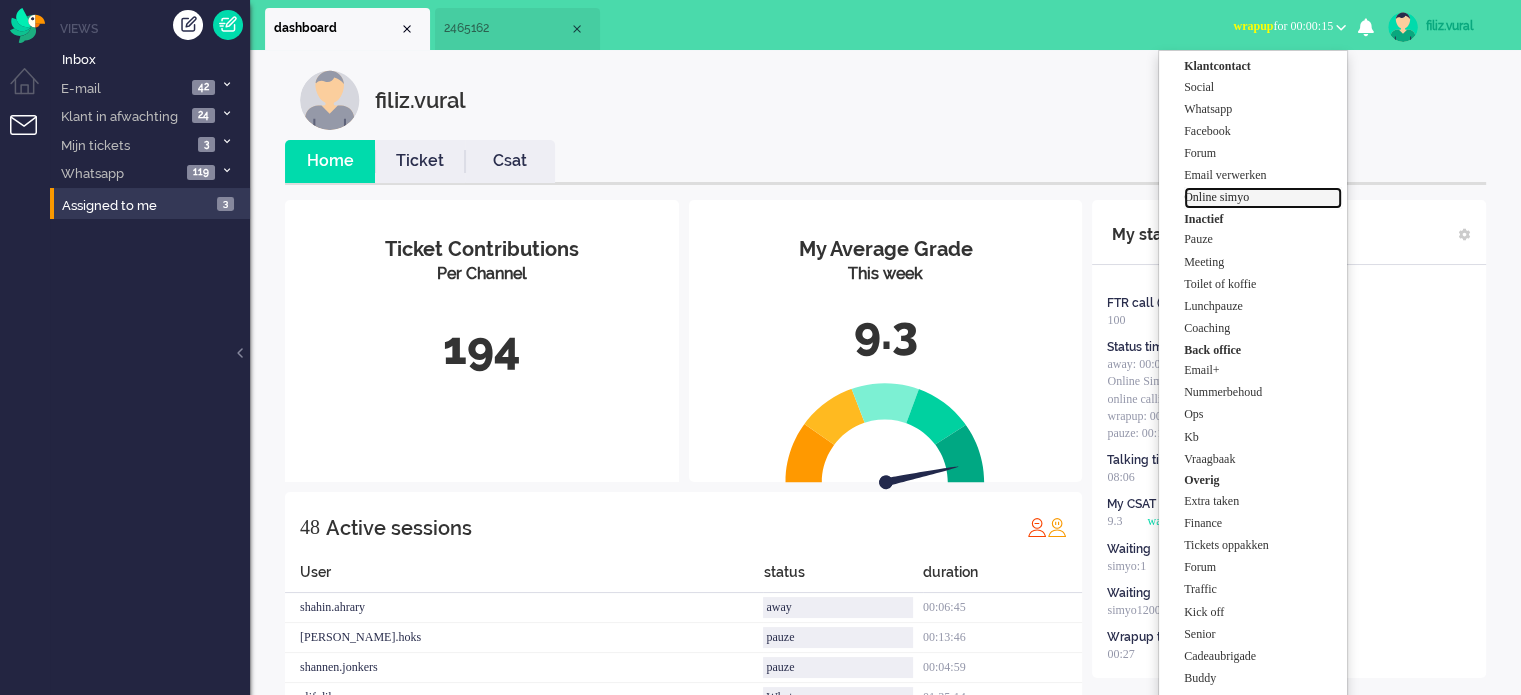 click on "Online simyo" at bounding box center [1263, 197] 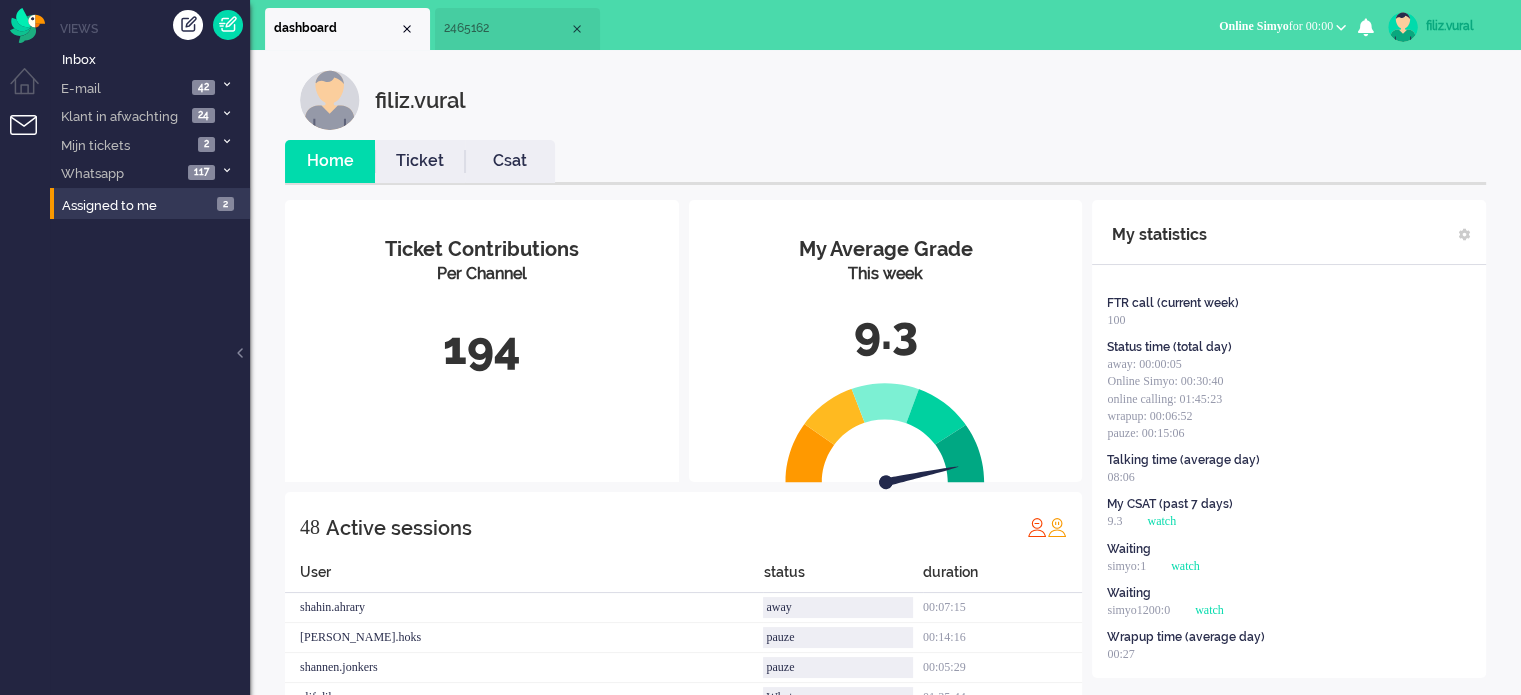 drag, startPoint x: 499, startPoint y: 181, endPoint x: 399, endPoint y: 171, distance: 100.49876 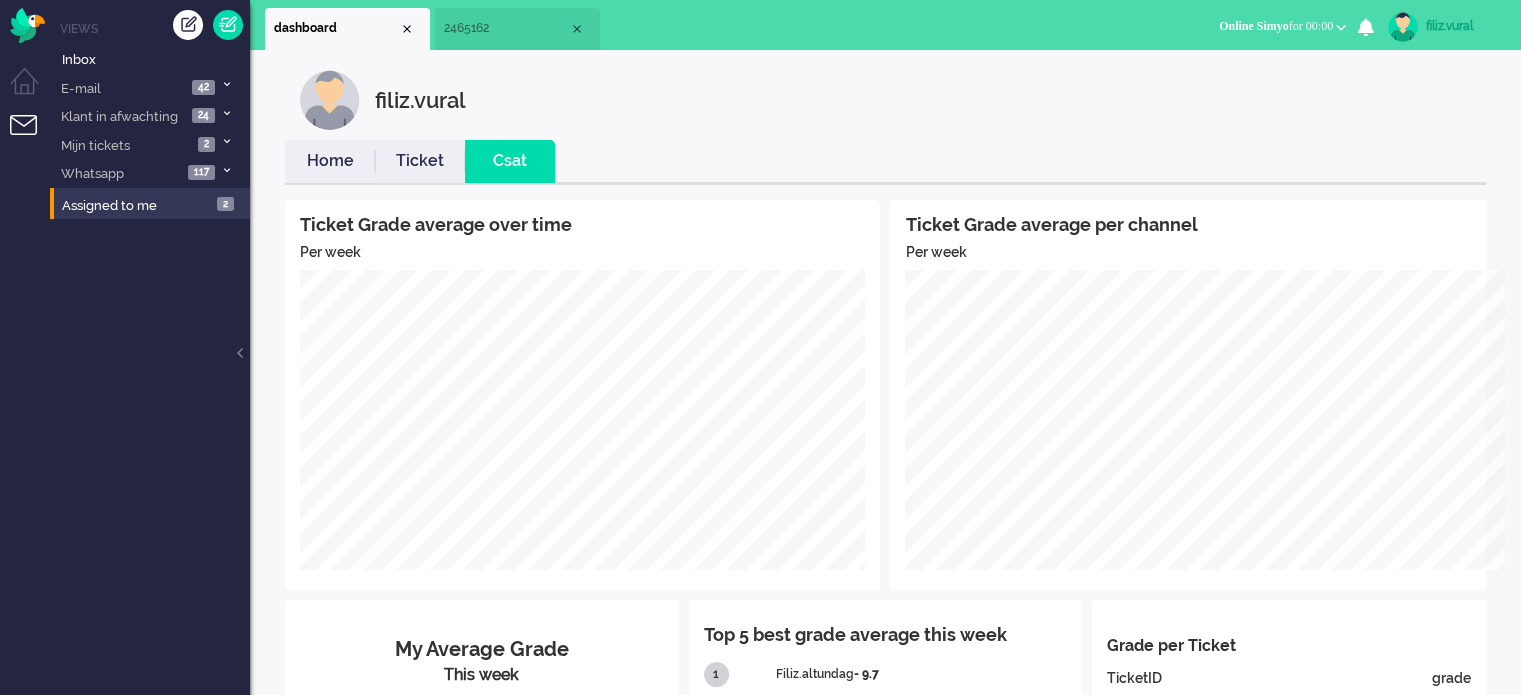click on "Home" at bounding box center [330, 161] 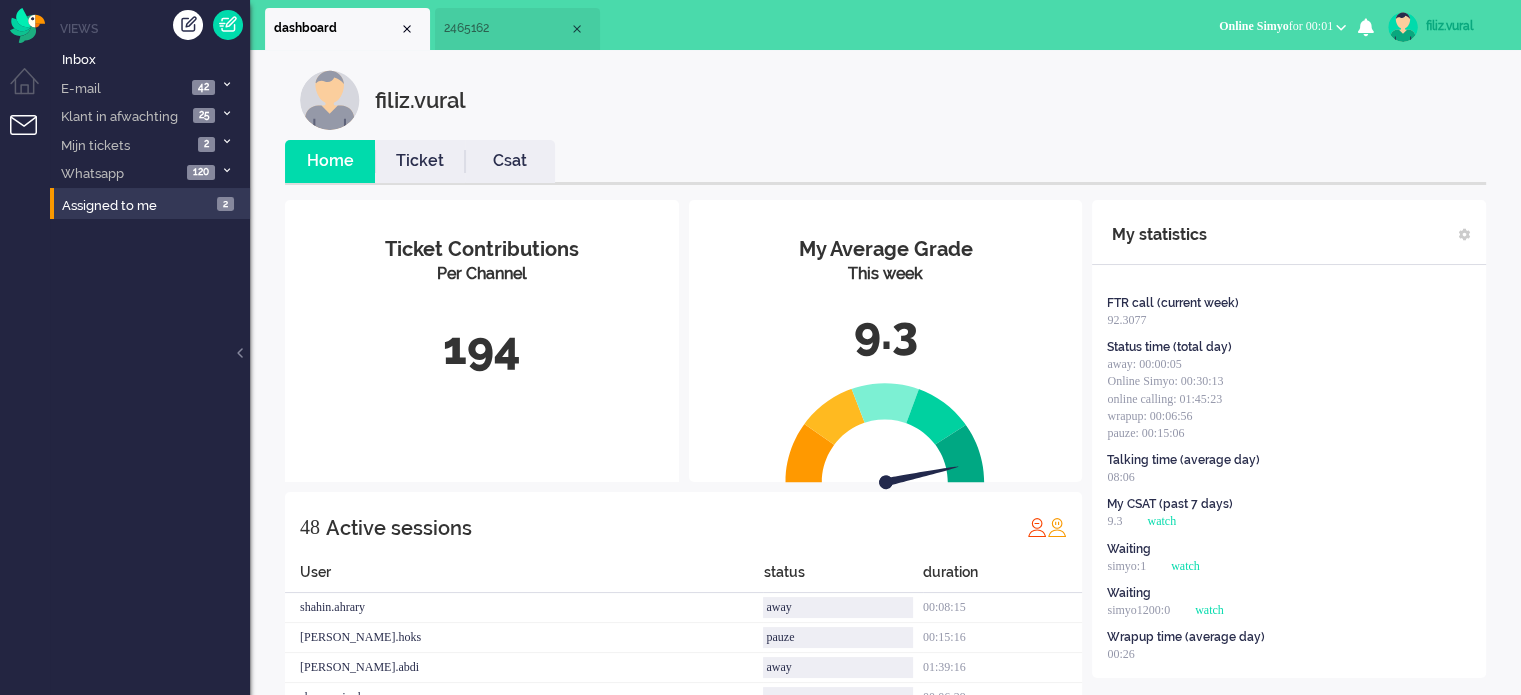 click on "Ticket" at bounding box center [420, 161] 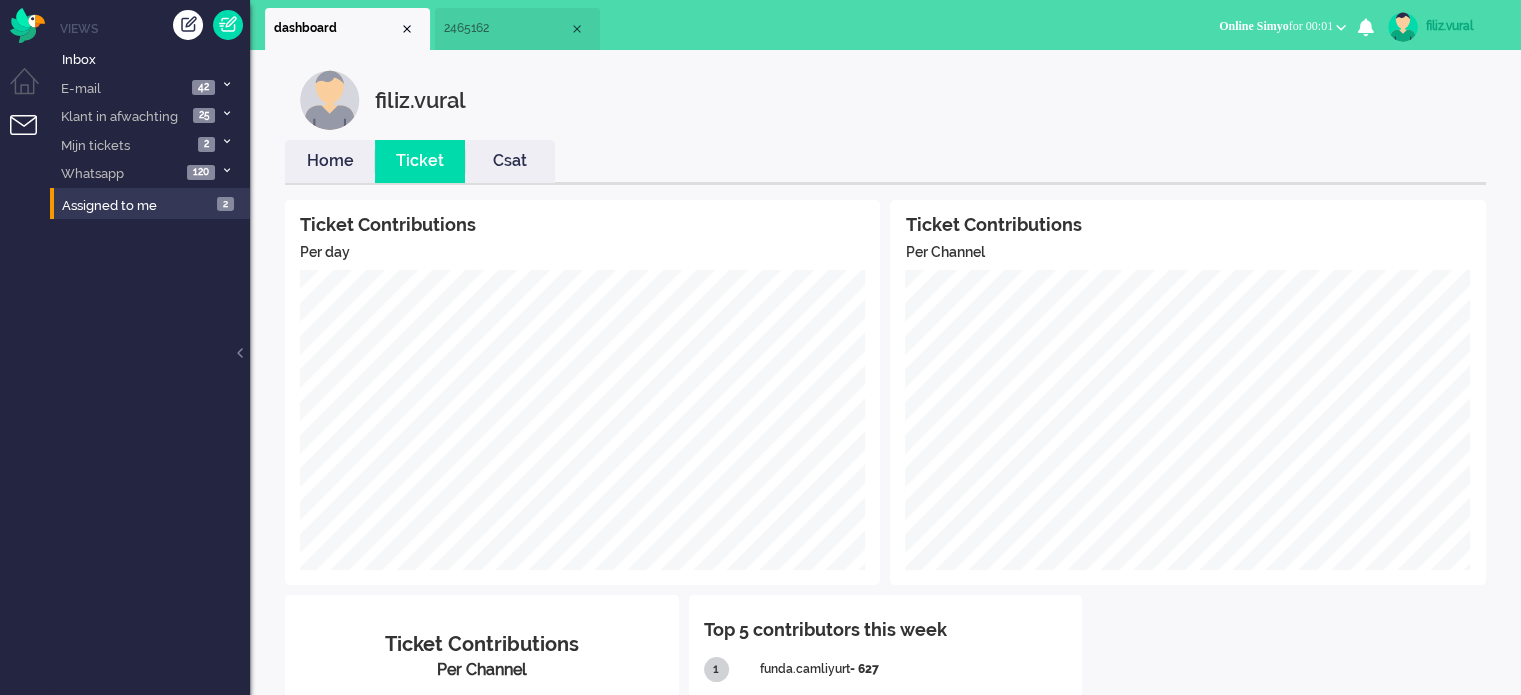 click on "Home" at bounding box center [330, 161] 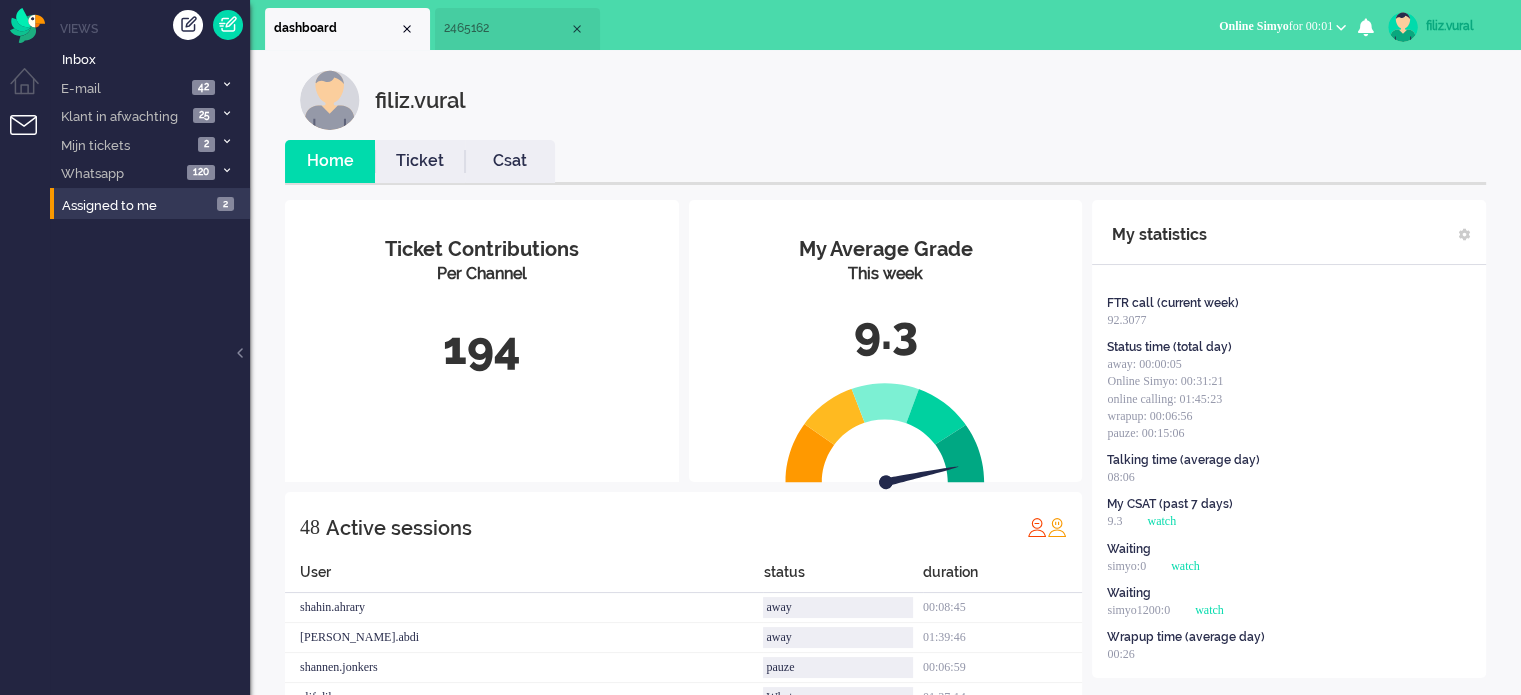 click on "2465162" at bounding box center [506, 28] 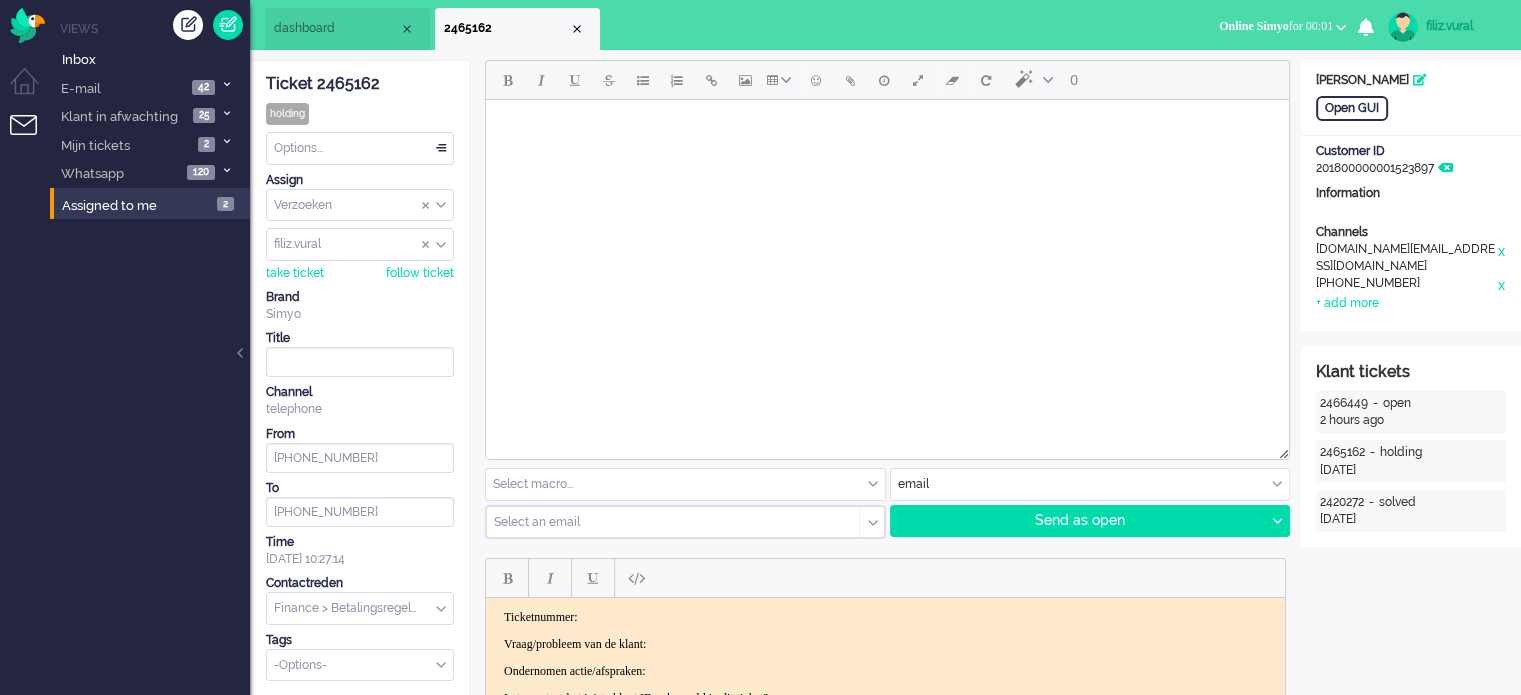 scroll, scrollTop: 400, scrollLeft: 0, axis: vertical 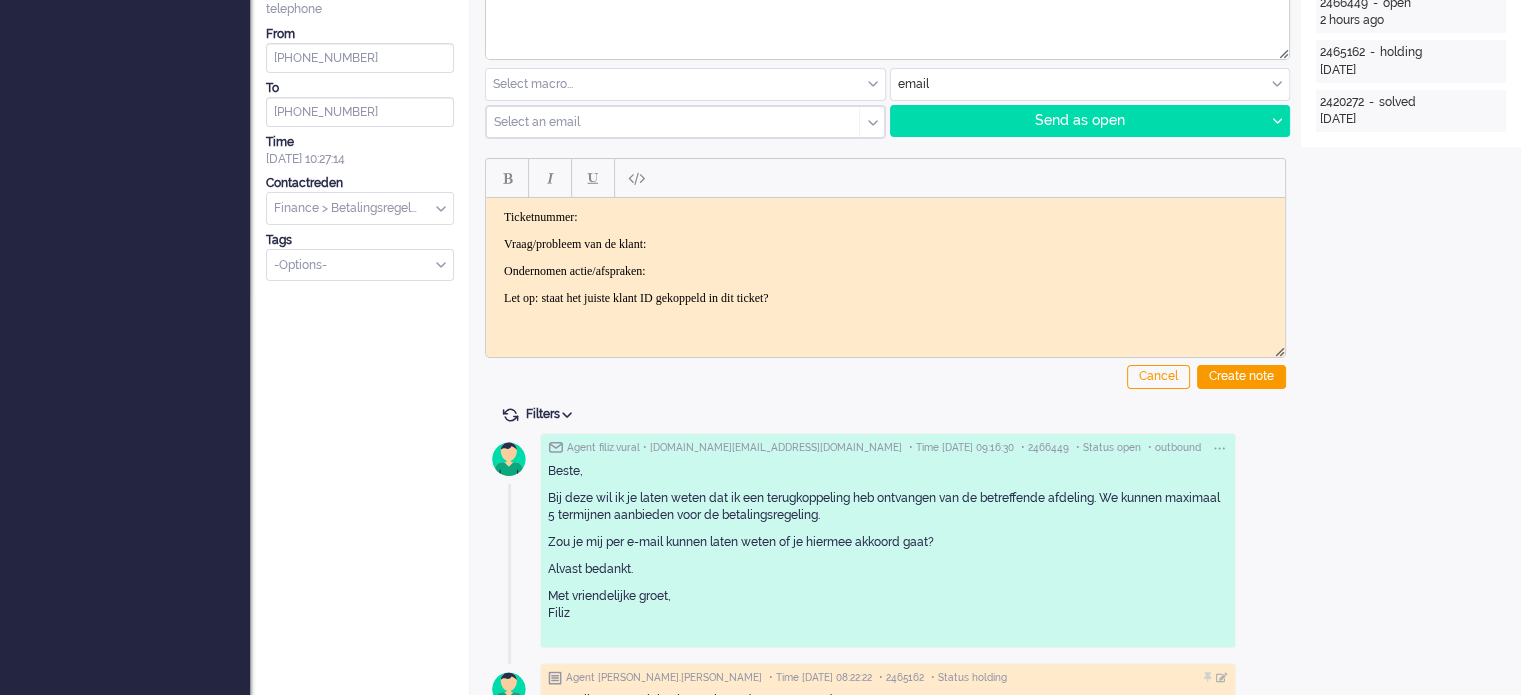click on "Filters   Show events  Only show current ticket  Hide inactive tickets" at bounding box center (885, 416) 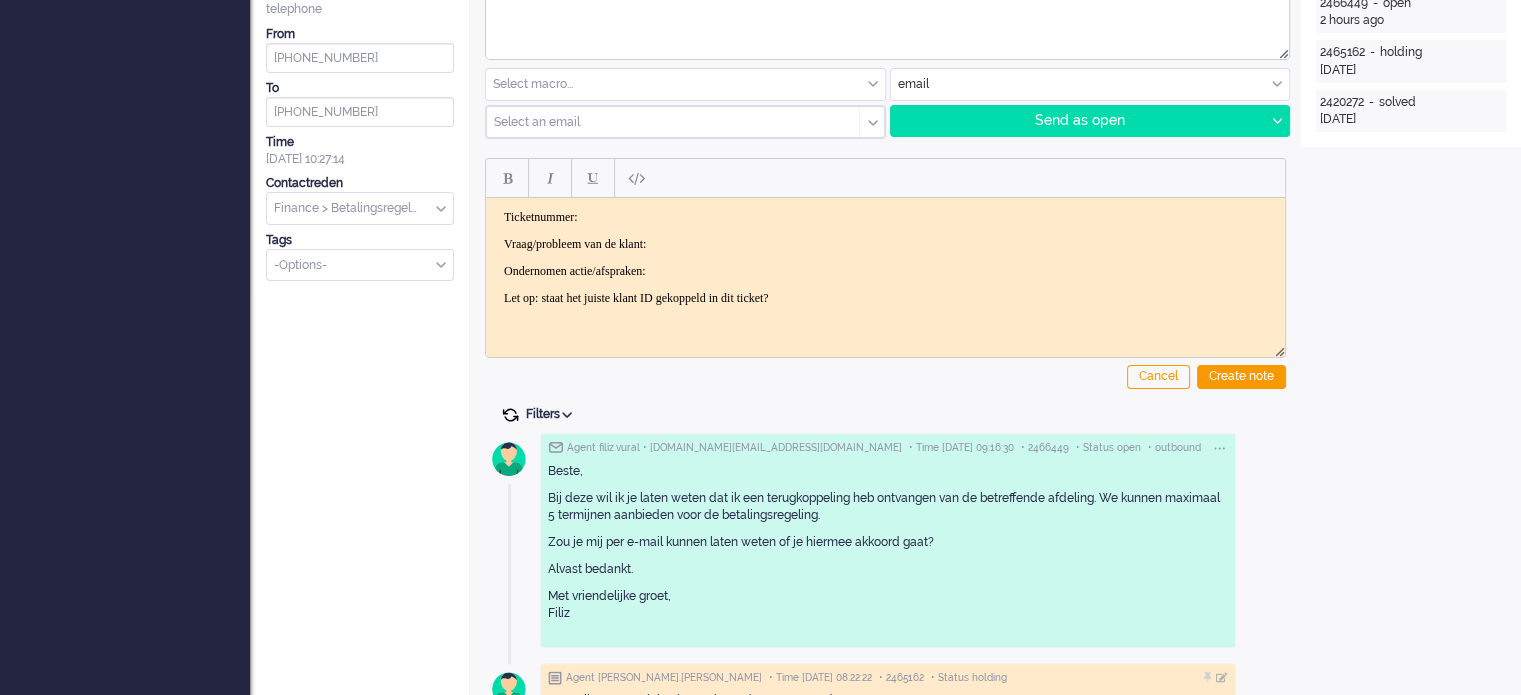 click at bounding box center (510, 415) 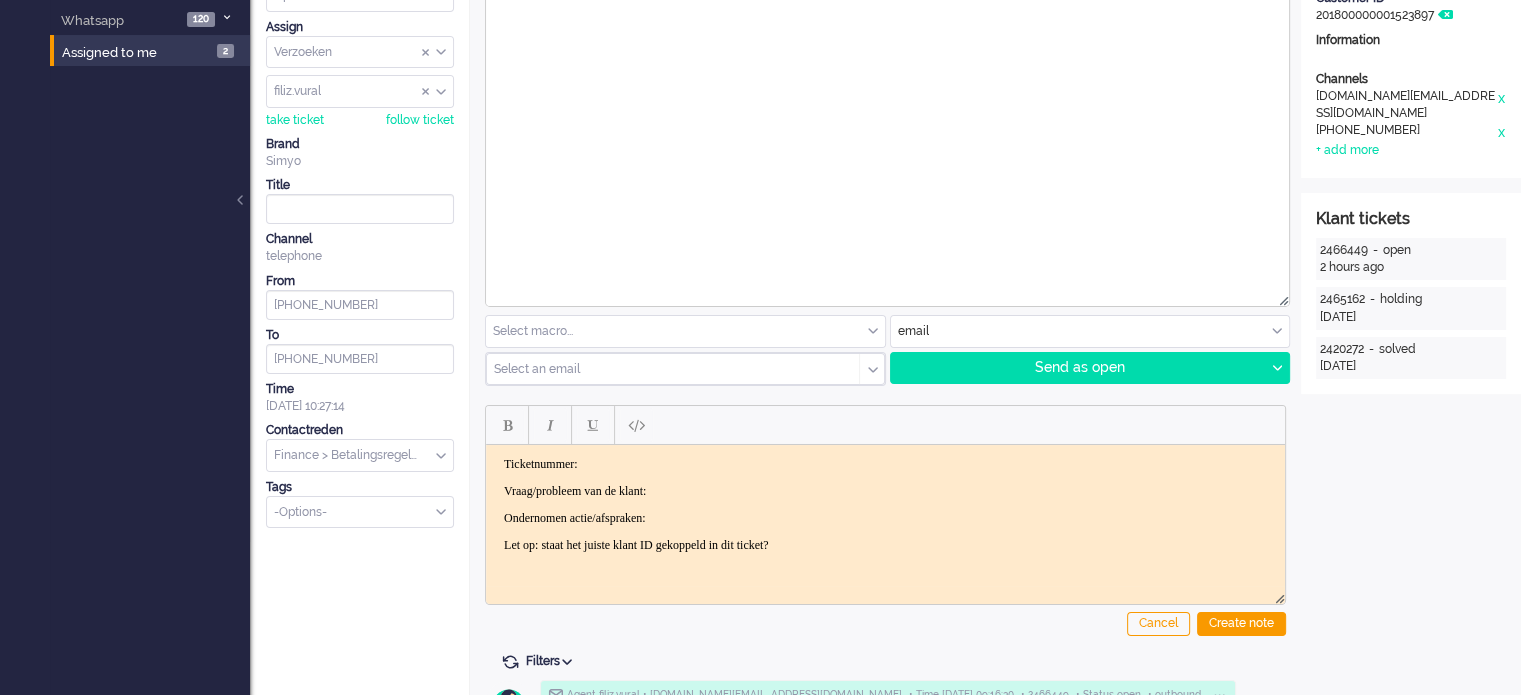 scroll, scrollTop: 0, scrollLeft: 0, axis: both 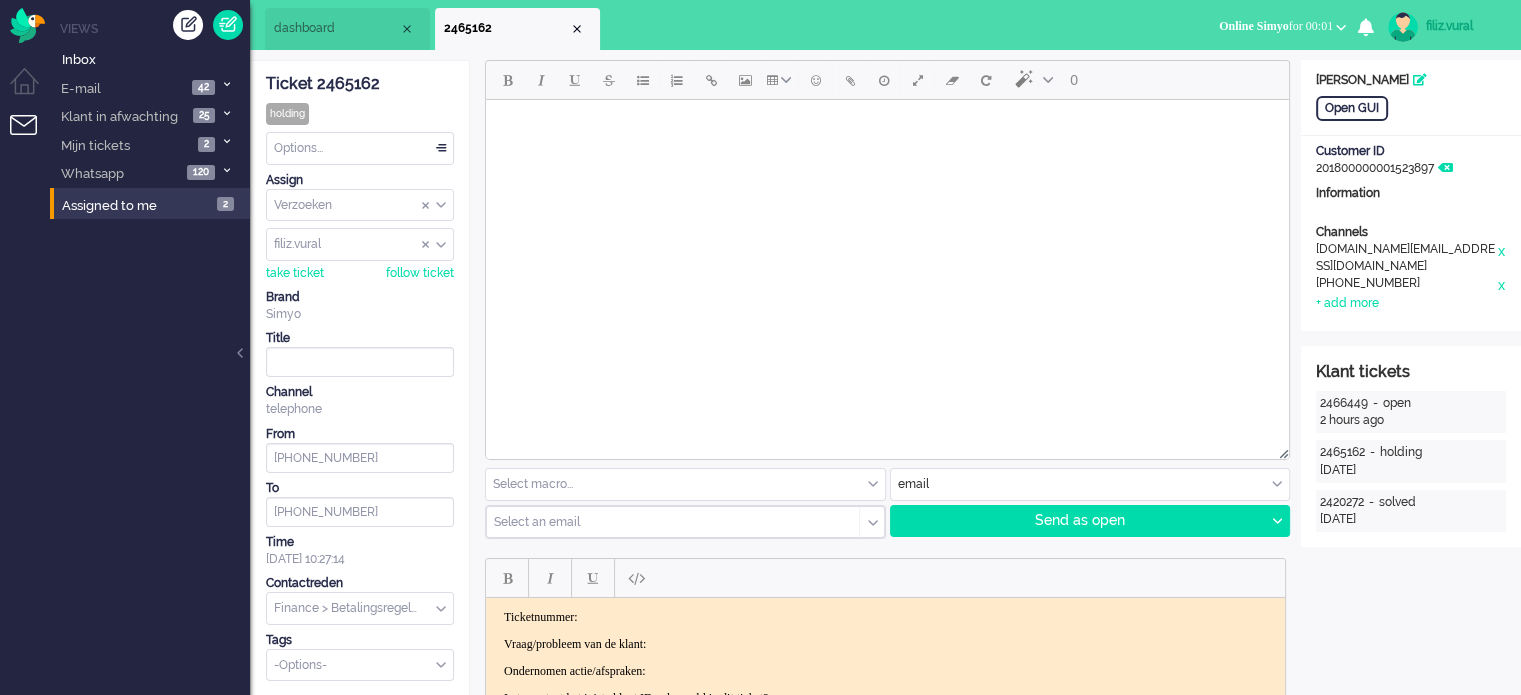 drag, startPoint x: 387, startPoint y: 27, endPoint x: 377, endPoint y: 31, distance: 10.770329 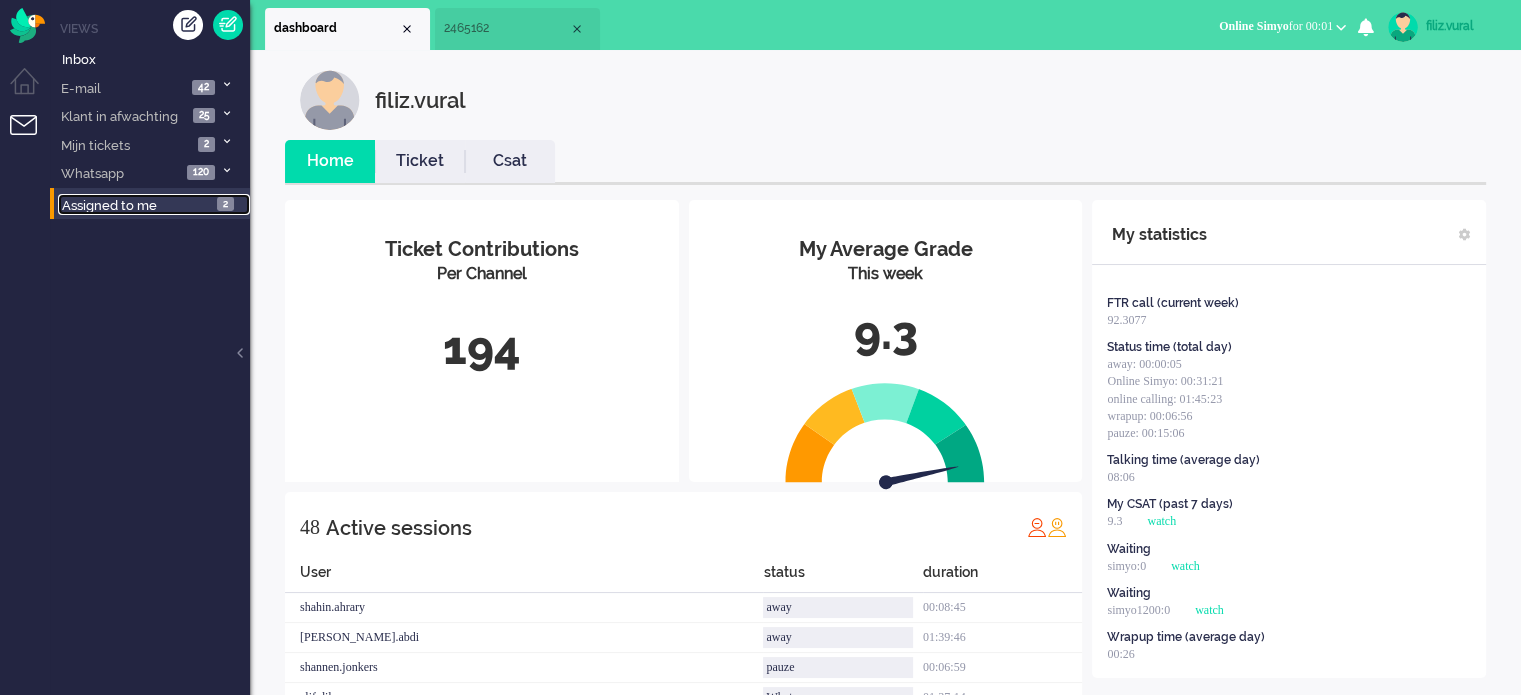 click on "Assigned to me
2" at bounding box center [154, 205] 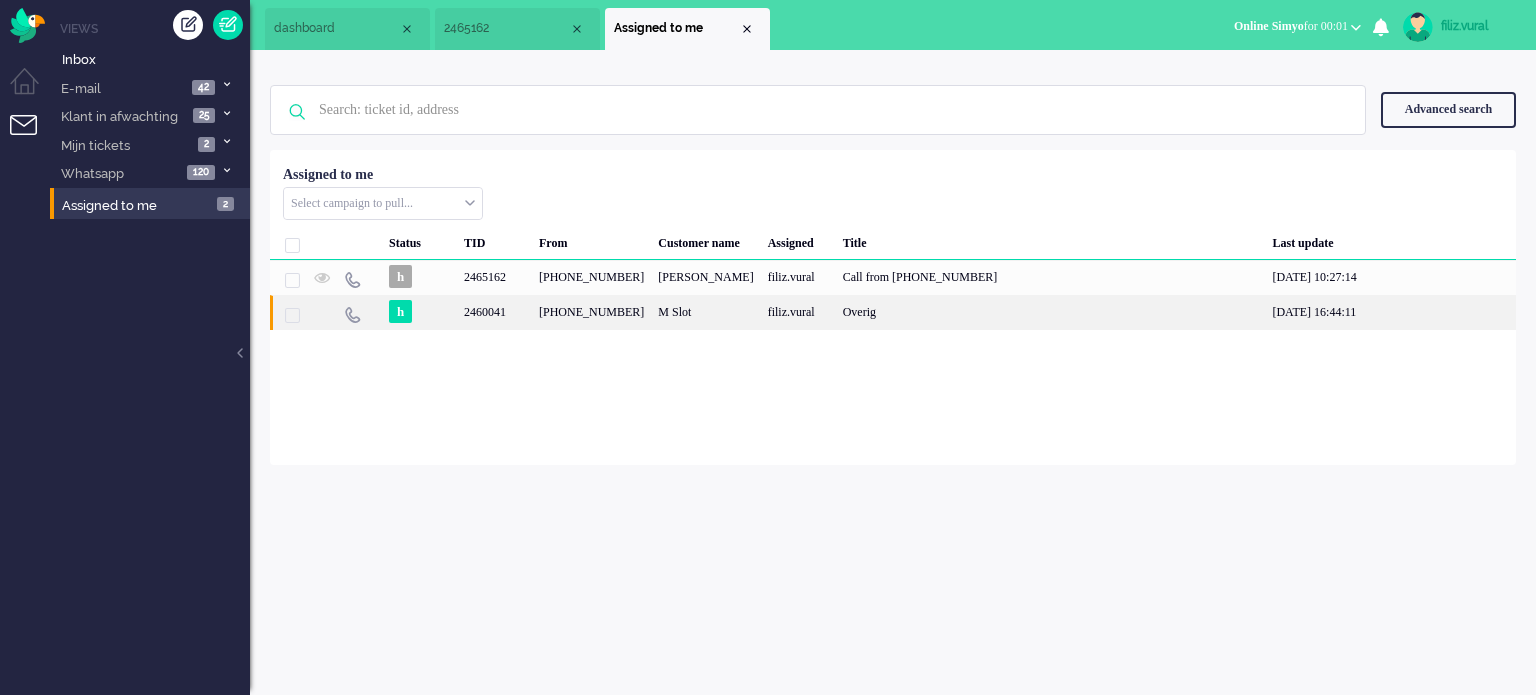 click on "M Slot" 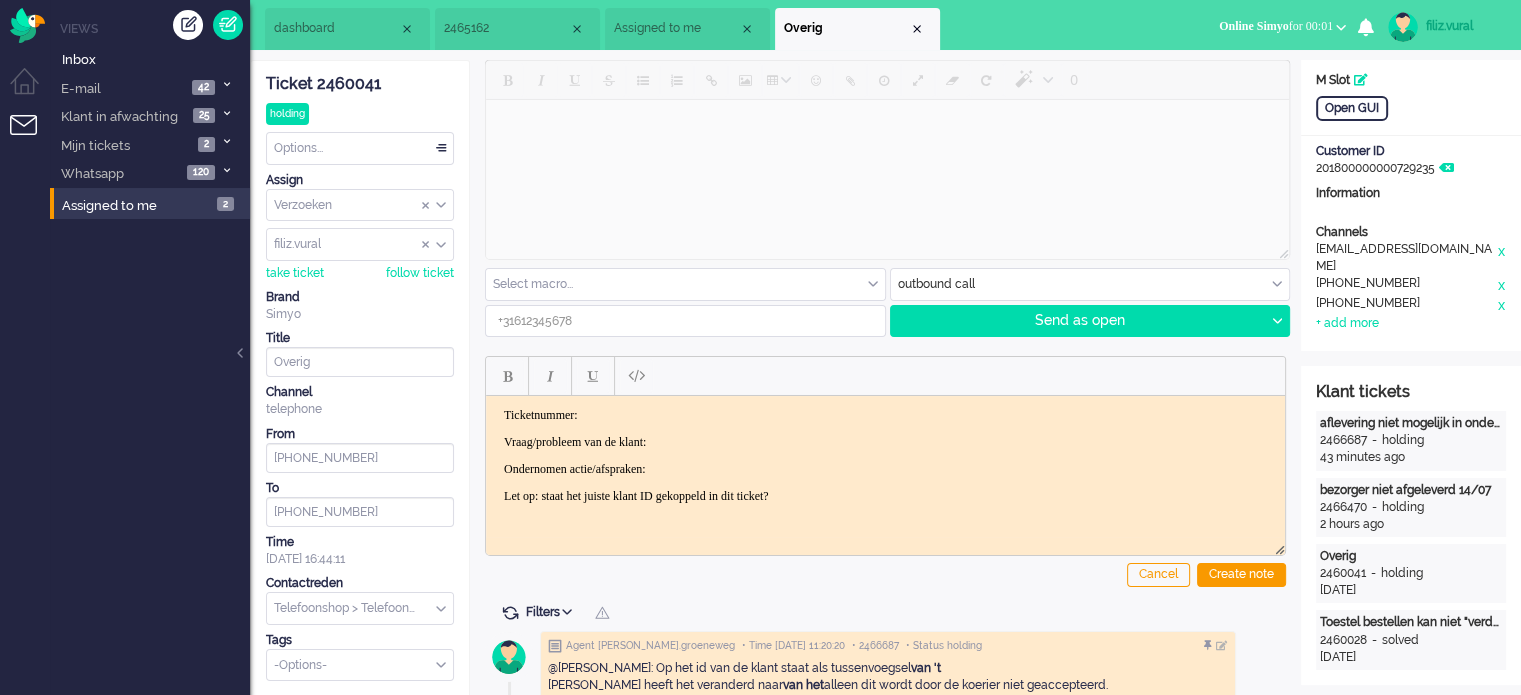 scroll, scrollTop: 0, scrollLeft: 0, axis: both 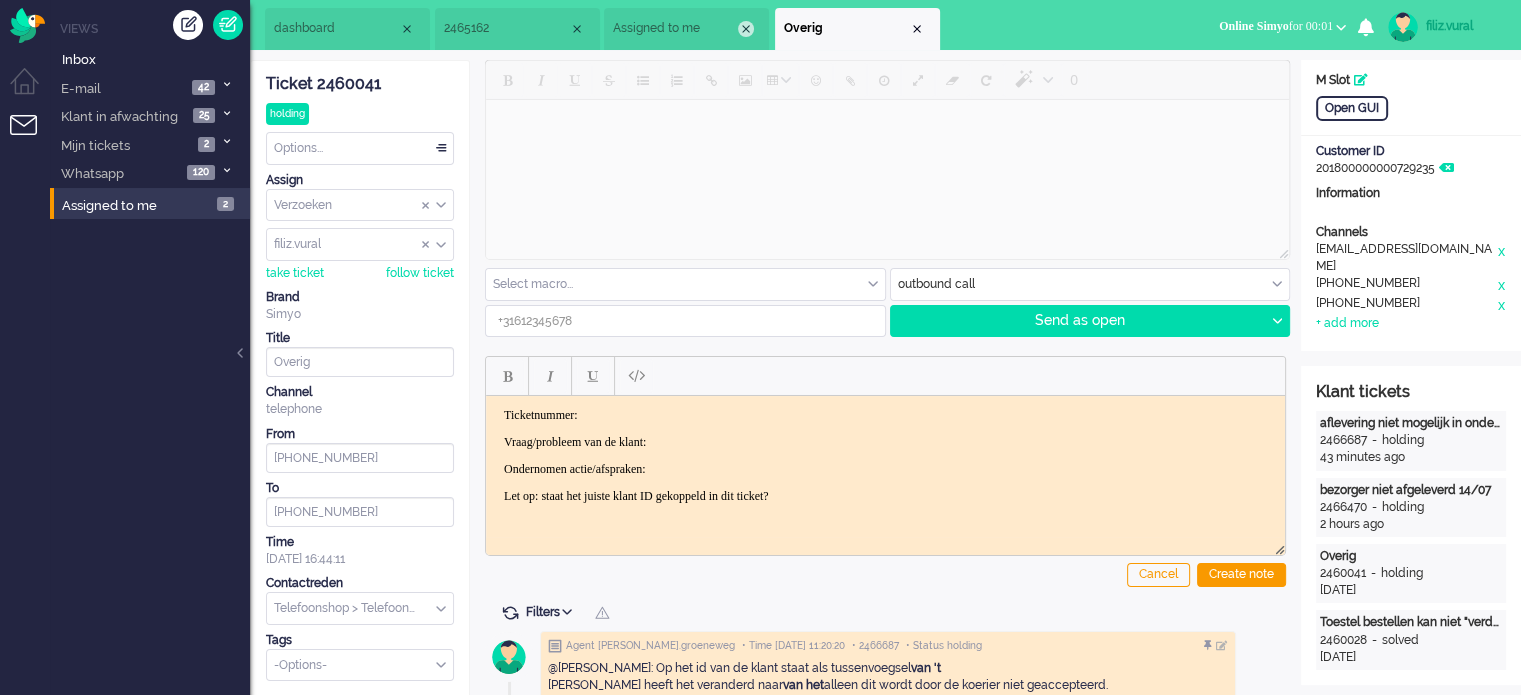 click on "Assigned to me" at bounding box center [686, 29] 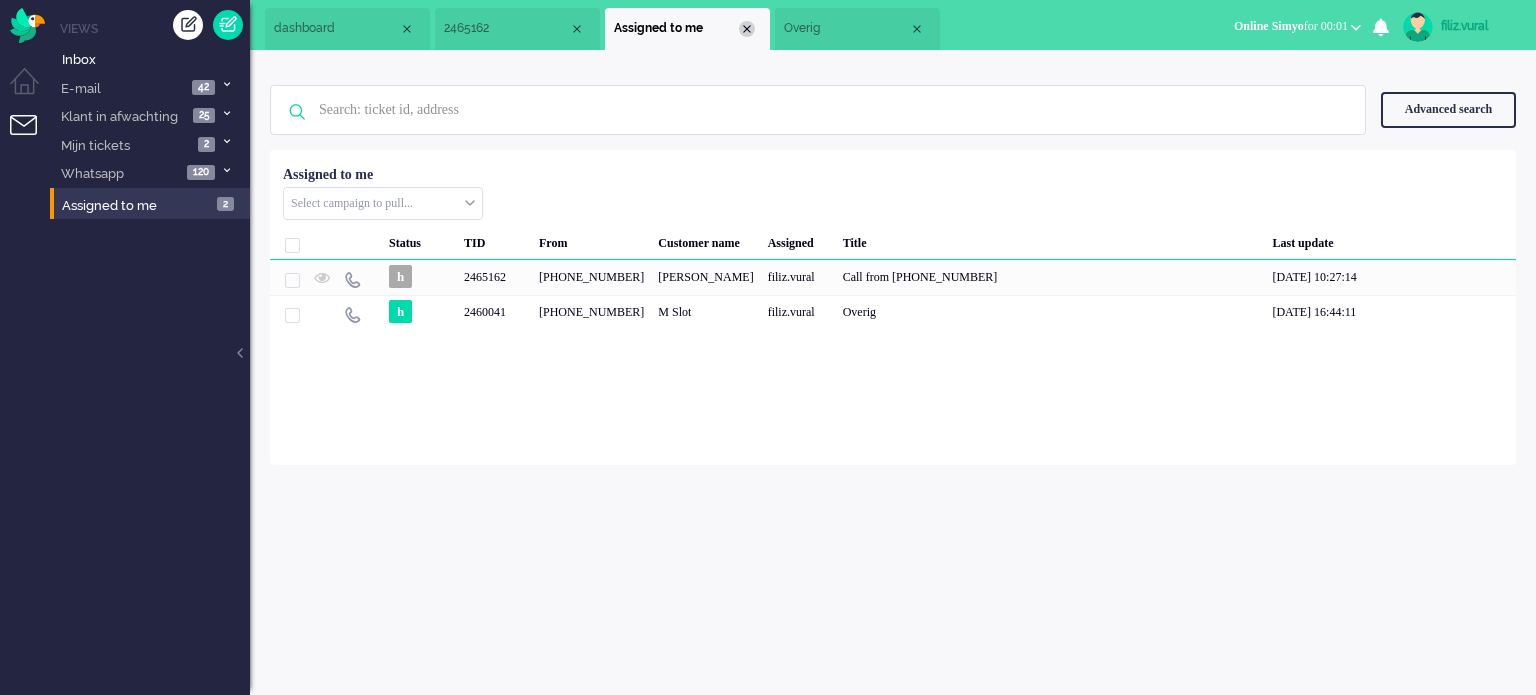 click at bounding box center (747, 29) 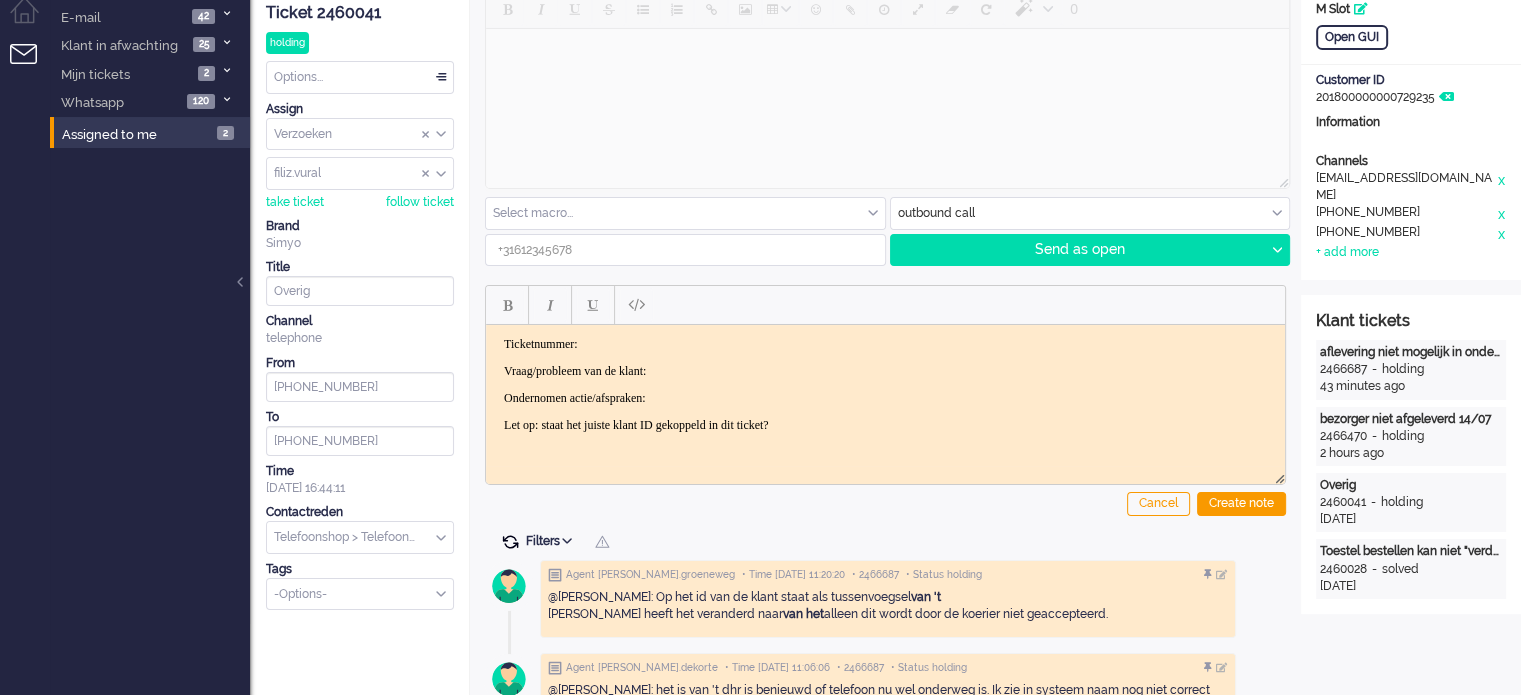 scroll, scrollTop: 200, scrollLeft: 0, axis: vertical 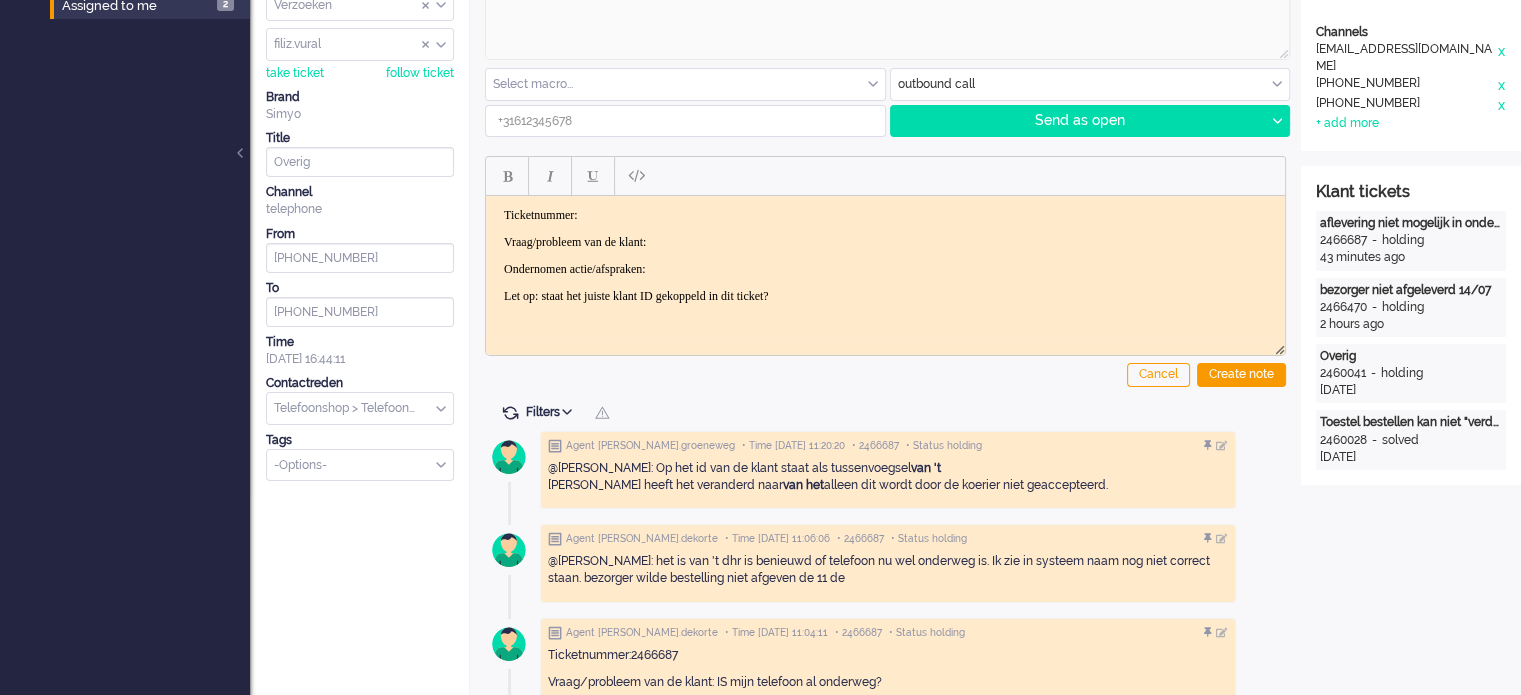 click on "Agent [PERSON_NAME].groeneweg • Time [DATE] 11:20:20 • 2466687 • Status holding @[PERSON_NAME] : Op het id van de klant staat als tussenvoegsel  van 't   [PERSON_NAME] heeft het veranderd naar  van het  alleen dit wordt door de koerier niet geaccepteerd.  Agent [PERSON_NAME].dekorte • Time [DATE] 11:06:06 • 2466687 • Status holding @[PERSON_NAME] : het is van 't dhr is benieuwd of telefoon nu wel onderweg is. Ik zie in systeem naam nog niet correct staan. bezorger wilde bestelling niet afgeven de 11 de  Agent [PERSON_NAME].dekorte • Time [DATE] 11:04:11 • 2466687 • Status holding Ticketnummer:2466687
Vraag/probleem van de klant: IS mijn telefoon al onderweg?
Ondernomen actie/afspraken: Nee we zijn er mee bezig even geduld
Let op: staat het juiste klant ID gekoppeld in dit ticket?   Agent [PERSON_NAME].groeneweg • Time [DATE] 09:35:52 • 2460041 • Status holding @[PERSON_NAME] : wat was er mis met de tenaamstelling deze keer?  Agent mariam.elazouzi • Time [DATE] 17:17:14 • 2460028" at bounding box center [885, 3786] 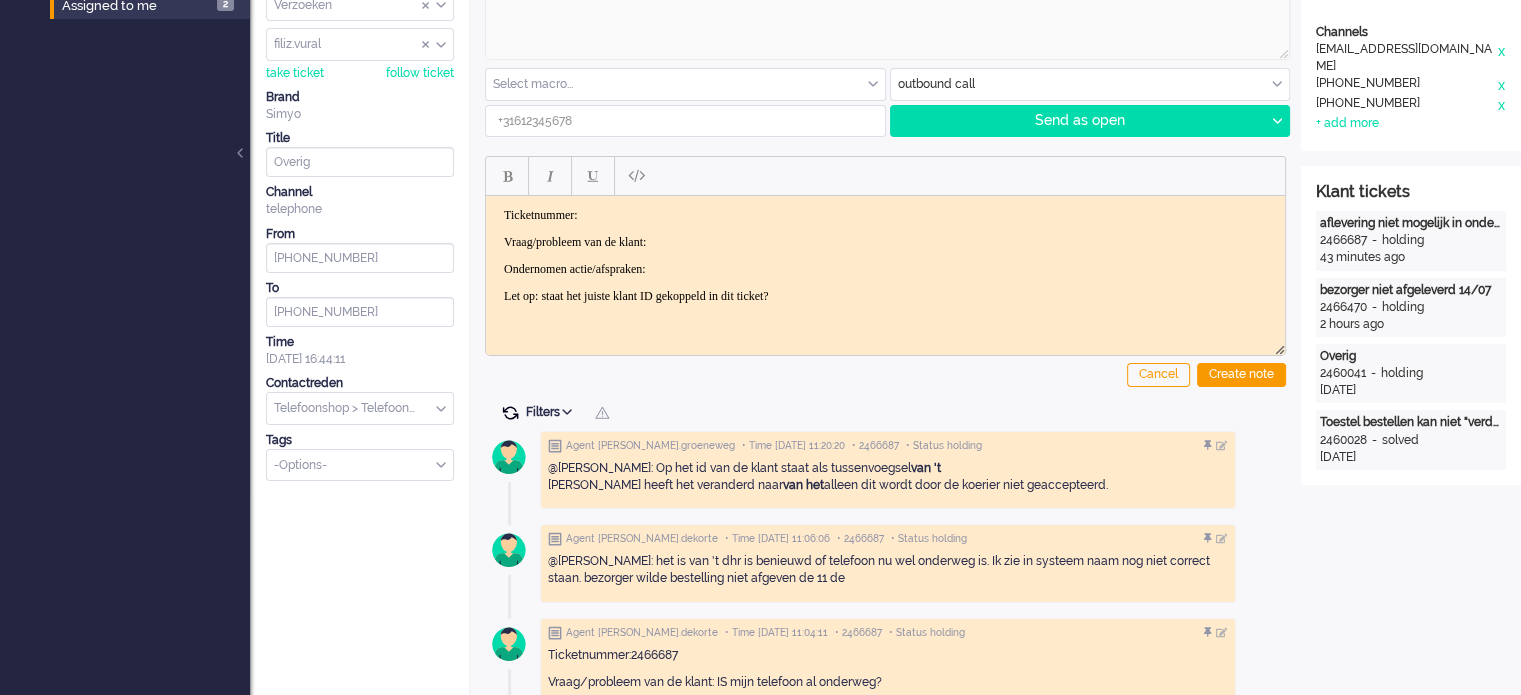 click at bounding box center [510, 413] 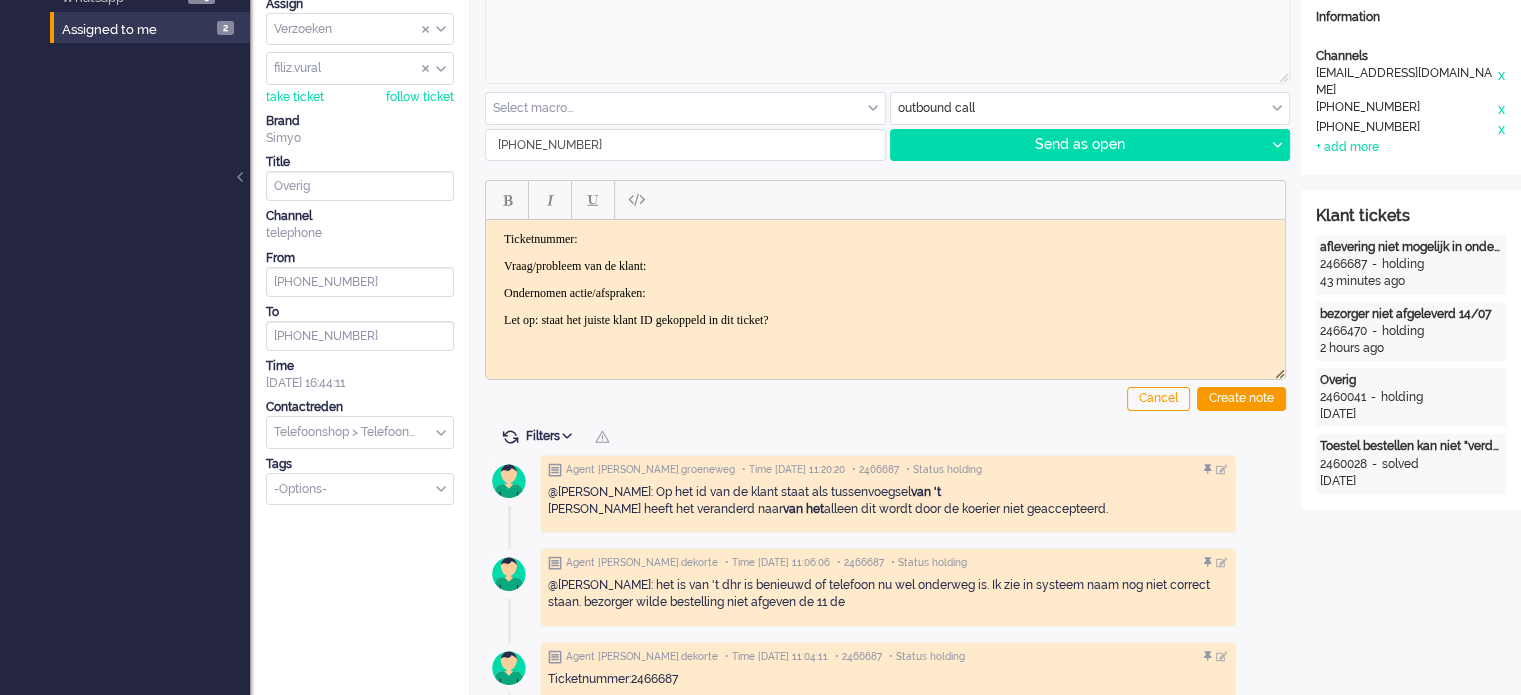 scroll, scrollTop: 0, scrollLeft: 0, axis: both 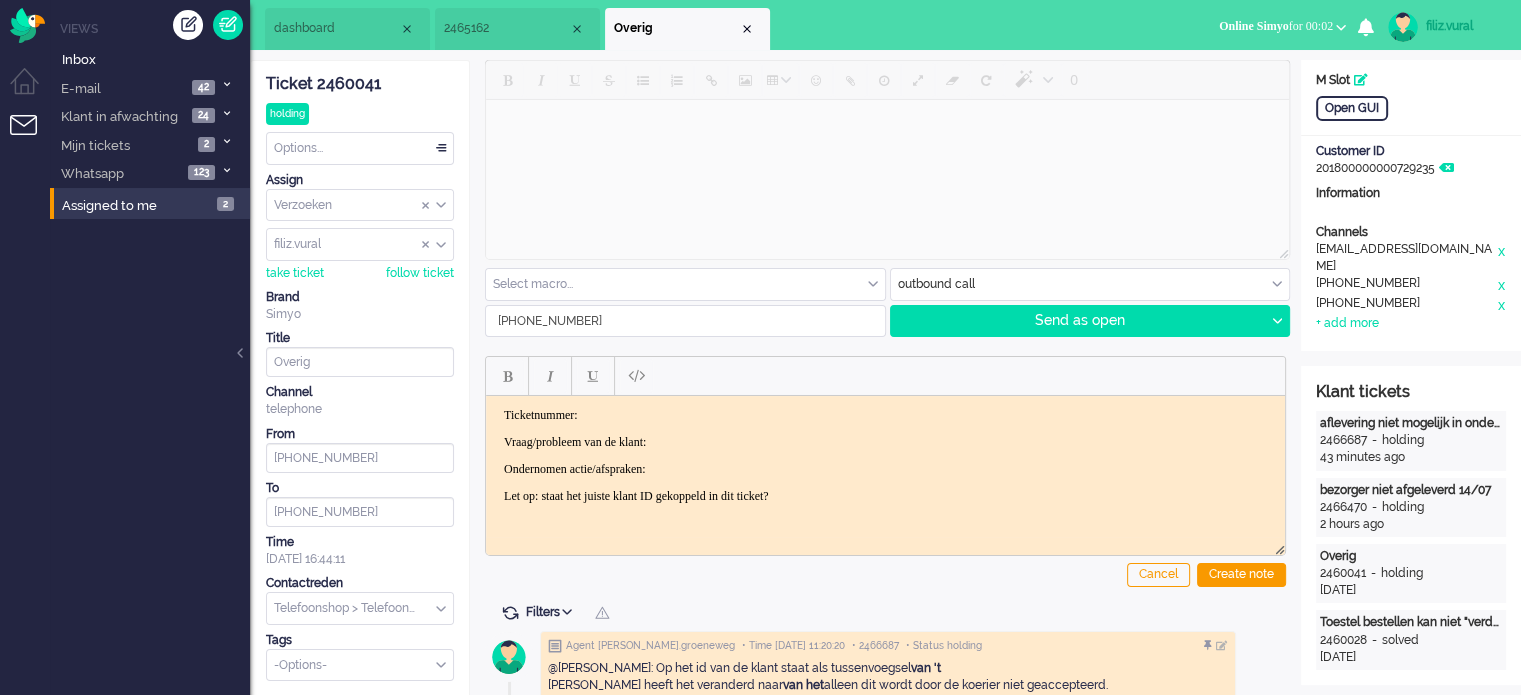 click at bounding box center (426, 245) 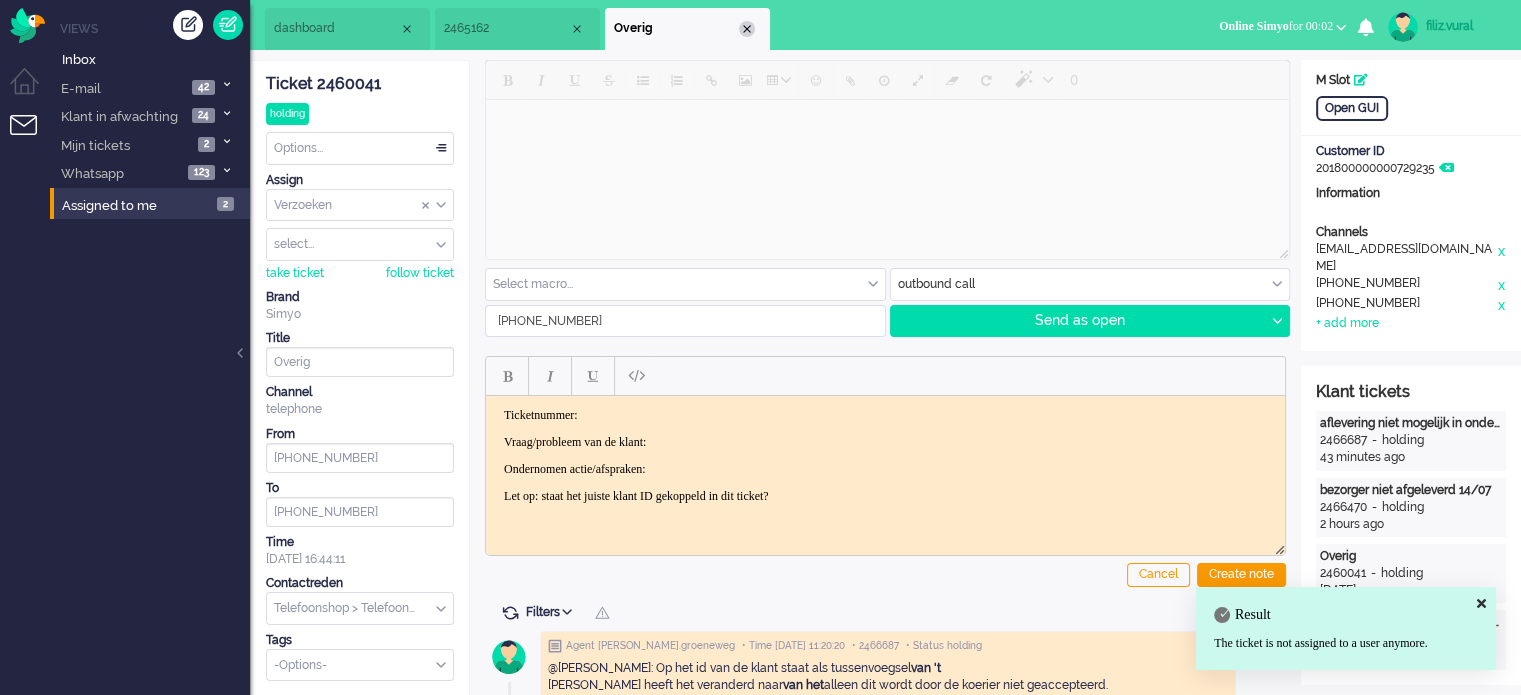click at bounding box center [747, 29] 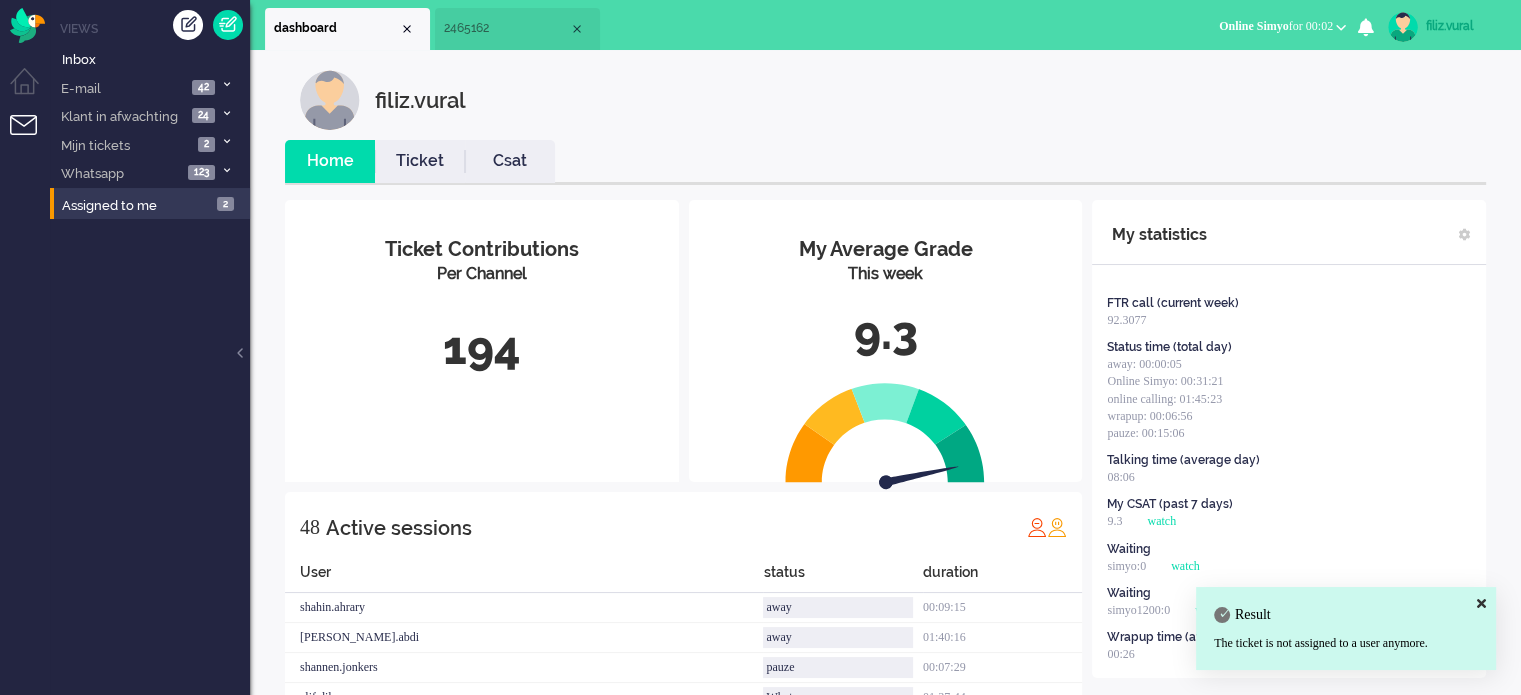 click on "Csat" at bounding box center [510, 161] 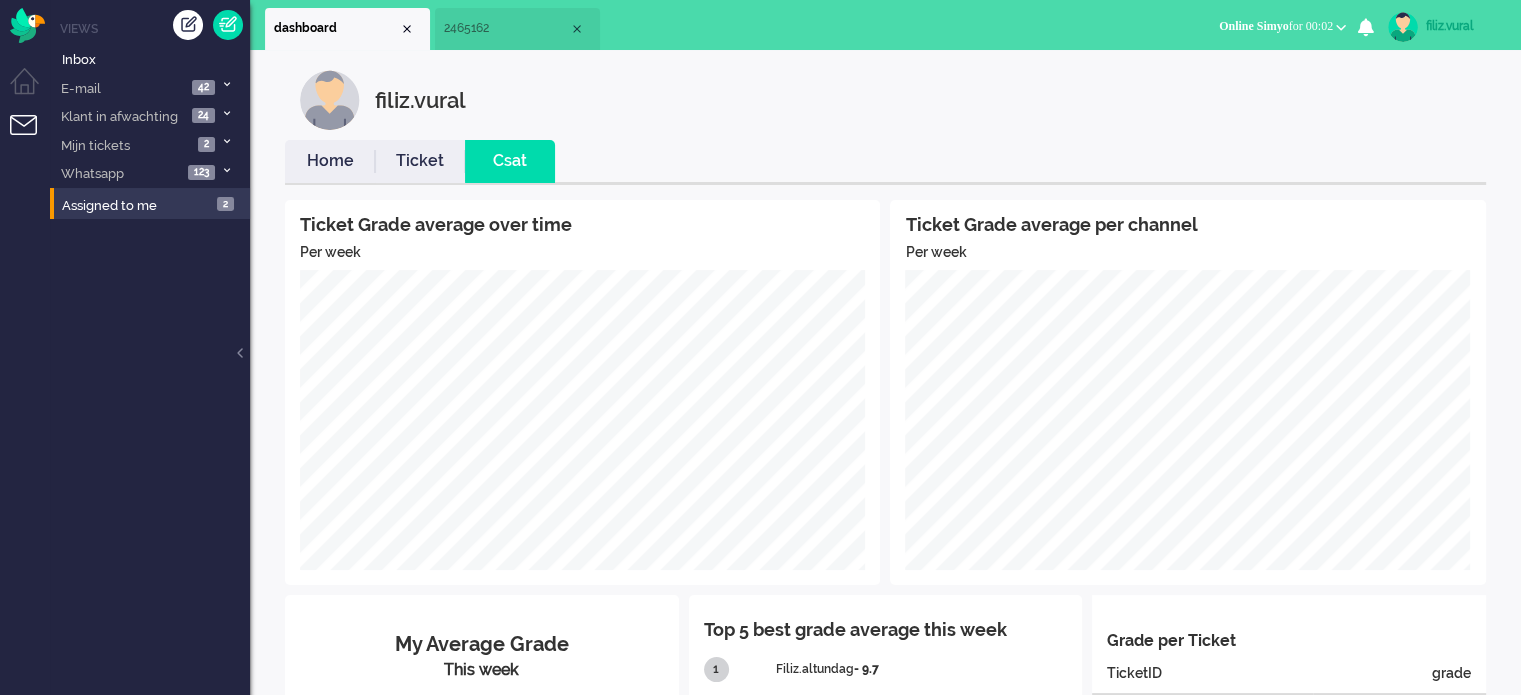 click on "Home" at bounding box center (330, 161) 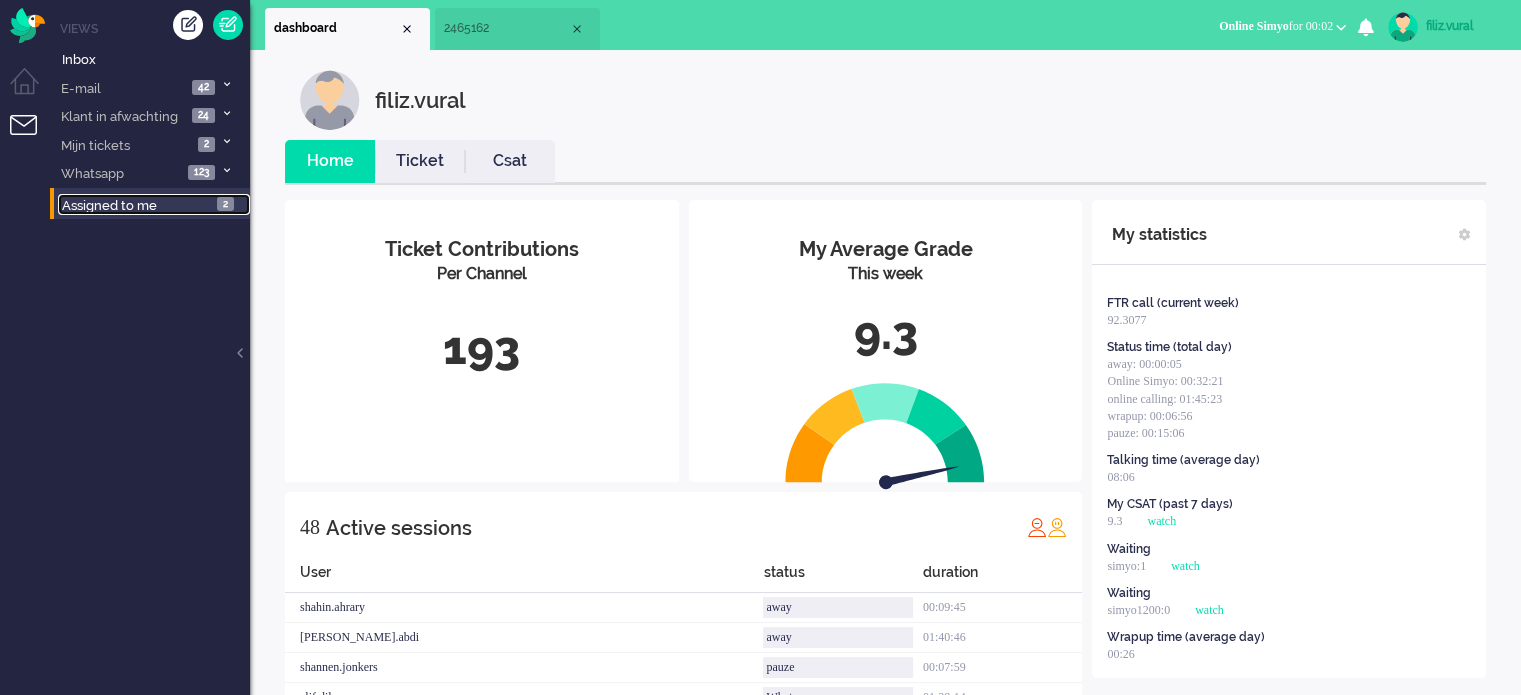 click on "Assigned to me" at bounding box center [109, 205] 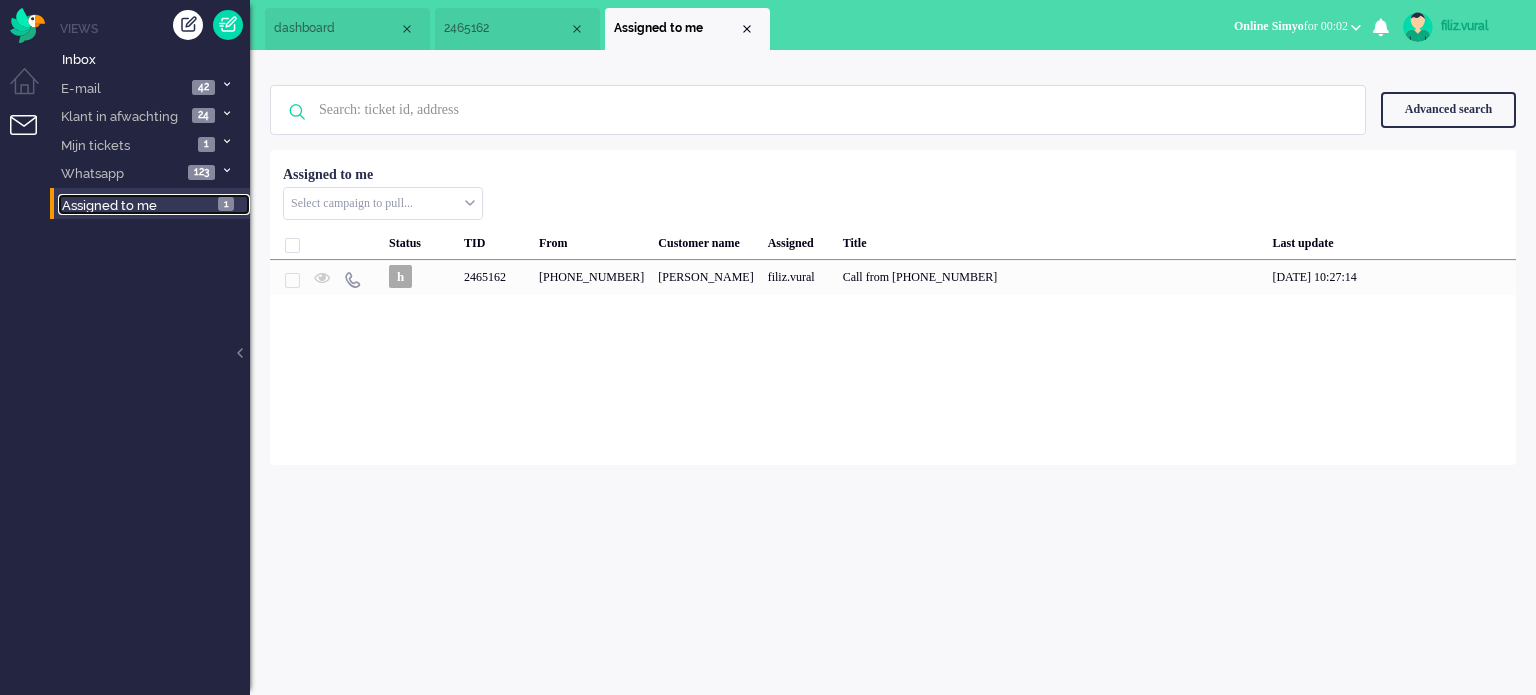 click on "Assigned to me" at bounding box center [687, 29] 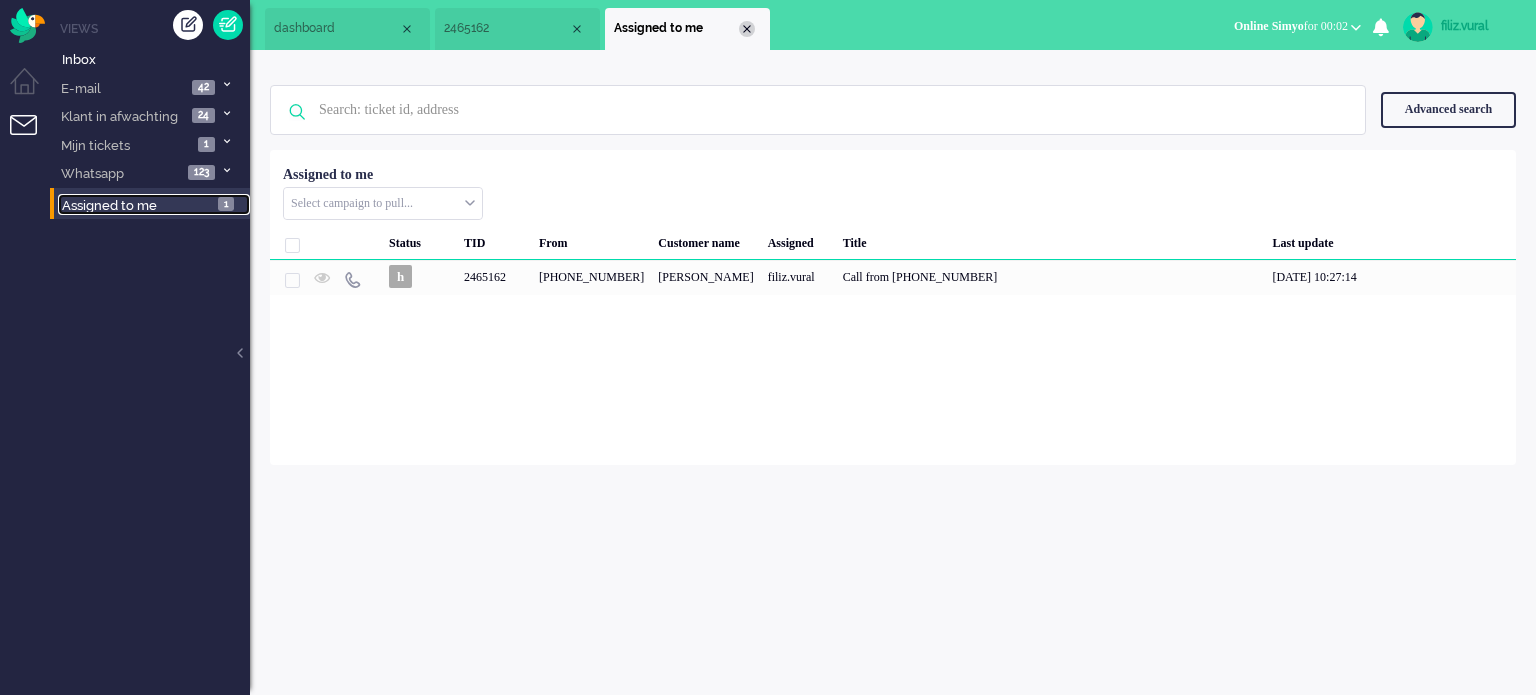 click at bounding box center (747, 29) 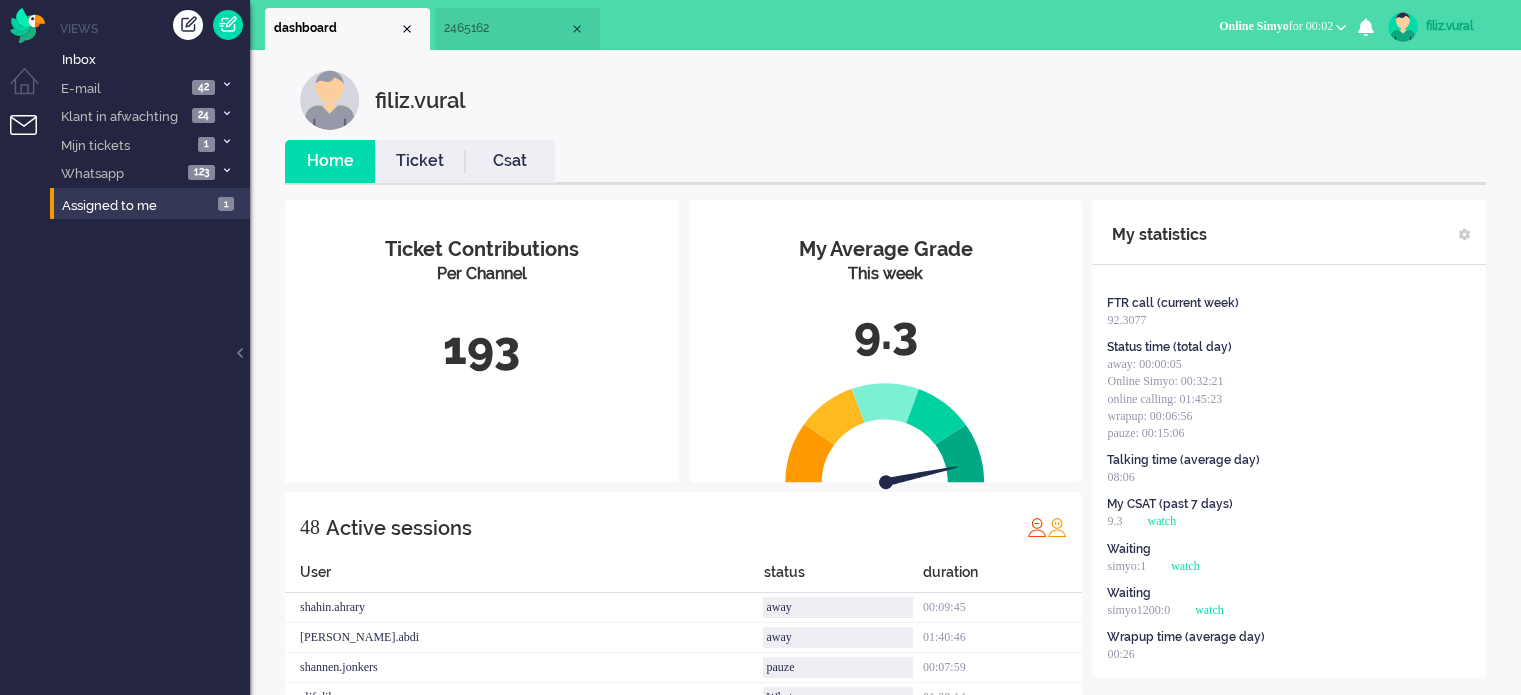 click on "Ticket" at bounding box center [420, 161] 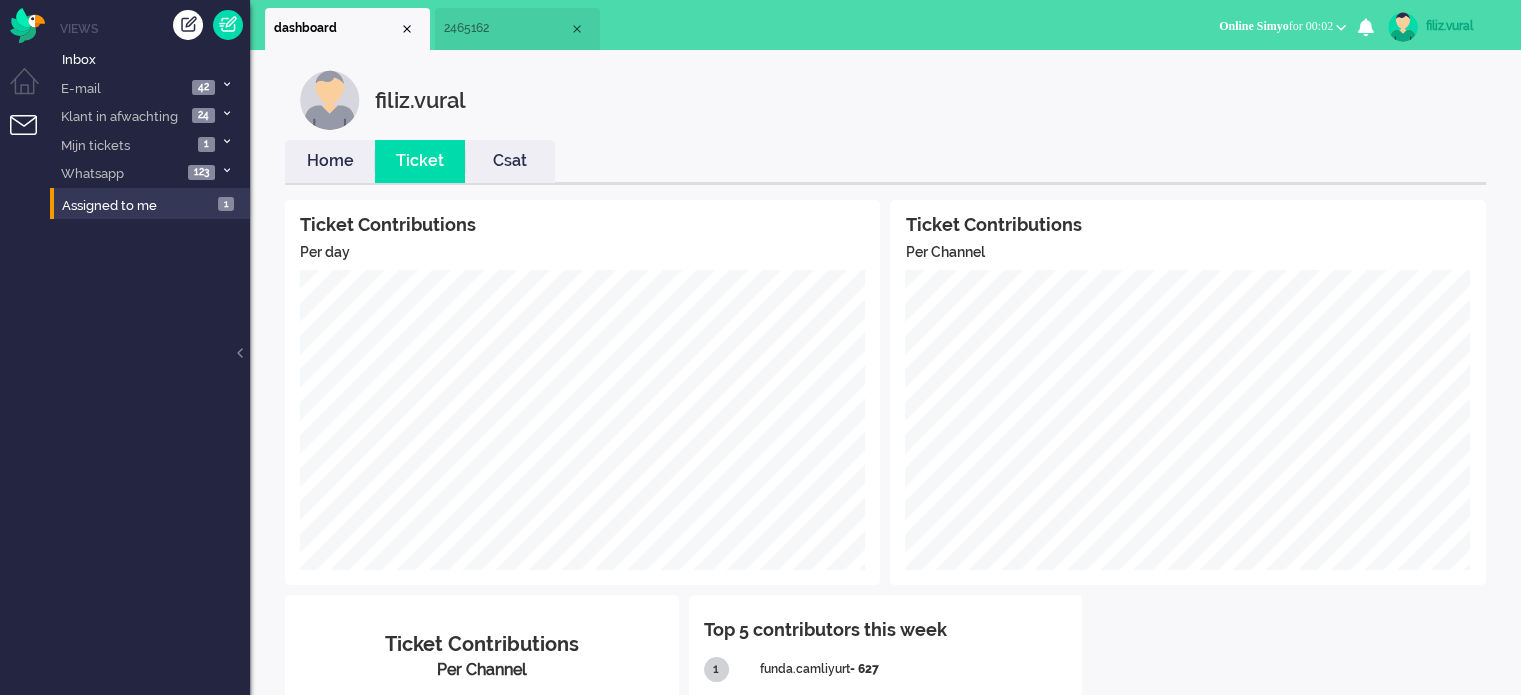 click on "Home" at bounding box center (330, 161) 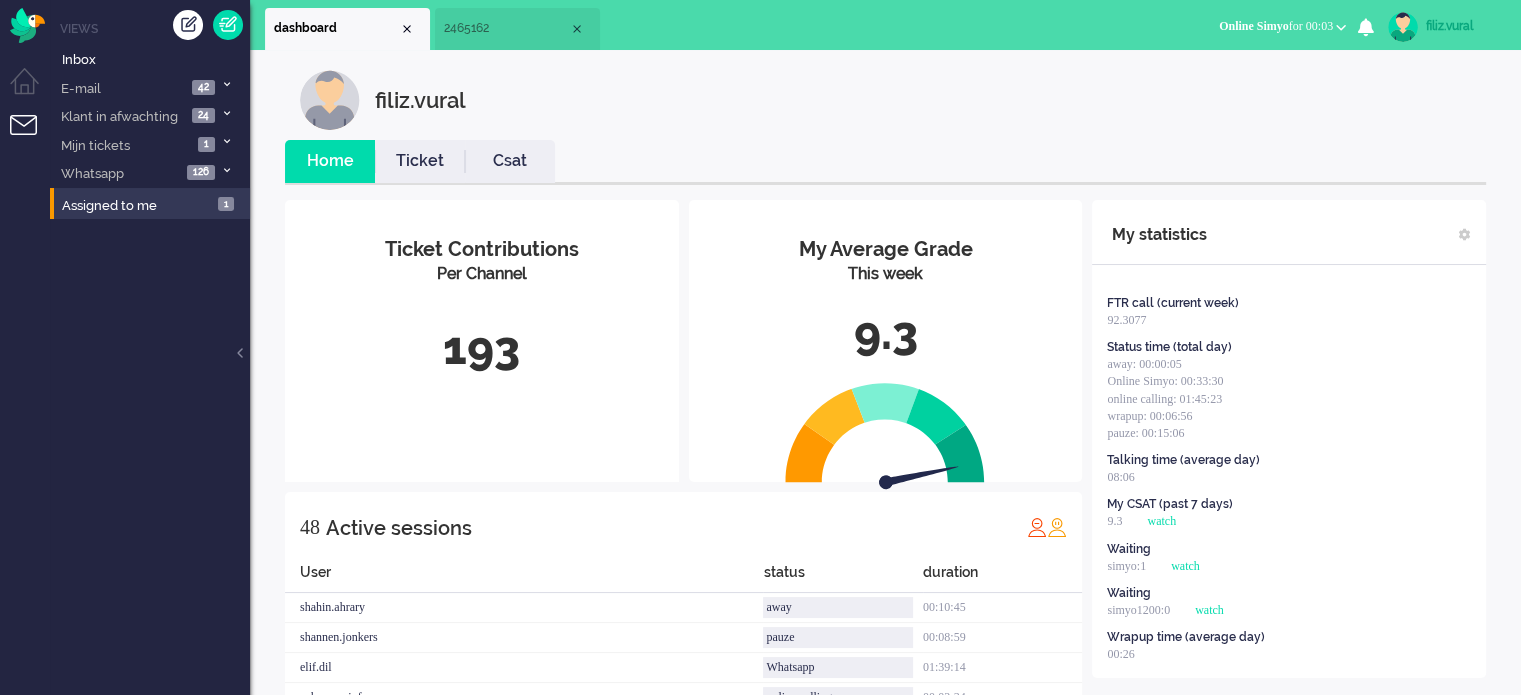 click on "Csat" at bounding box center (510, 161) 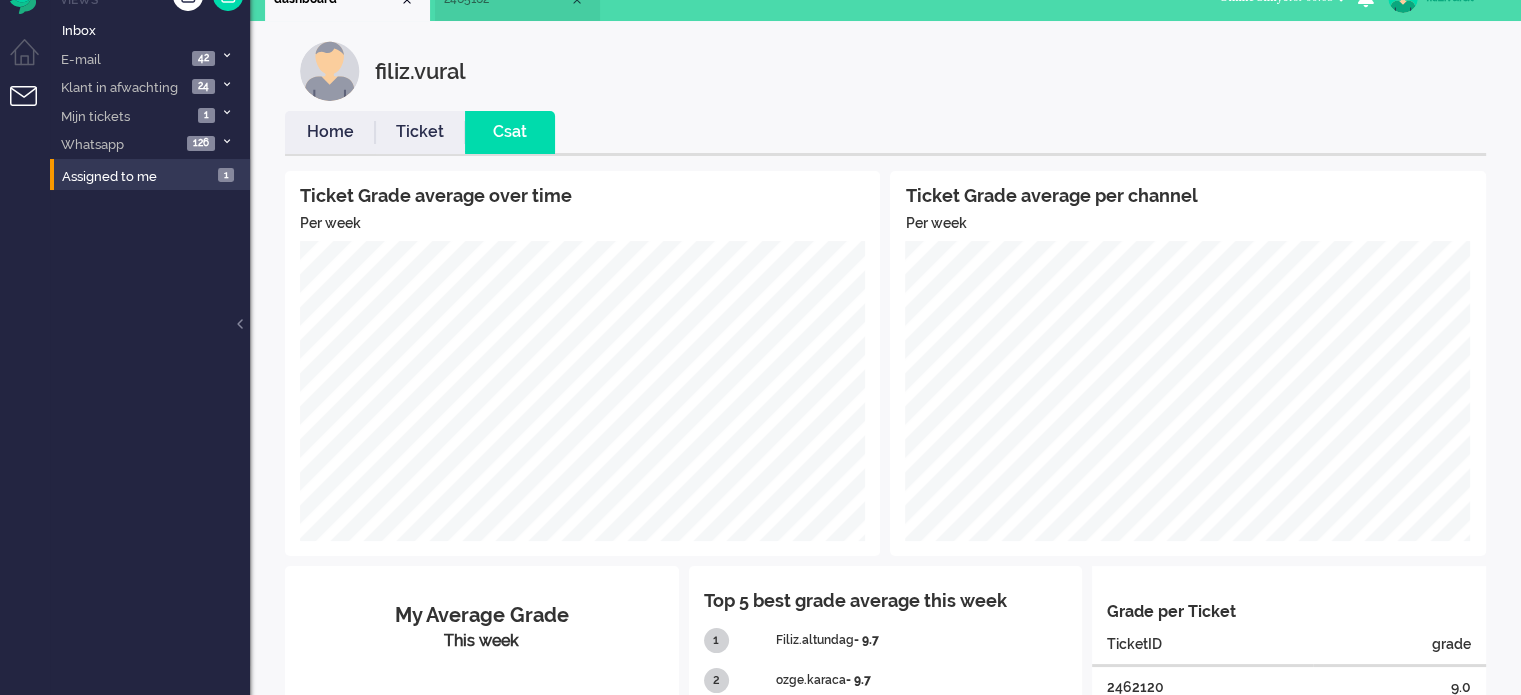 scroll, scrollTop: 0, scrollLeft: 0, axis: both 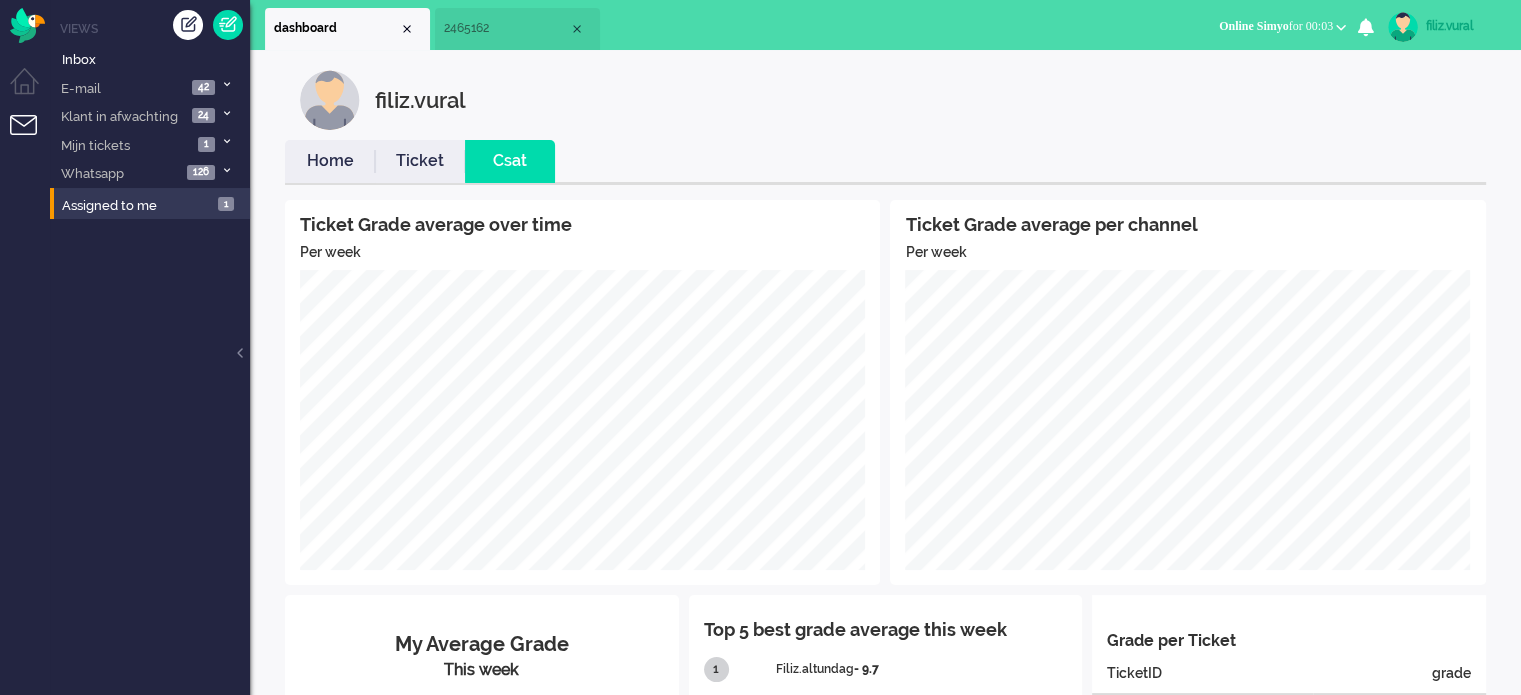 click on "Home" at bounding box center [330, 161] 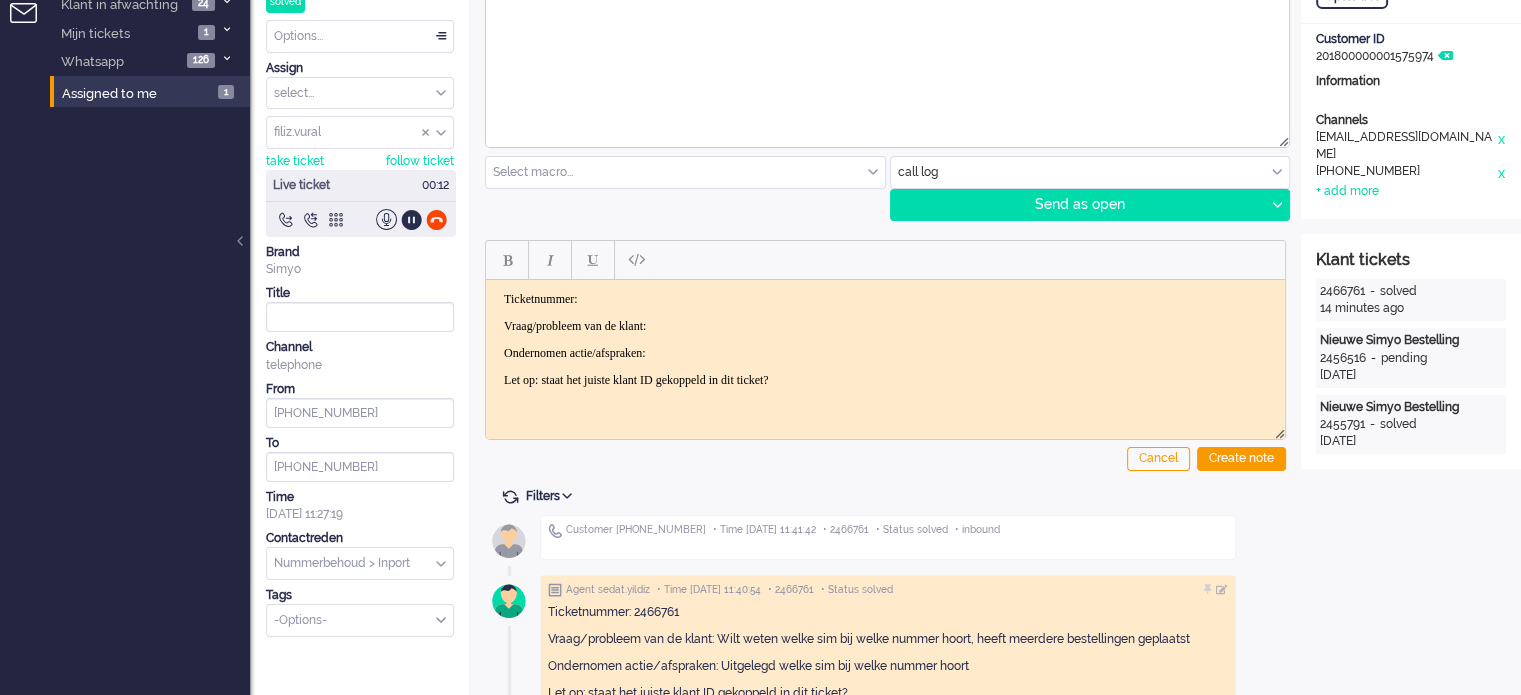 scroll, scrollTop: 0, scrollLeft: 0, axis: both 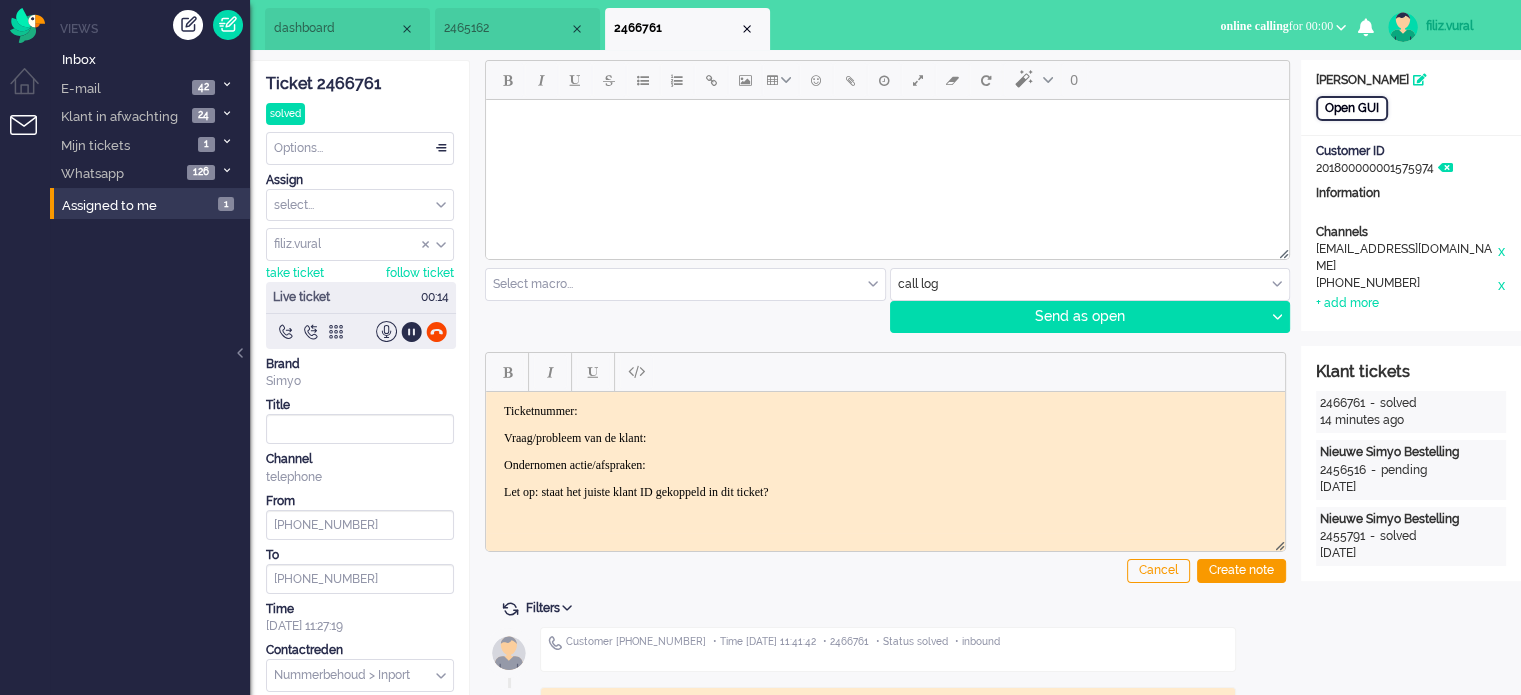 click on "Open GUI" at bounding box center [1352, 108] 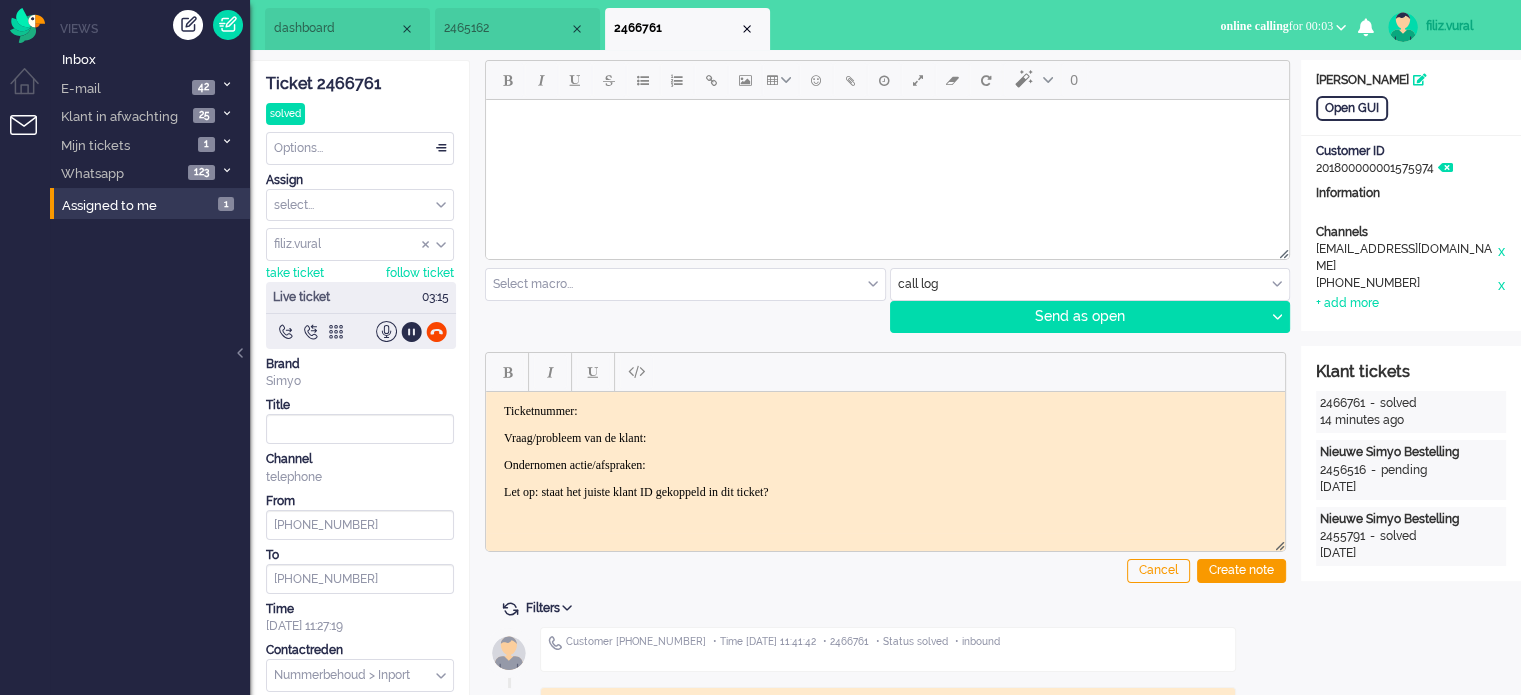 click on "Ticket 2466761" 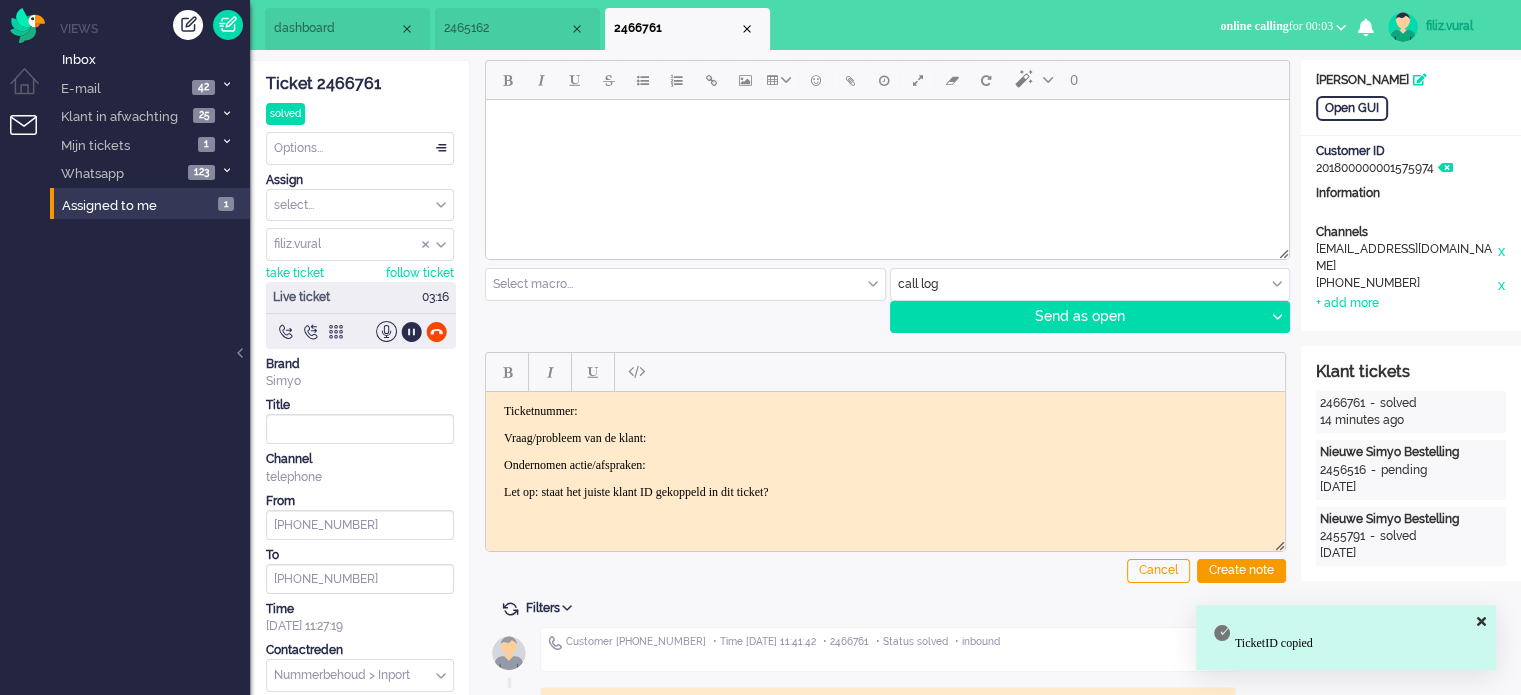 click on "Ticketnummer:" at bounding box center [885, 410] 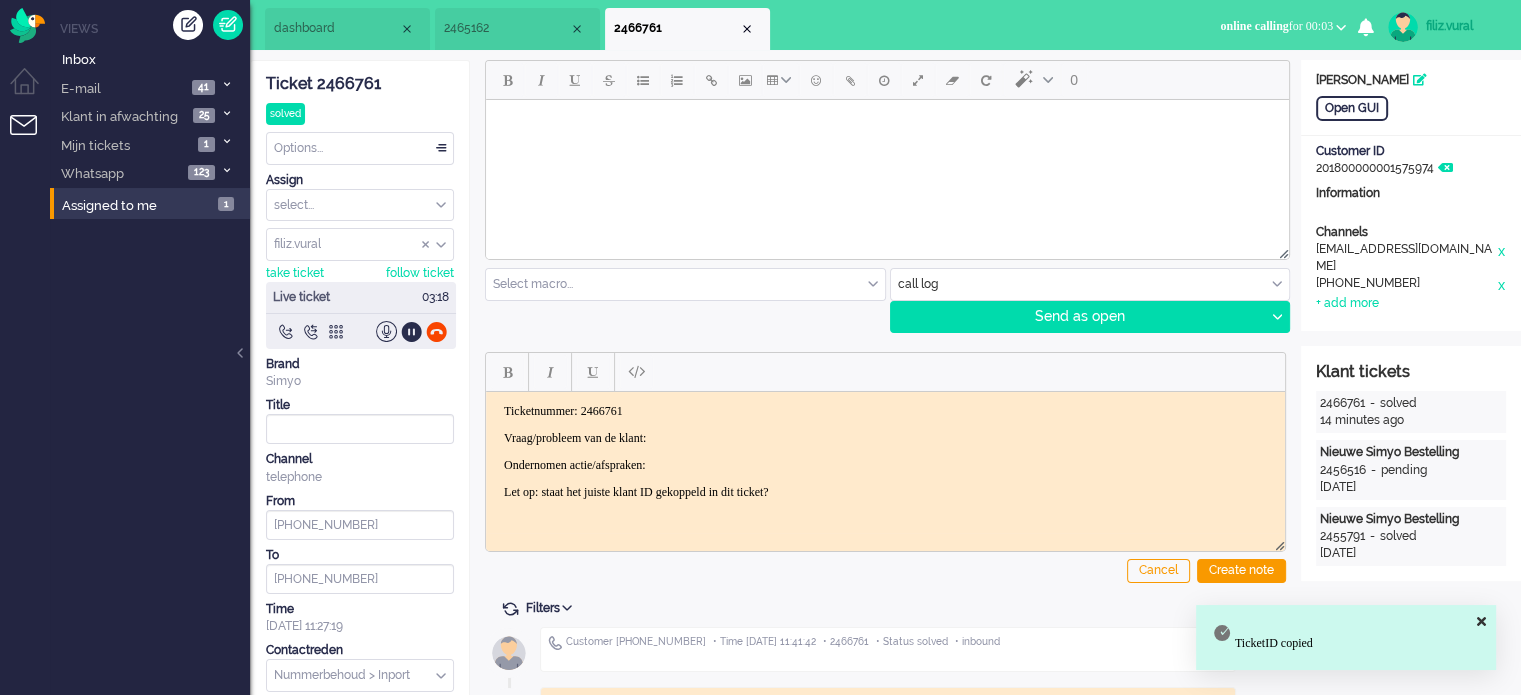 drag, startPoint x: 842, startPoint y: 484, endPoint x: 493, endPoint y: 439, distance: 351.8892 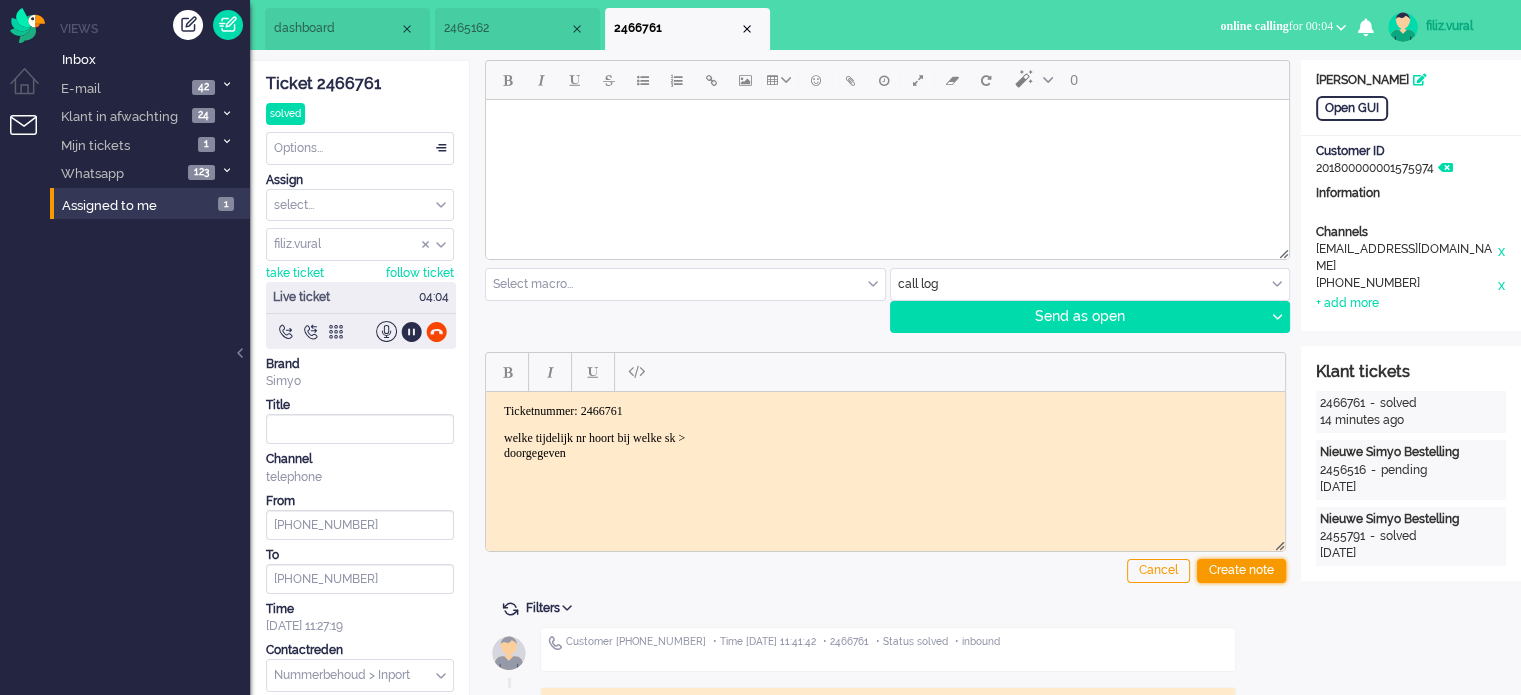 click on "Create note" at bounding box center [1241, 571] 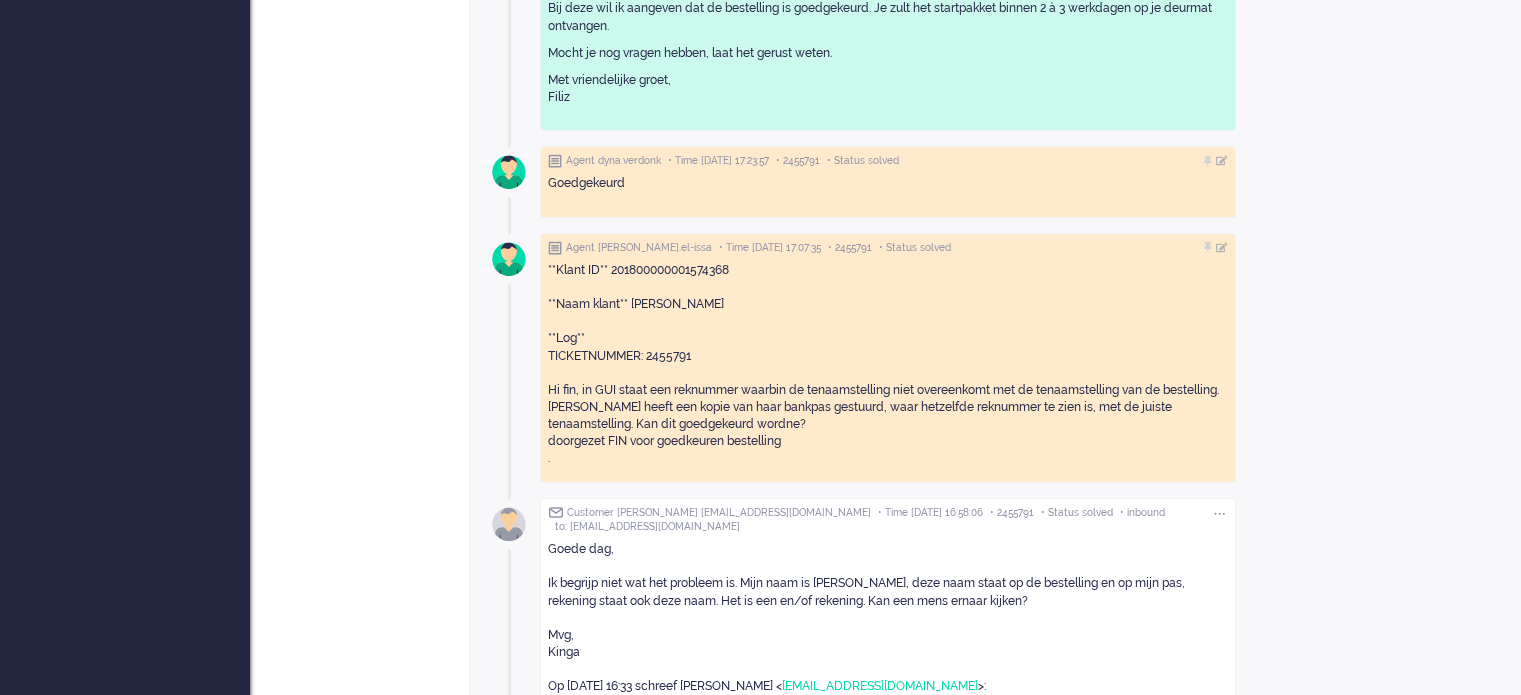 scroll, scrollTop: 1000, scrollLeft: 0, axis: vertical 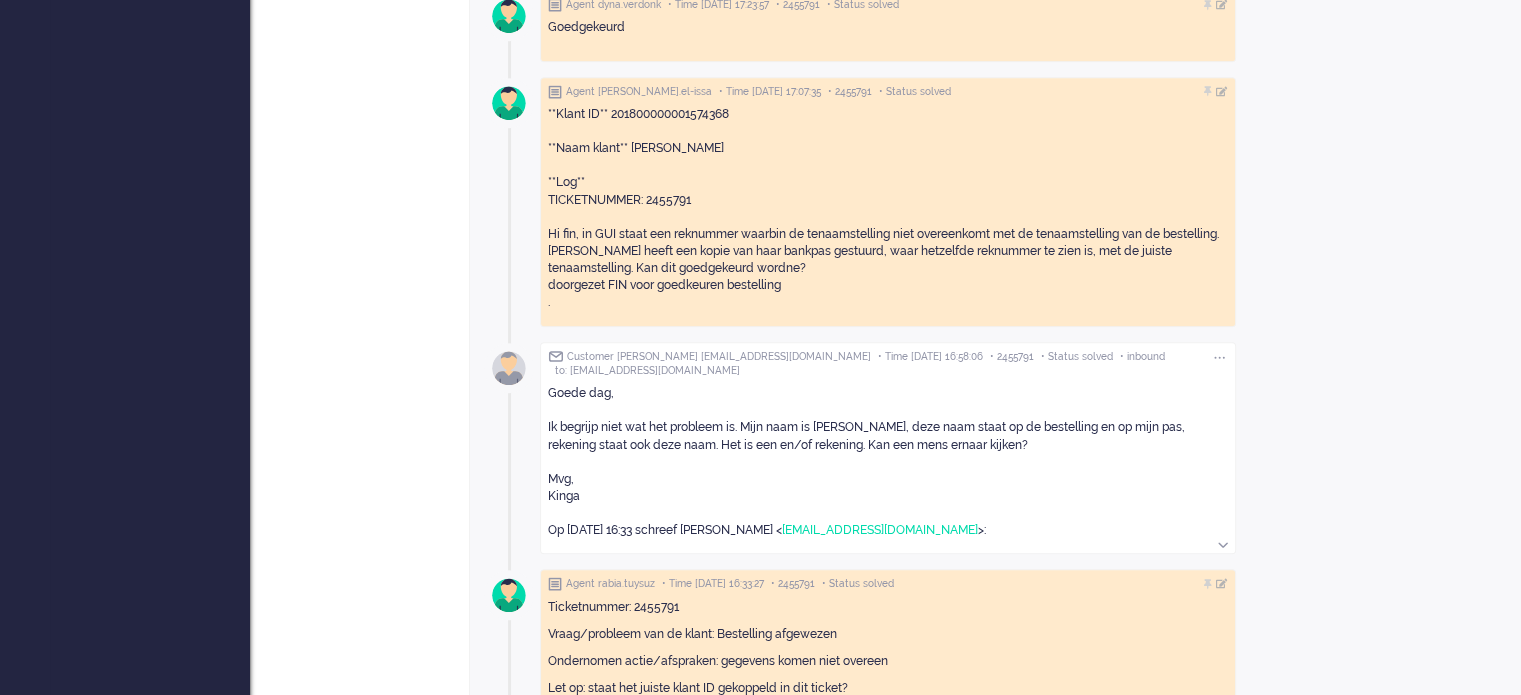 click at bounding box center [1225, 544] 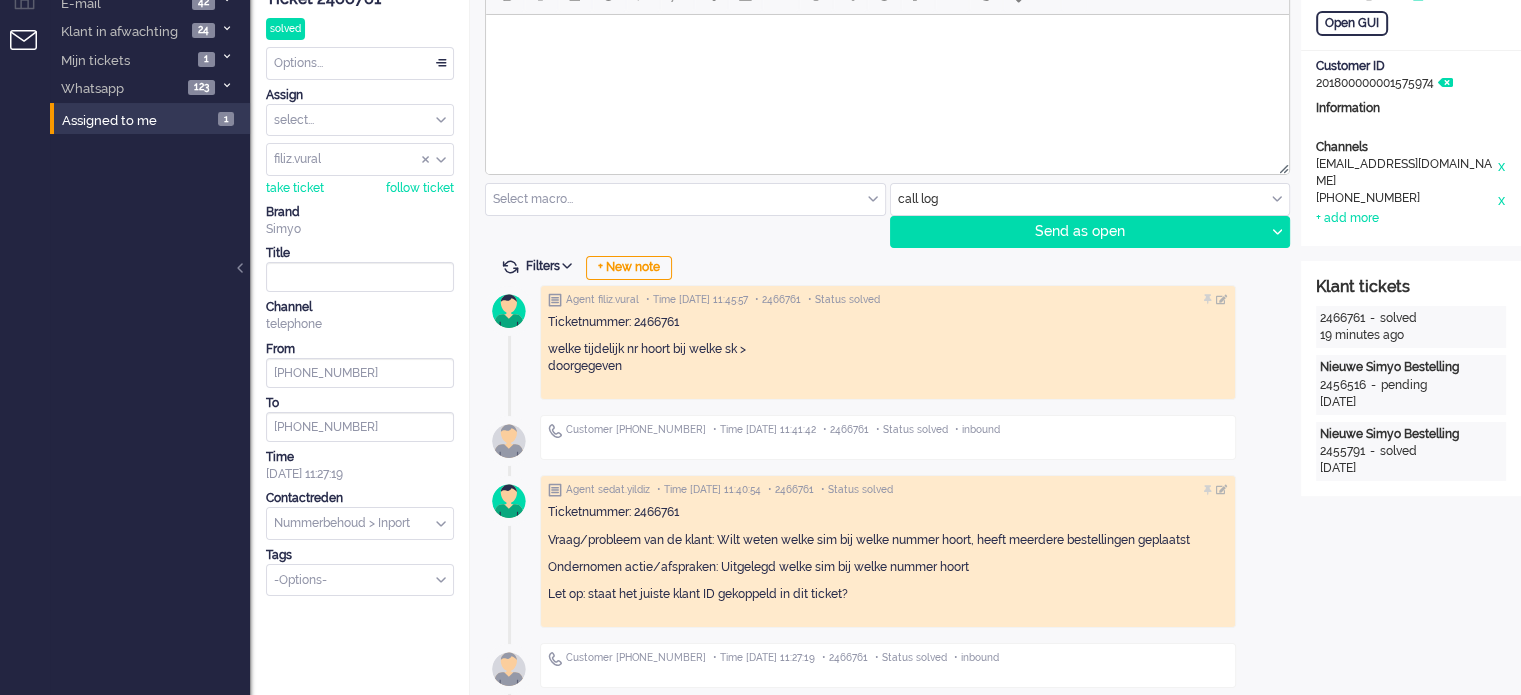 scroll, scrollTop: 0, scrollLeft: 0, axis: both 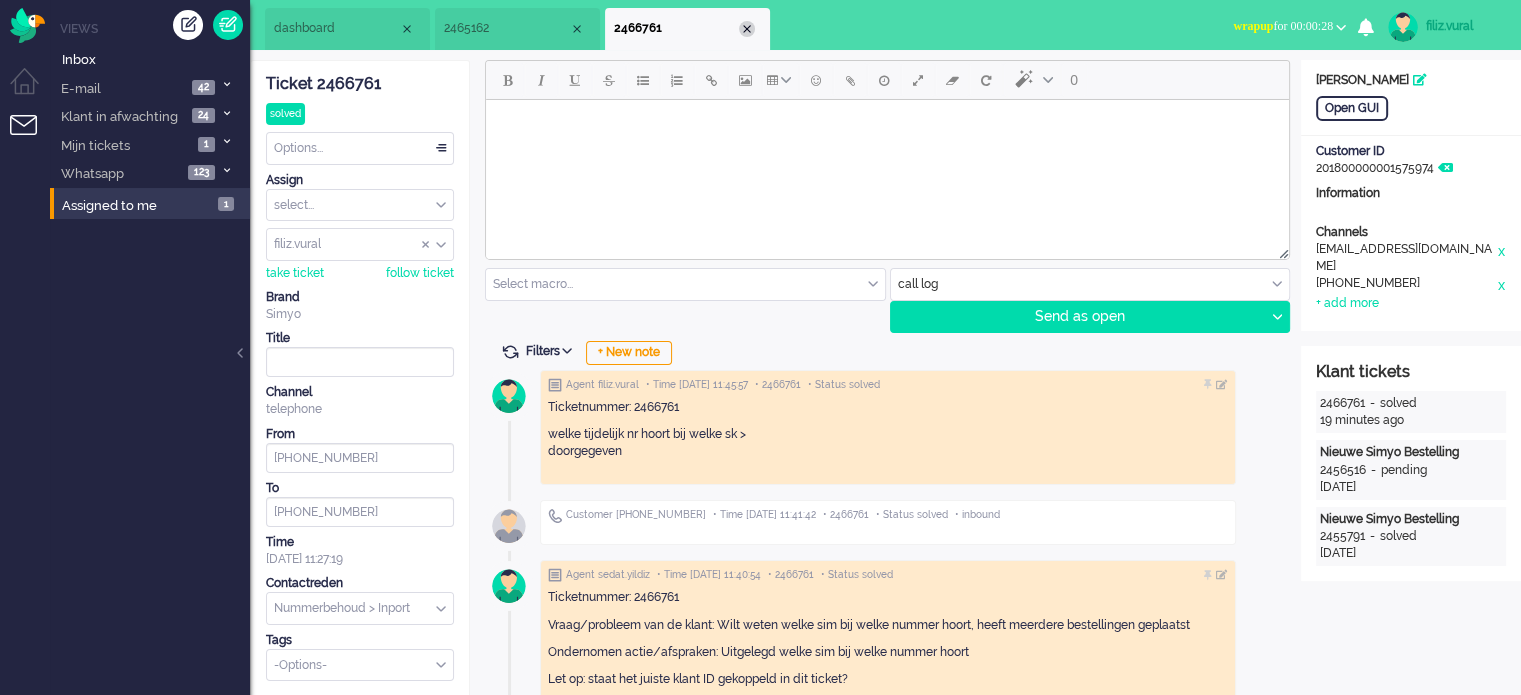 click on "2466761" at bounding box center (687, 29) 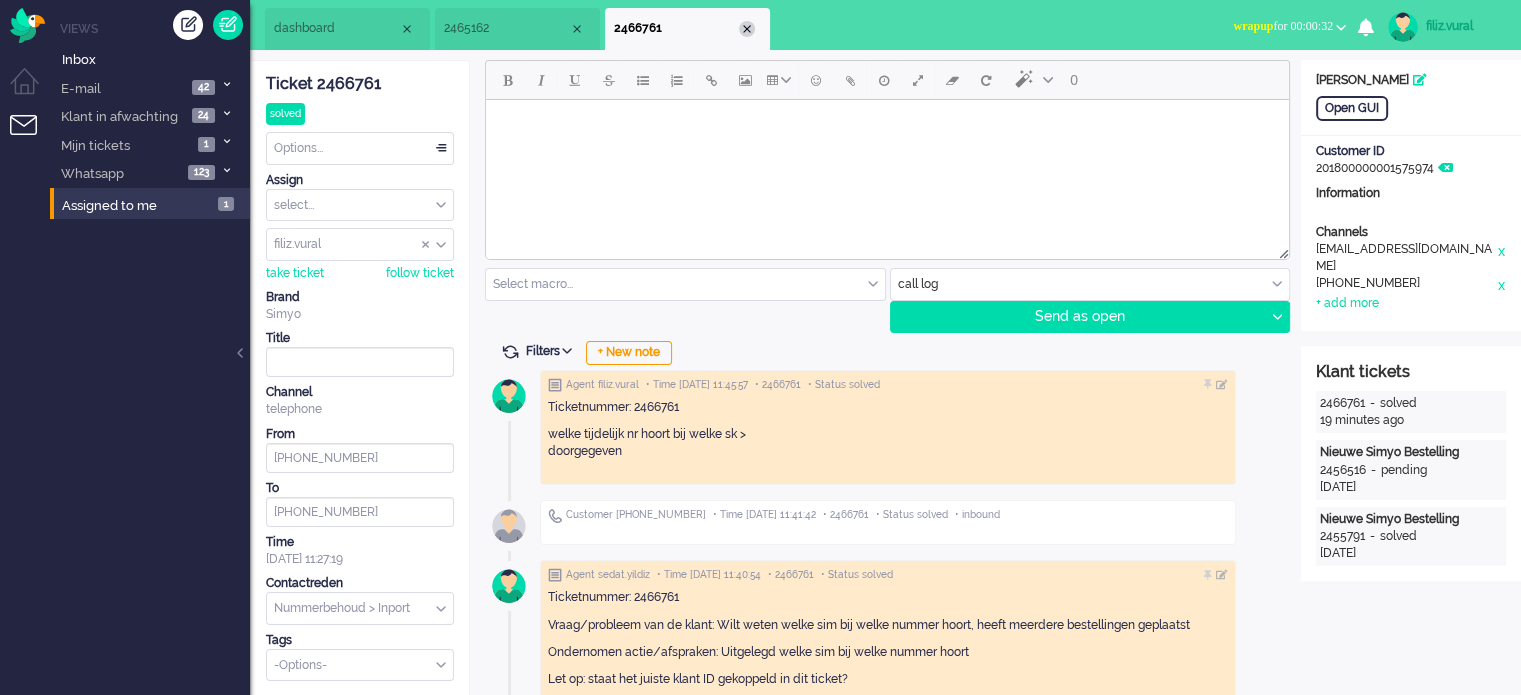 click at bounding box center (747, 29) 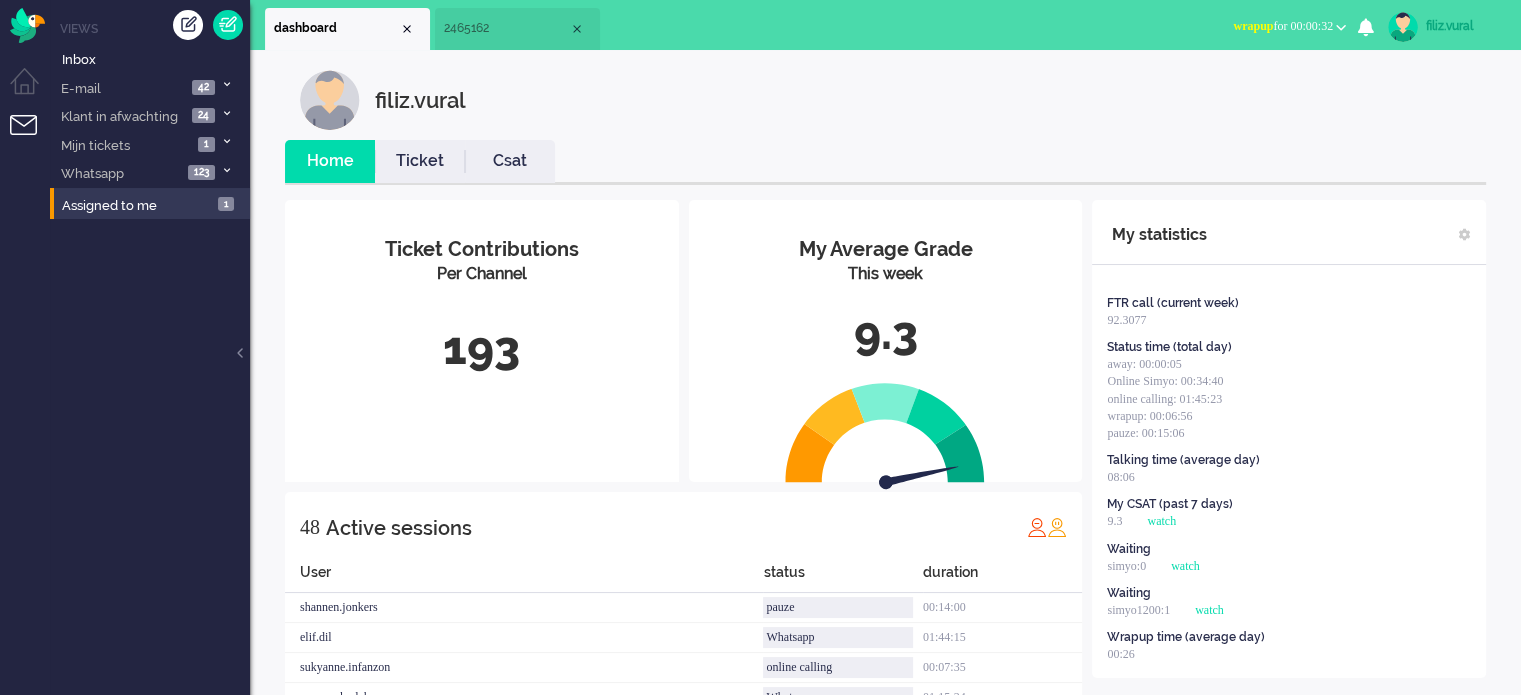 click on "wrapup  for 00:00:32" at bounding box center [1283, 26] 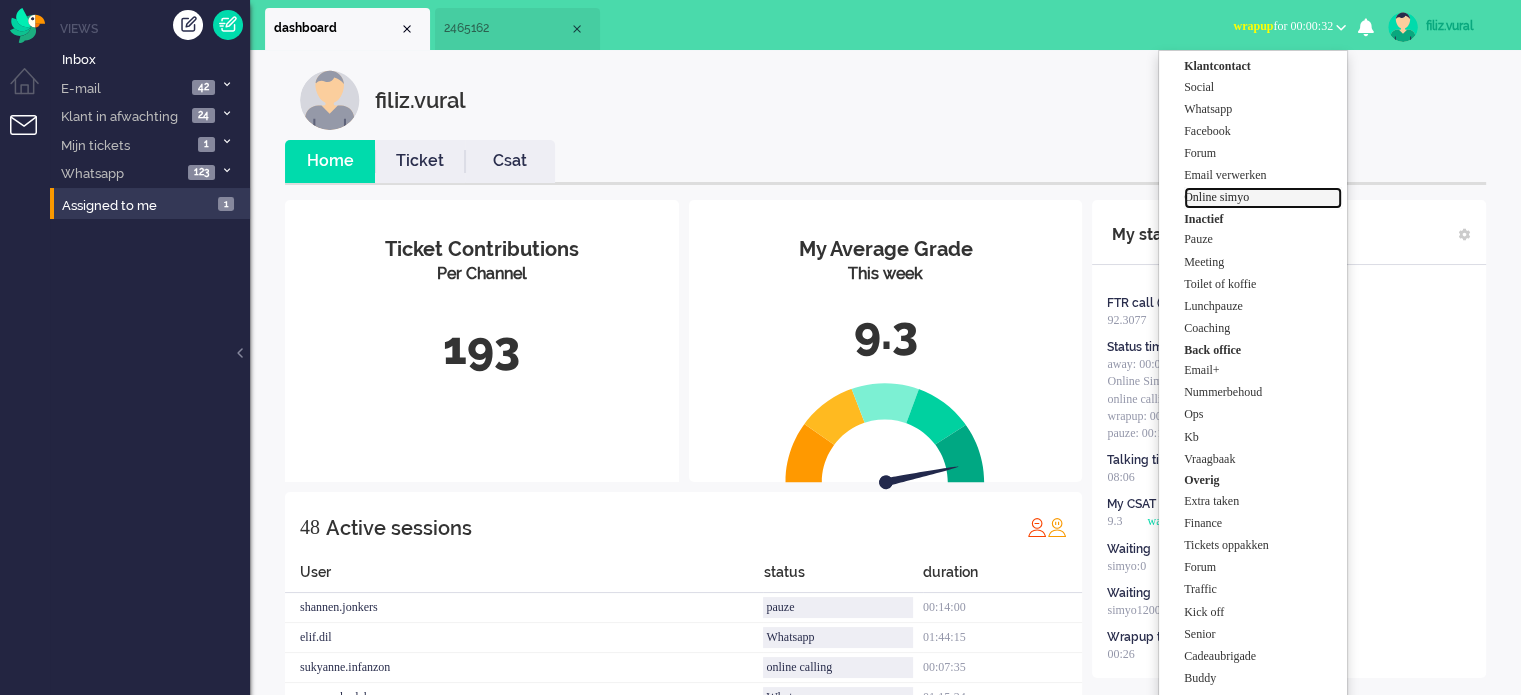 click on "Online simyo" at bounding box center [1263, 197] 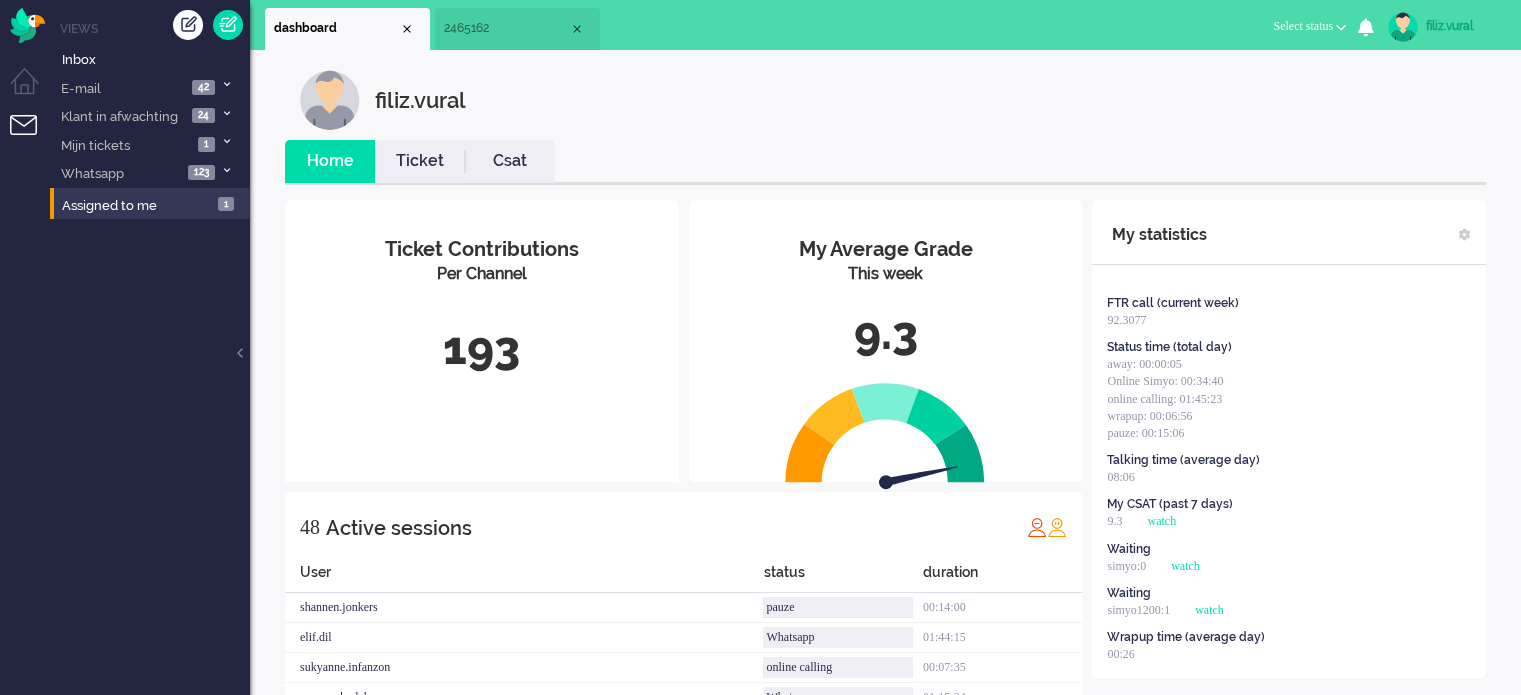 click on "Csat" at bounding box center (510, 161) 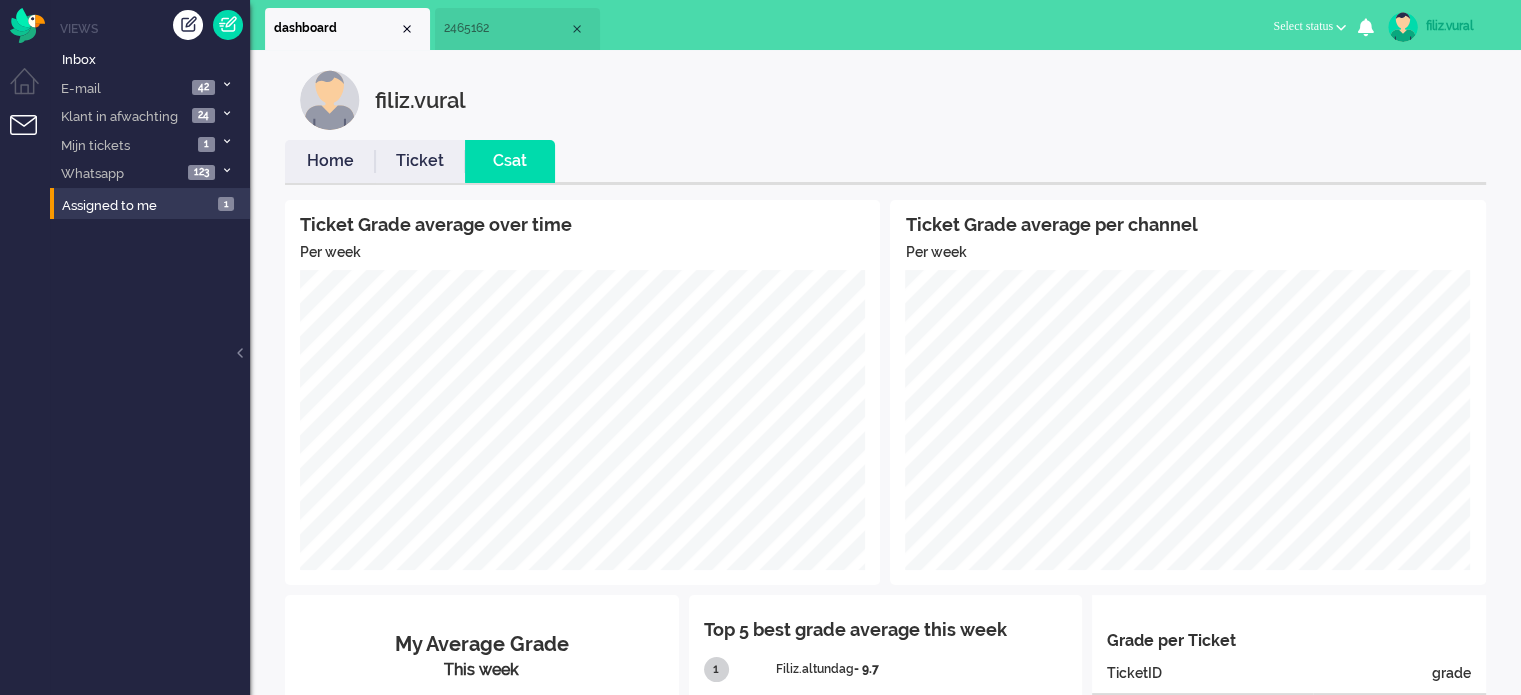 click on "Home" at bounding box center (330, 161) 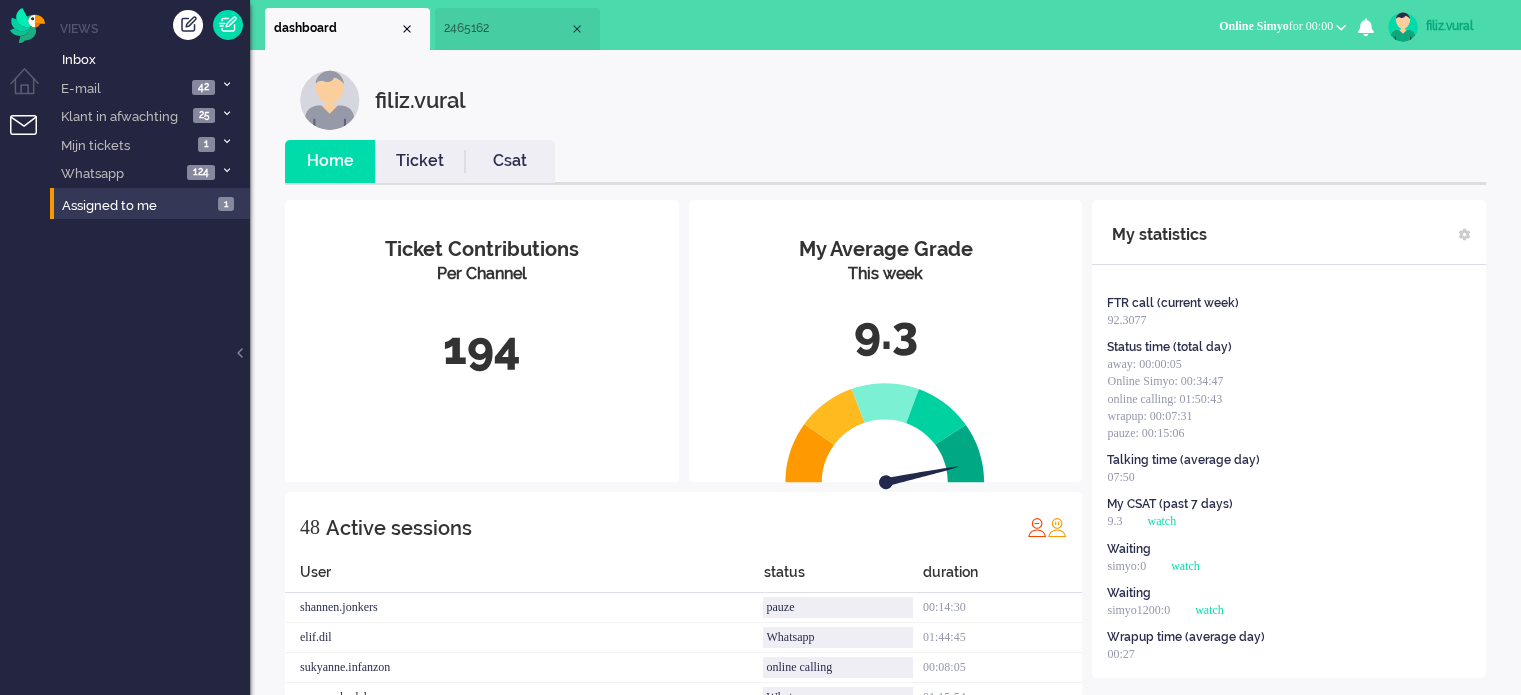 click on "Online Simyo  for 00:00" at bounding box center (1282, 26) 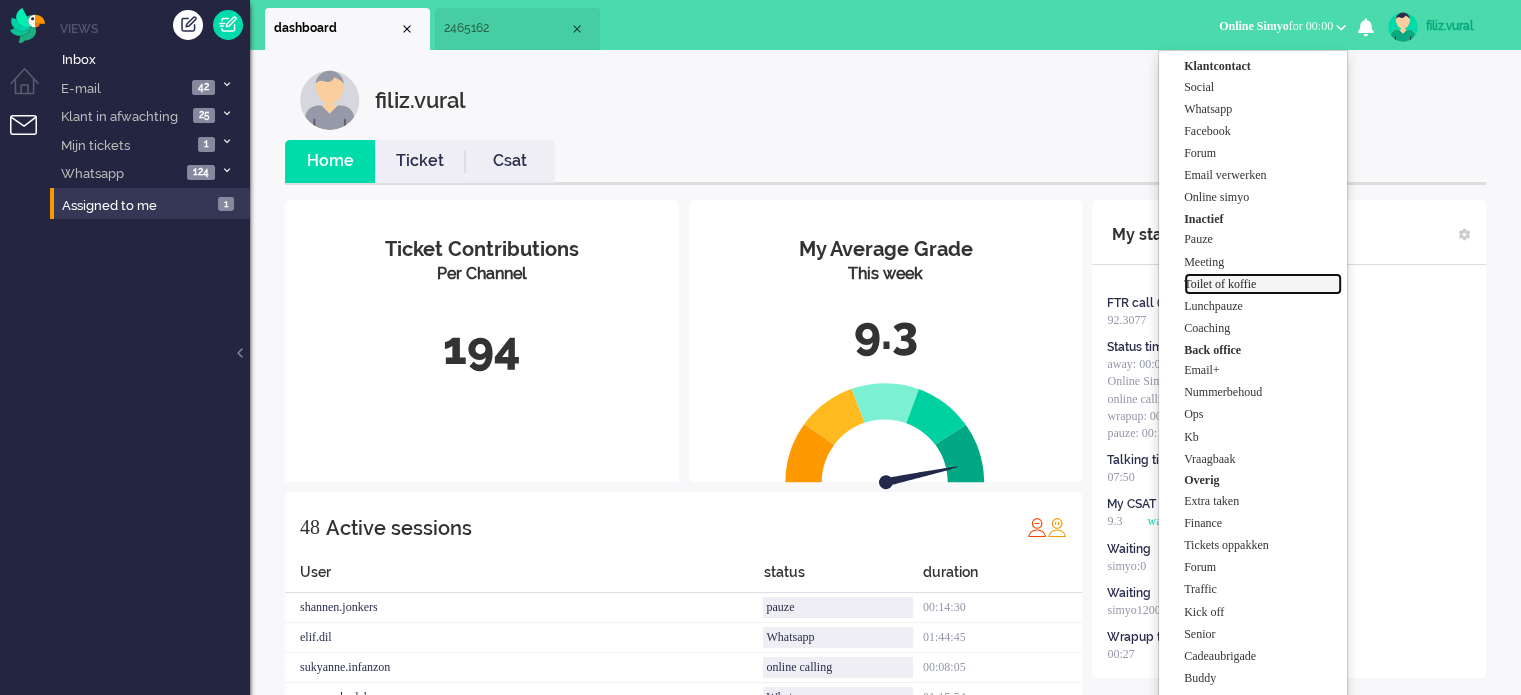 click on "Toilet of koffie" at bounding box center [1263, 284] 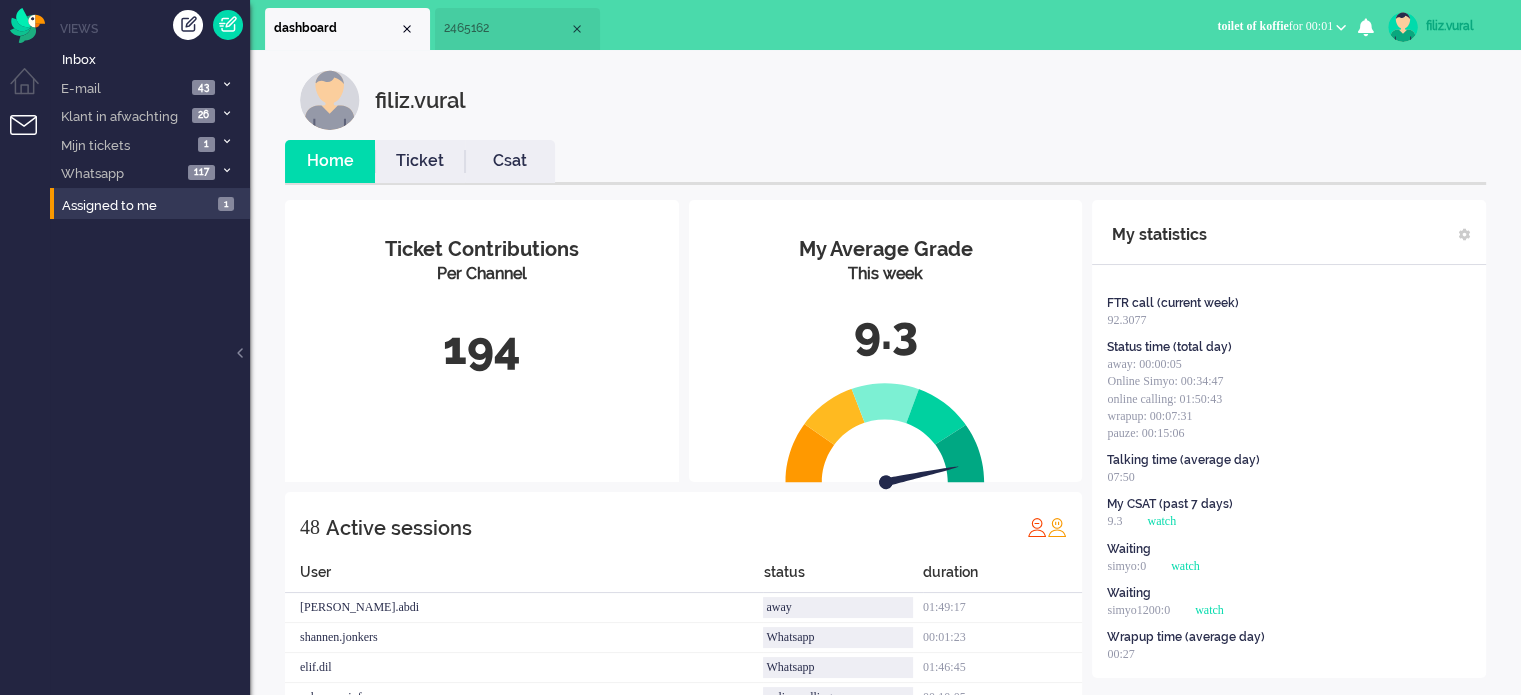 click on "toilet of koffie" at bounding box center [1252, 26] 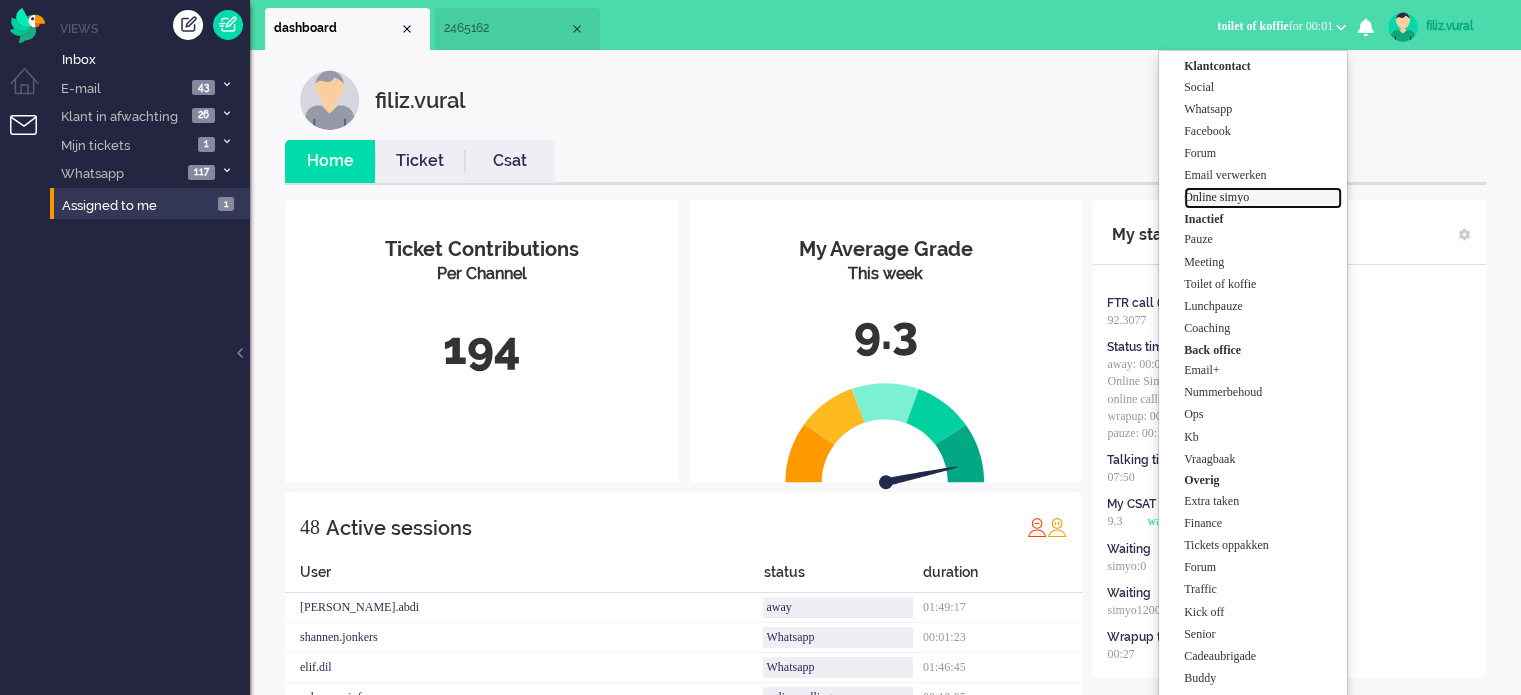 drag, startPoint x: 1210, startPoint y: 195, endPoint x: 1111, endPoint y: 87, distance: 146.50938 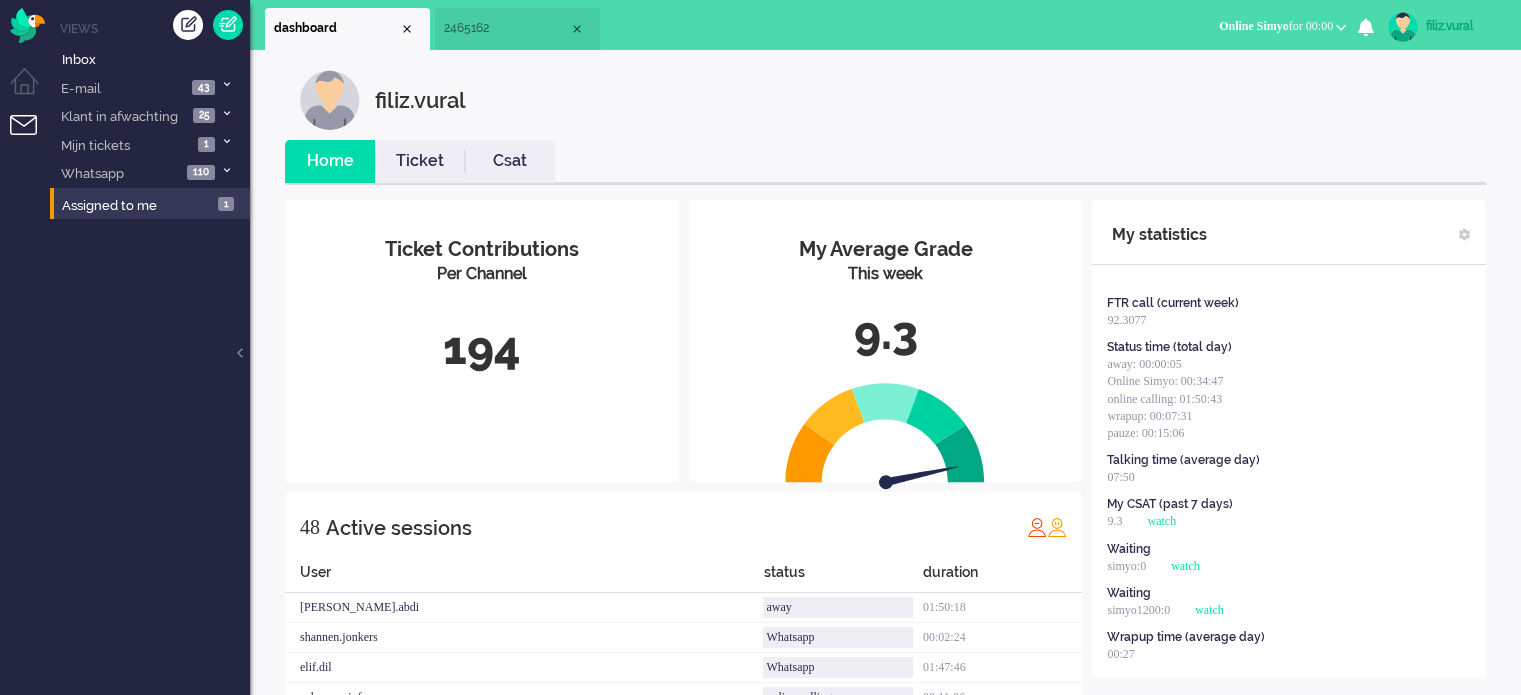 click on "Csat" at bounding box center (510, 161) 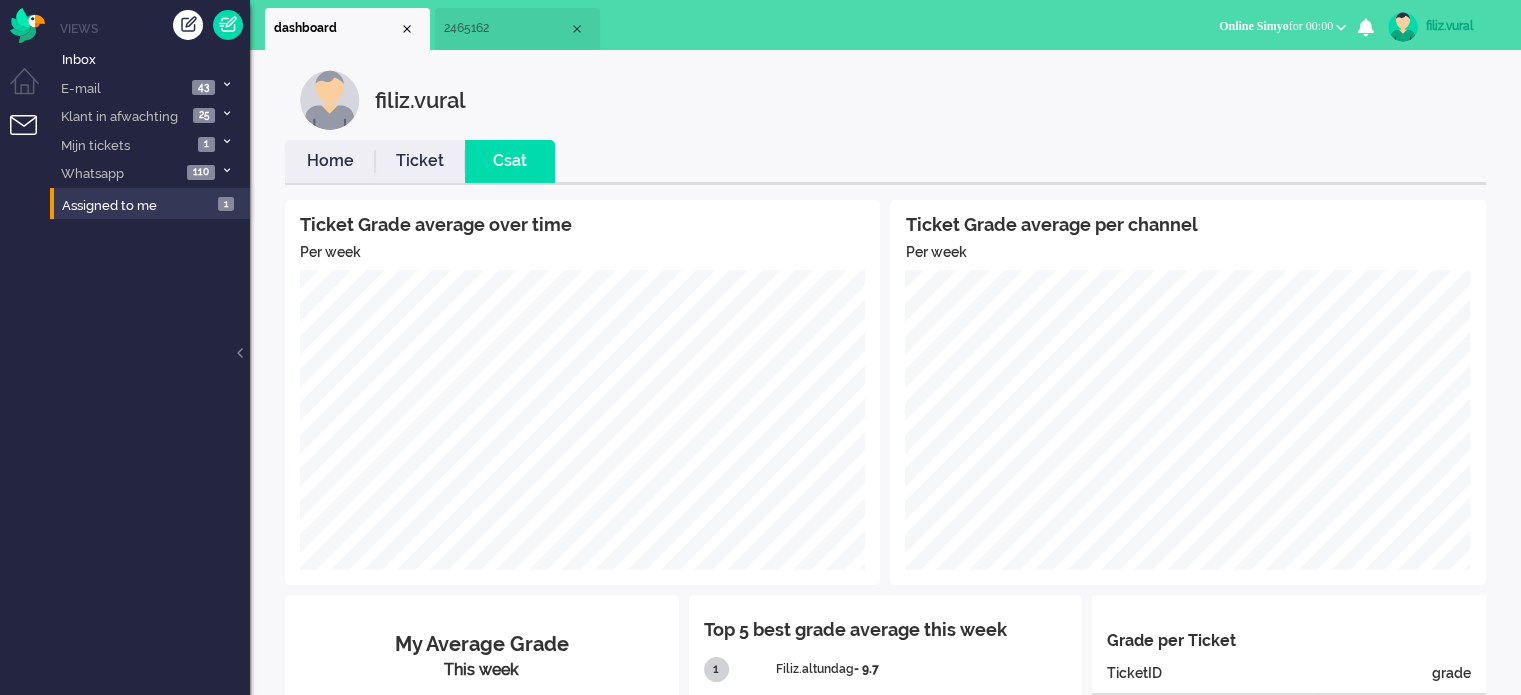 click on "Home" at bounding box center [330, 161] 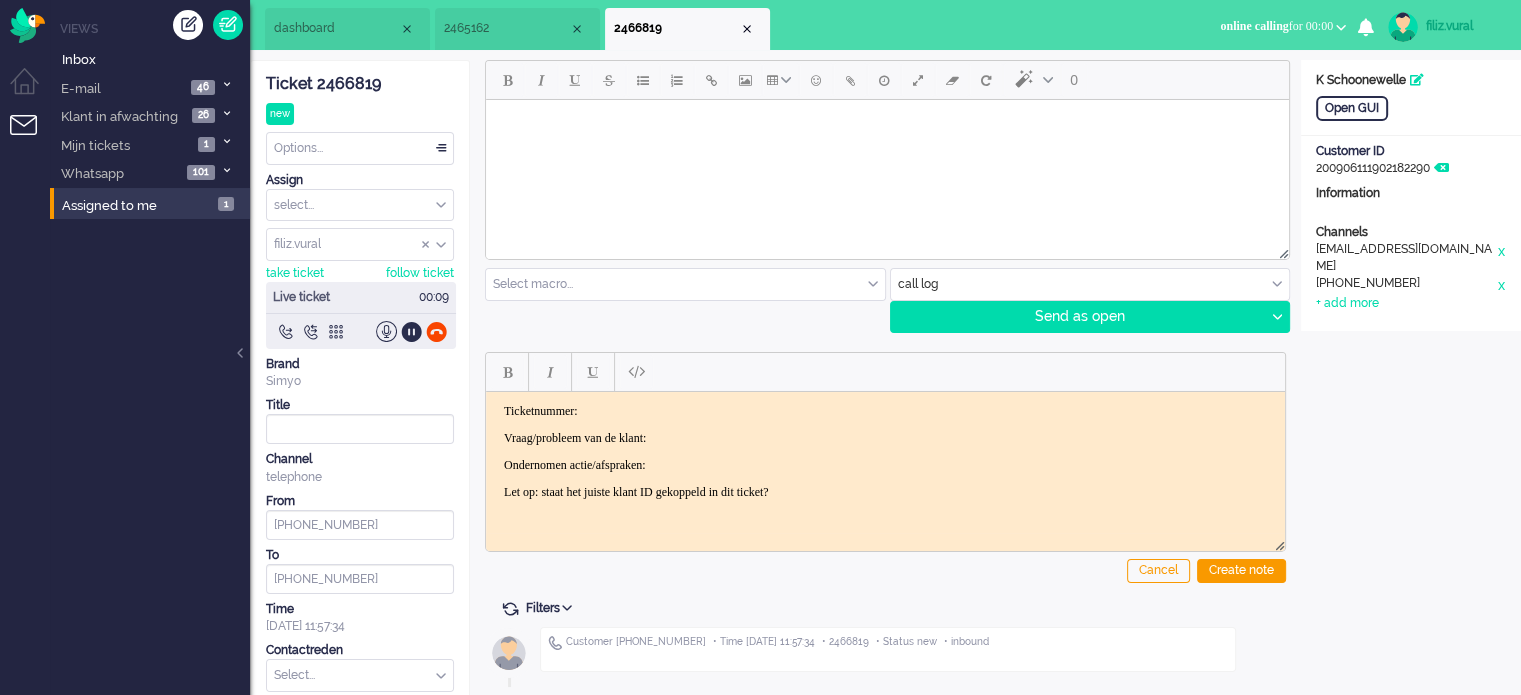 scroll, scrollTop: 0, scrollLeft: 0, axis: both 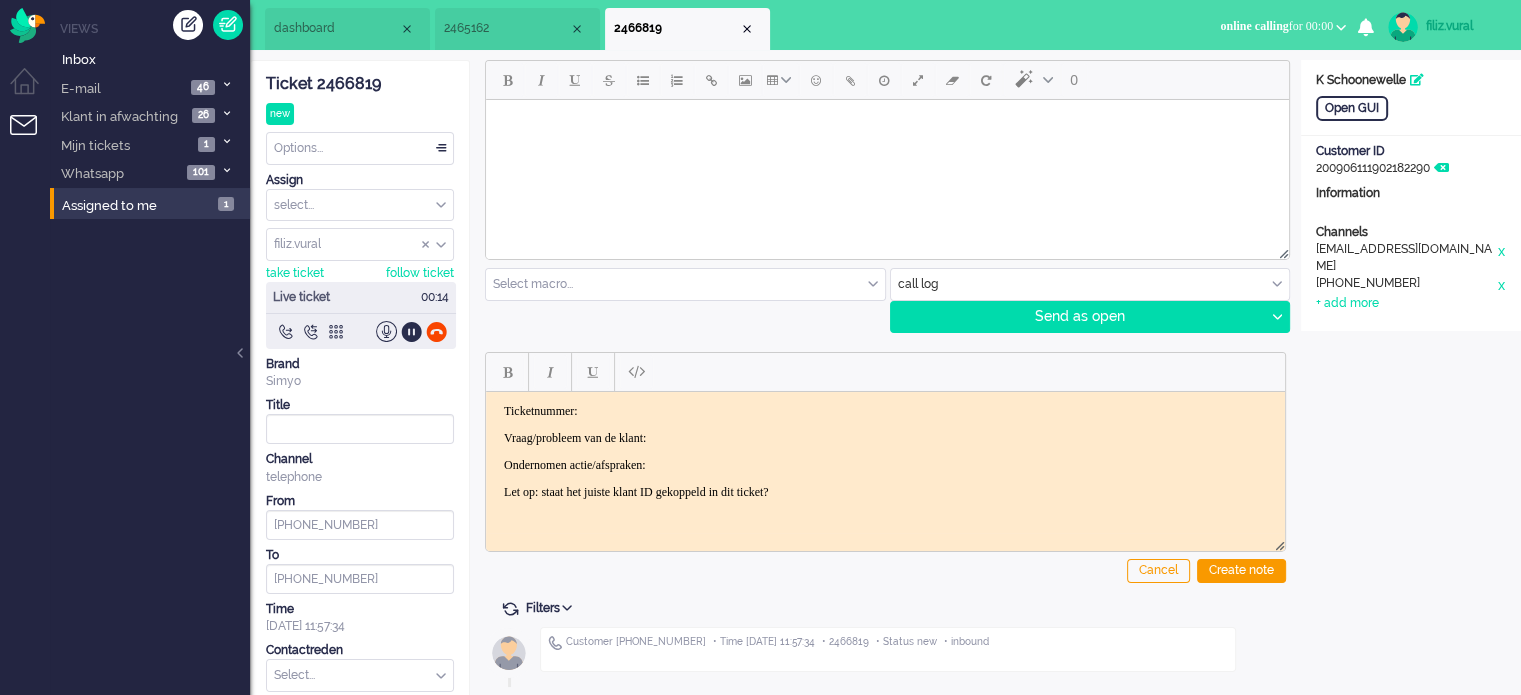 click on "Ticket 2466819" 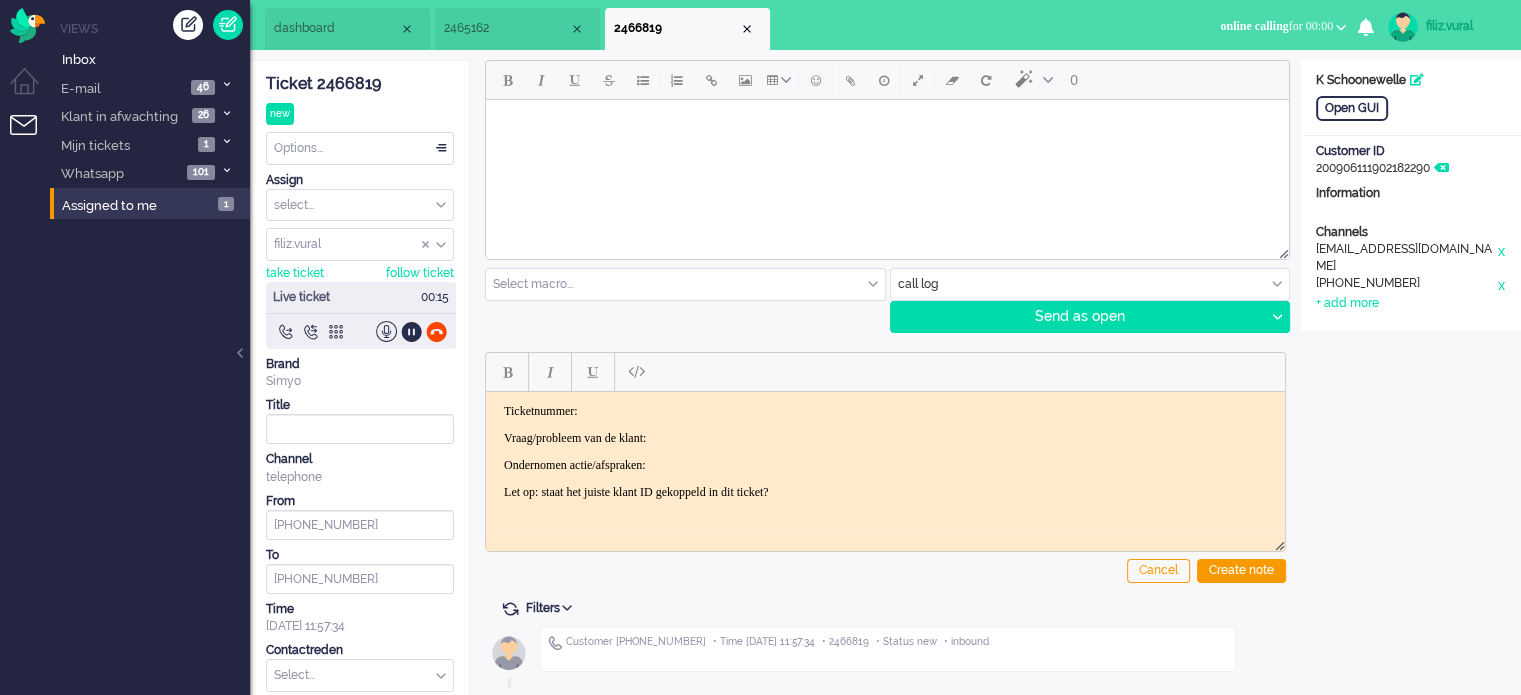 click on "Ticketnummer: Vraag/probleem van de klant: Ondernomen actie/afspraken:  Let op: staat het juiste klant ID gekoppeld in dit ticket?" at bounding box center (885, 451) 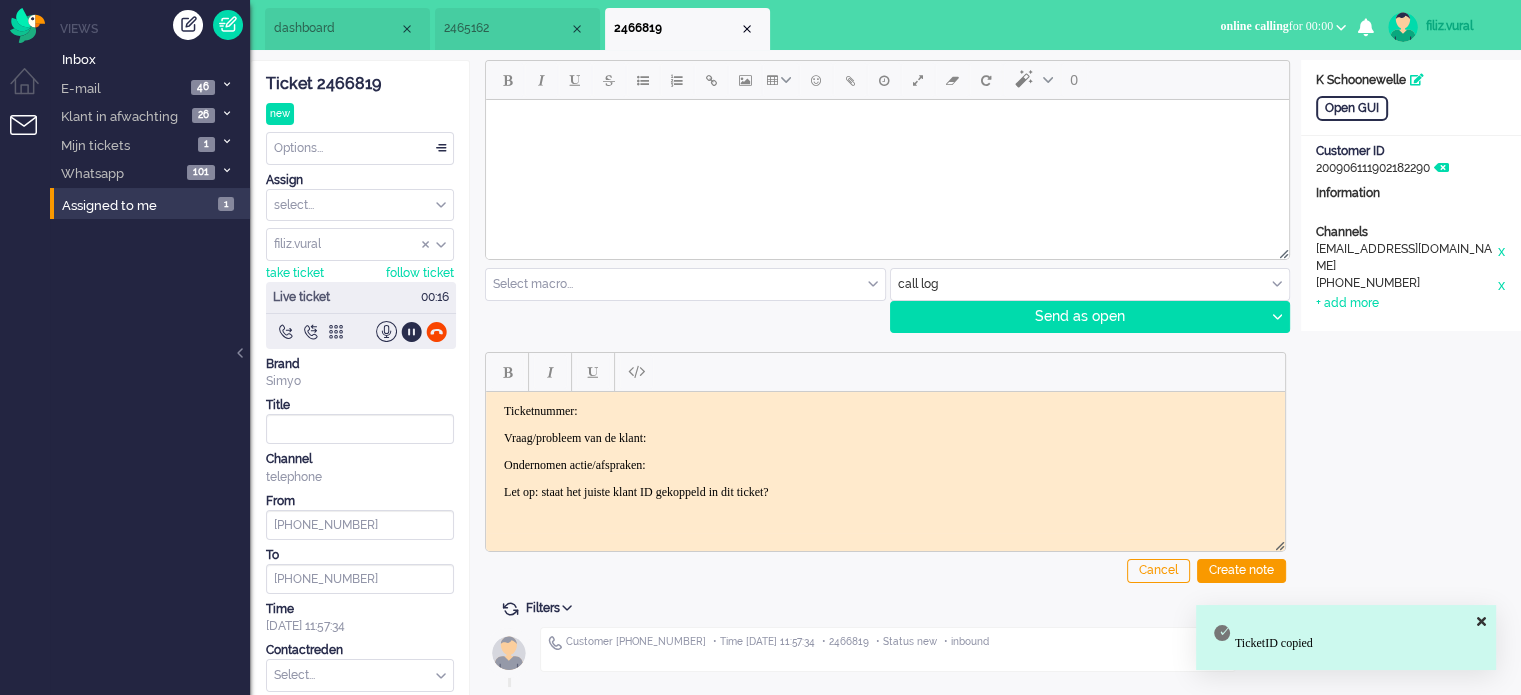 click on "Ticketnummer: Vraag/probleem van de klant: Ondernomen actie/afspraken:  Let op: staat het juiste klant ID gekoppeld in dit ticket?" at bounding box center [885, 451] 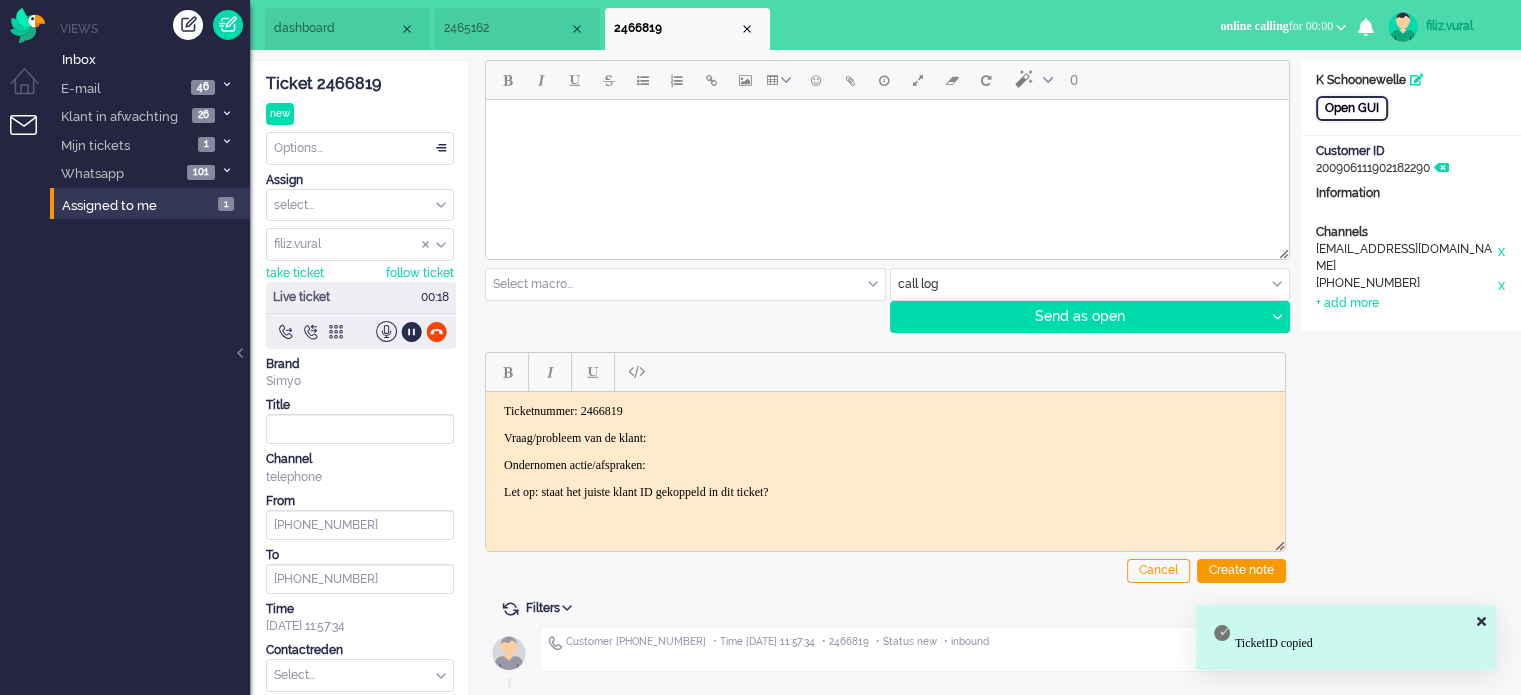 click on "Open GUI" at bounding box center (1352, 108) 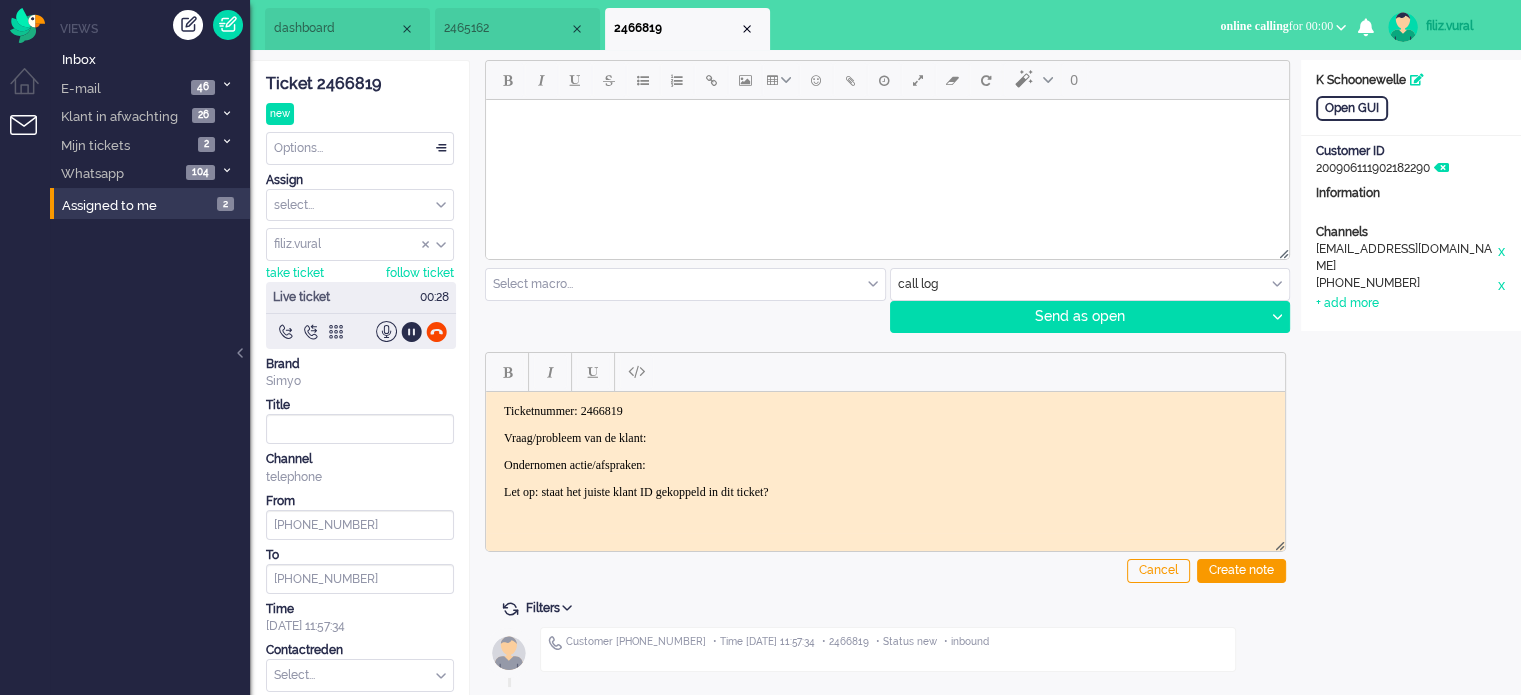 click on "Vraag/probleem van de klant:" at bounding box center (885, 437) 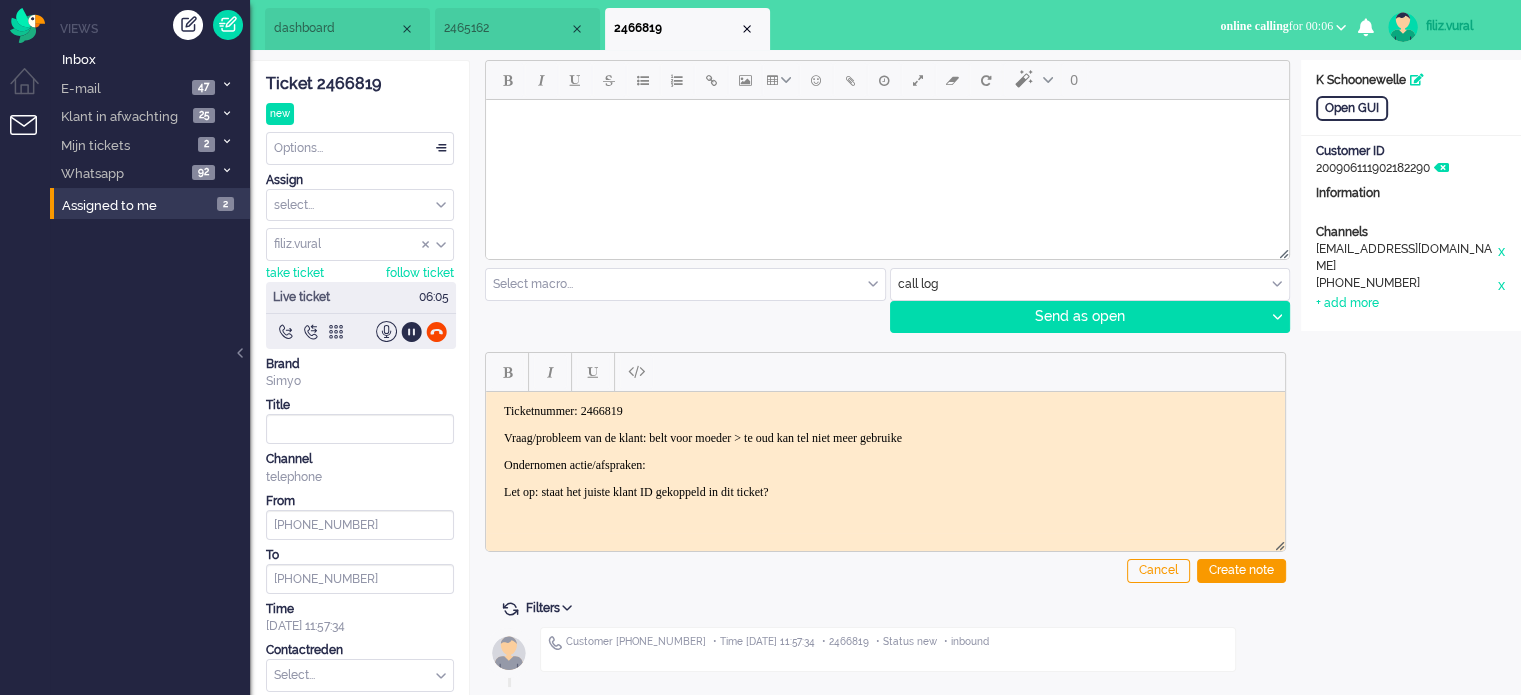 click 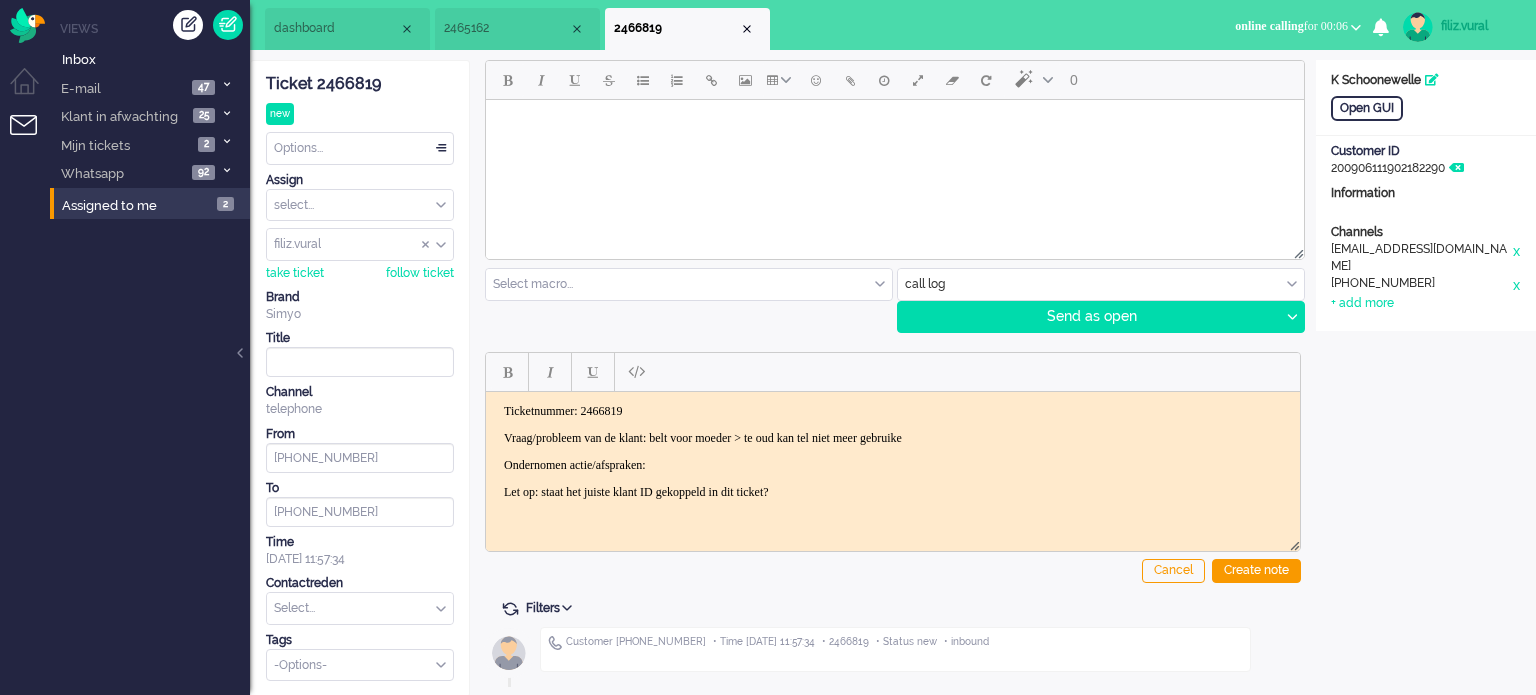 click on "Vraag/probleem van de klant: belt voor moeder > te oud kan tel niet meer gebruike" at bounding box center (893, 437) 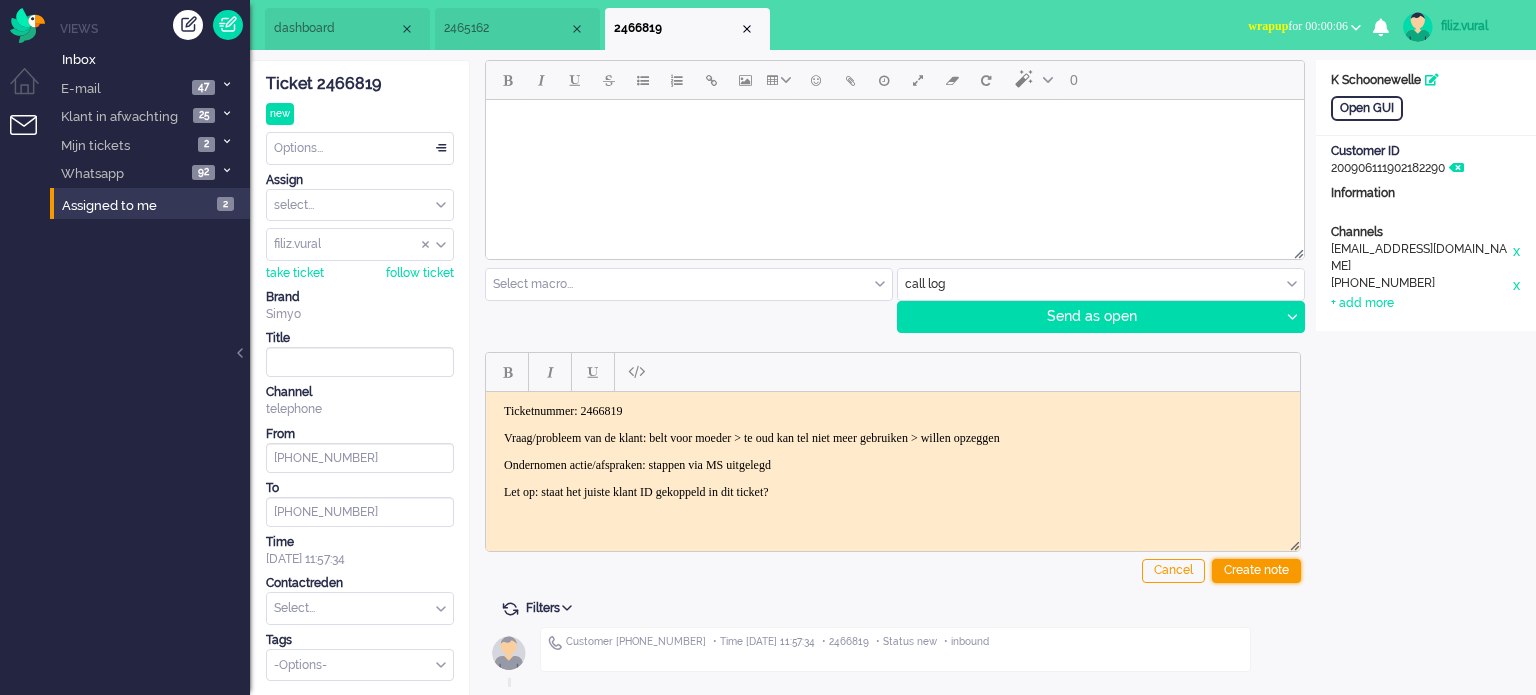 click on "Create note" at bounding box center [1256, 571] 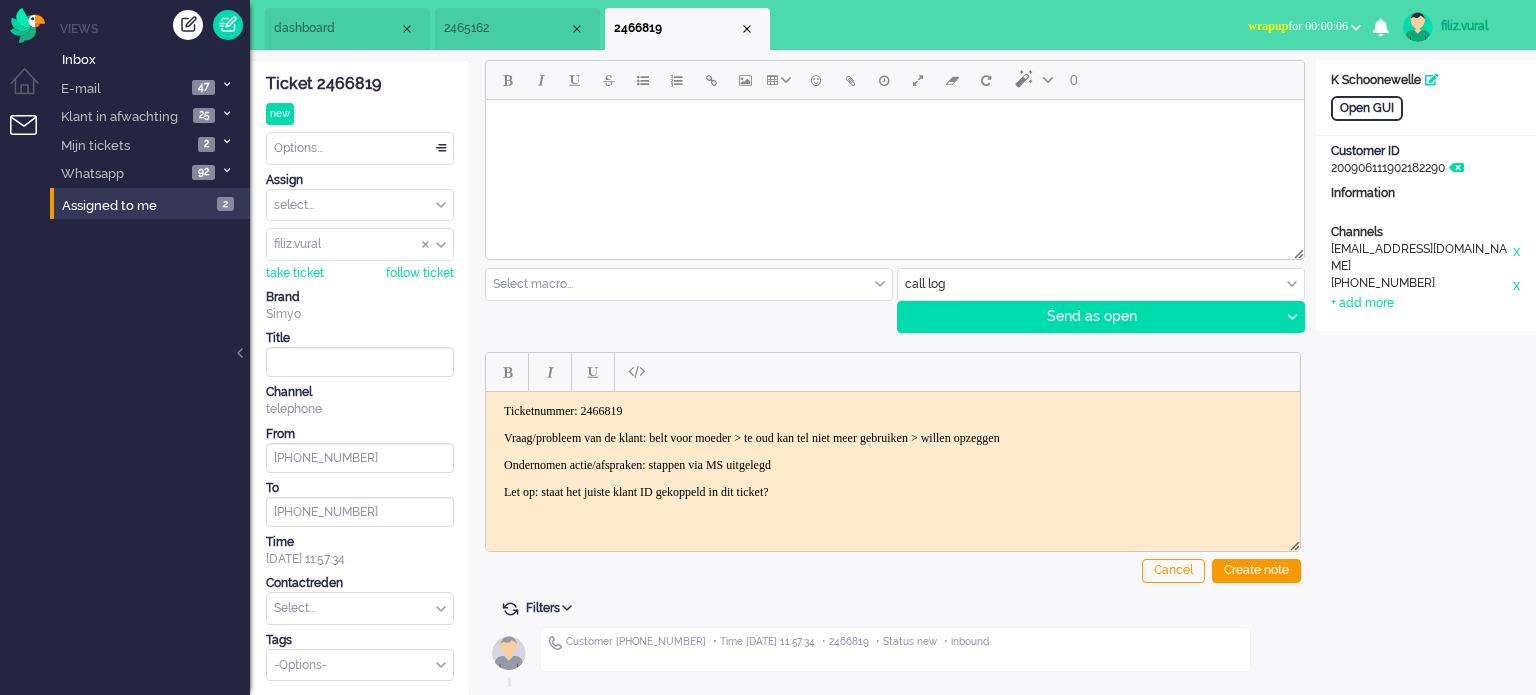 drag, startPoint x: 304, startPoint y: 604, endPoint x: 299, endPoint y: 577, distance: 27.45906 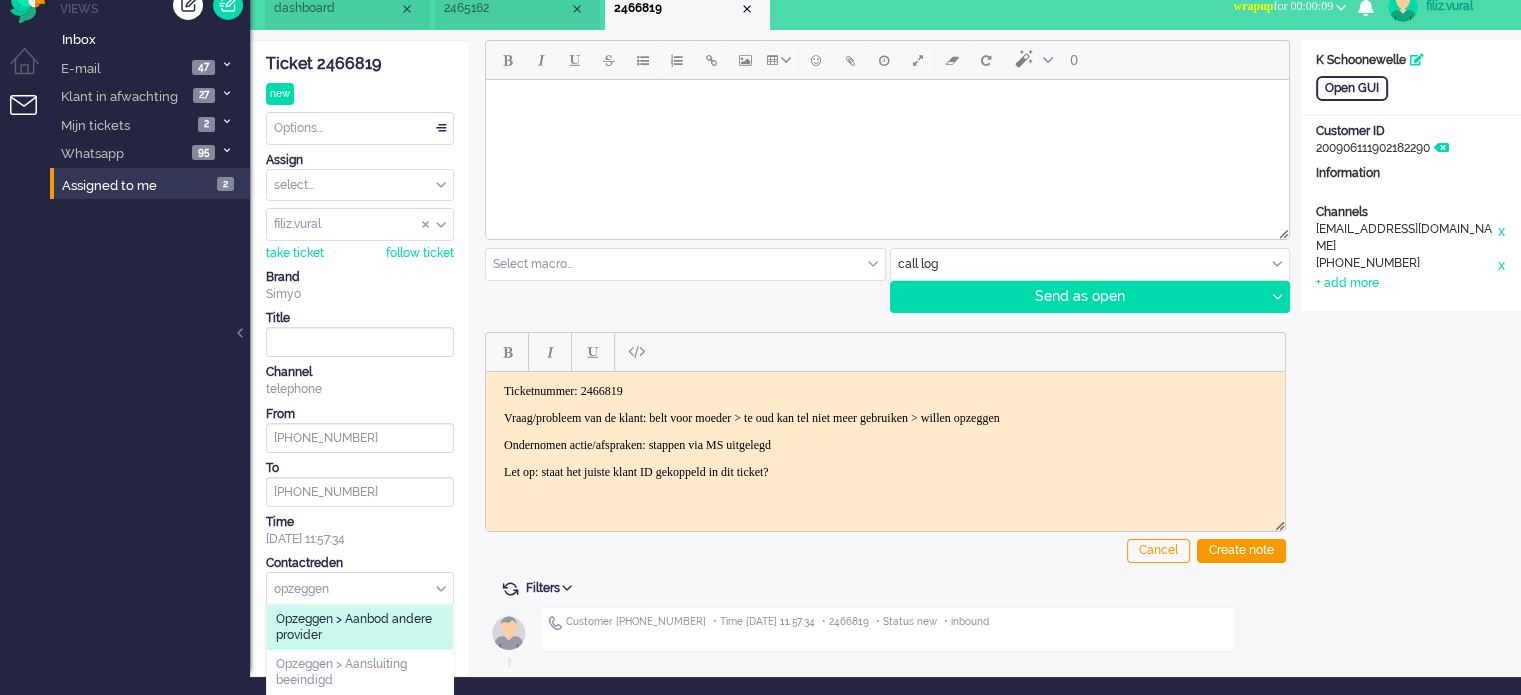 scroll, scrollTop: 83, scrollLeft: 0, axis: vertical 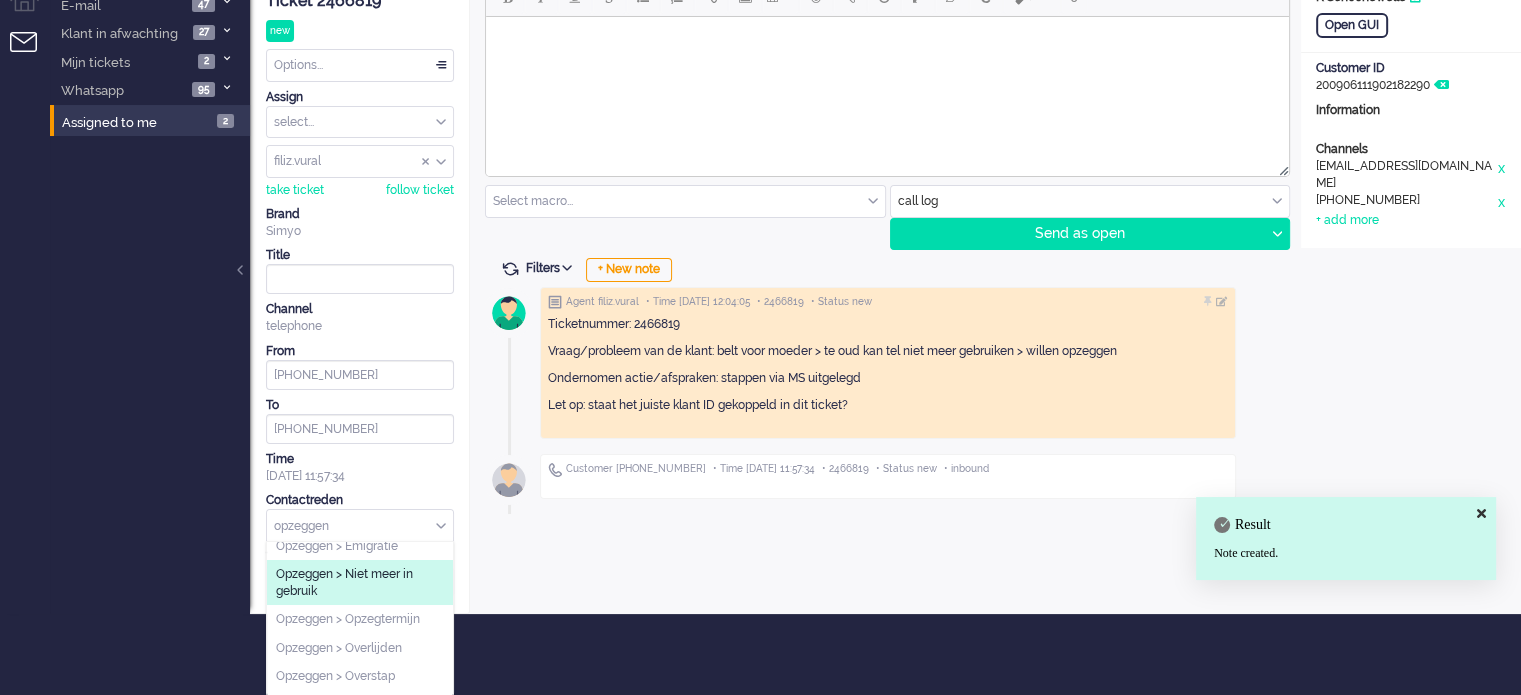 type on "opzeggen" 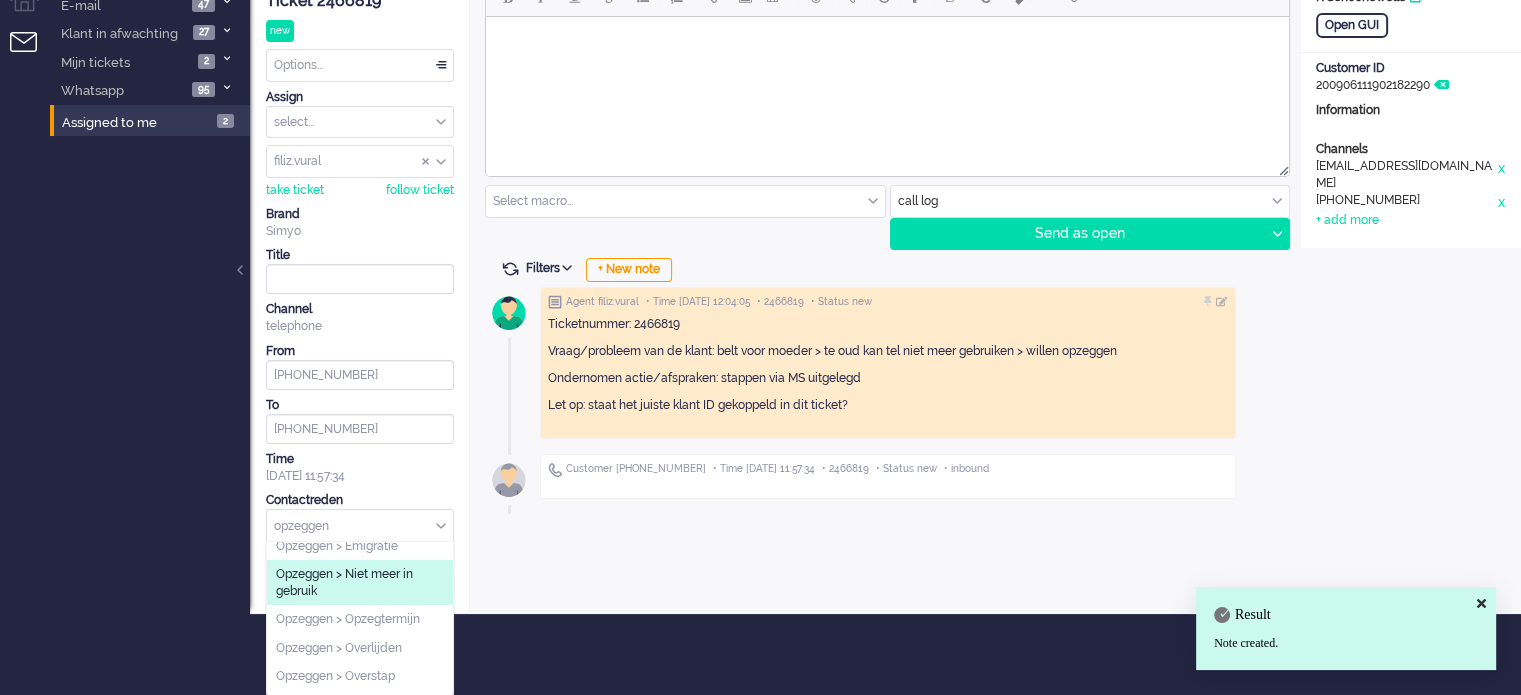 click on "Opzeggen > Niet meer in gebruik" 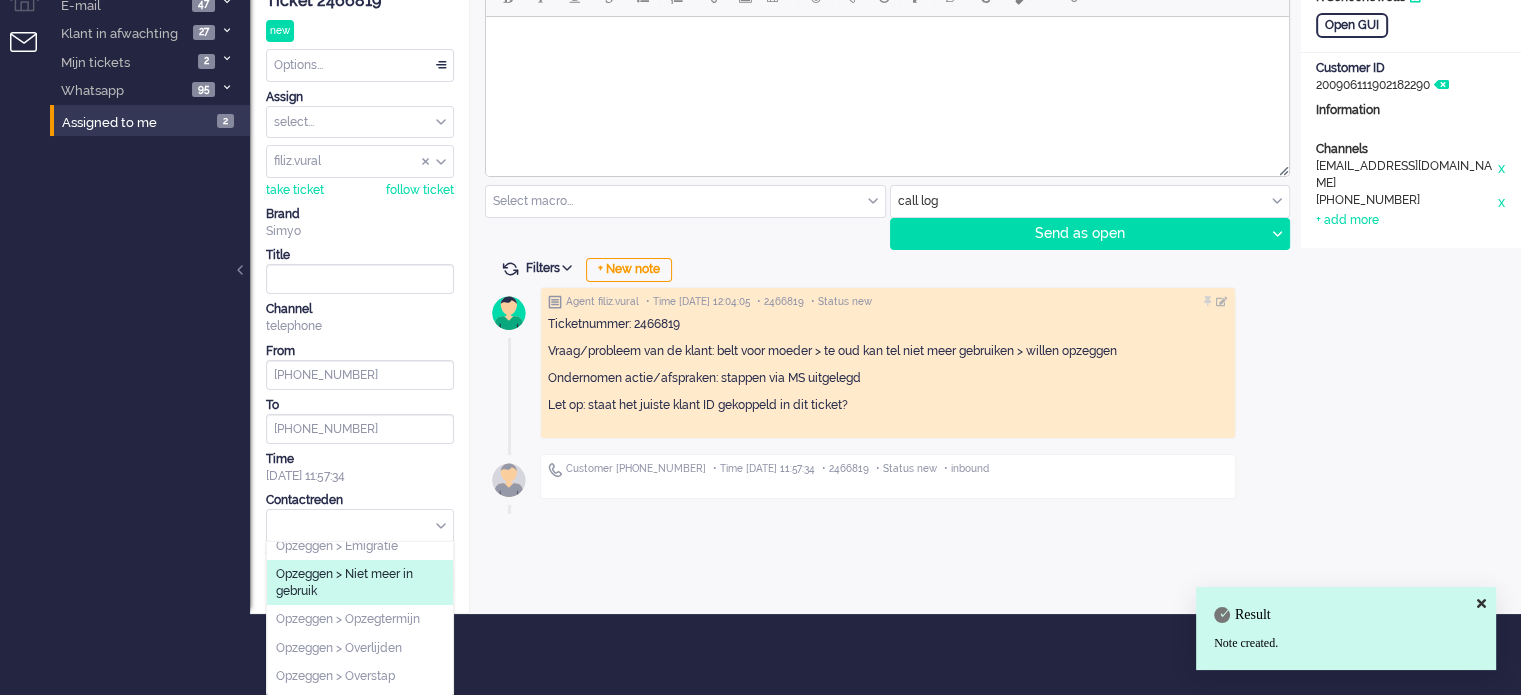 scroll, scrollTop: 0, scrollLeft: 0, axis: both 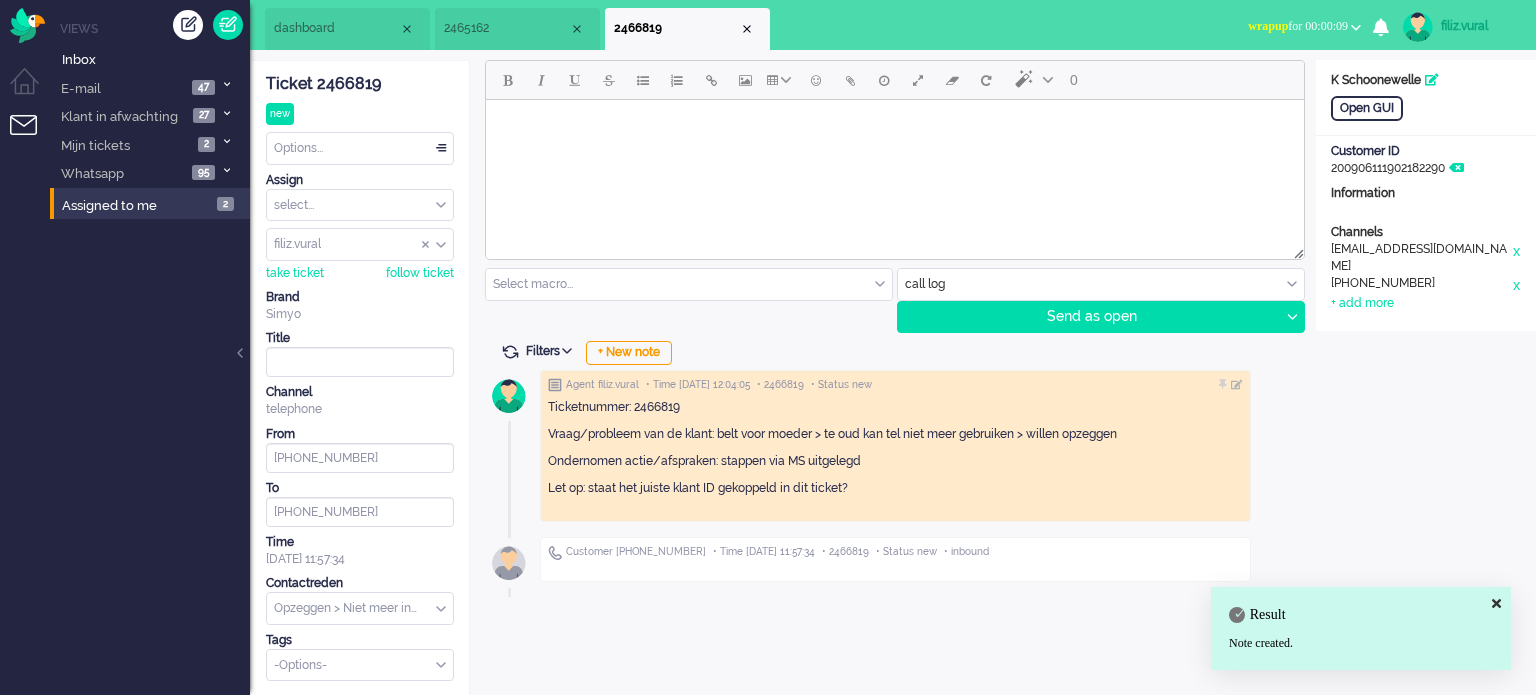 click on "Options..." at bounding box center (360, 148) 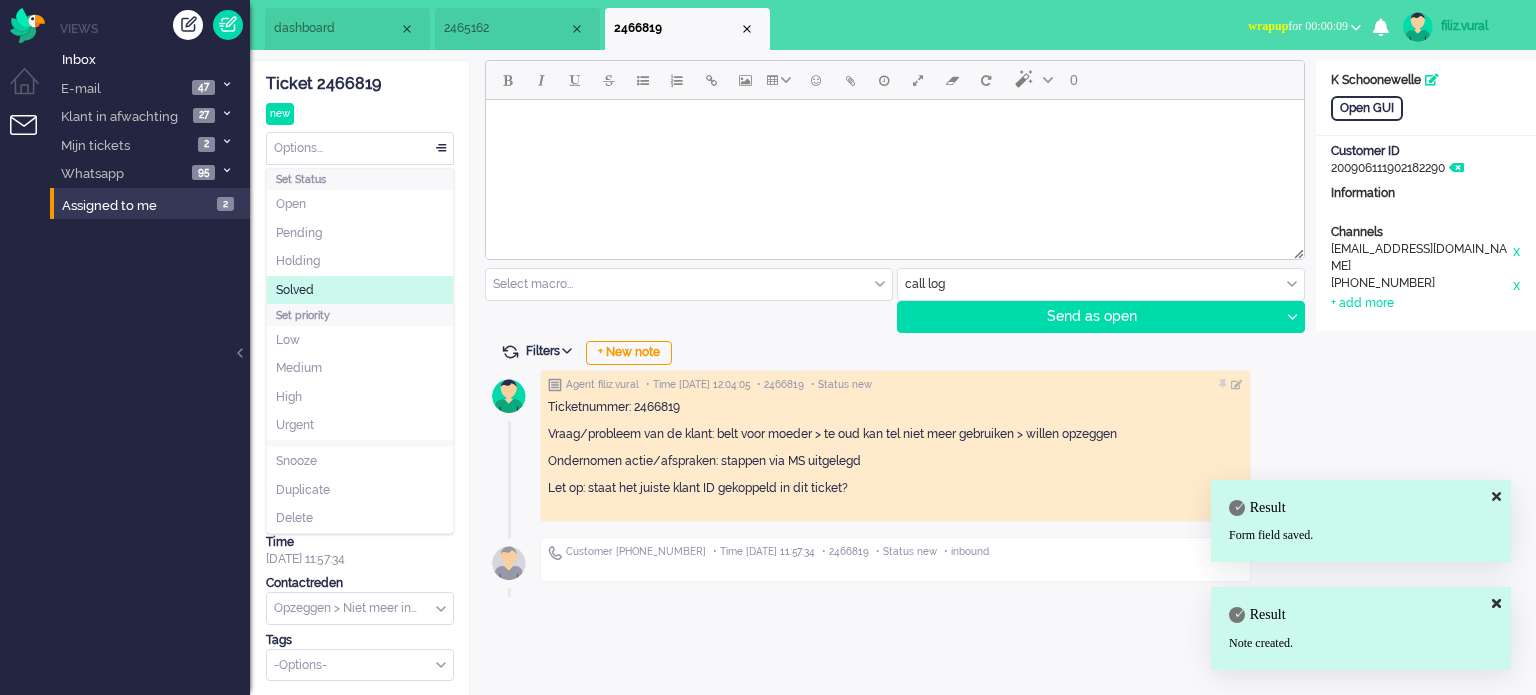 drag, startPoint x: 328, startPoint y: 285, endPoint x: 382, endPoint y: 246, distance: 66.61081 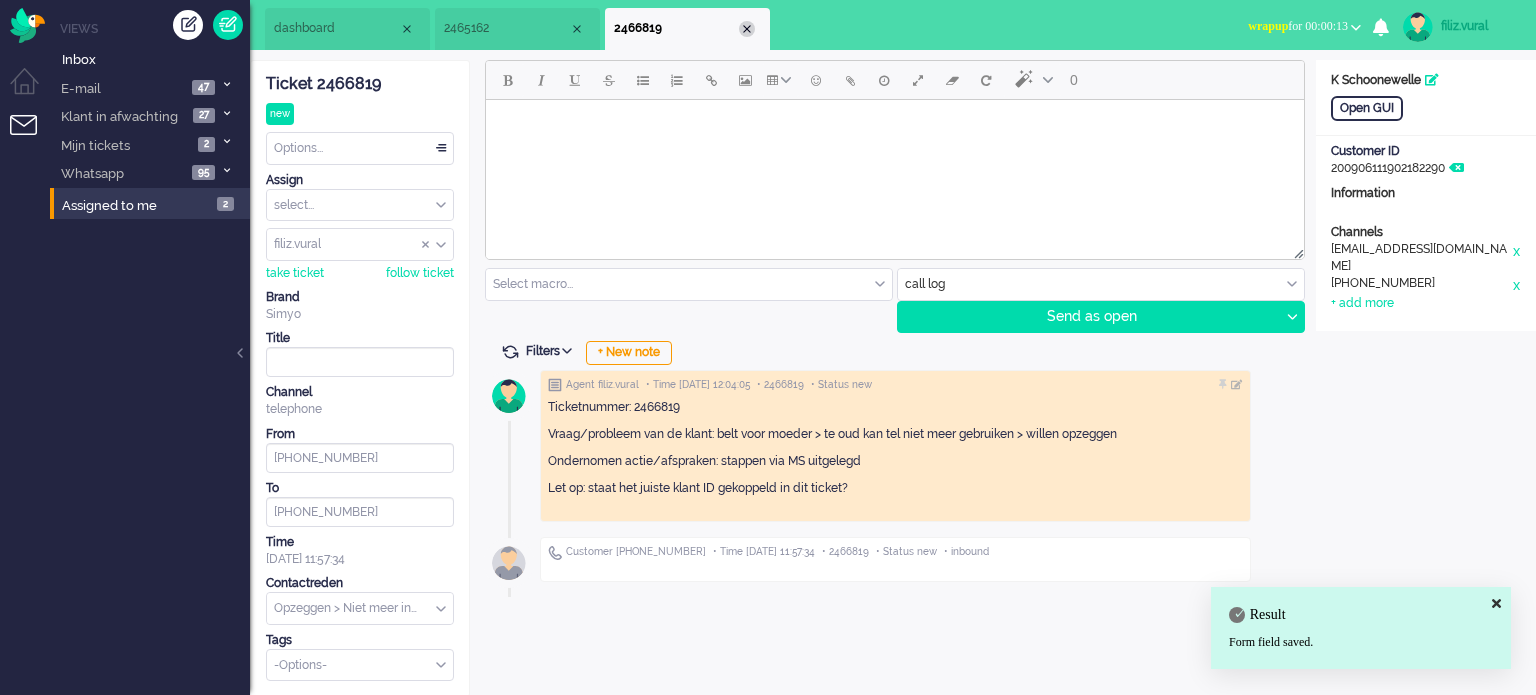 click at bounding box center [747, 29] 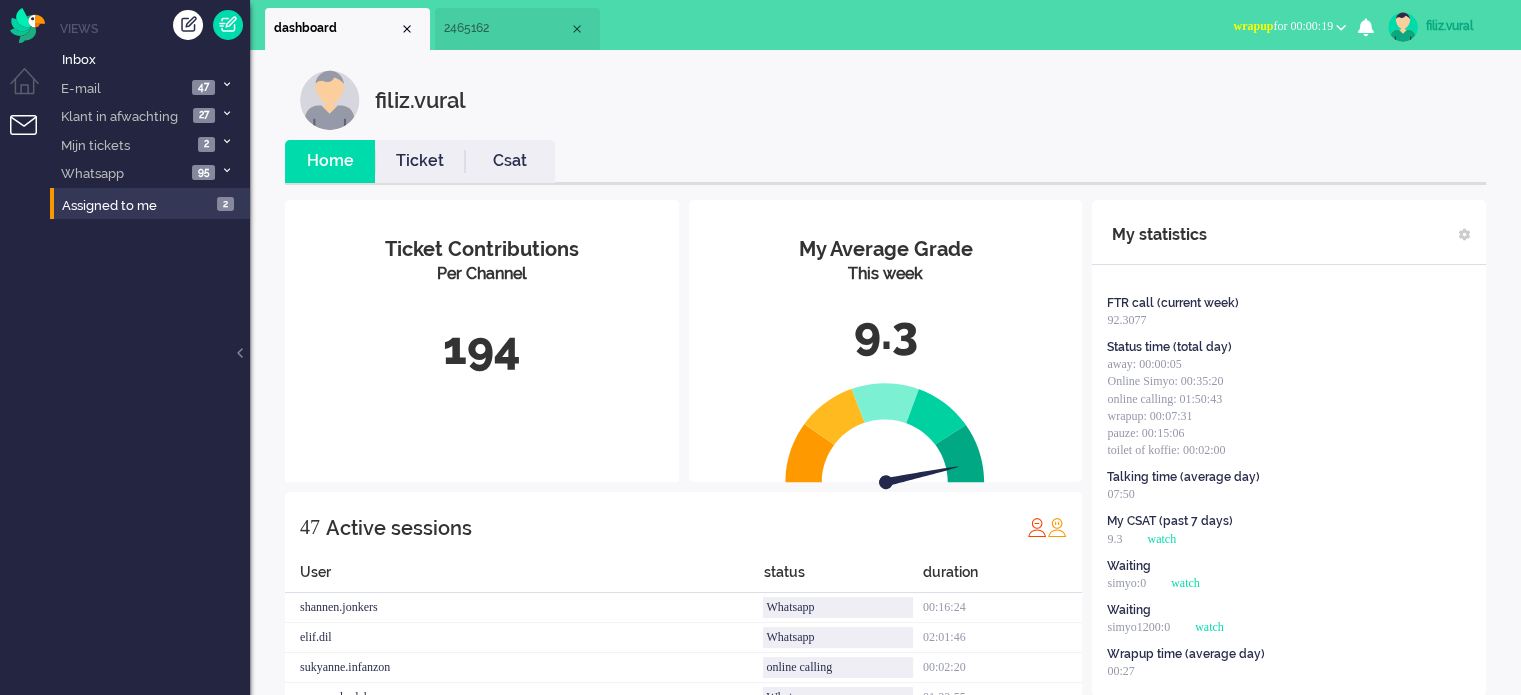 click on "Csat" at bounding box center (510, 161) 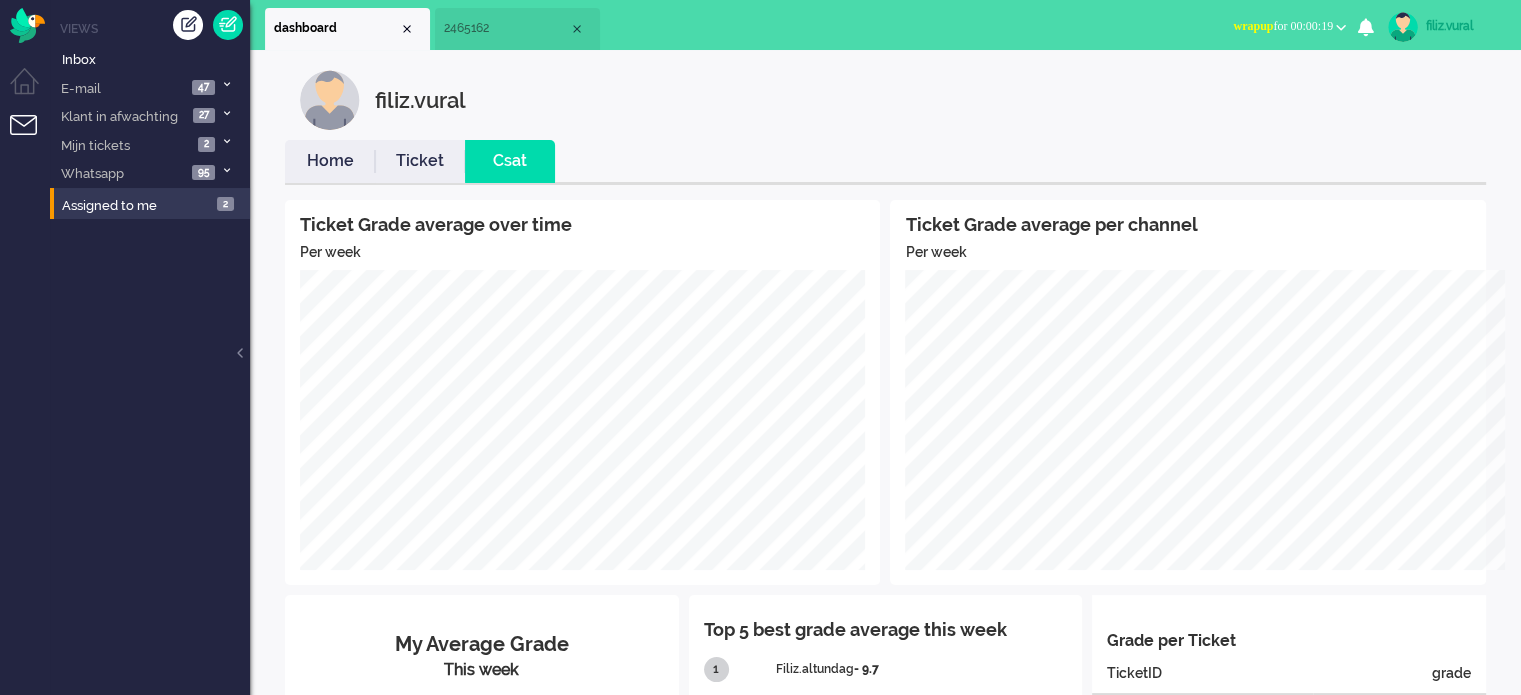 click on "Home" at bounding box center [330, 161] 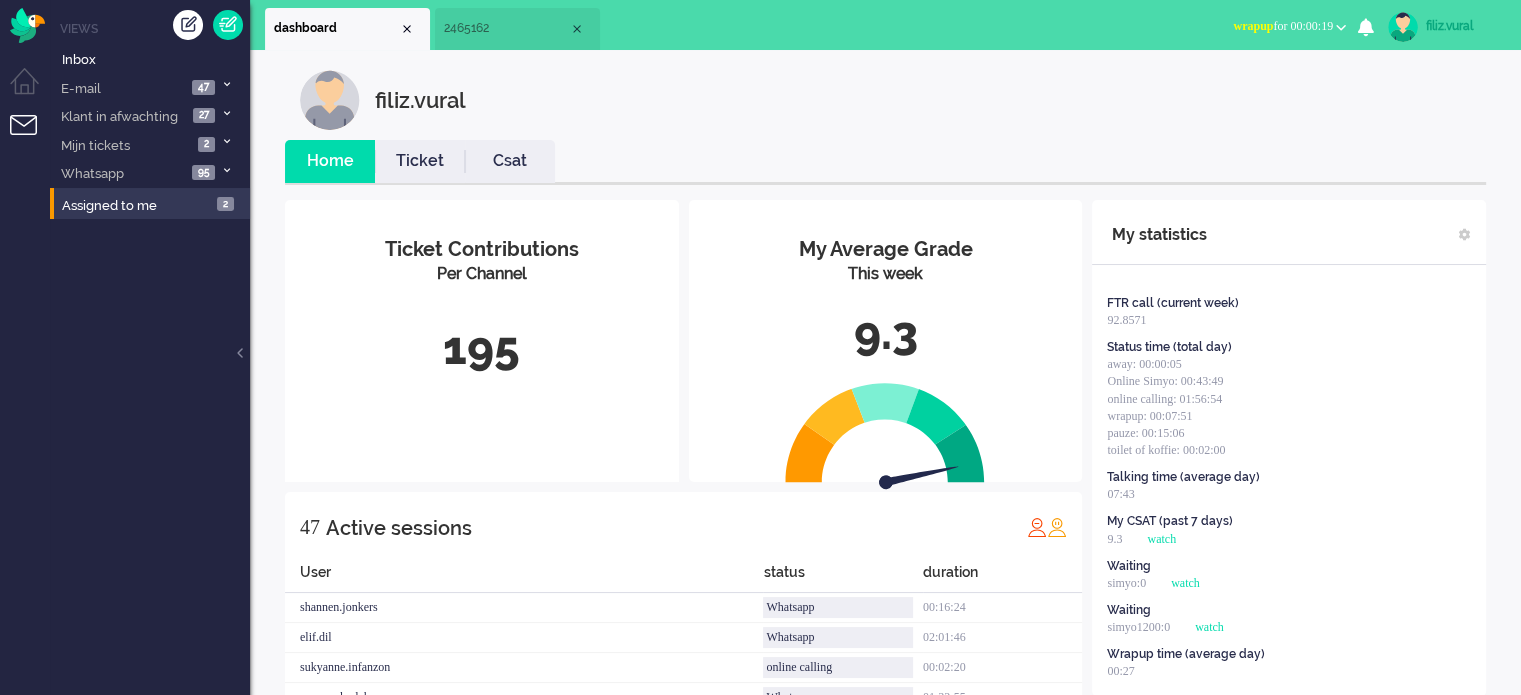 click on "wrapup  for 00:00:19" at bounding box center (1283, 26) 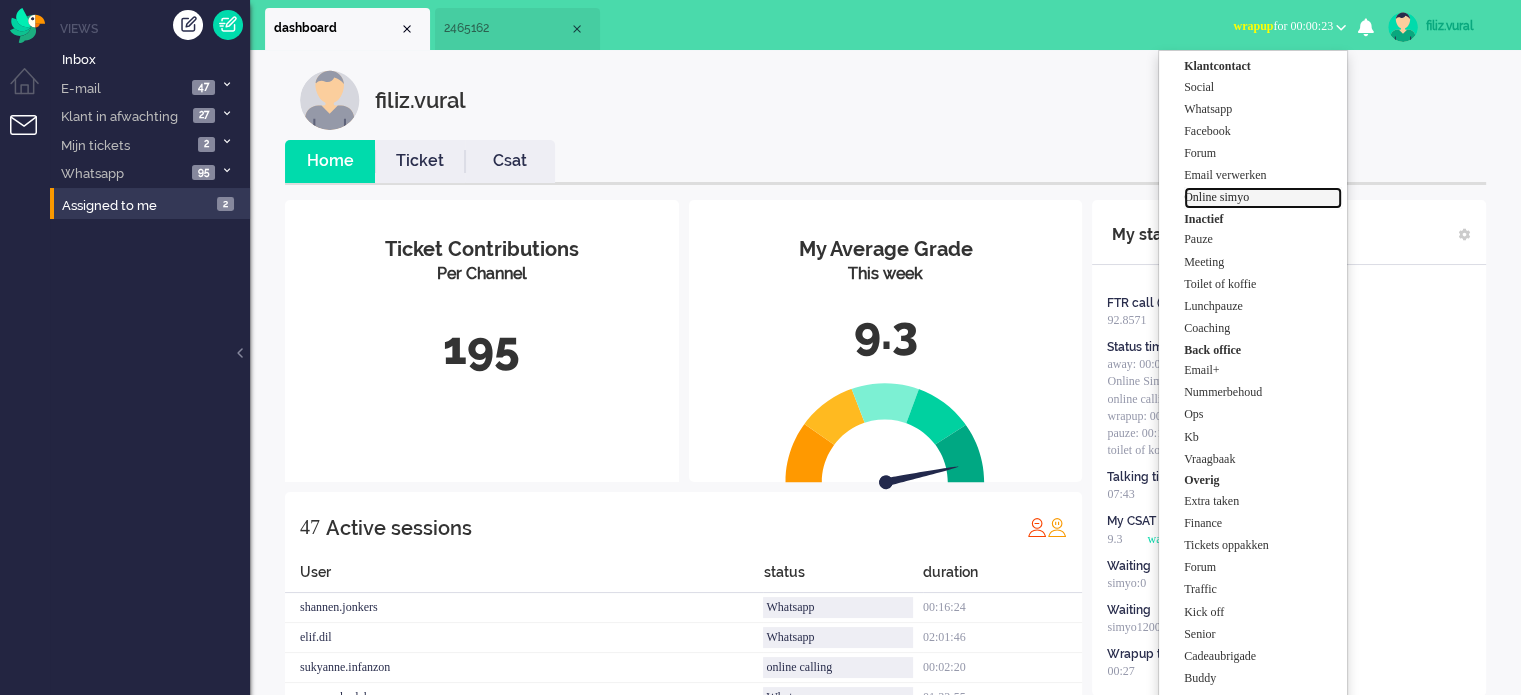 click on "Online simyo" at bounding box center [1263, 197] 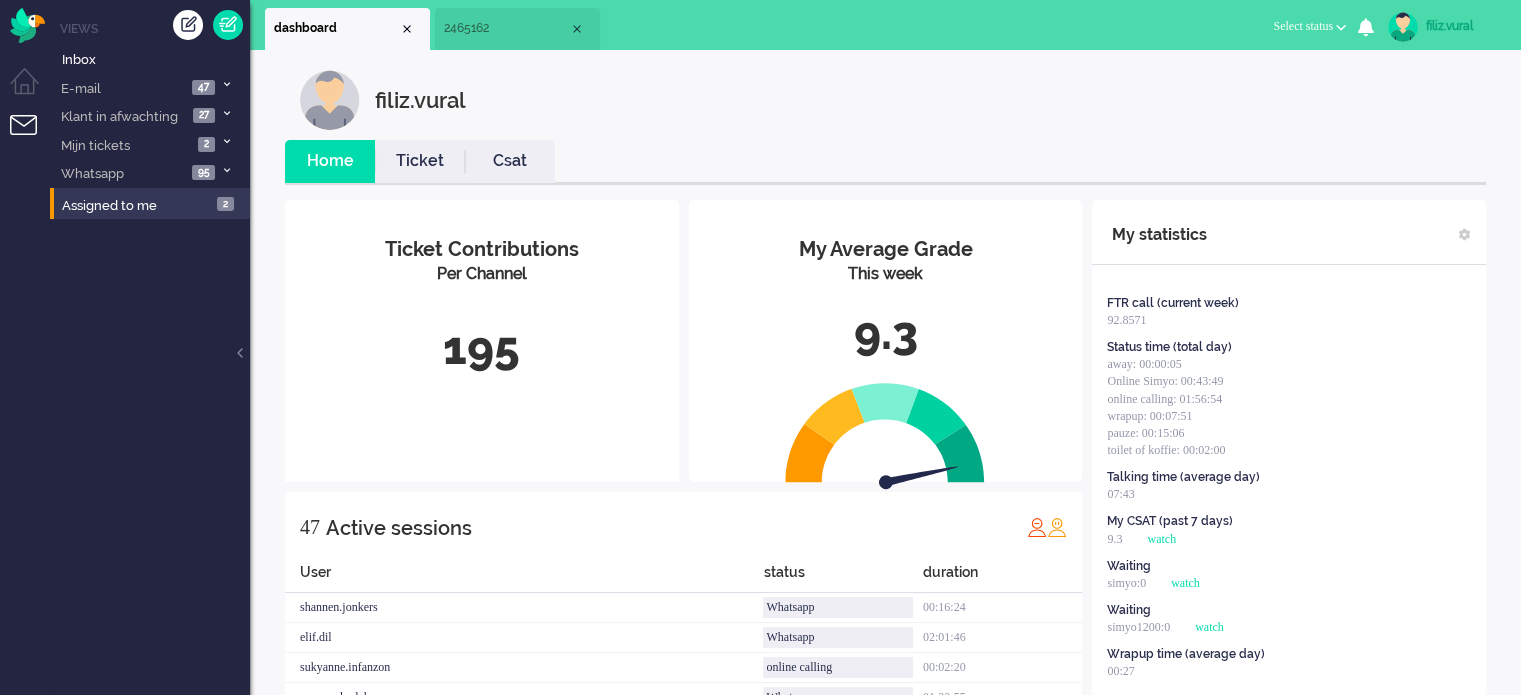 click on "Home
Dashboard
Notifications
Following
Knowledge Base
release_2.1.0
Views
Inbox
E-mail
47
Simyo Open en Nieuw
26
[PERSON_NAME] dan 24 uur
10
4" at bounding box center (760, 347) 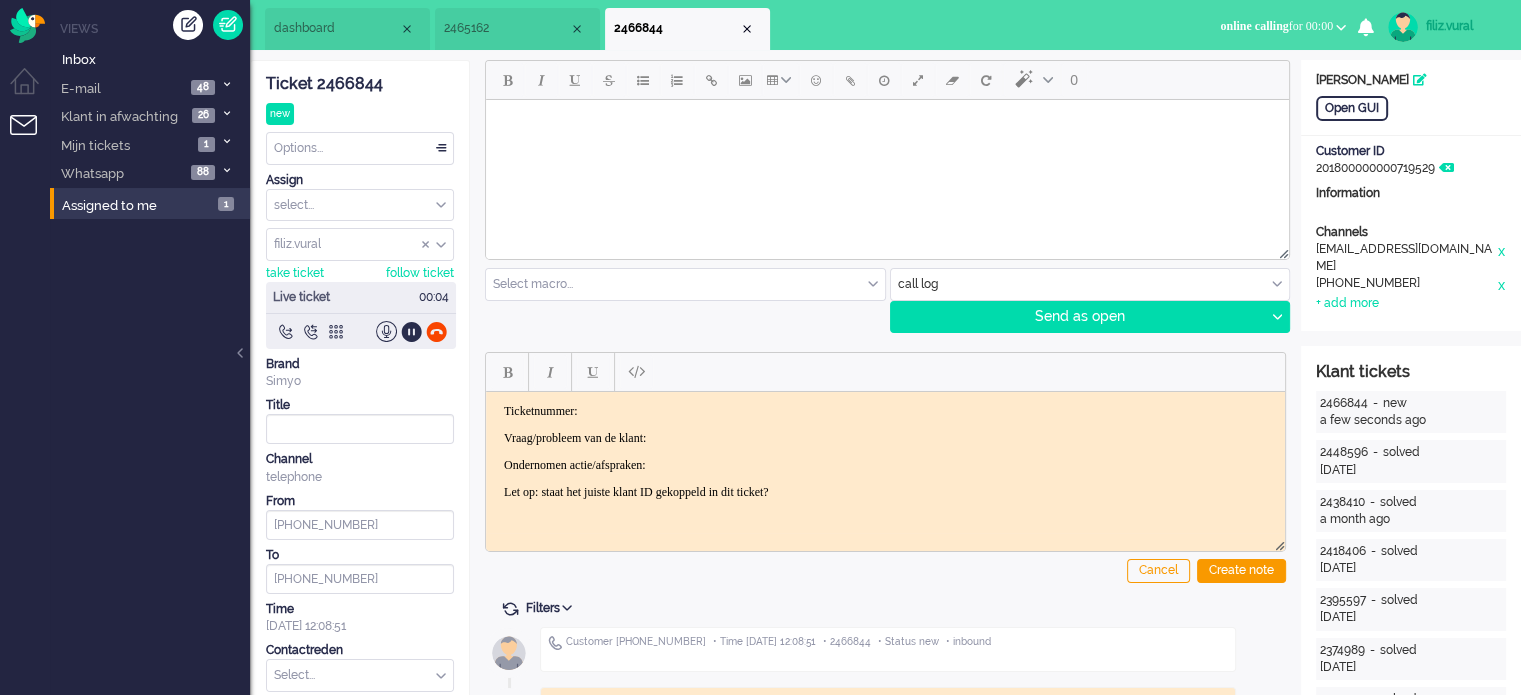scroll, scrollTop: 0, scrollLeft: 0, axis: both 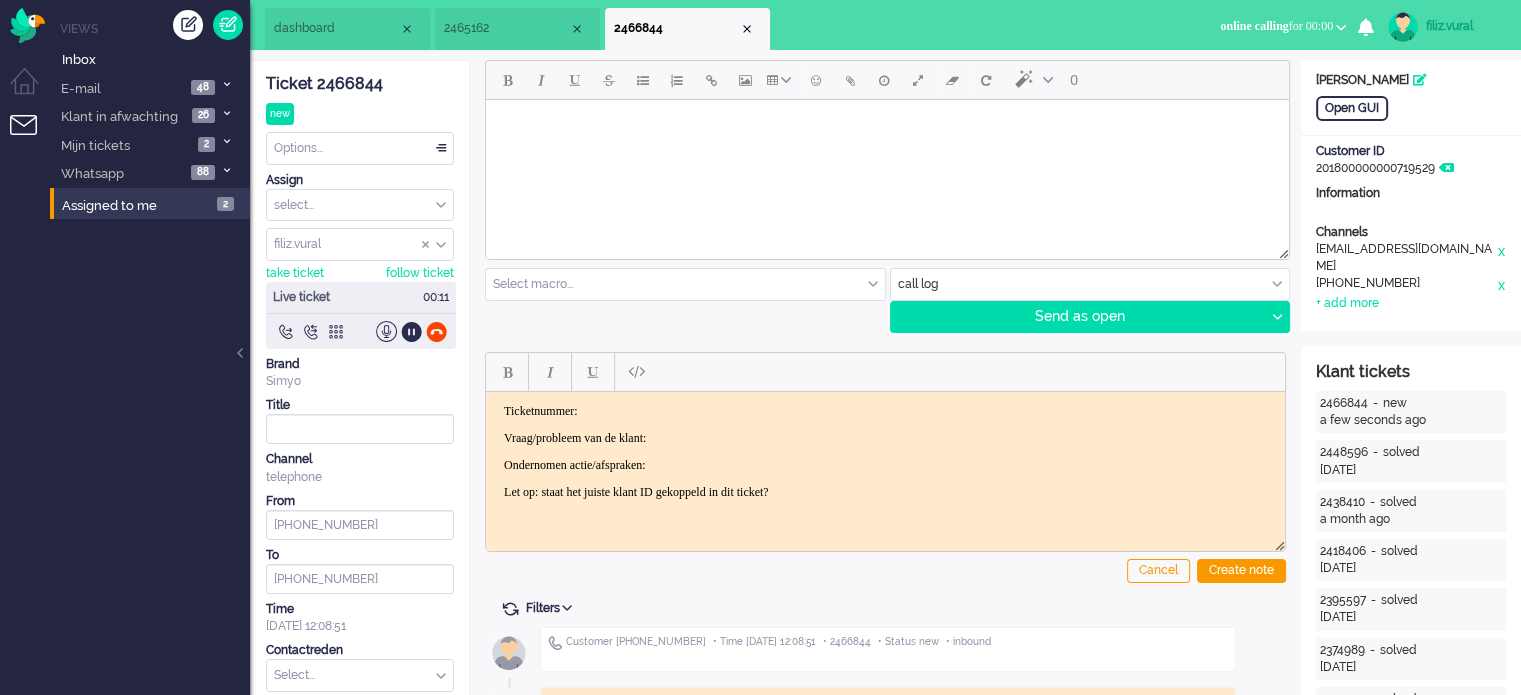 click on "Ticket 2466844 new Watching Options... Set Status Open Pending Holding Solved Set priority Low Medium High Urgent Snooze Duplicate Delete Assign select... Staff Simyo Finance Simyo Klantenservice Simyo Mailteam+ [PERSON_NAME] Simyo Webcare Simyo 3rd Party Simyo Operations Team Backoffice Simyo Opzeggingen Team [PERSON_NAME] Team Sean NPS Detractors Simyo Datacoulance Terugbelafspraak Order goedkeuren Gegevens wijzigen Betalingsregeling Coulances Finance Overig Cadeaubrigade Uitstel van betaling App of Chat escalatie Verzoeken WFT Netwerkklachten Team Social Toestelvragen Test Incasso Vriendendeal nog niet actief Team Privacy Macro aanpassingen unassign group filiz.[PERSON_NAME].[PERSON_NAME].[PERSON_NAME].boven arnoud.kaldenbach arvinash.gunputsing arzum.[PERSON_NAME].[PERSON_NAME].[PERSON_NAME].[PERSON_NAME].eceustundag aysegul.berkbulut Bart.[PERSON_NAME].[PERSON_NAME].yuceer bulent.[PERSON_NAME].[PERSON_NAME].perkgoz cavide.yildirir cendy.thakoer coen.degraaf [PERSON_NAME].el-[PERSON_NAME].arslan To" at bounding box center (360, 405) 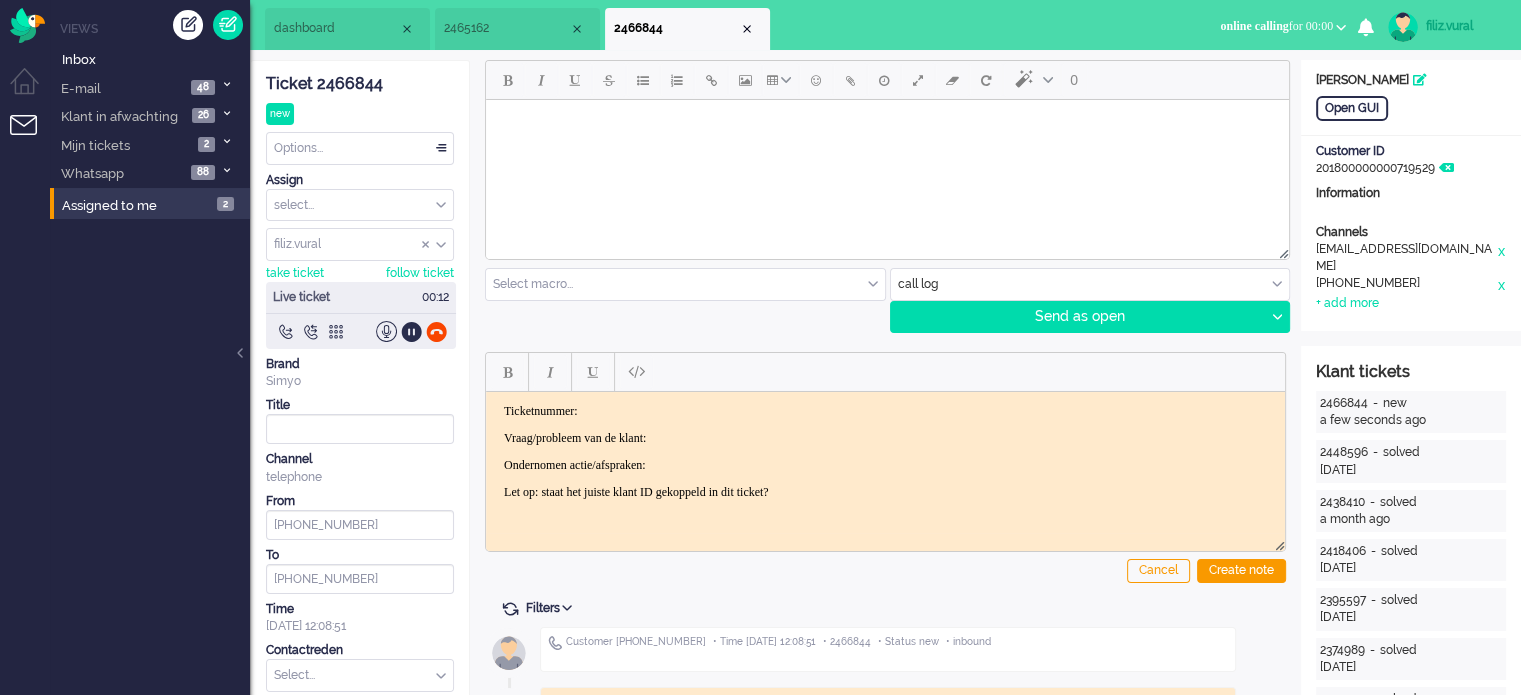 click on "Ticket 2466844" 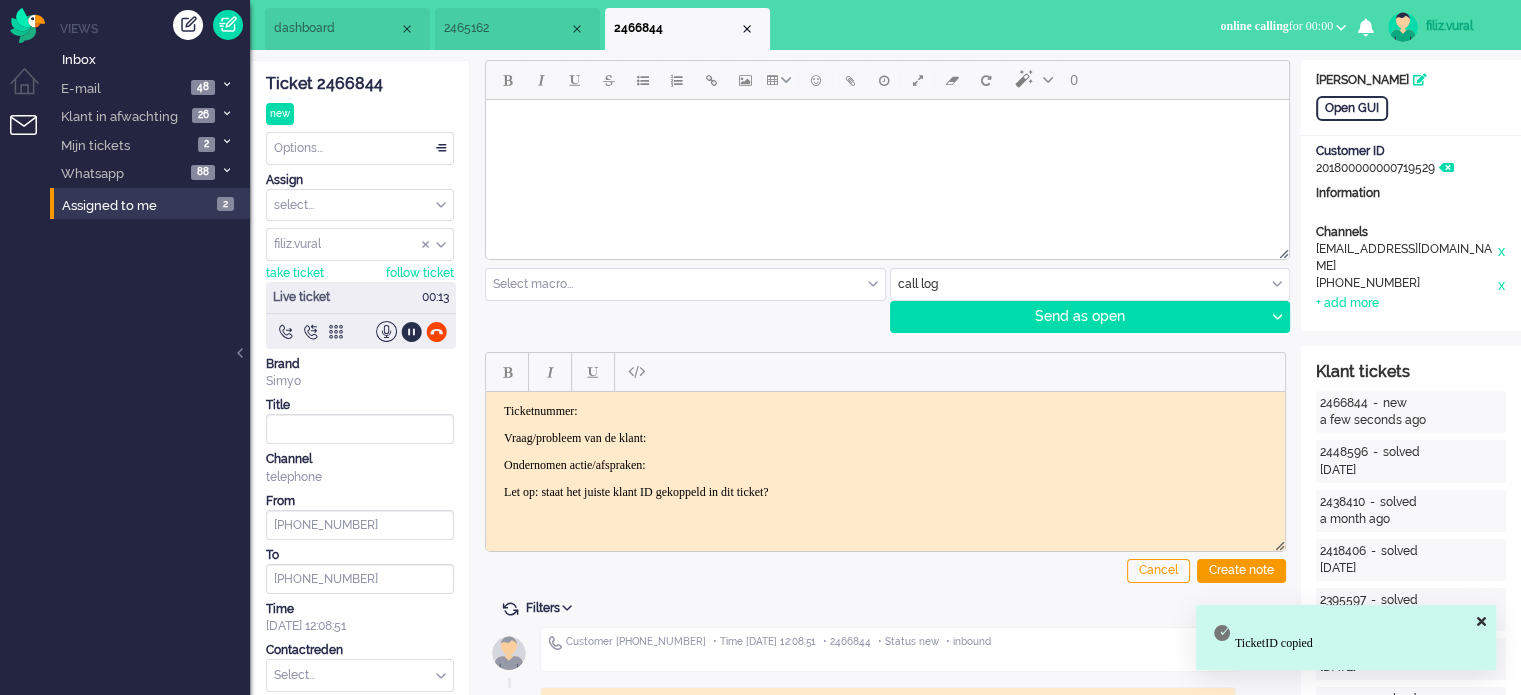 click on "Ticketnummer:" at bounding box center [885, 410] 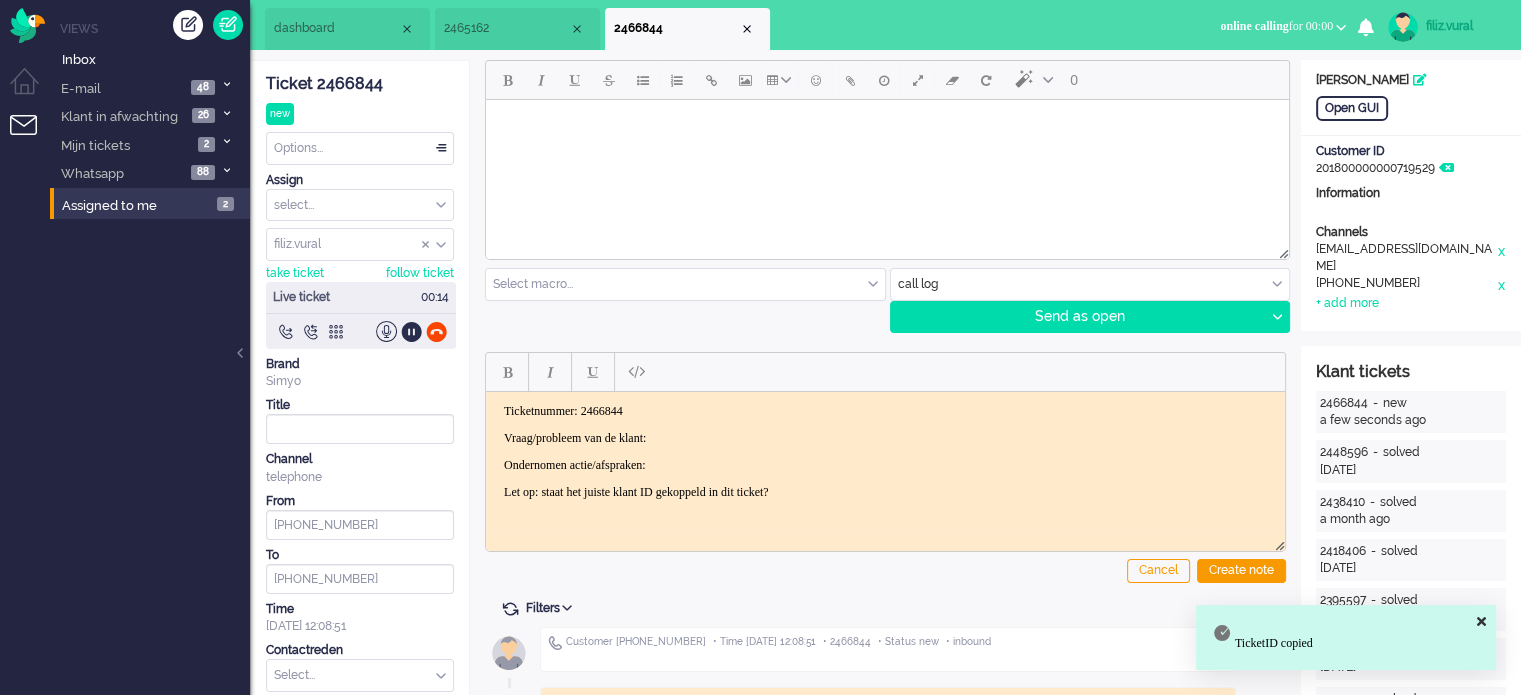 click on "Vraag/probleem van de klant:" at bounding box center (885, 437) 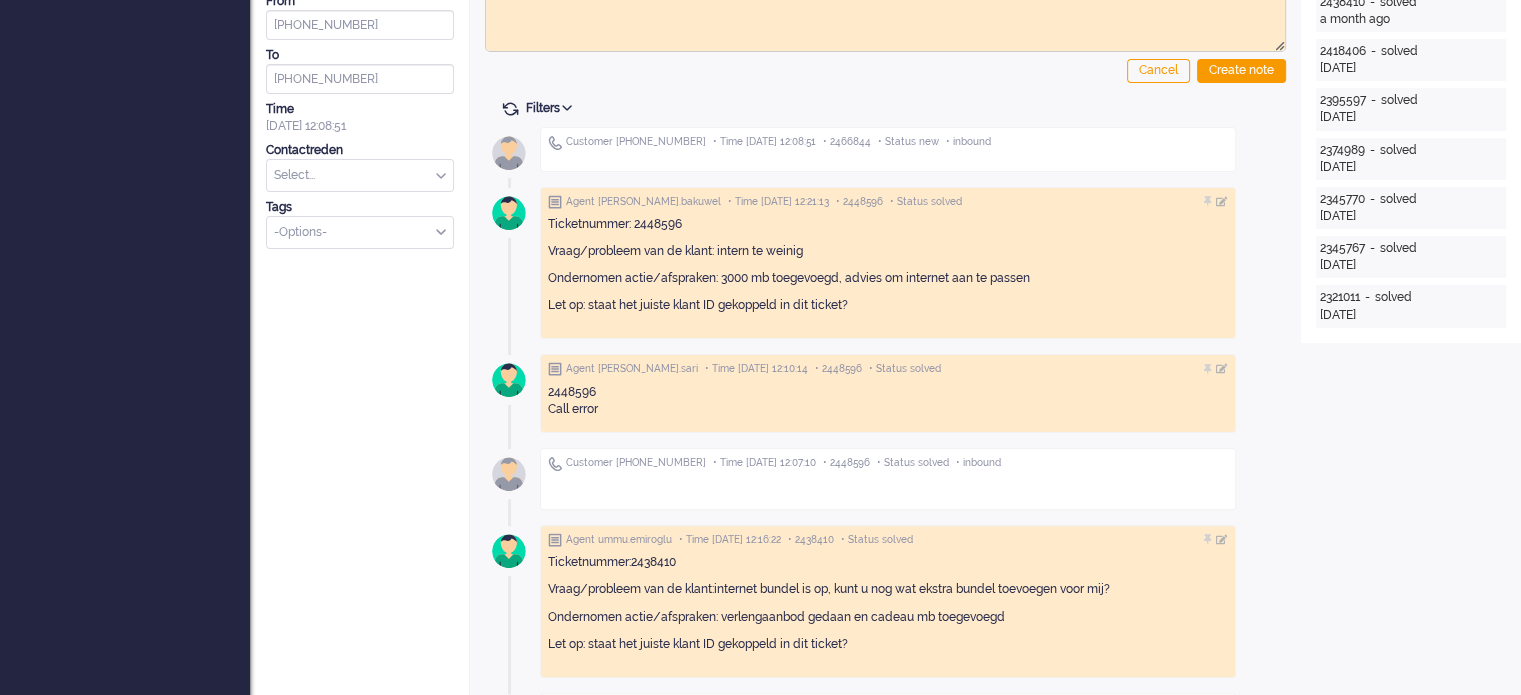 scroll, scrollTop: 0, scrollLeft: 0, axis: both 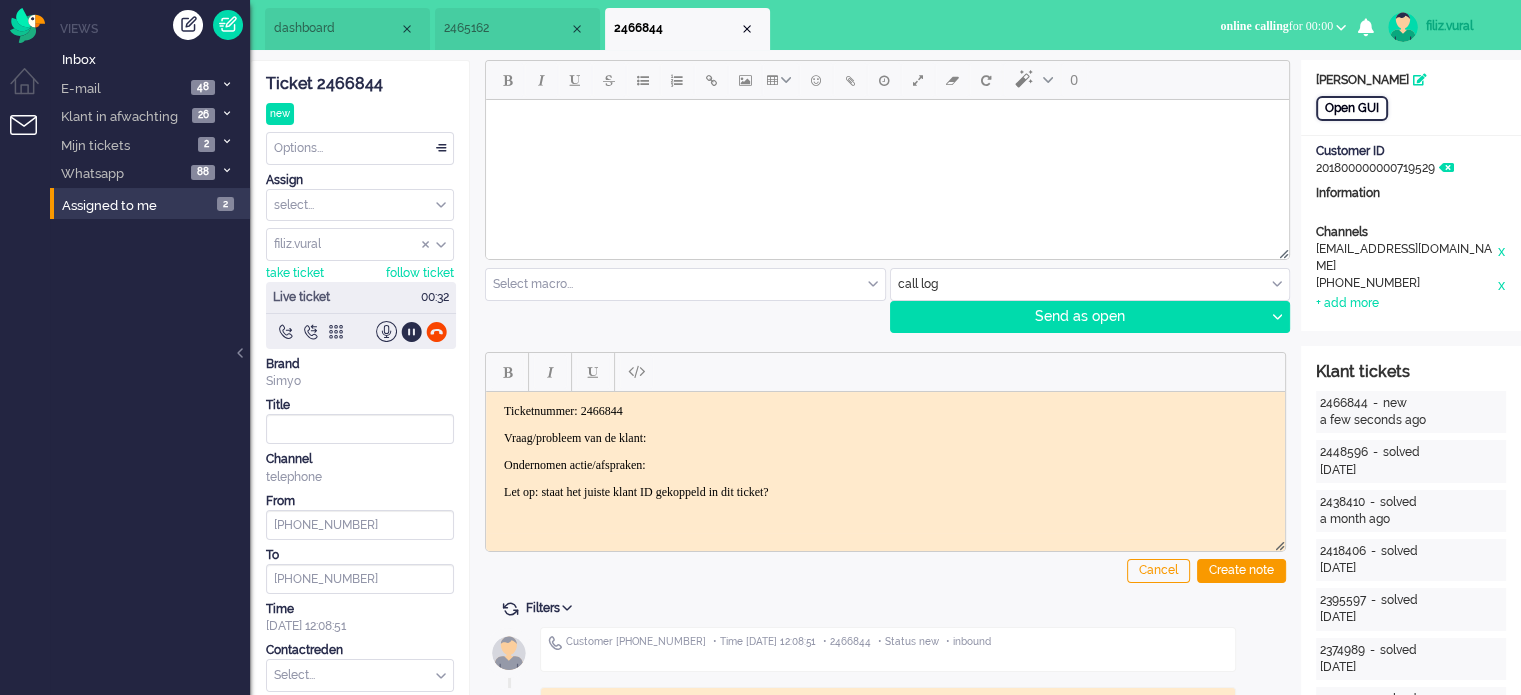 click on "Open GUI" at bounding box center (1352, 108) 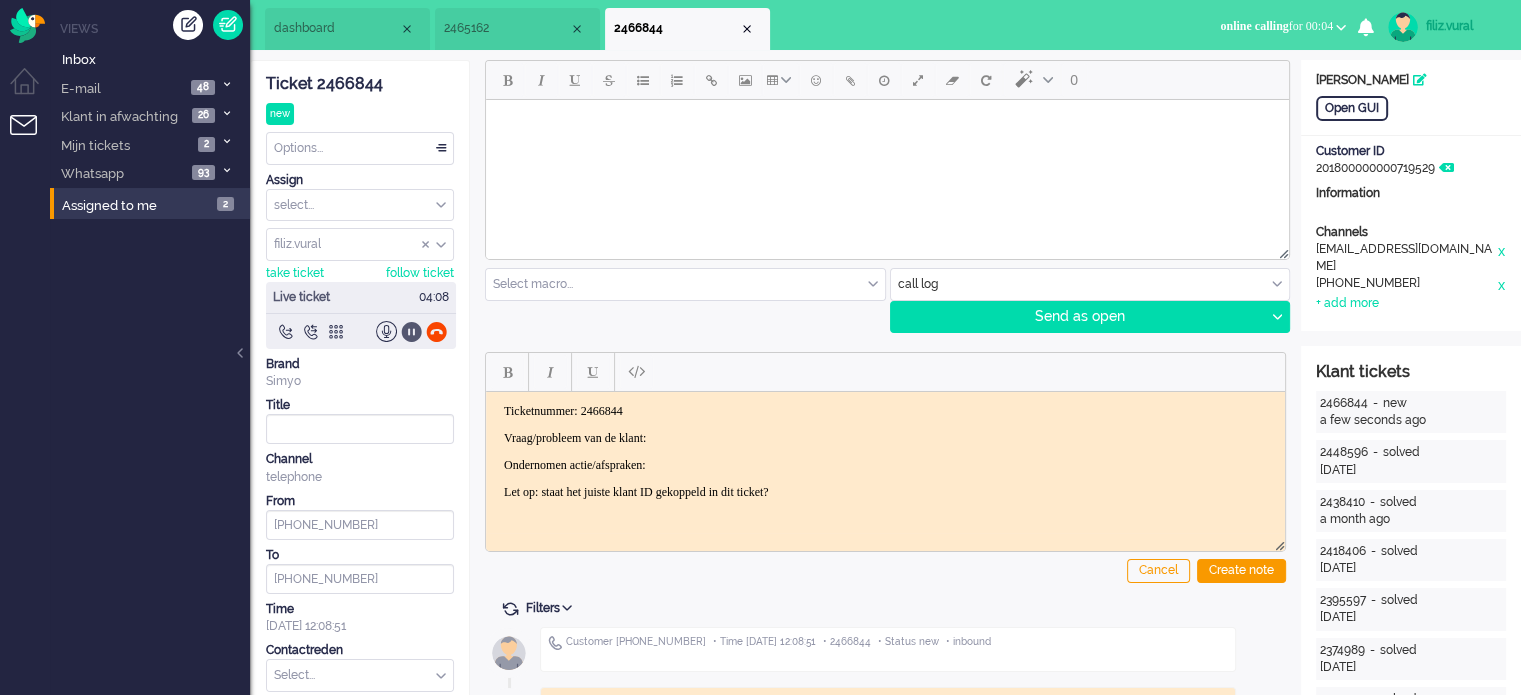 click 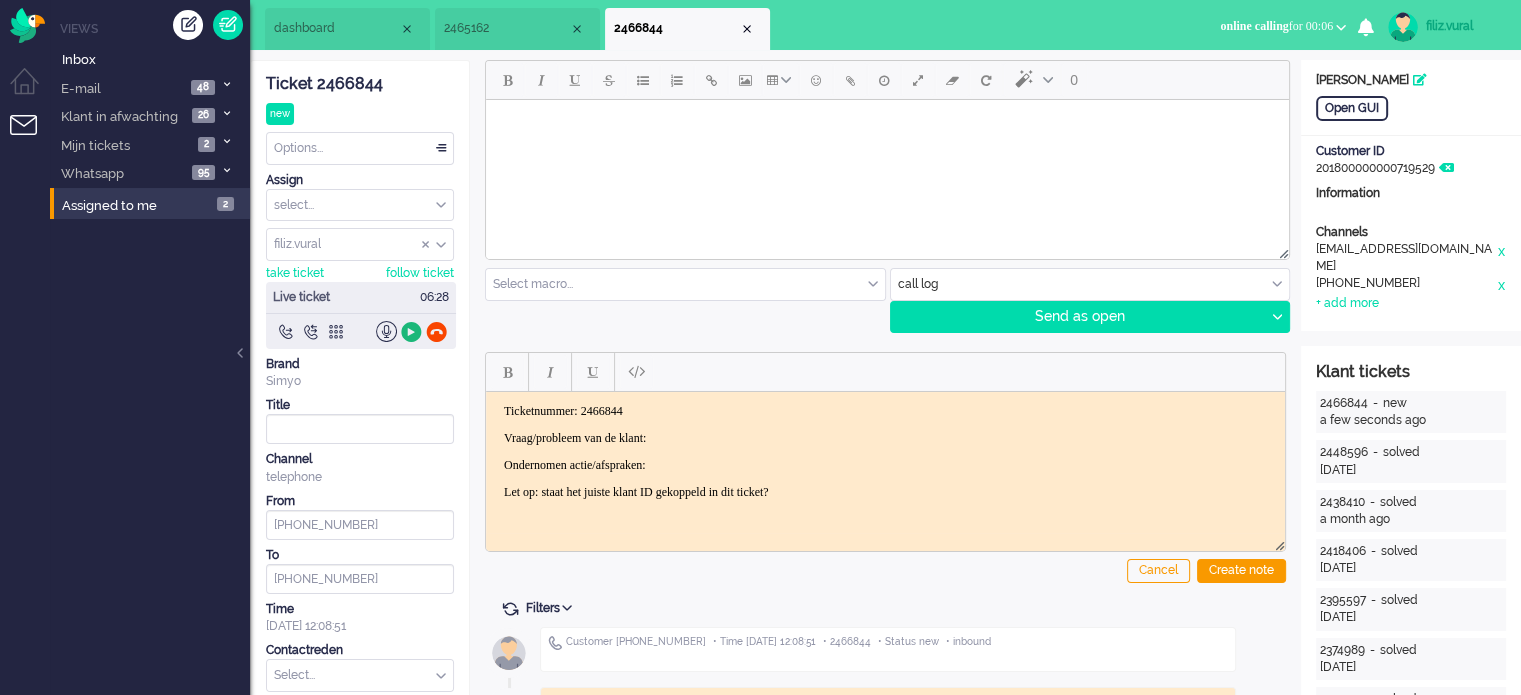 click 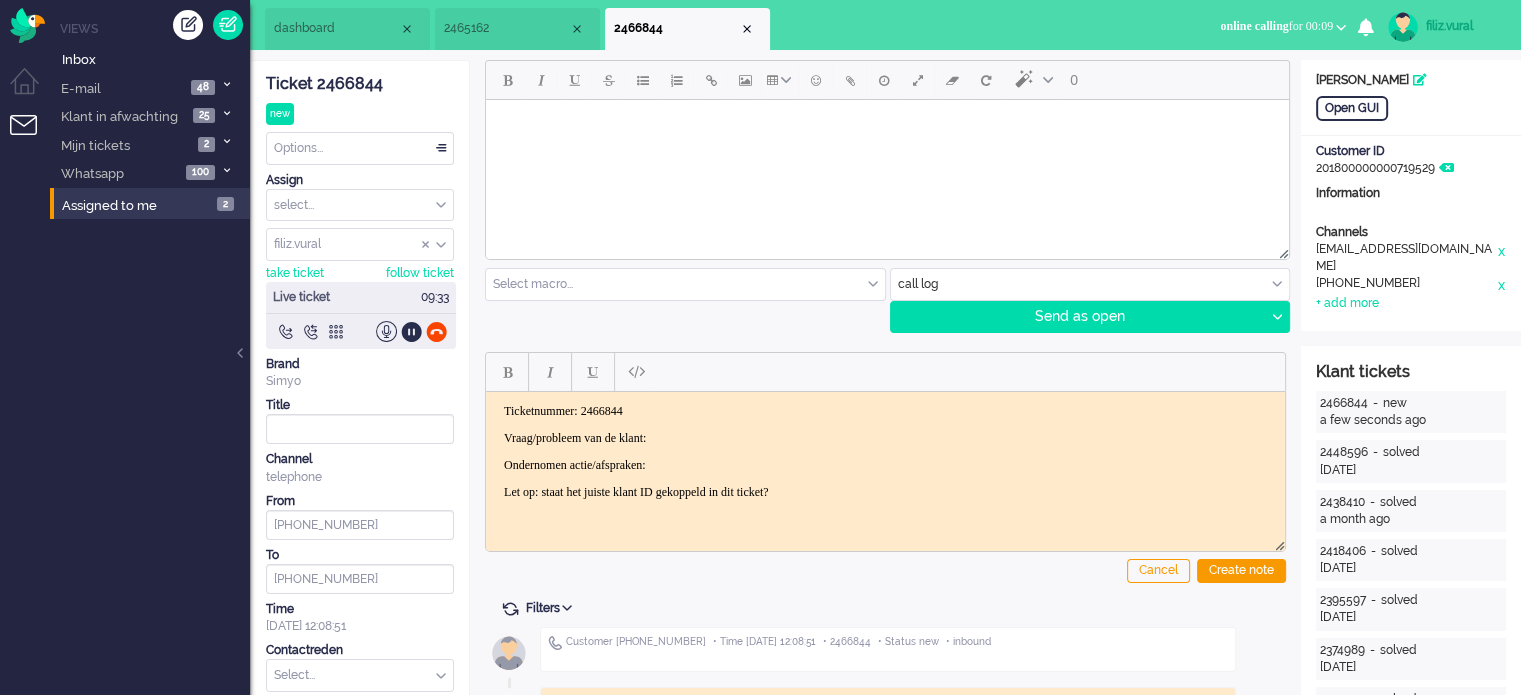 click on "Ticketnummer: 2466844 Vraag/probleem van de klant:  Ondernomen actie/afspraken:  Let op: staat het juiste klant ID gekoppeld in dit ticket?" at bounding box center [885, 451] 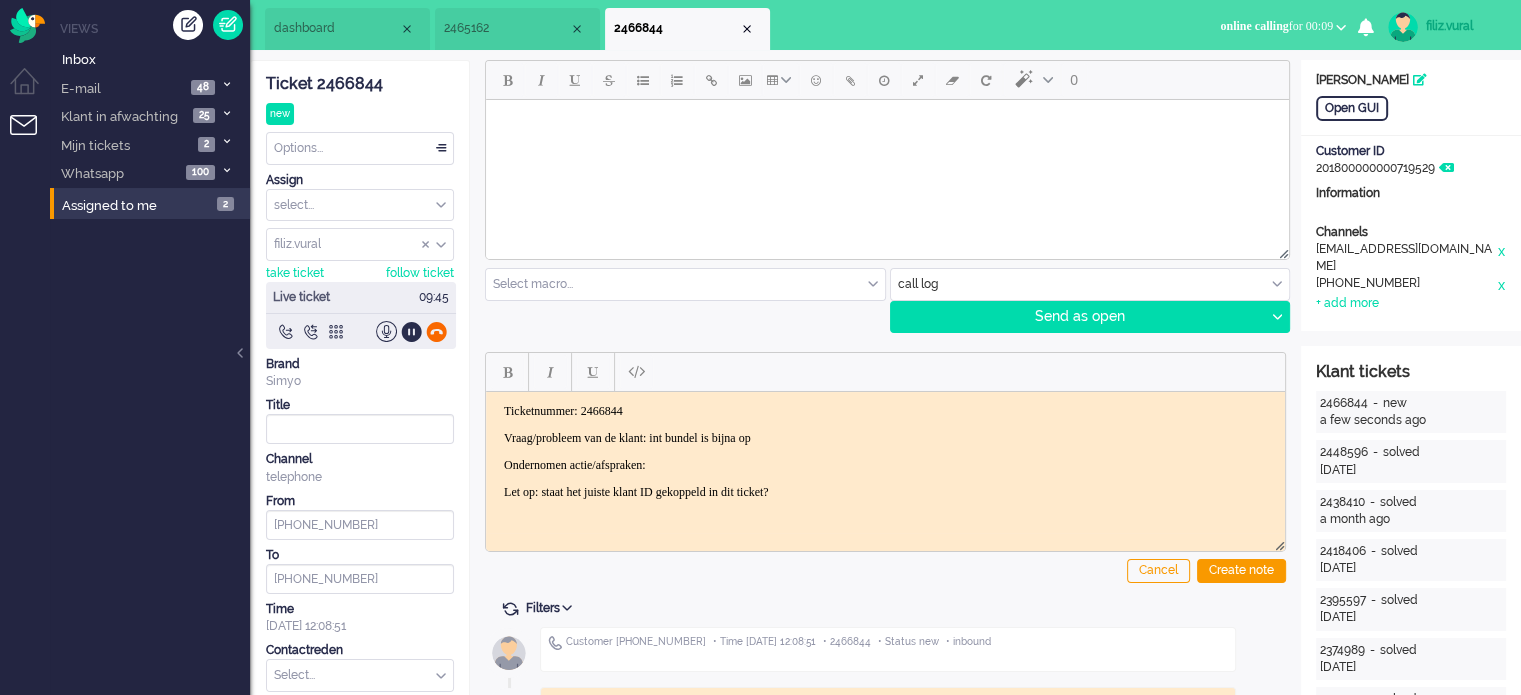 click 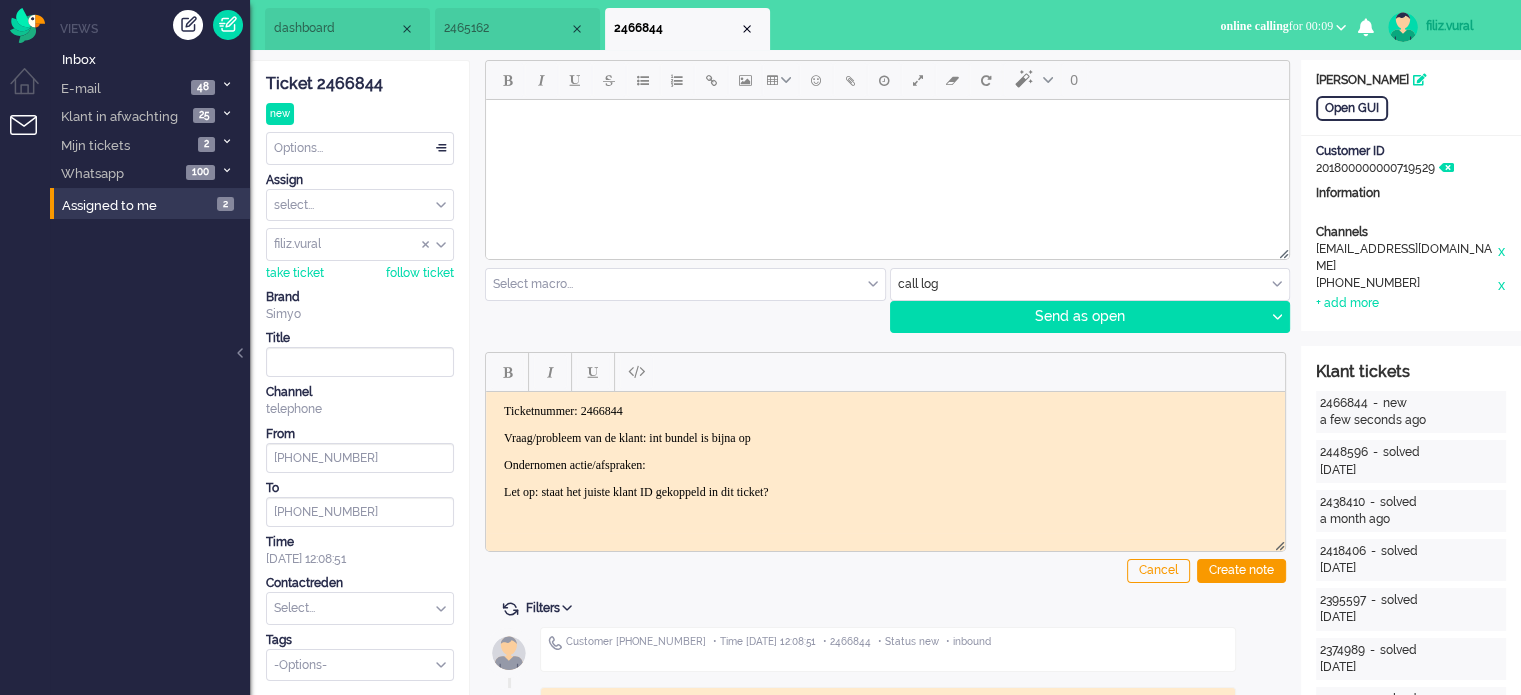 click on "Ondernomen actie/afspraken:" at bounding box center (885, 464) 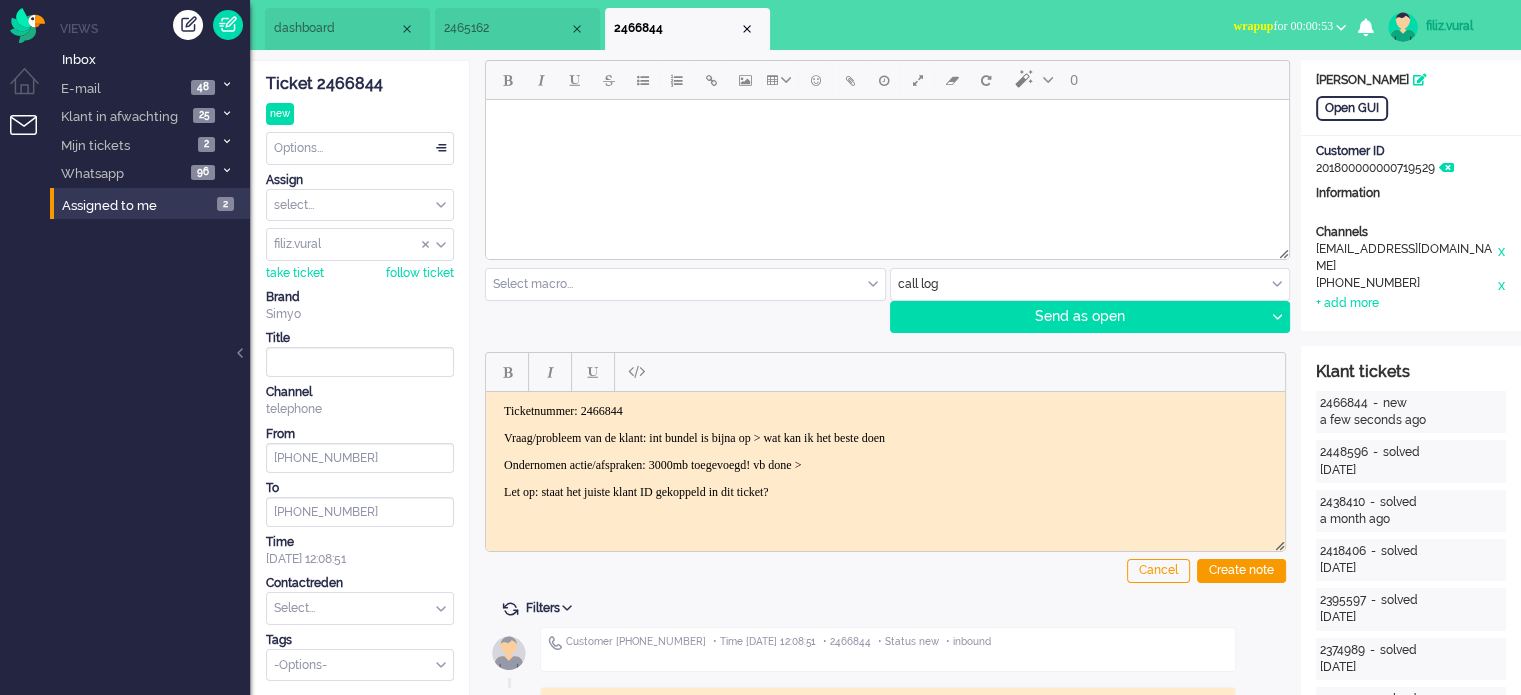 click on "Ondernomen actie/afspraken: 3000mb toegevoegd! vb done >" at bounding box center [885, 464] 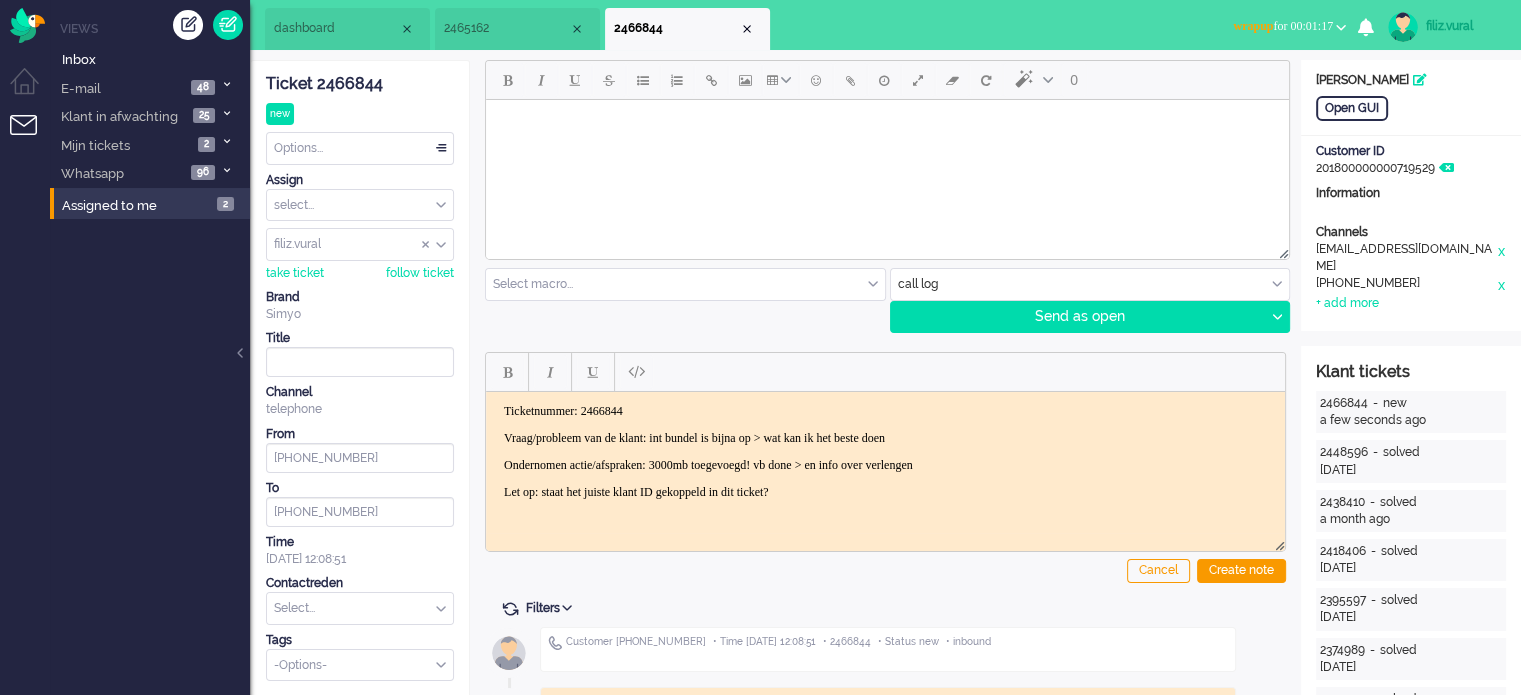 click on "wrapup  for 00:01:17" at bounding box center (1289, 26) 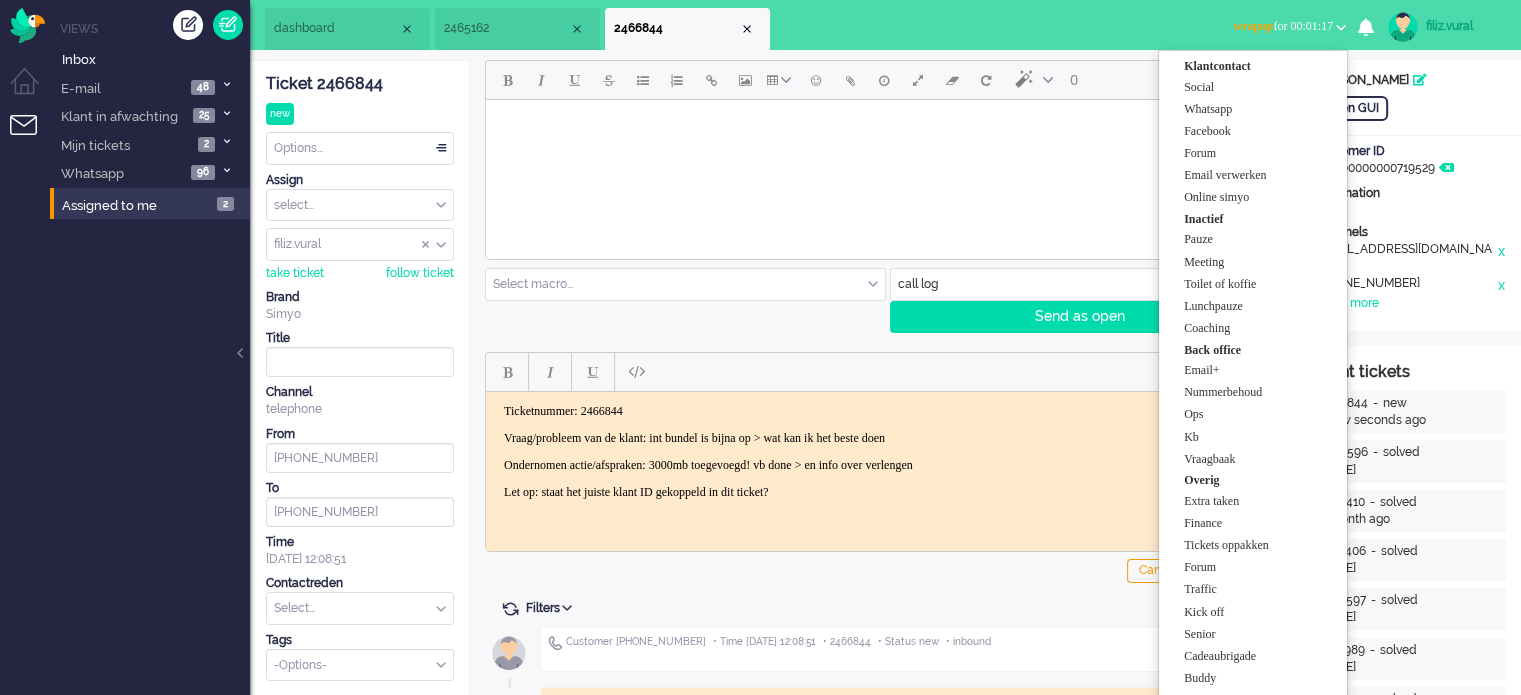click on "filiz.vural" at bounding box center [1463, 26] 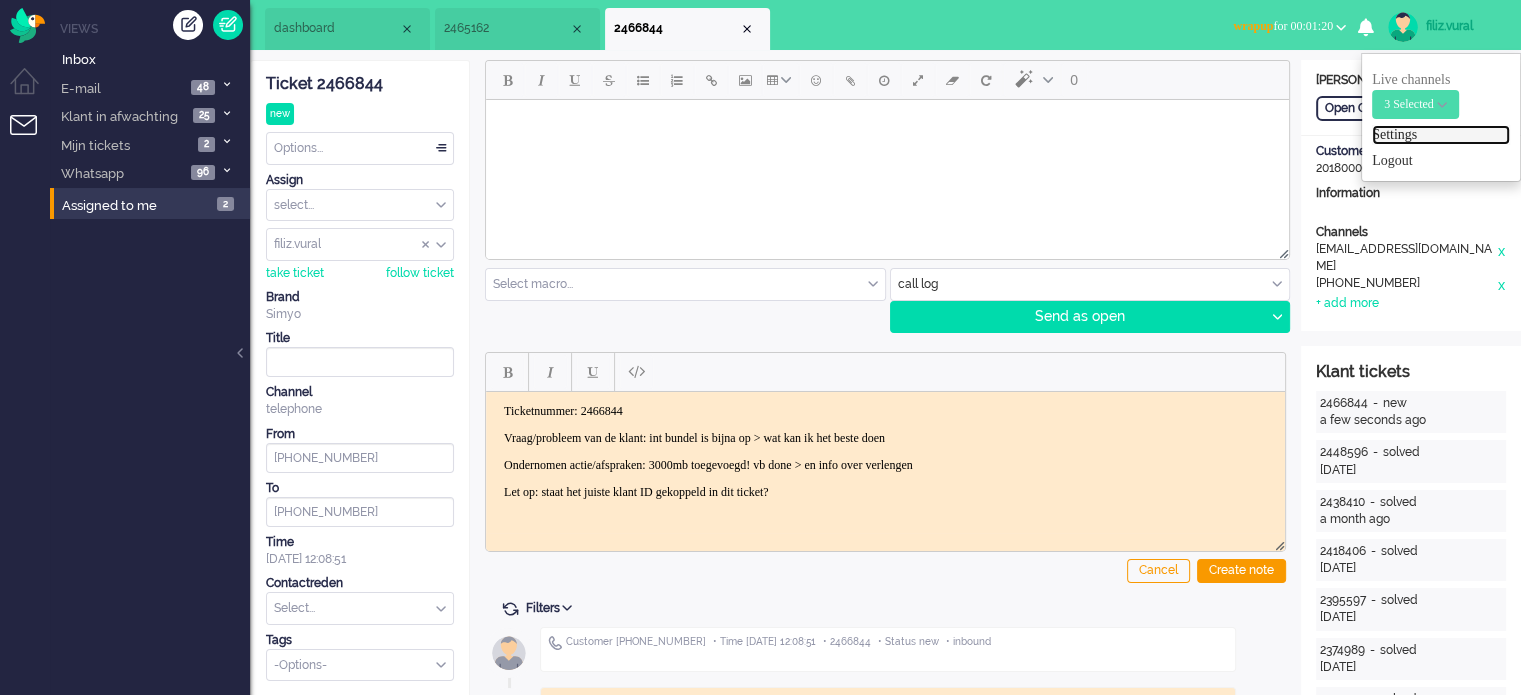 click on "Settings" at bounding box center (1441, 135) 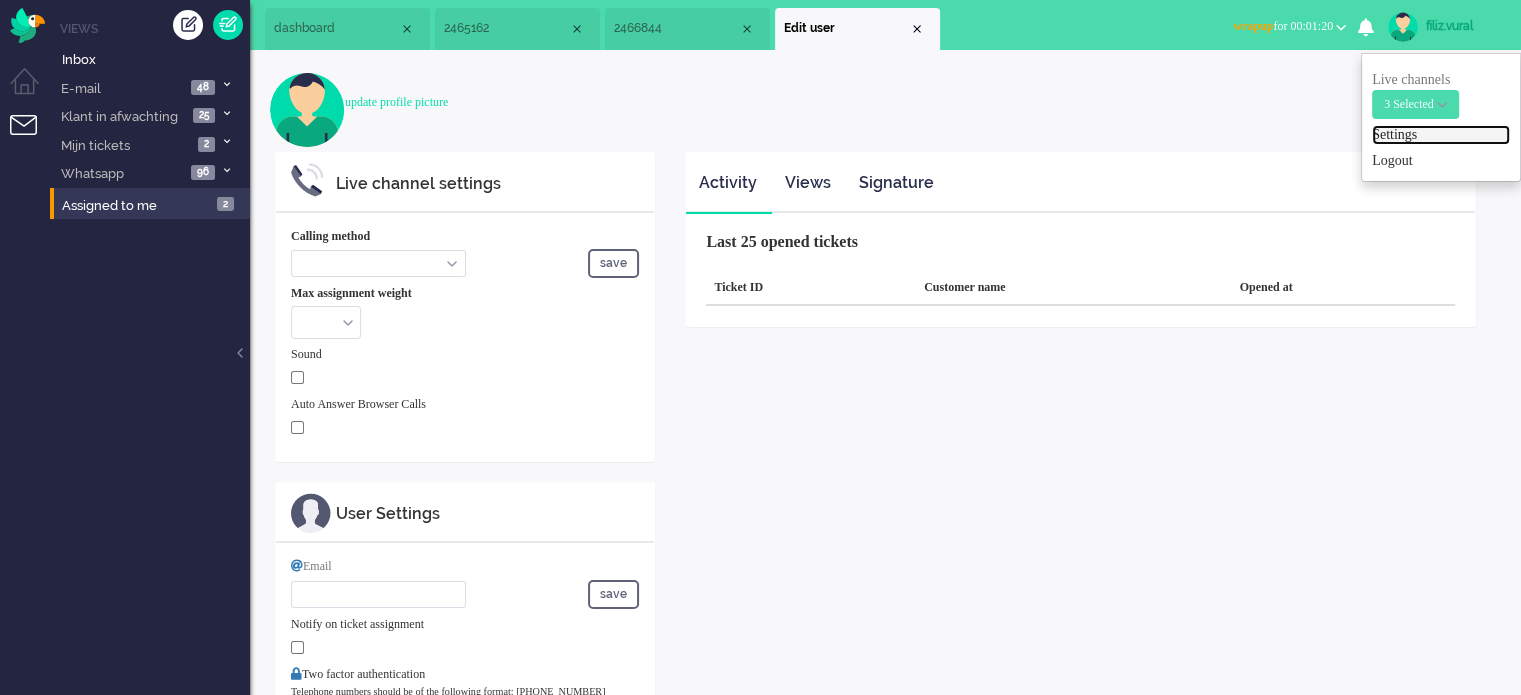 scroll, scrollTop: 0, scrollLeft: 0, axis: both 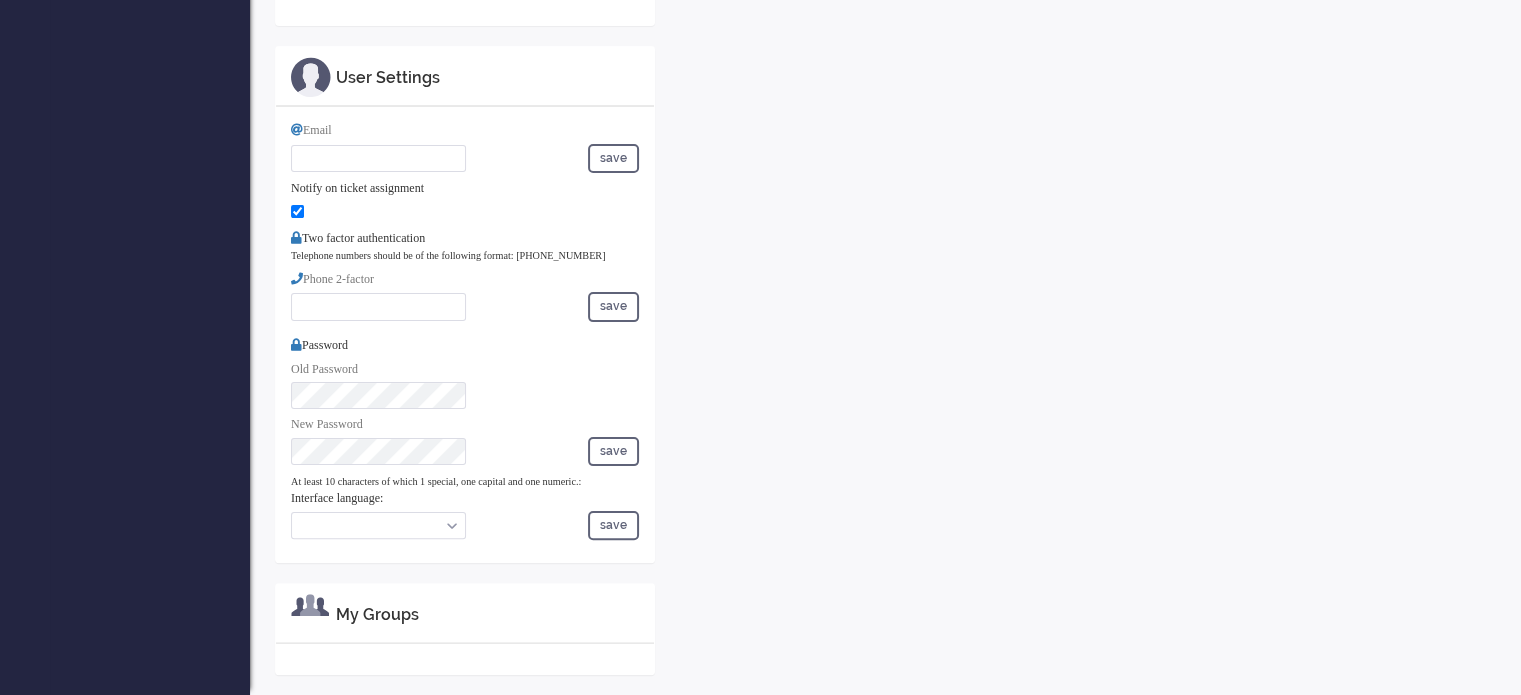 select on "browser" 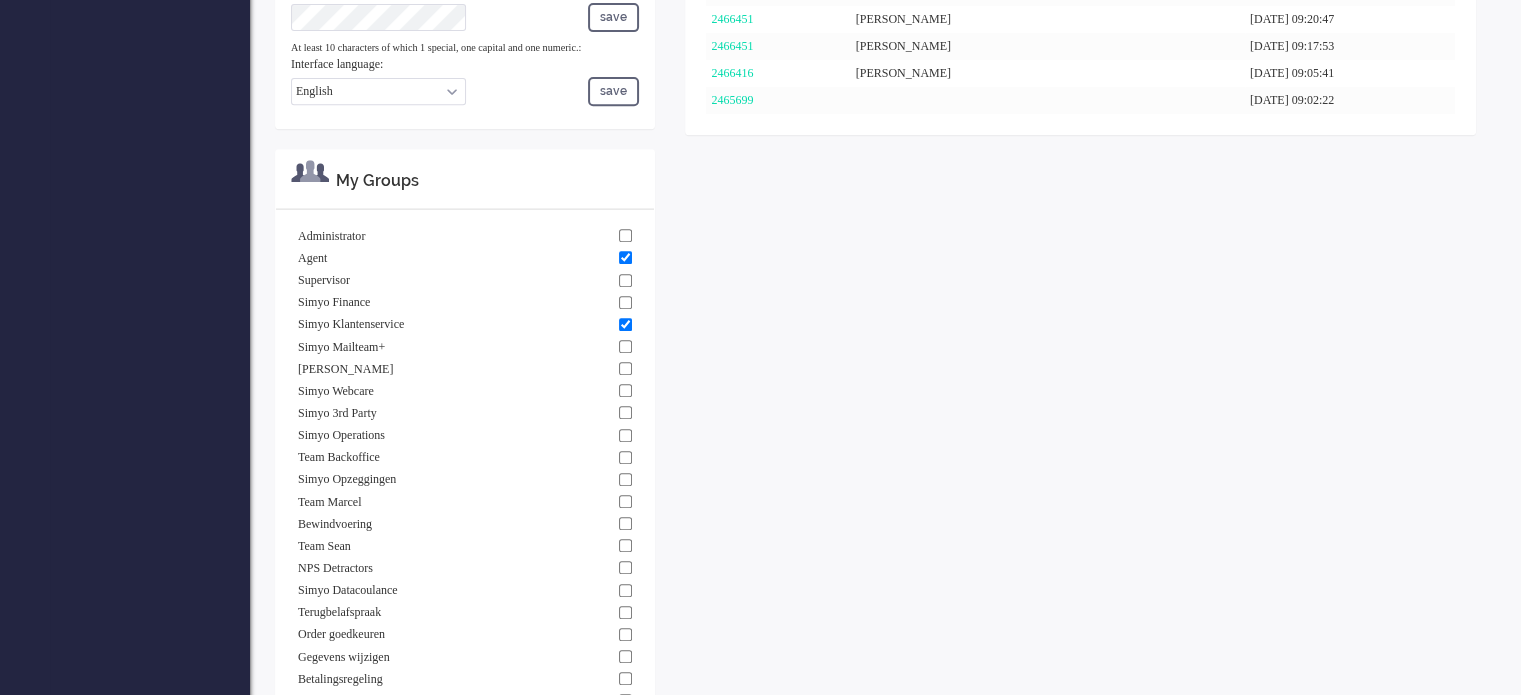 scroll, scrollTop: 661, scrollLeft: 0, axis: vertical 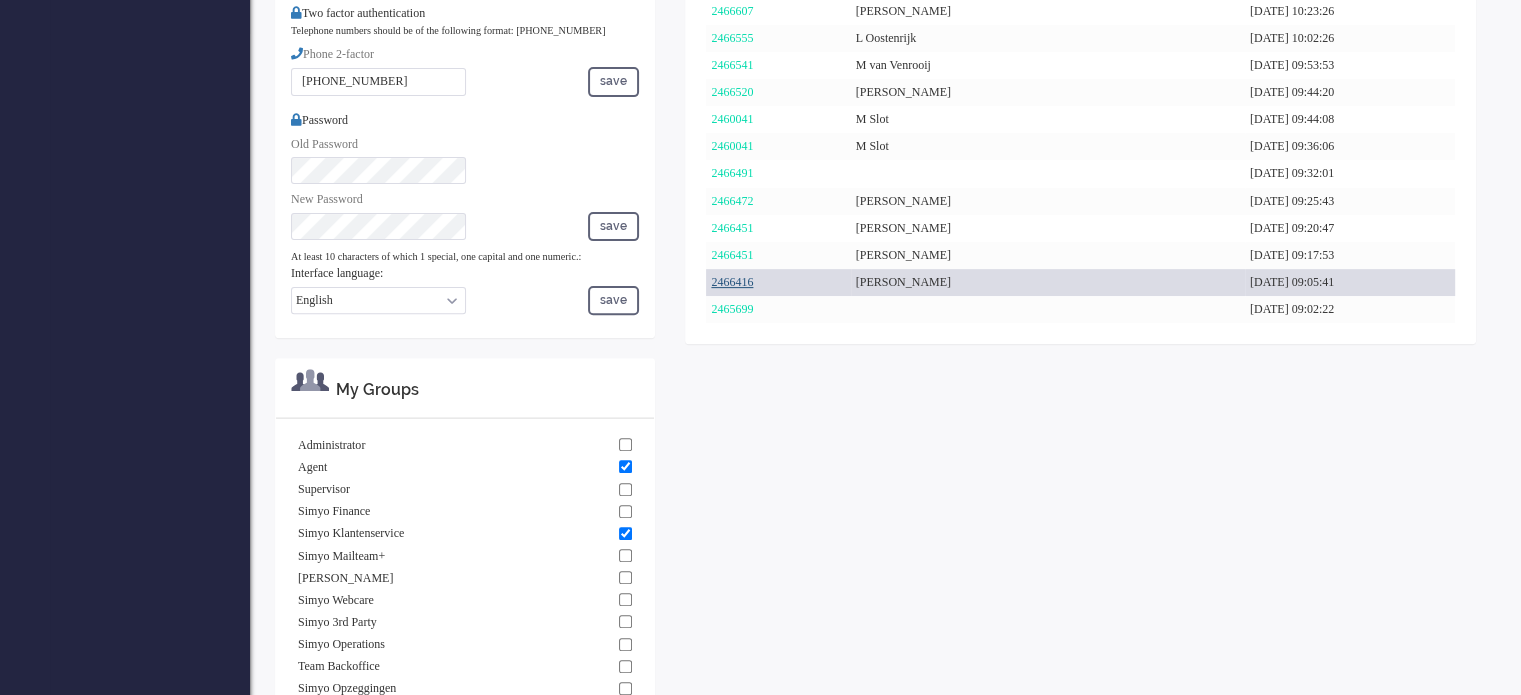 click on "2466416" at bounding box center (732, 282) 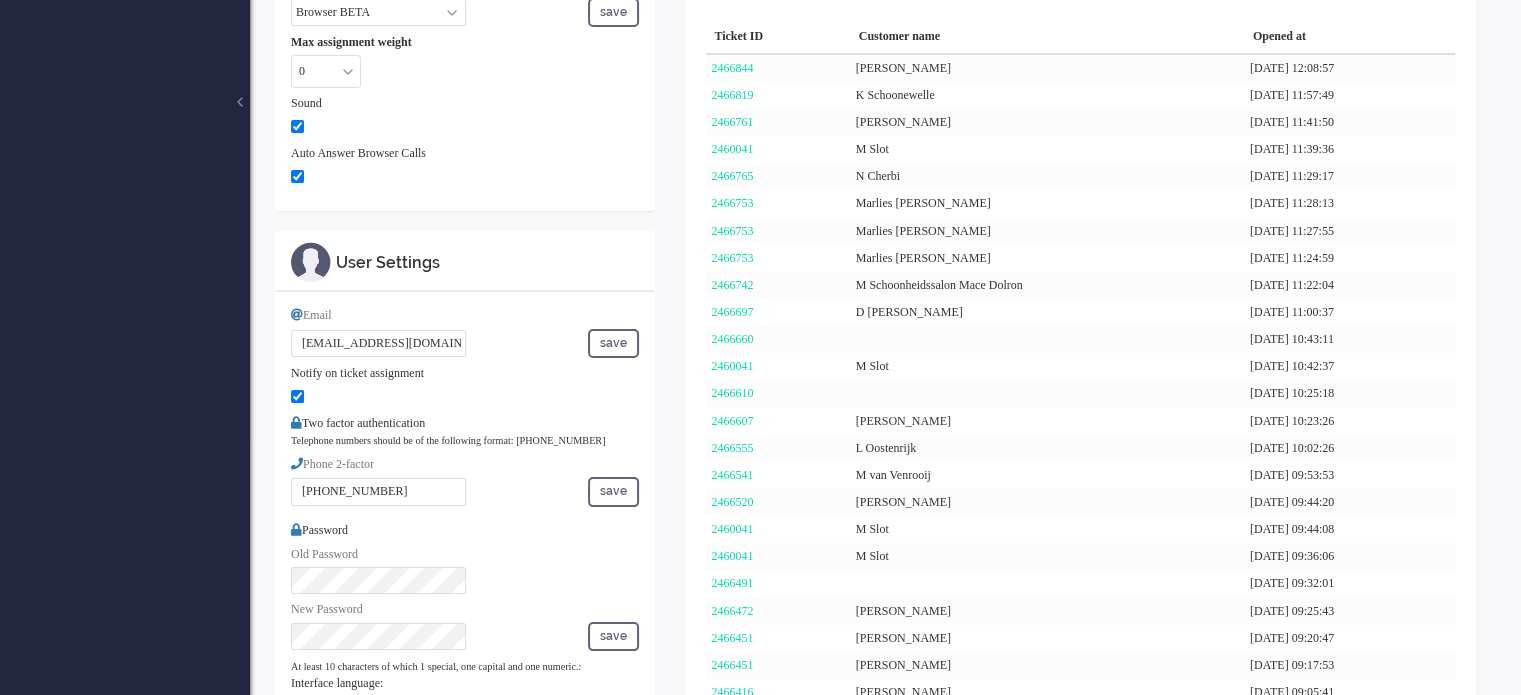 scroll, scrollTop: 0, scrollLeft: 0, axis: both 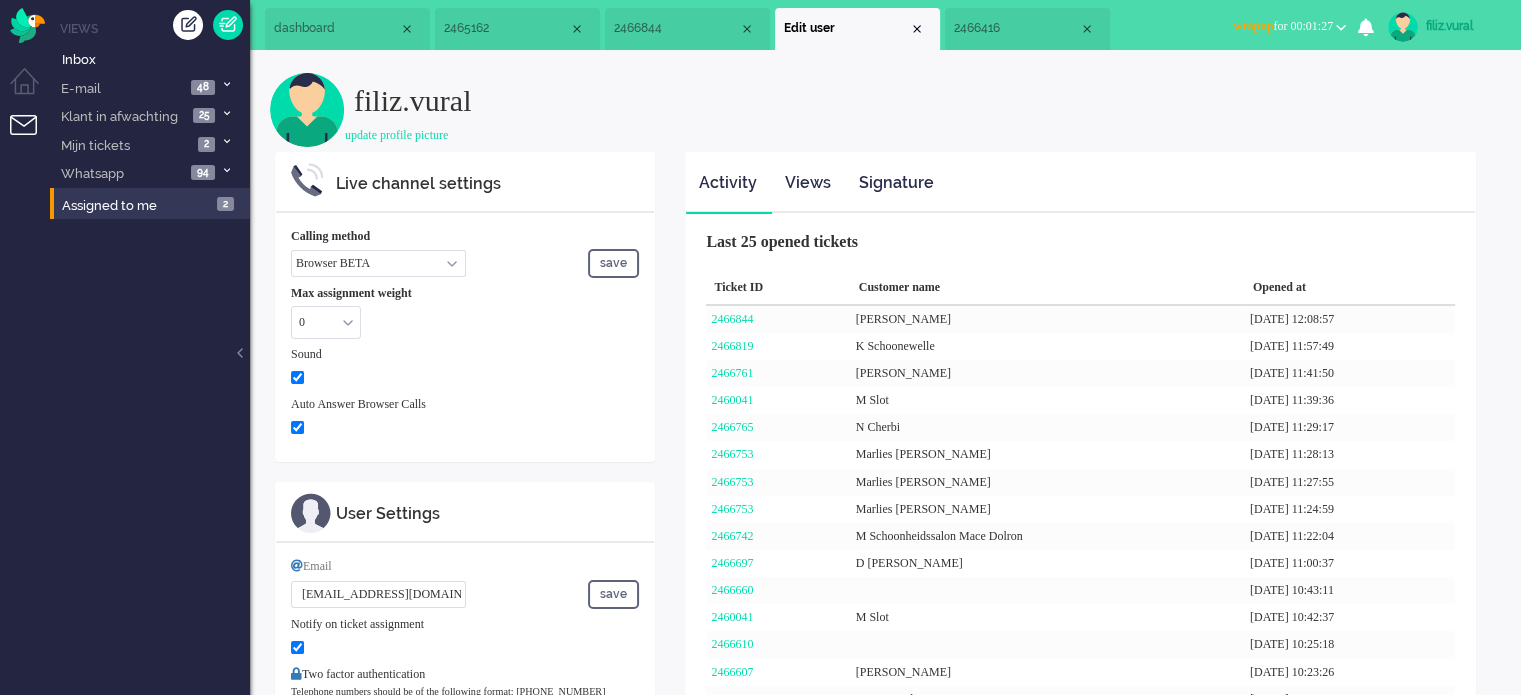 click on "2466416" at bounding box center [1016, 28] 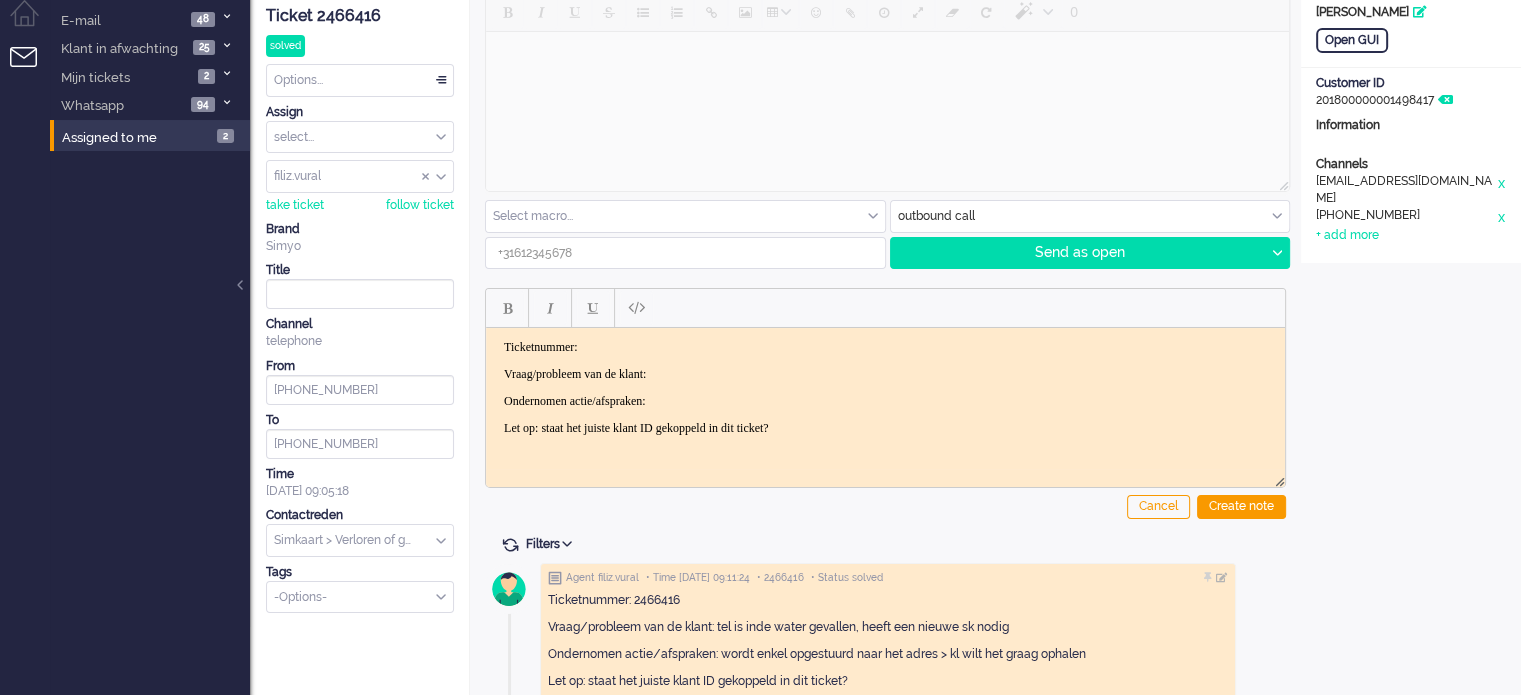 scroll, scrollTop: 0, scrollLeft: 0, axis: both 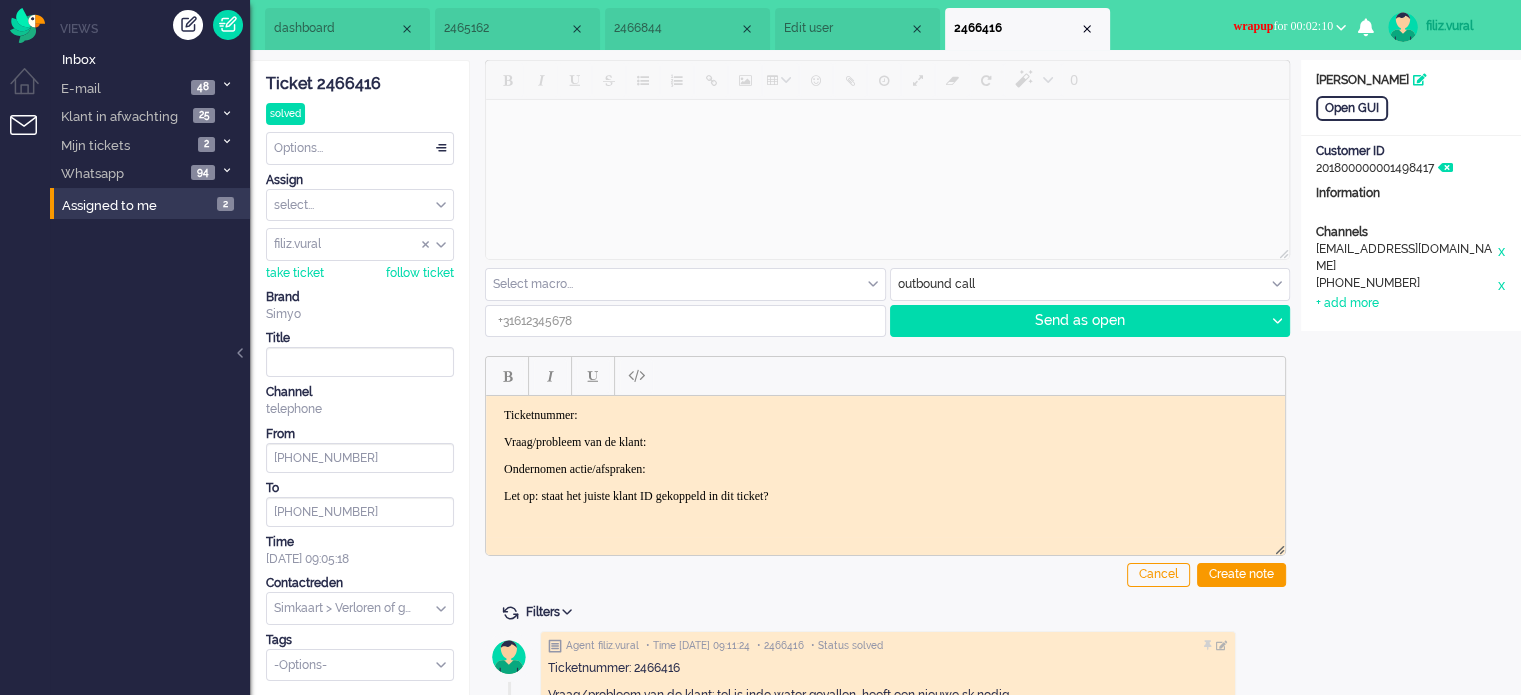 click on "wrapup  for 00:02:10" at bounding box center [1283, 26] 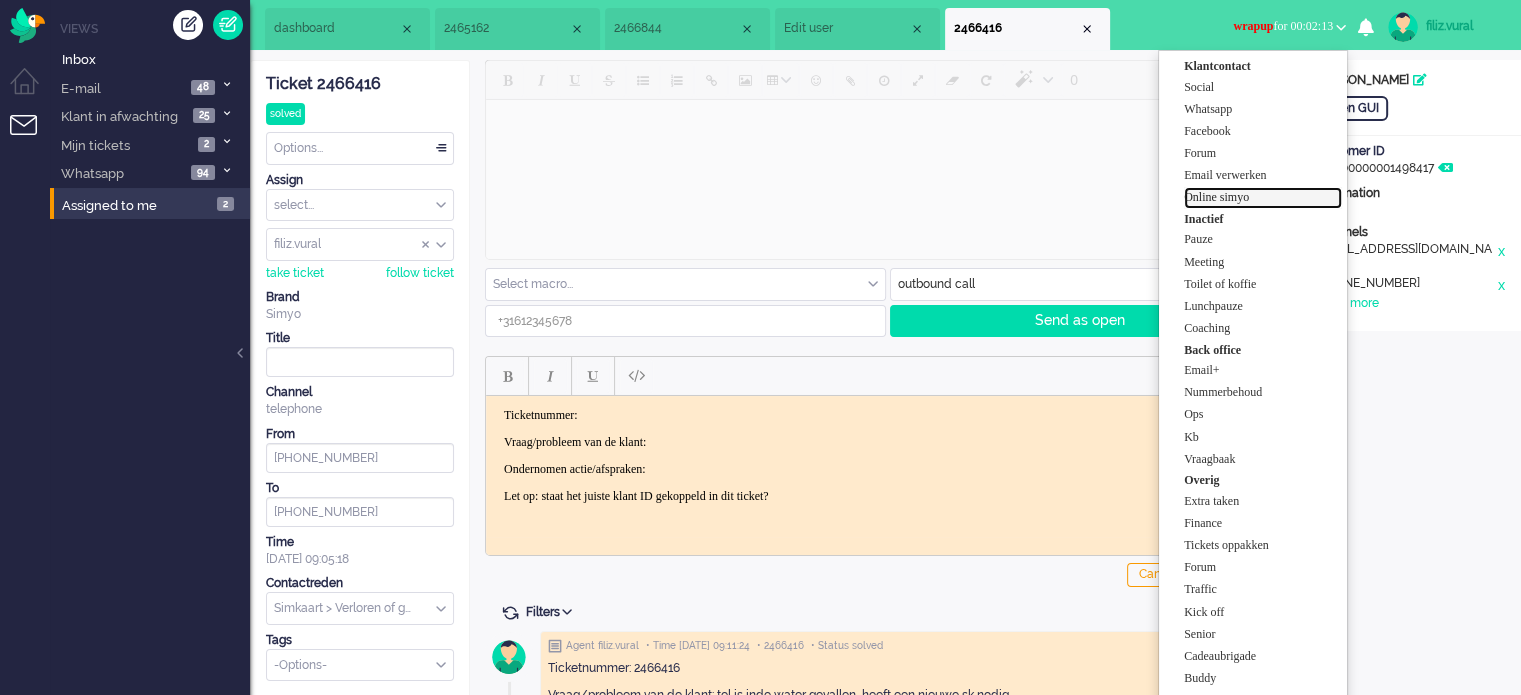 click on "Online simyo" at bounding box center [1263, 197] 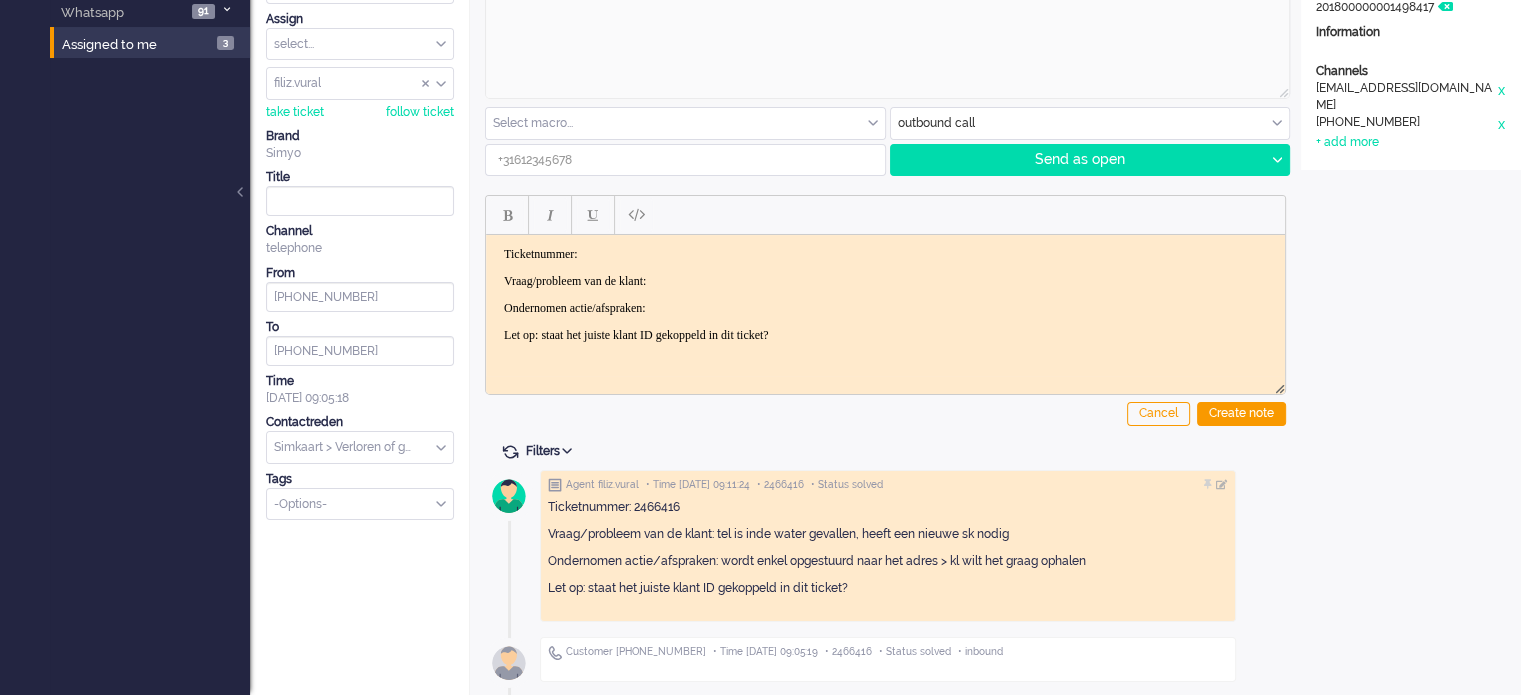 scroll, scrollTop: 0, scrollLeft: 0, axis: both 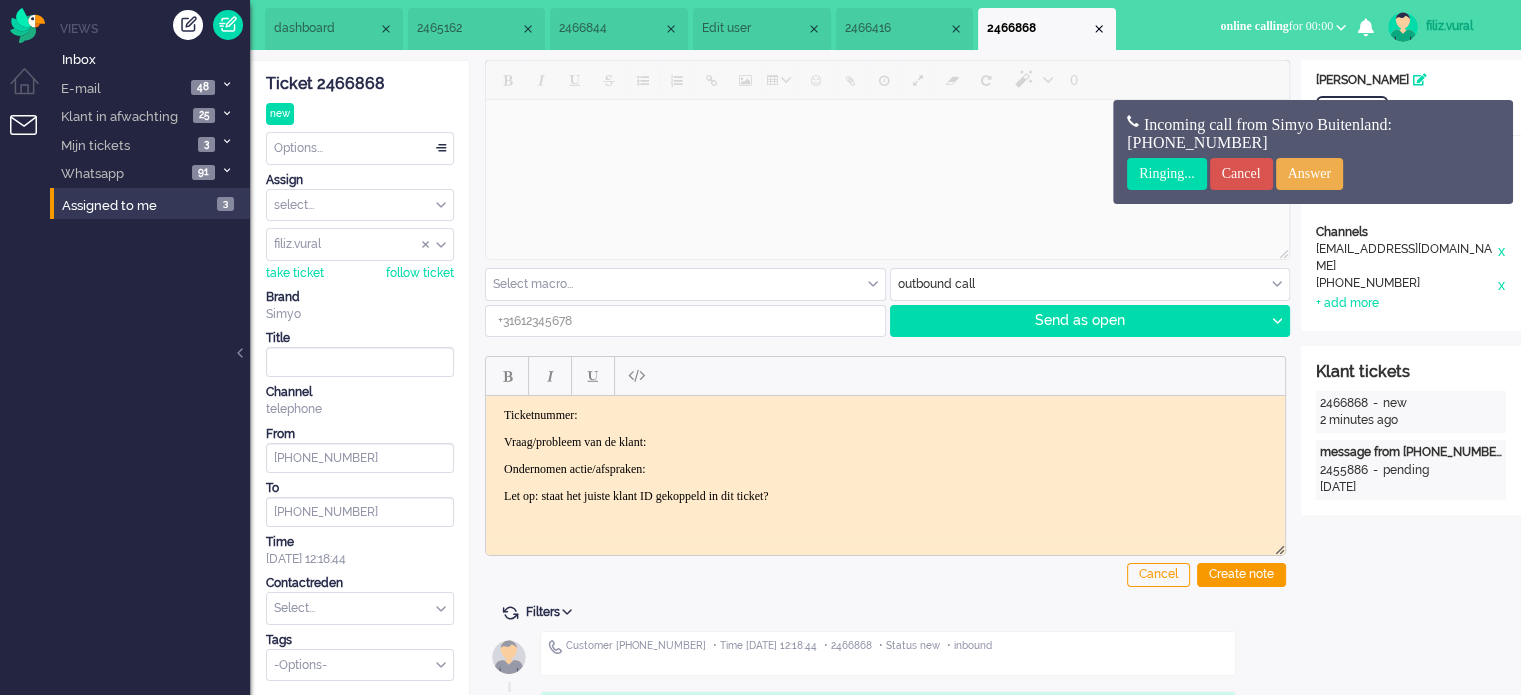 click on "2466416" at bounding box center (897, 28) 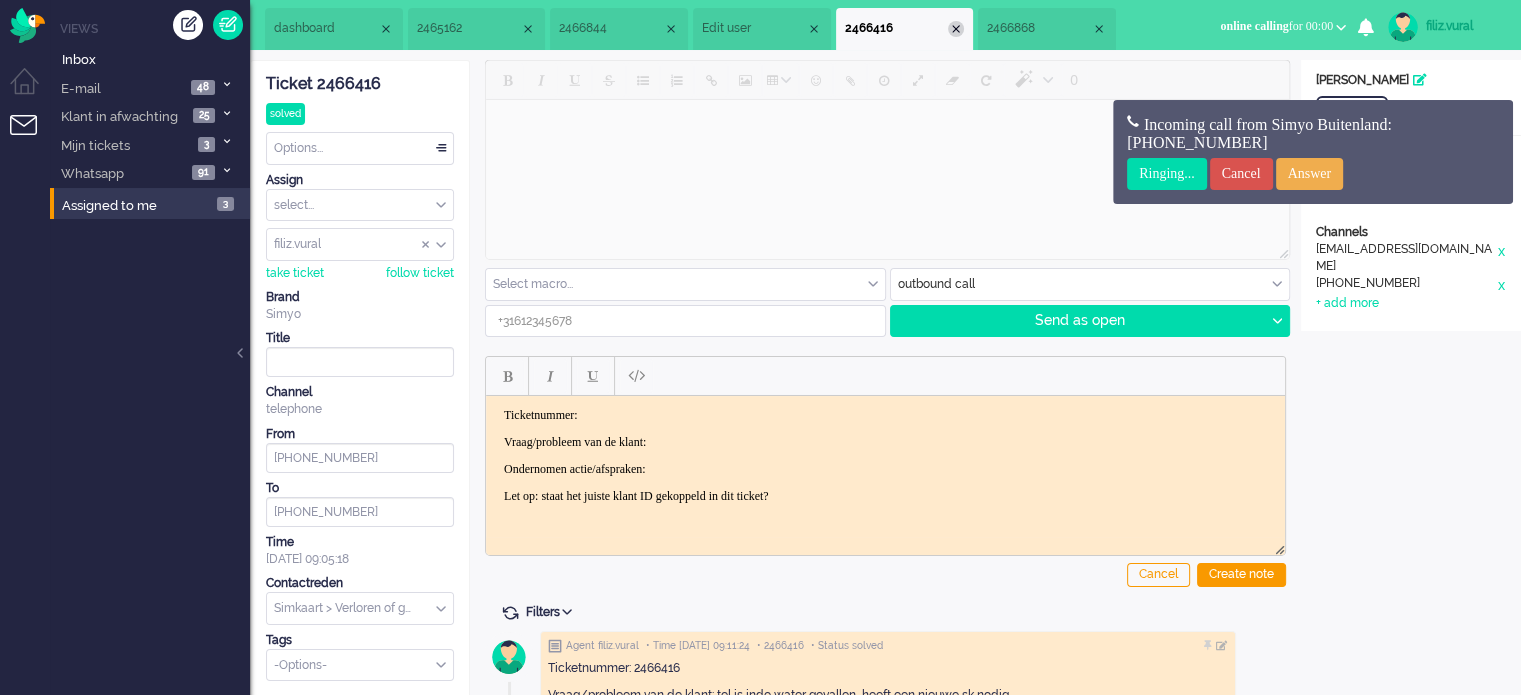 click at bounding box center [956, 29] 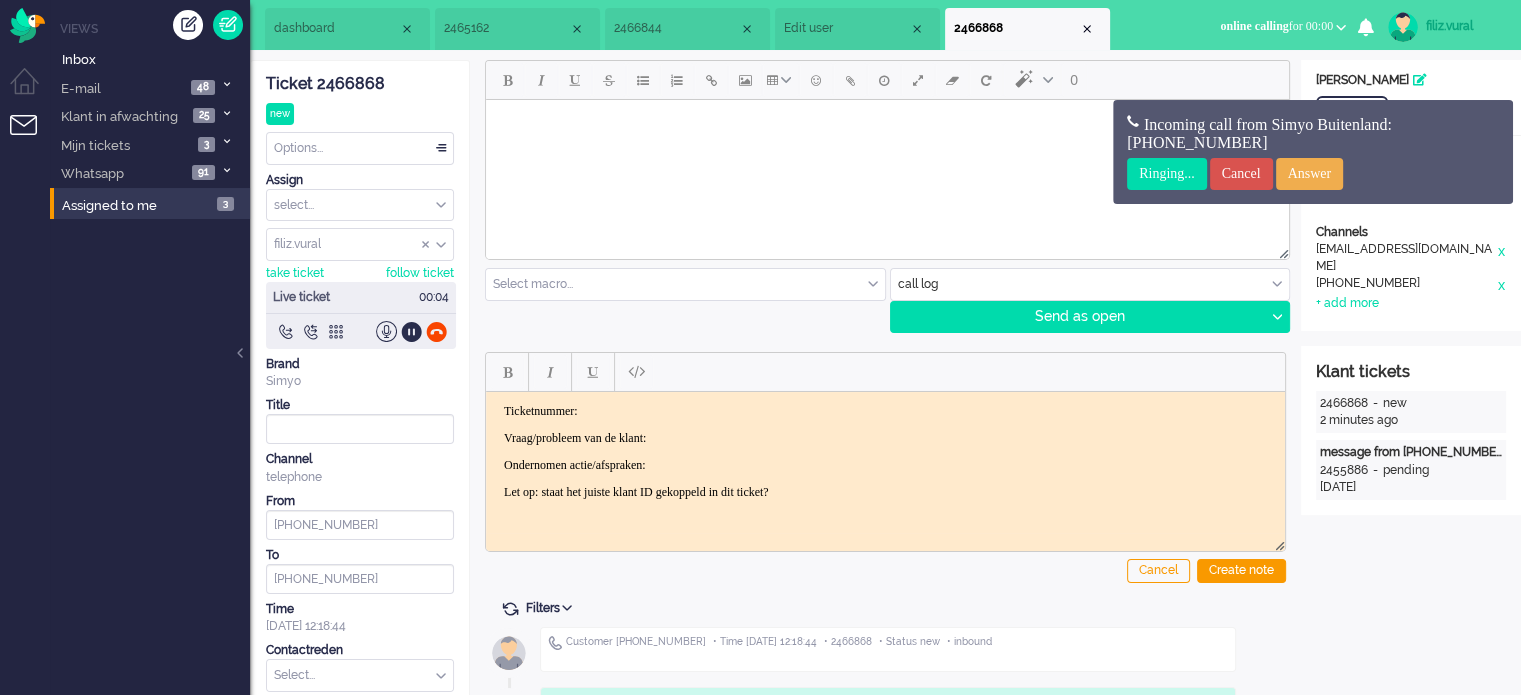 click on "Edit user" at bounding box center (846, 28) 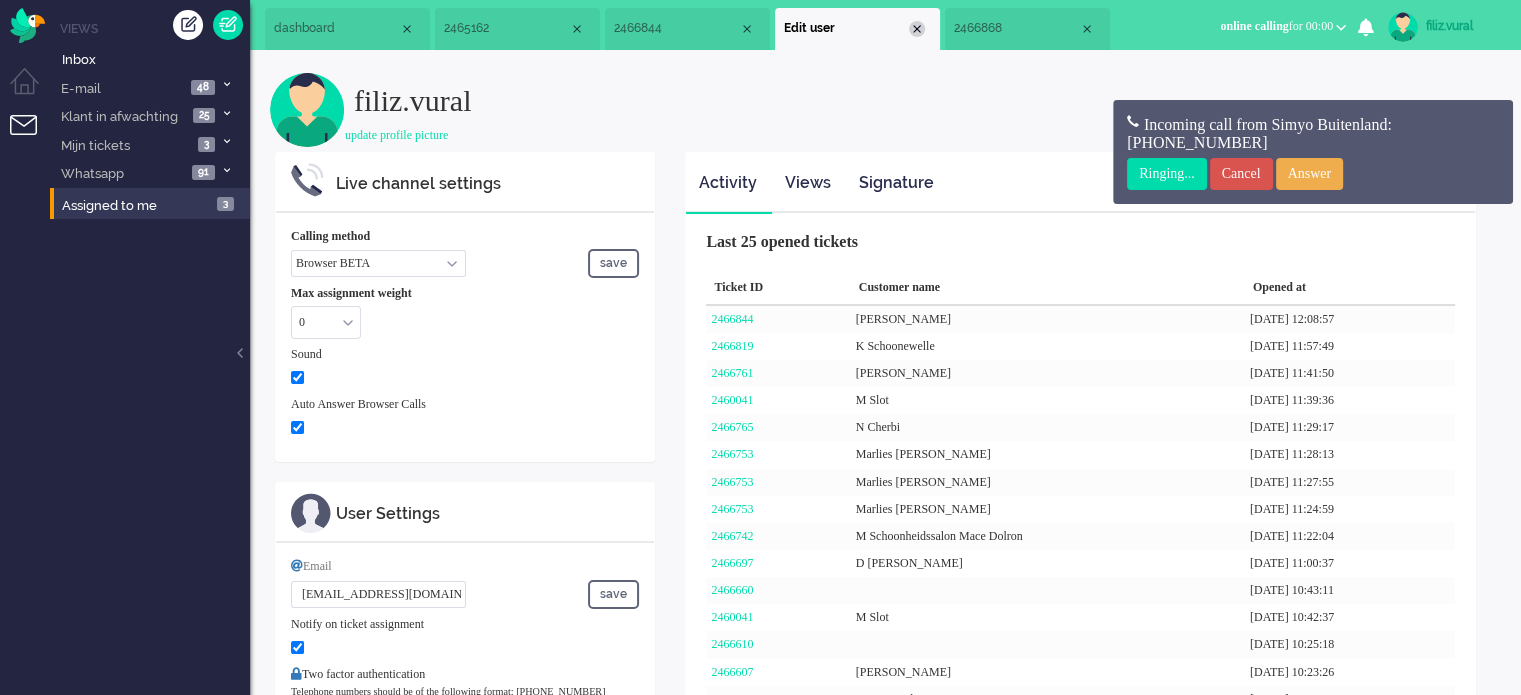 click at bounding box center [917, 29] 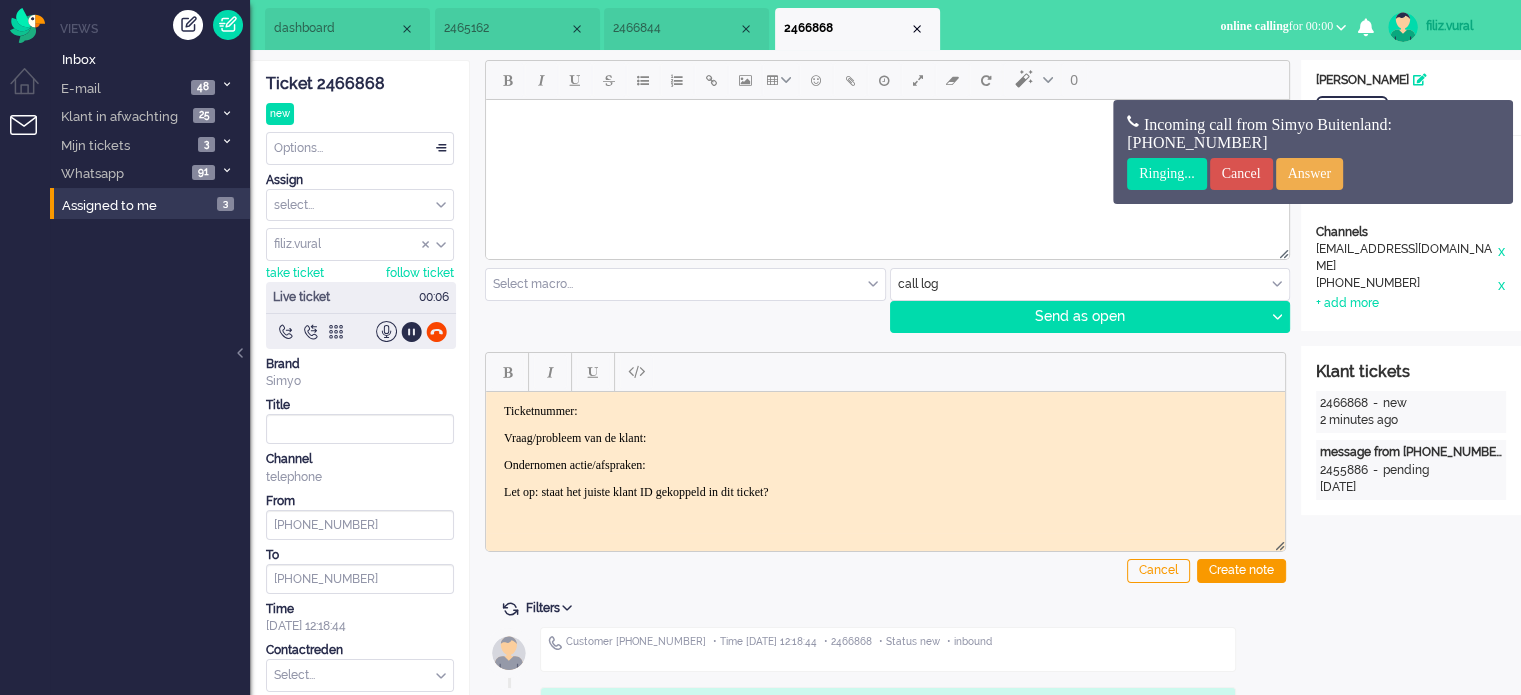 click on "2466844" at bounding box center [675, 28] 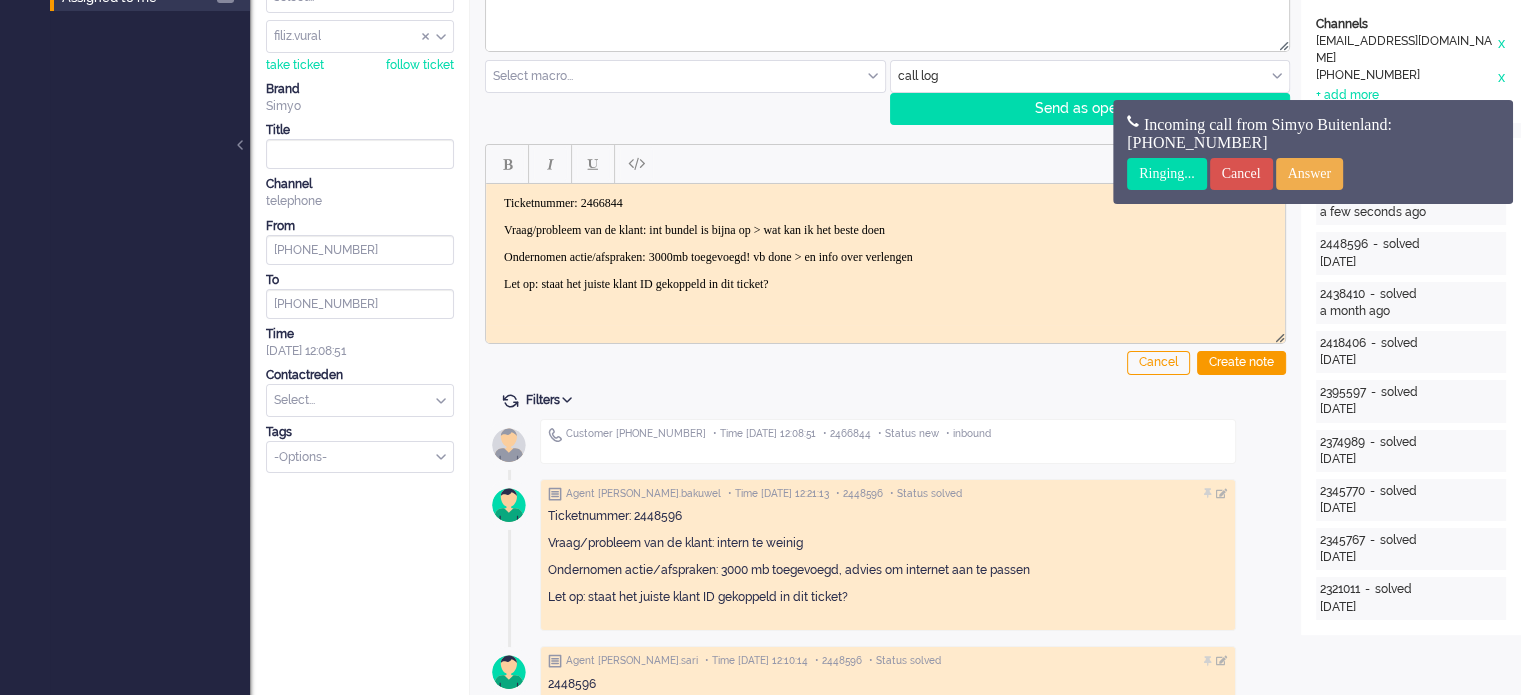 scroll, scrollTop: 200, scrollLeft: 0, axis: vertical 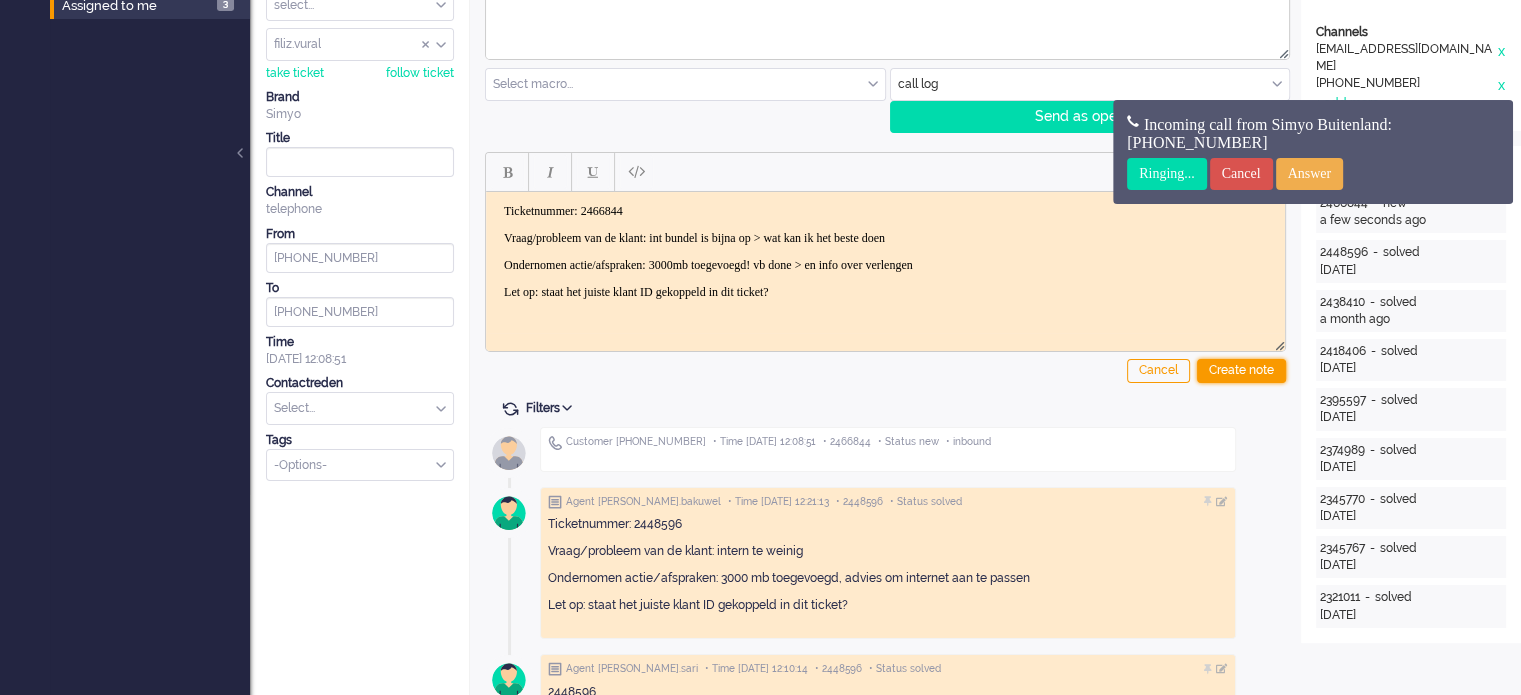 click on "Create note" at bounding box center [1241, 371] 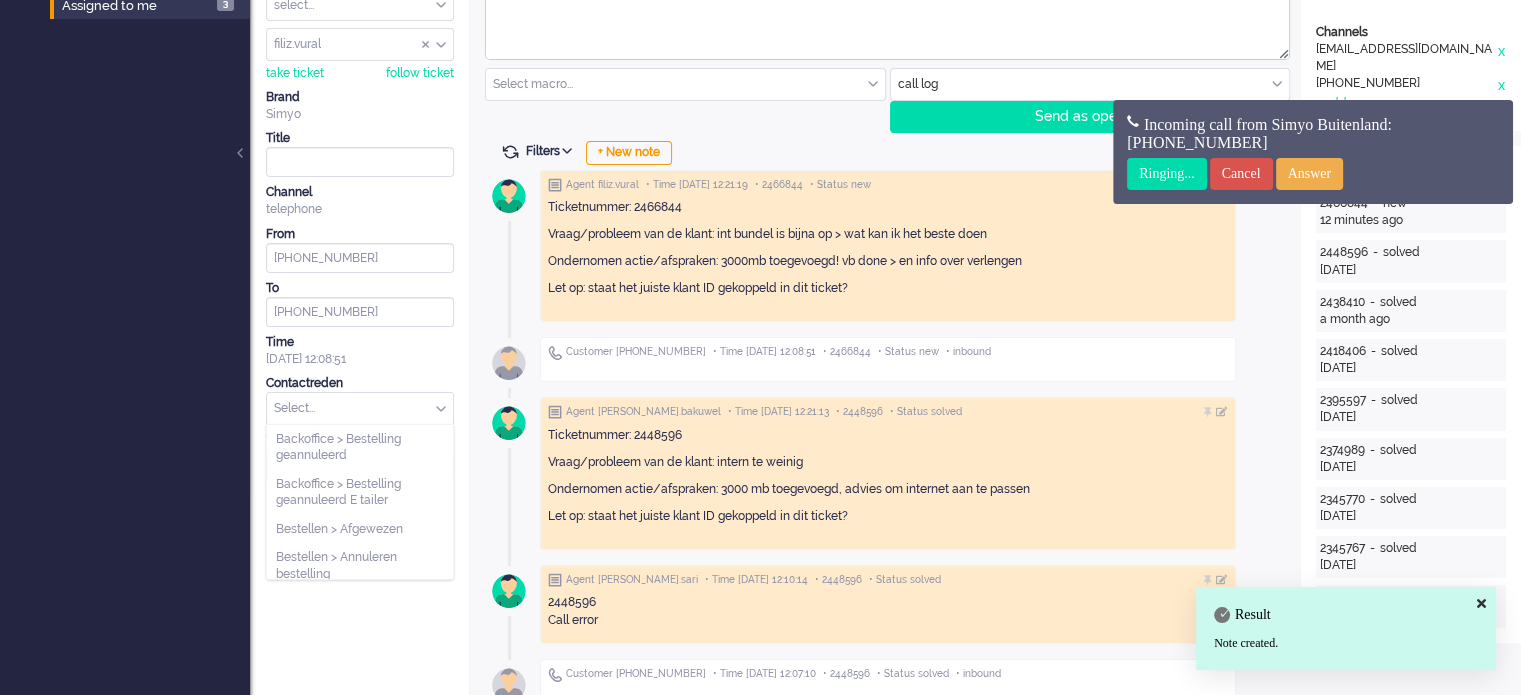 drag, startPoint x: 320, startPoint y: 398, endPoint x: 290, endPoint y: 359, distance: 49.20366 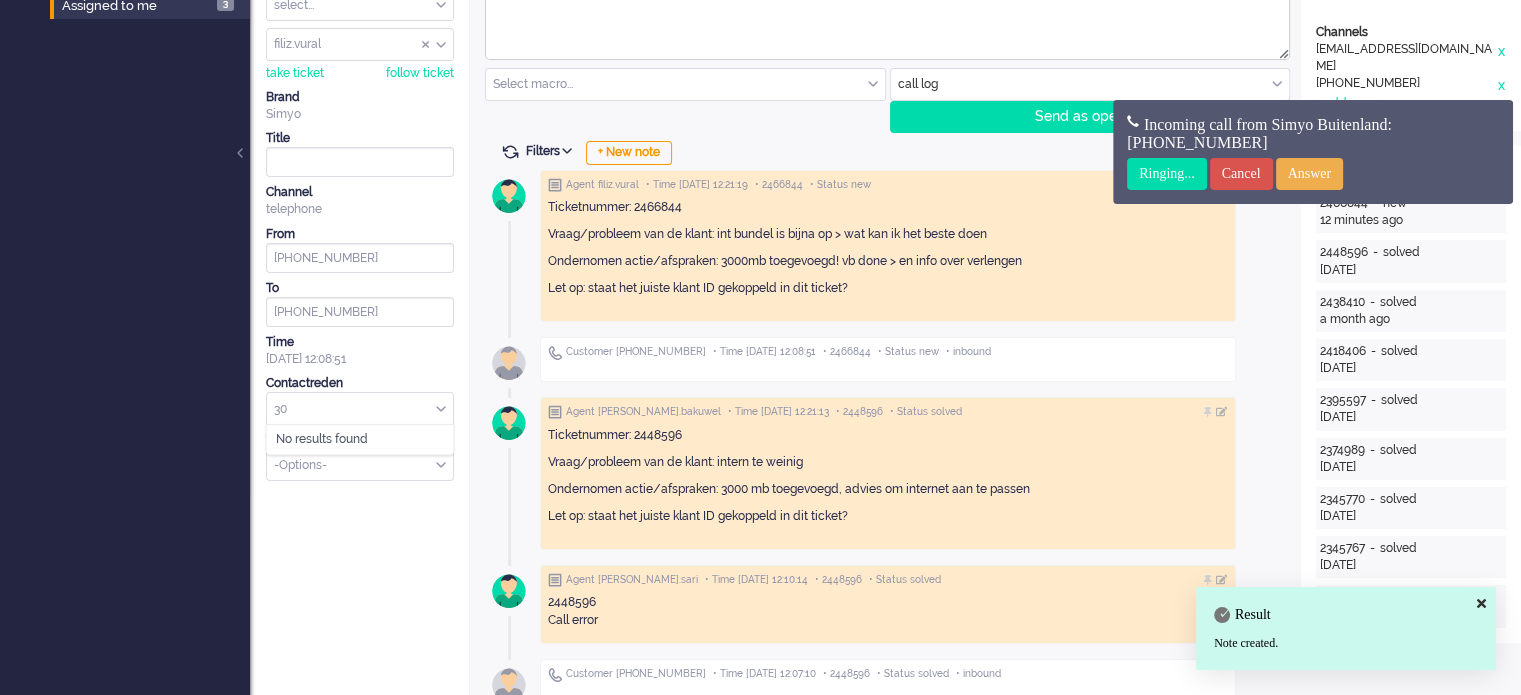 type on "3" 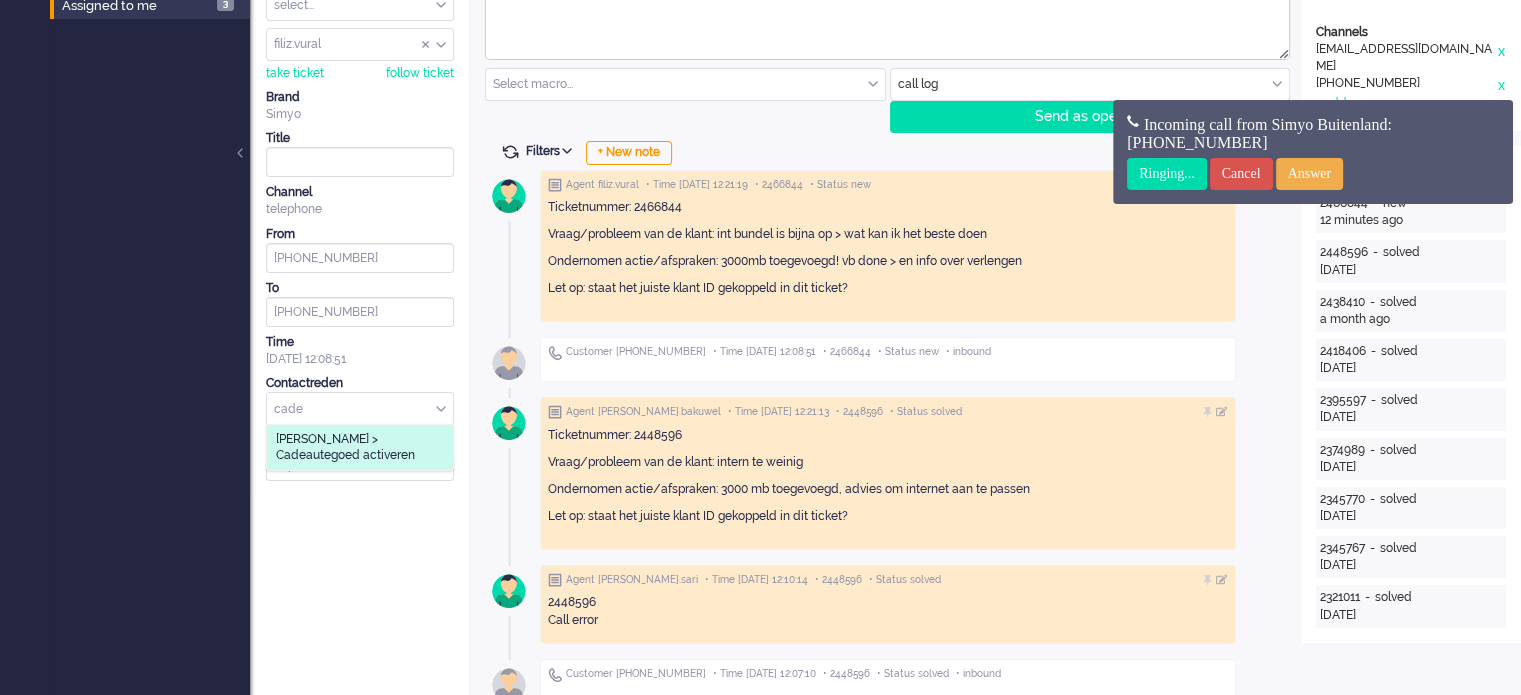 type on "cade" 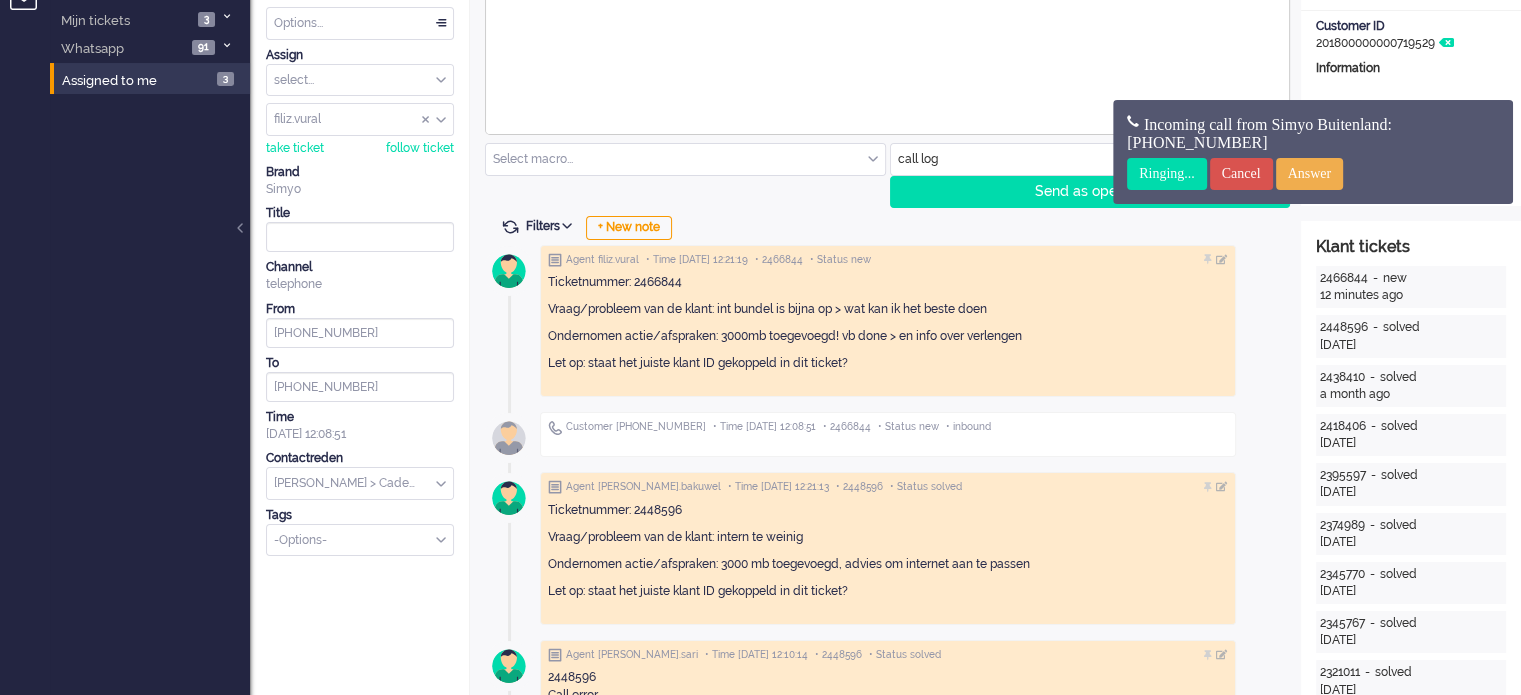 scroll, scrollTop: 0, scrollLeft: 0, axis: both 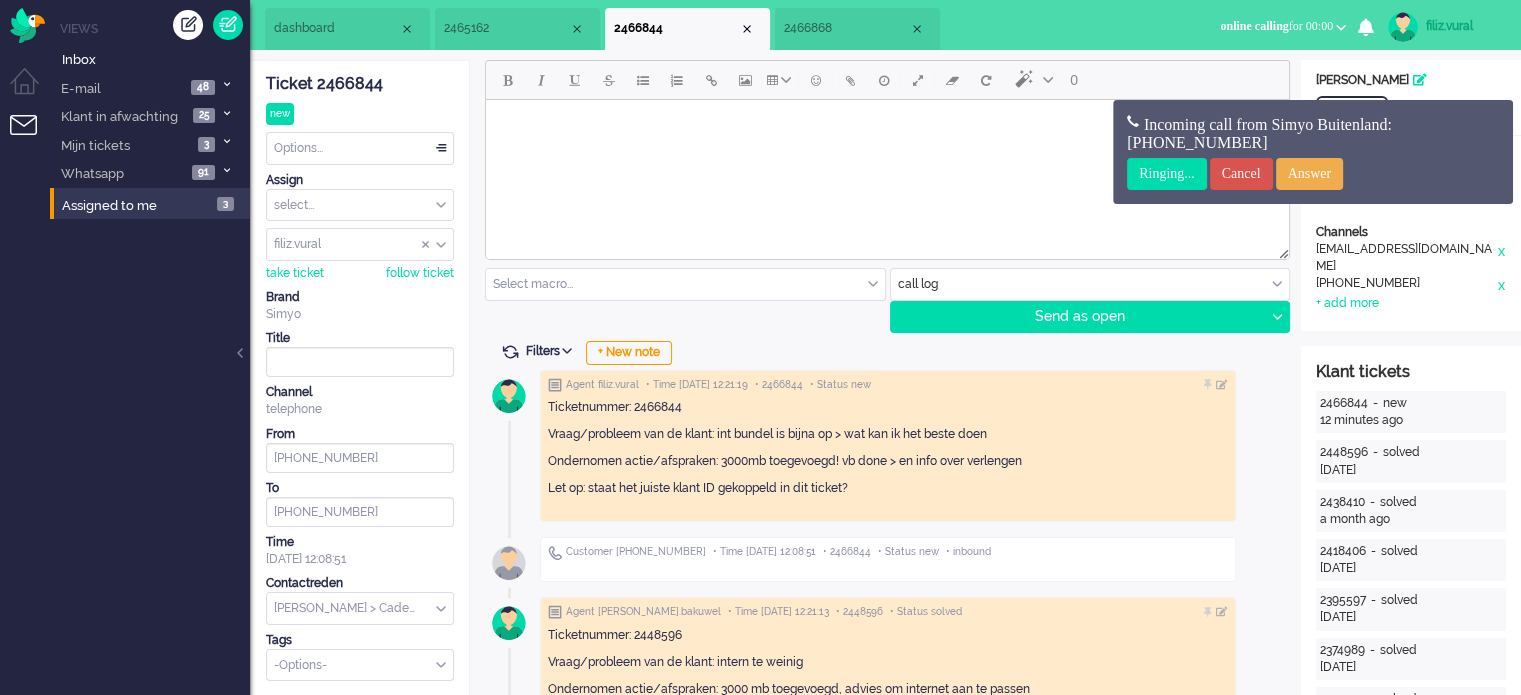 click on "Options..." at bounding box center (360, 148) 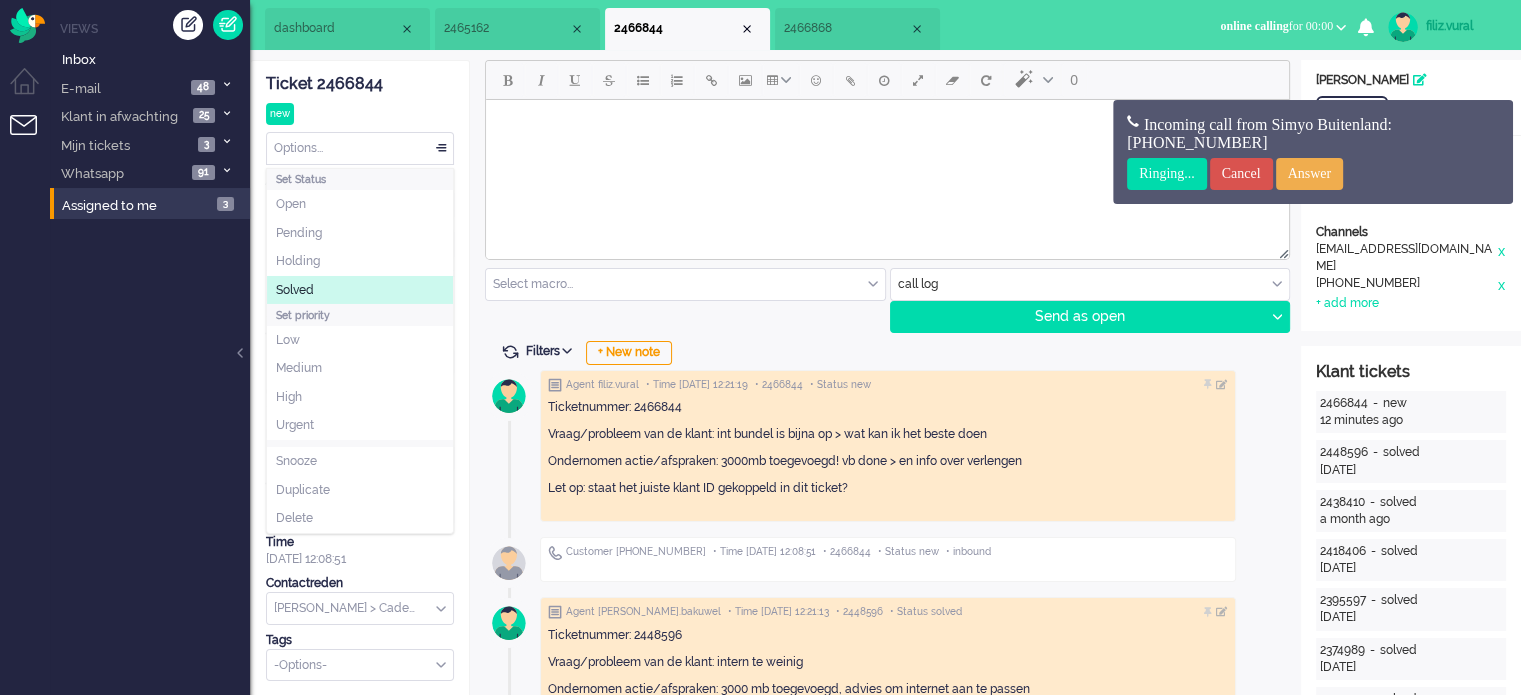 click on "Solved" 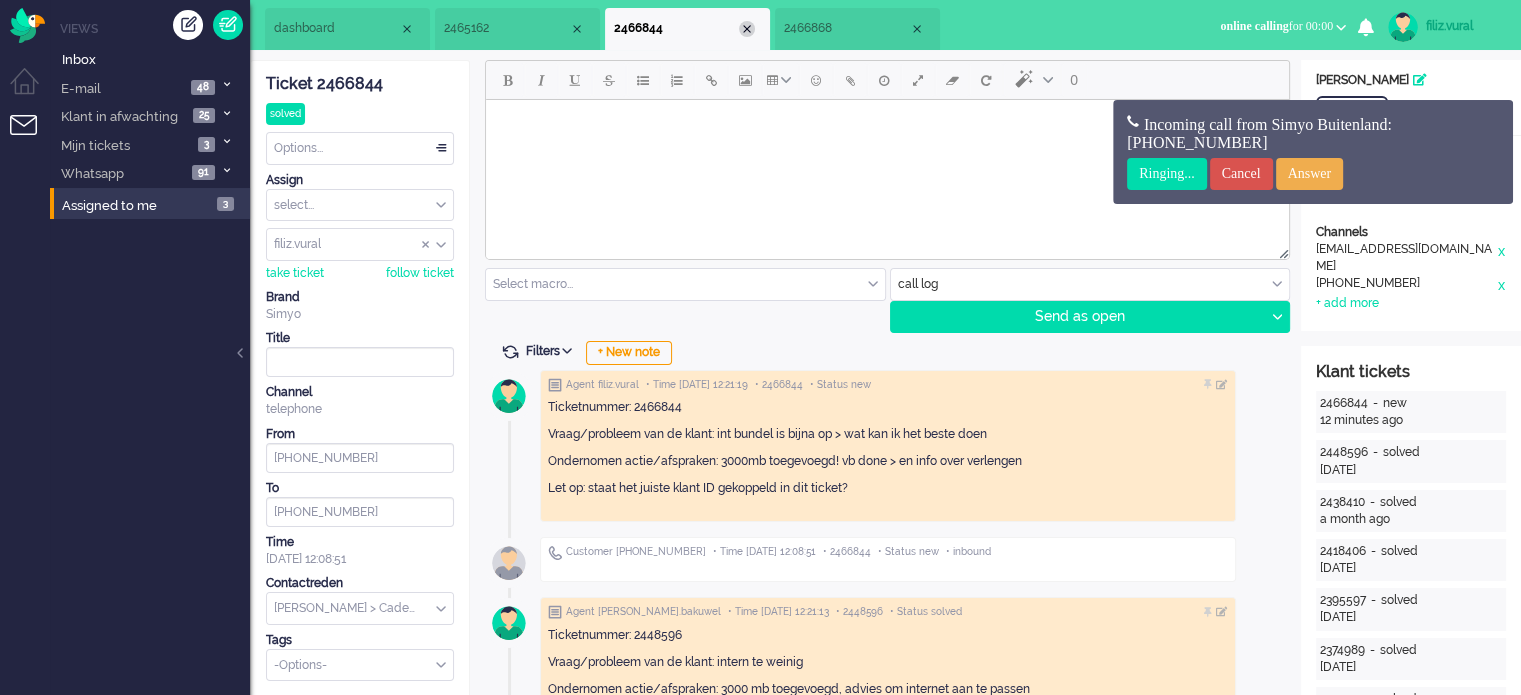 click at bounding box center (747, 29) 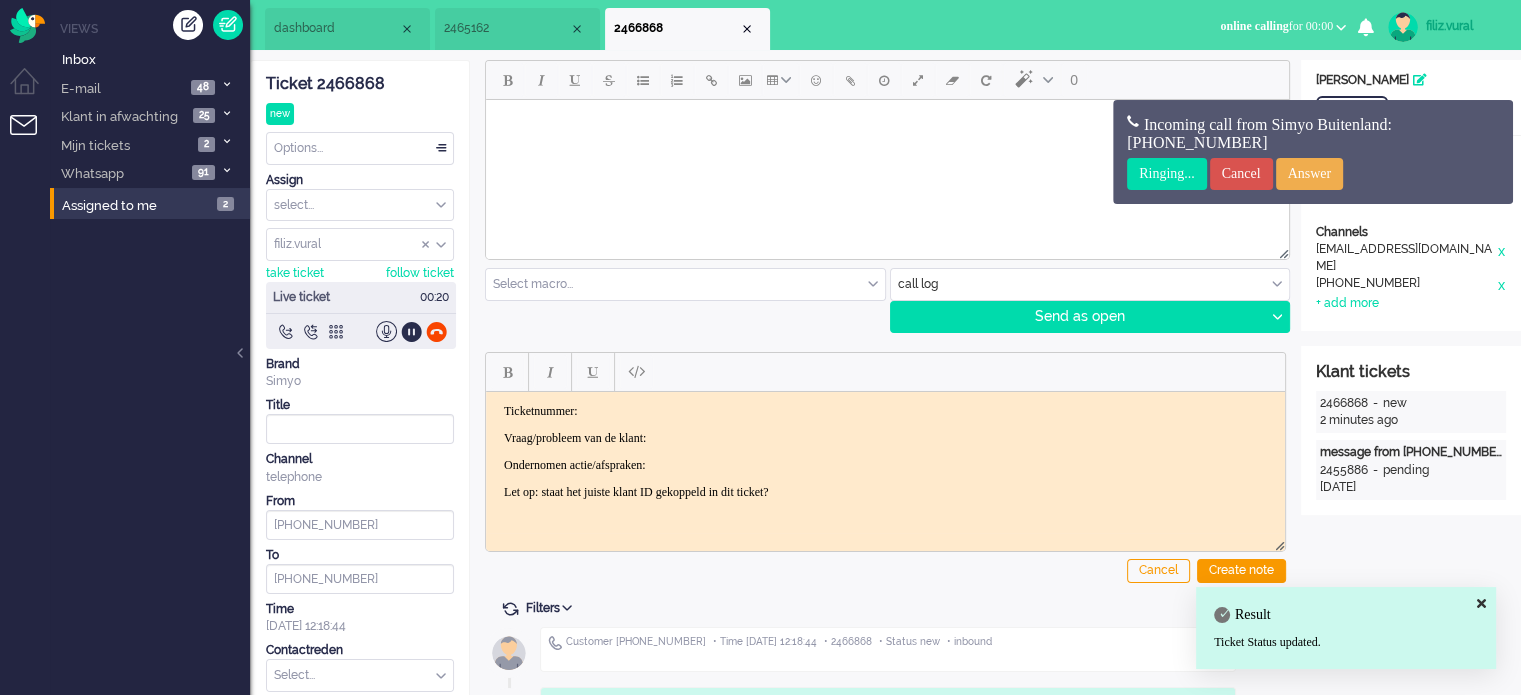 click on "2465162" at bounding box center (517, 29) 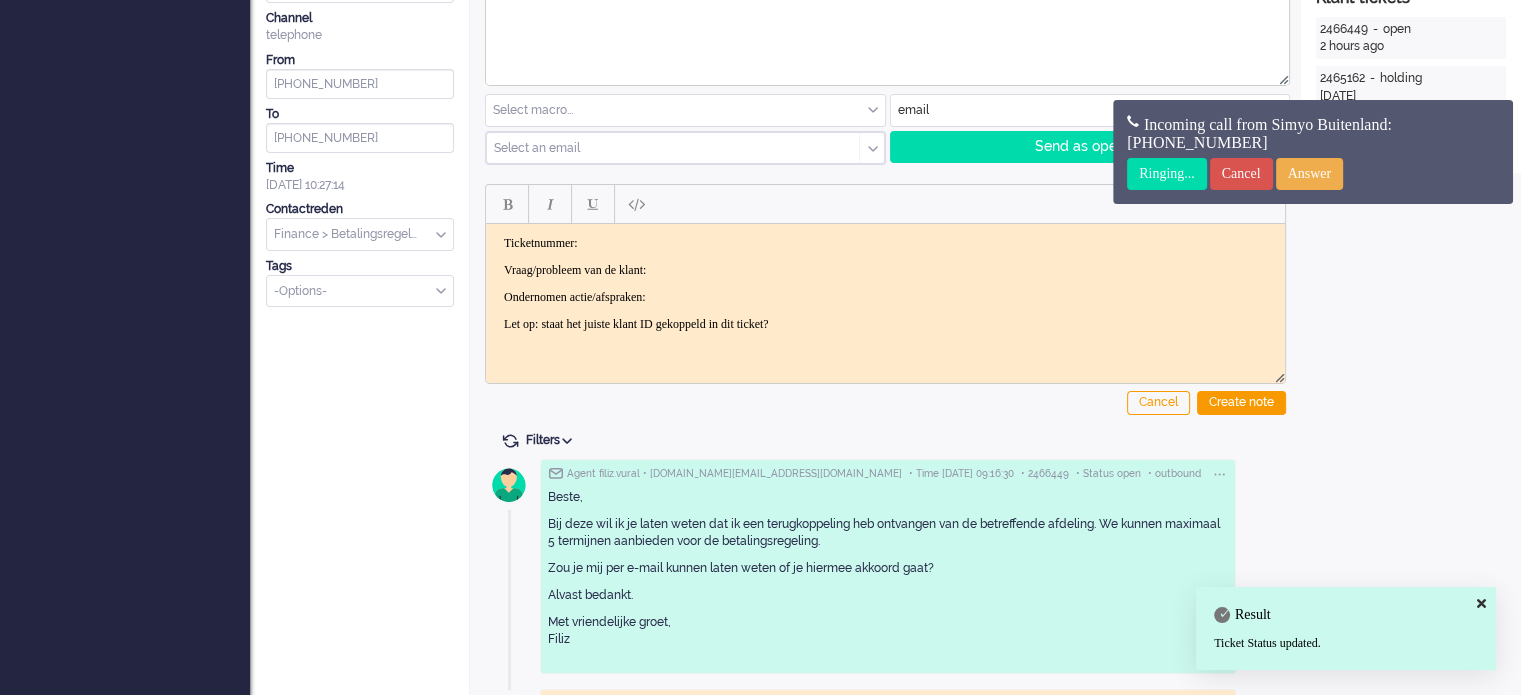 scroll, scrollTop: 400, scrollLeft: 0, axis: vertical 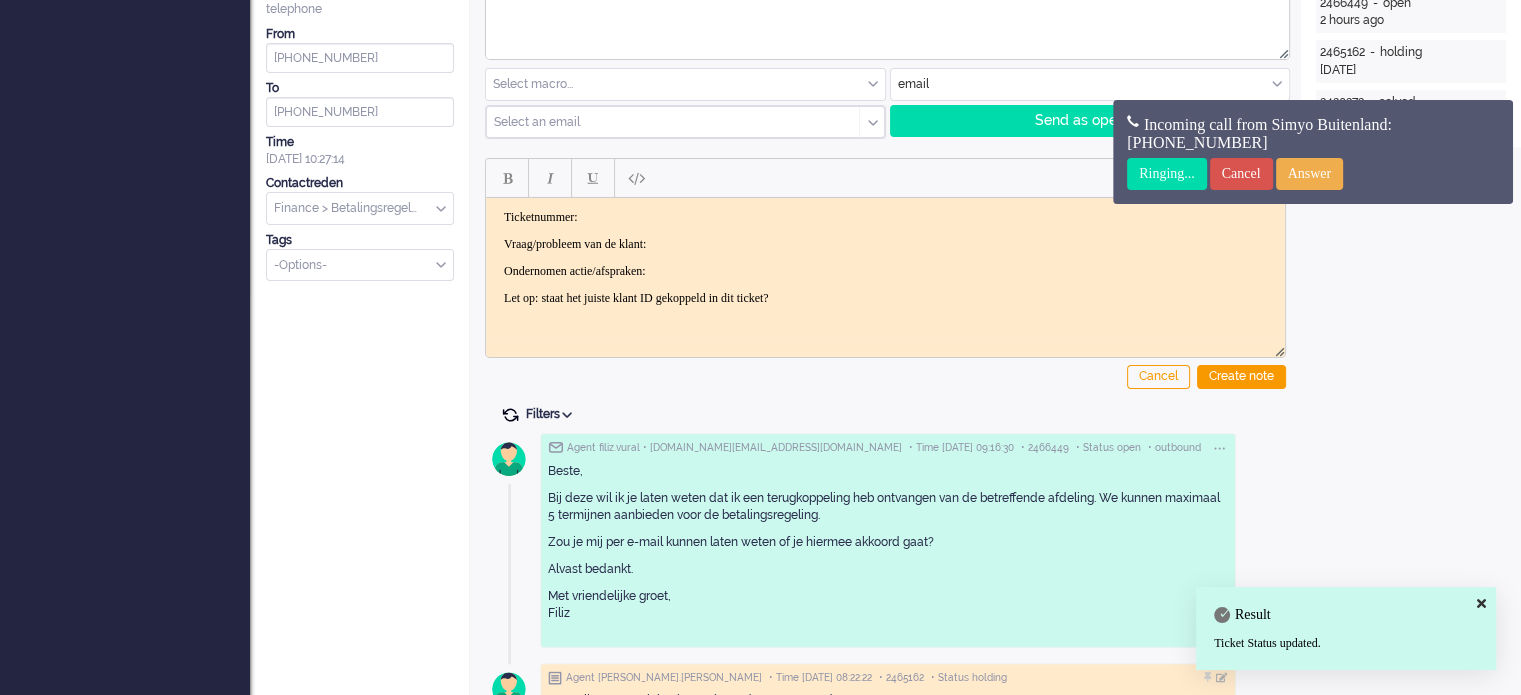 click at bounding box center [510, 415] 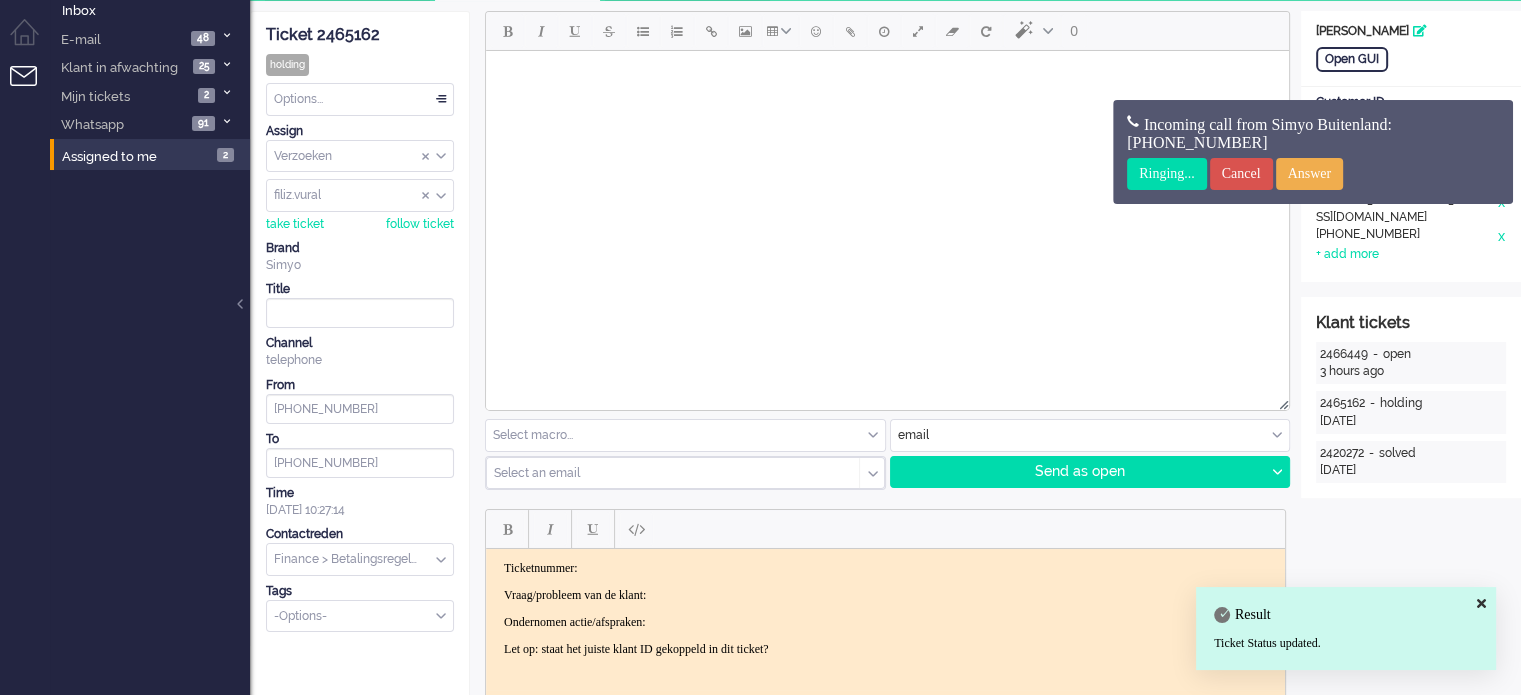 scroll, scrollTop: 0, scrollLeft: 0, axis: both 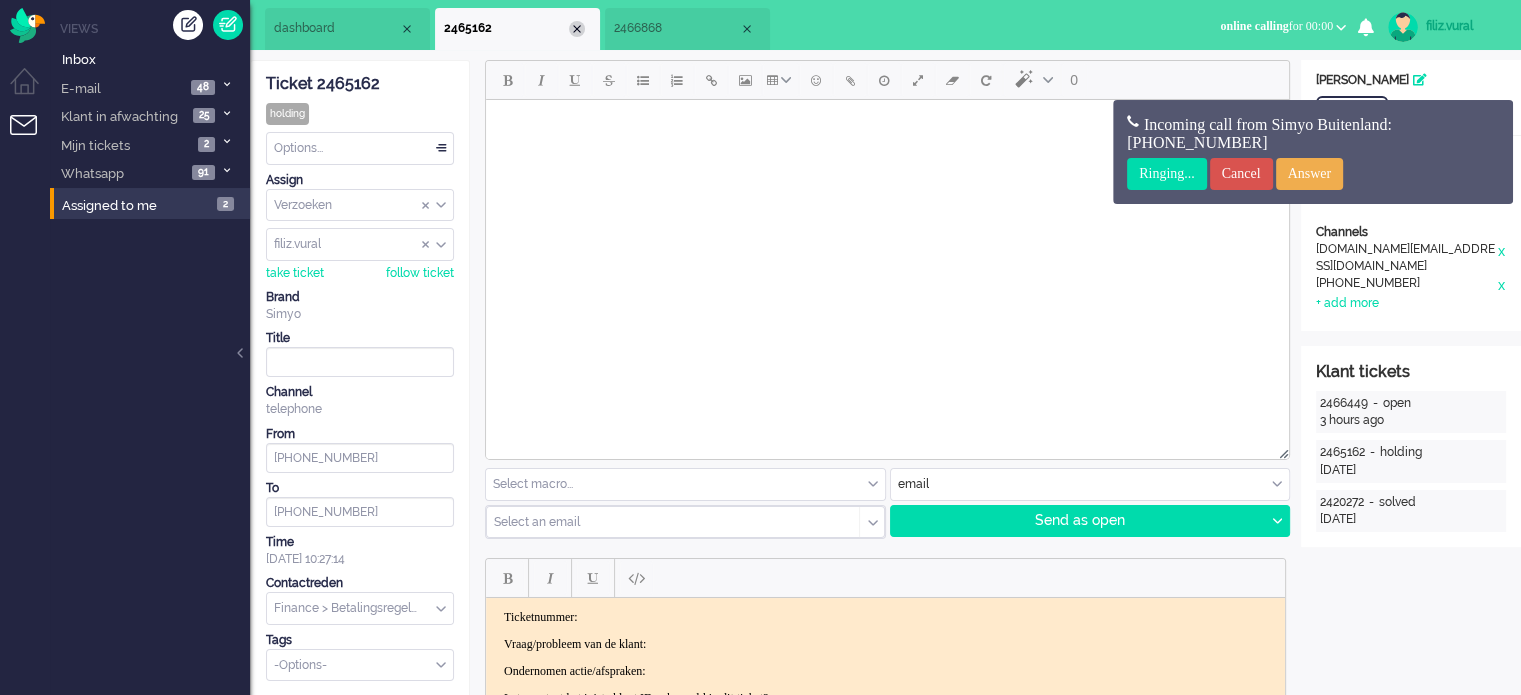 click at bounding box center [577, 29] 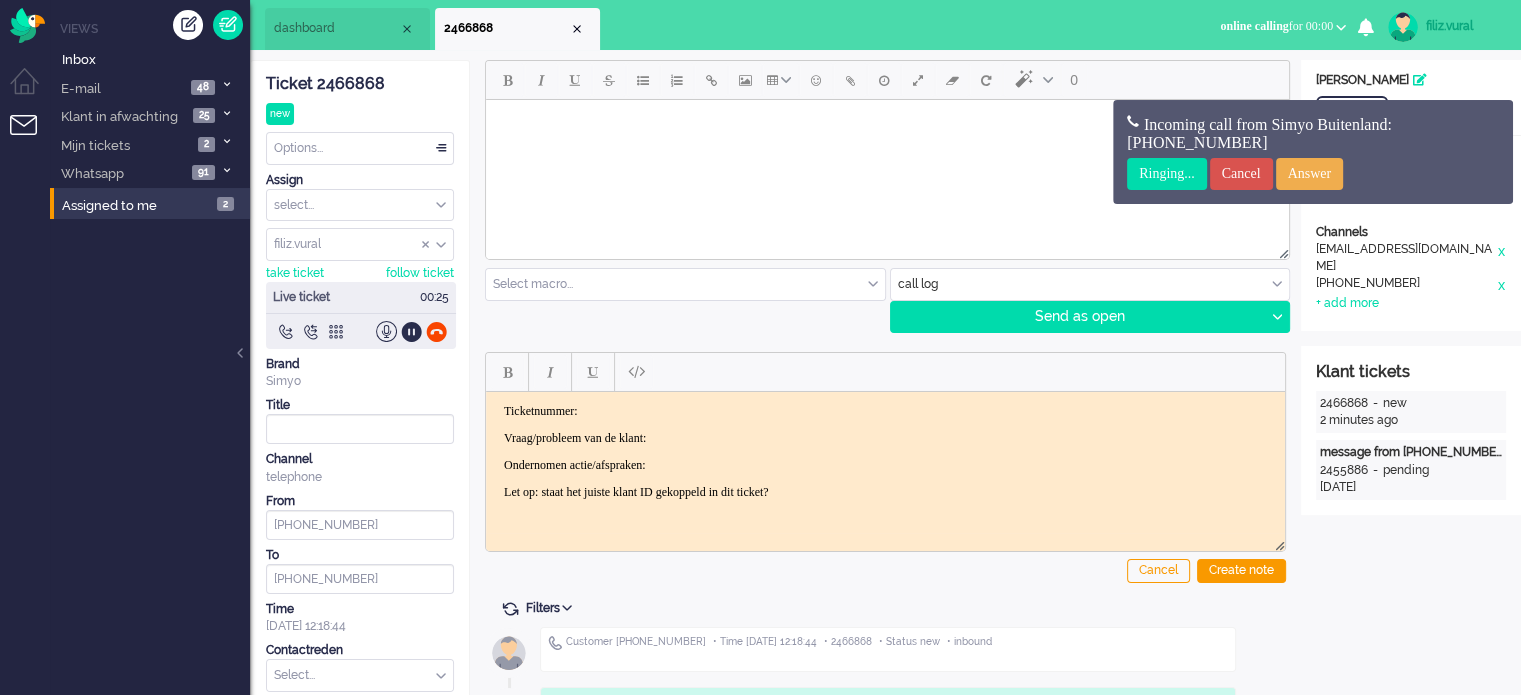 click at bounding box center (360, 244) 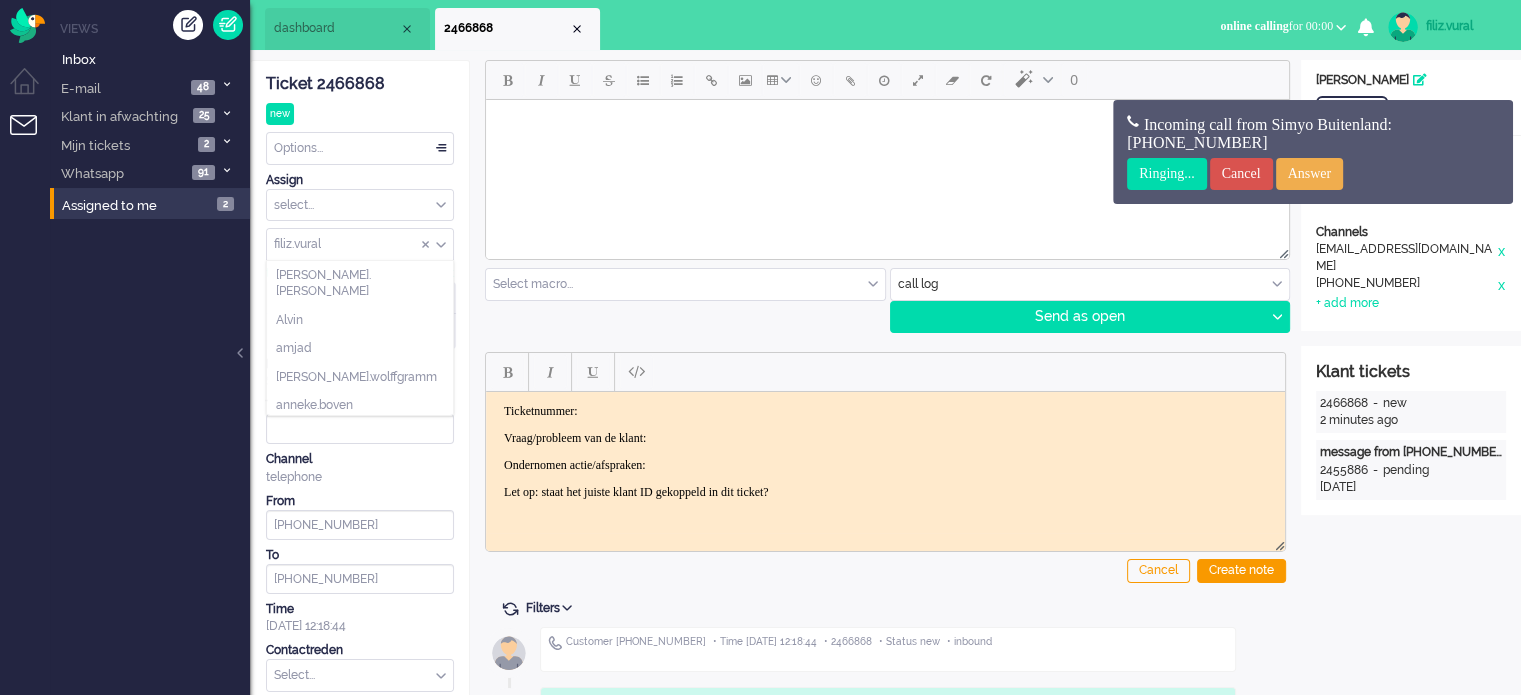 scroll, scrollTop: 1168, scrollLeft: 0, axis: vertical 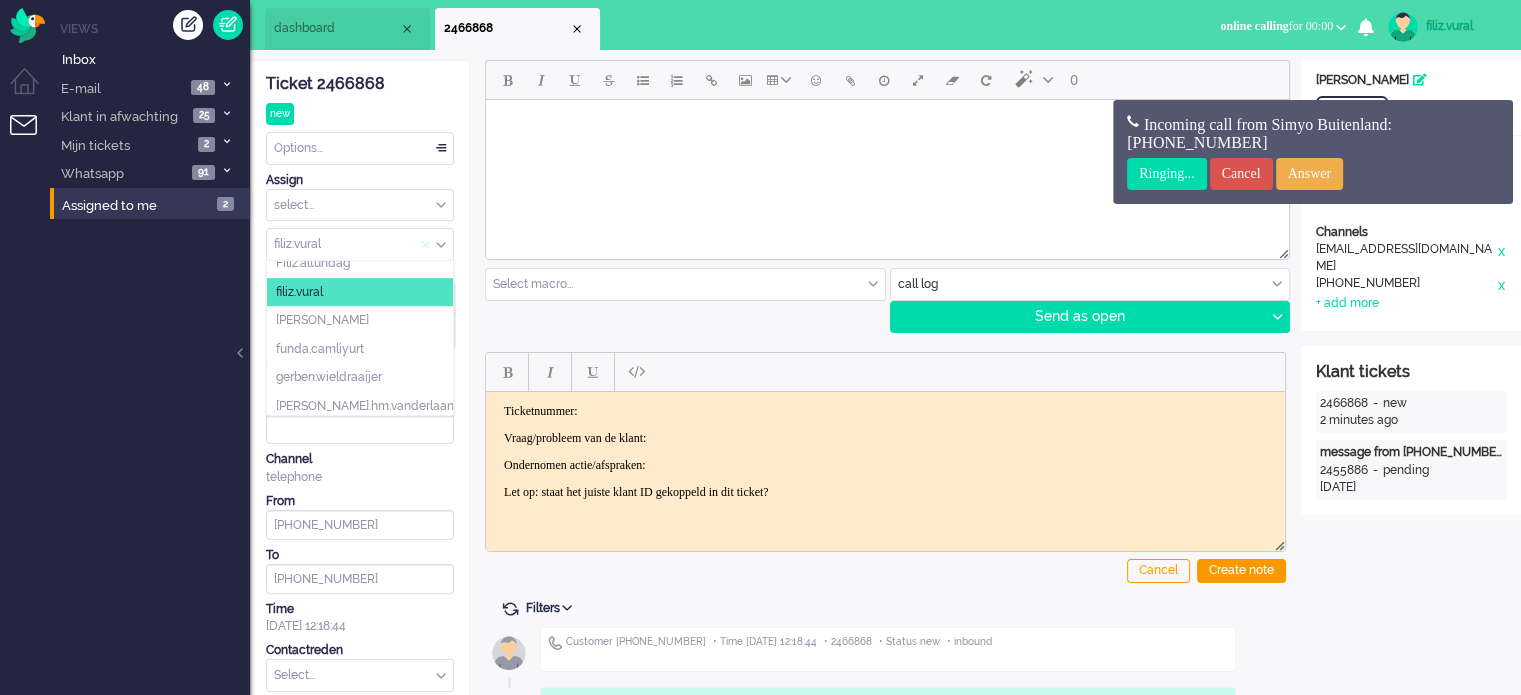 click at bounding box center [426, 245] 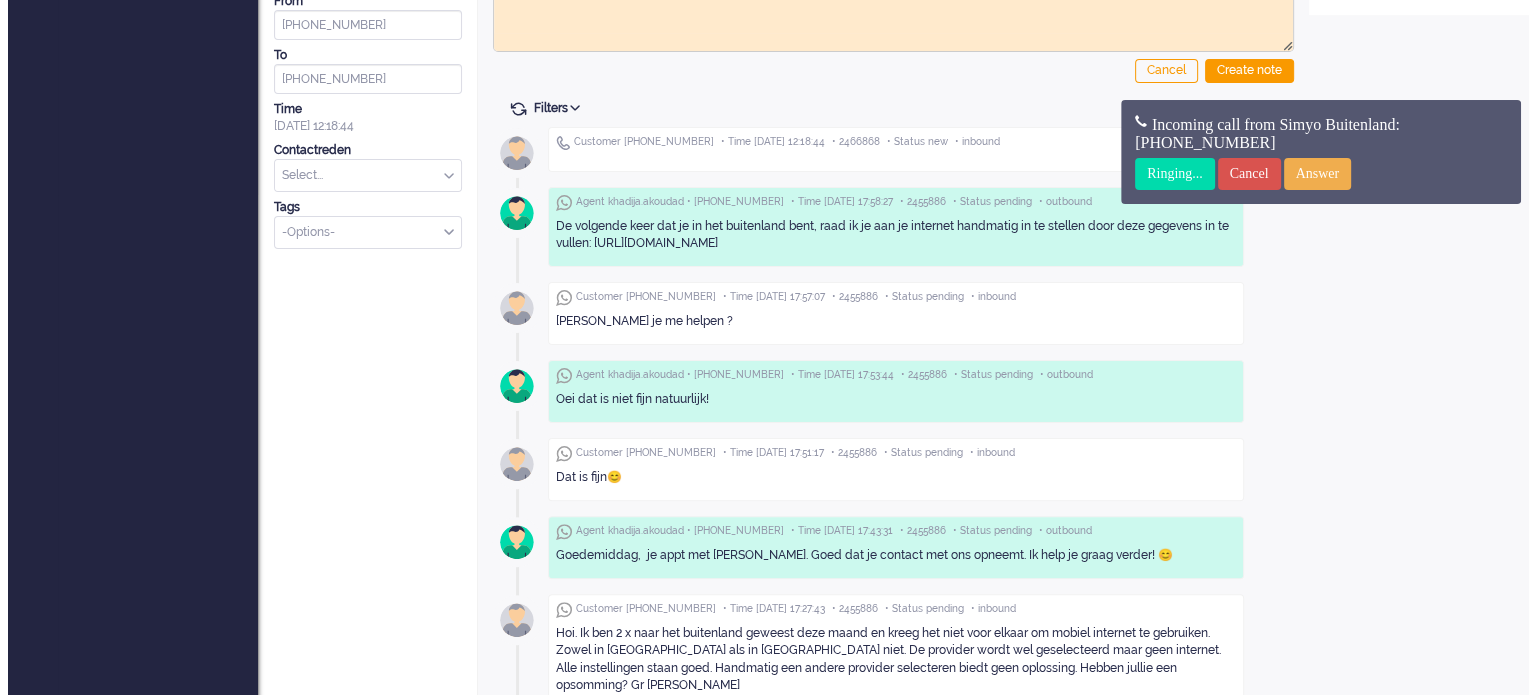 scroll, scrollTop: 0, scrollLeft: 0, axis: both 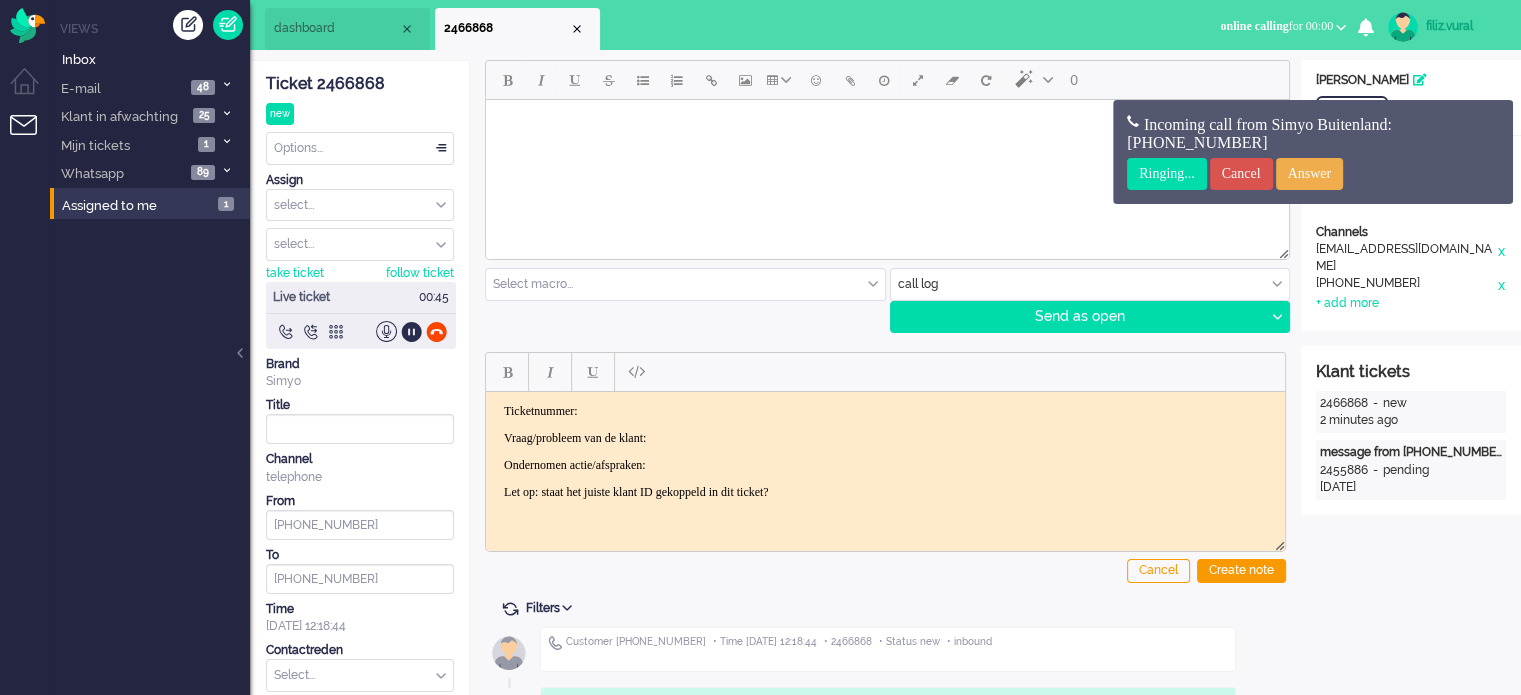 click on "Ticket 2466868" 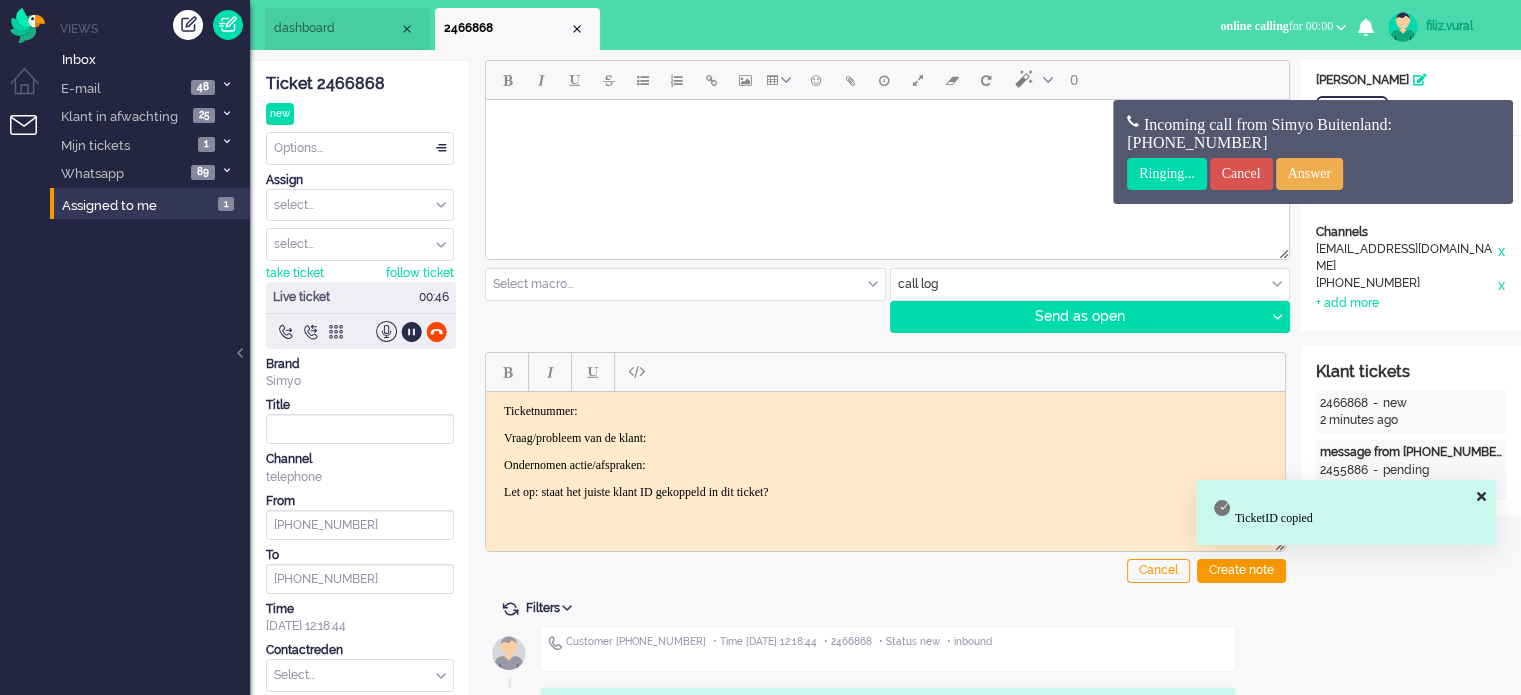 click on "Ticketnummer:" at bounding box center [885, 410] 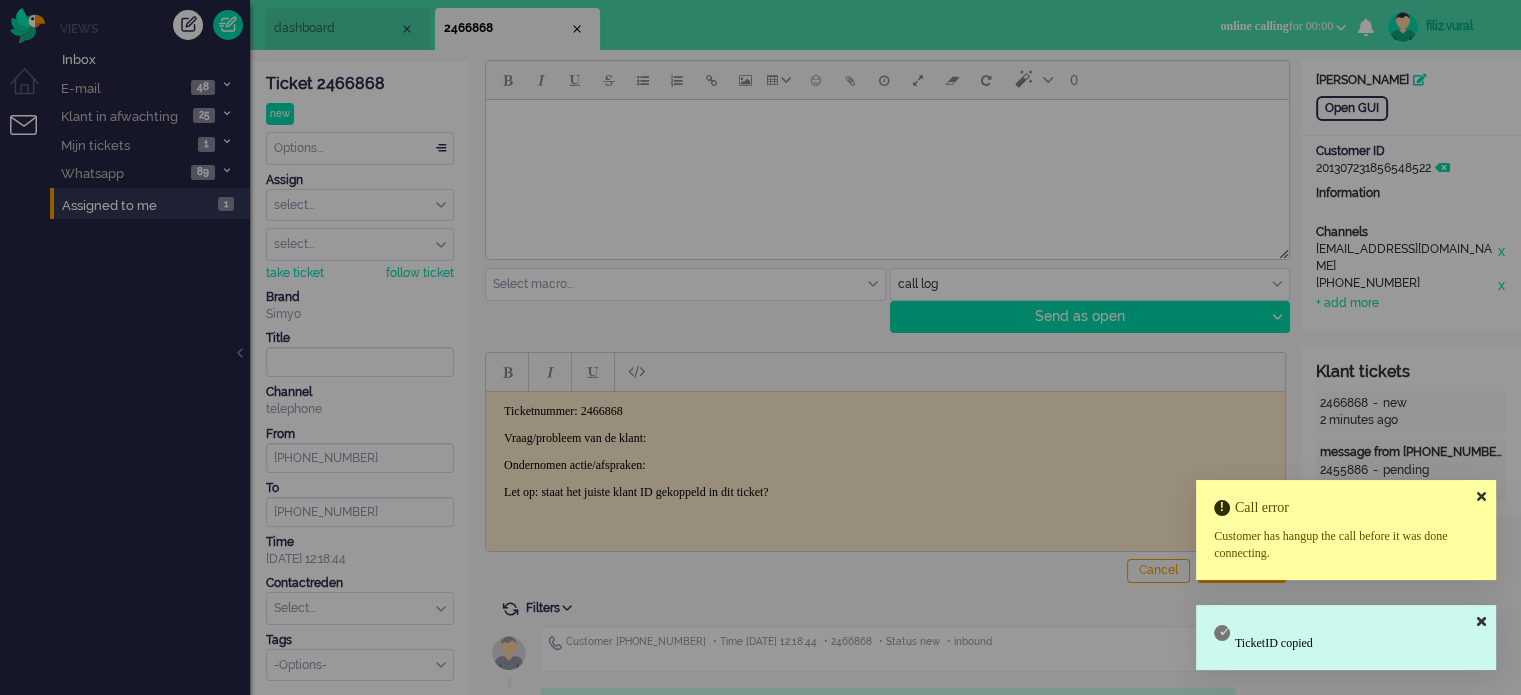 drag, startPoint x: 1482, startPoint y: 497, endPoint x: 1371, endPoint y: 487, distance: 111.44954 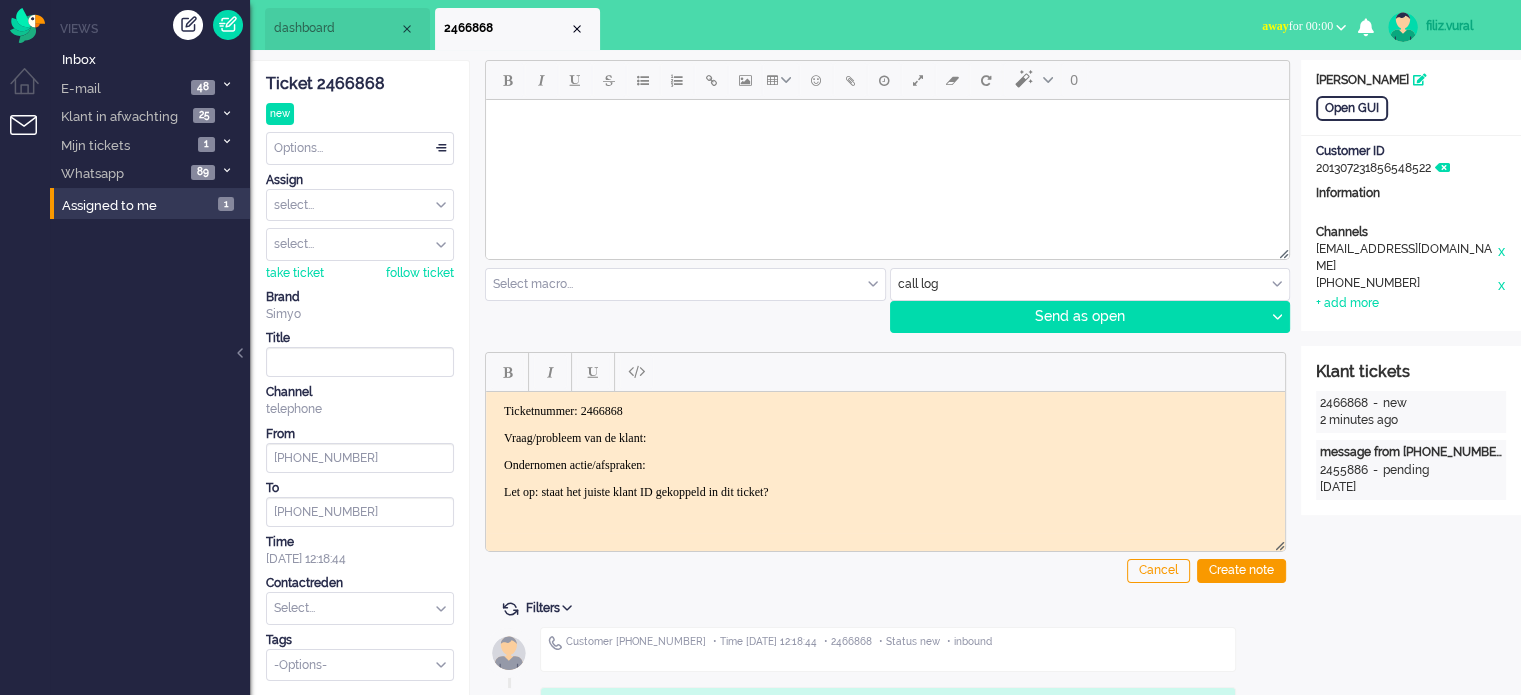 drag, startPoint x: 899, startPoint y: 481, endPoint x: 400, endPoint y: 428, distance: 501.80673 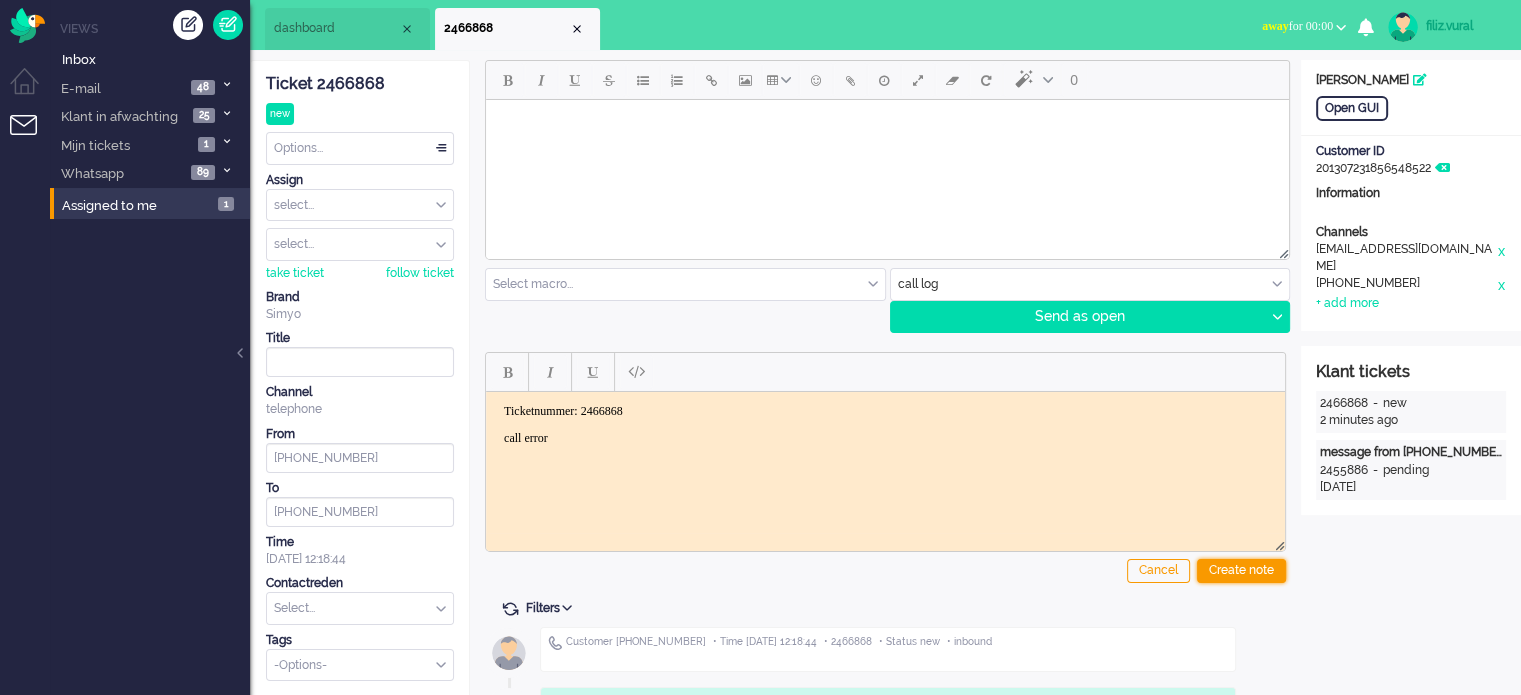 click on "Create note" at bounding box center [1241, 571] 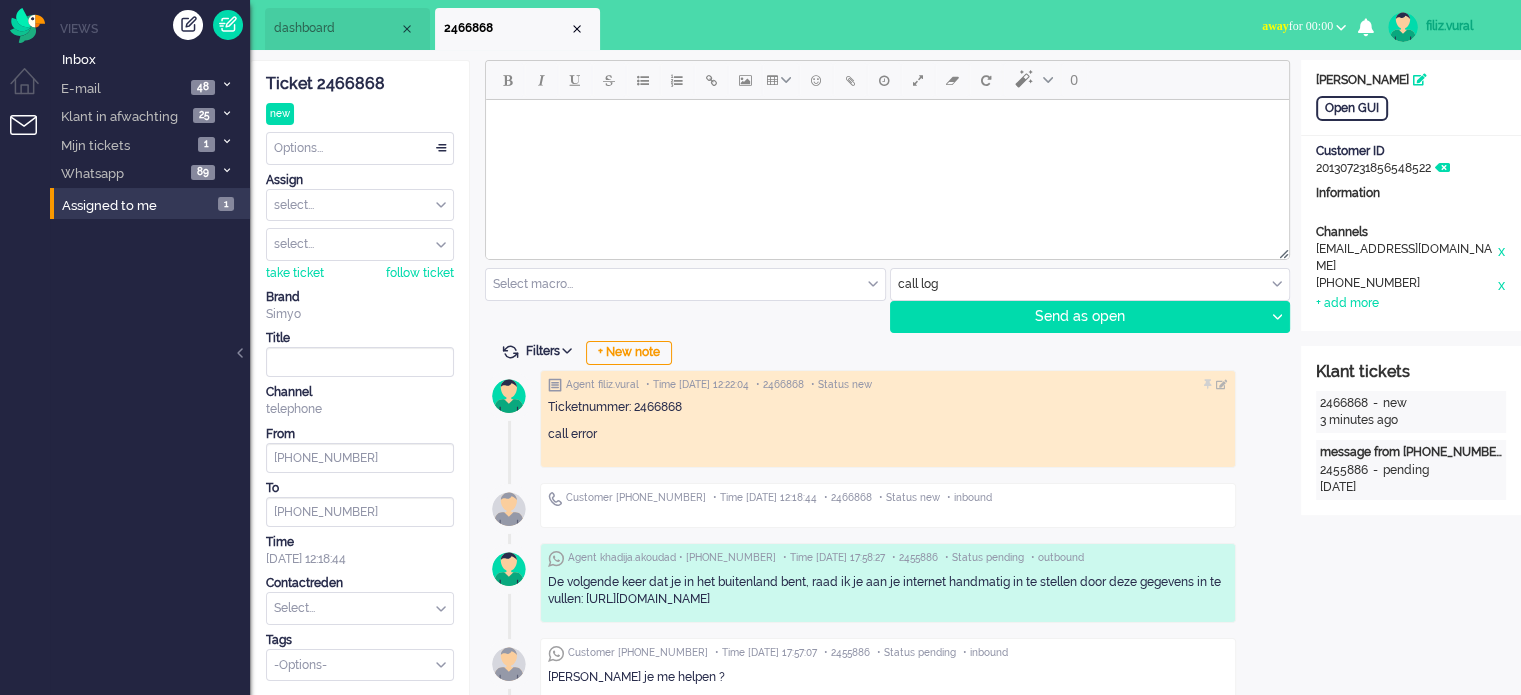 click at bounding box center [360, 608] 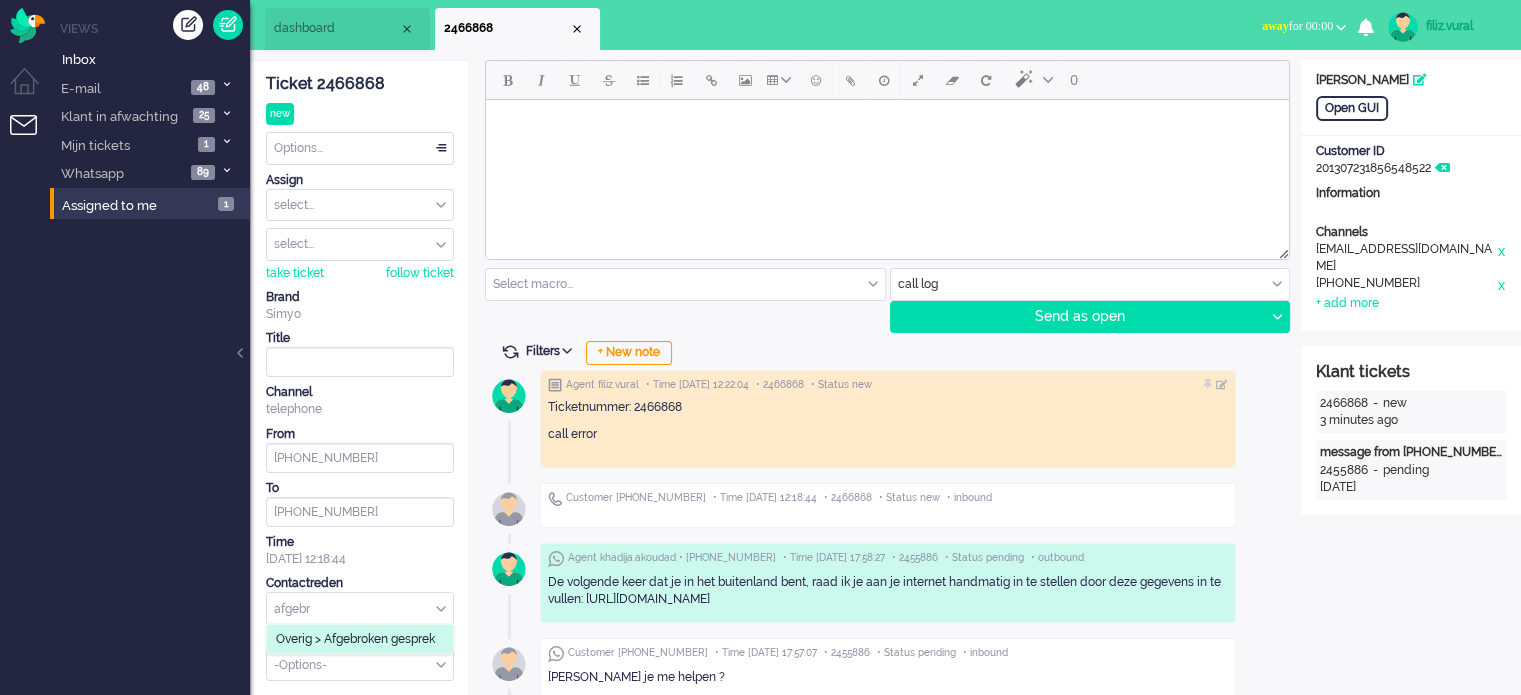 type on "afgebr" 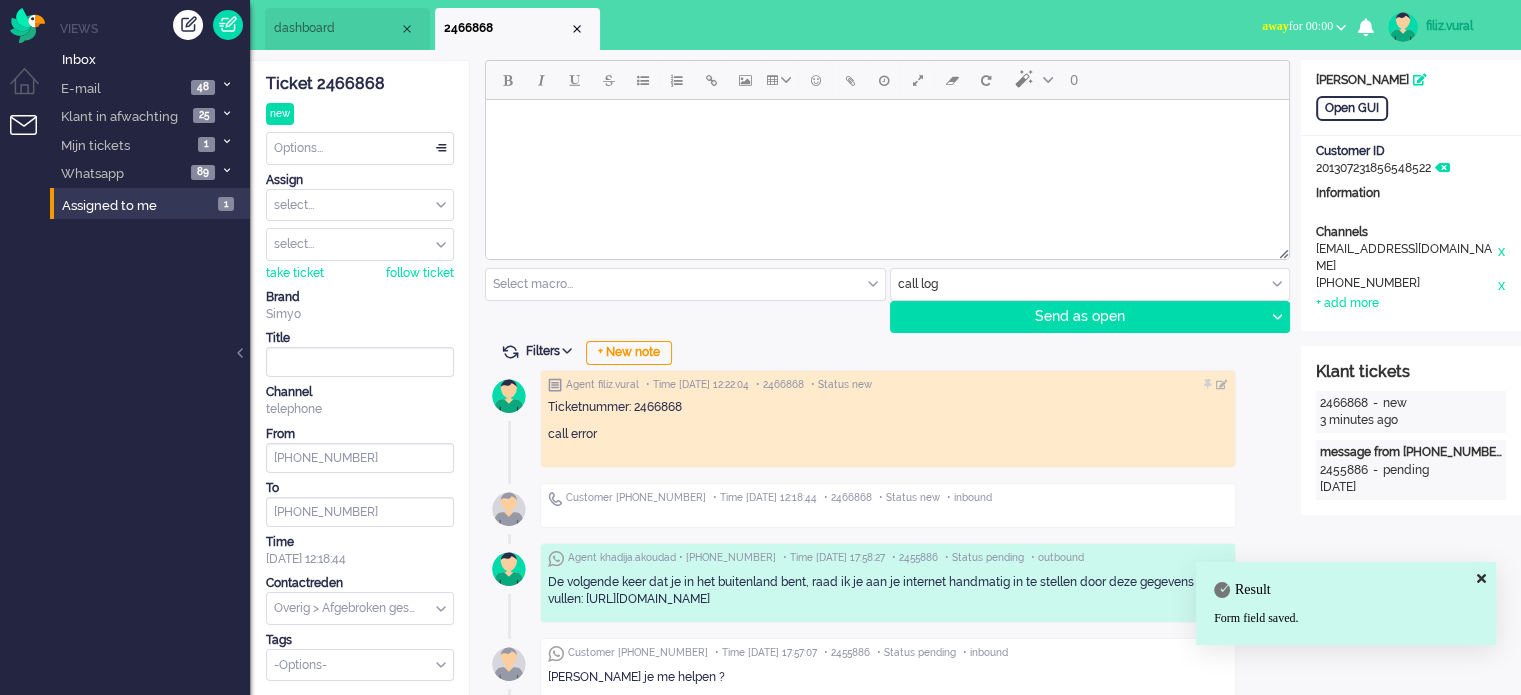 click on "Options..." at bounding box center [360, 148] 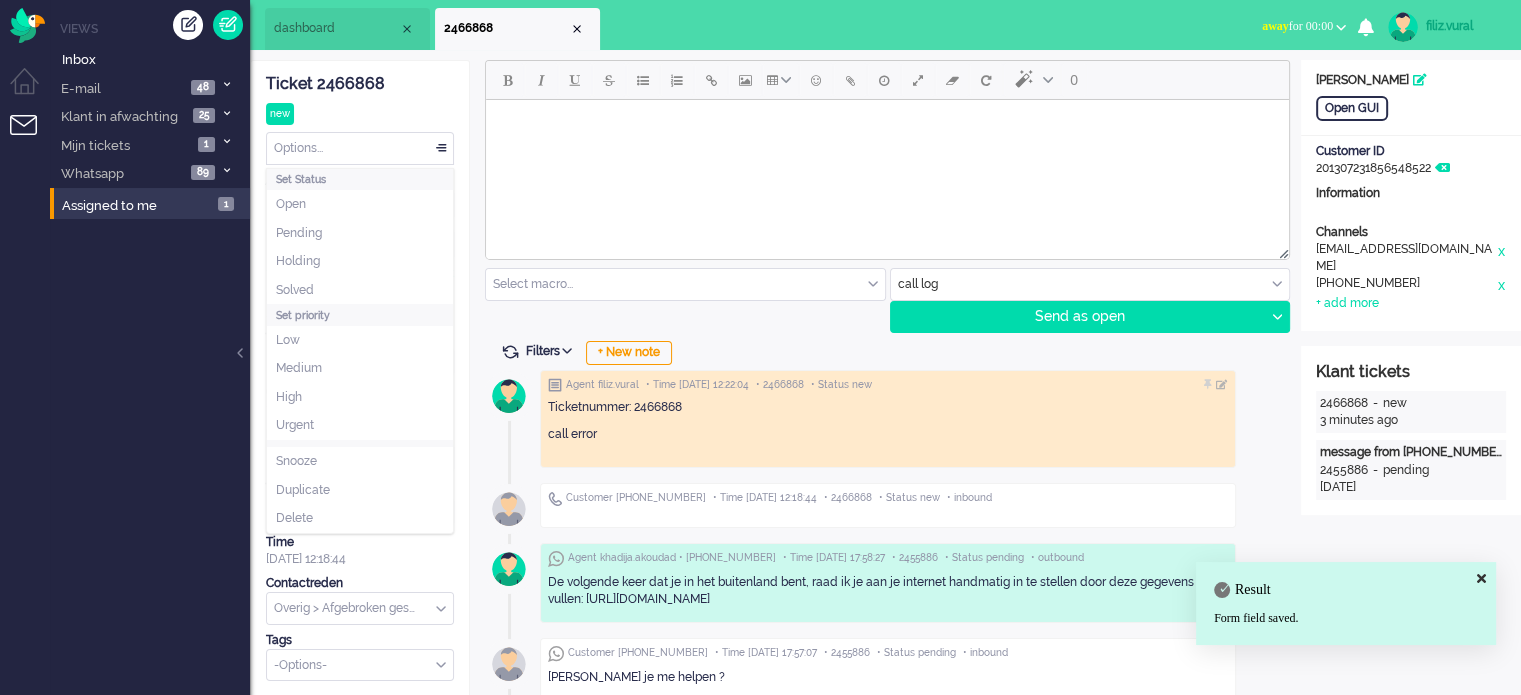 click on "Ticket 2466868 new Watching Options... Set Status Open Pending Holding Solved Set priority Low Medium High Urgent Snooze Duplicate Delete Assign select... Staff Simyo Finance Simyo Klantenservice Simyo Mailteam+ [PERSON_NAME] Simyo Webcare Simyo 3rd Party Simyo Operations Team Backoffice Simyo Opzeggingen Team [PERSON_NAME] Team Sean NPS Detractors Simyo Datacoulance Terugbelafspraak Order goedkeuren Gegevens wijzigen Betalingsregeling Coulances Finance Overig Cadeaubrigade Uitstel van betaling App of Chat escalatie Verzoeken WFT Netwerkklachten Team Social Toestelvragen Test Incasso Vriendendeal nog niet actief Team Privacy Macro aanpassingen unassign group select... [PERSON_NAME].[PERSON_NAME].[PERSON_NAME].boven arnoud.kaldenbach arvinash.gunputsing arzum.[PERSON_NAME].[PERSON_NAME].[PERSON_NAME].[PERSON_NAME].eceustundag aysegul.berkbulut Bart.[PERSON_NAME].[PERSON_NAME].yuceer bulent.[PERSON_NAME].[PERSON_NAME].perkgoz cavide.yildirir cendy.thakoer coen.degraaf [PERSON_NAME].el-[PERSON_NAME].arslan From" at bounding box center (360, 570) 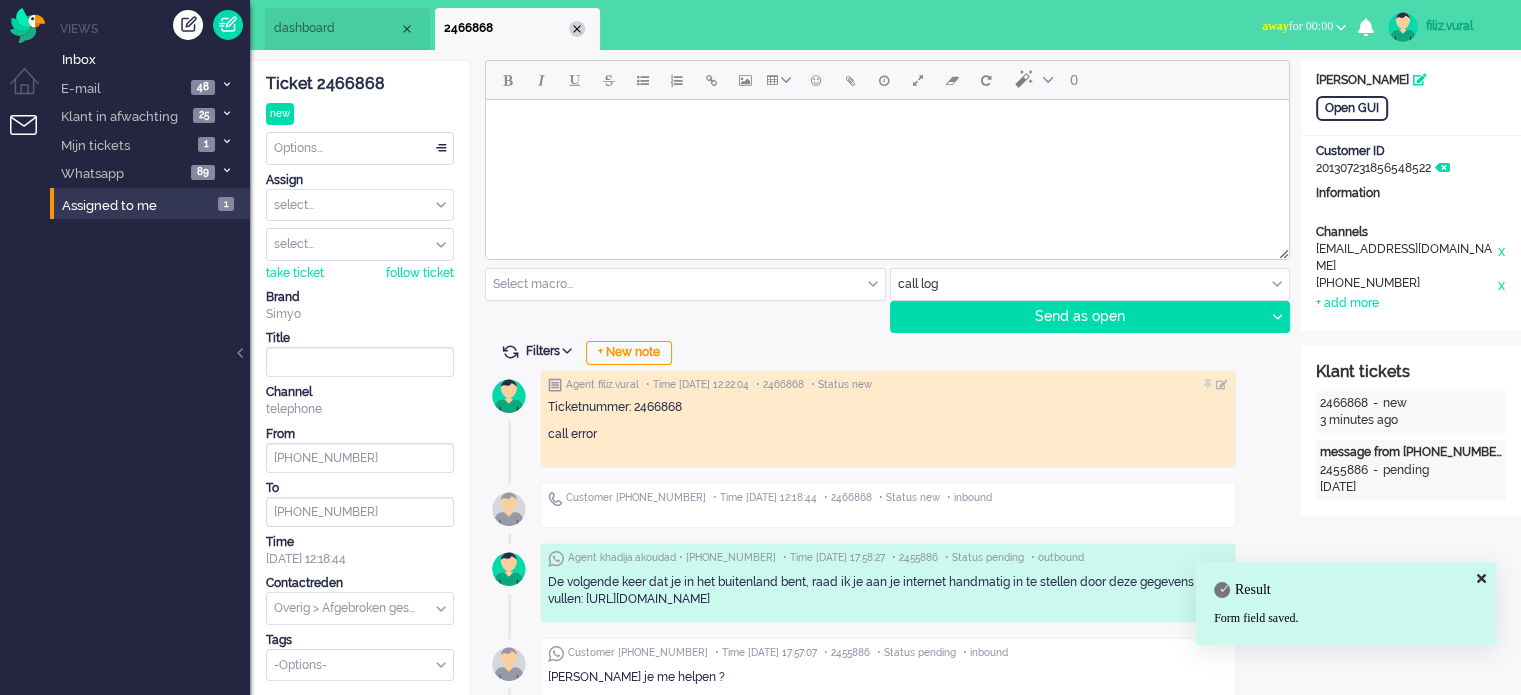 click at bounding box center [577, 29] 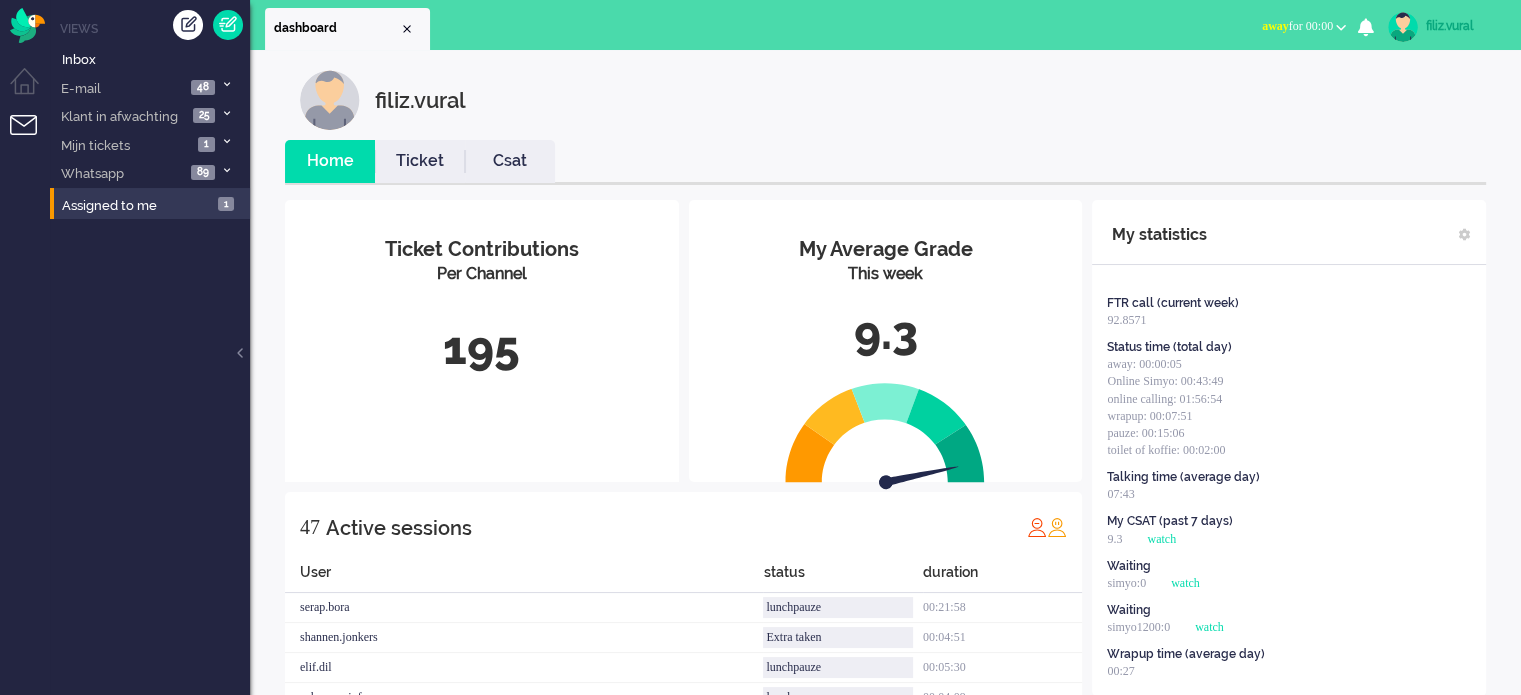 click on "Csat" at bounding box center [510, 161] 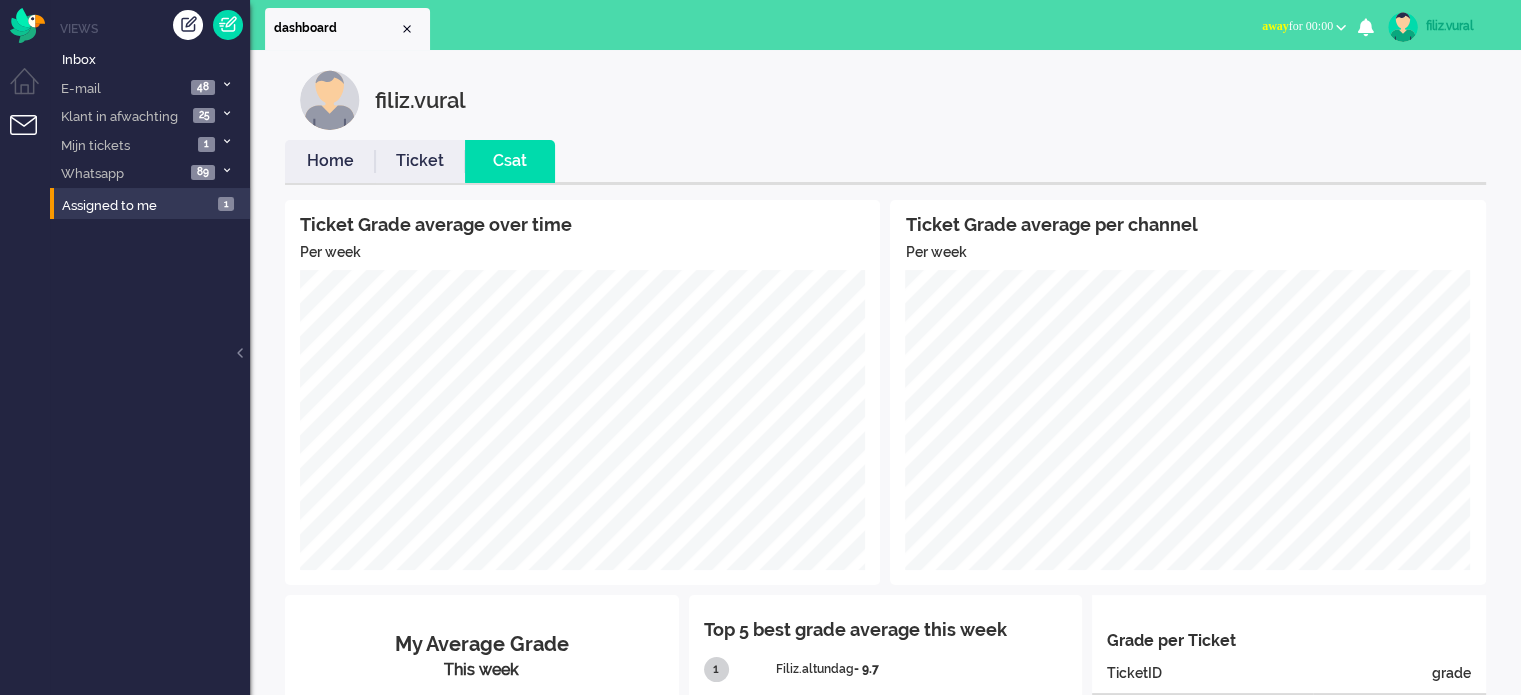 click on "Home" at bounding box center (330, 161) 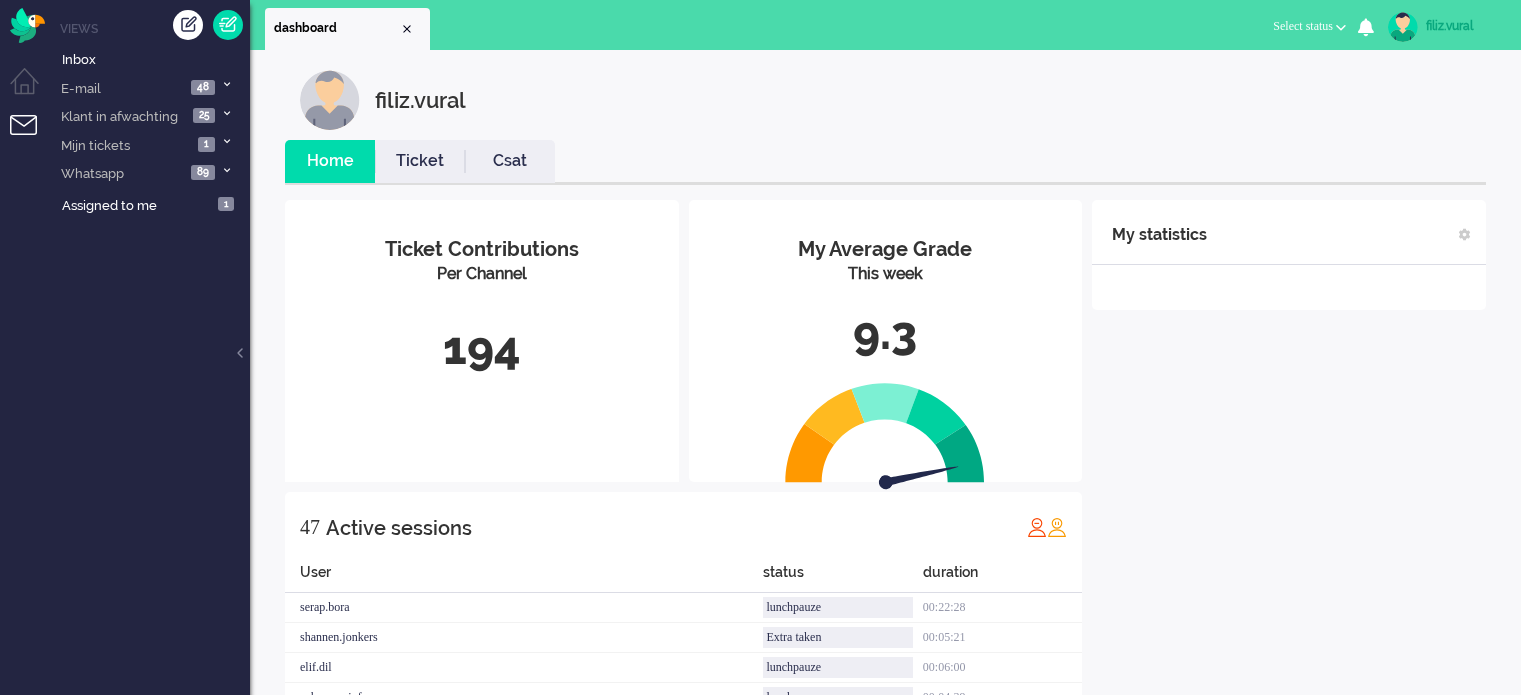 scroll, scrollTop: 0, scrollLeft: 0, axis: both 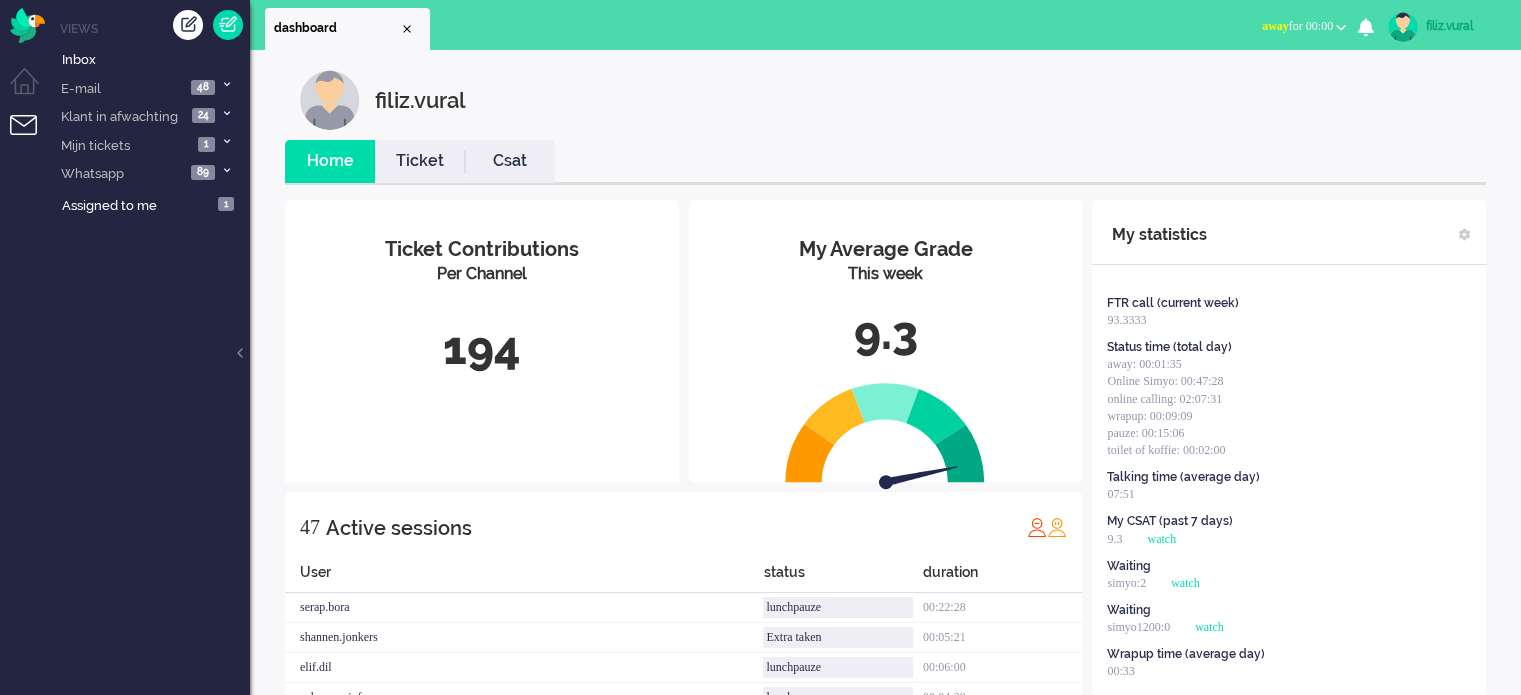click on "away  for 00:00" at bounding box center (1297, 26) 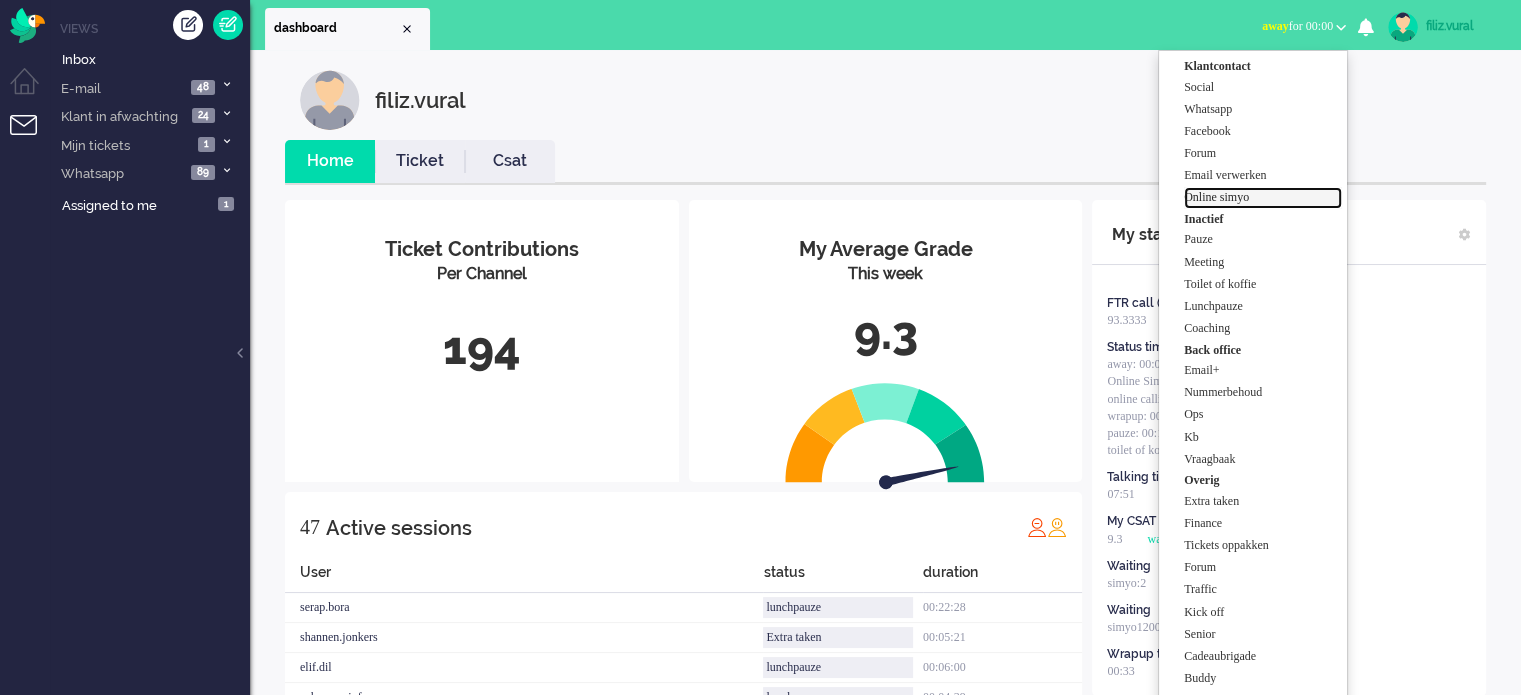 click on "Online simyo" at bounding box center [1263, 197] 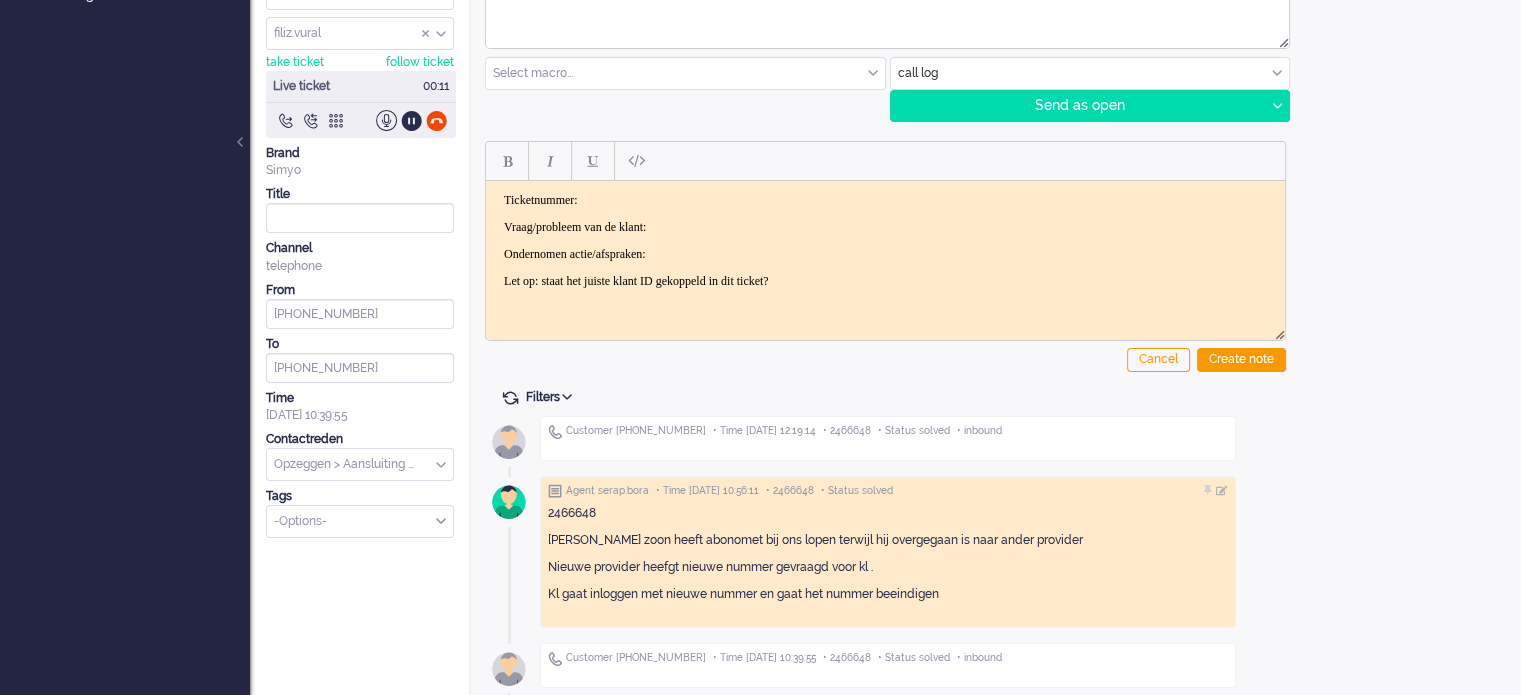scroll, scrollTop: 0, scrollLeft: 0, axis: both 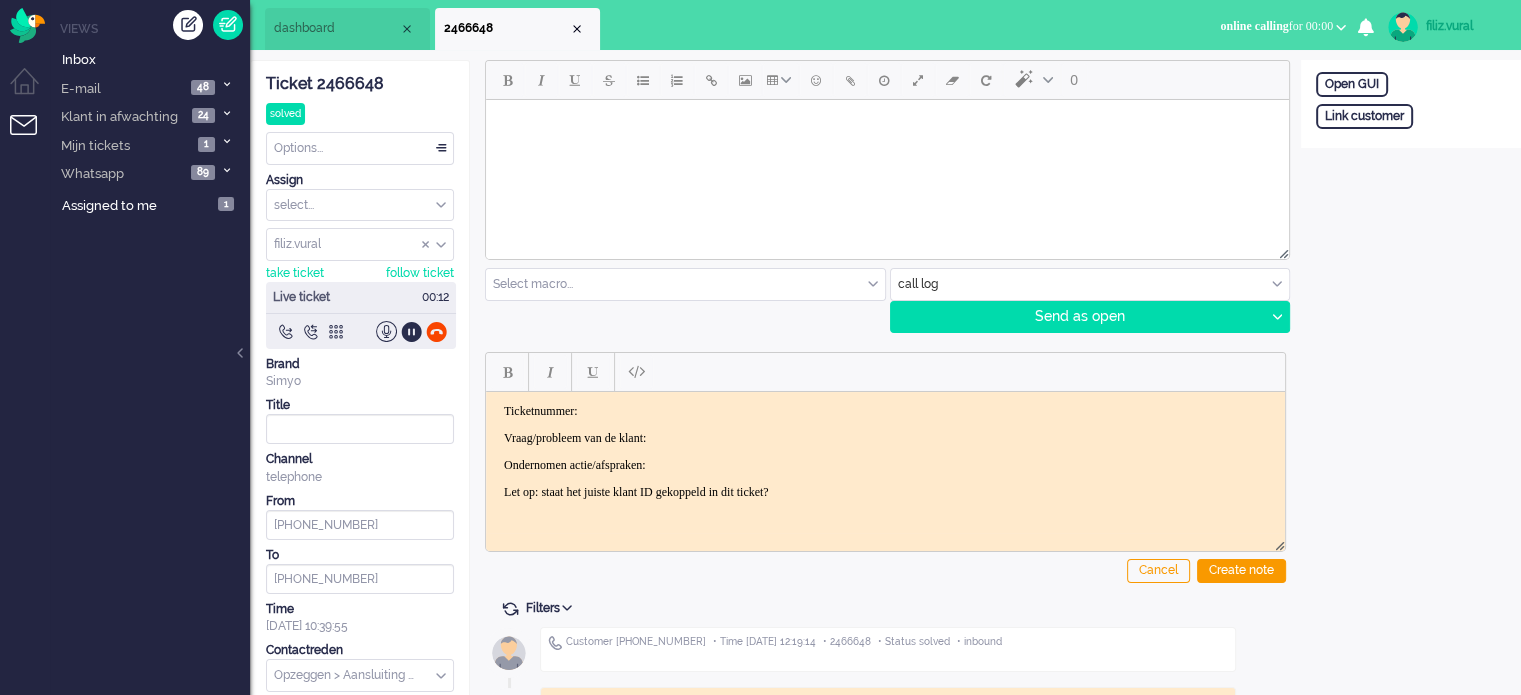 click on "Ticket 2466648" 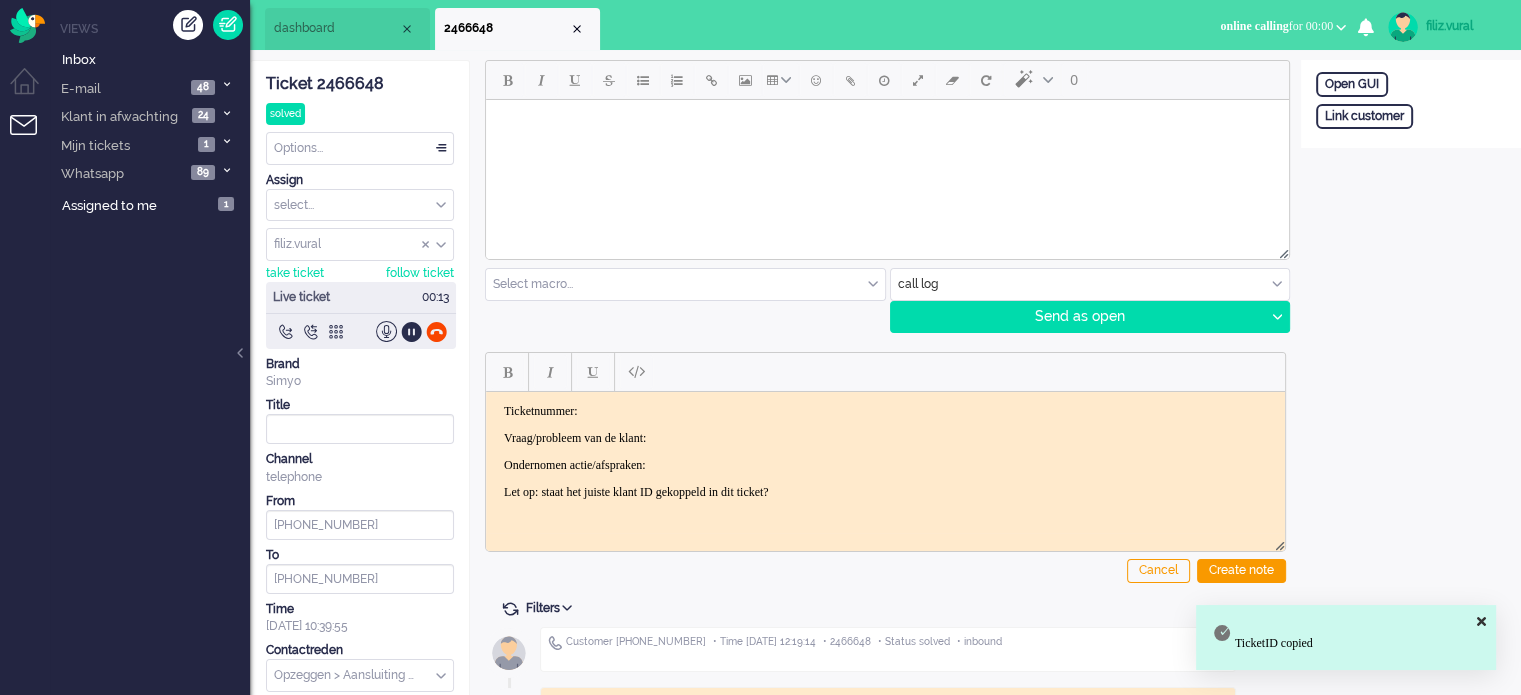 click on "Ticketnummer:" at bounding box center [885, 410] 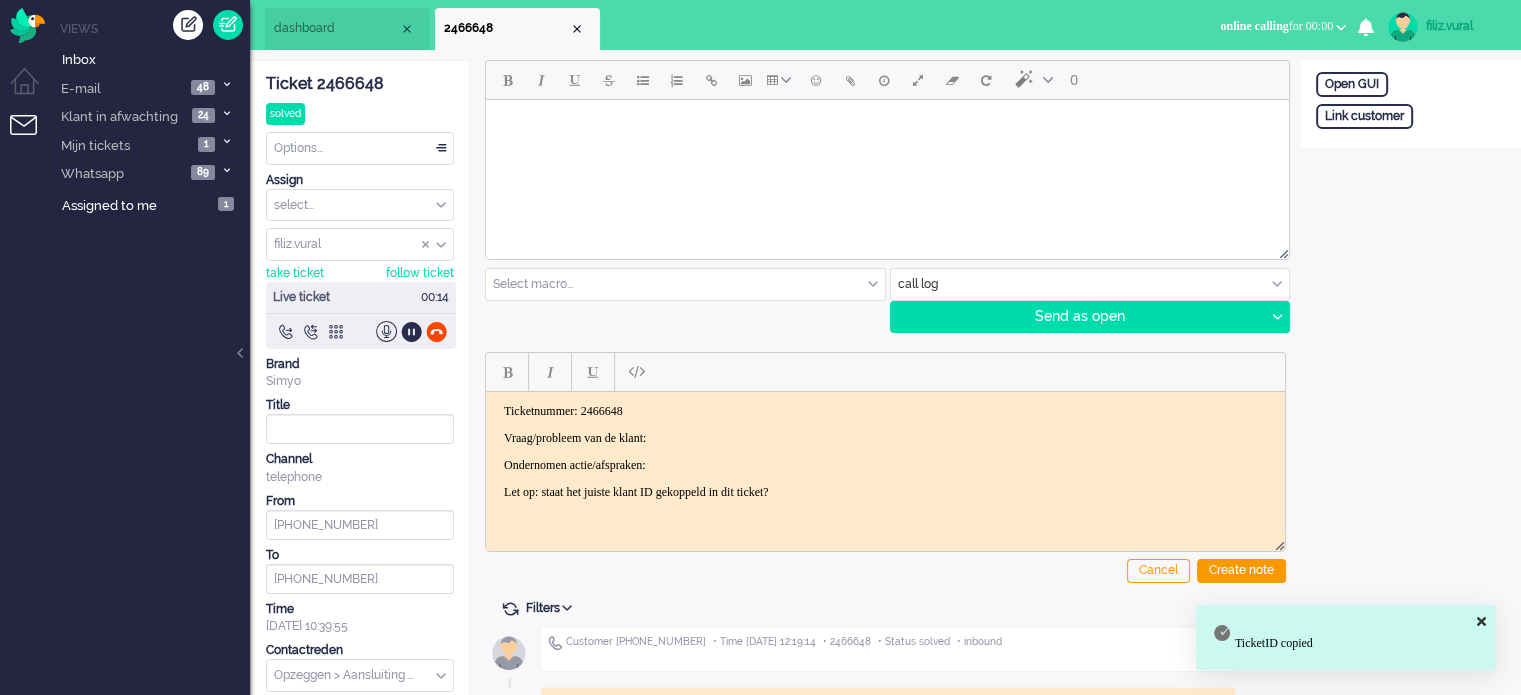 click on "Ticketnummer: 2466648 Vraag/probleem van de klant: Ondernomen actie/afspraken:  Let op: staat het juiste klant ID gekoppeld in dit ticket?" at bounding box center [885, 451] 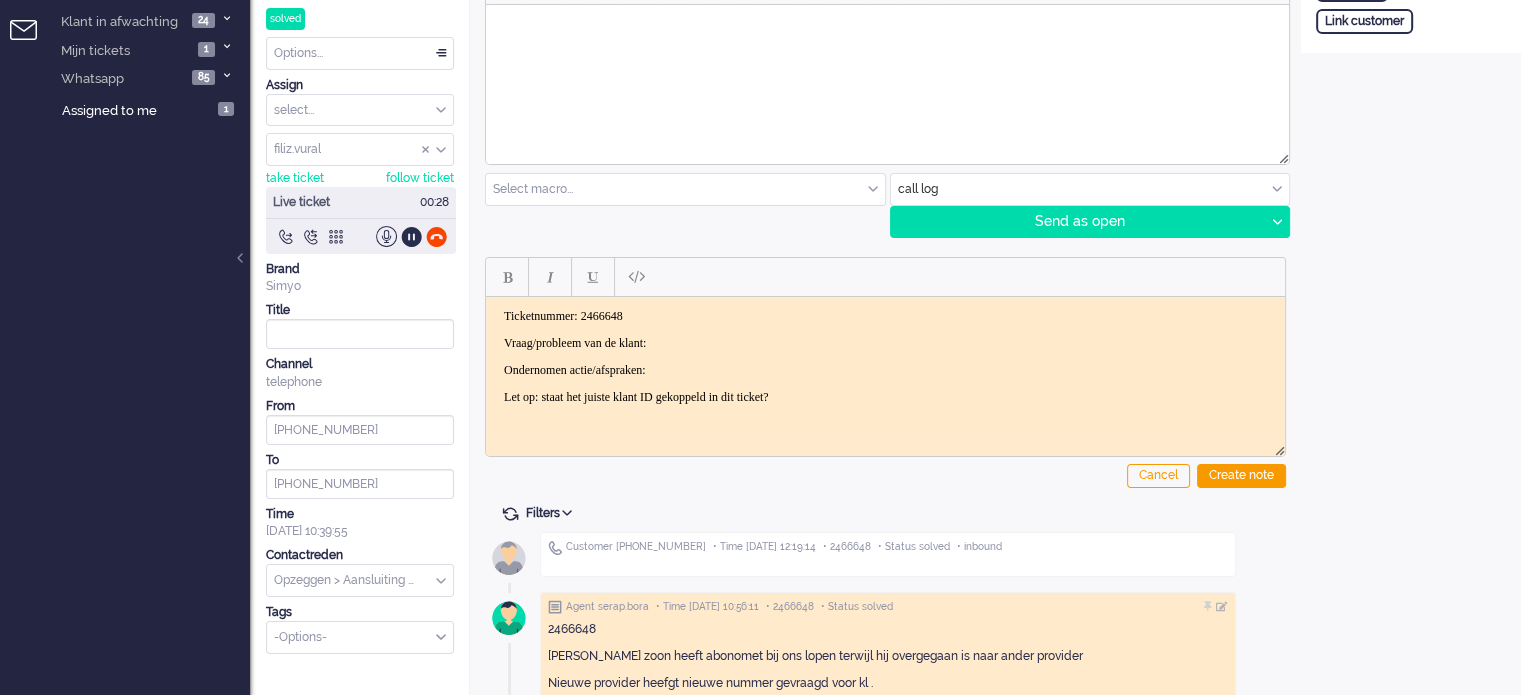 scroll, scrollTop: 200, scrollLeft: 0, axis: vertical 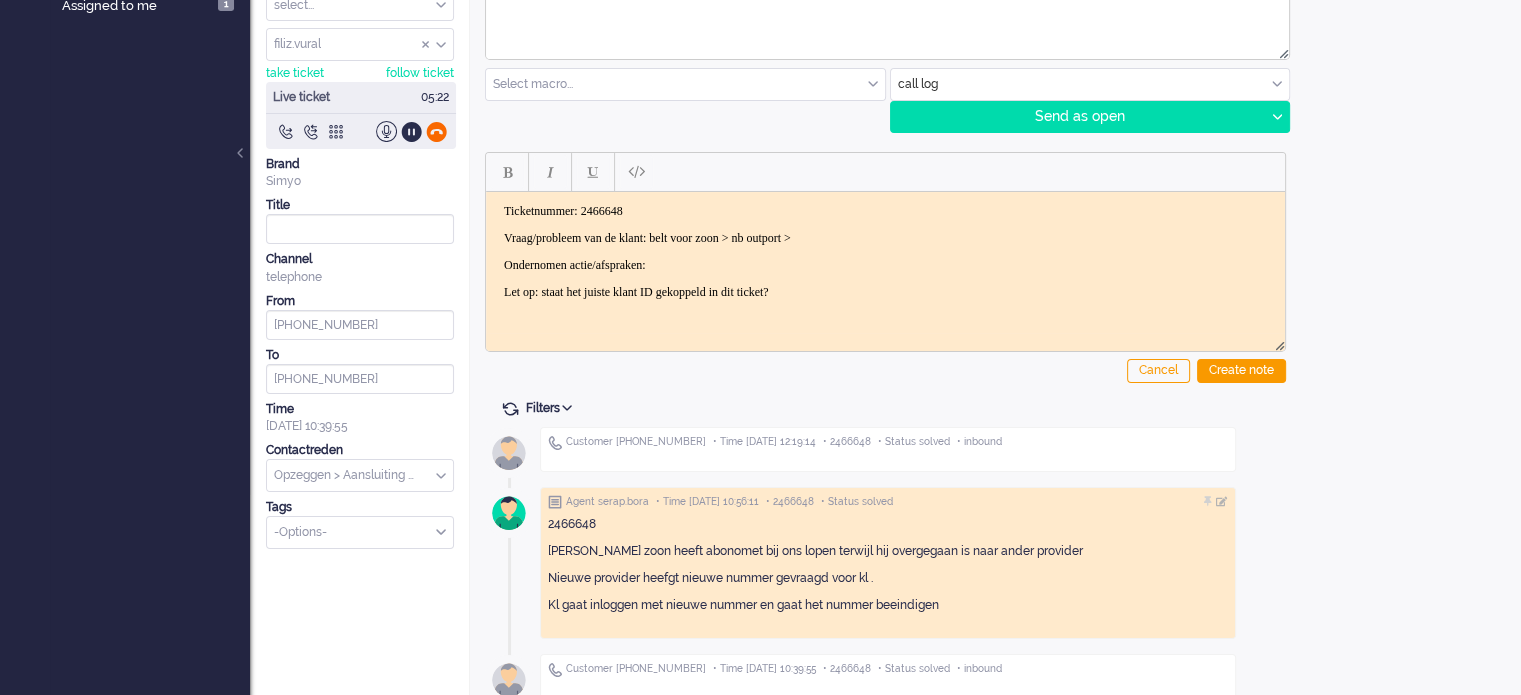 click 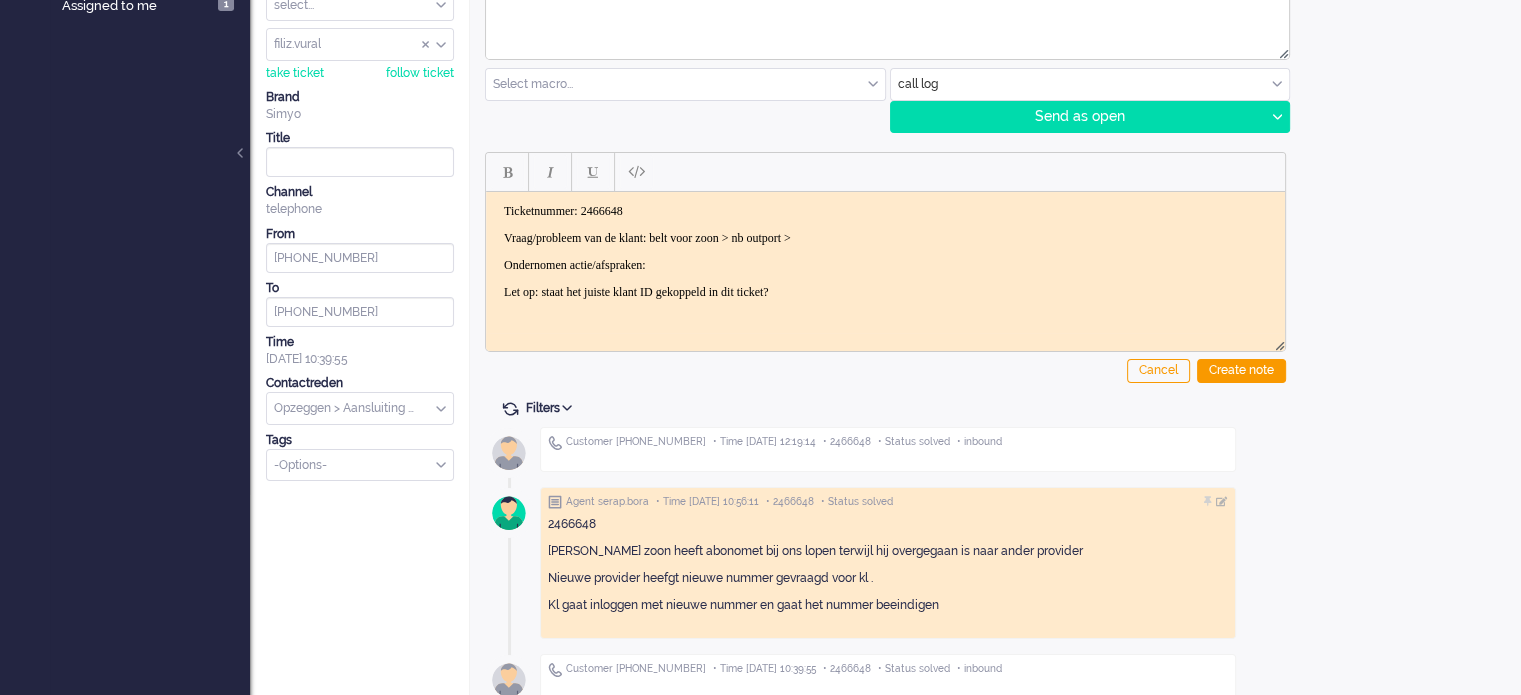 click on "Vraag/probleem van de klant: belt voor zoon > nb outport >" at bounding box center (885, 237) 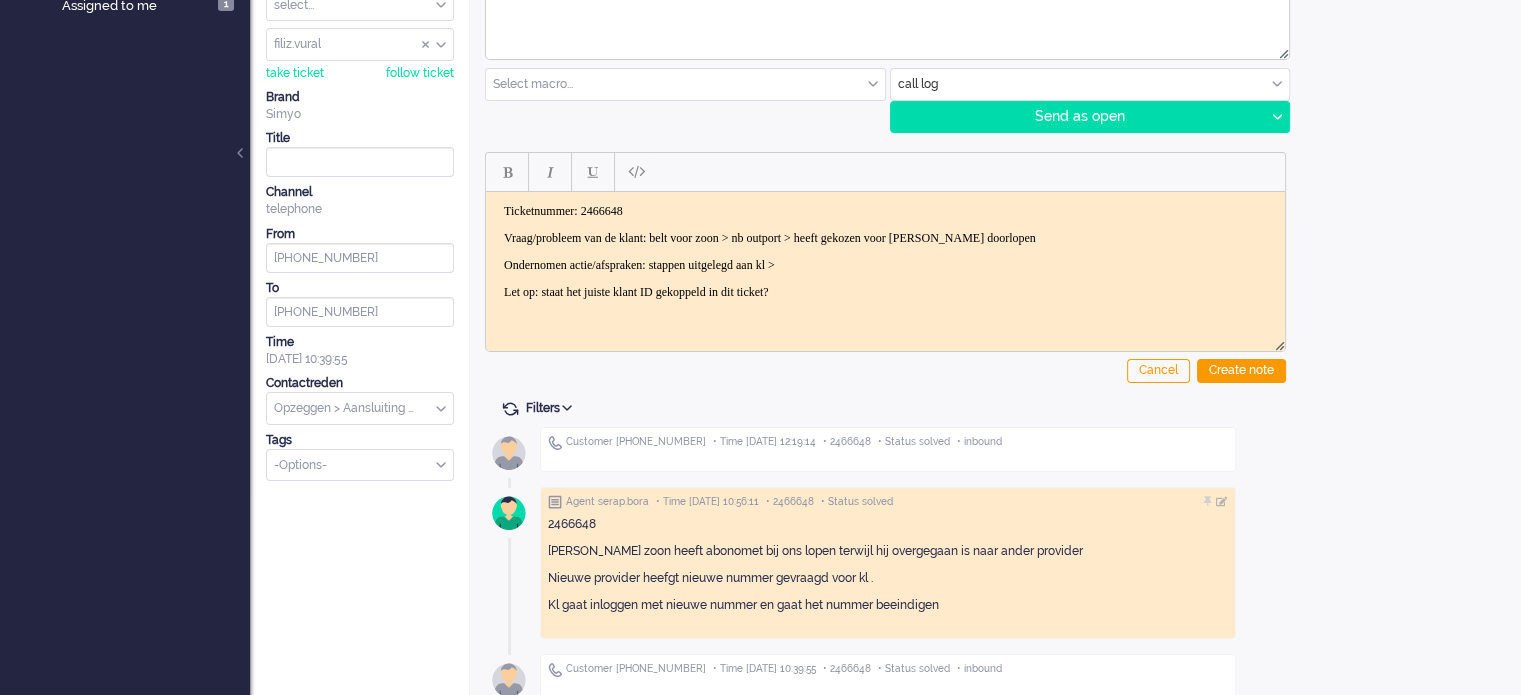 drag, startPoint x: 1242, startPoint y: 363, endPoint x: 949, endPoint y: 421, distance: 298.68546 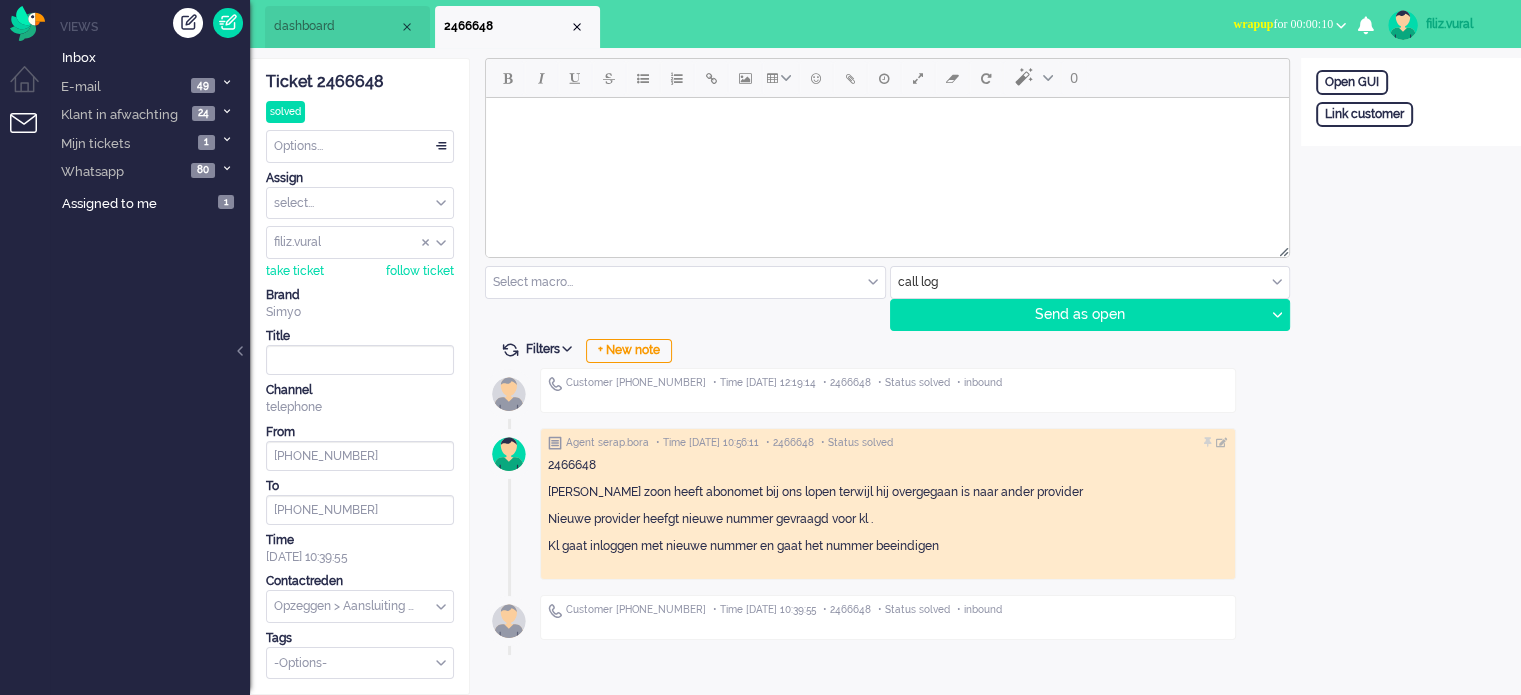 scroll, scrollTop: 0, scrollLeft: 0, axis: both 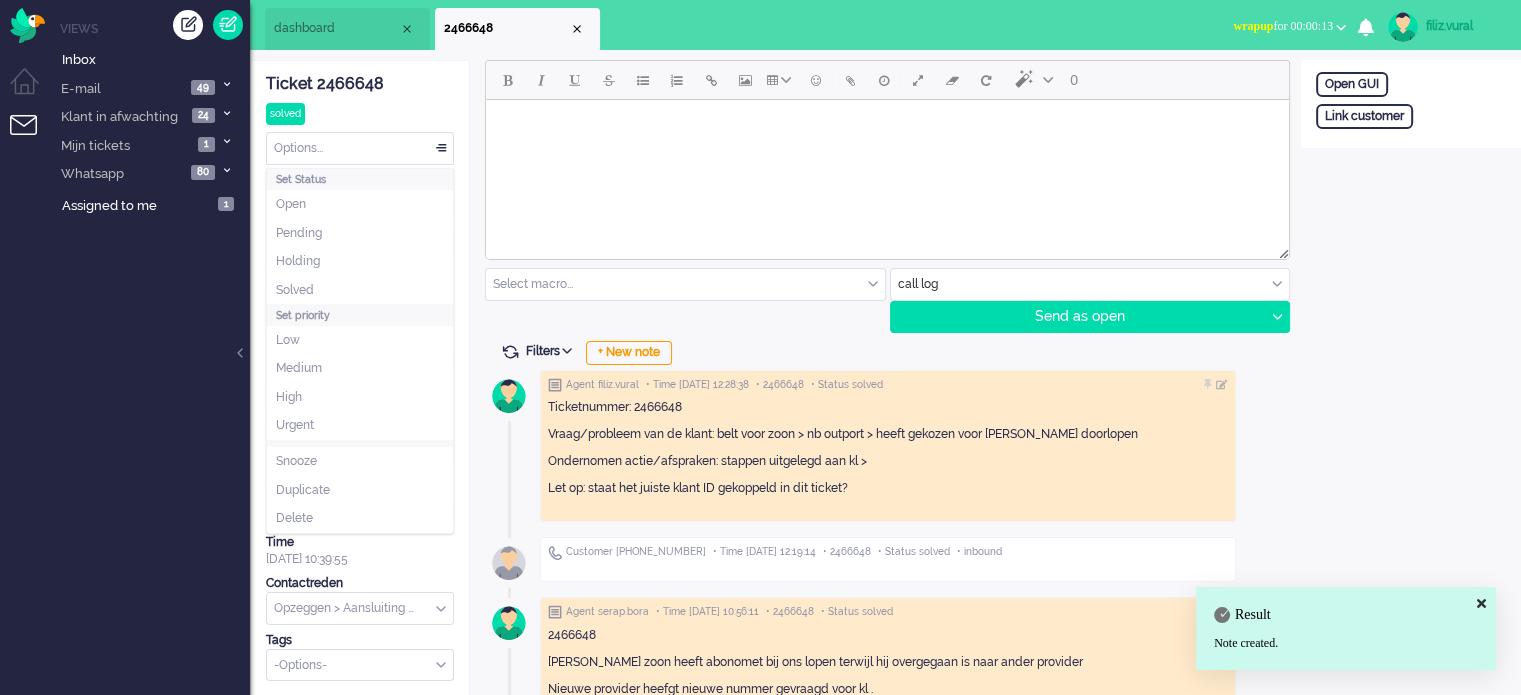 click on "Options..." at bounding box center [360, 148] 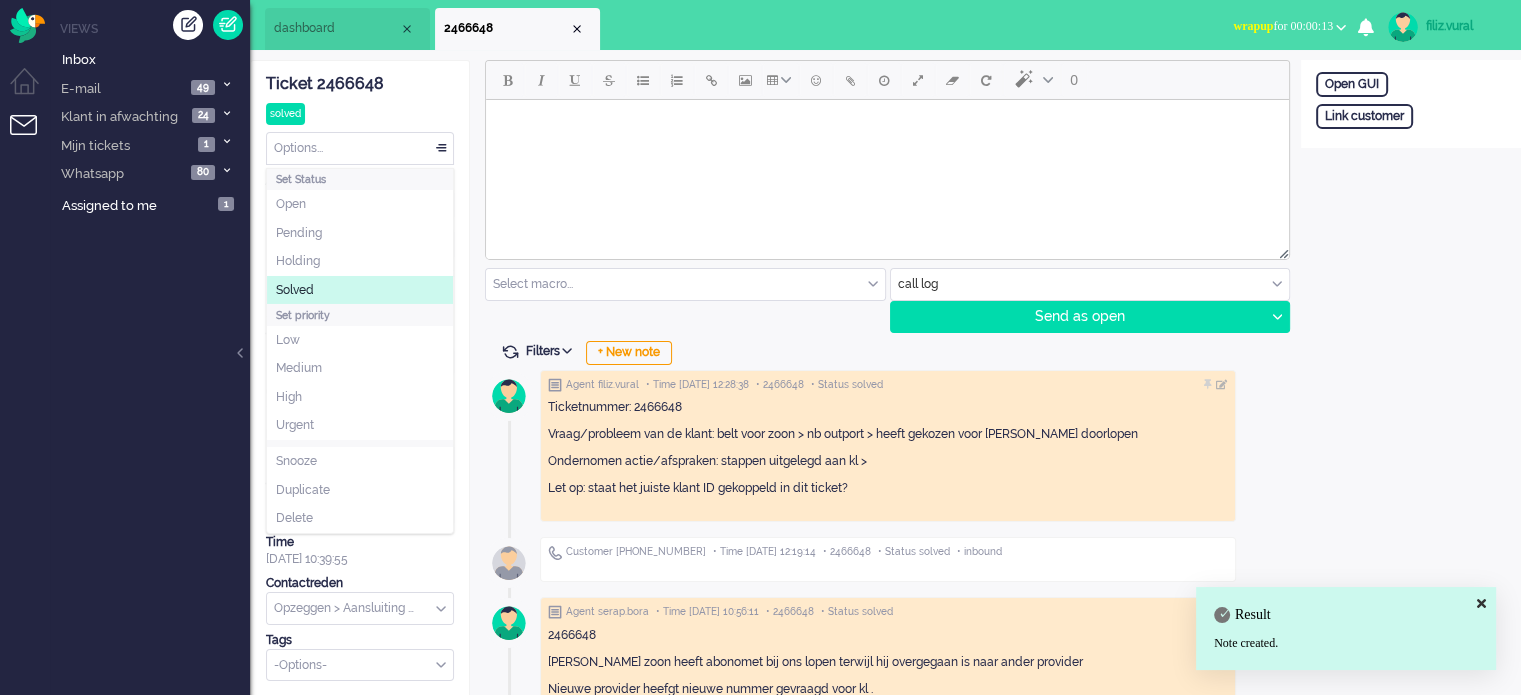 click on "Solved" 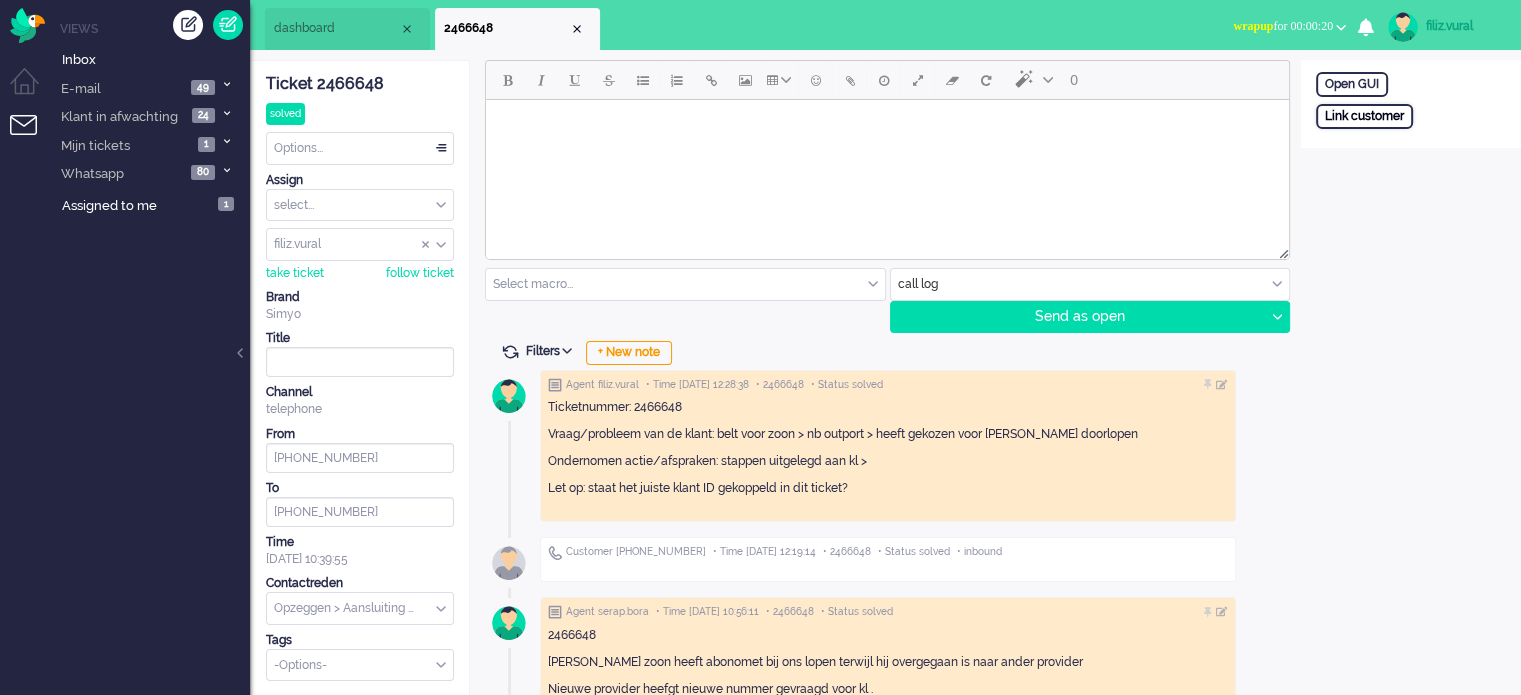 click on "Link customer" at bounding box center [1364, 116] 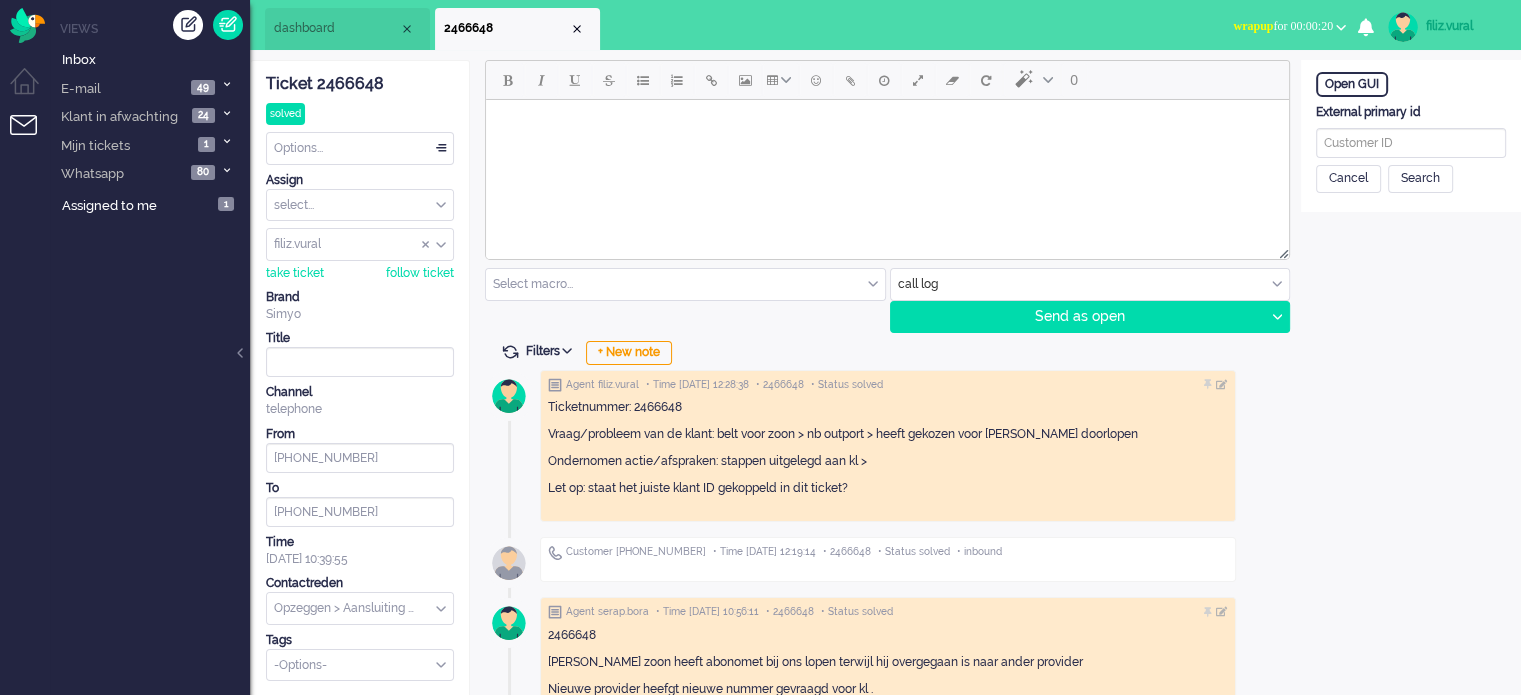 click on "External primary id Cancel Search" 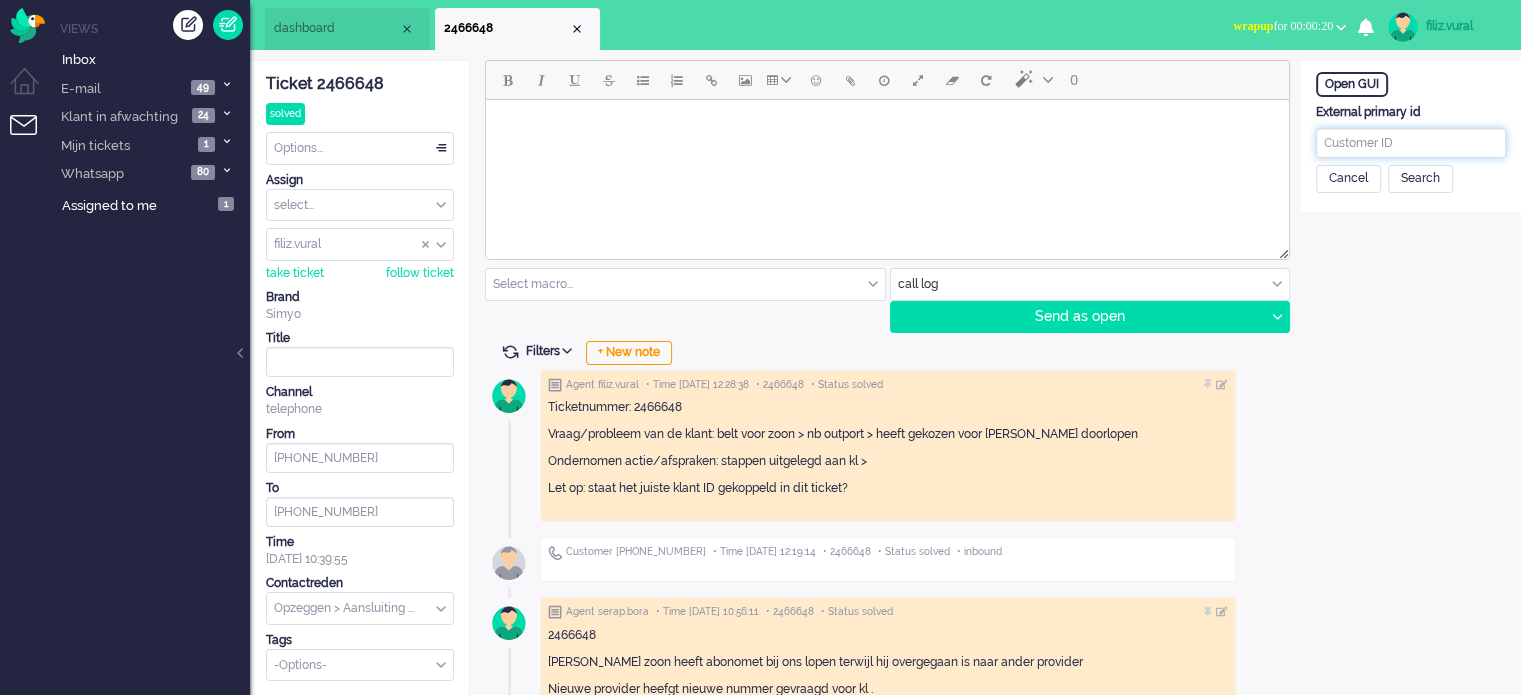 click at bounding box center (1411, 143) 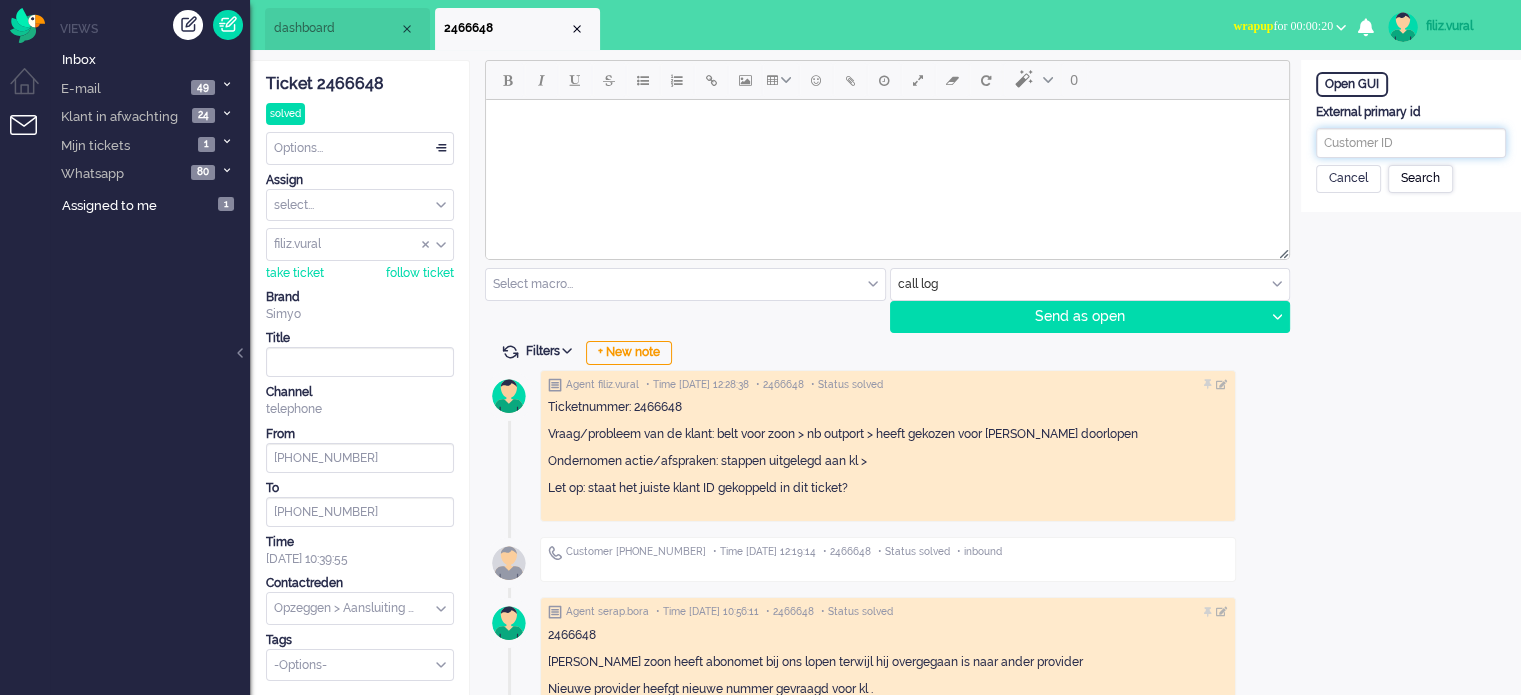 paste on "201800000000416321" 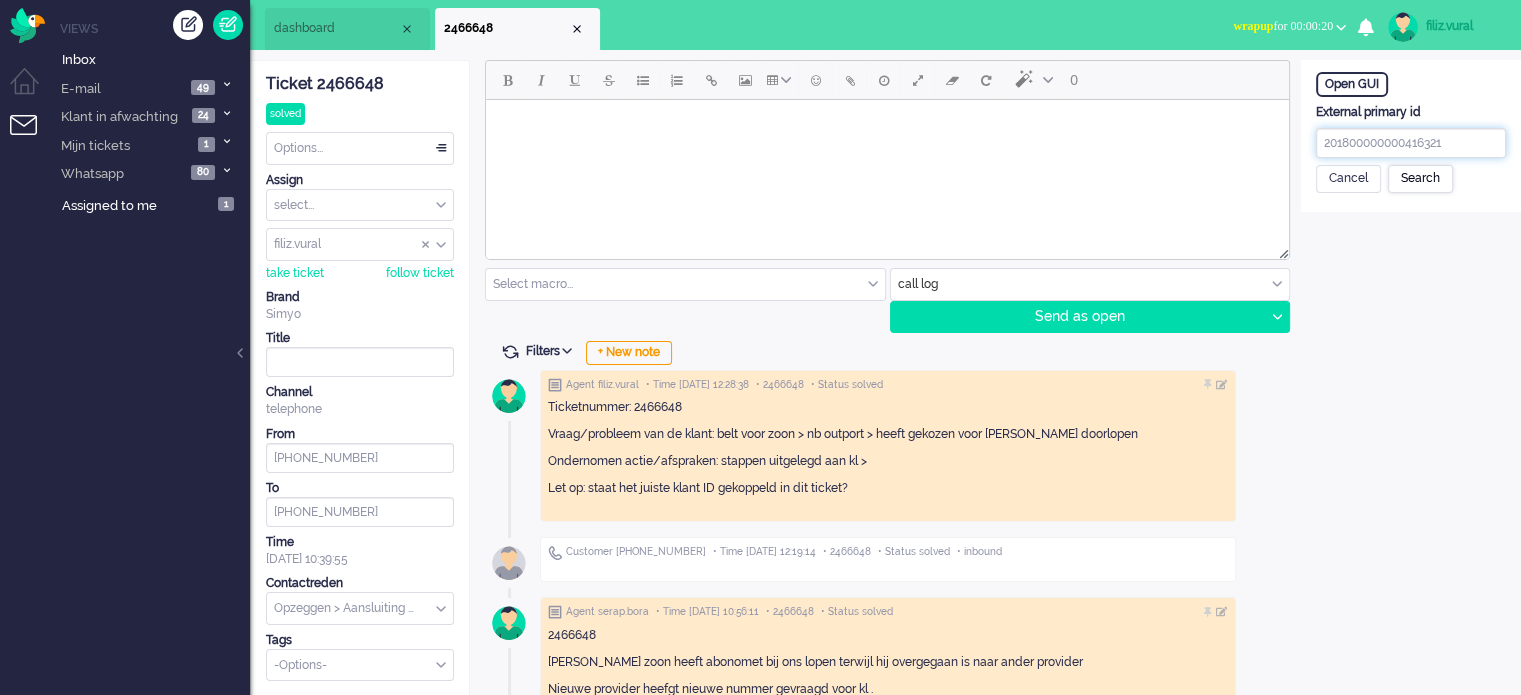 type on "201800000000416321" 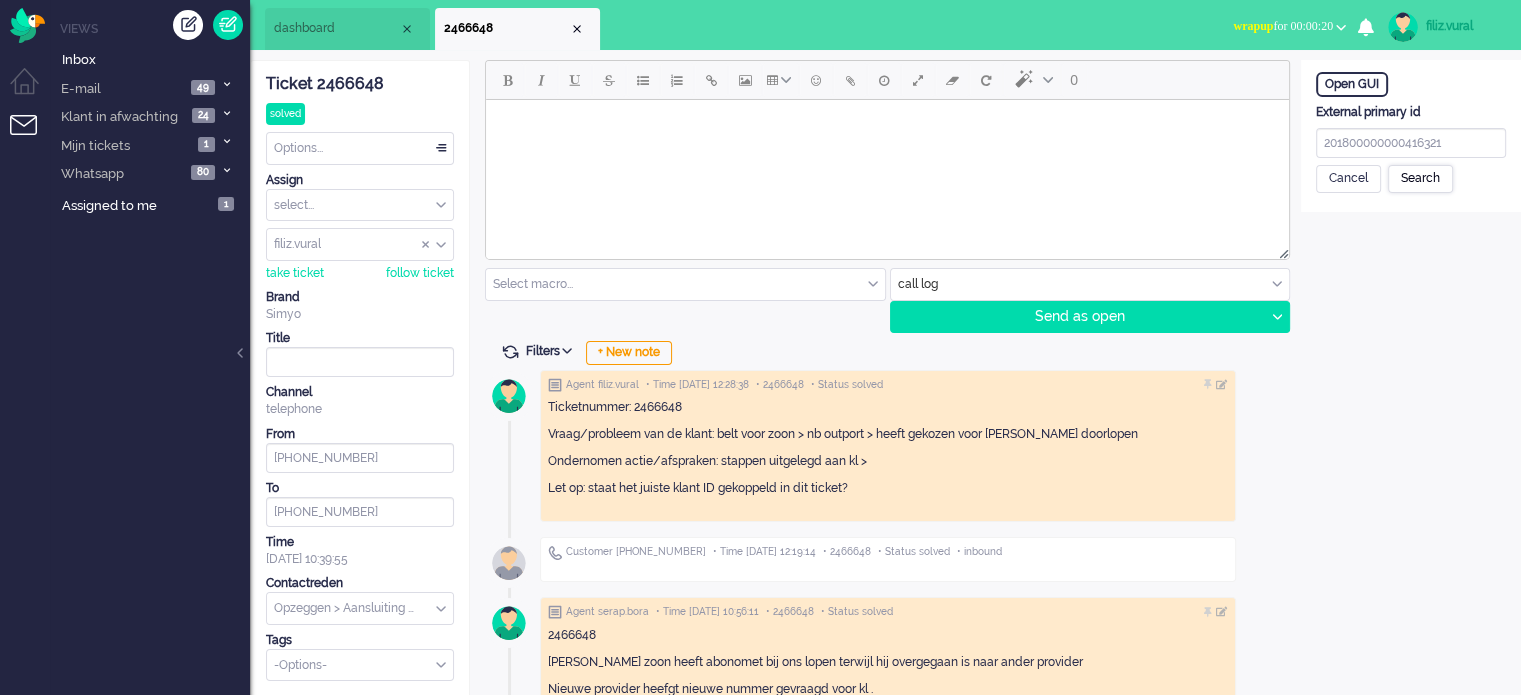 click on "Search" at bounding box center (1420, 179) 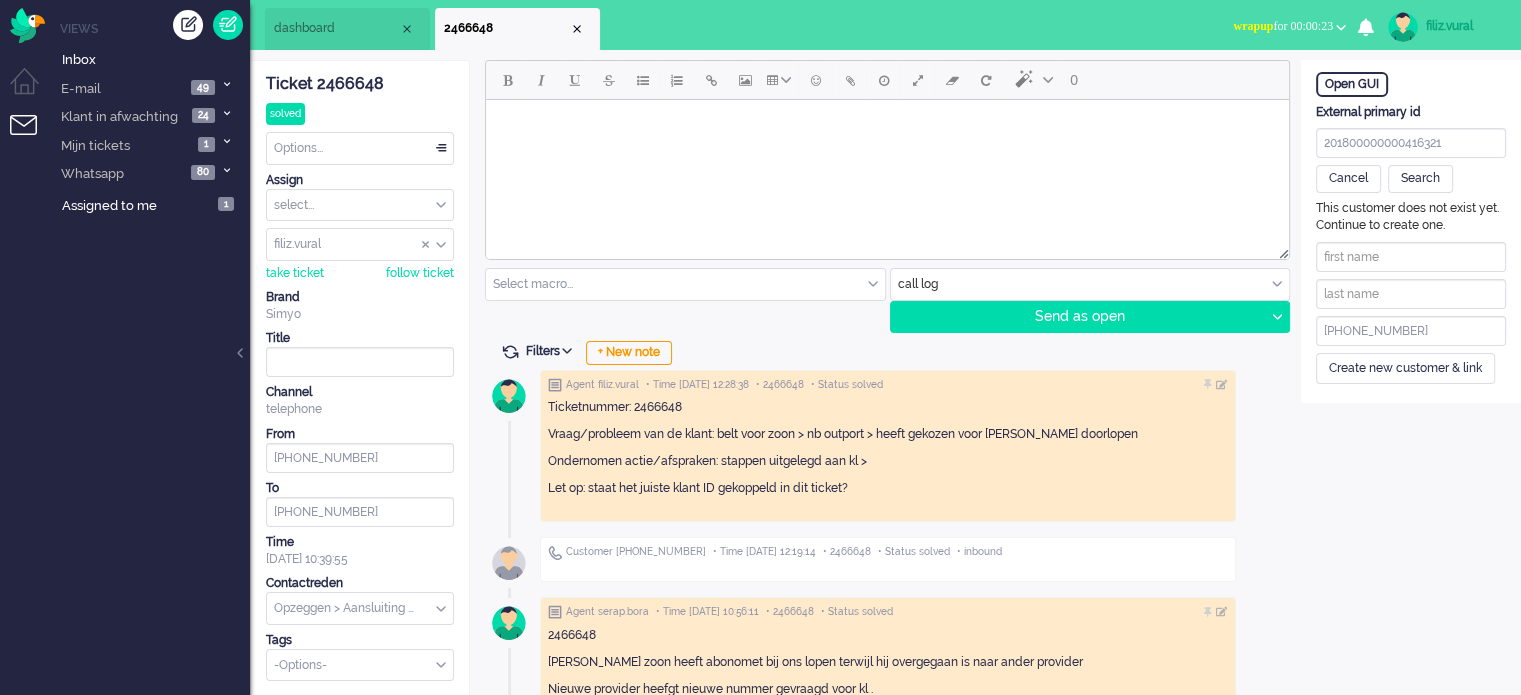 click on "wrapup  for 00:00:23" at bounding box center [1283, 26] 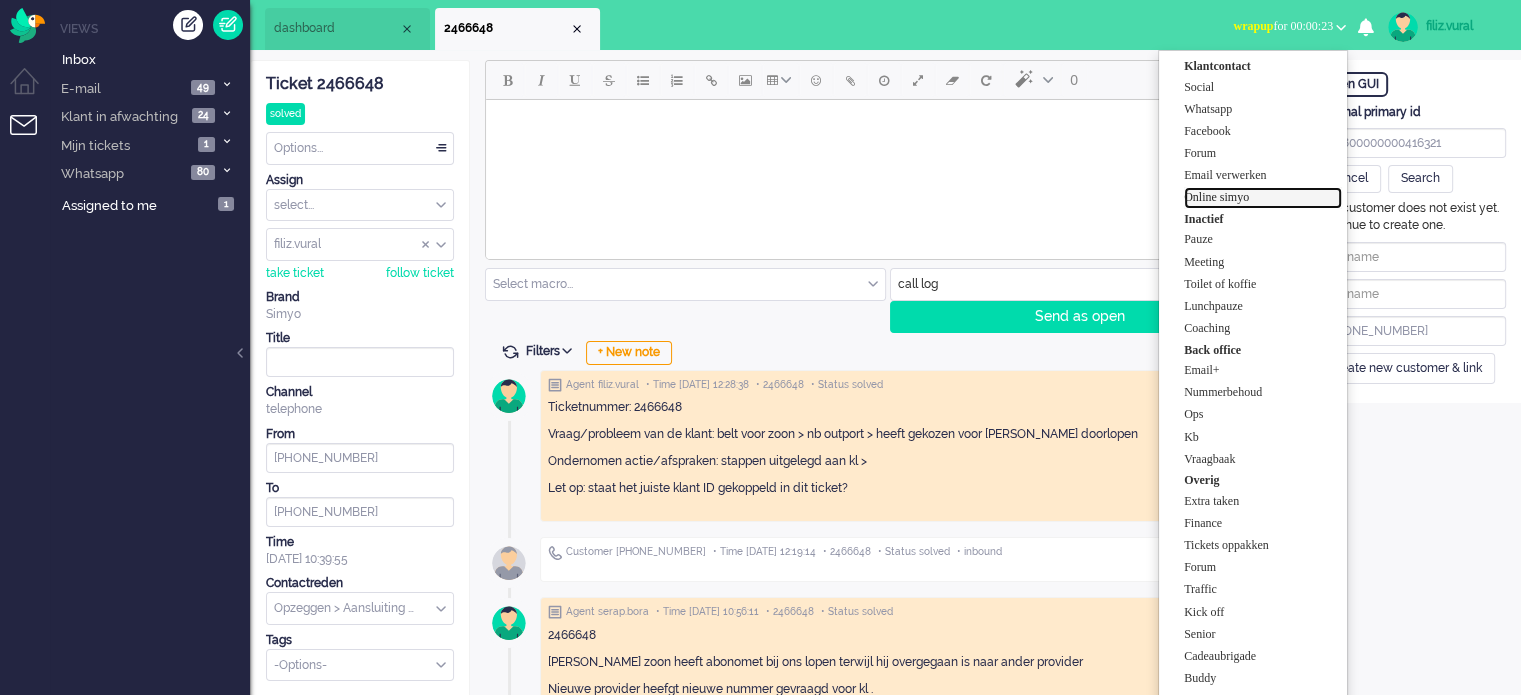click on "Online simyo" at bounding box center (1263, 197) 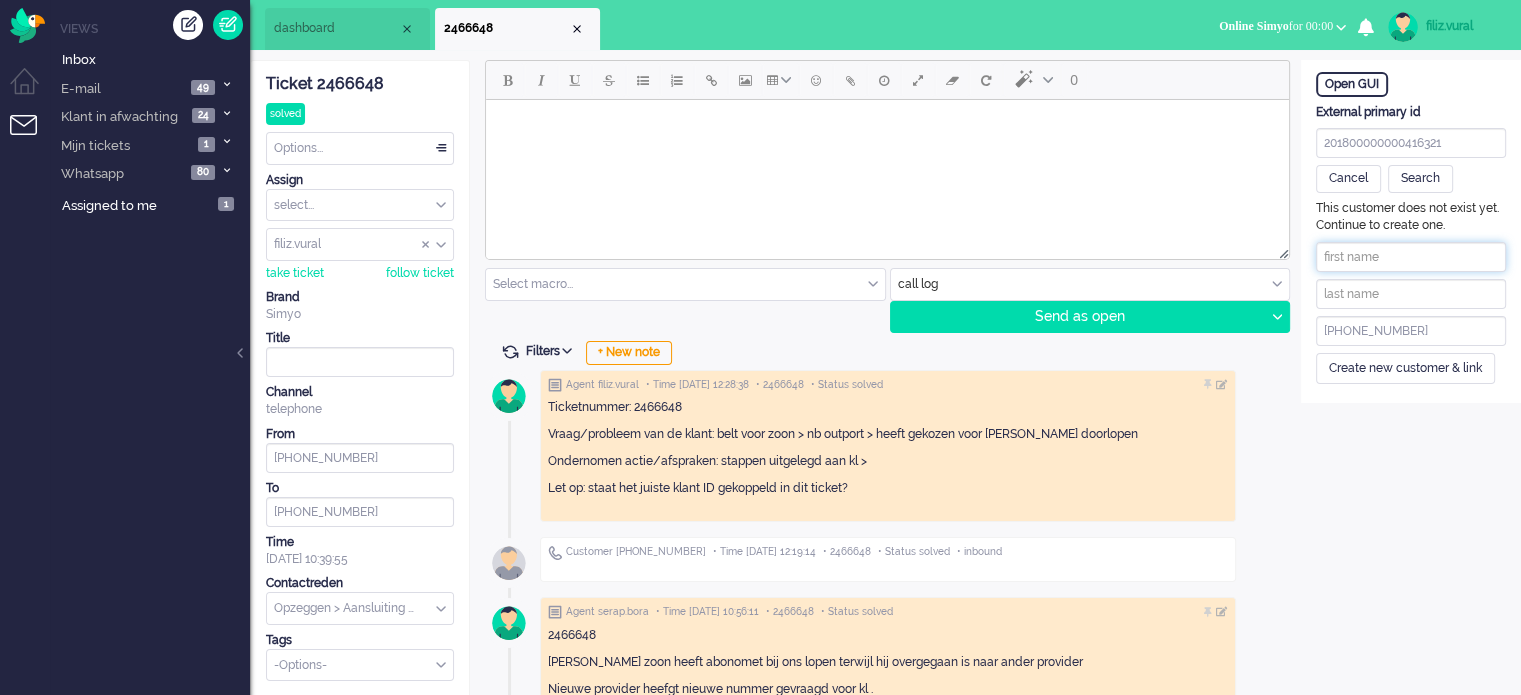 drag, startPoint x: 1336, startPoint y: 256, endPoint x: 1346, endPoint y: 258, distance: 10.198039 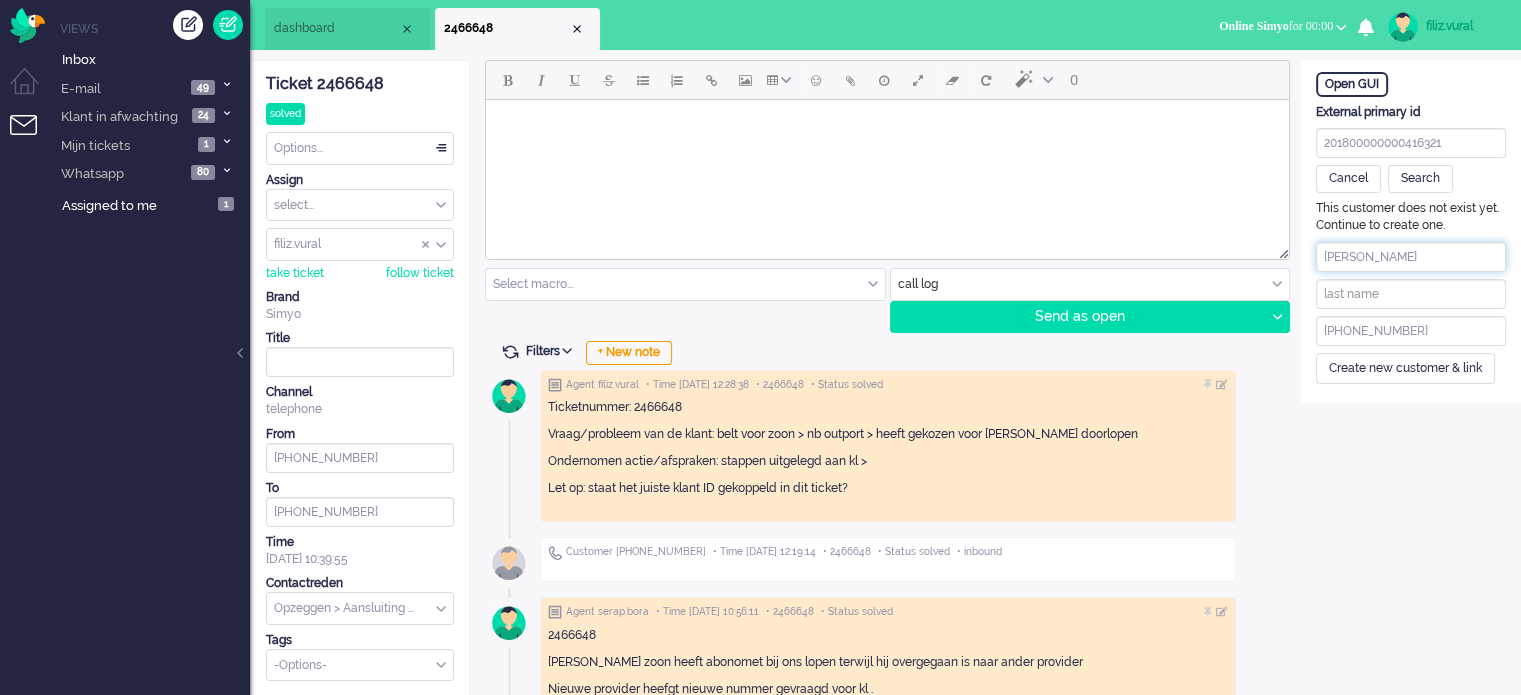 drag, startPoint x: 1365, startPoint y: 257, endPoint x: 1439, endPoint y: 306, distance: 88.752464 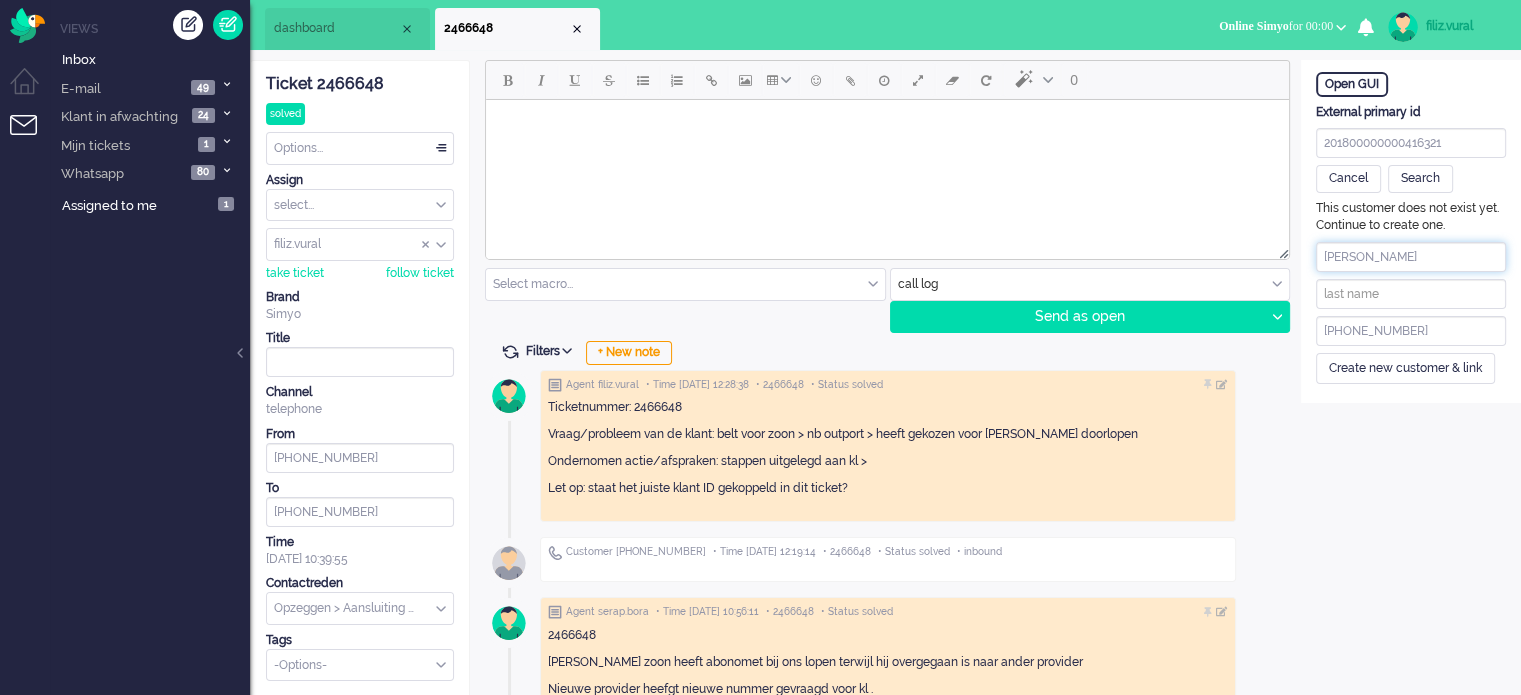 click on "Wanda Schellingerhout" at bounding box center [1411, 257] 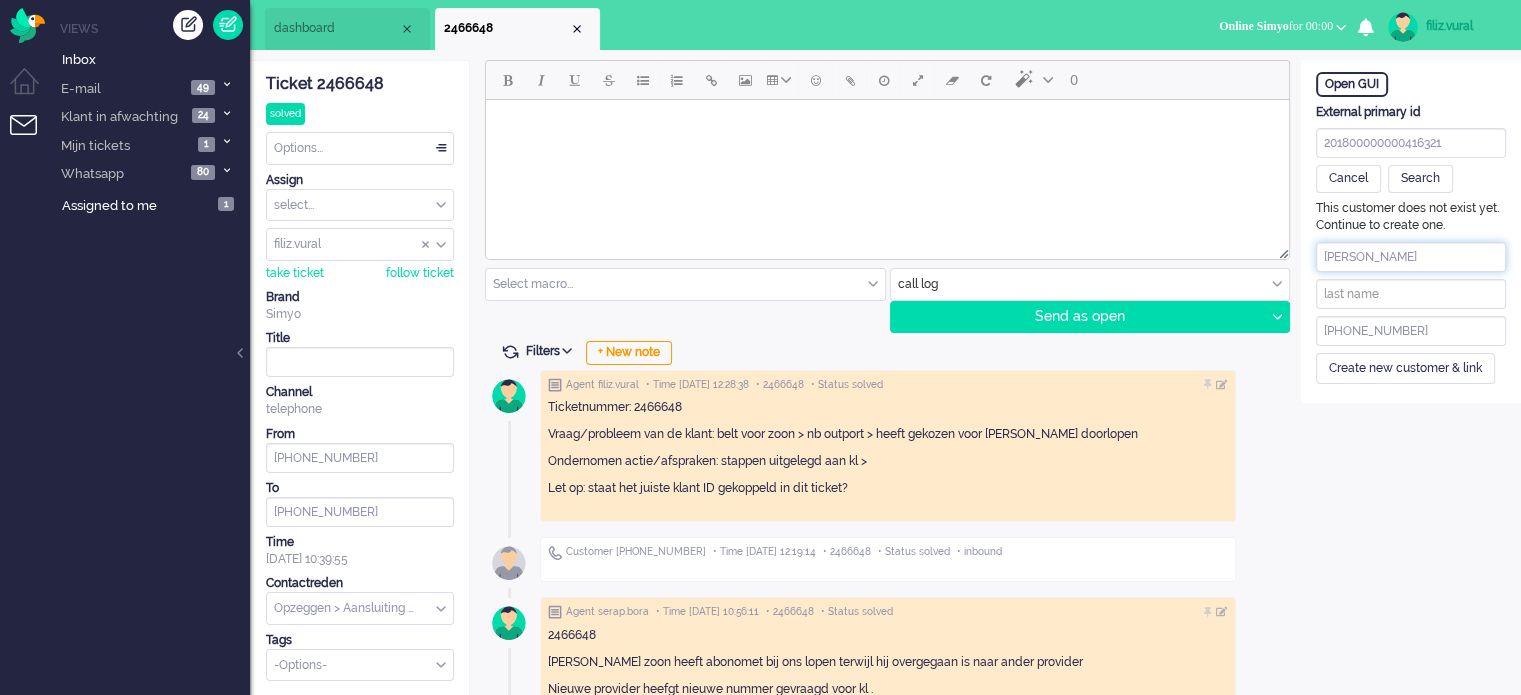 drag, startPoint x: 1372, startPoint y: 251, endPoint x: 1390, endPoint y: 259, distance: 19.697716 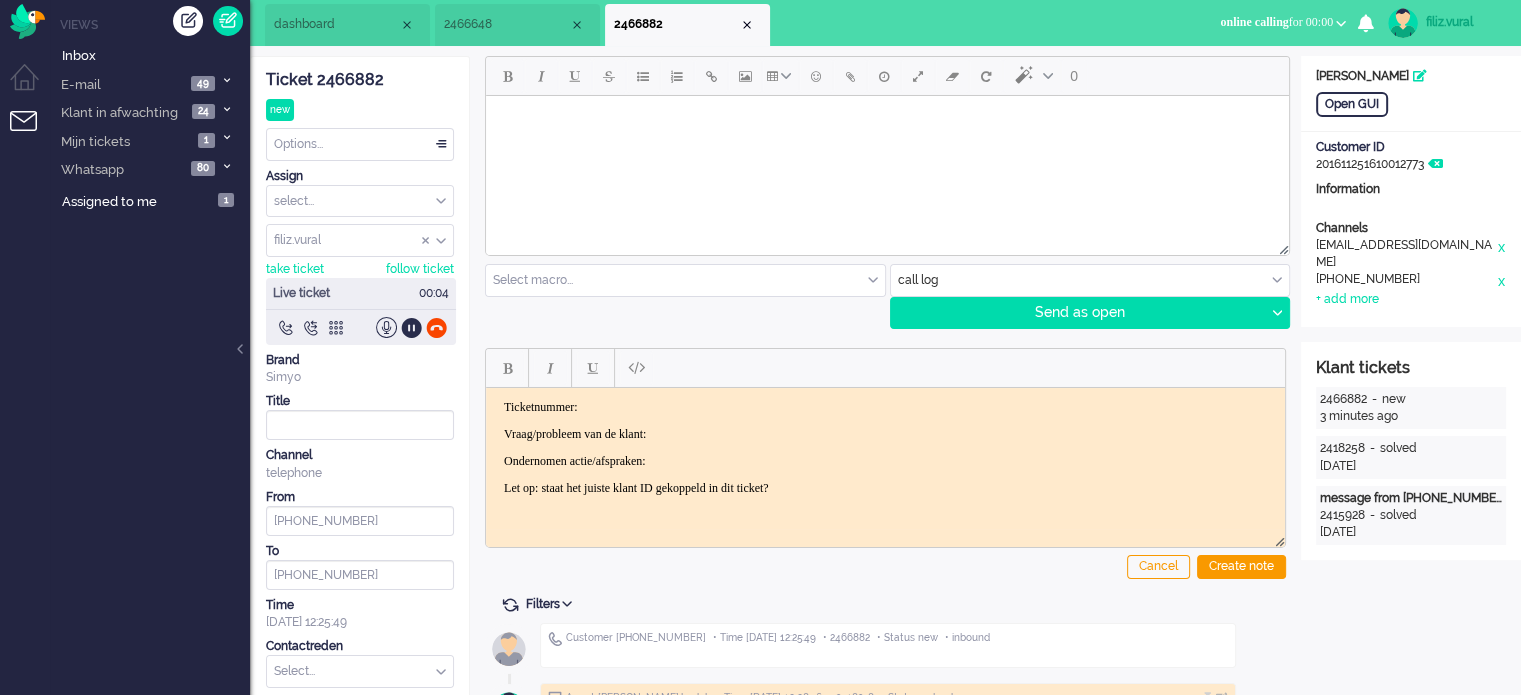 scroll, scrollTop: 0, scrollLeft: 0, axis: both 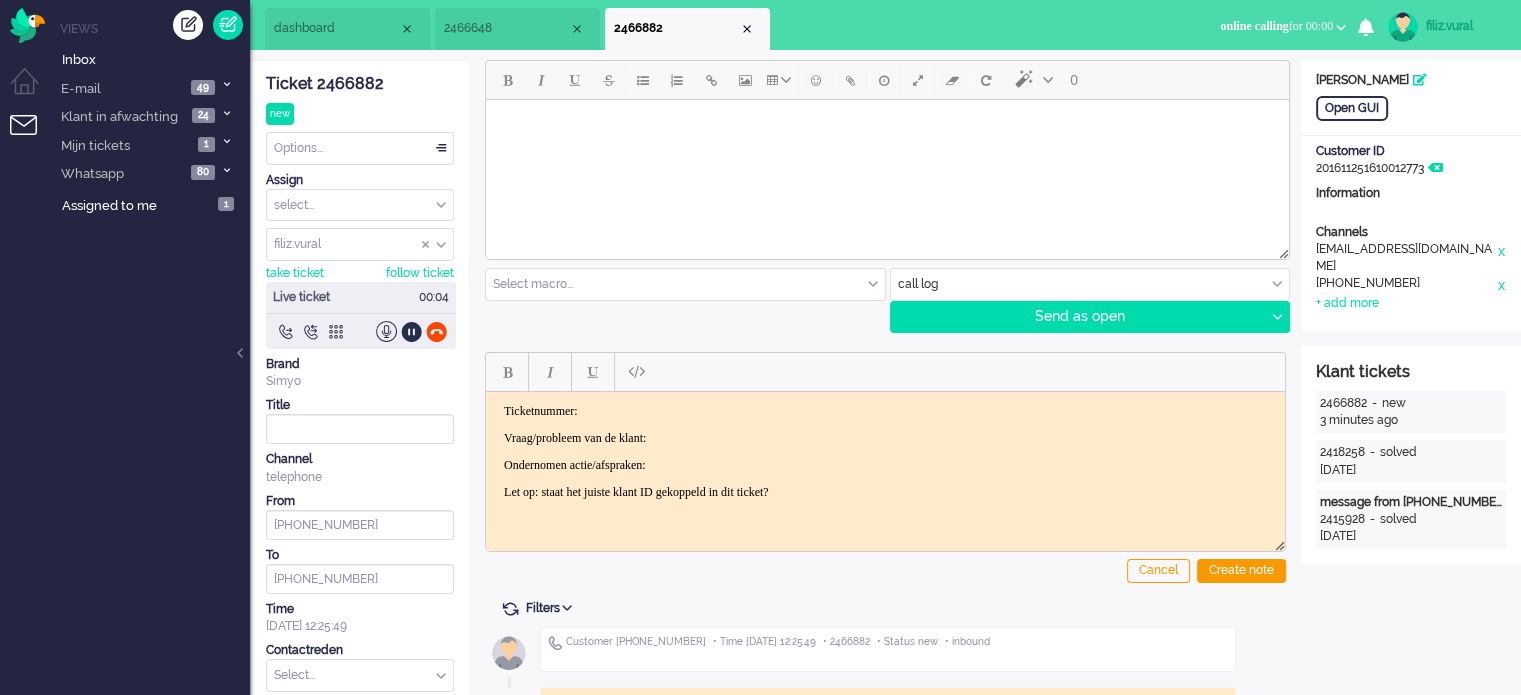 click on "2466648" at bounding box center [506, 28] 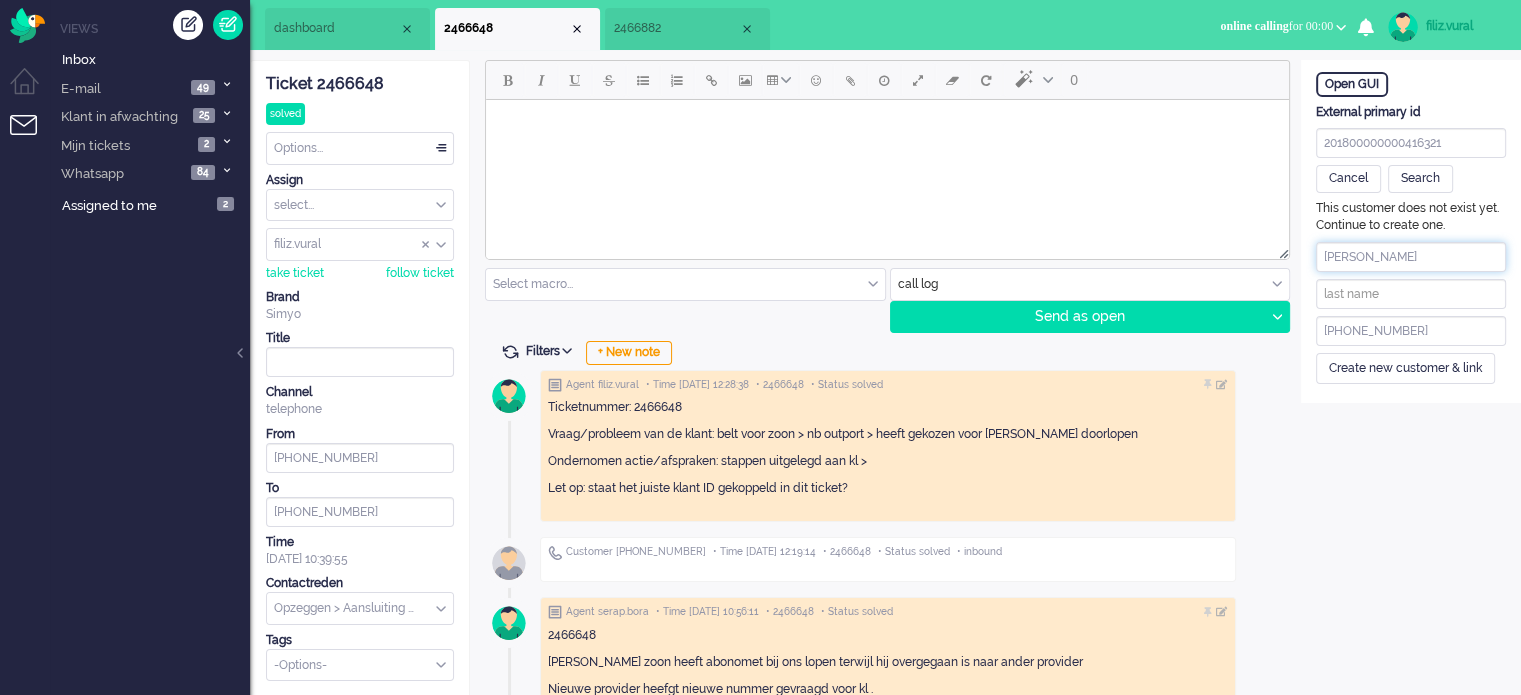 drag, startPoint x: 1368, startPoint y: 251, endPoint x: 1526, endPoint y: 254, distance: 158.02847 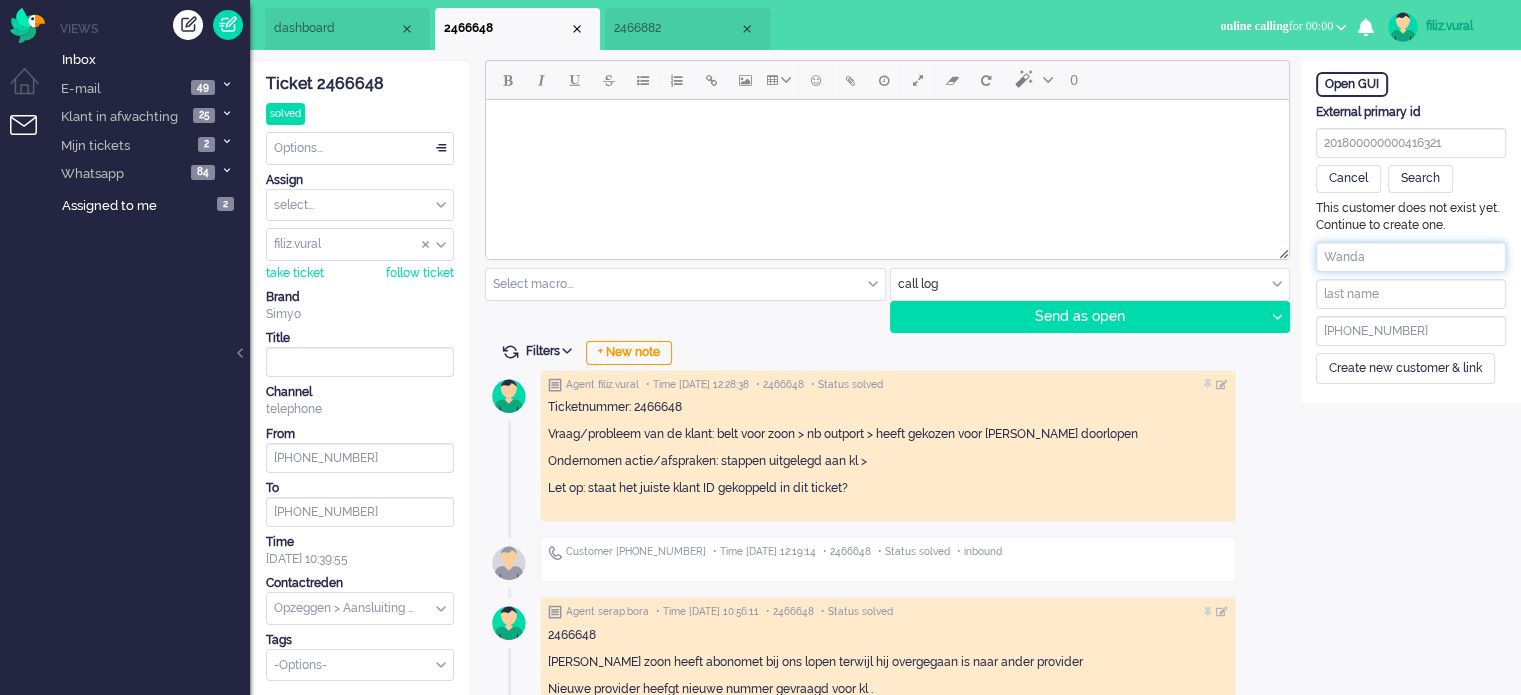 type on "Wanda" 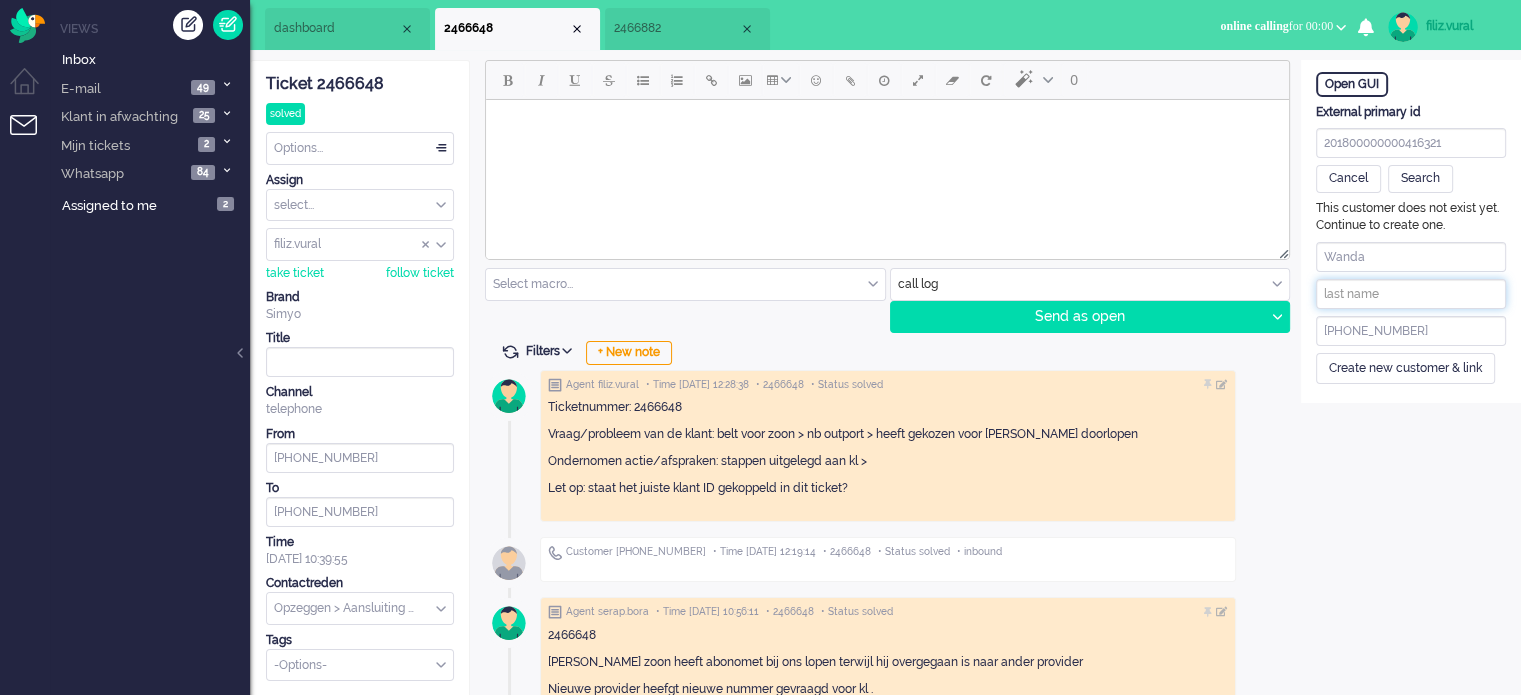 click at bounding box center (1411, 294) 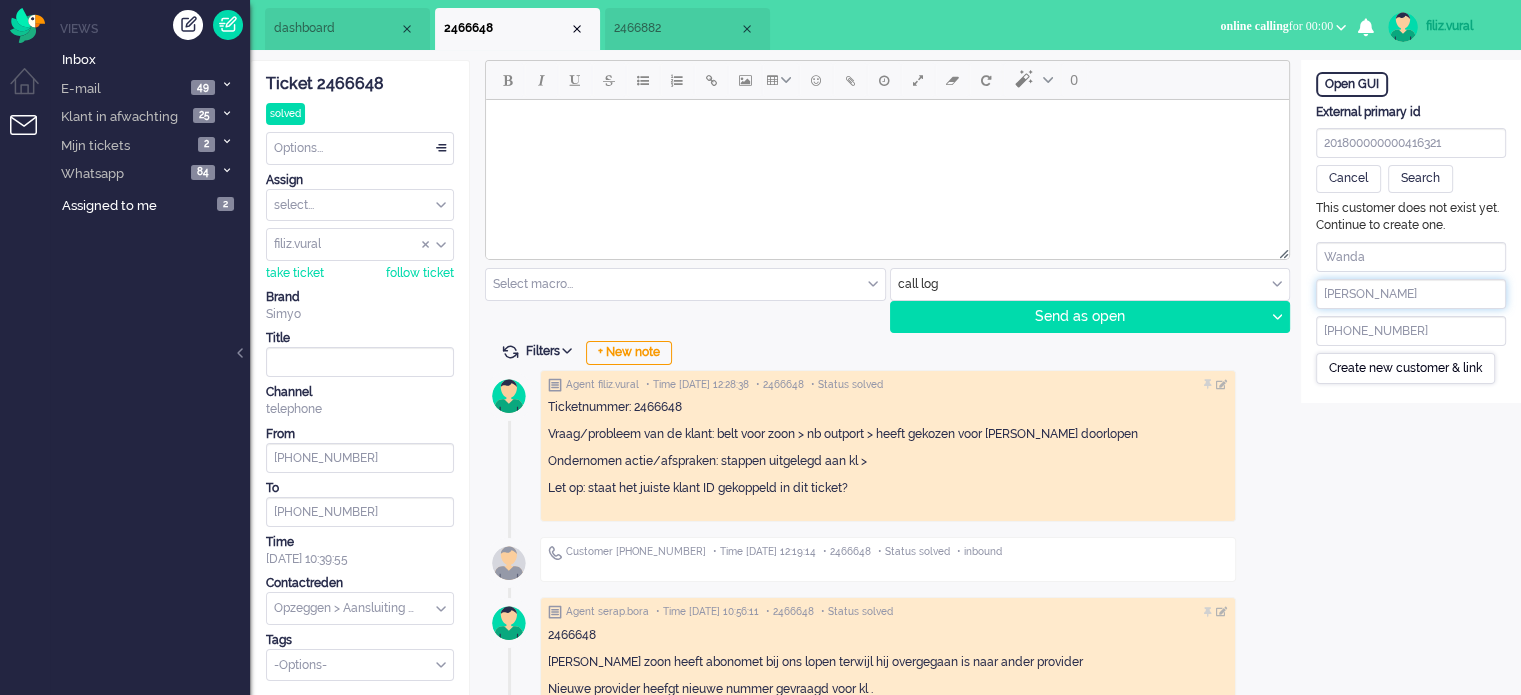type on "Schellingerhout" 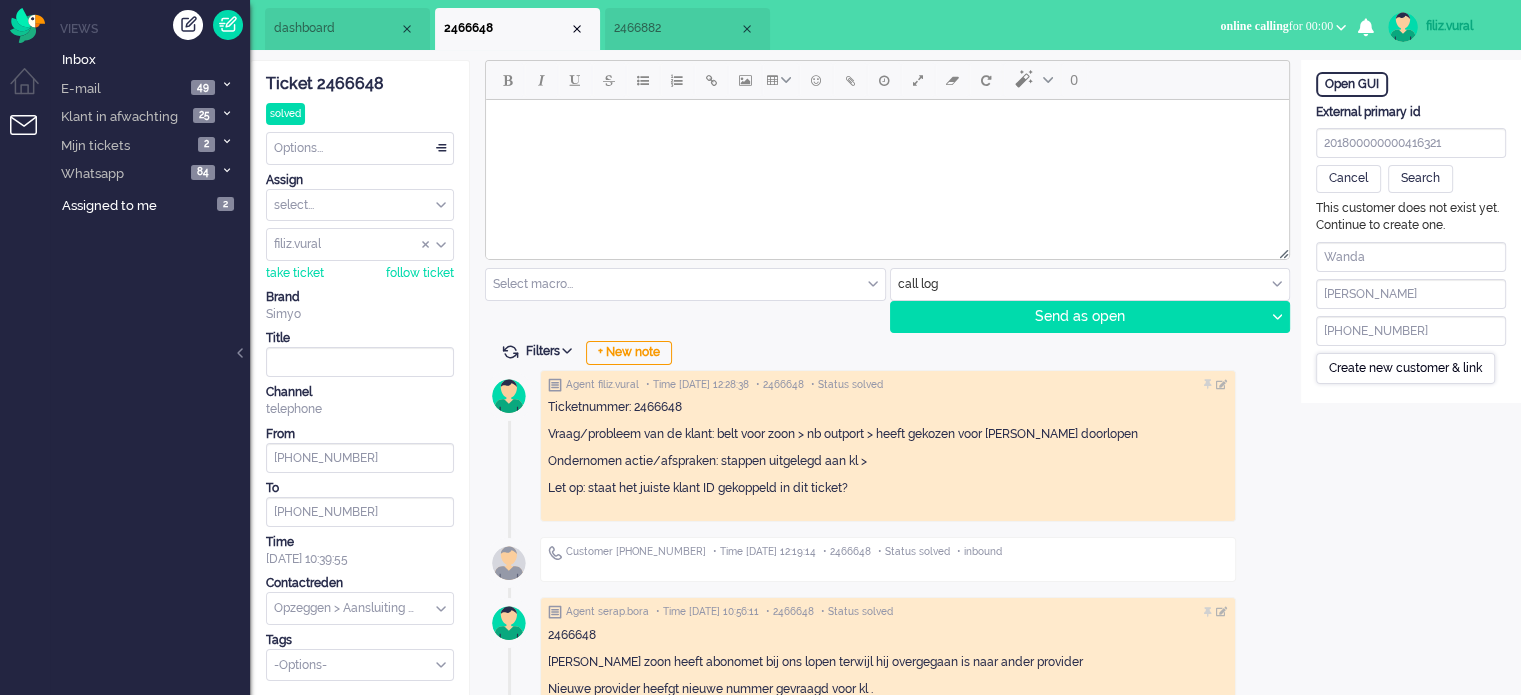 click on "Create new customer & link" at bounding box center (1405, 368) 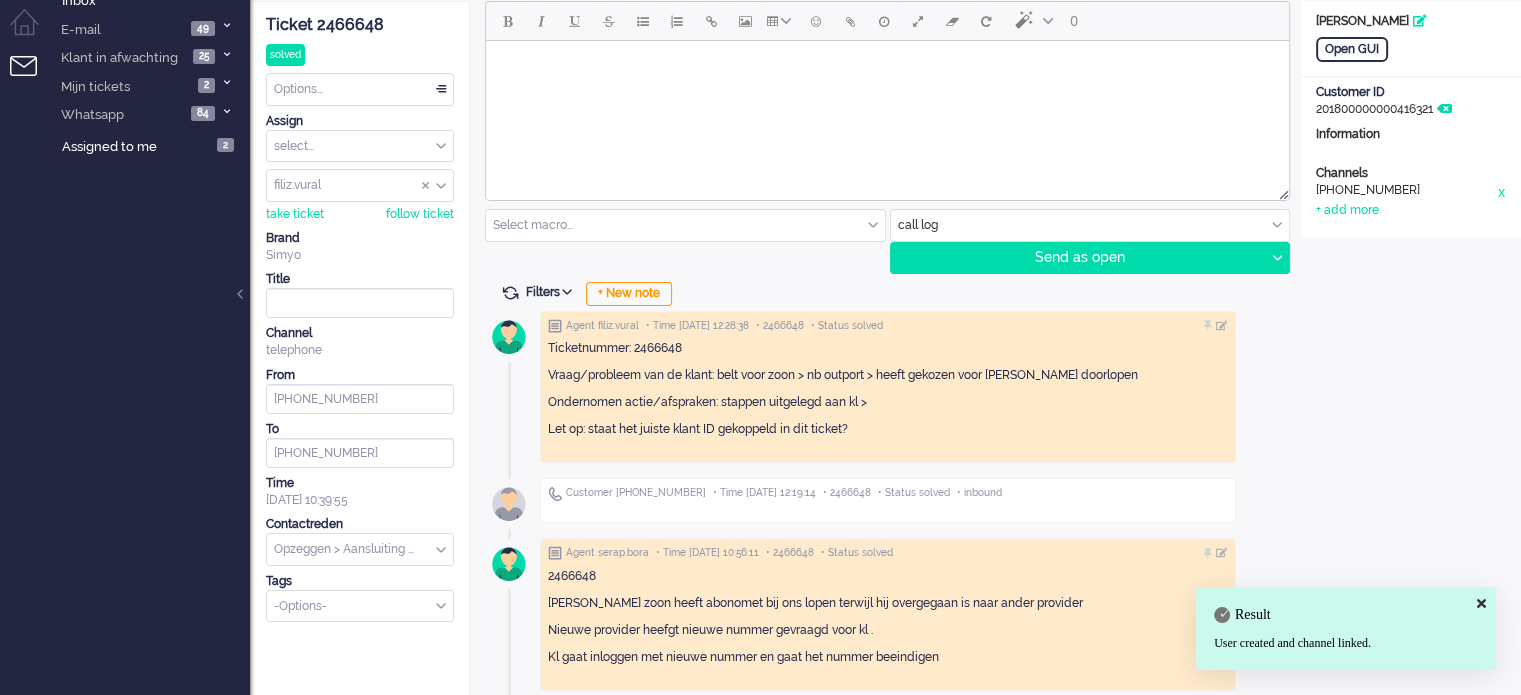 scroll, scrollTop: 0, scrollLeft: 0, axis: both 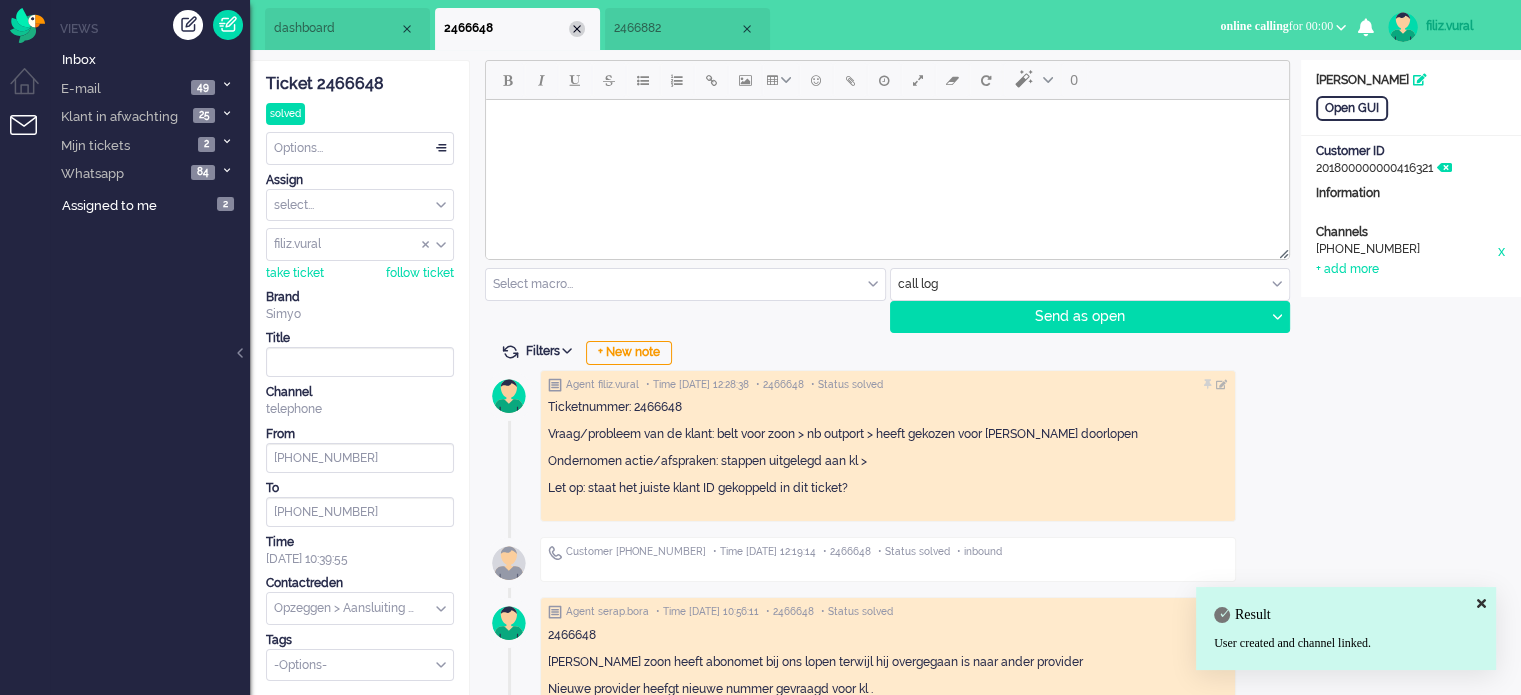 click at bounding box center (577, 29) 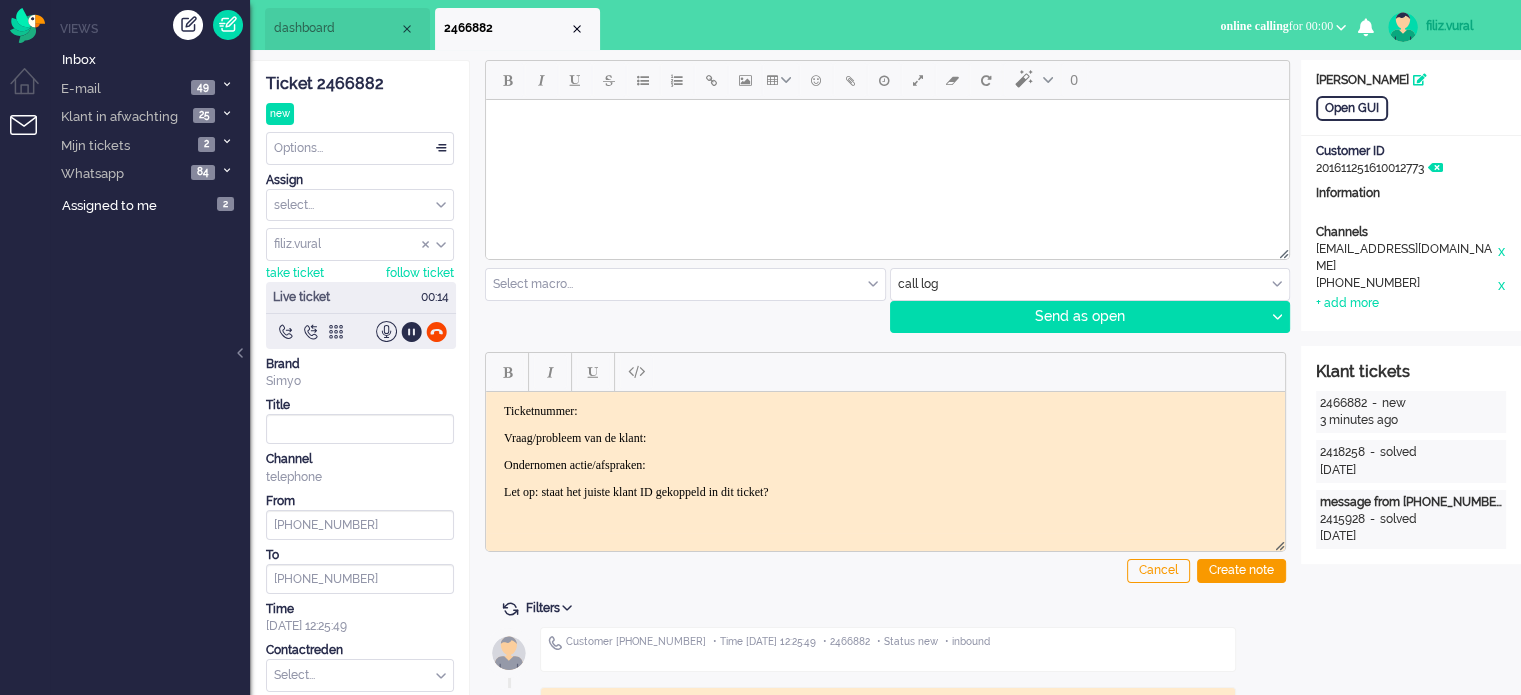 click on "Ticket 2466882" 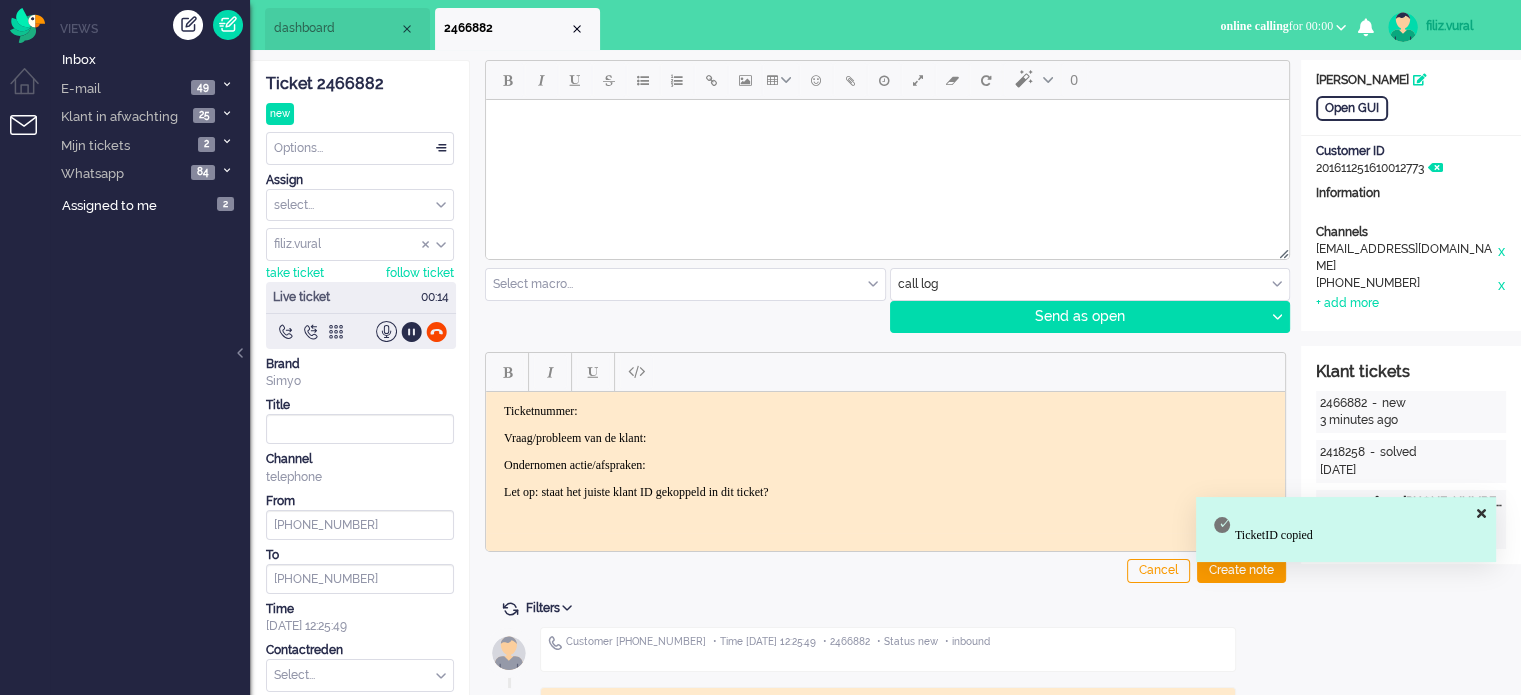 click on "Ticketnummer: Vraag/probleem van de klant: Ondernomen actie/afspraken:  Let op: staat het juiste klant ID gekoppeld in dit ticket?" at bounding box center [885, 451] 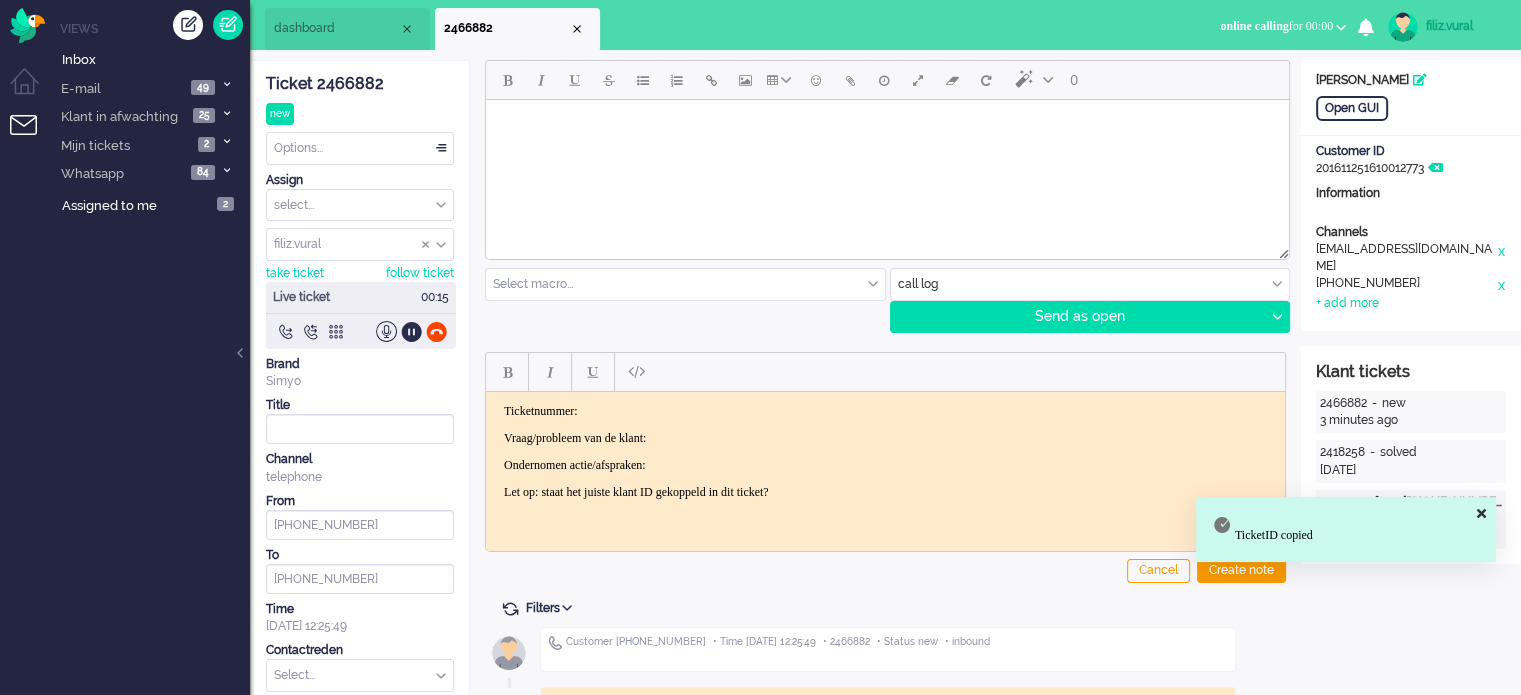 click on "Ticketnummer:" at bounding box center [885, 410] 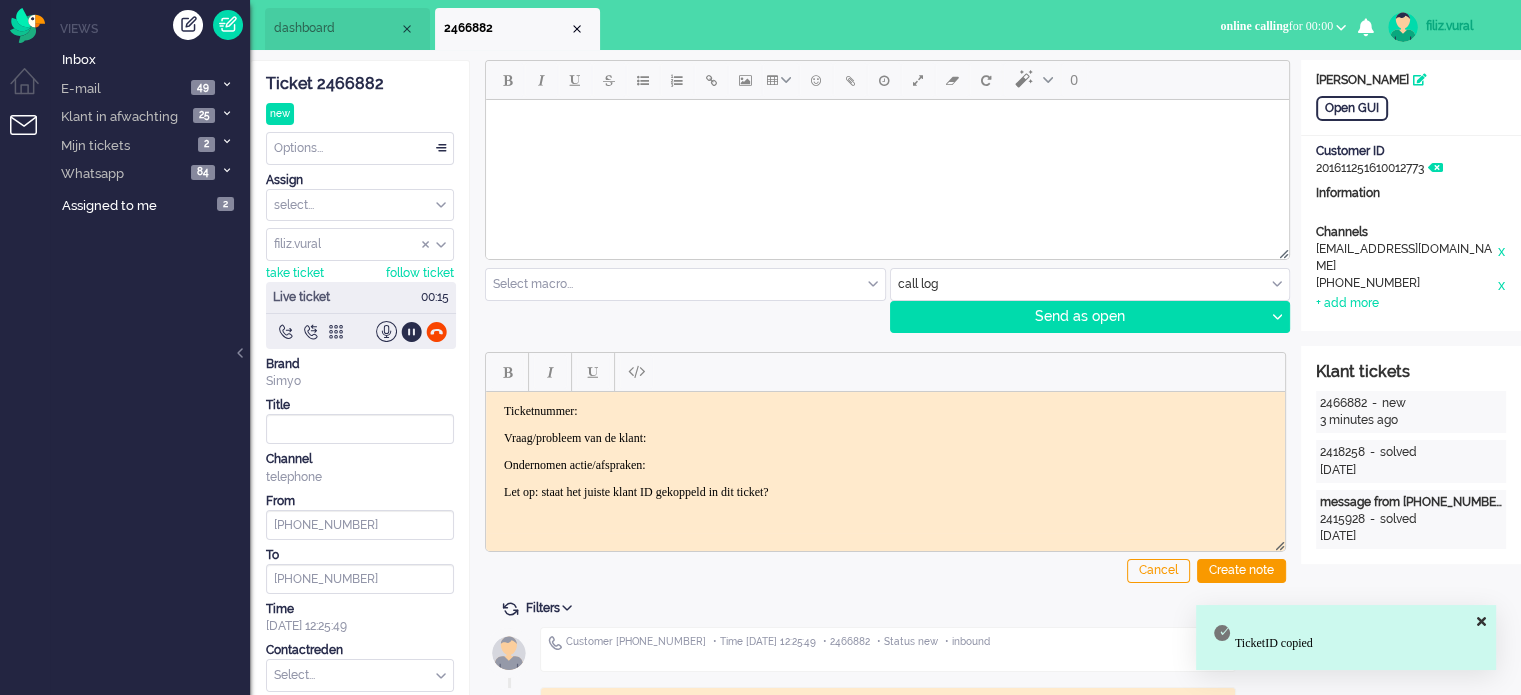 type 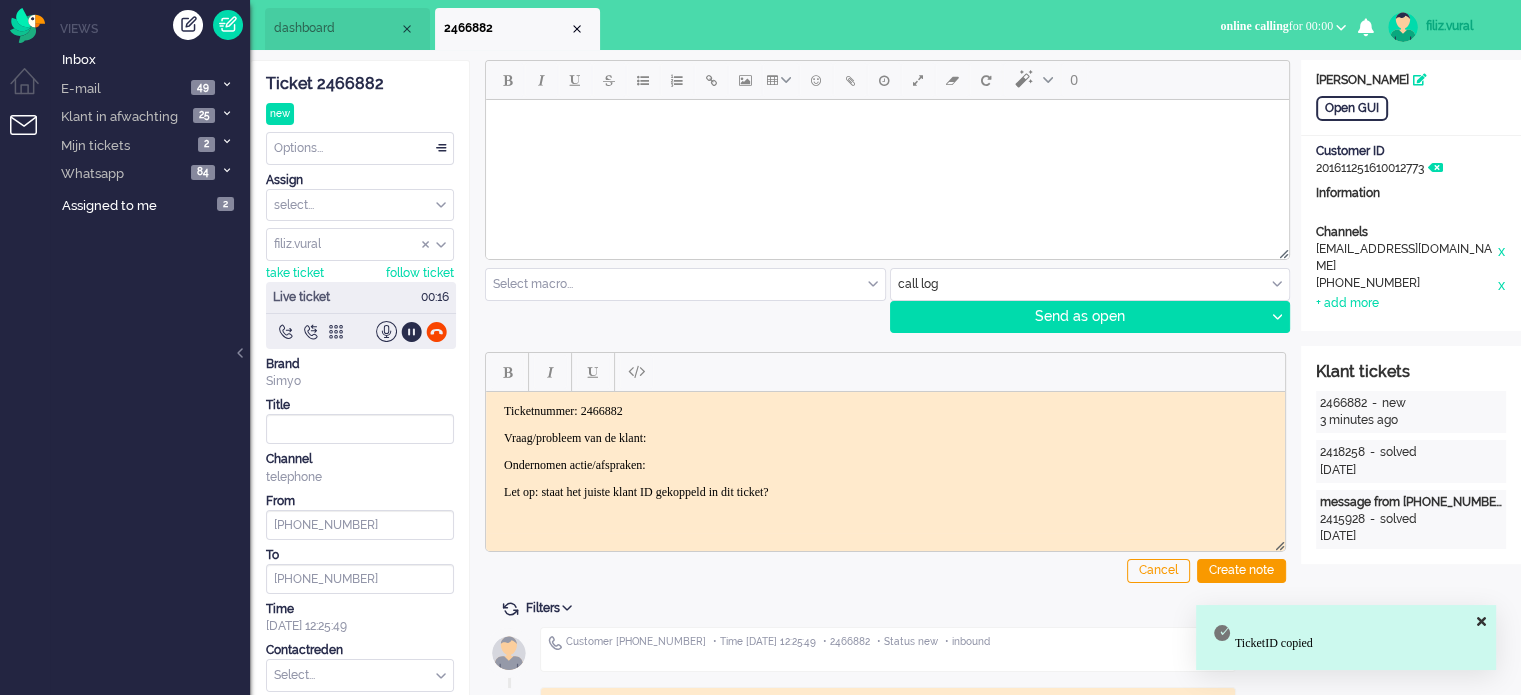 click on "Vraag/probleem van de klant:" at bounding box center (885, 437) 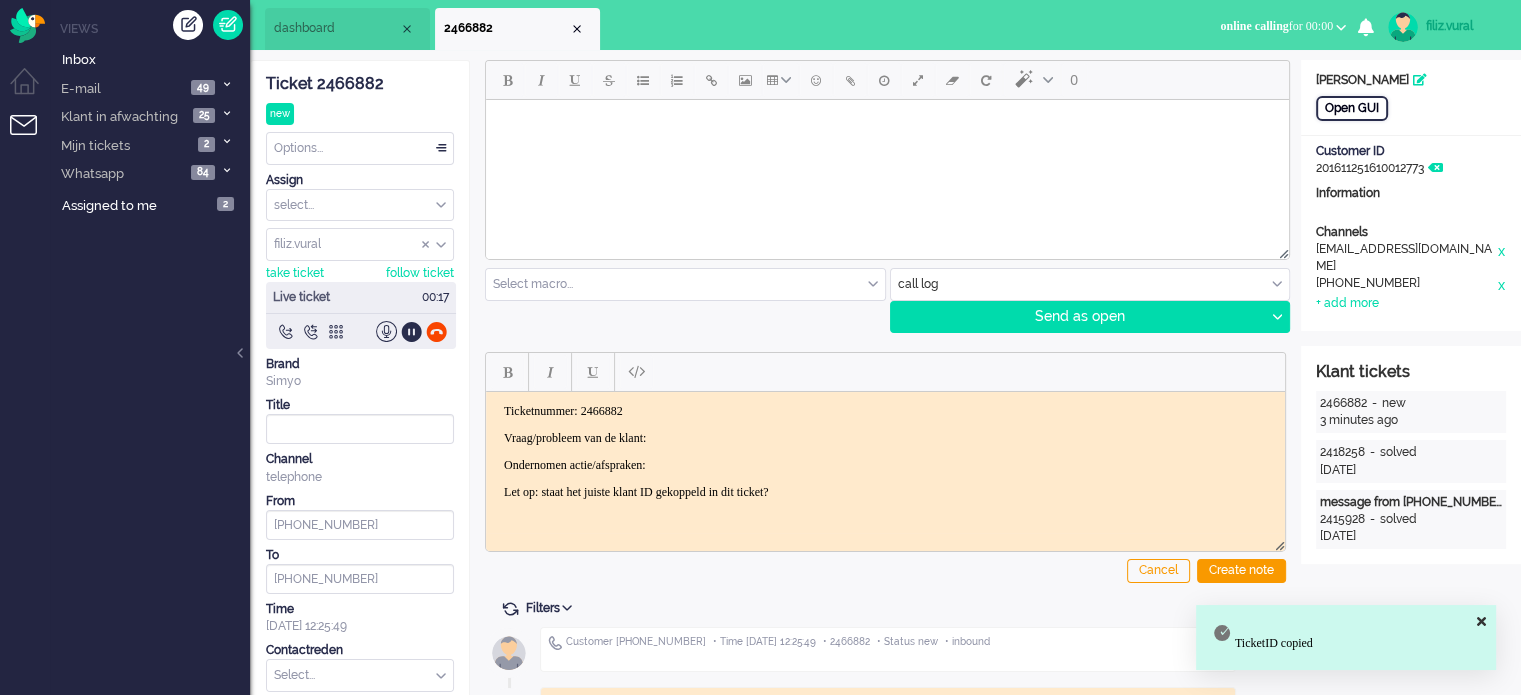 click on "Open GUI" at bounding box center [1352, 108] 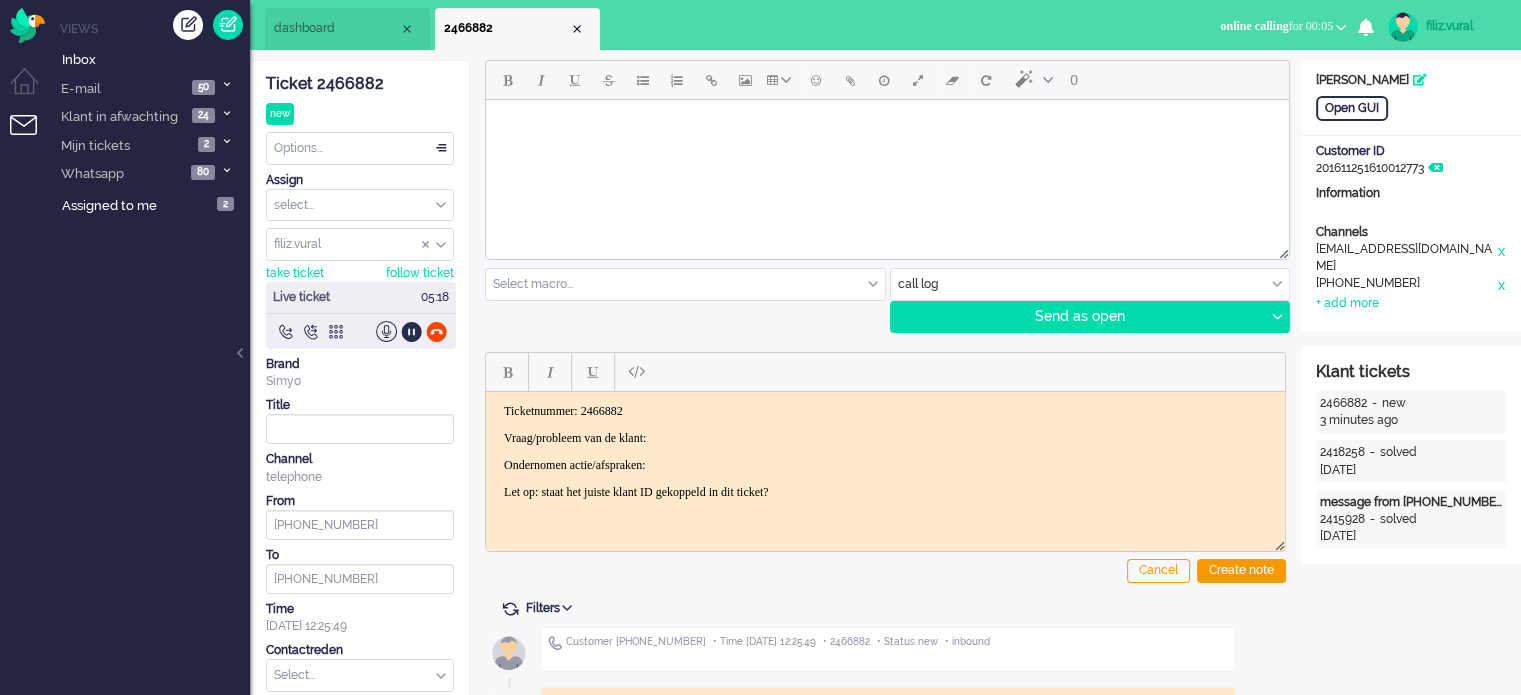 click on "Vraag/probleem van de klant:" at bounding box center (885, 437) 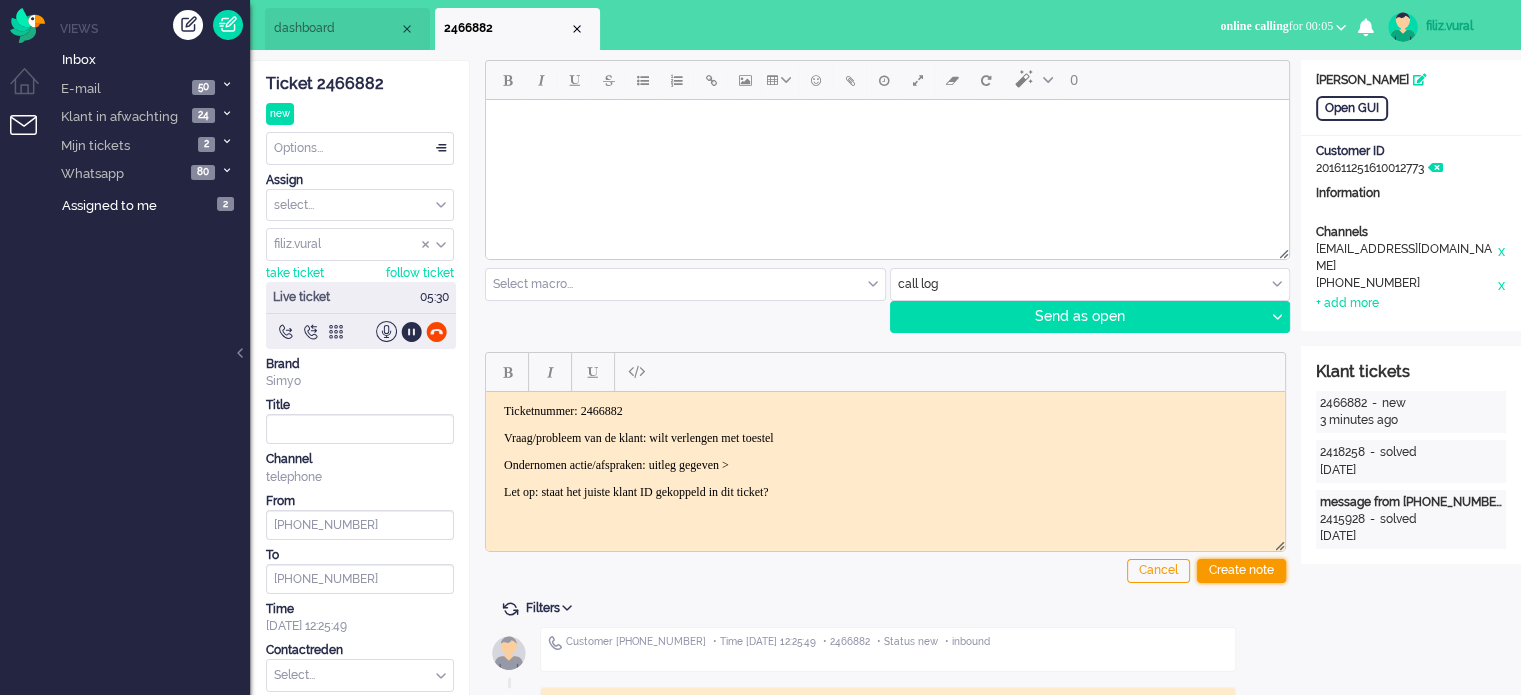 click on "Create note" at bounding box center [1241, 571] 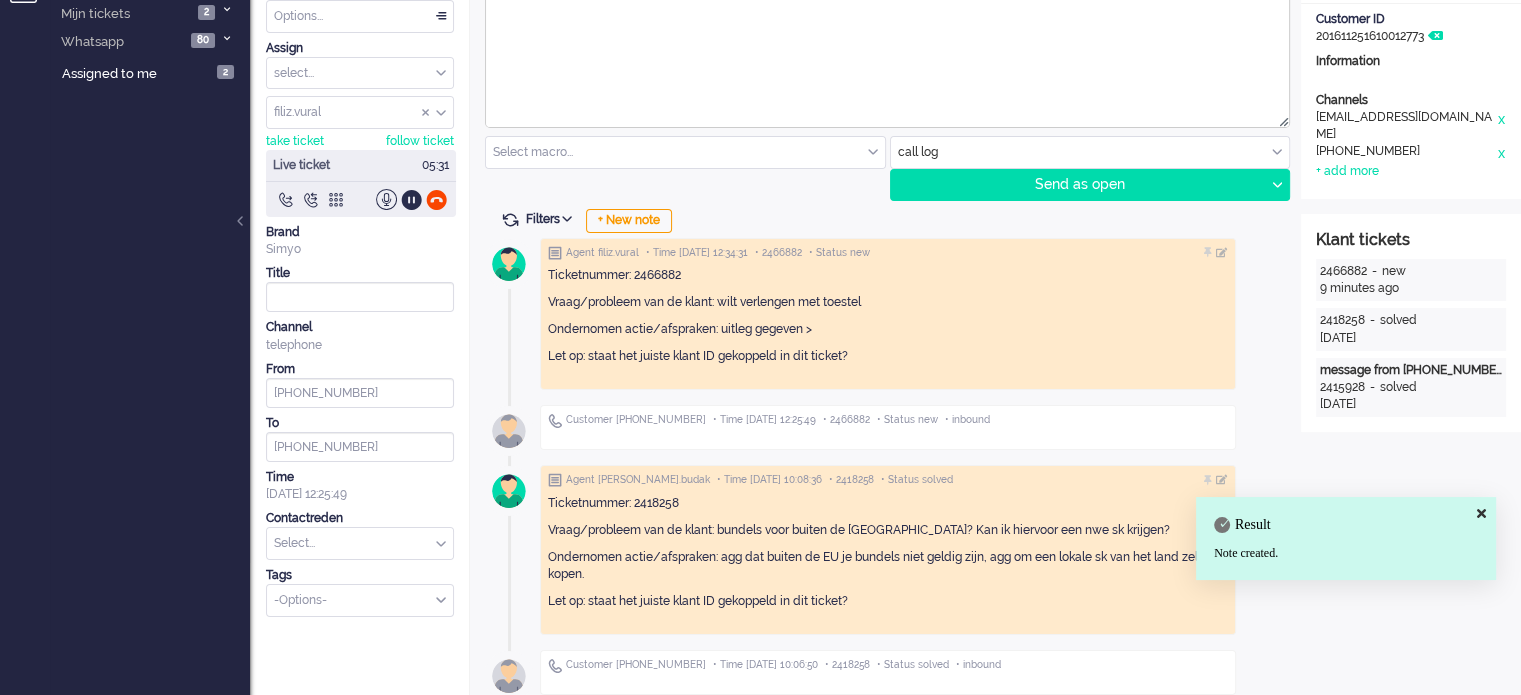scroll, scrollTop: 300, scrollLeft: 0, axis: vertical 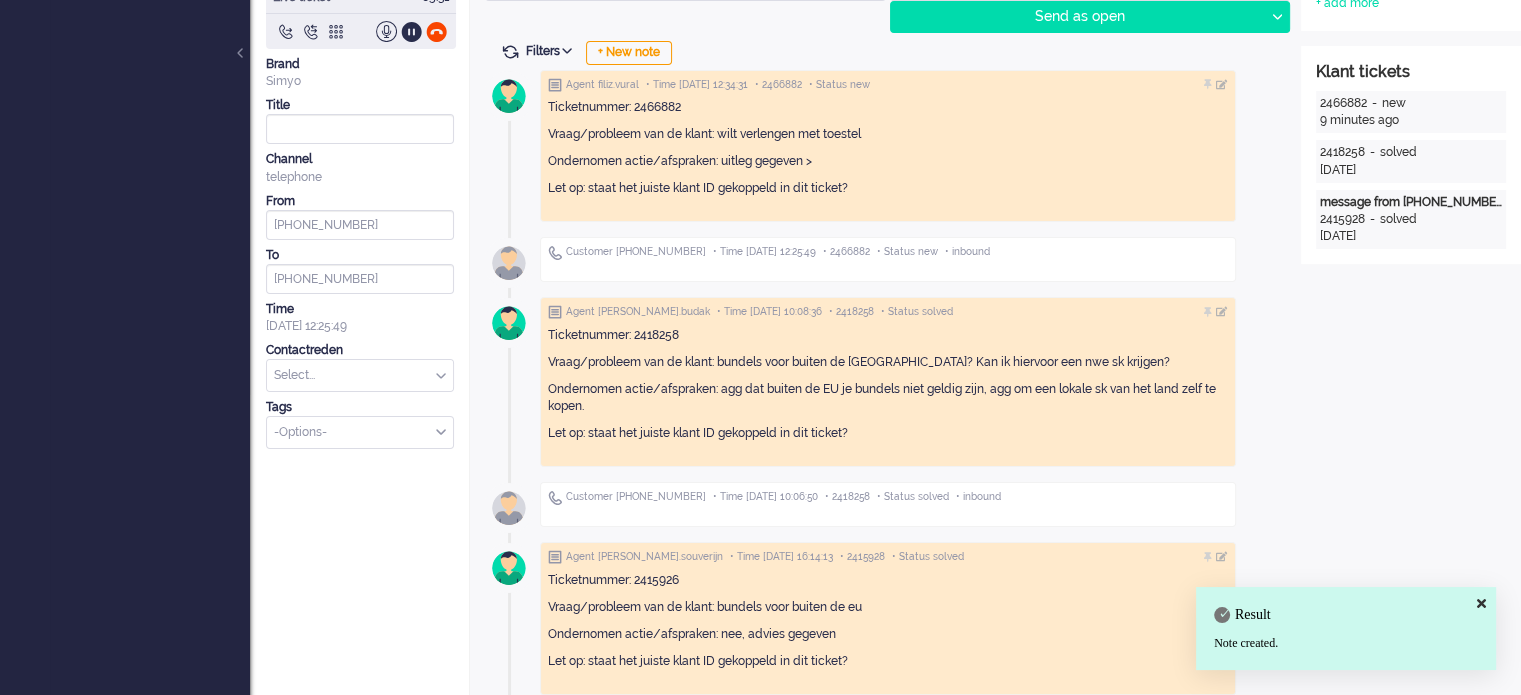 drag, startPoint x: 321, startPoint y: 378, endPoint x: 308, endPoint y: 378, distance: 13 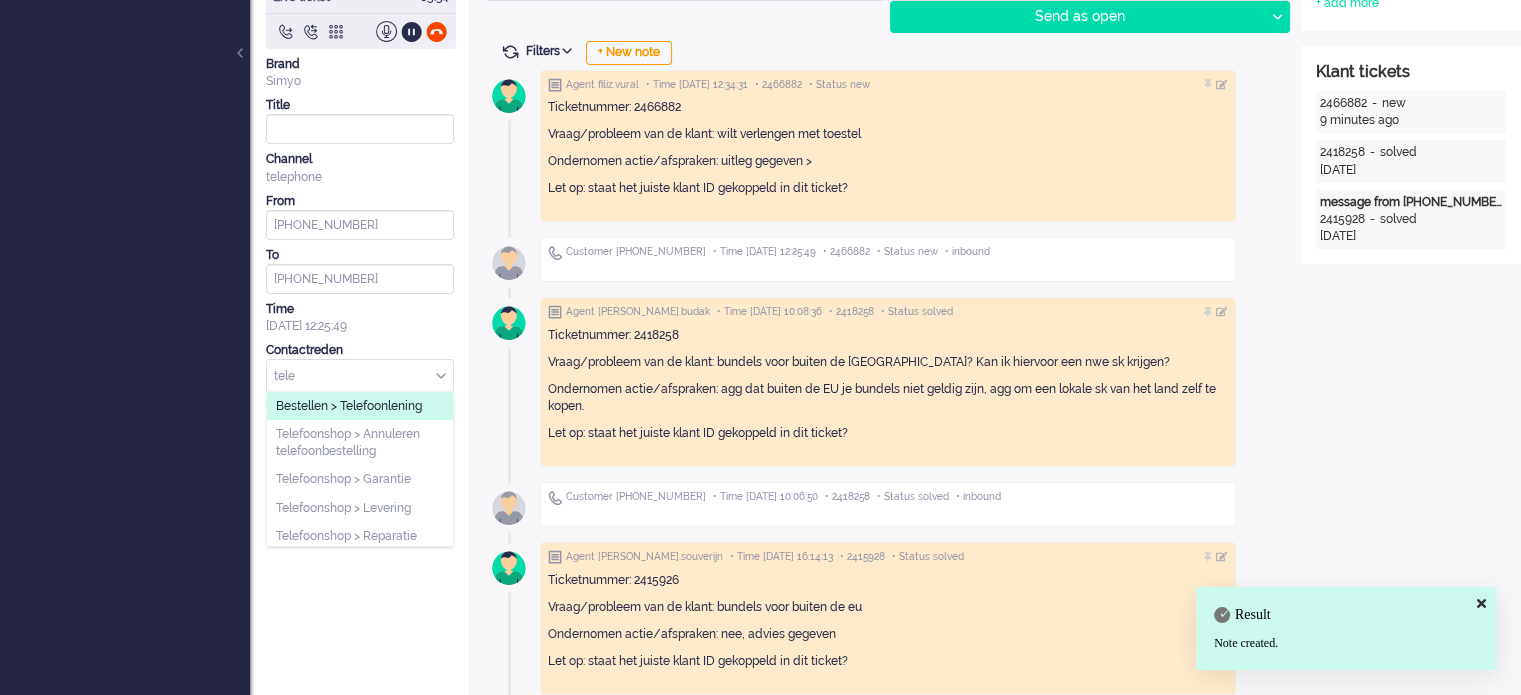 type on "tele" 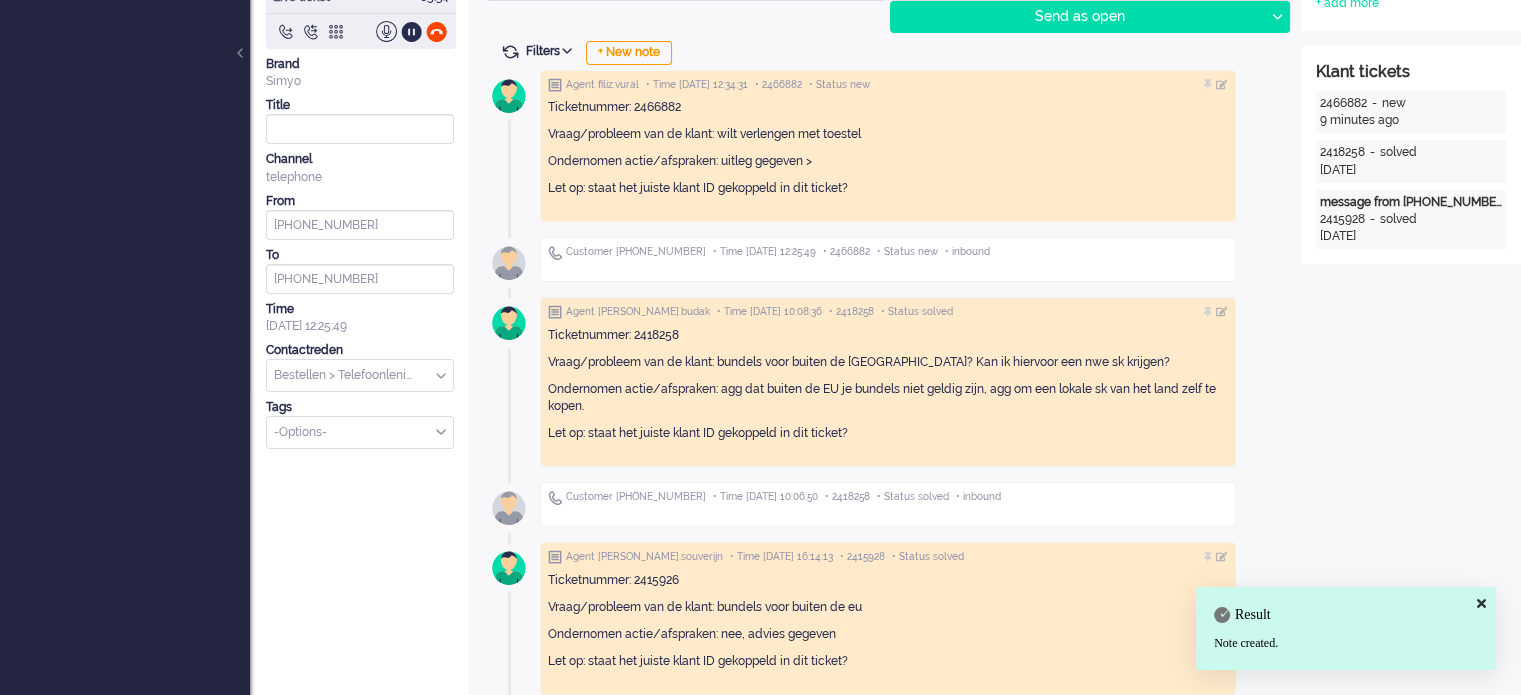 scroll, scrollTop: 0, scrollLeft: 0, axis: both 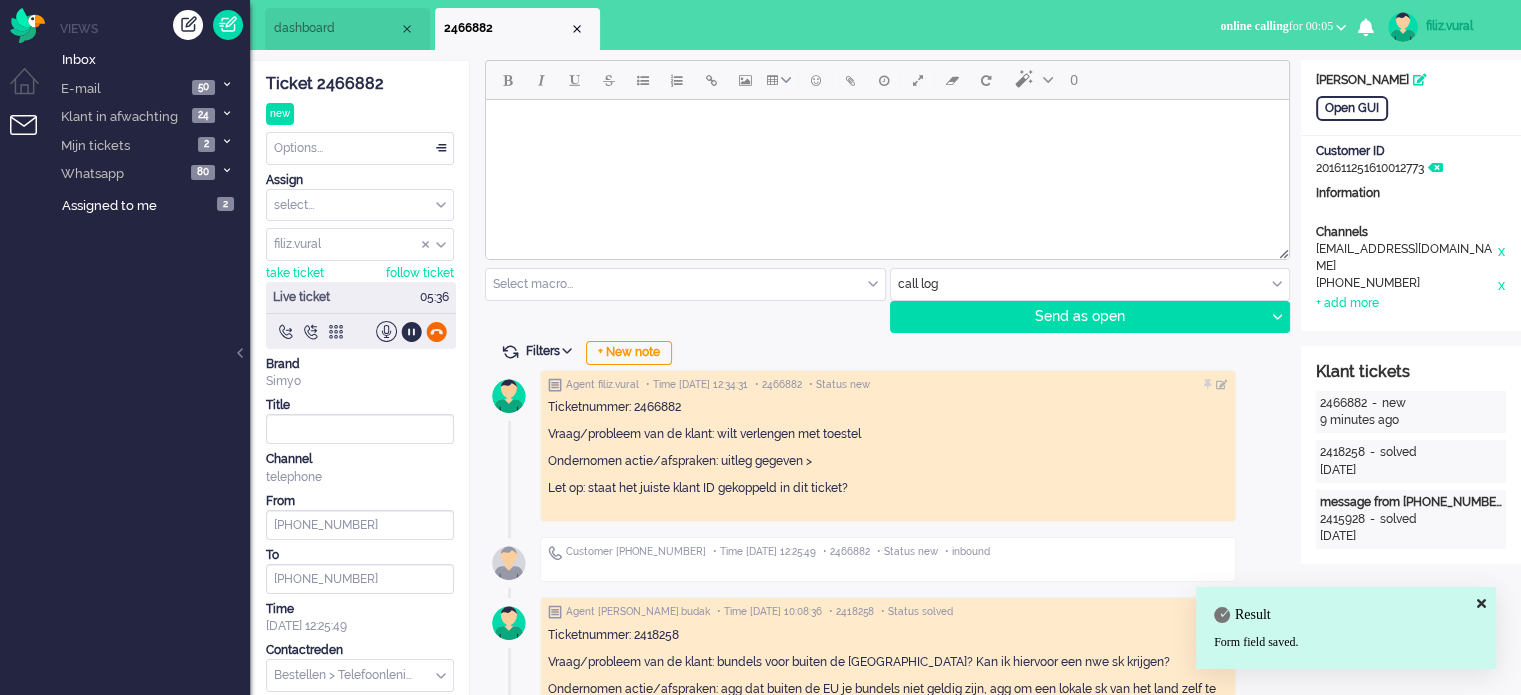 click 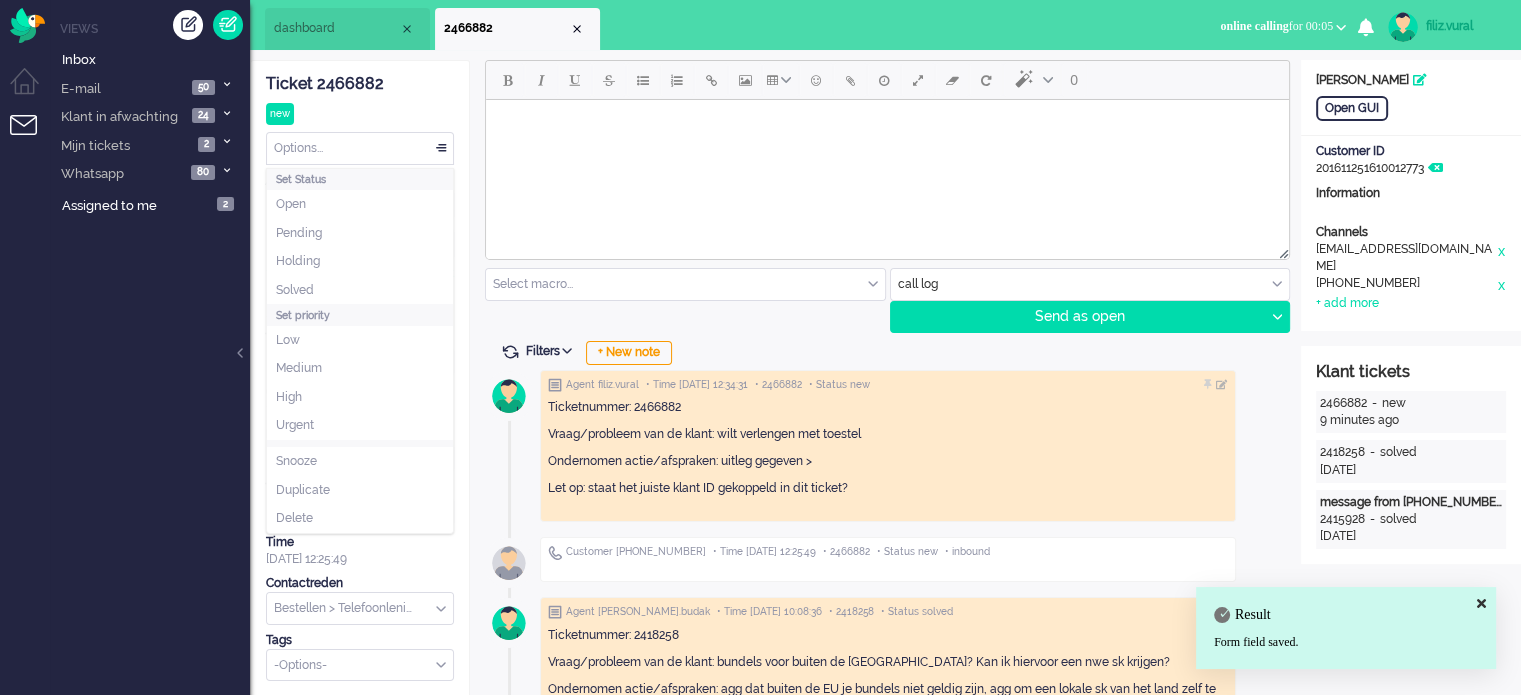 drag, startPoint x: 344, startPoint y: 159, endPoint x: 325, endPoint y: 223, distance: 66.760765 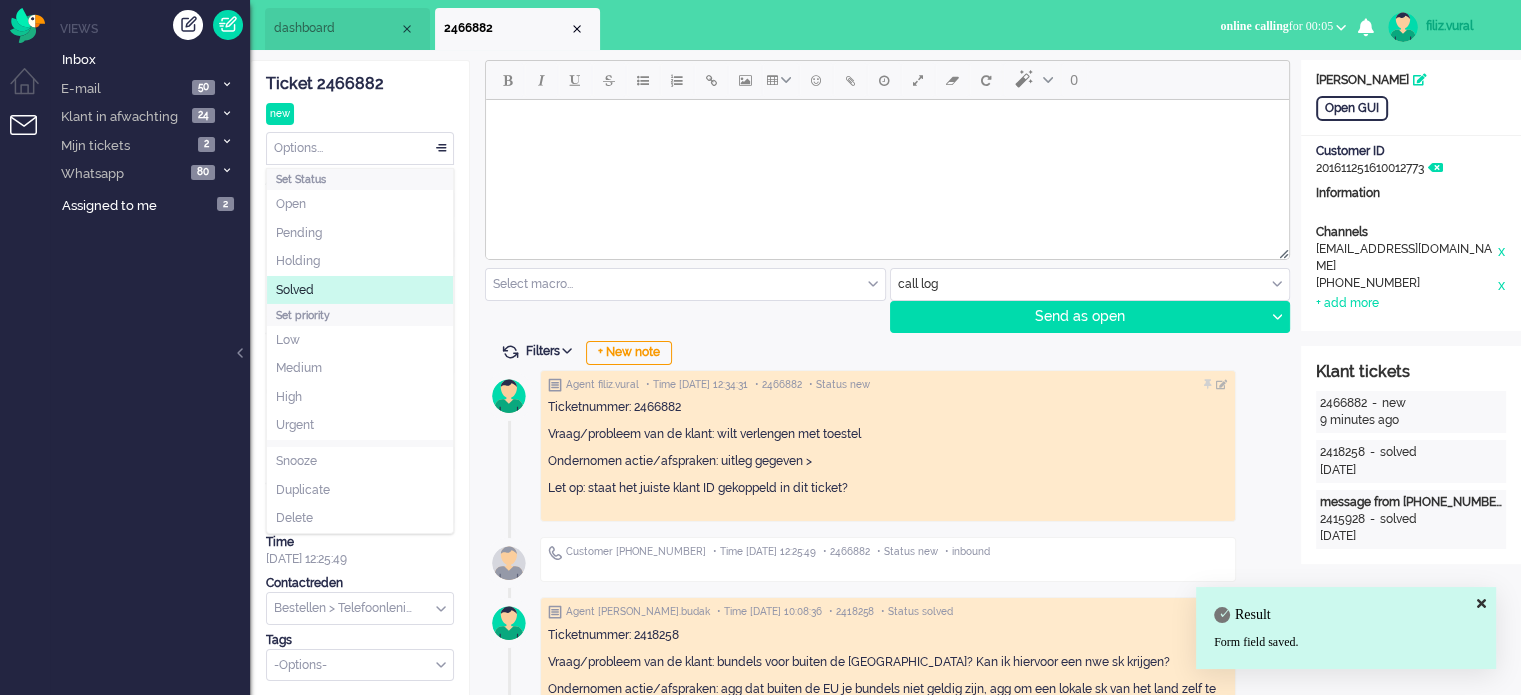 click on "Solved" 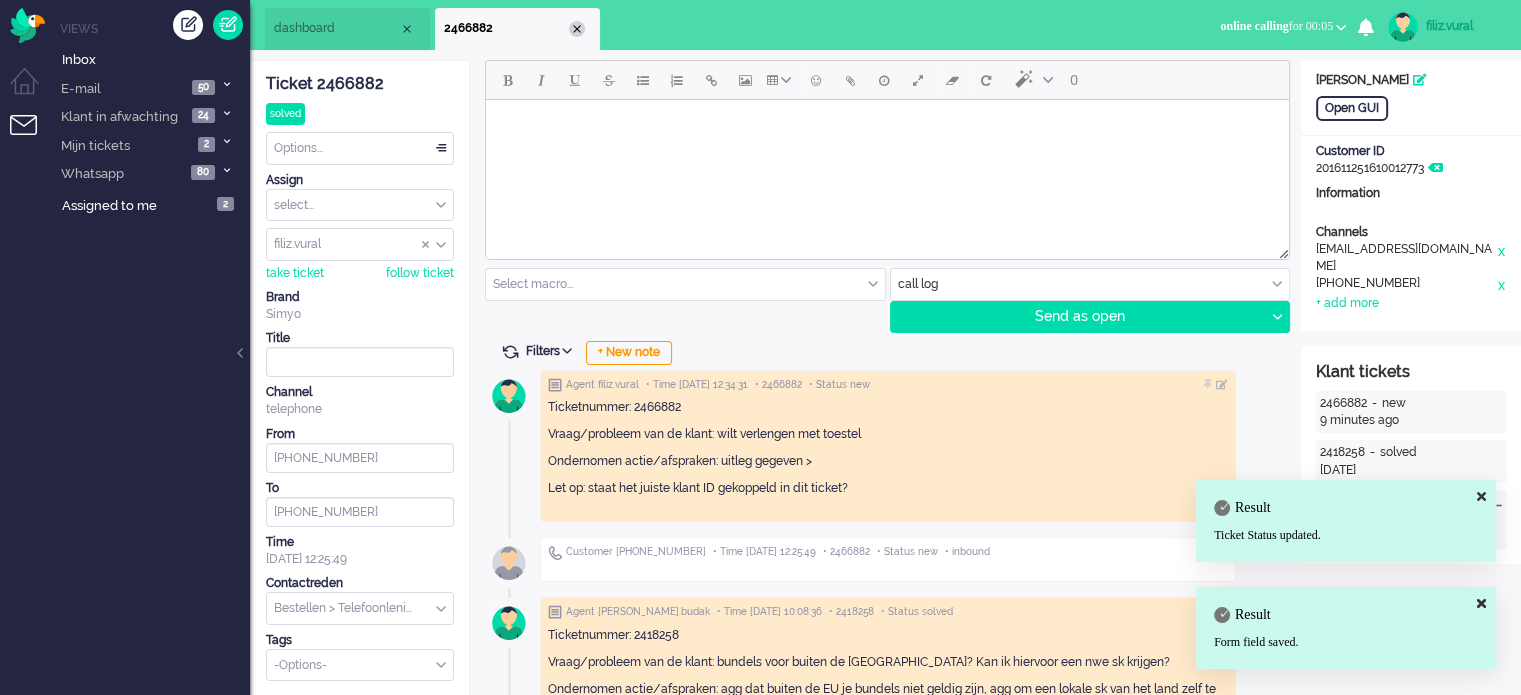 click at bounding box center [577, 29] 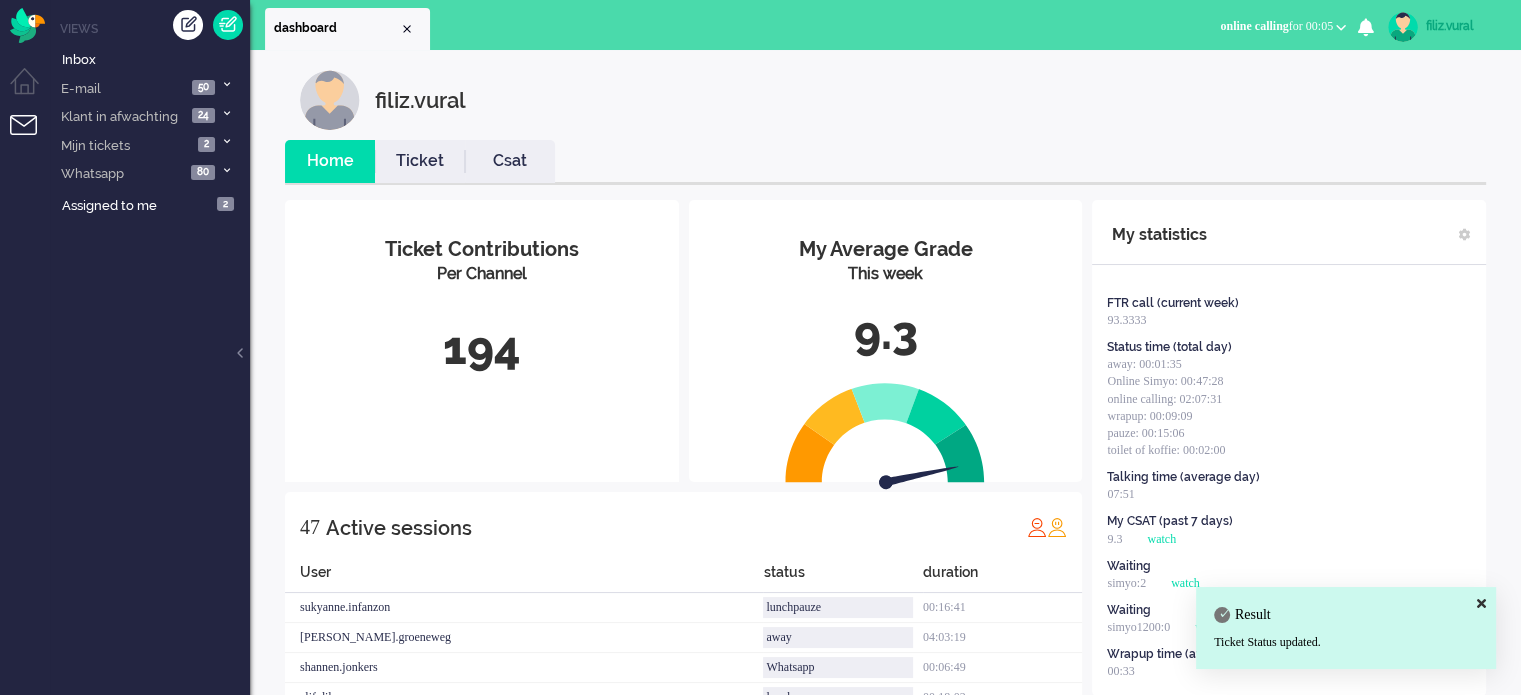 drag, startPoint x: 496, startPoint y: 148, endPoint x: 347, endPoint y: 171, distance: 150.76472 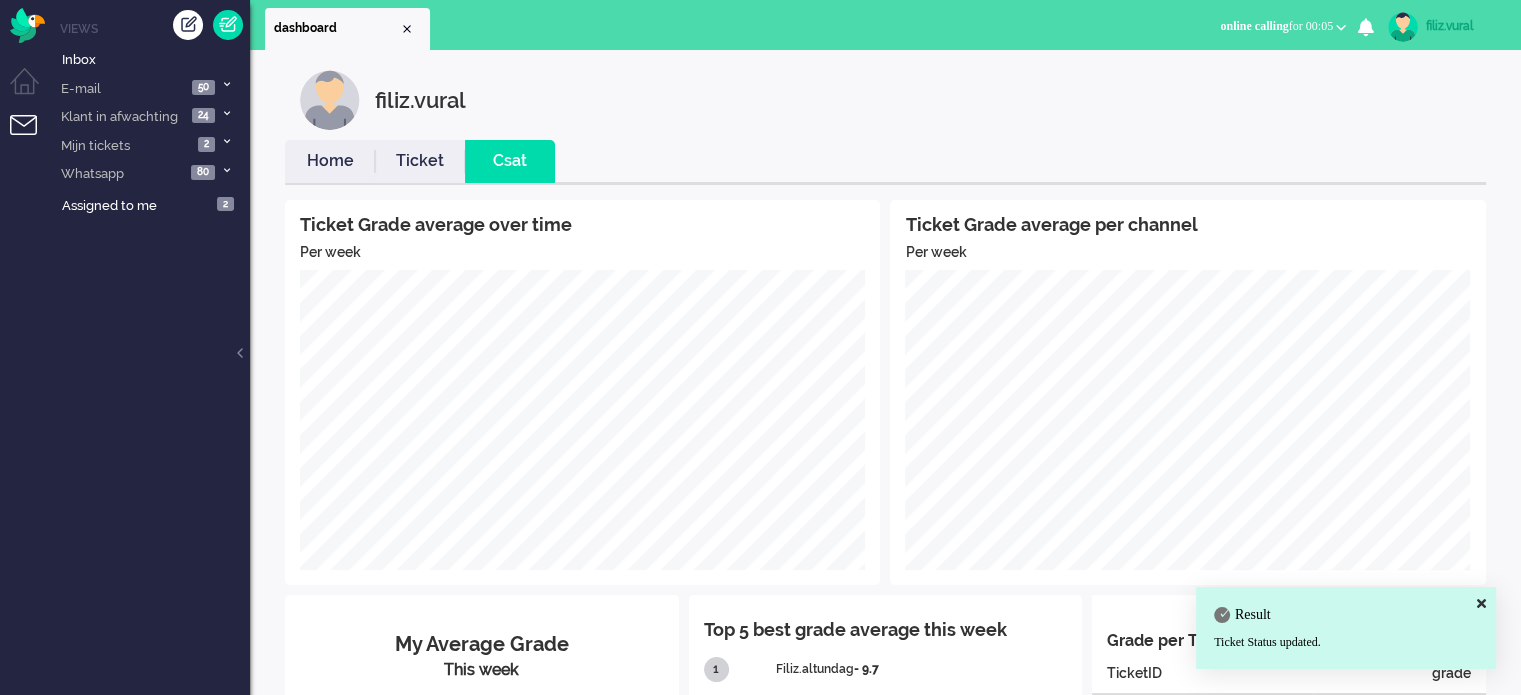 click on "Home" at bounding box center (330, 161) 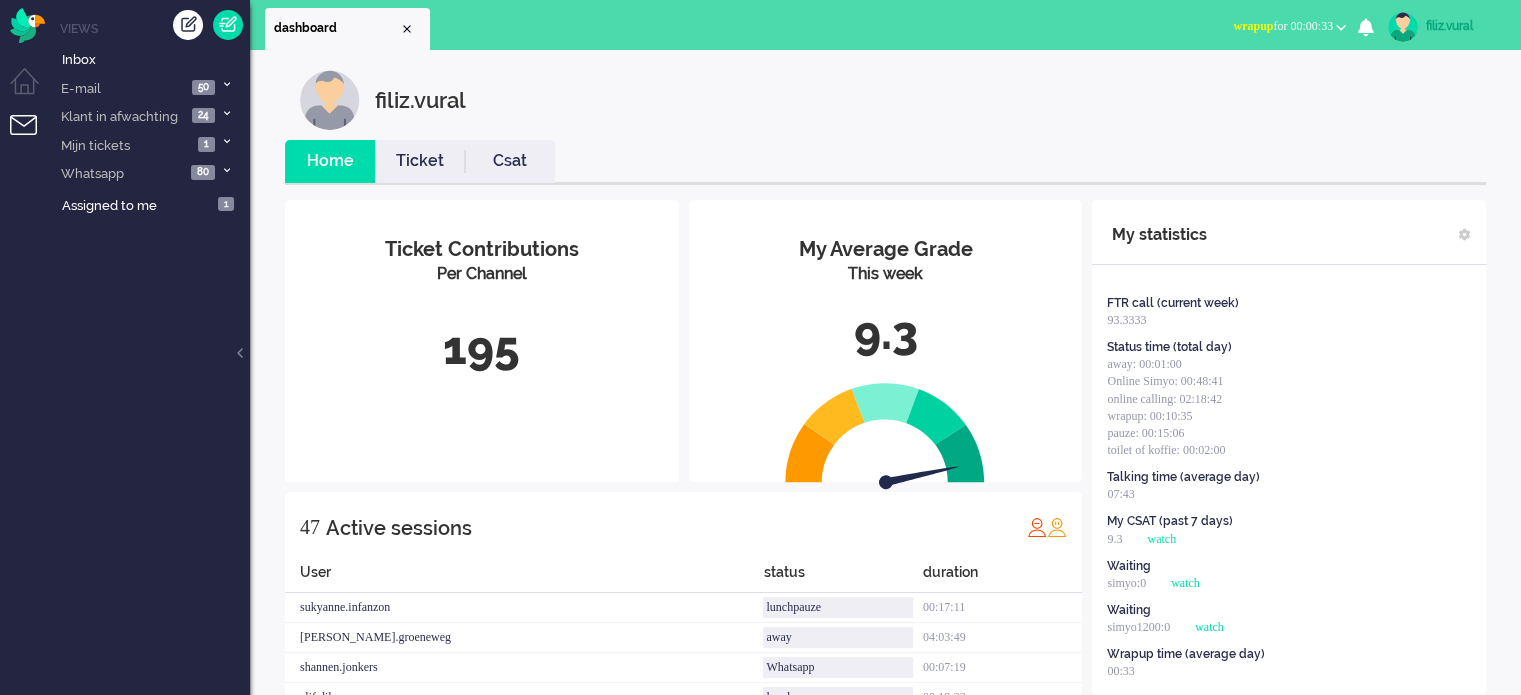 click on "wrapup  for 00:00:33" at bounding box center [1283, 26] 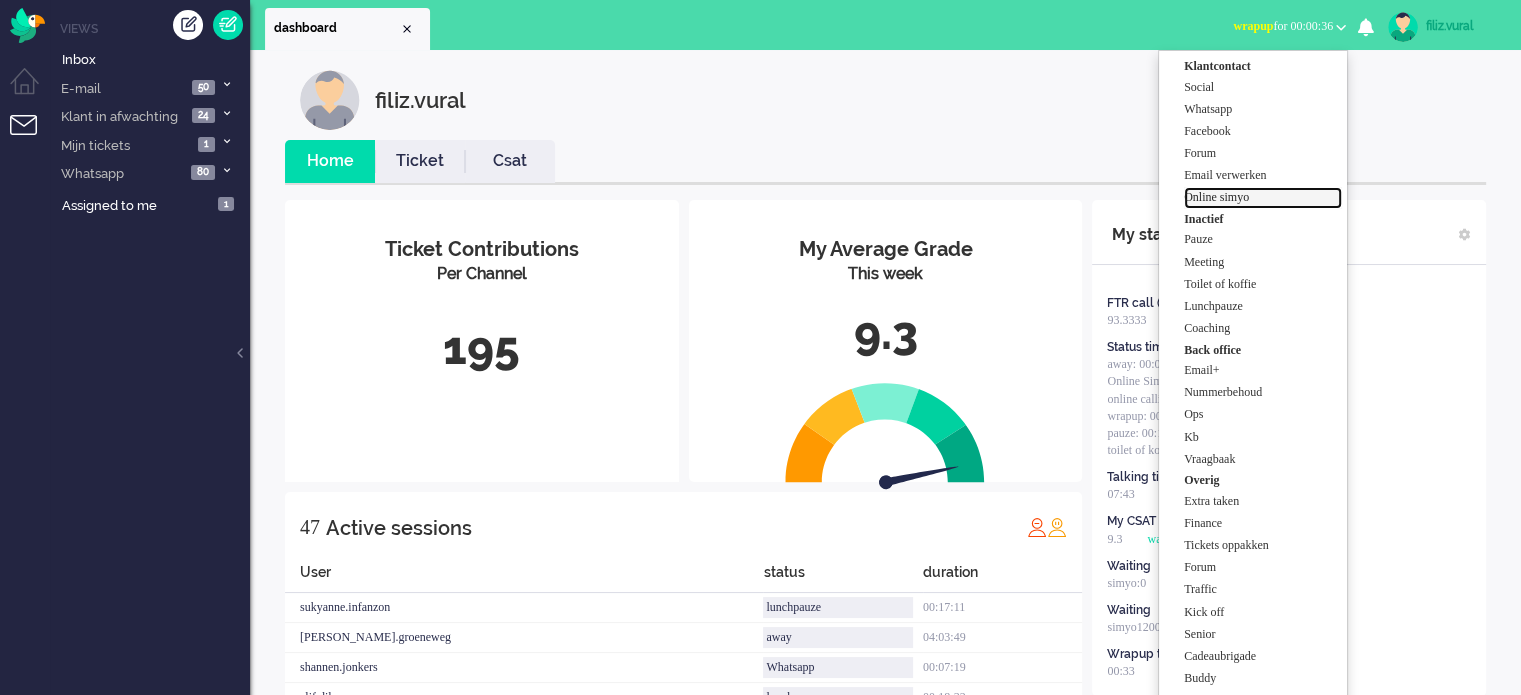 click on "Online simyo" at bounding box center (1263, 197) 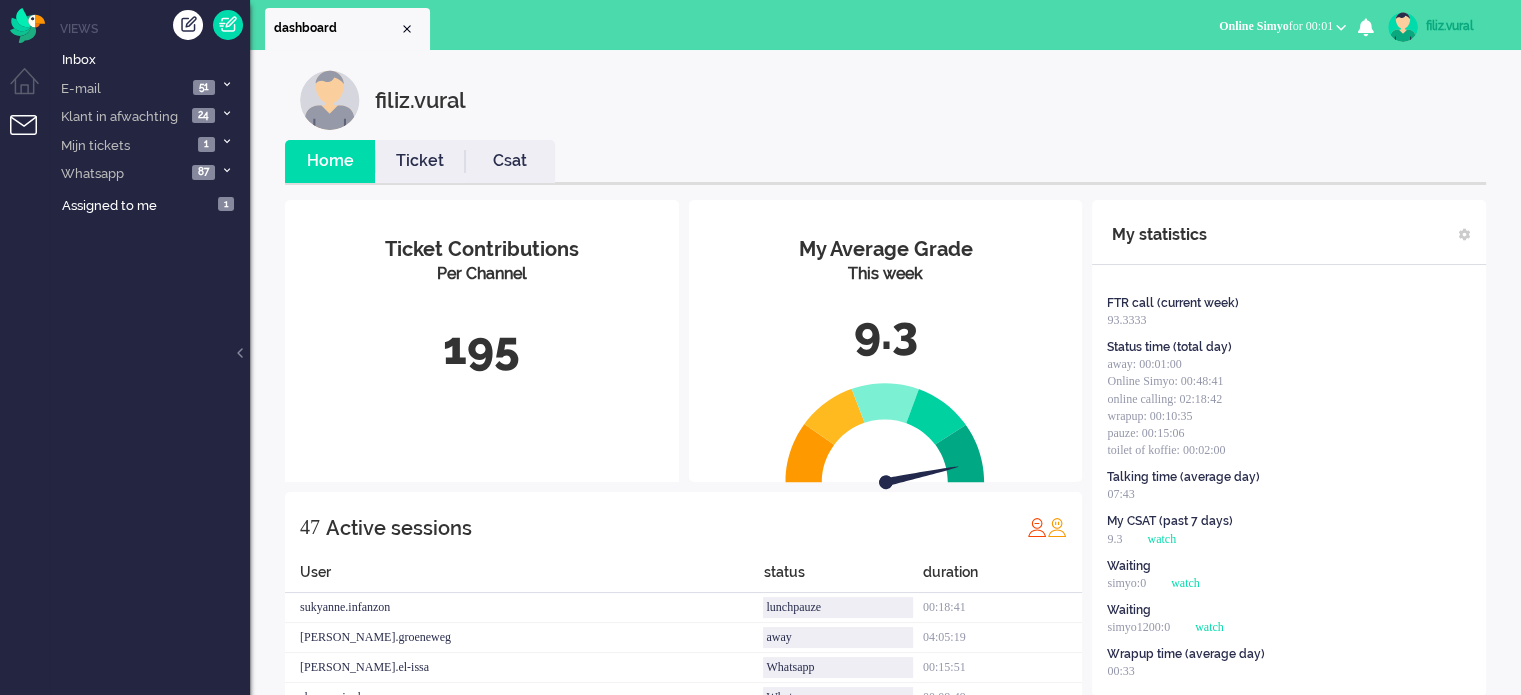 click on "Csat" at bounding box center (510, 161) 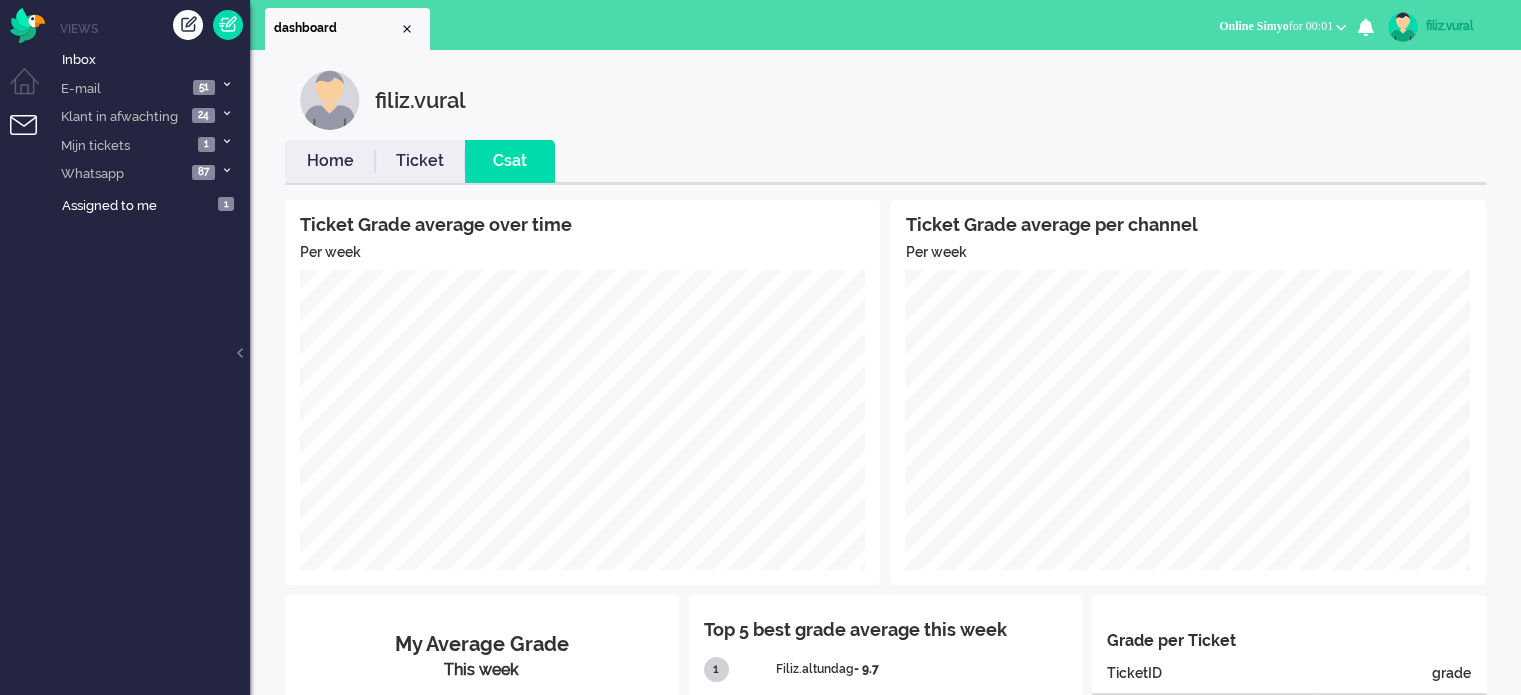 click on "Home" at bounding box center (330, 161) 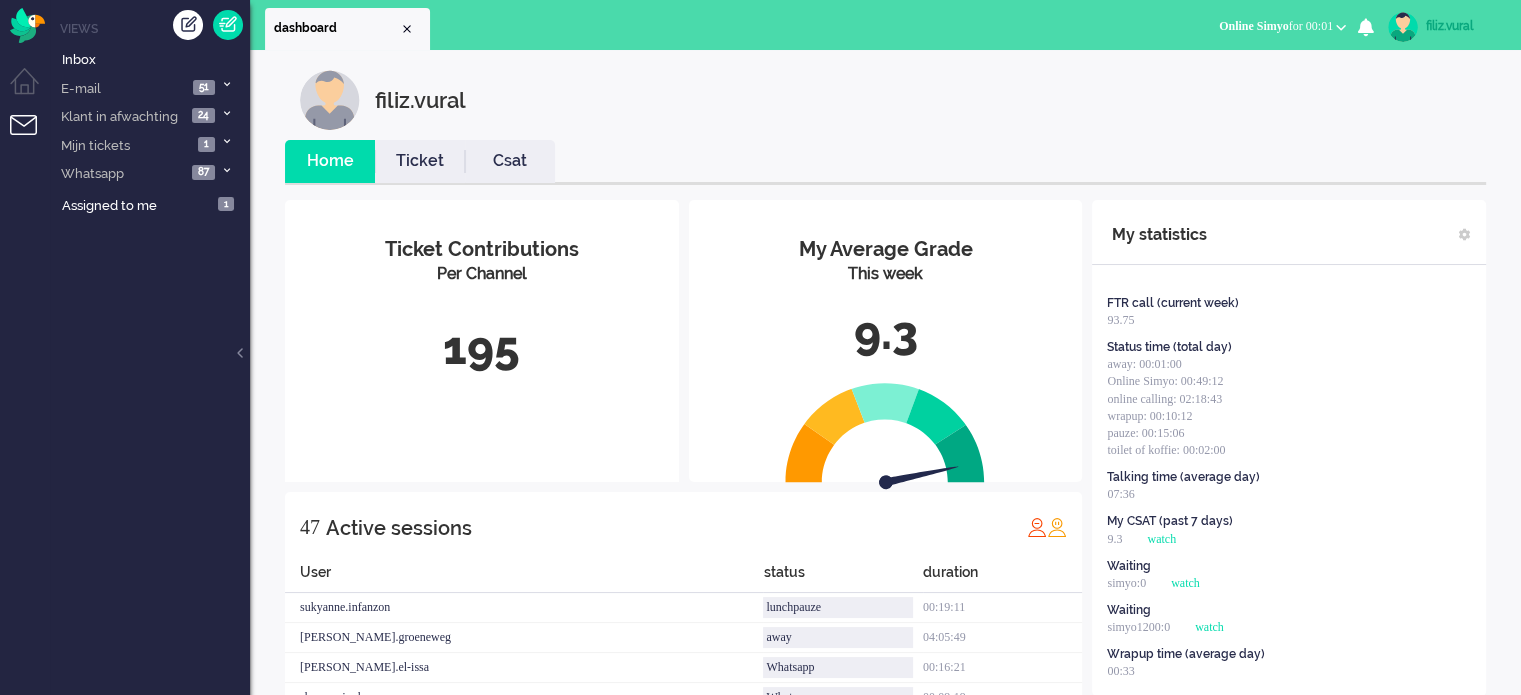 scroll, scrollTop: 0, scrollLeft: 0, axis: both 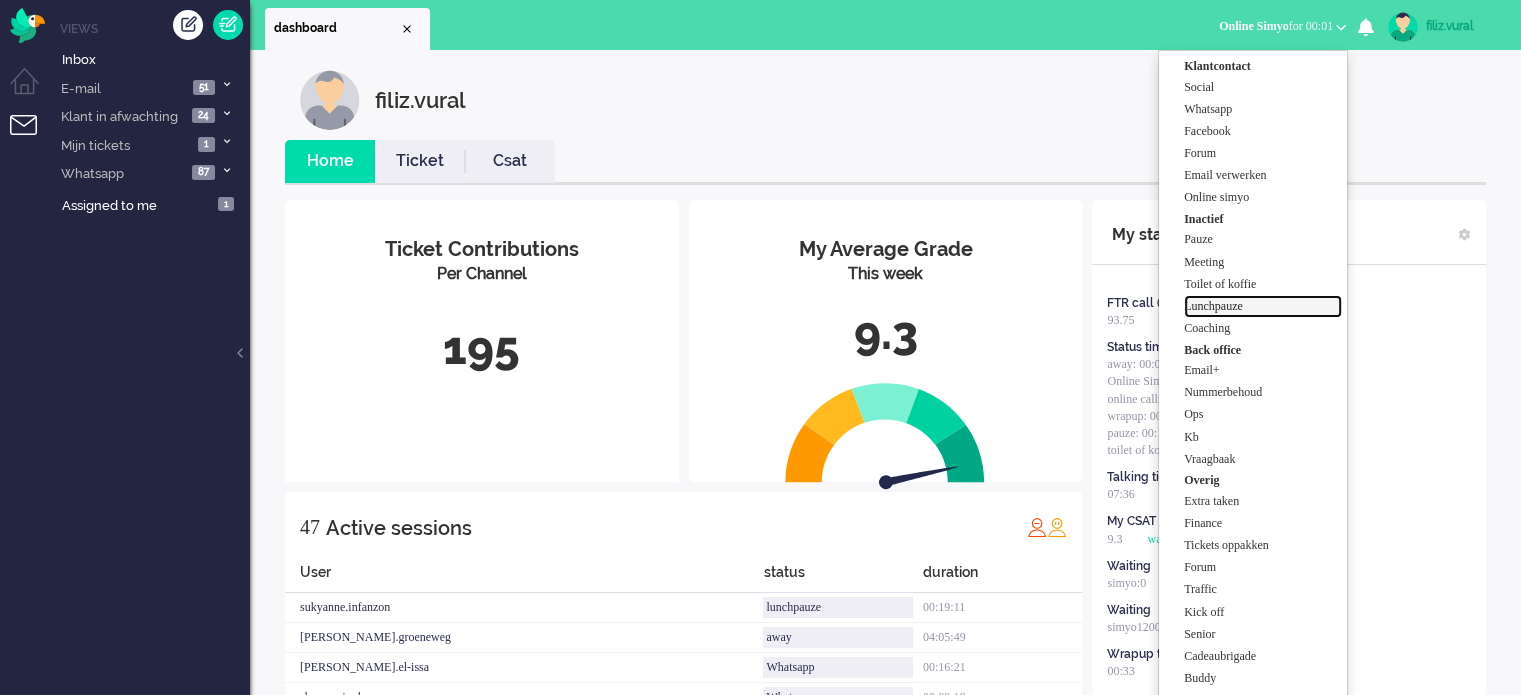 click on "Lunchpauze" at bounding box center (1263, 306) 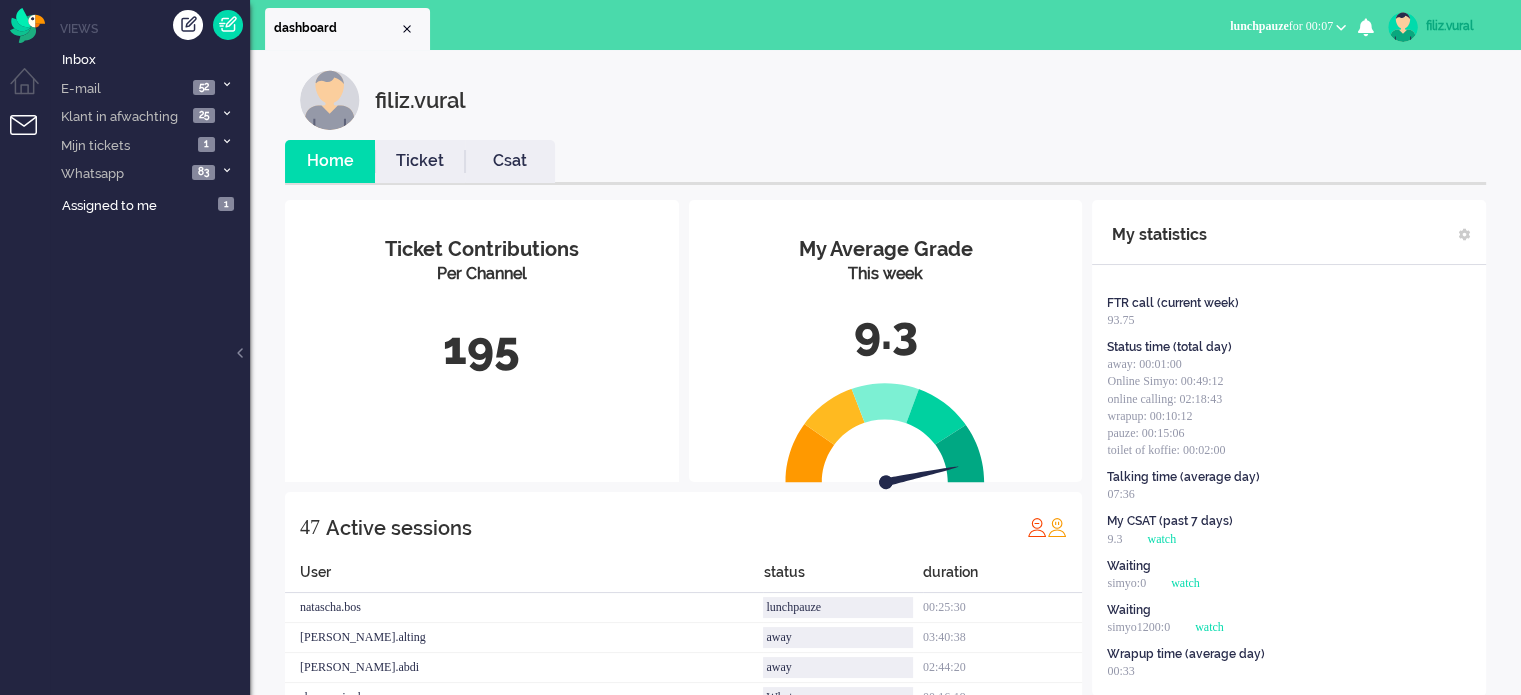 click on "Home Ticket Csat" at bounding box center (885, 162) 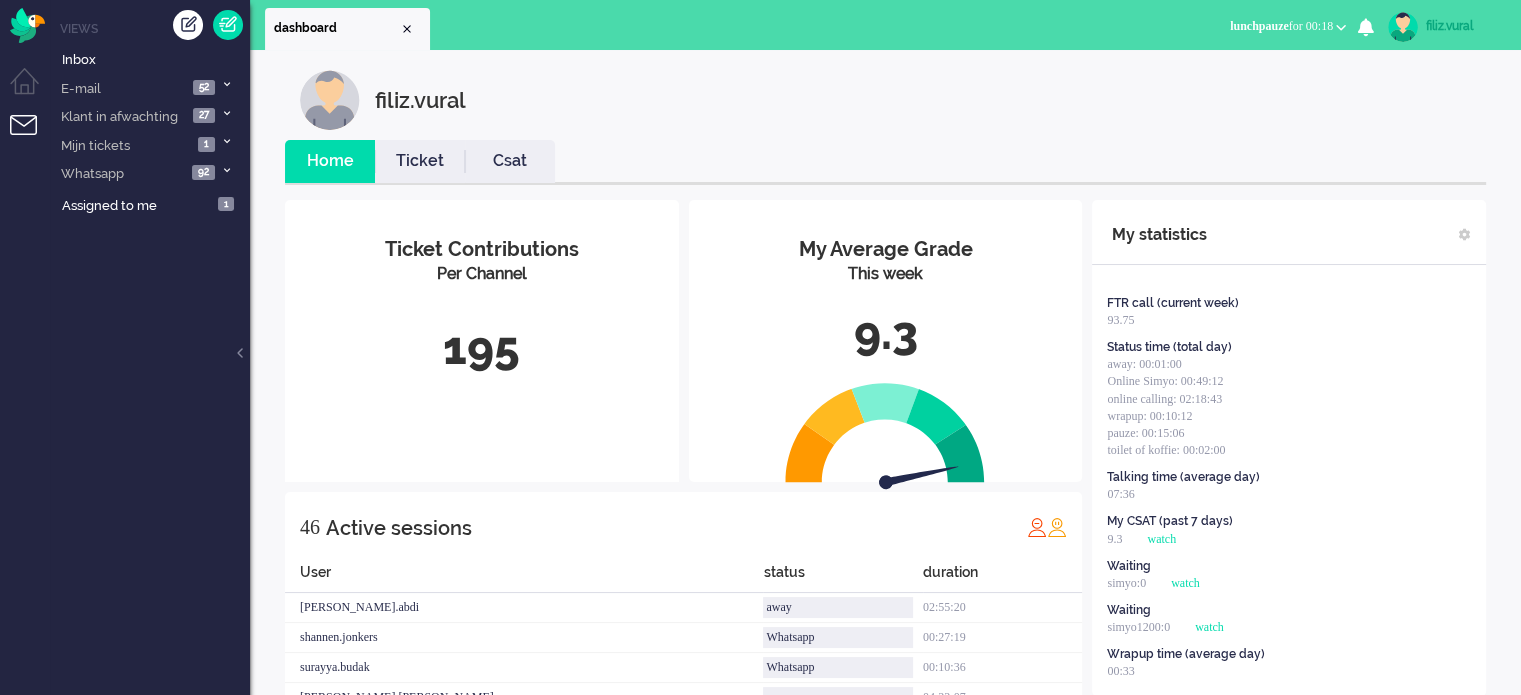 click on "filiz.vural" at bounding box center (900, 100) 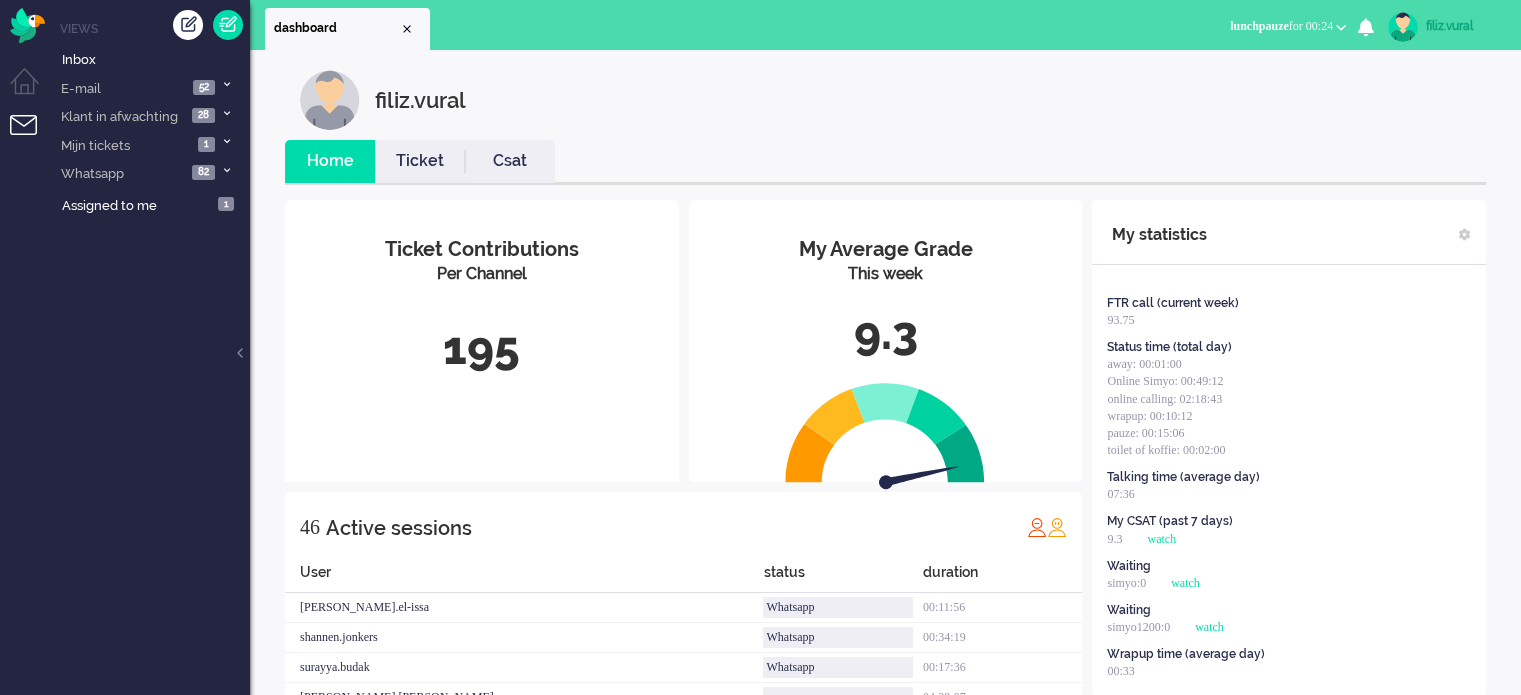 click on "filiz.vural" at bounding box center [900, 100] 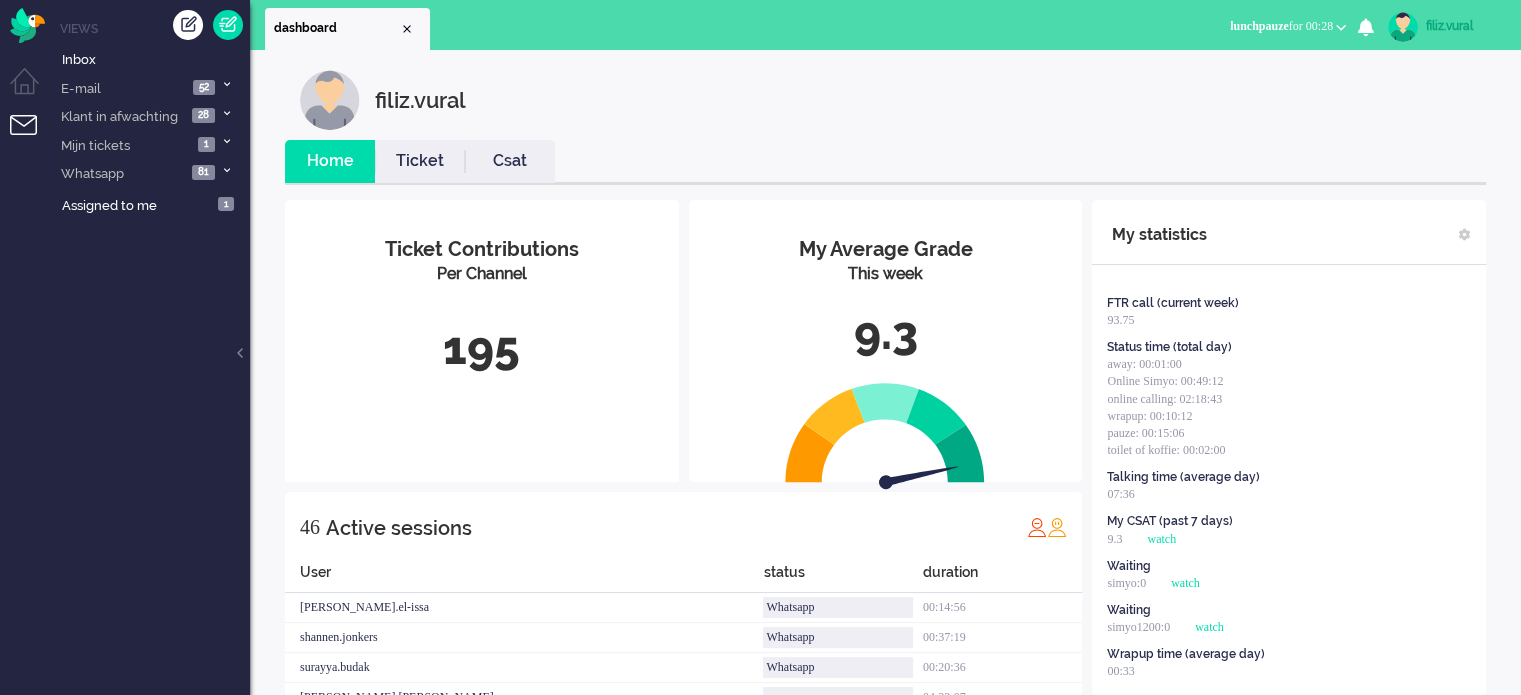 click on "Csat" at bounding box center (510, 161) 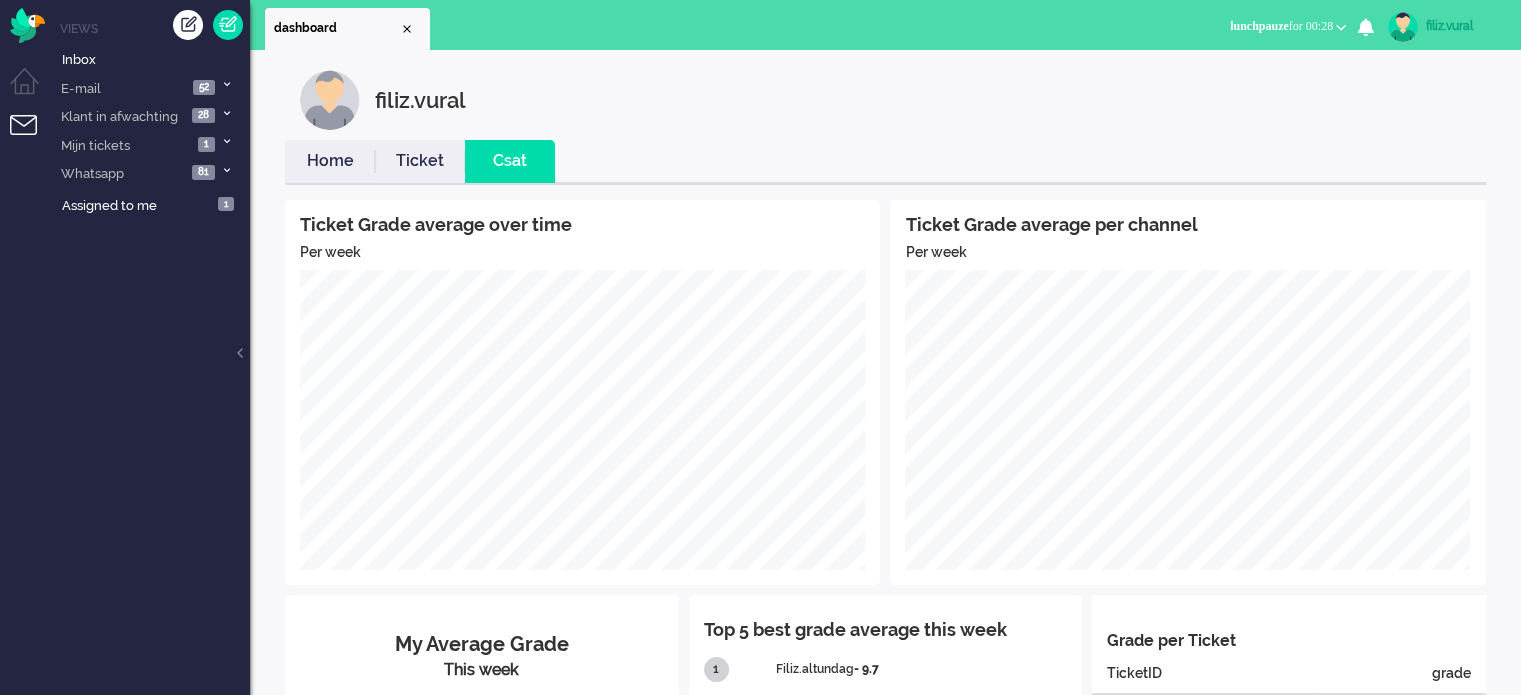 click on "Home" at bounding box center (330, 161) 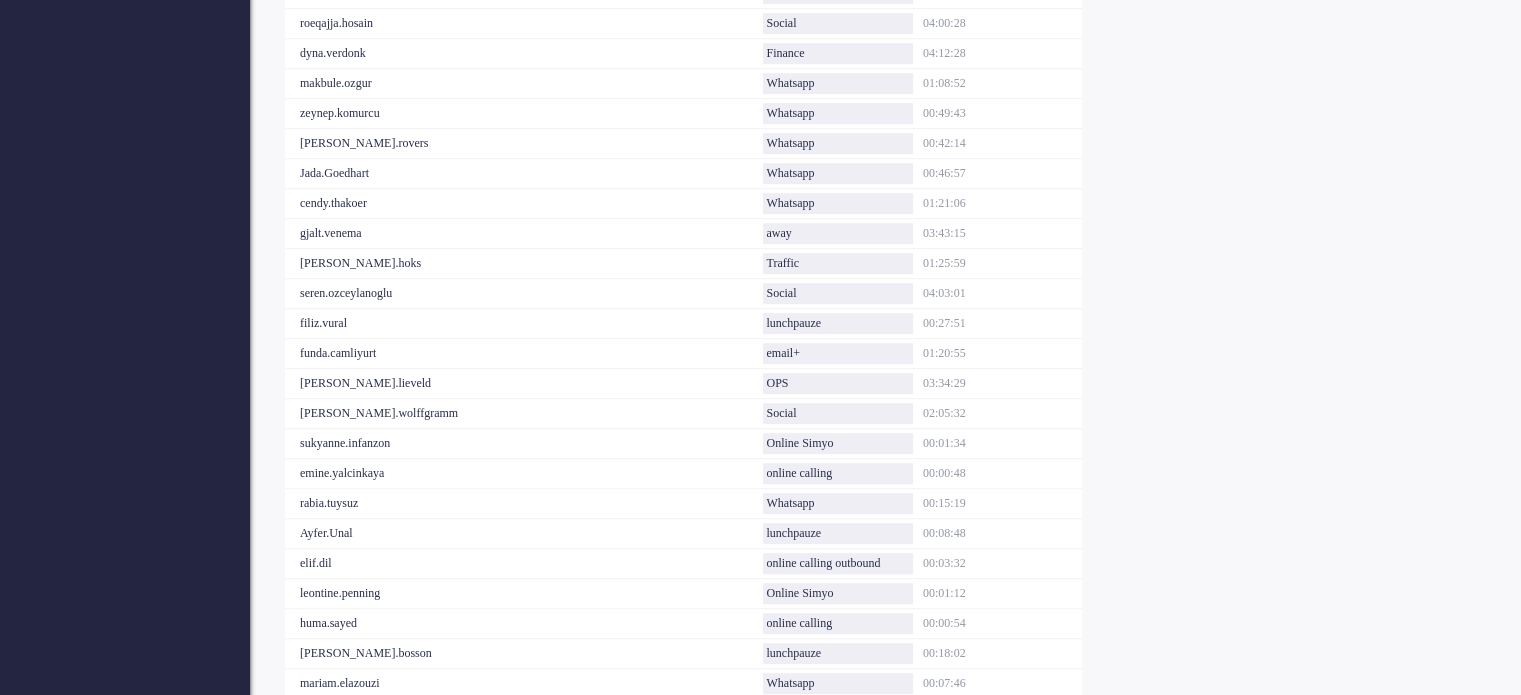 scroll, scrollTop: 1332, scrollLeft: 0, axis: vertical 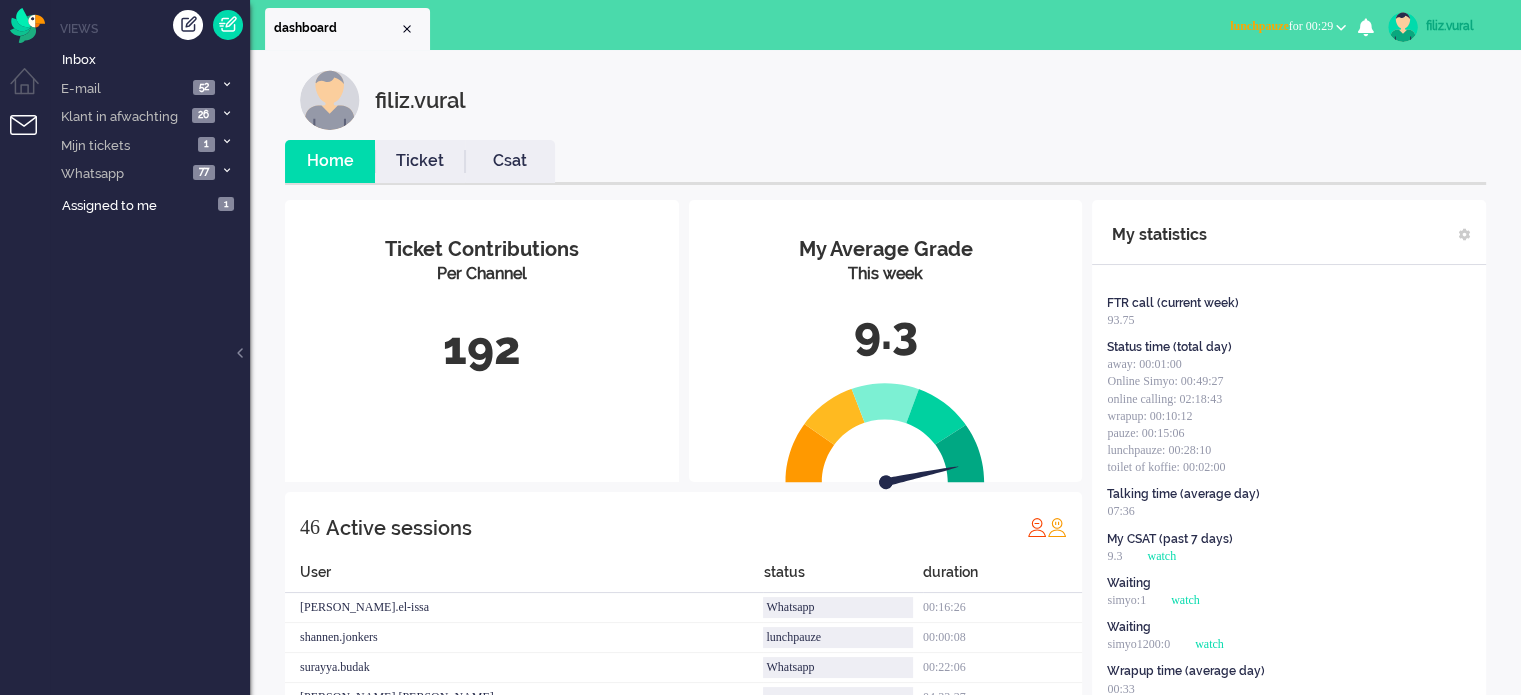 click on "Social
Whatsapp
Facebook
Forum
Email verwerken
Online simyo
Pauze
Meeting
Toilet of koffie
Lunchpauze
Coaching
Email+    Nummerbehoud    Ops Buddy" at bounding box center [1288, 28] 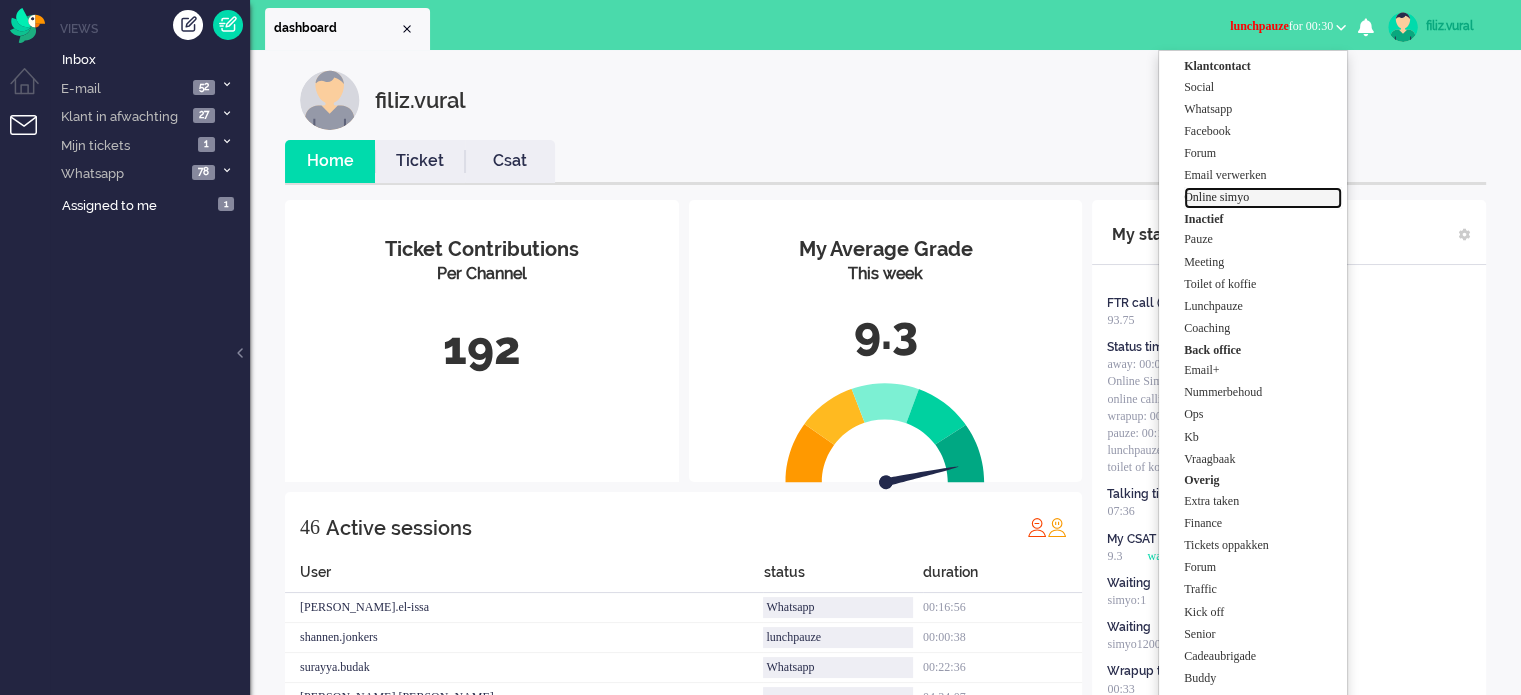 click on "Online simyo" at bounding box center [1263, 197] 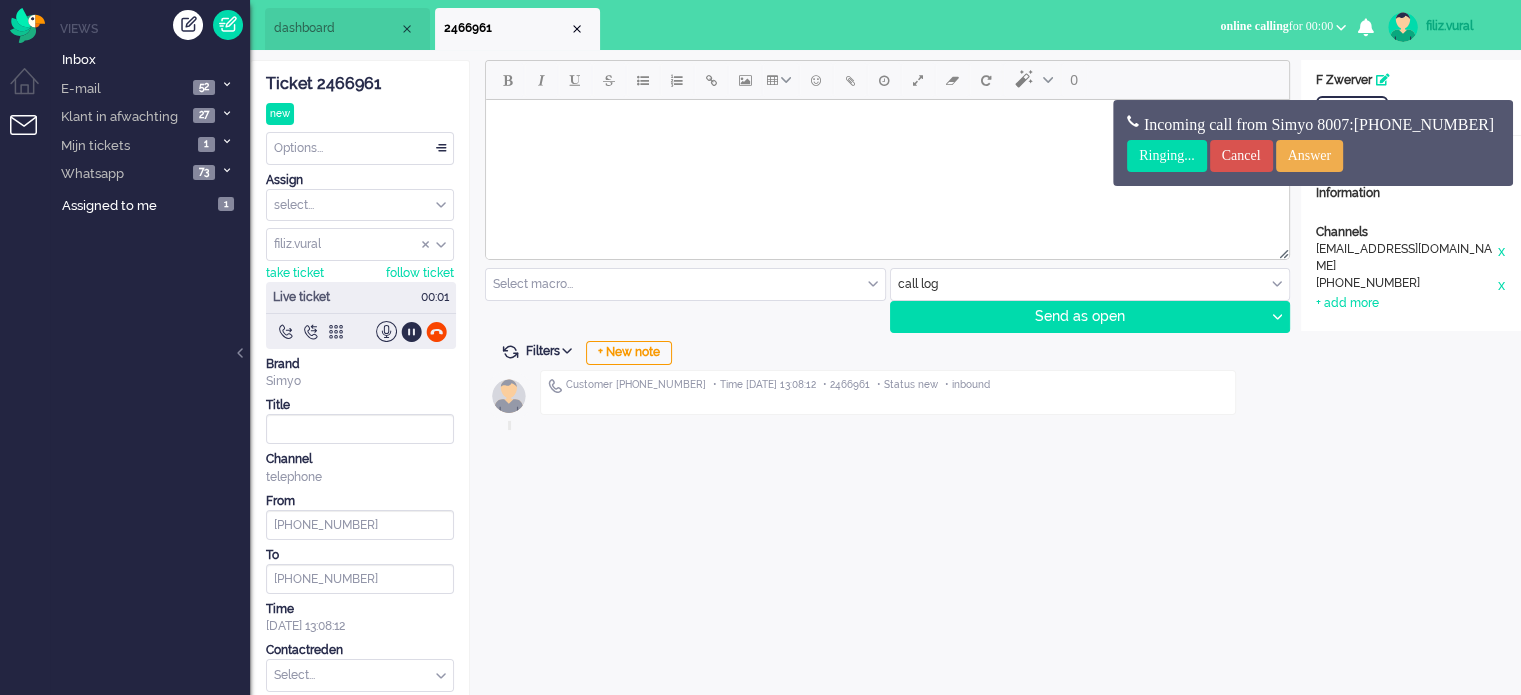 scroll, scrollTop: 0, scrollLeft: 0, axis: both 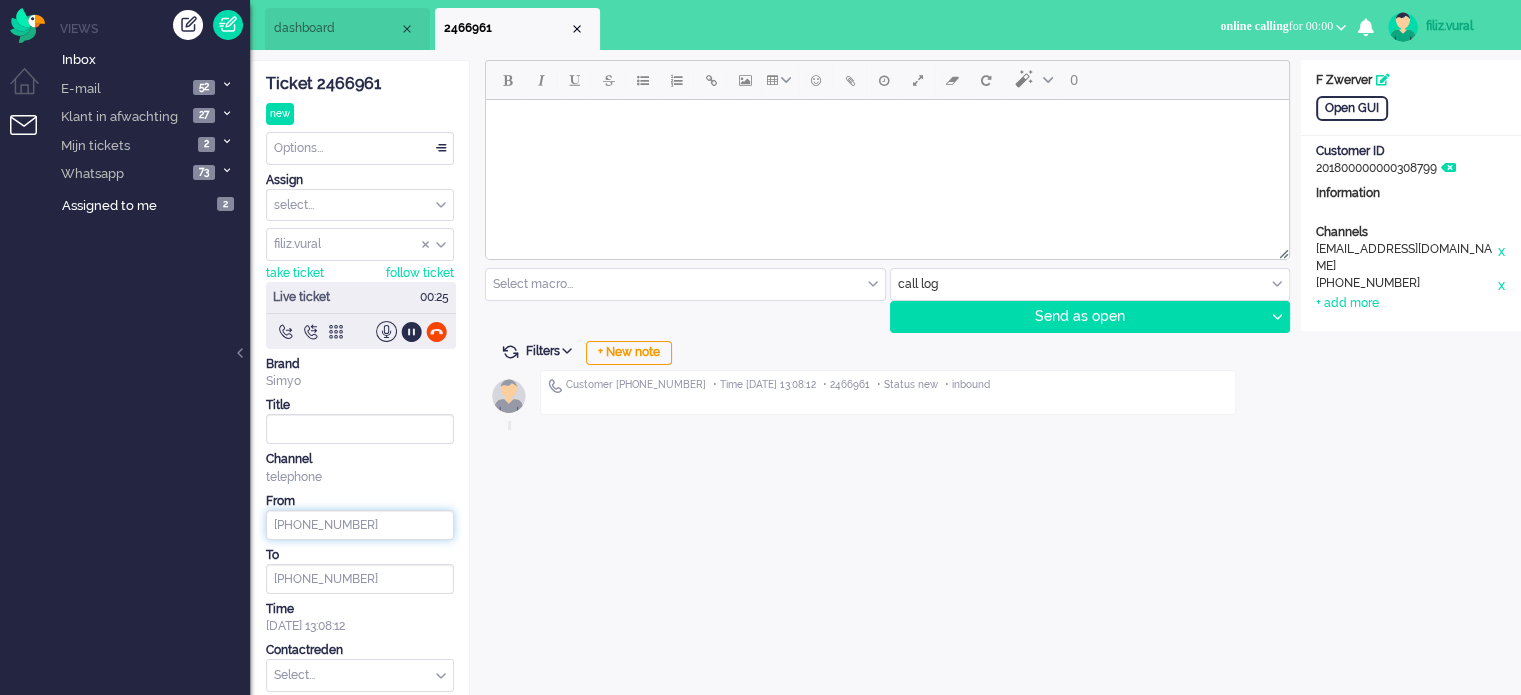 drag, startPoint x: 392, startPoint y: 532, endPoint x: 281, endPoint y: 527, distance: 111.11256 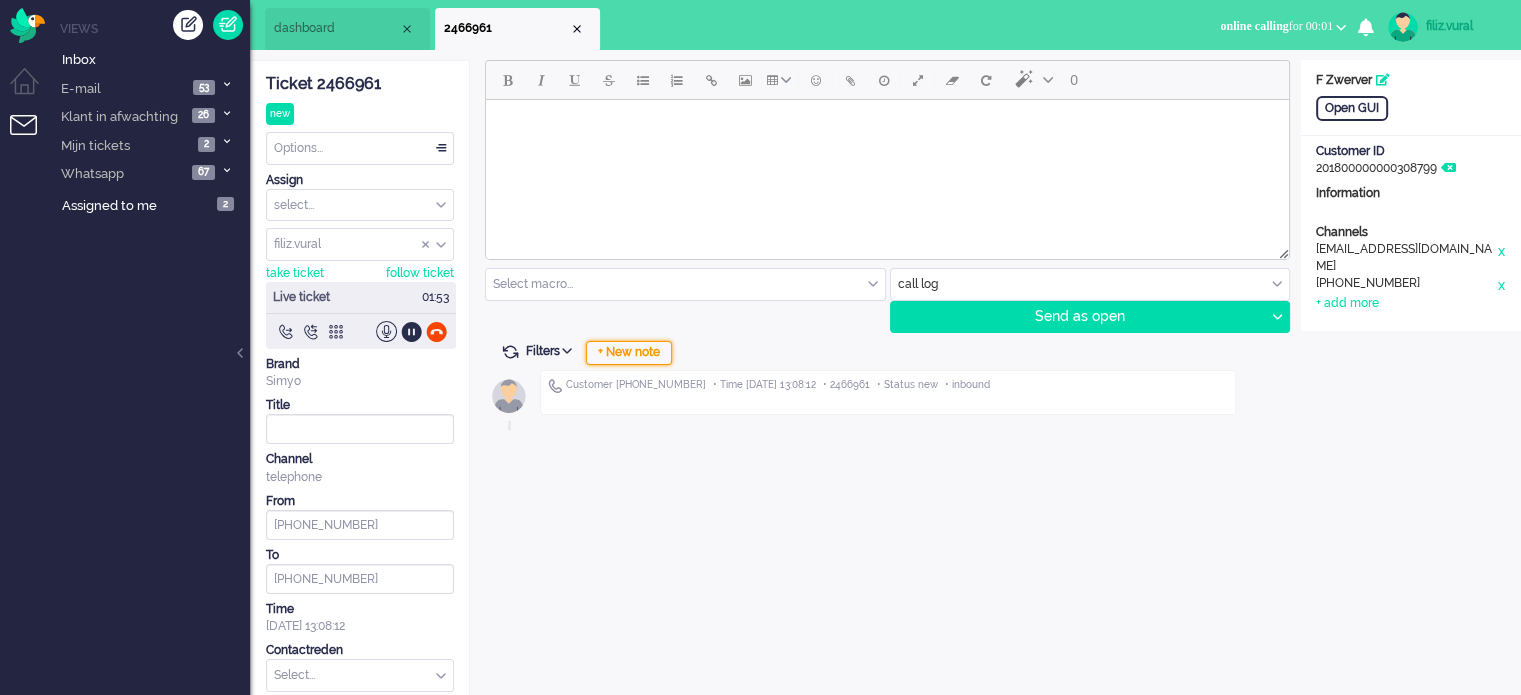 click on "+ New note" at bounding box center (629, 353) 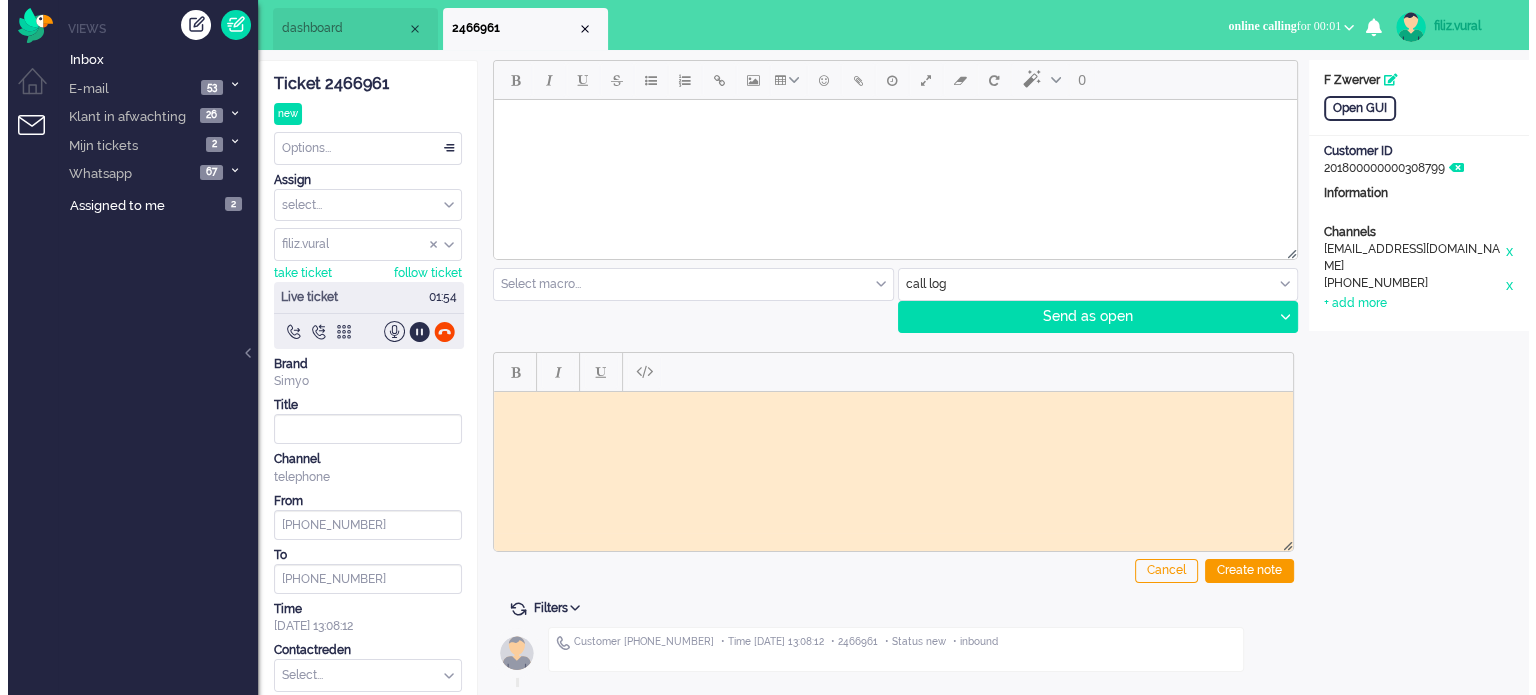 scroll, scrollTop: 0, scrollLeft: 0, axis: both 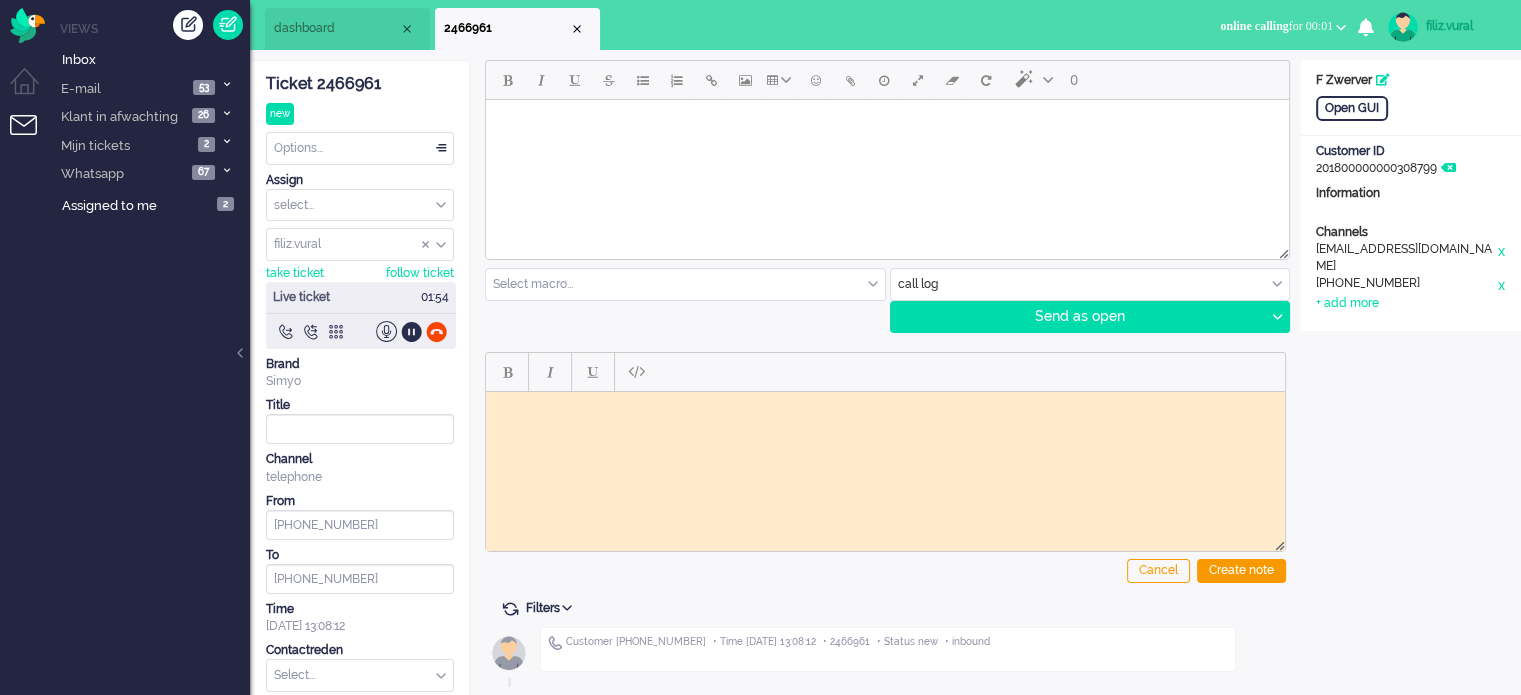 click on "Ticket 2466961" 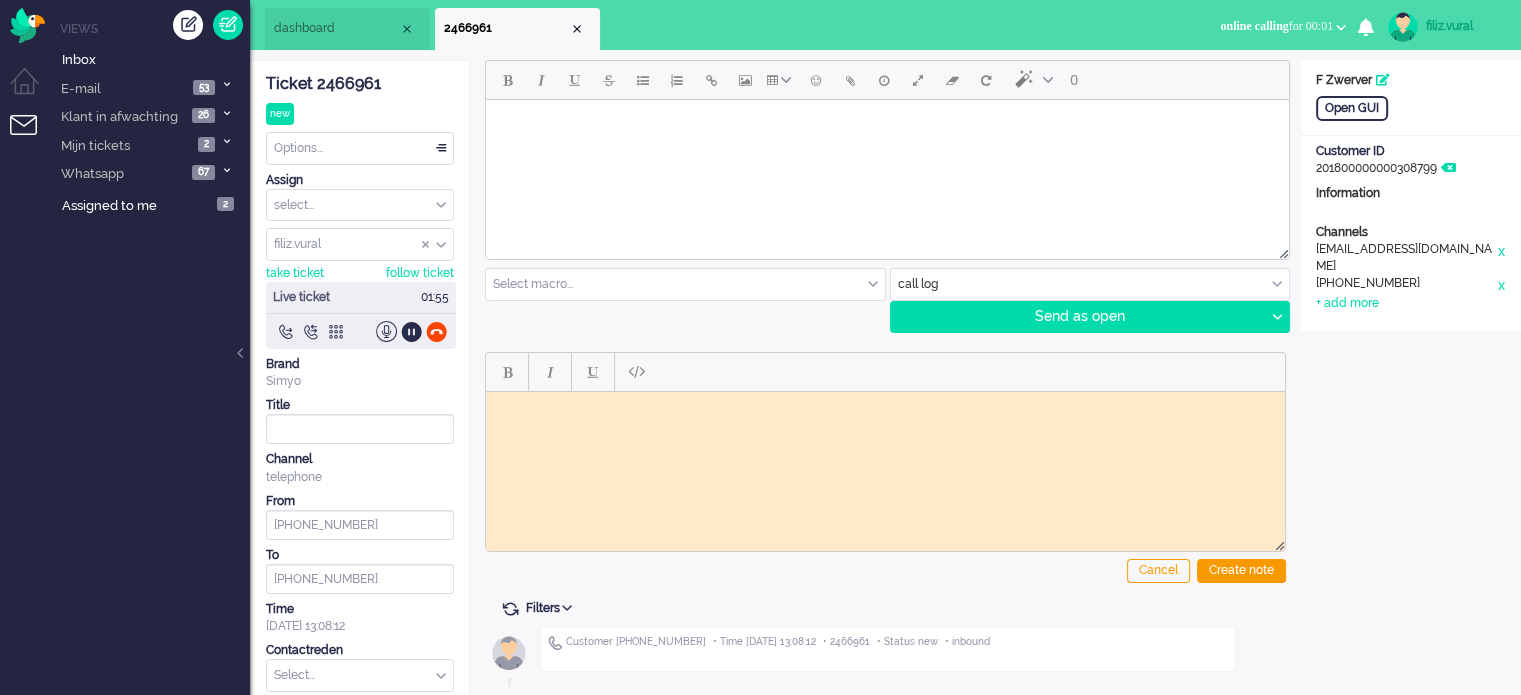 click at bounding box center [885, 406] 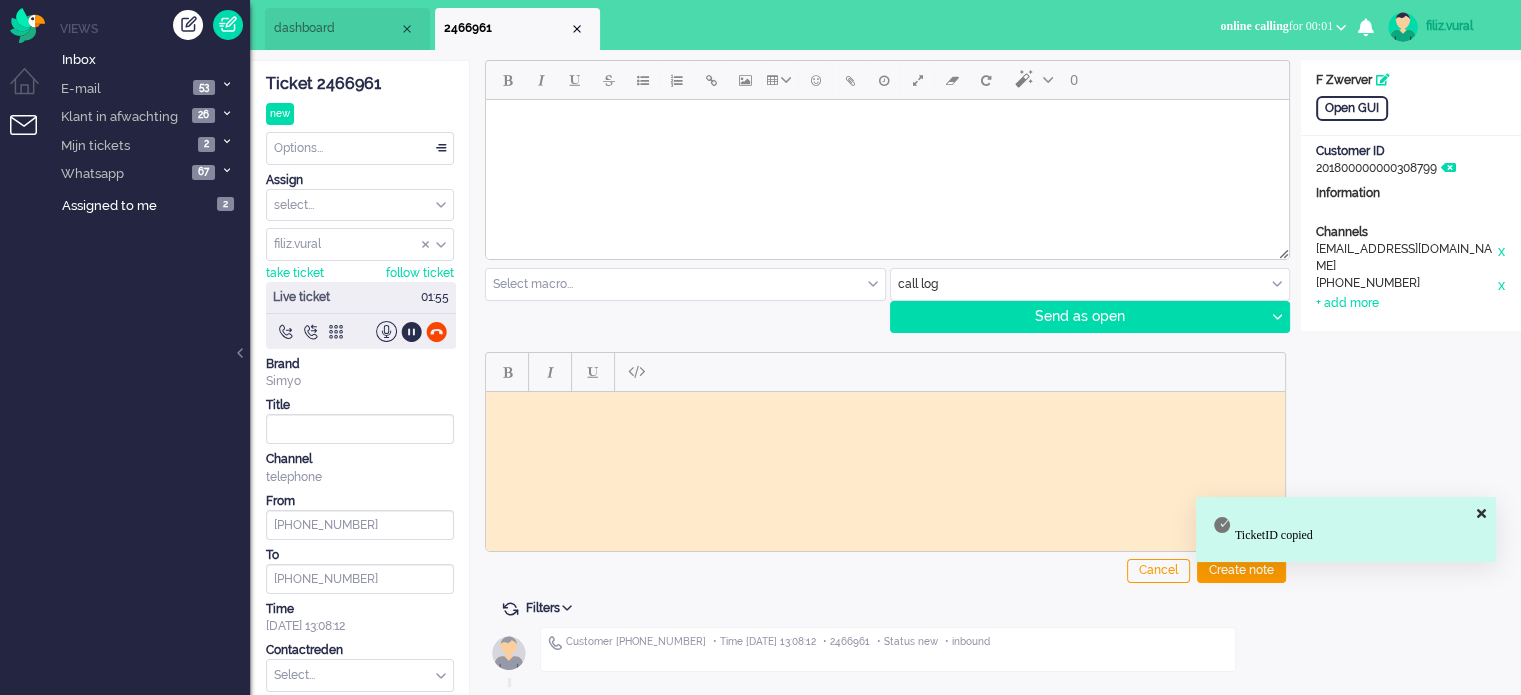 paste 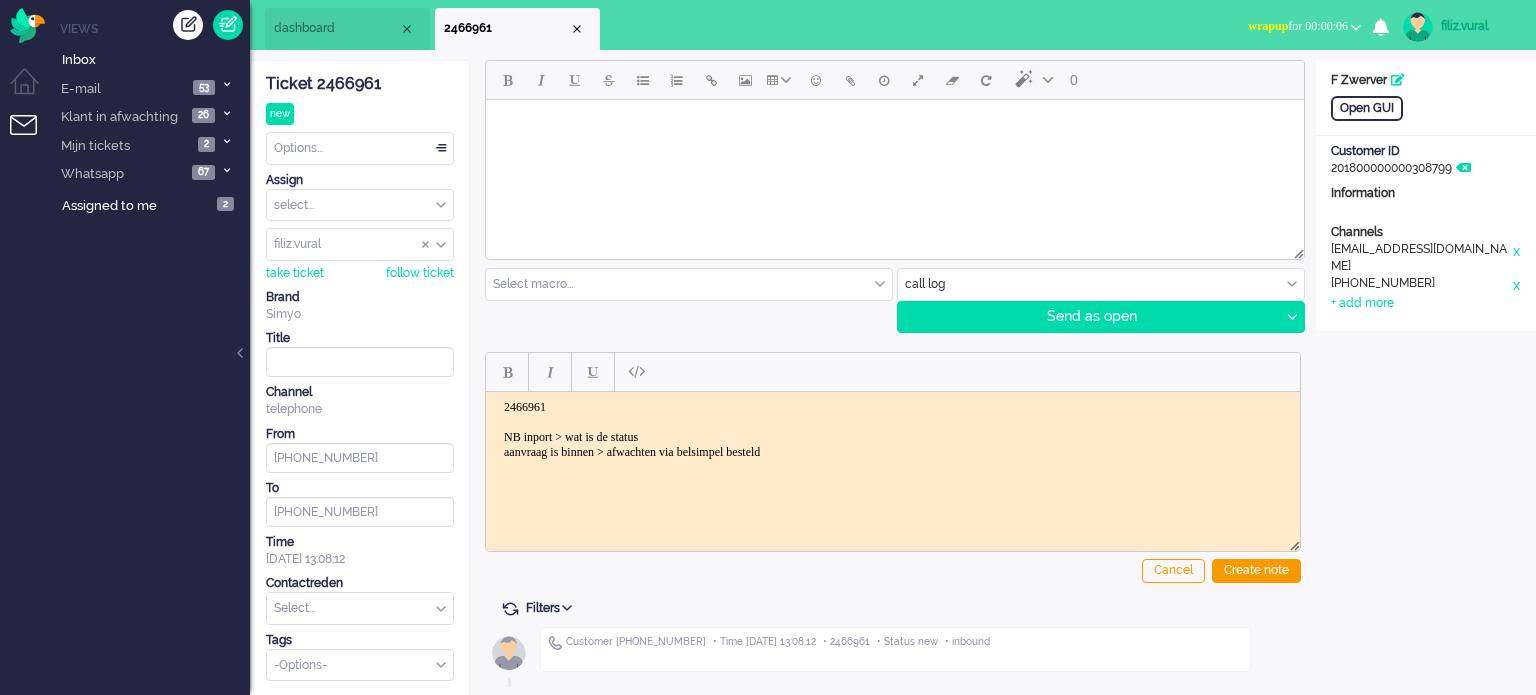 click on "2466961 NB inport > wat is de status aanvraag is binnen > afwachten via belsimpel besteld" at bounding box center [893, 429] 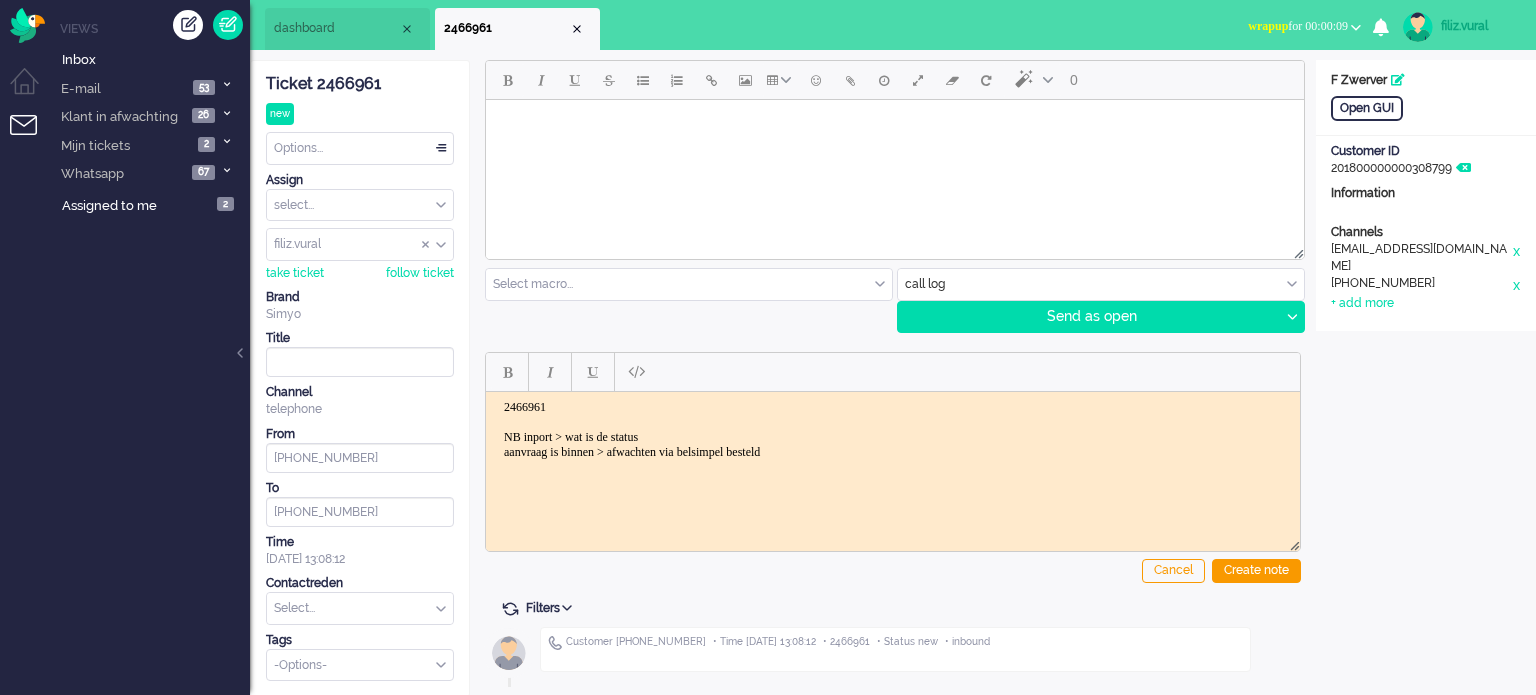 click on "2466961 NB inport > wat is de status aanvraag is binnen > afwachten via belsimpel besteld" at bounding box center (893, 429) 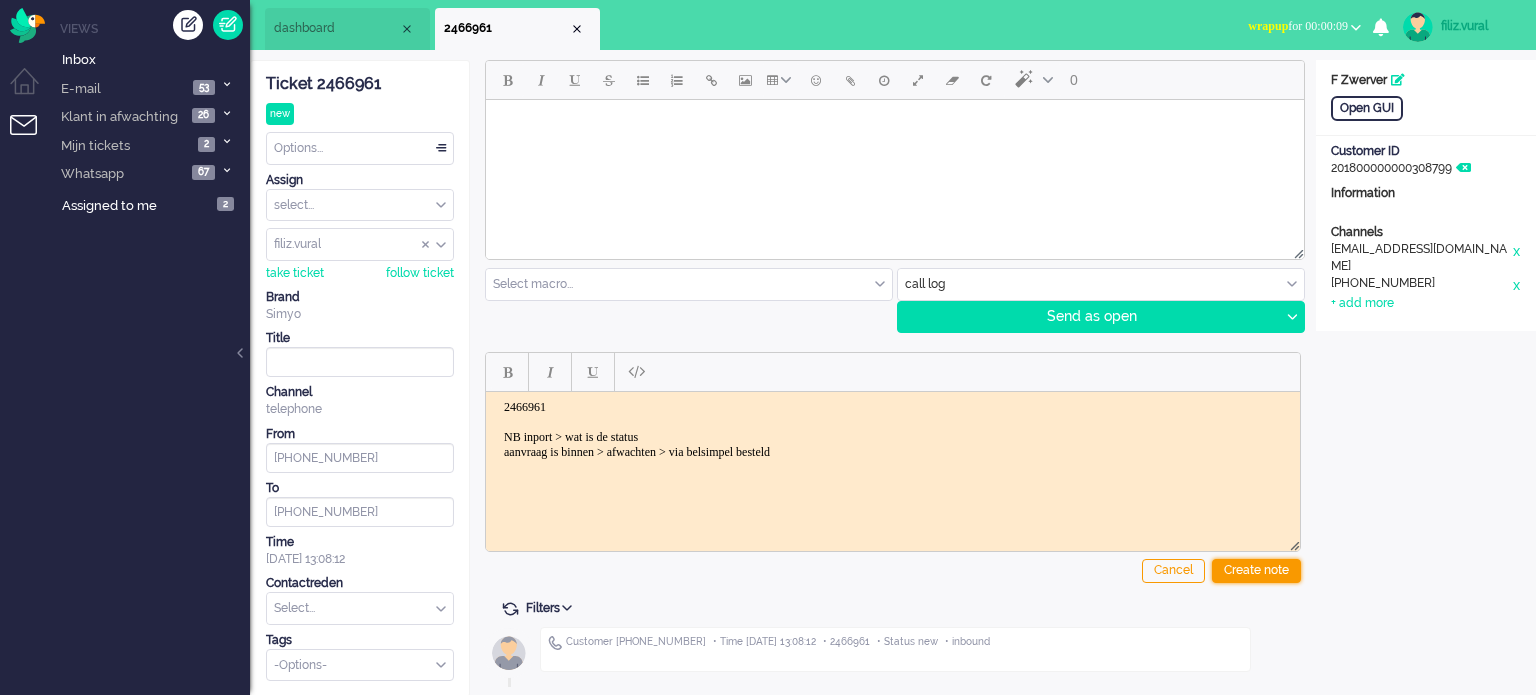 click on "Create note" at bounding box center (1256, 571) 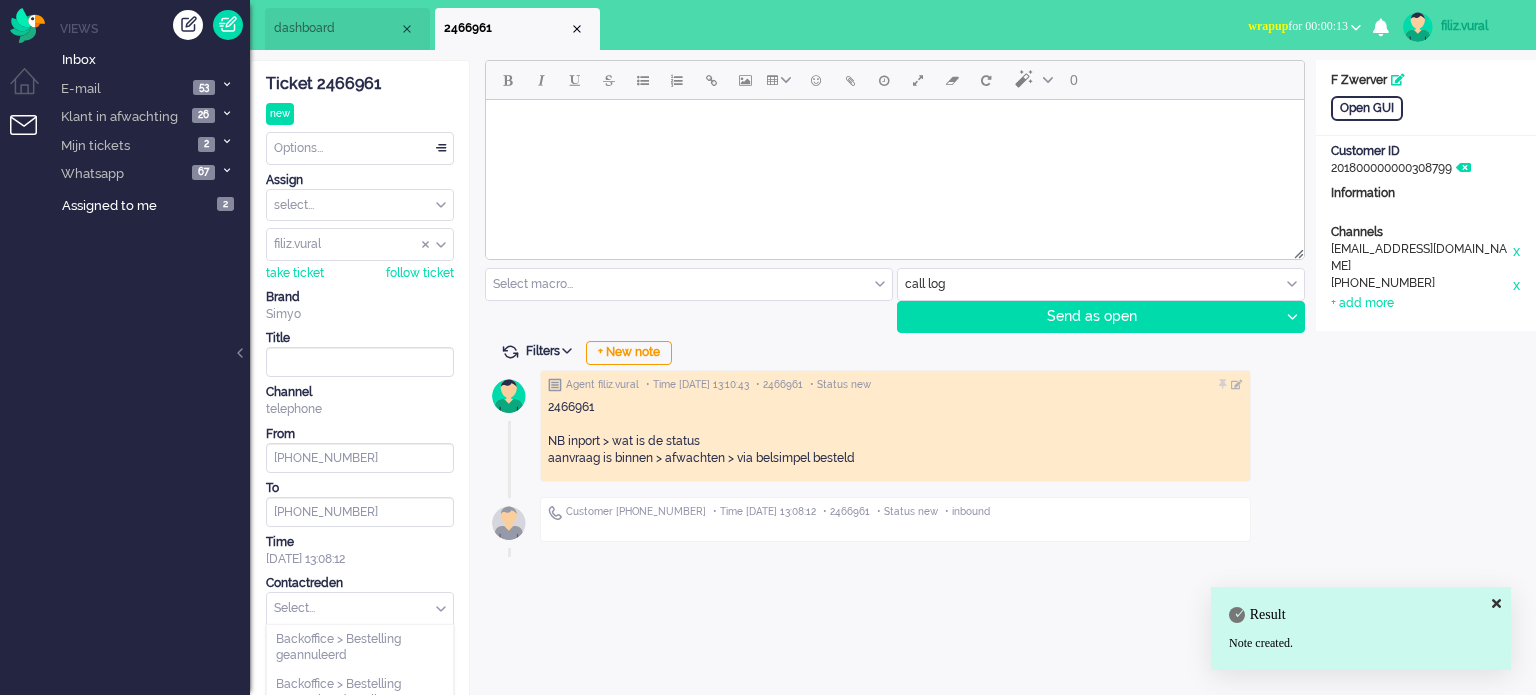 drag, startPoint x: 408, startPoint y: 596, endPoint x: 406, endPoint y: 584, distance: 12.165525 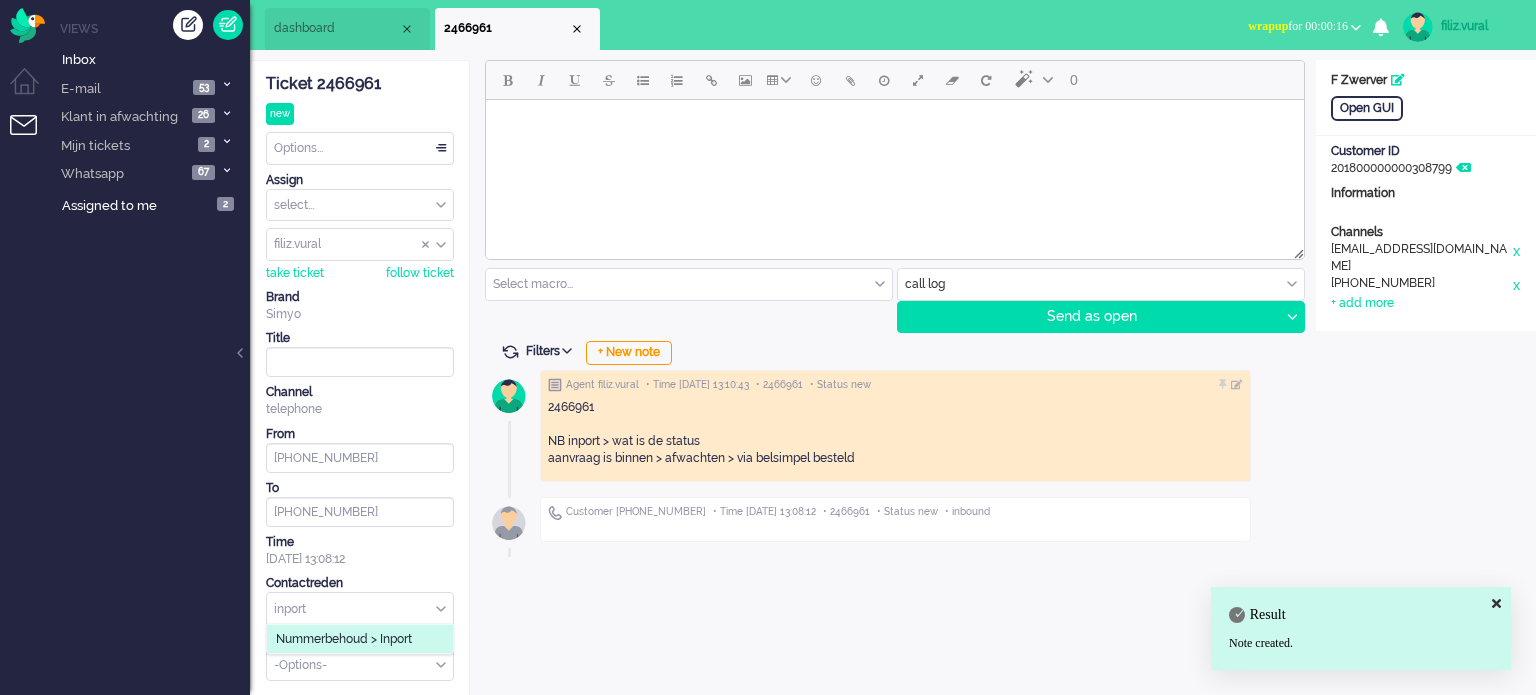 type on "inport" 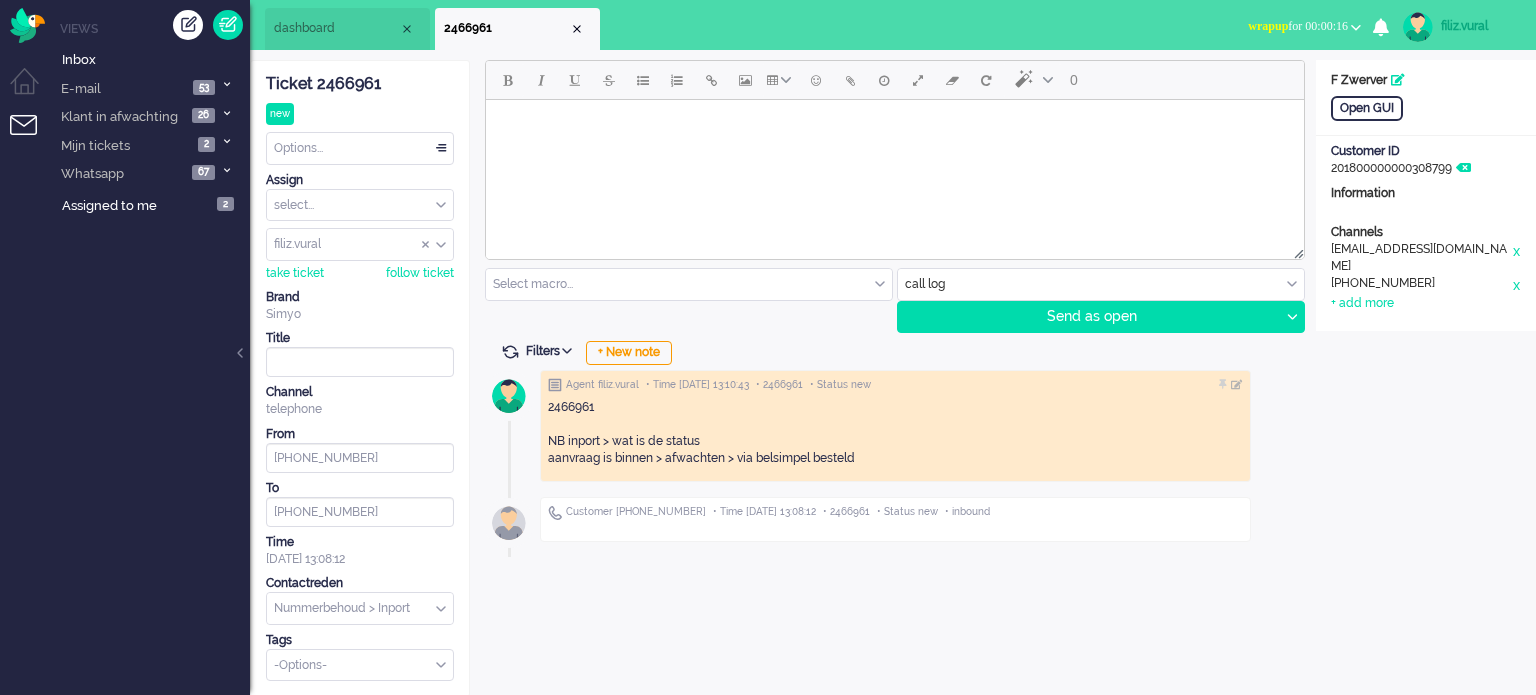 click on "Options..." at bounding box center [360, 148] 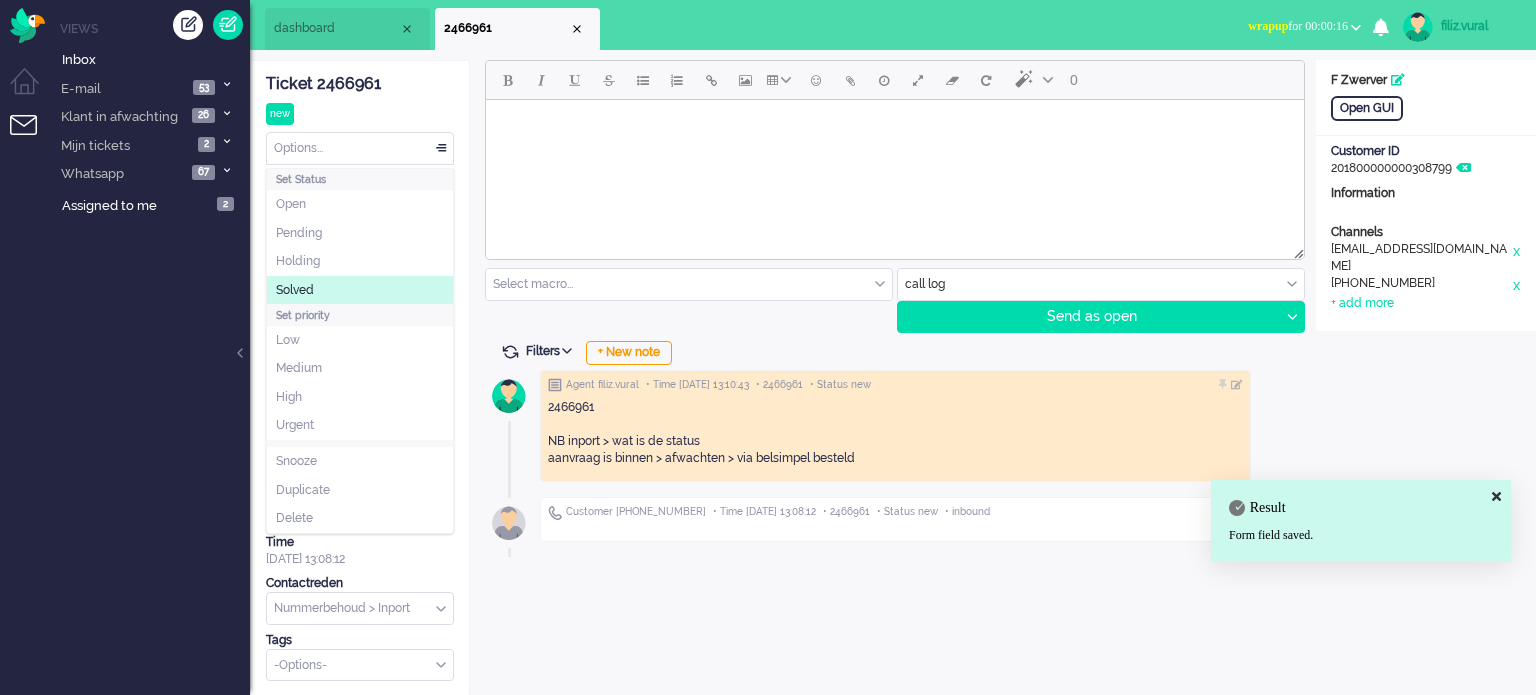 click on "Solved" 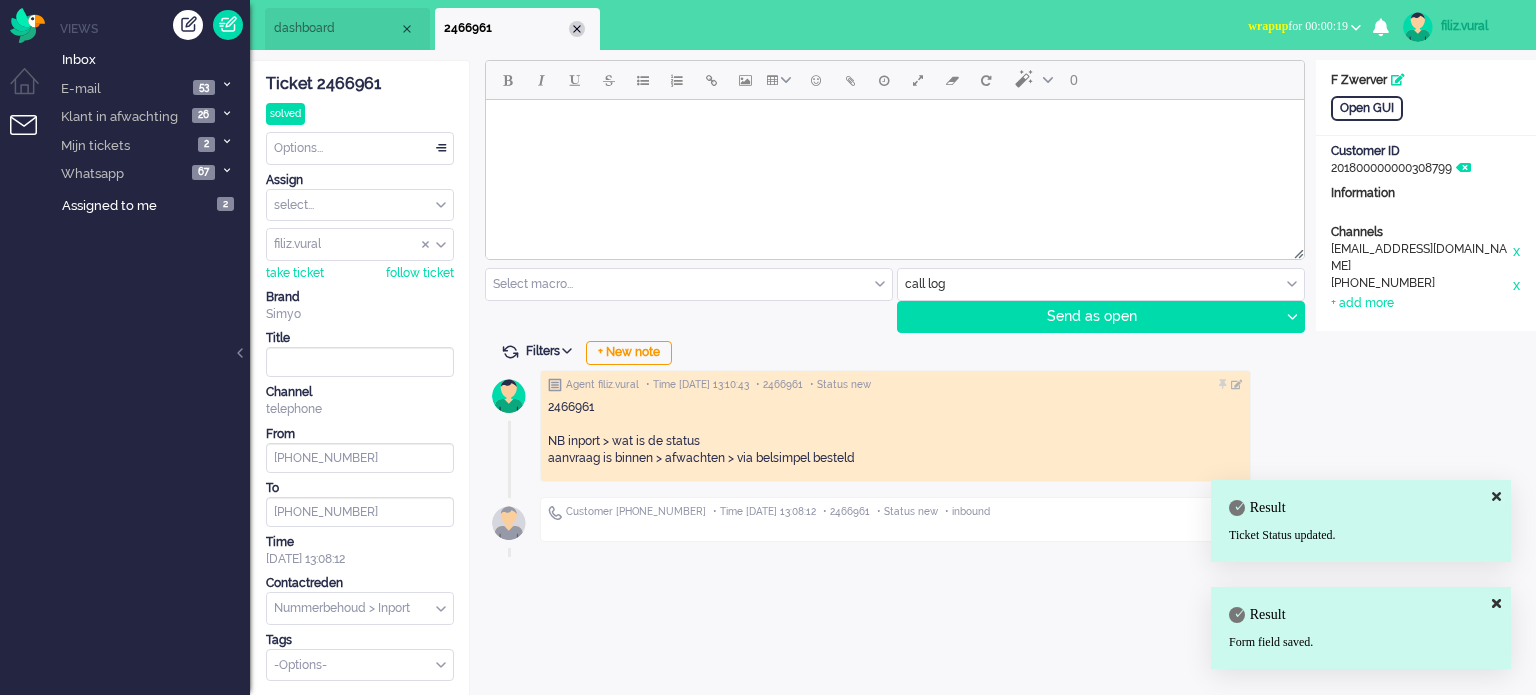 click at bounding box center [577, 29] 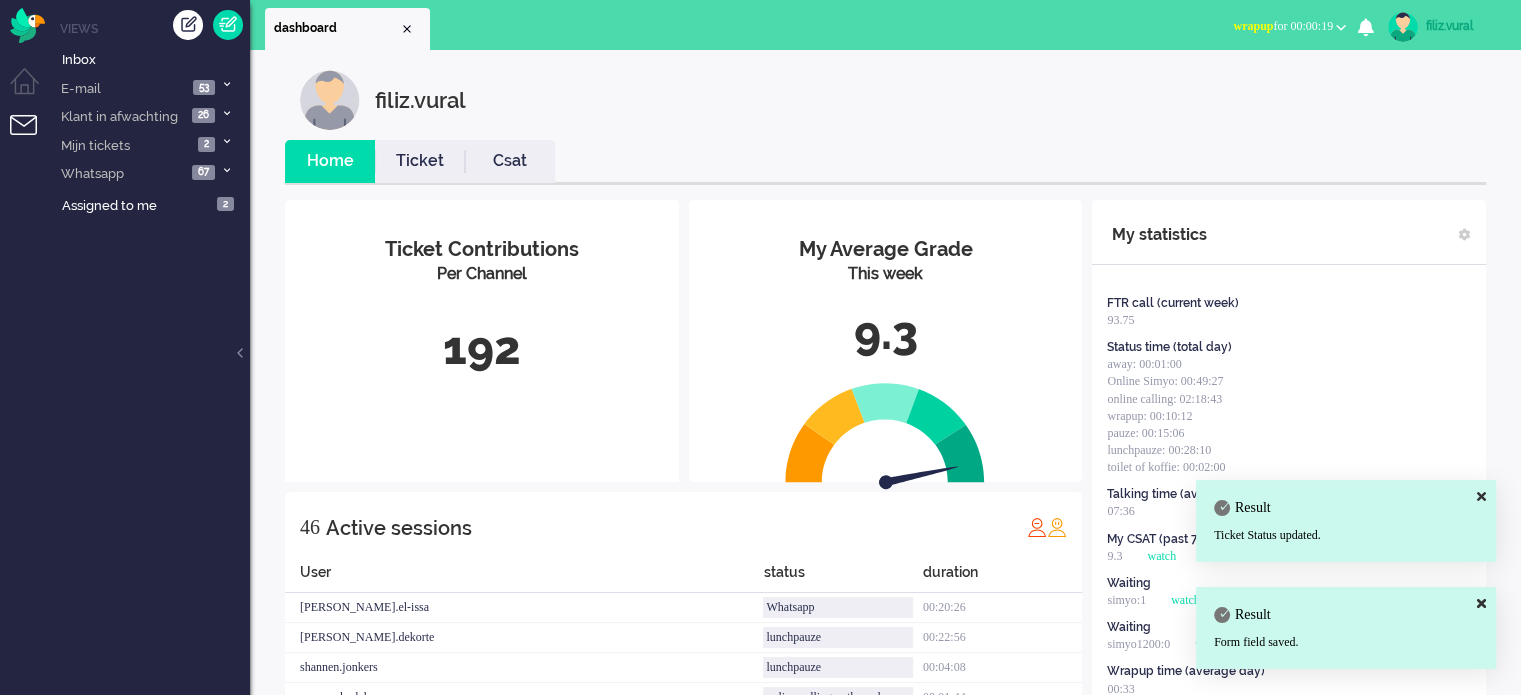 click on "wrapup  for 00:00:19" at bounding box center [1283, 26] 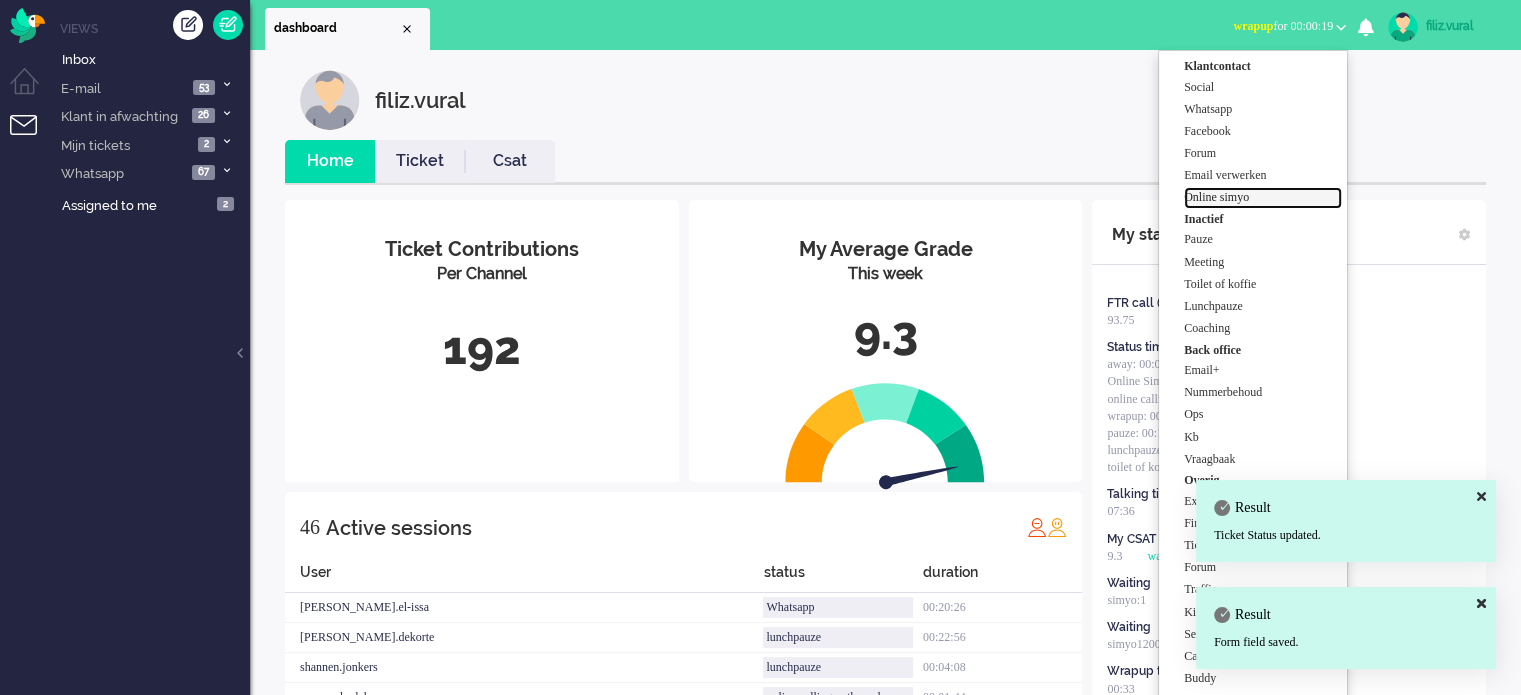 click on "Online simyo" at bounding box center [1263, 197] 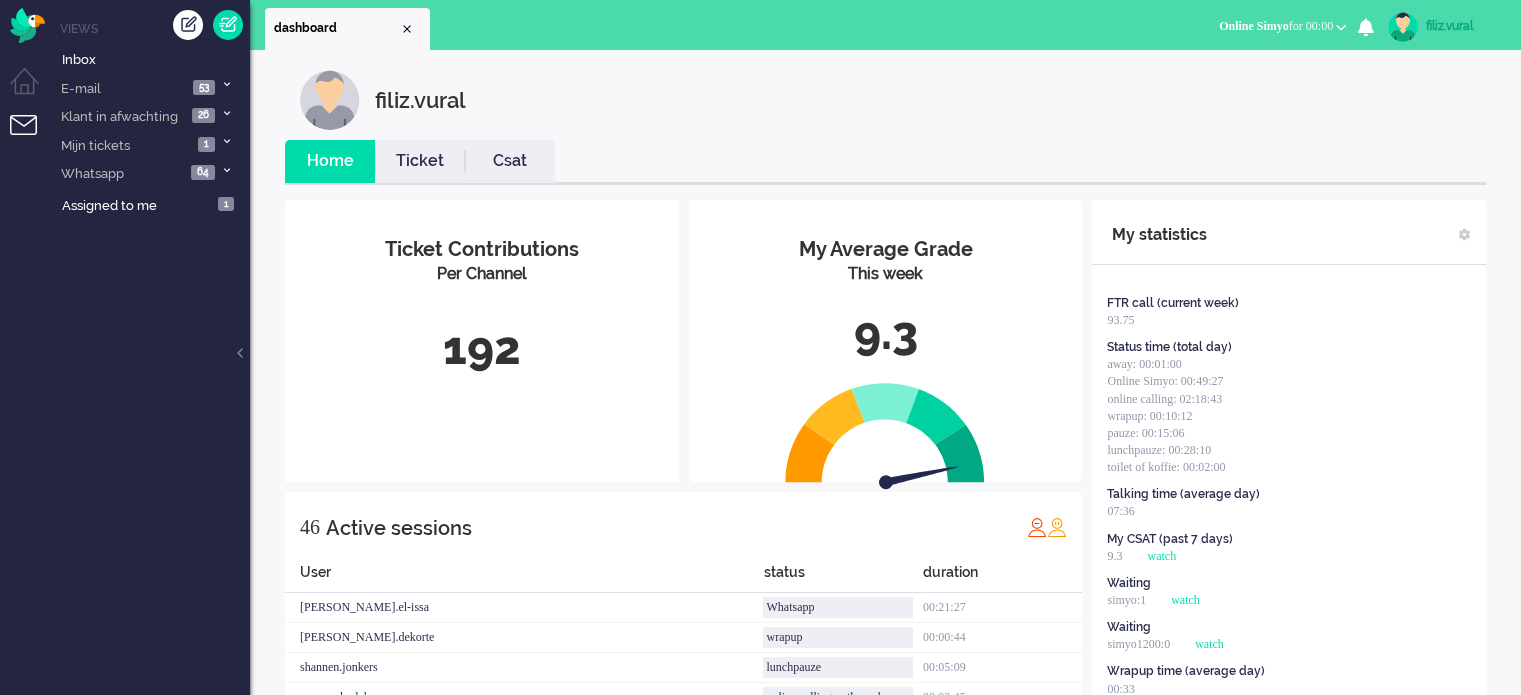click on "Csat" at bounding box center [510, 161] 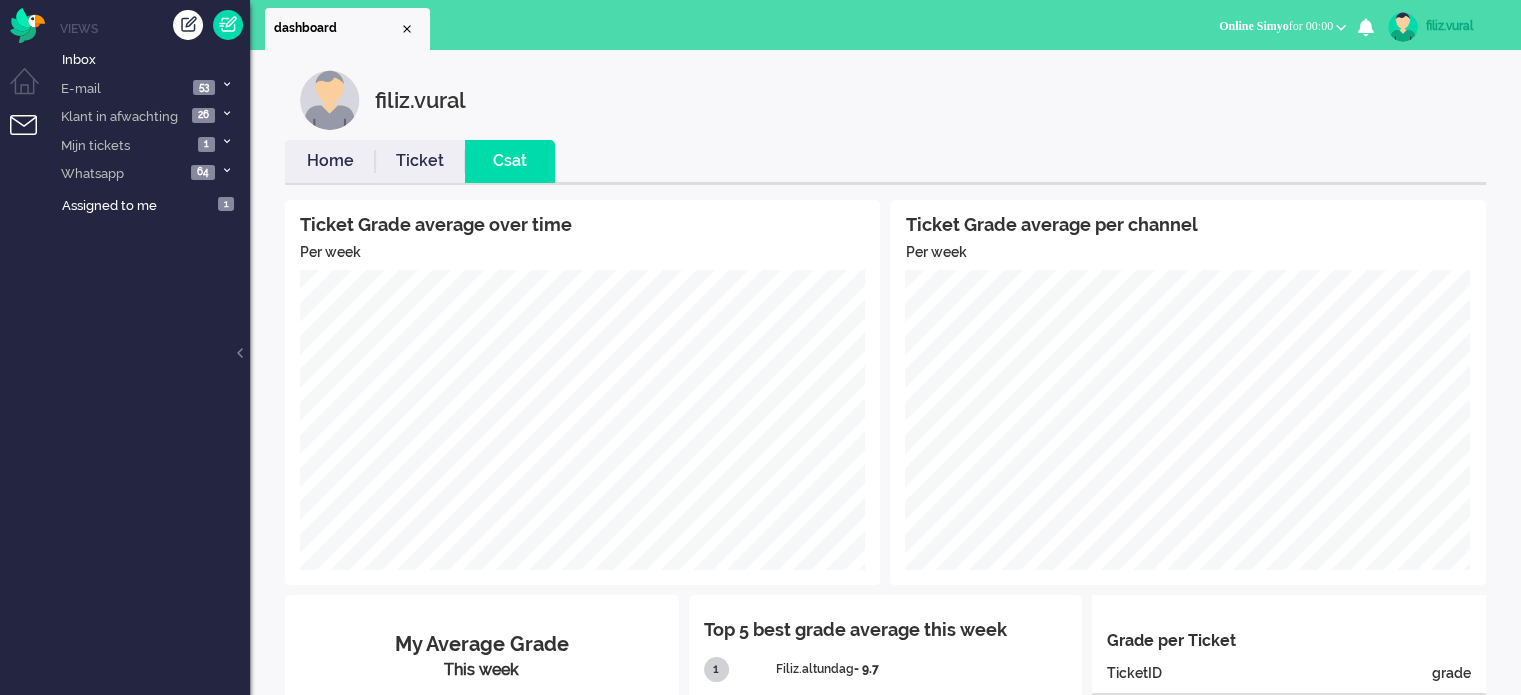 click on "Home" at bounding box center (330, 161) 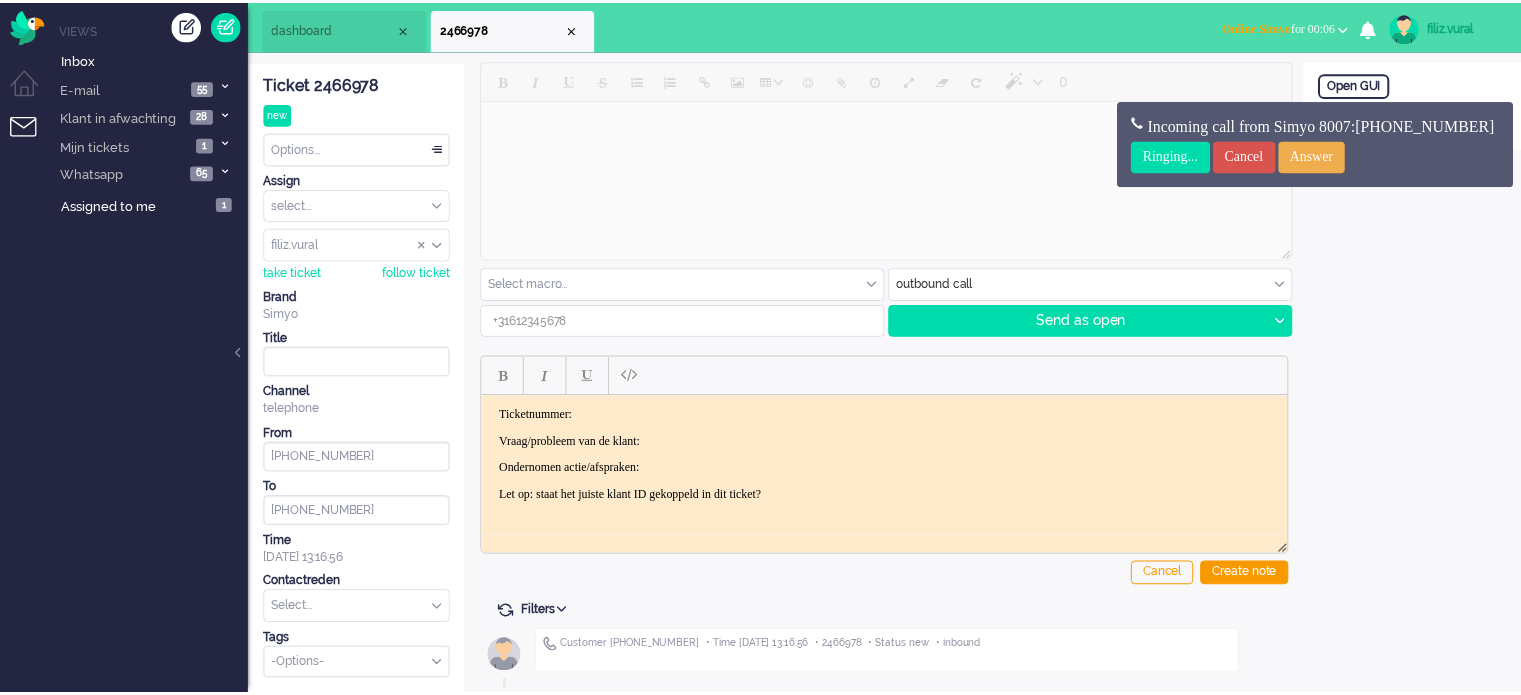 scroll, scrollTop: 0, scrollLeft: 0, axis: both 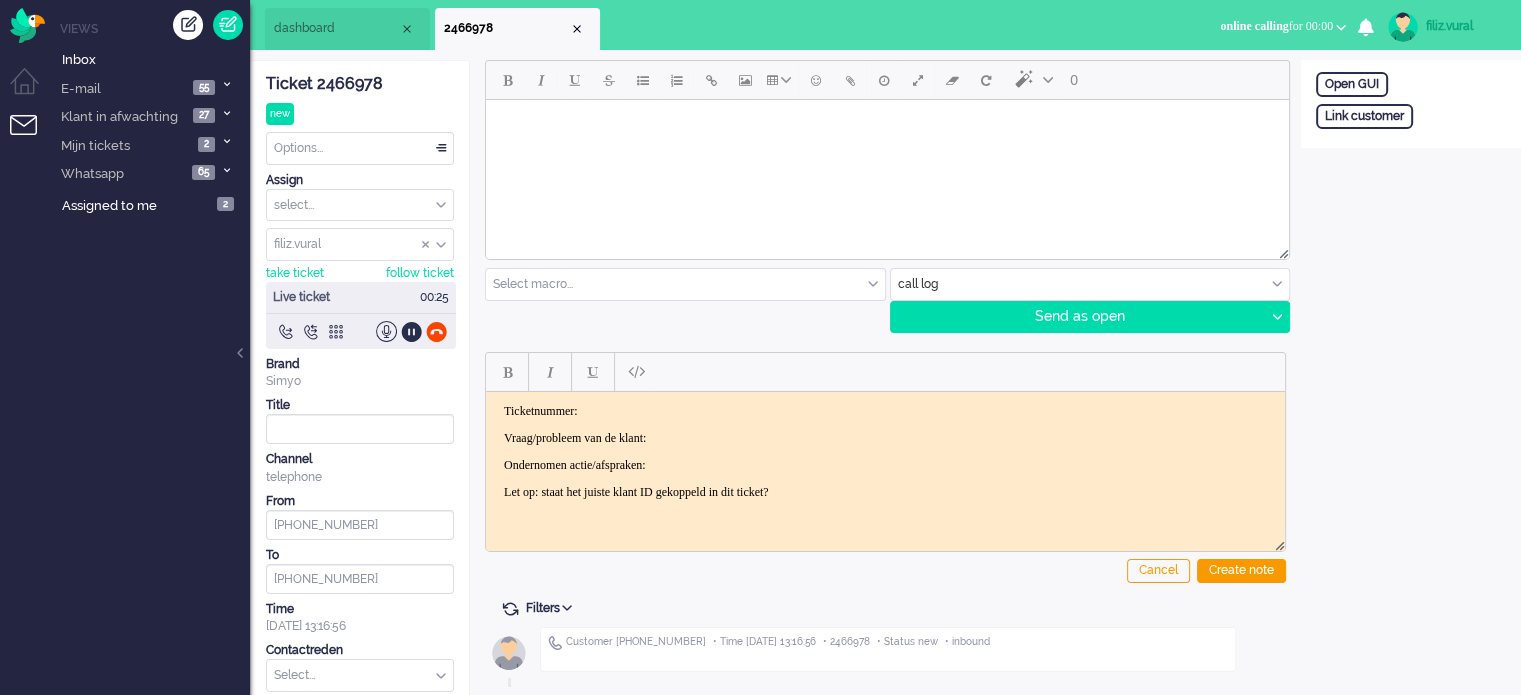 click on "Ticket 2466978" 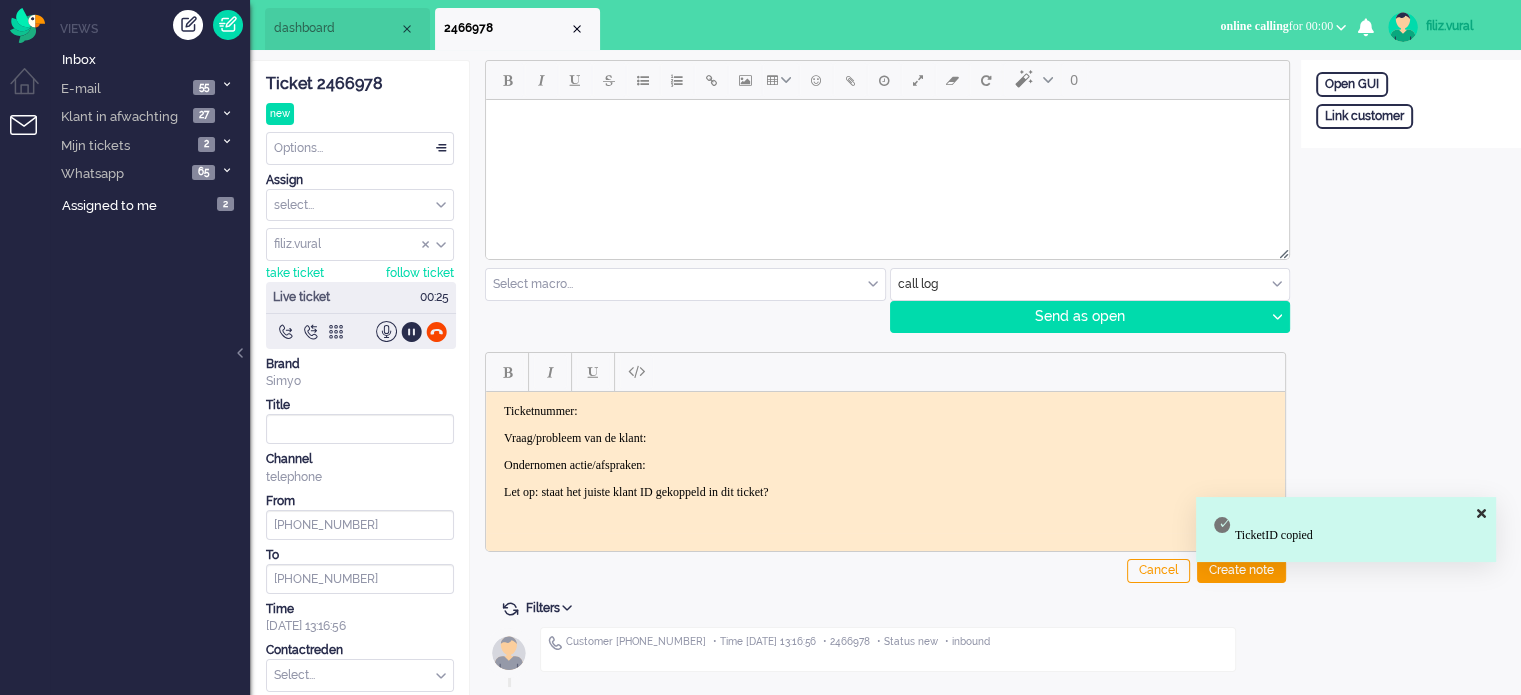 click on "Ticketnummer: Vraag/probleem van de klant: Ondernomen actie/afspraken:  Let op: staat het juiste klant ID gekoppeld in dit ticket?" at bounding box center [885, 451] 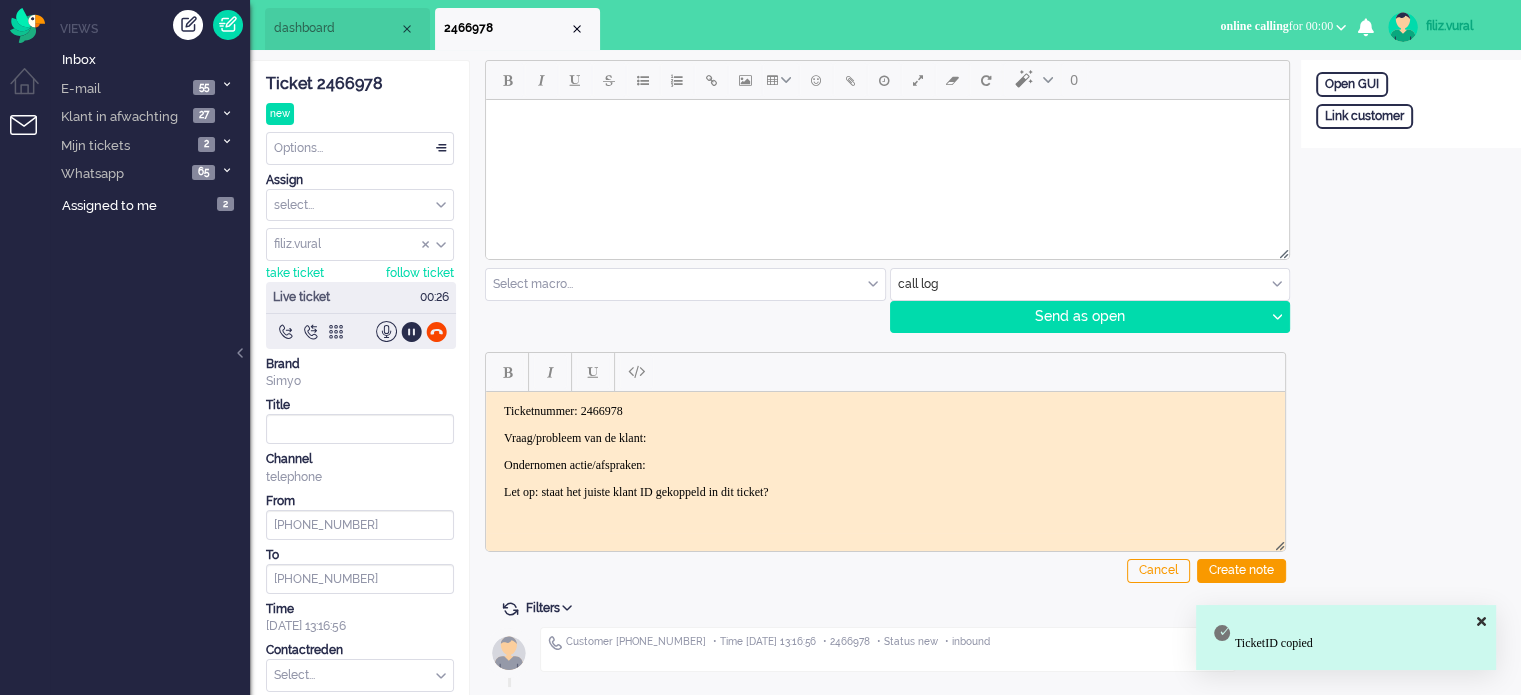 click on "Vraag/probleem van de klant:" at bounding box center [885, 437] 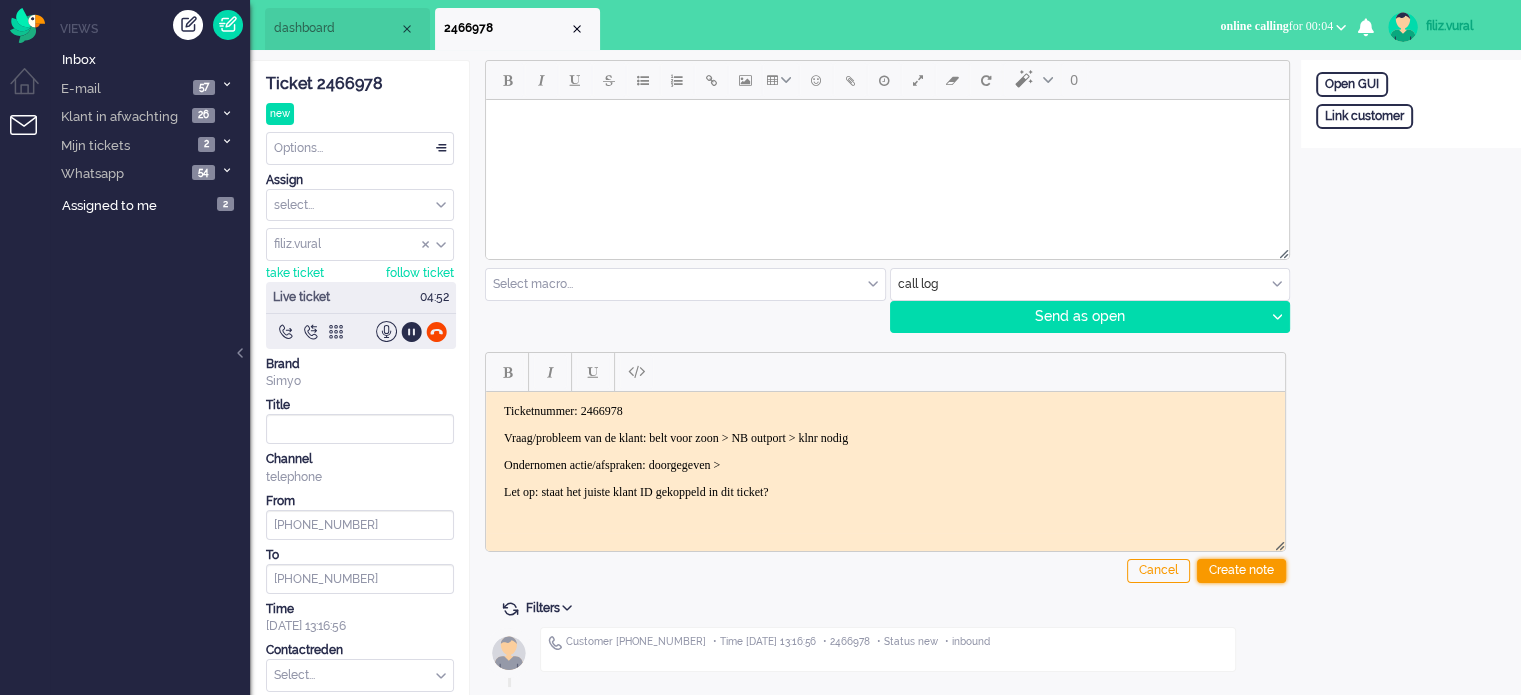 click on "Create note" at bounding box center [1241, 571] 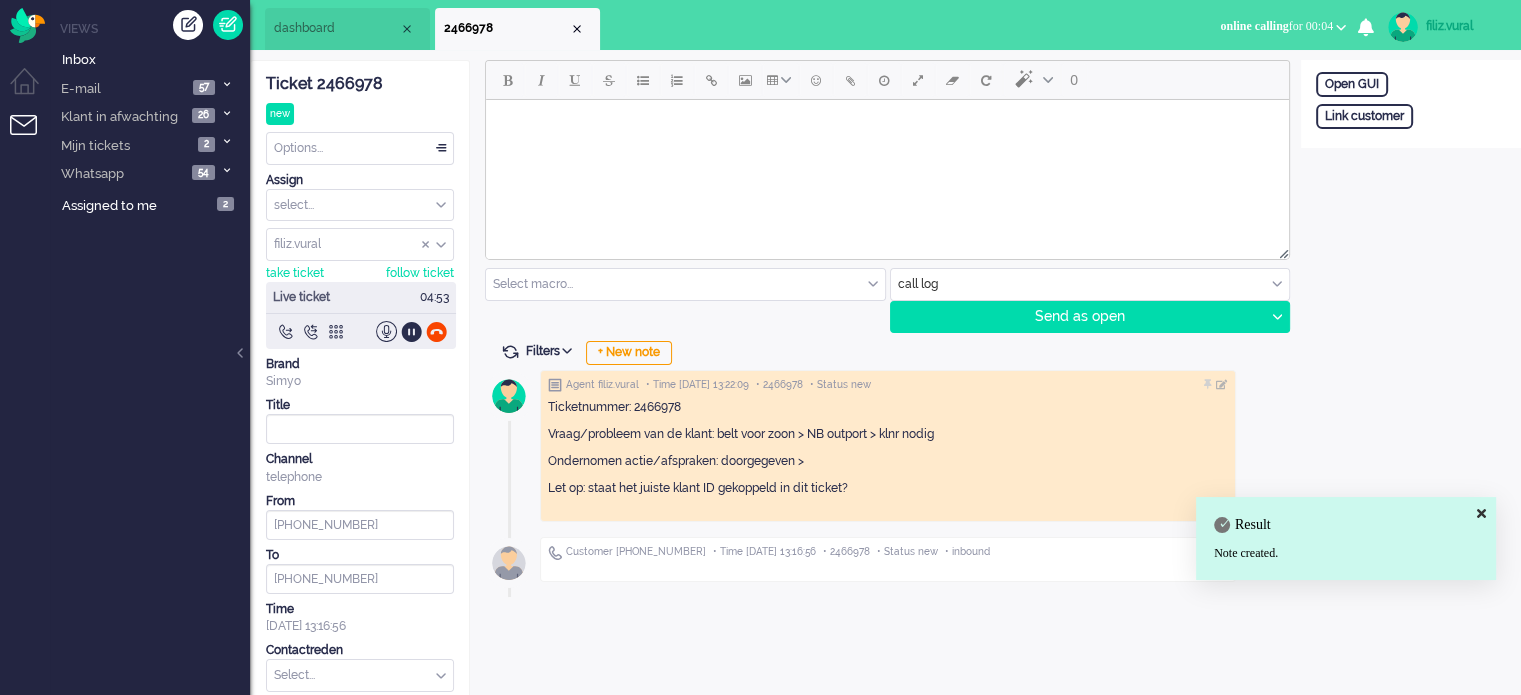 scroll, scrollTop: 66, scrollLeft: 0, axis: vertical 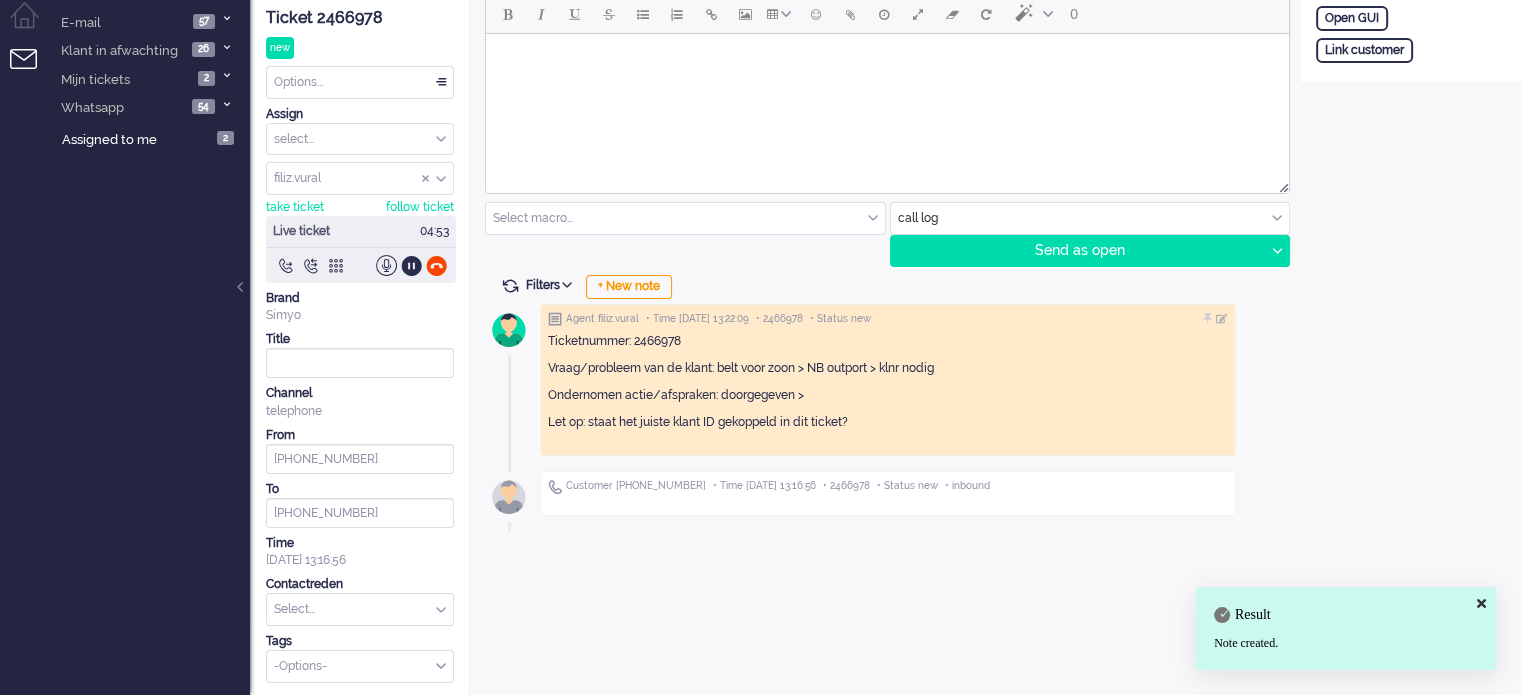 click at bounding box center [360, 609] 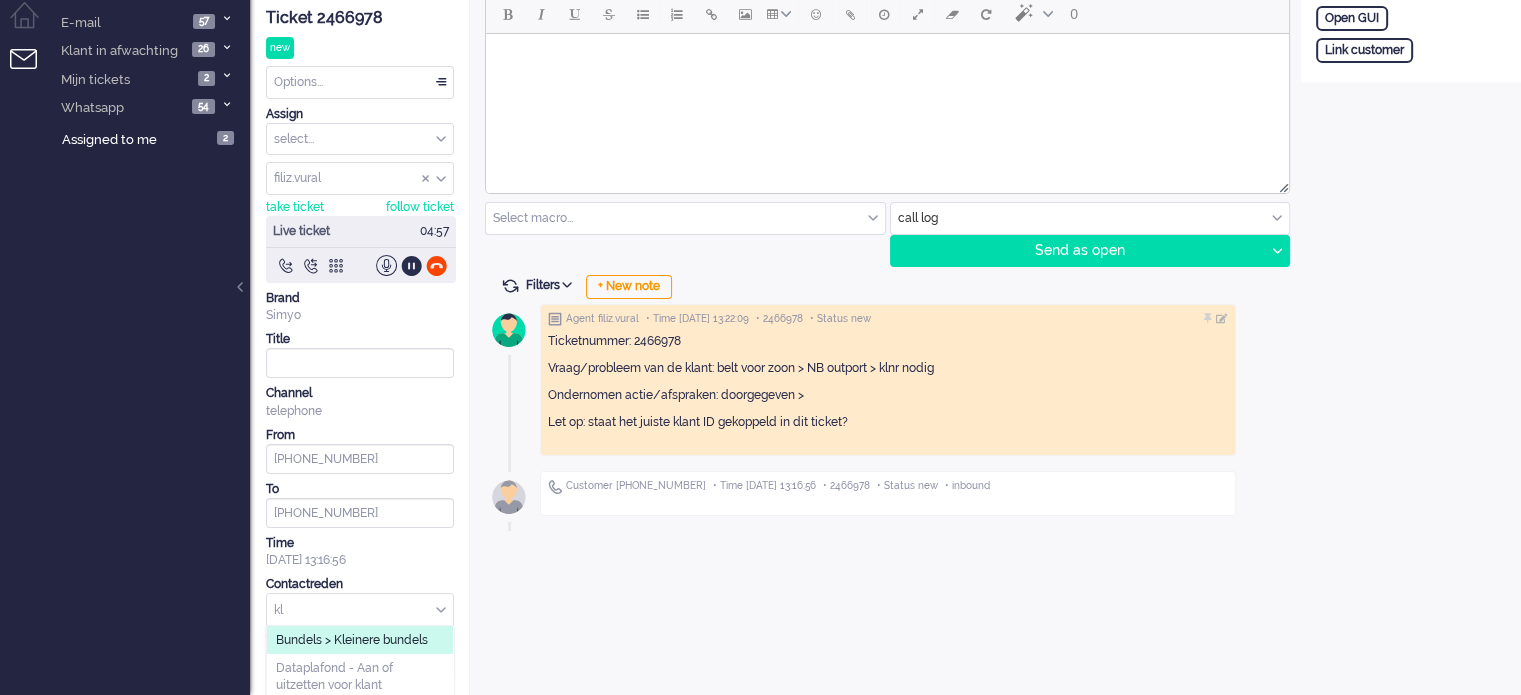 type on "k" 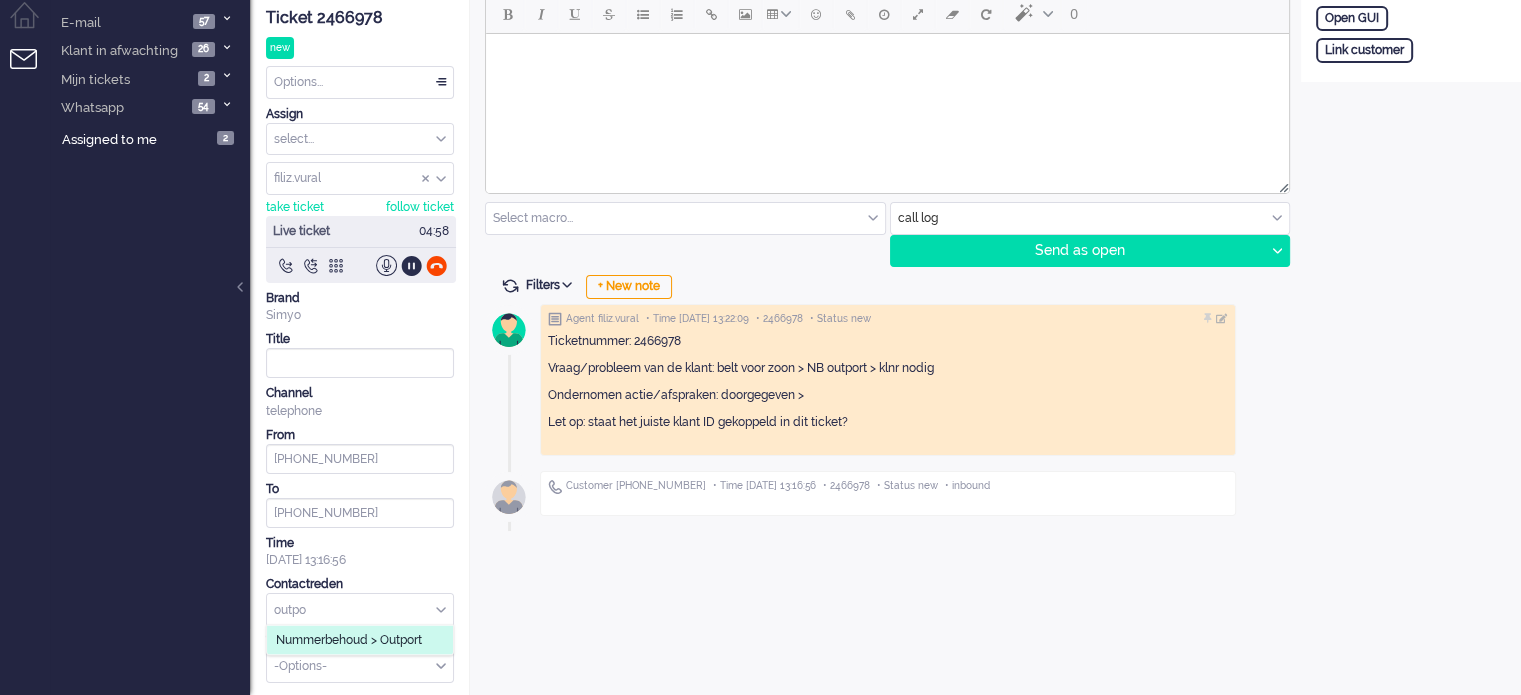 type on "outpo" 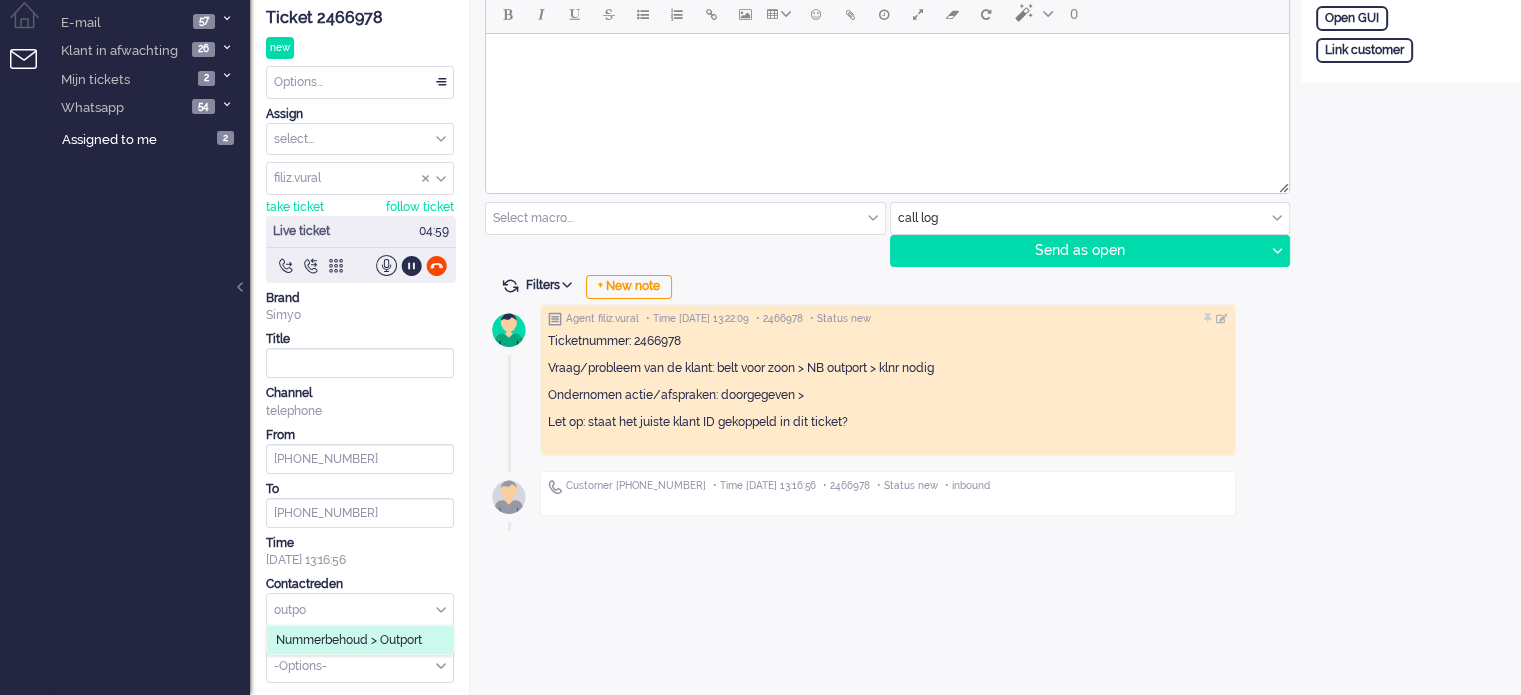 click on "Nummerbehoud > Outport" 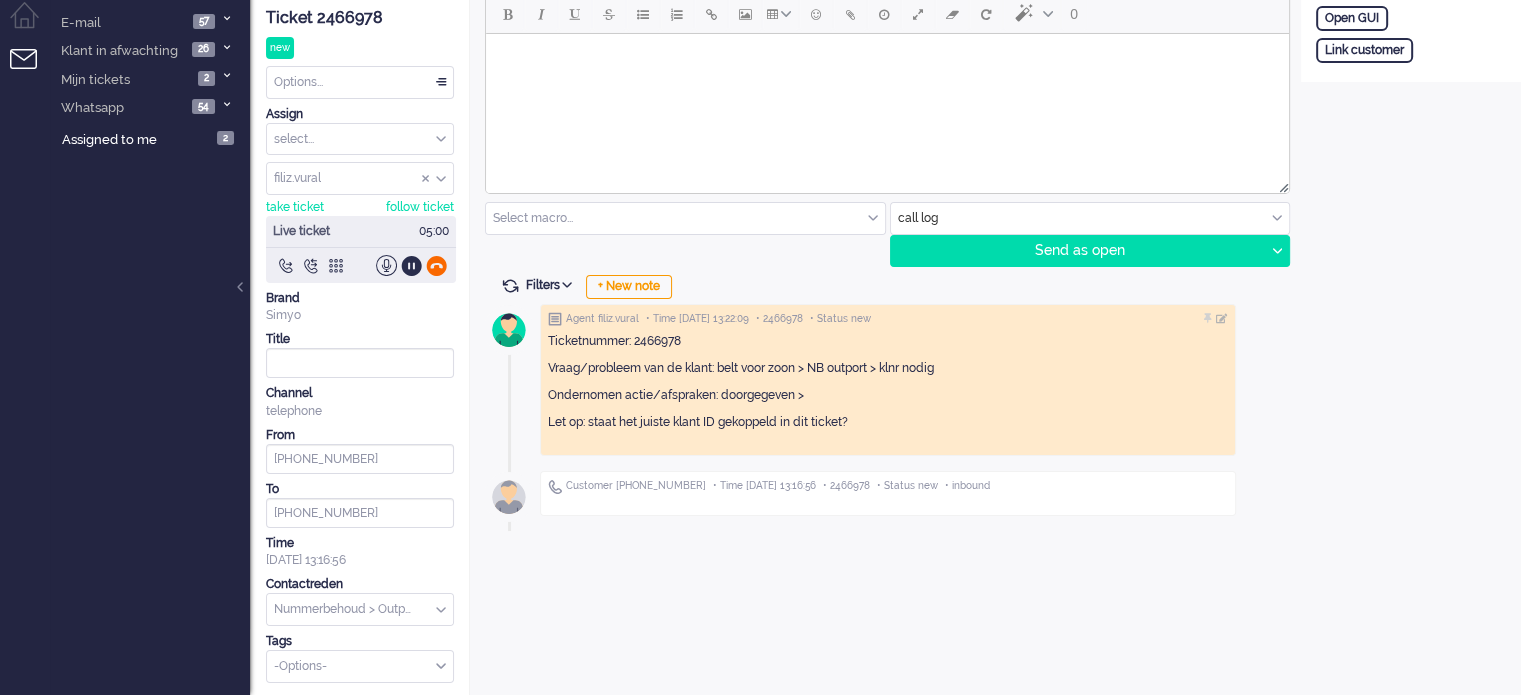 click 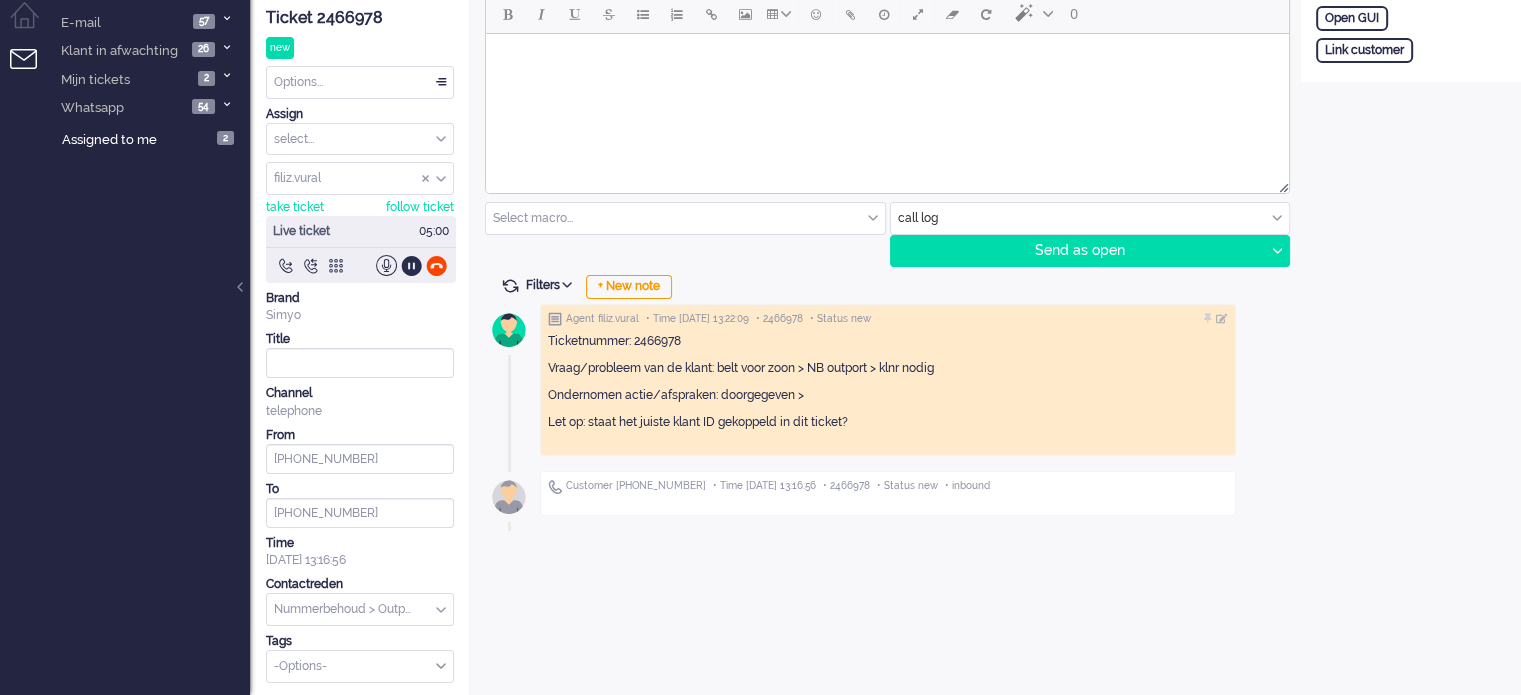 scroll, scrollTop: 0, scrollLeft: 0, axis: both 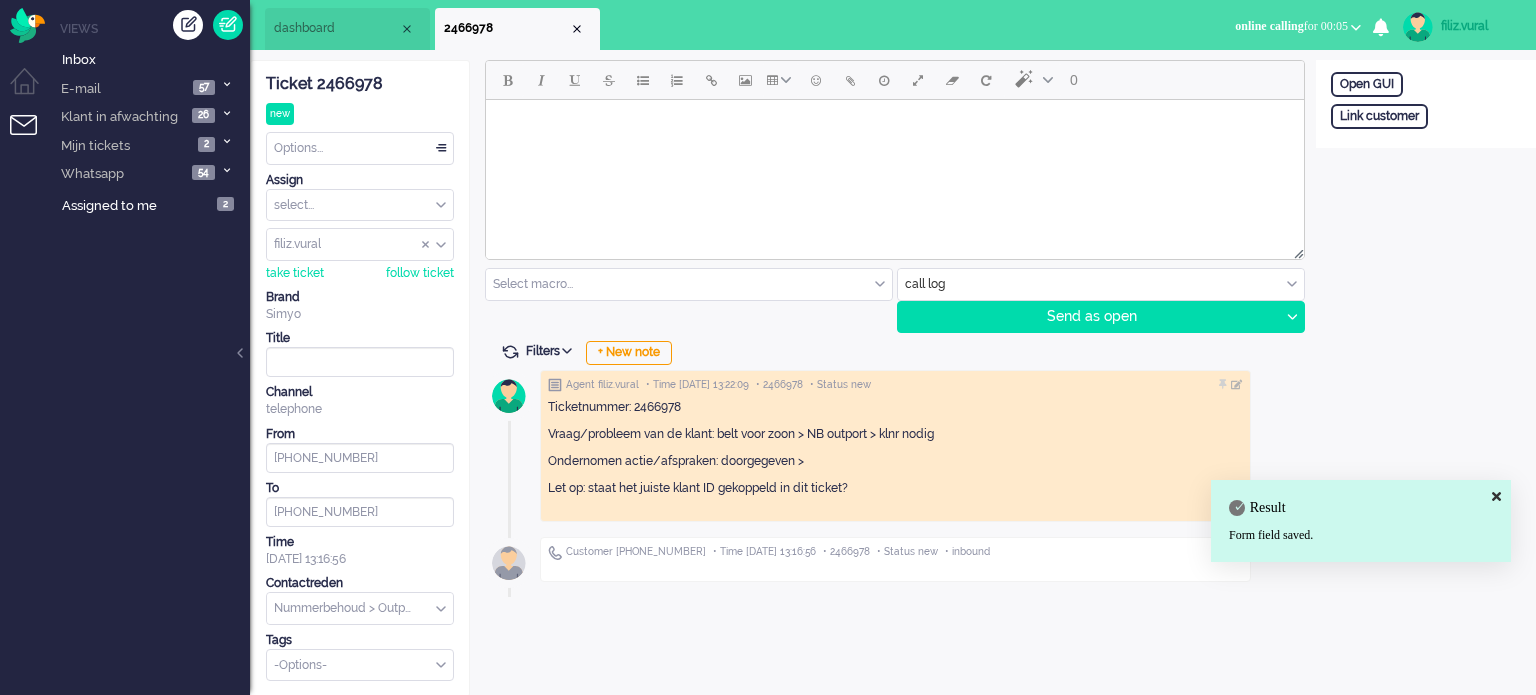 click on "Options..." at bounding box center (360, 148) 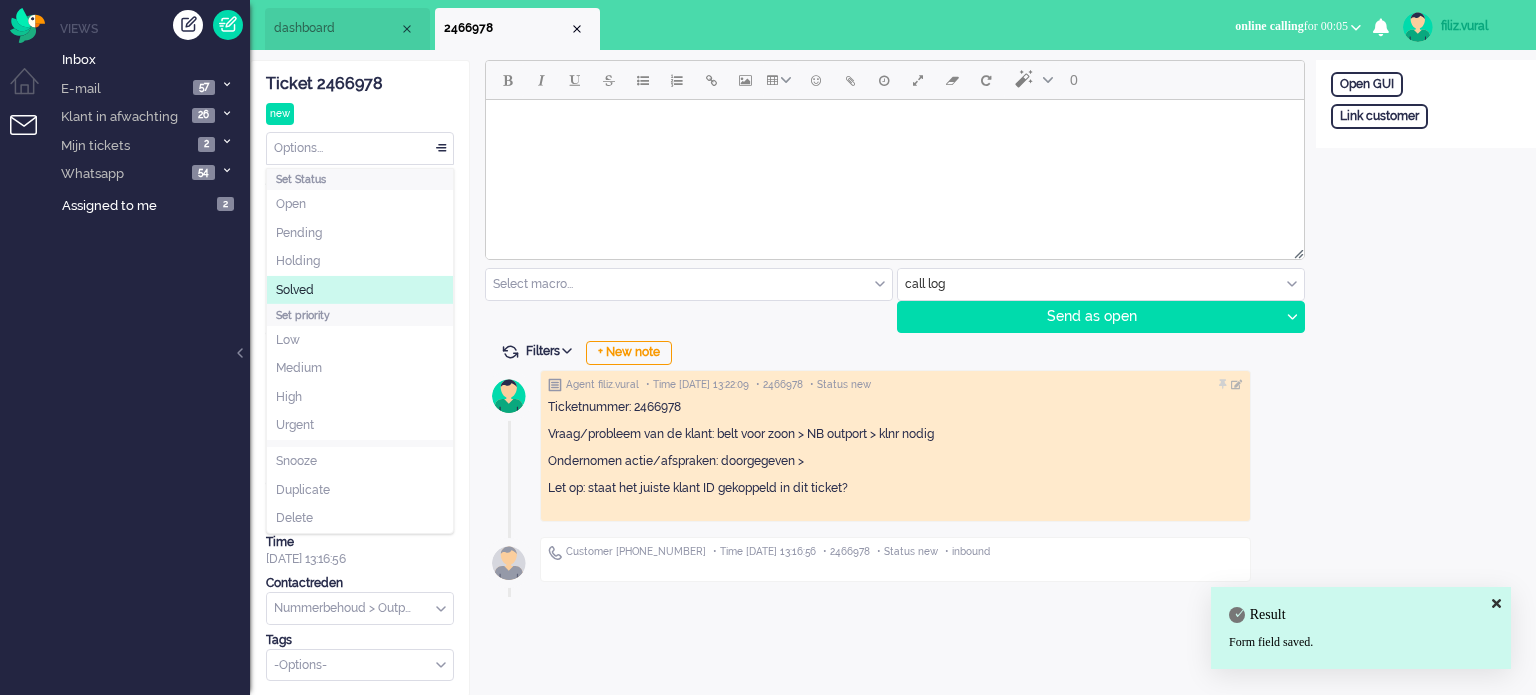 click on "Solved" 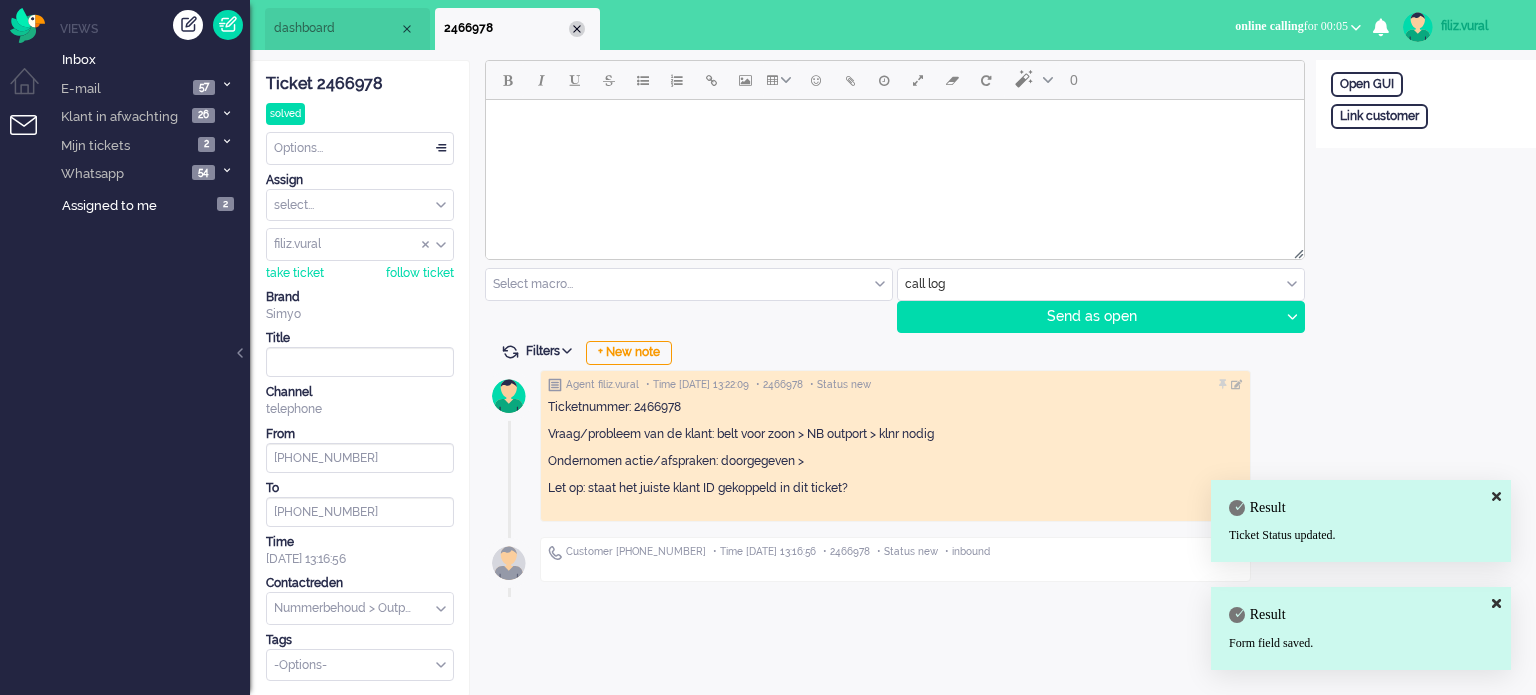 click at bounding box center (577, 29) 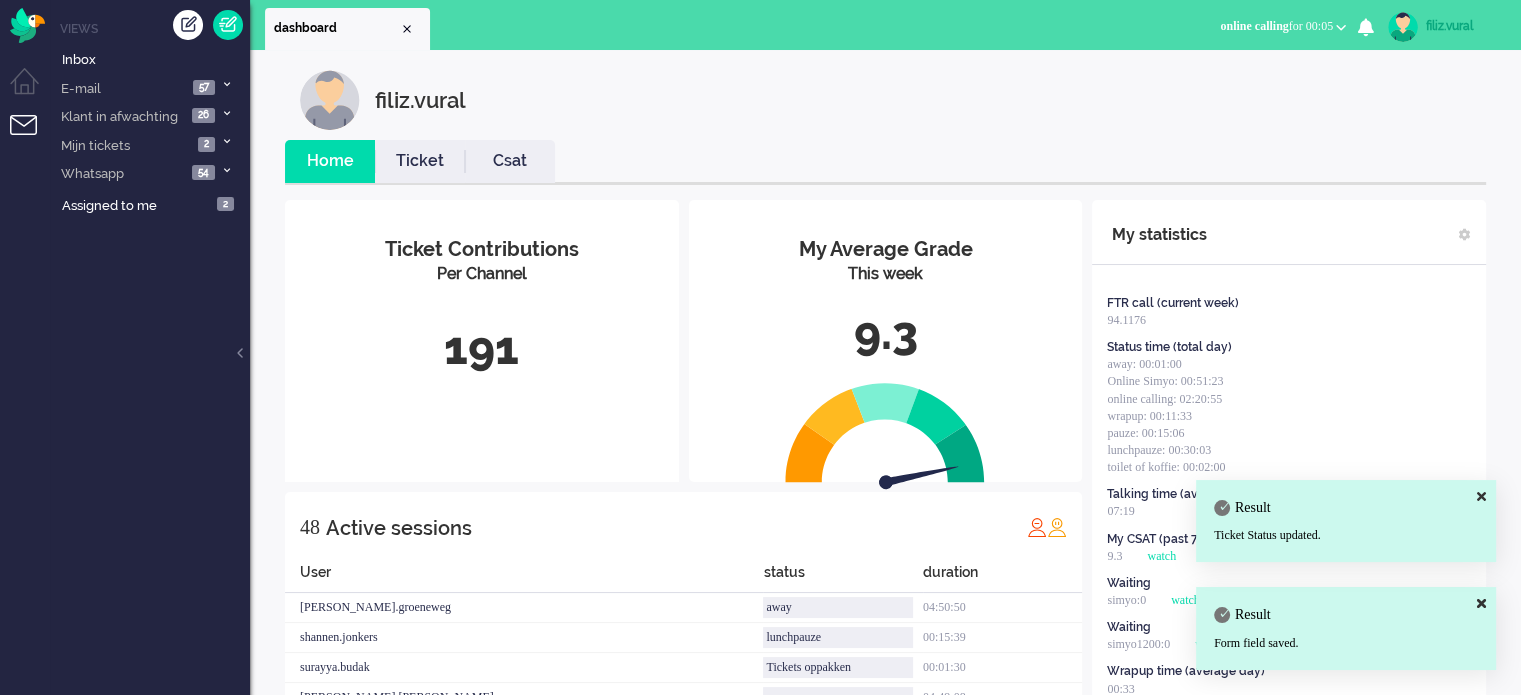 click on "online calling" at bounding box center [1254, 26] 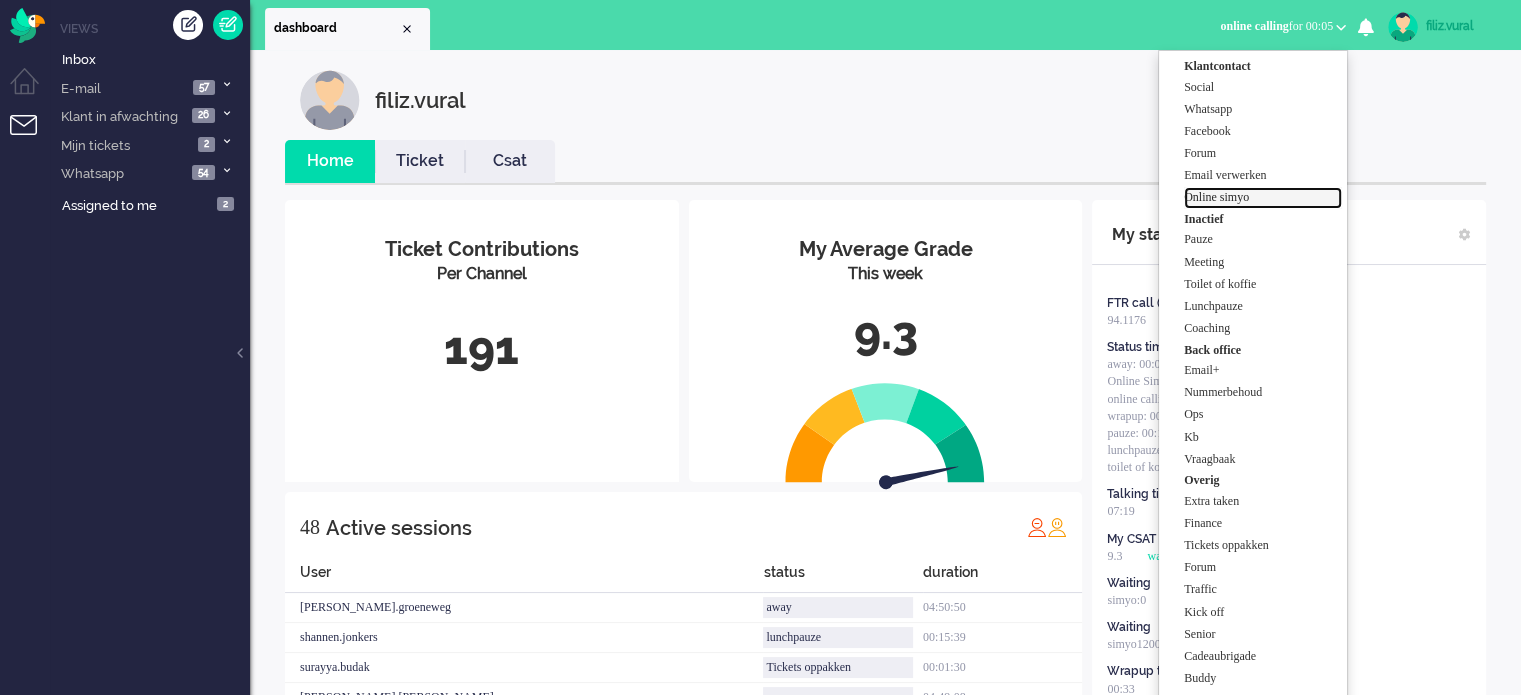 click on "Online simyo" at bounding box center (1263, 197) 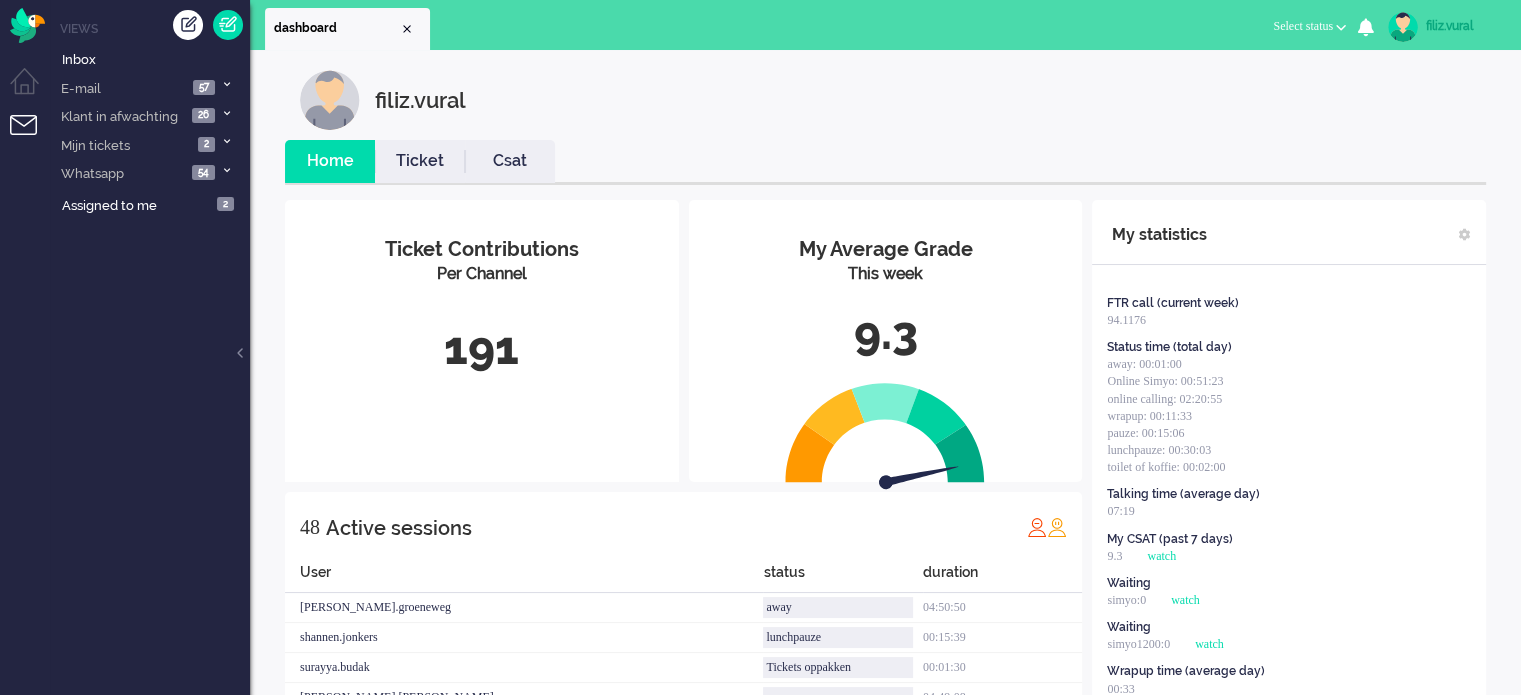 click on "Csat" at bounding box center (510, 161) 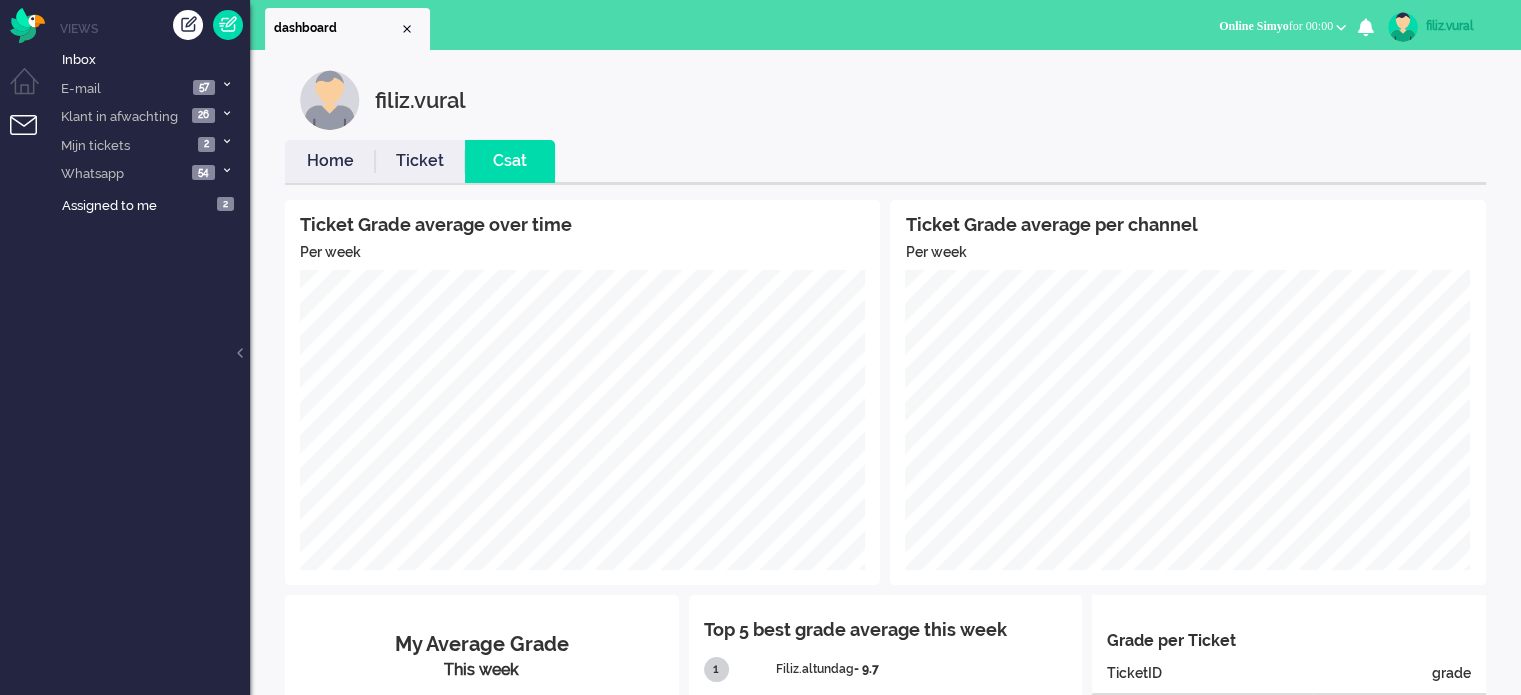 click on "Home" at bounding box center (330, 161) 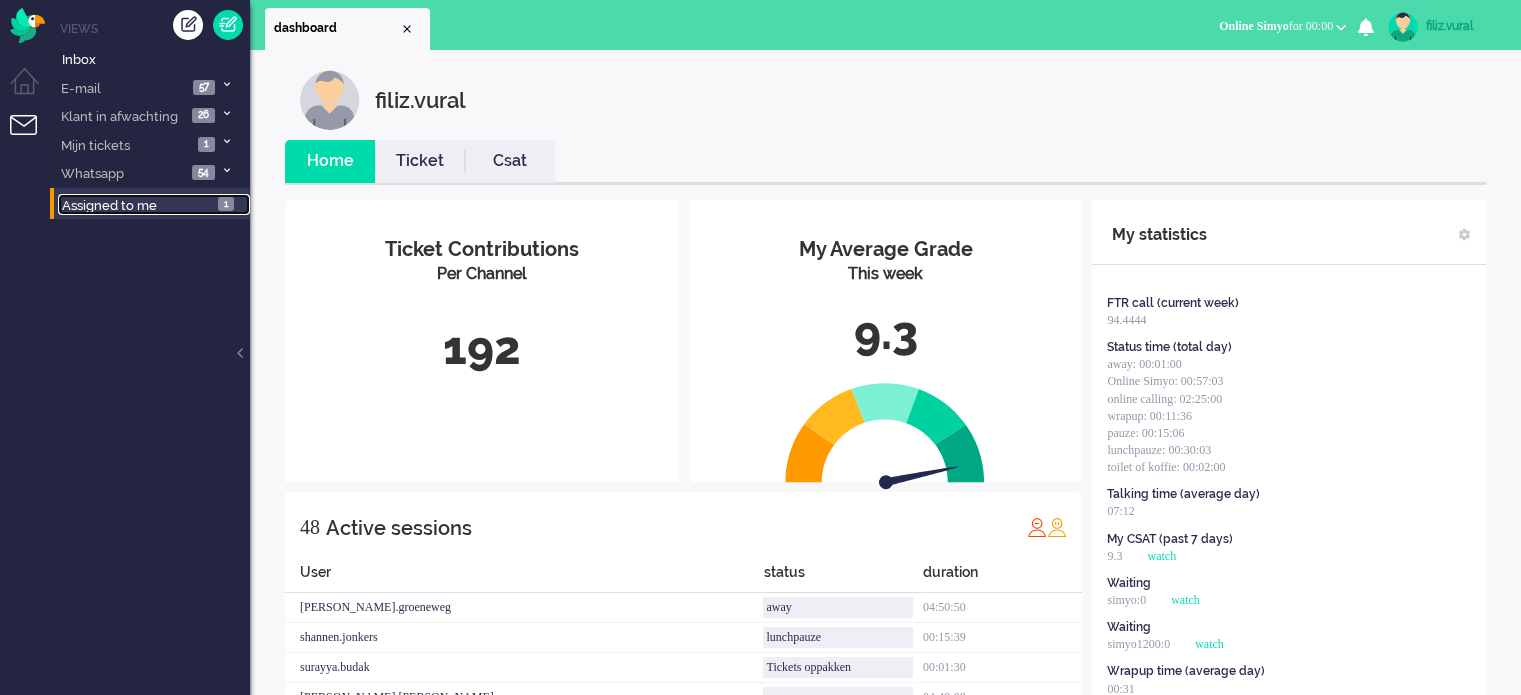 click on "Assigned to me" at bounding box center [109, 205] 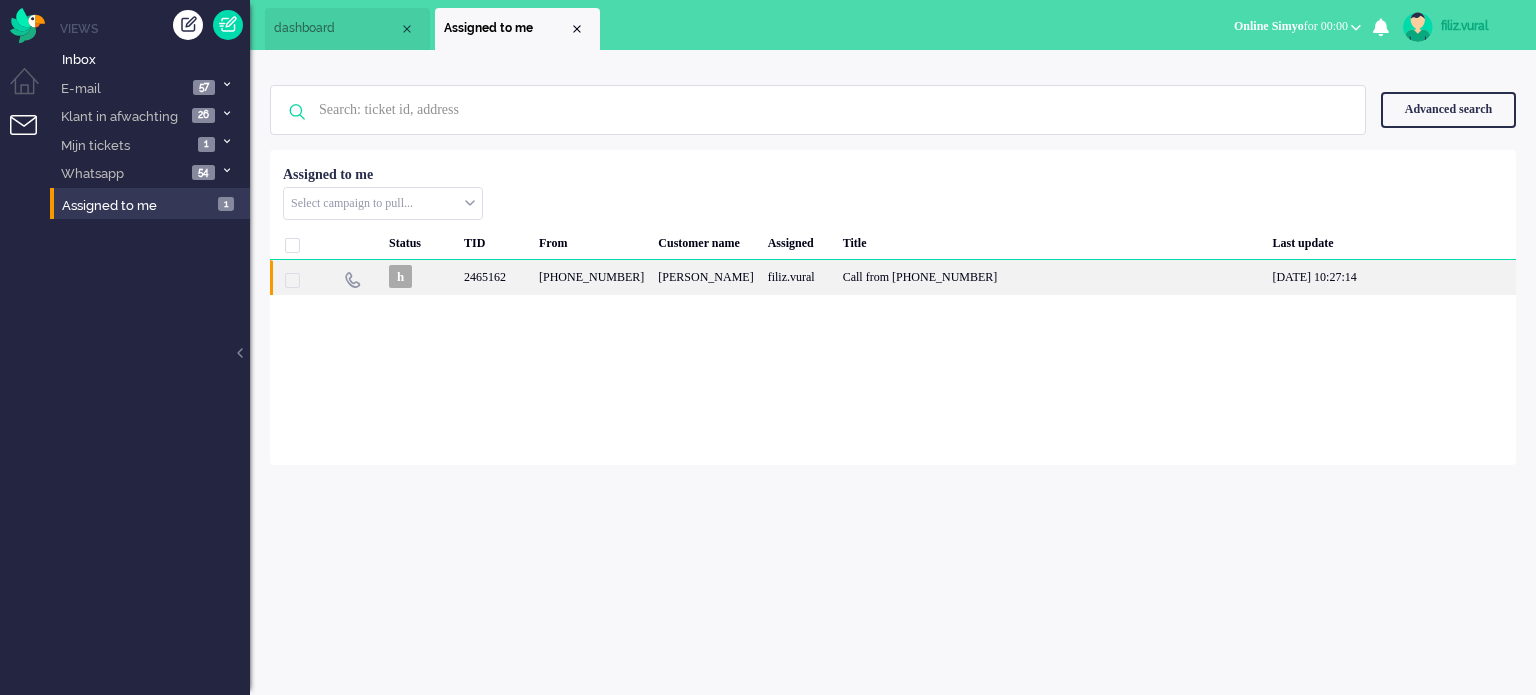 click on "[PERSON_NAME]" 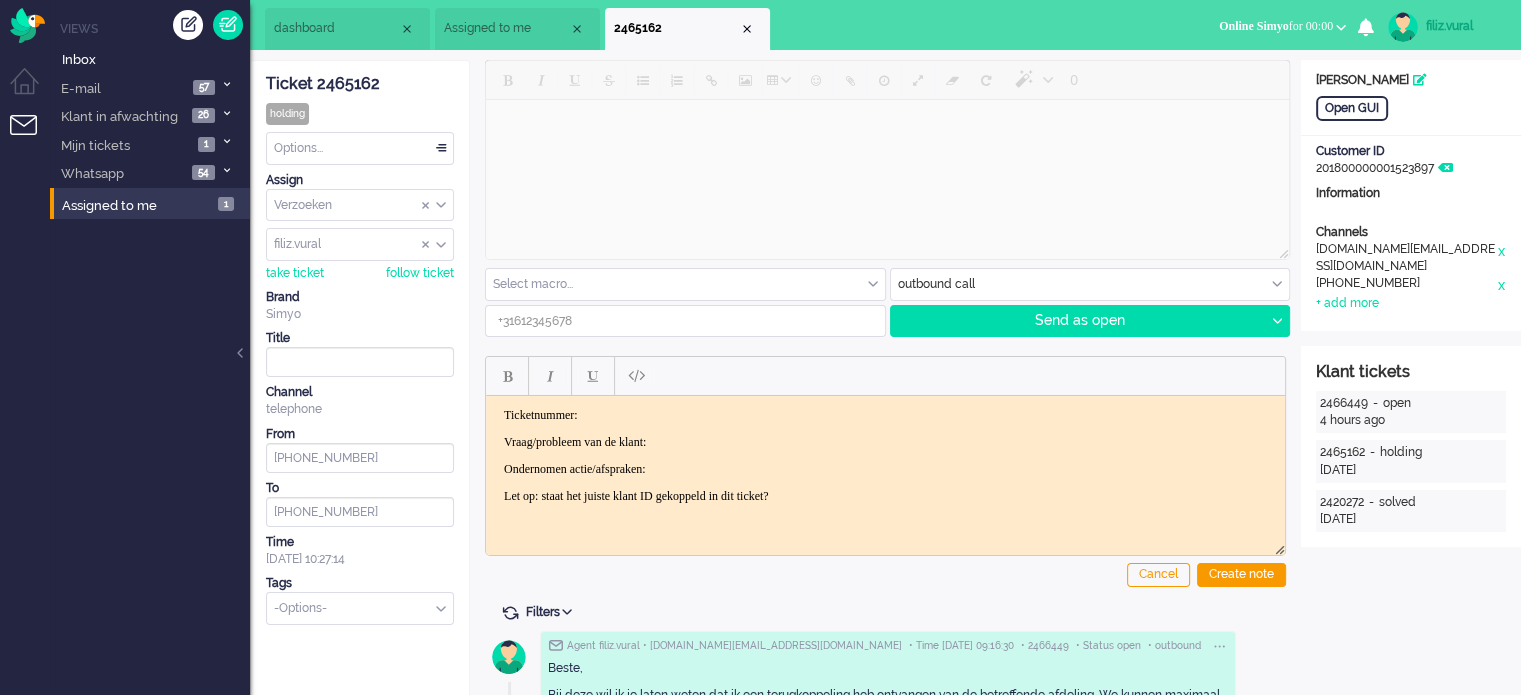 scroll, scrollTop: 0, scrollLeft: 0, axis: both 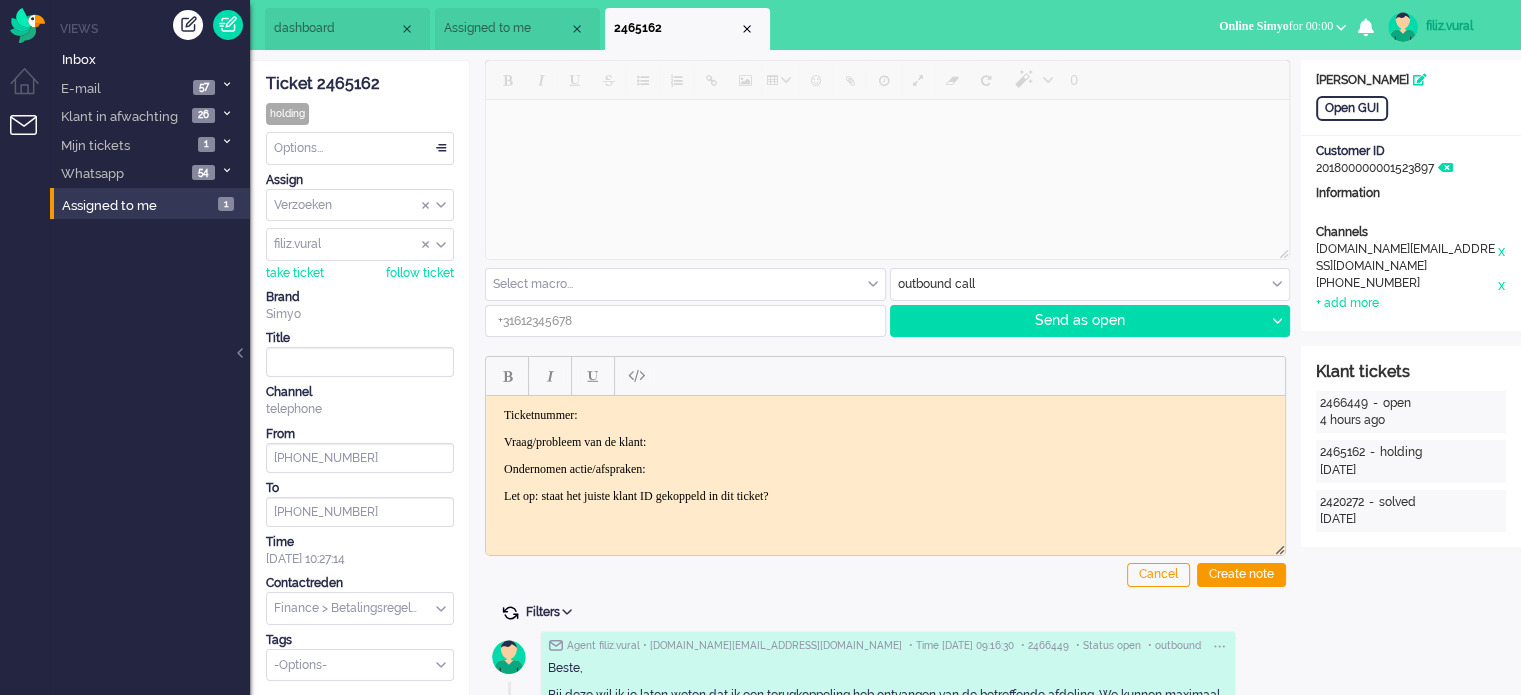click at bounding box center [510, 613] 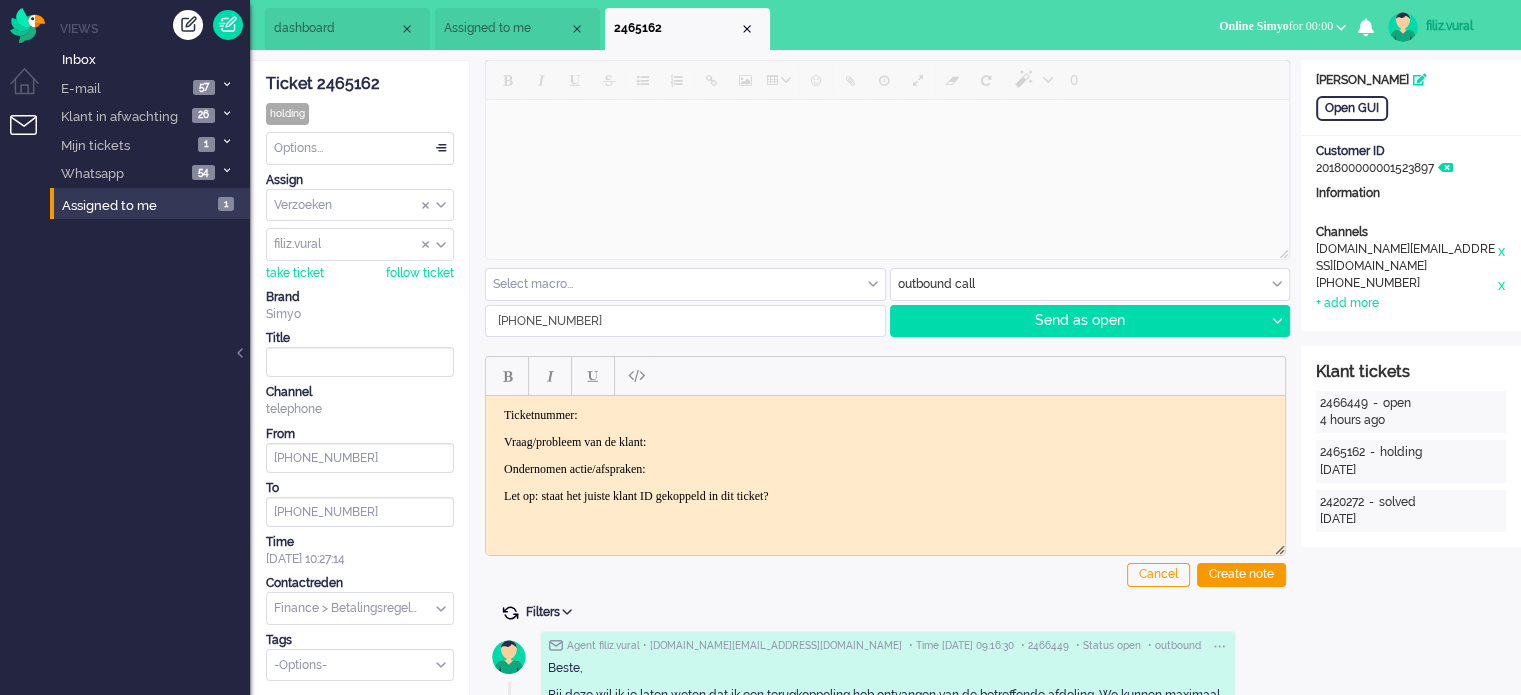 click at bounding box center (510, 613) 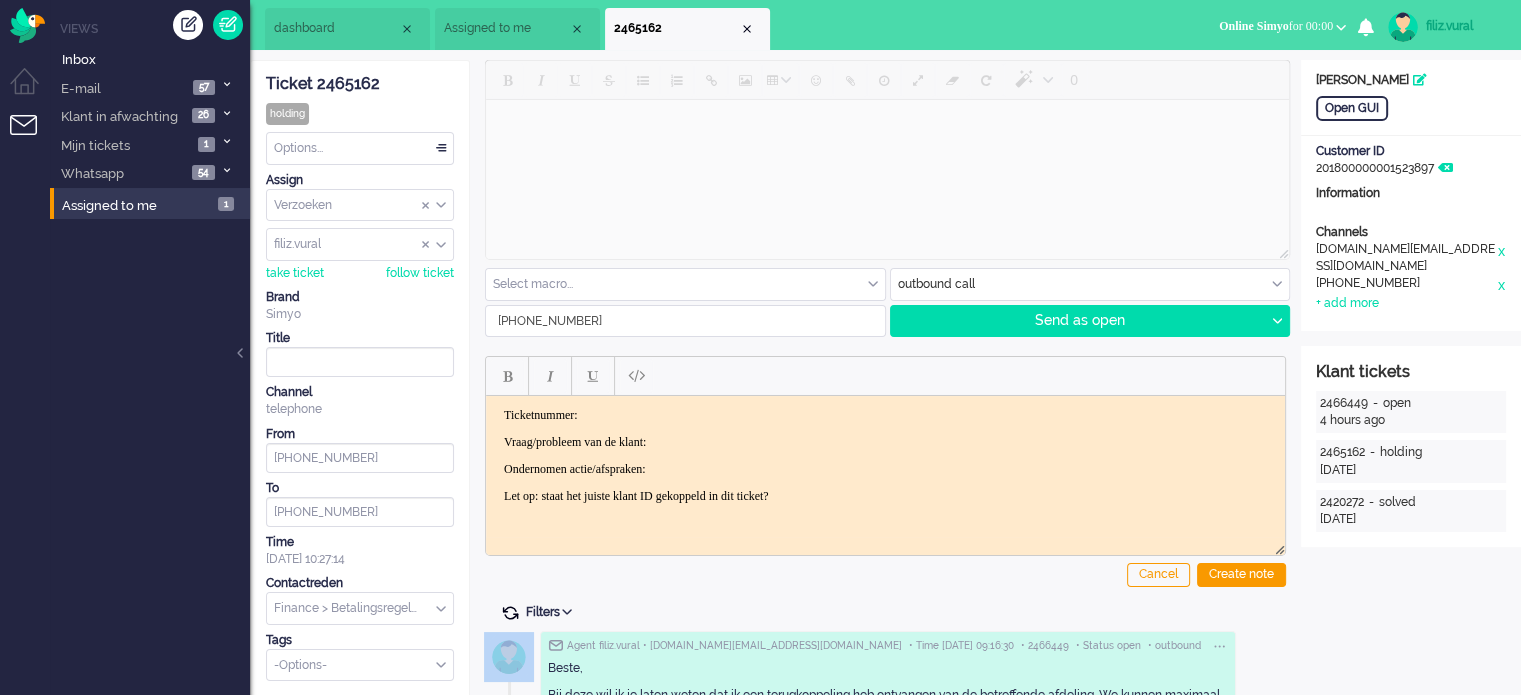 click at bounding box center [510, 613] 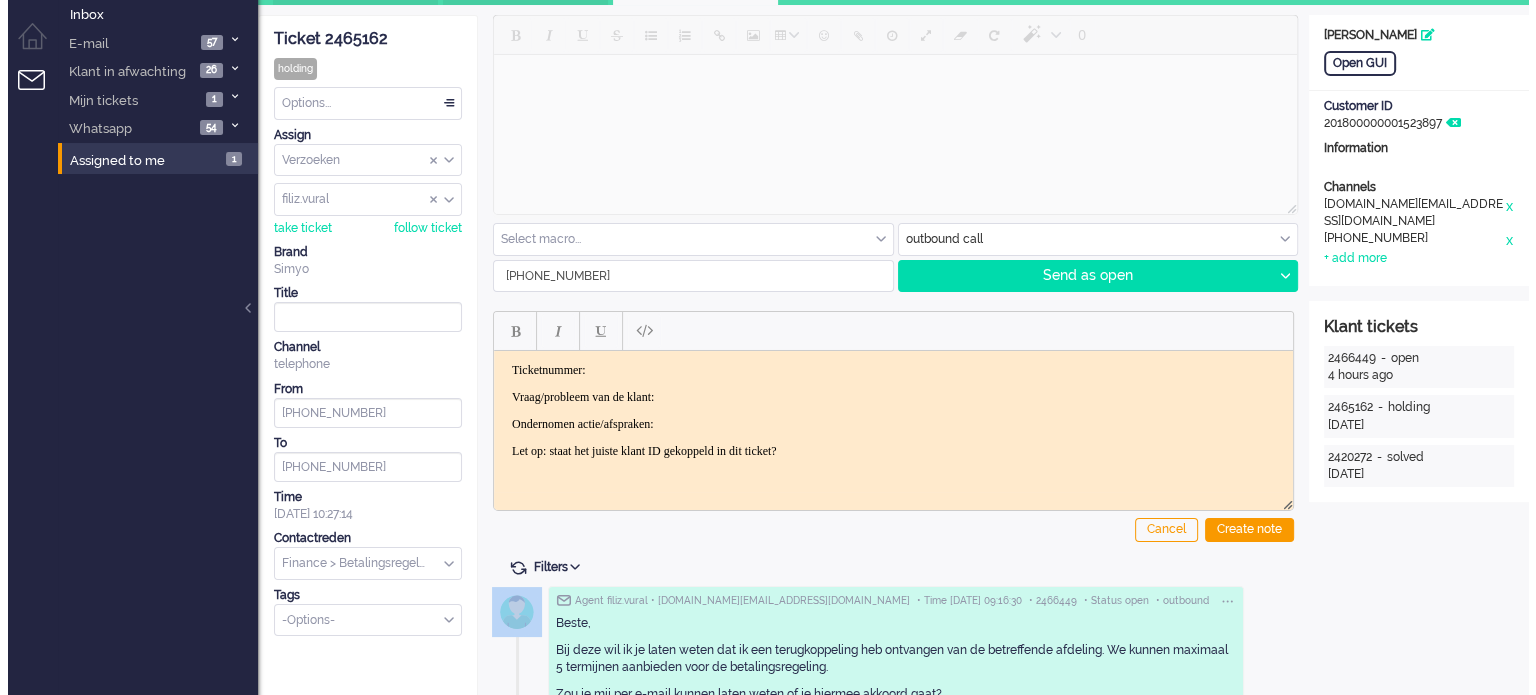 scroll, scrollTop: 0, scrollLeft: 0, axis: both 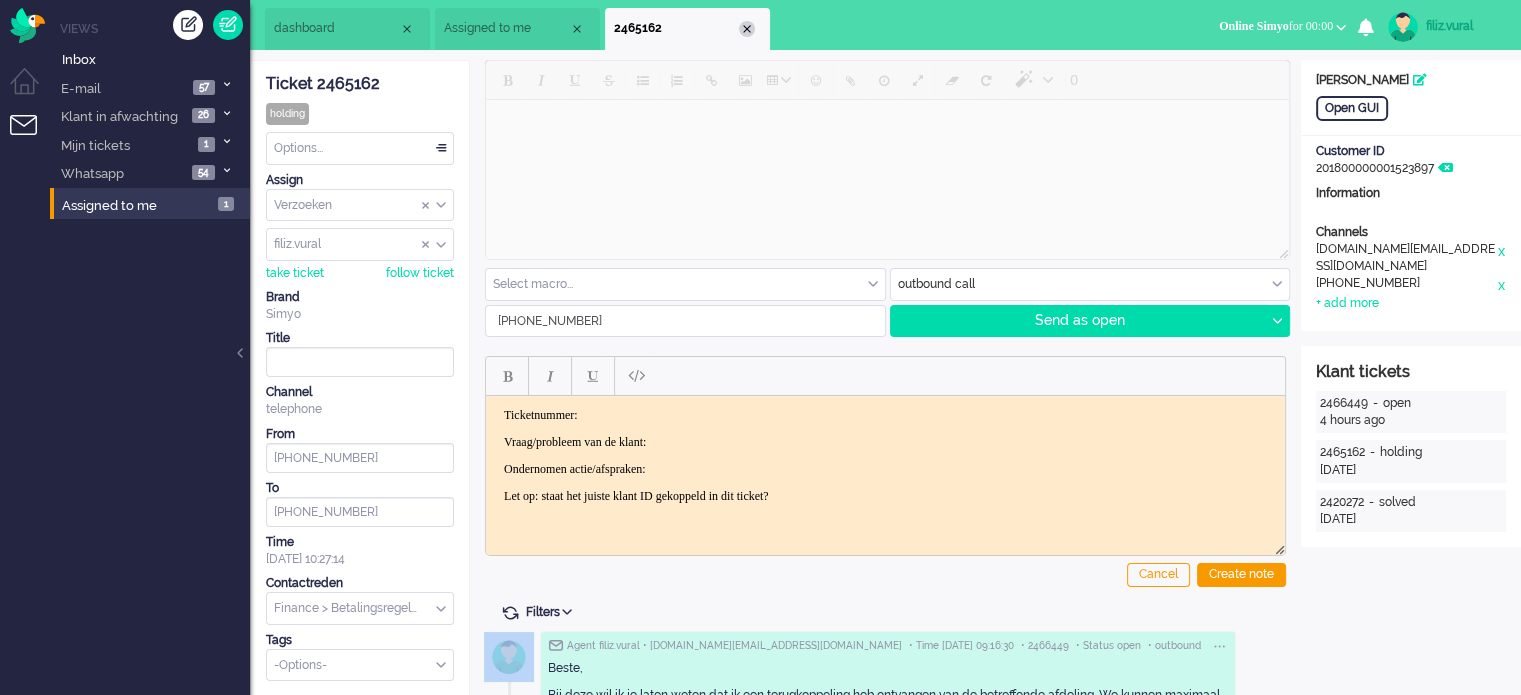click at bounding box center [747, 29] 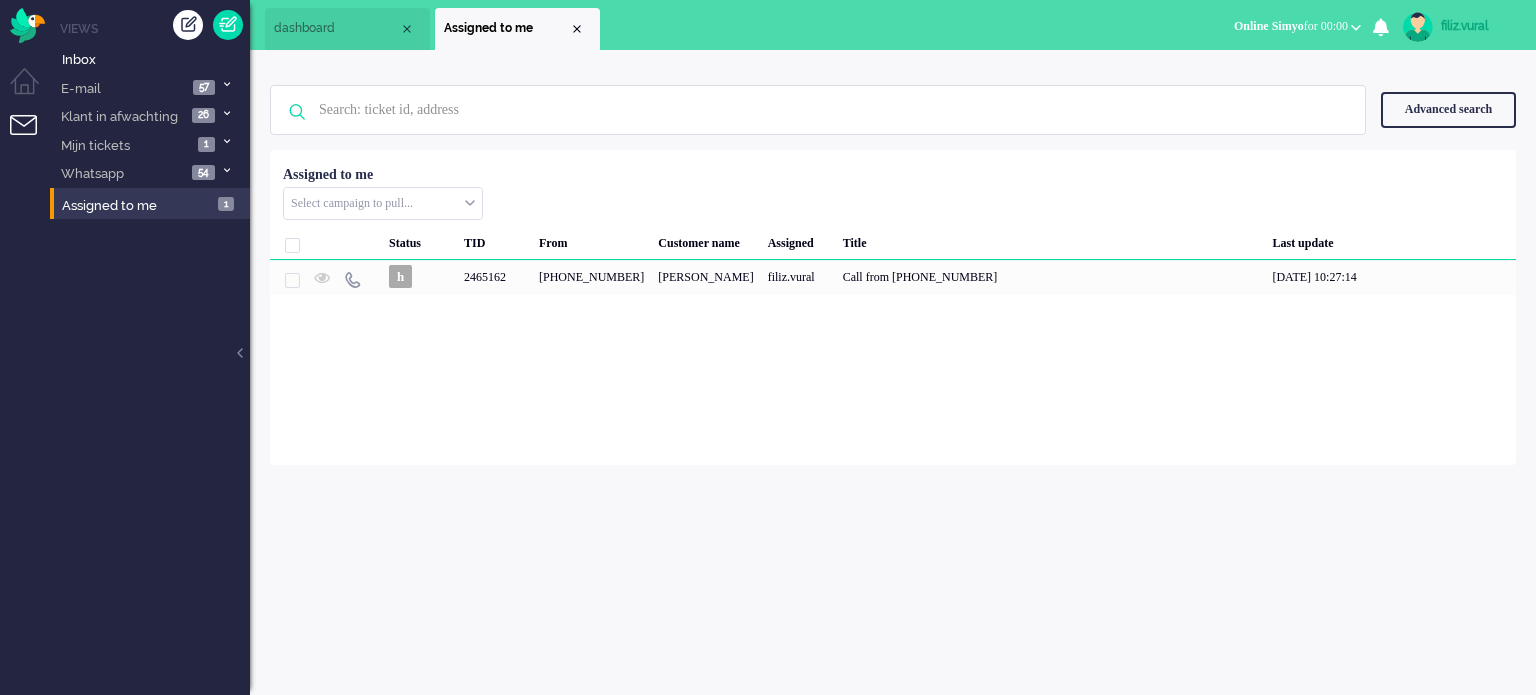 click on "Assigned to me" at bounding box center (506, 28) 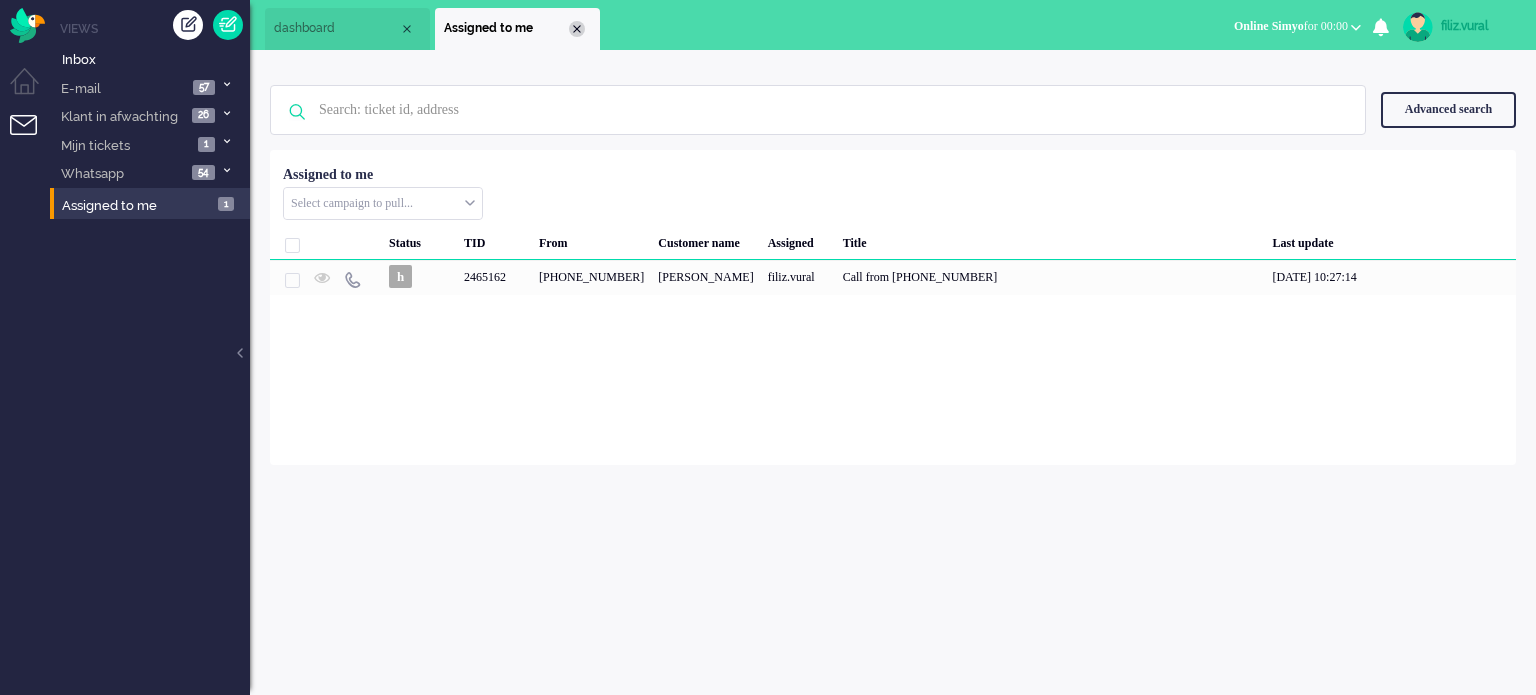 click at bounding box center [577, 29] 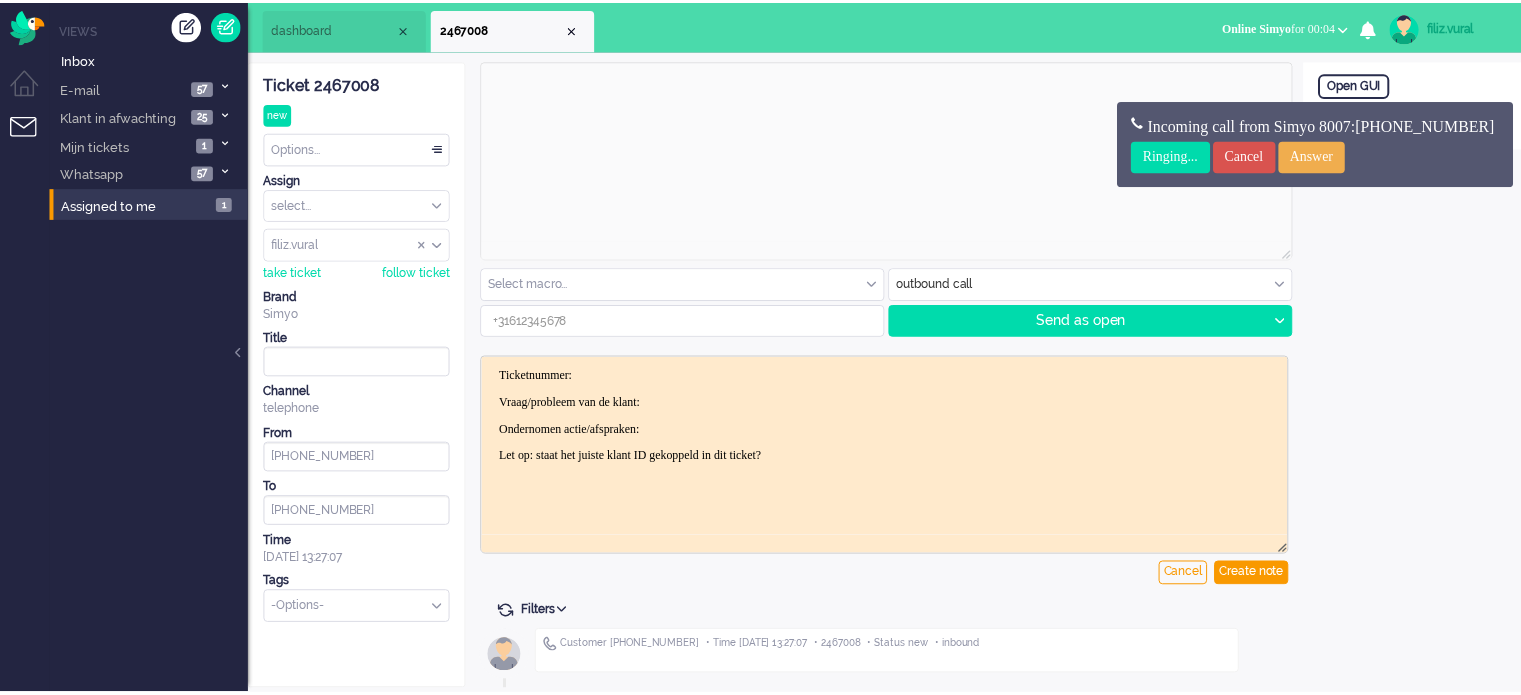 scroll, scrollTop: 0, scrollLeft: 0, axis: both 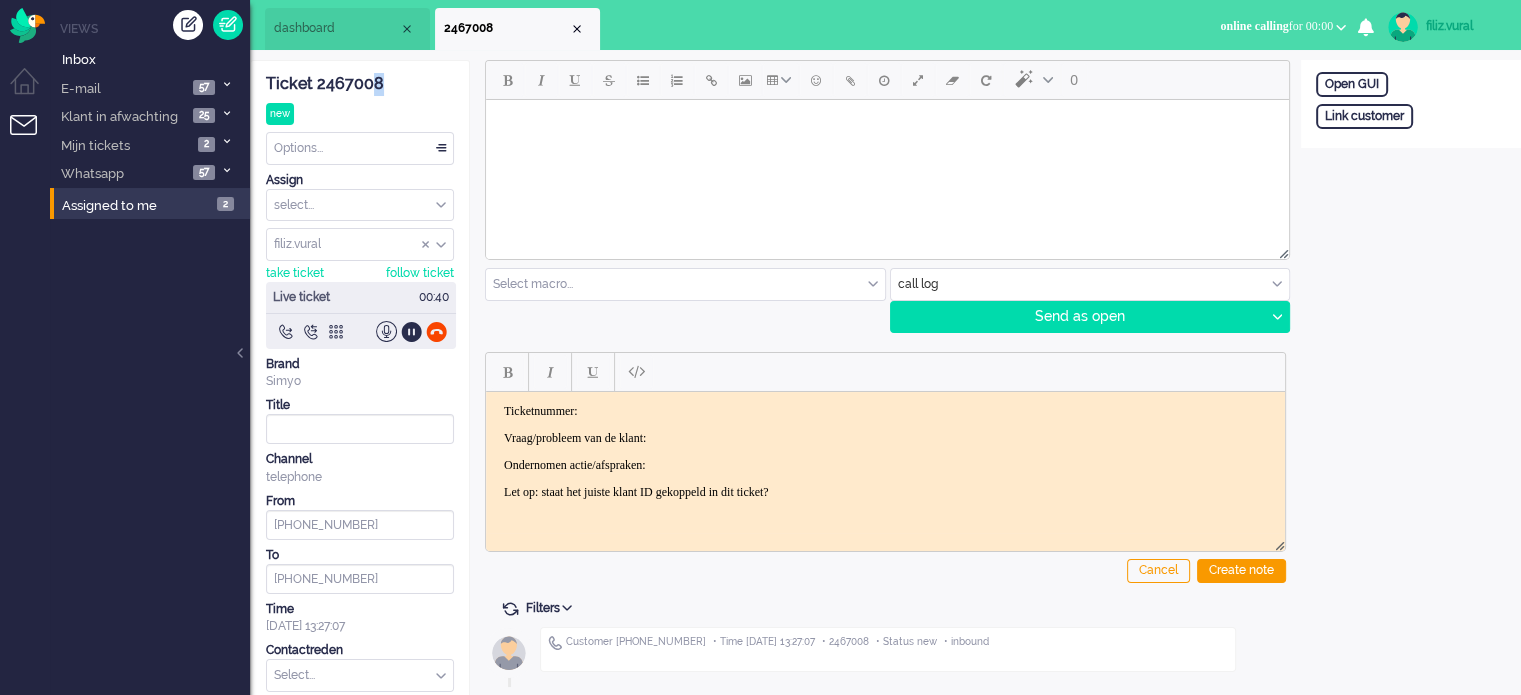 click on "Ticket 2467008 new Watching Options... Set Status Open Pending Holding Solved Set priority Low Medium High Urgent Snooze Duplicate Delete Assign select... Staff Simyo Finance Simyo Klantenservice Simyo Mailteam+ Simyo Porteringen Simyo Webcare Simyo 3rd Party Simyo Operations Team Backoffice Simyo Opzeggingen Team Marcel Bewindvoering Team Sean NPS Detractors Simyo Datacoulance Terugbelafspraak Order goedkeuren Gegevens wijzigen Betalingsregeling Coulances Finance Overig Cadeaubrigade Uitstel van betaling App of Chat escalatie Verzoeken WFT Netwerkklachten Team Social Toestelvragen Test Incasso Vriendendeal nog niet actief Team Privacy Macro aanpassingen unassign group filiz.vural adrian.klazes Alvin amjad amy.wolffgramm anneke.boven arnoud.kaldenbach arvinash.gunputsing arzum.turna ashley.verdies Audrey.Bosson Ayfer.Unal aylin.eceustundag aysegul.berkbulut Bart.vandenBerg bas.deenik bilgehan.yuceer bulent.aydin canan.engin canan.perkgoz cavide.yildirir cendy.thakoer coen.degraaf dana.el-issa derya.arslan To" at bounding box center [360, 405] 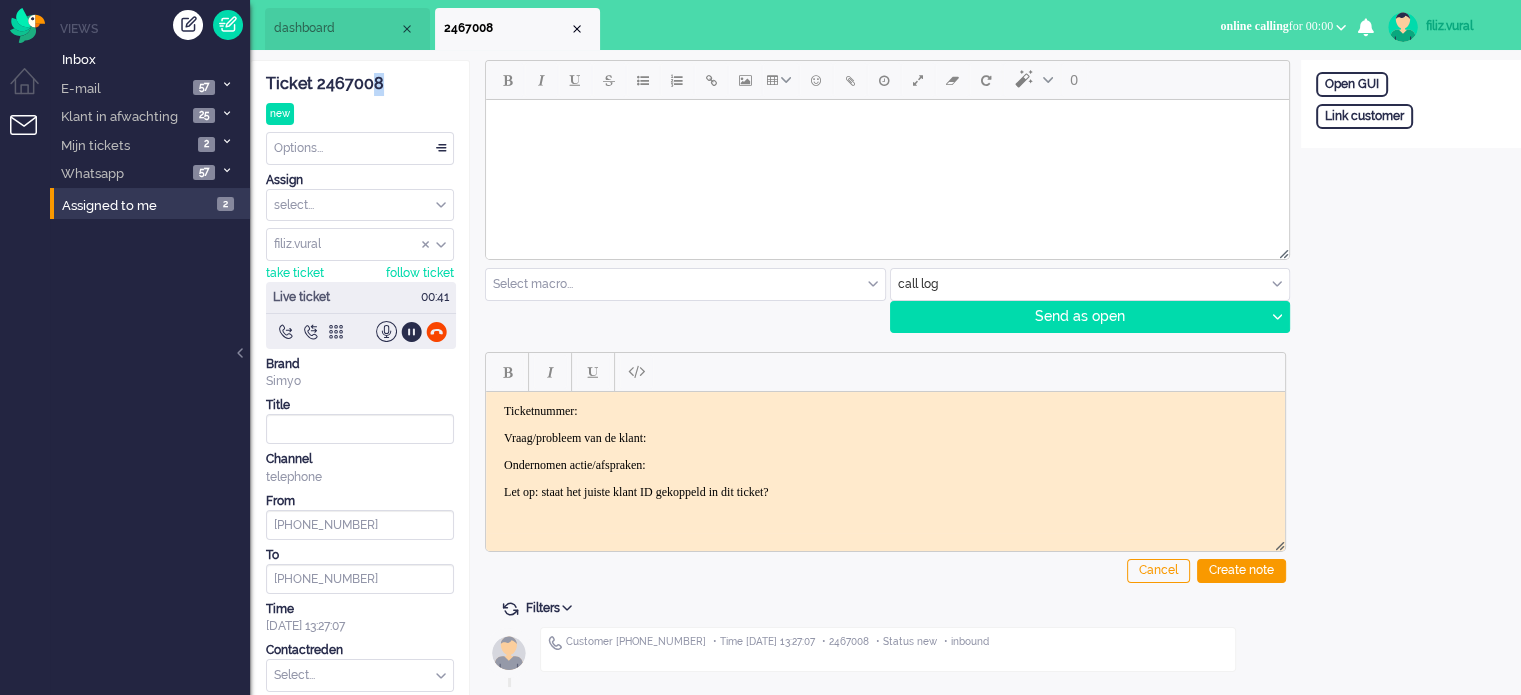 click on "Ticket 2467008" 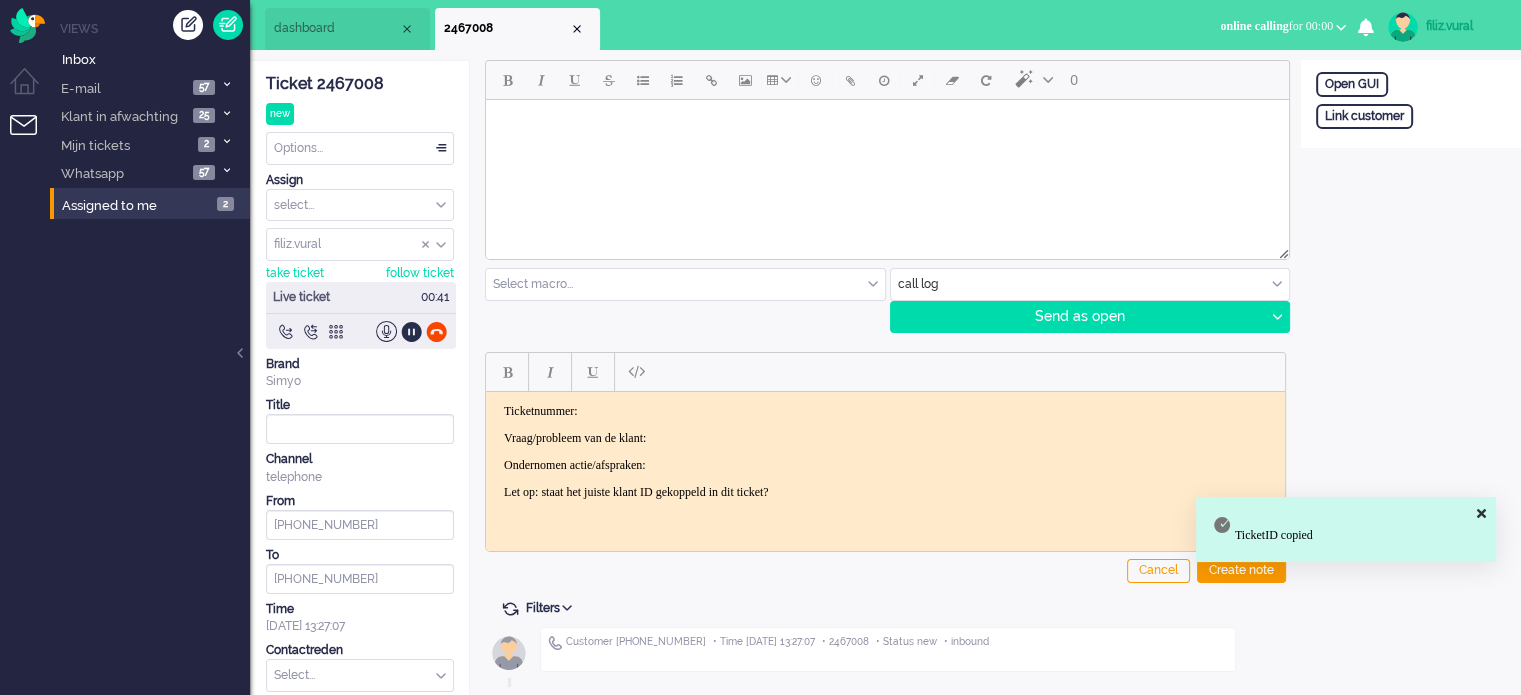 click at bounding box center (885, 372) 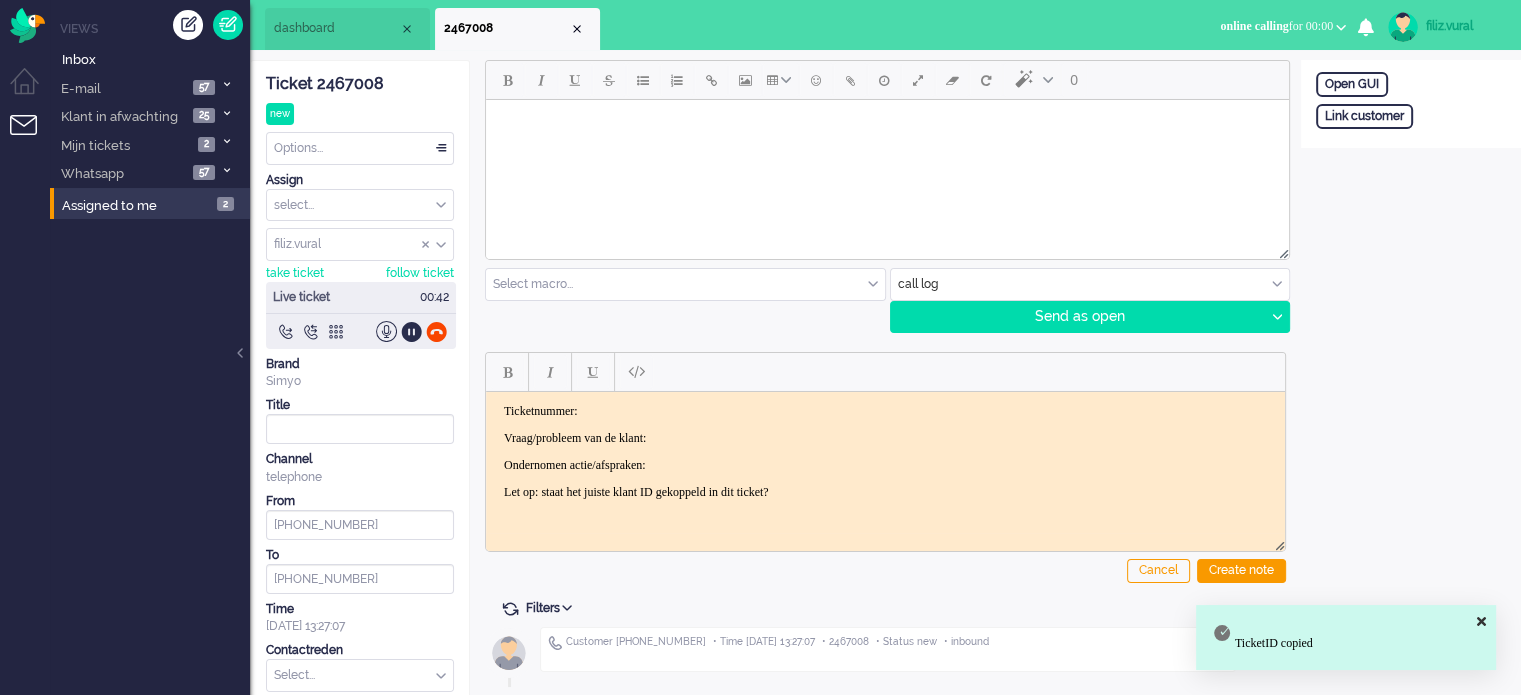 click on "Ticketnummer:" at bounding box center [885, 410] 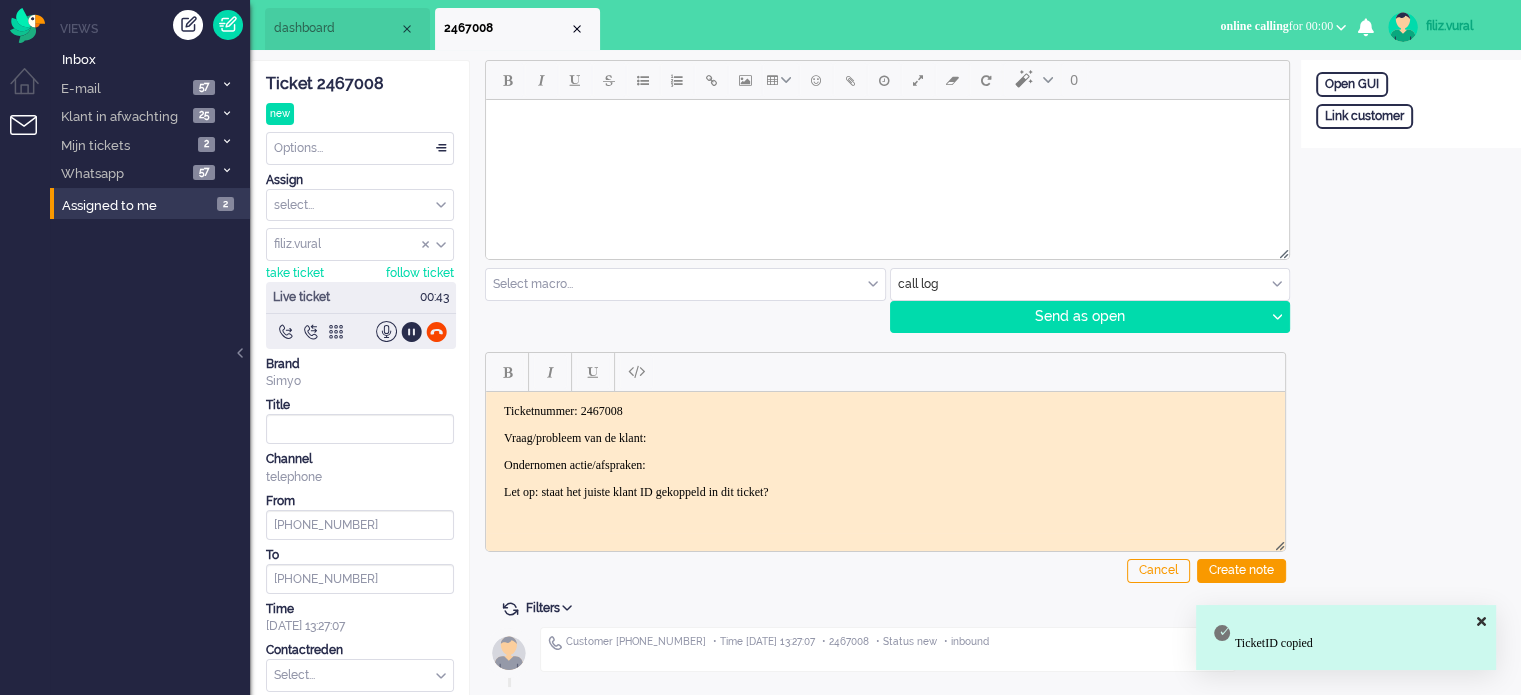 click on "Vraag/probleem van de klant:" at bounding box center (885, 437) 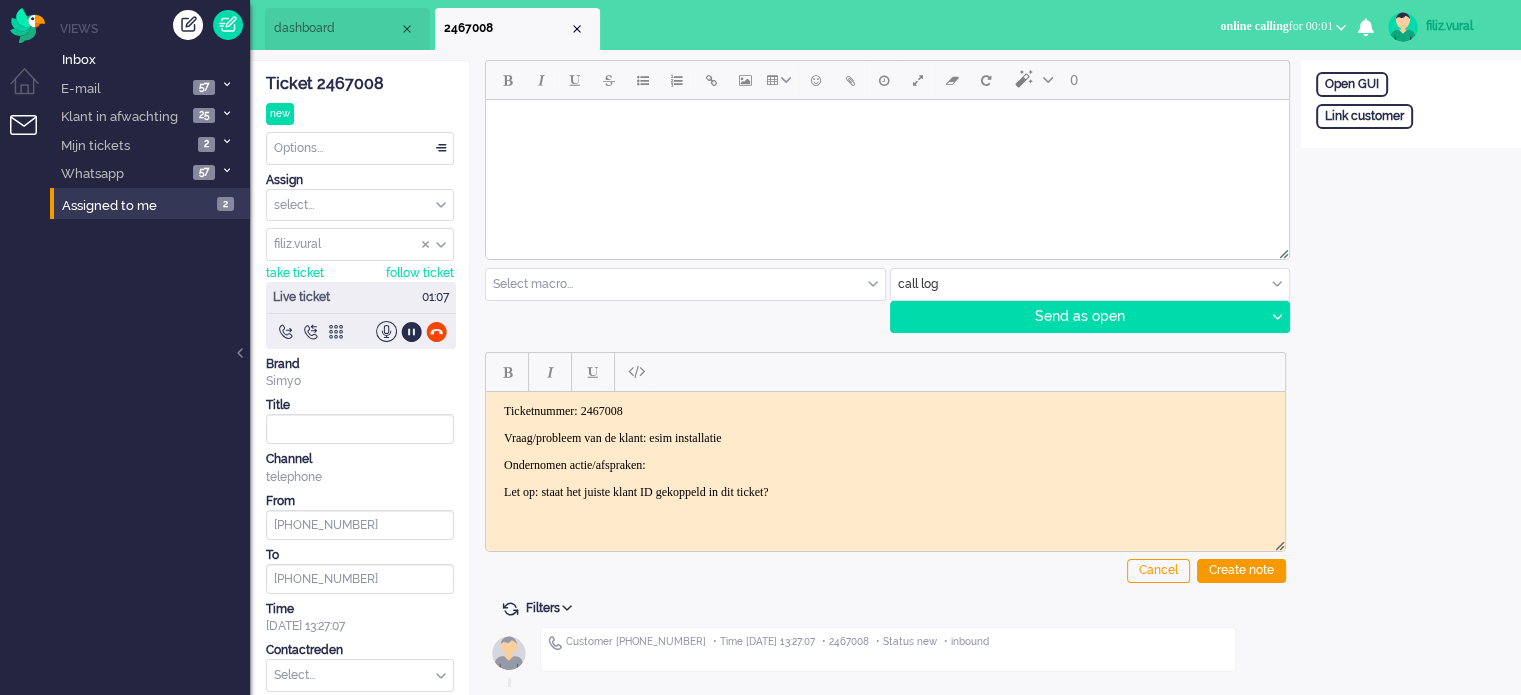 click at bounding box center [1090, 284] 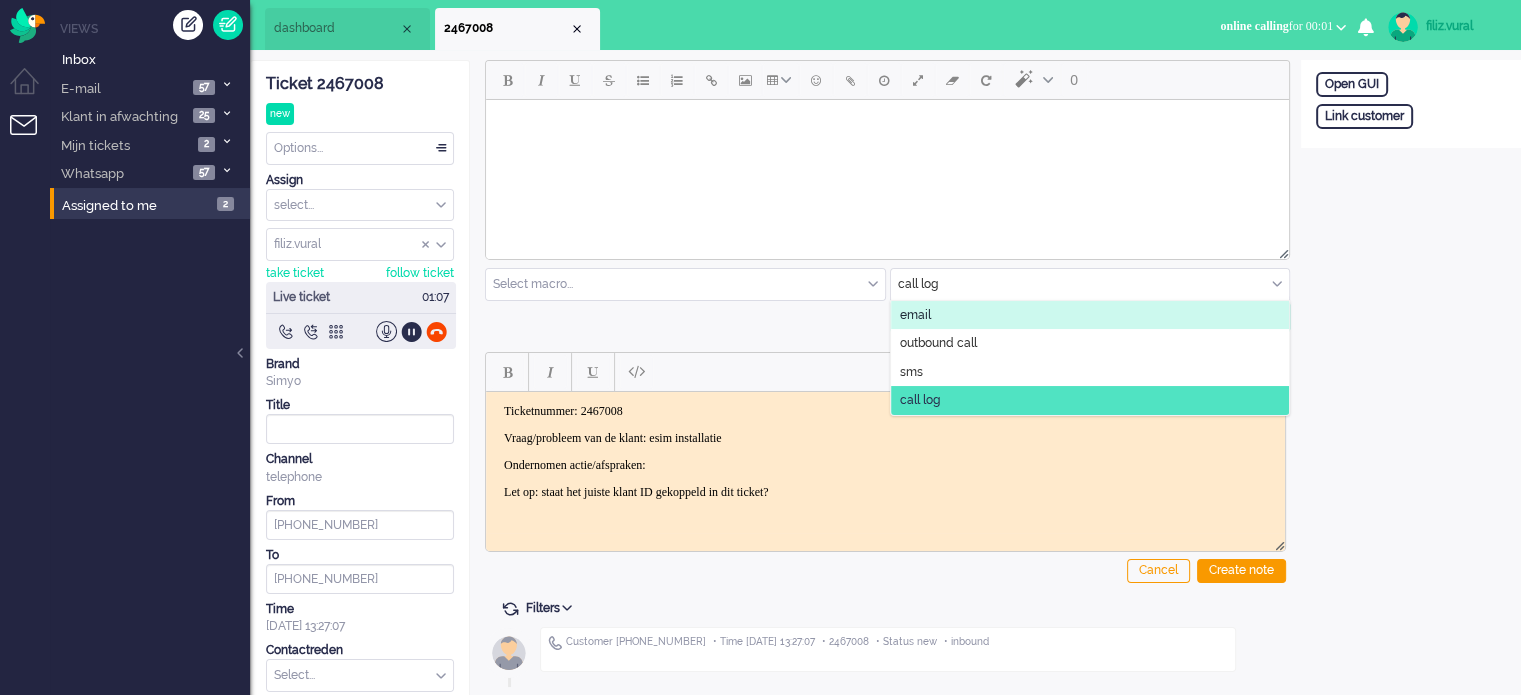 click on "email" 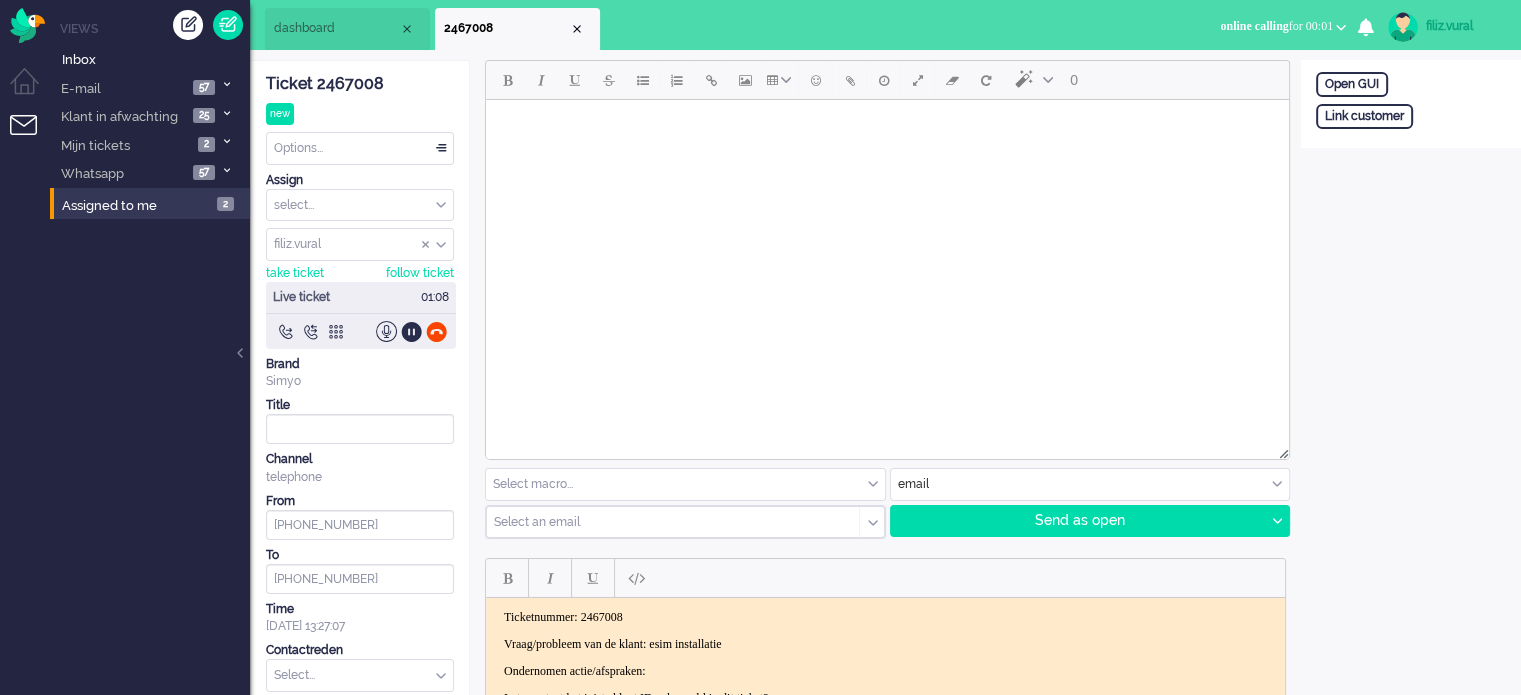 click at bounding box center [666, 522] 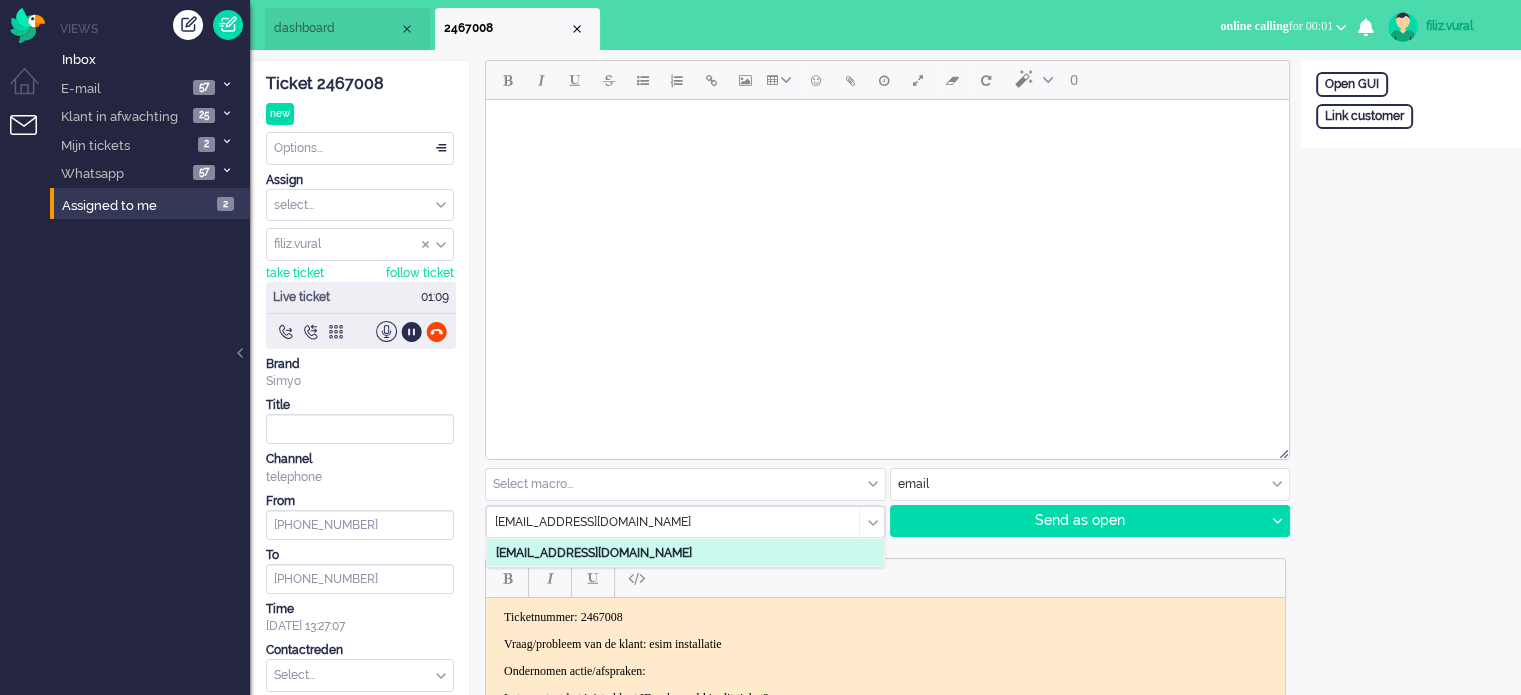 type on "jvdcoolwijk@icloud.com" 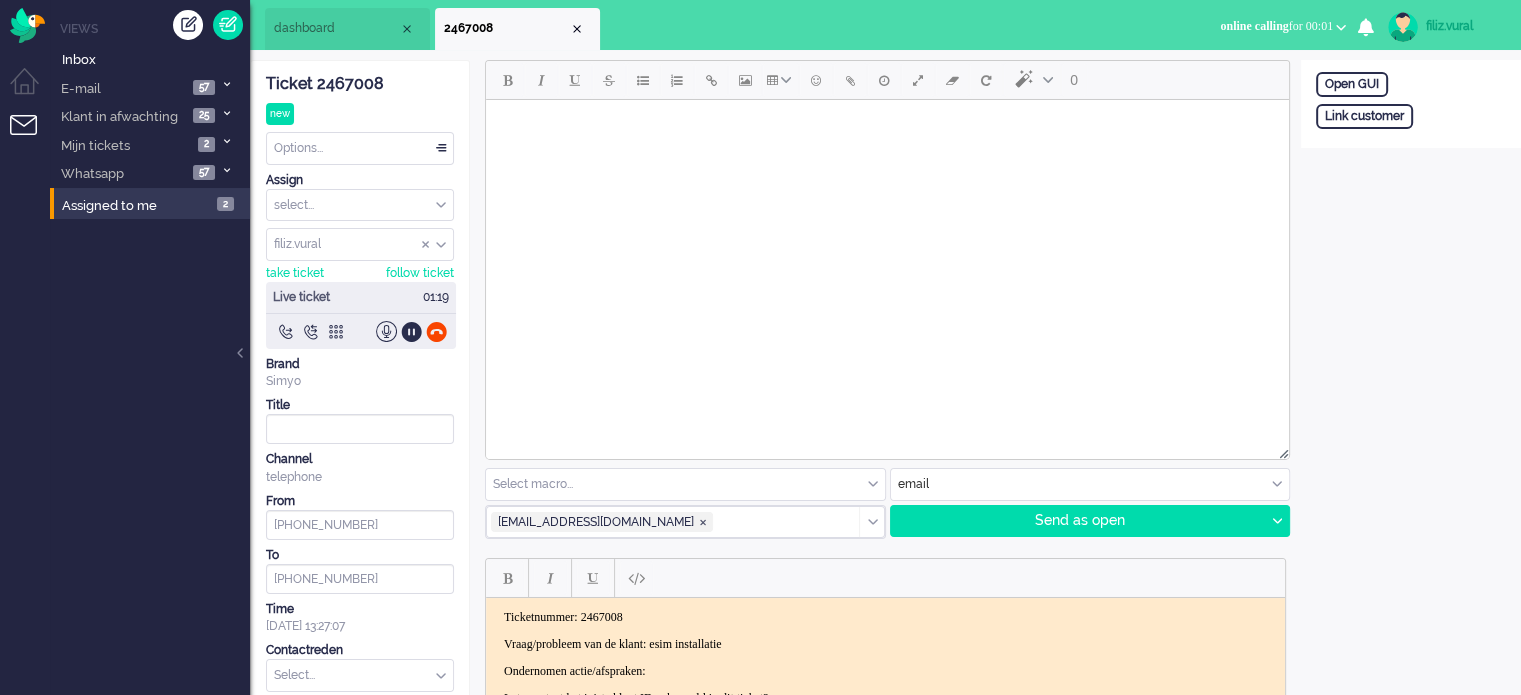 click at bounding box center (887, 125) 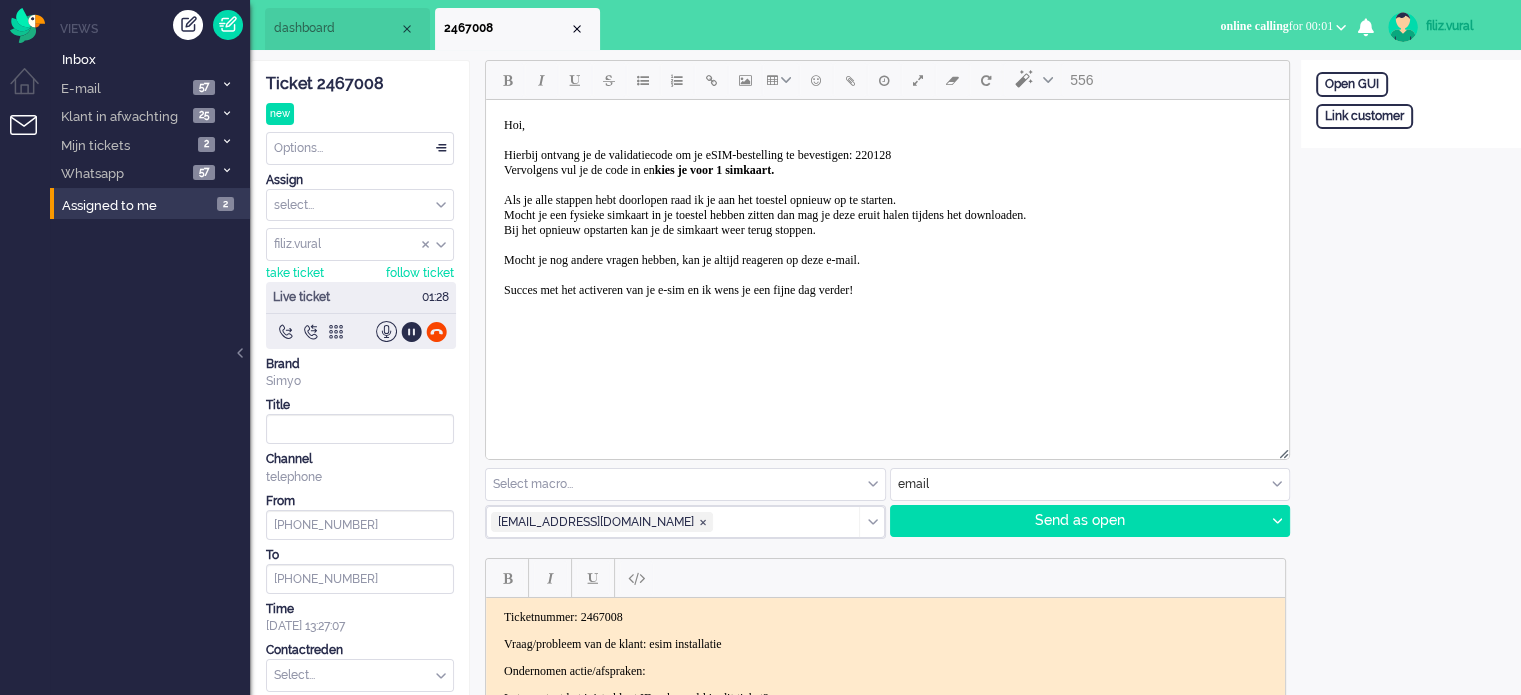 click on "Hoi, Hierbij ontvang je de validatiecode om je eSIM-bestelling te bevestigen: 220128 Vervolgens vul je de code in en  kies je voor 1 simkaart.  Als je alle stappen hebt doorlopen raad ik je aan het toestel opnieuw op te starten.  Mocht je een fysieke simkaart in je toestel hebben zitten dan mag je deze eruit halen tijdens het downloaden.  Bij het opnieuw opstarten kan je de simkaart weer terug stoppen. Mocht je nog andere vragen hebben, kan je altijd reageren op deze e-mail. Succes met het activeren van je e-sim en ik wens je een fijne dag verder!" at bounding box center (765, 207) 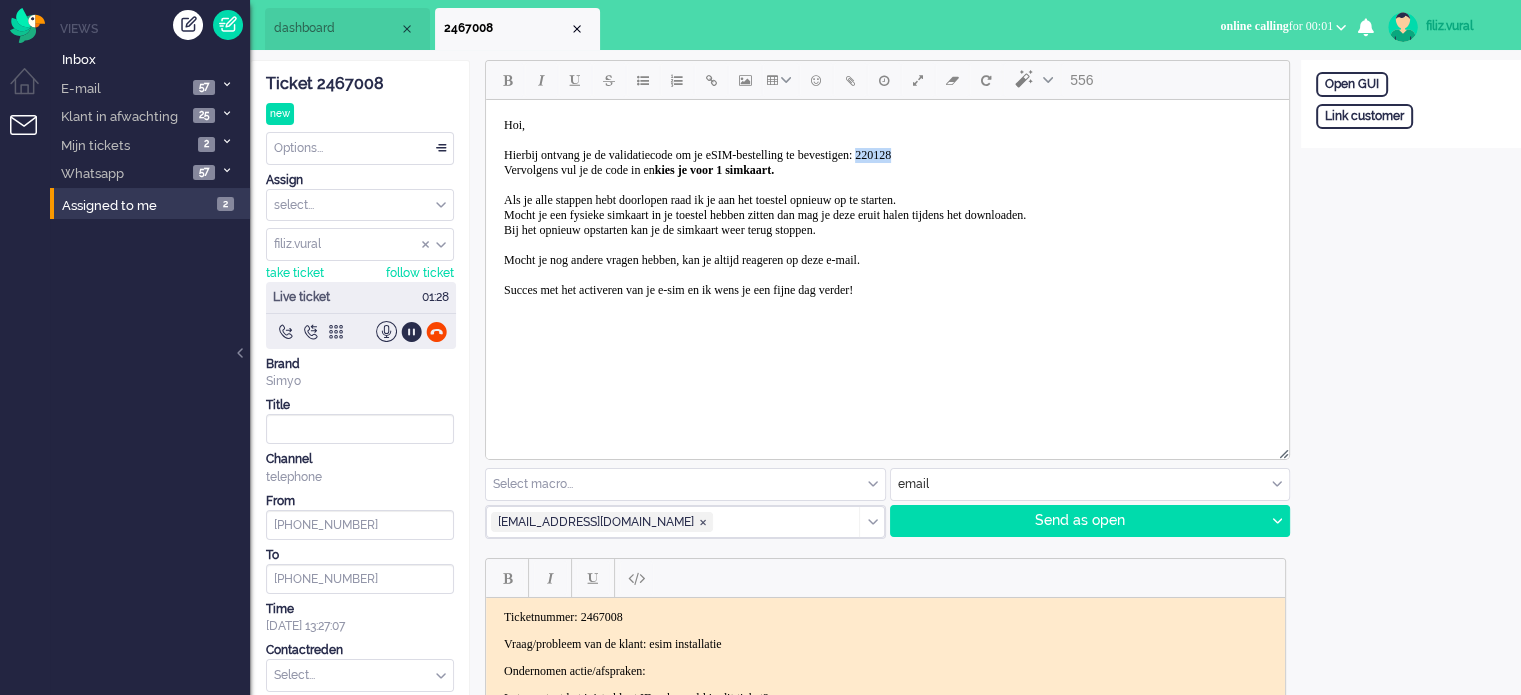 click on "Hoi, Hierbij ontvang je de validatiecode om je eSIM-bestelling te bevestigen: 220128 Vervolgens vul je de code in en  kies je voor 1 simkaart.  Als je alle stappen hebt doorlopen raad ik je aan het toestel opnieuw op te starten.  Mocht je een fysieke simkaart in je toestel hebben zitten dan mag je deze eruit halen tijdens het downloaden.  Bij het opnieuw opstarten kan je de simkaart weer terug stoppen. Mocht je nog andere vragen hebben, kan je altijd reageren op deze e-mail. Succes met het activeren van je e-sim en ik wens je een fijne dag verder!" at bounding box center [765, 207] 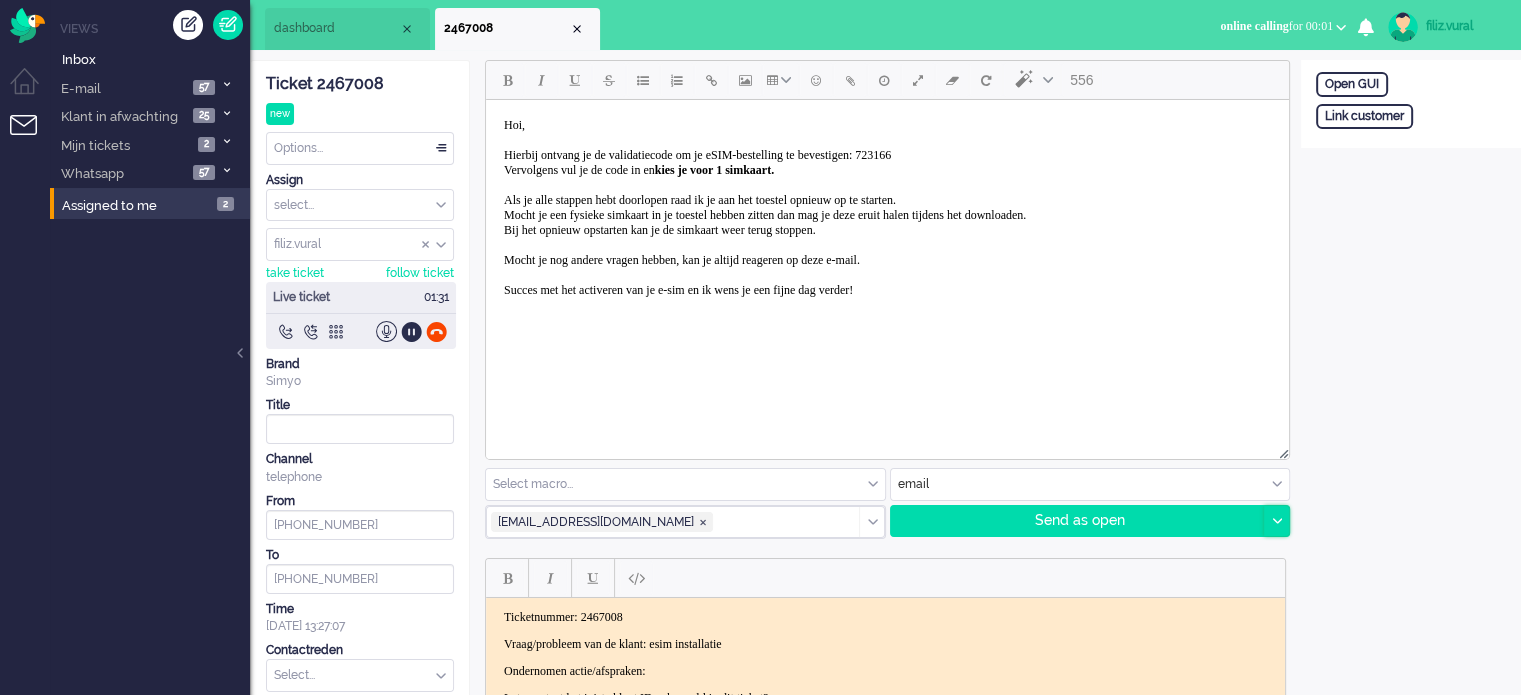 click at bounding box center (1276, 521) 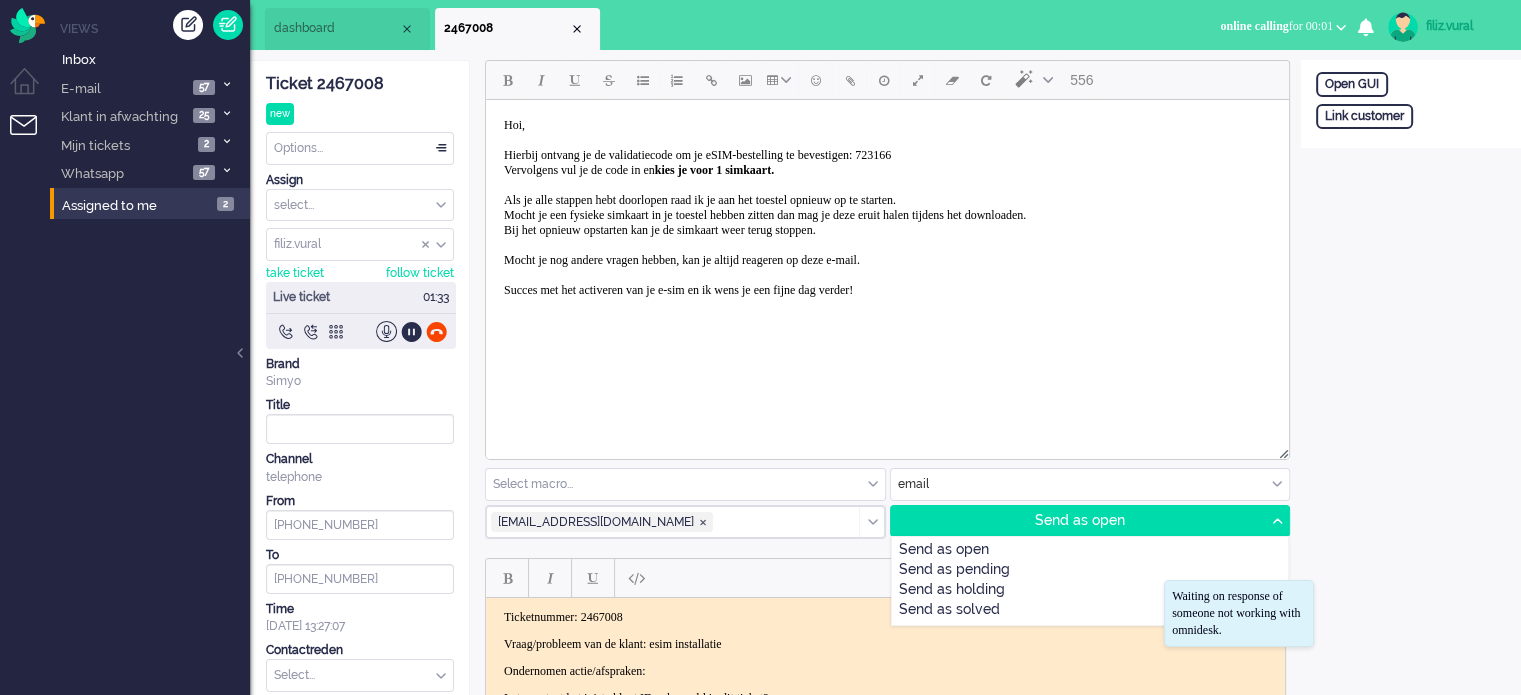 drag, startPoint x: 1020, startPoint y: 571, endPoint x: 1010, endPoint y: 563, distance: 12.806249 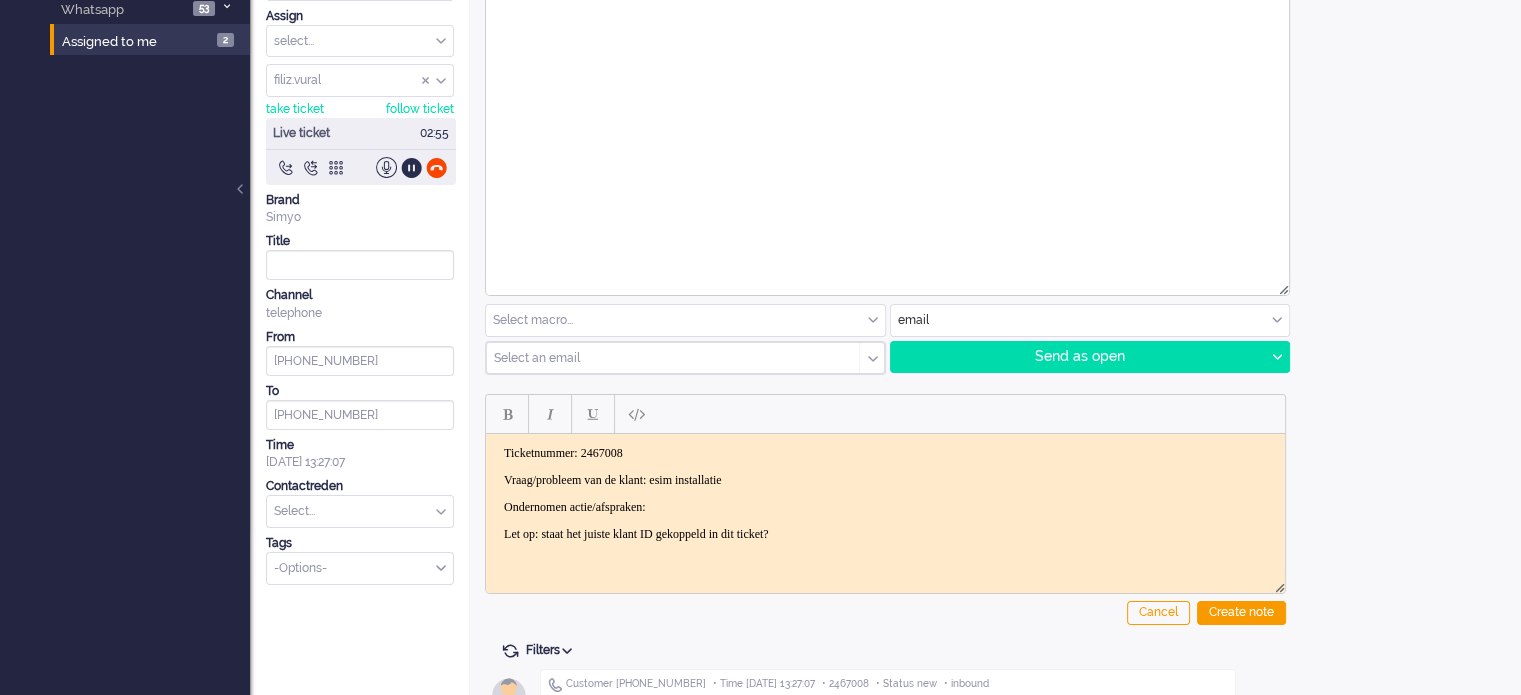 scroll, scrollTop: 196, scrollLeft: 0, axis: vertical 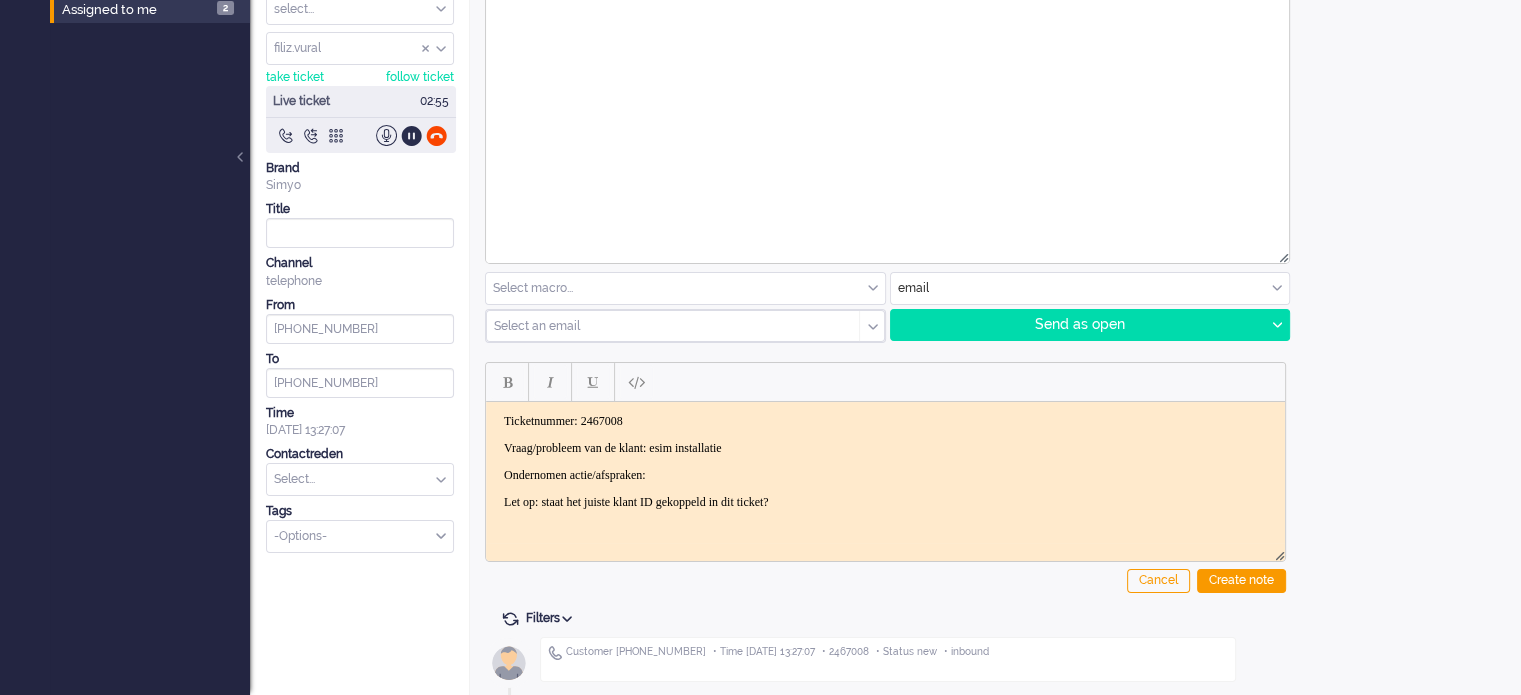 click on "Ondernomen actie/afspraken:" at bounding box center [885, 475] 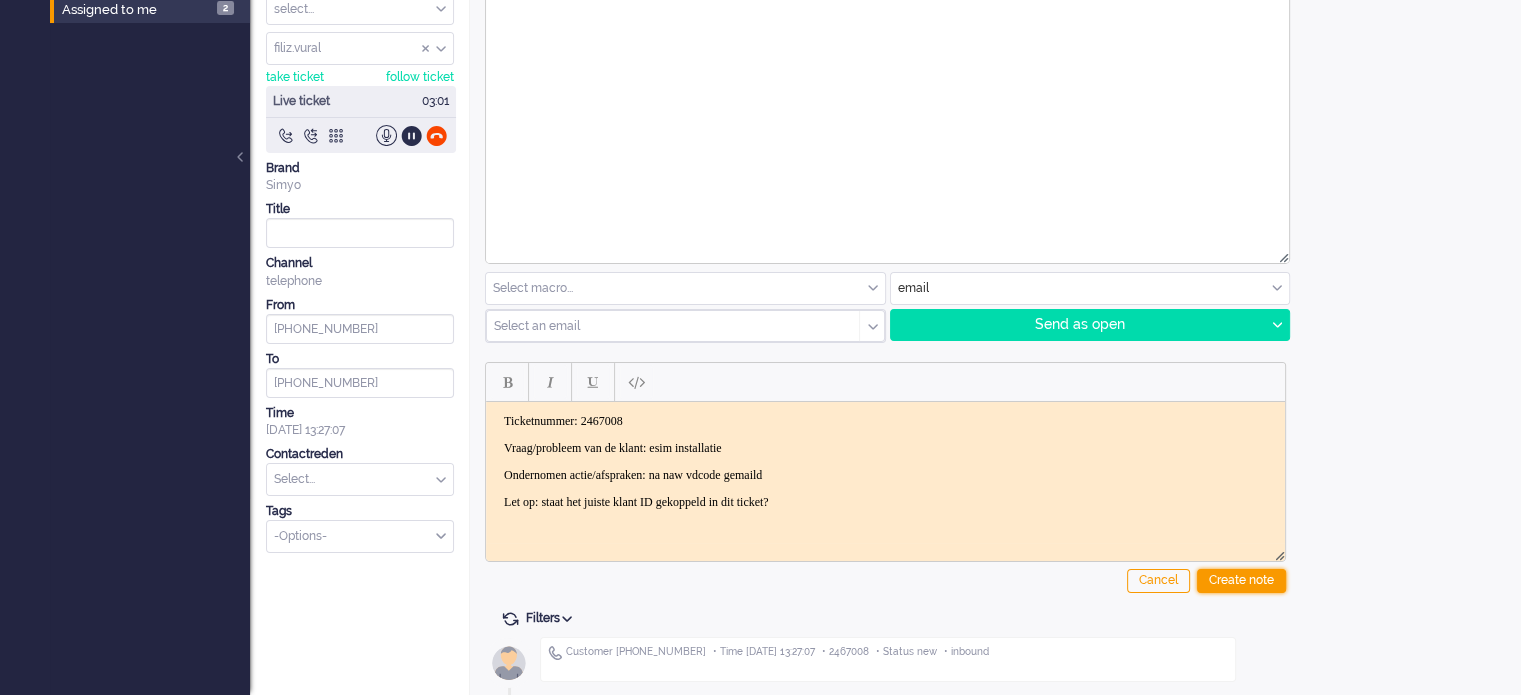click on "Create note" at bounding box center (1241, 581) 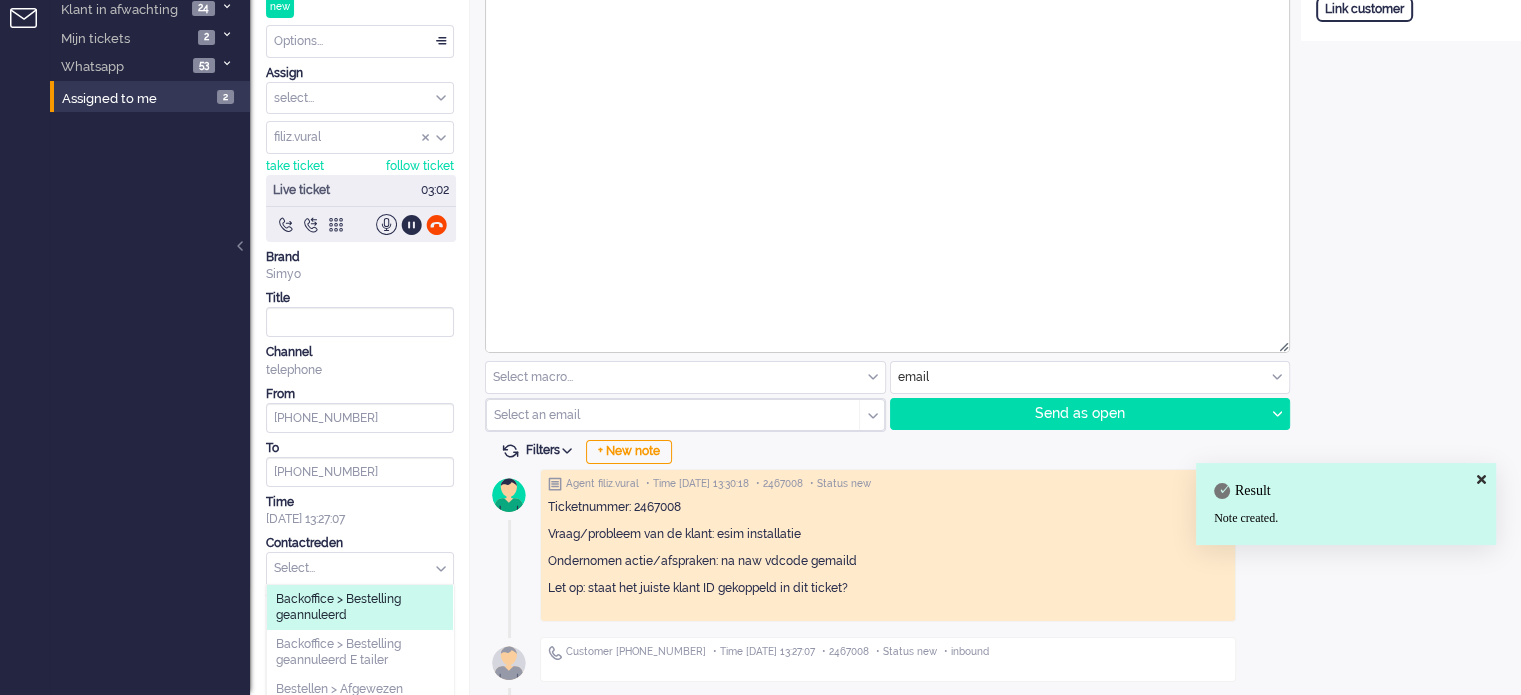 scroll, scrollTop: 149, scrollLeft: 0, axis: vertical 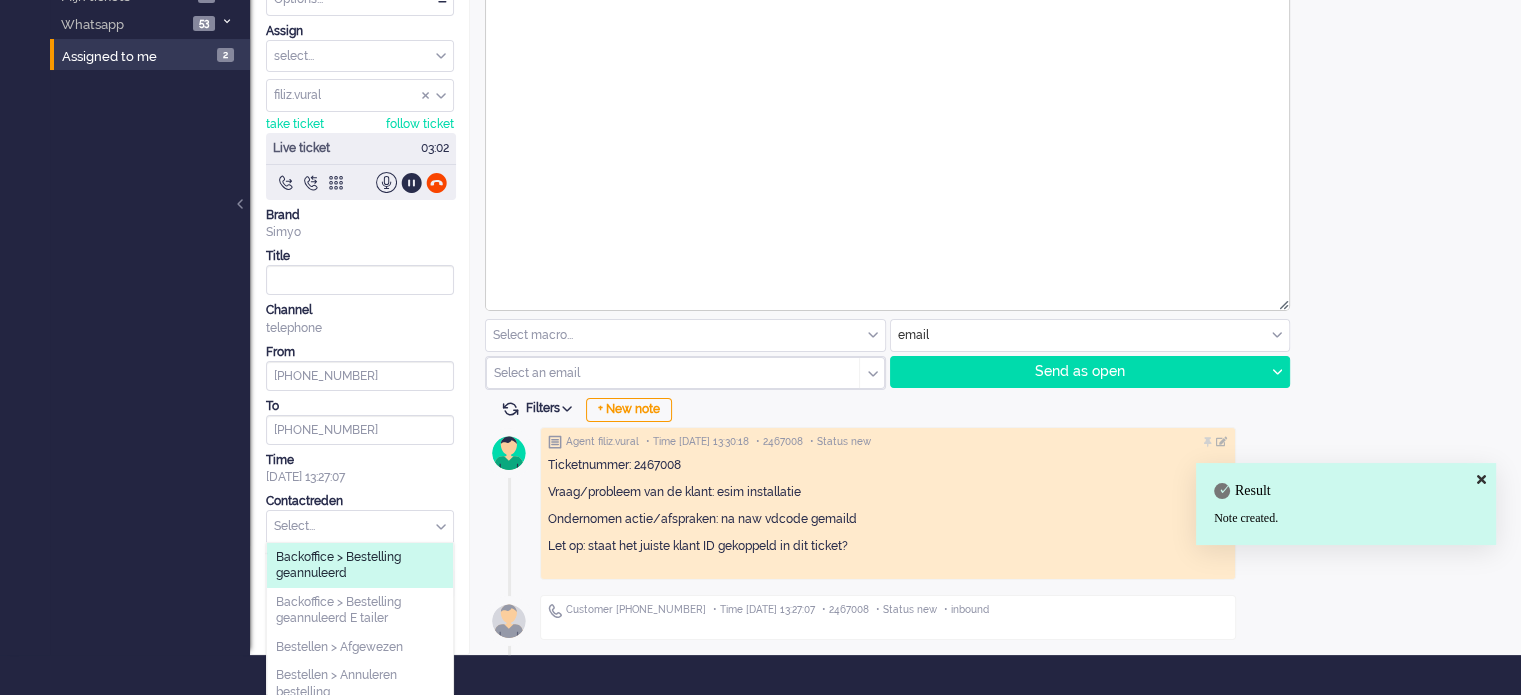 click on "Select... Backoffice > Bestelling geannuleerd Backoffice > Bestelling geannuleerd E tailer Bestellen > Afgewezen Bestellen > Annuleren bestelling Bestellen > Annuleren pre2post Bestellen > Annuleren verlenging Bestellen > Black Friday Bestellen > E tailer Bestellen > Hulp bij bestellen Bestellen > Mail niet ontvangen Bestellen > Simyo Compleet Bestellen > Telefoonlening Bestellen > Vriendendeal of Samen Korting Bundels > Compleet activeren Bundels > Compleet afgewezen Bundels > Grotere bundels Bundels > Kleinere bundels Bundels > Onbeperkt internet Bundels > Simyaardag Bundels > Voorwaarden bundels Bundels > Voorwaarden Compleet Contract > Afkoop info Contract > Annulering Contract > Contractdatum Contract > Contractovername Contract > NAW aanpassen Contract > Voorwaarden Postpaid Contract > Wijziging of verlenging Dataplafond - Aan of uitzetten voor klant Dataplafond > Algemene info Dataplafond > klacht of probleem in gebruik eSIM  Info eSIM eSIM > Foutcode 12 eSIM > Hulp installatie eSIM eSIM > Issue eSIM" at bounding box center (360, 526) 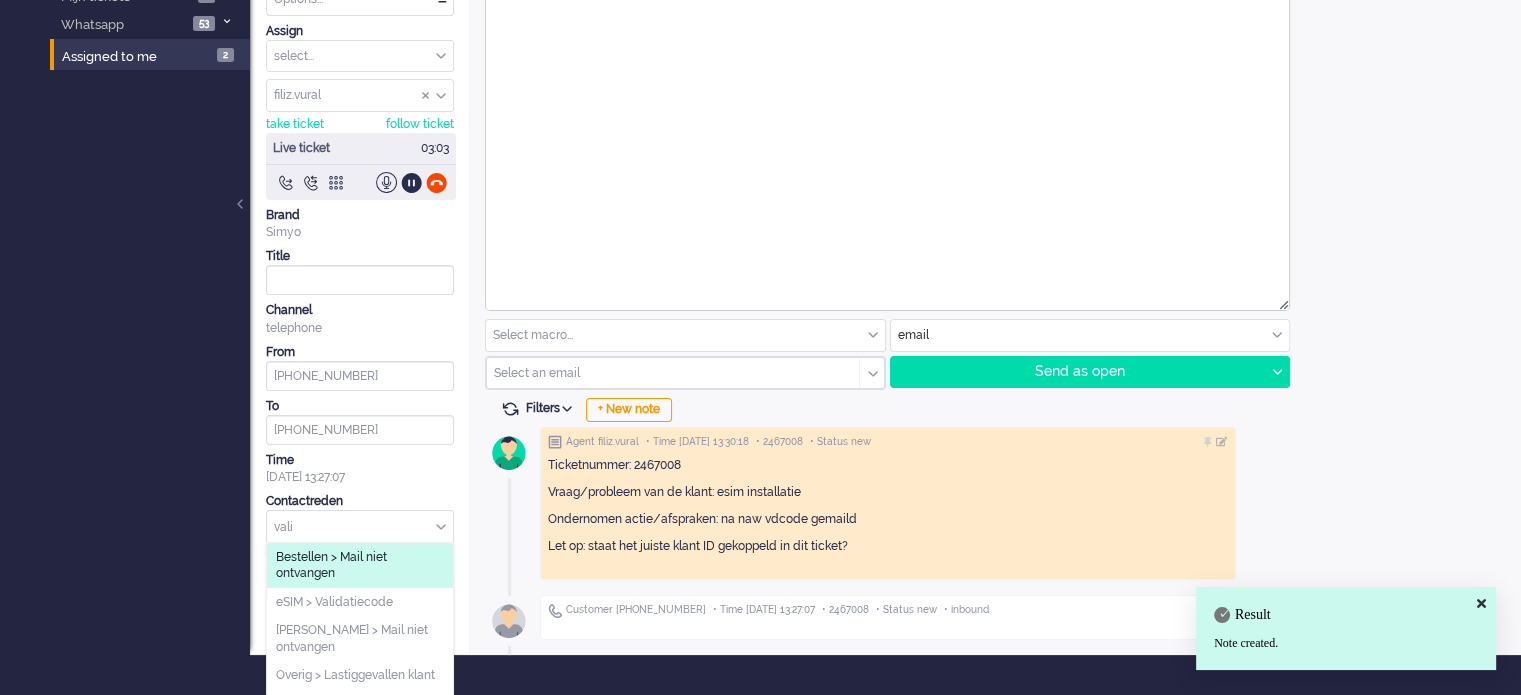 scroll, scrollTop: 107, scrollLeft: 0, axis: vertical 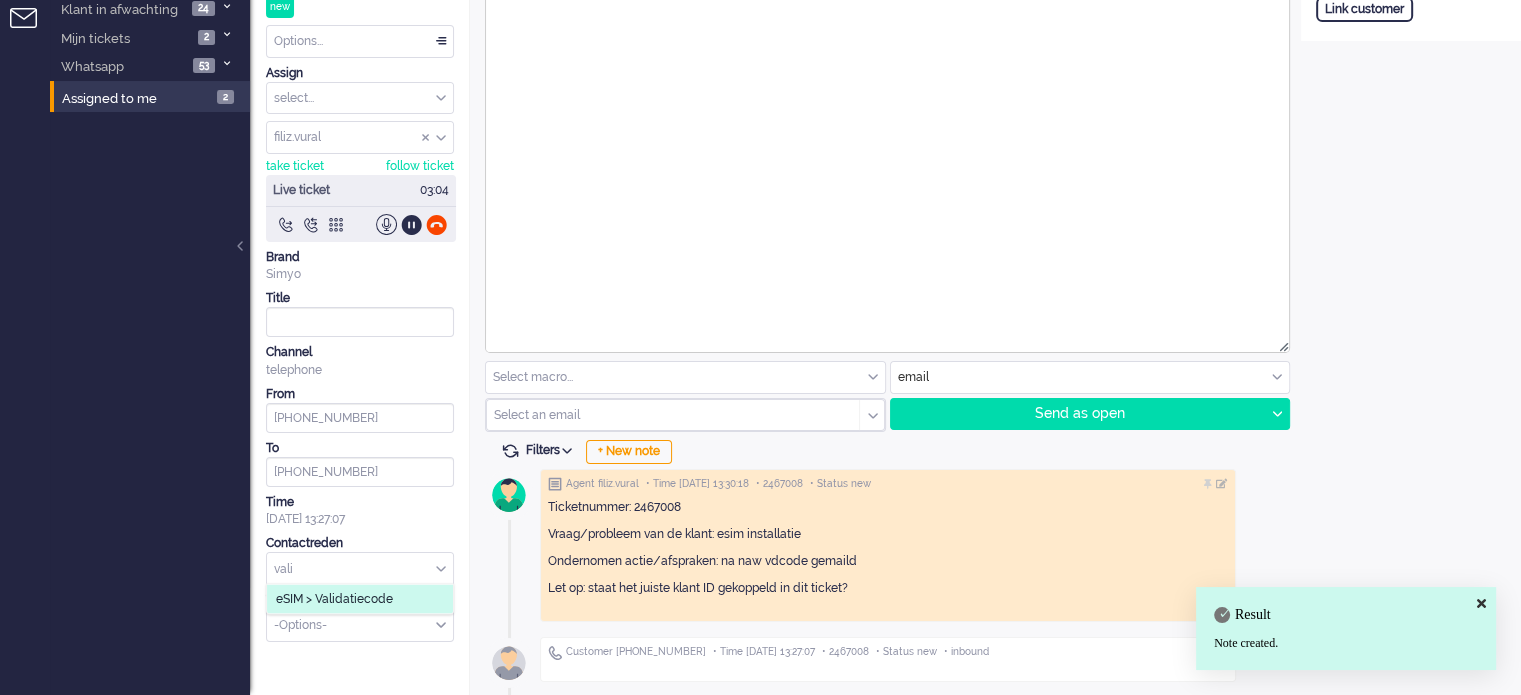type on "vali" 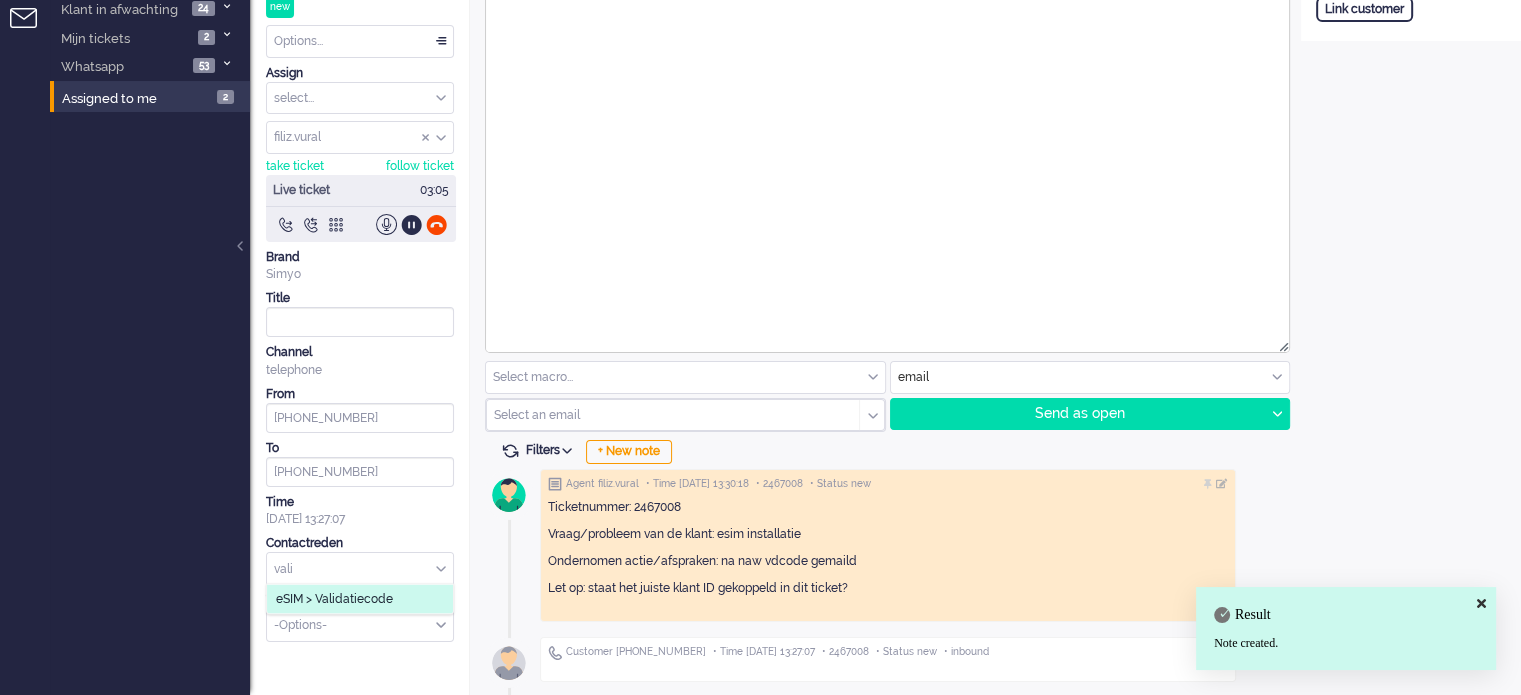 click on "eSIM > Validatiecode" 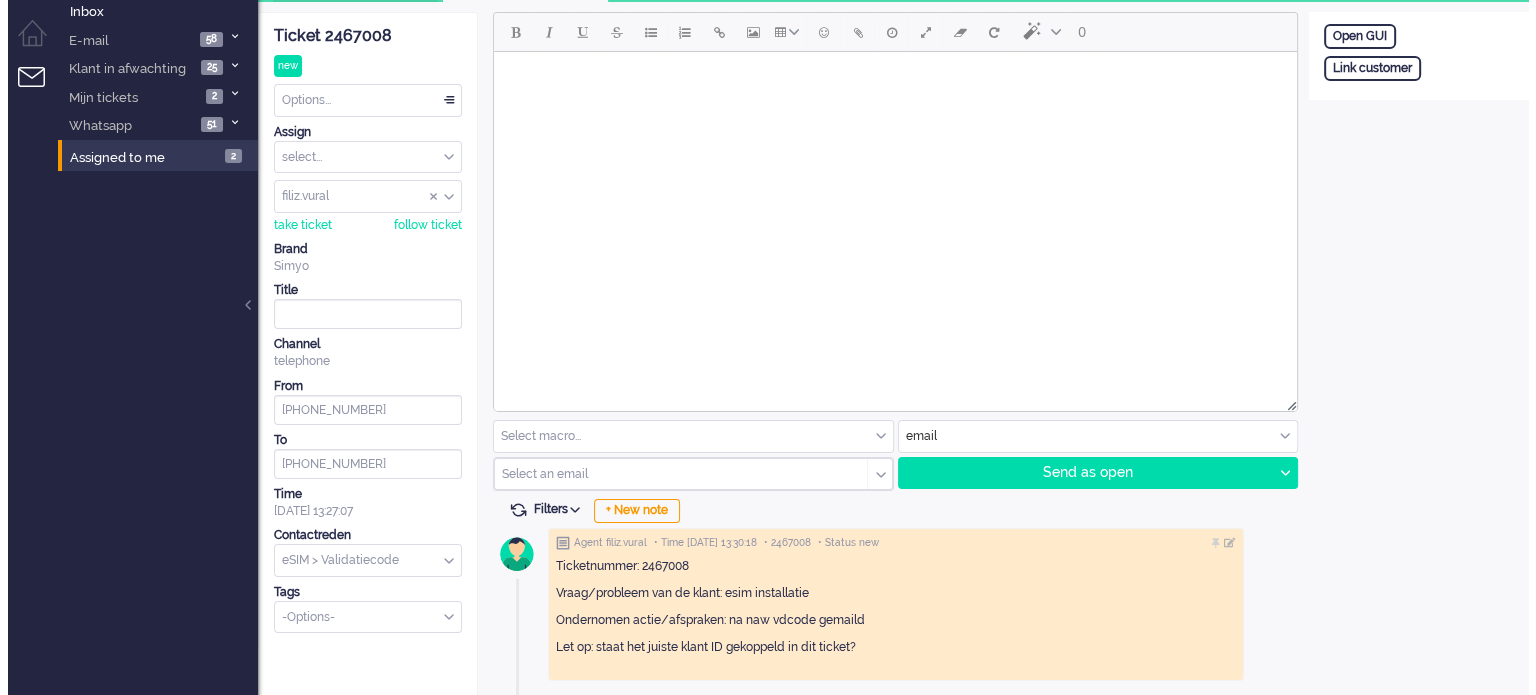 scroll, scrollTop: 0, scrollLeft: 0, axis: both 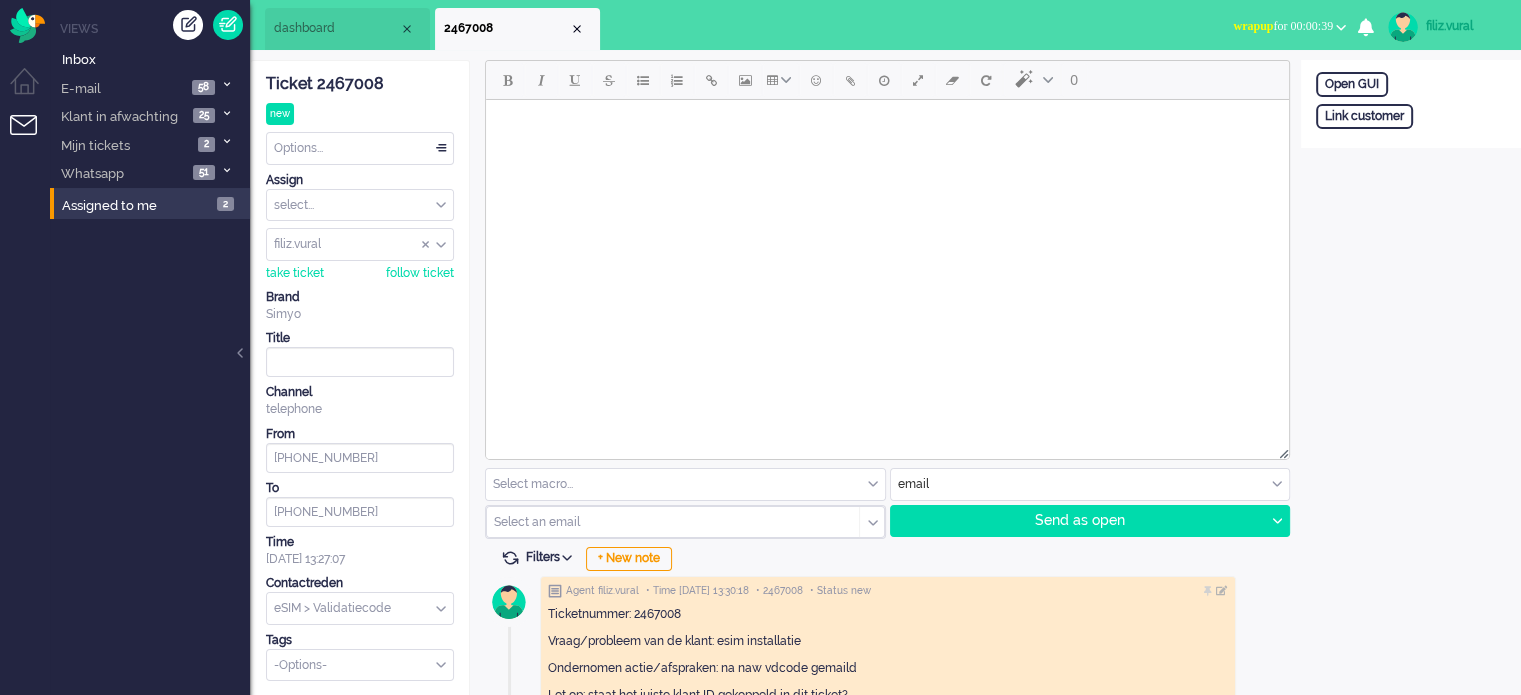 click on "wrapup  for 00:00:39" at bounding box center (1283, 26) 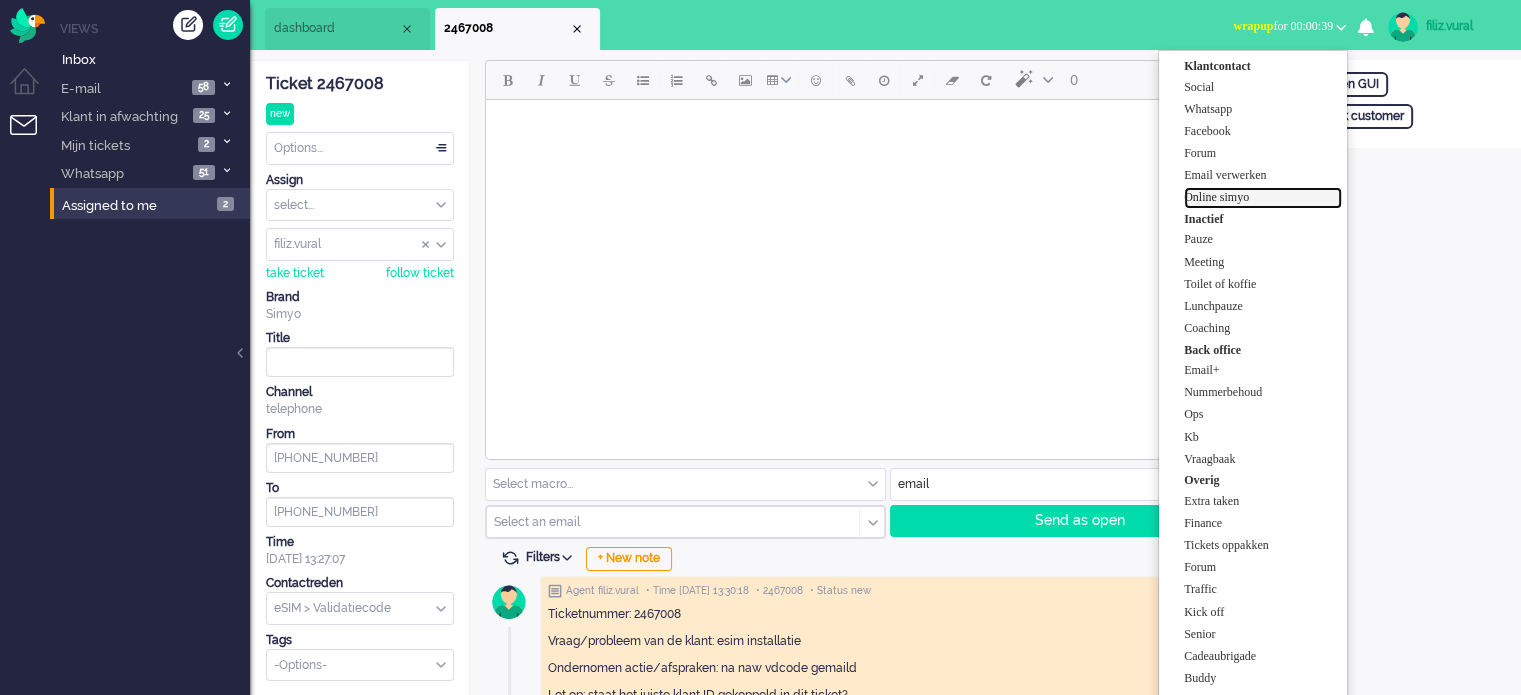 click on "Online simyo" at bounding box center [1263, 197] 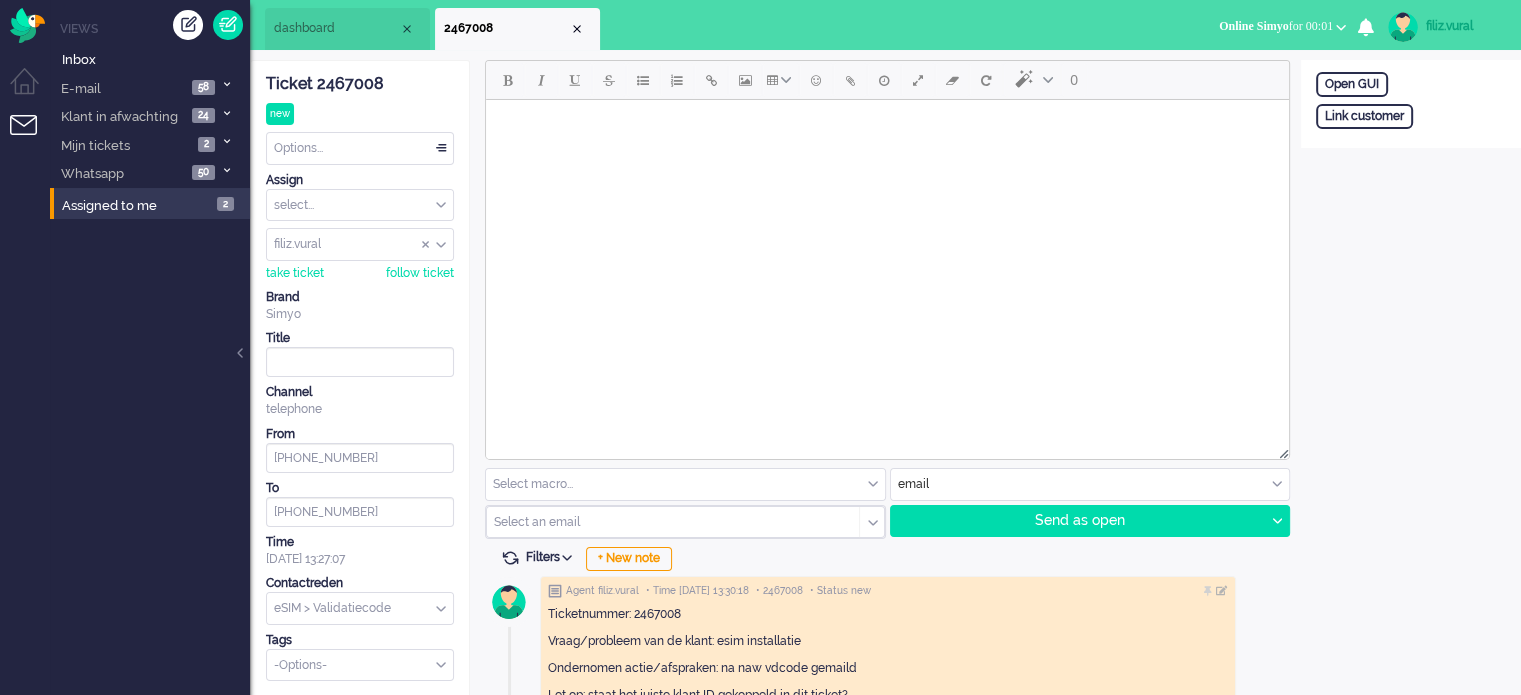 click on "dashboard" at bounding box center [347, 29] 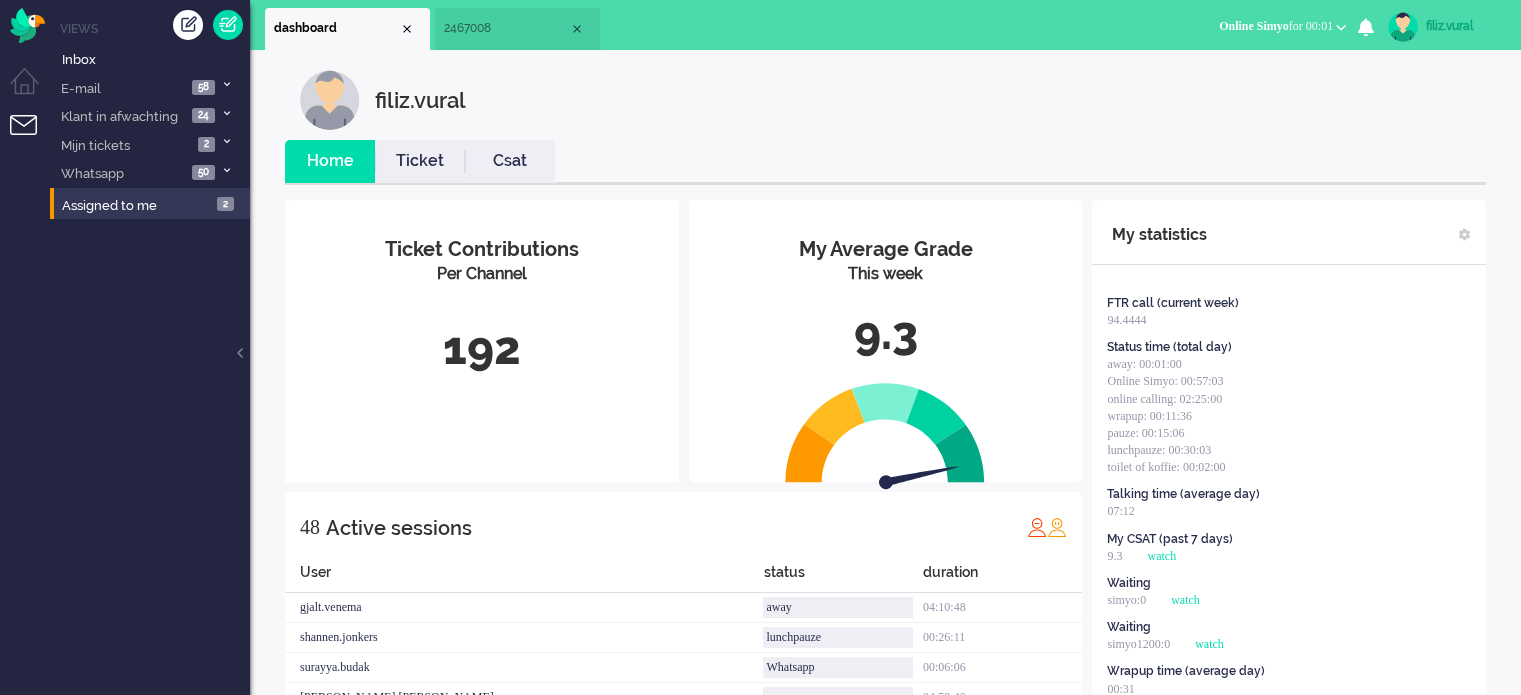 click on "Csat" at bounding box center (510, 161) 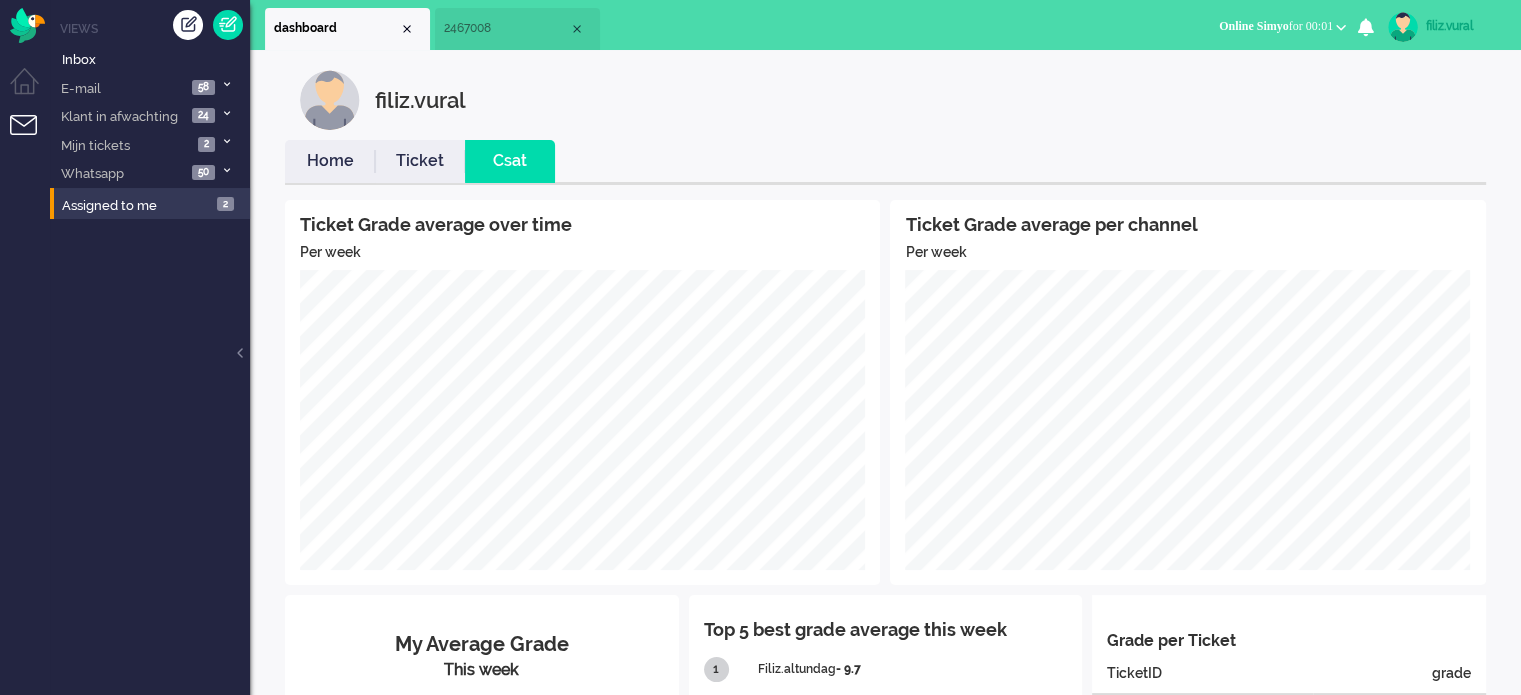 click on "Home" at bounding box center [330, 161] 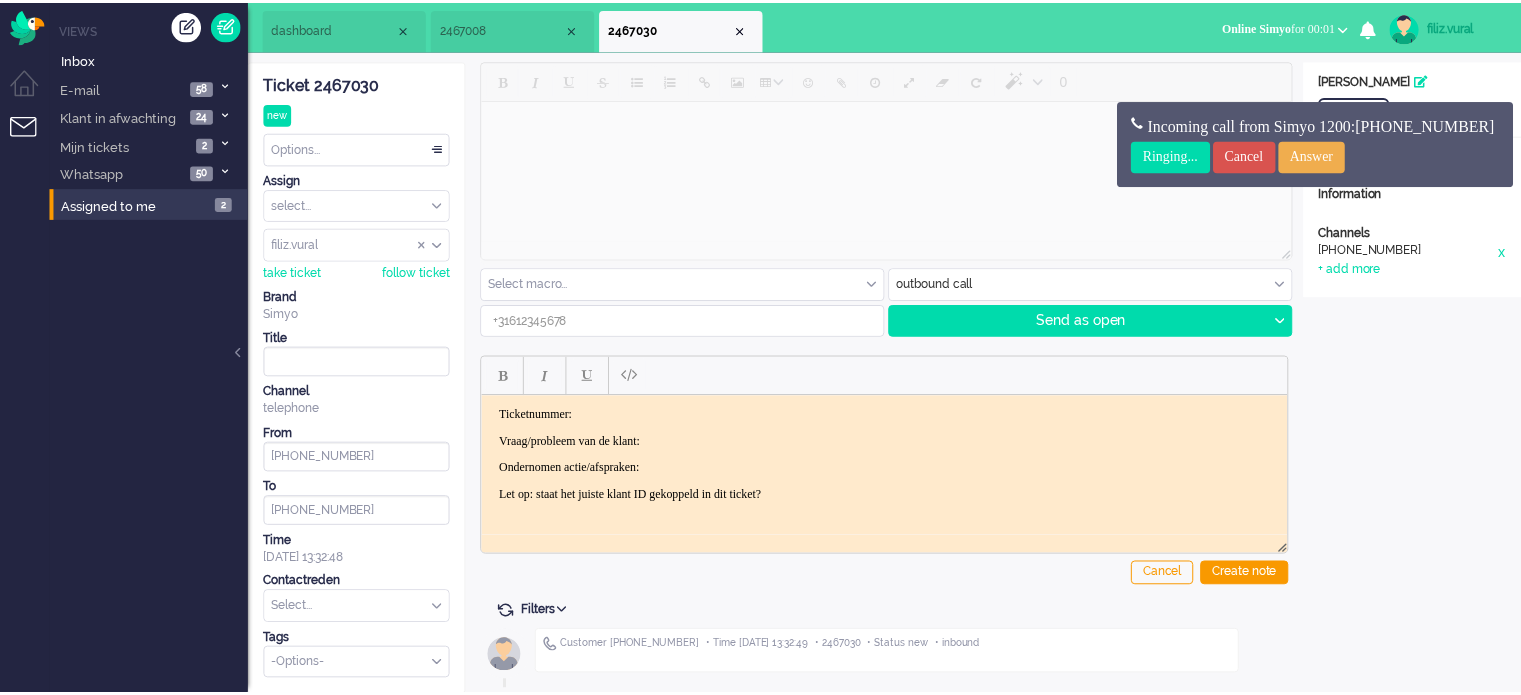 scroll, scrollTop: 0, scrollLeft: 0, axis: both 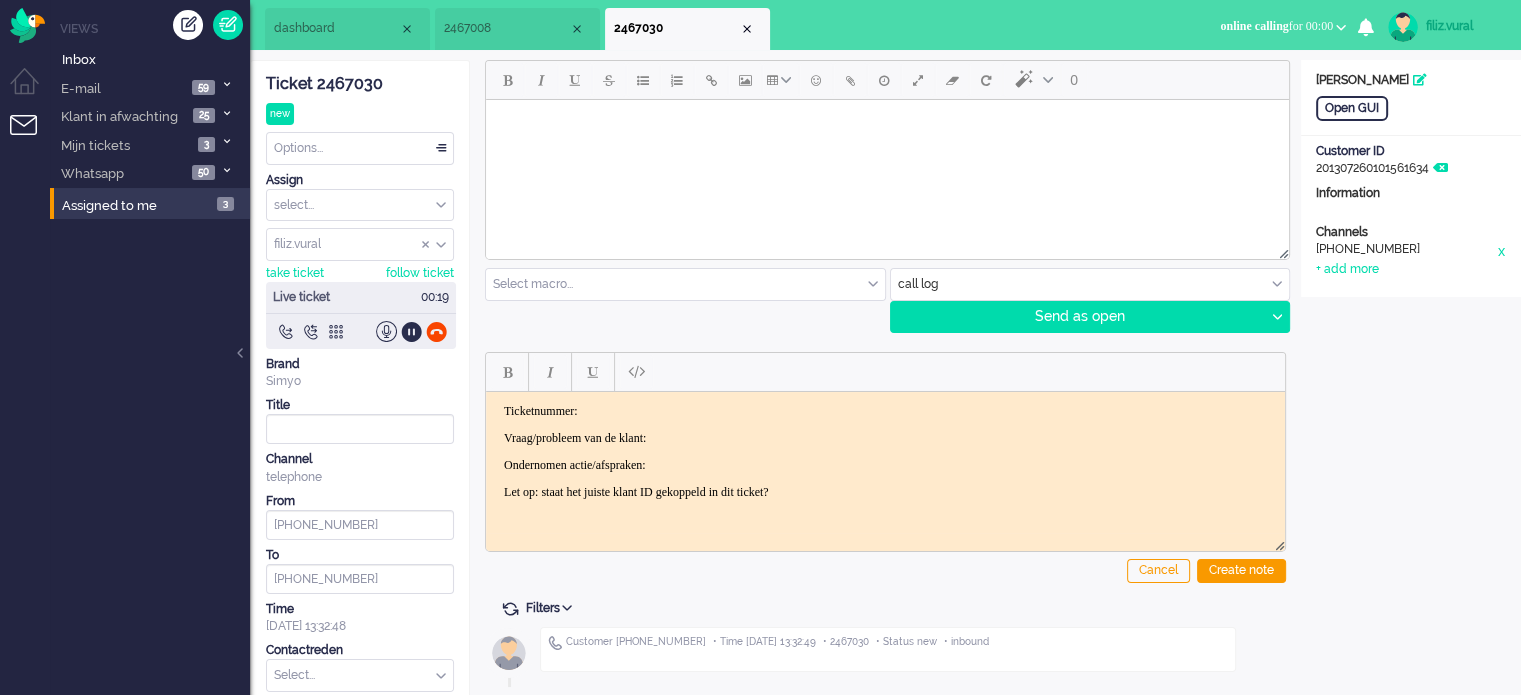 click on "Ticket 2467030" 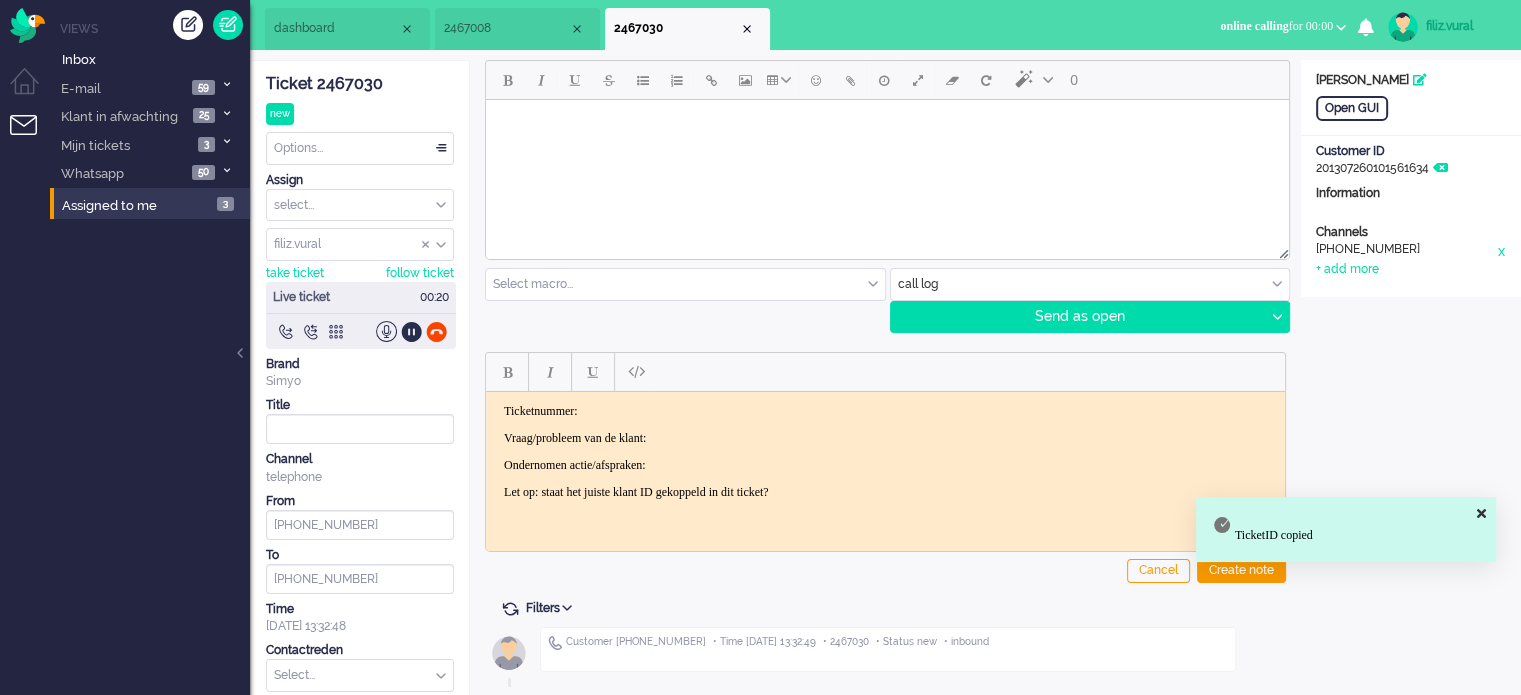 click on "Ticketnummer: Vraag/probleem van de klant: Ondernomen actie/afspraken:  Let op: staat het juiste klant ID gekoppeld in dit ticket?" at bounding box center (885, 451) 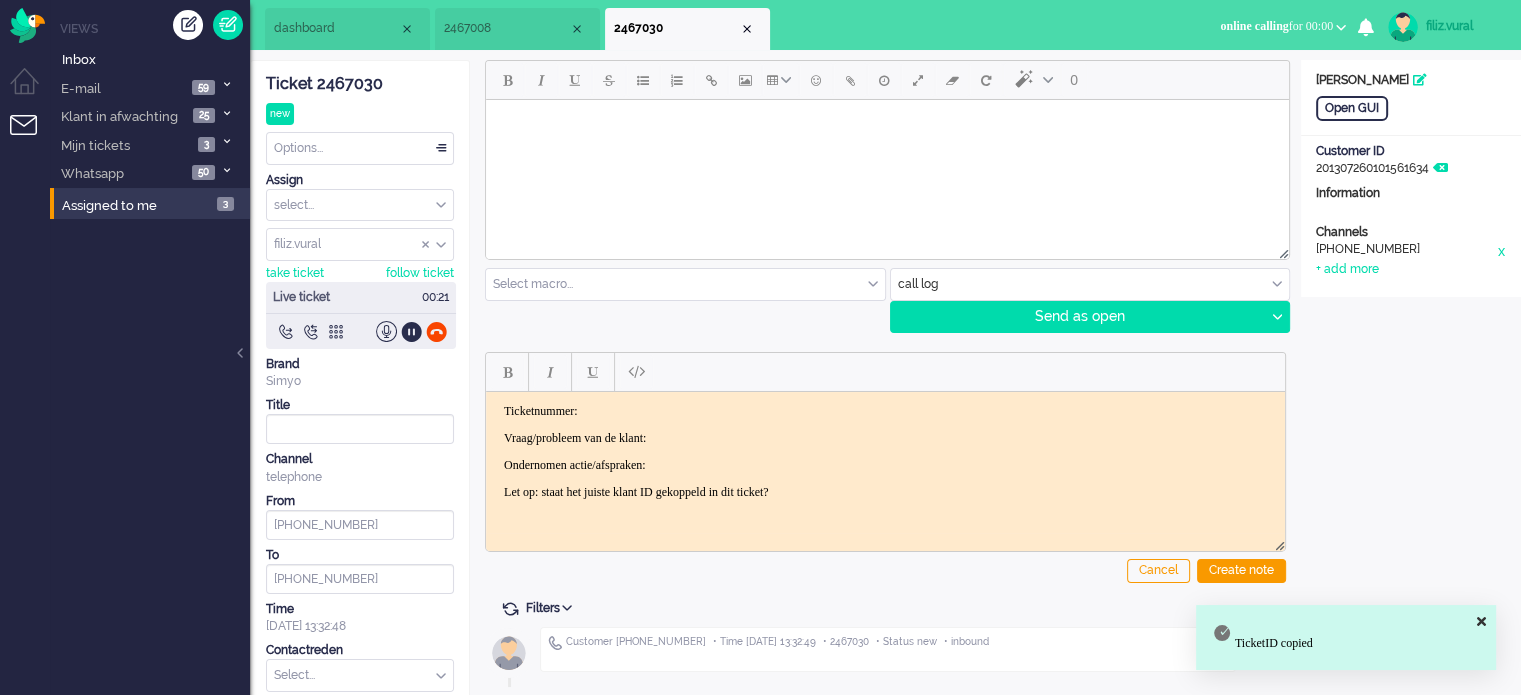 click on "Ticketnummer:" at bounding box center (885, 410) 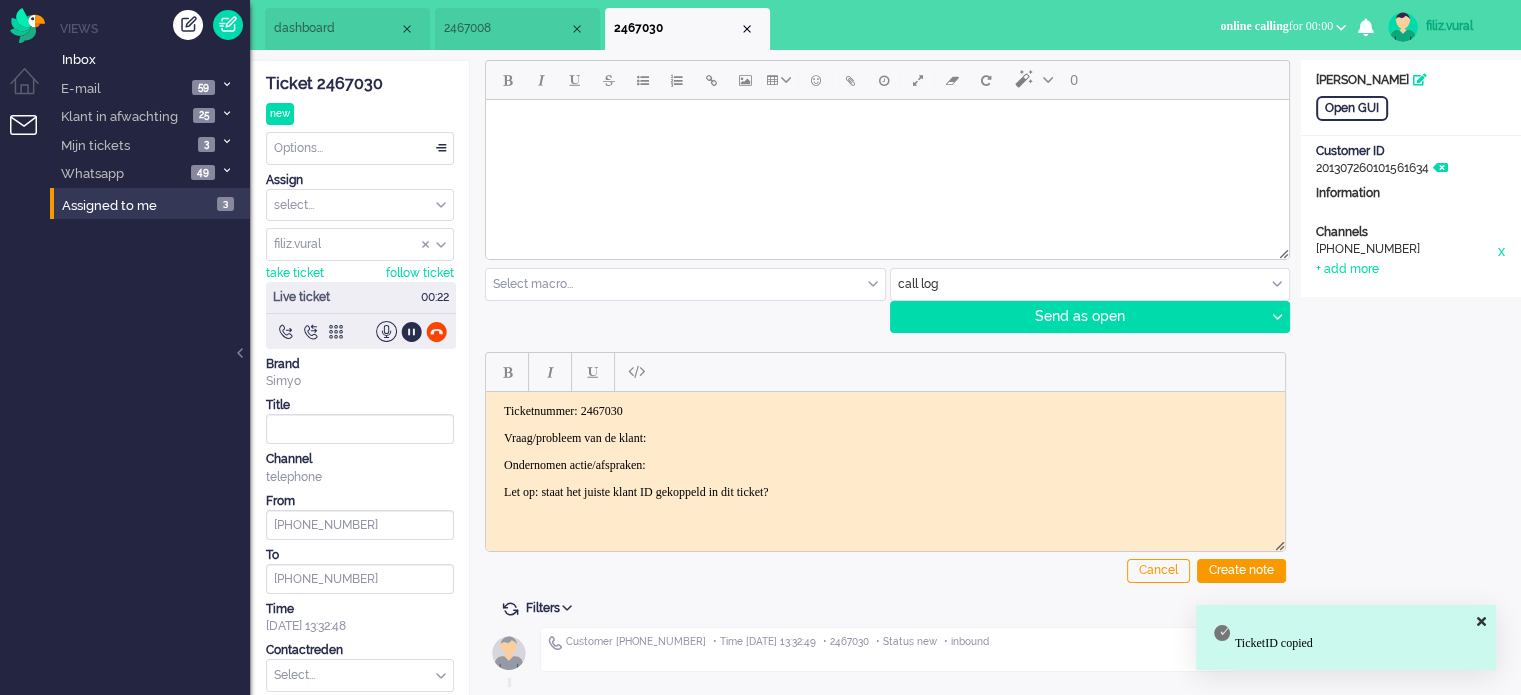 click on "Vraag/probleem van de klant:" at bounding box center (885, 437) 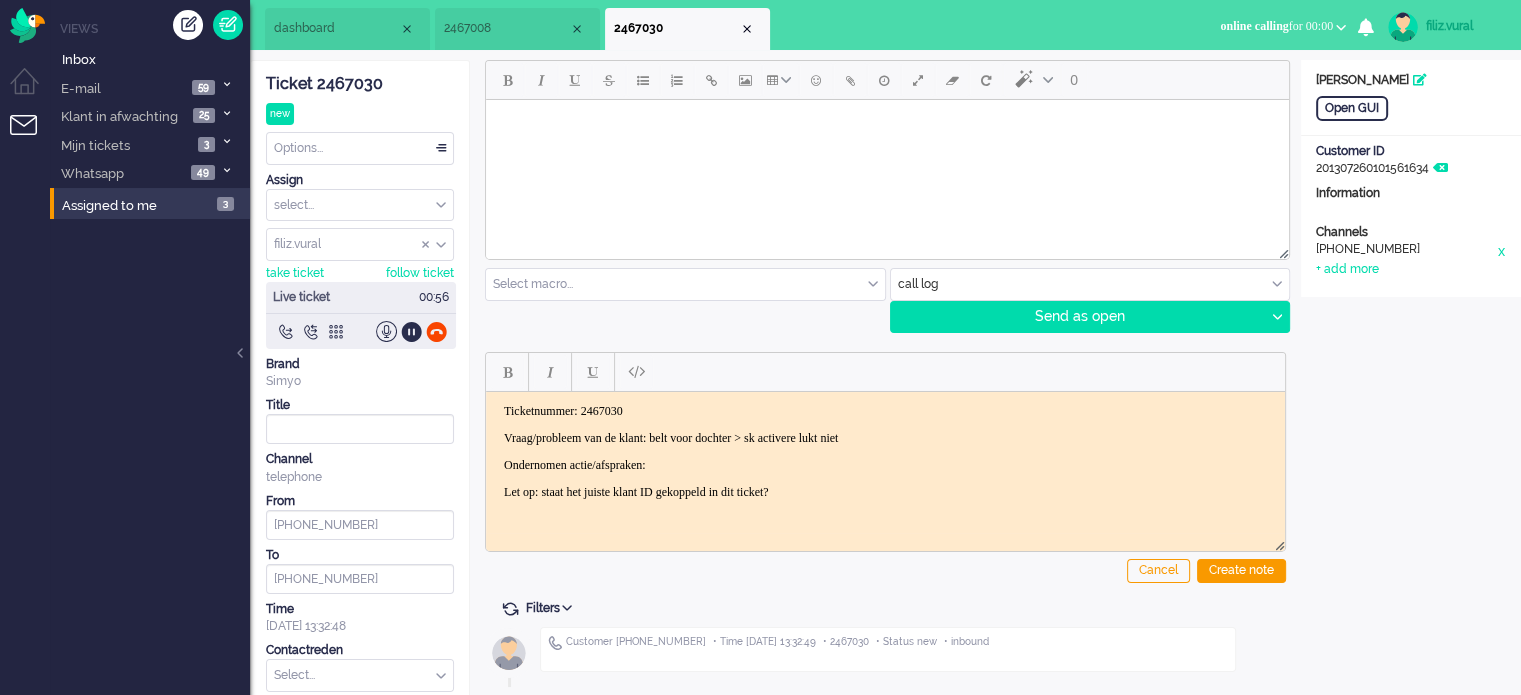 click on "Vraag/probleem van de klant: belt voor dochter > sk activere lukt niet" at bounding box center (885, 437) 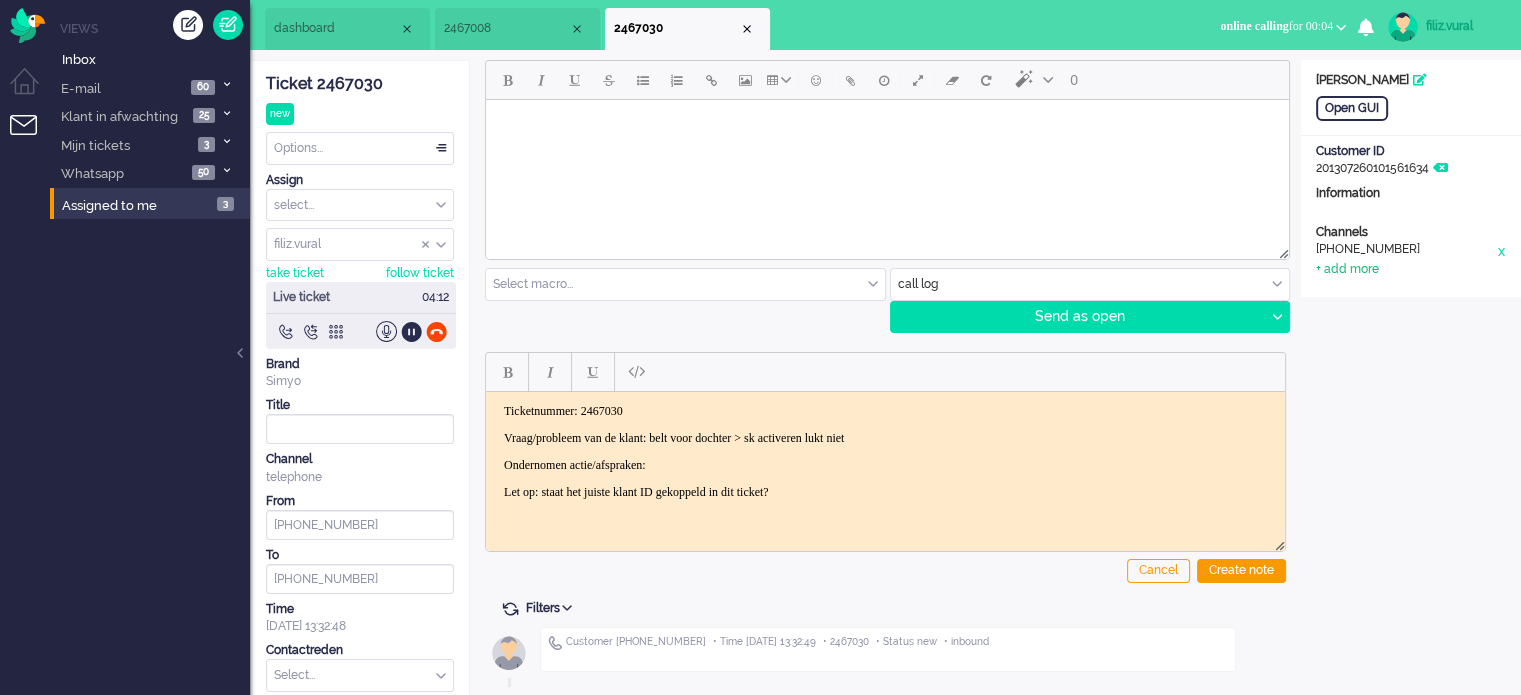 click on "+ add more" 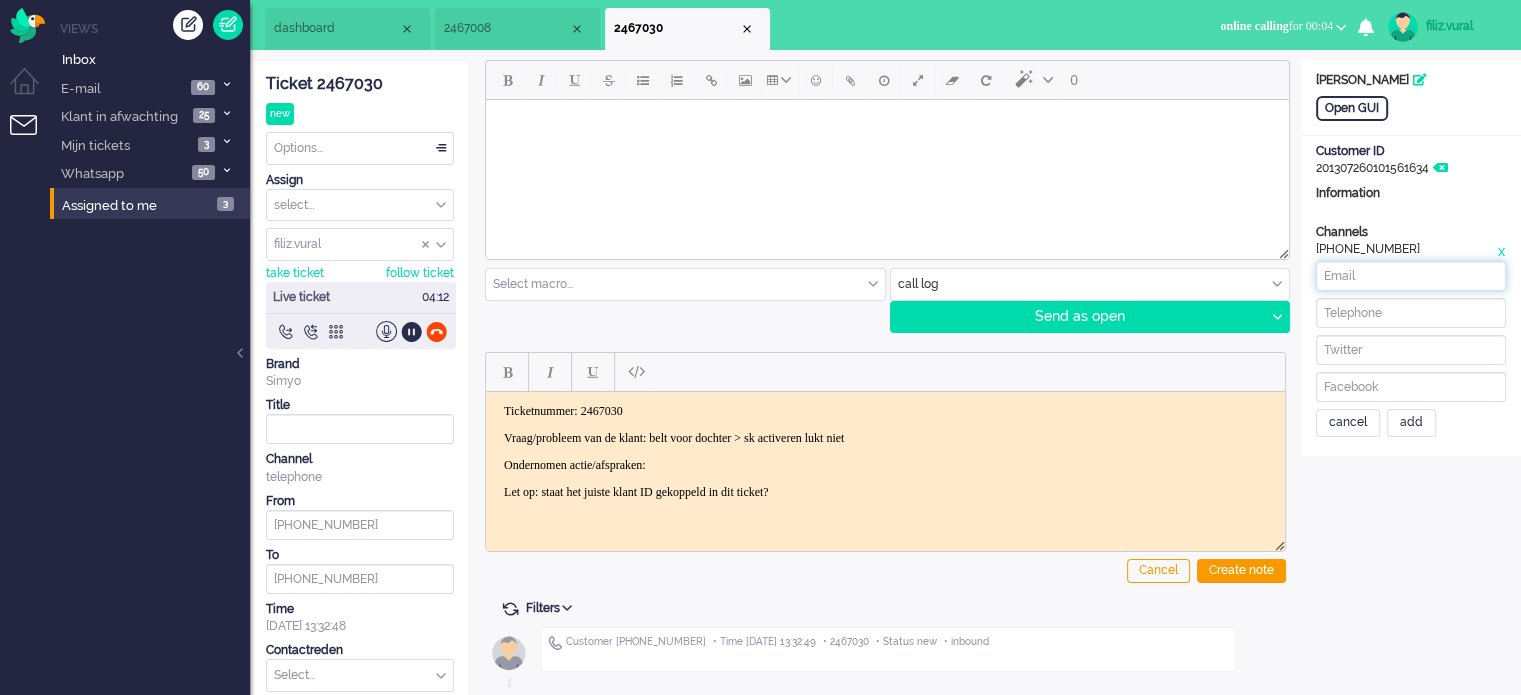 click at bounding box center (1411, 276) 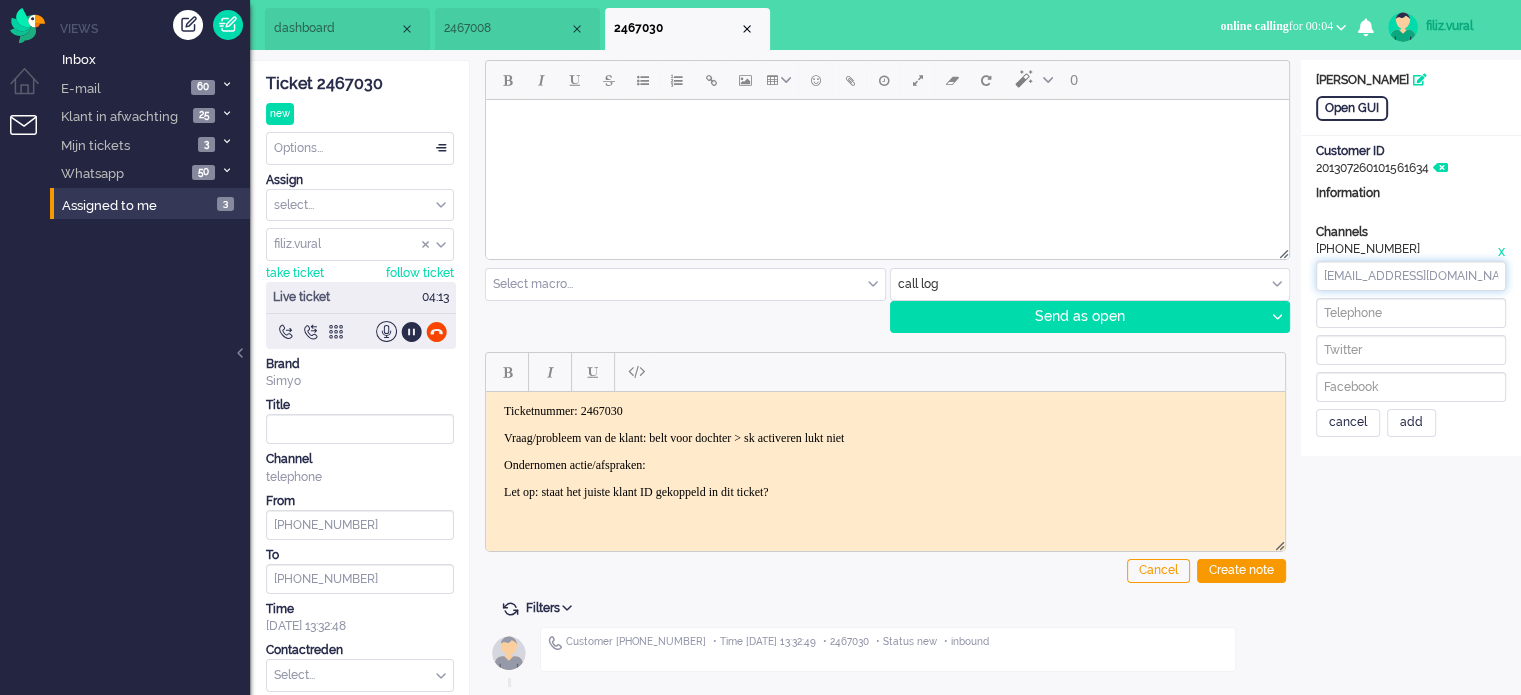 drag, startPoint x: 1366, startPoint y: 277, endPoint x: 1270, endPoint y: 257, distance: 98.0612 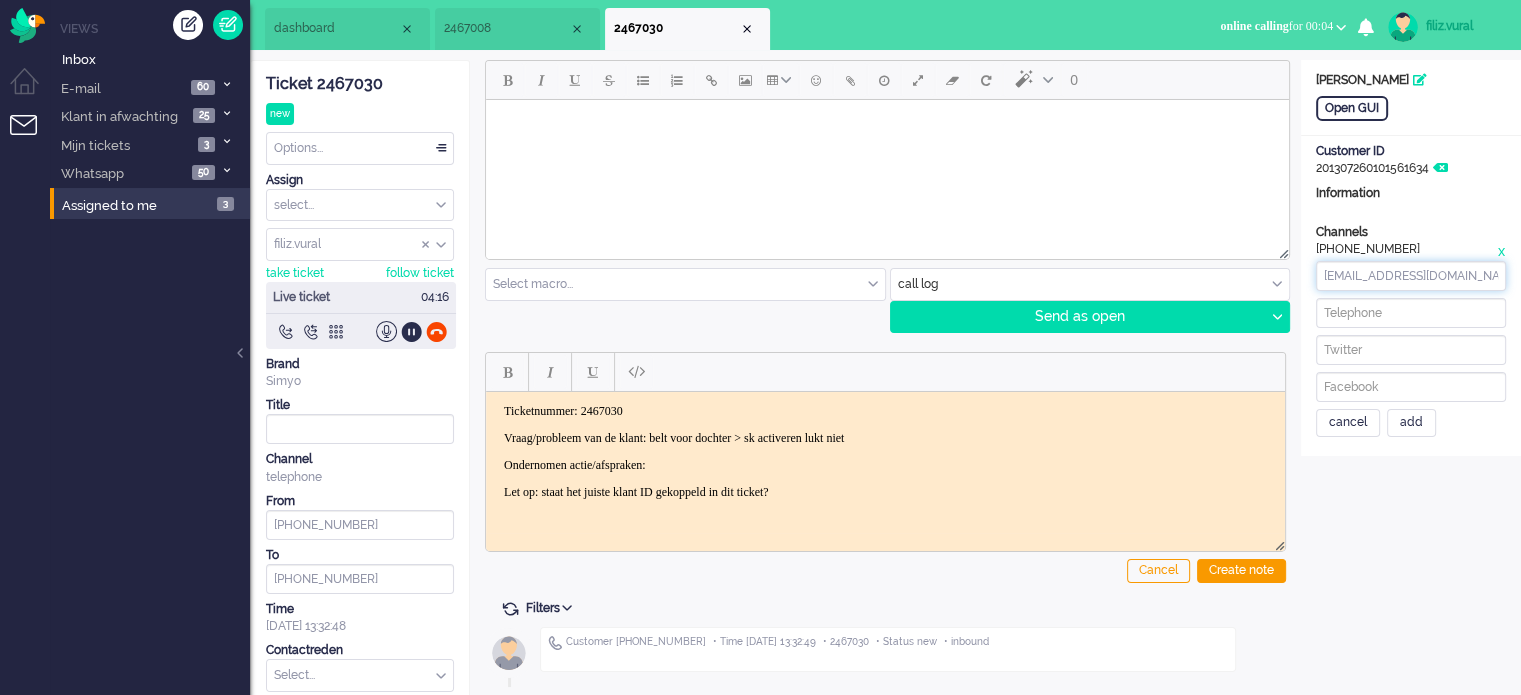 type on "suuswubs@hotmail.com" 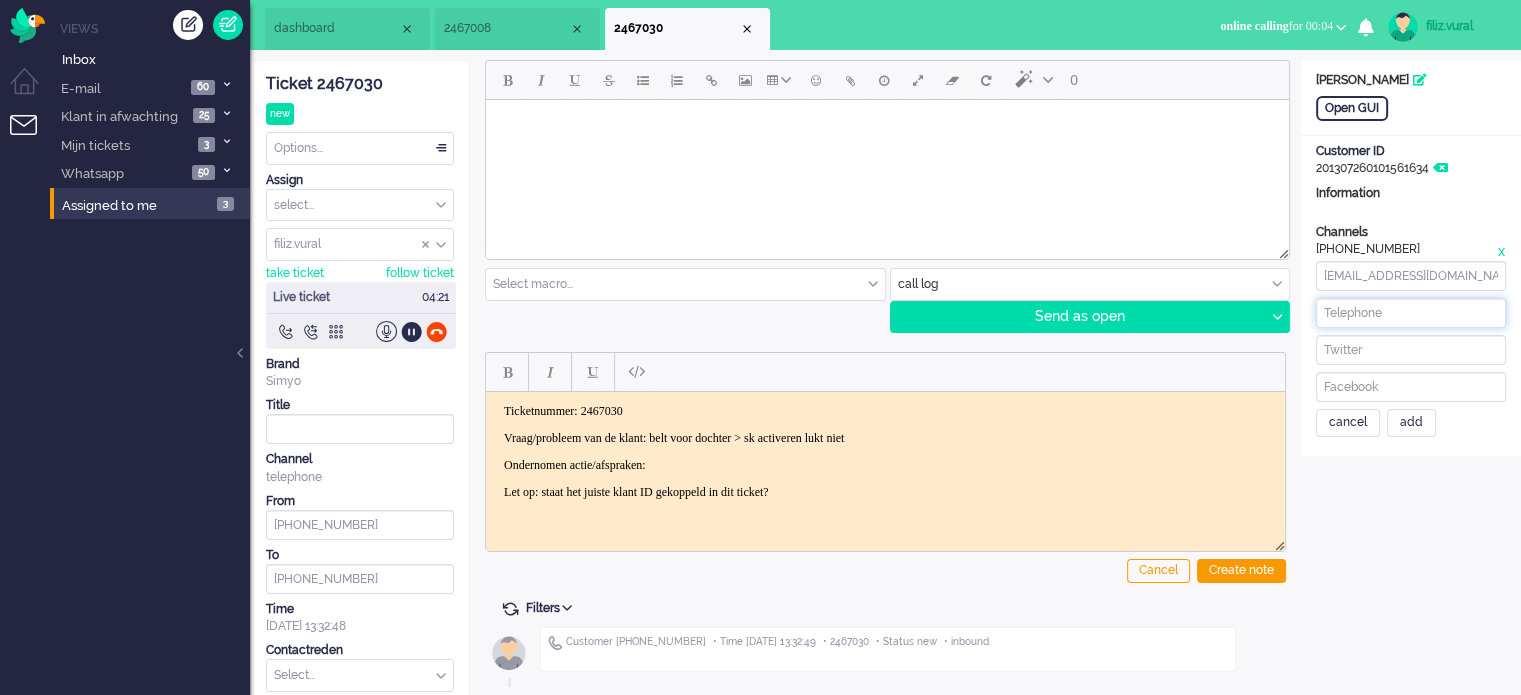 click at bounding box center (1411, 313) 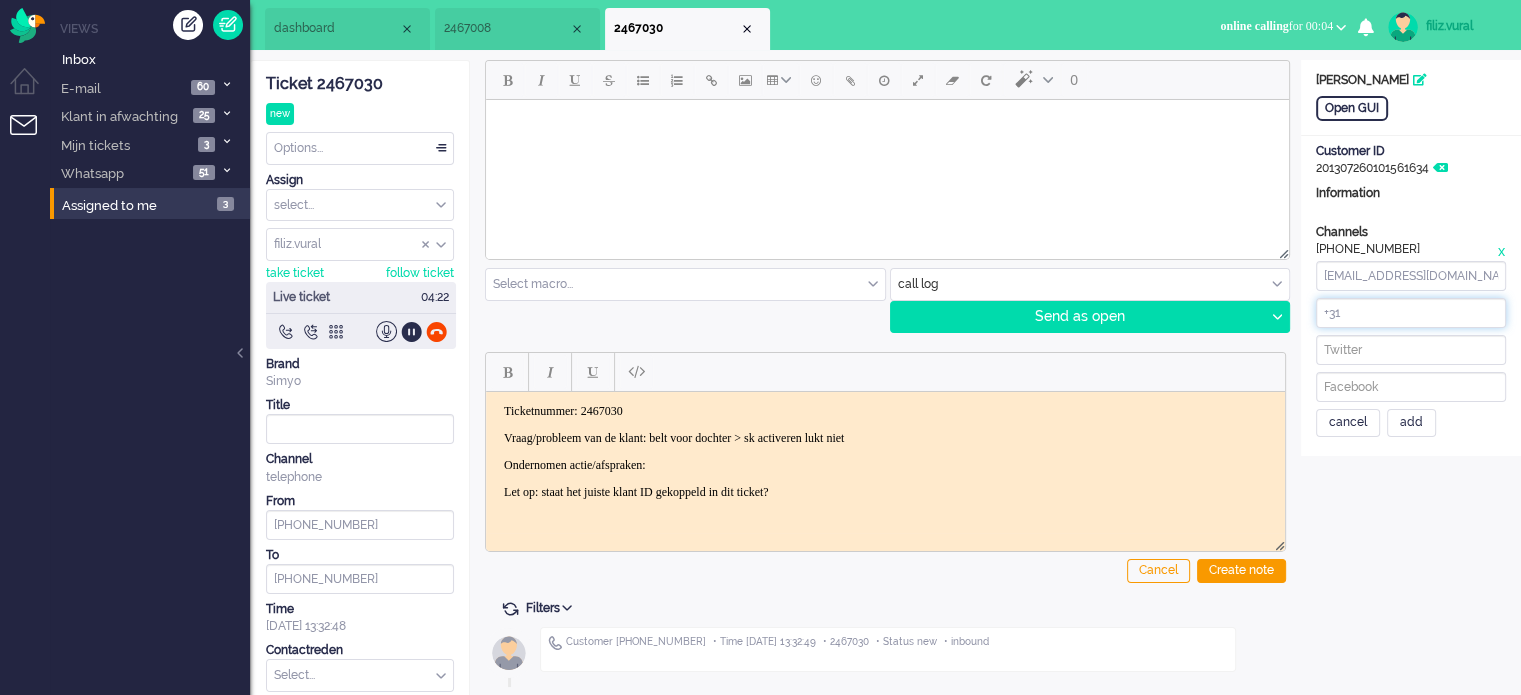 paste on "682013733" 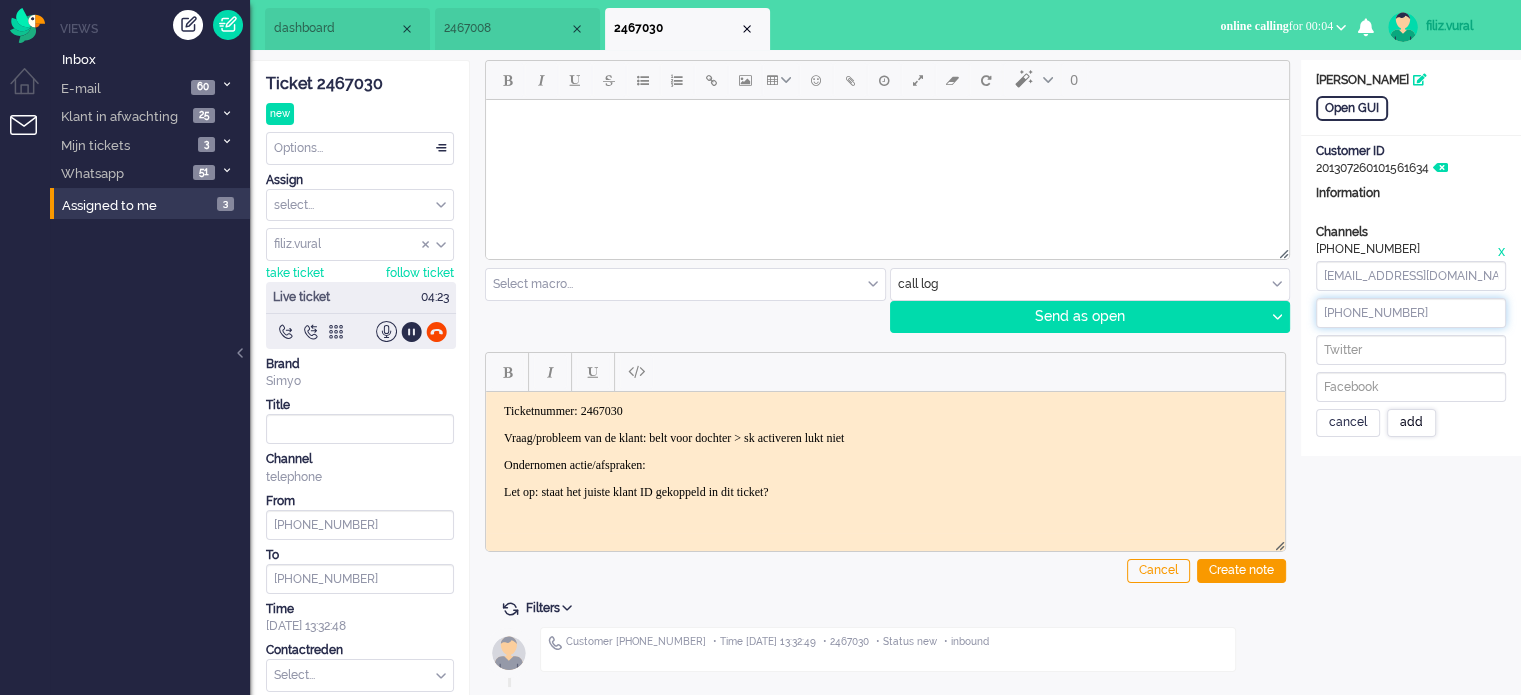 type on "+31682013733" 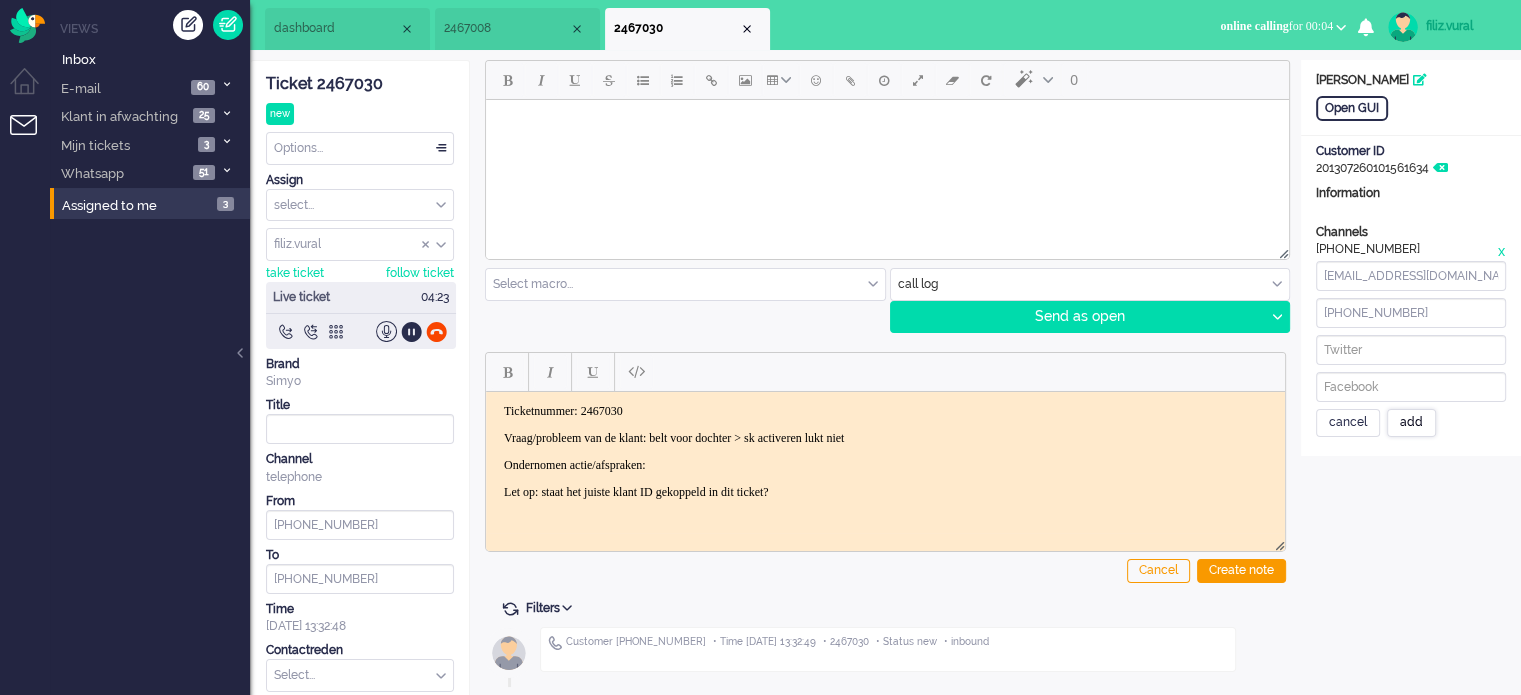 click on "add" at bounding box center [1411, 423] 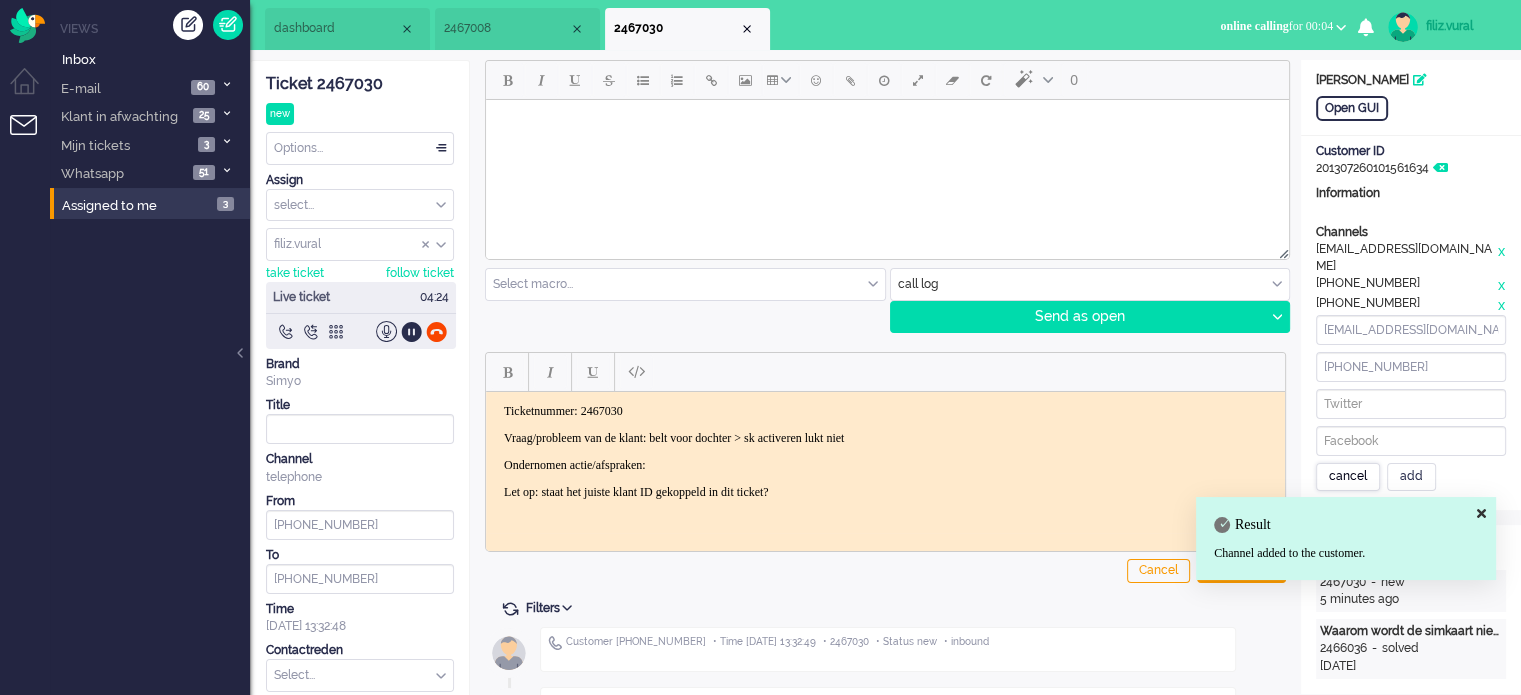 click on "cancel" at bounding box center [1348, 477] 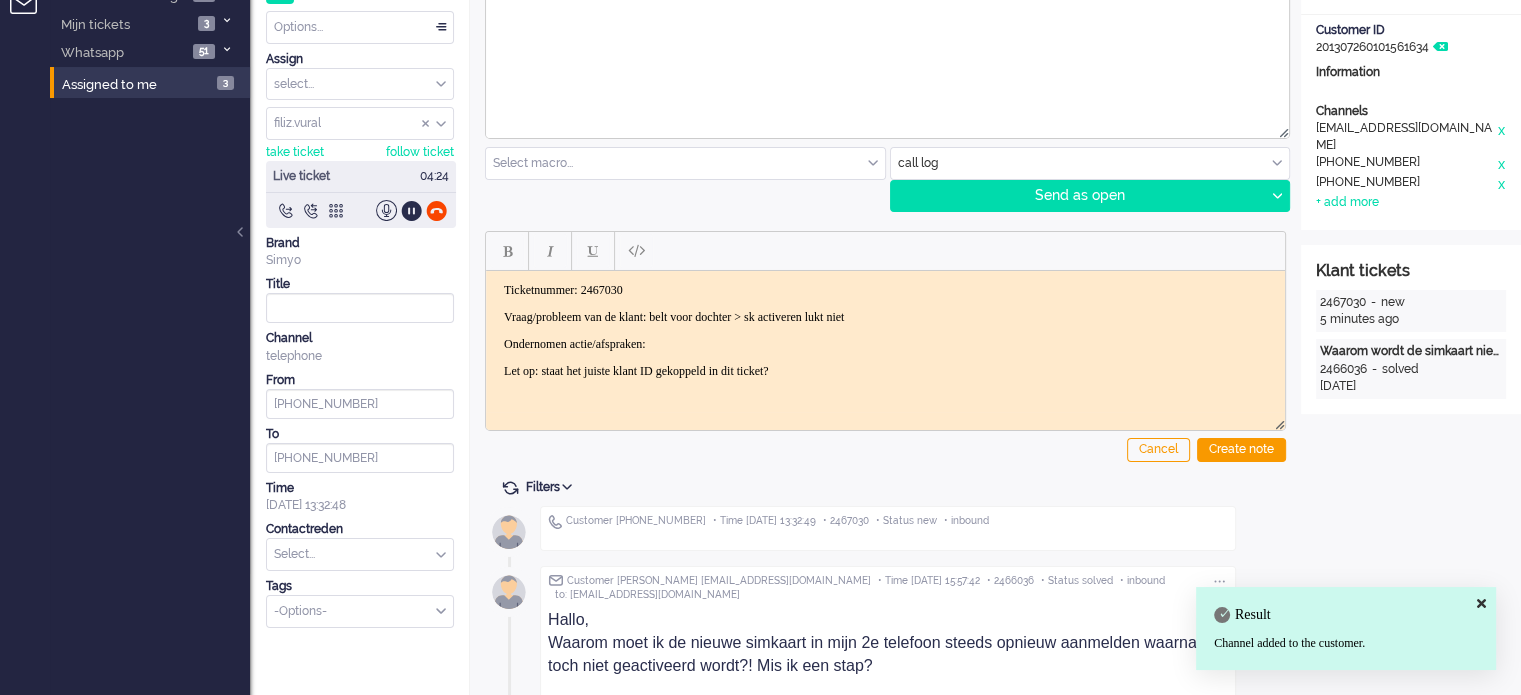 scroll, scrollTop: 224, scrollLeft: 0, axis: vertical 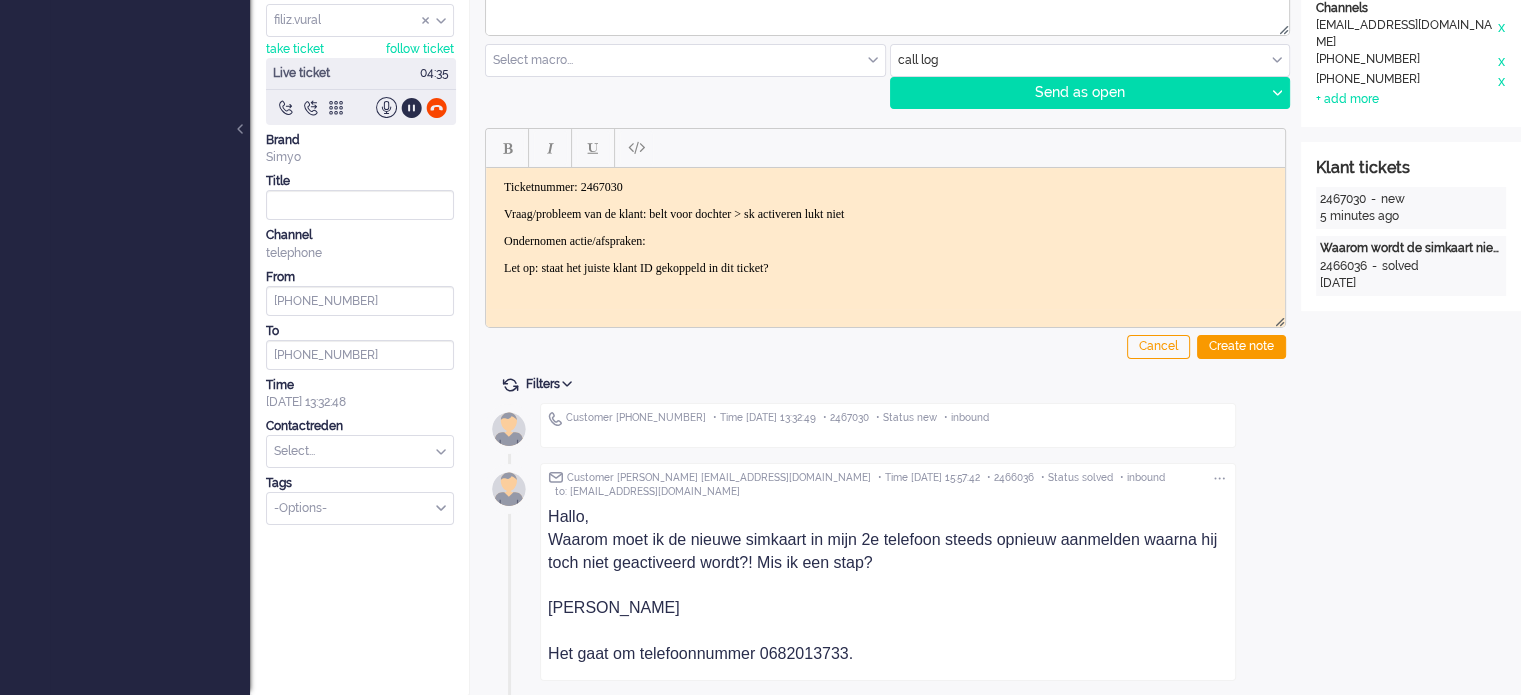 click on "Ondernomen actie/afspraken:" at bounding box center [885, 240] 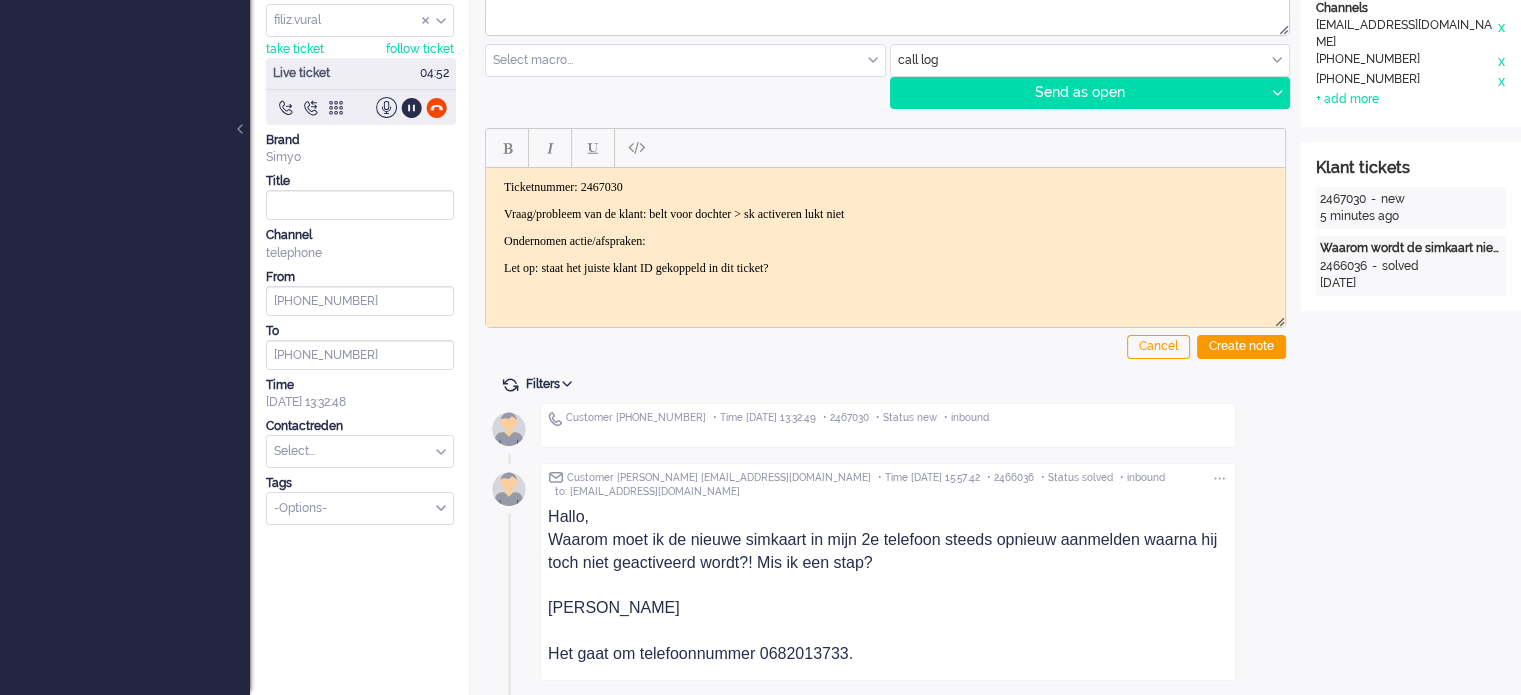 click on "Ondernomen actie/afspraken:" at bounding box center (885, 240) 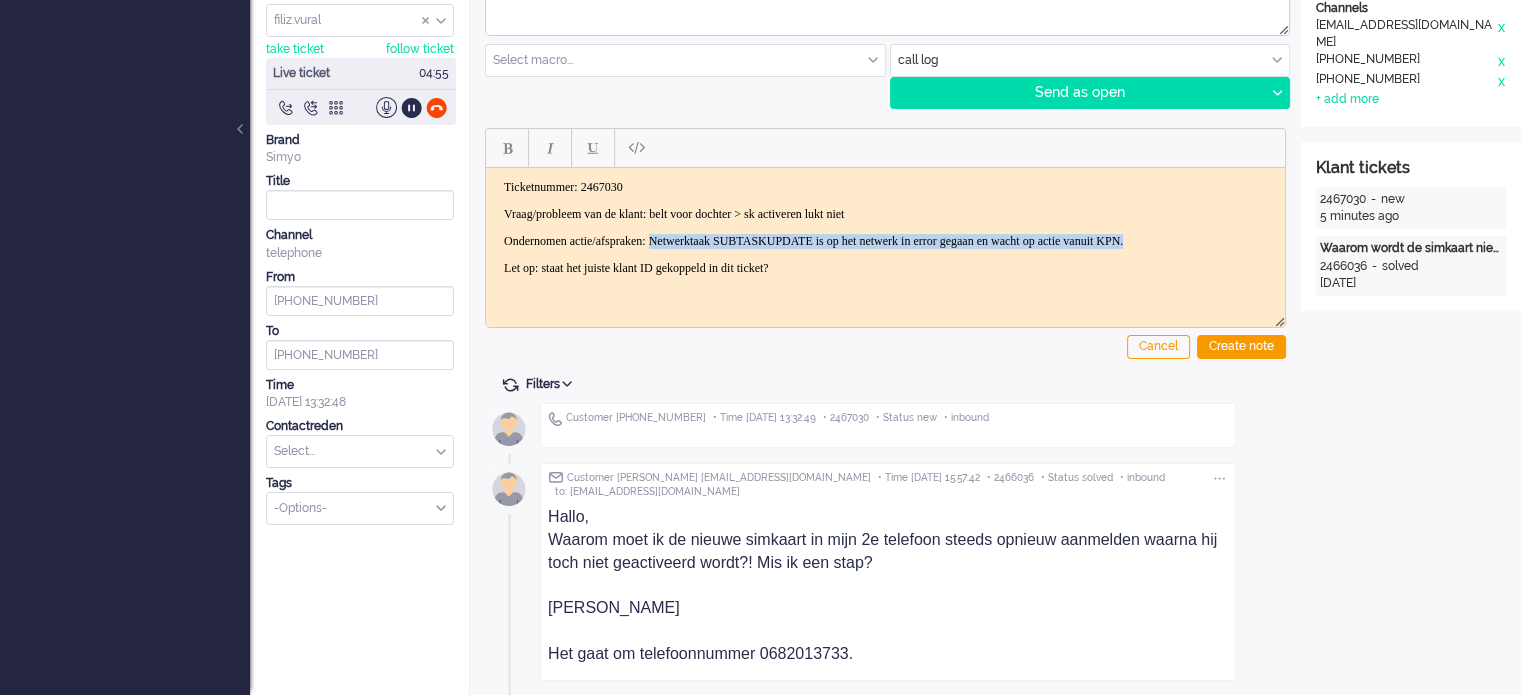drag, startPoint x: 691, startPoint y: 237, endPoint x: 1261, endPoint y: 235, distance: 570.0035 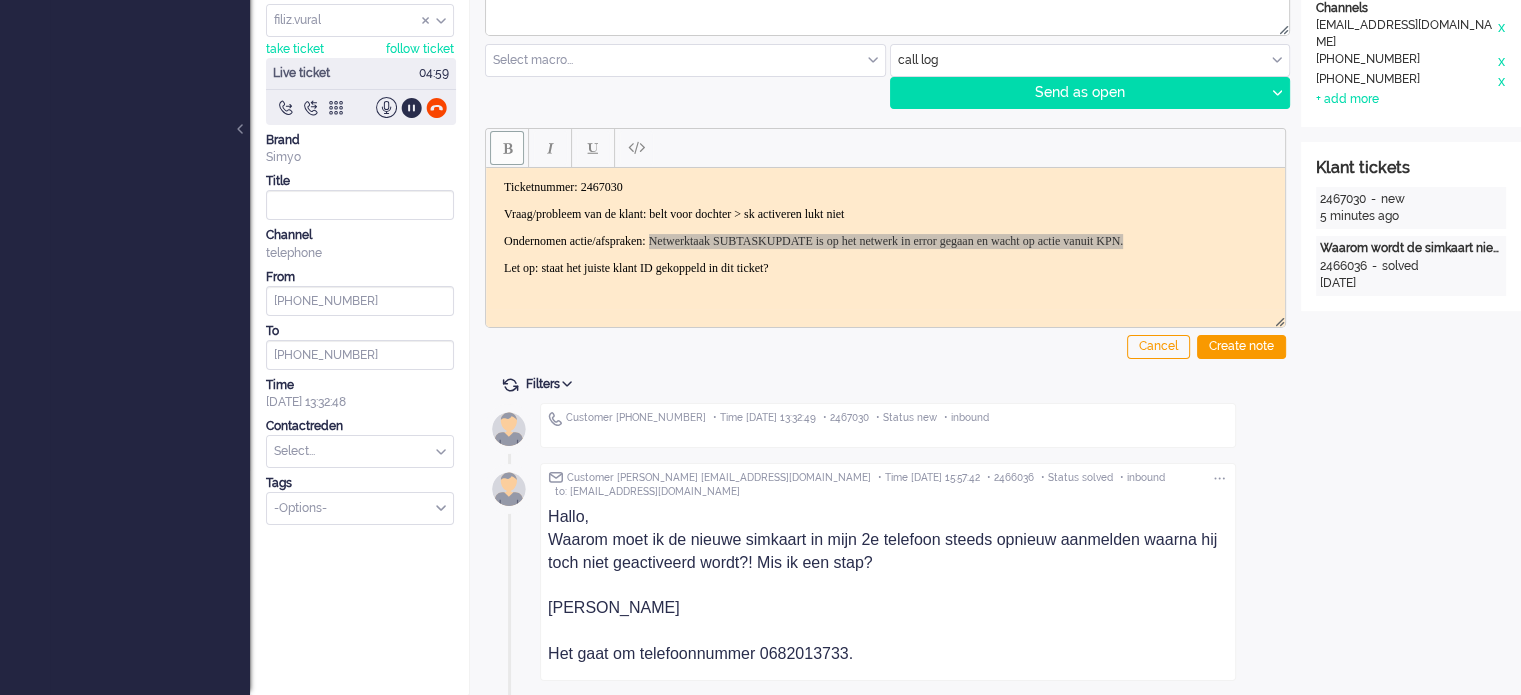 click at bounding box center [507, 148] 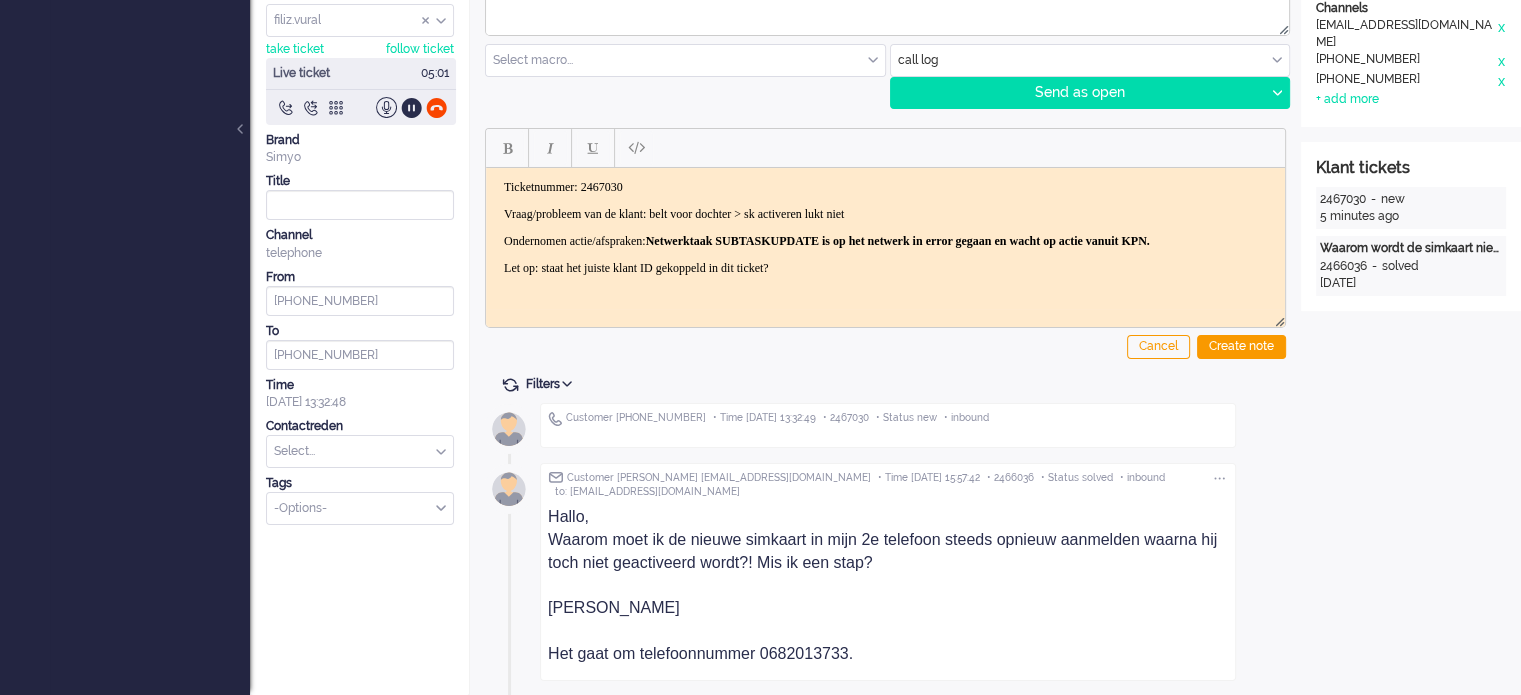 click on "Ondernomen actie/afspraken:  Netwerktaak SUBTASKUPDATE is op het netwerk in error gegaan en wacht op actie vanuit KPN." at bounding box center [885, 240] 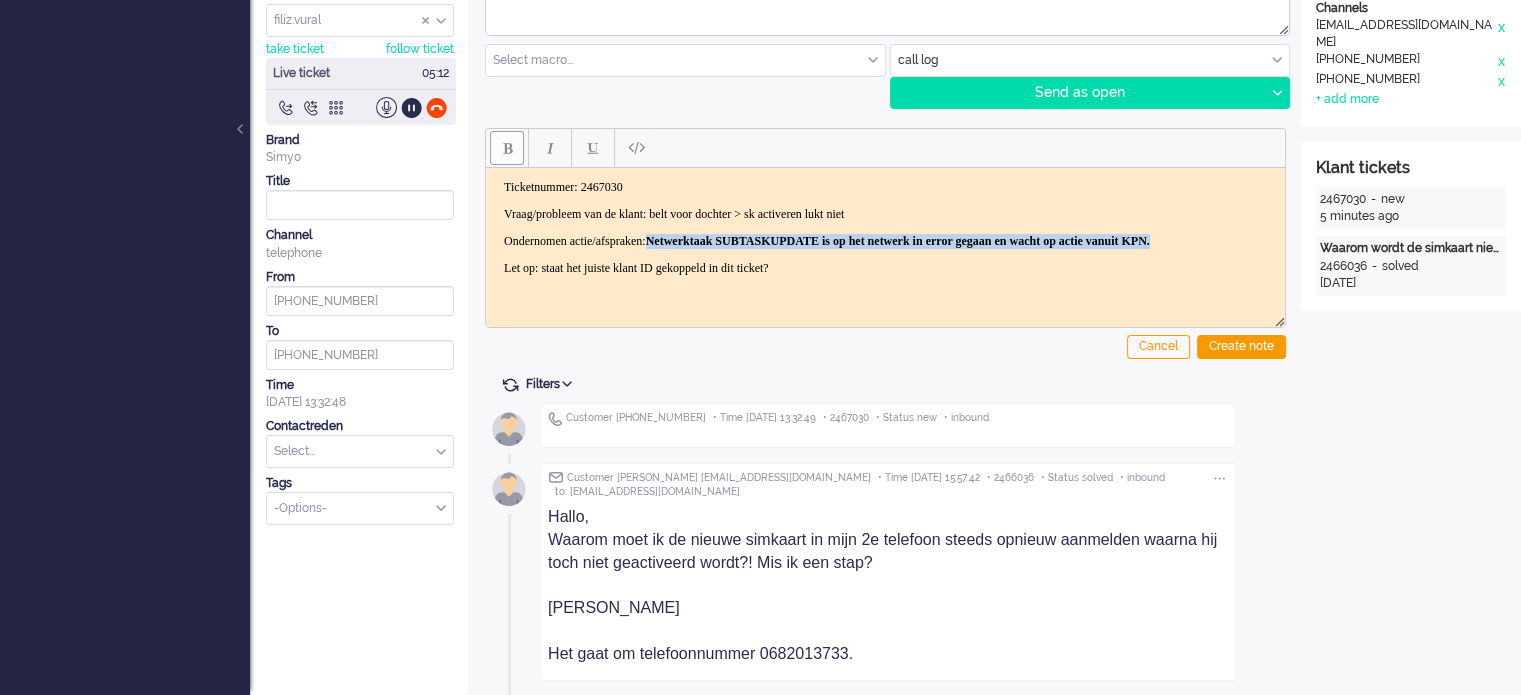 drag, startPoint x: 601, startPoint y: 253, endPoint x: 692, endPoint y: 225, distance: 95.2103 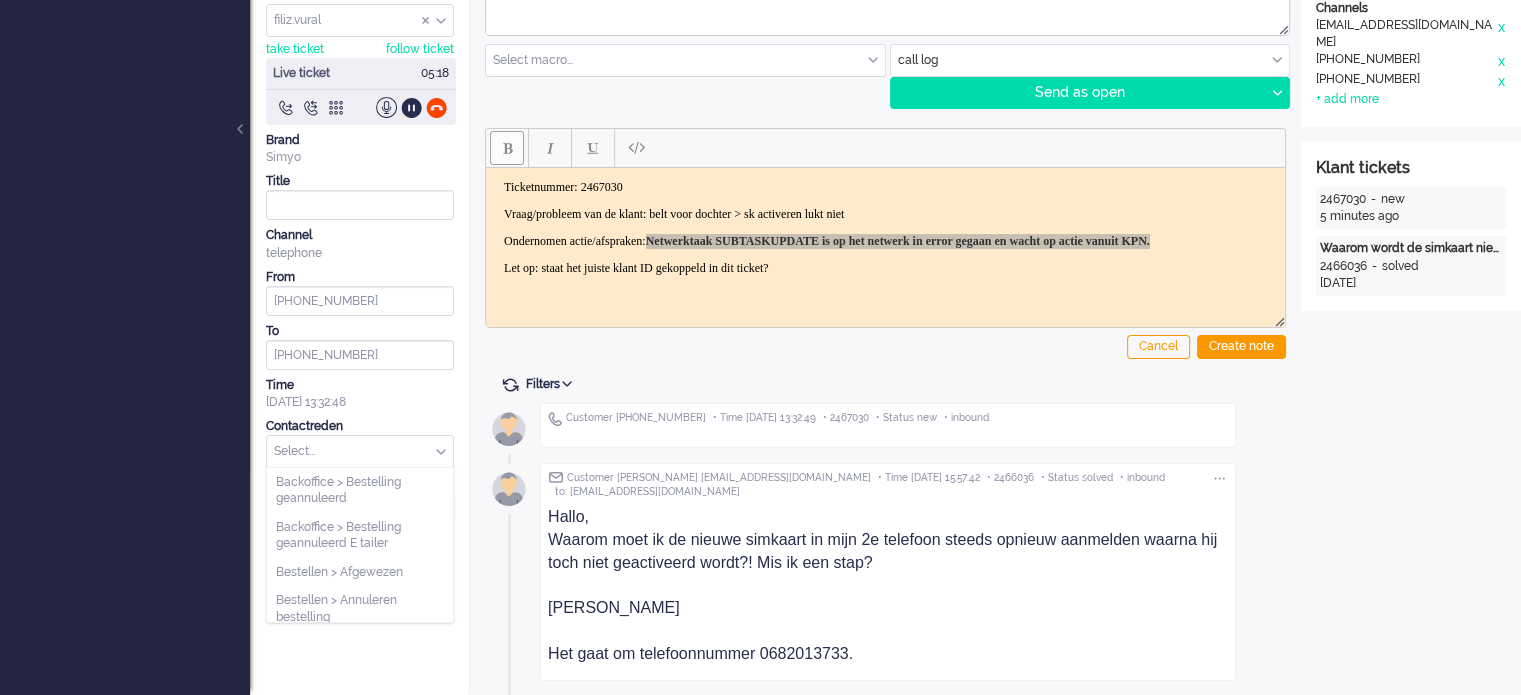 click at bounding box center [360, 451] 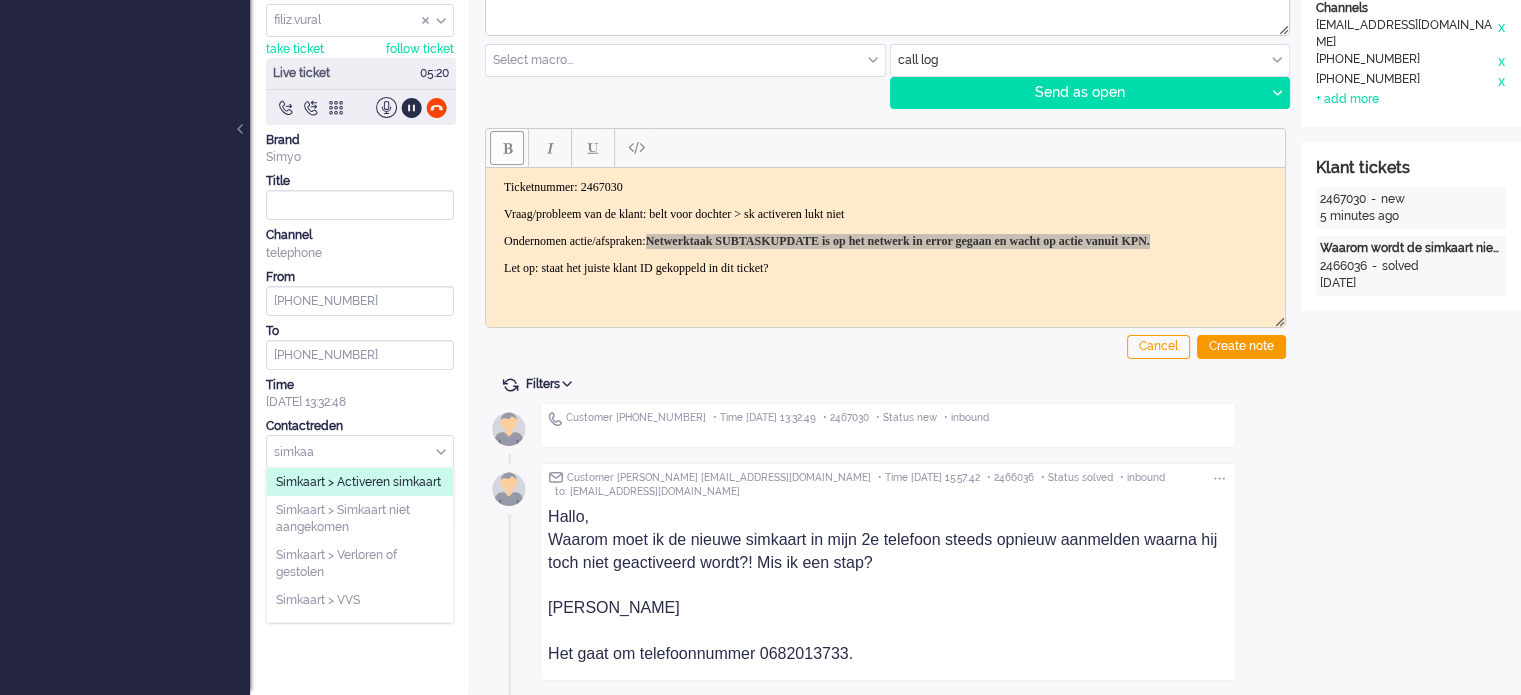 type on "simkaa" 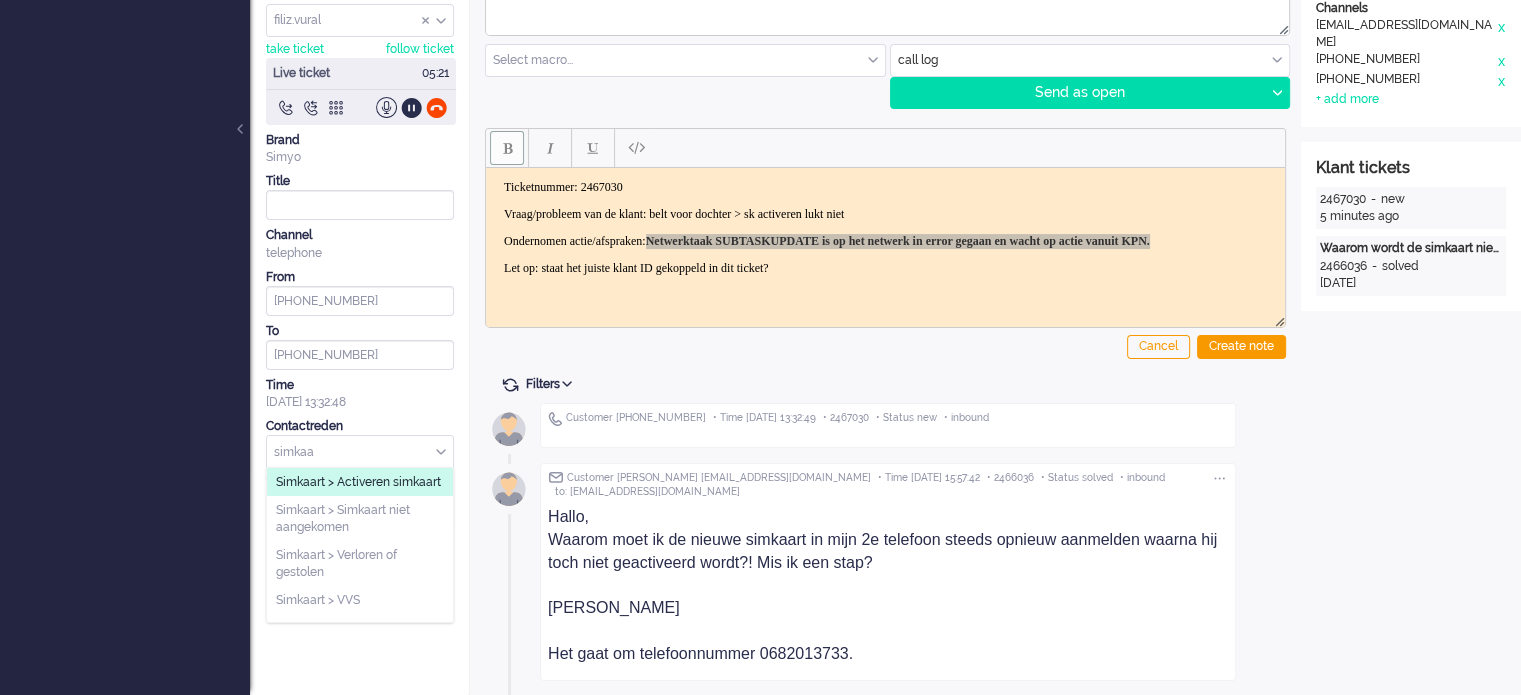 click on "Simkaart > Activeren simkaart" 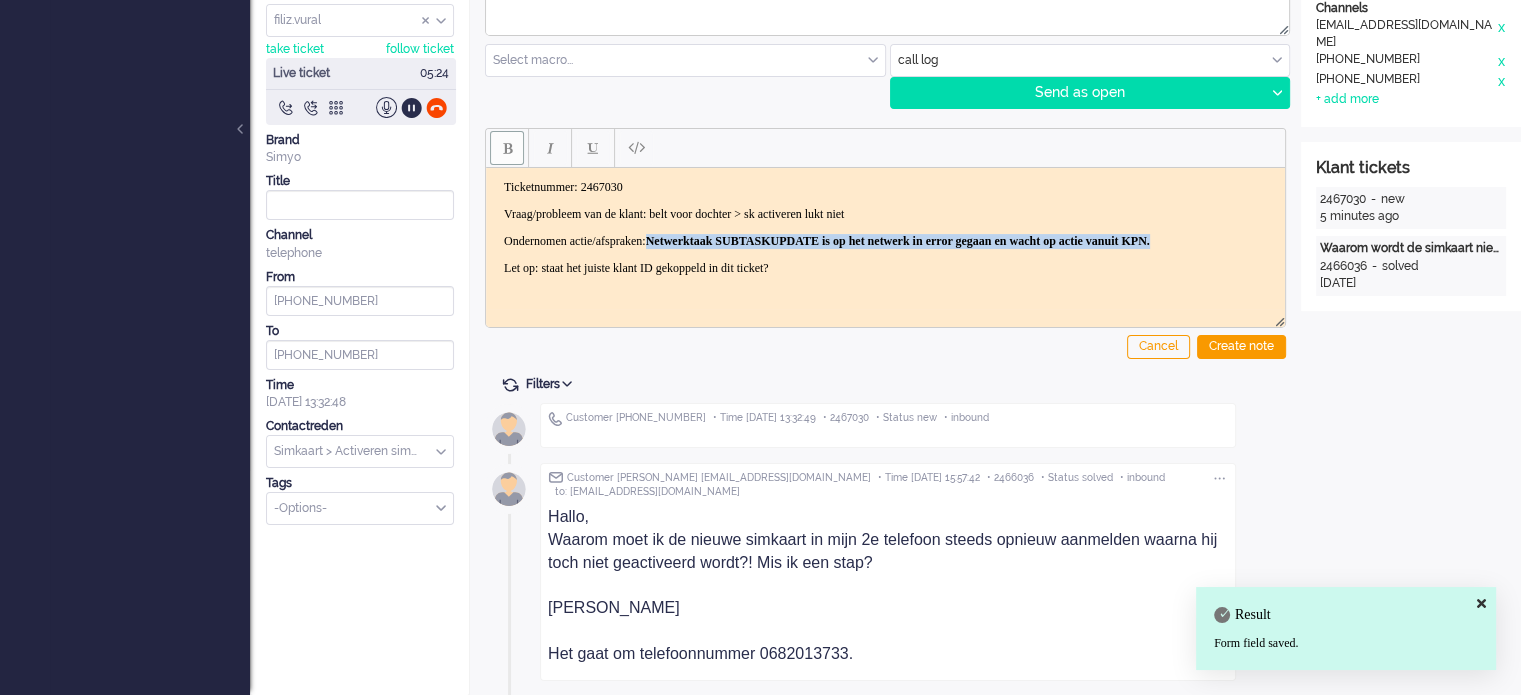 click on "Ondernomen actie/afspraken:  Netwerktaak SUBTASKUPDATE is op het netwerk in error gegaan en wacht op actie vanuit KPN." at bounding box center (885, 240) 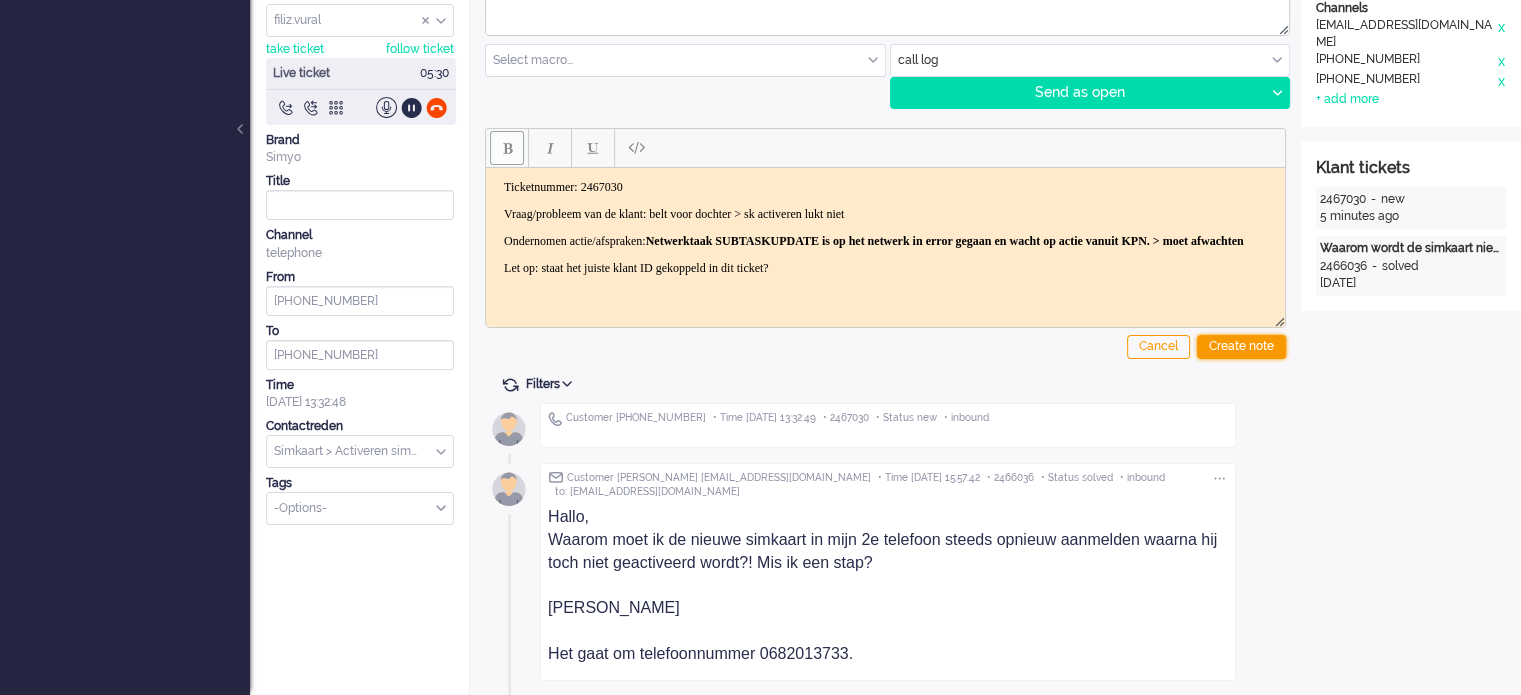 click on "Create note" at bounding box center (1241, 347) 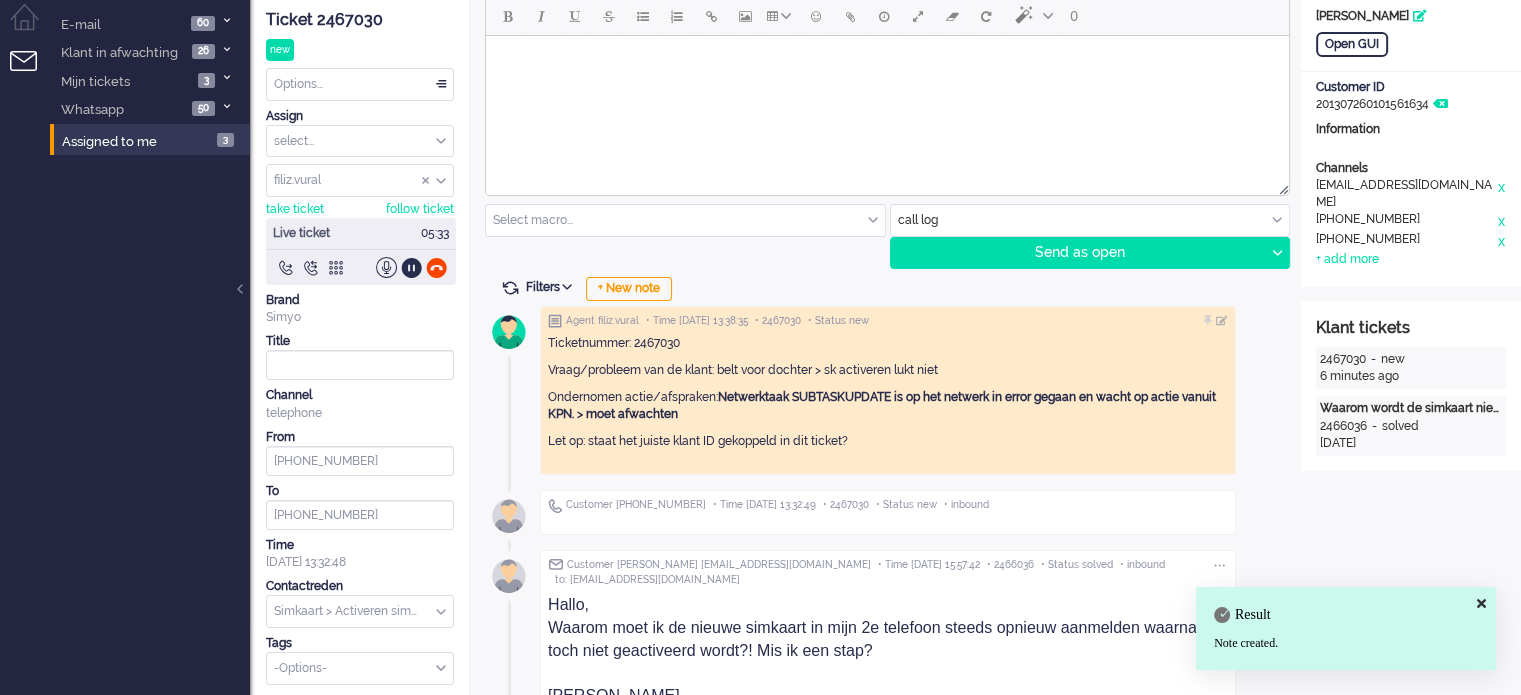scroll, scrollTop: 0, scrollLeft: 0, axis: both 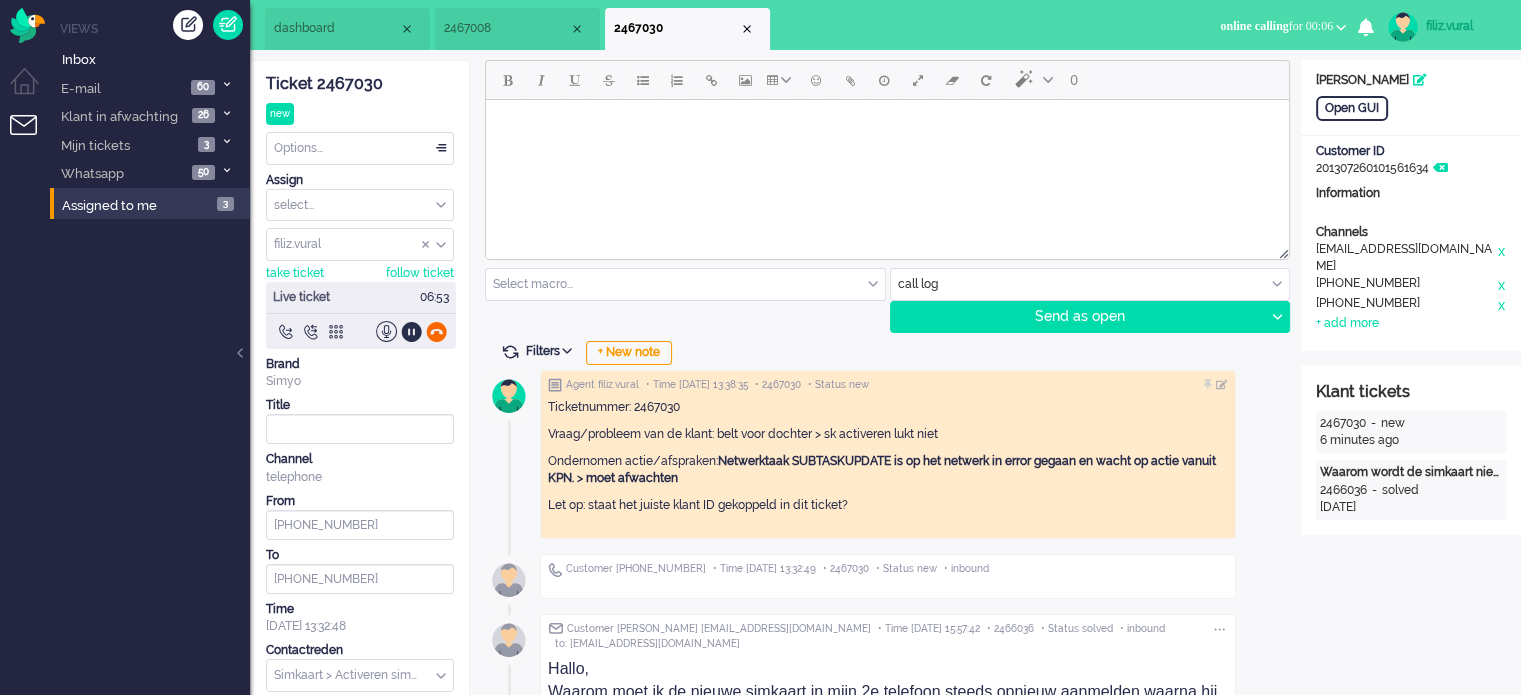 click 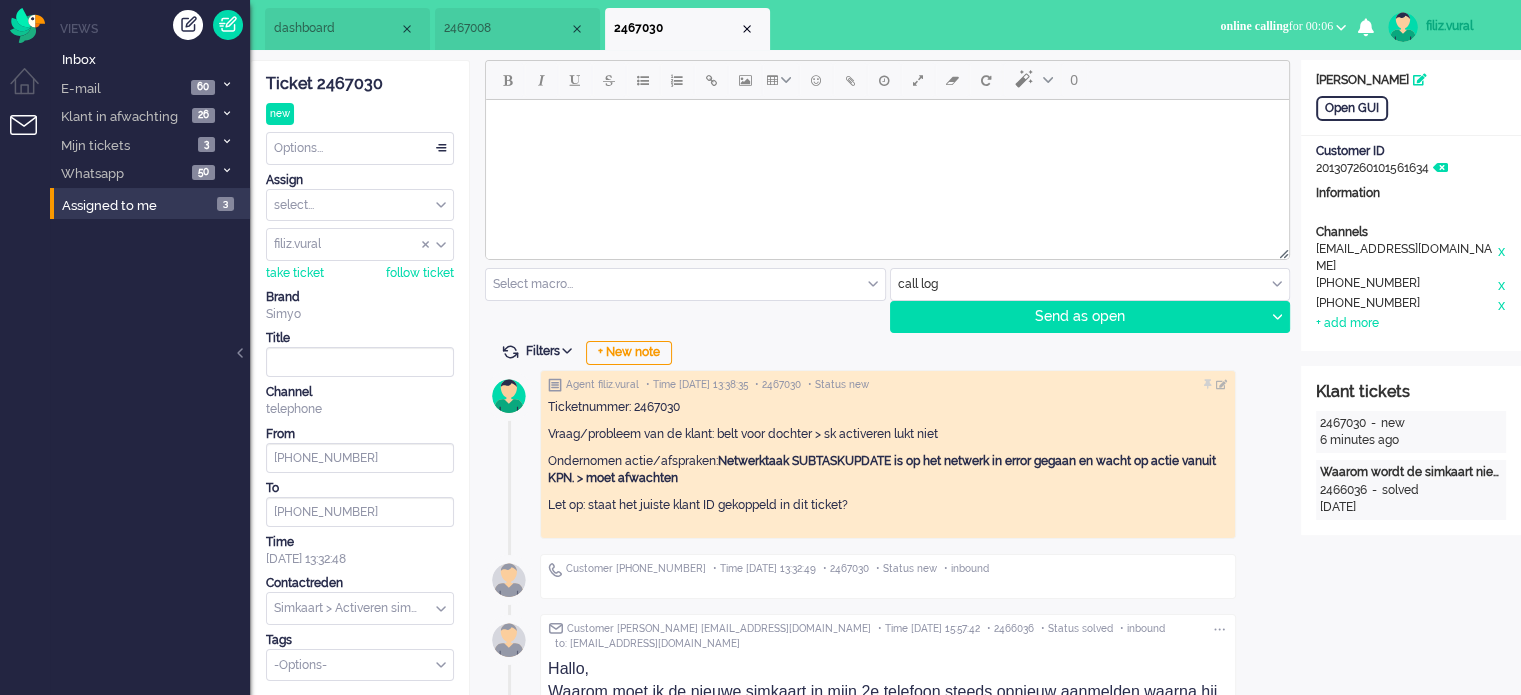 click on "Options..." at bounding box center (360, 148) 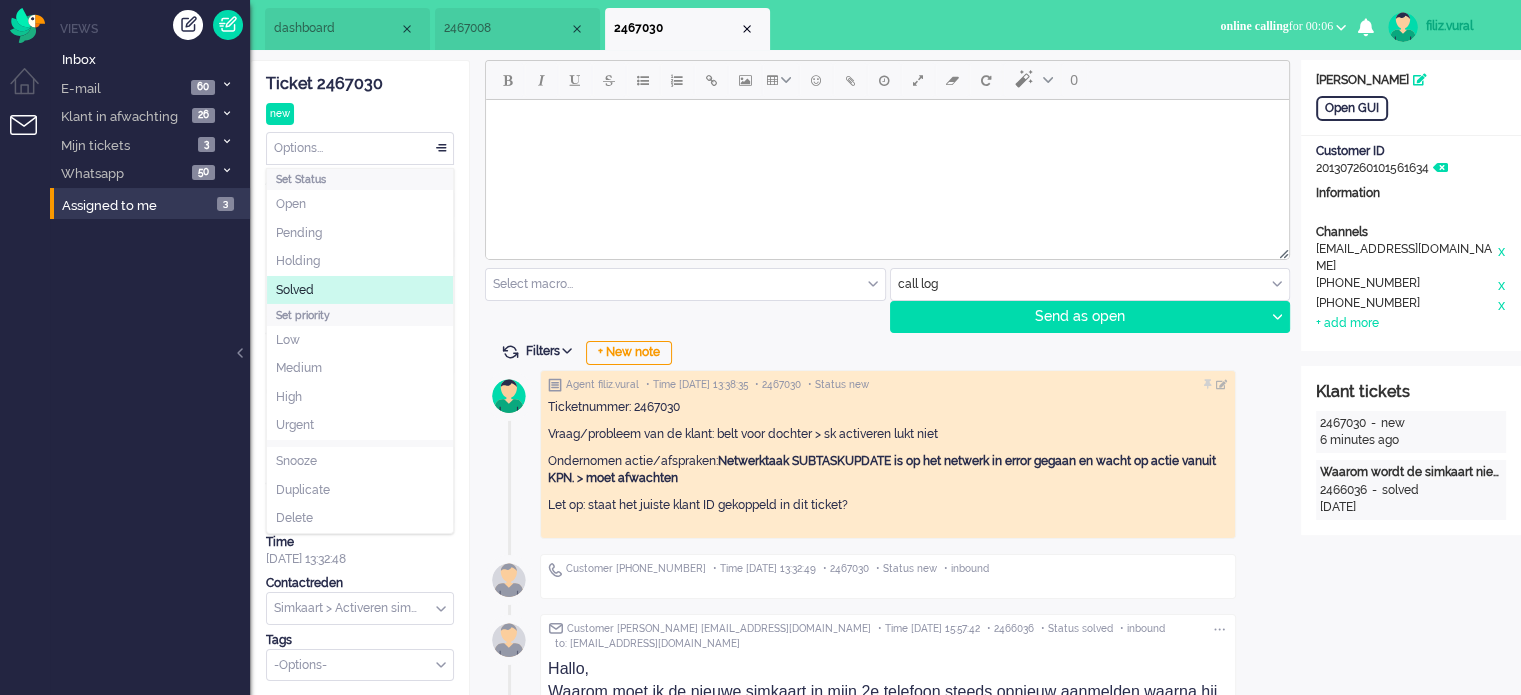 click on "Solved" 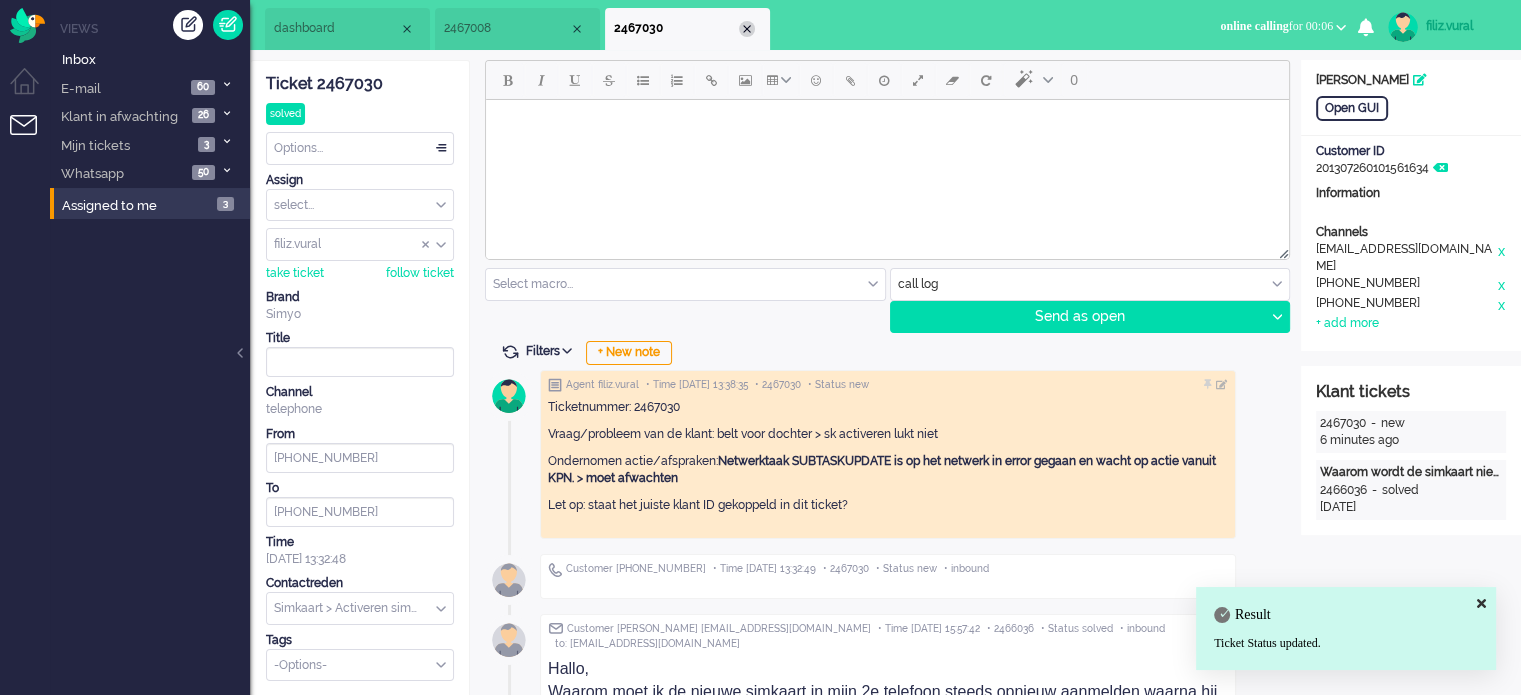 click at bounding box center (747, 29) 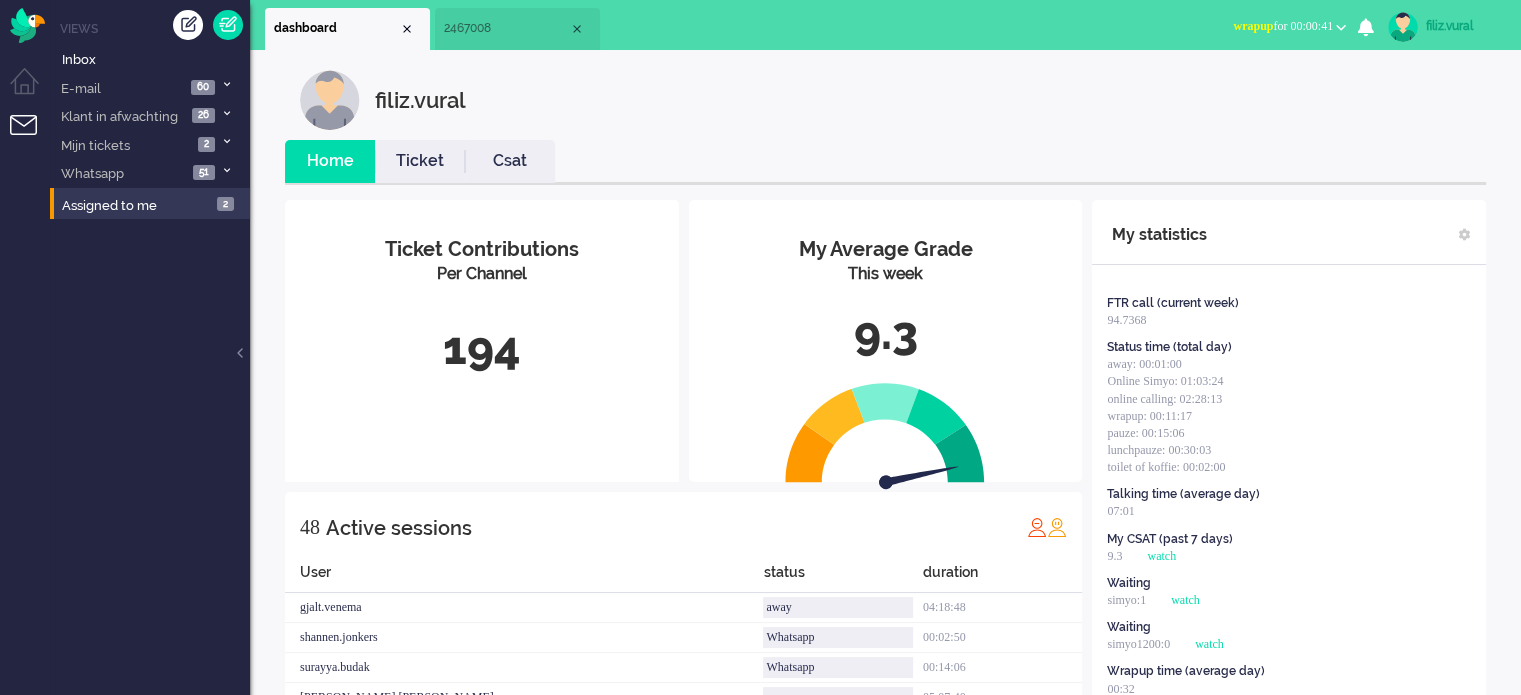 click on "wrapup" at bounding box center [1253, 26] 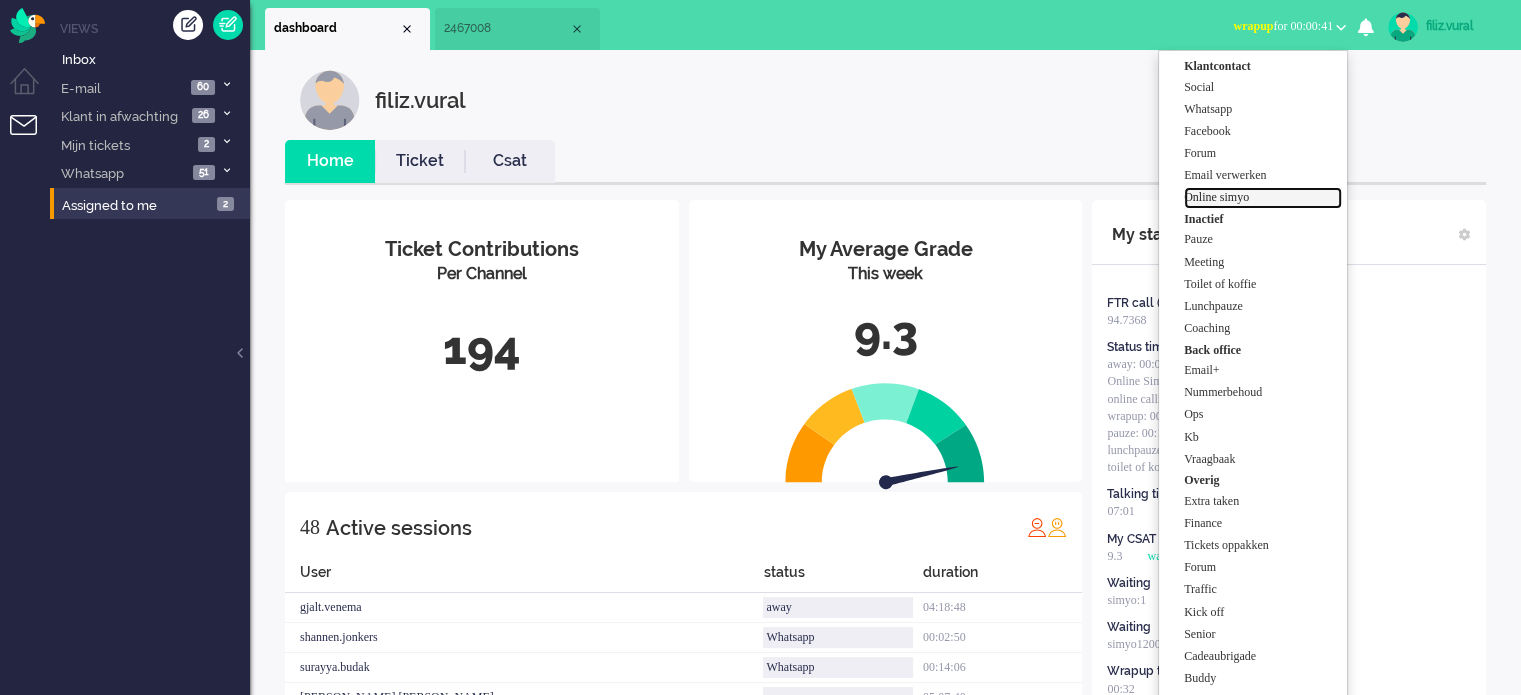 drag, startPoint x: 1234, startPoint y: 198, endPoint x: 1120, endPoint y: 195, distance: 114.03947 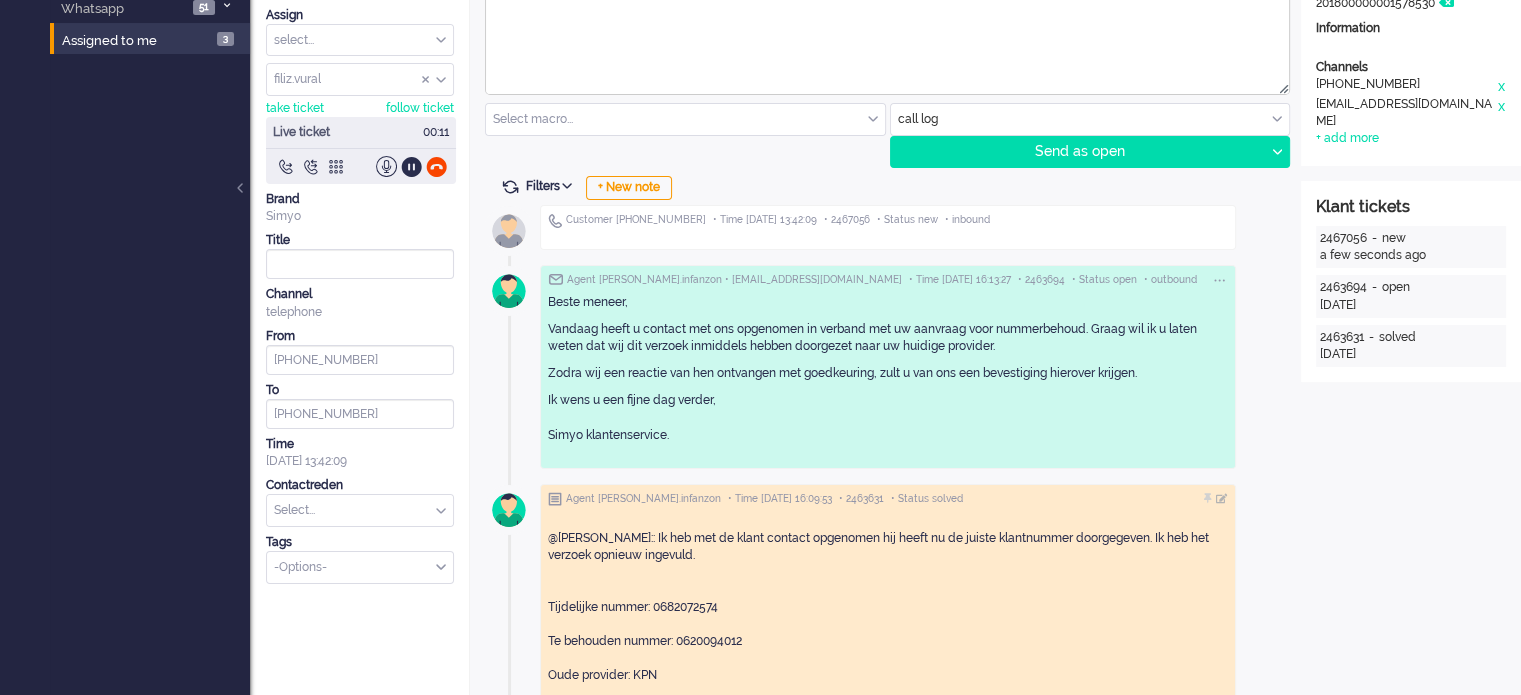scroll, scrollTop: 0, scrollLeft: 0, axis: both 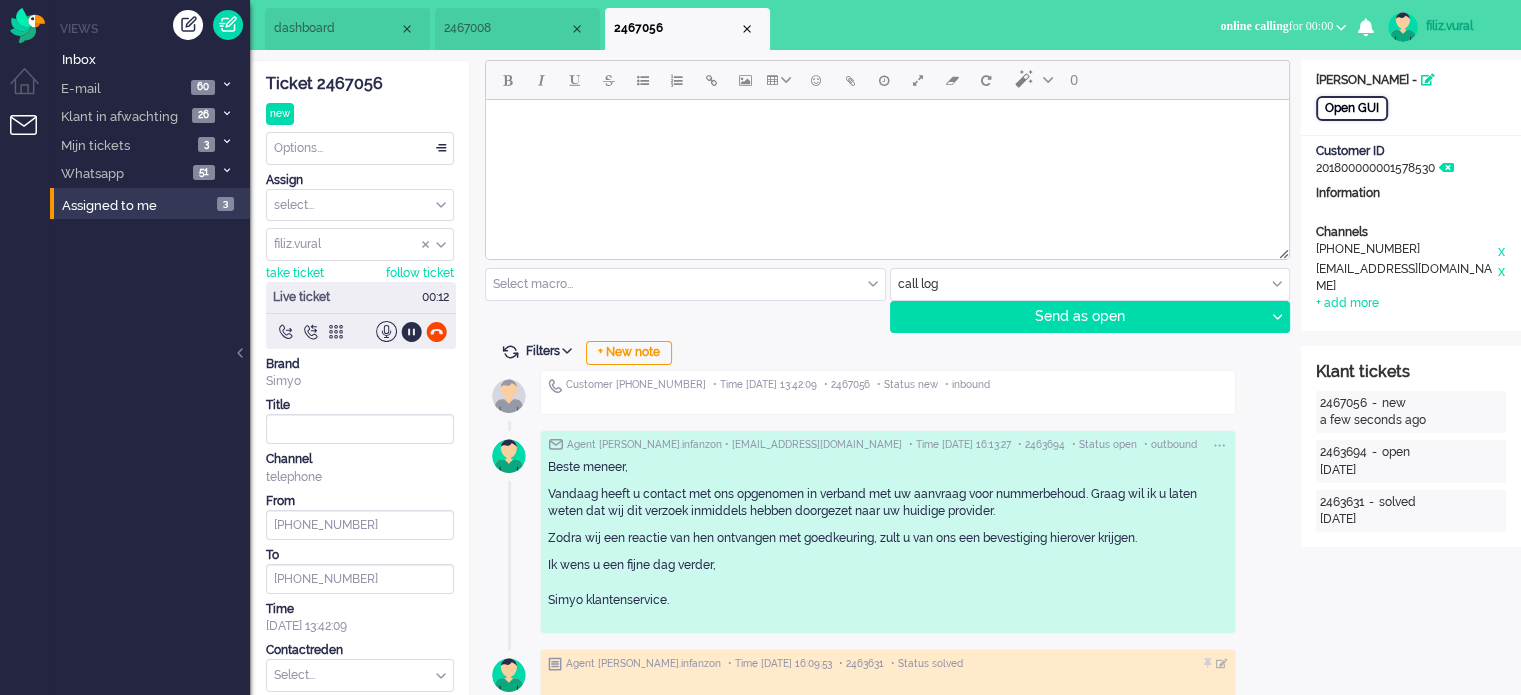click on "Open GUI" at bounding box center (1352, 108) 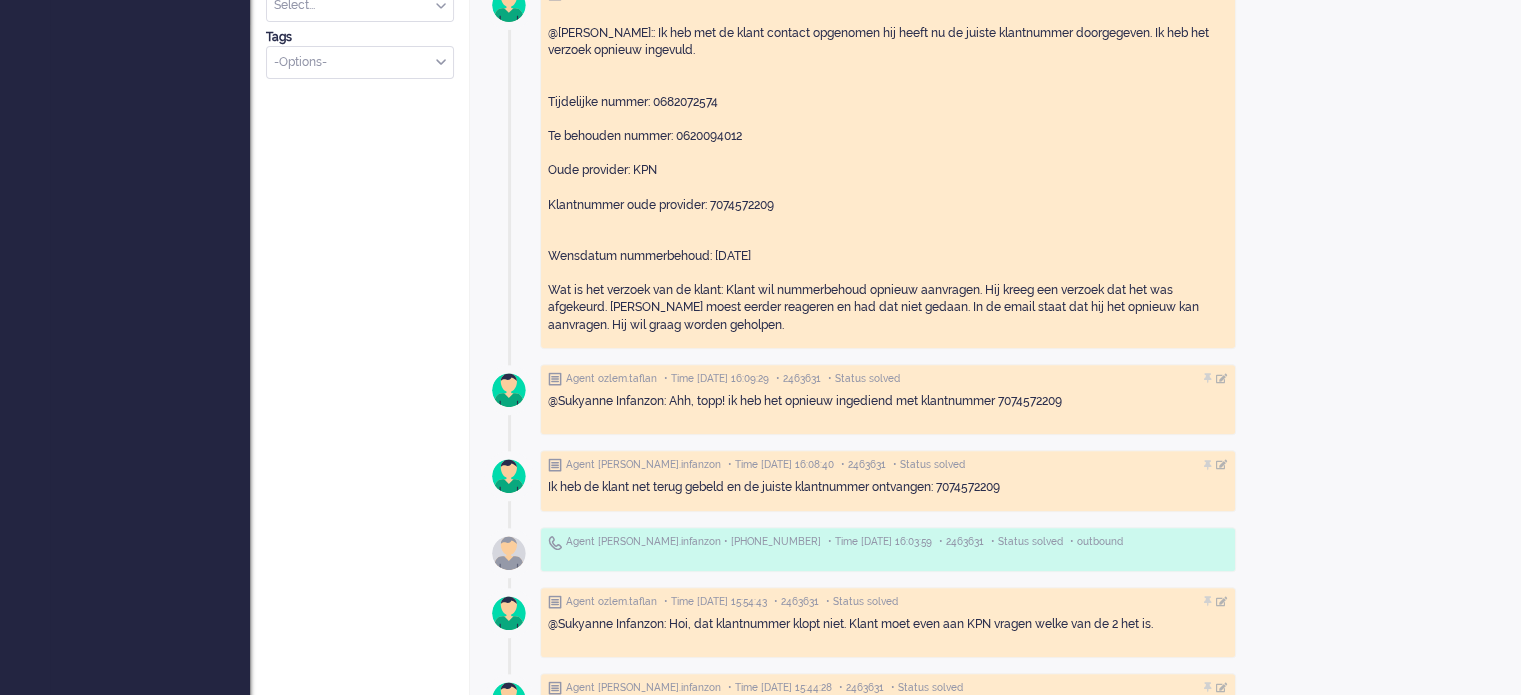 scroll, scrollTop: 470, scrollLeft: 0, axis: vertical 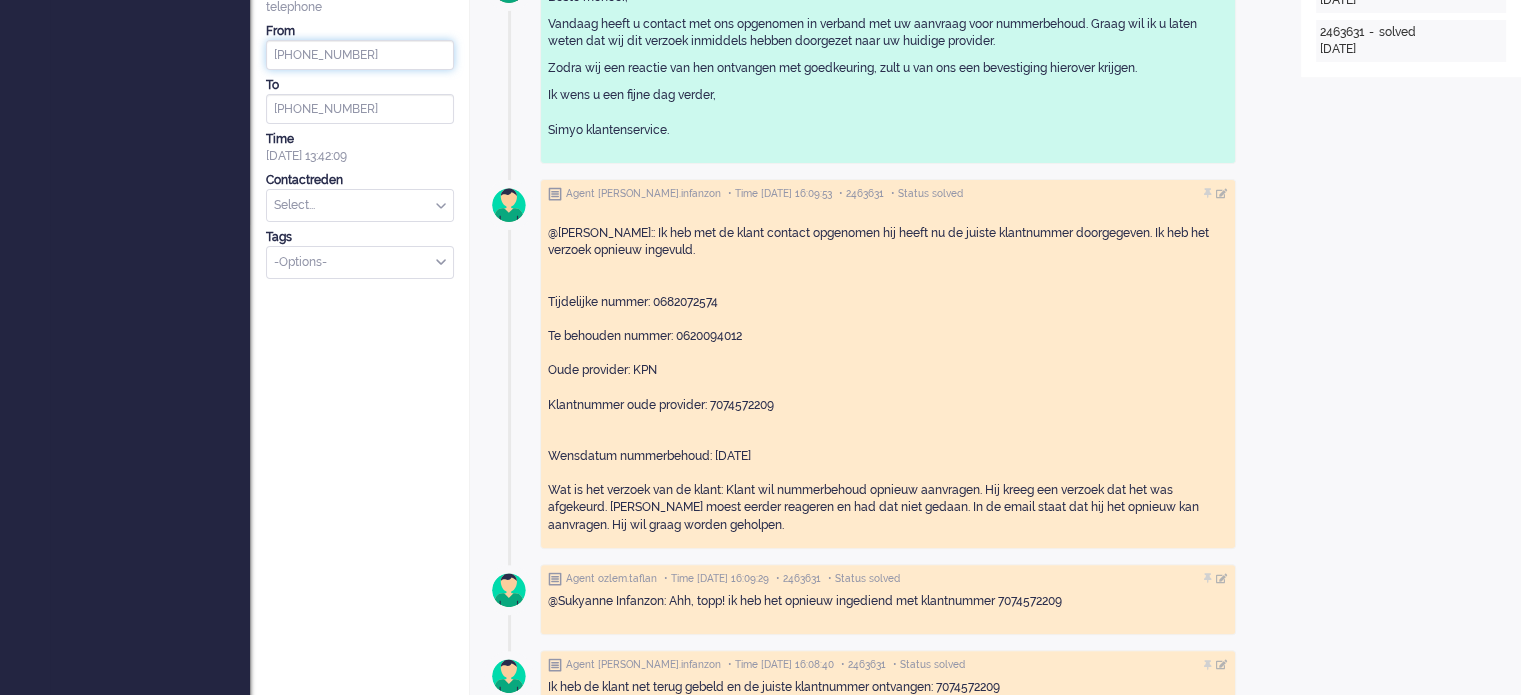 drag, startPoint x: 397, startPoint y: 50, endPoint x: 300, endPoint y: 43, distance: 97.25225 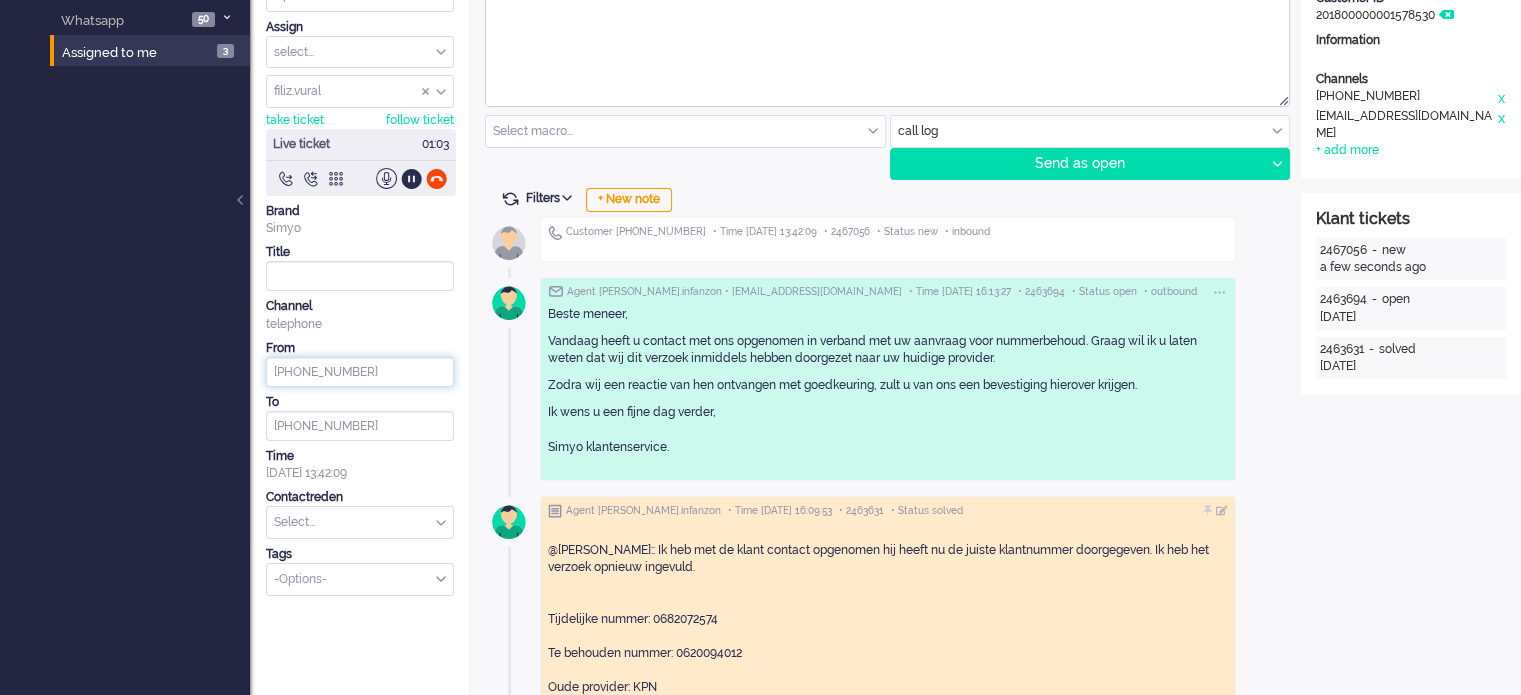 scroll, scrollTop: 0, scrollLeft: 0, axis: both 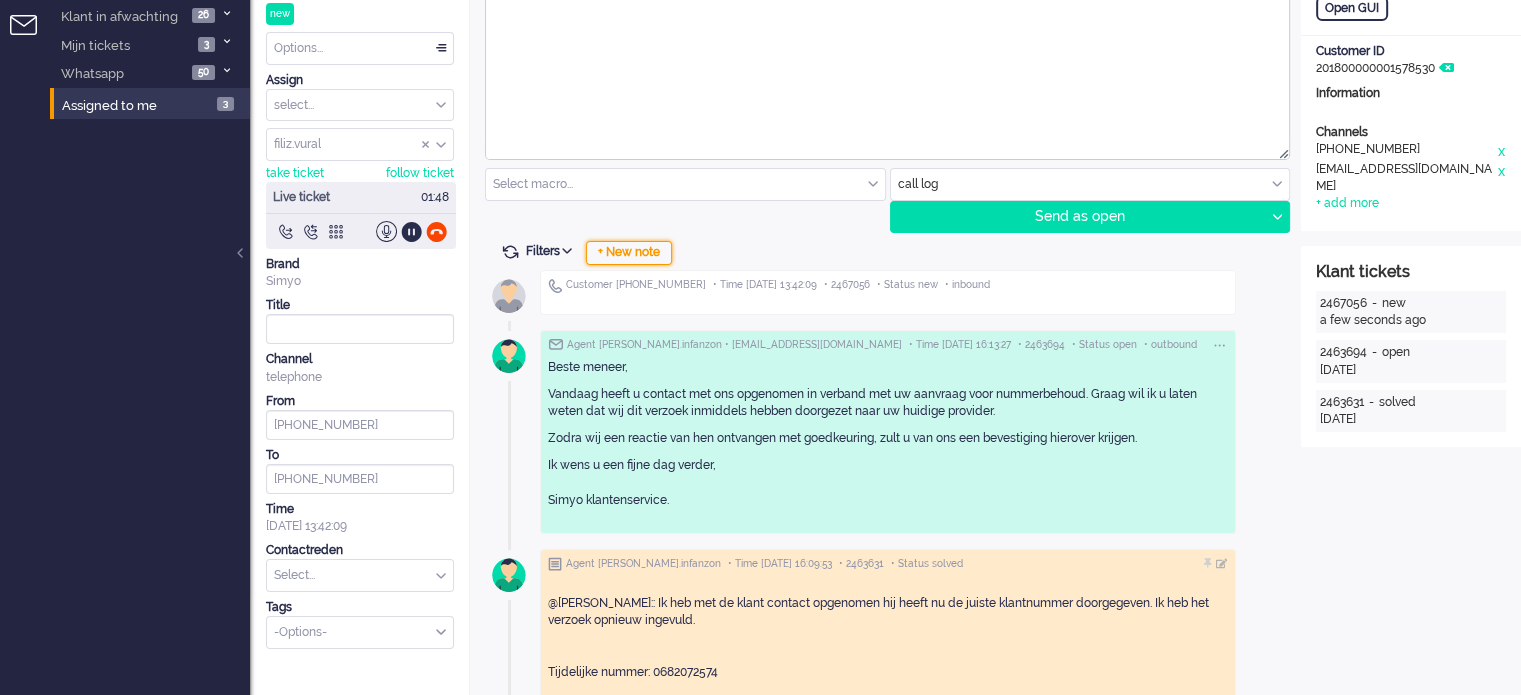 click on "+ New note" at bounding box center (629, 253) 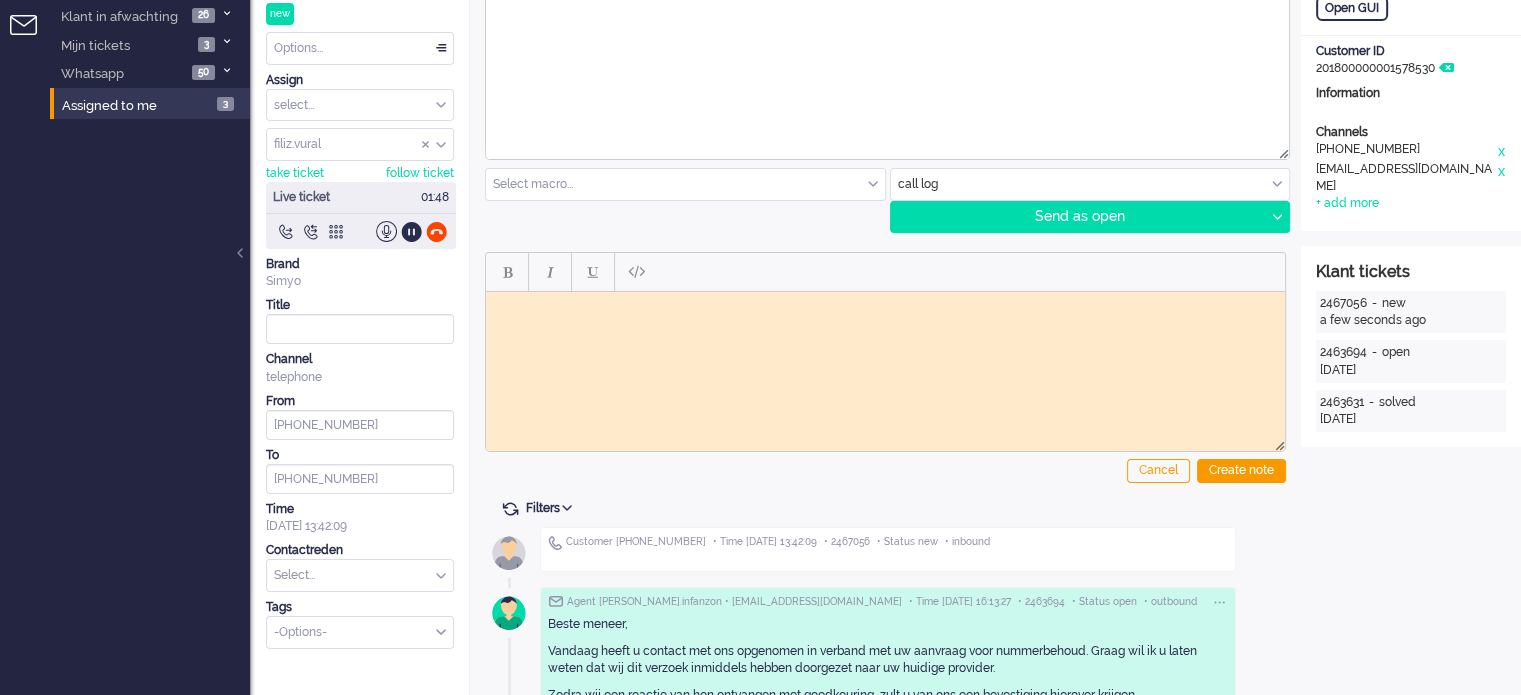 scroll, scrollTop: 0, scrollLeft: 0, axis: both 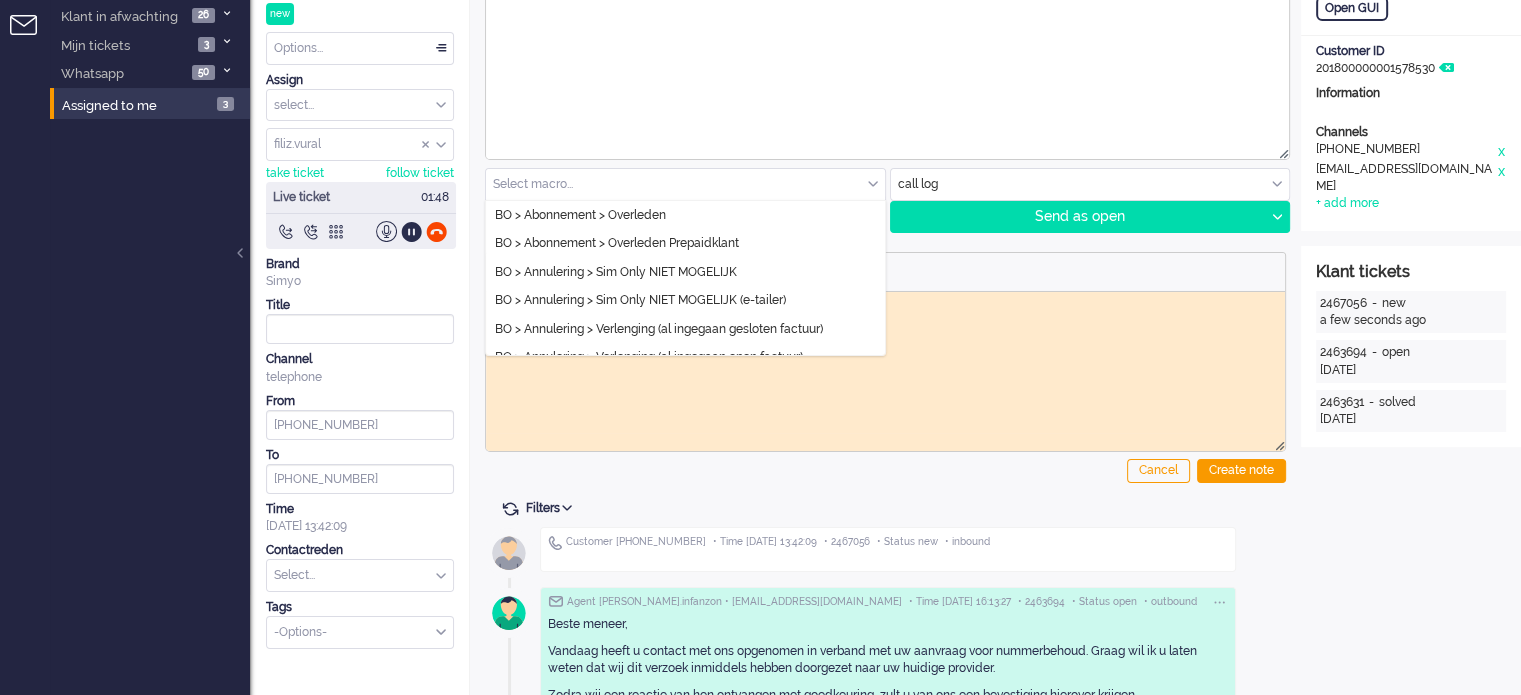 click at bounding box center [685, 184] 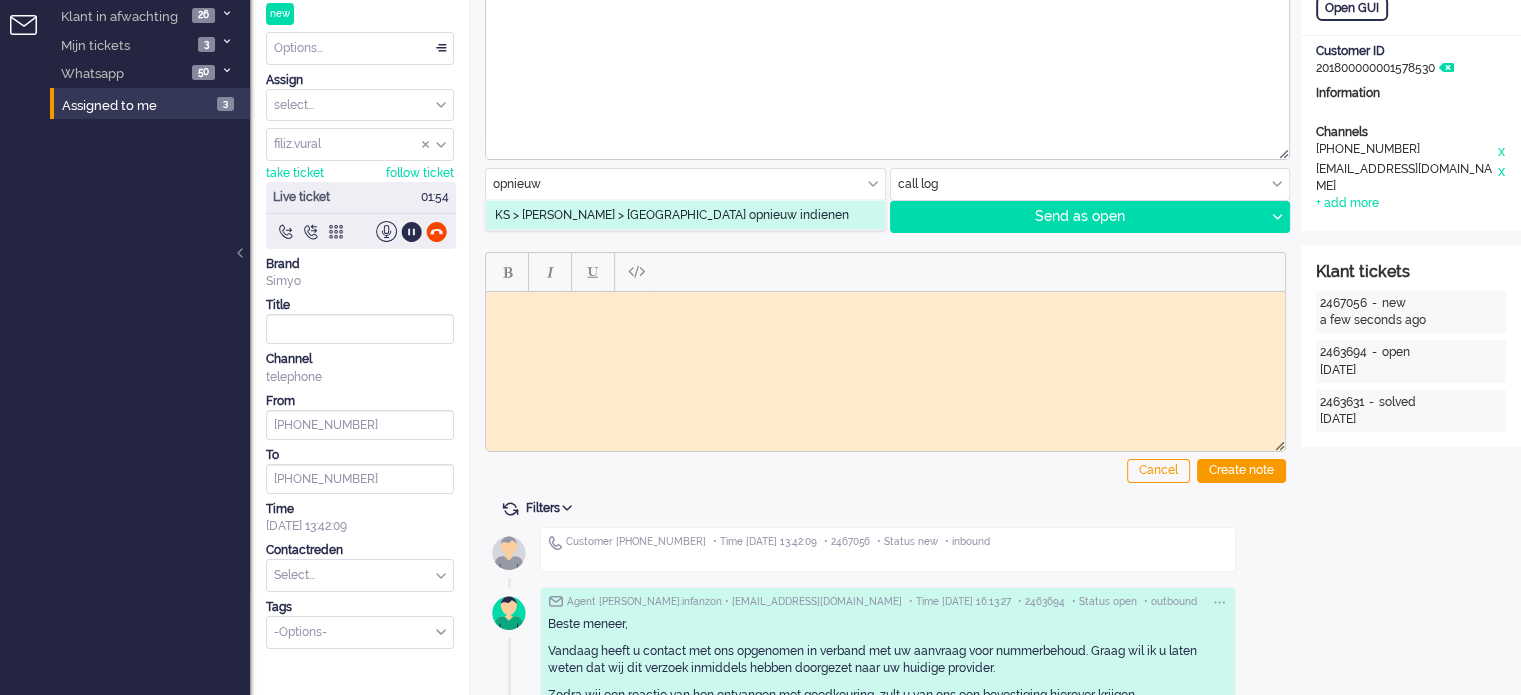 type on "opnieuw" 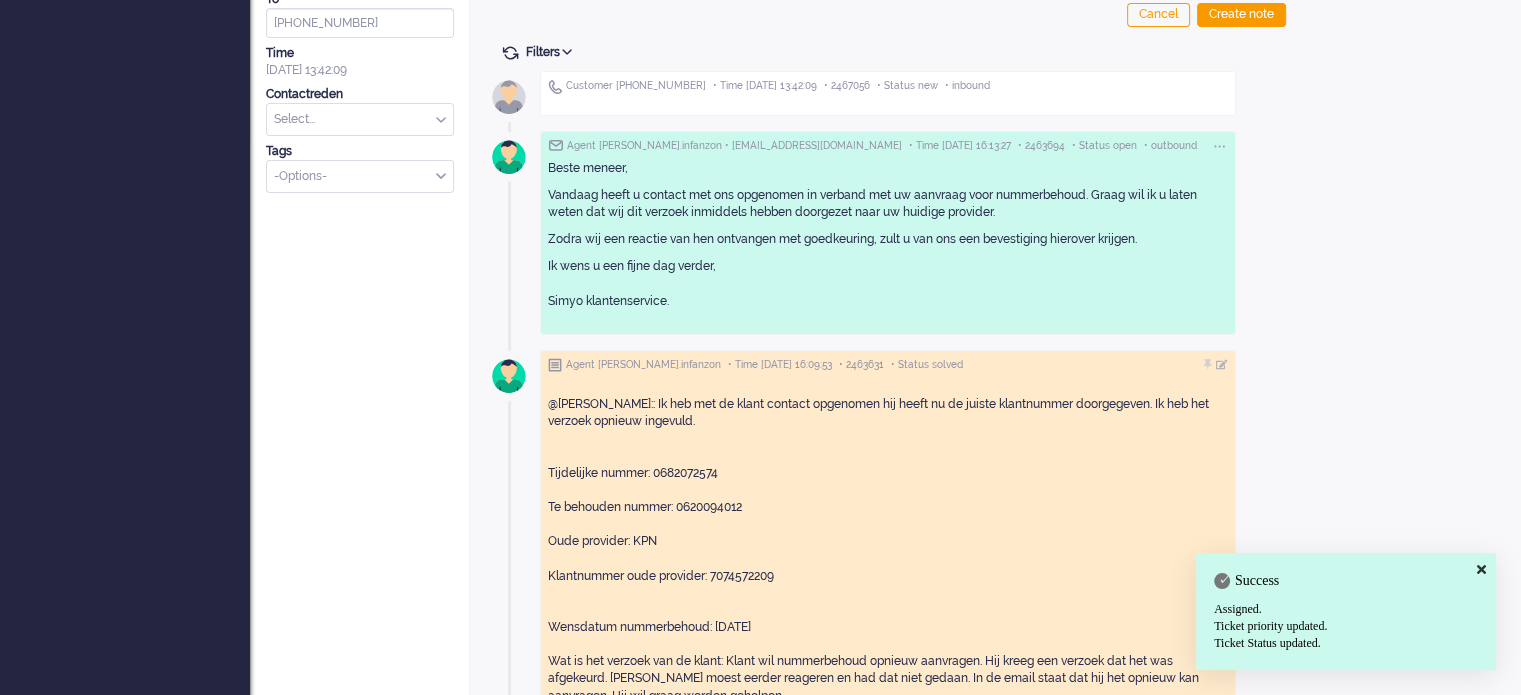 scroll, scrollTop: 600, scrollLeft: 0, axis: vertical 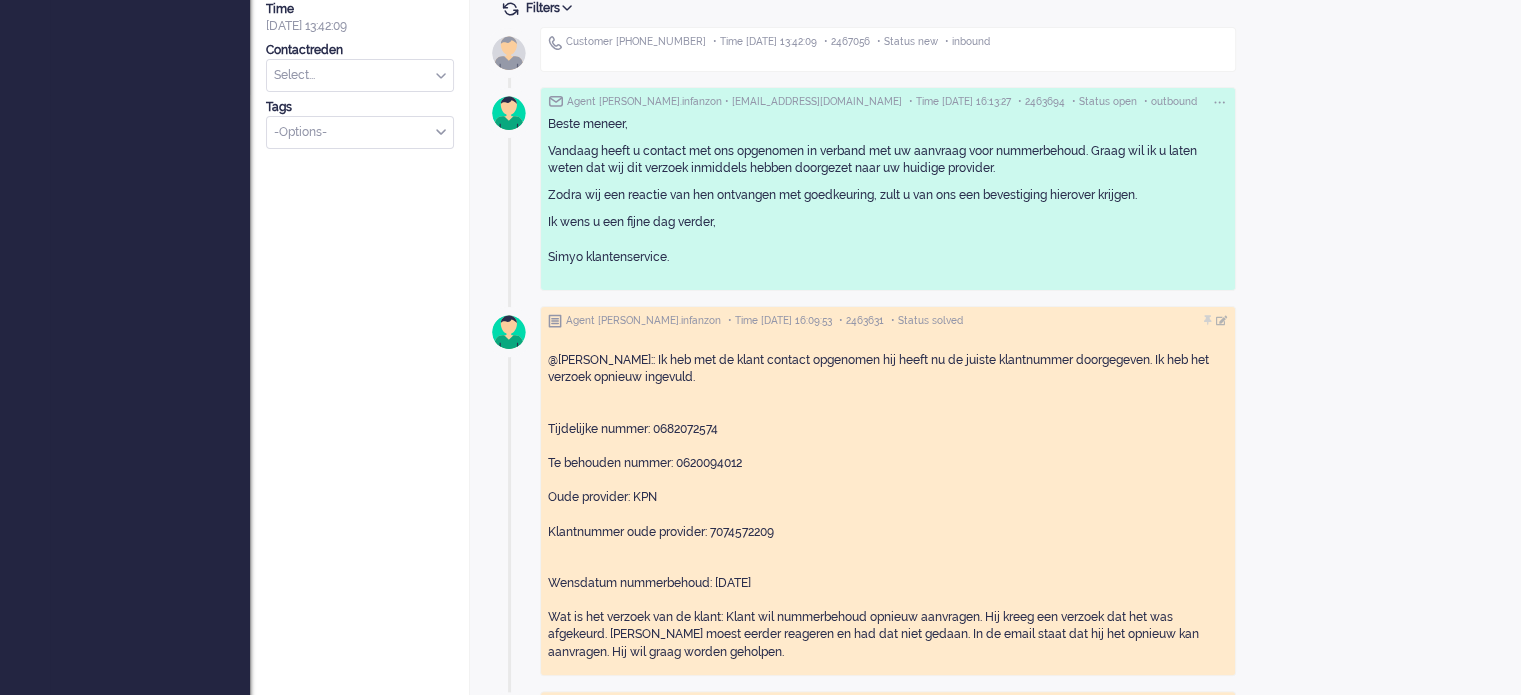 drag, startPoint x: 799, startPoint y: 591, endPoint x: 544, endPoint y: 421, distance: 306.47186 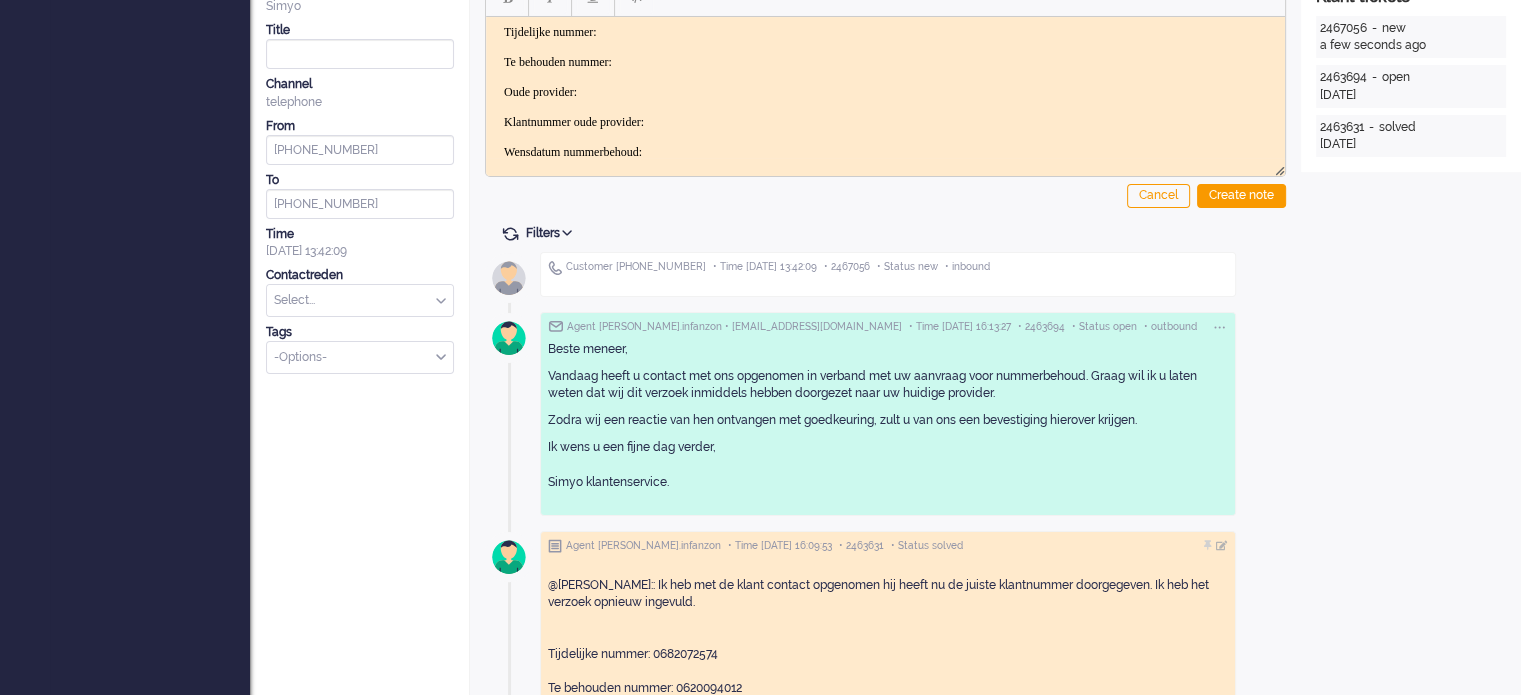 scroll, scrollTop: 200, scrollLeft: 0, axis: vertical 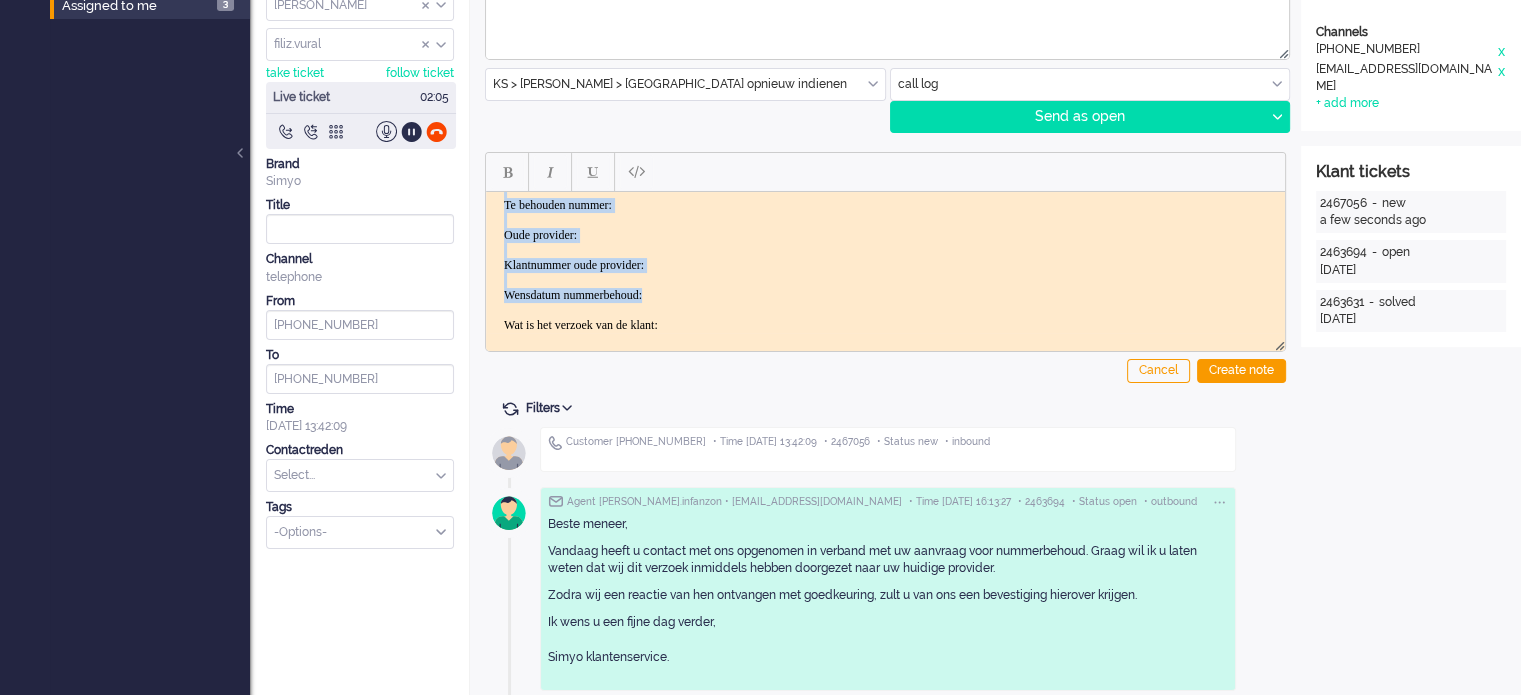 drag, startPoint x: 505, startPoint y: 199, endPoint x: 825, endPoint y: 282, distance: 330.58887 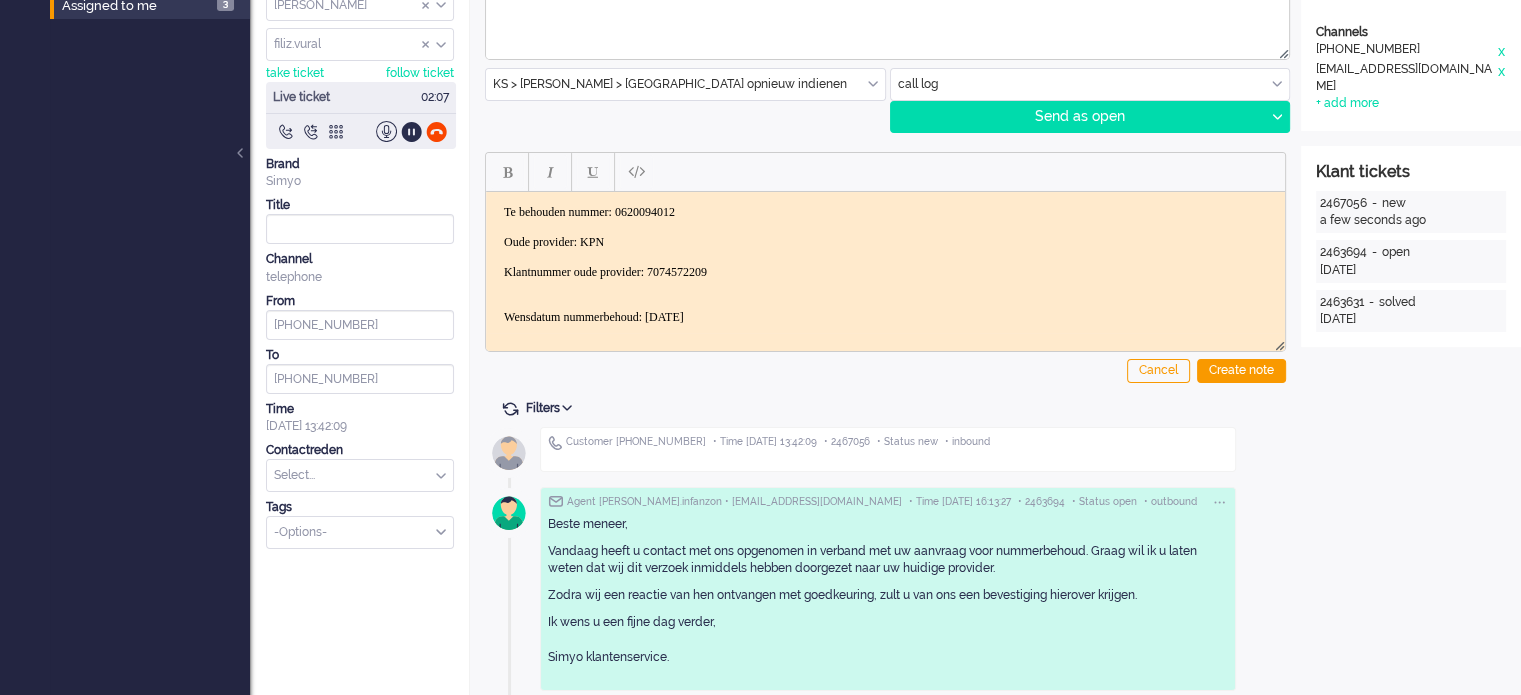 scroll, scrollTop: 47, scrollLeft: 0, axis: vertical 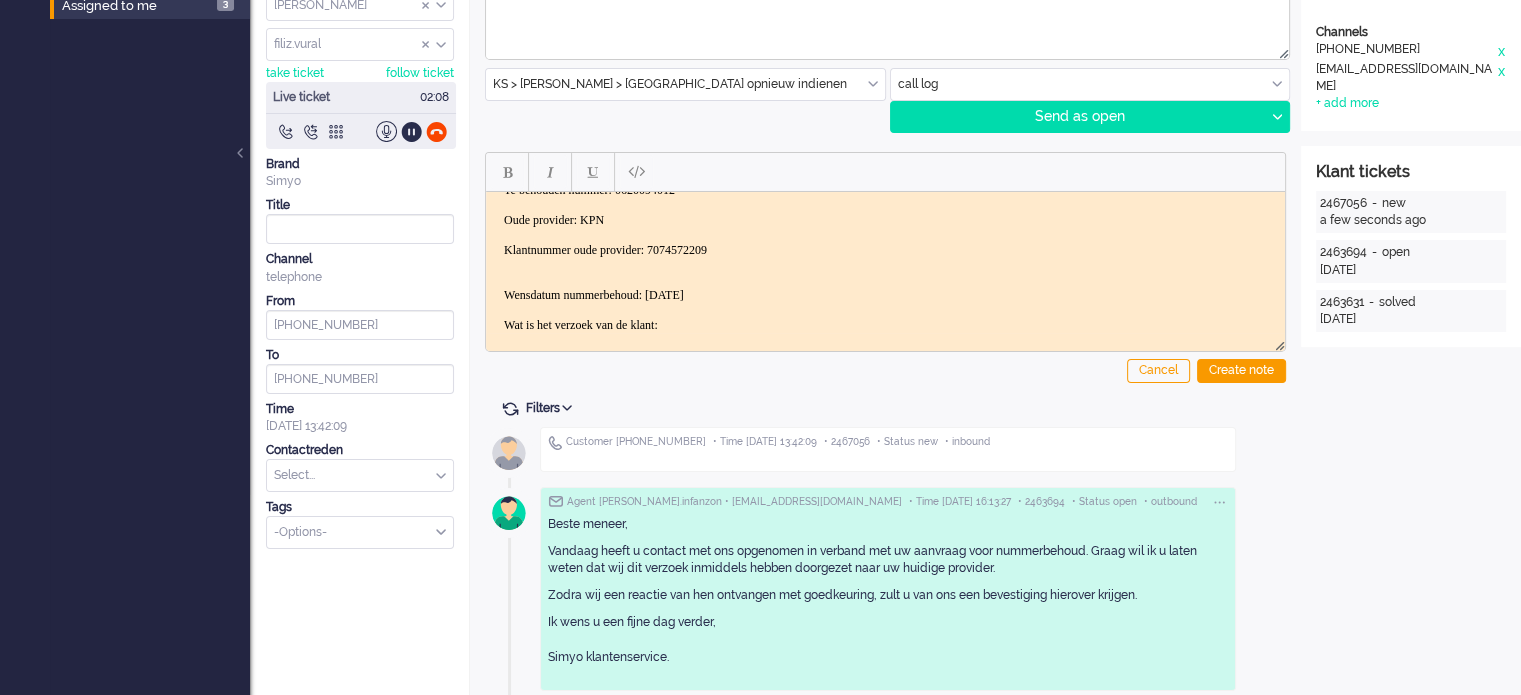 click on "Tijdelijke nummer: 0682072574 Te behouden nummer: 0620094012 Oude provider: KPN Klantnummer oude provider: 7074572209 Wensdatum nummerbehoud: 28 juli 2025 Wat is het verzoek van de klant:" at bounding box center [885, 242] 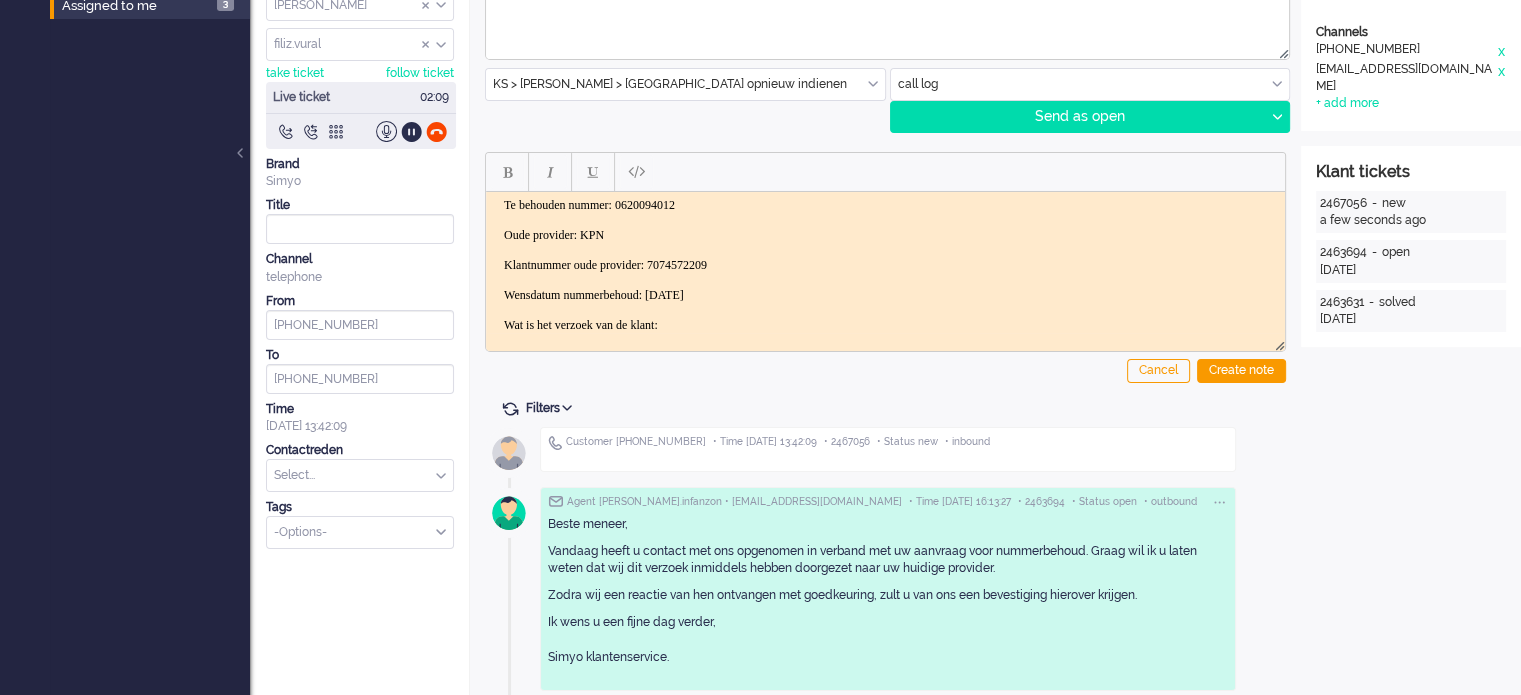 click on "Tijdelijke nummer: 0682072574 Te behouden nummer: 0620094012 Oude provider: KPN Klantnummer oude provider: 7074572209 Wensdatum nummerbehoud: 28 juli 2025 Wat is het verzoek van de klant:" at bounding box center [885, 249] 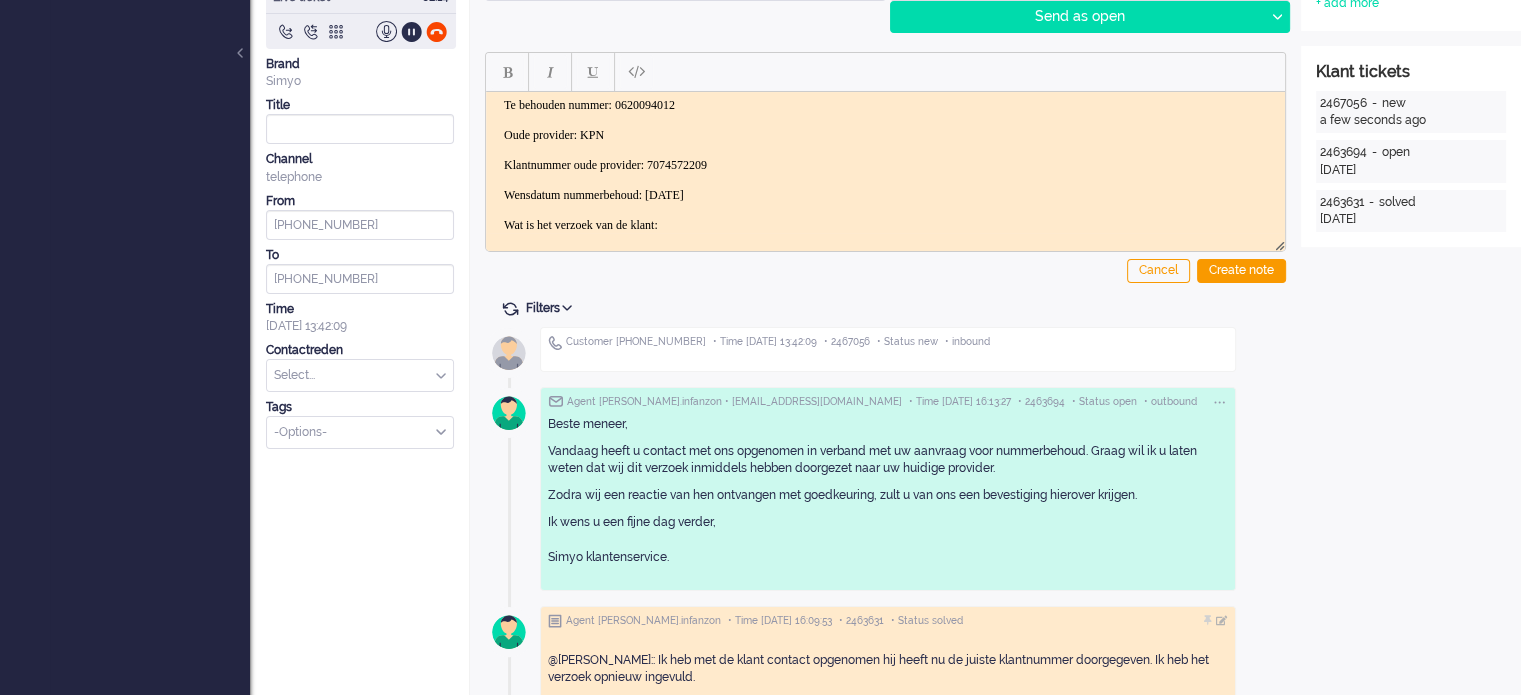 scroll, scrollTop: 0, scrollLeft: 0, axis: both 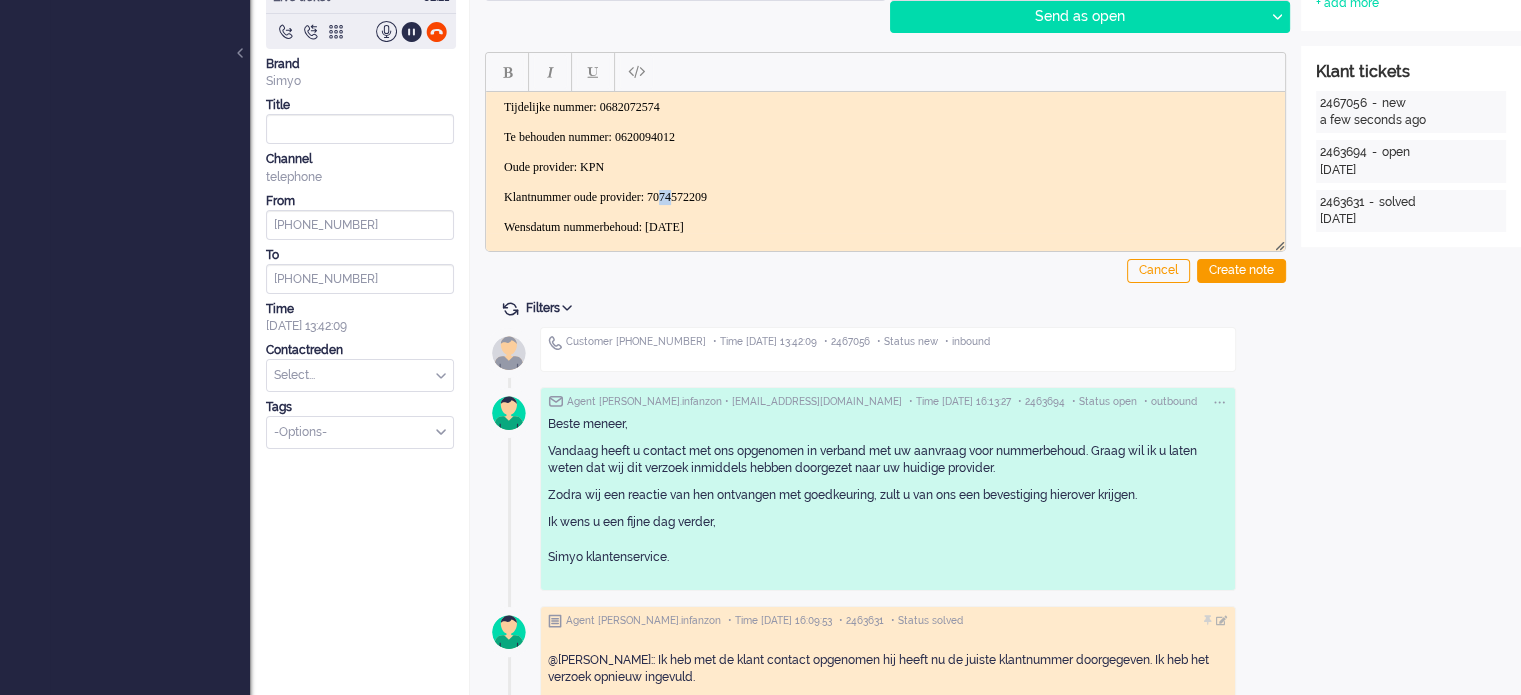 drag, startPoint x: 698, startPoint y: 191, endPoint x: 713, endPoint y: 196, distance: 15.811388 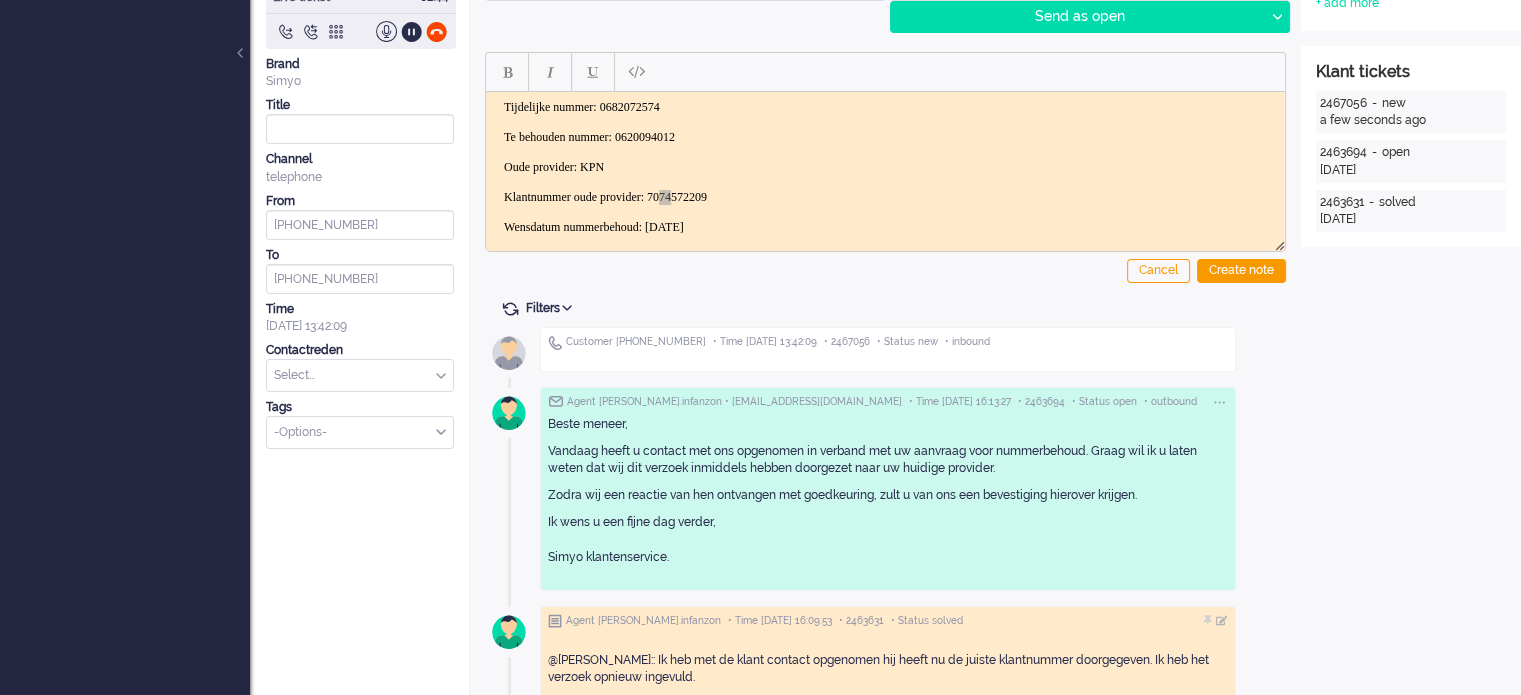 drag, startPoint x: 360, startPoint y: 231, endPoint x: 292, endPoint y: 222, distance: 68.593 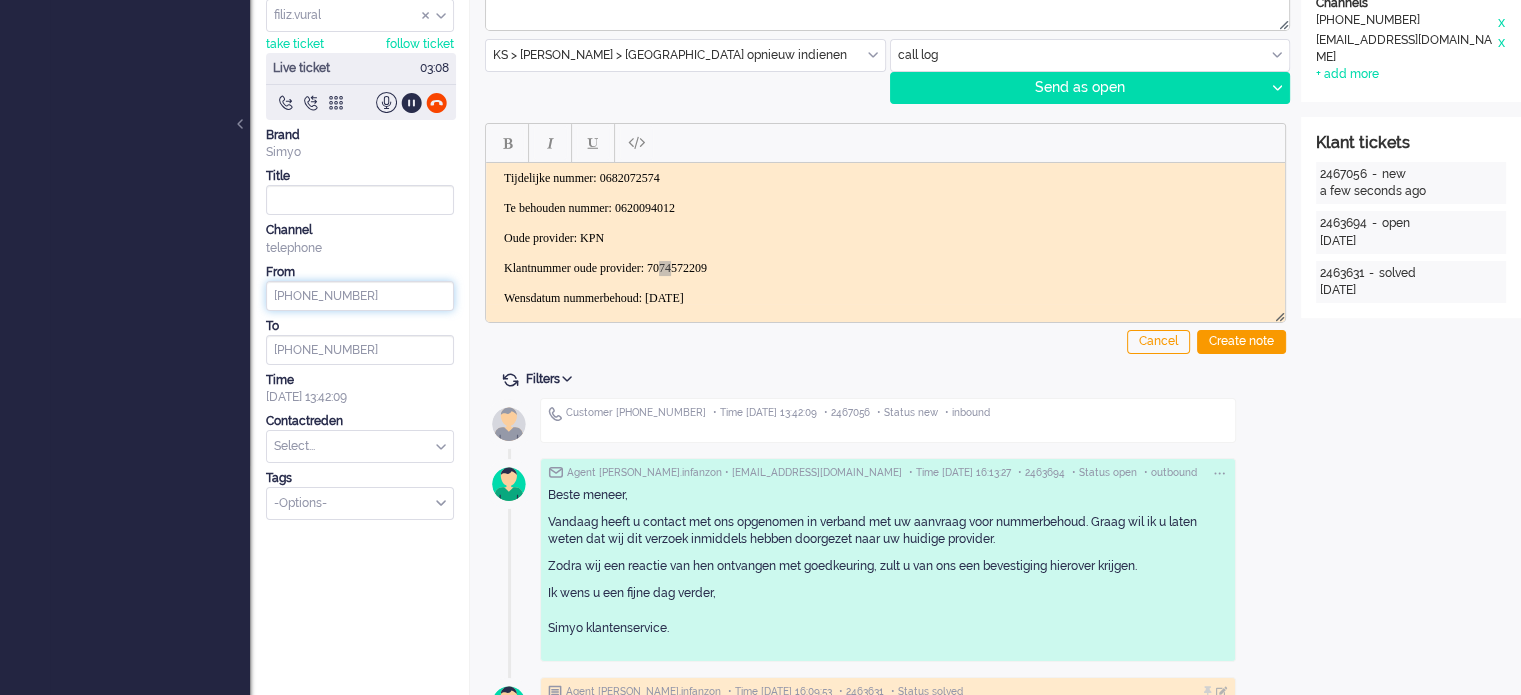 scroll, scrollTop: 100, scrollLeft: 0, axis: vertical 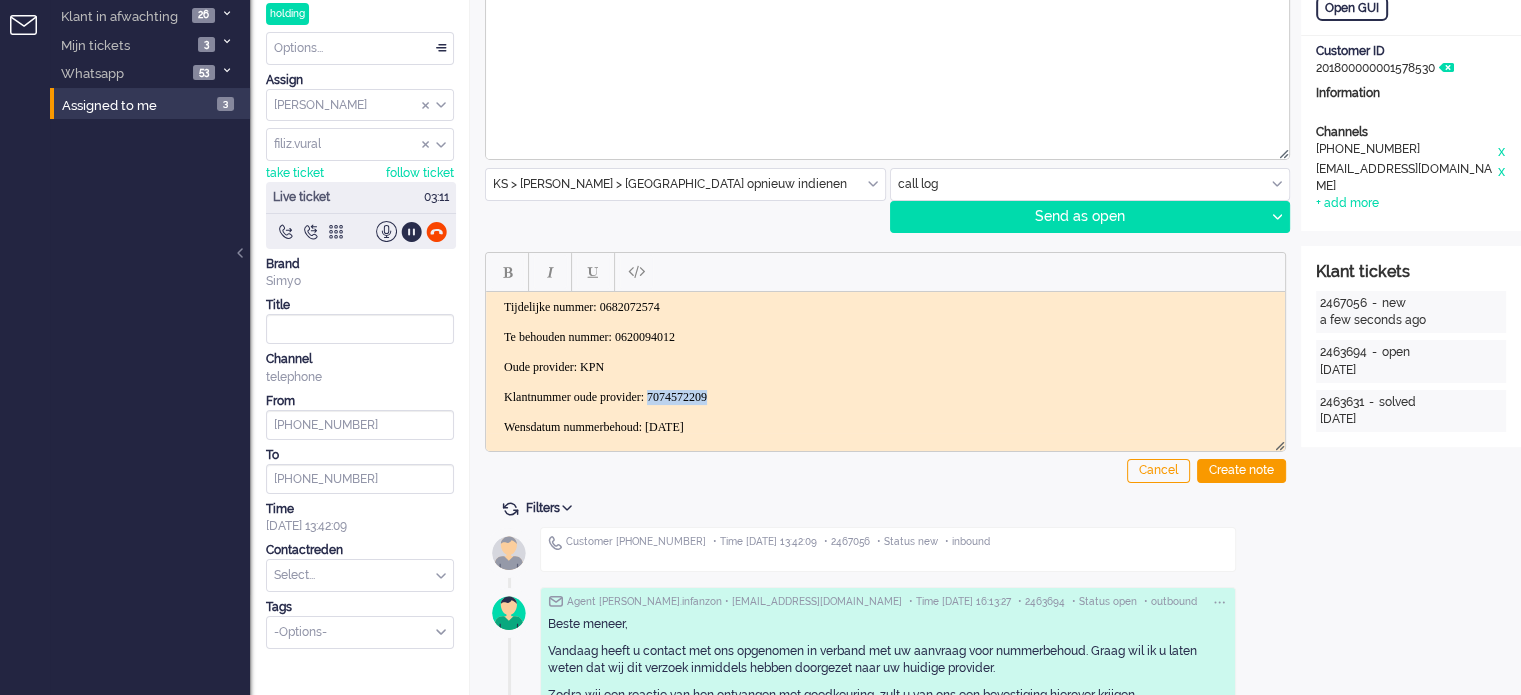 drag, startPoint x: 767, startPoint y: 393, endPoint x: 686, endPoint y: 395, distance: 81.02469 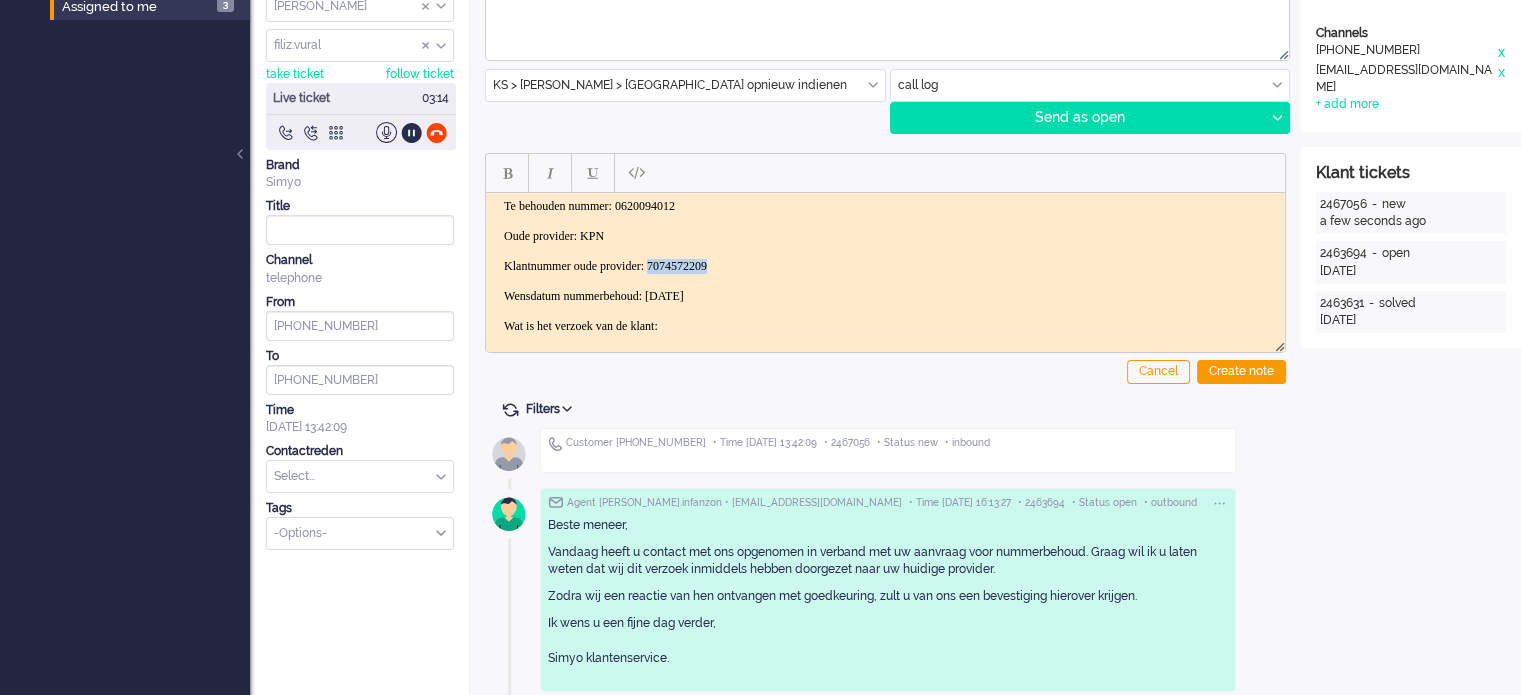 scroll, scrollTop: 200, scrollLeft: 0, axis: vertical 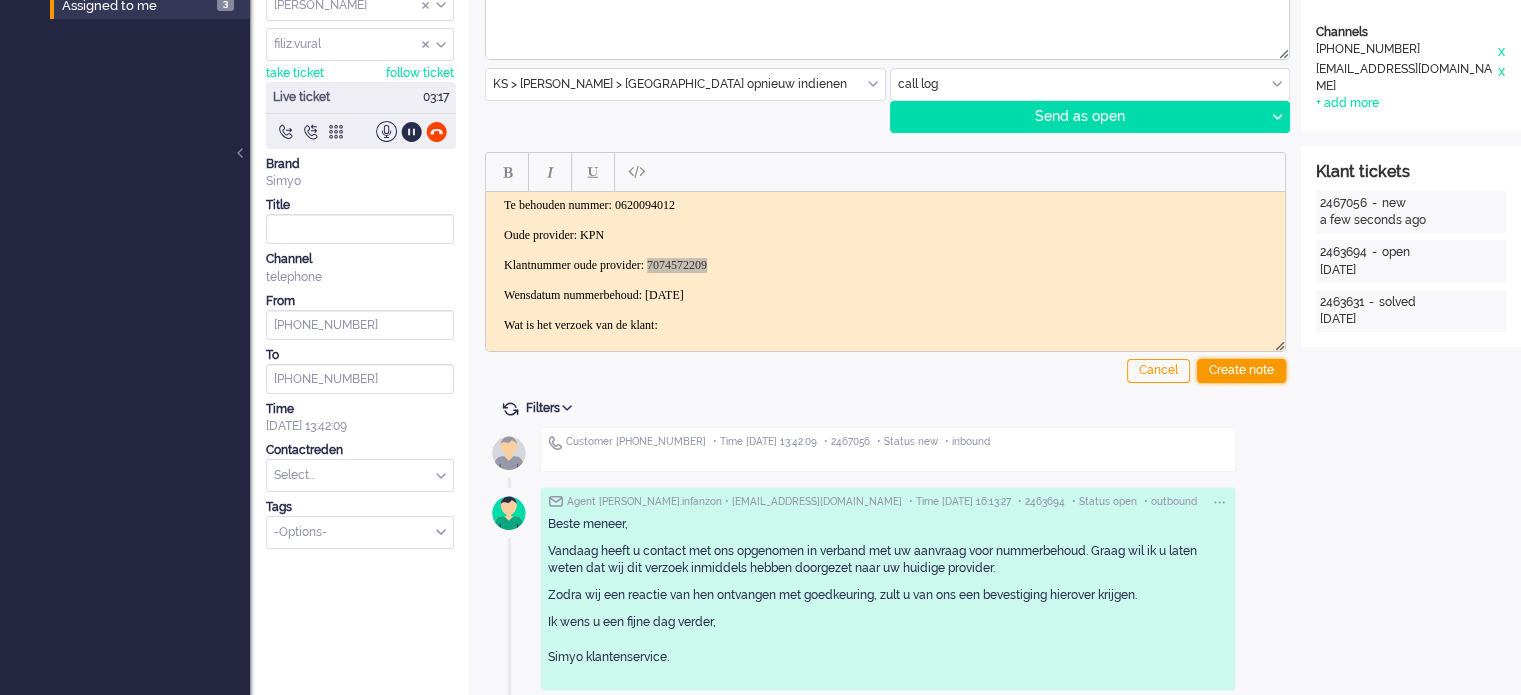 click on "Create note" at bounding box center [1241, 371] 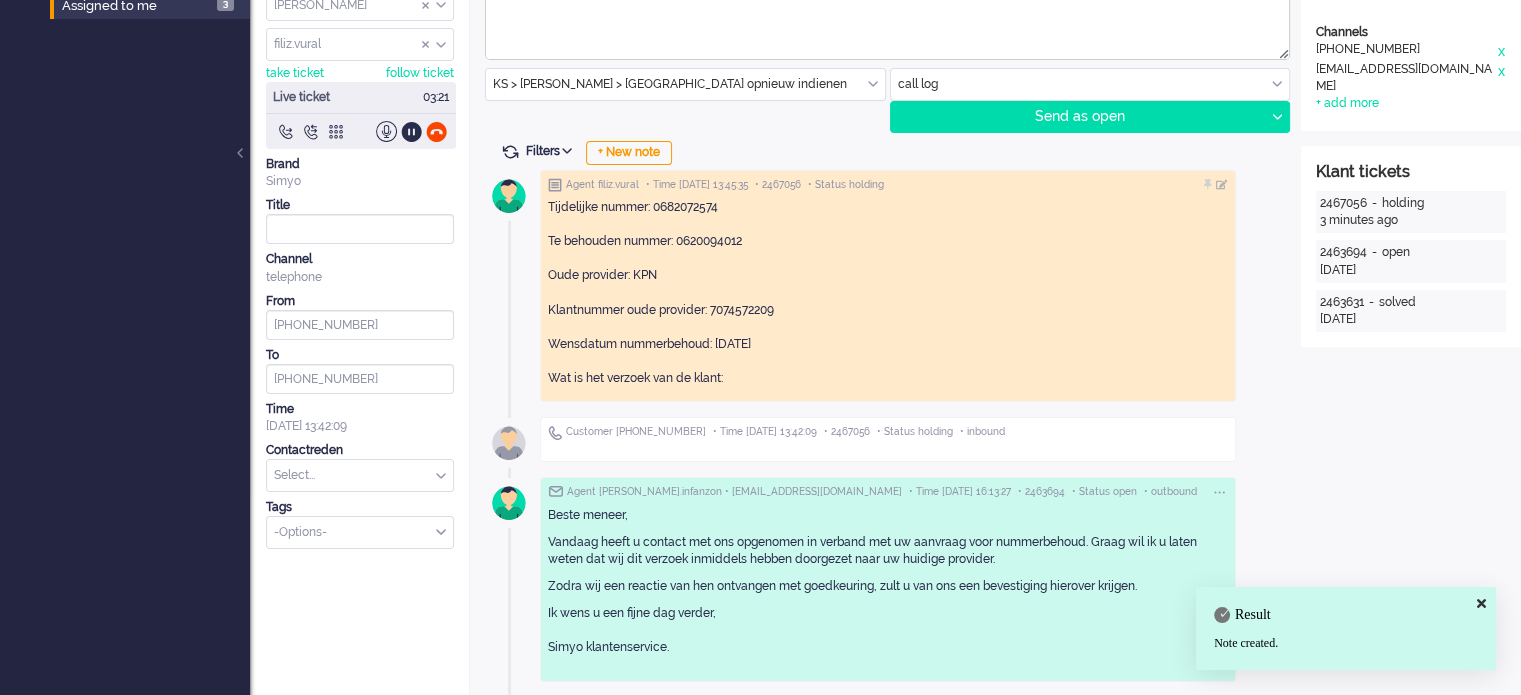 click on "Agent filiz.vural • Time 2025-07-14 13:45:35 • 2467056 • Status holding Tijdelijke nummer: 0682072574 Te behouden nummer: 0620094012 Oude provider: KPN Klantnummer oude provider: 7074572209 Wensdatum nummerbehoud: 28 juli 2025 Wat is het verzoek van de klant:  Customer  +31620094012 • Time 2025-07-14 13:42:09 • 2467056 • Status holding • inbound  Agent sukyanne.infanzon • pietvanesser@icloud.com • Time 2025-07-09 16:13:27 • 2463694 • Status open • outbound   Set status: open pending holding solved Respond Forward Separate Ticket Take ticket Beste meneer,
Vandaag heeft u contact met ons opgenomen in verband met uw aanvraag voor nummerbehoud. Graag wil ik u laten weten dat wij dit verzoek inmiddels hebben doorgezet naar uw huidige provider.
Zodra wij een reactie van hen ontvangen met goedkeuring, zult u van ons een bevestiging hierover krijgen.
Ik wens u een fijne dag verder, Simyo klantenservice.   Agent sukyanne.infanzon • Time 2025-07-09 16:09:53 • 2463631" at bounding box center (885, 1040) 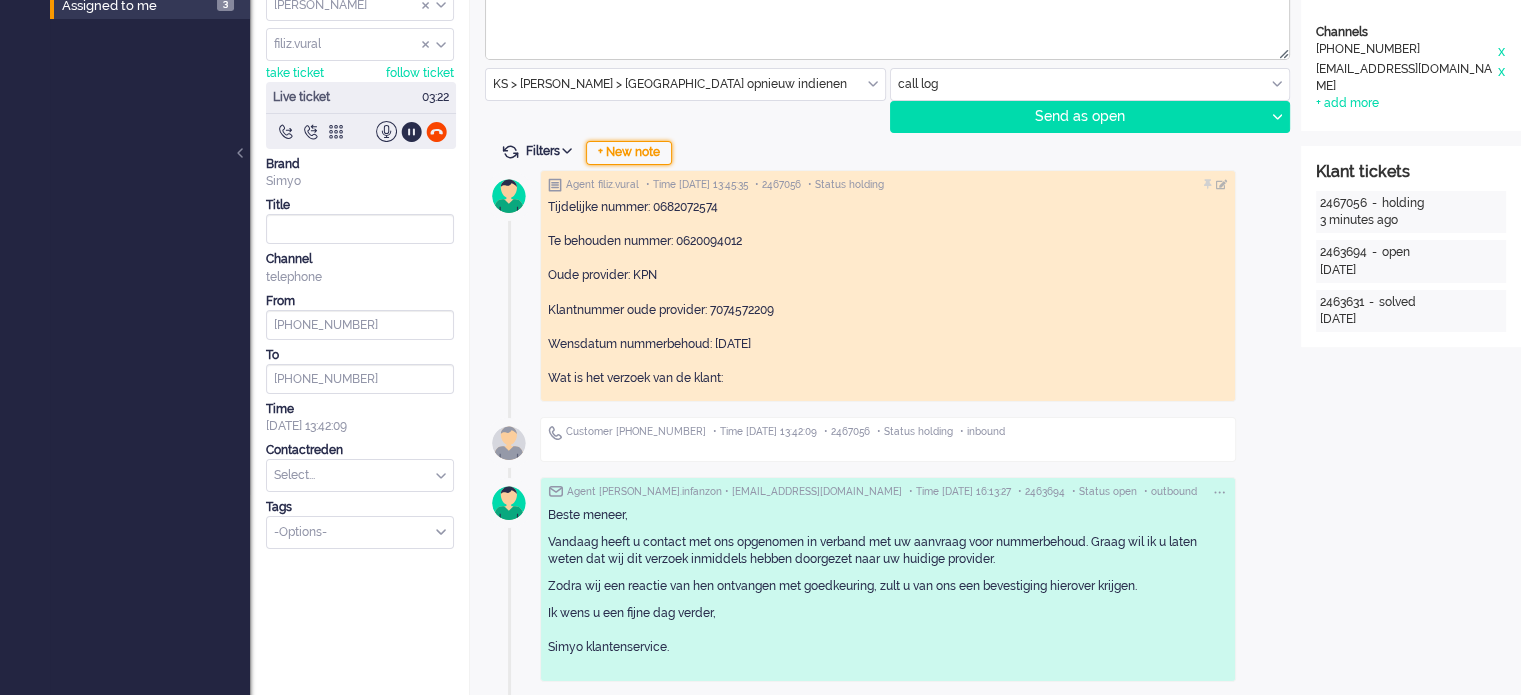 click on "+ New note" at bounding box center [629, 153] 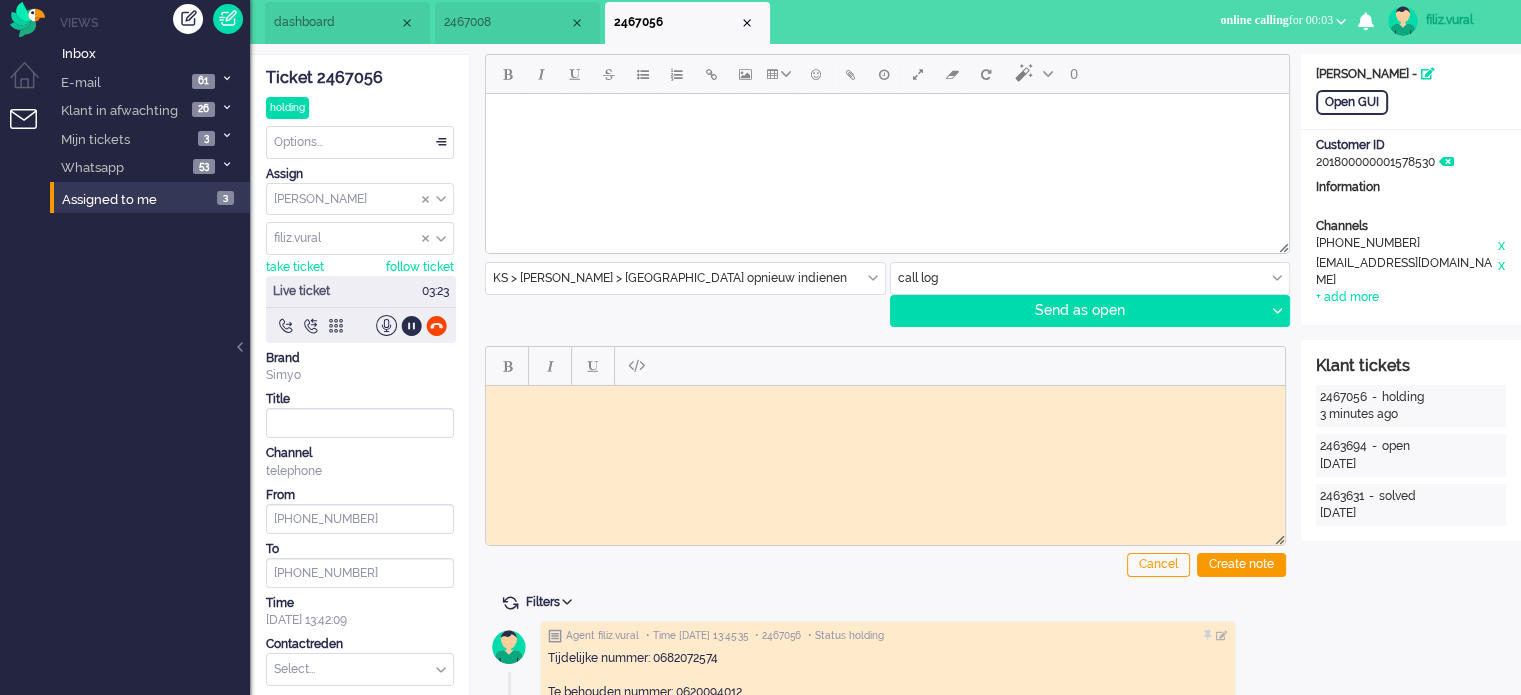 scroll, scrollTop: 0, scrollLeft: 0, axis: both 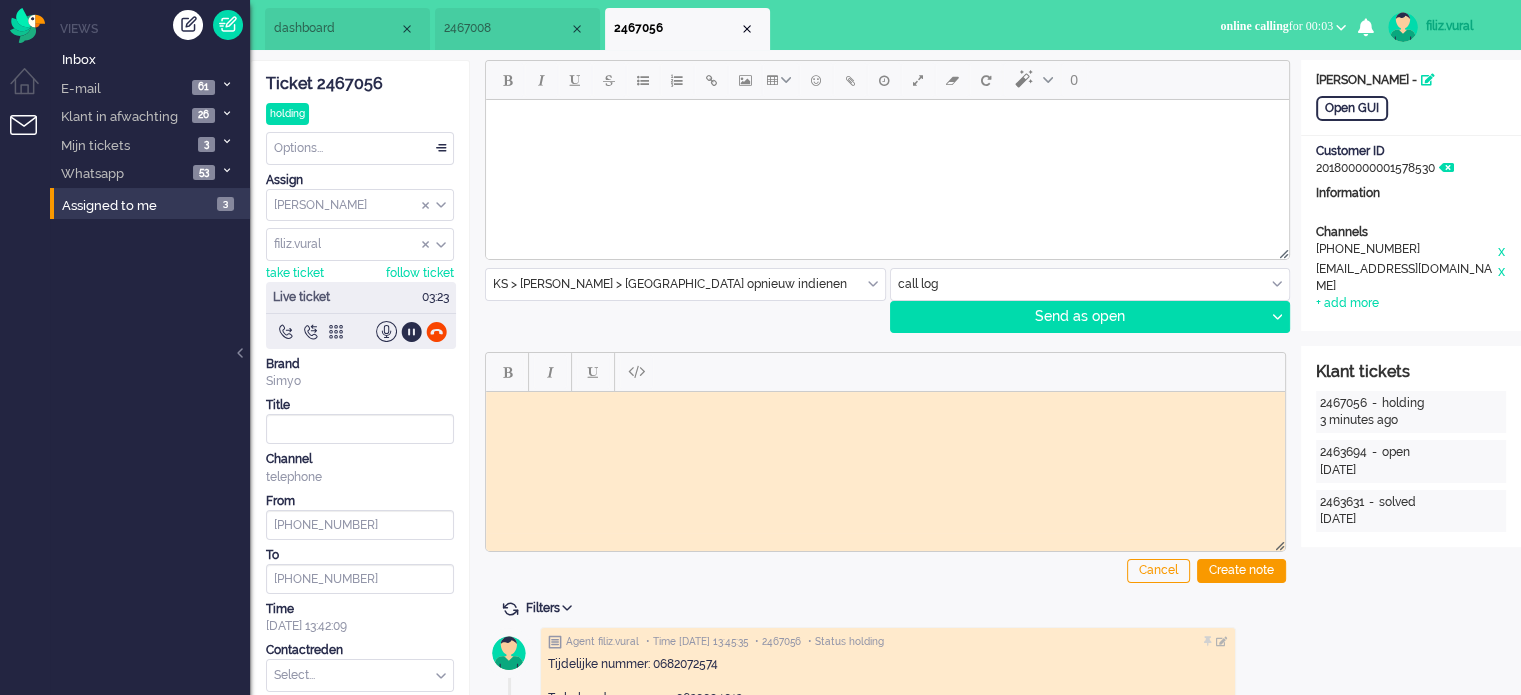 click on "Ticket 2467056" 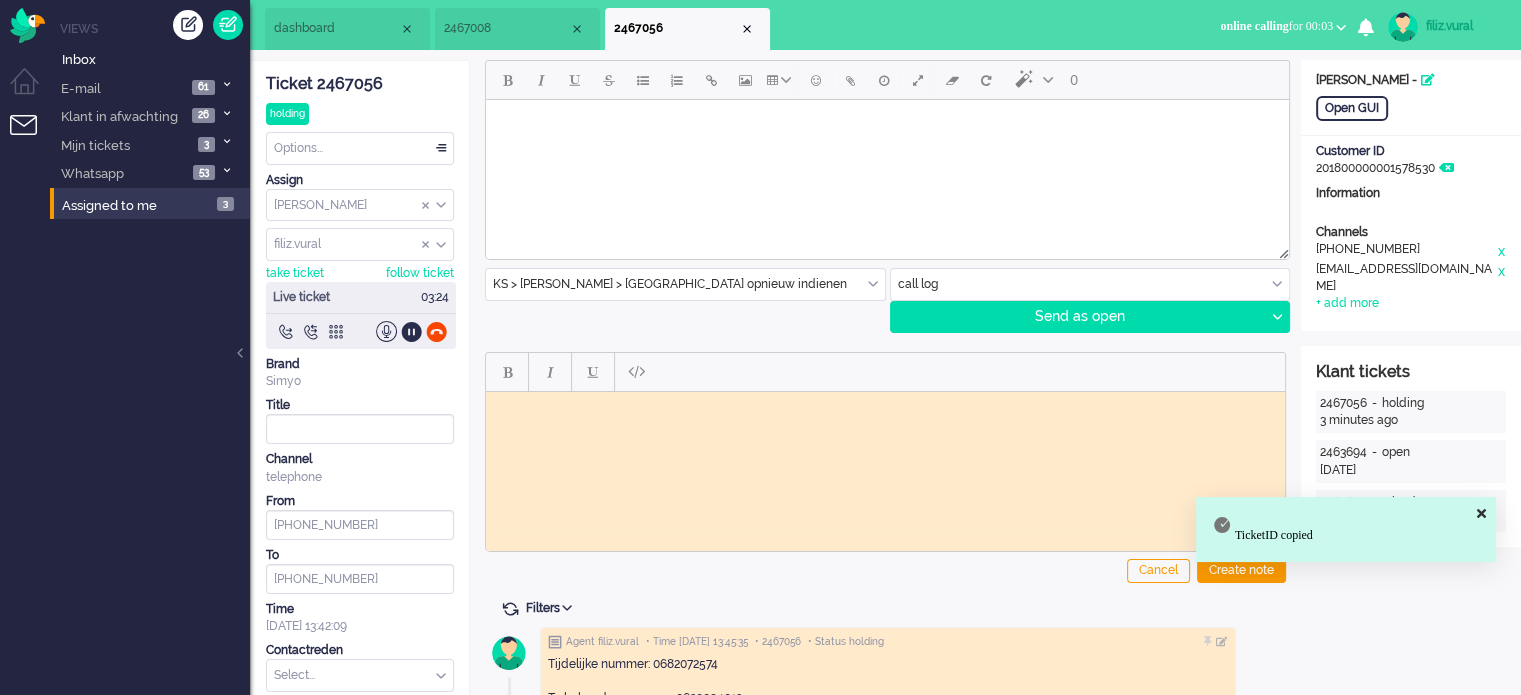 click at bounding box center [885, 406] 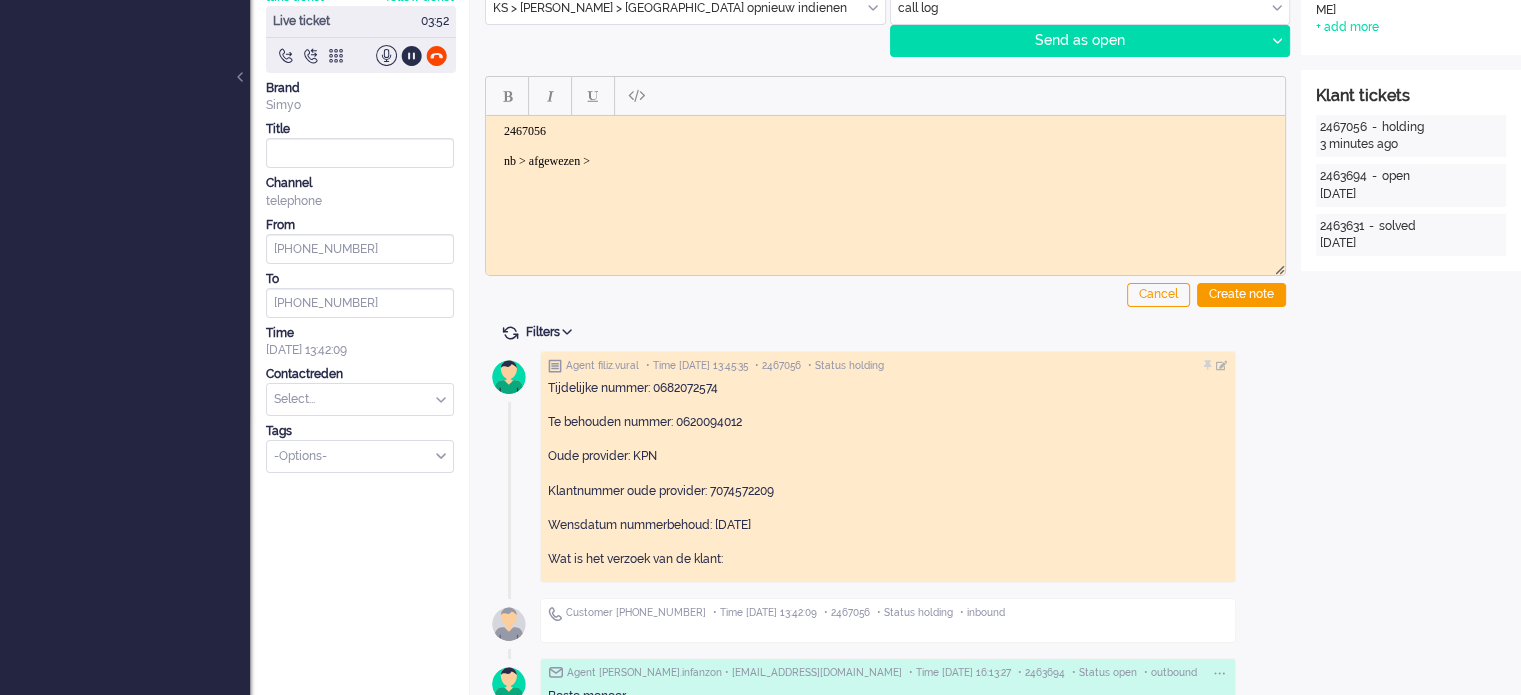 scroll, scrollTop: 300, scrollLeft: 0, axis: vertical 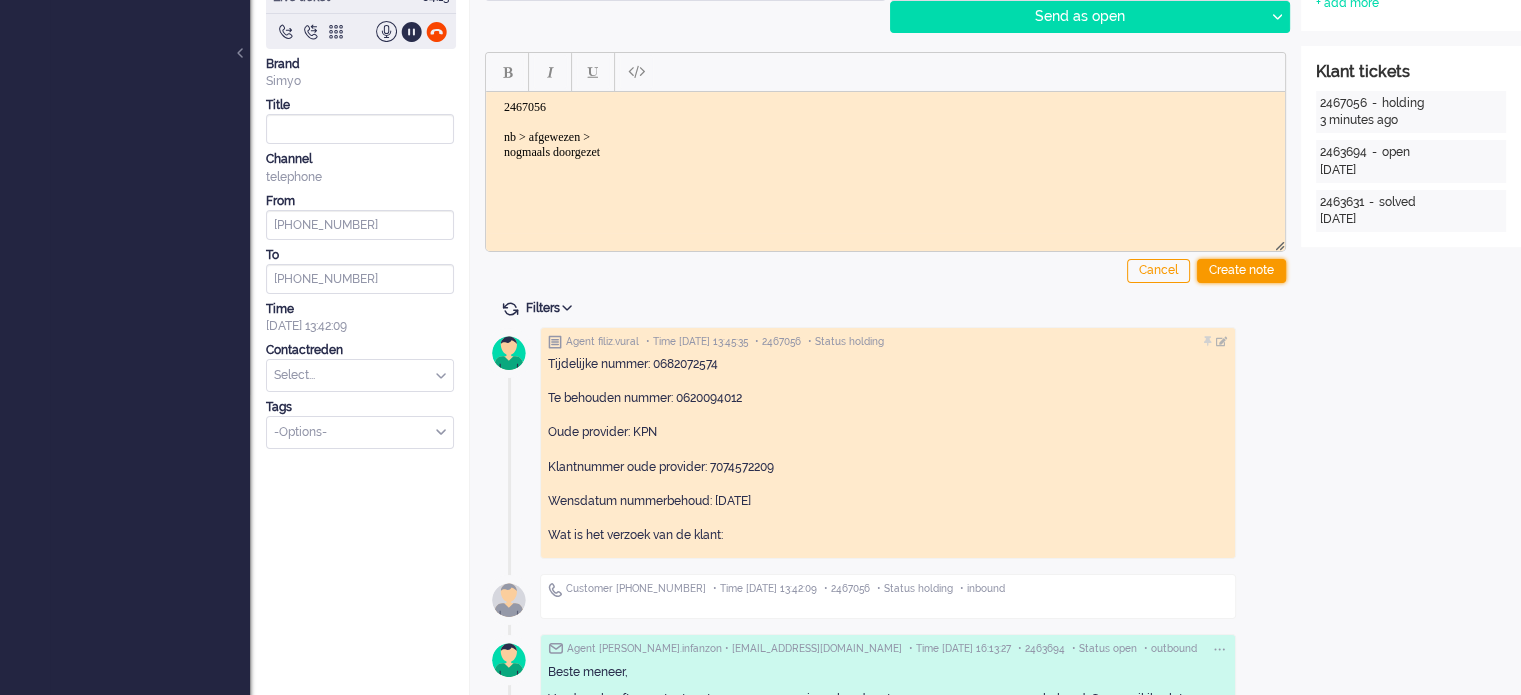 click on "Create note" at bounding box center [1241, 271] 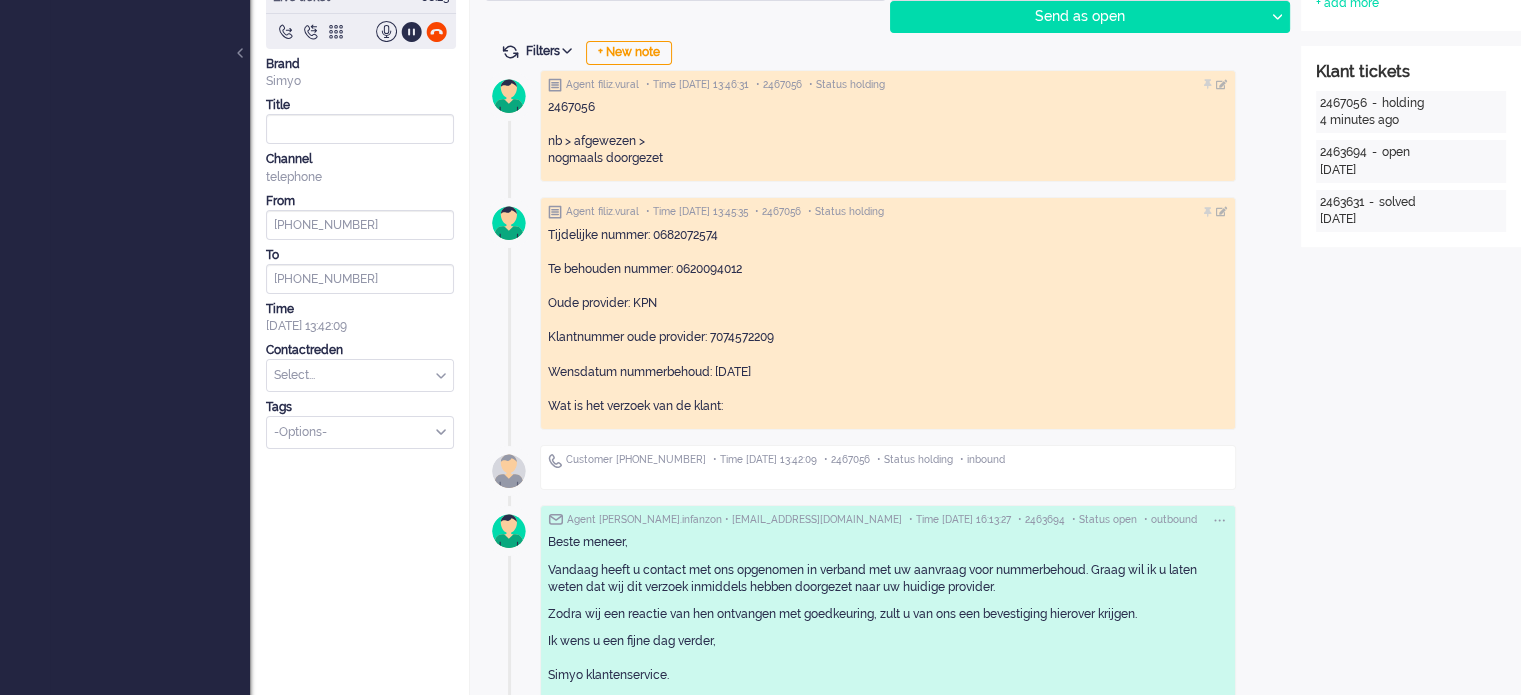 drag, startPoint x: 432, startPoint y: 34, endPoint x: 444, endPoint y: 50, distance: 20 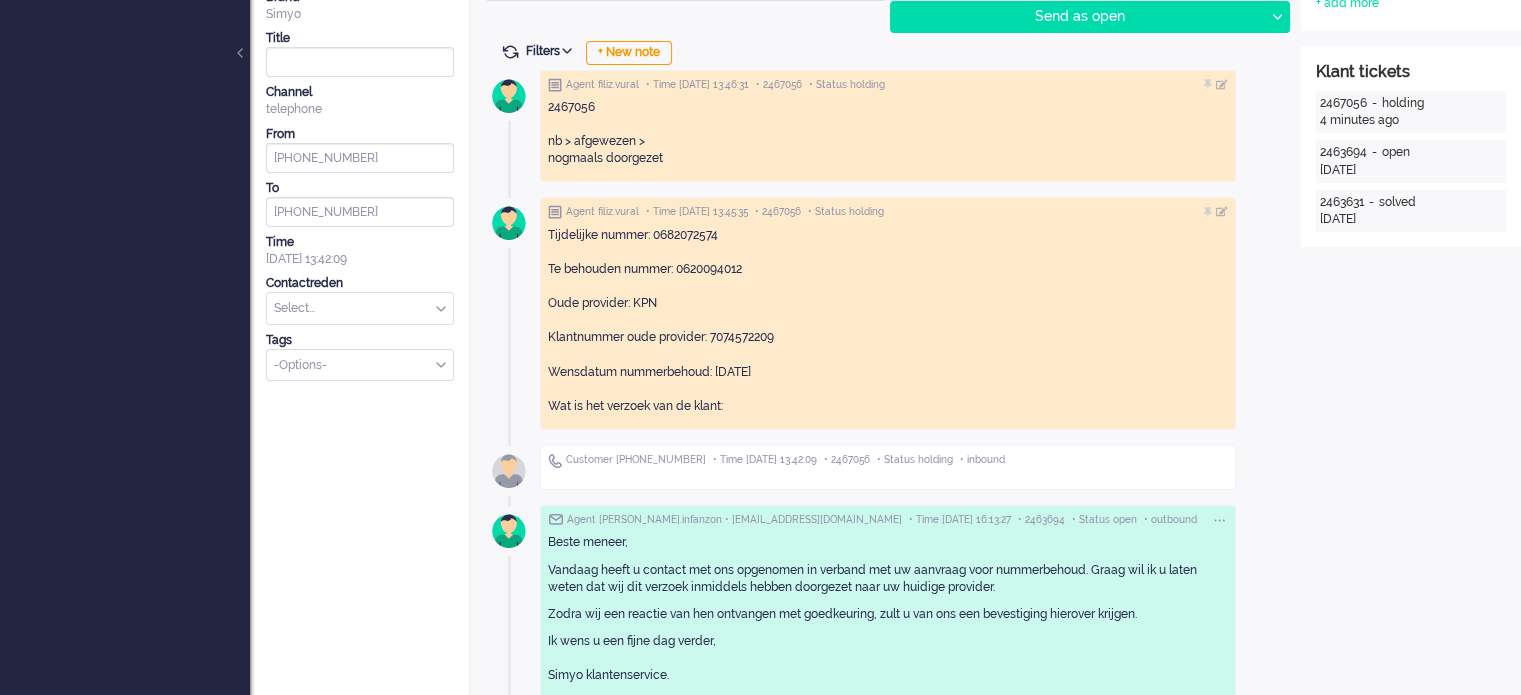scroll, scrollTop: 0, scrollLeft: 0, axis: both 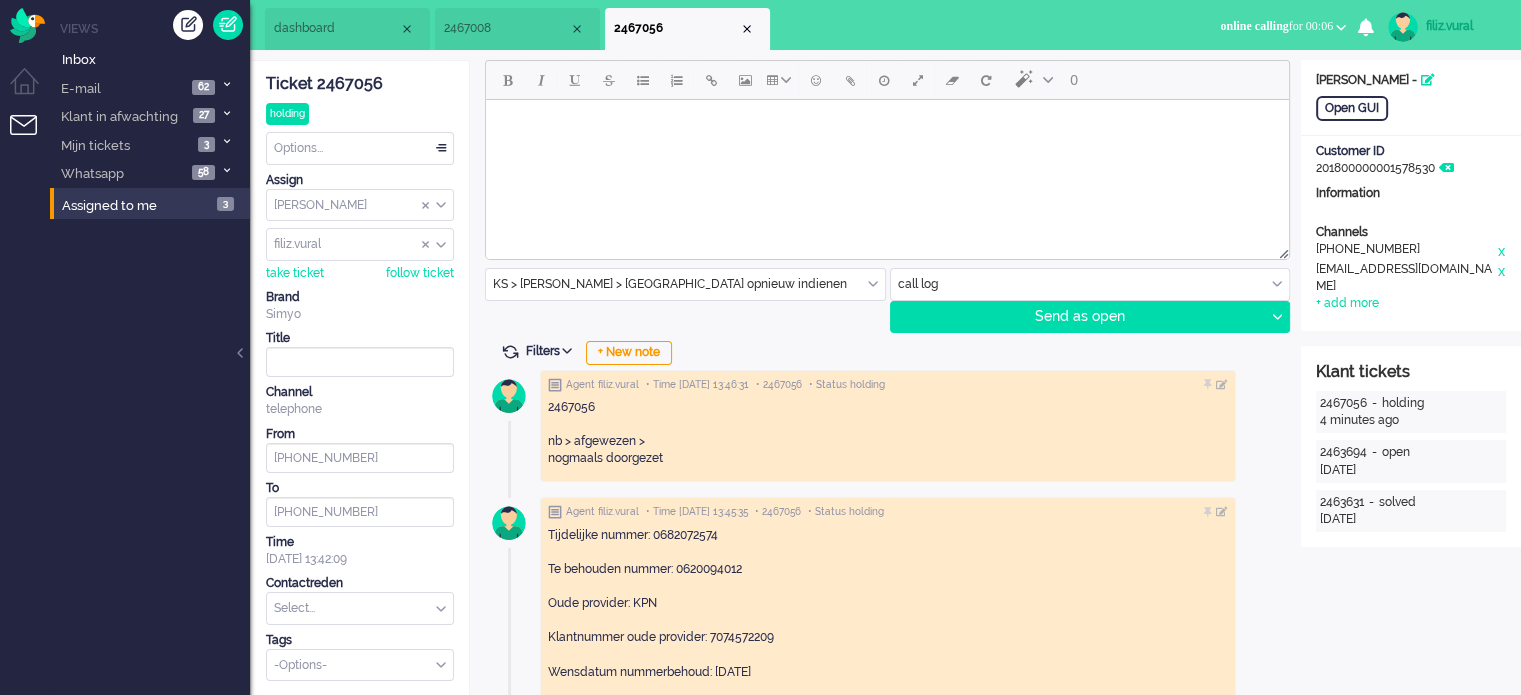 click on "2467008" at bounding box center [517, 29] 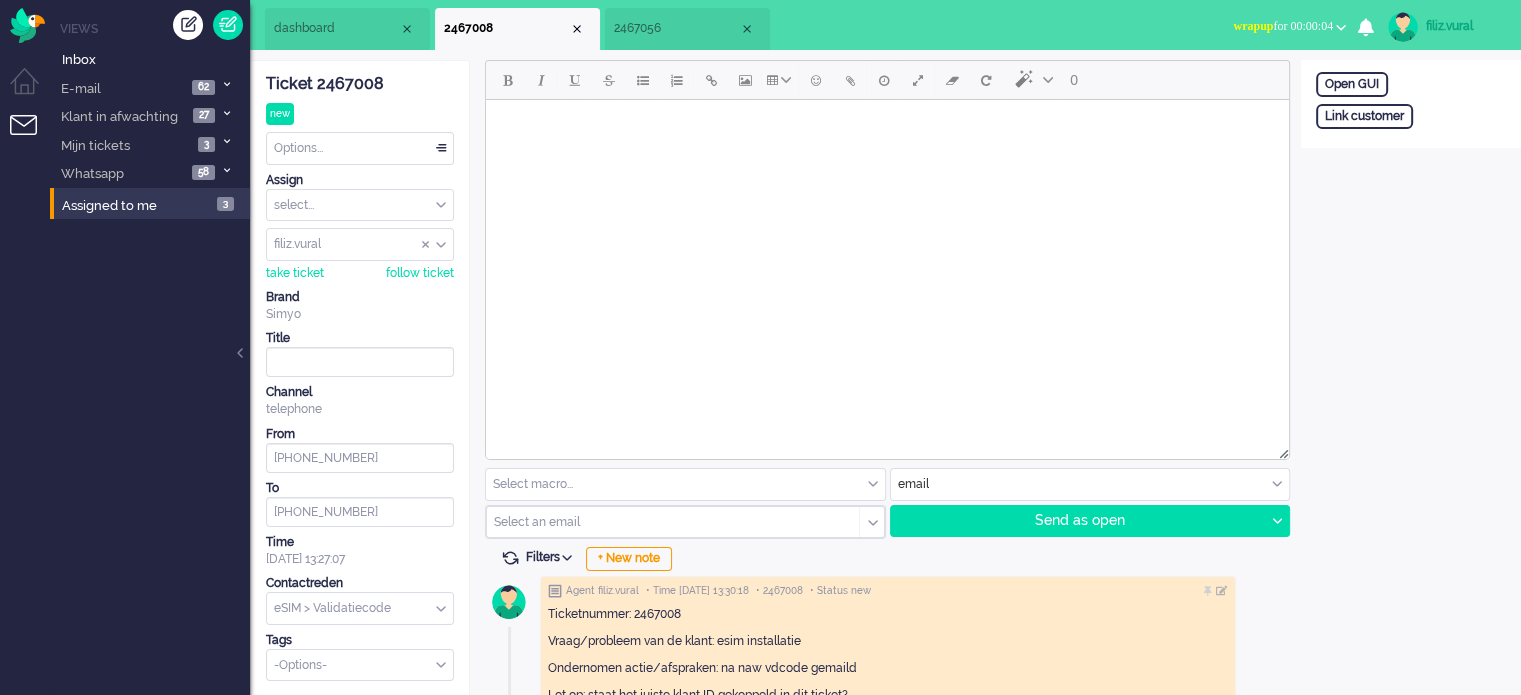 click on "Options..." at bounding box center [360, 148] 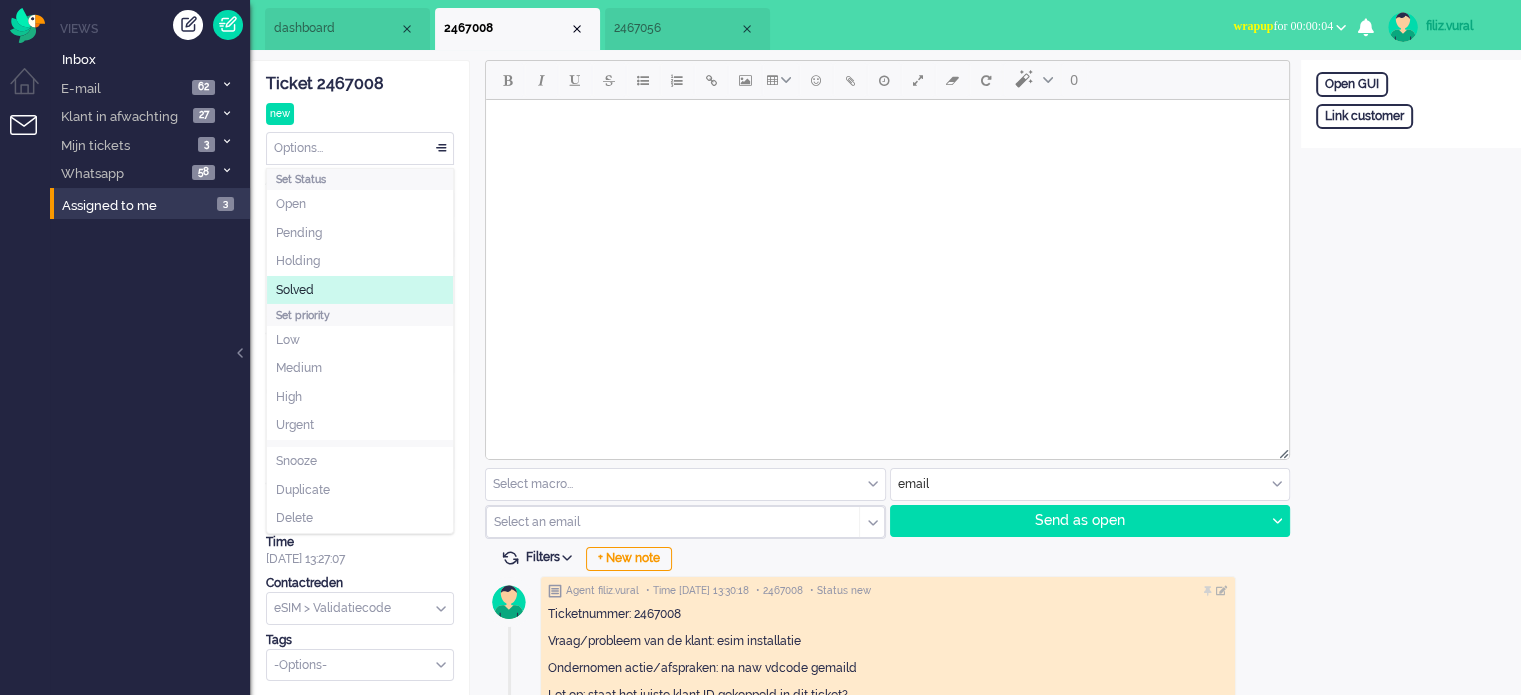 click on "Solved" 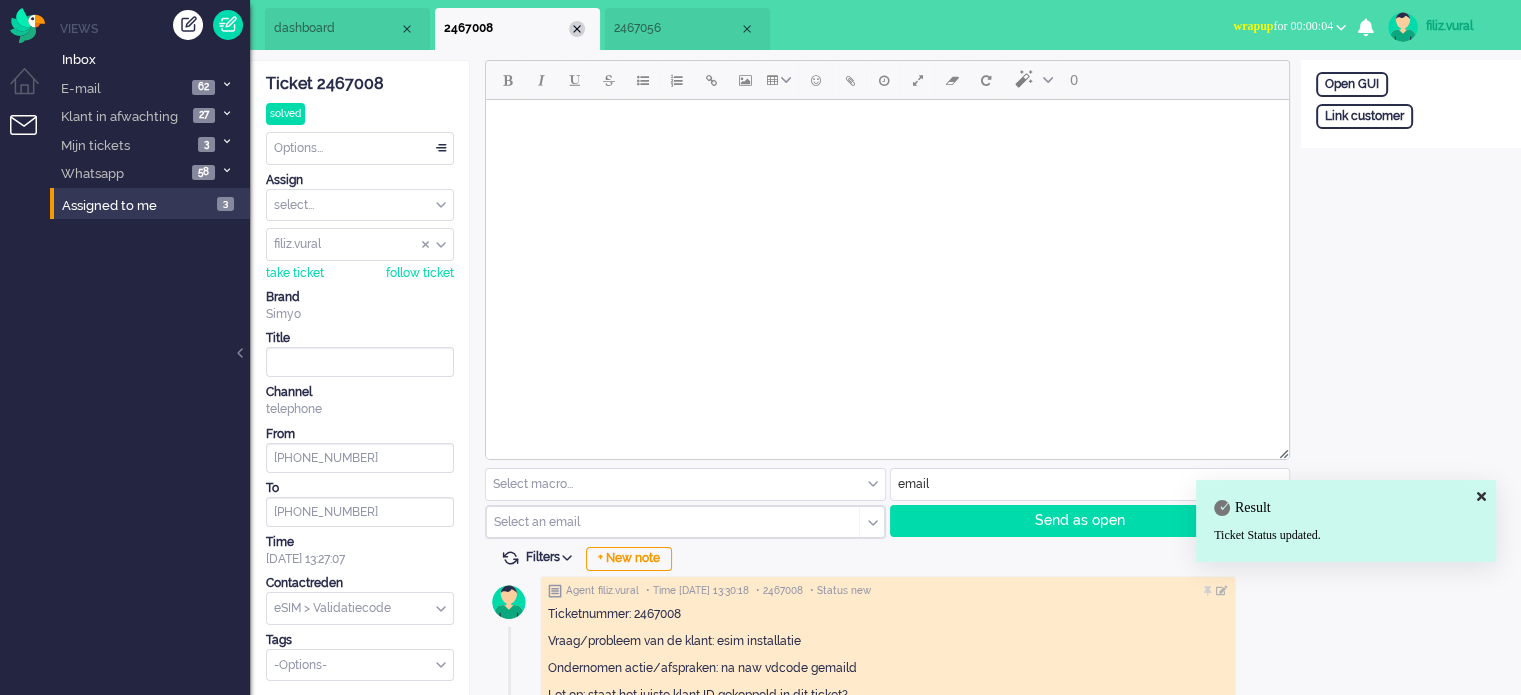 click at bounding box center [577, 29] 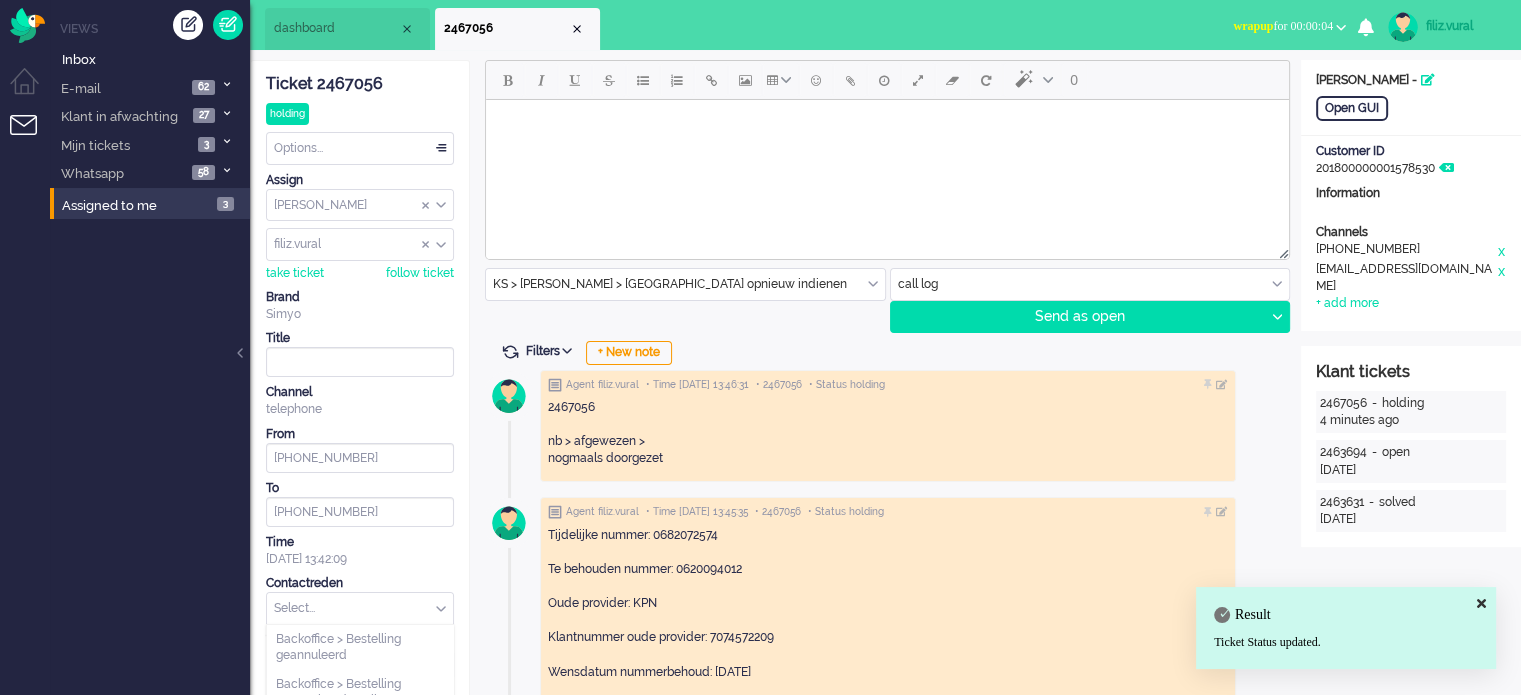 click on "Select... Backoffice > Bestelling geannuleerd Backoffice > Bestelling geannuleerd E tailer Bestellen > Afgewezen Bestellen > Annuleren bestelling Bestellen > Annuleren pre2post Bestellen > Annuleren verlenging Bestellen > Black Friday Bestellen > E tailer Bestellen > Hulp bij bestellen Bestellen > Mail niet ontvangen Bestellen > Simyo Compleet Bestellen > Telefoonlening Bestellen > Vriendendeal of Samen Korting Bundels > Compleet activeren Bundels > Compleet afgewezen Bundels > Grotere bundels Bundels > Kleinere bundels Bundels > Onbeperkt internet Bundels > Simyaardag Bundels > Voorwaarden bundels Bundels > Voorwaarden Compleet Contract > Afkoop info Contract > Annulering Contract > Contractdatum Contract > Contractovername Contract > NAW aanpassen Contract > Voorwaarden Postpaid Contract > Wijziging of verlenging Dataplafond - Aan of uitzetten voor klant Dataplafond > Algemene info Dataplafond > klacht of probleem in gebruik eSIM  Info eSIM eSIM > Foutcode 12 eSIM > Hulp installatie eSIM eSIM > Issue eSIM" at bounding box center (360, 608) 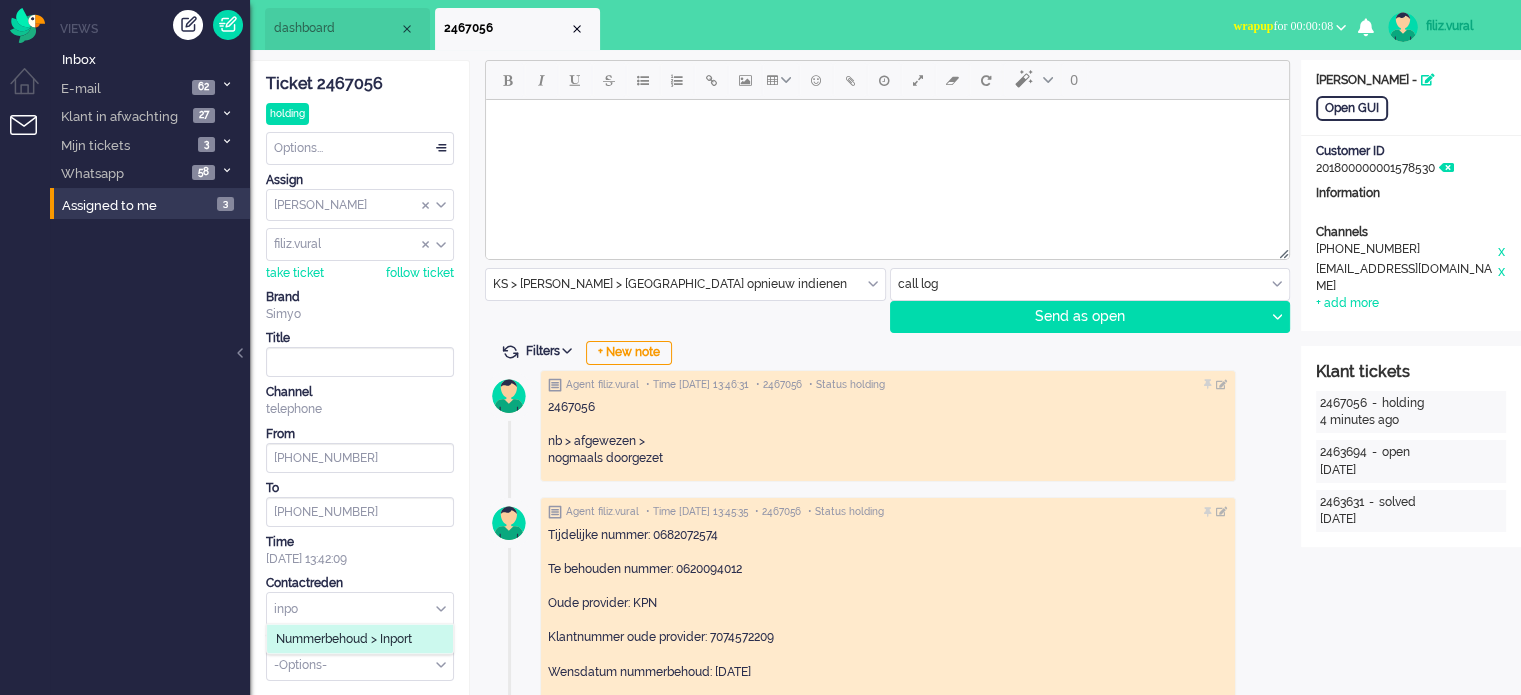 type on "inpo" 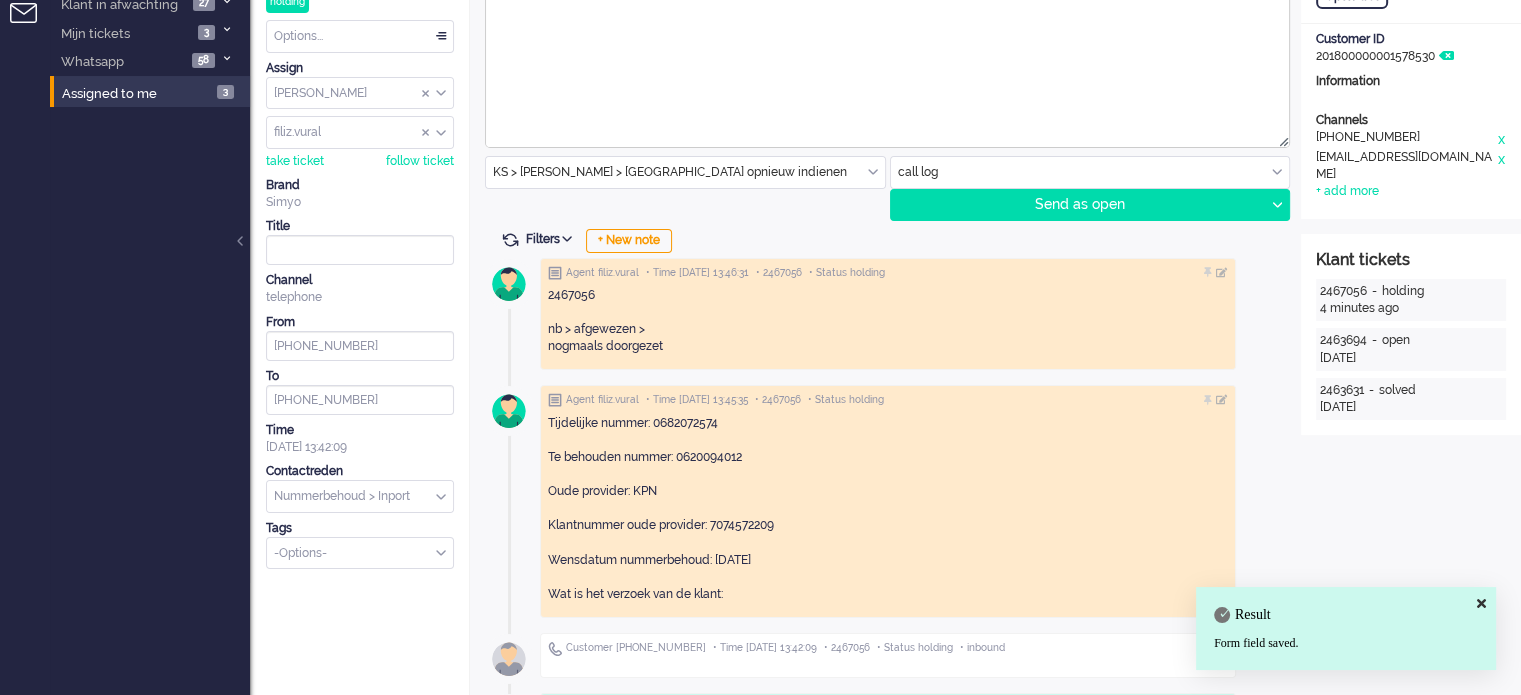 scroll, scrollTop: 0, scrollLeft: 0, axis: both 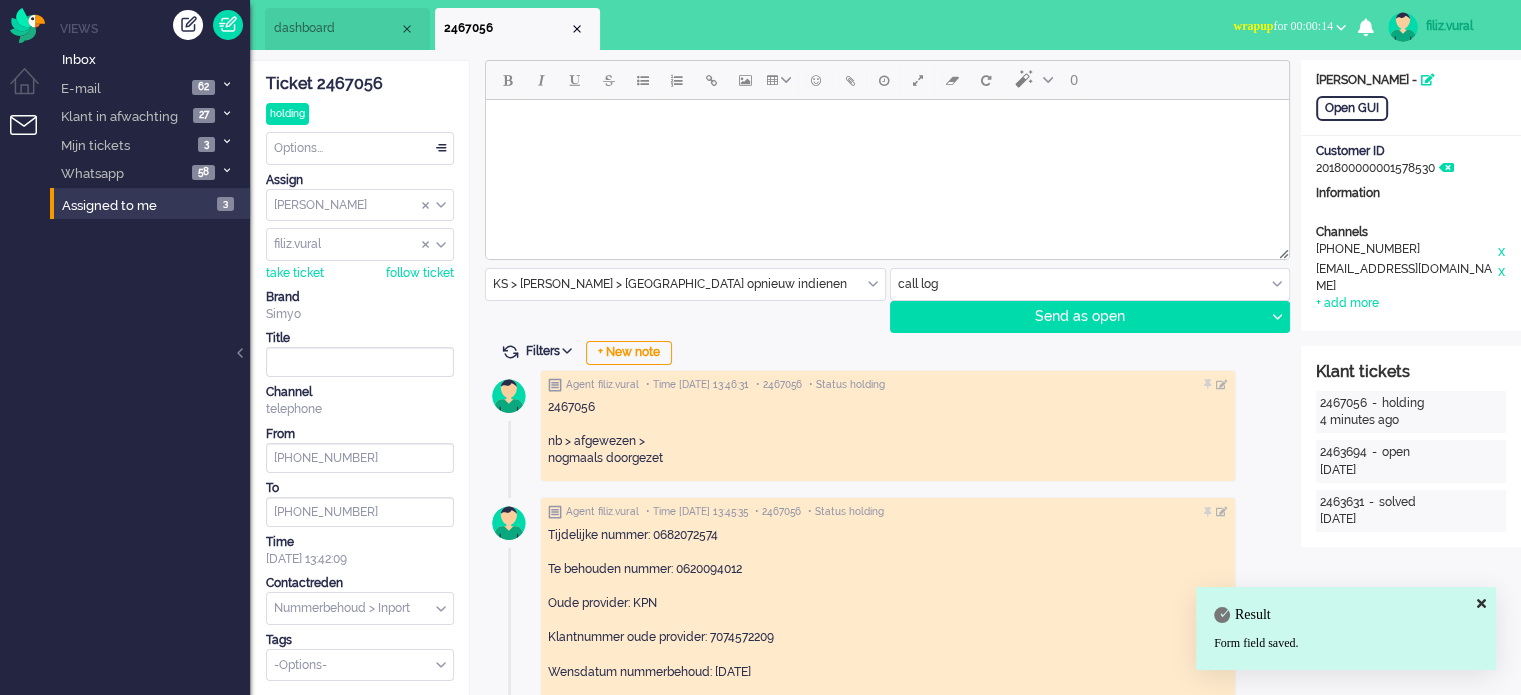 drag, startPoint x: 374, startPoint y: 43, endPoint x: 382, endPoint y: 50, distance: 10.630146 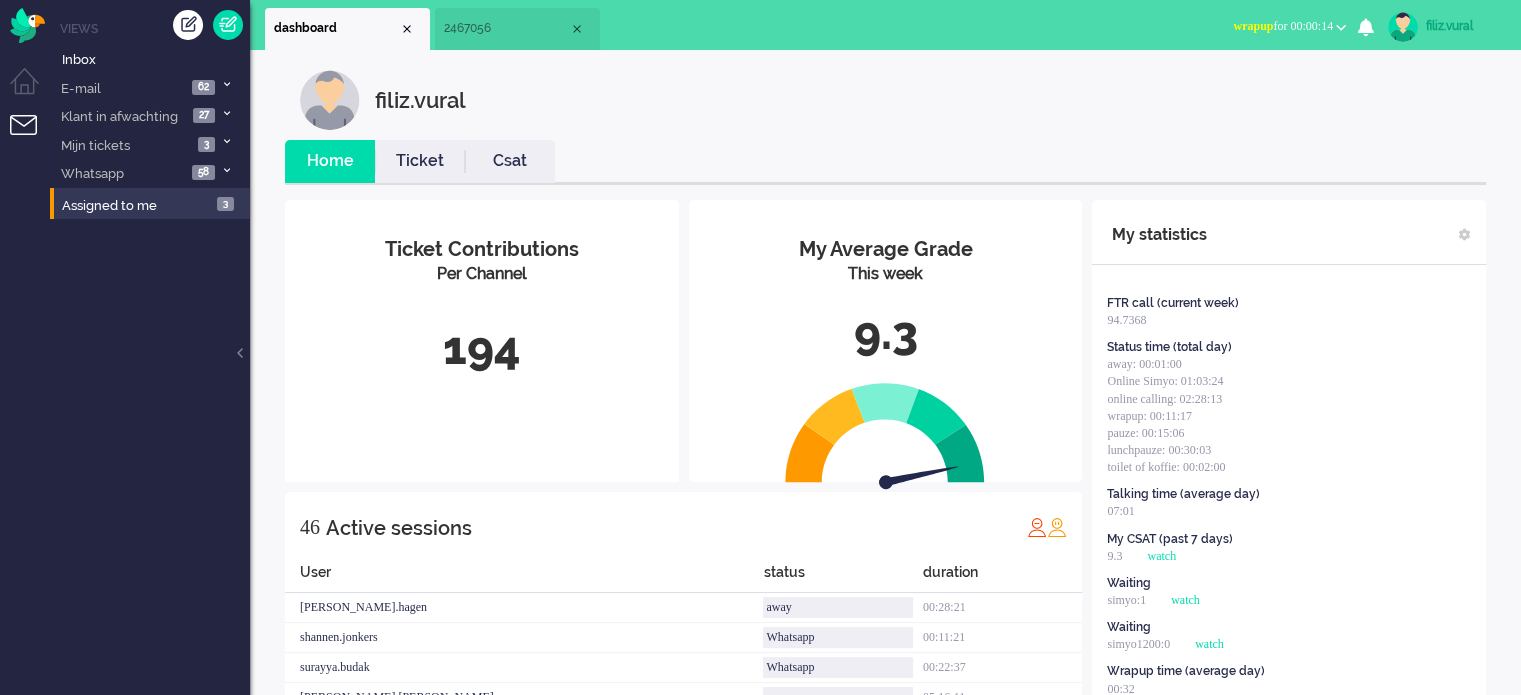 click on "wrapup  for 00:00:14" at bounding box center (1283, 26) 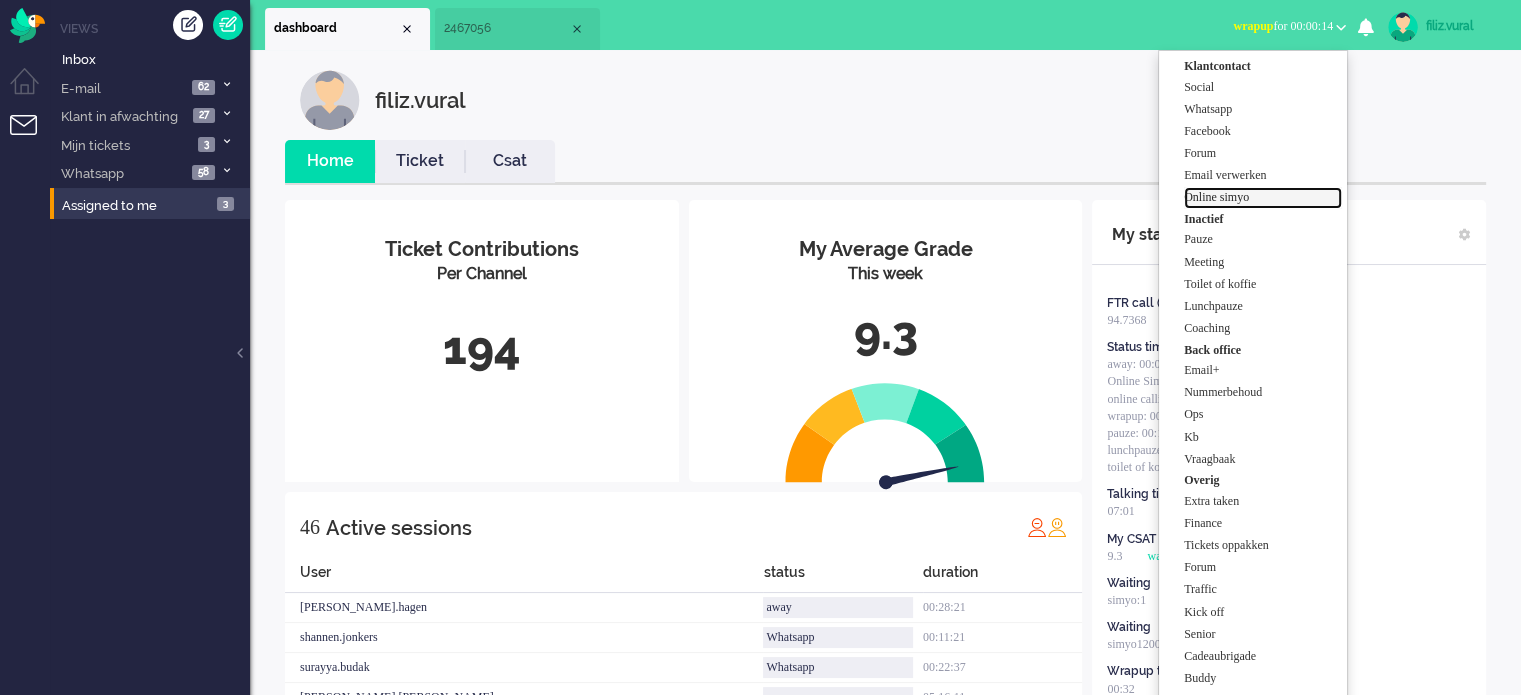 click on "Online simyo" at bounding box center [1263, 197] 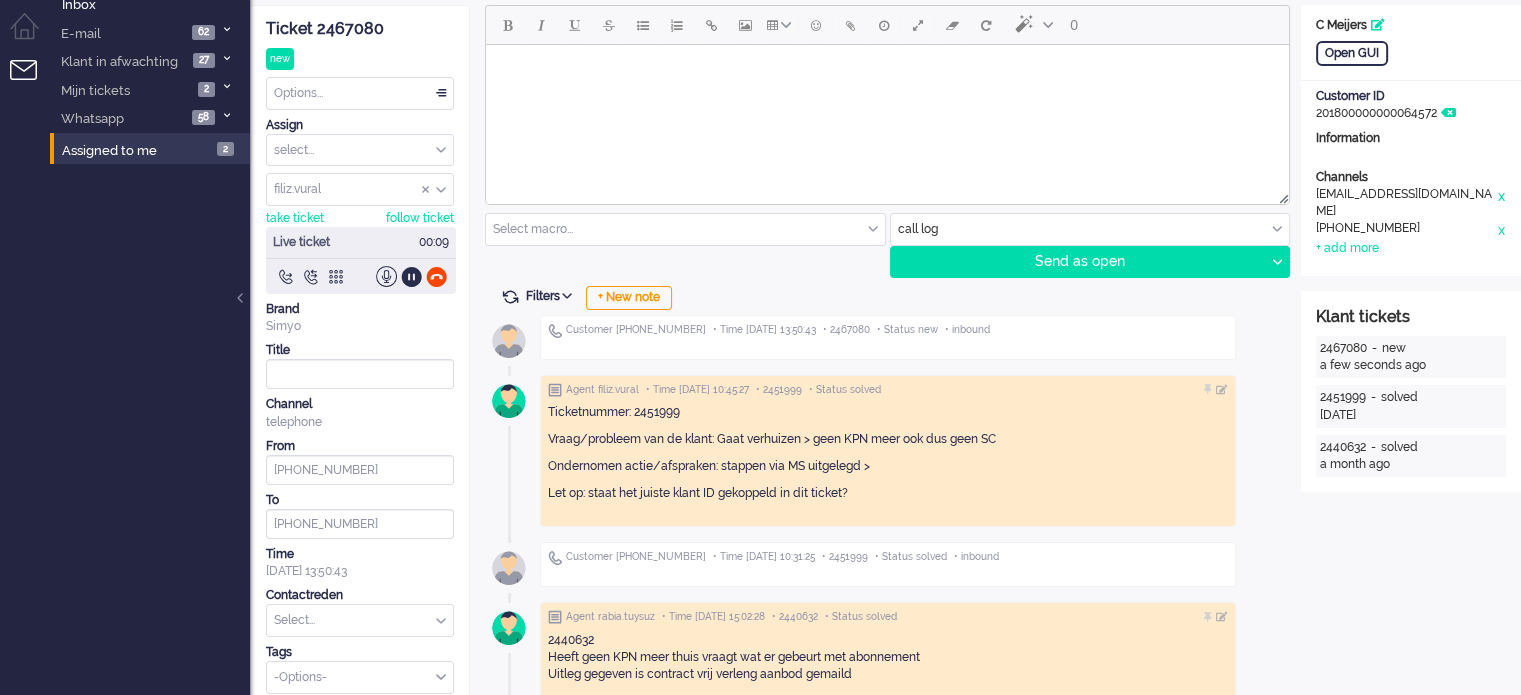 scroll, scrollTop: 0, scrollLeft: 0, axis: both 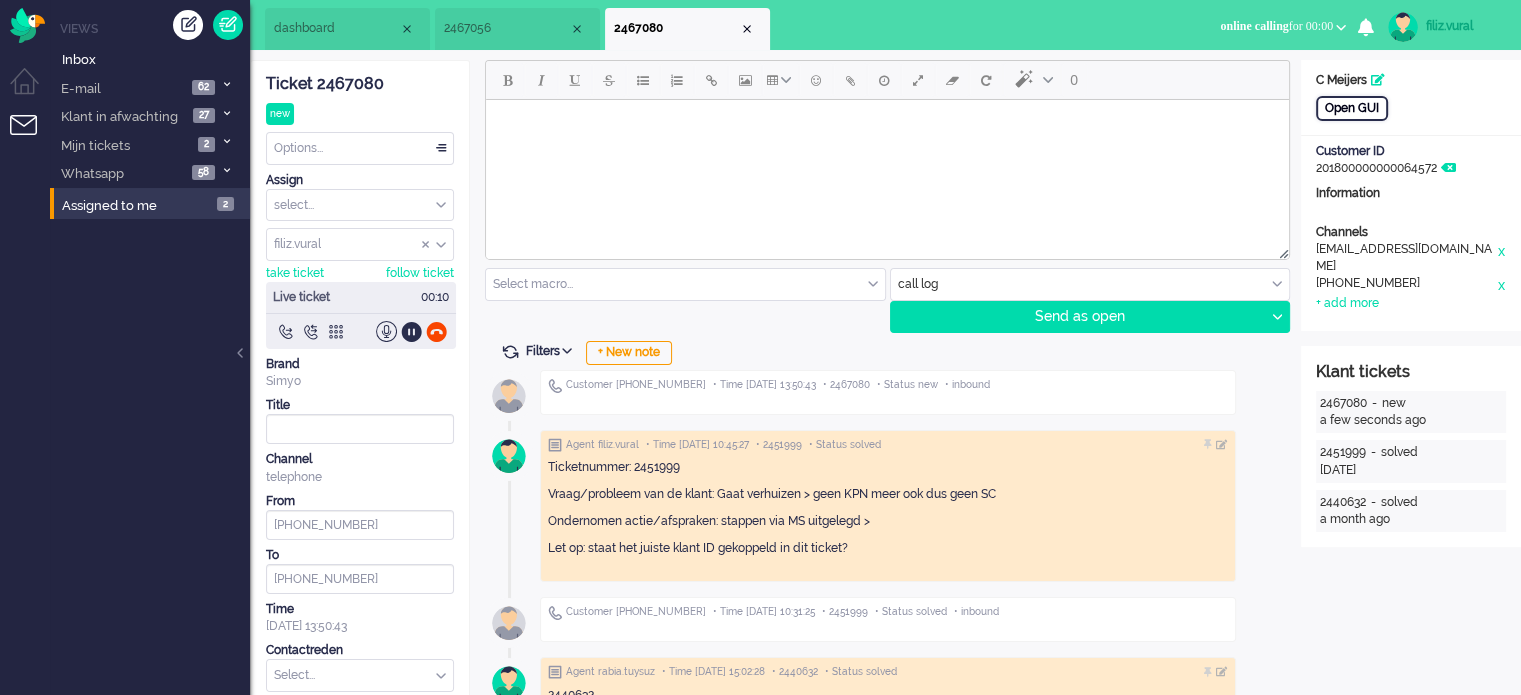 click on "Open GUI" at bounding box center [1352, 108] 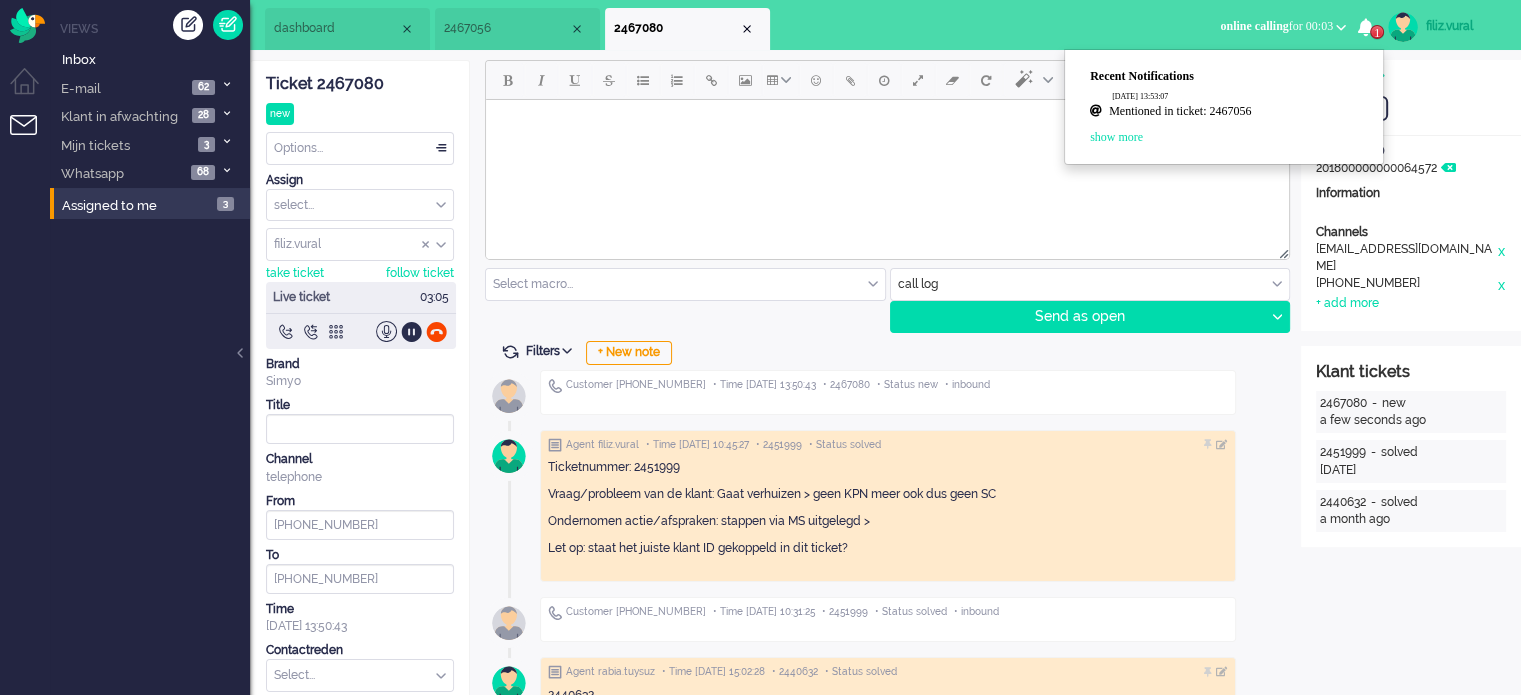 click on "2025-07-14 13:53:07" at bounding box center (1245, 96) 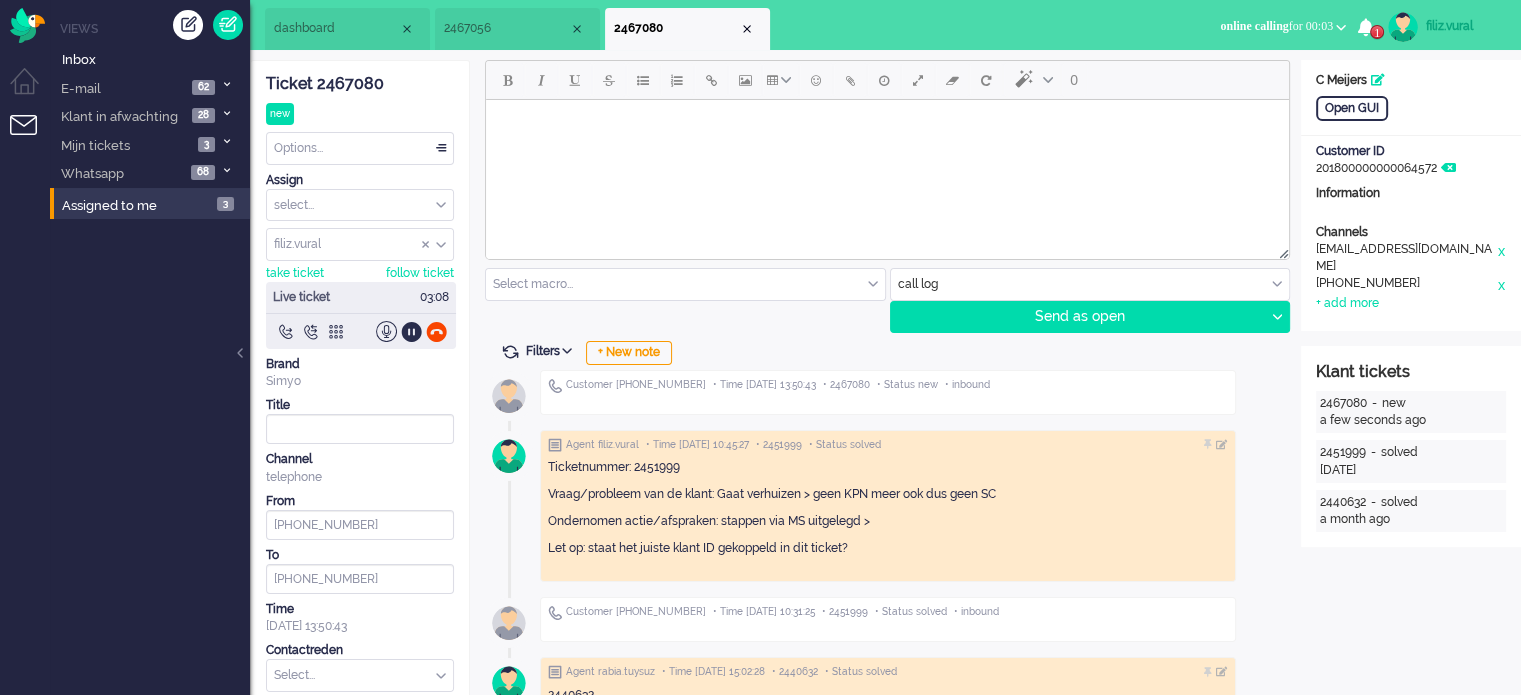 click on "1" at bounding box center [1377, 32] 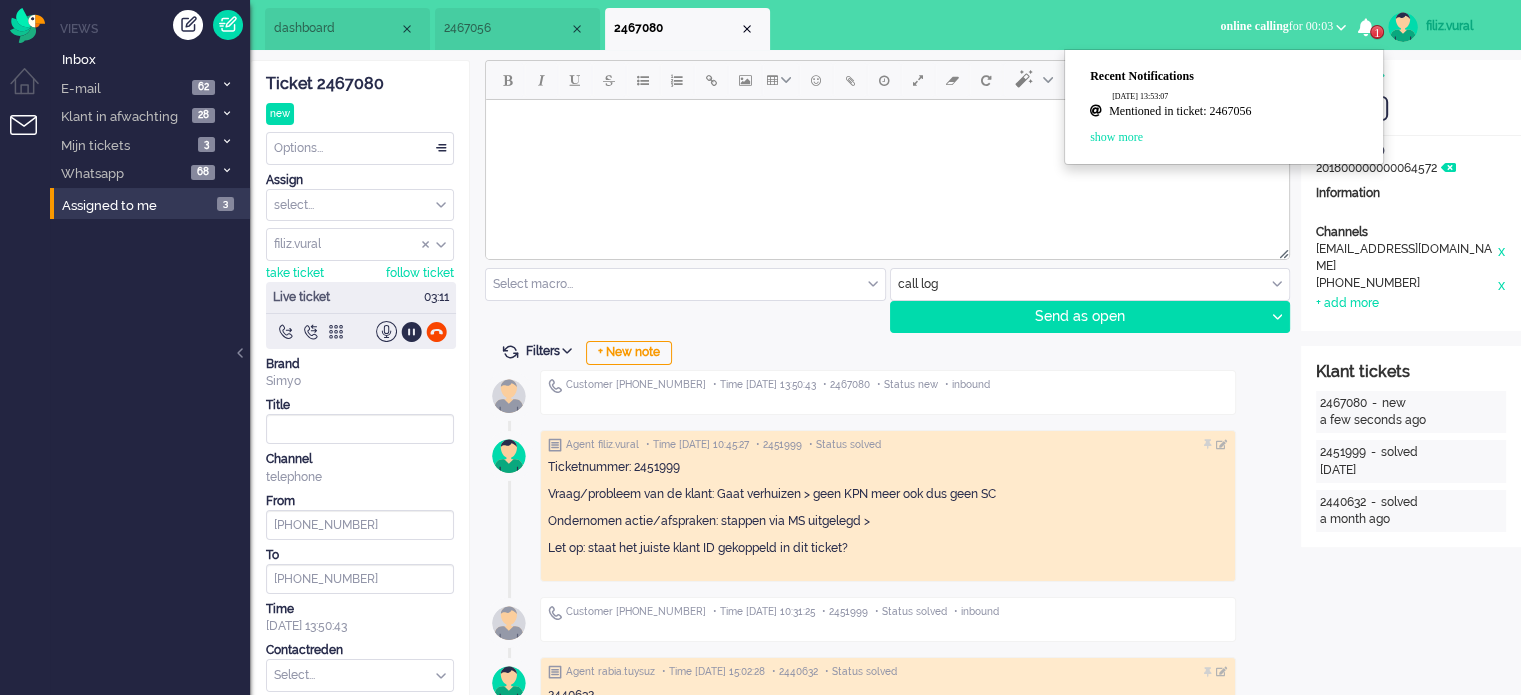 click on "Mentioned in ticket: 2467056" at bounding box center (1234, 113) 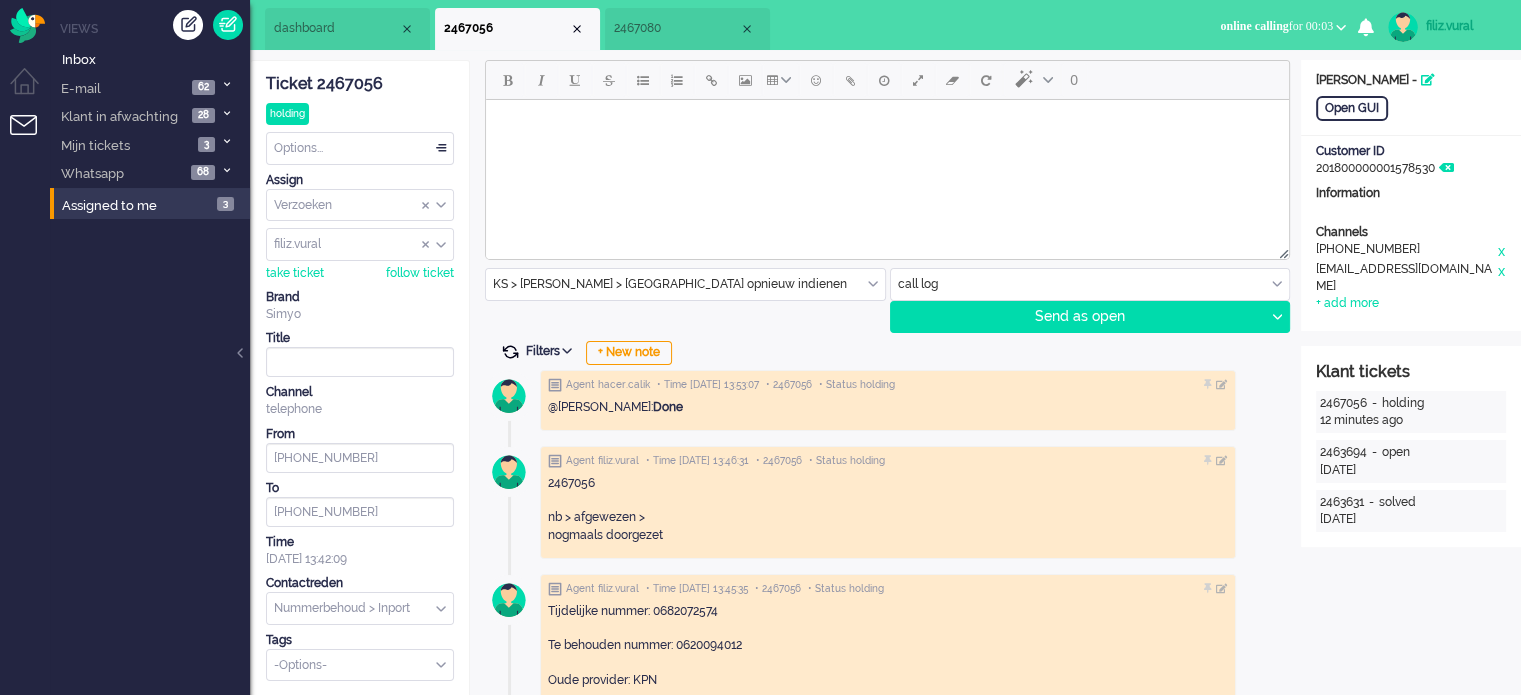 click at bounding box center [510, 352] 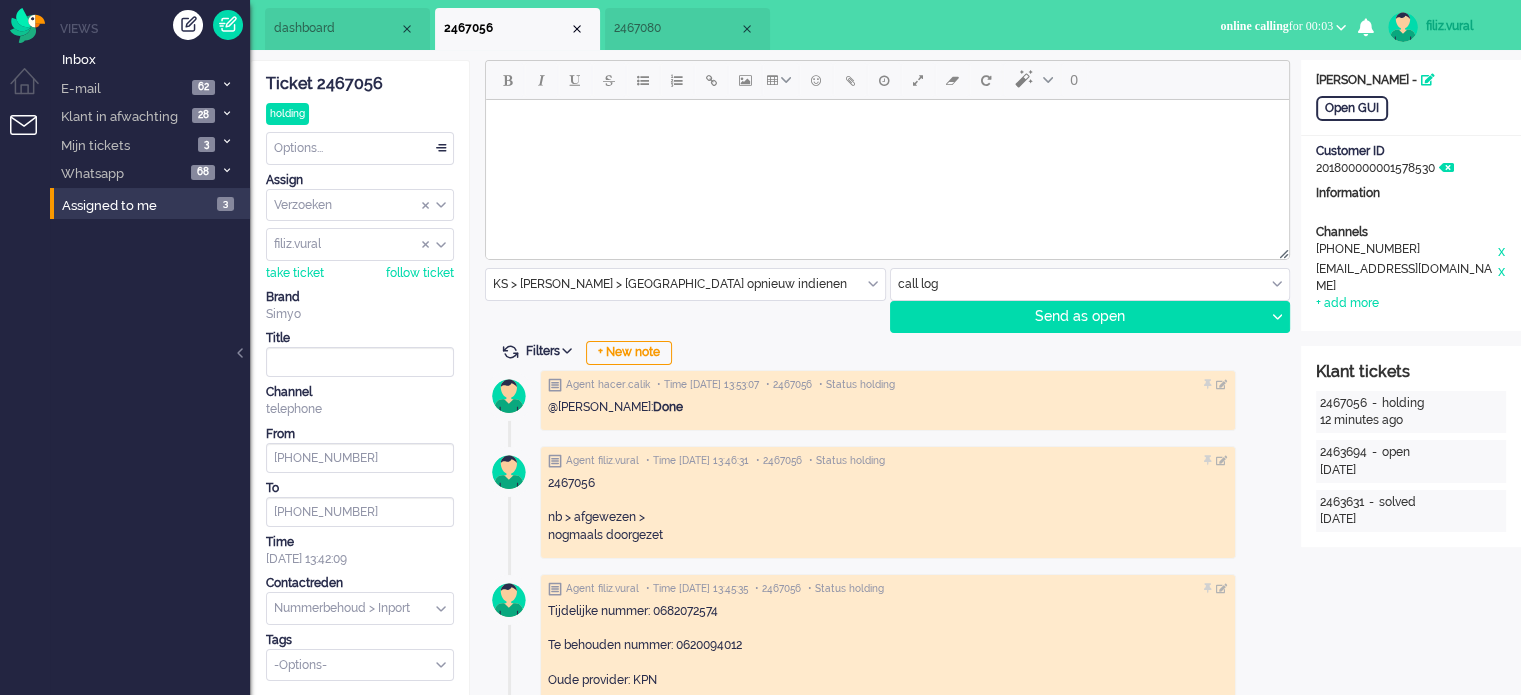 click on "2467080" at bounding box center (676, 28) 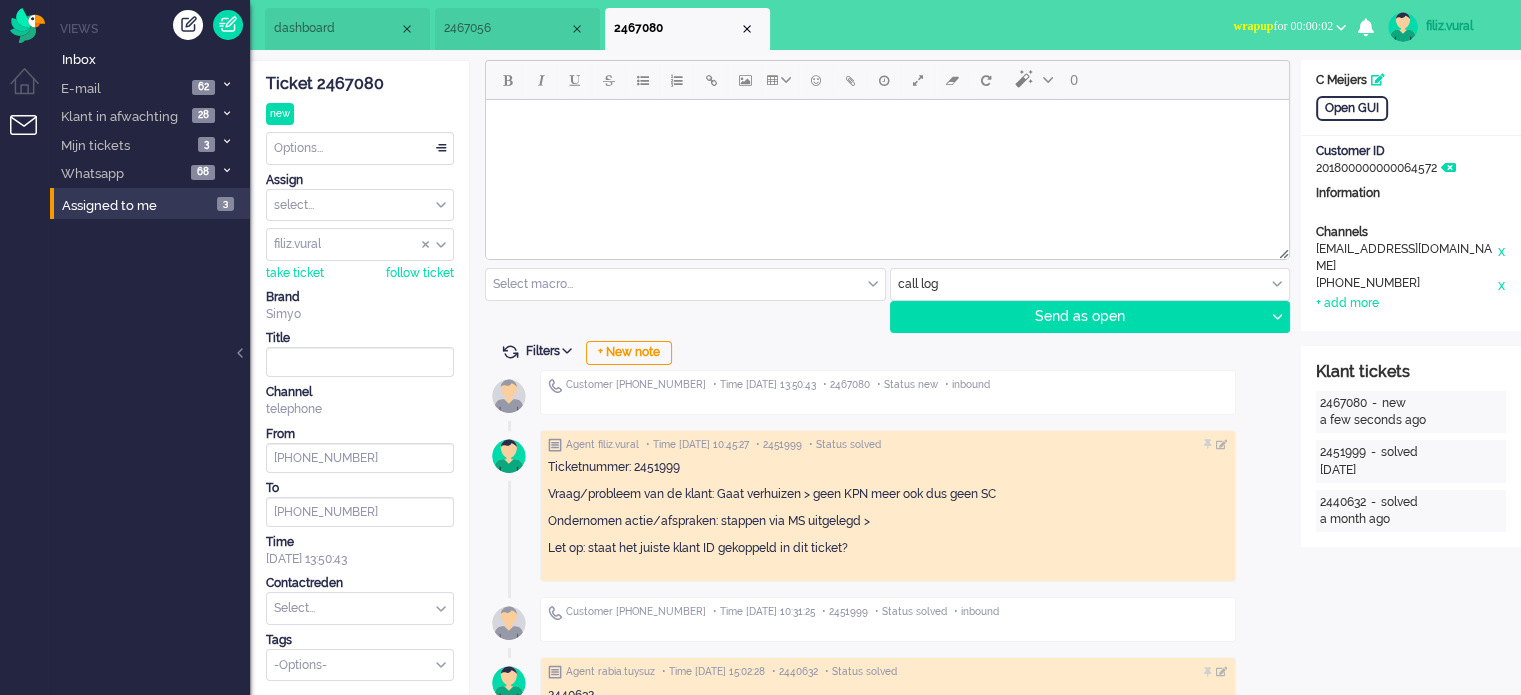 drag, startPoint x: 620, startPoint y: 354, endPoint x: 540, endPoint y: 247, distance: 133.60014 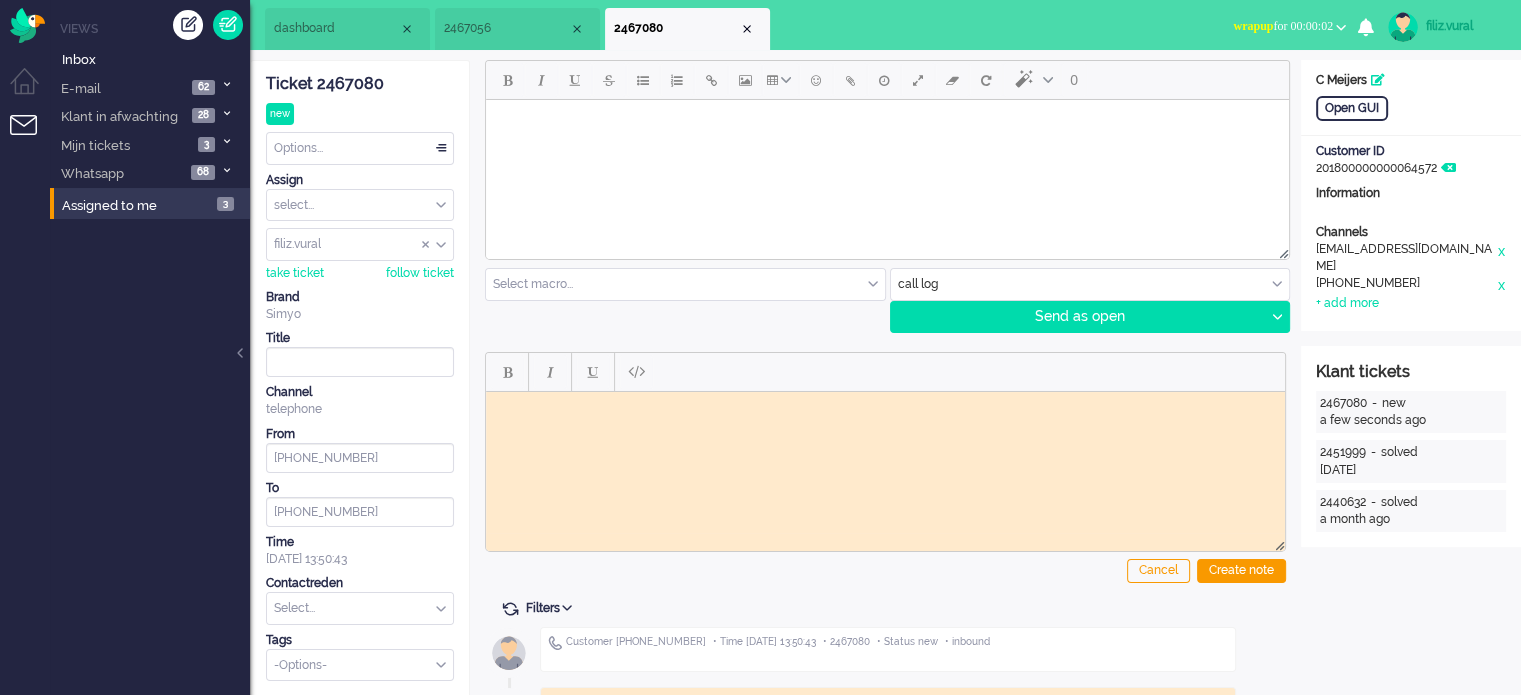 scroll, scrollTop: 0, scrollLeft: 0, axis: both 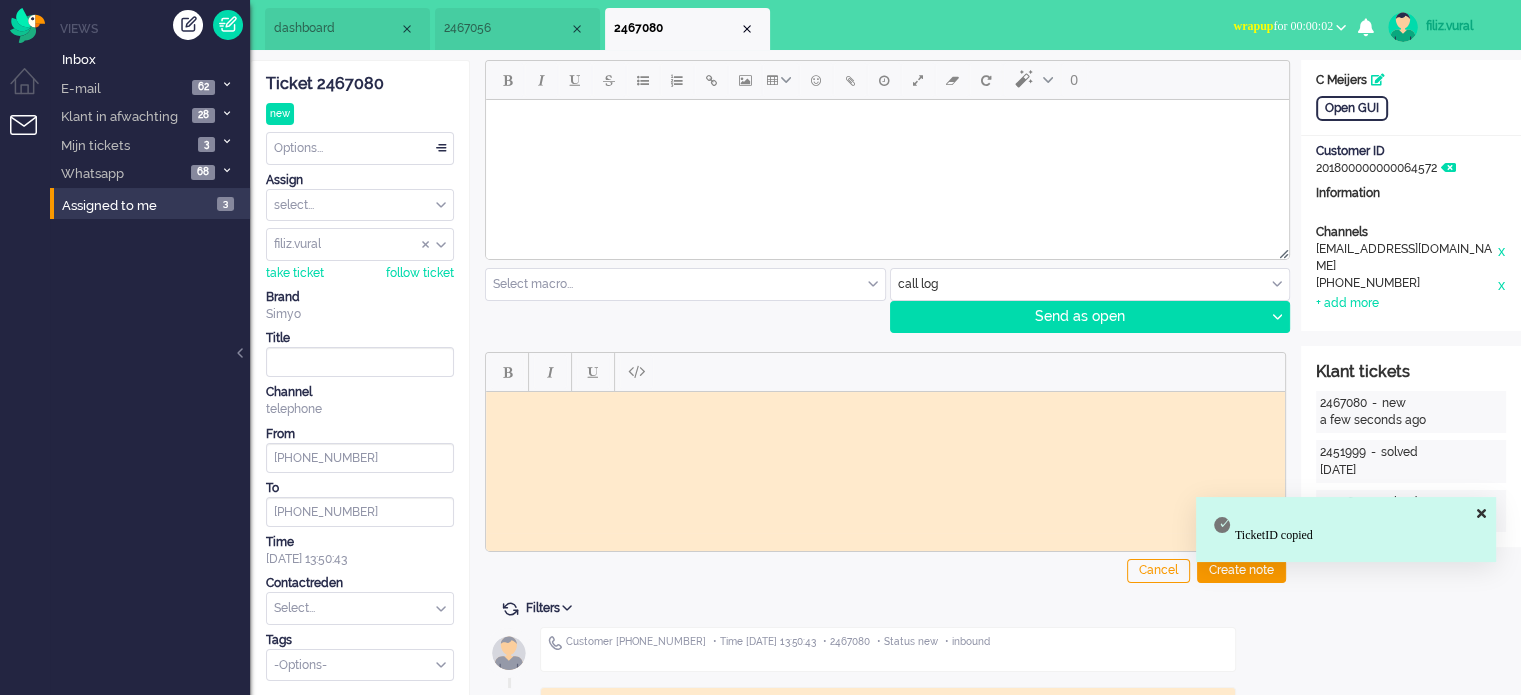 paste 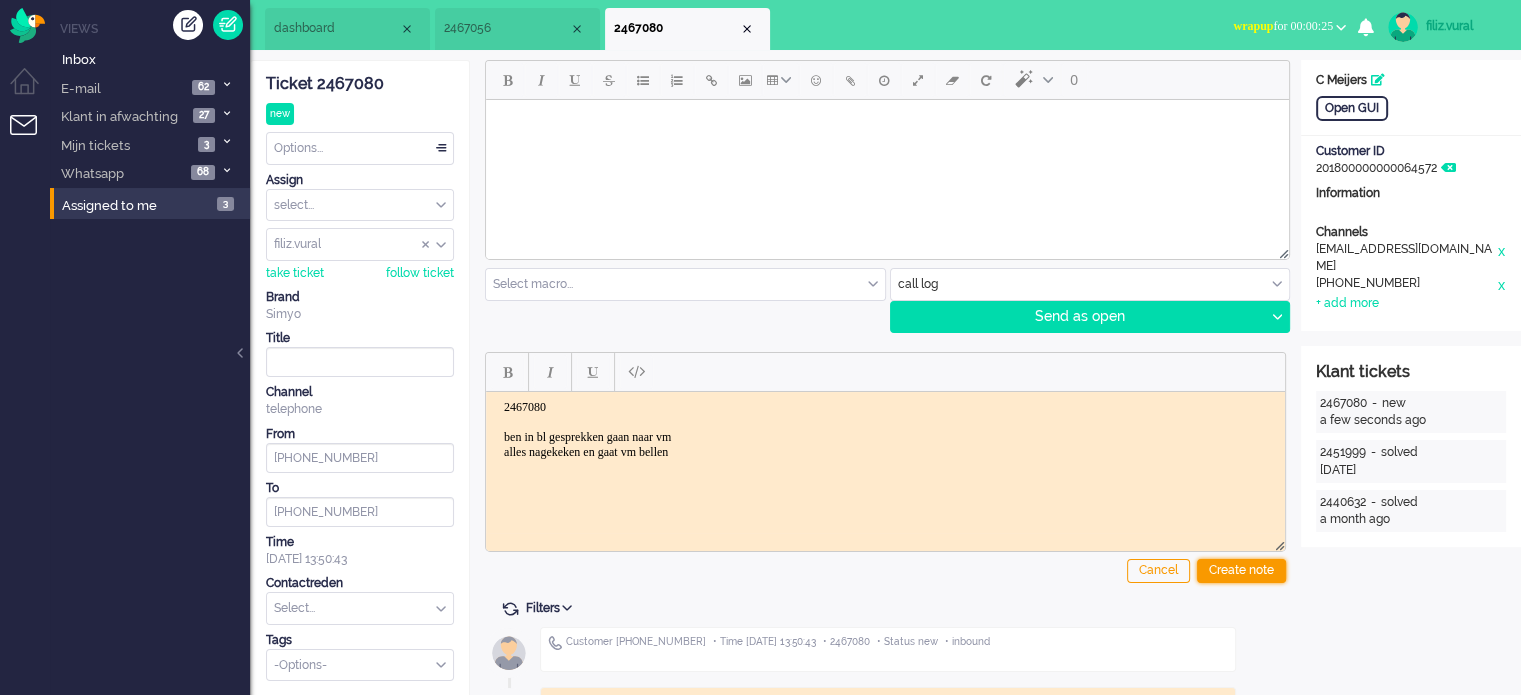 drag, startPoint x: 1228, startPoint y: 585, endPoint x: 1236, endPoint y: 560, distance: 26.24881 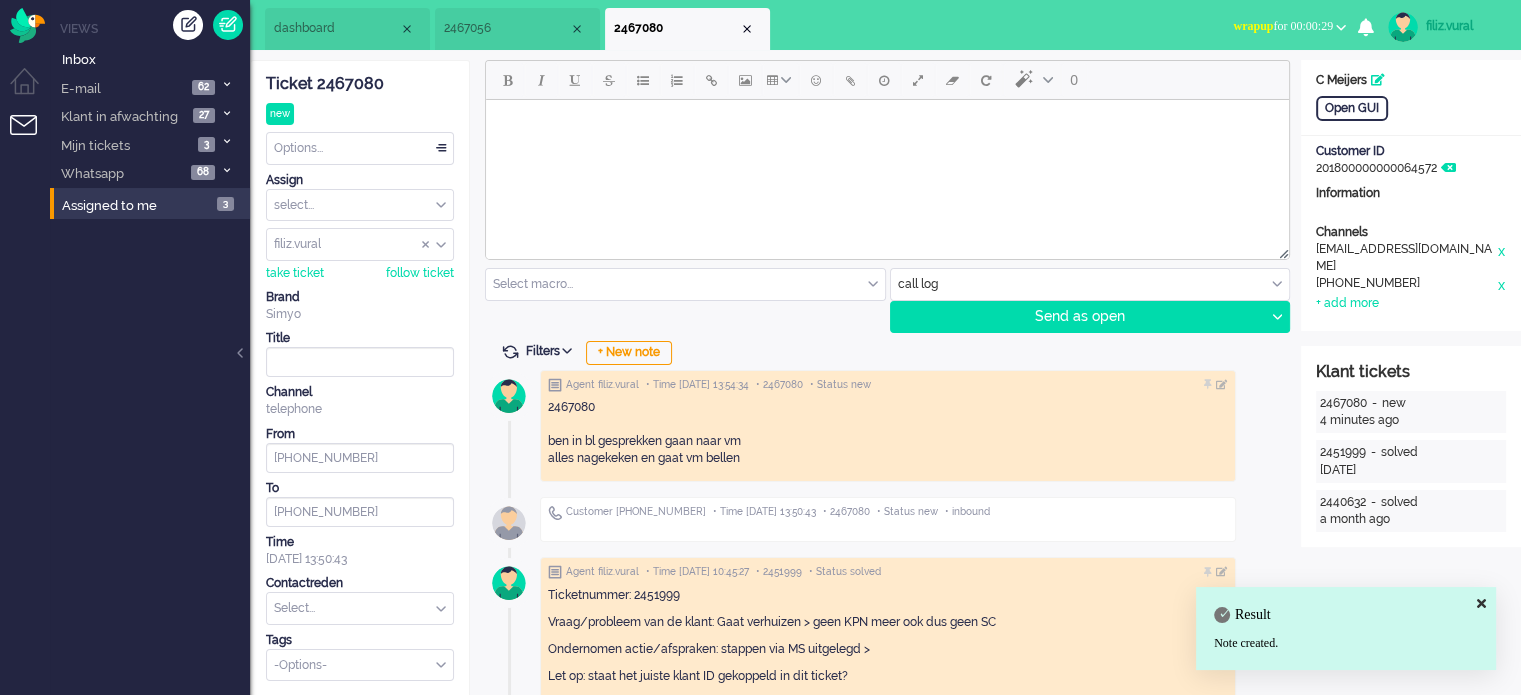 click on "wrapup  for 00:00:29" at bounding box center (1283, 26) 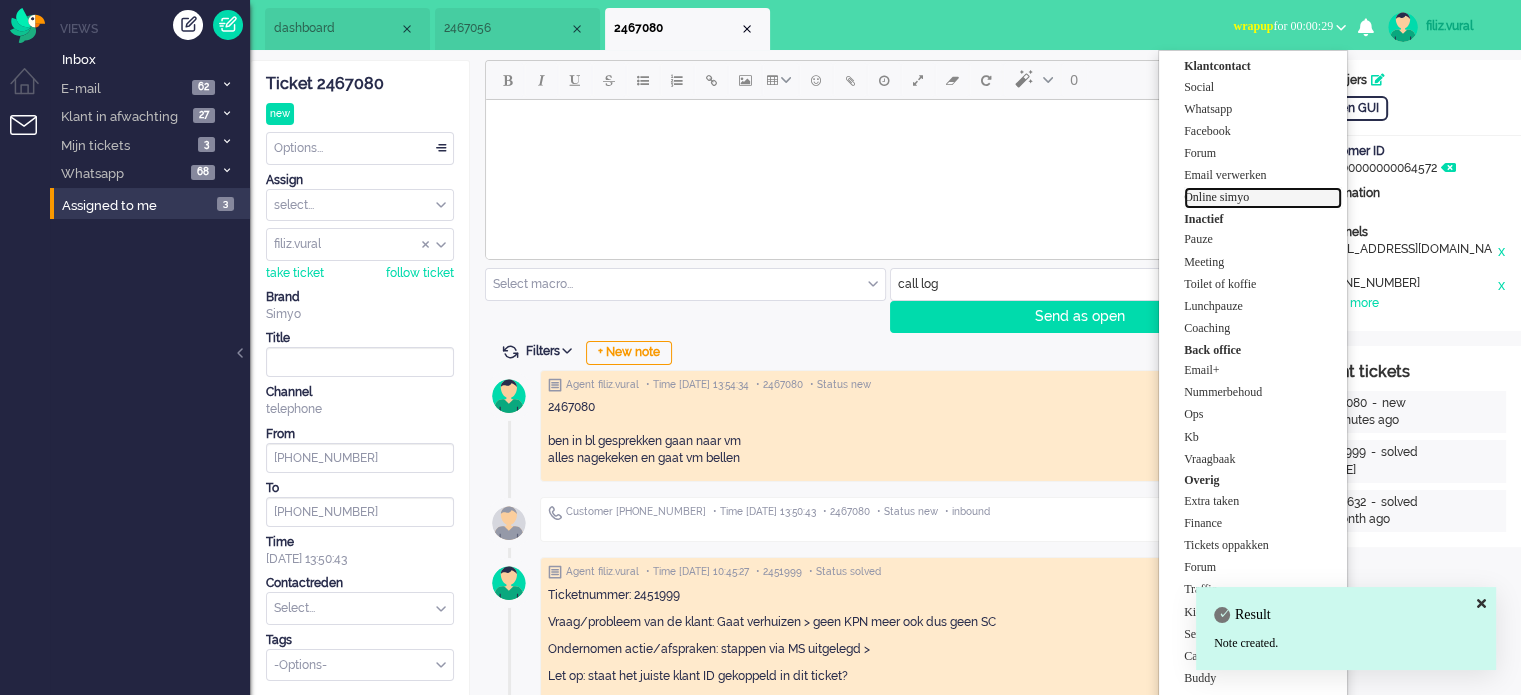 drag, startPoint x: 1249, startPoint y: 195, endPoint x: 1017, endPoint y: 251, distance: 238.66295 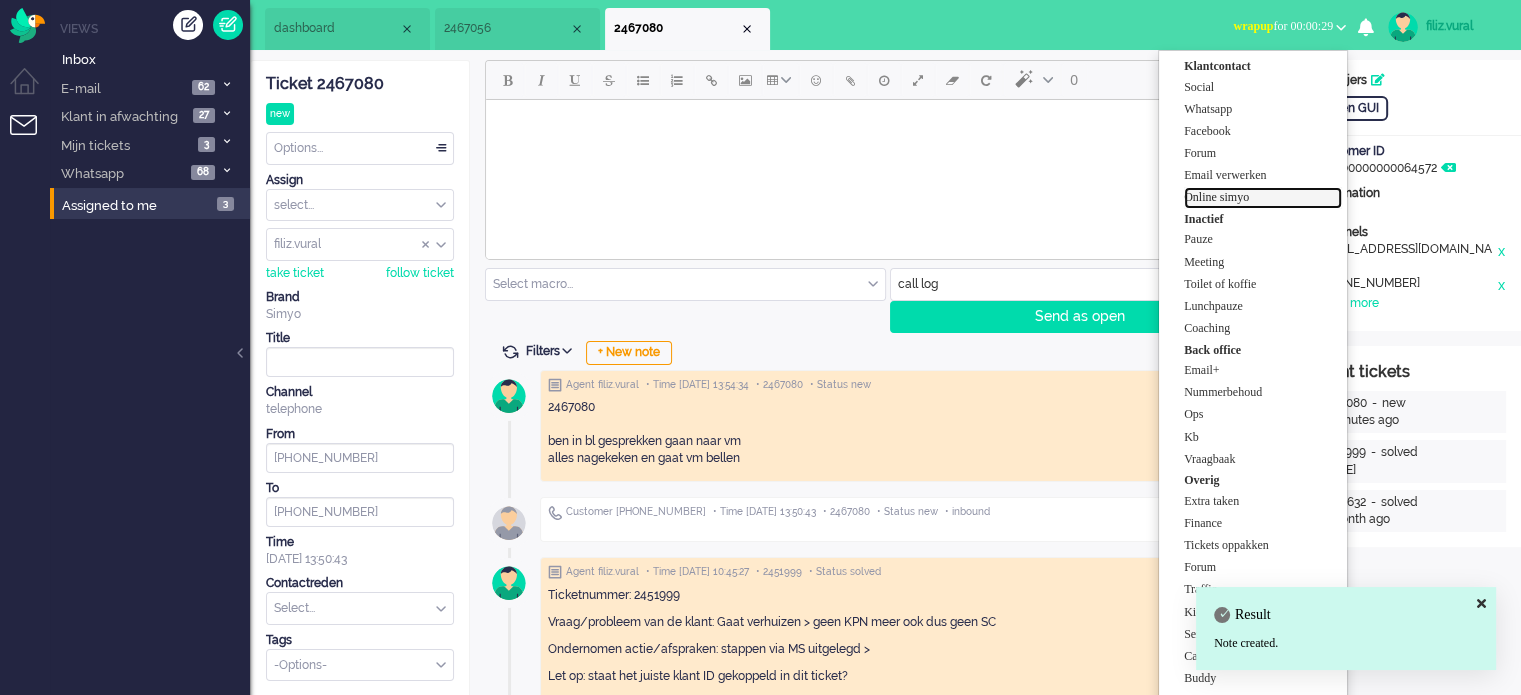 click on "Online simyo" at bounding box center [1263, 197] 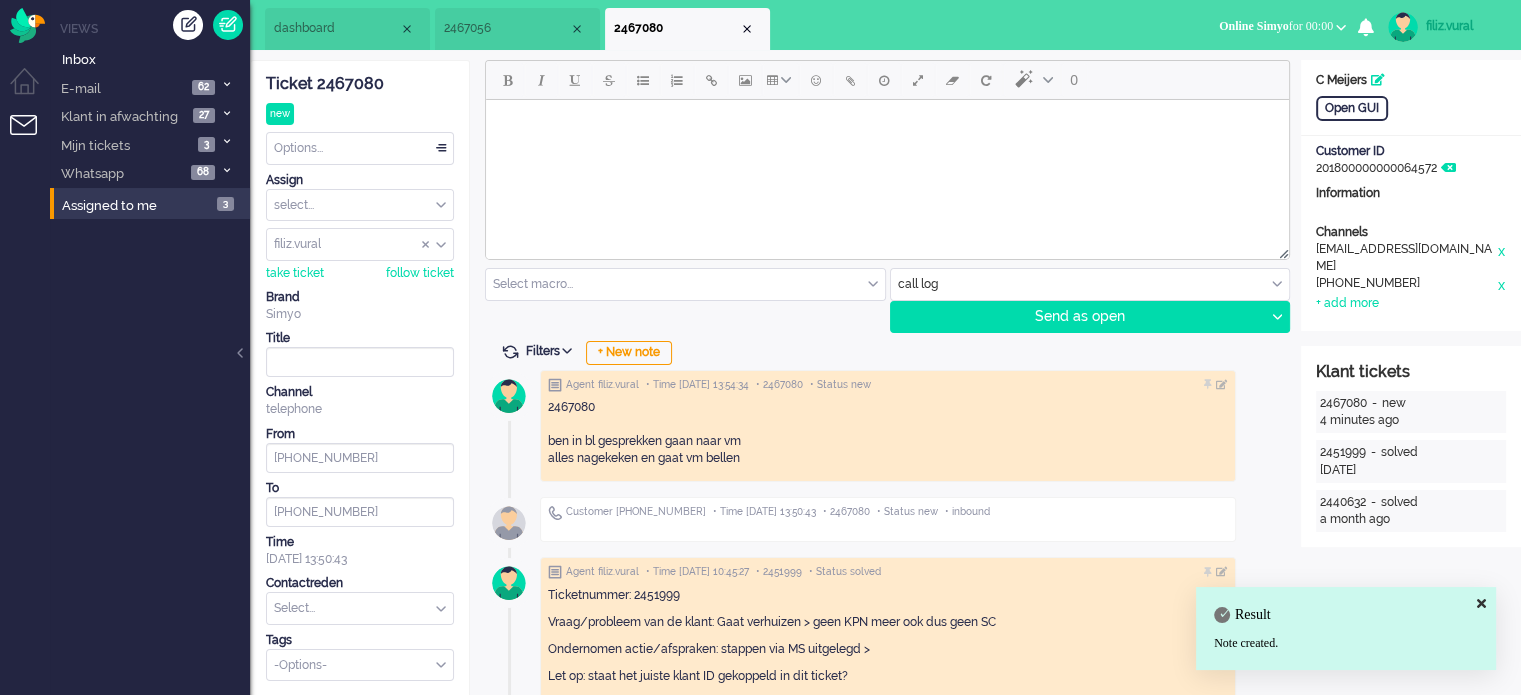 click at bounding box center (360, 608) 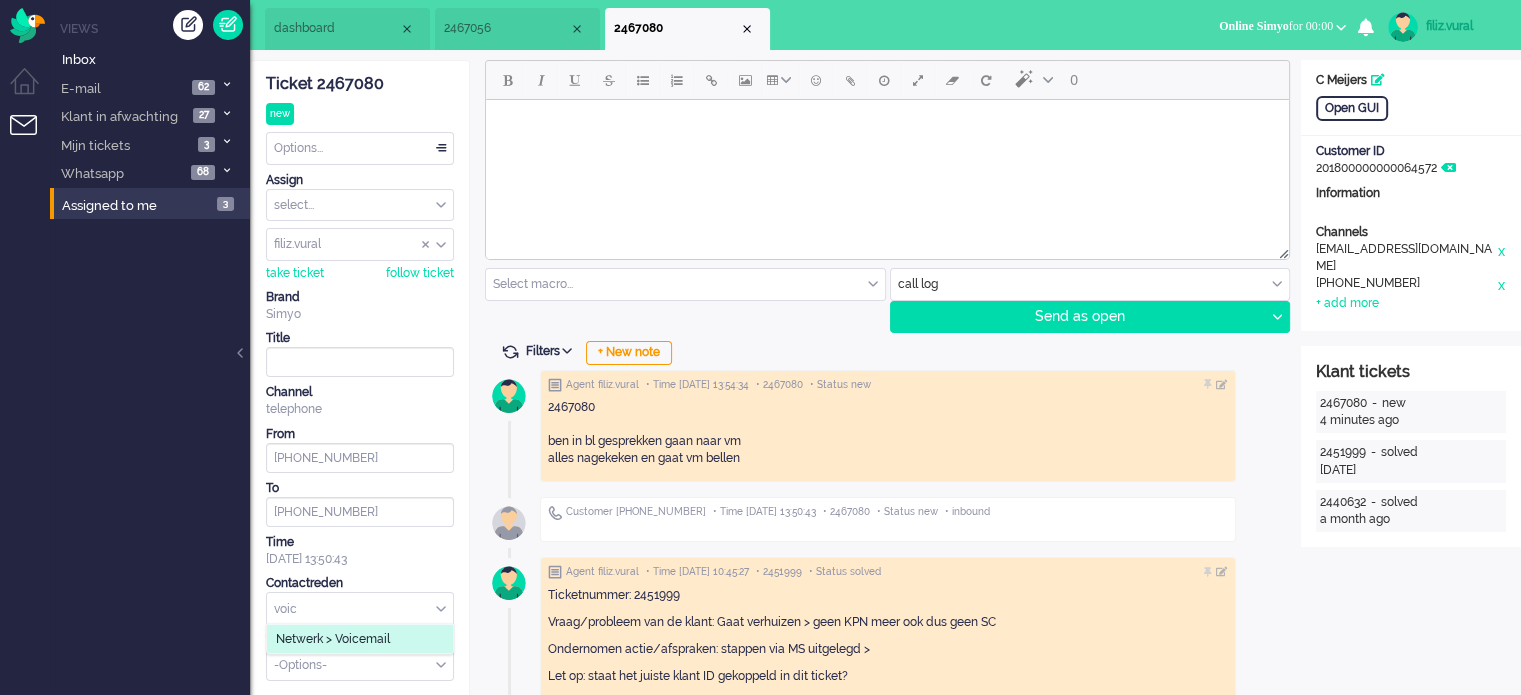 type on "voic" 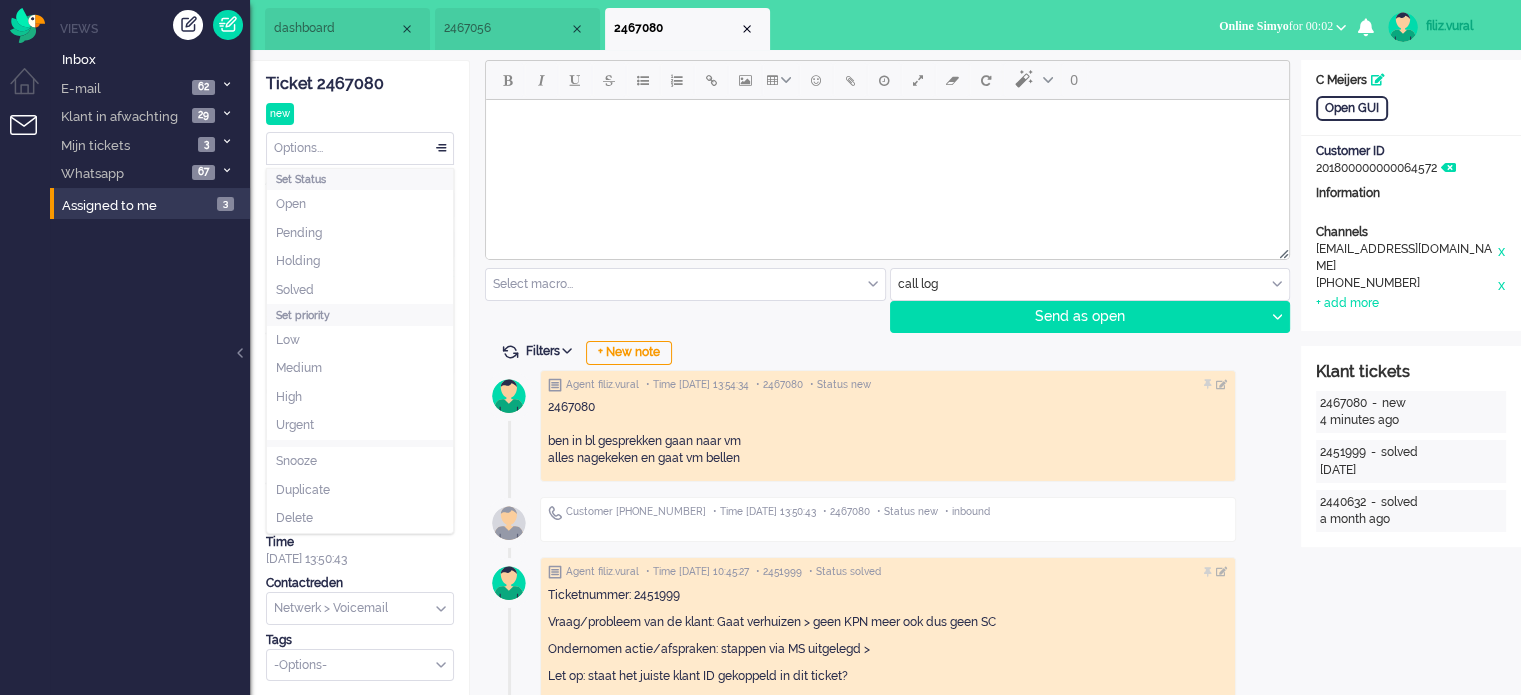 click on "Options..." at bounding box center [360, 148] 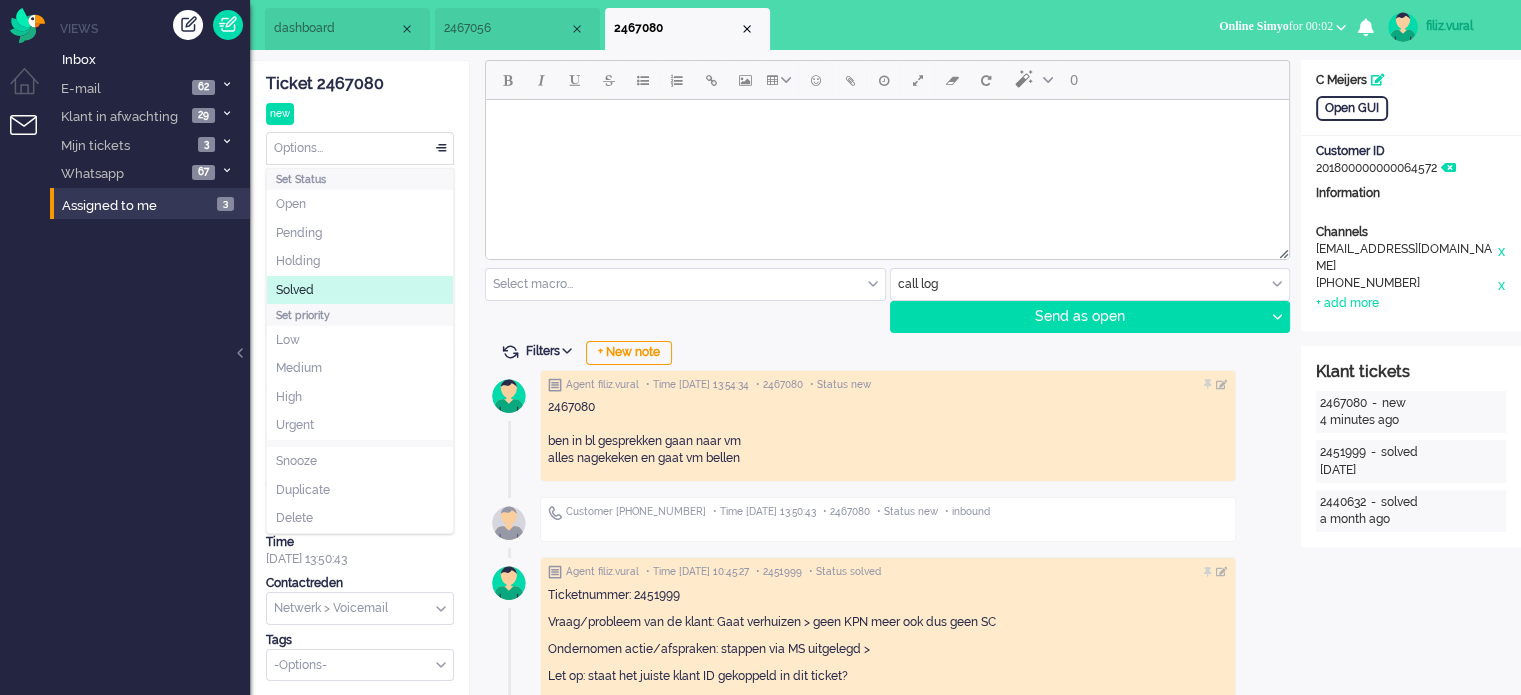 drag, startPoint x: 351, startPoint y: 282, endPoint x: 390, endPoint y: 252, distance: 49.20366 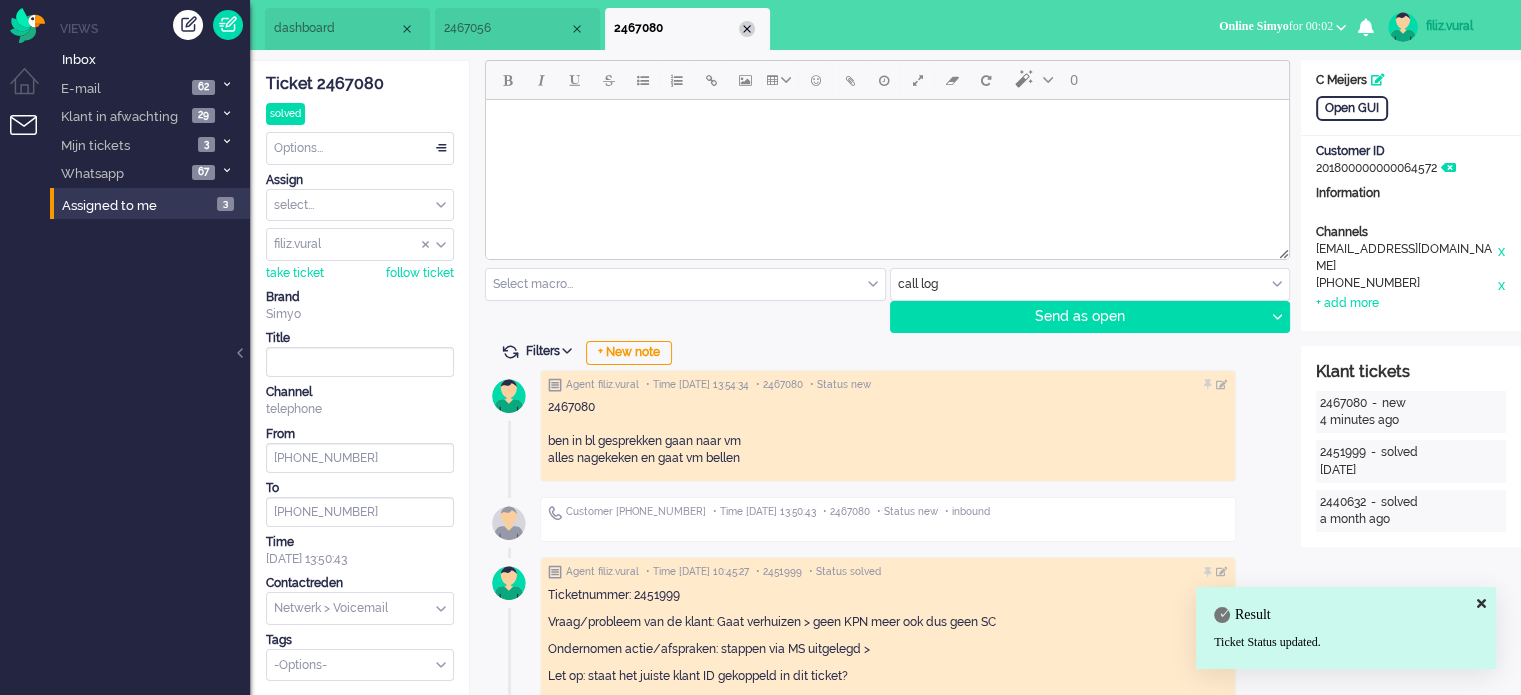 click at bounding box center (747, 29) 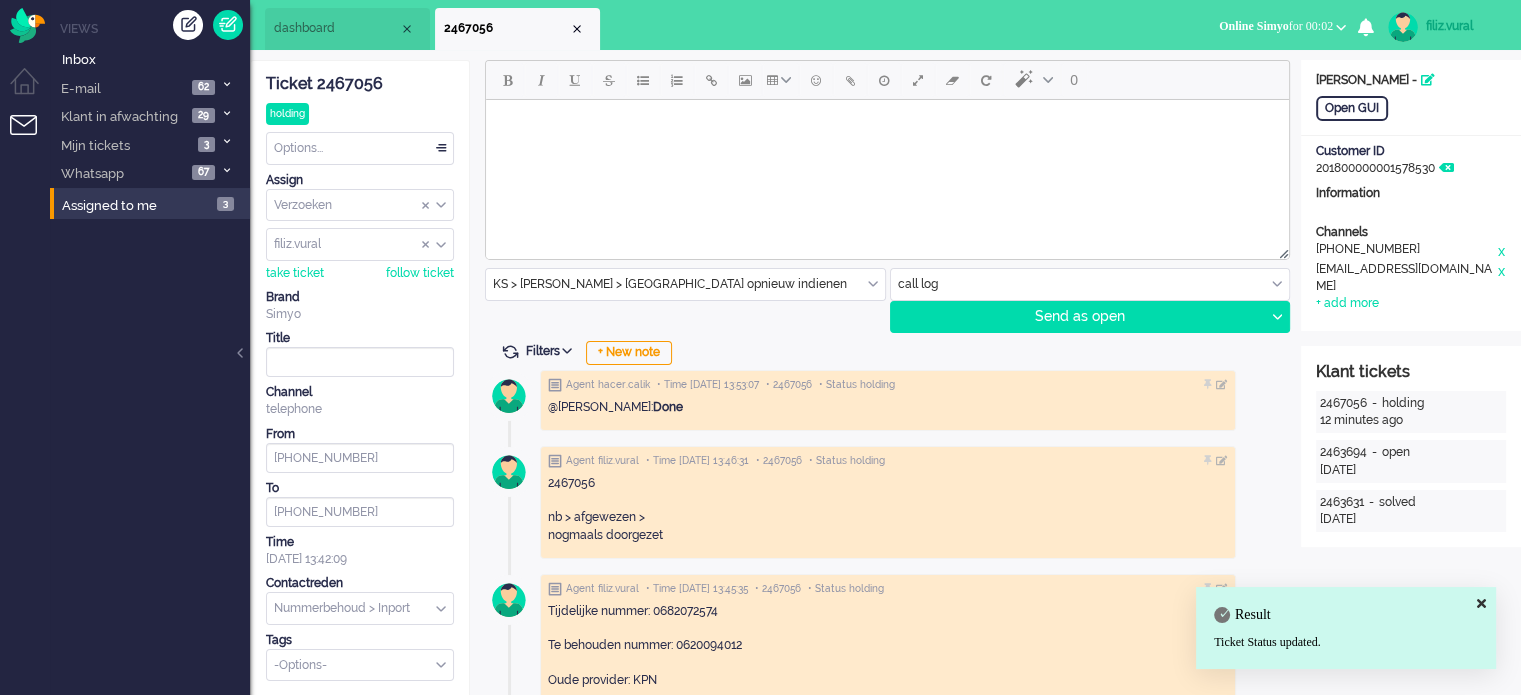 click on "dashboard" at bounding box center (336, 28) 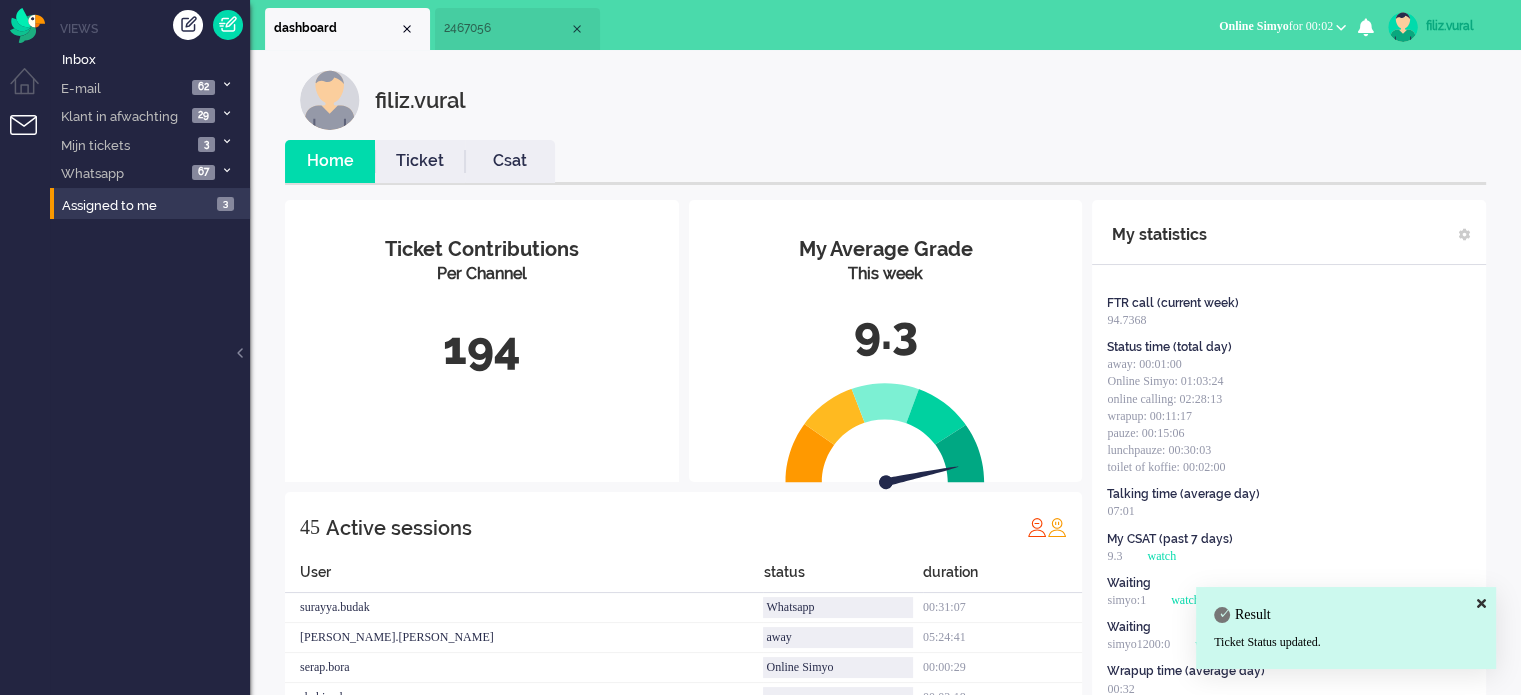 click on "filiz.vural Home Ticket Csat My Average Grade This week 9.3 Ticket Contributions Per Channel 194 45 Active sessions User status duration surayya.budak Whatsapp 00:31:07 adrian.klazes away 05:24:41 serap.bora Online Simyo 00:00:29 shahin.ahrary wrapup 00:02:18 mariska.kraats Coaching 00:01:36 natascha.bos wrapup 00:02:22 rick.groeneweg away 05:26:23 pamela.dekorte Online Simyo 00:01:17 canan.perkgoz away 04:43:45 sedat.yildiz Coaching 00:01:32 monica.souverijn Whatsapp 00:52:32 ozlem.taflan Senior 06:13:05 janny.devries lunchpauze 00:14:55 amy.wolffgramm Social 02:58:06 merve.genc Online Simyo 00:00:38 miguel.lieveld OPS 04:27:03 samantha.rovers lunchpauze 00:13:31 mohamed.abdi away 00:42:48 emine.yalcinkaya lunchpauze 00:10:25 meyhube.karabacak online calling 00:04:28 kevin.hoks Traffic 02:18:33 seren.ozceylanoglu Social 04:55:35 leon.bakuwel Online Simyo 00:02:41 kelly.bosson toilet of koffie 00:03:11 leontine.penning Online Simyo 00:00:24 Jada.Goedhart Whatsapp 01:39:31 rabia.tuysuz lunchpauze 00:26:53 away" at bounding box center (885, 1034) 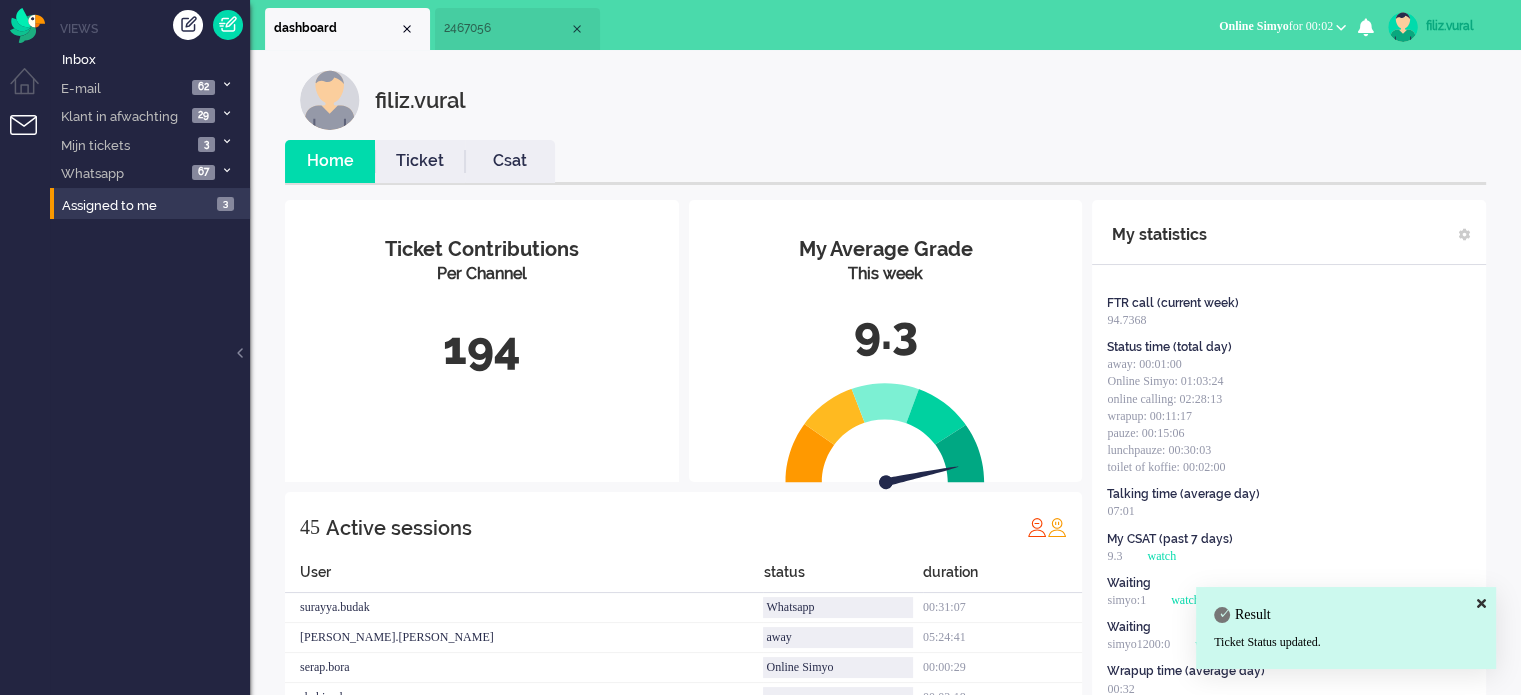 click on "Ticket" at bounding box center (420, 161) 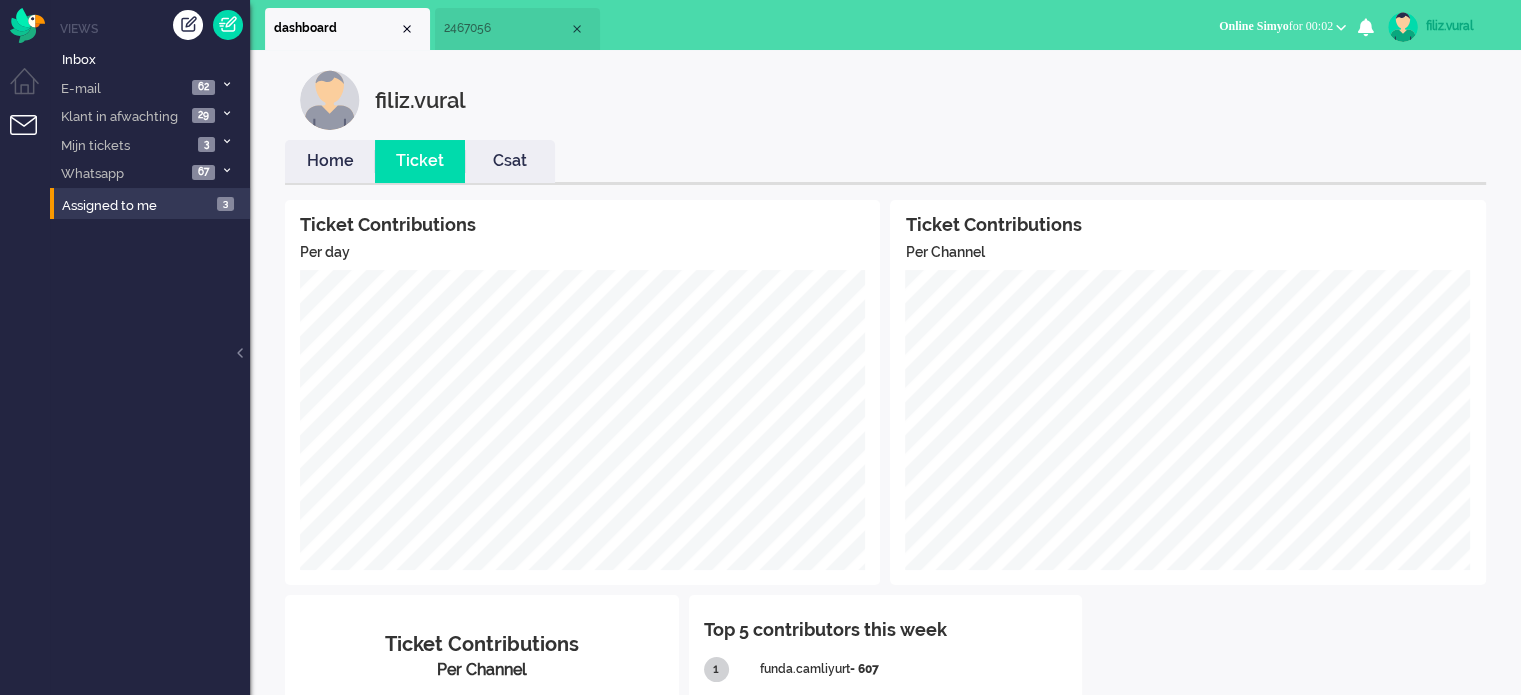 click on "Home" at bounding box center [330, 161] 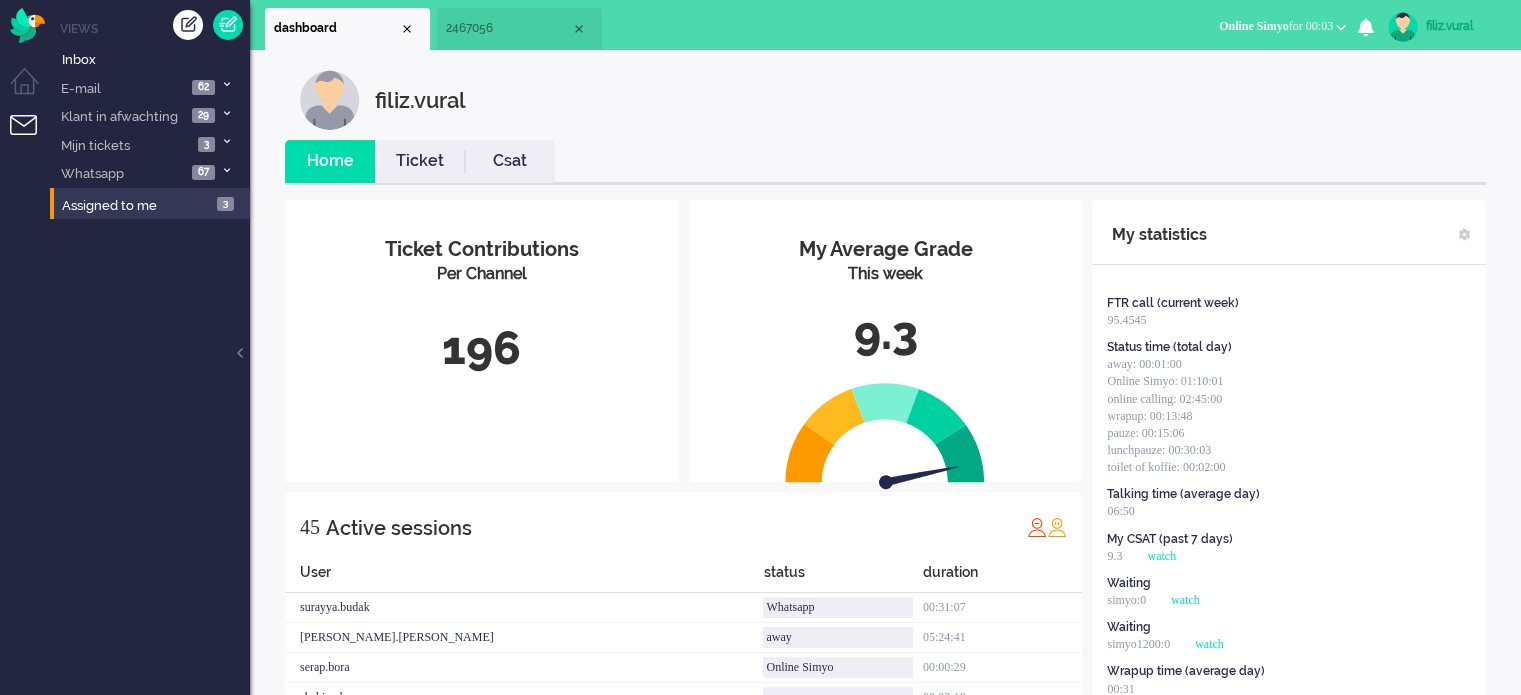 click on "2467056" at bounding box center (519, 29) 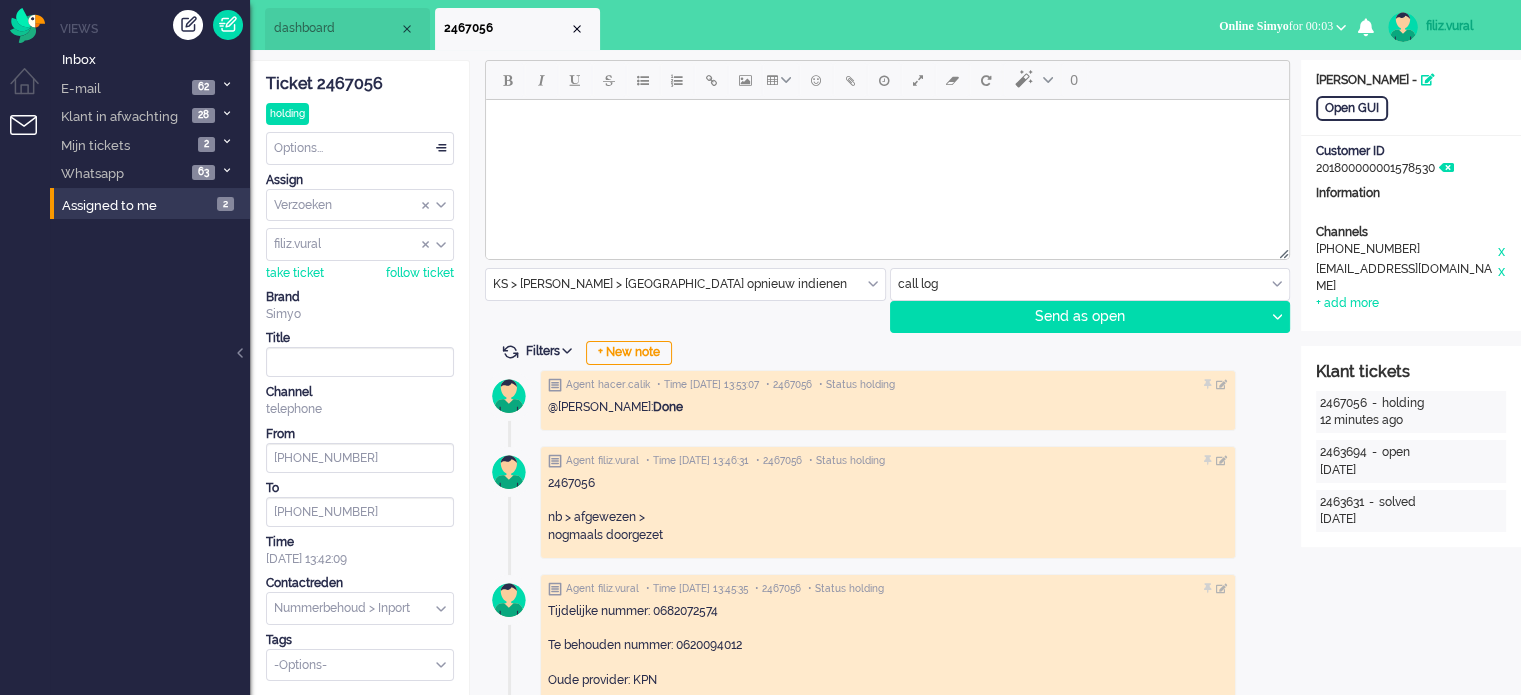 click on "dashboard" at bounding box center (347, 29) 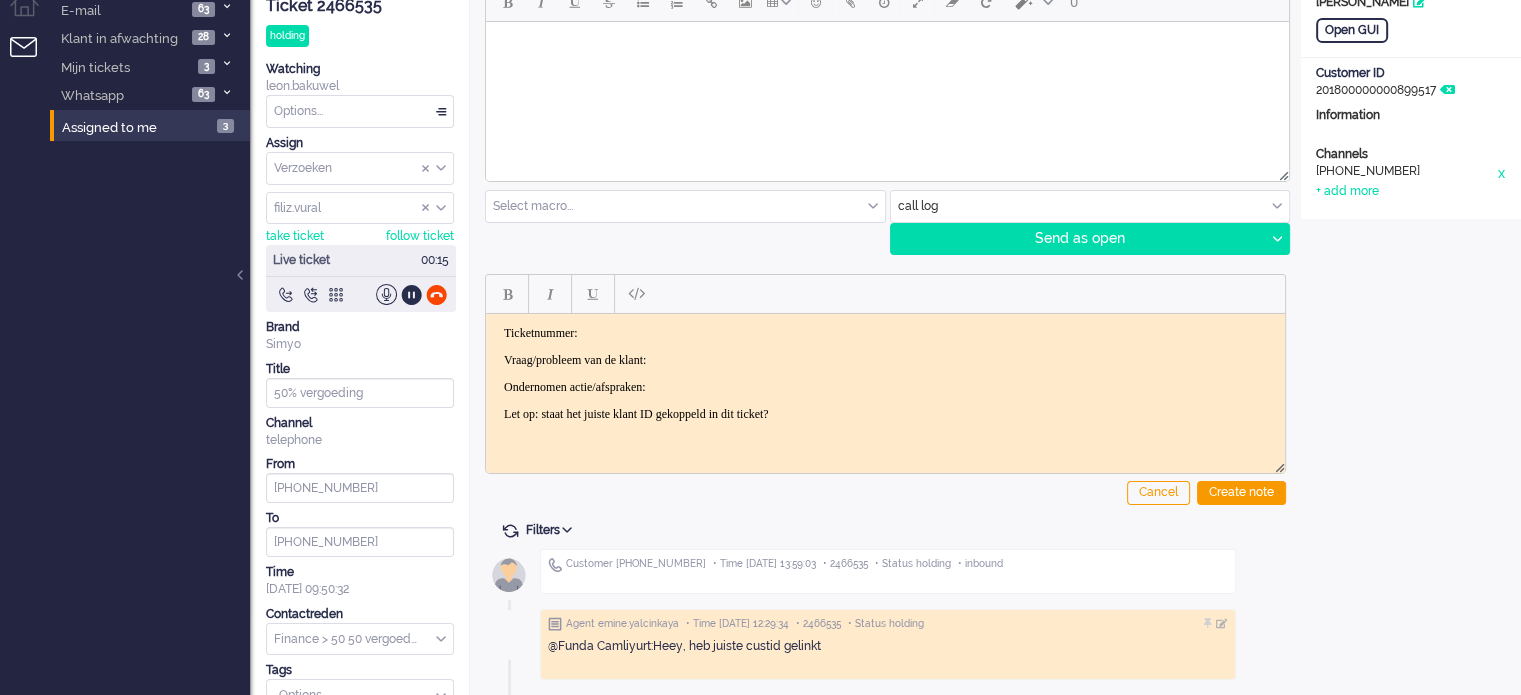 scroll, scrollTop: 0, scrollLeft: 0, axis: both 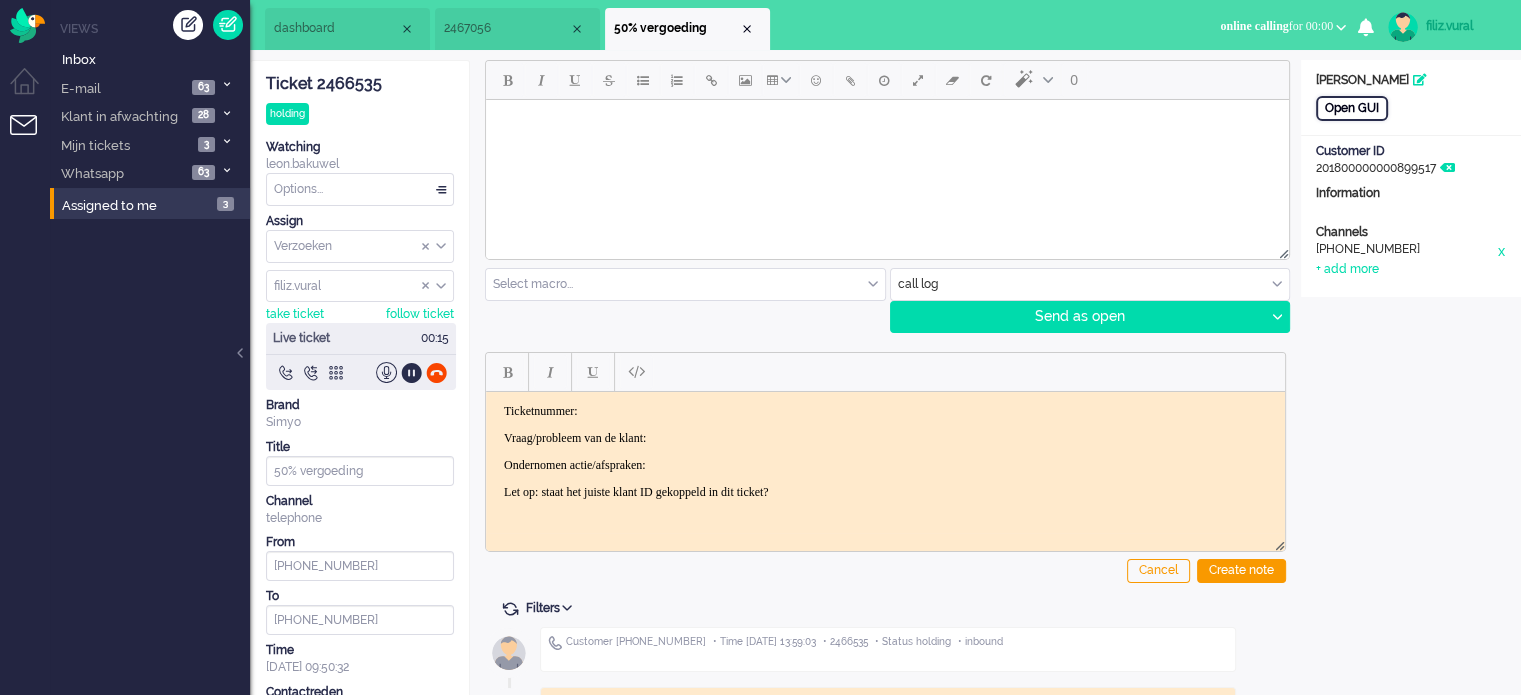 click on "Open GUI" at bounding box center [1352, 108] 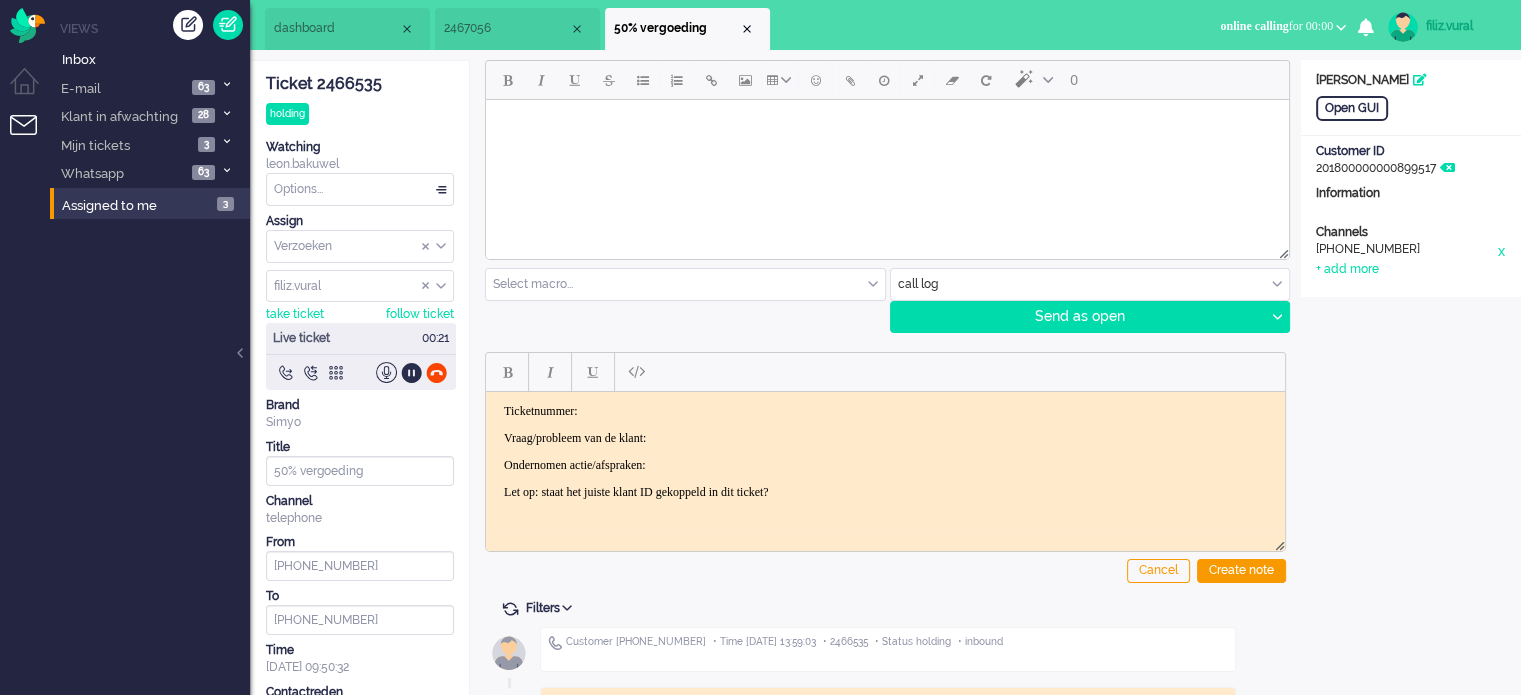 drag, startPoint x: 340, startPoint y: 78, endPoint x: 415, endPoint y: 187, distance: 132.31024 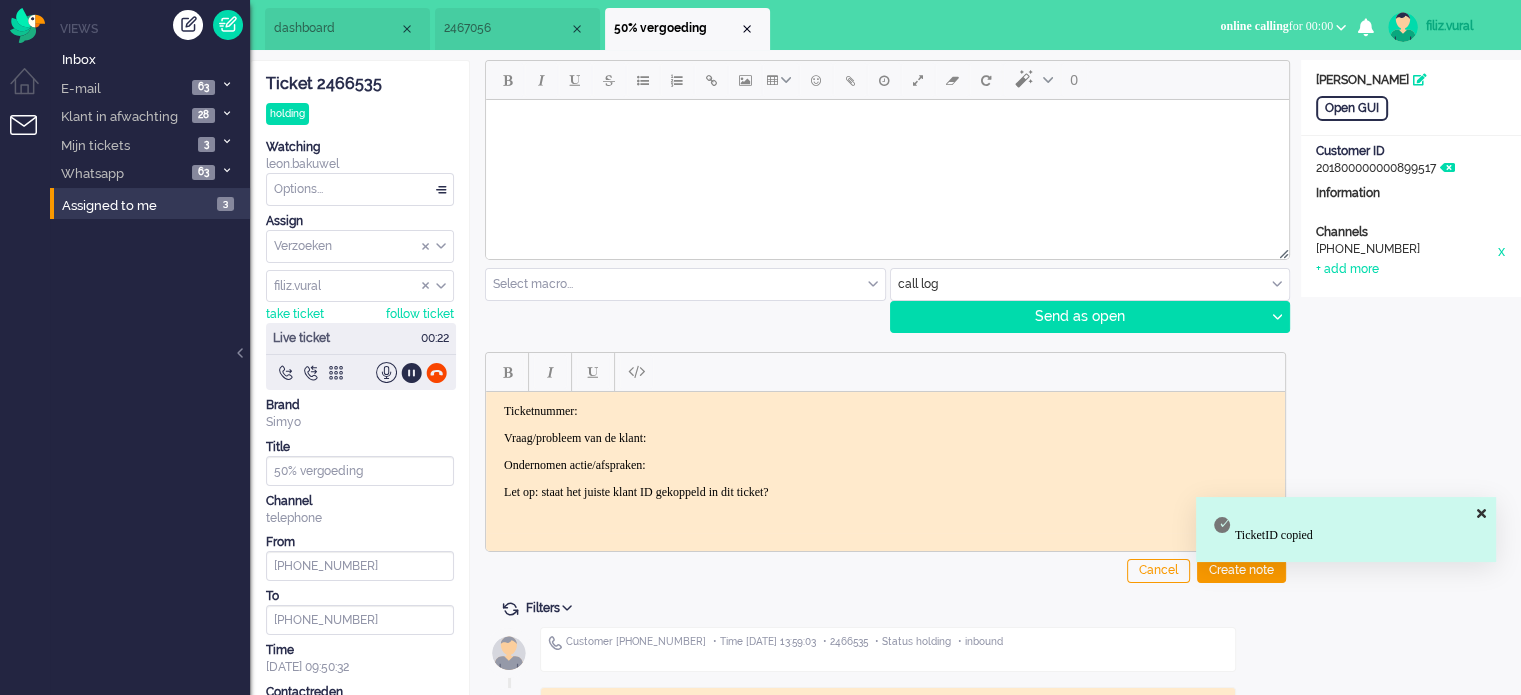 click on "Ticketnummer:" at bounding box center [885, 410] 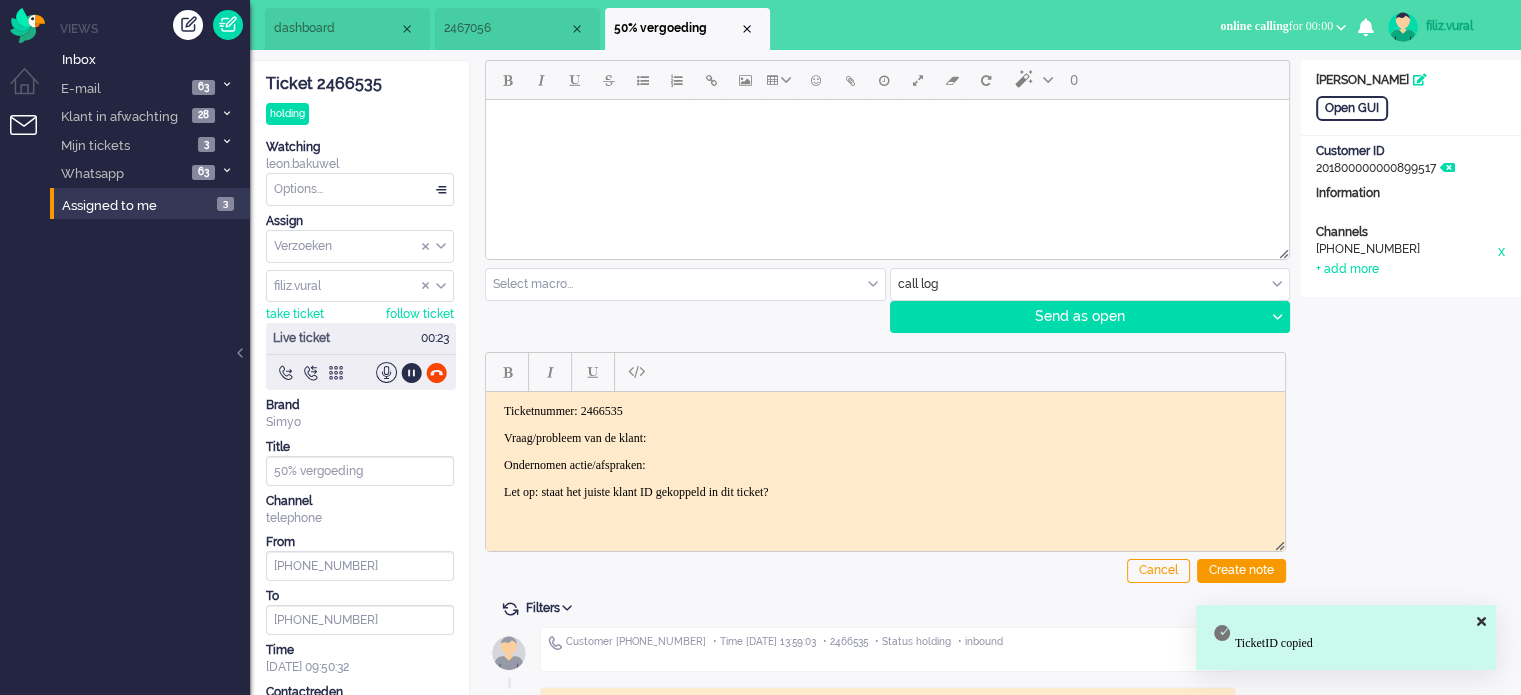 click on "Vraag/probleem van de klant:" at bounding box center [885, 437] 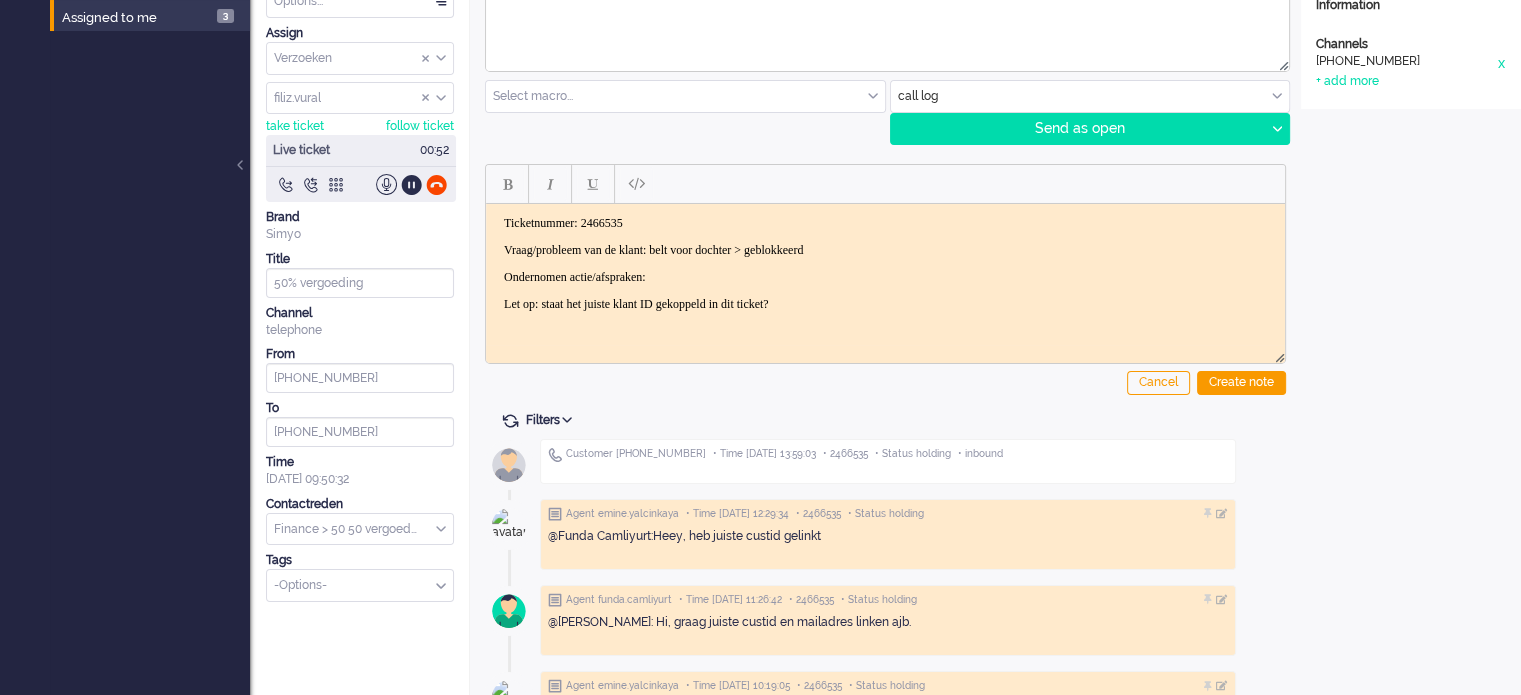 scroll, scrollTop: 200, scrollLeft: 0, axis: vertical 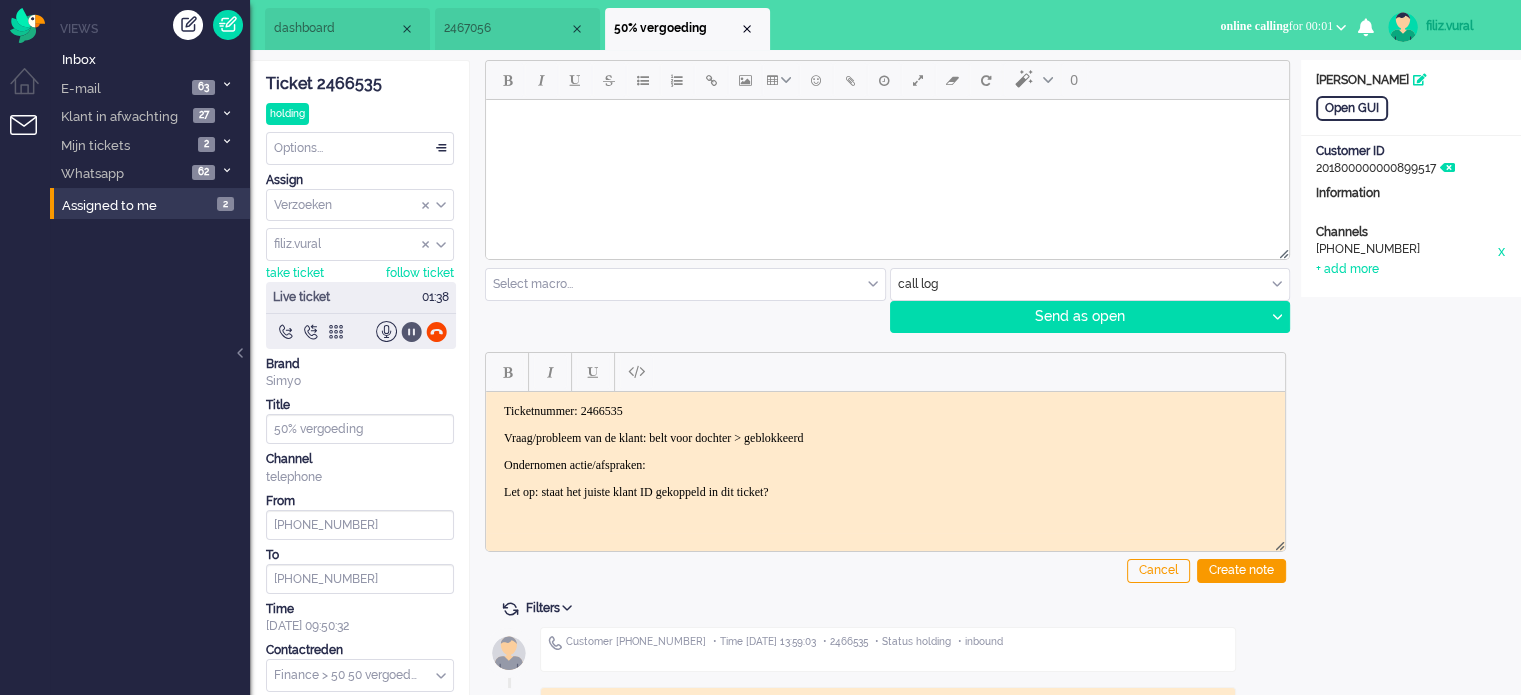 click 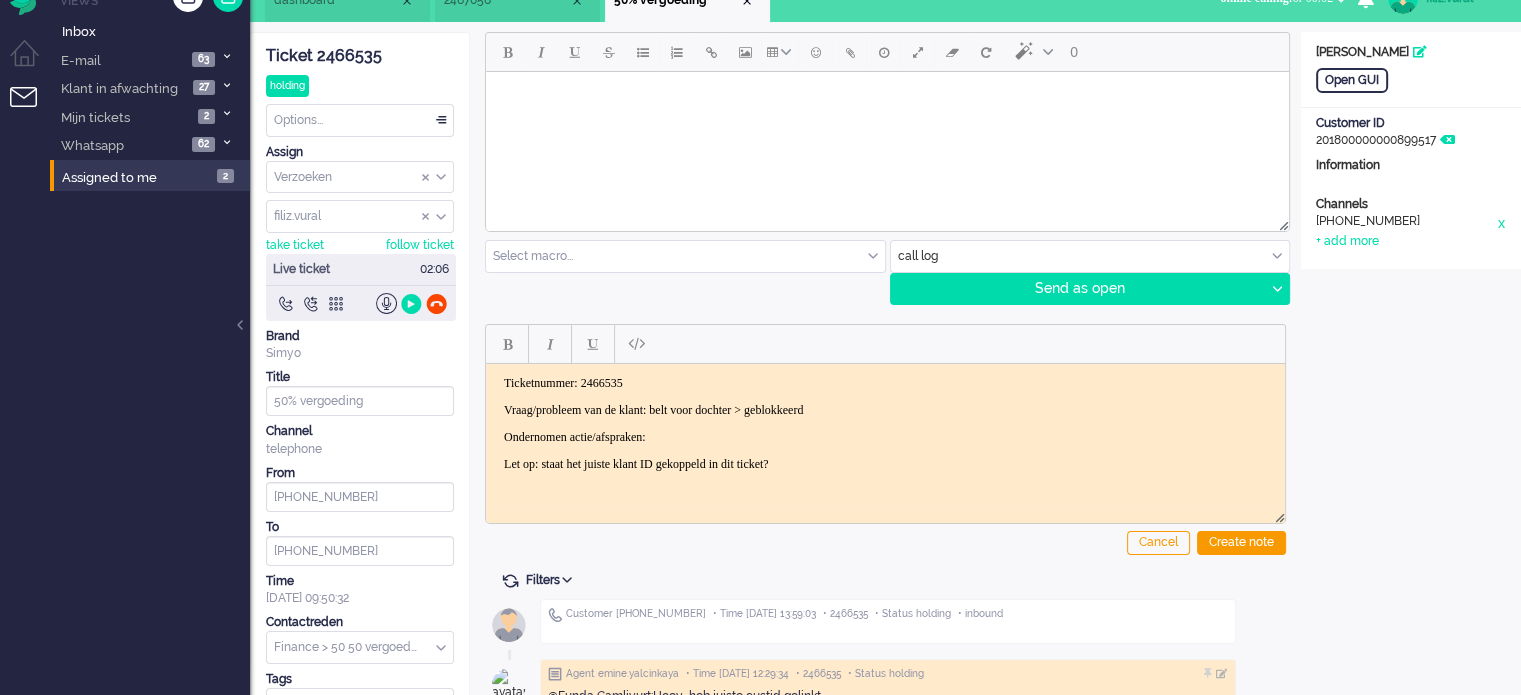 scroll, scrollTop: 0, scrollLeft: 0, axis: both 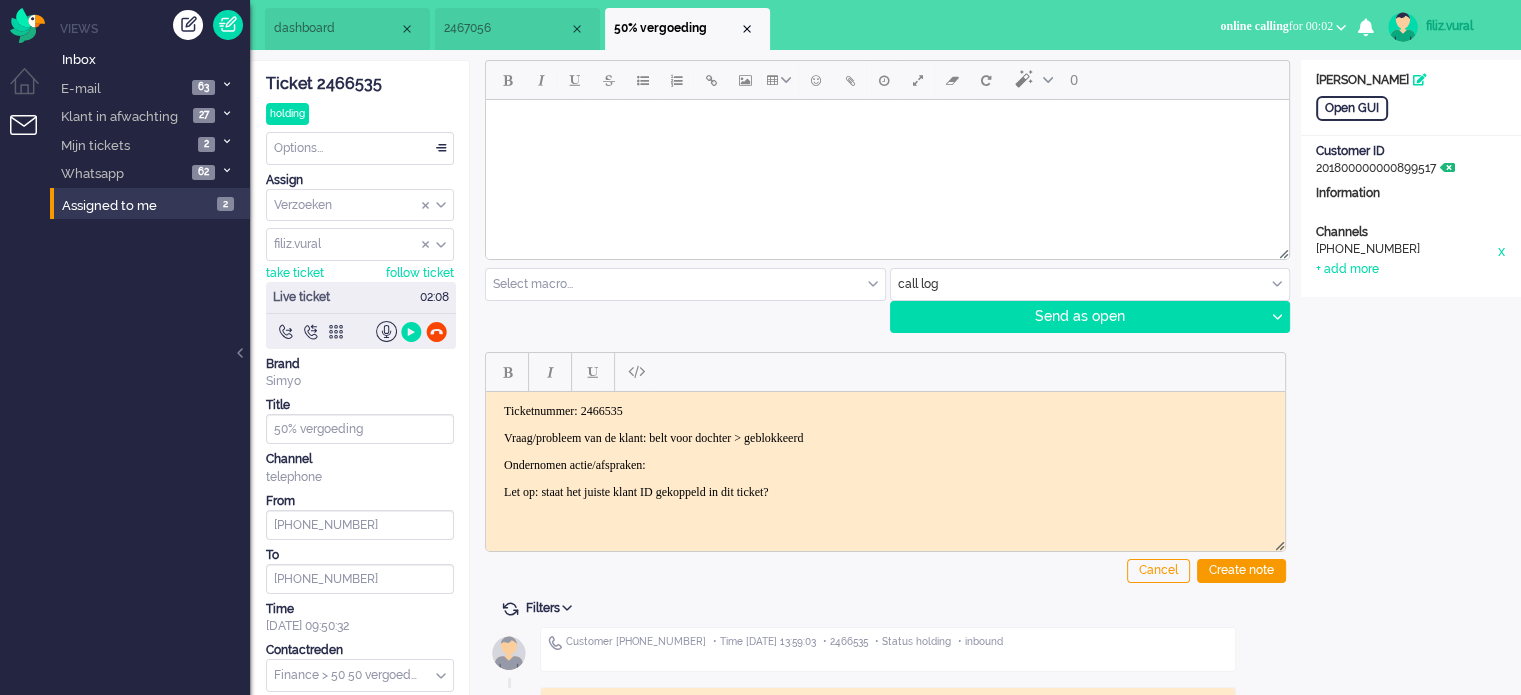 click at bounding box center (1447, 168) 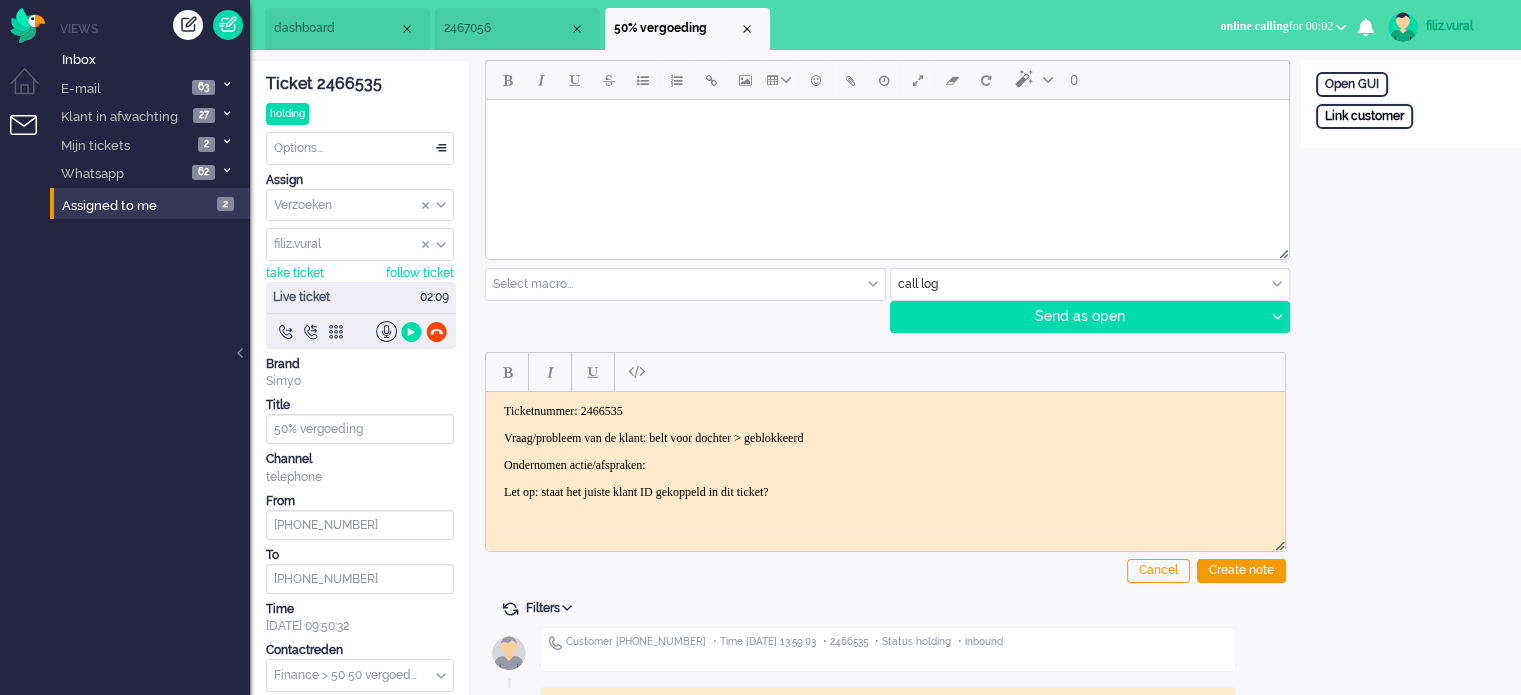 click on "Link customer" at bounding box center (1364, 116) 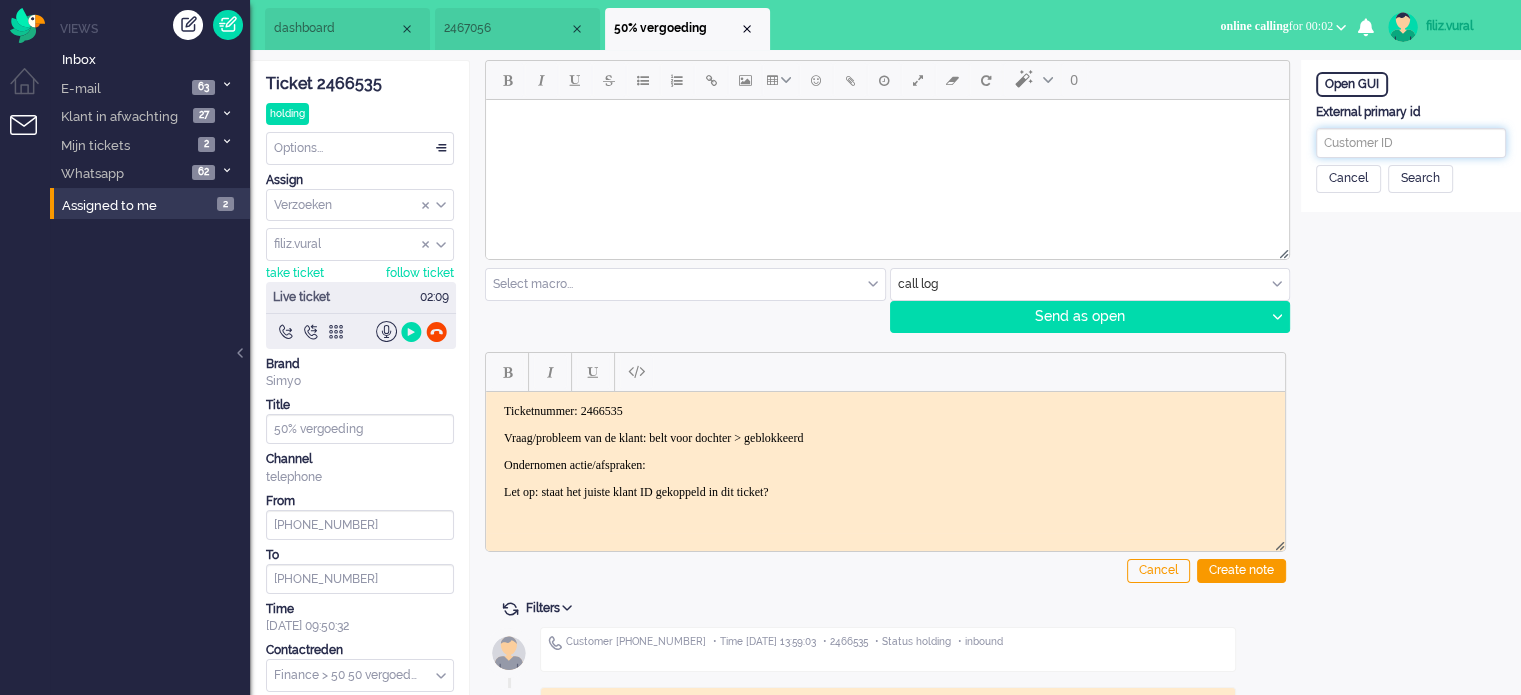 click at bounding box center [1411, 143] 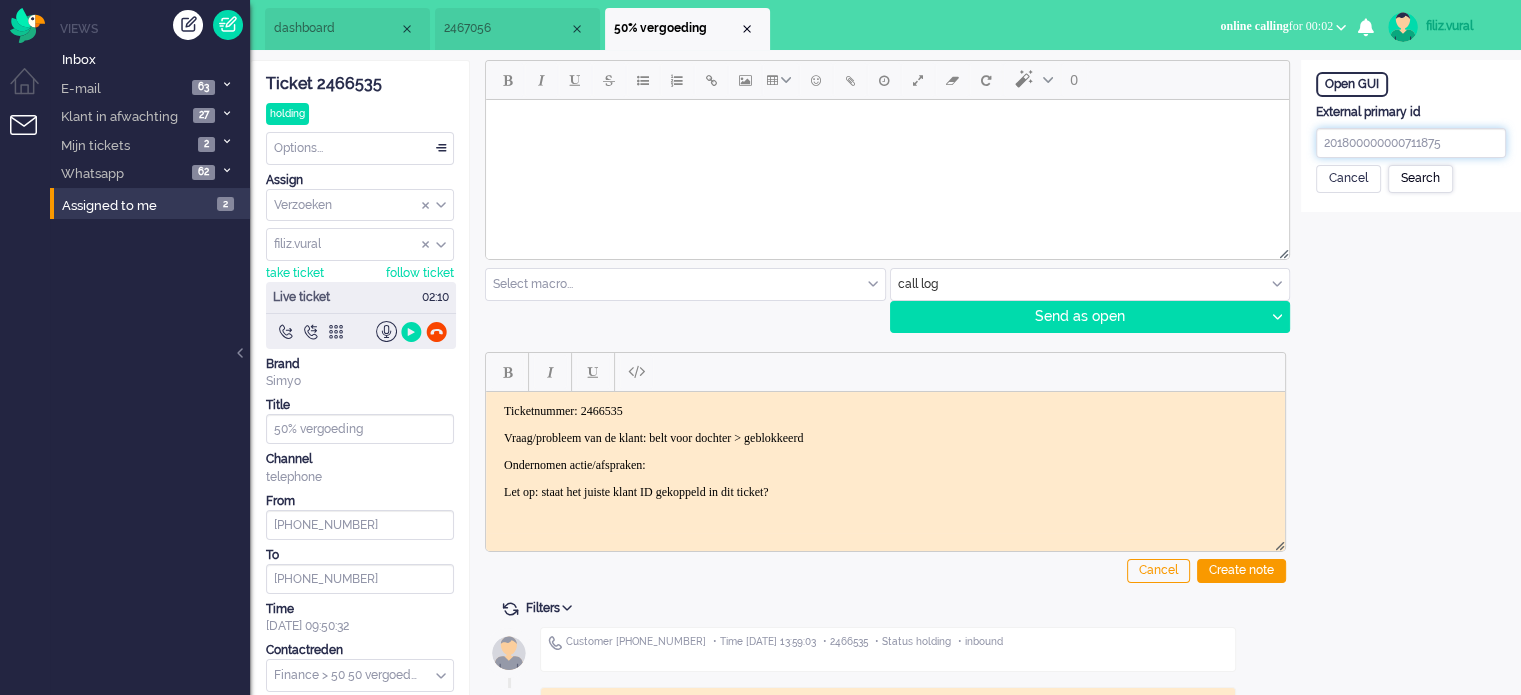 type on "201800000000711875" 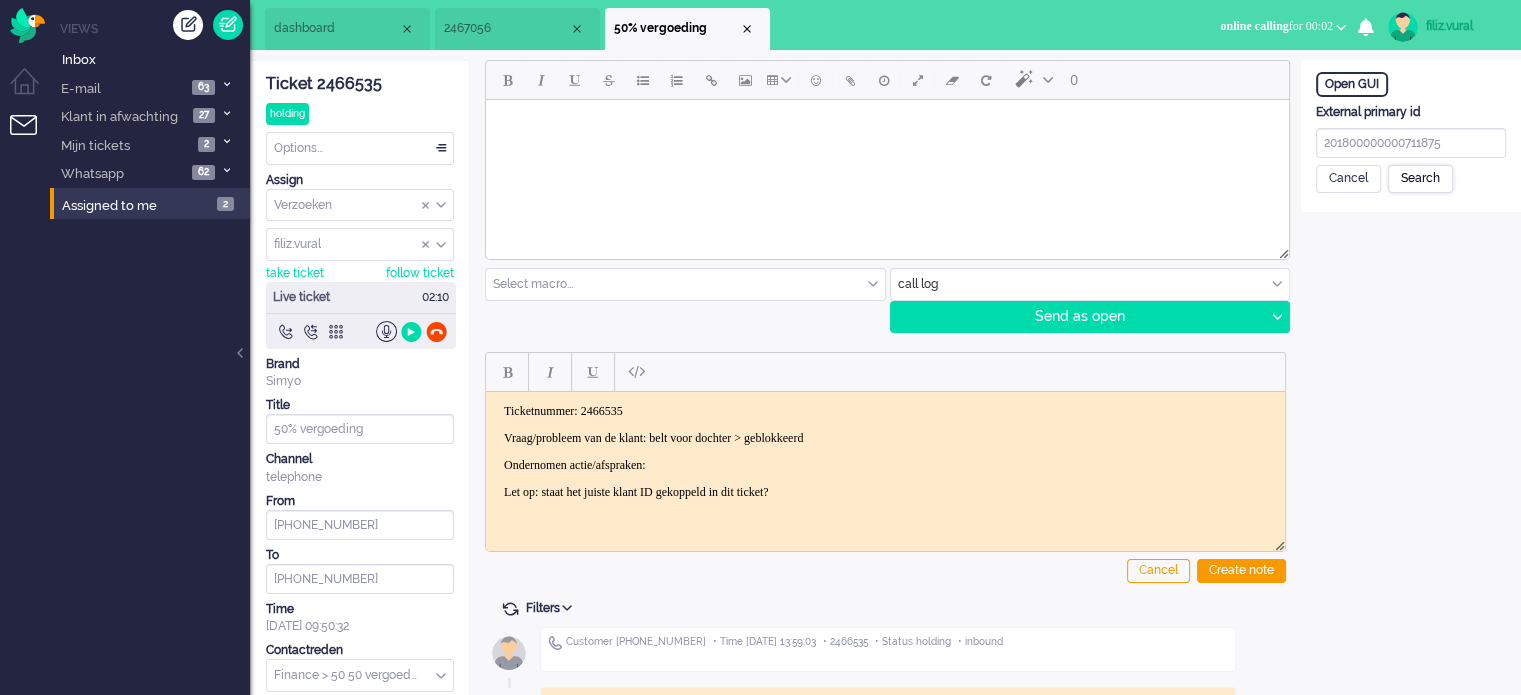 click on "Search" at bounding box center [1420, 179] 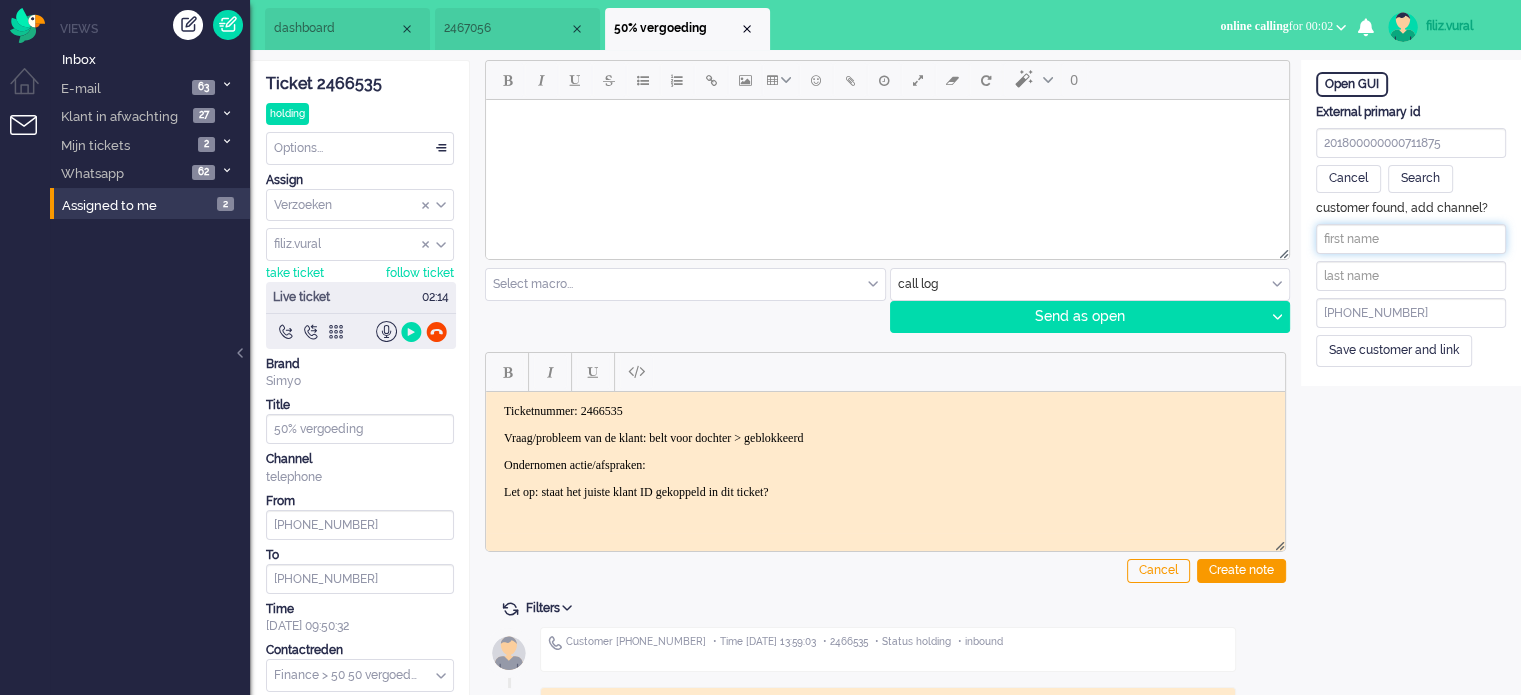 click at bounding box center [1411, 239] 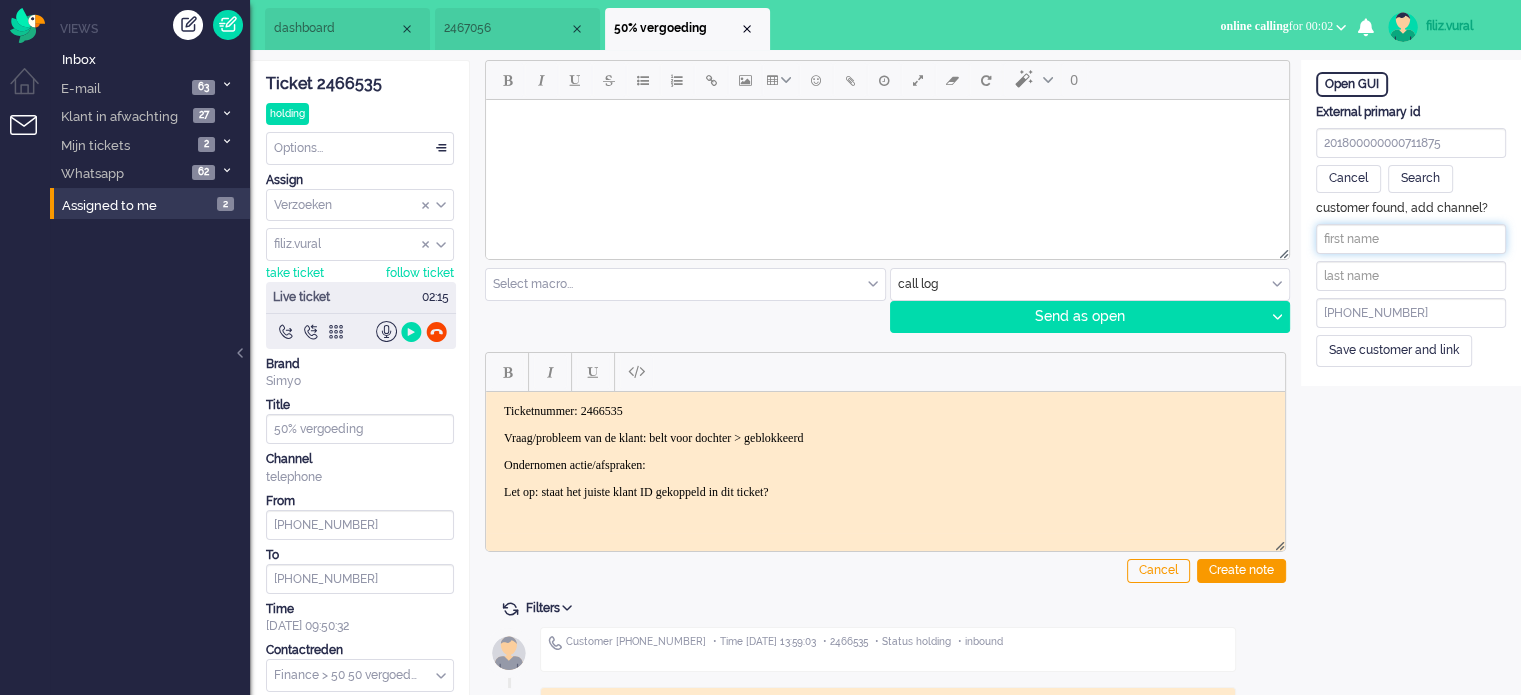 paste on "[PERSON_NAME]" 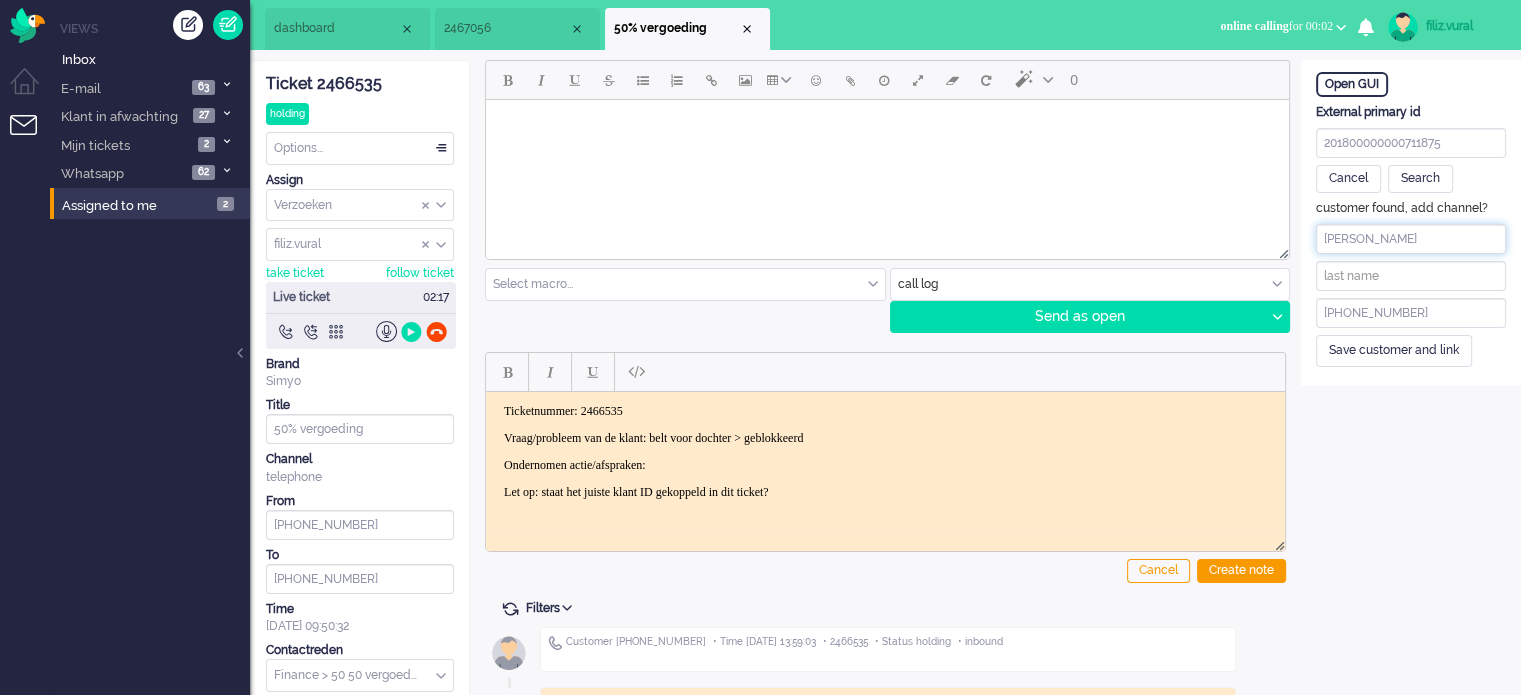 drag, startPoint x: 1349, startPoint y: 234, endPoint x: 1404, endPoint y: 237, distance: 55.081757 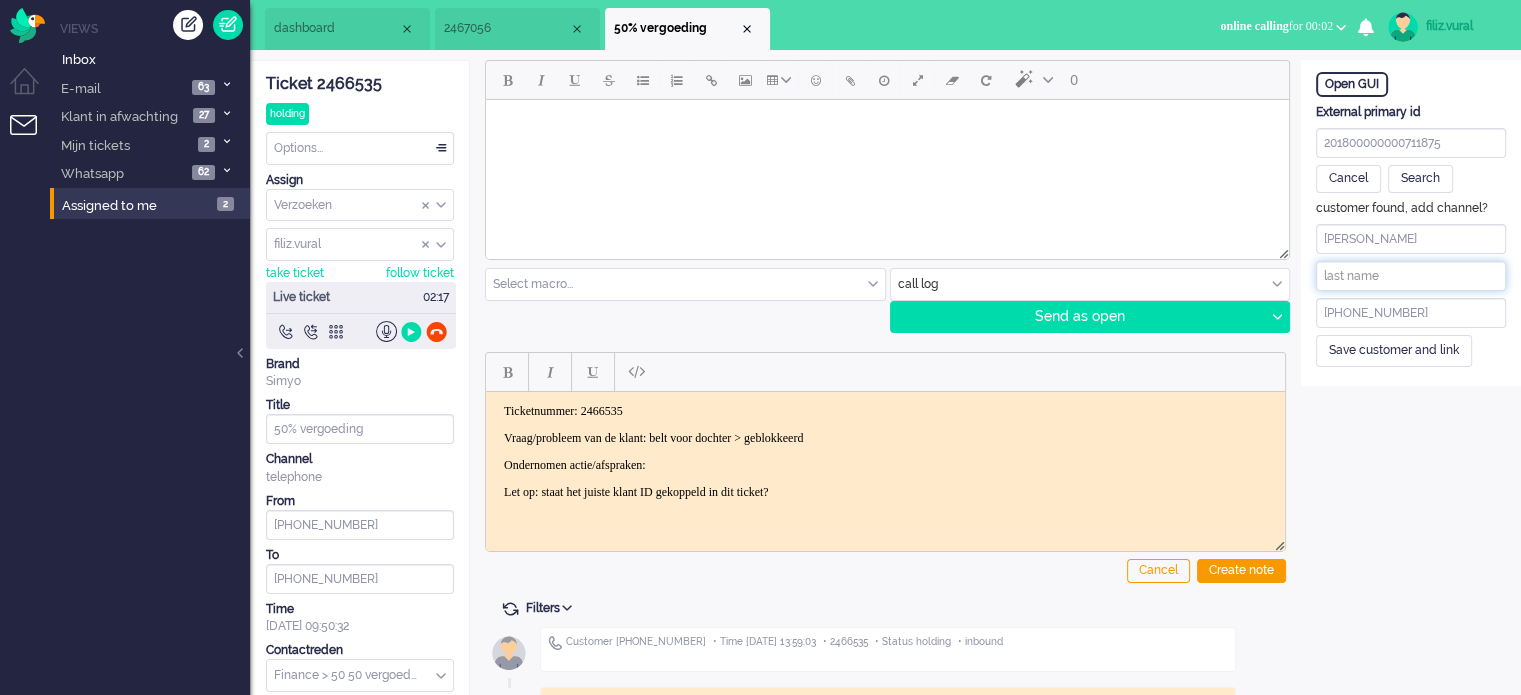 click at bounding box center [1411, 276] 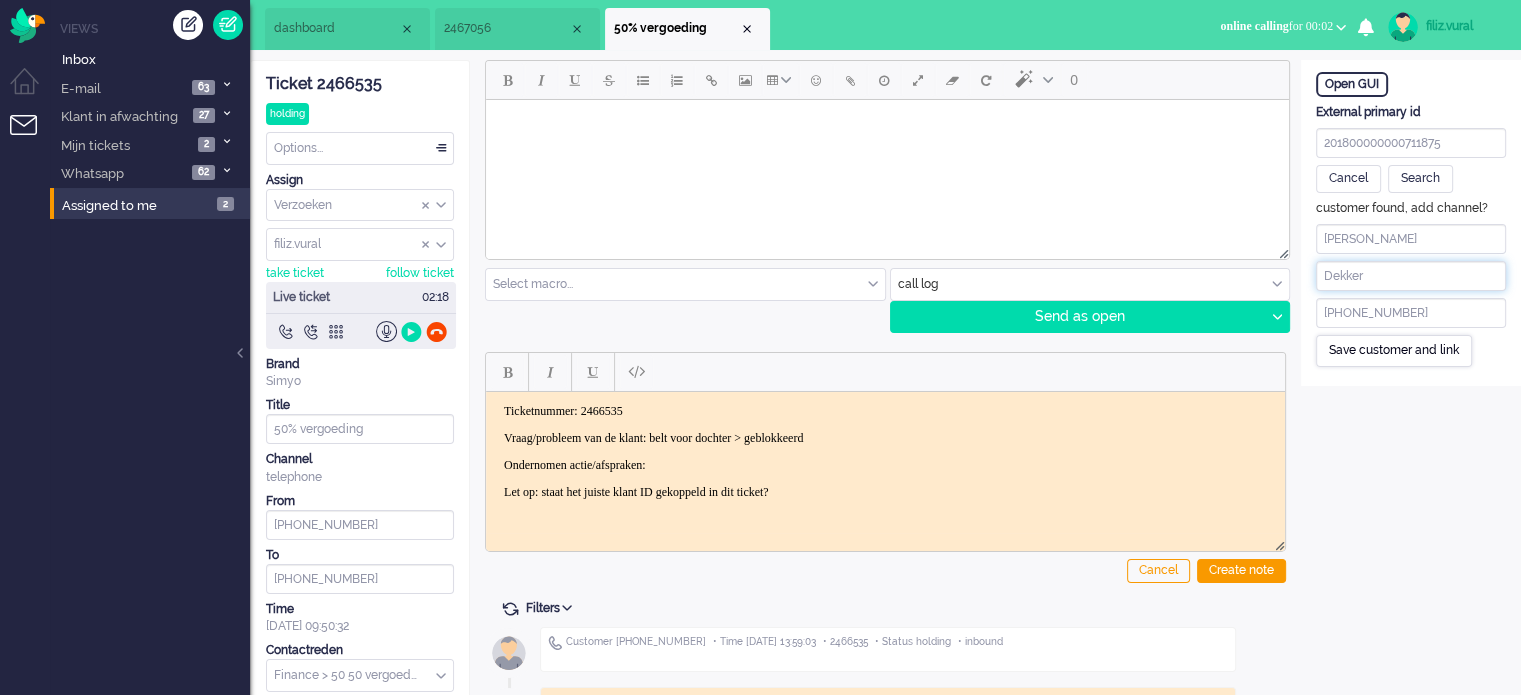 type on "Dekker" 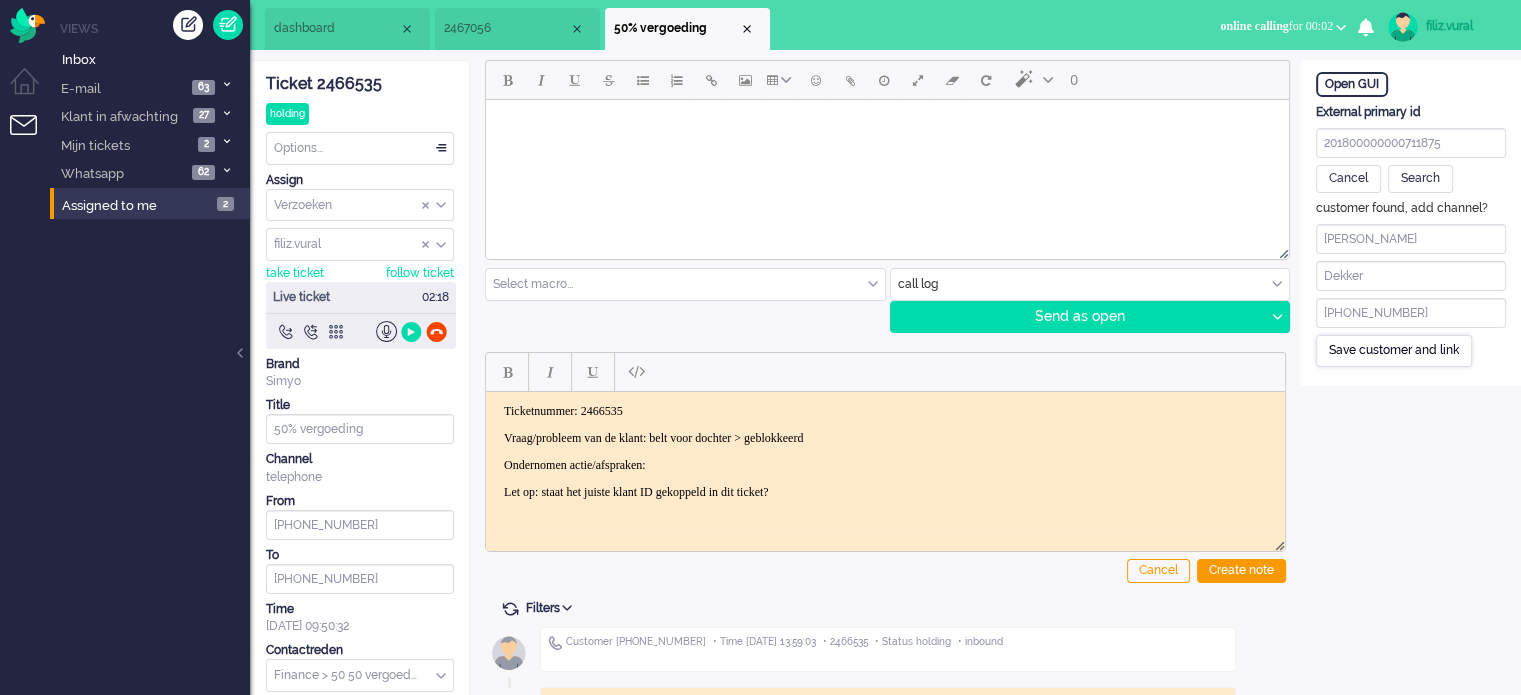 click on "Save customer and link" at bounding box center [1394, 350] 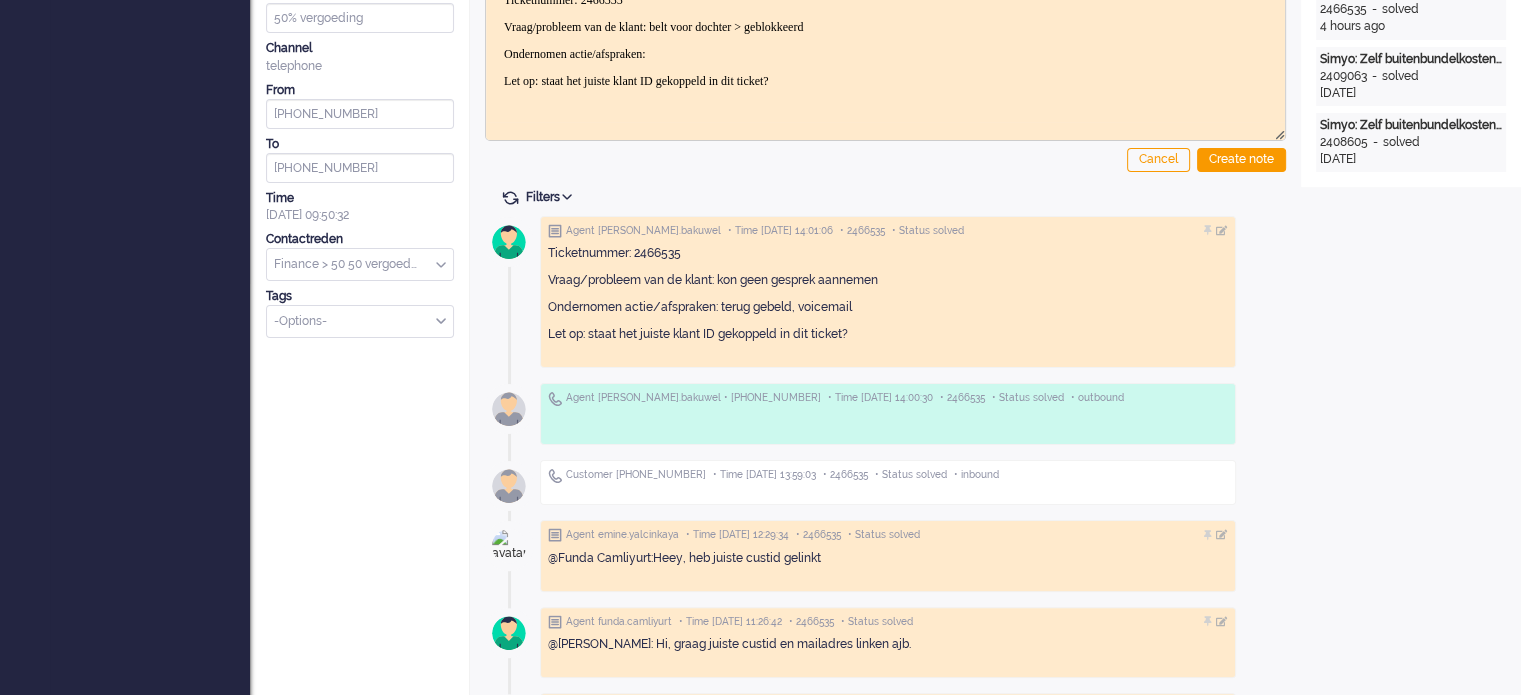 scroll, scrollTop: 0, scrollLeft: 0, axis: both 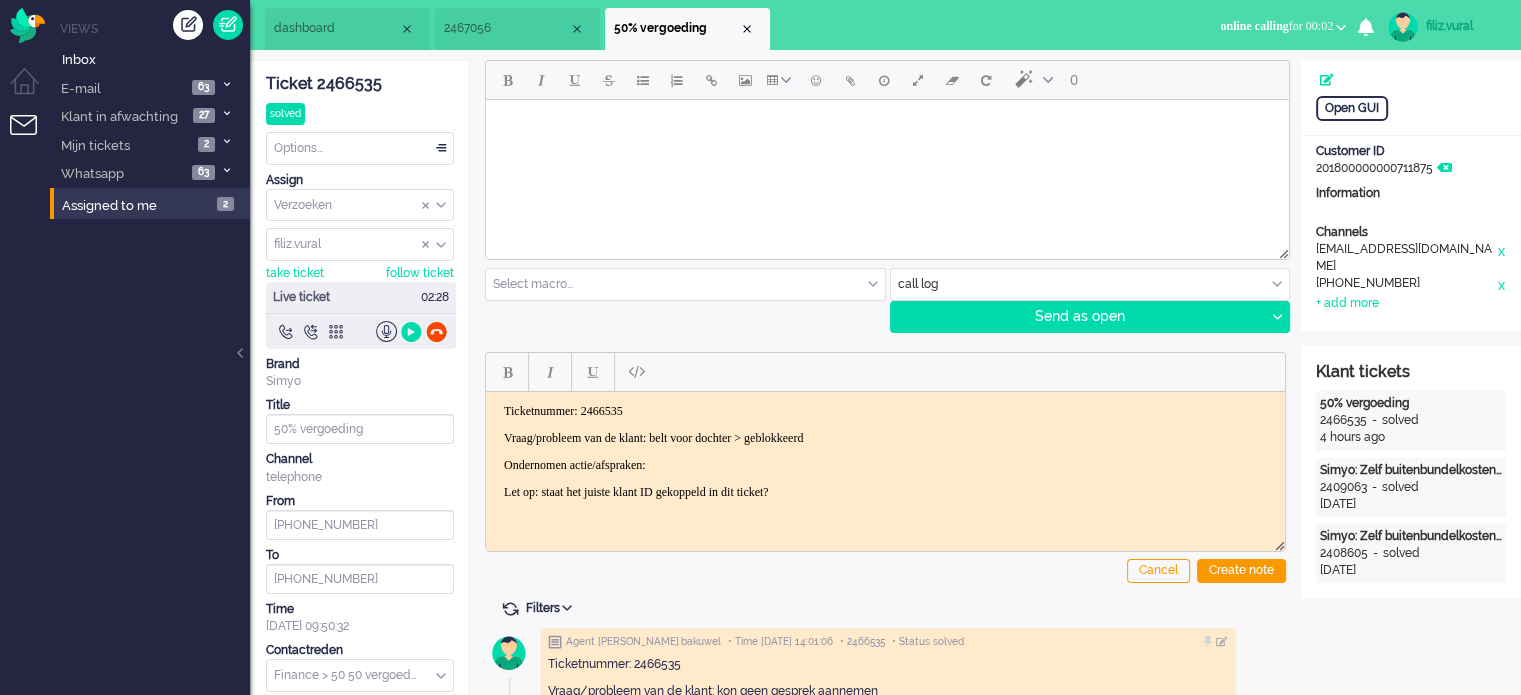 click on "Ondernomen actie/afspraken:" at bounding box center [885, 464] 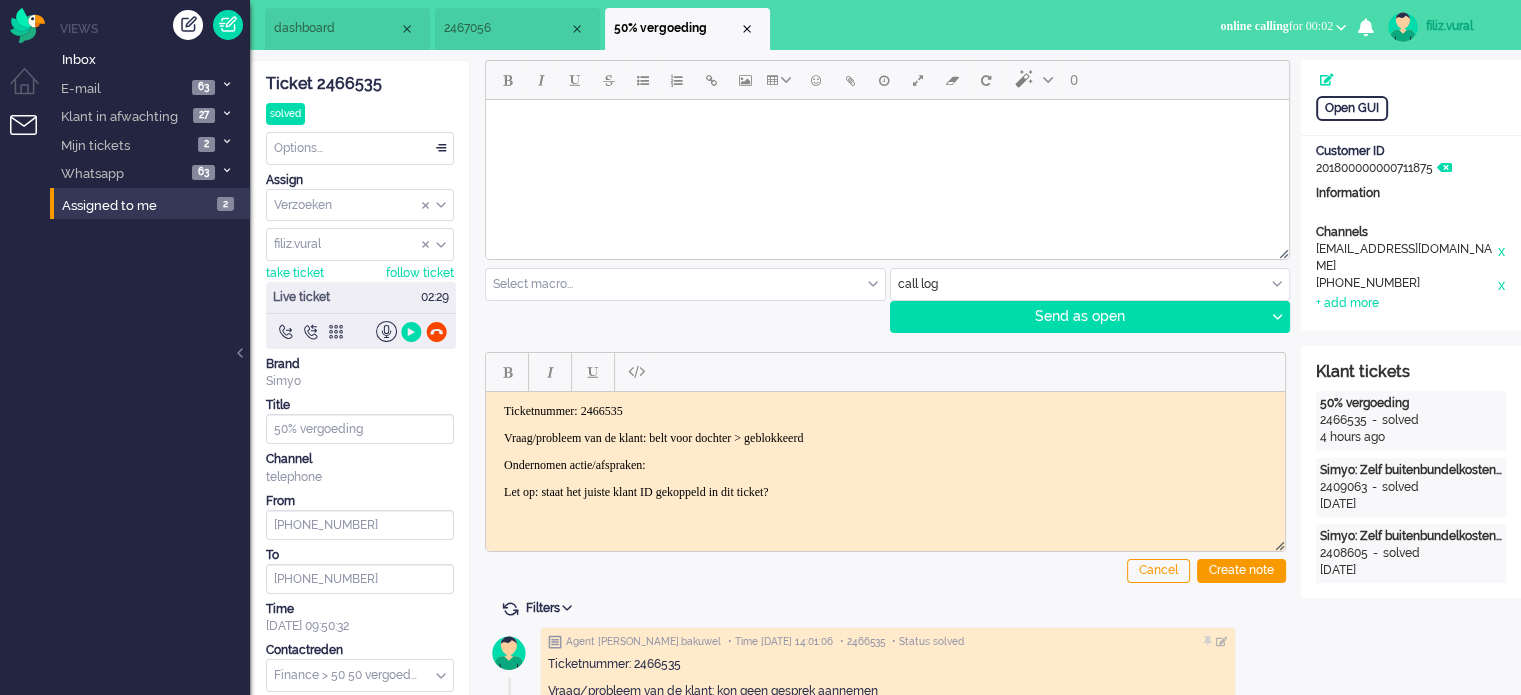drag, startPoint x: 847, startPoint y: 492, endPoint x: 500, endPoint y: 451, distance: 349.4138 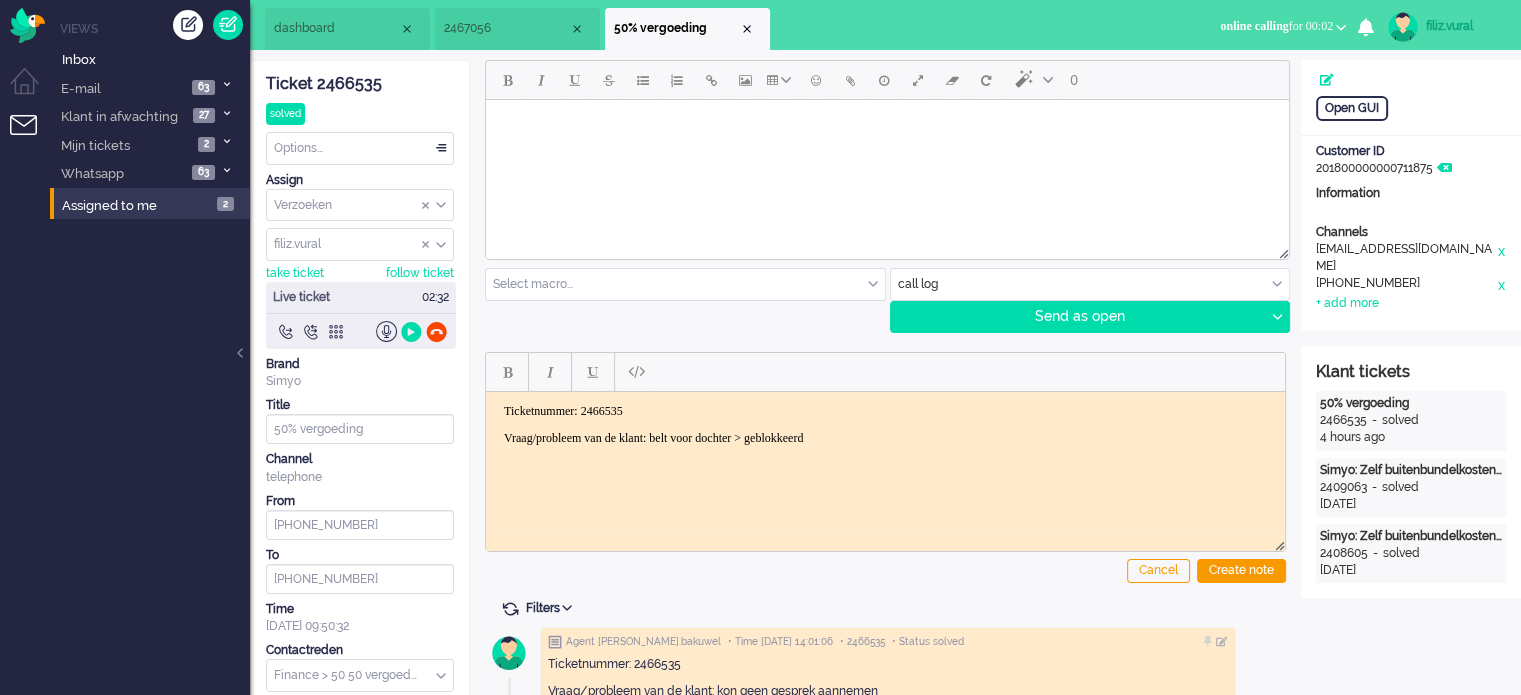 click on "Vraag/probleem van de klant: belt voor dochter > geblokkeerd" at bounding box center [885, 437] 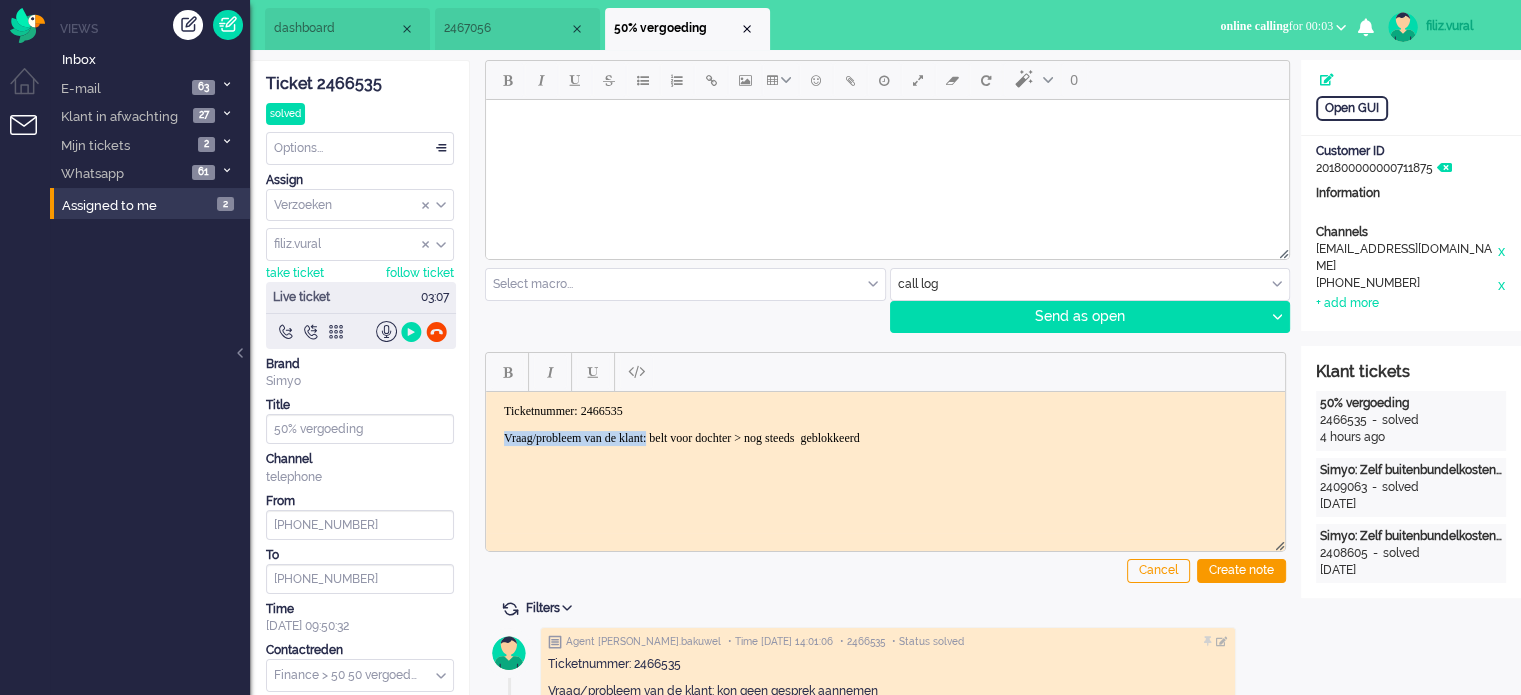 drag, startPoint x: 686, startPoint y: 442, endPoint x: 476, endPoint y: 435, distance: 210.11664 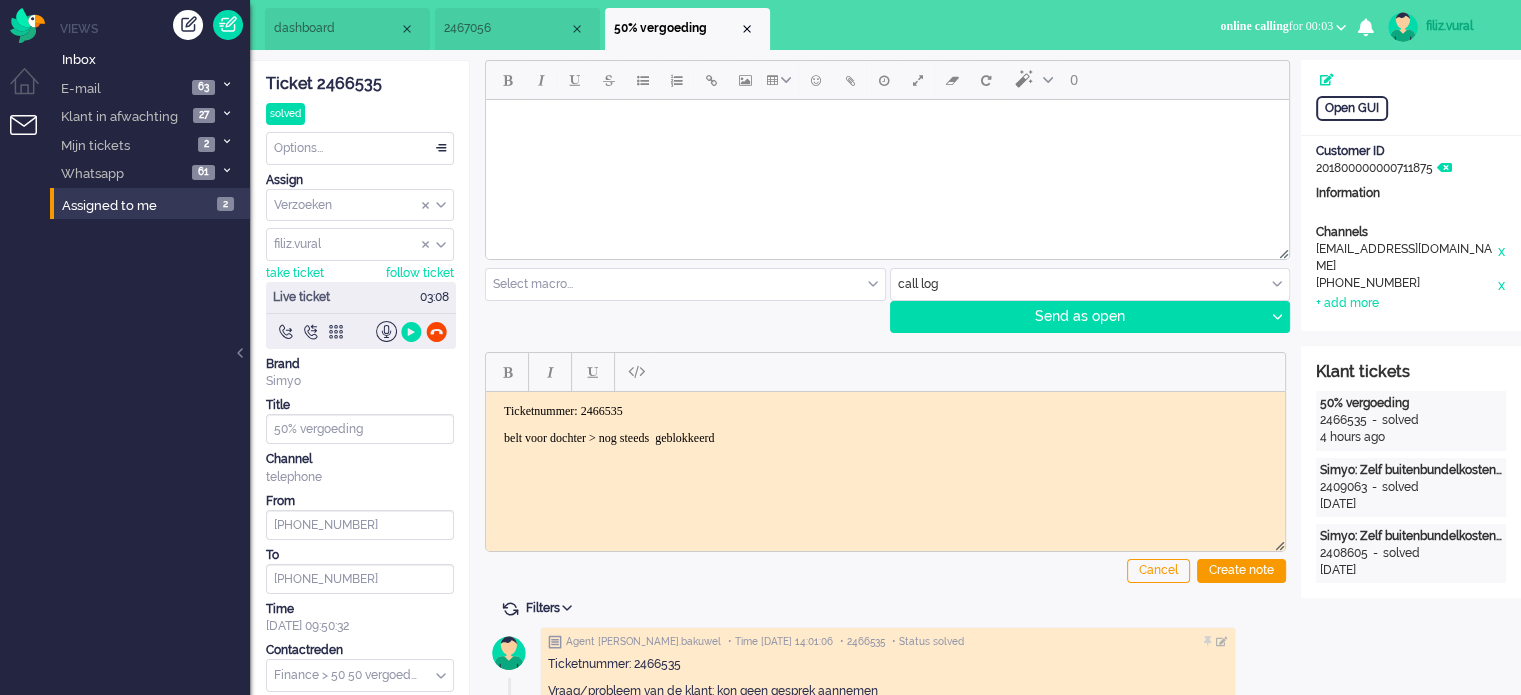 click on "Ticketnummer: 2466535  belt voor dochter > nog steeds  geblokkeerd" at bounding box center (885, 437) 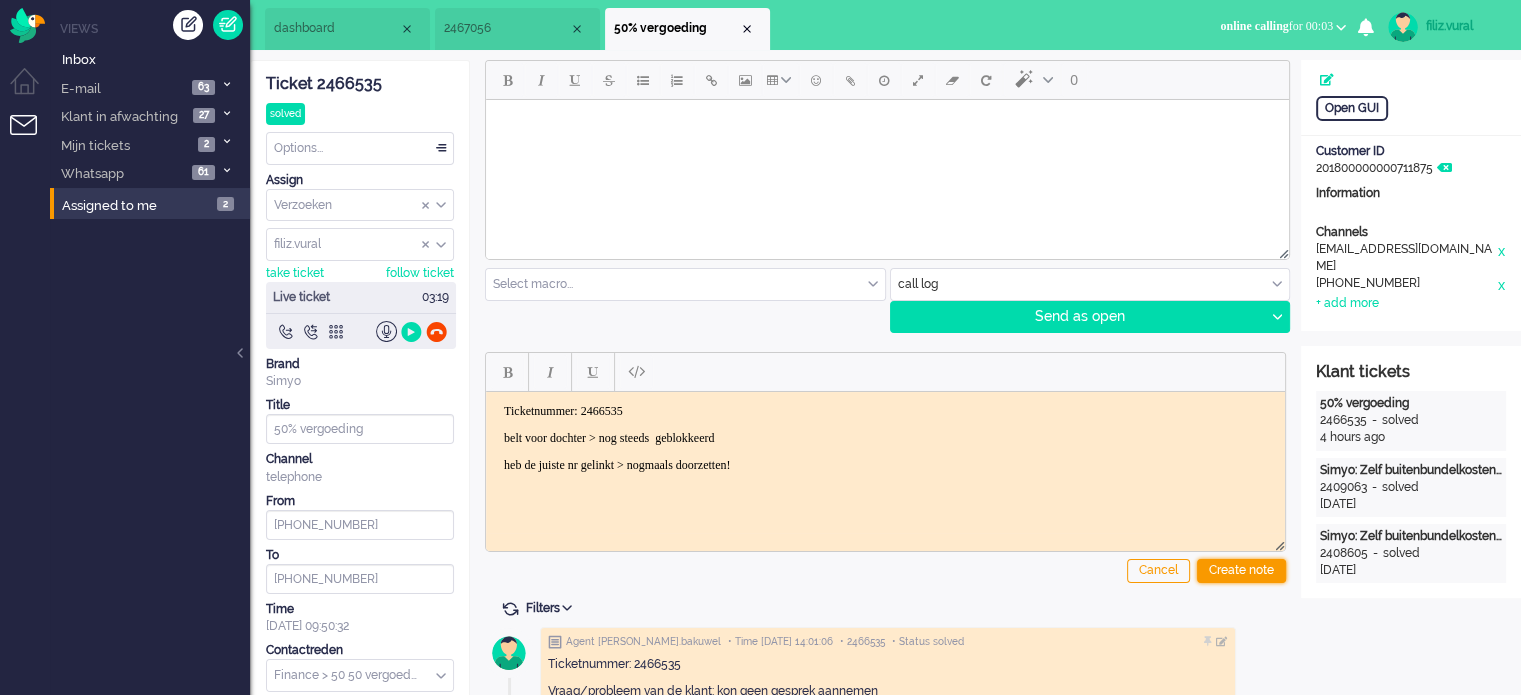 click on "Create note" at bounding box center (1241, 571) 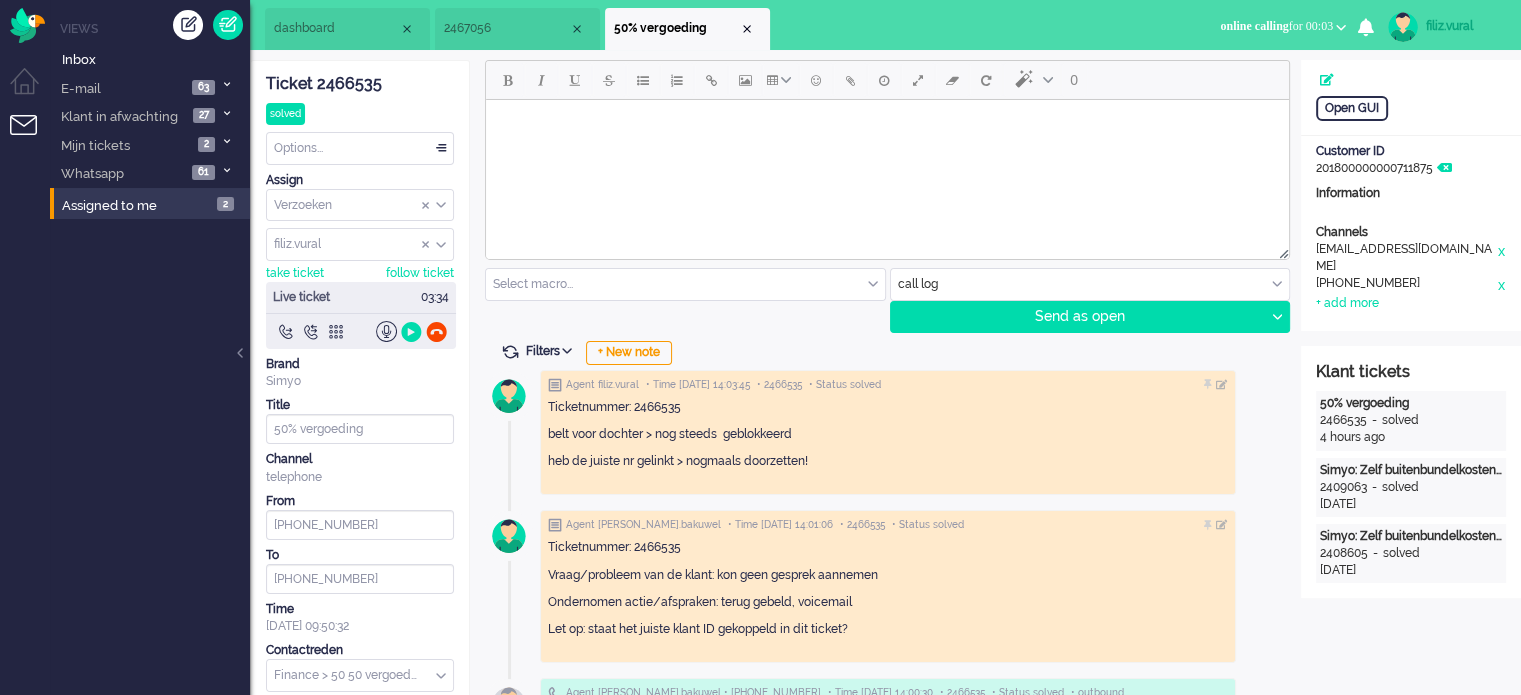 scroll, scrollTop: 0, scrollLeft: 0, axis: both 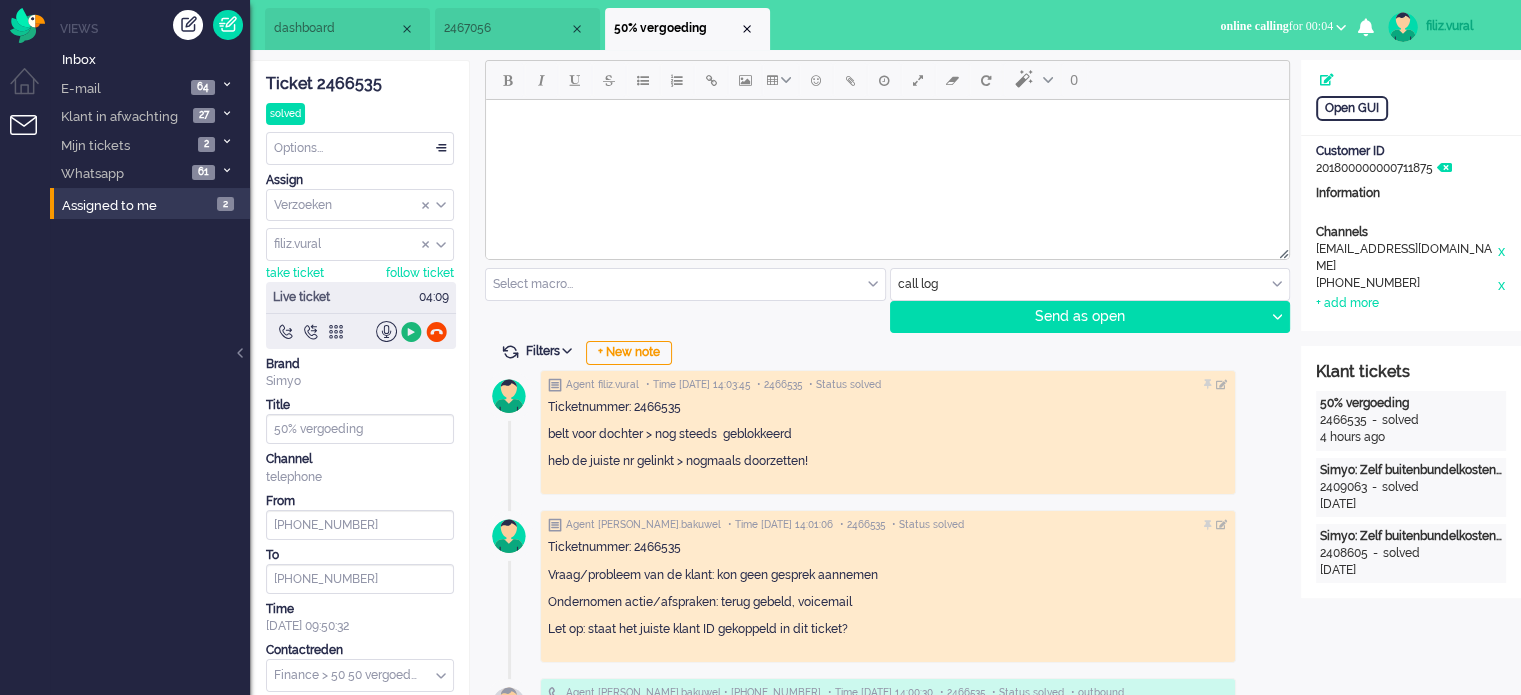 click 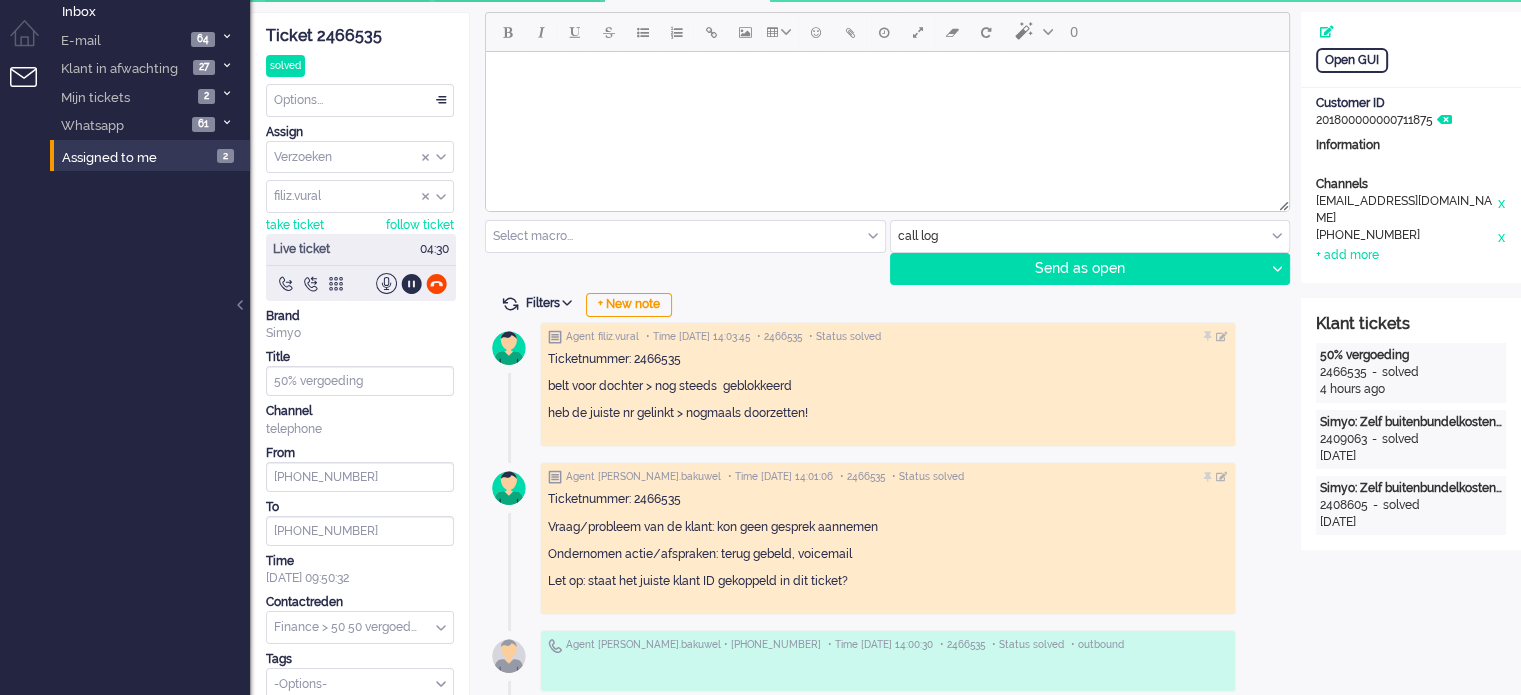 scroll, scrollTop: 0, scrollLeft: 0, axis: both 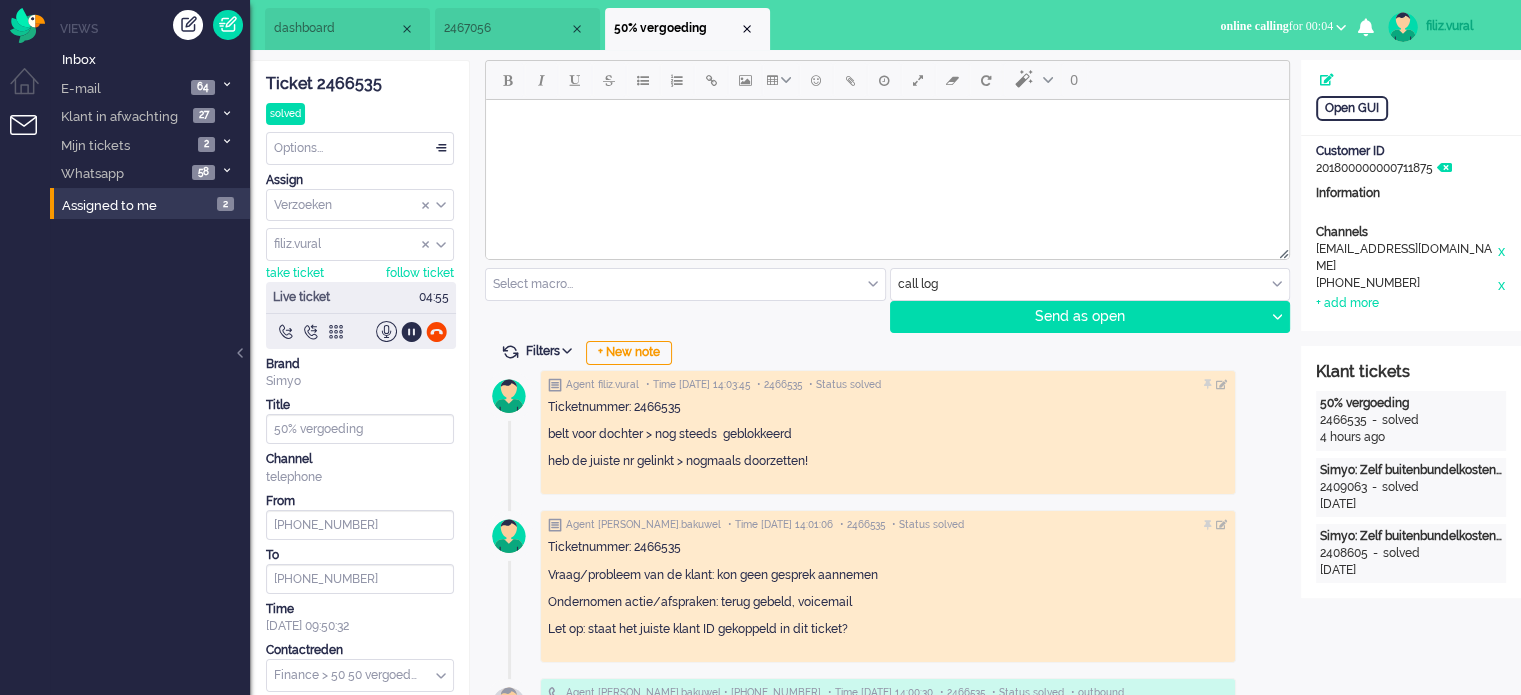 click on "Ticket 2466535" 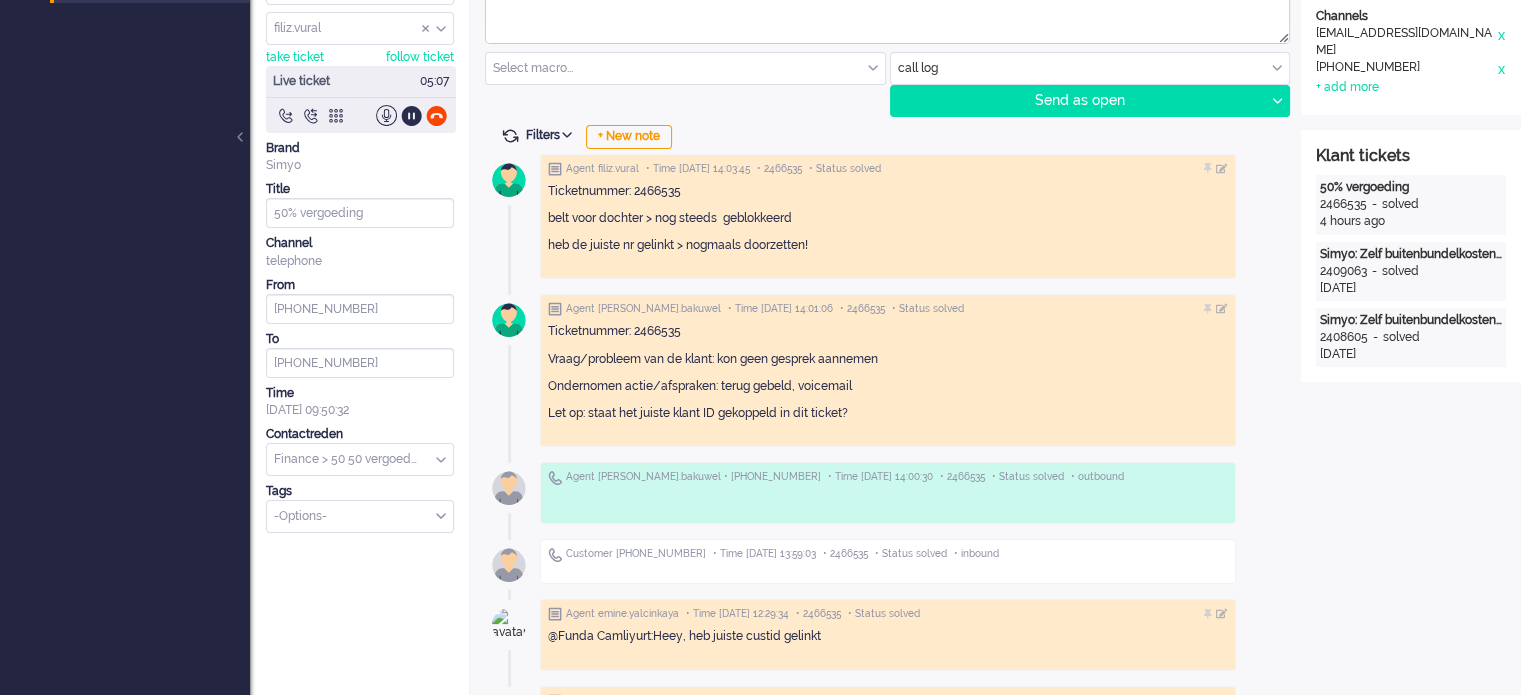scroll, scrollTop: 100, scrollLeft: 0, axis: vertical 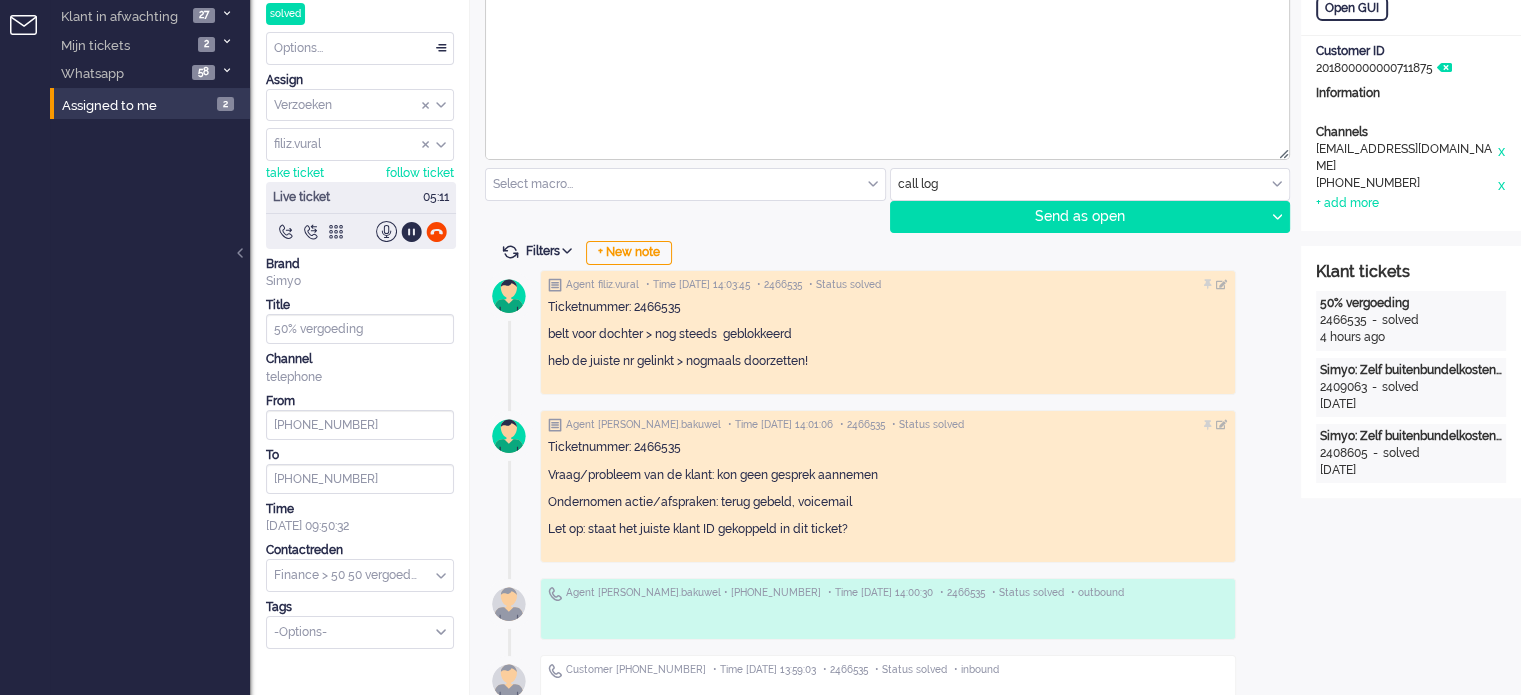 click on "Live ticket 05:11" 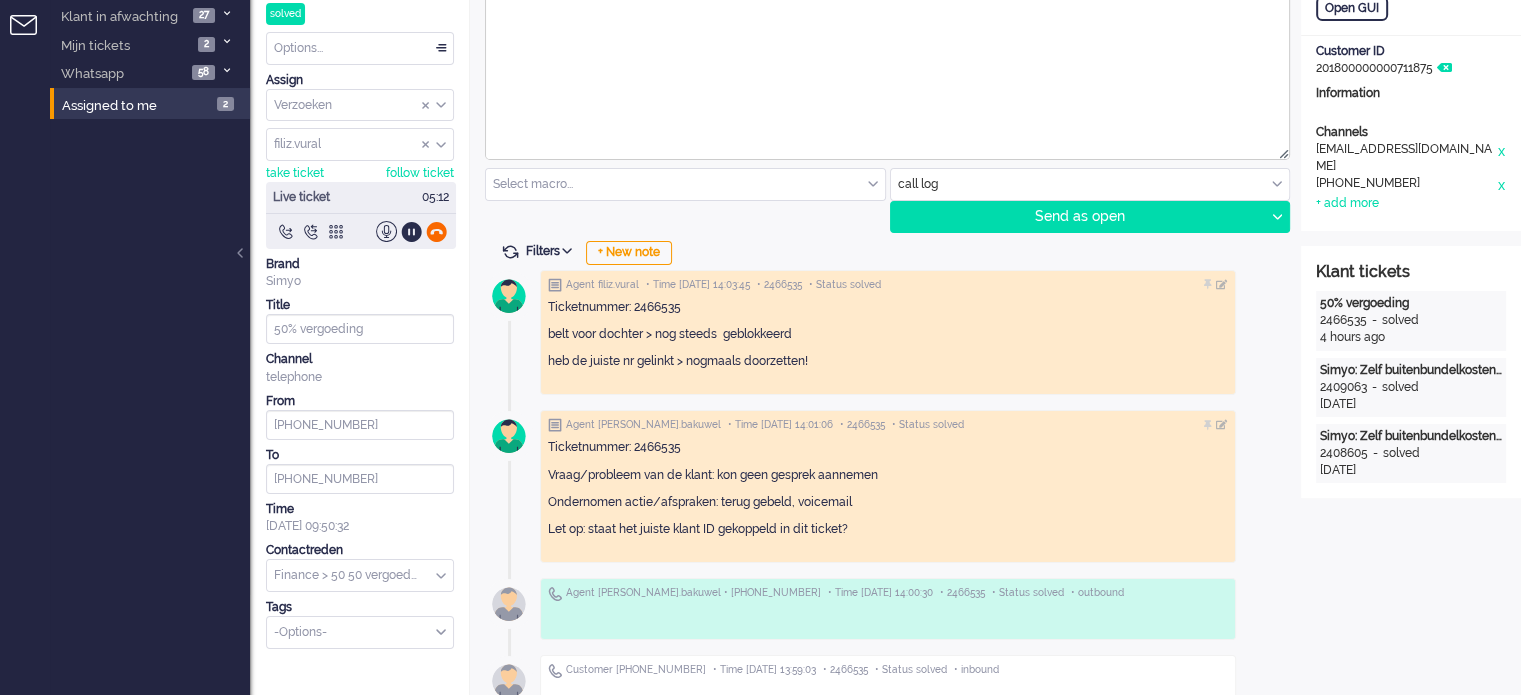 click on "Live ticket 05:12" 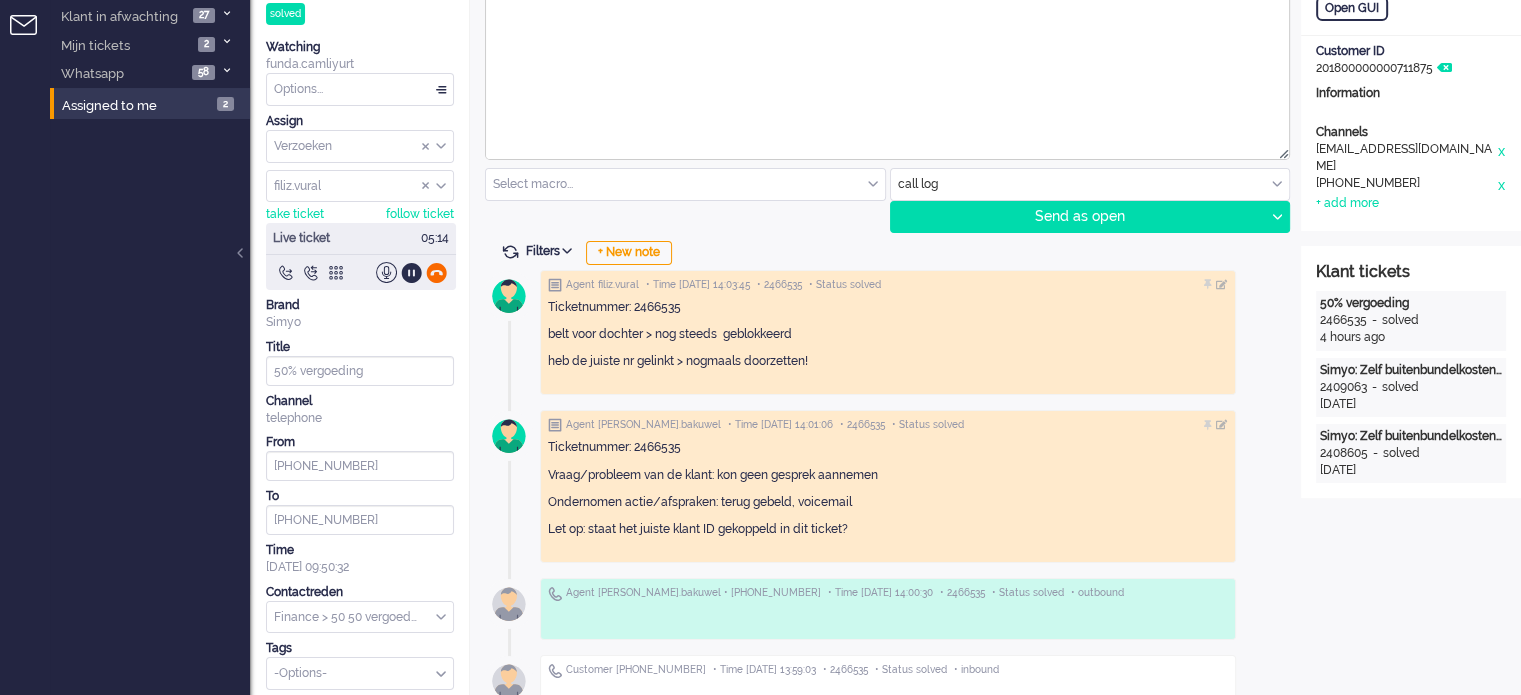 click 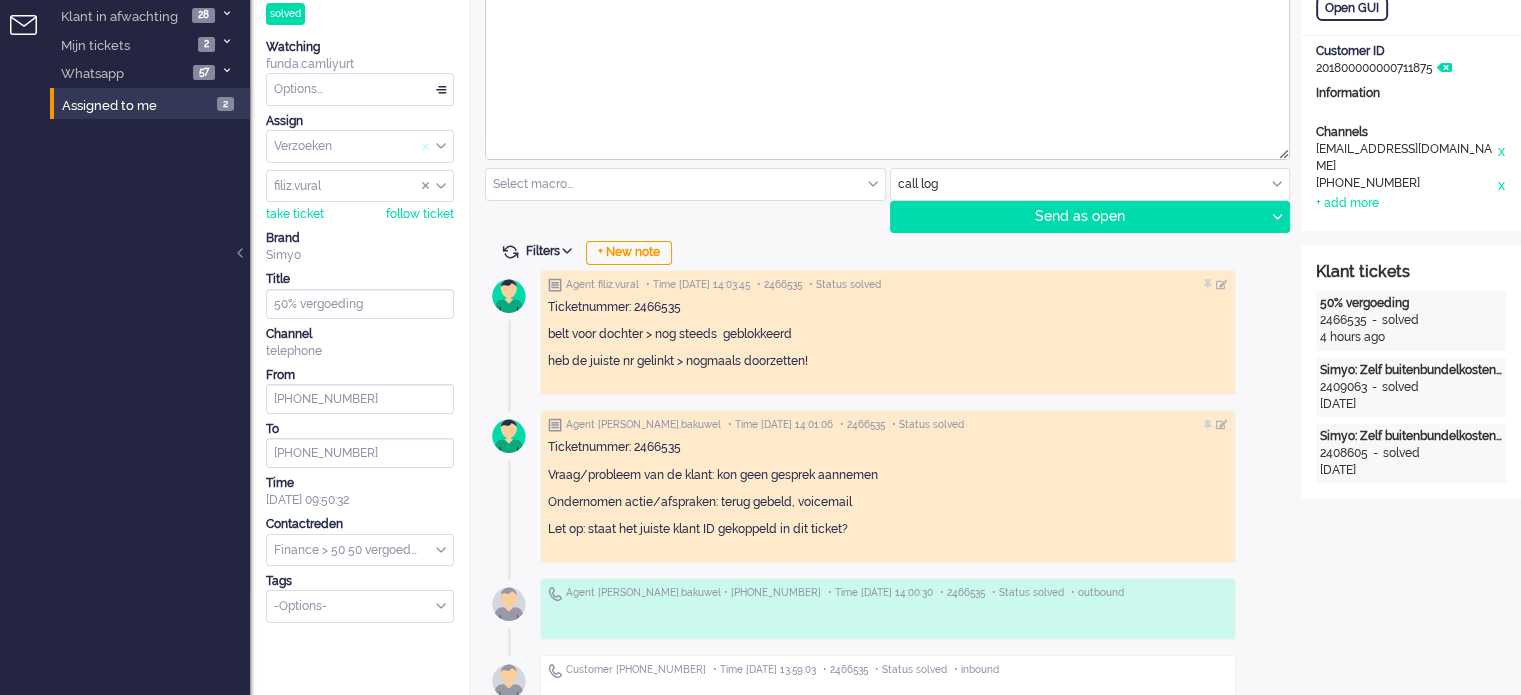 click at bounding box center (426, 147) 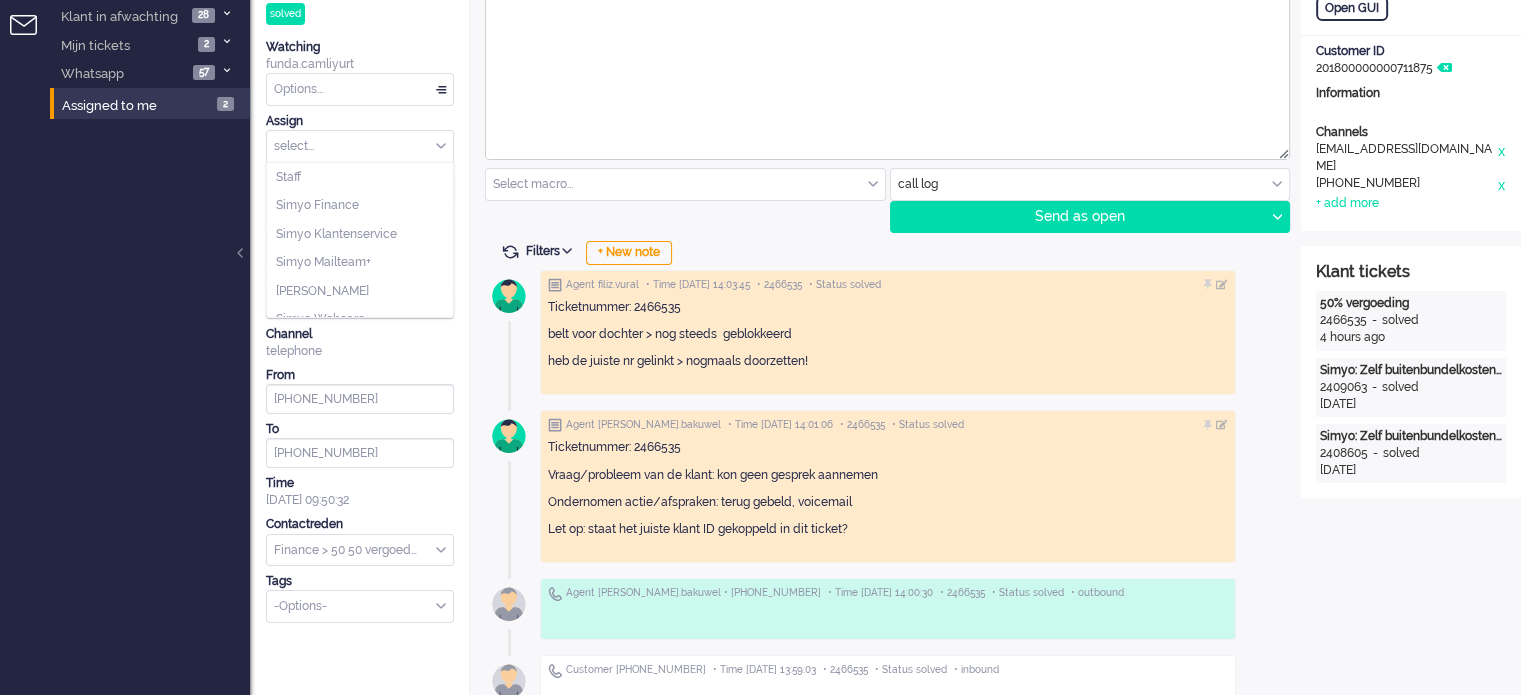 click at bounding box center [360, 146] 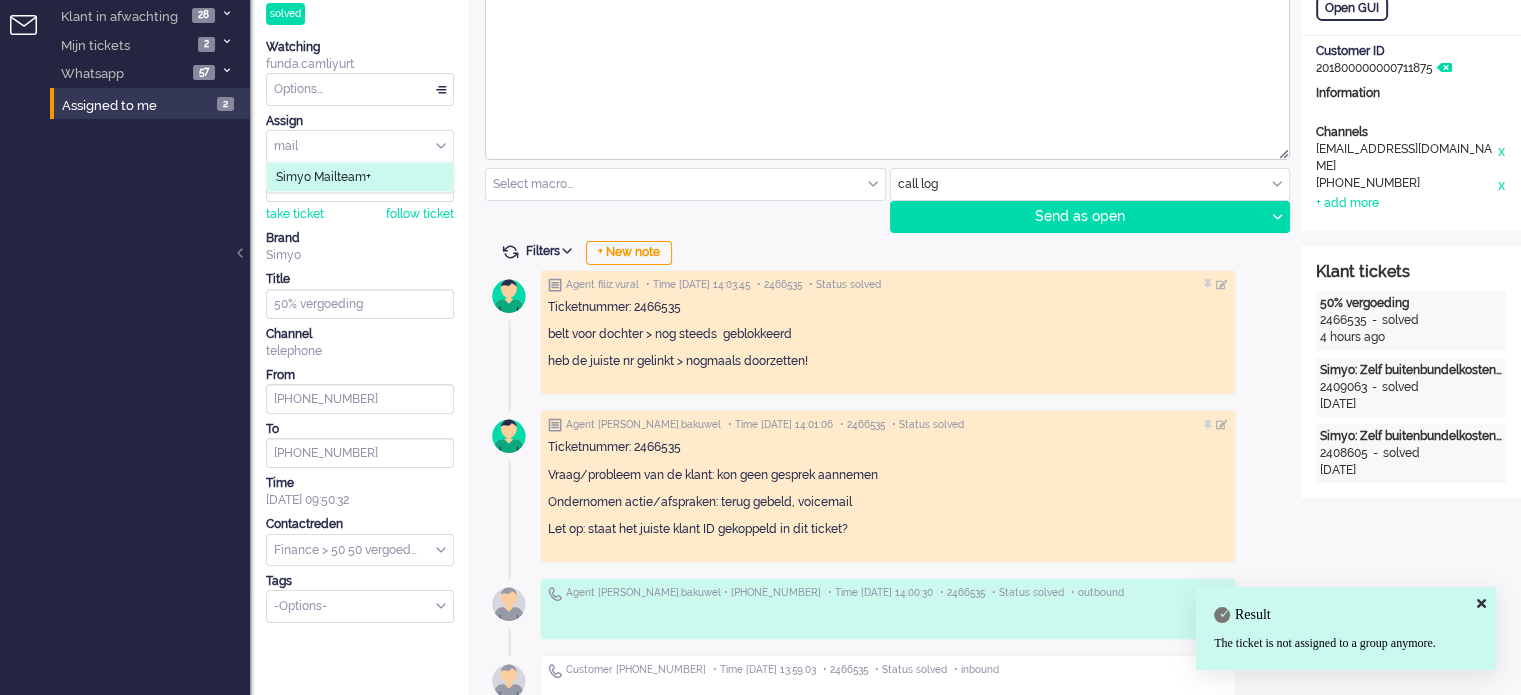 type on "mail" 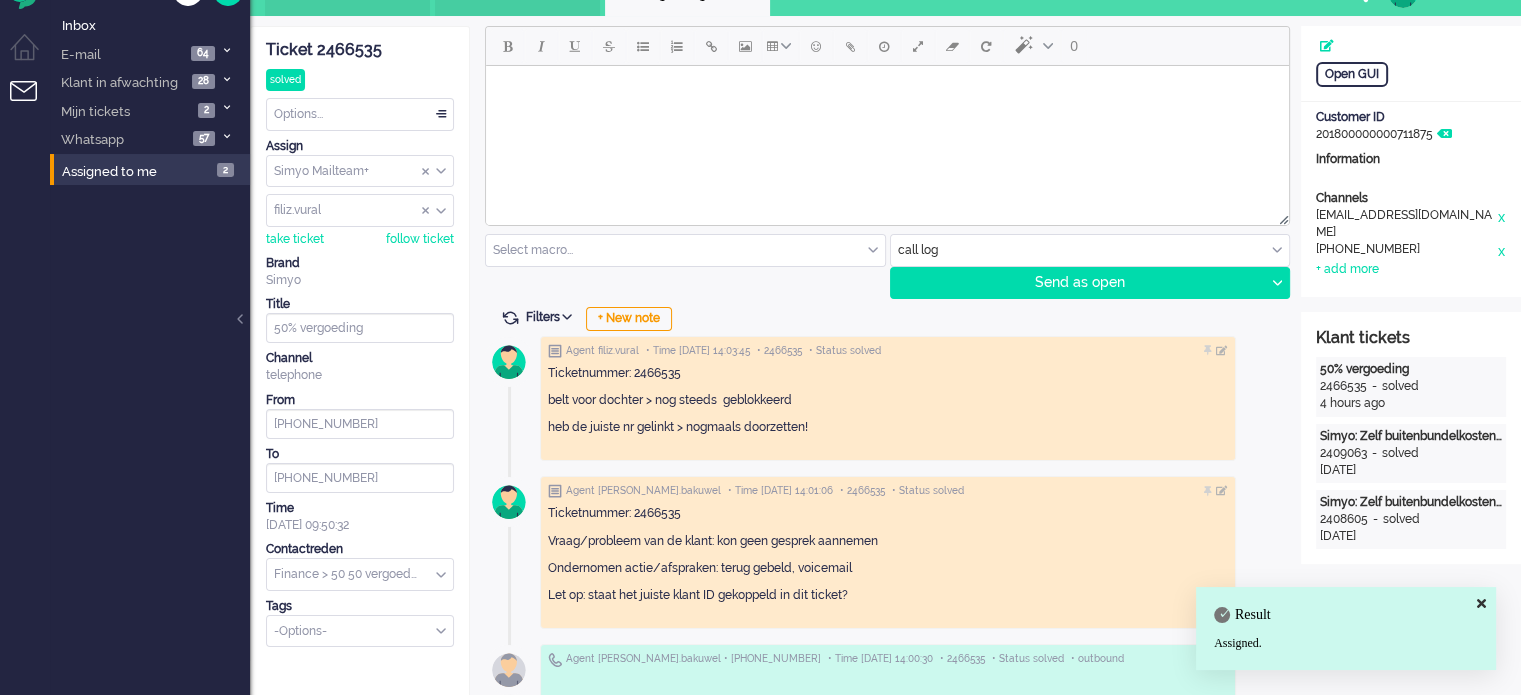 scroll, scrollTop: 0, scrollLeft: 0, axis: both 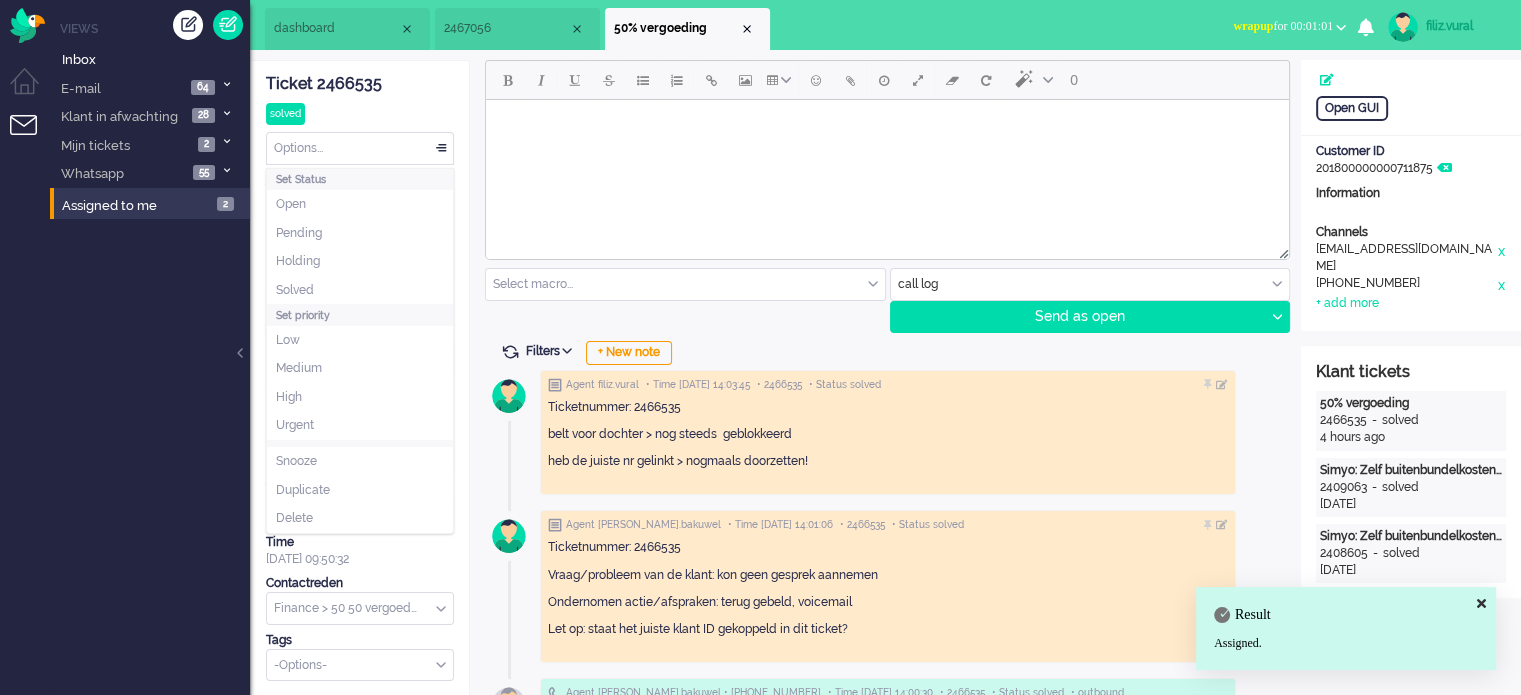 click on "Options..." at bounding box center (360, 148) 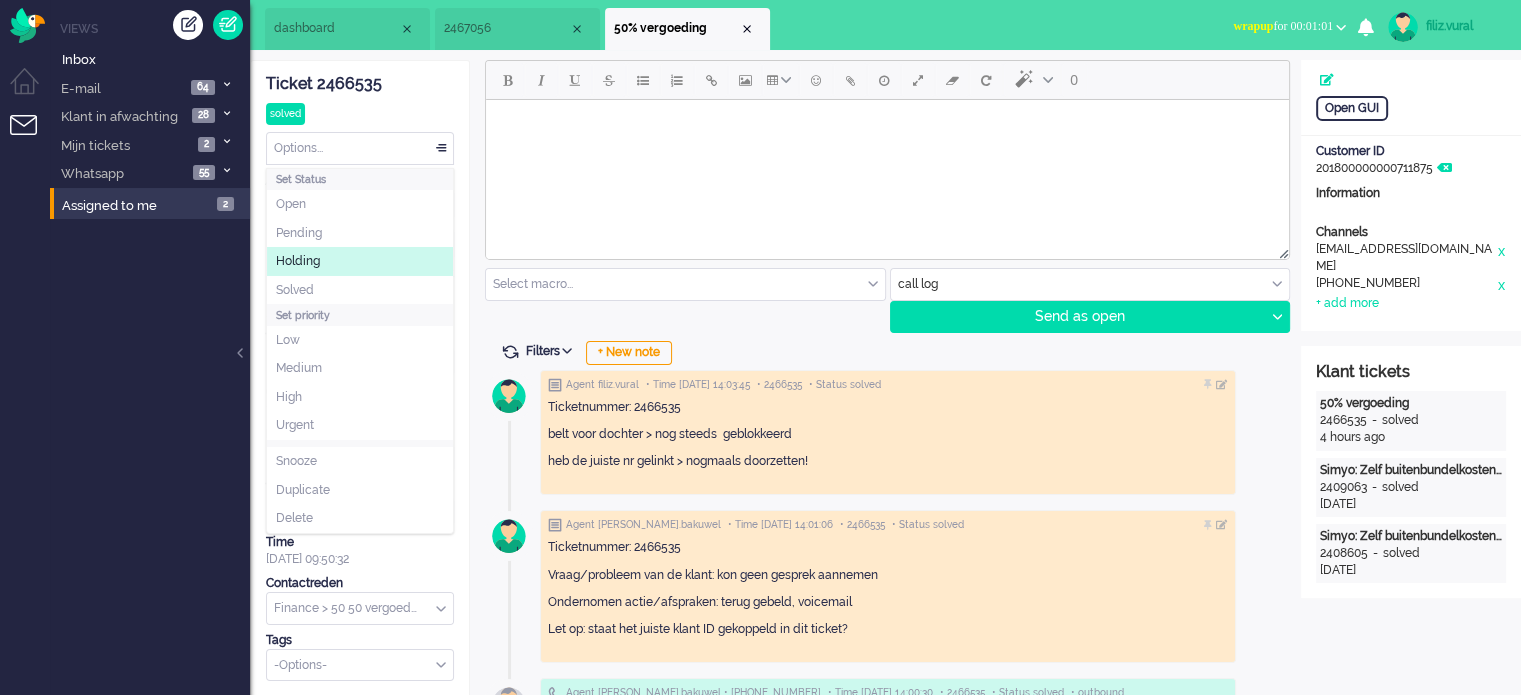 click on "Holding" 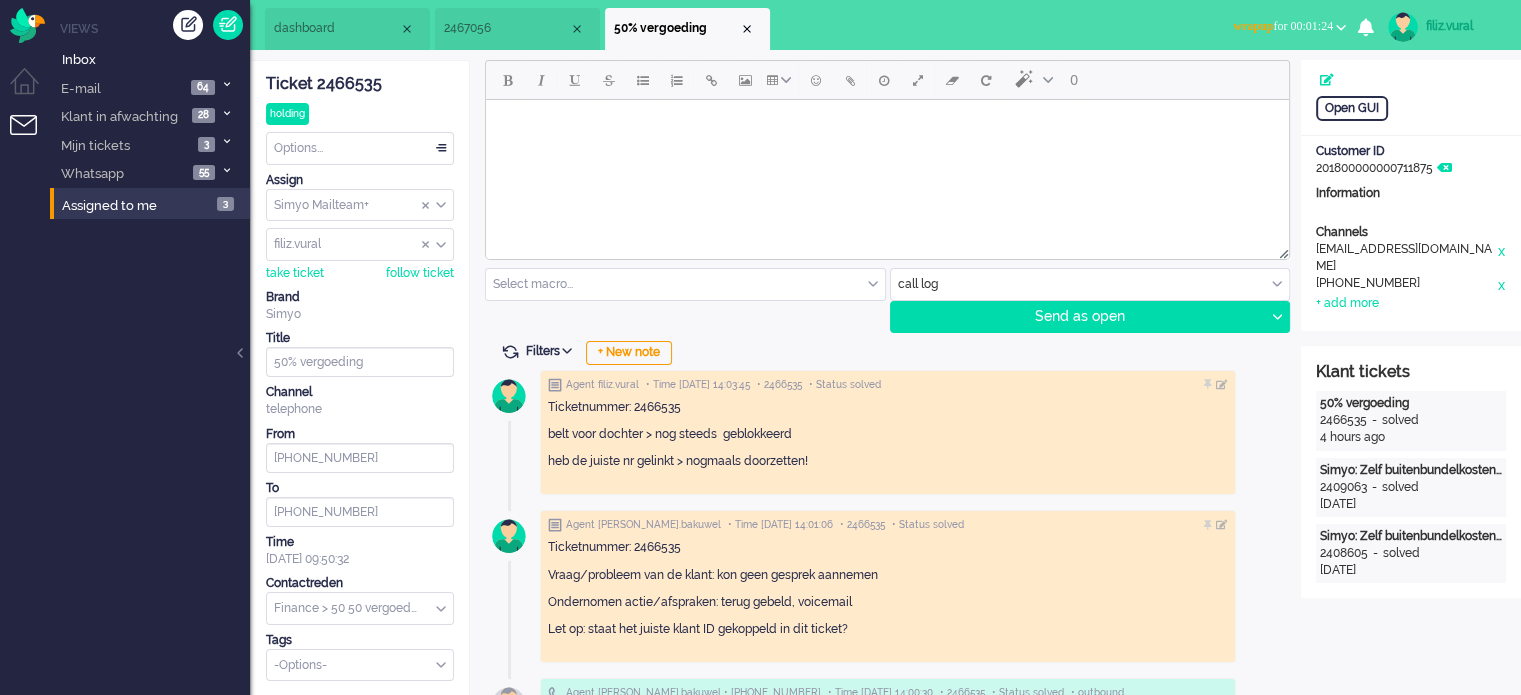 click on "wrapup  for 00:01:24" at bounding box center (1289, 26) 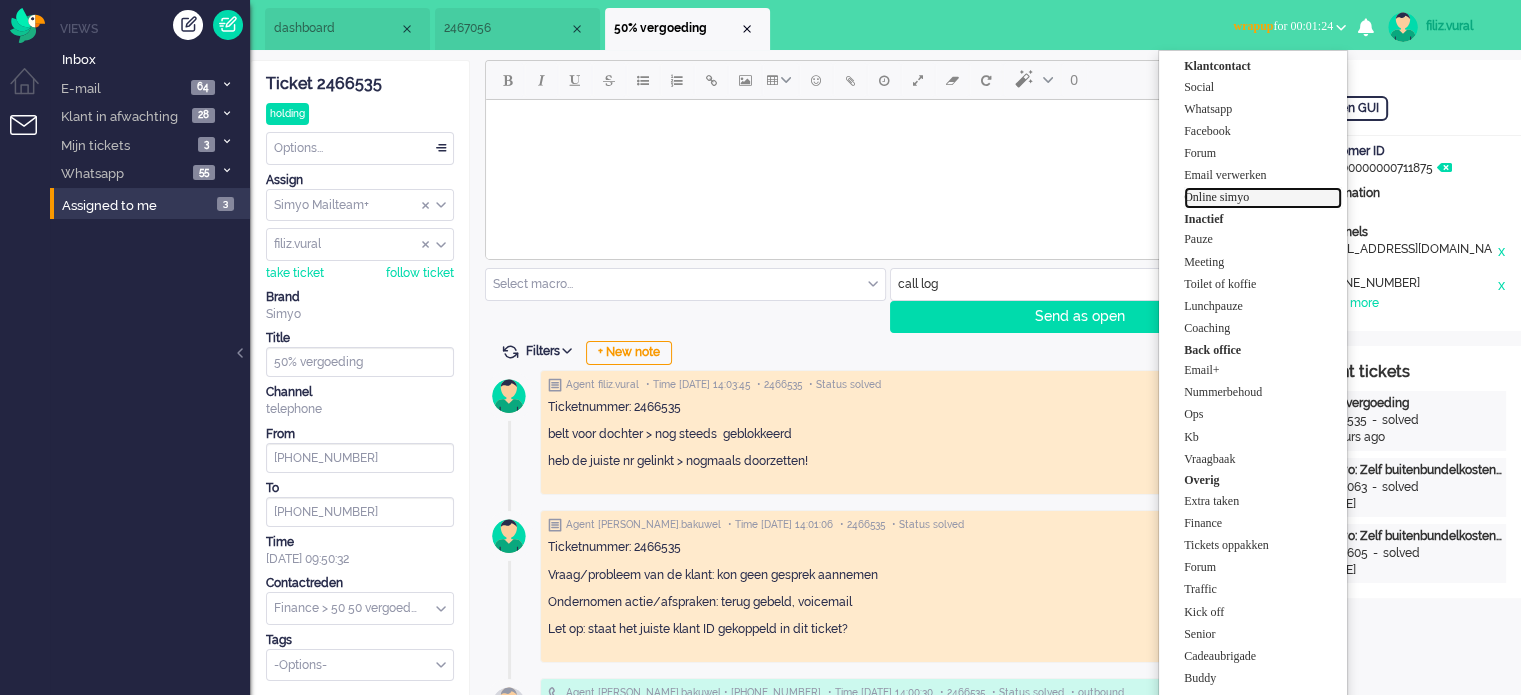 click on "Online simyo" at bounding box center [1263, 197] 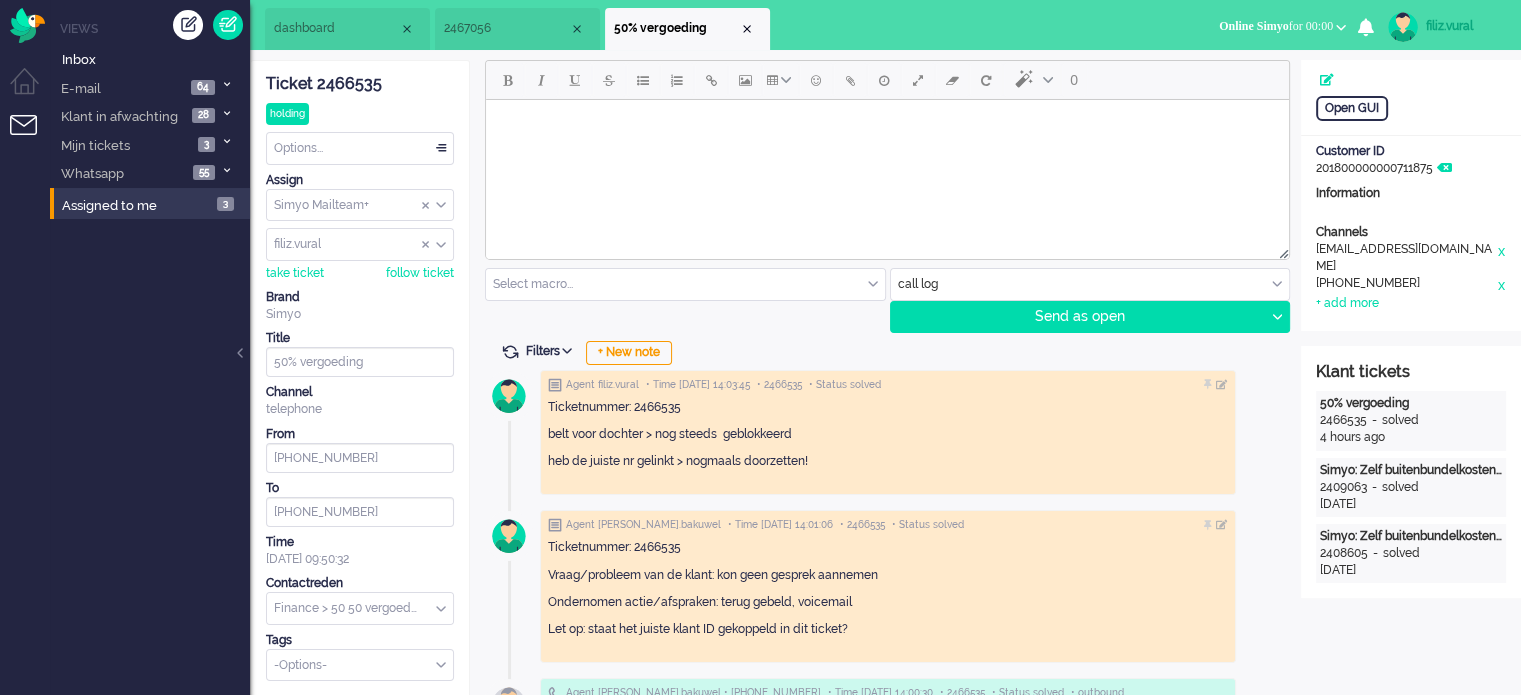 drag, startPoint x: 519, startPoint y: 33, endPoint x: 475, endPoint y: 174, distance: 147.7058 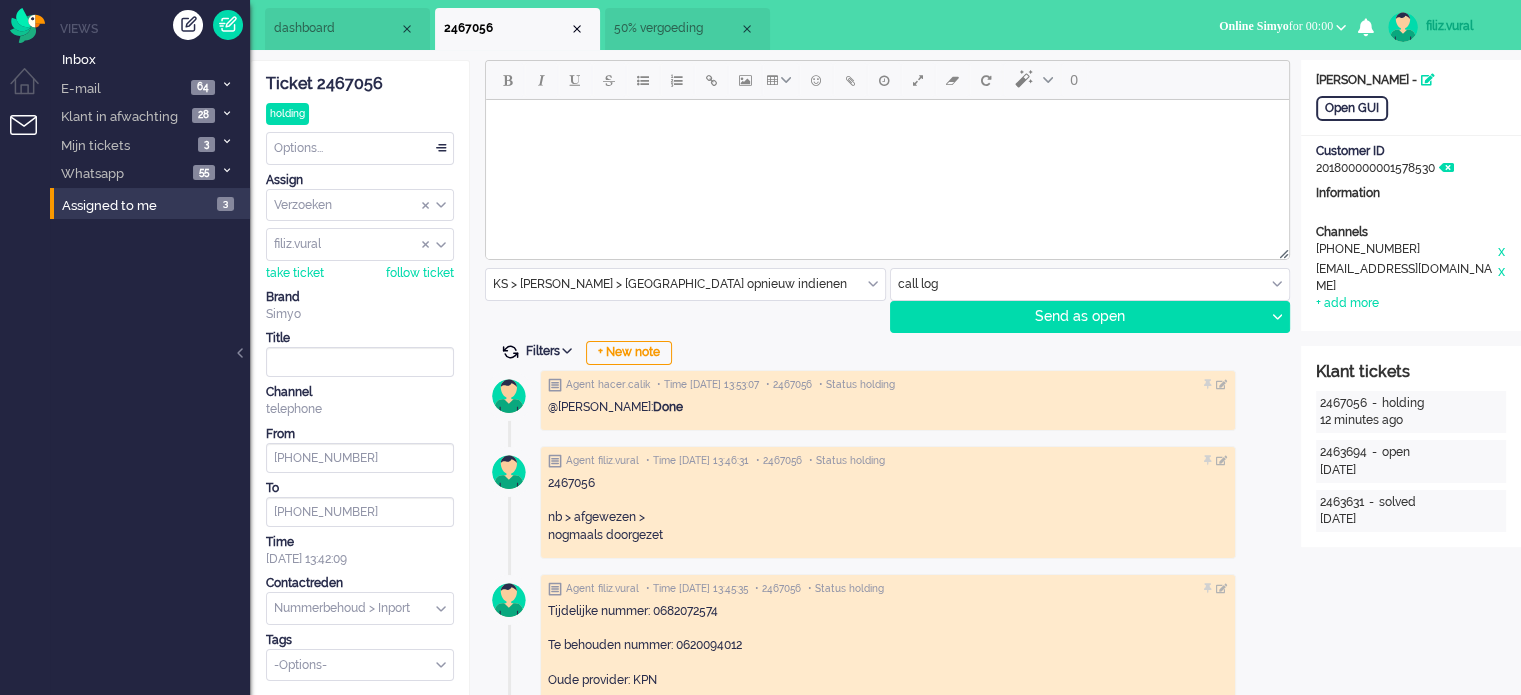 scroll, scrollTop: 0, scrollLeft: 0, axis: both 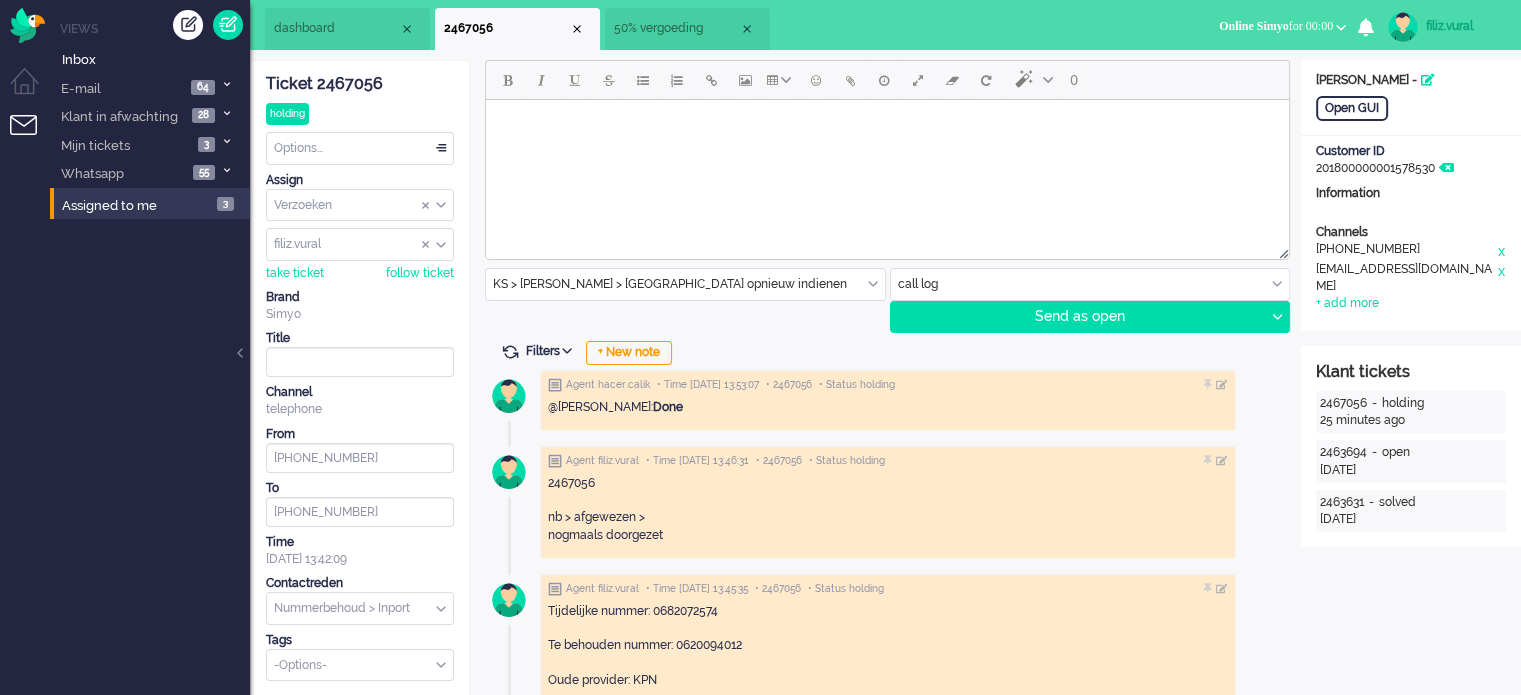 click on "dashboard" at bounding box center (347, 29) 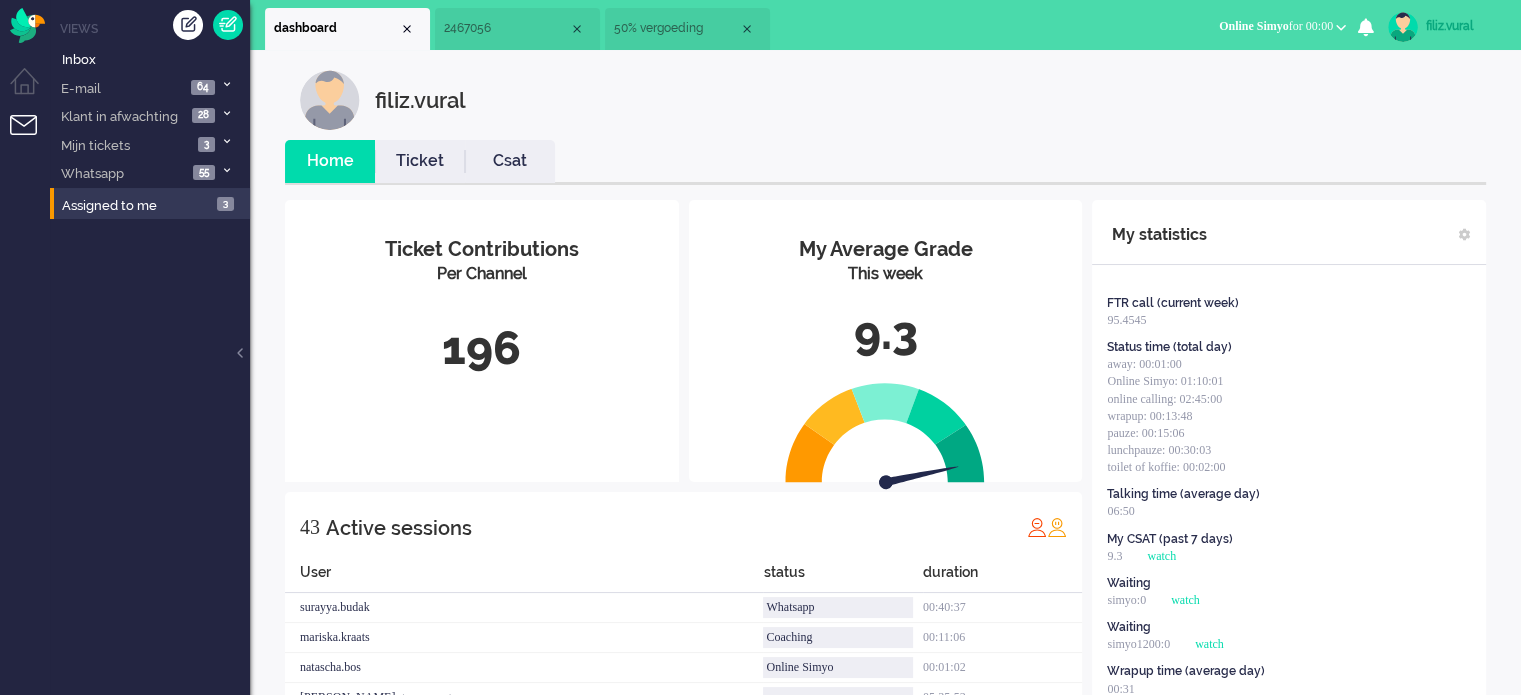 click on "Ticket" at bounding box center [420, 161] 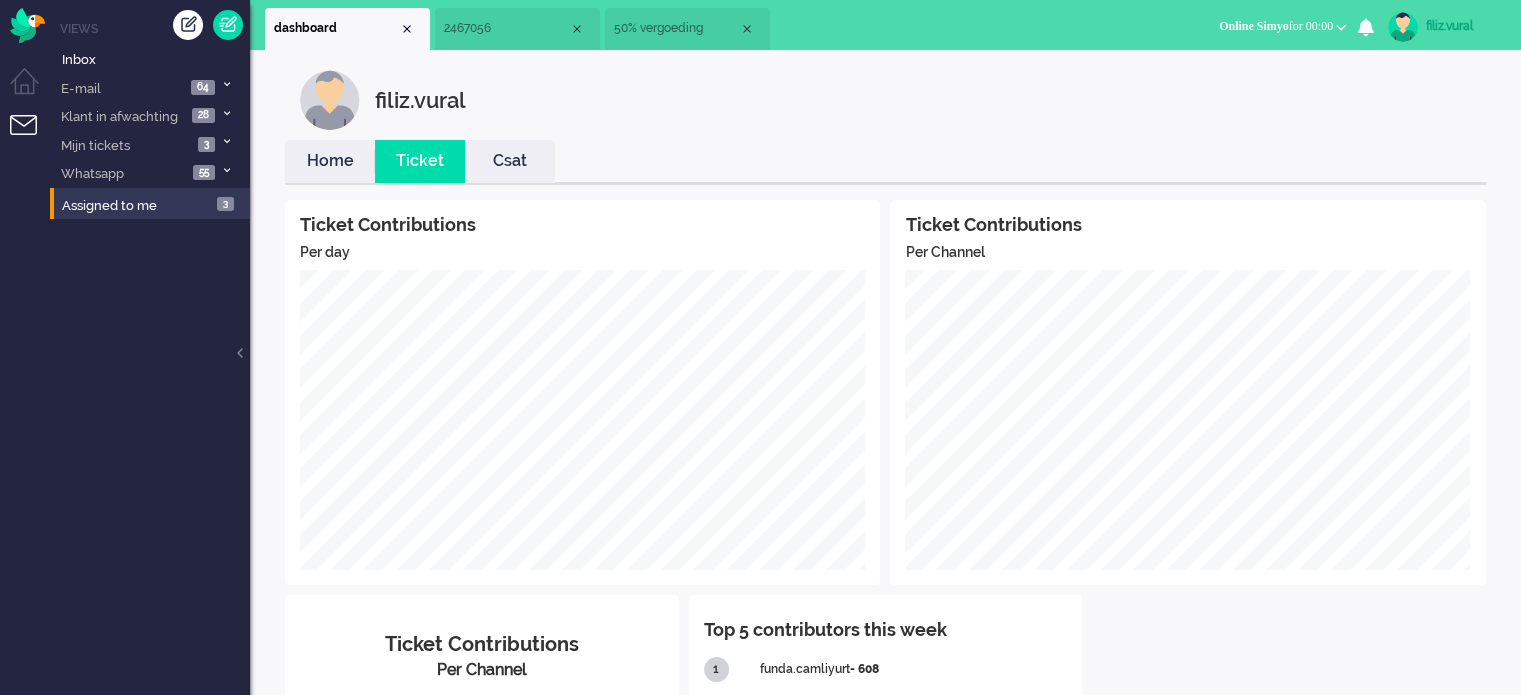 click on "Home" at bounding box center [330, 161] 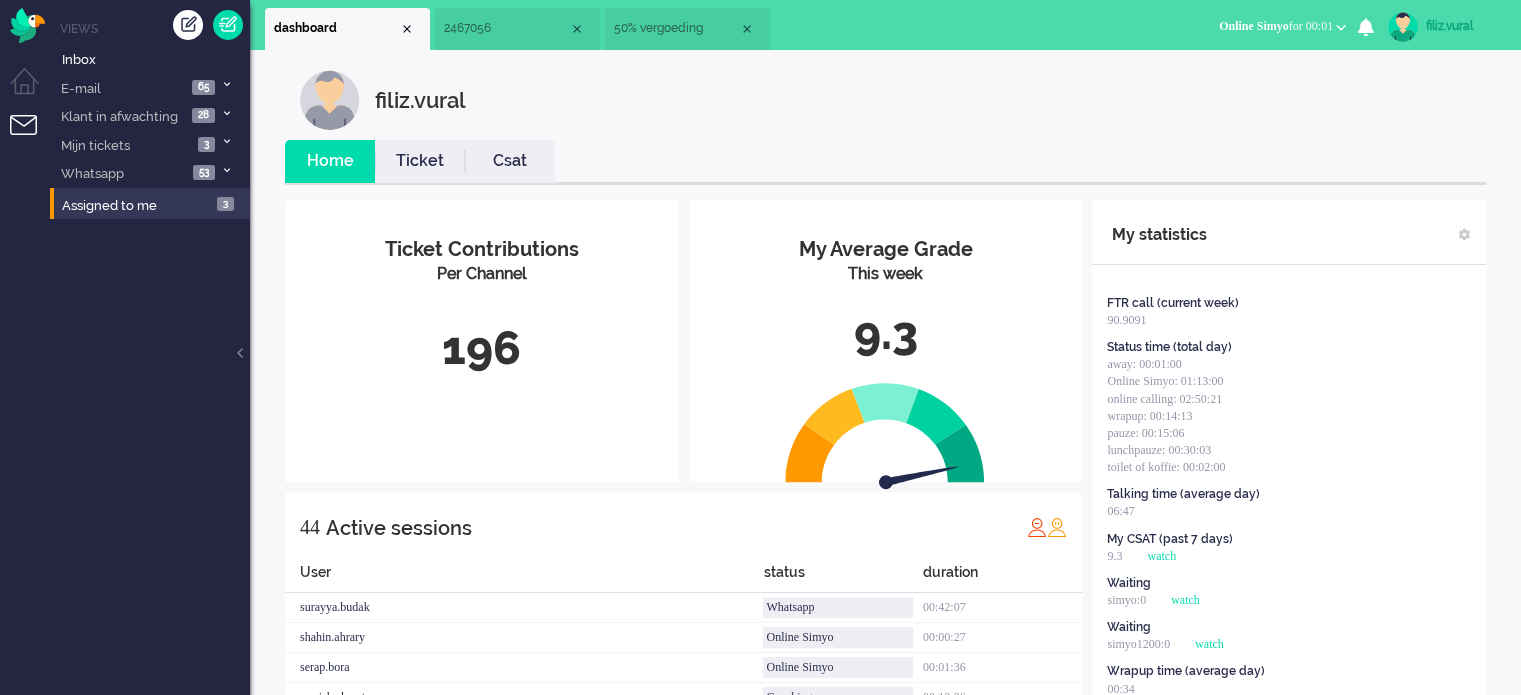 click on "Csat" at bounding box center (510, 161) 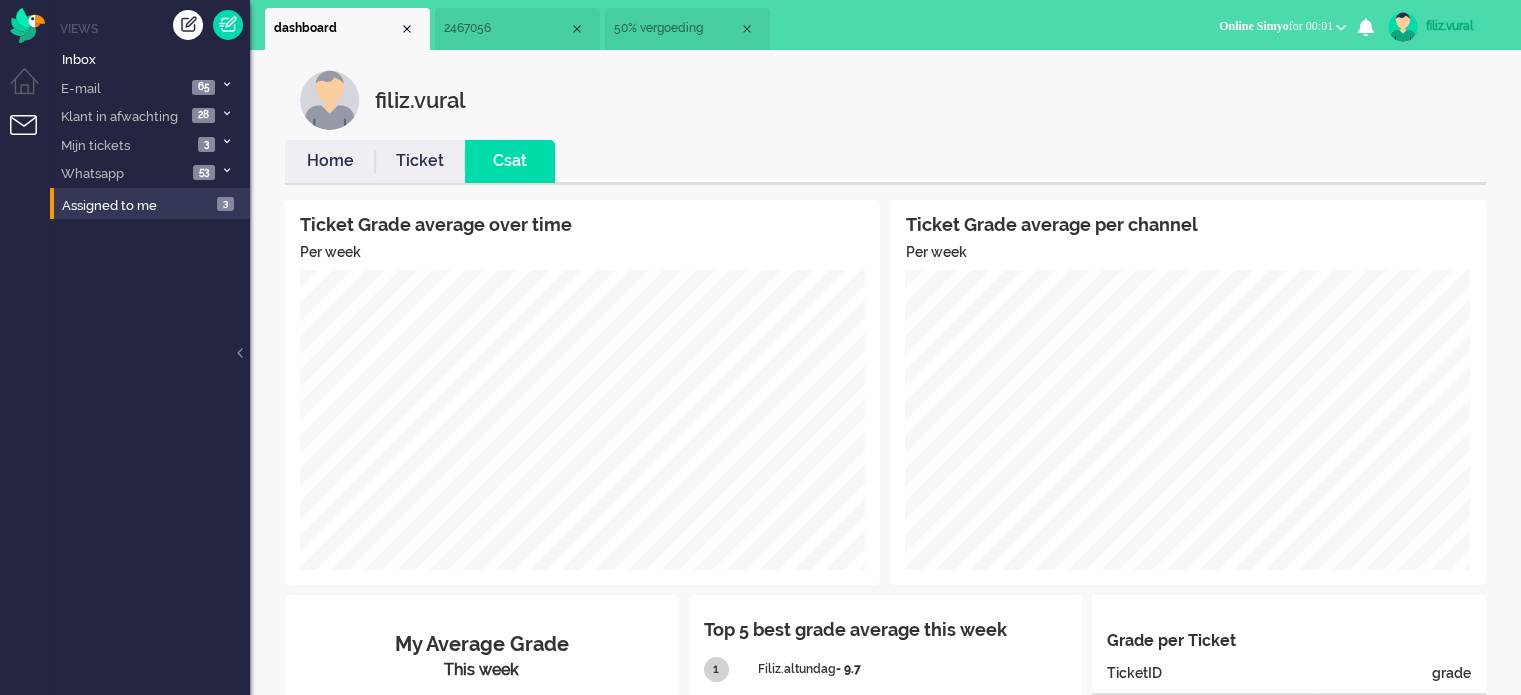 click on "Home" at bounding box center (330, 161) 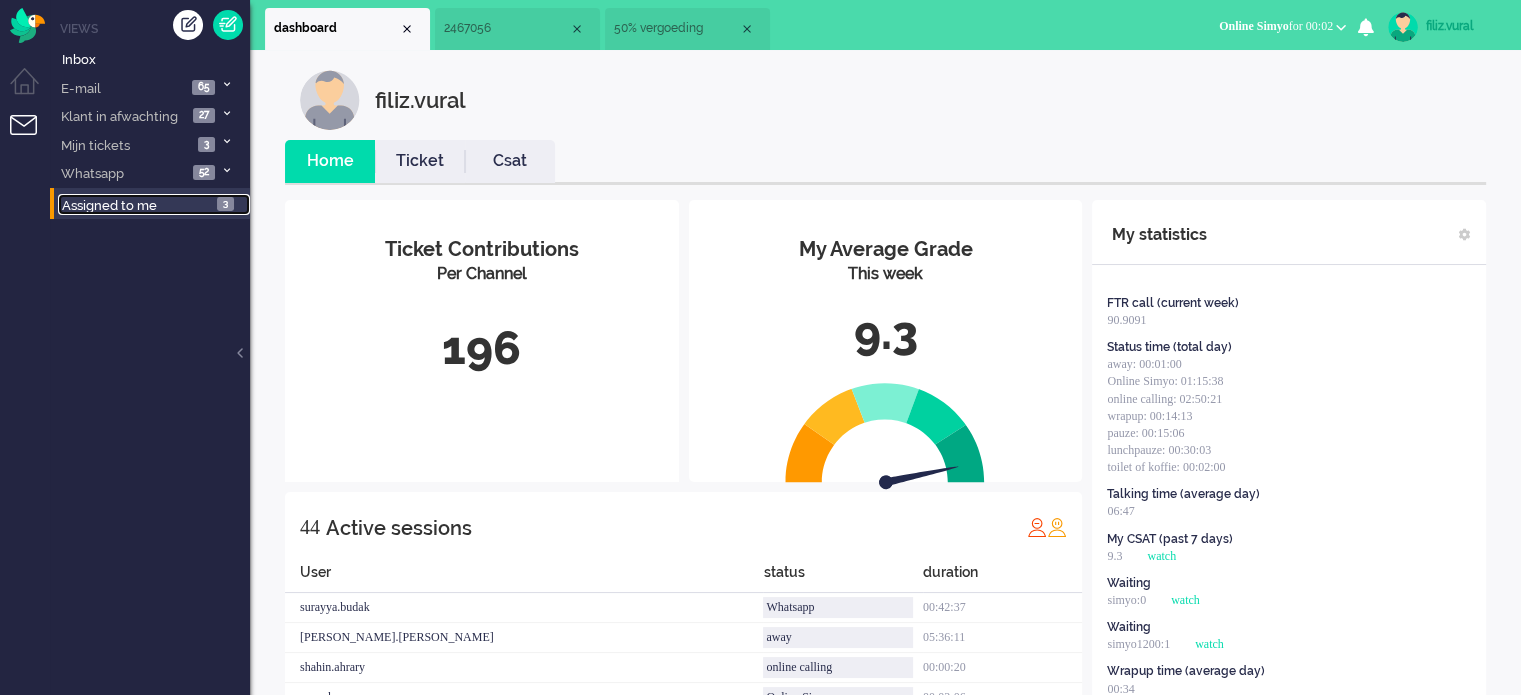 click on "Assigned to me
3" at bounding box center [154, 205] 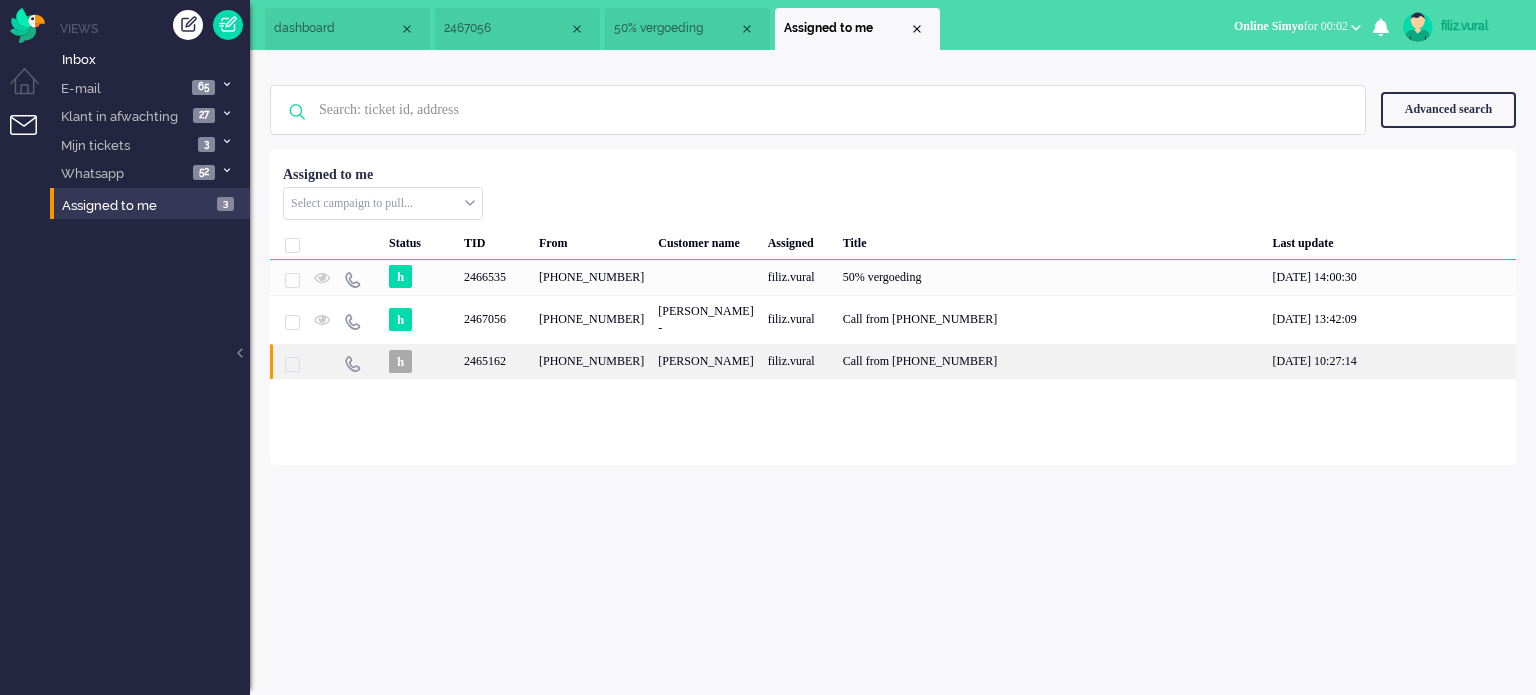 click on "[PERSON_NAME]" 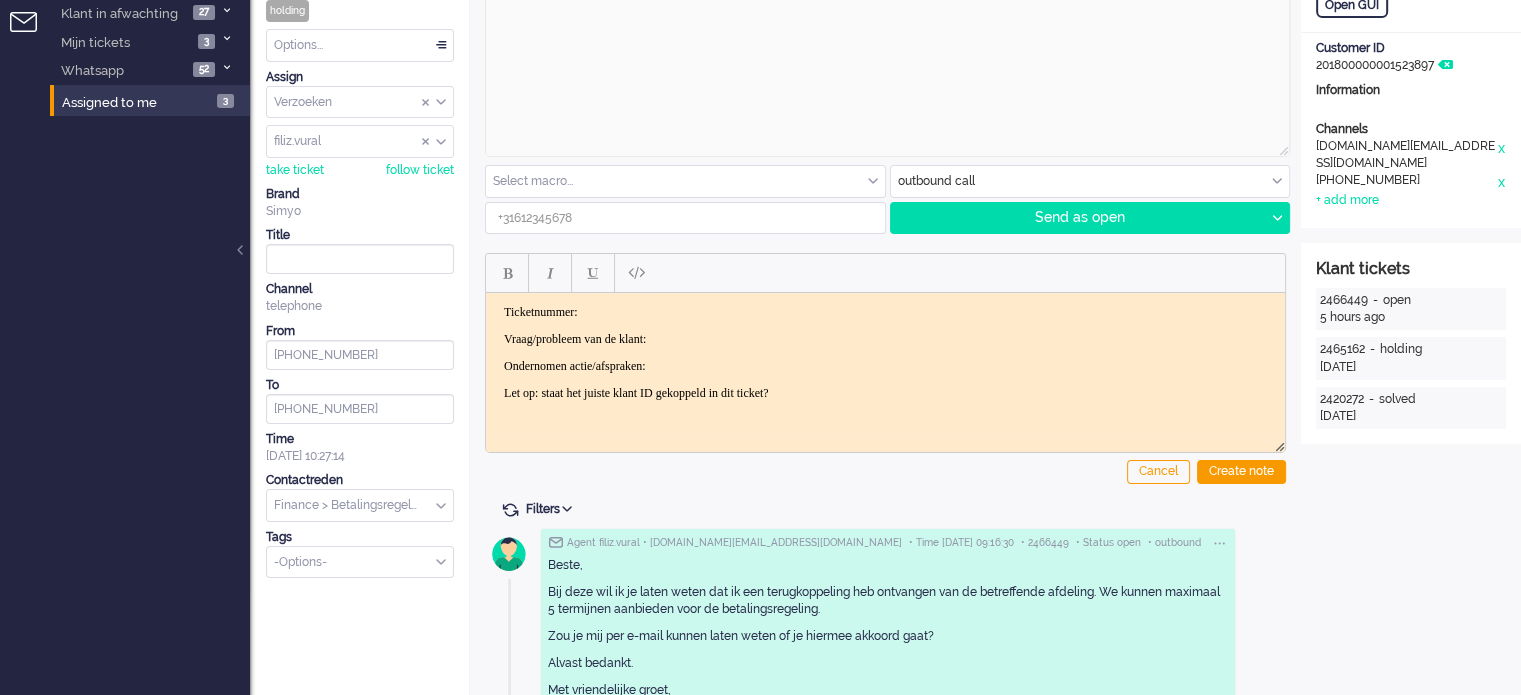 scroll, scrollTop: 200, scrollLeft: 0, axis: vertical 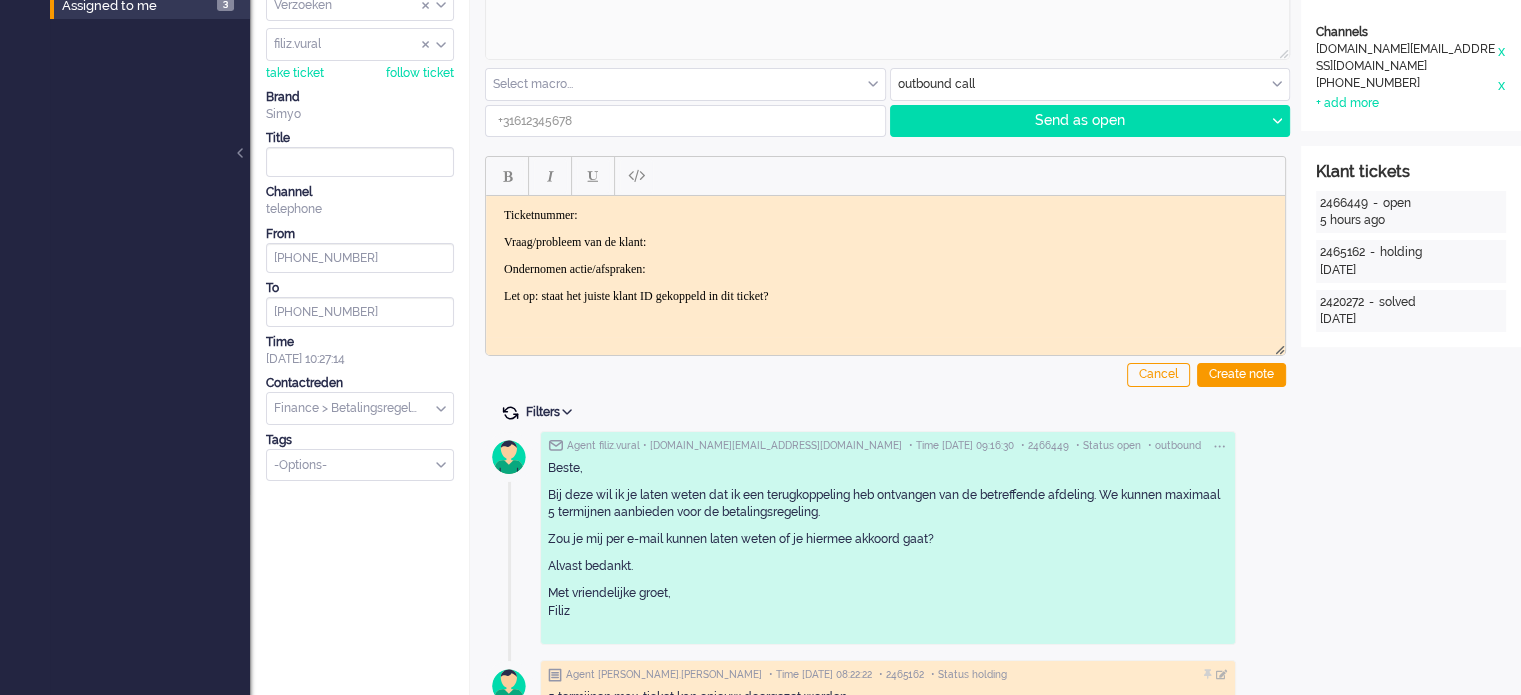 click at bounding box center [510, 413] 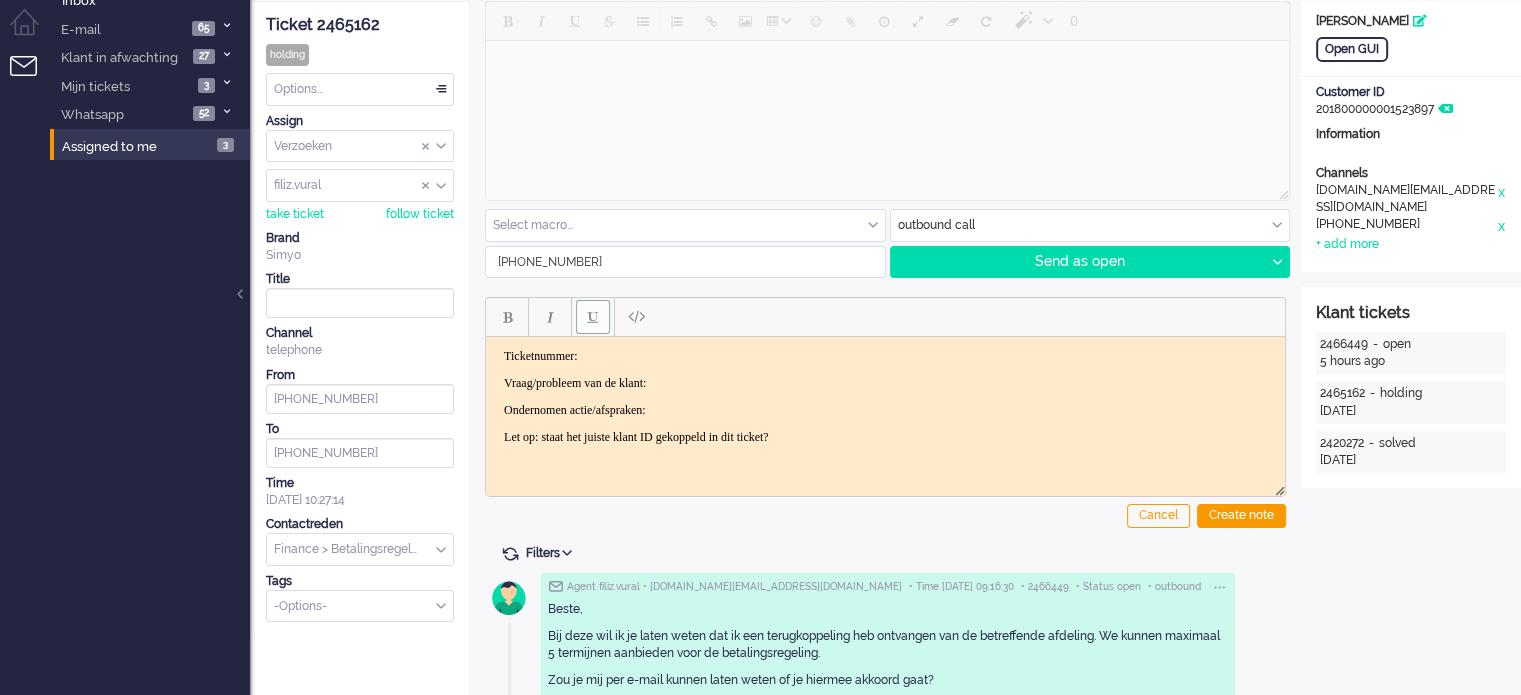 scroll, scrollTop: 0, scrollLeft: 0, axis: both 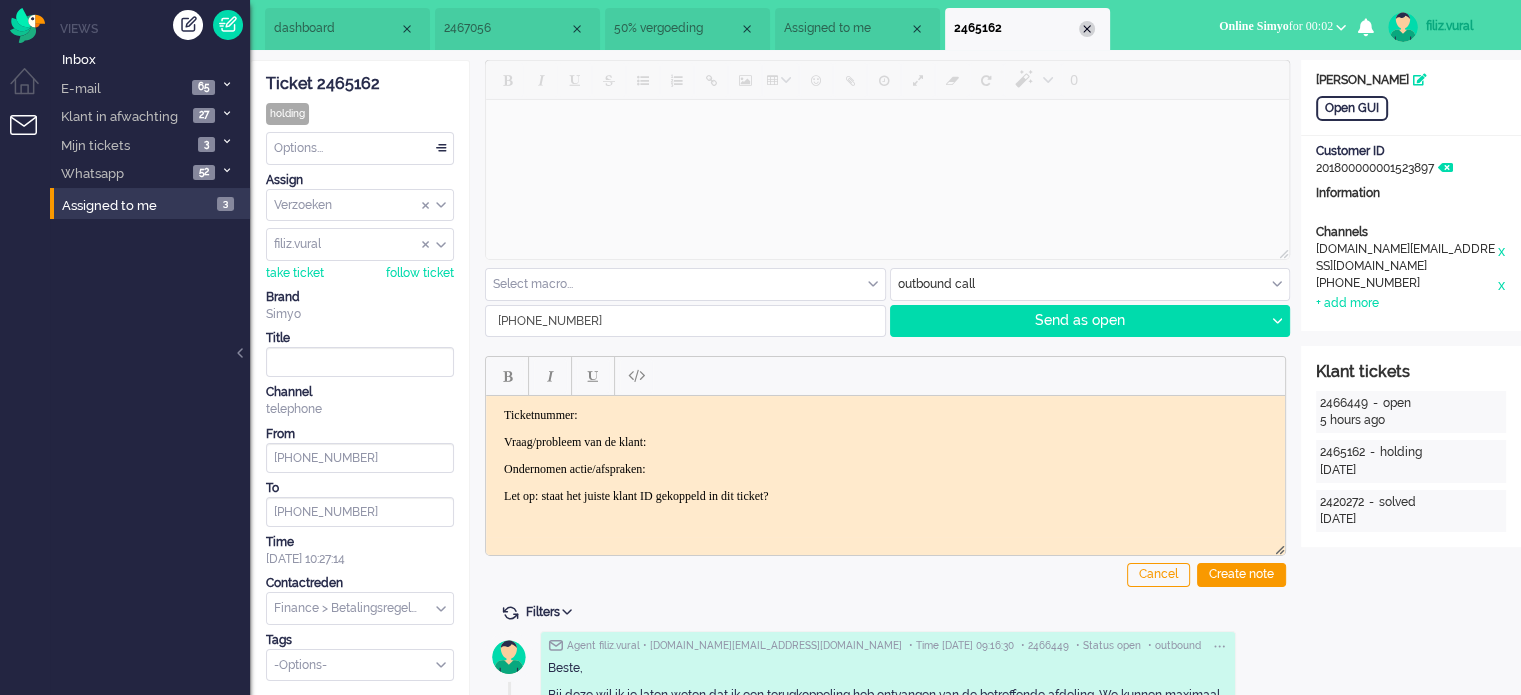 click at bounding box center [1087, 29] 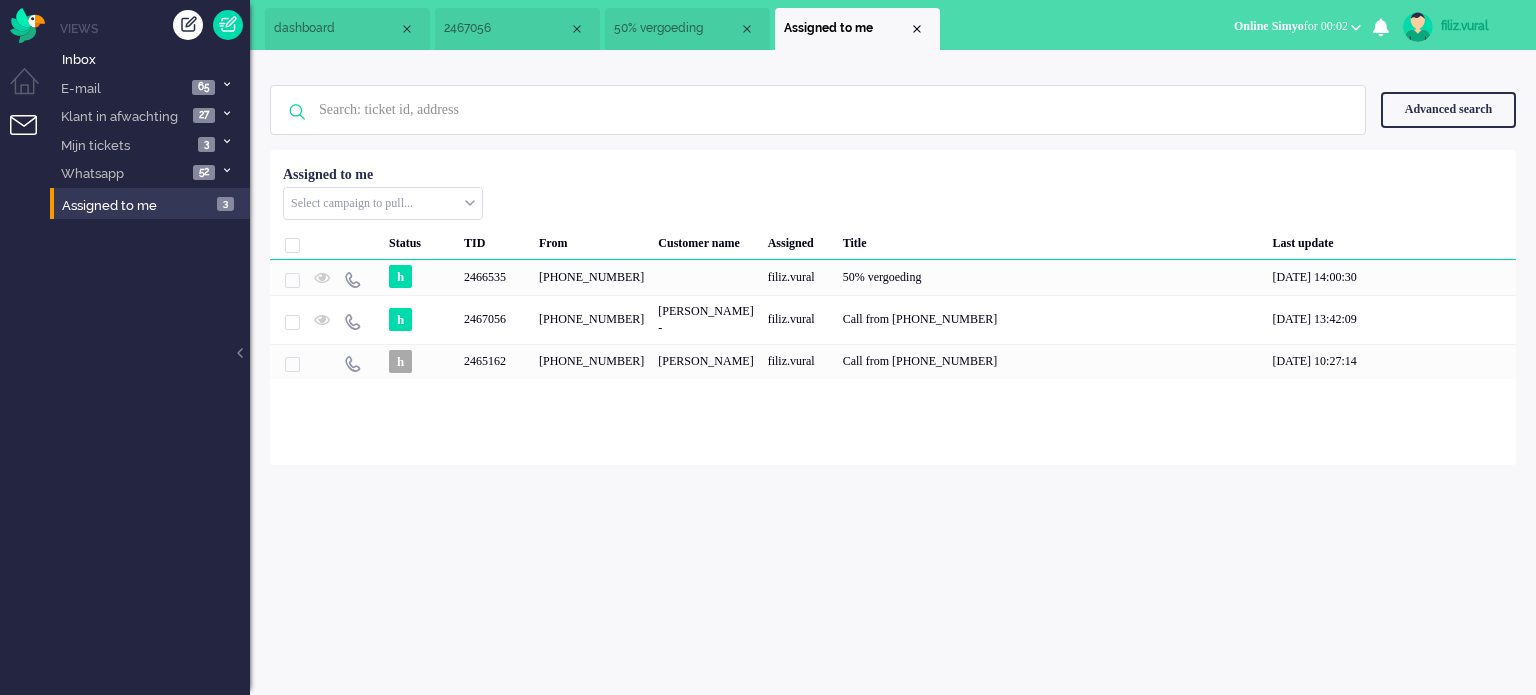 click on "Assigned to me" at bounding box center (857, 29) 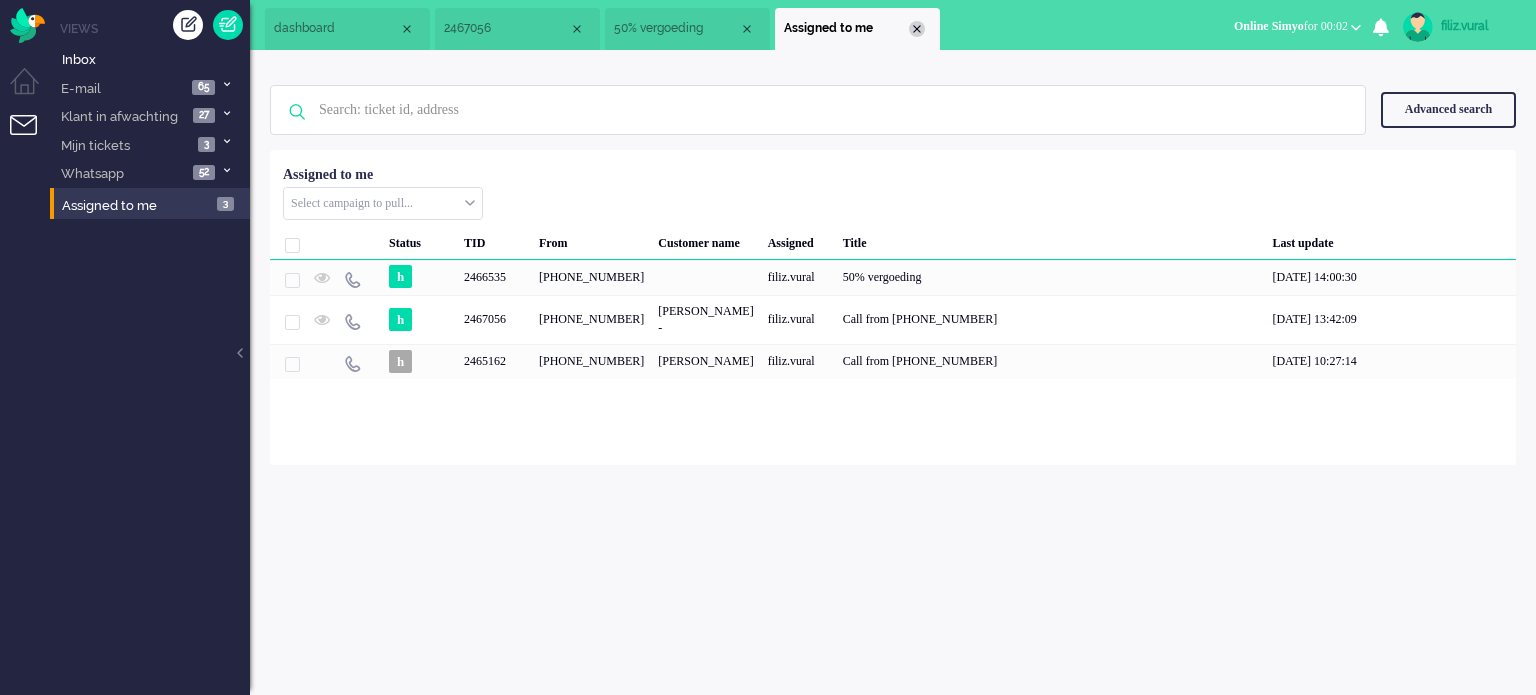 click at bounding box center (917, 29) 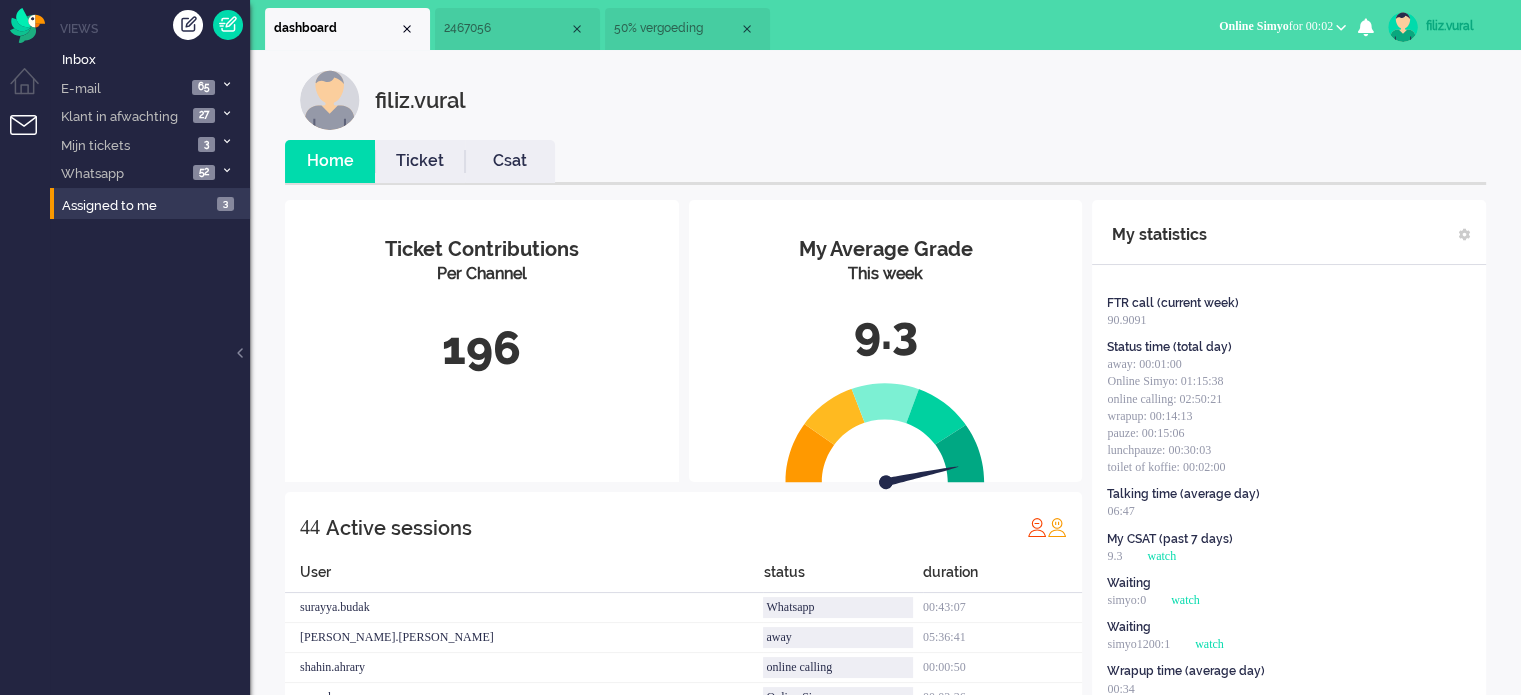 click on "Ticket" at bounding box center (420, 161) 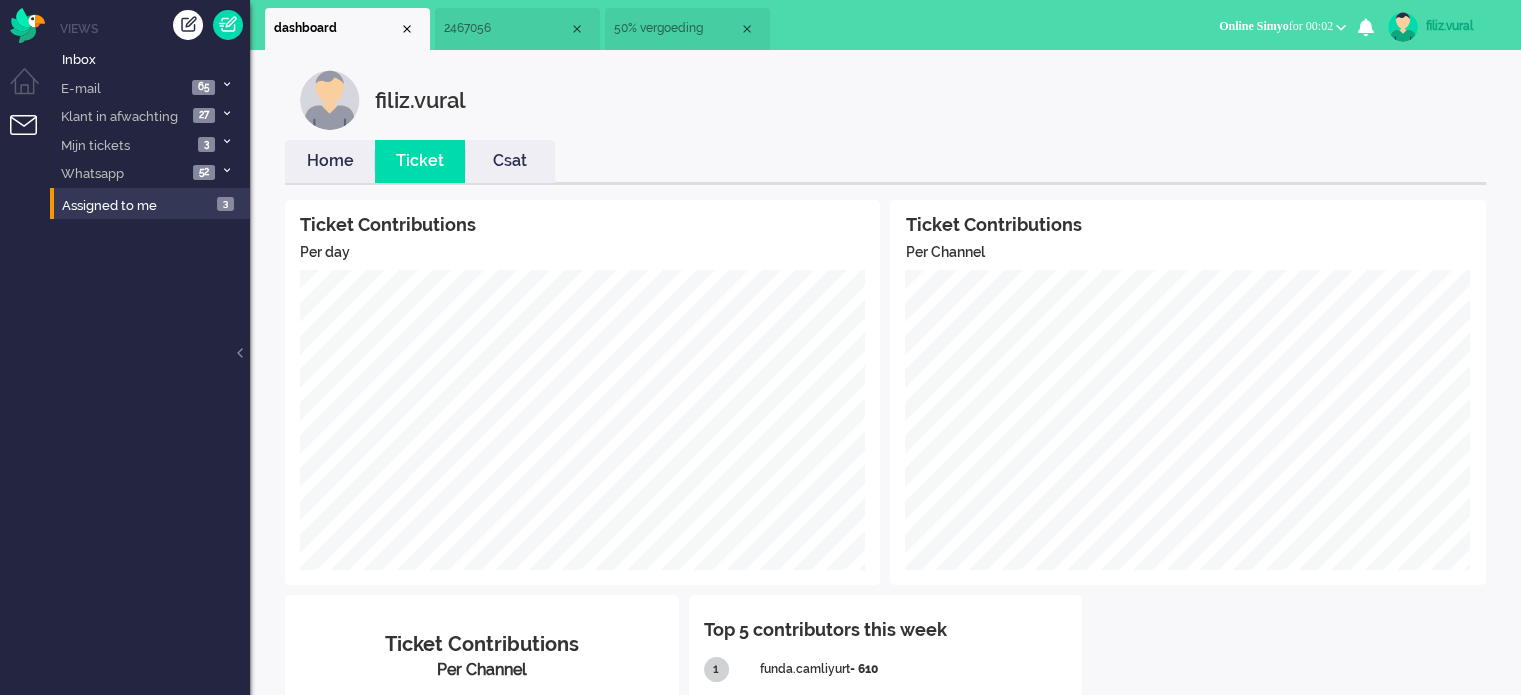 click on "Csat" at bounding box center [510, 161] 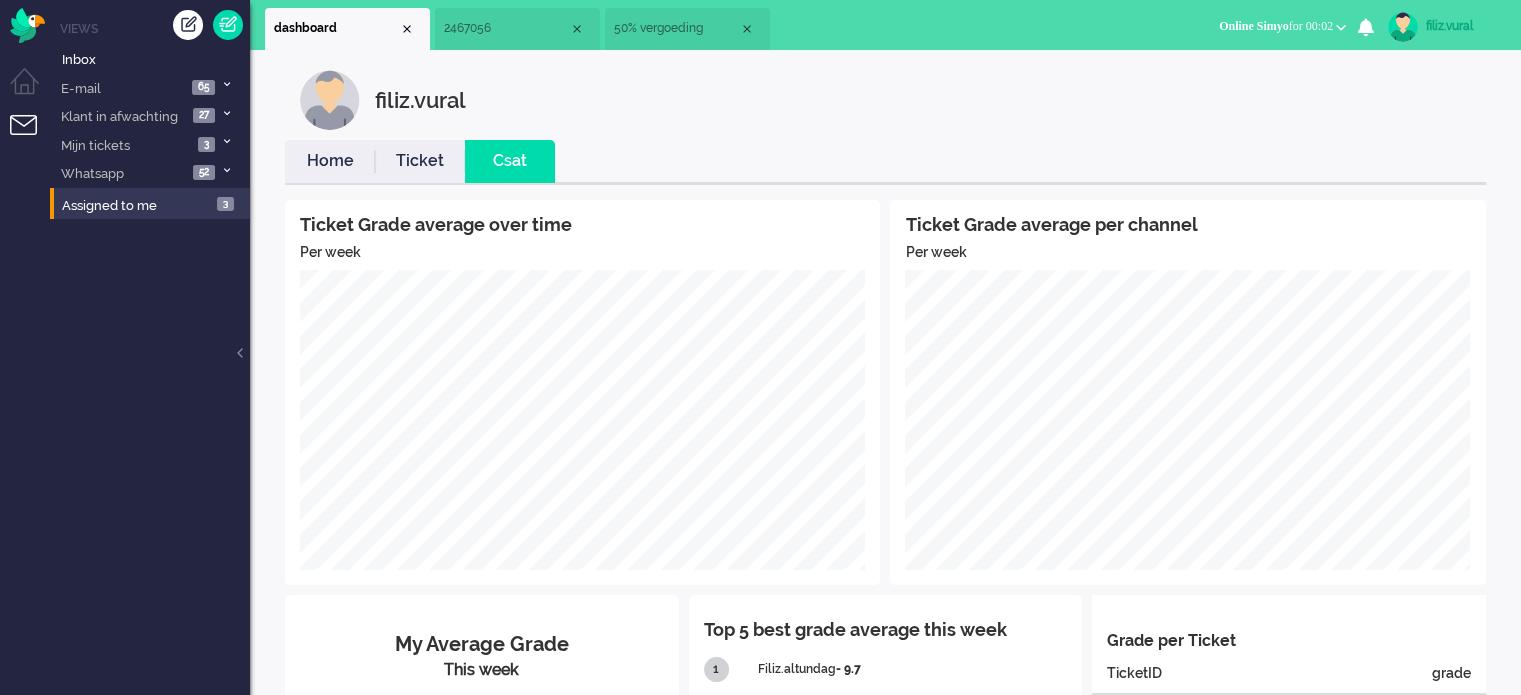 click on "Home" at bounding box center [330, 161] 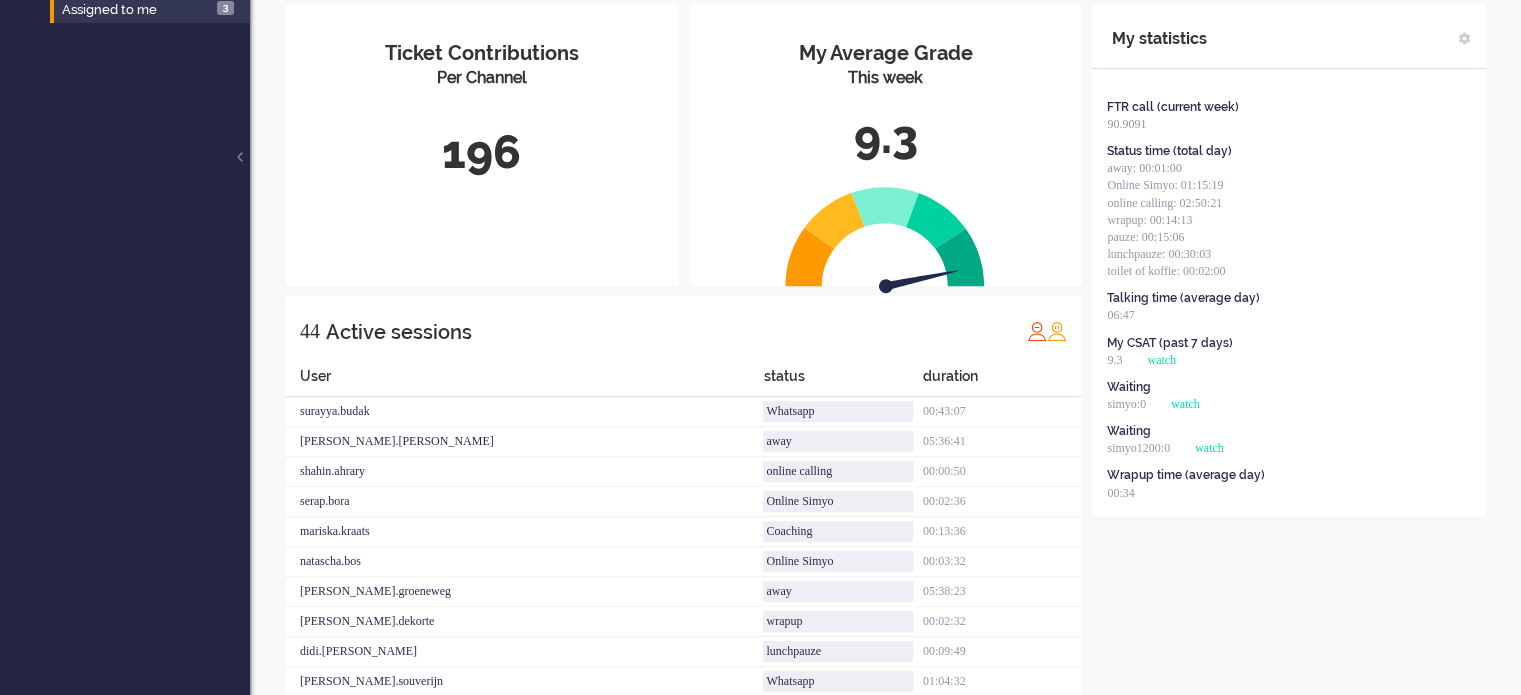 scroll, scrollTop: 200, scrollLeft: 0, axis: vertical 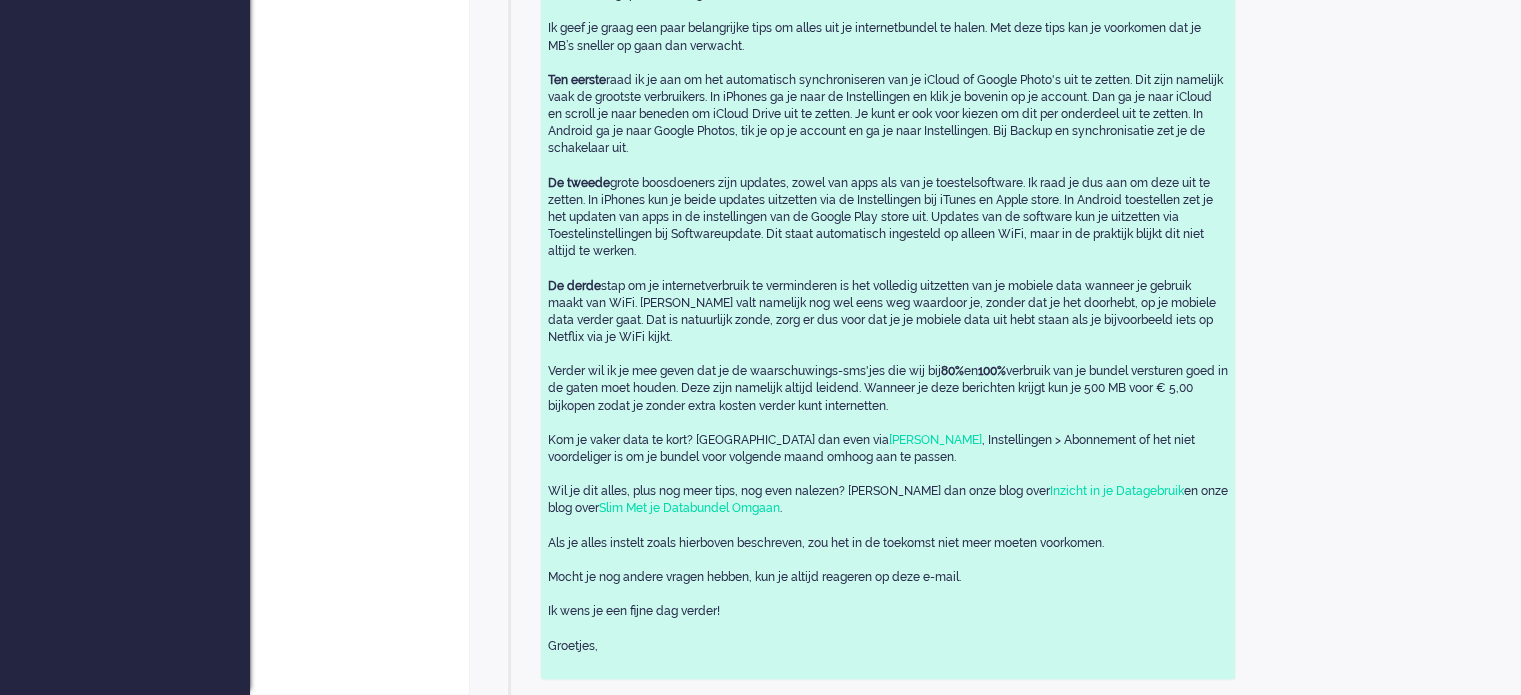 click on "Goedemiddag. Mijn telefoon meldt niet meer aan op het Simyo netwerk en ik kan ook niet meer in mijn.simyo.nl. Het gaat om het nummer 0613099773
Ik heb al de telefoon opnieuw opgestart, simkaart verwijderd en opnieuw geplaatst en de telefoon in vliegtuigmodus gezet en er weer uit gehaald. Als ik probeer te bellen met de telefoon geeft hij aan dat het nummer niet is geregistreerd op het netwerk." 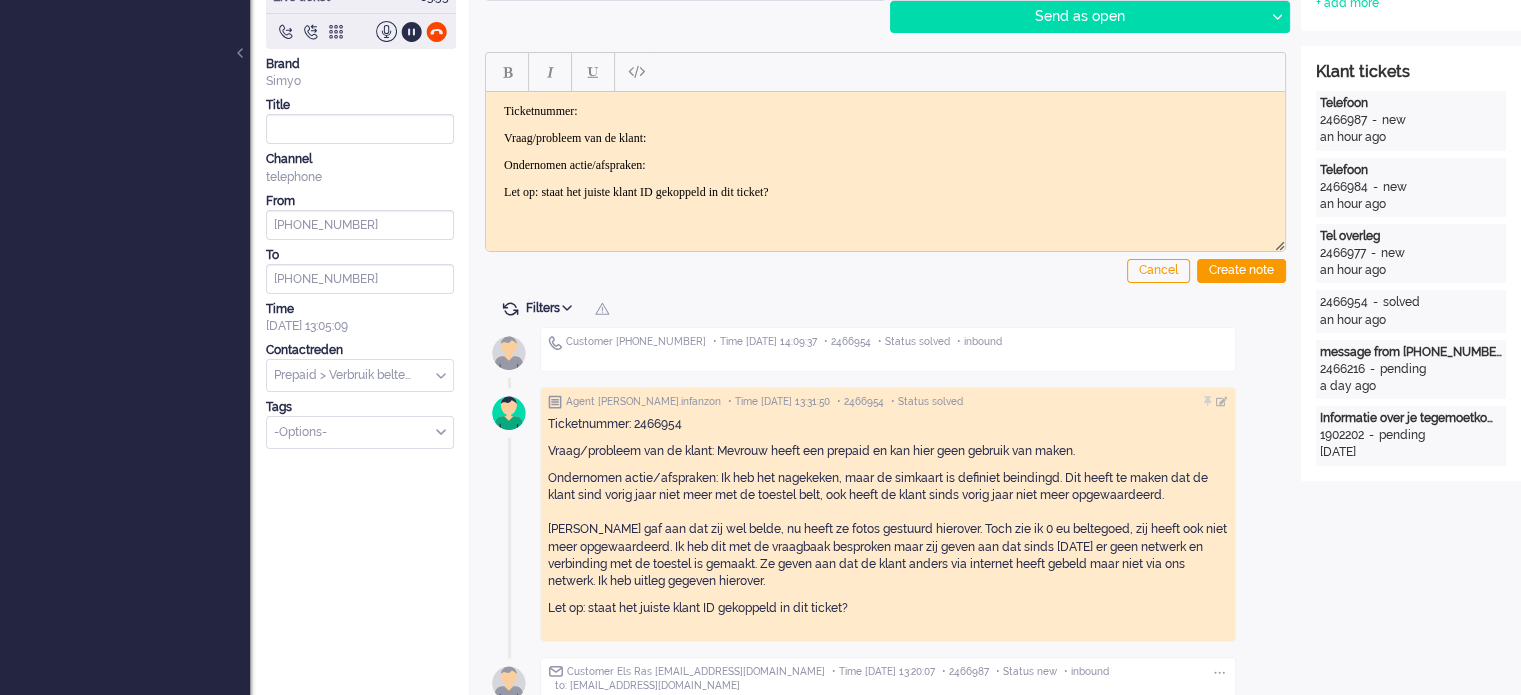 scroll, scrollTop: 0, scrollLeft: 0, axis: both 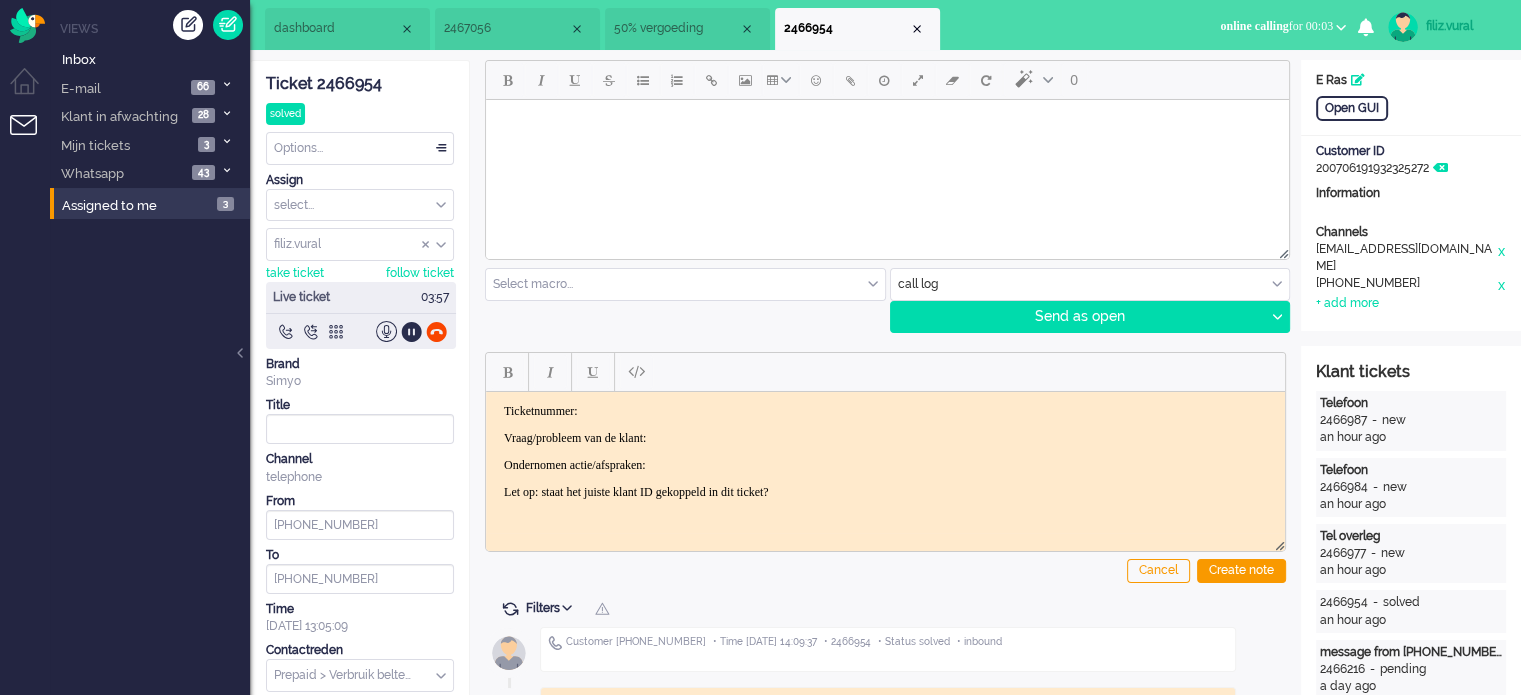 click on "50% vergoeding" at bounding box center [676, 28] 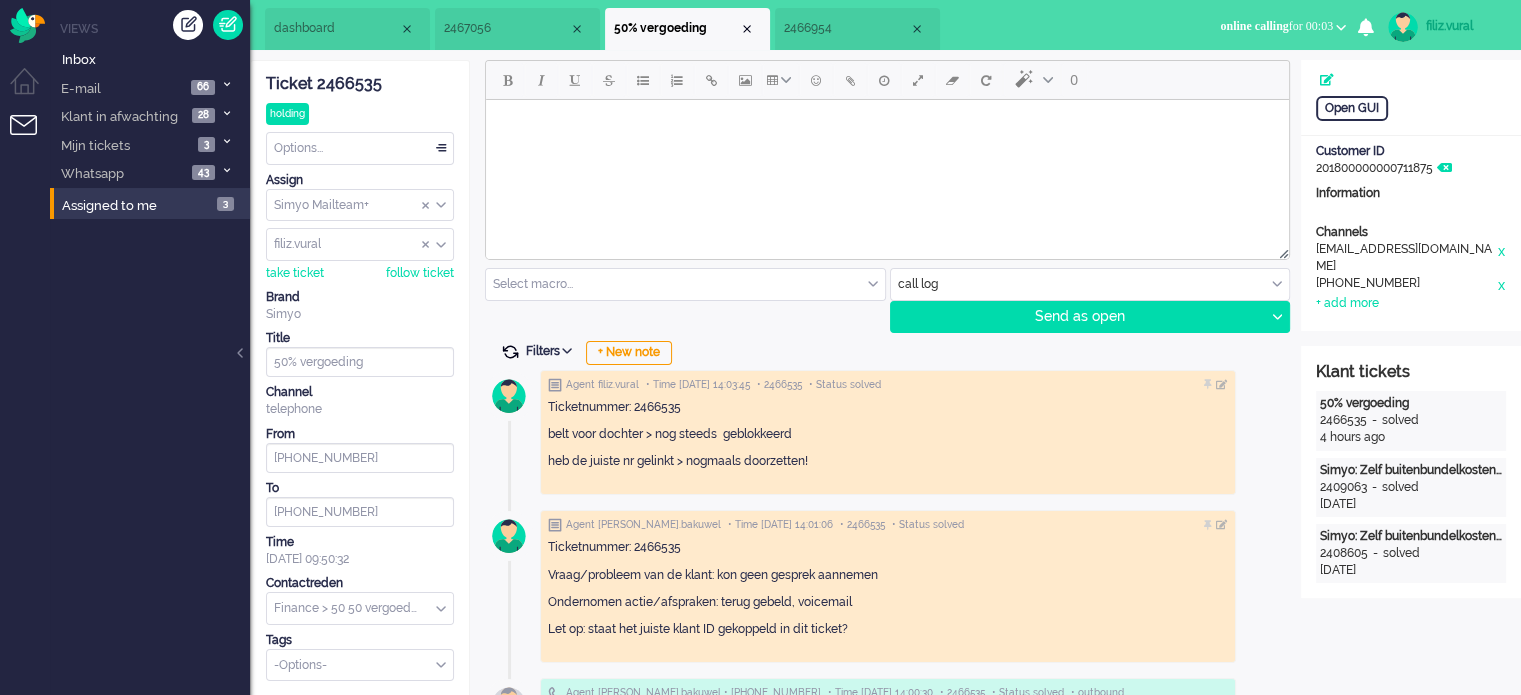 click at bounding box center [510, 352] 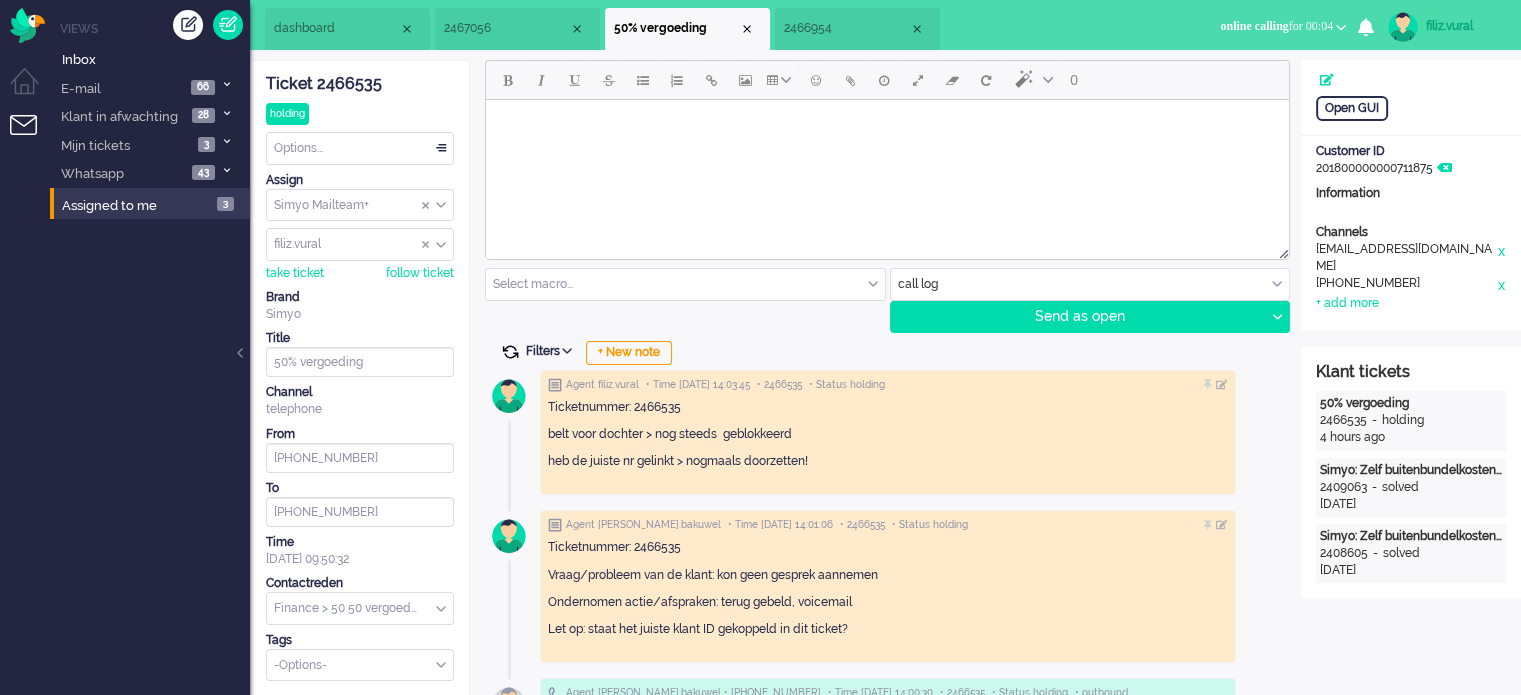 click at bounding box center (510, 352) 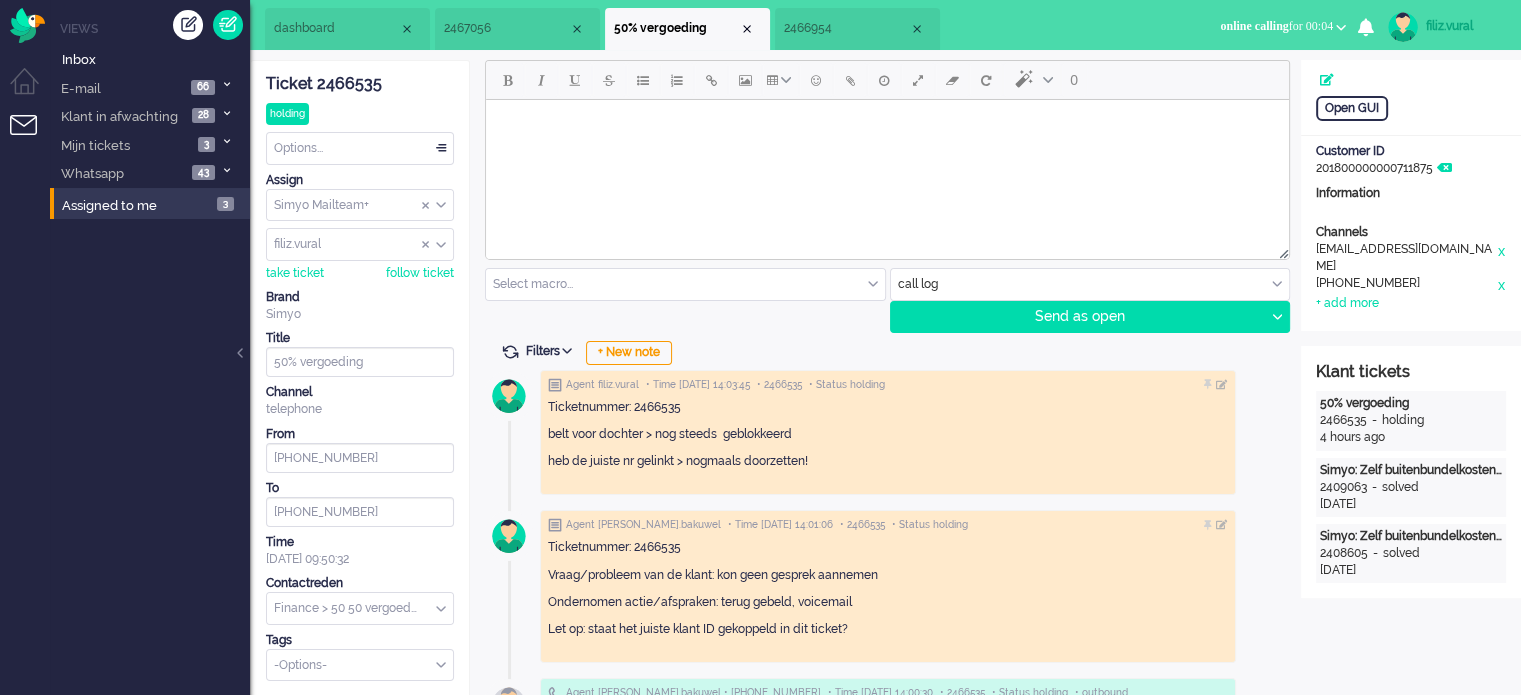 click on "2466954" at bounding box center (846, 28) 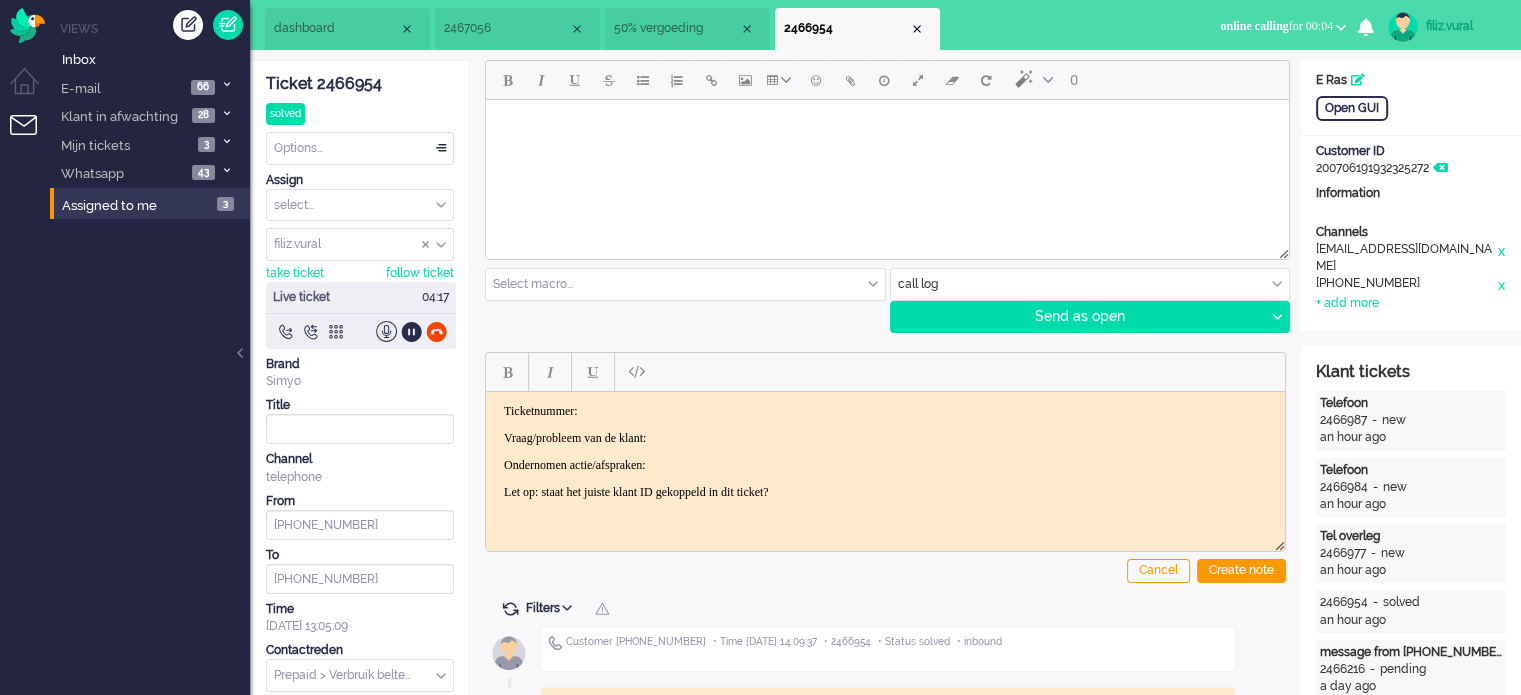 click on "Ticket 2466954" 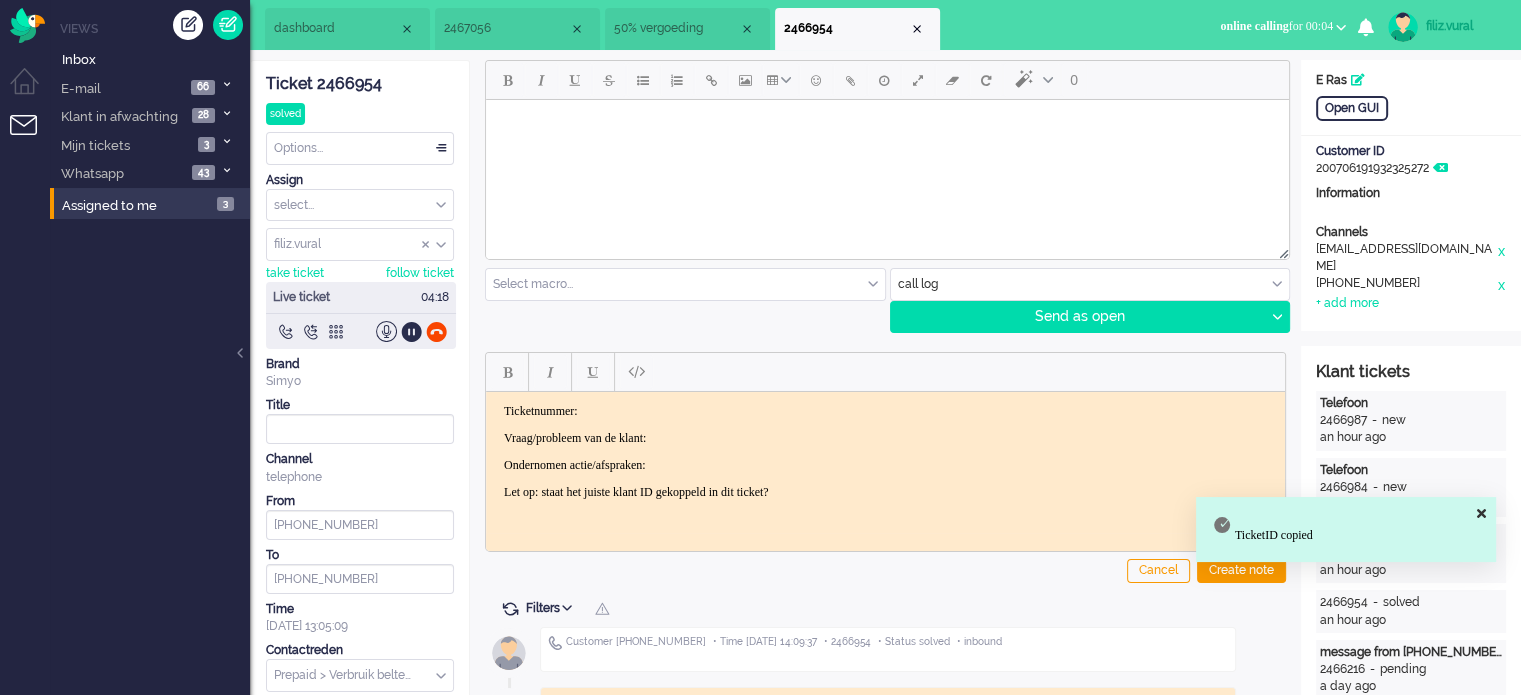 click at bounding box center [885, 372] 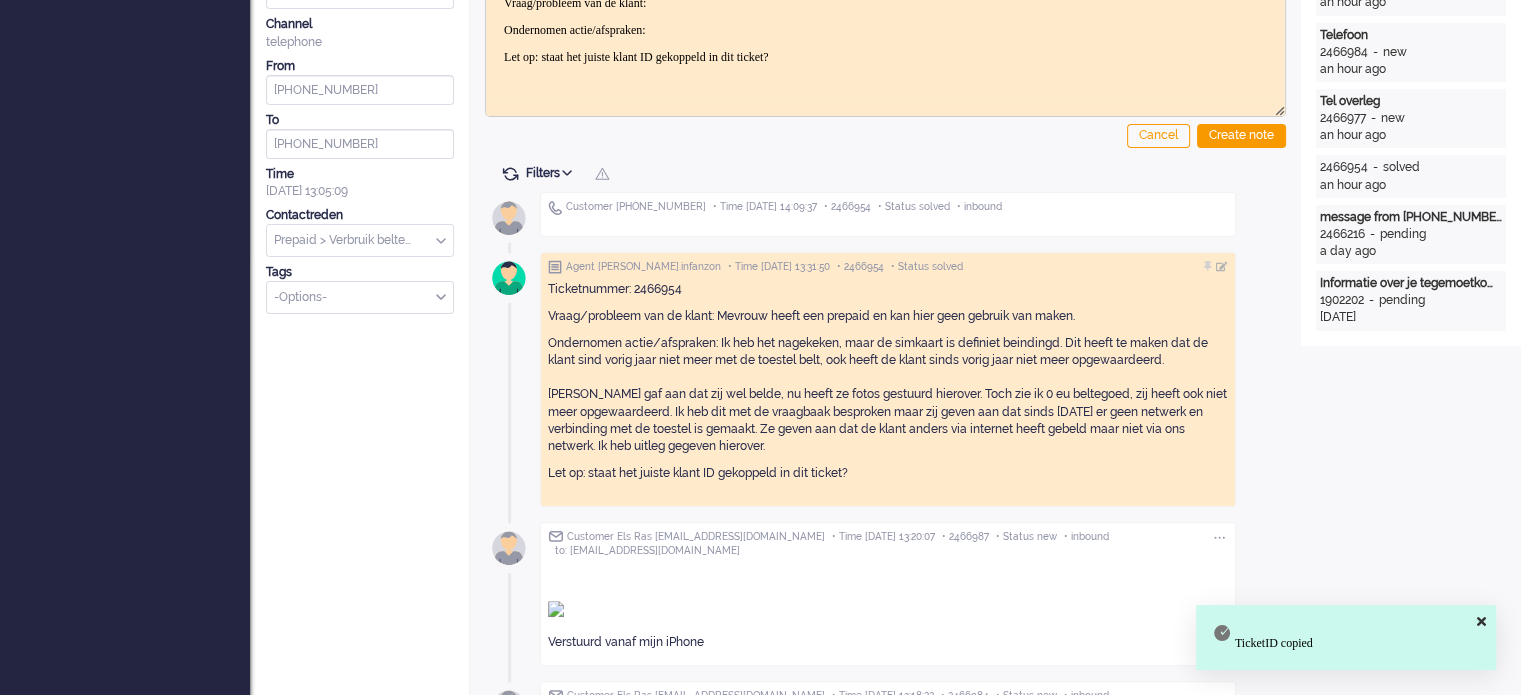 scroll, scrollTop: 308, scrollLeft: 0, axis: vertical 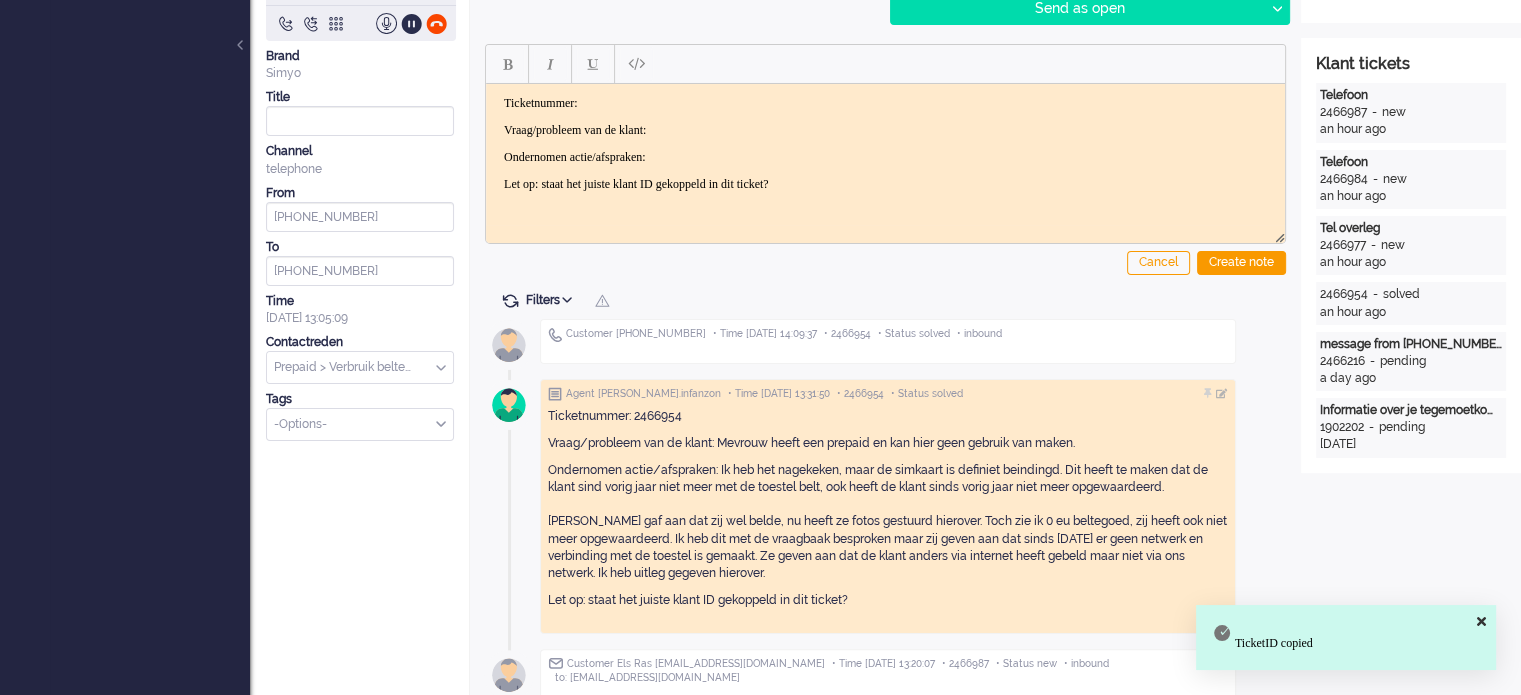 click on "Ticketnummer:" at bounding box center [885, 102] 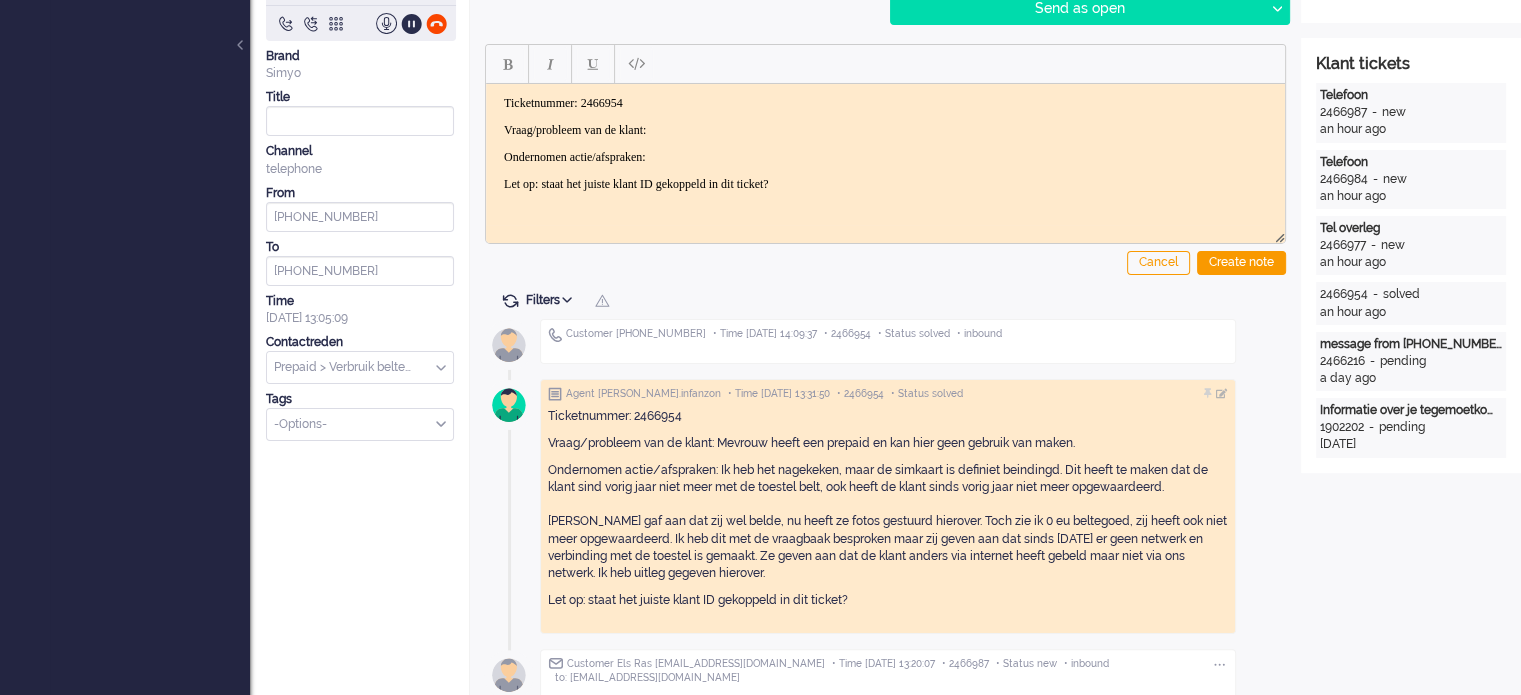drag, startPoint x: 844, startPoint y: 187, endPoint x: 518, endPoint y: 147, distance: 328.44482 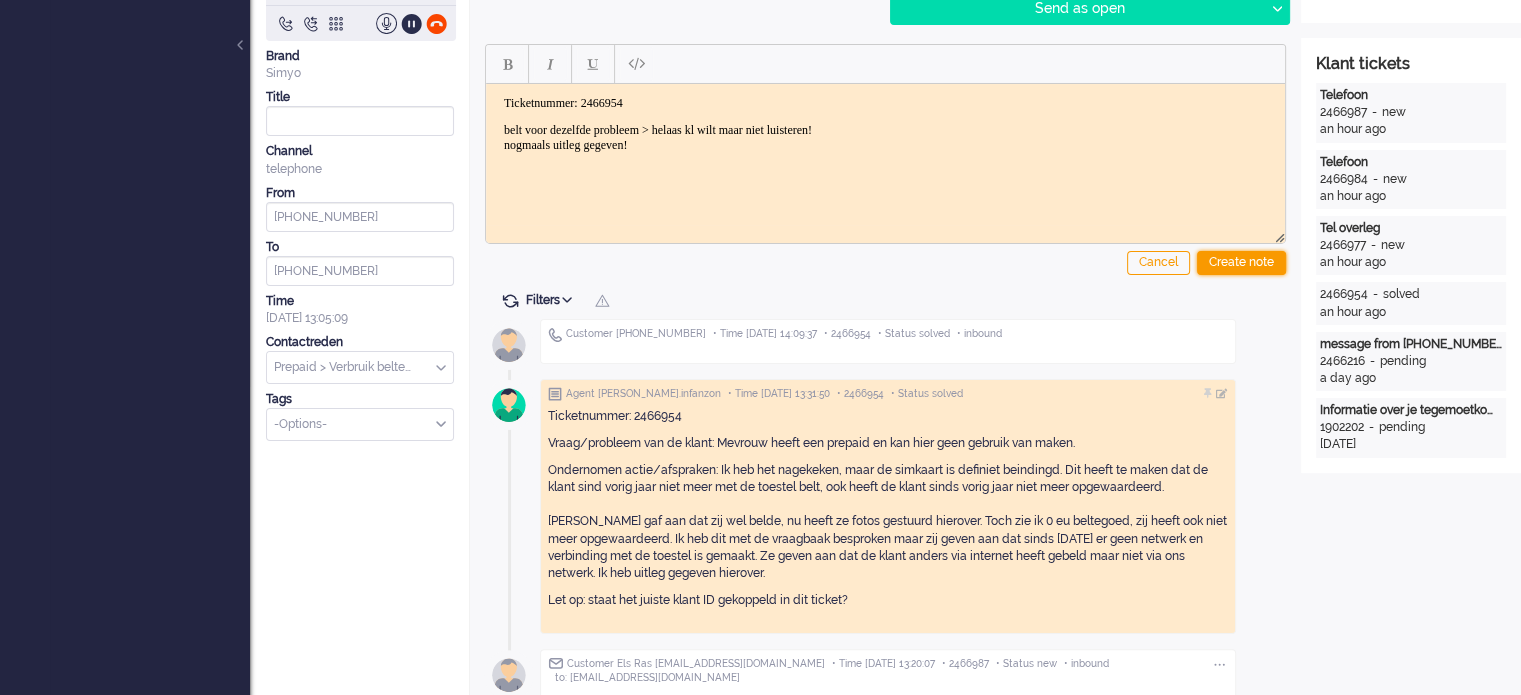 click on "Create note" at bounding box center [1241, 263] 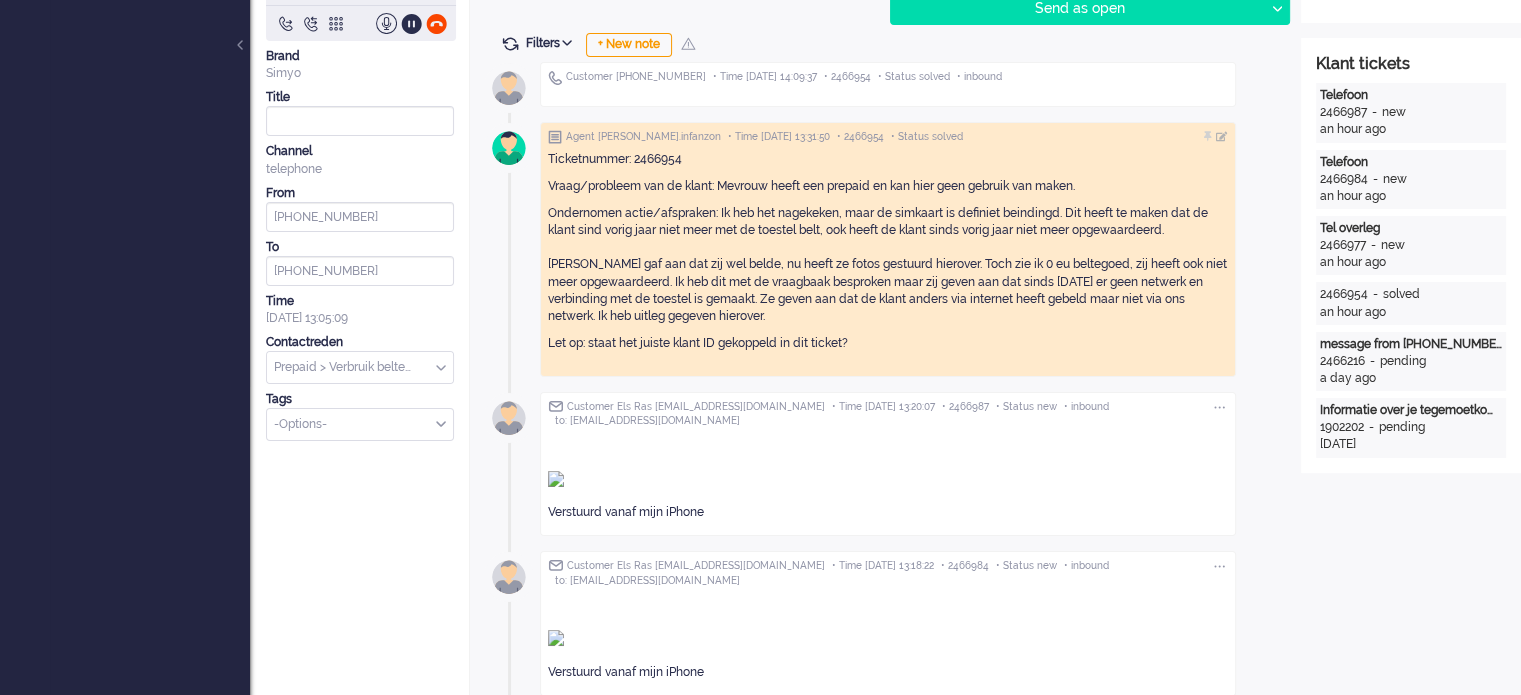click on "Ondernomen actie/afspraken: Ik heb het nagekeken, maar de simkaart is definiet beindingd. Dit heeft te maken dat de klant sind vorig jaar niet meer met de toestel belt, ook heeft de klant sinds vorig jaar niet meer opgewaardeerd.  Mevrouw gaf aan dat zij wel belde, nu heeft ze fotos gestuurd hierover. Toch zie ik 0 eu beltegoed, zij heeft ook niet meer opgewaardeerd. Ik heb dit met de vraagbaak besproken maar zij geven aan dat sinds december 2024 er geen netwerk en verbinding met de toestel is gemaakt. Ze geven aan dat de klant anders via internet heeft gebeld maar niet via ons netwerk. Ik heb uitleg gegeven hierover." at bounding box center (888, 265) 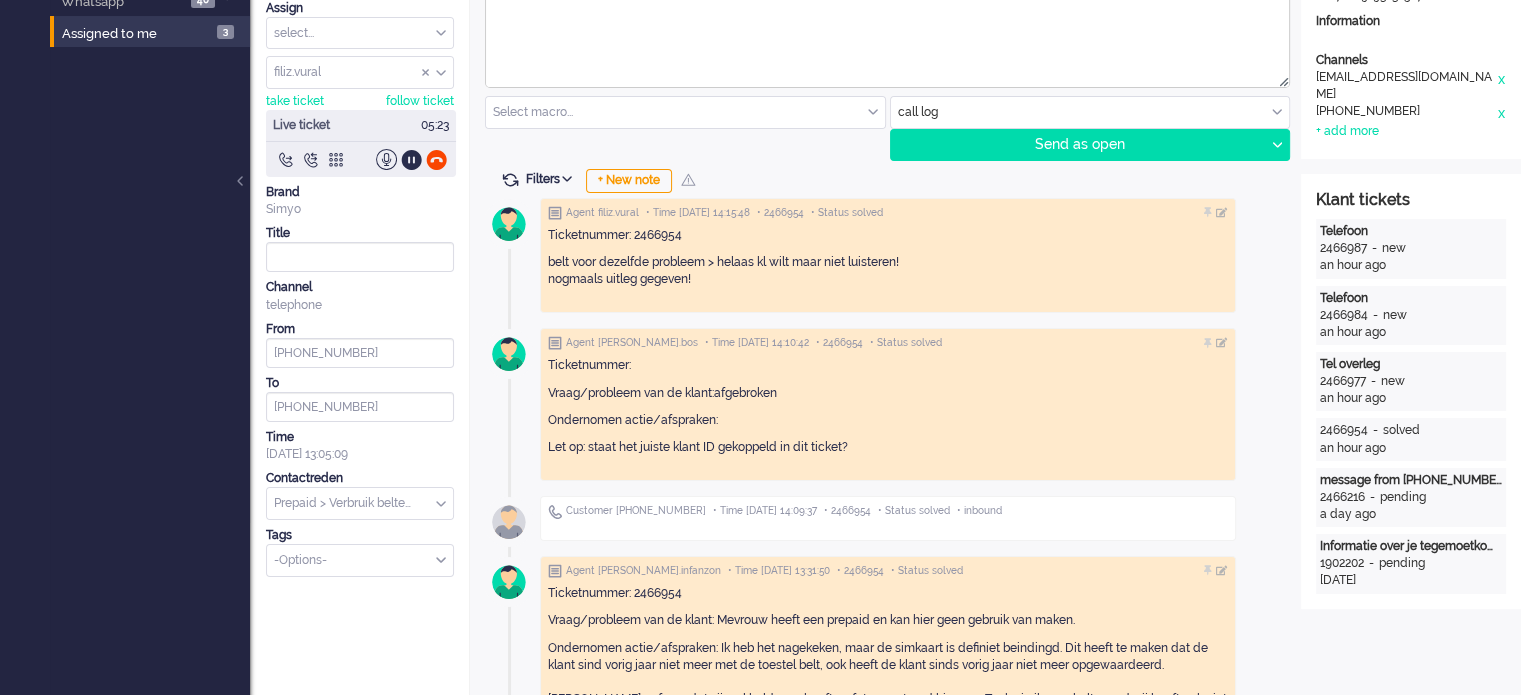 scroll, scrollTop: 8, scrollLeft: 0, axis: vertical 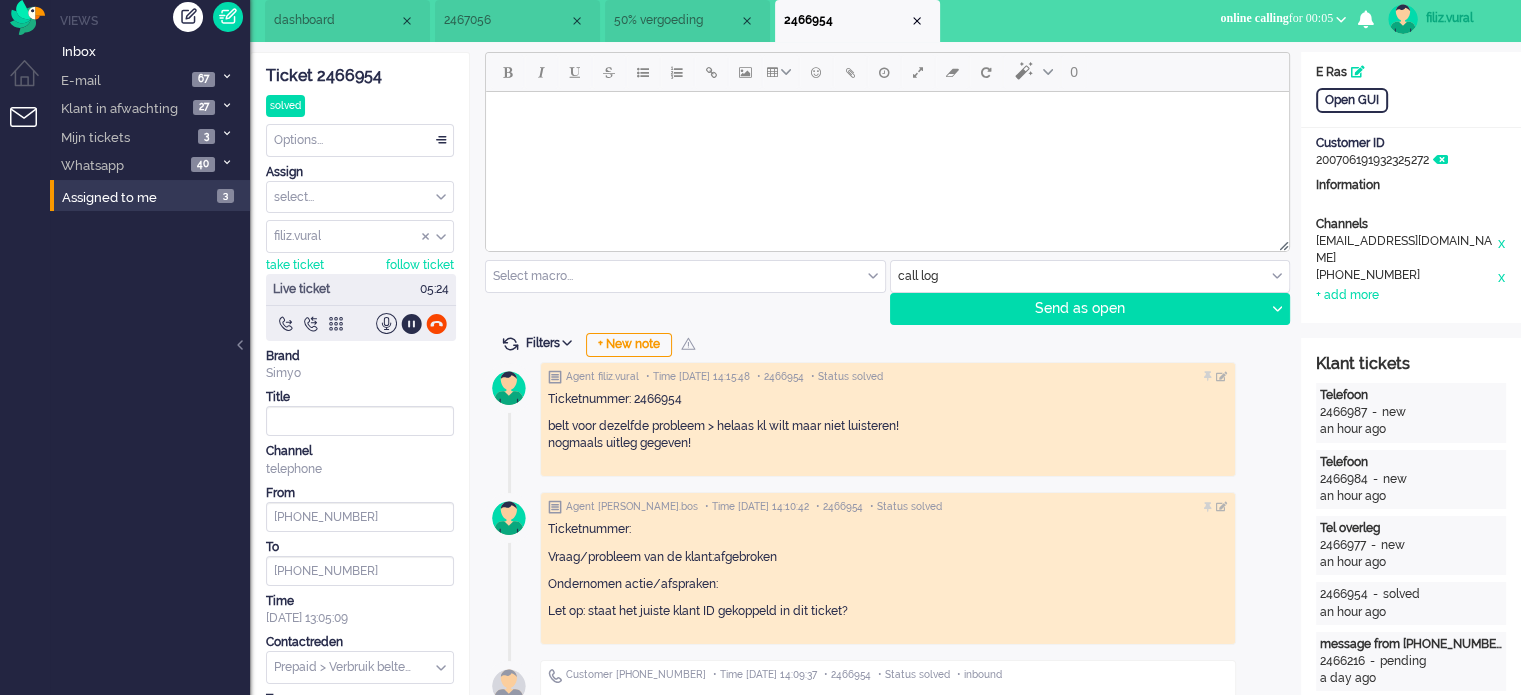 click on "50% vergoeding" at bounding box center (676, 20) 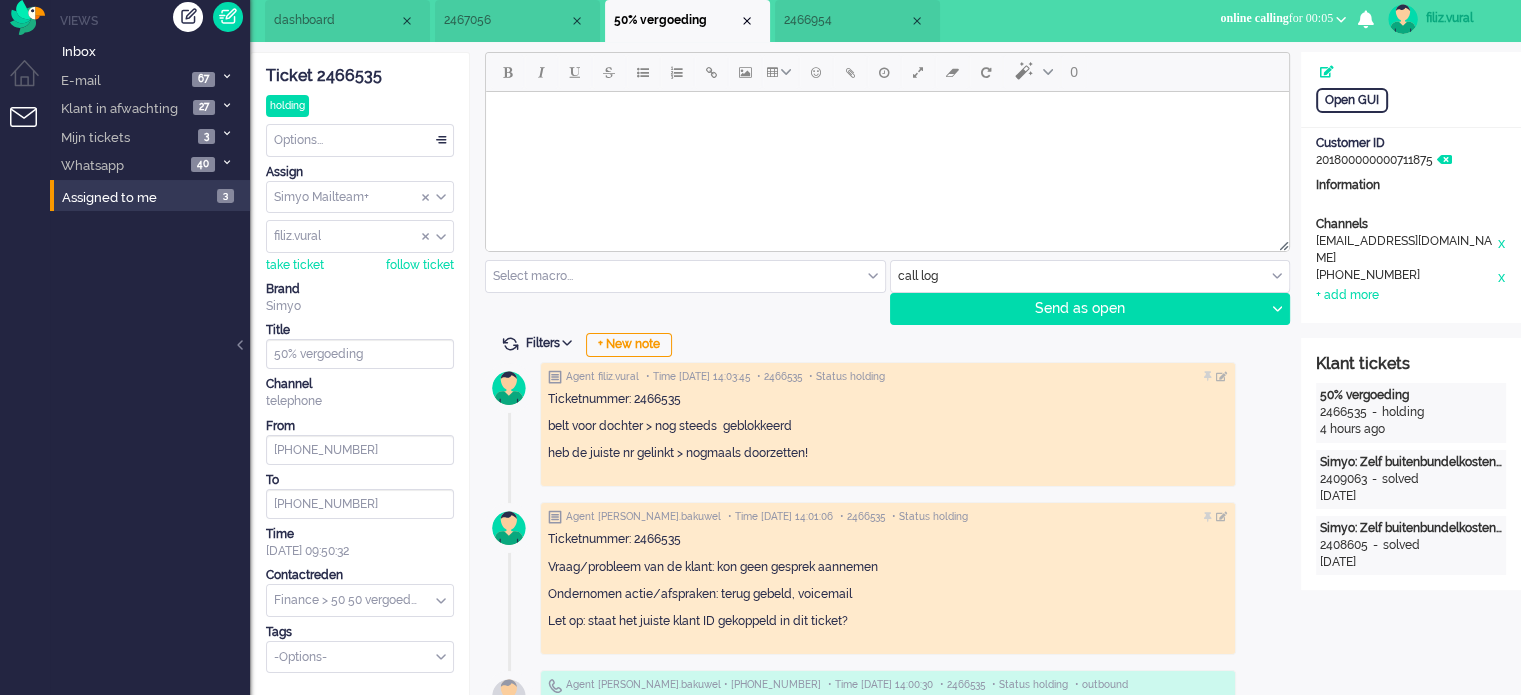 click on "0 Select macro... BO  > Abonnement > Overleden BO  > Abonnement > Overleden Prepaidklant BO  > Annulering > Sim Only NIET MOGELIJK BO  > Annulering > Sim Only NIET MOGELIJK (e-tailer) BO  > Annulering > Verlenging (al ingegaan gesloten factuur) BO  > Annulering > Verlenging (al ingegaan open factuur) BO  > Annulering > Verlenging (gaat in per de 1e) BO  > Annulering > Verlenging NIET MOGELIJK BO  > Automatisch opwaarderen via creditcard mislukt BO  > Contractovername > Goedgekeurd BO  > Contractovername ENGELS > Afwijzing > Betaalgeschiedenis BO  > Contractovername ENGELS > Afwijzing > Nog geen 18 jaar BO  > Contractovername ENGELS > Afwijzing > Ontbrekende gegevens BO  > Contractovername ENGELS > Goedgekeurd BO  > Datacoulance (open factuur) BO  > Datacoulance > Hoogverbruik (open factuur) ENGELS BO  > Datacoulance > TERUGBETALING (afgeschreven) BO  > Datacoulance > TERUGBETALING (nog niet afgeschreven) BO  > Datacoulance CREDIT NOTA (factuur gestorneerd) BO  > Datacoulance HOOGVERBRUIK (open factuur) email" at bounding box center (885, 1766) 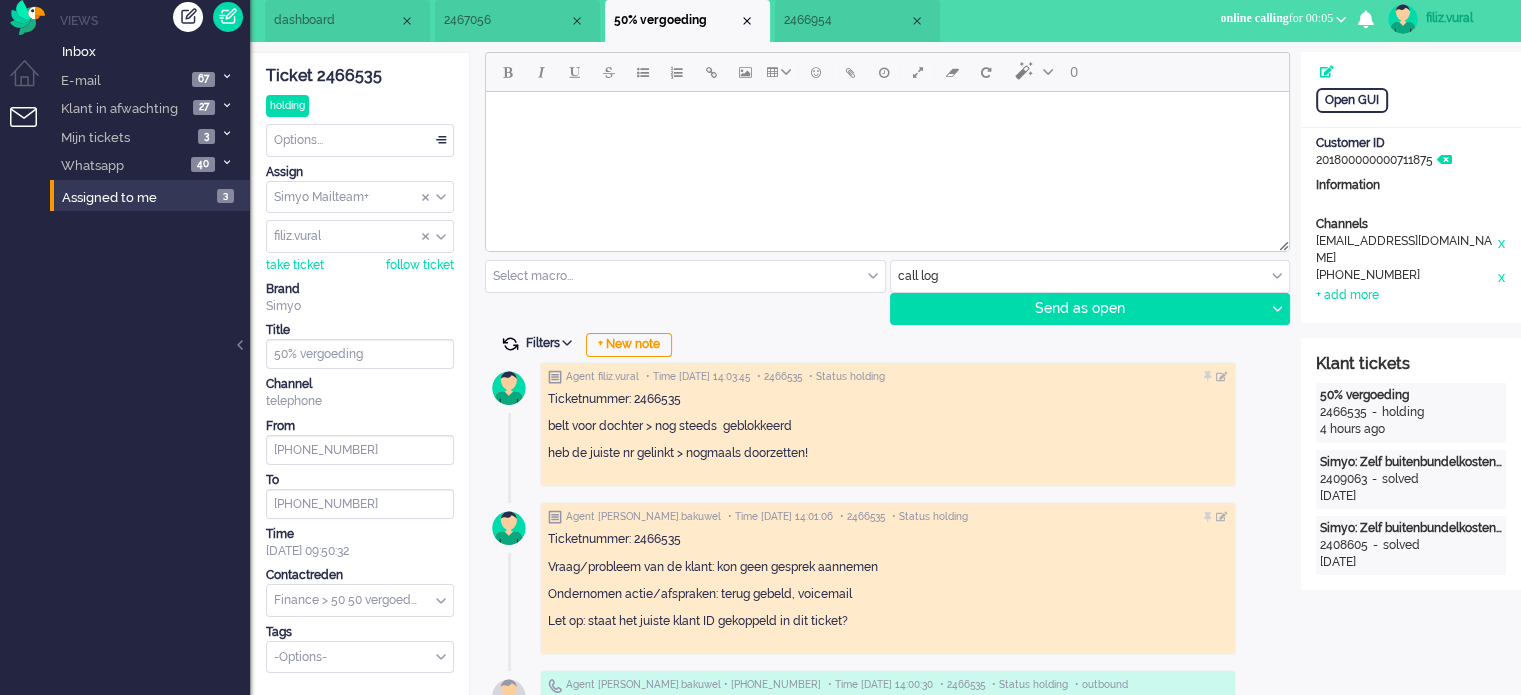 click at bounding box center (510, 344) 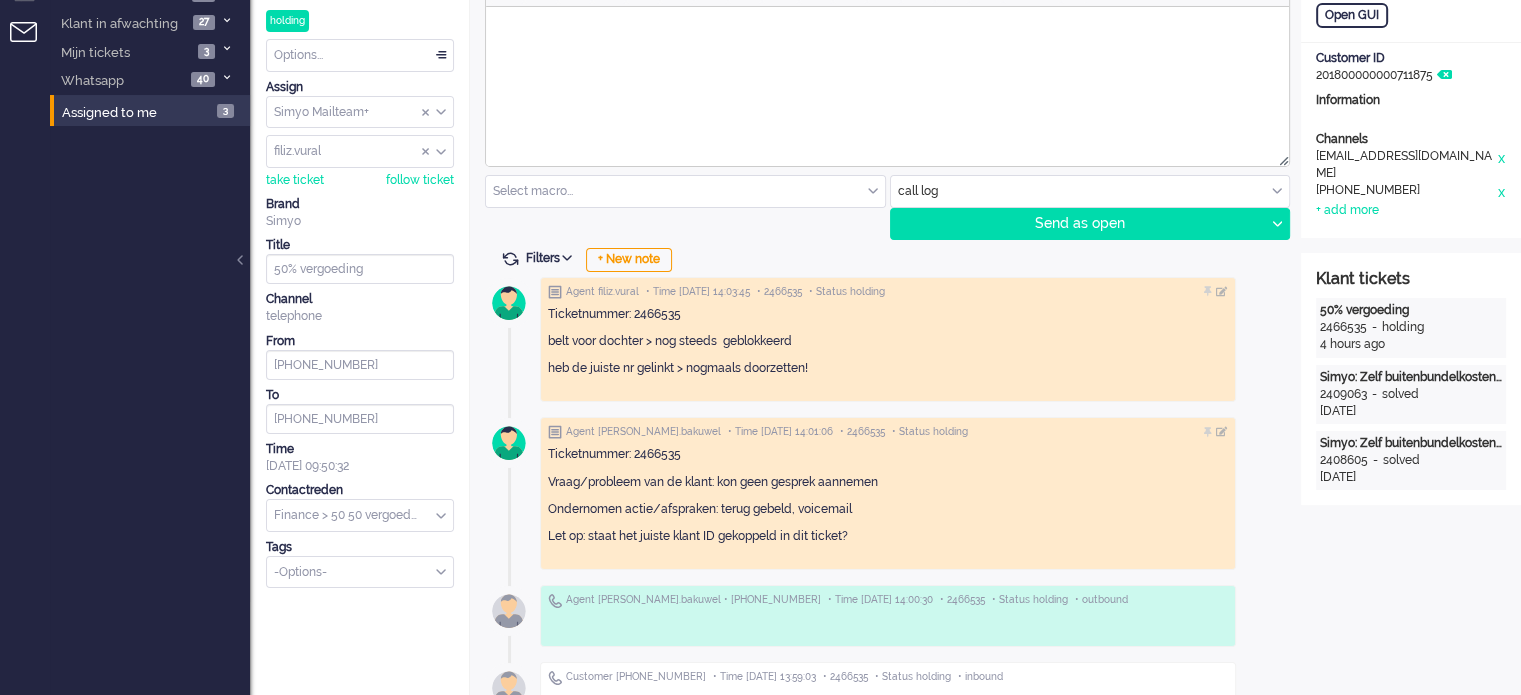 scroll, scrollTop: 0, scrollLeft: 0, axis: both 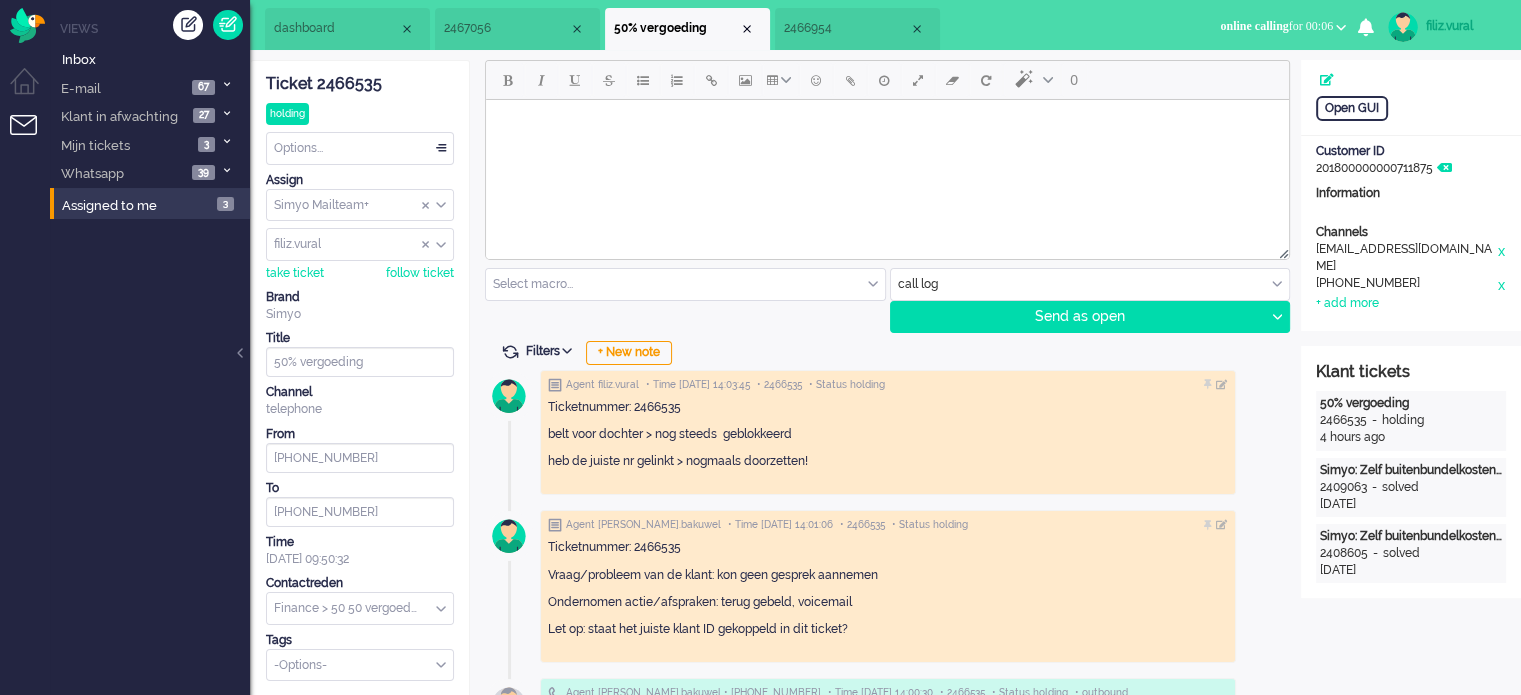 click on "2467056" at bounding box center [506, 28] 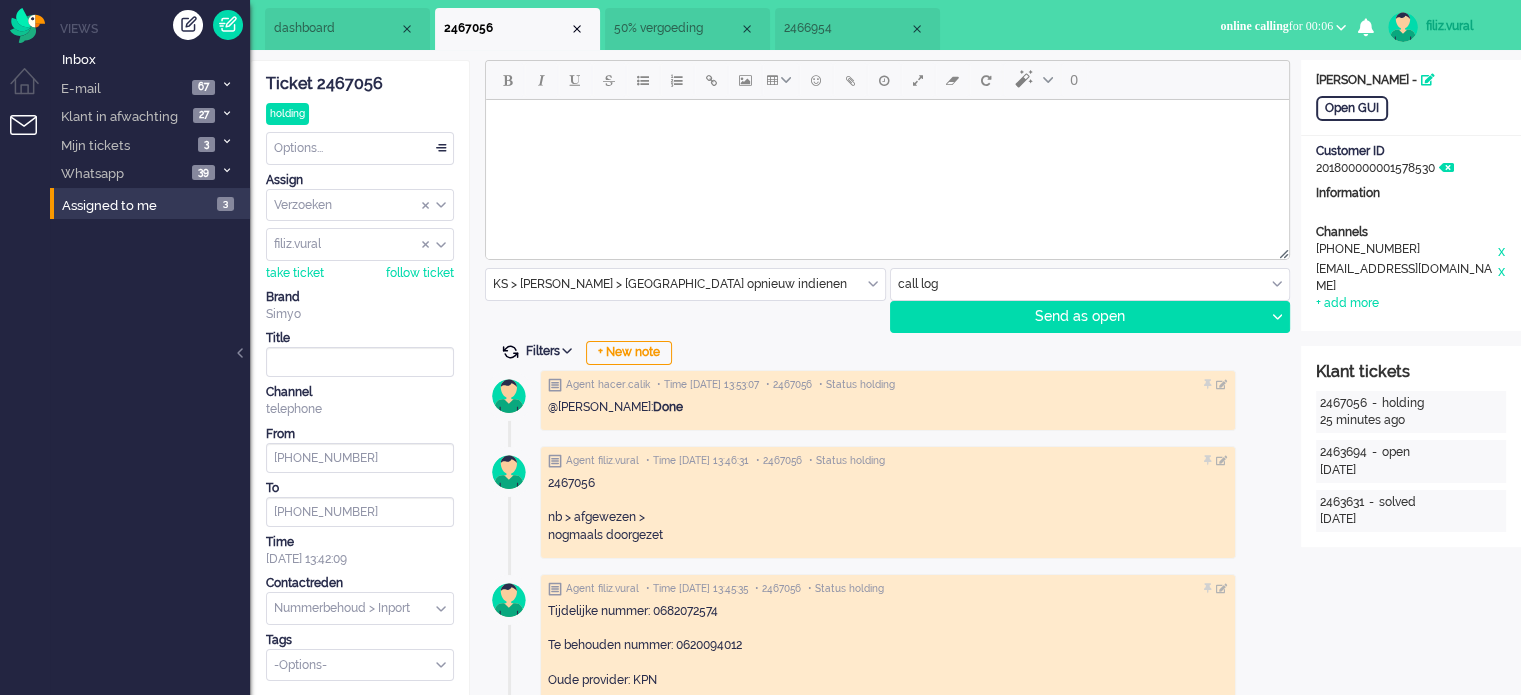 click at bounding box center (510, 352) 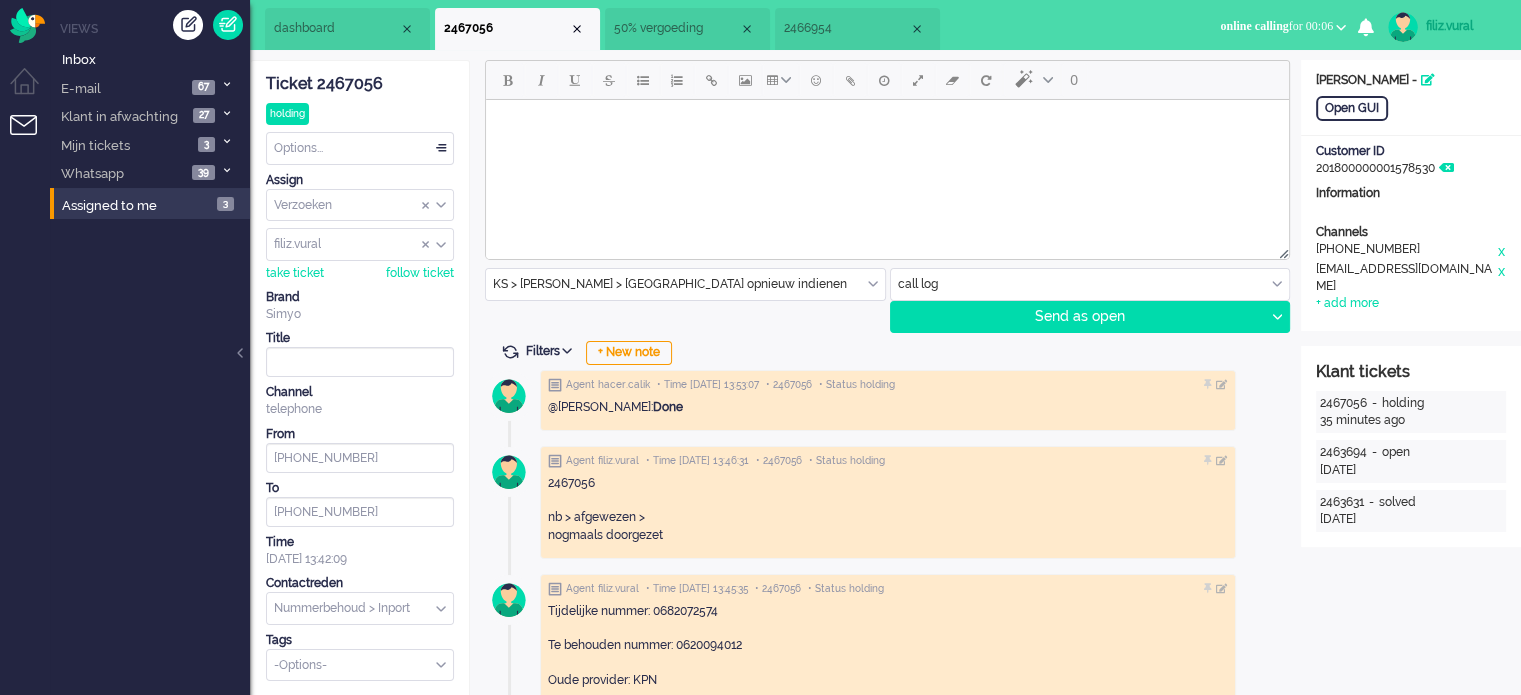 click on "2466954" at bounding box center [846, 28] 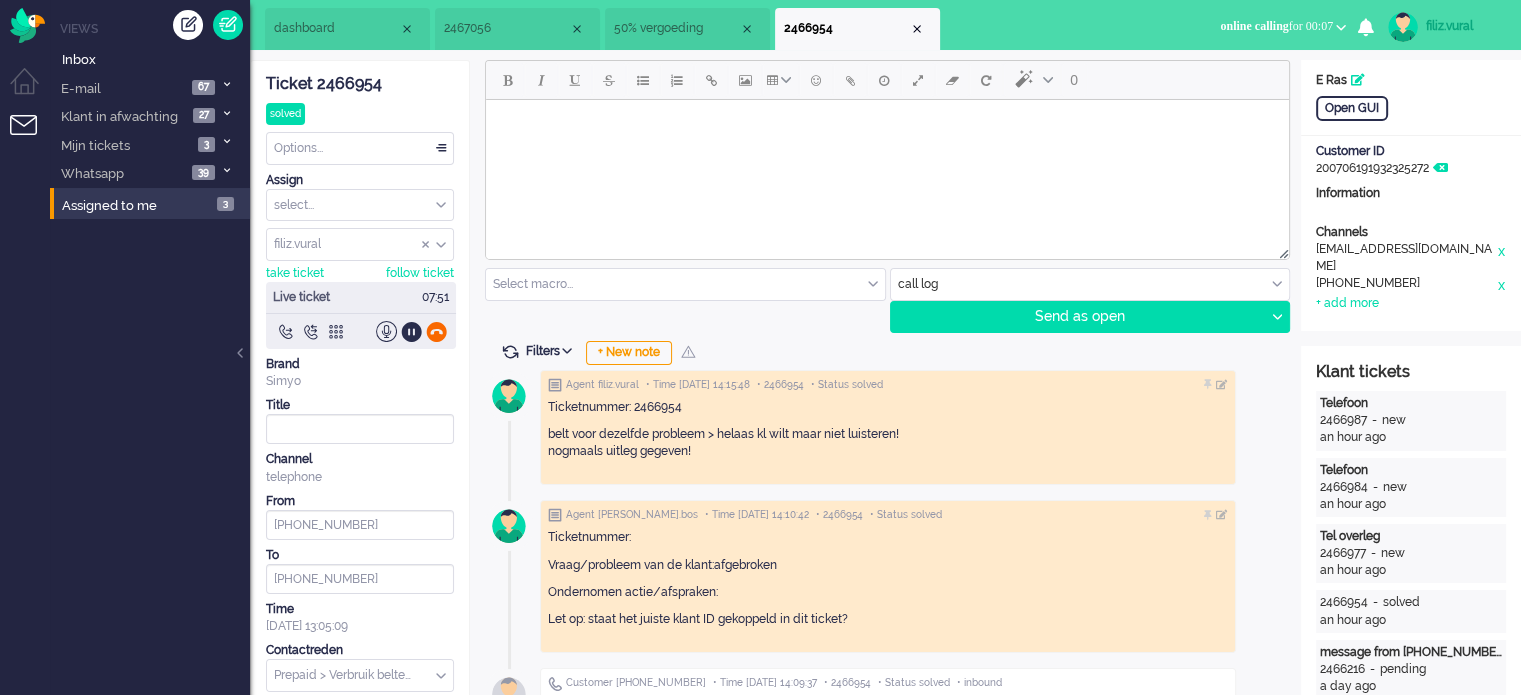 click 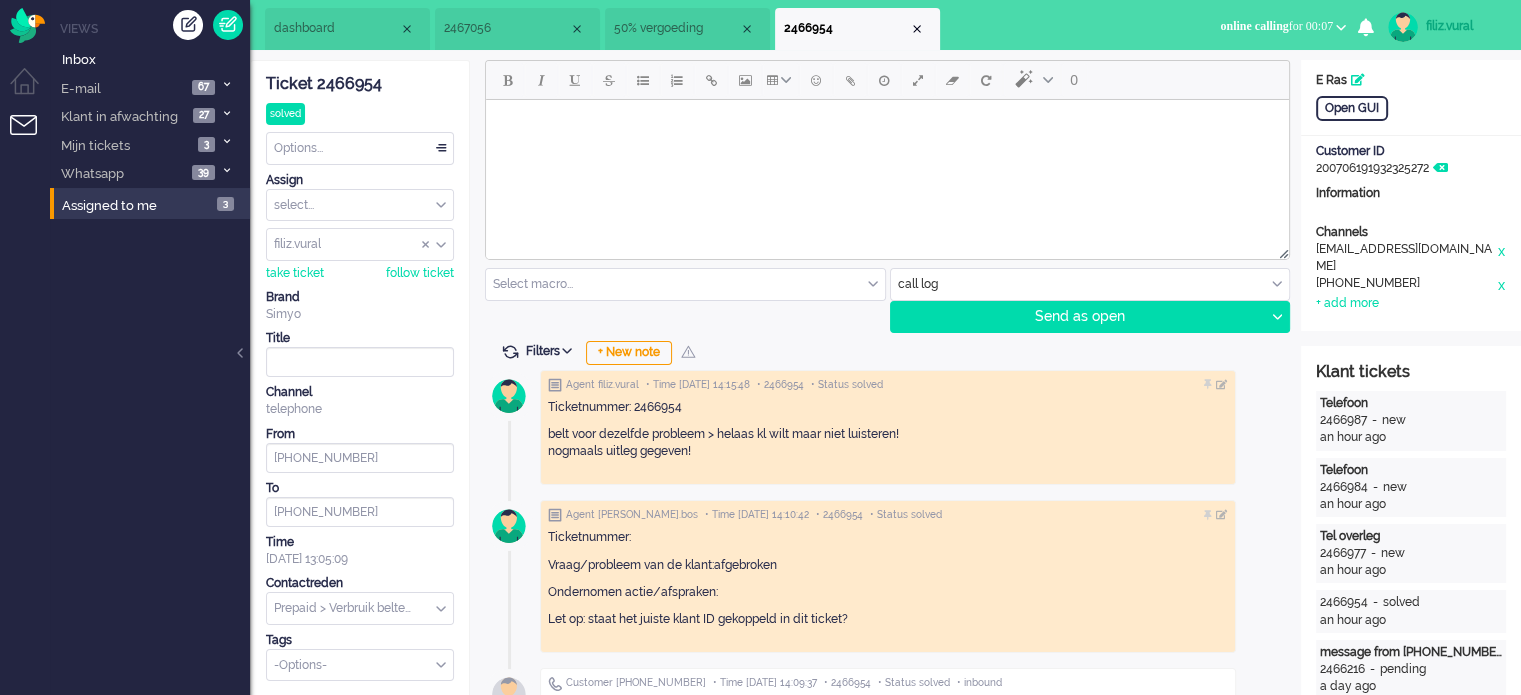 click at bounding box center (360, 608) 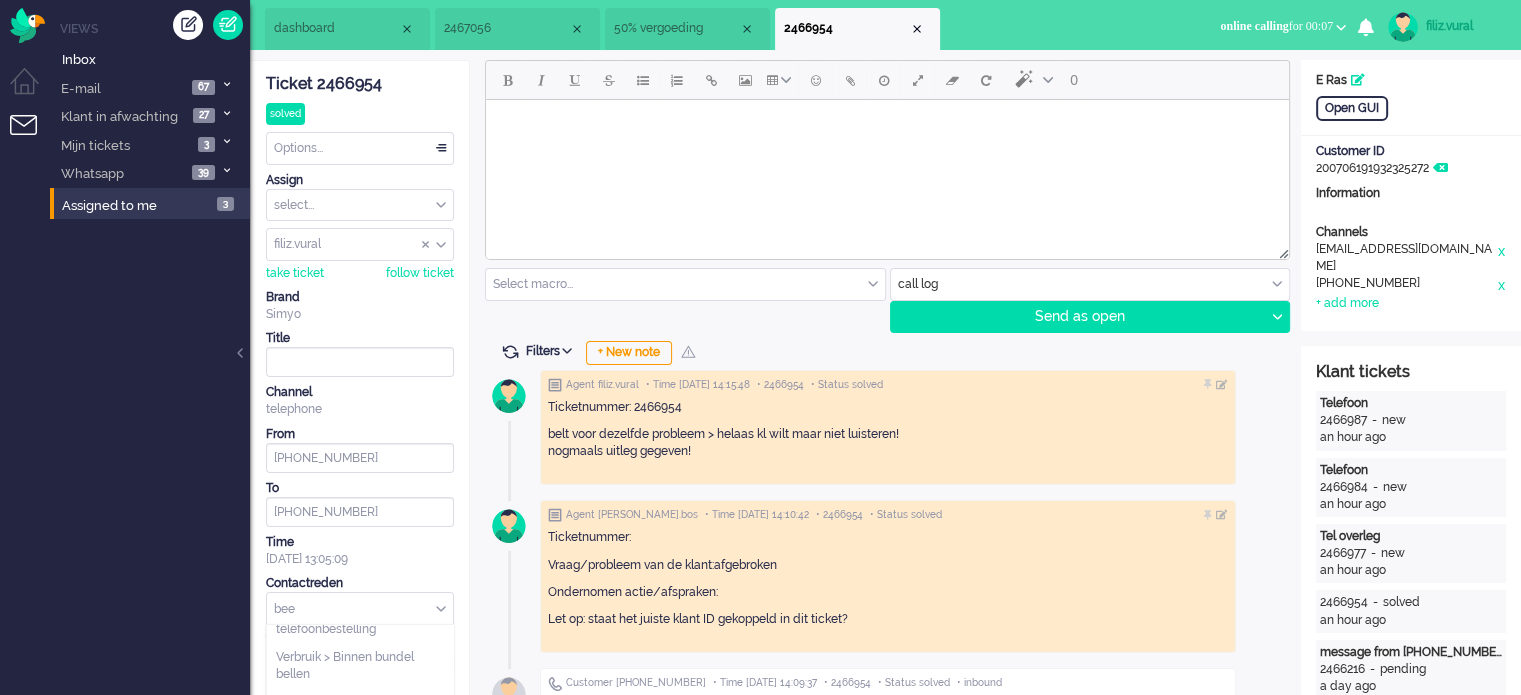 scroll, scrollTop: 0, scrollLeft: 0, axis: both 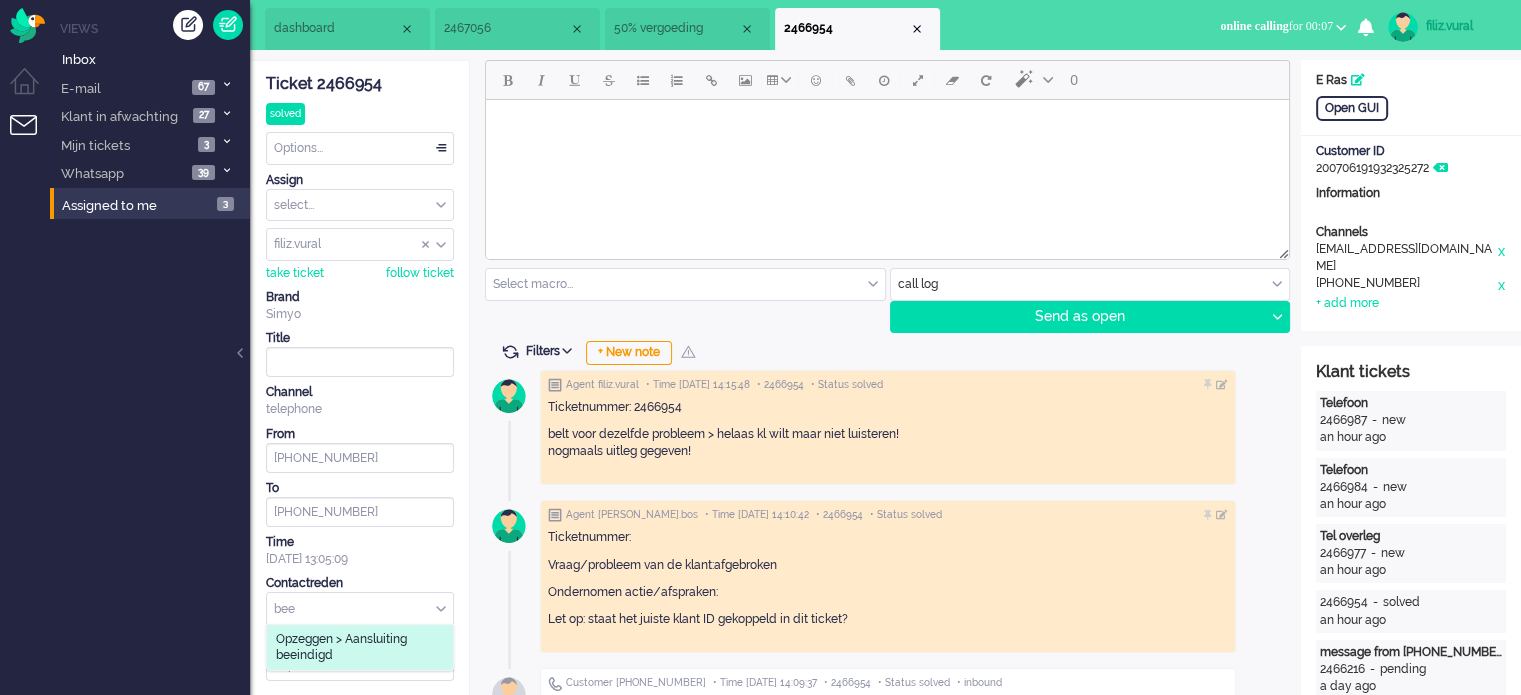 type on "bee" 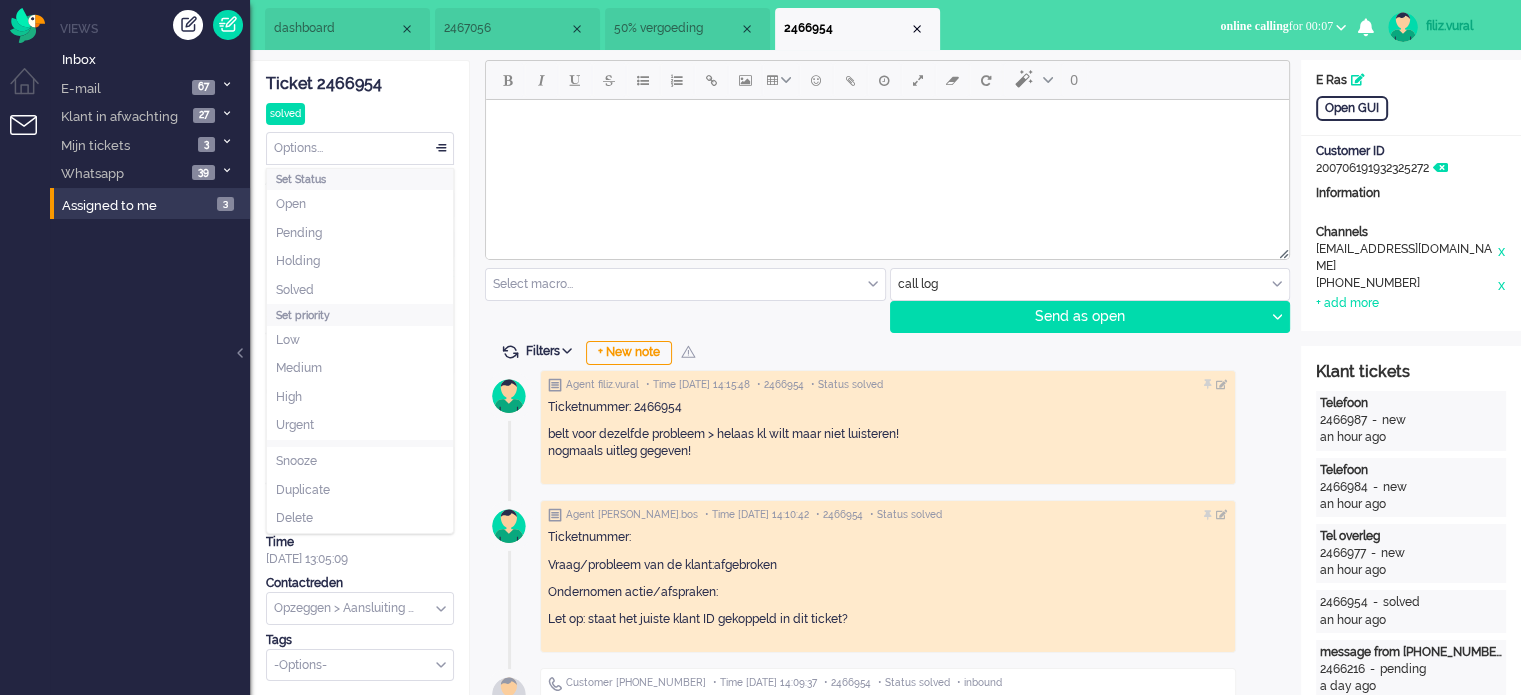 click on "Options..." at bounding box center [360, 148] 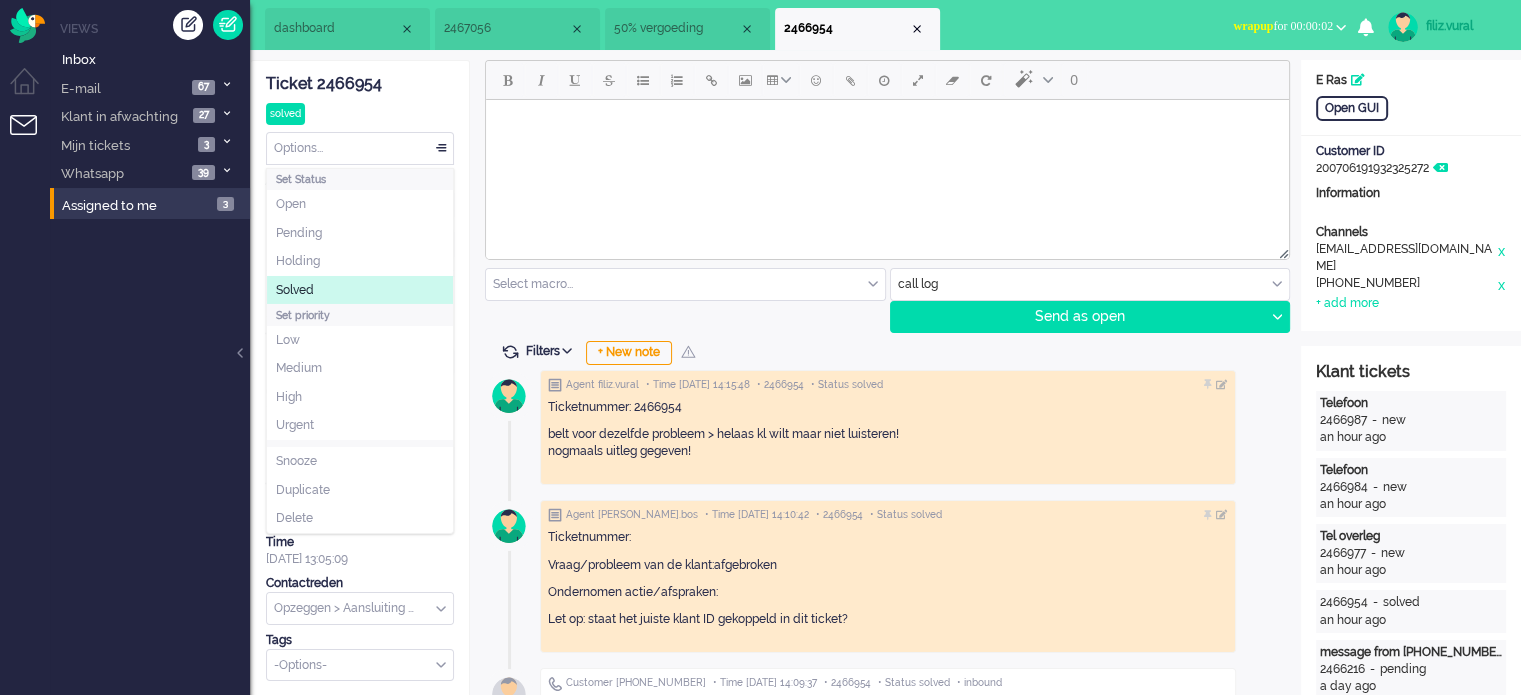 click on "Solved" 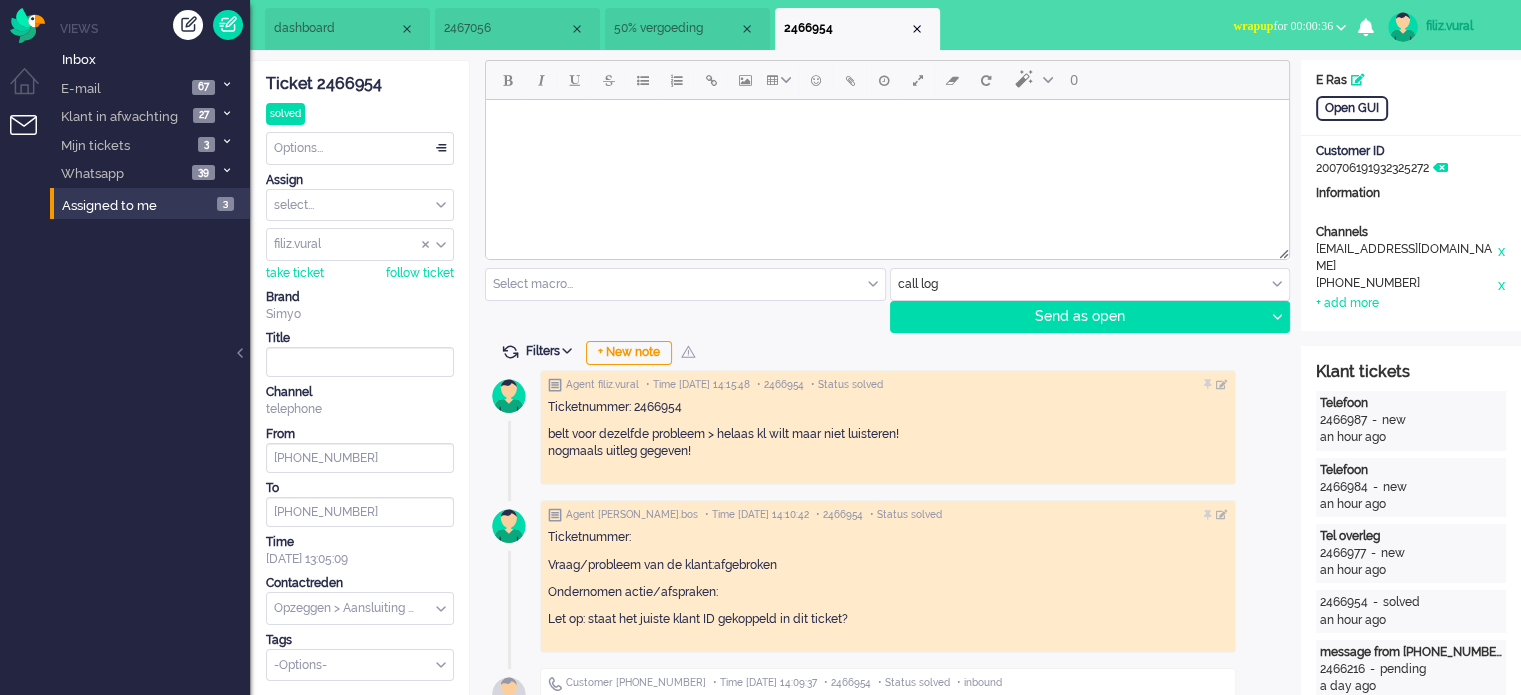 click at bounding box center (917, 29) 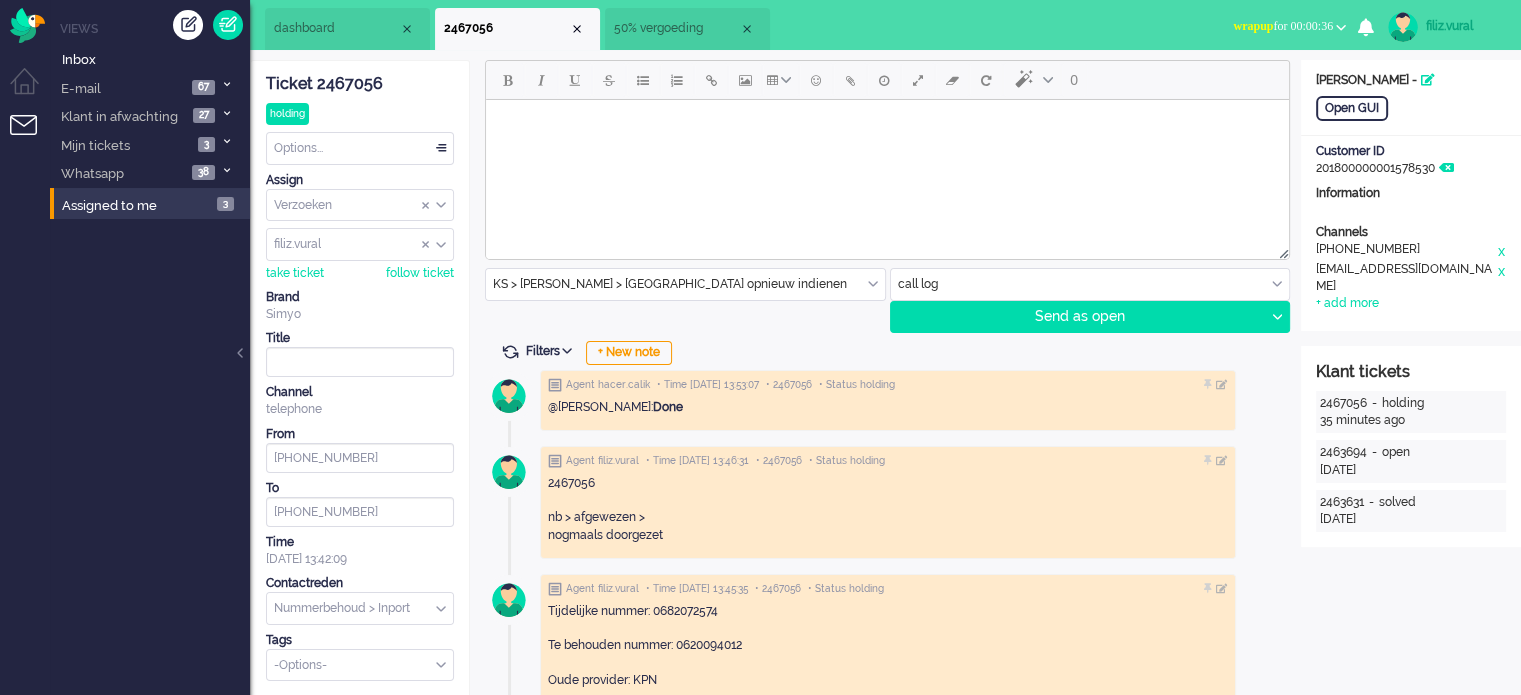 click on "wrapup" at bounding box center [1253, 26] 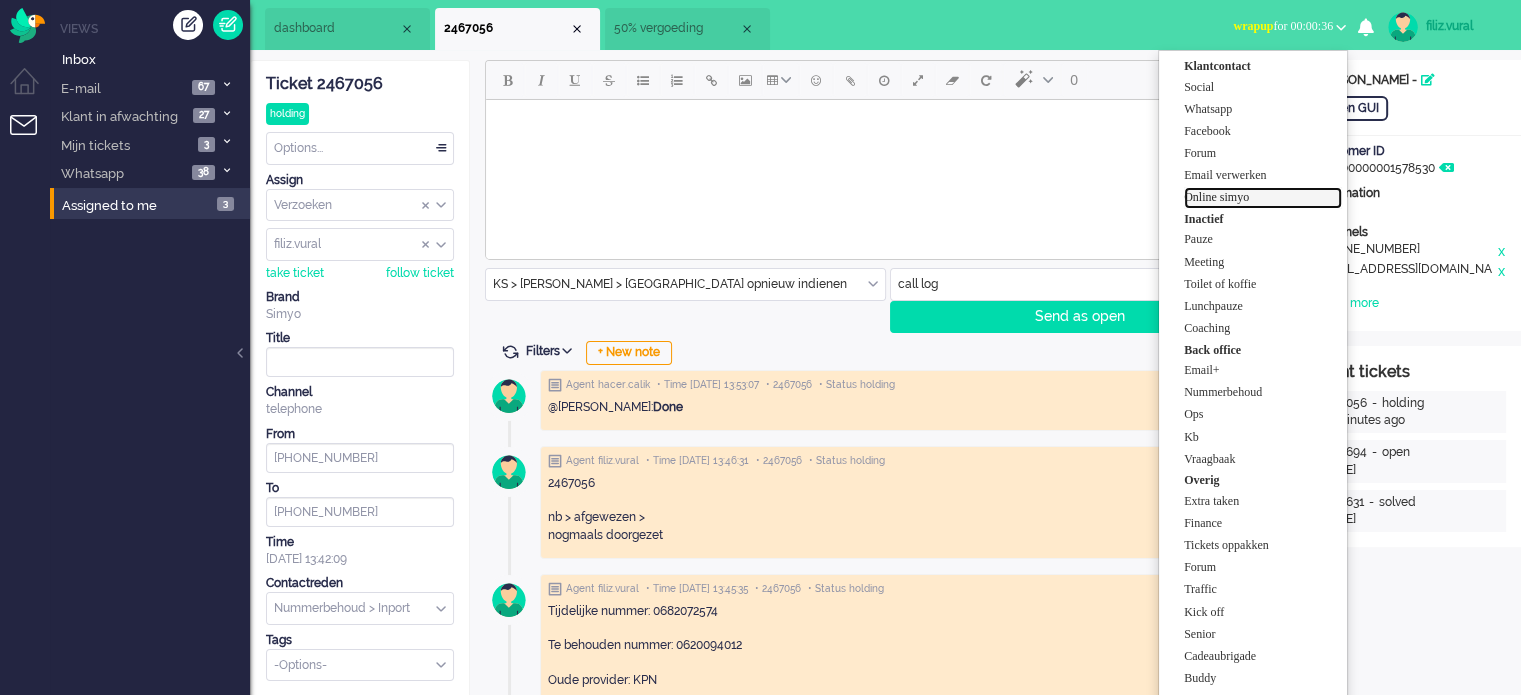 click on "Online simyo" at bounding box center [1263, 197] 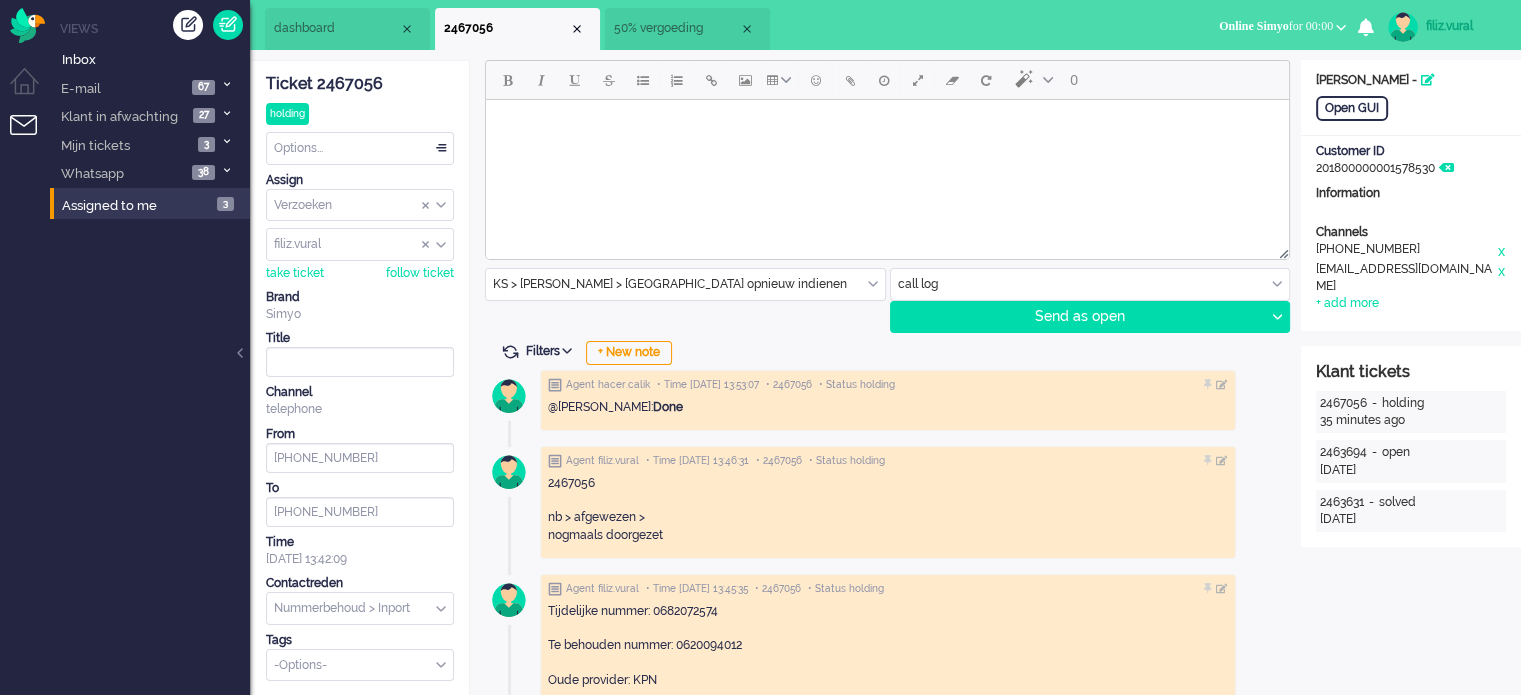 click on "50% vergoeding" at bounding box center (676, 28) 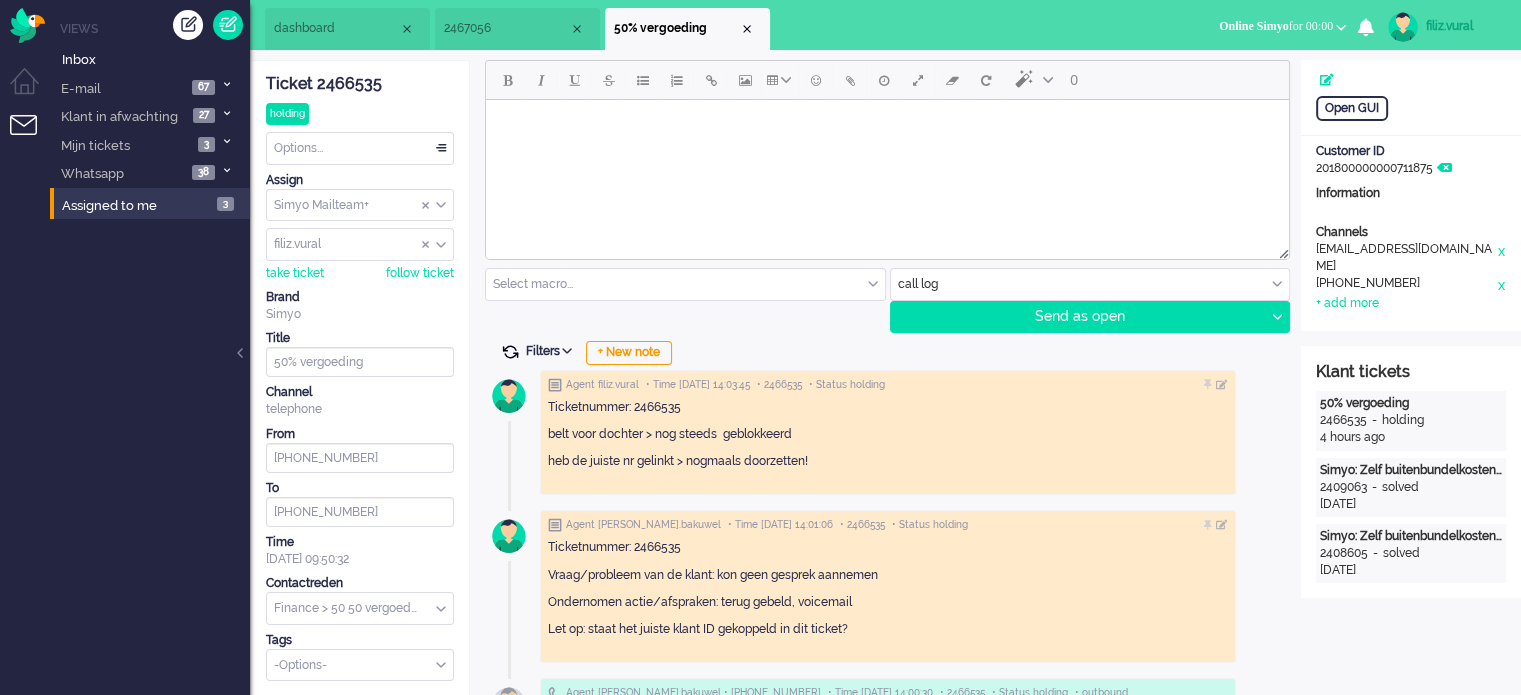 click at bounding box center [510, 352] 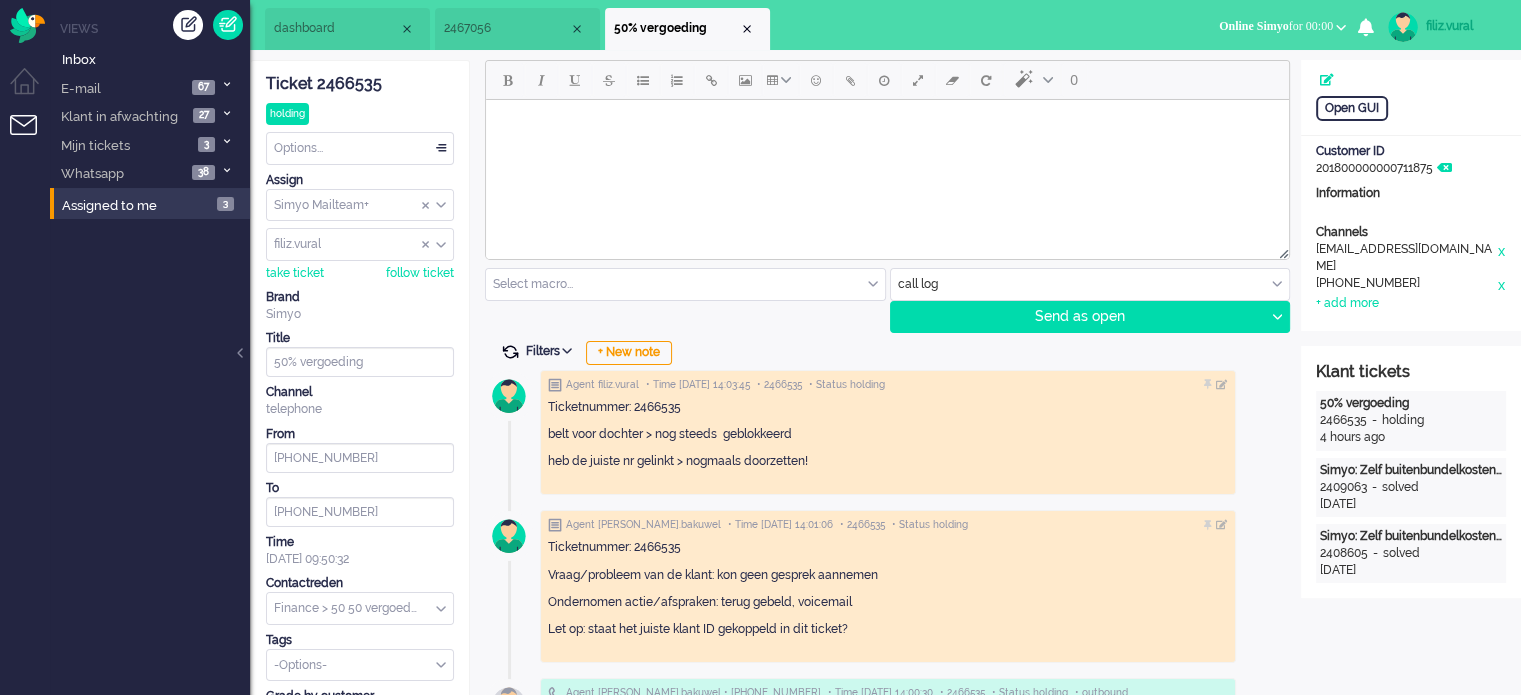 click at bounding box center (510, 352) 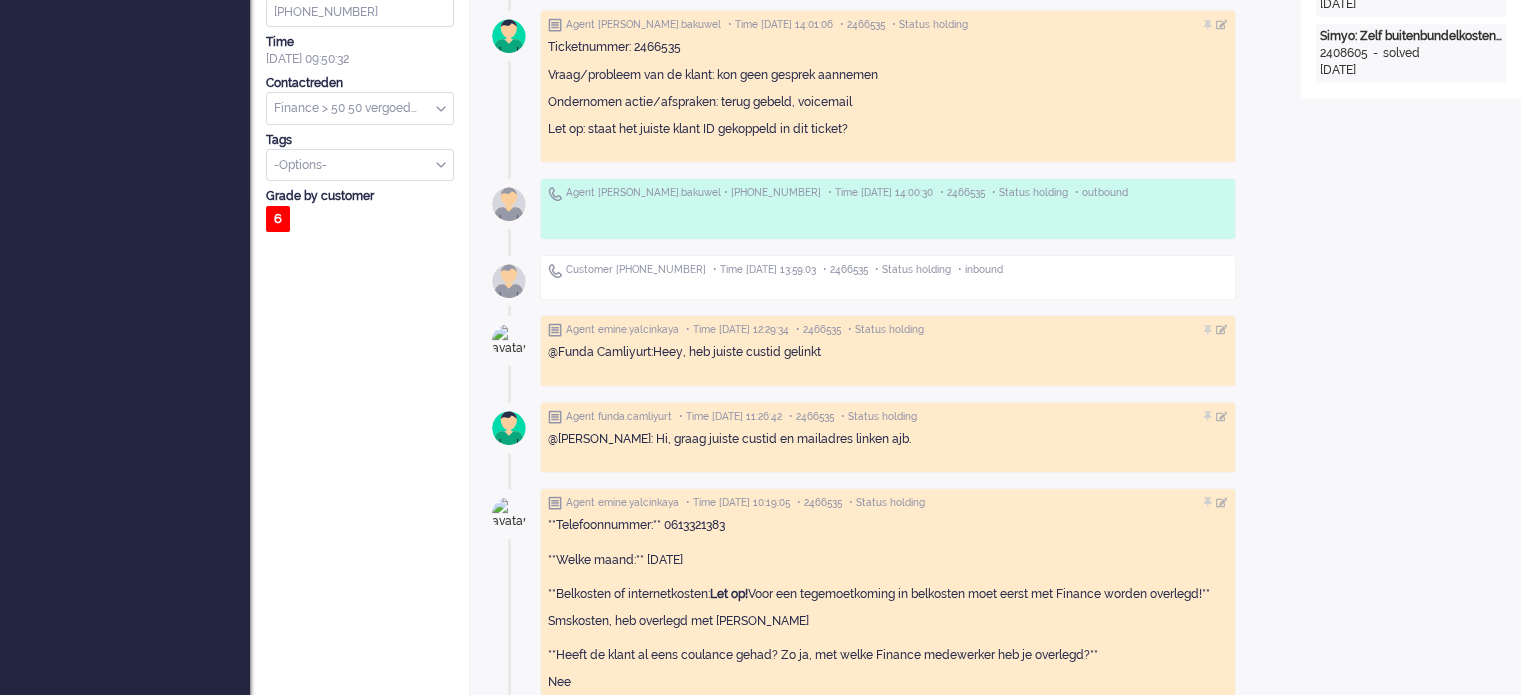 scroll, scrollTop: 0, scrollLeft: 0, axis: both 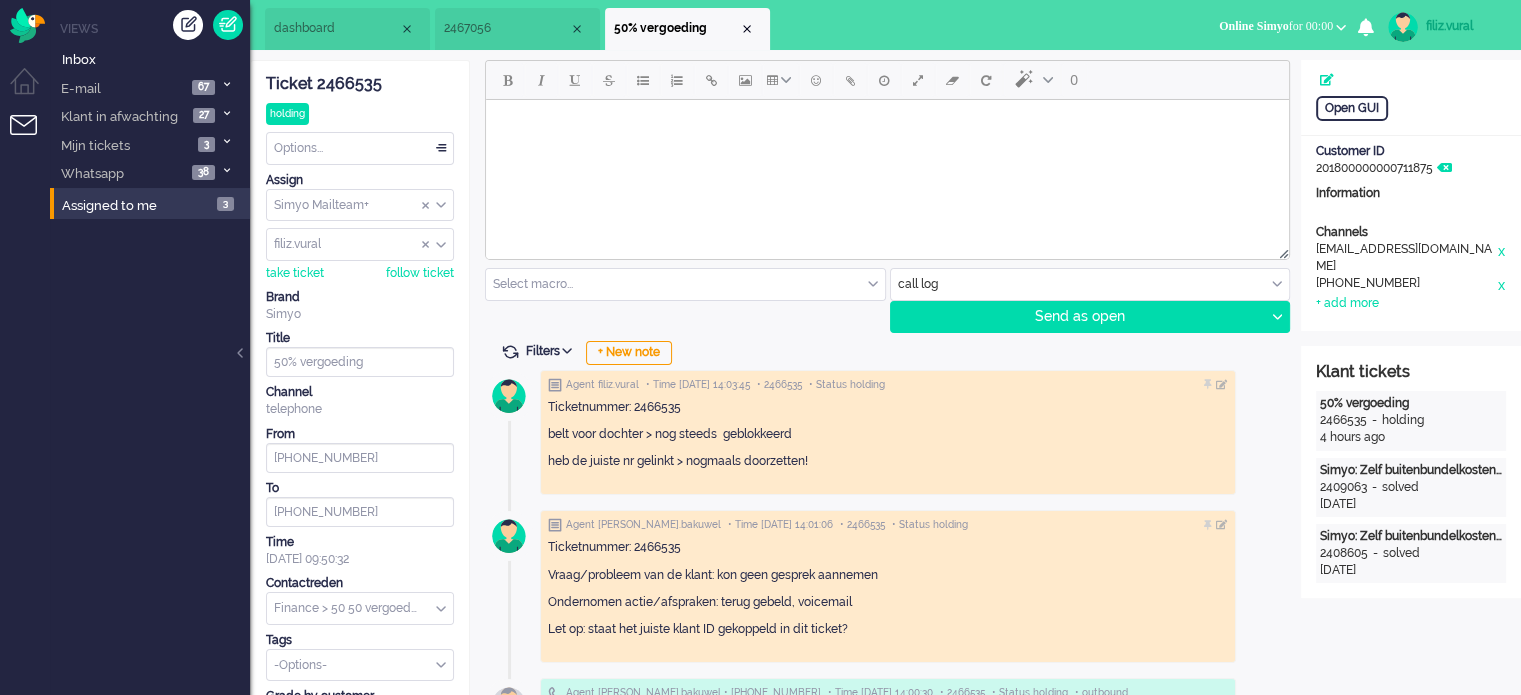 click on "dashboard" at bounding box center [347, 29] 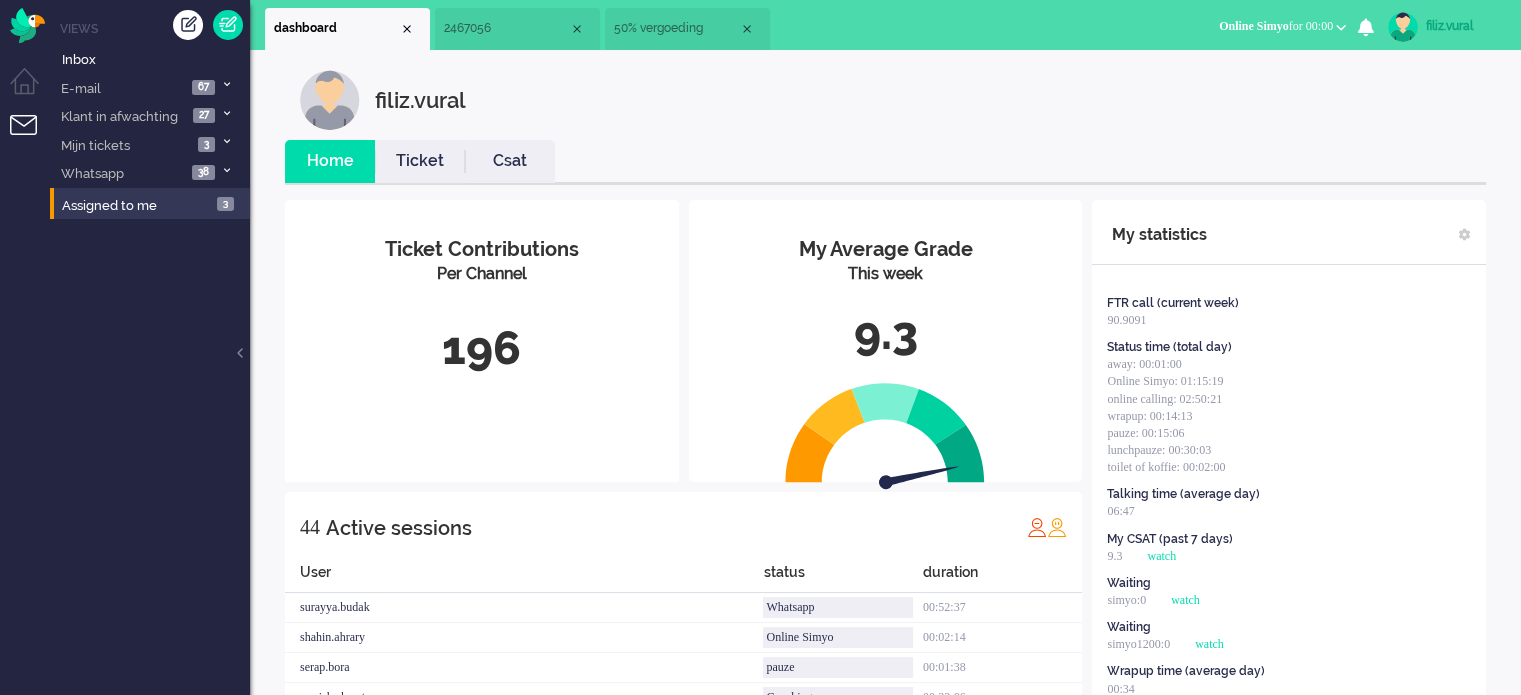 click on "Csat" at bounding box center (510, 161) 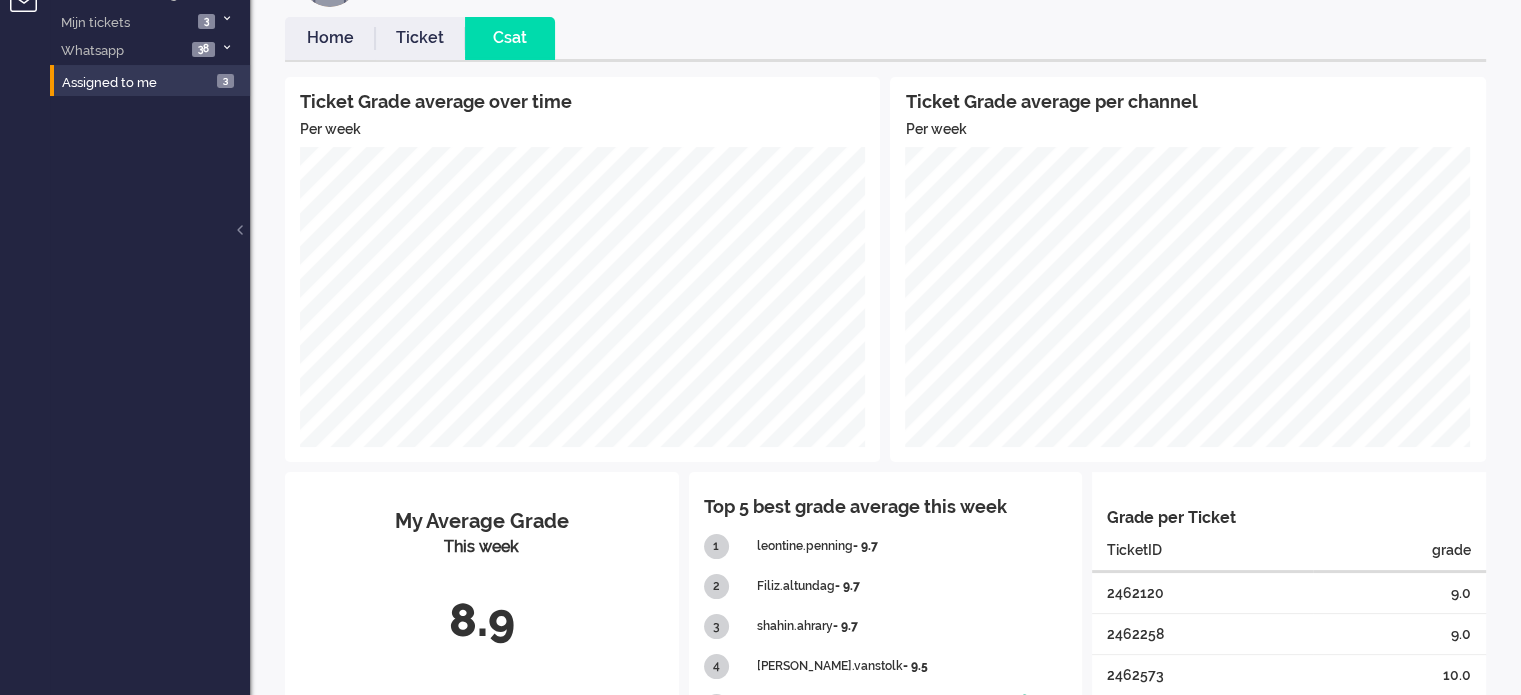 scroll, scrollTop: 0, scrollLeft: 0, axis: both 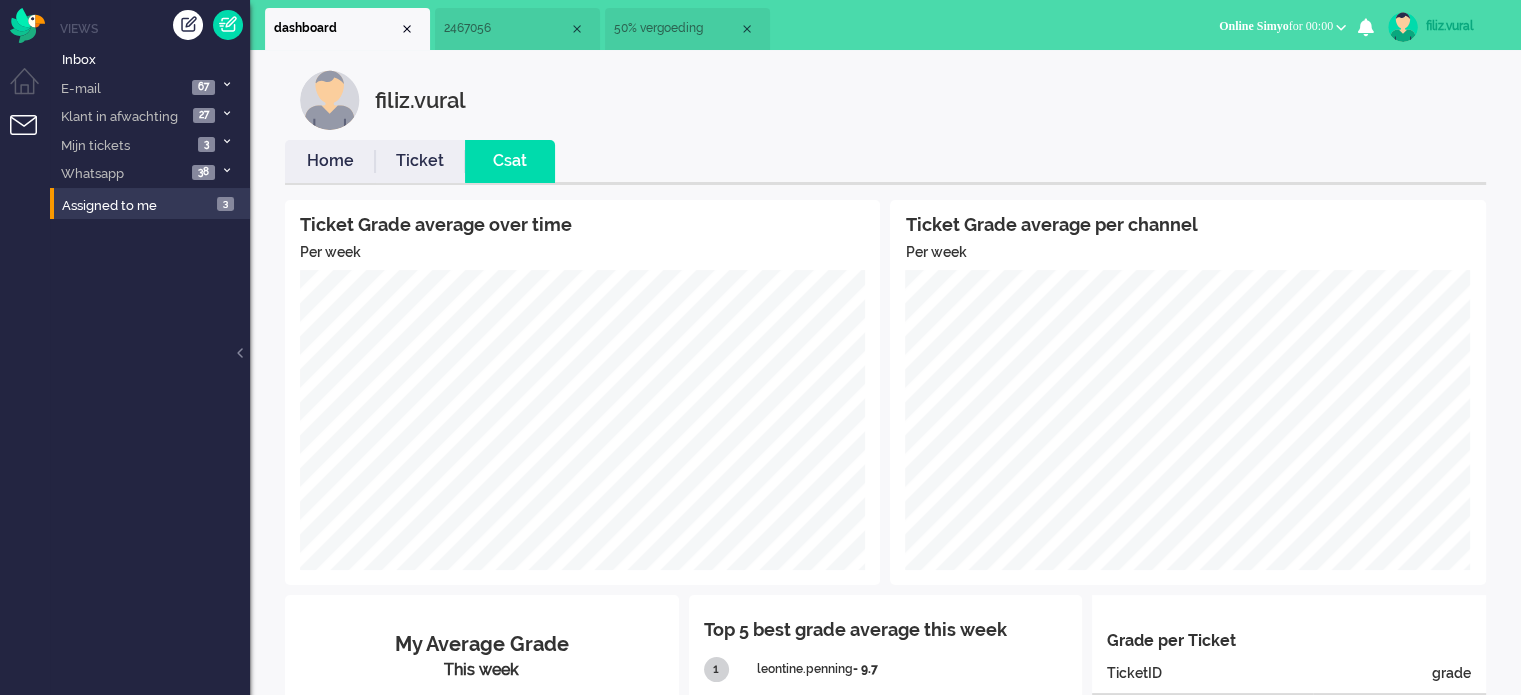 click on "50% vergoeding" at bounding box center (676, 28) 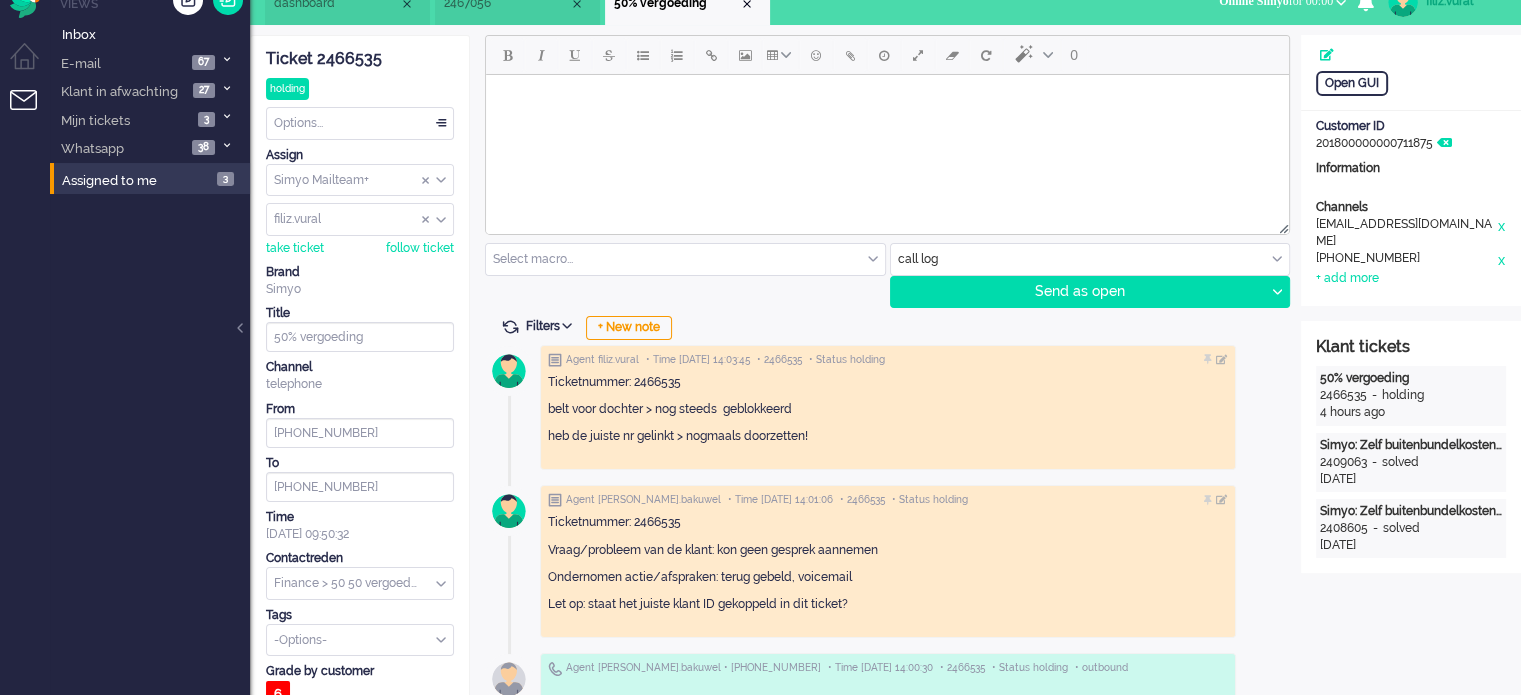 scroll, scrollTop: 200, scrollLeft: 0, axis: vertical 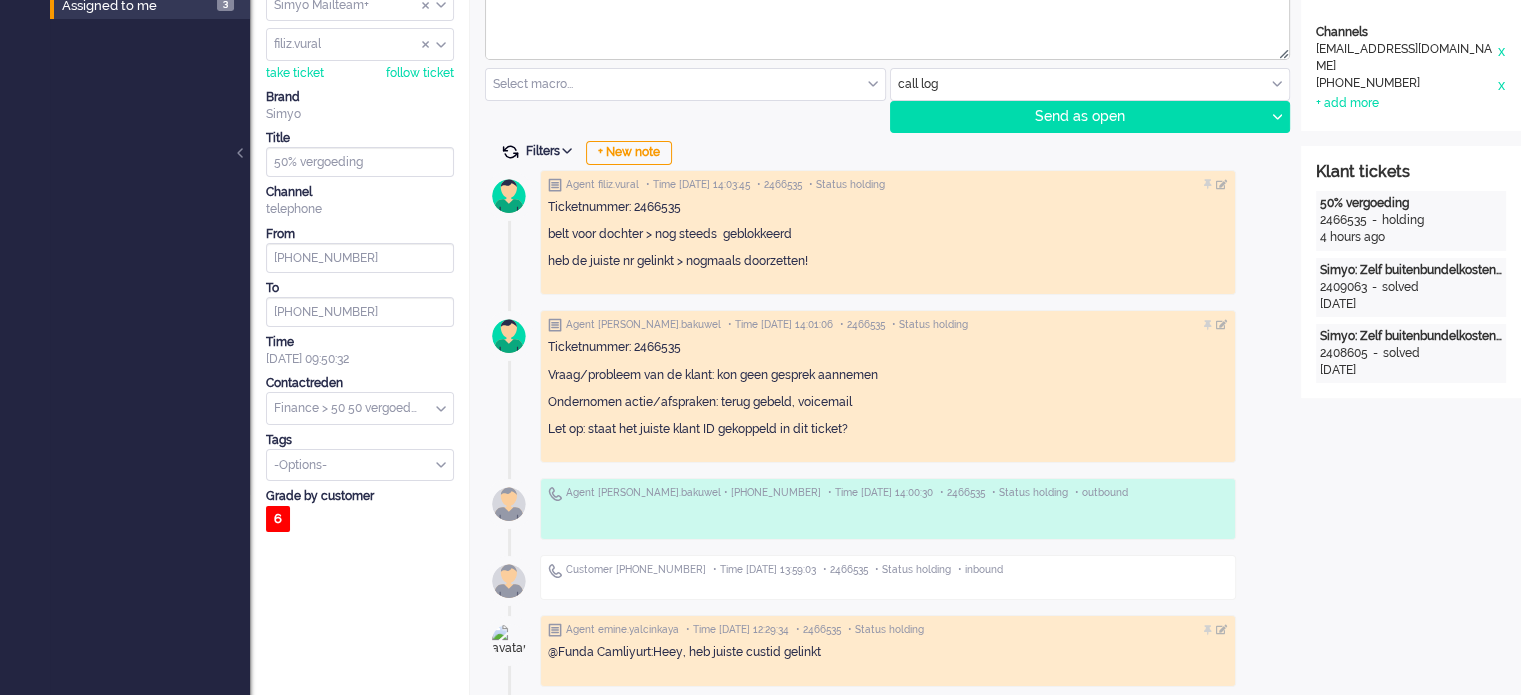 click at bounding box center [510, 152] 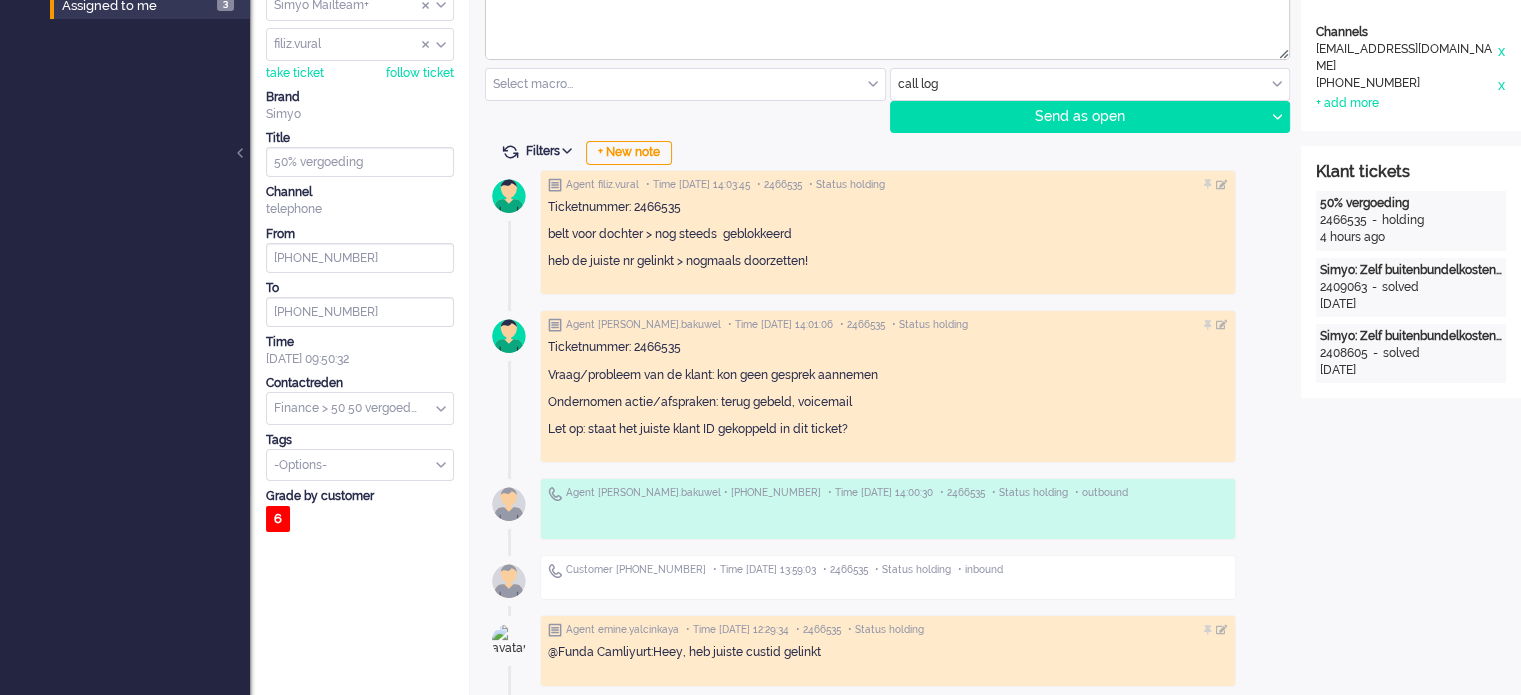scroll, scrollTop: 0, scrollLeft: 0, axis: both 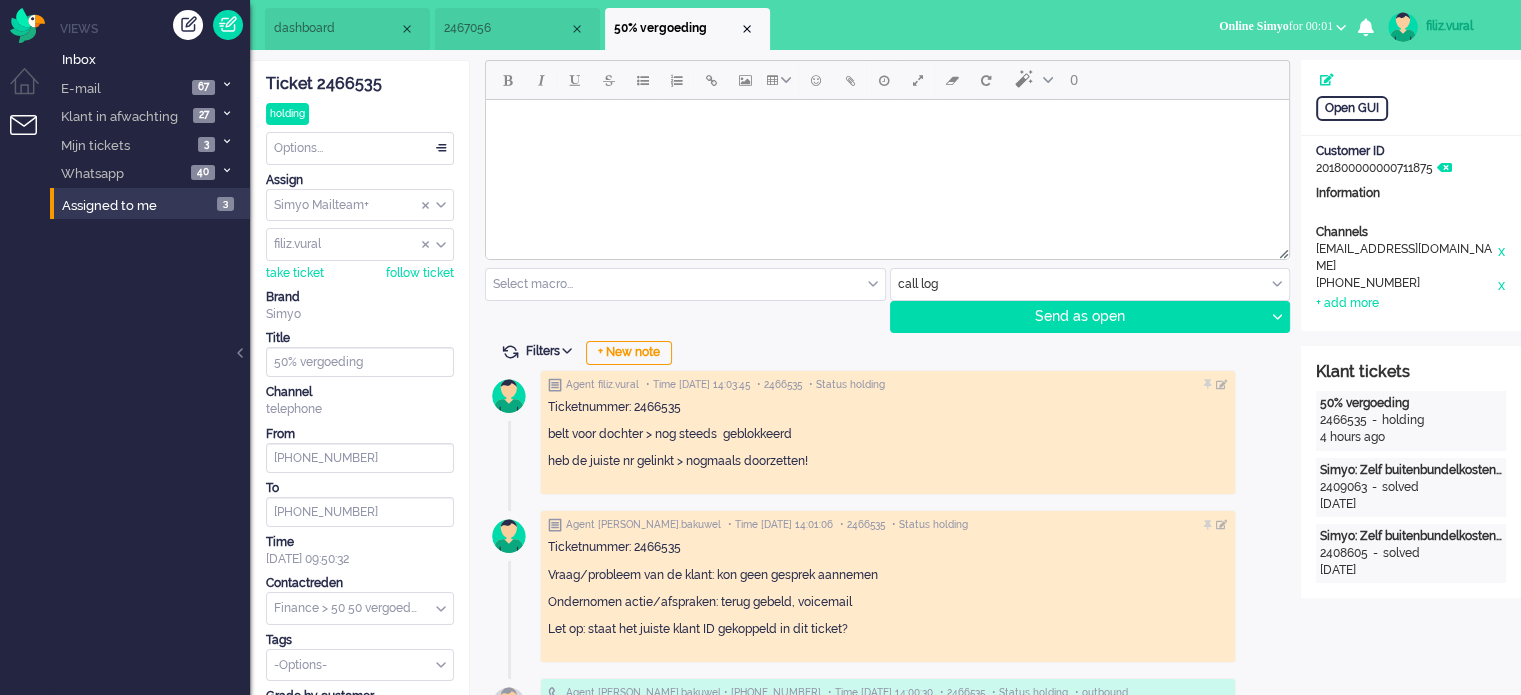 click on "dashboard" at bounding box center (336, 28) 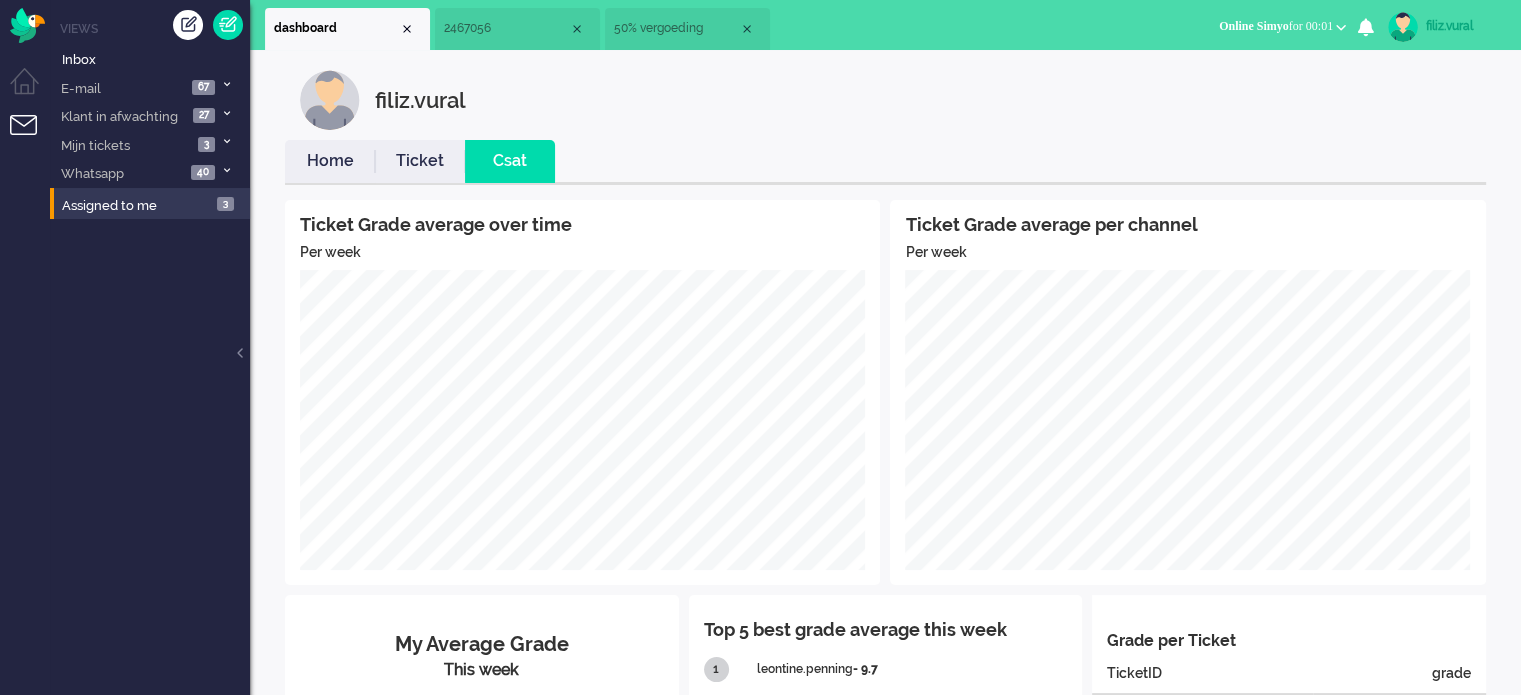 click on "Home" at bounding box center (330, 161) 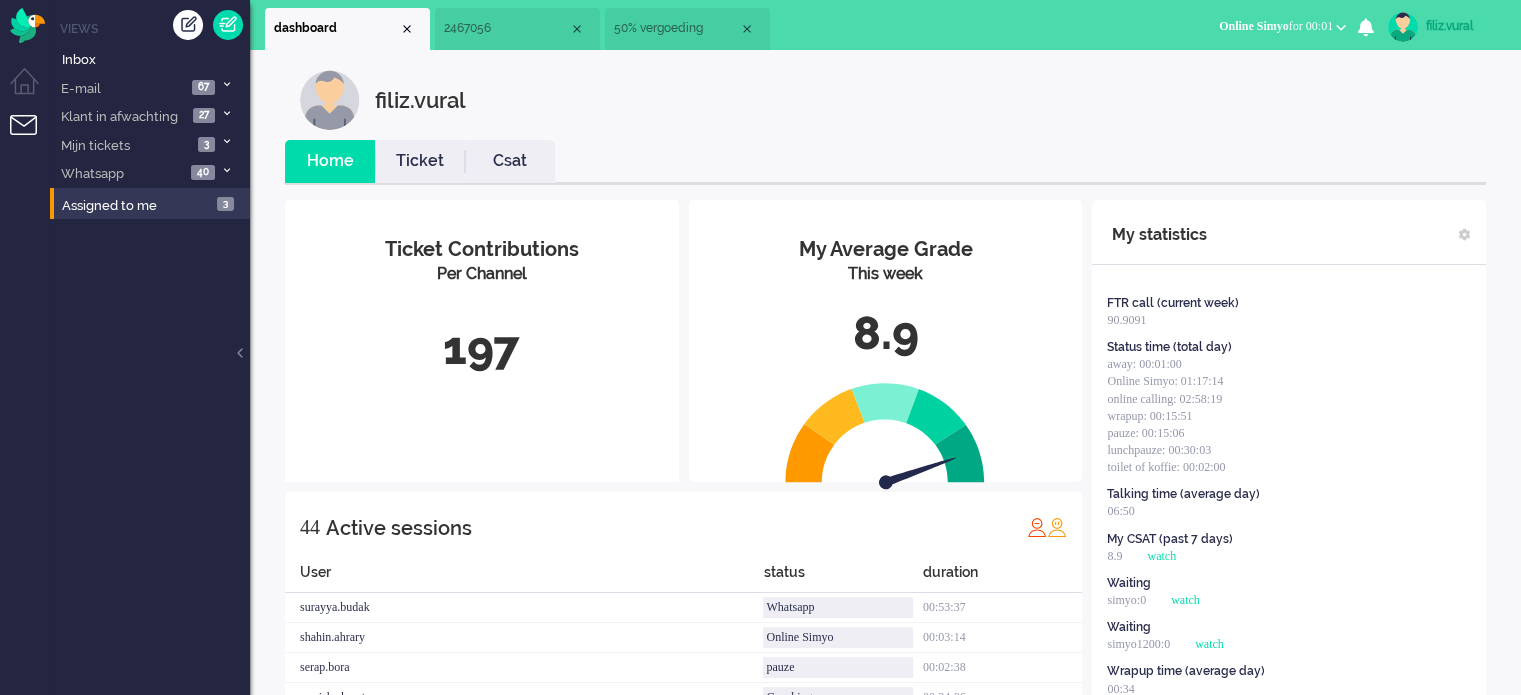drag, startPoint x: 461, startPoint y: 179, endPoint x: 493, endPoint y: 161, distance: 36.71512 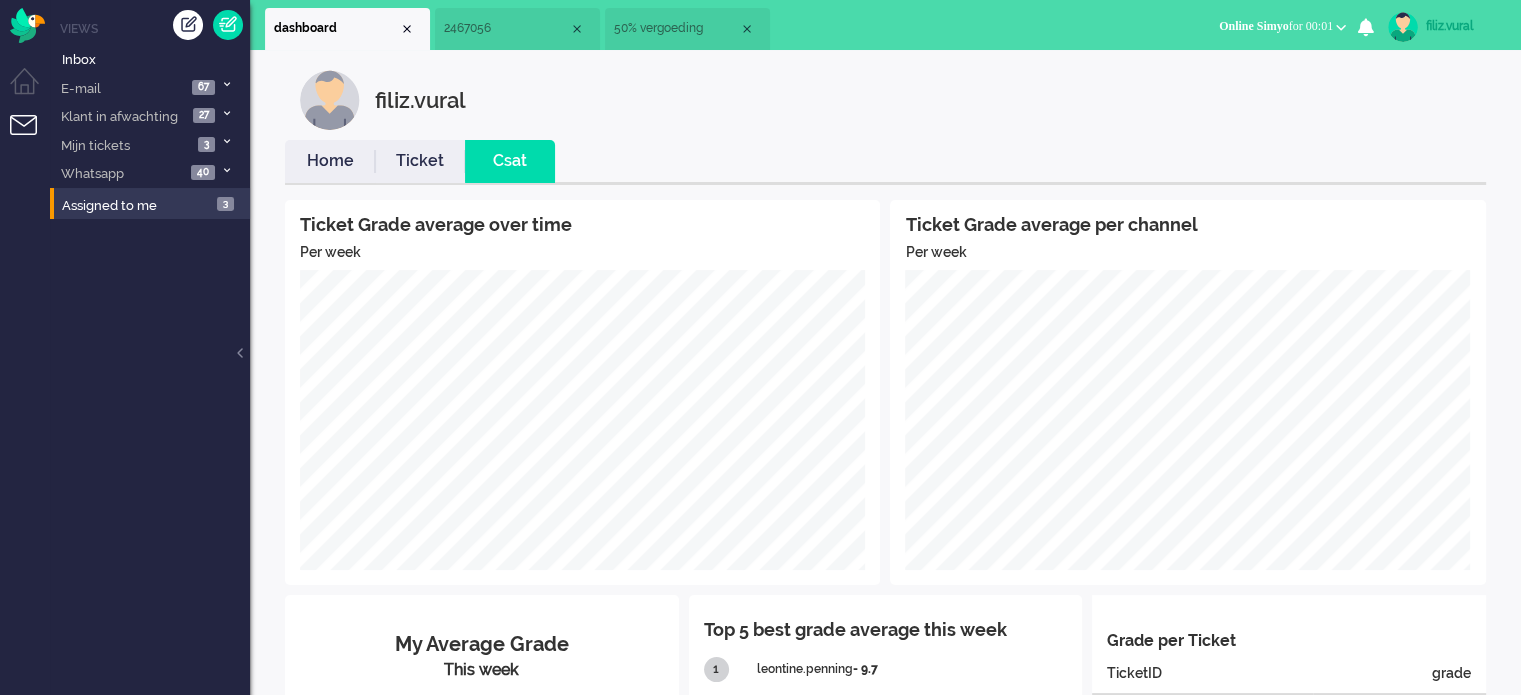 click on "Home" at bounding box center [330, 161] 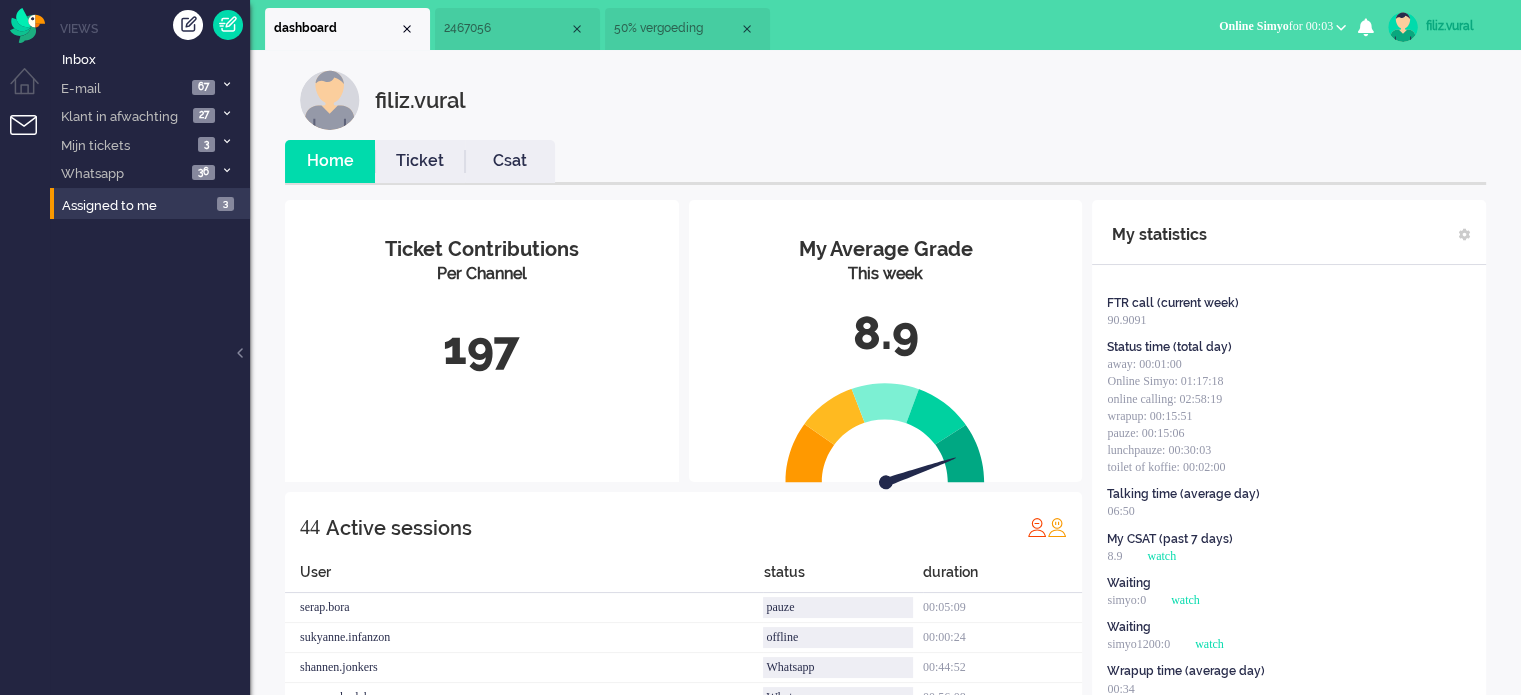 click on "Csat" at bounding box center (510, 161) 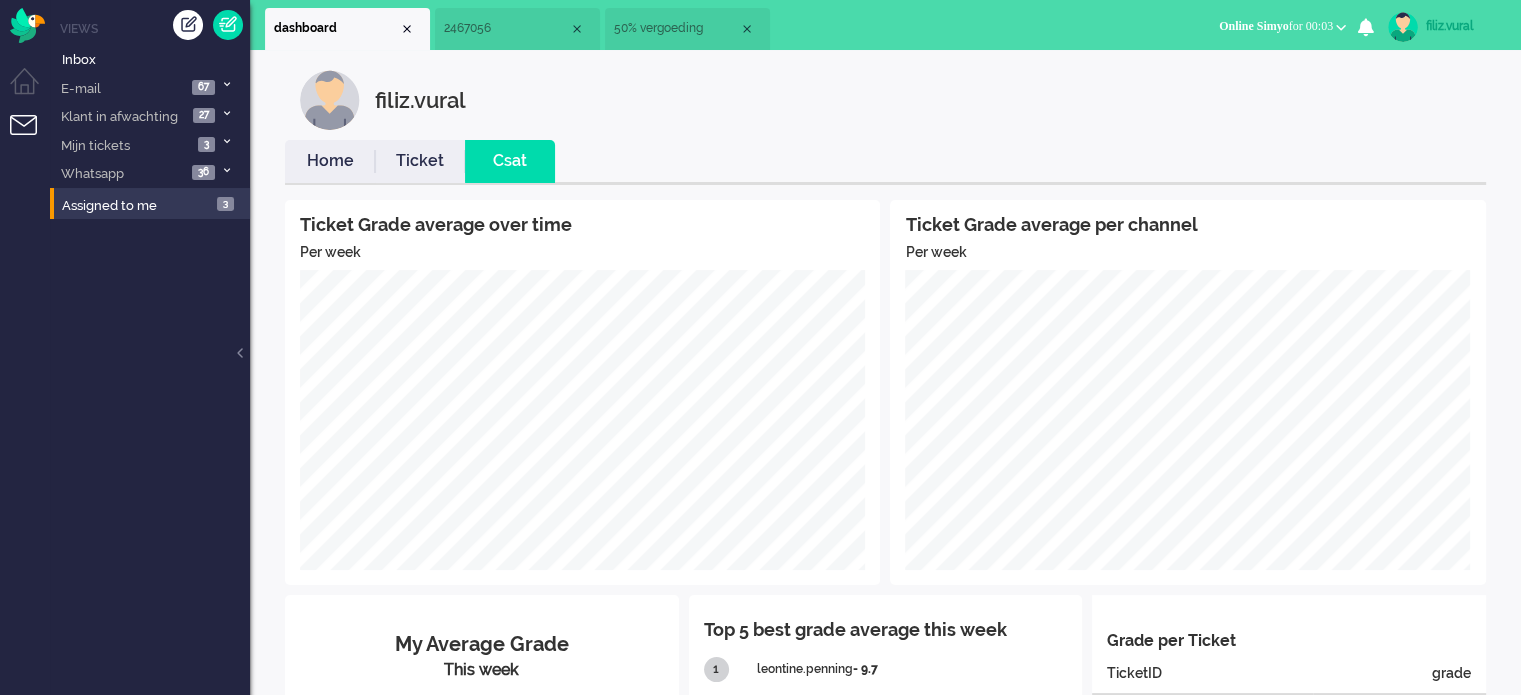 click on "Home" at bounding box center [330, 161] 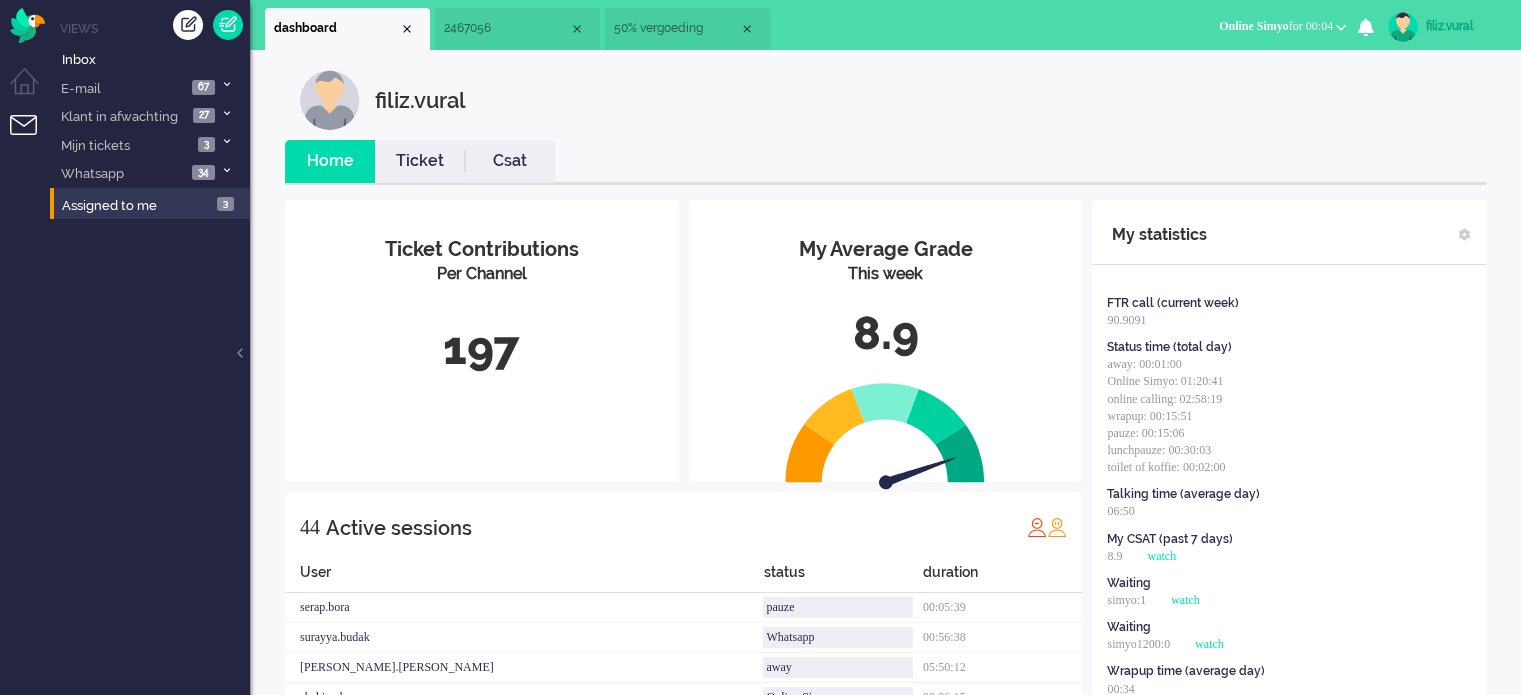 click on "Csat" at bounding box center (510, 161) 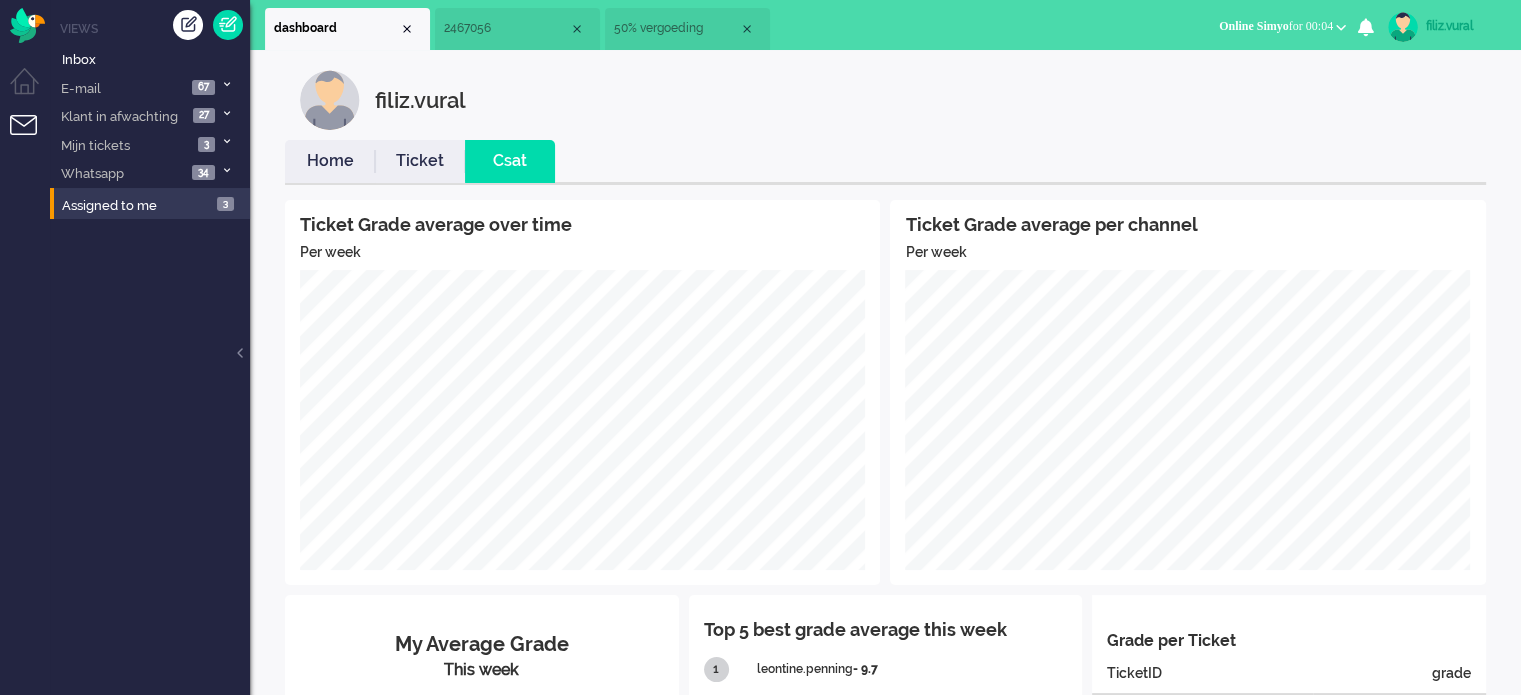click on "Home" at bounding box center [330, 161] 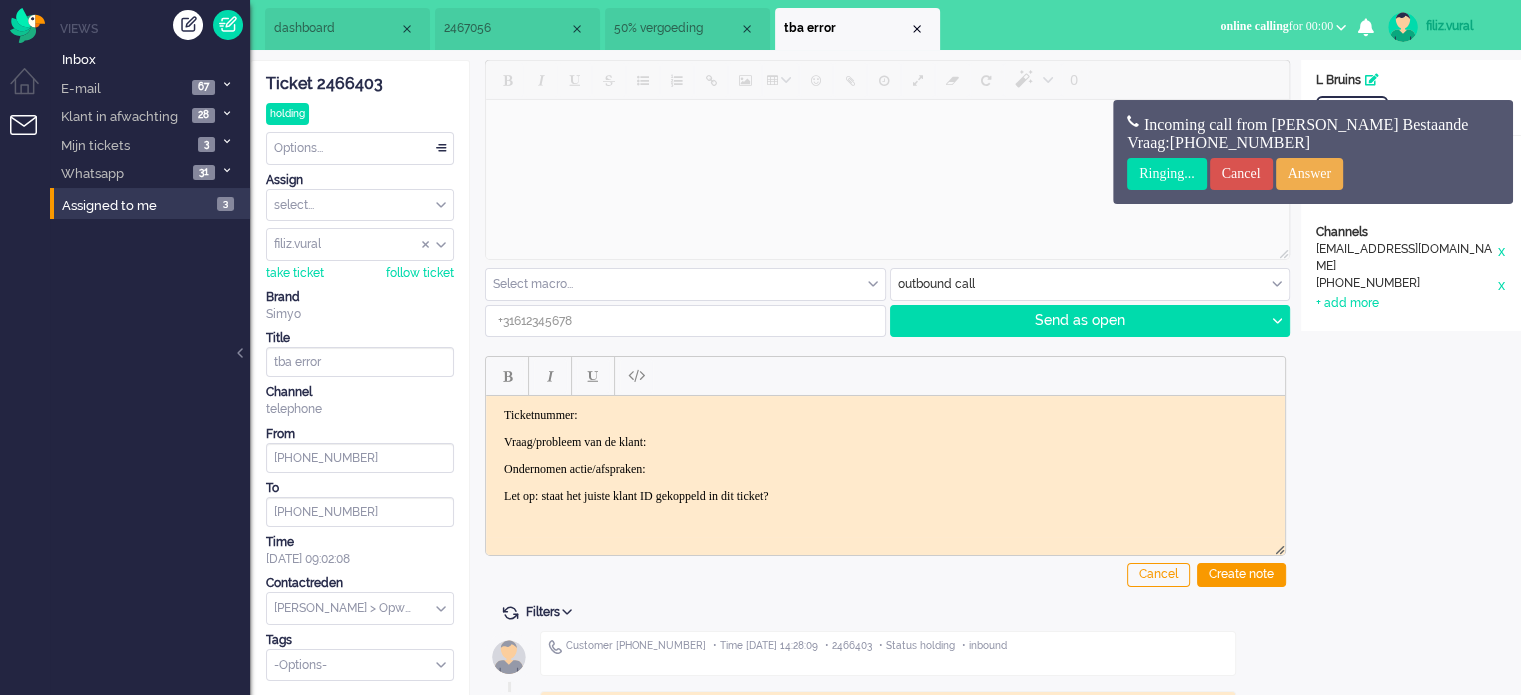 scroll, scrollTop: 0, scrollLeft: 0, axis: both 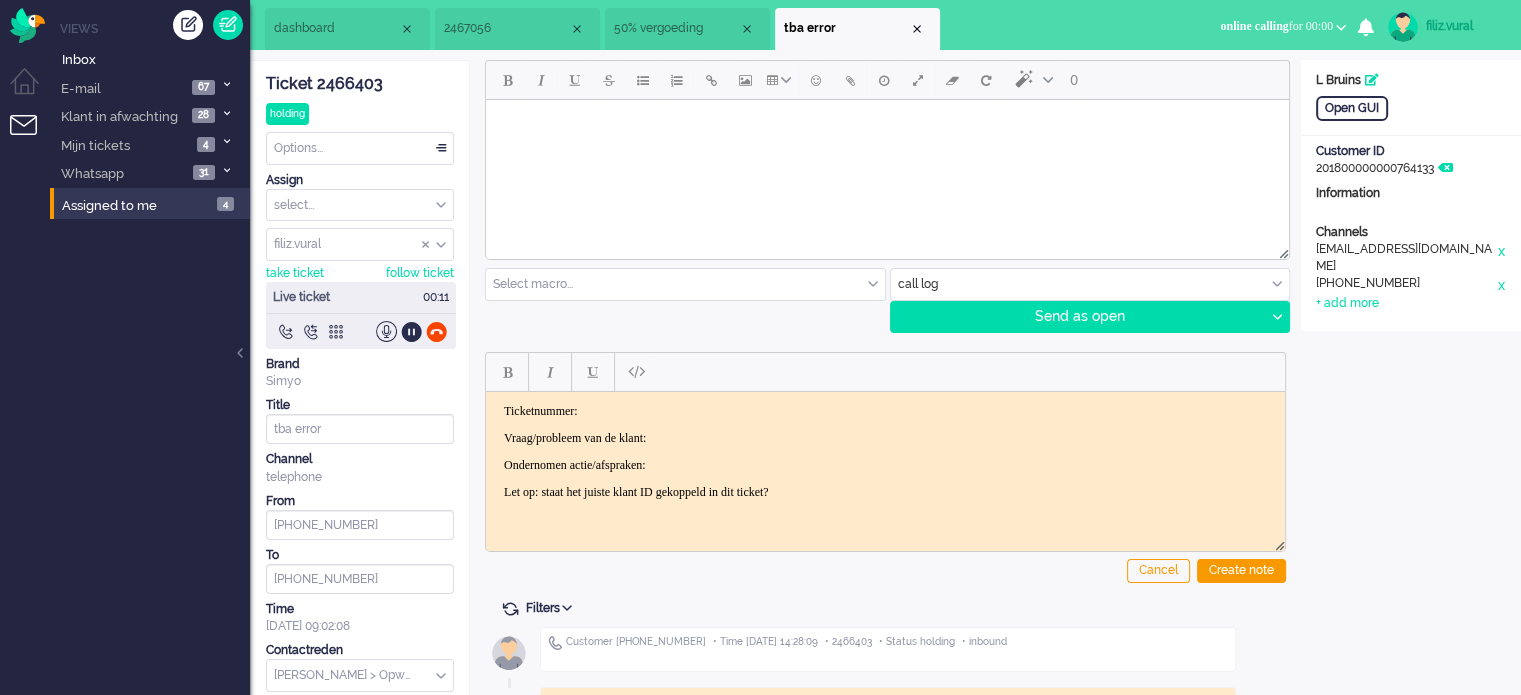 click on "Ticket 2466403" 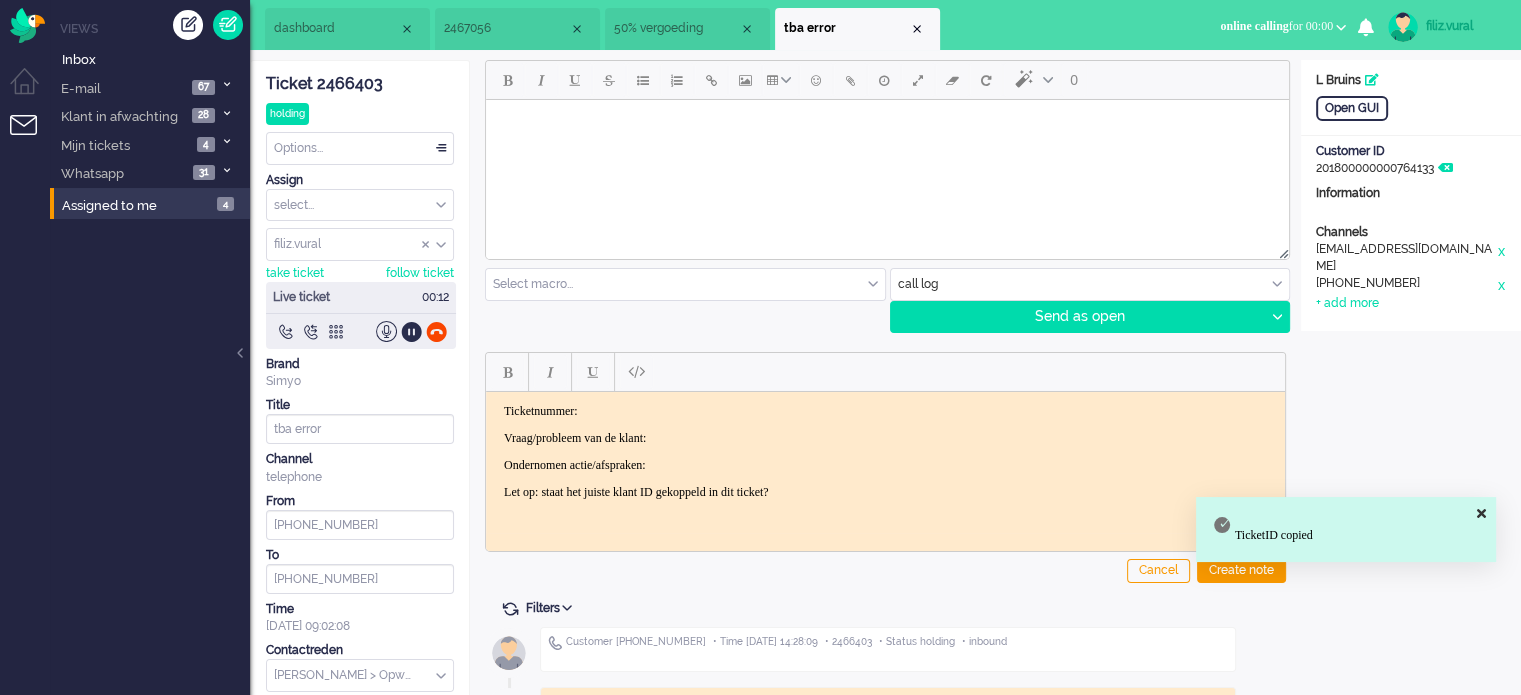 drag, startPoint x: 691, startPoint y: 413, endPoint x: 720, endPoint y: 410, distance: 29.15476 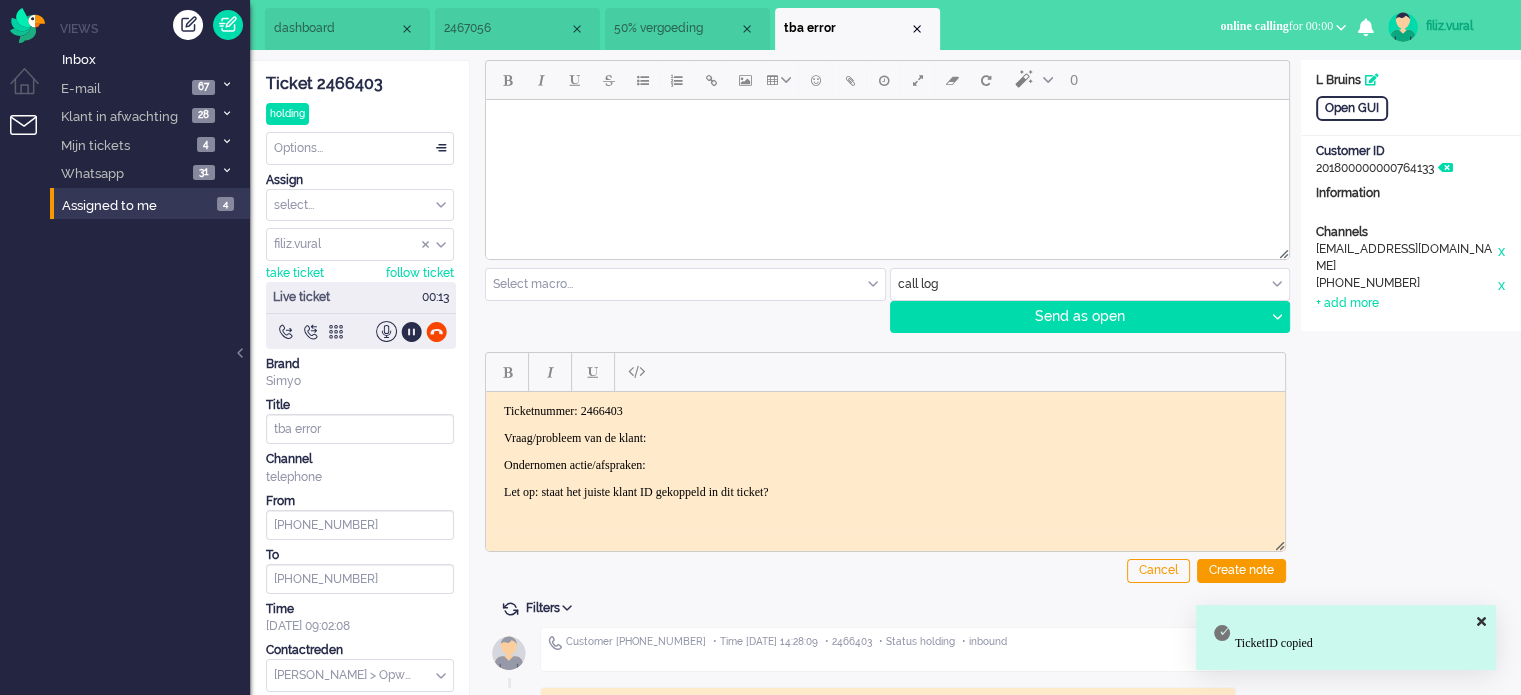 click on "Vraag/probleem van de klant:" at bounding box center [885, 437] 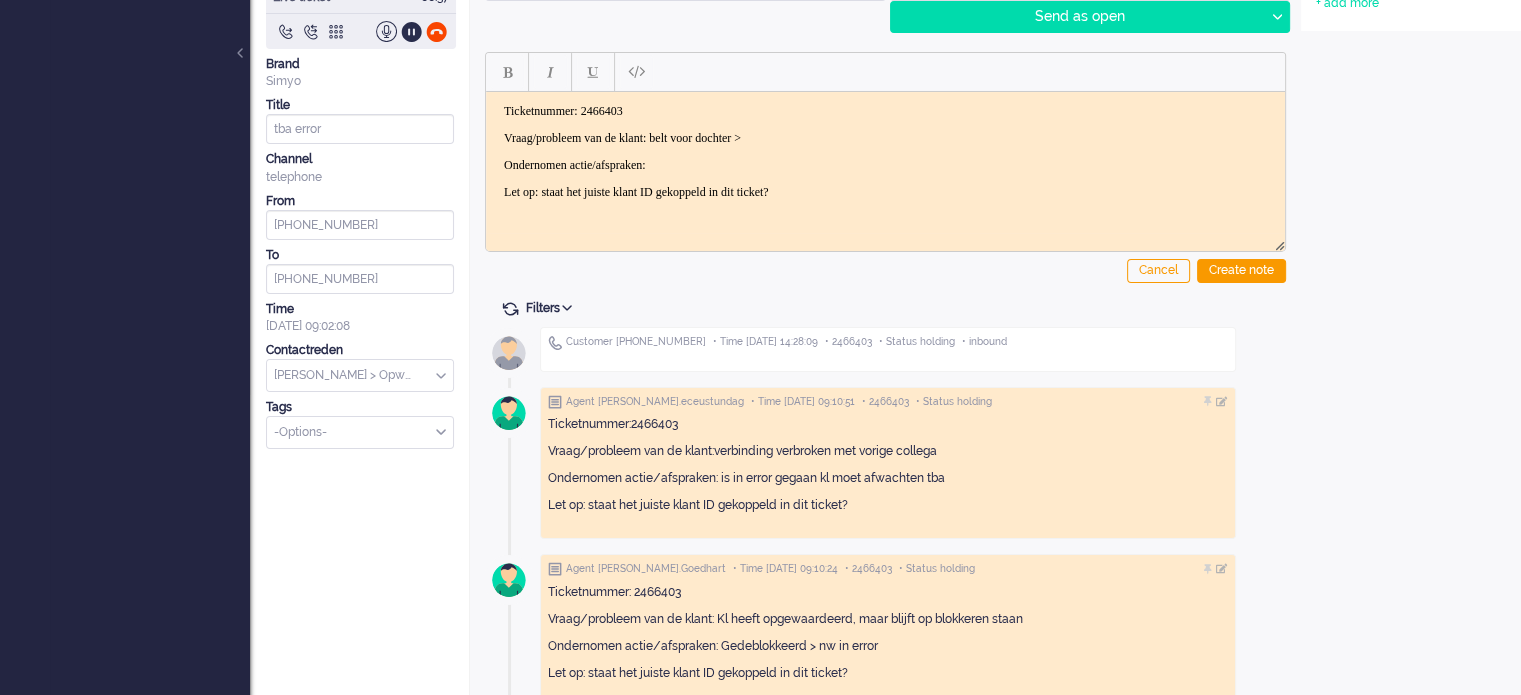 scroll, scrollTop: 0, scrollLeft: 0, axis: both 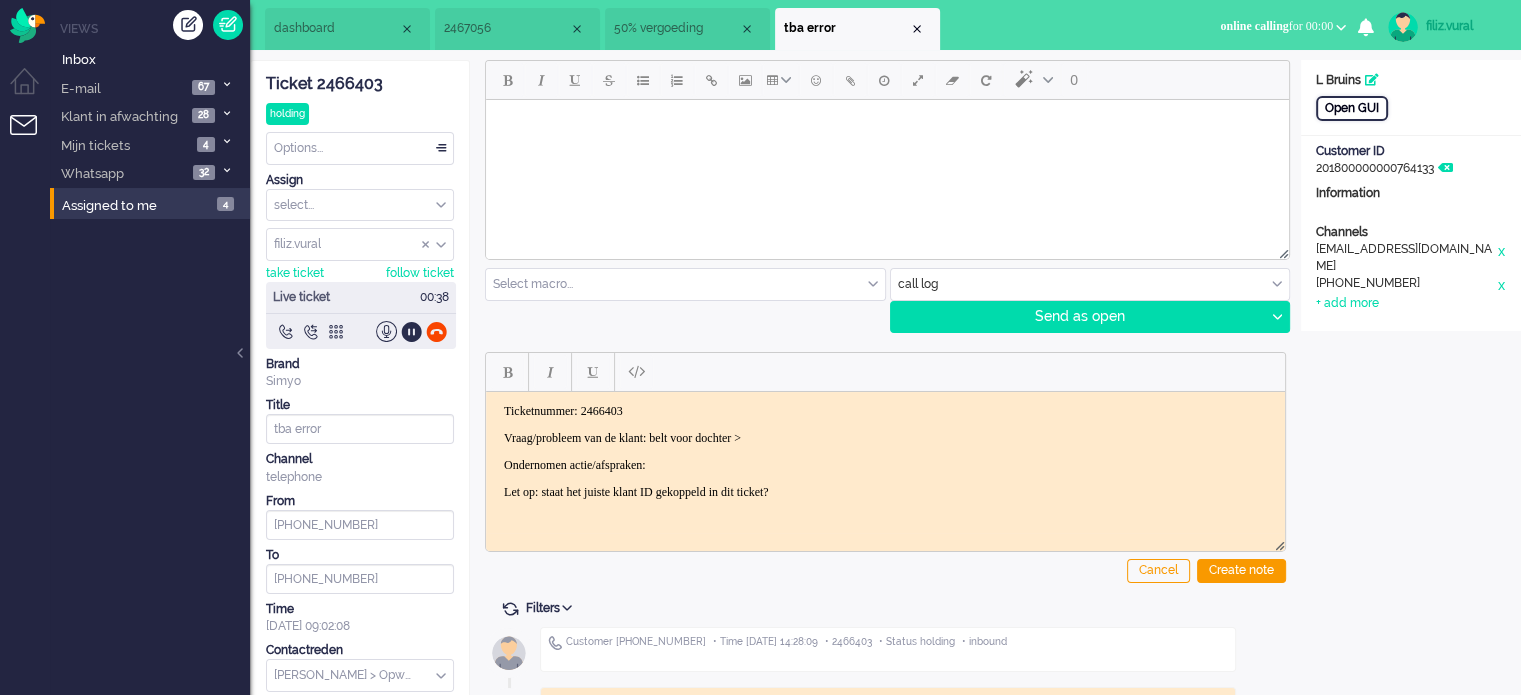 click on "Open GUI" at bounding box center (1352, 108) 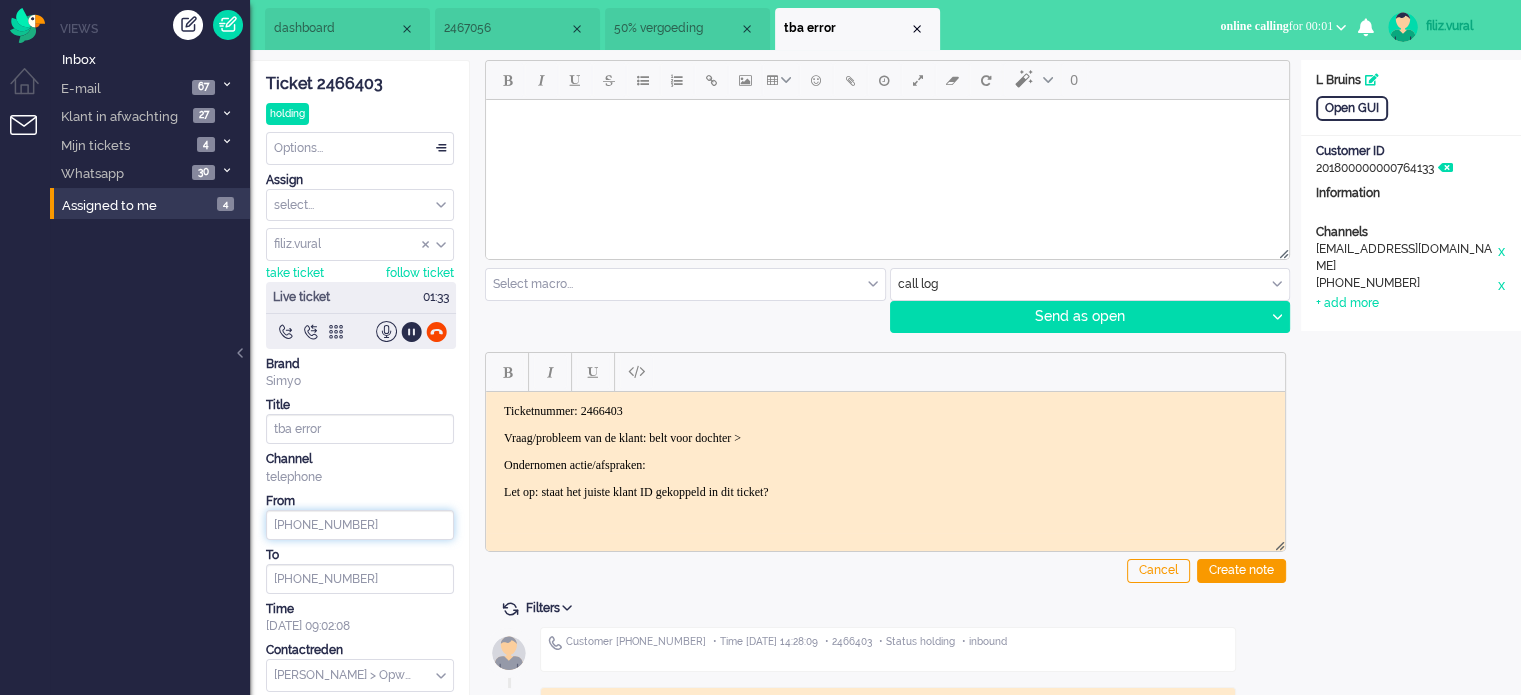 drag, startPoint x: 353, startPoint y: 521, endPoint x: 255, endPoint y: 499, distance: 100.43903 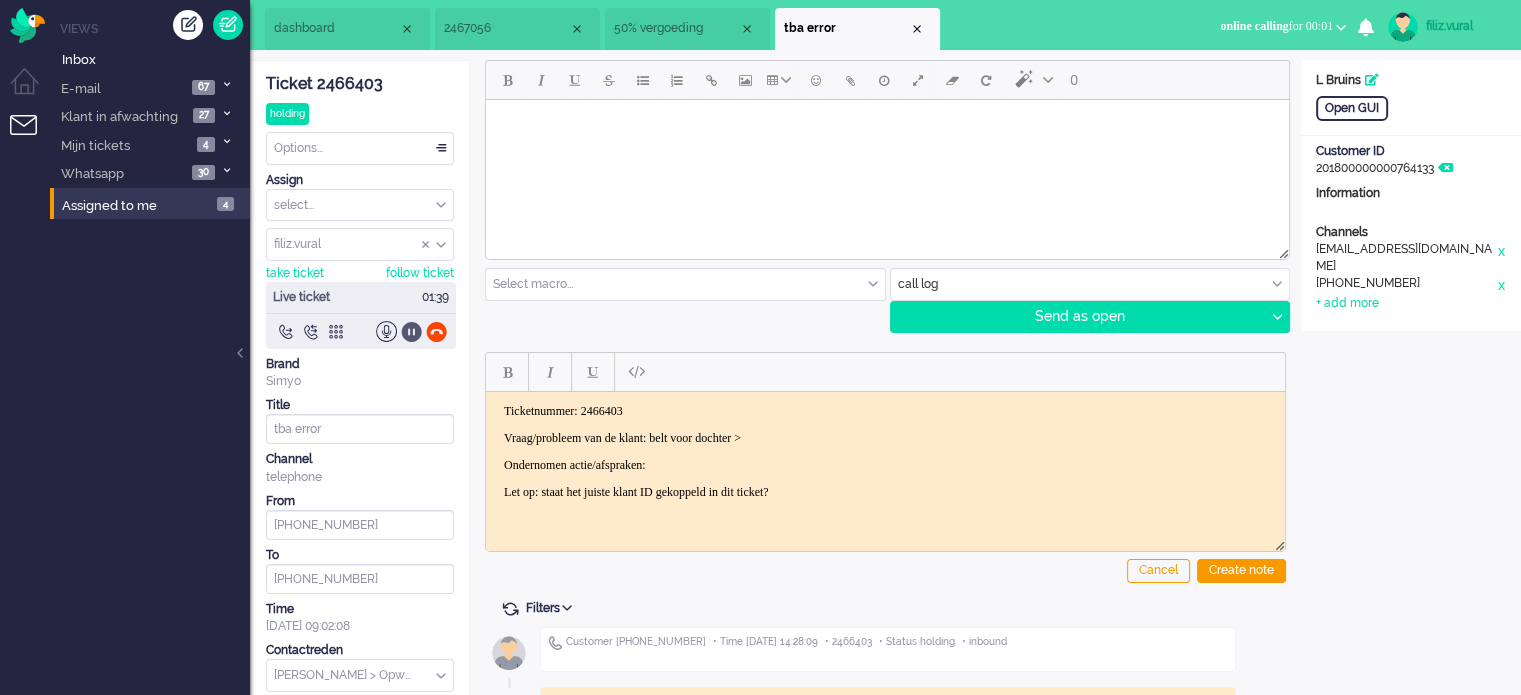 click 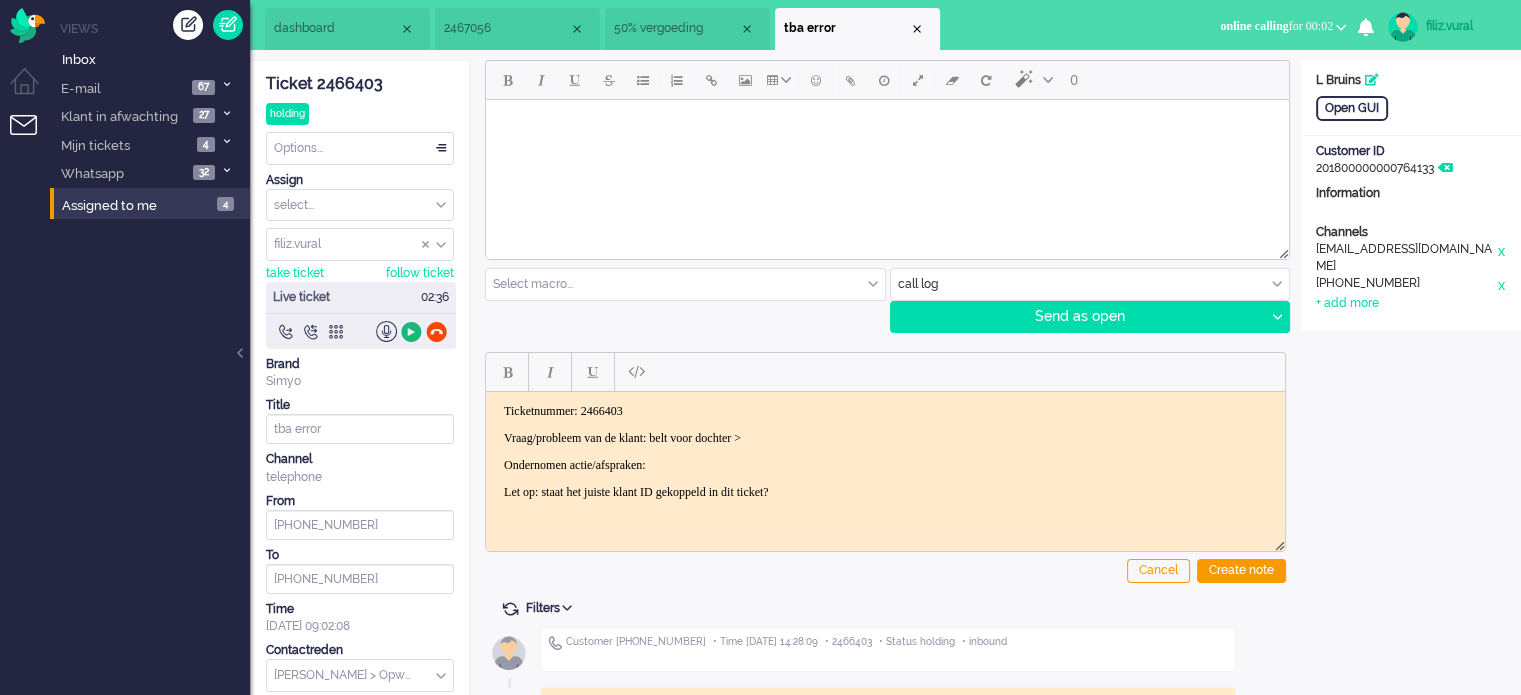 click 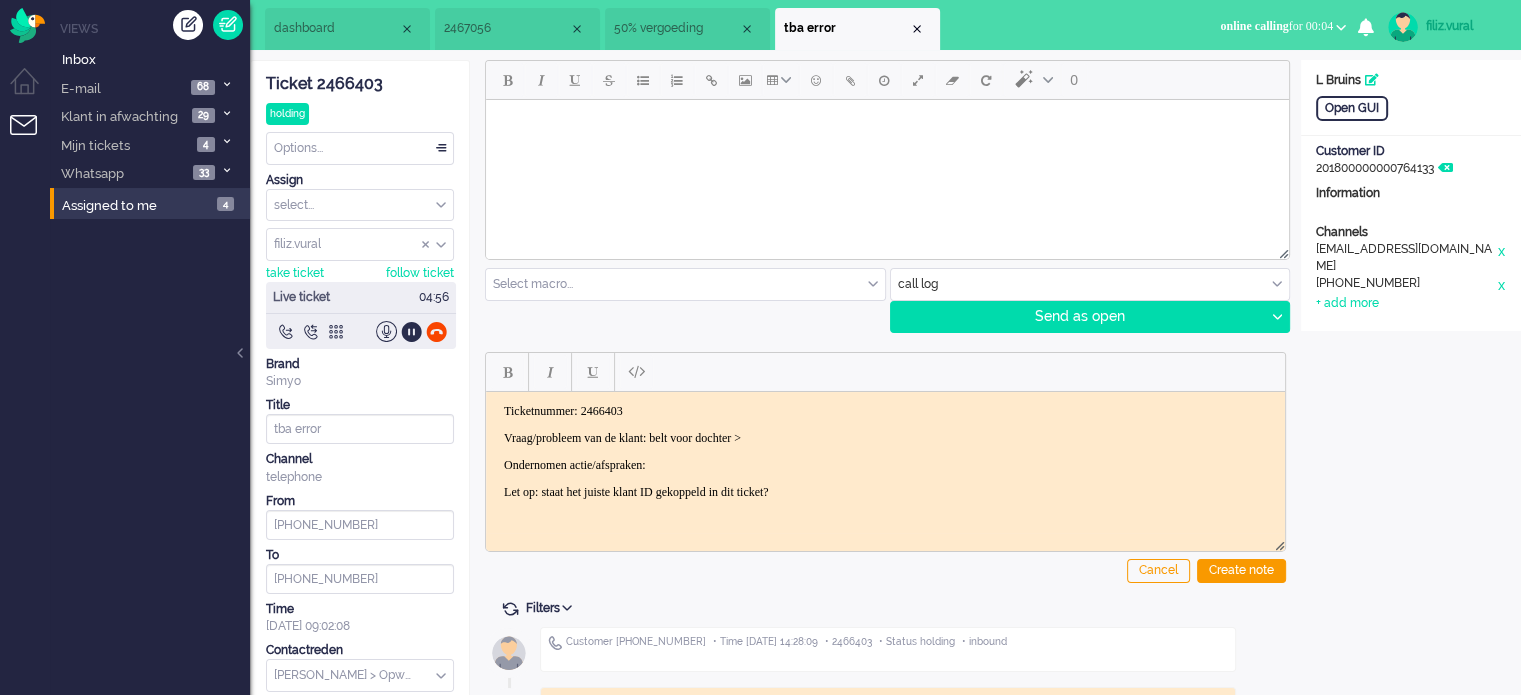 drag, startPoint x: 692, startPoint y: 444, endPoint x: 578, endPoint y: 428, distance: 115.11733 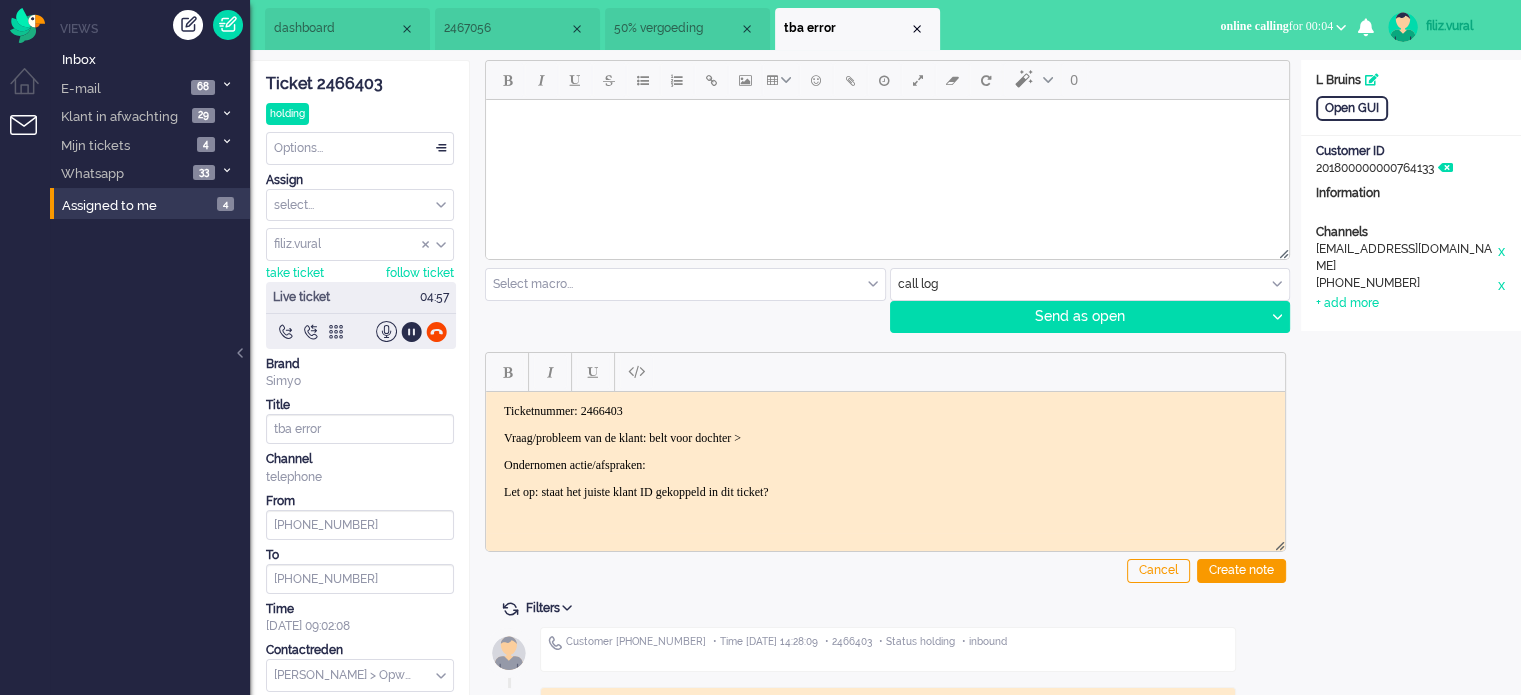 click on "Vraag/probleem van de klant: belt voor dochter >" at bounding box center [885, 437] 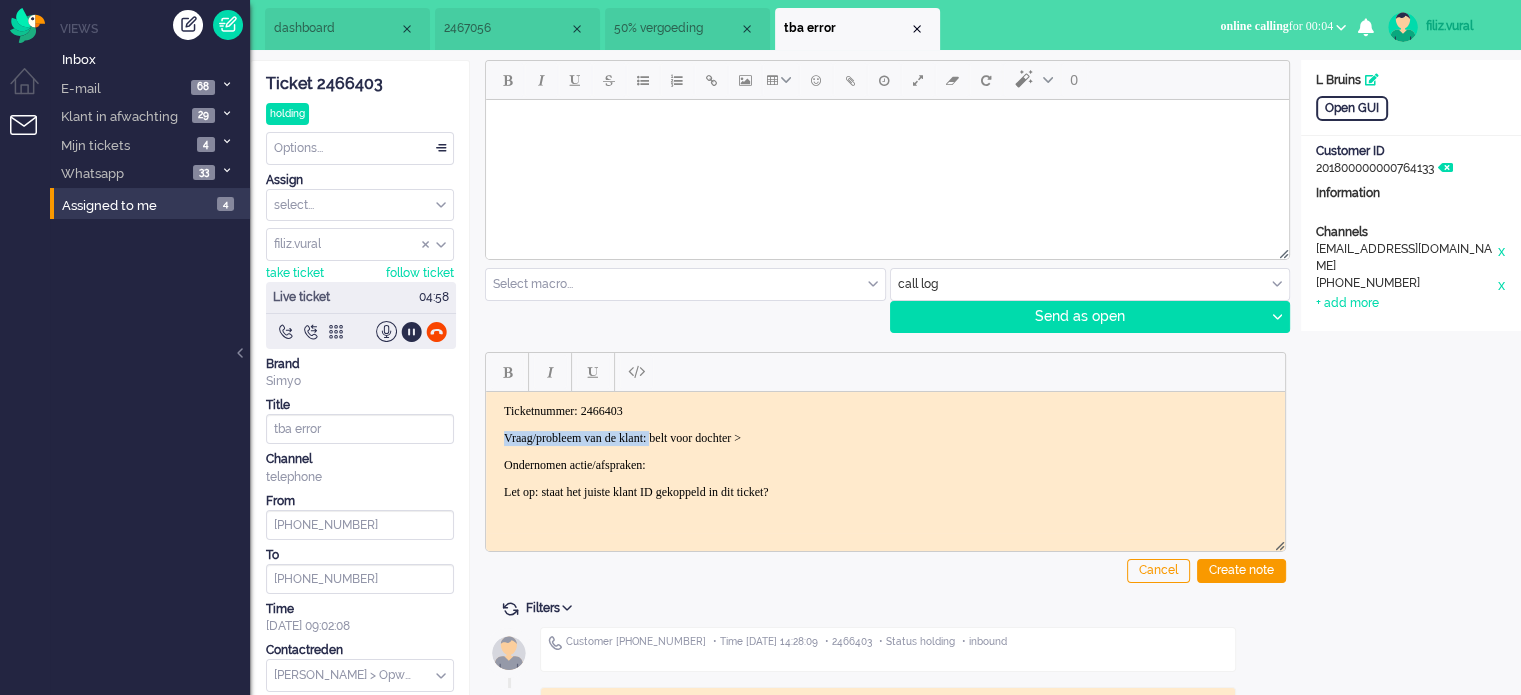 drag, startPoint x: 693, startPoint y: 436, endPoint x: 477, endPoint y: 410, distance: 217.55919 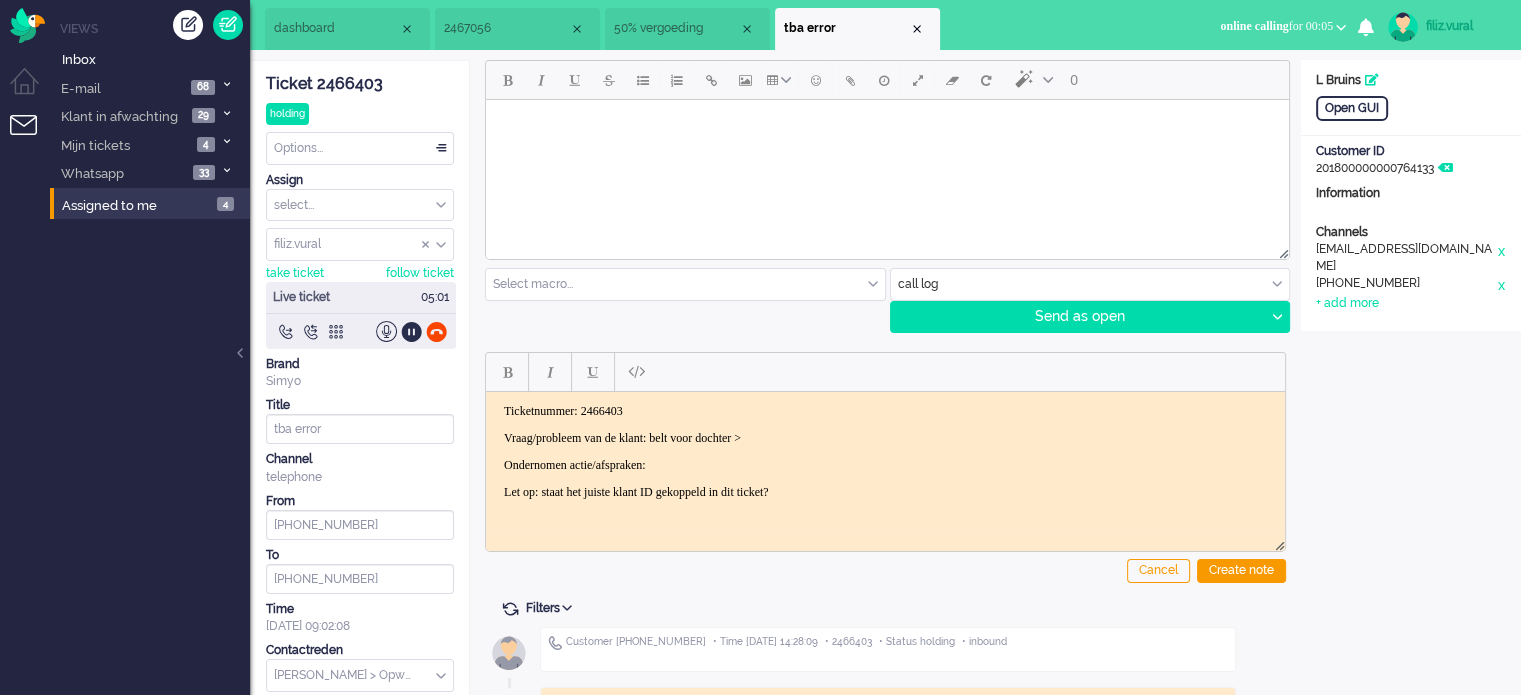 click on "Vraag/probleem van de klant: belt voor dochter >" at bounding box center (885, 437) 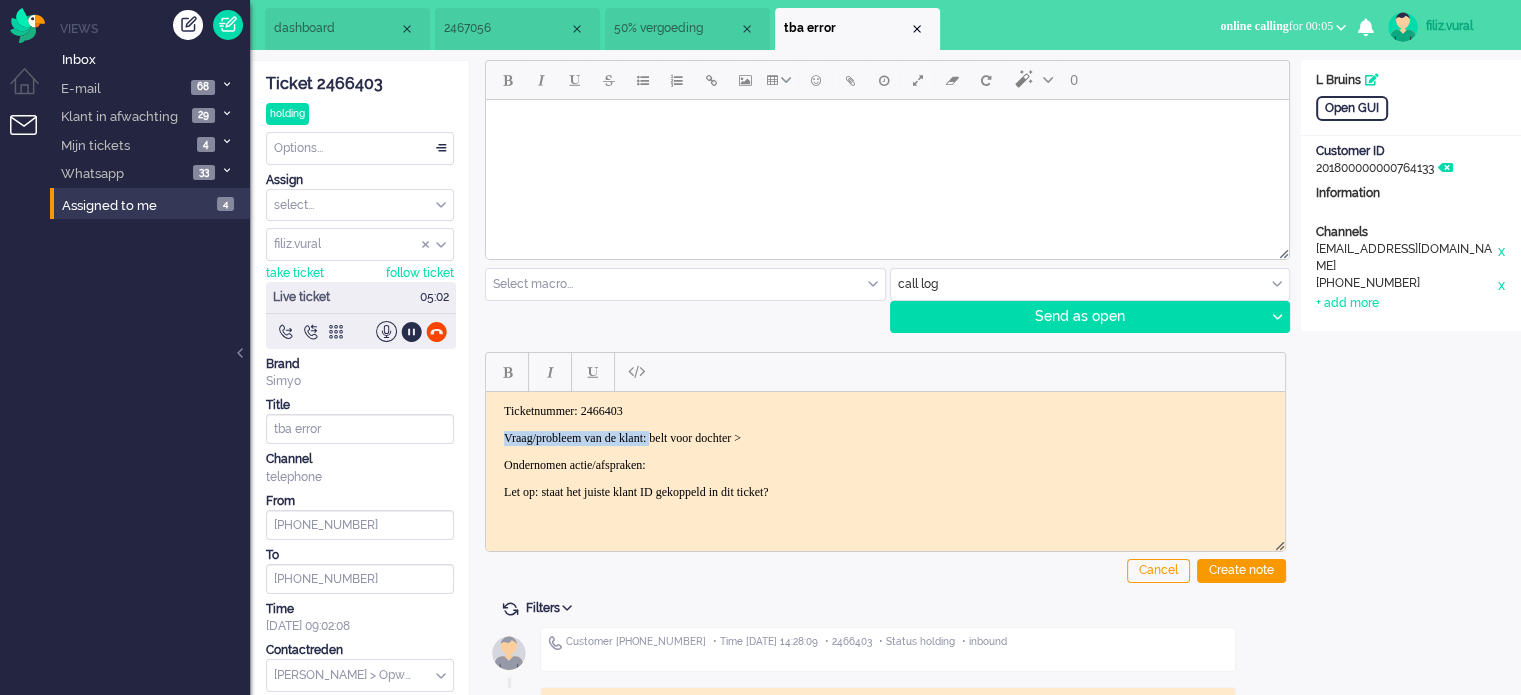 drag, startPoint x: 687, startPoint y: 435, endPoint x: 459, endPoint y: 426, distance: 228.17757 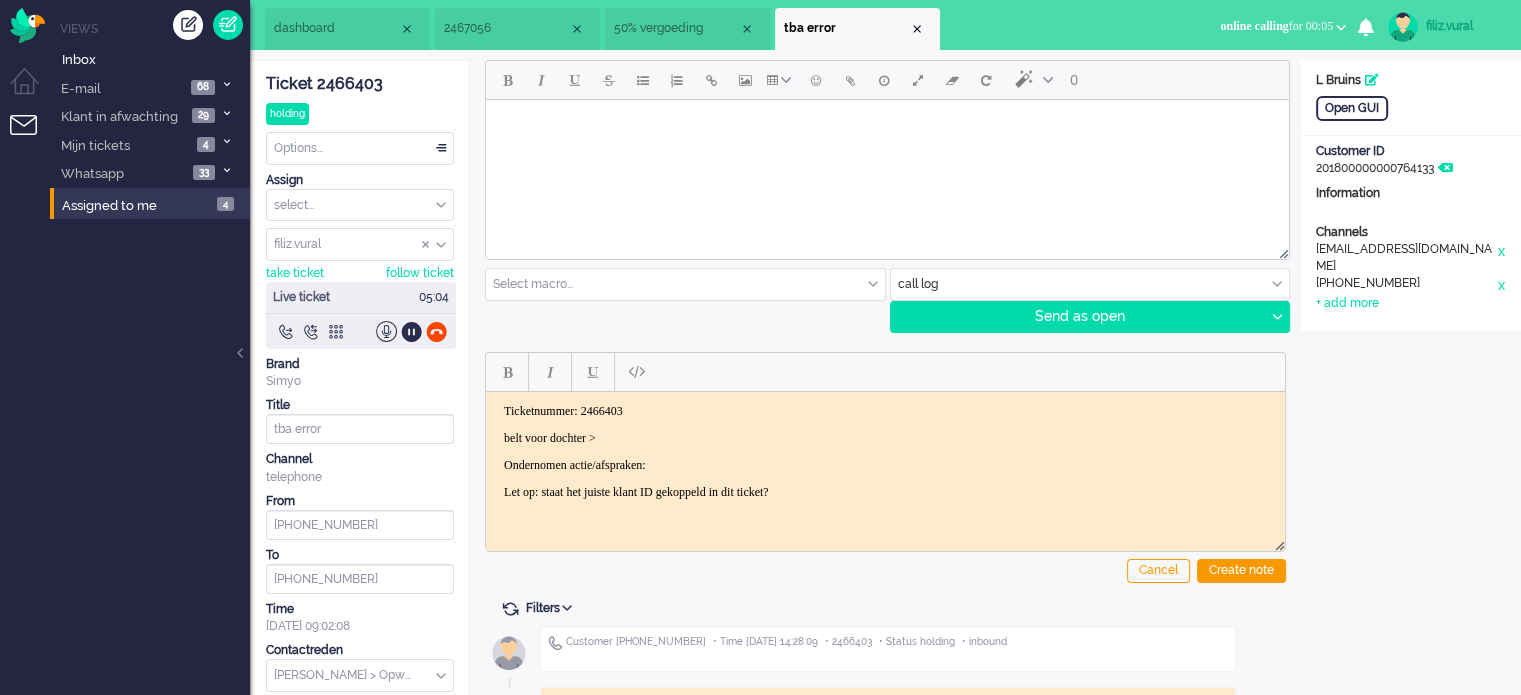 drag, startPoint x: 503, startPoint y: 463, endPoint x: 1094, endPoint y: 471, distance: 591.05414 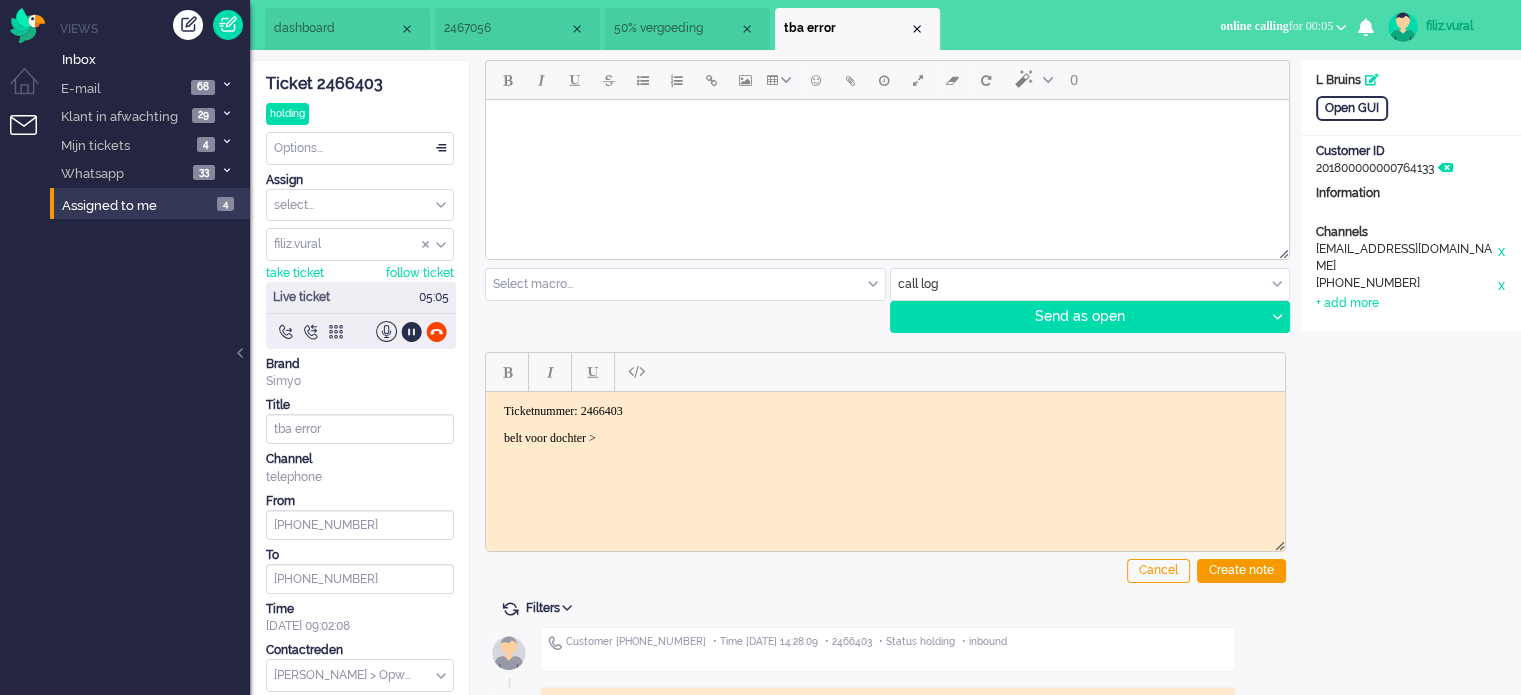 click on "Ticketnummer: 2466403 belt voor dochter >" at bounding box center [885, 437] 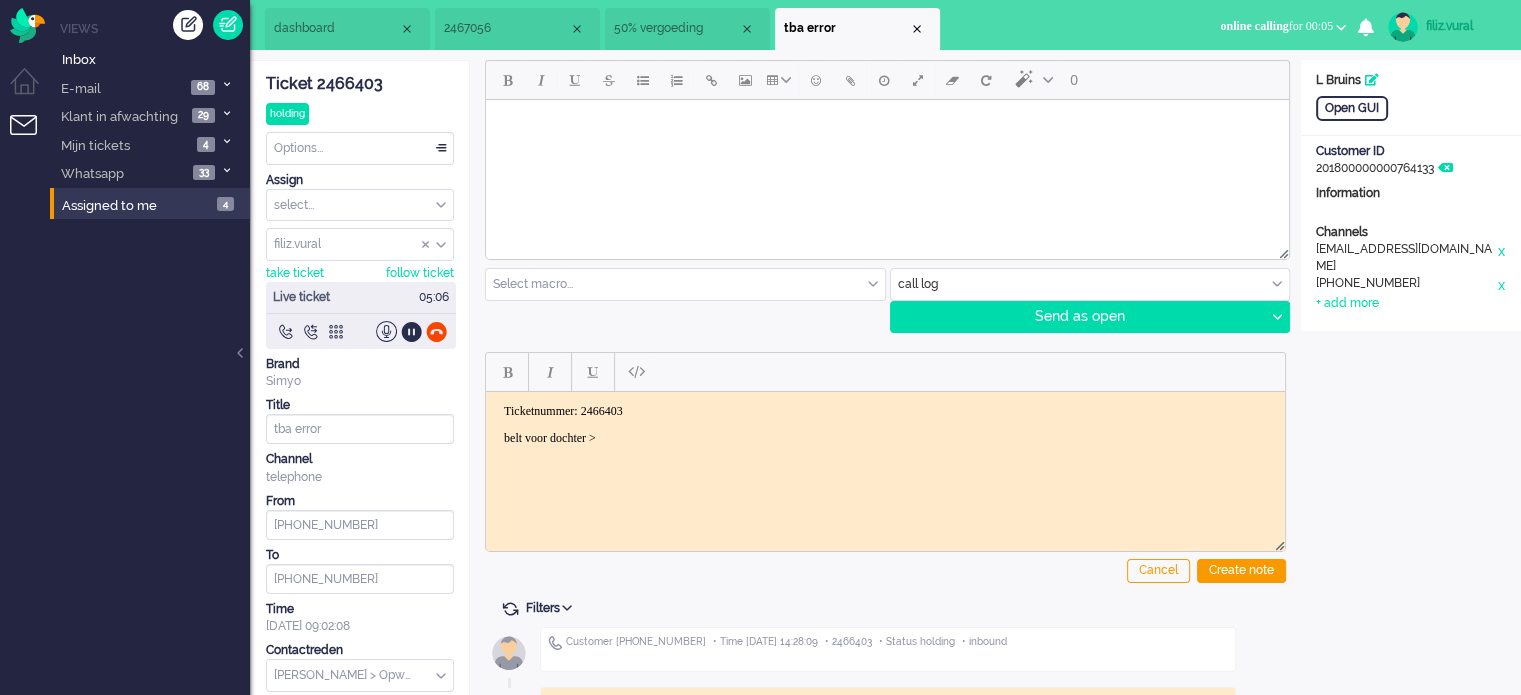 click on "belt voor dochter >" at bounding box center (885, 437) 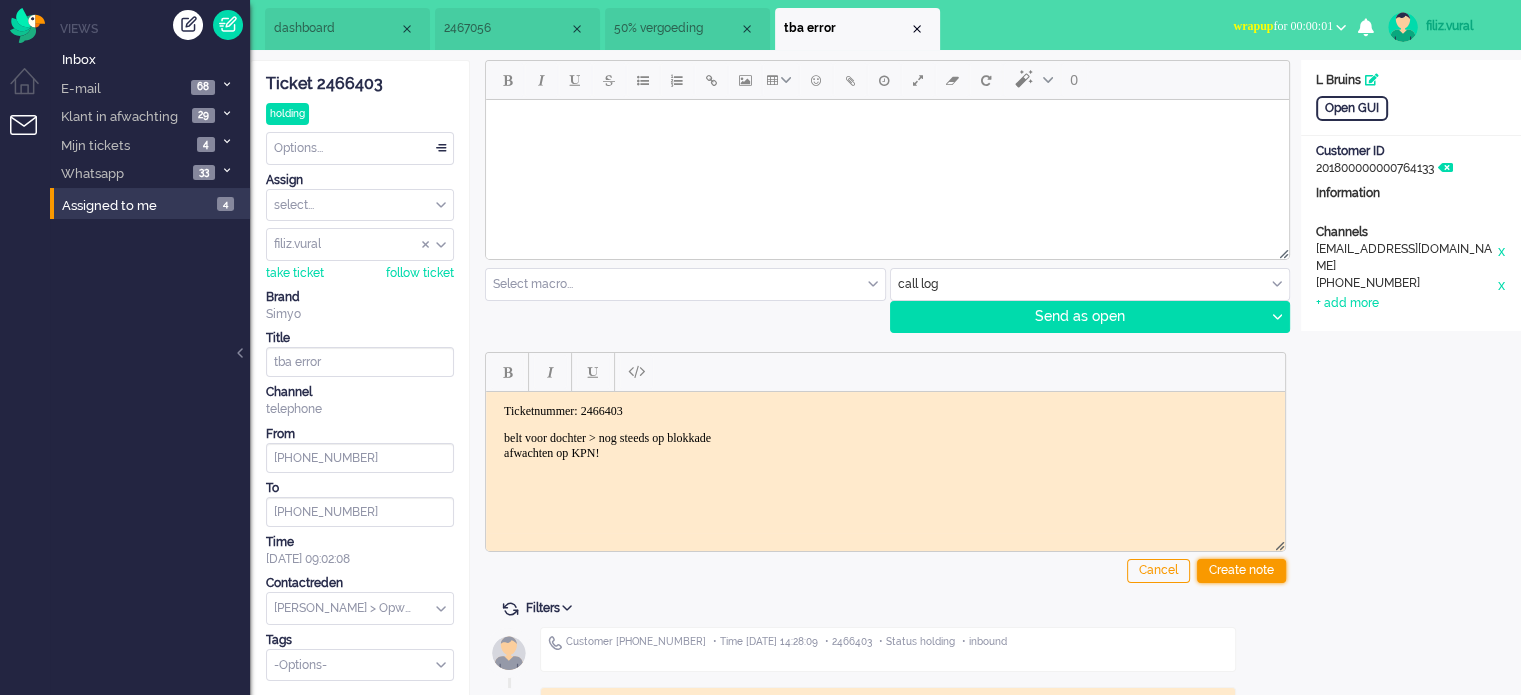 click on "Create note" at bounding box center (1241, 571) 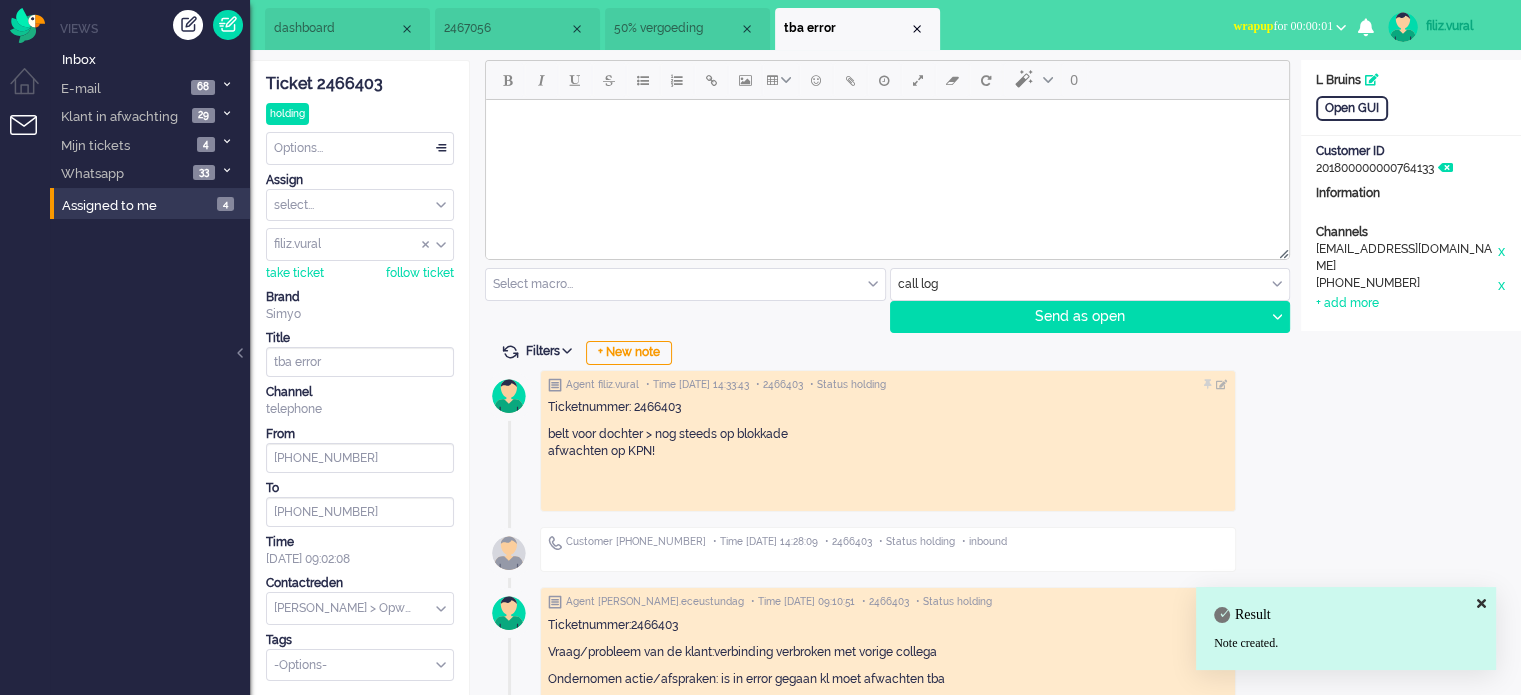 click at bounding box center [360, 608] 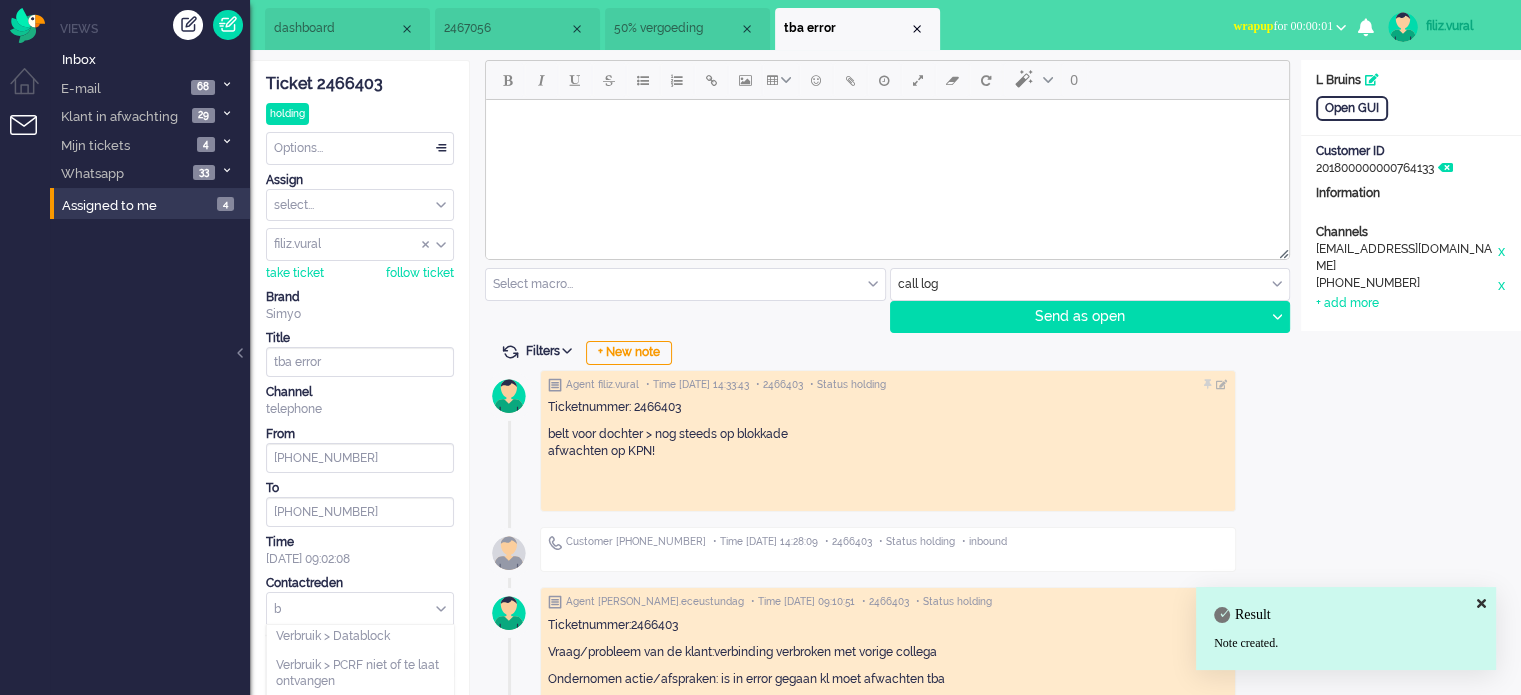 scroll, scrollTop: 0, scrollLeft: 0, axis: both 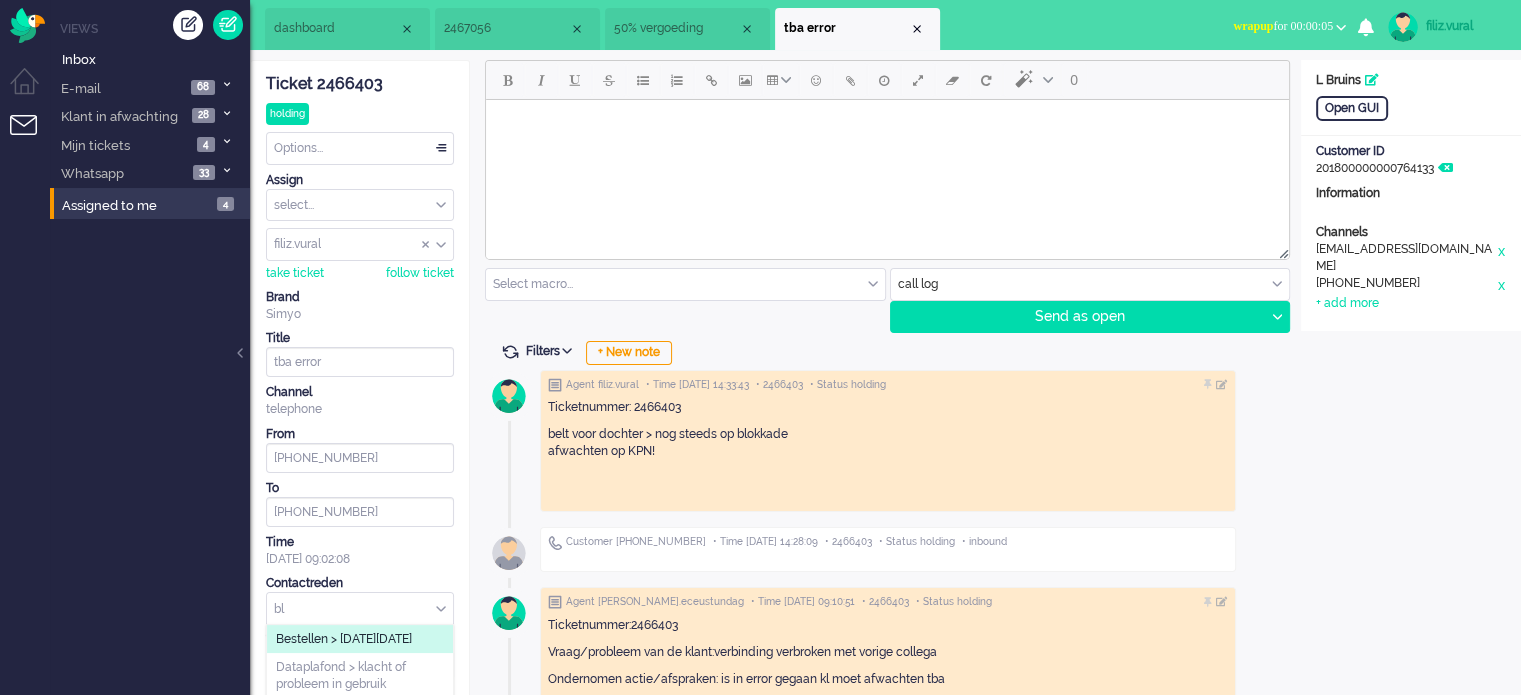 type on "b" 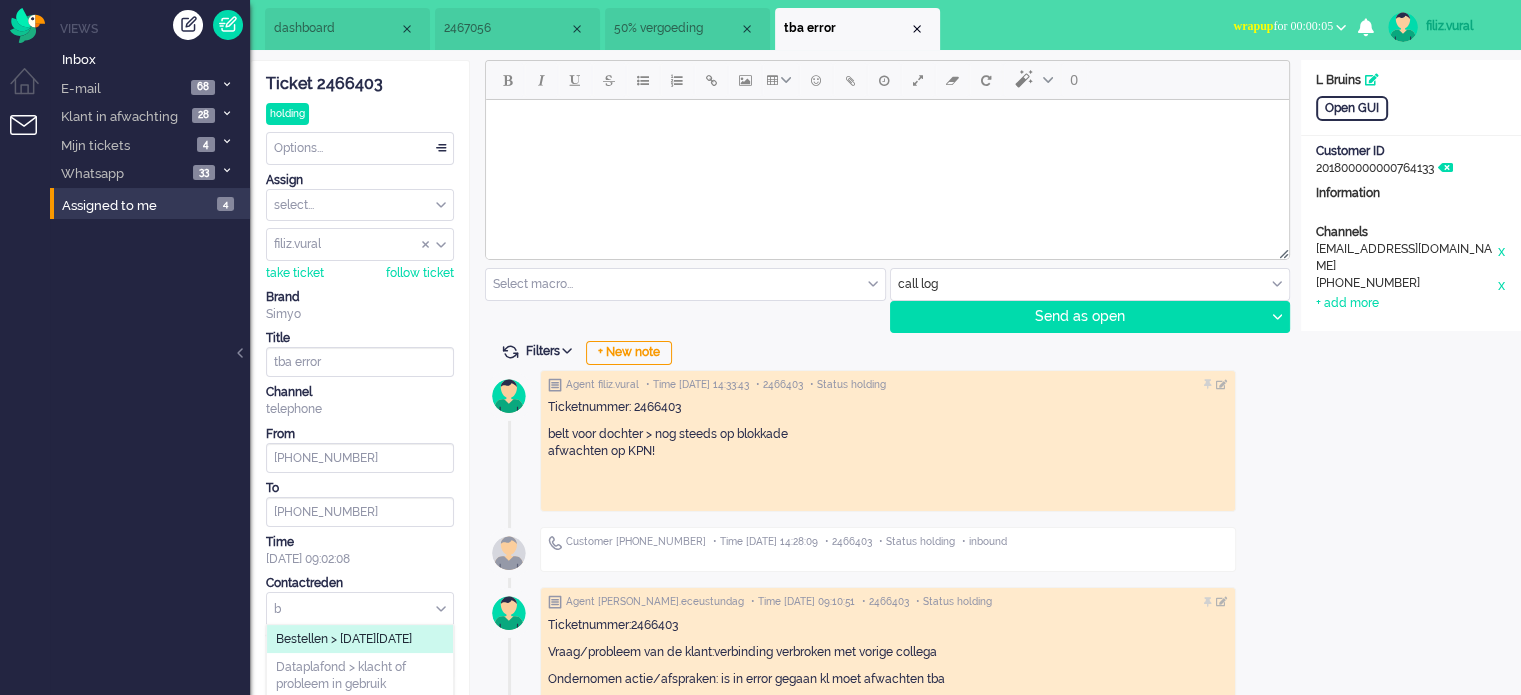 type 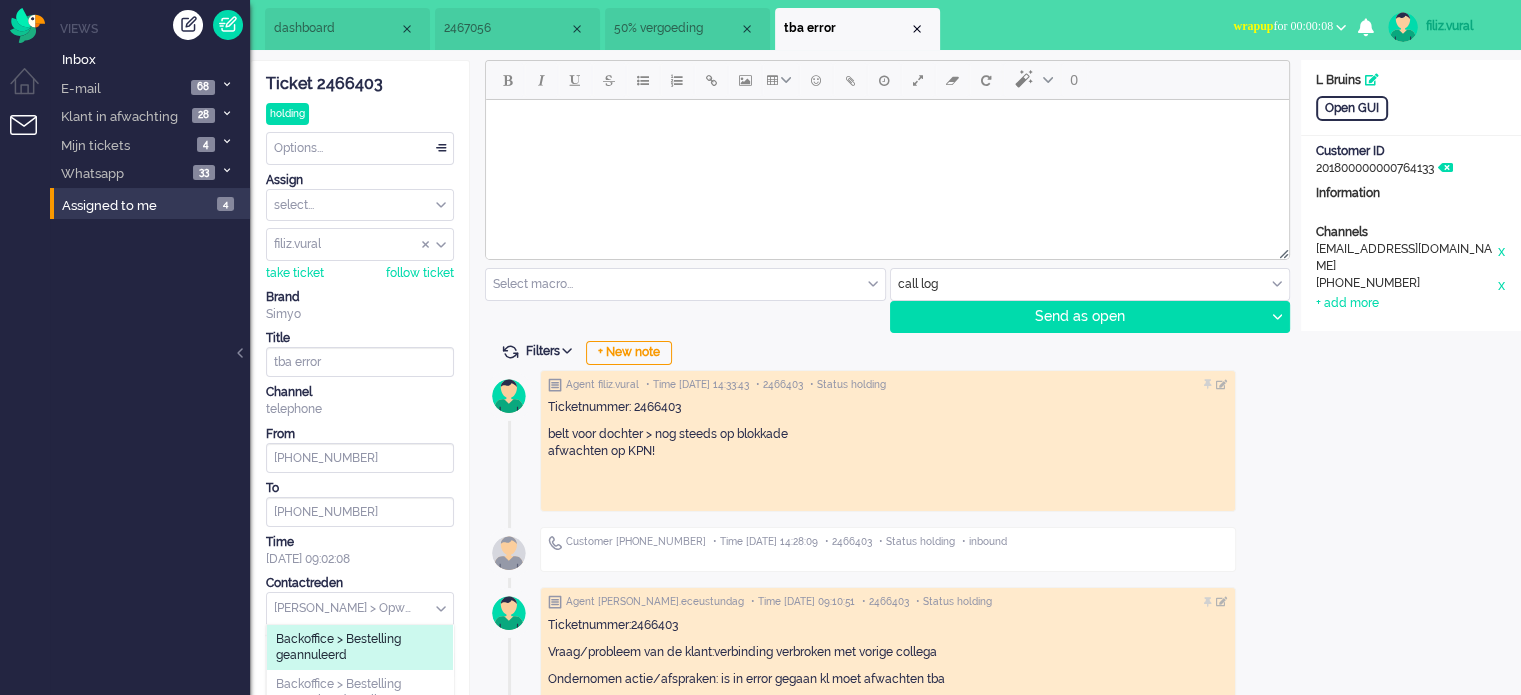 click on "0 Select macro... BO  > Abonnement > Overleden BO  > Abonnement > Overleden Prepaidklant BO  > Annulering > Sim Only NIET MOGELIJK BO  > Annulering > Sim Only NIET MOGELIJK (e-tailer) BO  > Annulering > Verlenging (al ingegaan gesloten factuur) BO  > Annulering > Verlenging (al ingegaan open factuur) BO  > Annulering > Verlenging (gaat in per de 1e) BO  > Annulering > Verlenging NIET MOGELIJK BO  > Automatisch opwaarderen via creditcard mislukt BO  > Contractovername > Goedgekeurd BO  > Contractovername ENGELS > Afwijzing > Betaalgeschiedenis BO  > Contractovername ENGELS > Afwijzing > Nog geen 18 jaar BO  > Contractovername ENGELS > Afwijzing > Ontbrekende gegevens BO  > Contractovername ENGELS > Goedgekeurd BO  > Datacoulance (open factuur) BO  > Datacoulance > Hoogverbruik (open factuur) ENGELS BO  > Datacoulance > TERUGBETALING (afgeschreven) BO  > Datacoulance > TERUGBETALING (nog niet afgeschreven) BO  > Datacoulance CREDIT NOTA (factuur gestorneerd) BO  > Datacoulance HOOGVERBRUIK (open factuur) email" at bounding box center [885, 611] 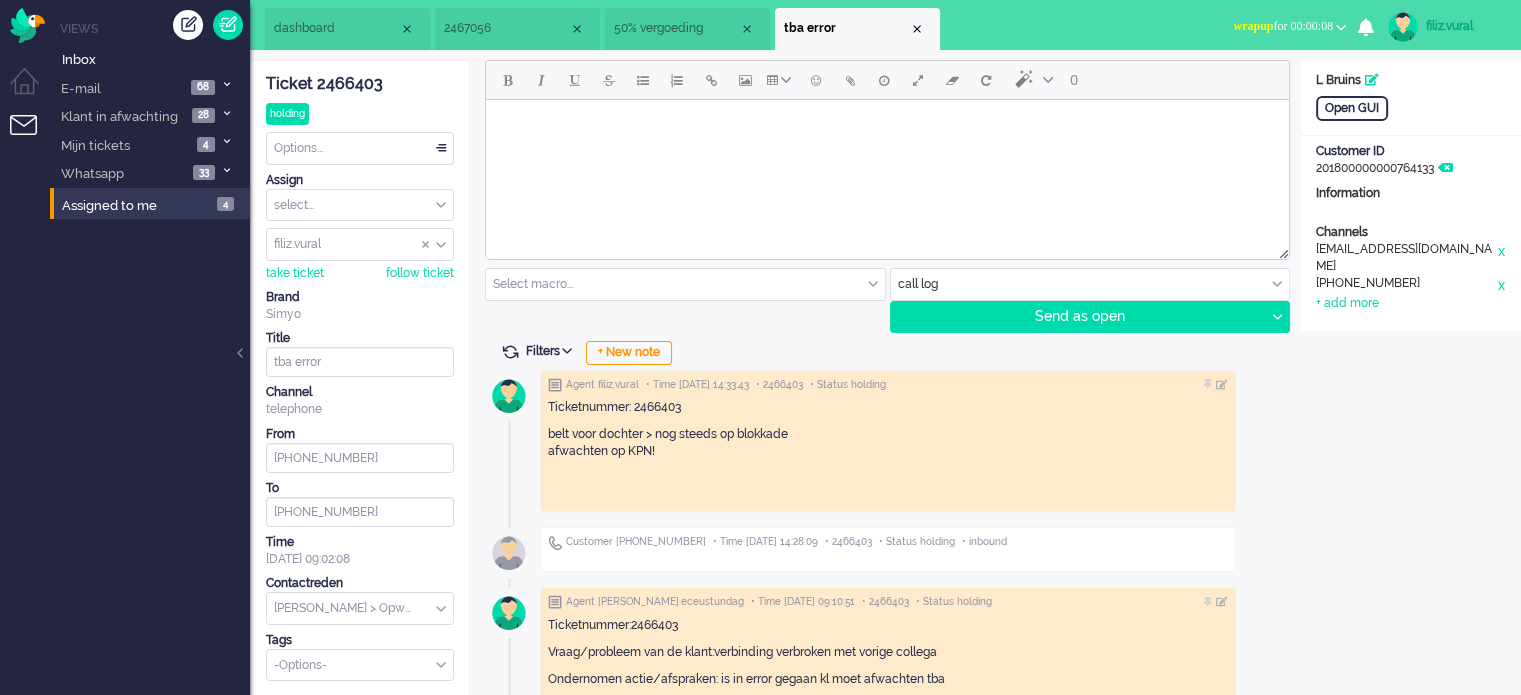 click on "Options... Set Status Open Pending Holding Solved Set priority Low Medium High Urgent Snooze Duplicate Delete" 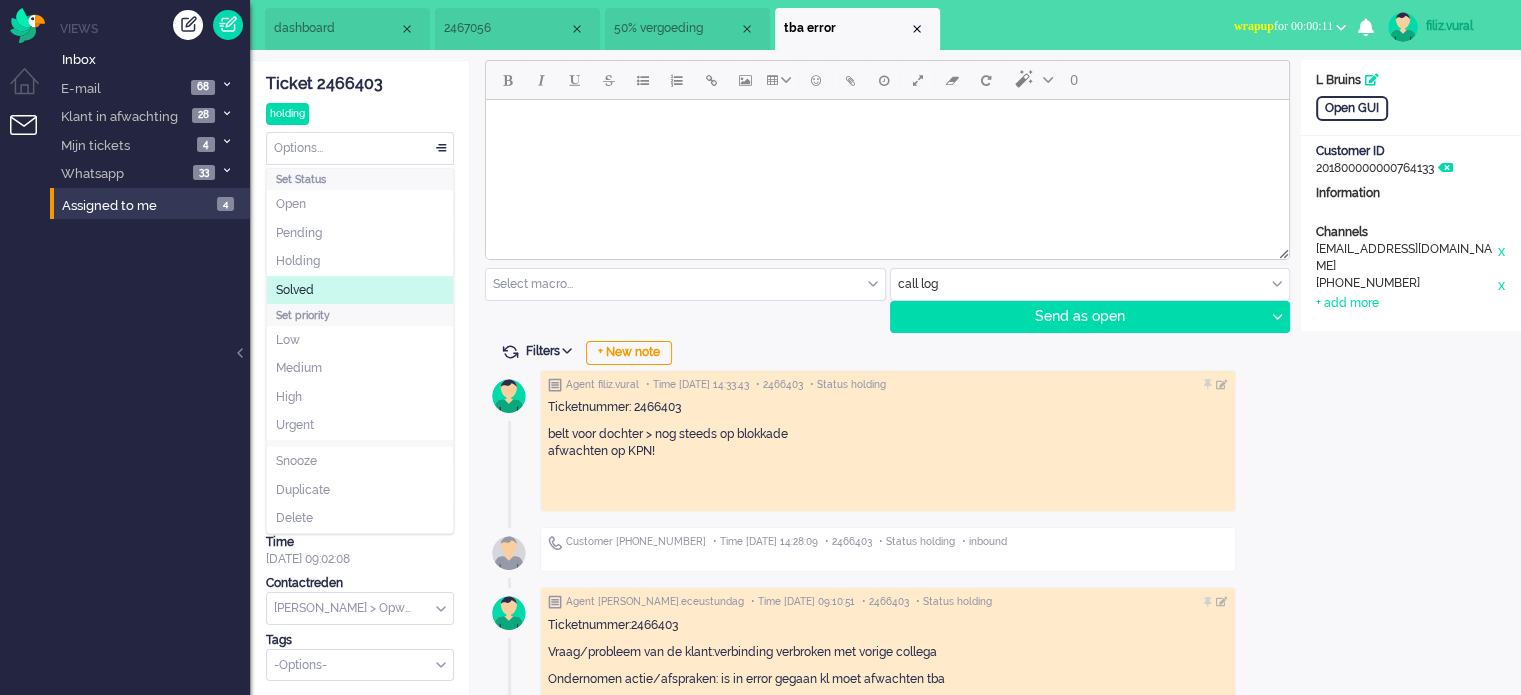 click on "Solved" 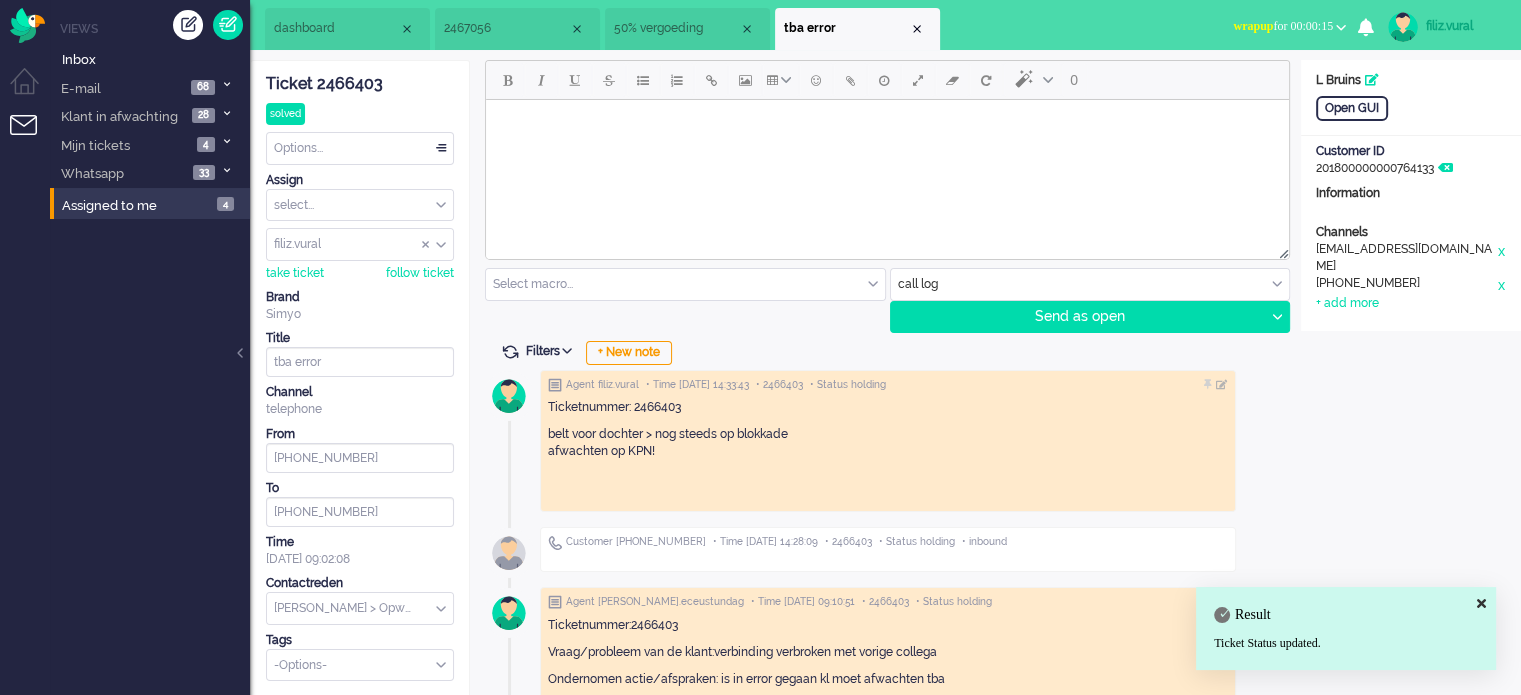 click on "tba error" at bounding box center [846, 28] 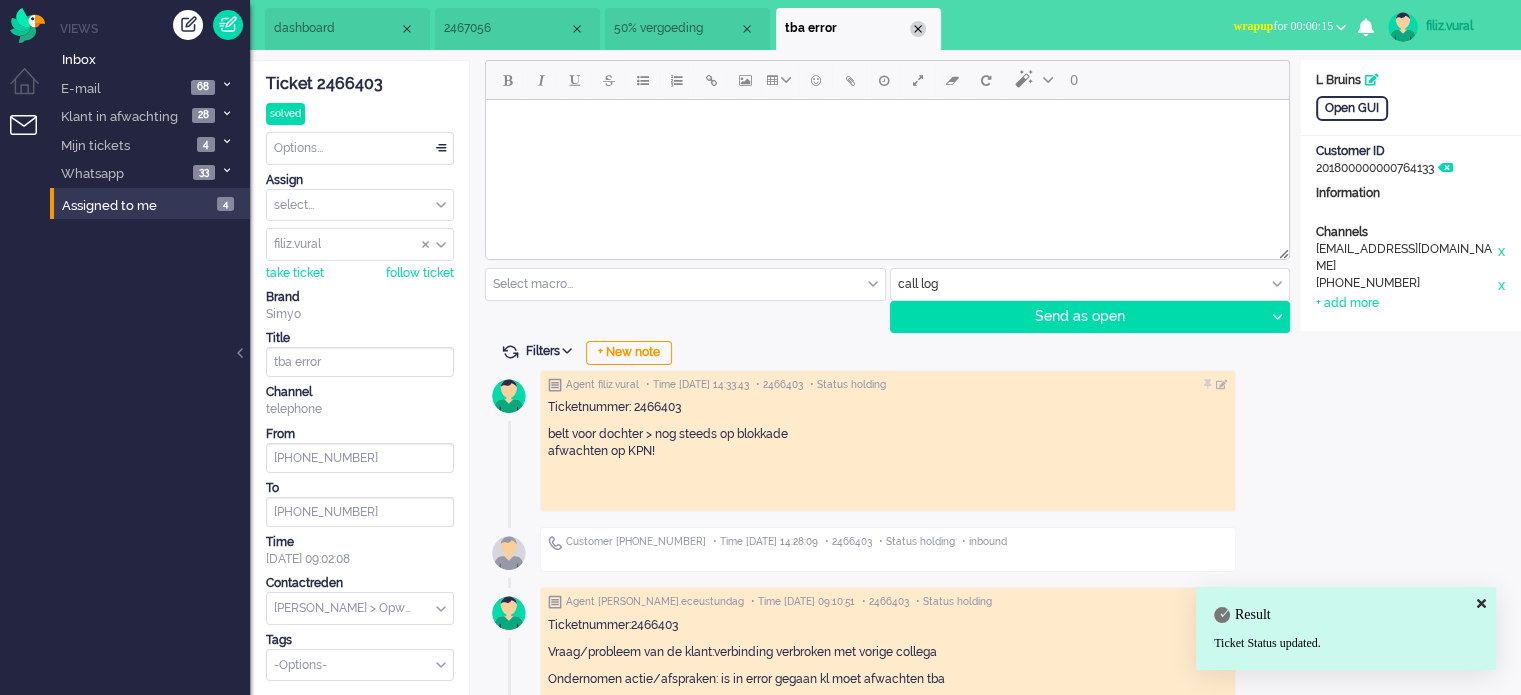 click at bounding box center (918, 29) 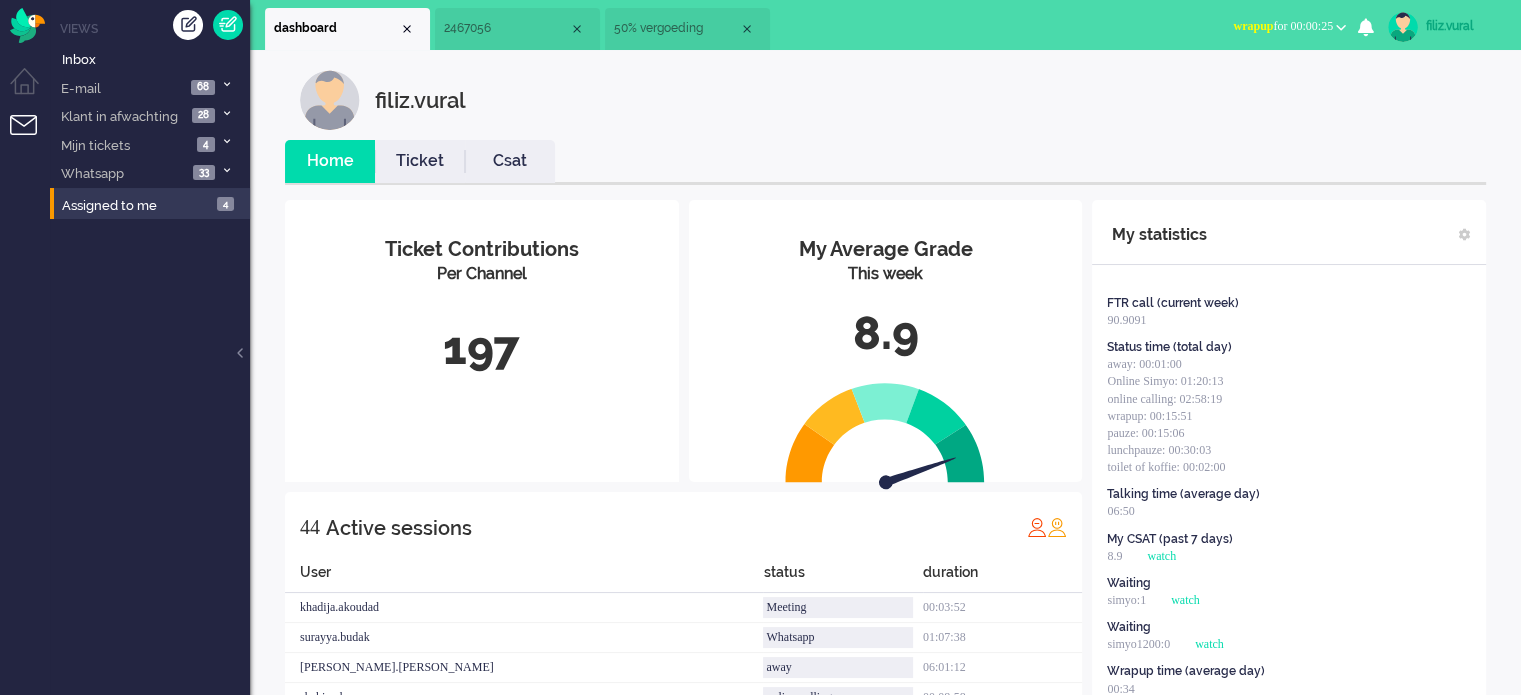 click on "wrapup  for 00:00:25" at bounding box center [1289, 26] 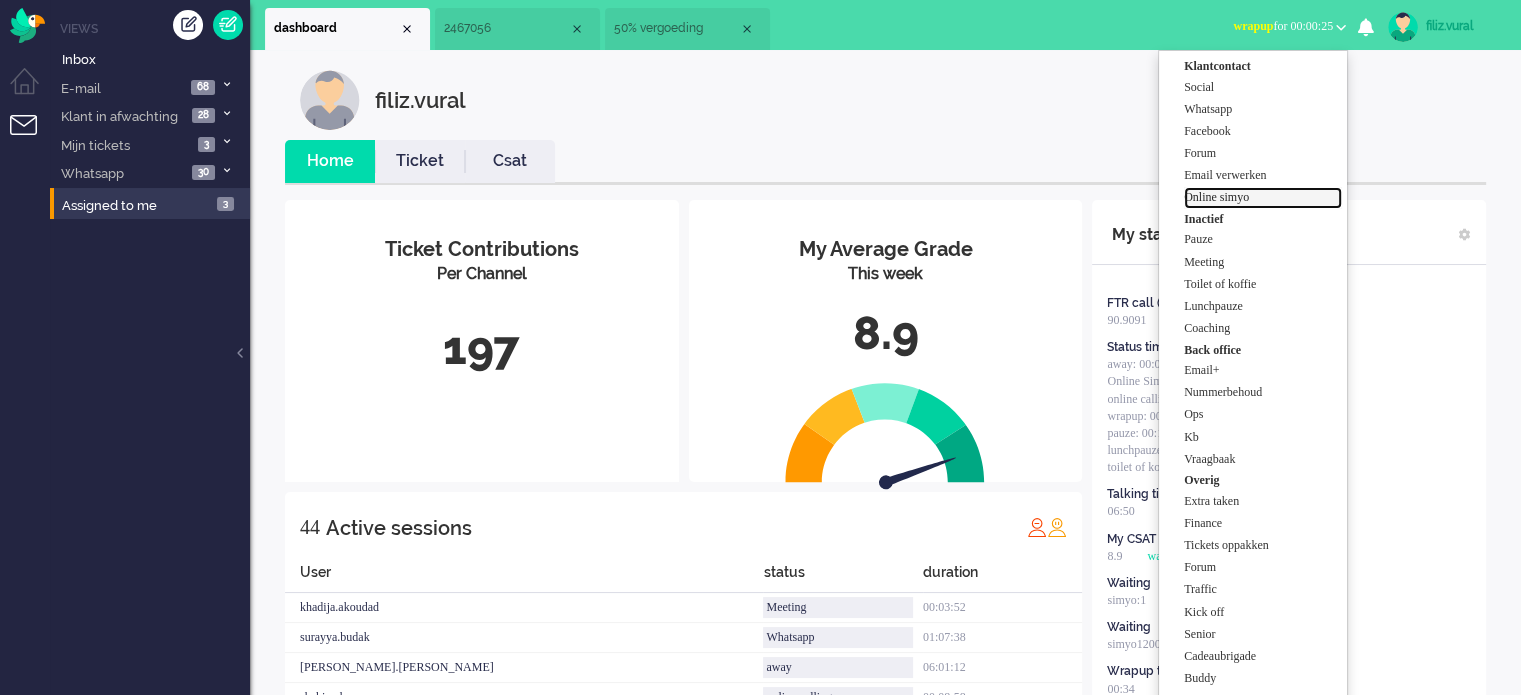 click on "Online simyo" at bounding box center (1263, 197) 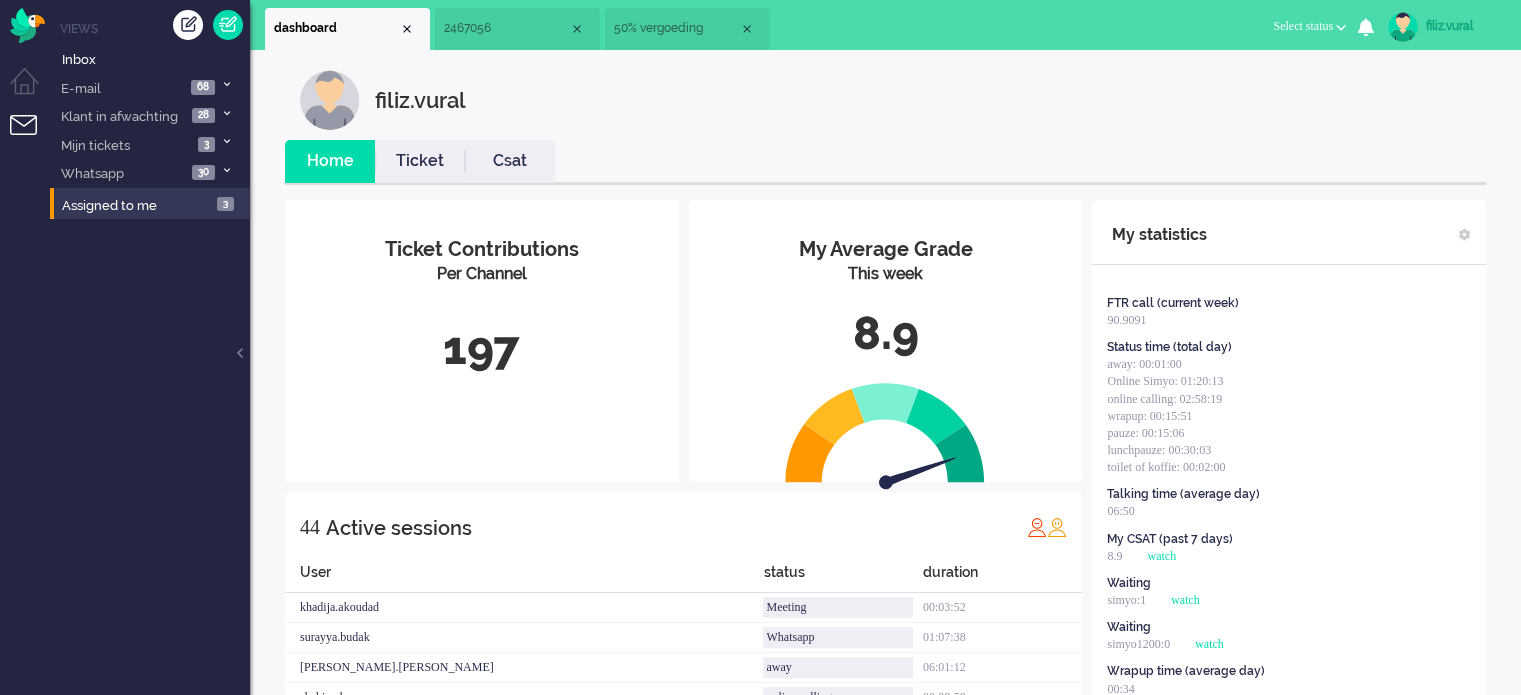 click on "Csat" at bounding box center (510, 161) 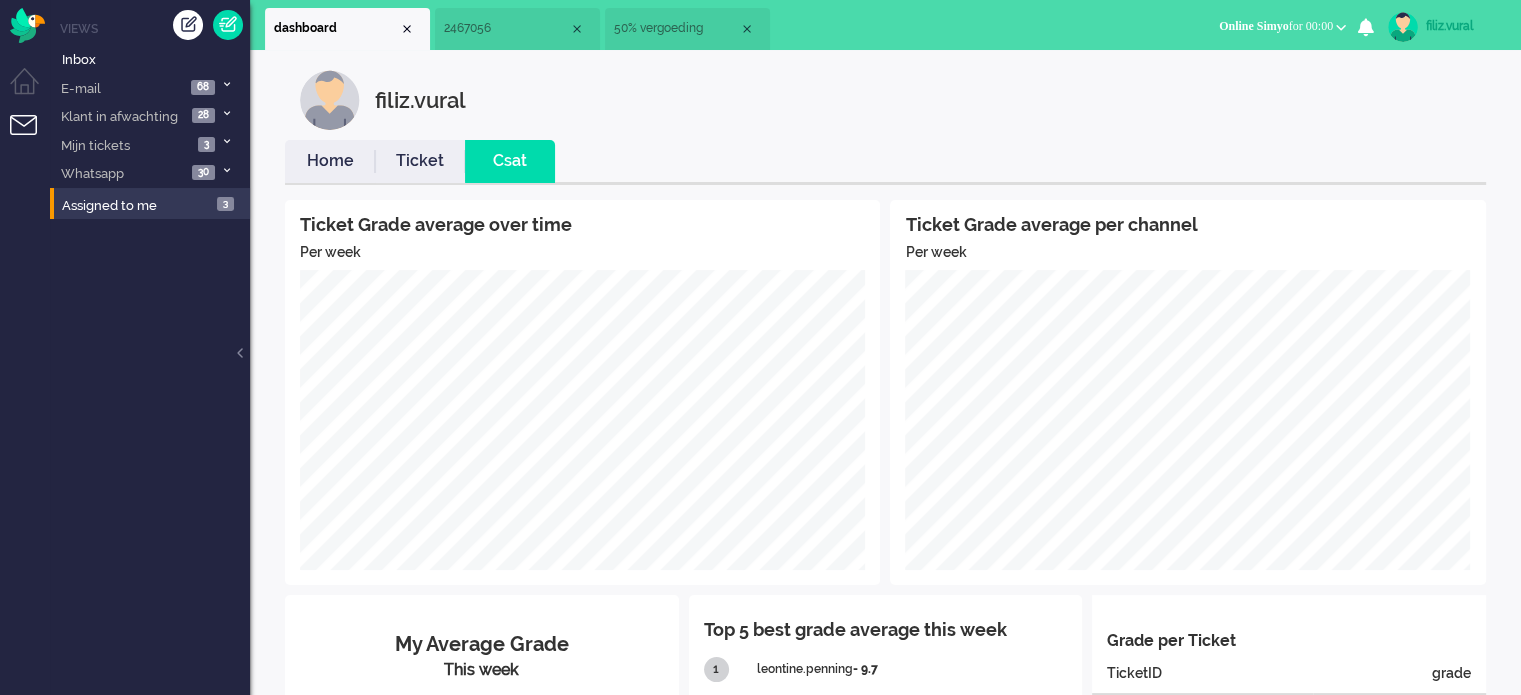 click on "Home" at bounding box center [330, 161] 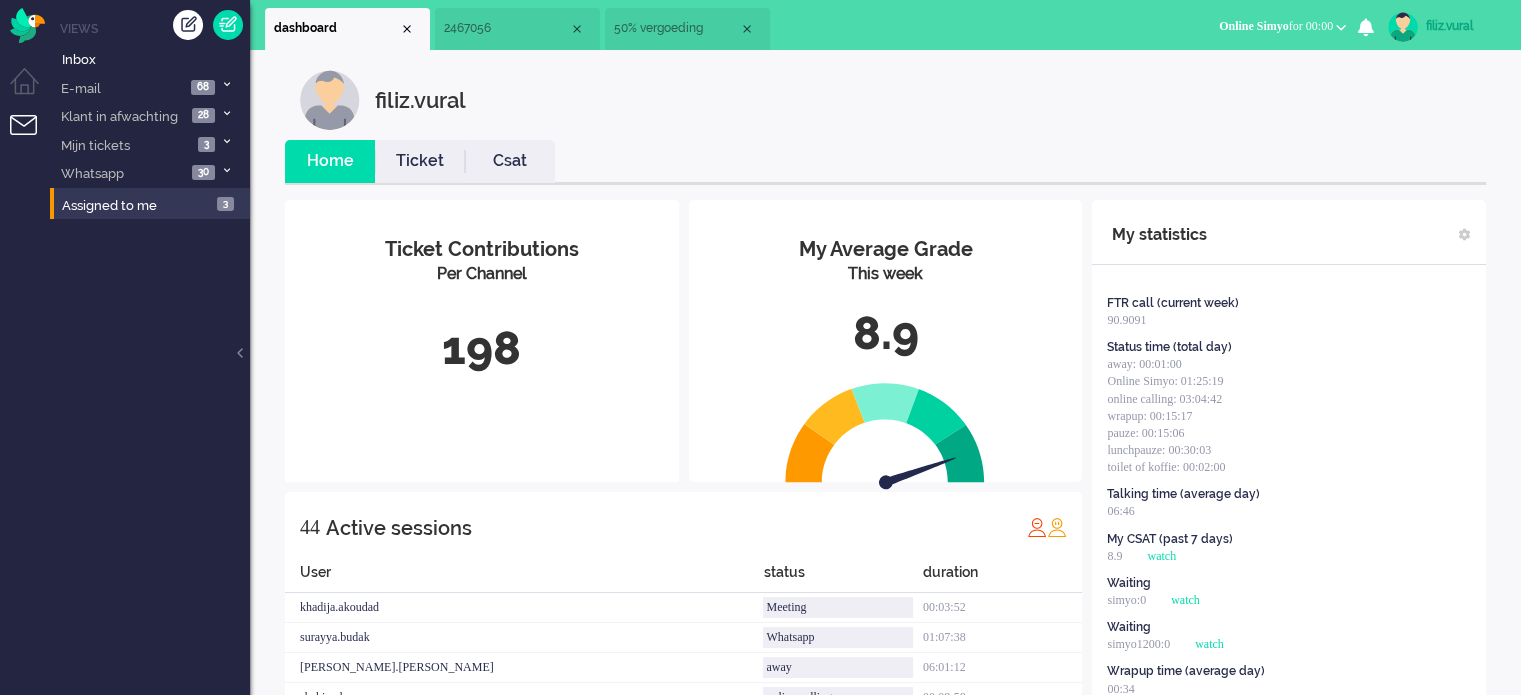 click on "50% vergoeding" at bounding box center (676, 28) 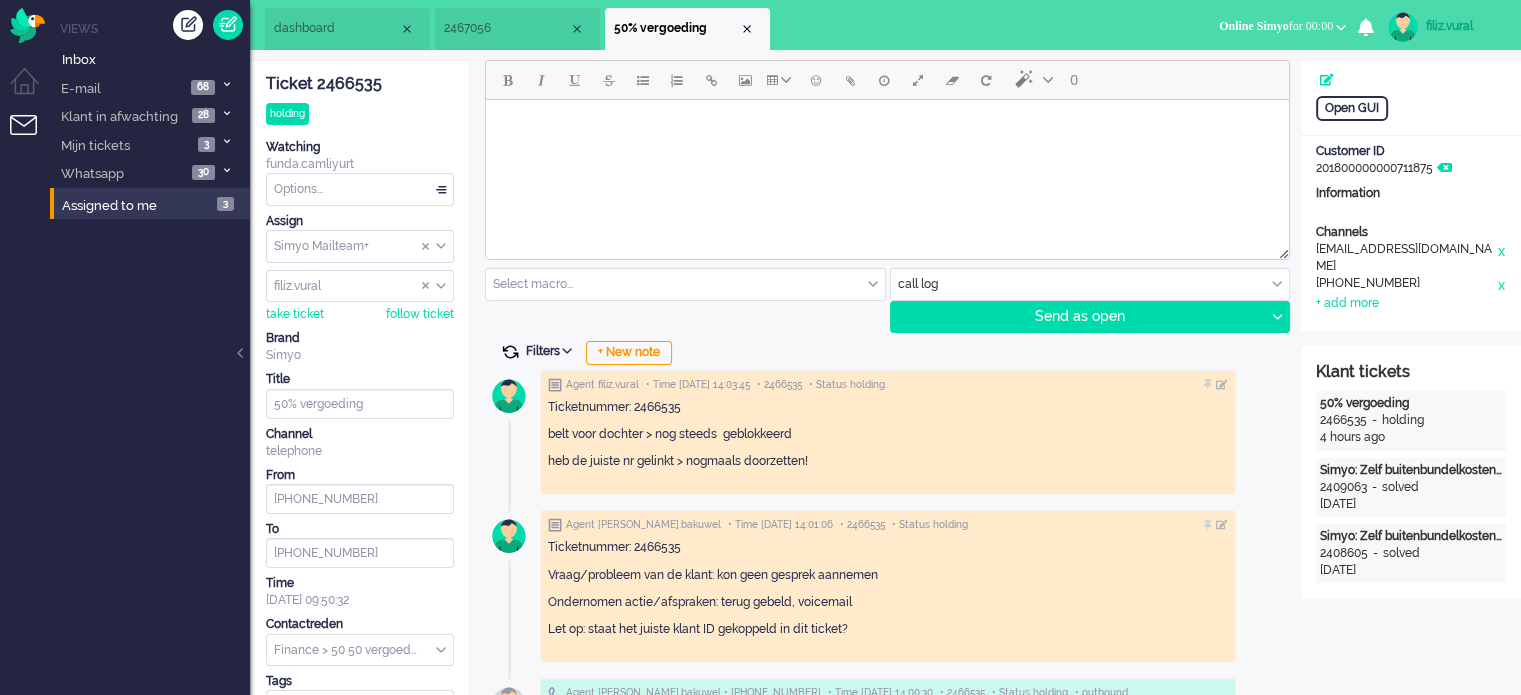 click at bounding box center [510, 352] 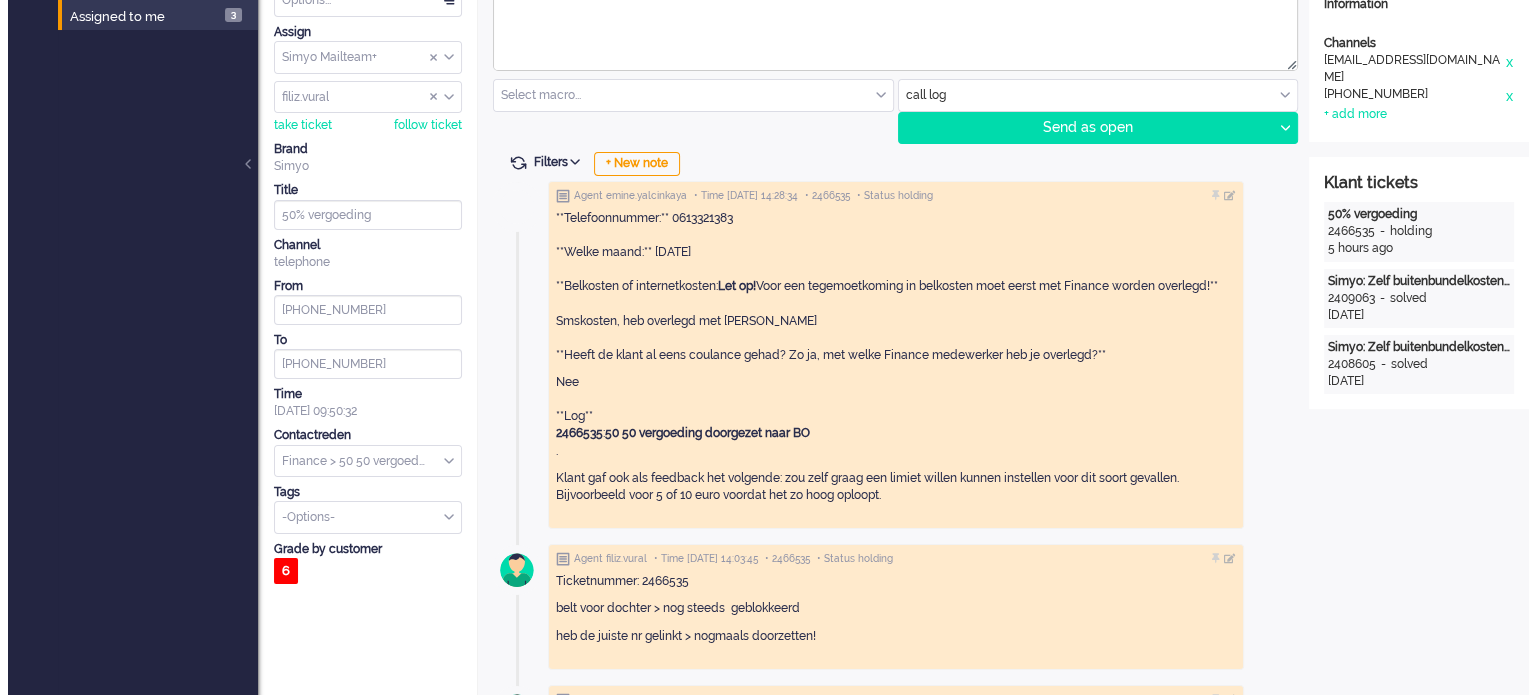 scroll, scrollTop: 0, scrollLeft: 0, axis: both 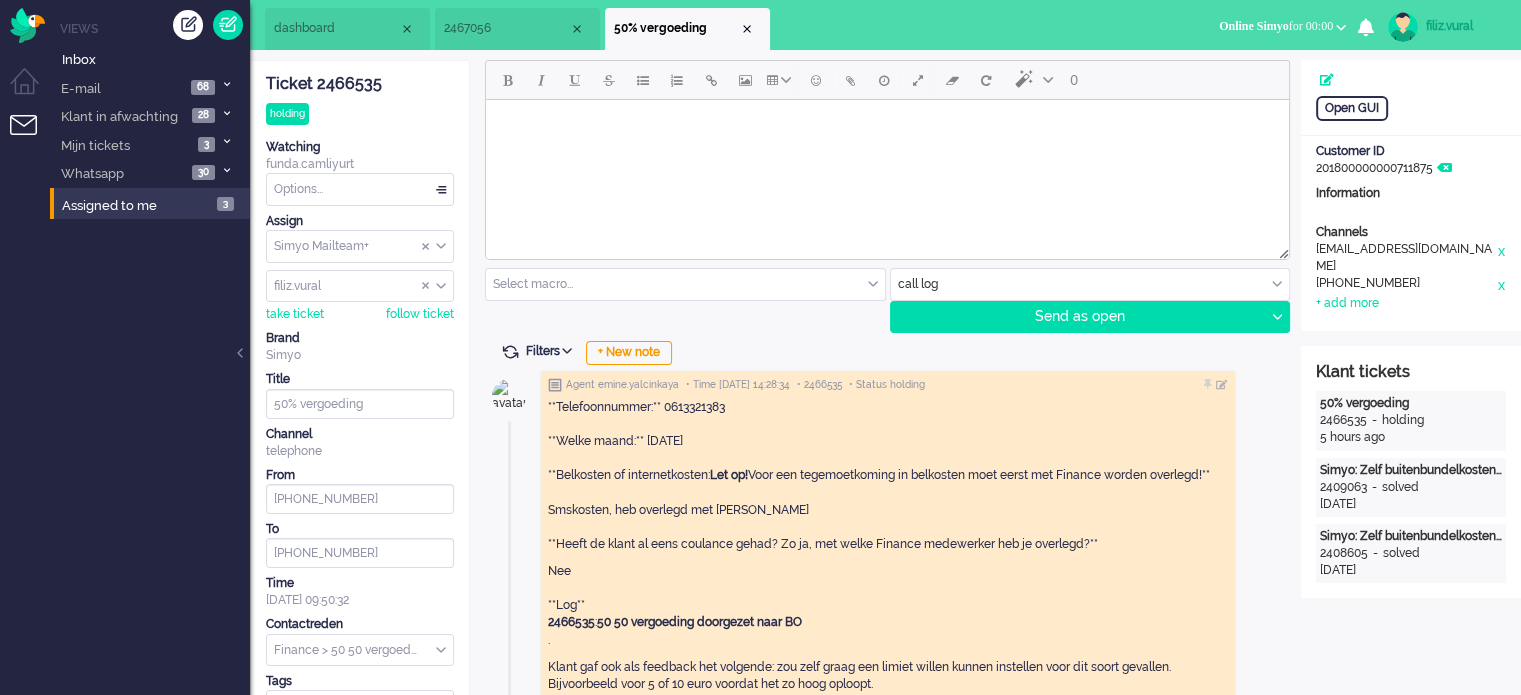 click on "2467056" at bounding box center (506, 28) 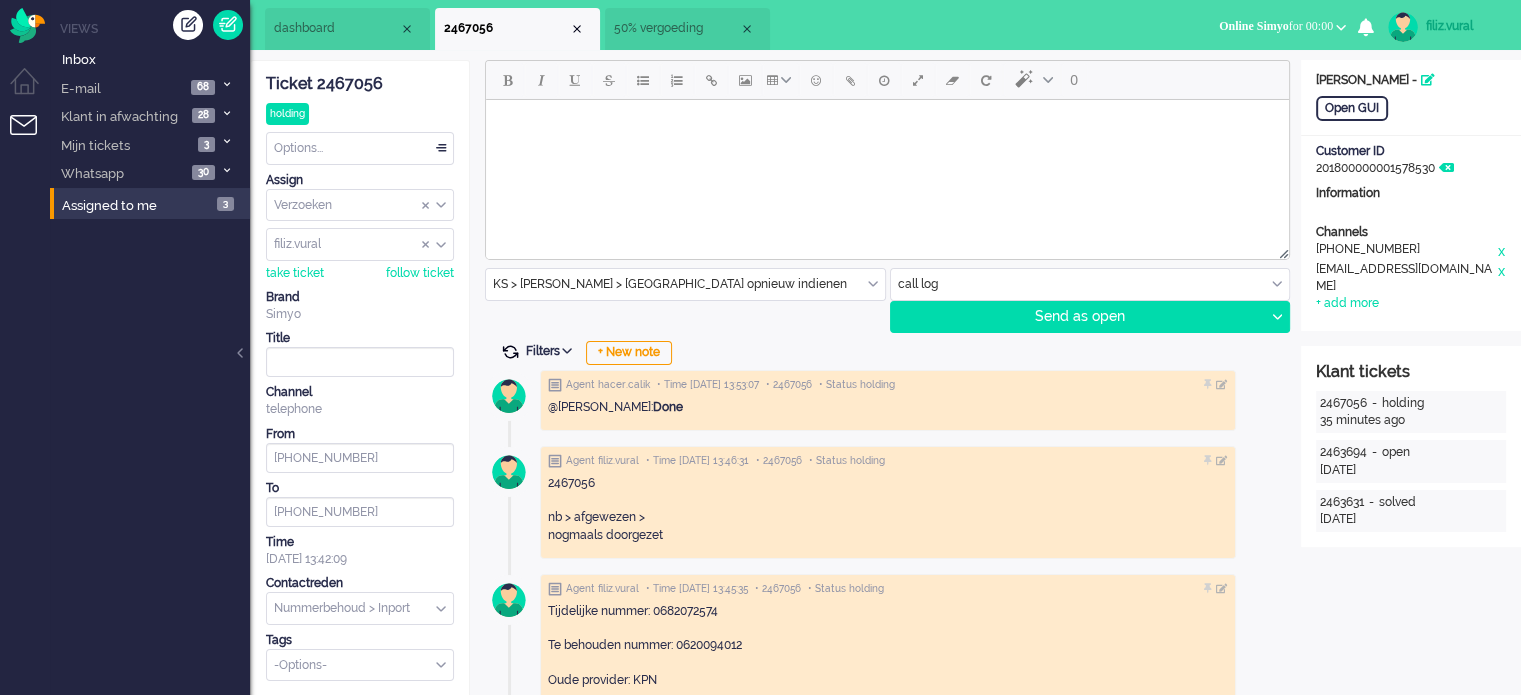 click at bounding box center (510, 352) 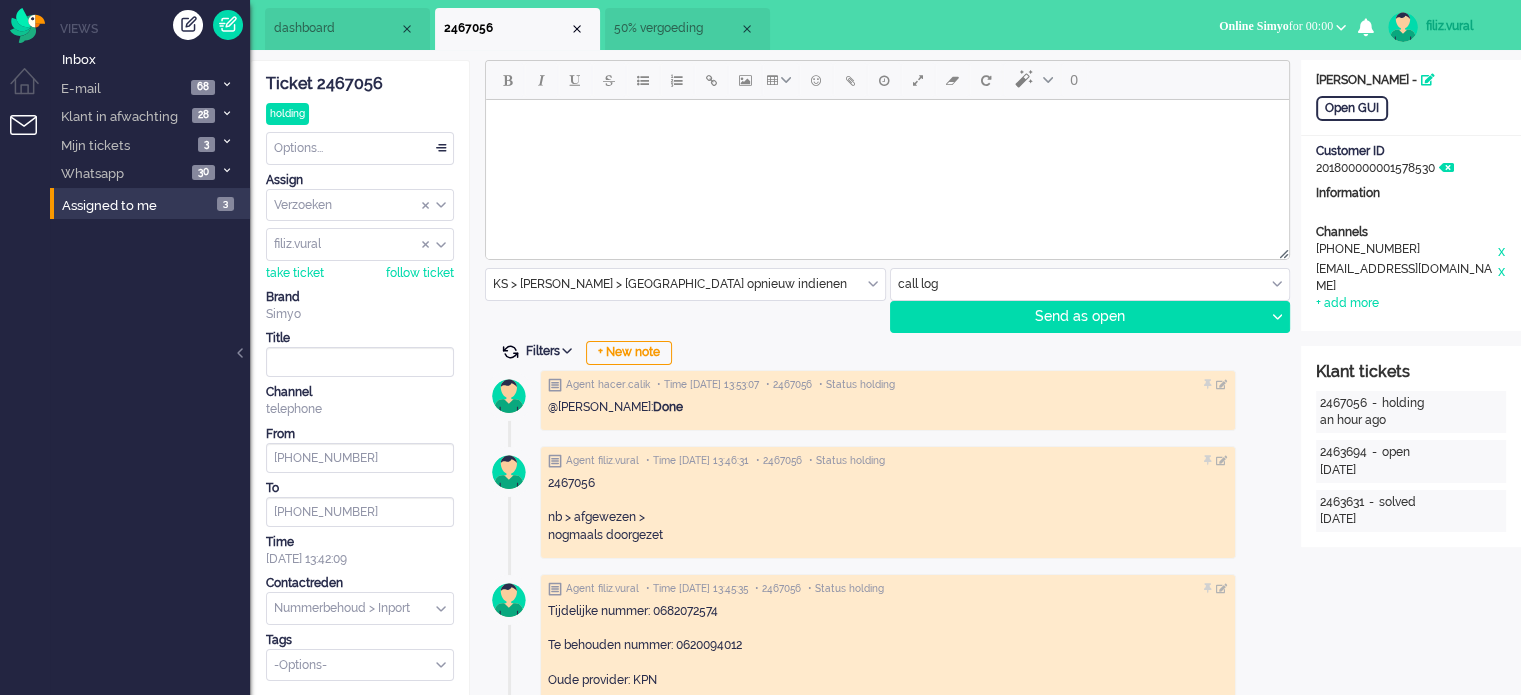click at bounding box center [510, 352] 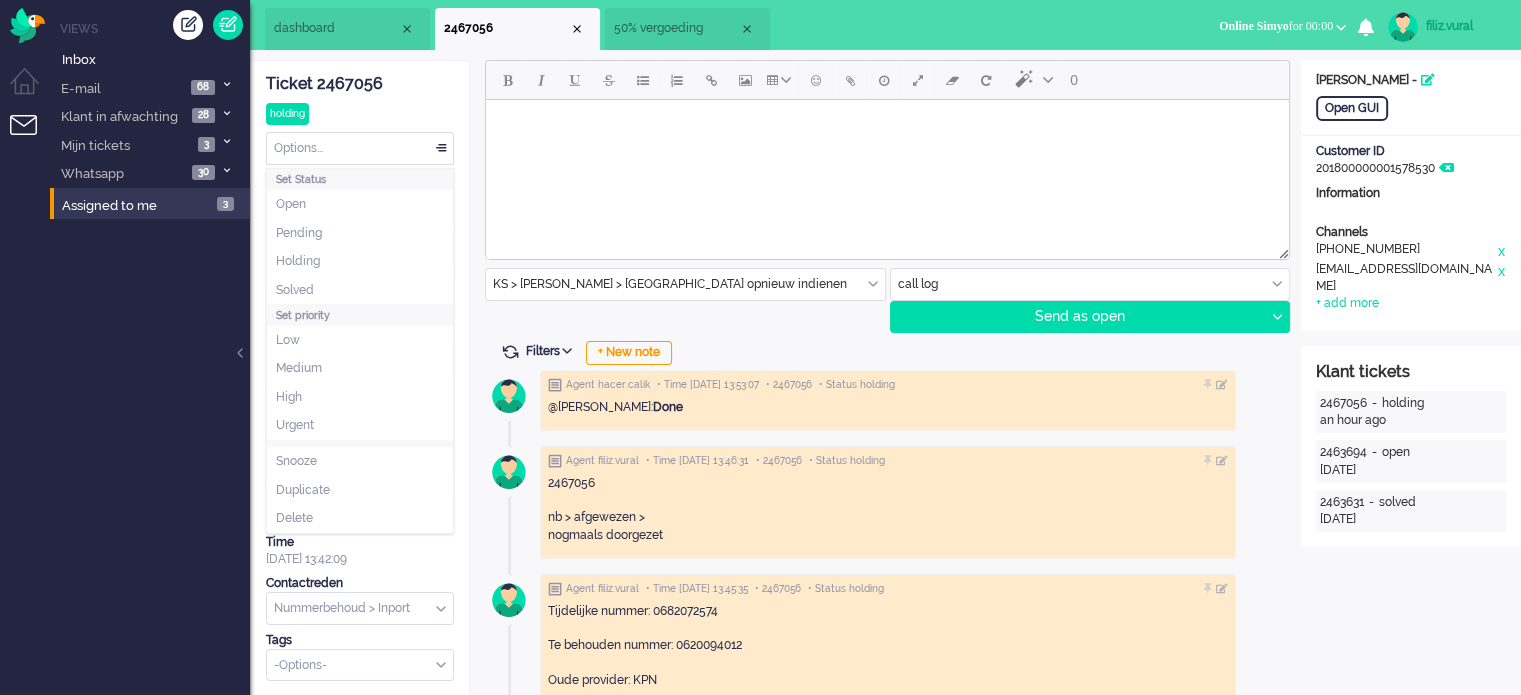 click on "Options..." at bounding box center [360, 148] 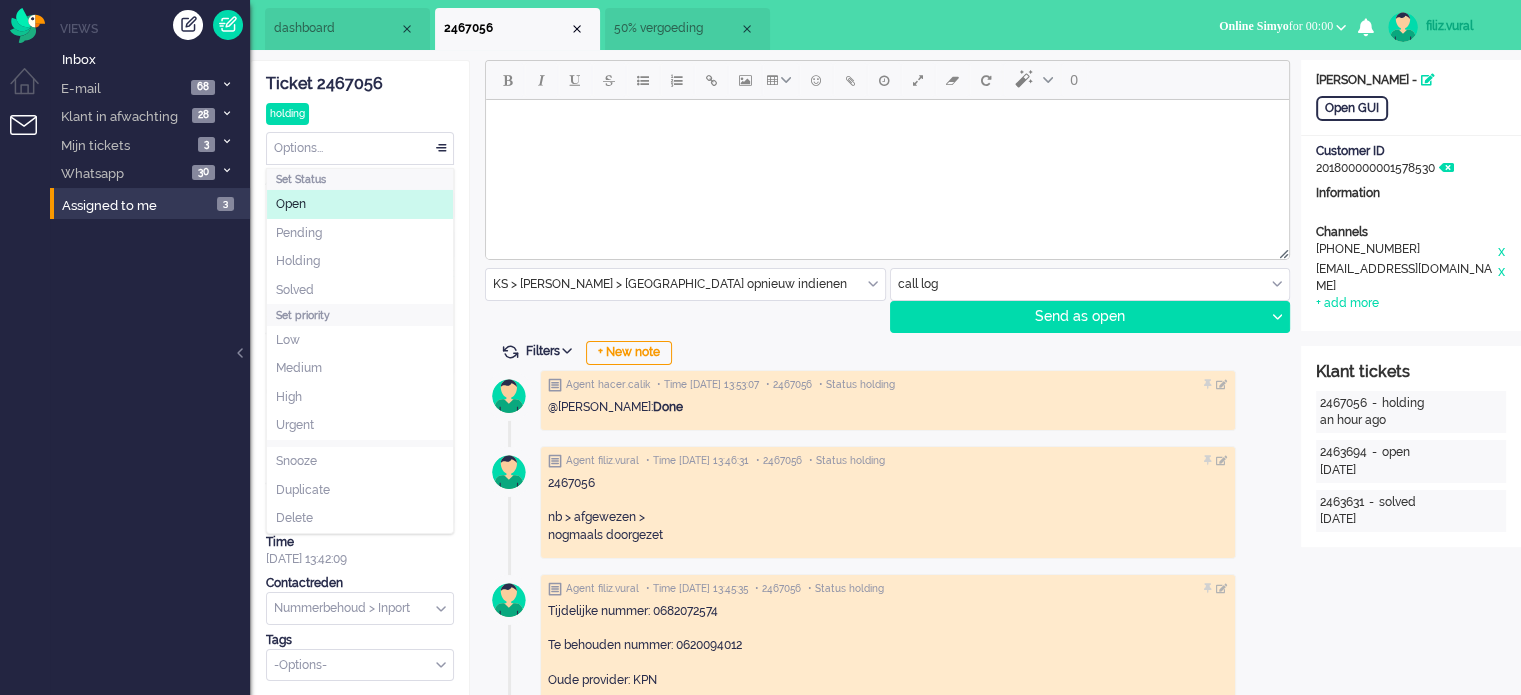 click on "50% vergoeding" at bounding box center [687, 29] 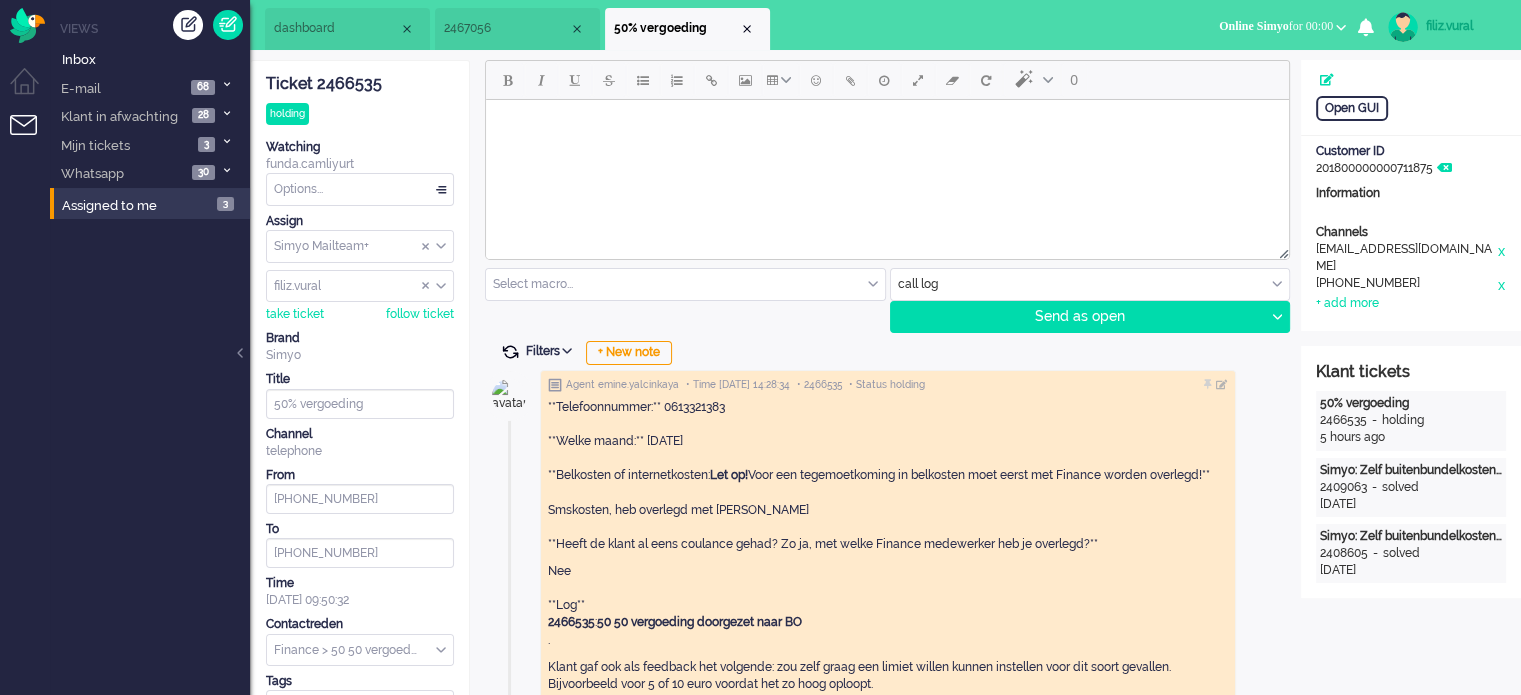 click at bounding box center (510, 352) 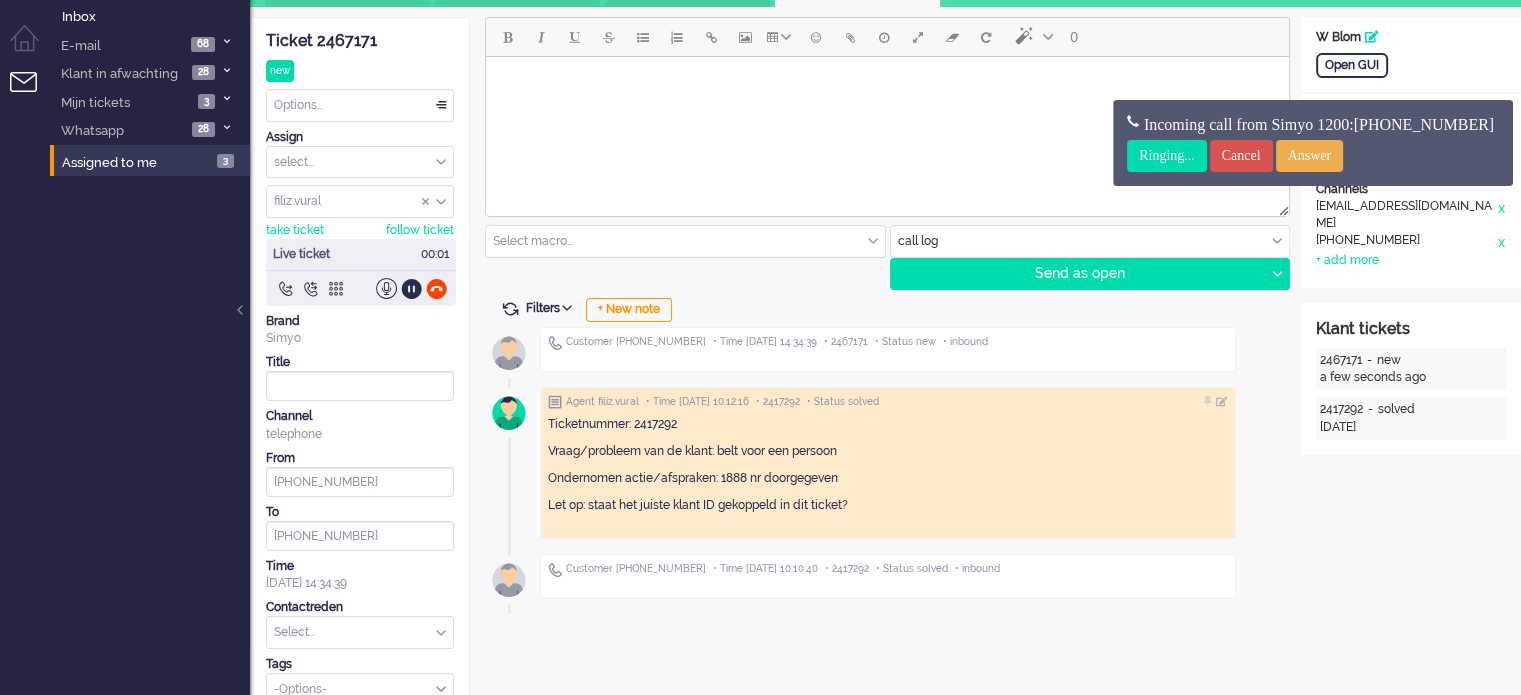 scroll, scrollTop: 66, scrollLeft: 0, axis: vertical 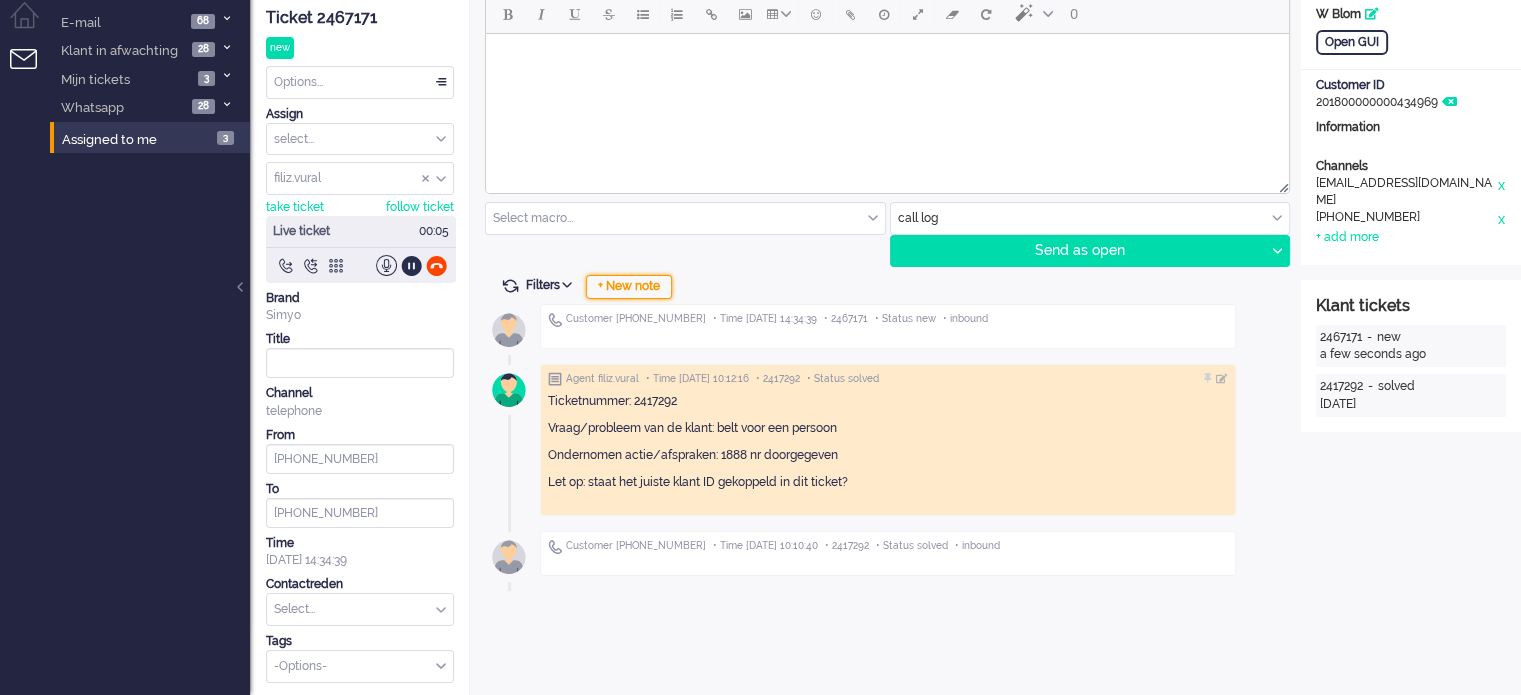 click on "+ New note" at bounding box center [629, 287] 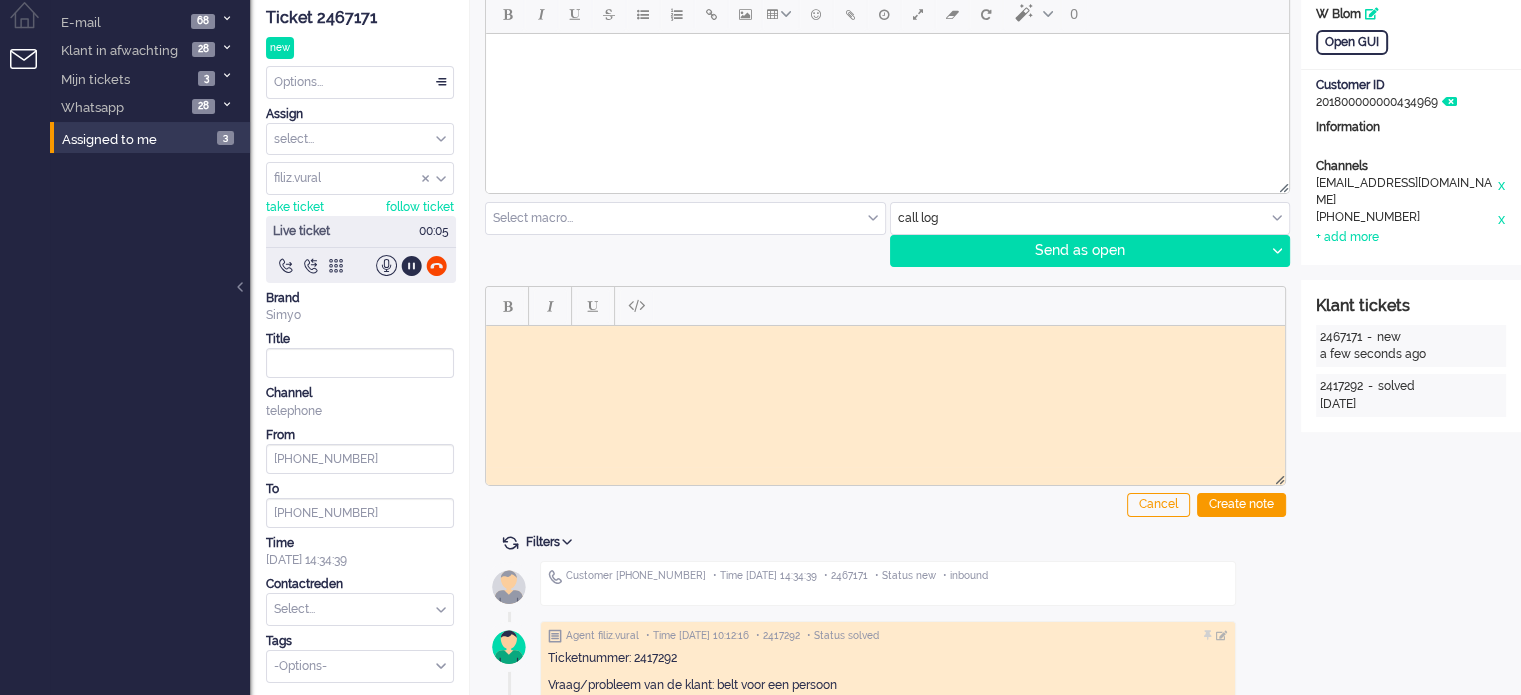 scroll, scrollTop: 0, scrollLeft: 0, axis: both 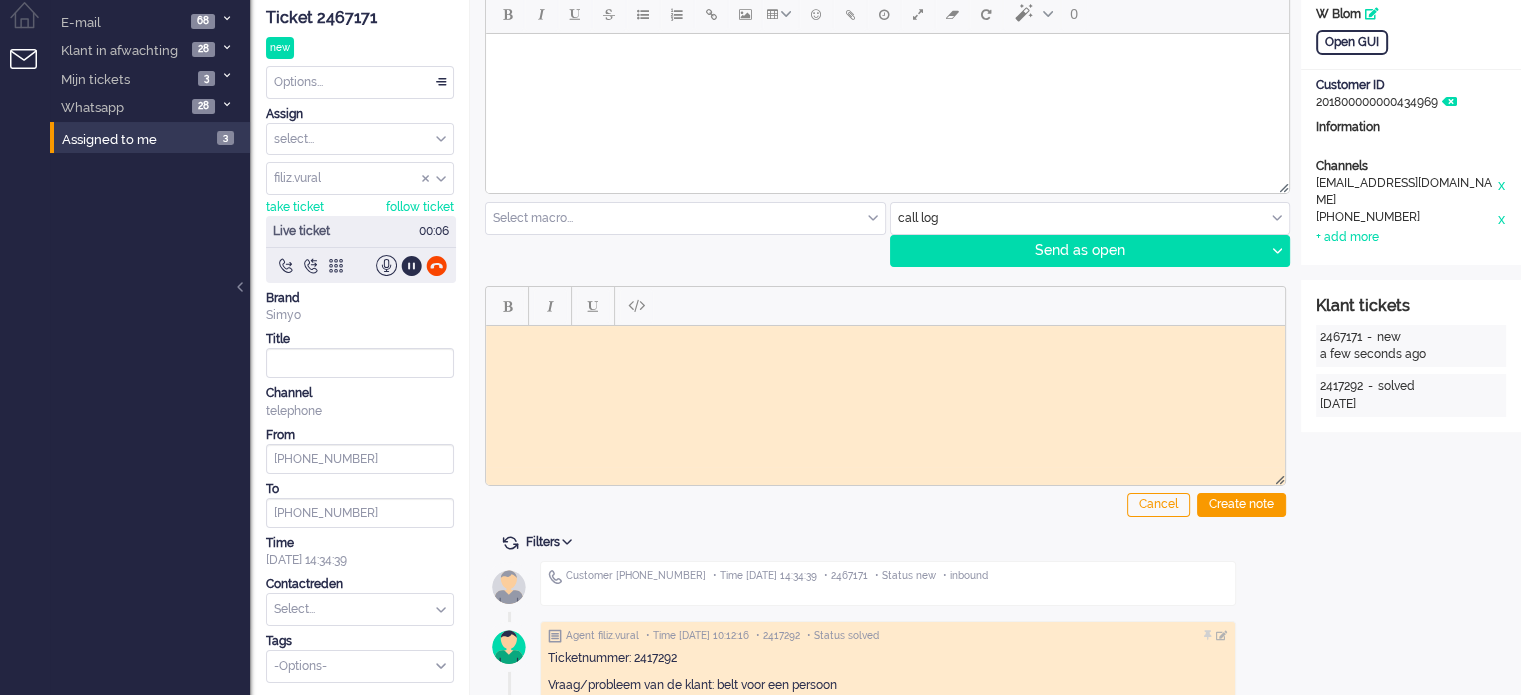 click at bounding box center [885, 340] 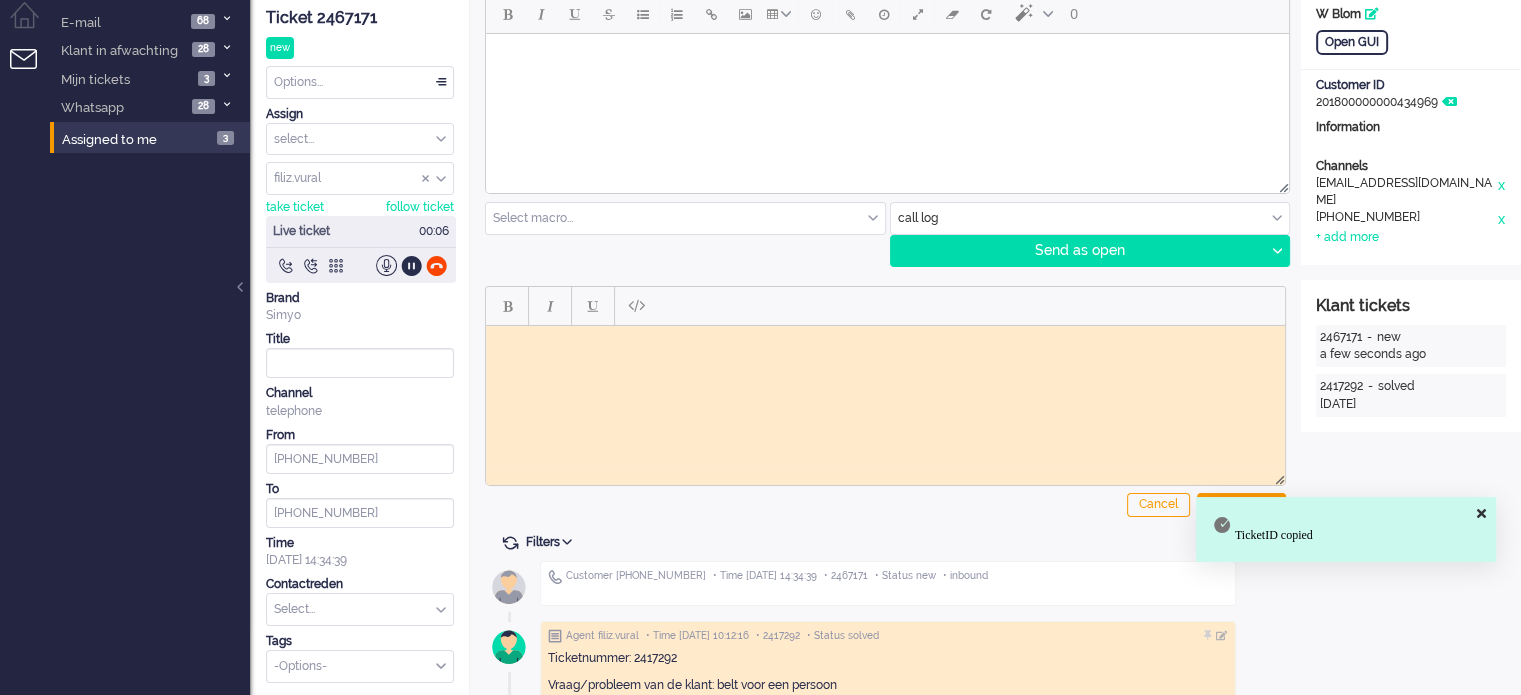 paste 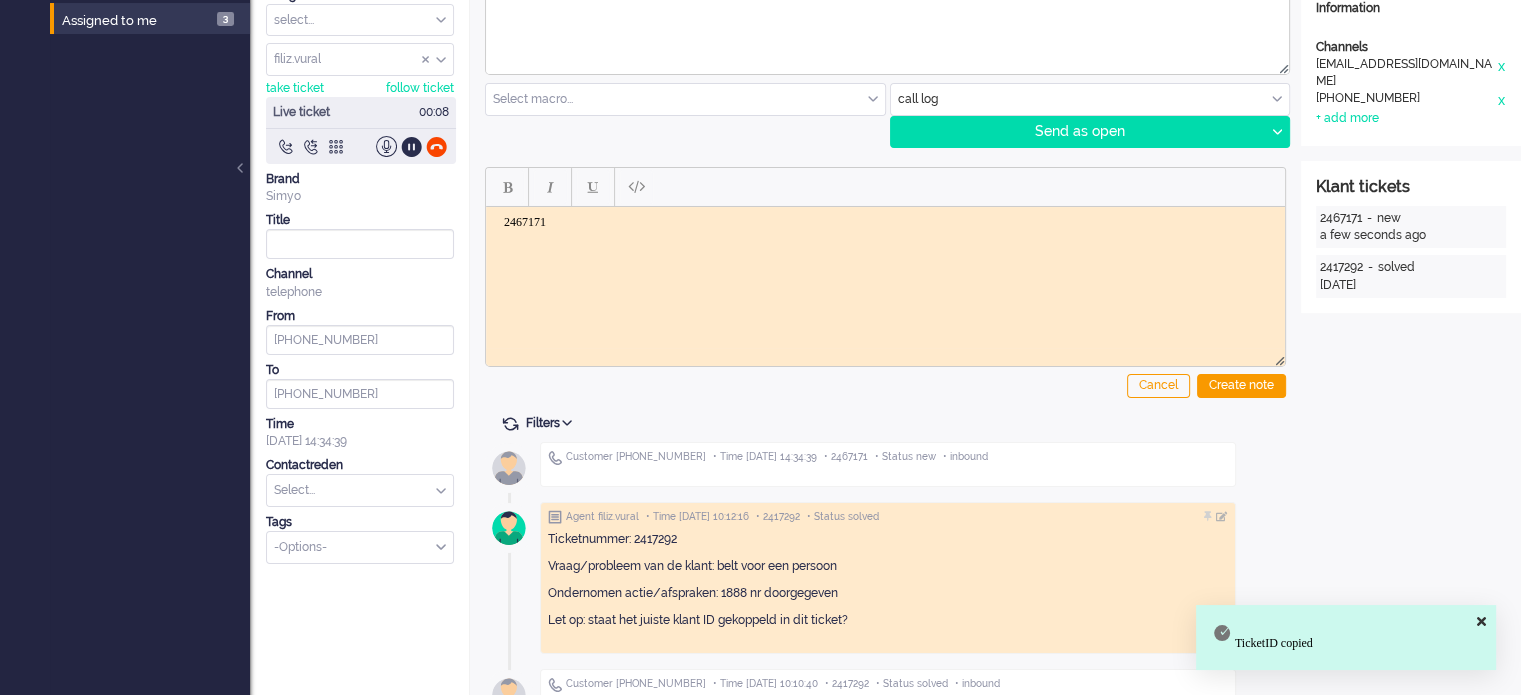 scroll, scrollTop: 217, scrollLeft: 0, axis: vertical 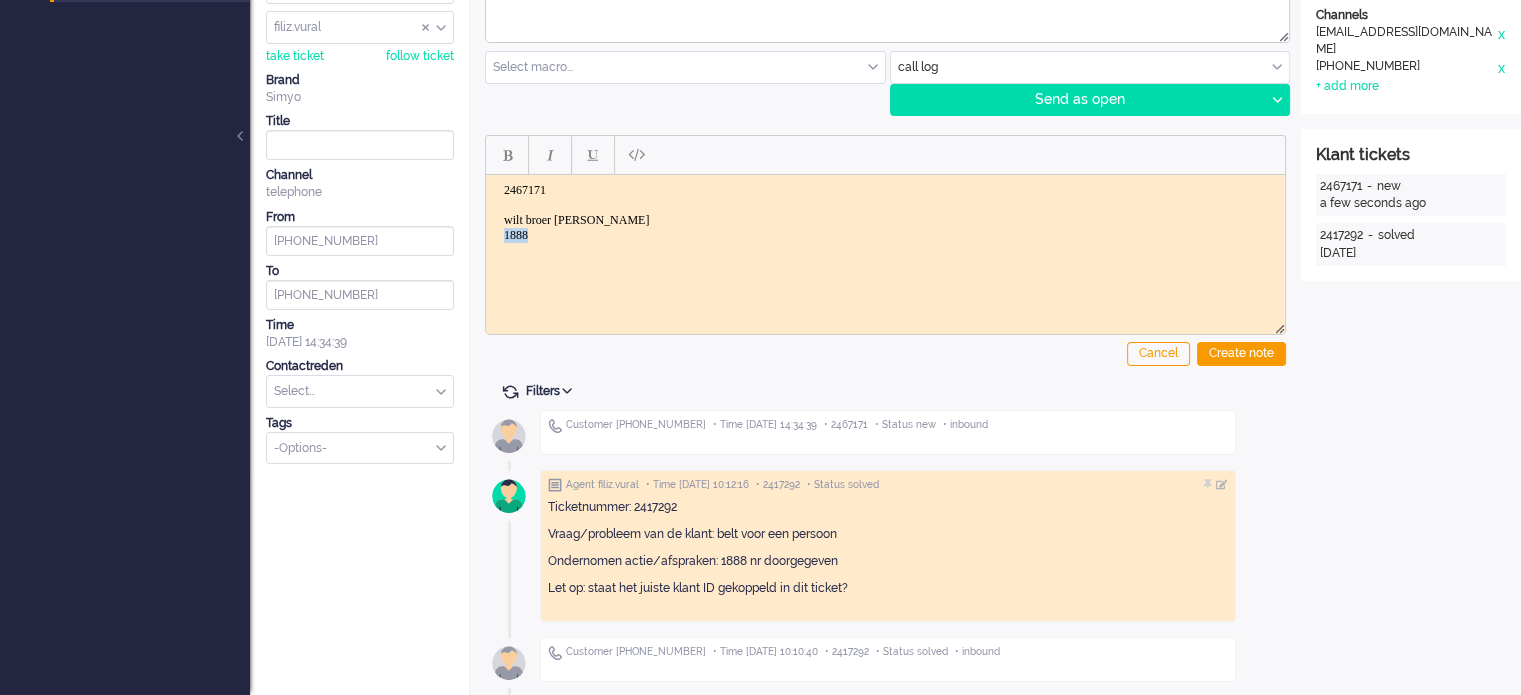 drag, startPoint x: 541, startPoint y: 230, endPoint x: 473, endPoint y: 230, distance: 68 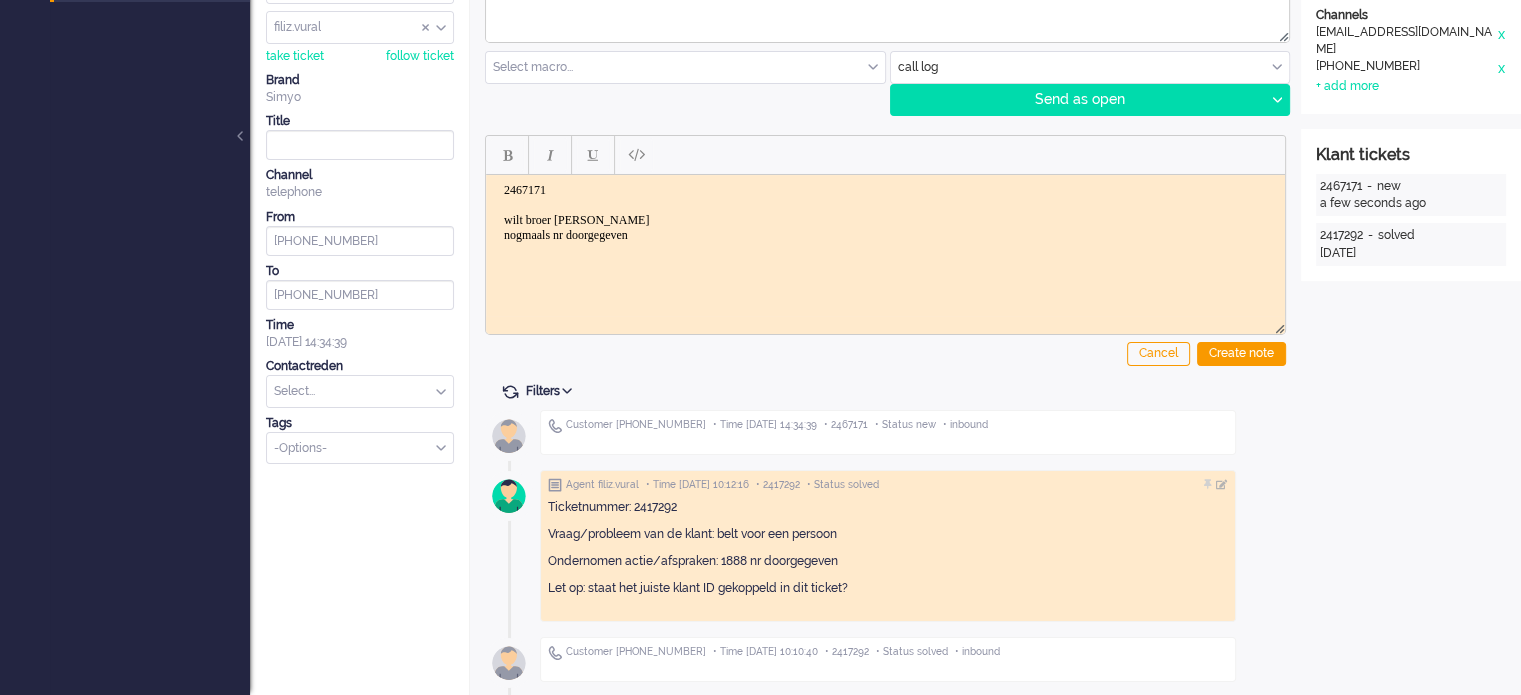 drag, startPoint x: 1724, startPoint y: 525, endPoint x: 650, endPoint y: 266, distance: 1104.7882 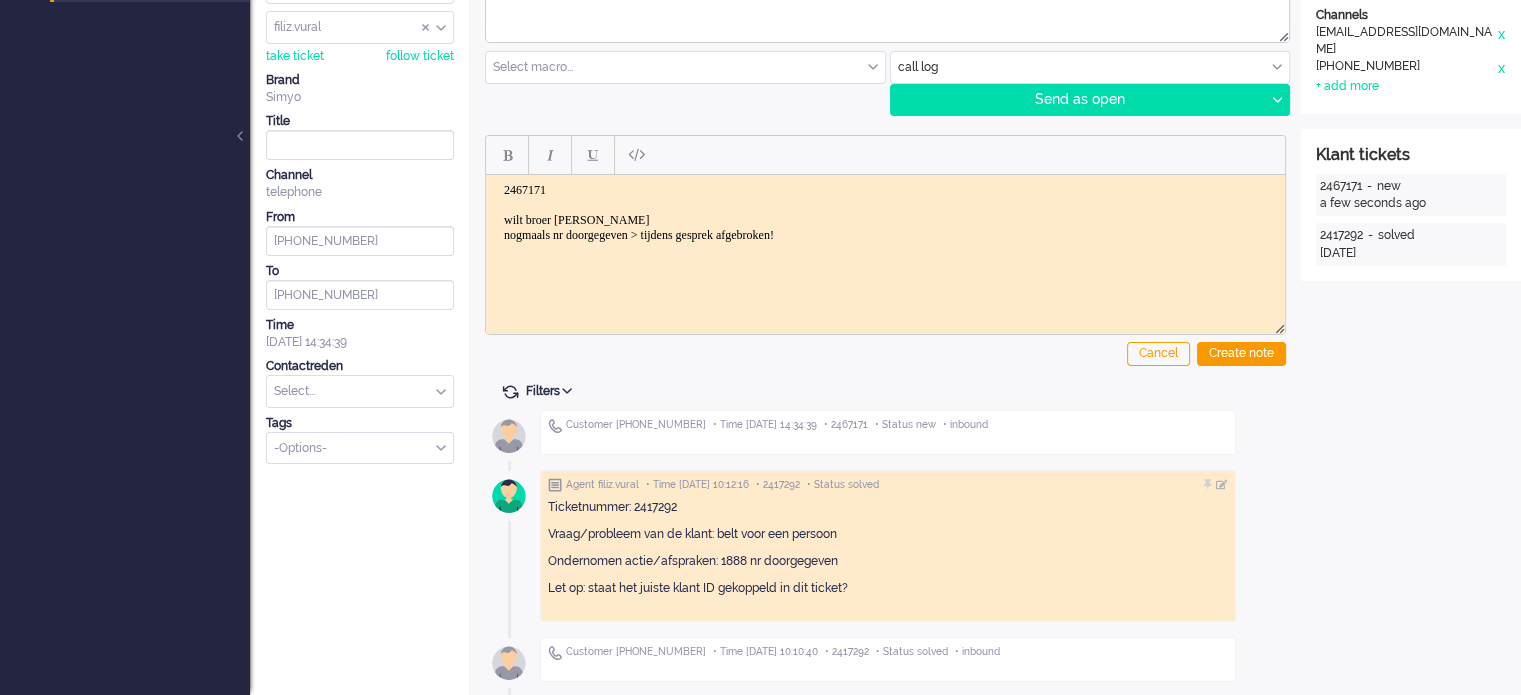 click on "Cancel Create note" 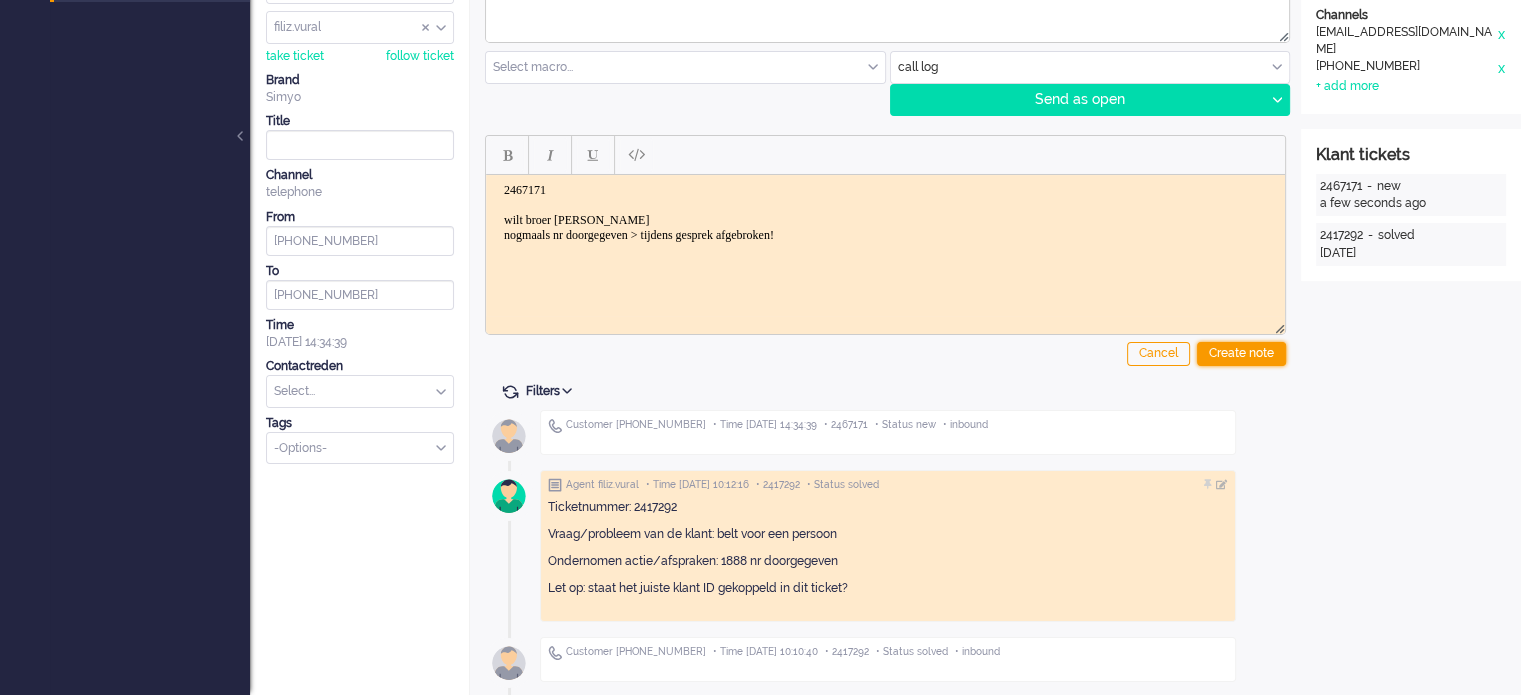 click on "Create note" at bounding box center [1241, 354] 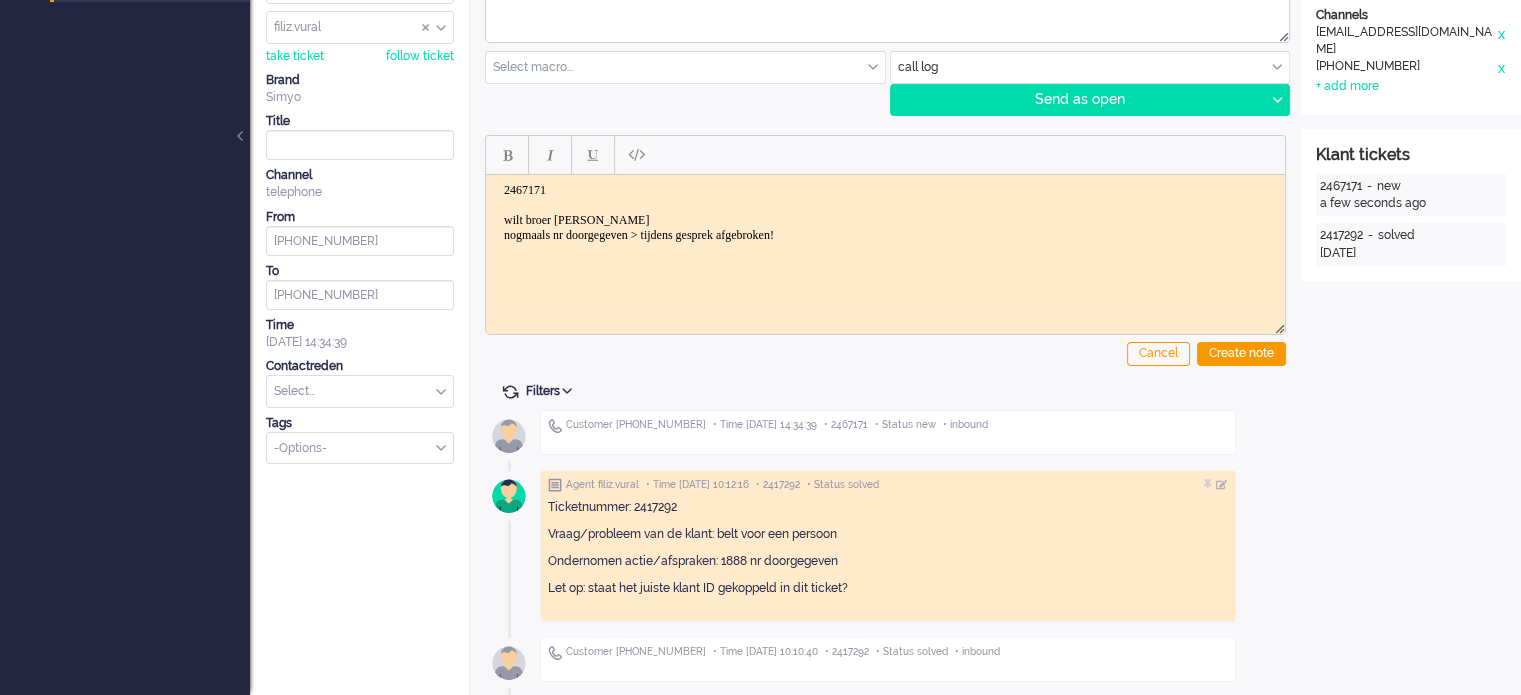 scroll, scrollTop: 0, scrollLeft: 0, axis: both 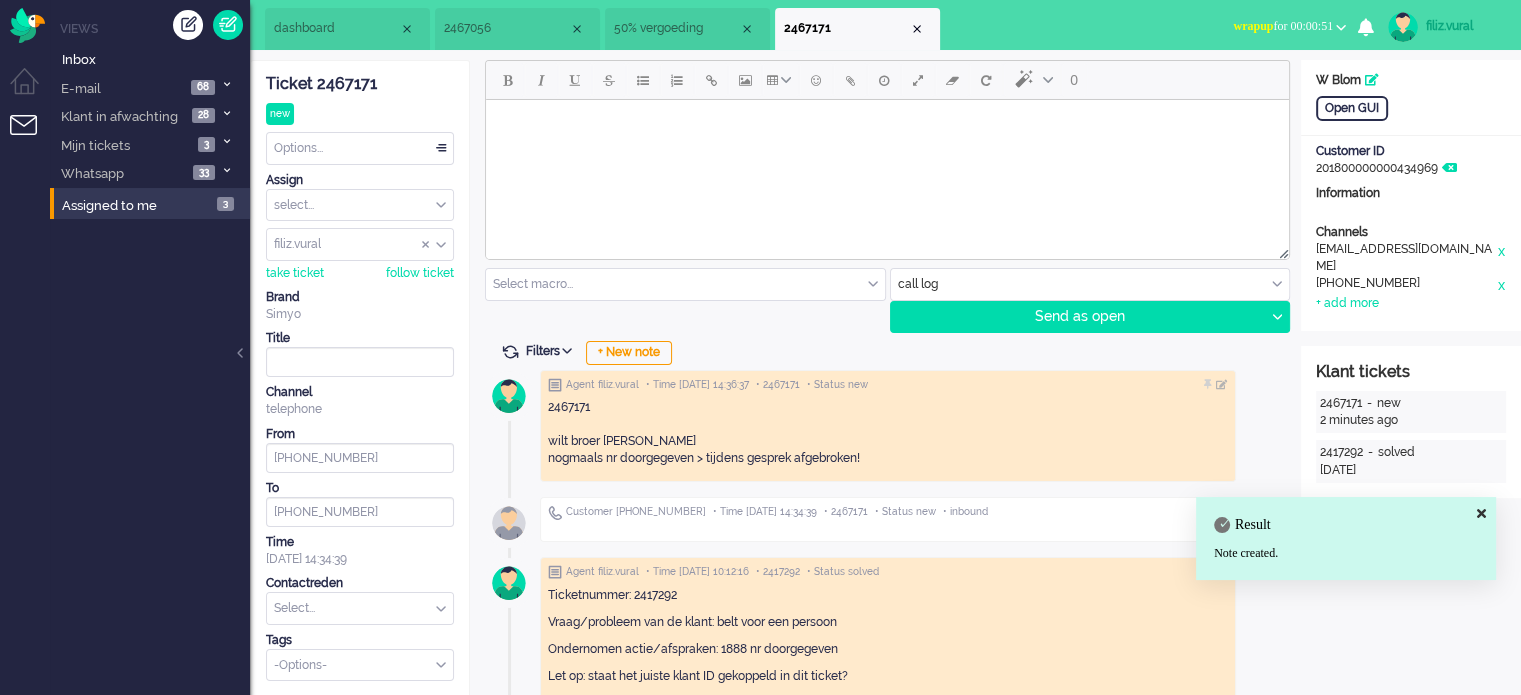click at bounding box center [360, 608] 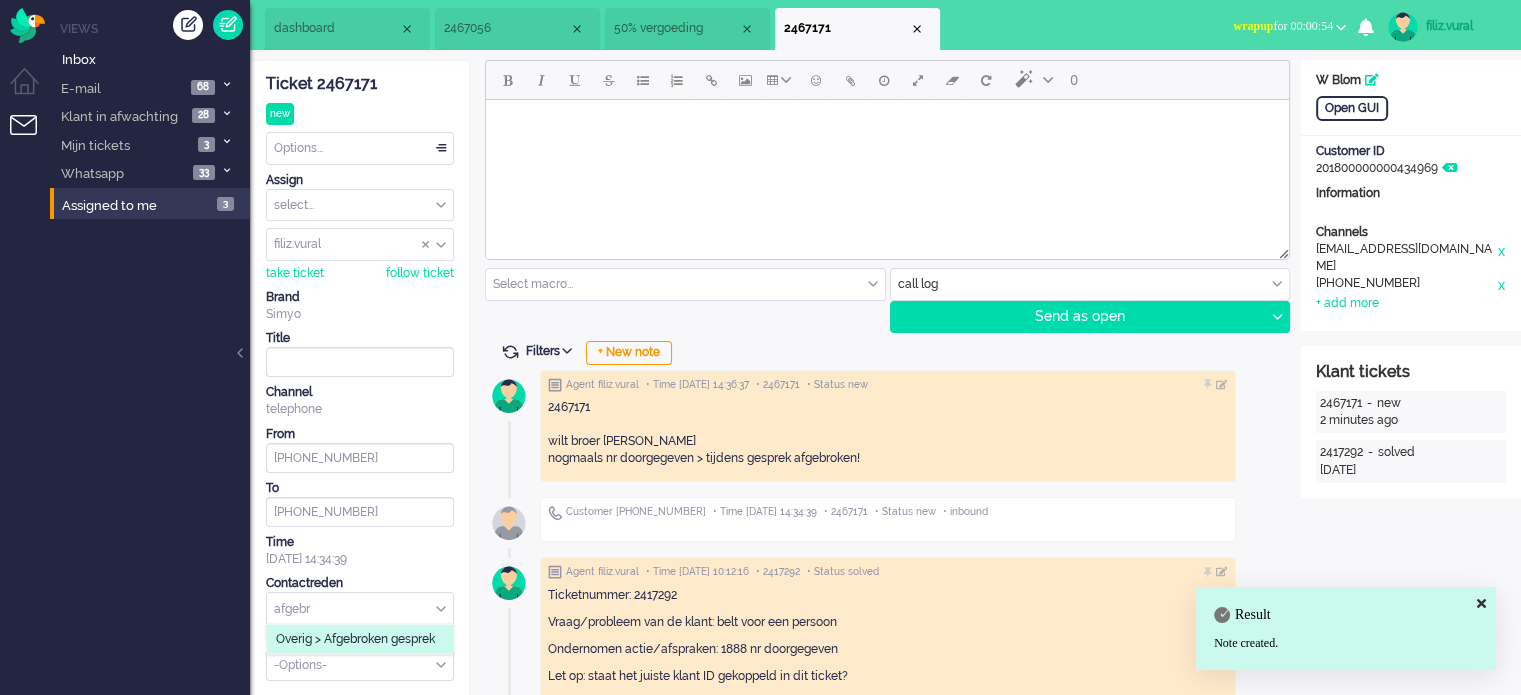 type on "afgebr" 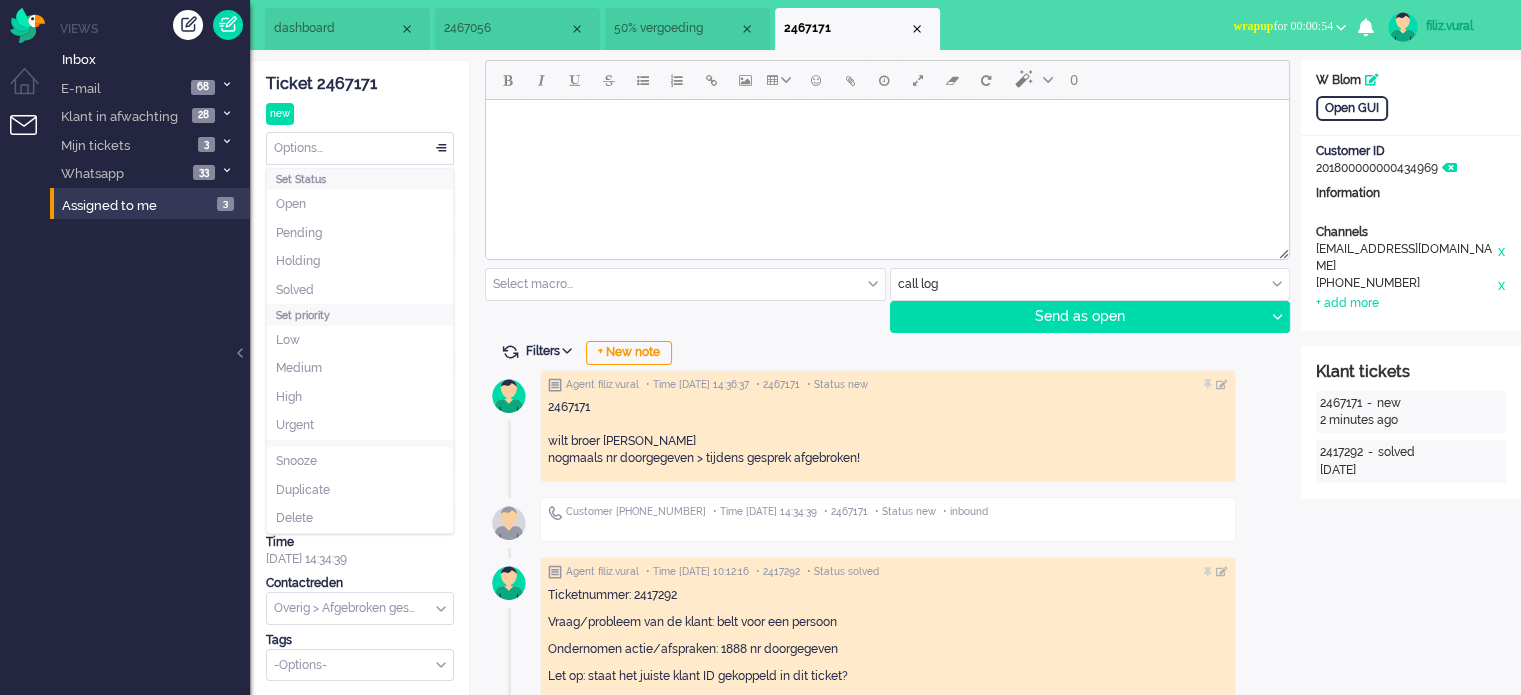 click on "Options..." at bounding box center [360, 148] 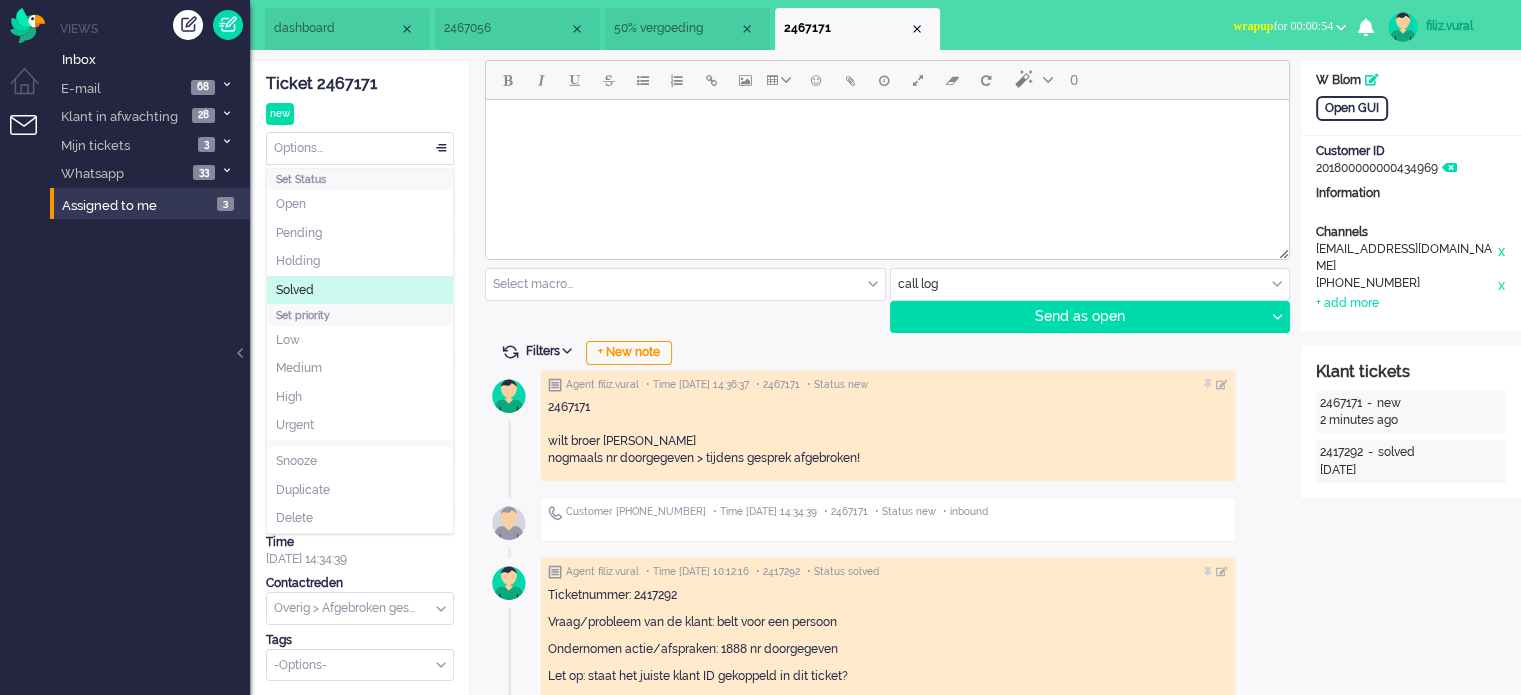 drag, startPoint x: 355, startPoint y: 287, endPoint x: 472, endPoint y: 235, distance: 128.03516 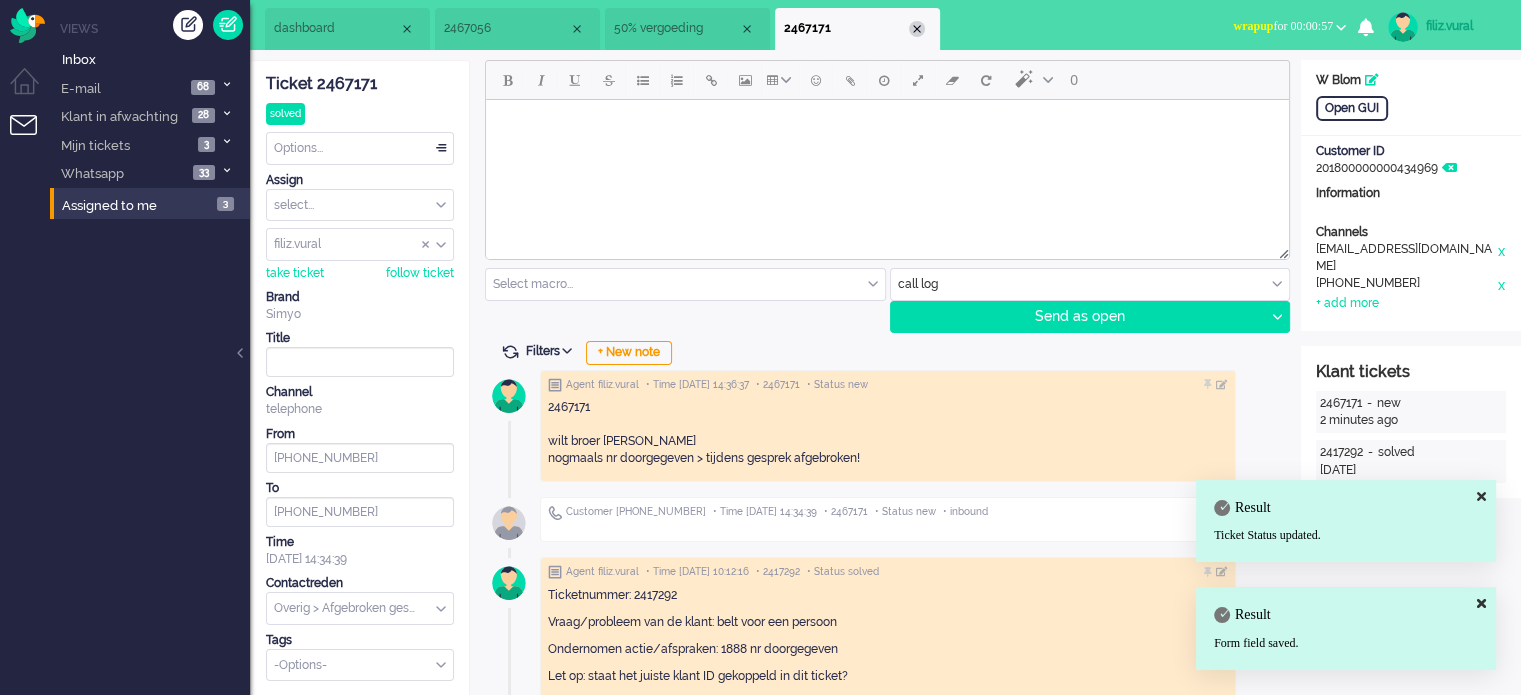 click at bounding box center (917, 29) 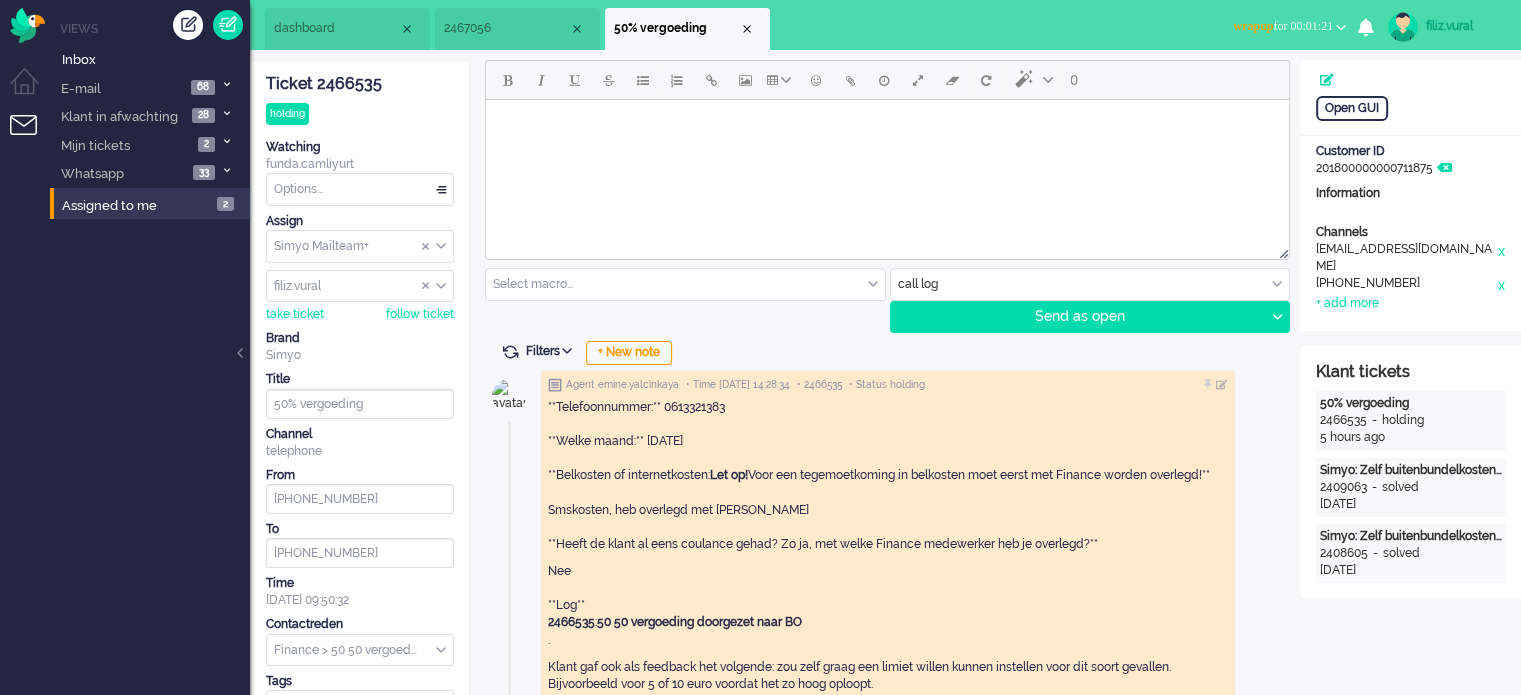 click on "wrapup  for 00:01:21" at bounding box center [1283, 26] 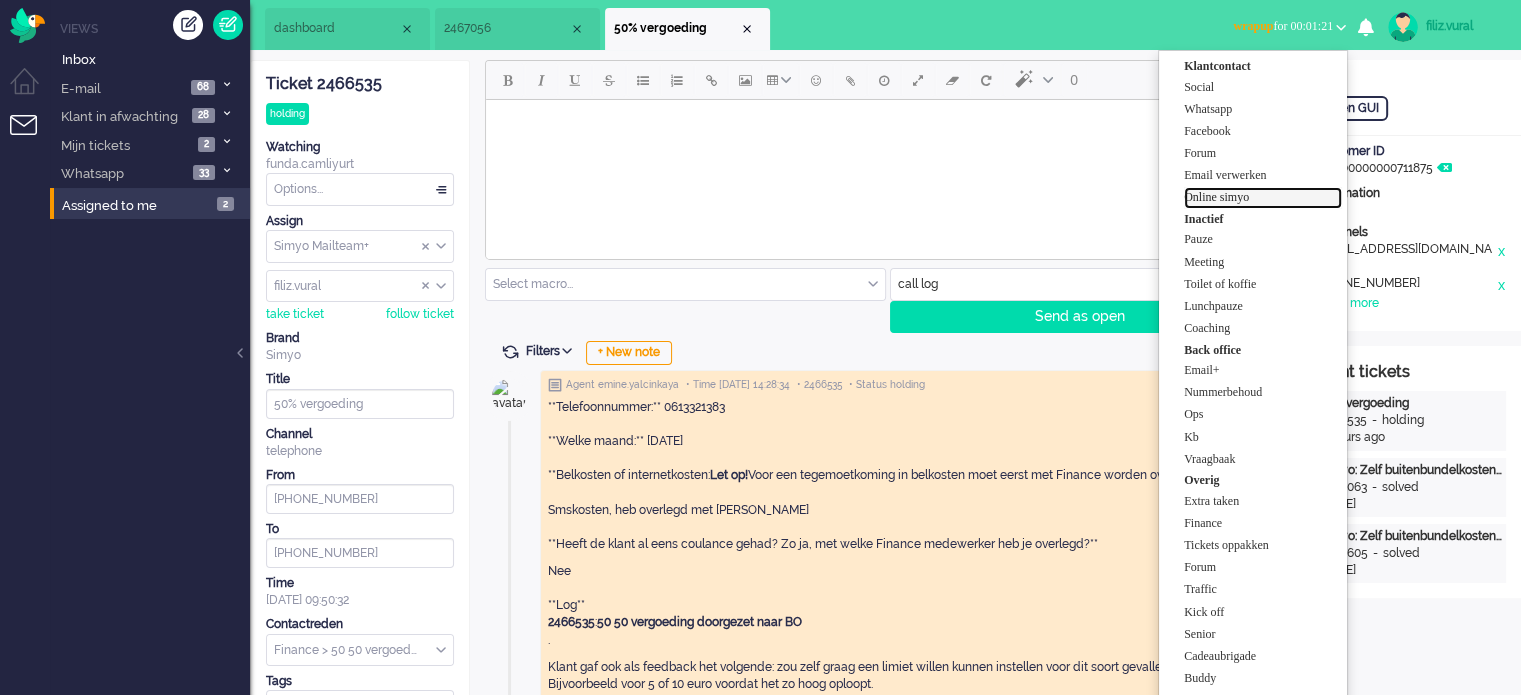 click on "Online simyo" at bounding box center (1263, 197) 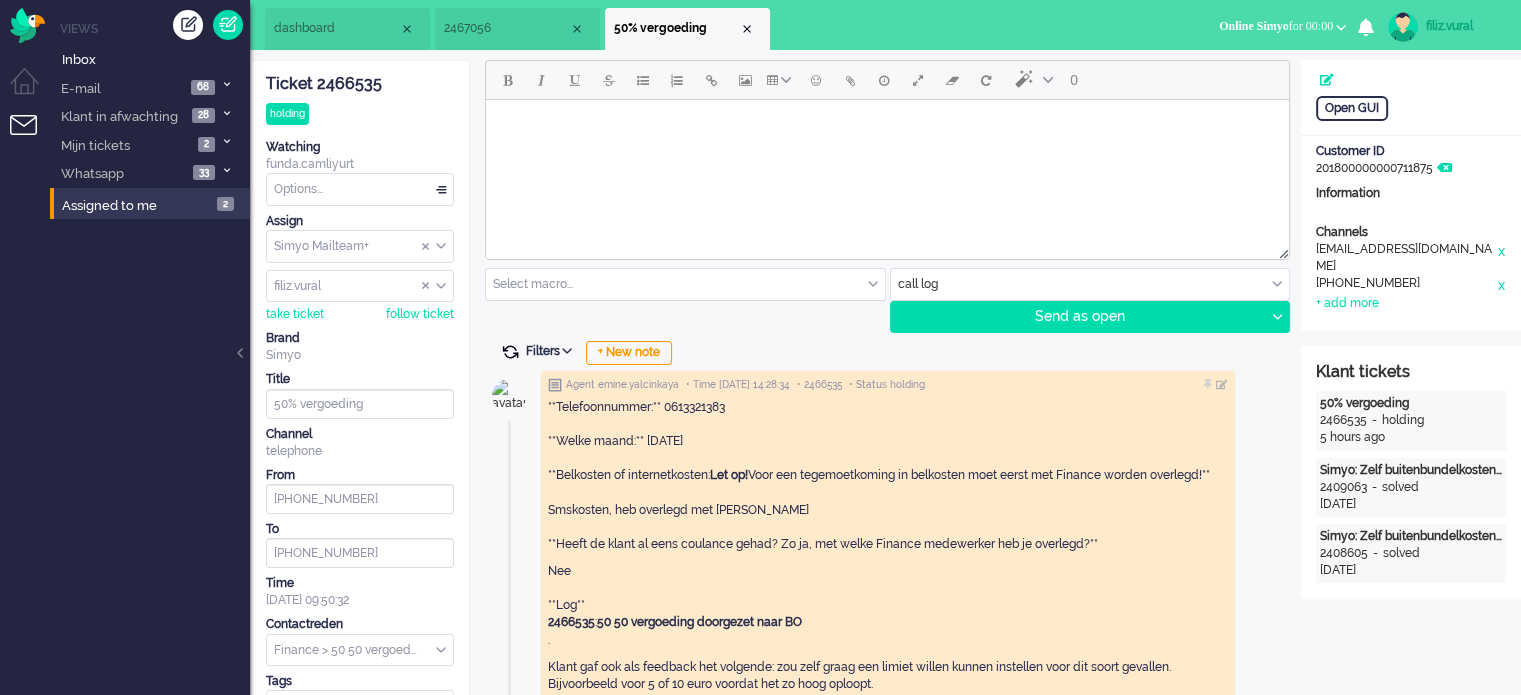 click at bounding box center [510, 352] 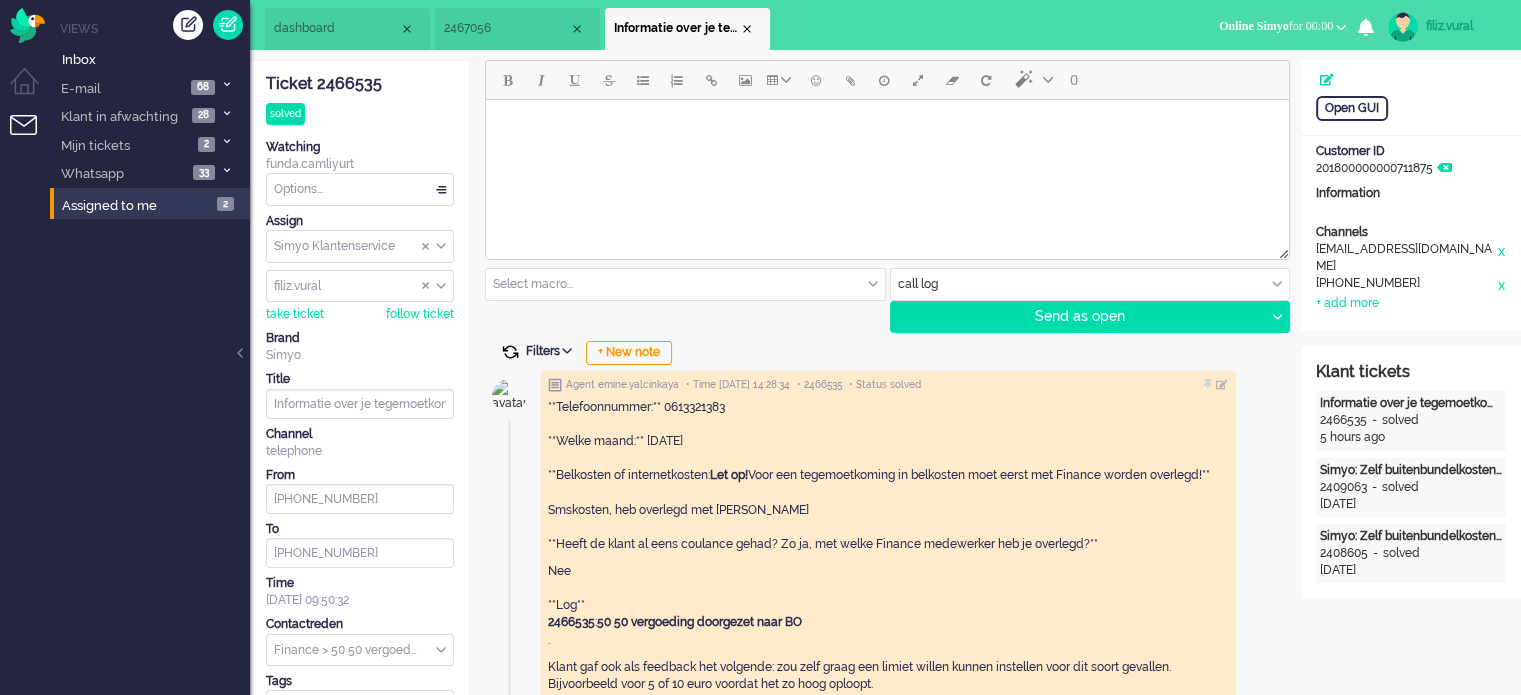click at bounding box center (510, 352) 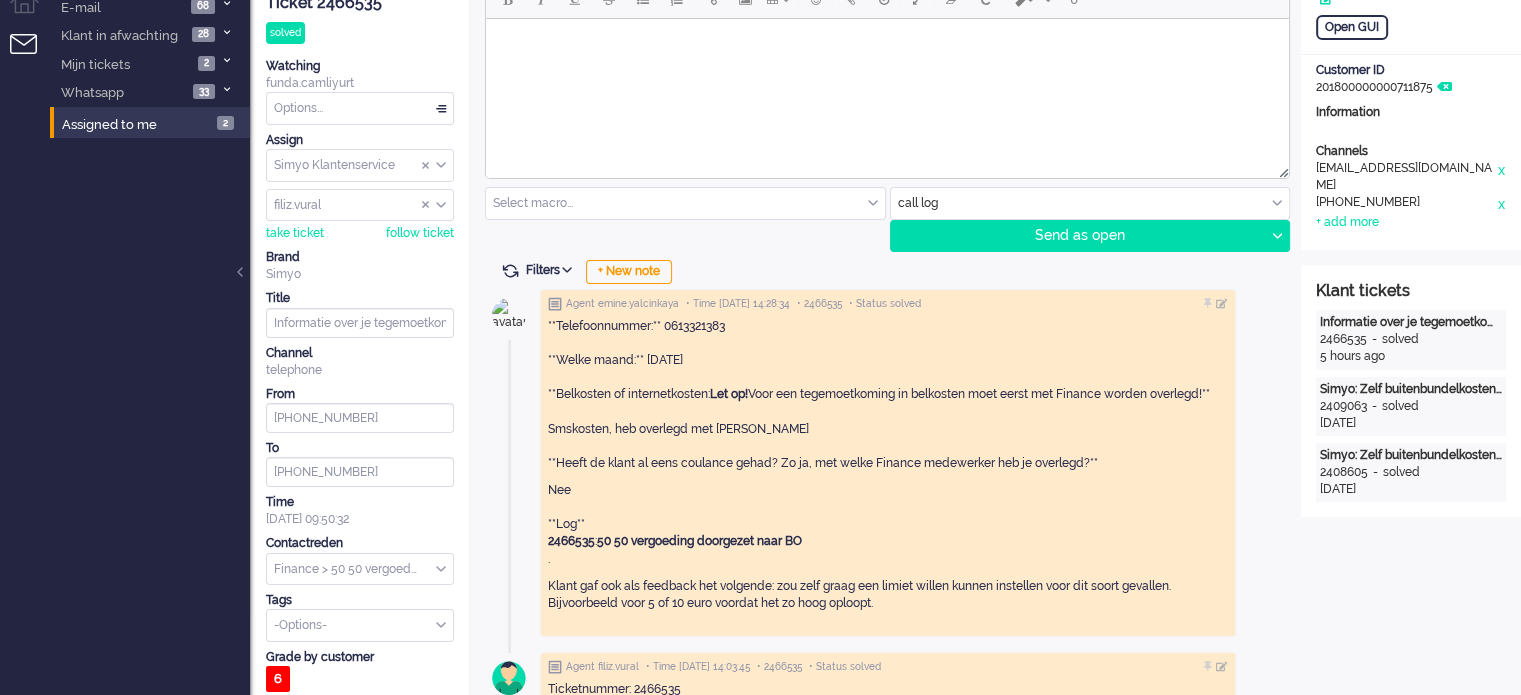 scroll, scrollTop: 0, scrollLeft: 0, axis: both 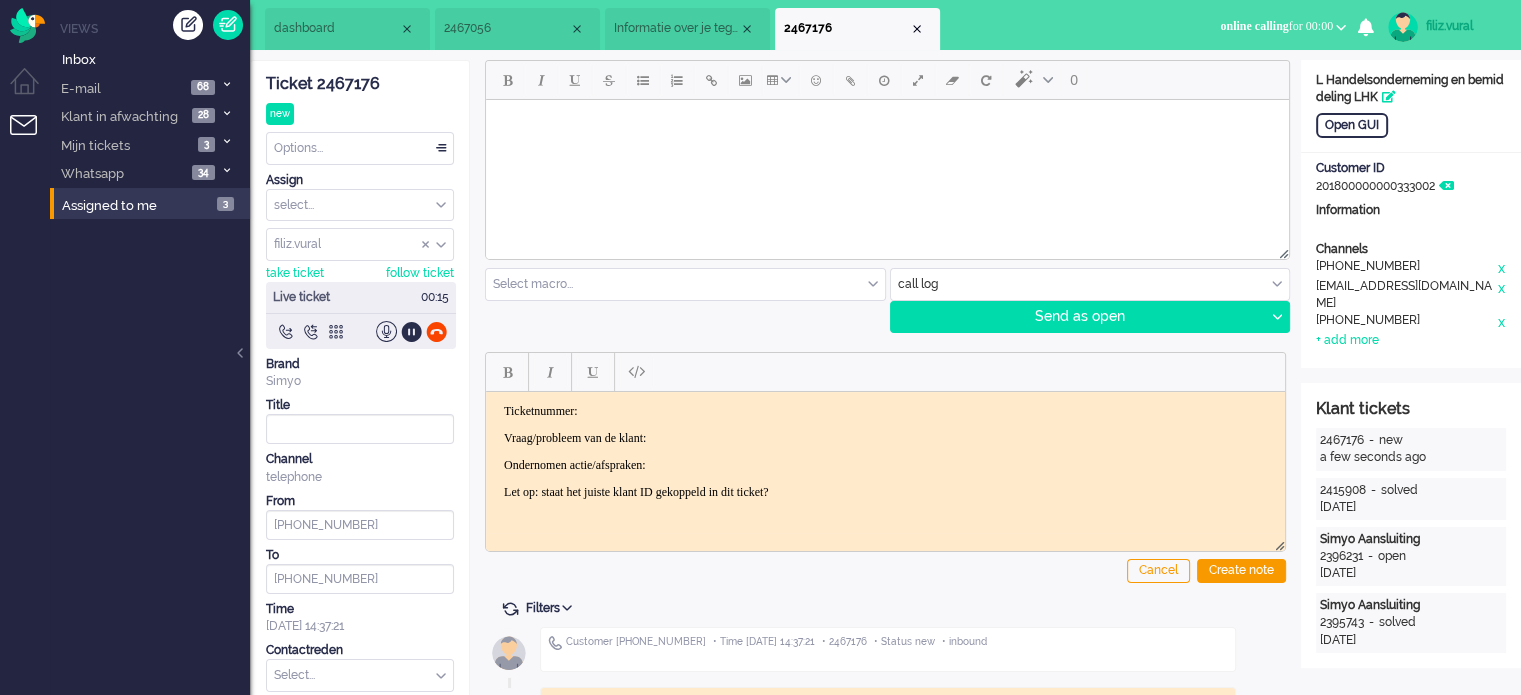 click on "Ticket 2467176" 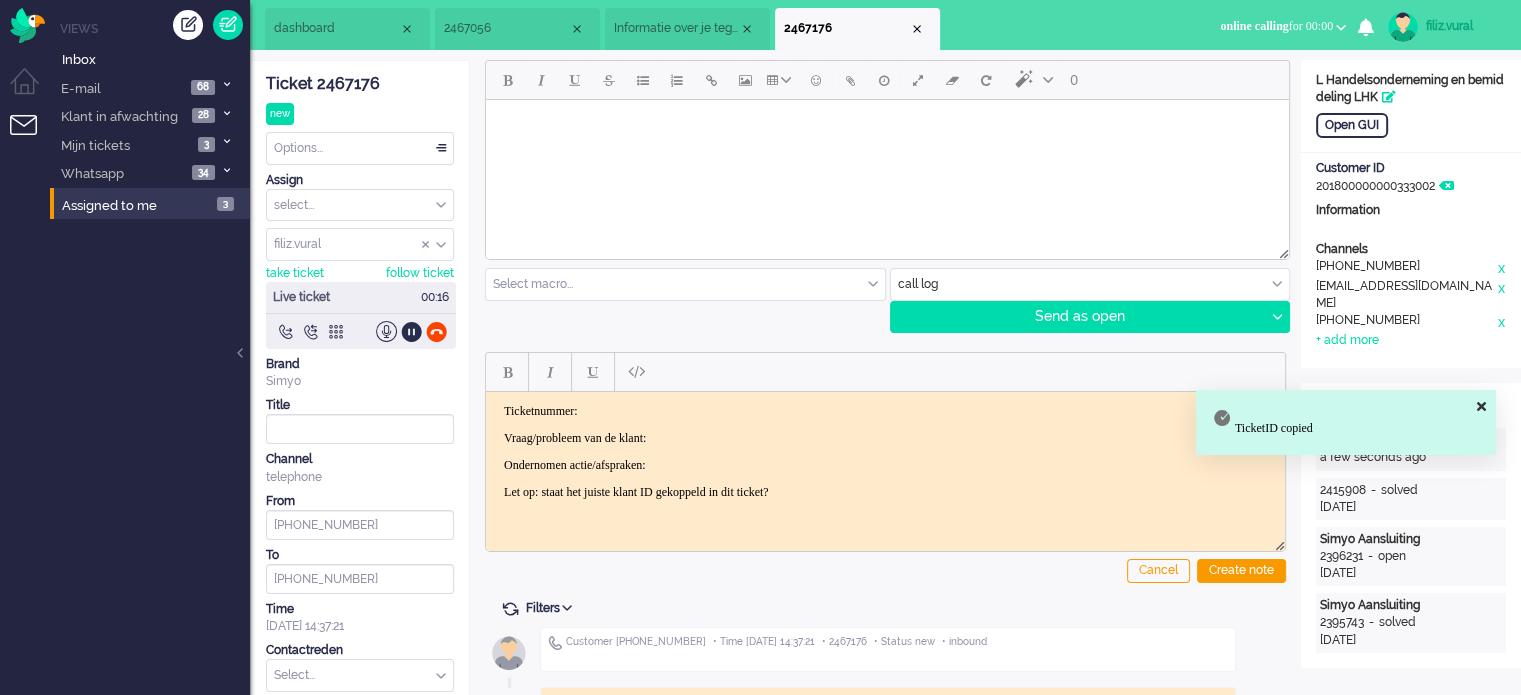 click on "Ticketnummer:" at bounding box center (885, 410) 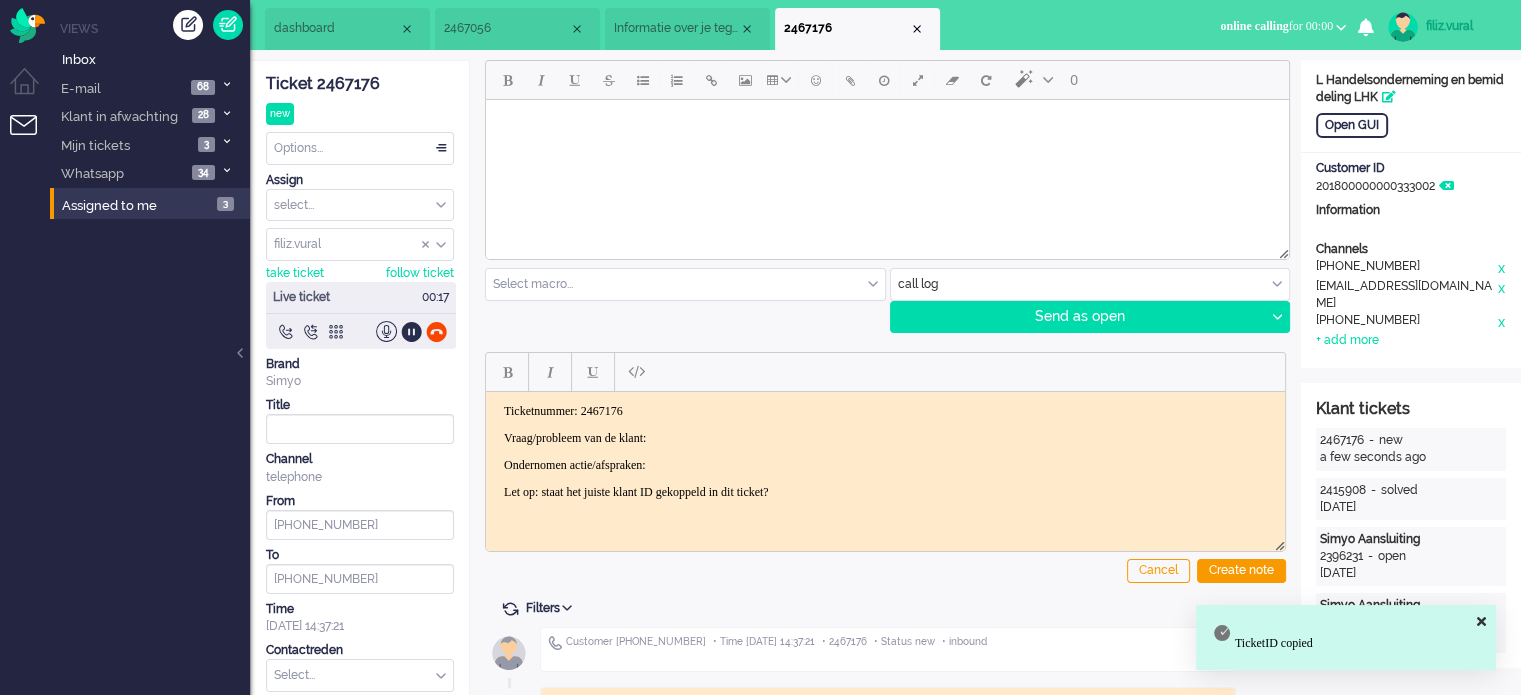 click on "Vraag/probleem van de klant:" at bounding box center [885, 437] 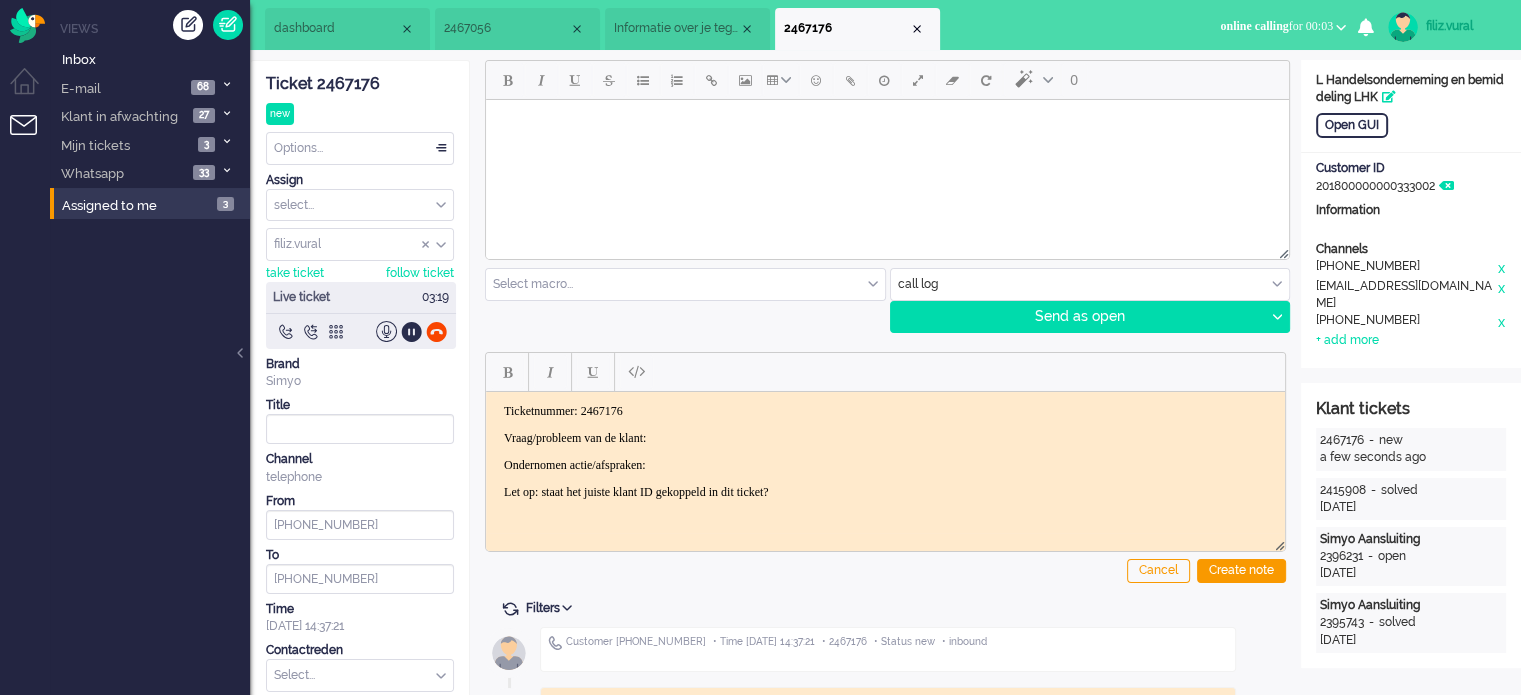 click on "dashboard" at bounding box center (347, 29) 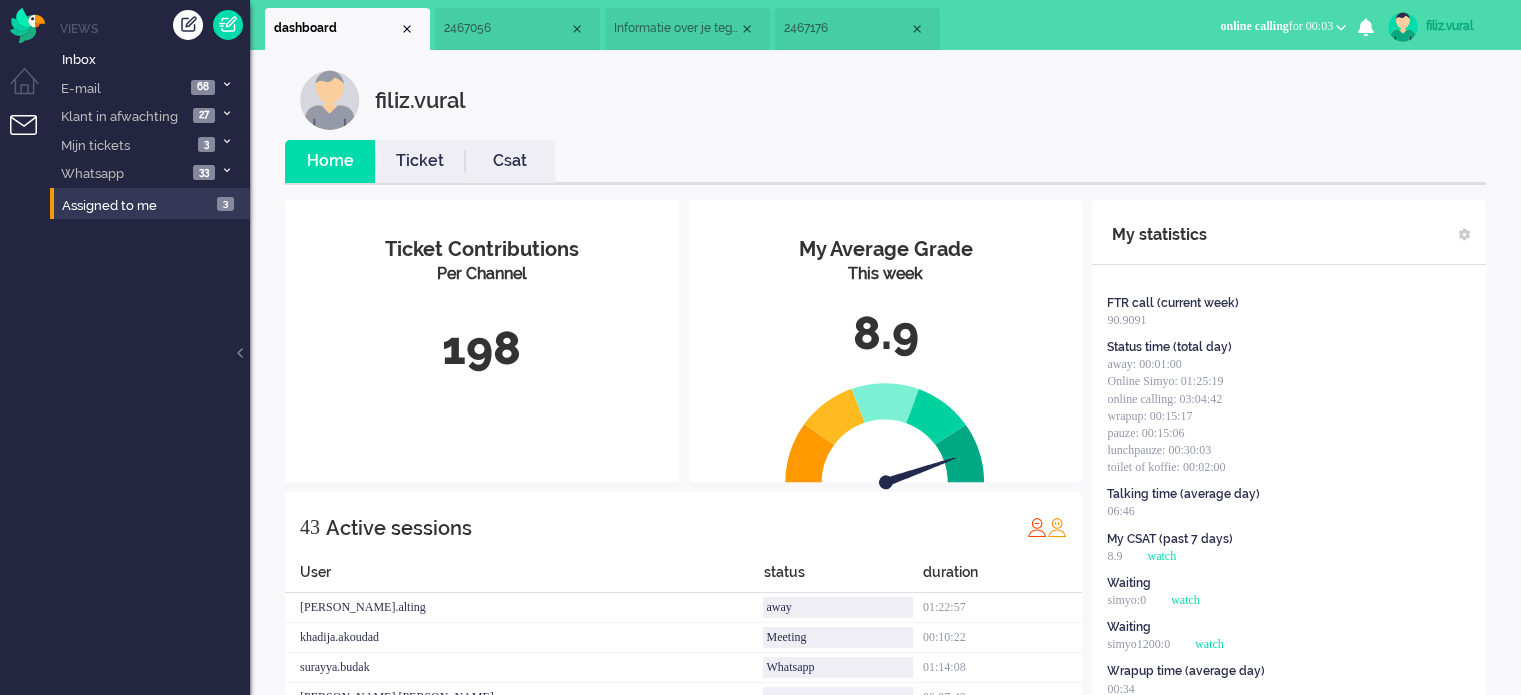 click on "Csat" at bounding box center [510, 161] 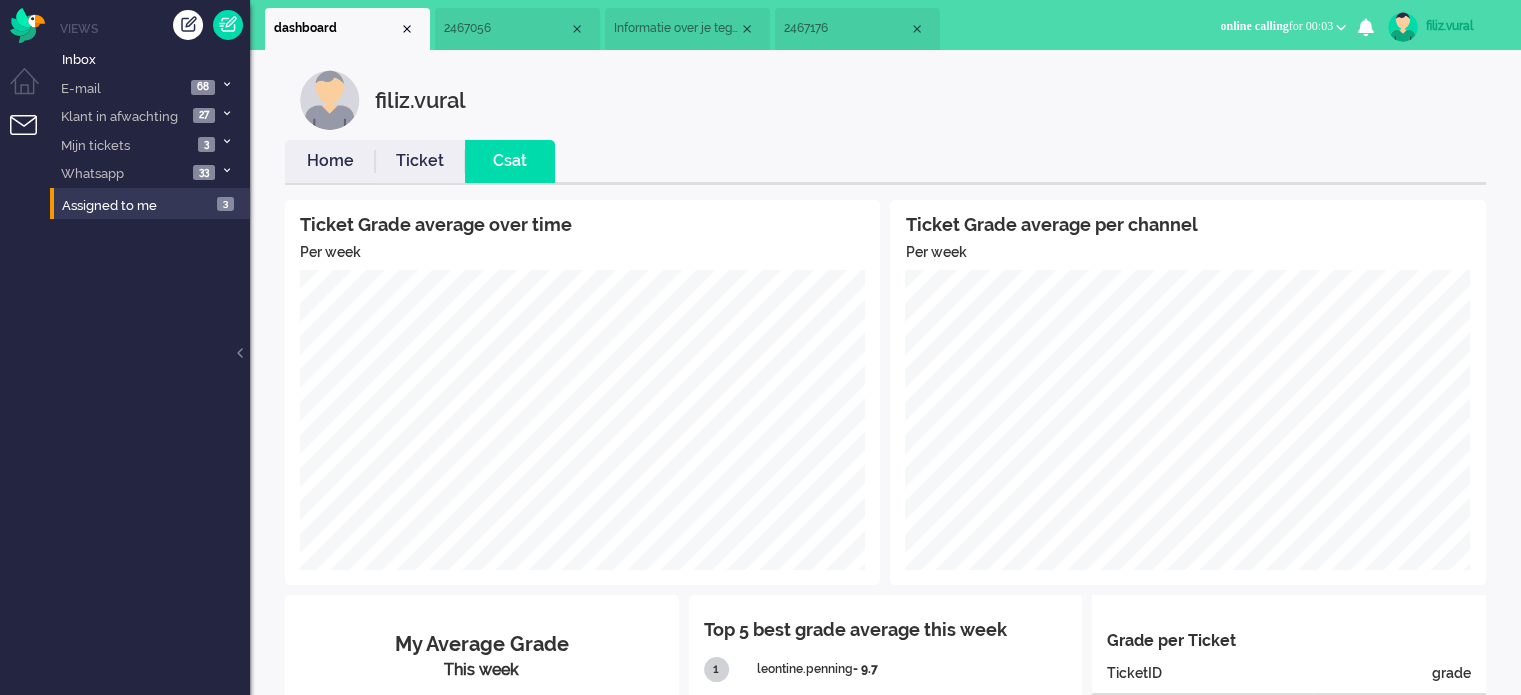 click on "Home" at bounding box center [330, 161] 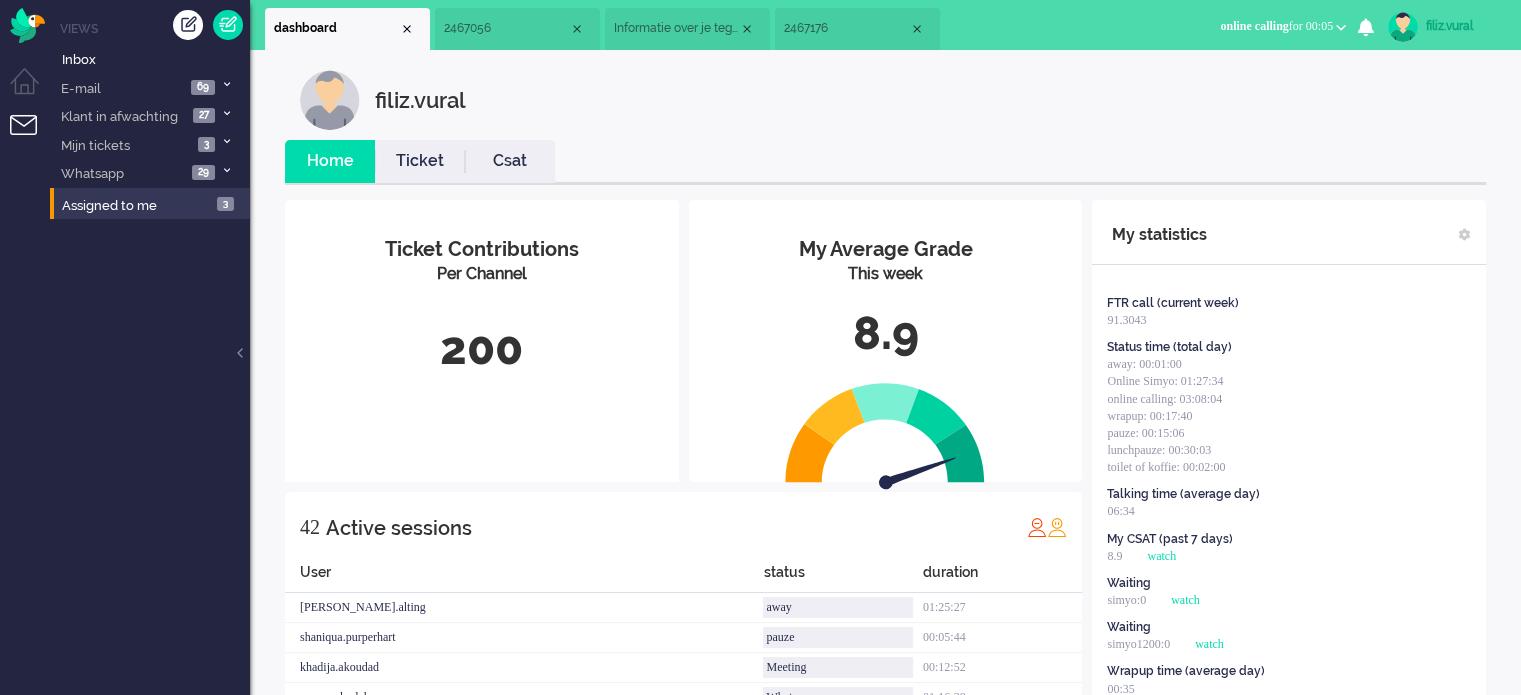 click on "Ticket" at bounding box center (420, 161) 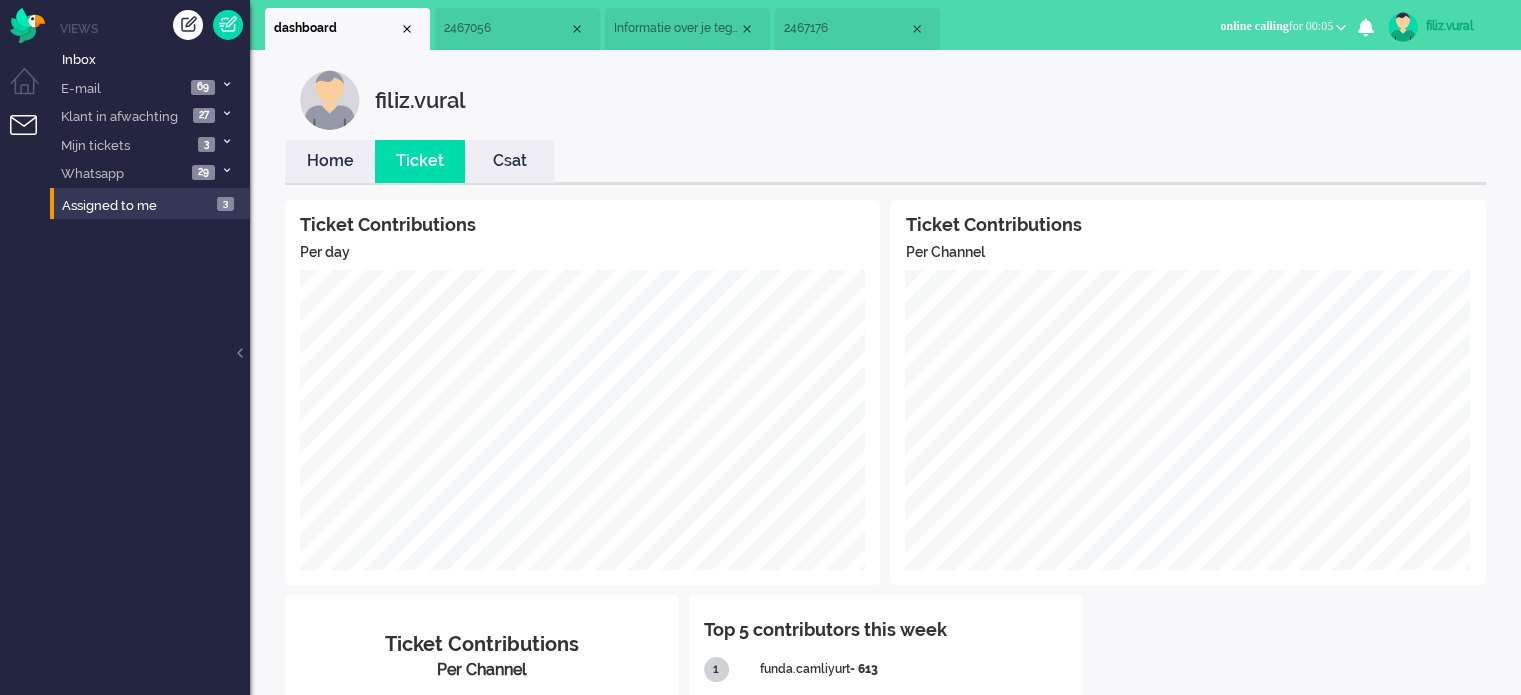 click on "Home" at bounding box center [330, 161] 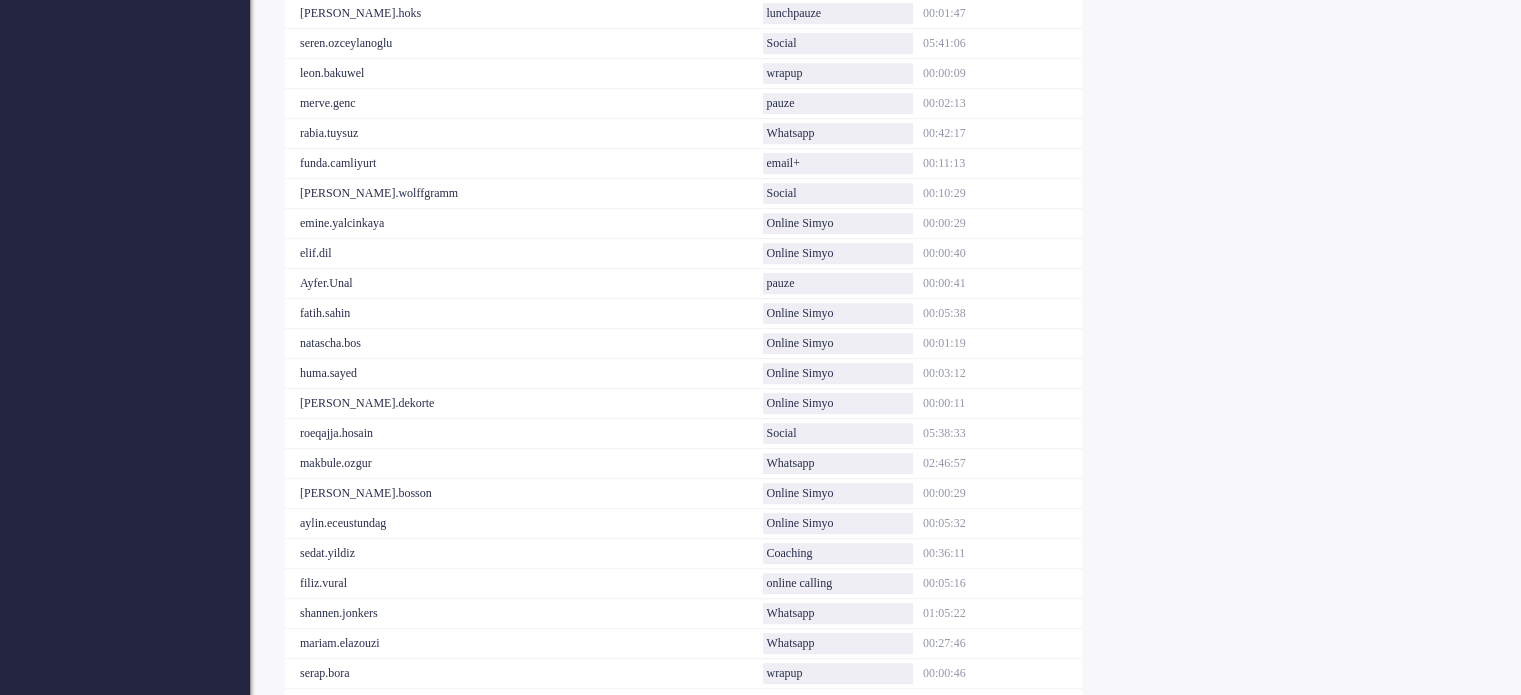 scroll, scrollTop: 1212, scrollLeft: 0, axis: vertical 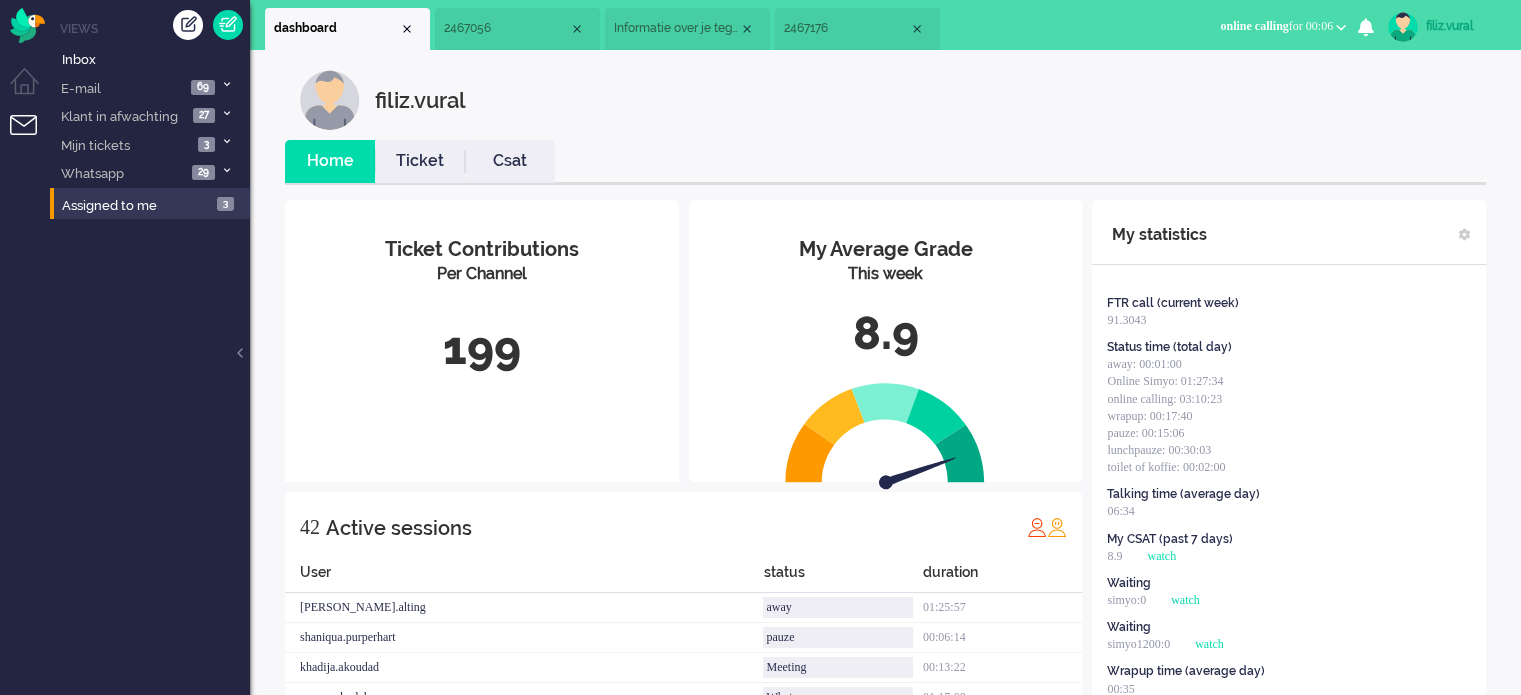 click on "2467176" at bounding box center [846, 28] 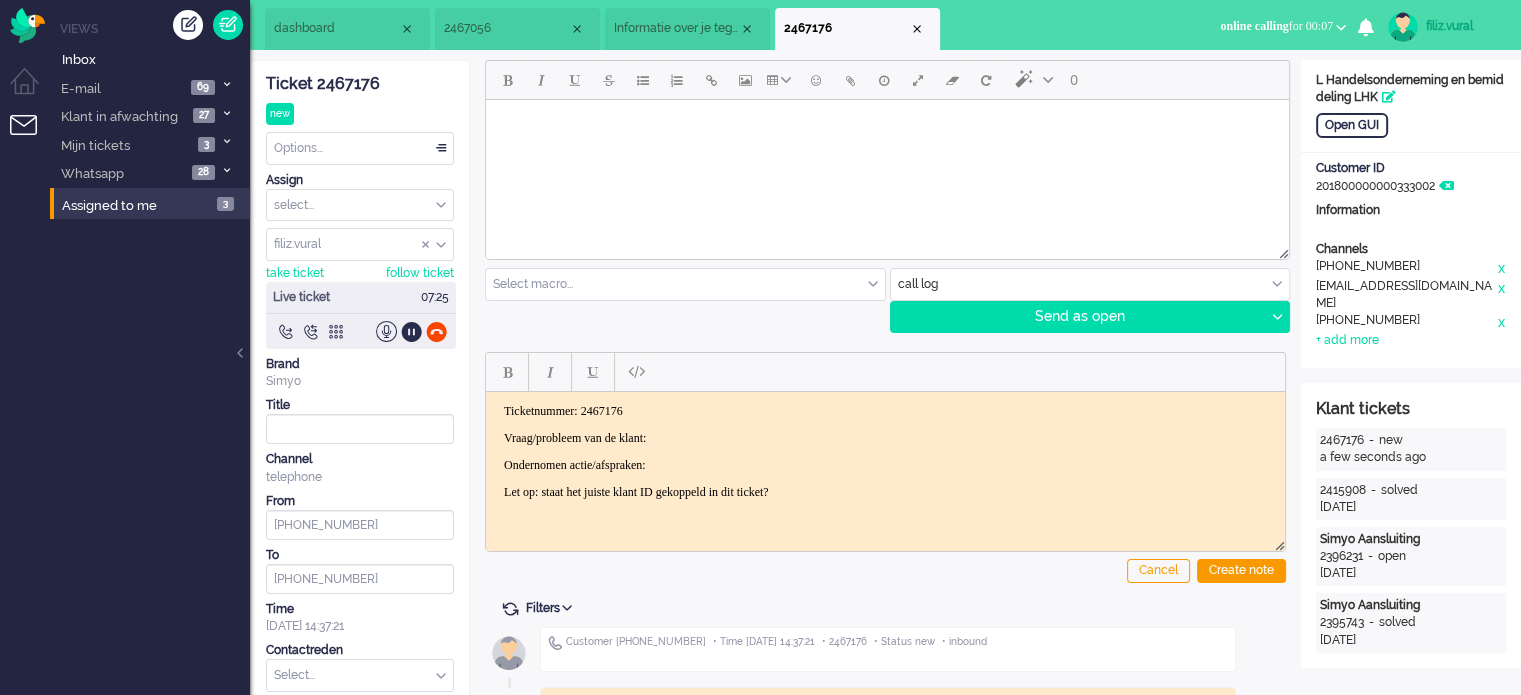 click on "Vraag/probleem van de klant:" at bounding box center (885, 437) 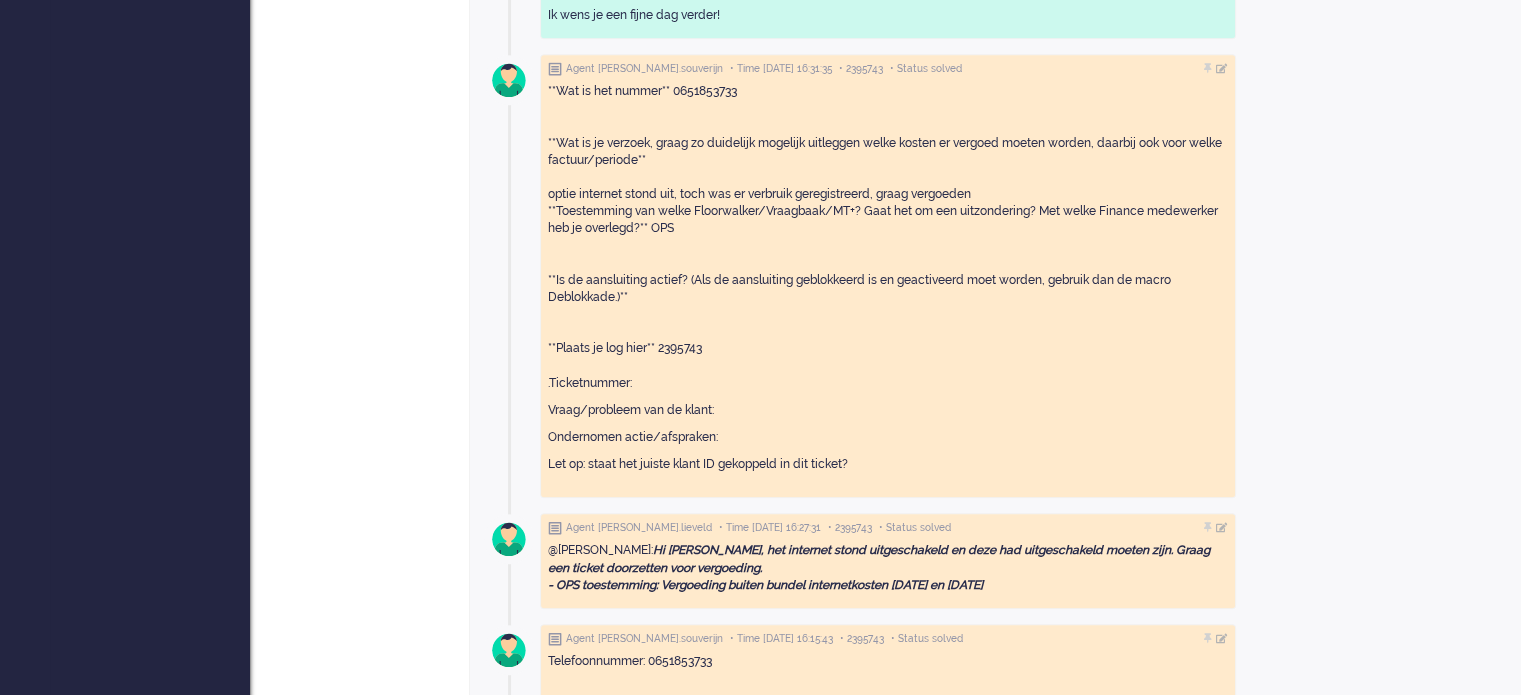 scroll, scrollTop: 1687, scrollLeft: 0, axis: vertical 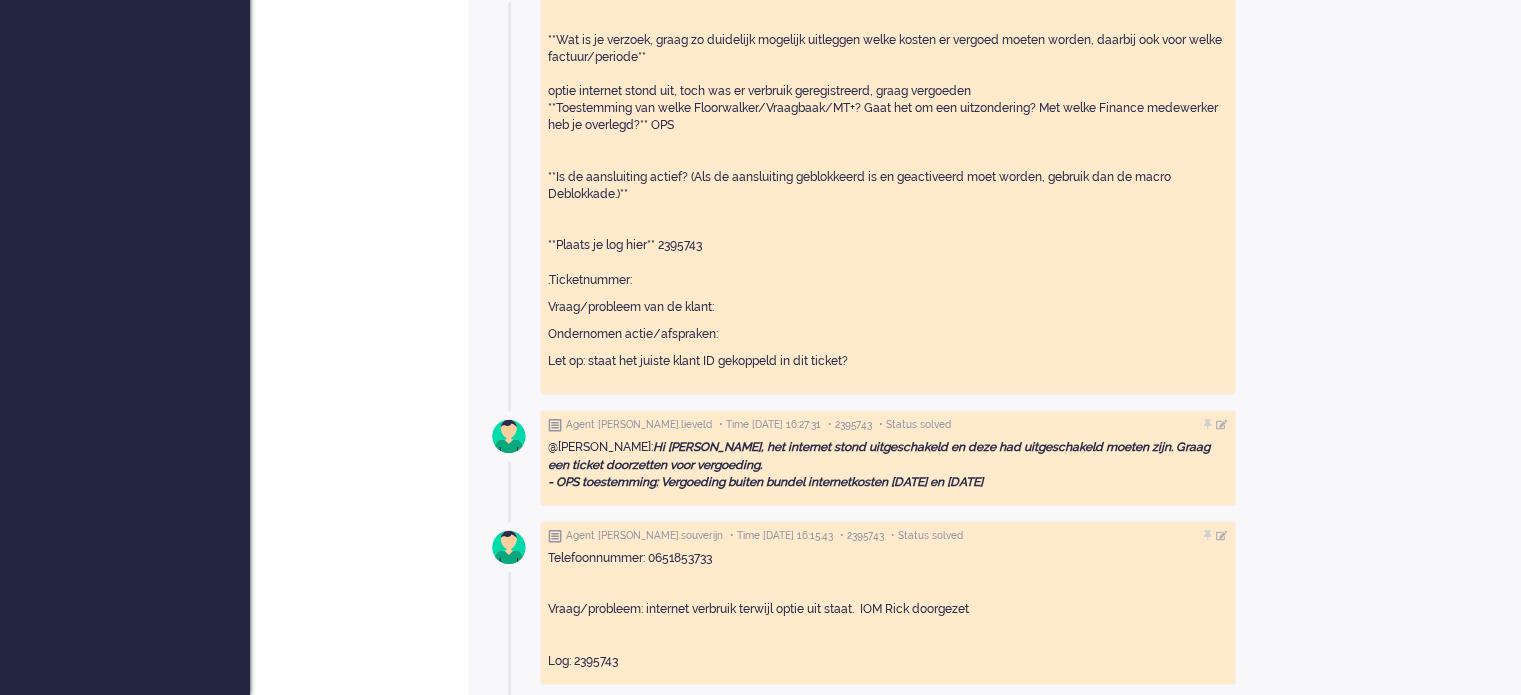 drag, startPoint x: 1058, startPoint y: 478, endPoint x: 557, endPoint y: 451, distance: 501.72702 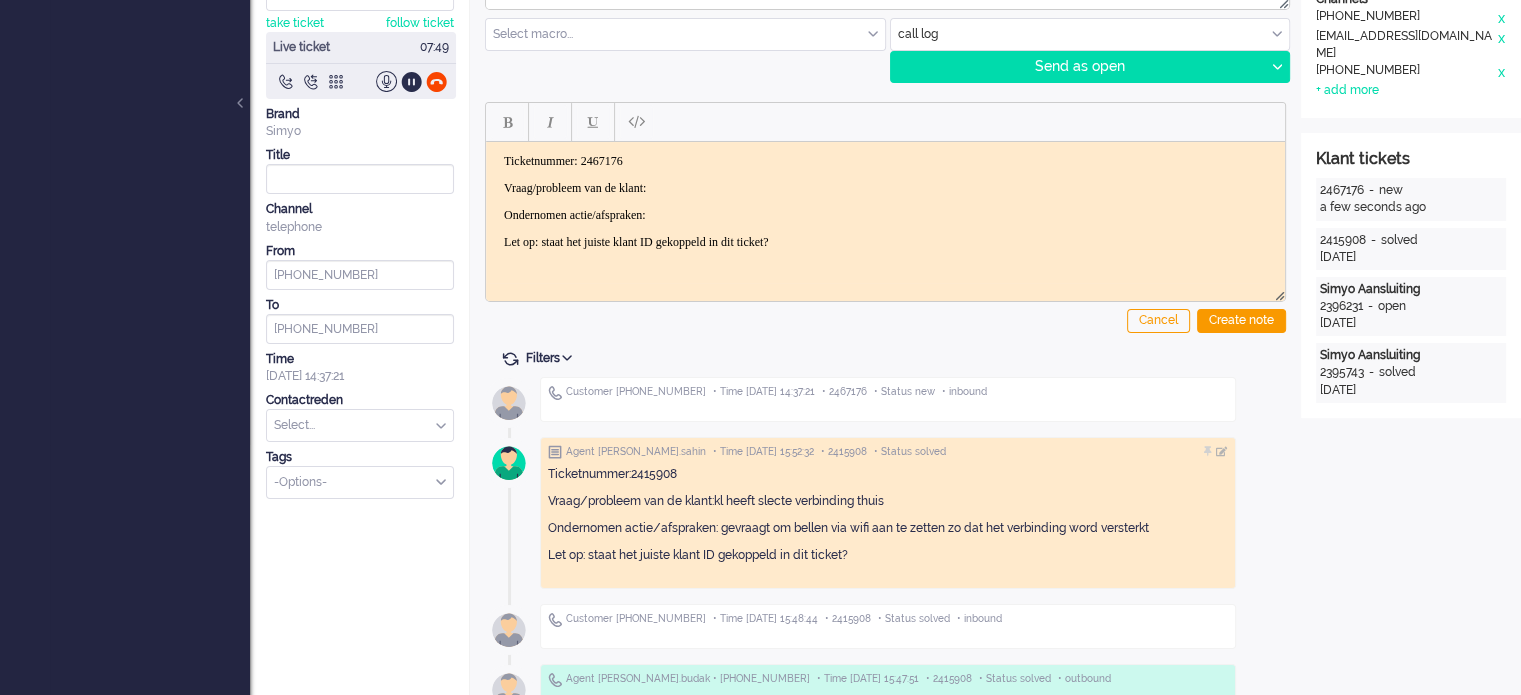 scroll, scrollTop: 0, scrollLeft: 0, axis: both 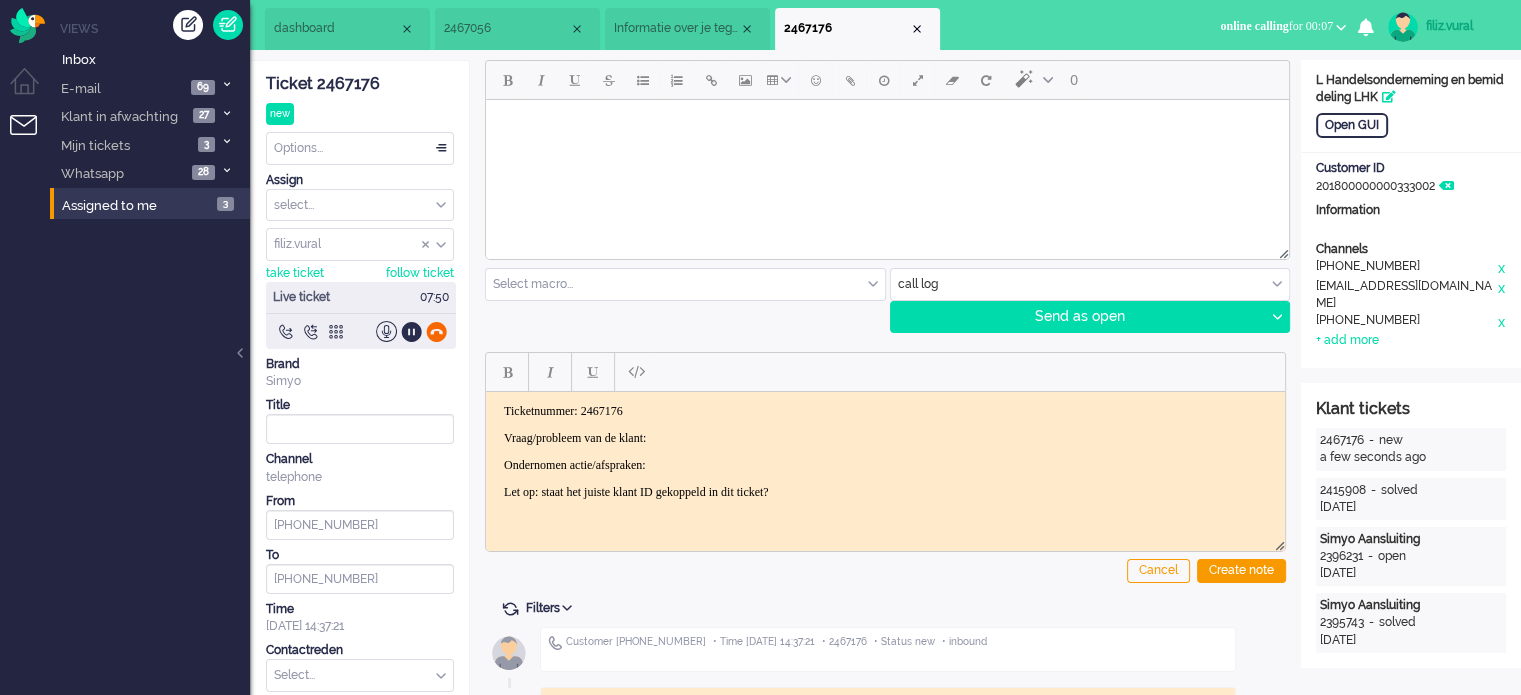 click 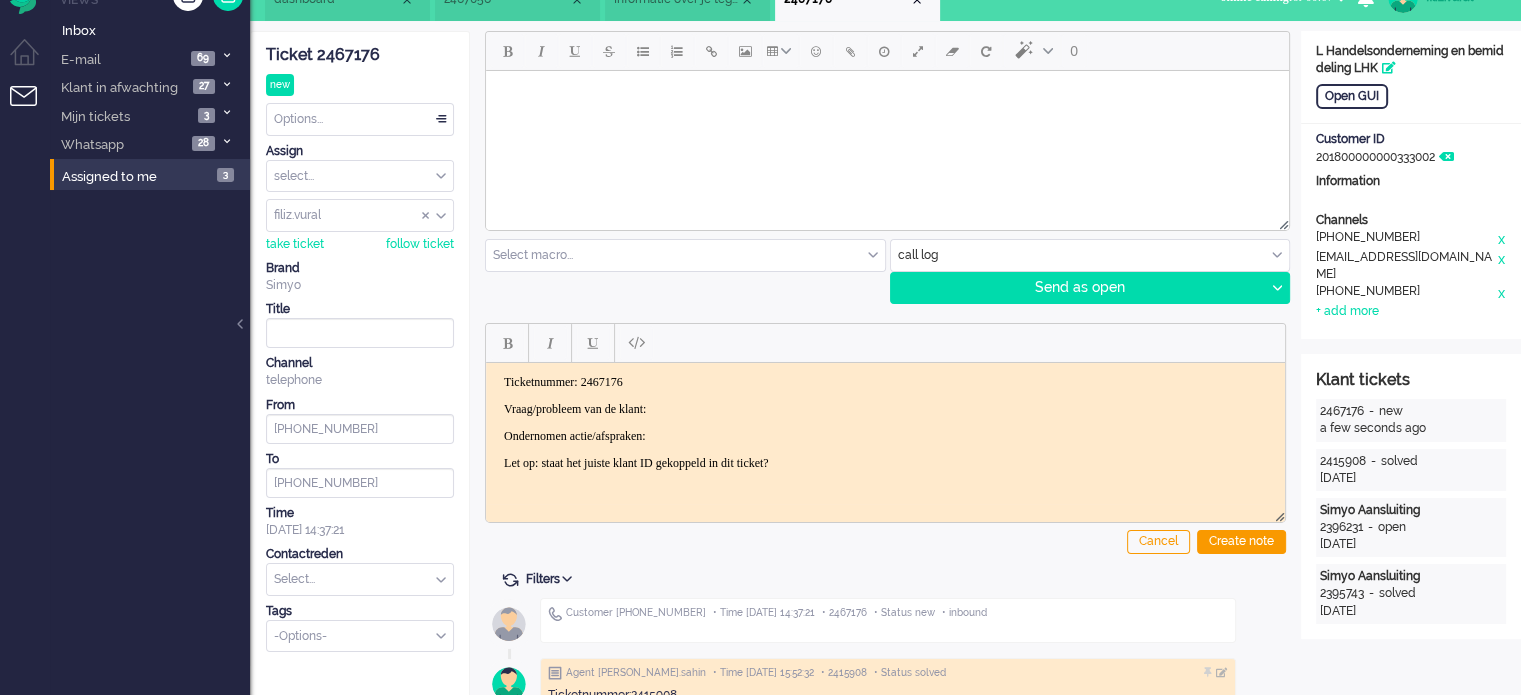 scroll, scrollTop: 0, scrollLeft: 0, axis: both 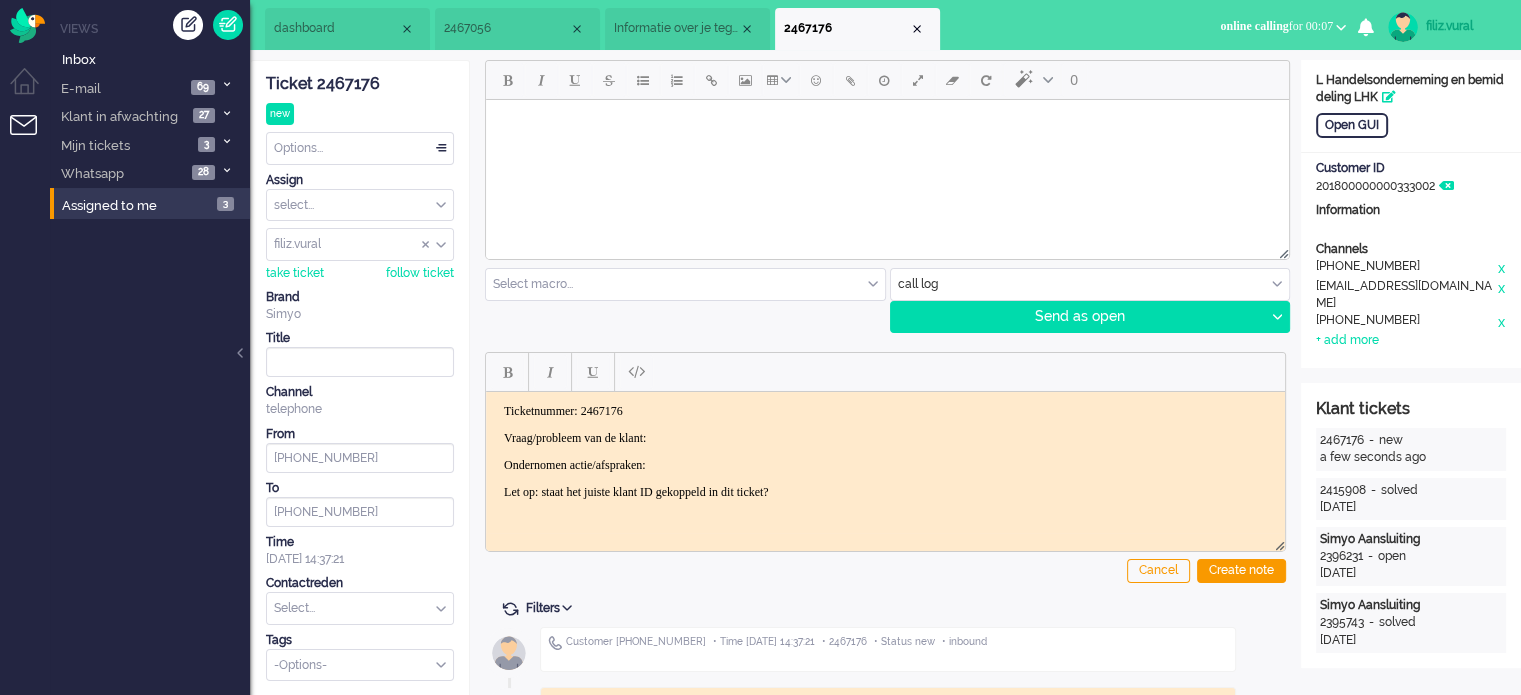 click on "Ticket 2467176" 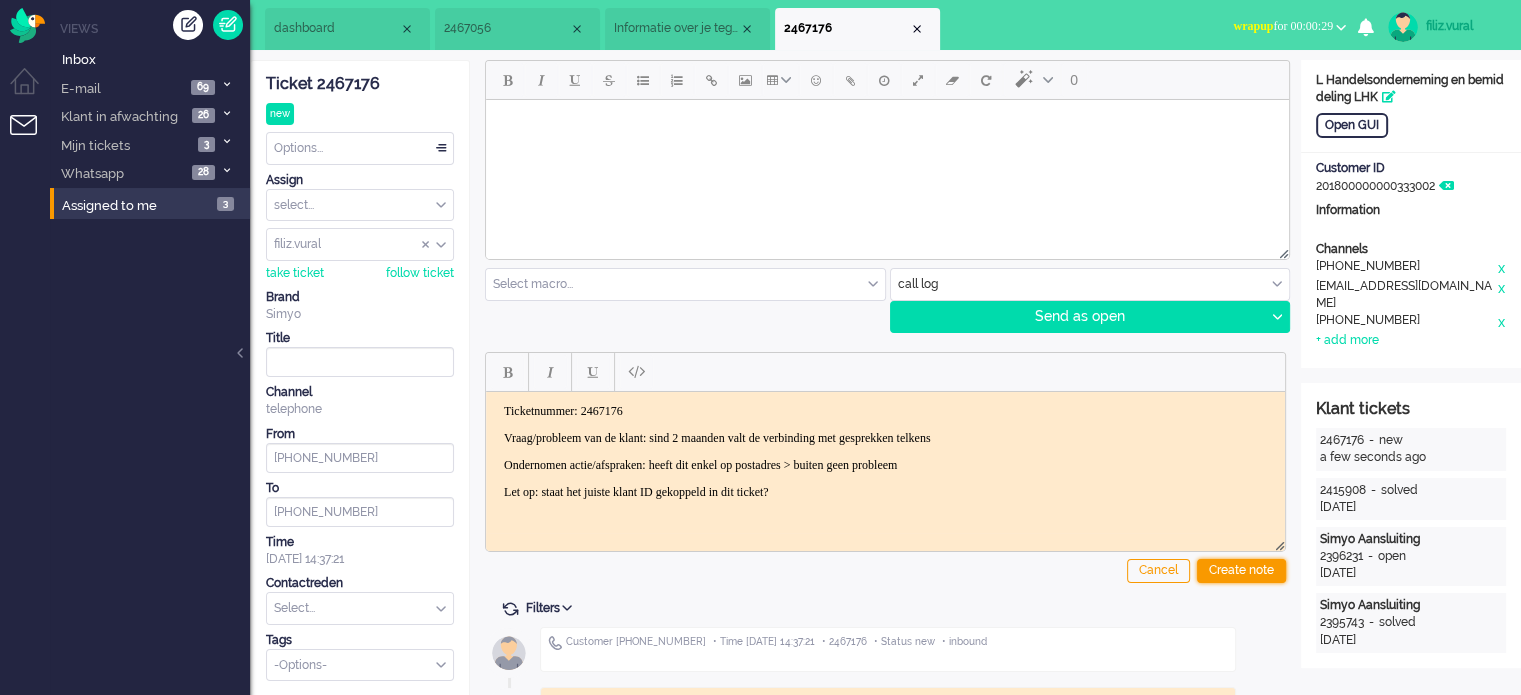 click on "Create note" at bounding box center [1241, 571] 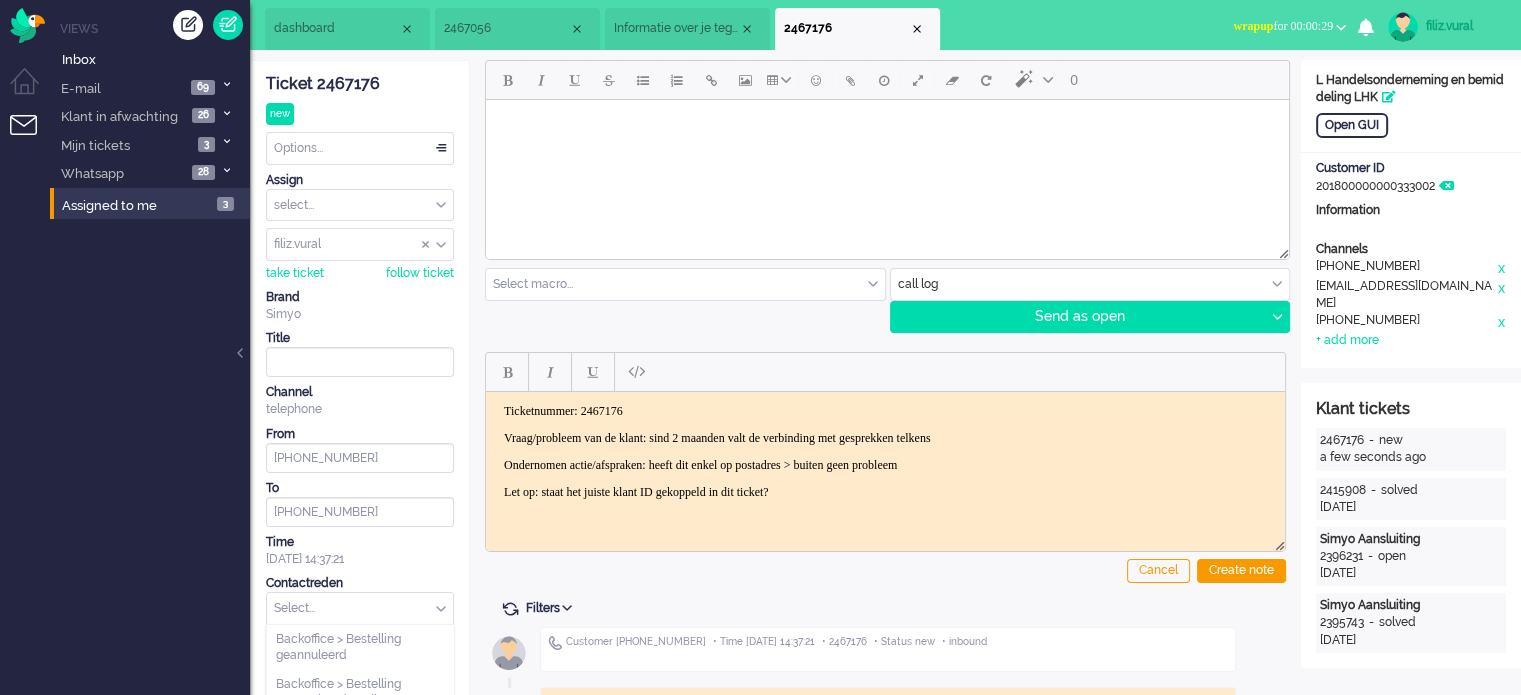 click at bounding box center [360, 608] 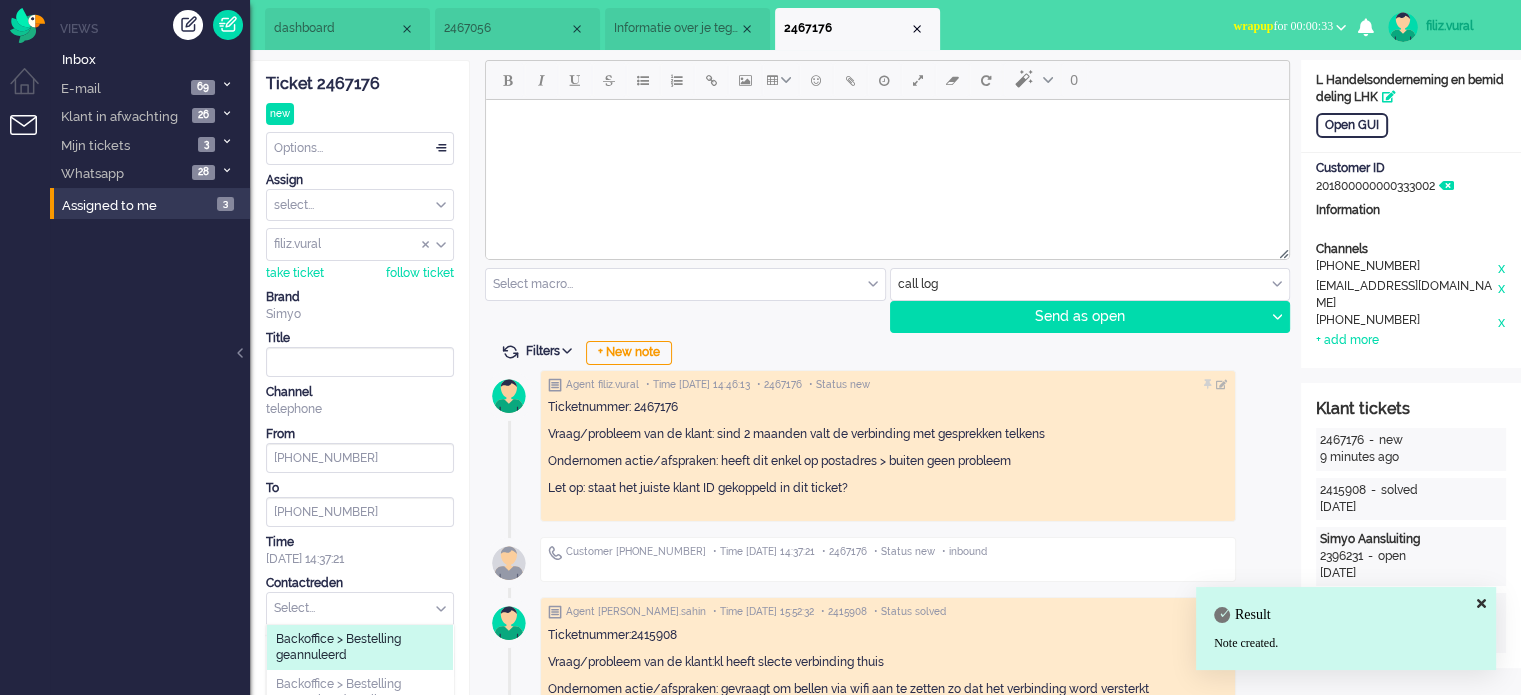 click at bounding box center [360, 608] 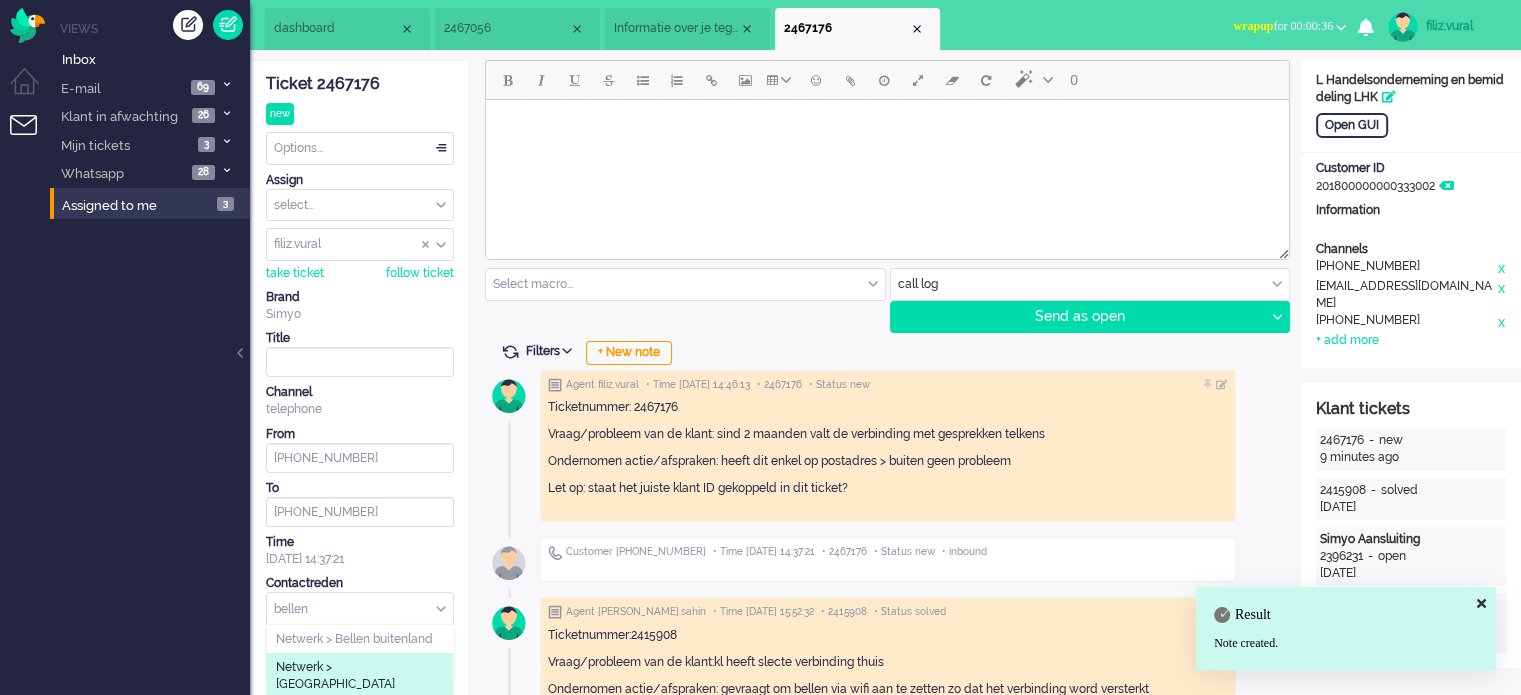 type on "bellen" 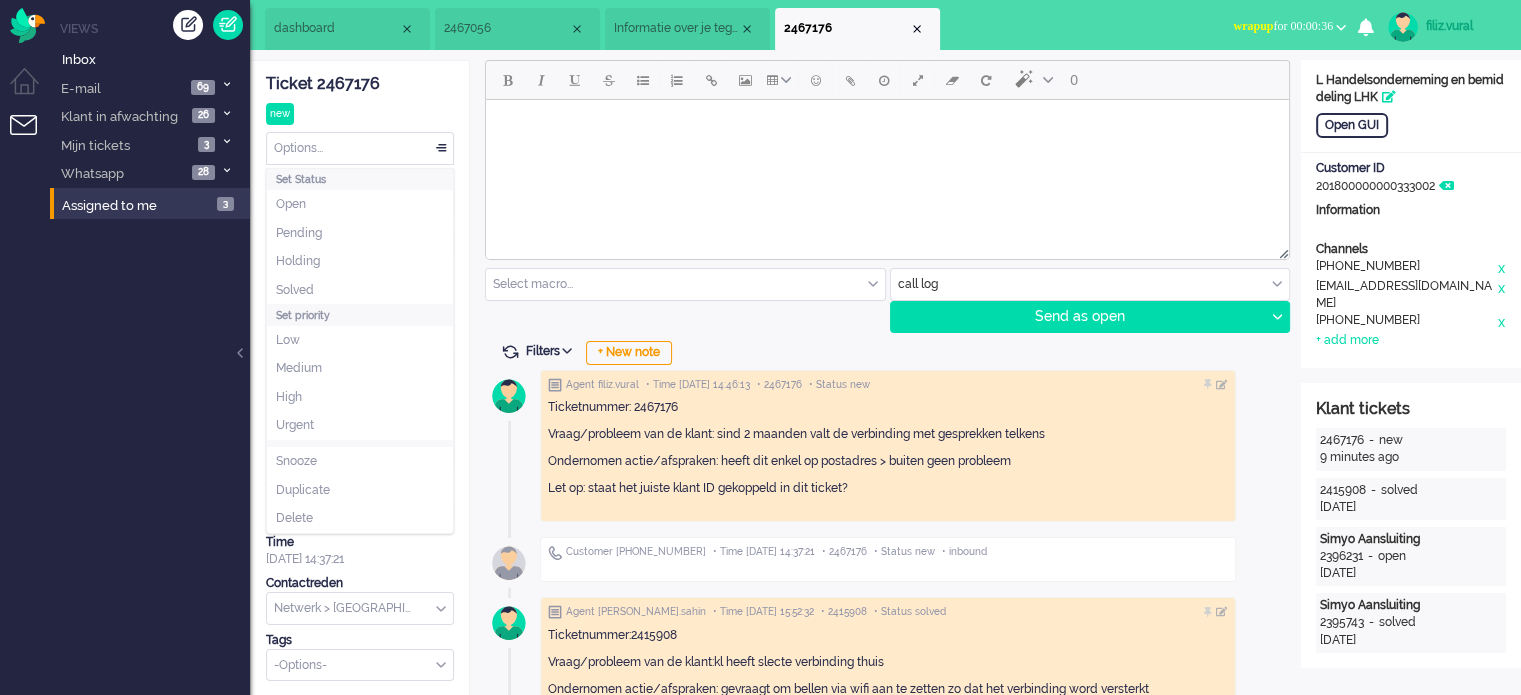 click on "Options..." at bounding box center [360, 148] 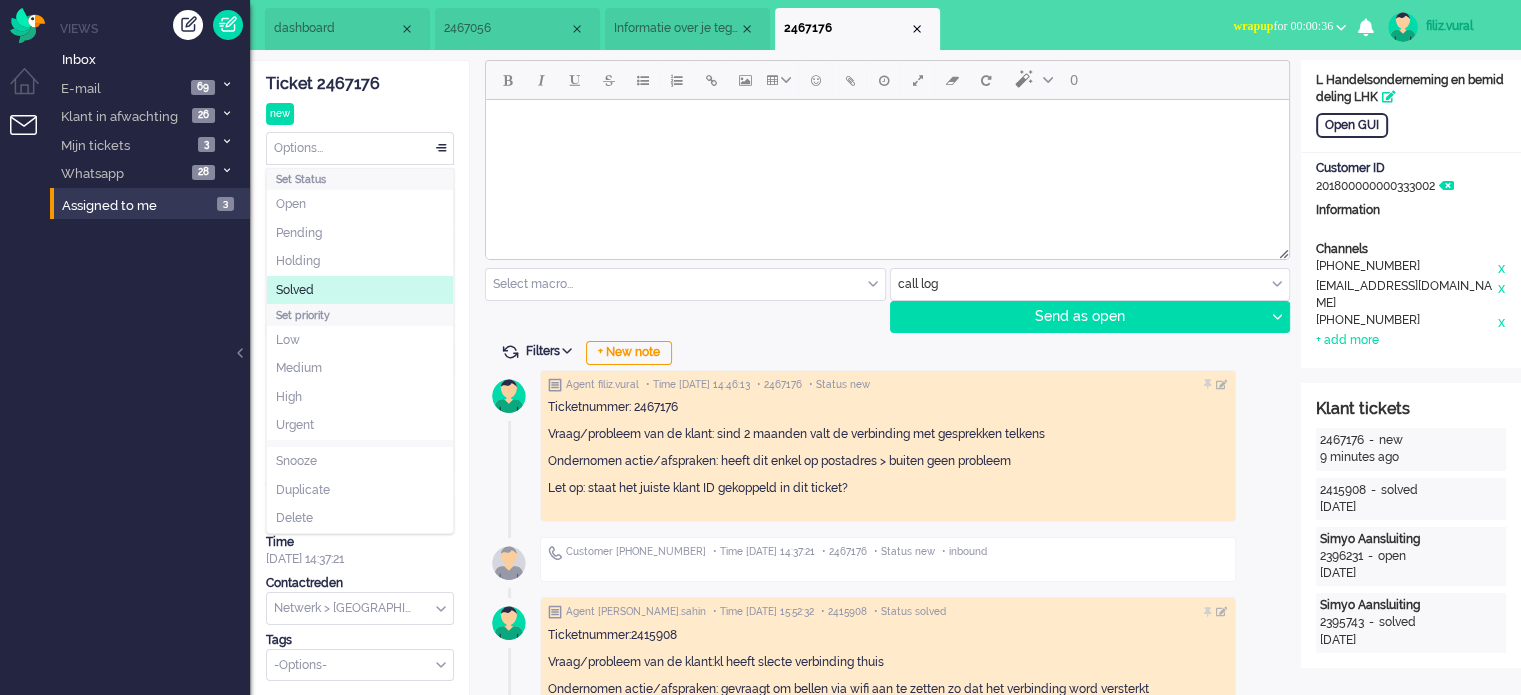 drag, startPoint x: 339, startPoint y: 283, endPoint x: 352, endPoint y: 283, distance: 13 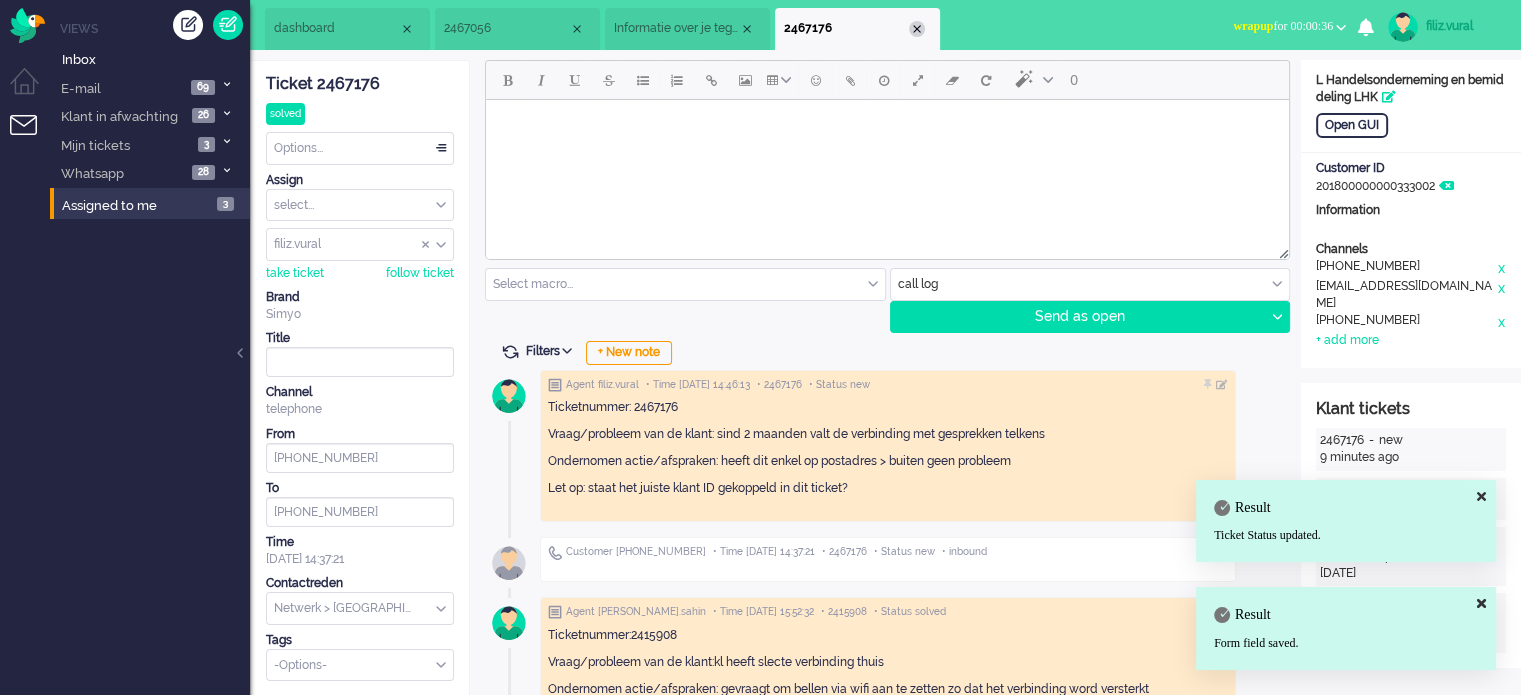 click at bounding box center (917, 29) 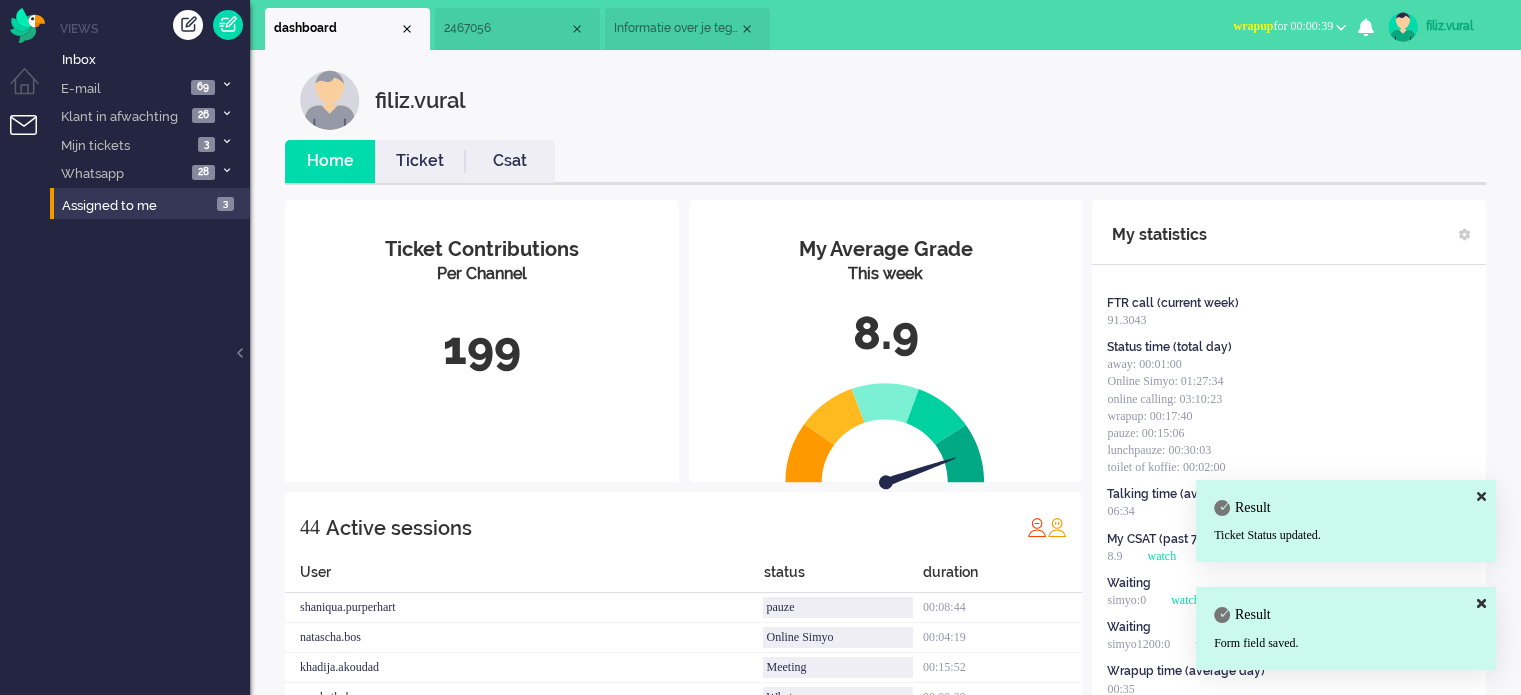 drag, startPoint x: 1258, startPoint y: 30, endPoint x: 1252, endPoint y: 74, distance: 44.407207 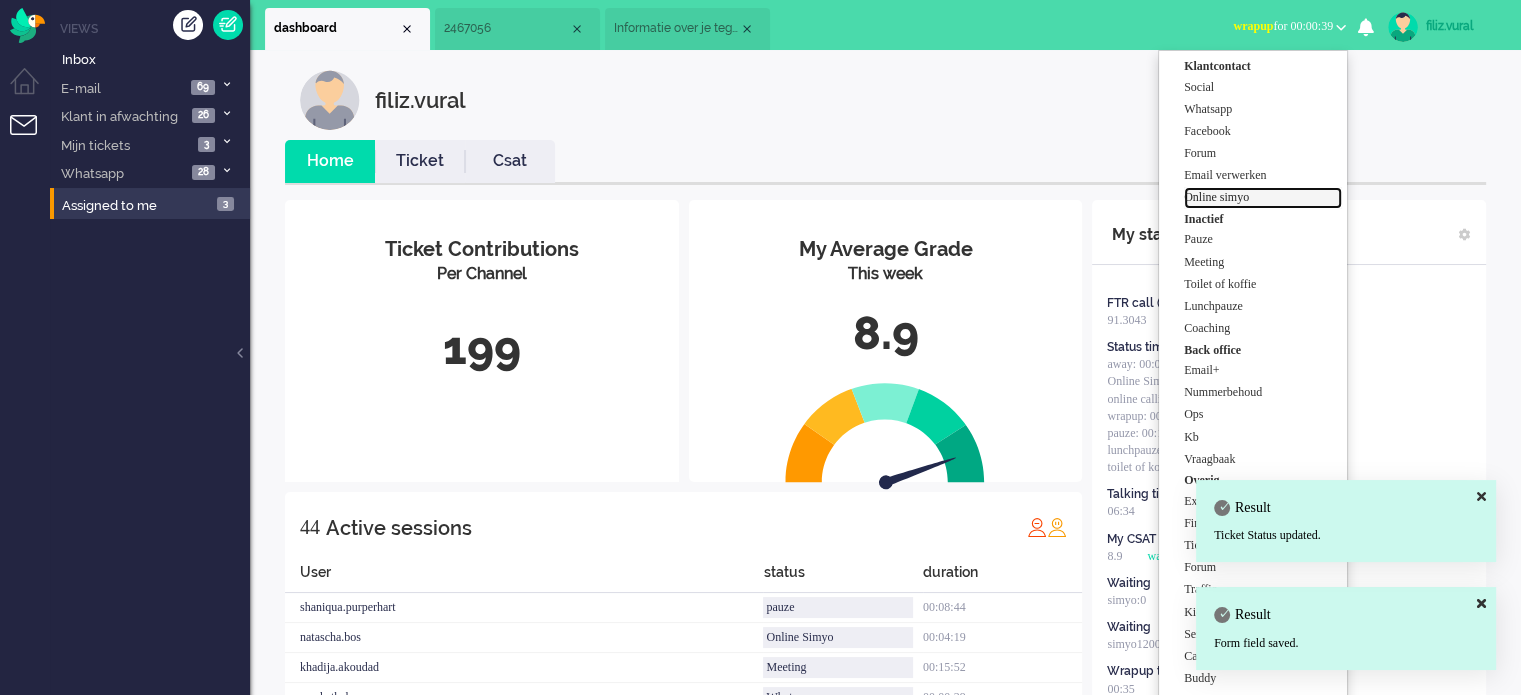 click on "Online simyo" at bounding box center (1263, 197) 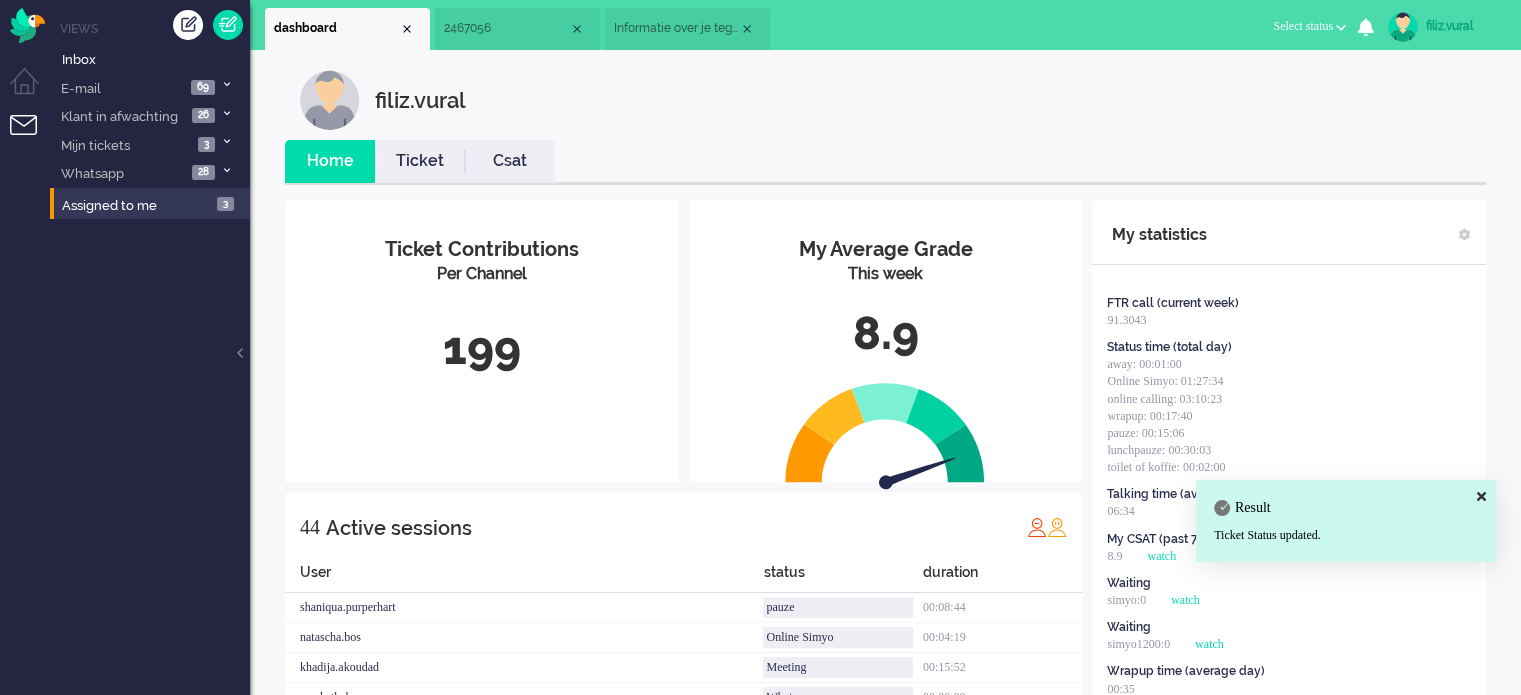 click on "Csat" at bounding box center [510, 161] 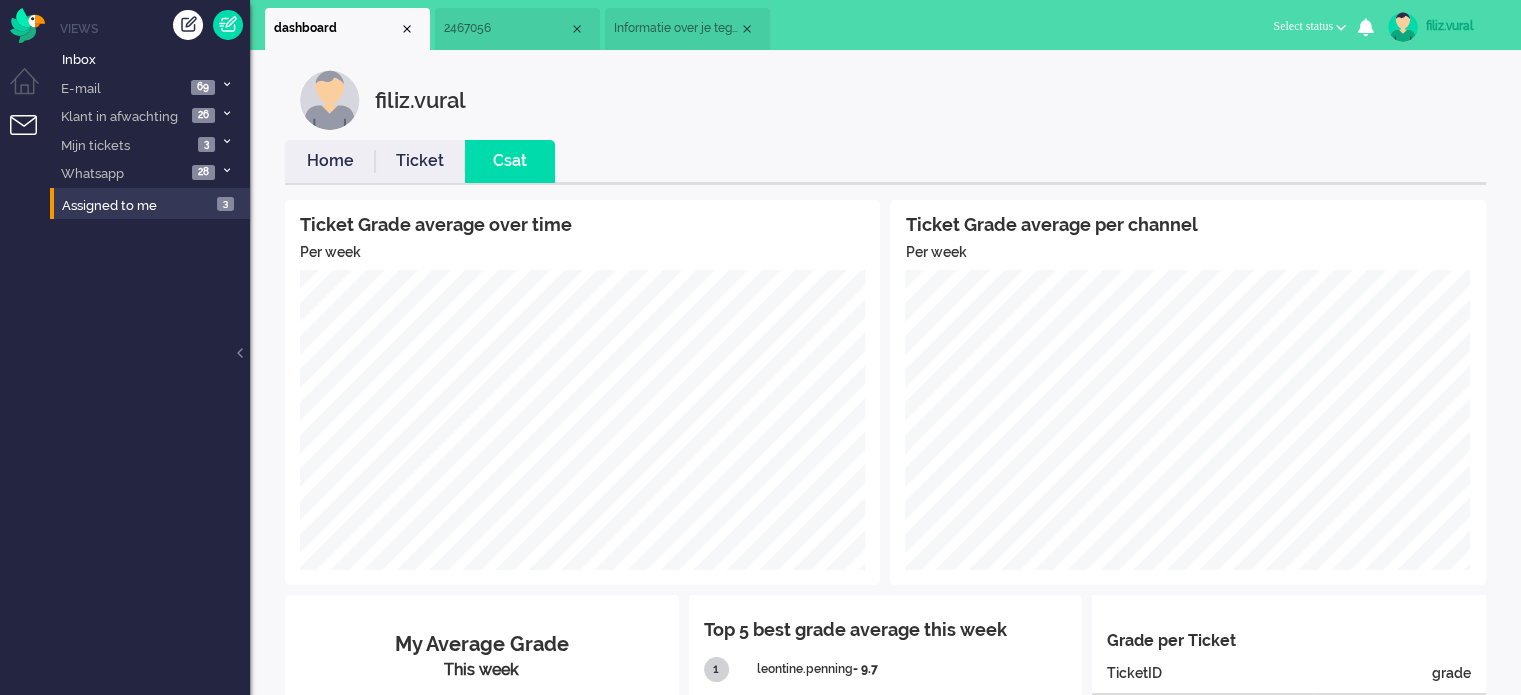 click on "Home" at bounding box center [330, 161] 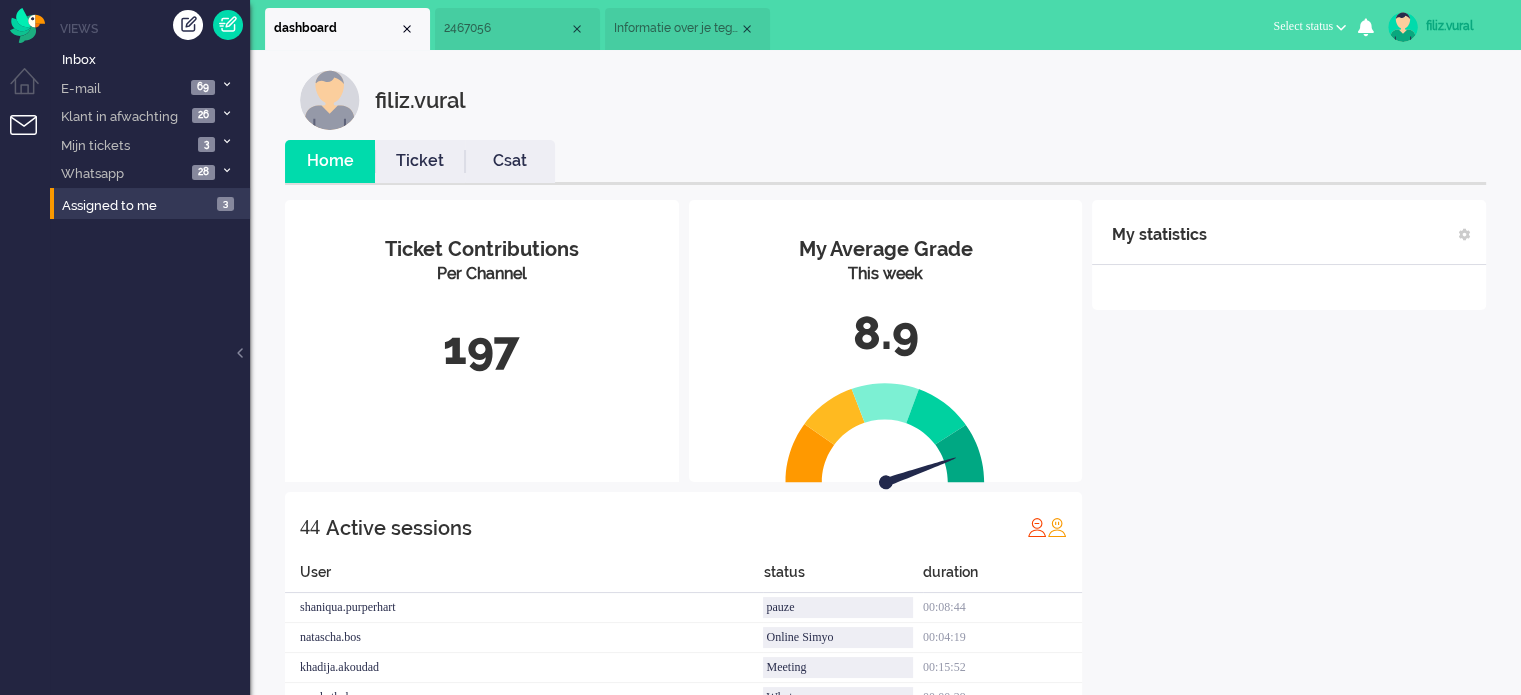 click on "filiz.vural Home Ticket Csat My Average Grade This week 8.9 Ticket Contributions Per Channel 197 44 Active sessions User status duration shaniqua.purperhart pauze 00:08:44 natascha.bos Online Simyo 00:04:19 khadija.akoudad Meeting 00:15:52 cendy.thakoer Whatsapp 00:00:29 surayya.budak Whatsapp 01:19:38 adrian.klazes away 06:13:12 shahin.ahrary online calling 00:03:30 serap.bora Online Simyo 00:02:38 mariska.kraats Coaching 00:50:07 rick.groeneweg away 06:14:54 didi.samuels lunchpauze 00:46:20 monica.souverijn Whatsapp 00:13:09 janny.devries Whatsapp 00:06:16 tim.alting away 01:28:27 dyna.verdonk Finance 05:53:33 makbule.ozgur Whatsapp 02:49:57 samantha.rovers Whatsapp 00:19:53 Jada.Goedhart lunchpauze 00:06:46 mohamed.abdi away 01:31:19 leontine.penning Online Simyo 00:01:58 kevin.hoks lunchpauze 00:04:47 seren.ozceylanoglu Social 05:44:06 leon.bakuwel toilet of koffie 00:00:56 merve.genc pauze 00:05:13 rabia.tuysuz Whatsapp 00:45:17 funda.camliyurt email+ 00:14:13 ozlem.taflan Senior 07:01:36 amy.wolffgramm" at bounding box center [885, 1009] 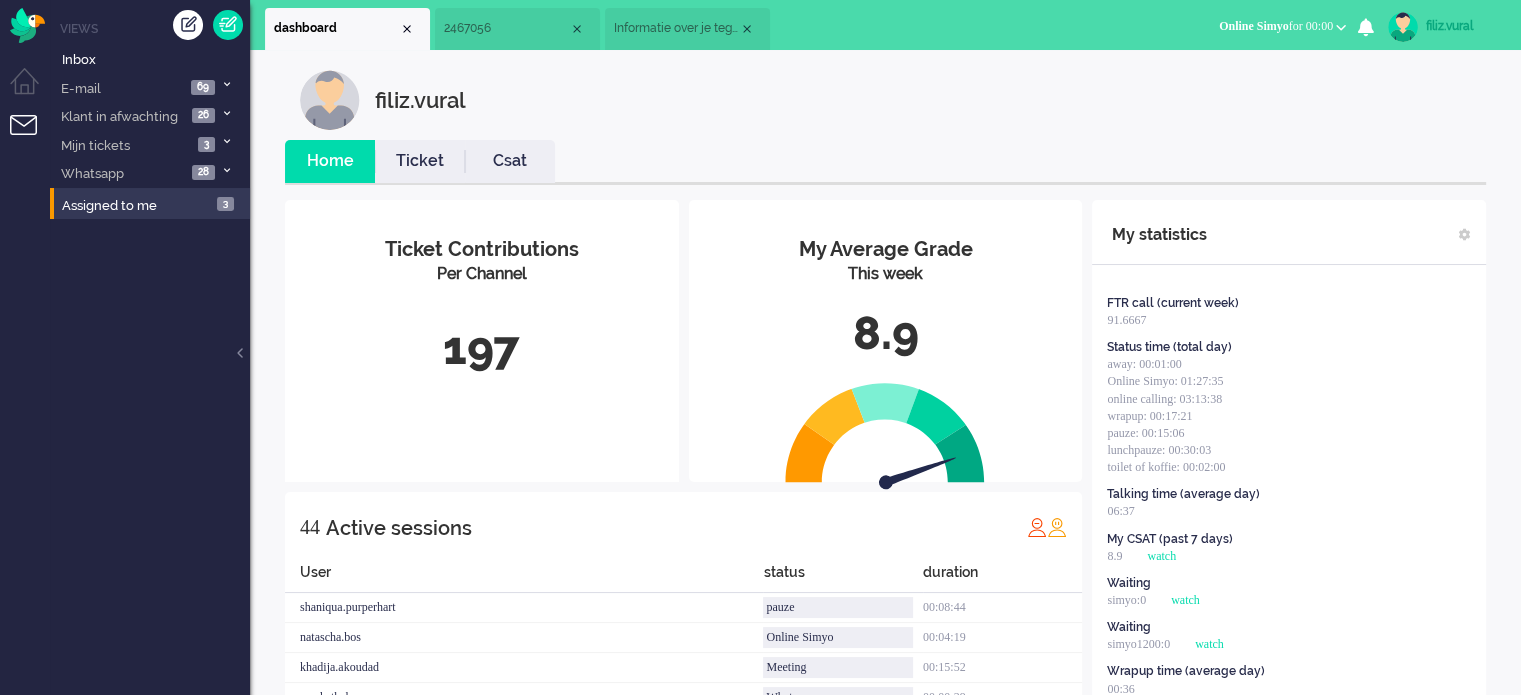 click on "filiz.vural Home Ticket Csat My Average Grade This week 8.9 Ticket Contributions Per Channel 197 44 Active sessions User status duration shaniqua.purperhart pauze 00:08:44 natascha.bos Online Simyo 00:04:19 khadija.akoudad Meeting 00:15:52 cendy.thakoer Whatsapp 00:00:29 surayya.budak Whatsapp 01:19:38 adrian.klazes away 06:13:12 shahin.ahrary online calling 00:03:30 serap.bora Online Simyo 00:02:38 mariska.kraats Coaching 00:50:07 rick.groeneweg away 06:14:54 didi.samuels lunchpauze 00:46:20 monica.souverijn Whatsapp 00:13:09 janny.devries Whatsapp 00:06:16 tim.alting away 01:28:27 dyna.verdonk Finance 05:53:33 makbule.ozgur Whatsapp 02:49:57 samantha.rovers Whatsapp 00:19:53 Jada.Goedhart lunchpauze 00:06:46 mohamed.abdi away 01:31:19 leontine.penning Online Simyo 00:01:58 kevin.hoks lunchpauze 00:04:47 seren.ozceylanoglu Social 05:44:06 leon.bakuwel toilet of koffie 00:00:56 merve.genc pauze 00:05:13 rabia.tuysuz Whatsapp 00:45:17 funda.camliyurt email+ 00:14:13 ozlem.taflan Senior 07:01:36 amy.wolffgramm" at bounding box center [885, 1009] 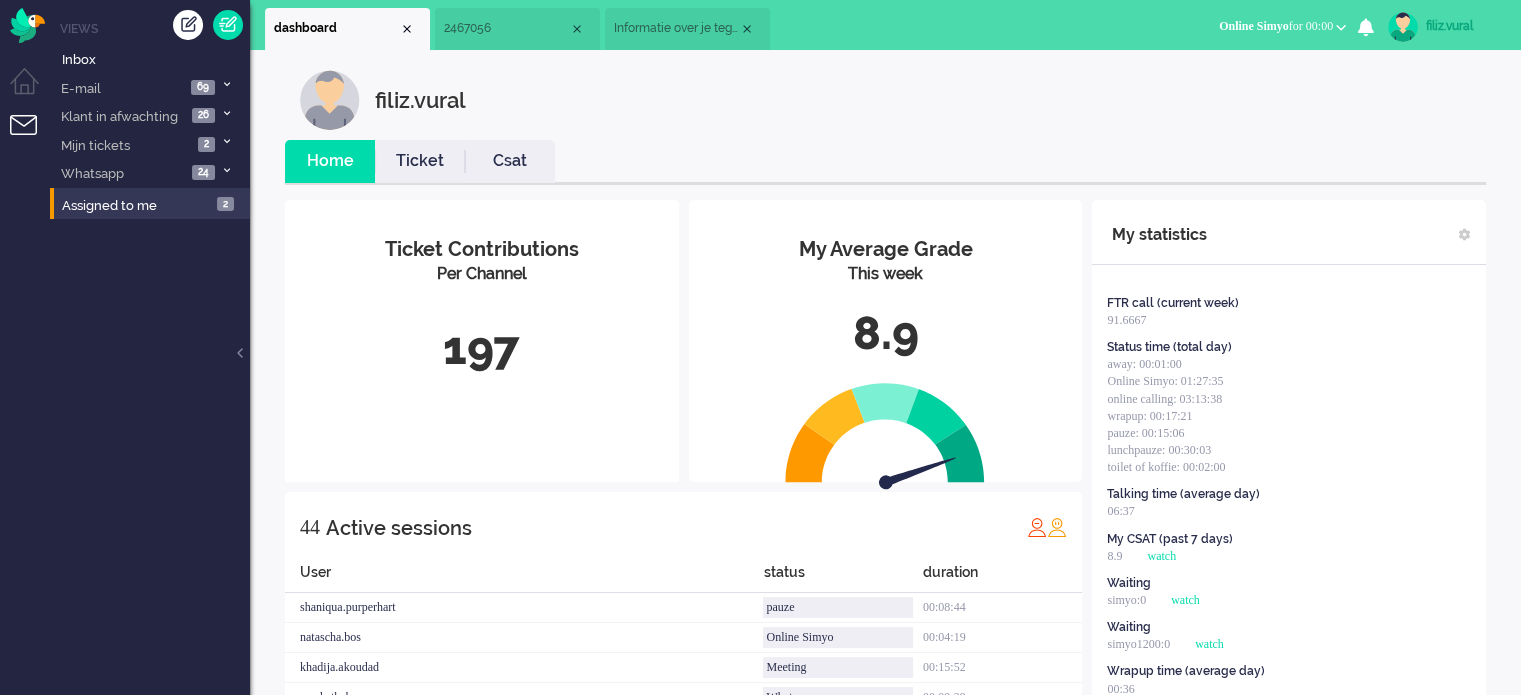 click on "Informatie over je tegemoetkoming" at bounding box center (687, 29) 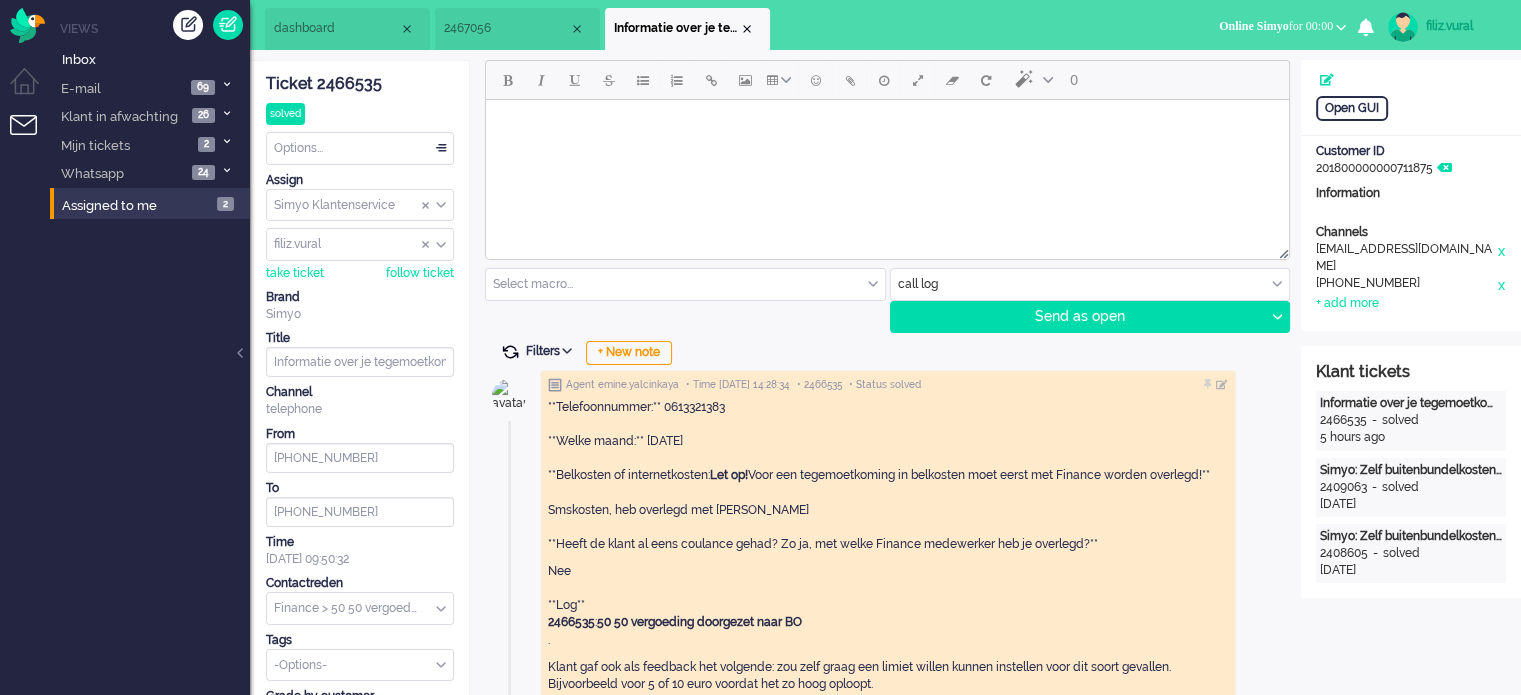 click at bounding box center [510, 352] 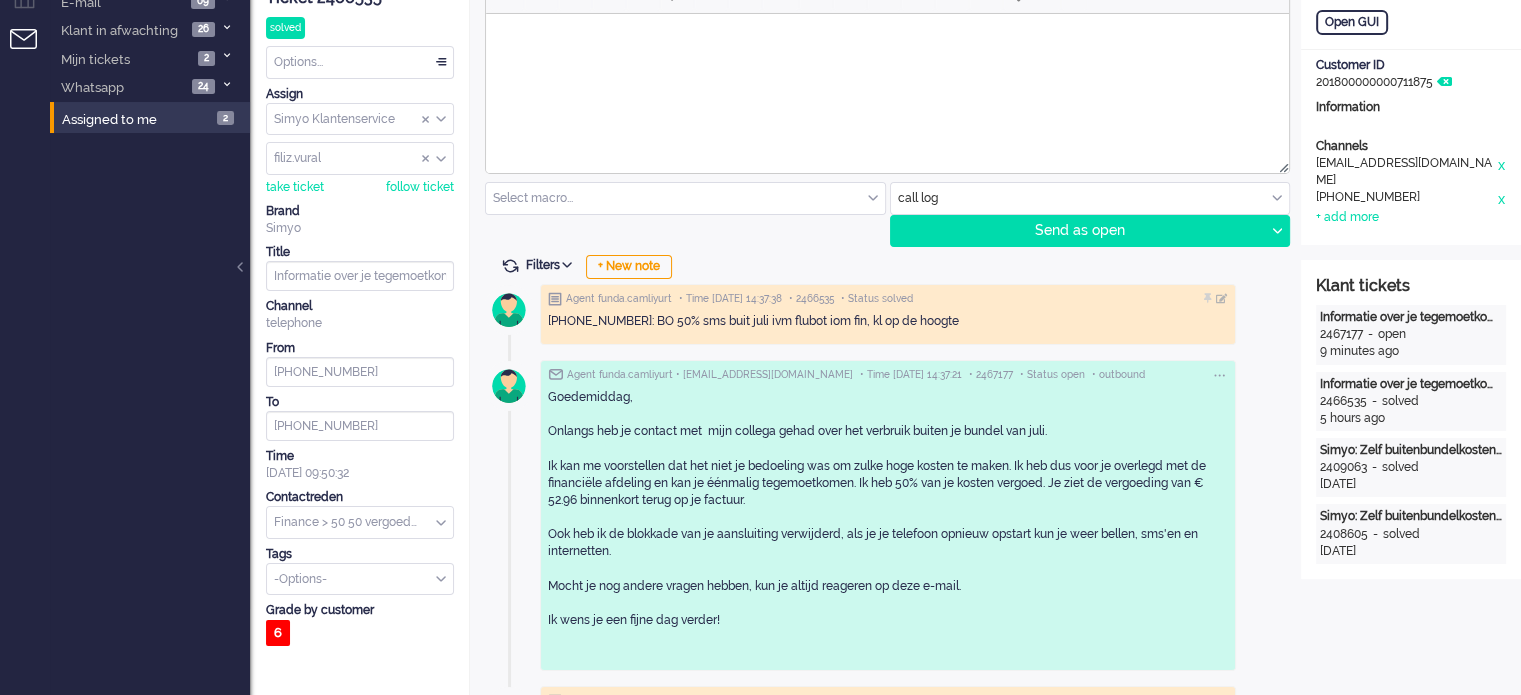 scroll, scrollTop: 0, scrollLeft: 0, axis: both 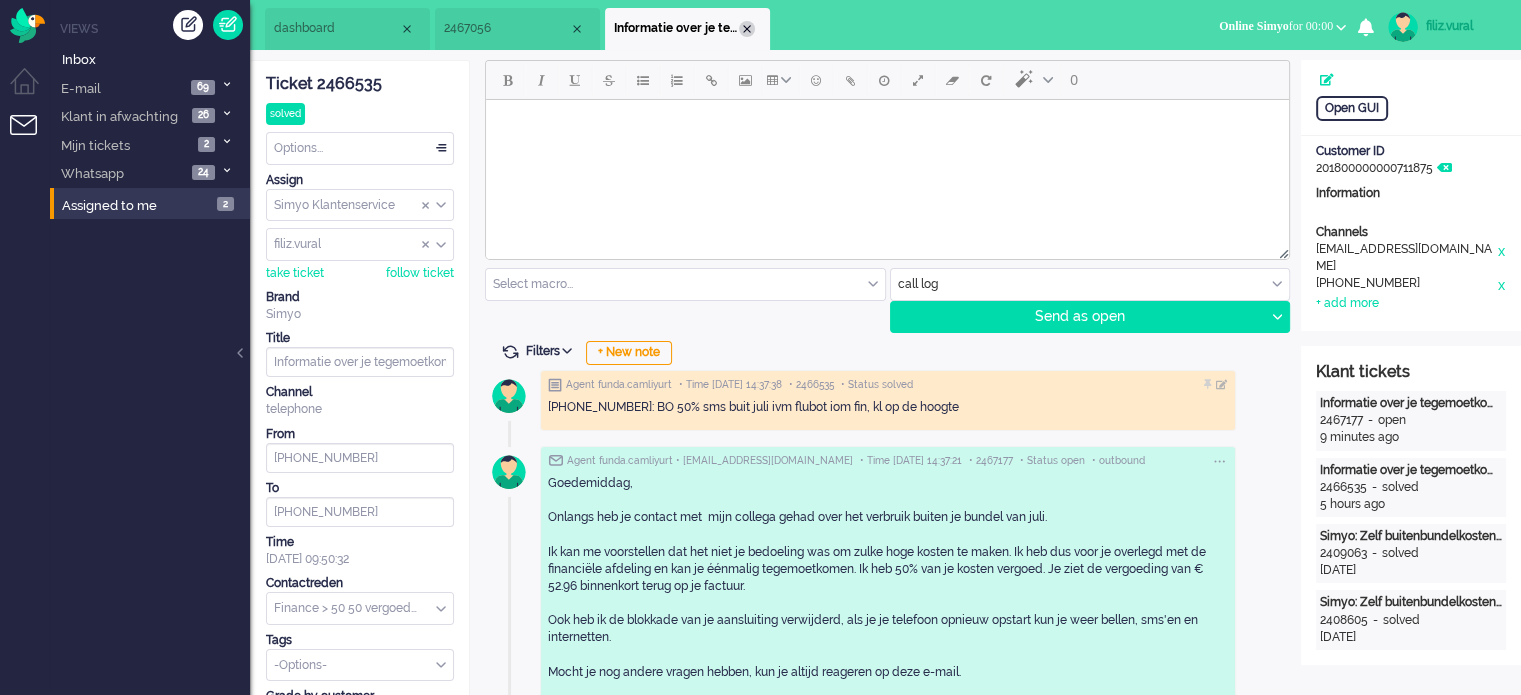 click at bounding box center (747, 29) 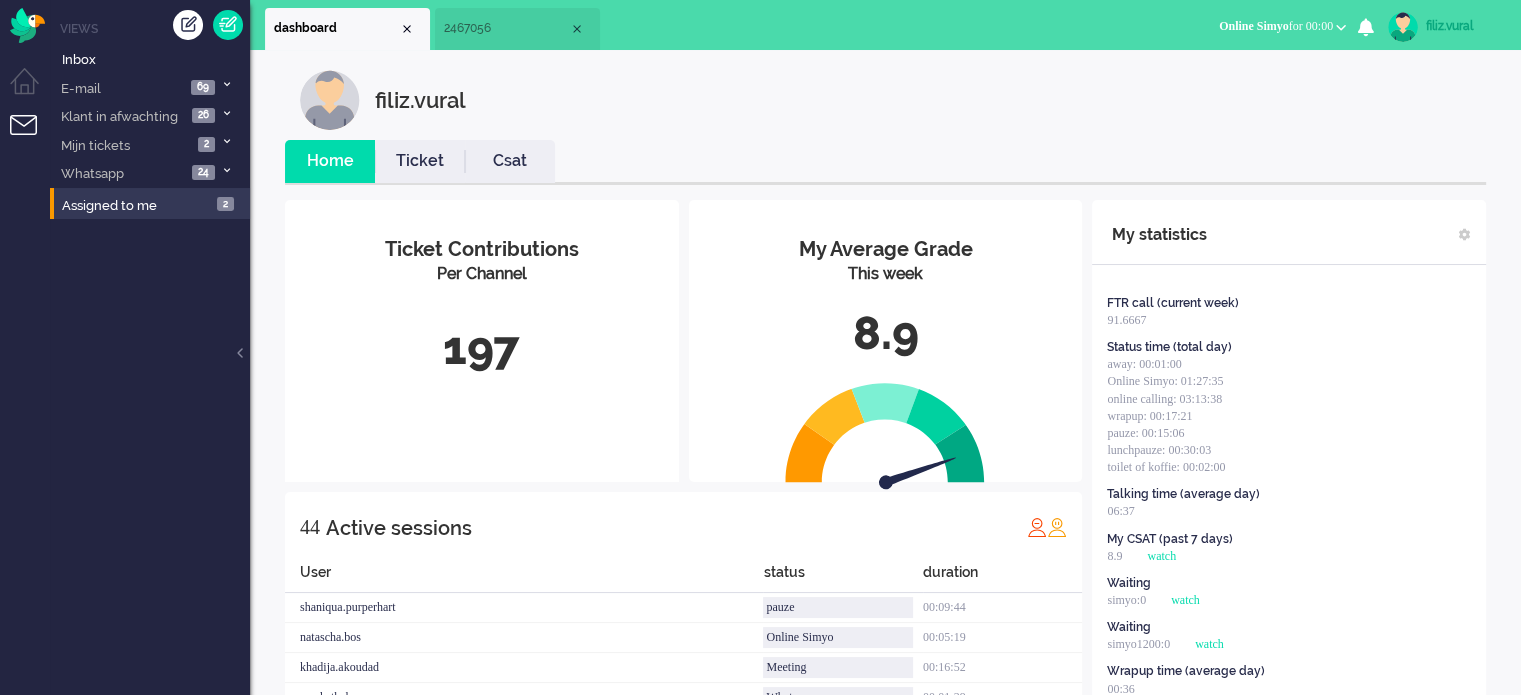 click on "Csat" at bounding box center [510, 161] 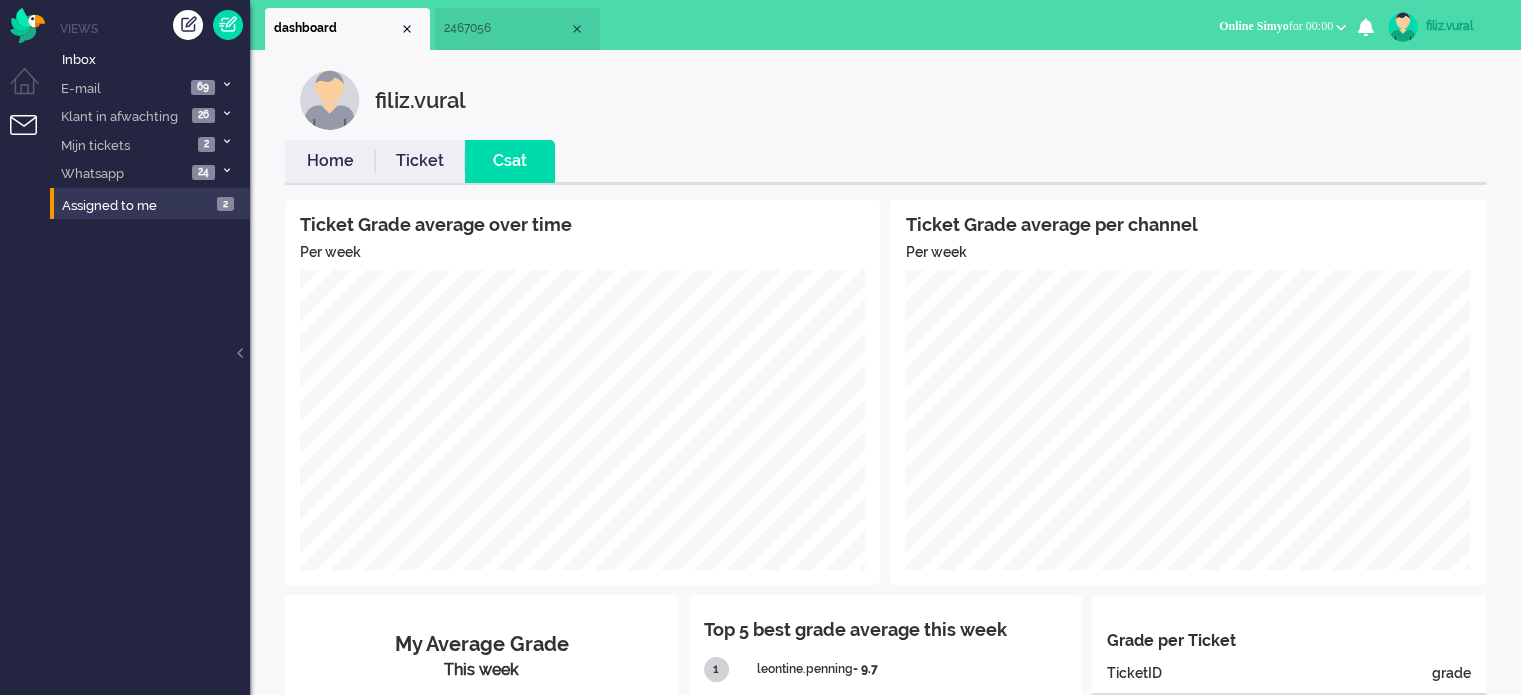 click on "Home" at bounding box center [330, 161] 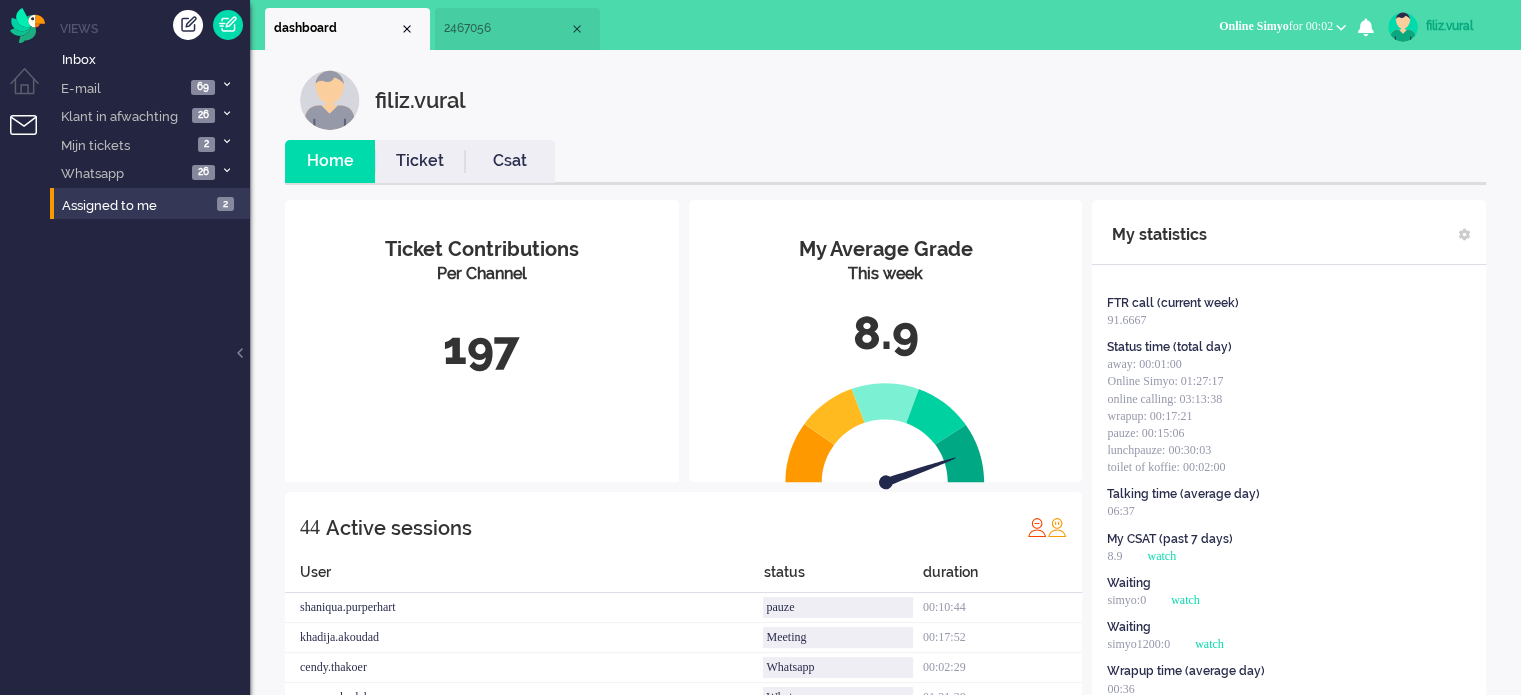 click on "Csat" at bounding box center [510, 161] 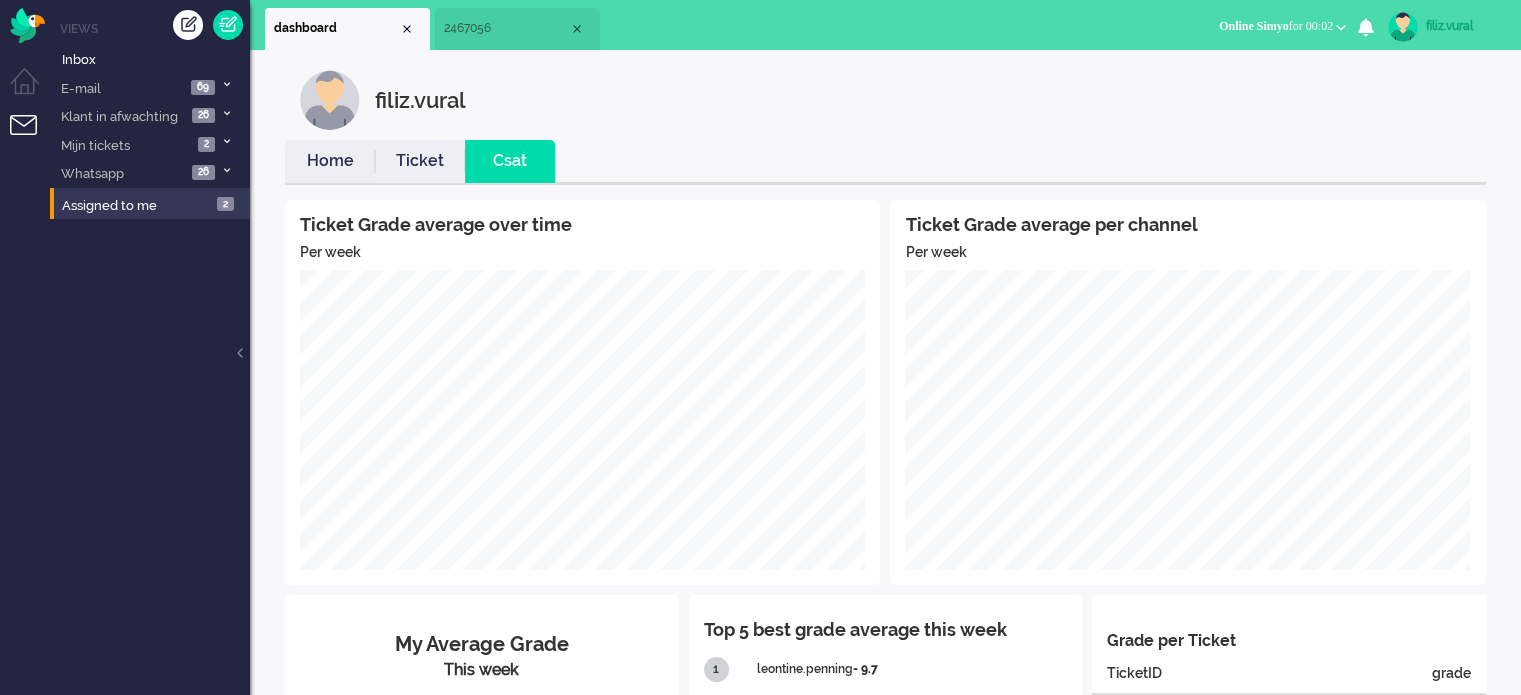 click on "Home" at bounding box center (330, 161) 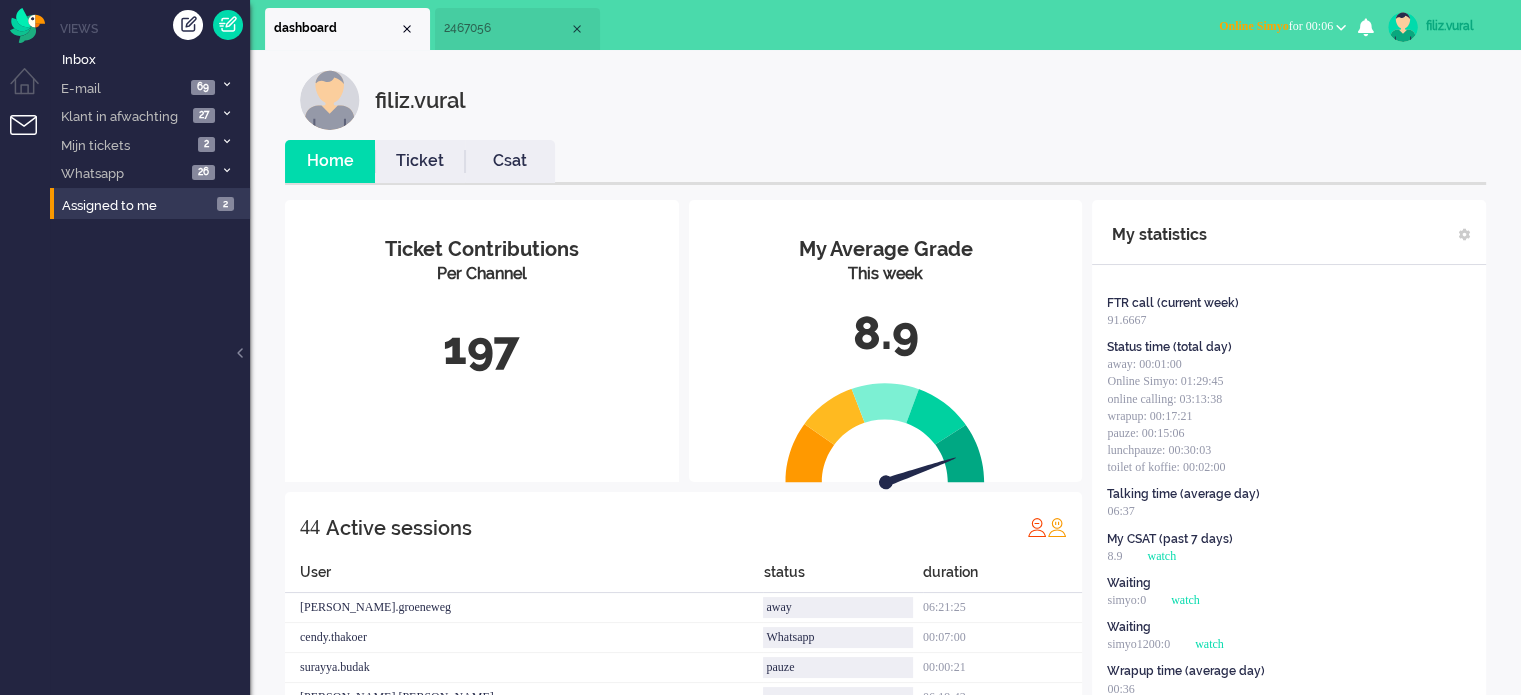 click on "Csat" at bounding box center [510, 161] 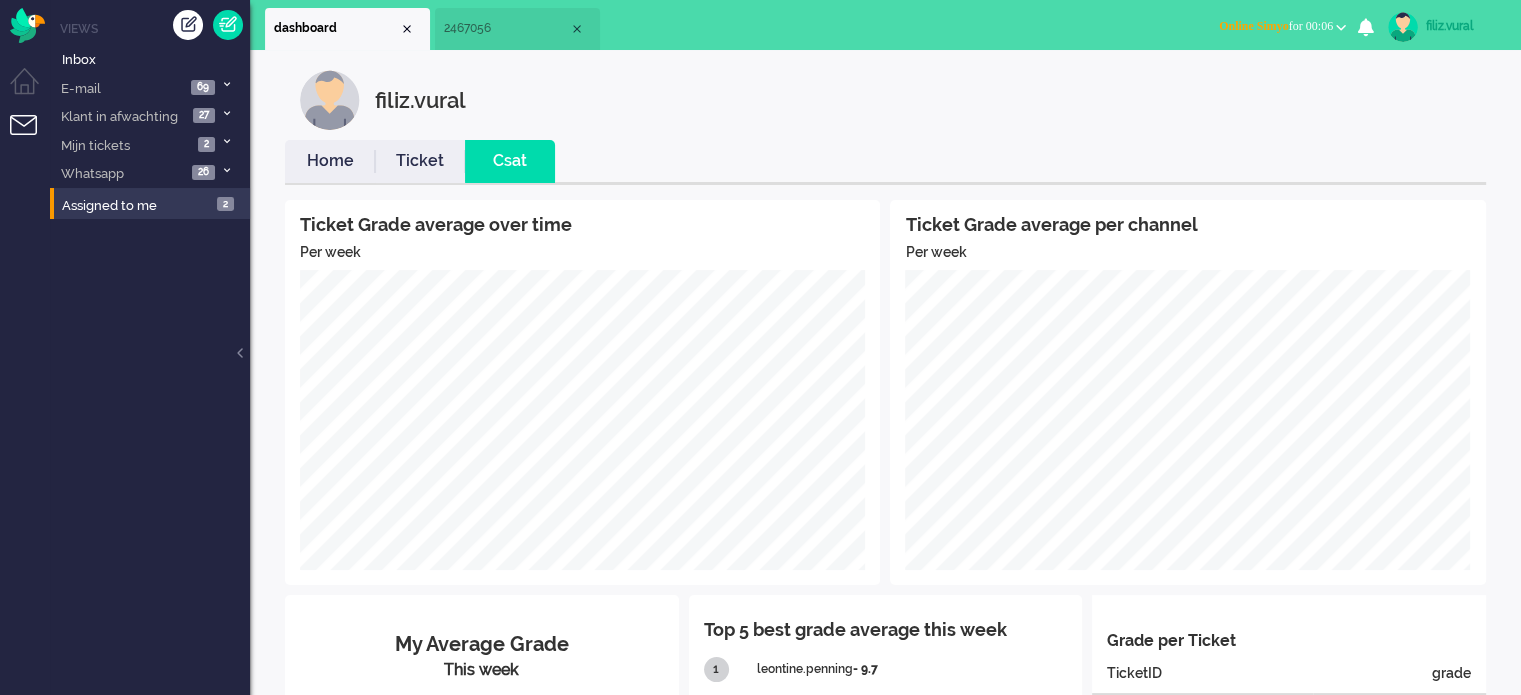 click on "Home" at bounding box center (330, 161) 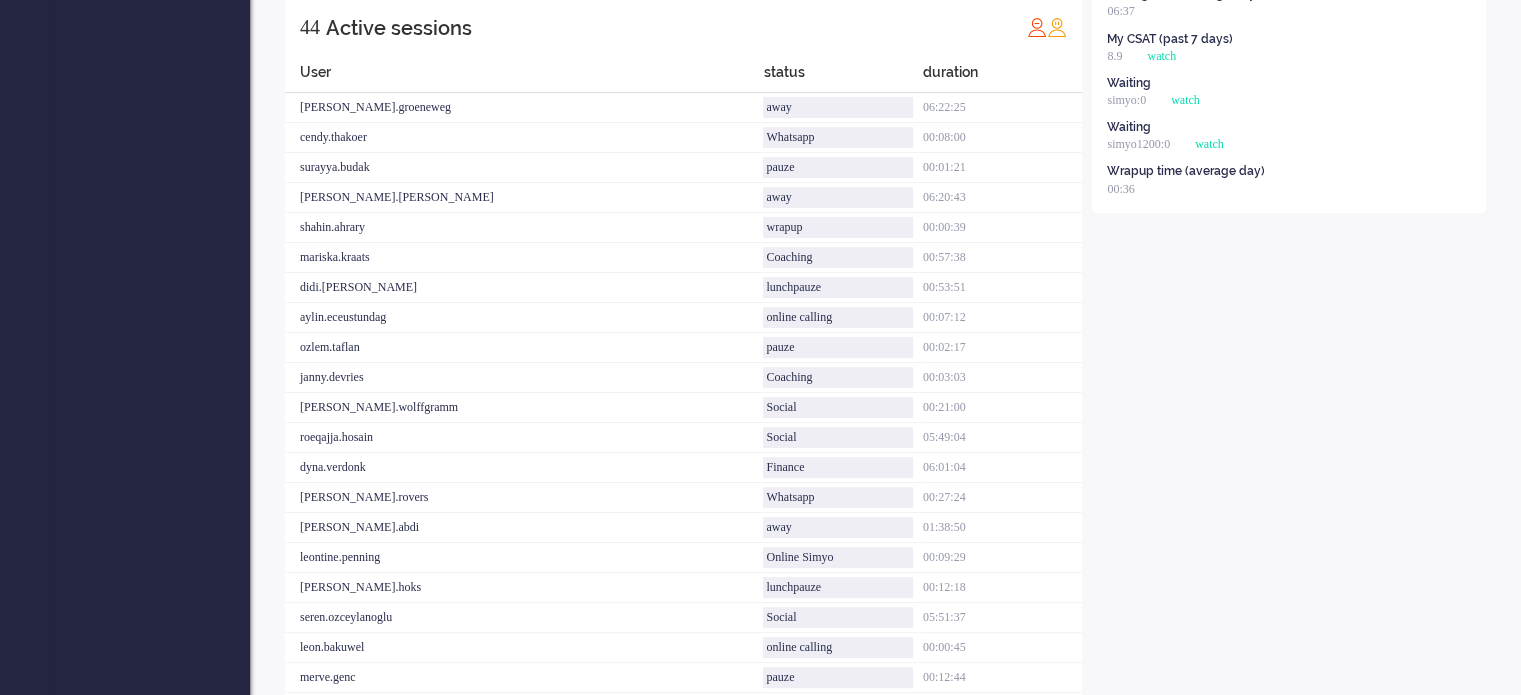 scroll, scrollTop: 0, scrollLeft: 0, axis: both 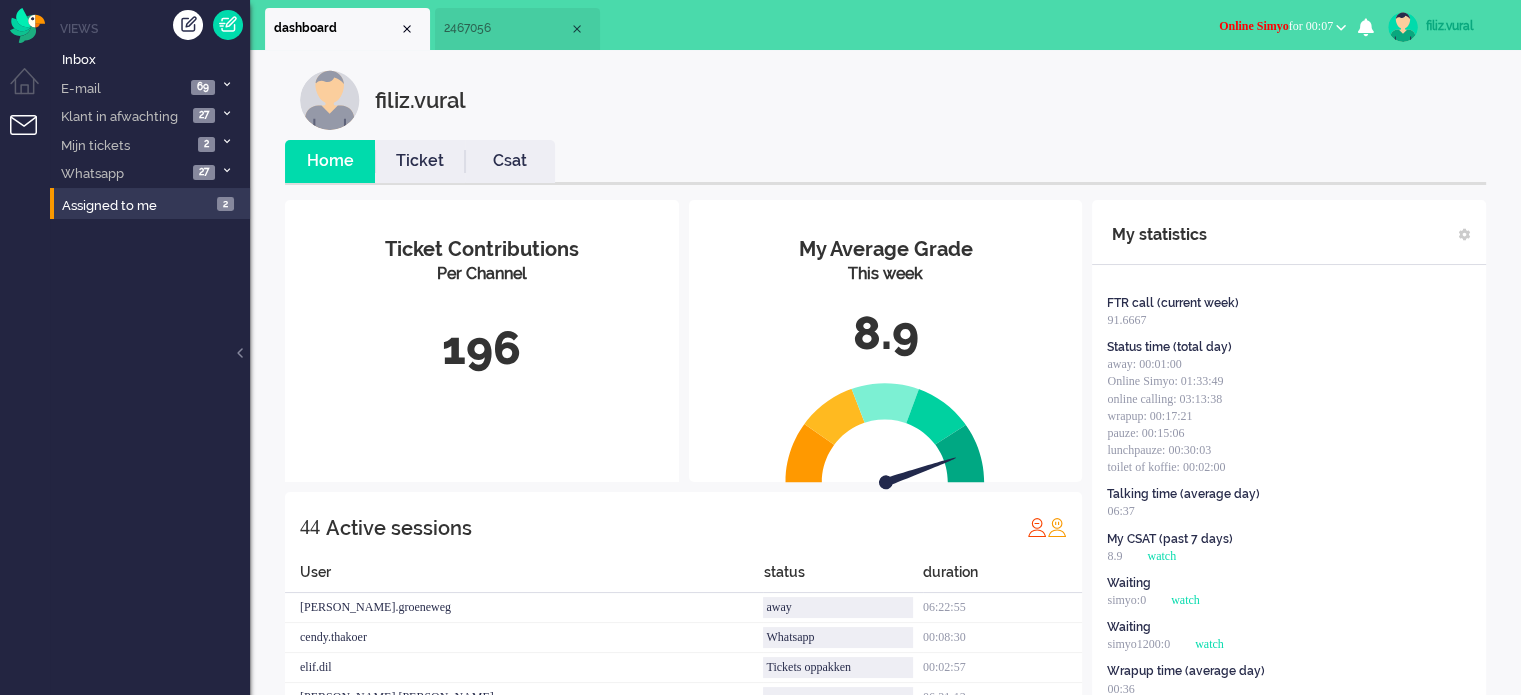 click on "Online Simyo" at bounding box center [1254, 26] 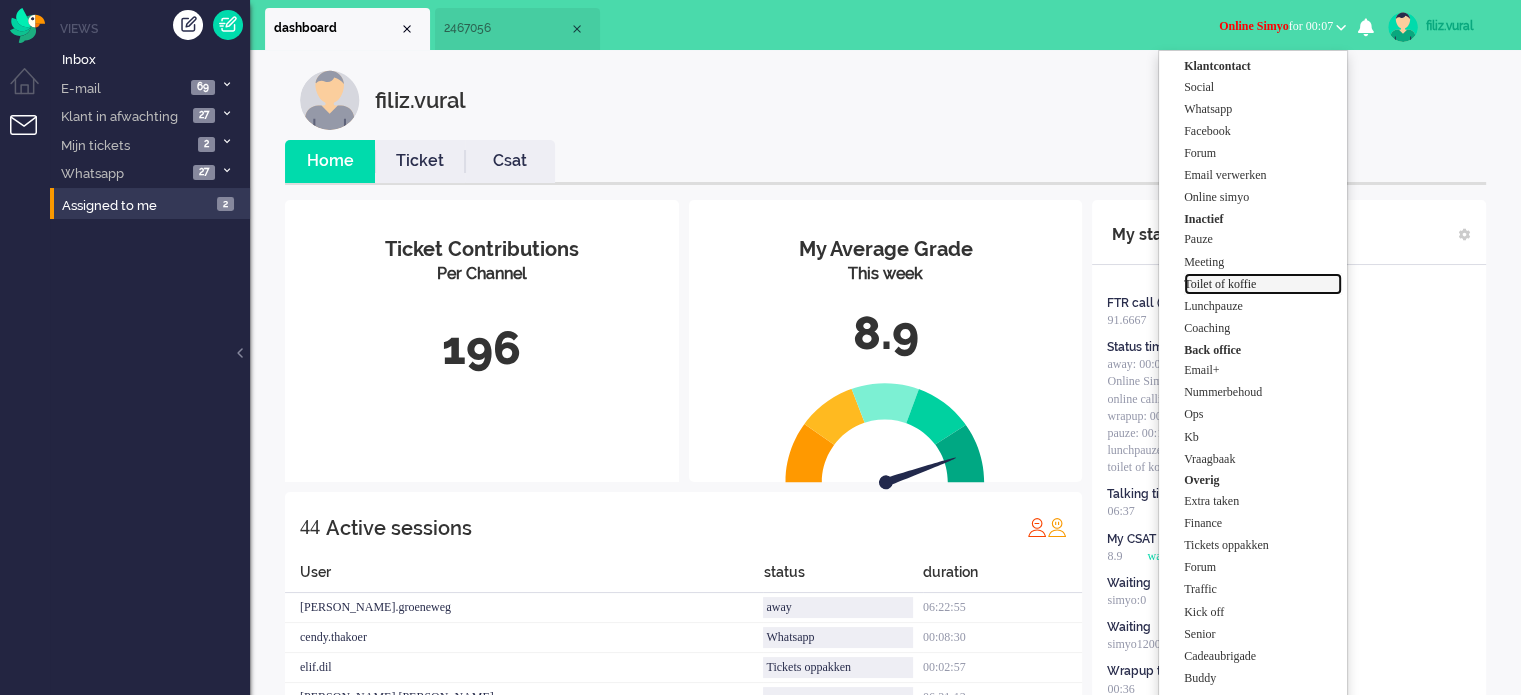 click on "Toilet of koffie" at bounding box center [1263, 284] 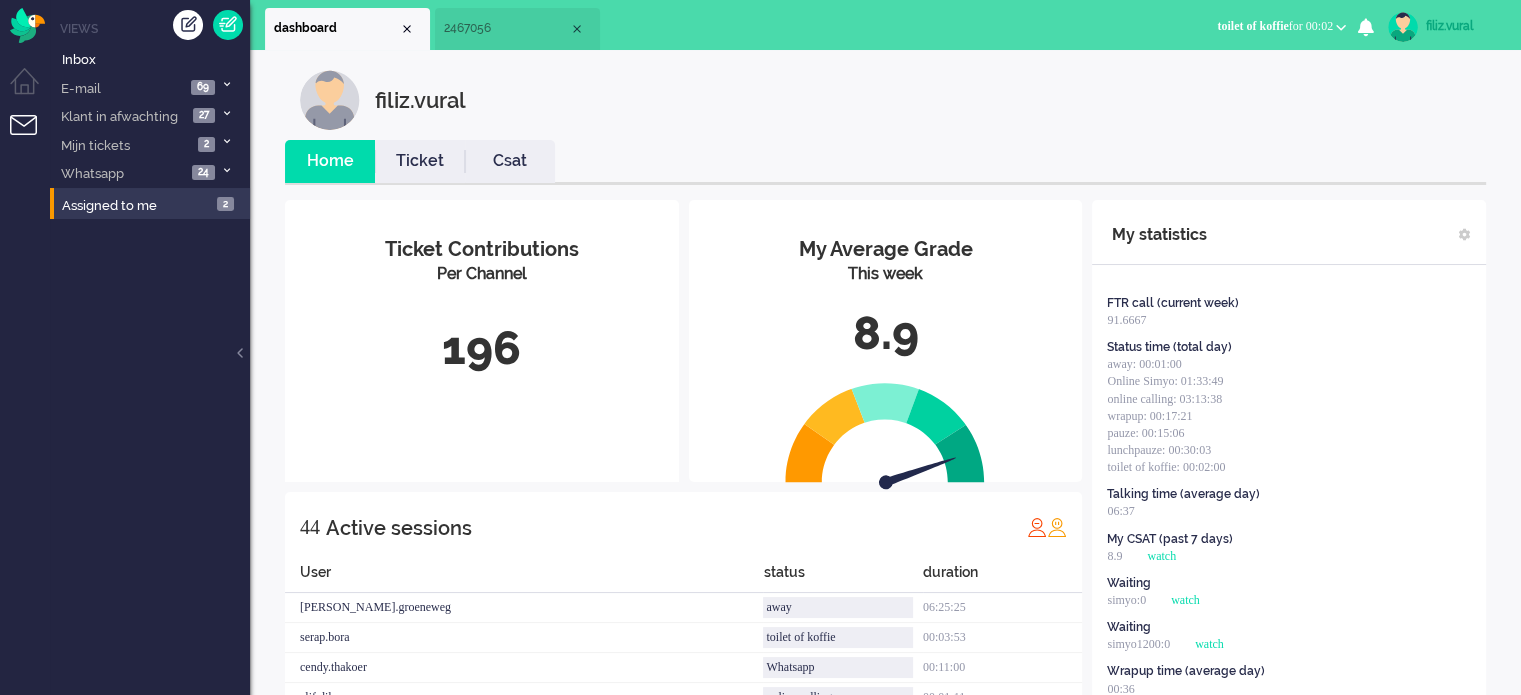 click on "toilet of koffie  for 00:02" at bounding box center [1281, 26] 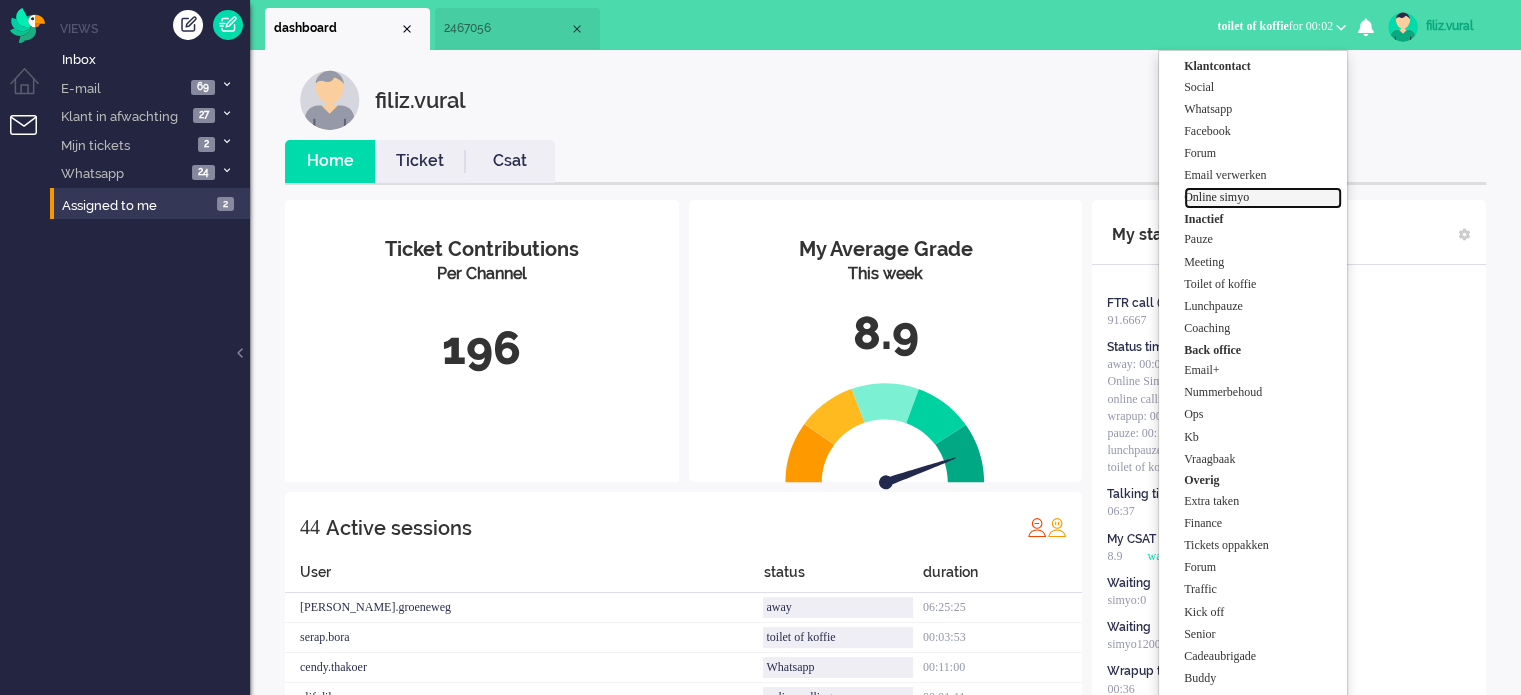 click on "Online simyo" at bounding box center [1263, 197] 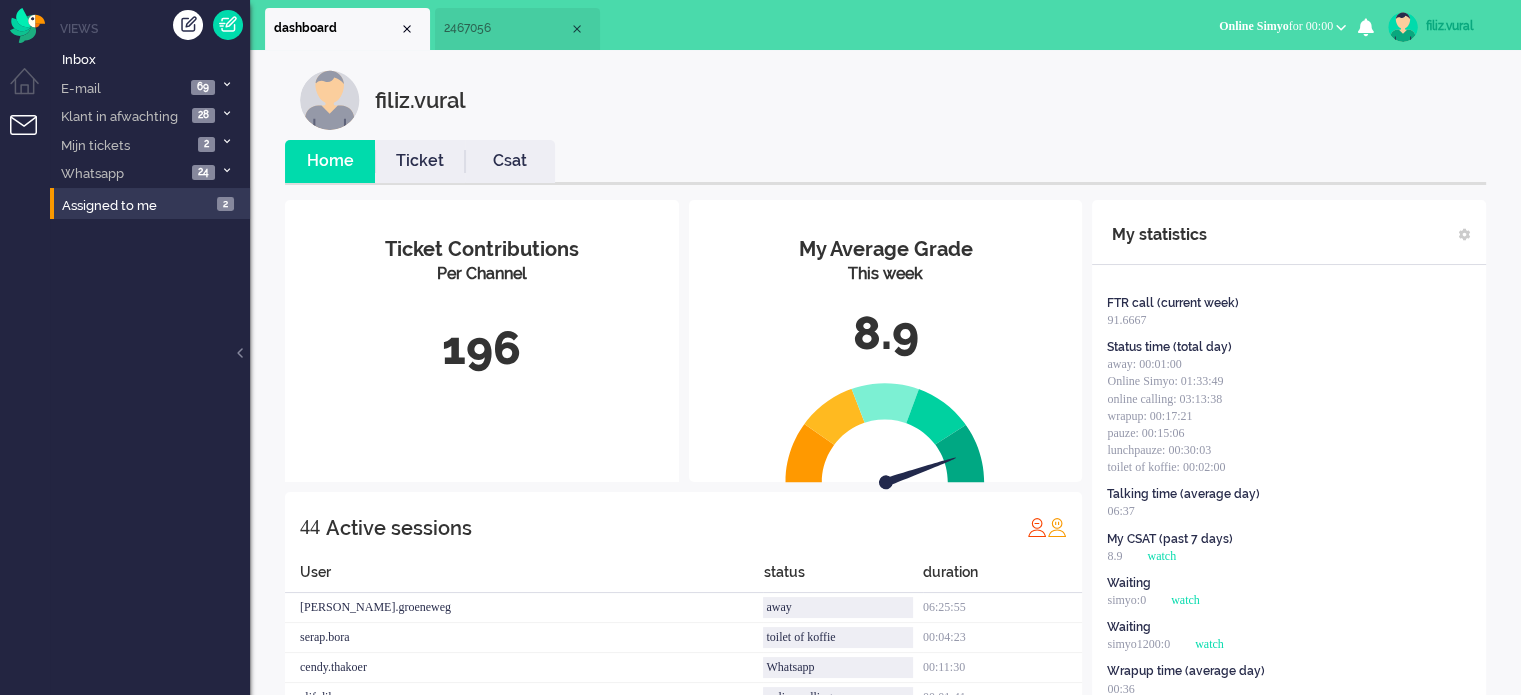 click on "Csat" at bounding box center (510, 161) 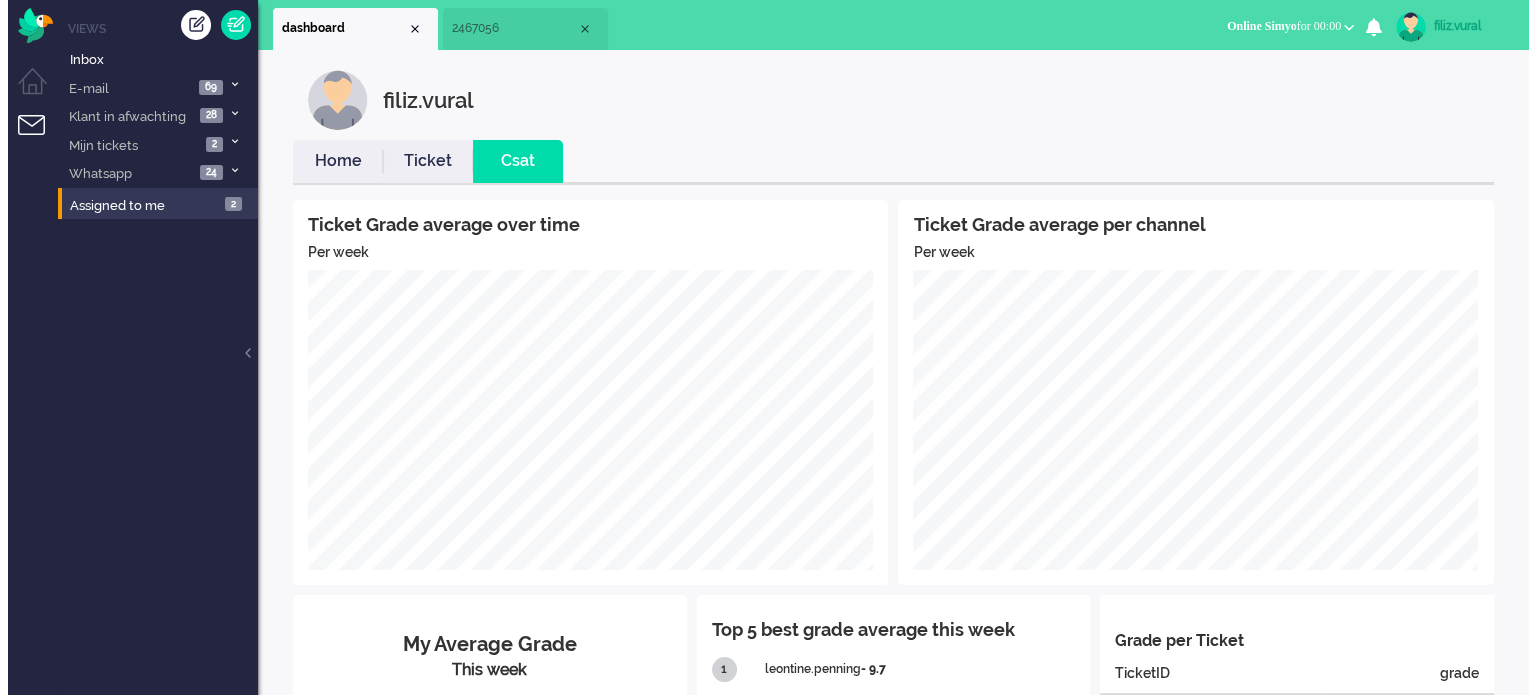 scroll, scrollTop: 0, scrollLeft: 0, axis: both 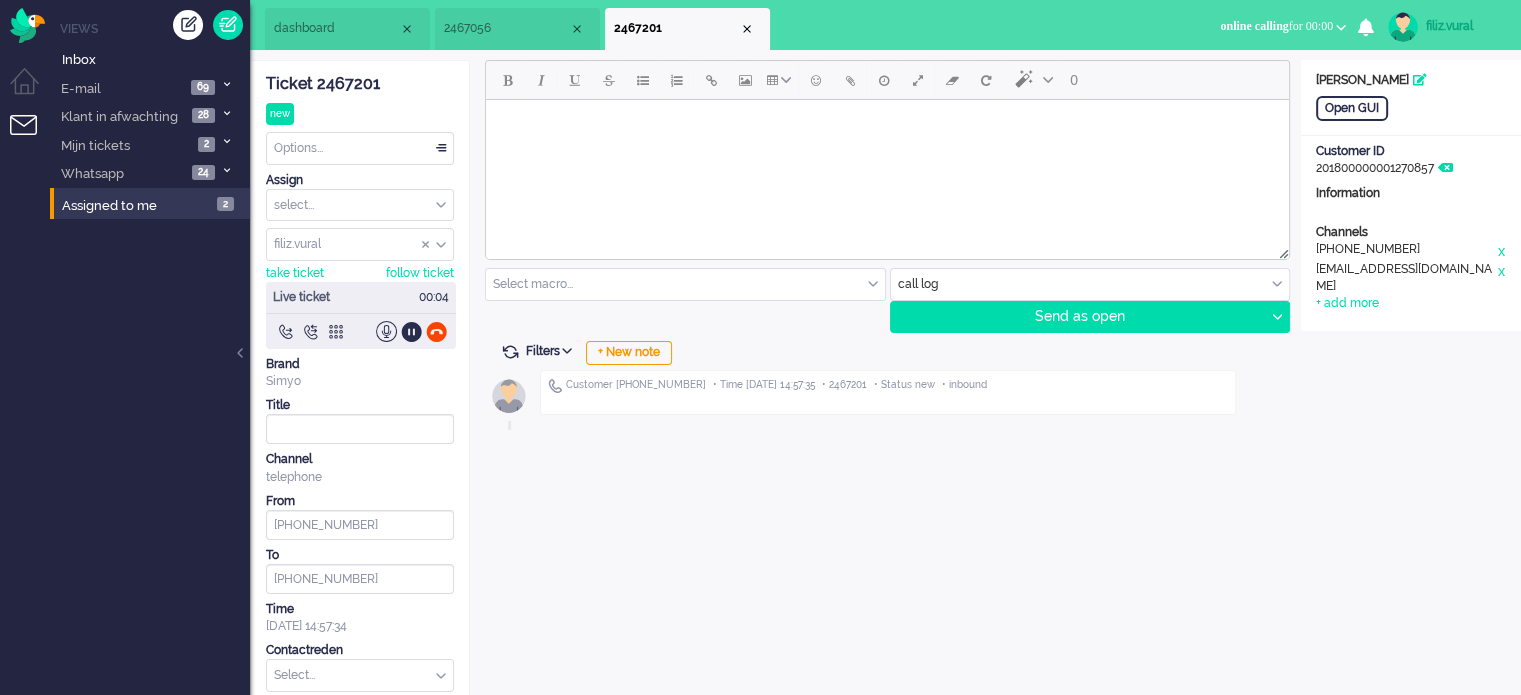 click on "dashboard" at bounding box center [347, 29] 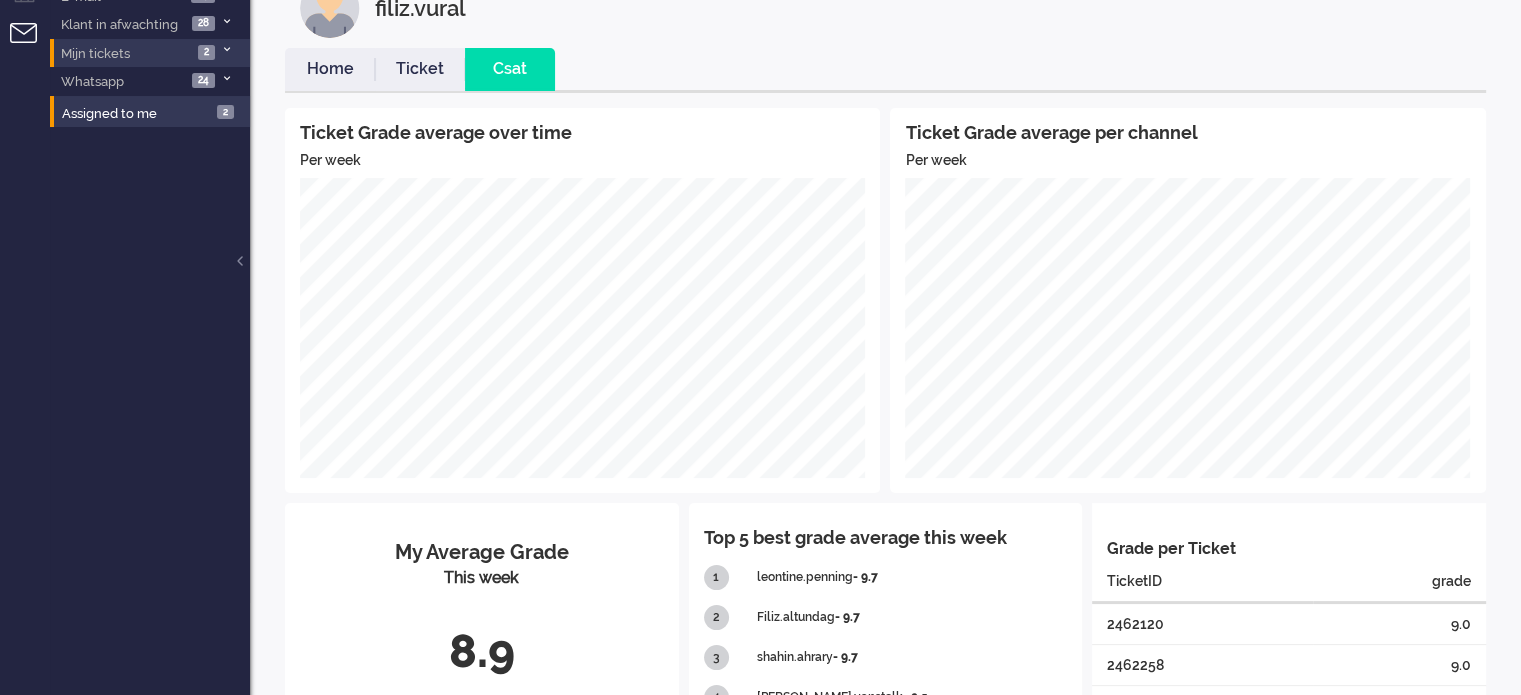 scroll, scrollTop: 0, scrollLeft: 0, axis: both 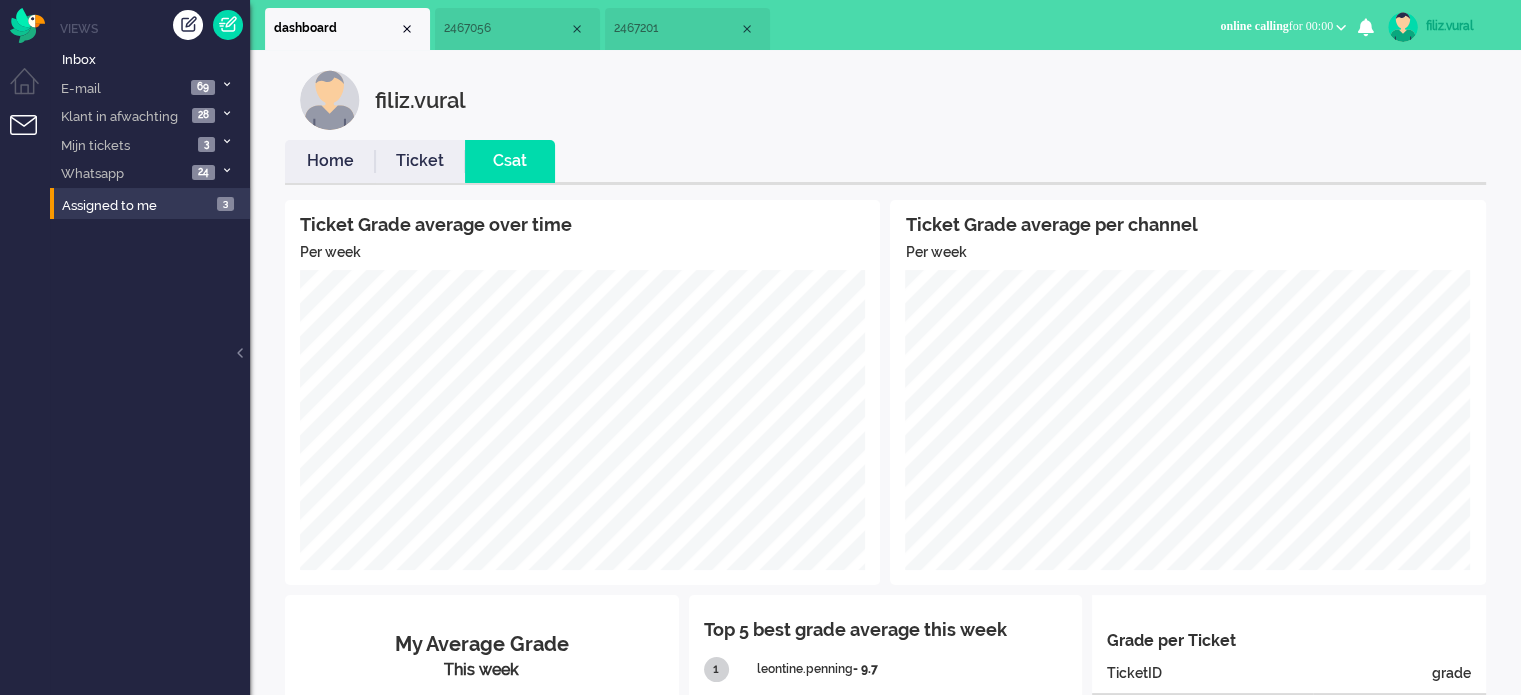 click on "Home" at bounding box center (330, 161) 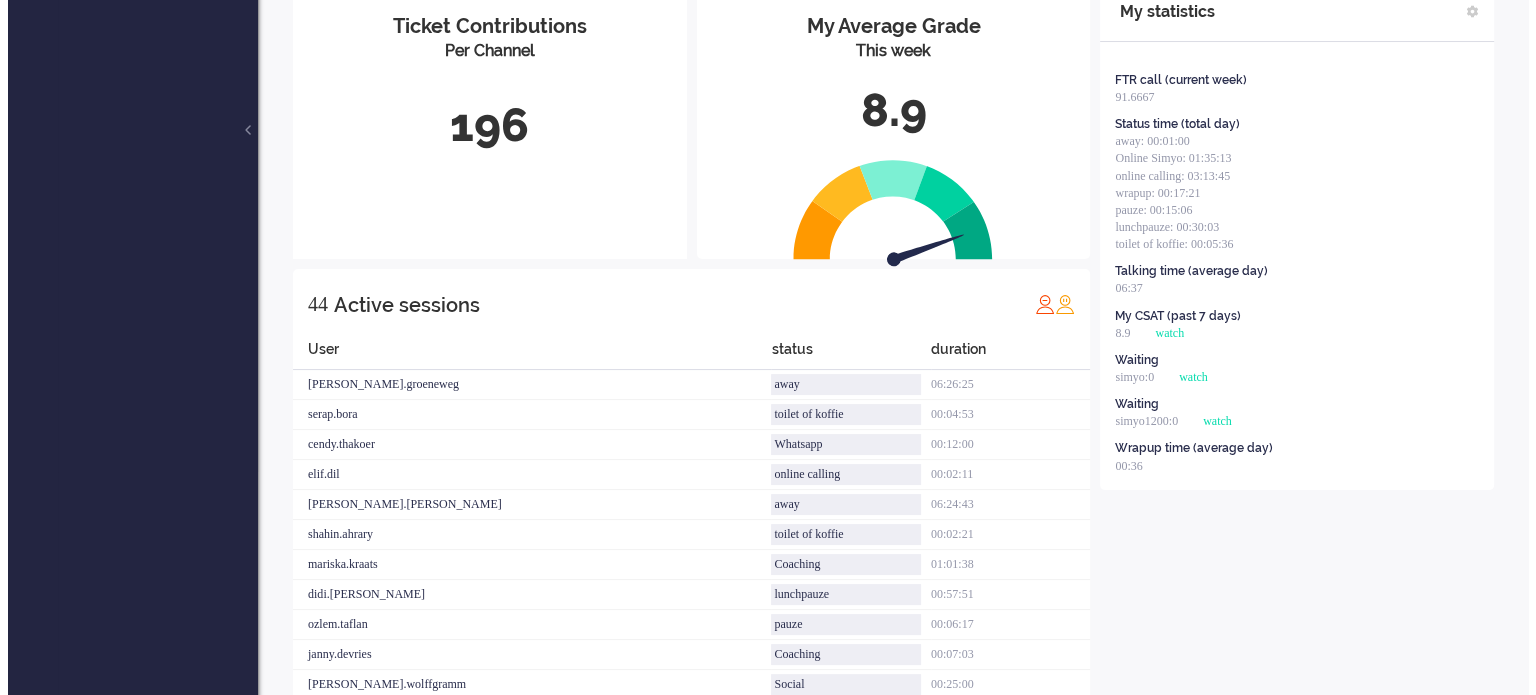 scroll, scrollTop: 0, scrollLeft: 0, axis: both 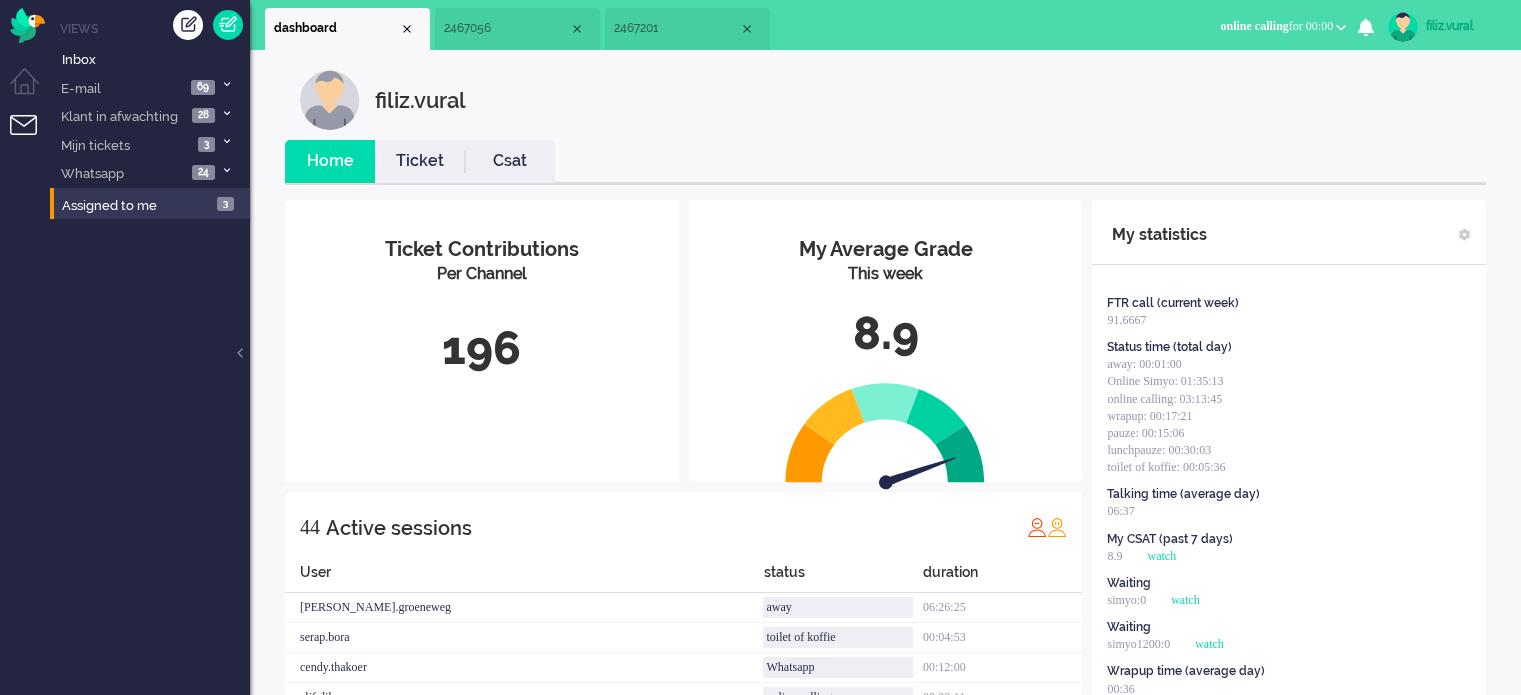 click on "2467201" at bounding box center [687, 29] 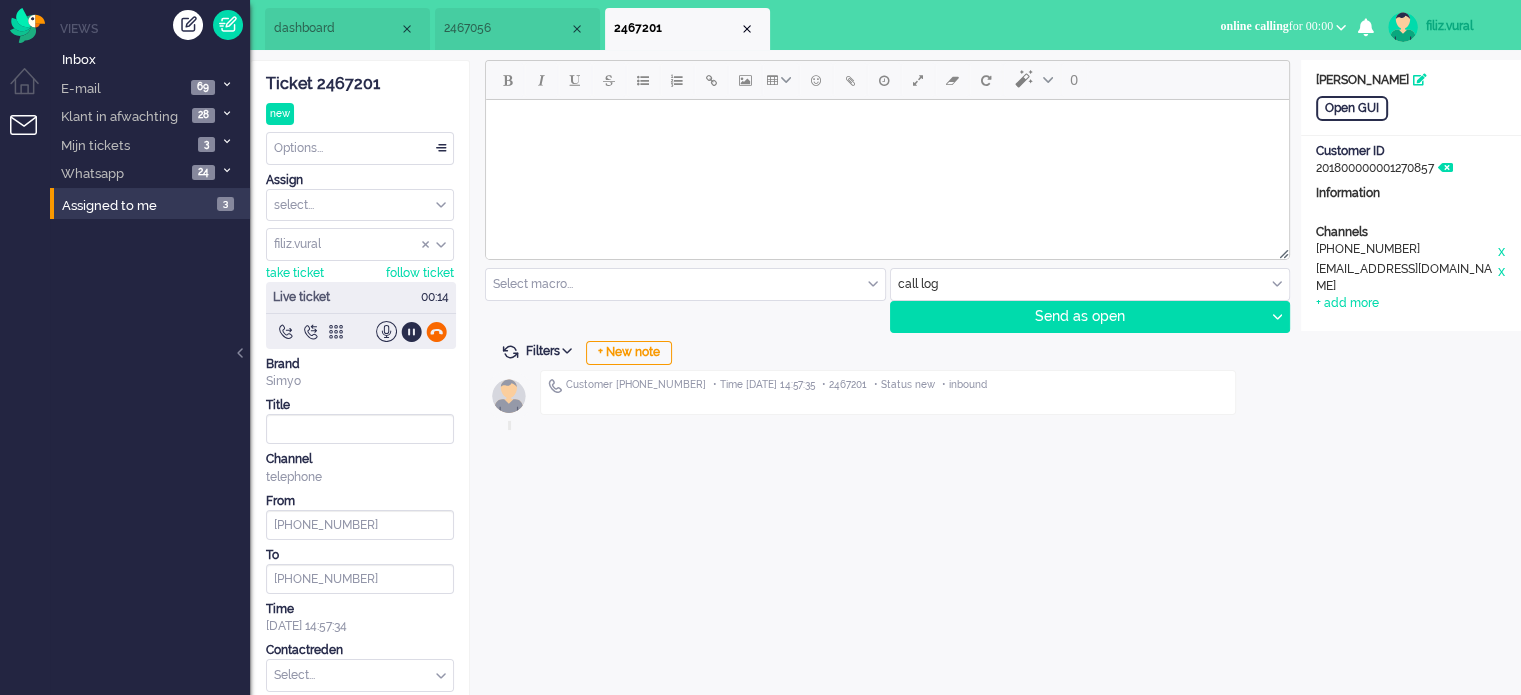click 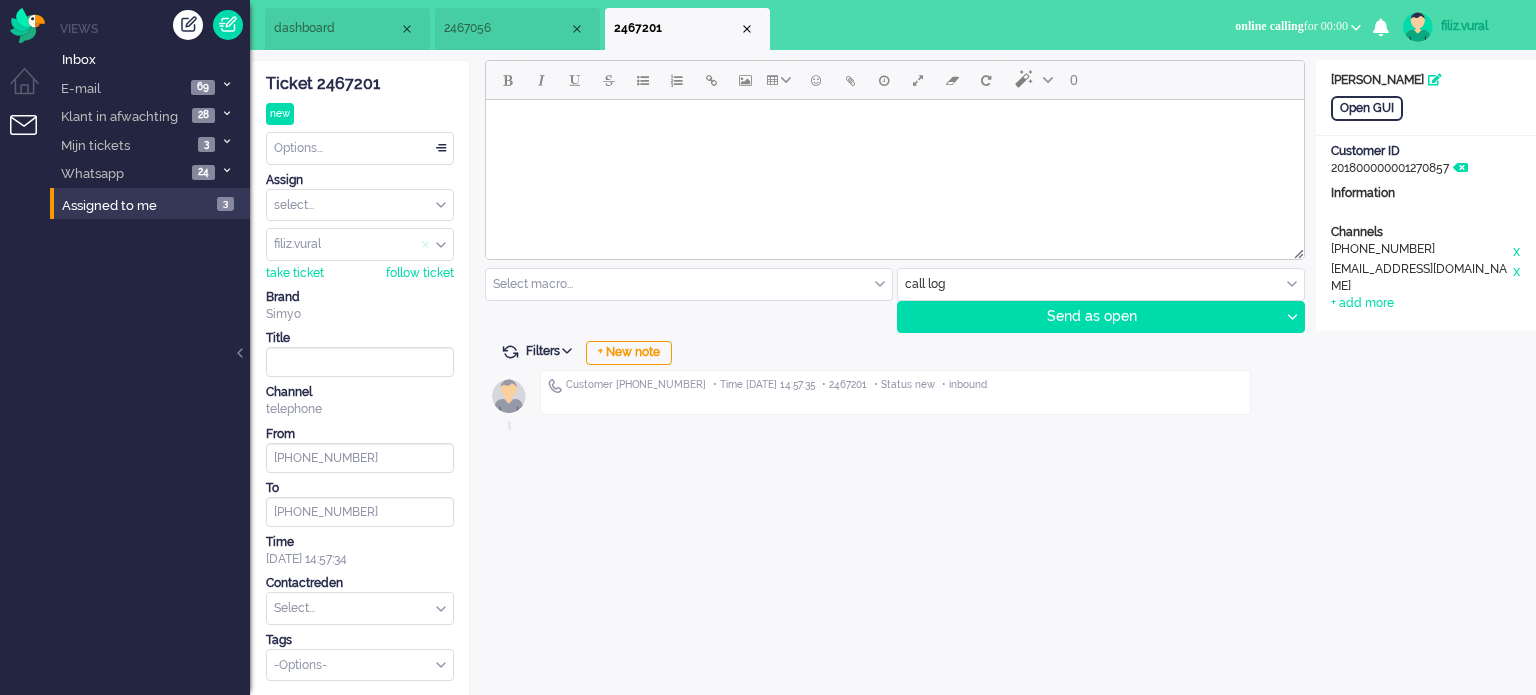 click at bounding box center (426, 245) 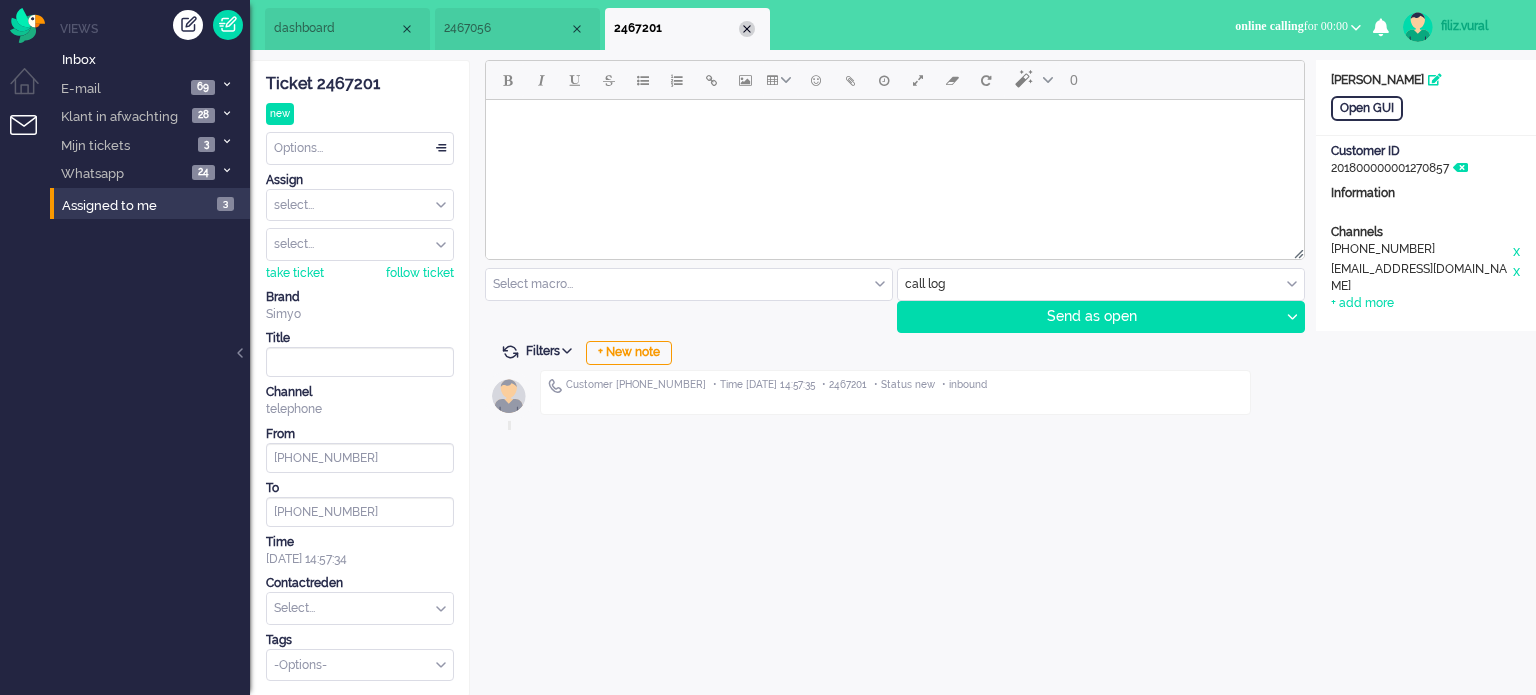click at bounding box center (747, 29) 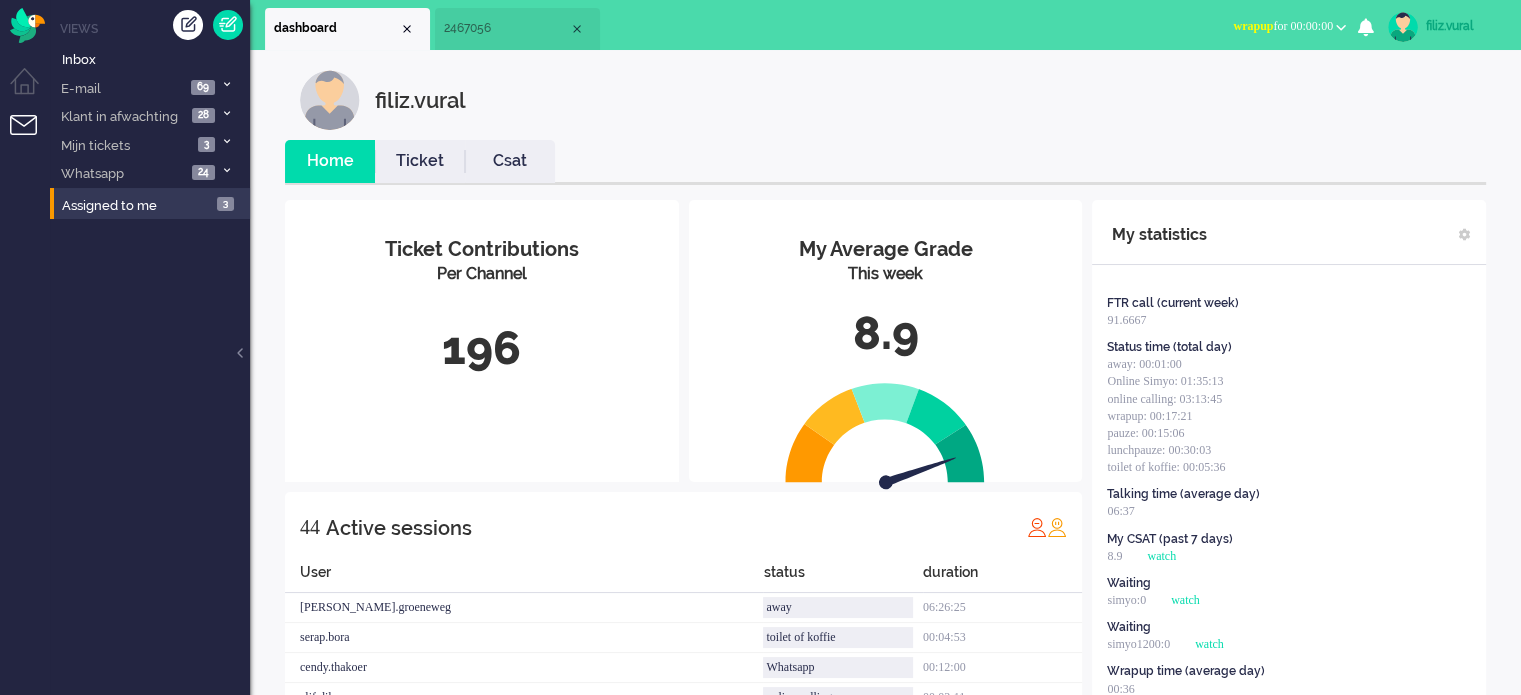 drag, startPoint x: 514, startPoint y: 151, endPoint x: 424, endPoint y: 169, distance: 91.78235 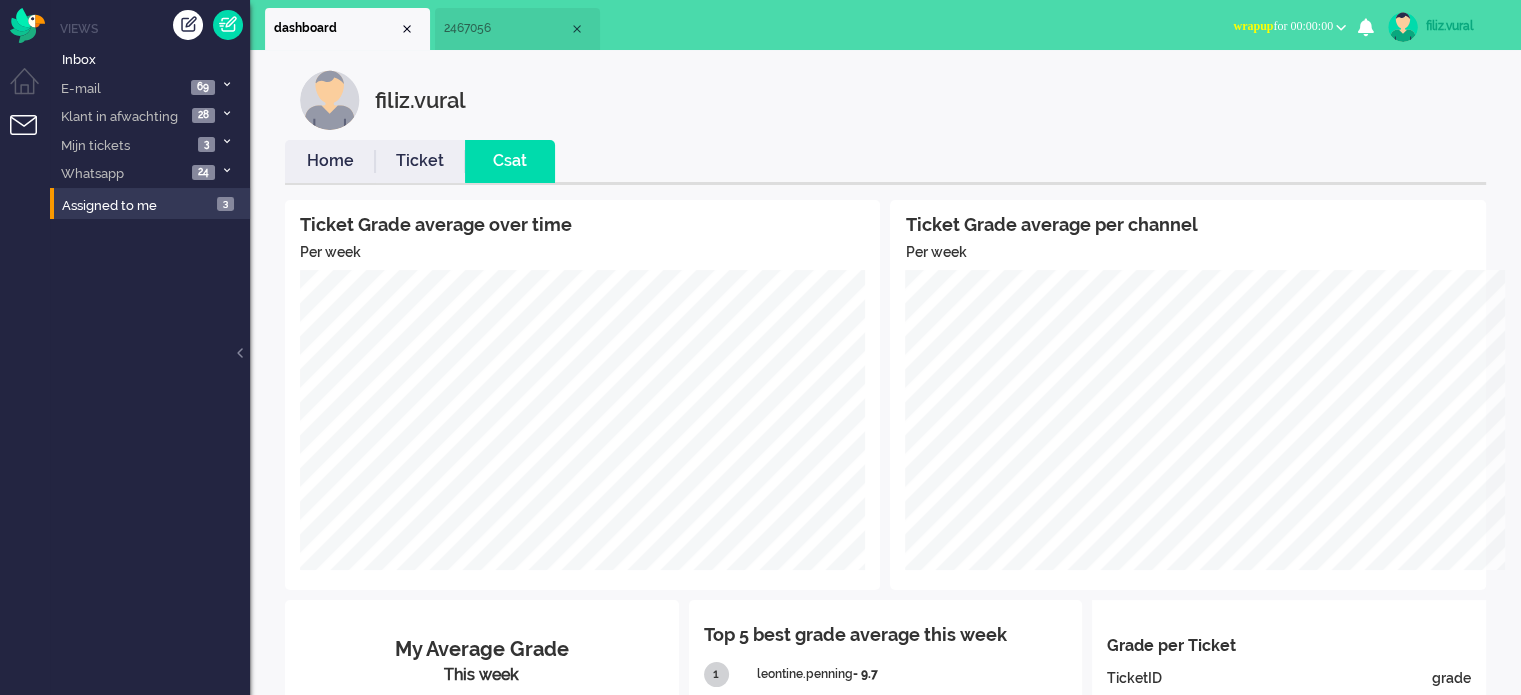 click on "Home" at bounding box center (330, 161) 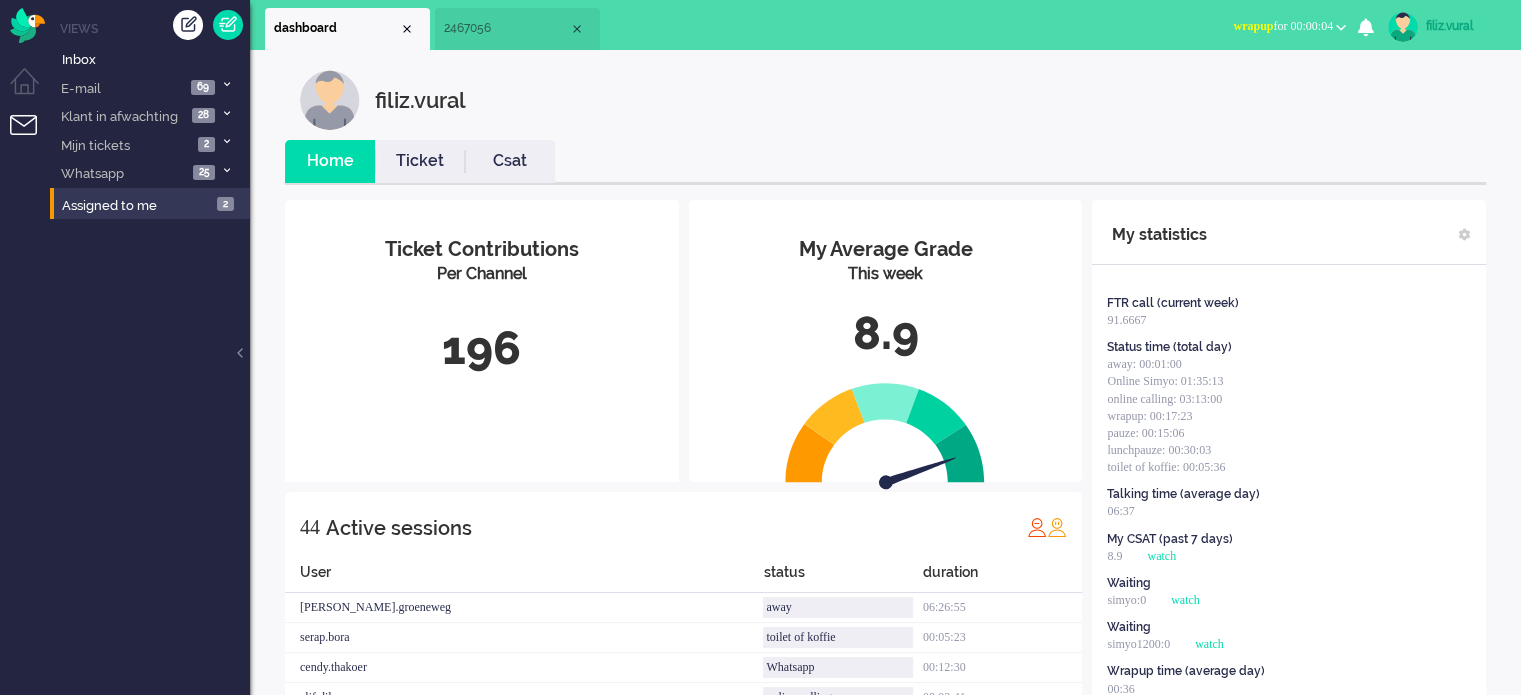 click on "Csat" at bounding box center [510, 161] 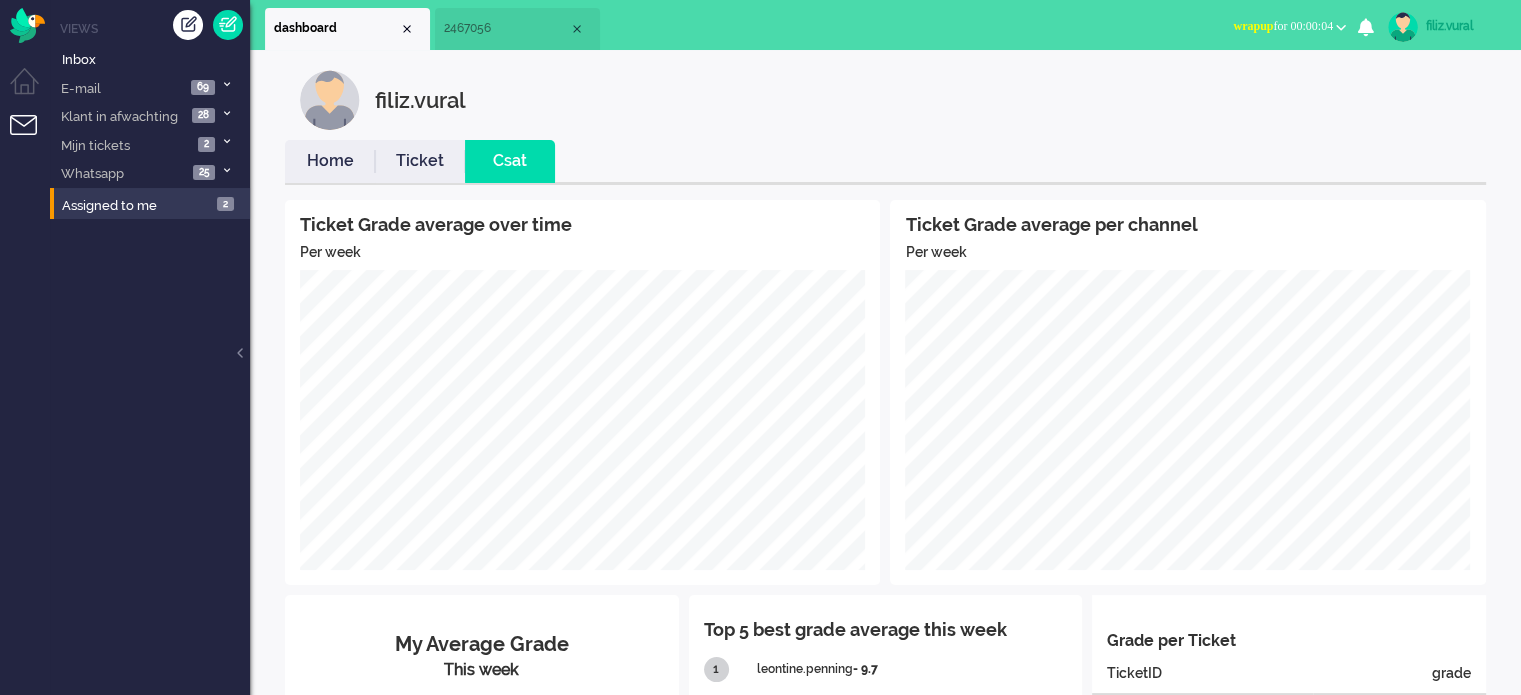 click on "Home" at bounding box center [330, 161] 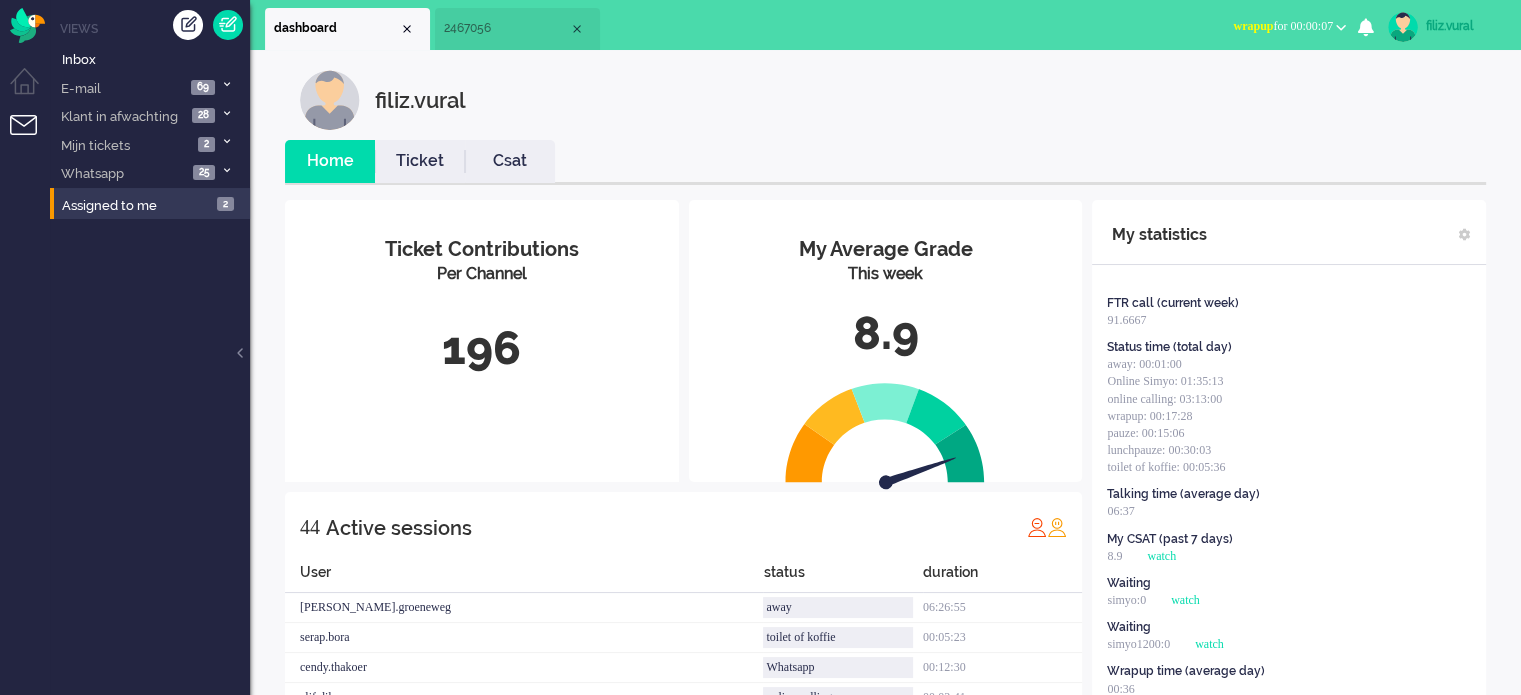 click on "wrapup  for 00:00:07" at bounding box center (1283, 26) 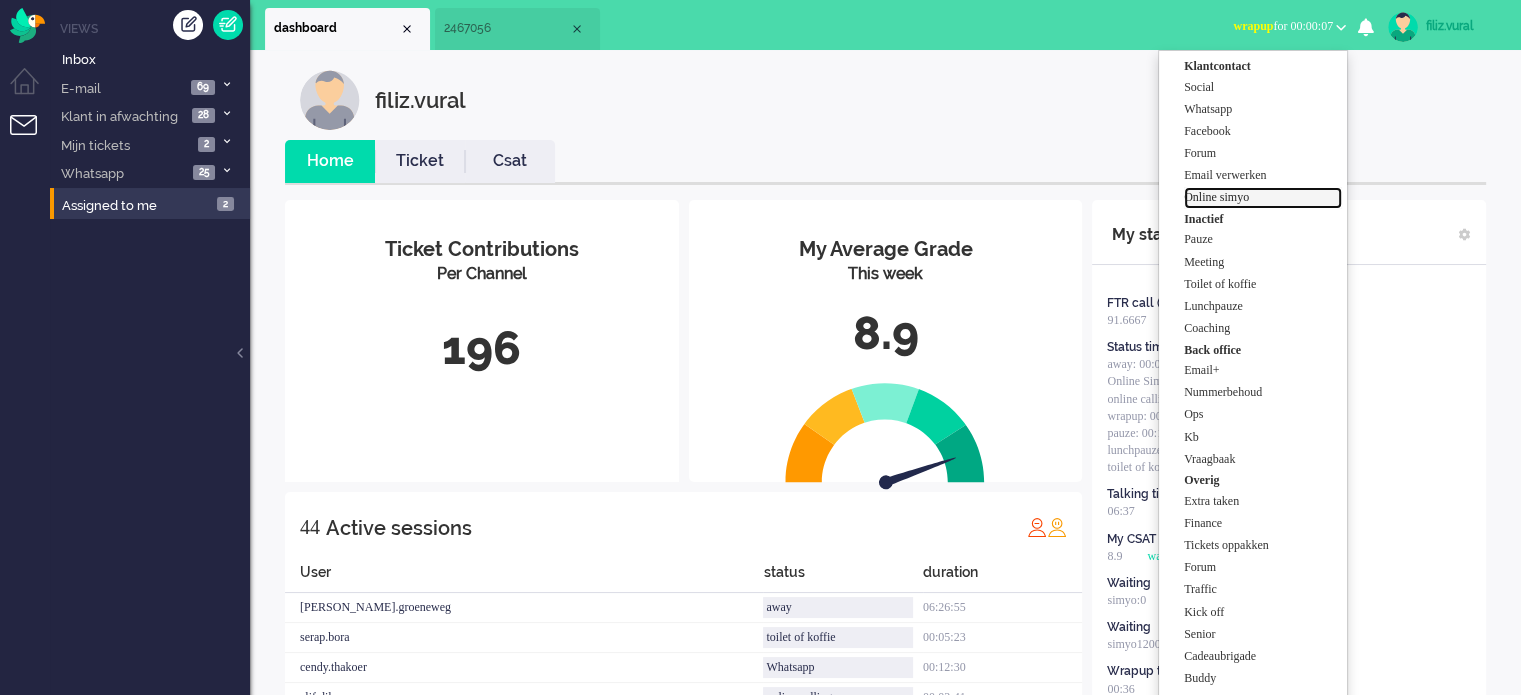 click on "Online simyo" at bounding box center (1263, 197) 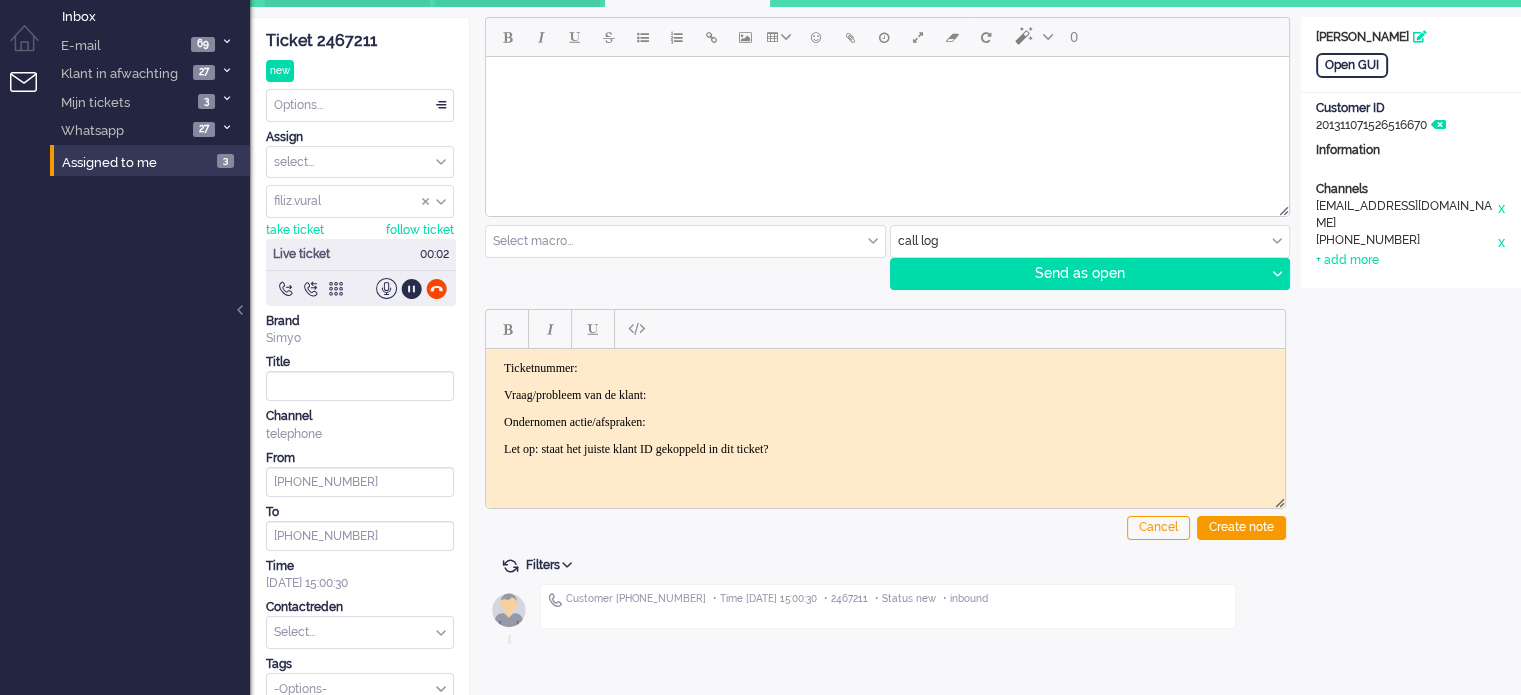 scroll, scrollTop: 66, scrollLeft: 0, axis: vertical 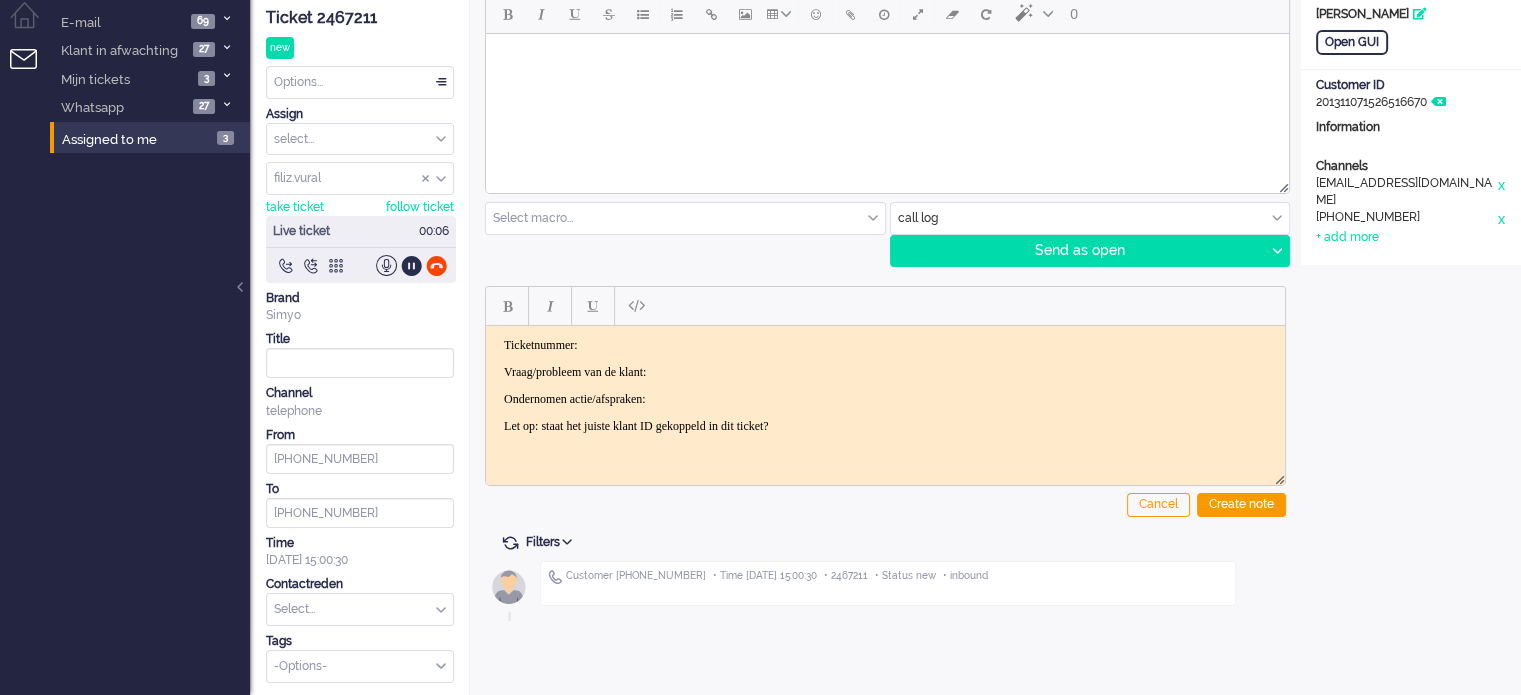 click on "Ticket 2467211" 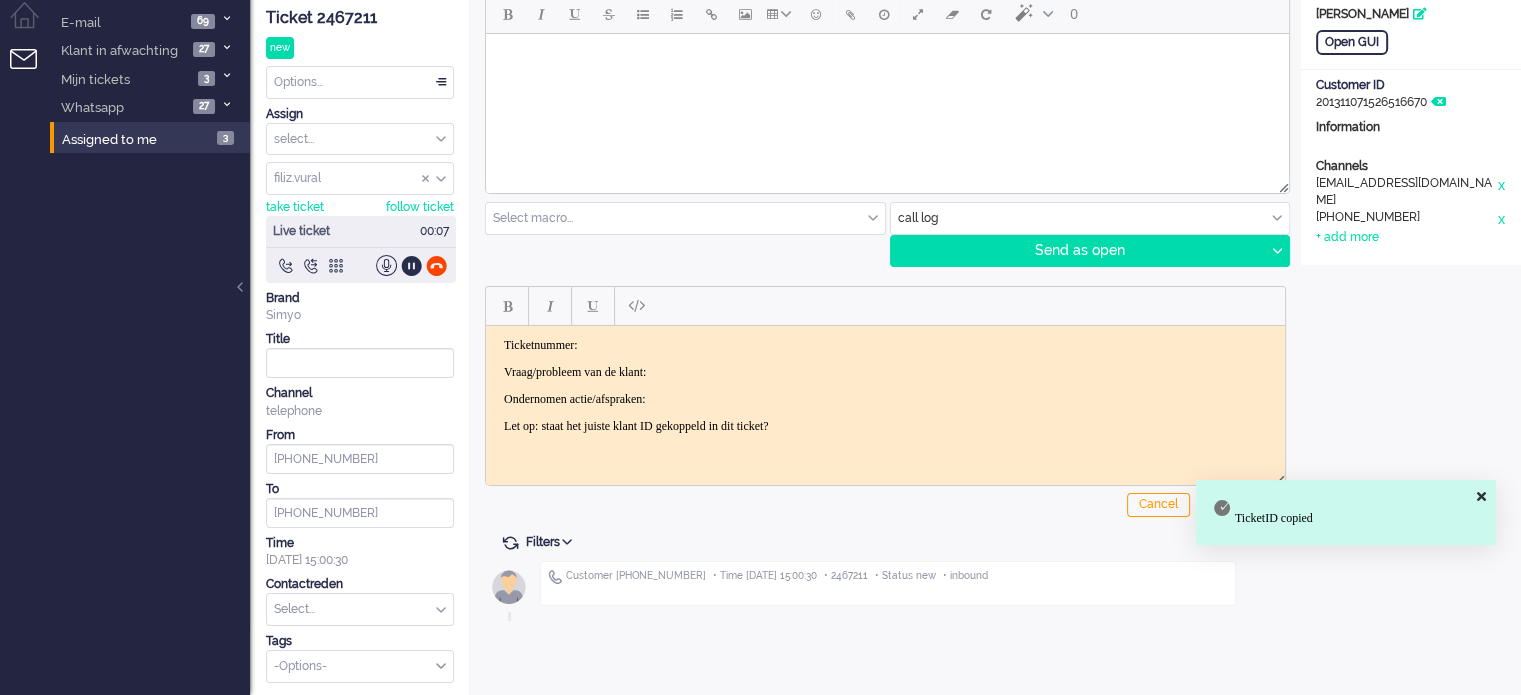 click on "Ticketnummer:" at bounding box center (885, 344) 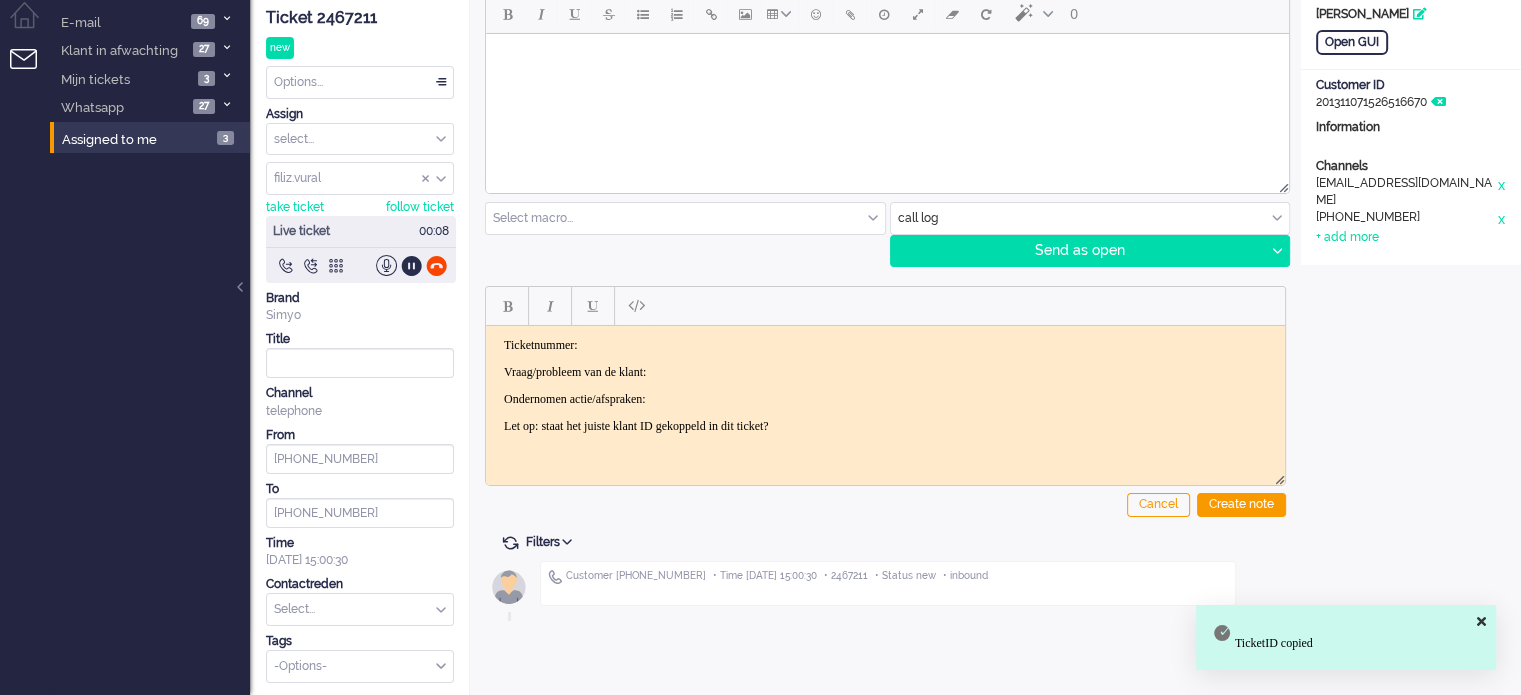 type 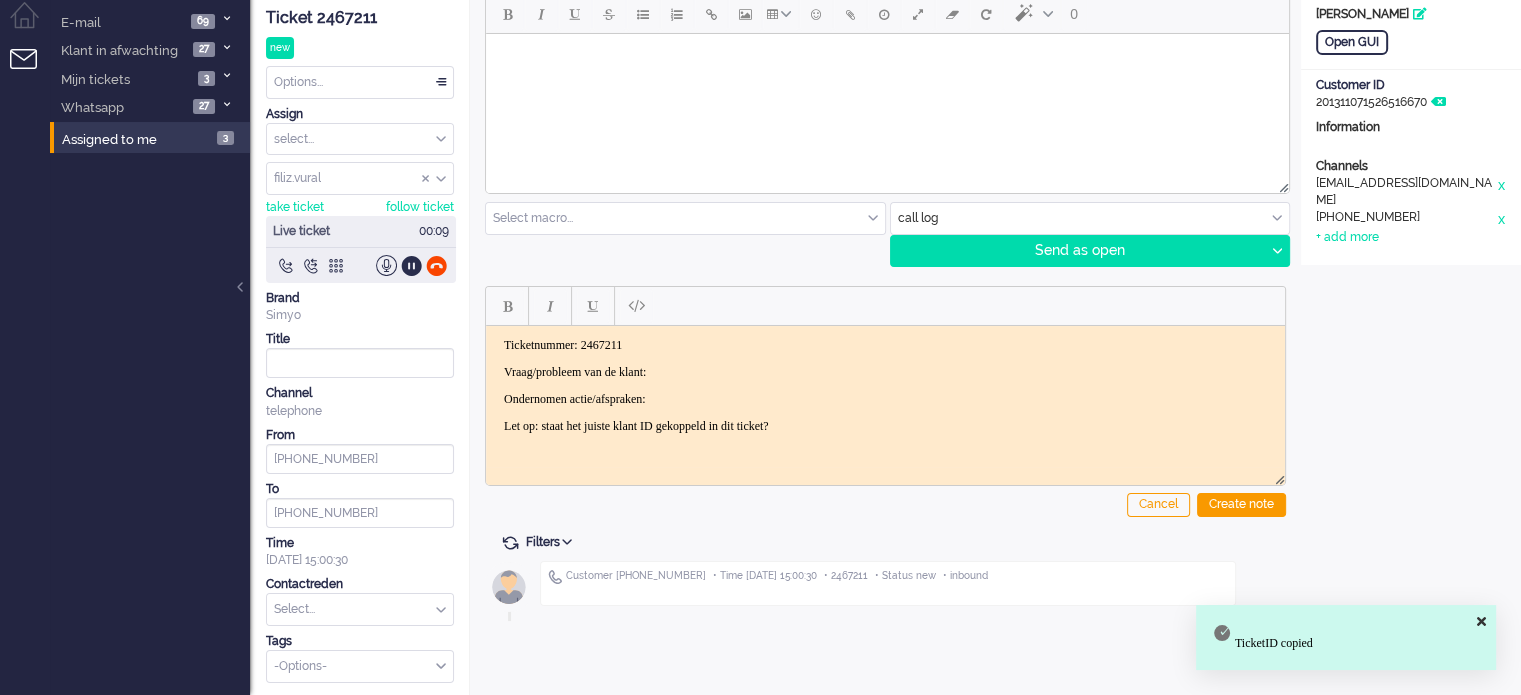 click on "Vraag/probleem van de klant:" at bounding box center (885, 371) 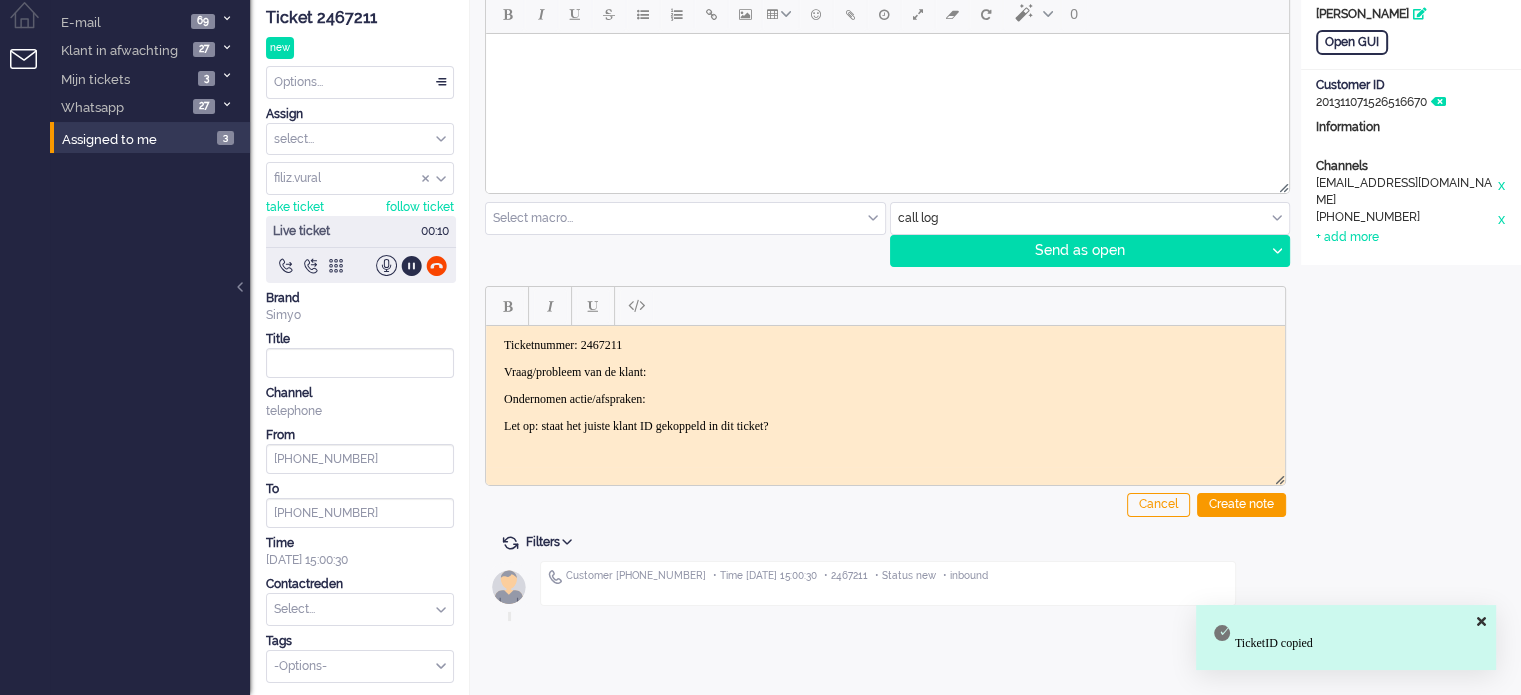 scroll, scrollTop: 0, scrollLeft: 0, axis: both 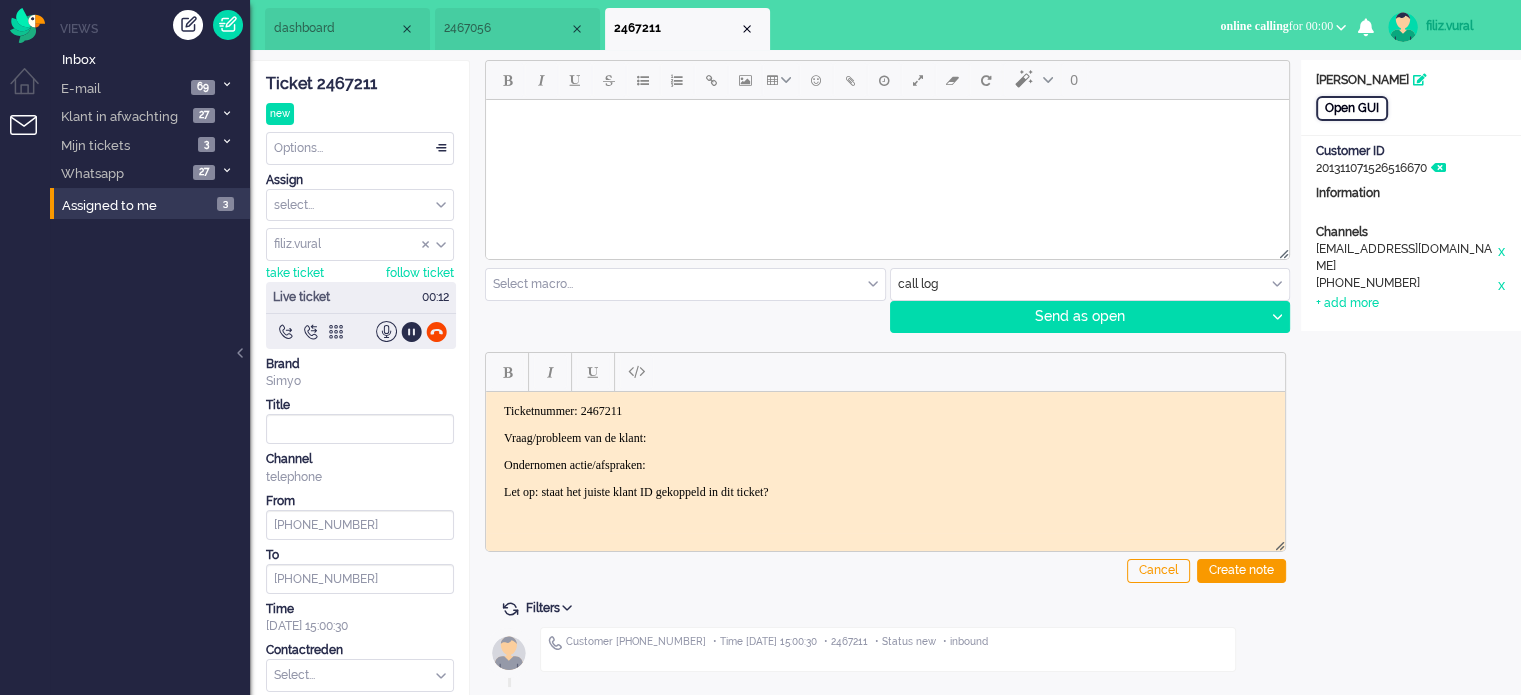 click on "Open GUI" at bounding box center (1352, 108) 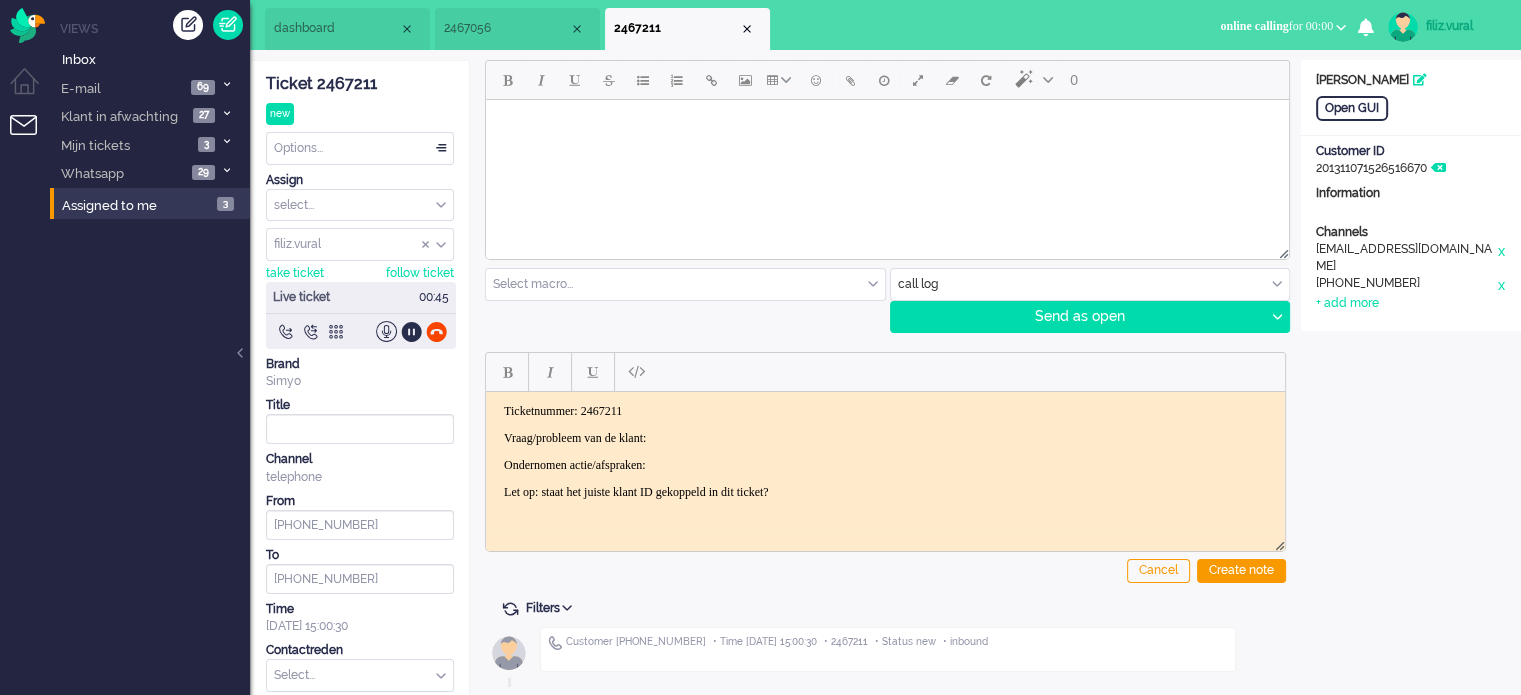 click on "Vraag/probleem van de klant:" at bounding box center (885, 437) 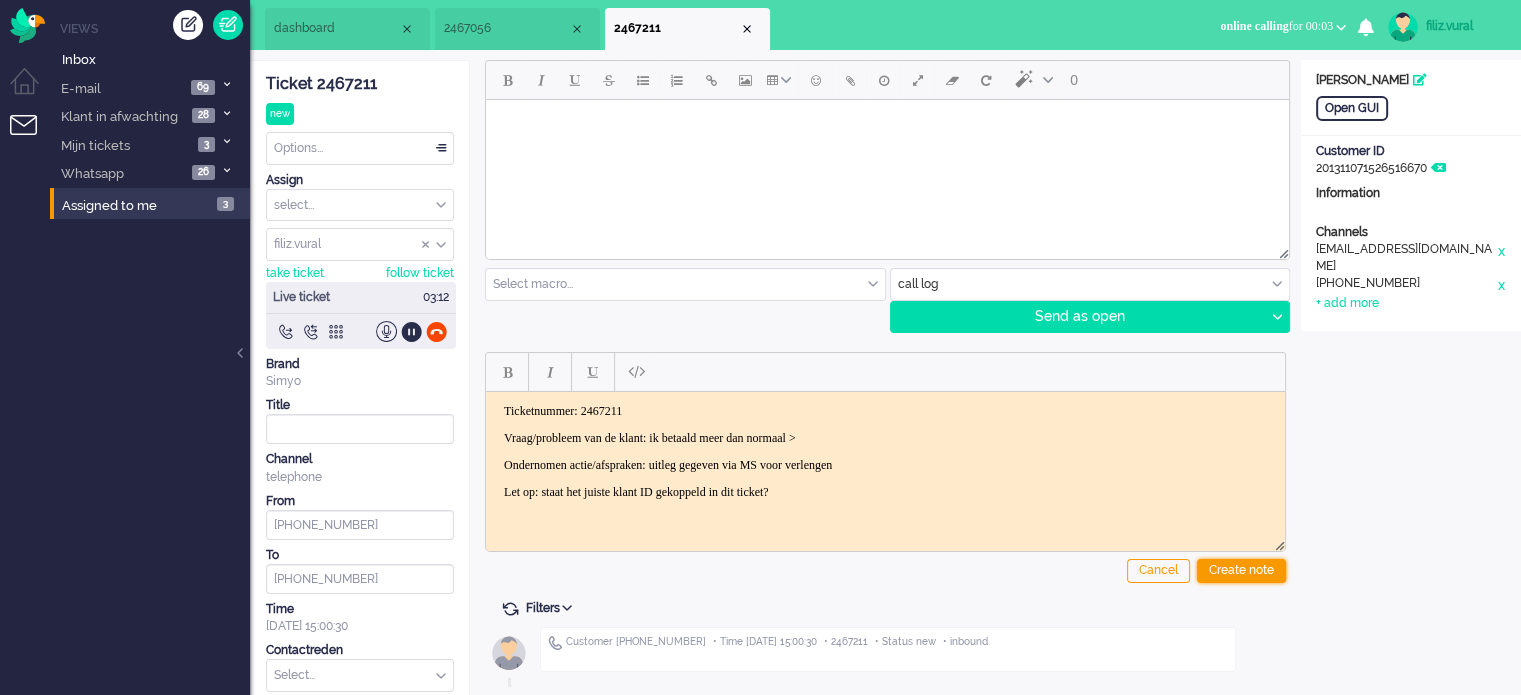 click on "Create note" at bounding box center (1241, 571) 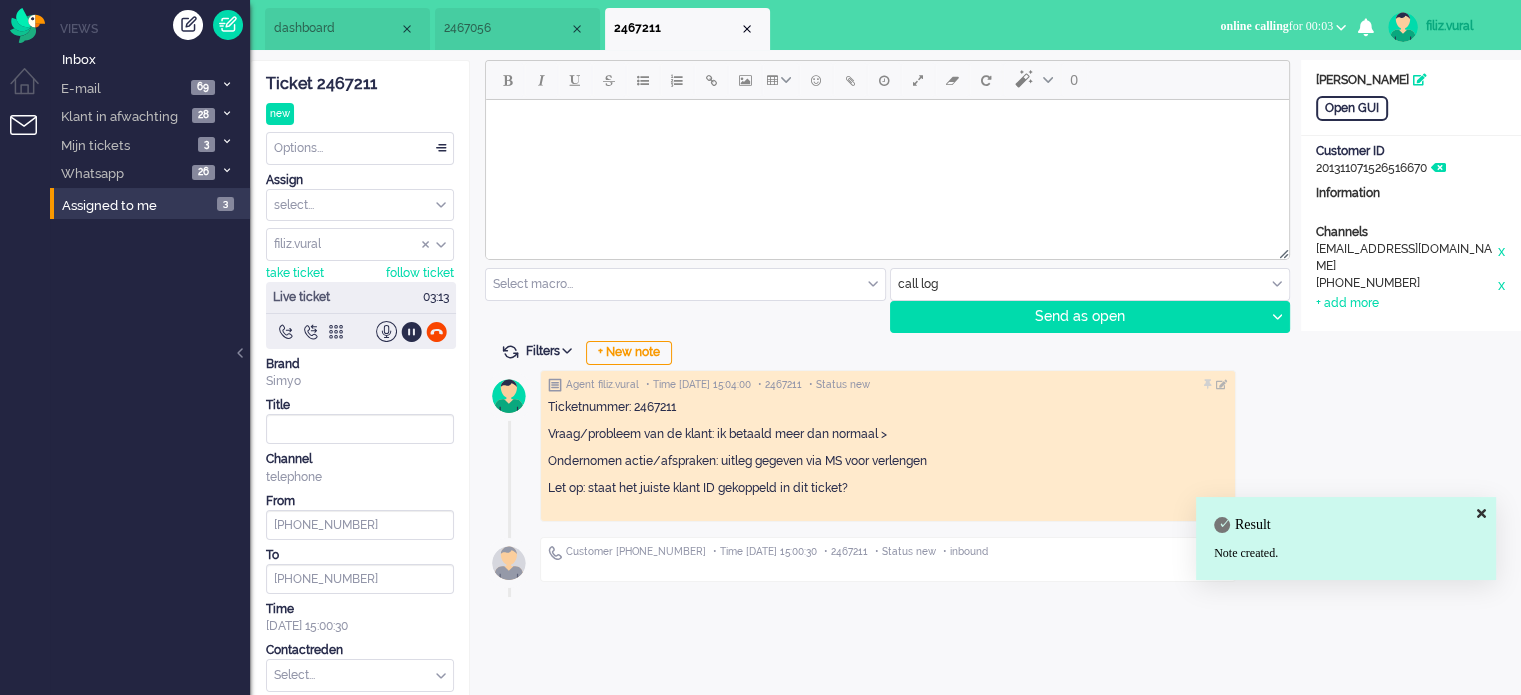 scroll, scrollTop: 66, scrollLeft: 0, axis: vertical 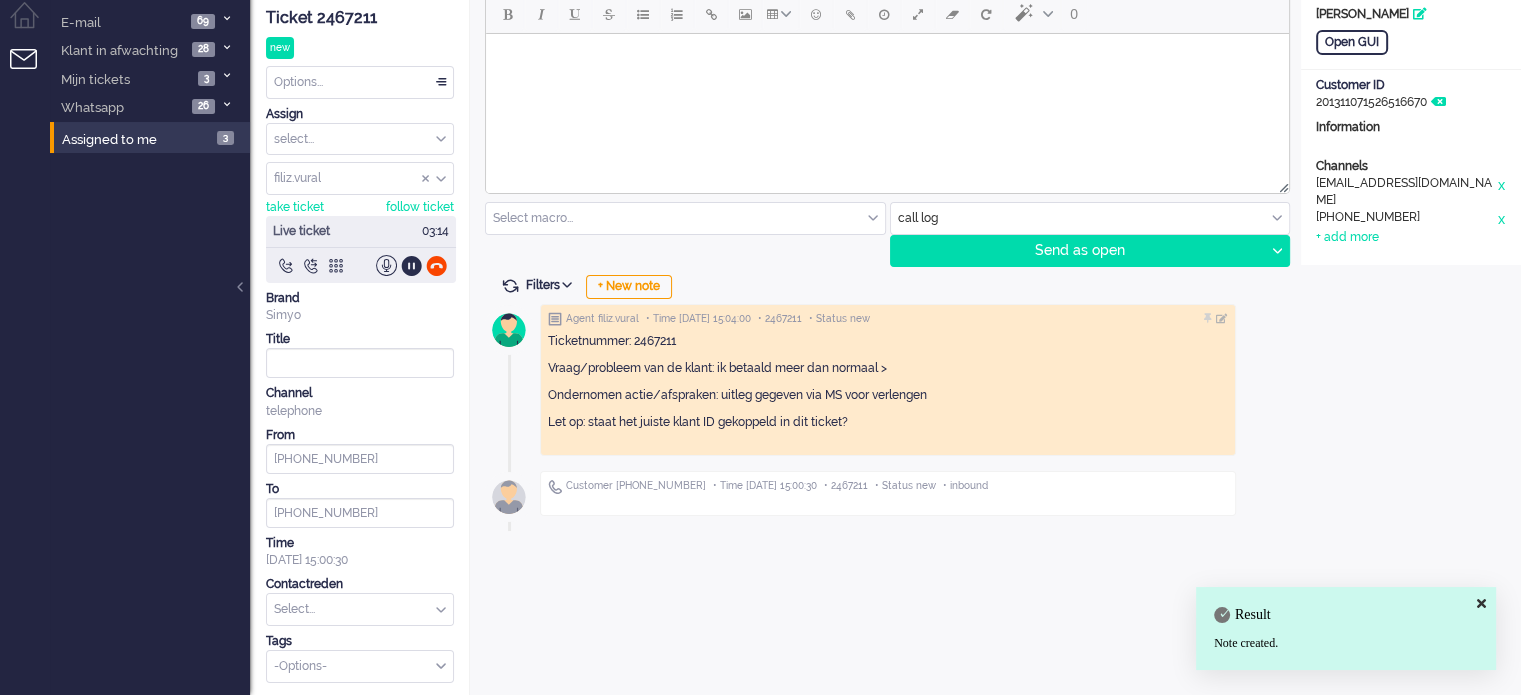 drag, startPoint x: 330, startPoint y: 606, endPoint x: 344, endPoint y: 564, distance: 44.27189 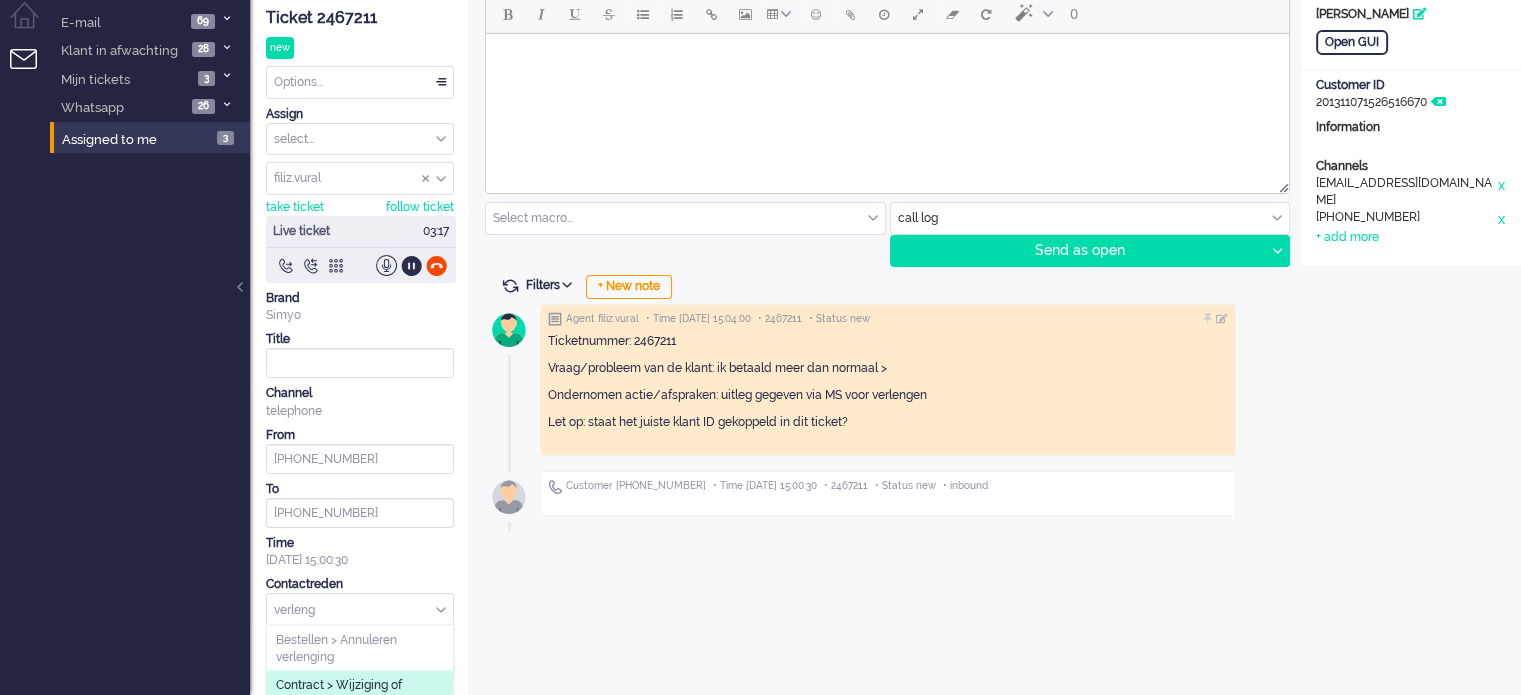 type on "verleng" 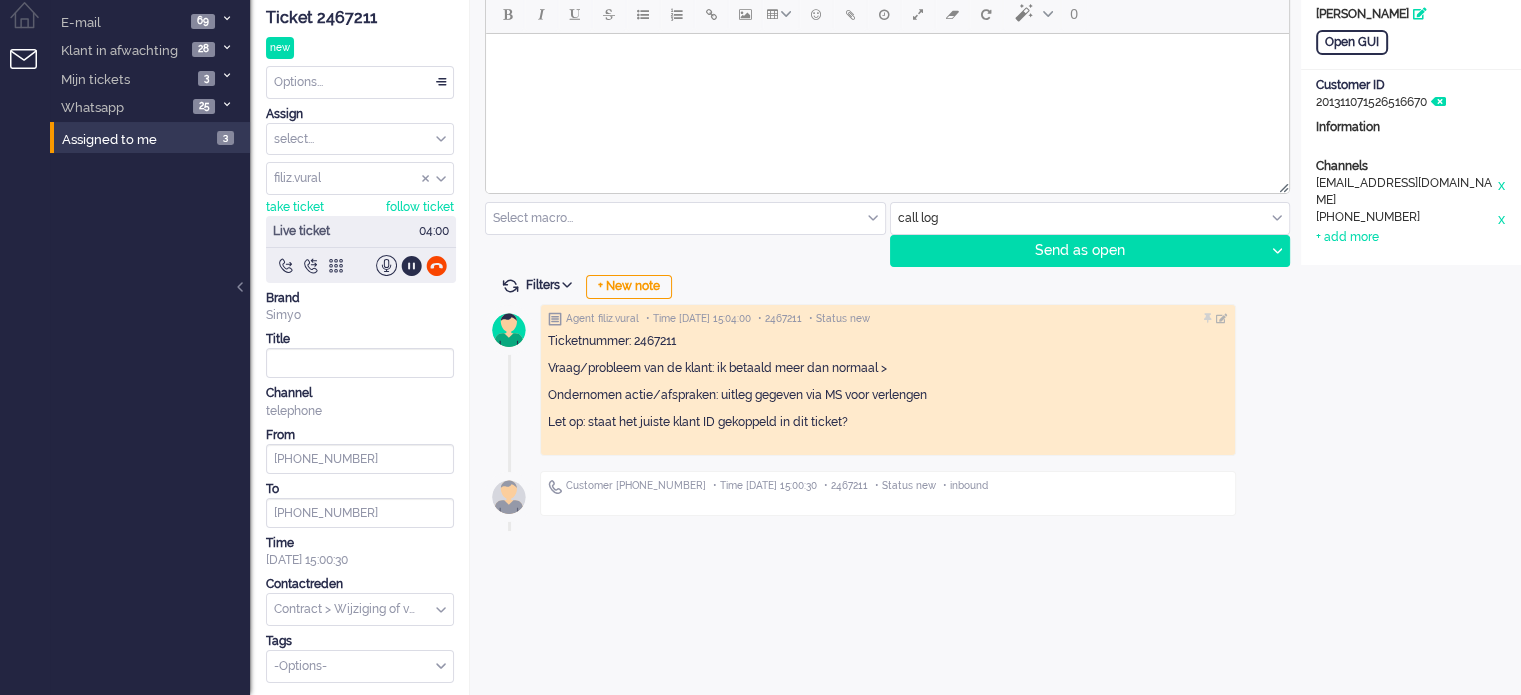 scroll, scrollTop: 0, scrollLeft: 0, axis: both 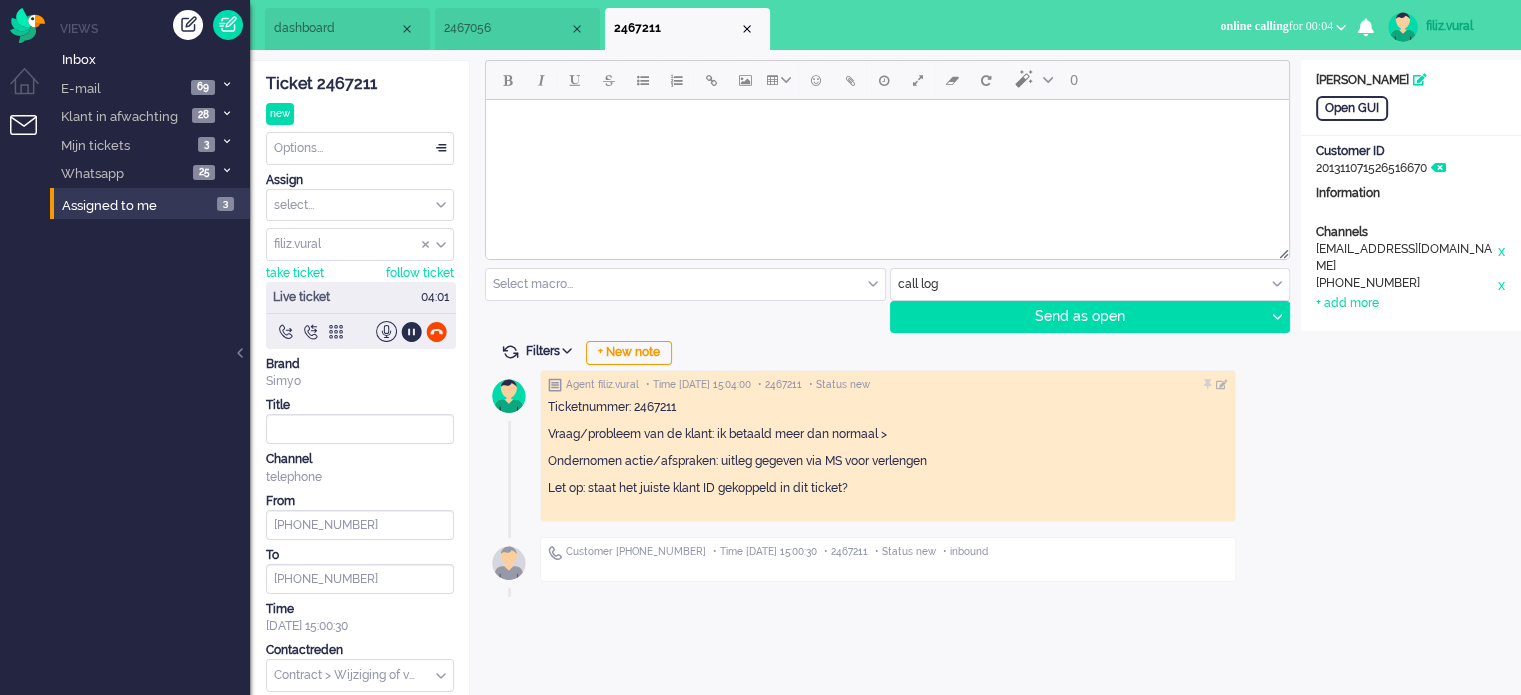 click on "2467056" at bounding box center (506, 28) 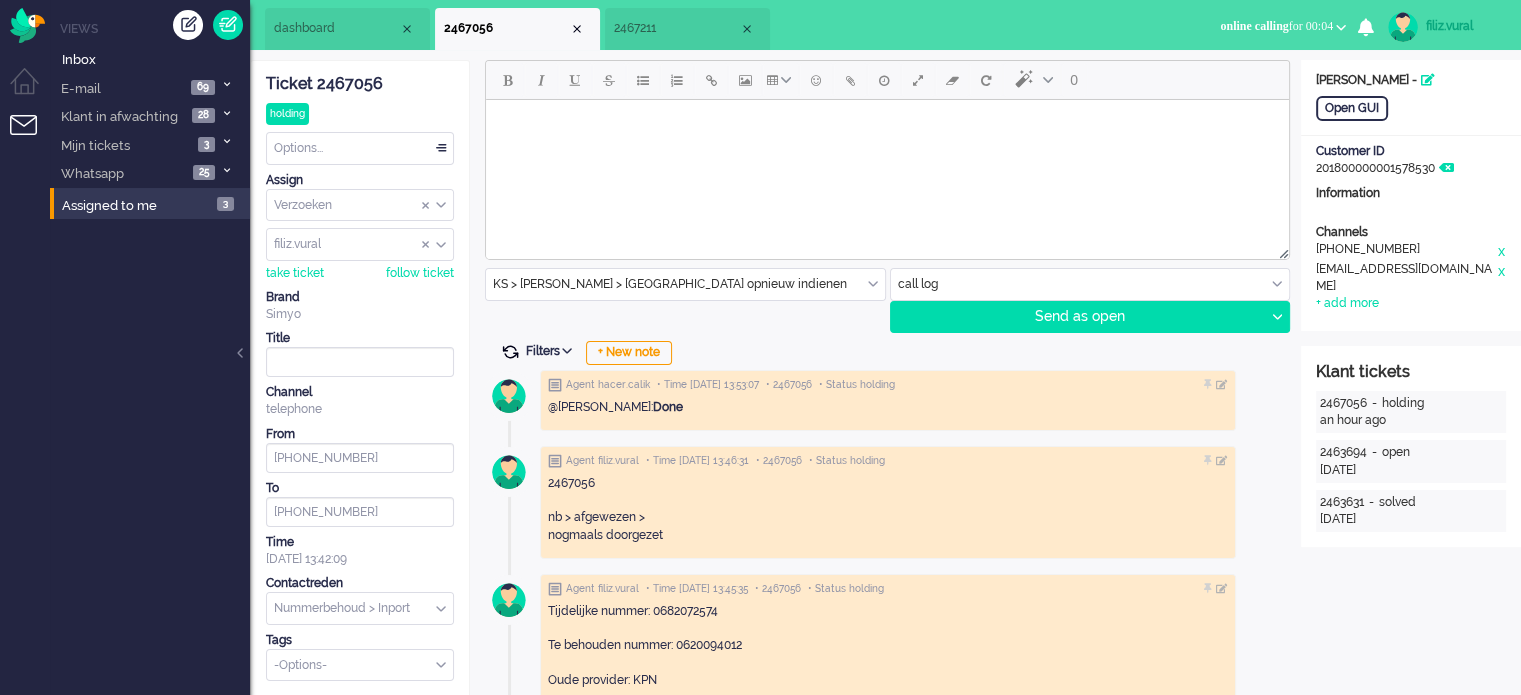 click at bounding box center (510, 352) 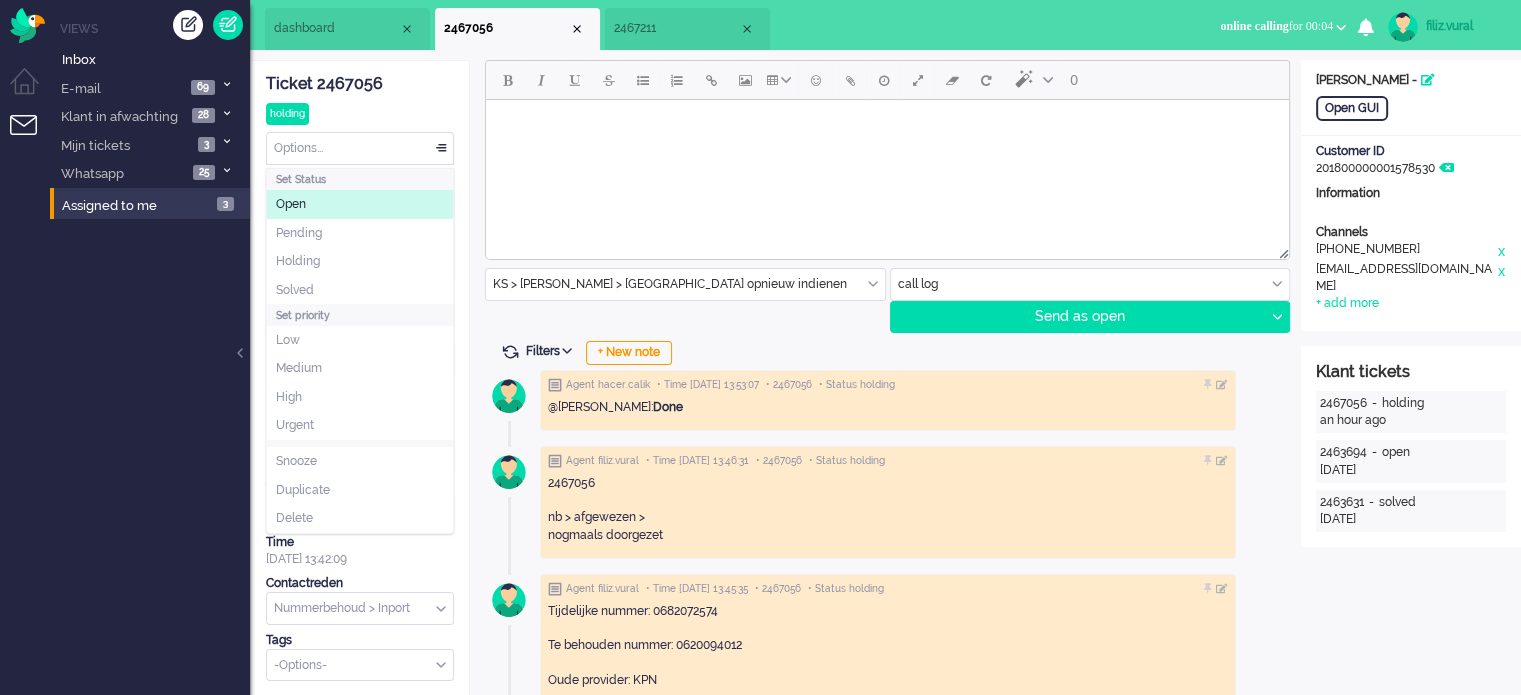 click on "Options..." at bounding box center [360, 148] 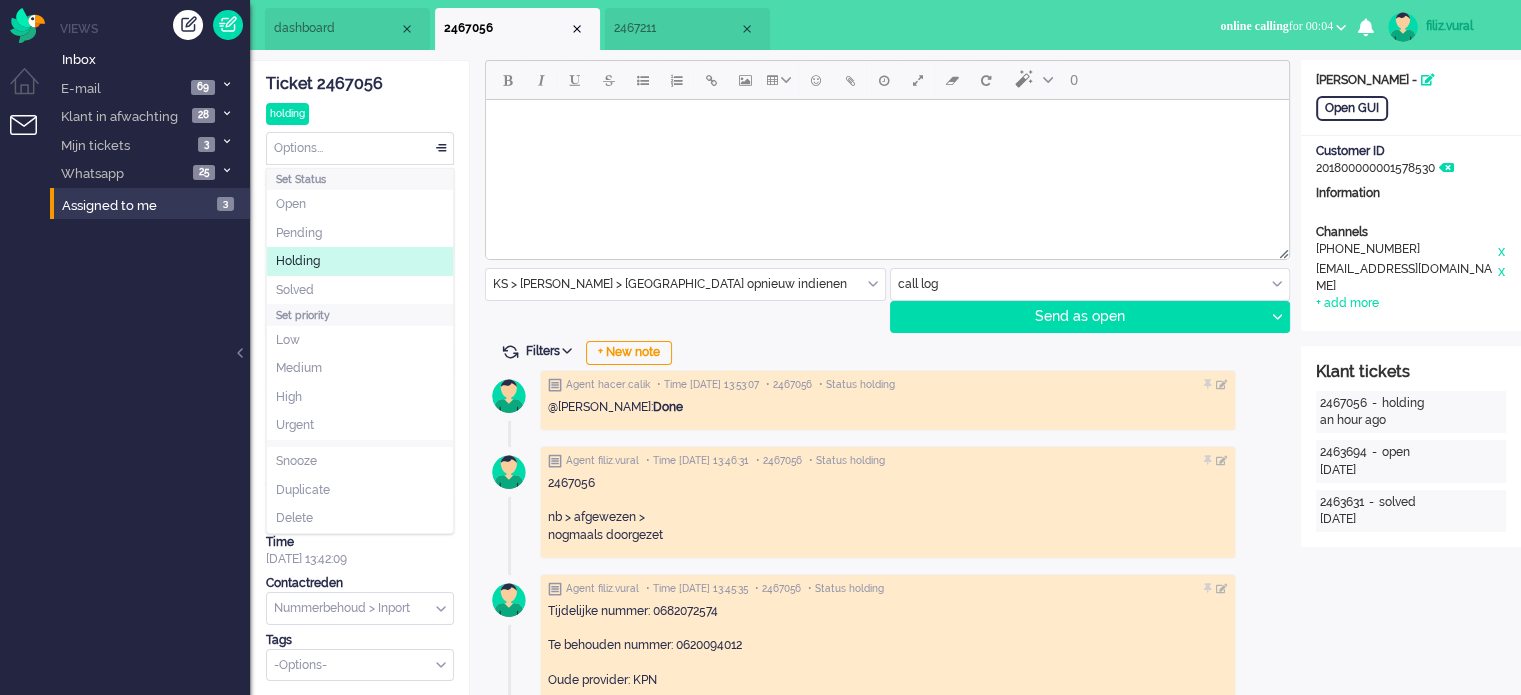 click on "Holding" 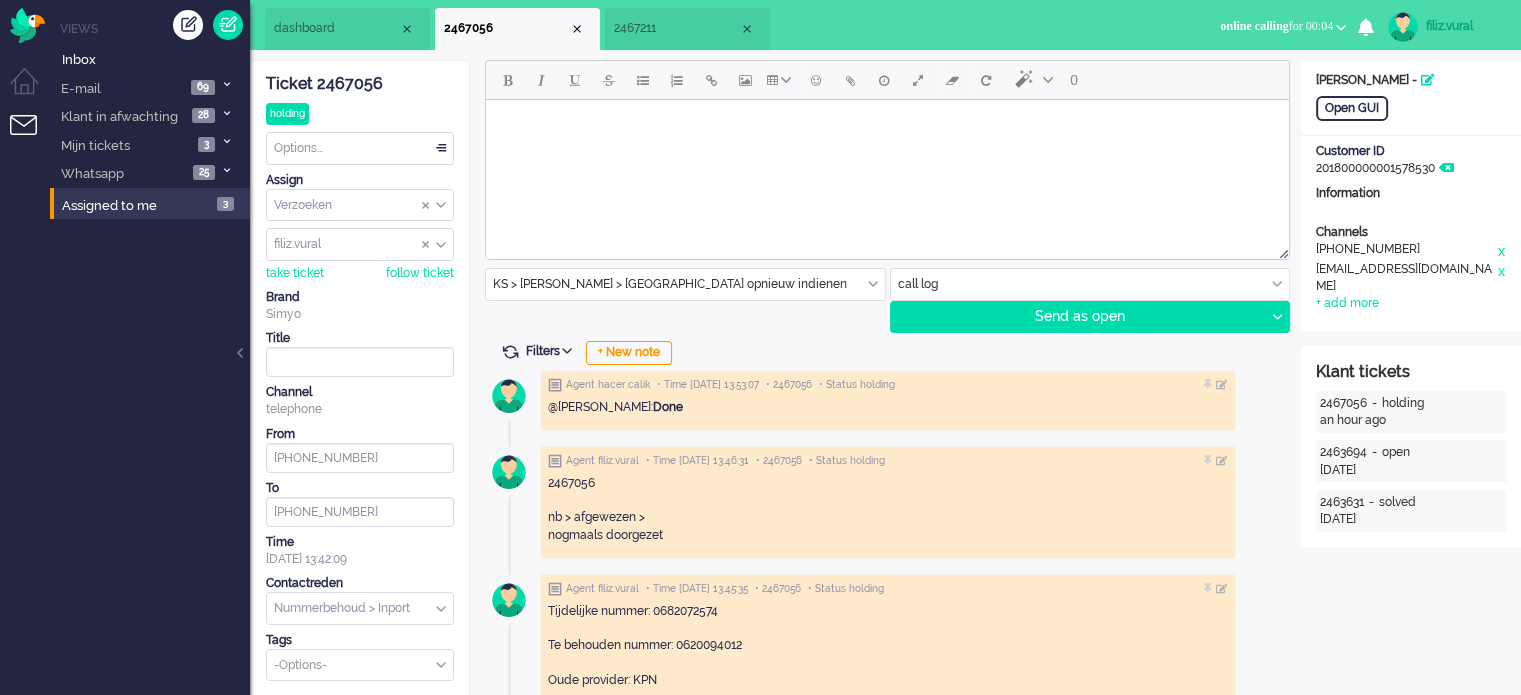 click on "Options..." at bounding box center (360, 148) 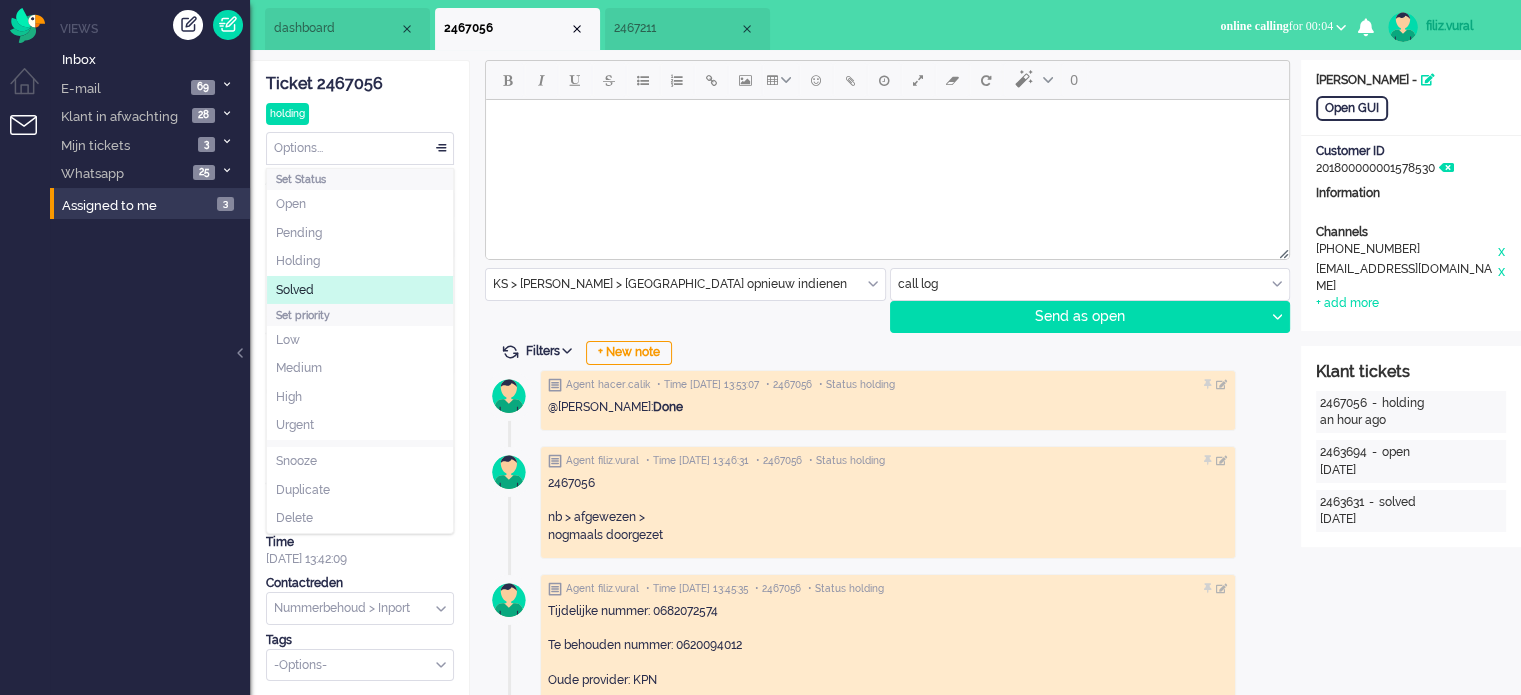 click on "Solved" 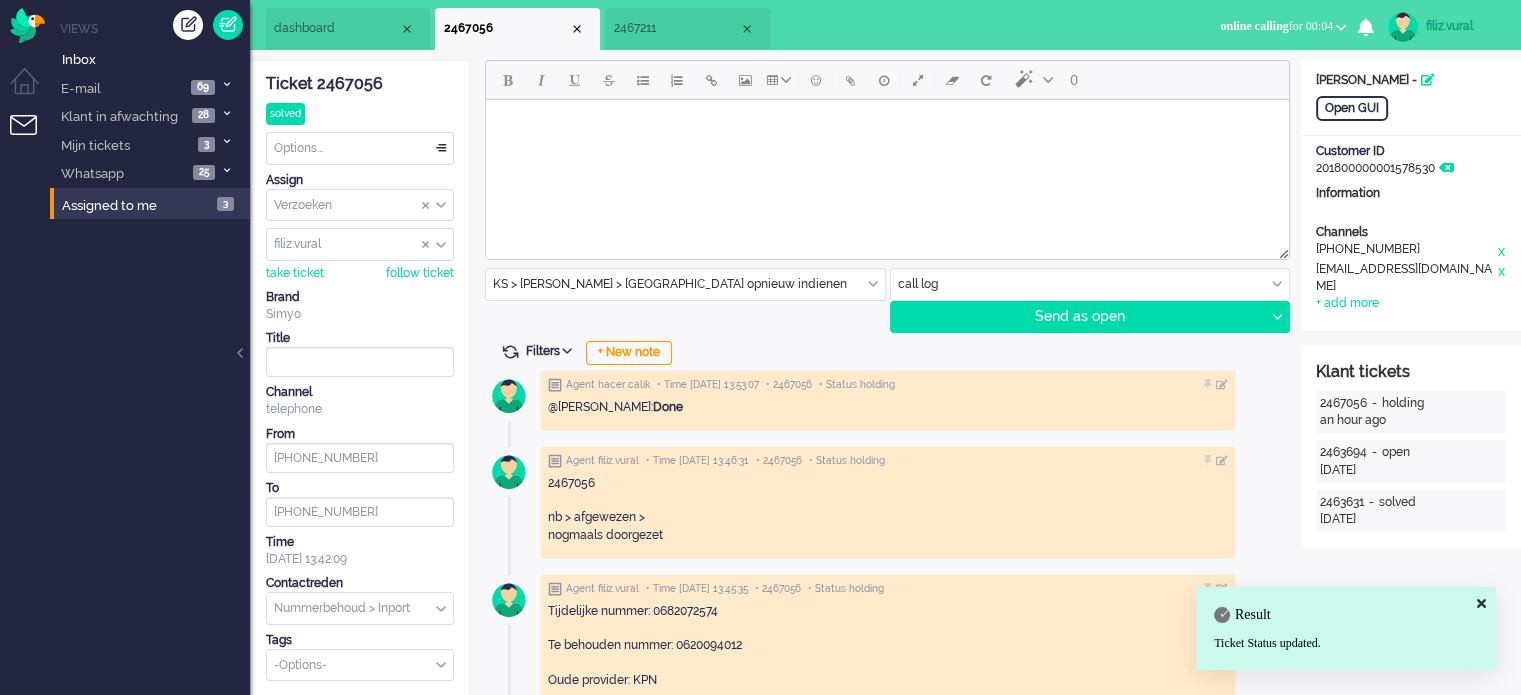 drag, startPoint x: 572, startPoint y: 29, endPoint x: 542, endPoint y: 48, distance: 35.510563 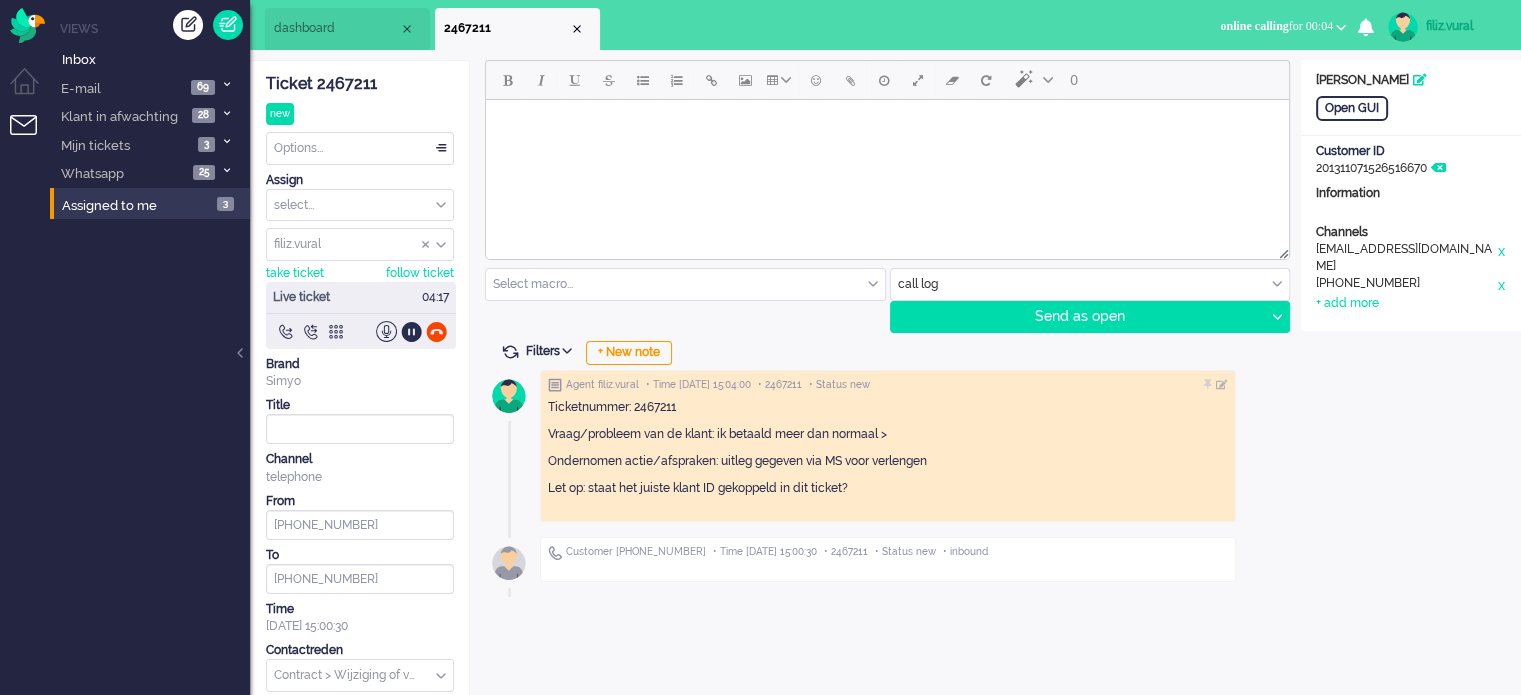 click on "dashboard" at bounding box center (336, 28) 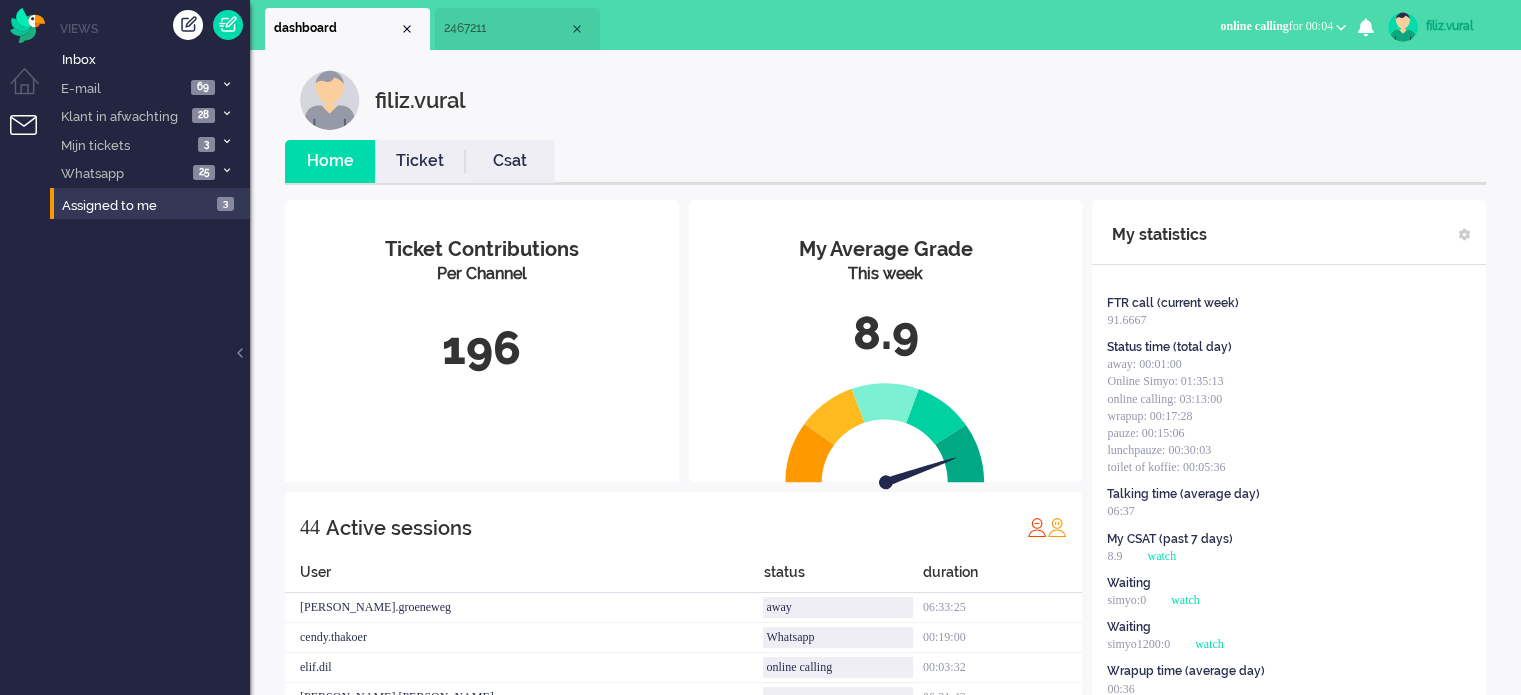 click on "Ticket" at bounding box center [420, 161] 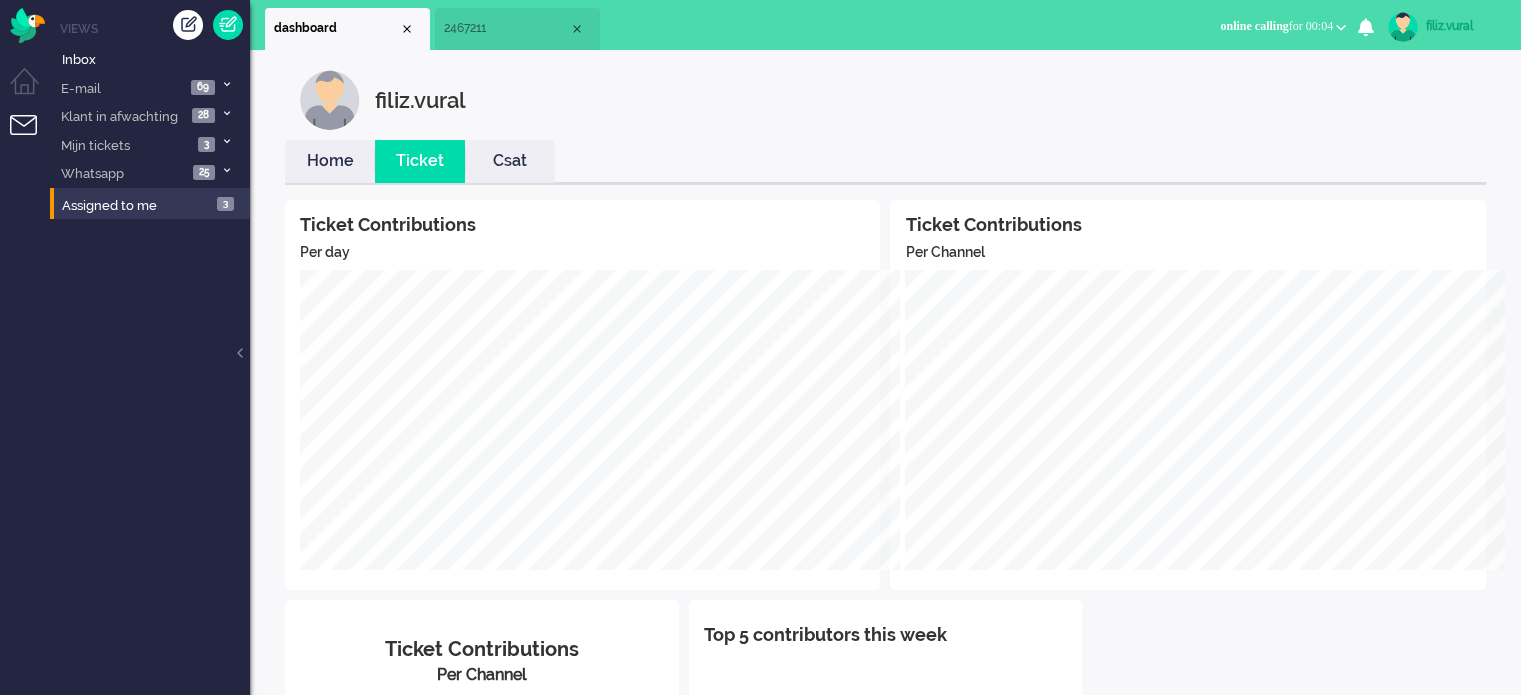 click on "filiz.vural Home Ticket Csat Ticket Contributions Per day Ticket Contributions Per Channel Ticket Contributions Per Channel 0 Top 5 contributors this week" at bounding box center (885, 466) 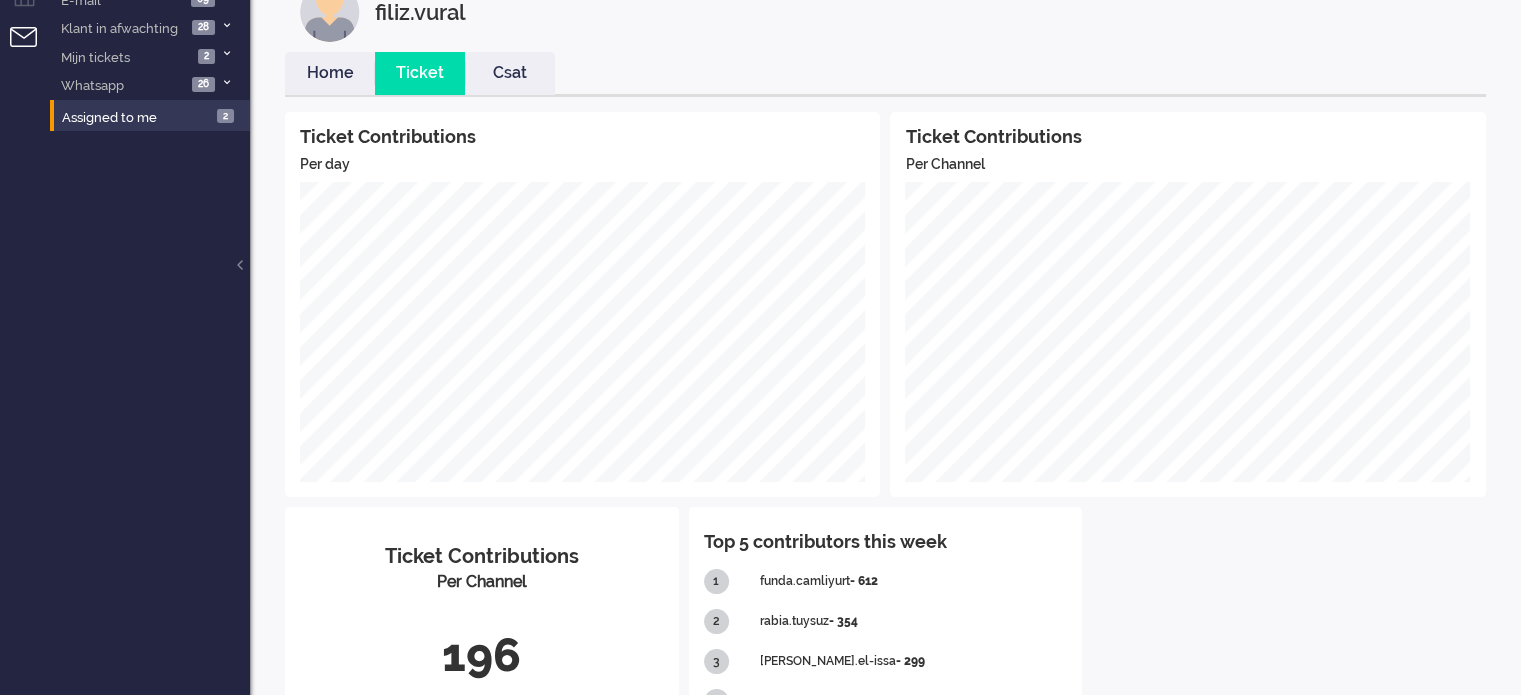 scroll, scrollTop: 0, scrollLeft: 0, axis: both 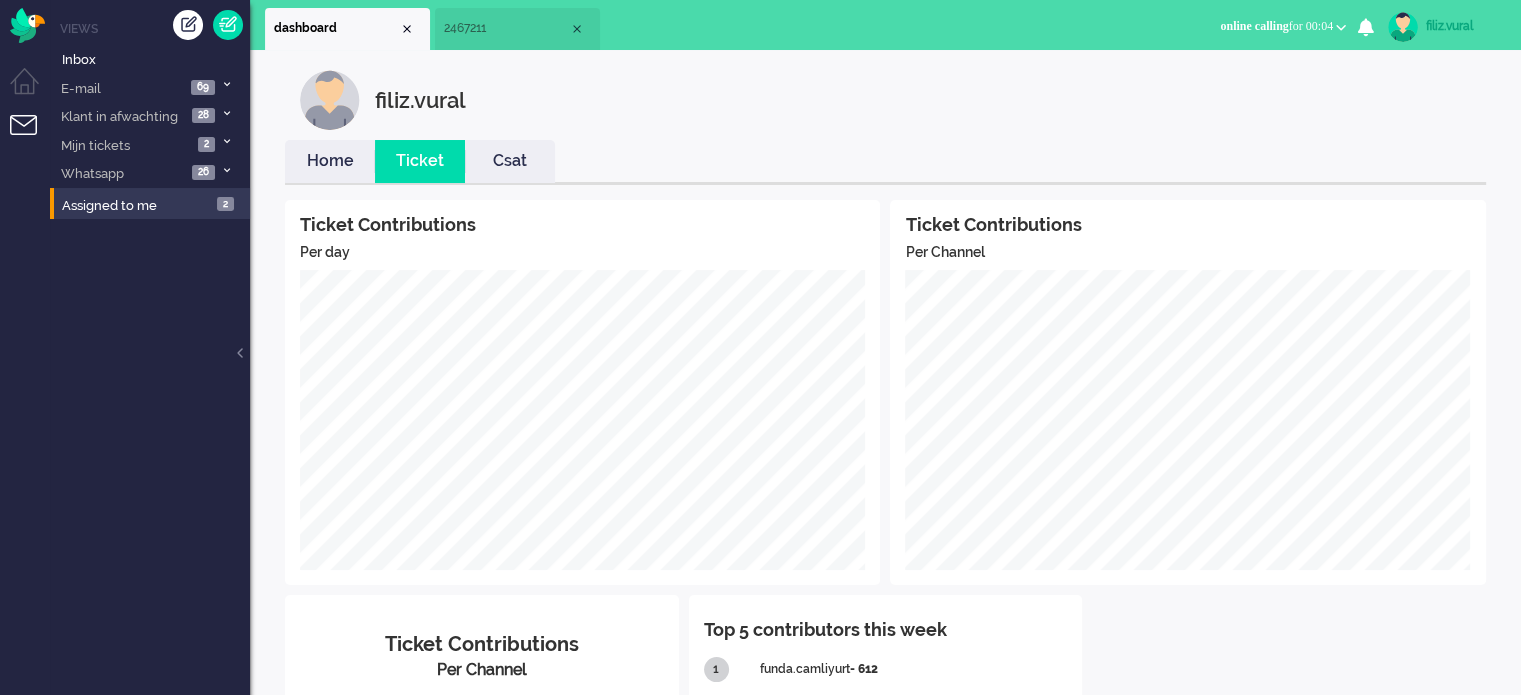 click on "Home" at bounding box center [330, 161] 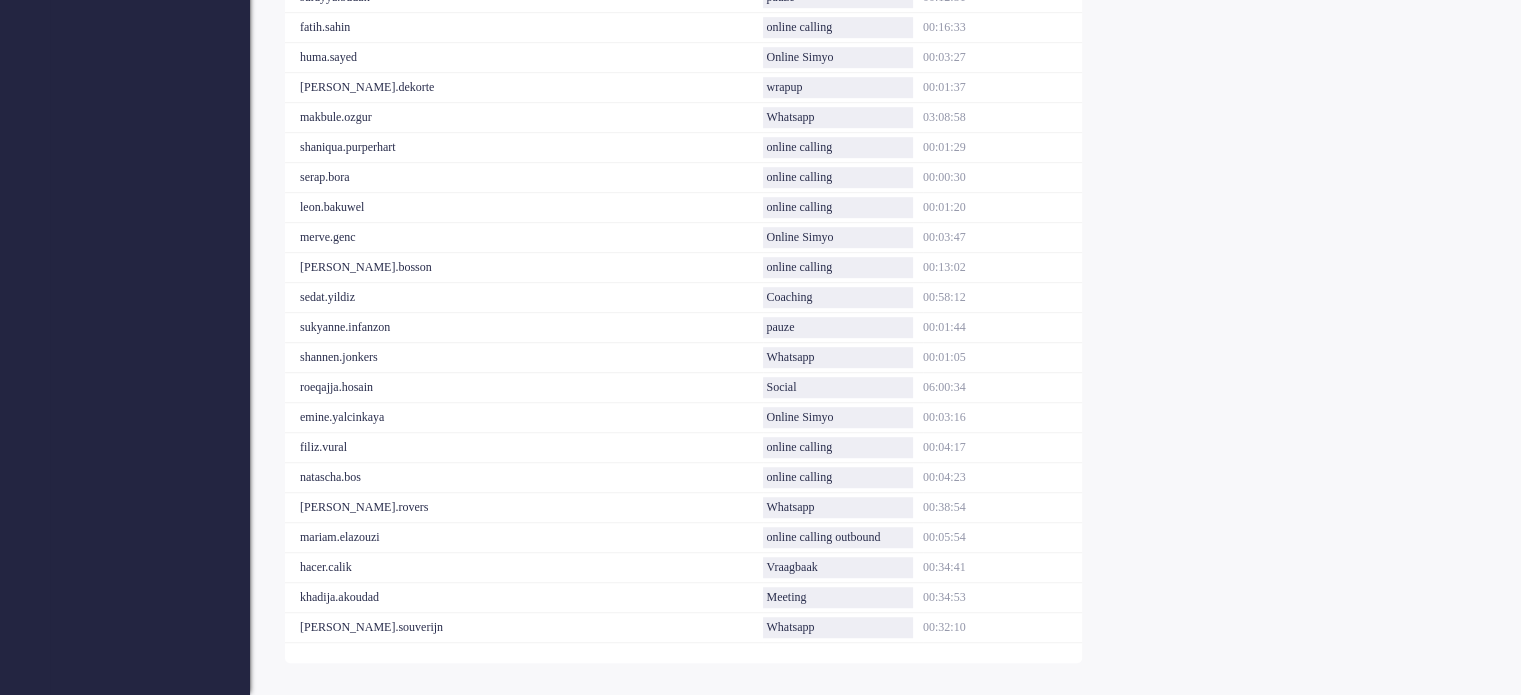 scroll, scrollTop: 1272, scrollLeft: 0, axis: vertical 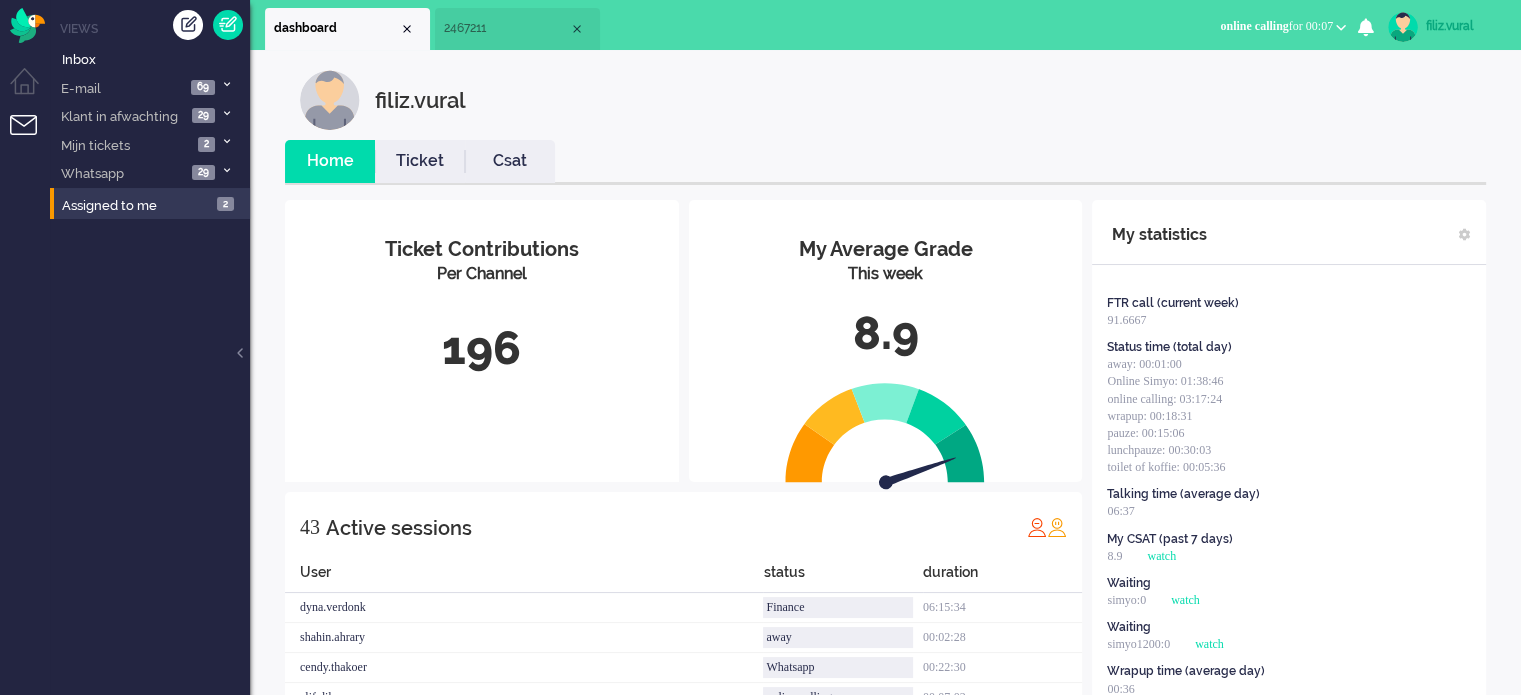 click on "2467211" at bounding box center [506, 28] 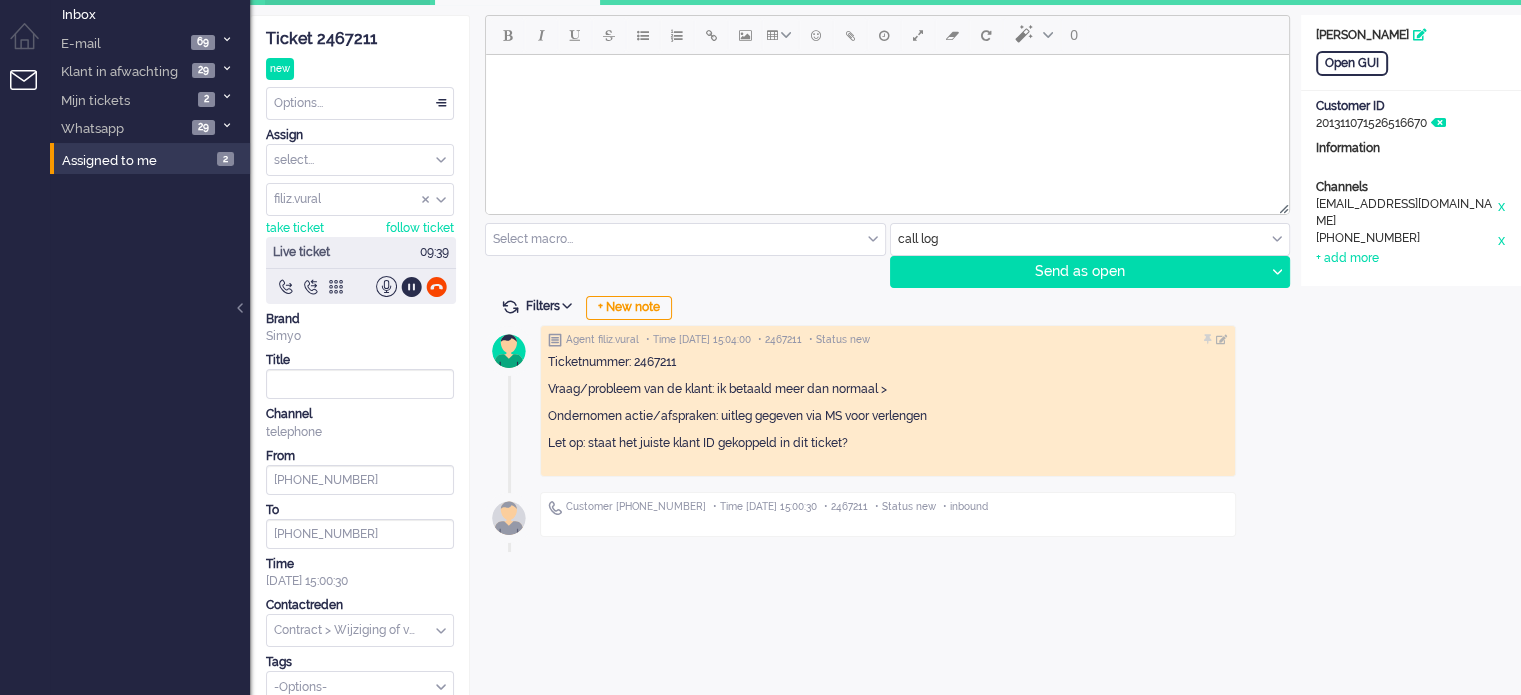 scroll, scrollTop: 66, scrollLeft: 0, axis: vertical 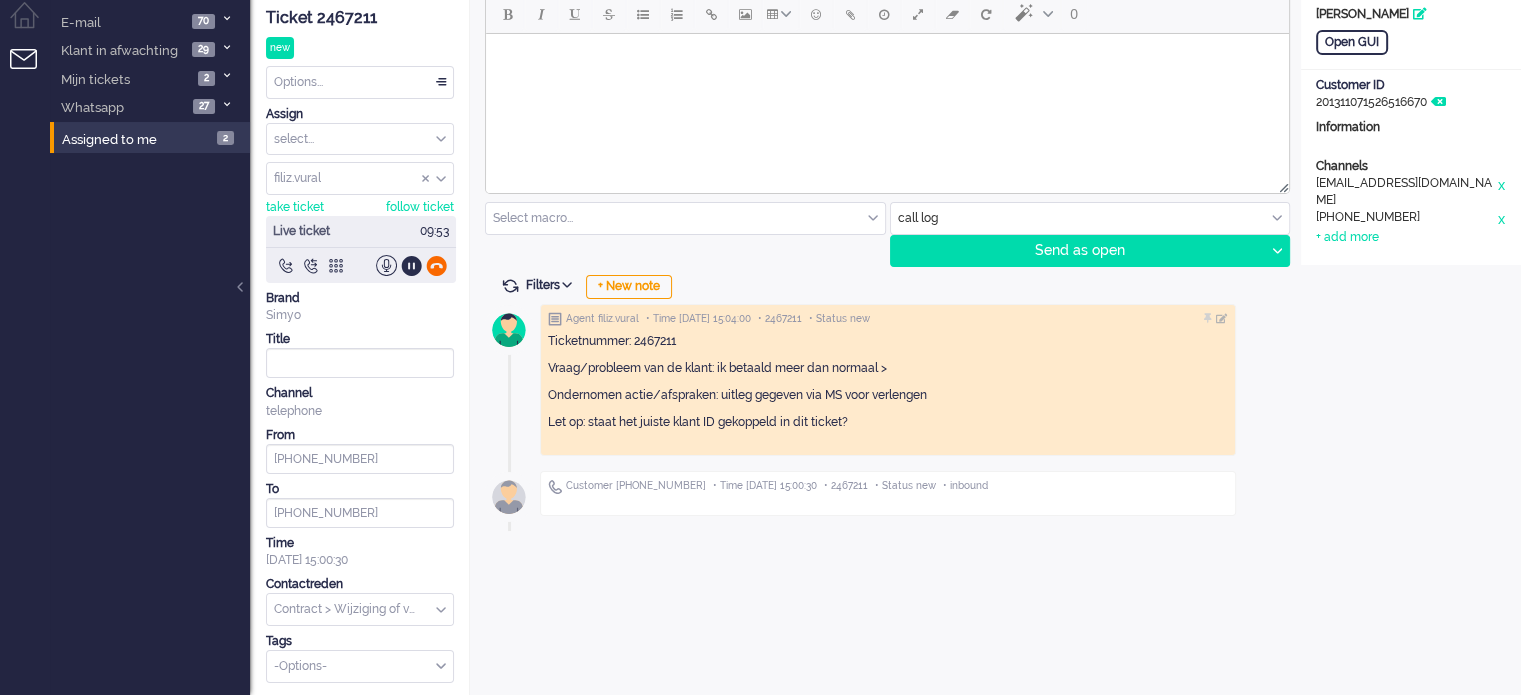 click 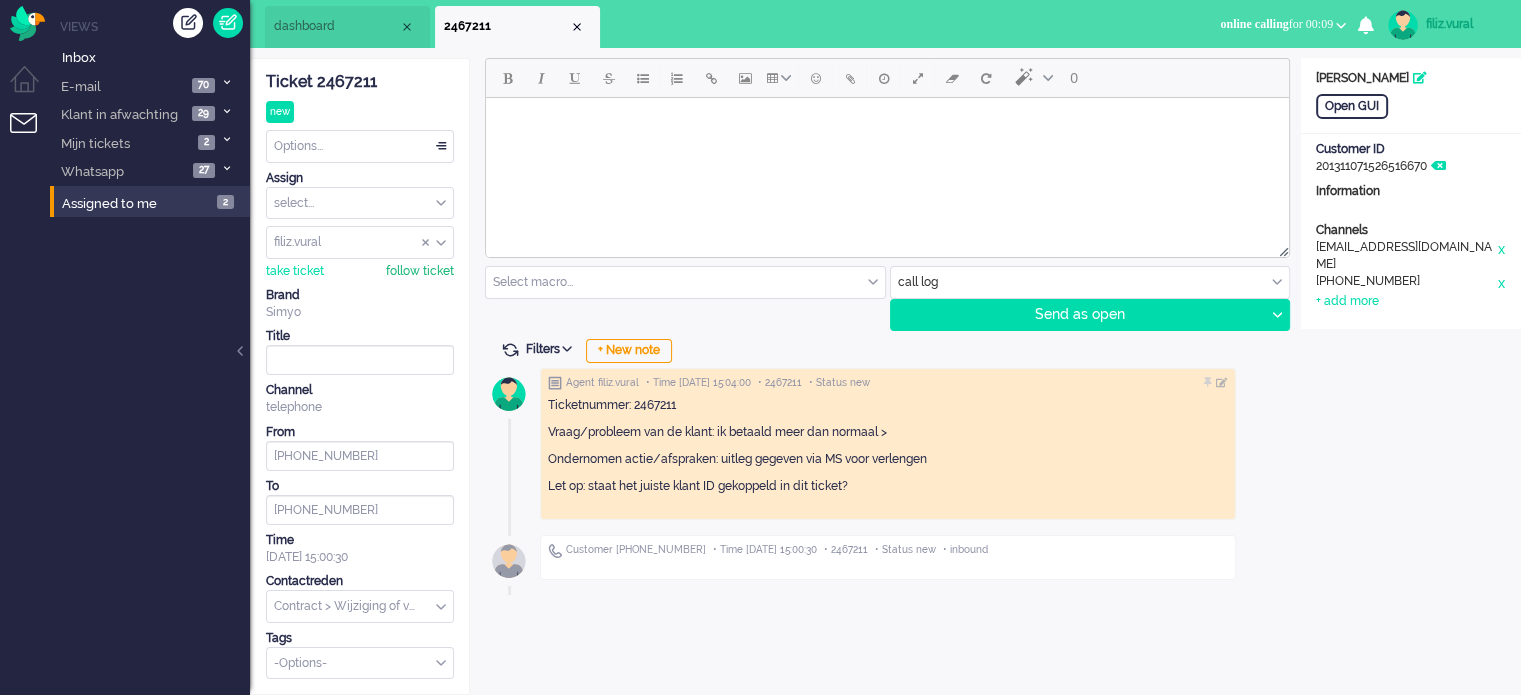 scroll, scrollTop: 0, scrollLeft: 0, axis: both 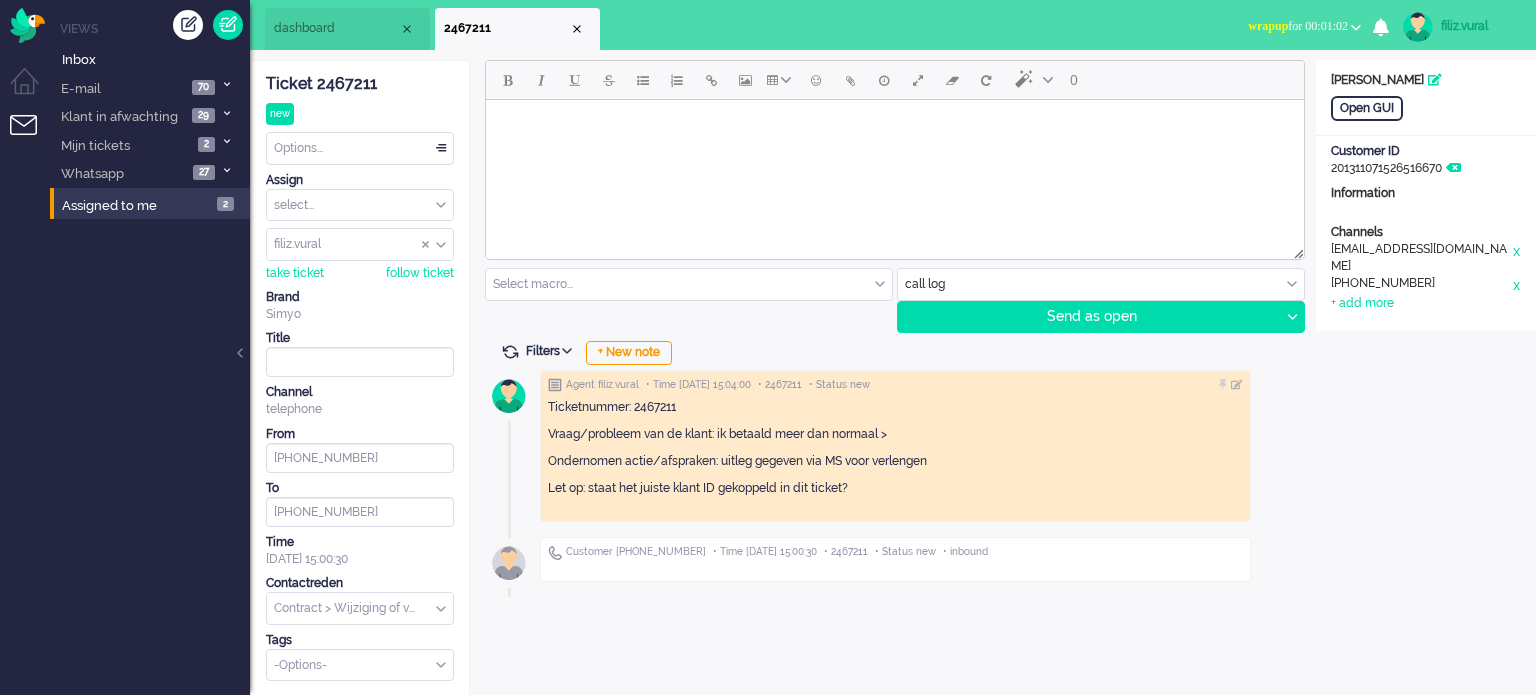 click on "Options..." at bounding box center [360, 148] 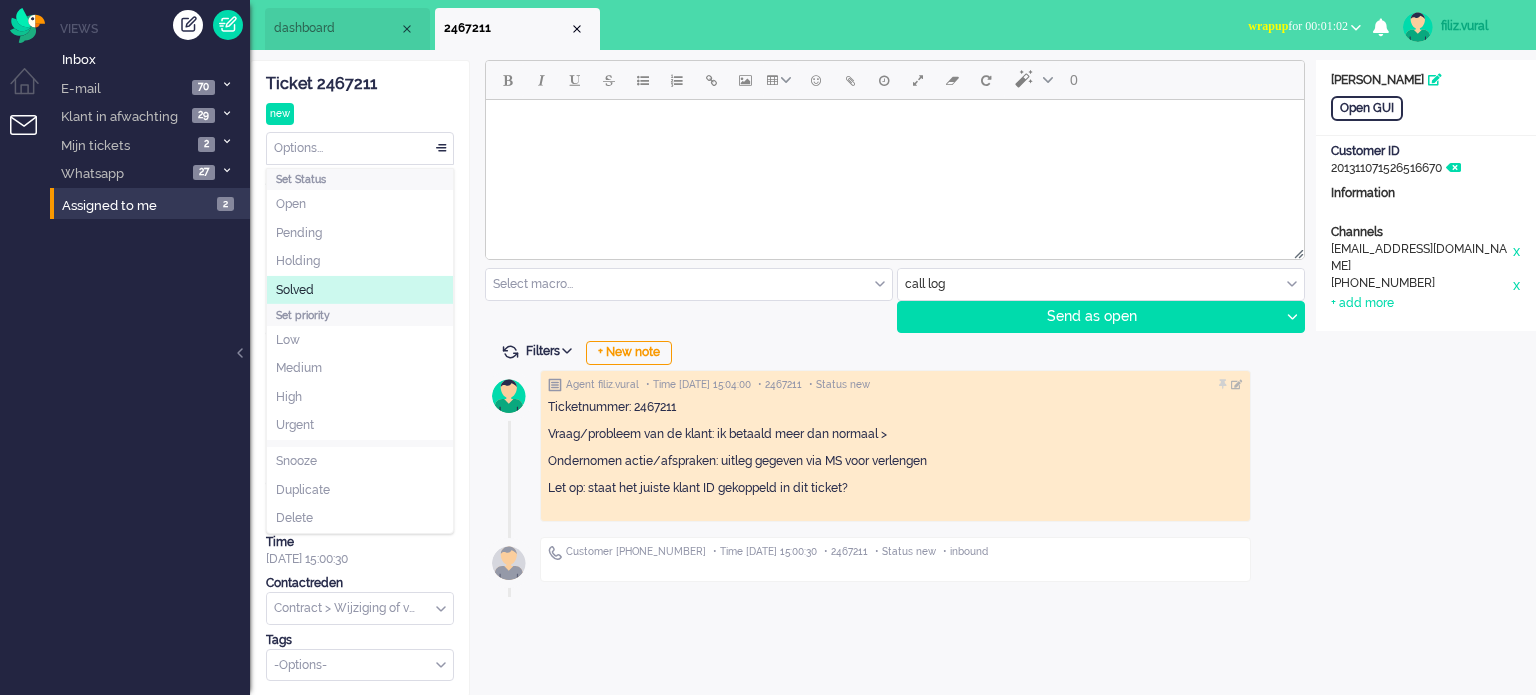 click on "Solved" 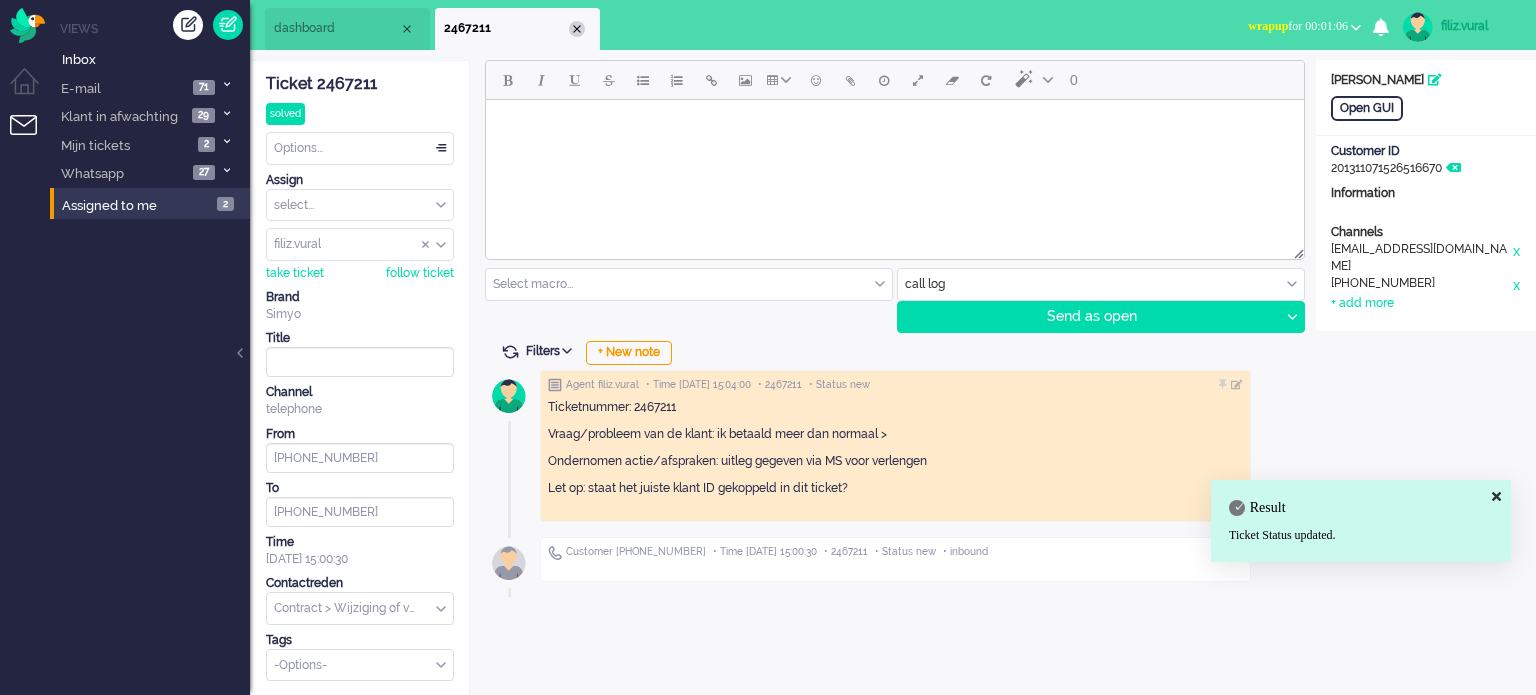 click at bounding box center (577, 29) 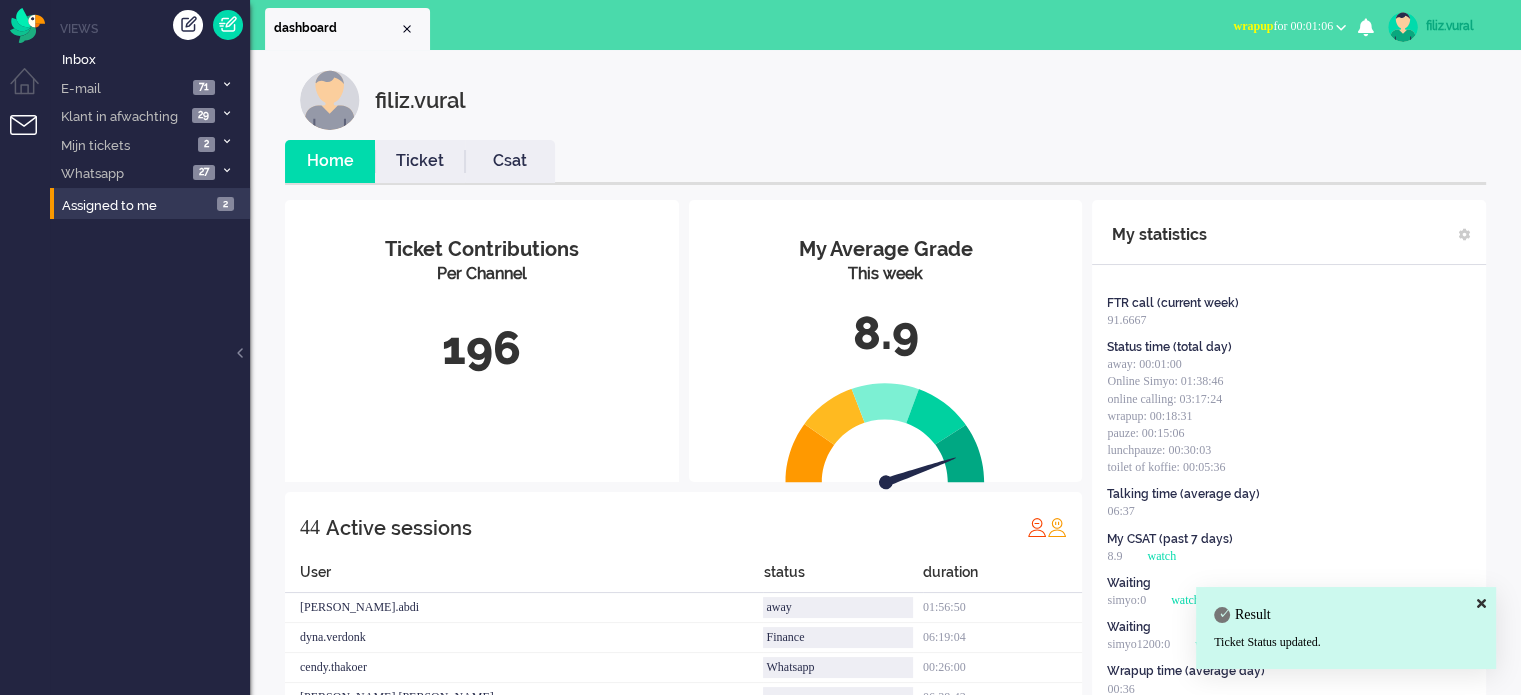 click on "wrapup  for 00:01:06" at bounding box center [1283, 26] 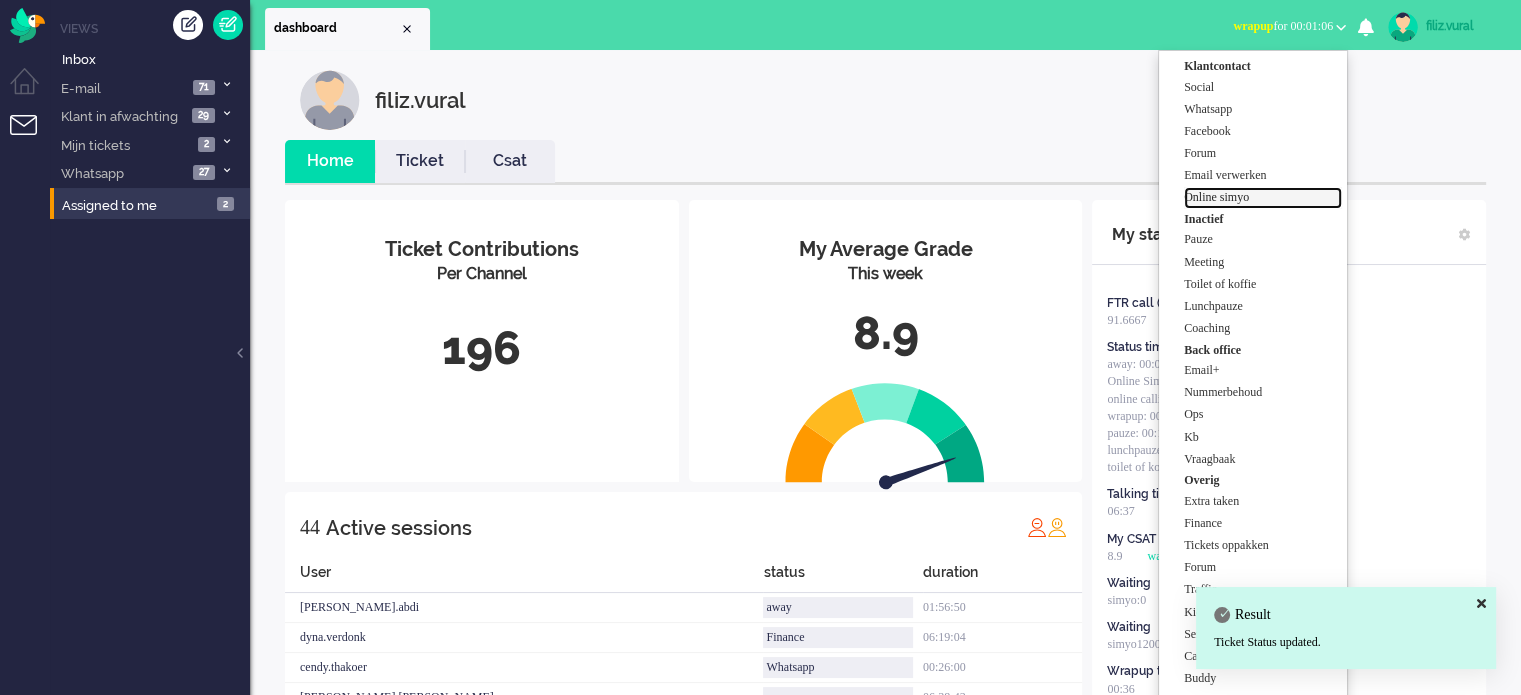 drag, startPoint x: 1264, startPoint y: 198, endPoint x: 1240, endPoint y: 195, distance: 24.186773 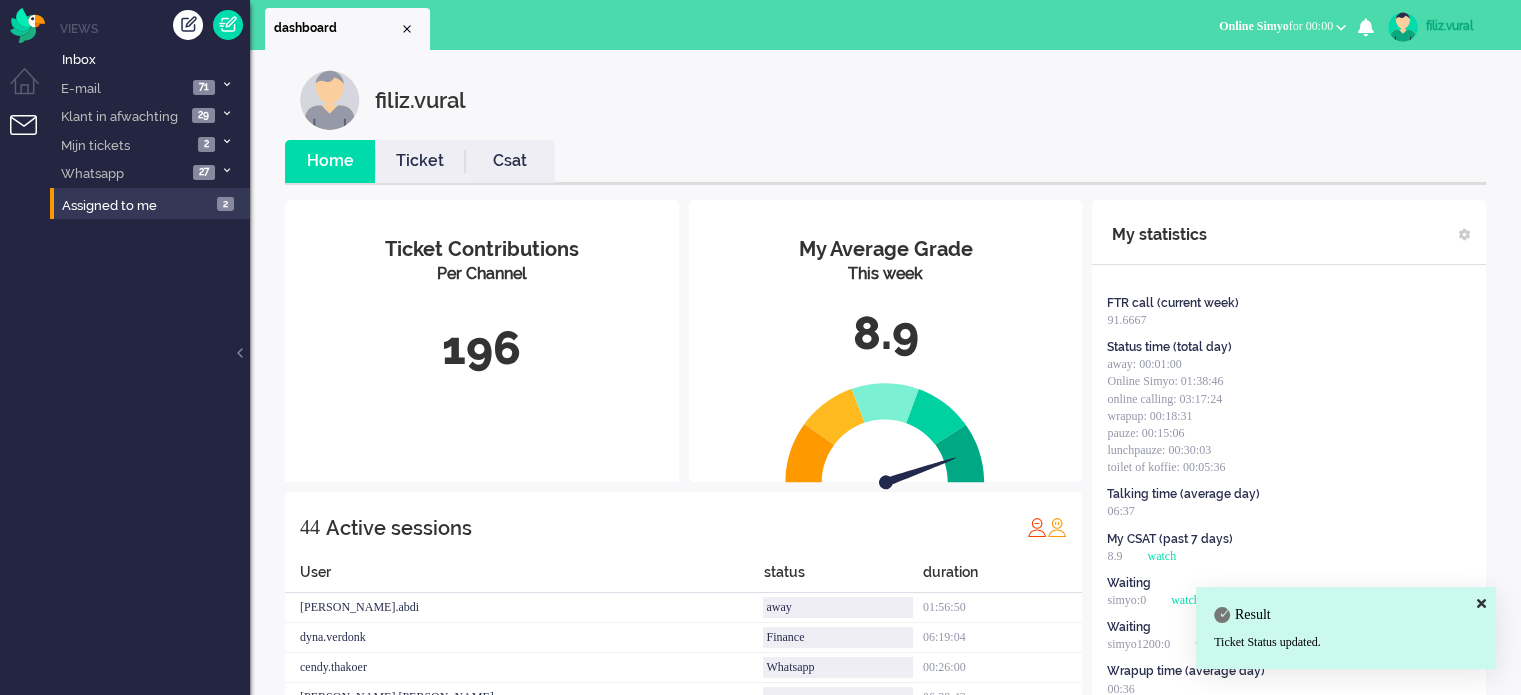 click on "Csat" at bounding box center (510, 161) 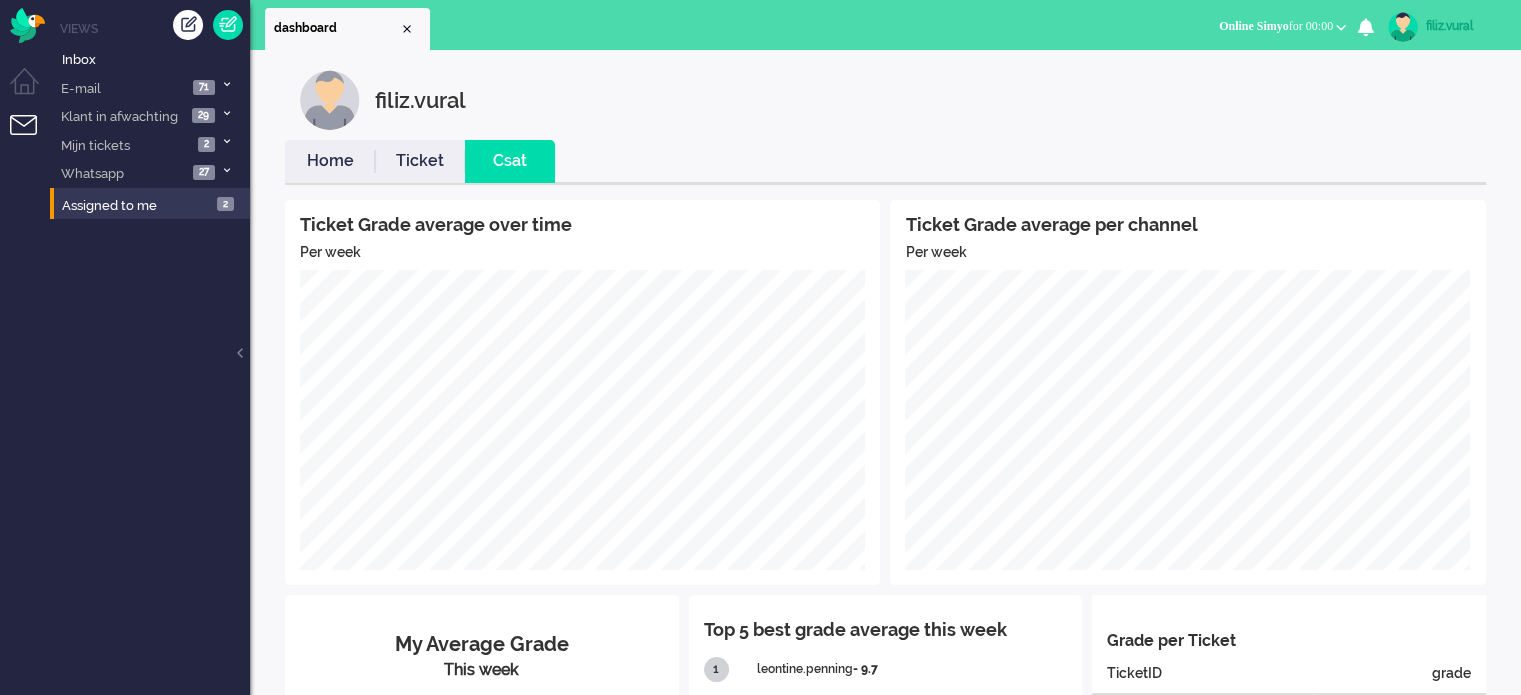 click on "Home" at bounding box center [330, 161] 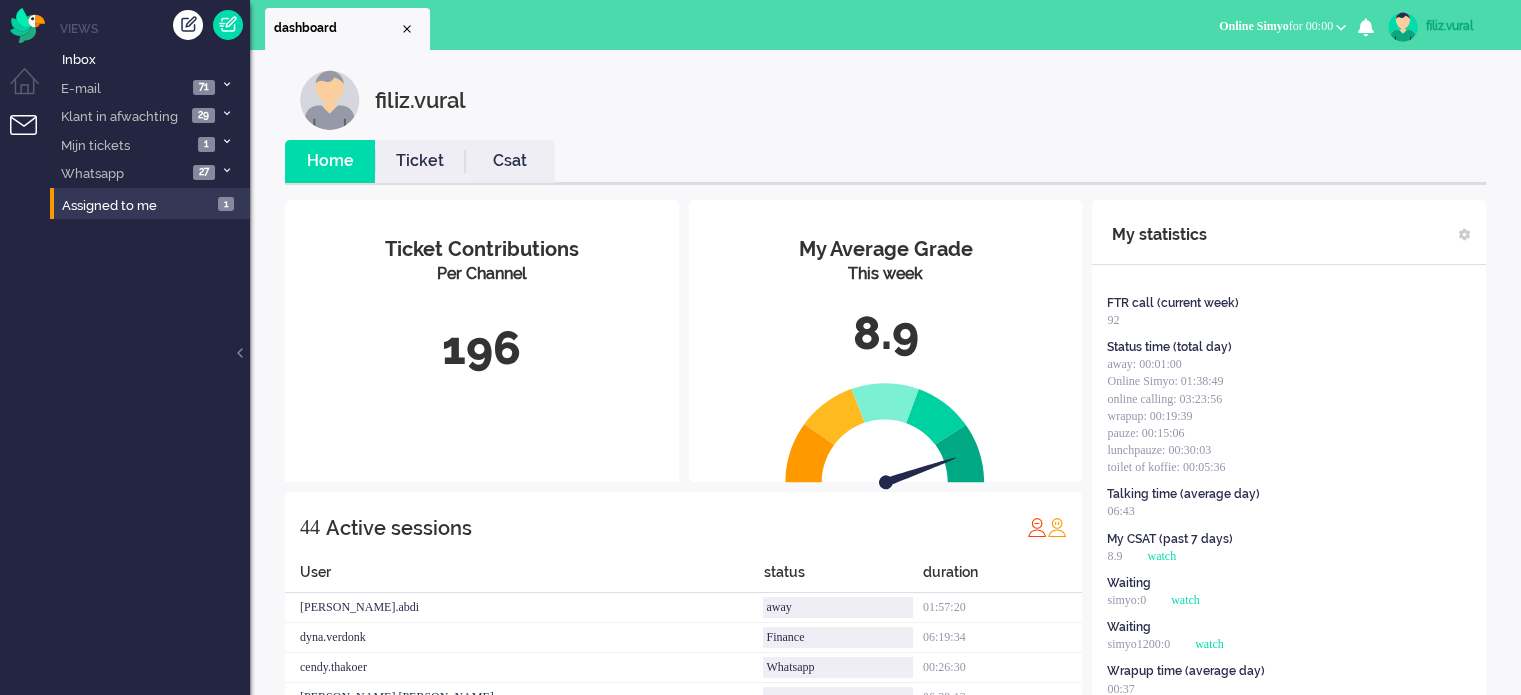 click on "Csat" at bounding box center [510, 161] 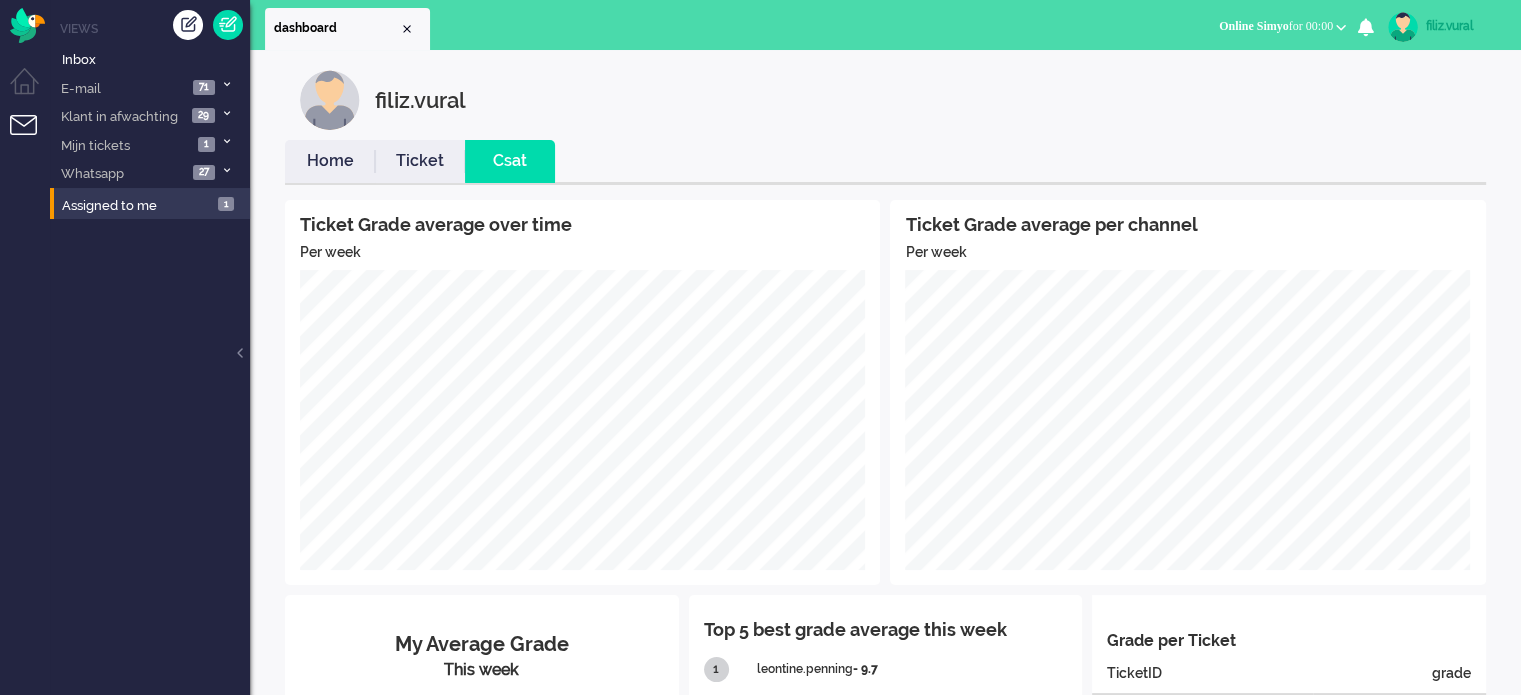 click on "Ticket" at bounding box center (420, 161) 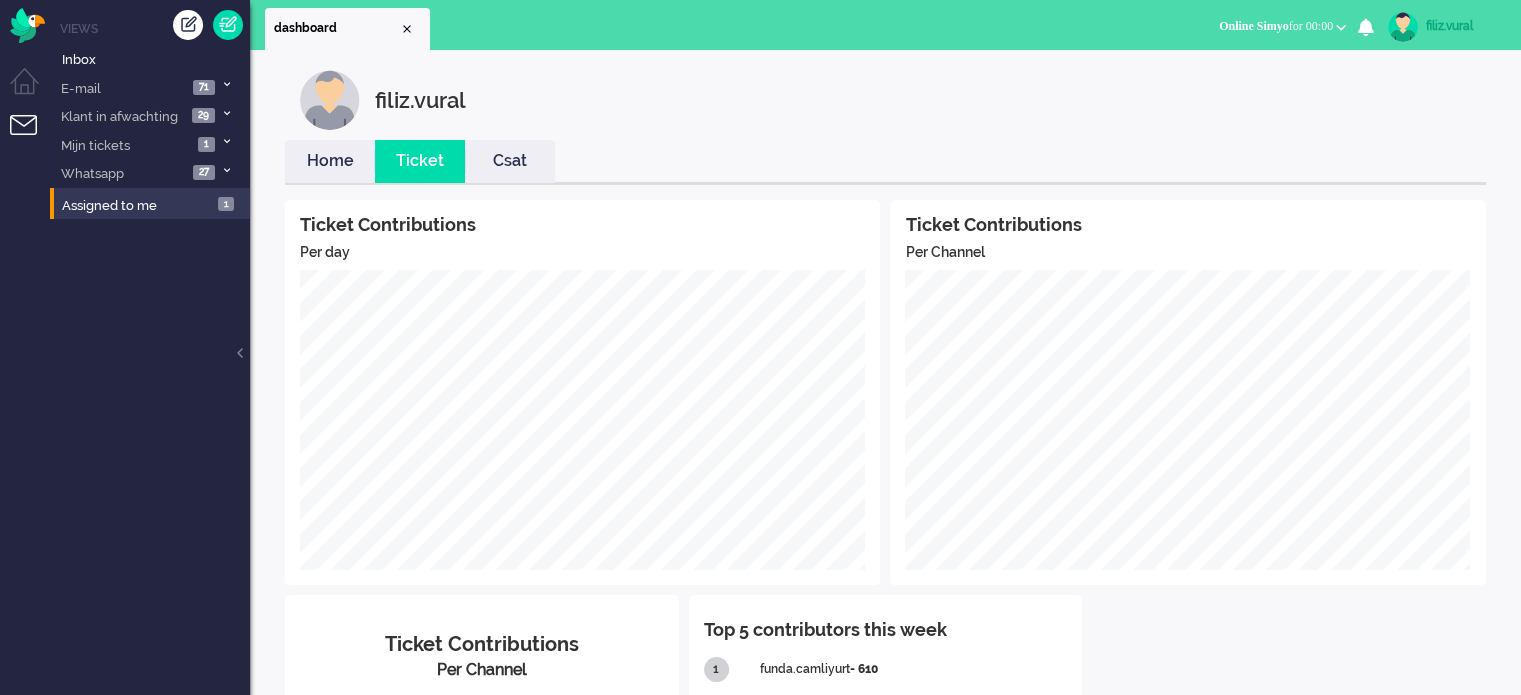 click on "Home" at bounding box center (330, 161) 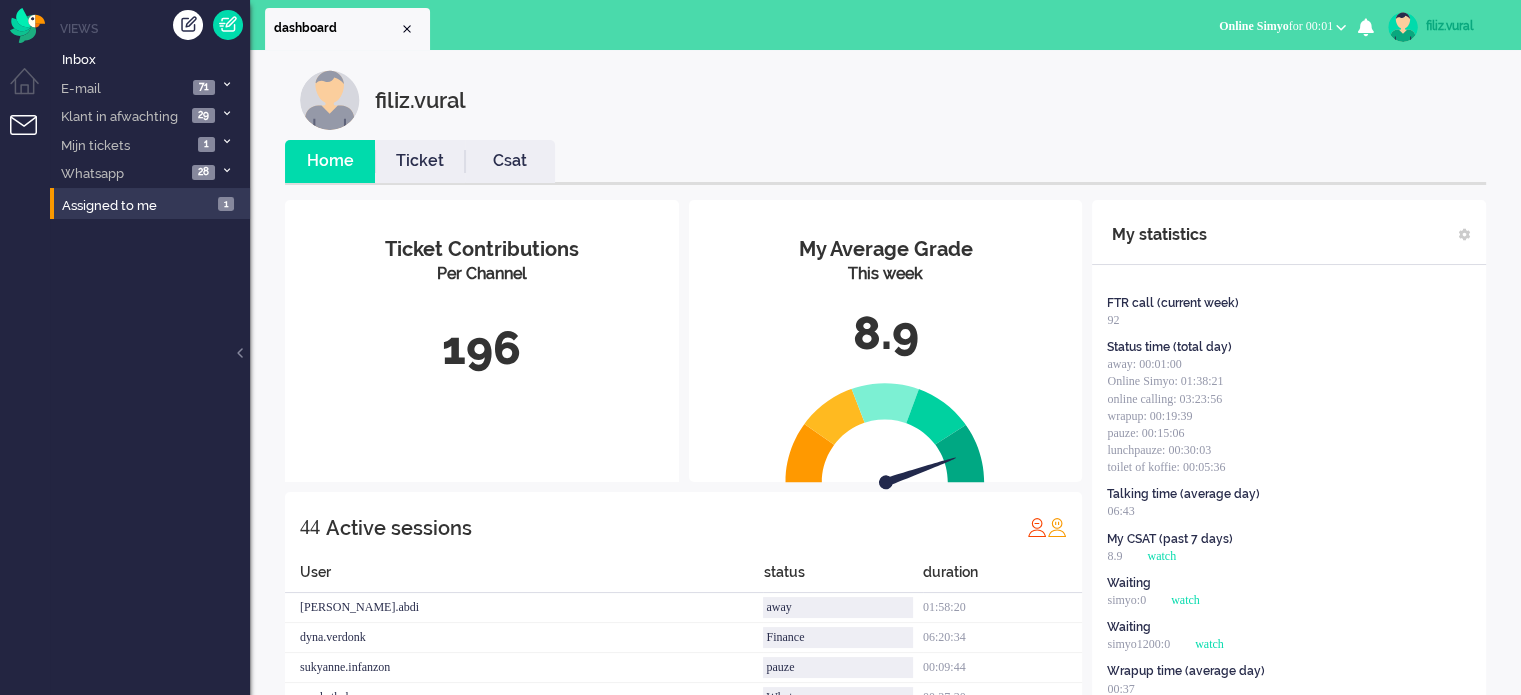 click on "Csat" at bounding box center (510, 161) 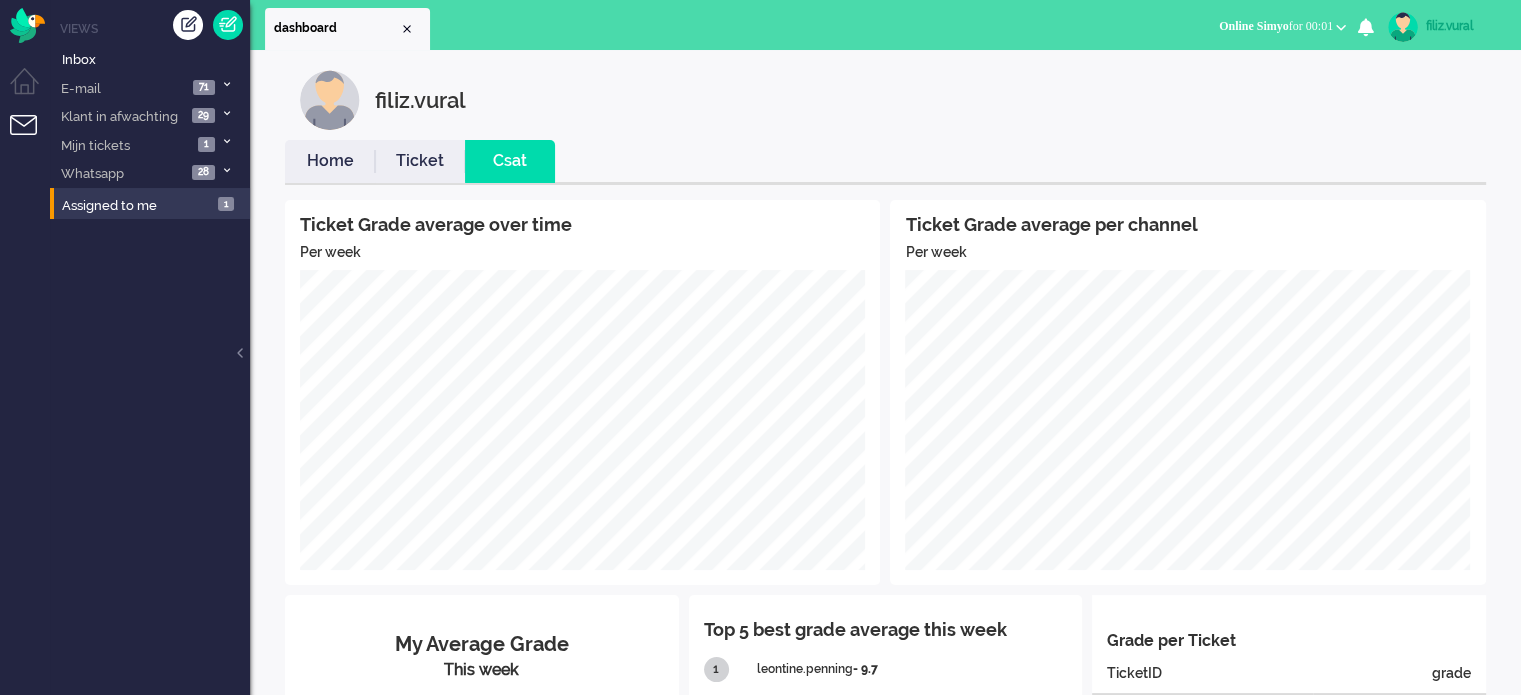 click on "Ticket" at bounding box center (420, 161) 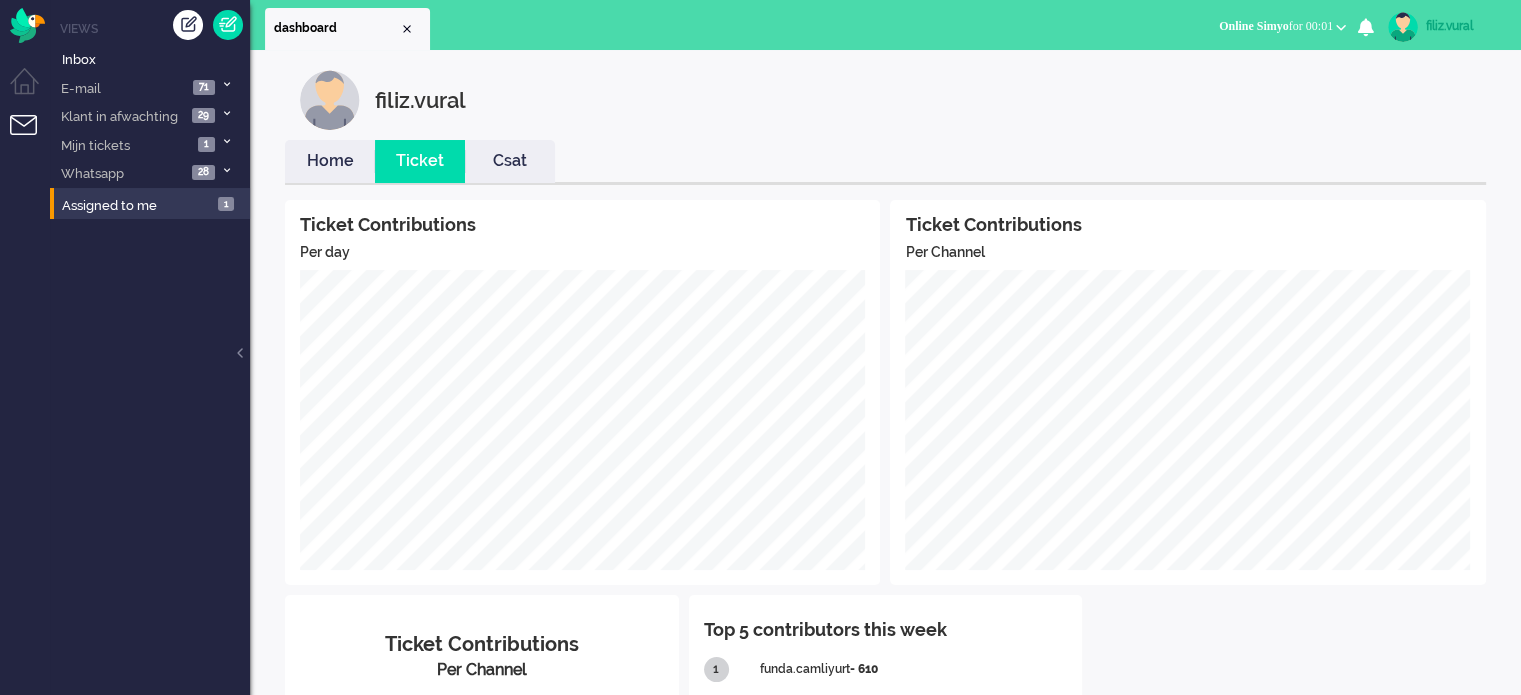 click on "Home" at bounding box center (330, 161) 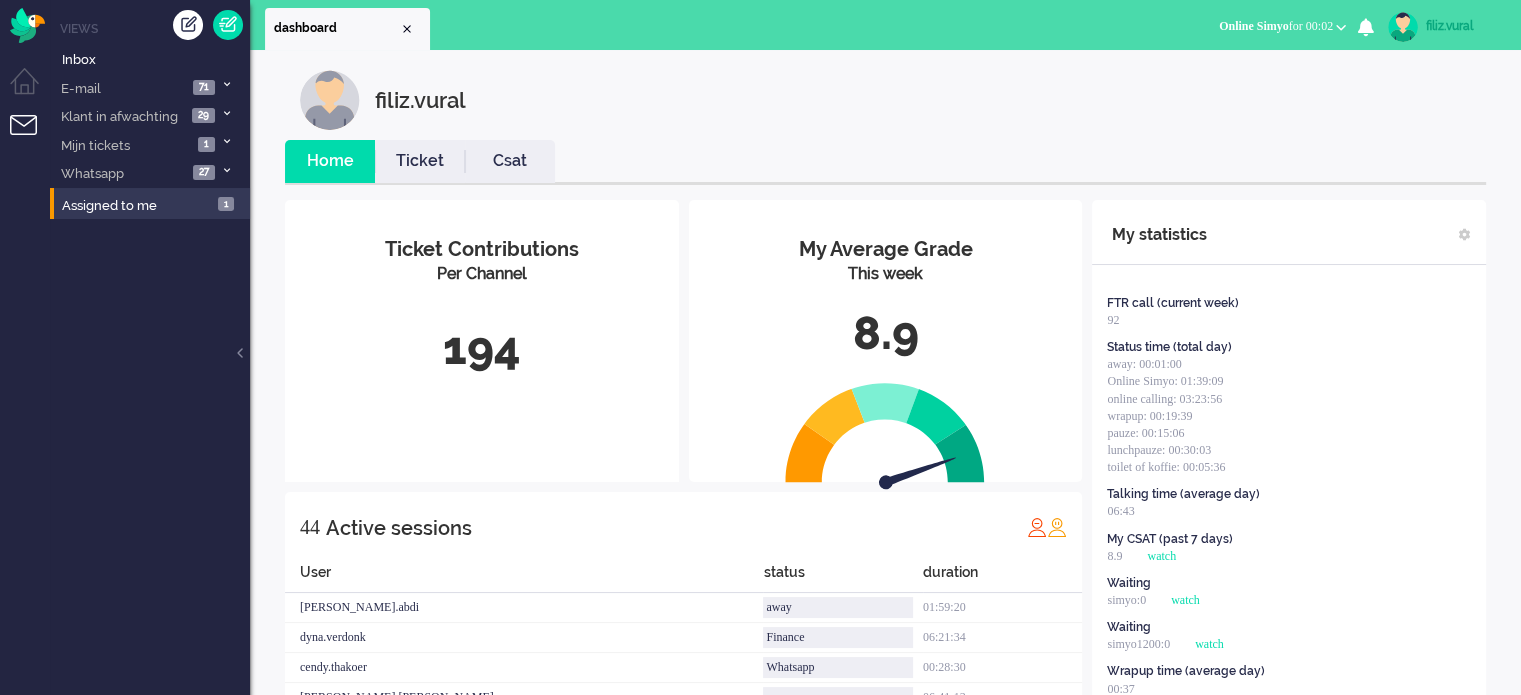 click on "Social
Whatsapp
Facebook
Forum
Email verwerken
Online simyo
Pauze
Meeting
Toilet of koffie
Lunchpauze
Coaching
Email+    Nummerbehoud Senior" at bounding box center [1364, 25] 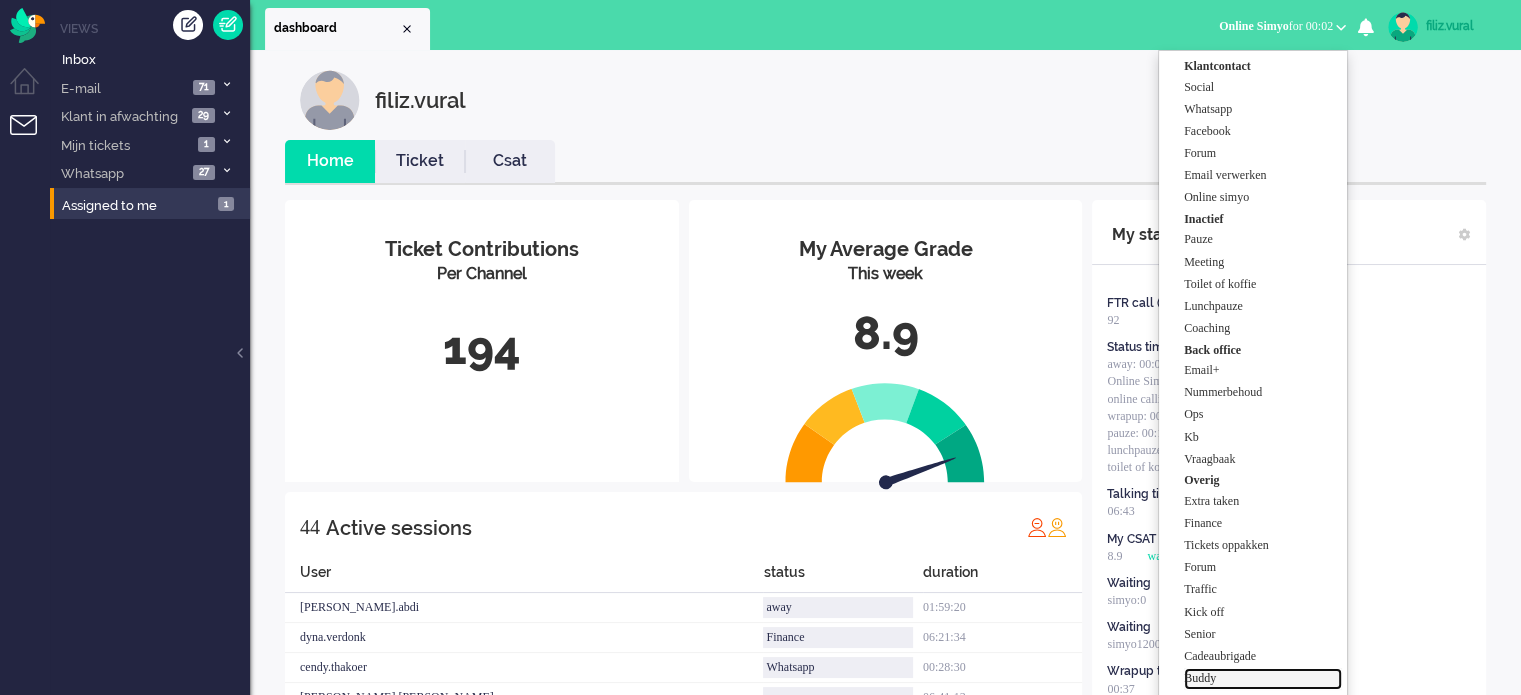 click on "Buddy" at bounding box center [1263, 678] 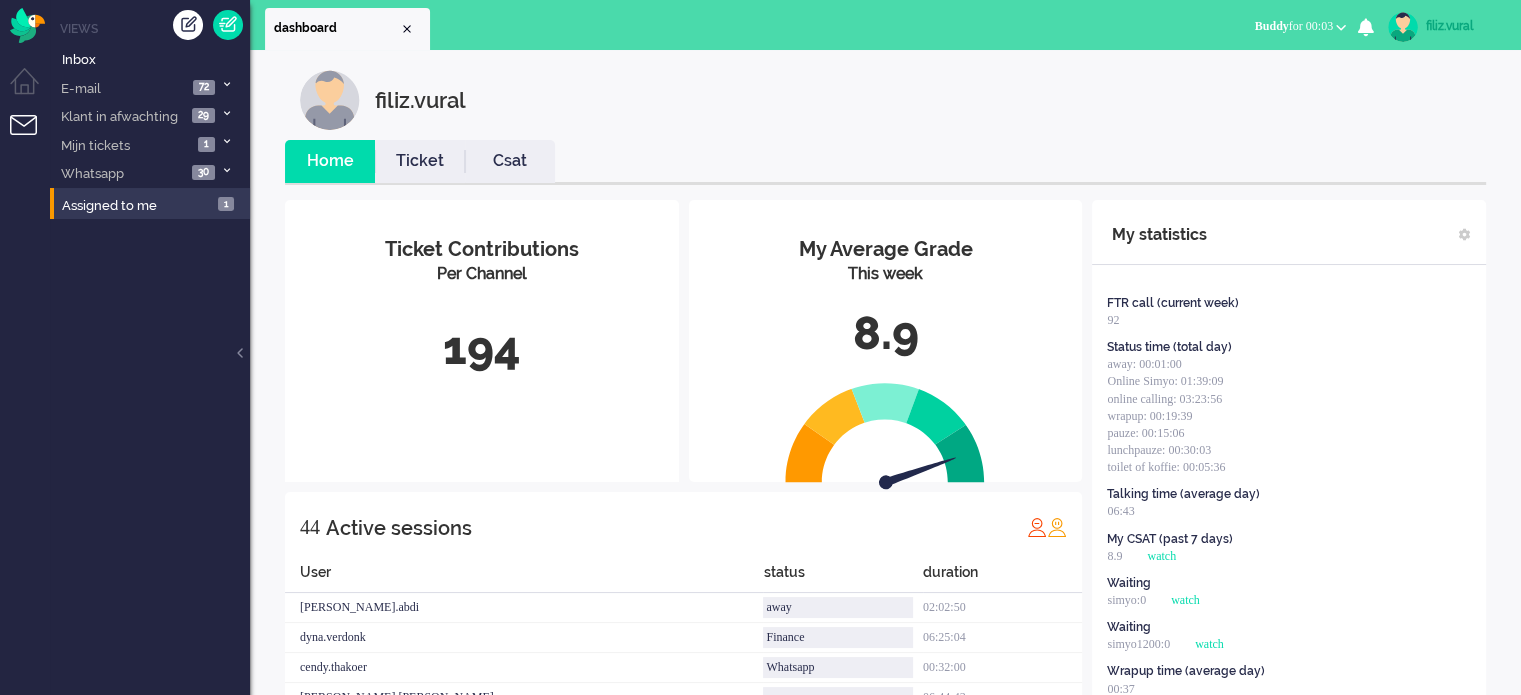 click on "Buddy  for 00:03" at bounding box center [1294, 26] 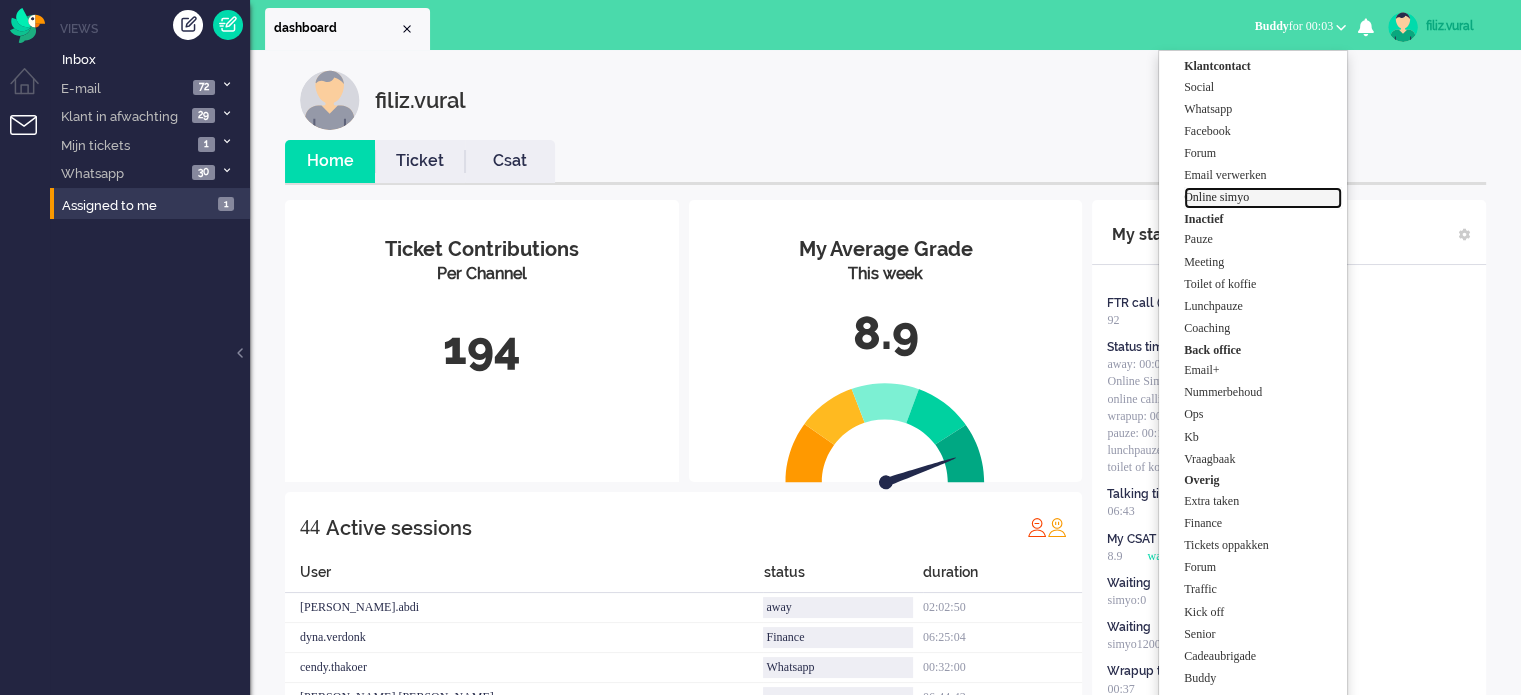 click on "Online simyo" at bounding box center [1263, 197] 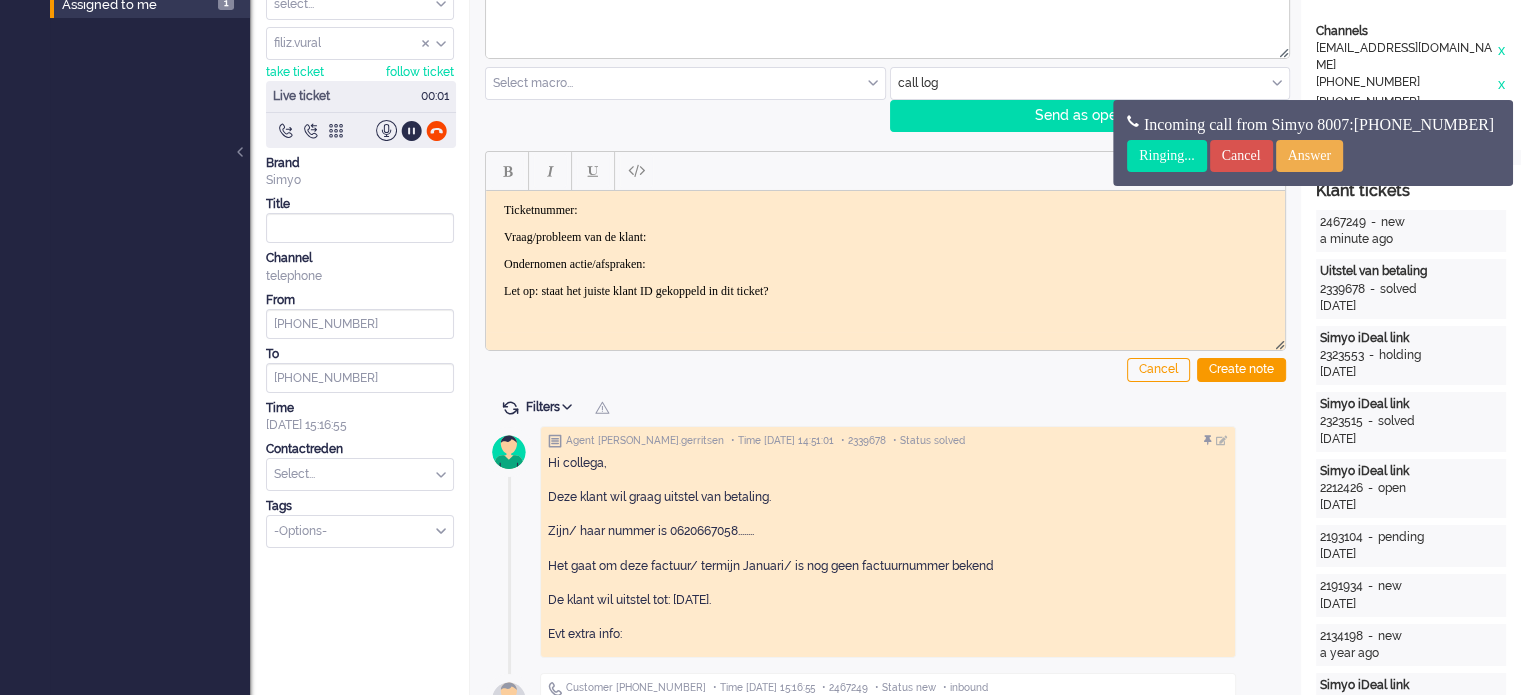 scroll, scrollTop: 0, scrollLeft: 0, axis: both 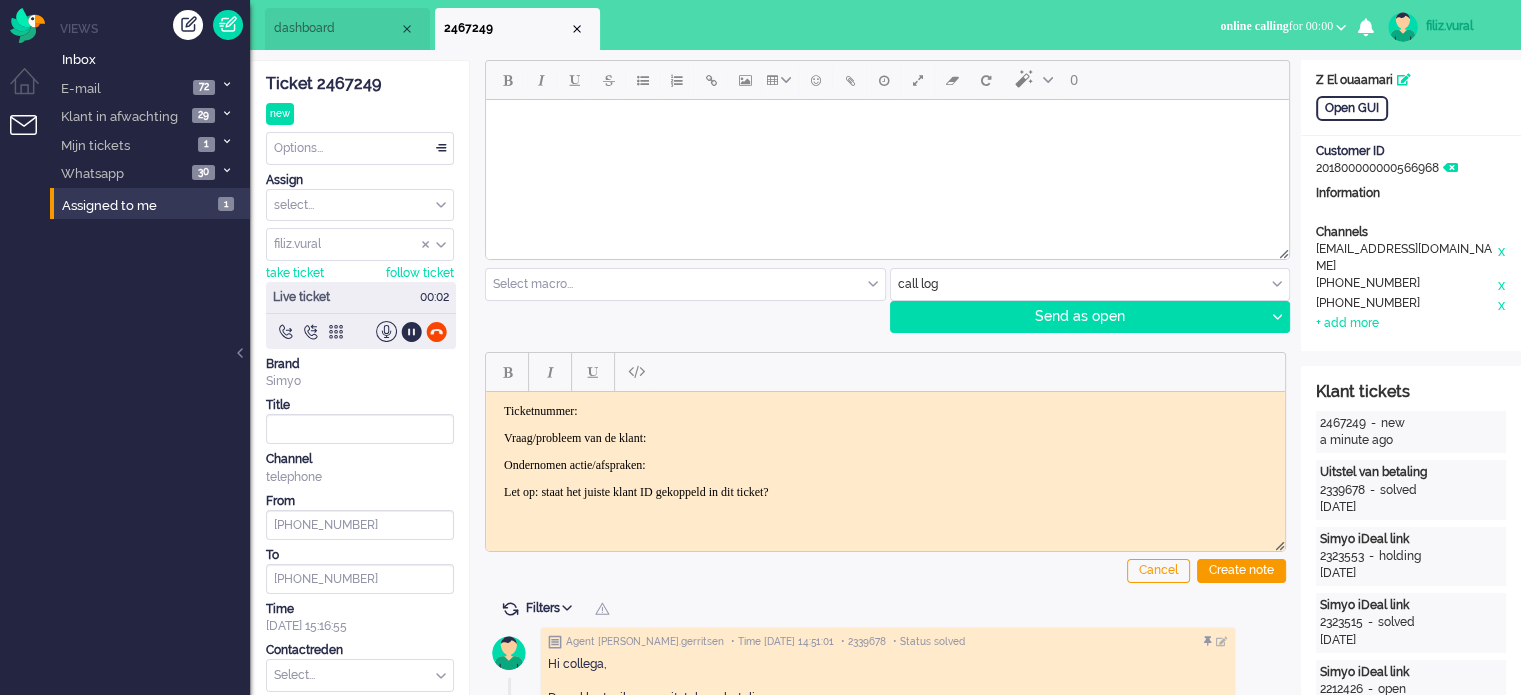 drag, startPoint x: 343, startPoint y: 83, endPoint x: 574, endPoint y: 361, distance: 361.4485 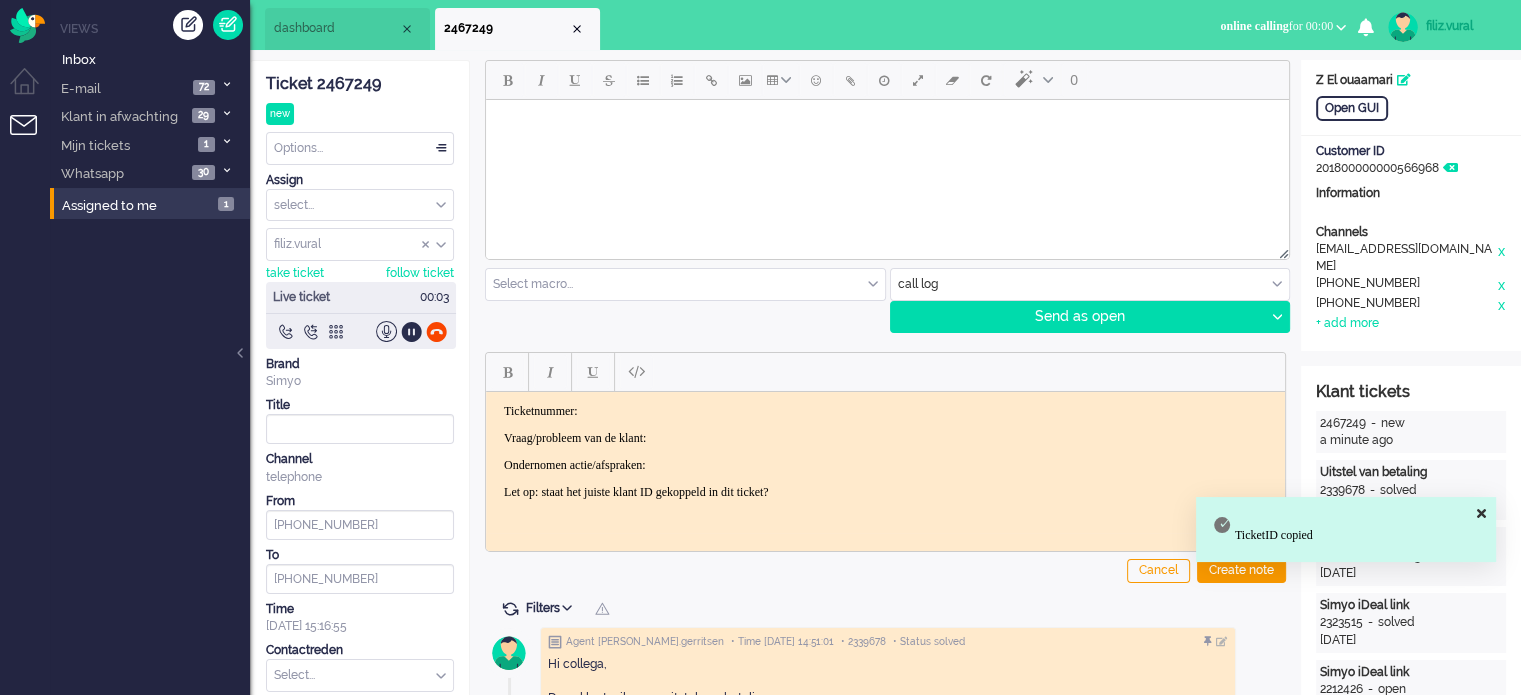 click on "Ticketnummer:" at bounding box center (885, 410) 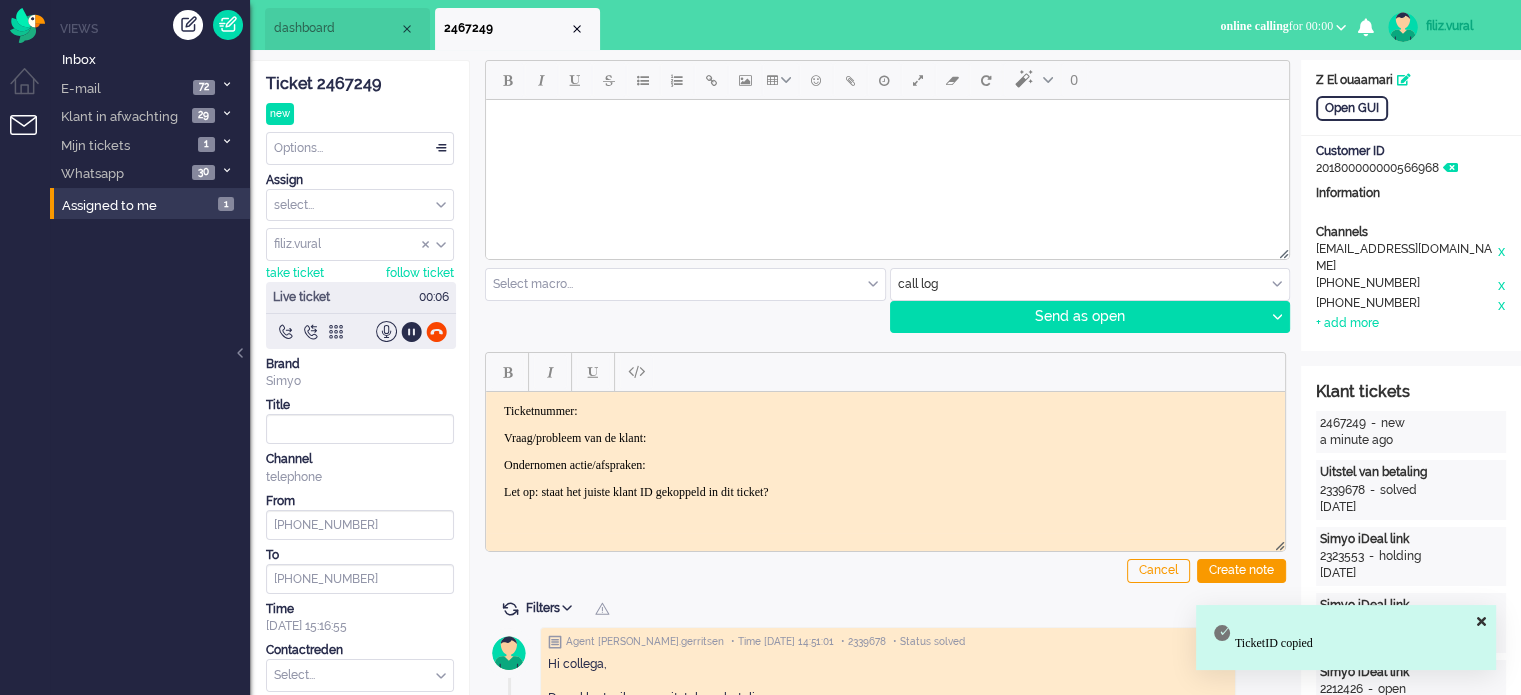 click on "Ticketnummer:" at bounding box center [885, 410] 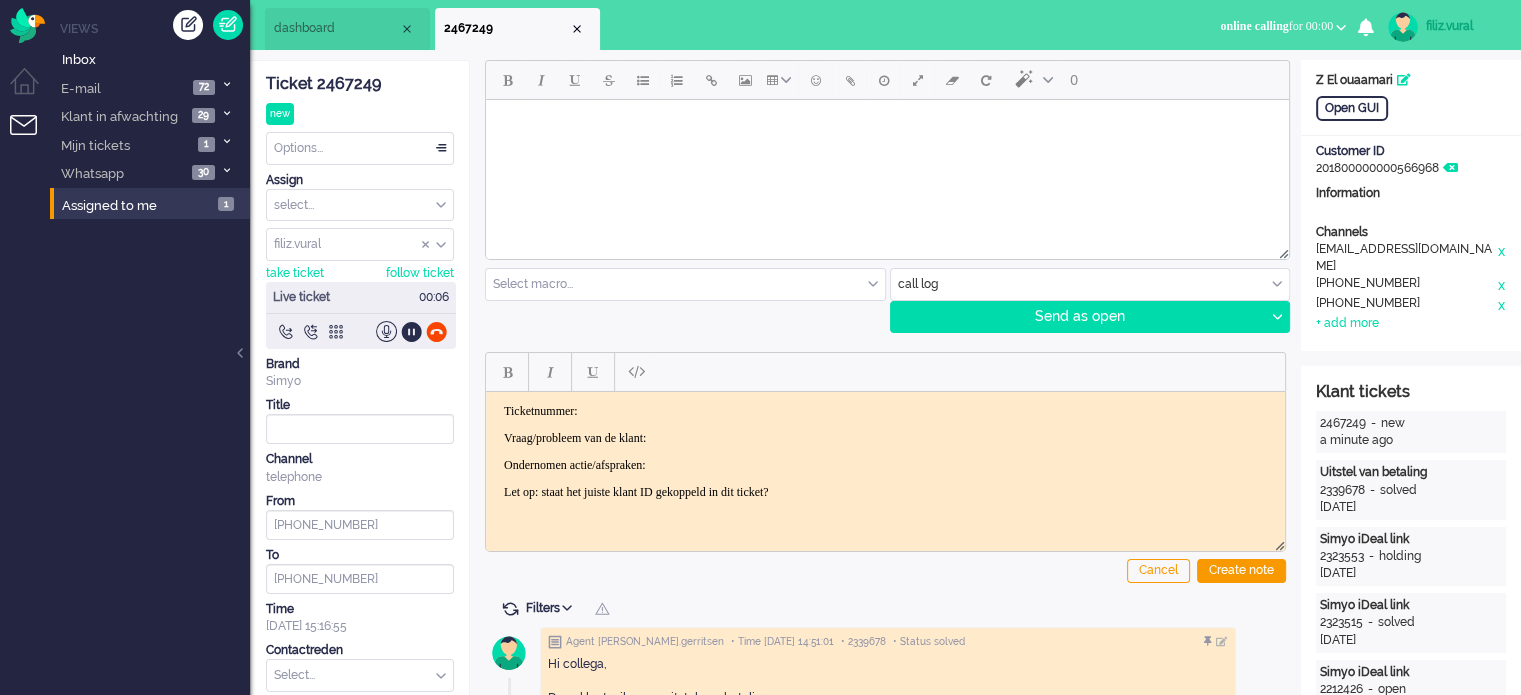 click on "Ticketnummer:" at bounding box center (885, 410) 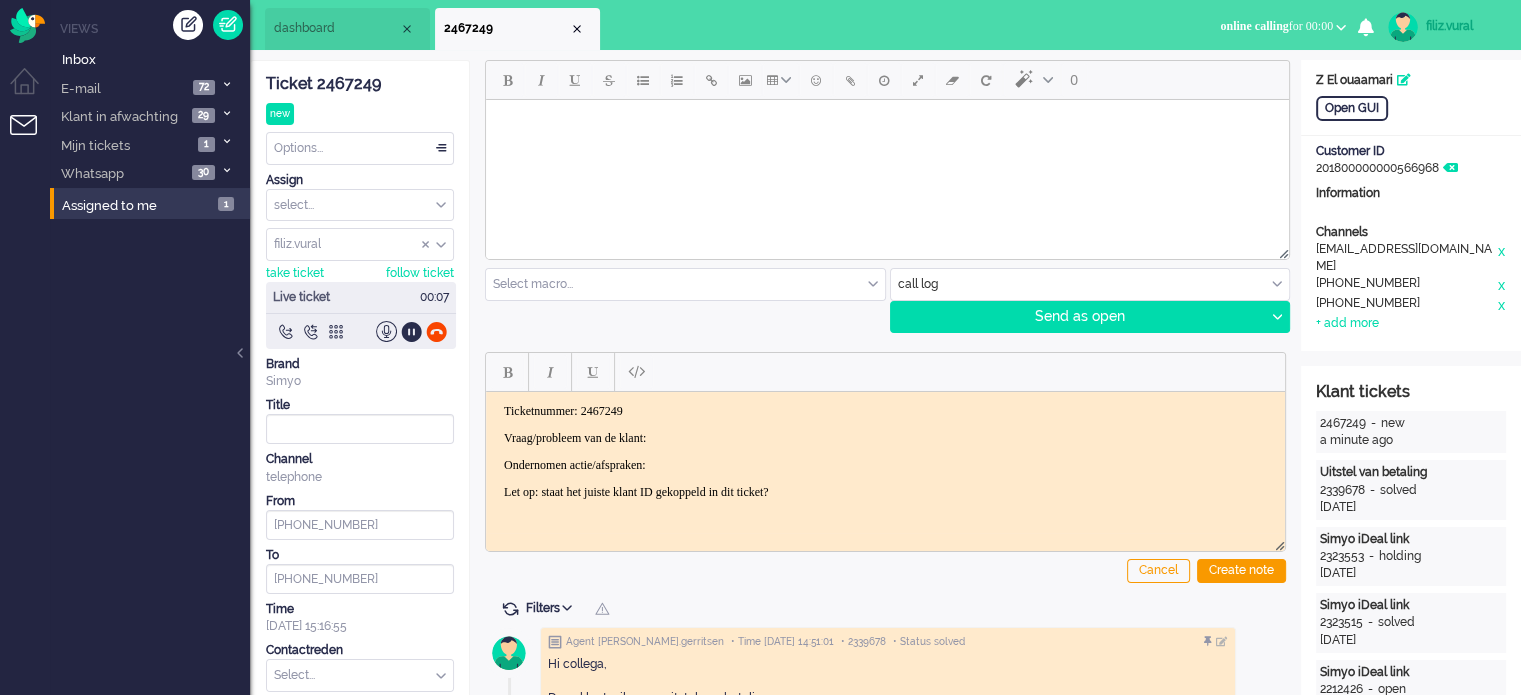 click on "Ticketnummer: 2467249 Vraag/probleem van de klant: Ondernomen actie/afspraken:  Let op: staat het juiste klant ID gekoppeld in dit ticket?" at bounding box center (885, 451) 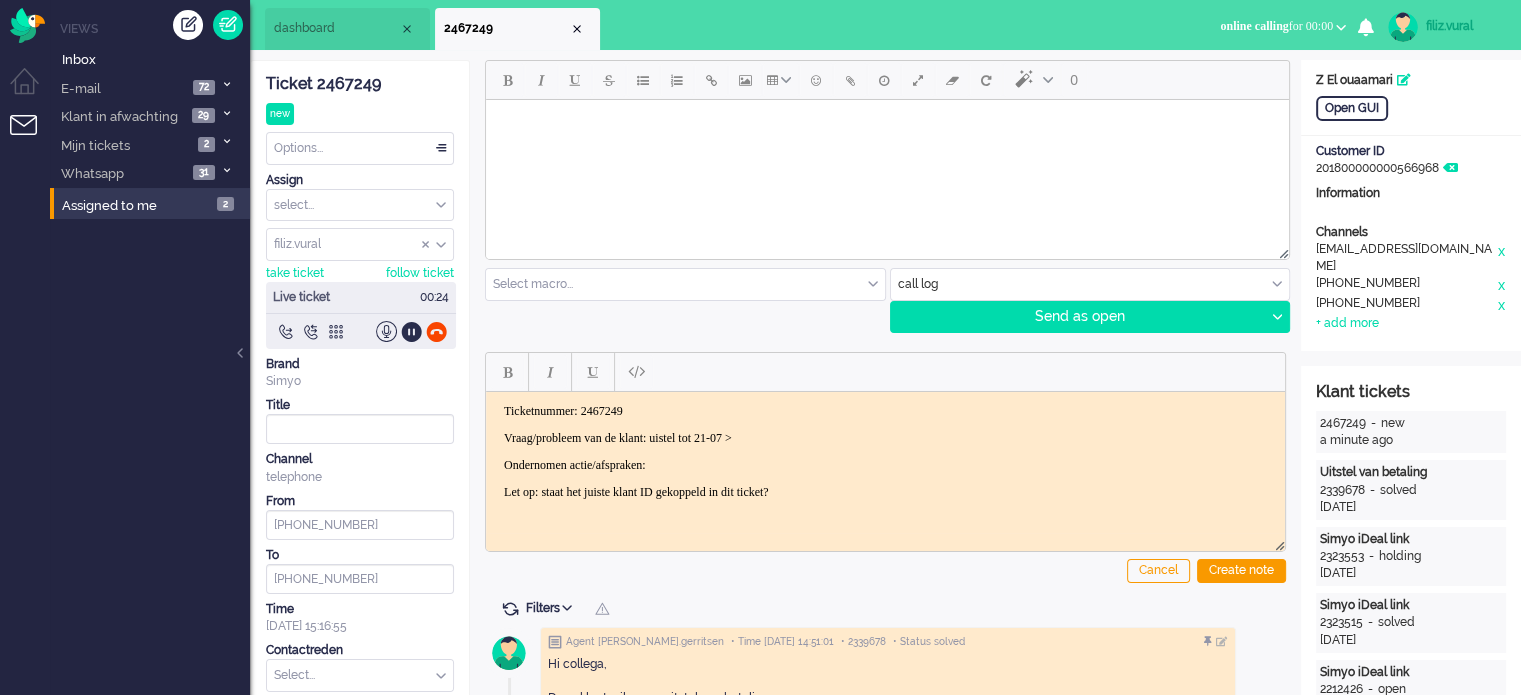 click on "Vraag/probleem van de klant: uistel tot 21-07 >" at bounding box center (885, 437) 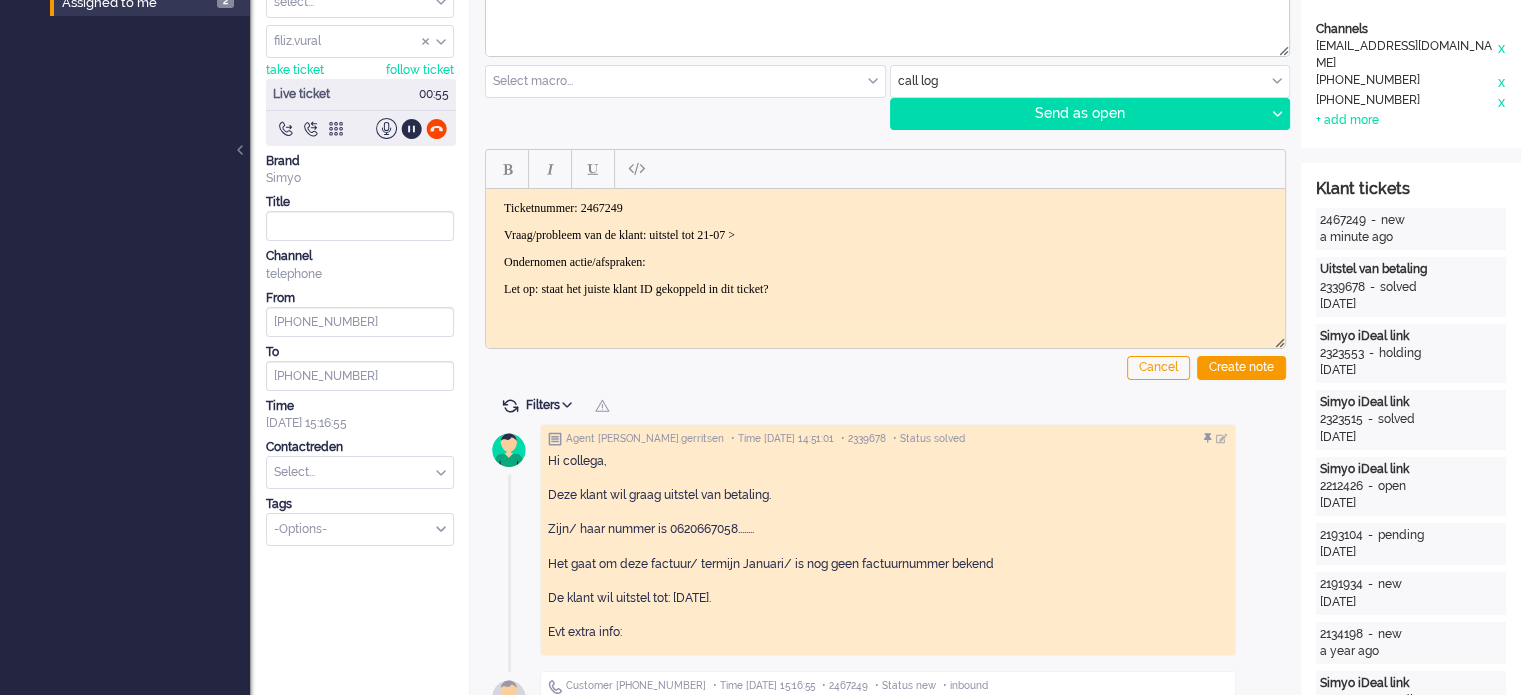 scroll, scrollTop: 400, scrollLeft: 0, axis: vertical 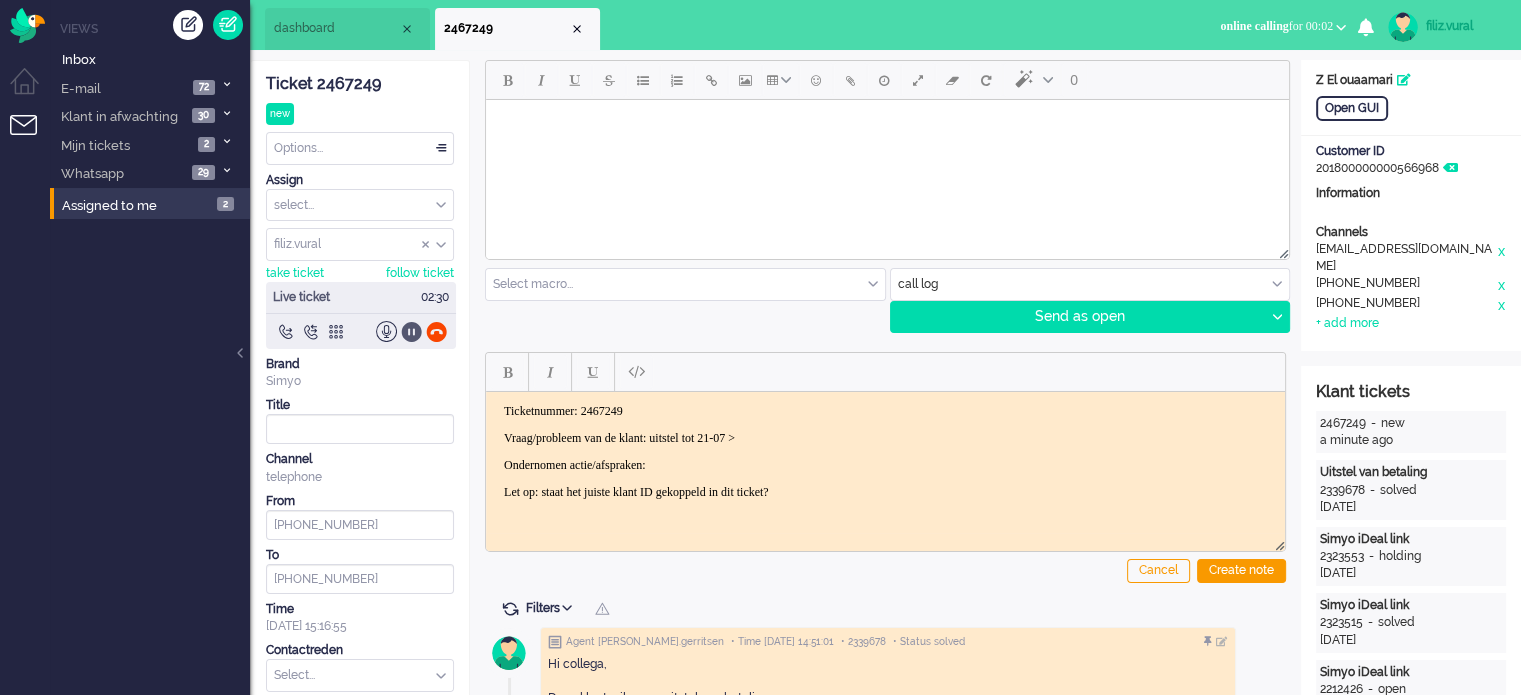 click 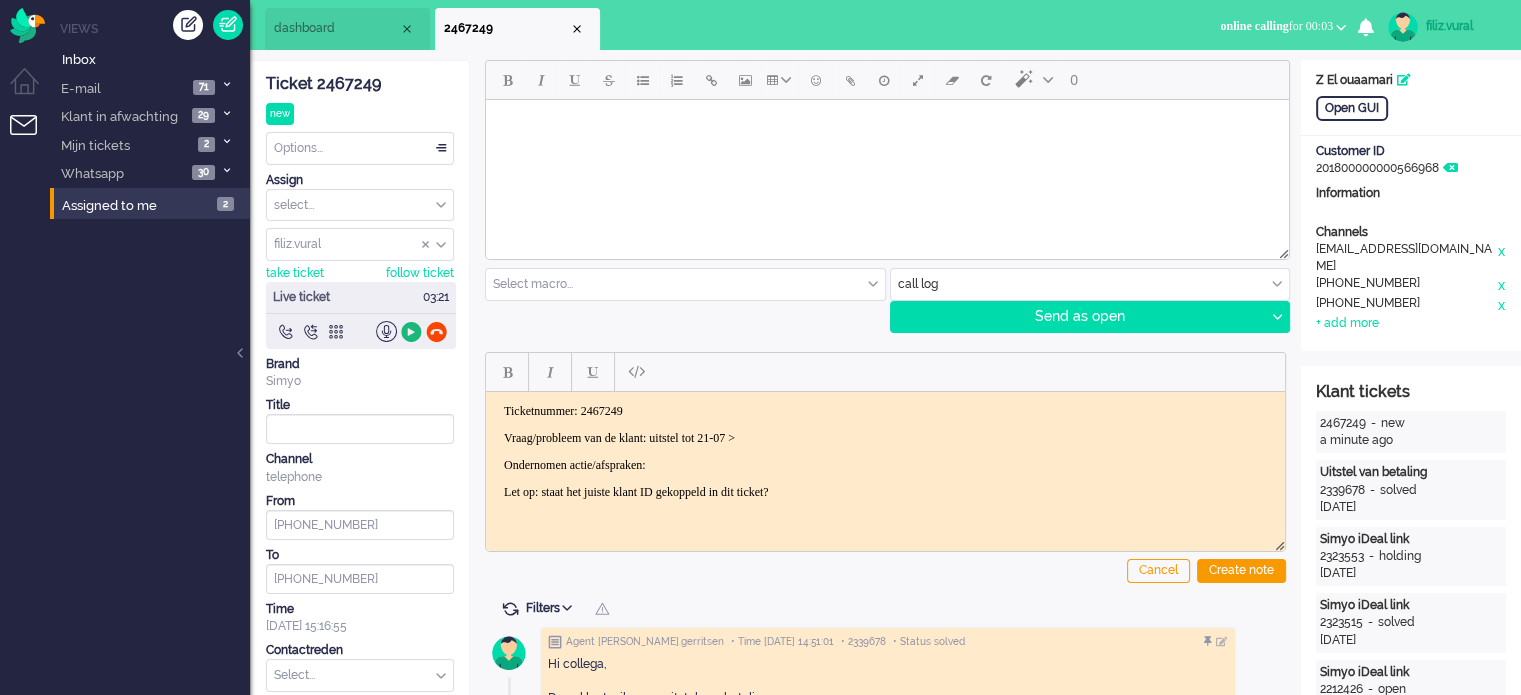 click 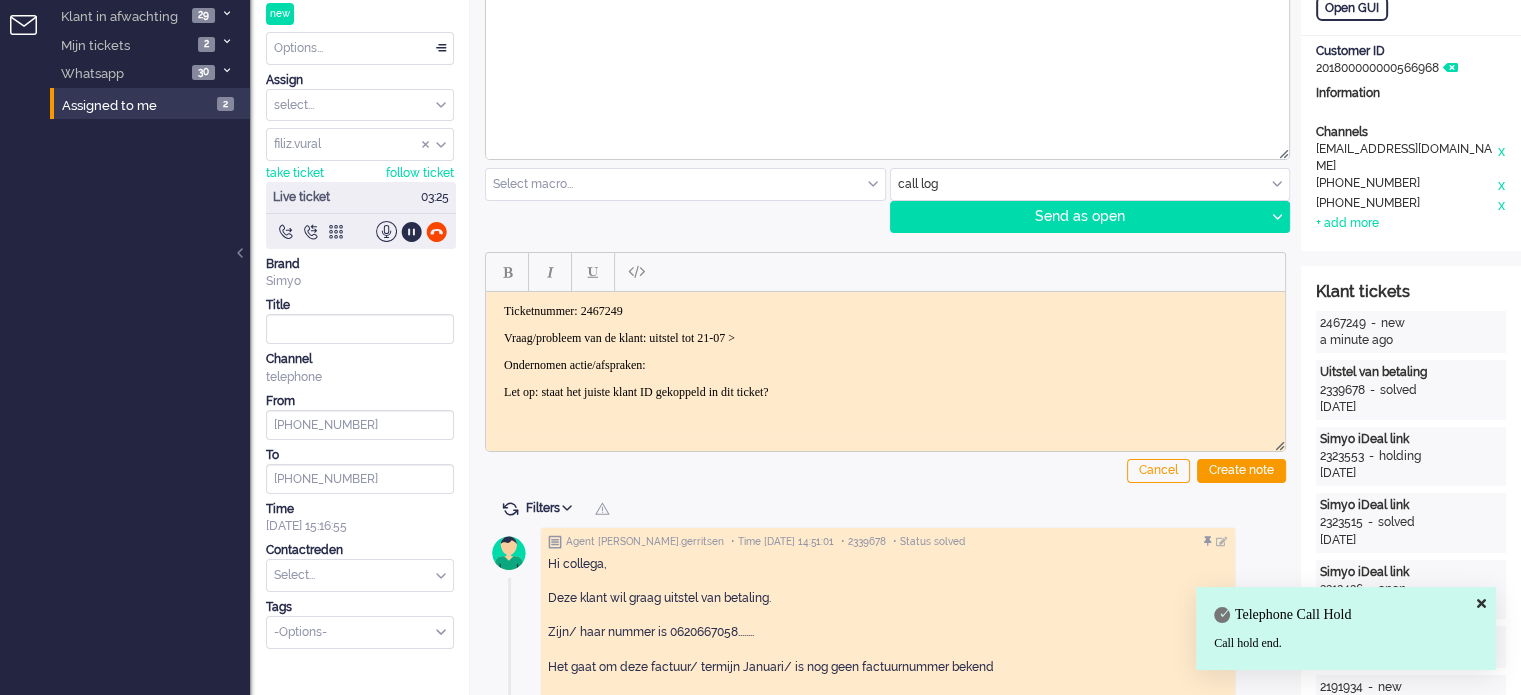 scroll, scrollTop: 0, scrollLeft: 0, axis: both 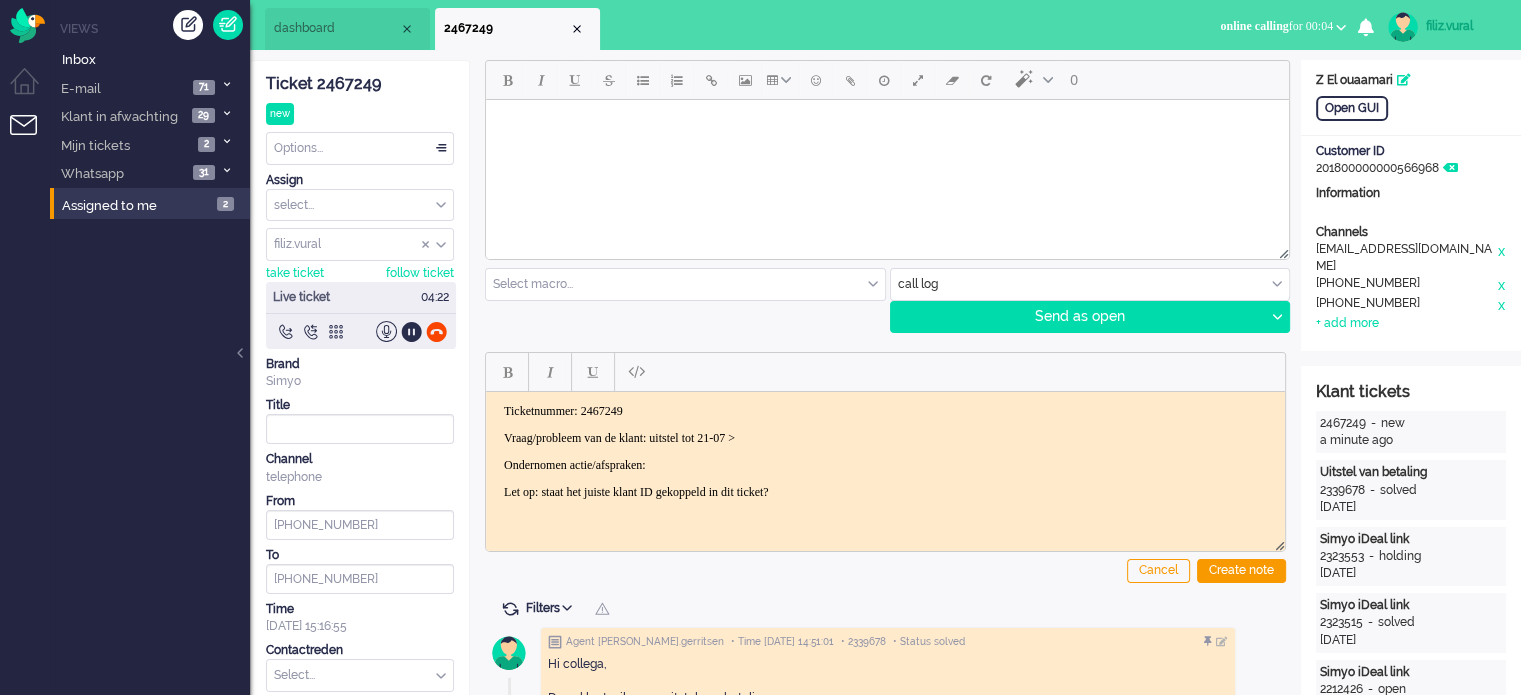 click on "Vraag/probleem van de klant: uitstel tot 21-07 >" at bounding box center [885, 437] 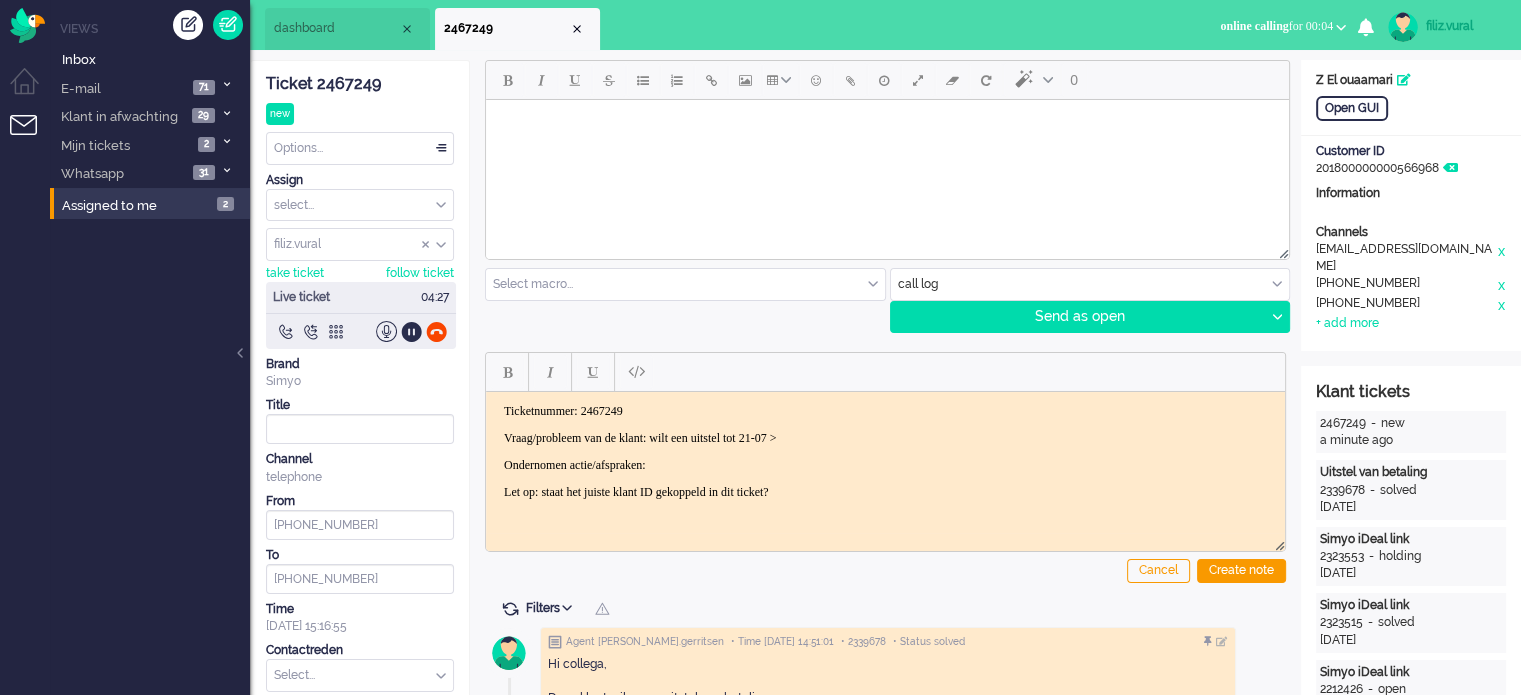 click on "Vraag/probleem van de klant: wilt een uitstel tot 21-07 >" at bounding box center [885, 437] 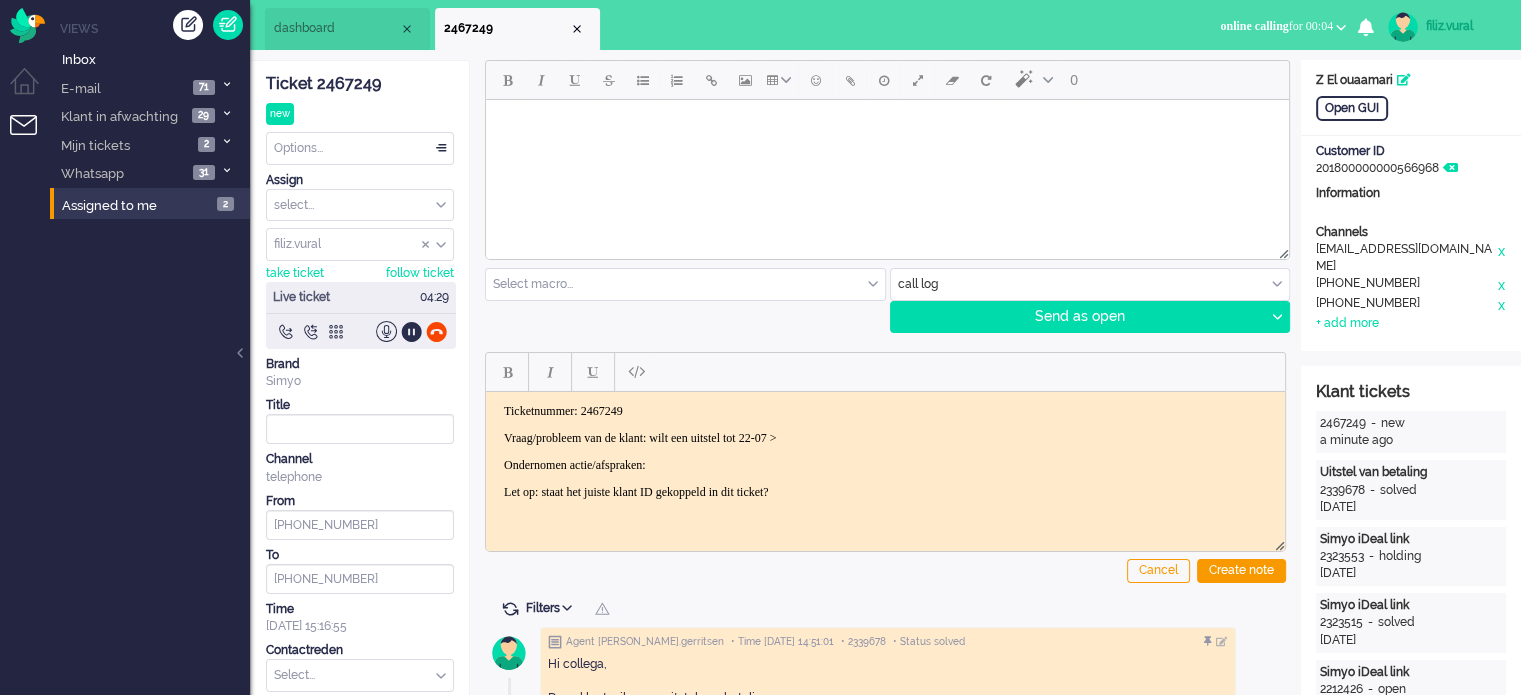 click on "Vraag/probleem van de klant: wilt een uitstel tot 22-07 >" at bounding box center (885, 437) 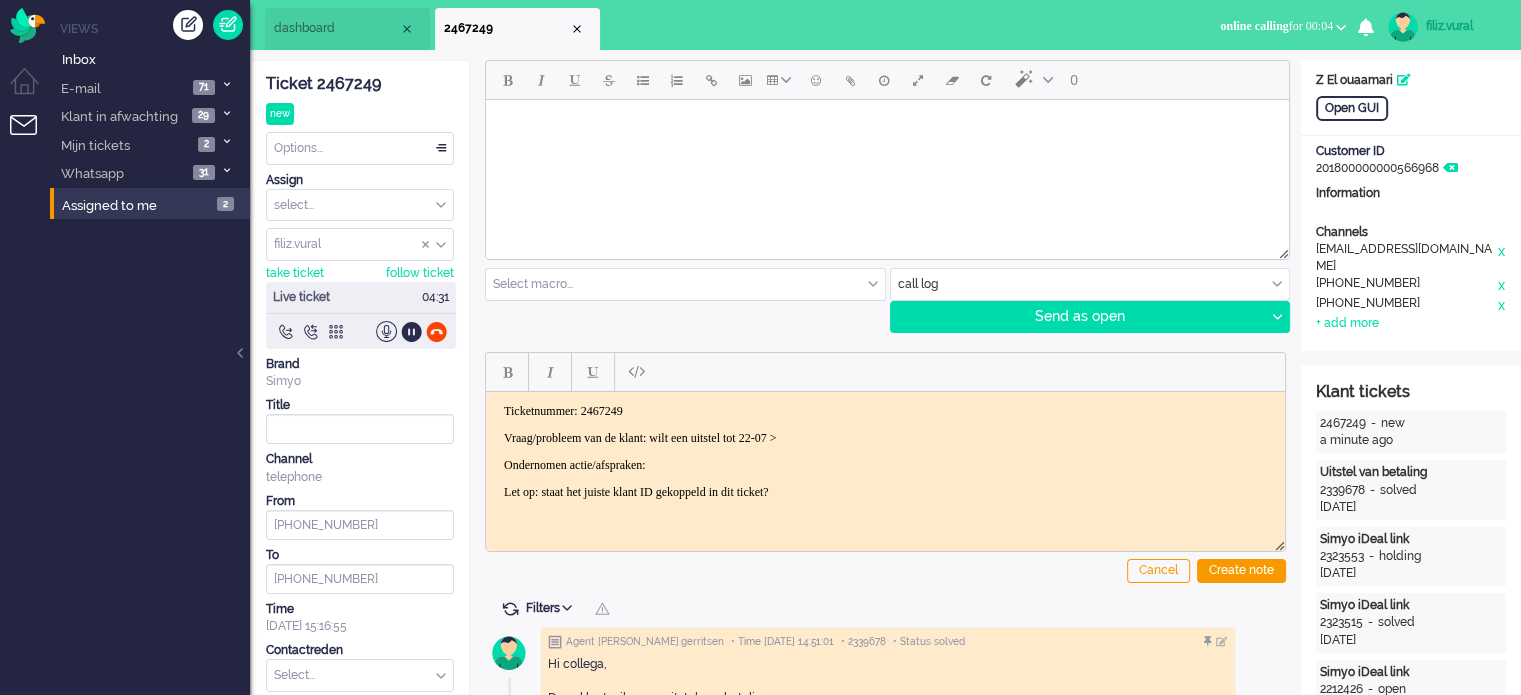 click on "Ondernomen actie/afspraken:" at bounding box center [885, 464] 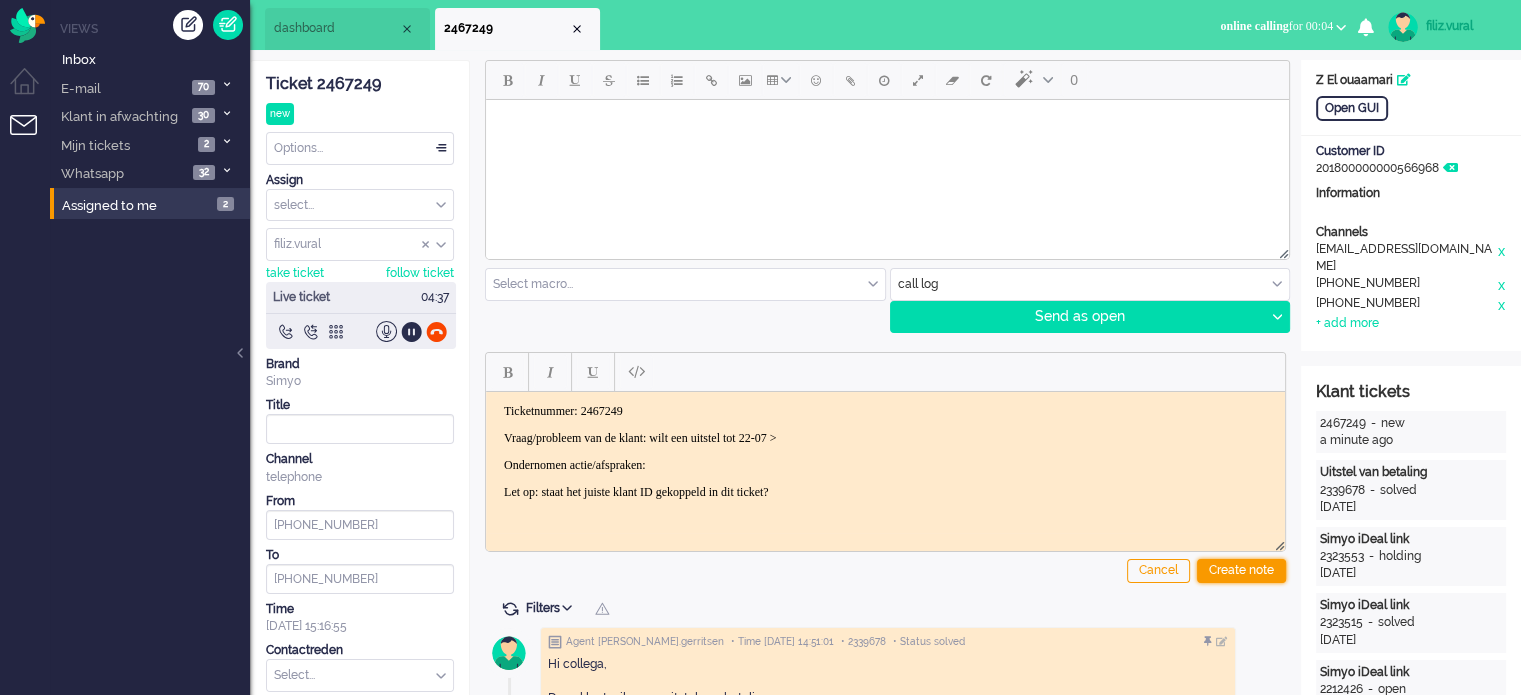 click on "Create note" at bounding box center (1241, 571) 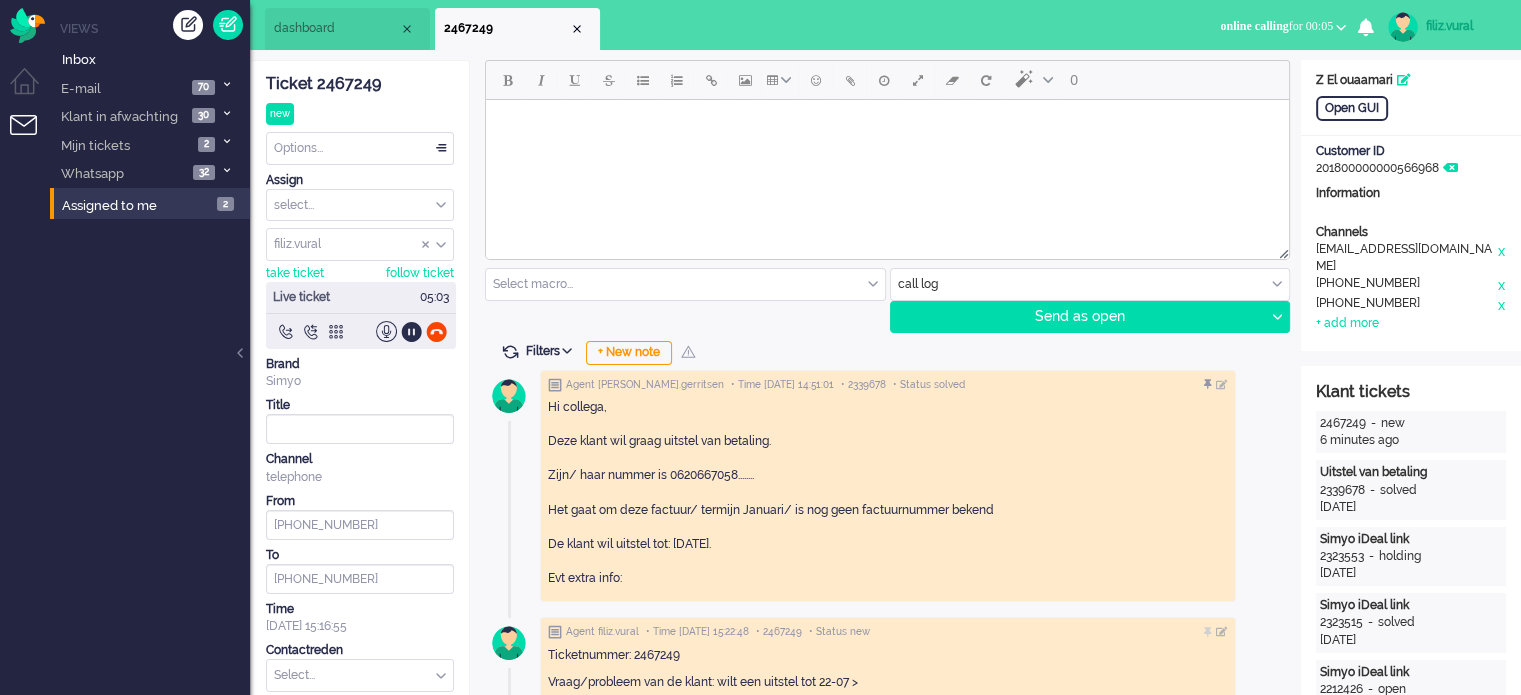 click at bounding box center (1090, 284) 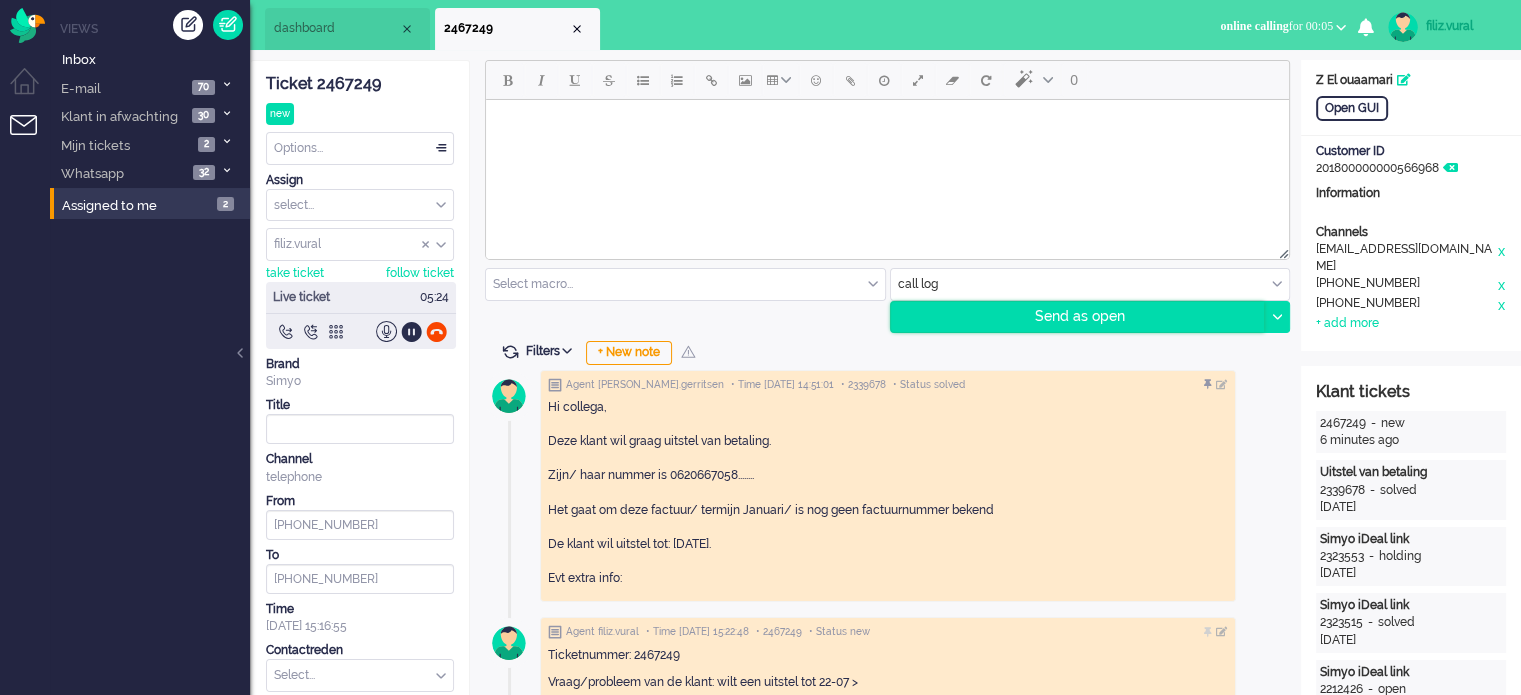 drag, startPoint x: 984, startPoint y: 272, endPoint x: 962, endPoint y: 308, distance: 42.190044 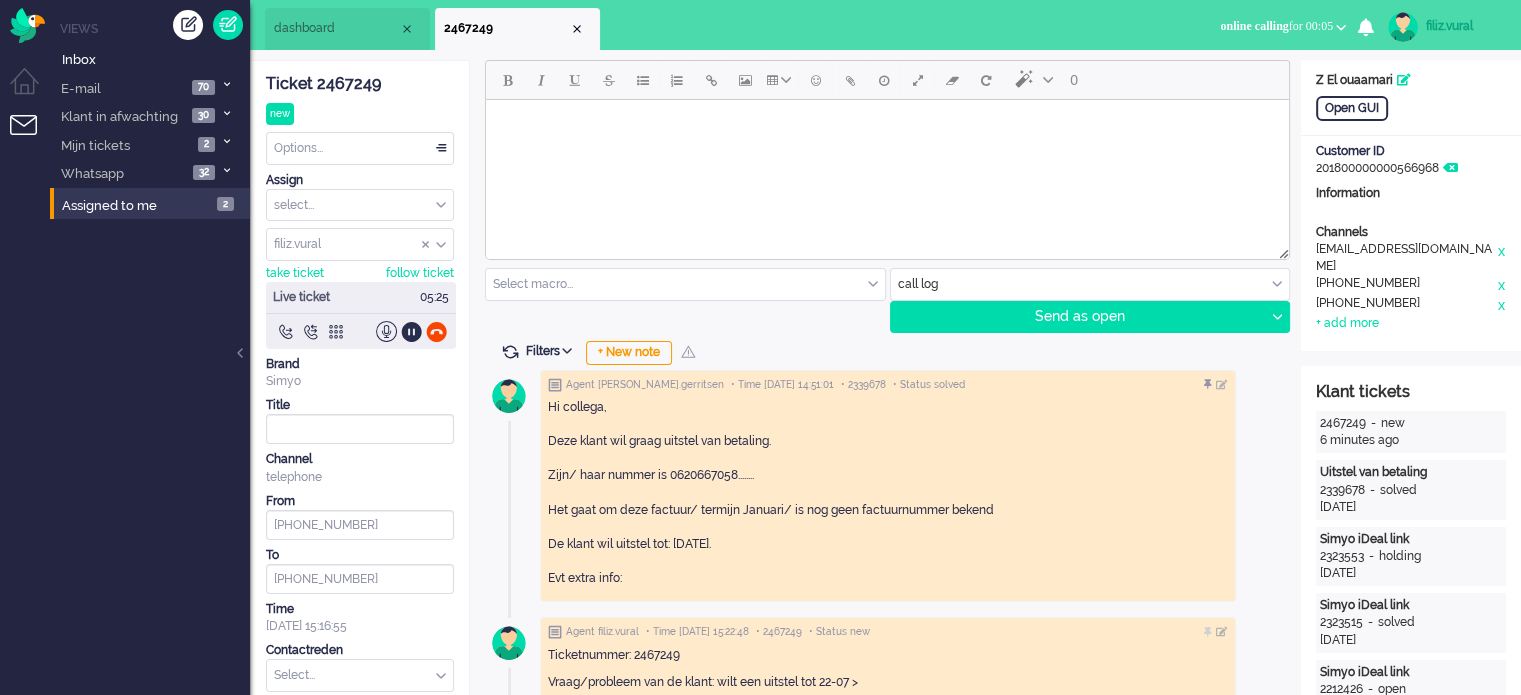 click at bounding box center [1090, 284] 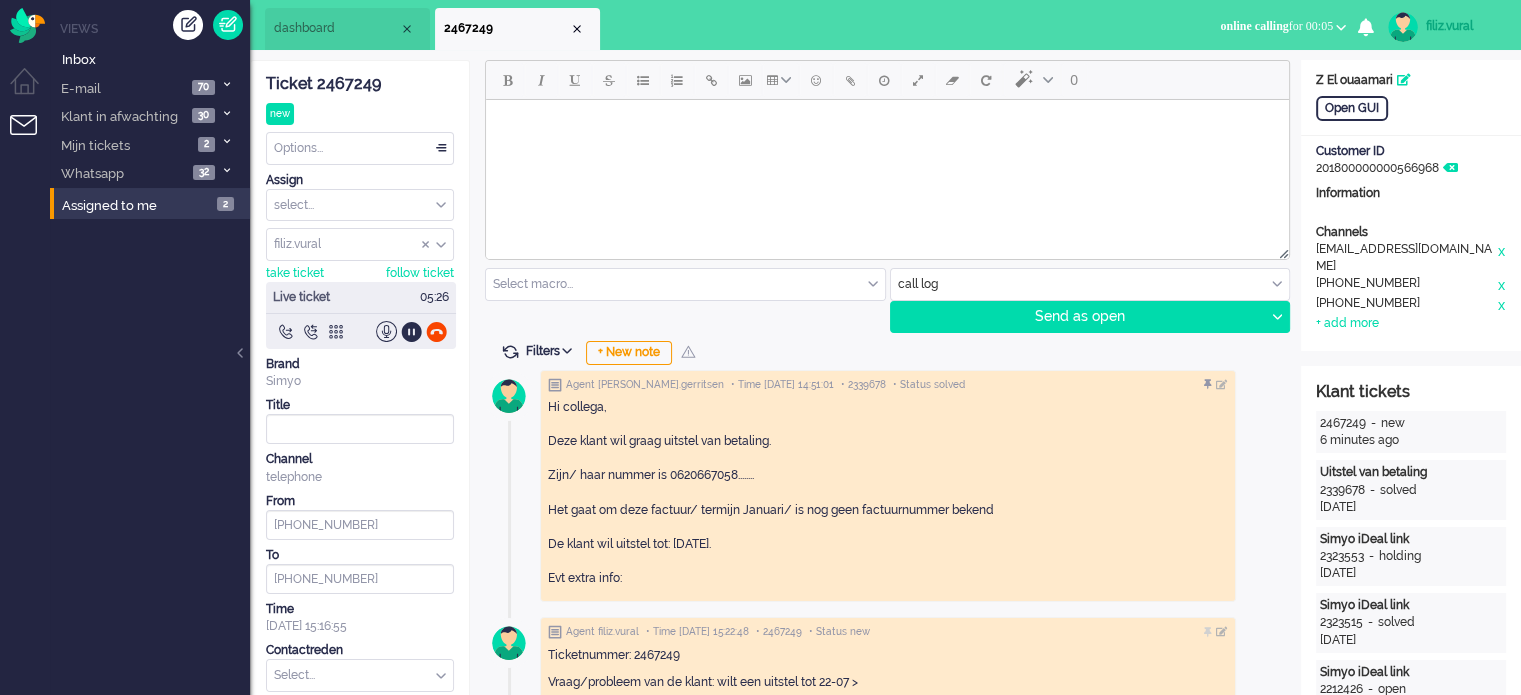 click at bounding box center (1090, 284) 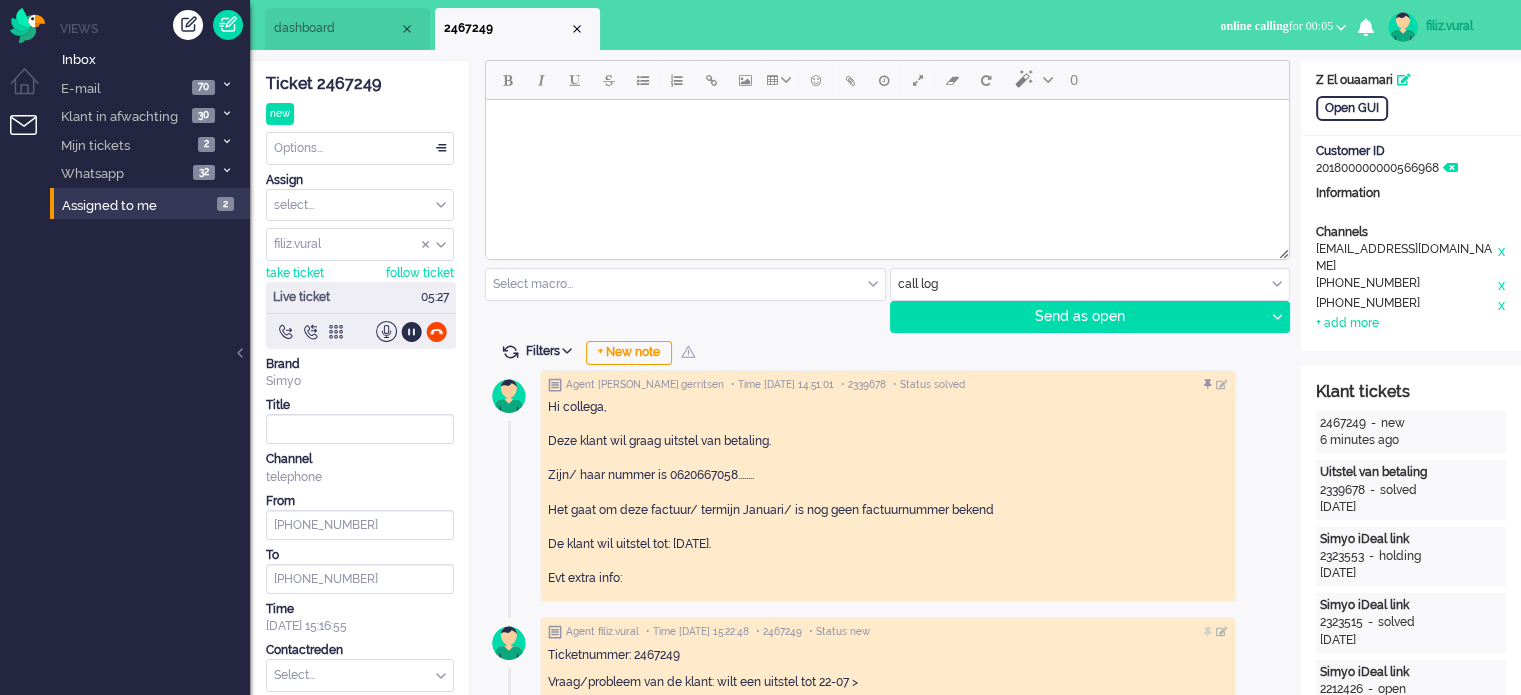 click at bounding box center [1090, 284] 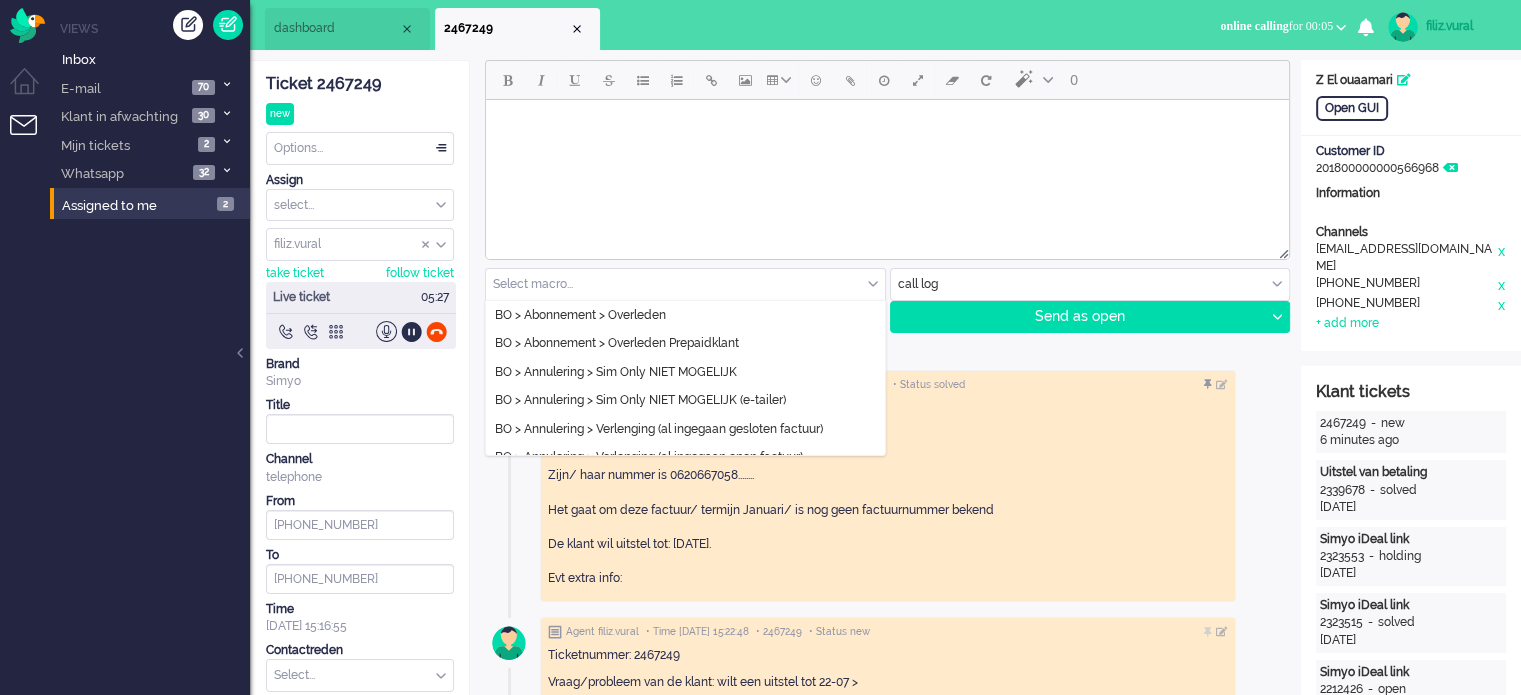 click at bounding box center [685, 284] 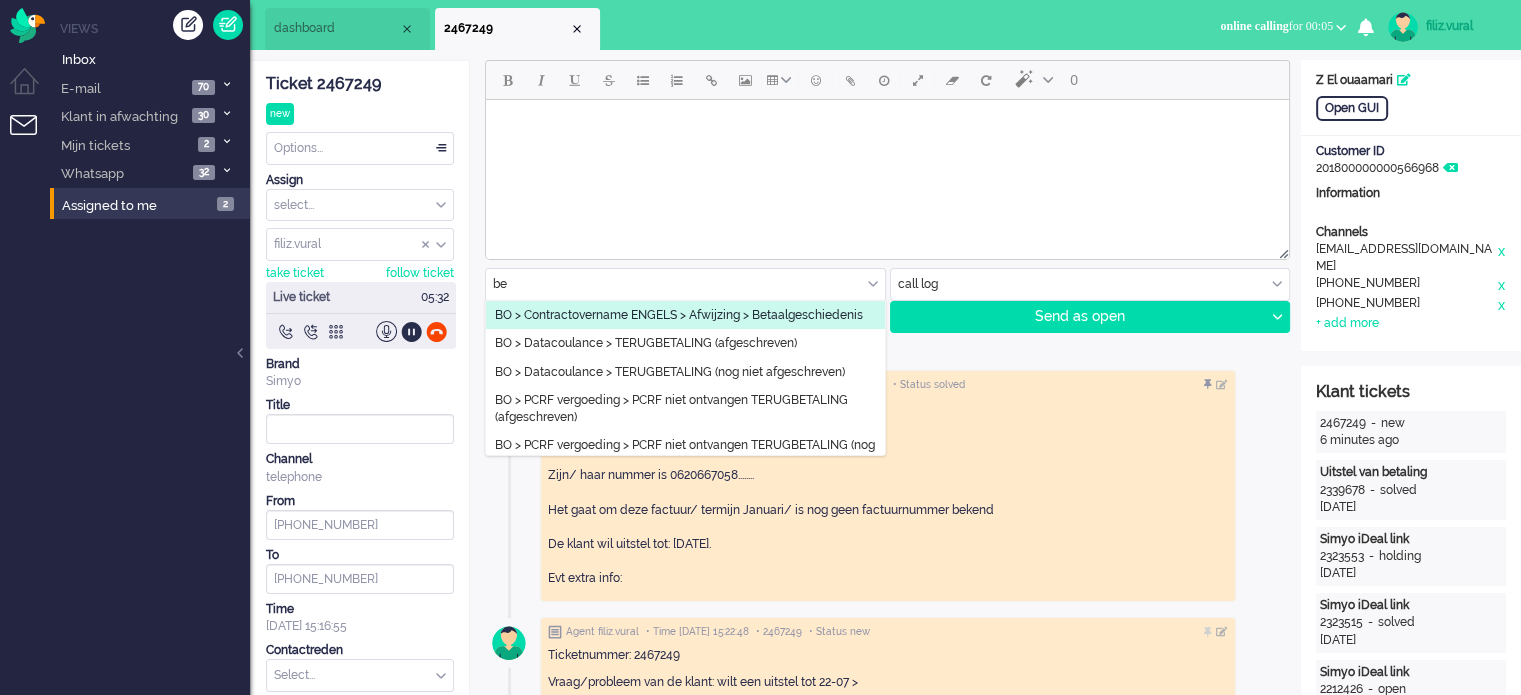 type on "b" 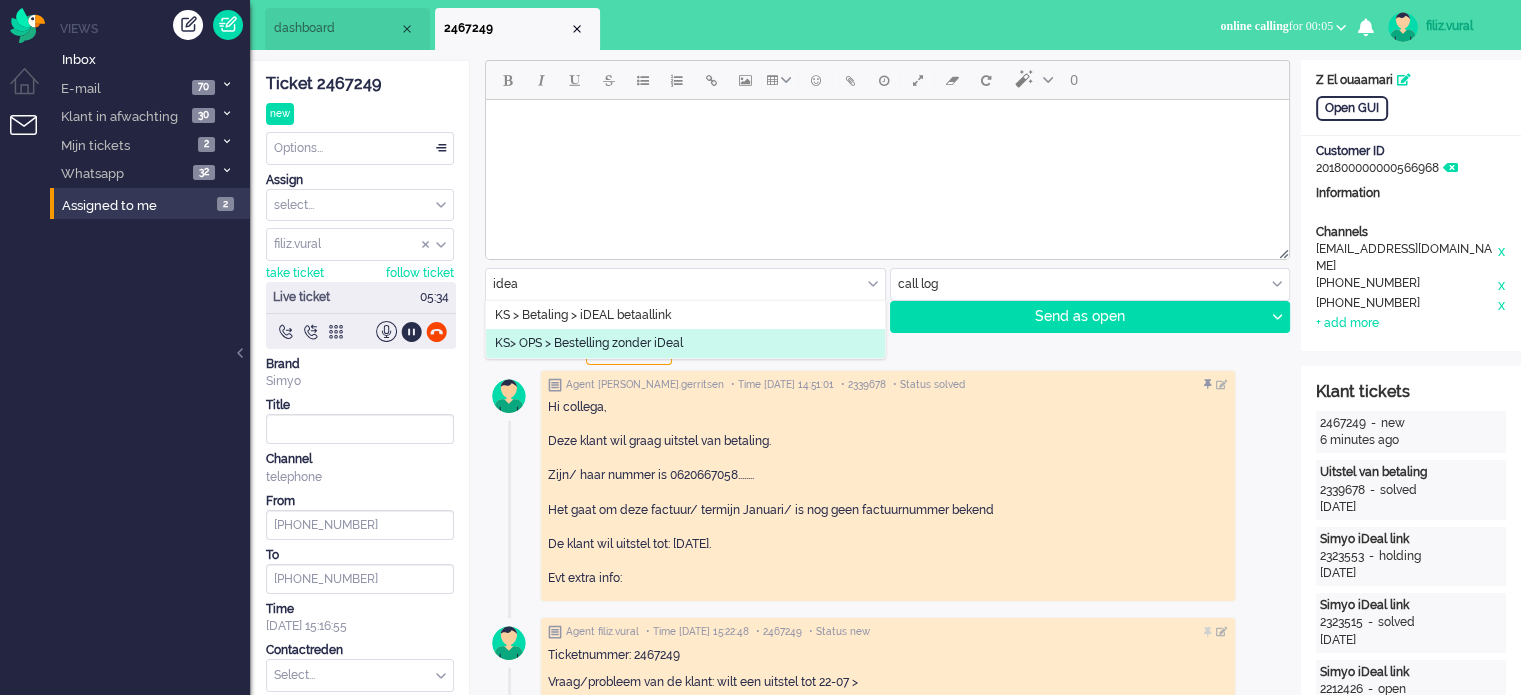 type on "idea" 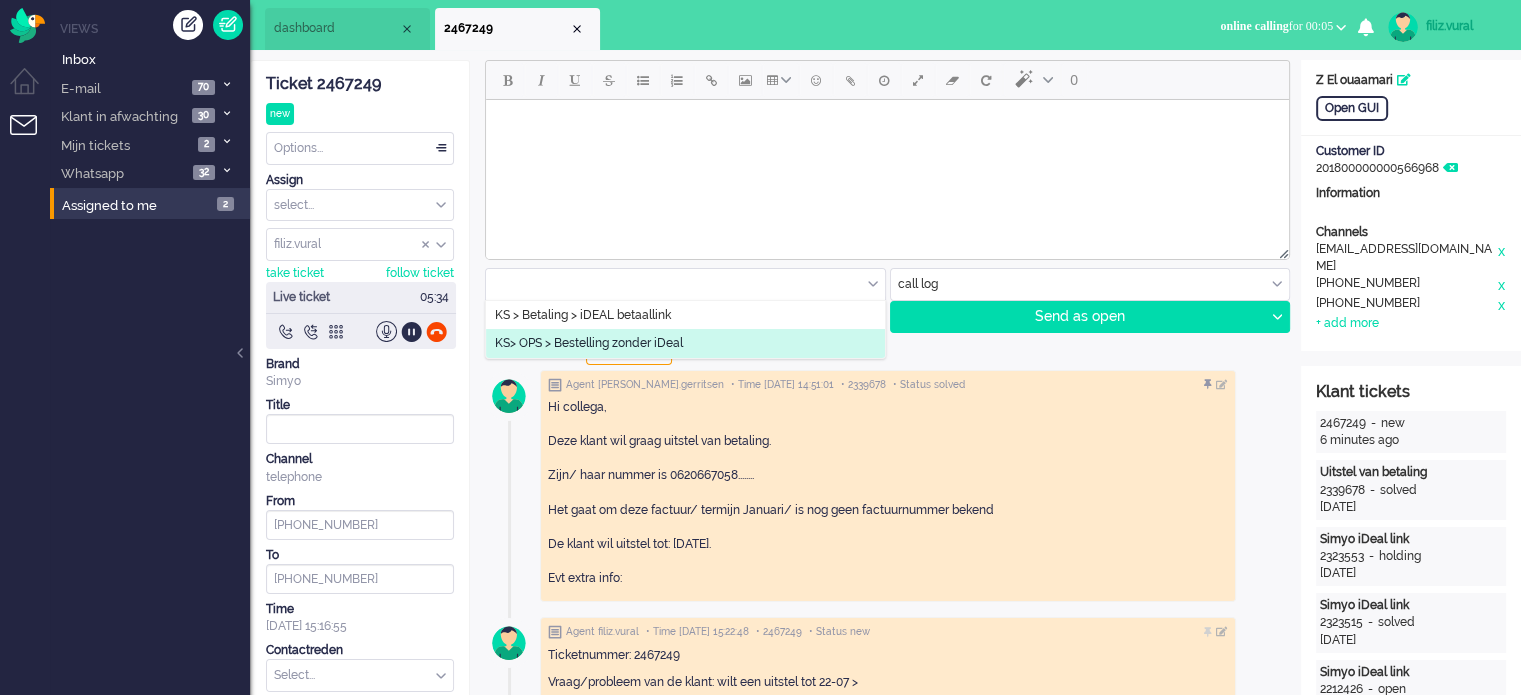 type on "Handmatige bestelling" 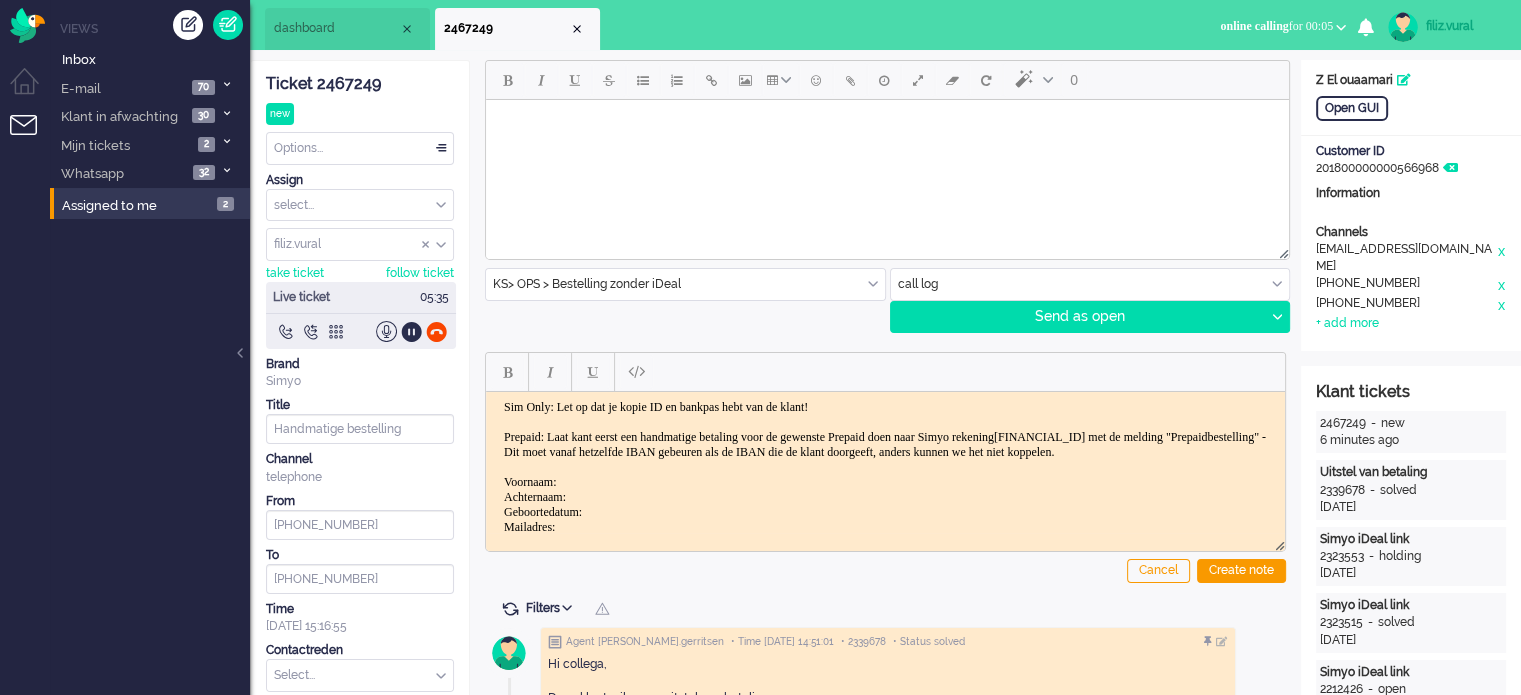 scroll, scrollTop: 0, scrollLeft: 0, axis: both 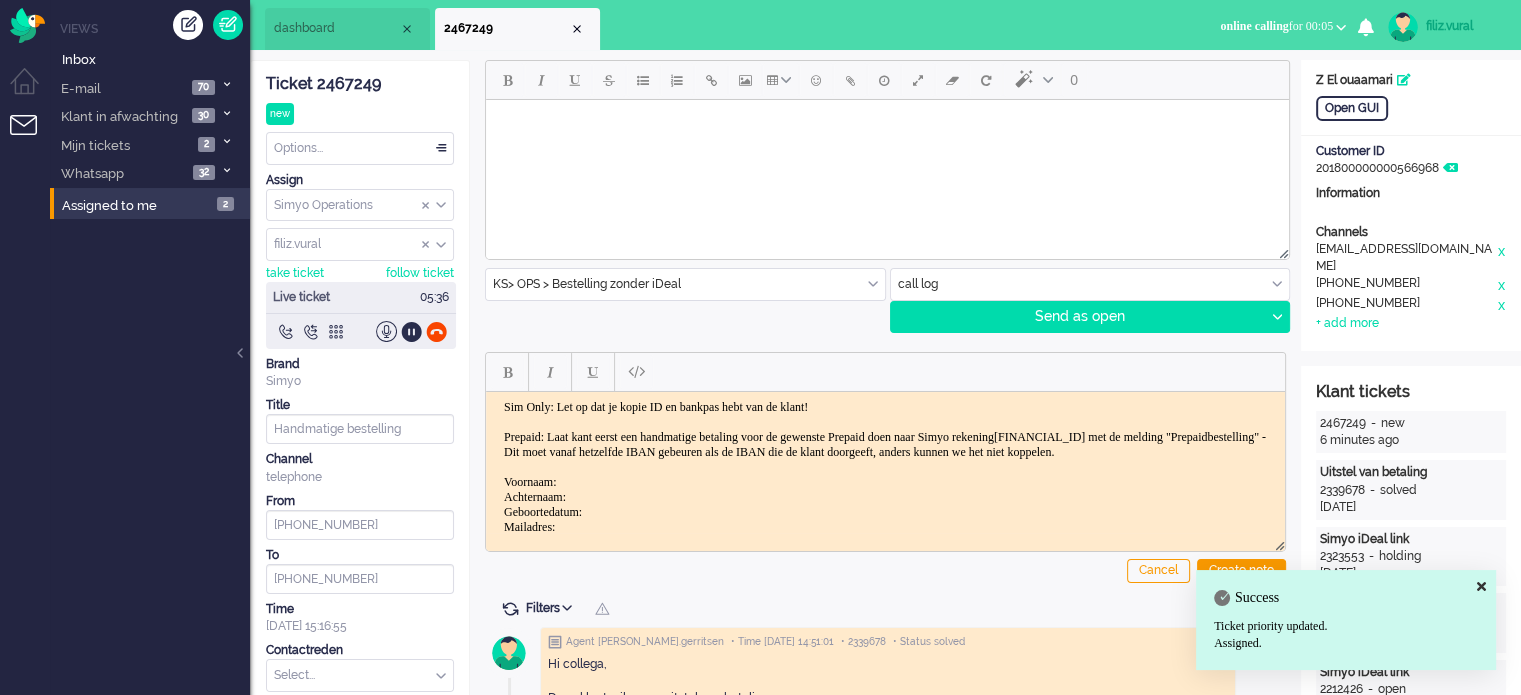 click at bounding box center [685, 284] 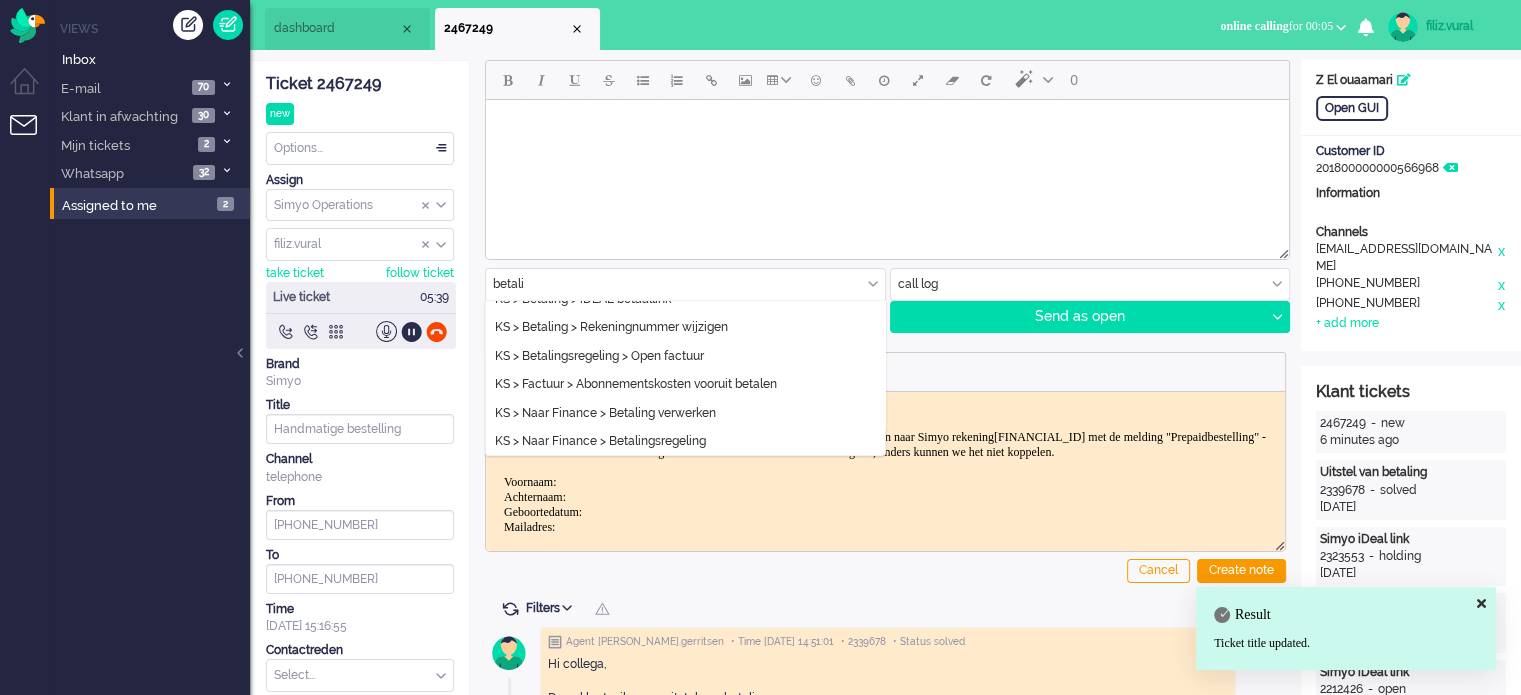 scroll, scrollTop: 608, scrollLeft: 0, axis: vertical 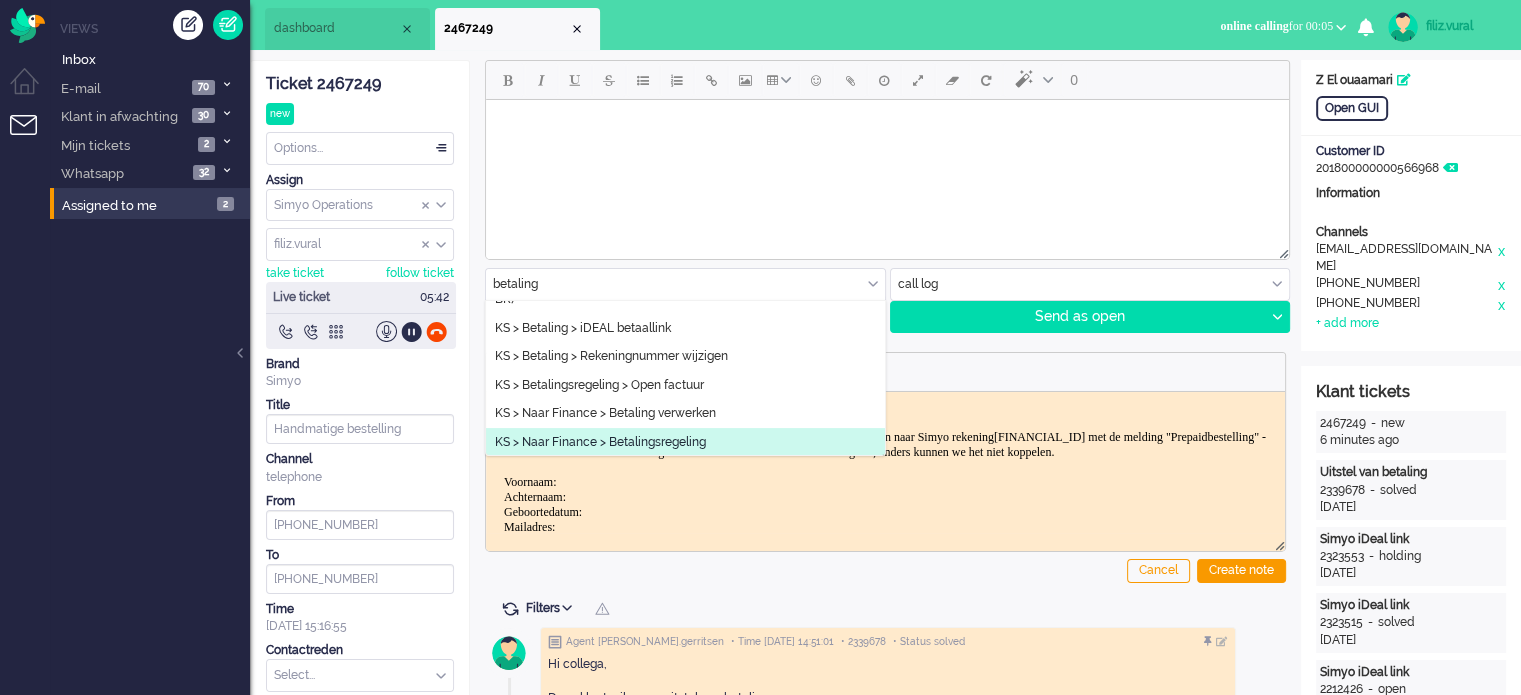 type on "betaling" 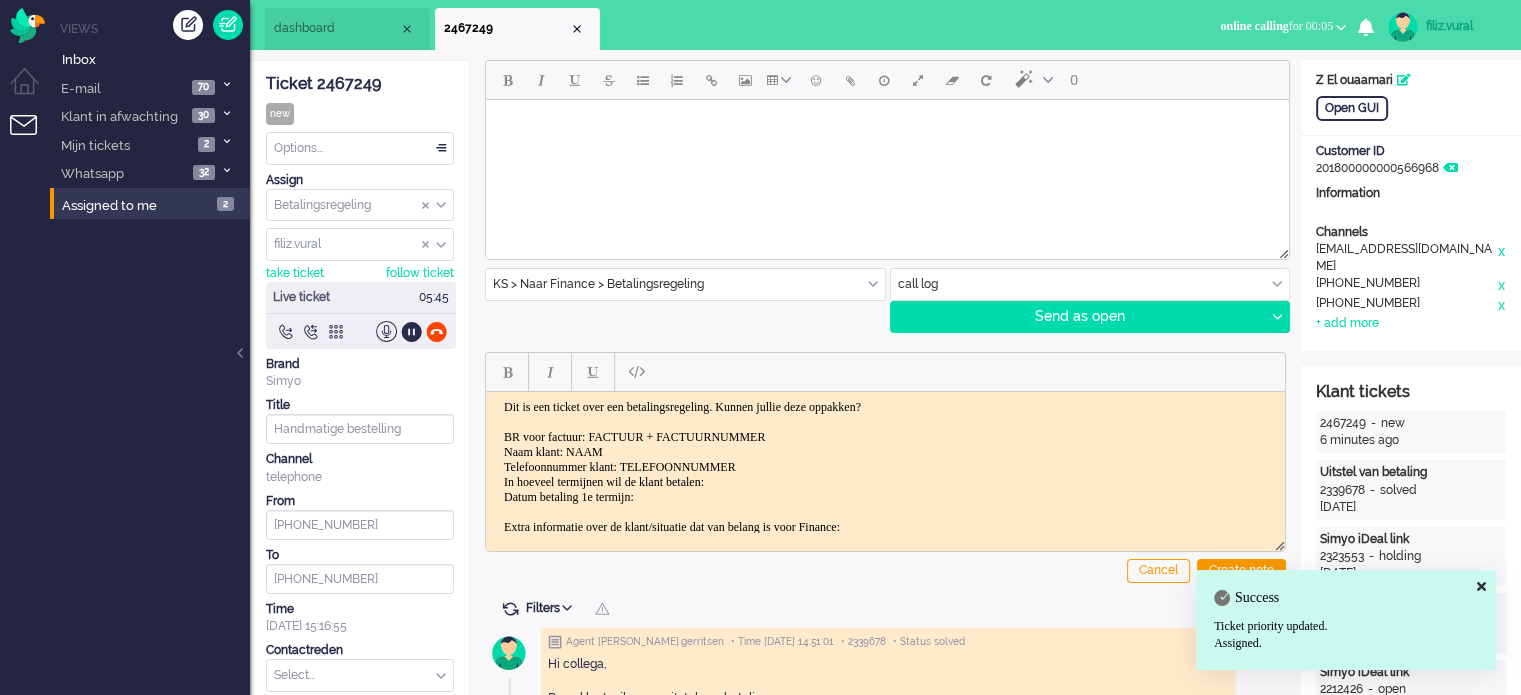 click at bounding box center (685, 284) 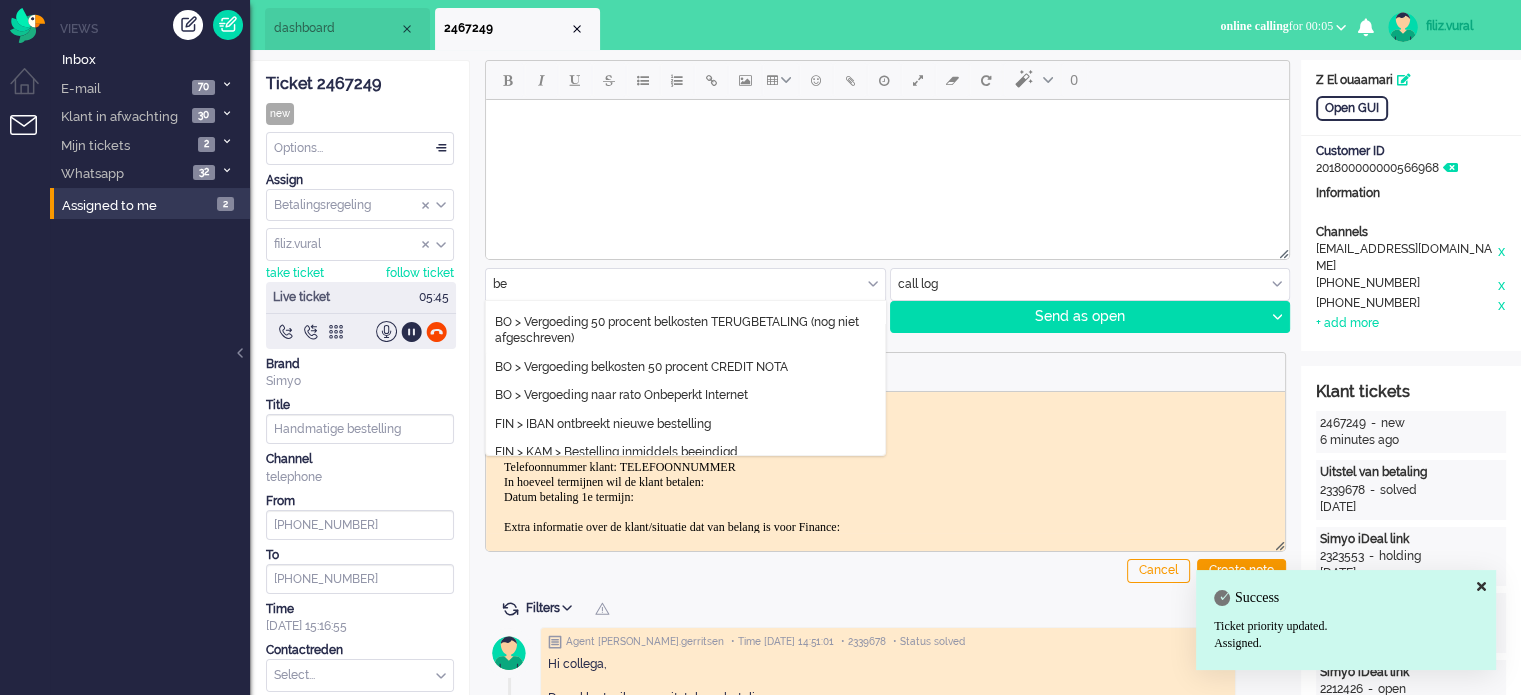 type on "b" 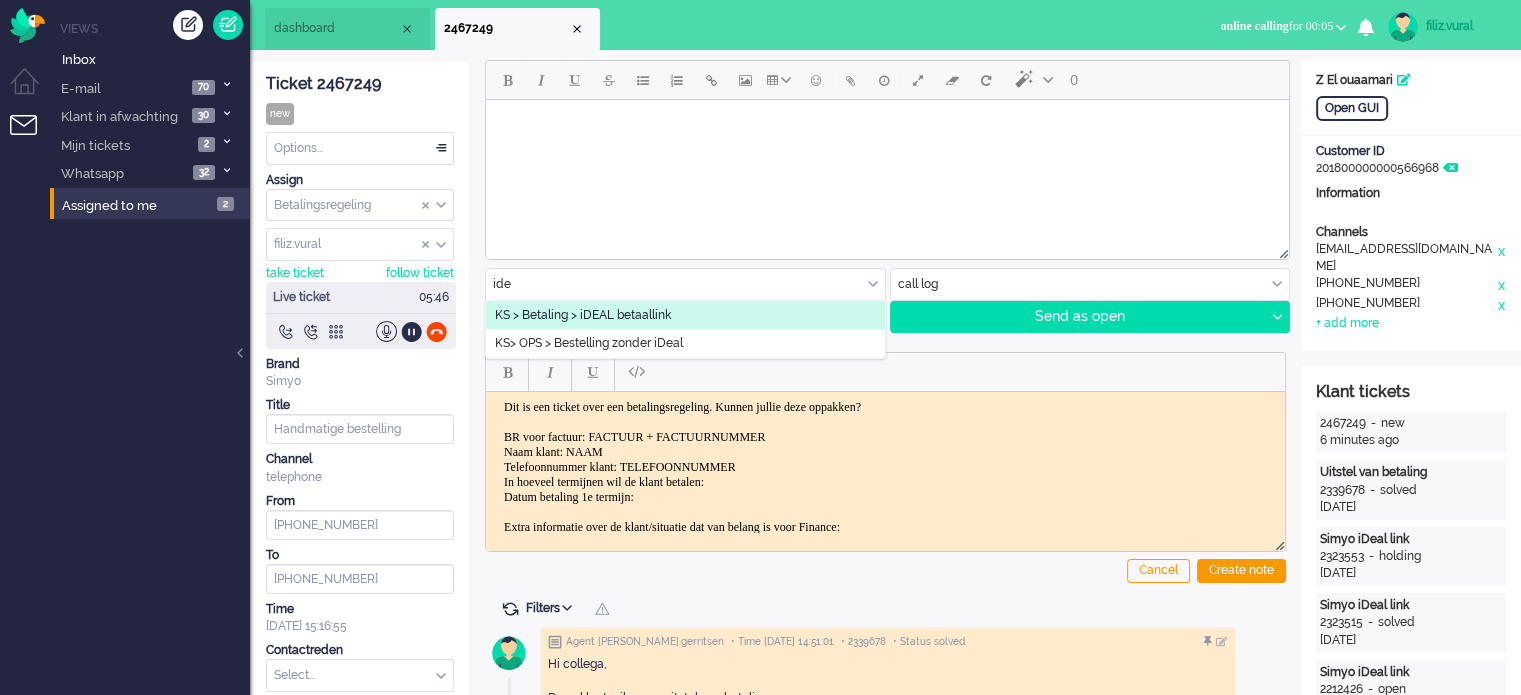 scroll, scrollTop: 0, scrollLeft: 0, axis: both 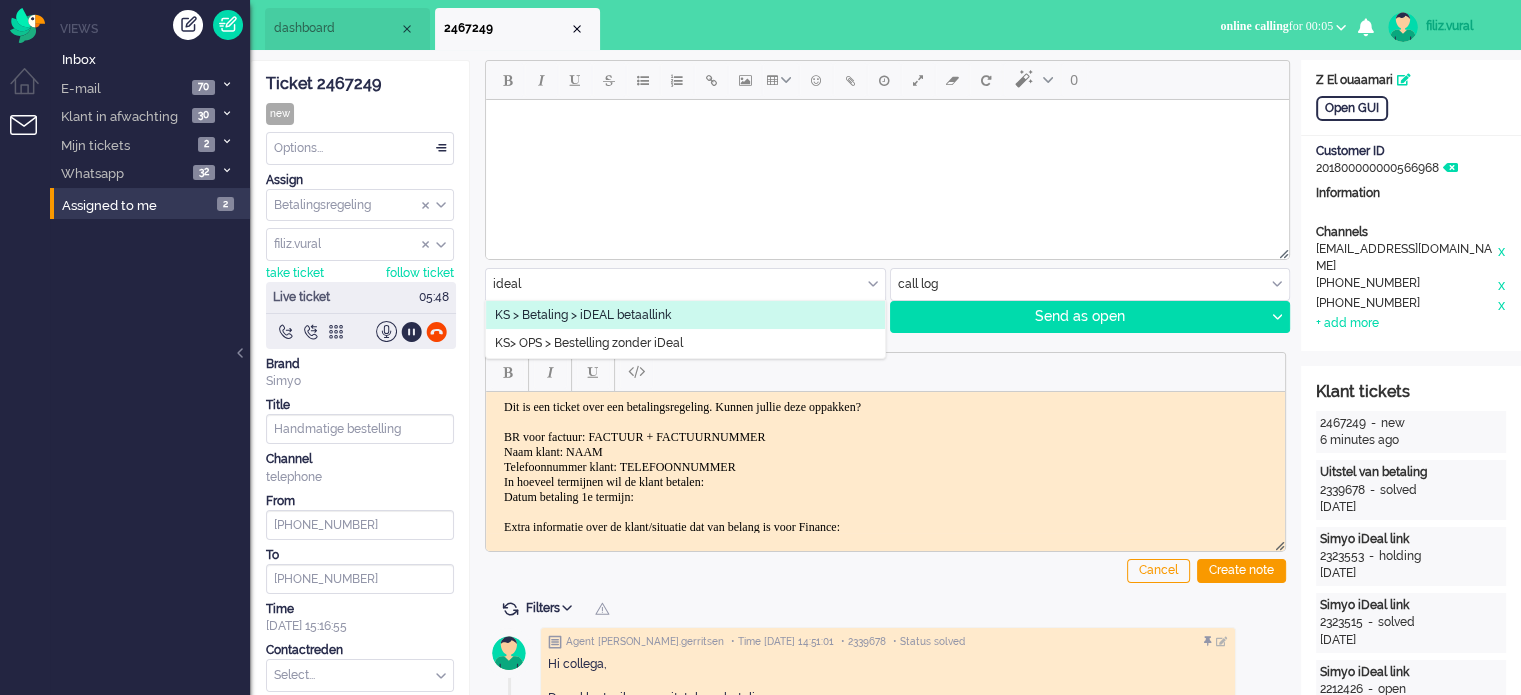 type on "ideal" 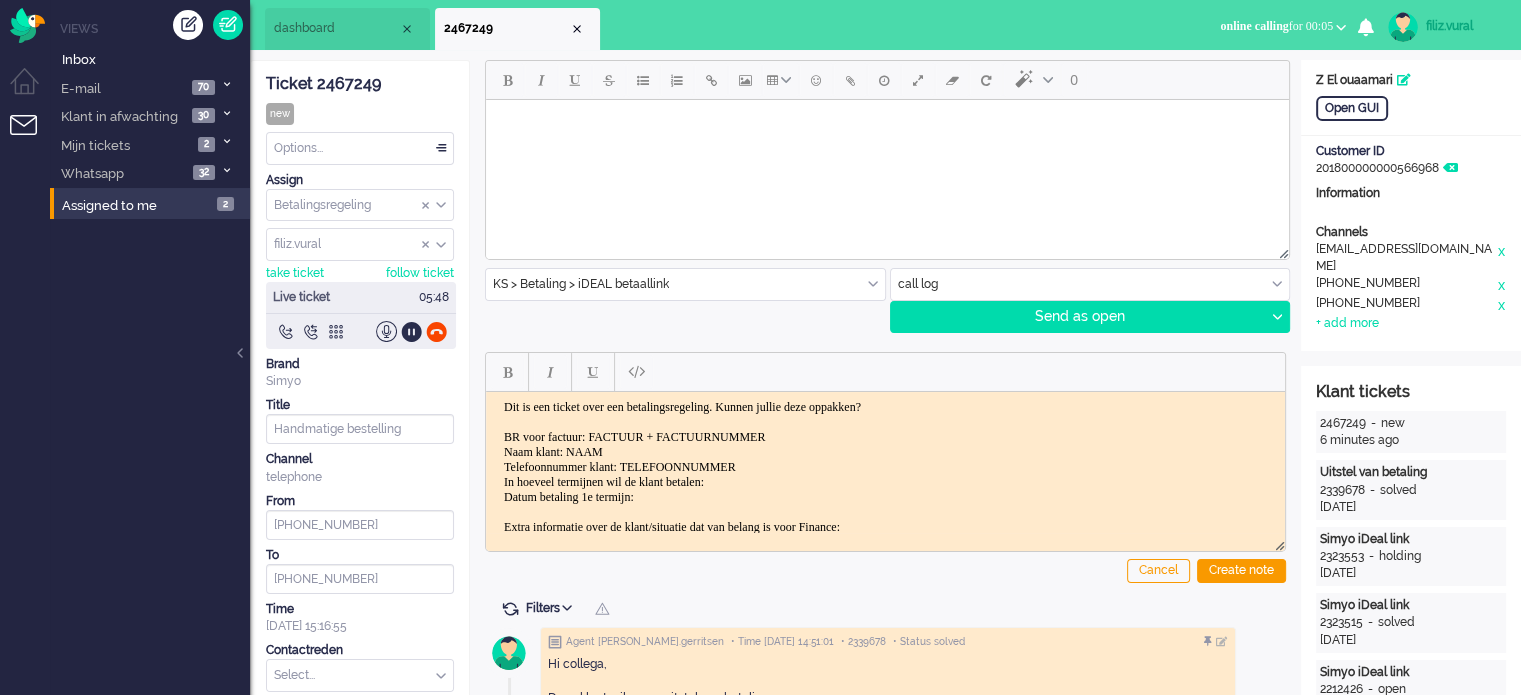 type on "Simyo iDeal link" 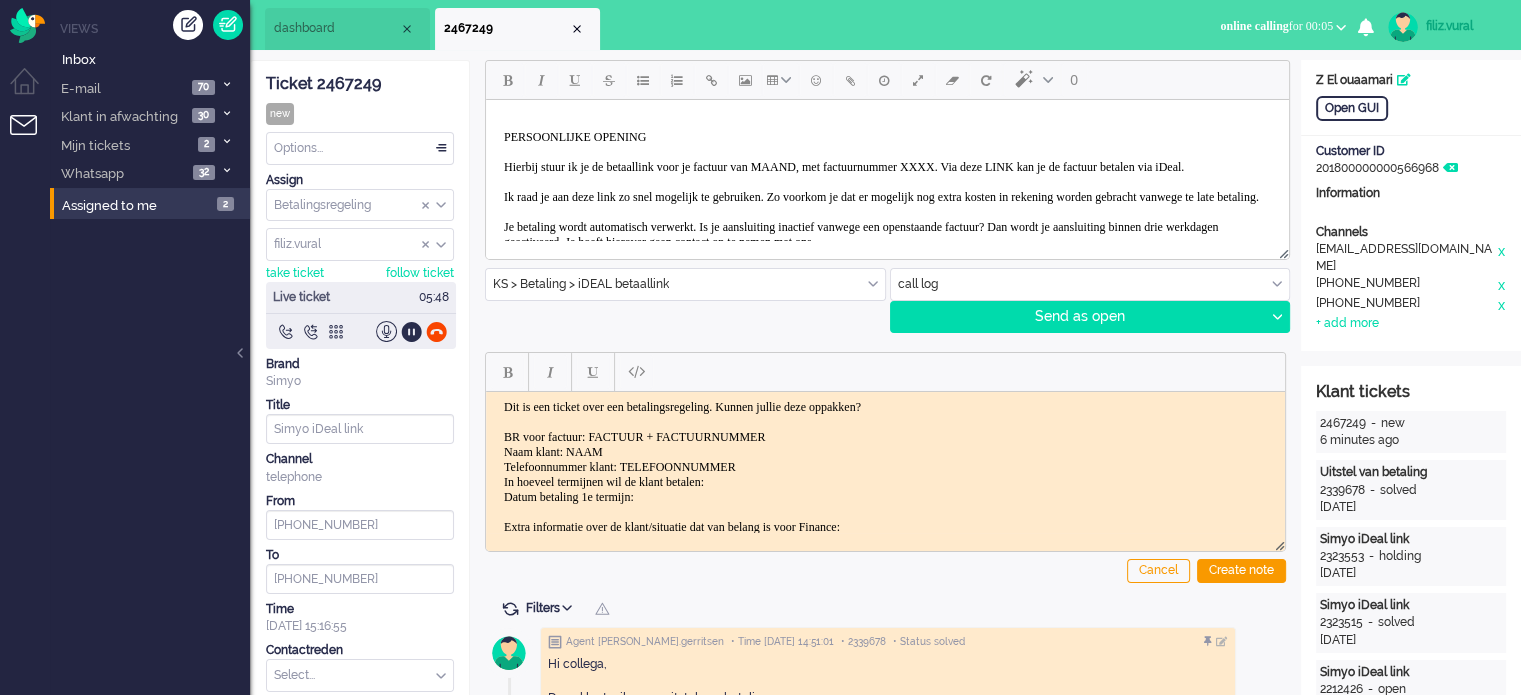 scroll, scrollTop: 60, scrollLeft: 0, axis: vertical 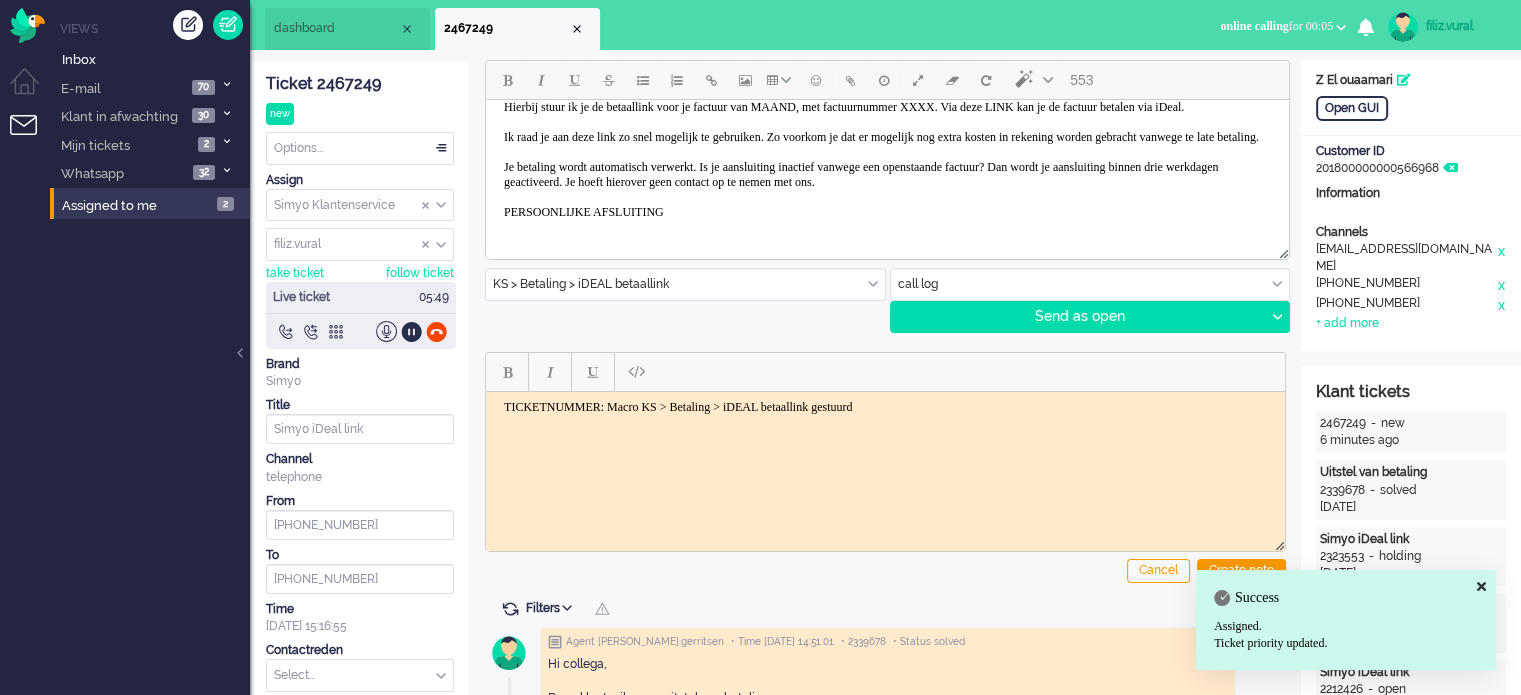 click at bounding box center [1090, 284] 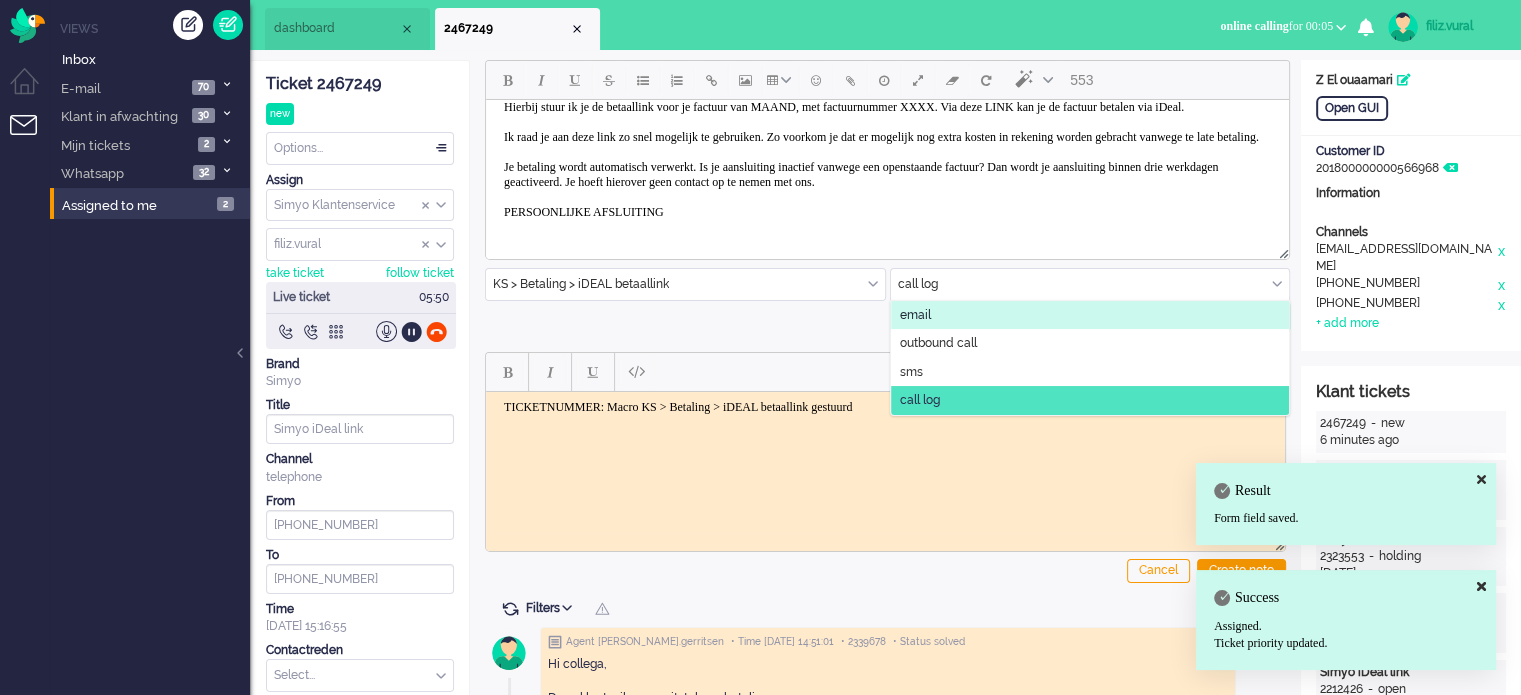 click on "email" 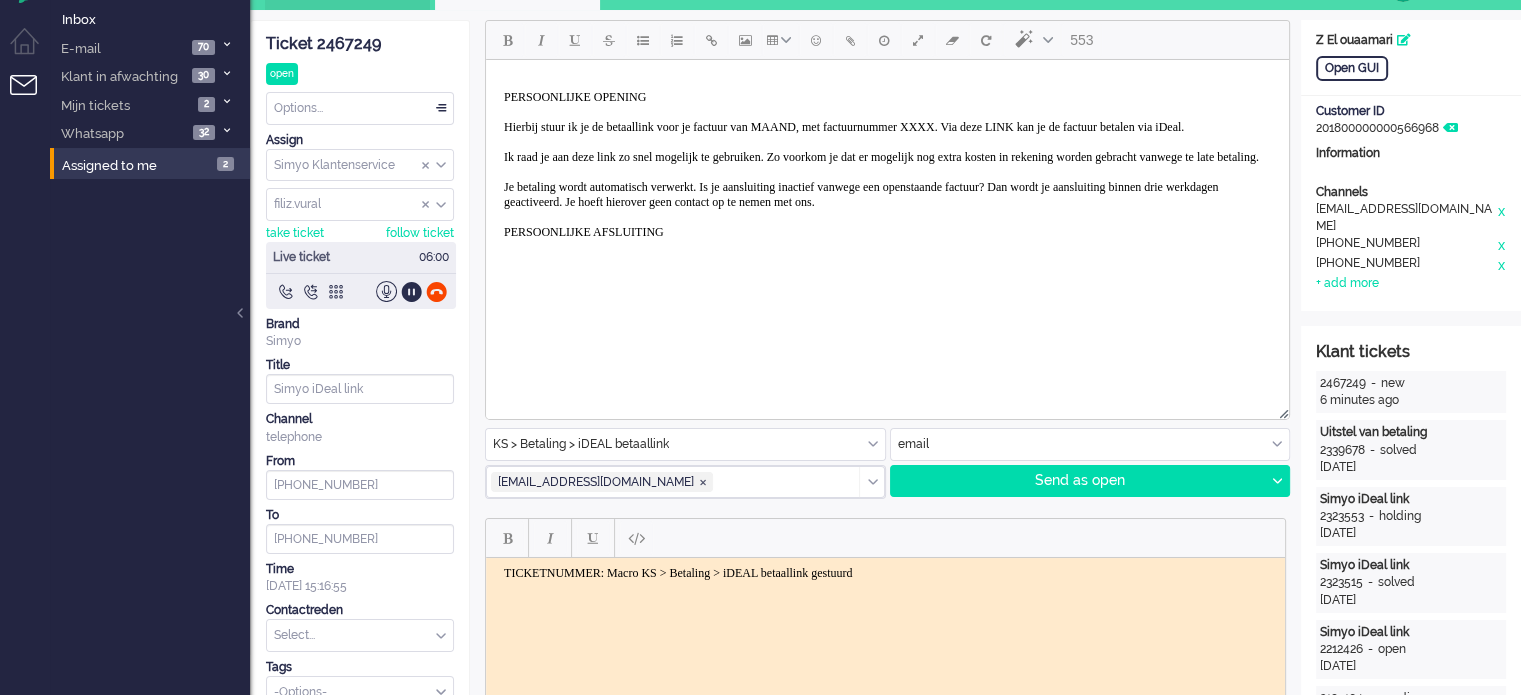scroll, scrollTop: 0, scrollLeft: 0, axis: both 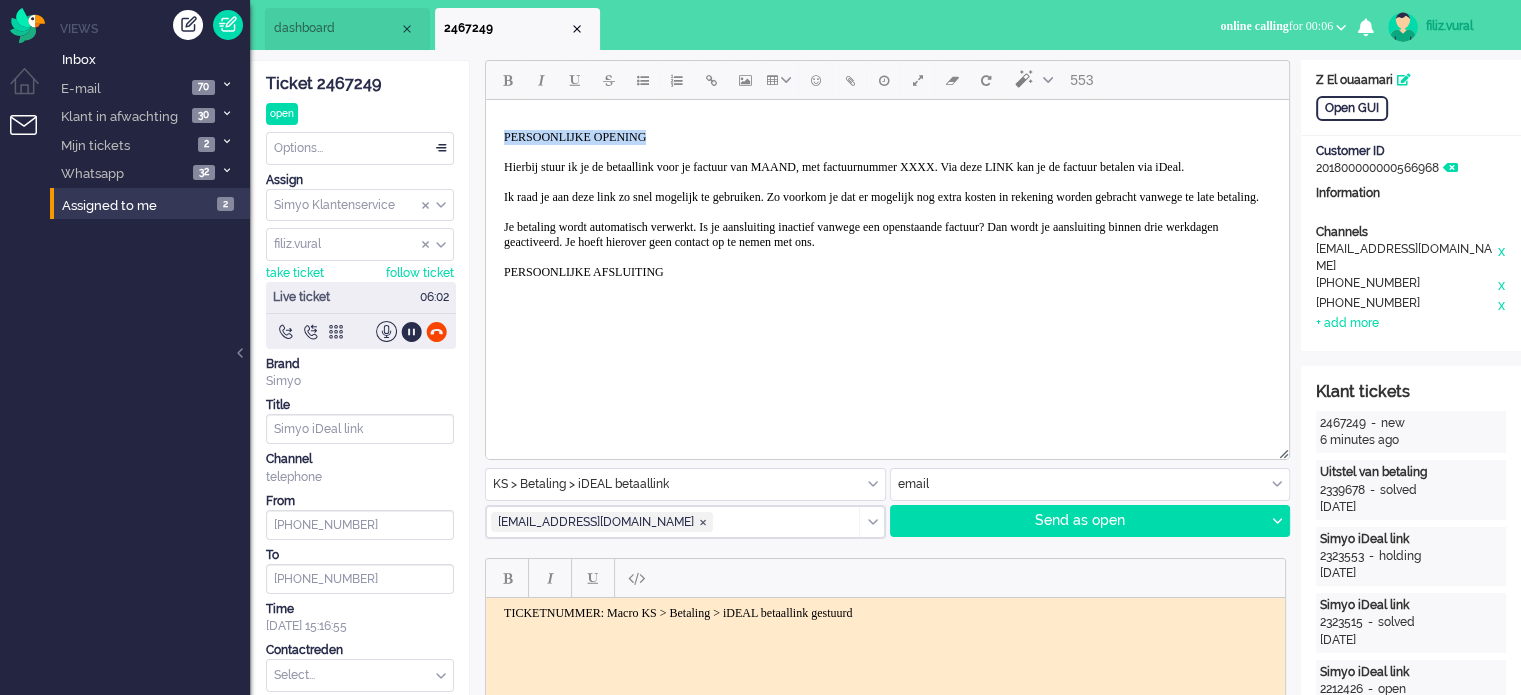drag, startPoint x: 501, startPoint y: 139, endPoint x: 784, endPoint y: 112, distance: 284.28506 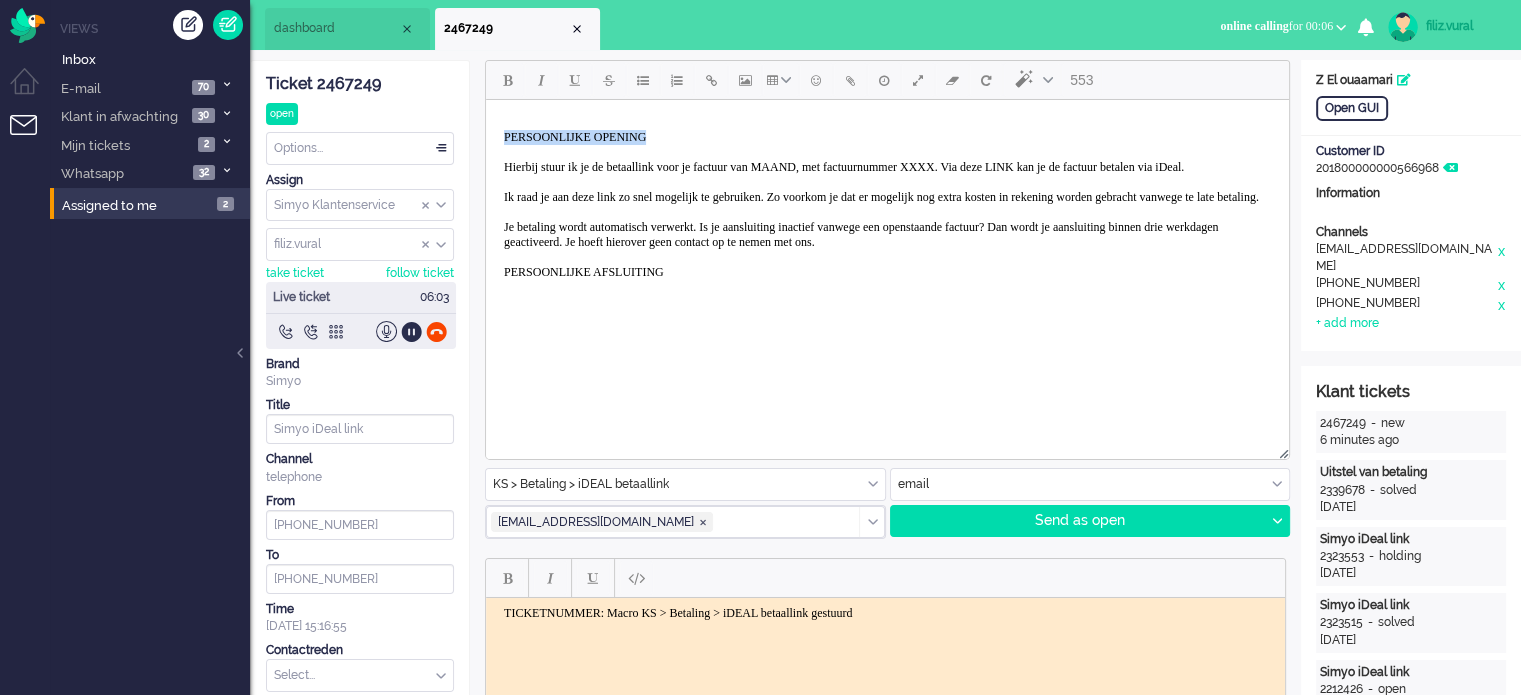type 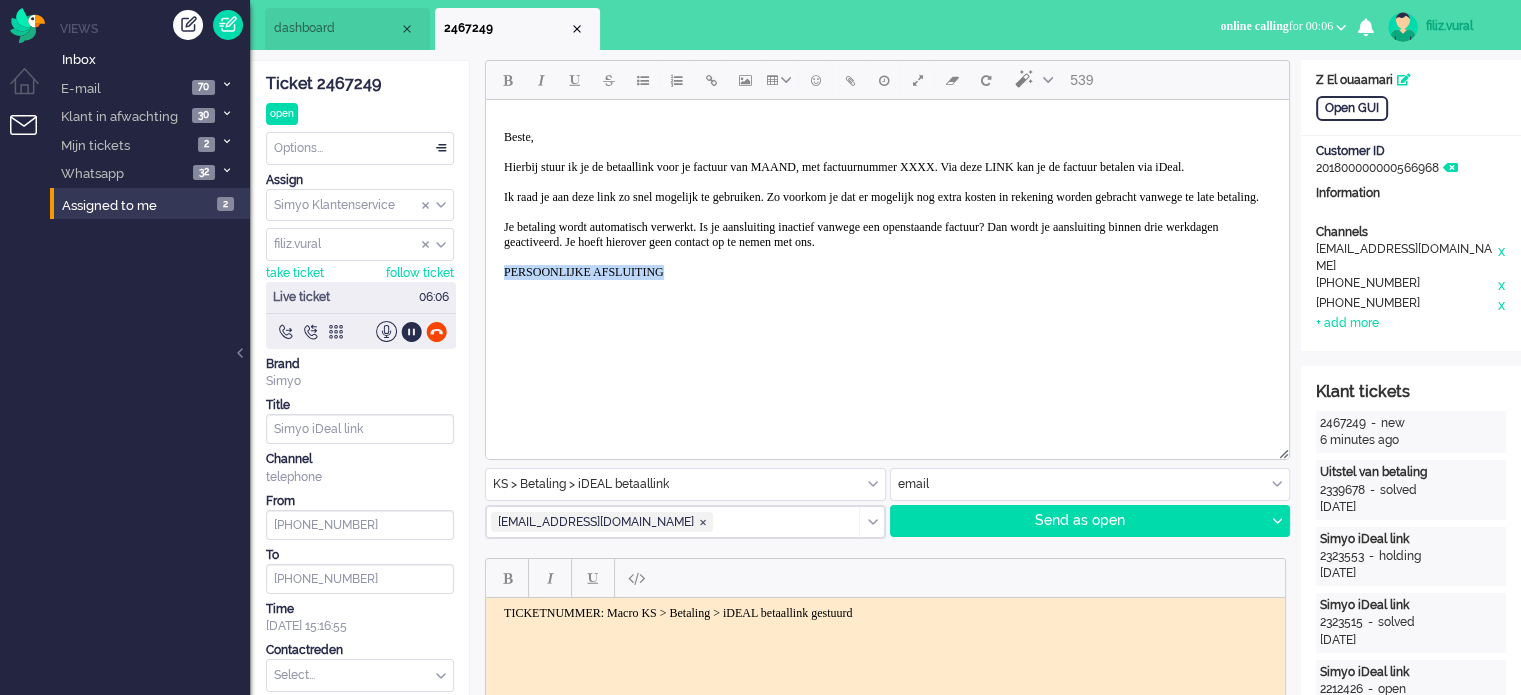 drag, startPoint x: 687, startPoint y: 299, endPoint x: 503, endPoint y: 250, distance: 190.4127 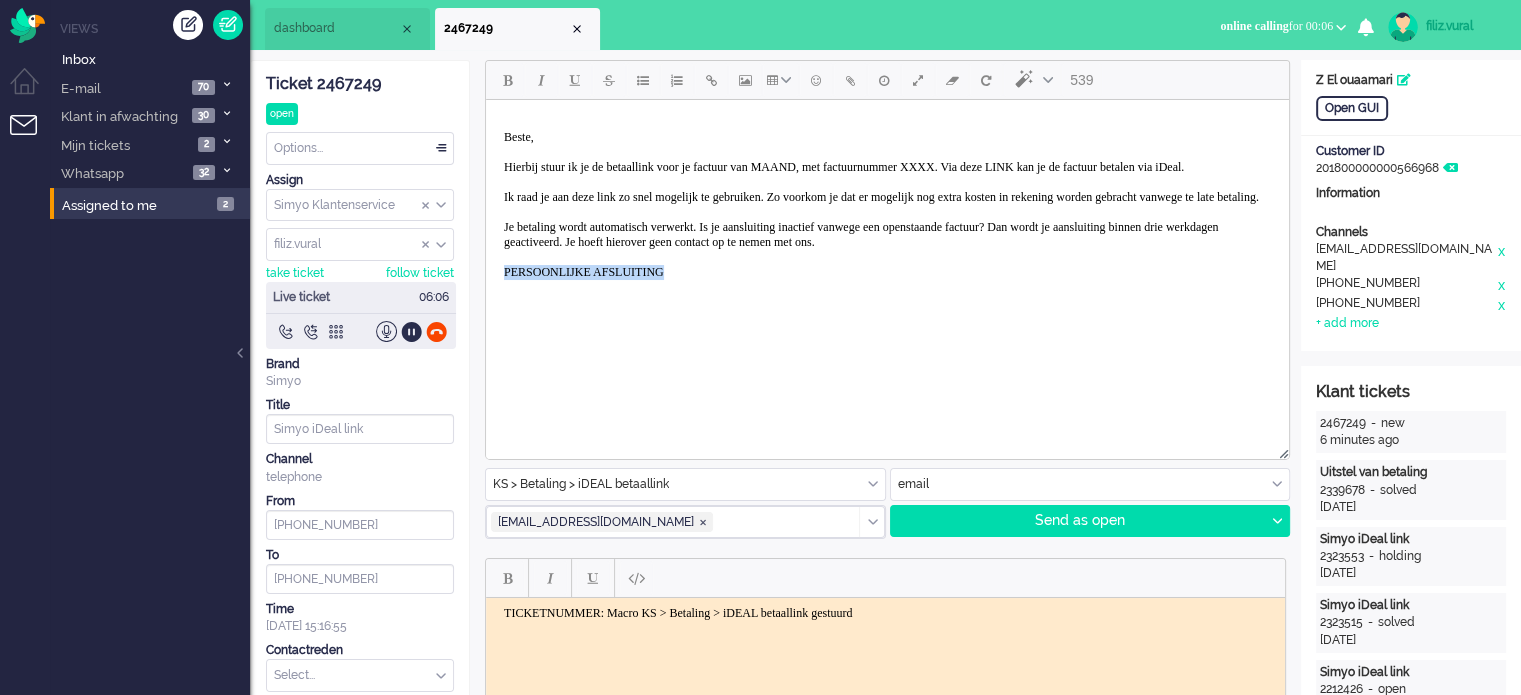 click on "Beste, Hierbij stuur ik je de betaallink voor je factuur van MAAND, met factuurnummer XXXX. Via deze LINK kan je de factuur betalen via iDeal.  Ik raad je aan deze link zo snel mogelijk te gebruiken. Zo voorkom je dat er mogelijk nog extra kosten in rekening worden gebracht vanwege te late betaling.  Je betaling wordt automatisch verwerkt. Is je aansluiting inactief vanwege een openstaande factuur? Dan wordt je aansluiting binnen drie werkdagen geactiveerd. Je hoeft hierover geen contact op te nemen met ons.  PERSOONLIJKE AFSLUITING" at bounding box center (887, 205) 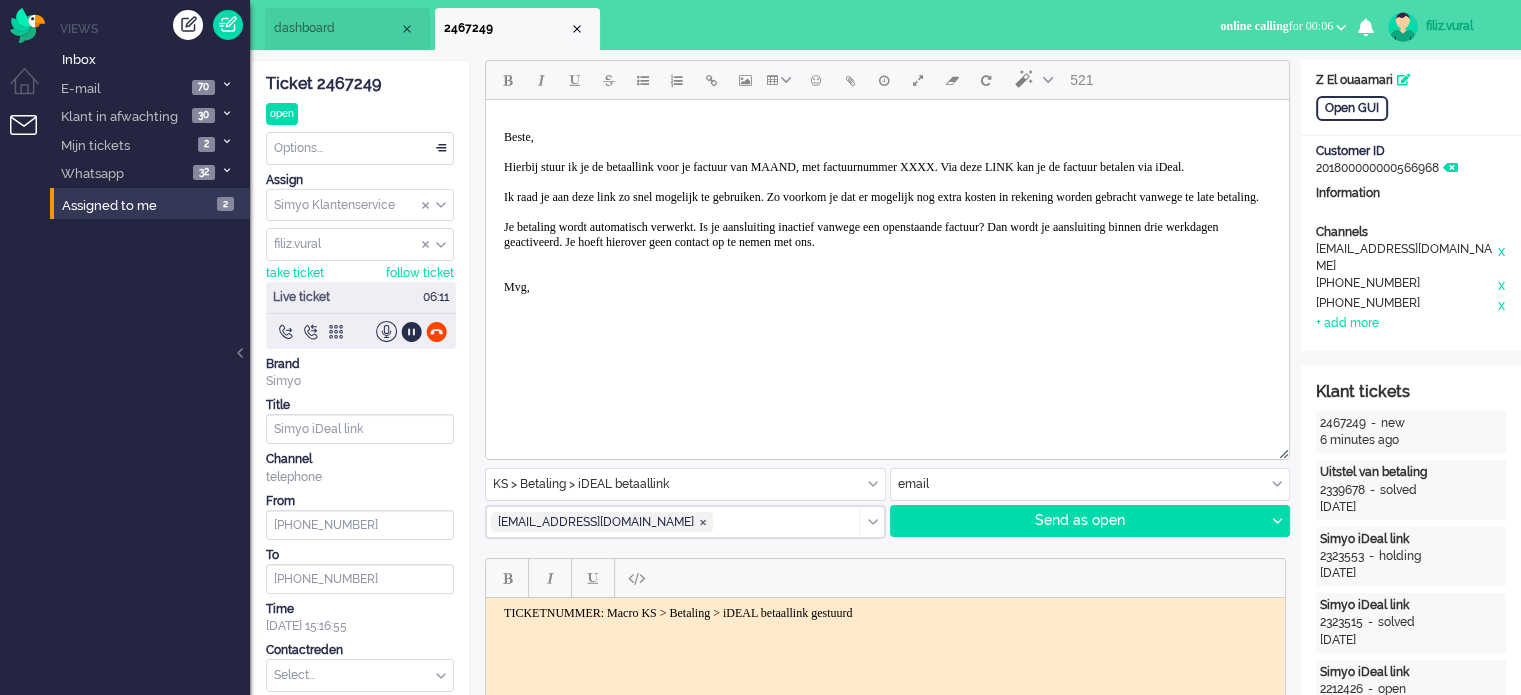 click at bounding box center [361, 331] 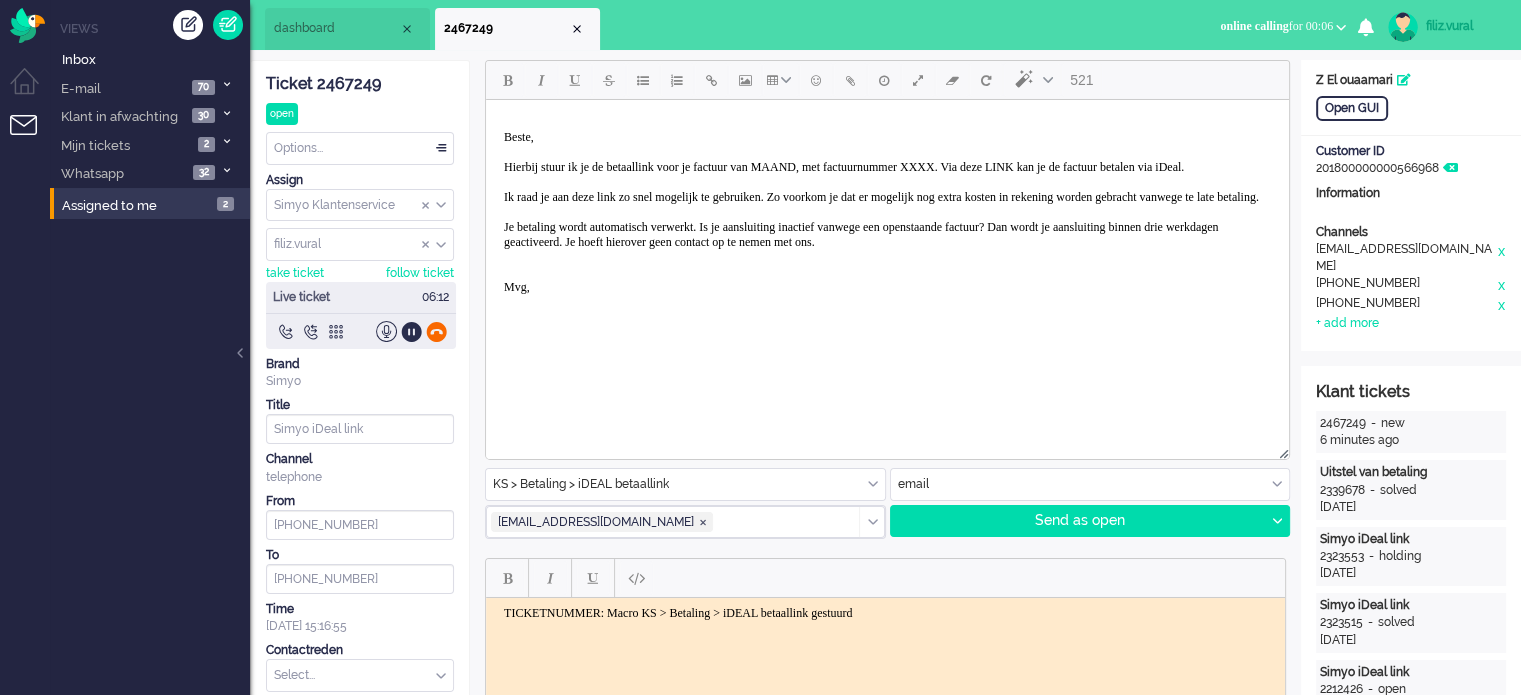 click 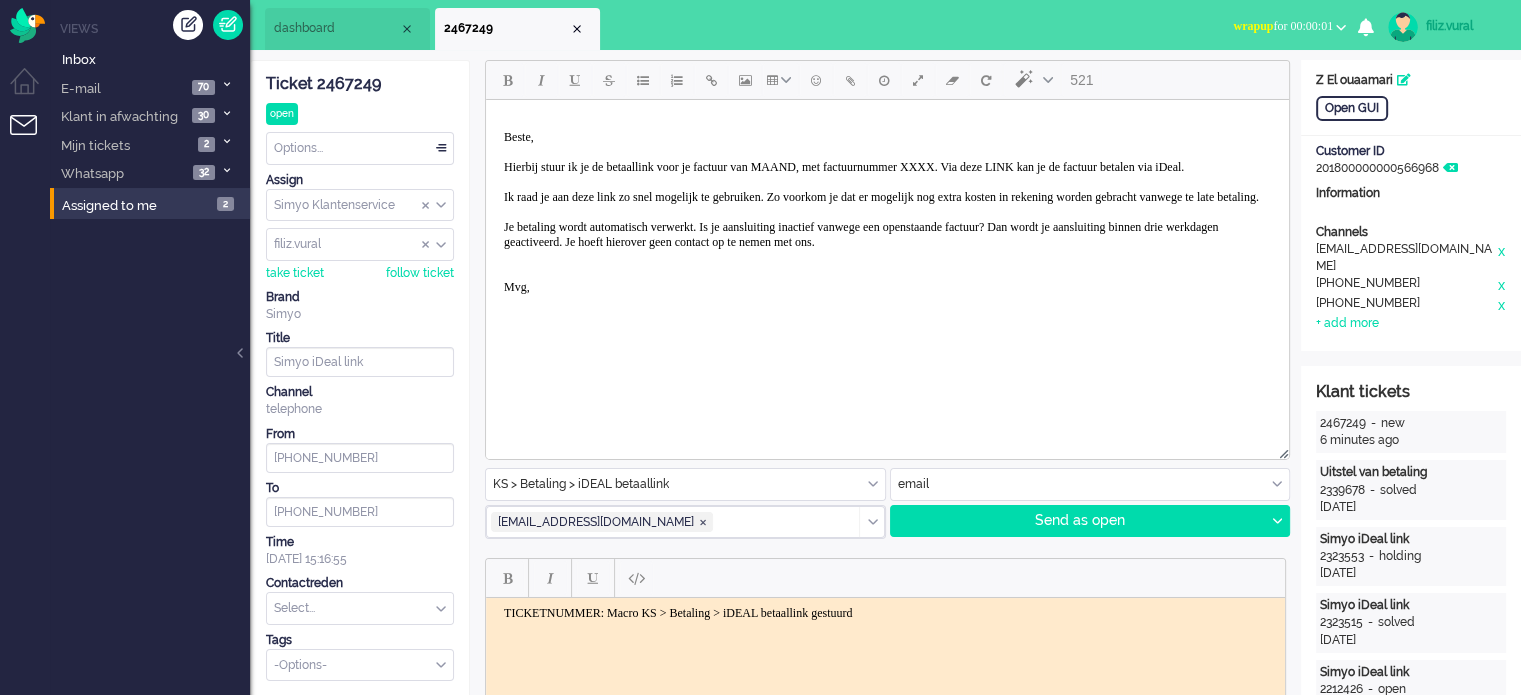 click on "wrapup  for 00:00:01" at bounding box center (1283, 26) 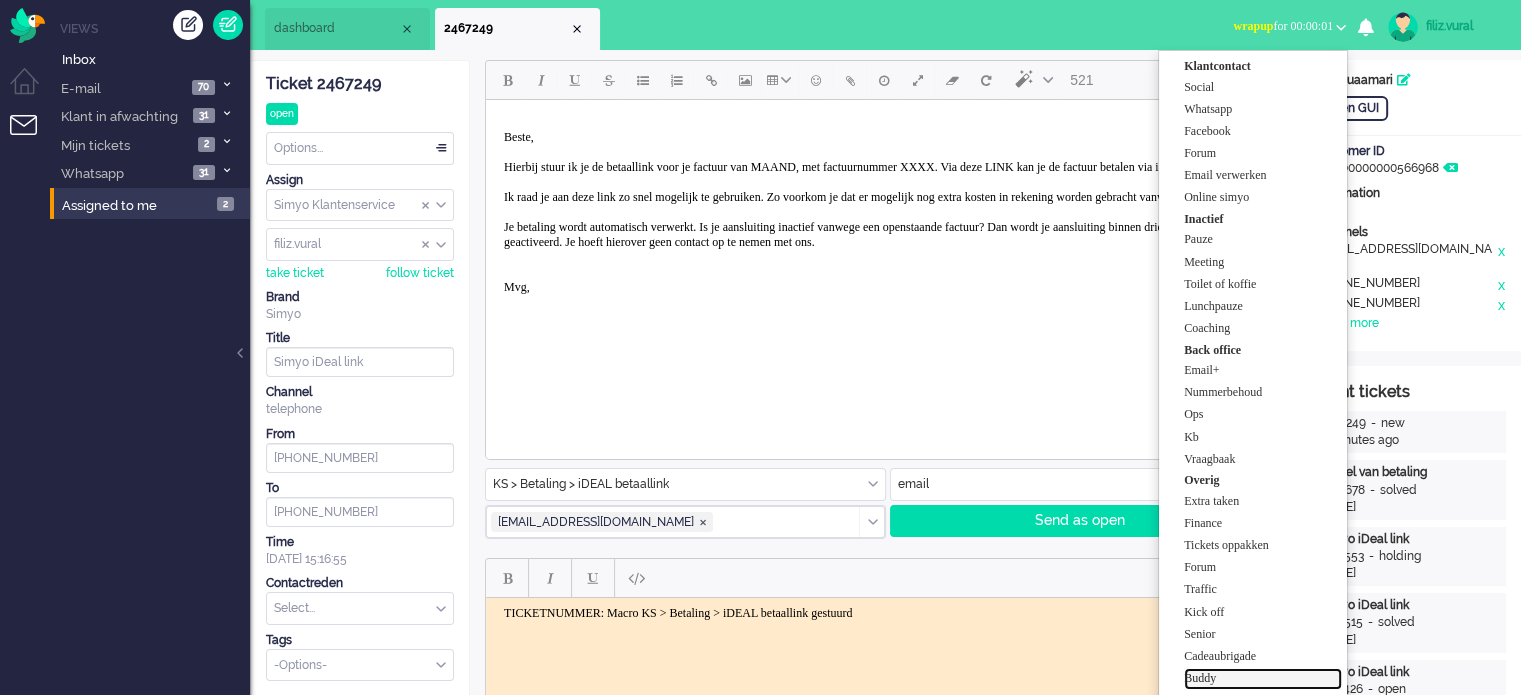 click on "Buddy" at bounding box center (1263, 678) 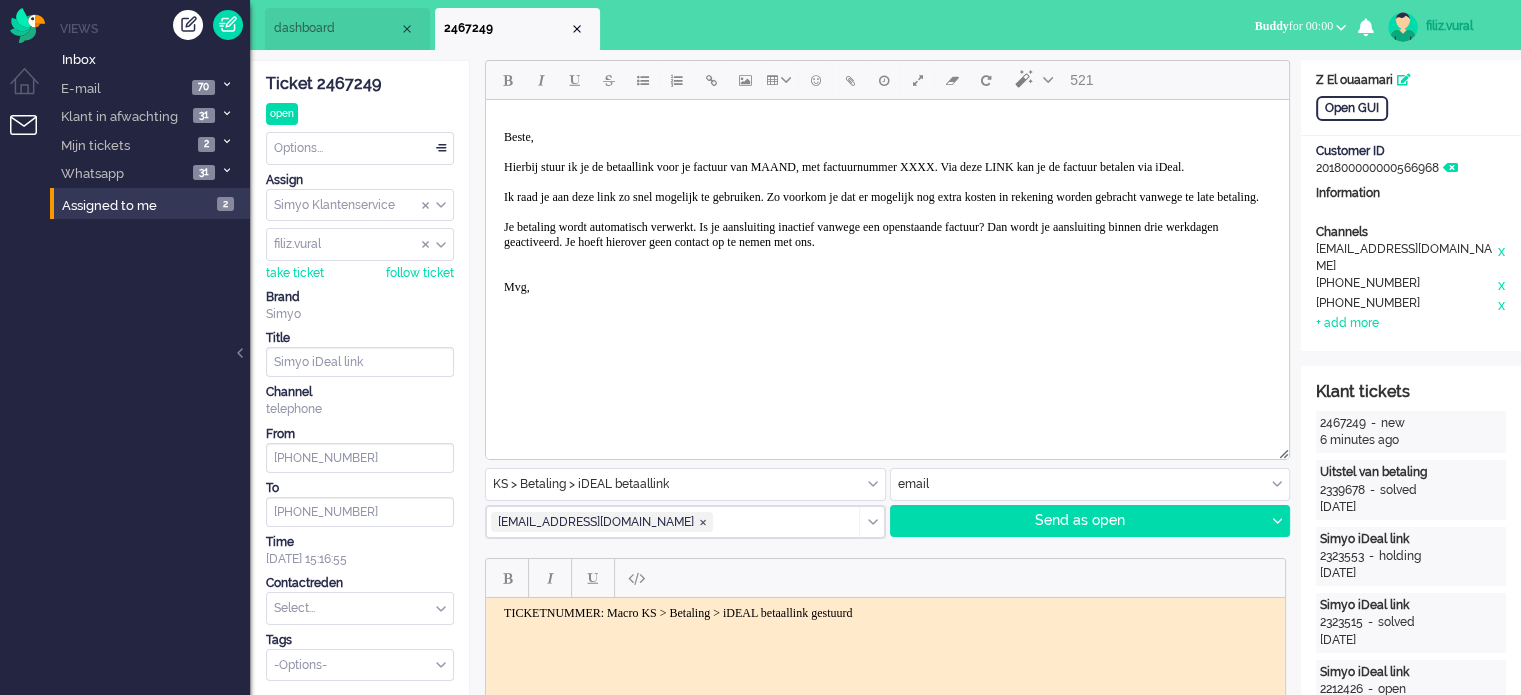 click on "Beste, Hierbij stuur ik je de betaallink voor je factuur van MAAND, met factuurnummer XXXX. Via deze LINK kan je de factuur betalen via iDeal.  Ik raad je aan deze link zo snel mogelijk te gebruiken. Zo voorkom je dat er mogelijk nog extra kosten in rekening worden gebracht vanwege te late betaling.  Je betaling wordt automatisch verwerkt. Is je aansluiting inactief vanwege een openstaande factuur? Dan wordt je aansluiting binnen drie werkdagen geactiveerd. Je hoeft hierover geen contact op te nemen met ons.  Mvg," at bounding box center (887, 212) 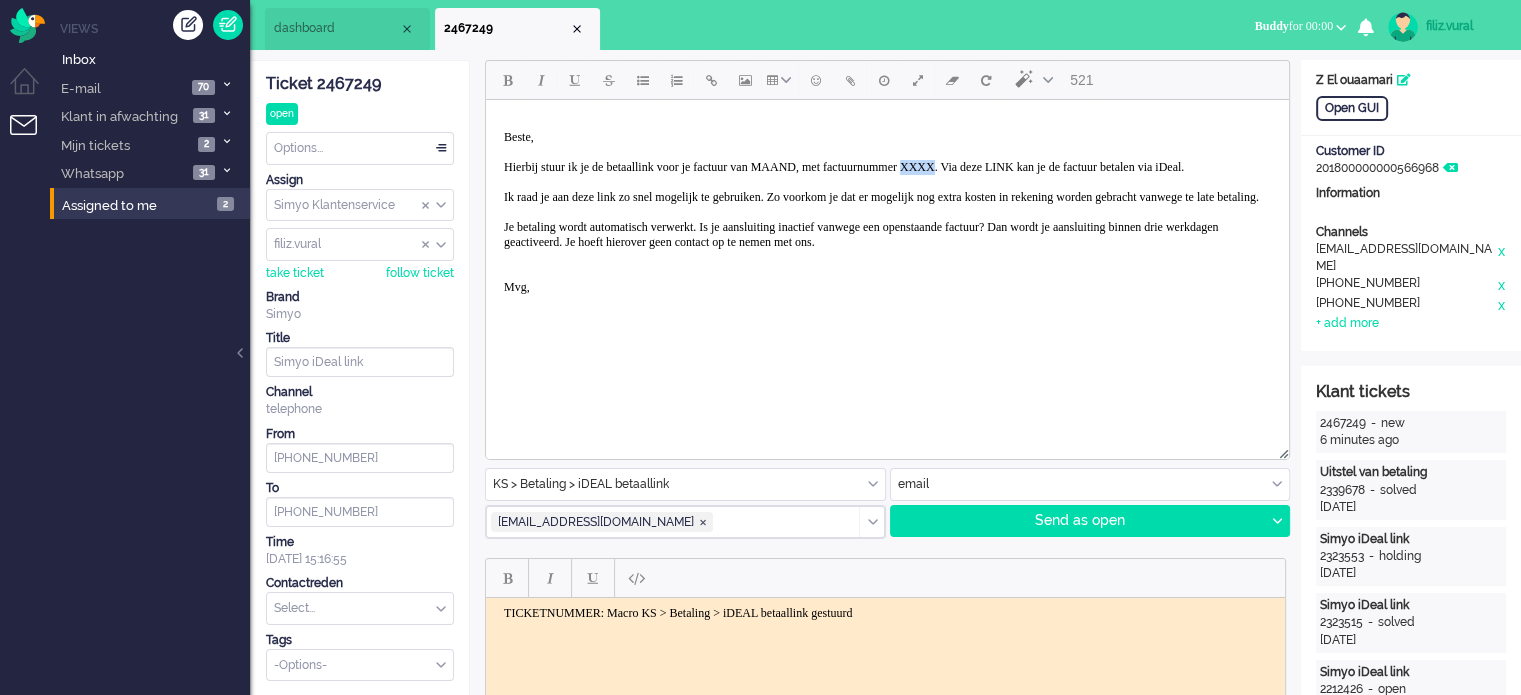 click on "Beste, Hierbij stuur ik je de betaallink voor je factuur van MAAND, met factuurnummer XXXX. Via deze LINK kan je de factuur betalen via iDeal.  Ik raad je aan deze link zo snel mogelijk te gebruiken. Zo voorkom je dat er mogelijk nog extra kosten in rekening worden gebracht vanwege te late betaling.  Je betaling wordt automatisch verwerkt. Is je aansluiting inactief vanwege een openstaande factuur? Dan wordt je aansluiting binnen drie werkdagen geactiveerd. Je hoeft hierover geen contact op te nemen met ons.  Mvg," at bounding box center (887, 212) 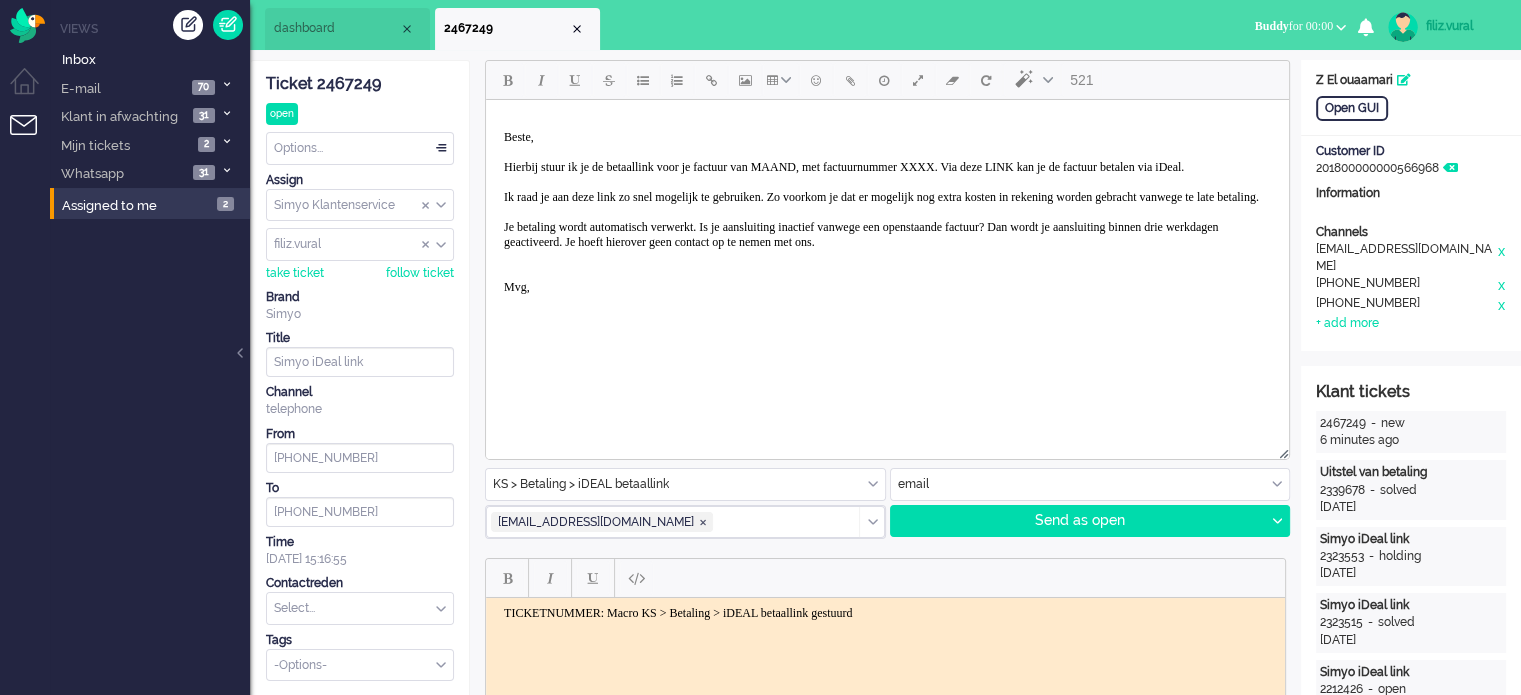 click on "Beste, Hierbij stuur ik je de betaallink voor je factuur van MAAND, met factuurnummer XXXX. Via deze LINK kan je de factuur betalen via iDeal.  Ik raad je aan deze link zo snel mogelijk te gebruiken. Zo voorkom je dat er mogelijk nog extra kosten in rekening worden gebracht vanwege te late betaling.  Je betaling wordt automatisch verwerkt. Is je aansluiting inactief vanwege een openstaande factuur? Dan wordt je aansluiting binnen drie werkdagen geactiveerd. Je hoeft hierover geen contact op te nemen met ons.  Mvg," at bounding box center (887, 212) 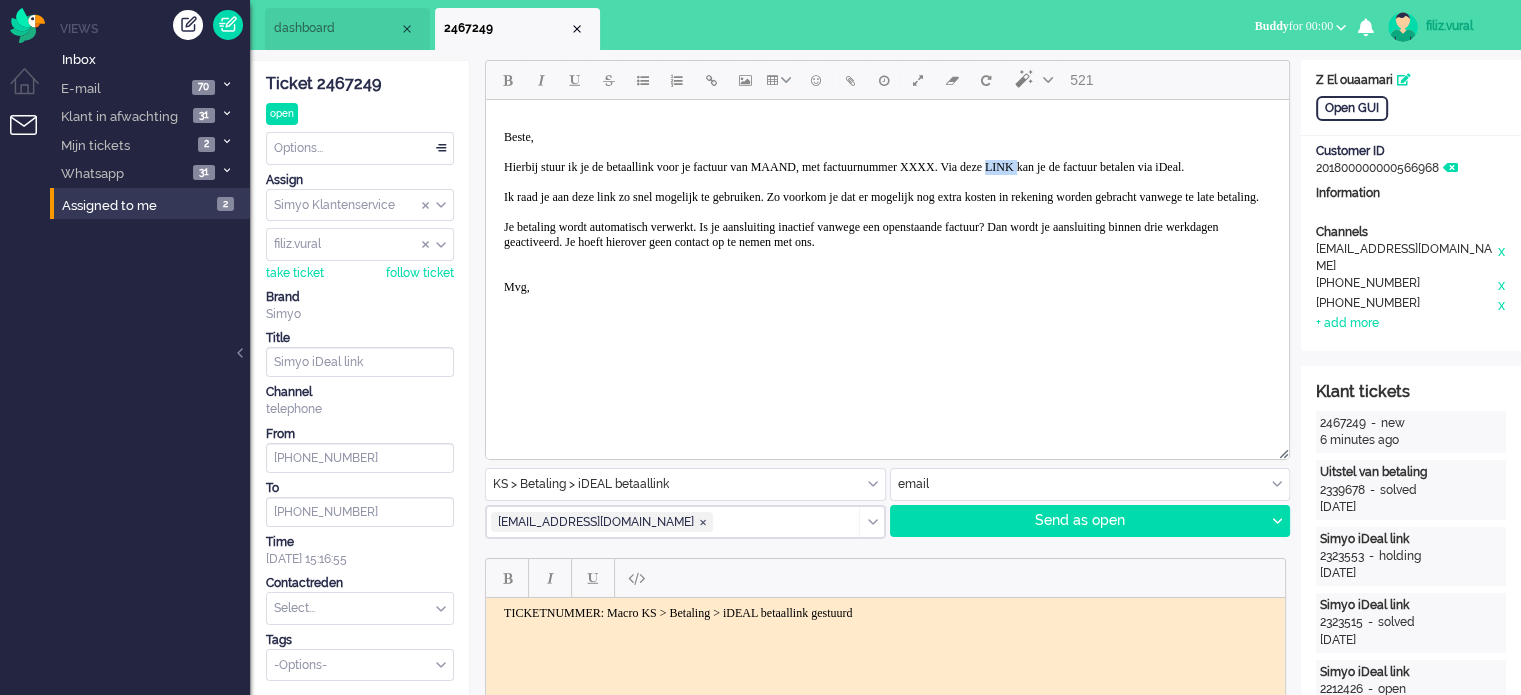 click on "Beste, Hierbij stuur ik je de betaallink voor je factuur van MAAND, met factuurnummer XXXX. Via deze LINK kan je de factuur betalen via iDeal.  Ik raad je aan deze link zo snel mogelijk te gebruiken. Zo voorkom je dat er mogelijk nog extra kosten in rekening worden gebracht vanwege te late betaling.  Je betaling wordt automatisch verwerkt. Is je aansluiting inactief vanwege een openstaande factuur? Dan wordt je aansluiting binnen drie werkdagen geactiveerd. Je hoeft hierover geen contact op te nemen met ons.  Mvg," at bounding box center (887, 212) 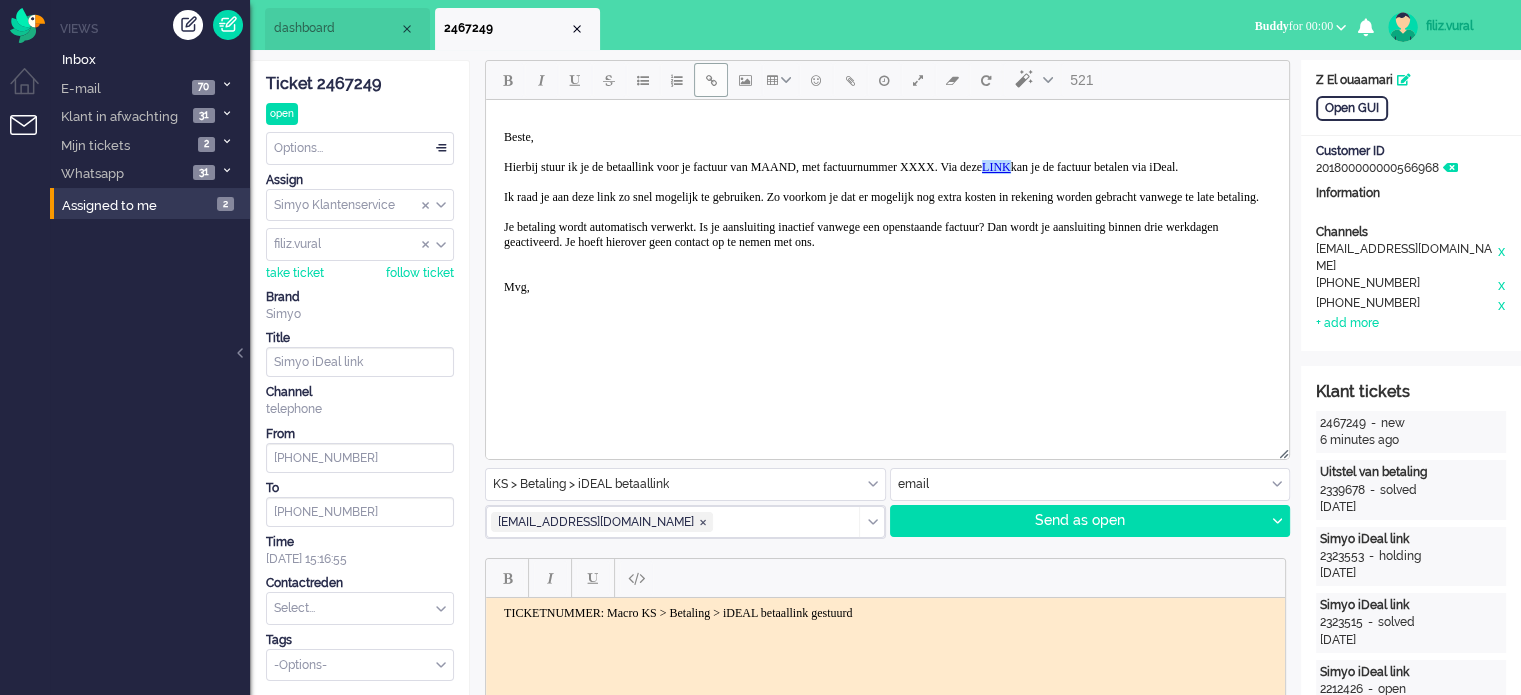 click on "Beste, Hierbij stuur ik je de betaallink voor je factuur van MAAND, met factuurnummer XXXX. Via deze  LINK  kan je de factuur betalen via iDeal.  Ik raad je aan deze link zo snel mogelijk te gebruiken. Zo voorkom je dat er mogelijk nog extra kosten in rekening worden gebracht vanwege te late betaling.  Je betaling wordt automatisch verwerkt. Is je aansluiting inactief vanwege een openstaande factuur? Dan wordt je aansluiting binnen drie werkdagen geactiveerd. Je hoeft hierover geen contact op te nemen met ons.  Mvg," at bounding box center (887, 212) 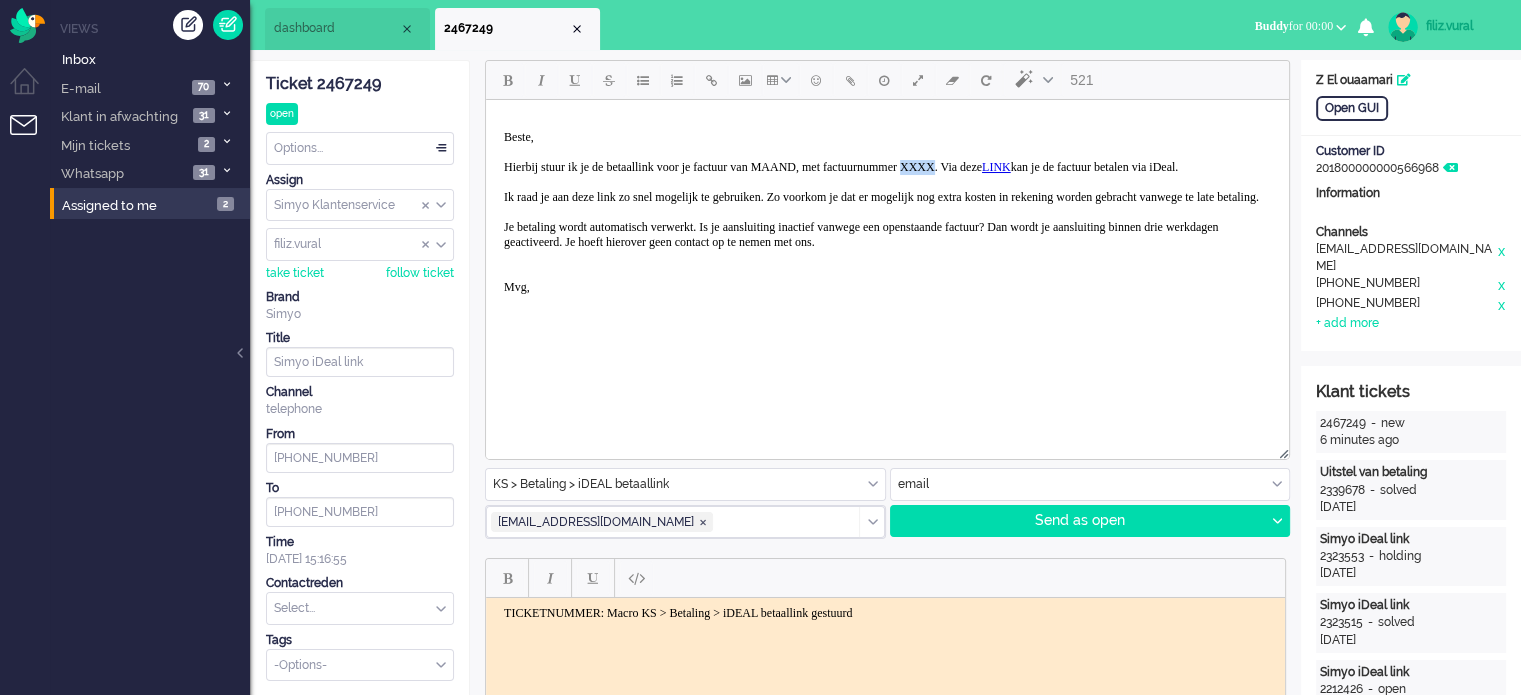 click on "Beste, Hierbij stuur ik je de betaallink voor je factuur van MAAND, met factuurnummer XXXX. Via deze  LINK  kan je de factuur betalen via iDeal.  Ik raad je aan deze link zo snel mogelijk te gebruiken. Zo voorkom je dat er mogelijk nog extra kosten in rekening worden gebracht vanwege te late betaling.  Je betaling wordt automatisch verwerkt. Is je aansluiting inactief vanwege een openstaande factuur? Dan wordt je aansluiting binnen drie werkdagen geactiveerd. Je hoeft hierover geen contact op te nemen met ons.  Mvg," at bounding box center (887, 212) 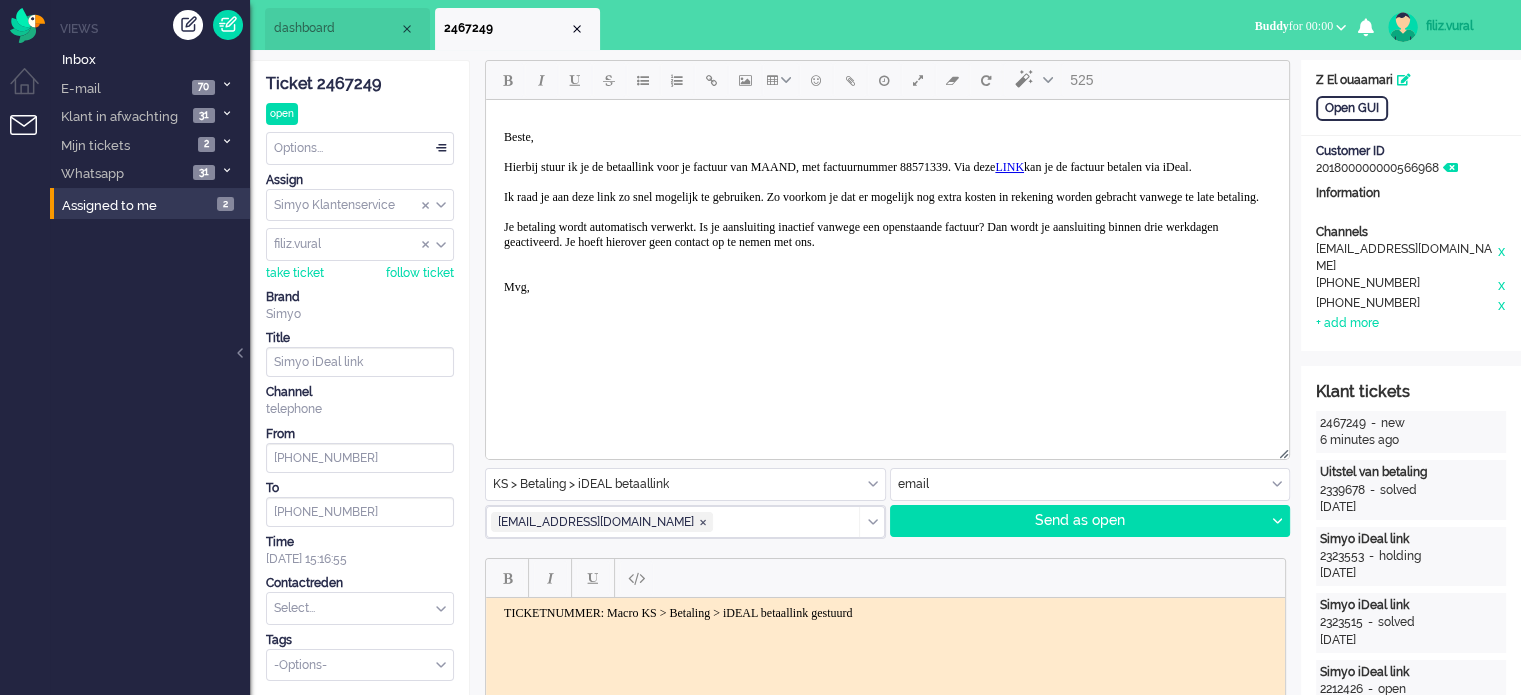 click on "Beste, Hierbij stuur ik je de betaallink voor je factuur van MAAND, met factuurnummer 88571339. Via deze  LINK  kan je de factuur betalen via iDeal.  Ik raad je aan deze link zo snel mogelijk te gebruiken. Zo voorkom je dat er mogelijk nog extra kosten in rekening worden gebracht vanwege te late betaling.  Je betaling wordt automatisch verwerkt. Is je aansluiting inactief vanwege een openstaande factuur? Dan wordt je aansluiting binnen drie werkdagen geactiveerd. Je hoeft hierover geen contact op te nemen met ons.  Mvg," at bounding box center [887, 212] 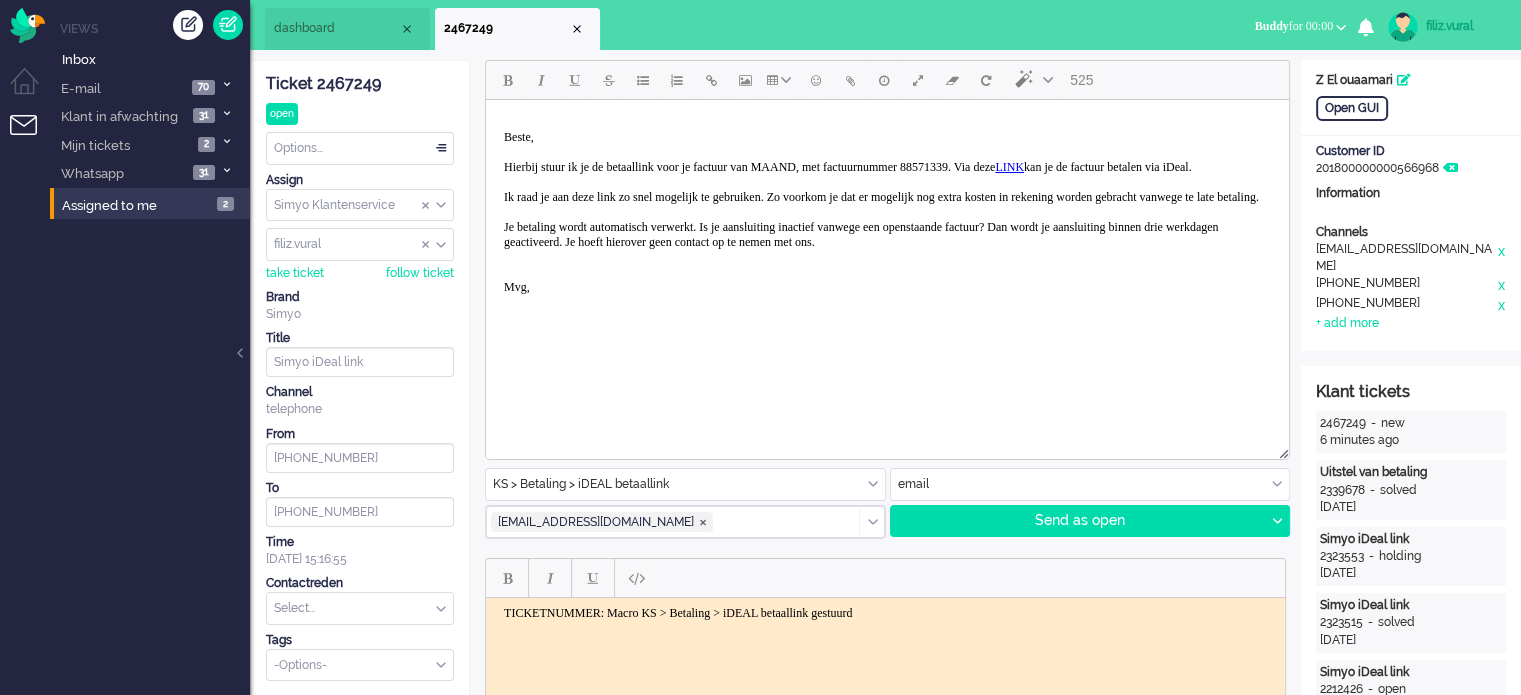 click on "Beste, Hierbij stuur ik je de betaallink voor je factuur van MAAND, met factuurnummer 88571339. Via deze  LINK  kan je de factuur betalen via iDeal.  Ik raad je aan deze link zo snel mogelijk te gebruiken. Zo voorkom je dat er mogelijk nog extra kosten in rekening worden gebracht vanwege te late betaling.  Je betaling wordt automatisch verwerkt. Is je aansluiting inactief vanwege een openstaande factuur? Dan wordt je aansluiting binnen drie werkdagen geactiveerd. Je hoeft hierover geen contact op te nemen met ons.  Mvg," at bounding box center (887, 212) 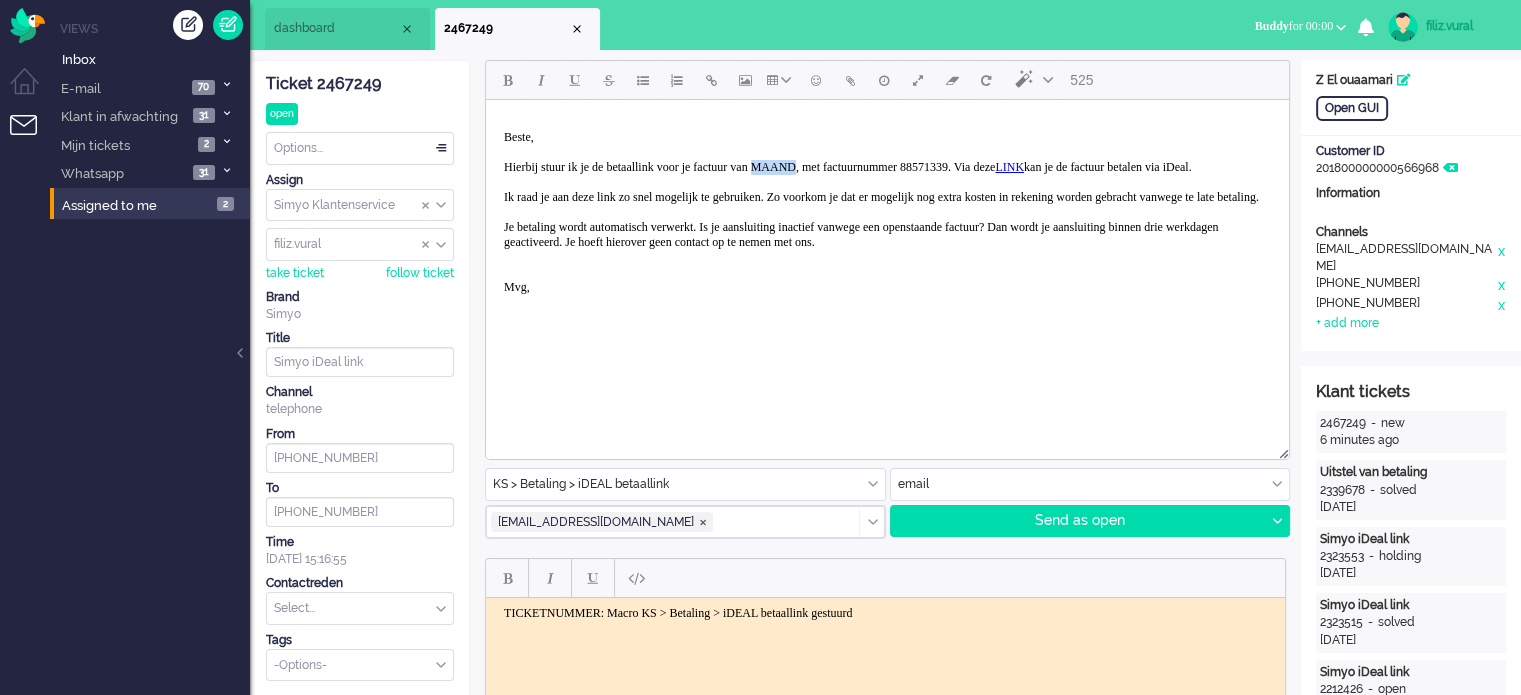 click on "Beste, Hierbij stuur ik je de betaallink voor je factuur van MAAND, met factuurnummer 88571339. Via deze  LINK  kan je de factuur betalen via iDeal.  Ik raad je aan deze link zo snel mogelijk te gebruiken. Zo voorkom je dat er mogelijk nog extra kosten in rekening worden gebracht vanwege te late betaling.  Je betaling wordt automatisch verwerkt. Is je aansluiting inactief vanwege een openstaande factuur? Dan wordt je aansluiting binnen drie werkdagen geactiveerd. Je hoeft hierover geen contact op te nemen met ons.  Mvg," at bounding box center [887, 212] 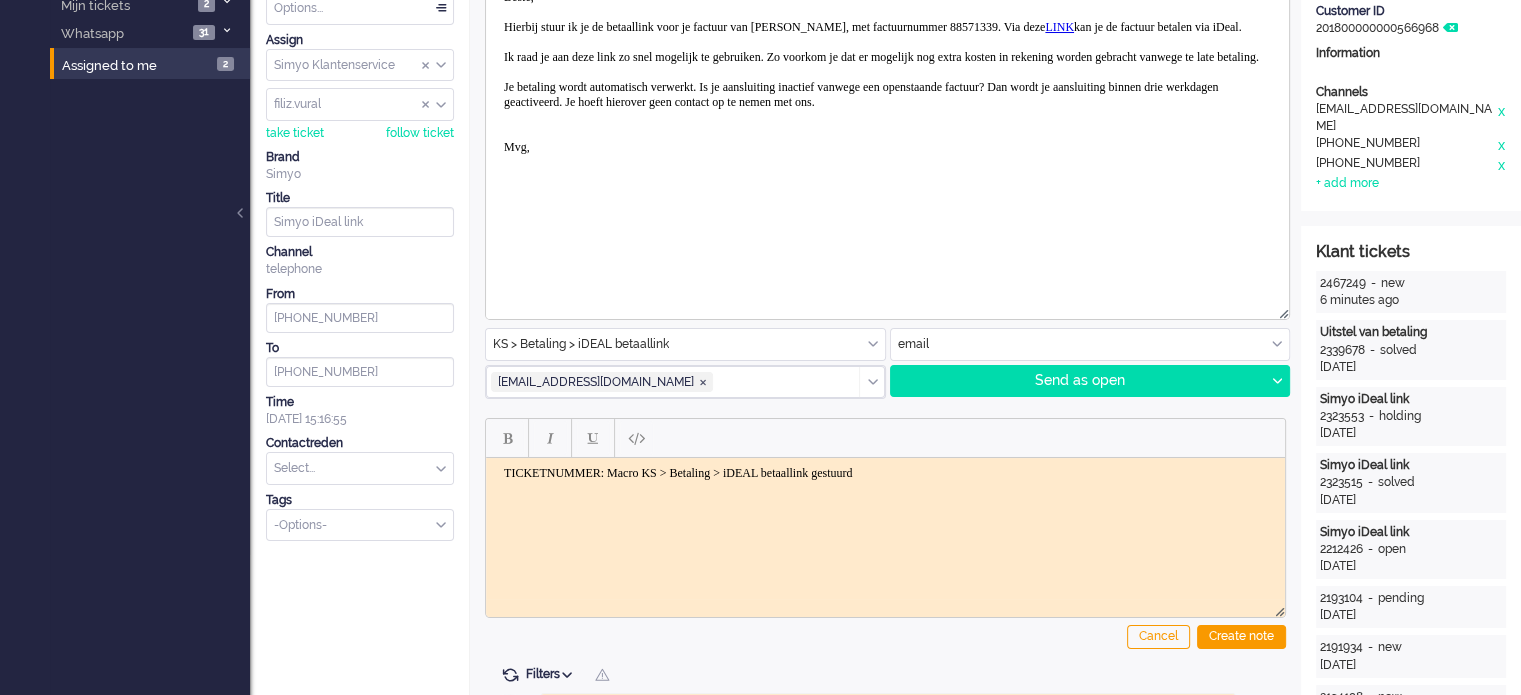 scroll, scrollTop: 300, scrollLeft: 0, axis: vertical 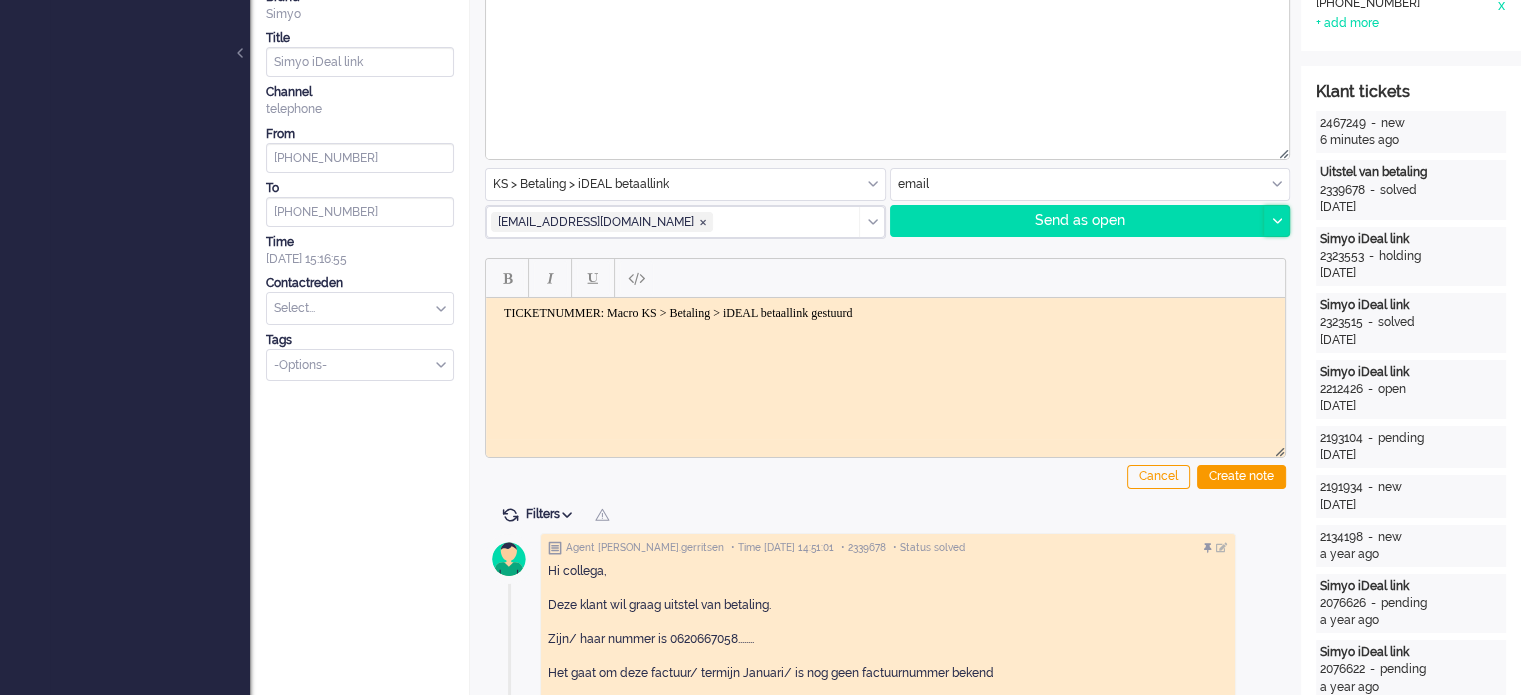 click at bounding box center [1276, 221] 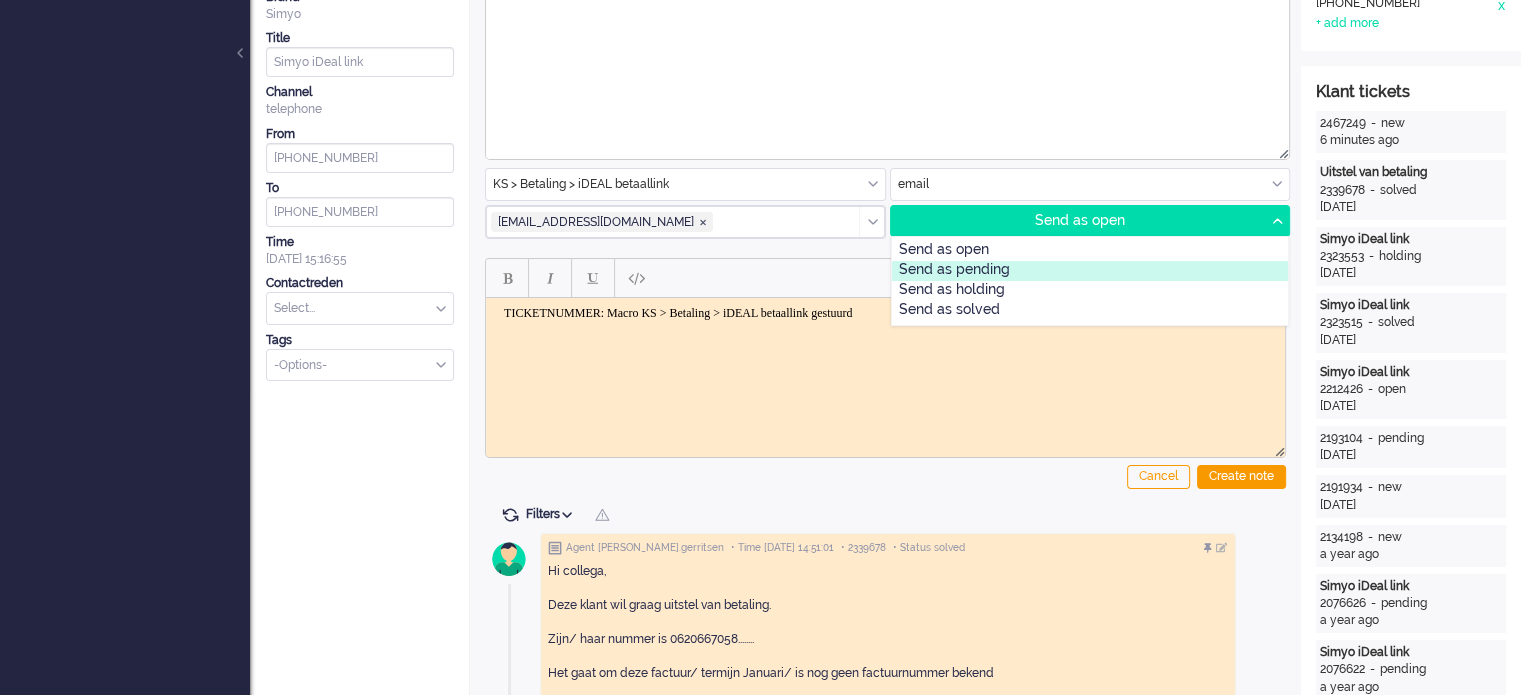 drag, startPoint x: 1102, startPoint y: 281, endPoint x: 1097, endPoint y: 271, distance: 11.18034 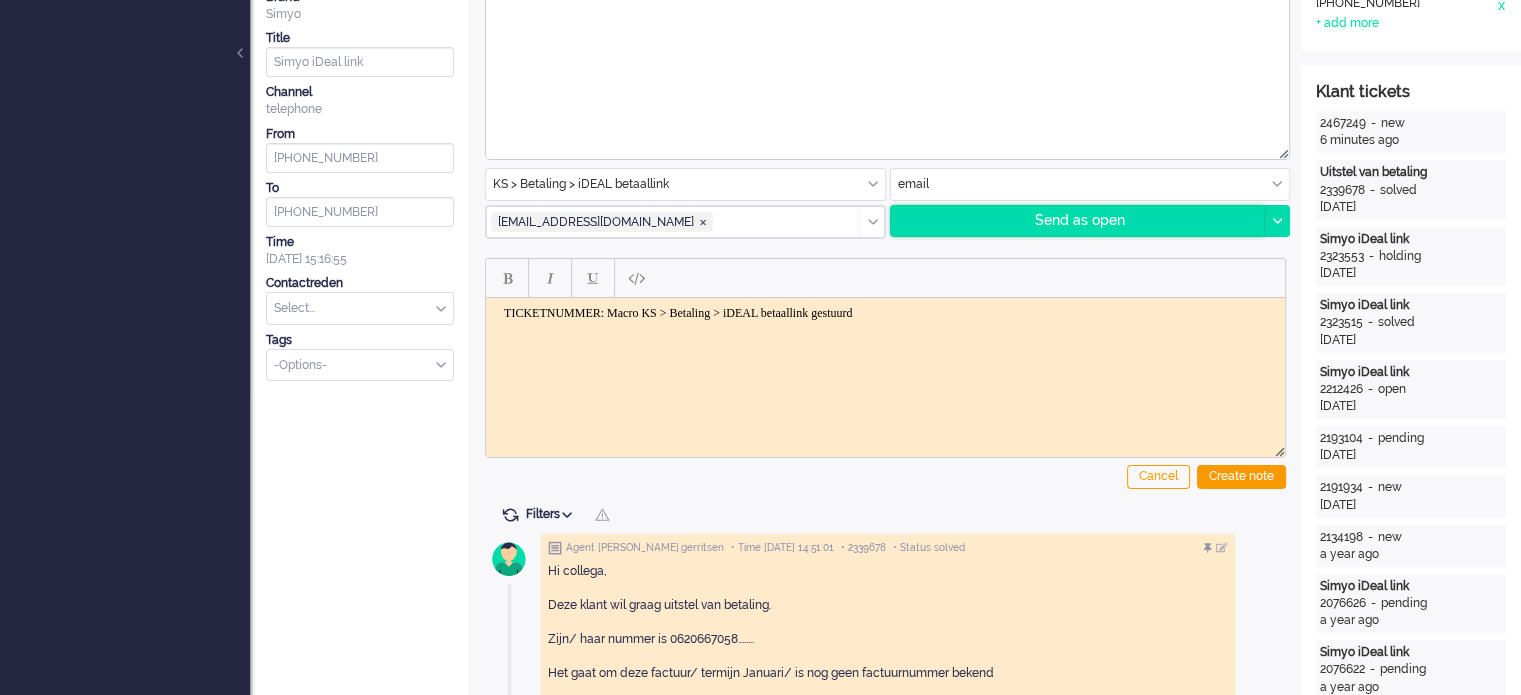drag, startPoint x: 1272, startPoint y: 221, endPoint x: 1261, endPoint y: 223, distance: 11.18034 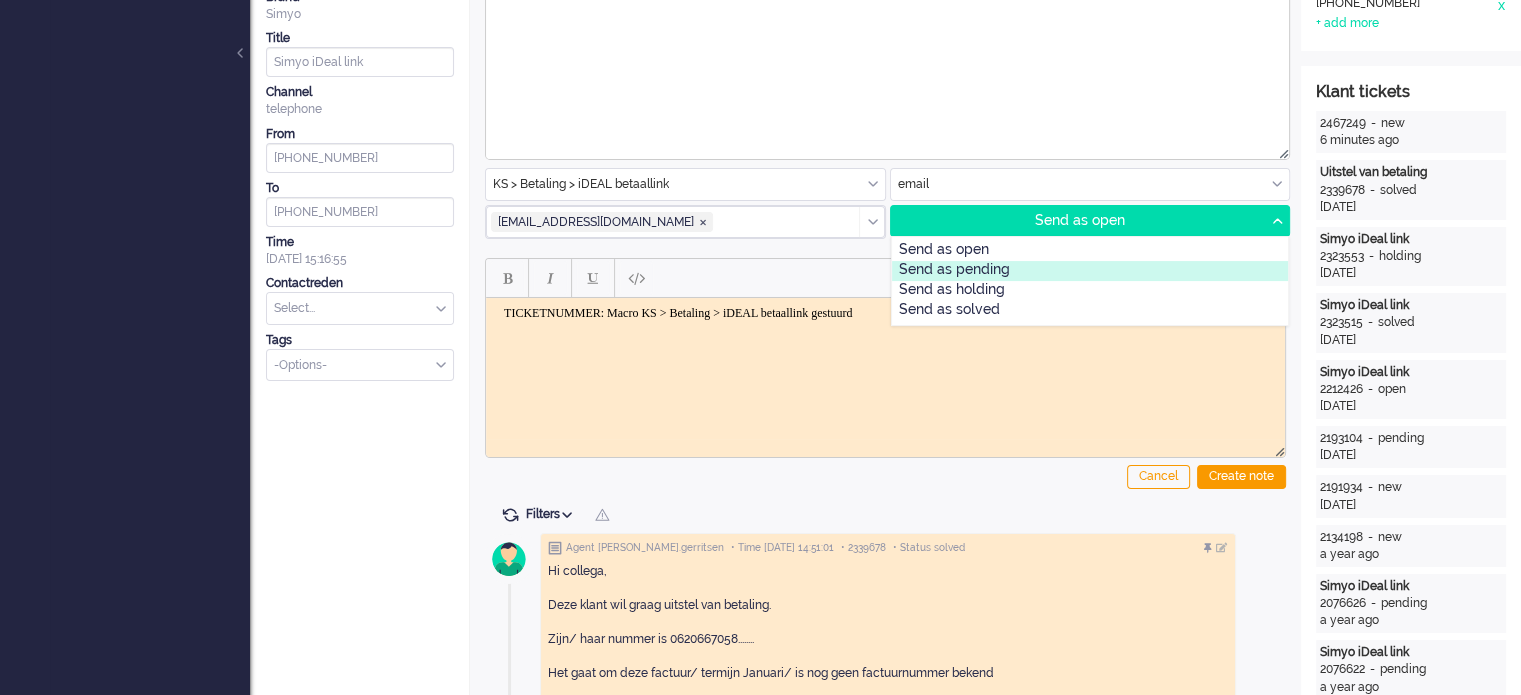 click on "Send as pending" at bounding box center [1090, 271] 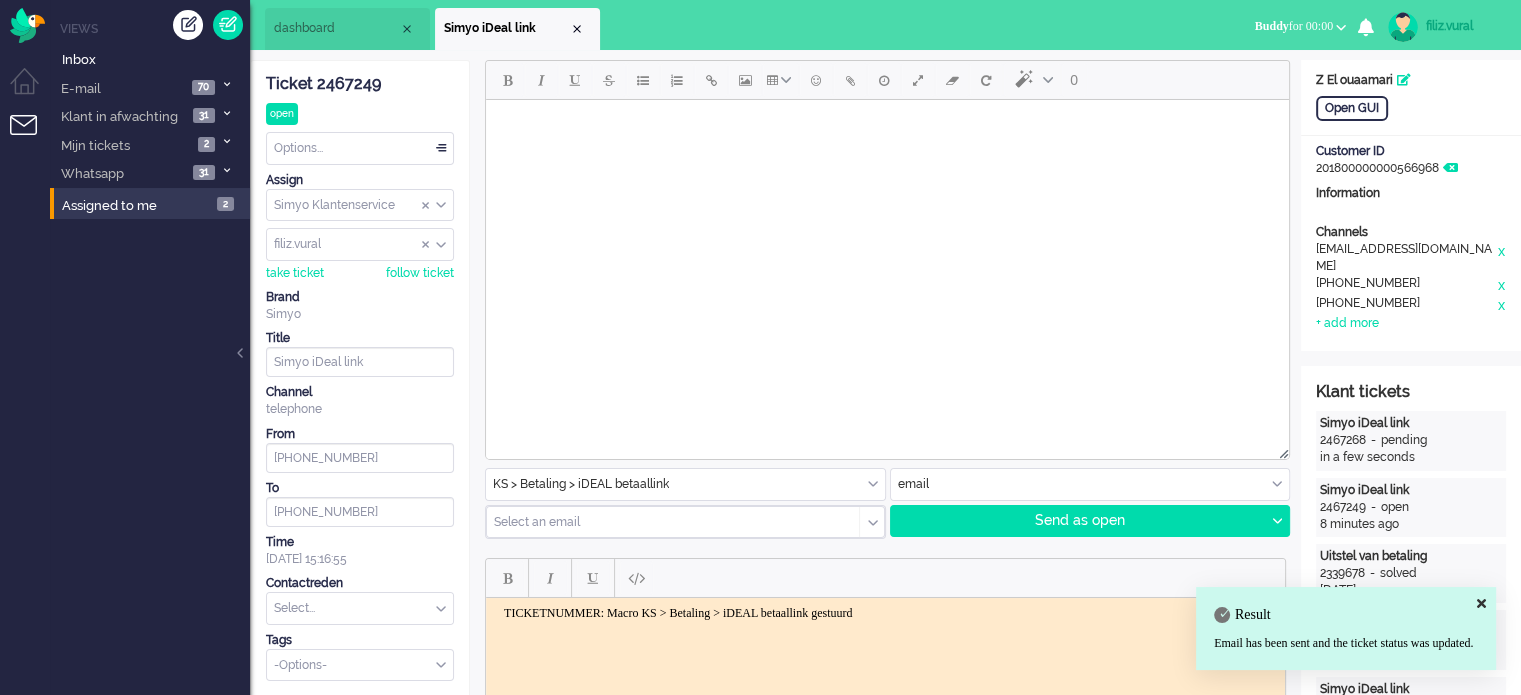 scroll, scrollTop: 0, scrollLeft: 0, axis: both 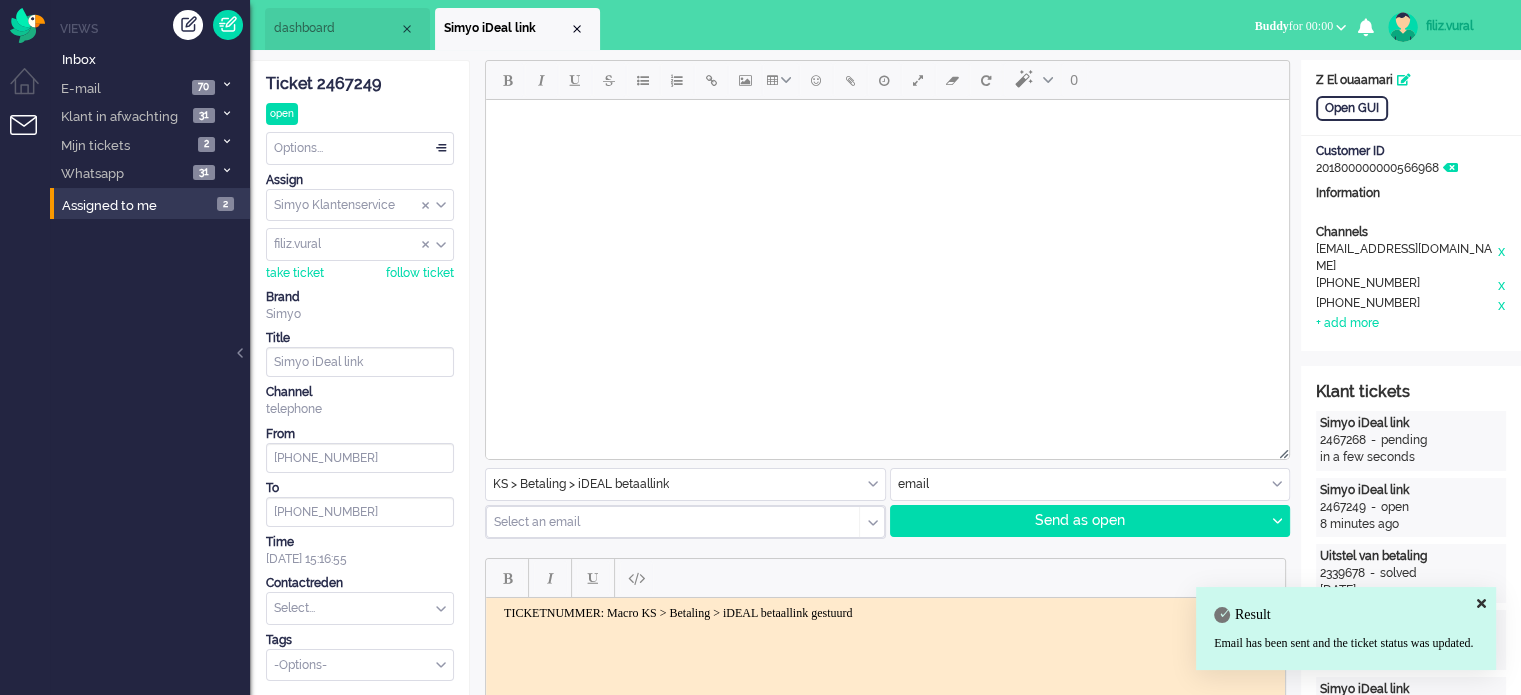 click on "Ticket 2467249" 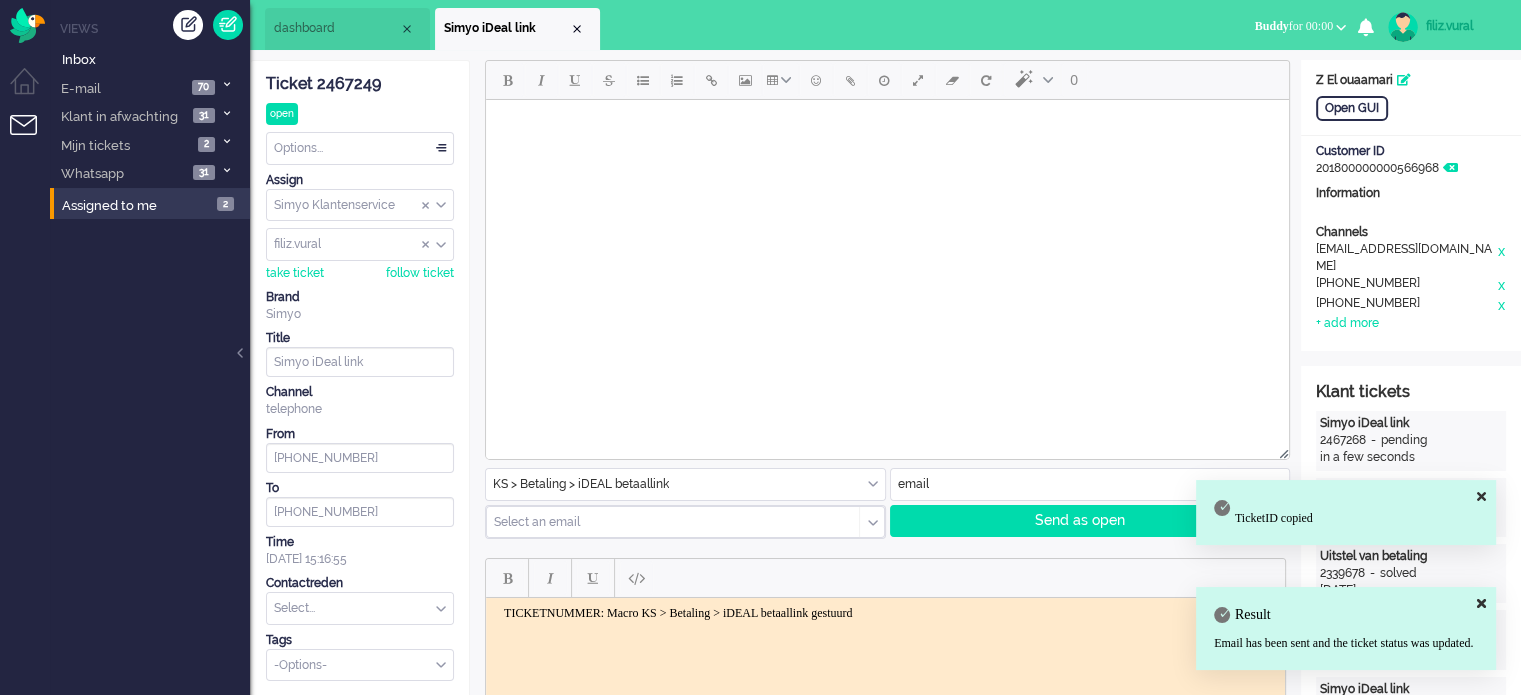 click on "TICKETNUMMER: Macro KS > Betaling > iDEAL betaallink gestuurd" at bounding box center [885, 613] 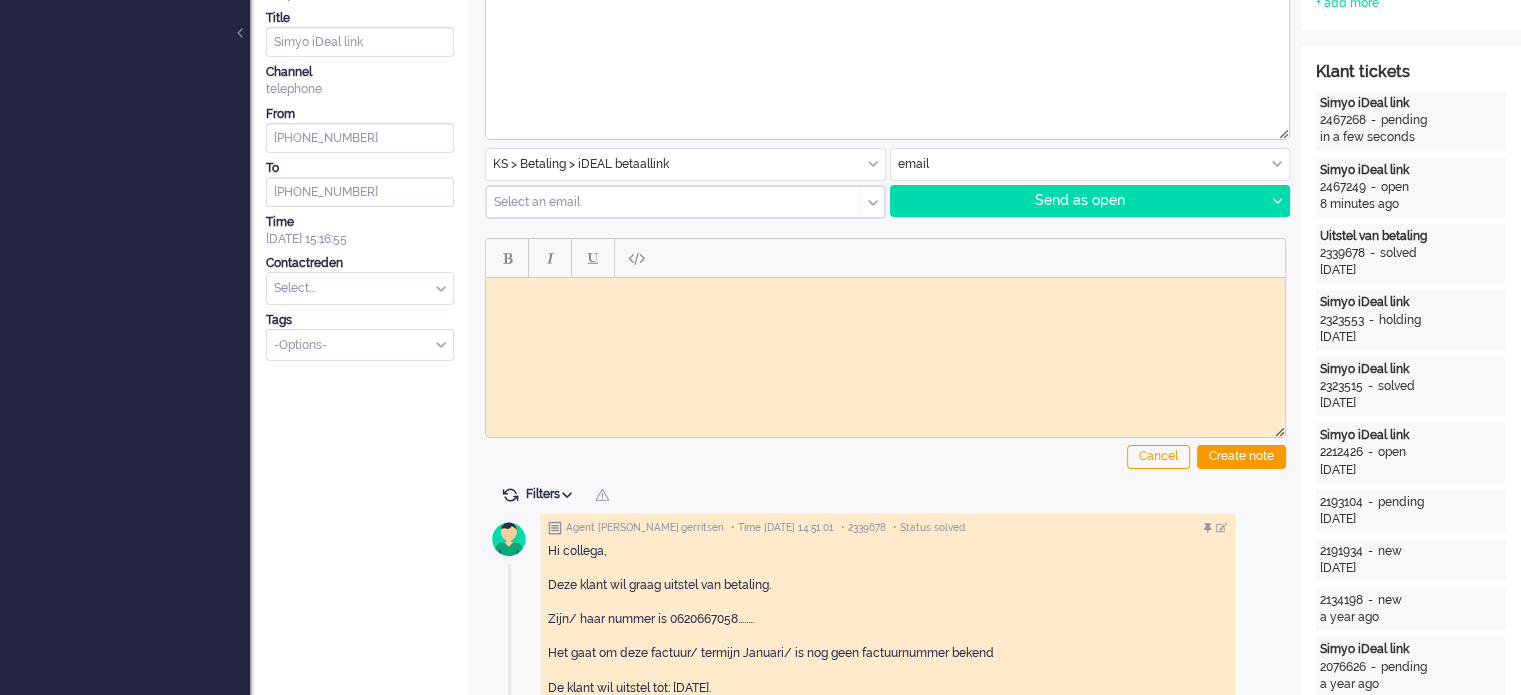 scroll, scrollTop: 500, scrollLeft: 0, axis: vertical 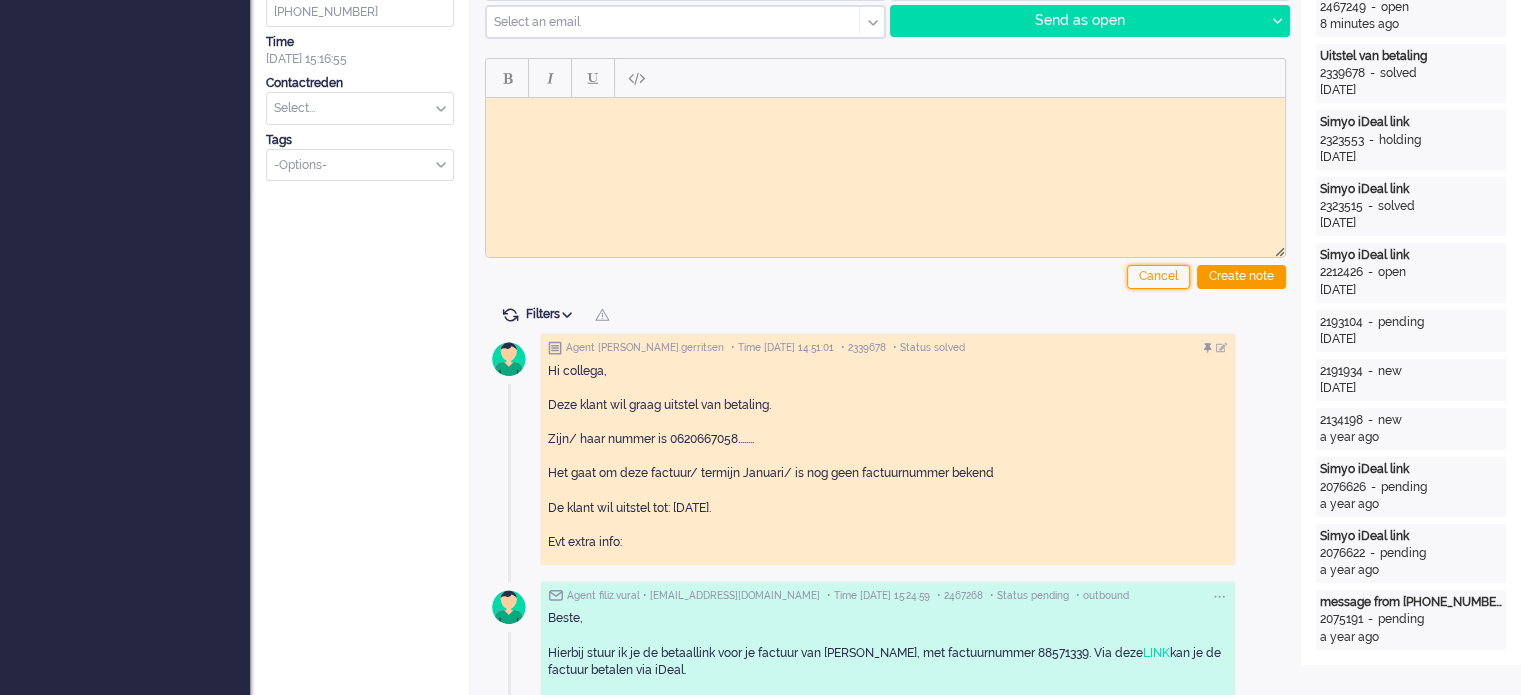click on "Cancel" at bounding box center [1158, 277] 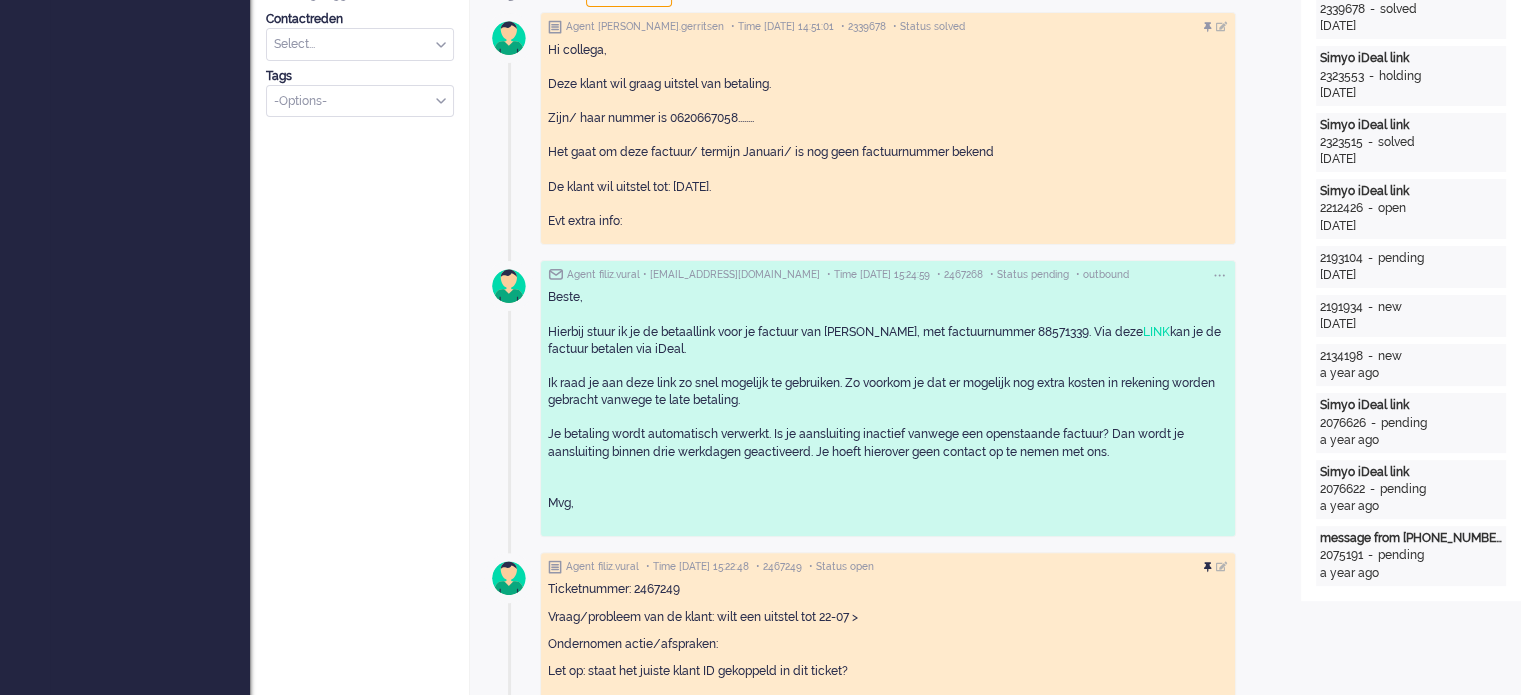 scroll, scrollTop: 700, scrollLeft: 0, axis: vertical 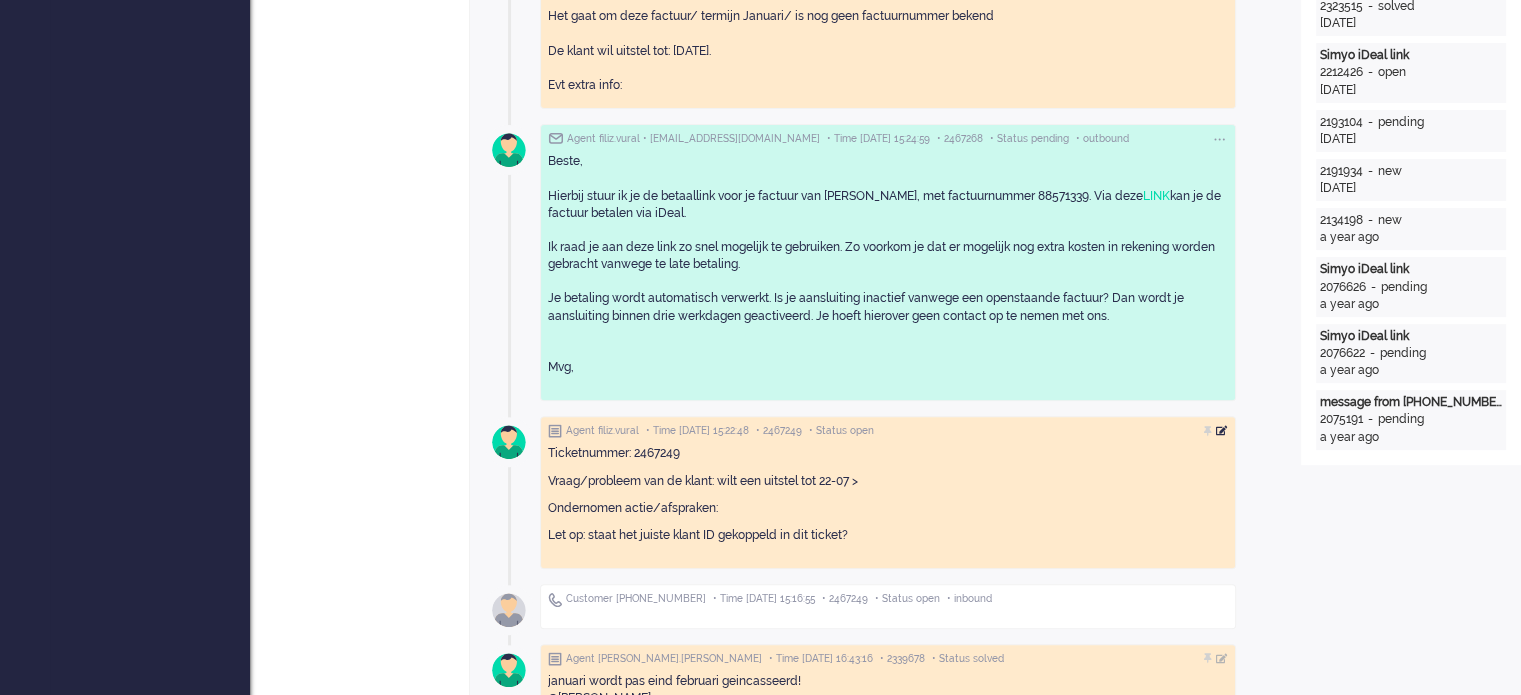 click at bounding box center (1222, 431) 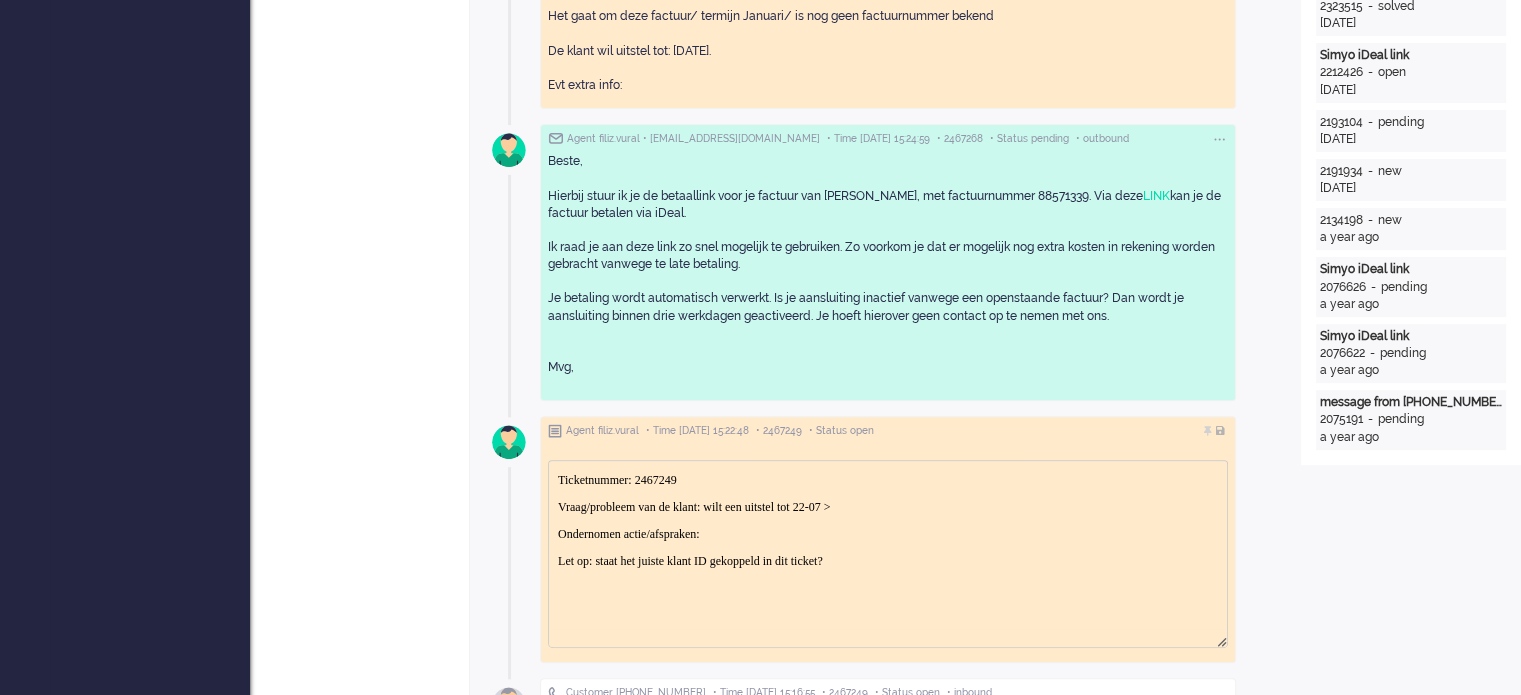 scroll, scrollTop: 0, scrollLeft: 0, axis: both 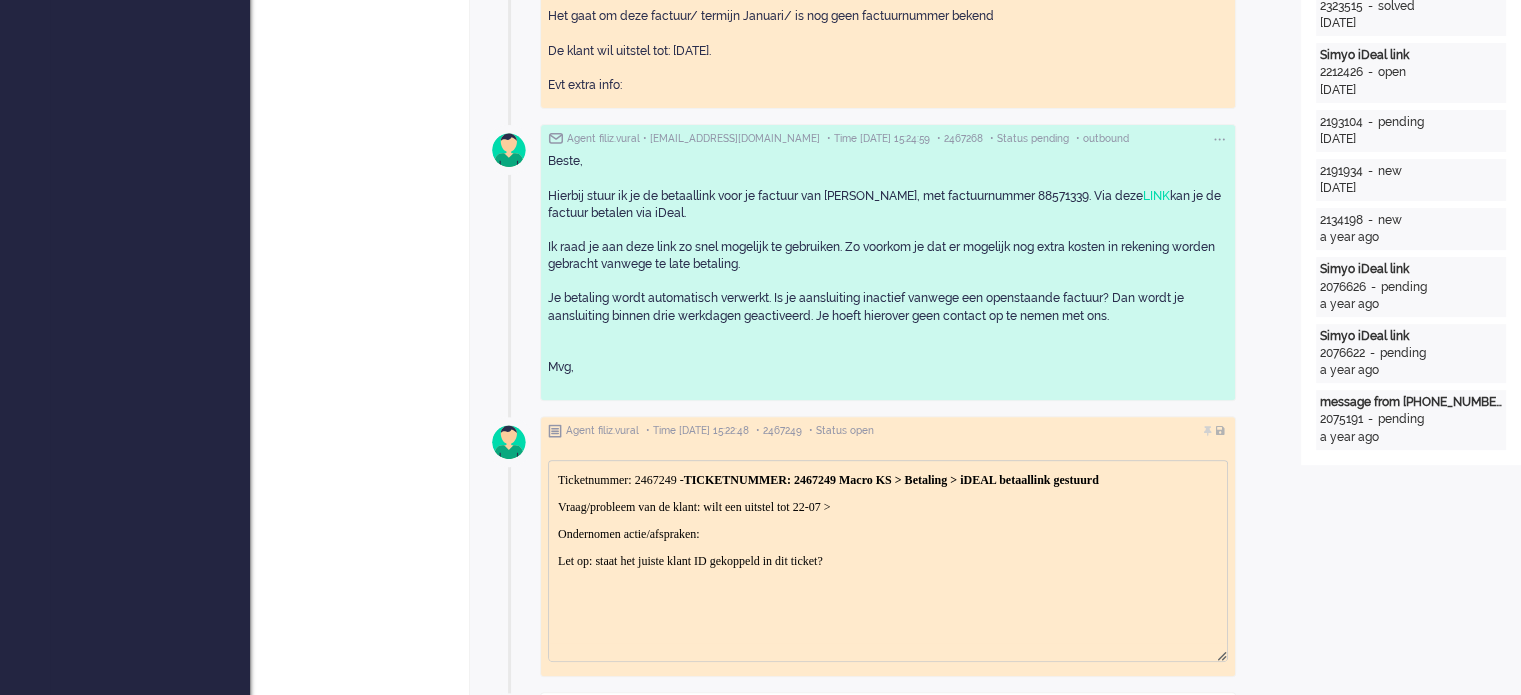 click on "Vraag/probleem van de klant: wilt een uitstel tot 22-07 >" at bounding box center [888, 507] 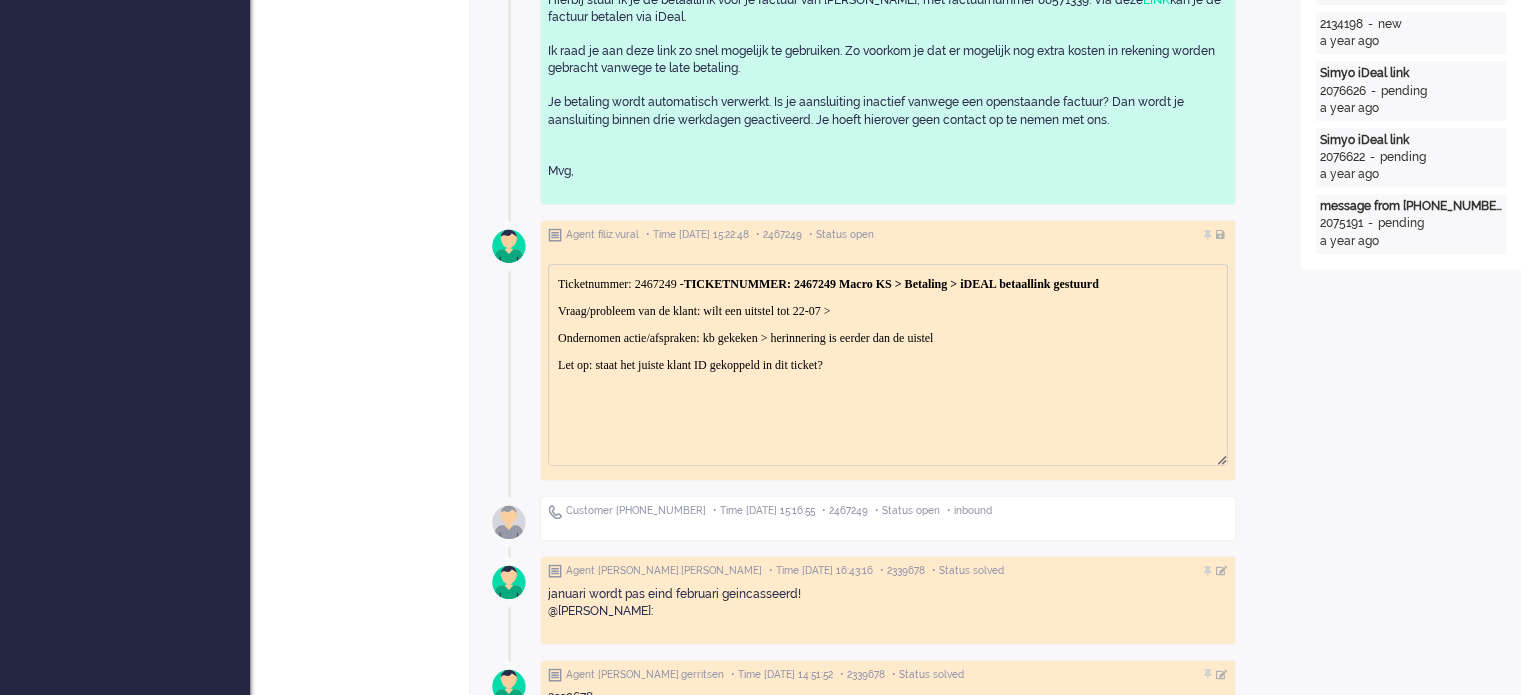 scroll, scrollTop: 900, scrollLeft: 0, axis: vertical 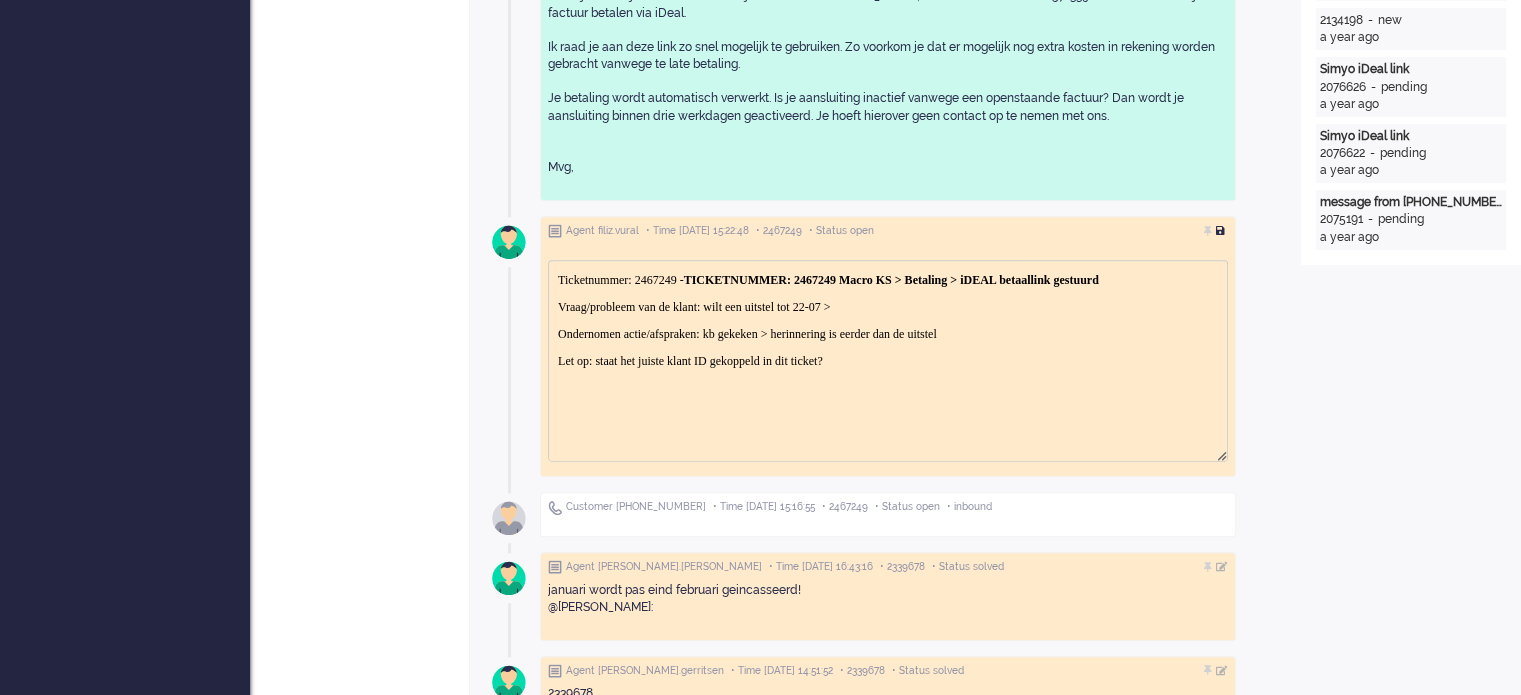 click at bounding box center [1222, 231] 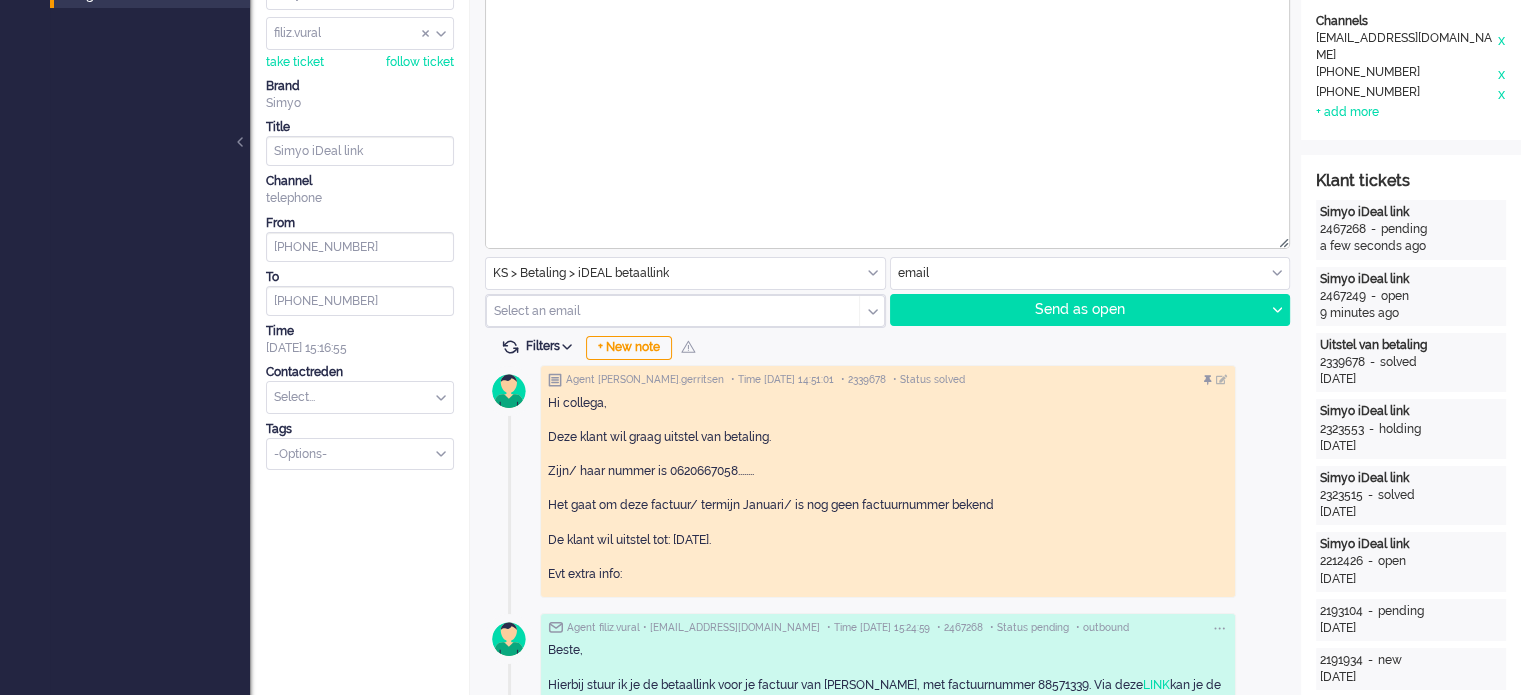scroll, scrollTop: 200, scrollLeft: 0, axis: vertical 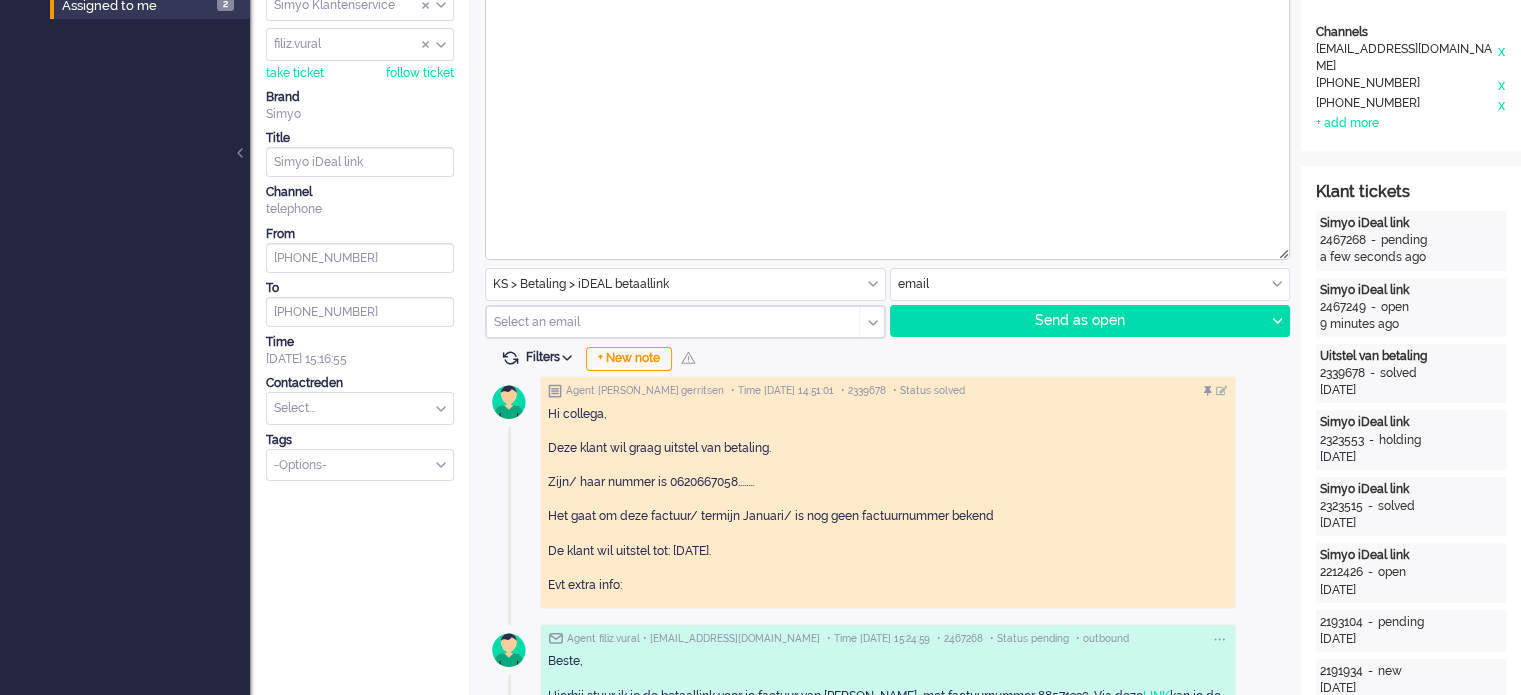 drag, startPoint x: 652, startPoint y: 287, endPoint x: 667, endPoint y: 291, distance: 15.524175 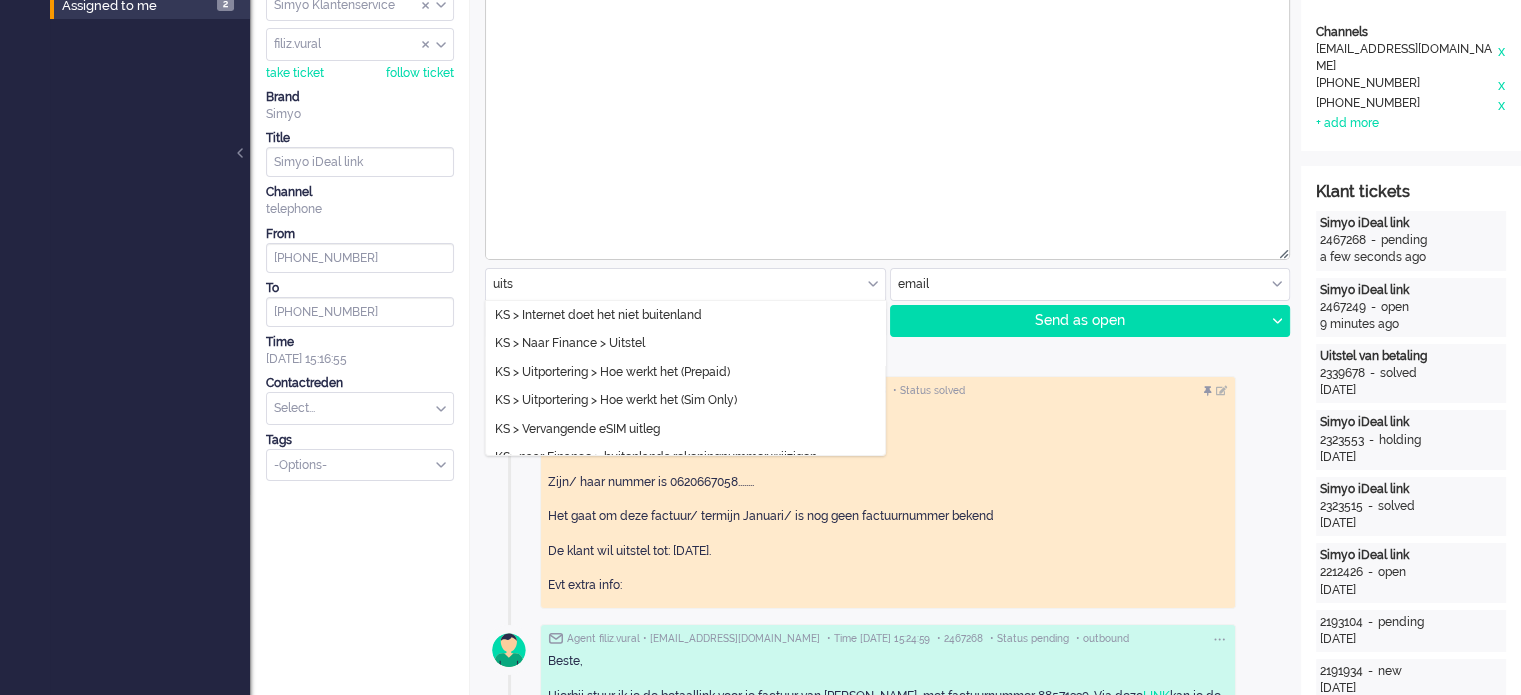 scroll, scrollTop: 0, scrollLeft: 0, axis: both 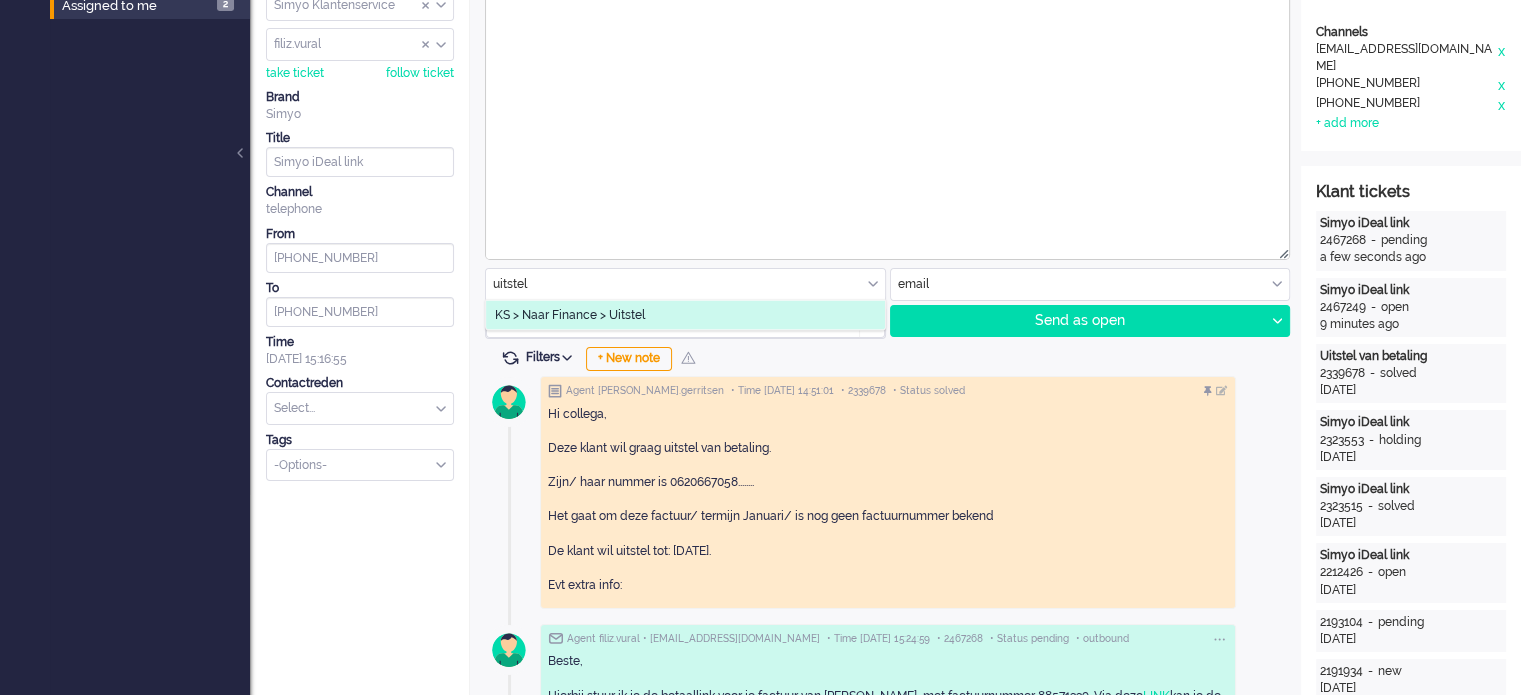 type on "uitstel" 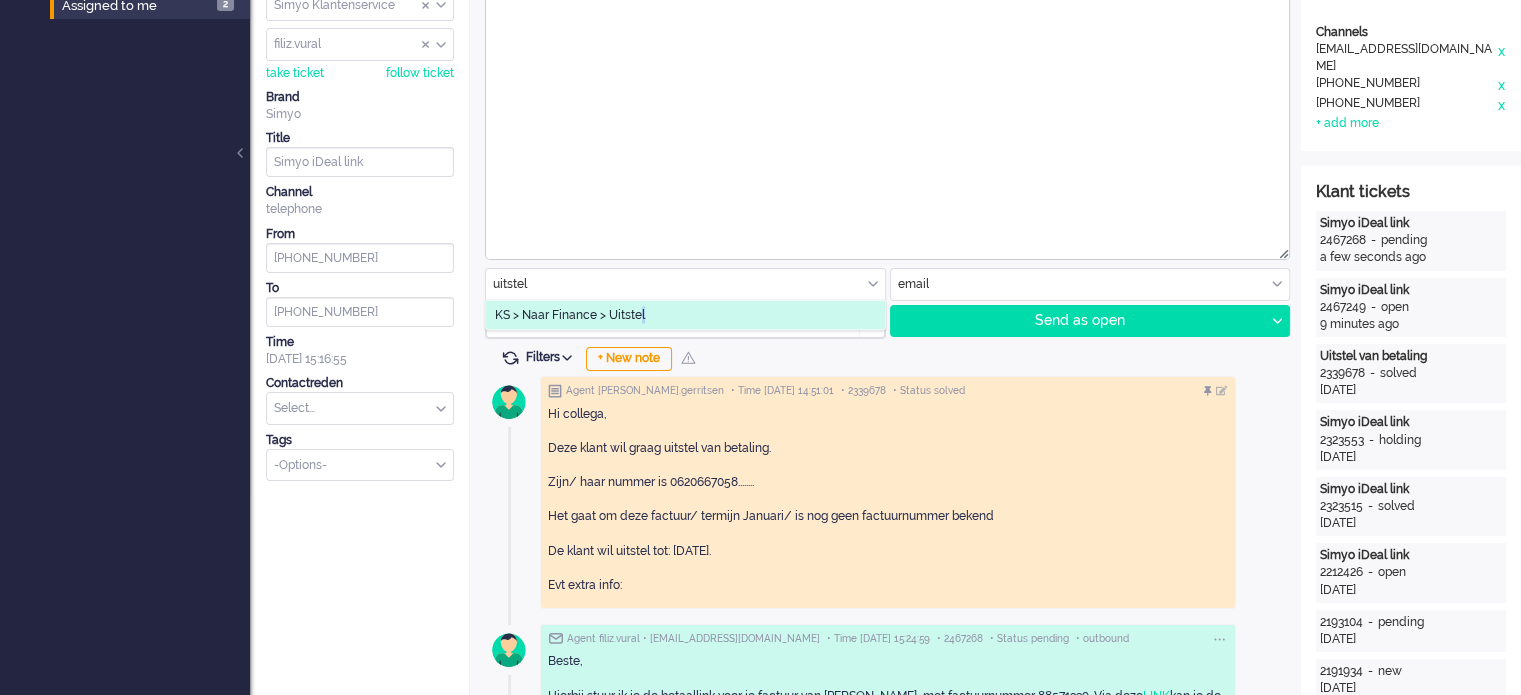 click on "KS > Naar Finance > Uitstel" 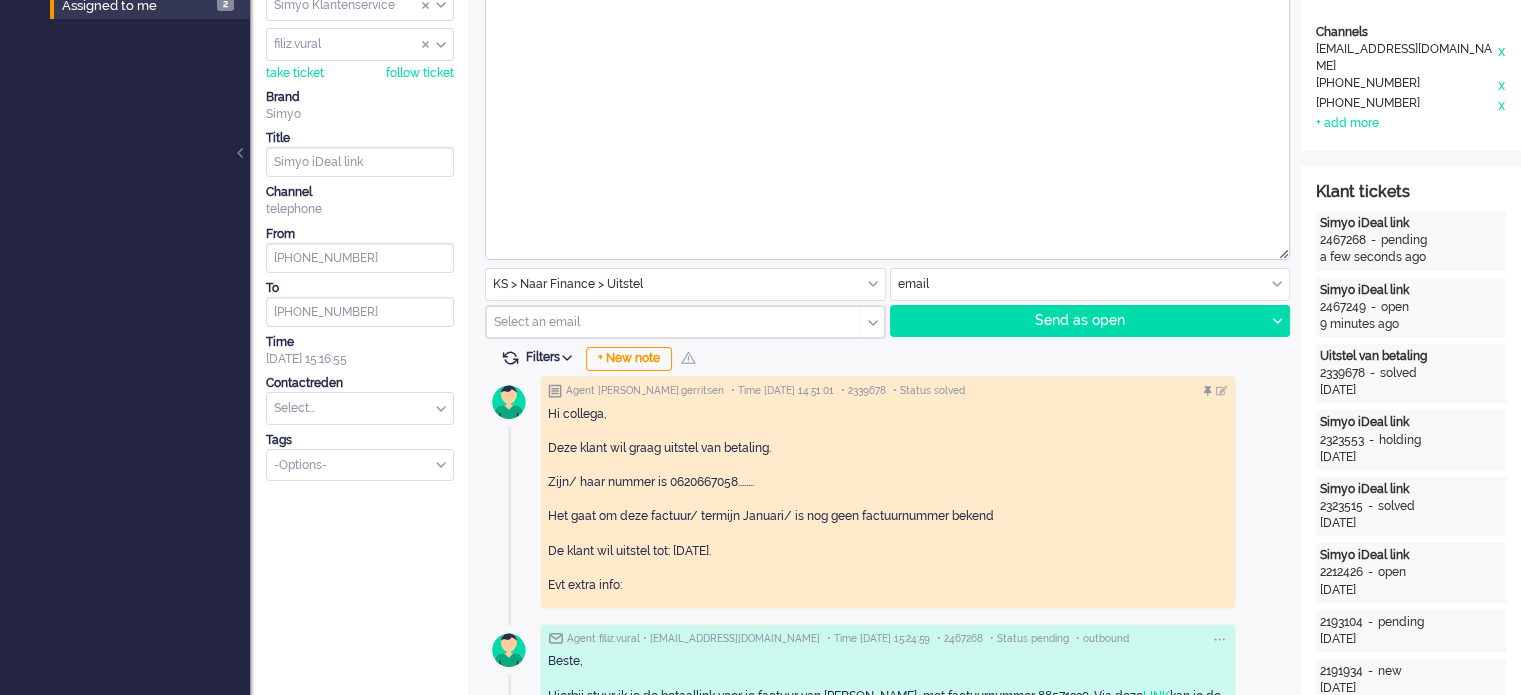 type on "Uitstel van betaling" 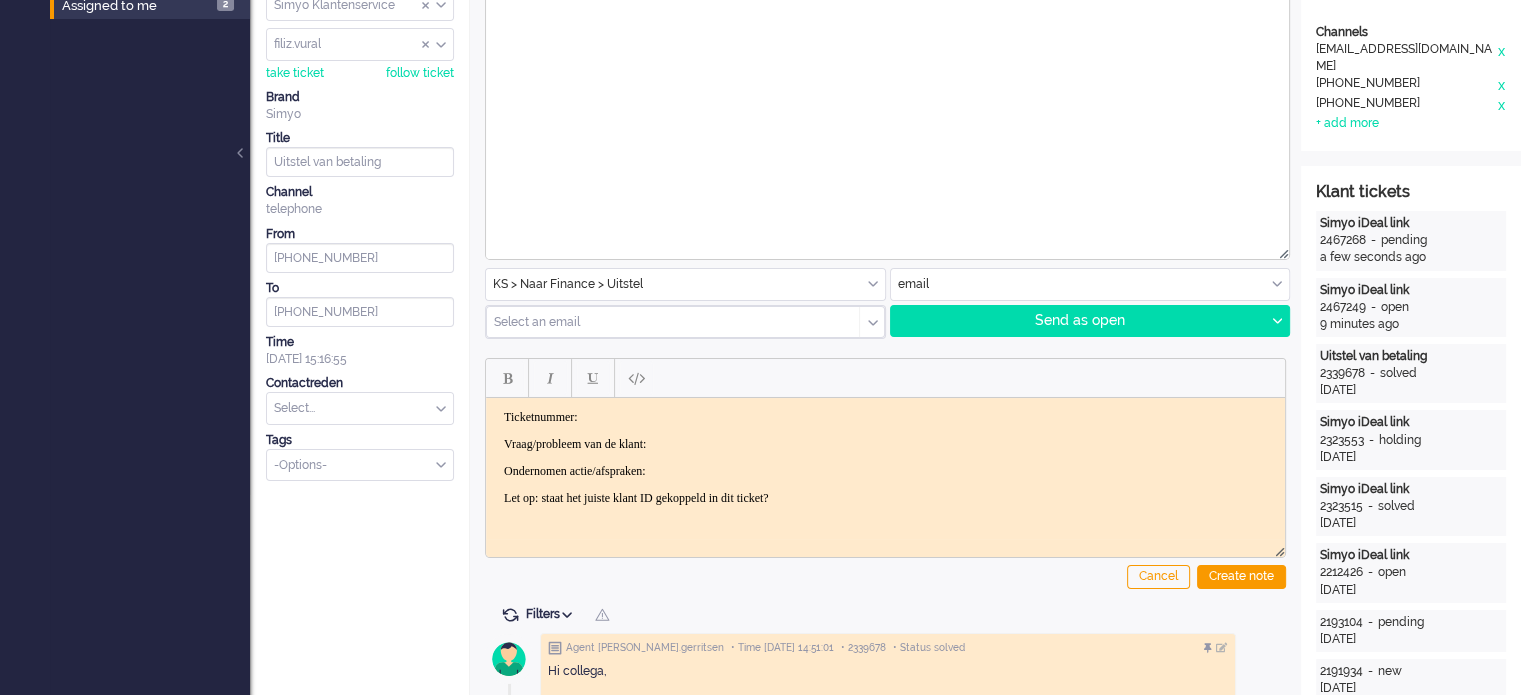 scroll, scrollTop: 0, scrollLeft: 0, axis: both 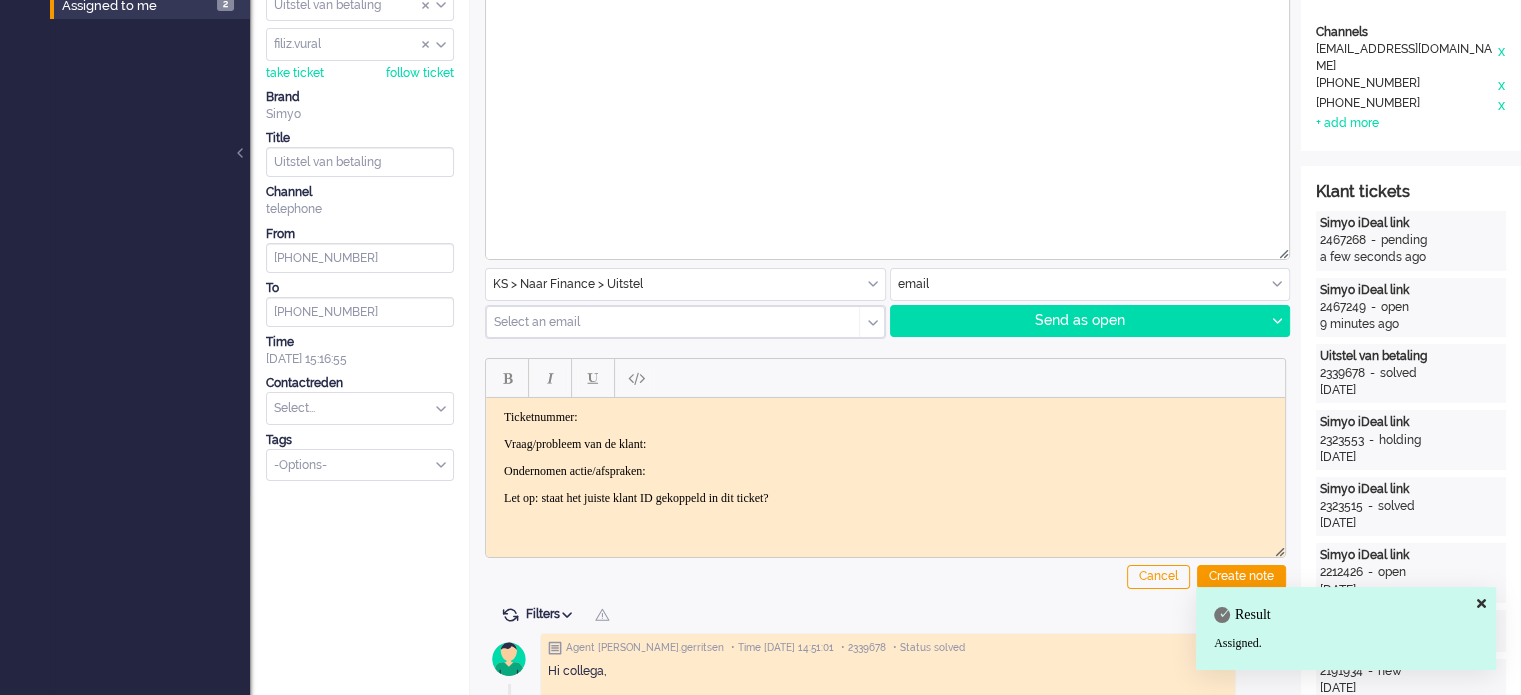 click at bounding box center [685, 284] 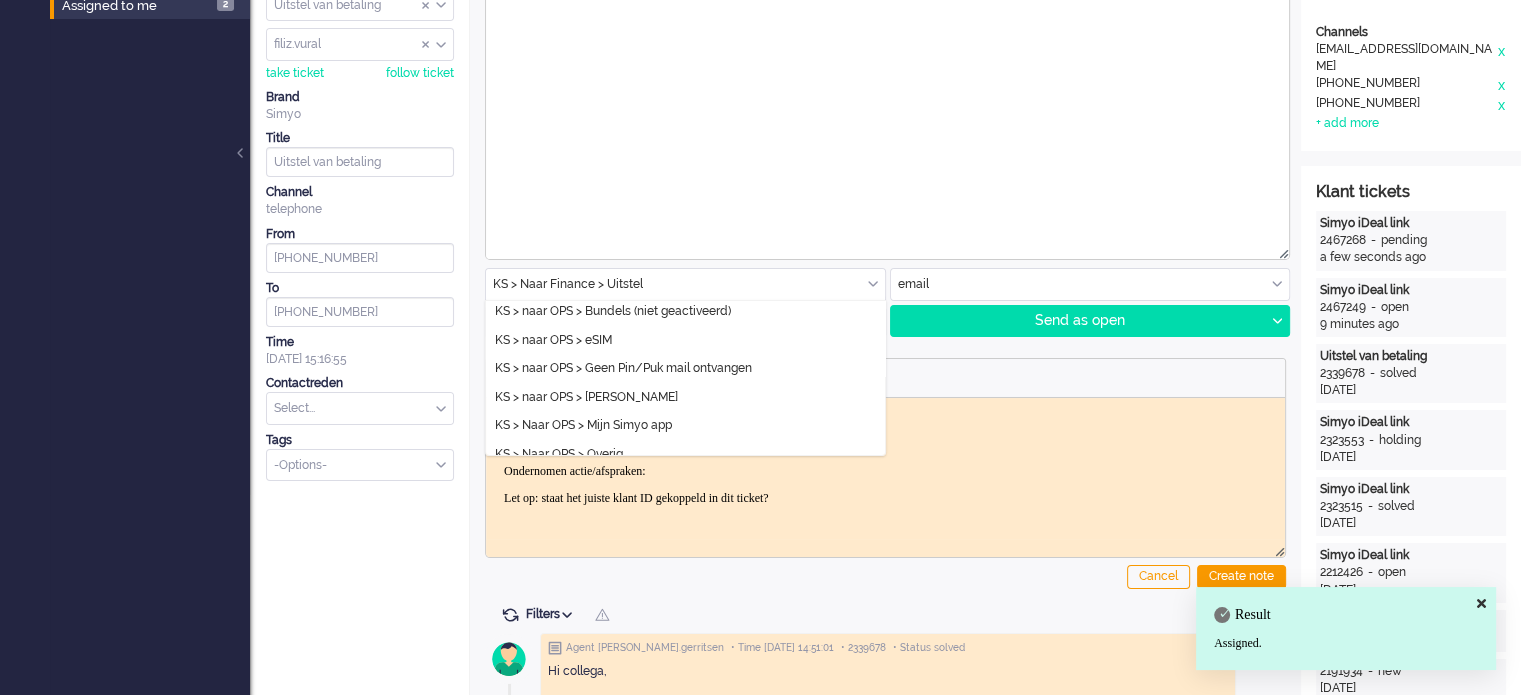 click on "KS > Naar Finance > Uitstel" 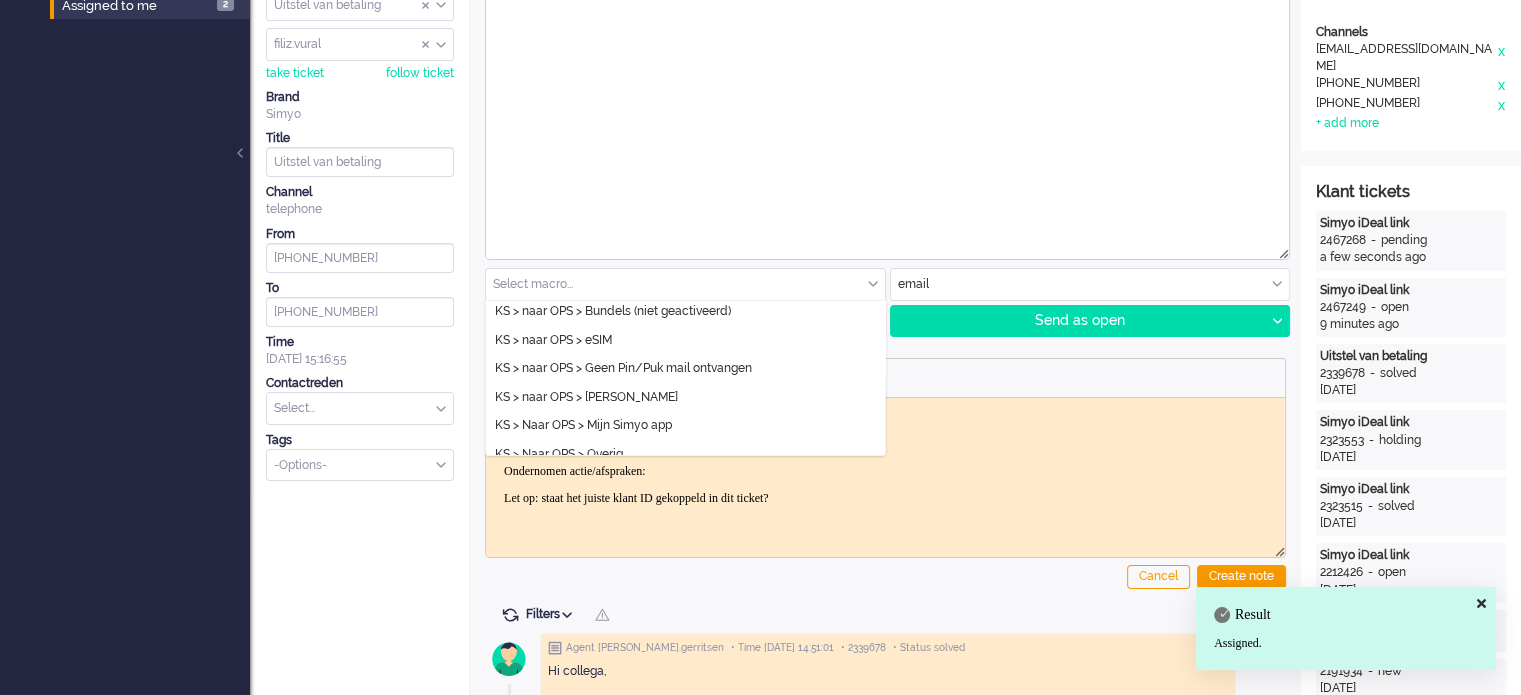 click on "KS > Naar Finance > Uitstel" 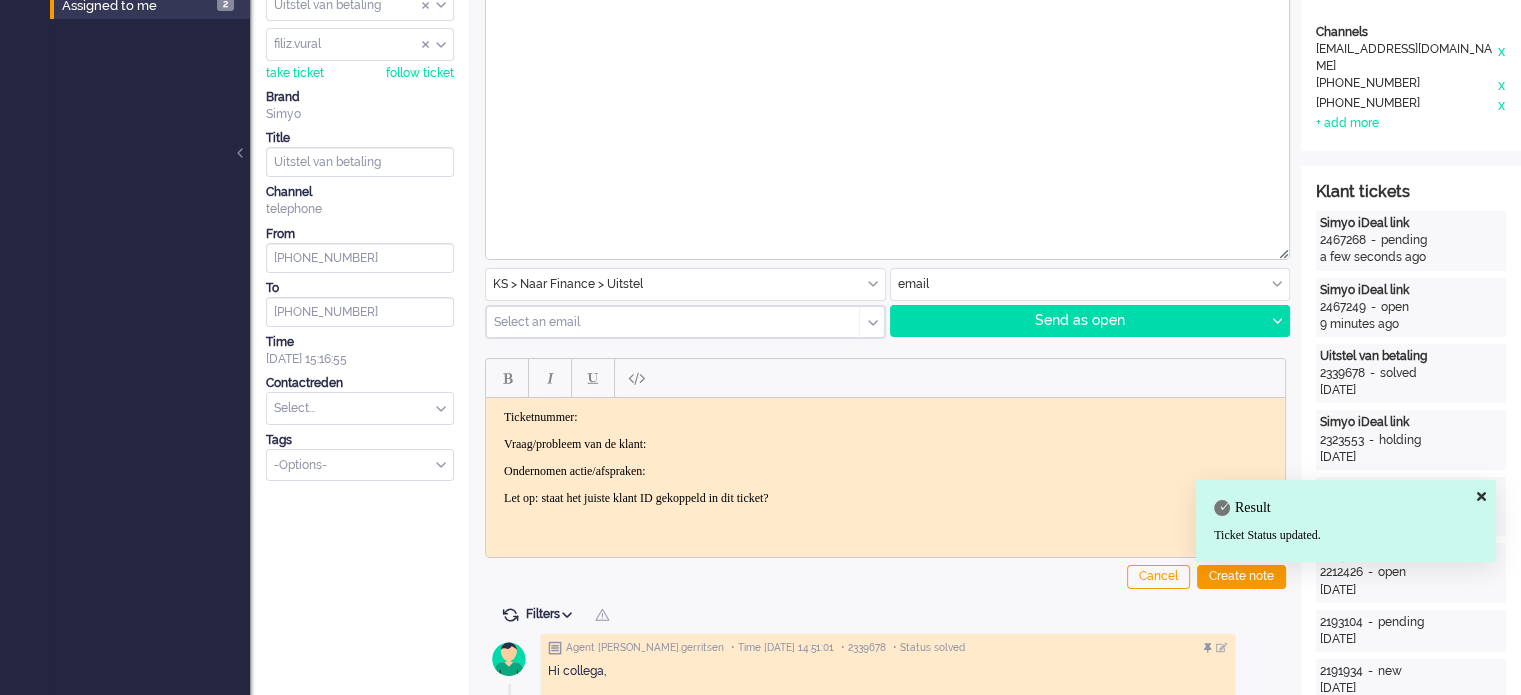 click on "Ondernomen actie/afspraken:" at bounding box center (885, 471) 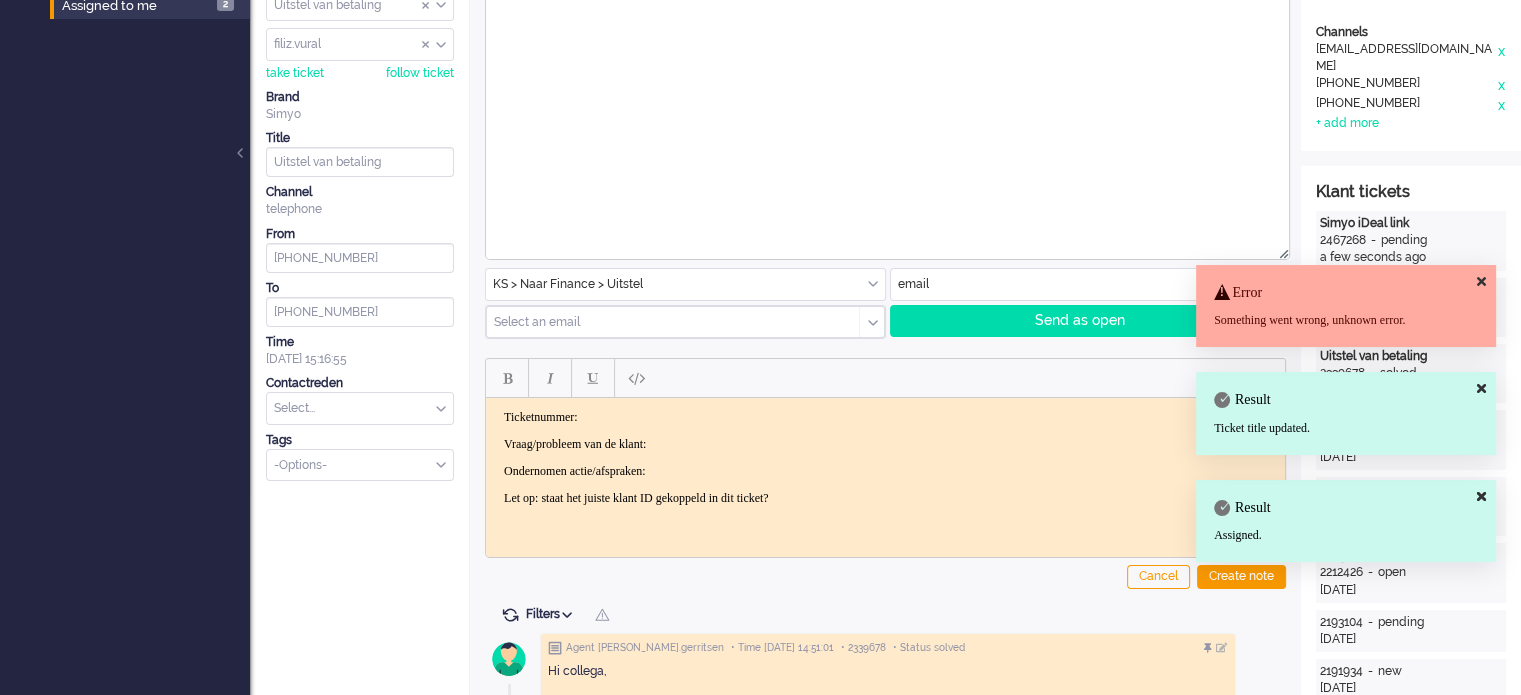 click on "Let op: staat het juiste klant ID gekoppeld in dit ticket?" at bounding box center [885, 498] 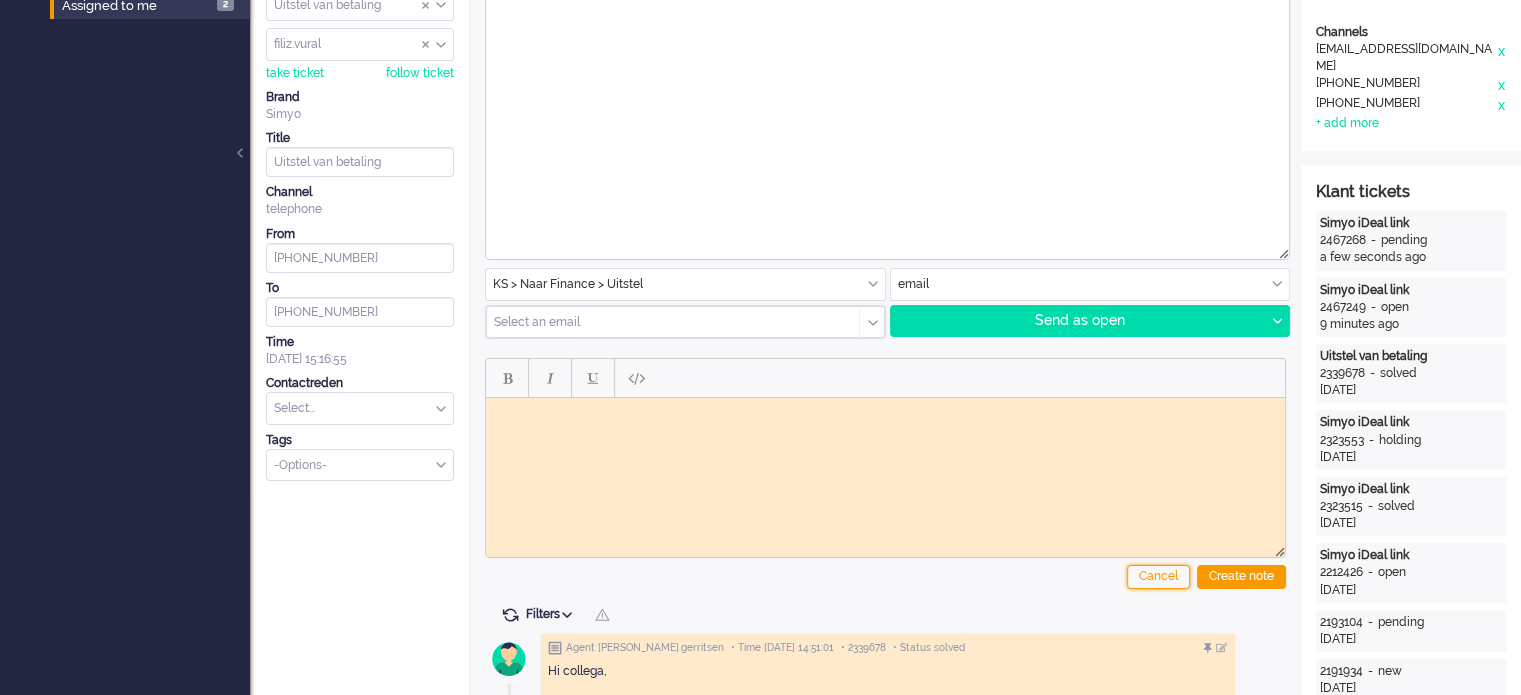 click on "Cancel" at bounding box center (1158, 577) 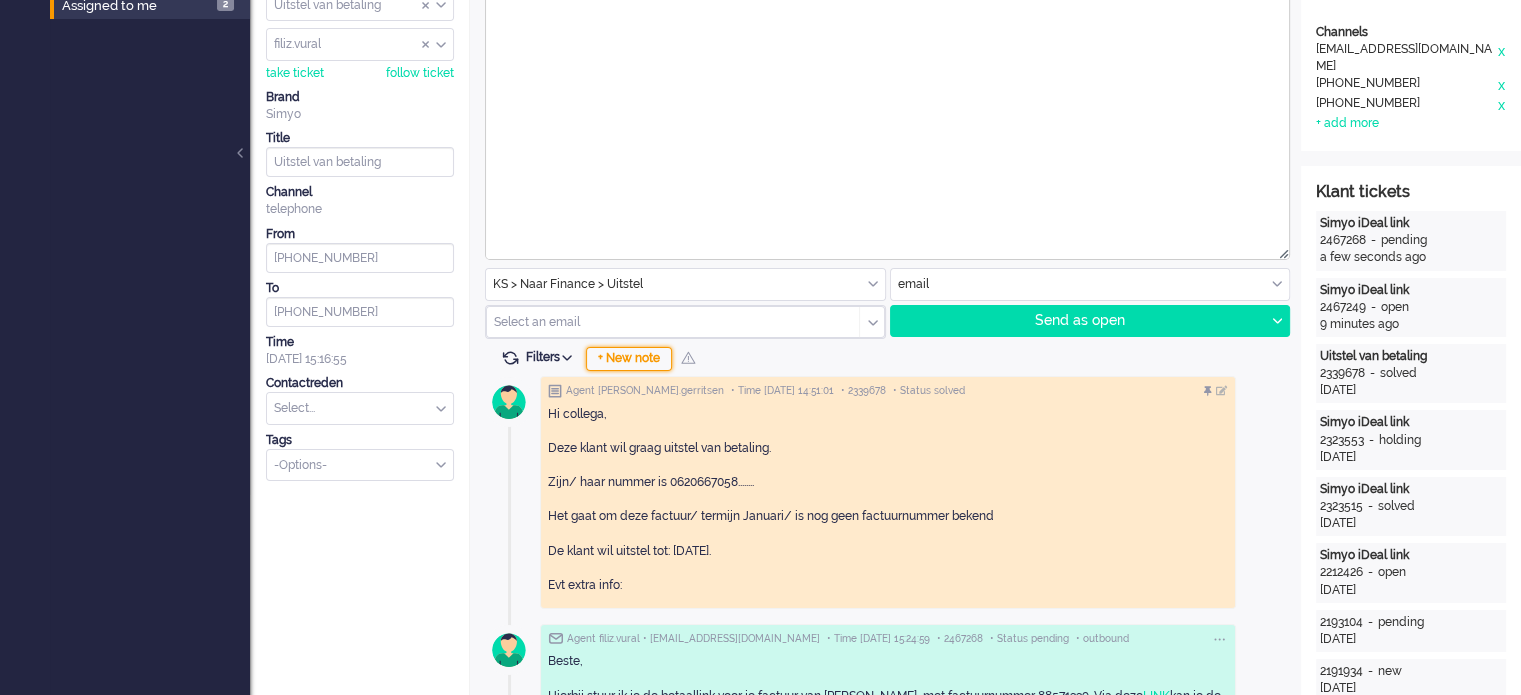 click on "+ New note" at bounding box center (629, 359) 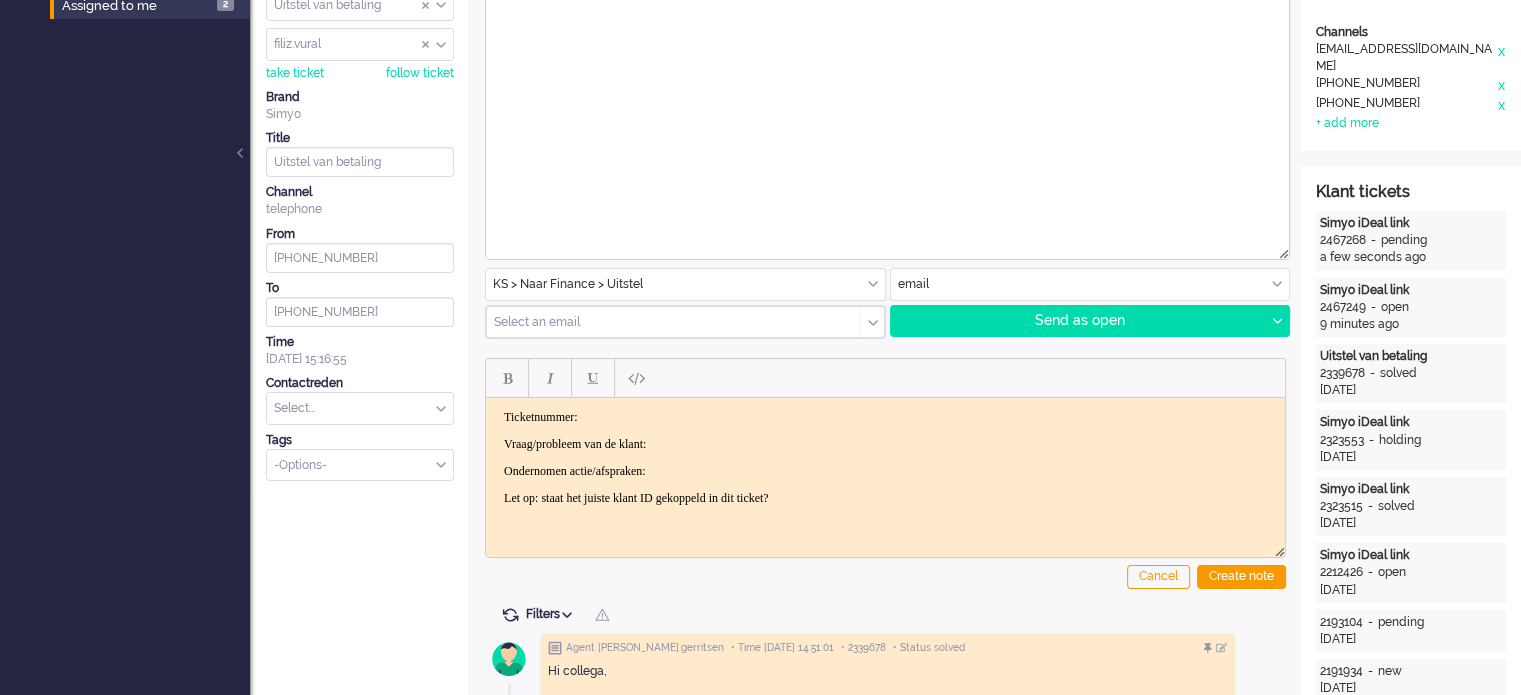 scroll, scrollTop: 0, scrollLeft: 0, axis: both 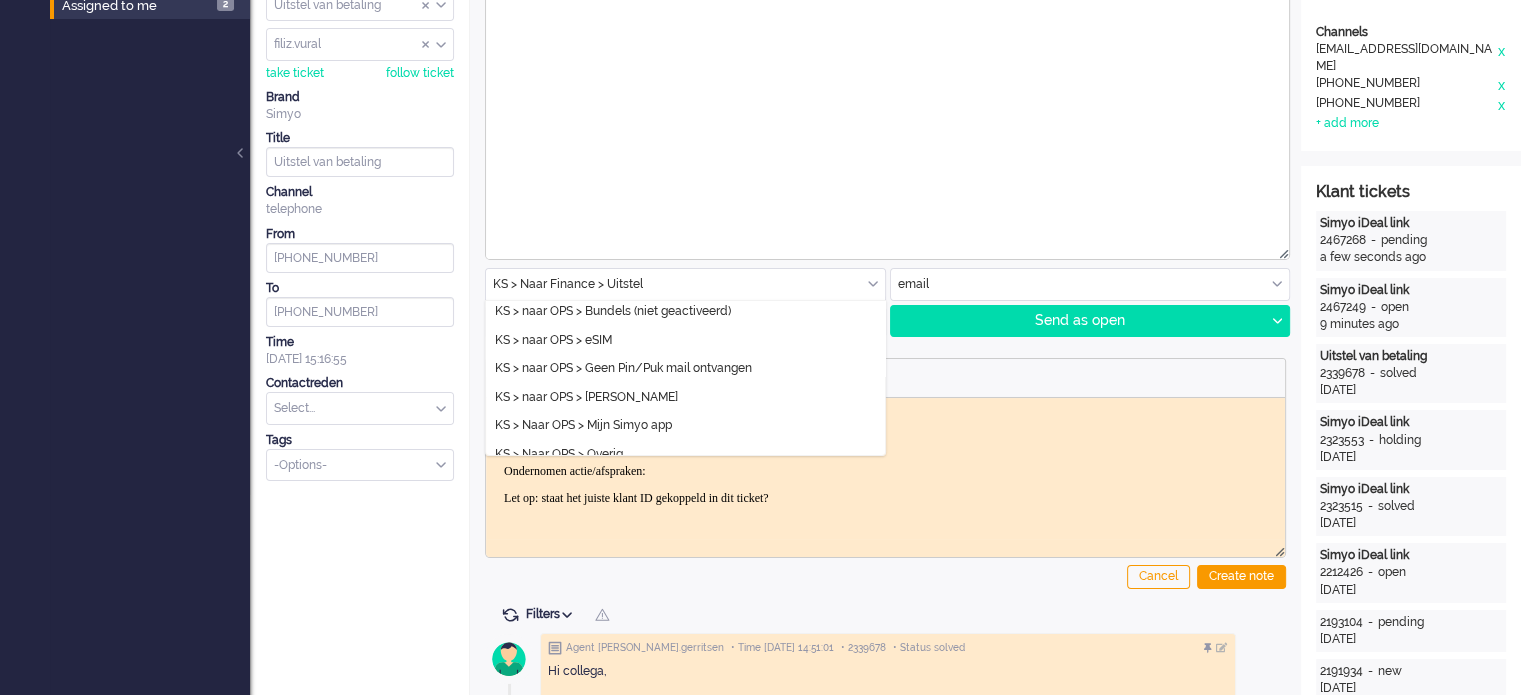 click at bounding box center [685, 284] 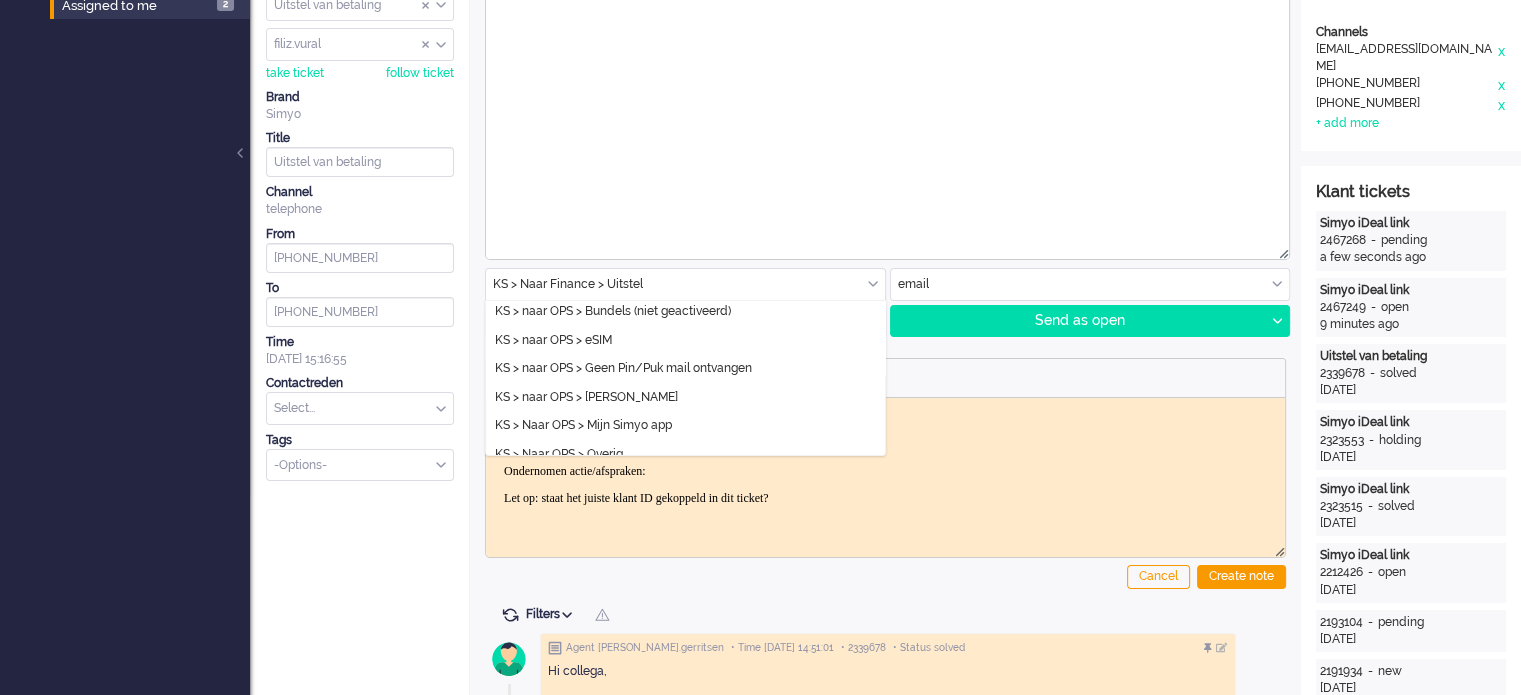 click on "KS > Naar Finance > Uitstel" 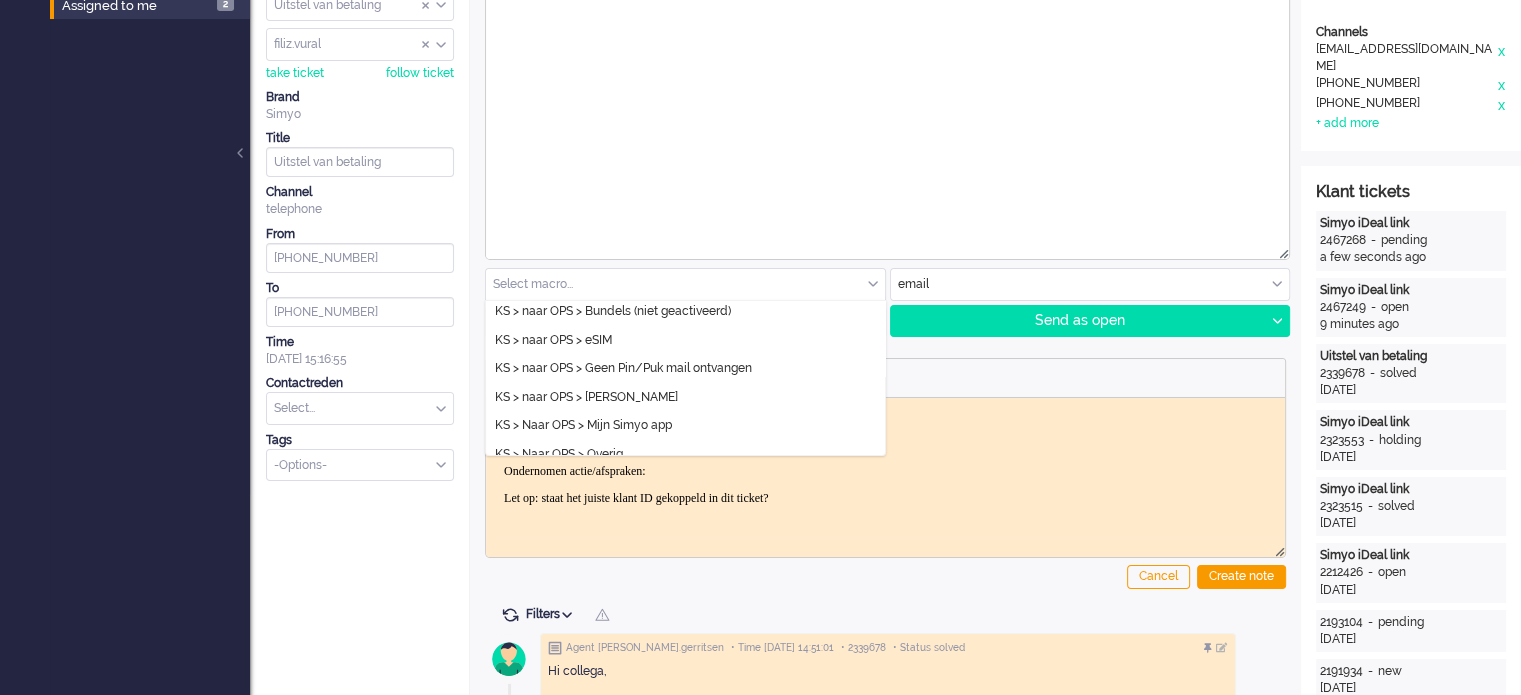 click on "KS > Naar Finance > Uitstel" 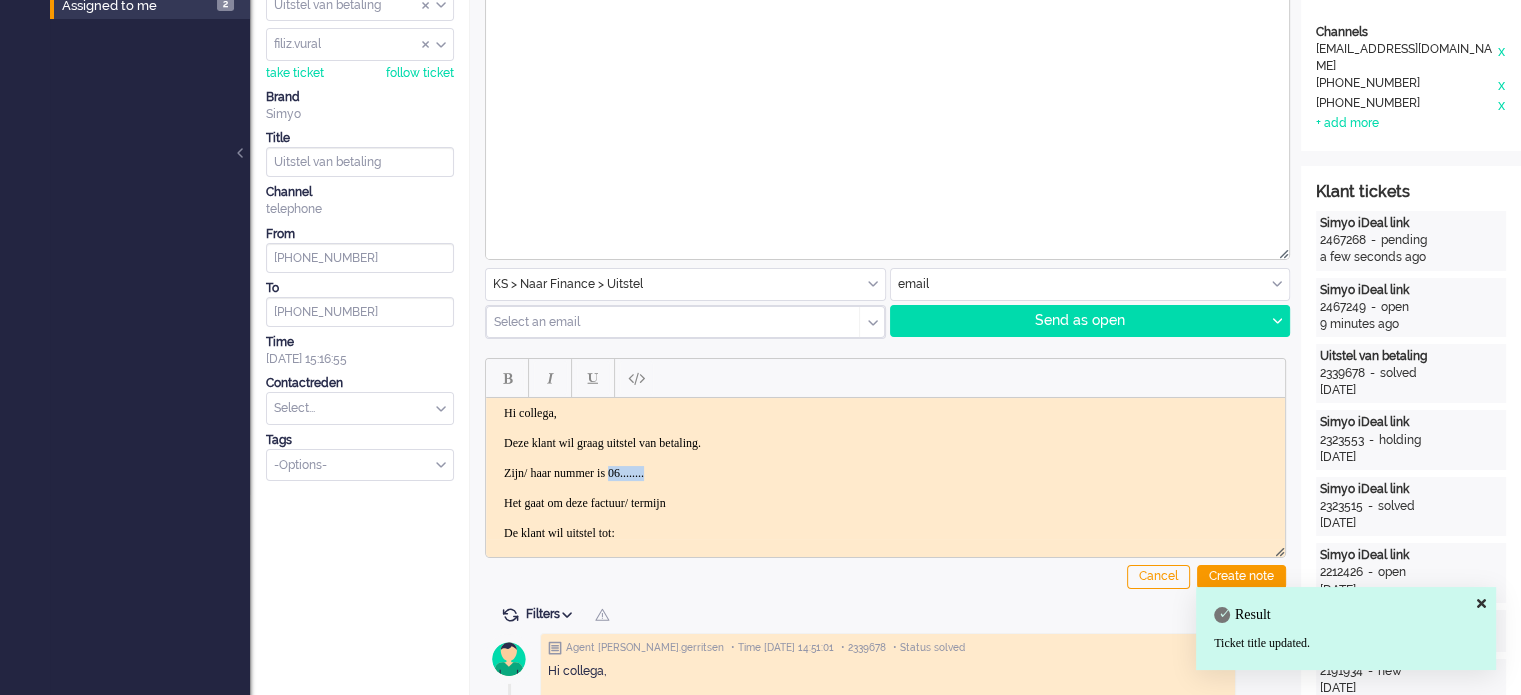 drag, startPoint x: 637, startPoint y: 465, endPoint x: 720, endPoint y: 475, distance: 83.60024 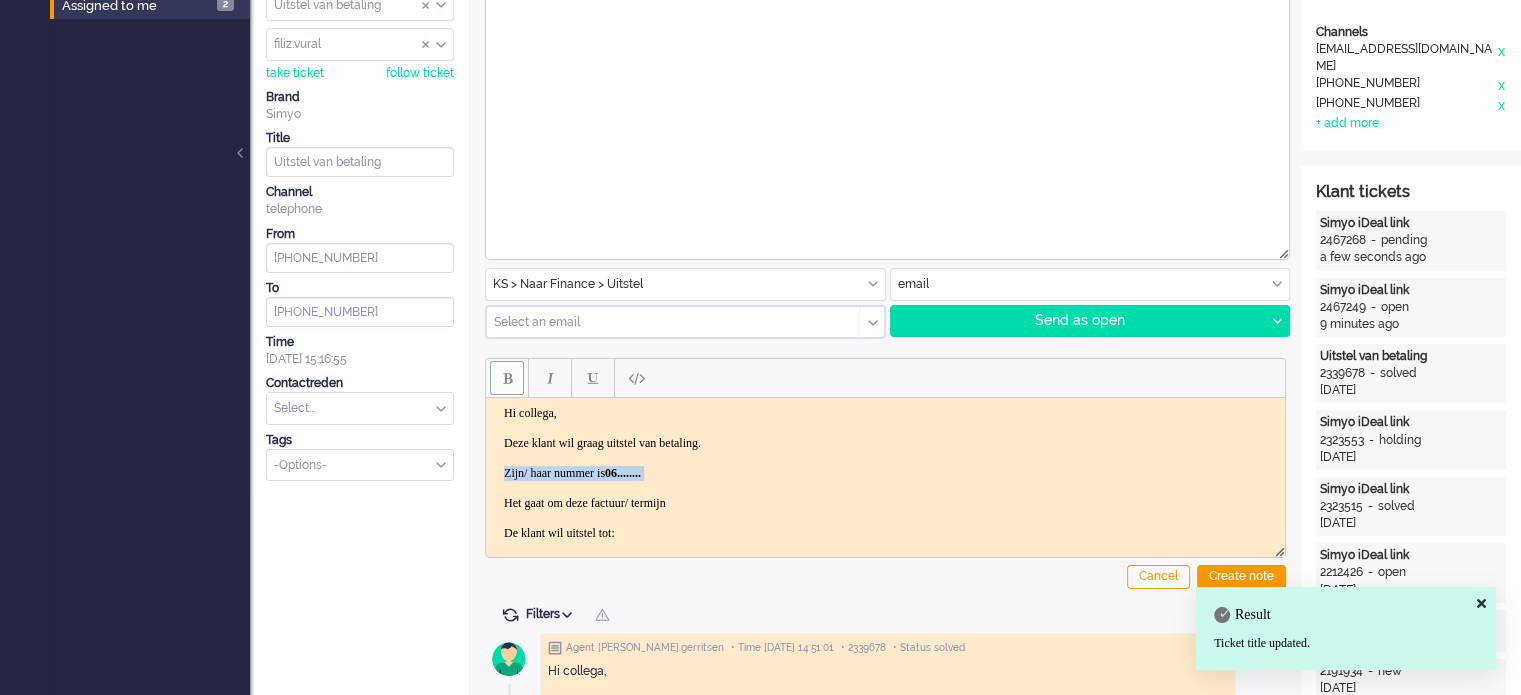 paste 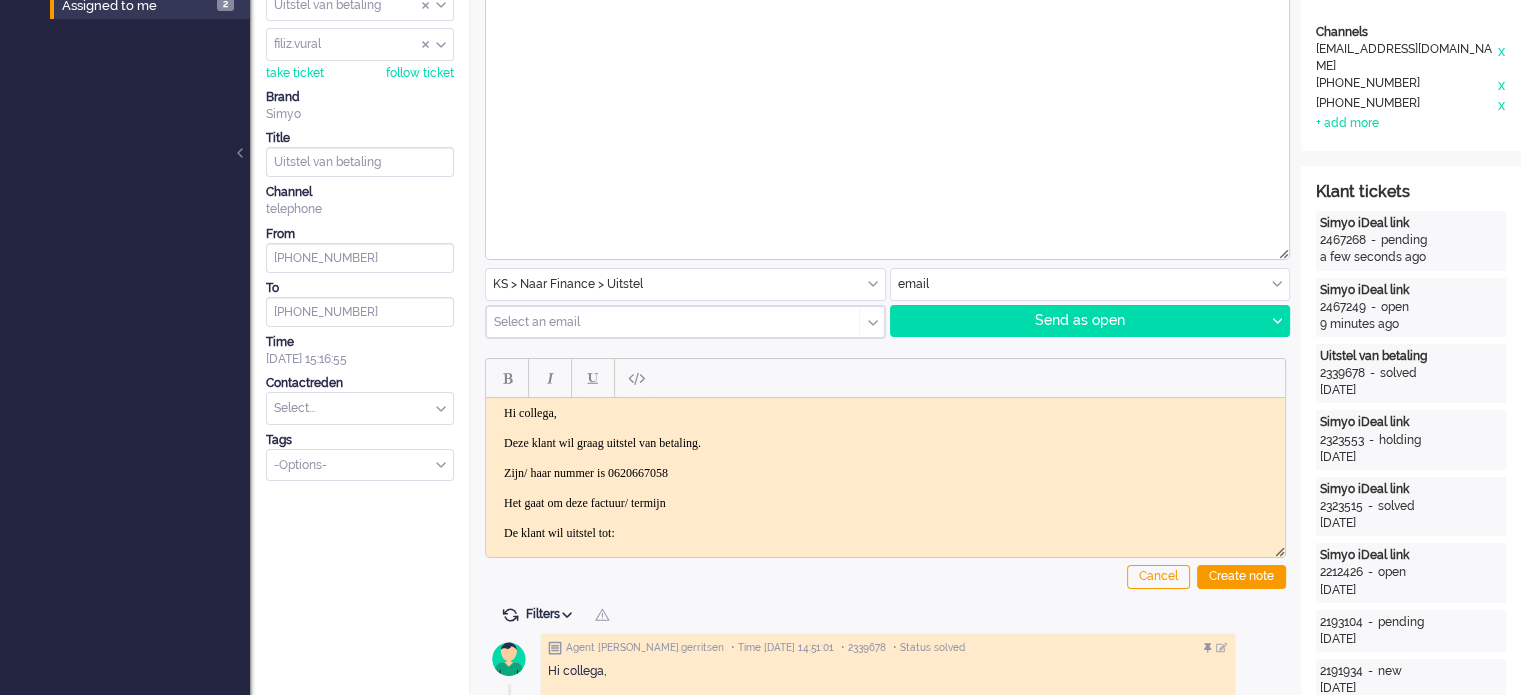 click on "Hi collega, Deze klant wil graag uitstel van betaling. Zijn/ haar nummer is 0620667058 Het gaat om deze factuur/ termijn De klant wil uitstel tot: Evt extra info:" at bounding box center (885, 496) 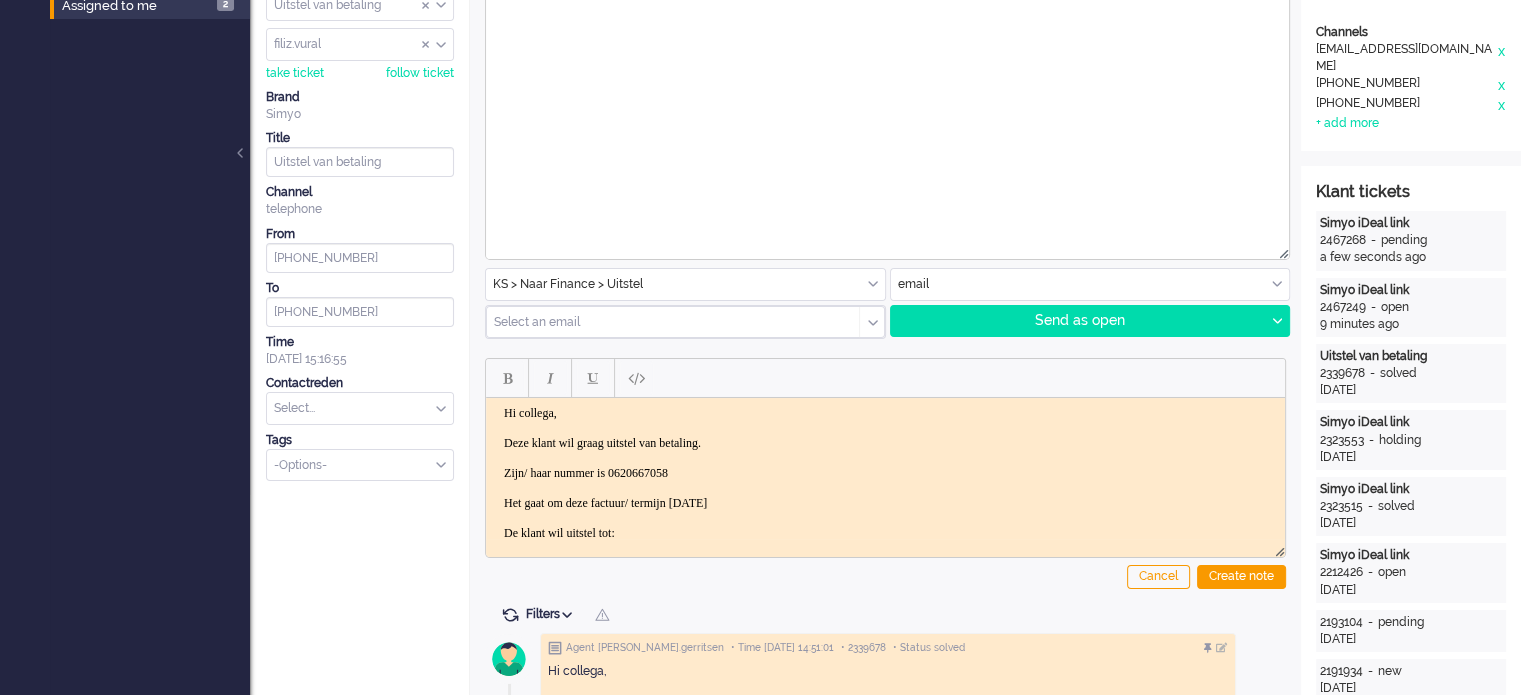 drag, startPoint x: 717, startPoint y: 497, endPoint x: 813, endPoint y: 495, distance: 96.02083 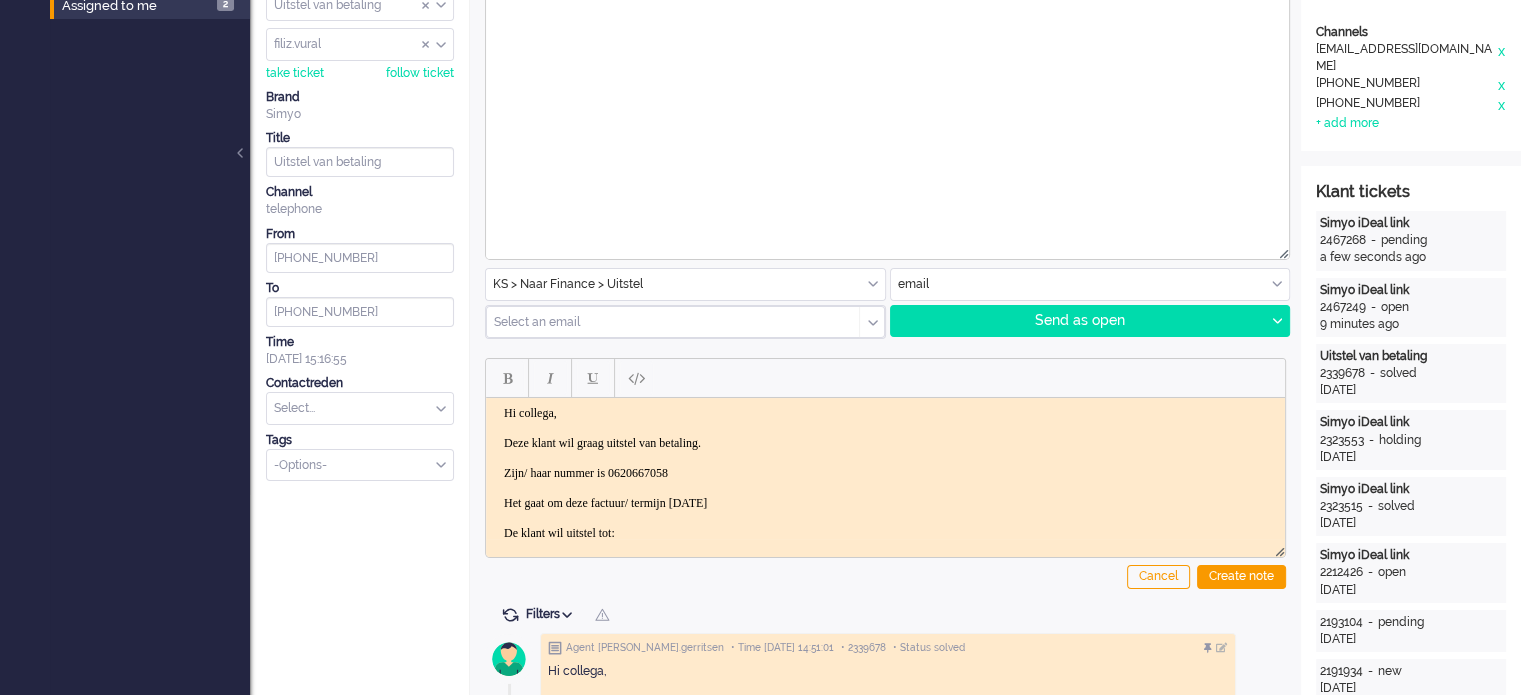 click on "Hi collega, Deze klant wil graag uitstel van betaling. Zijn/ haar nummer is 0620667058 Het gaat om deze factuur/ termijn [DATE] De klant wil uitstel tot: Evt extra info:" at bounding box center [885, 496] 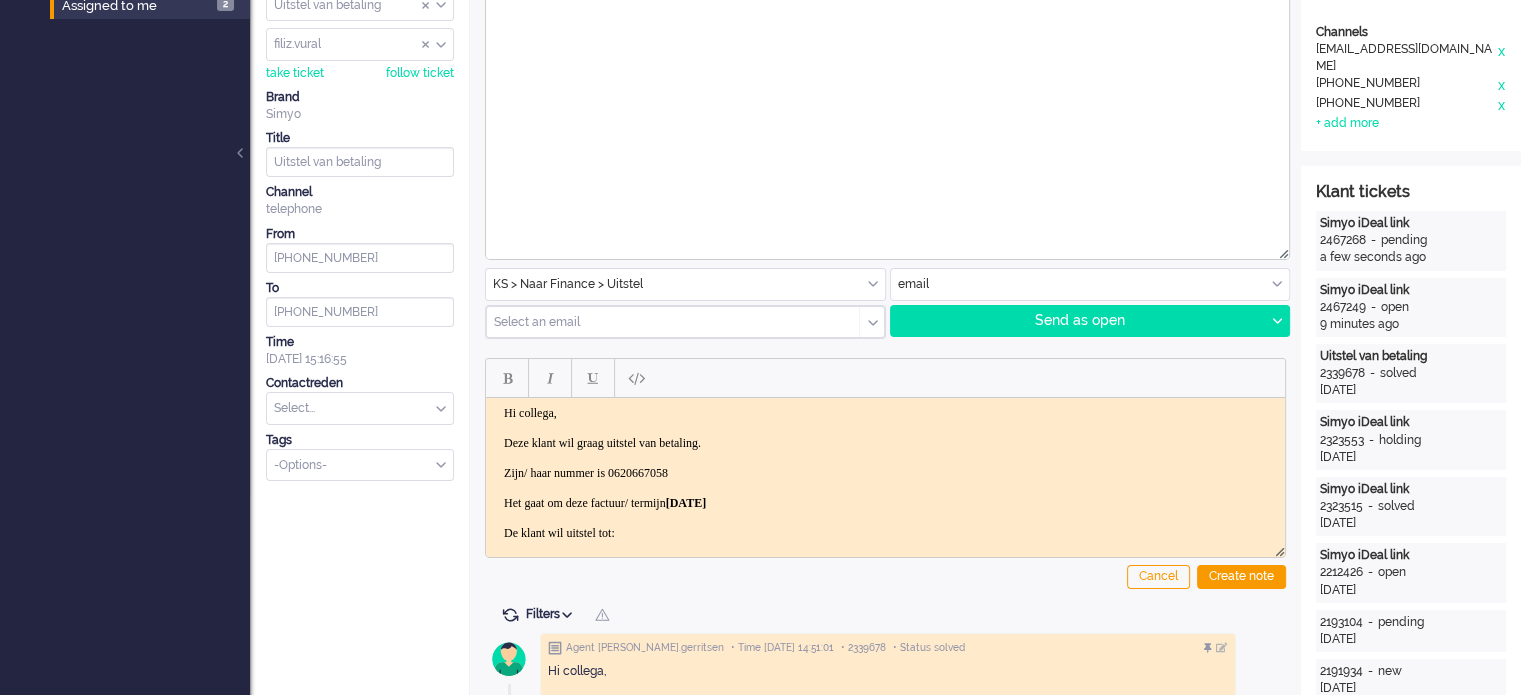 click on "Hi collega, Deze klant wil graag uitstel van betaling. Zijn/ haar nummer is 0620667058 Het gaat om deze factuur/ termijn  [DATE] De klant wil uitstel tot: Evt extra info:" at bounding box center [885, 496] 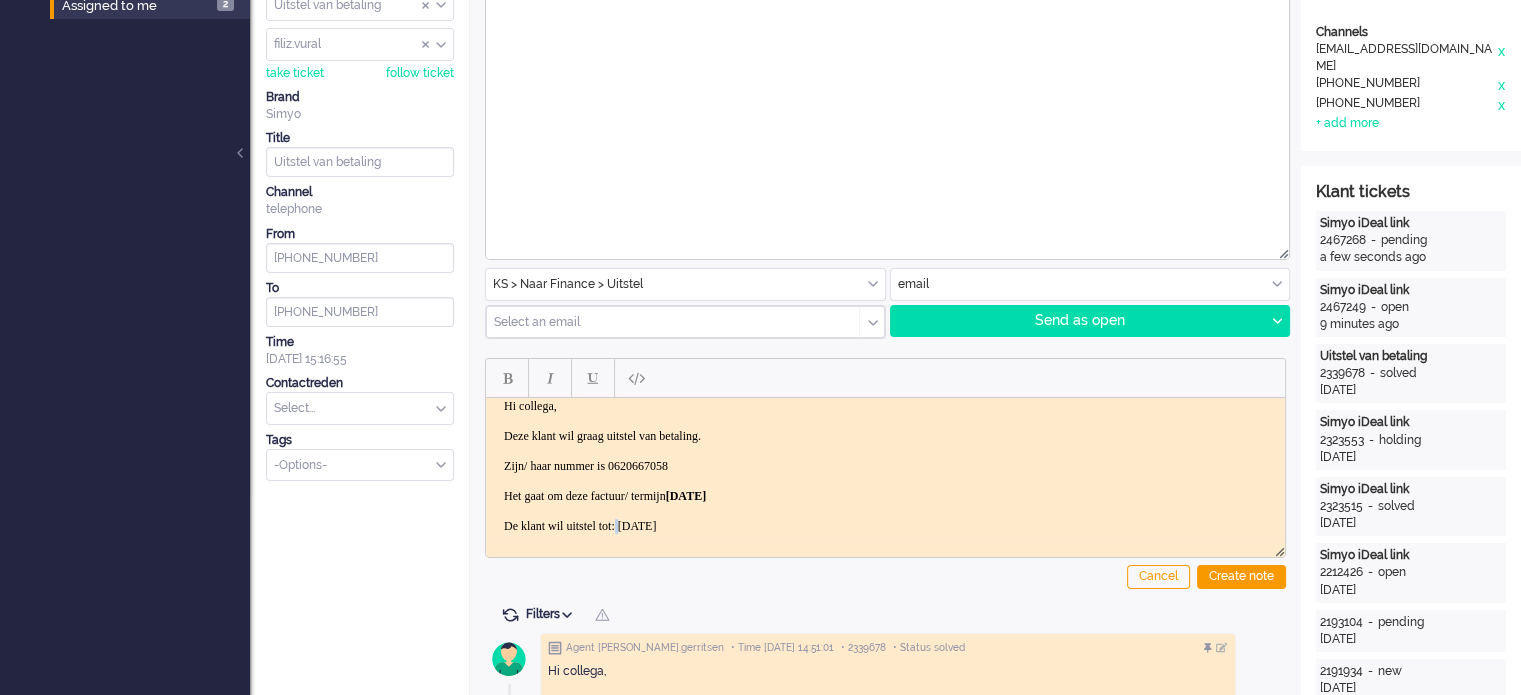 scroll, scrollTop: 47, scrollLeft: 0, axis: vertical 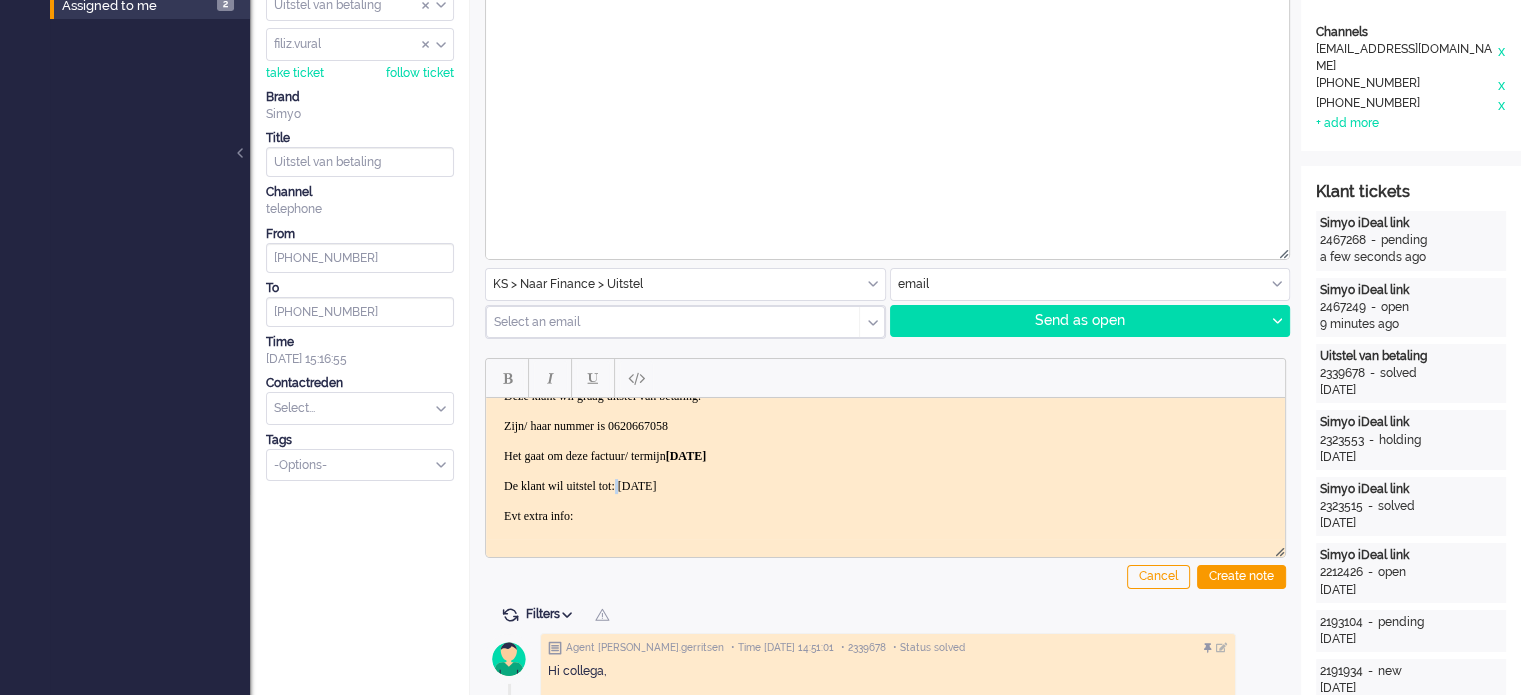 drag, startPoint x: 643, startPoint y: 529, endPoint x: 758, endPoint y: 482, distance: 124.23365 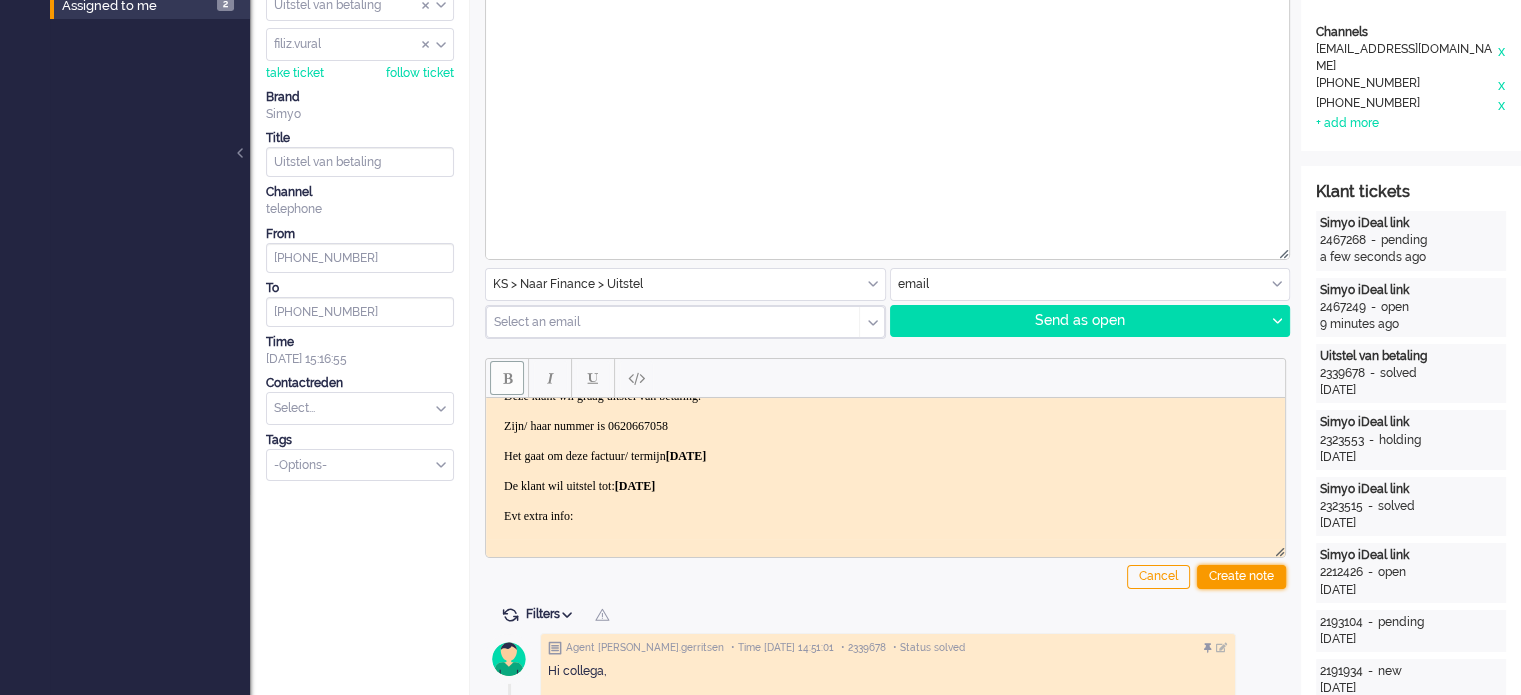 click on "Create note" at bounding box center [1241, 577] 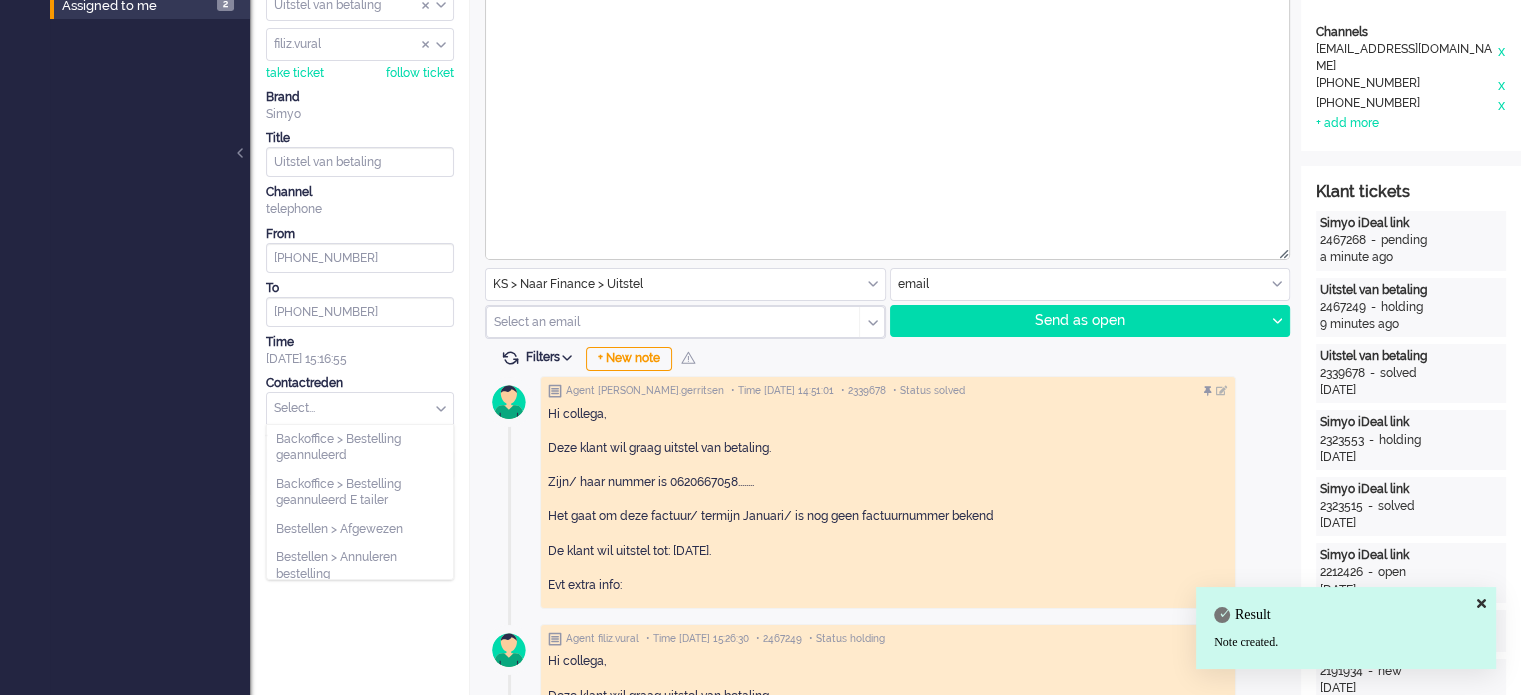 click at bounding box center (360, 408) 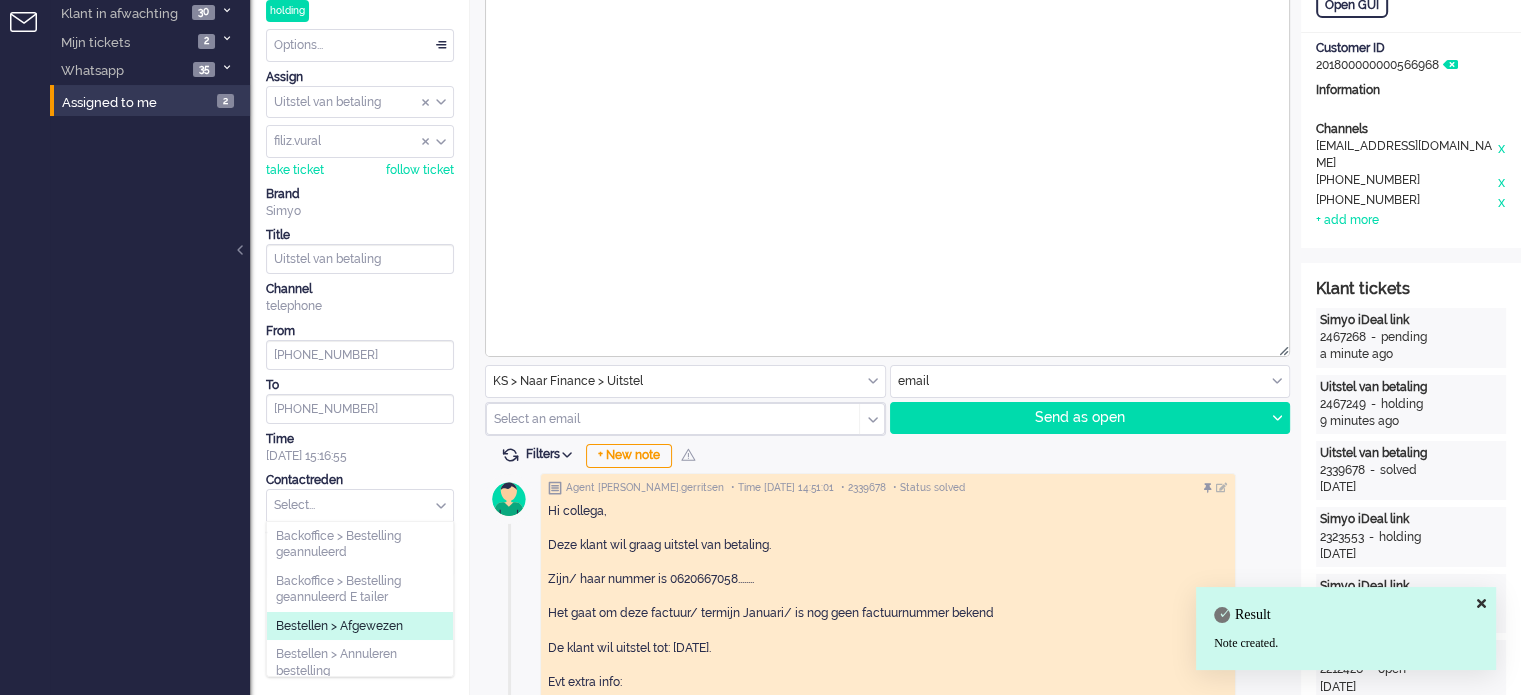 scroll, scrollTop: 200, scrollLeft: 0, axis: vertical 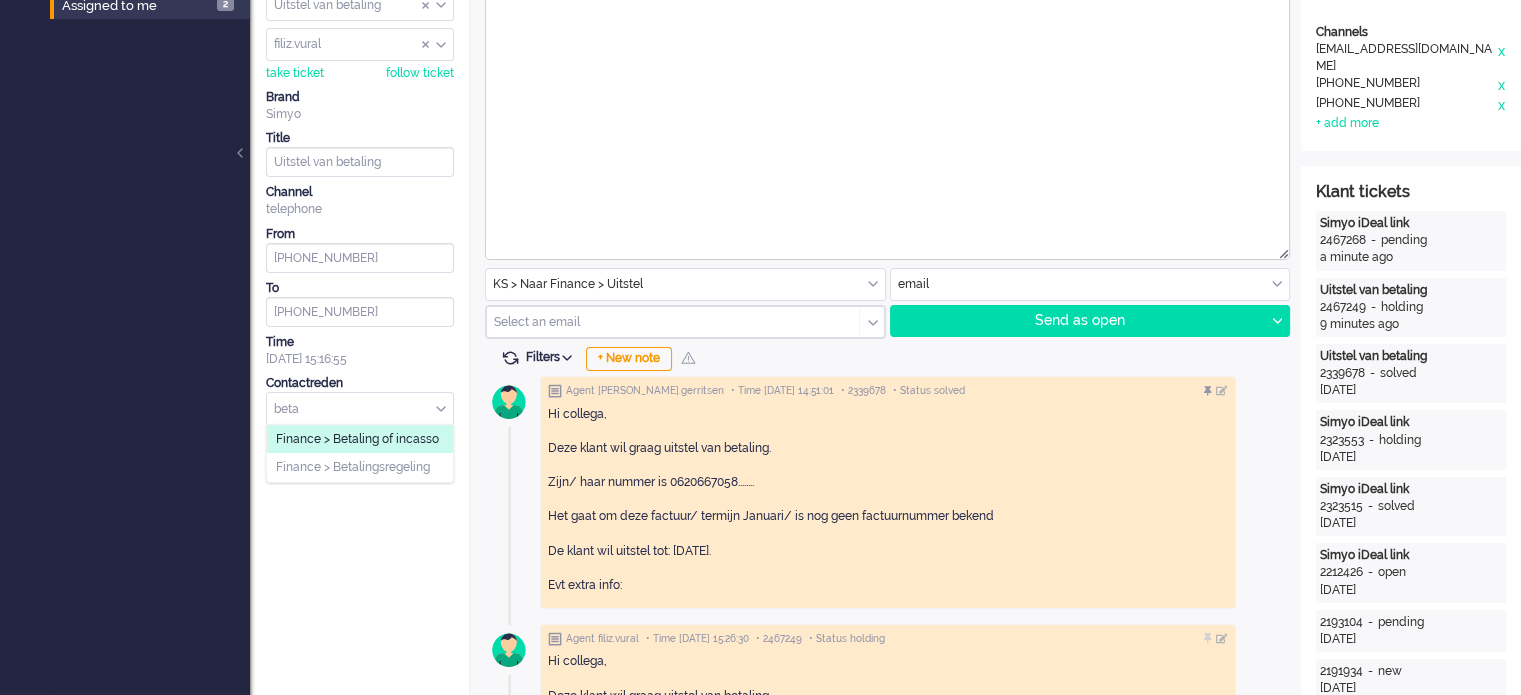 type on "beta" 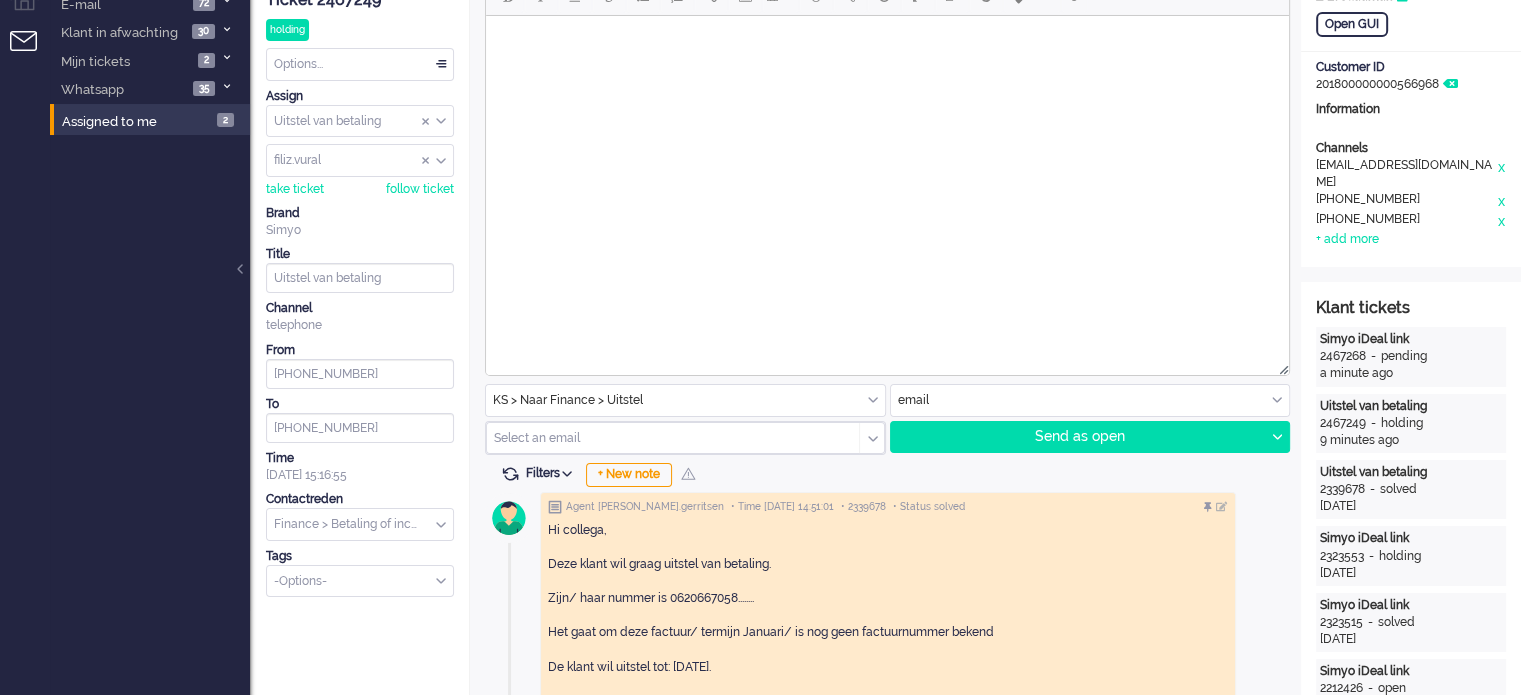 scroll, scrollTop: 0, scrollLeft: 0, axis: both 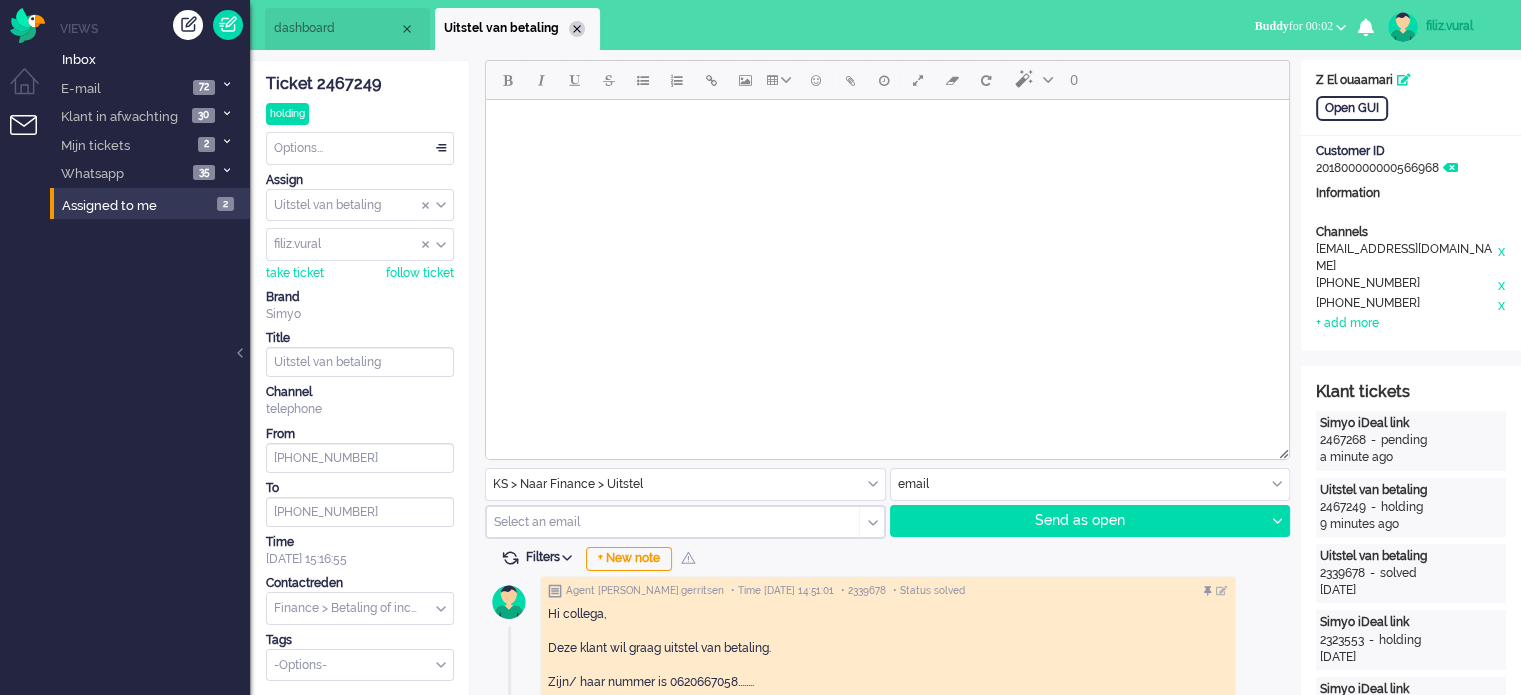 click on "Uitstel van betaling" at bounding box center [517, 29] 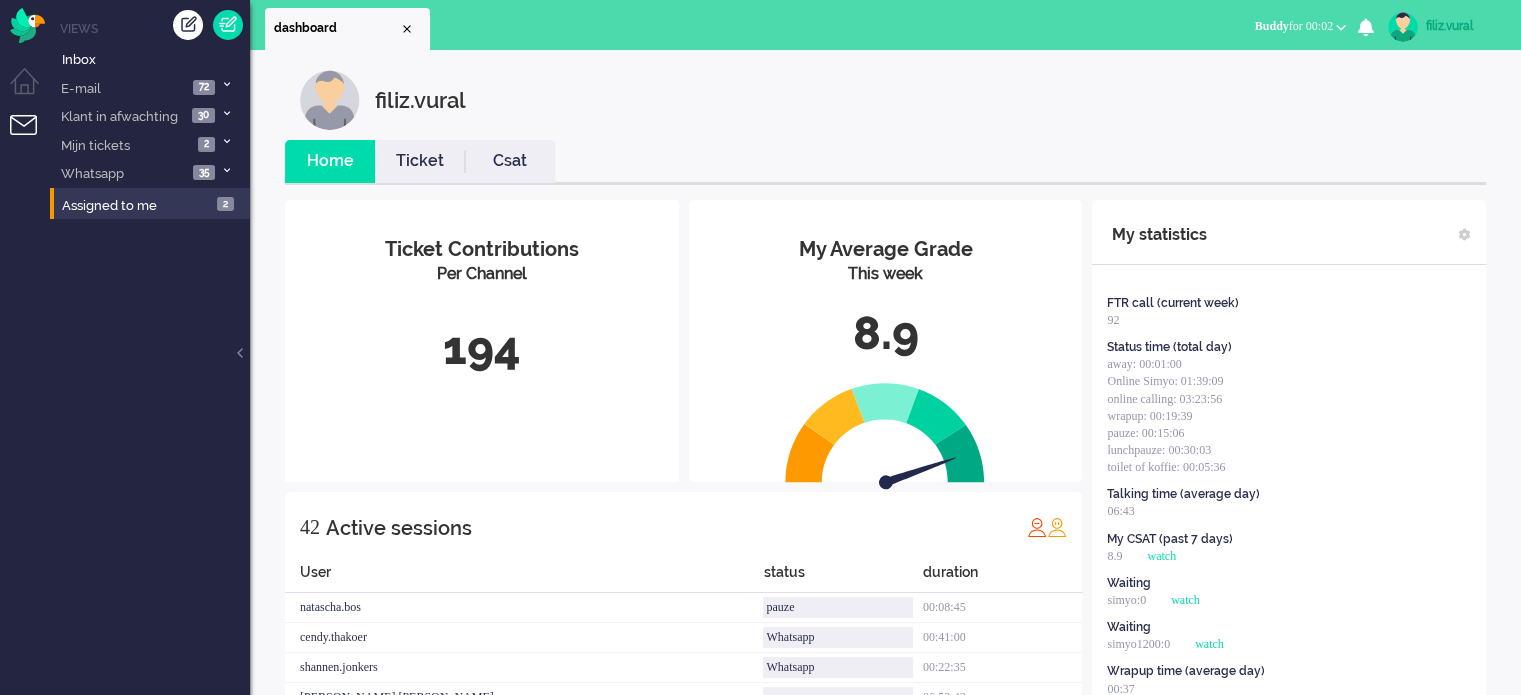 click on "Csat" at bounding box center [510, 161] 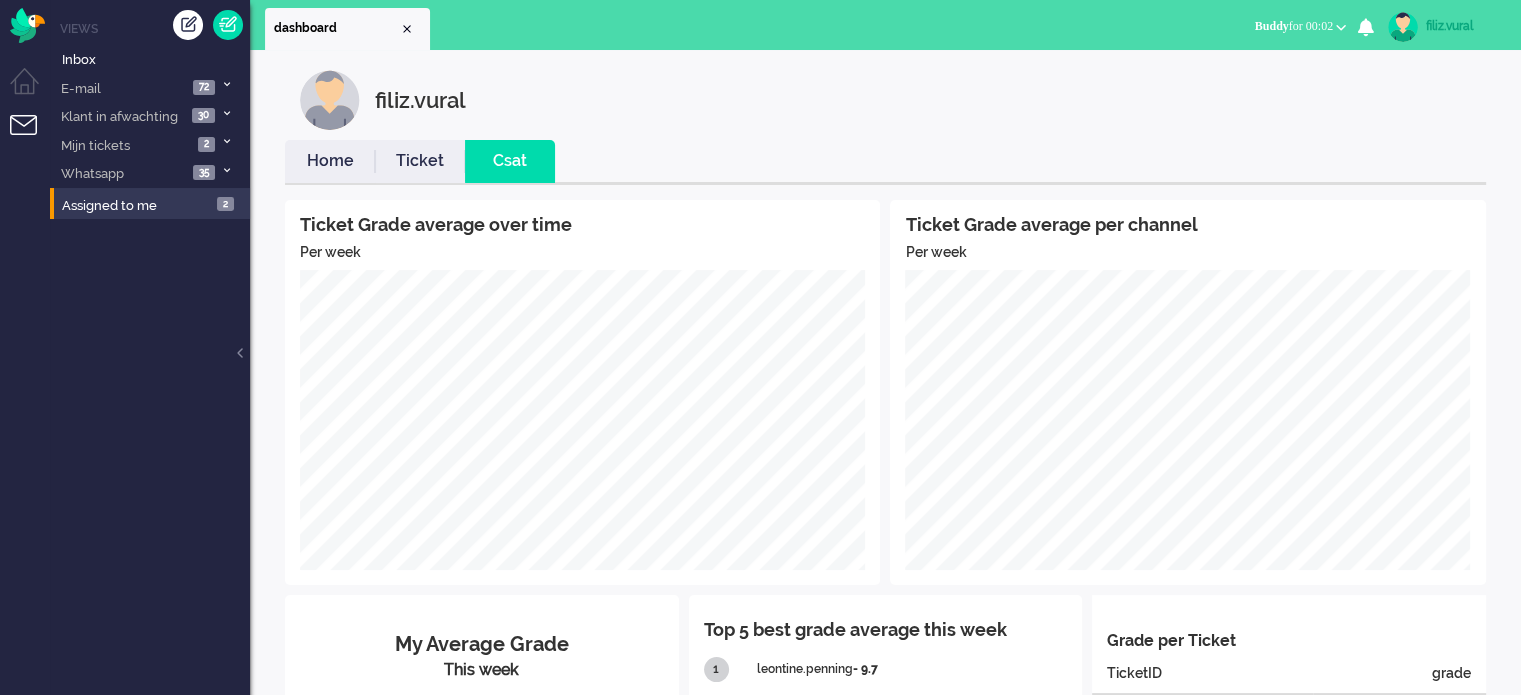 click on "Home" at bounding box center [330, 161] 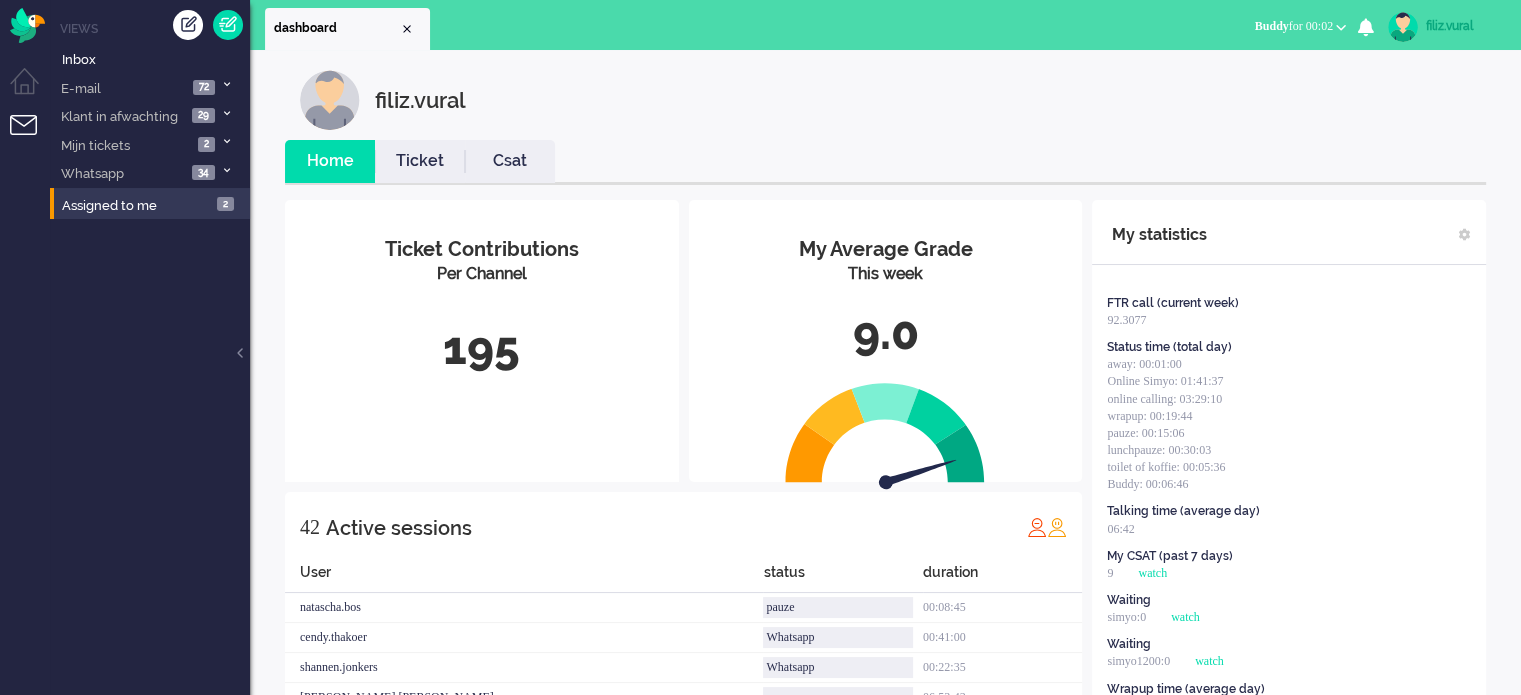 click on "Buddy  for 00:02" at bounding box center (1294, 26) 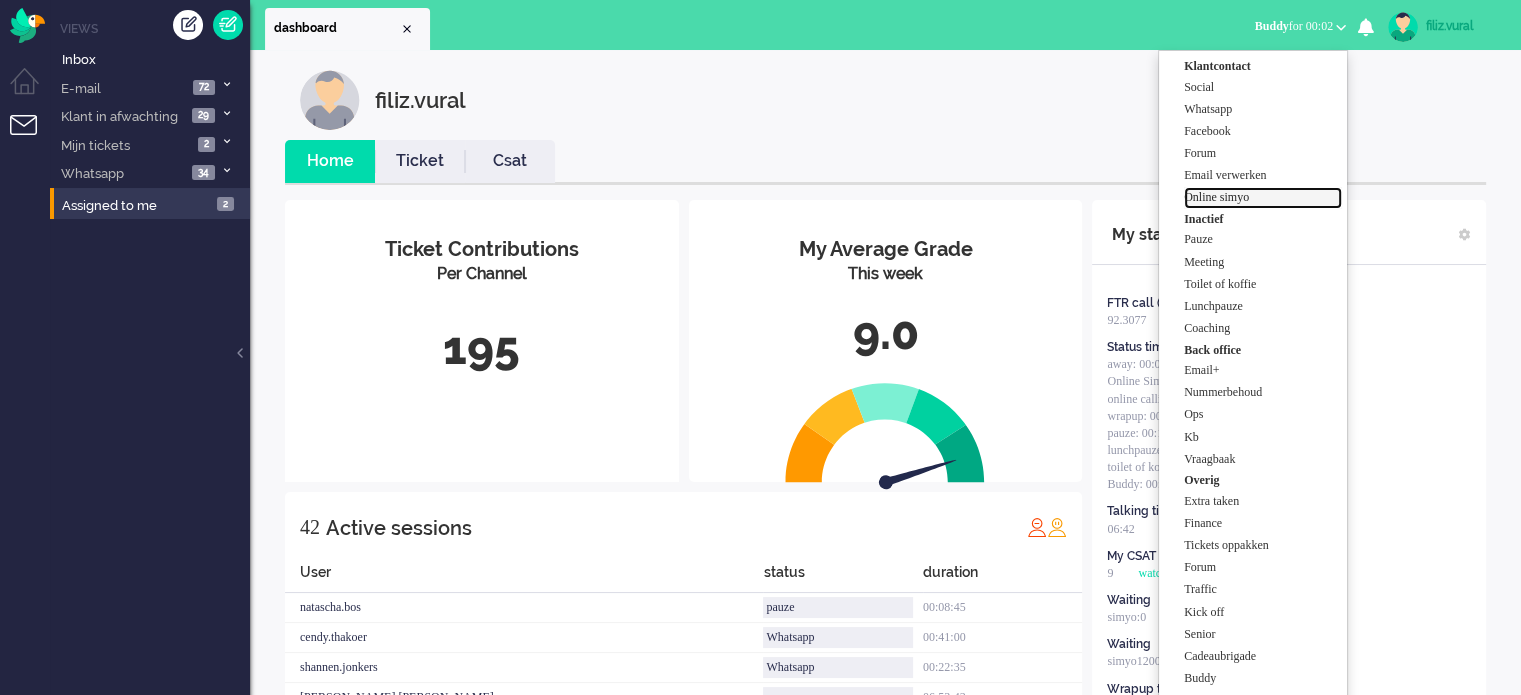 click on "Online simyo" at bounding box center [1263, 197] 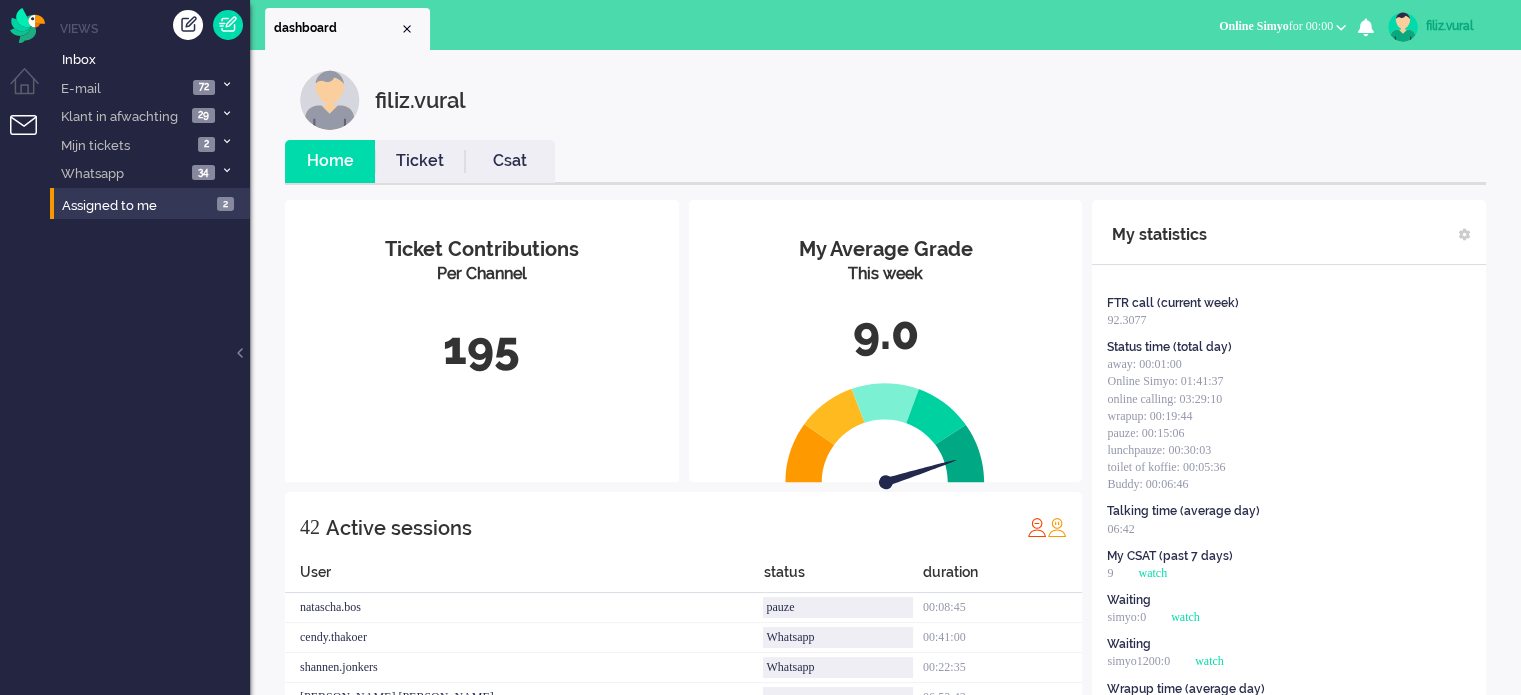 click on "Csat" at bounding box center [510, 161] 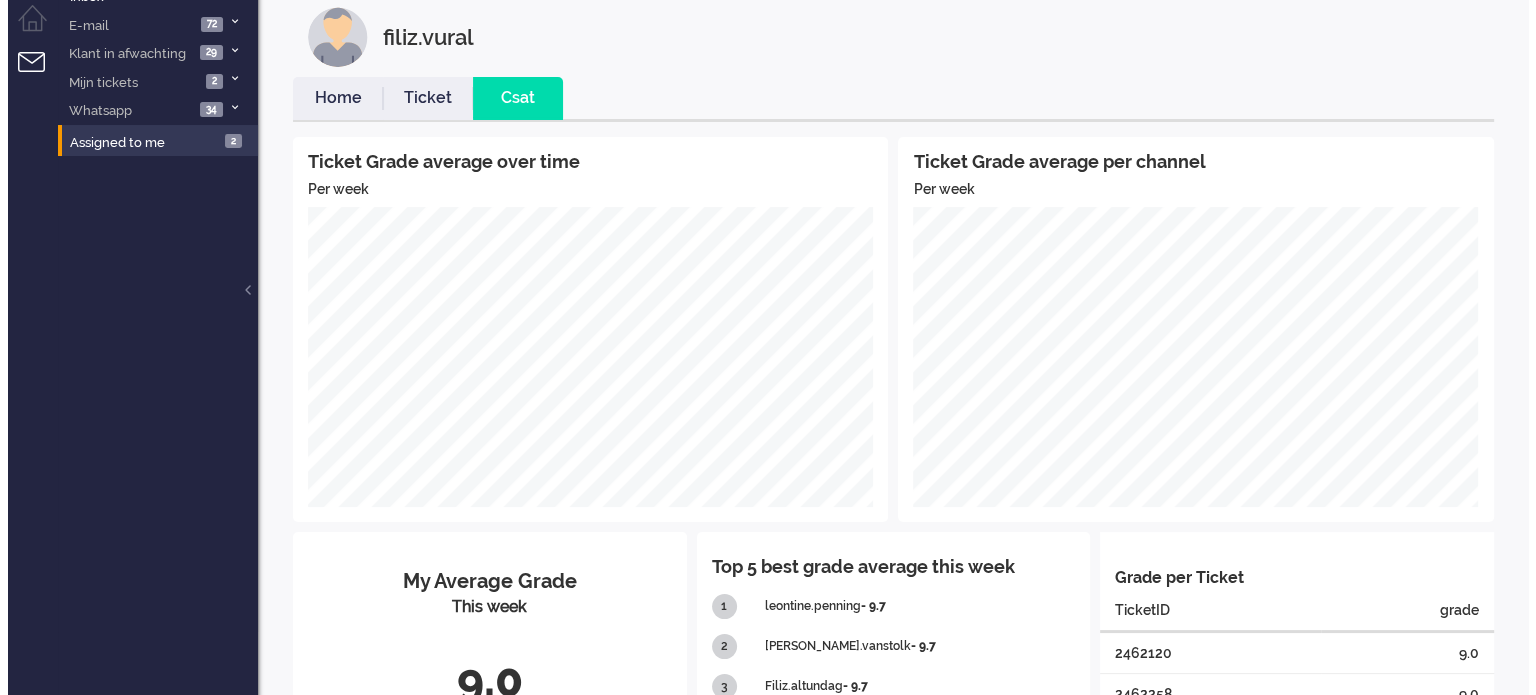 scroll, scrollTop: 0, scrollLeft: 0, axis: both 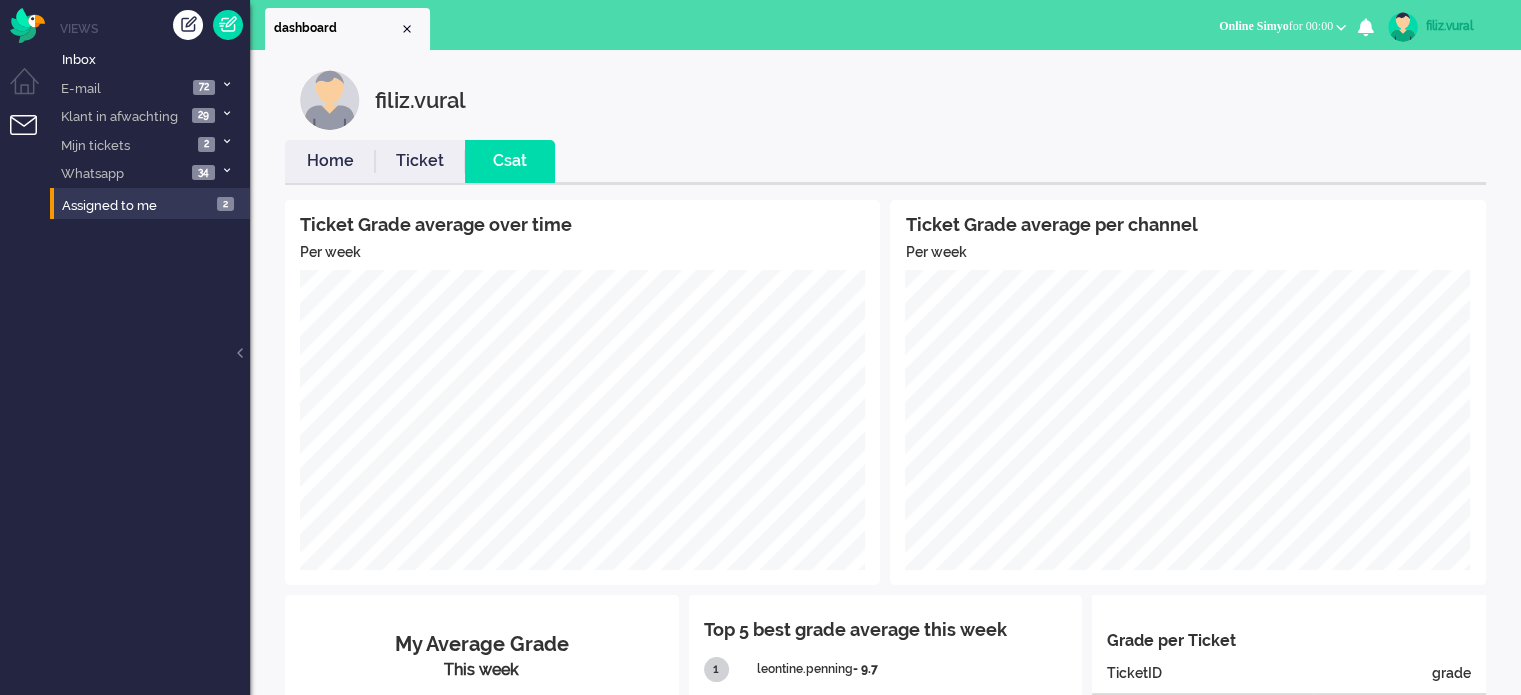 click on "Home" at bounding box center (330, 161) 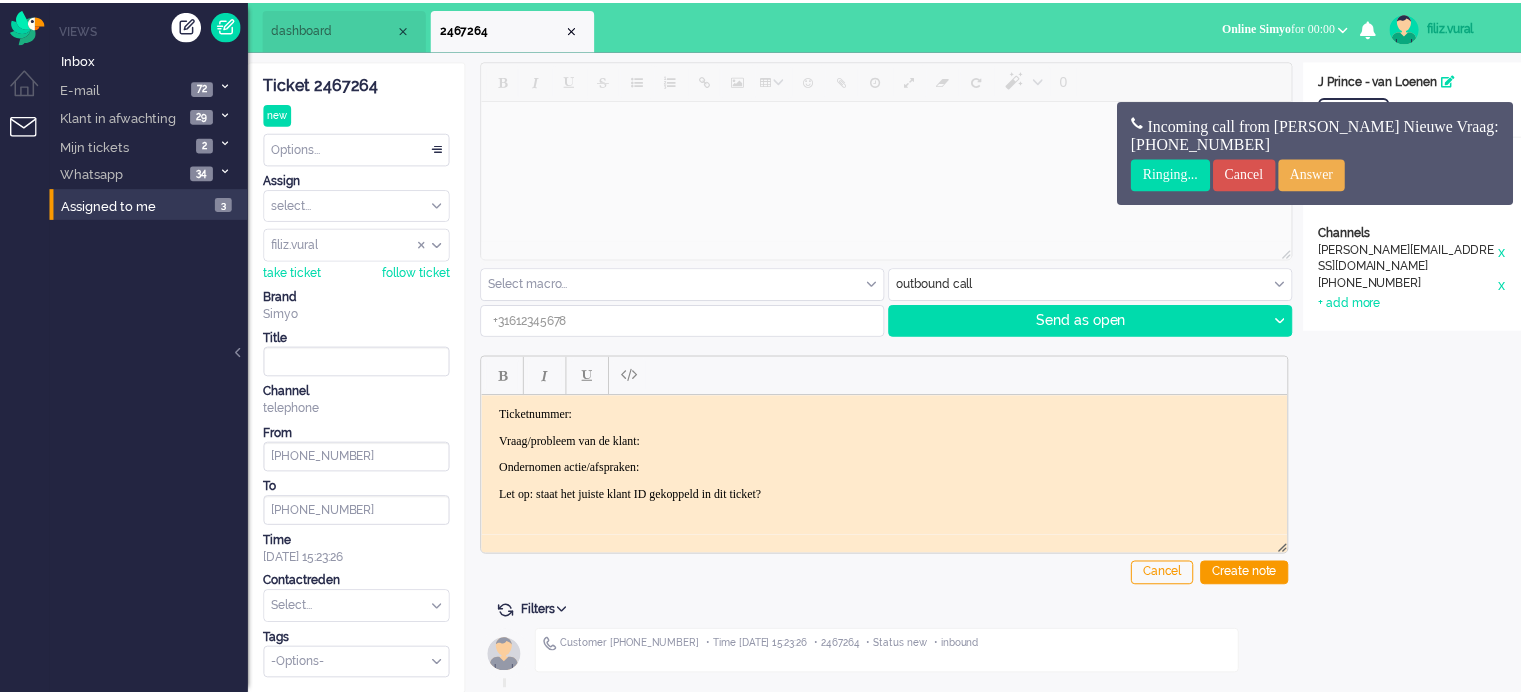 scroll, scrollTop: 0, scrollLeft: 0, axis: both 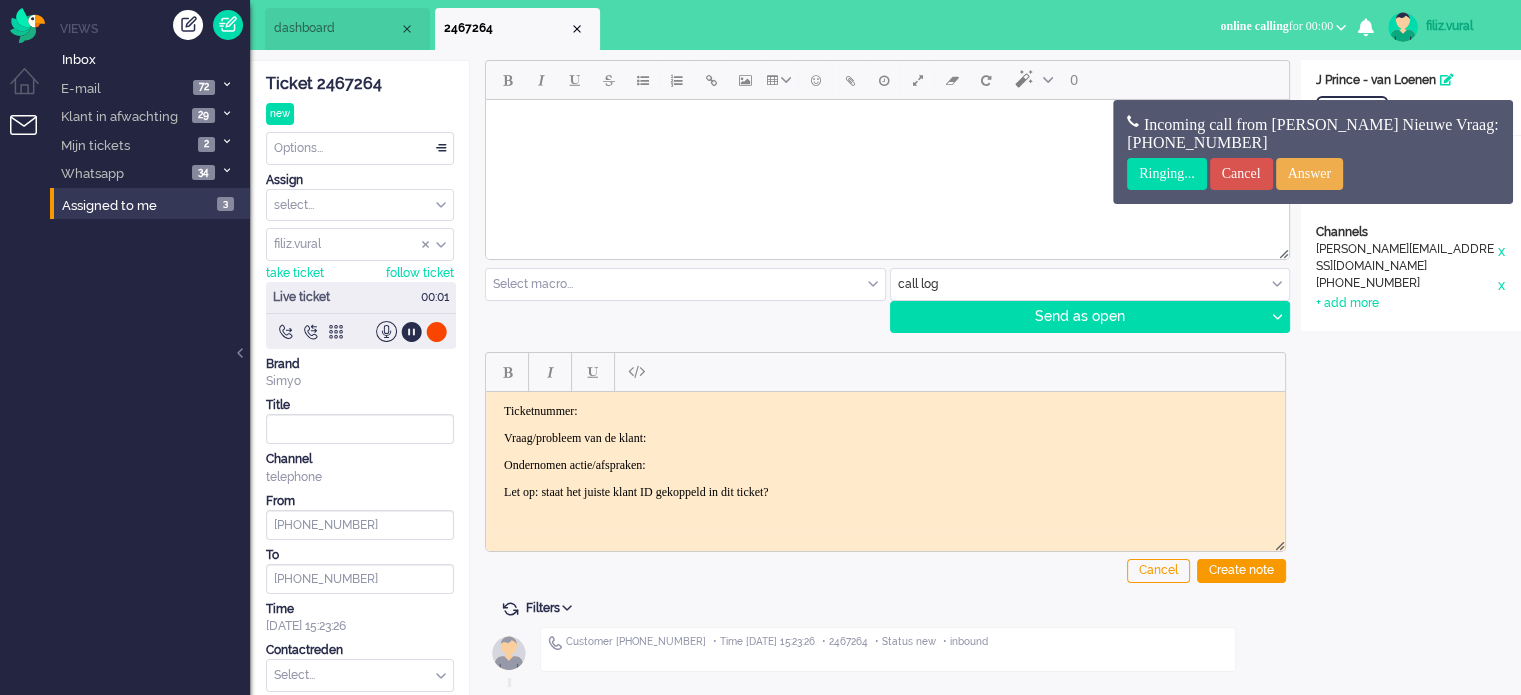 click on "Ticket 2467264" 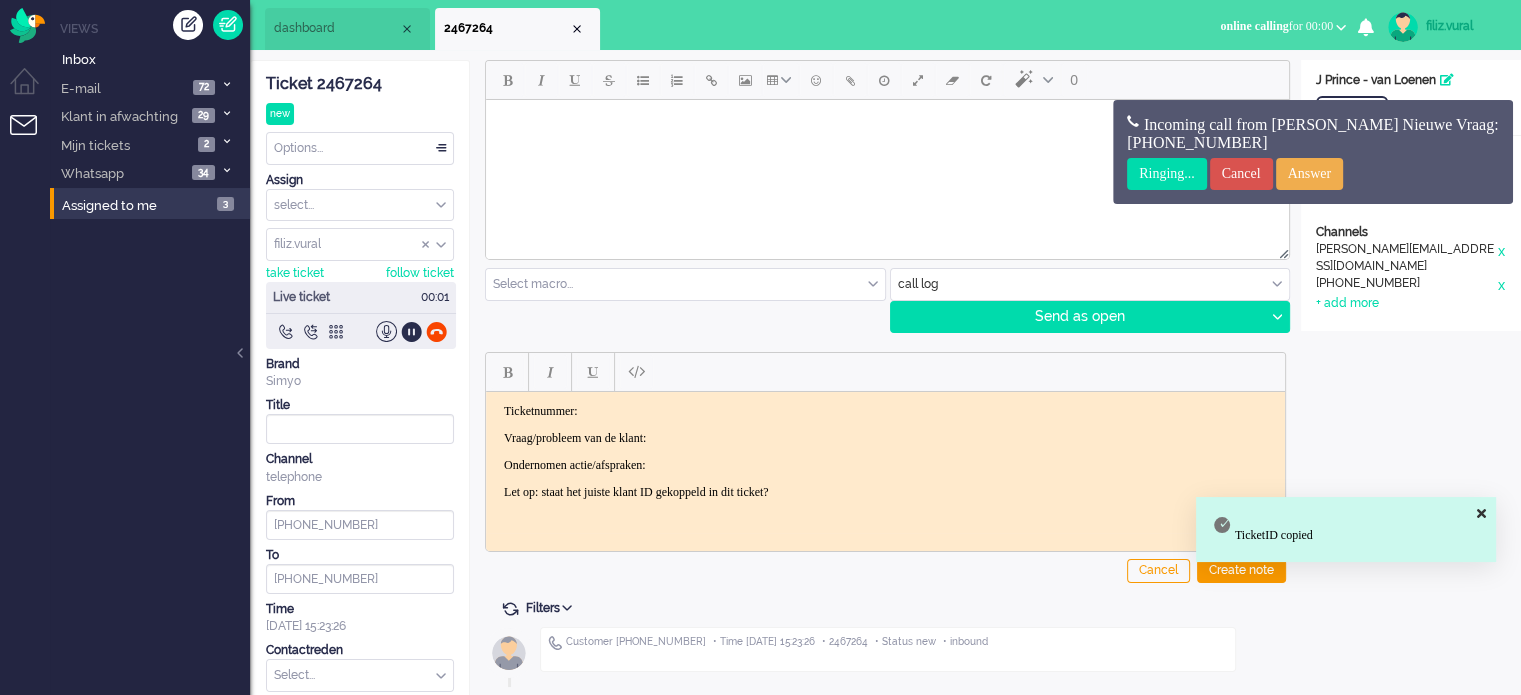 drag, startPoint x: 657, startPoint y: 416, endPoint x: 676, endPoint y: 405, distance: 21.954498 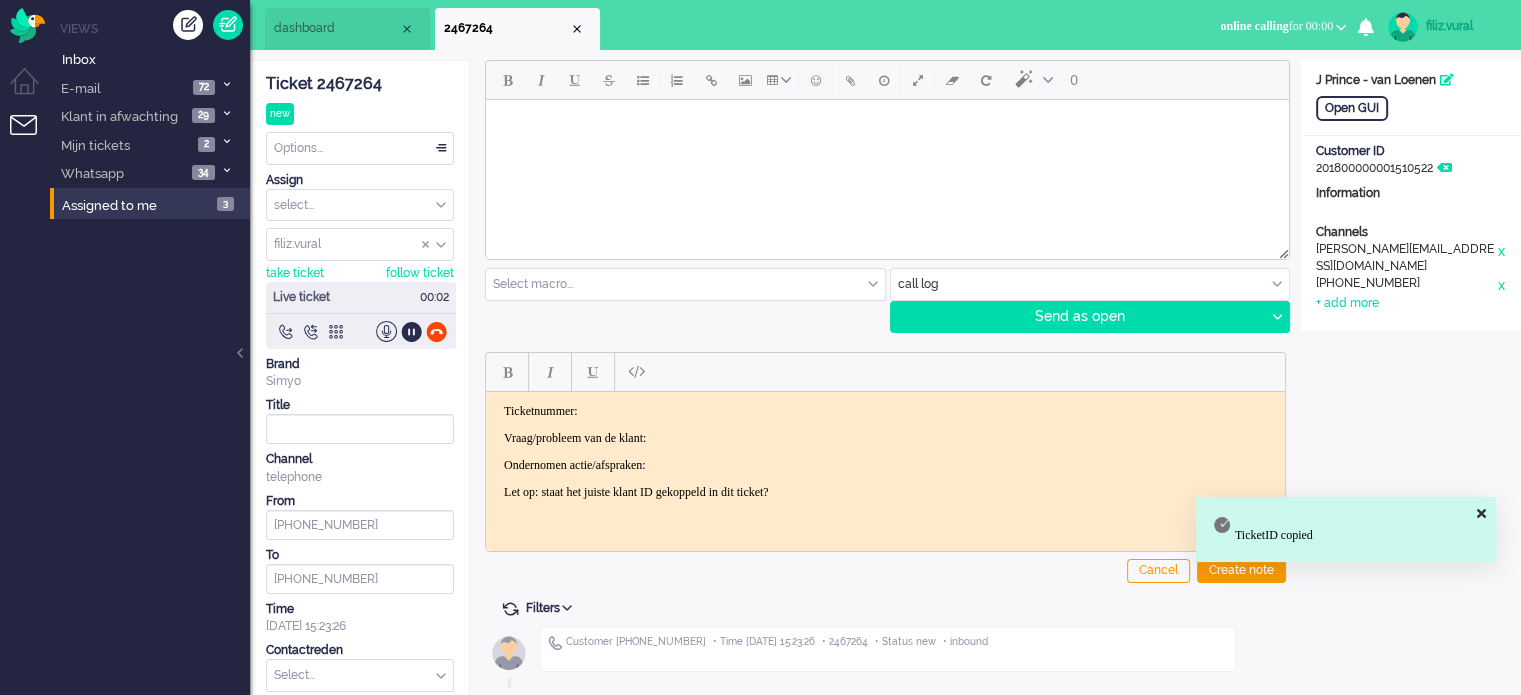 type 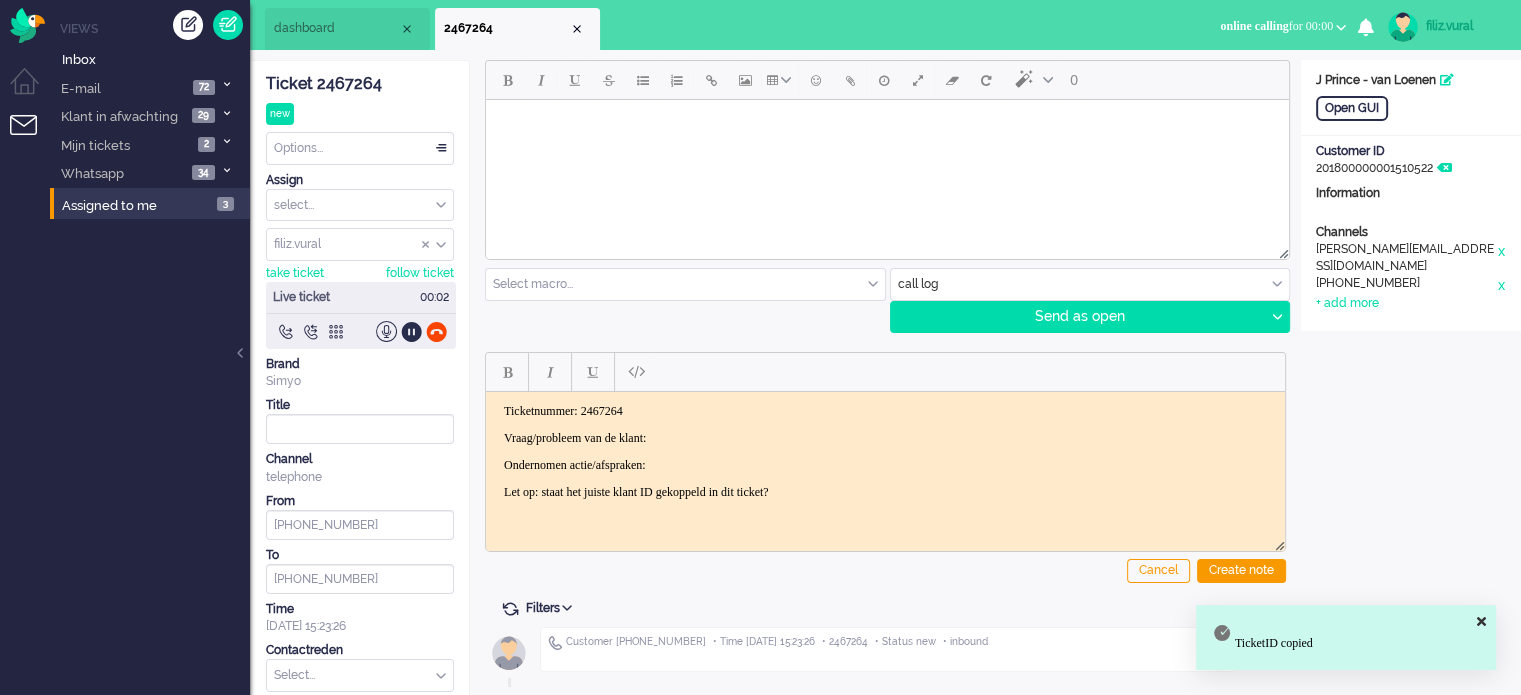 click on "Ticketnummer: 2467264 Vraag/probleem van de klant: Ondernomen actie/afspraken:  Let op: staat het juiste klant ID gekoppeld in dit ticket?" at bounding box center (885, 451) 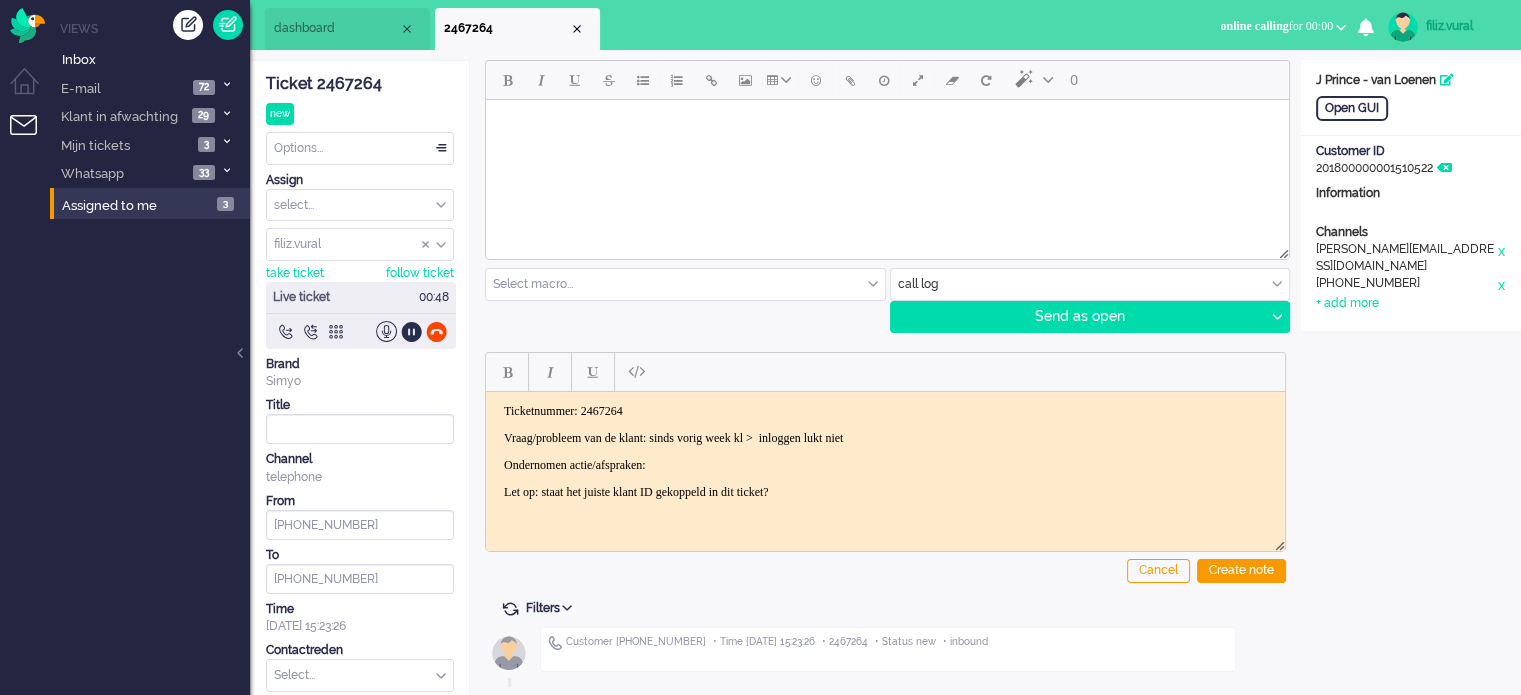 click on "Ticketnummer: 2467264 Vraag/probleem van de klant: sinds vorig week kl >  inloggen lukt niet  Ondernomen actie/afspraken:  Let op: staat het juiste klant ID gekoppeld in dit ticket?" at bounding box center [885, 451] 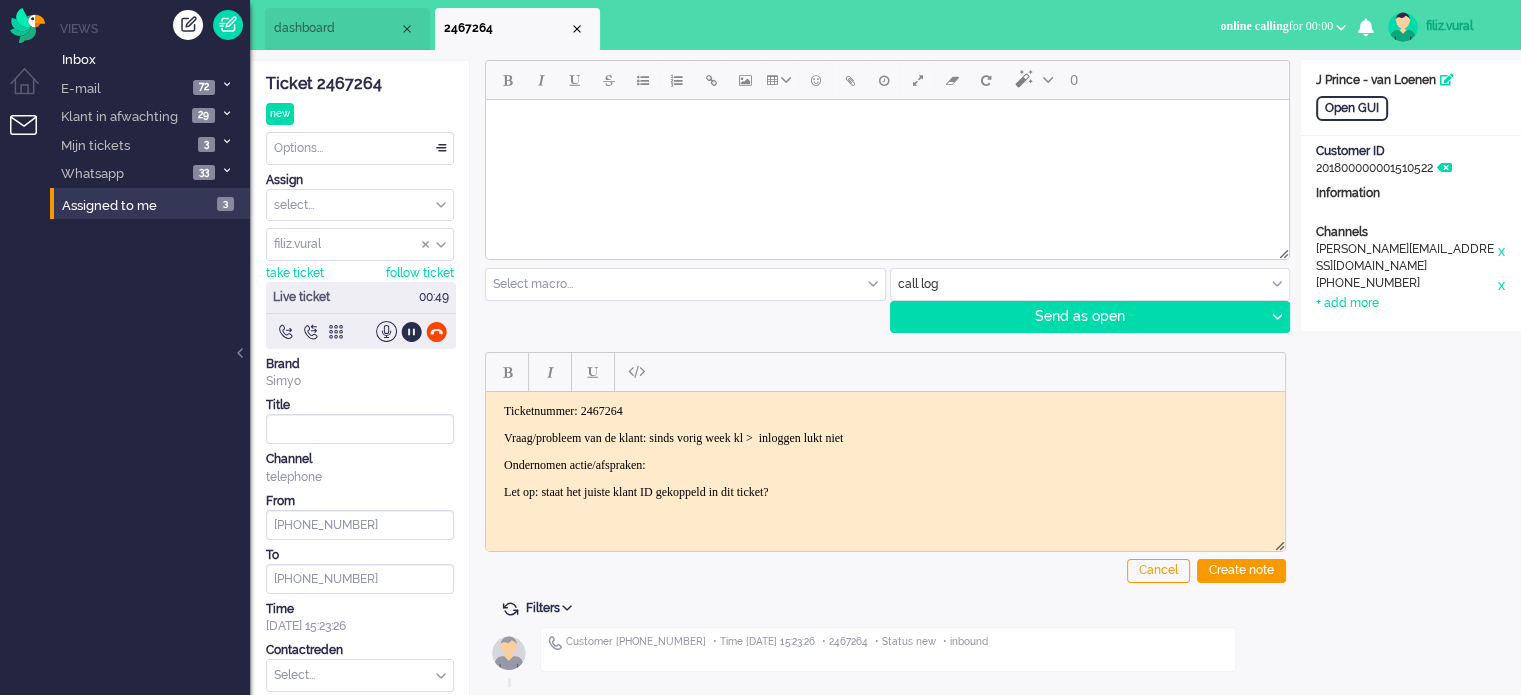 click on "Vraag/probleem van de klant: sinds vorig week kl >  inloggen lukt niet" at bounding box center [885, 437] 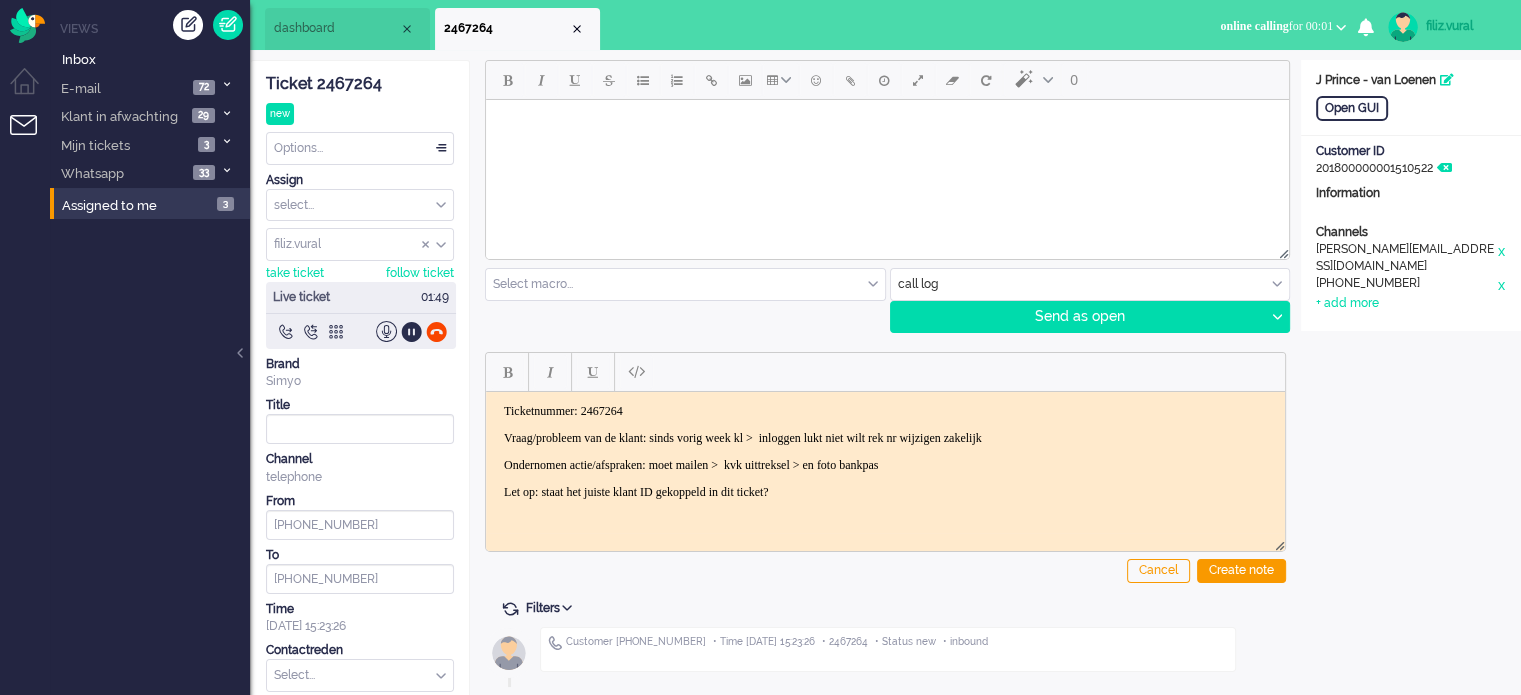 click on "Ondernomen actie/afspraken: moet mailen >  kvk uittreksel > en foto bankpas" at bounding box center [885, 464] 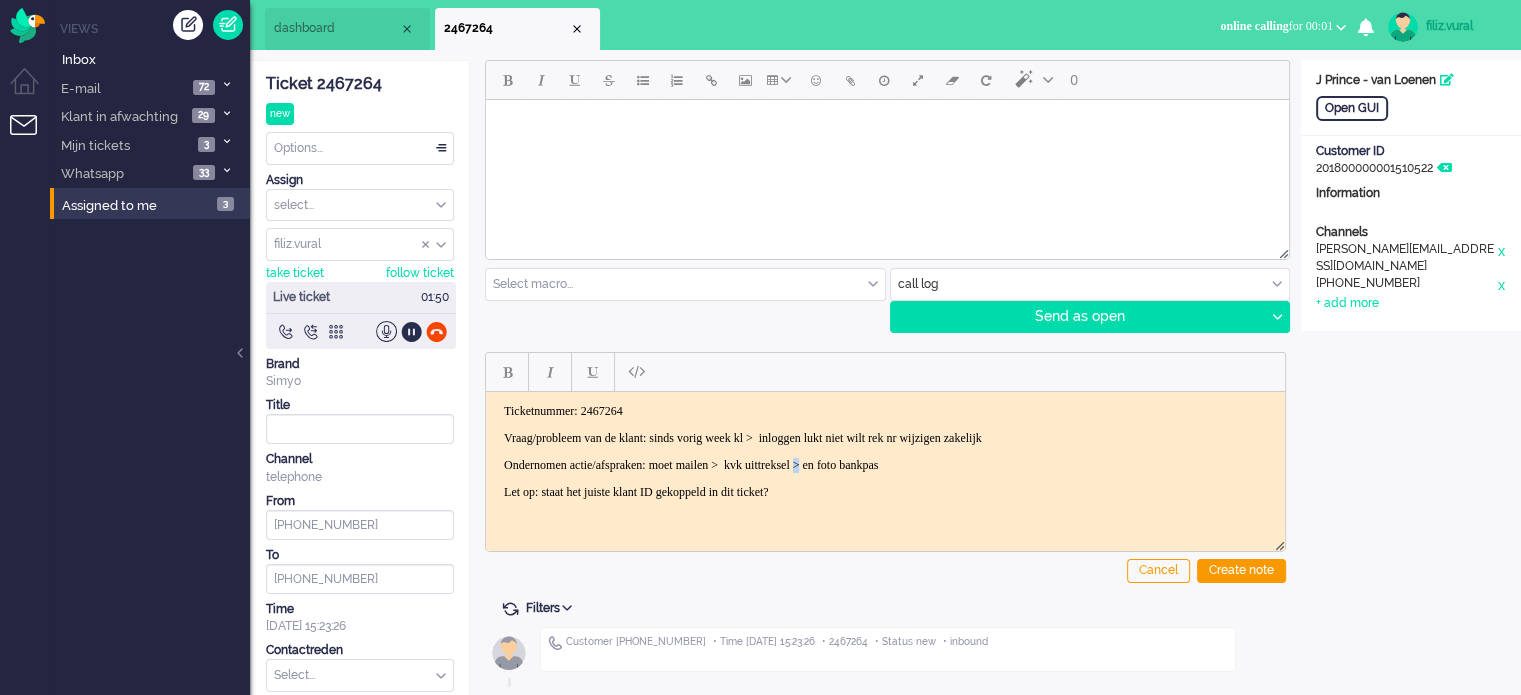 drag, startPoint x: 877, startPoint y: 465, endPoint x: 877, endPoint y: 454, distance: 11 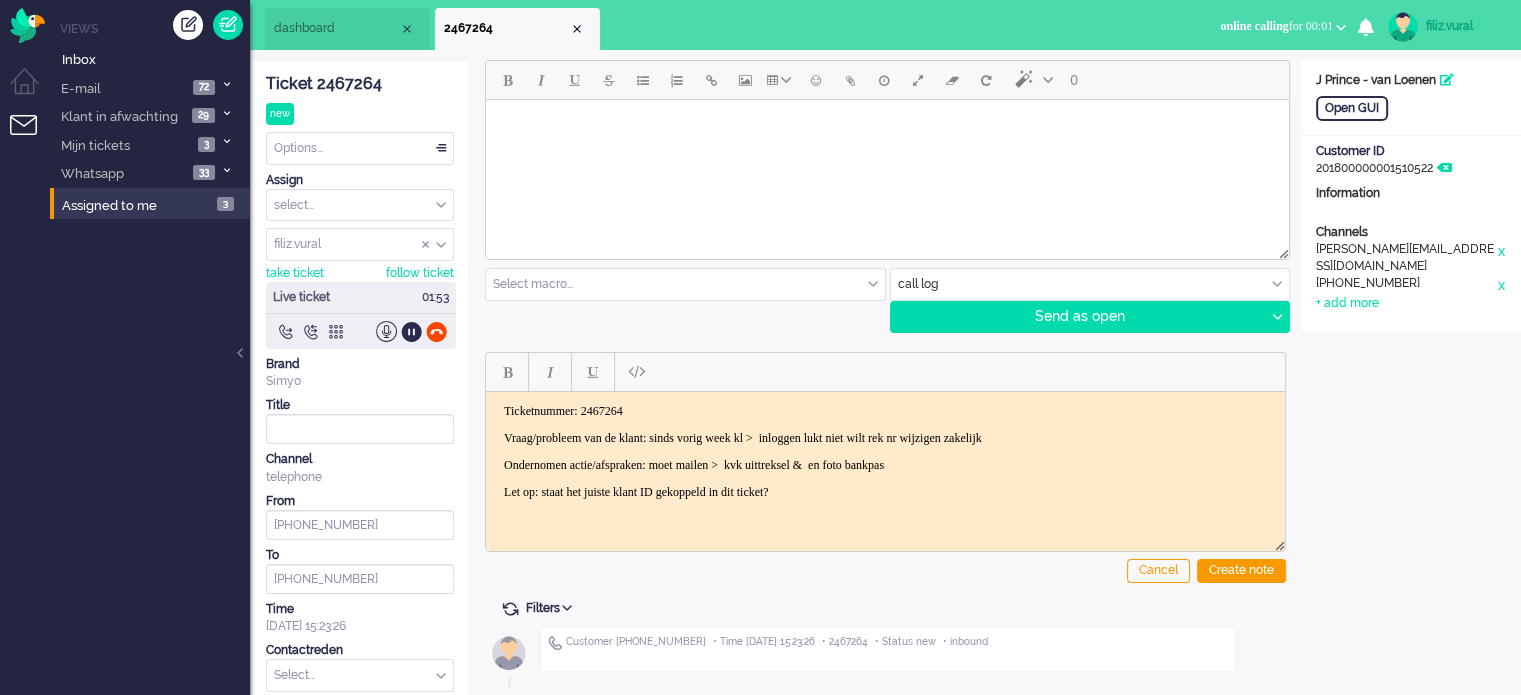 drag, startPoint x: 780, startPoint y: 466, endPoint x: 826, endPoint y: 511, distance: 64.3506 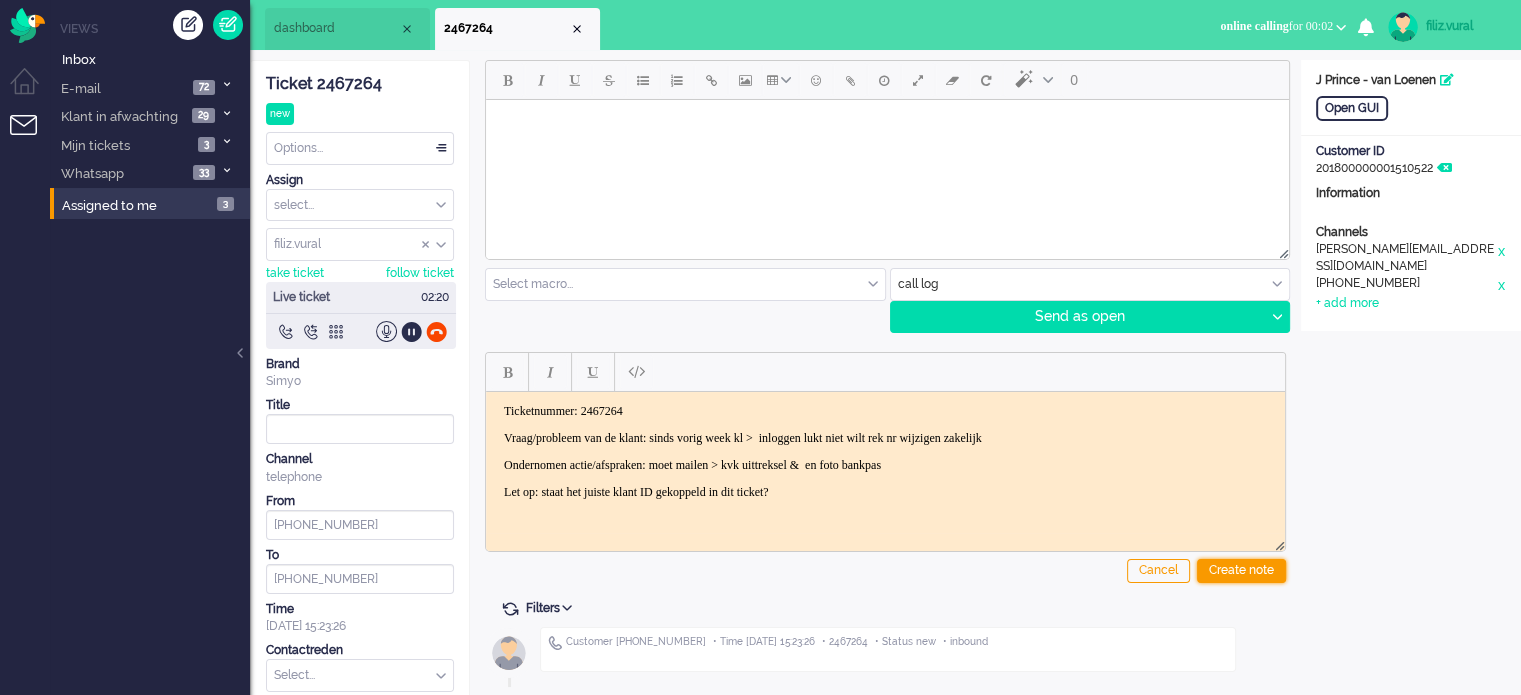 click on "Create note" at bounding box center [1241, 571] 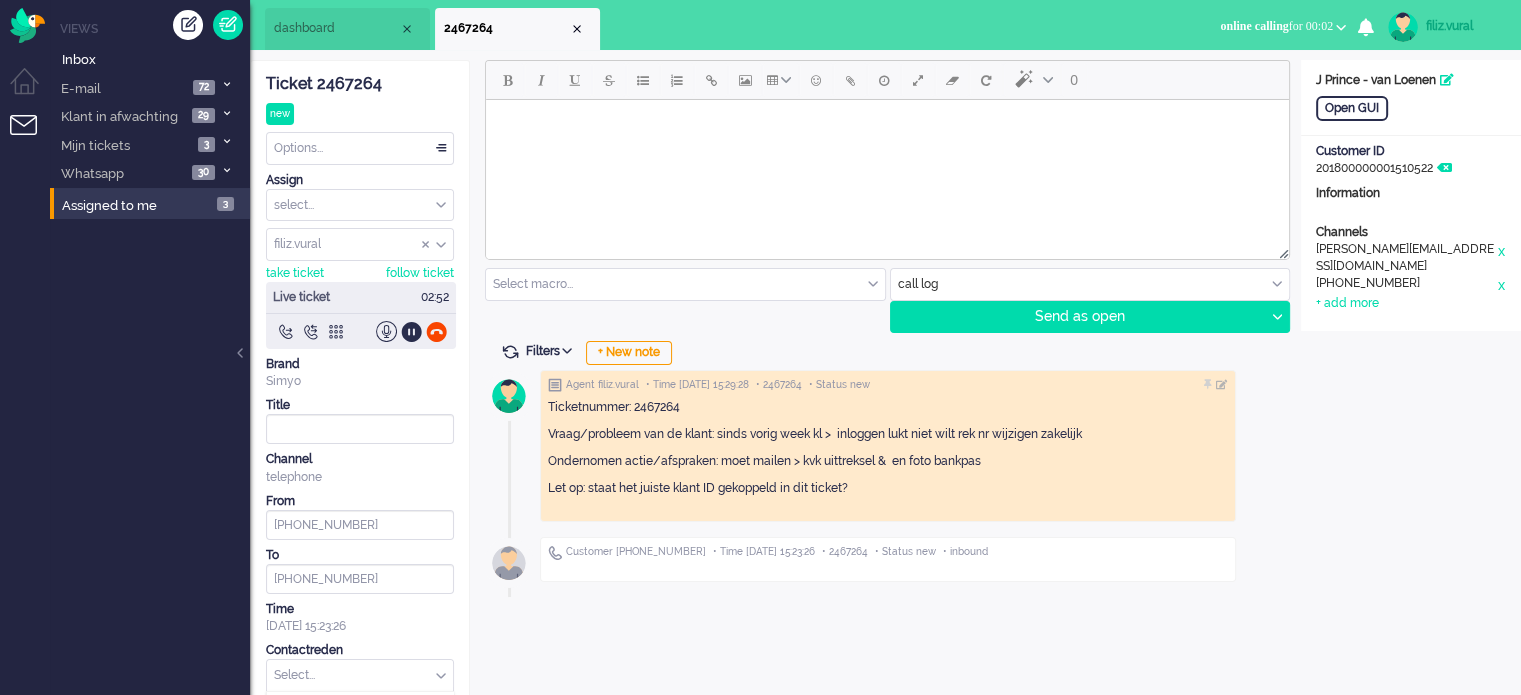 drag, startPoint x: 310, startPoint y: 676, endPoint x: 312, endPoint y: 664, distance: 12.165525 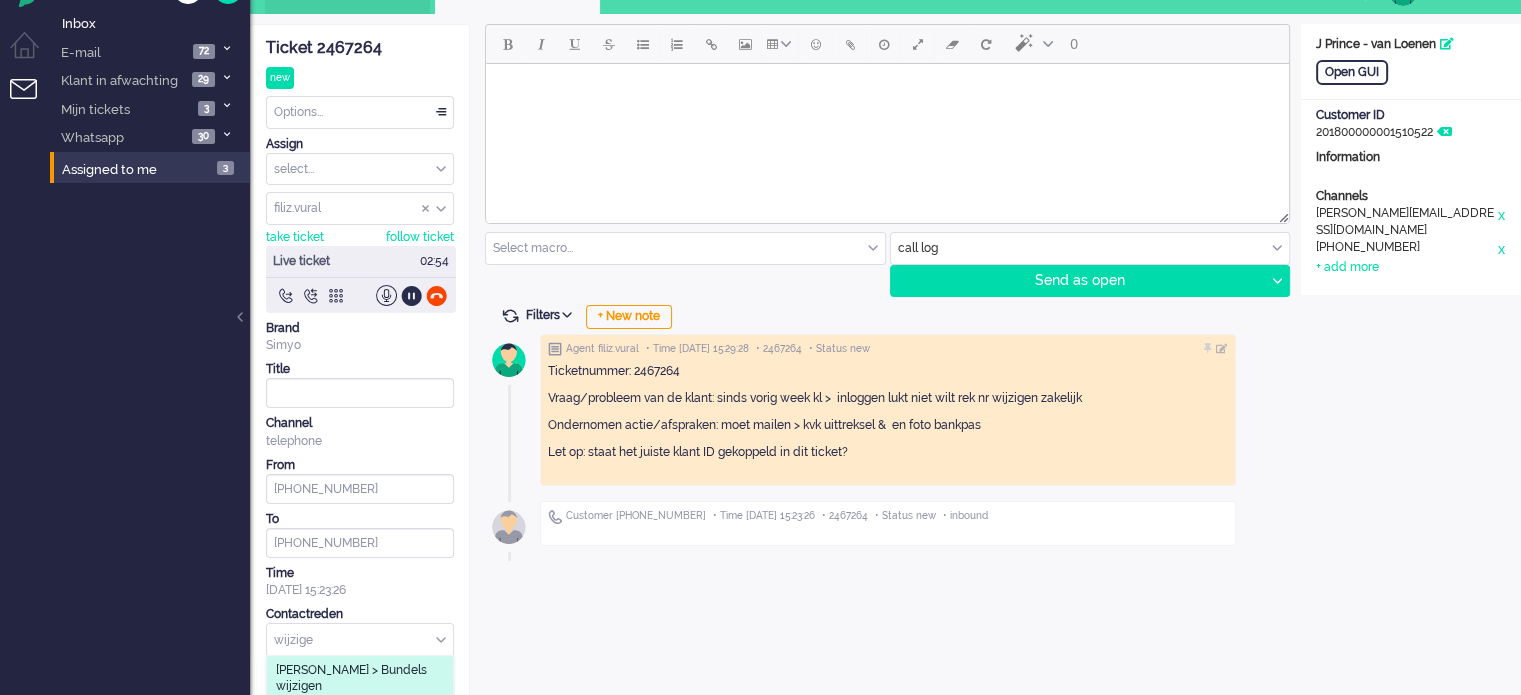 scroll, scrollTop: 66, scrollLeft: 0, axis: vertical 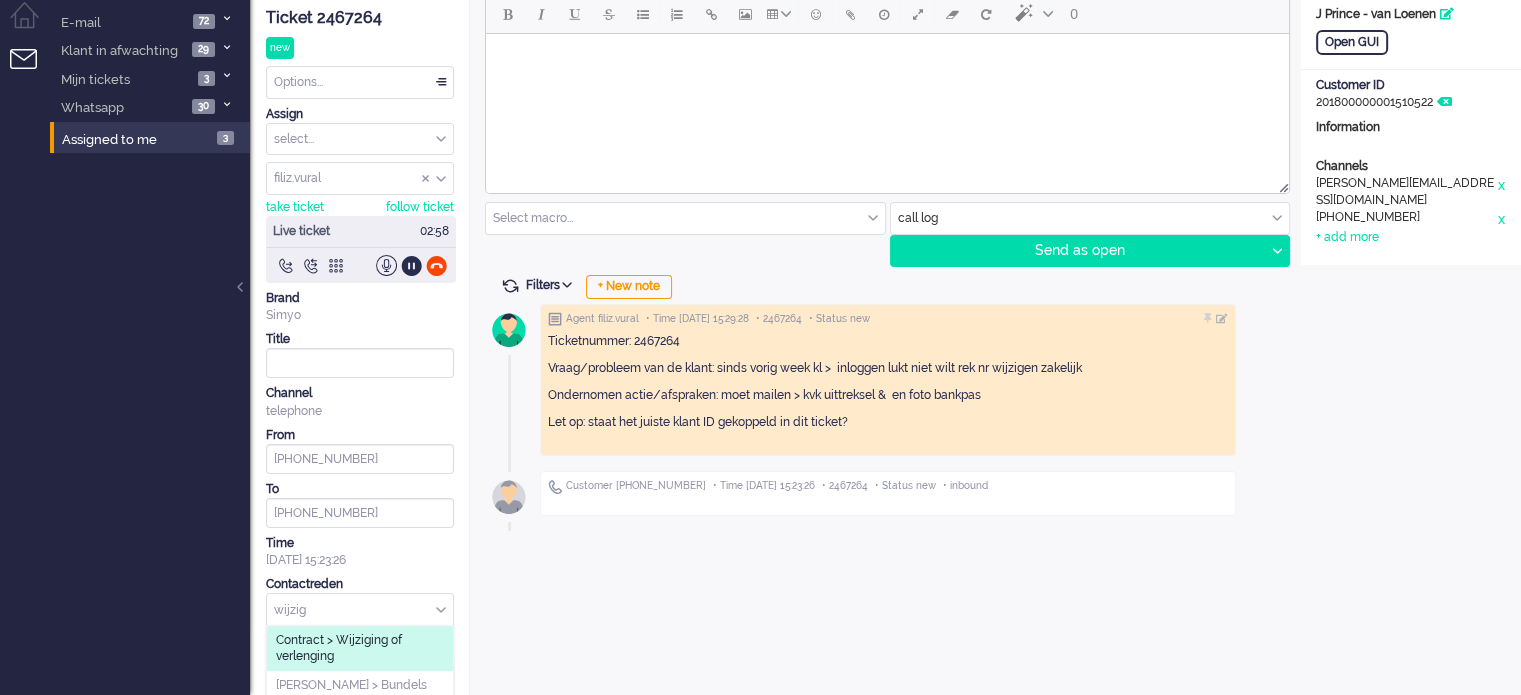 type on "wijzig" 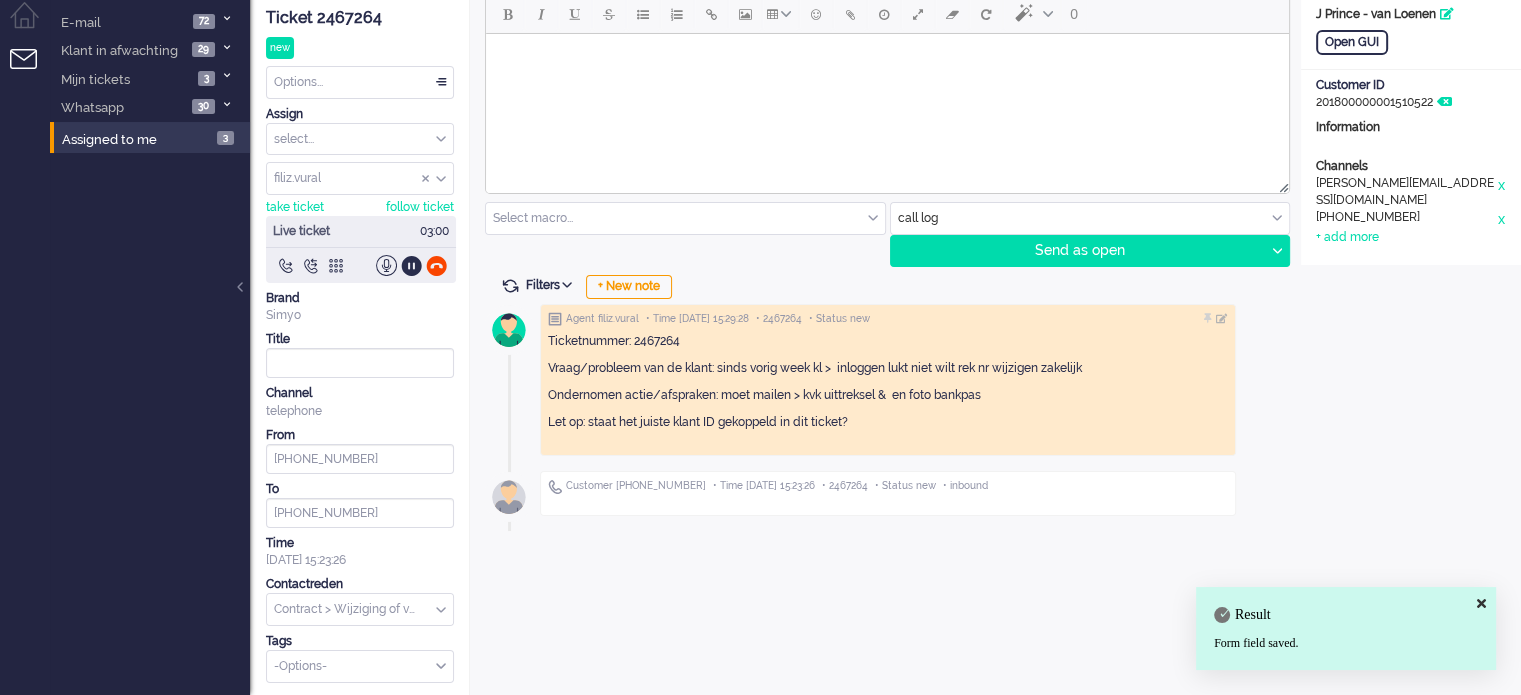 scroll, scrollTop: 0, scrollLeft: 0, axis: both 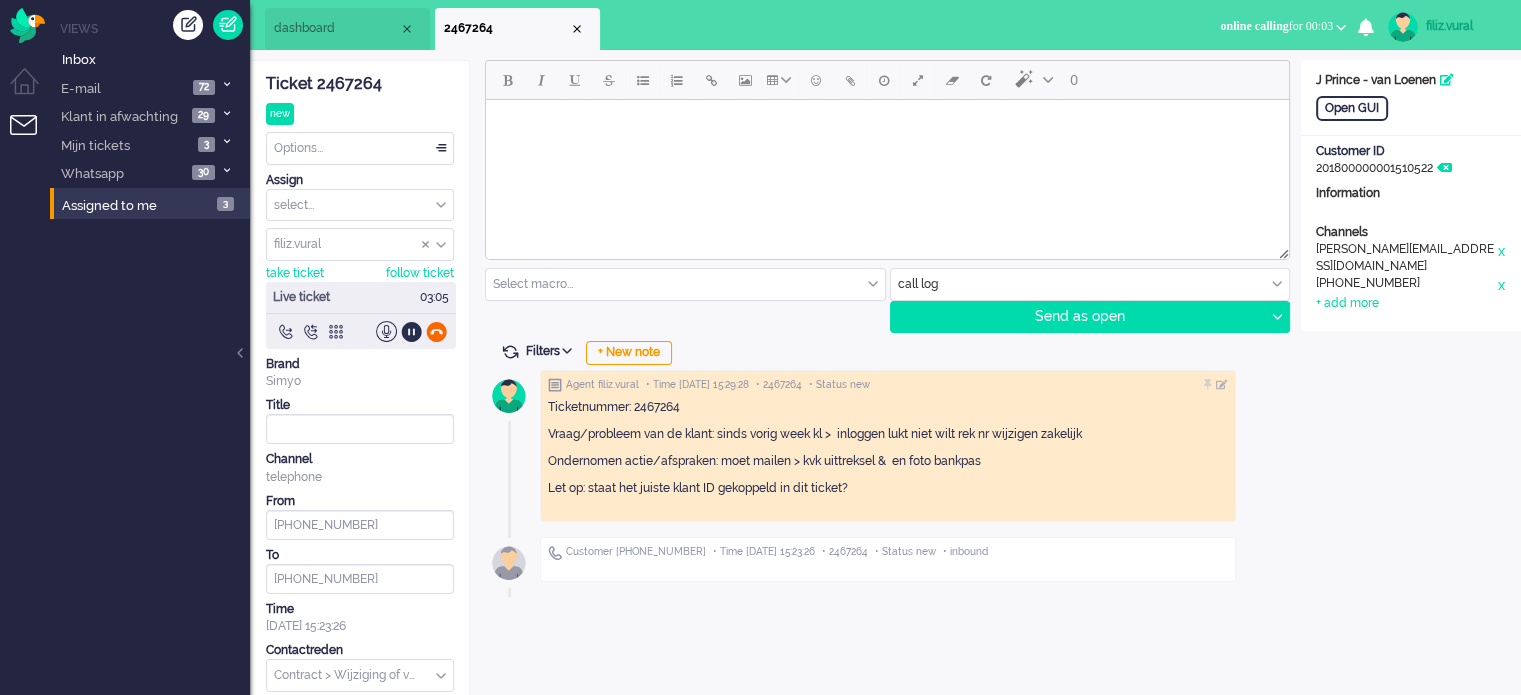 click 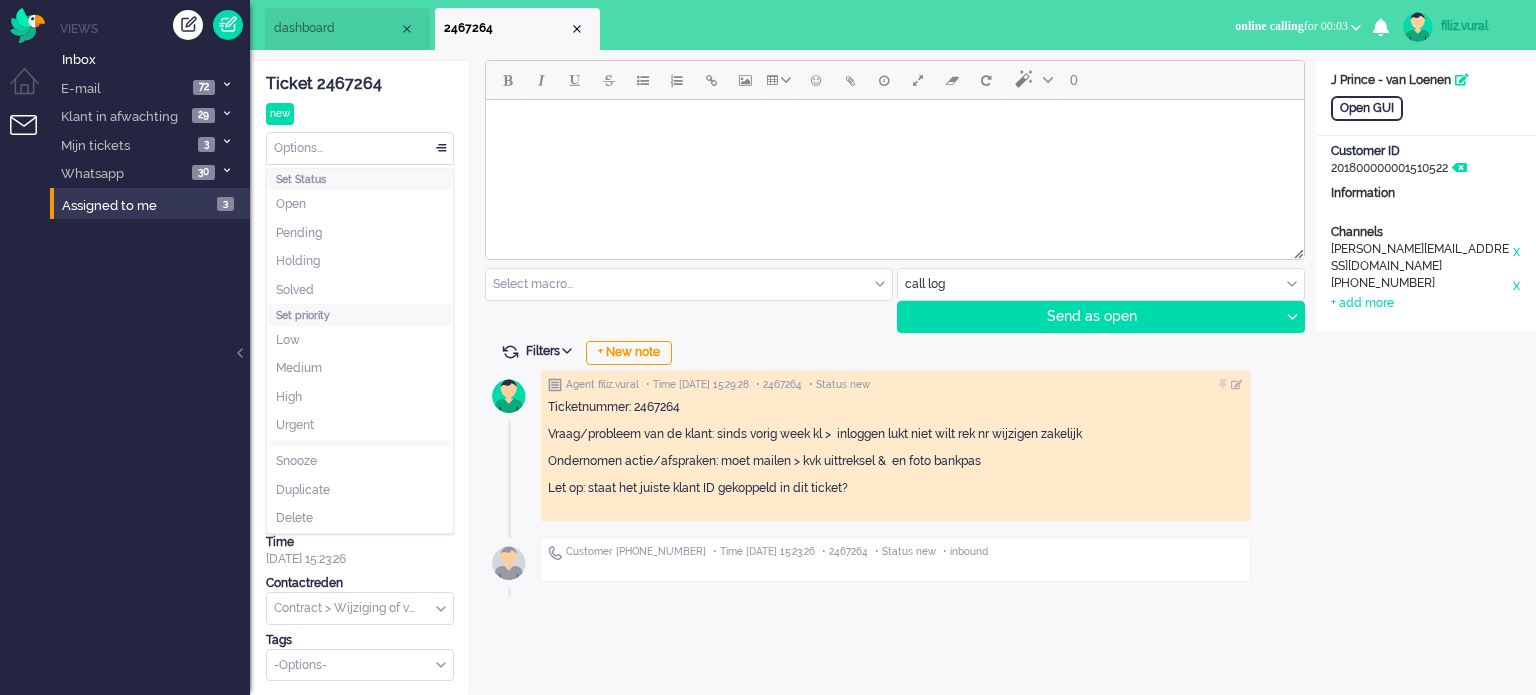 click on "Options..." at bounding box center [360, 148] 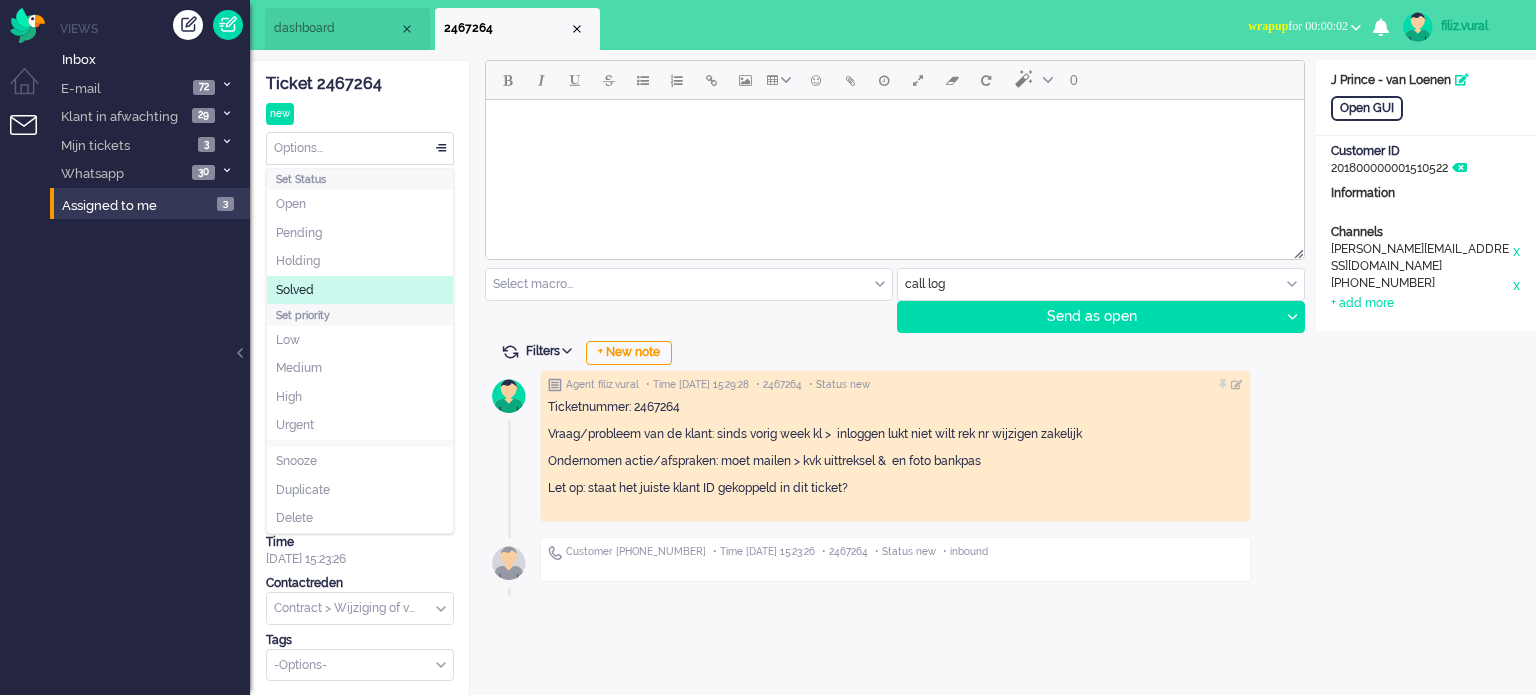 click on "Solved" 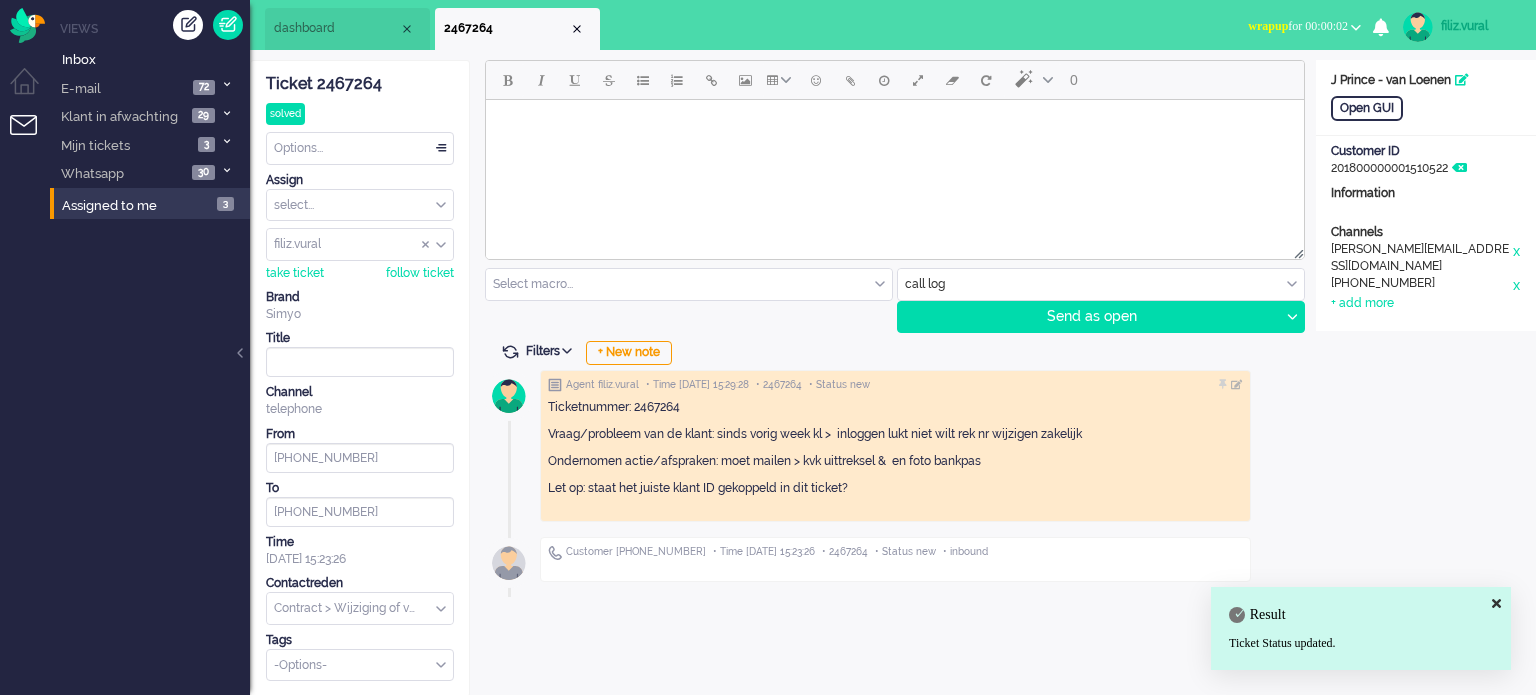 click on "wrapup  for 00:00:02" at bounding box center (1298, 26) 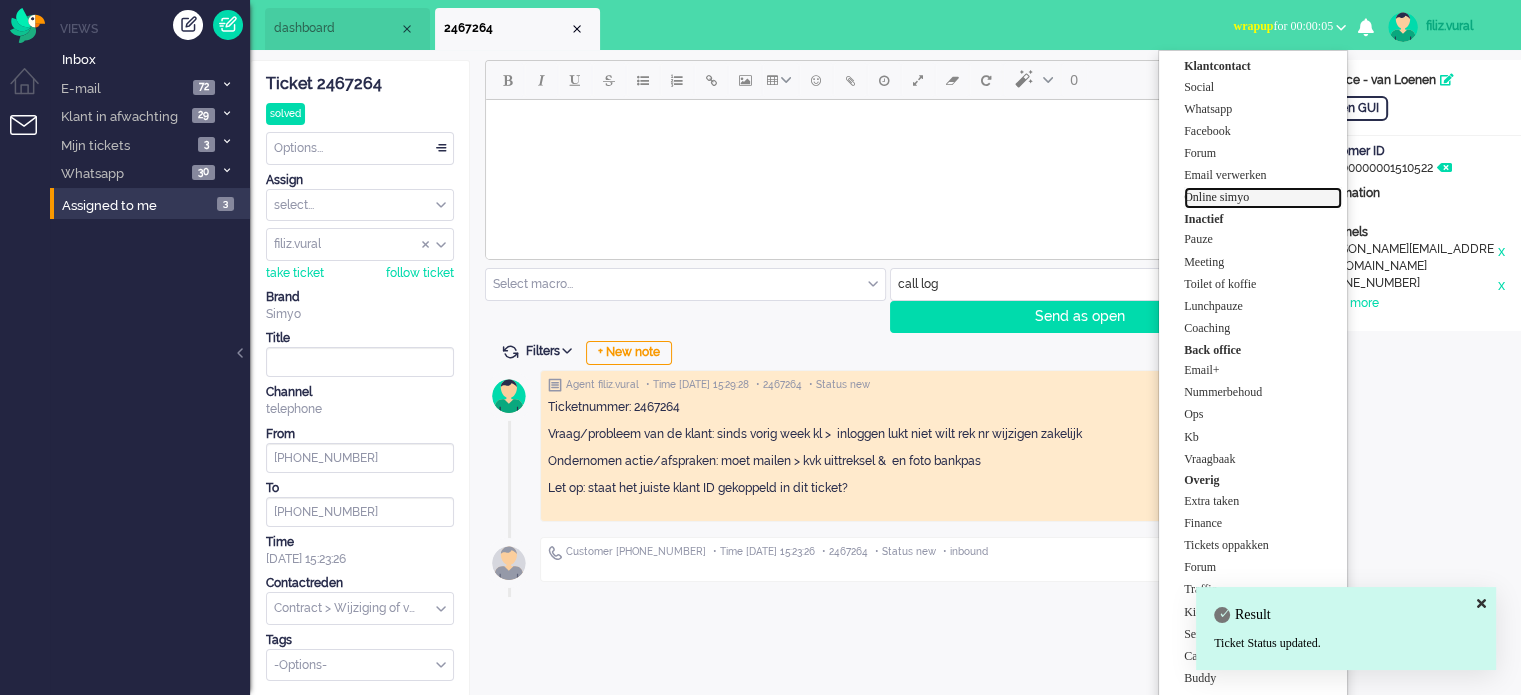 click on "Online simyo" at bounding box center [1263, 198] 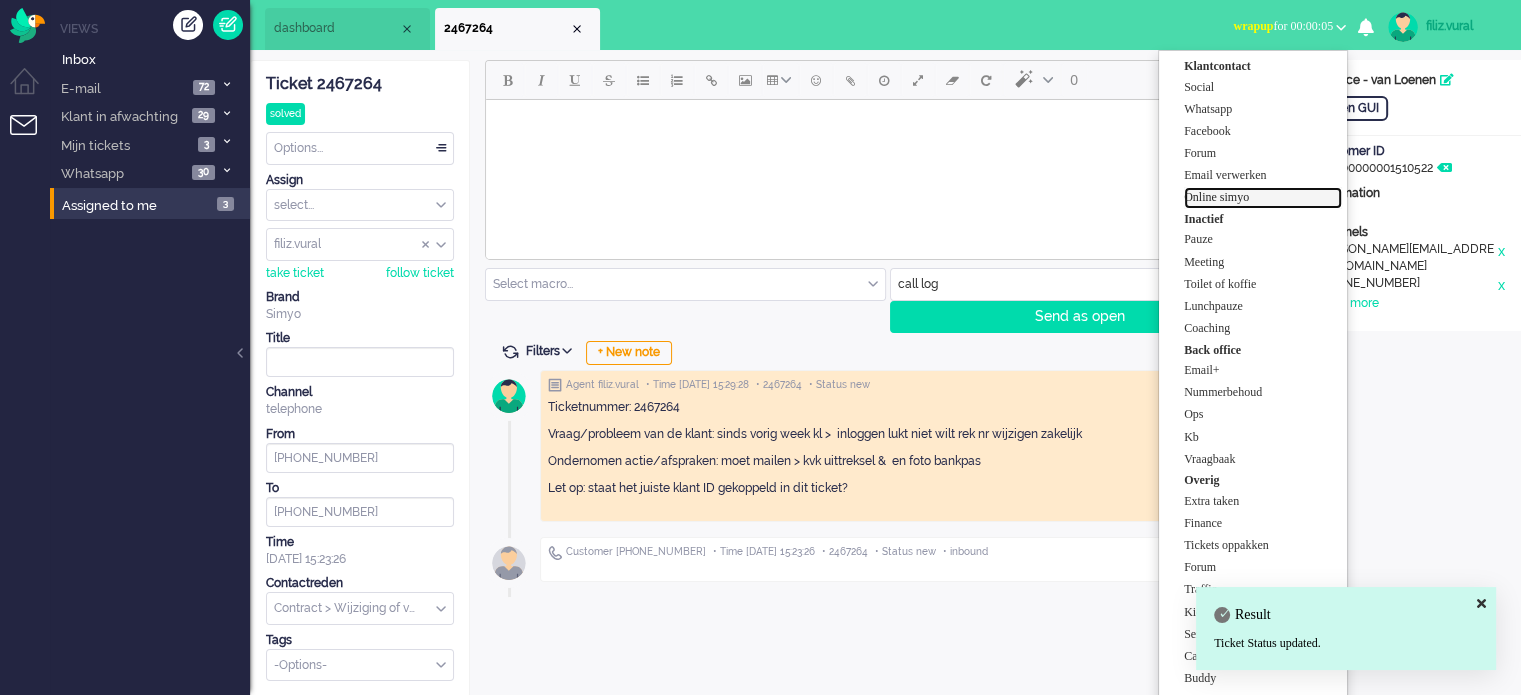 click on "Online simyo" at bounding box center (1263, 197) 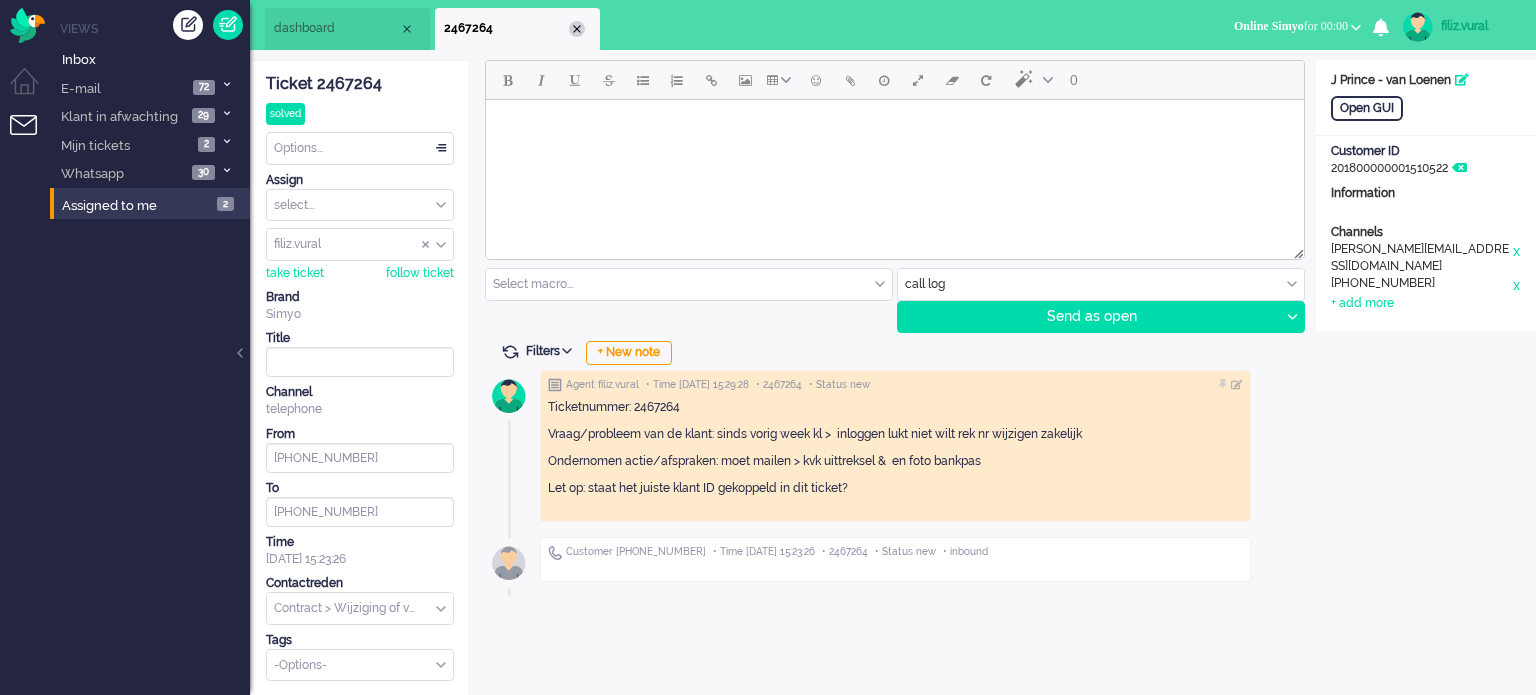click at bounding box center (577, 29) 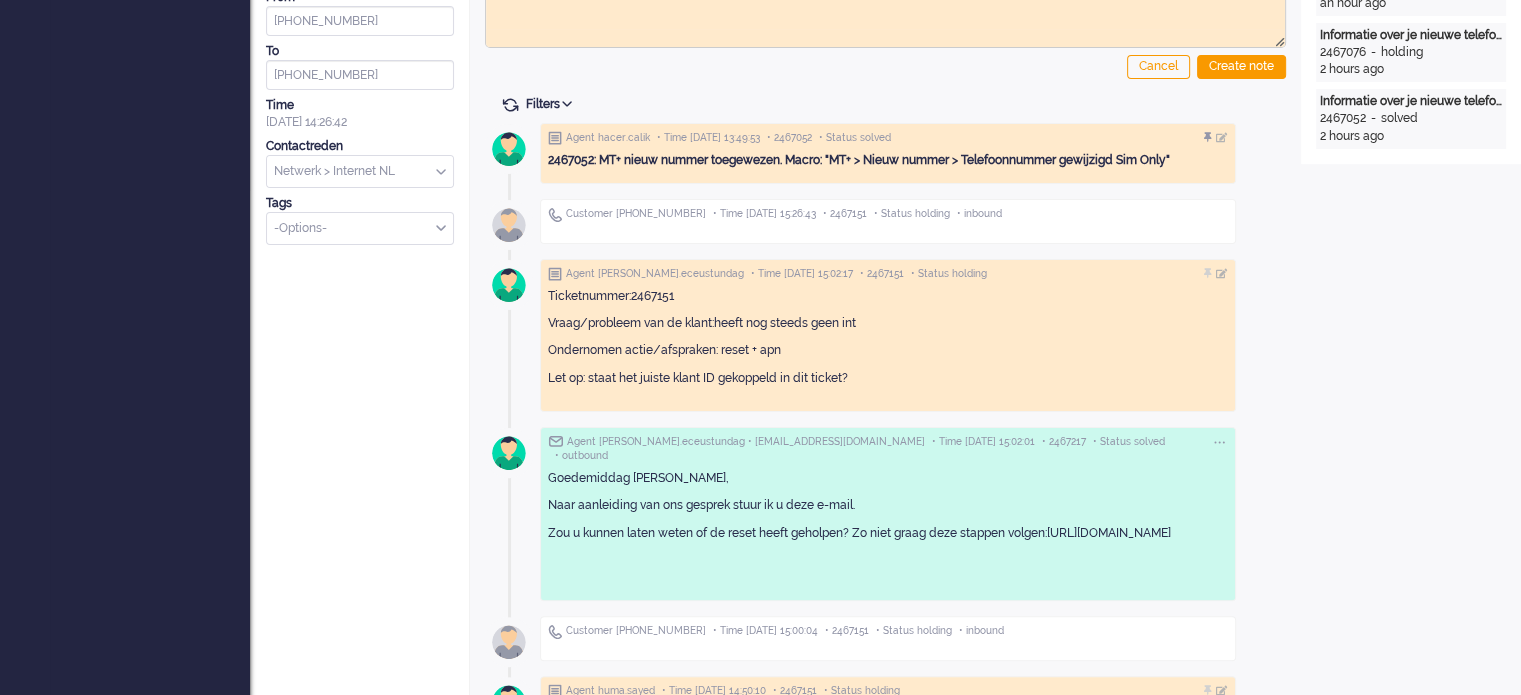 scroll, scrollTop: 0, scrollLeft: 0, axis: both 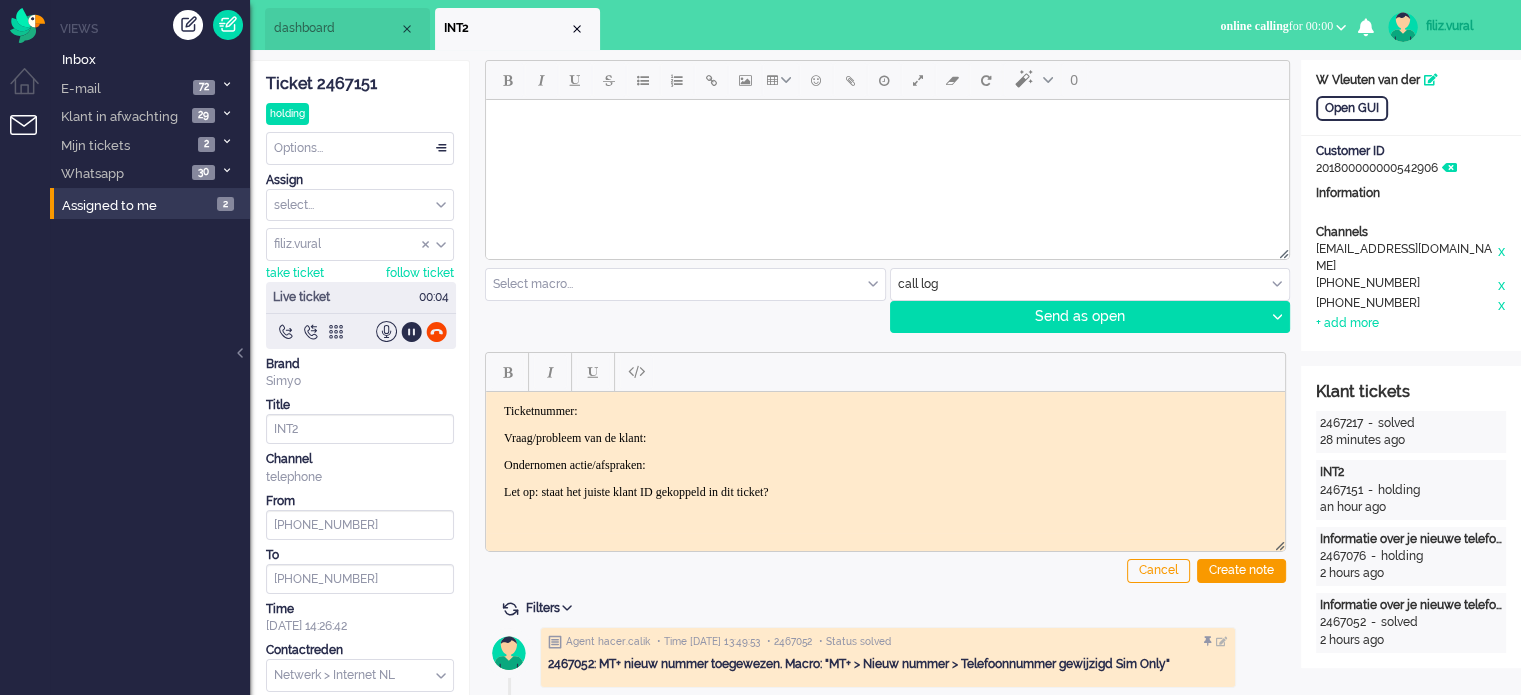 click on "Ticket 2467151" 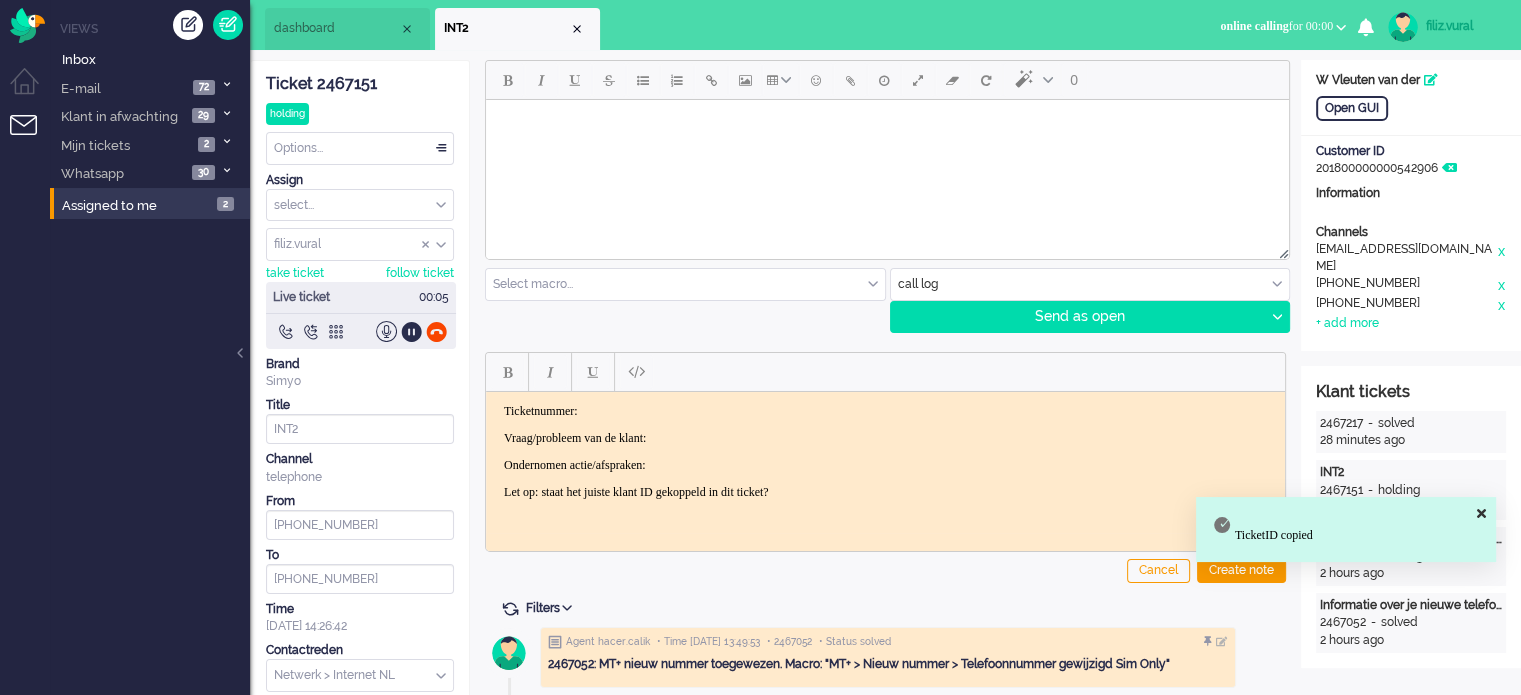 click on "Ticketnummer:" at bounding box center [885, 410] 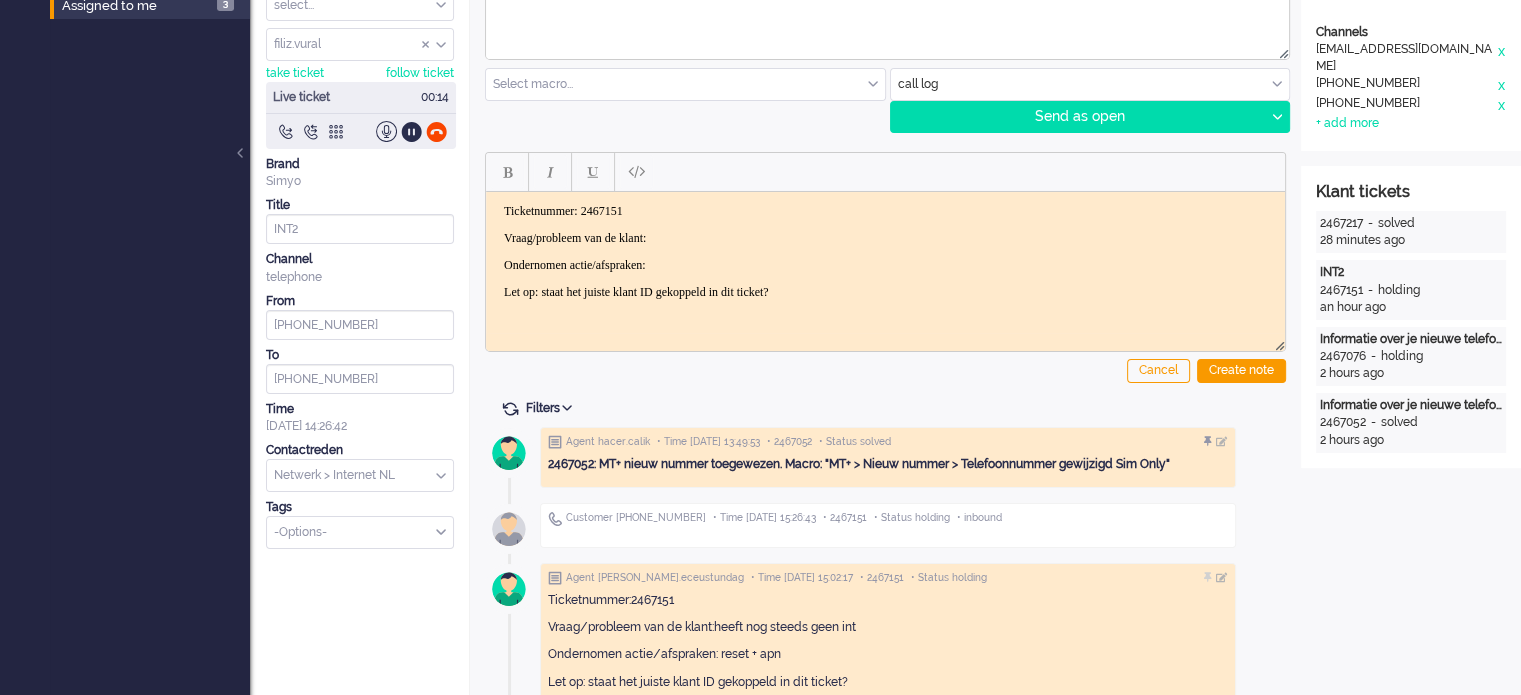 scroll, scrollTop: 0, scrollLeft: 0, axis: both 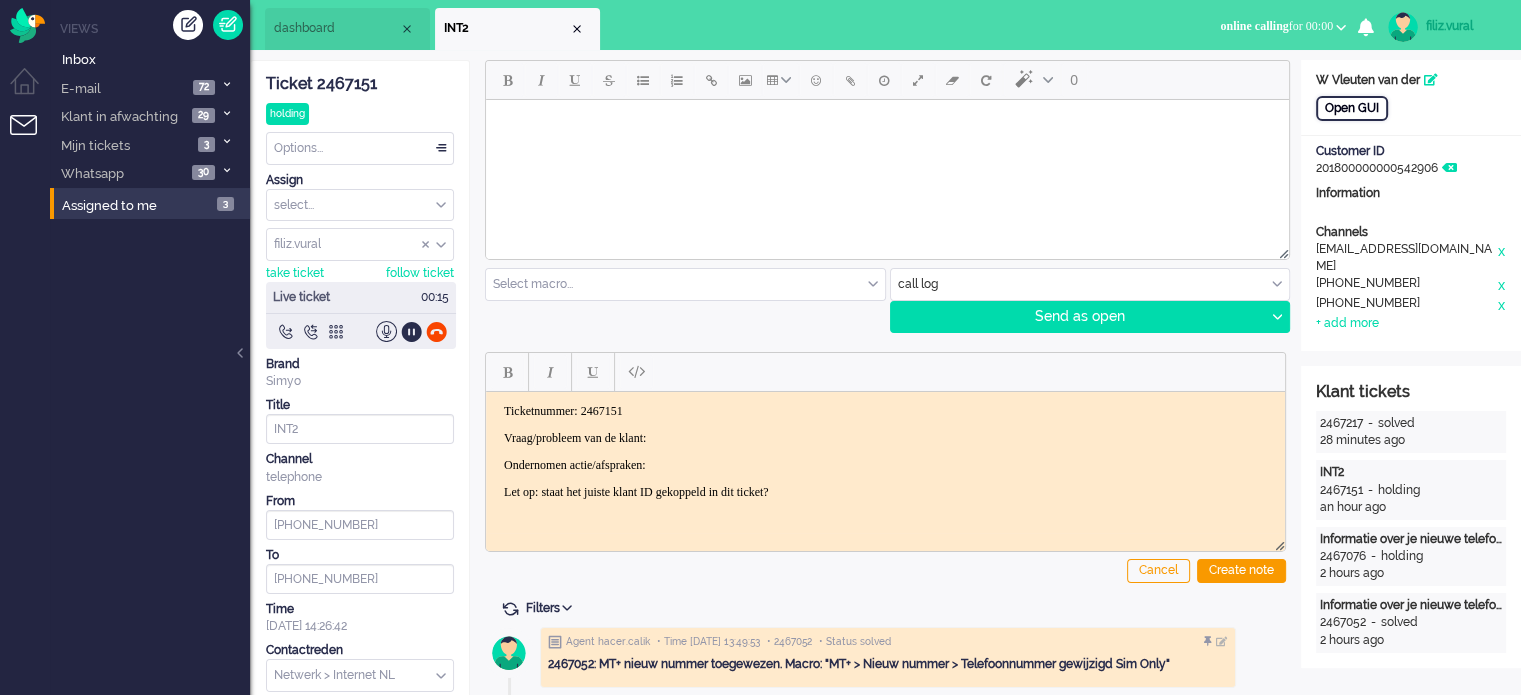click on "Open GUI" at bounding box center (1352, 108) 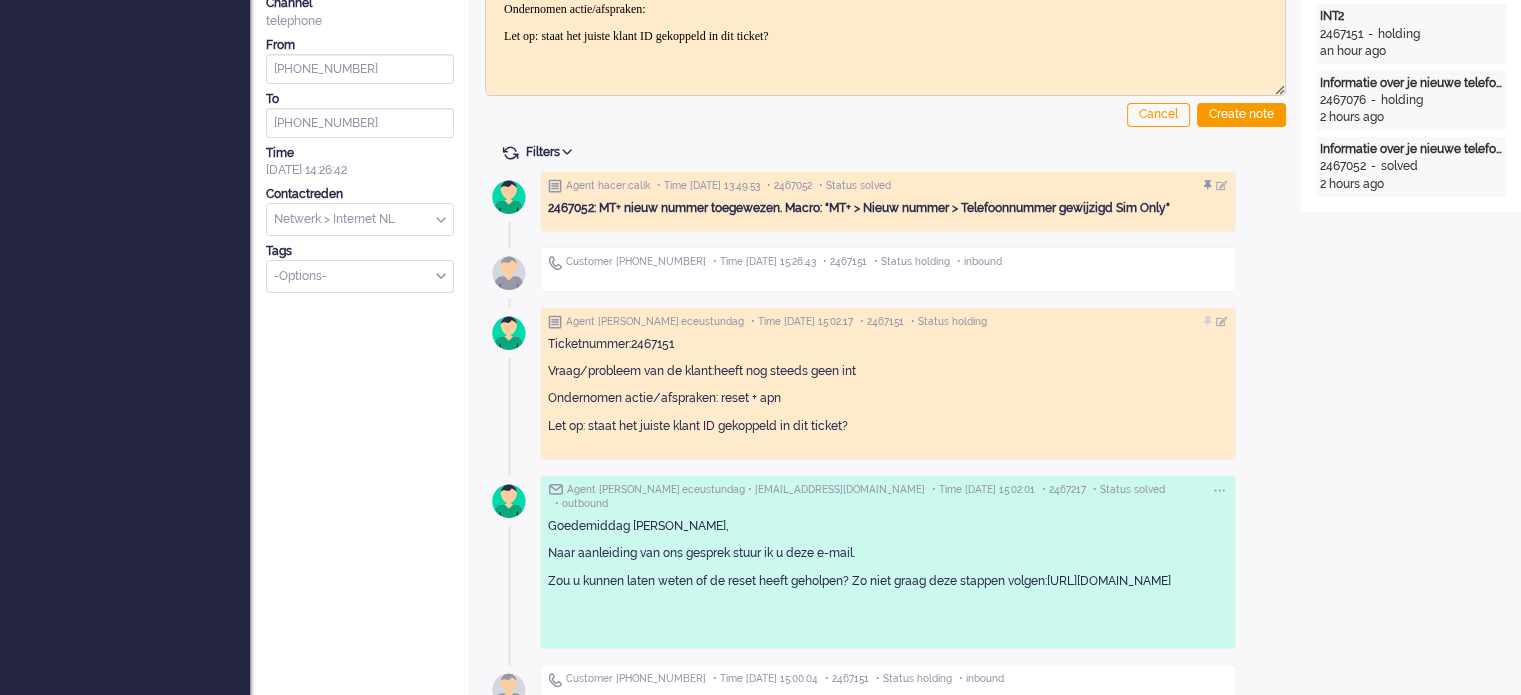 scroll, scrollTop: 100, scrollLeft: 0, axis: vertical 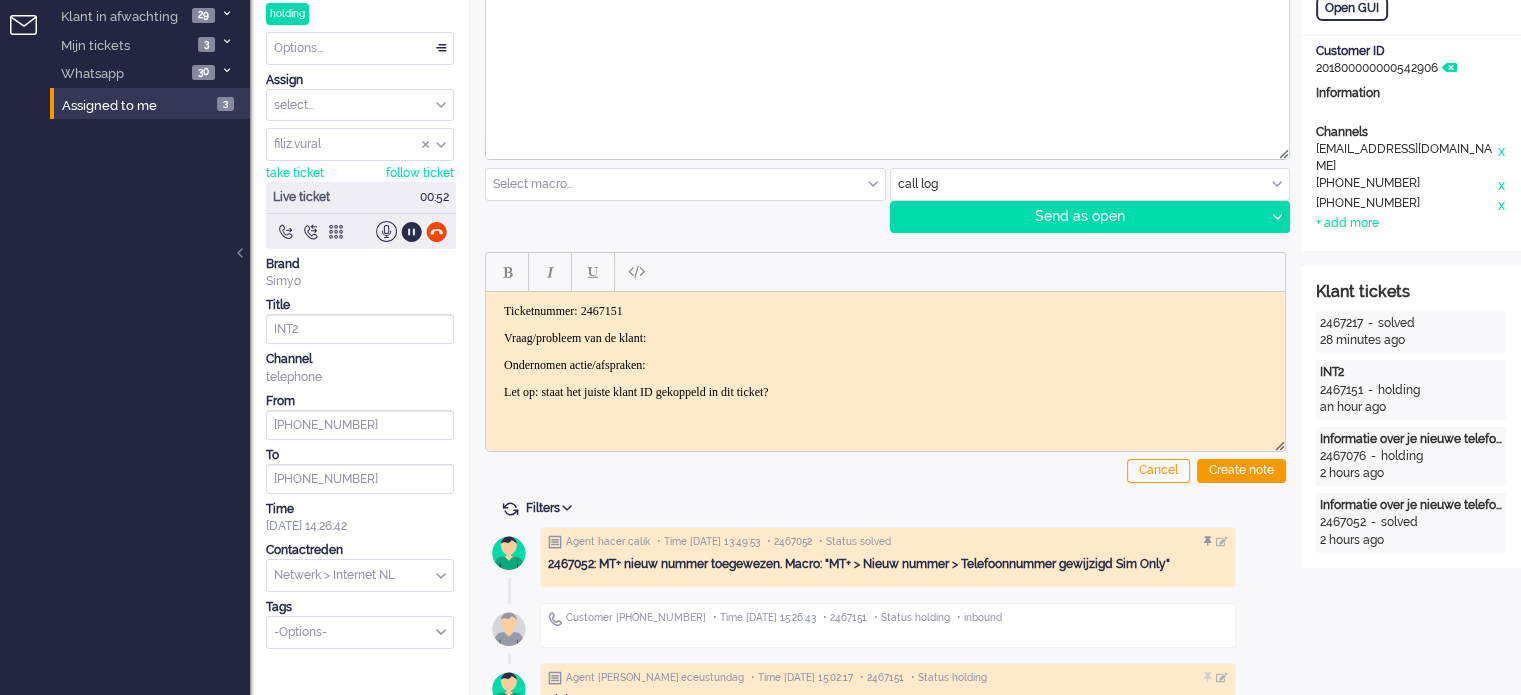 click on "Ticketnummer: 2467151  Vraag/probleem van de klant: Ondernomen actie/afspraken:  Let op: staat het juiste klant ID gekoppeld in dit ticket?" at bounding box center (885, 351) 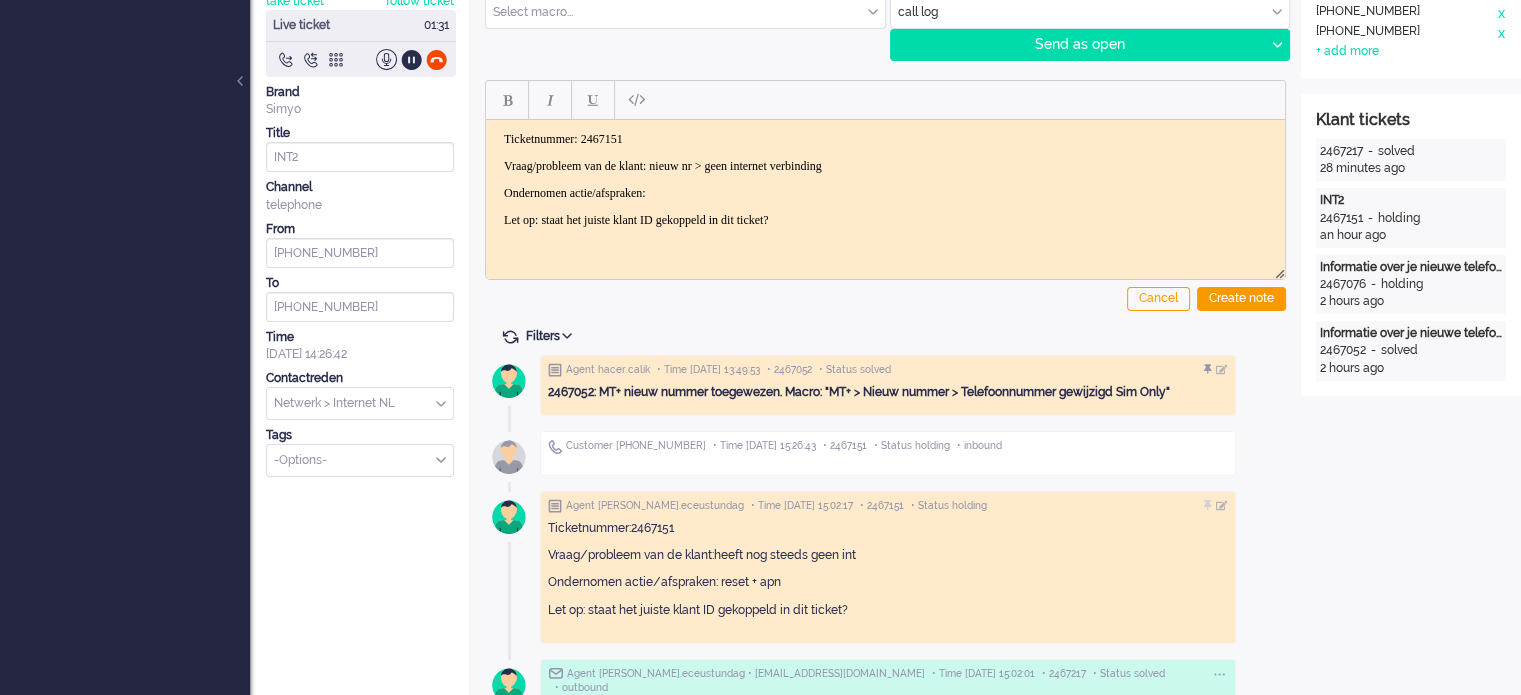 scroll, scrollTop: 400, scrollLeft: 0, axis: vertical 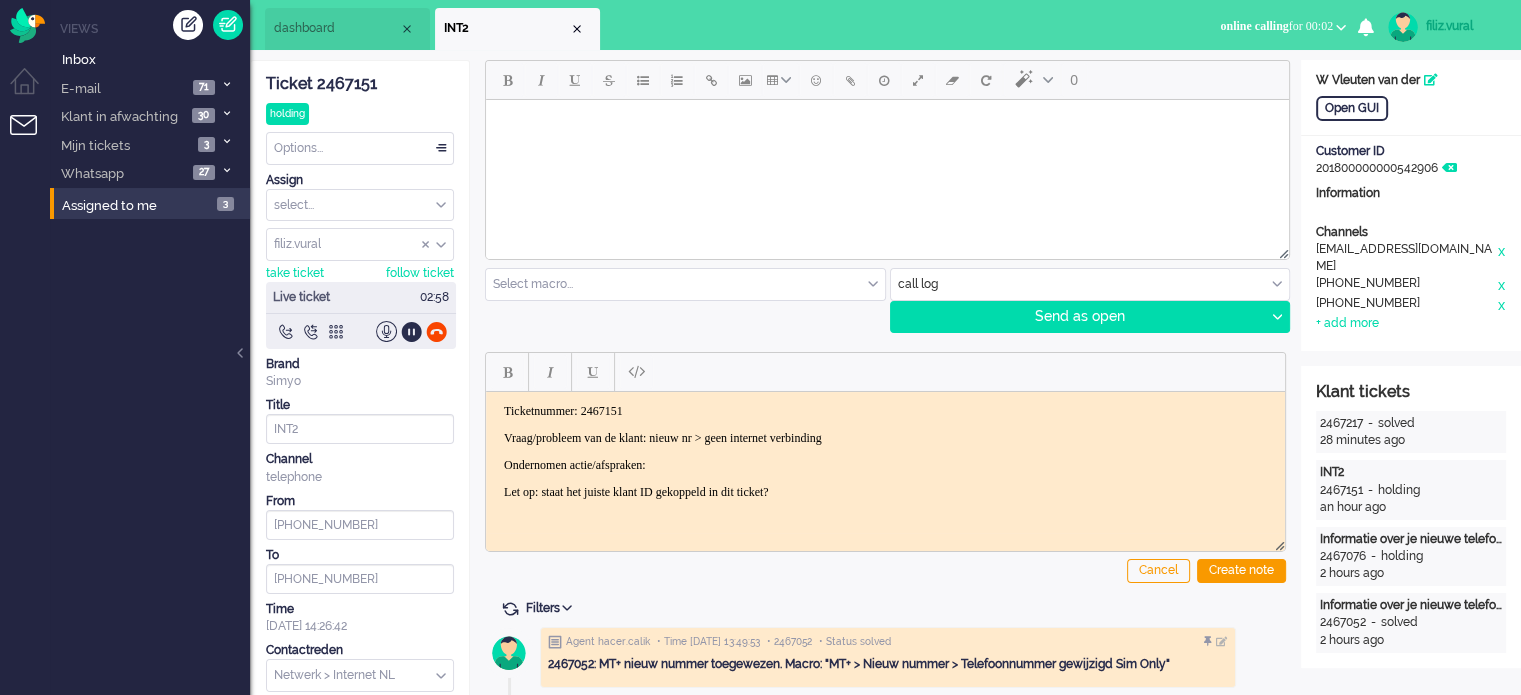 click on "dashboard" at bounding box center [347, 29] 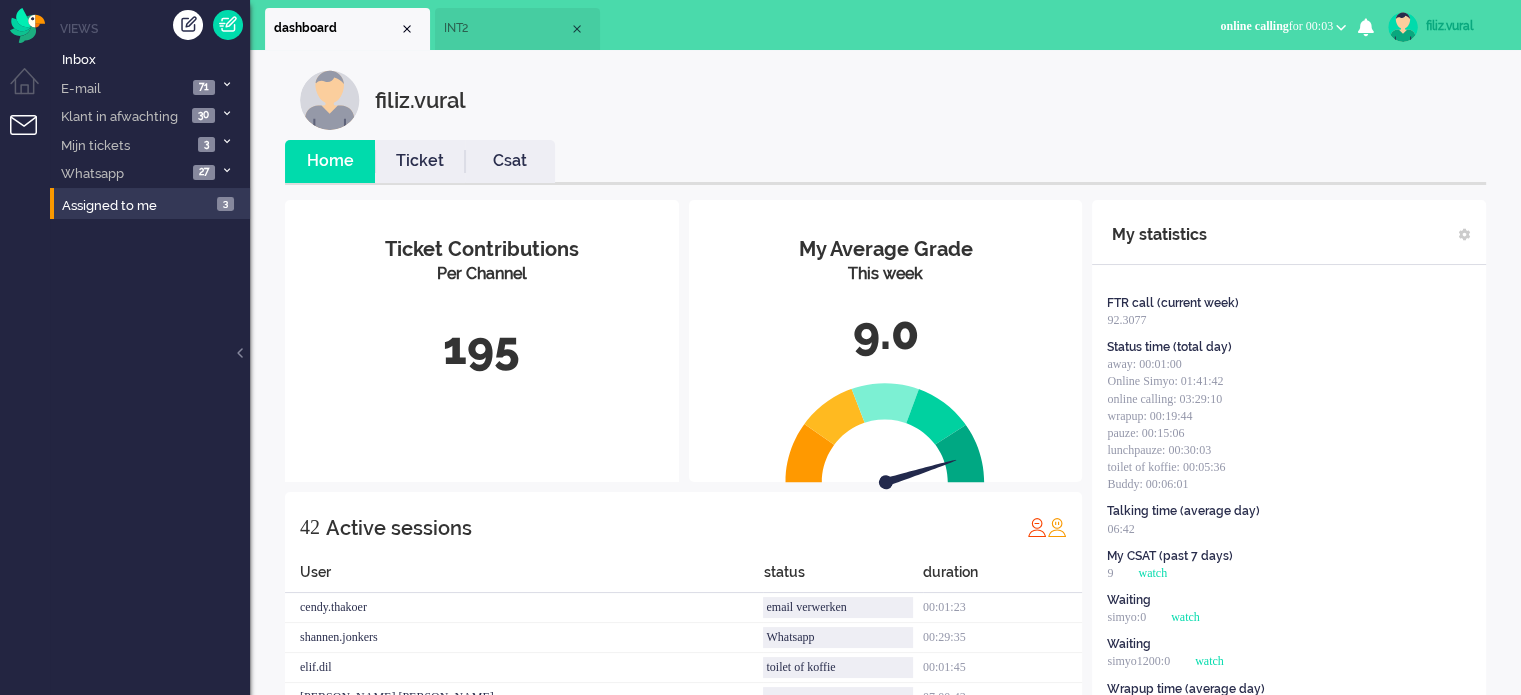 scroll, scrollTop: 0, scrollLeft: 0, axis: both 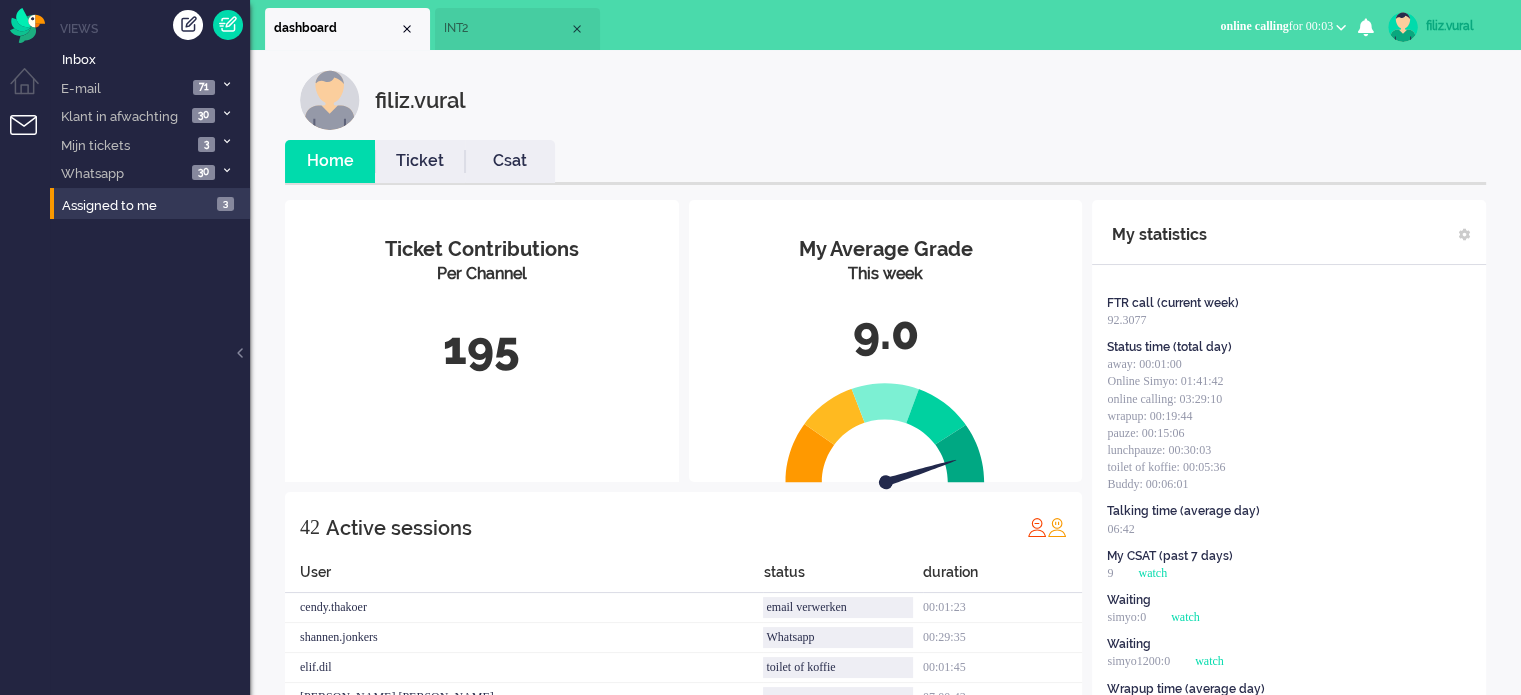 click on "INT2" at bounding box center (506, 28) 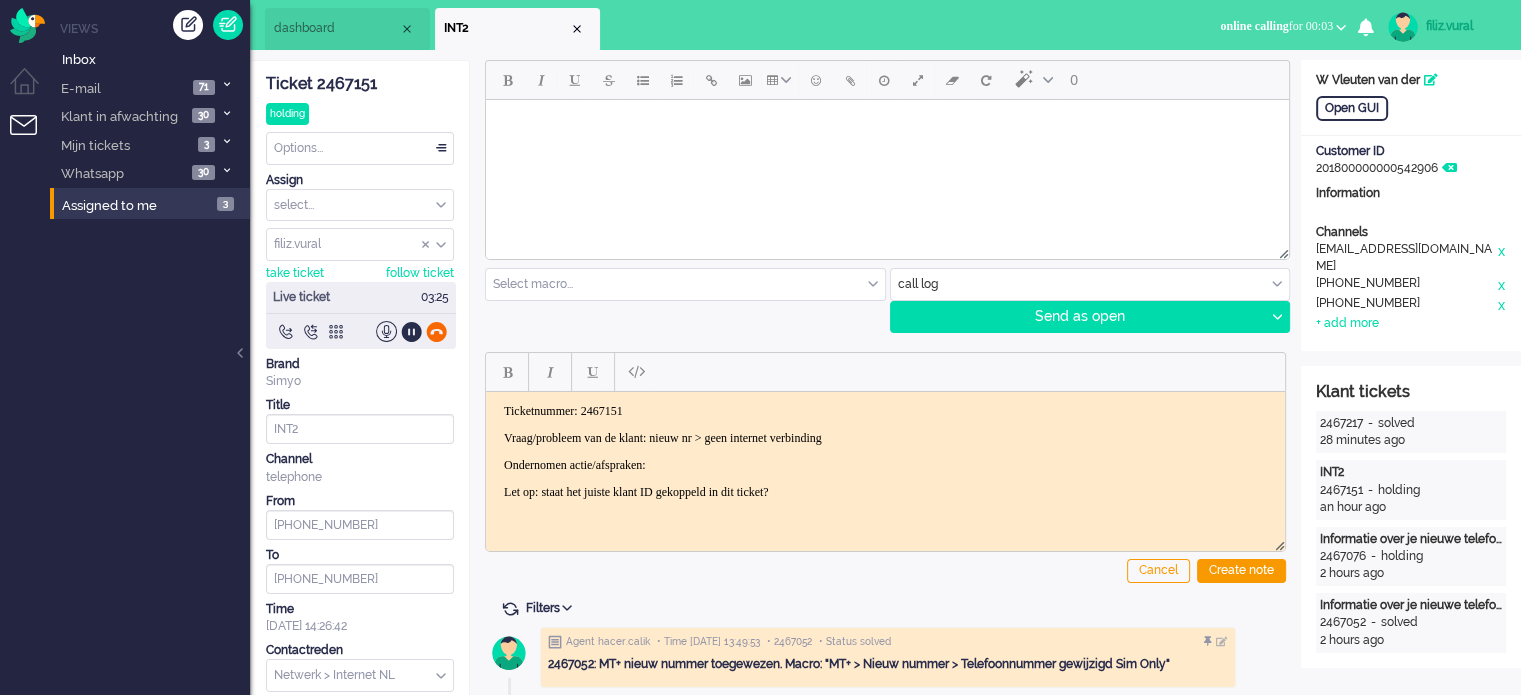 click 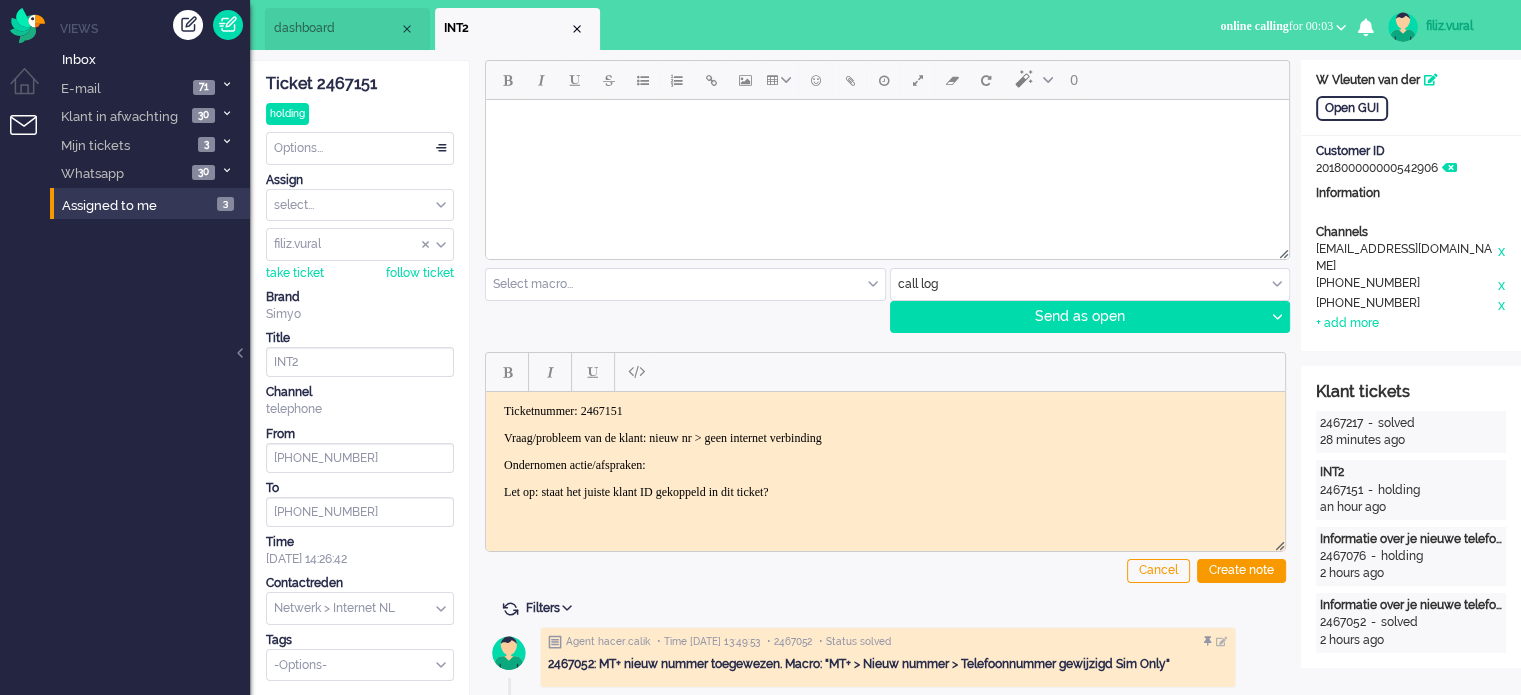 click on "online calling" at bounding box center (1254, 26) 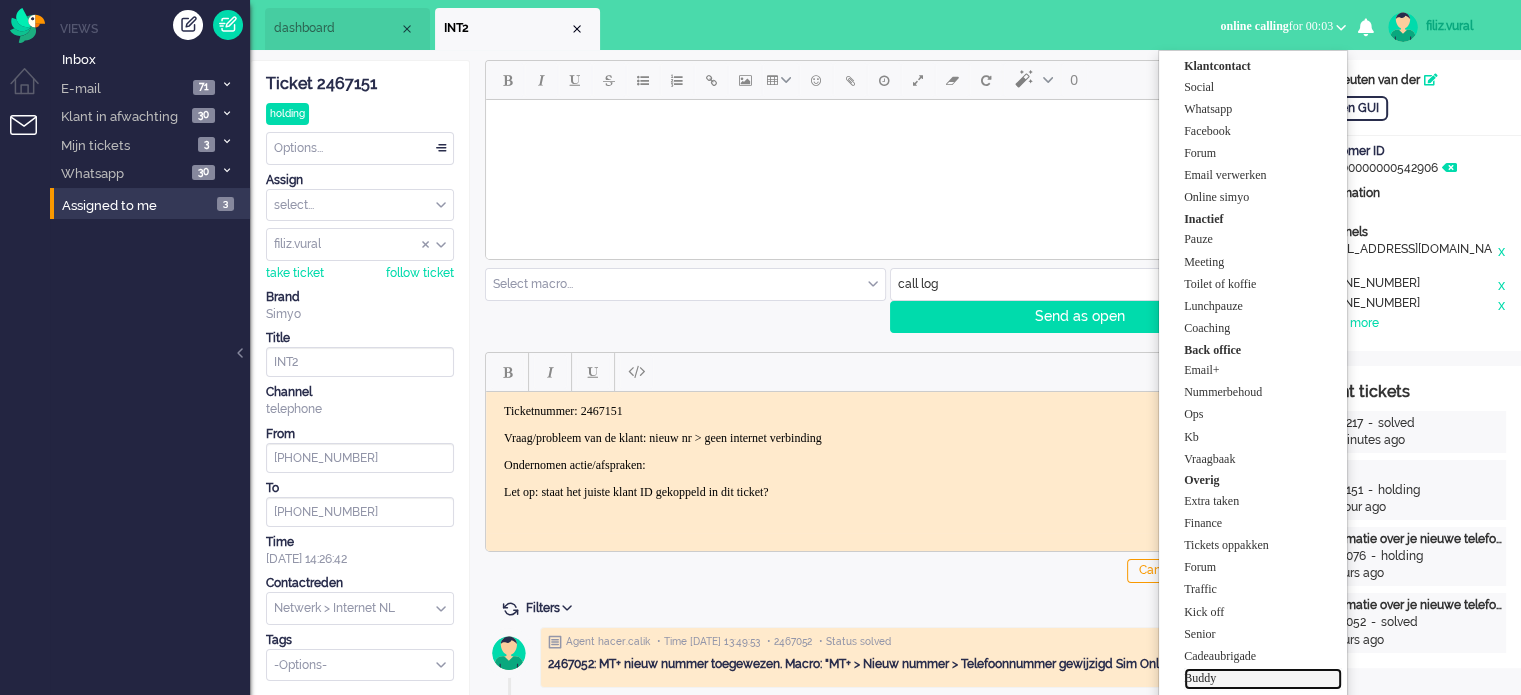 click on "Buddy" at bounding box center [1263, 678] 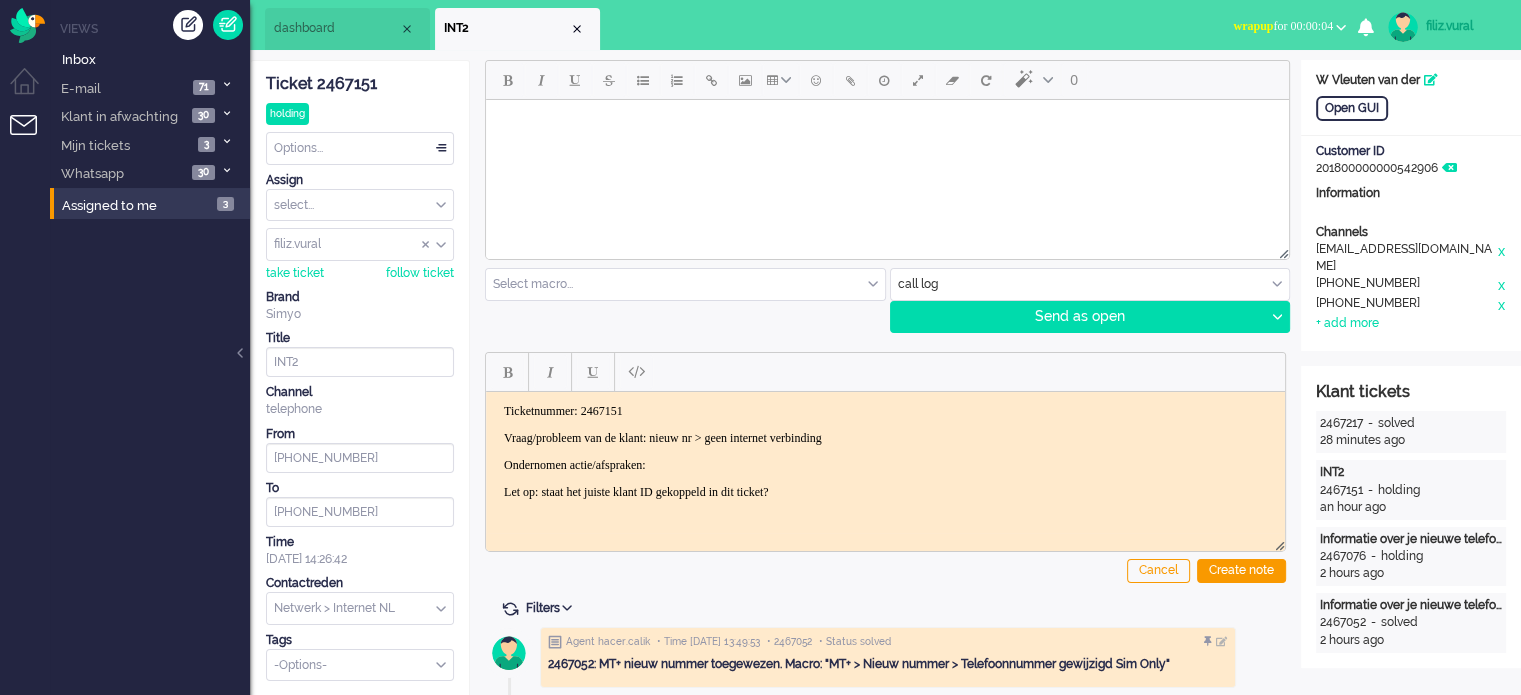 click on "wrapup  for 00:00:04" at bounding box center (1283, 26) 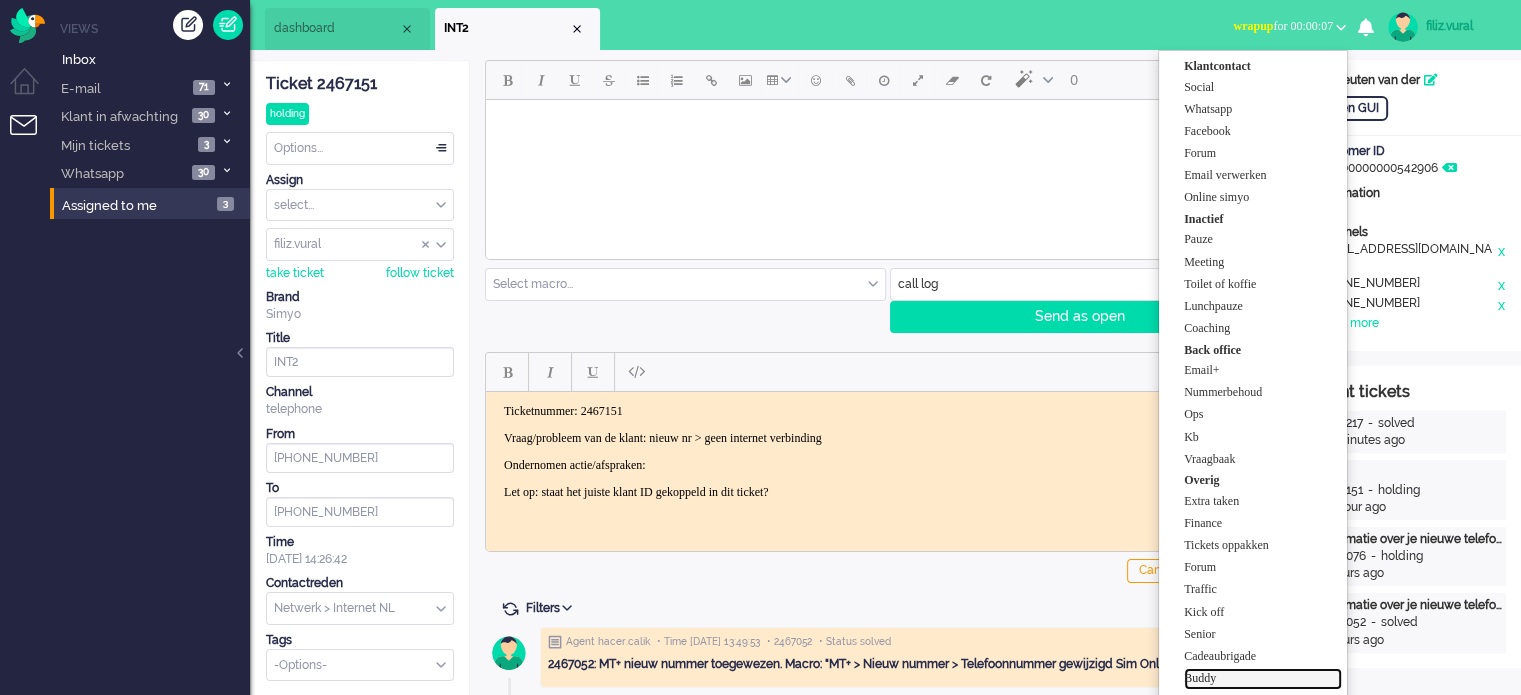 click on "Buddy" at bounding box center [1263, 678] 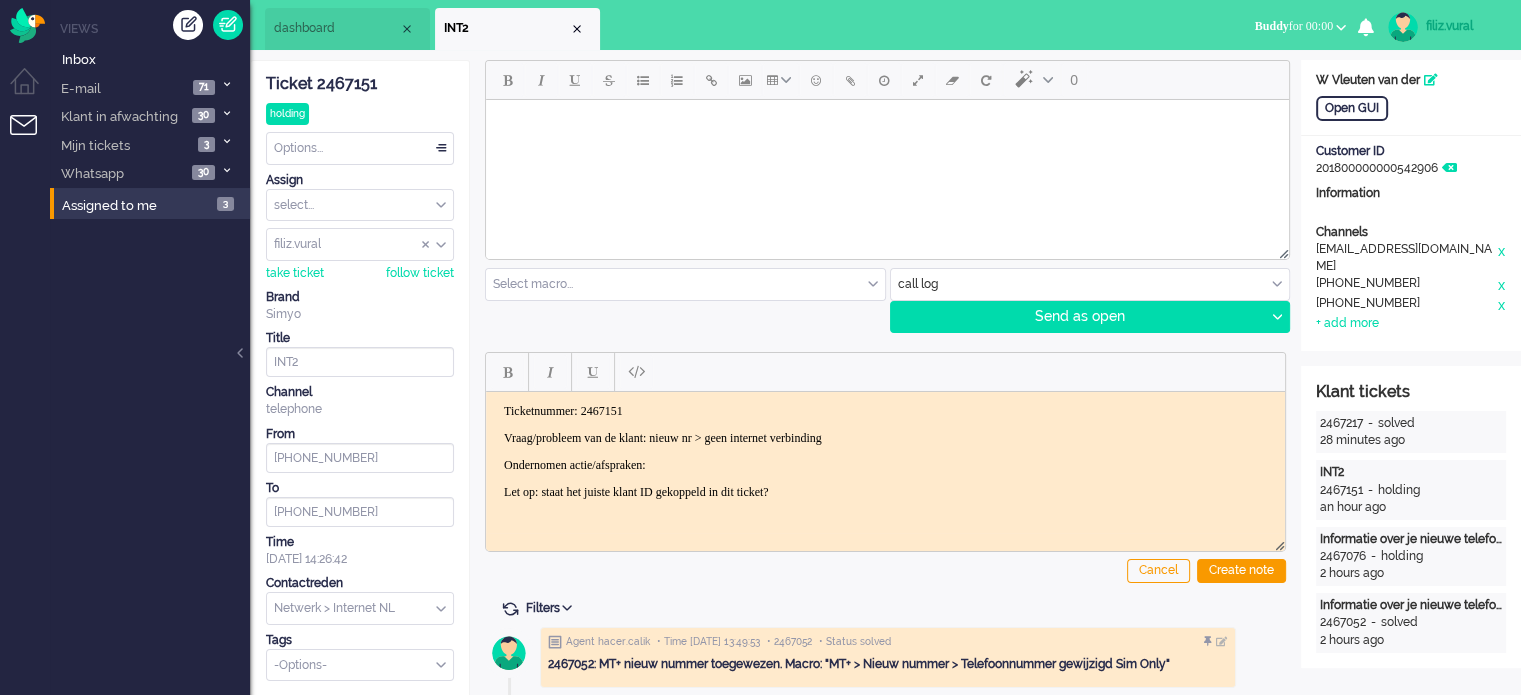 click on "Ondernomen actie/afspraken:" at bounding box center (885, 464) 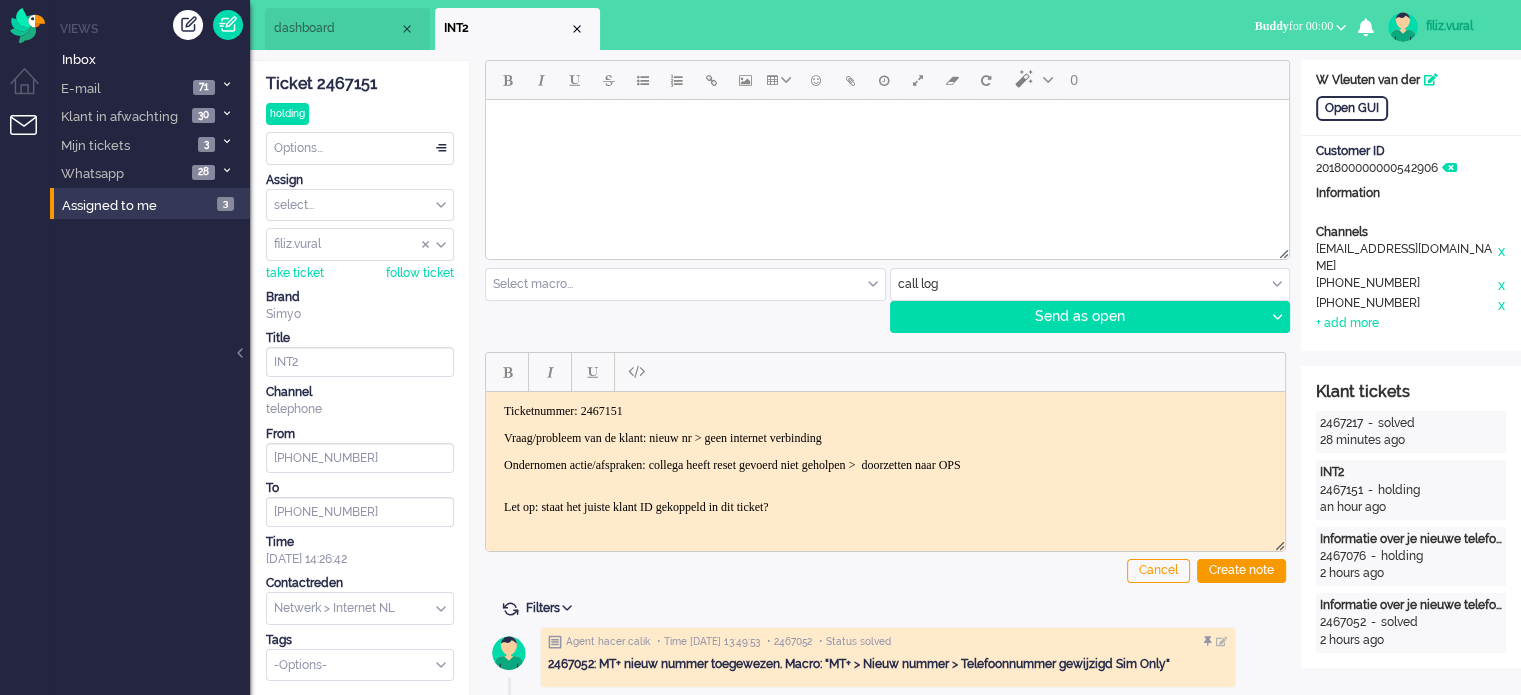 click on "Cancel Create note" 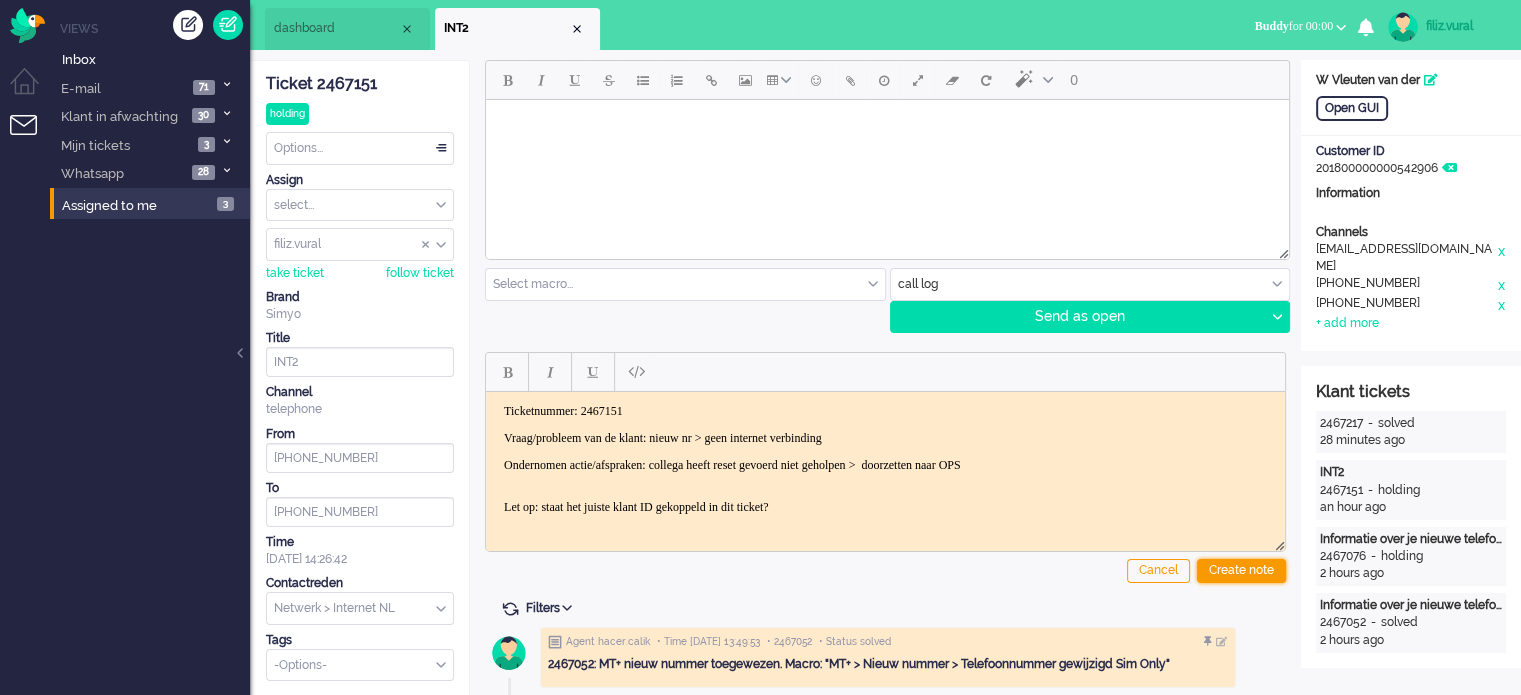 click on "Create note" at bounding box center (1241, 571) 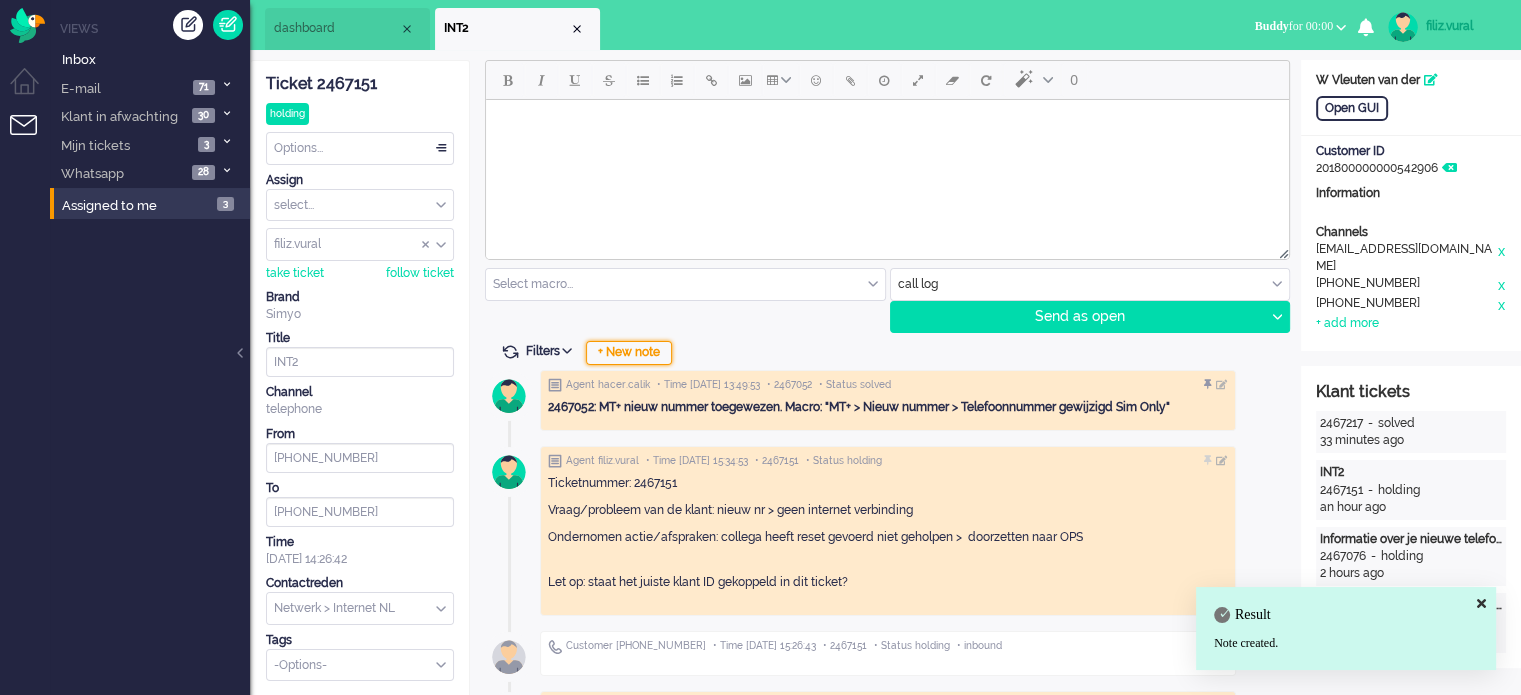click on "+ New note" at bounding box center (629, 353) 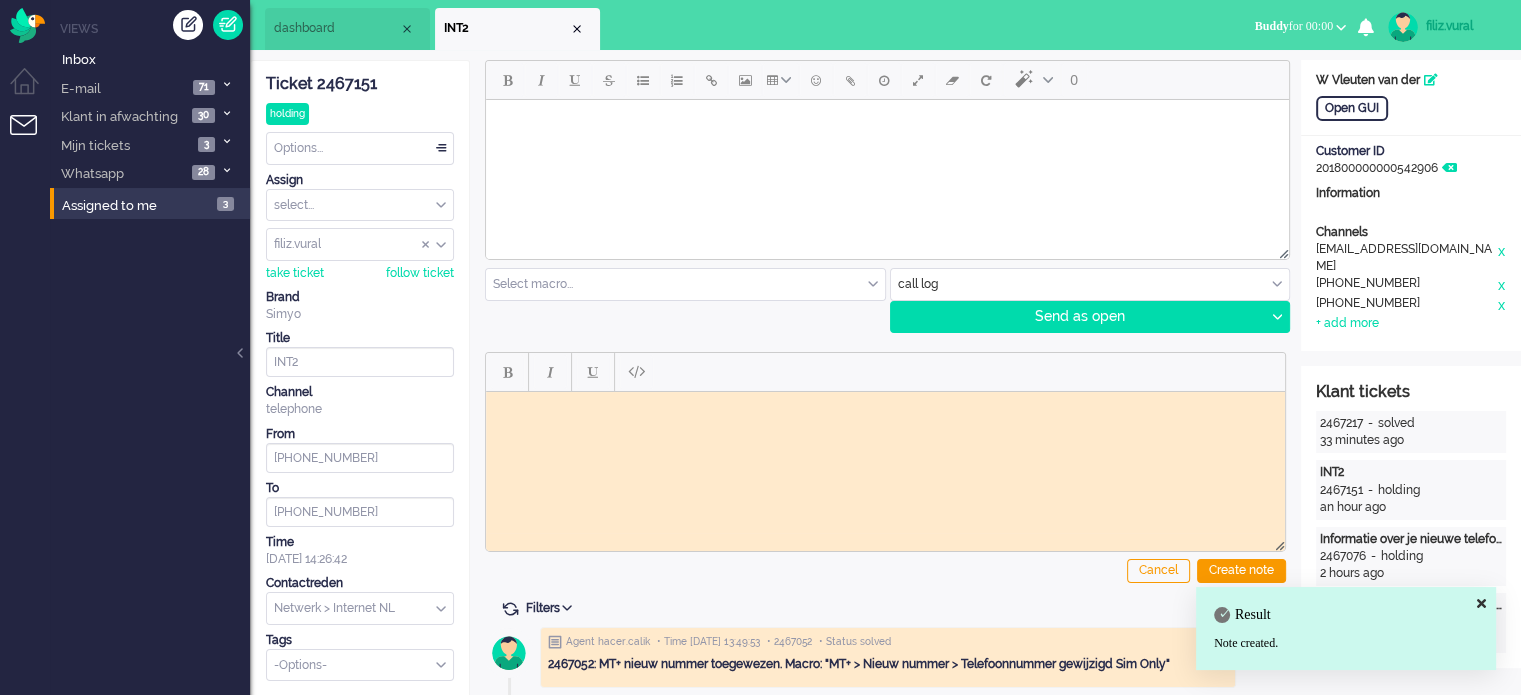 scroll, scrollTop: 0, scrollLeft: 0, axis: both 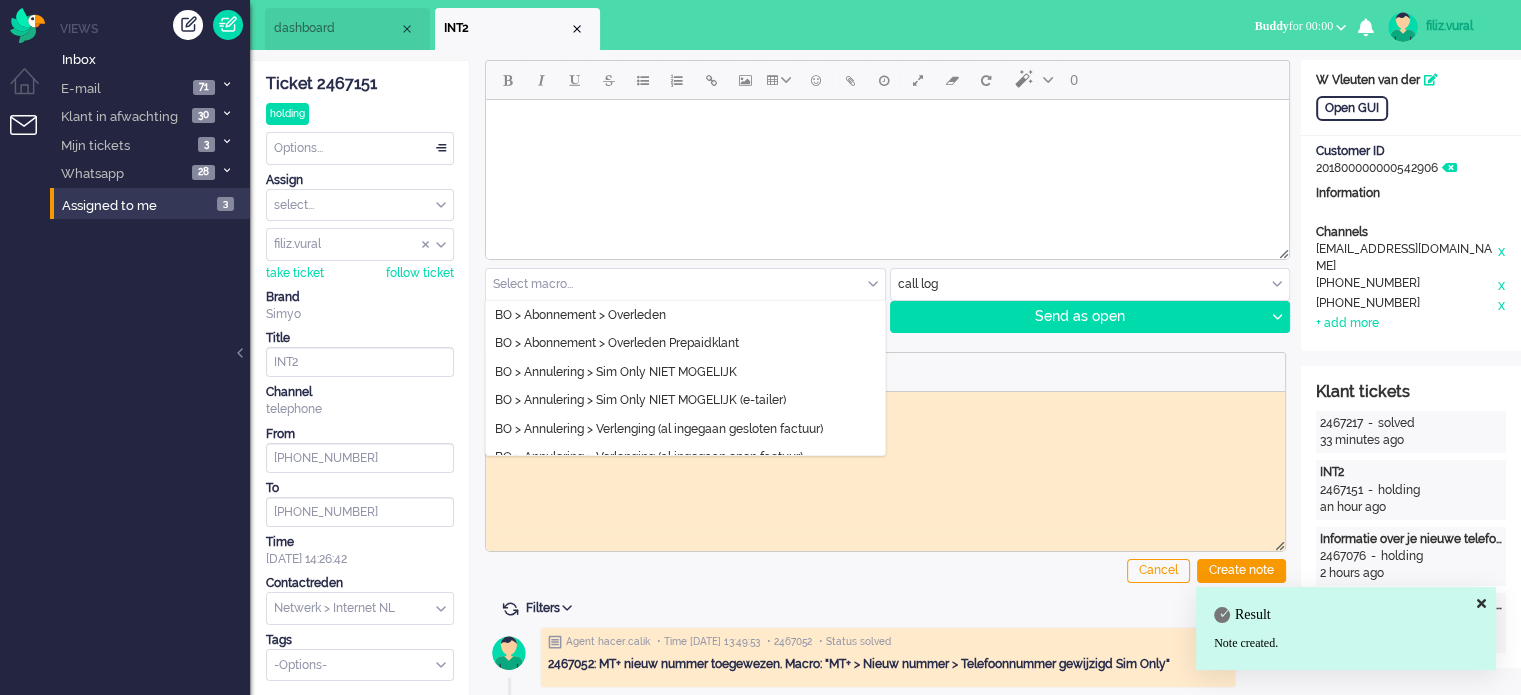 drag, startPoint x: 644, startPoint y: 282, endPoint x: 661, endPoint y: 270, distance: 20.808653 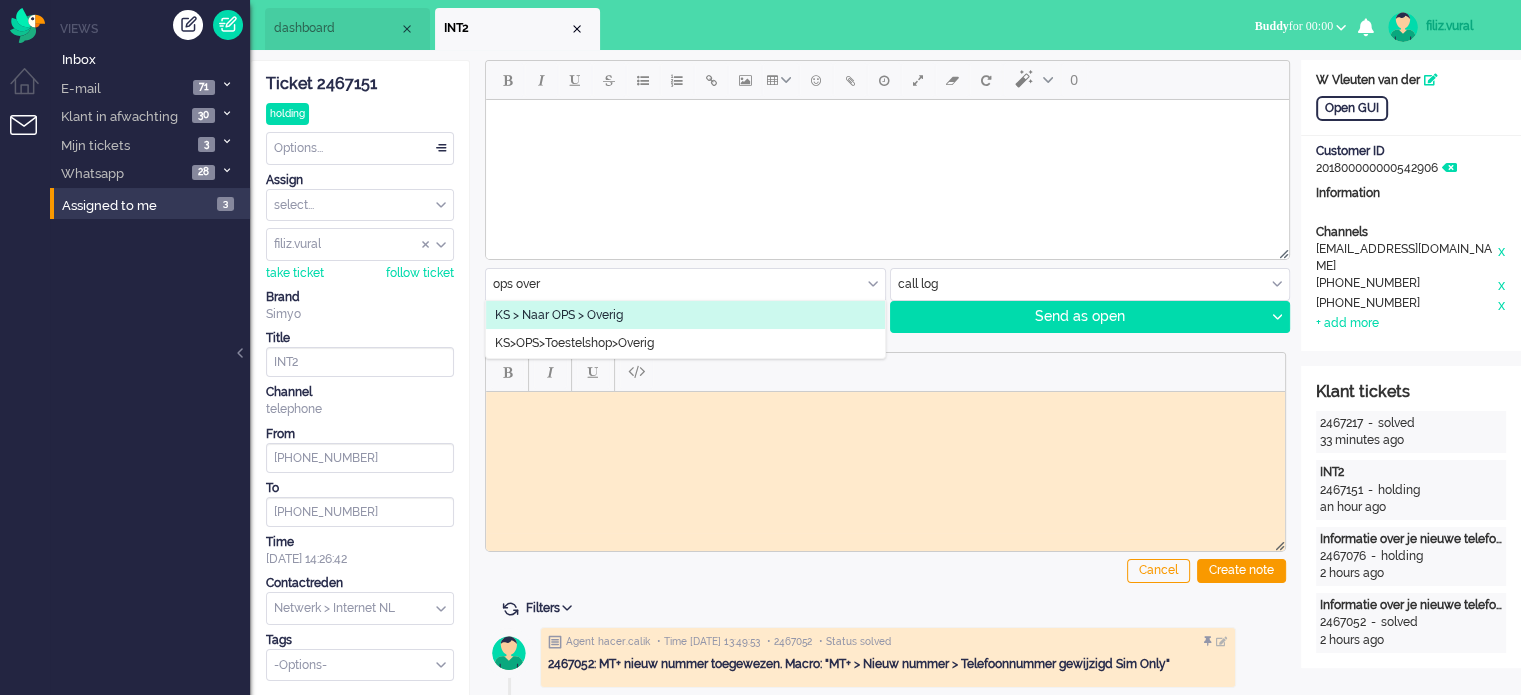 type on "ops over" 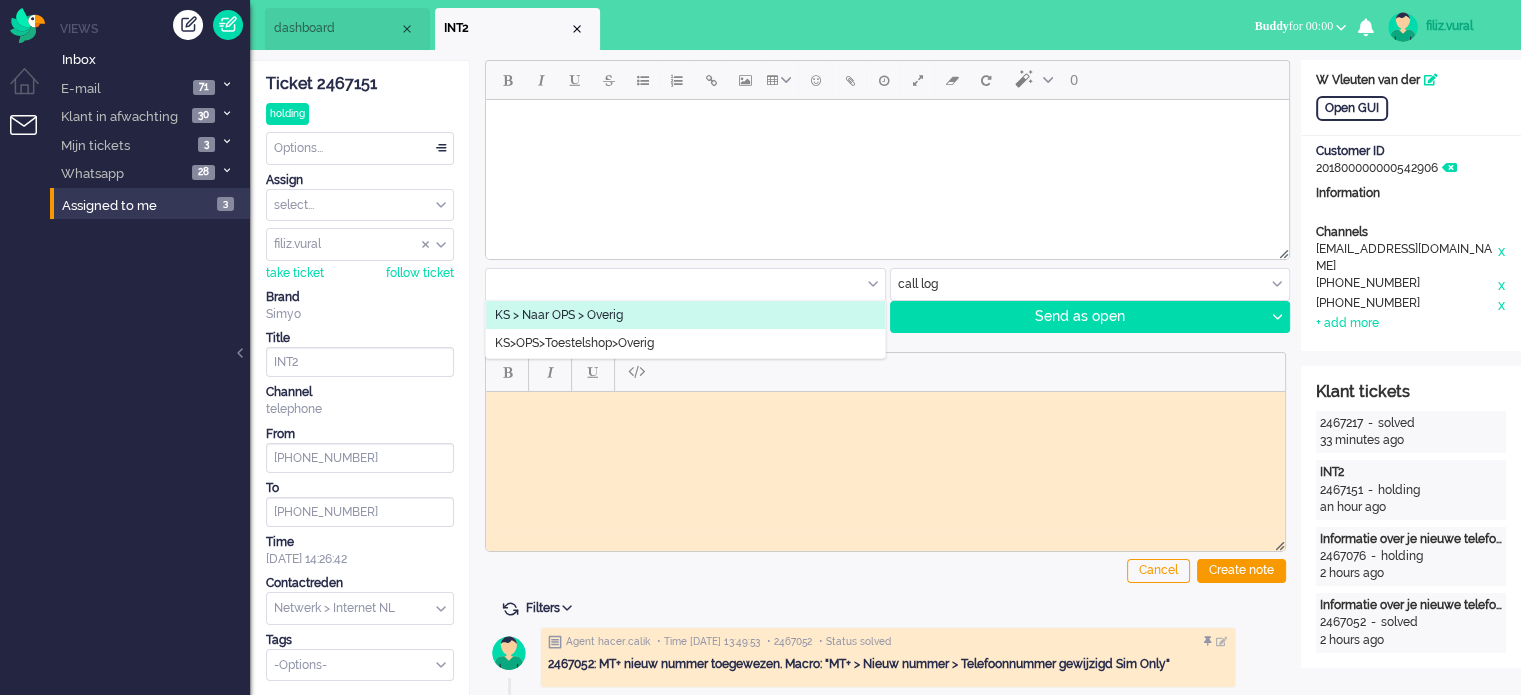type on "Overig" 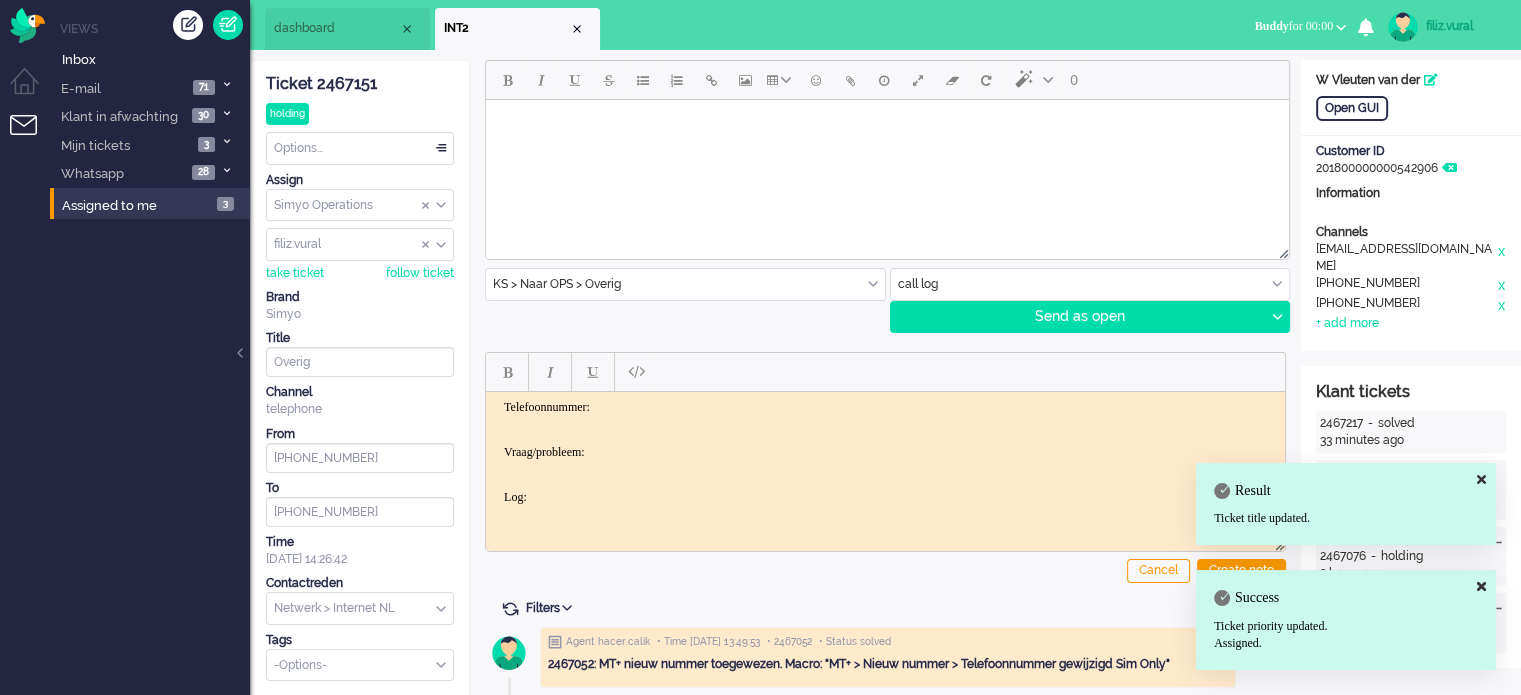 click on "Telefoonnummer: Vraag/probleem: Log:" at bounding box center [885, 451] 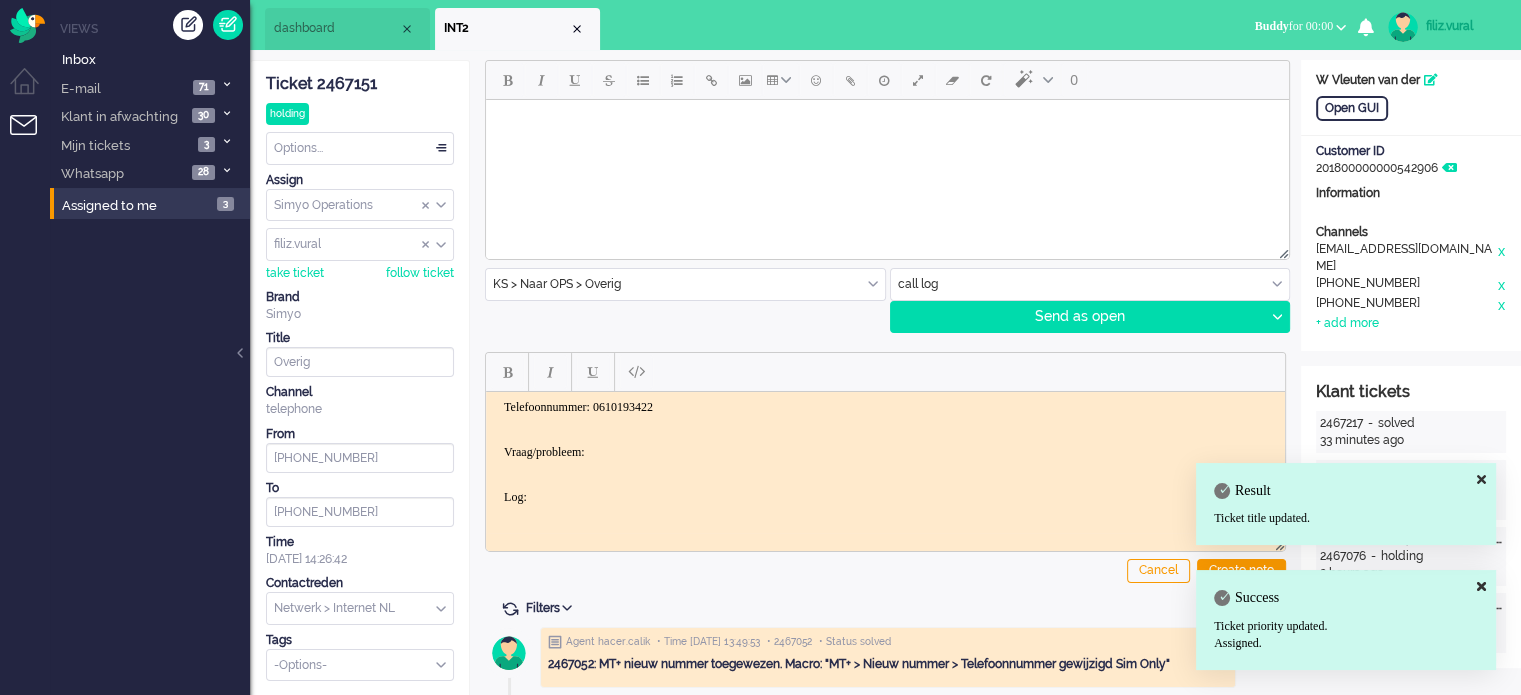 click on "Telefoonnummer: 0610193422 Vraag/probleem: Log:" at bounding box center [885, 451] 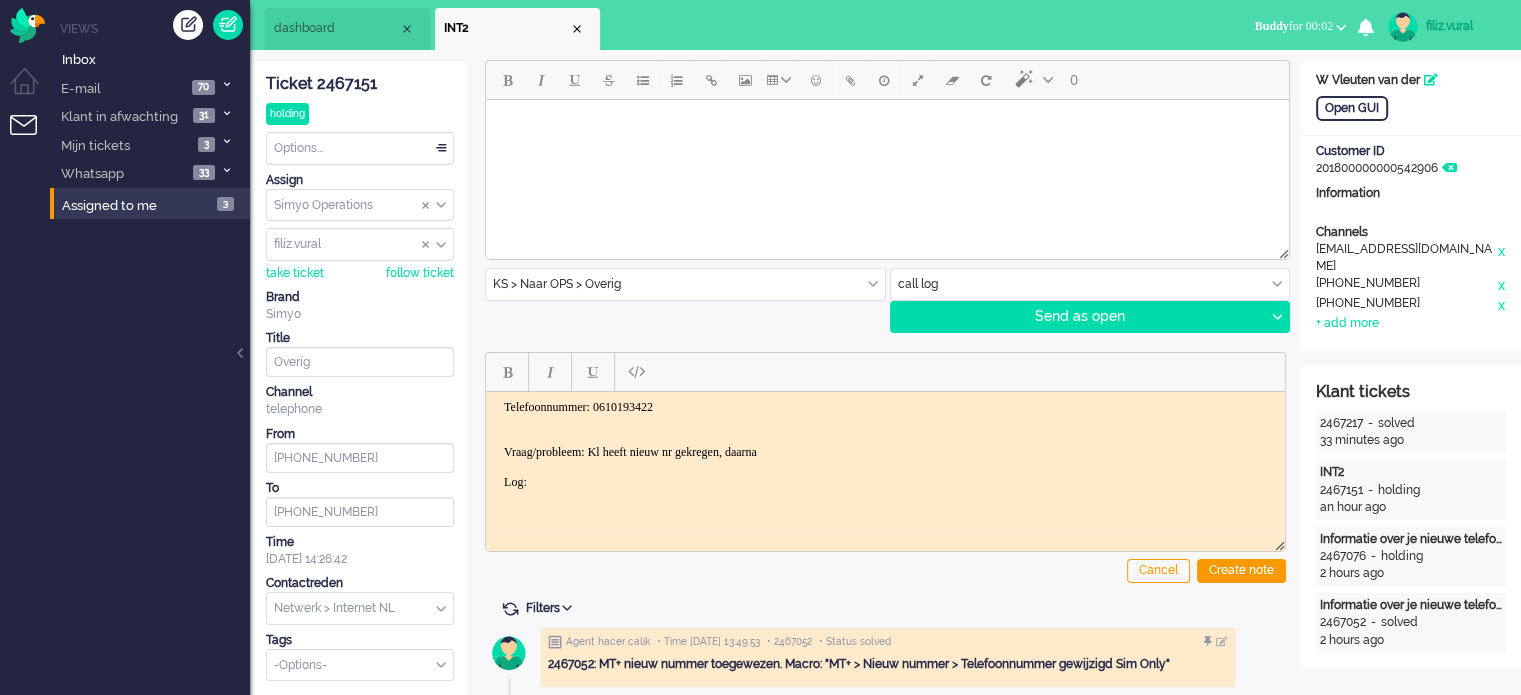 click on "Telefoonnummer: 0610193422 Vraag/probleem: Kl heeft nieuw nr gekregen, daarna  Log:" at bounding box center [885, 444] 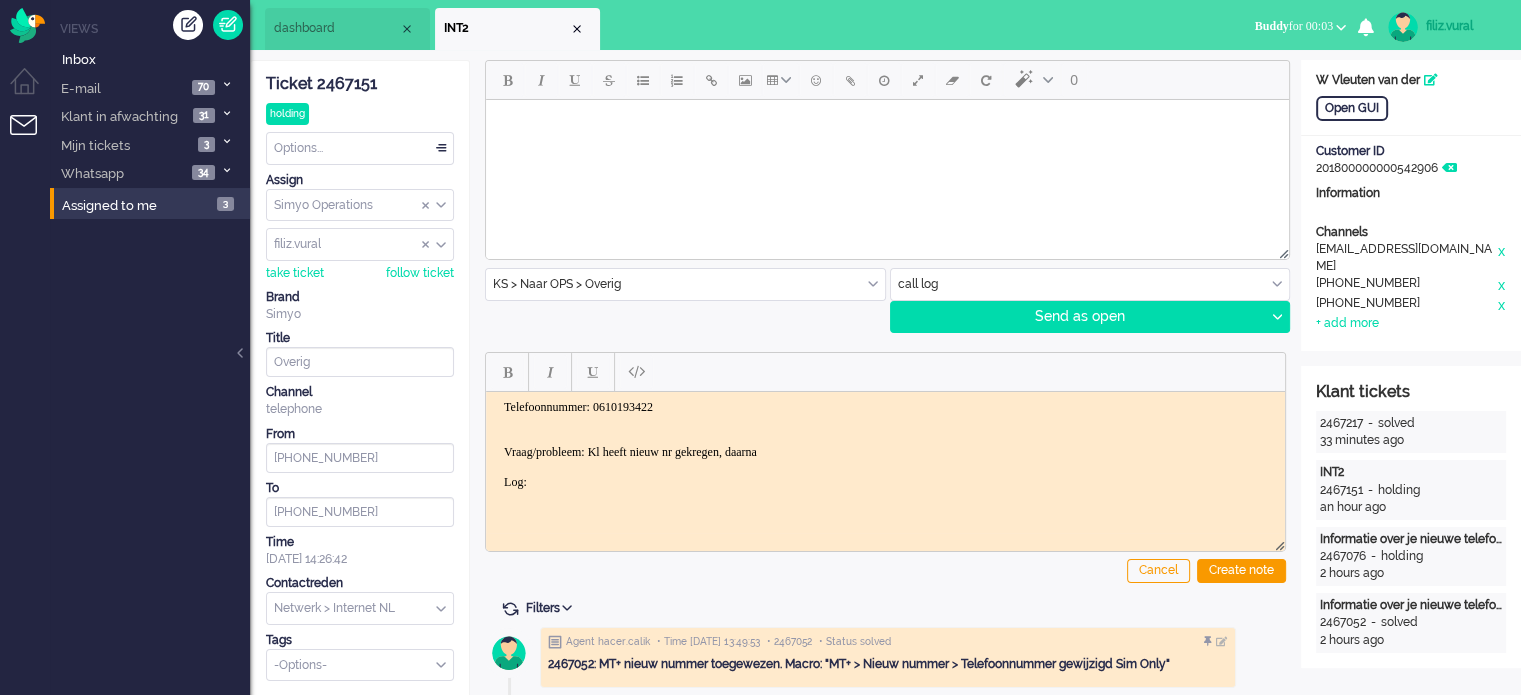 click on "Telefoonnummer: 0610193422 Vraag/probleem: Kl heeft nieuw nr gekregen, daarna  Log:" at bounding box center (885, 444) 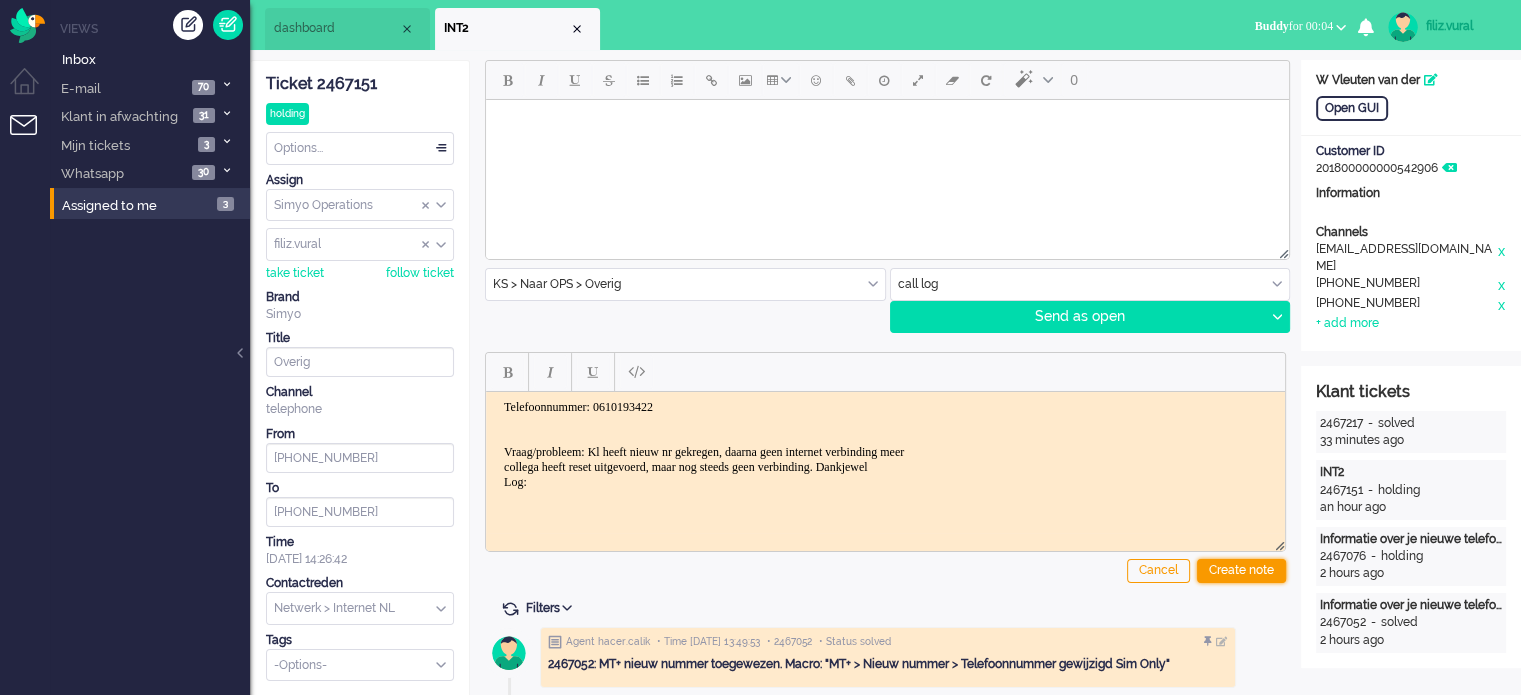 click on "Create note" at bounding box center (1241, 571) 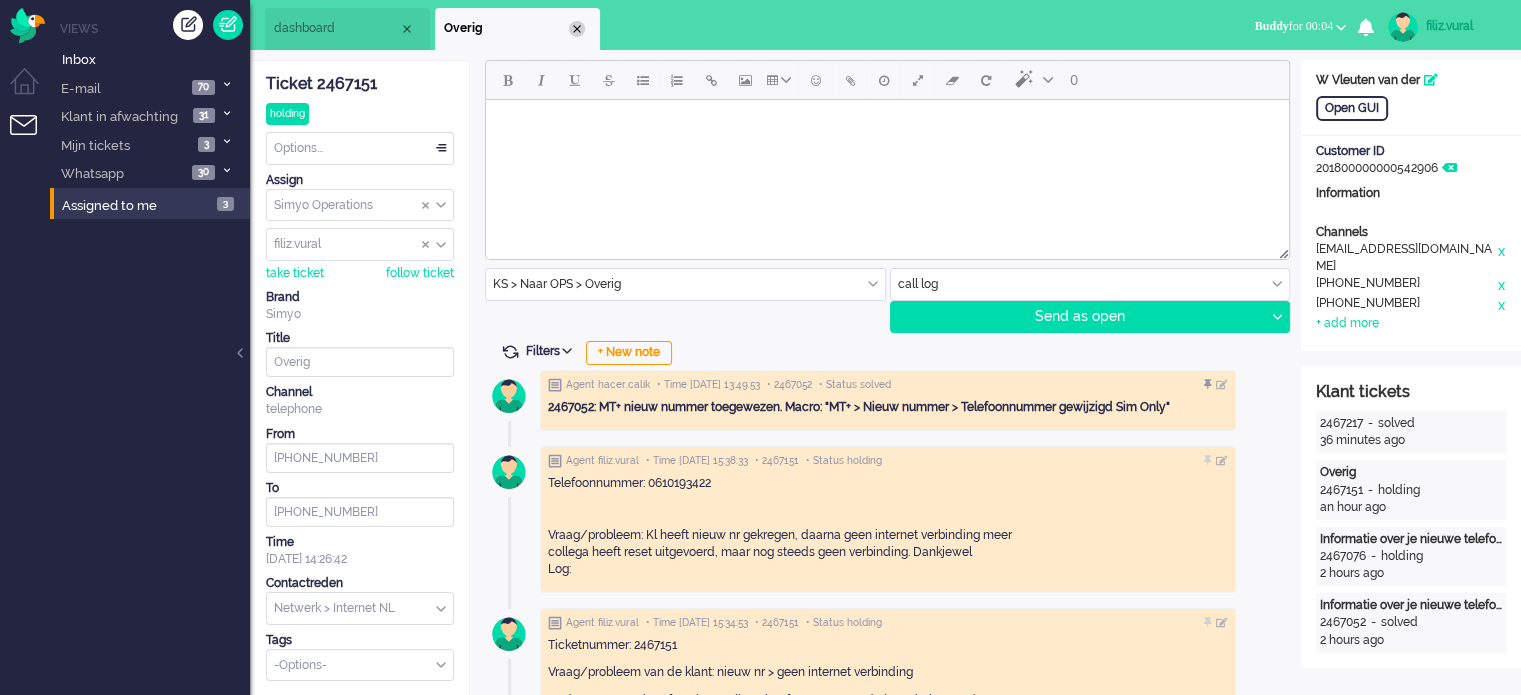 click at bounding box center (577, 29) 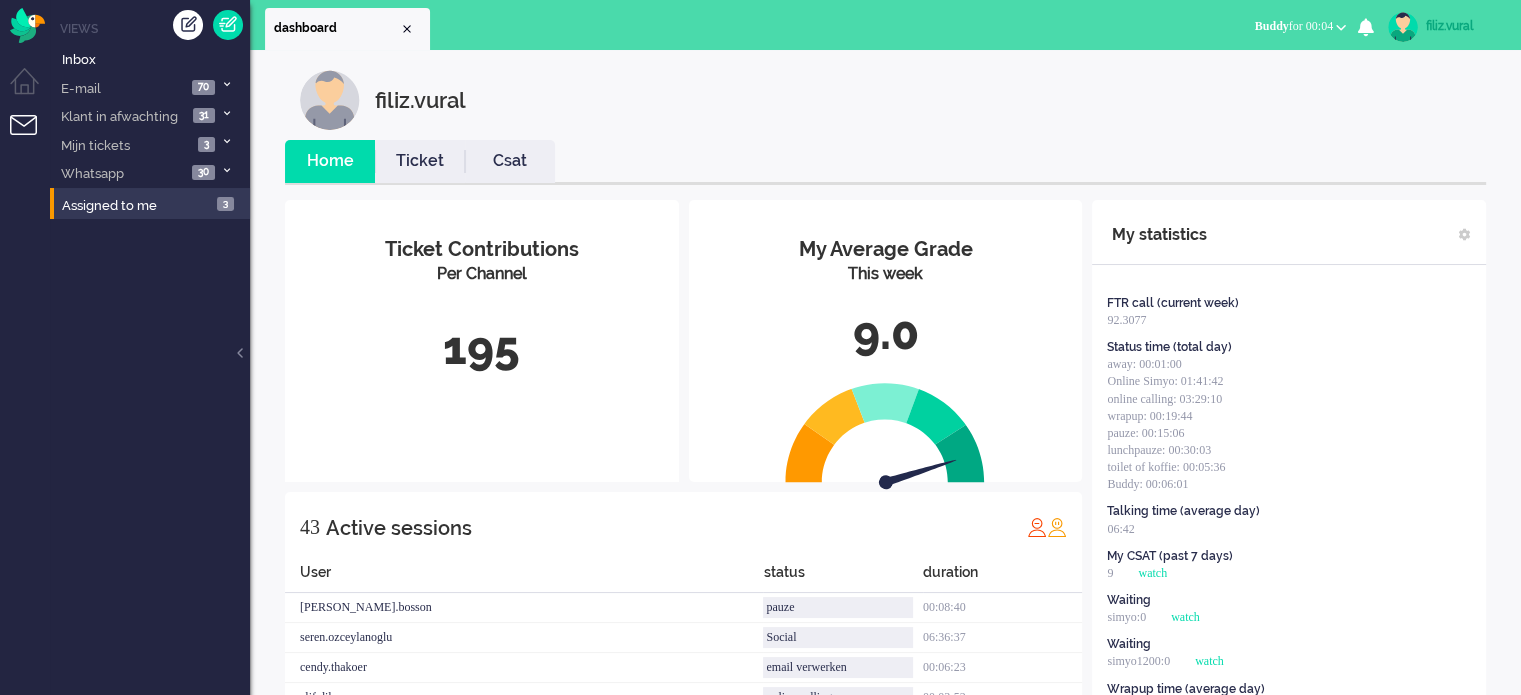 drag, startPoint x: 480, startPoint y: 157, endPoint x: 456, endPoint y: 161, distance: 24.33105 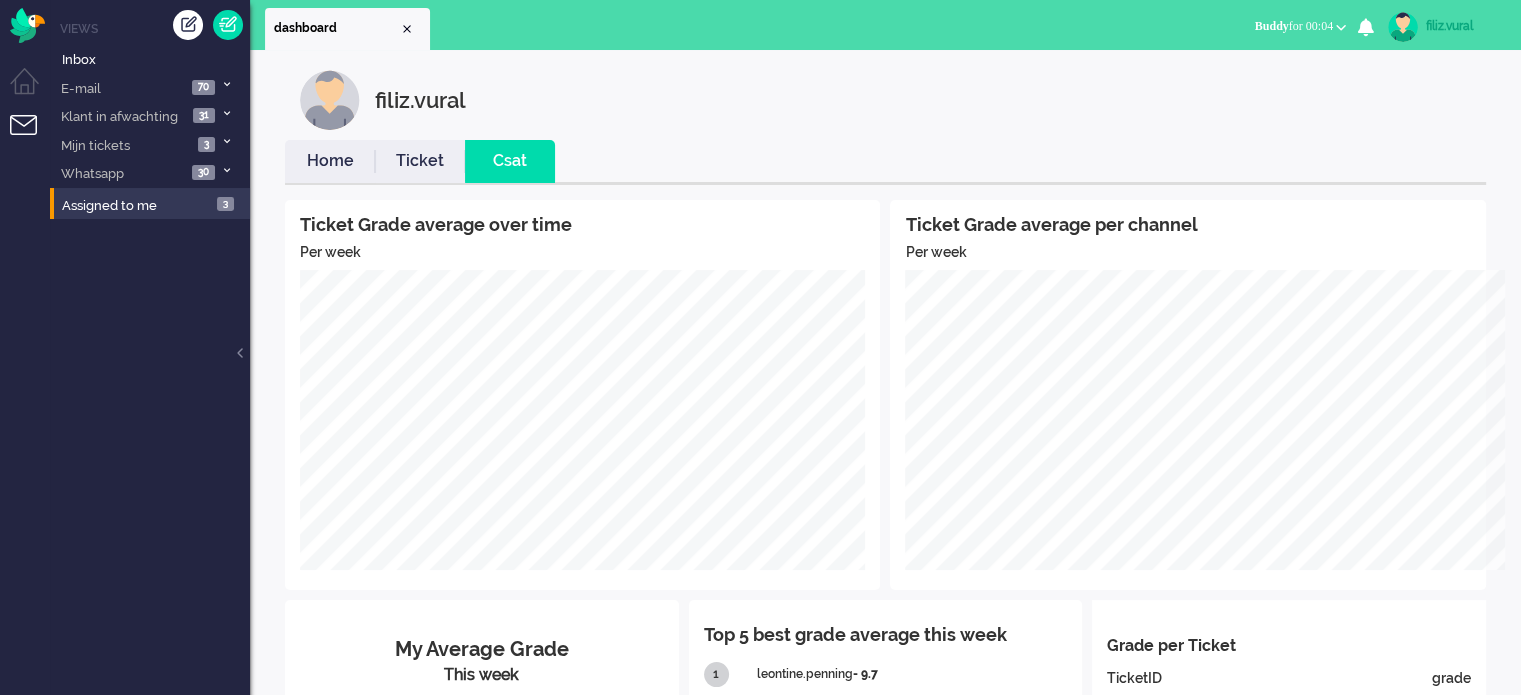 click on "Home" at bounding box center (330, 161) 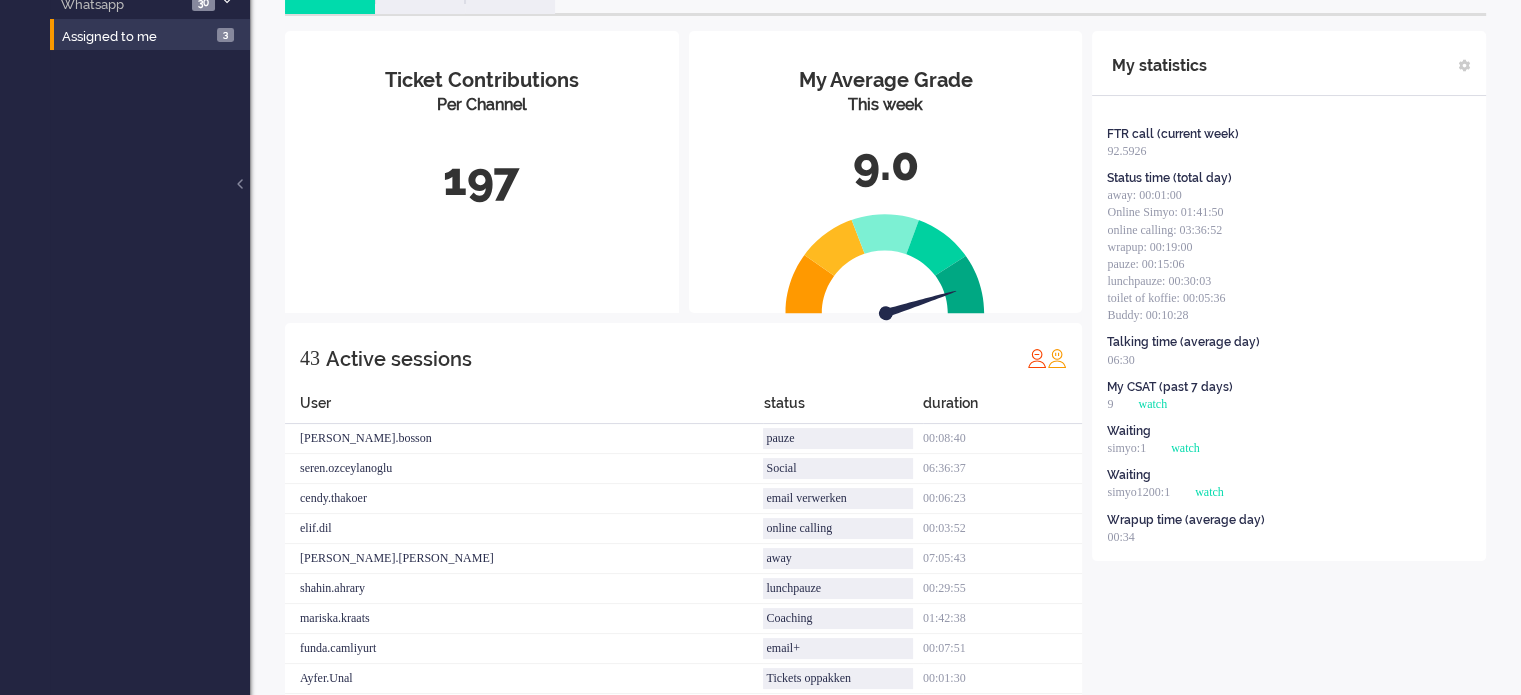 scroll, scrollTop: 0, scrollLeft: 0, axis: both 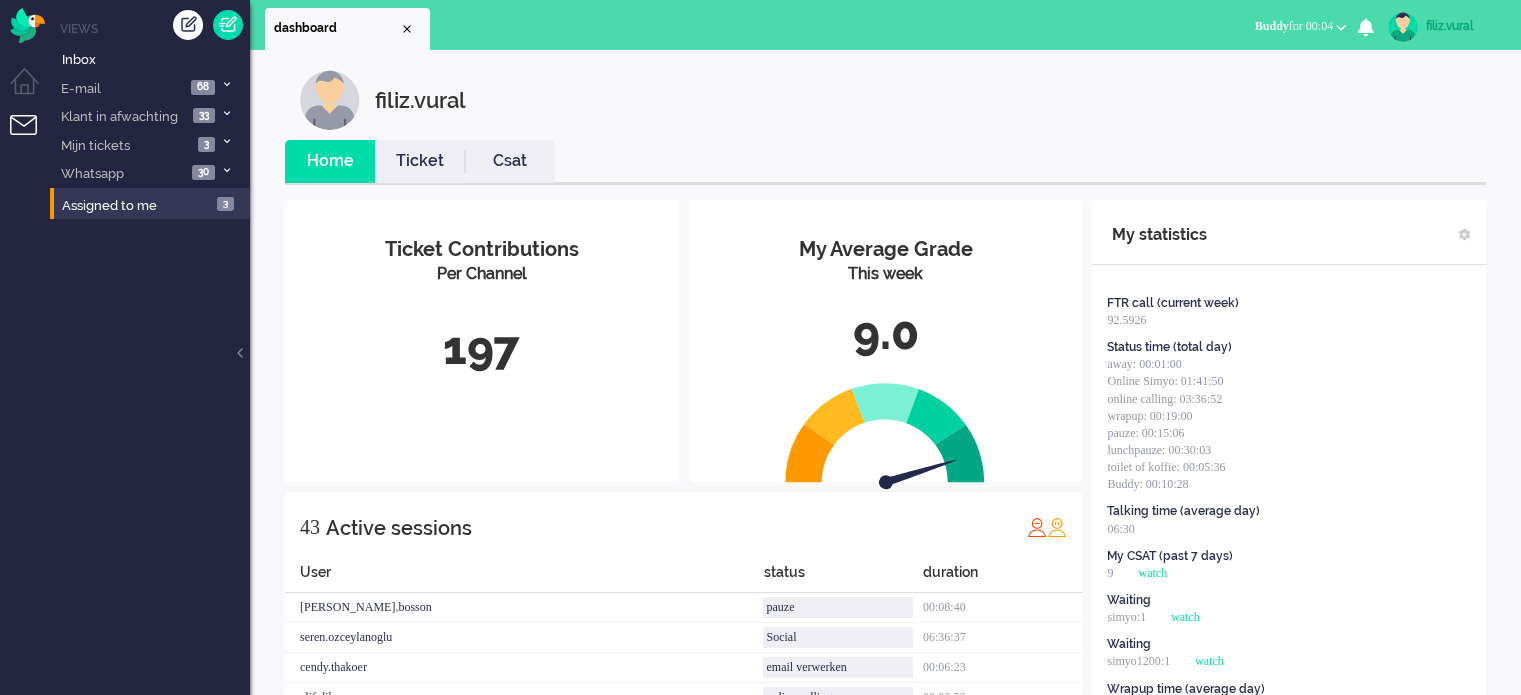 click on "Social
Whatsapp
Facebook
Forum
Email verwerken
Online simyo
Pauze
Meeting
Toilet of koffie
Lunchpauze
Coaching
Email+    Nummerbehoud    Ops Buddy" at bounding box center [1300, 28] 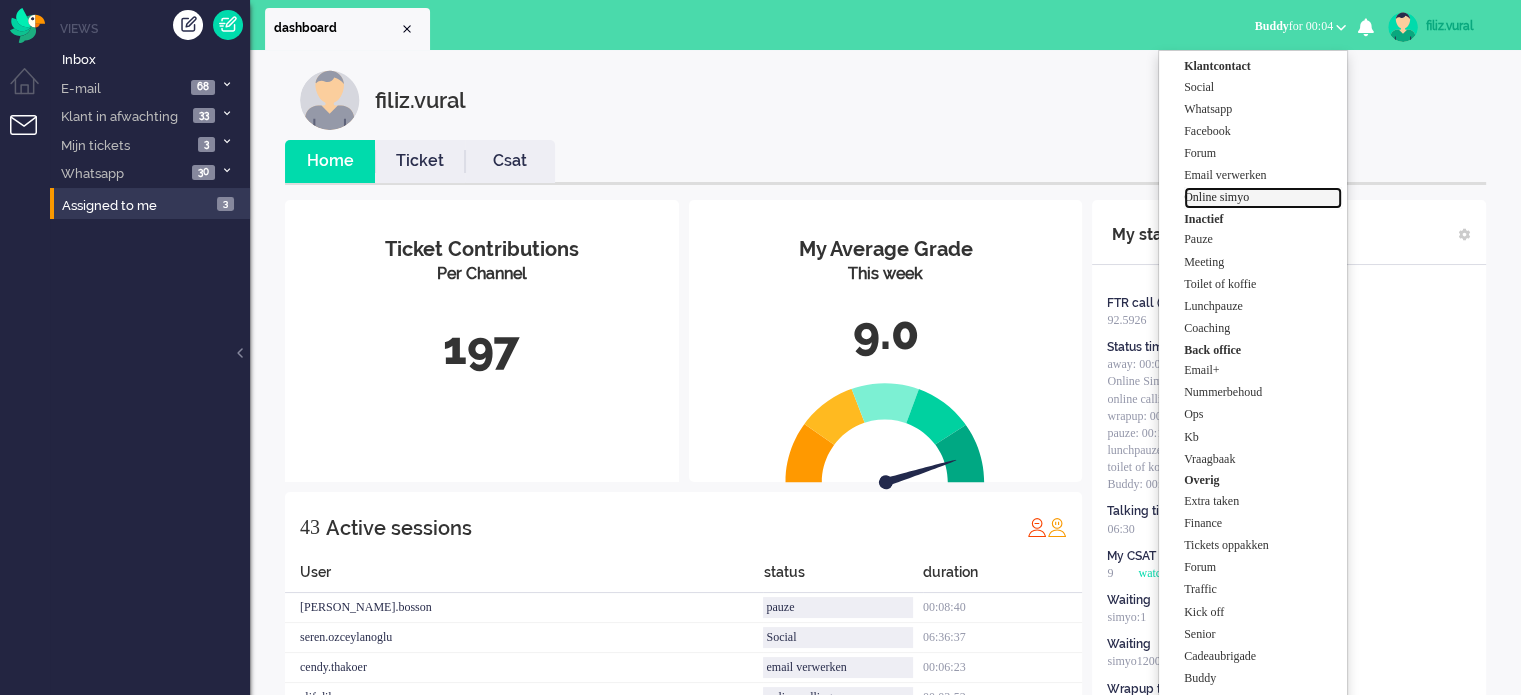 click on "Online simyo" at bounding box center (1263, 197) 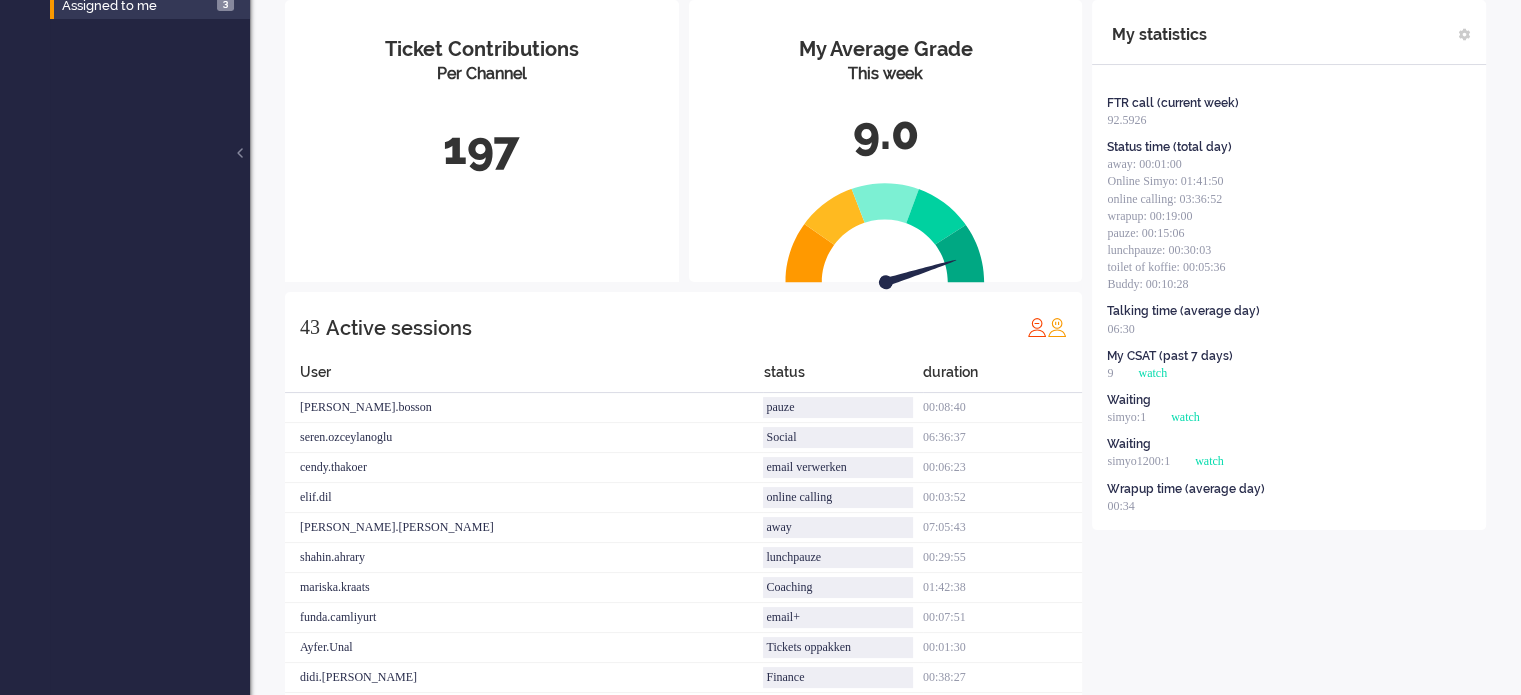 scroll, scrollTop: 300, scrollLeft: 0, axis: vertical 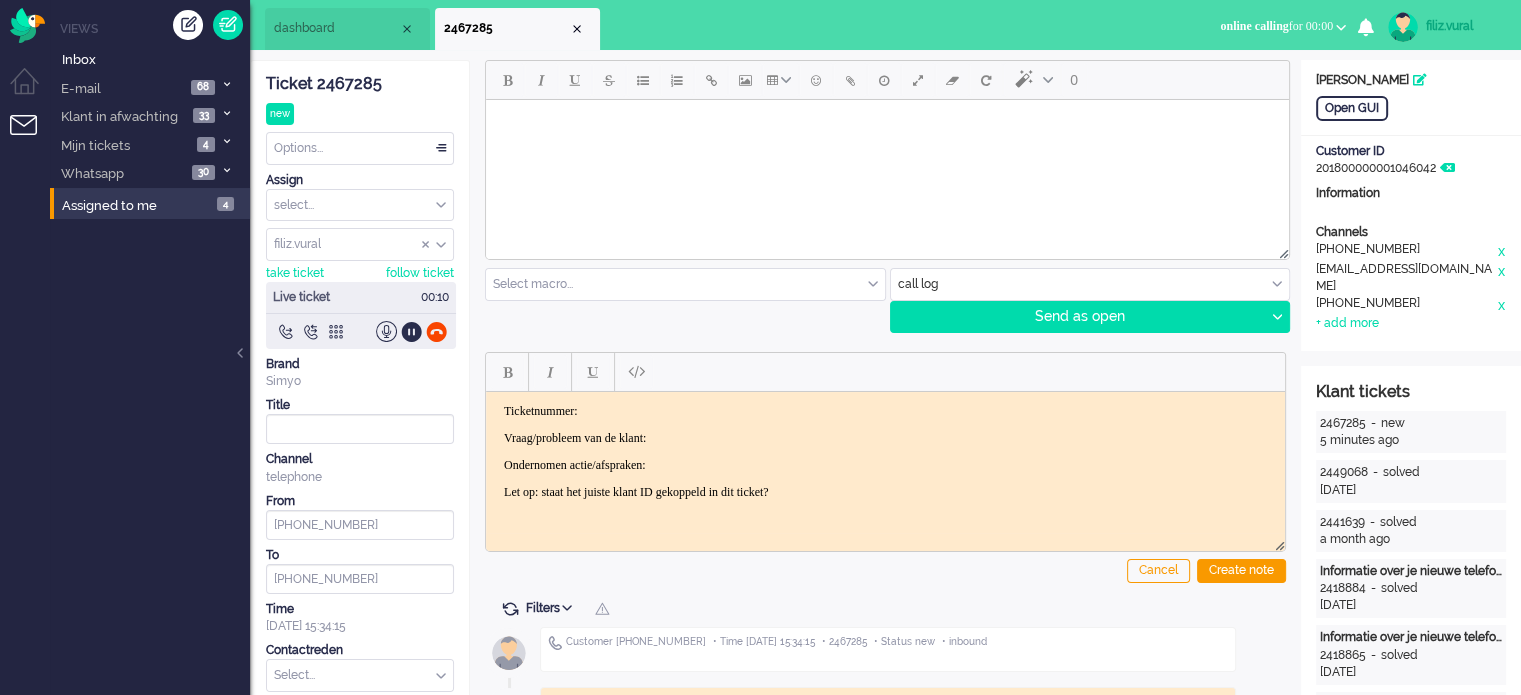 click on "Ticket 2467285" 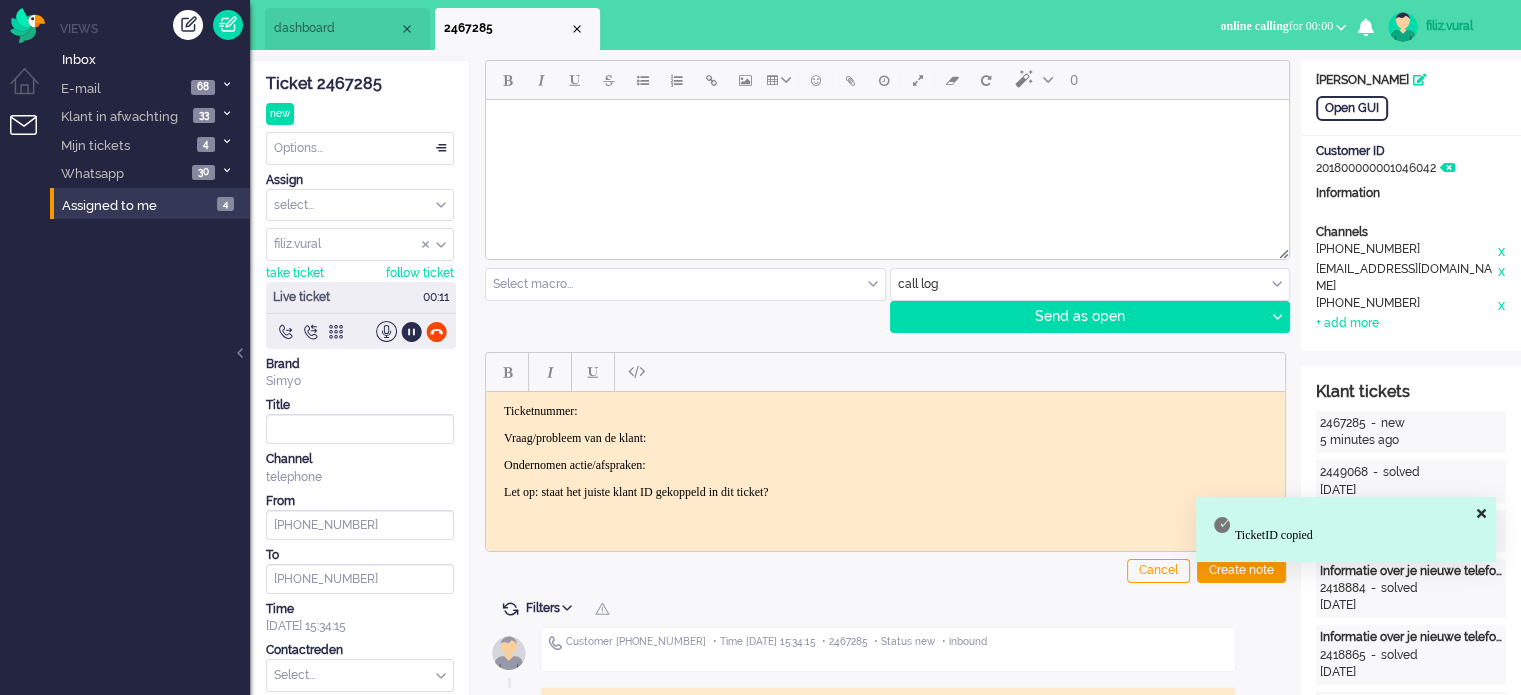 click on "Ticketnummer:" at bounding box center [885, 410] 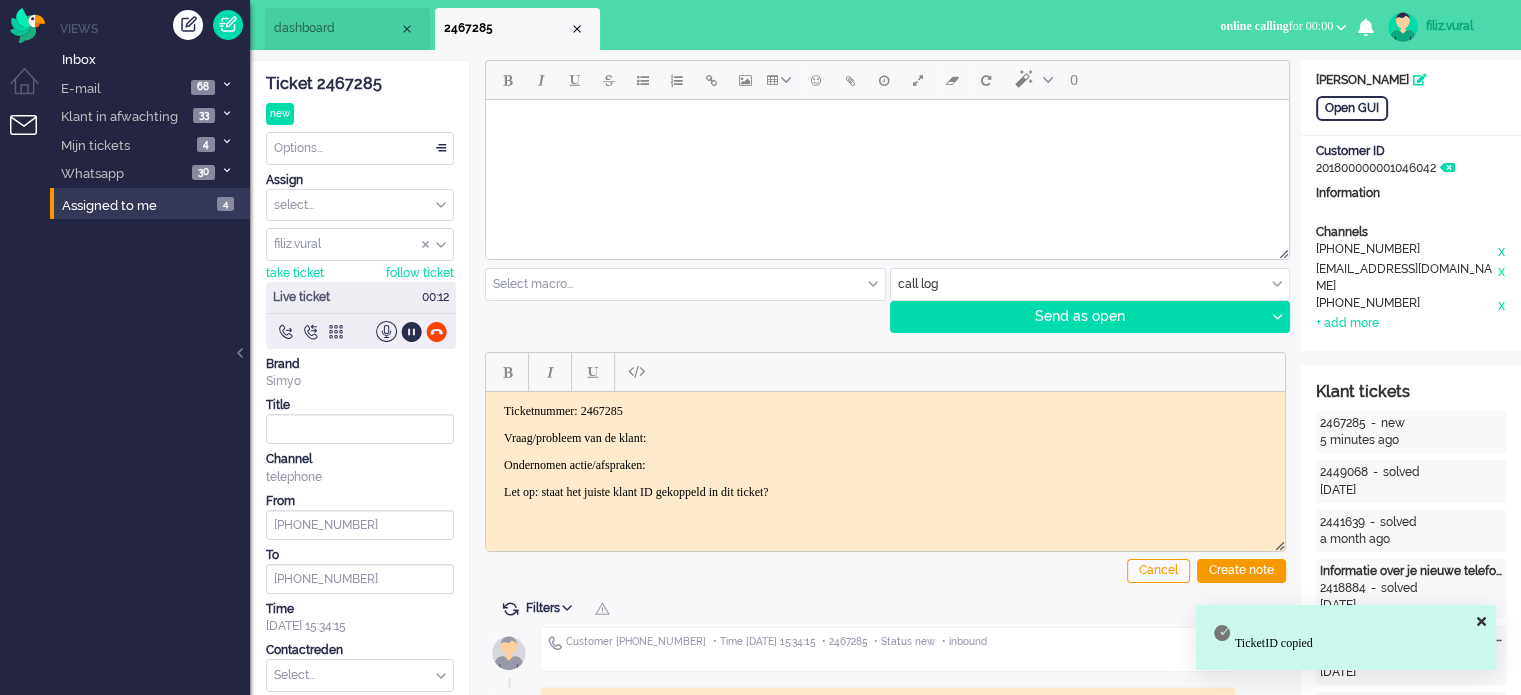 click on "Vraag/probleem van de klant:" at bounding box center (885, 437) 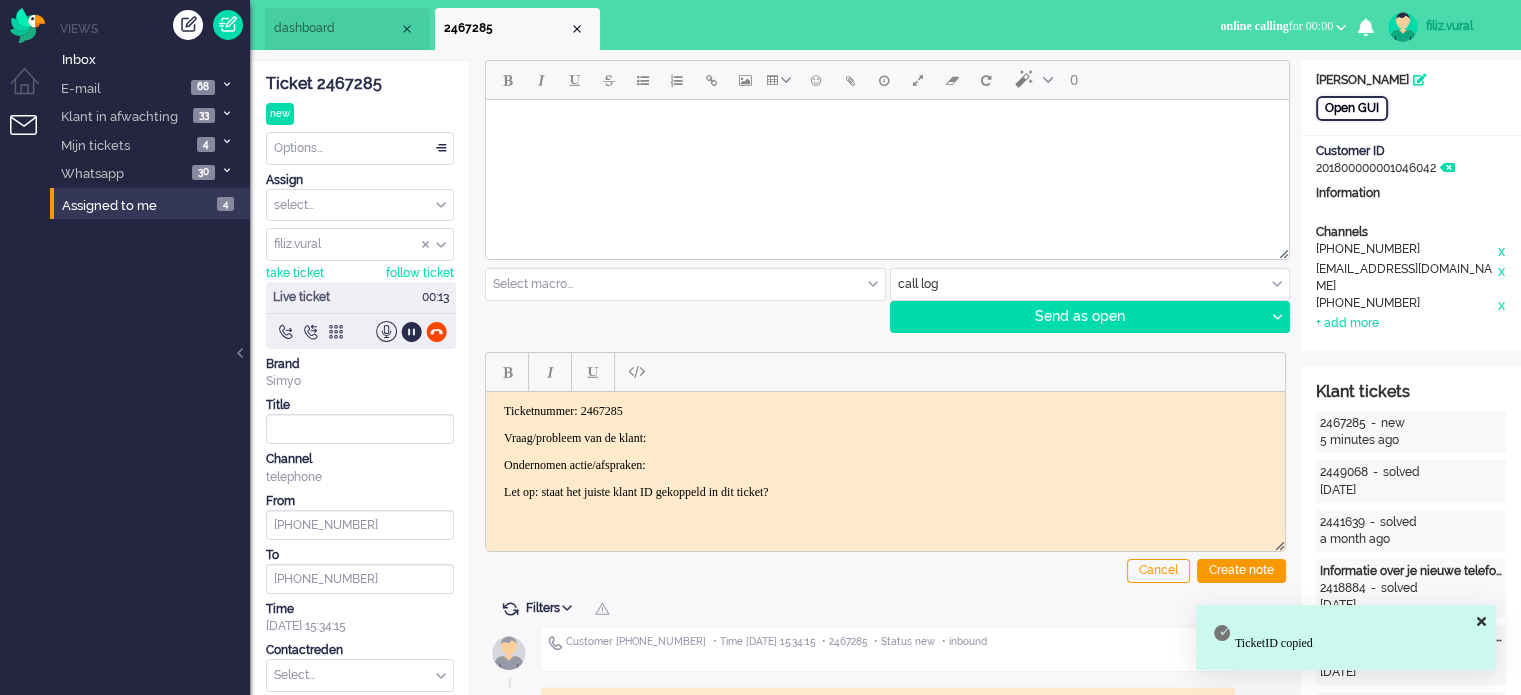 click on "Open GUI" at bounding box center (1352, 108) 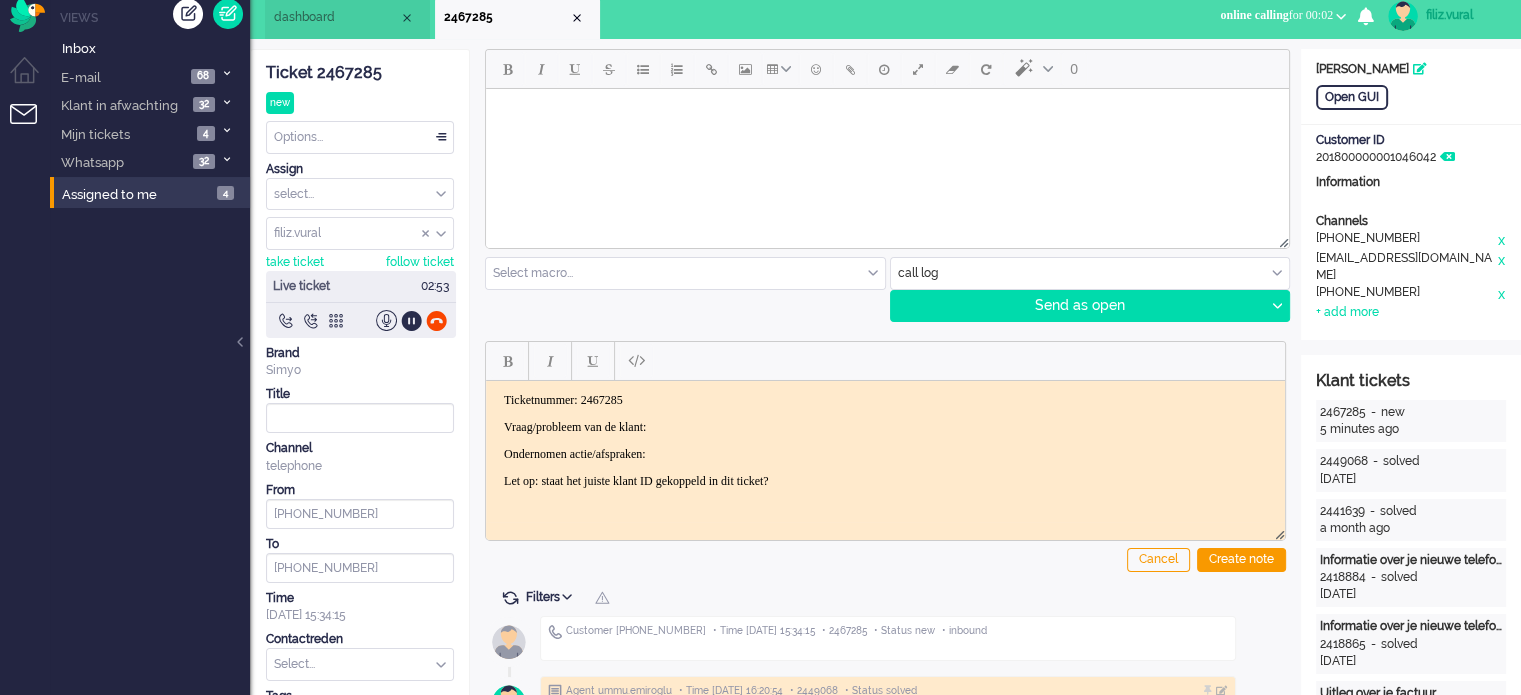 scroll, scrollTop: 0, scrollLeft: 0, axis: both 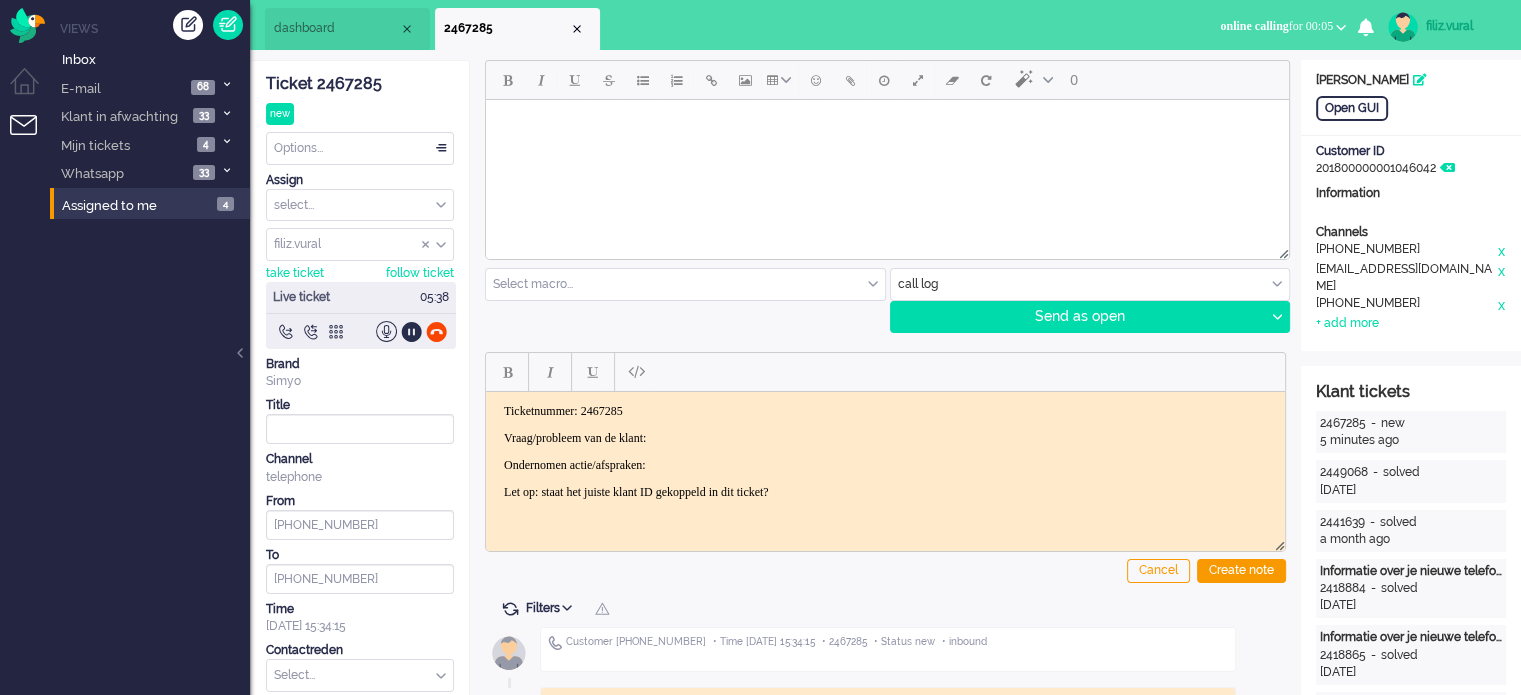 click on "Ticketnummer: 2467285" at bounding box center [885, 410] 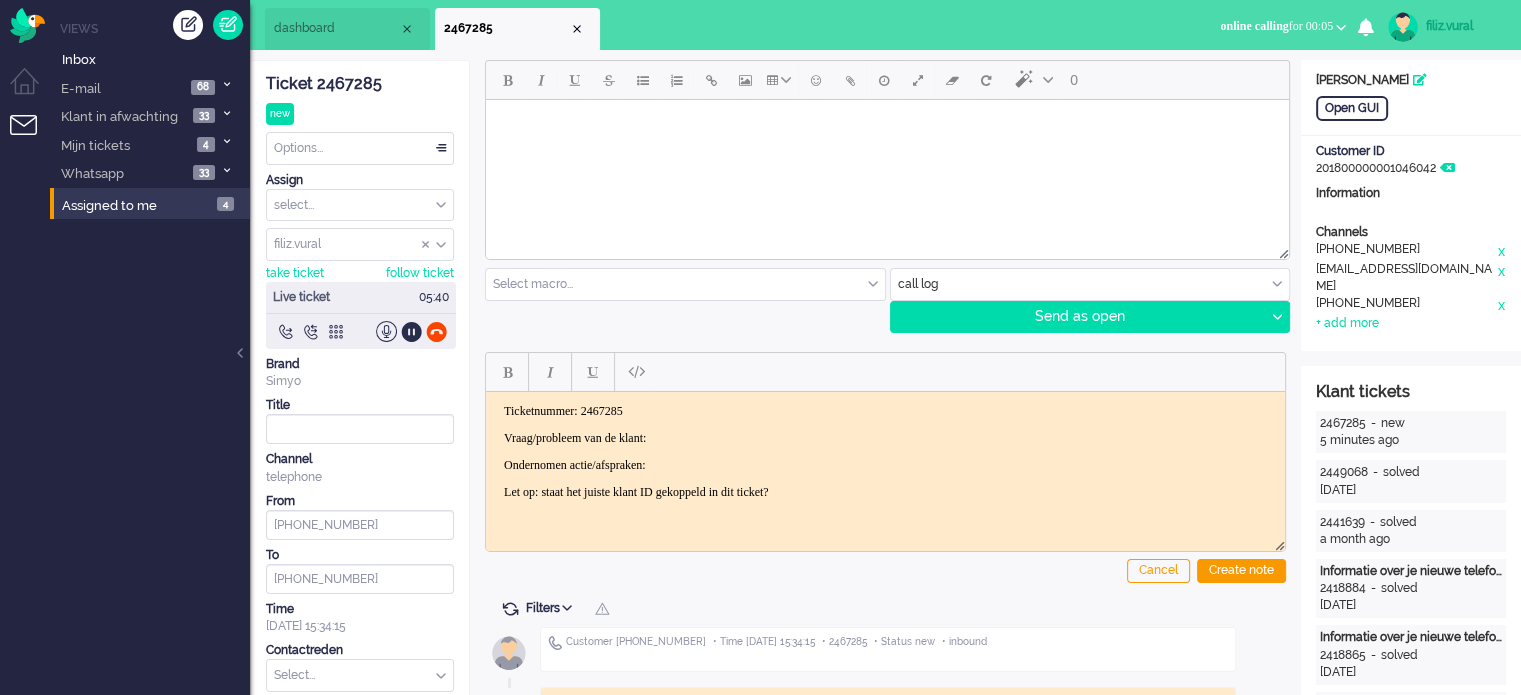 click on "dashboard" at bounding box center (336, 28) 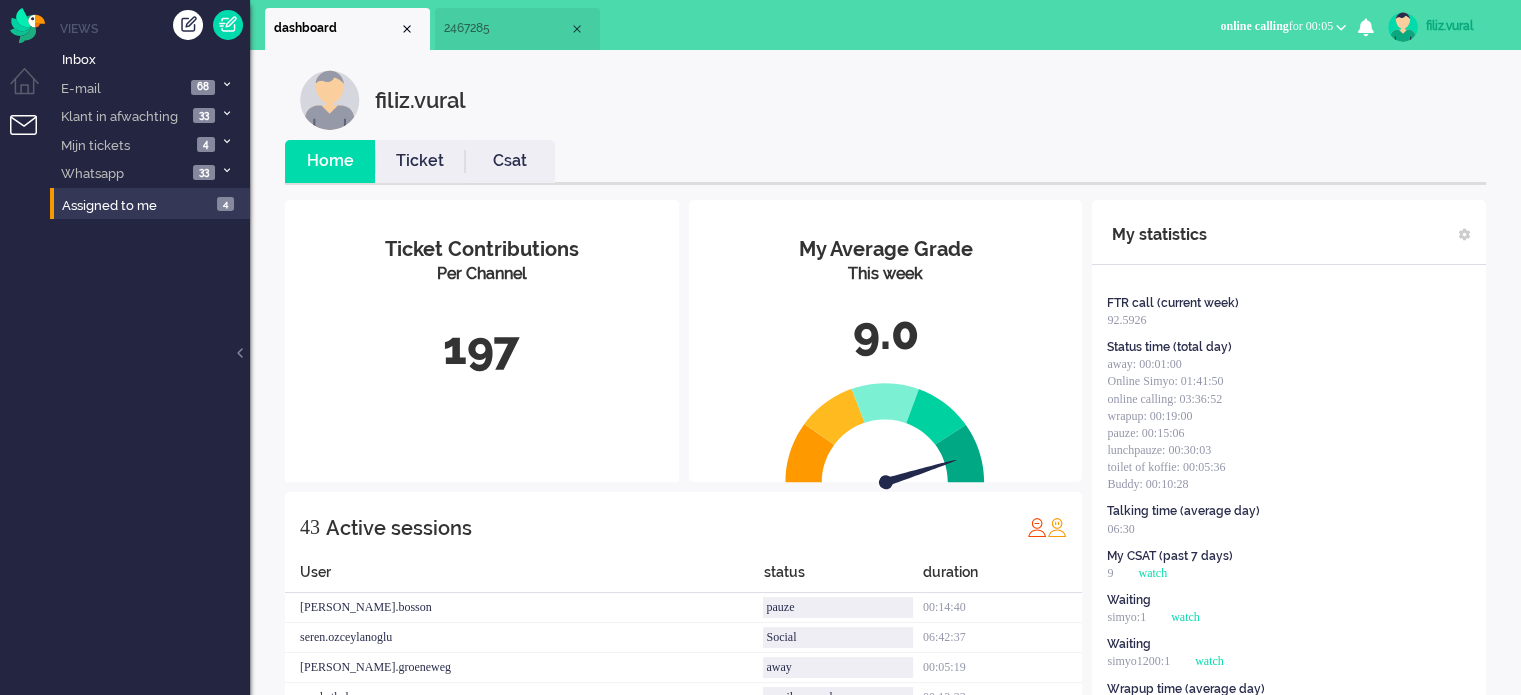 click on "Ticket" at bounding box center [420, 161] 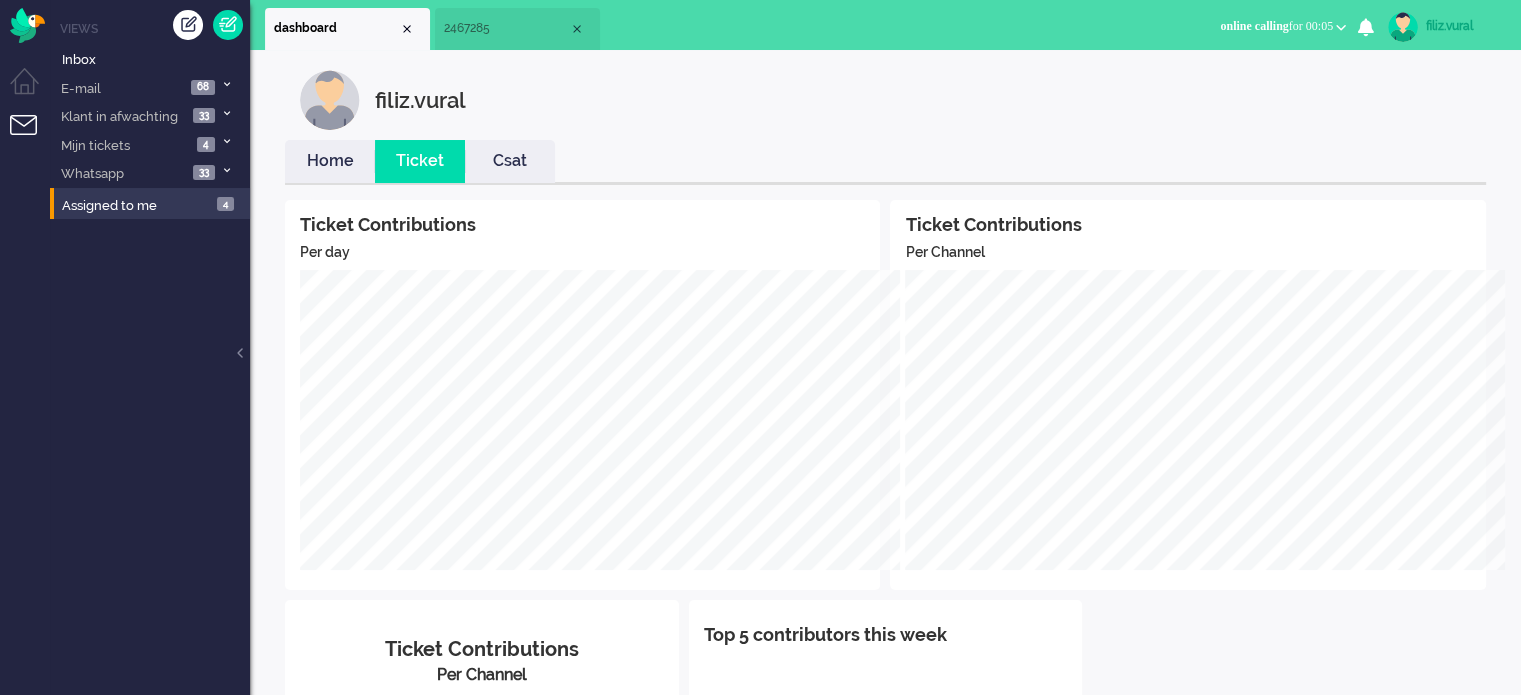 click on "Home" at bounding box center [330, 161] 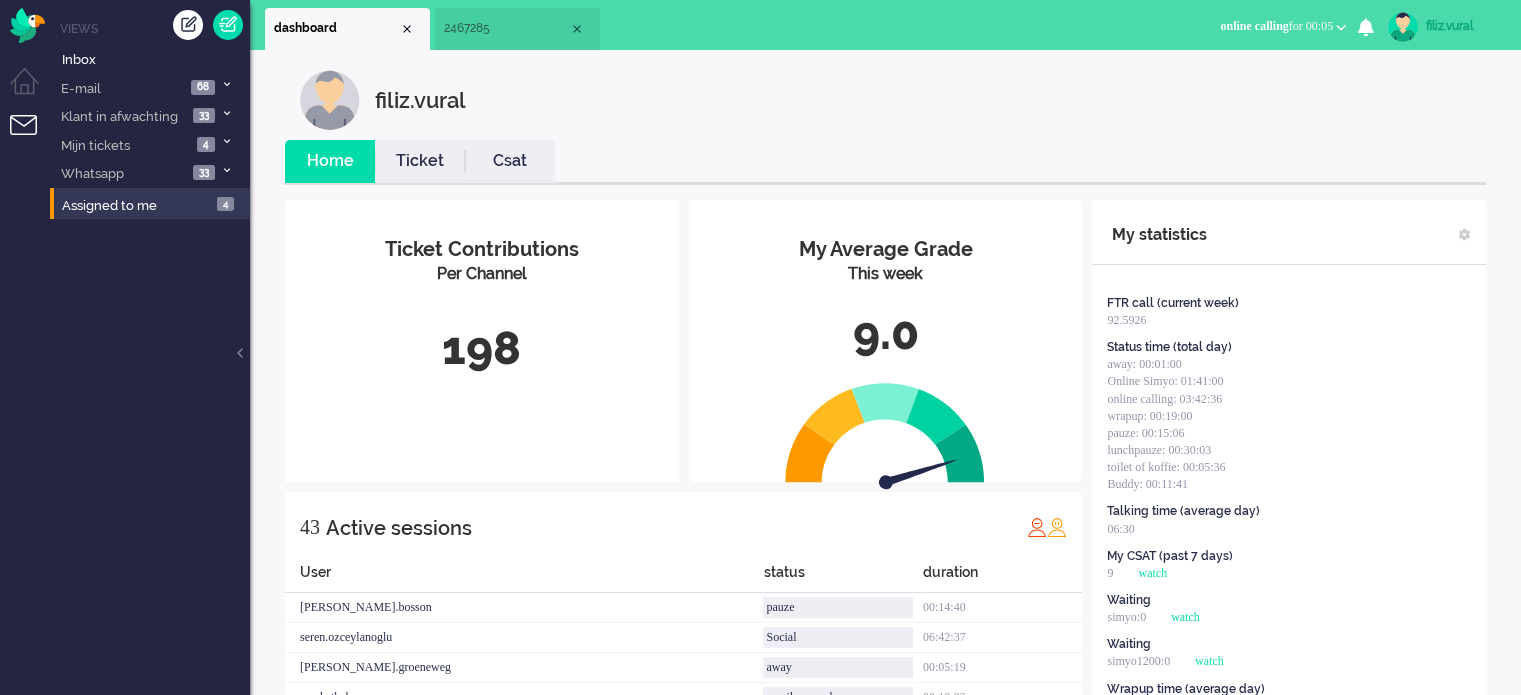 click on "2467285" at bounding box center (506, 28) 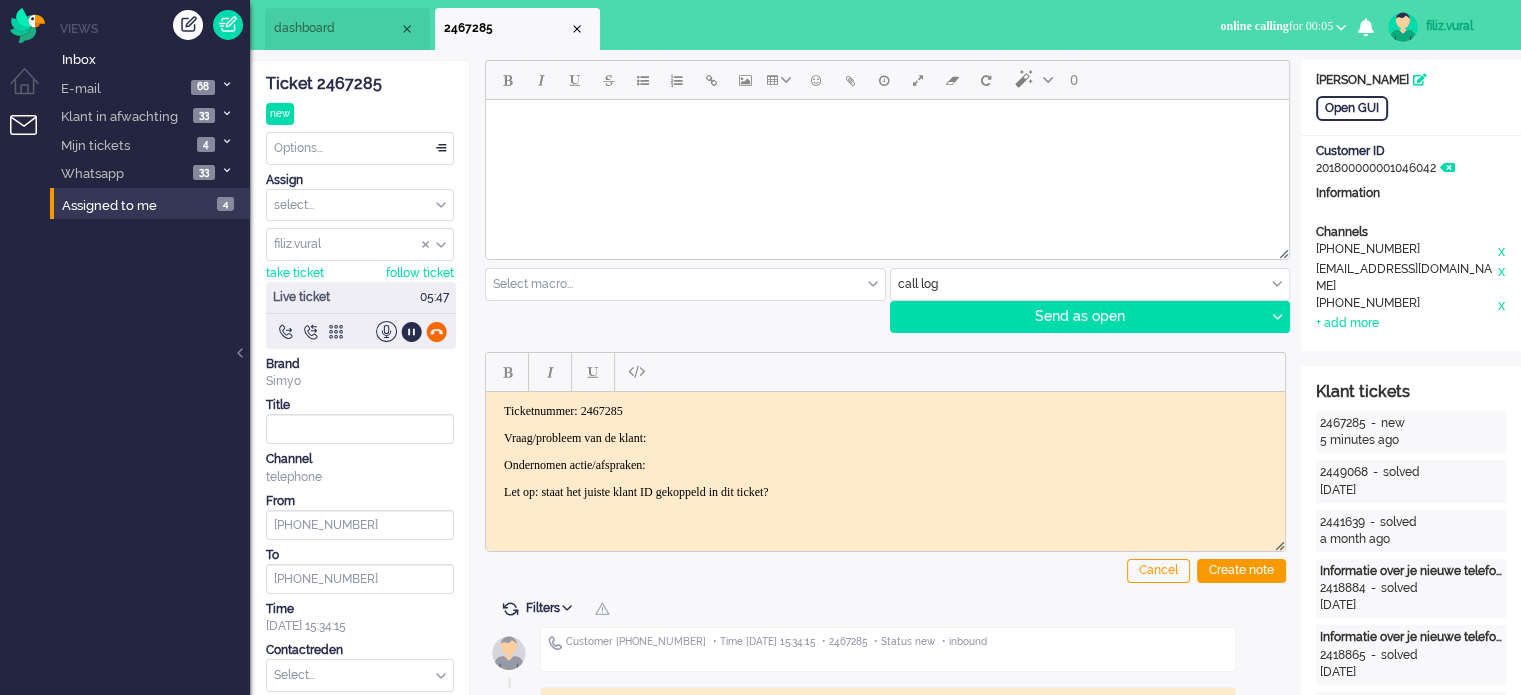 click 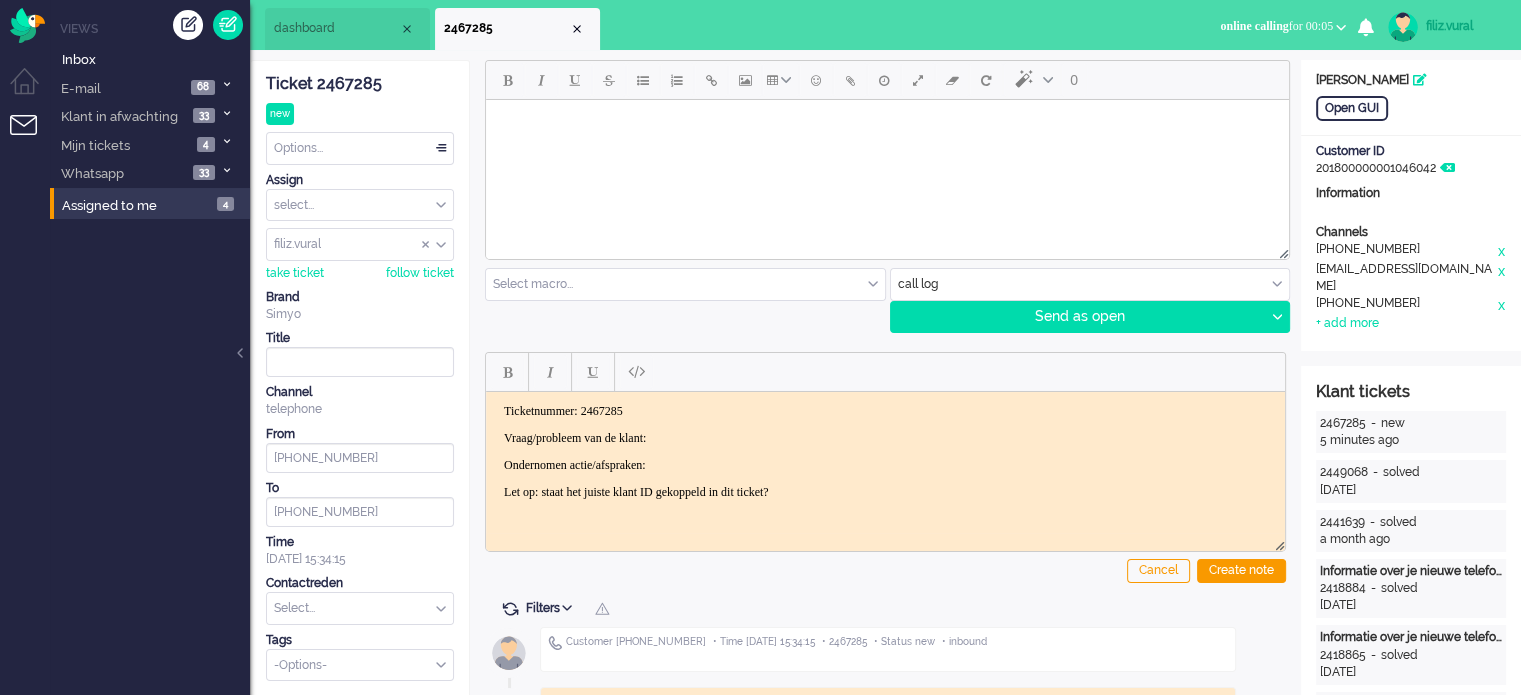 click at bounding box center (360, 608) 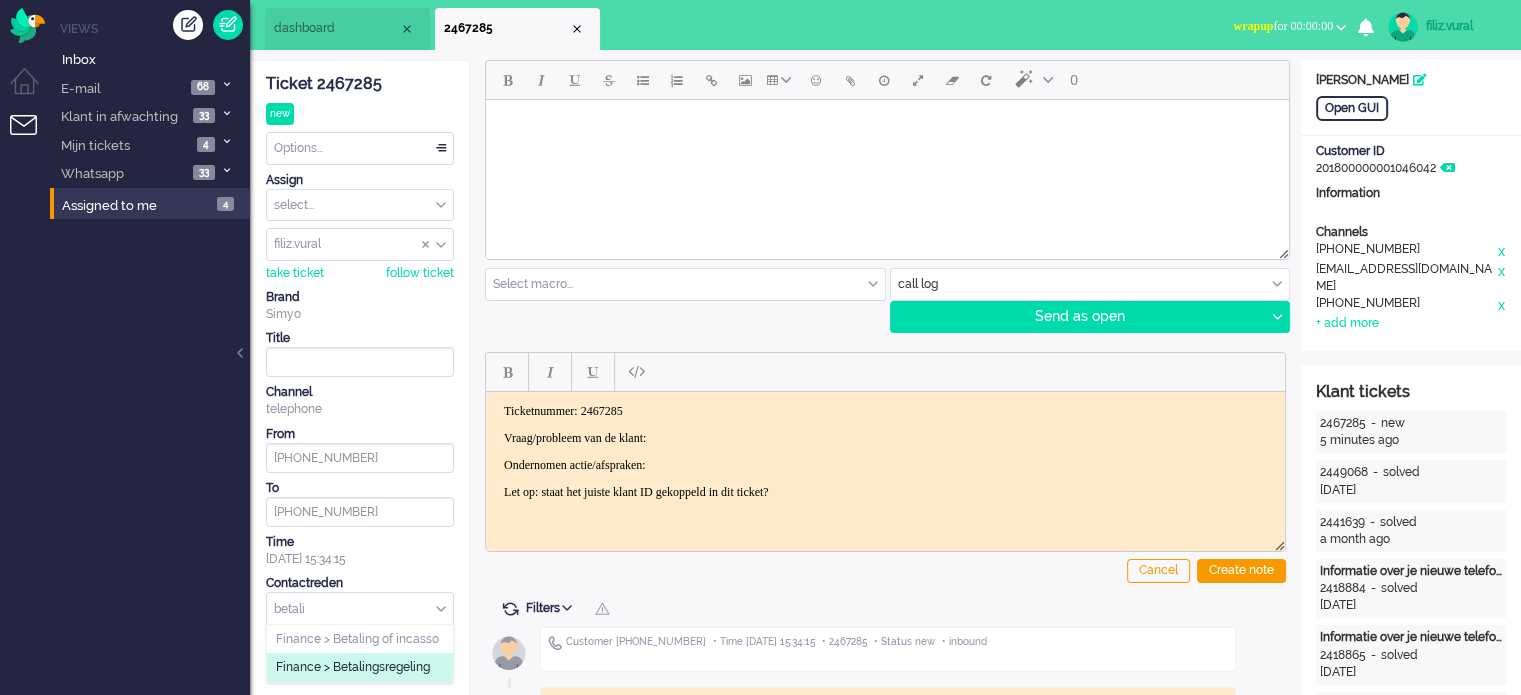 type on "betali" 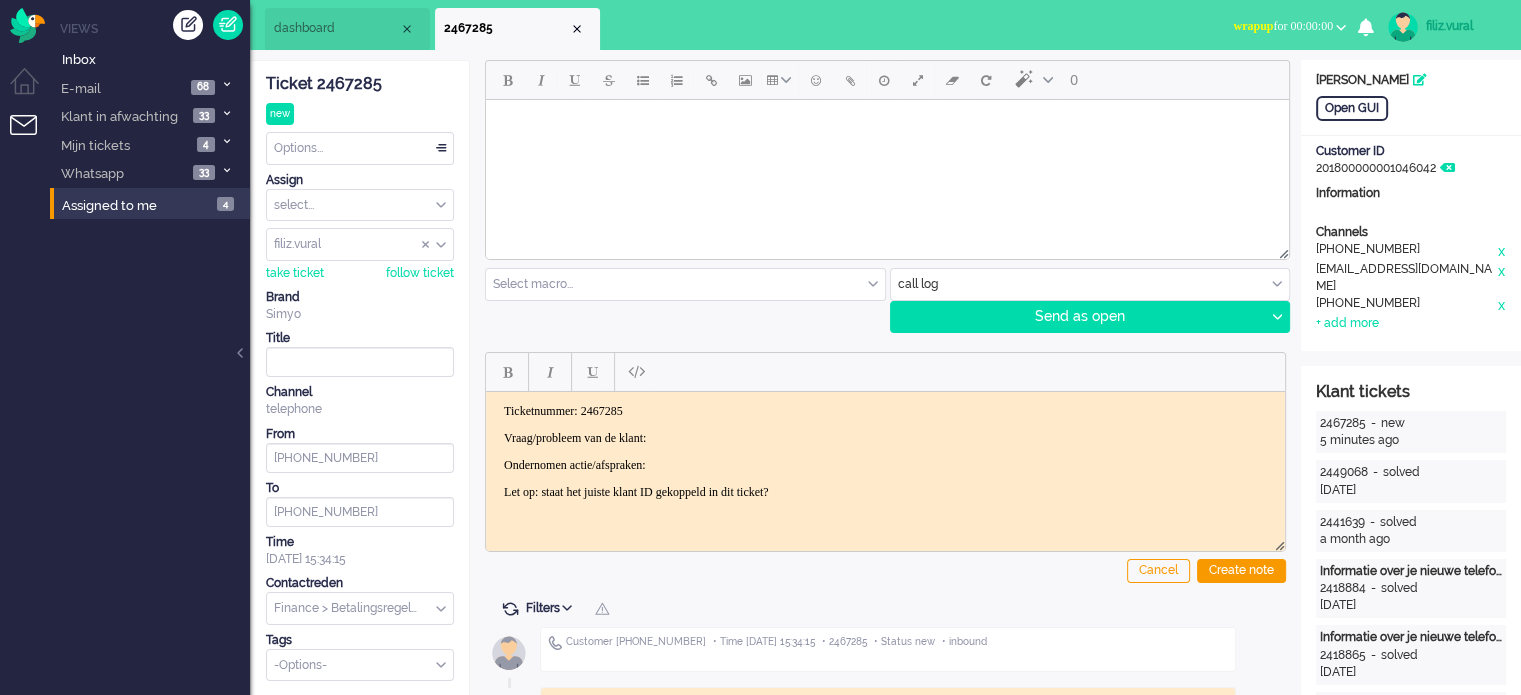 click on "wrapup  for 00:00:00" at bounding box center [1283, 26] 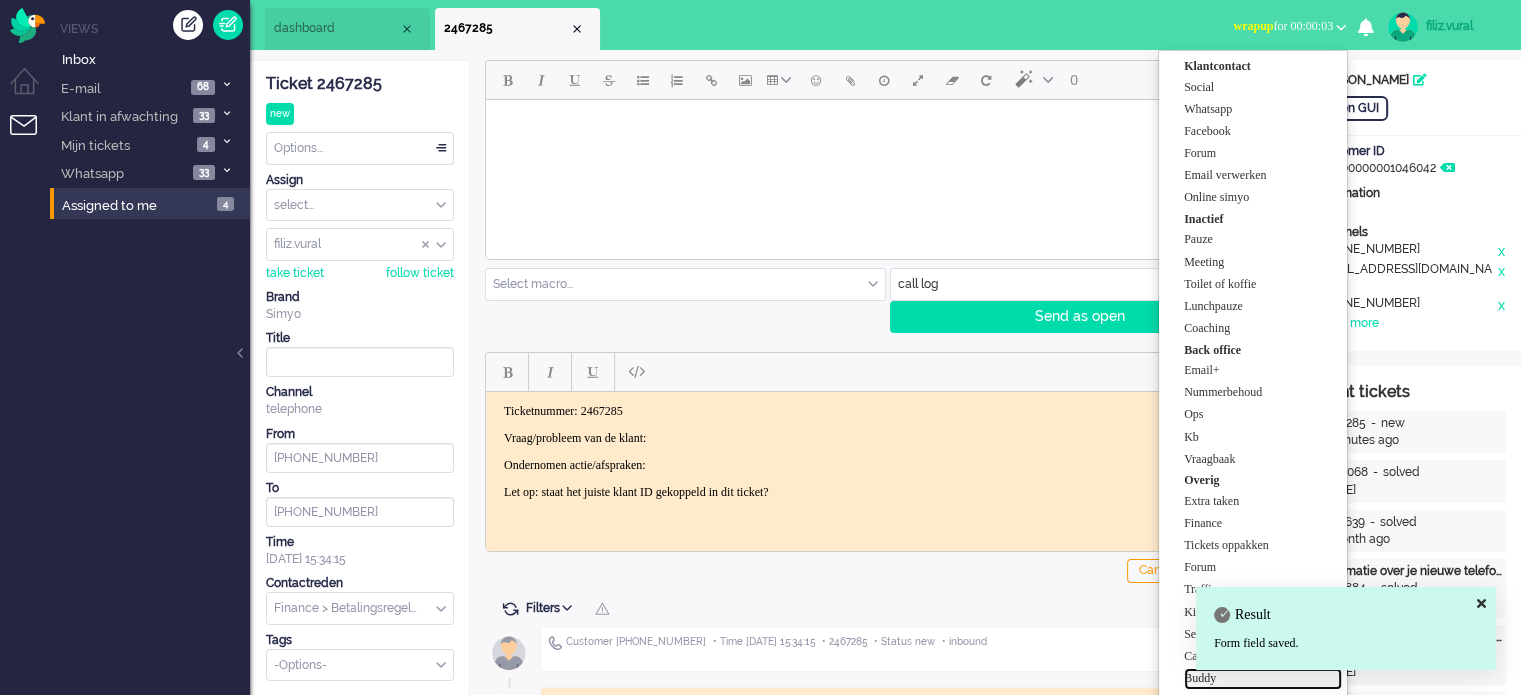 click on "Buddy" at bounding box center [1263, 678] 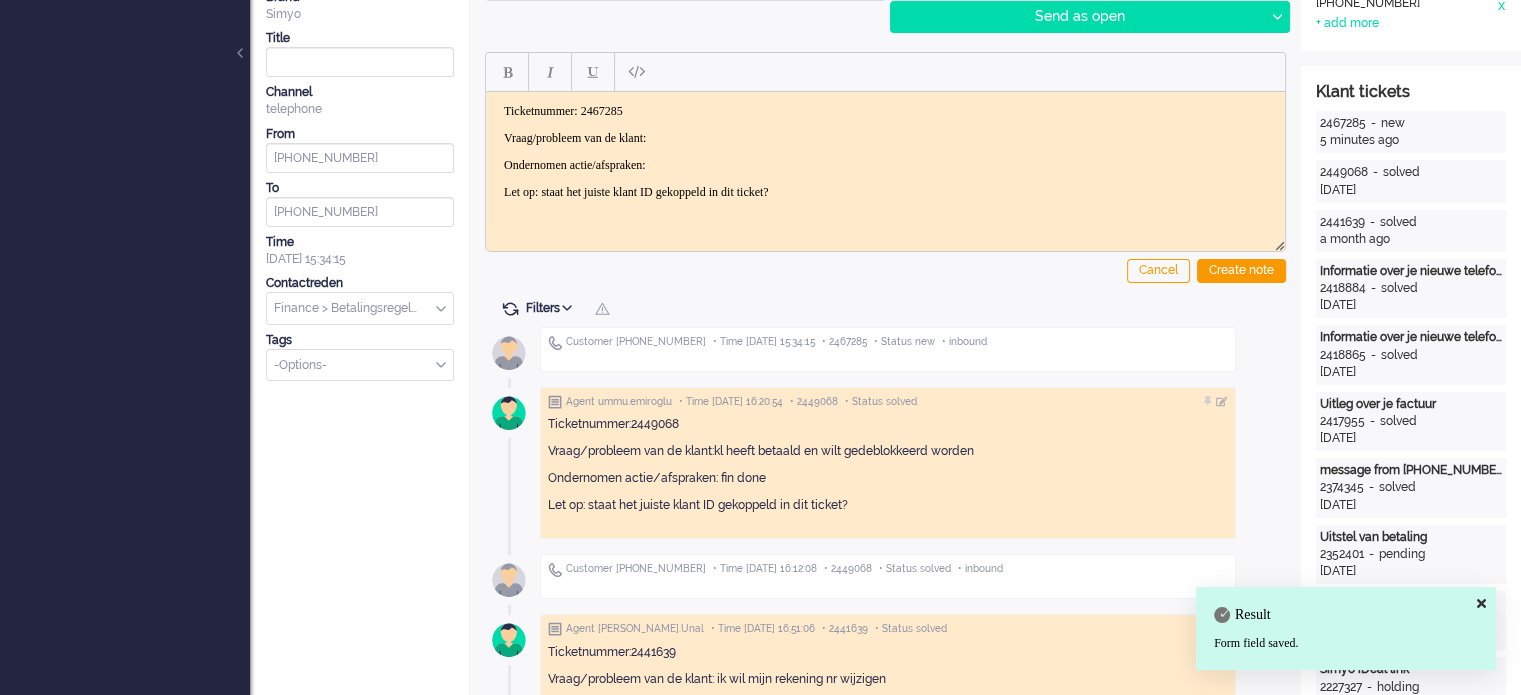 scroll, scrollTop: 0, scrollLeft: 0, axis: both 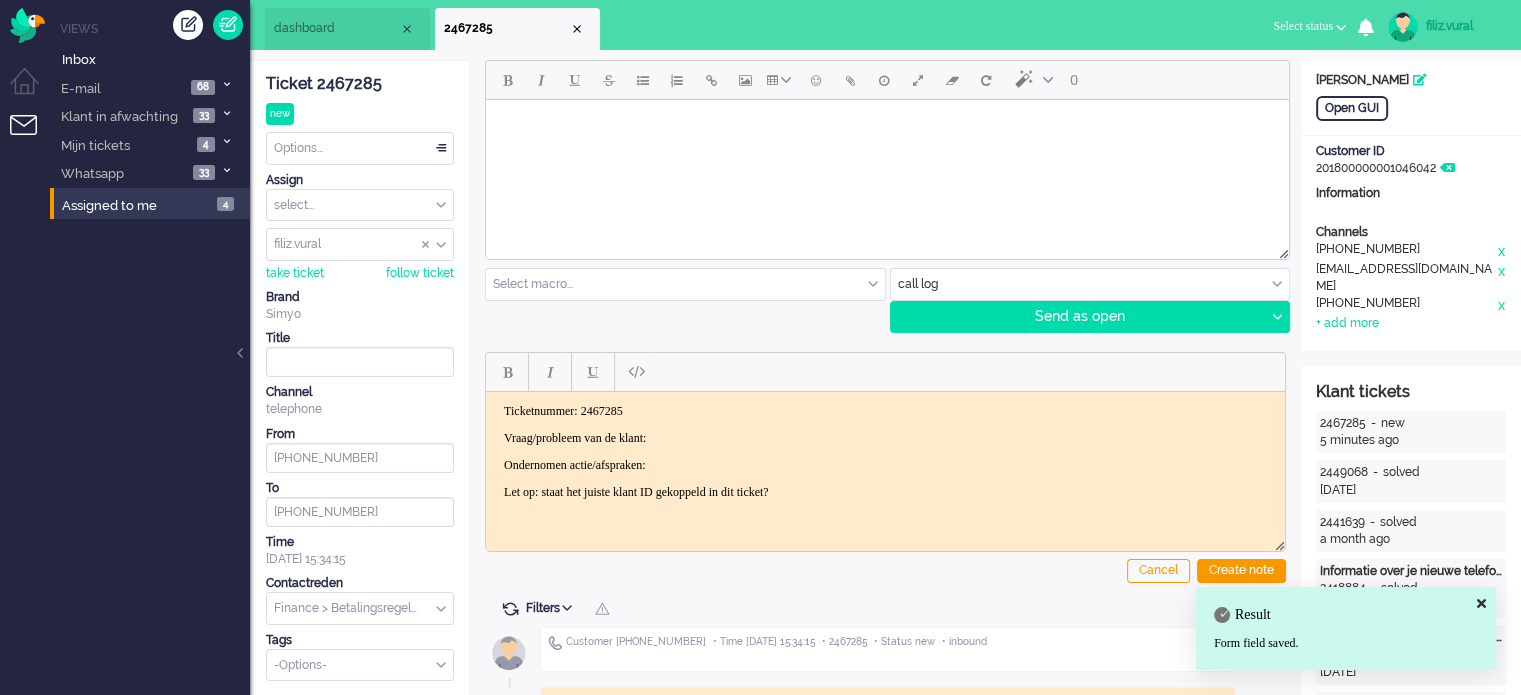 click on "Ticketnummer: 2467285 Vraag/probleem van de klant:  Ondernomen actie/afspraken:  Let op: staat het juiste klant ID gekoppeld in dit ticket?" at bounding box center (885, 451) 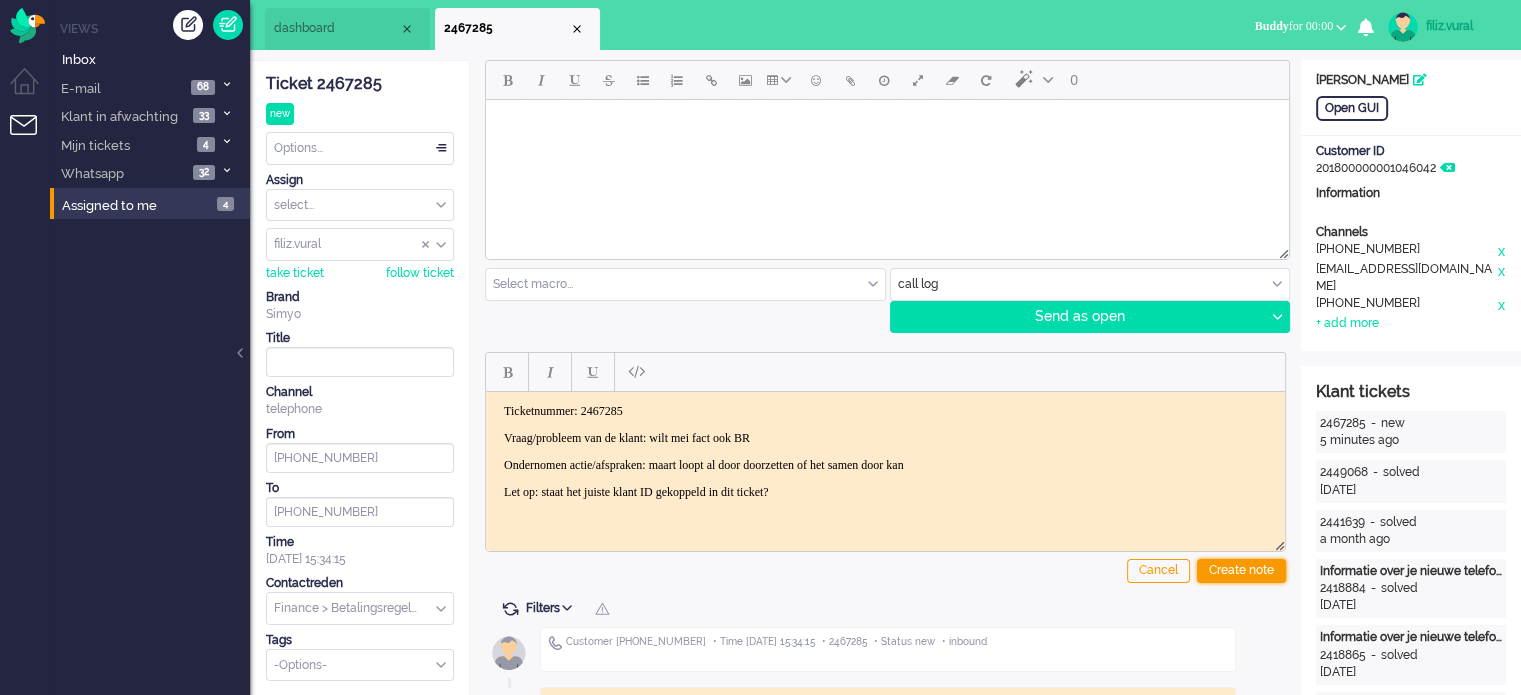 click on "Create note" at bounding box center (1241, 571) 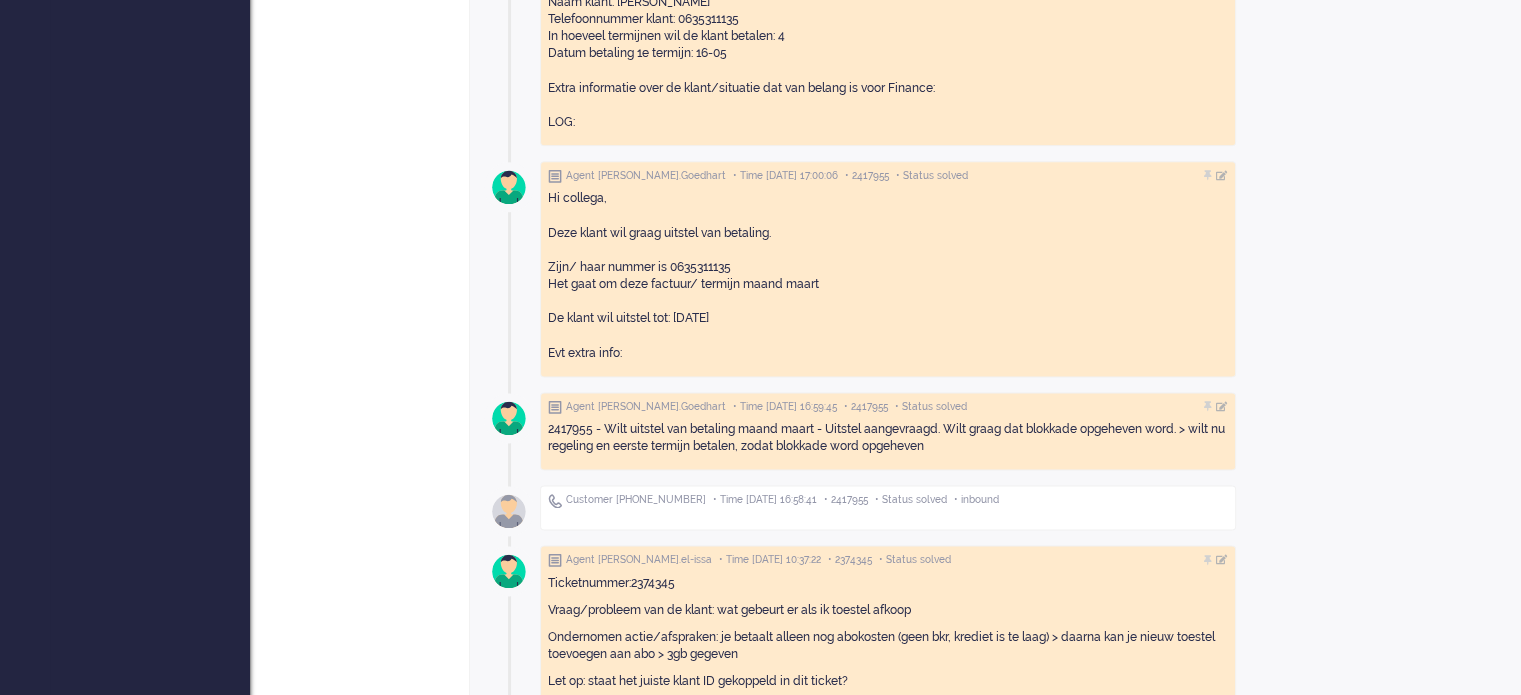 scroll, scrollTop: 2400, scrollLeft: 0, axis: vertical 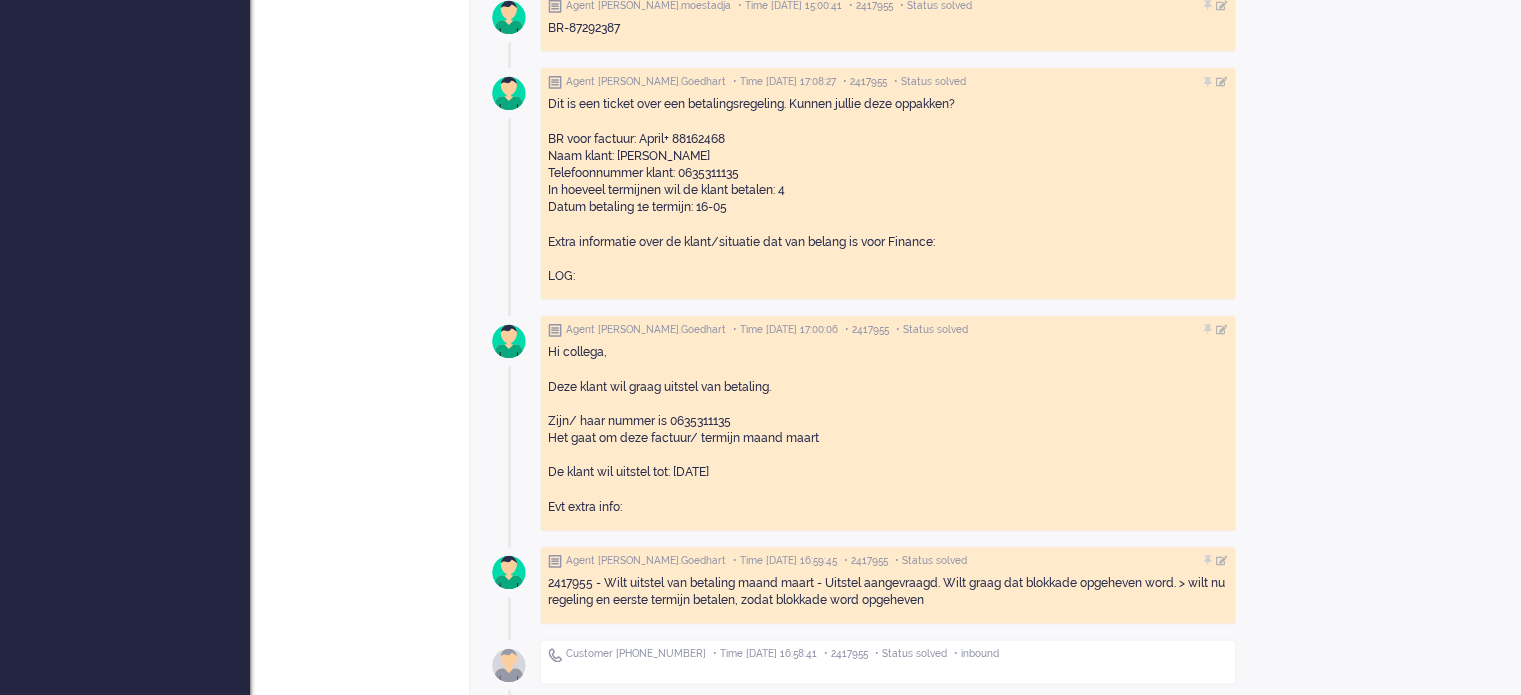 drag, startPoint x: 733, startPoint y: 182, endPoint x: 719, endPoint y: 176, distance: 15.231546 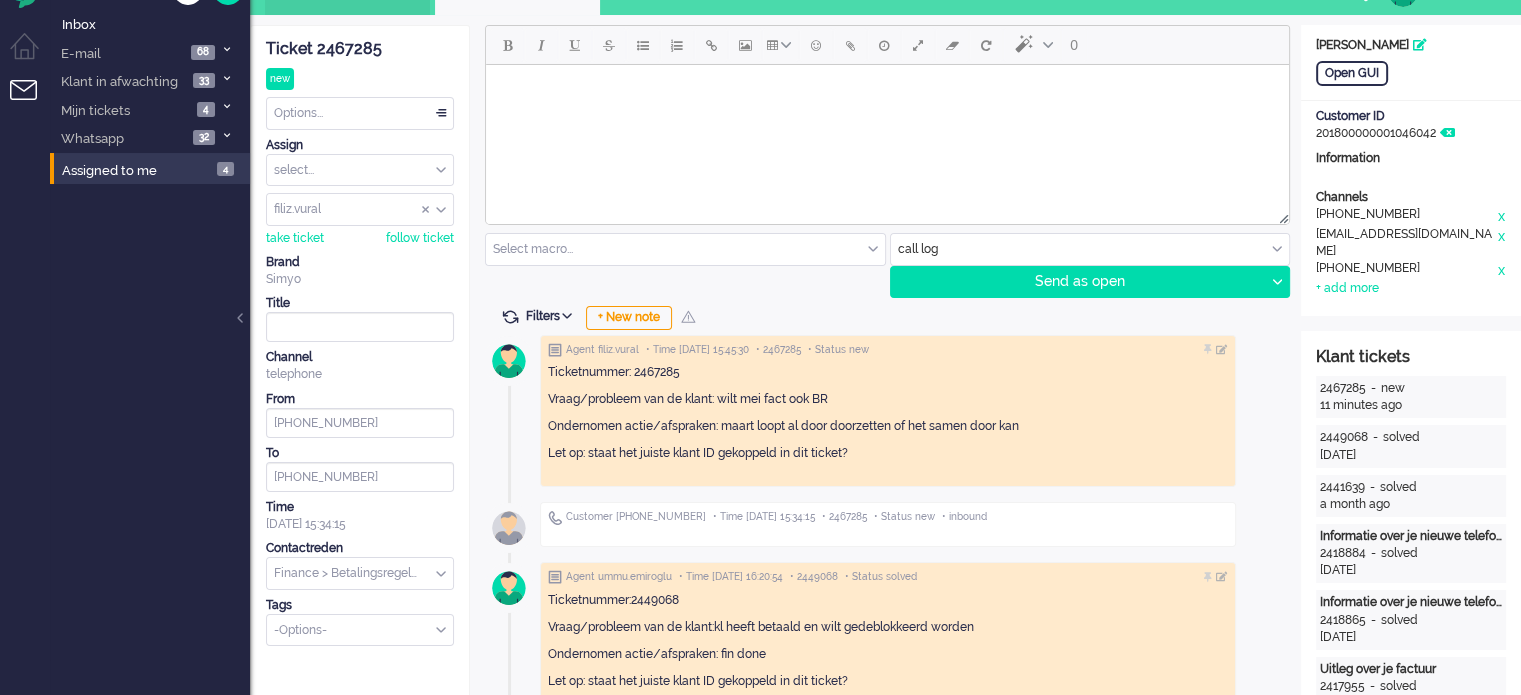 scroll, scrollTop: 0, scrollLeft: 0, axis: both 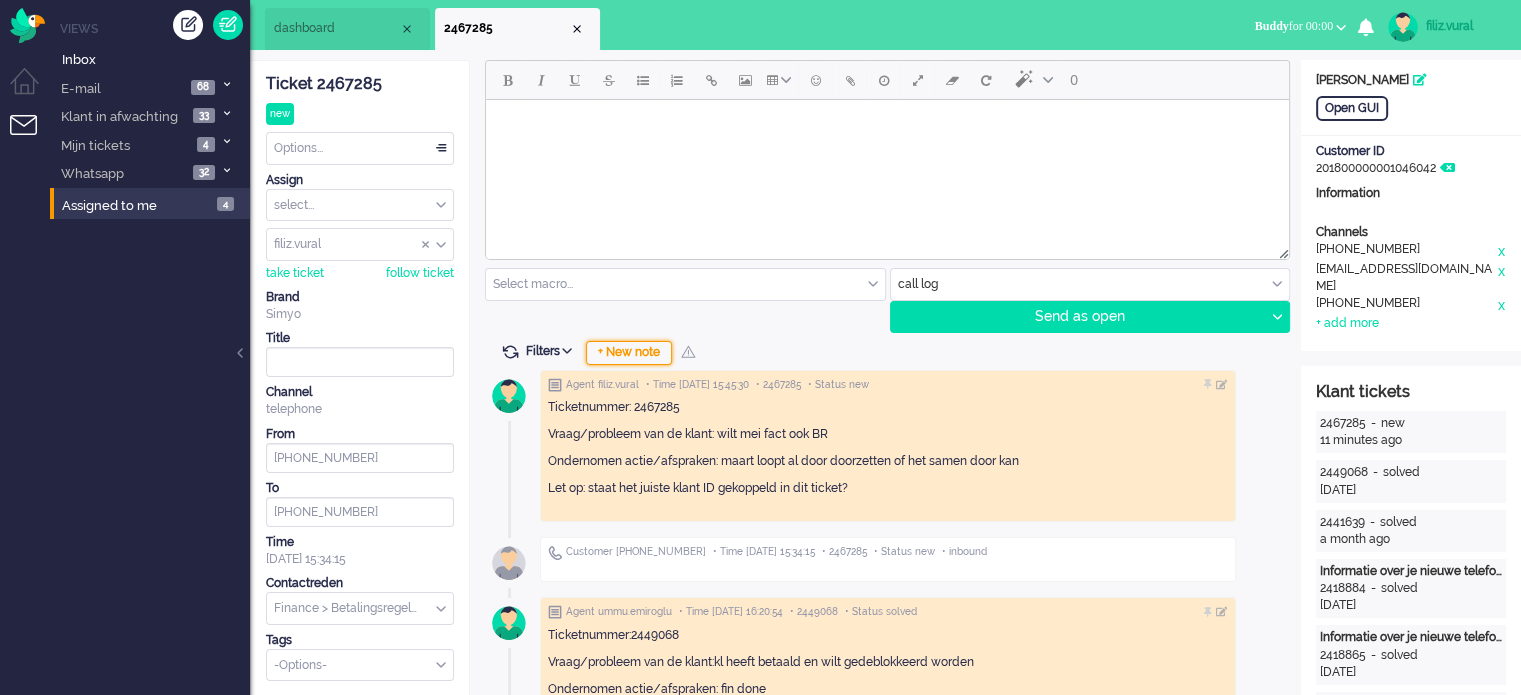 click on "+ New note" at bounding box center (629, 353) 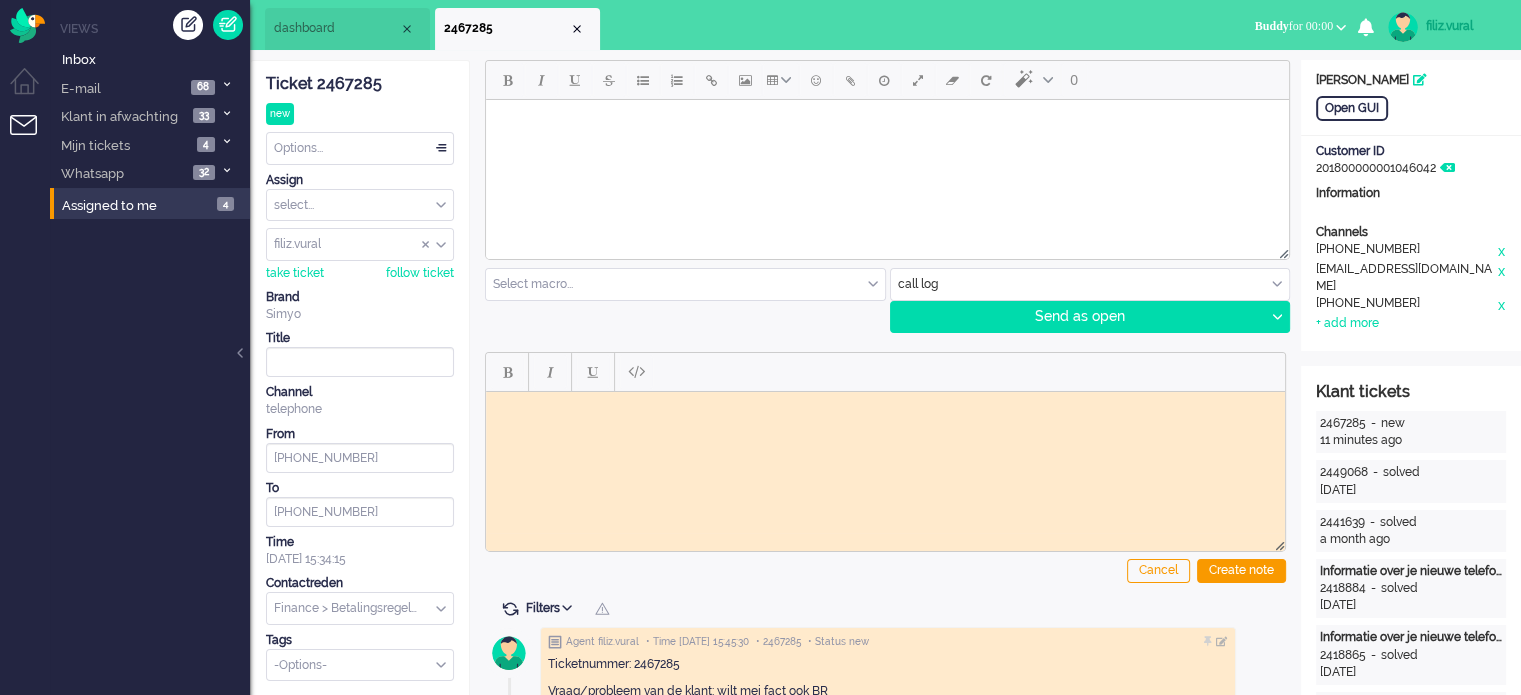 scroll, scrollTop: 0, scrollLeft: 0, axis: both 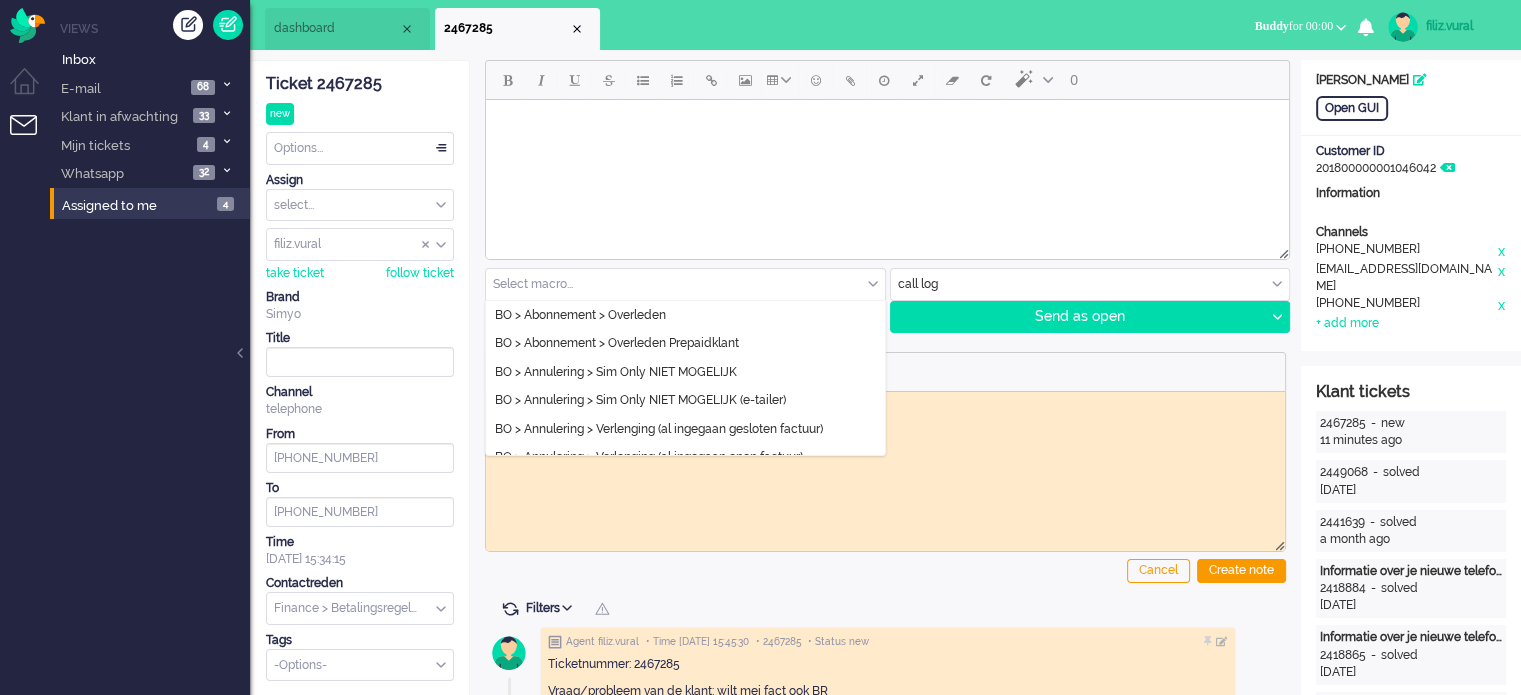 drag, startPoint x: 621, startPoint y: 283, endPoint x: 614, endPoint y: 267, distance: 17.464249 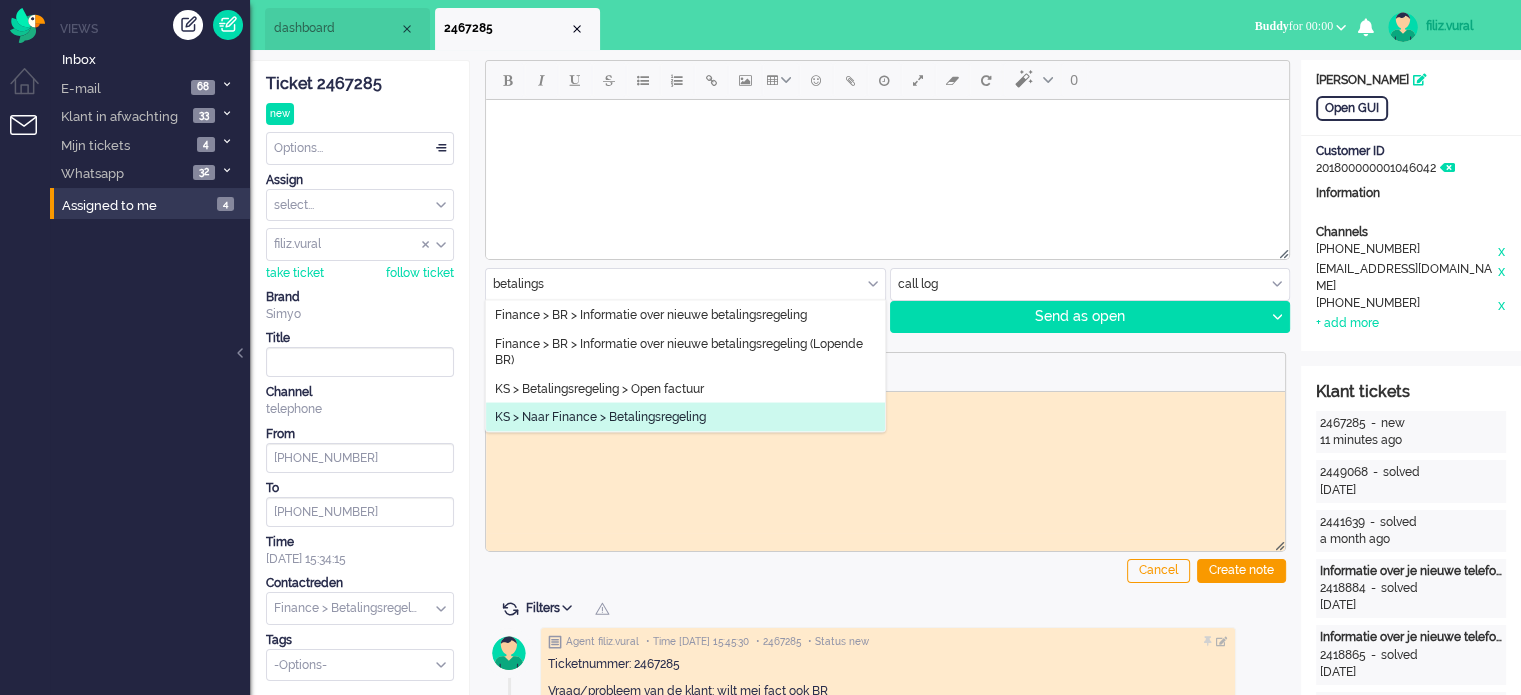 type on "betalings" 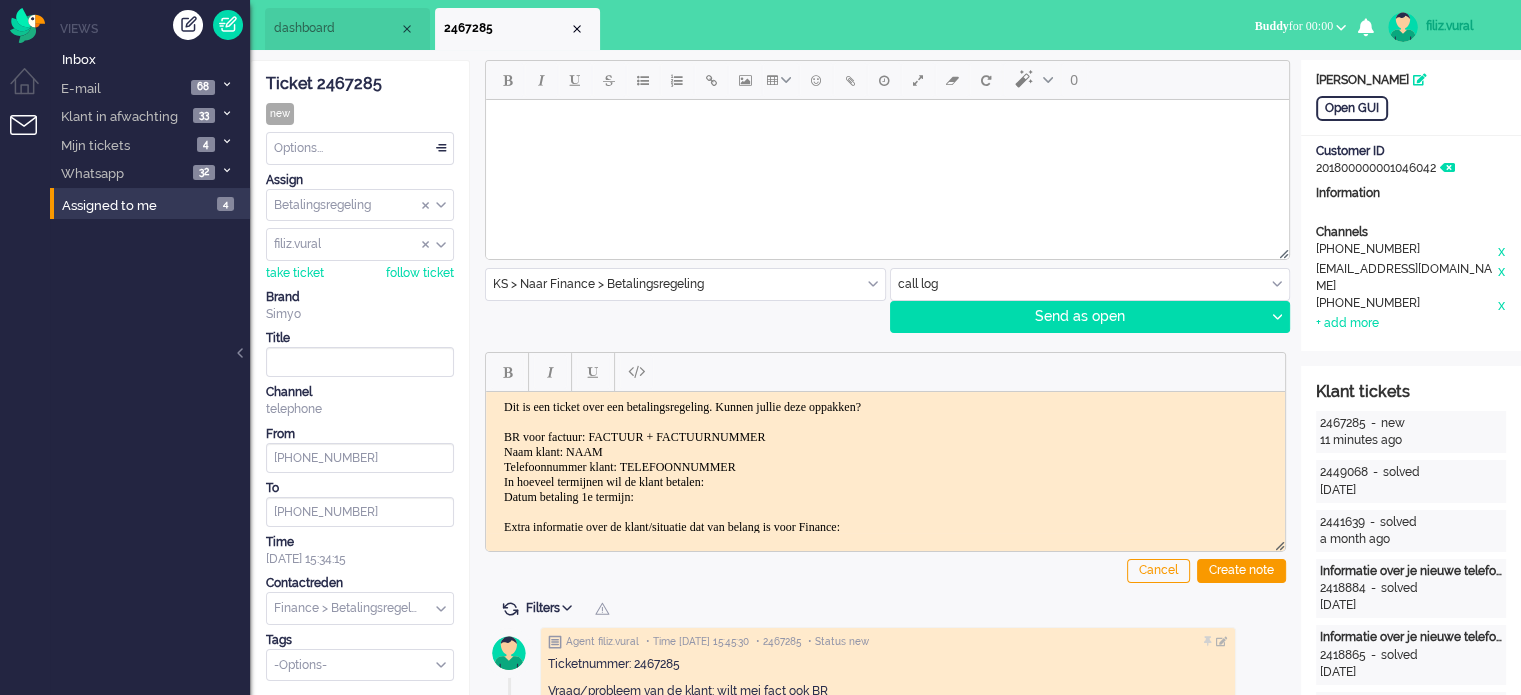 click on "Dit is een ticket over een betalingsregeling. Kunnen jullie deze oppakken? BR voor factuur: FACTUUR + FACTUURNUMMER Naam klant: NAAM Telefoonnummer klant: TELEFOONNUMMER In hoeveel termijnen wil de klant betalen: Datum betaling 1e termijn:  Extra informatie over de klant/situatie dat van belang is voor Finance: LOG:" at bounding box center [885, 481] 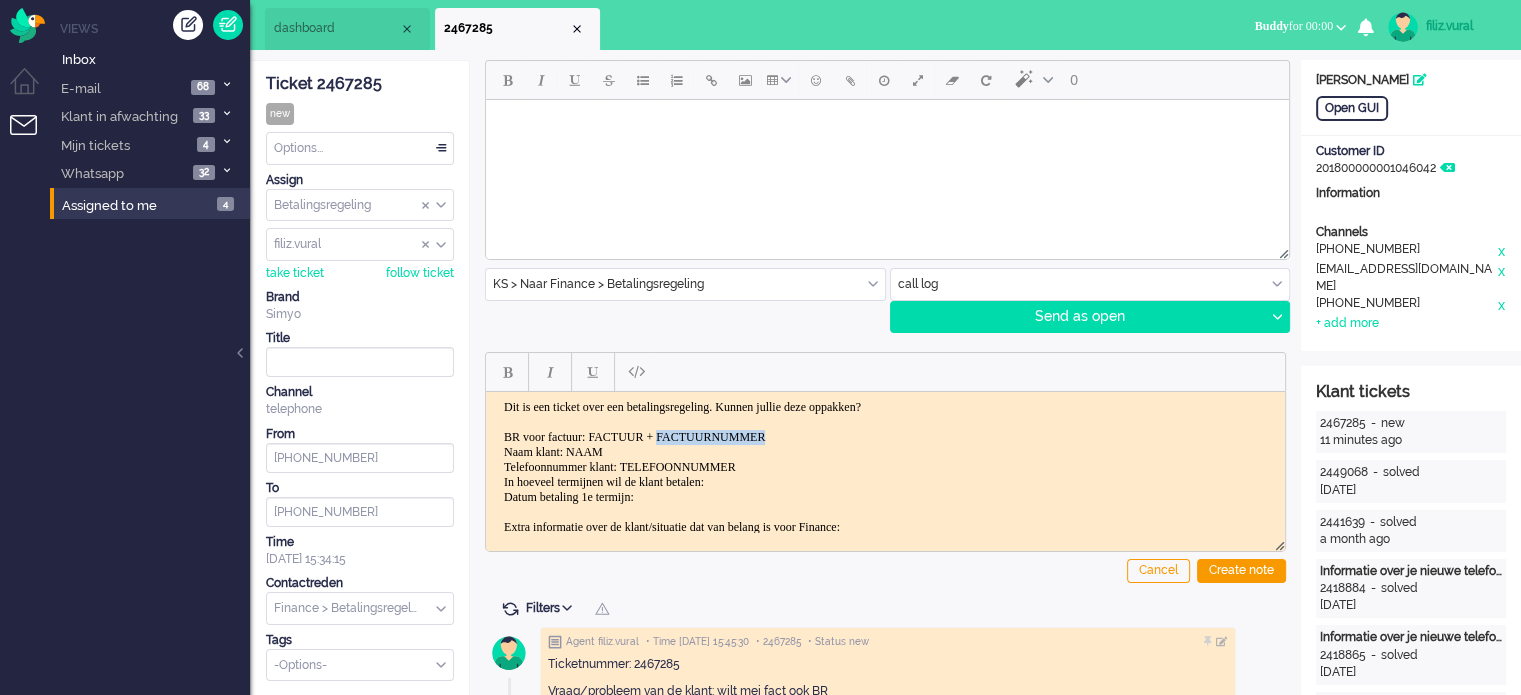 click on "Dit is een ticket over een betalingsregeling. Kunnen jullie deze oppakken? BR voor factuur: FACTUUR + FACTUURNUMMER Naam klant: NAAM Telefoonnummer klant: TELEFOONNUMMER In hoeveel termijnen wil de klant betalen: Datum betaling 1e termijn:  Extra informatie over de klant/situatie dat van belang is voor Finance: LOG:" at bounding box center [885, 481] 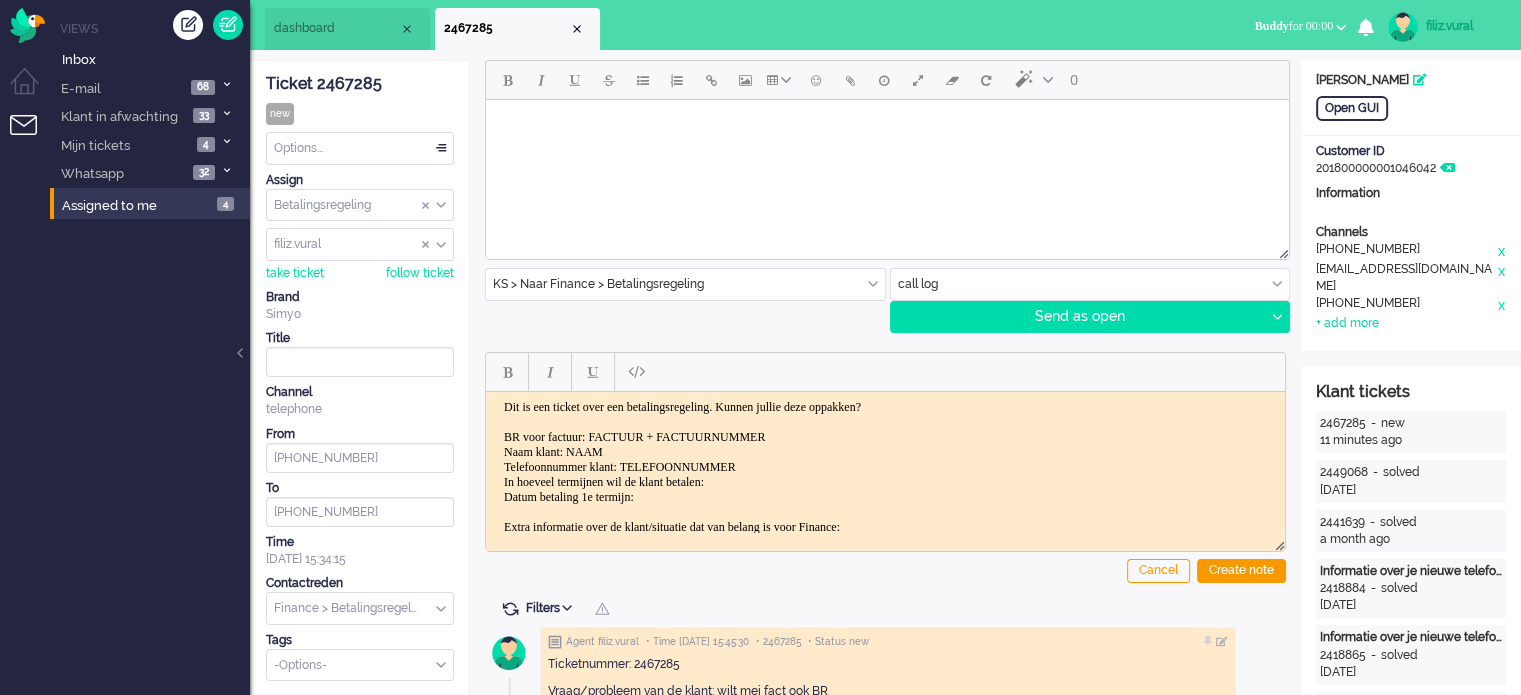 click on "Dit is een ticket over een betalingsregeling. Kunnen jullie deze oppakken? BR voor factuur: FACTUUR + FACTUURNUMMER Naam klant: NAAM Telefoonnummer klant: TELEFOONNUMMER In hoeveel termijnen wil de klant betalen: Datum betaling 1e termijn:  Extra informatie over de klant/situatie dat van belang is voor Finance: LOG:" at bounding box center (885, 481) 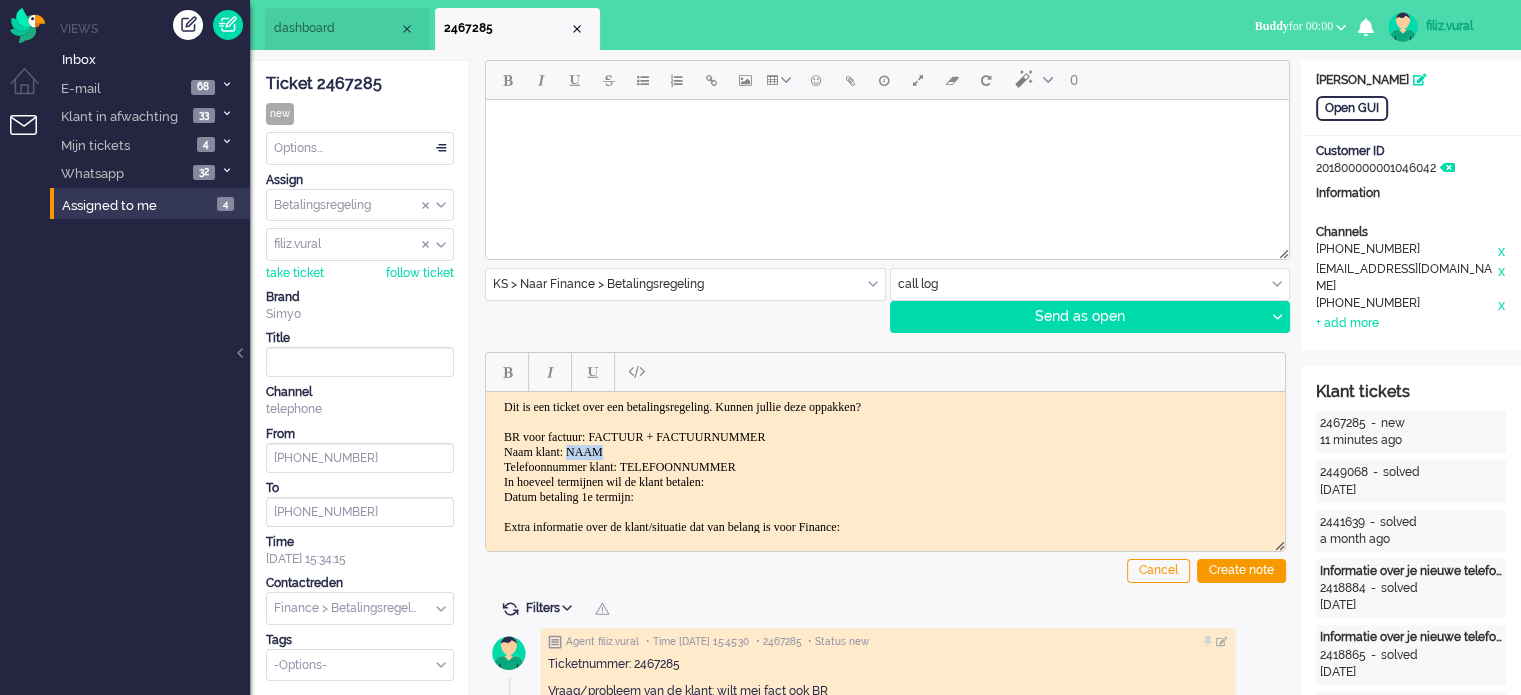 click on "Dit is een ticket over een betalingsregeling. Kunnen jullie deze oppakken? BR voor factuur: FACTUUR + FACTUURNUMMER Naam klant: NAAM Telefoonnummer klant: TELEFOONNUMMER In hoeveel termijnen wil de klant betalen: Datum betaling 1e termijn:  Extra informatie over de klant/situatie dat van belang is voor Finance: LOG:" at bounding box center [885, 481] 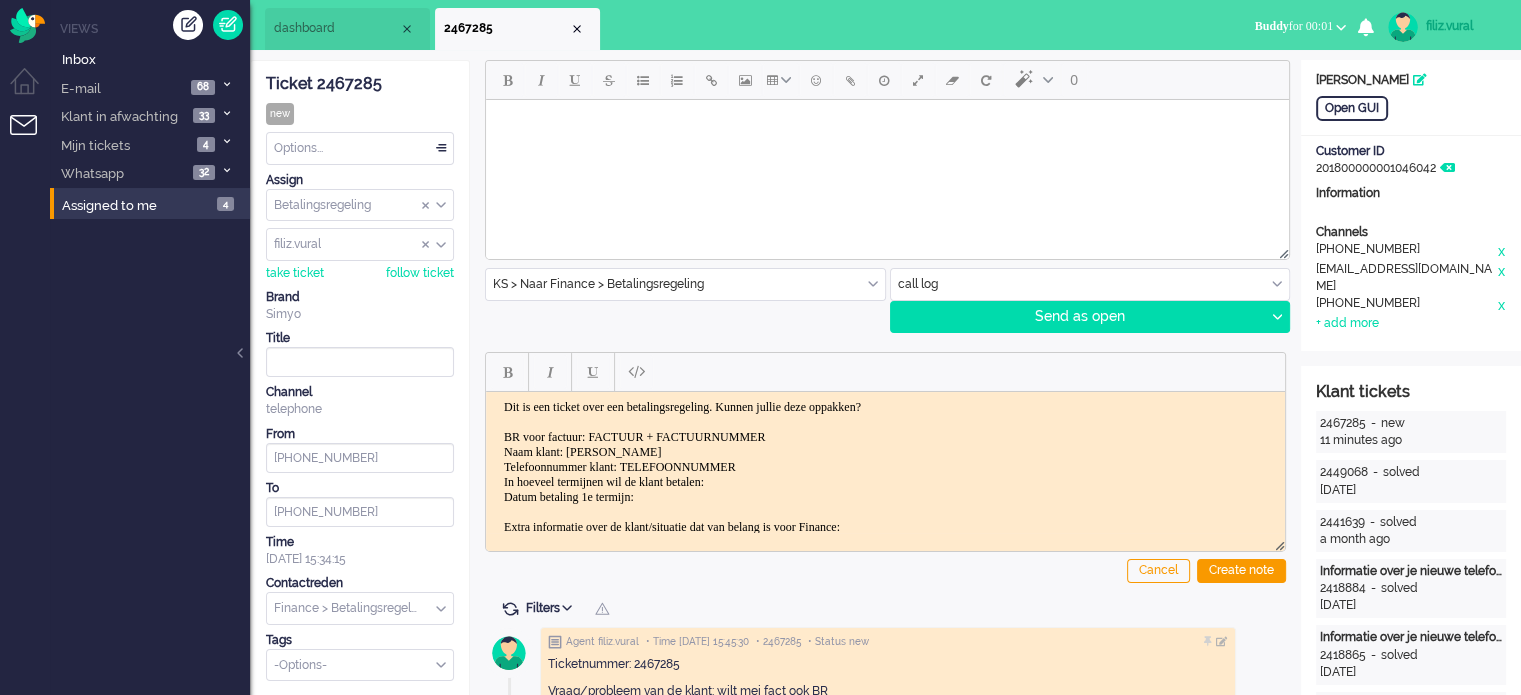 click on "Dit is een ticket over een betalingsregeling. Kunnen jullie deze oppakken? BR voor factuur: FACTUUR + FACTUURNUMMER Naam klant: Jacqueline Fronczek  Telefoonnummer klant: TELEFOONNUMMER In hoeveel termijnen wil de klant betalen: Datum betaling 1e termijn:  Extra informatie over de klant/situatie dat van belang is voor Finance: LOG:" at bounding box center (885, 481) 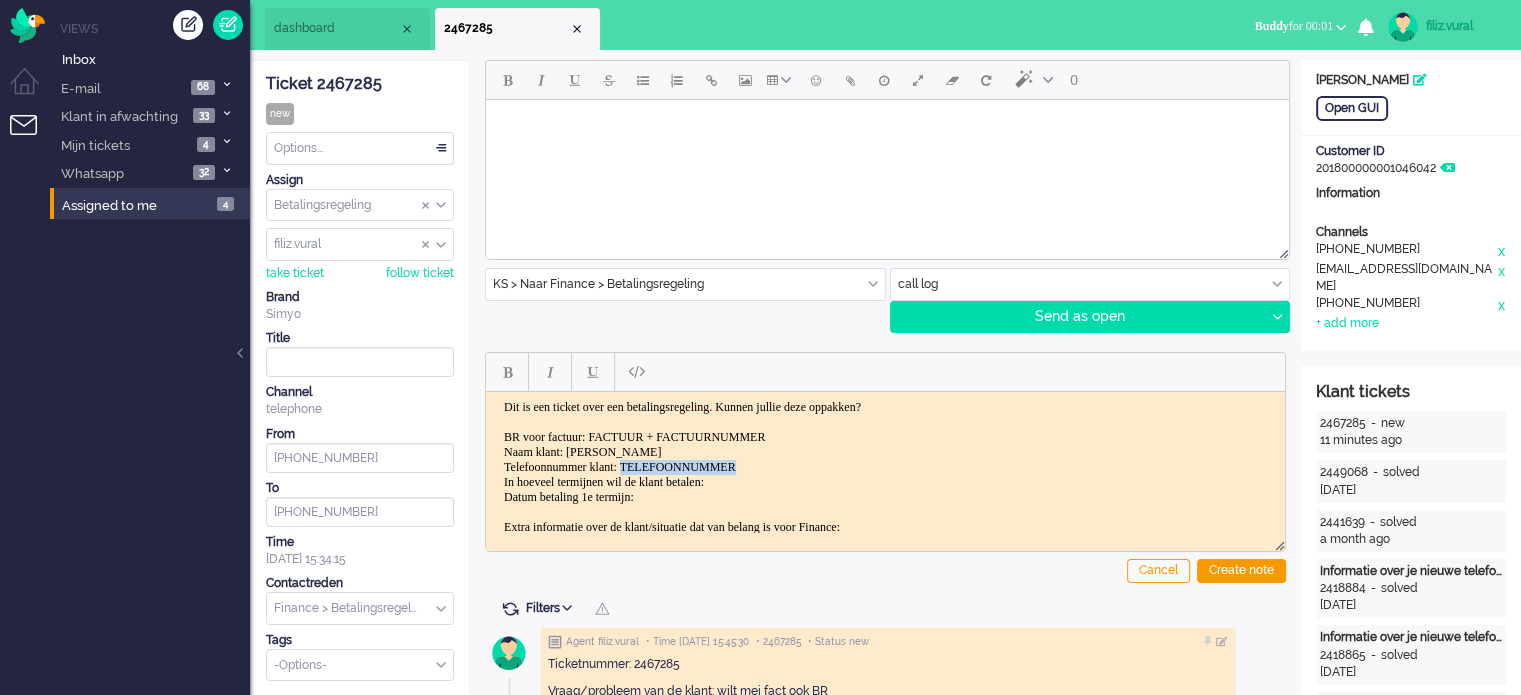 click on "Dit is een ticket over een betalingsregeling. Kunnen jullie deze oppakken? BR voor factuur: FACTUUR + FACTUURNUMMER Naam klant: Jacqueline Fronczek  Telefoonnummer klant: TELEFOONNUMMER In hoeveel termijnen wil de klant betalen: Datum betaling 1e termijn:  Extra informatie over de klant/situatie dat van belang is voor Finance: LOG:" at bounding box center (885, 481) 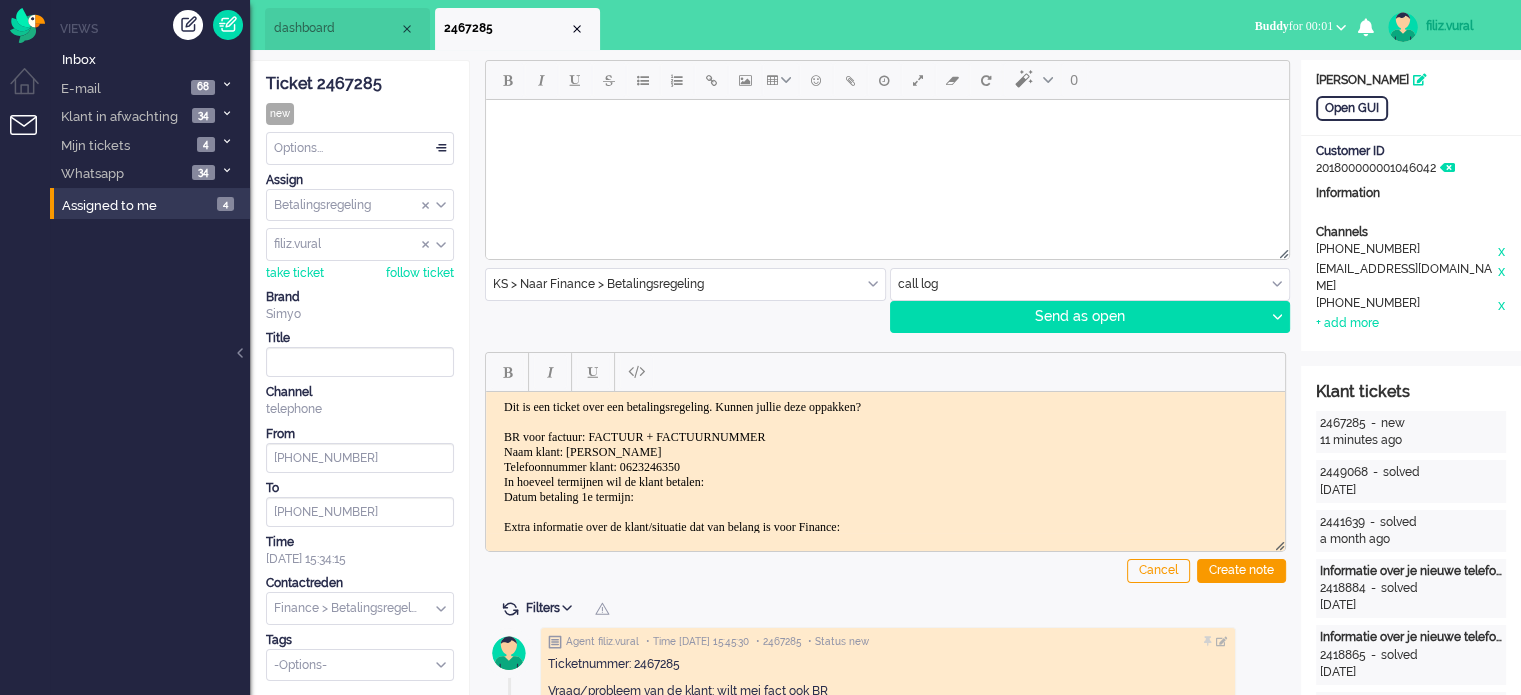 drag, startPoint x: 581, startPoint y: 444, endPoint x: 720, endPoint y: 447, distance: 139.03236 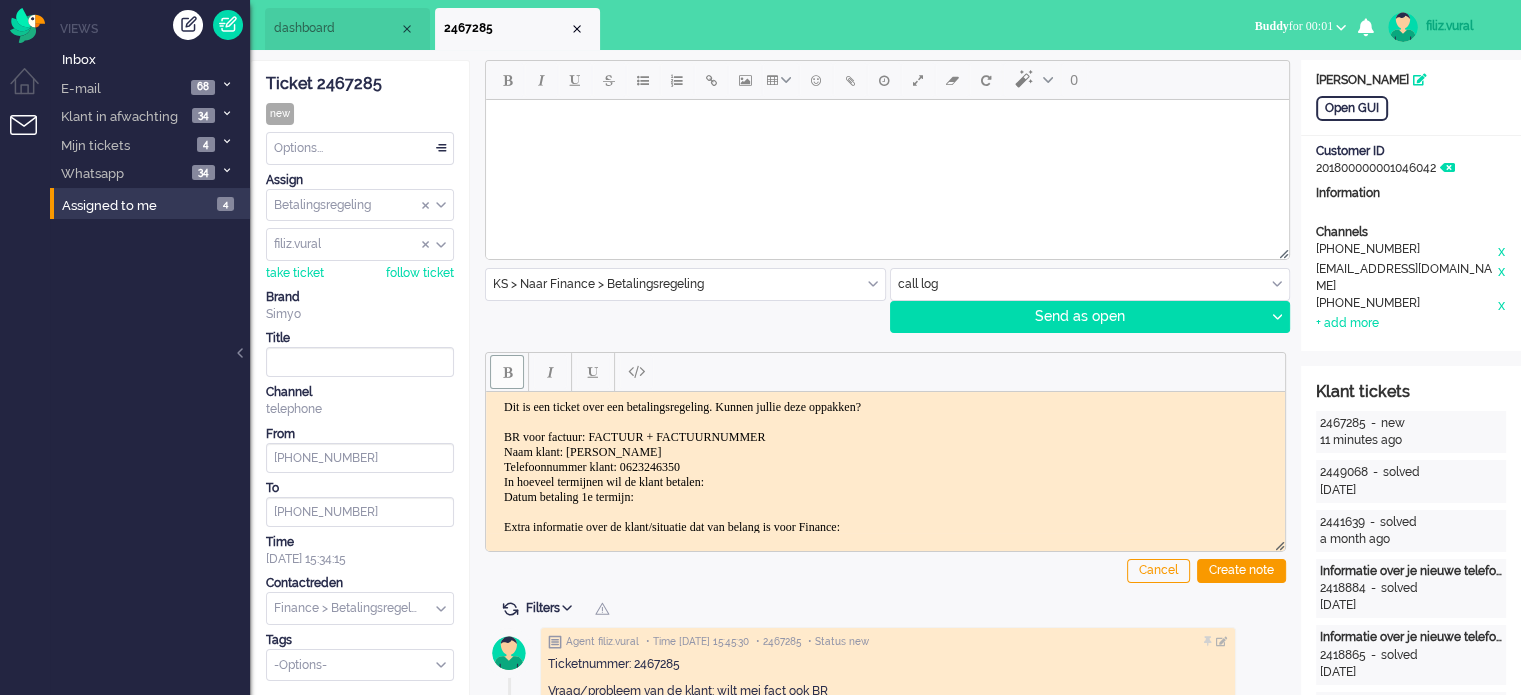 click at bounding box center (507, 372) 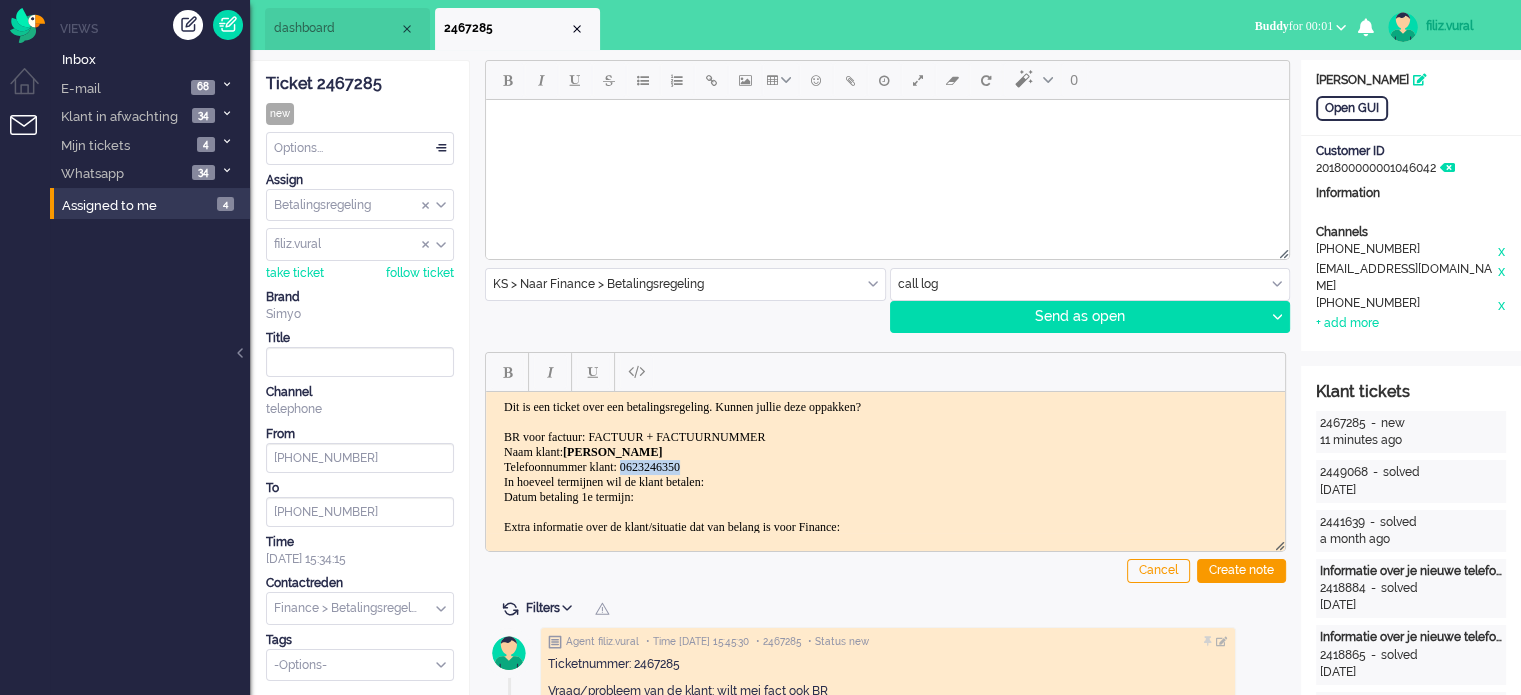 drag, startPoint x: 646, startPoint y: 467, endPoint x: 670, endPoint y: 437, distance: 38.418747 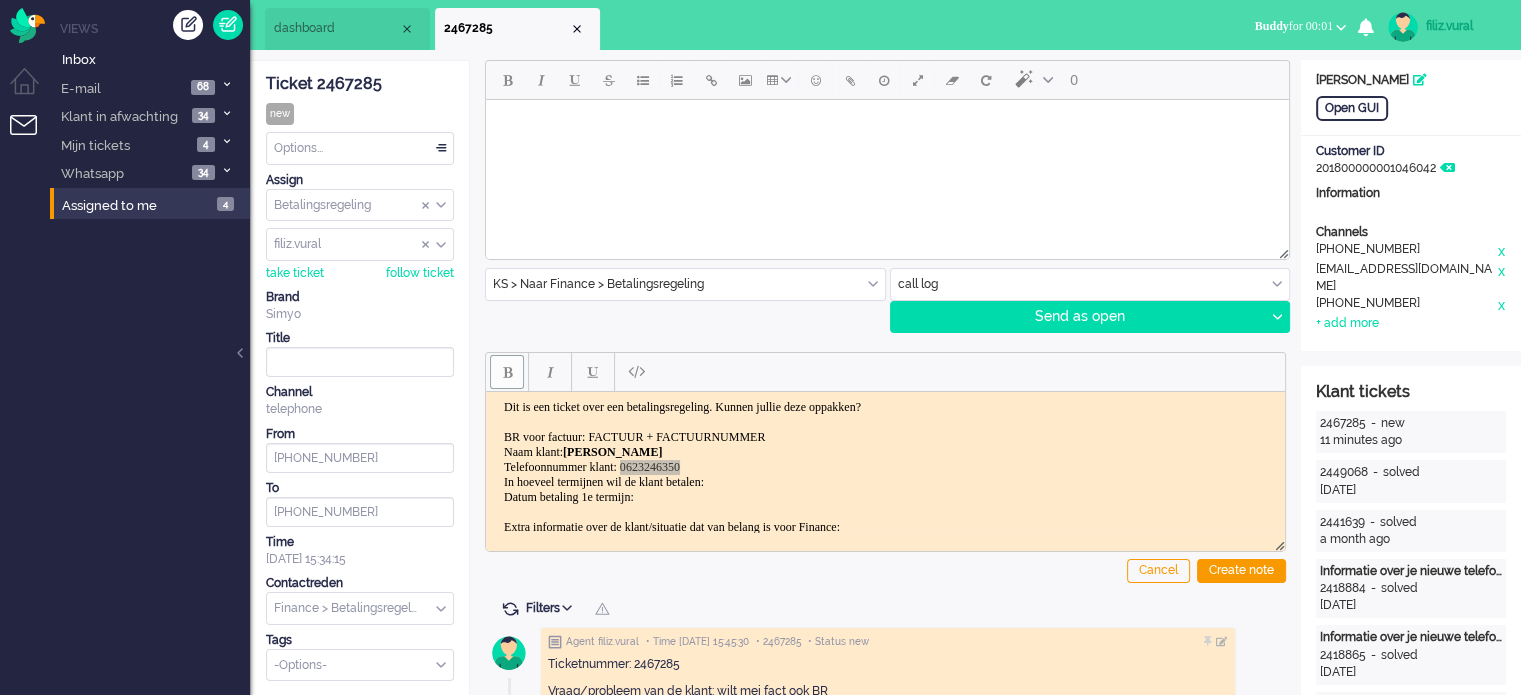 click at bounding box center [507, 372] 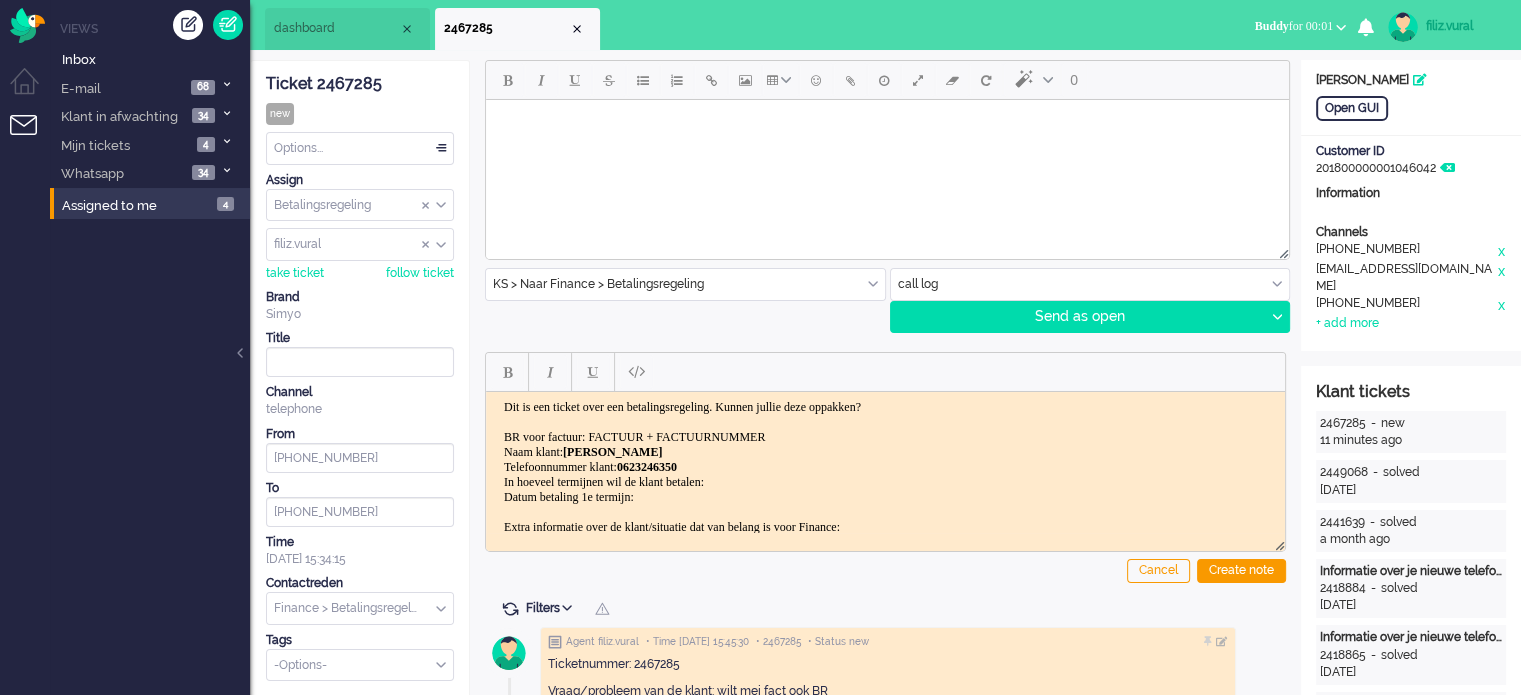 click on "Dit is een ticket over een betalingsregeling. Kunnen jullie deze oppakken? BR voor factuur: FACTUUR + FACTUURNUMMER Naam klant:  Jacqueline Fronczek  Telefoonnummer klant:  0623246350 In hoeveel termijnen wil de klant betalen: Datum betaling 1e termijn:  Extra informatie over de klant/situatie dat van belang is voor Finance: LOG:" at bounding box center [885, 481] 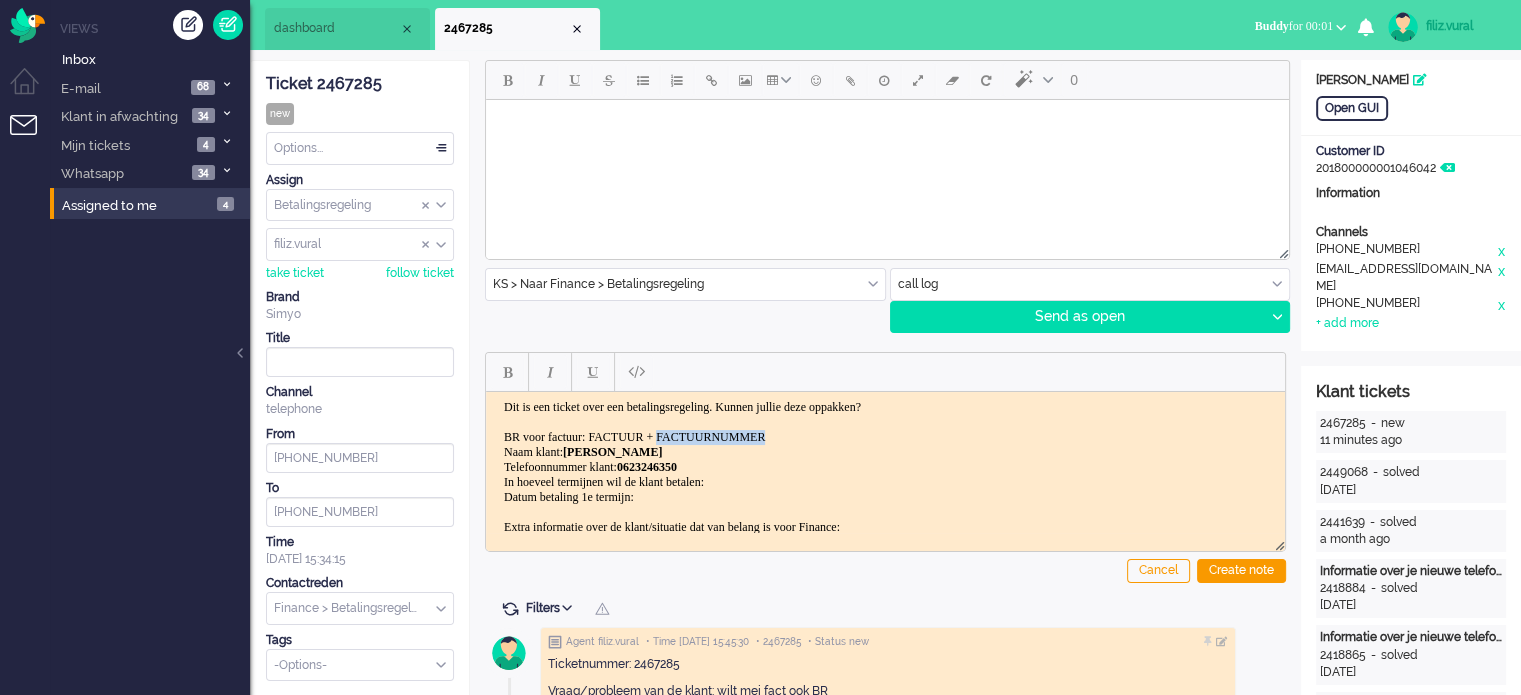 click on "Dit is een ticket over een betalingsregeling. Kunnen jullie deze oppakken? BR voor factuur: FACTUUR + FACTUURNUMMER Naam klant:  Jacqueline Fronczek  Telefoonnummer klant:  0623246350 In hoeveel termijnen wil de klant betalen: Datum betaling 1e termijn:  Extra informatie over de klant/situatie dat van belang is voor Finance: LOG:" at bounding box center (885, 481) 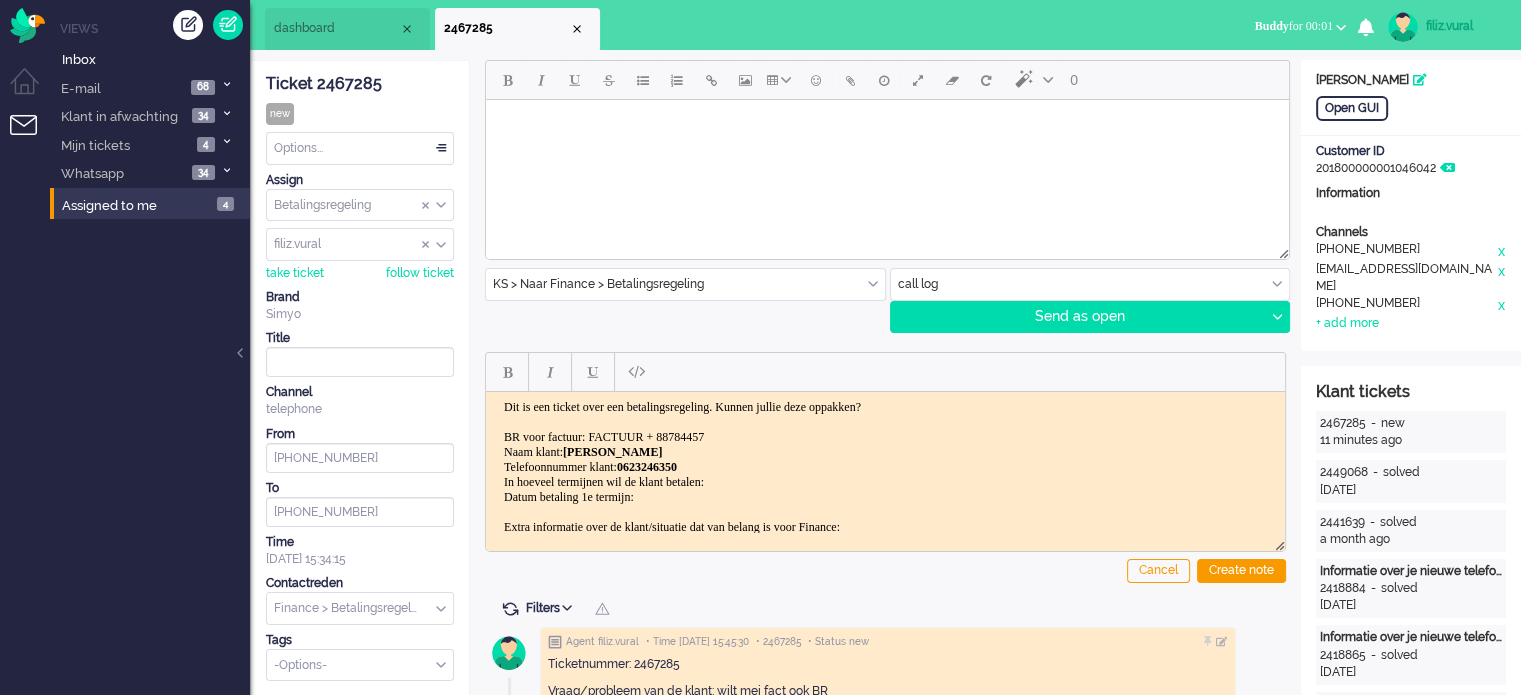 click on "Dit is een ticket over een betalingsregeling. Kunnen jullie deze oppakken? BR voor factuur: FACTUUR + 88784457 Naam klant:  Jacqueline Fronczek  Telefoonnummer klant:  0623246350 In hoeveel termijnen wil de klant betalen: Datum betaling 1e termijn:  Extra informatie over de klant/situatie dat van belang is voor Finance: LOG:" at bounding box center (885, 481) 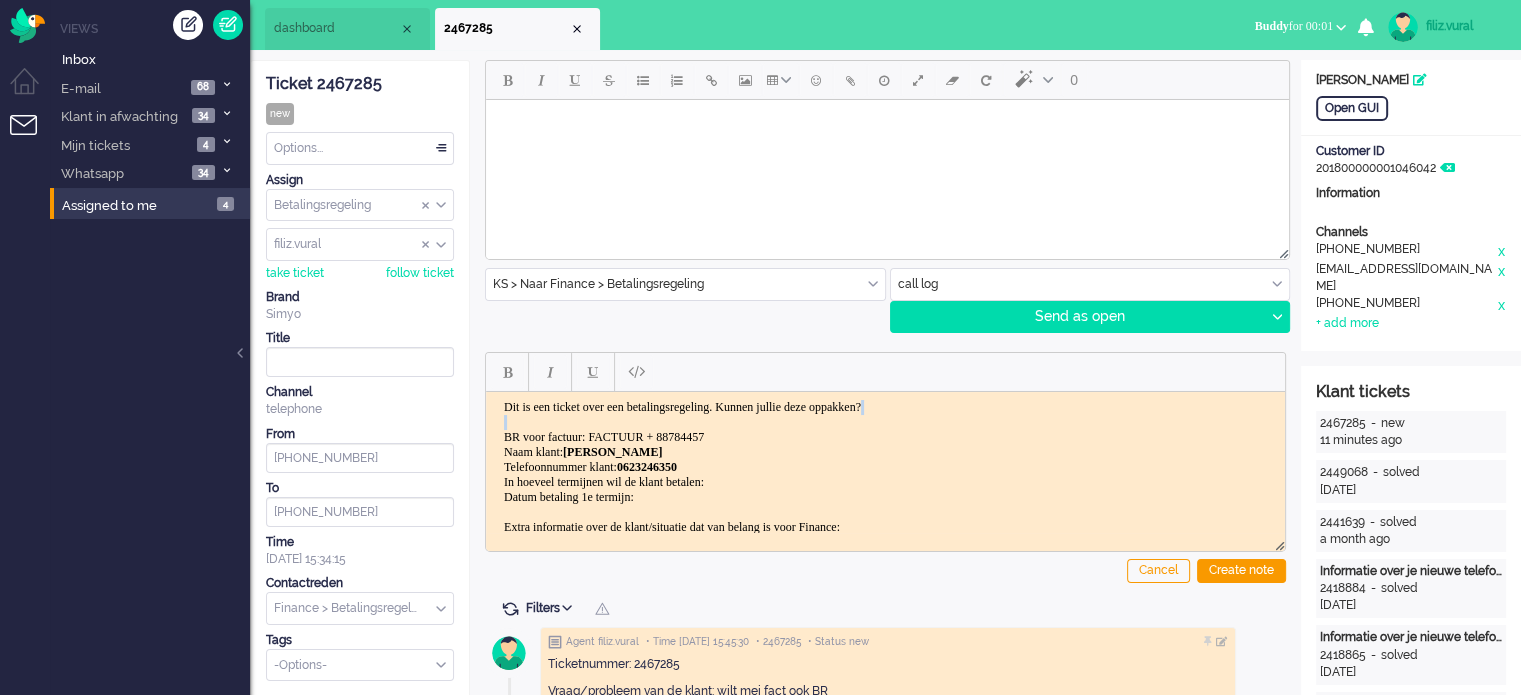 click on "Dit is een ticket over een betalingsregeling. Kunnen jullie deze oppakken? BR voor factuur: FACTUUR + 88784457 Naam klant:  Jacqueline Fronczek  Telefoonnummer klant:  0623246350 In hoeveel termijnen wil de klant betalen: Datum betaling 1e termijn:  Extra informatie over de klant/situatie dat van belang is voor Finance: LOG:" at bounding box center (885, 481) 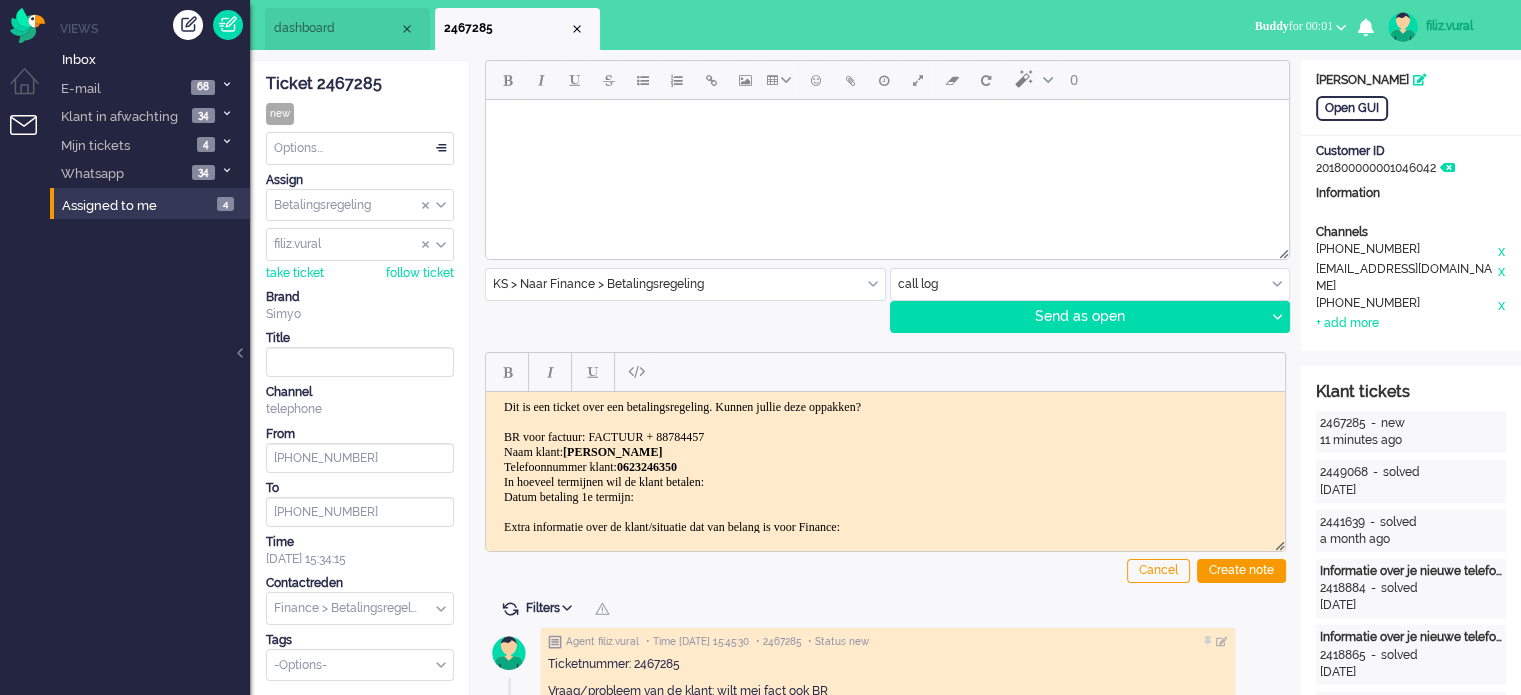 click on "Dit is een ticket over een betalingsregeling. Kunnen jullie deze oppakken? BR voor factuur: FACTUUR + 88784457 Naam klant:  Jacqueline Fronczek  Telefoonnummer klant:  0623246350 In hoeveel termijnen wil de klant betalen: Datum betaling 1e termijn:  Extra informatie over de klant/situatie dat van belang is voor Finance: LOG:" at bounding box center [885, 481] 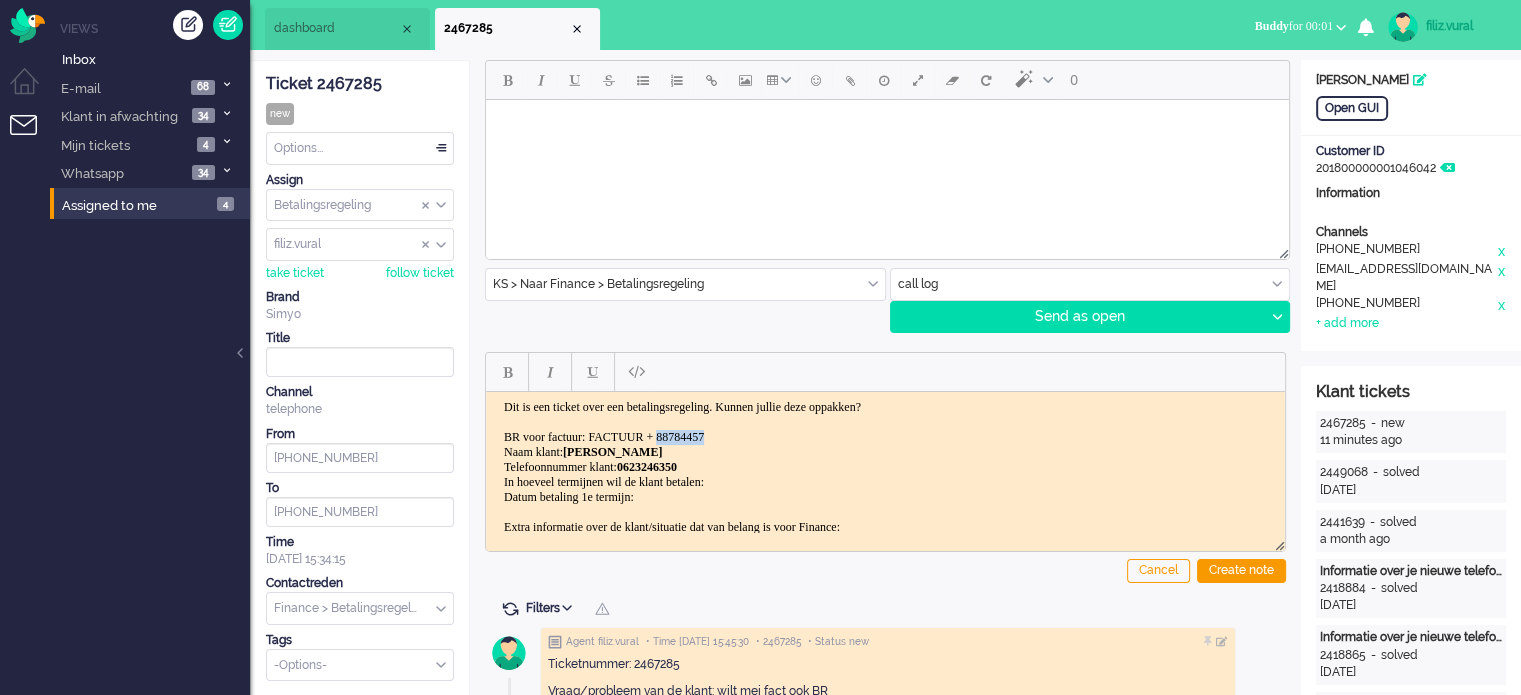 click on "Dit is een ticket over een betalingsregeling. Kunnen jullie deze oppakken? BR voor factuur: FACTUUR + 88784457 Naam klant:  Jacqueline Fronczek  Telefoonnummer klant:  0623246350 In hoeveel termijnen wil de klant betalen: Datum betaling 1e termijn:  Extra informatie over de klant/situatie dat van belang is voor Finance: LOG:" at bounding box center [885, 481] 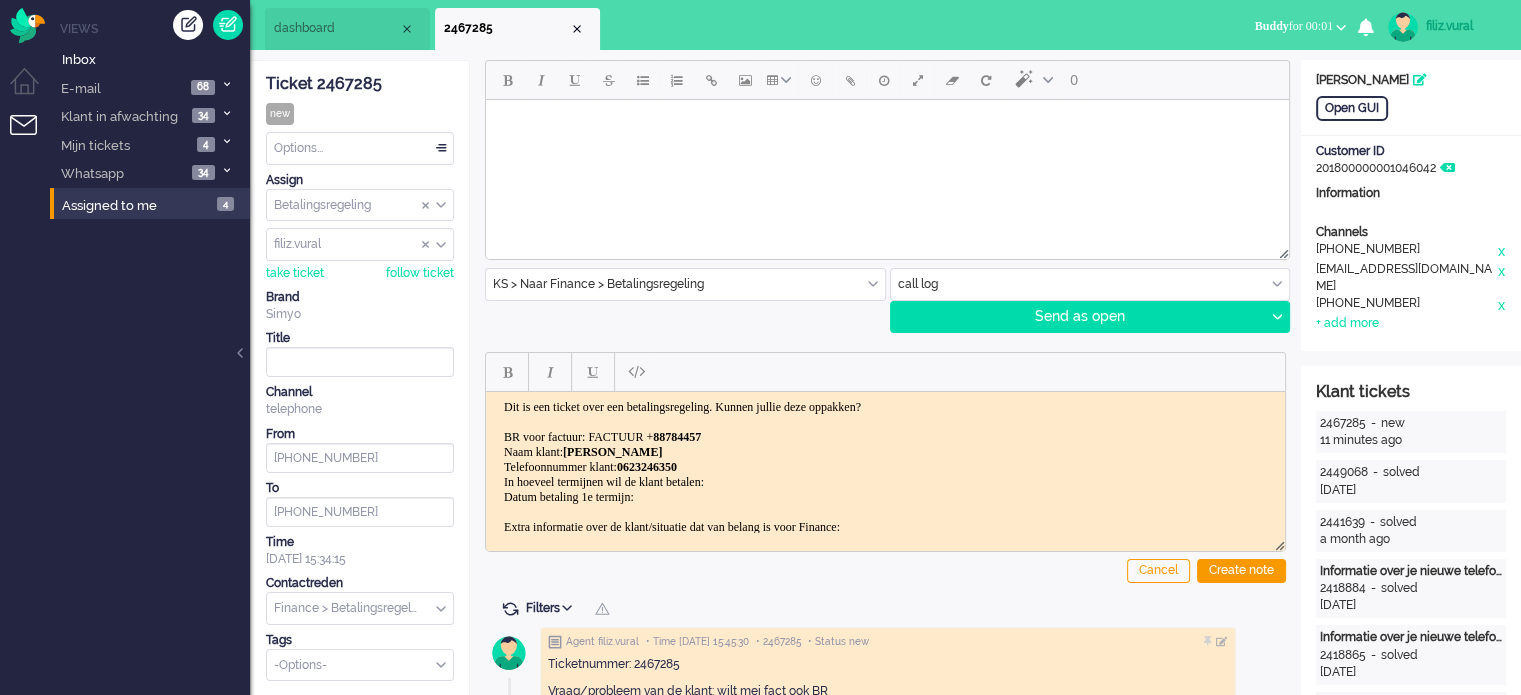 click on "Dit is een ticket over een betalingsregeling. Kunnen jullie deze oppakken? BR voor factuur: FACTUUR +  88784457 Naam klant:  Jacqueline Fronczek  Telefoonnummer klant:  0623246350 In hoeveel termijnen wil de klant betalen: Datum betaling 1e termijn:  Extra informatie over de klant/situatie dat van belang is voor Finance: LOG:" at bounding box center (885, 481) 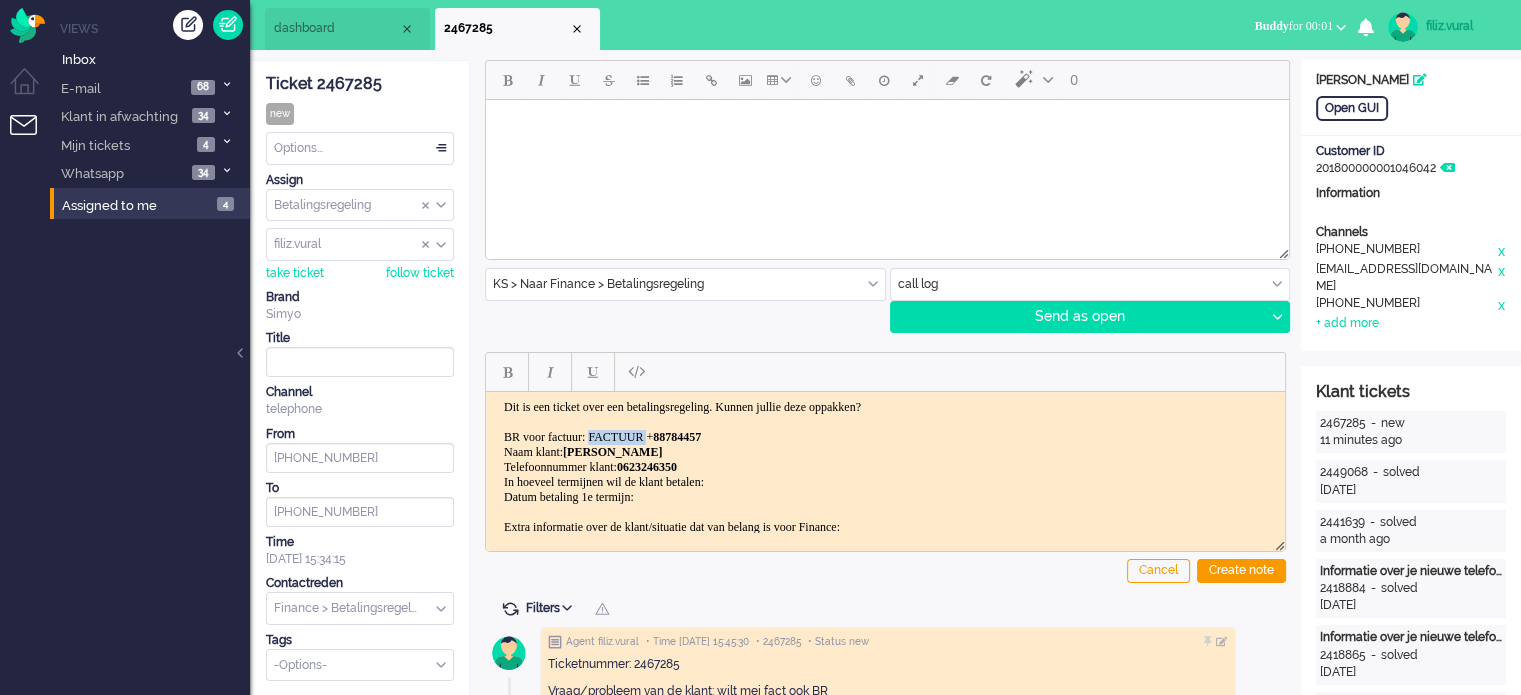click on "Dit is een ticket over een betalingsregeling. Kunnen jullie deze oppakken? BR voor factuur: FACTUUR +  88784457 Naam klant:  Jacqueline Fronczek  Telefoonnummer klant:  0623246350 In hoeveel termijnen wil de klant betalen: Datum betaling 1e termijn:  Extra informatie over de klant/situatie dat van belang is voor Finance: LOG:" at bounding box center (885, 481) 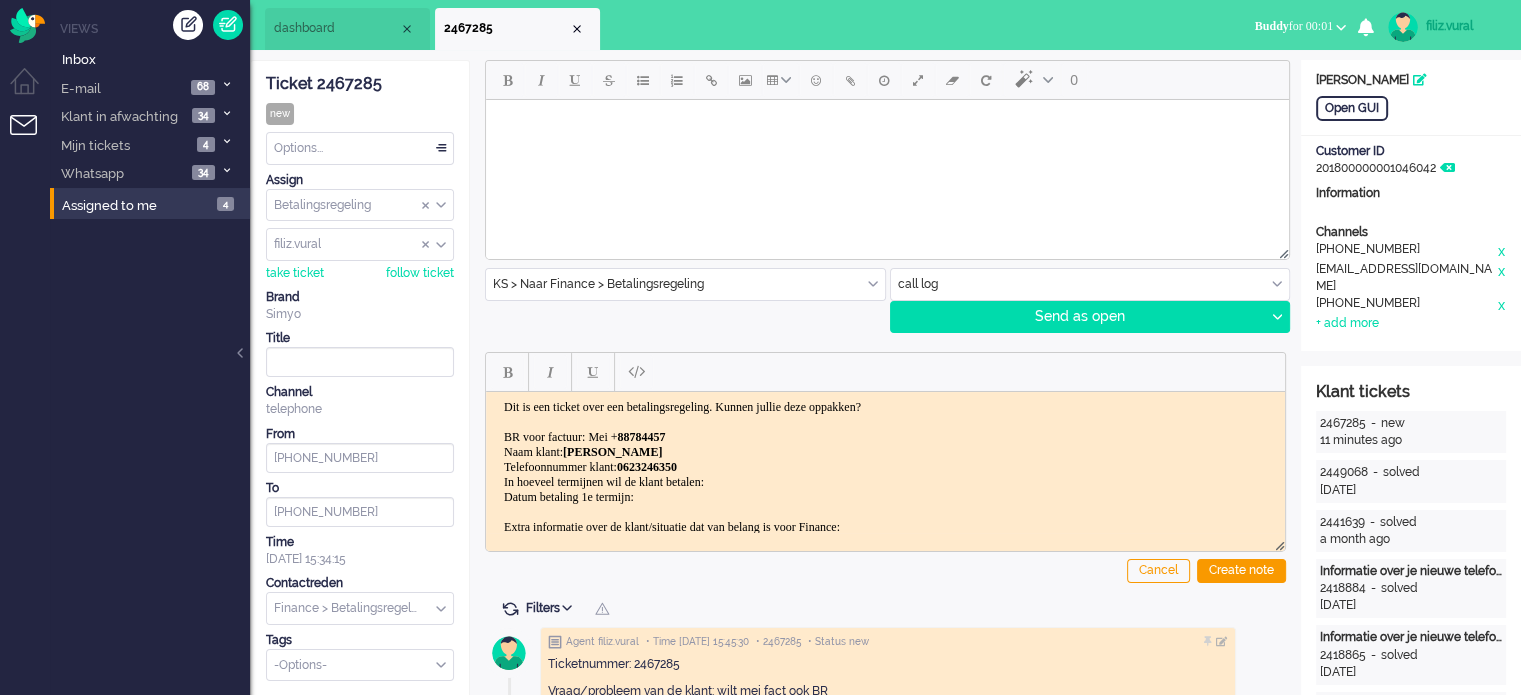 click on "Dit is een ticket over een betalingsregeling. Kunnen jullie deze oppakken? BR voor factuur: Mei +  88784457 Naam klant:  Jacqueline Fronczek  Telefoonnummer klant:  0623246350 In hoeveel termijnen wil de klant betalen: Datum betaling 1e termijn:  Extra informatie over de klant/situatie dat van belang is voor Finance: LOG:" at bounding box center (885, 481) 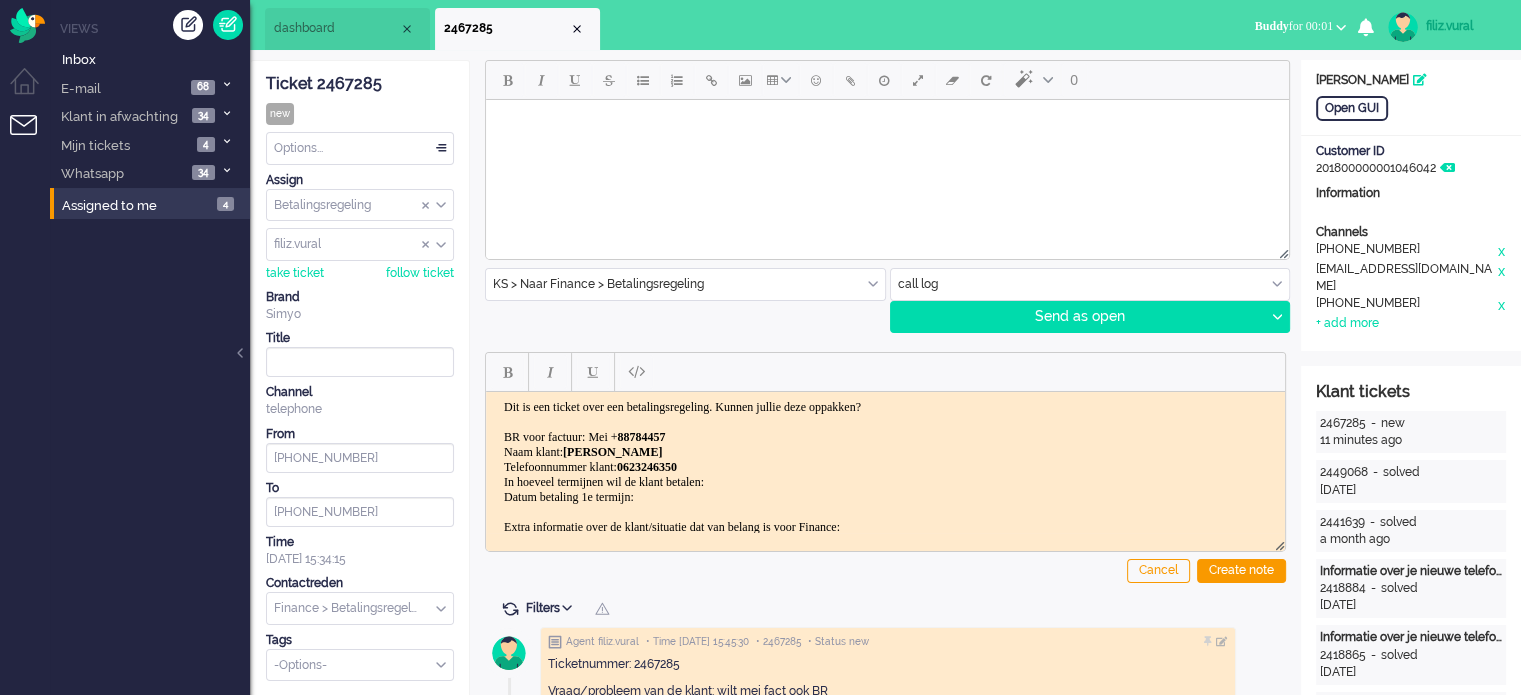 click on "Dit is een ticket over een betalingsregeling. Kunnen jullie deze oppakken? BR voor factuur: Mei +  88784457 Naam klant:  Jacqueline Fronczek  Telefoonnummer klant:  0623246350 In hoeveel termijnen wil de klant betalen: Datum betaling 1e termijn:  Extra informatie over de klant/situatie dat van belang is voor Finance: LOG:" at bounding box center [885, 481] 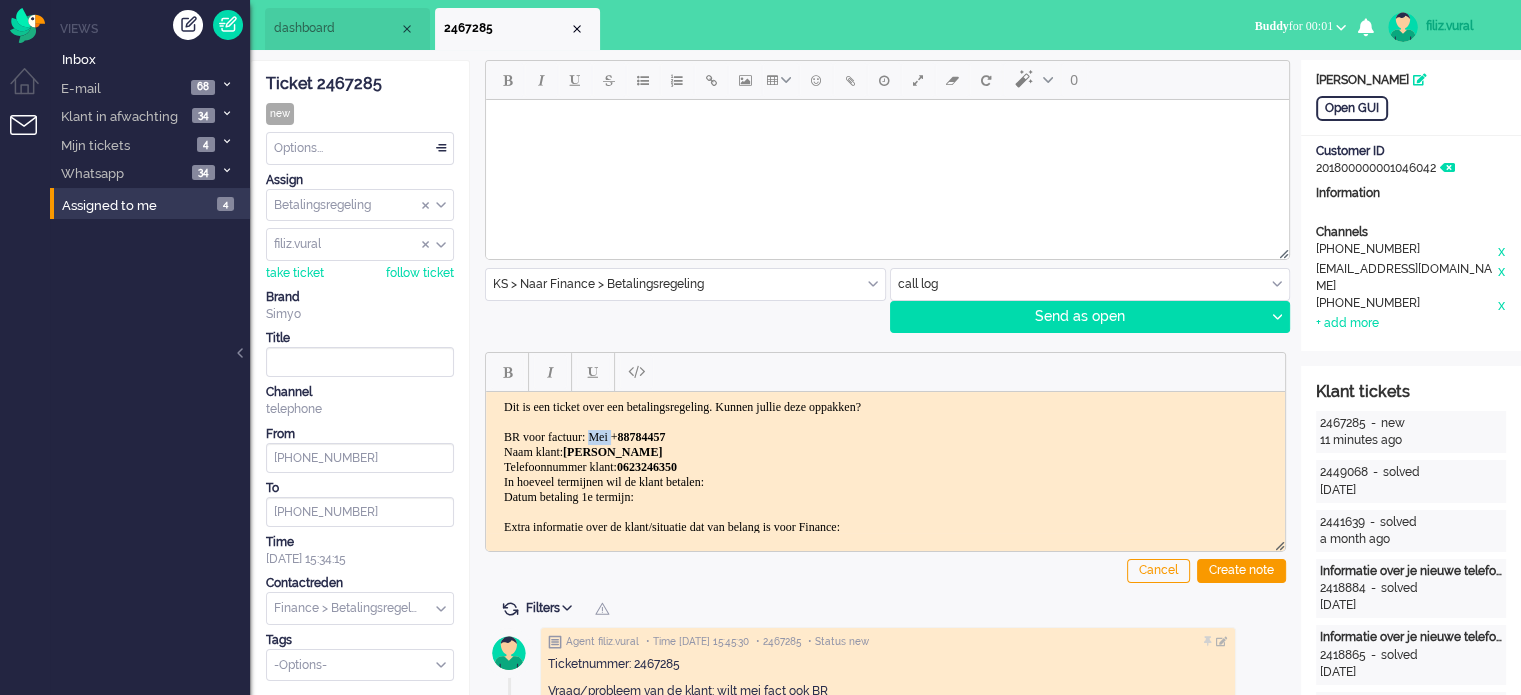click on "Dit is een ticket over een betalingsregeling. Kunnen jullie deze oppakken? BR voor factuur: Mei +  88784457 Naam klant:  Jacqueline Fronczek  Telefoonnummer klant:  0623246350 In hoeveel termijnen wil de klant betalen: Datum betaling 1e termijn:  Extra informatie over de klant/situatie dat van belang is voor Finance: LOG:" at bounding box center [885, 481] 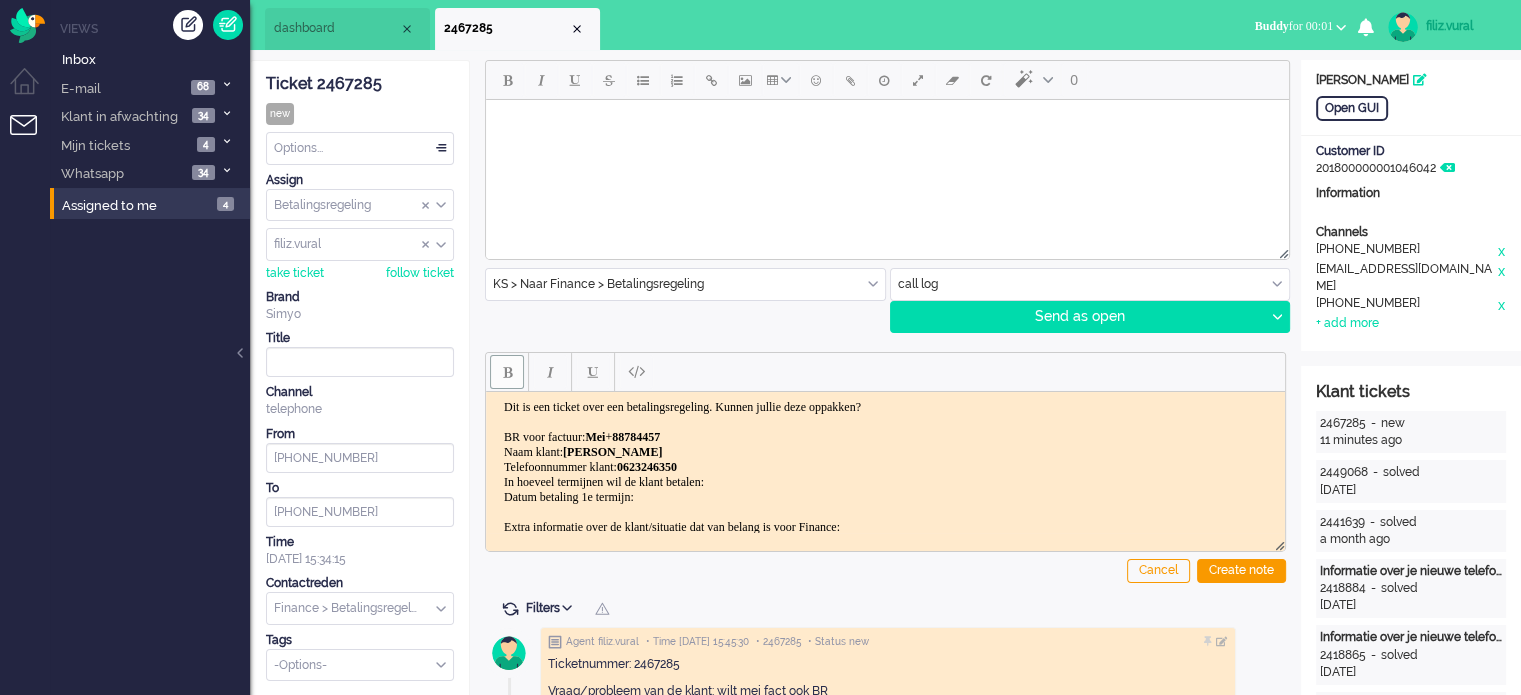 click on "Dit is een ticket over een betalingsregeling. Kunnen jullie deze oppakken? BR voor factuur:  Mei  +  88784457 Naam klant:  Jacqueline Fronczek  Telefoonnummer klant:  0623246350 In hoeveel termijnen wil de klant betalen: Datum betaling 1e termijn:  Extra informatie over de klant/situatie dat van belang is voor Finance: LOG:" at bounding box center [885, 481] 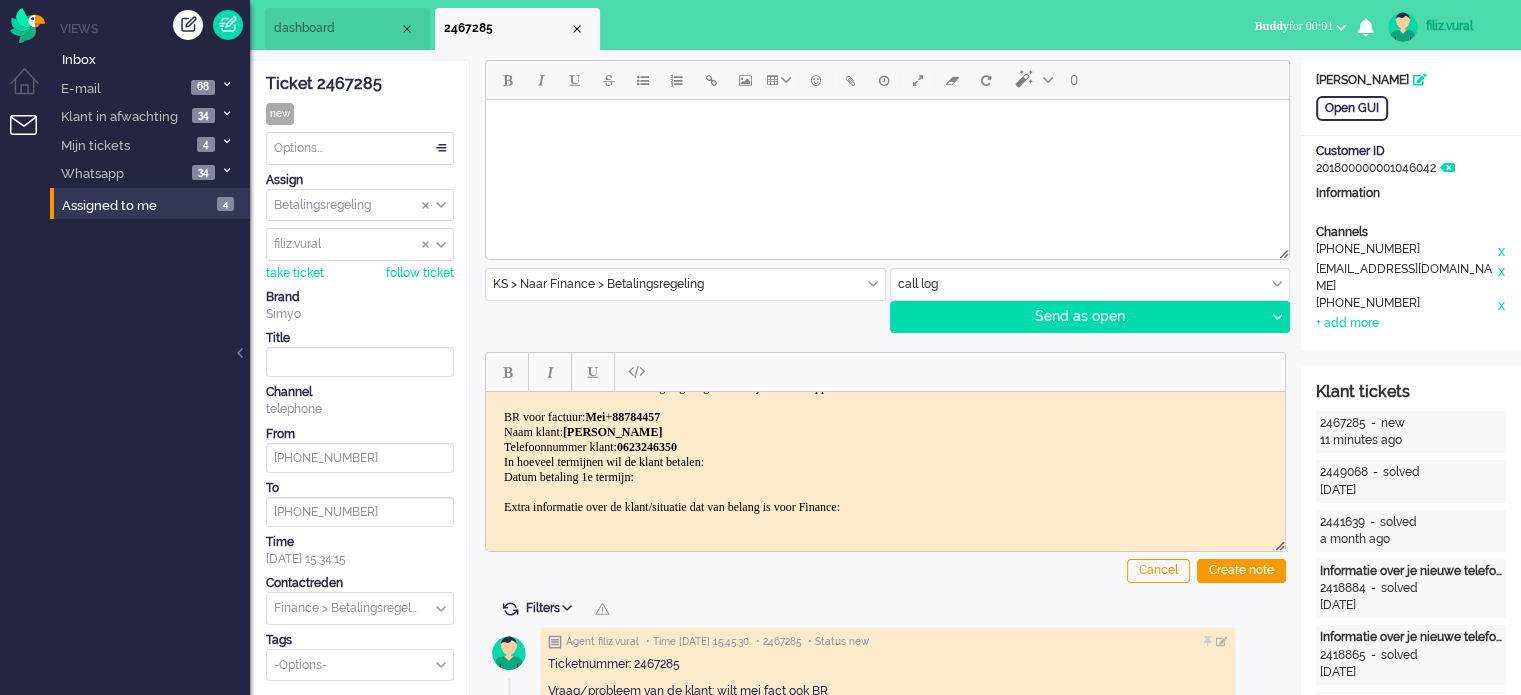 scroll, scrollTop: 32, scrollLeft: 0, axis: vertical 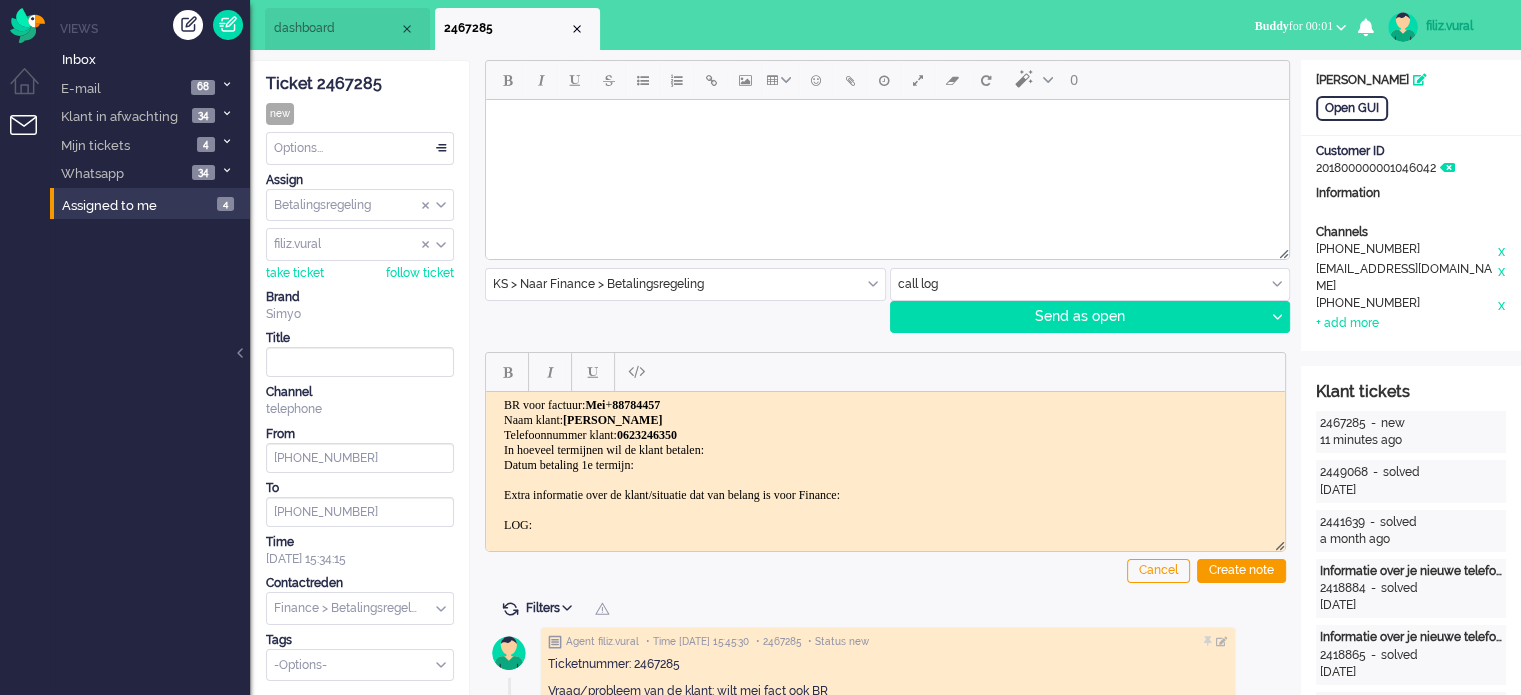 click on "Dit is een ticket over een betalingsregeling. Kunnen jullie deze oppakken? BR voor factuur:  Mei  +  88784457 Naam klant:  Jacqueline Fronczek  Telefoonnummer klant:  0623246350 In hoeveel termijnen wil de klant betalen:  Datum betaling 1e termijn:  Extra informatie over de klant/situatie dat van belang is voor Finance: LOG:" at bounding box center [885, 449] 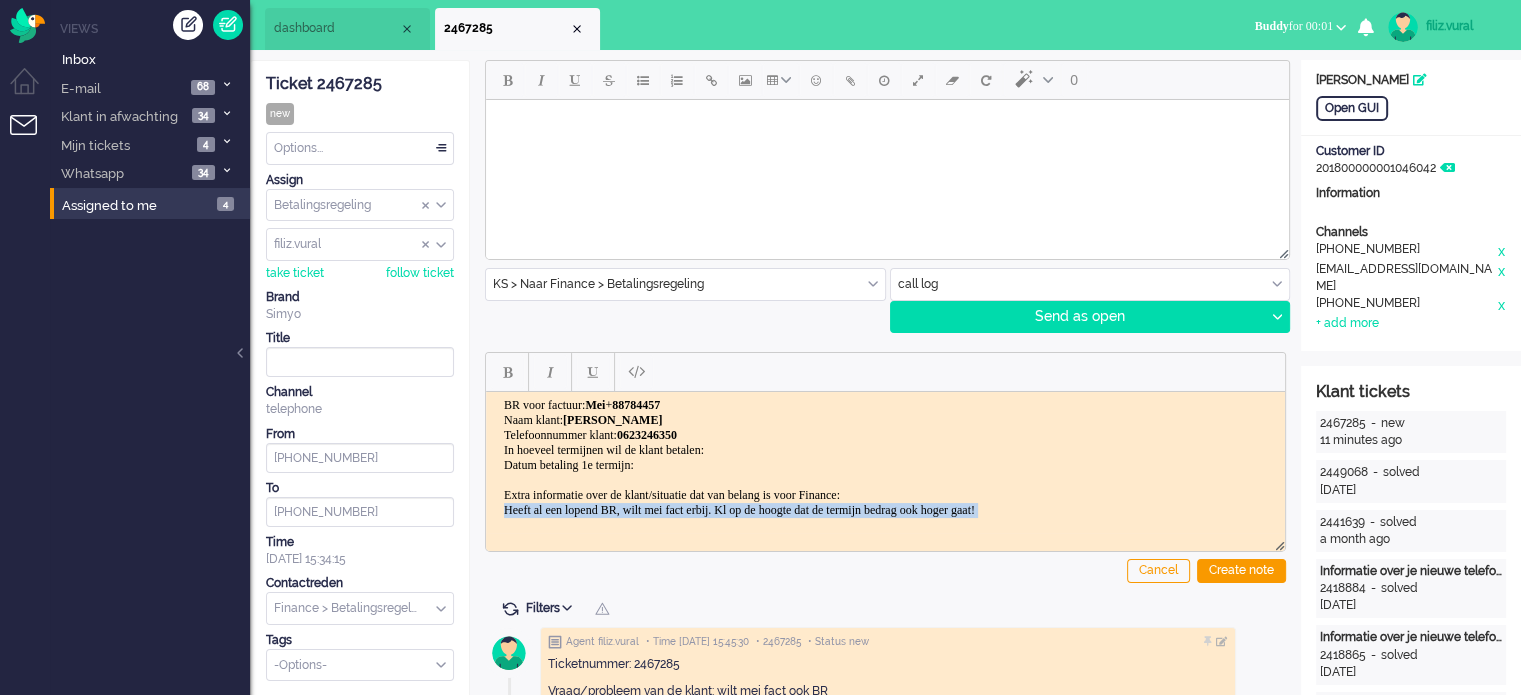 scroll, scrollTop: 42, scrollLeft: 0, axis: vertical 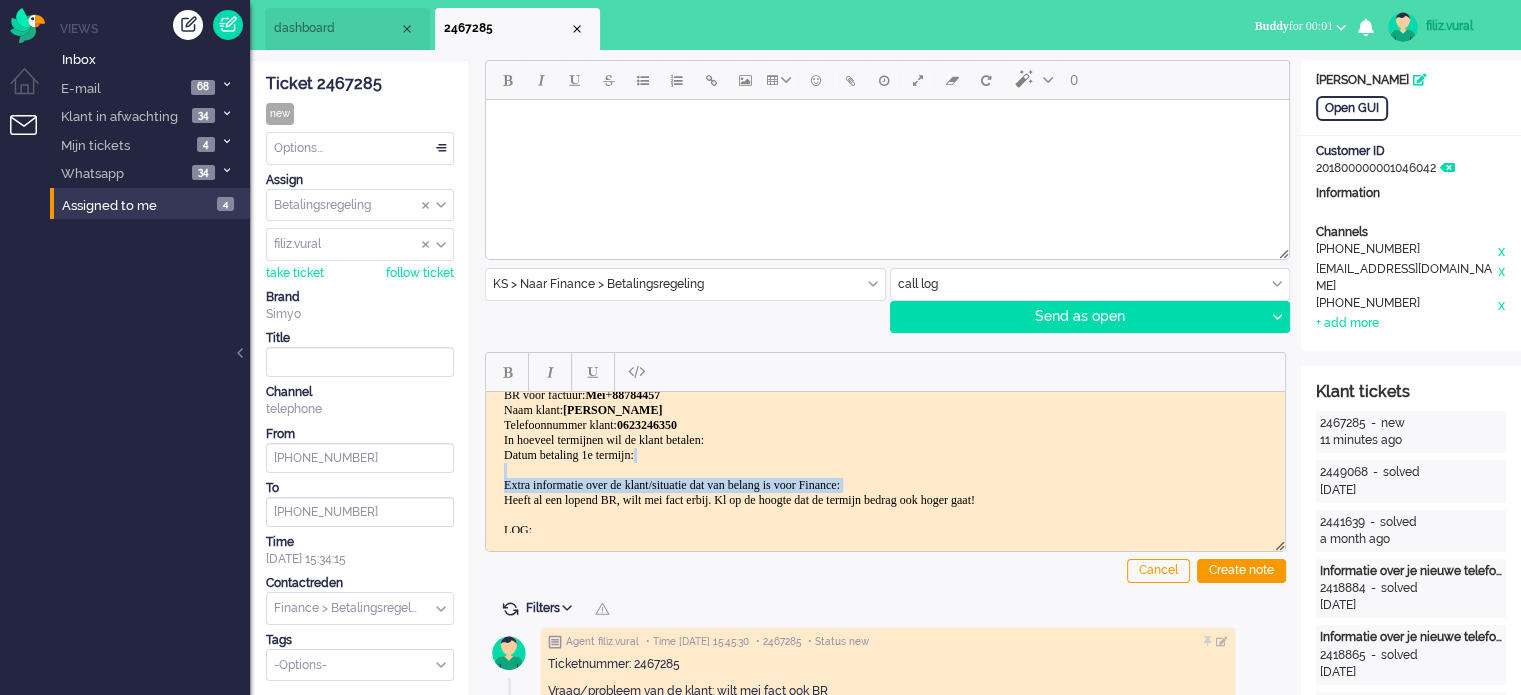 drag, startPoint x: 497, startPoint y: 501, endPoint x: 960, endPoint y: 471, distance: 463.97092 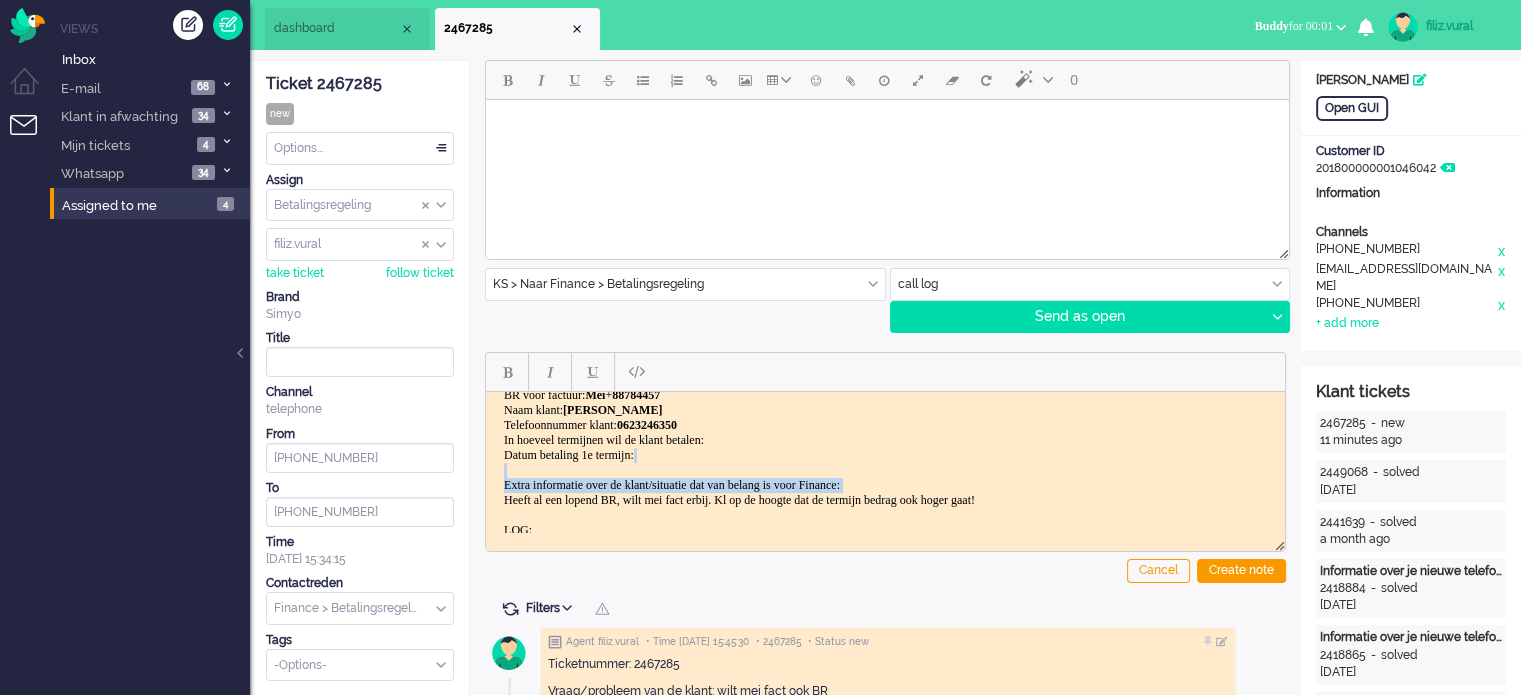 drag, startPoint x: 1105, startPoint y: 485, endPoint x: 1009, endPoint y: 495, distance: 96.519424 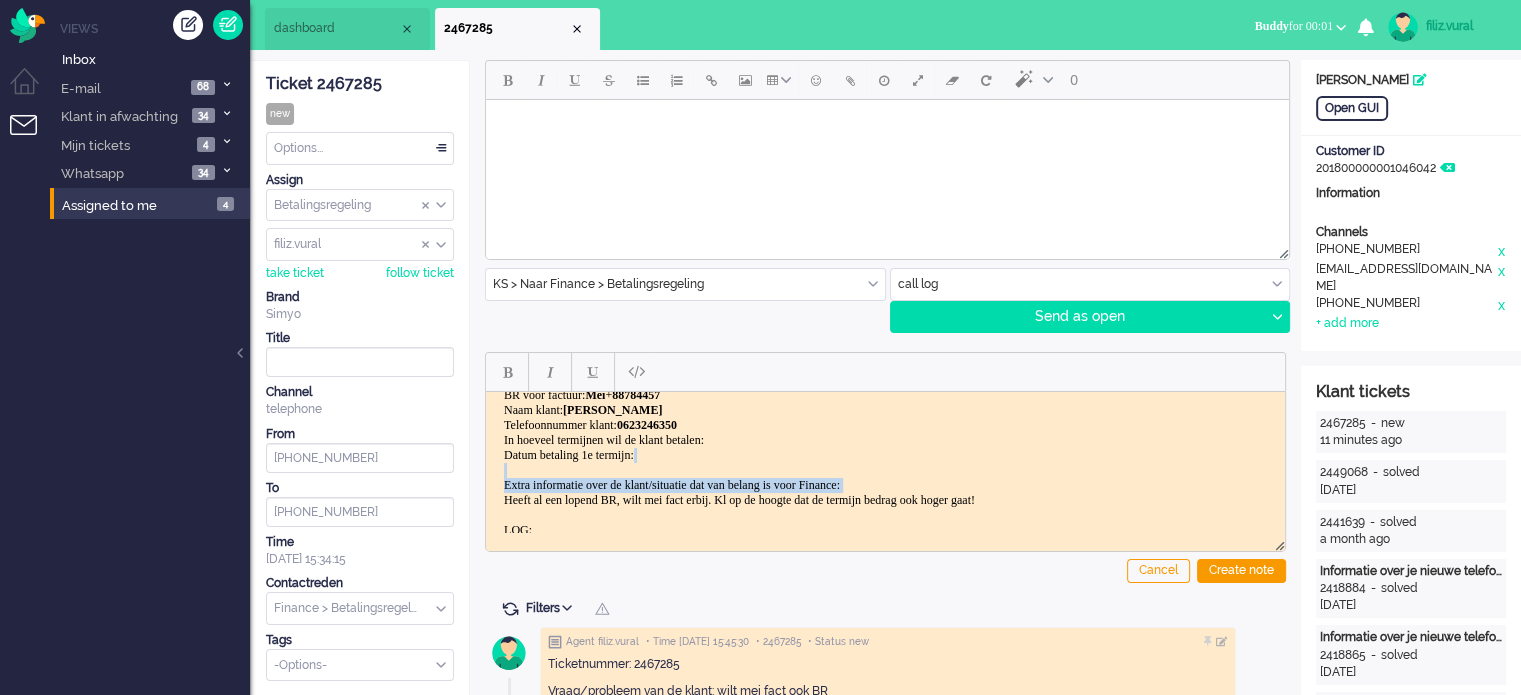 click on "Dit is een ticket over een betalingsregeling. Kunnen jullie deze oppakken? BR voor factuur:  Mei  +  88784457 Naam klant:  Jacqueline Fronczek  Telefoonnummer klant:  0623246350 In hoeveel termijnen wil de klant betalen:  Datum betaling 1e termijn:  Extra informatie over de klant/situatie dat van belang is voor Finance: Heeft al een lopend BR, wilt mei fact erbij. Kl op de hoogte dat de termijn bedrag ook hoger gaat!  LOG:" at bounding box center (885, 447) 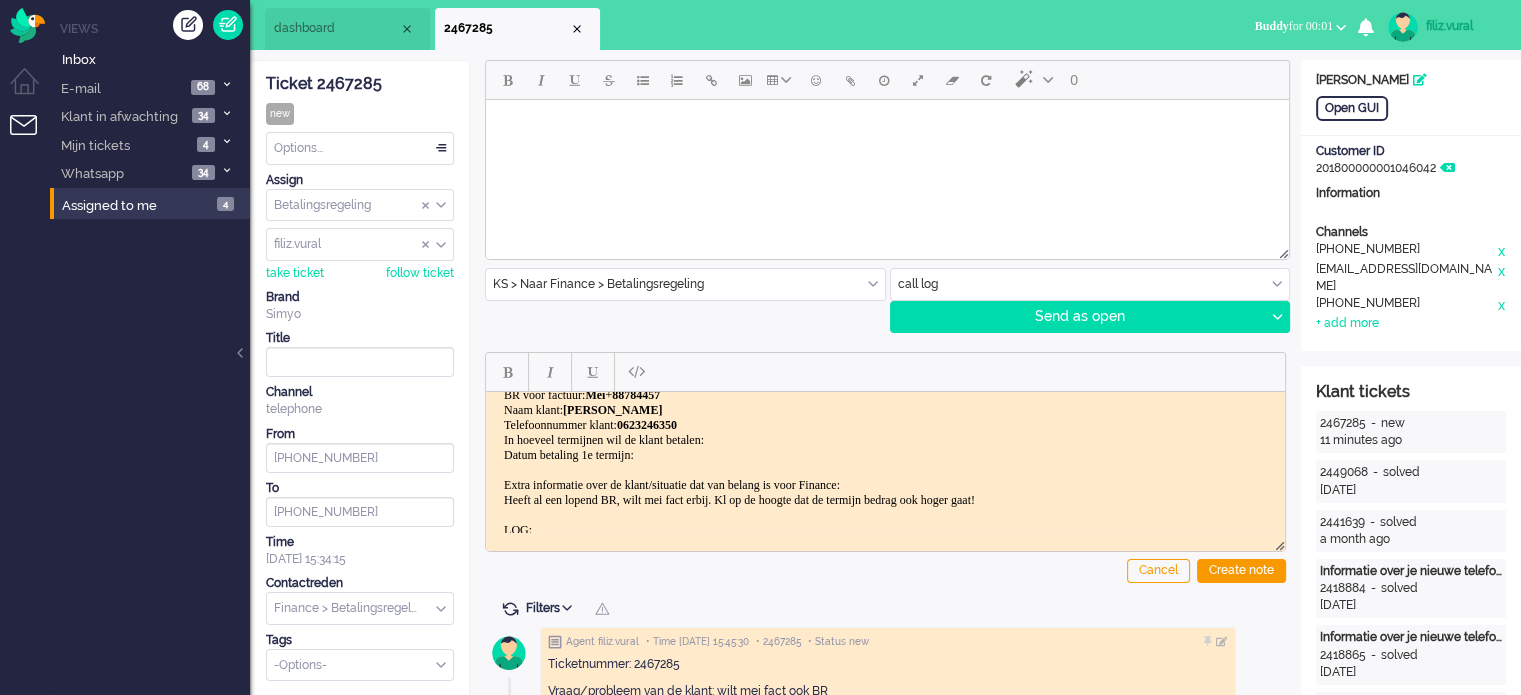 click on "Dit is een ticket over een betalingsregeling. Kunnen jullie deze oppakken? BR voor factuur:  Mei  +  88784457 Naam klant:  Jacqueline Fronczek  Telefoonnummer klant:  0623246350 In hoeveel termijnen wil de klant betalen:  Datum betaling 1e termijn:  Extra informatie over de klant/situatie dat van belang is voor Finance: Heeft al een lopend BR, wilt mei fact erbij. Kl op de hoogte dat de termijn bedrag ook hoger gaat!  LOG:" at bounding box center (885, 447) 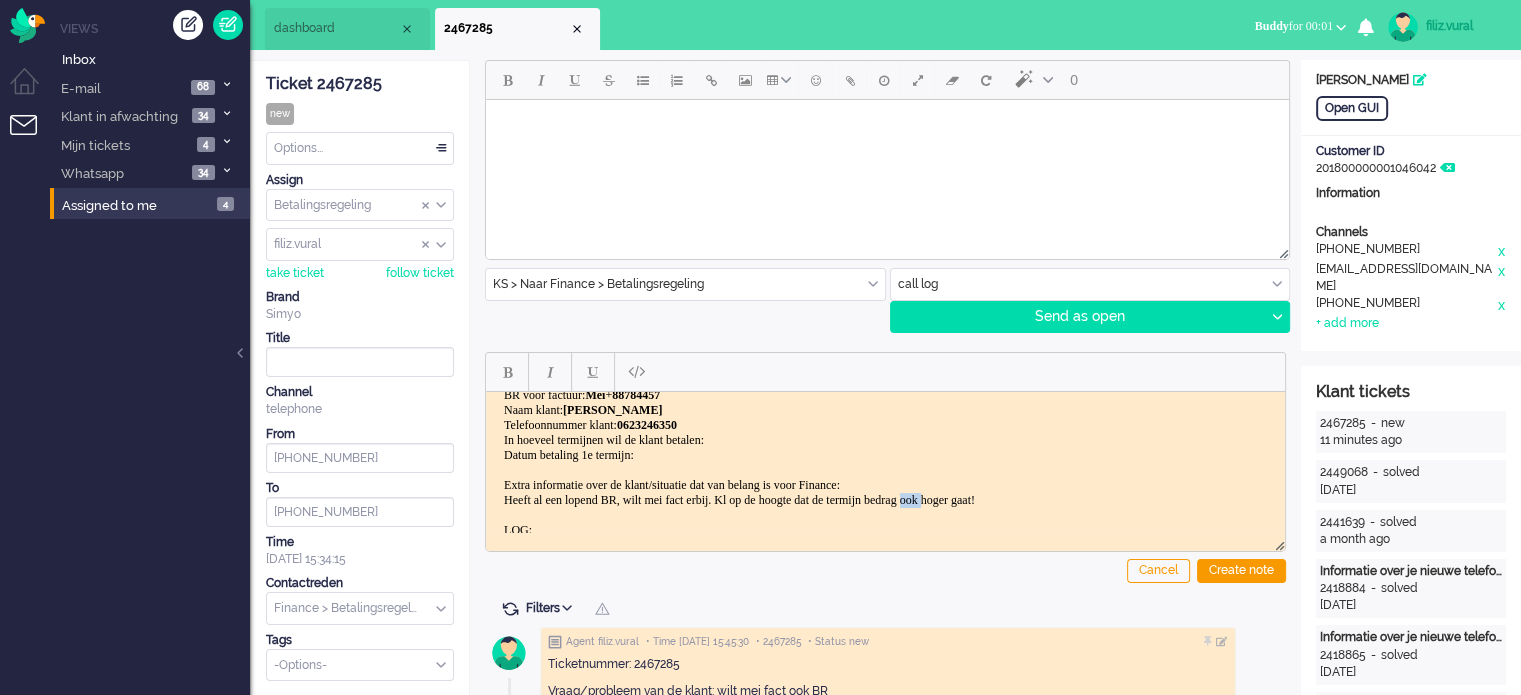 click on "Dit is een ticket over een betalingsregeling. Kunnen jullie deze oppakken? BR voor factuur:  Mei  +  88784457 Naam klant:  Jacqueline Fronczek  Telefoonnummer klant:  0623246350 In hoeveel termijnen wil de klant betalen:  Datum betaling 1e termijn:  Extra informatie over de klant/situatie dat van belang is voor Finance: Heeft al een lopend BR, wilt mei fact erbij. Kl op de hoogte dat de termijn bedrag ook hoger gaat!  LOG:" at bounding box center (885, 447) 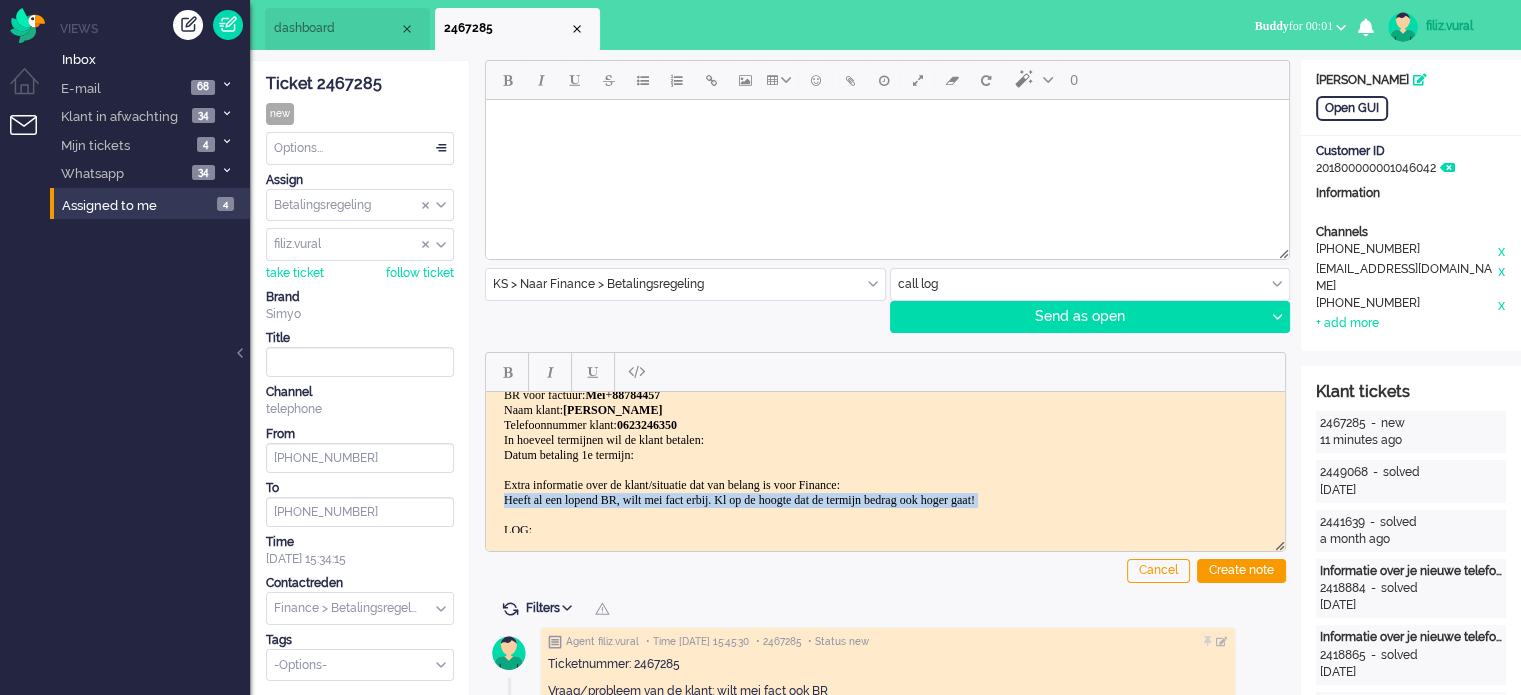 click on "Dit is een ticket over een betalingsregeling. Kunnen jullie deze oppakken? BR voor factuur:  Mei  +  88784457 Naam klant:  Jacqueline Fronczek  Telefoonnummer klant:  0623246350 In hoeveel termijnen wil de klant betalen:  Datum betaling 1e termijn:  Extra informatie over de klant/situatie dat van belang is voor Finance: Heeft al een lopend BR, wilt mei fact erbij. Kl op de hoogte dat de termijn bedrag ook hoger gaat!  LOG:" at bounding box center (885, 447) 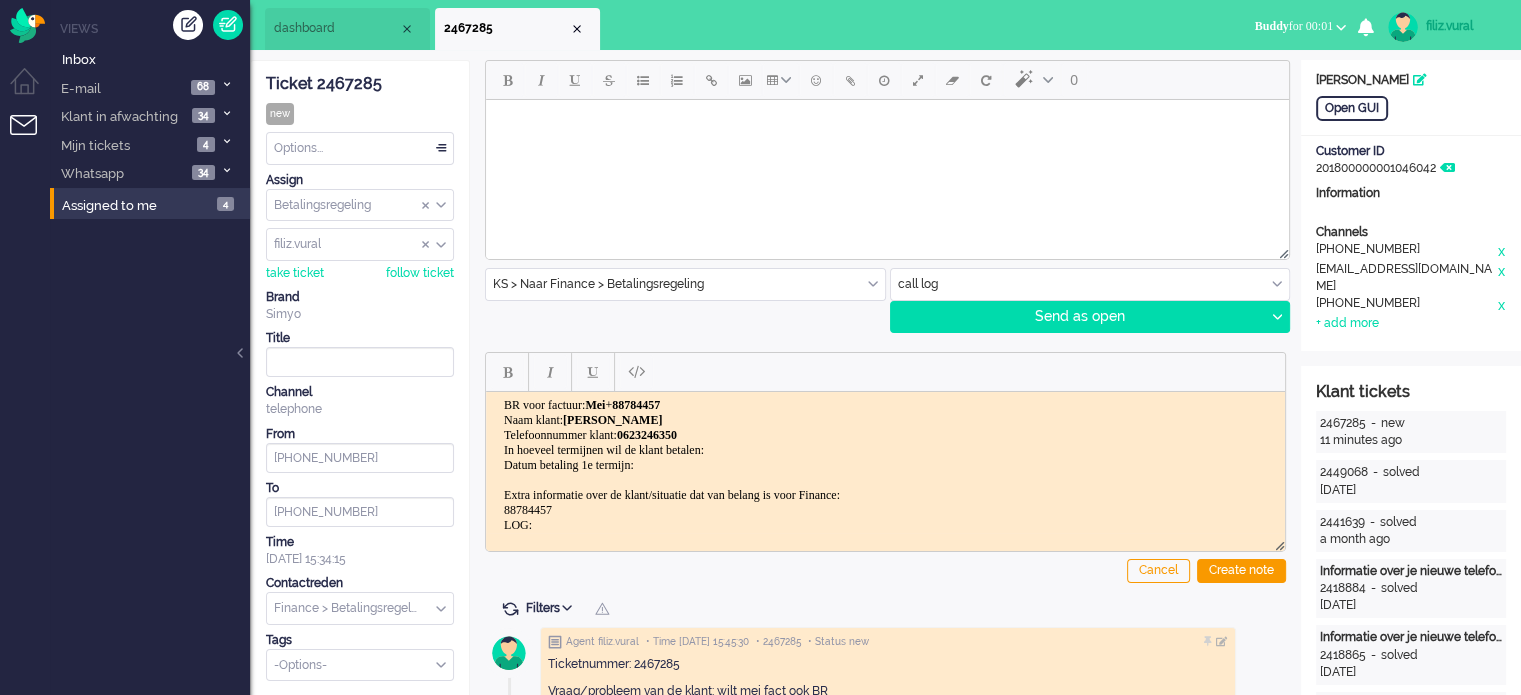 scroll, scrollTop: 42, scrollLeft: 0, axis: vertical 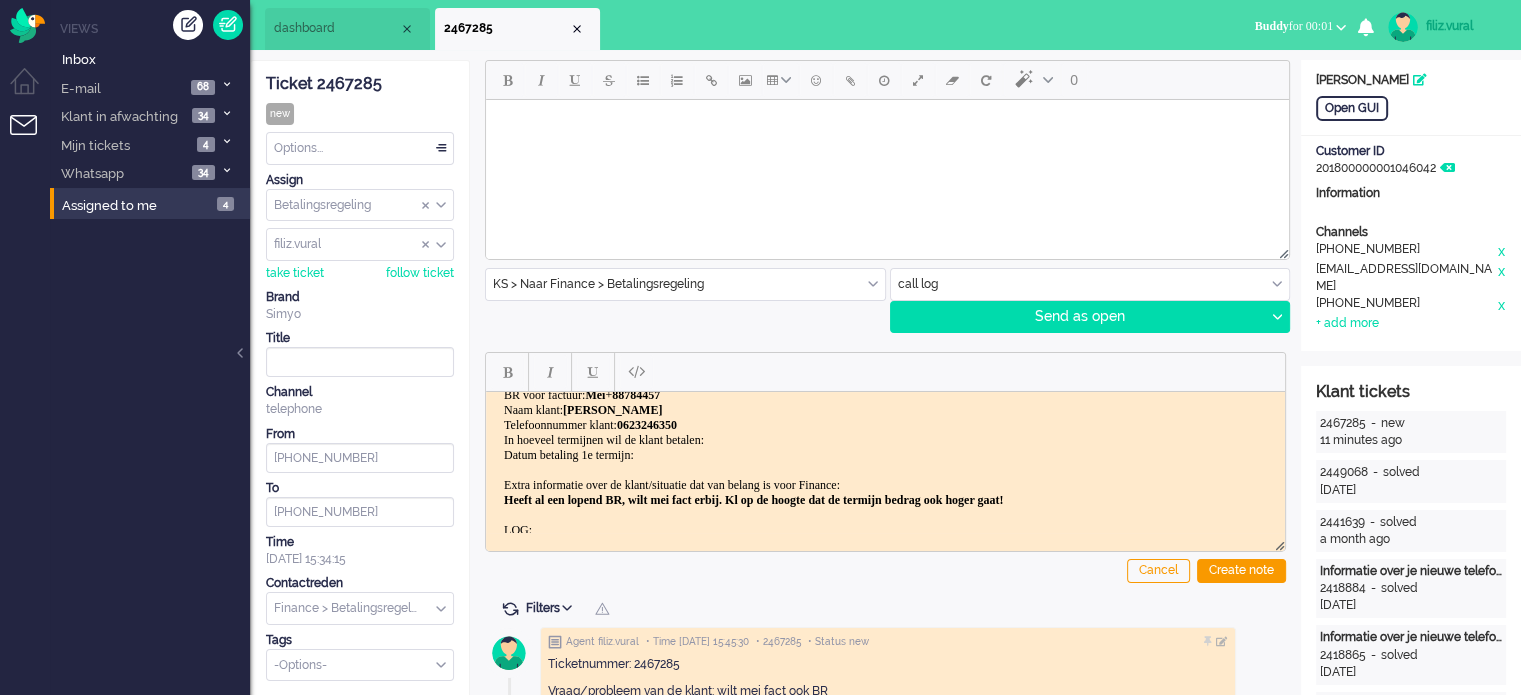 click on "Dit is een ticket over een betalingsregeling. Kunnen jullie deze oppakken? BR voor factuur:  Mei  +  88784457 Naam klant:  Jacqueline Fronczek  Telefoonnummer klant:  0623246350 In hoeveel termijnen wil de klant betalen:  Datum betaling 1e termijn:  Extra informatie over de klant/situatie dat van belang is voor Finance: Heeft al een lopend BR, wilt mei fact erbij. Kl op de hoogte dat de termijn bedrag ook hoger gaat!  LOG:" at bounding box center (885, 447) 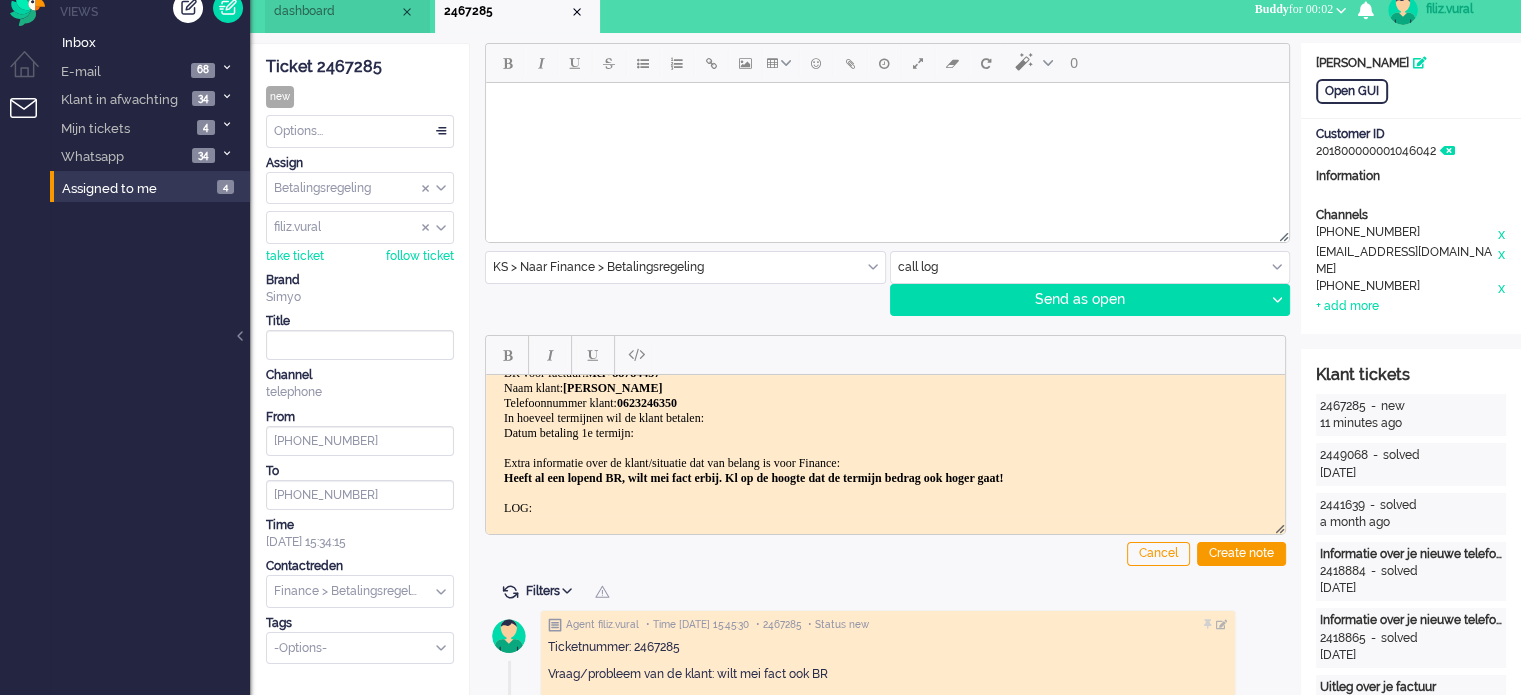 scroll, scrollTop: 0, scrollLeft: 0, axis: both 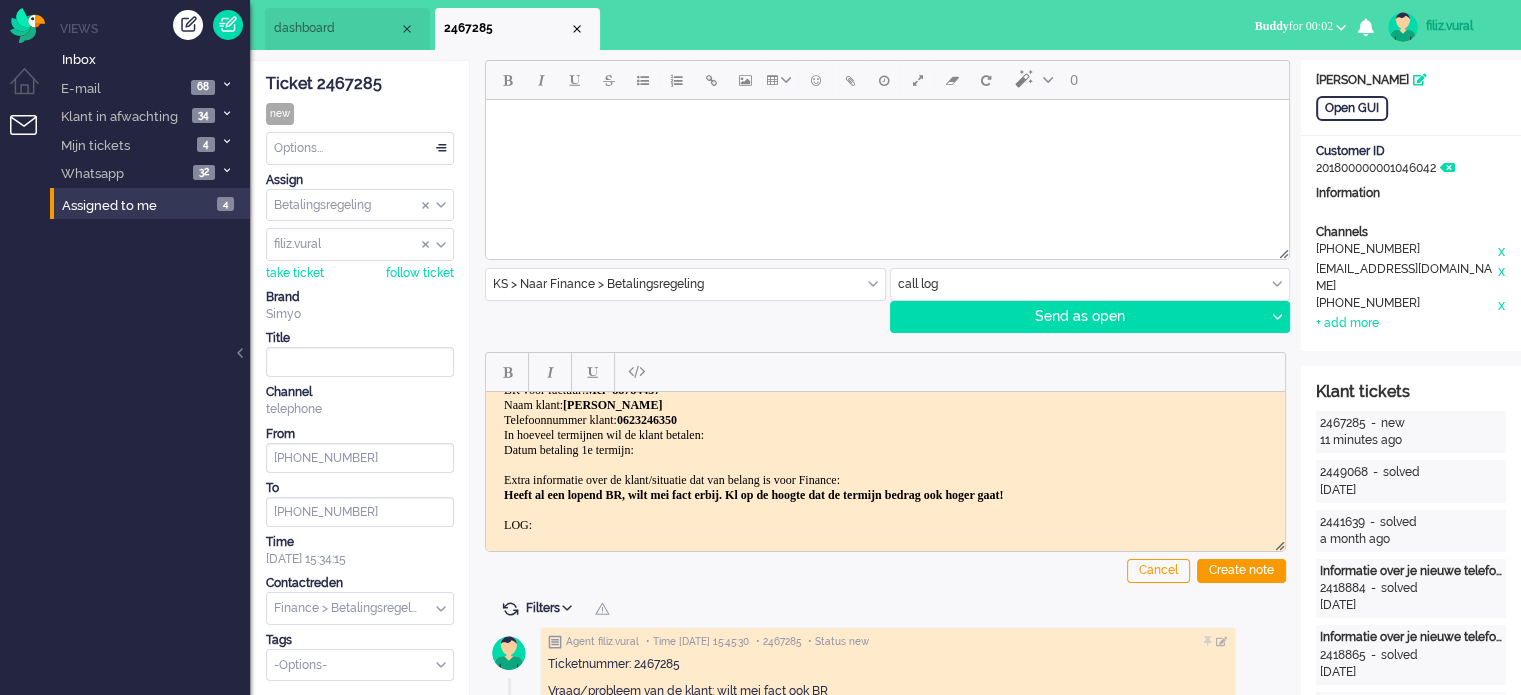 click on "Heeft al een lopend BR, wilt mei fact erbij. Kl op de hoogte dat de termijn bedrag ook hoger gaat!" at bounding box center (753, 494) 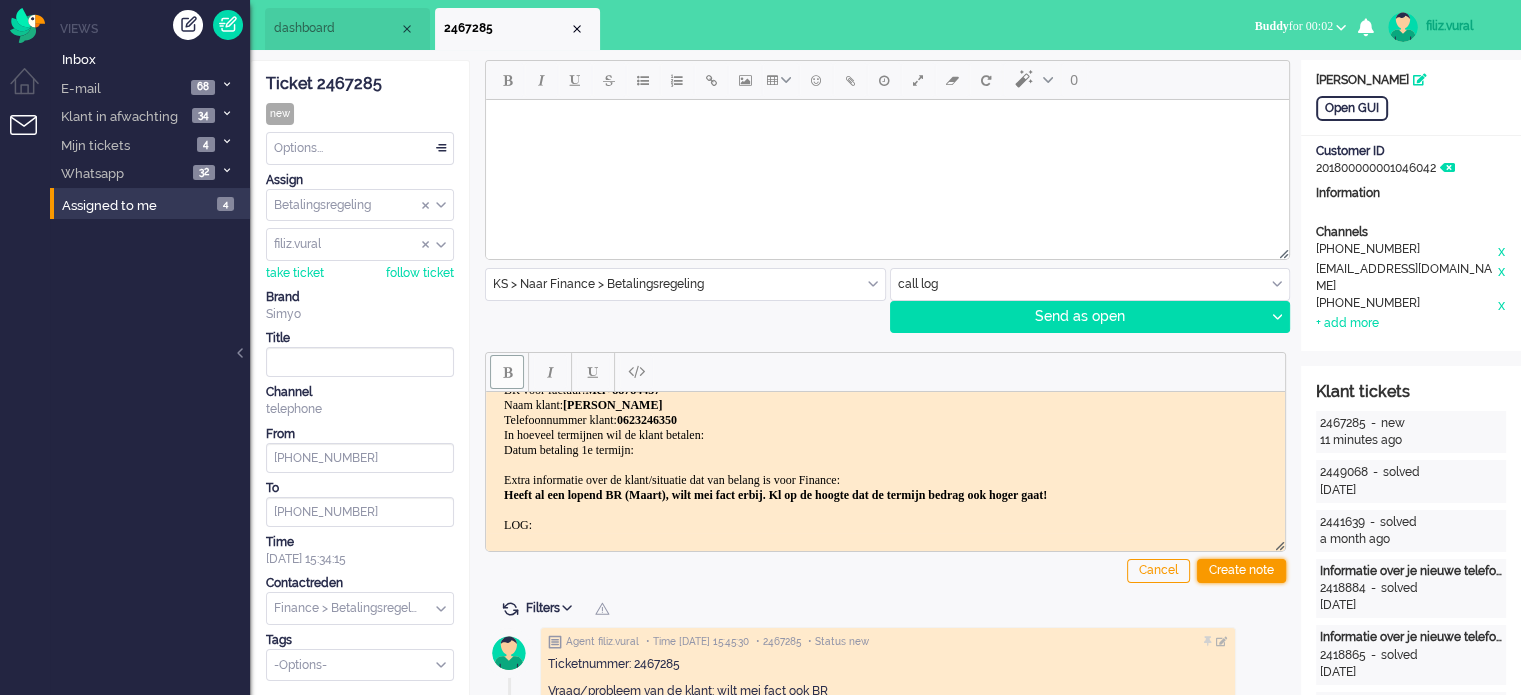 click on "Create note" at bounding box center (1241, 571) 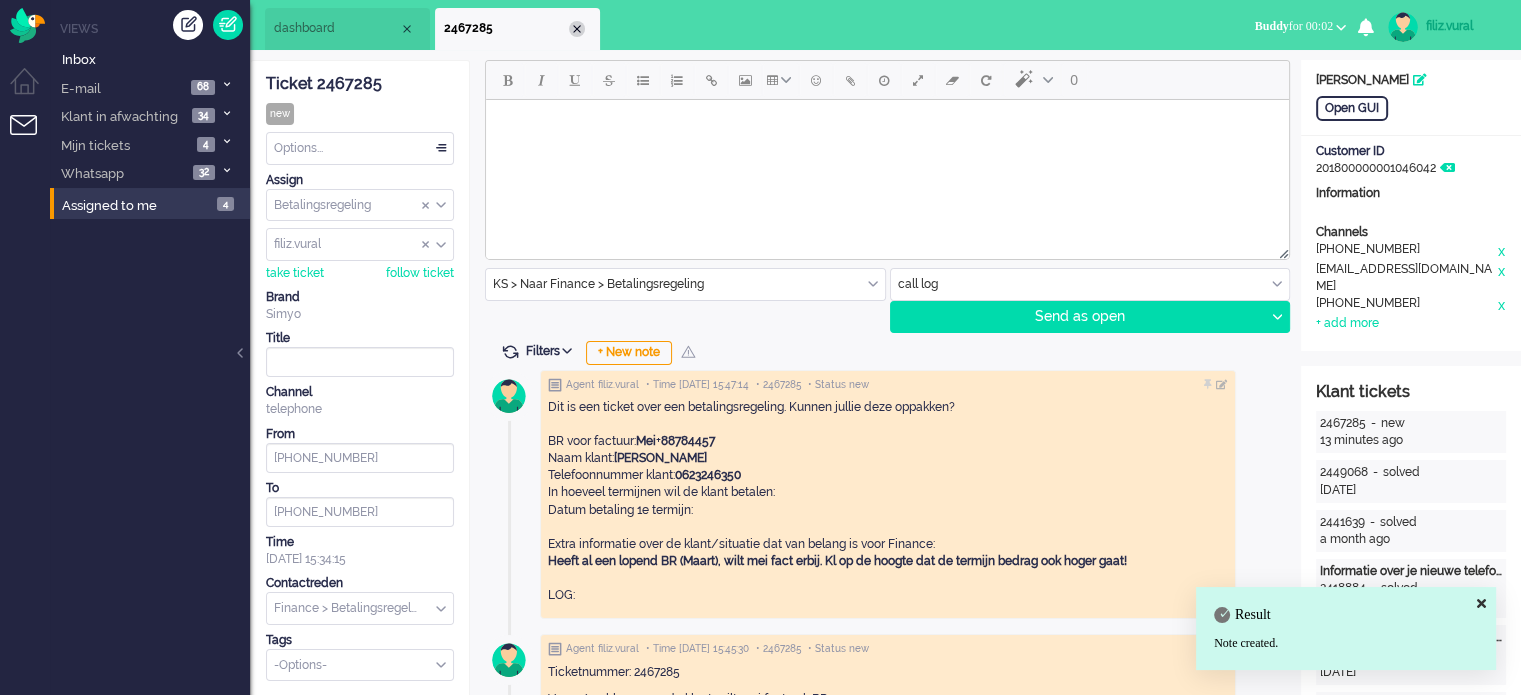 click at bounding box center [577, 29] 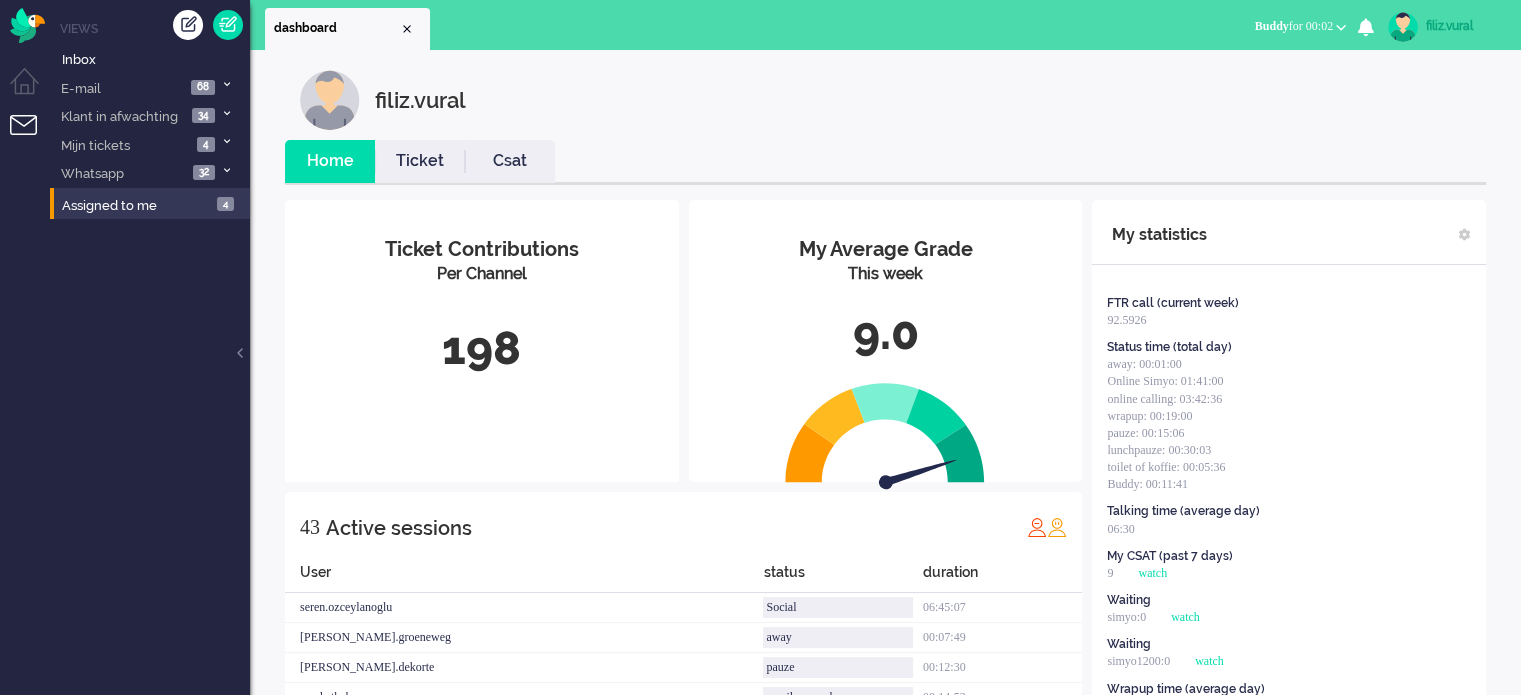 click on "Csat" at bounding box center (510, 161) 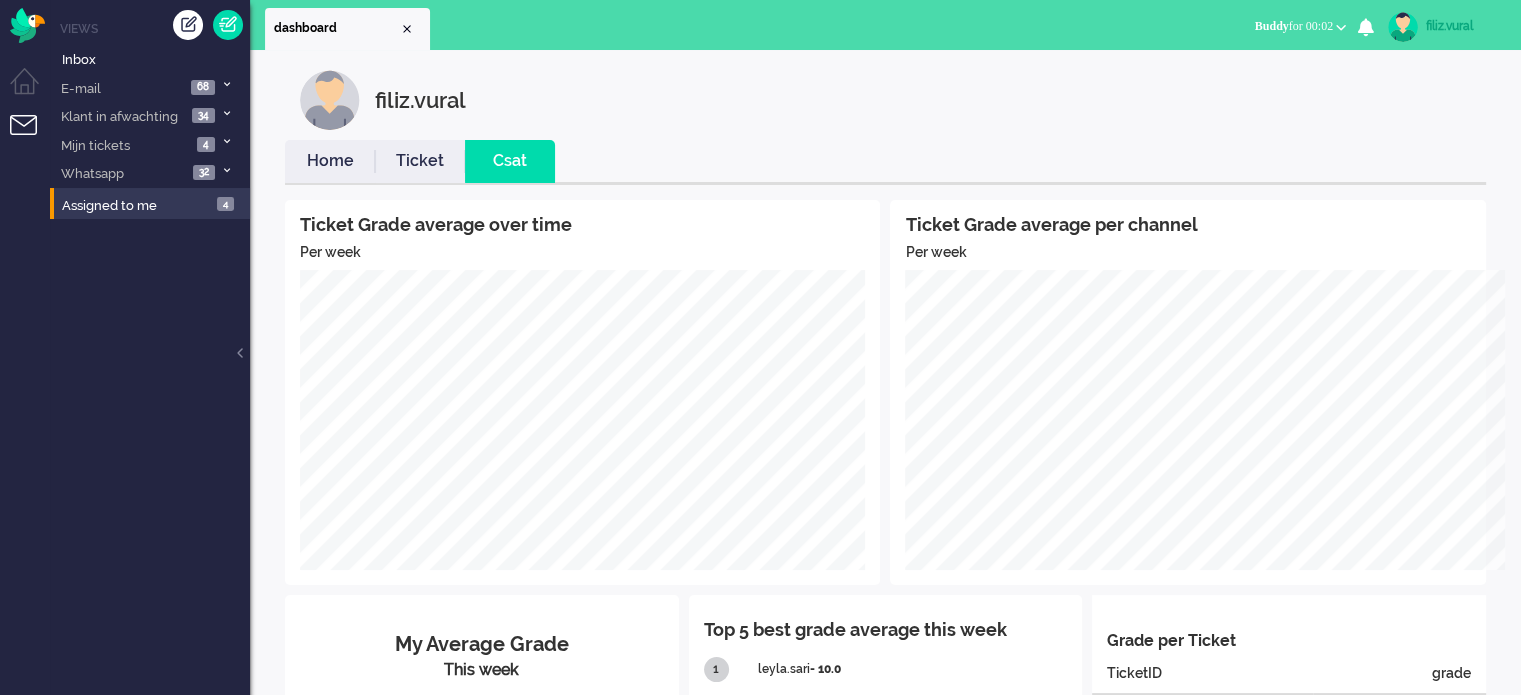 click on "Home" at bounding box center [330, 161] 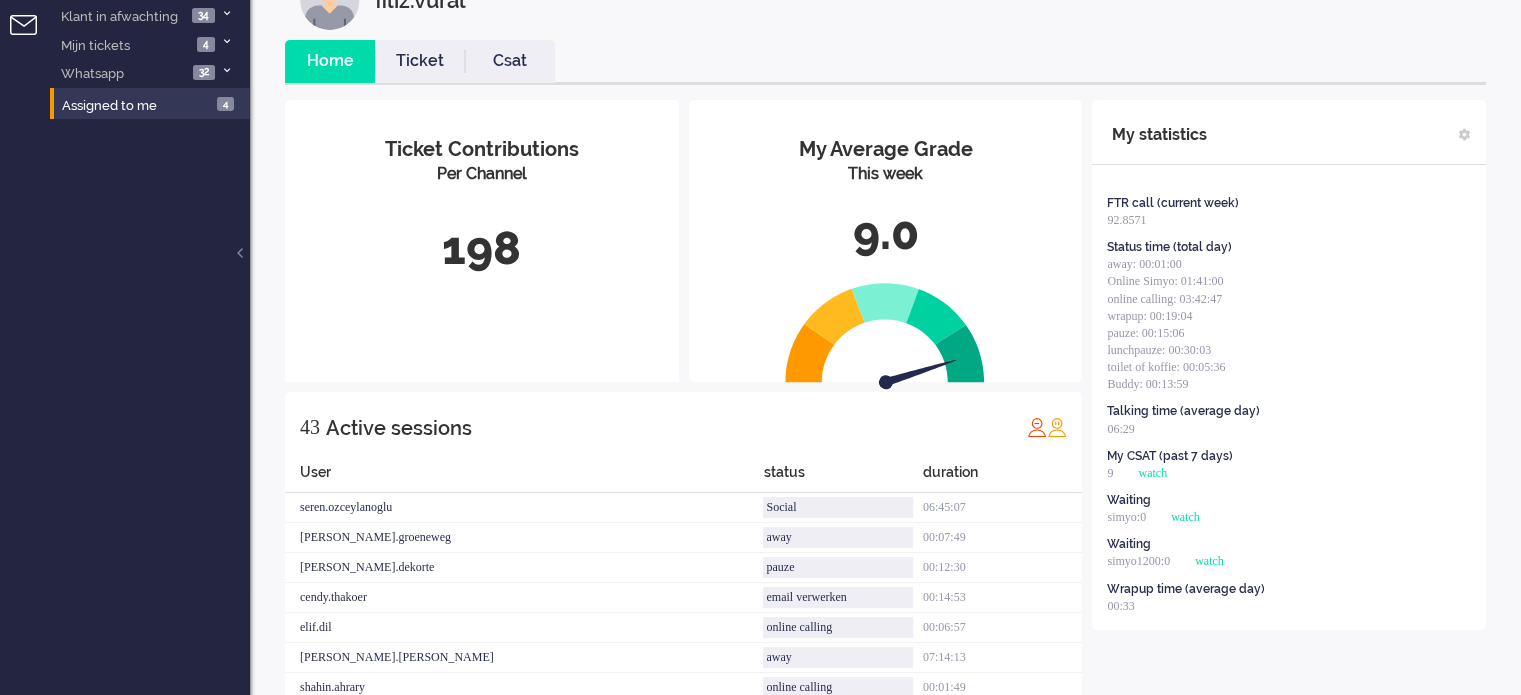 scroll, scrollTop: 0, scrollLeft: 0, axis: both 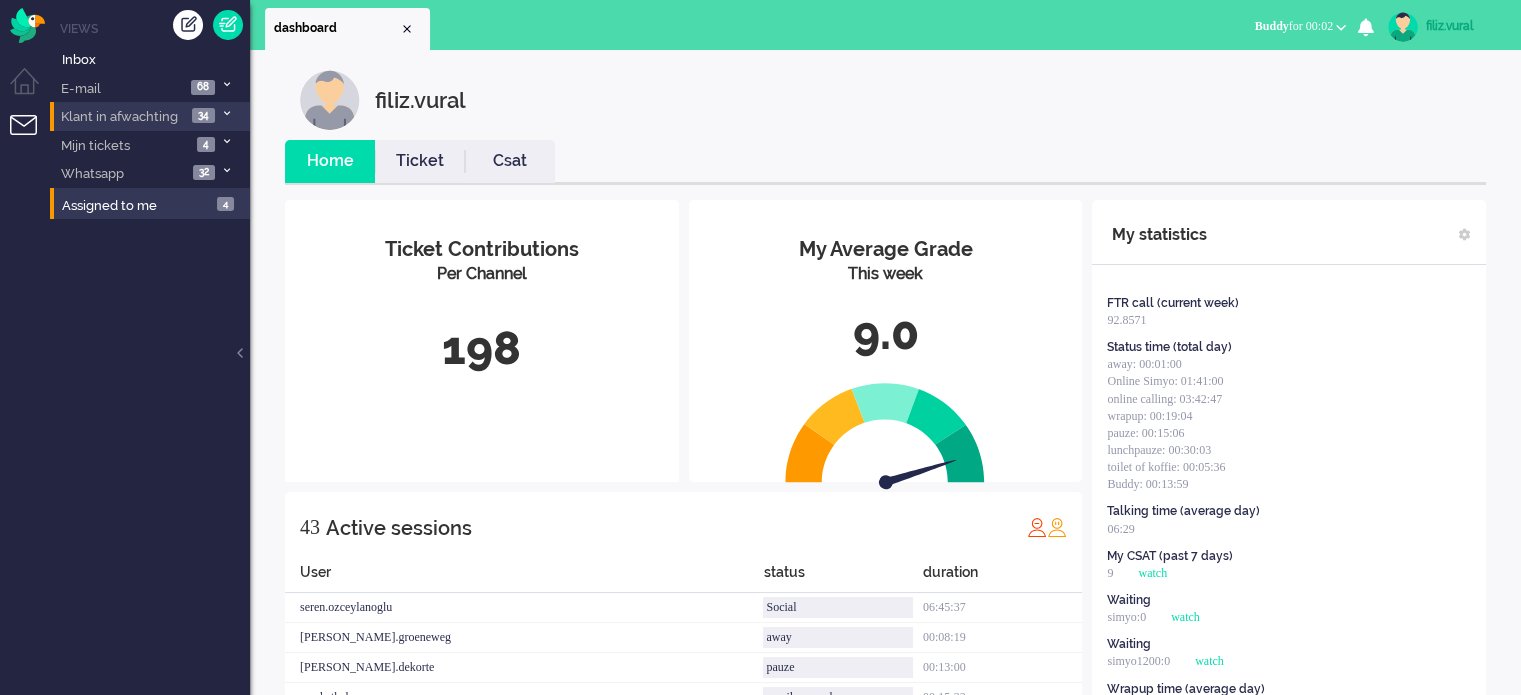 click on "Klant in afwachting" at bounding box center [118, 116] 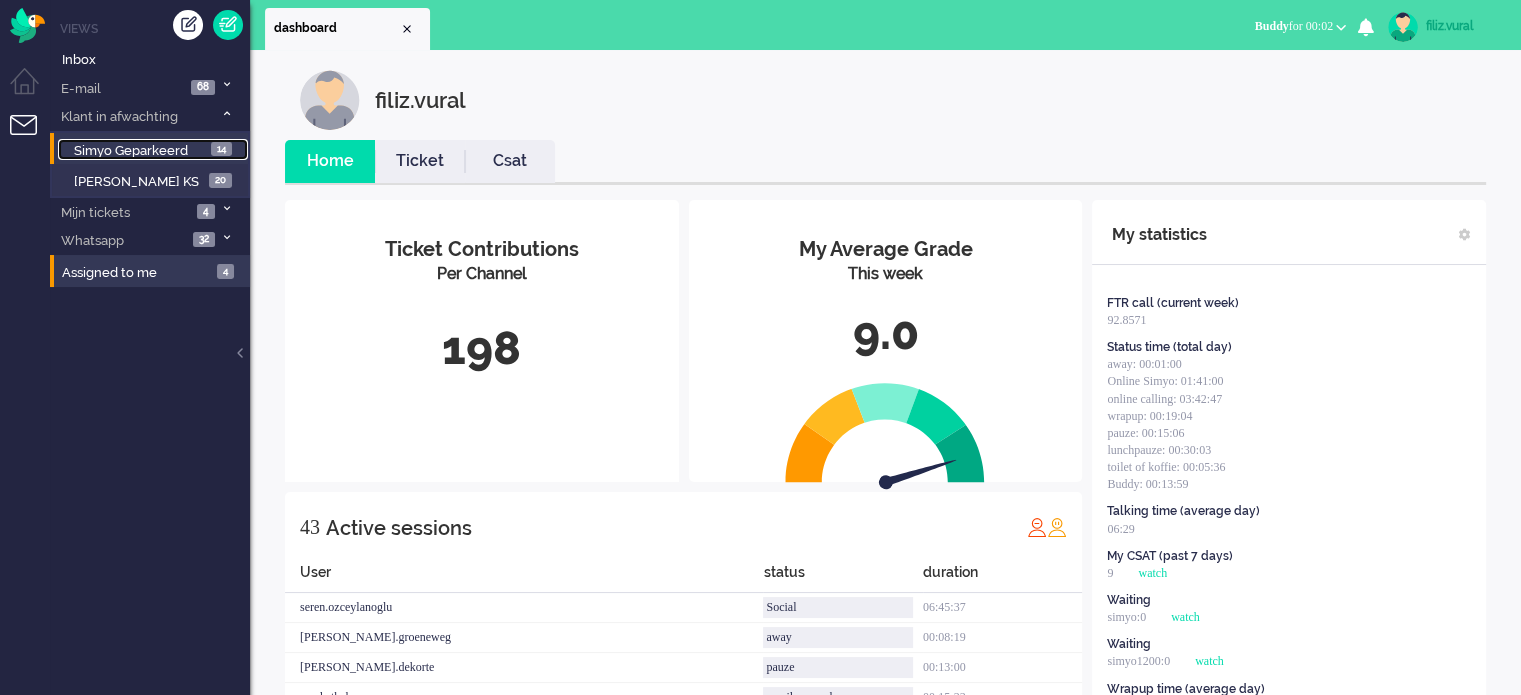 click on "Simyo Geparkeerd" at bounding box center [131, 150] 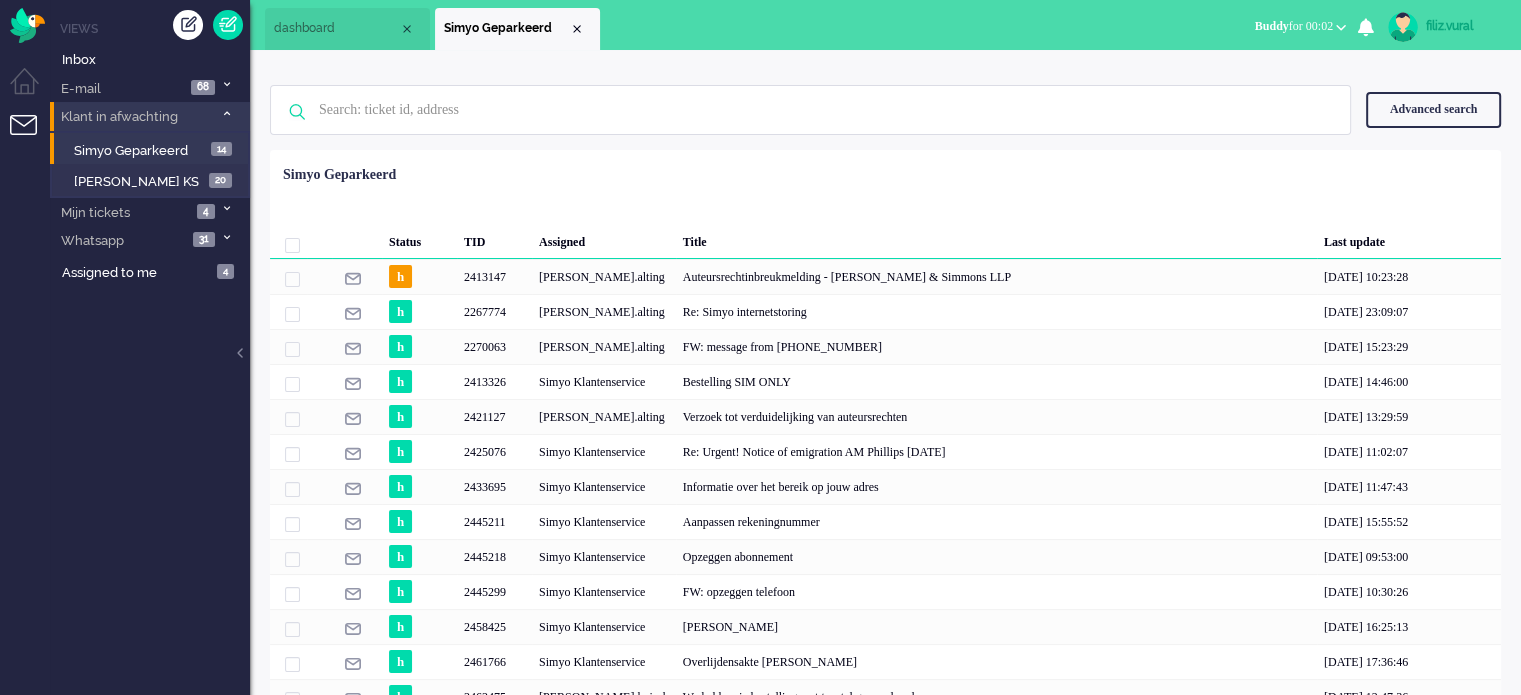 click at bounding box center (227, 113) 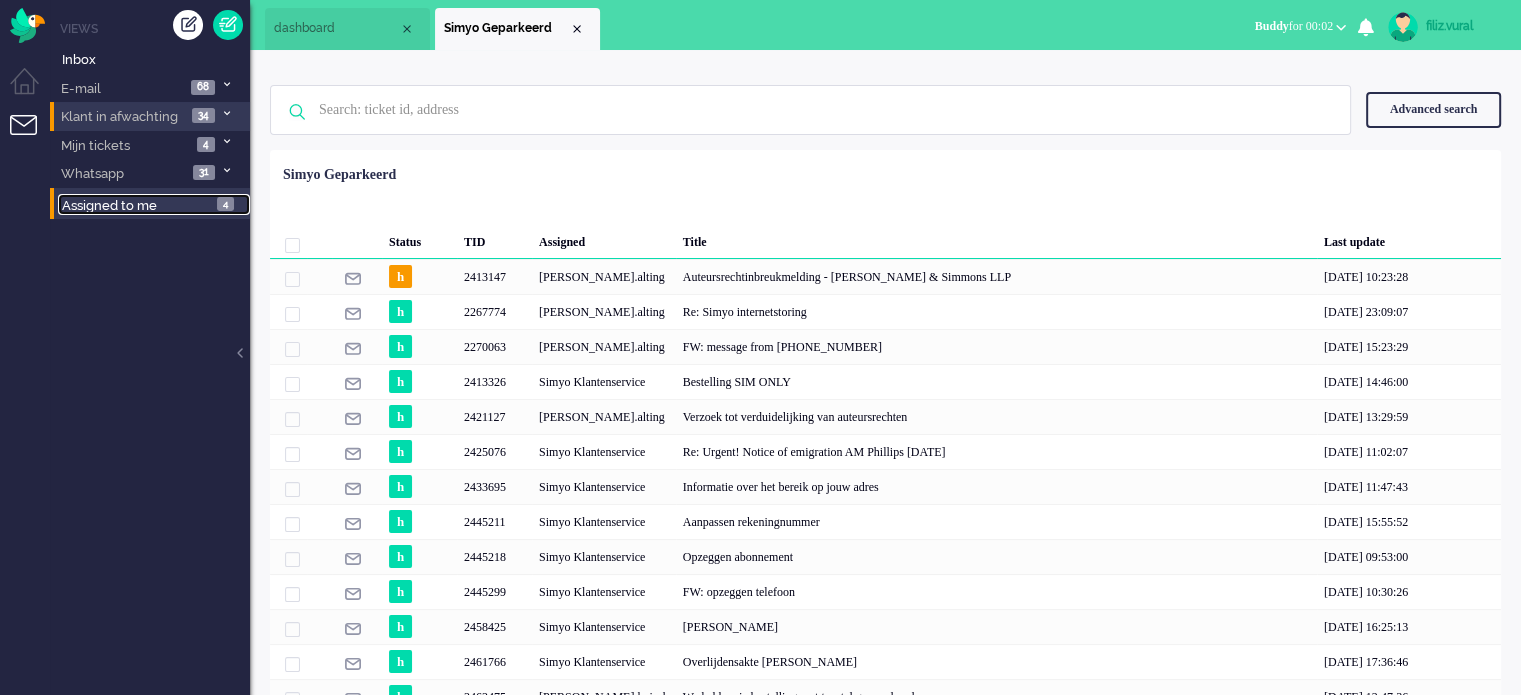 click on "Assigned to me
4" at bounding box center (154, 205) 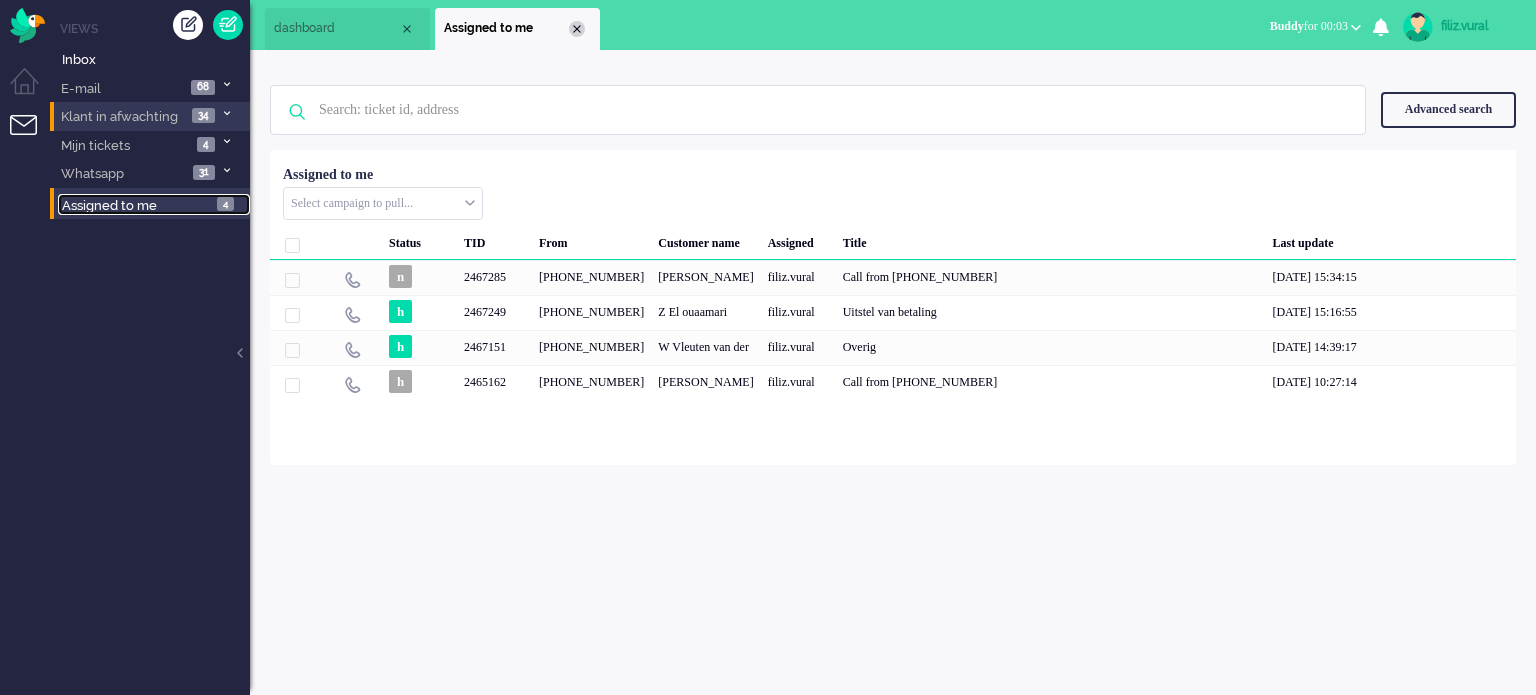 click at bounding box center (577, 29) 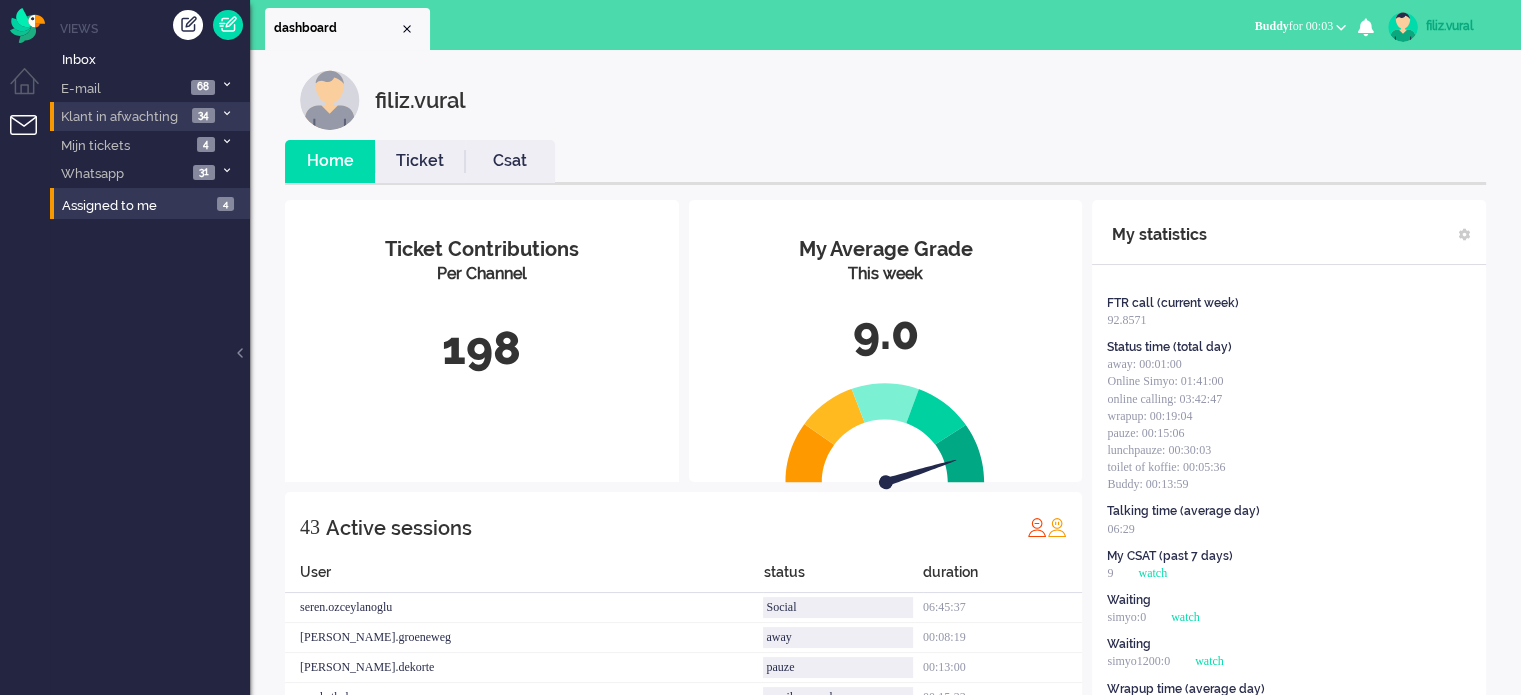 click on "Csat" at bounding box center [510, 161] 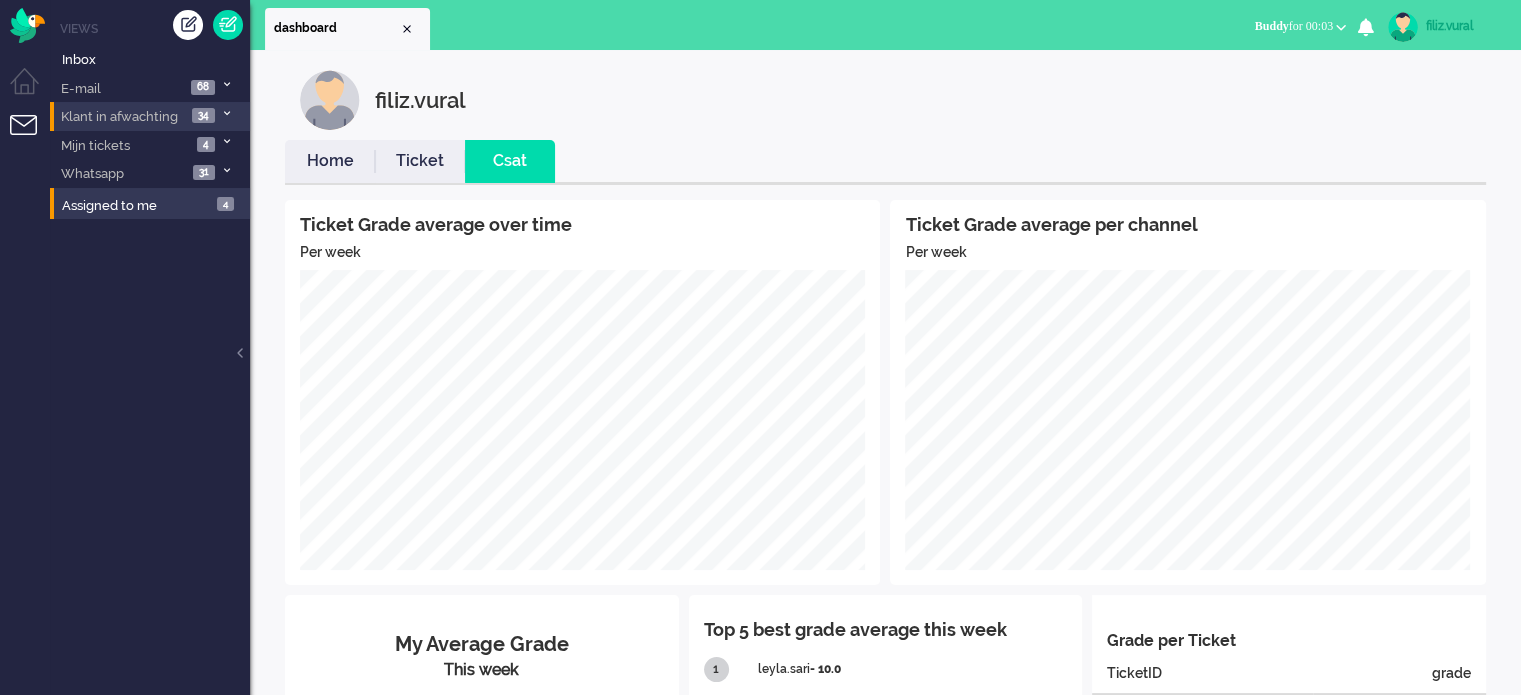 click on "Home" at bounding box center [330, 161] 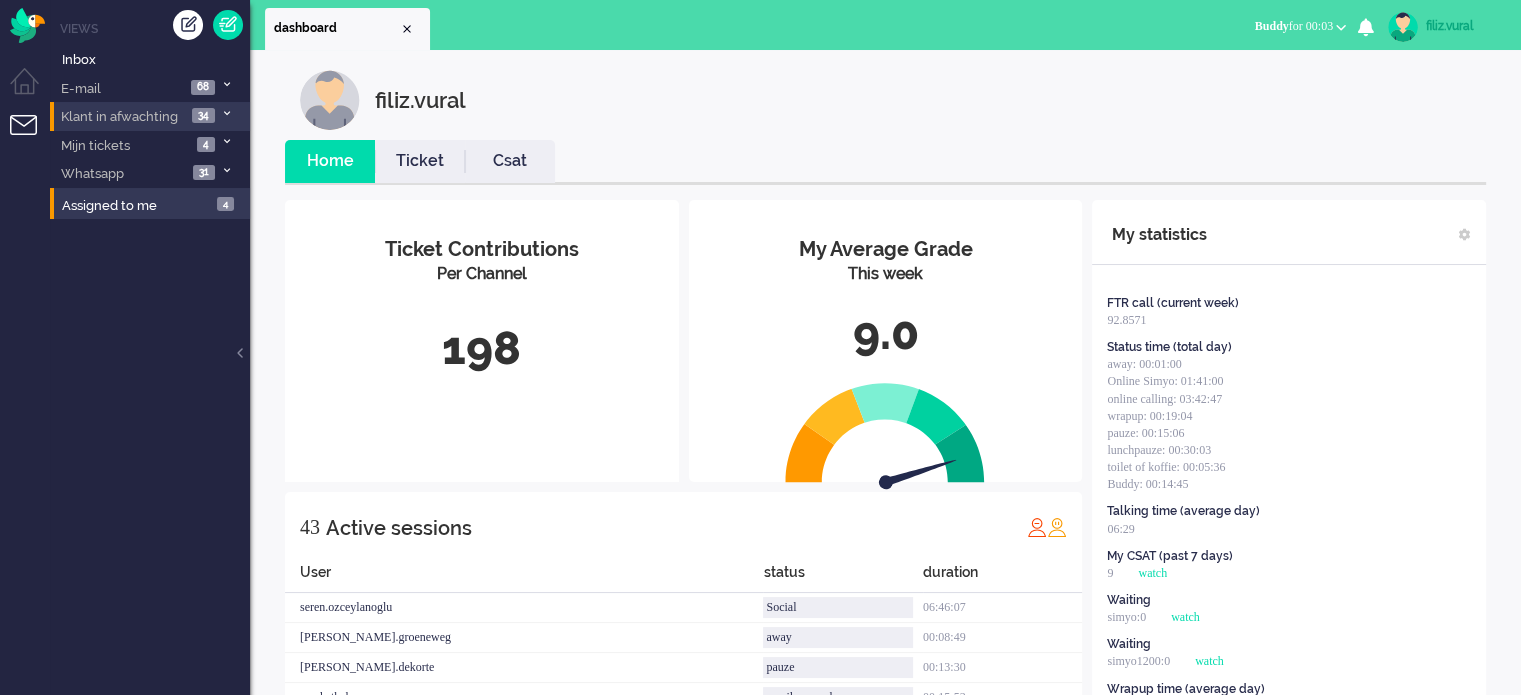 click on "Csat" at bounding box center [510, 161] 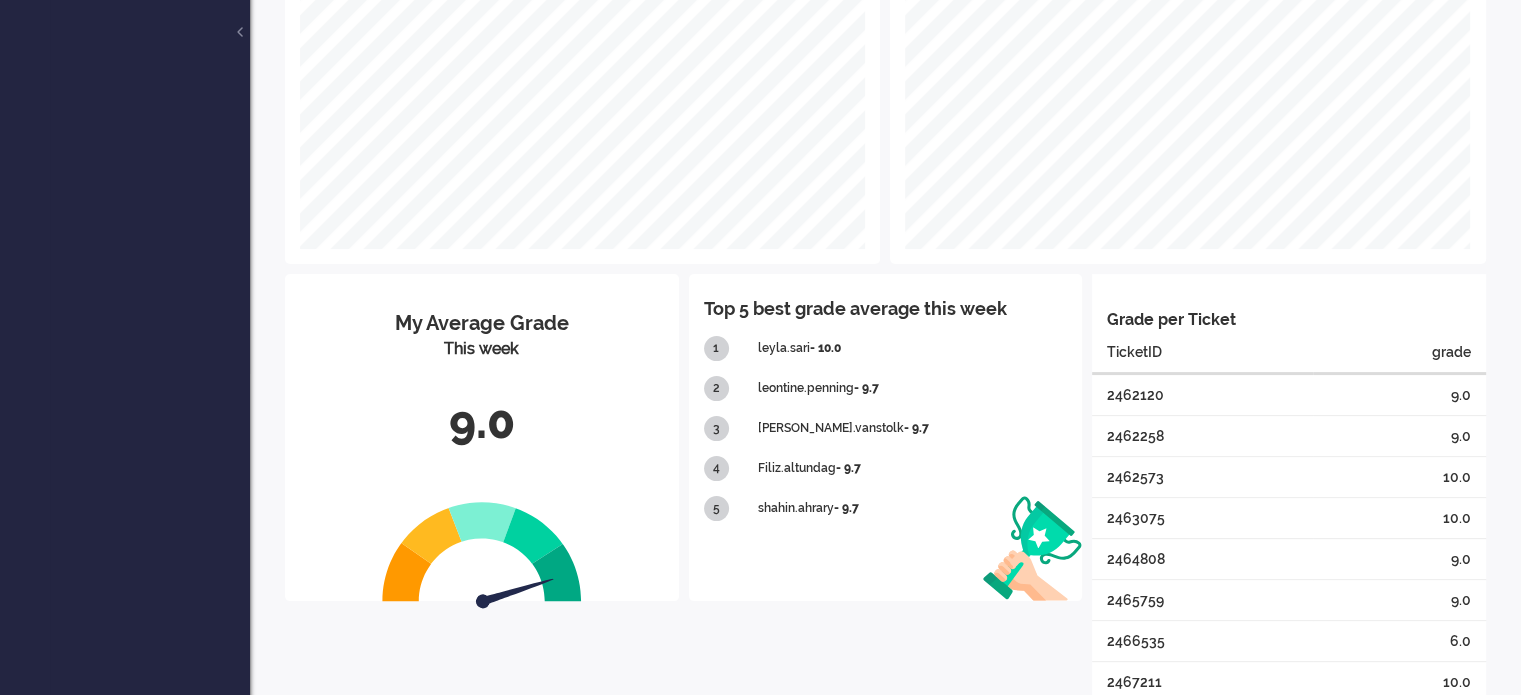 scroll, scrollTop: 380, scrollLeft: 0, axis: vertical 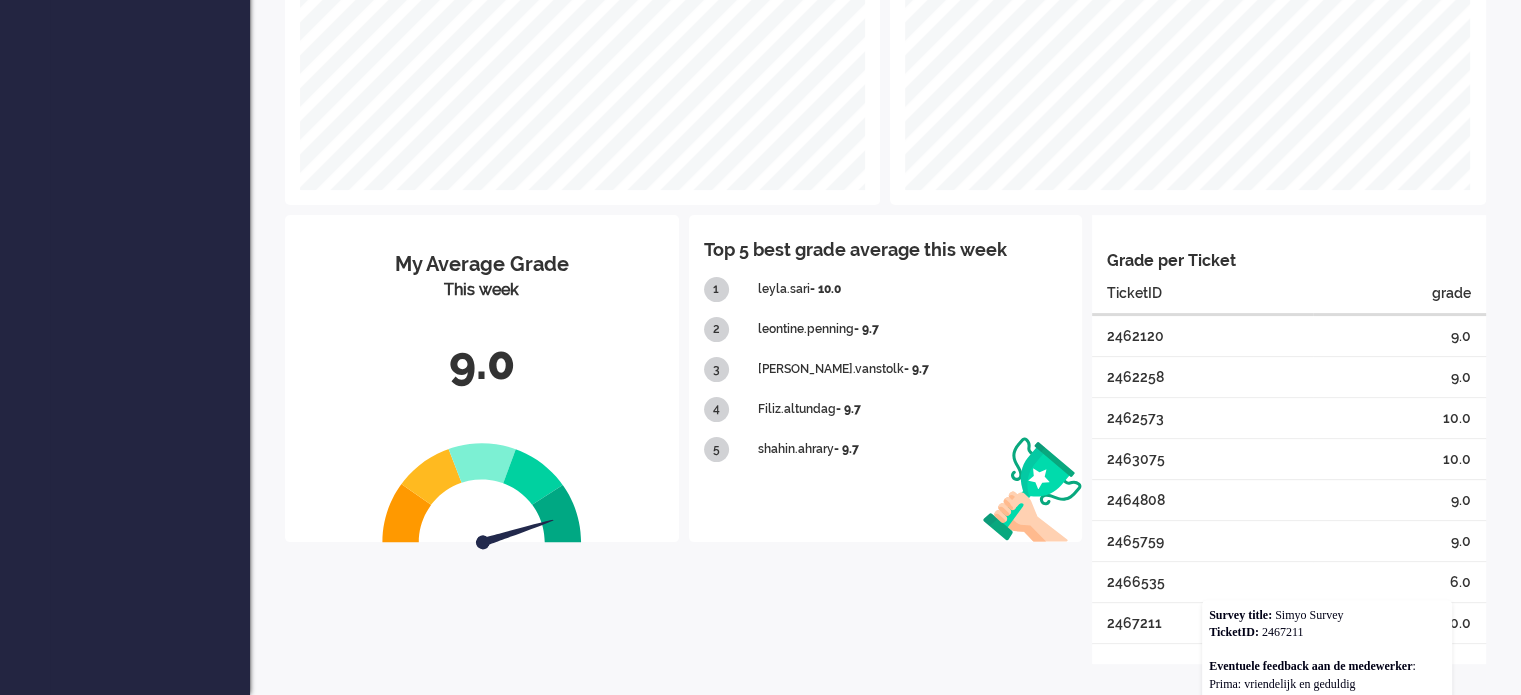 click on "2467211" at bounding box center (1202, 622) 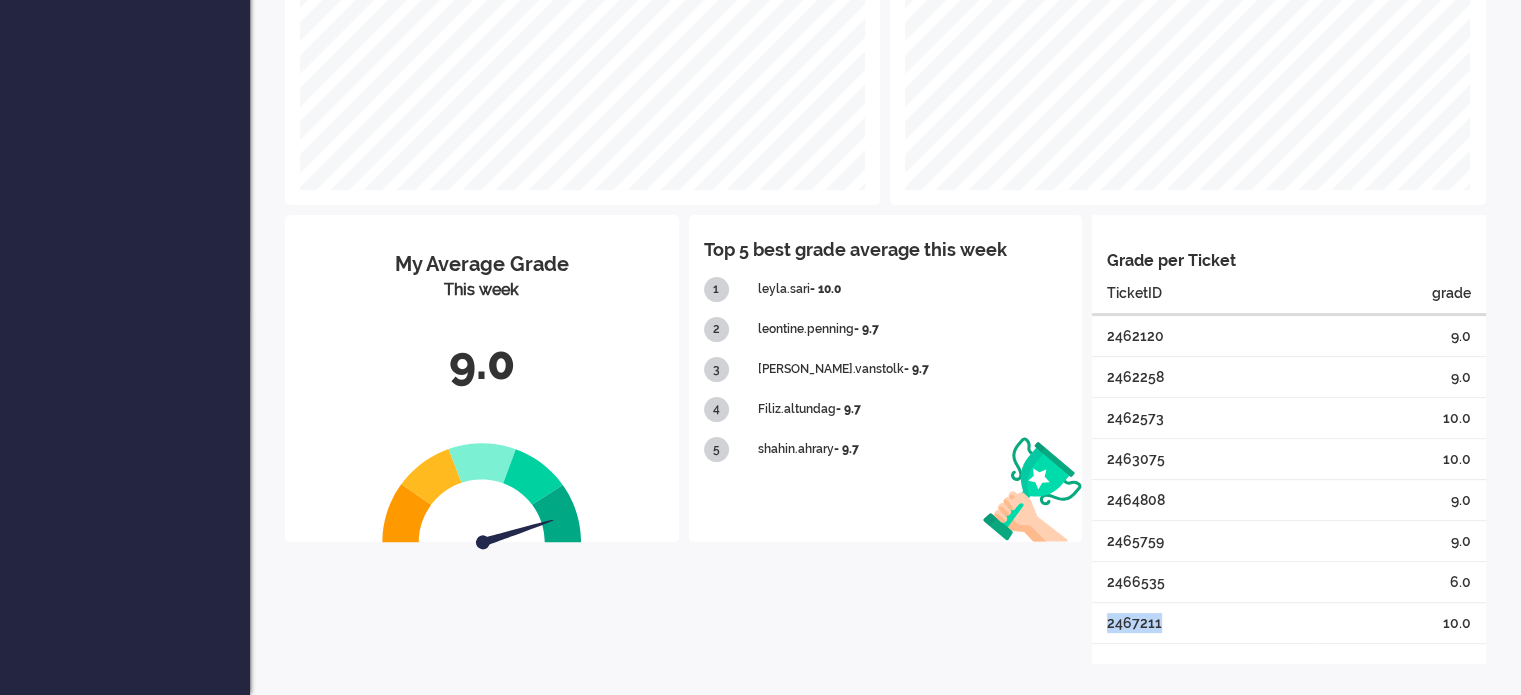click on "2467211" at bounding box center [1202, 622] 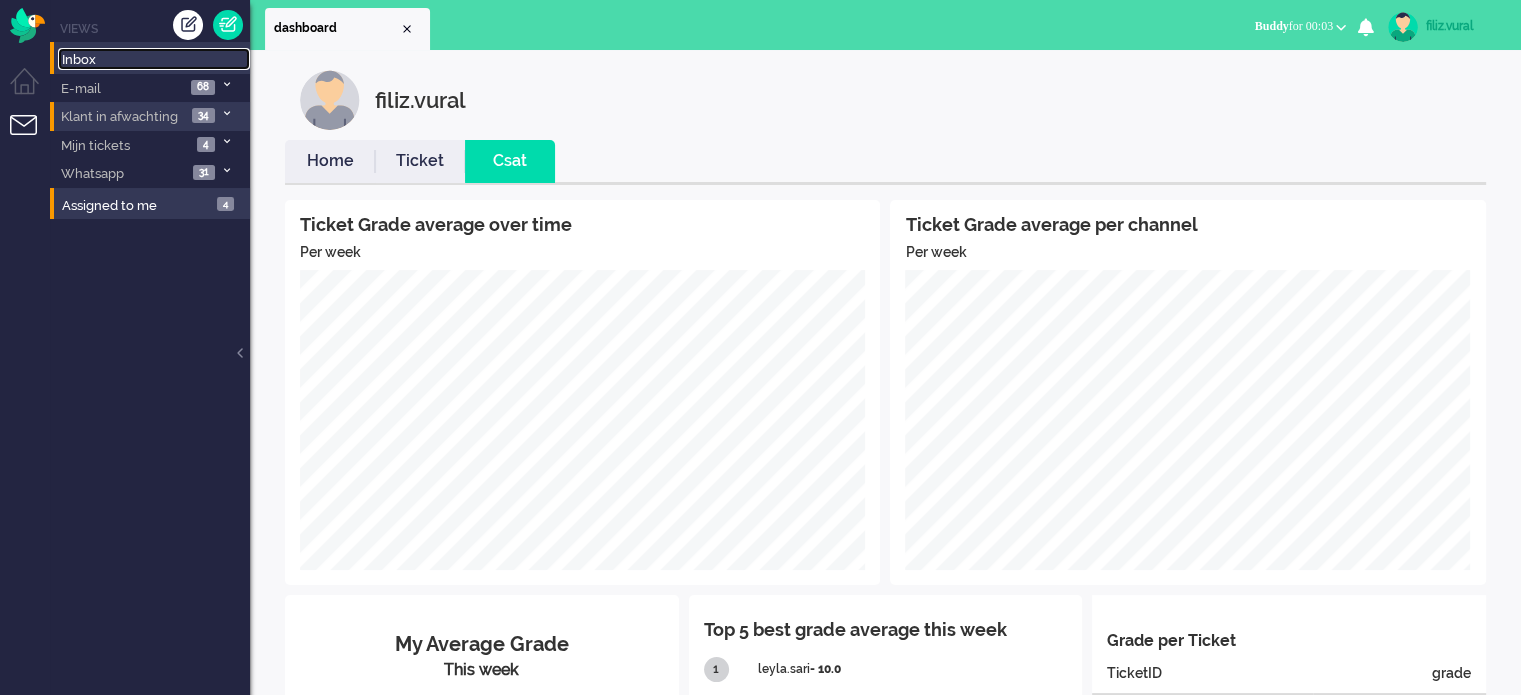 click on "Inbox" at bounding box center [154, 59] 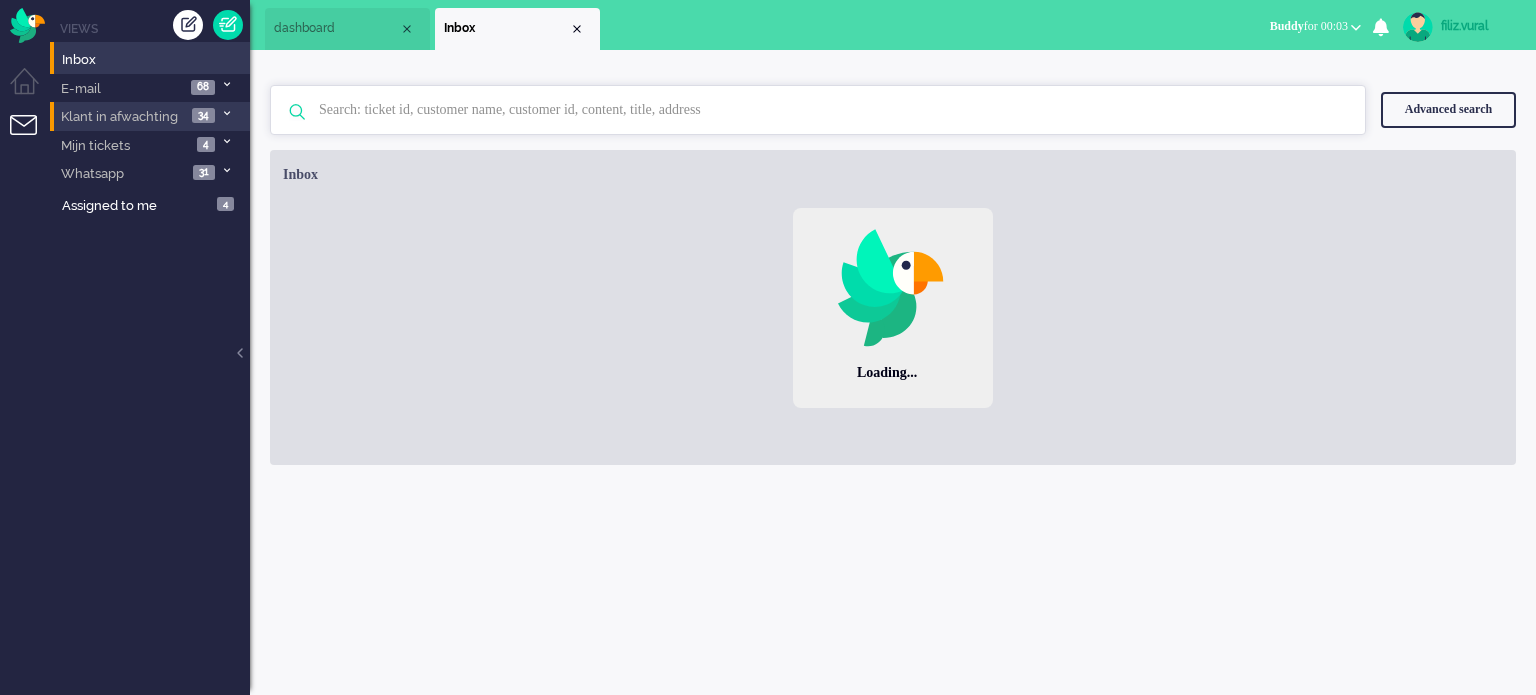 click at bounding box center (821, 110) 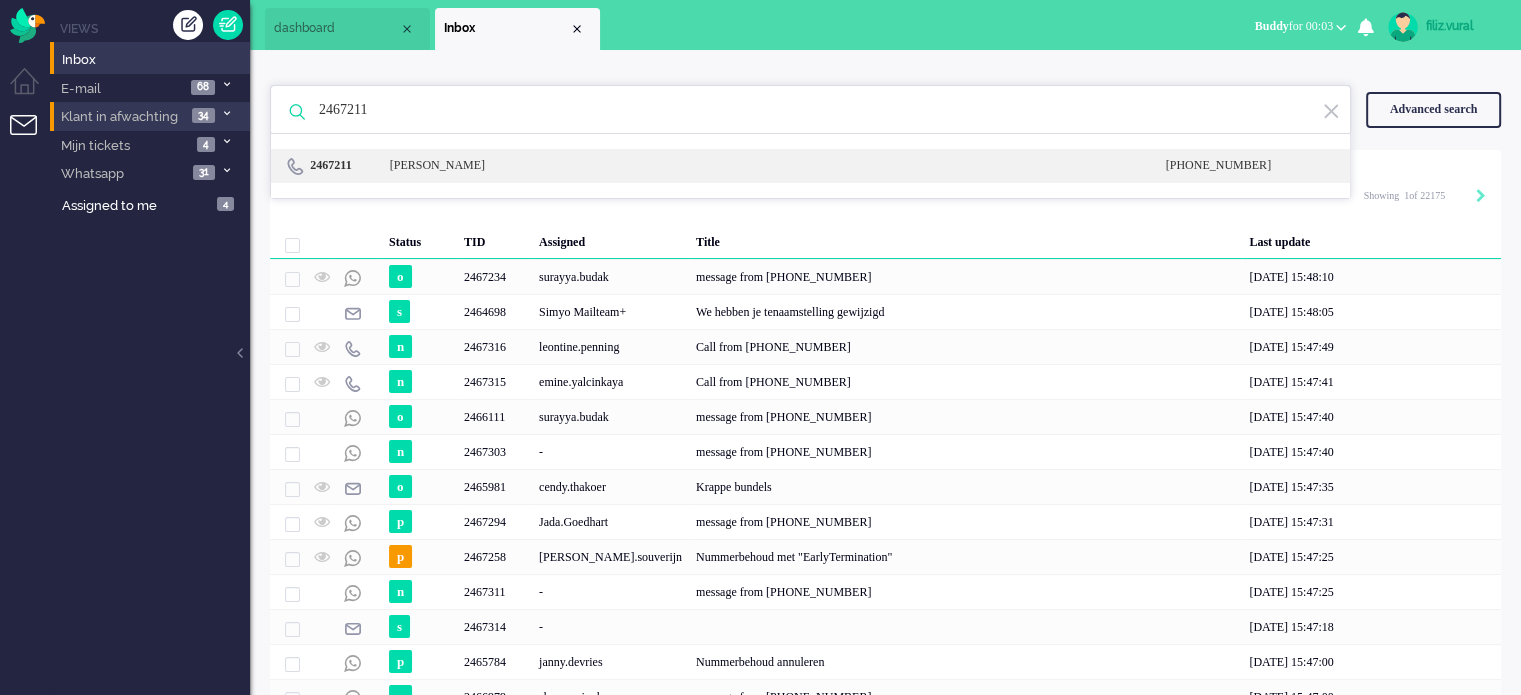 type on "2467211" 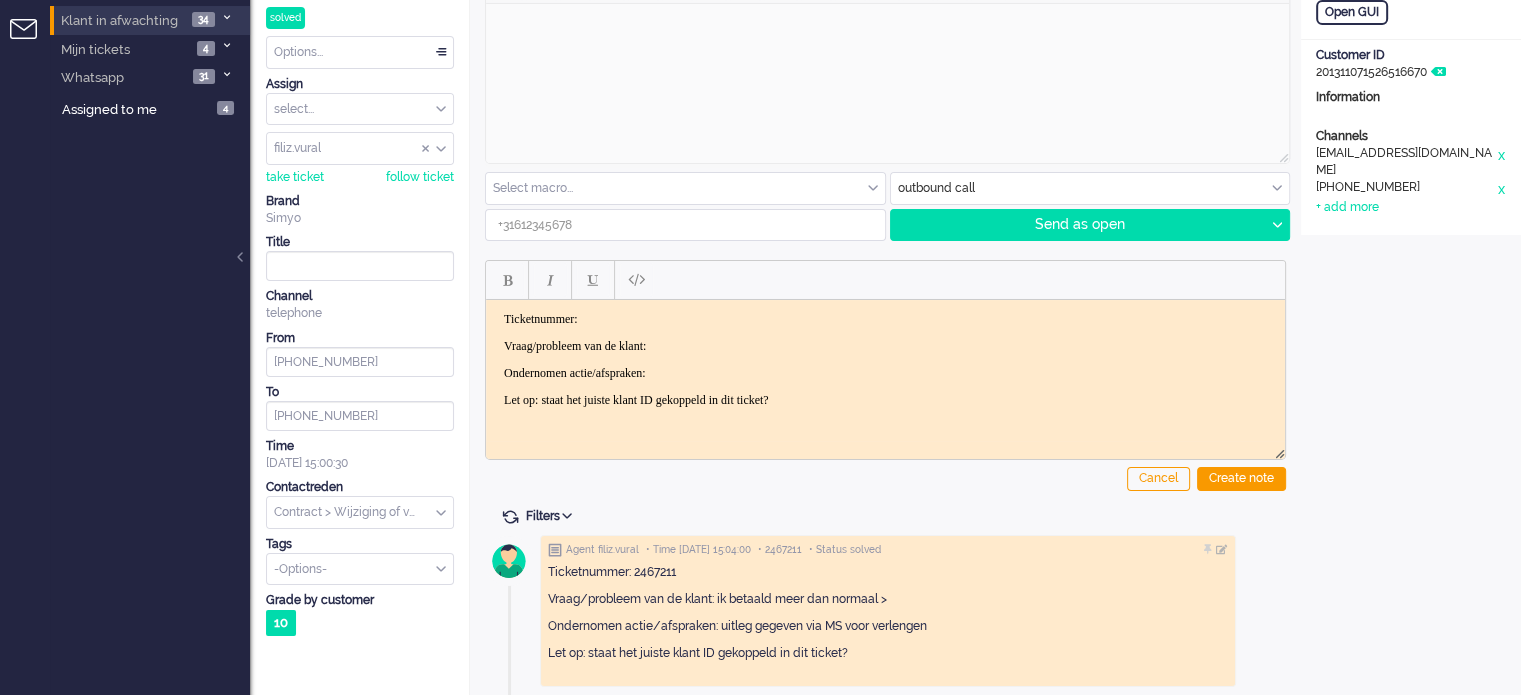 scroll, scrollTop: 0, scrollLeft: 0, axis: both 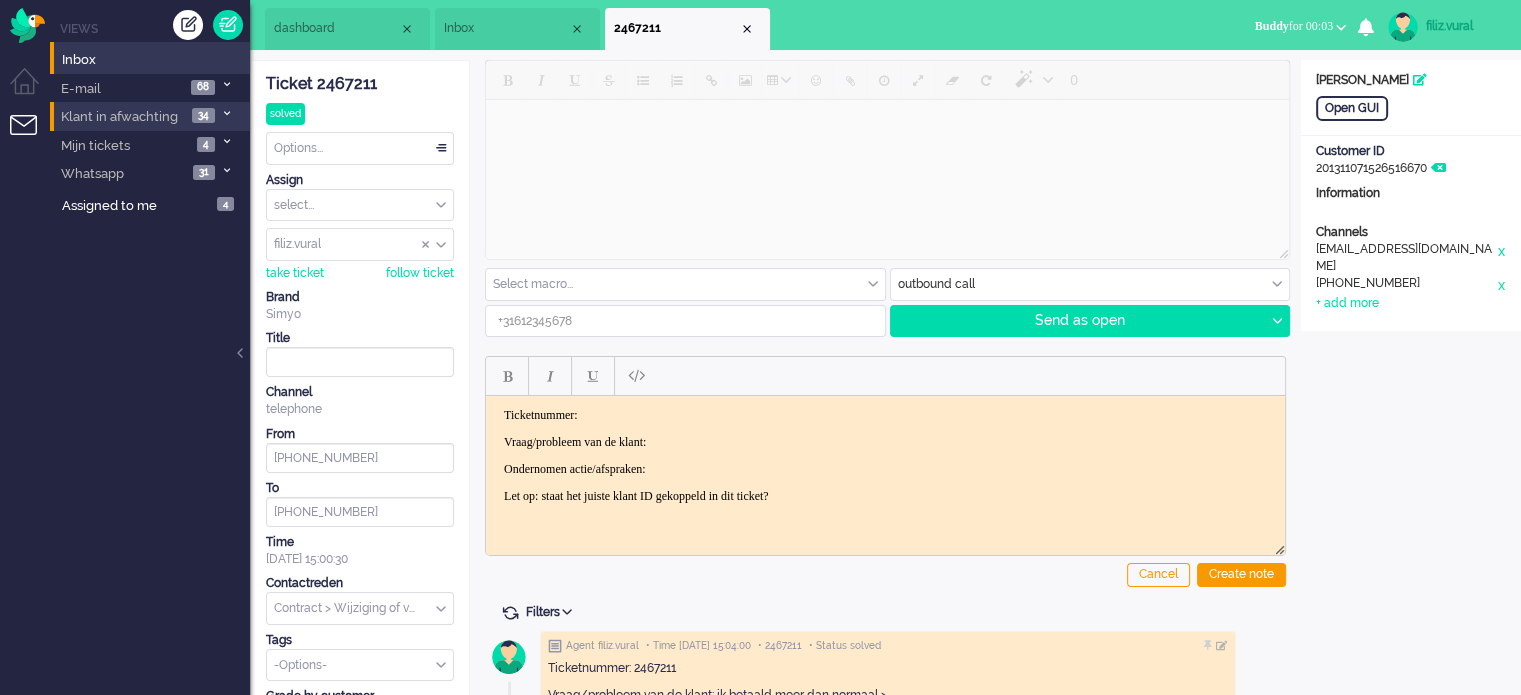 drag, startPoint x: 748, startPoint y: 25, endPoint x: 729, endPoint y: 3, distance: 29.068884 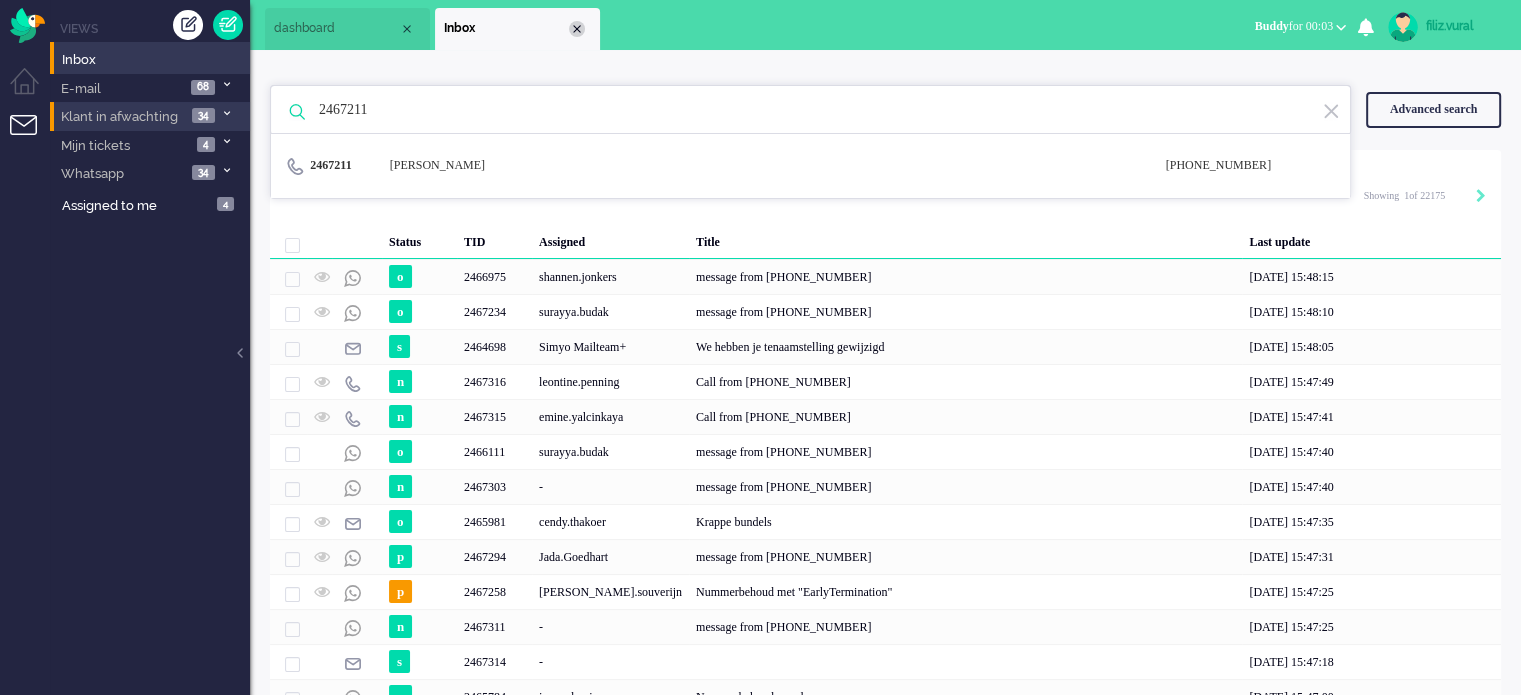 click at bounding box center [577, 29] 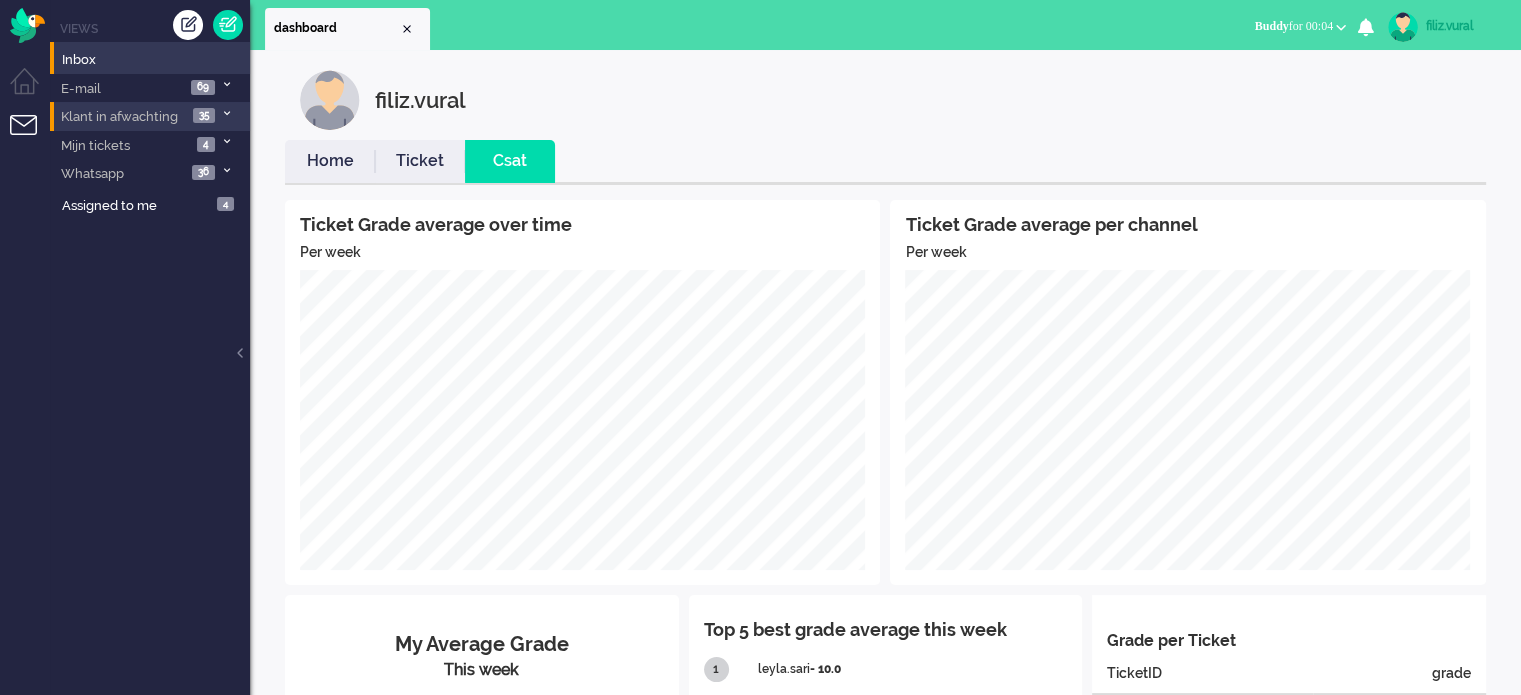 click on "Home" at bounding box center [330, 161] 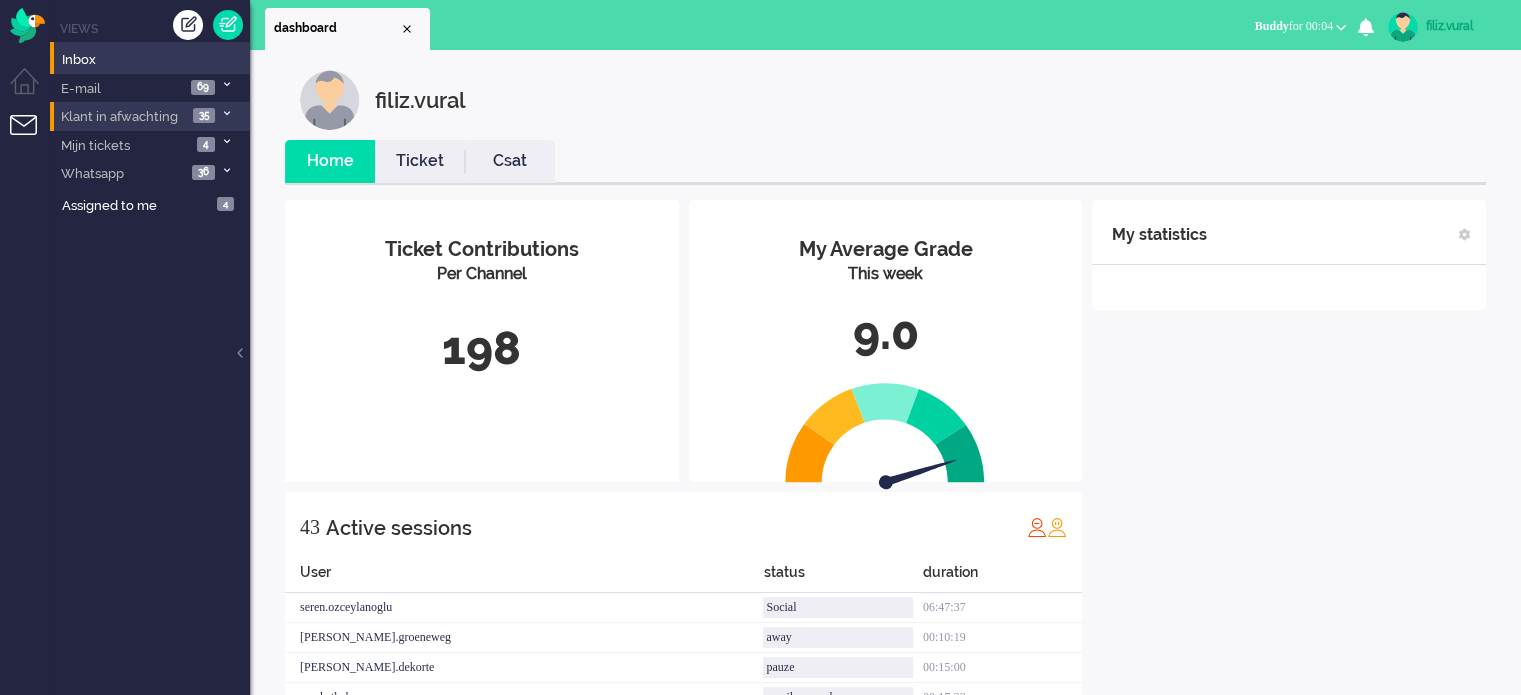 click on "Csat" at bounding box center [510, 161] 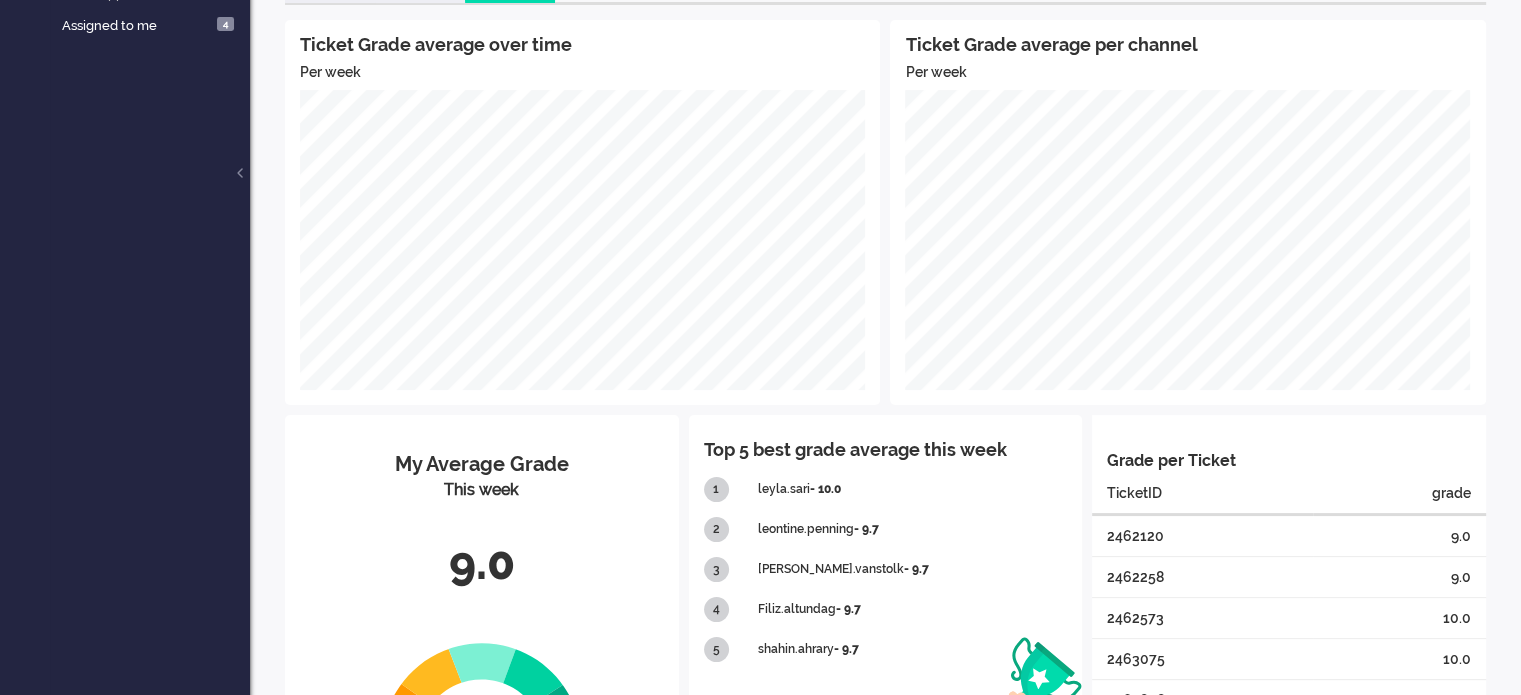 scroll, scrollTop: 0, scrollLeft: 0, axis: both 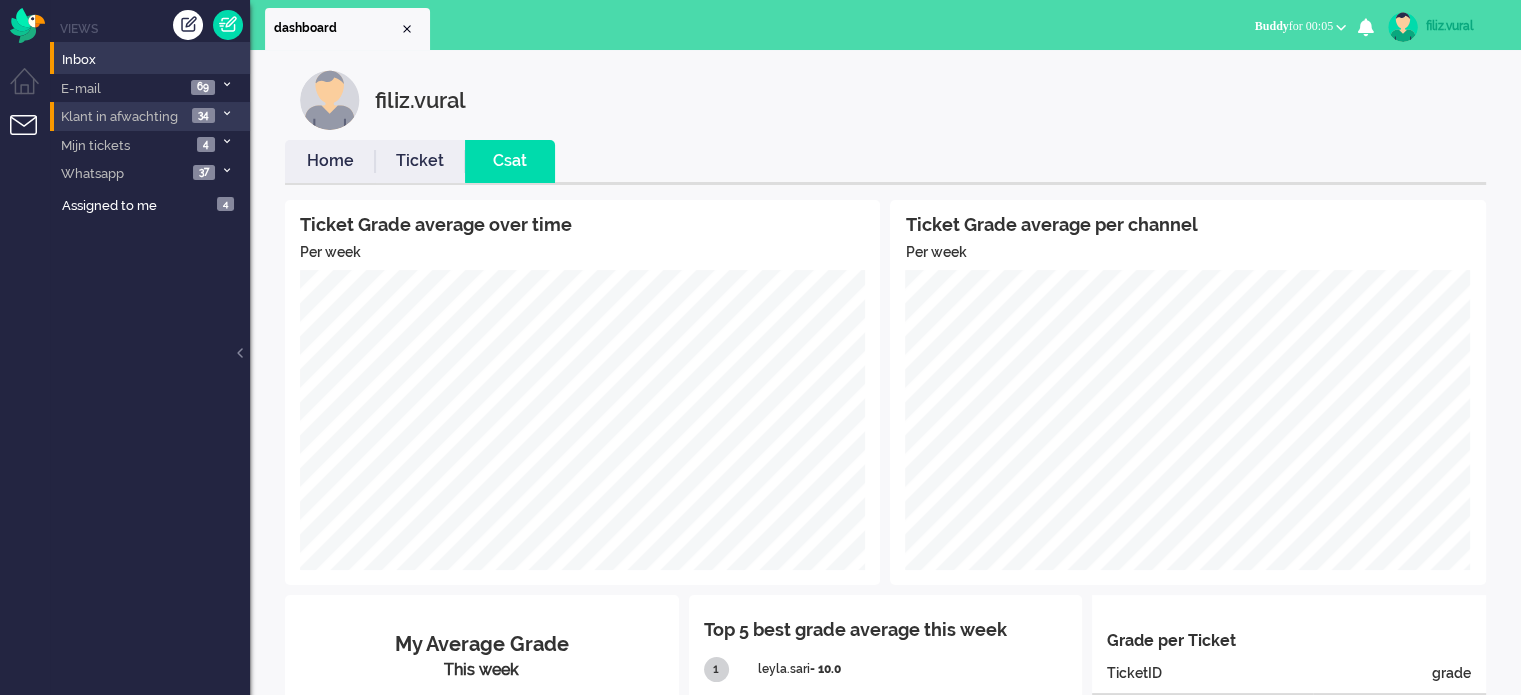 click on "Home" at bounding box center (330, 161) 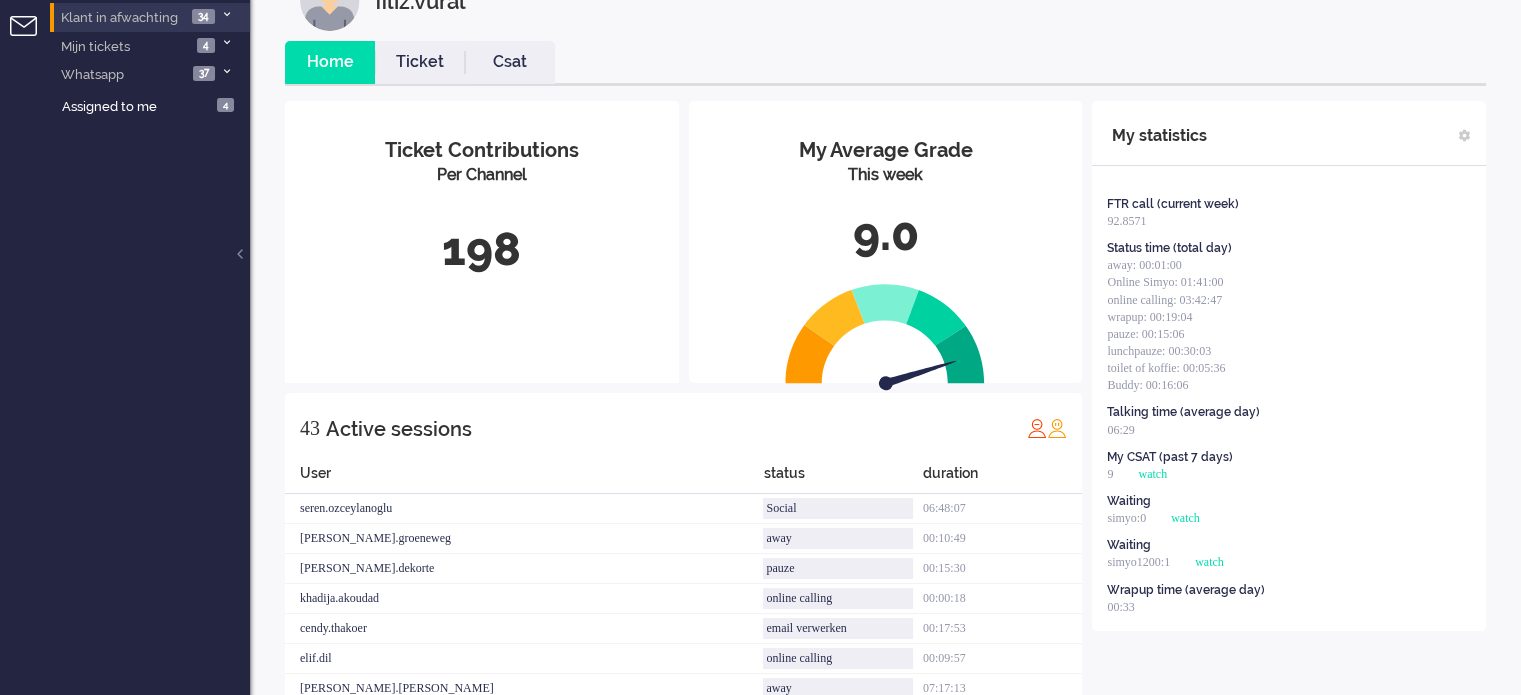 scroll, scrollTop: 0, scrollLeft: 0, axis: both 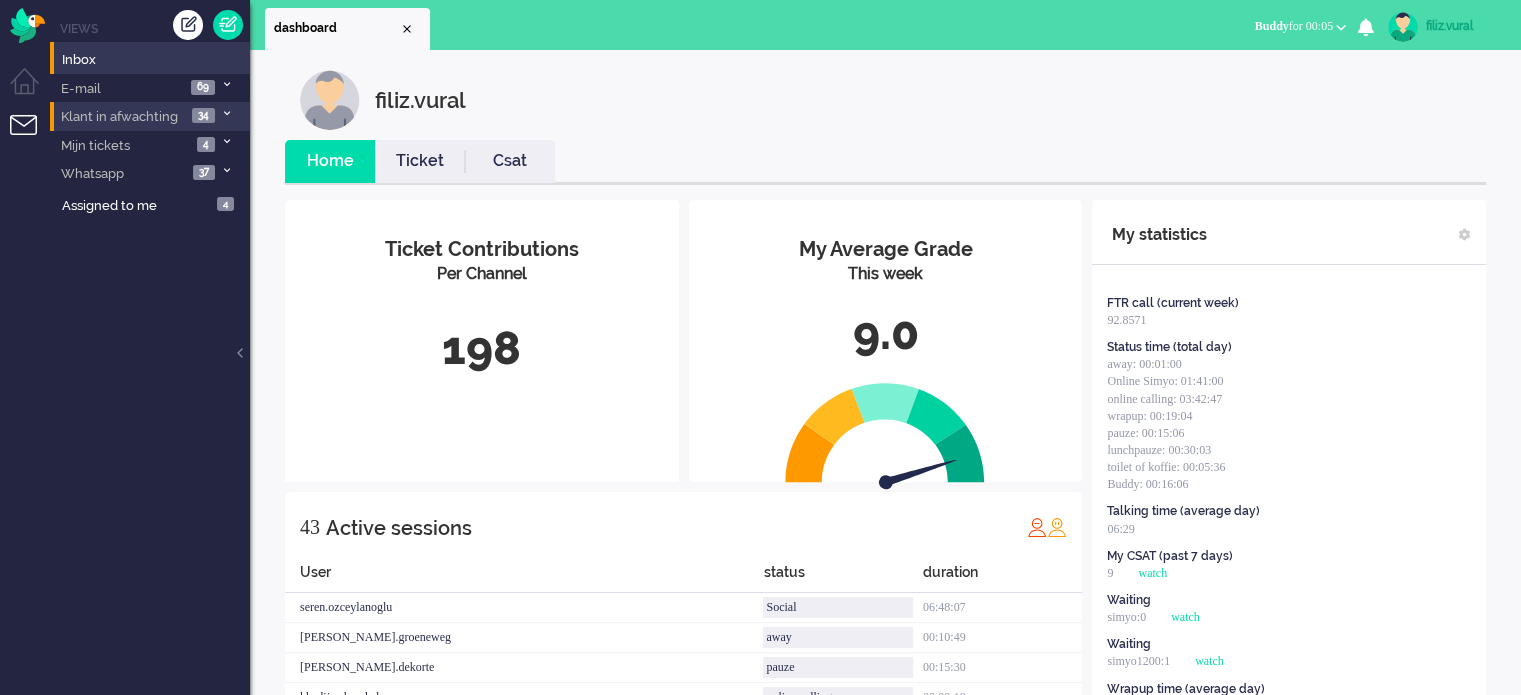 click on "Buddy  for 00:05" at bounding box center (1294, 26) 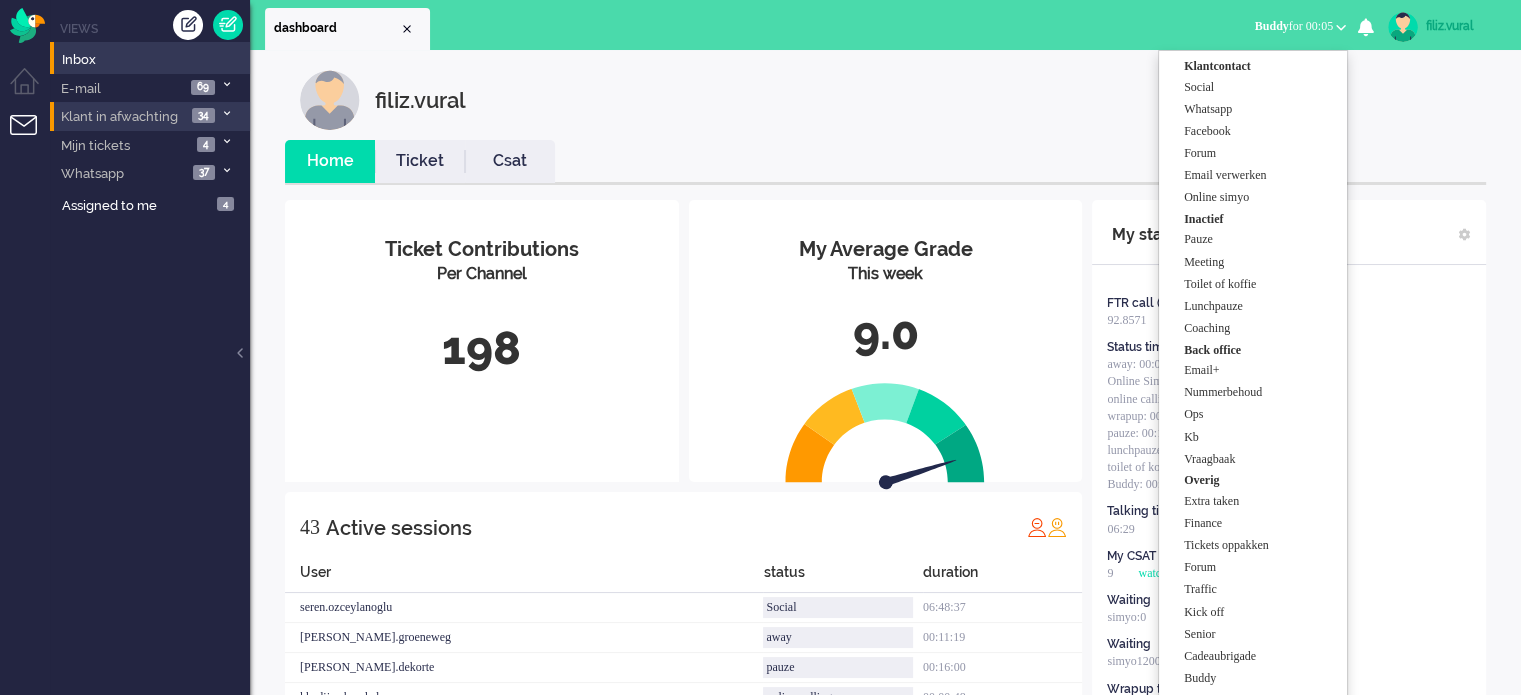 click on "Csat" at bounding box center (510, 161) 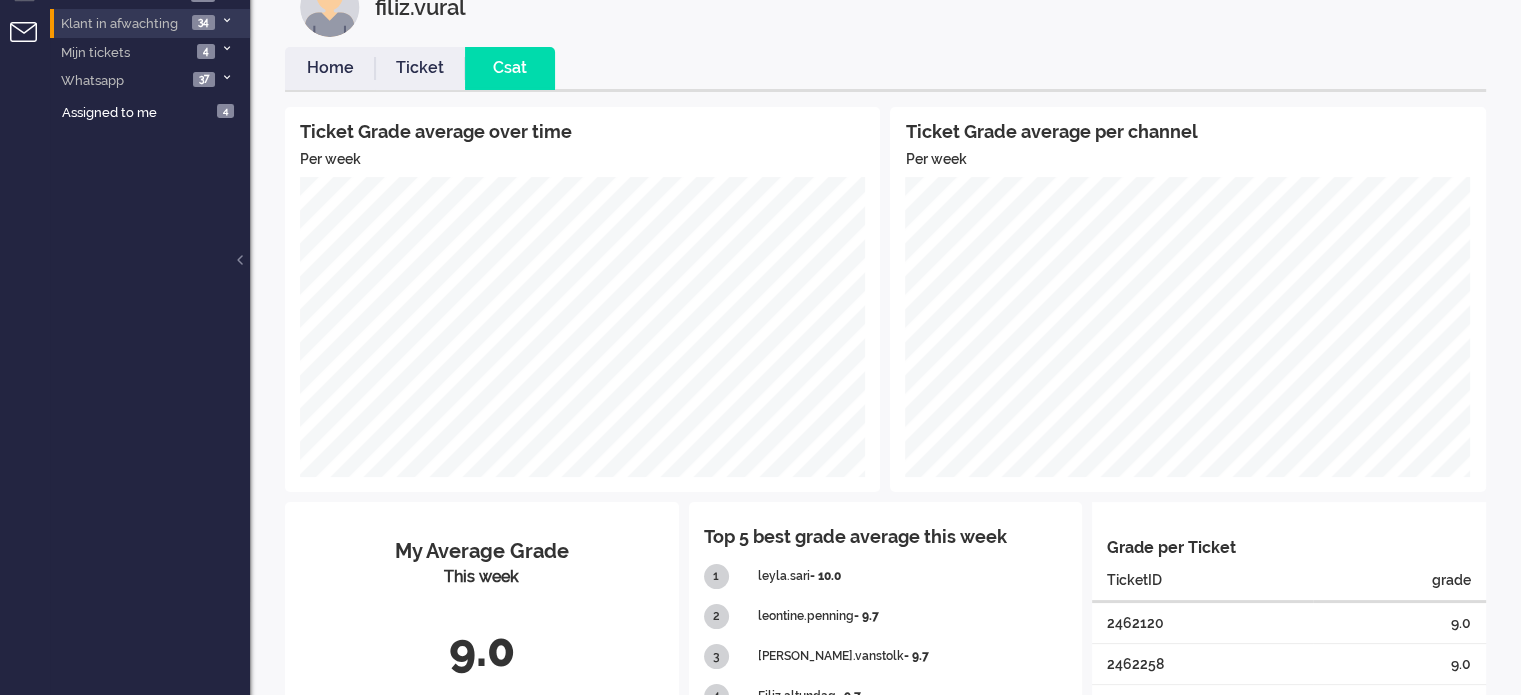 scroll, scrollTop: 0, scrollLeft: 0, axis: both 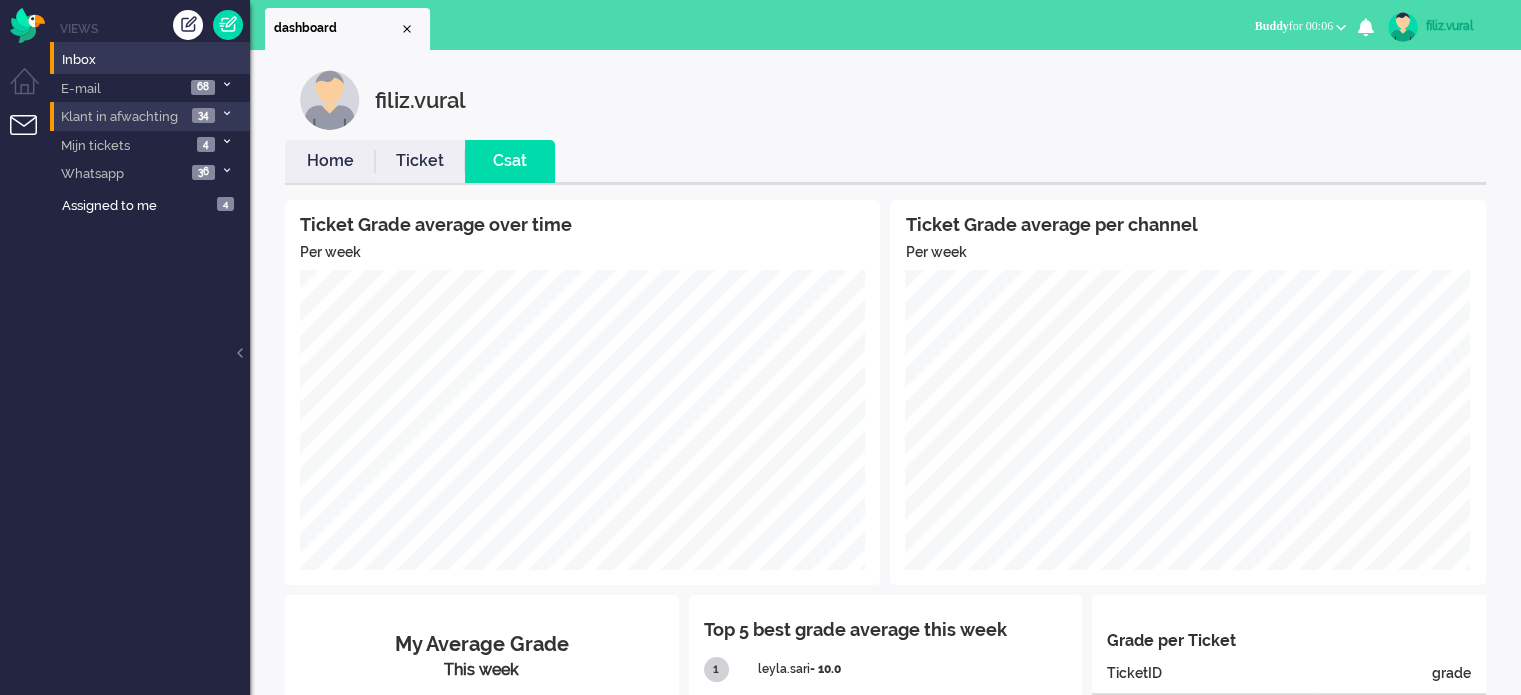 click on "Home" at bounding box center (330, 161) 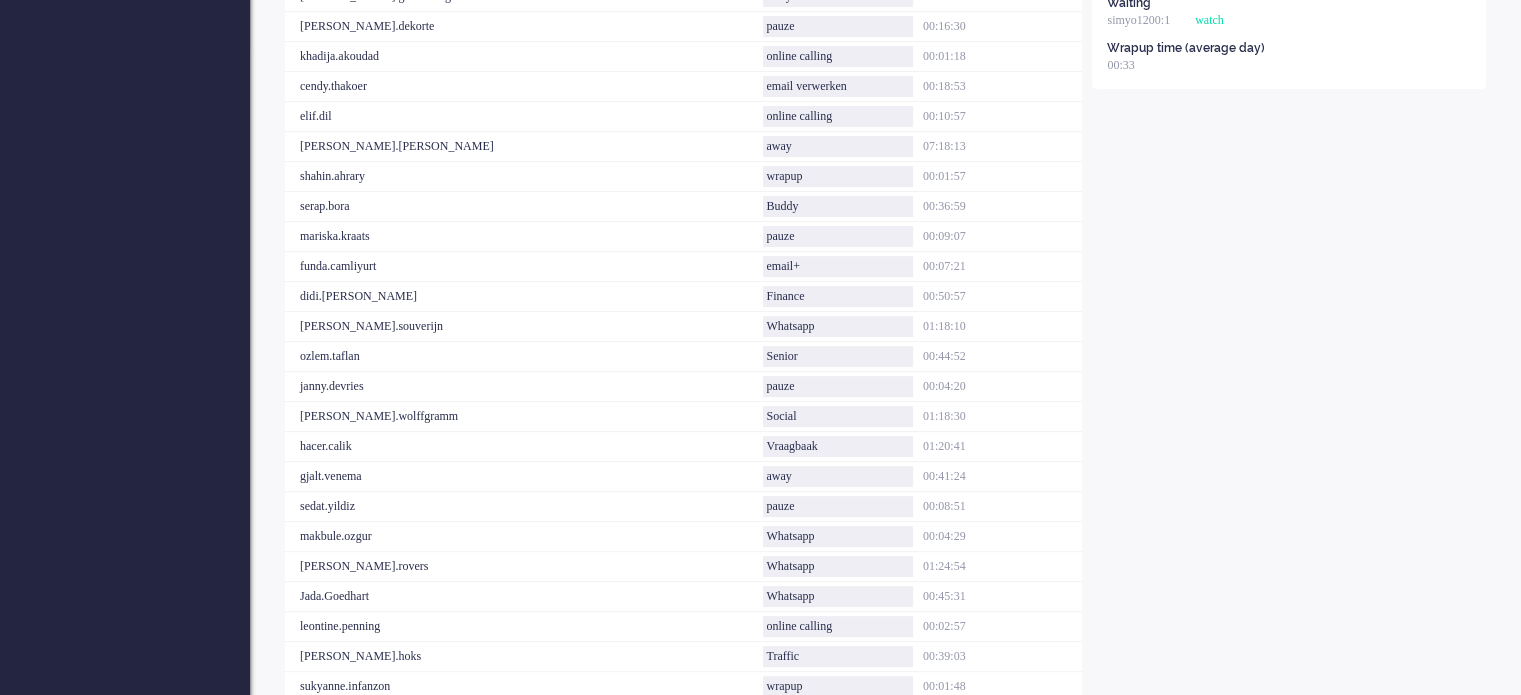 scroll, scrollTop: 0, scrollLeft: 0, axis: both 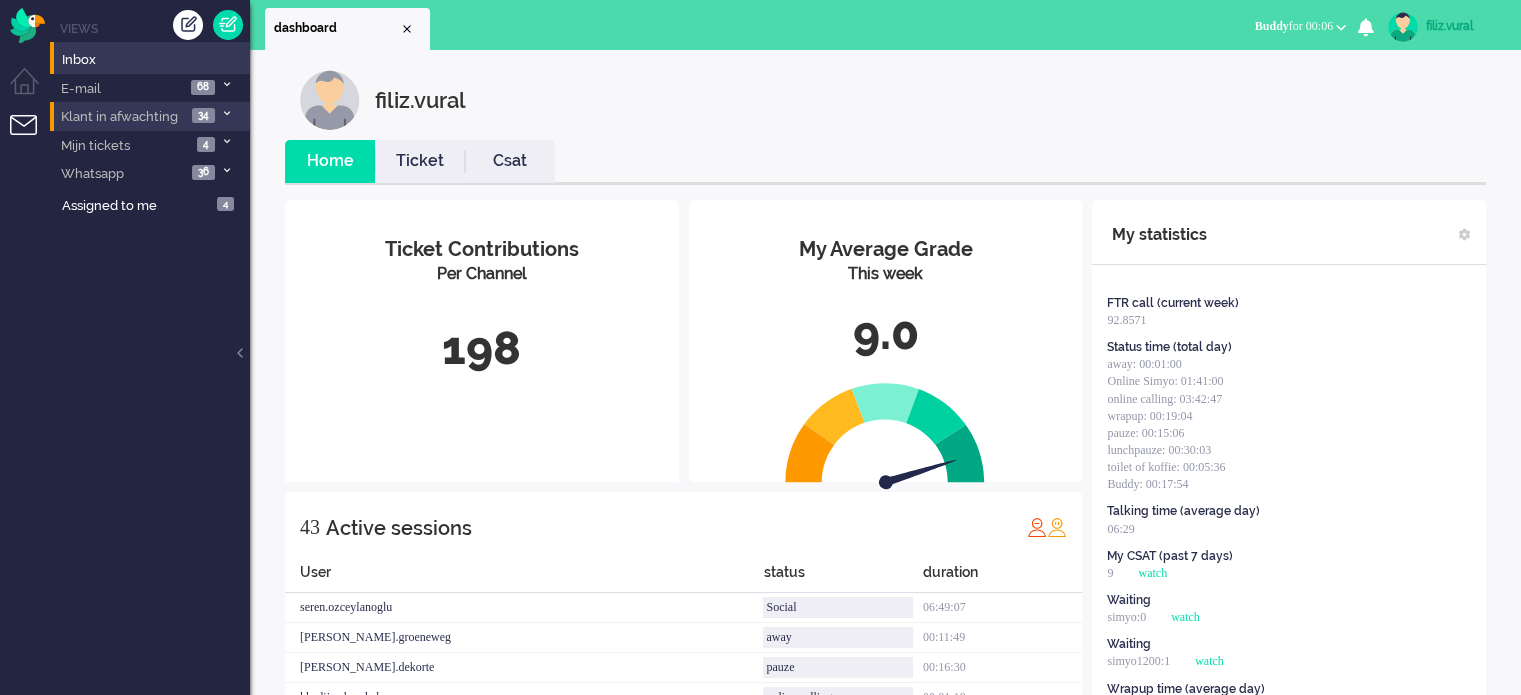 click on "Buddy  for 00:06" at bounding box center [1294, 26] 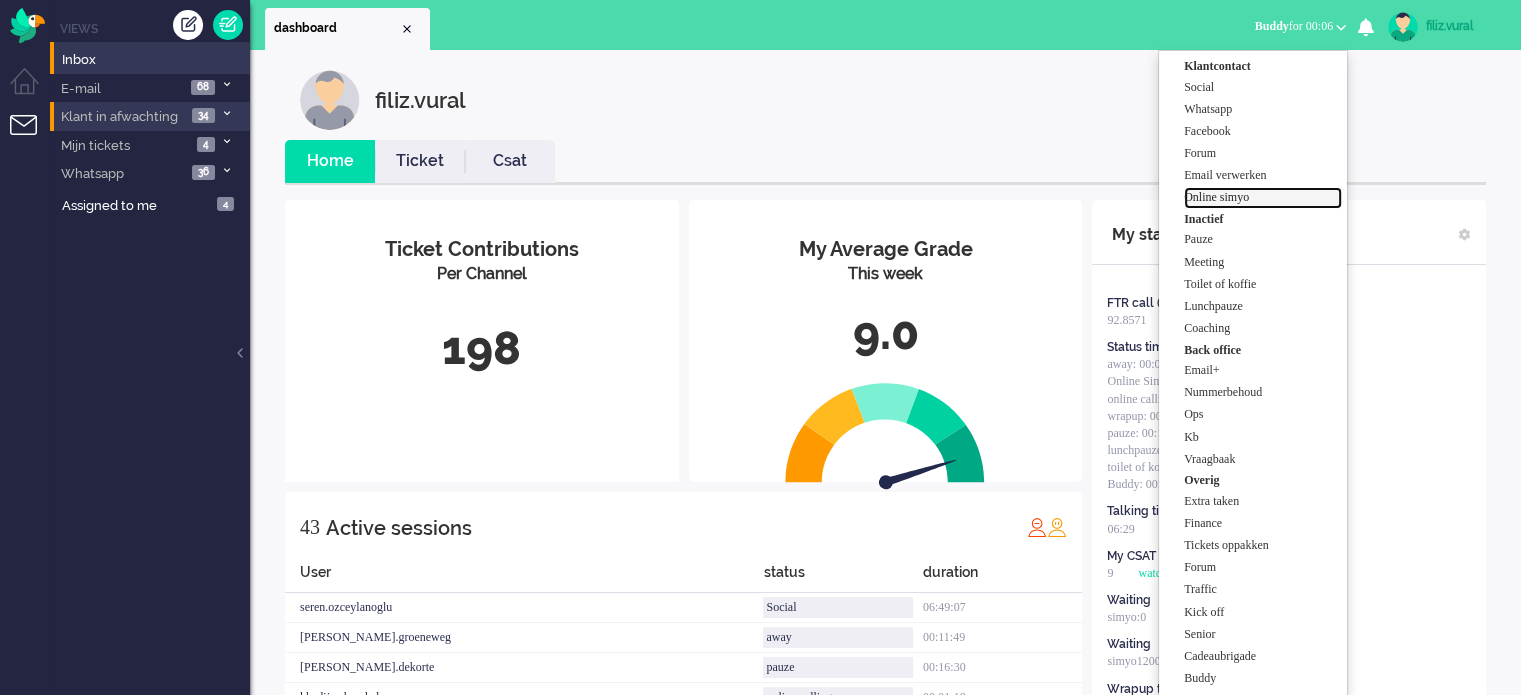click on "Online simyo" at bounding box center [1263, 197] 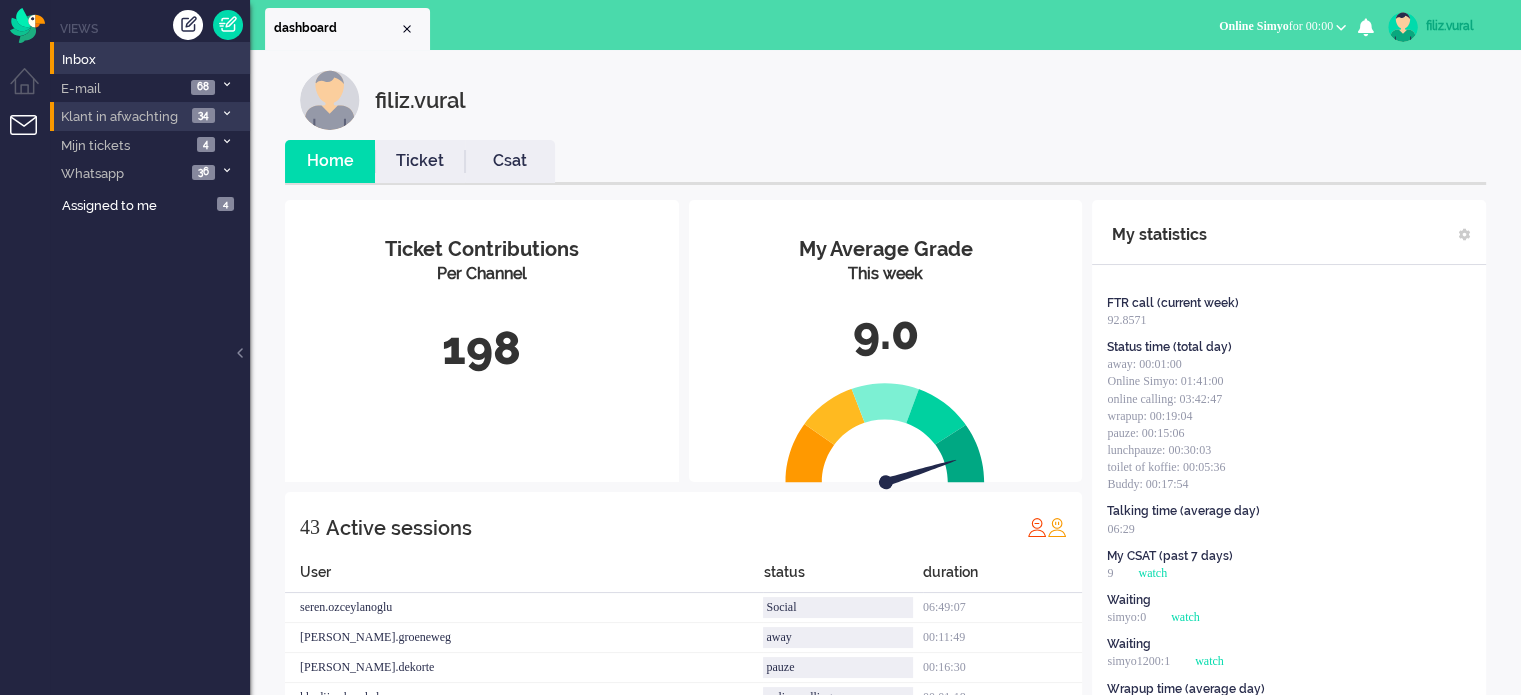 click on "Csat" at bounding box center (510, 161) 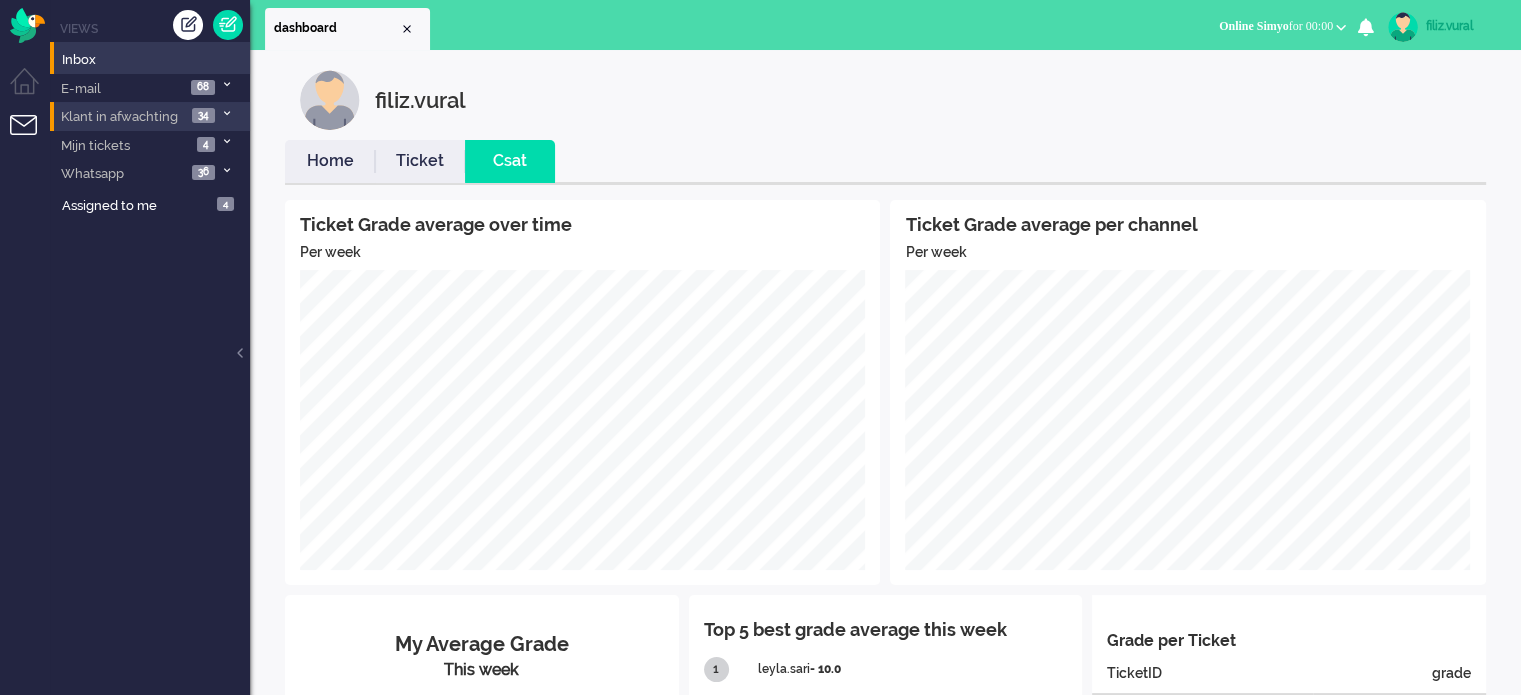 click on "Home" at bounding box center (330, 161) 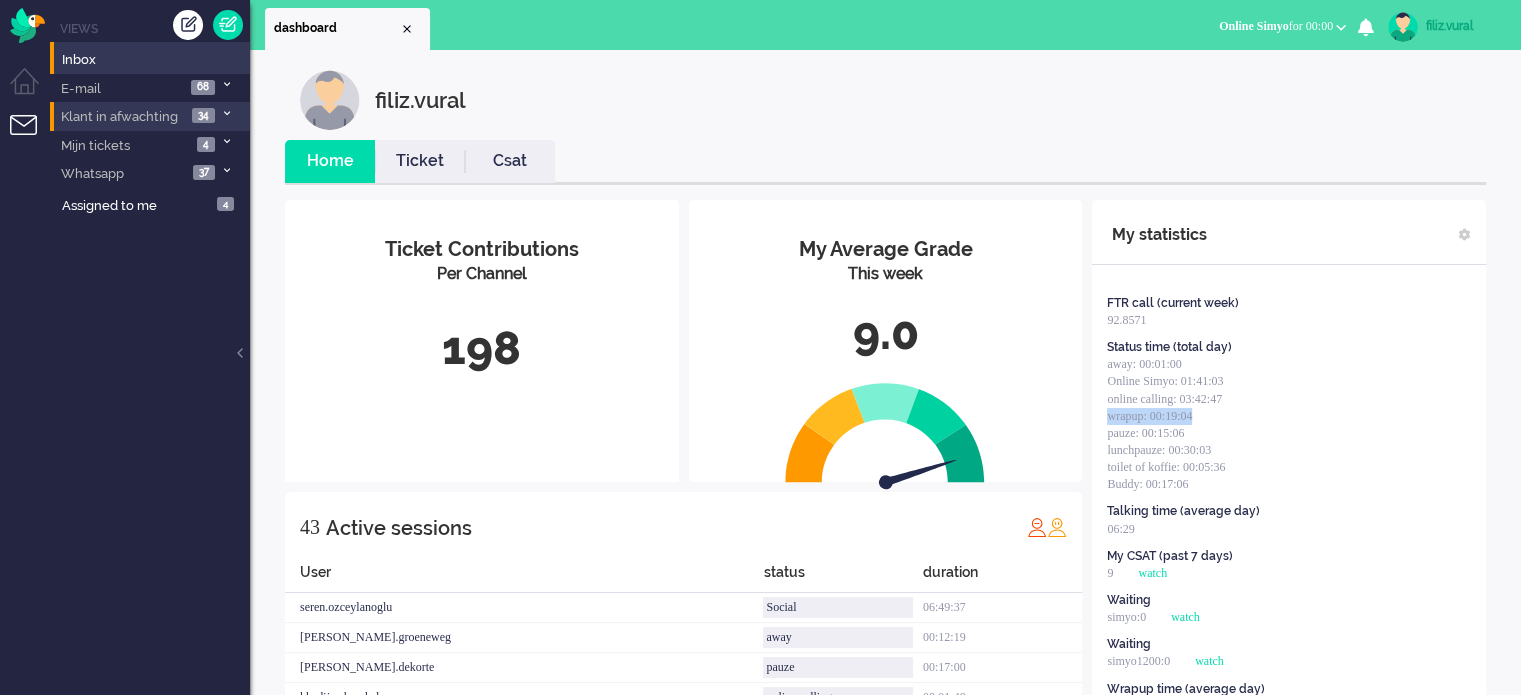 drag, startPoint x: 1224, startPoint y: 415, endPoint x: 1111, endPoint y: 415, distance: 113 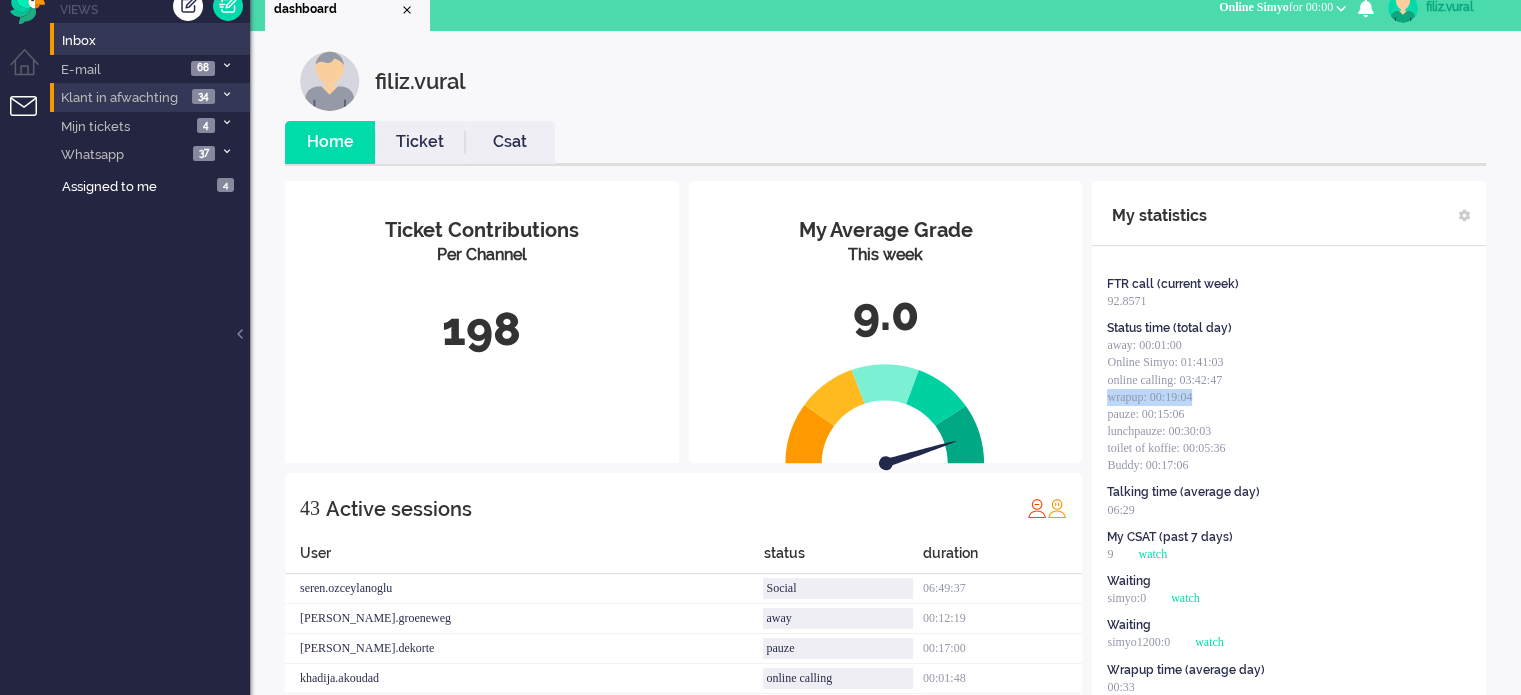 scroll, scrollTop: 0, scrollLeft: 0, axis: both 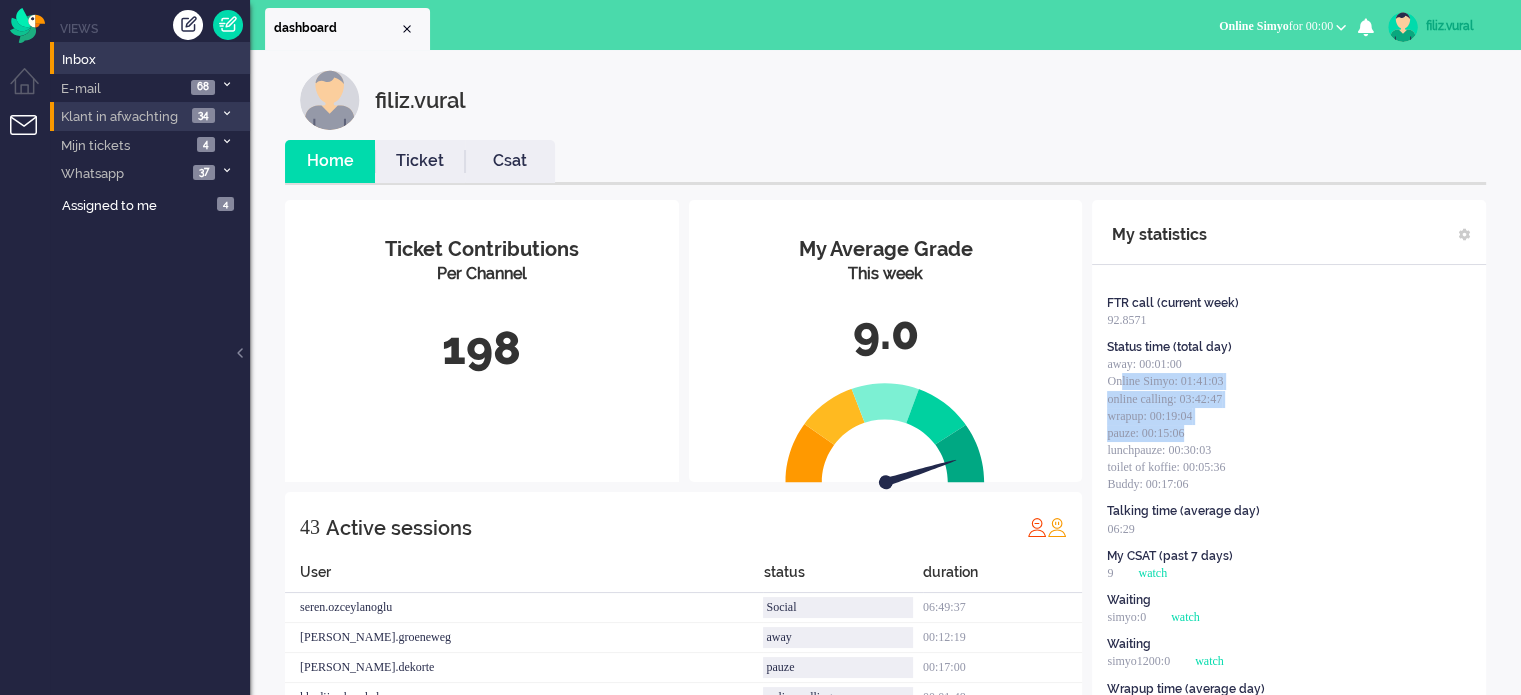 drag, startPoint x: 1224, startPoint y: 431, endPoint x: 1123, endPoint y: 383, distance: 111.82576 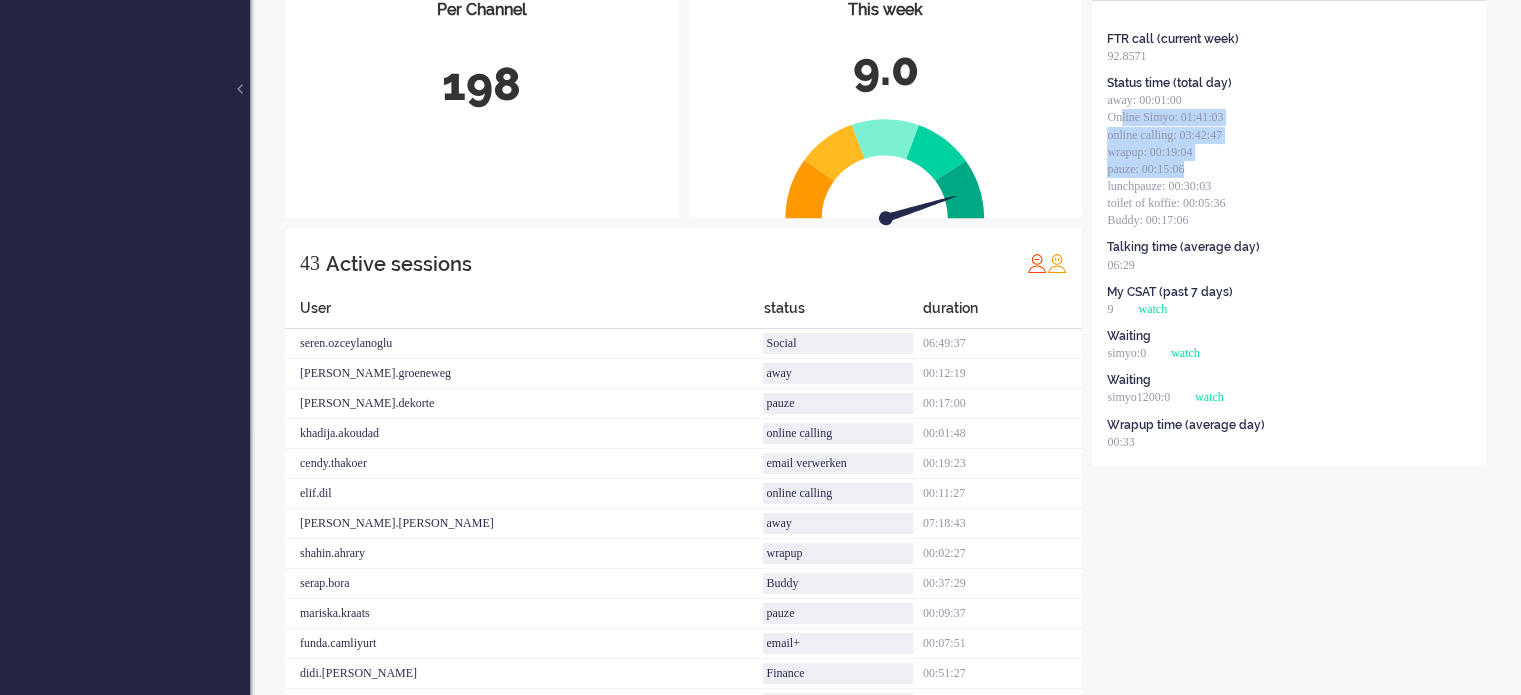 scroll, scrollTop: 300, scrollLeft: 0, axis: vertical 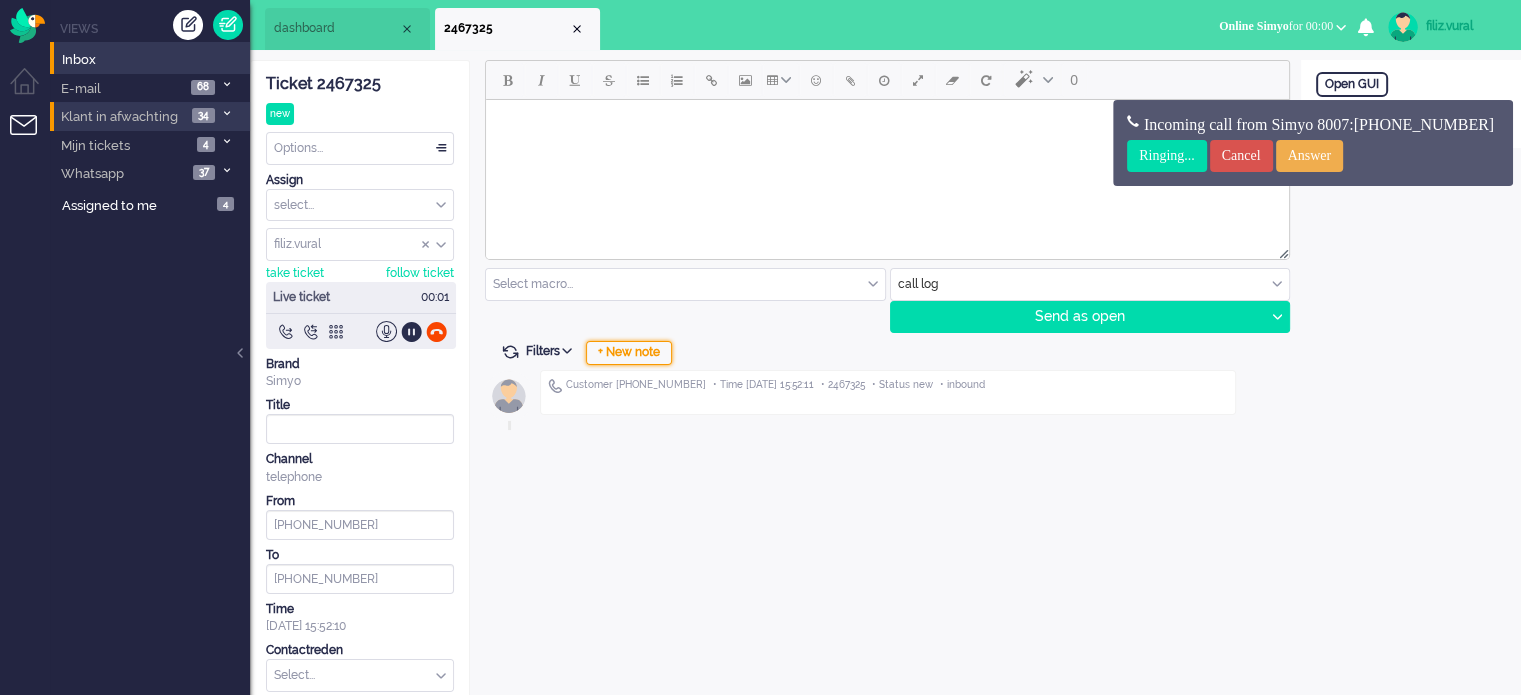 click on "+ New note" at bounding box center (629, 353) 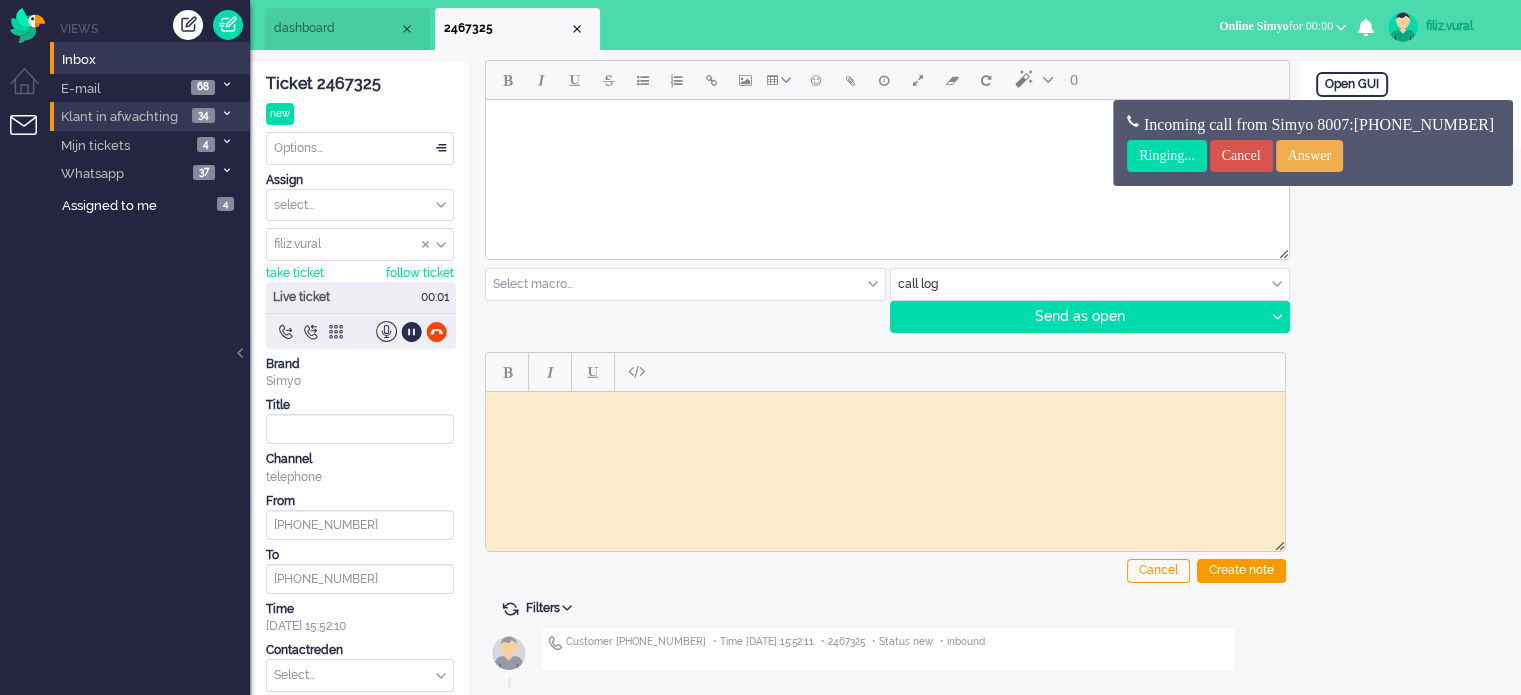 scroll, scrollTop: 0, scrollLeft: 0, axis: both 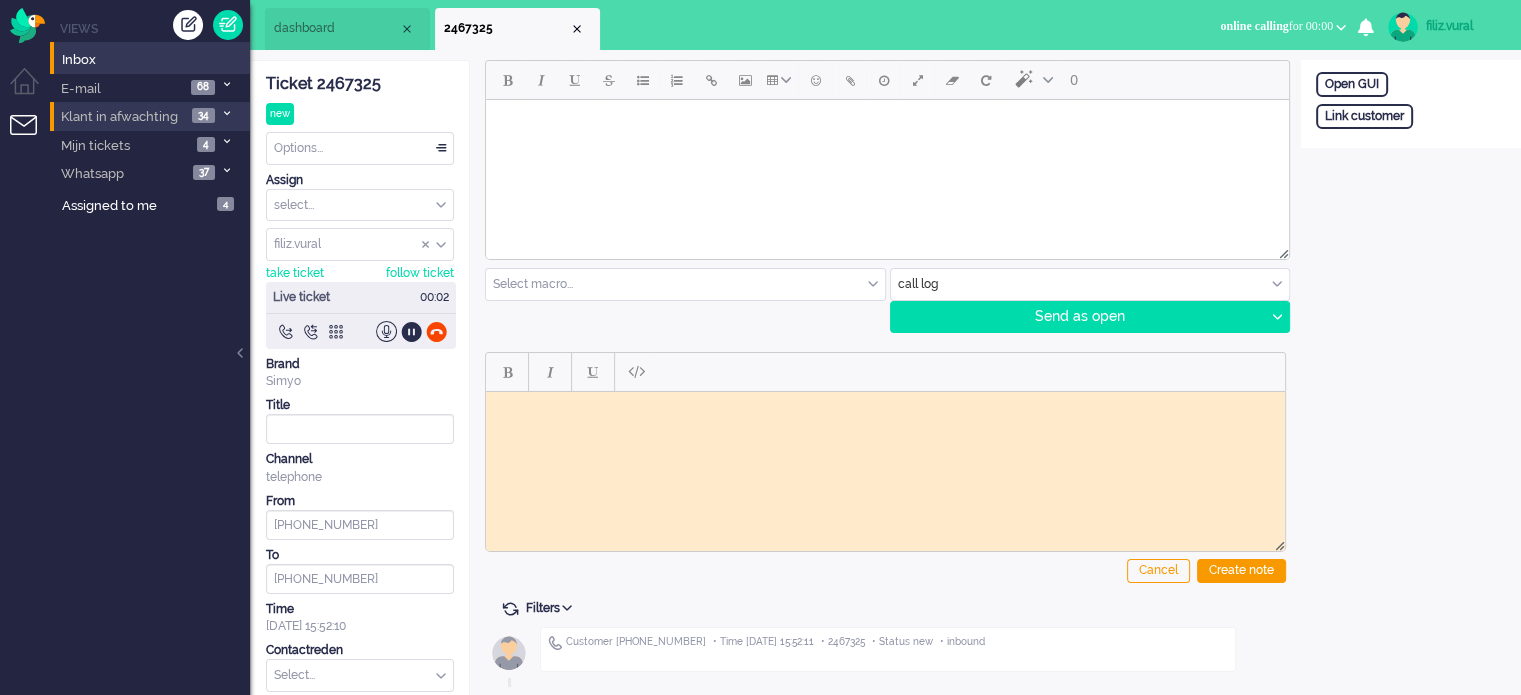 drag, startPoint x: 368, startPoint y: 83, endPoint x: 421, endPoint y: 162, distance: 95.131485 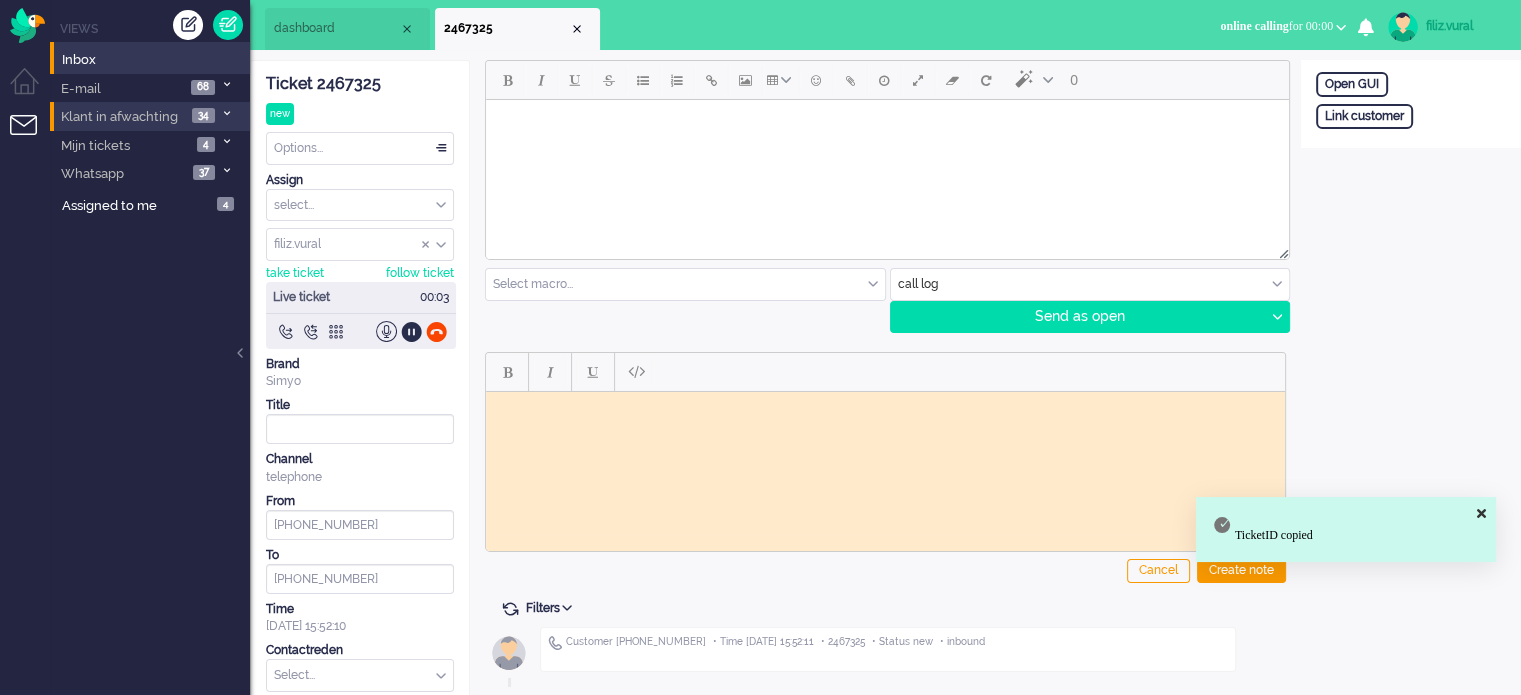paste 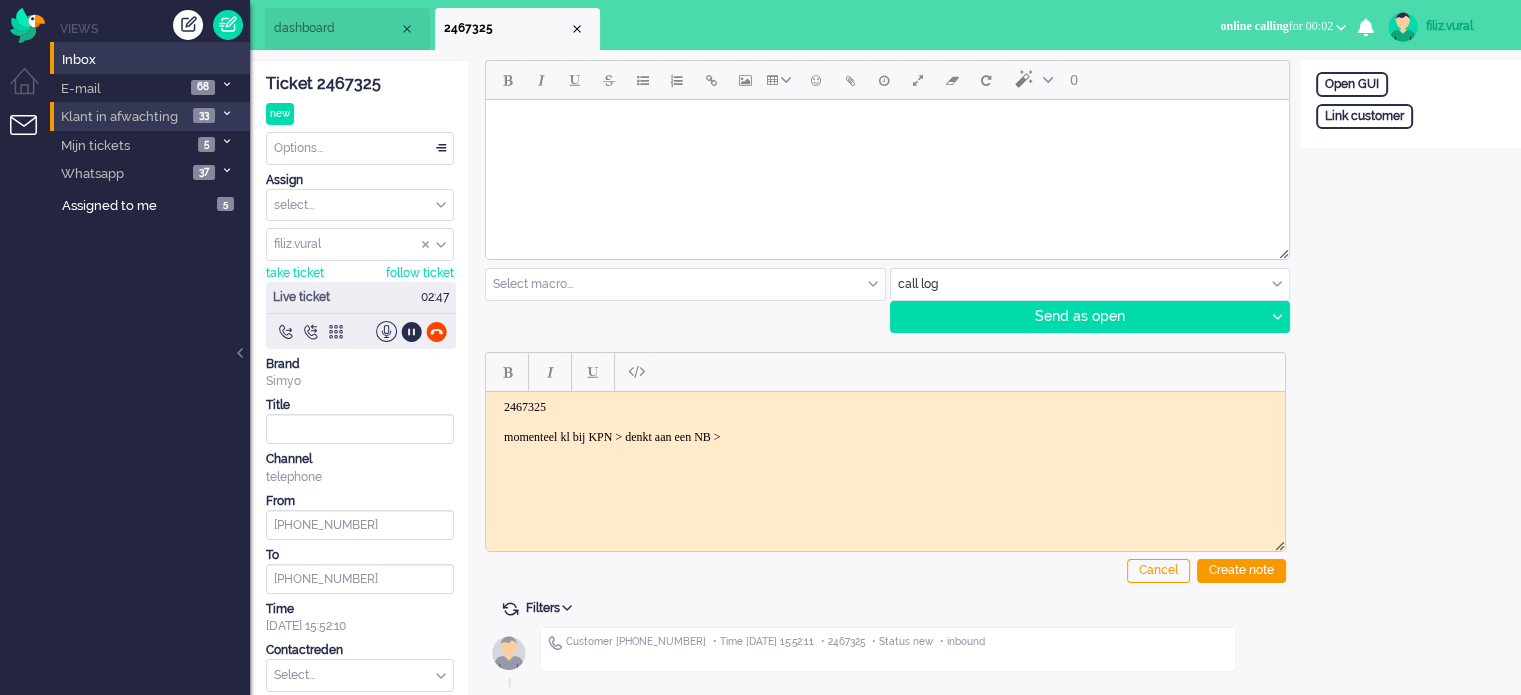 drag, startPoint x: 821, startPoint y: 423, endPoint x: 819, endPoint y: 433, distance: 10.198039 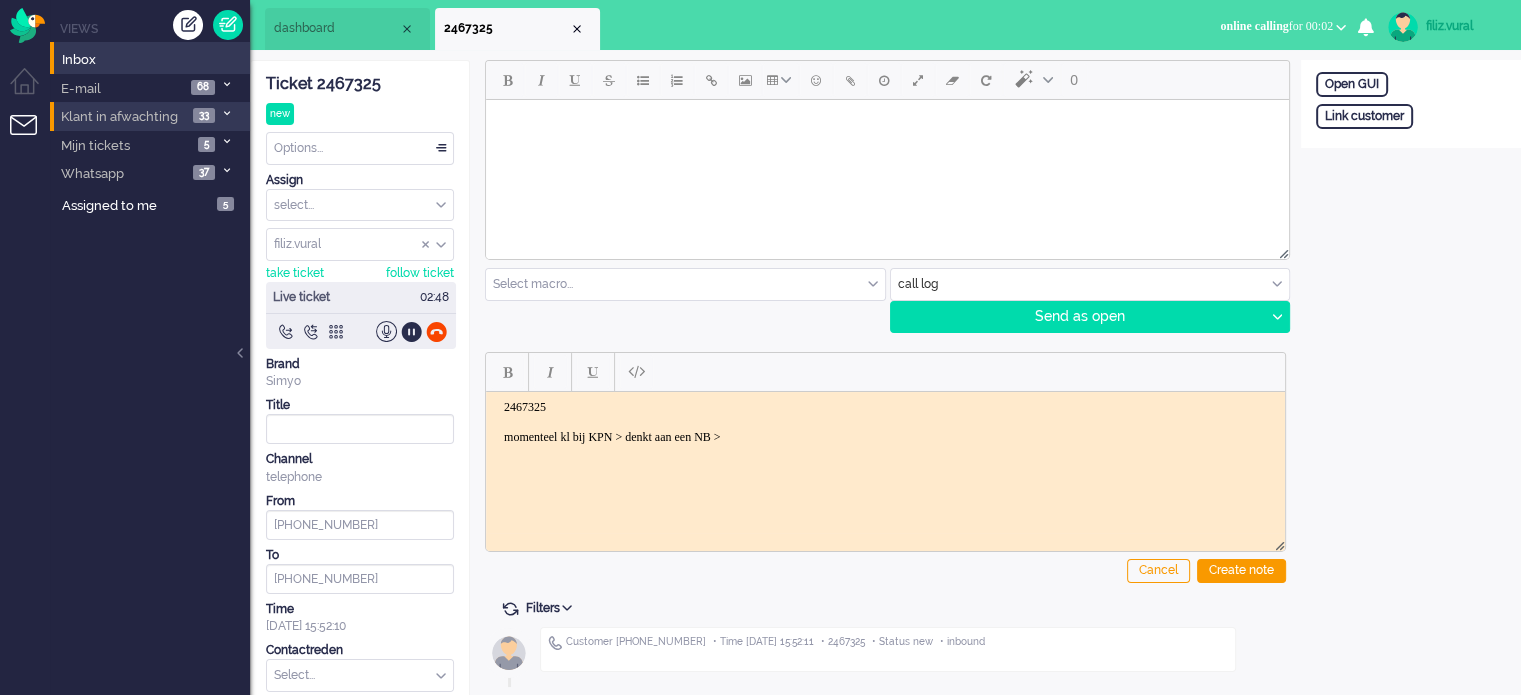 drag, startPoint x: 790, startPoint y: 433, endPoint x: 805, endPoint y: 411, distance: 26.627054 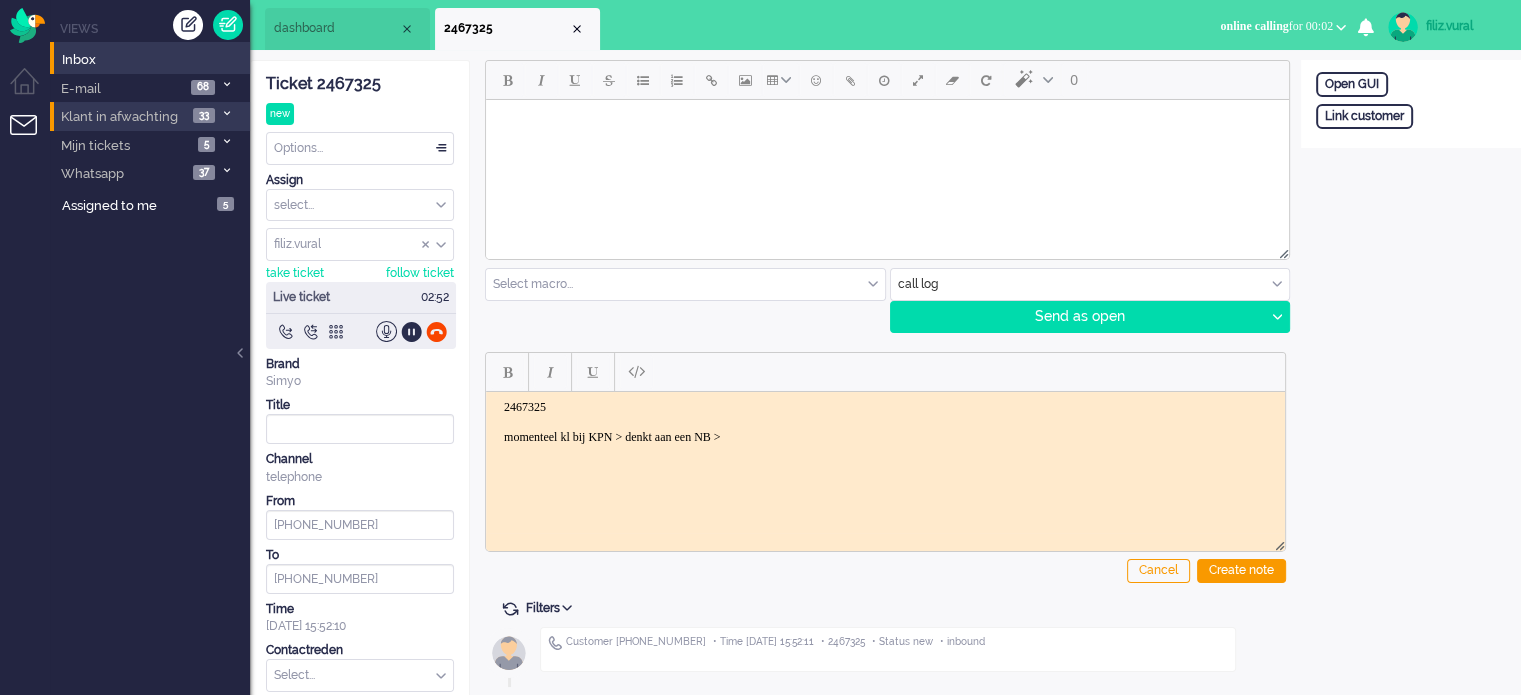 click on "2467325 momenteel kl bij KPN > denkt aan een NB >" at bounding box center (885, 429) 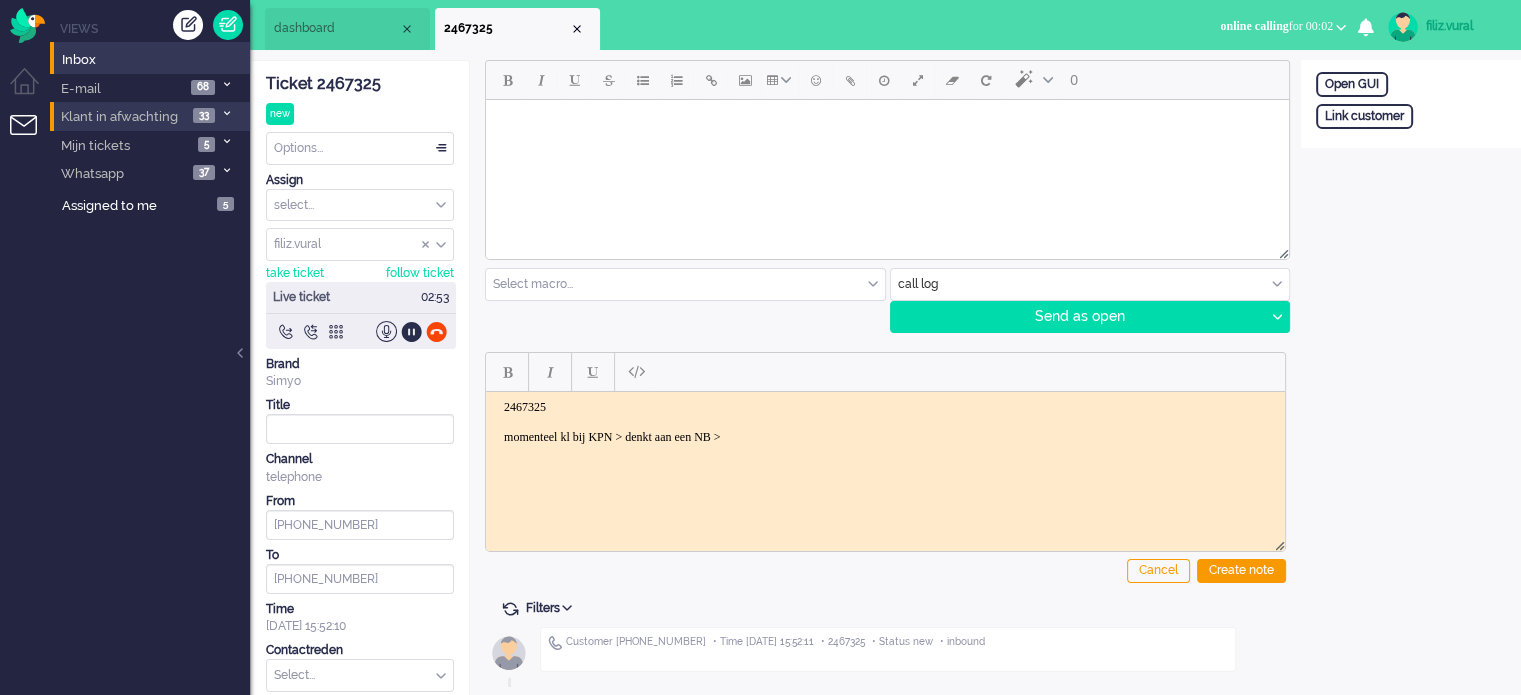 click on "2467325 momenteel kl bij KPN > denkt aan een NB >" at bounding box center (885, 429) 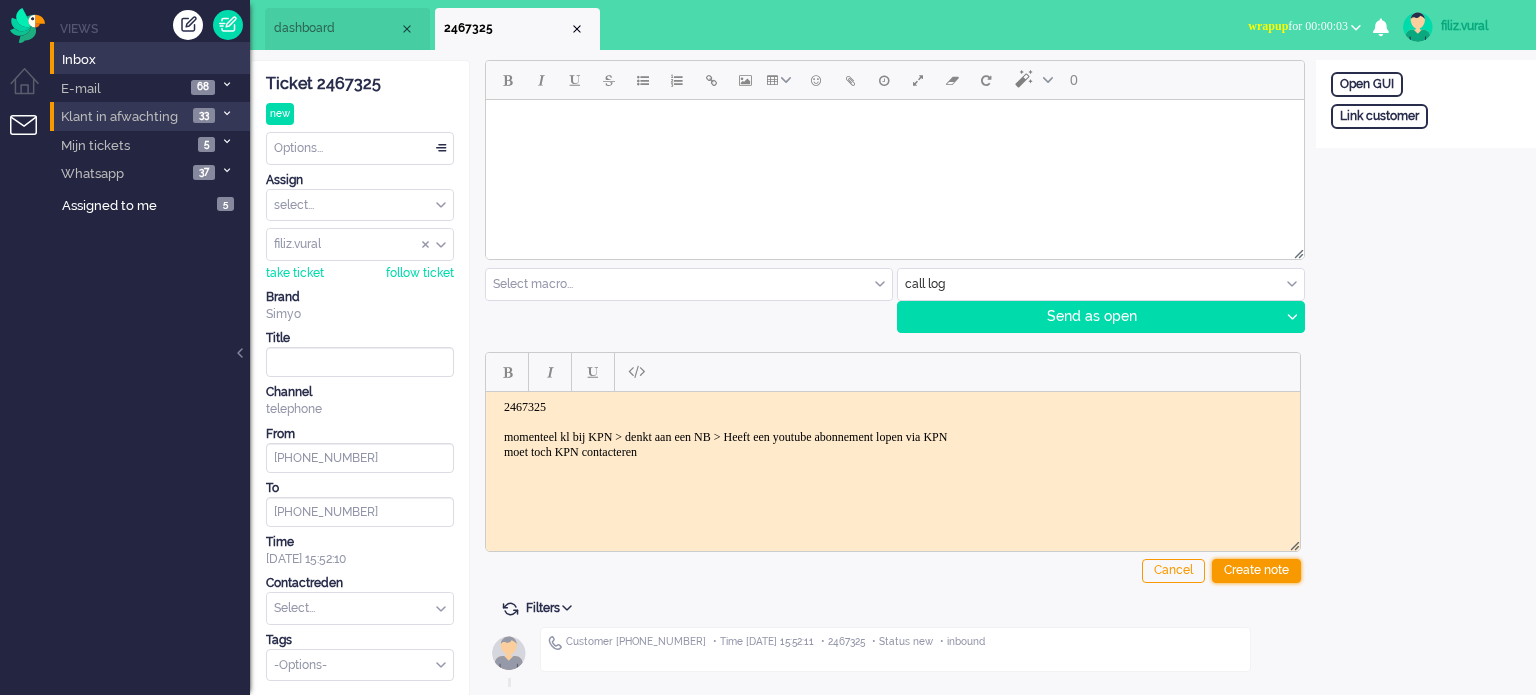 click on "Create note" at bounding box center [1256, 571] 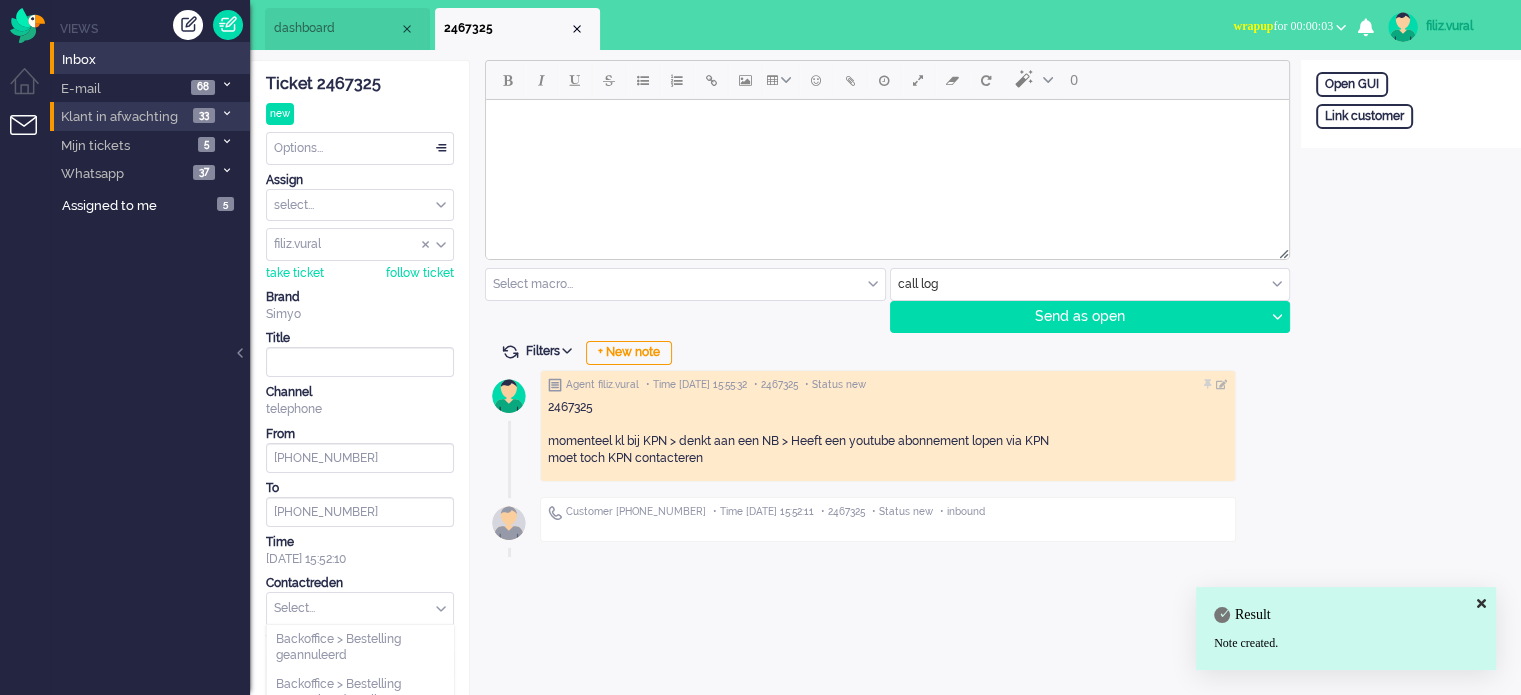 drag, startPoint x: 292, startPoint y: 611, endPoint x: 300, endPoint y: 598, distance: 15.264338 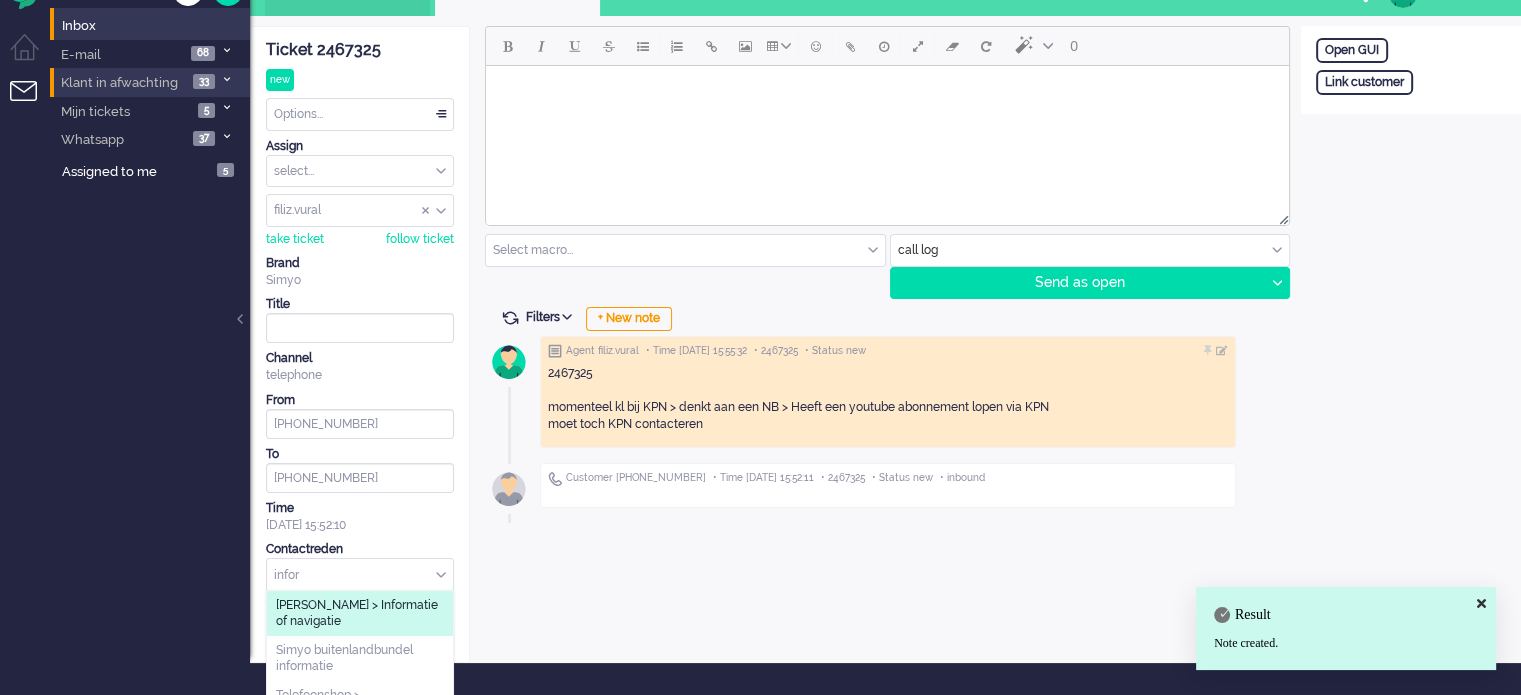 scroll, scrollTop: 63, scrollLeft: 0, axis: vertical 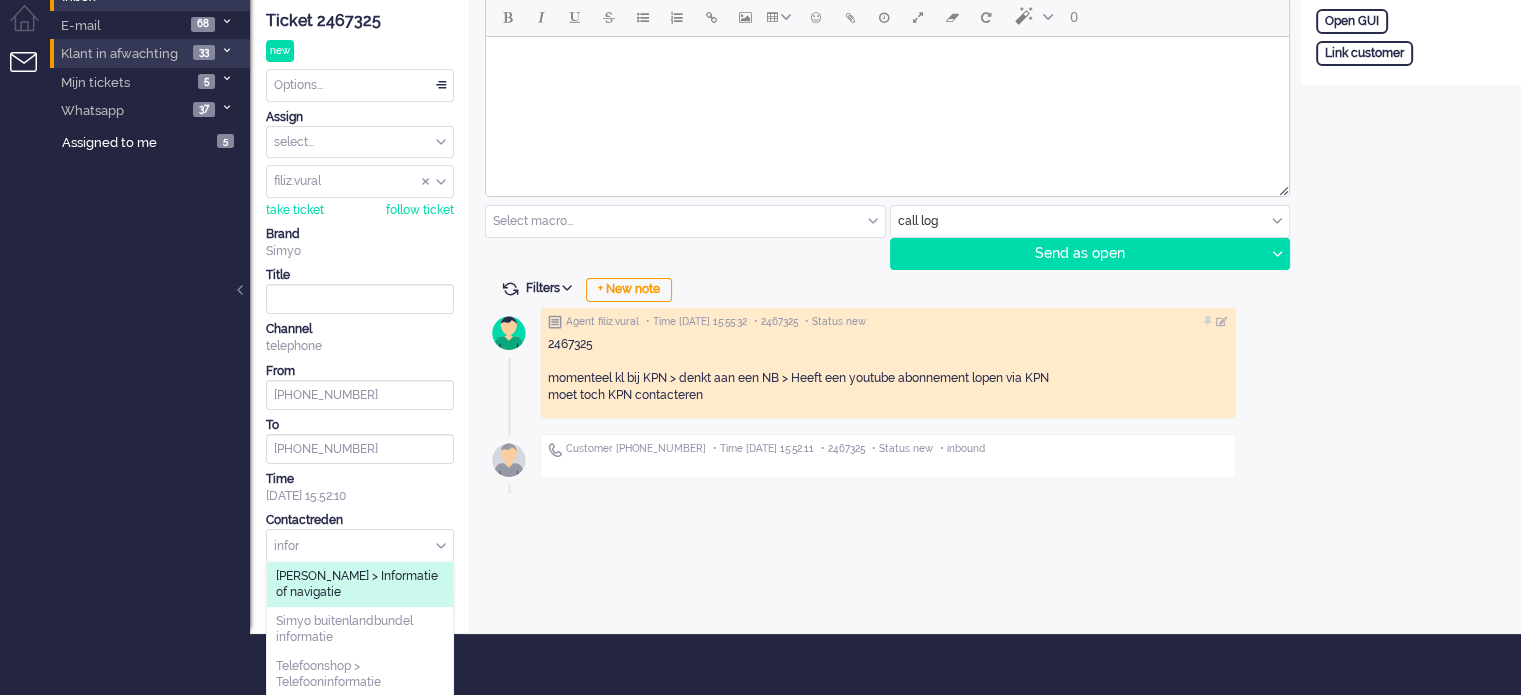 type on "infor" 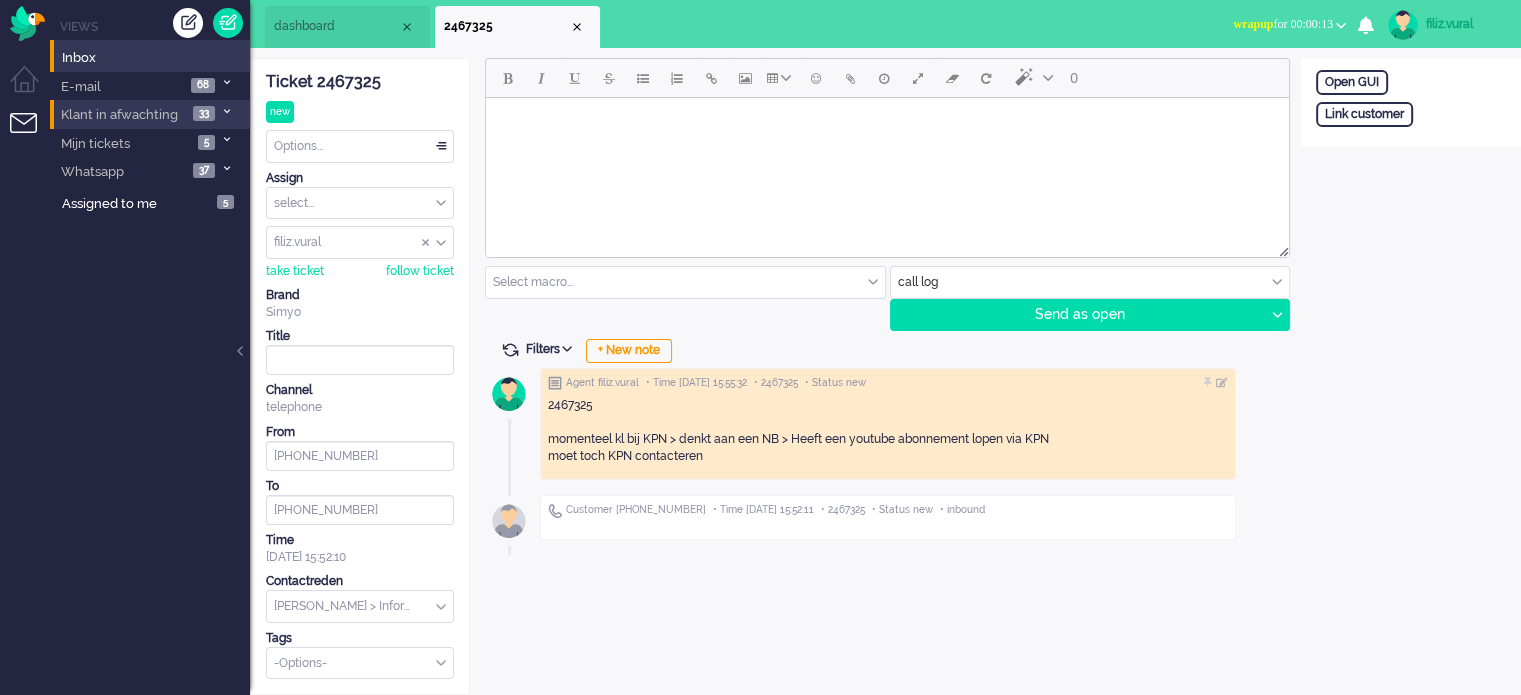 scroll, scrollTop: 0, scrollLeft: 0, axis: both 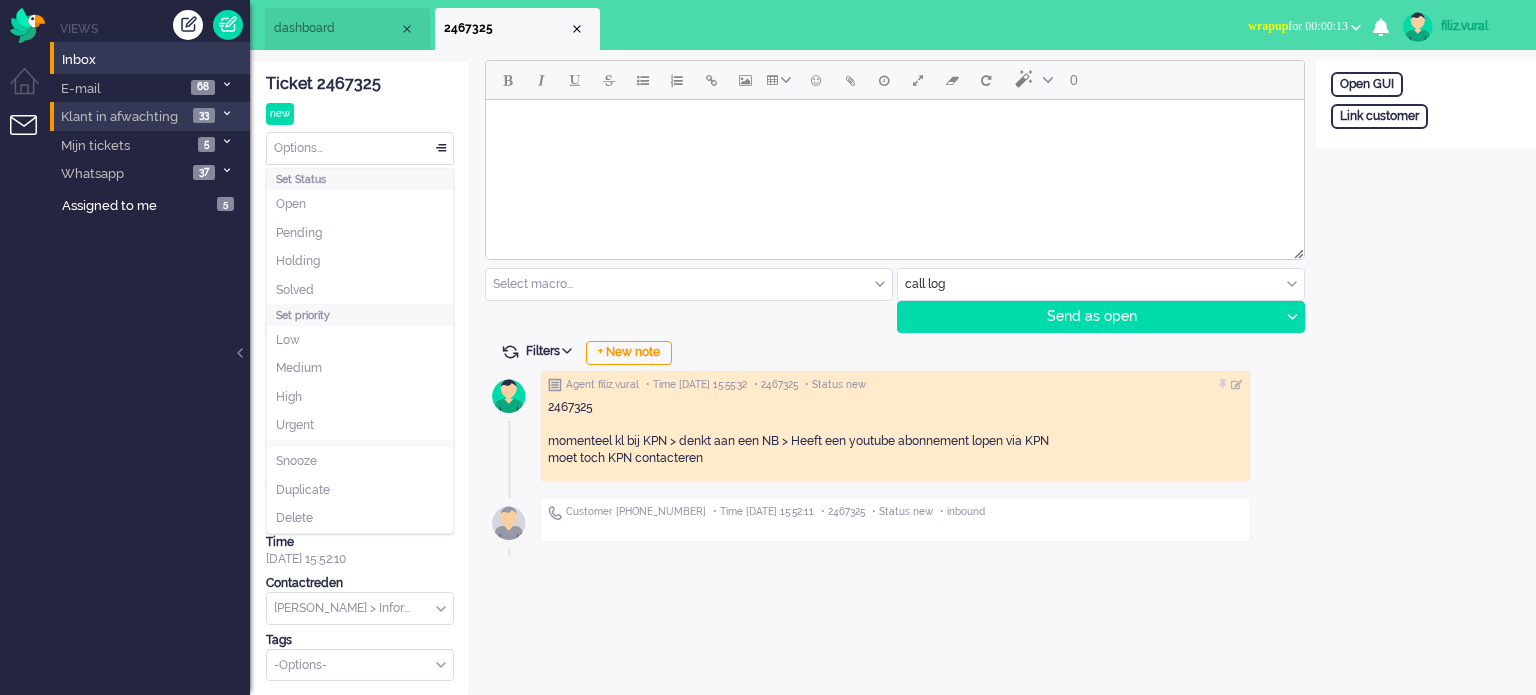 drag, startPoint x: 394, startPoint y: 162, endPoint x: 364, endPoint y: 209, distance: 55.758408 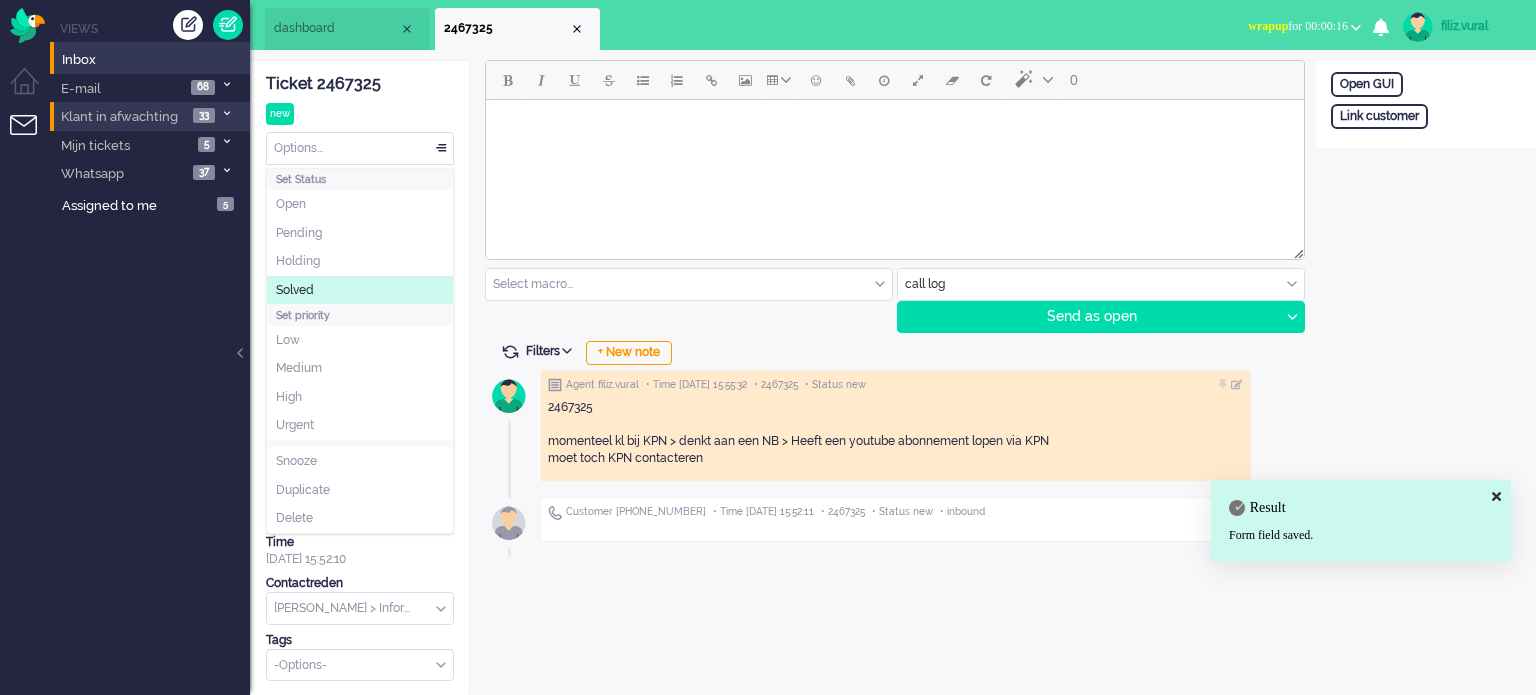 click on "Set priority" at bounding box center [360, 315] 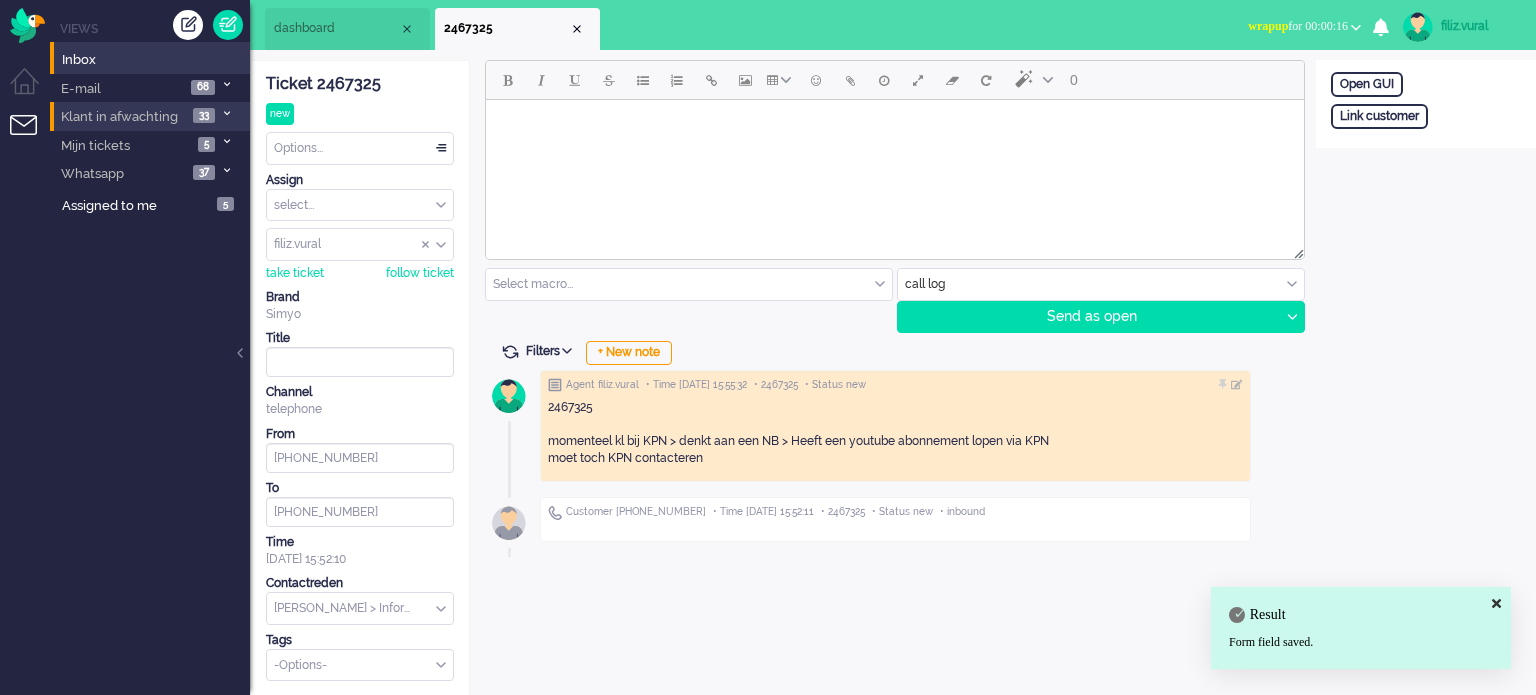 click on "wrapup  for 00:00:16" at bounding box center (1298, 26) 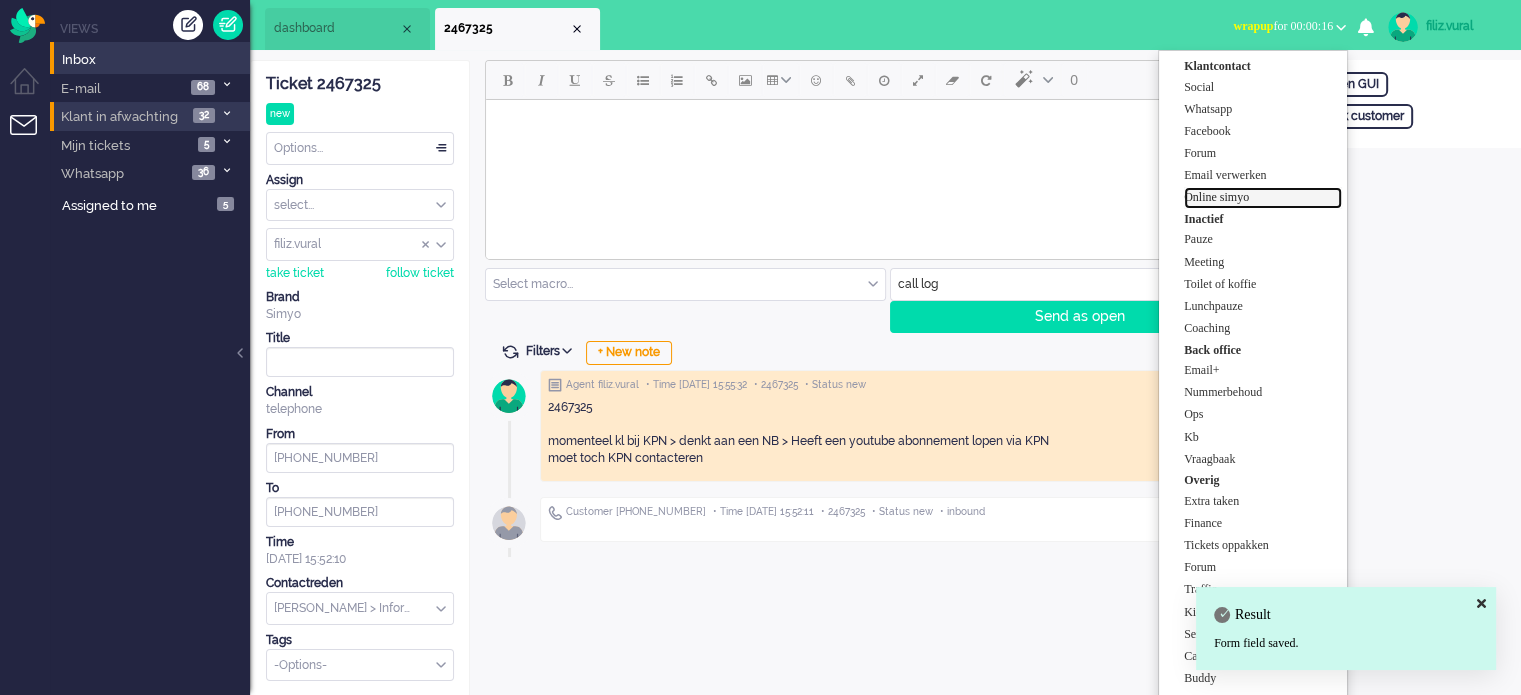 drag, startPoint x: 1240, startPoint y: 195, endPoint x: 754, endPoint y: 94, distance: 496.3839 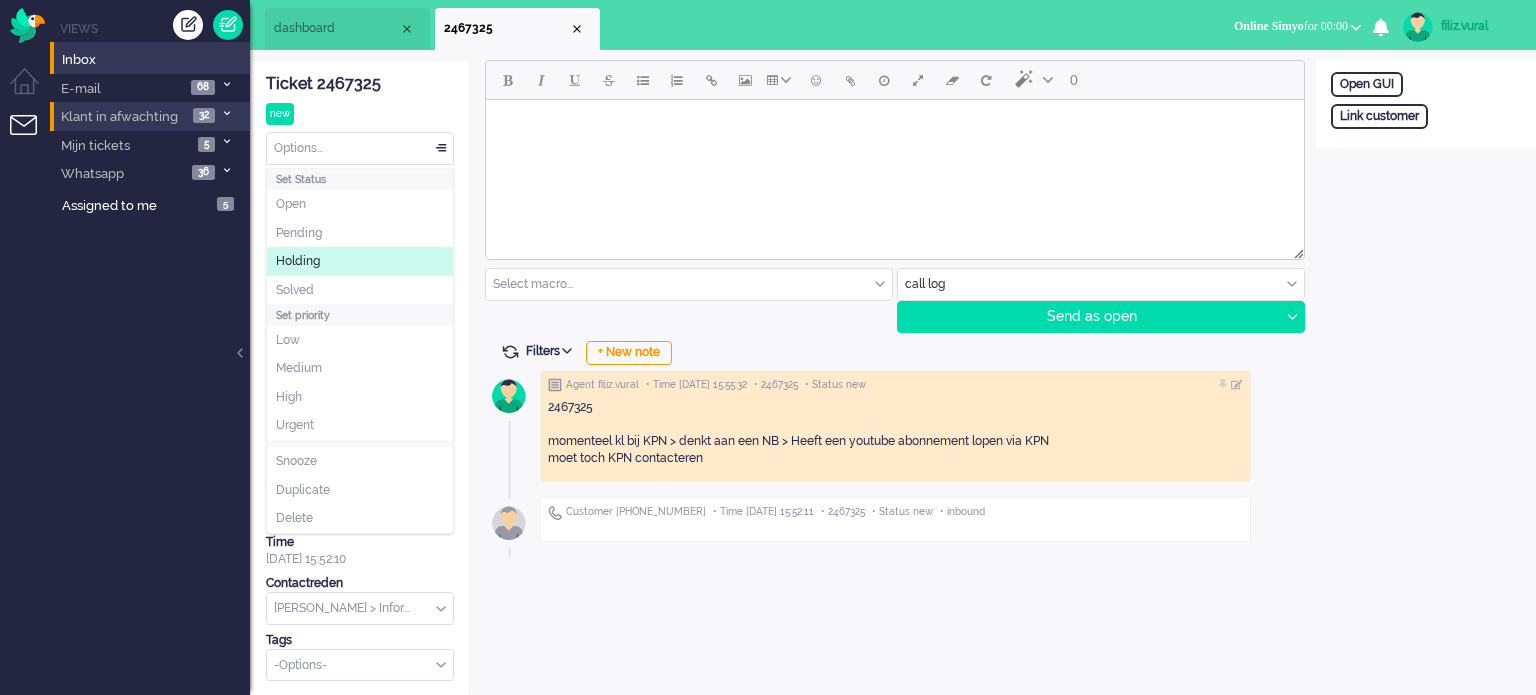 drag, startPoint x: 305, startPoint y: 156, endPoint x: 316, endPoint y: 271, distance: 115.52489 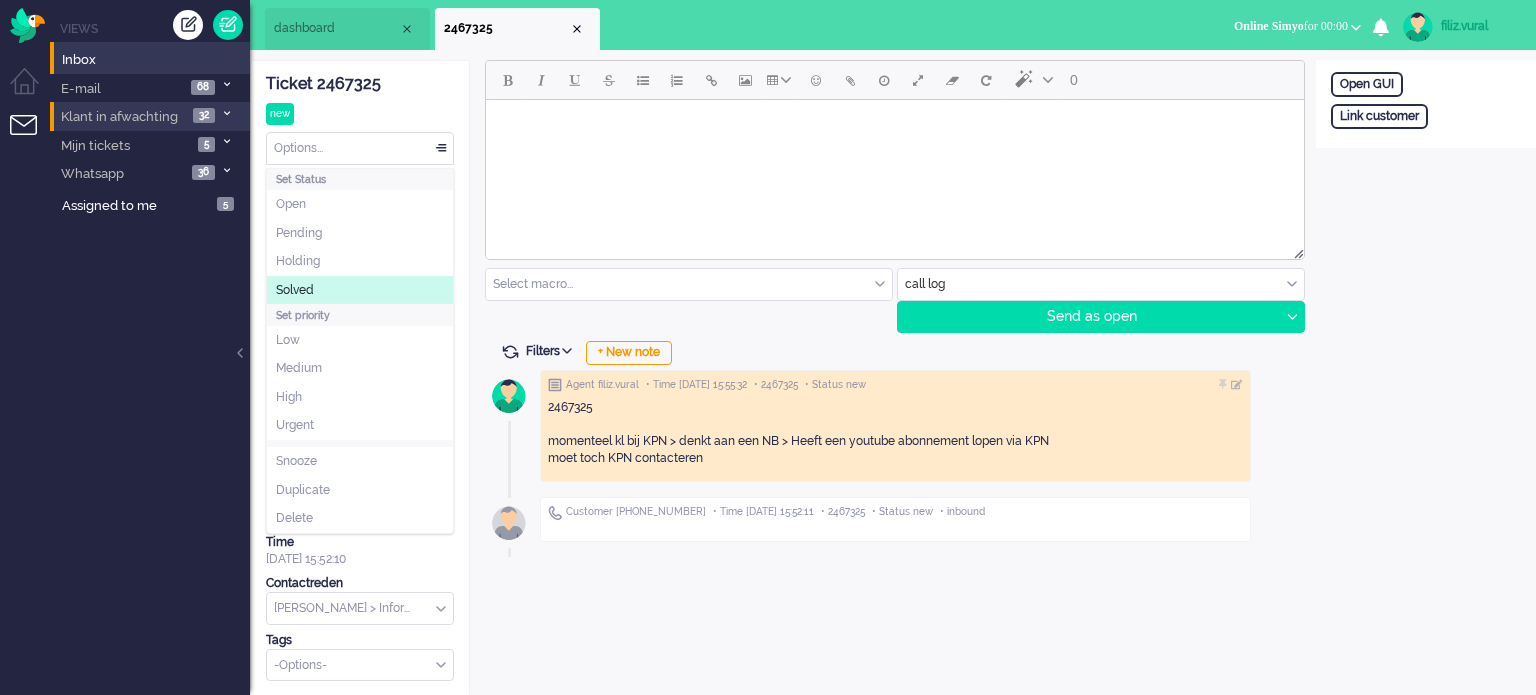 click on "Solved" 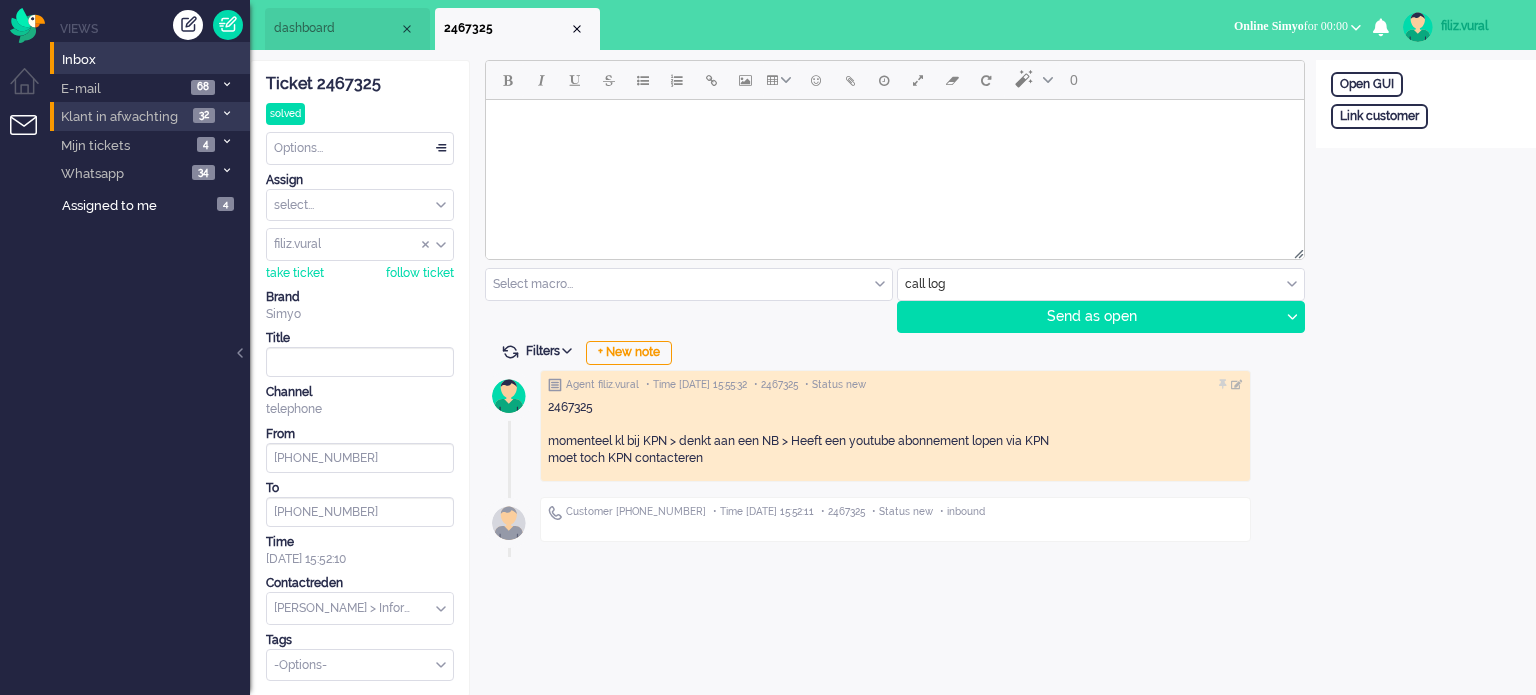 click at bounding box center (577, 29) 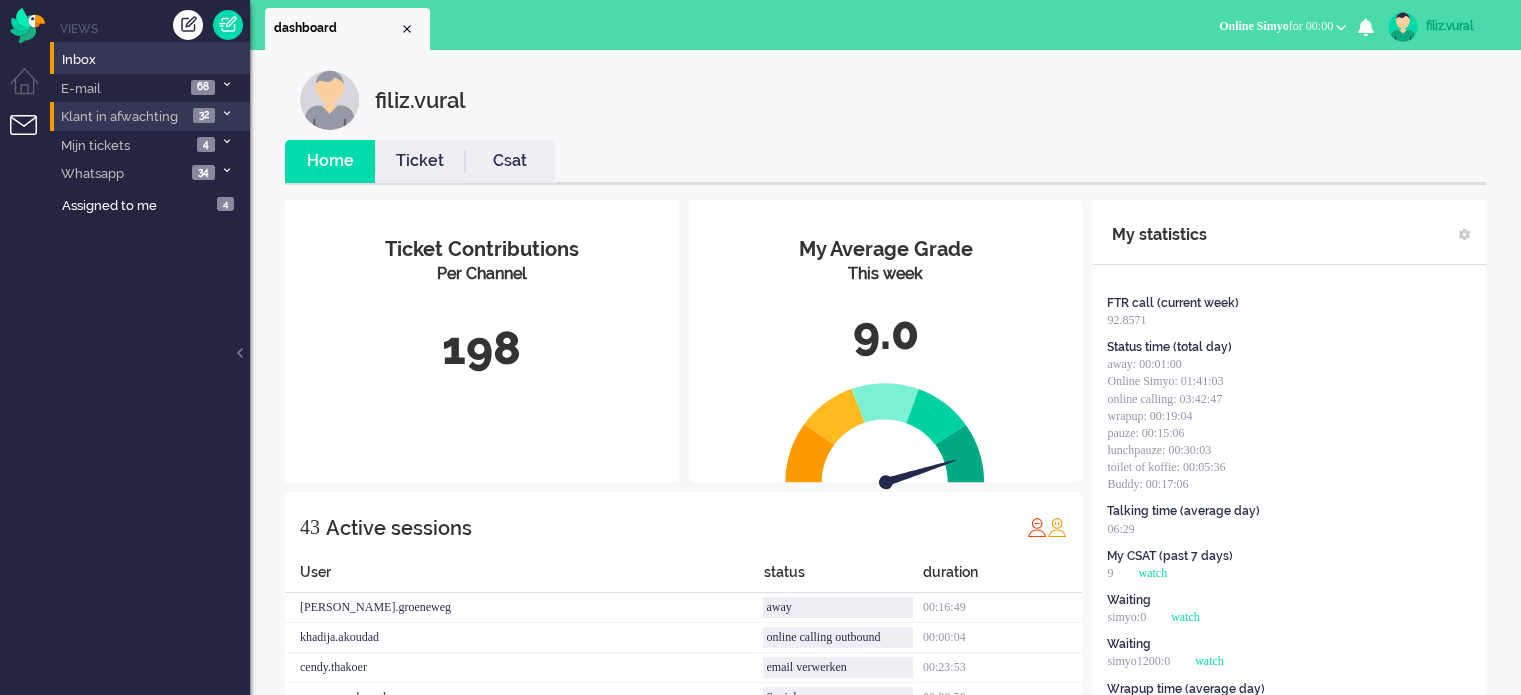 click on "Ticket" at bounding box center (420, 161) 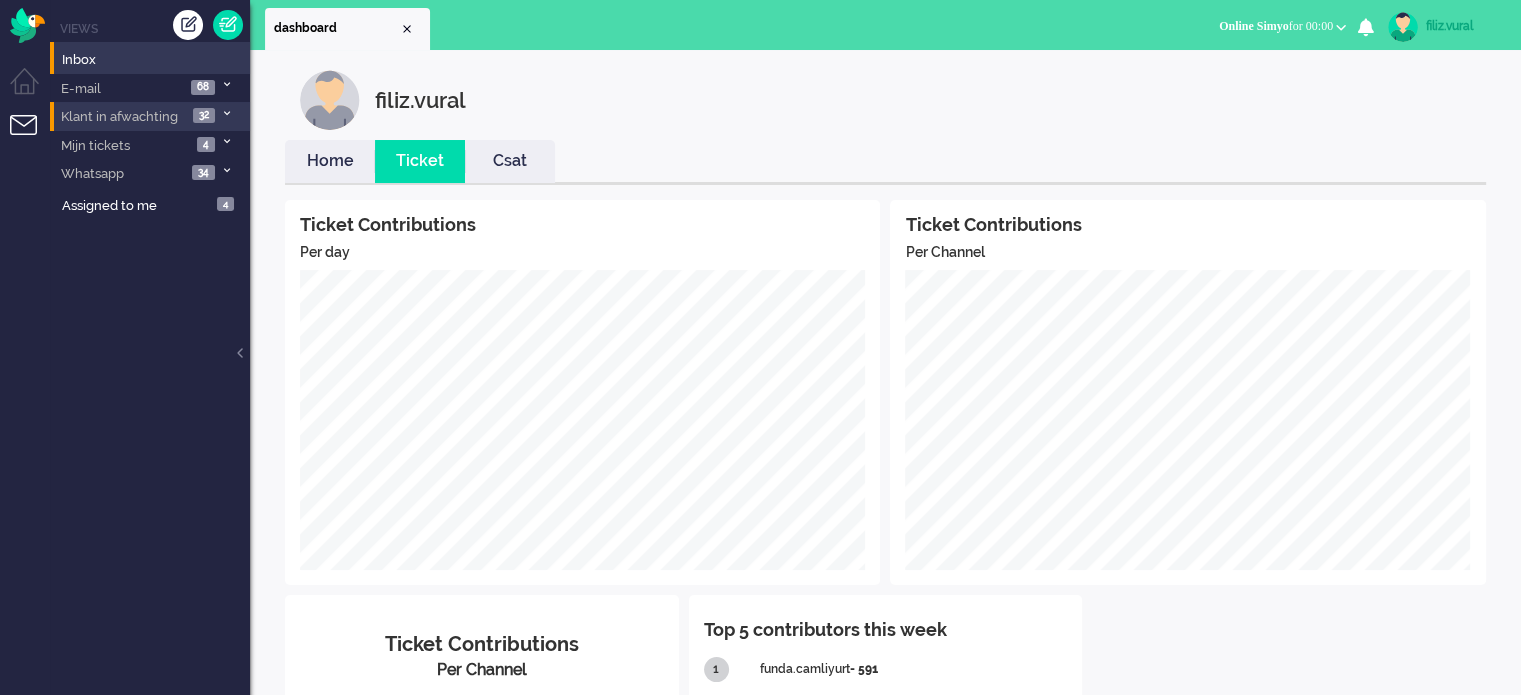click on "Csat" at bounding box center (510, 161) 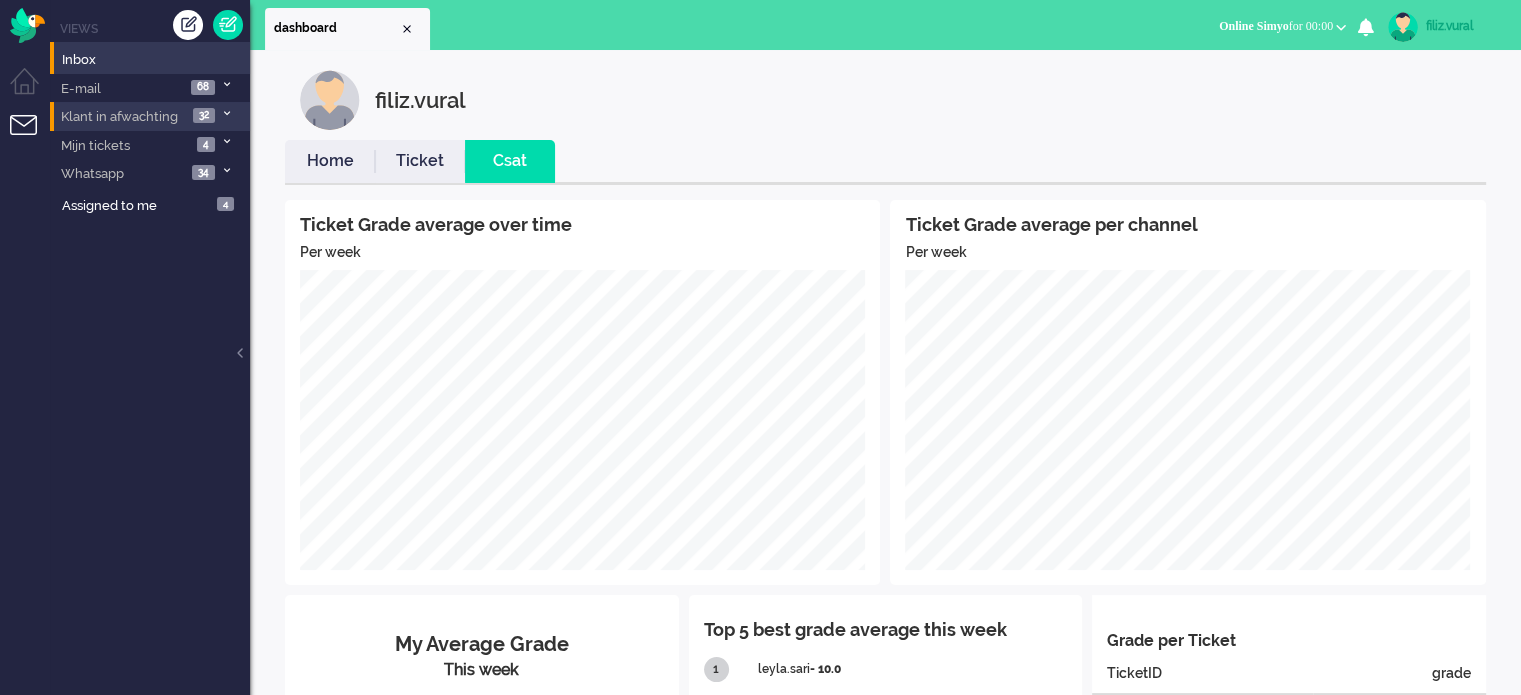 click on "Home" at bounding box center [330, 161] 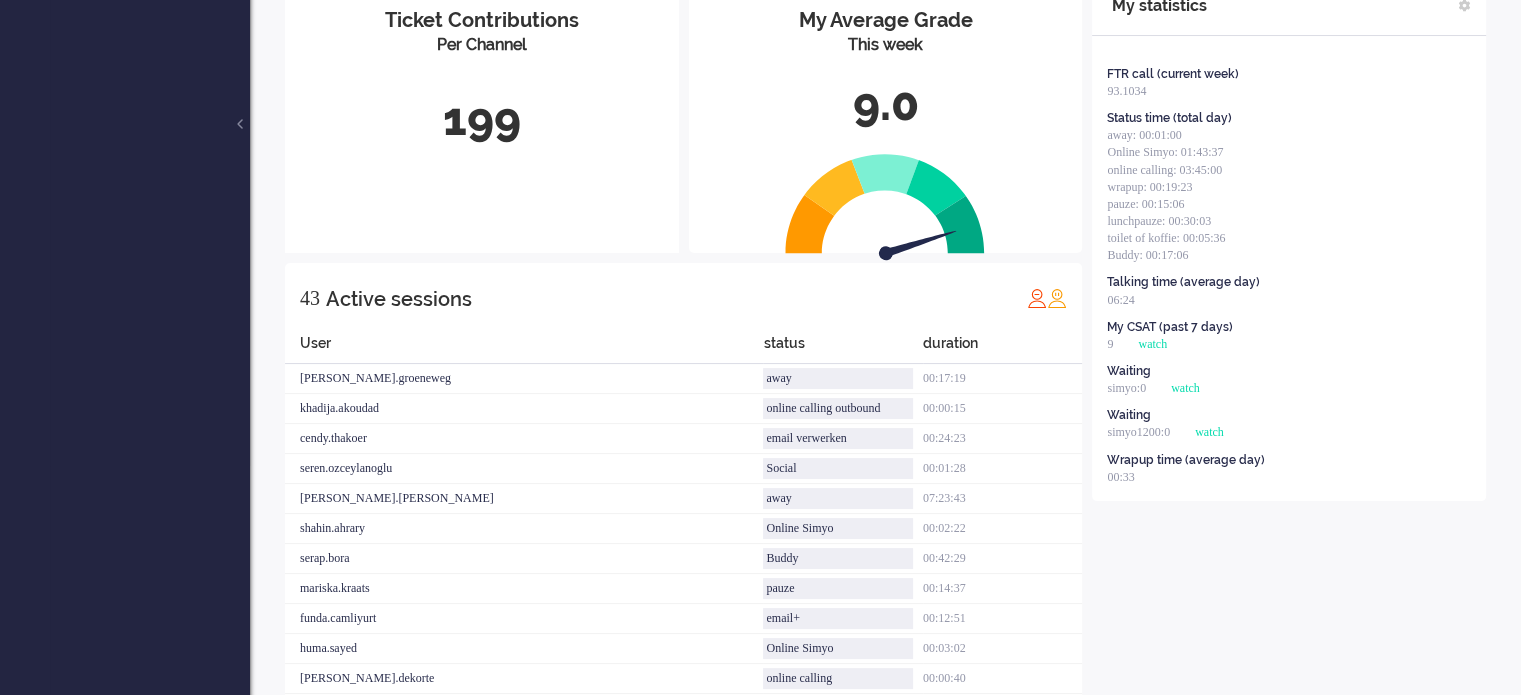 scroll, scrollTop: 0, scrollLeft: 0, axis: both 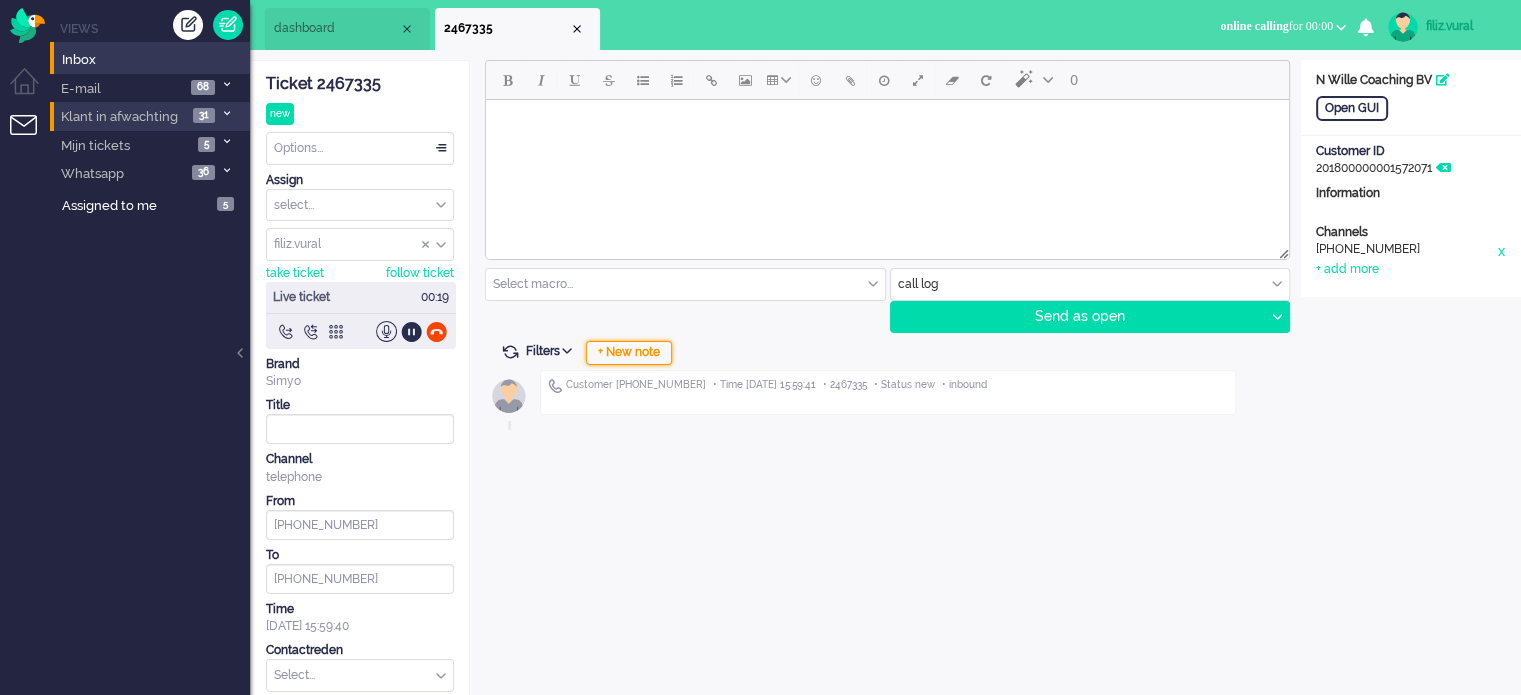 click on "+ New note" at bounding box center (629, 353) 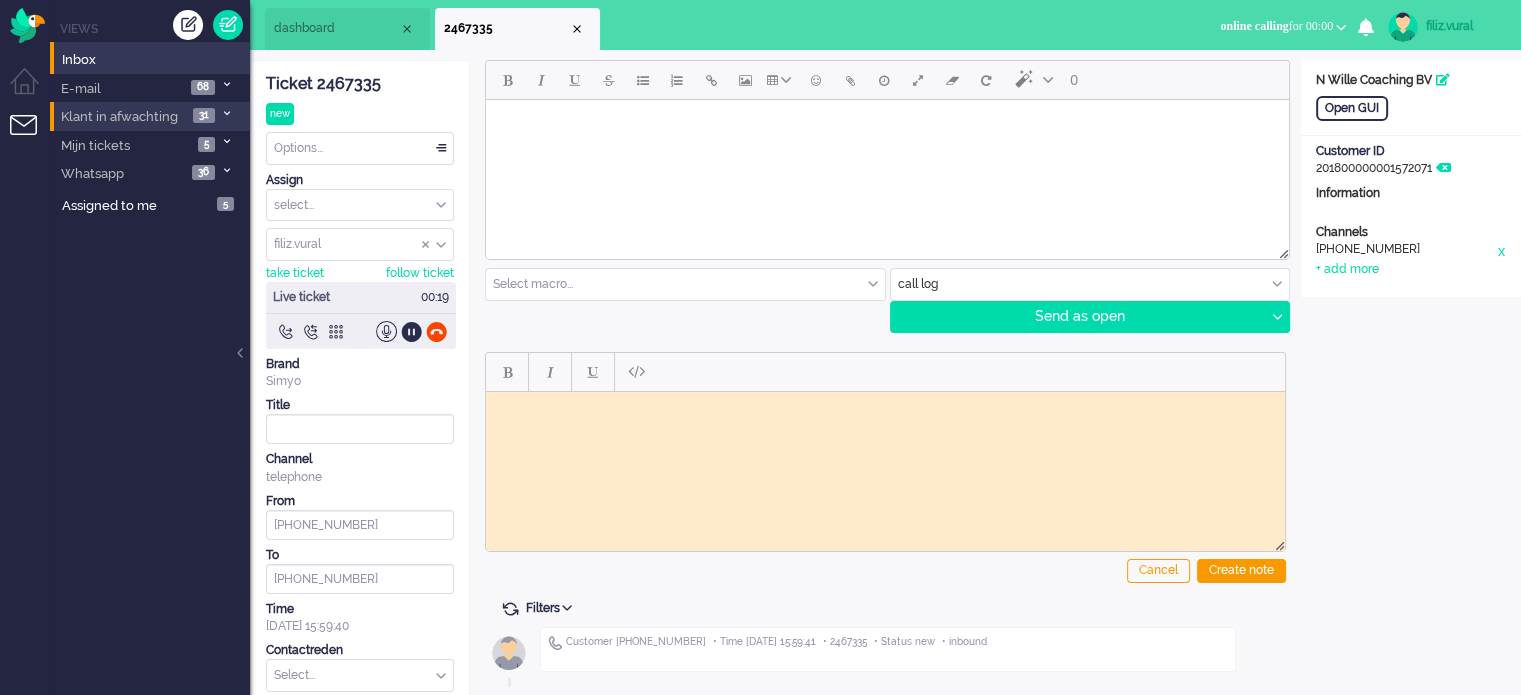 scroll, scrollTop: 0, scrollLeft: 0, axis: both 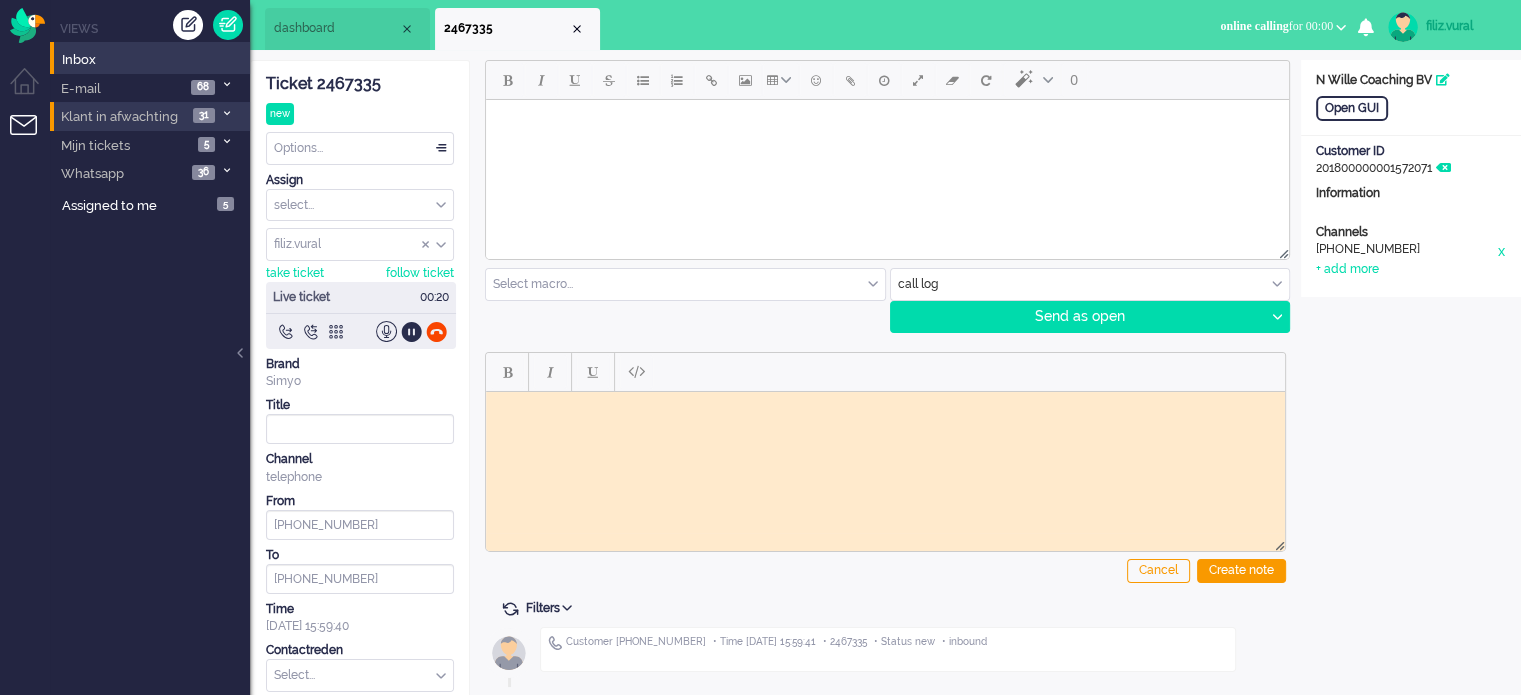 click at bounding box center (885, 406) 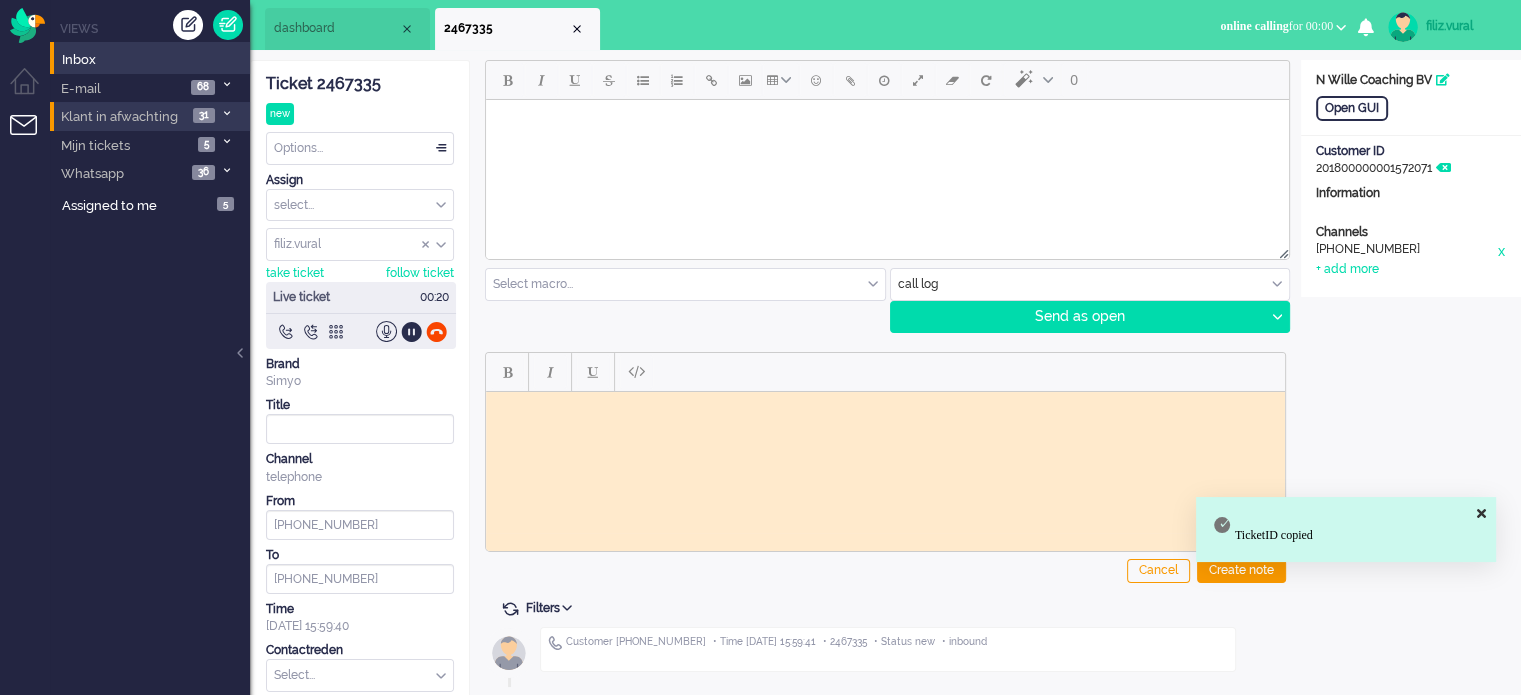 paste 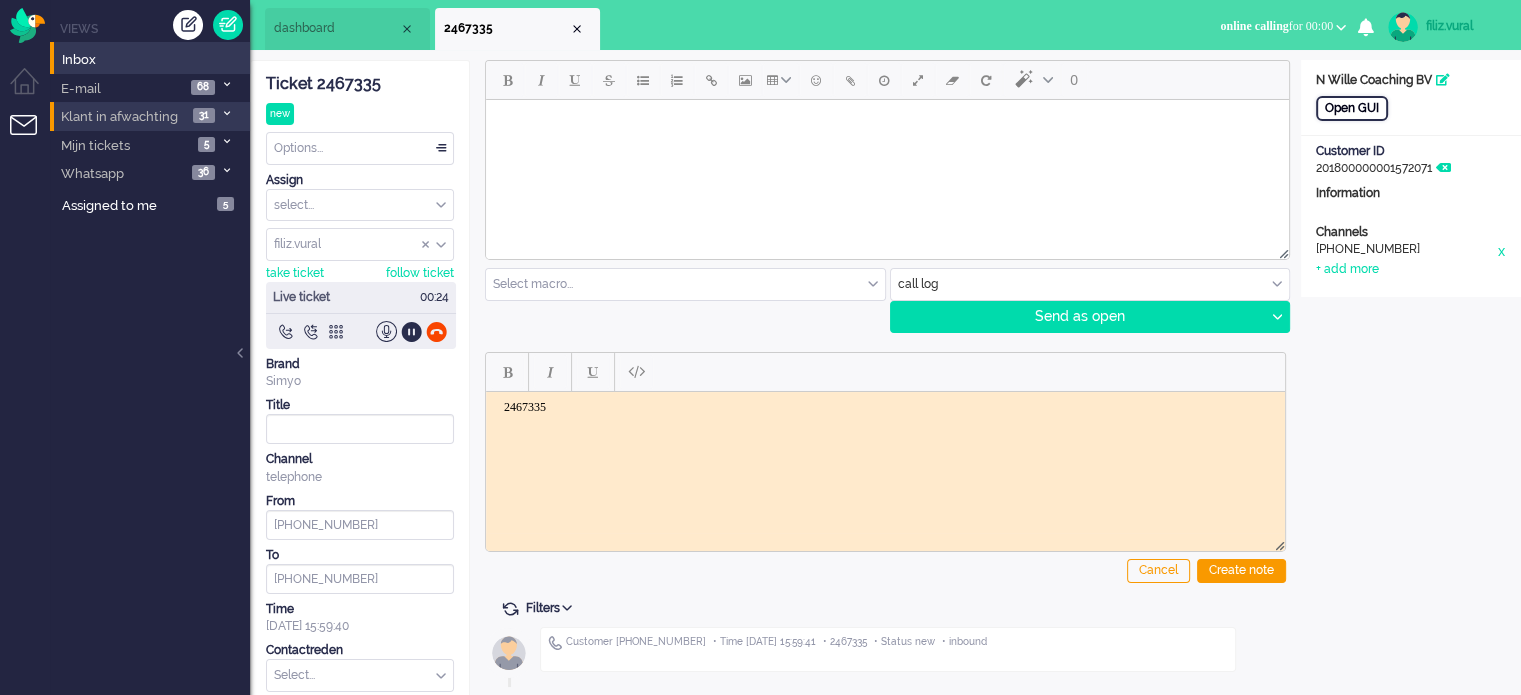 click on "Open GUI" at bounding box center (1352, 108) 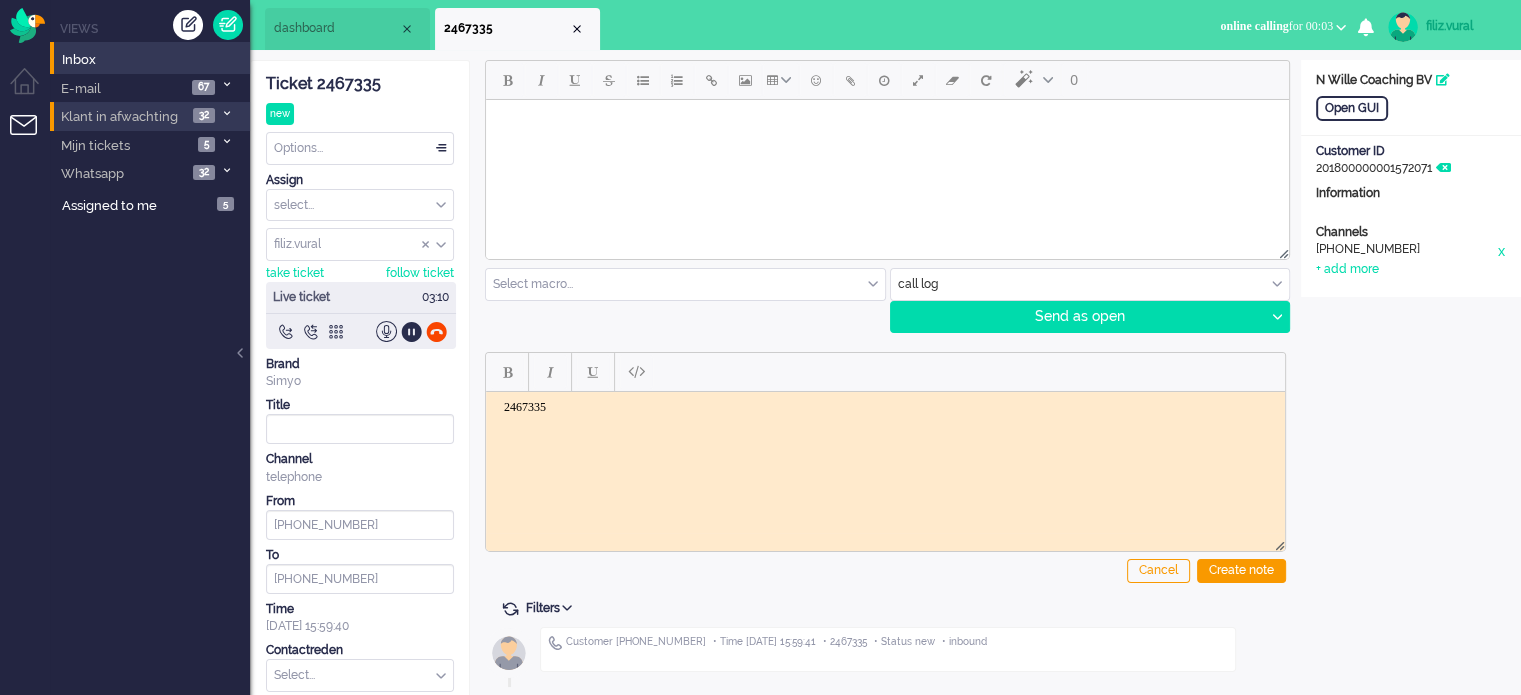 click on "2467335" at bounding box center [885, 421] 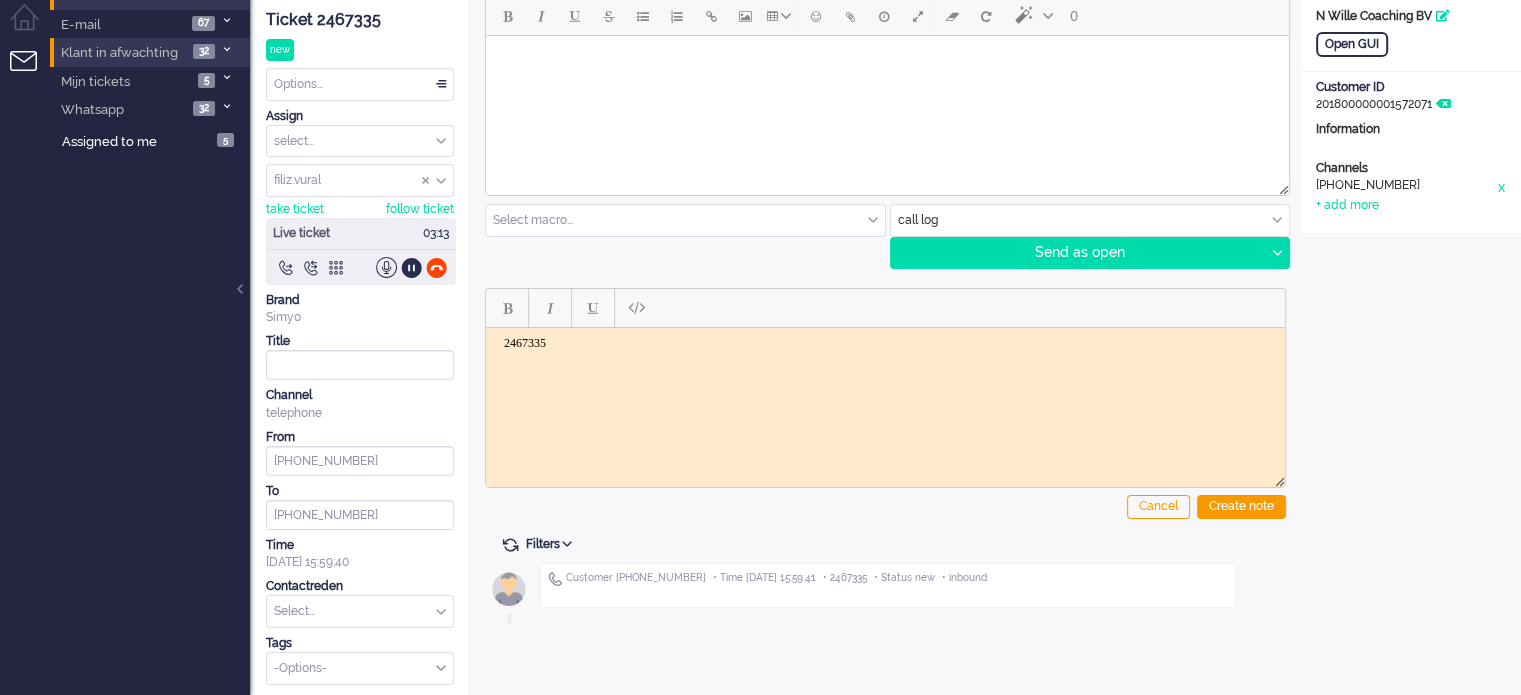 scroll, scrollTop: 66, scrollLeft: 0, axis: vertical 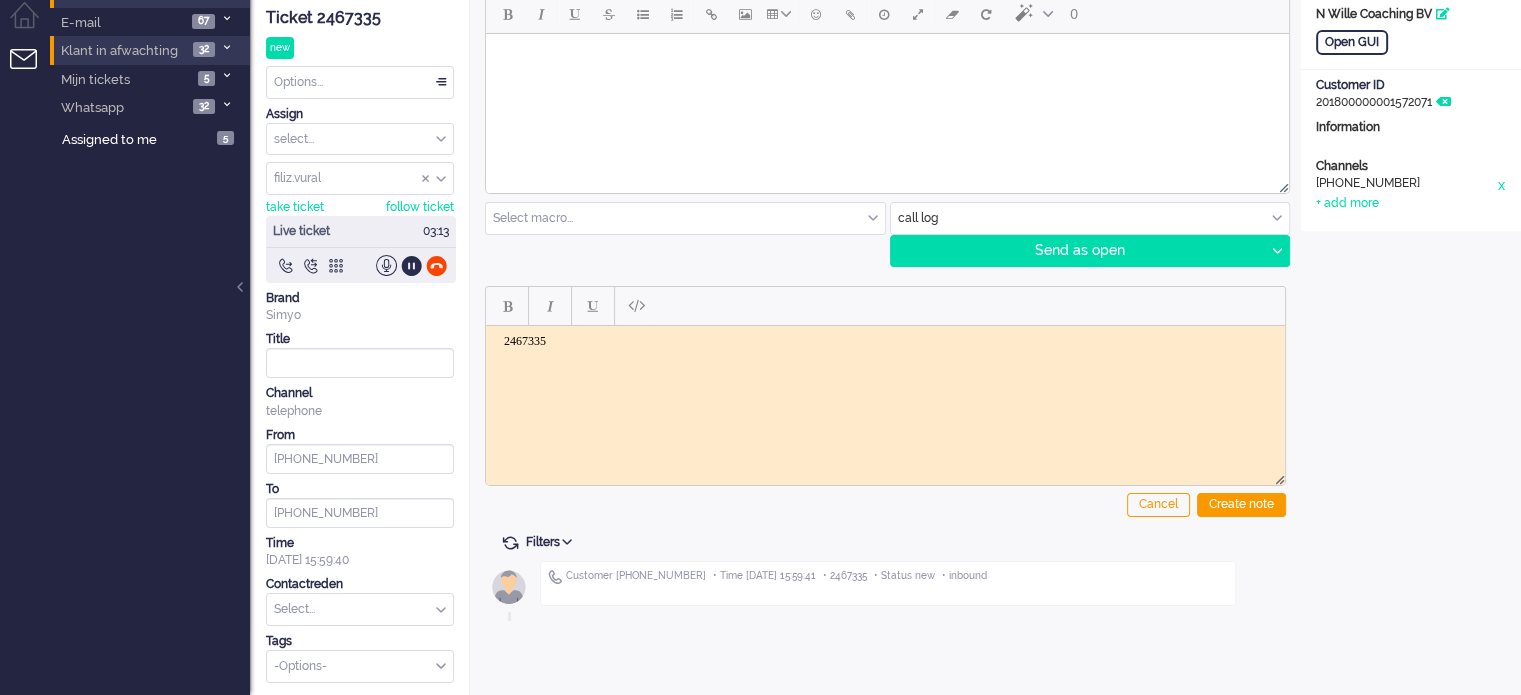 click at bounding box center (360, 609) 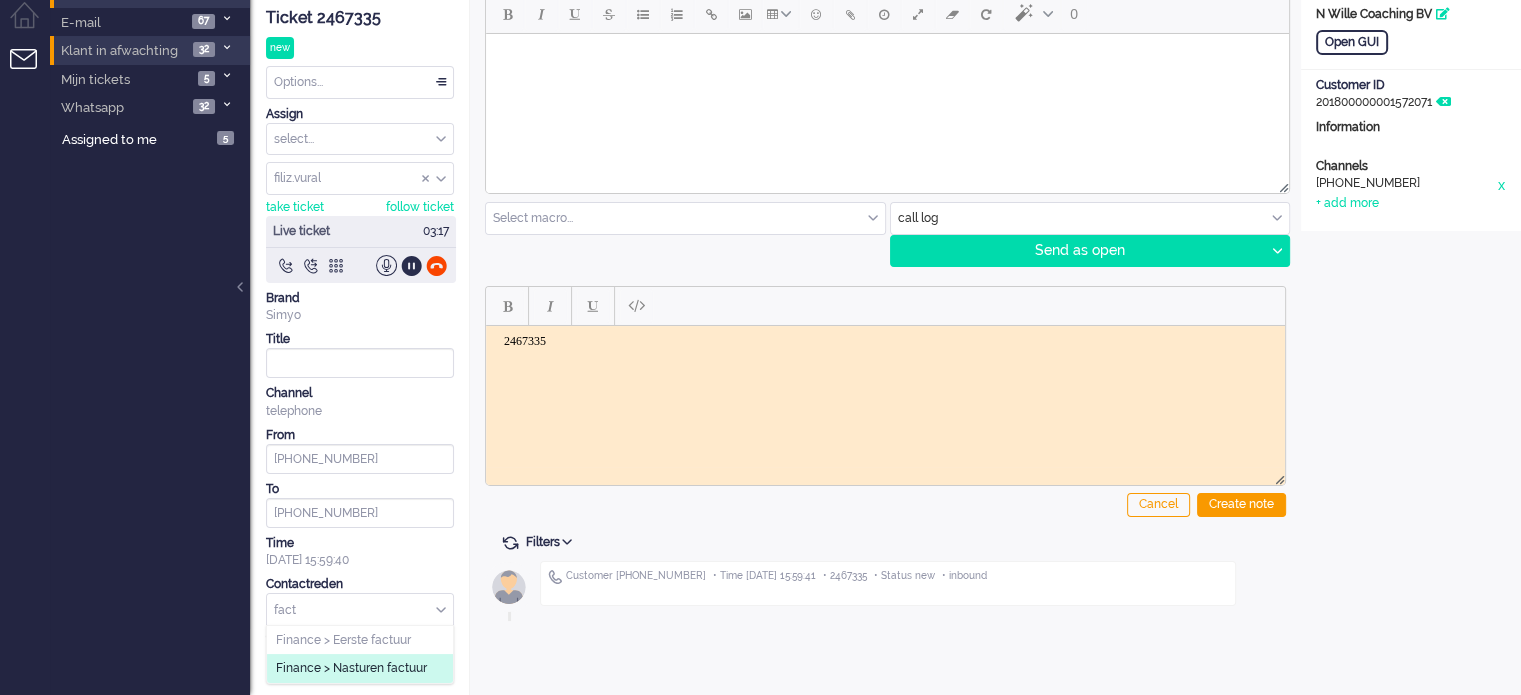 type on "fact" 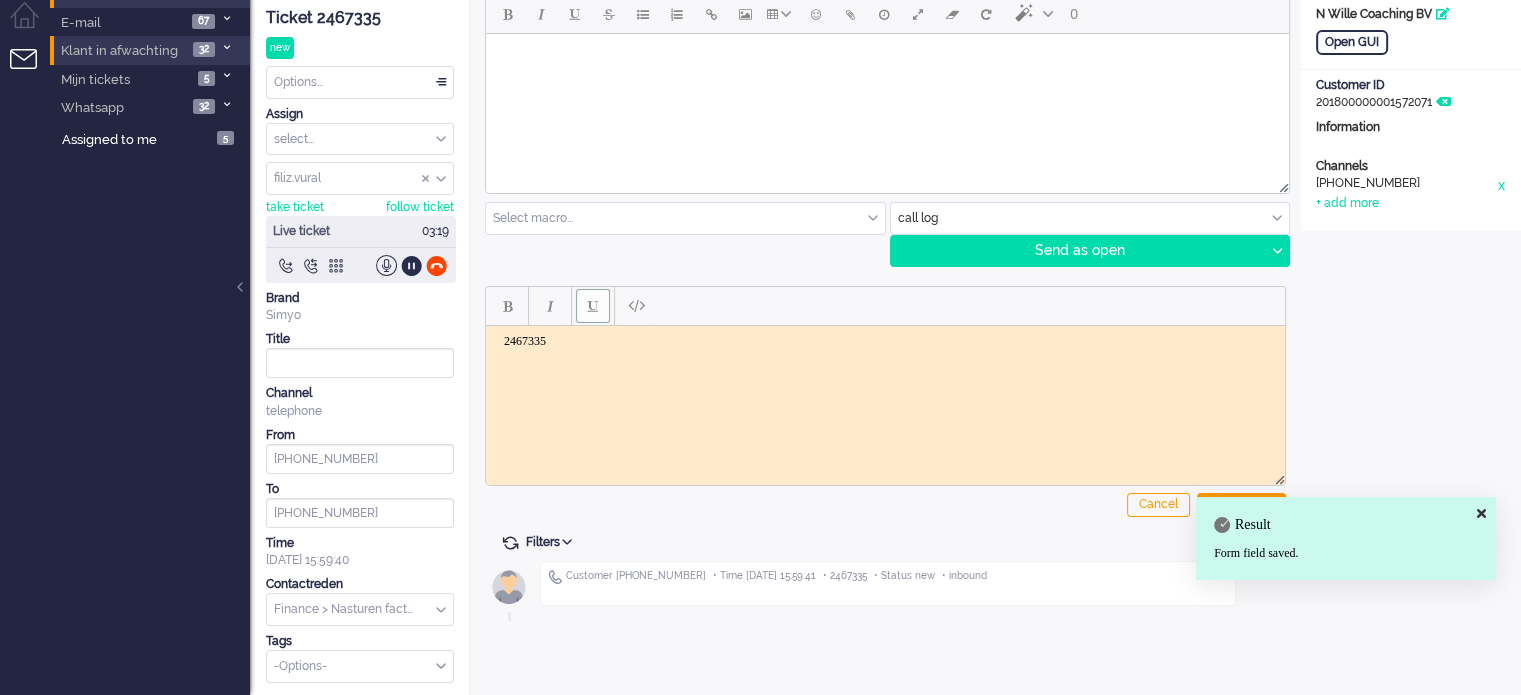 drag, startPoint x: 440, startPoint y: 261, endPoint x: 600, endPoint y: 359, distance: 187.62729 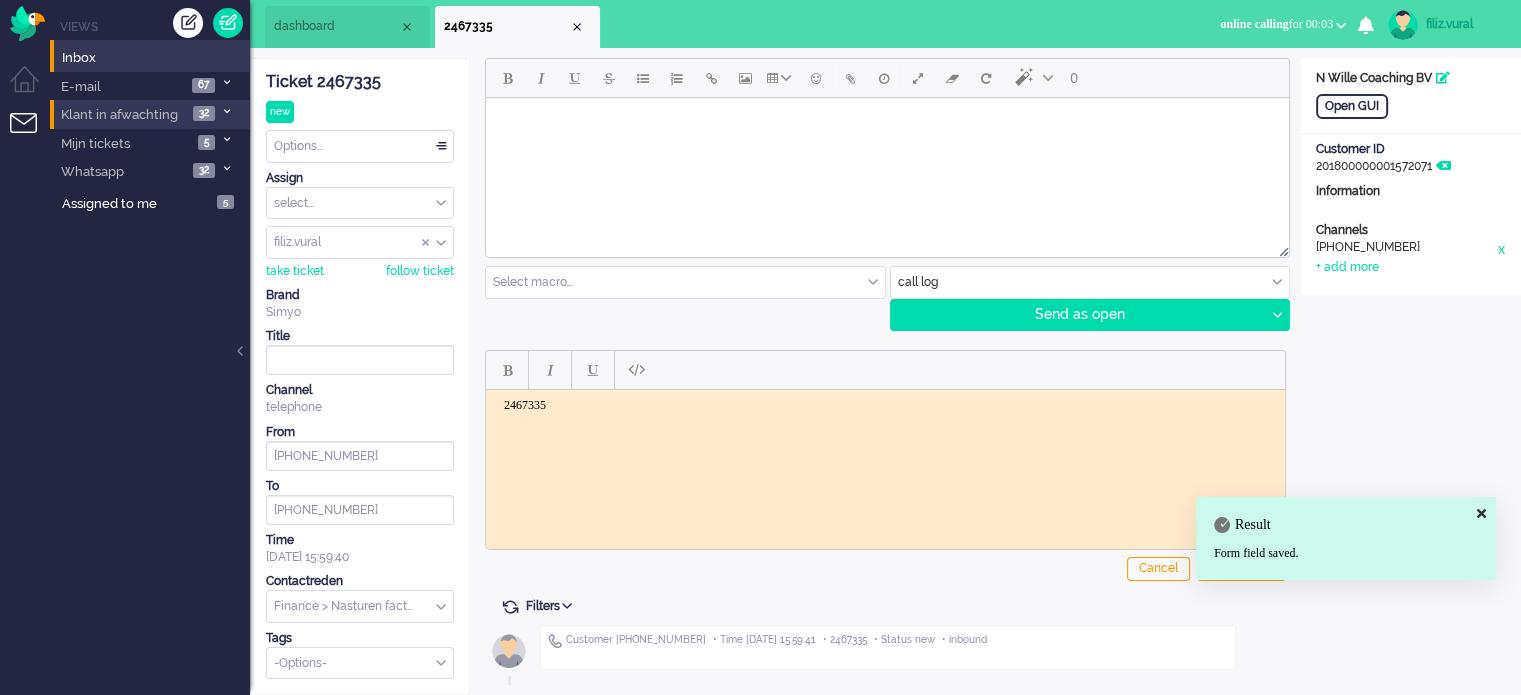 scroll, scrollTop: 0, scrollLeft: 0, axis: both 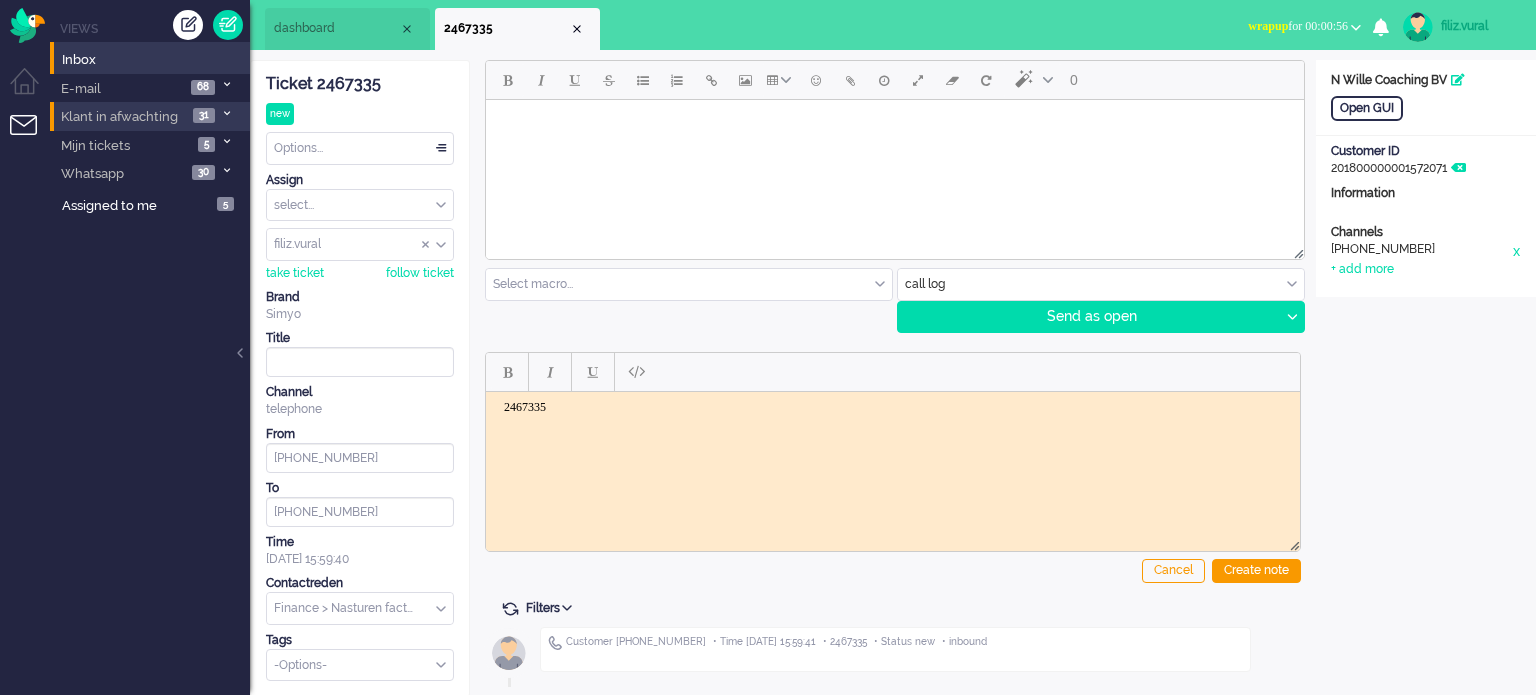 click on "wrapup" at bounding box center (1268, 26) 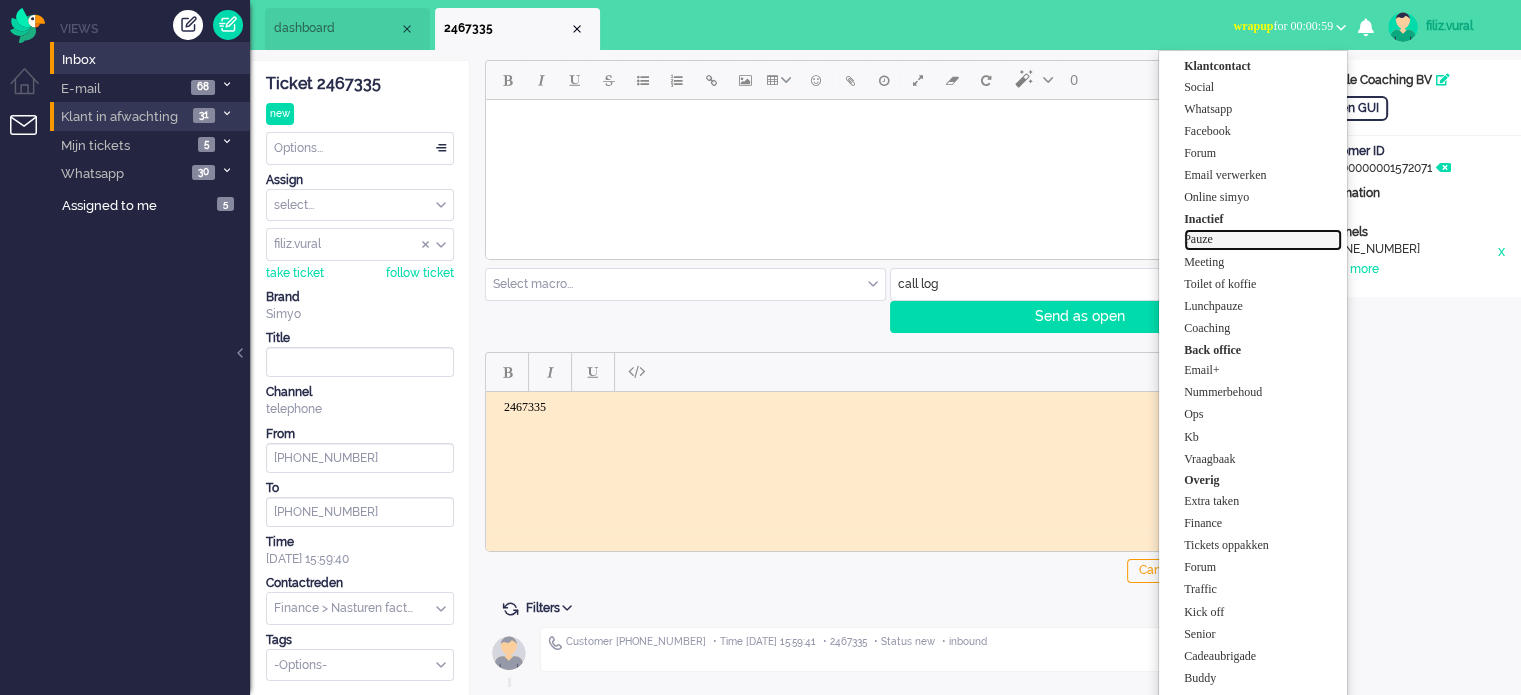 click on "Pauze" at bounding box center (1263, 239) 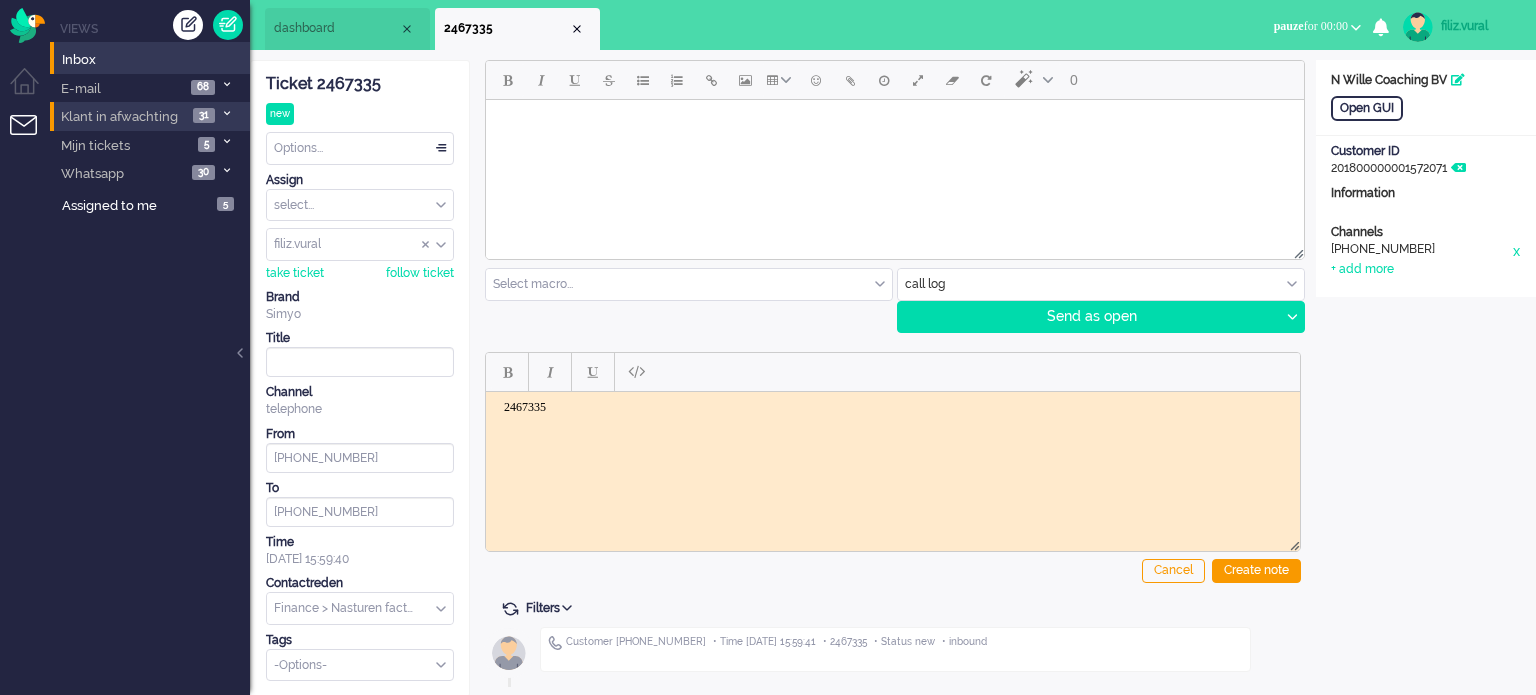 click on "dashboard" at bounding box center [347, 29] 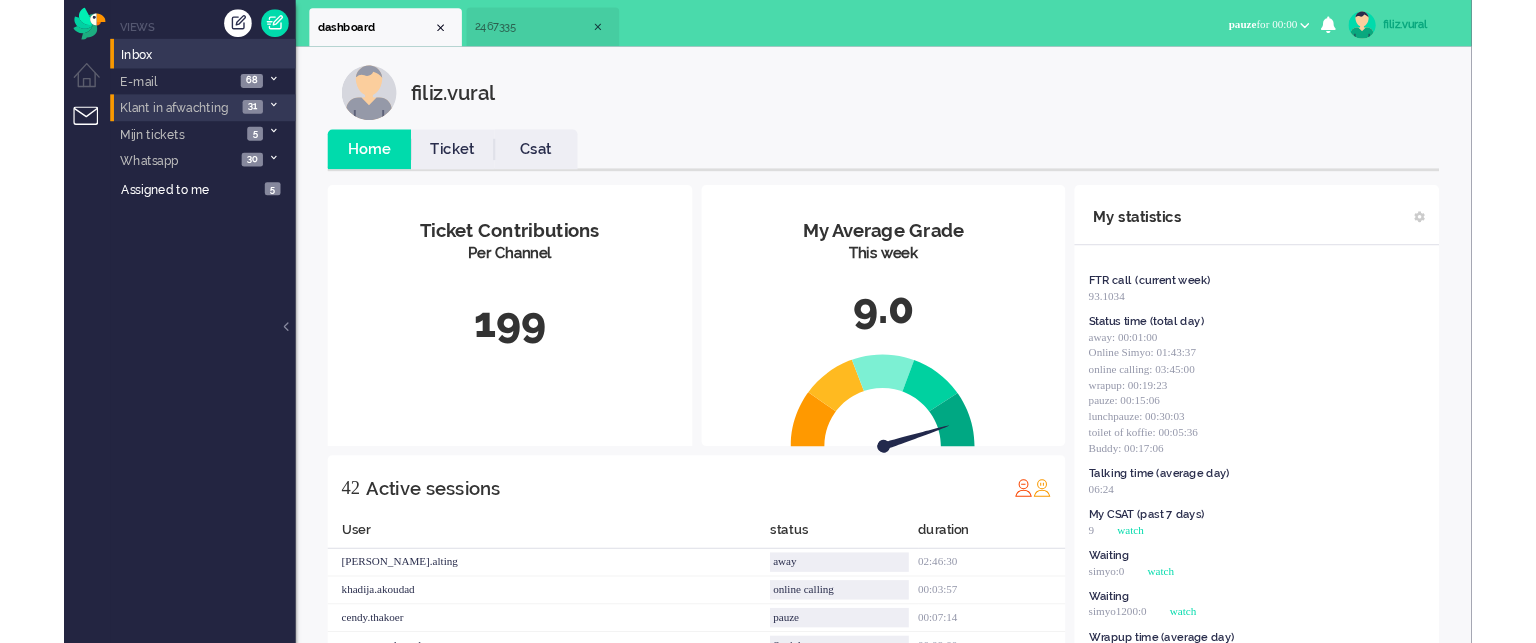 scroll, scrollTop: 0, scrollLeft: 0, axis: both 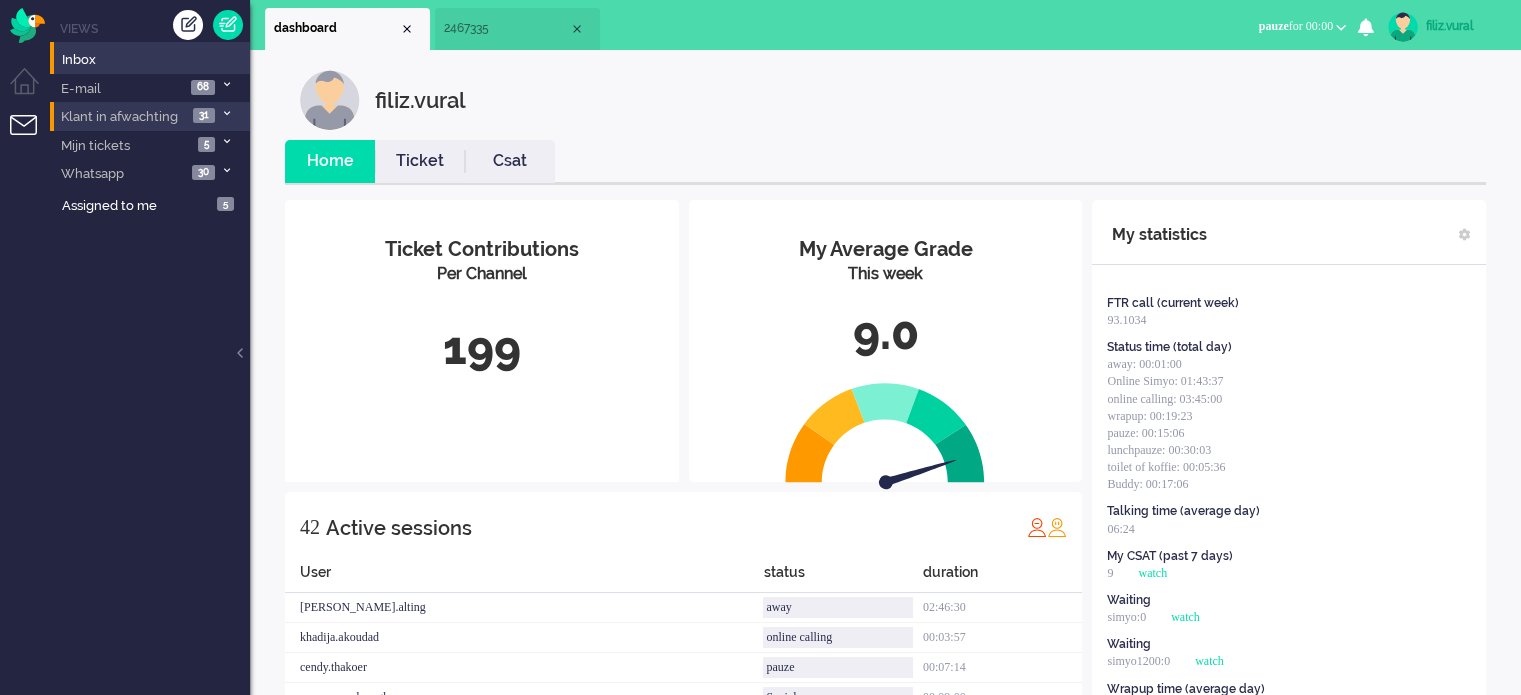 click on "Csat" at bounding box center [510, 161] 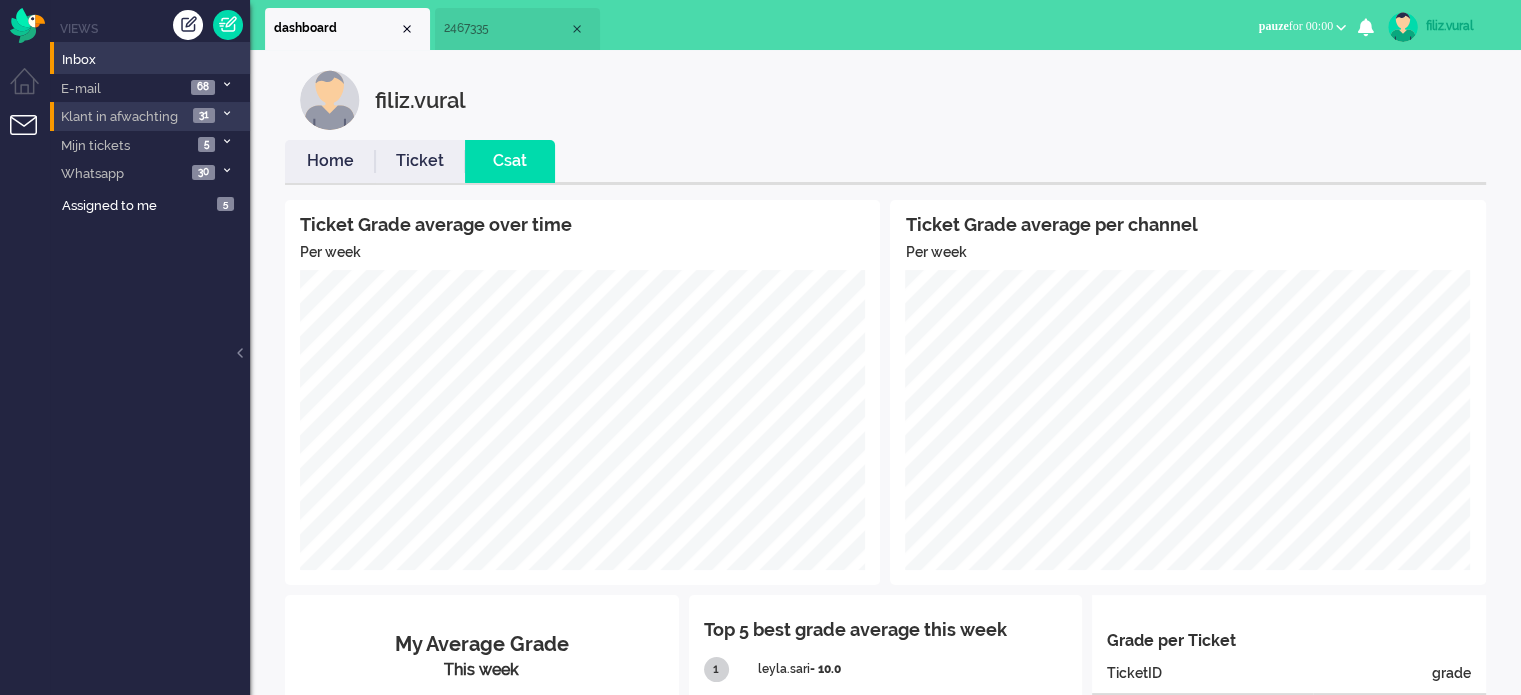 click on "Home" at bounding box center [330, 161] 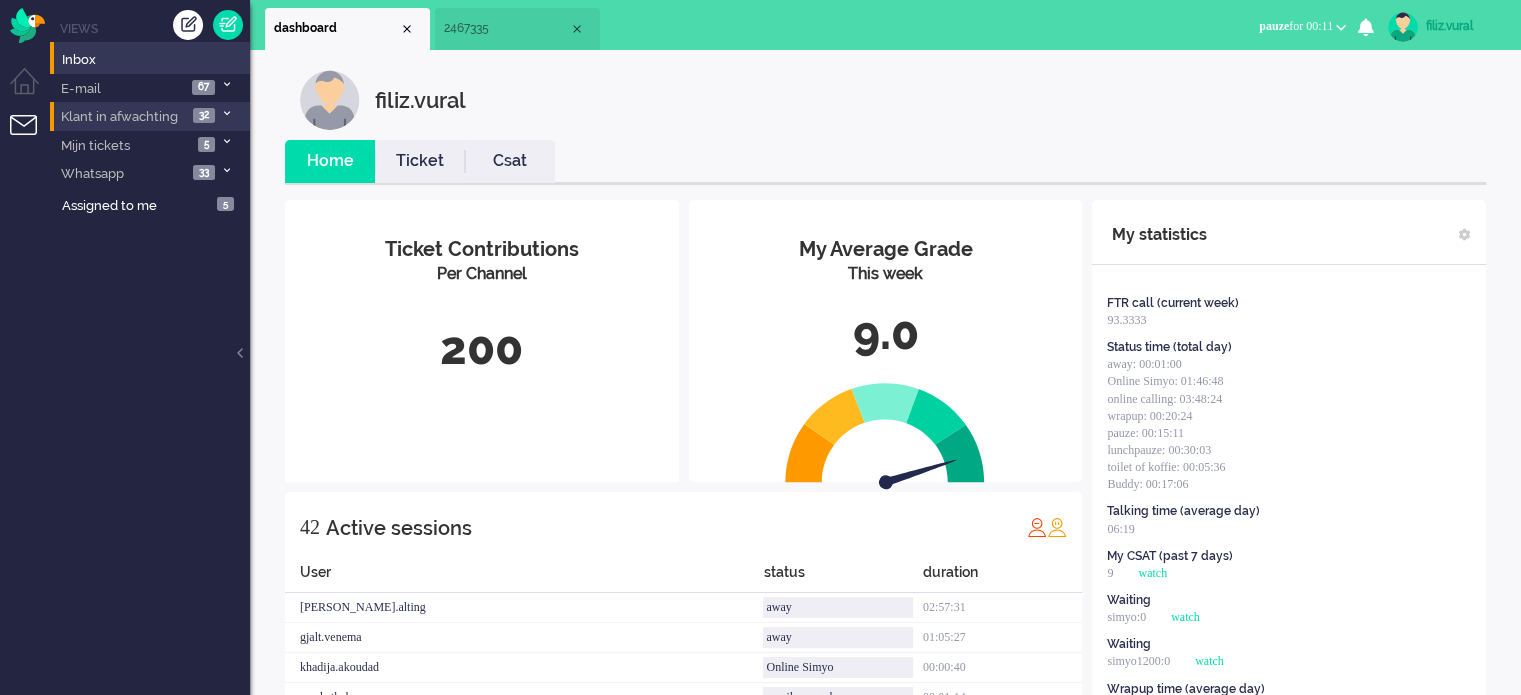 click on "filiz.vural" at bounding box center [900, 100] 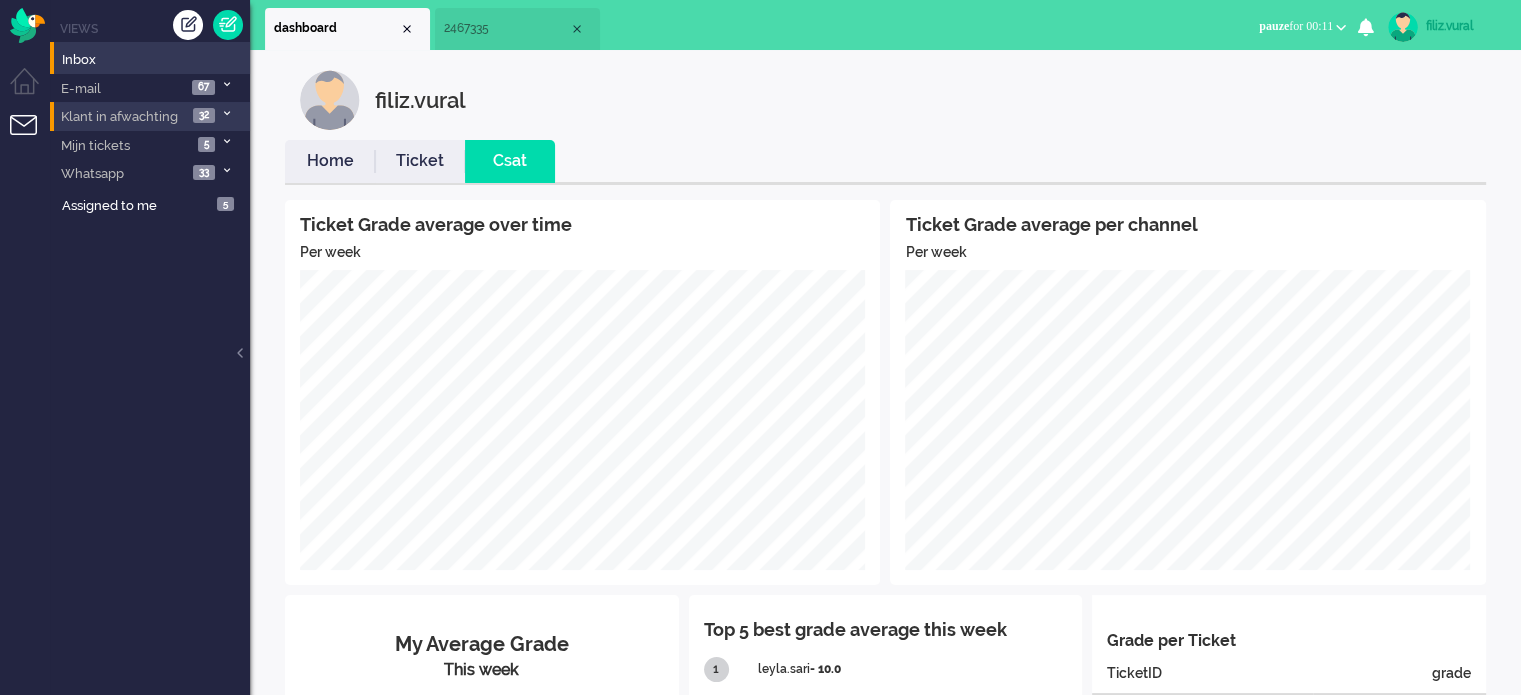click on "Home" at bounding box center [330, 161] 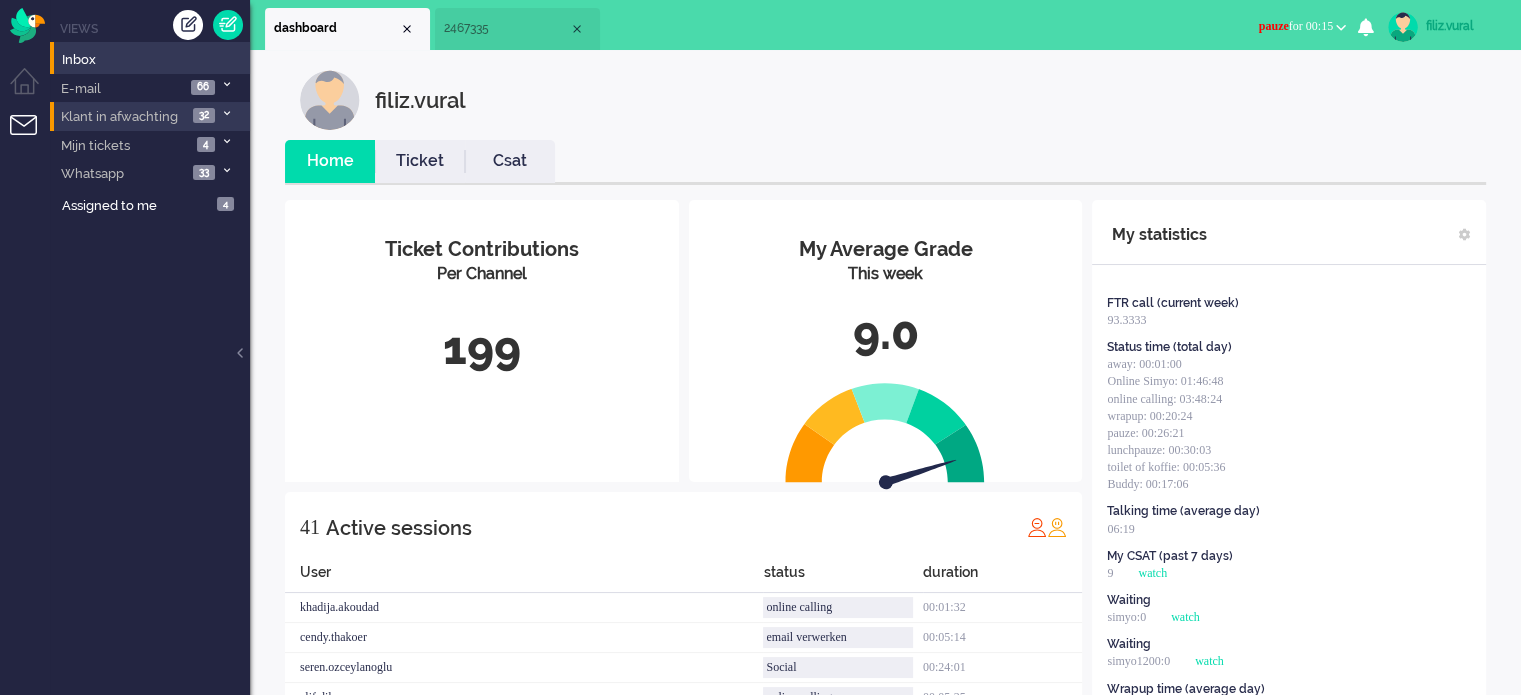 click on "pauze" at bounding box center (1274, 26) 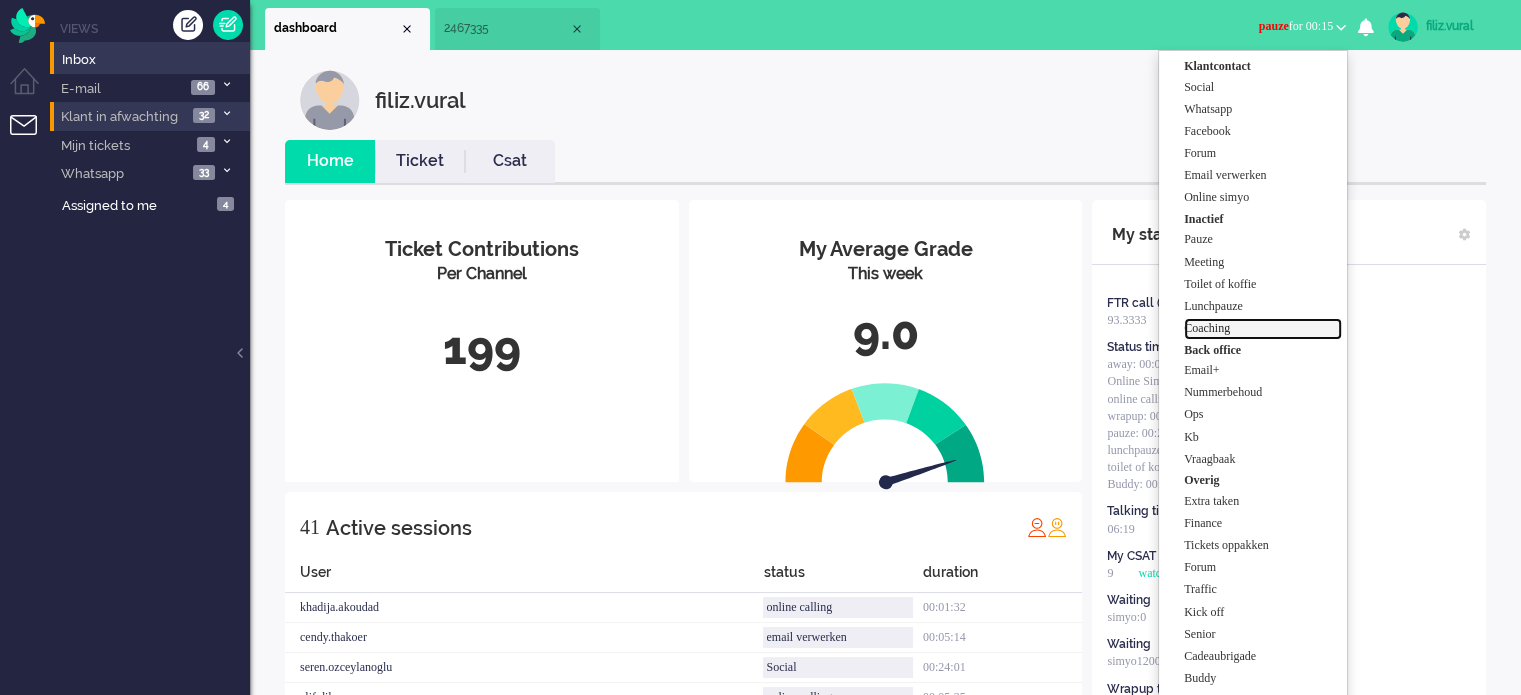 click on "Coaching" at bounding box center [1263, 328] 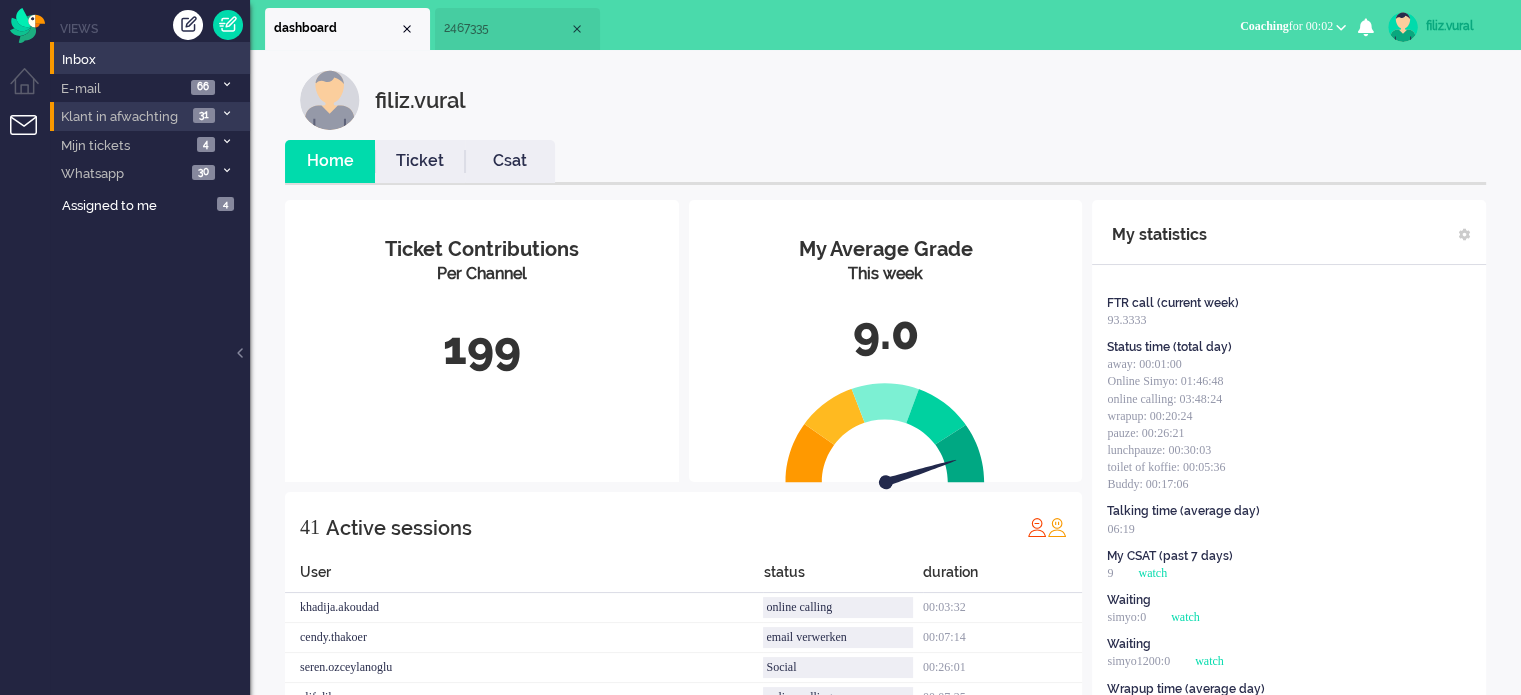 click on "filiz.vural" at bounding box center (1463, 26) 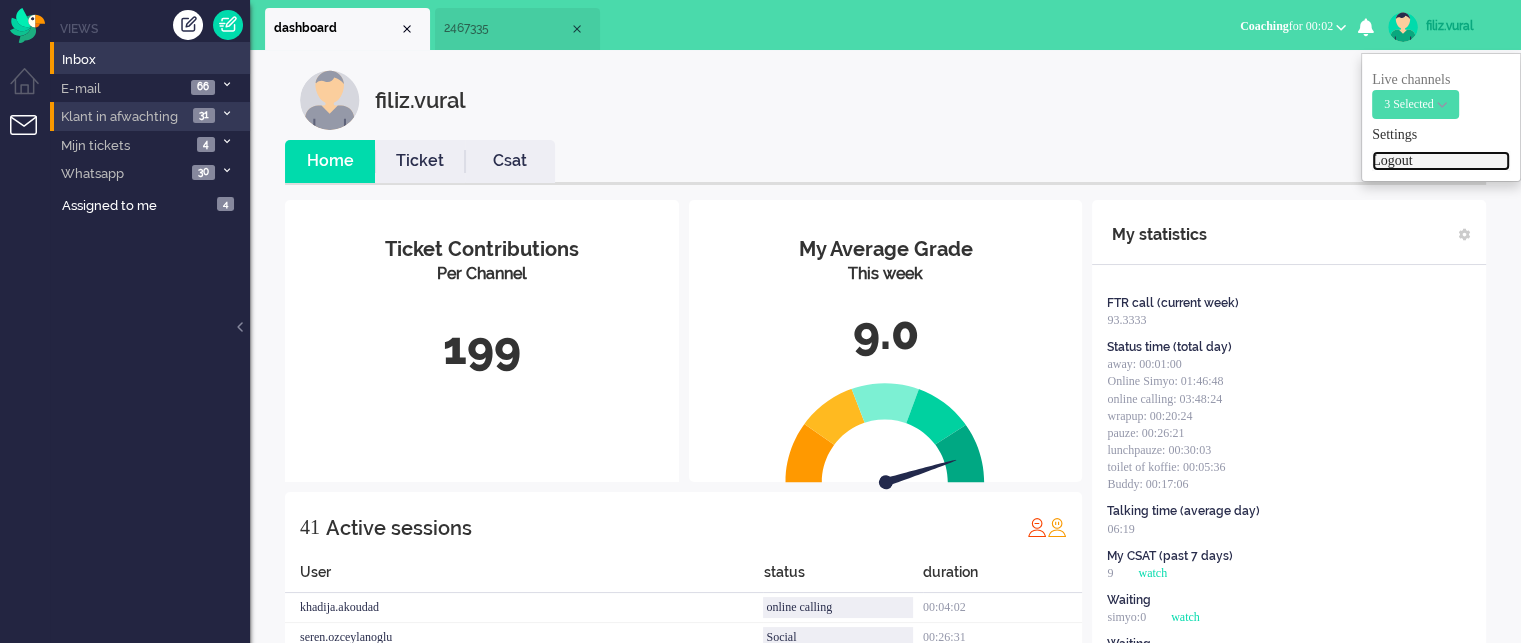 click on "Logout" at bounding box center (1441, 161) 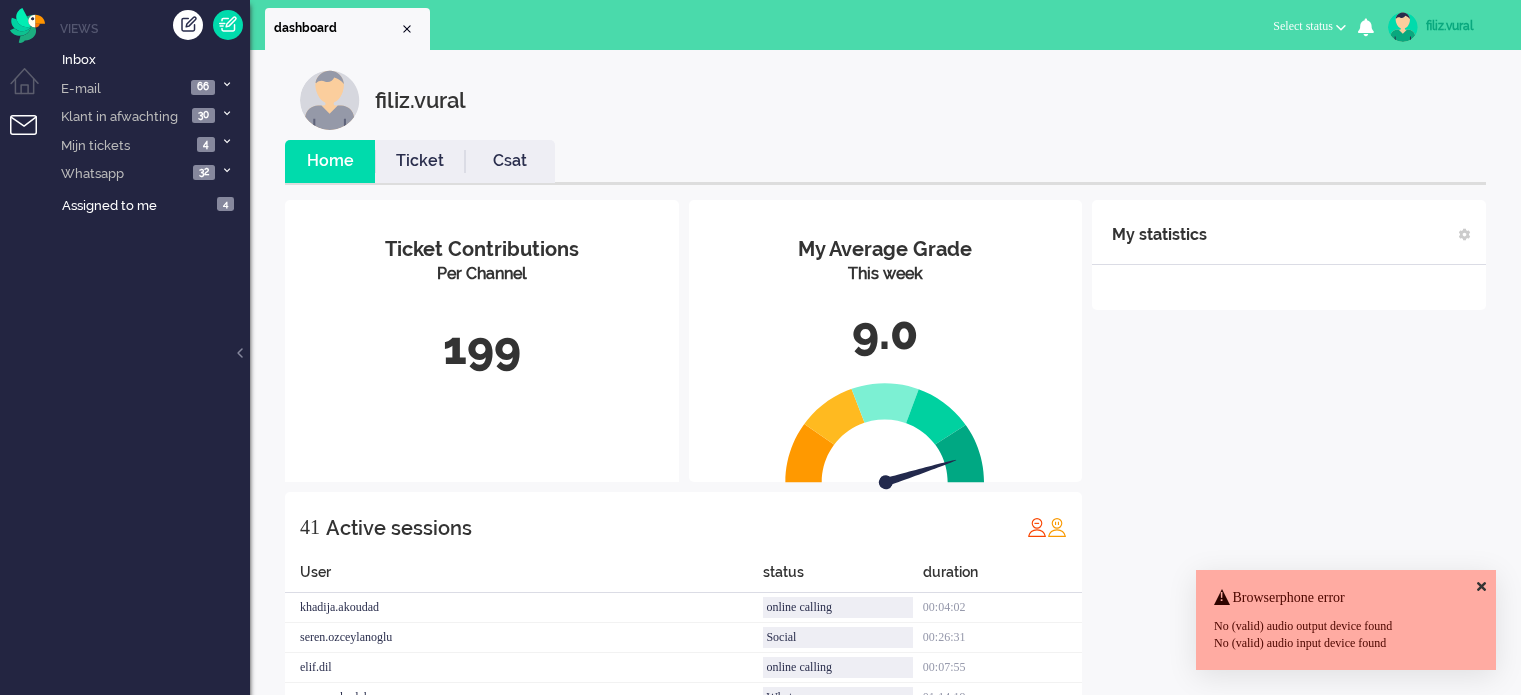 scroll, scrollTop: 0, scrollLeft: 0, axis: both 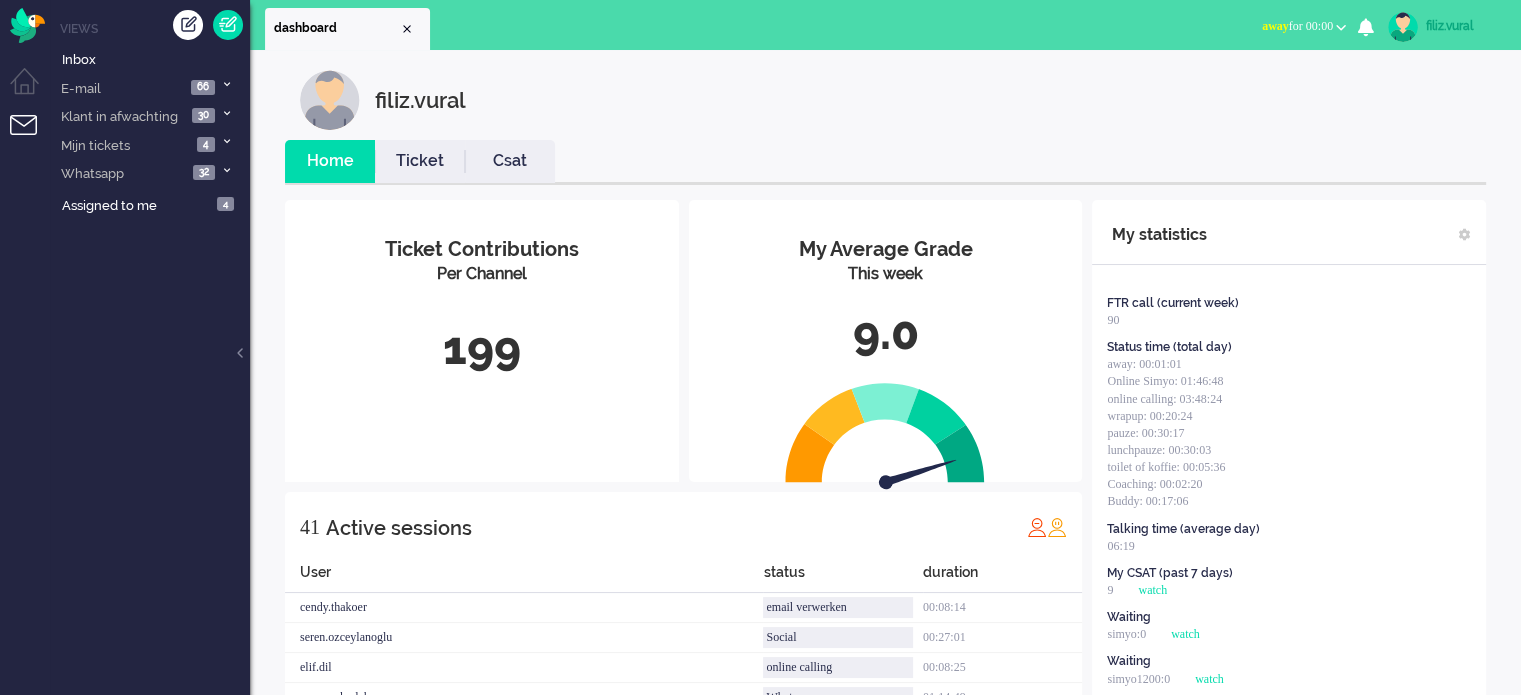 click on "Csat" at bounding box center [510, 161] 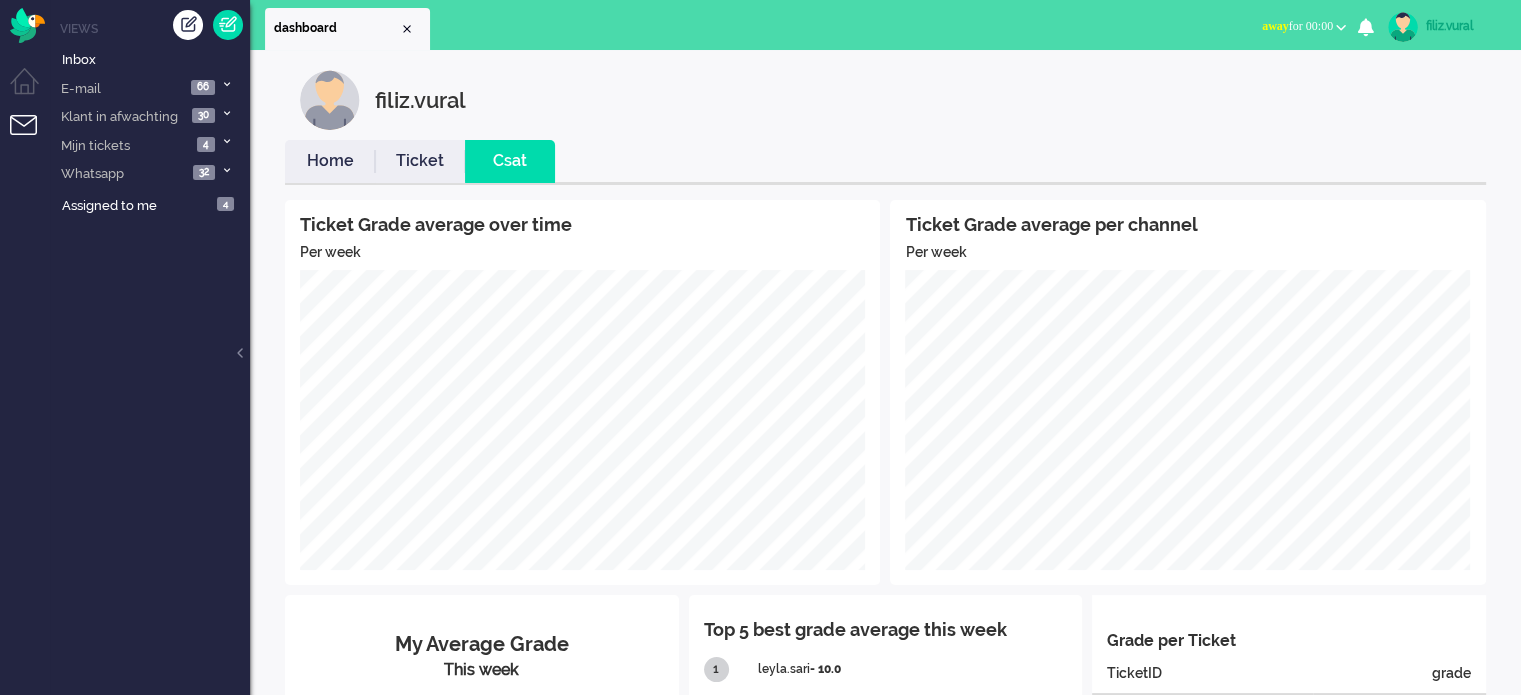 click on "Home" at bounding box center (330, 161) 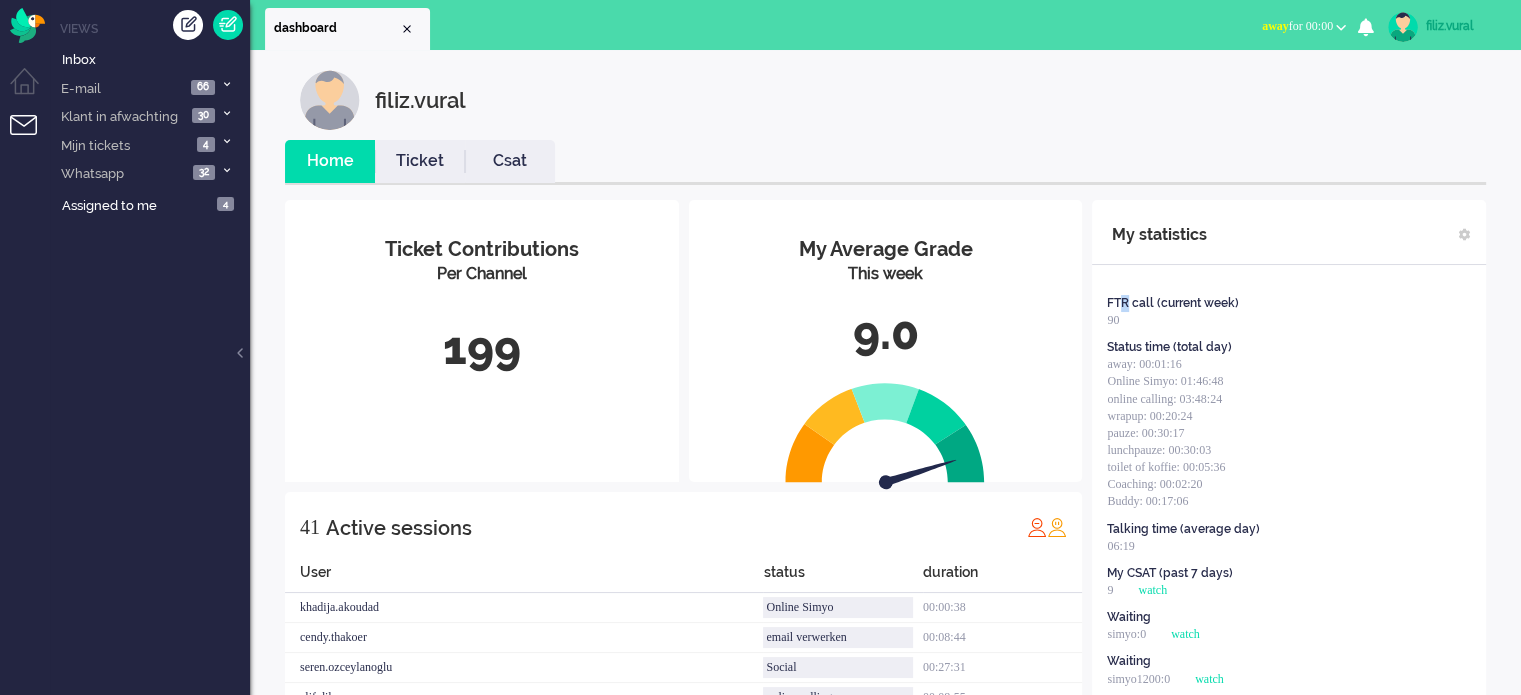 click on "FTR call (current week) 90" 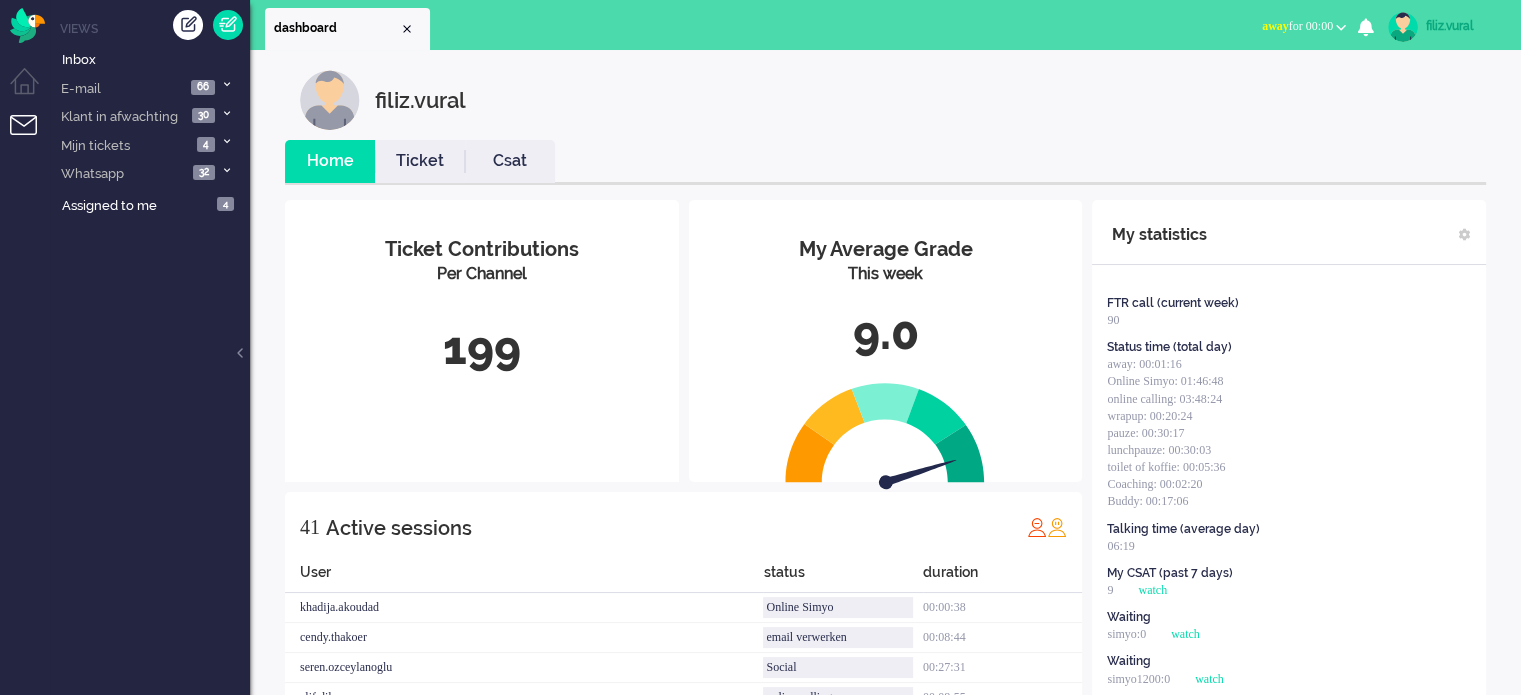 click on "FTR call (current week) 90" 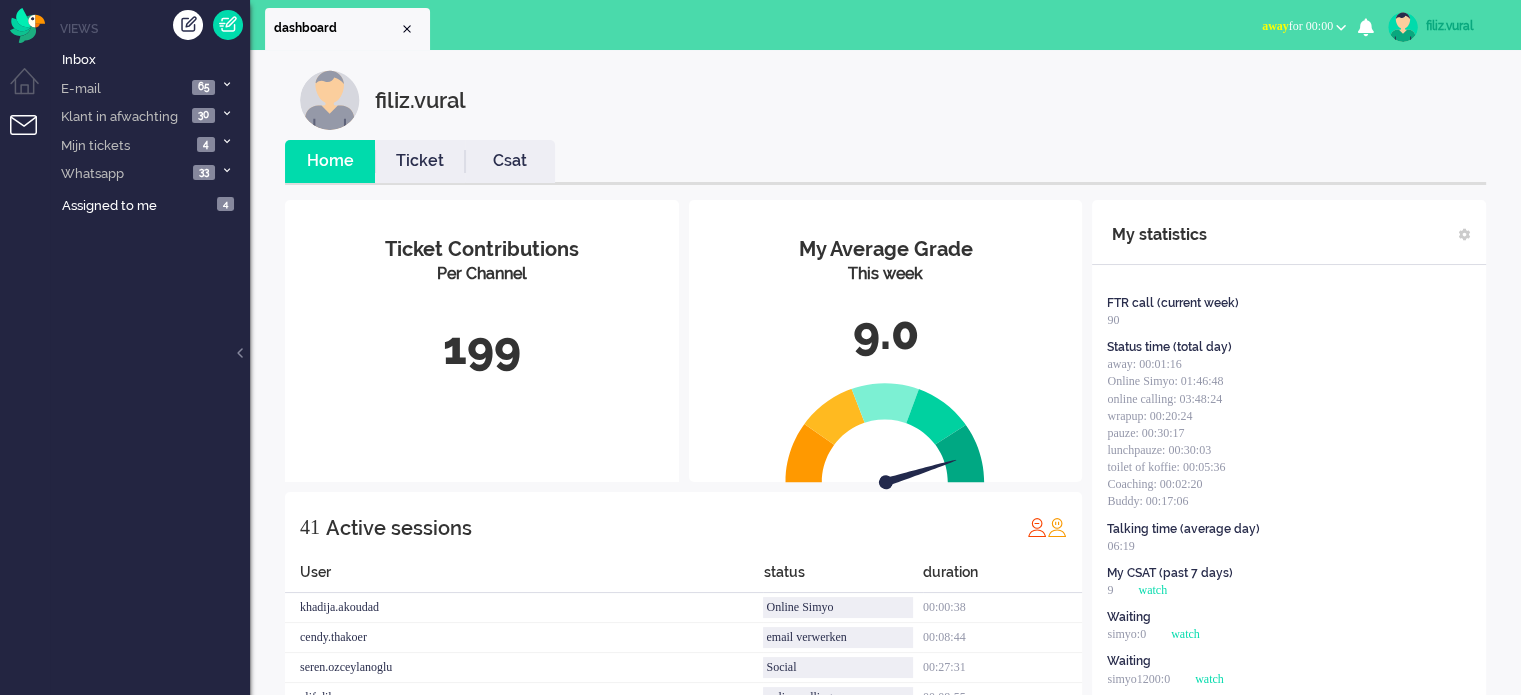 click on "away  for 00:00" at bounding box center [1297, 26] 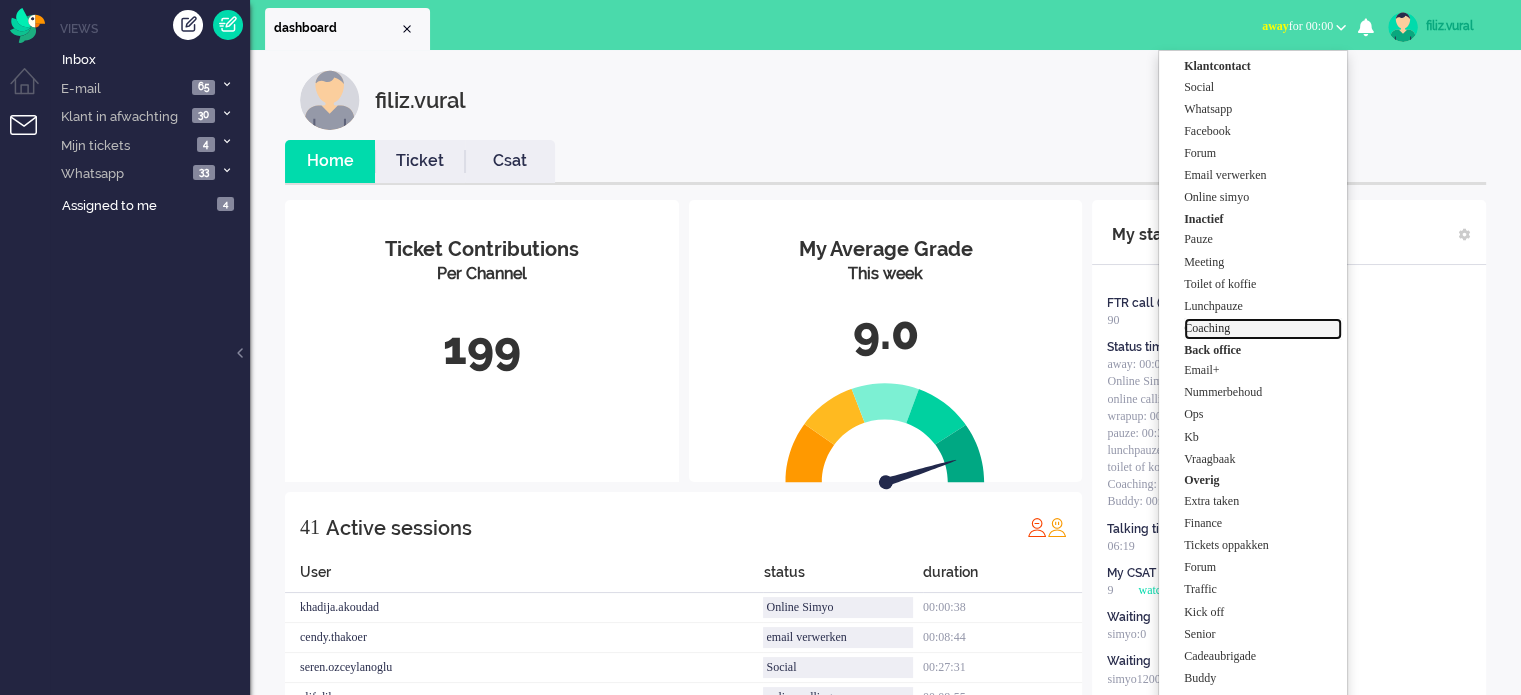 click on "Coaching" at bounding box center (1263, 328) 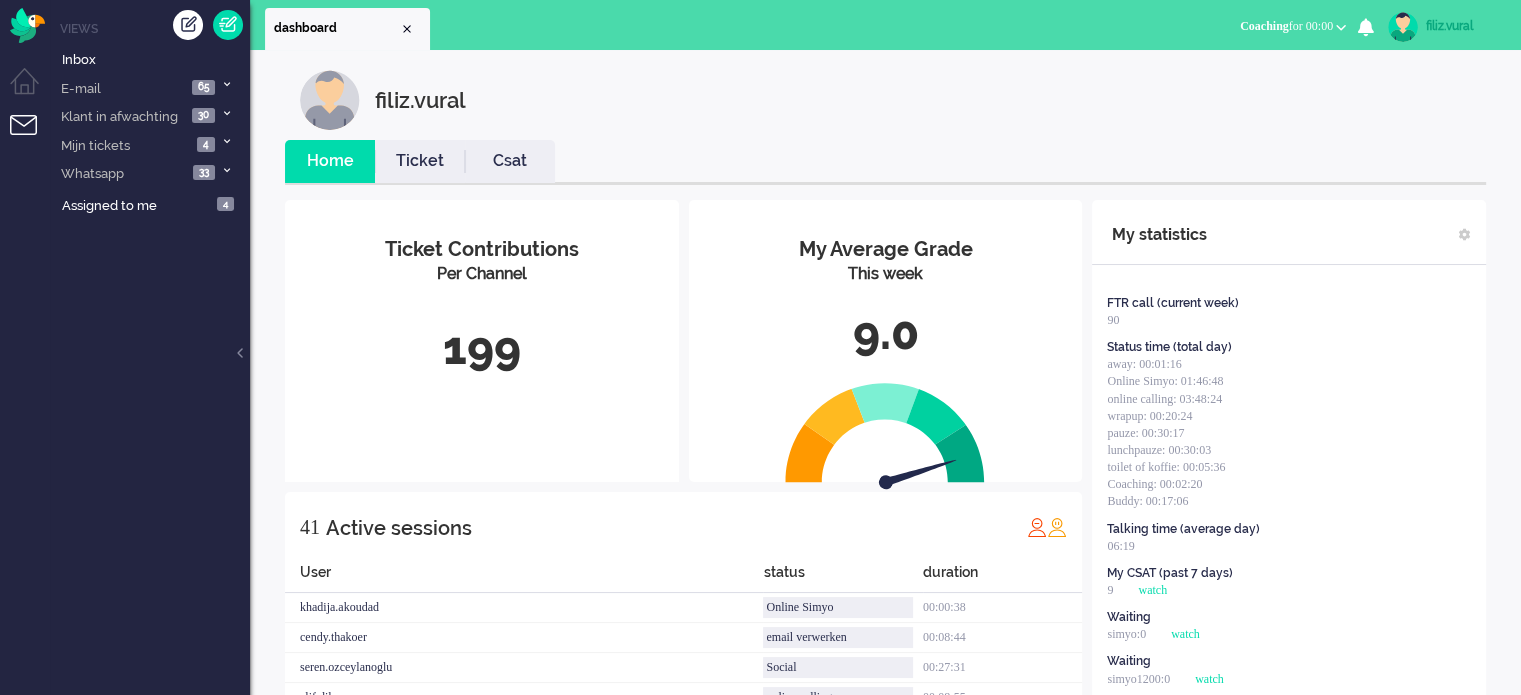 click on "Csat" at bounding box center [510, 161] 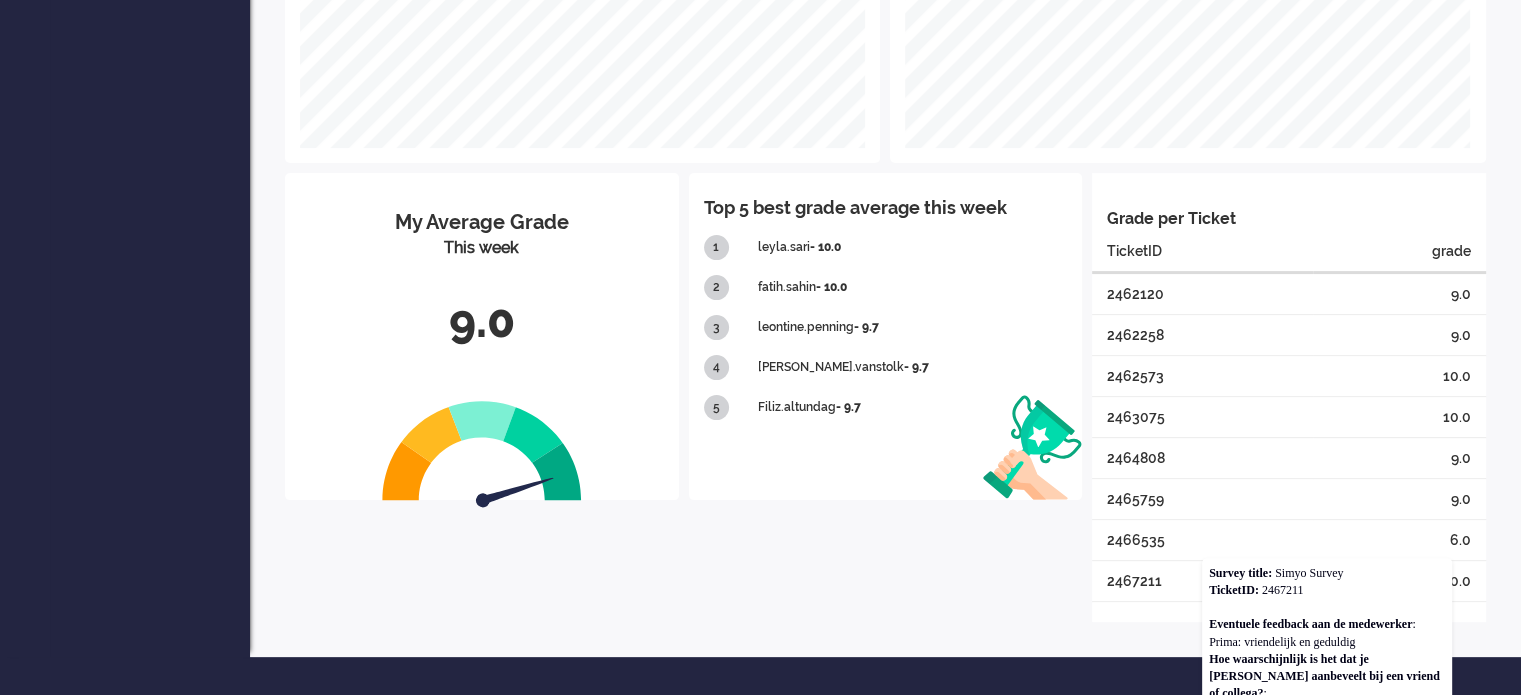 scroll, scrollTop: 480, scrollLeft: 0, axis: vertical 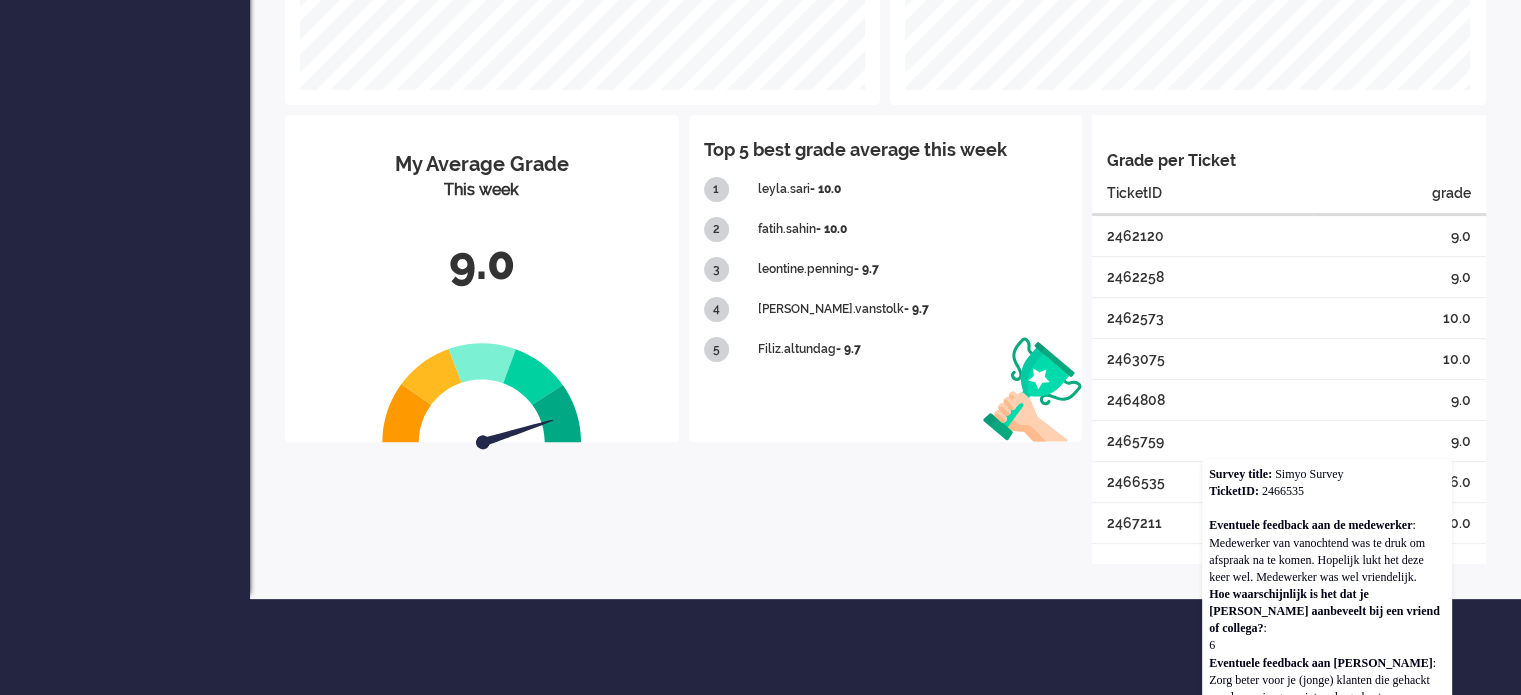 click on "2466535" at bounding box center [1202, 481] 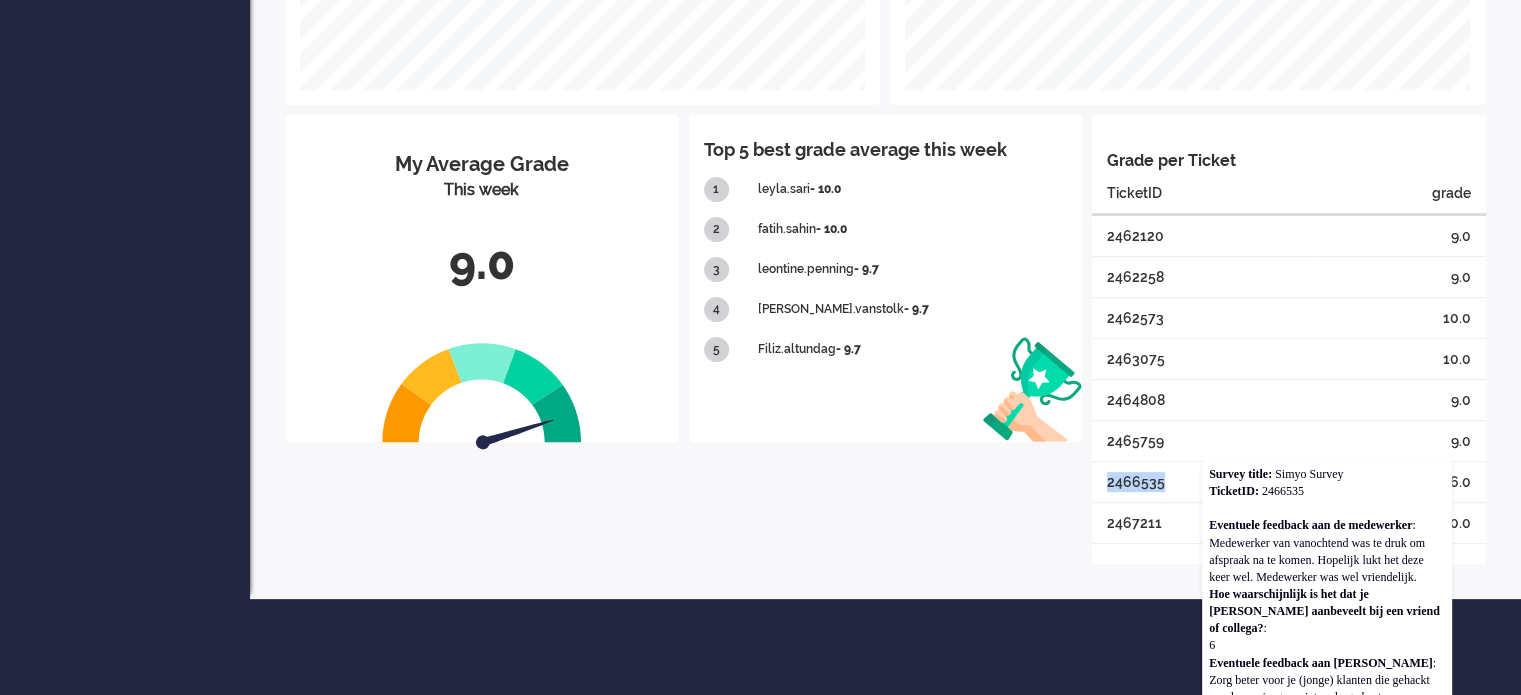 click on "2466535" at bounding box center (1202, 481) 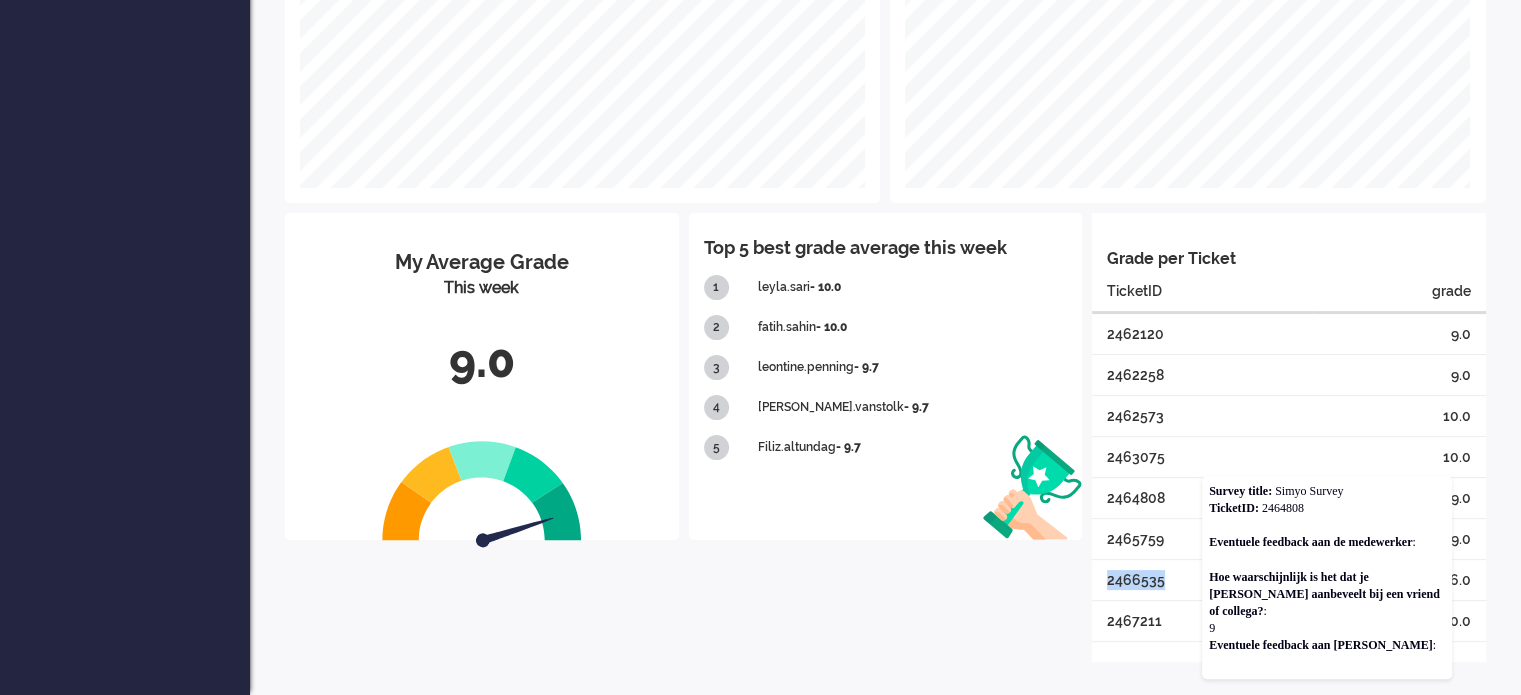 copy on "2466535" 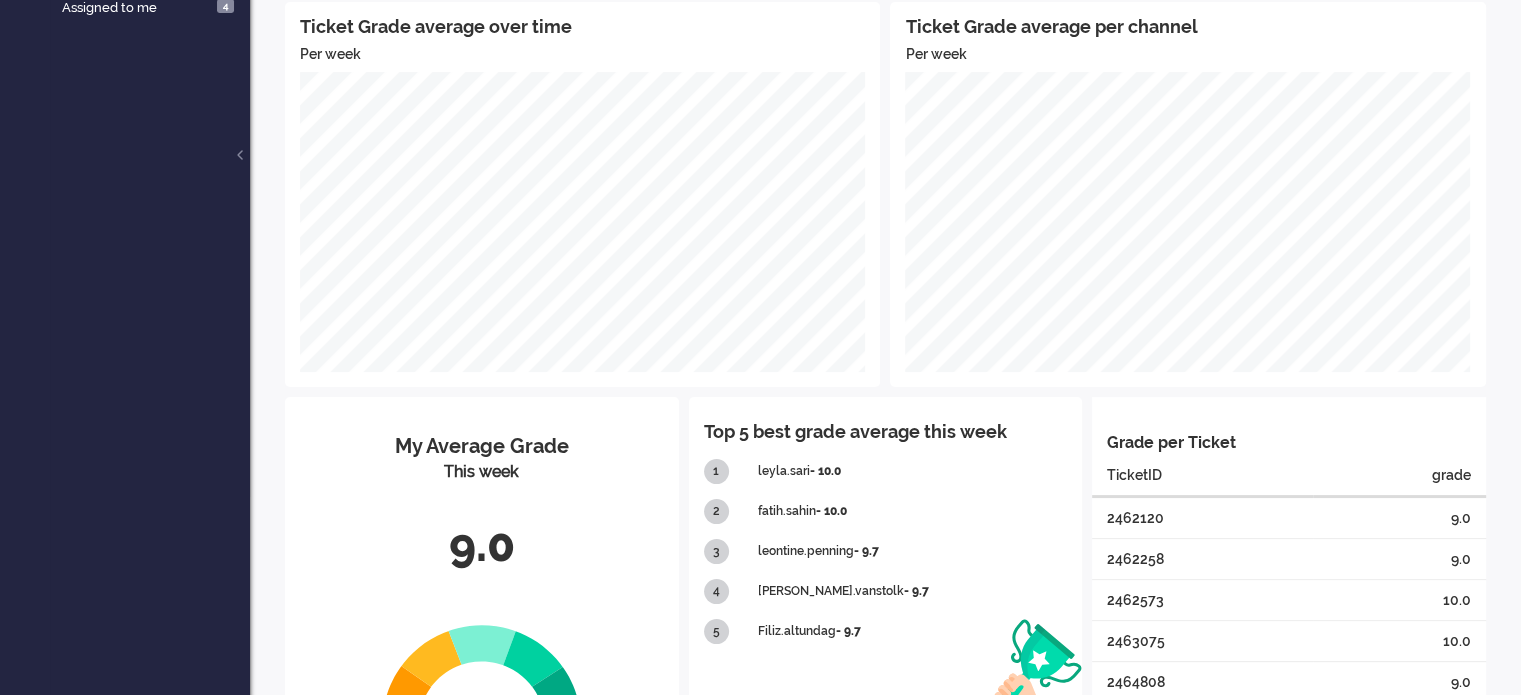 scroll, scrollTop: 0, scrollLeft: 0, axis: both 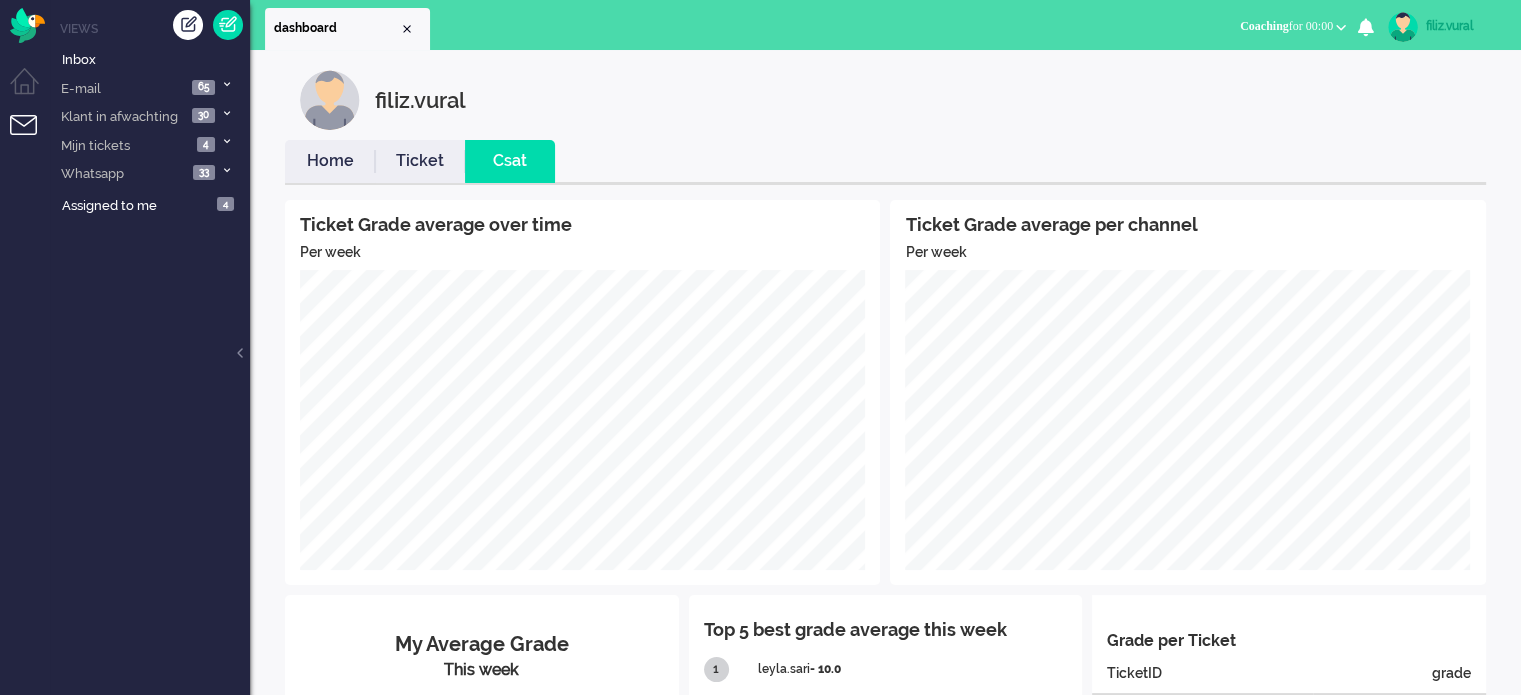 click on "Home" at bounding box center (330, 161) 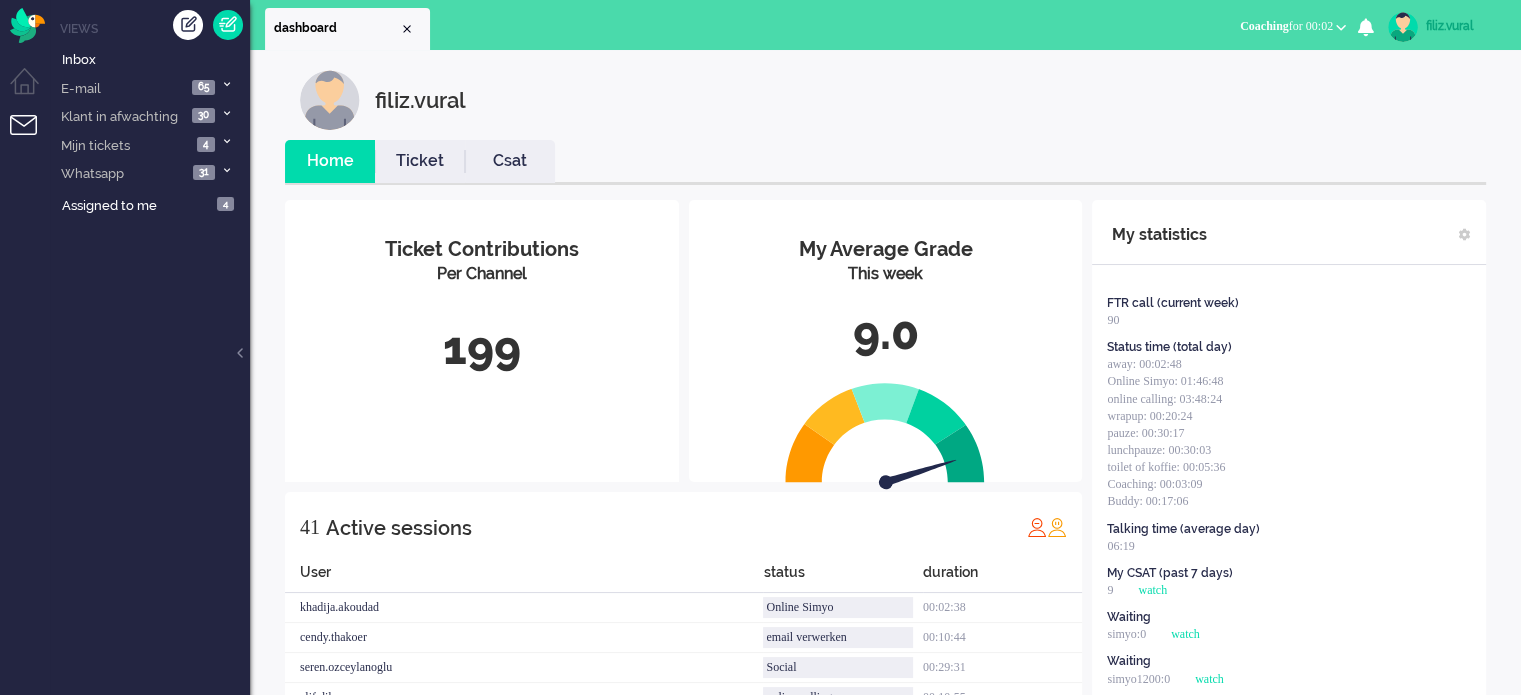 click on "Coaching  for 00:02" at bounding box center (1286, 26) 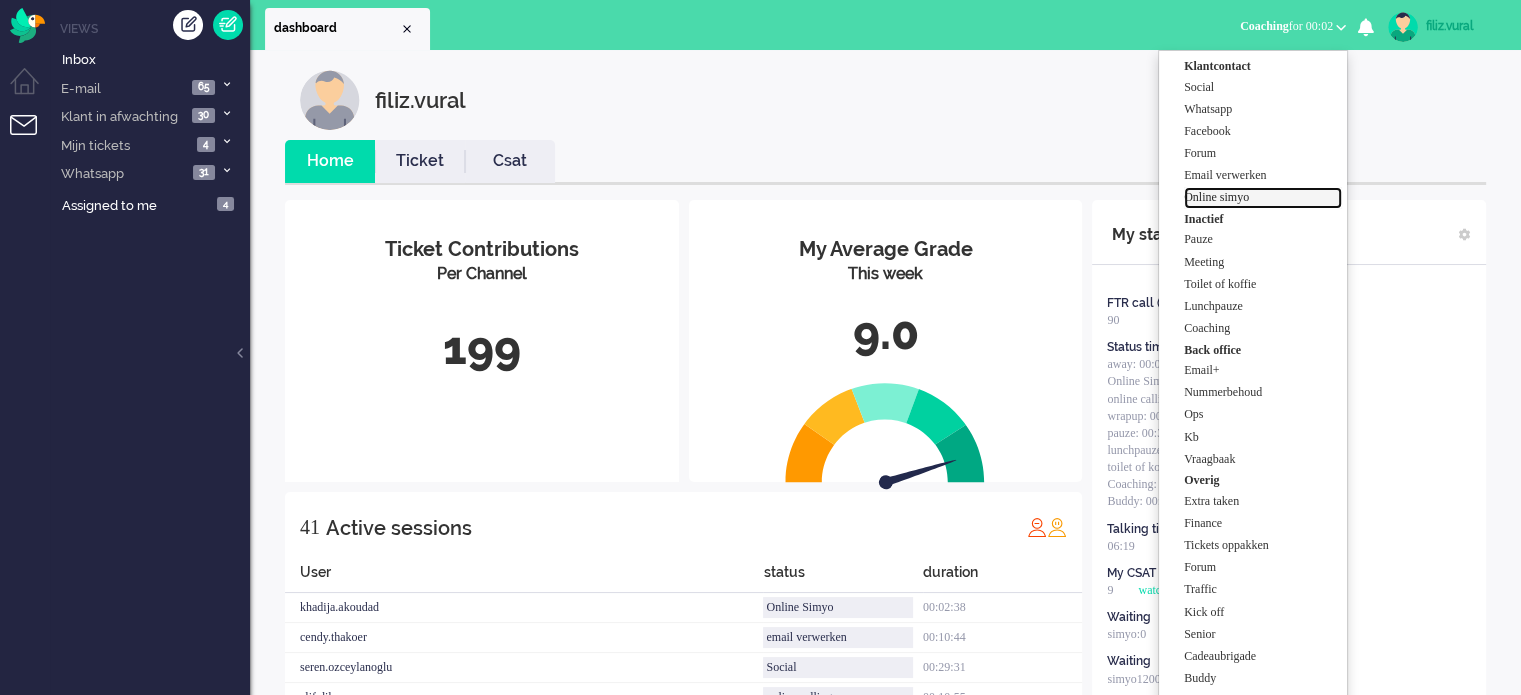 click on "Online simyo" at bounding box center (1263, 197) 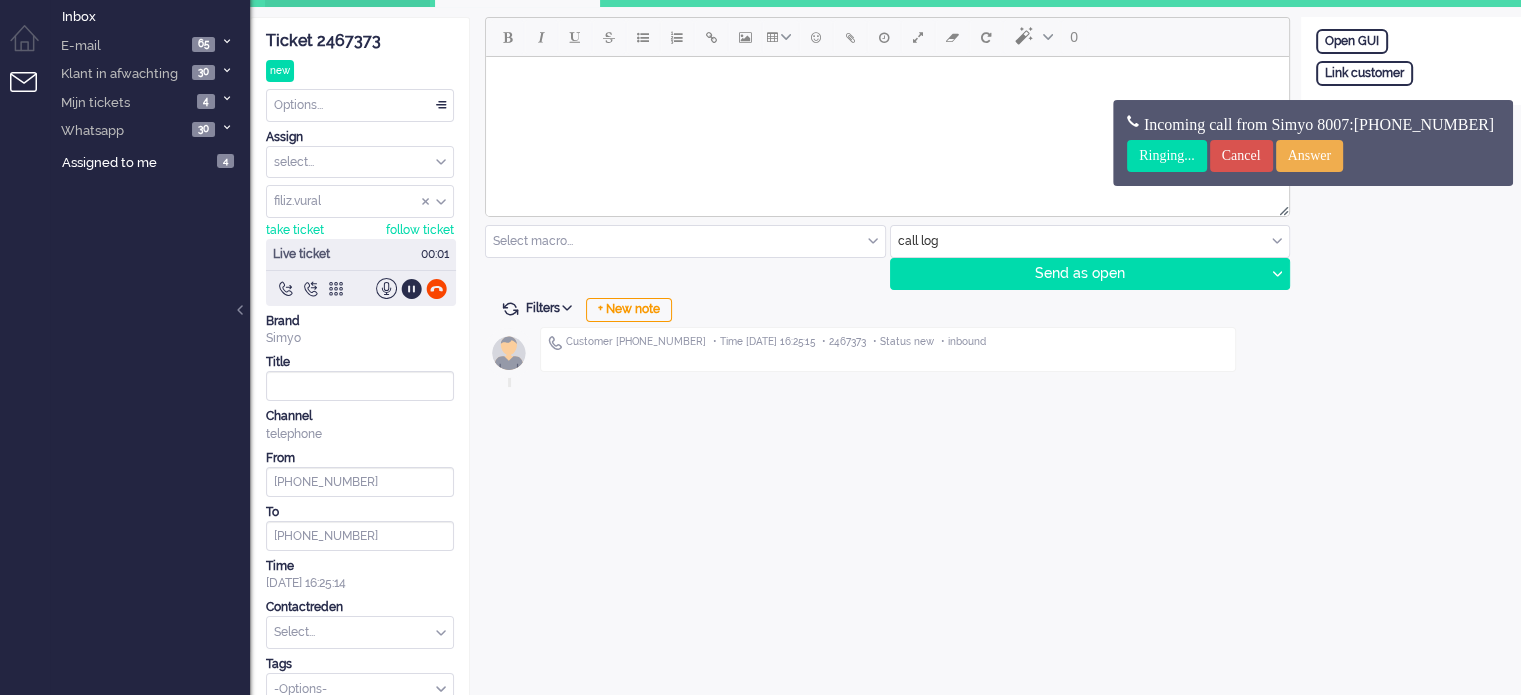 scroll, scrollTop: 66, scrollLeft: 0, axis: vertical 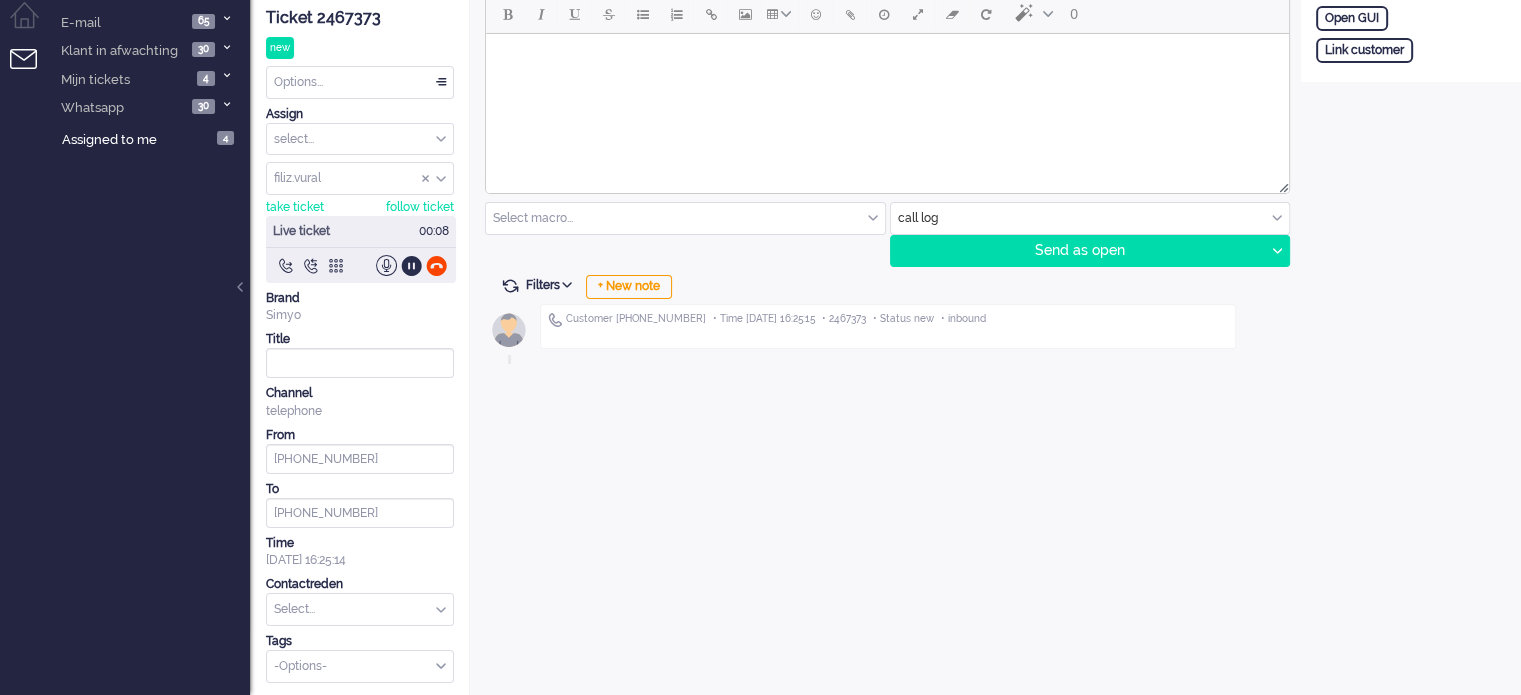 click on "0 Select macro... BO  > Abonnement > Overleden BO  > Abonnement > Overleden Prepaidklant BO  > Annulering > Sim Only NIET MOGELIJK BO  > Annulering > Sim Only NIET MOGELIJK (e-tailer) BO  > Annulering > Verlenging (al ingegaan gesloten factuur) BO  > Annulering > Verlenging (al ingegaan open factuur) BO  > Annulering > Verlenging (gaat in per de 1e) BO  > Annulering > Verlenging NIET MOGELIJK BO  > Automatisch opwaarderen via creditcard mislukt BO  > Contractovername > Goedgekeurd BO  > Contractovername ENGELS > Afwijzing > Betaalgeschiedenis BO  > Contractovername ENGELS > Afwijzing > Nog geen 18 jaar BO  > Contractovername ENGELS > Afwijzing > Ontbrekende gegevens BO  > Contractovername ENGELS > Goedgekeurd BO  > Datacoulance (open factuur) BO  > Datacoulance > Hoogverbruik (open factuur) ENGELS BO  > Datacoulance > TERUGBETALING (afgeschreven) BO  > Datacoulance > TERUGBETALING (nog niet afgeschreven) BO  > Datacoulance CREDIT NOTA (factuur gestorneerd) BO  > Datacoulance HOOGVERBRUIK (open factuur) email" at bounding box center (885, 346) 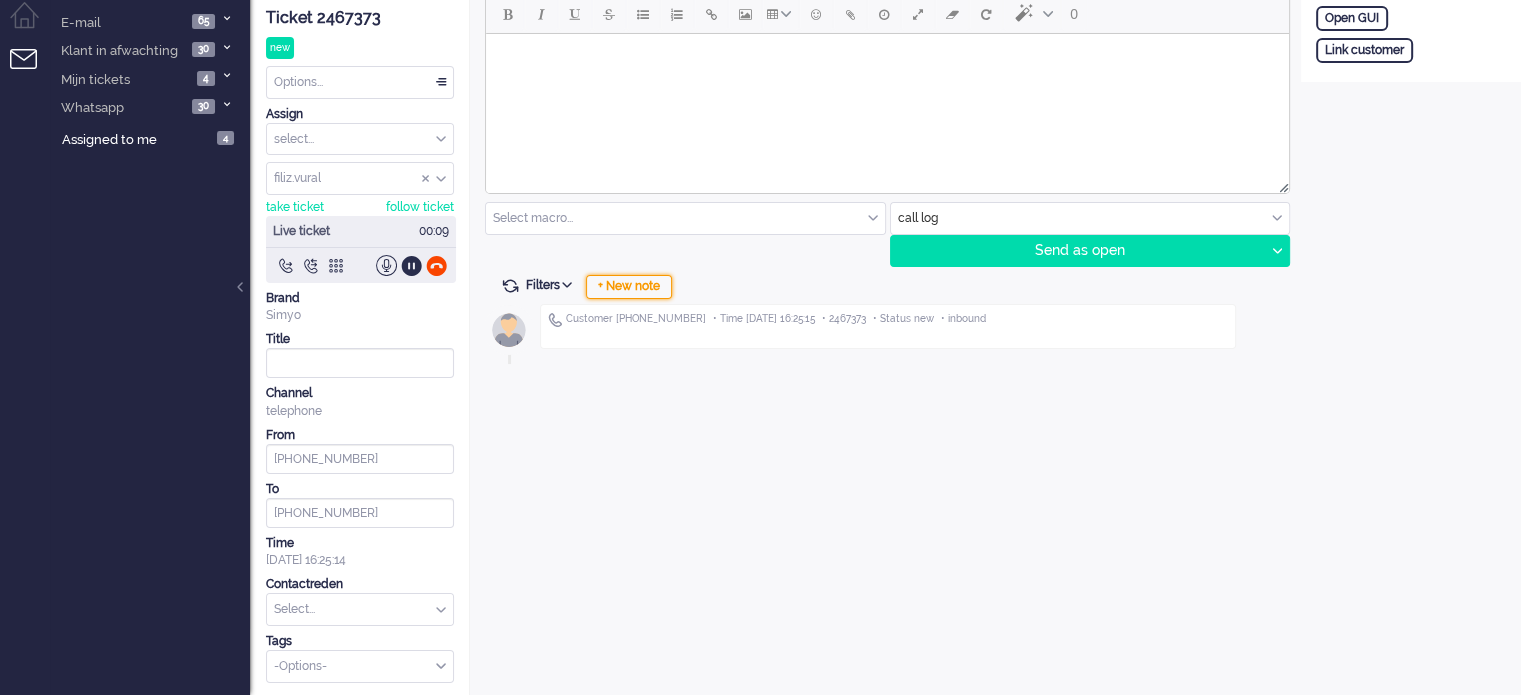 click on "+ New note" at bounding box center (629, 287) 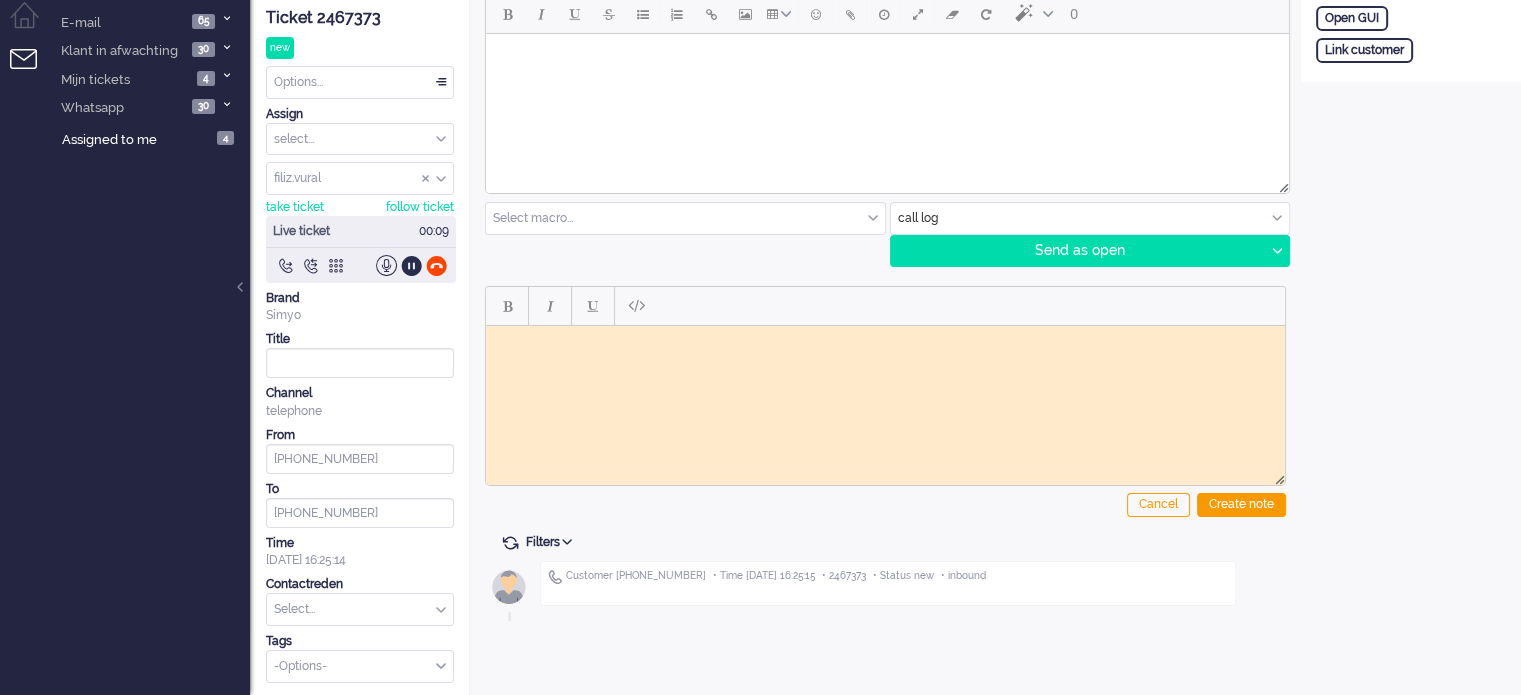 scroll, scrollTop: 0, scrollLeft: 0, axis: both 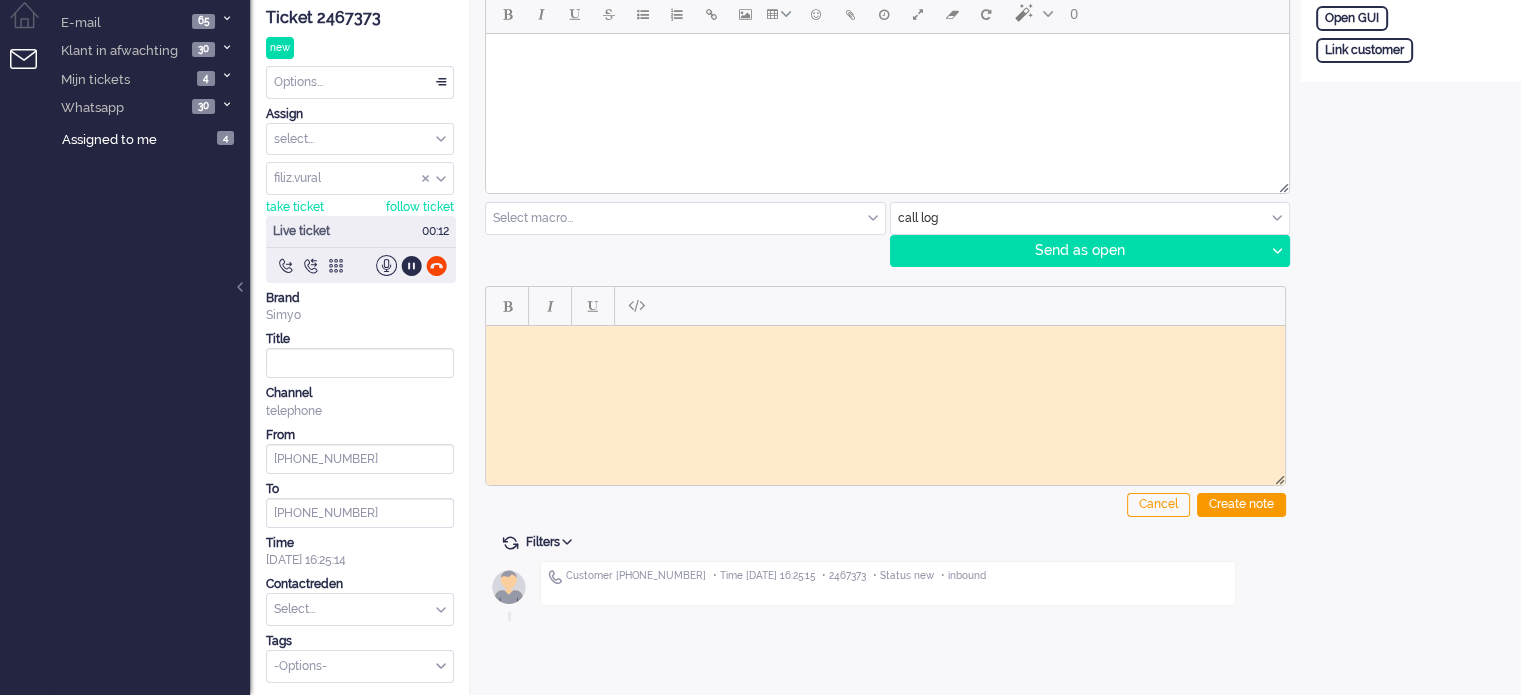 click on "Ticket 2467373" 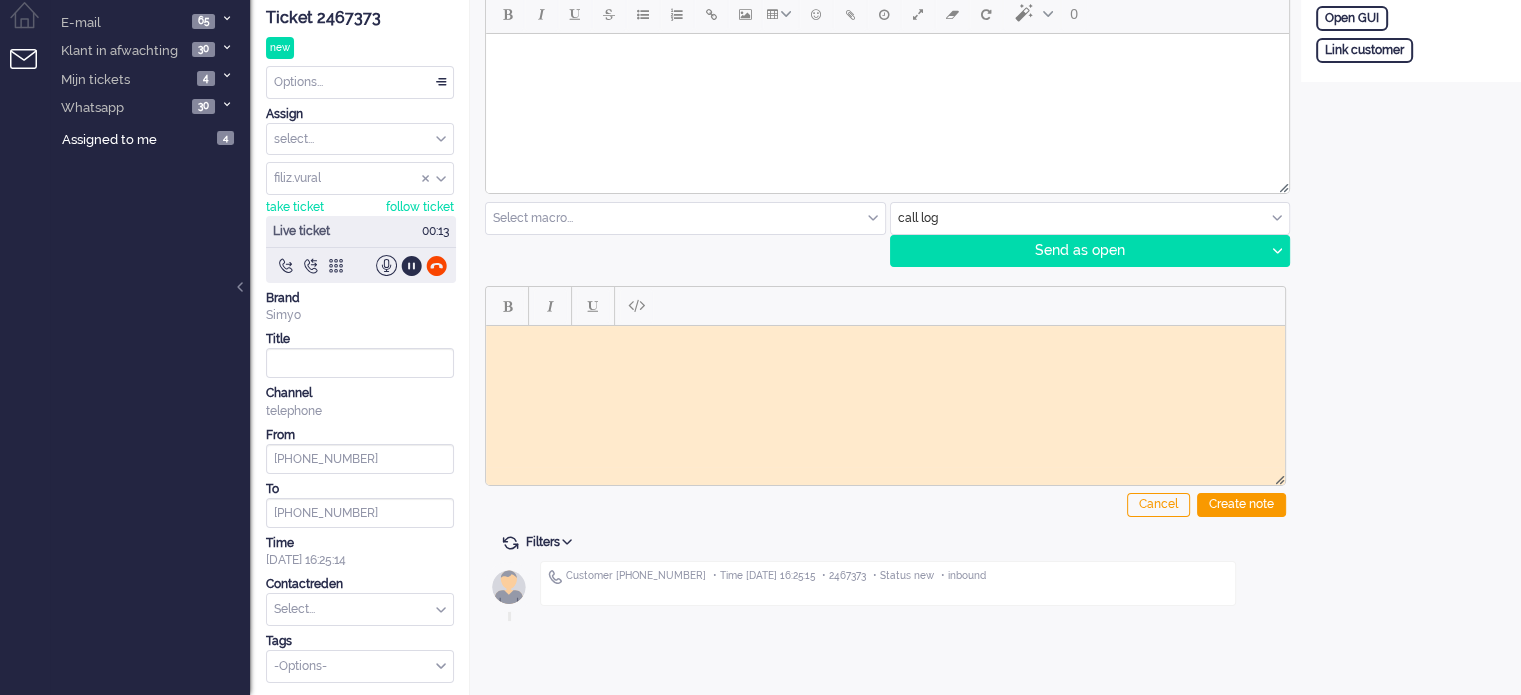 click at bounding box center (885, 340) 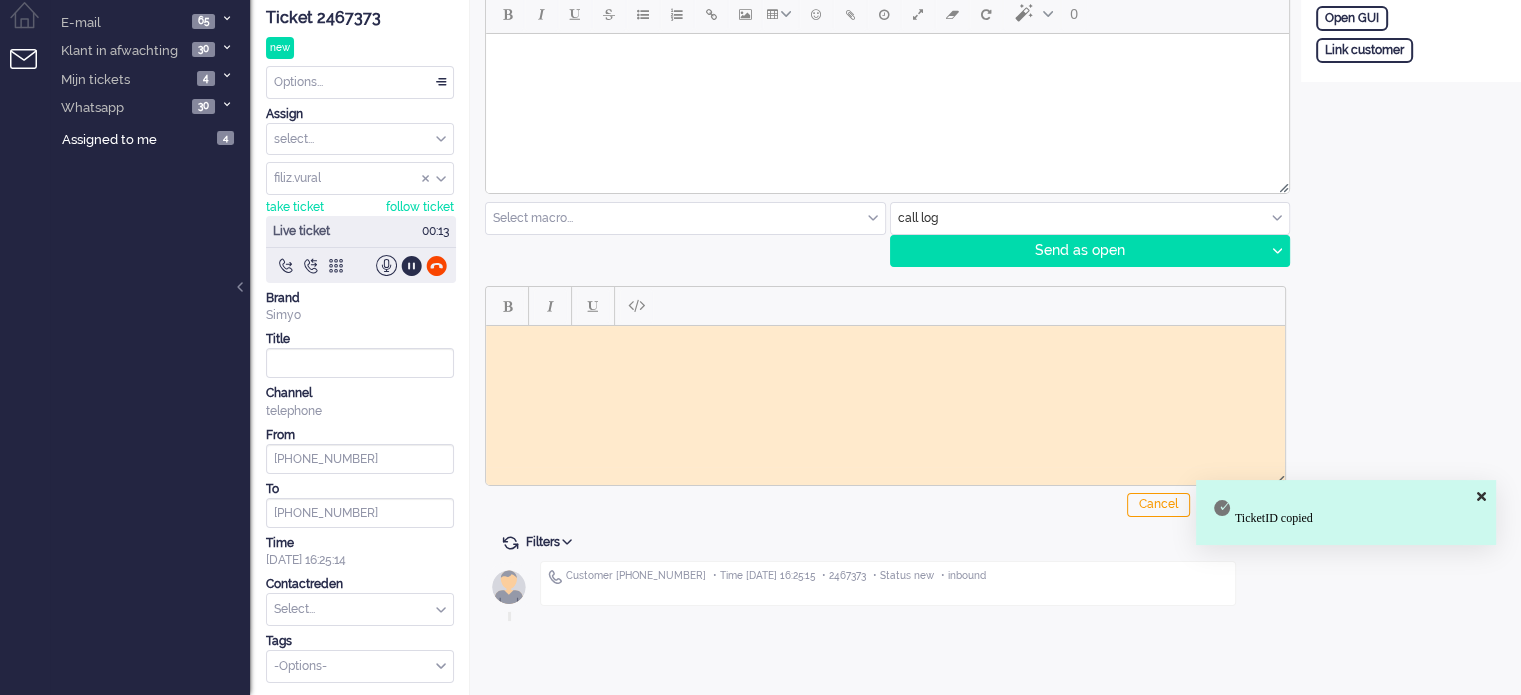 paste 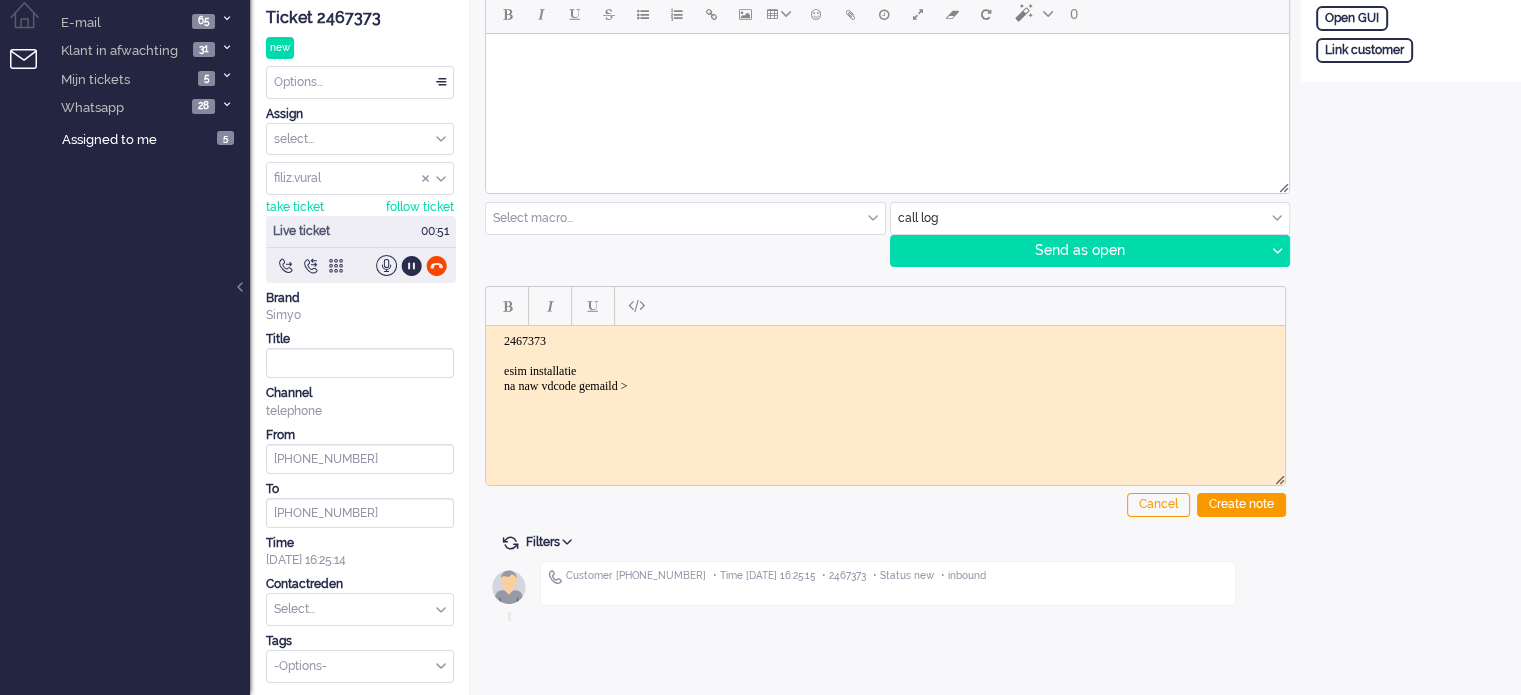 click at bounding box center [1090, 218] 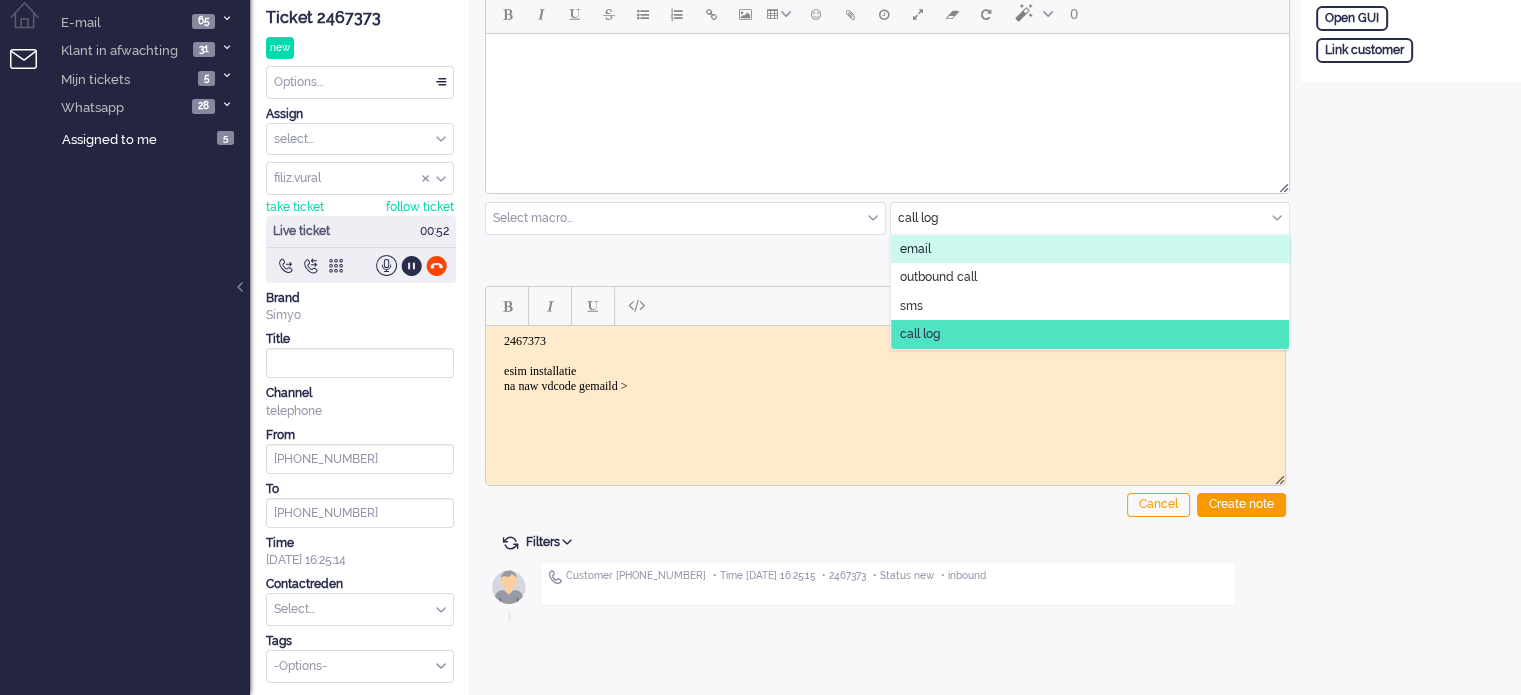 click on "email" 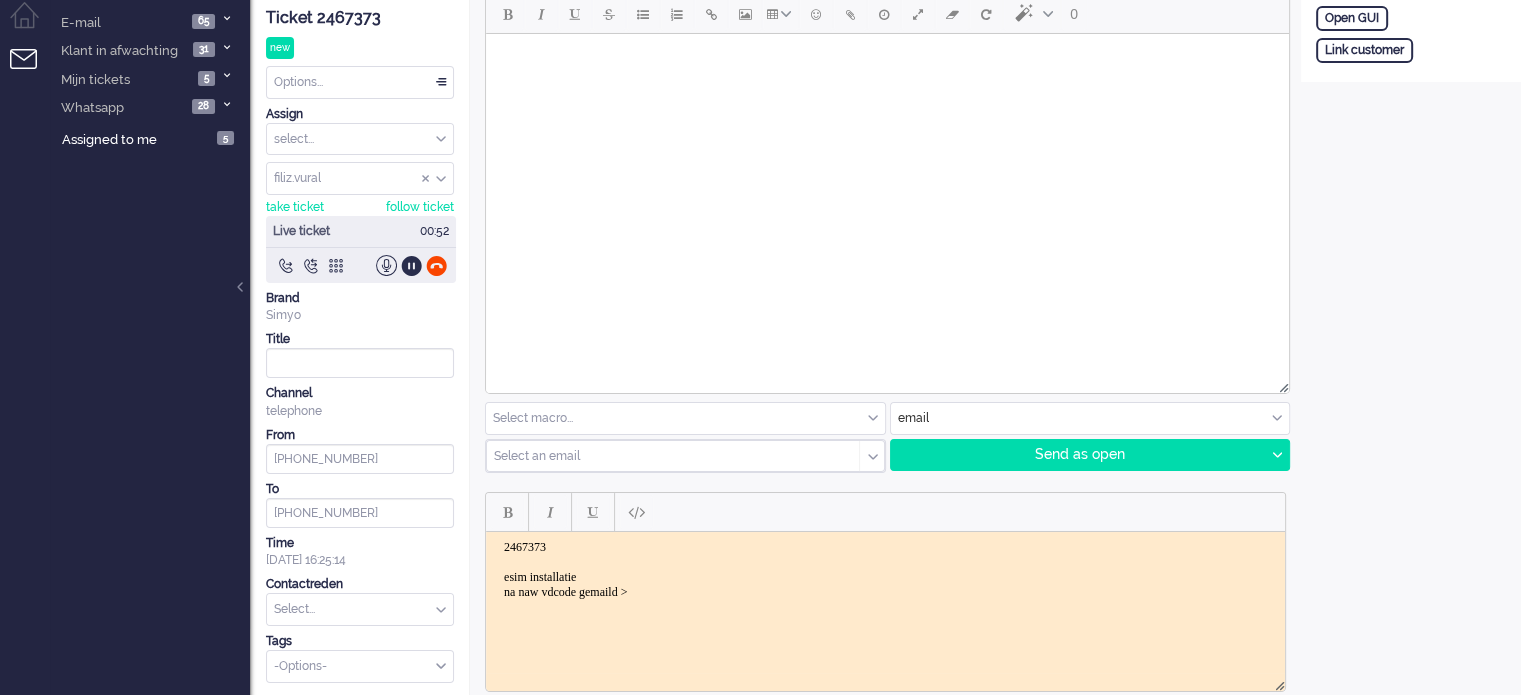 click at bounding box center (887, 59) 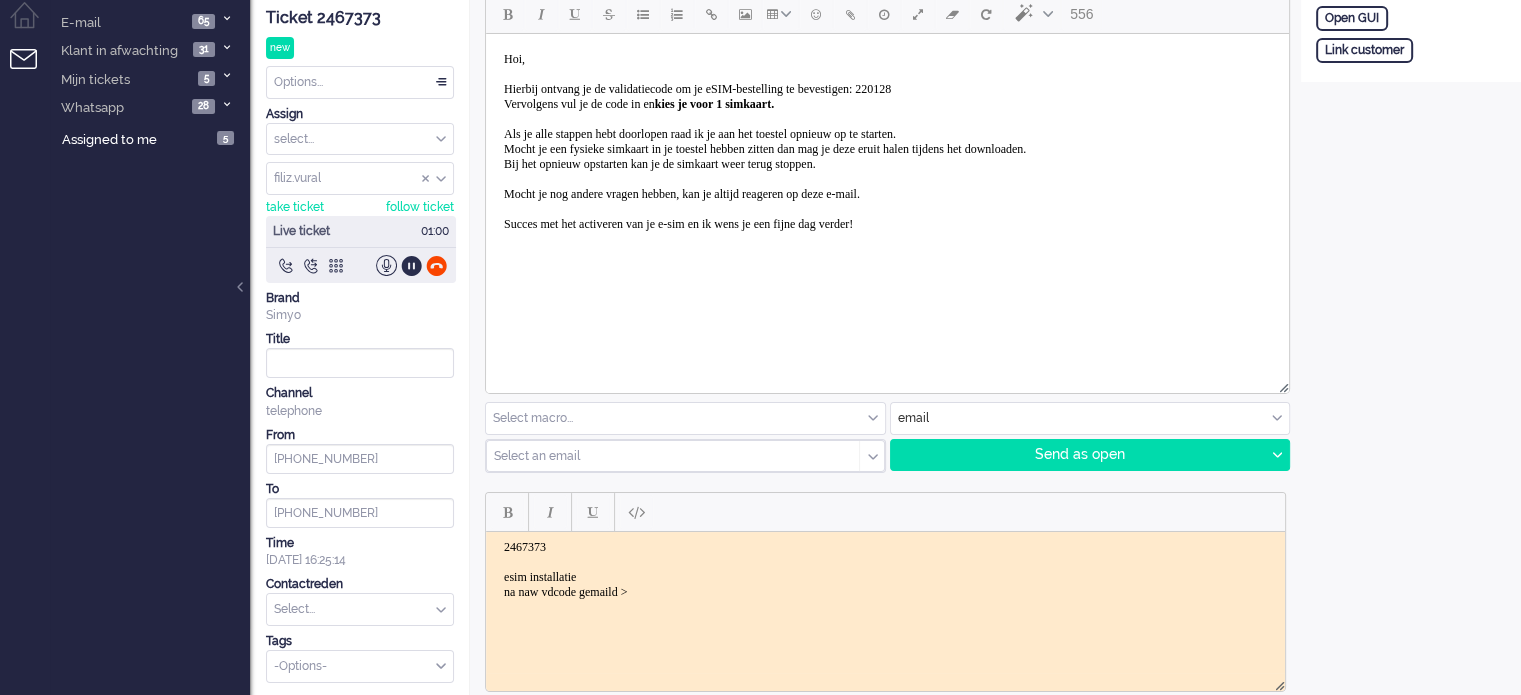click at bounding box center (666, 456) 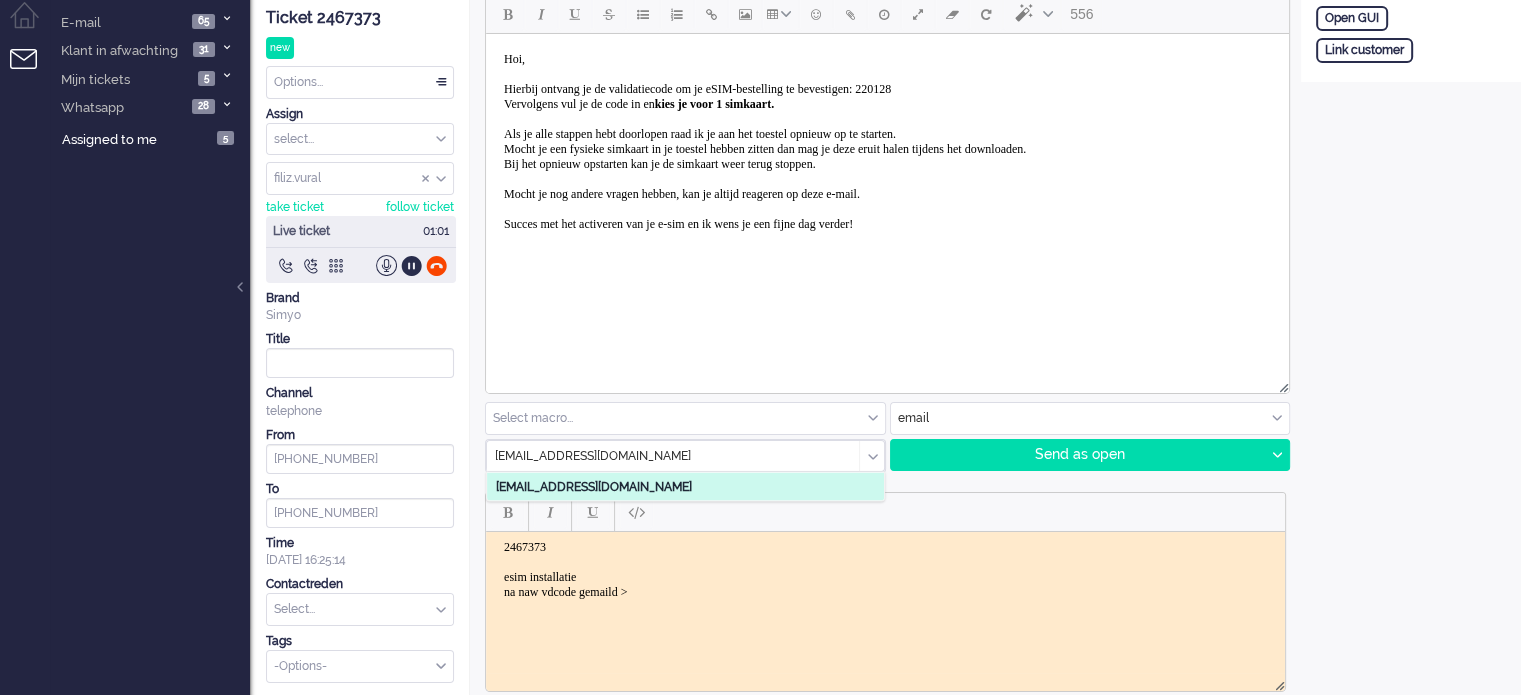 type on "[EMAIL_ADDRESS][DOMAIN_NAME]" 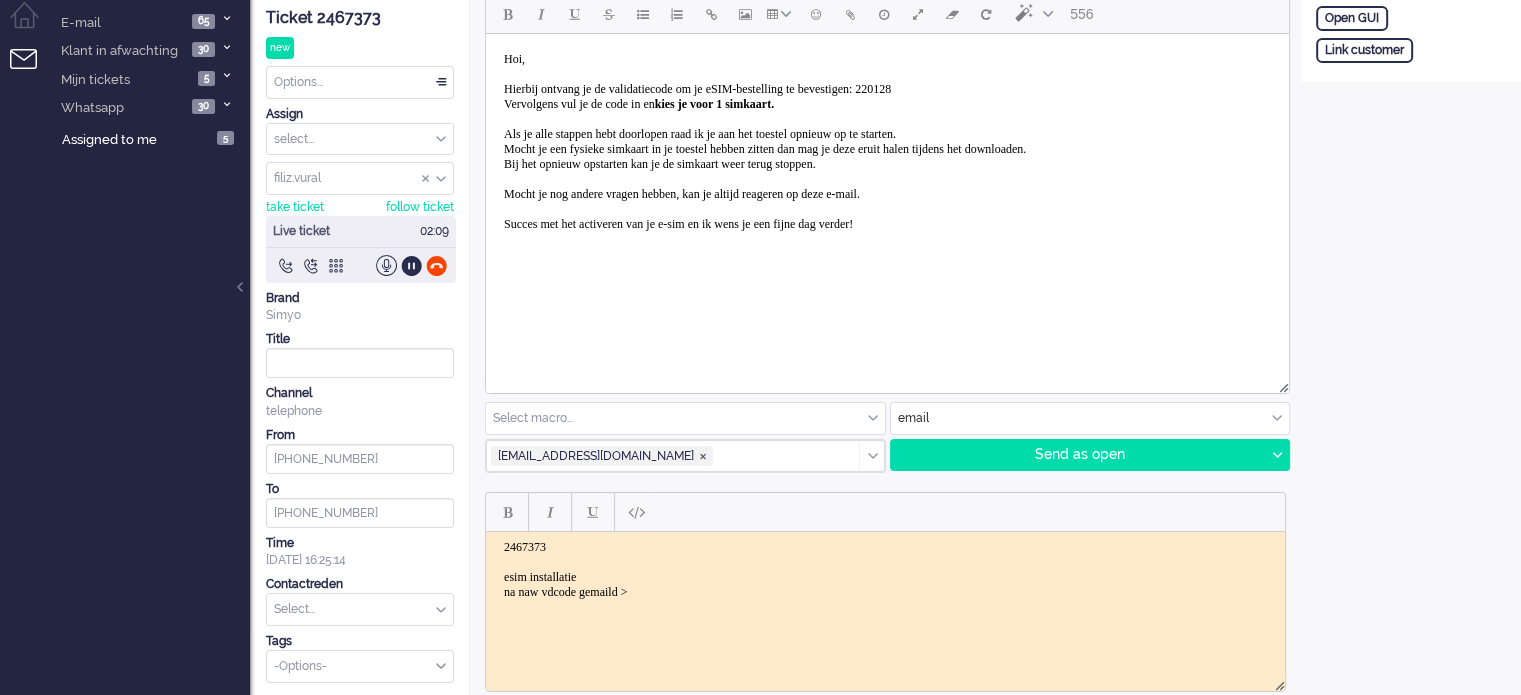 click on "Hoi, Hierbij ontvang je de validatiecode om je eSIM-bestelling te bevestigen: 220128 Vervolgens vul je de code in en  kies je voor 1 simkaart.  Als je alle stappen hebt doorlopen raad ik je aan het toestel opnieuw op te starten.  Mocht je een fysieke simkaart in je toestel hebben zitten dan mag je deze eruit halen tijdens het downloaden.  Bij het opnieuw opstarten kan je de simkaart weer terug stoppen. Mocht je nog andere vragen hebben, kan je altijd reageren op deze e-mail. Succes met het activeren van je e-sim en ik wens je een fijne dag verder!" at bounding box center [765, 141] 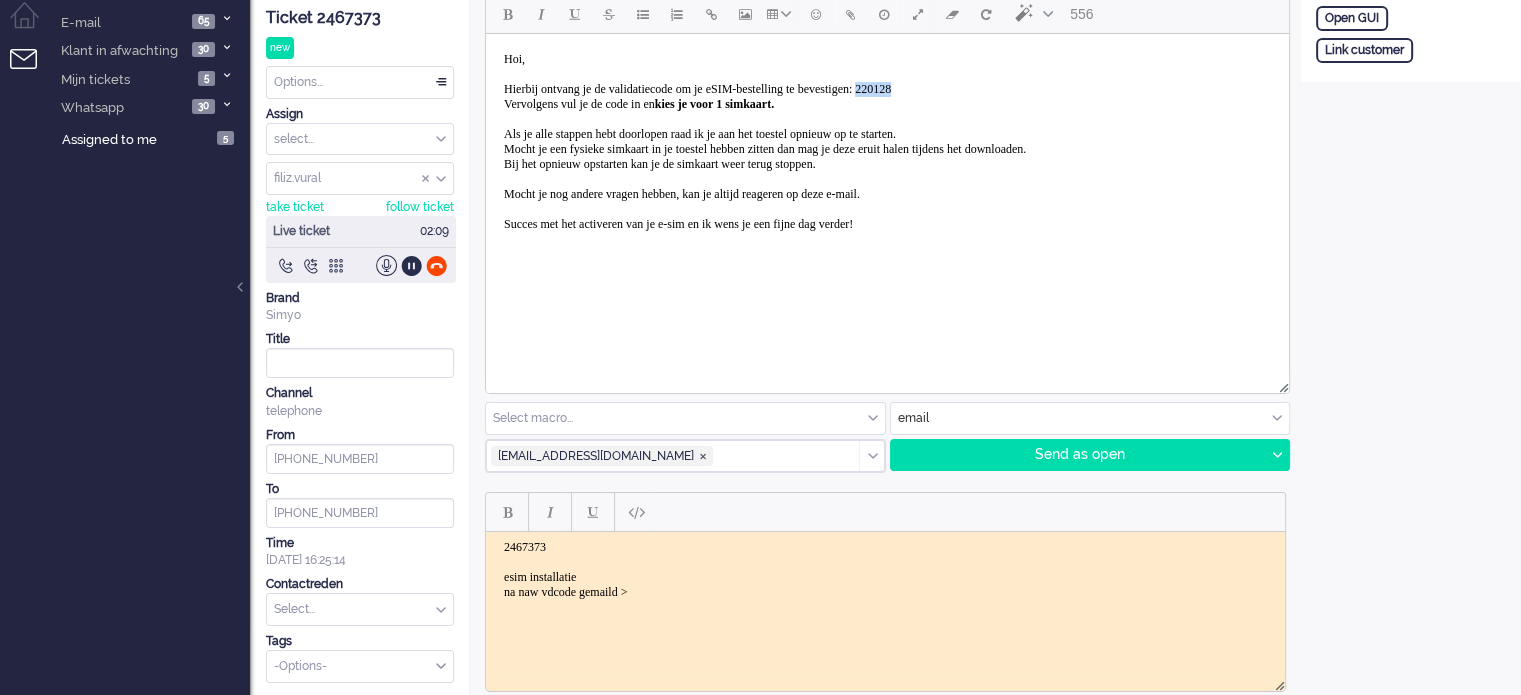 click on "Hoi, Hierbij ontvang je de validatiecode om je eSIM-bestelling te bevestigen: 220128 Vervolgens vul je de code in en  kies je voor 1 simkaart.  Als je alle stappen hebt doorlopen raad ik je aan het toestel opnieuw op te starten.  Mocht je een fysieke simkaart in je toestel hebben zitten dan mag je deze eruit halen tijdens het downloaden.  Bij het opnieuw opstarten kan je de simkaart weer terug stoppen. Mocht je nog andere vragen hebben, kan je altijd reageren op deze e-mail. Succes met het activeren van je e-sim en ik wens je een fijne dag verder!" at bounding box center (765, 141) 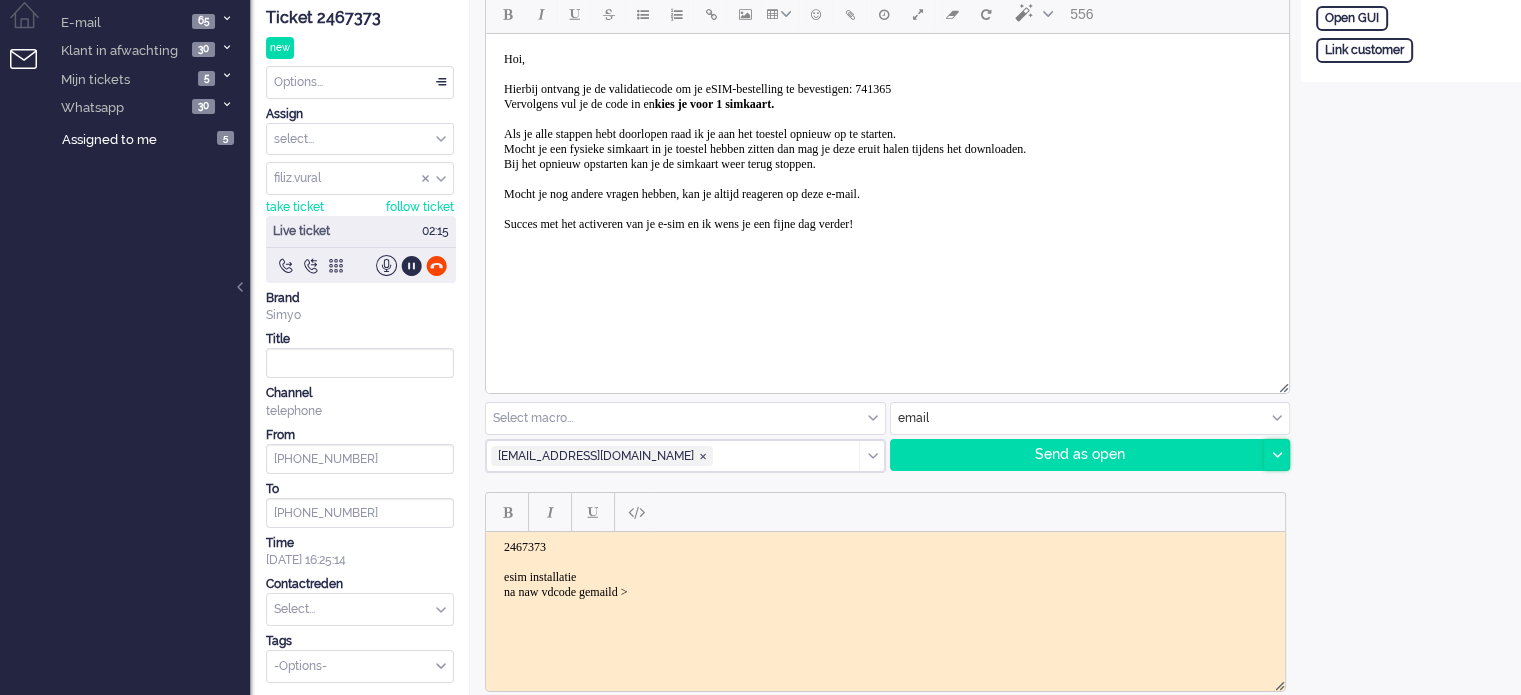 click at bounding box center (1276, 455) 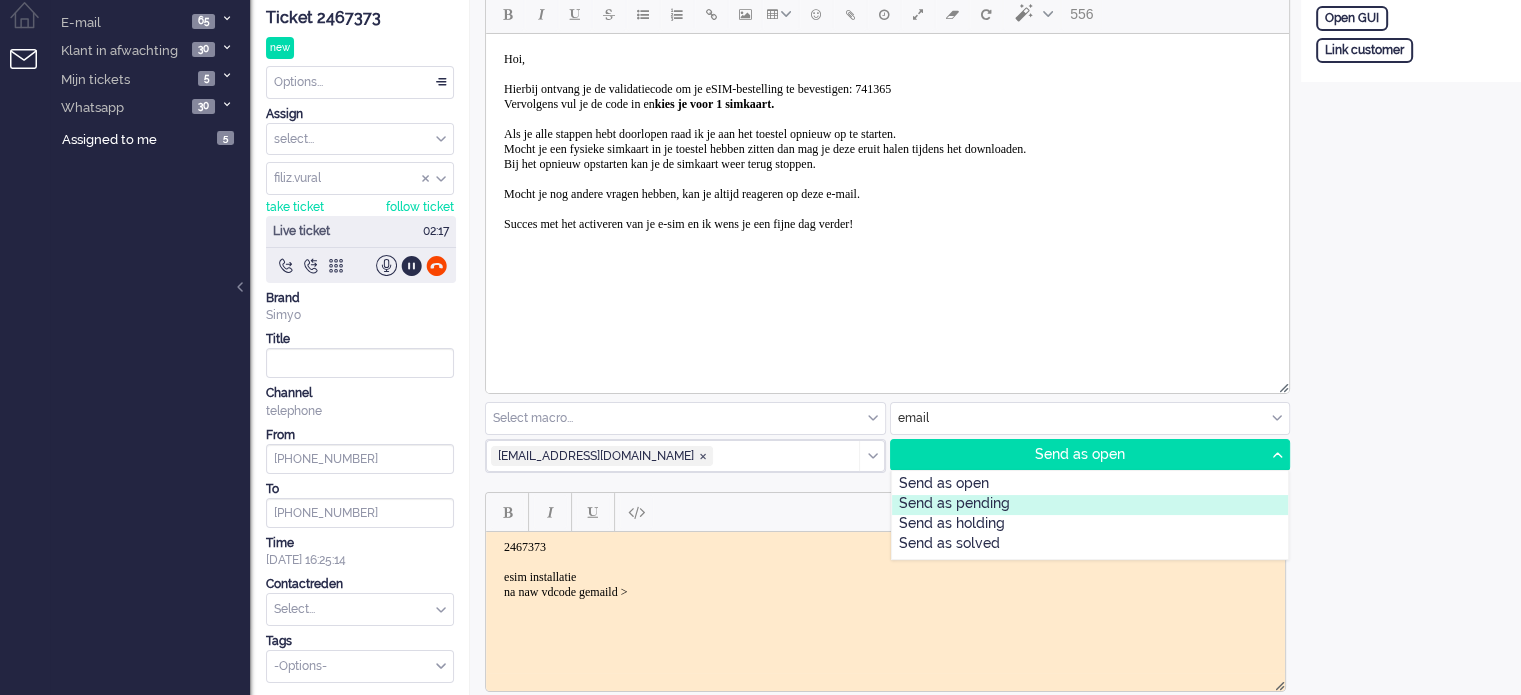 click on "Send as pending" at bounding box center (1090, 505) 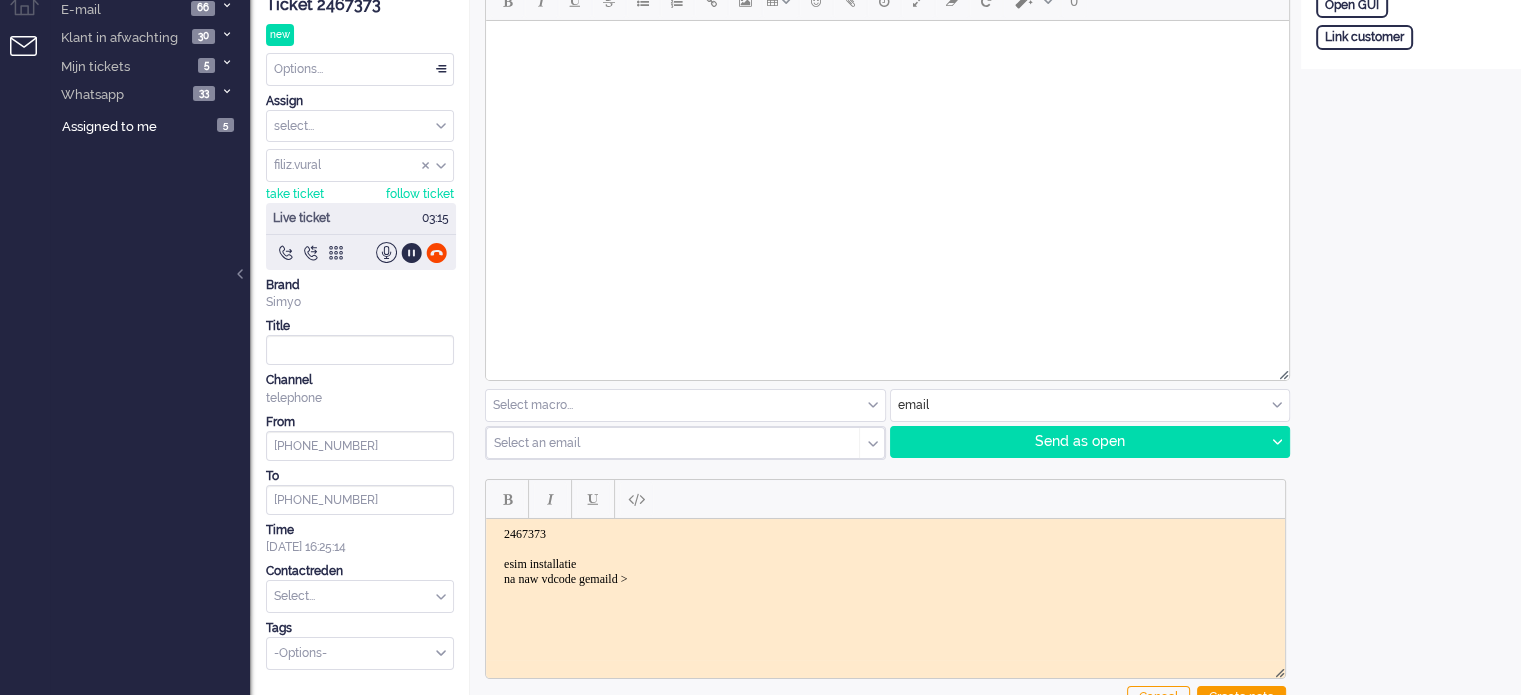 scroll, scrollTop: 196, scrollLeft: 0, axis: vertical 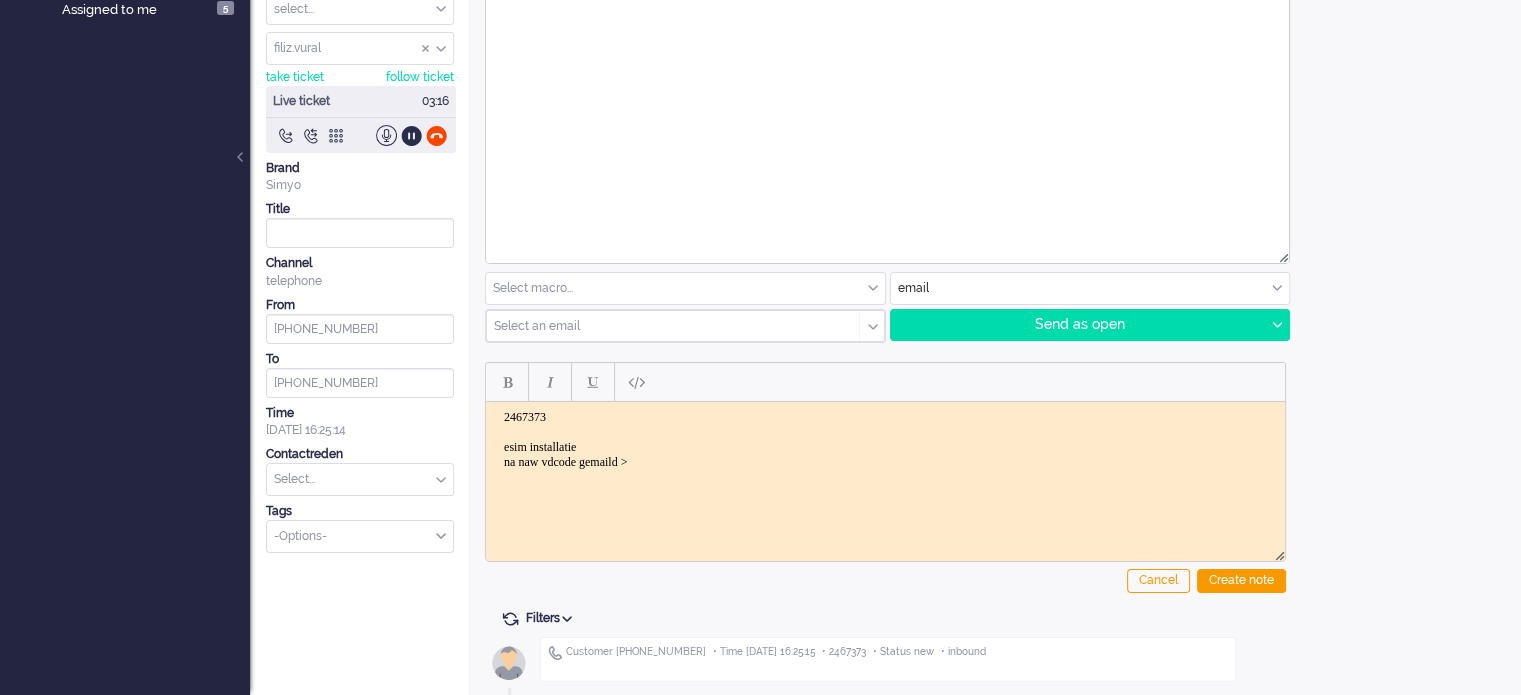 click on "Cancel Create note" 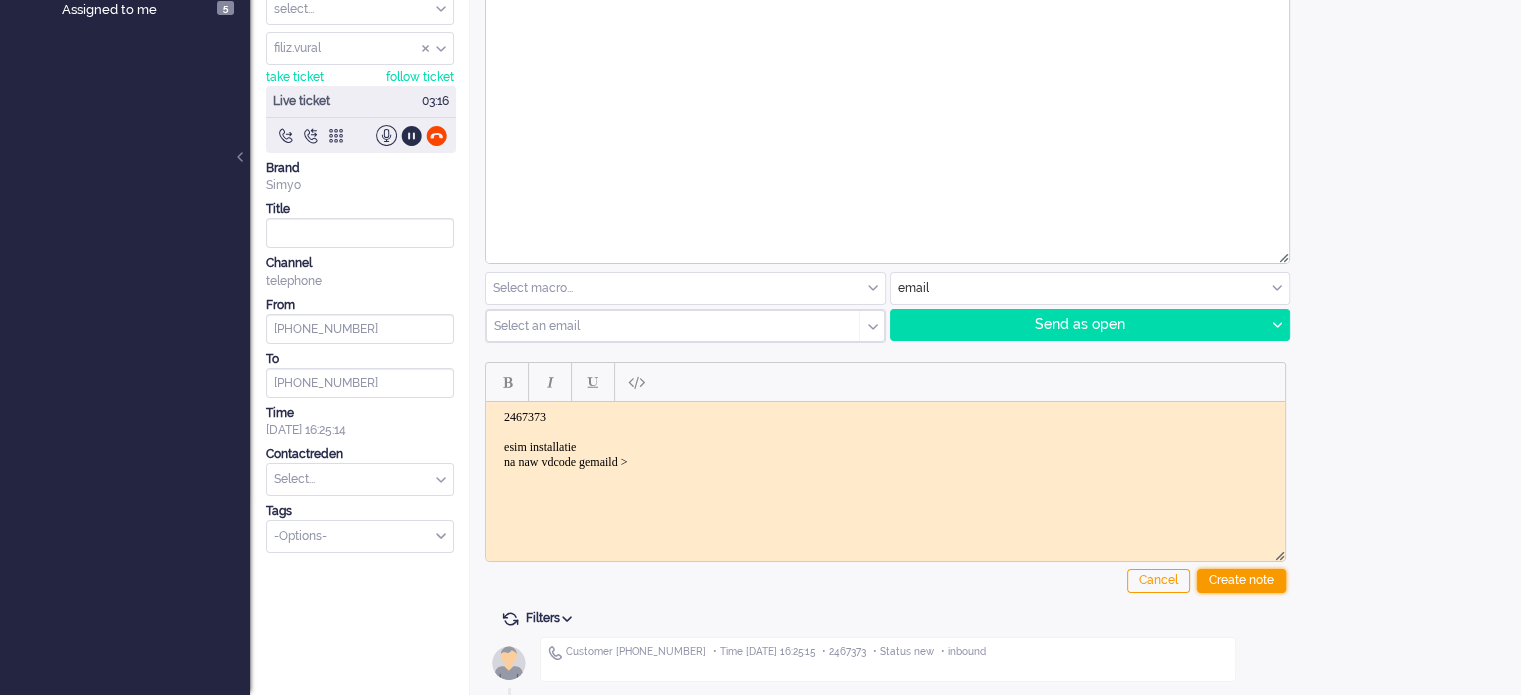 click on "Create note" at bounding box center (1241, 581) 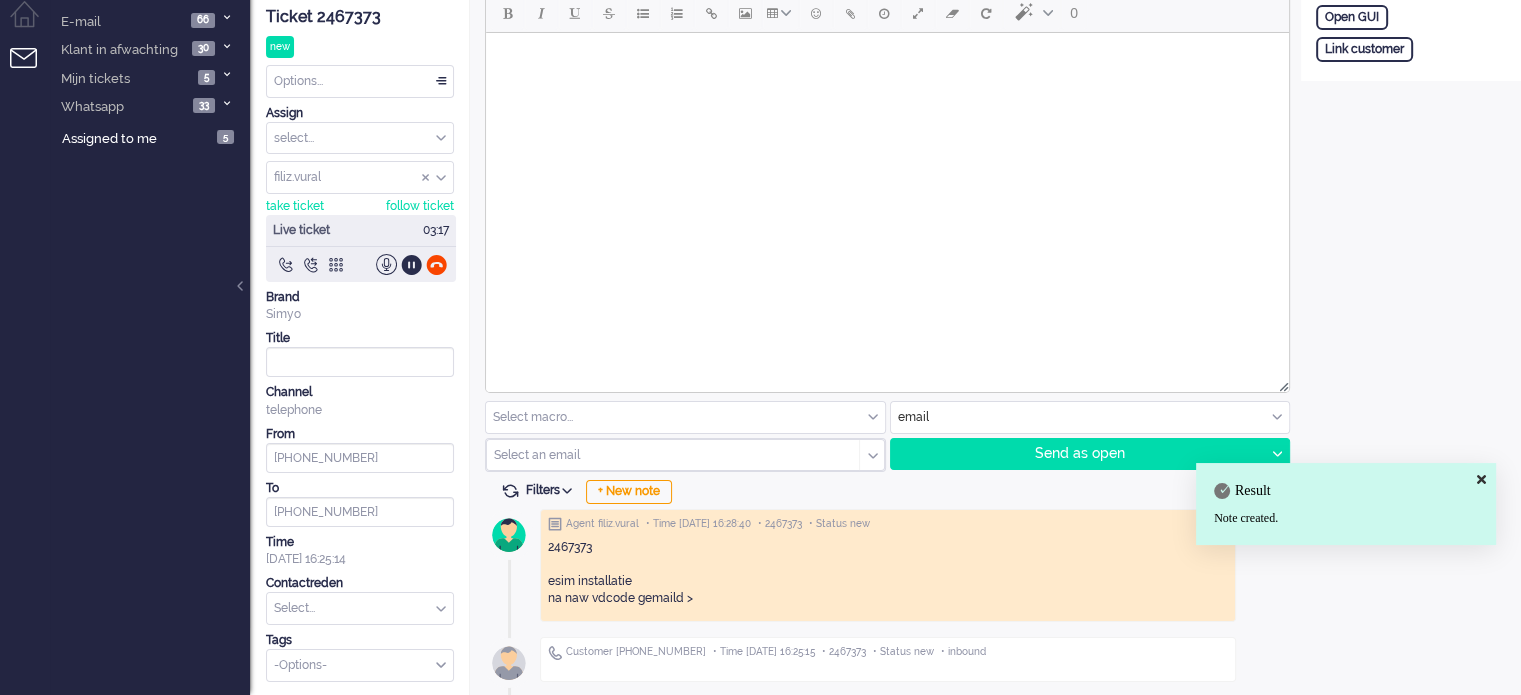 click on "Select... Backoffice > Bestelling geannuleerd Backoffice > Bestelling geannuleerd E tailer Bestellen > Afgewezen Bestellen > Annuleren bestelling Bestellen > Annuleren pre2post Bestellen > Annuleren verlenging Bestellen > [DATE][DATE] Bestellen > E tailer Bestellen > Hulp bij bestellen Bestellen > Mail niet ontvangen Bestellen > Simyo Compleet Bestellen > Telefoonlening Bestellen > Vriendendeal of Samen Korting Bundels > Compleet activeren Bundels > Compleet afgewezen Bundels > Grotere bundels Bundels > Kleinere bundels Bundels > Onbeperkt internet Bundels > Simyaardag Bundels > Voorwaarden bundels Bundels > Voorwaarden Compleet Contract > Afkoop info Contract > Annulering Contract > Contractdatum Contract > Contractovername Contract > NAW aanpassen Contract > Voorwaarden Postpaid Contract > Wijziging of verlenging Dataplafond - Aan of uitzetten voor klant Dataplafond > Algemene info Dataplafond > klacht of probleem in gebruik eSIM  Info eSIM eSIM > Foutcode 12 eSIM > Hulp installatie eSIM eSIM > Issue eSIM" at bounding box center (360, 608) 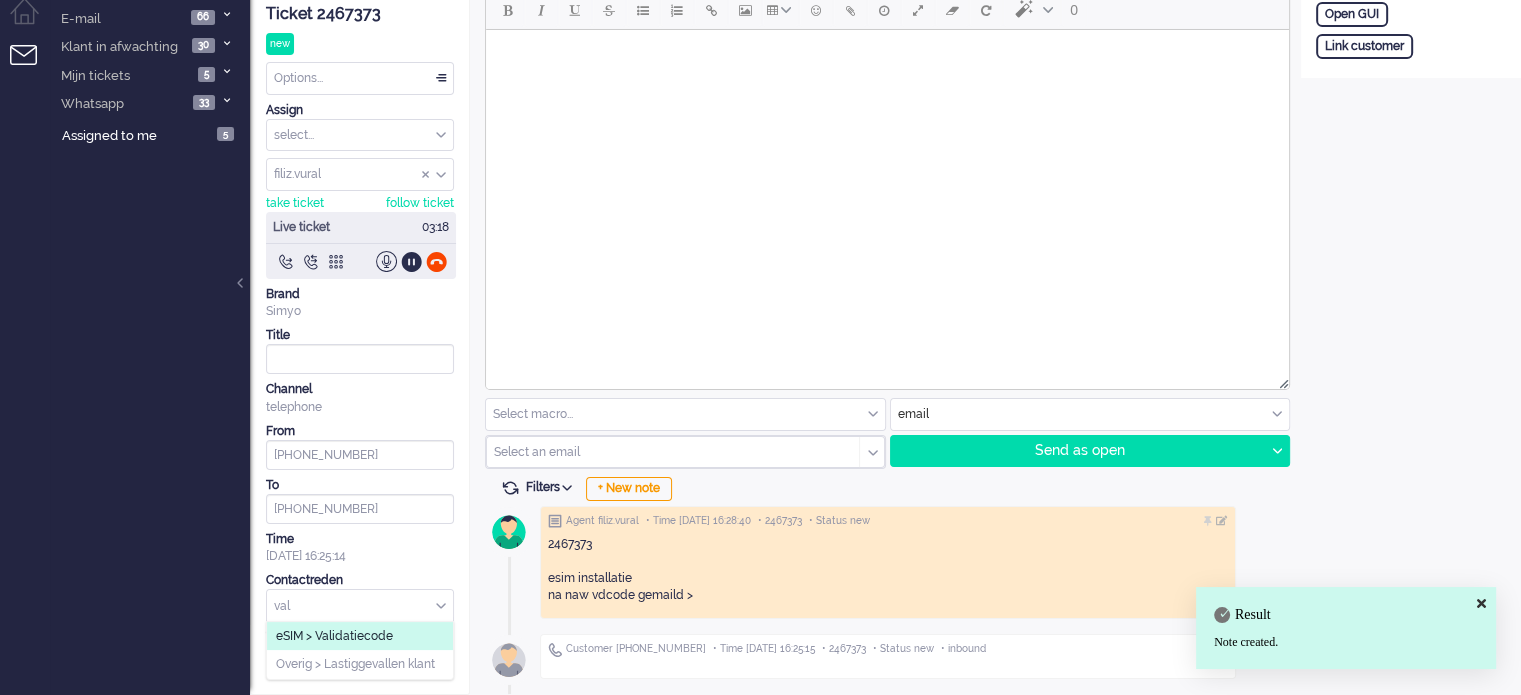 scroll, scrollTop: 67, scrollLeft: 0, axis: vertical 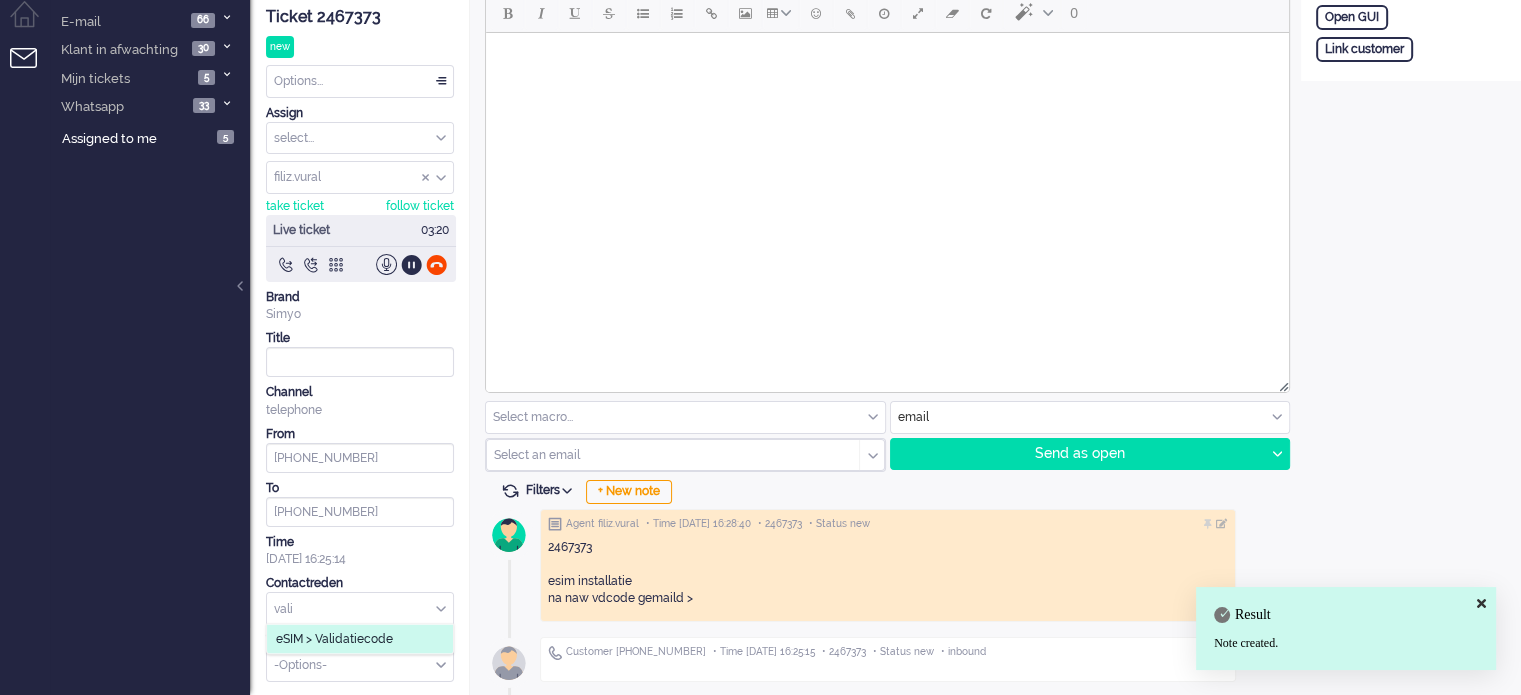 type on "vali" 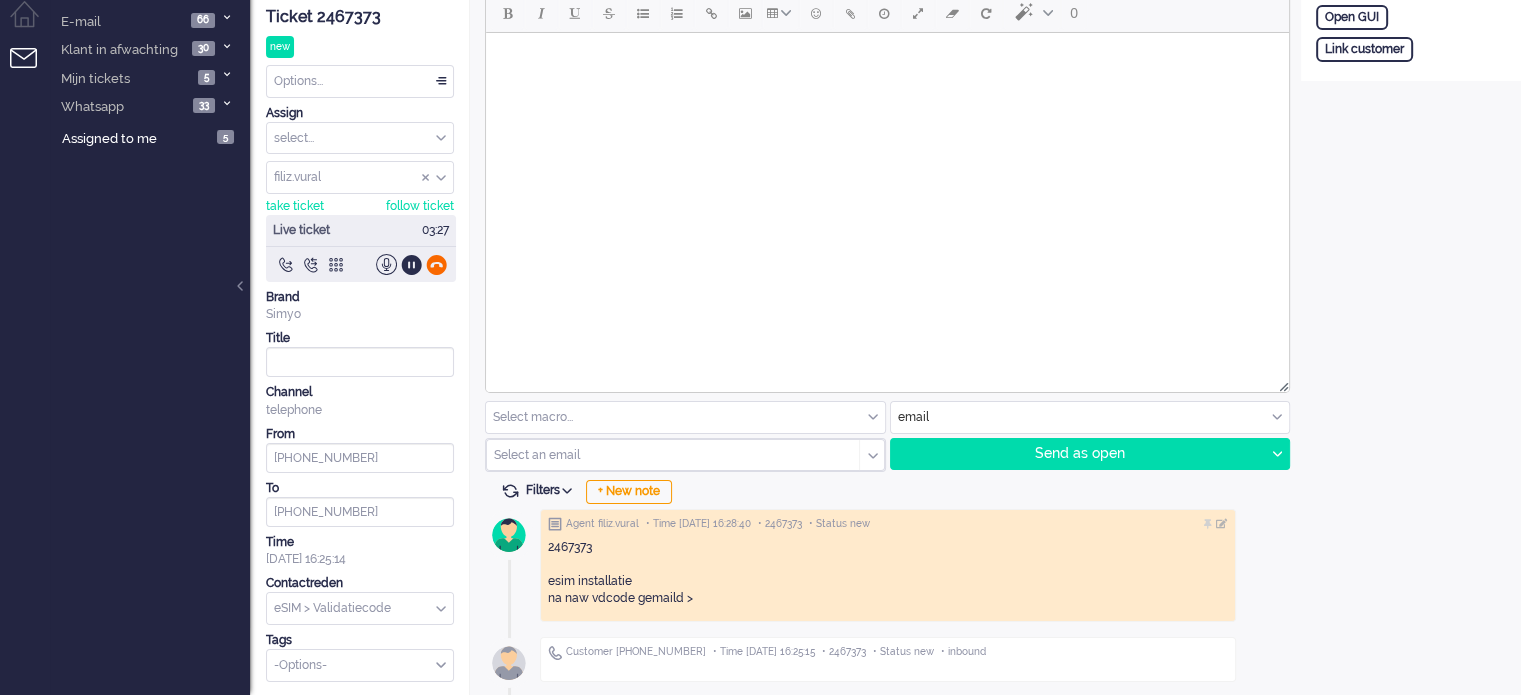 click 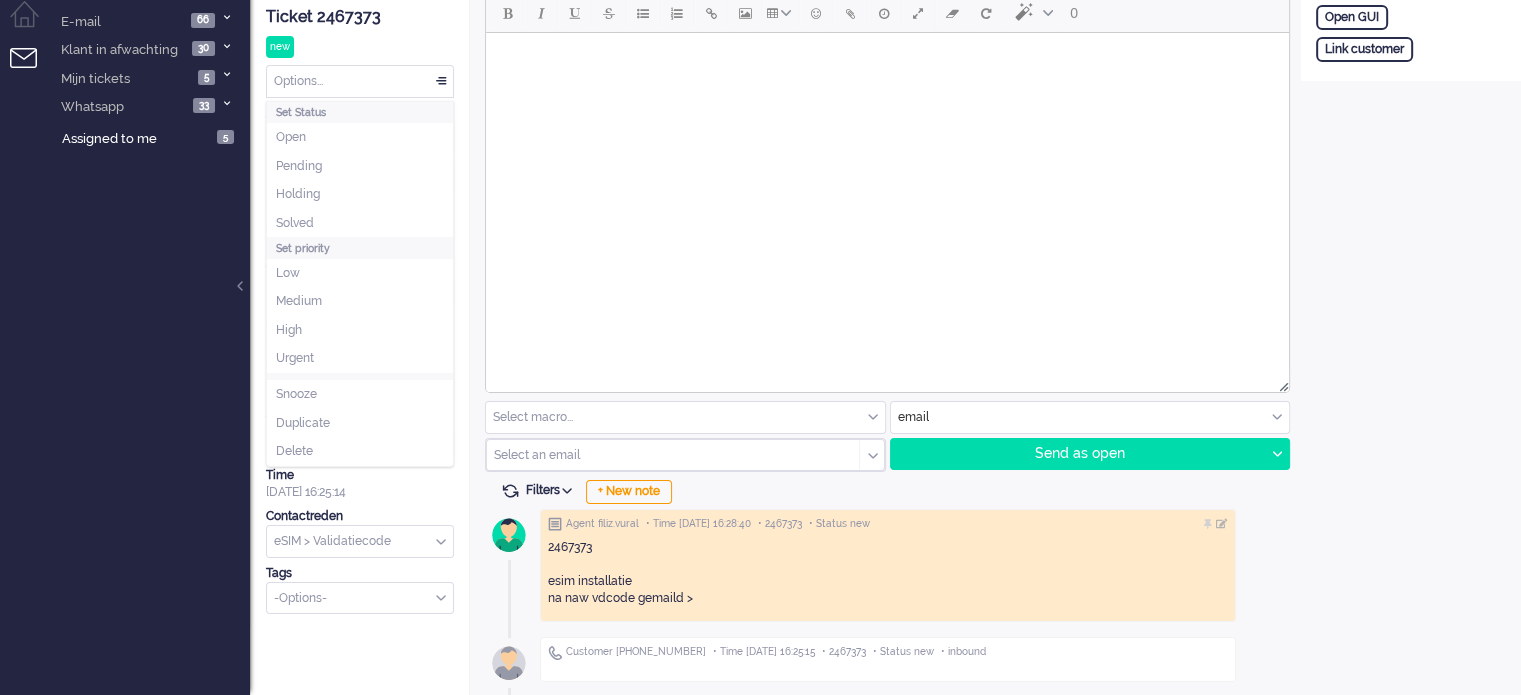click on "Options..." at bounding box center [360, 81] 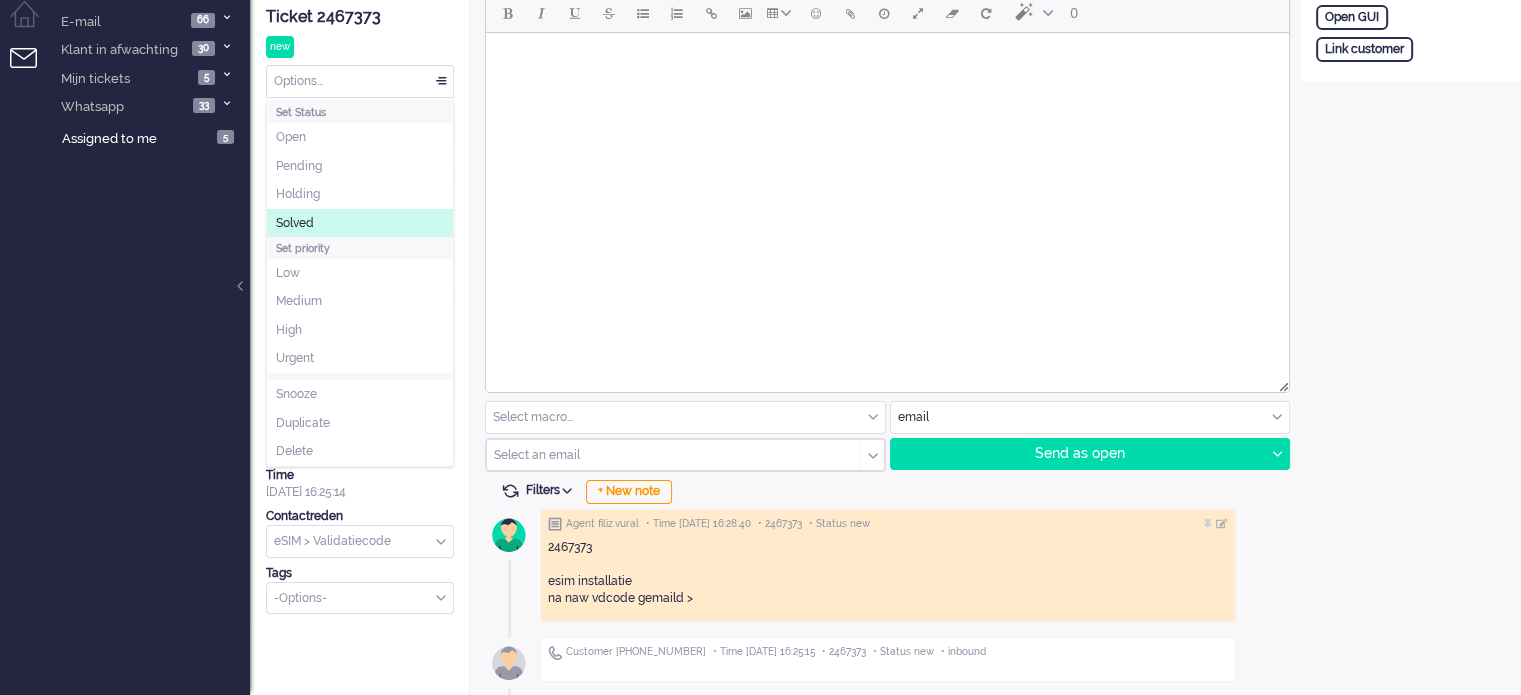 click on "Solved" 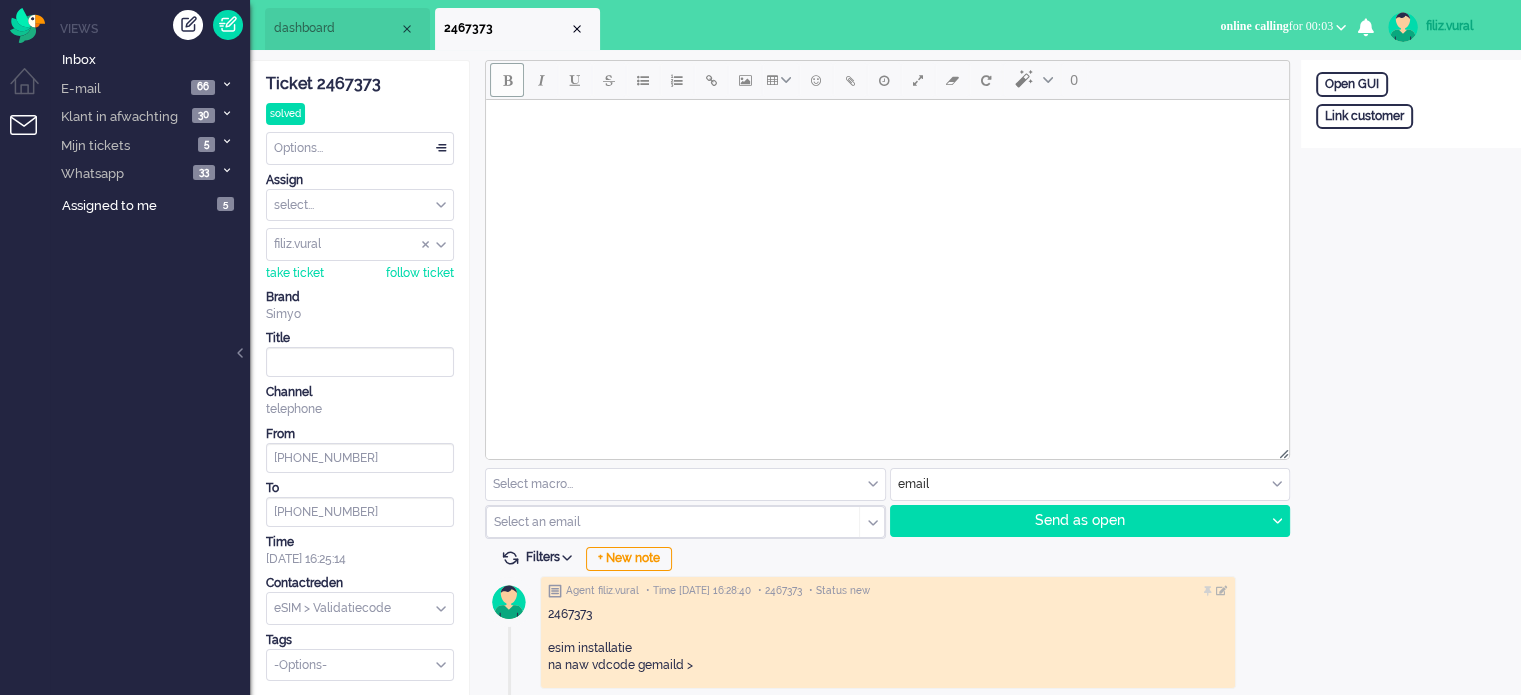 scroll, scrollTop: 0, scrollLeft: 0, axis: both 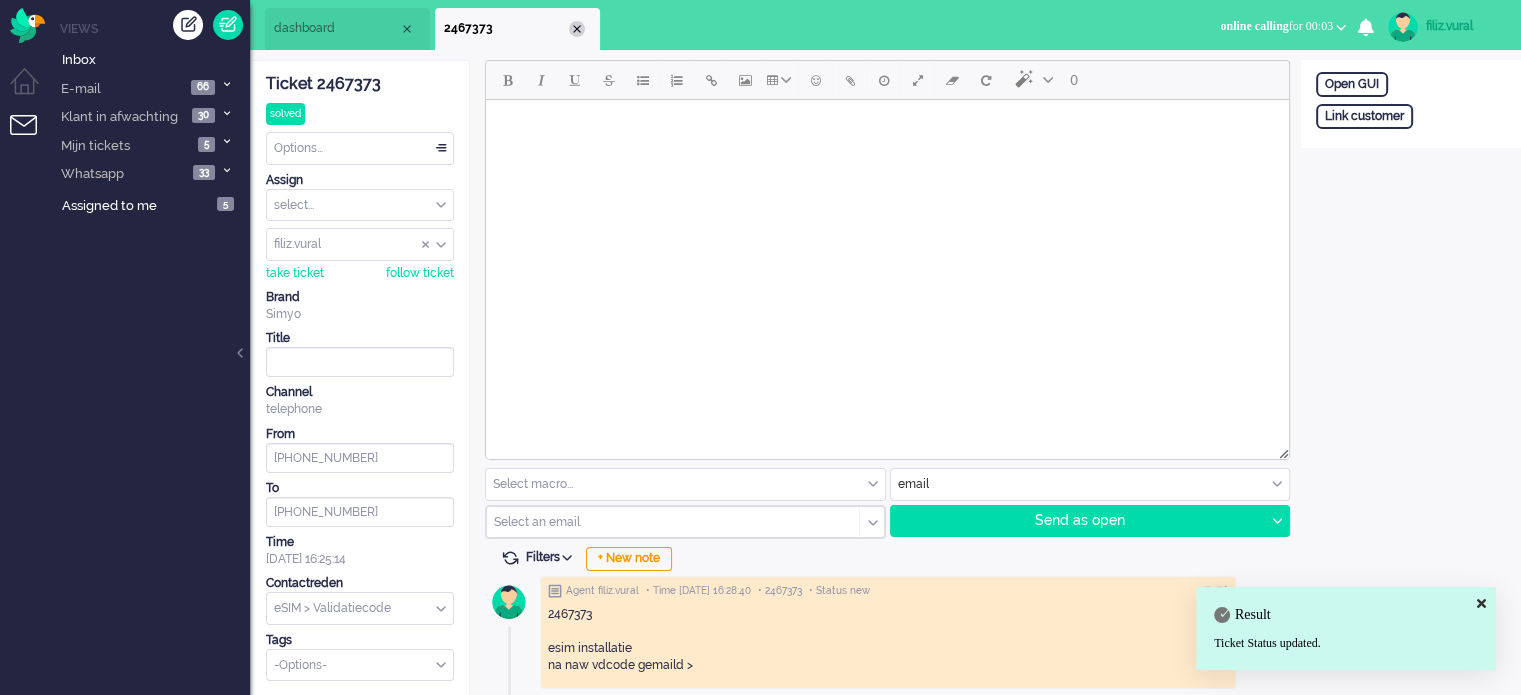 click at bounding box center (577, 29) 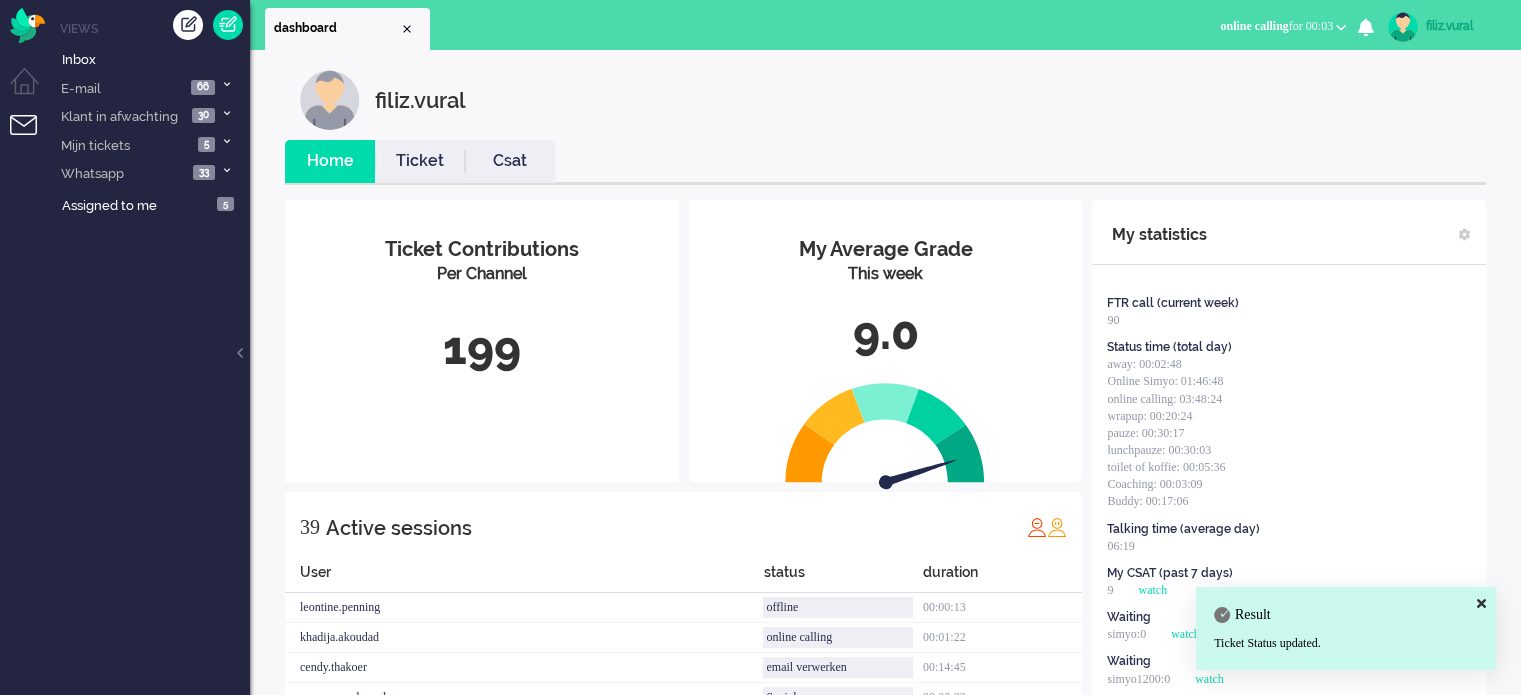 click on "Csat" at bounding box center [510, 161] 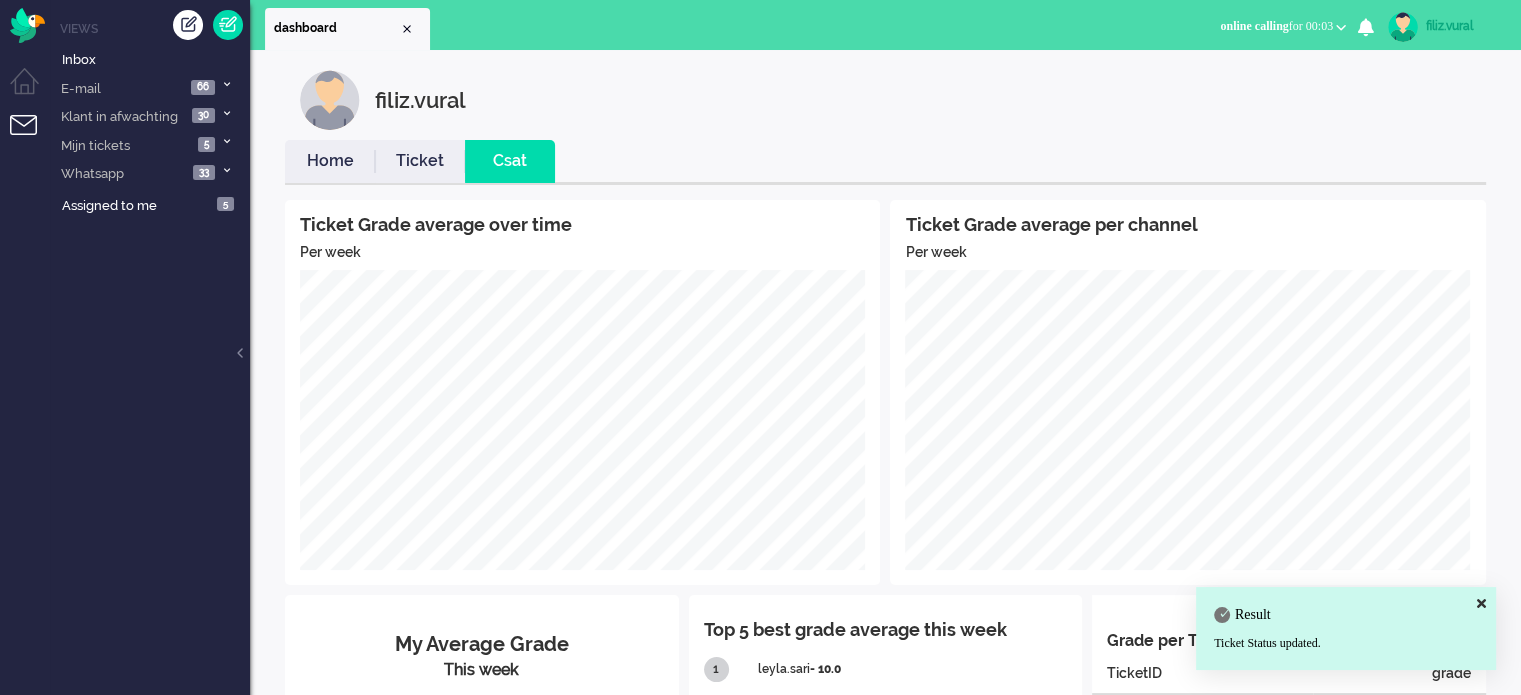 click on "Home" at bounding box center [330, 161] 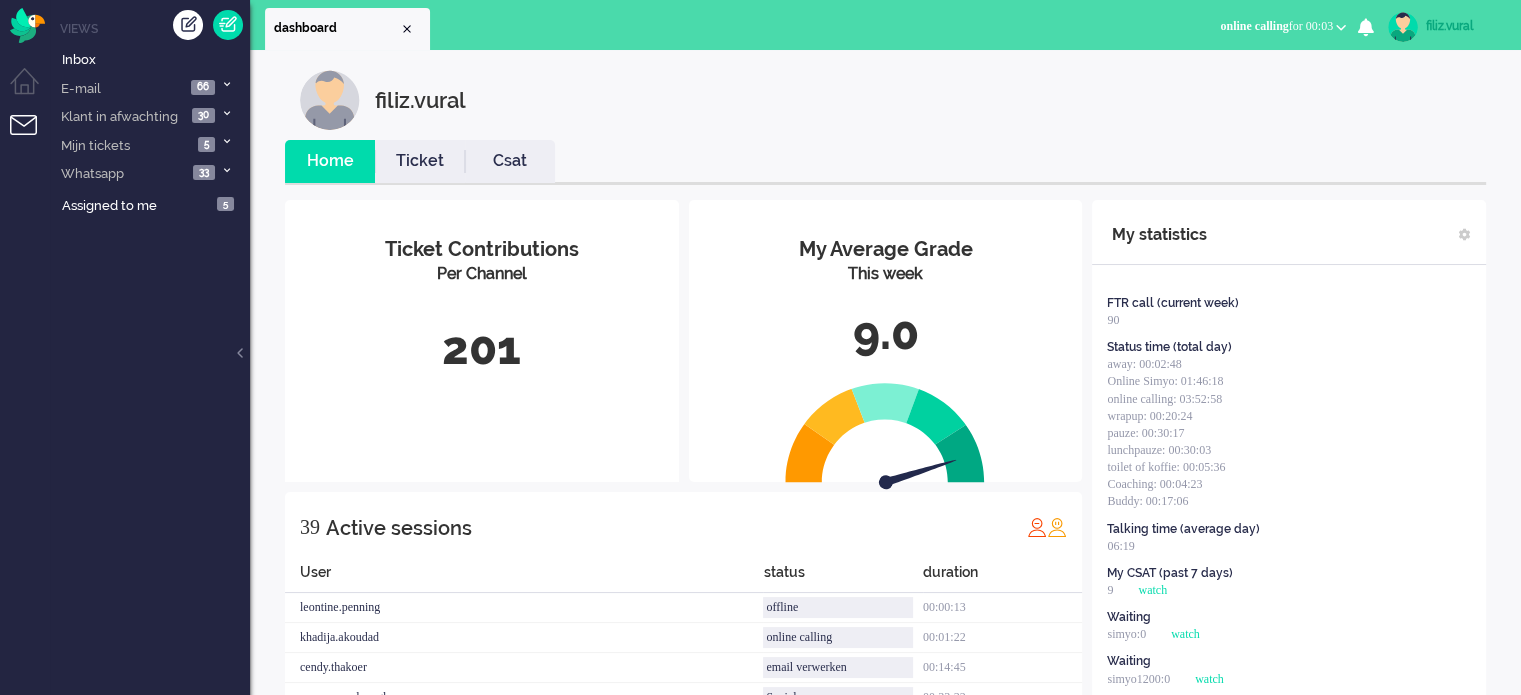 click on "online calling  for 00:03" at bounding box center (1276, 26) 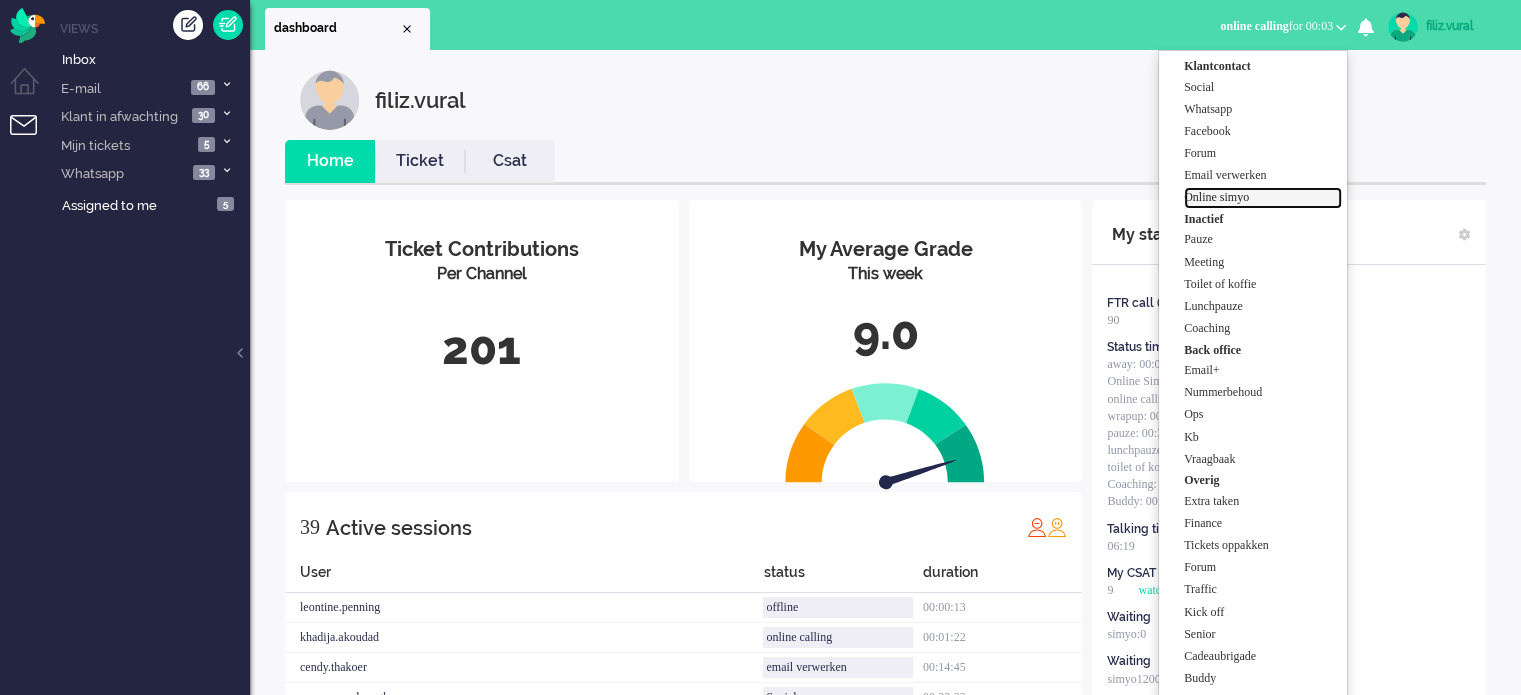 click on "Online simyo" at bounding box center [1263, 198] 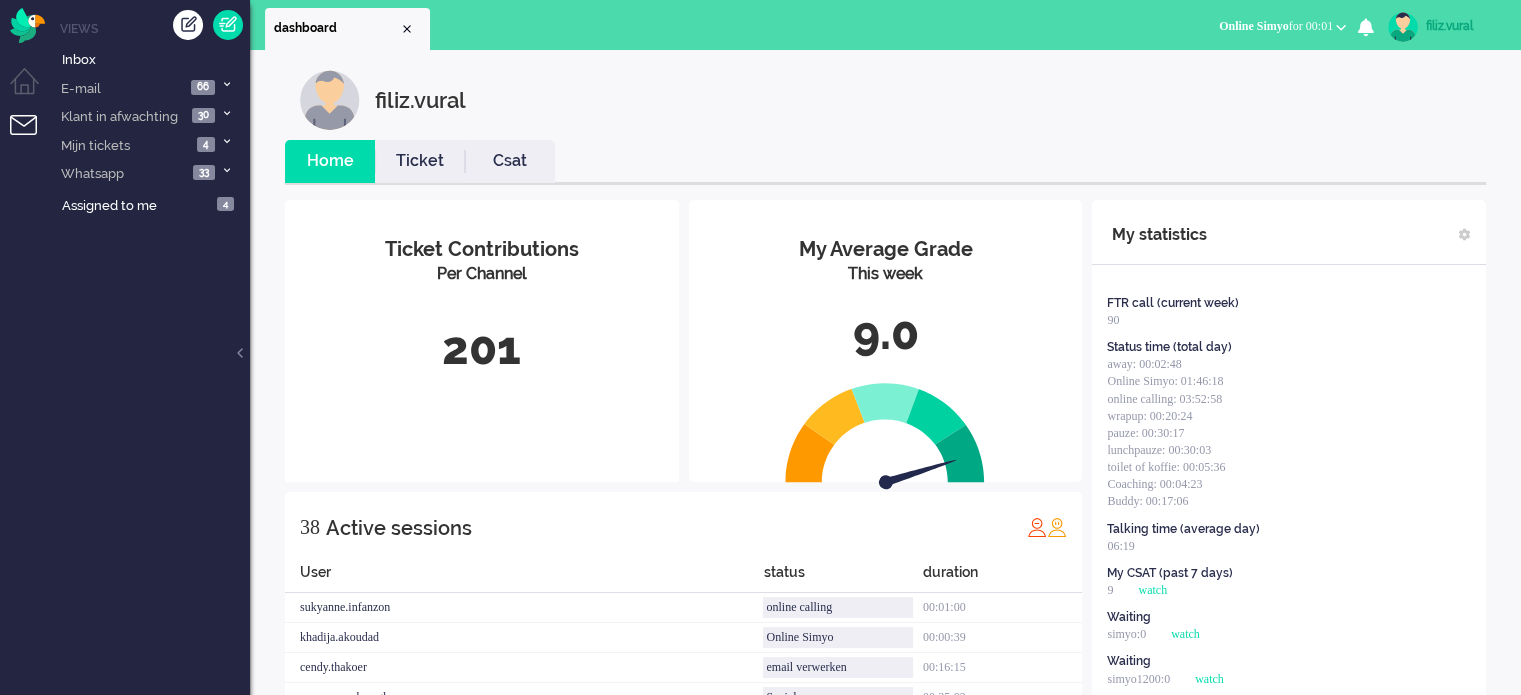 click on "Csat" at bounding box center (510, 161) 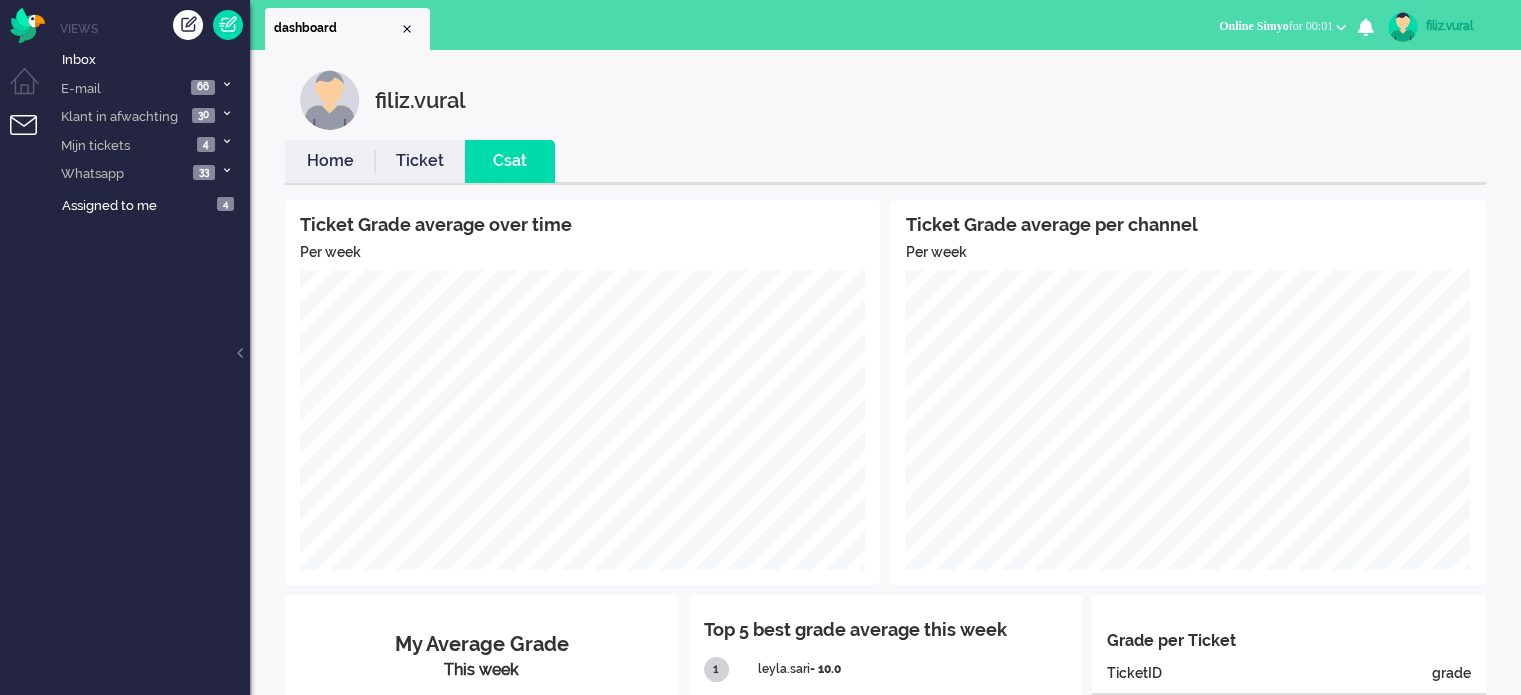 click on "Home" at bounding box center [330, 161] 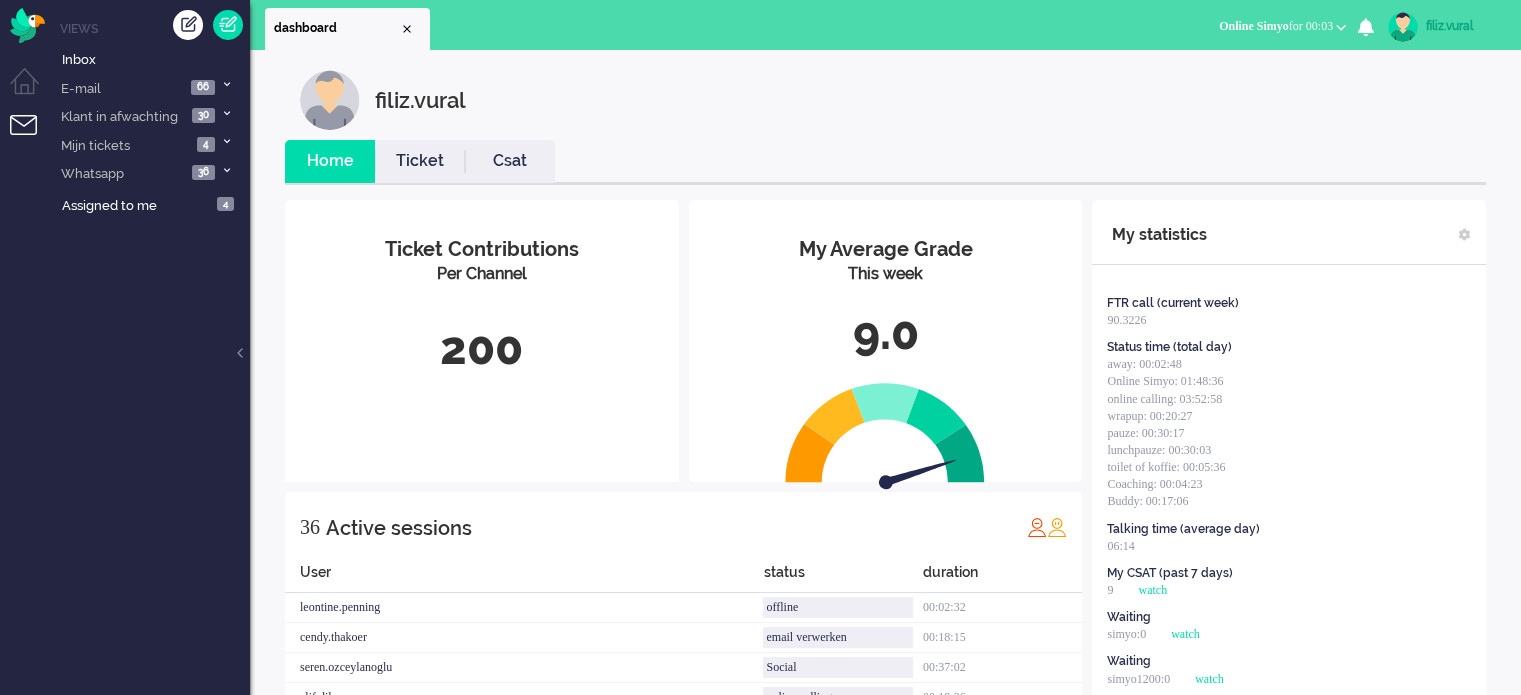click on "Csat" at bounding box center [510, 161] 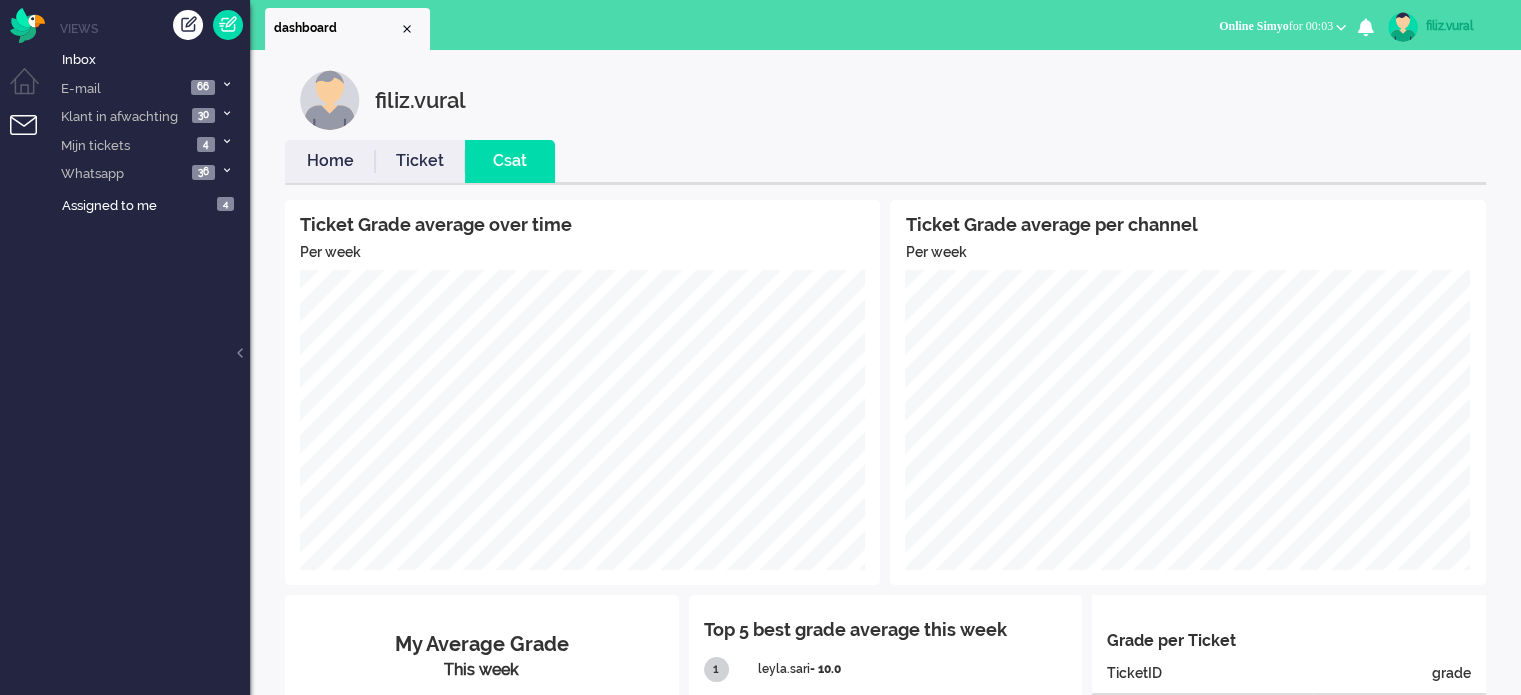 click on "Home" at bounding box center [330, 161] 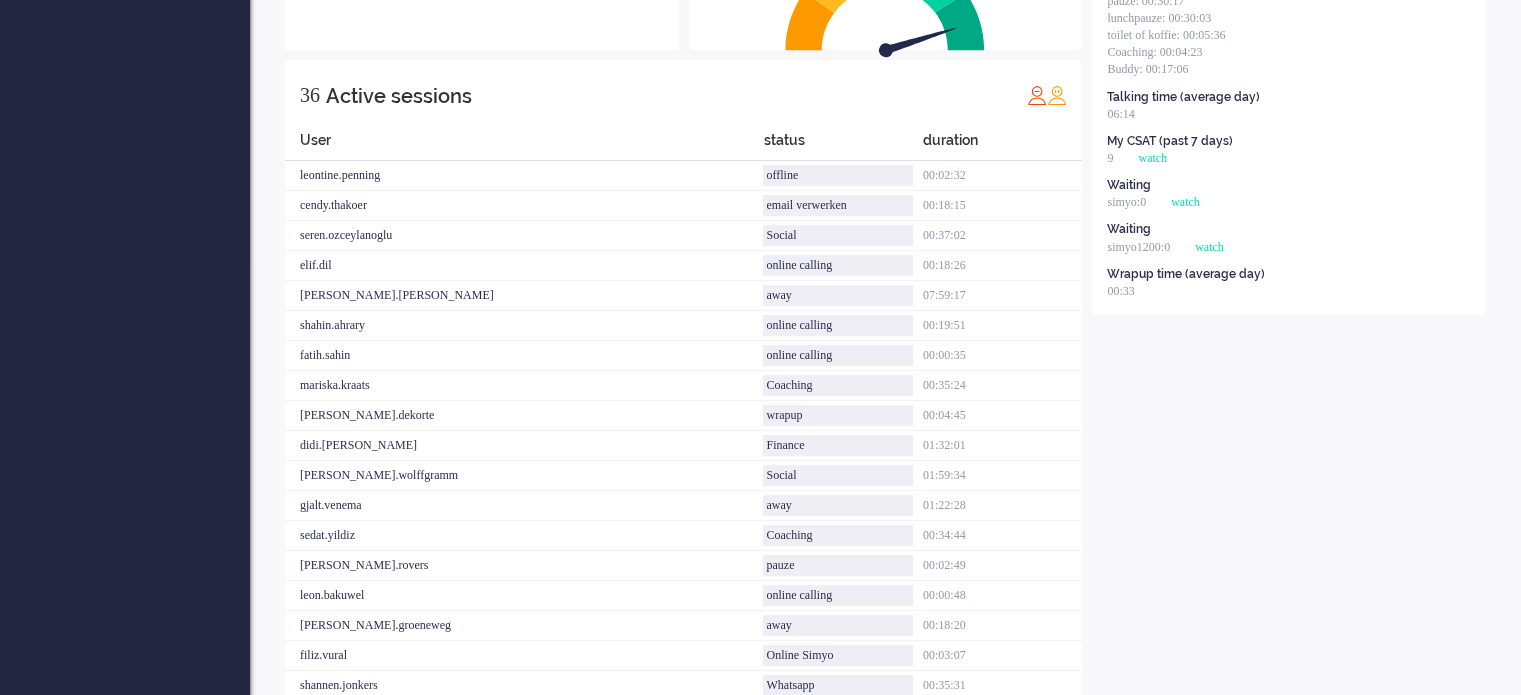 scroll, scrollTop: 0, scrollLeft: 0, axis: both 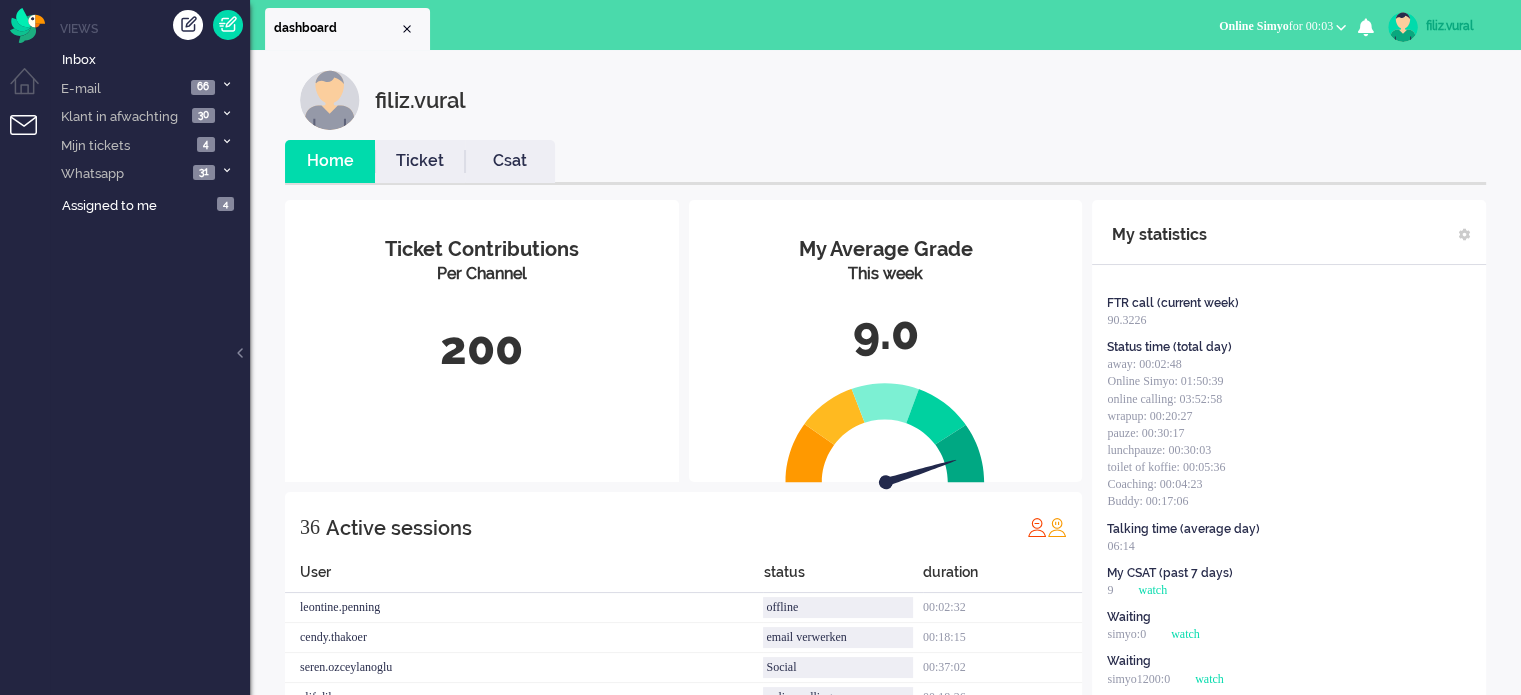 click on "Csat" at bounding box center (510, 161) 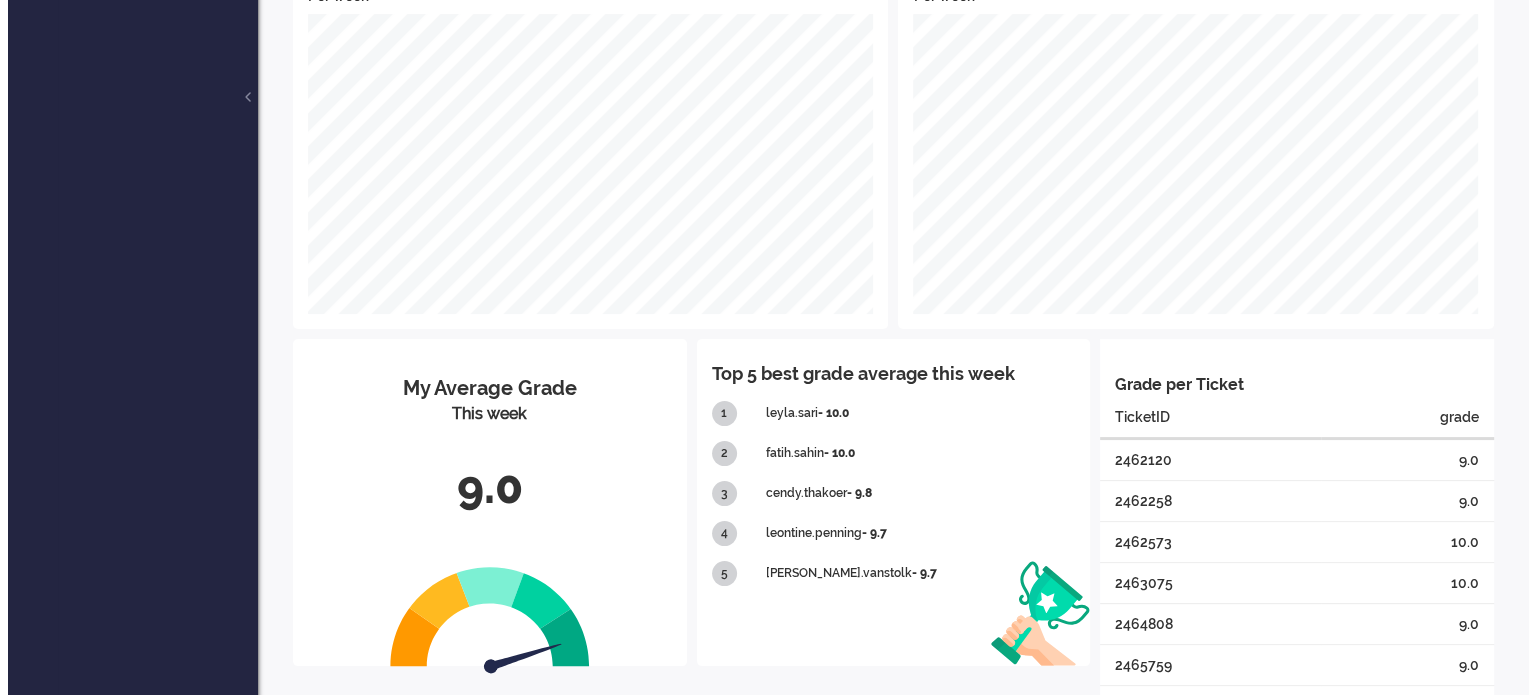 scroll, scrollTop: 0, scrollLeft: 0, axis: both 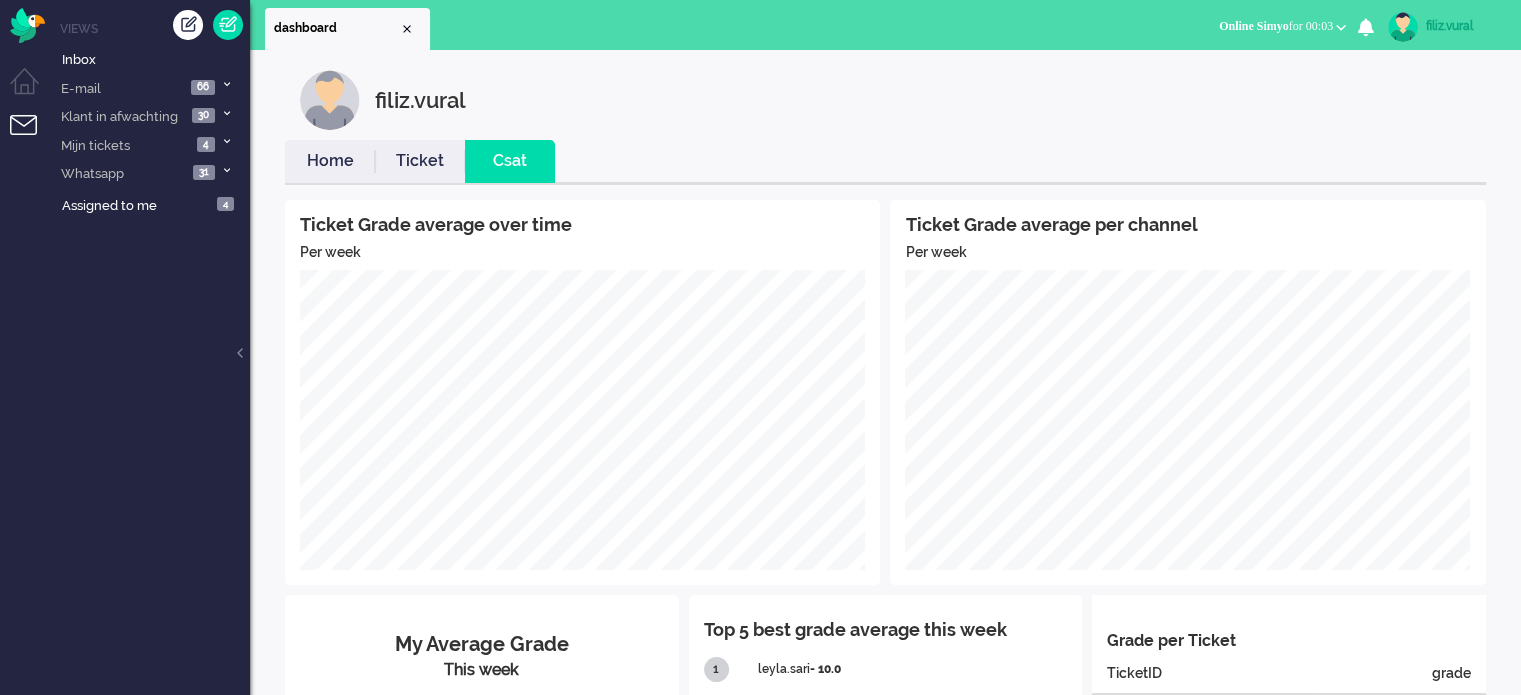 click on "Ticket" at bounding box center [420, 161] 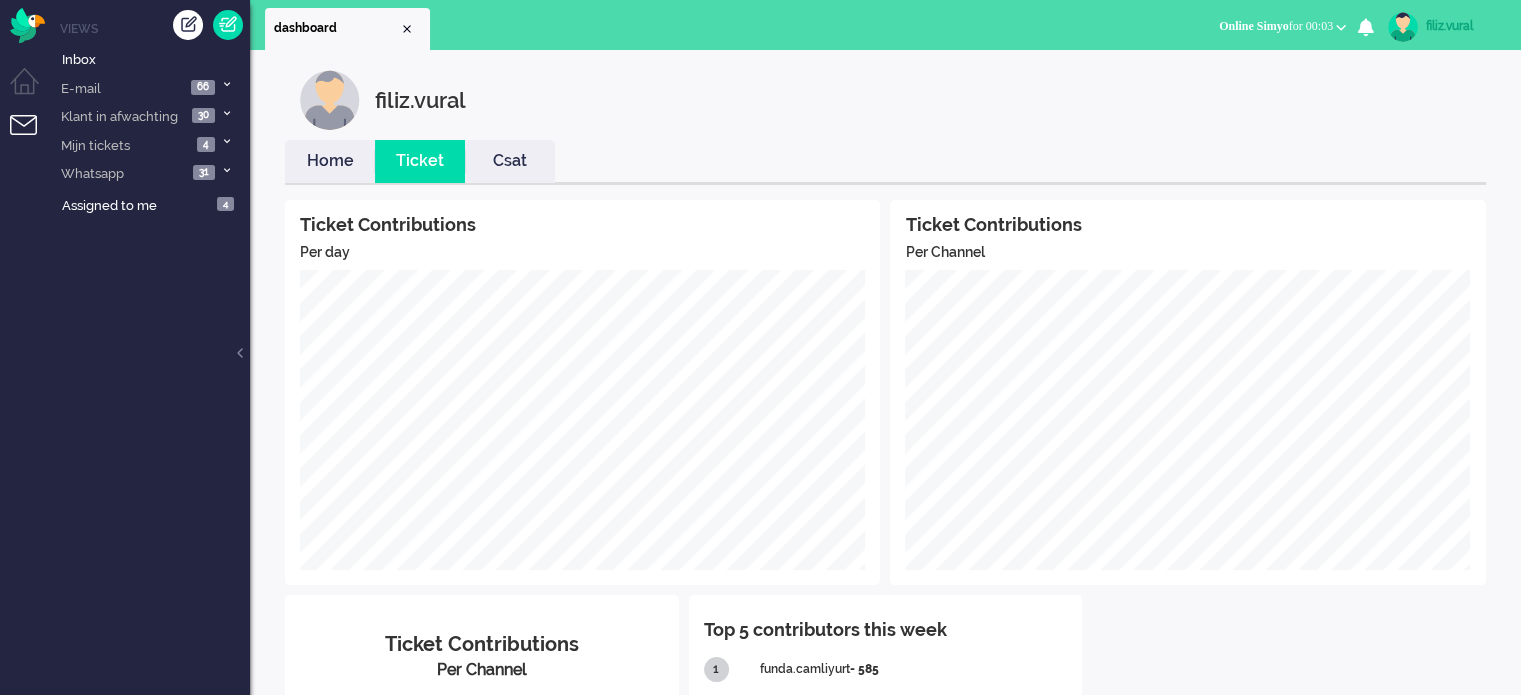 click on "Home" at bounding box center (330, 161) 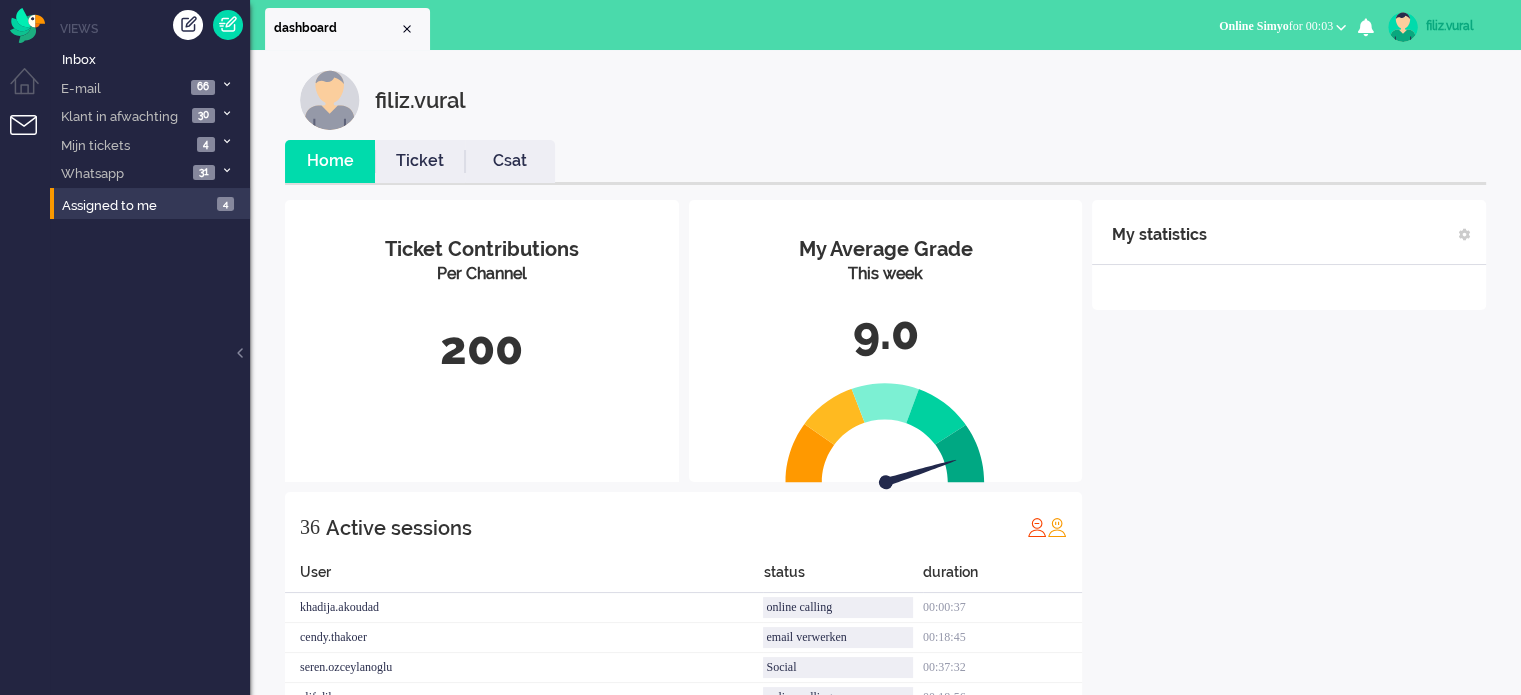 click on "Assigned to me
4" at bounding box center [150, 204] 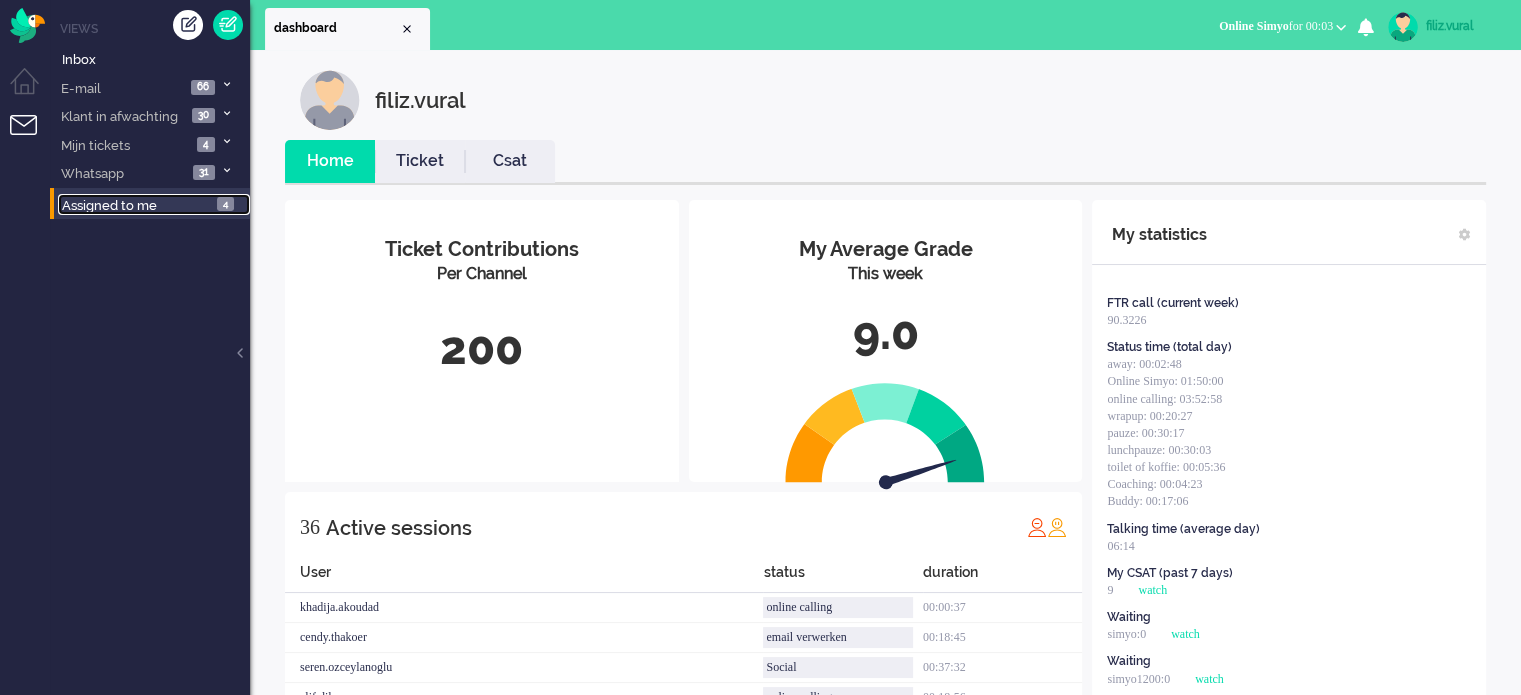 click on "Assigned to me
4" at bounding box center (154, 205) 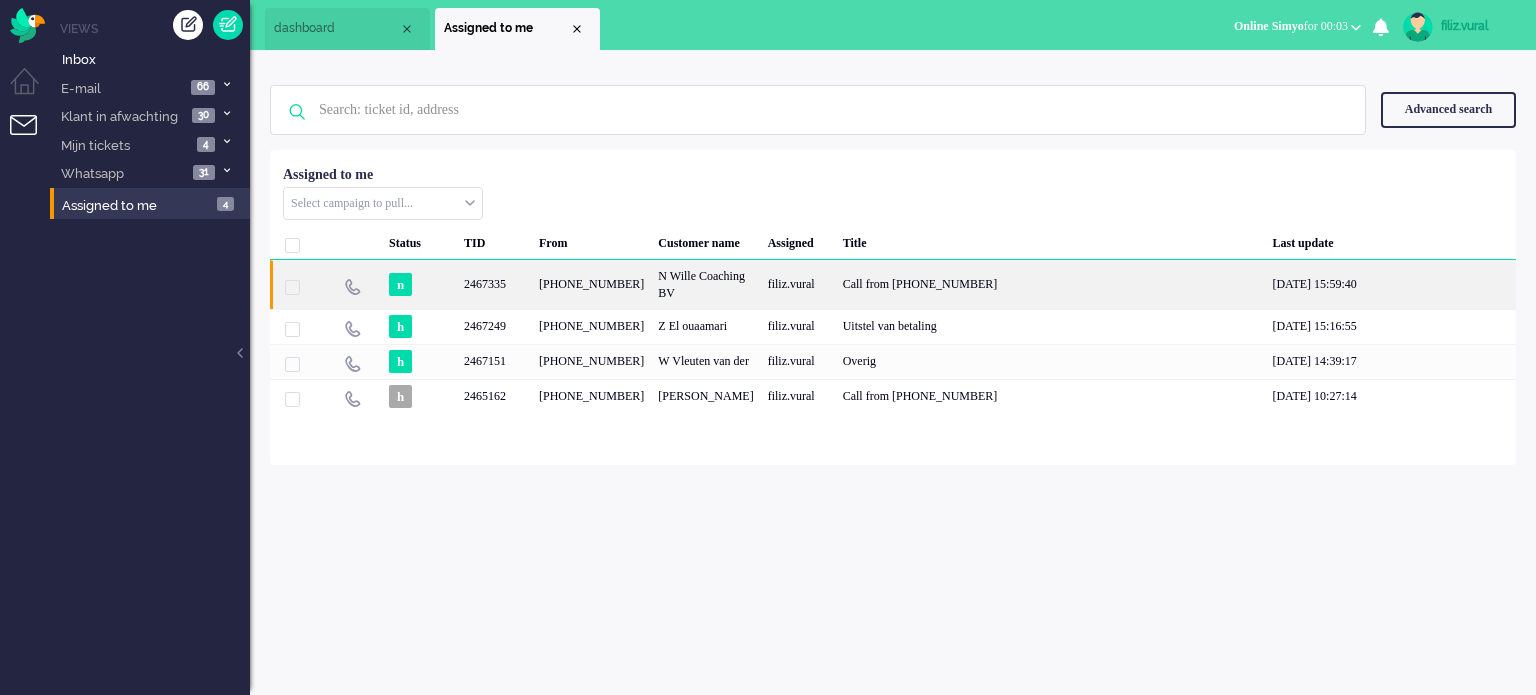 click on "[PHONE_NUMBER]" 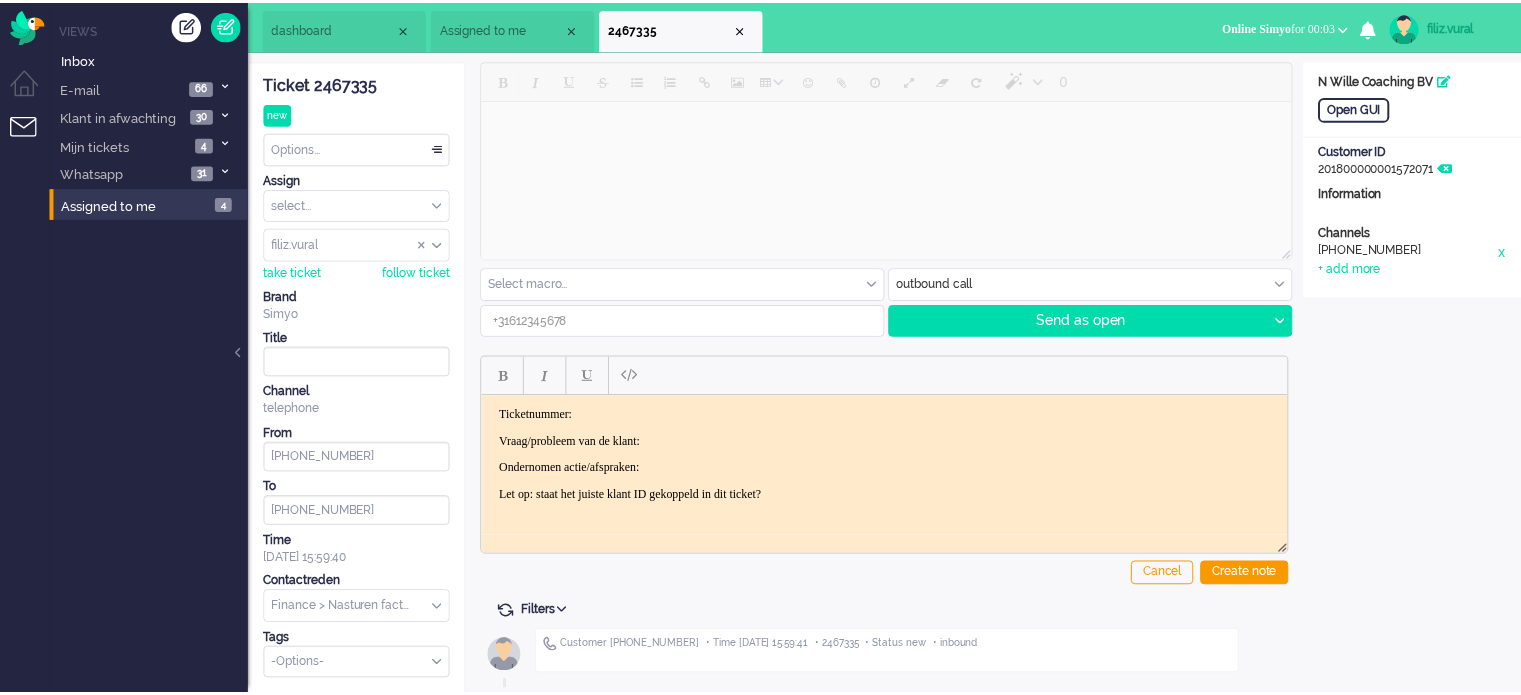 scroll, scrollTop: 0, scrollLeft: 0, axis: both 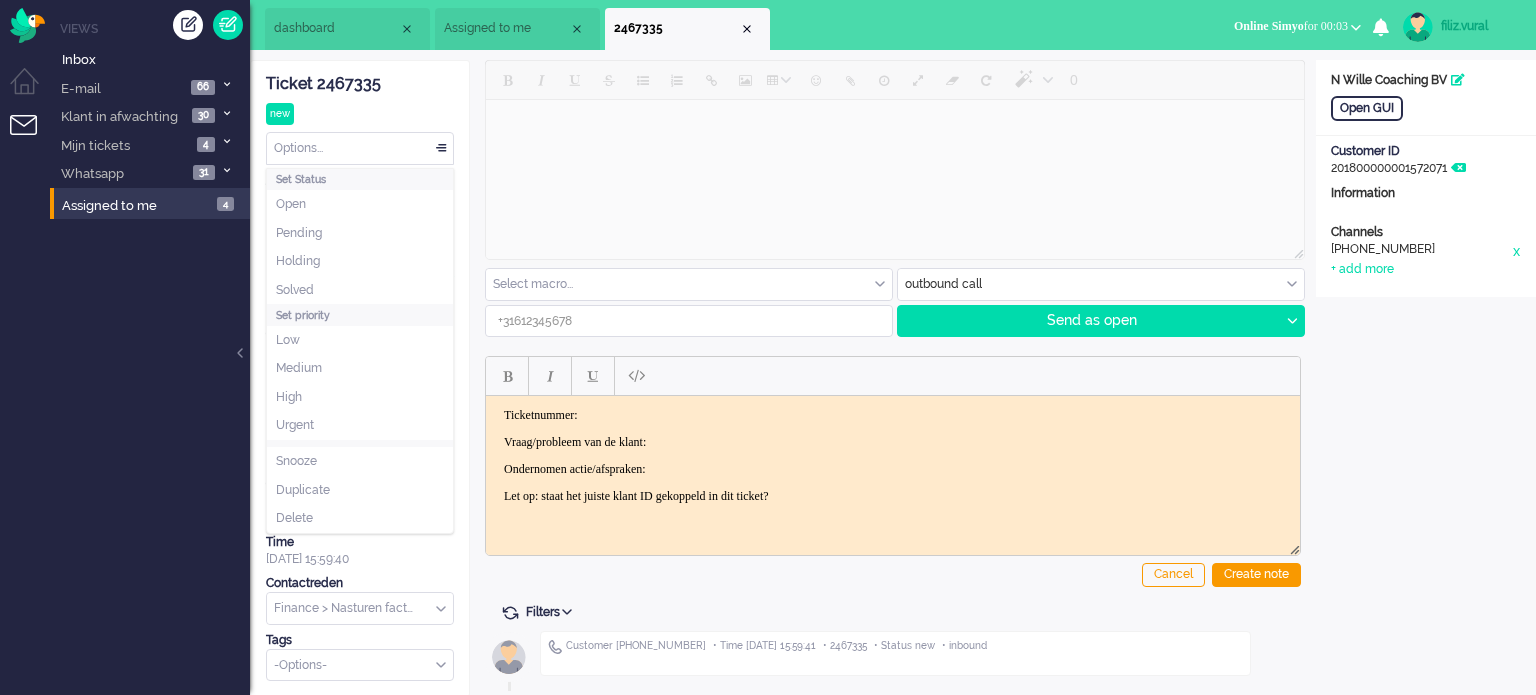 click on "Options..." at bounding box center (360, 148) 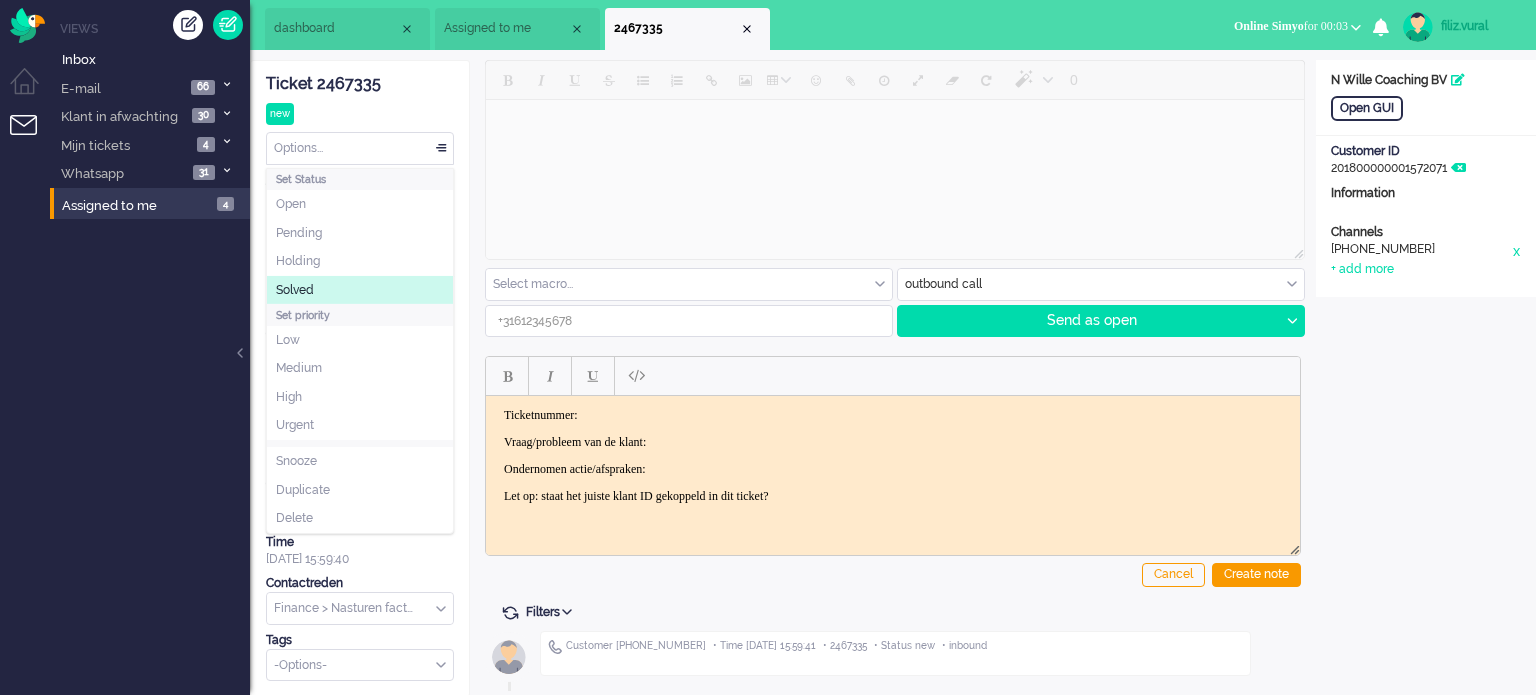 click on "Solved" 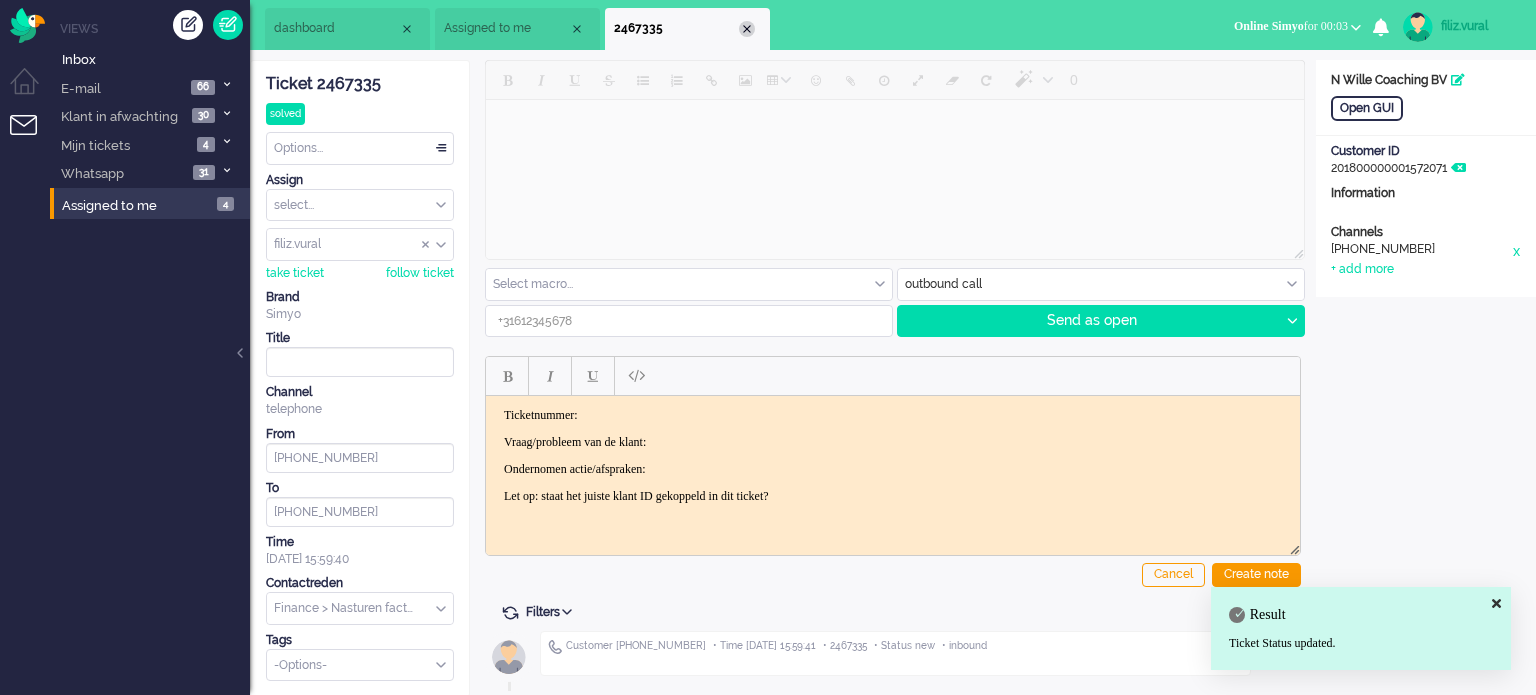click at bounding box center [747, 29] 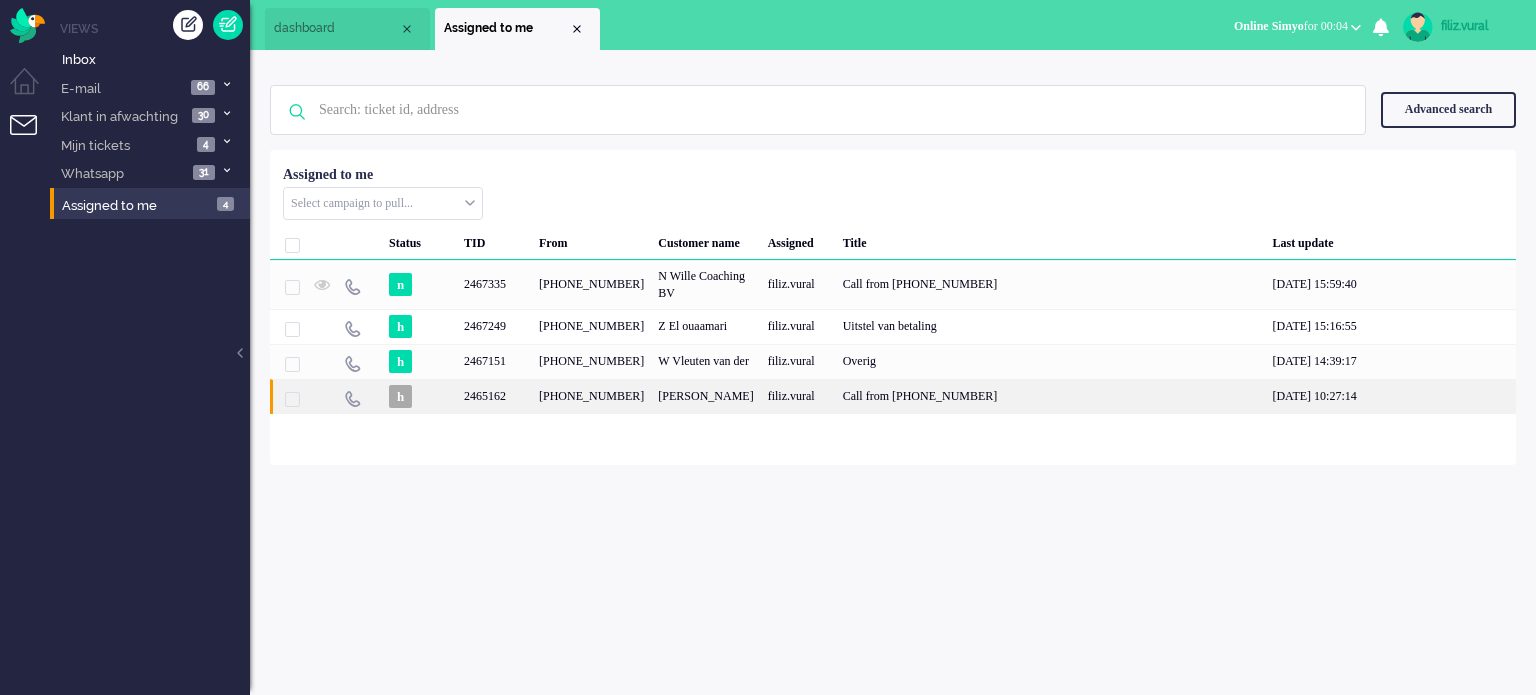 click on "[PHONE_NUMBER]" 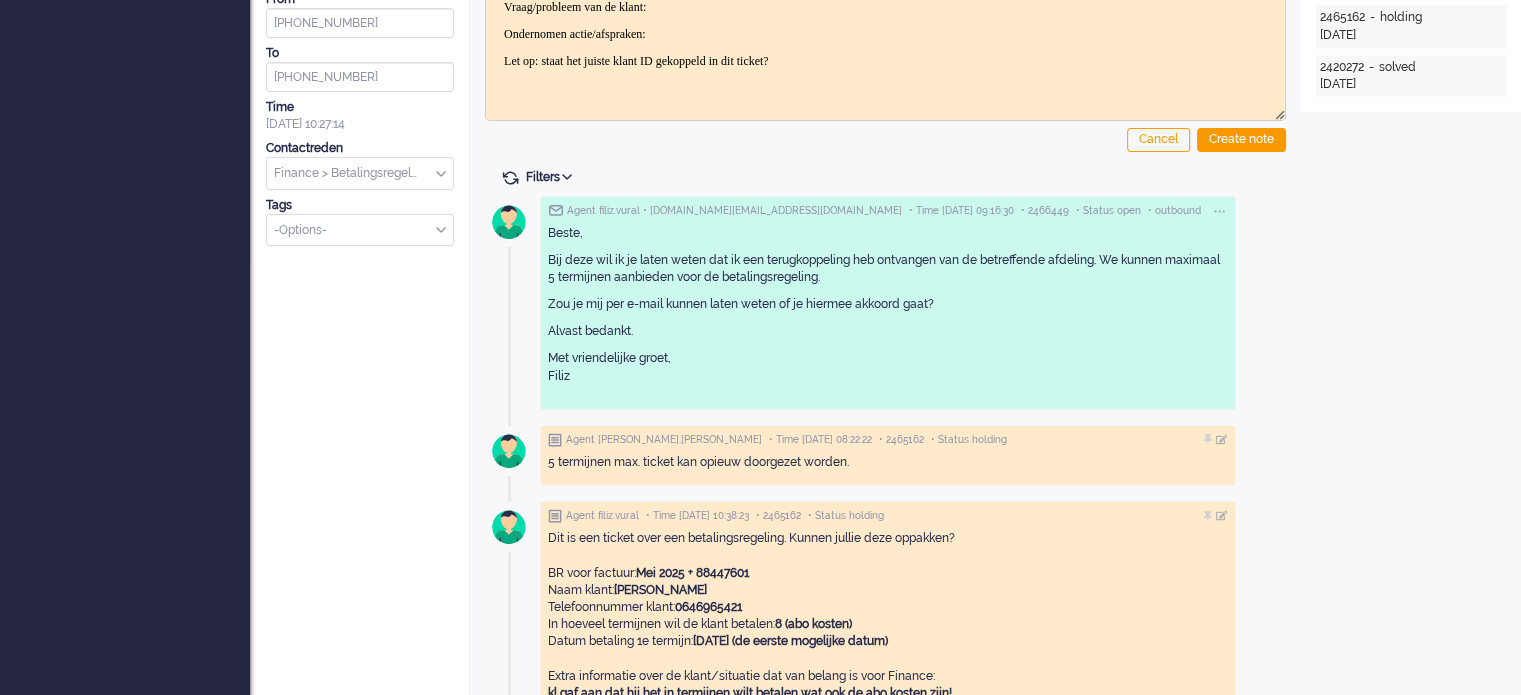 scroll, scrollTop: 0, scrollLeft: 0, axis: both 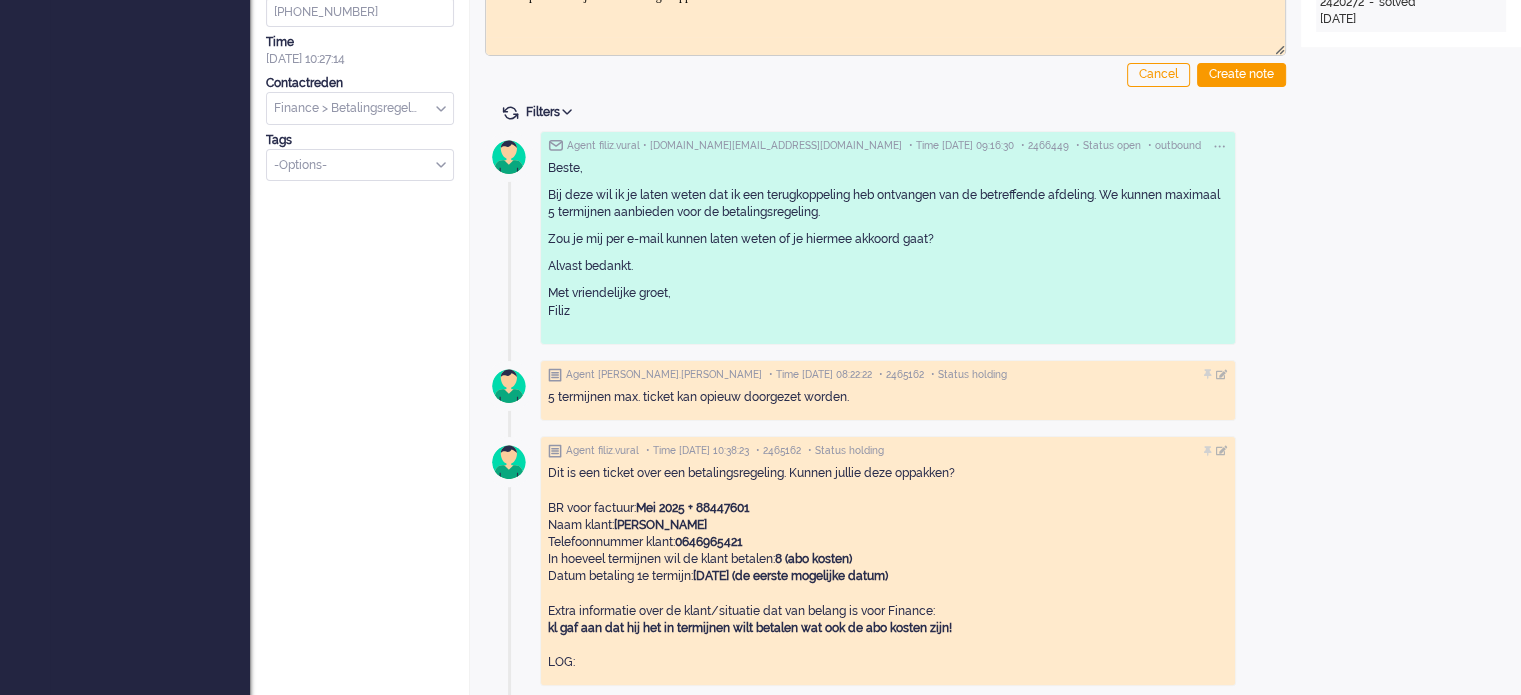 click on "0 Select macro... BO  > Abonnement > Overleden BO  > Abonnement > Overleden Prepaidklant BO  > Annulering > Sim Only NIET MOGELIJK BO  > Annulering > Sim Only NIET MOGELIJK (e-tailer) BO  > Annulering > Verlenging (al ingegaan gesloten factuur) BO  > Annulering > Verlenging (al ingegaan open factuur) BO  > Annulering > Verlenging (gaat in per de 1e) BO  > Annulering > Verlenging NIET MOGELIJK BO  > Automatisch opwaarderen via creditcard mislukt BO  > Contractovername > Goedgekeurd BO  > Contractovername ENGELS > Afwijzing > Betaalgeschiedenis BO  > Contractovername ENGELS > Afwijzing > Nog geen 18 jaar BO  > Contractovername ENGELS > Afwijzing > Ontbrekende gegevens BO  > Contractovername ENGELS > Goedgekeurd BO  > Datacoulance (open factuur) BO  > Datacoulance > Hoogverbruik (open factuur) ENGELS BO  > Datacoulance > TERUGBETALING (afgeschreven) BO  > Datacoulance > TERUGBETALING (nog niet afgeschreven) BO  > Datacoulance CREDIT NOTA (factuur gestorneerd) BO  > Datacoulance HOOGVERBRUIK (open factuur) email" at bounding box center [885, 355] 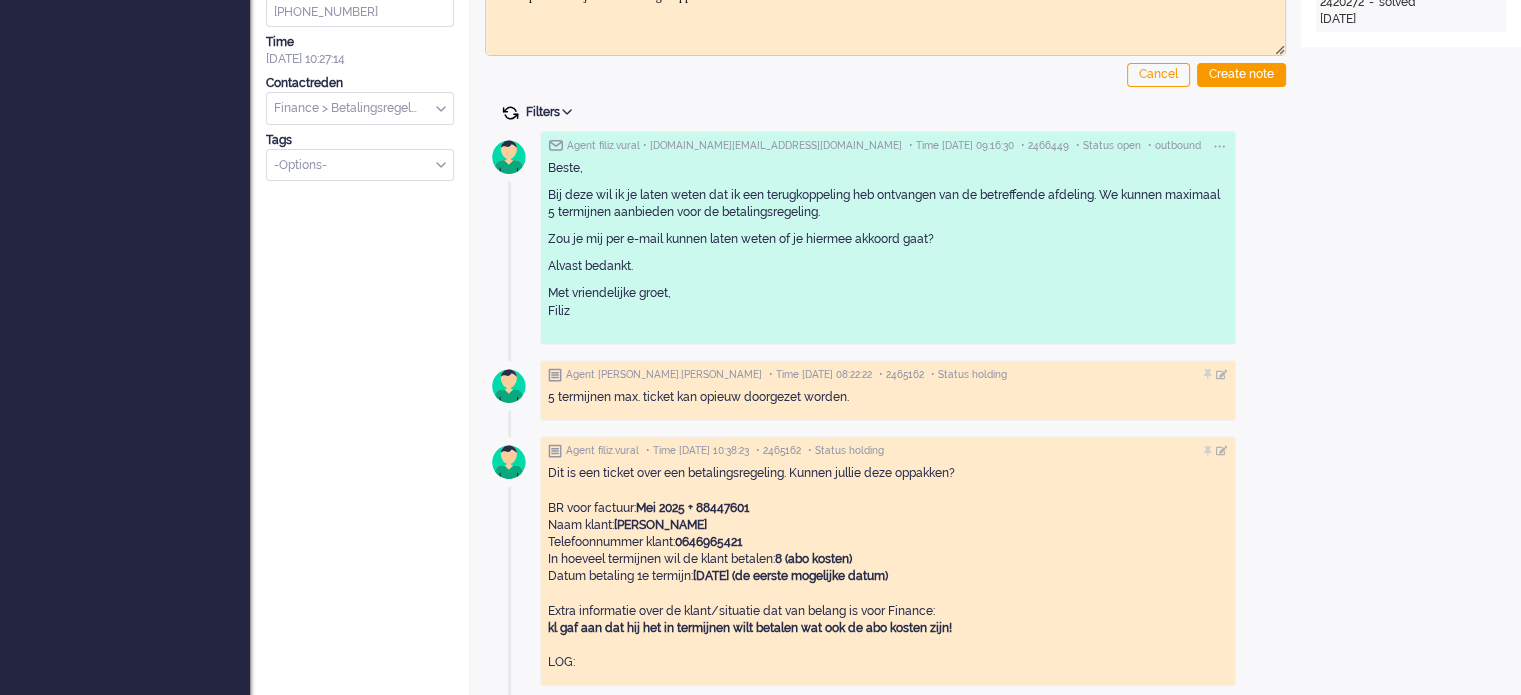 click at bounding box center [510, 113] 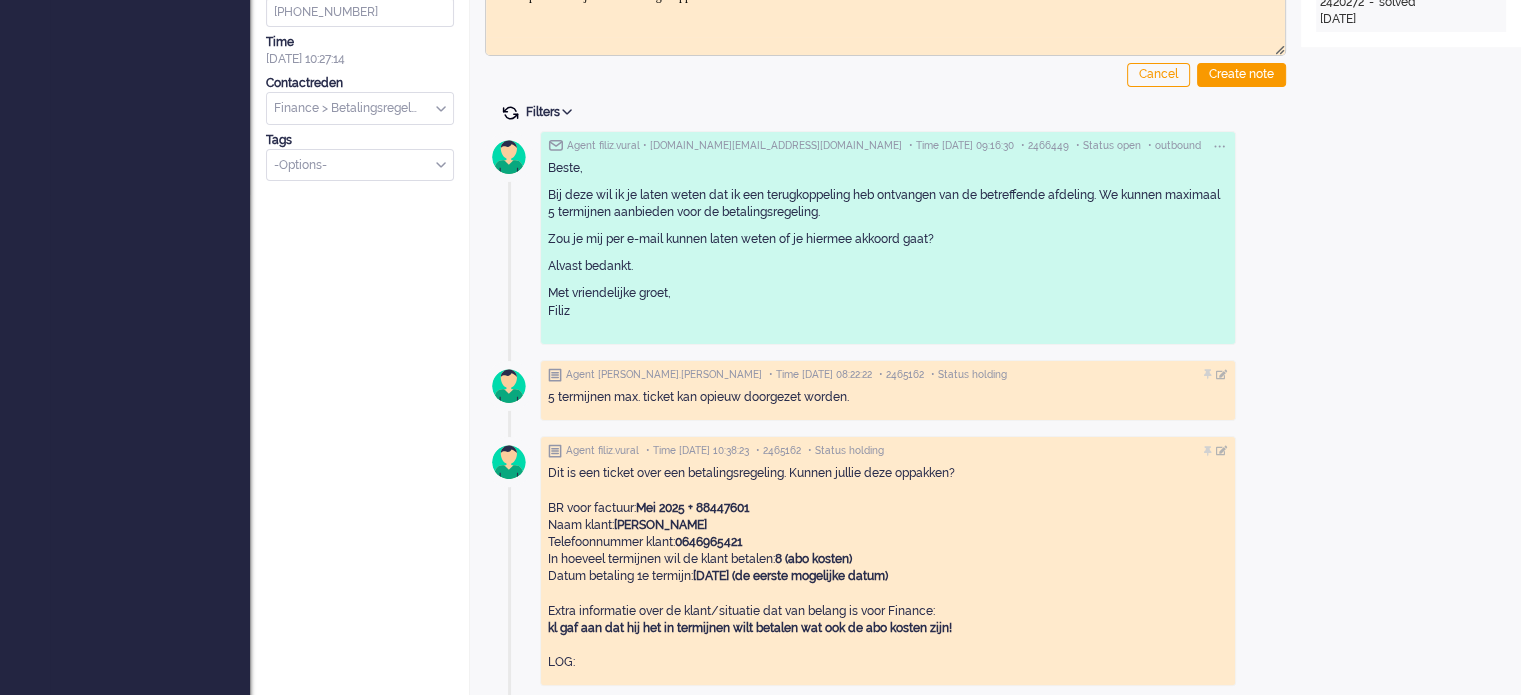 click at bounding box center [510, 113] 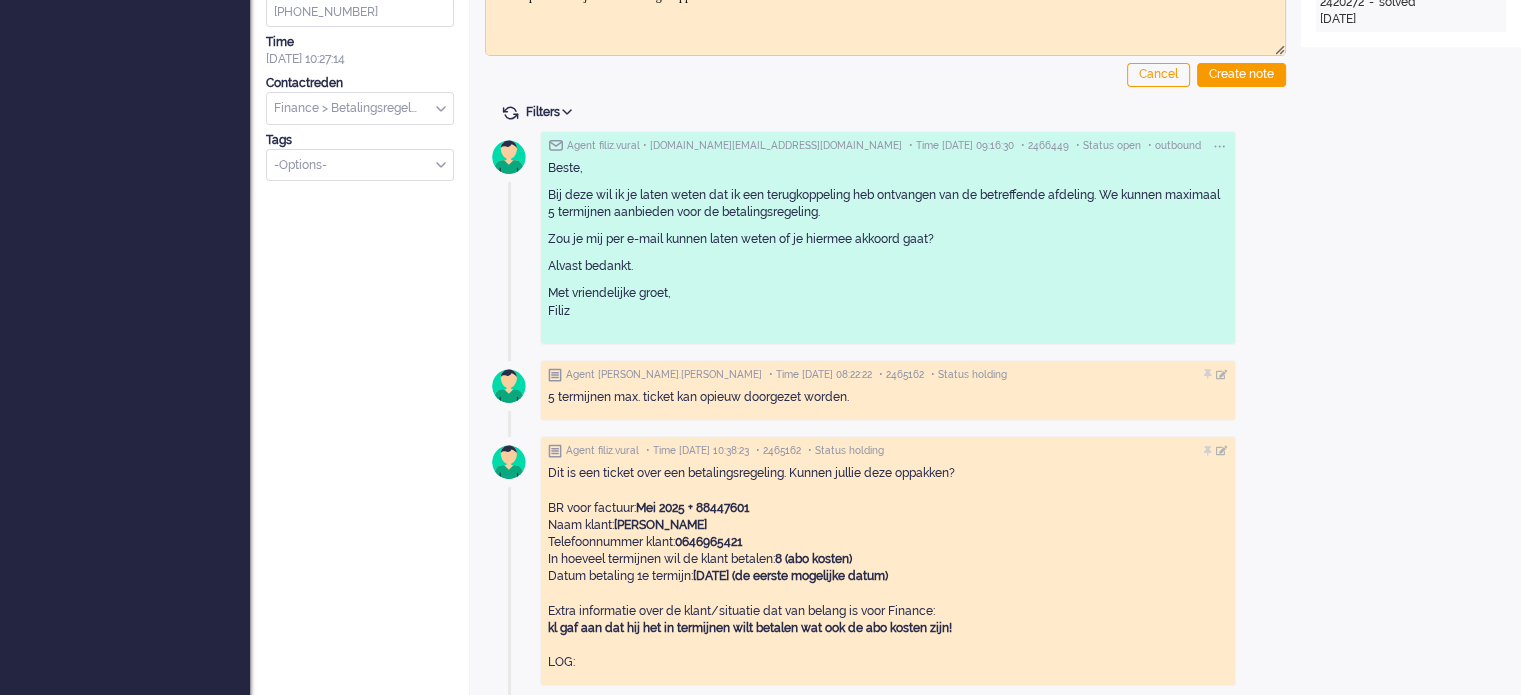 scroll, scrollTop: 0, scrollLeft: 0, axis: both 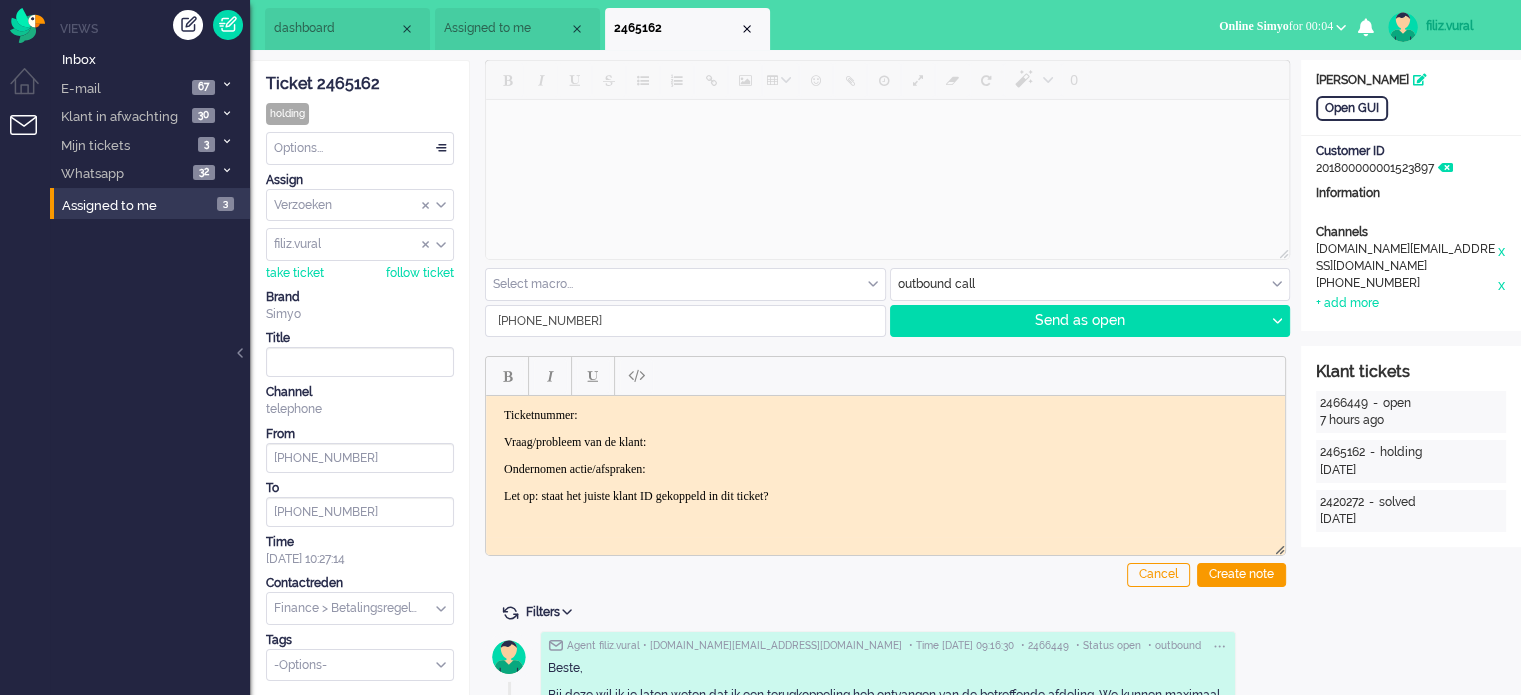 click on "2465162" at bounding box center [687, 29] 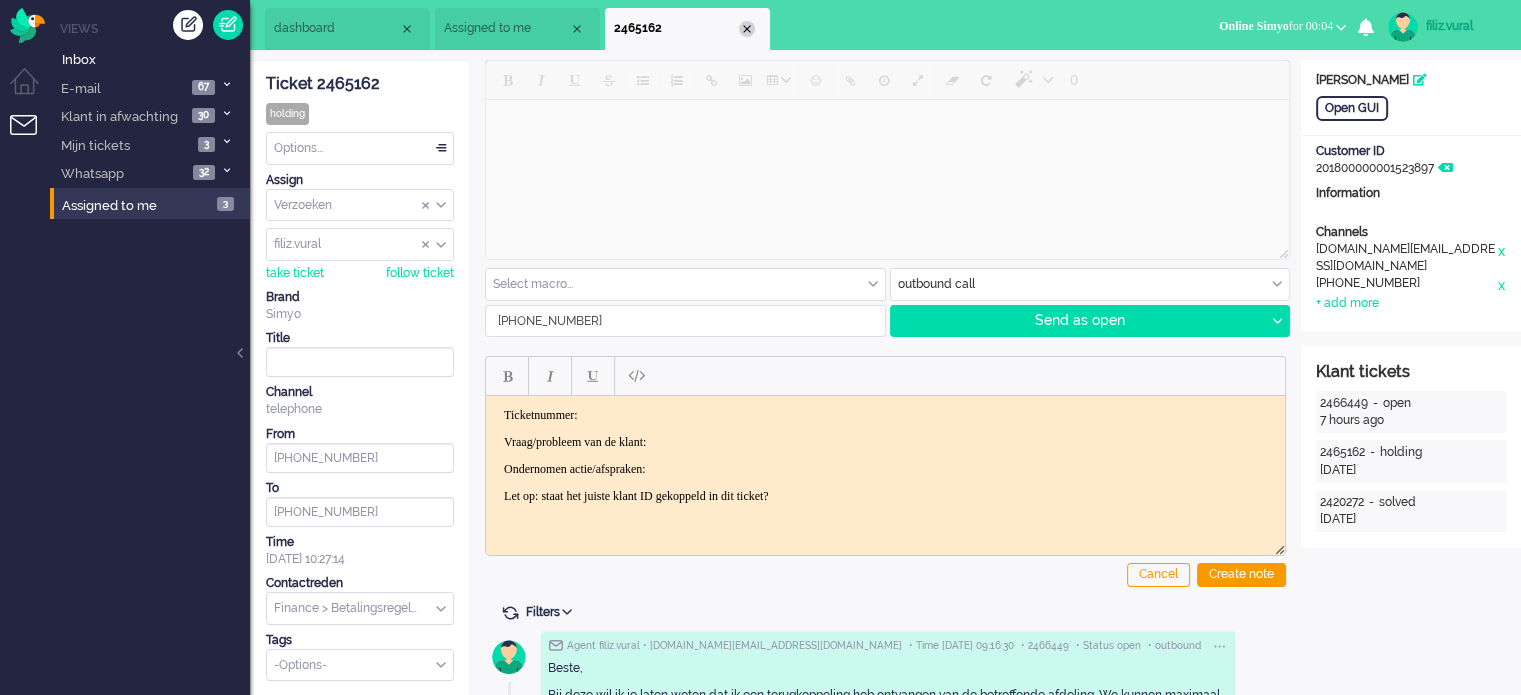 click at bounding box center (747, 29) 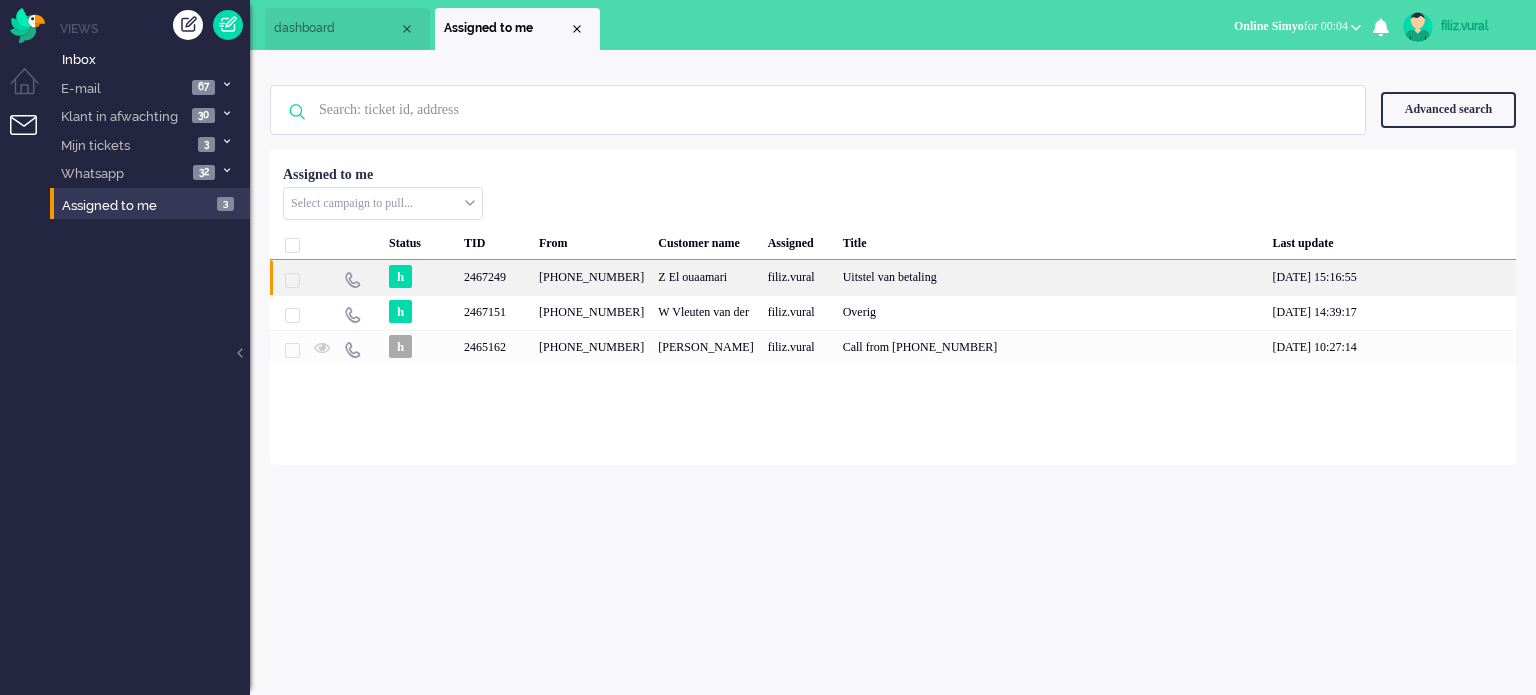 click on "Z El ouaamari" 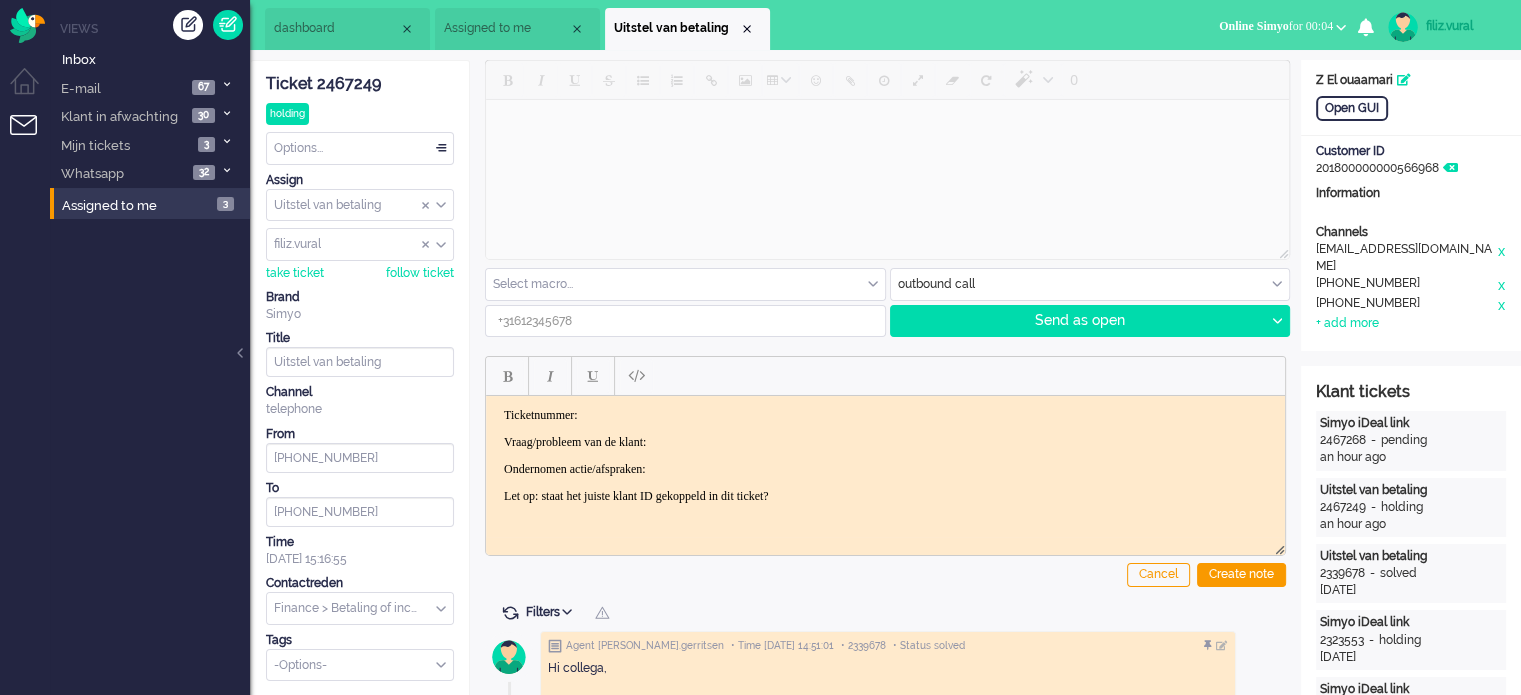 scroll, scrollTop: 500, scrollLeft: 0, axis: vertical 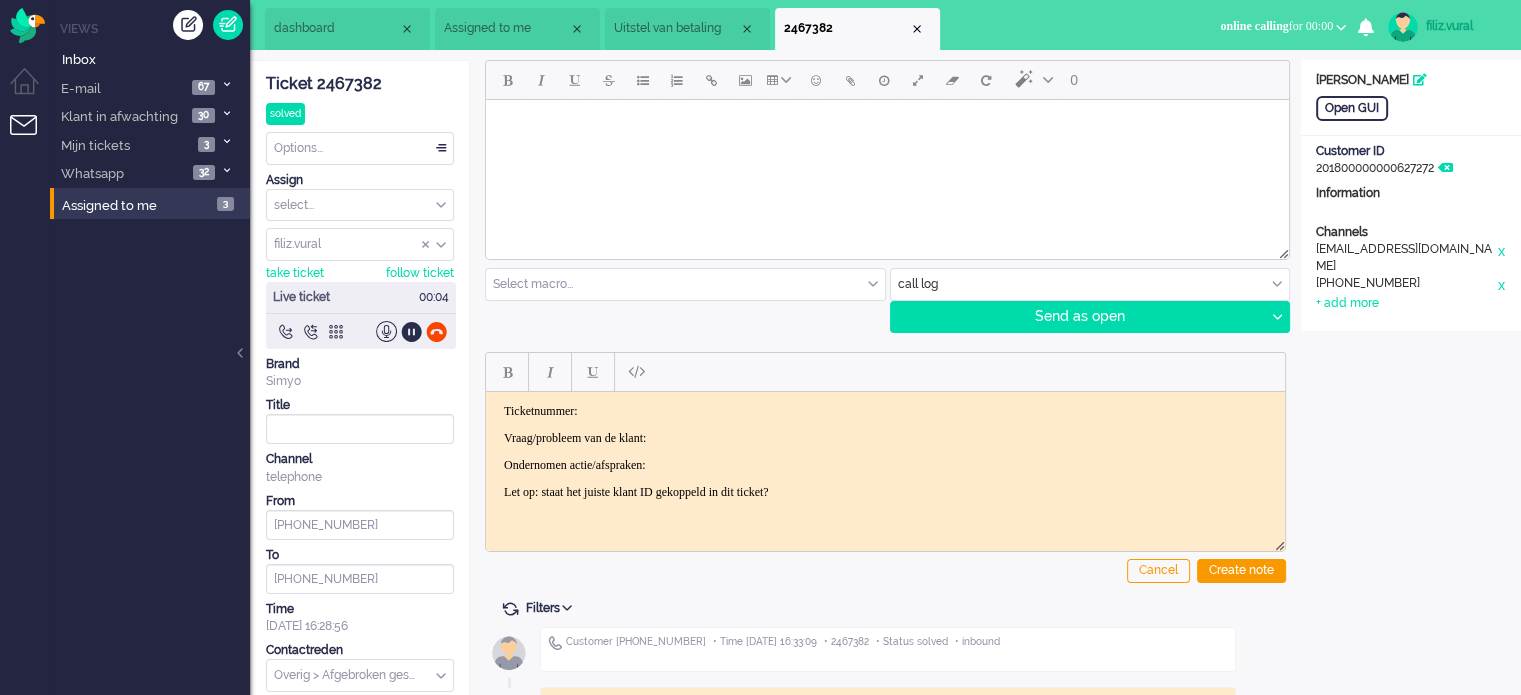 click on "Uitstel van betaling" at bounding box center (676, 28) 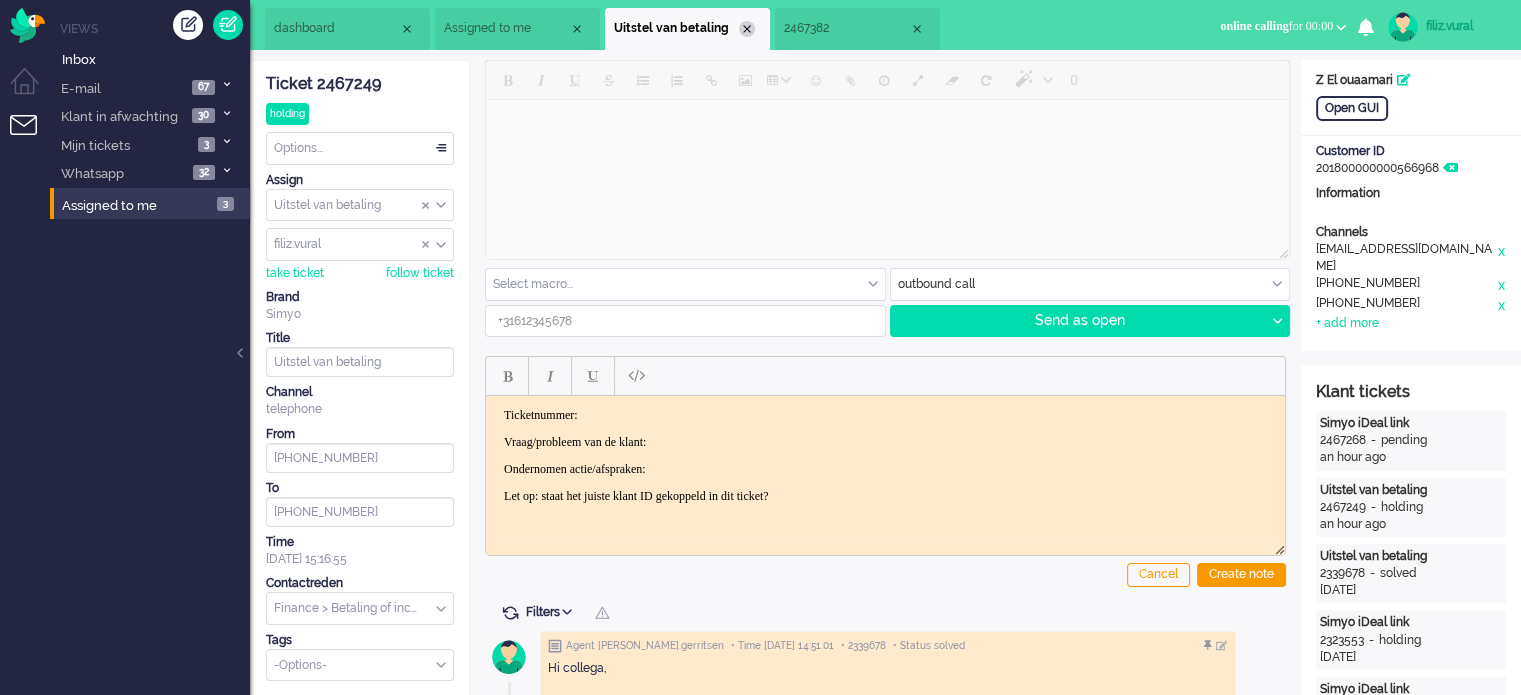 click at bounding box center [747, 29] 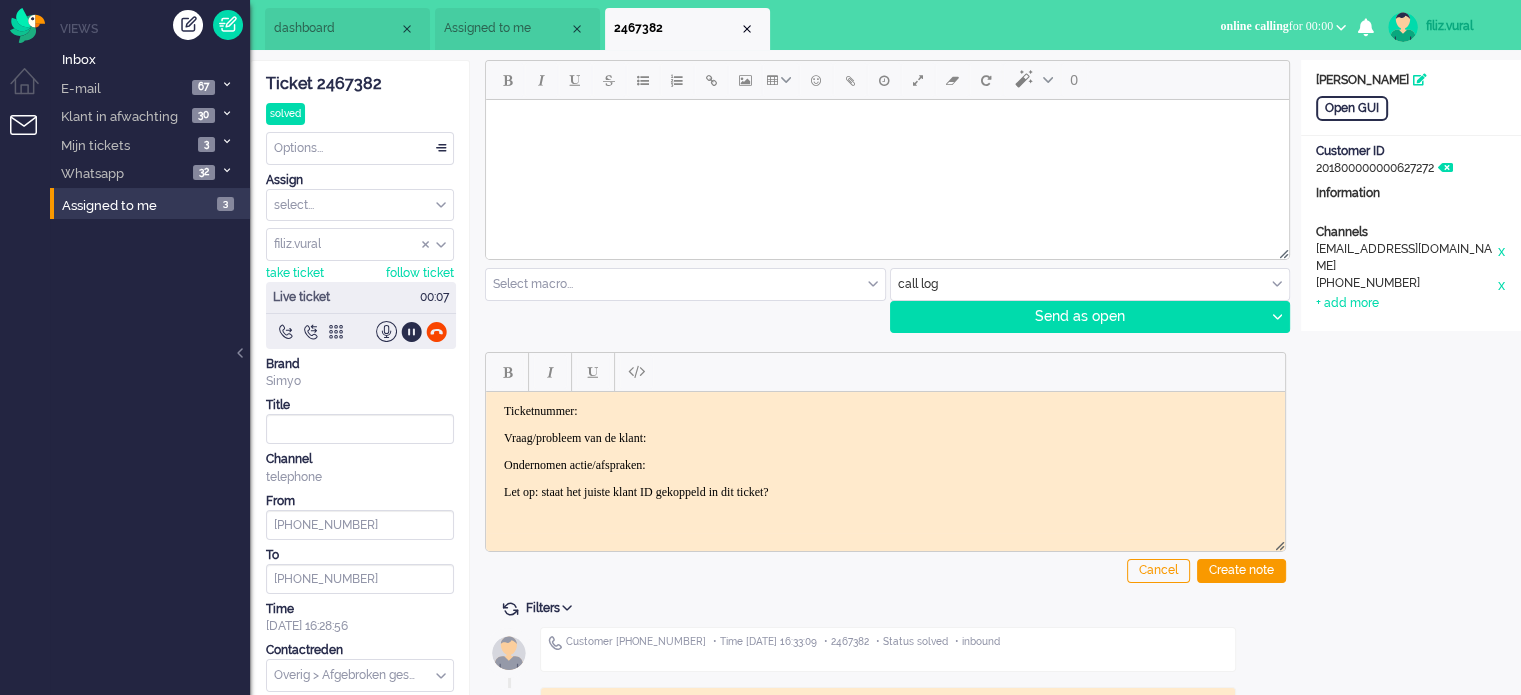 click on "Assigned to me" at bounding box center (517, 29) 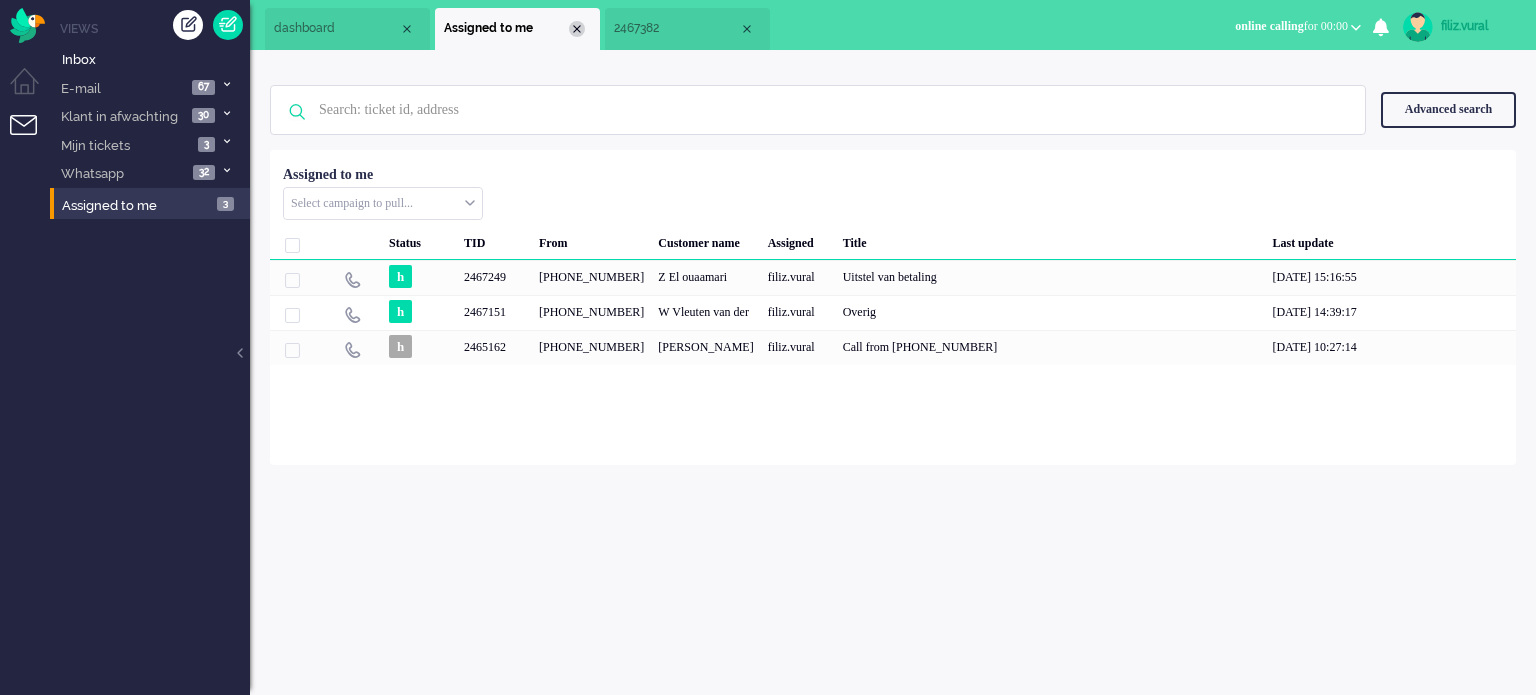 click at bounding box center (577, 29) 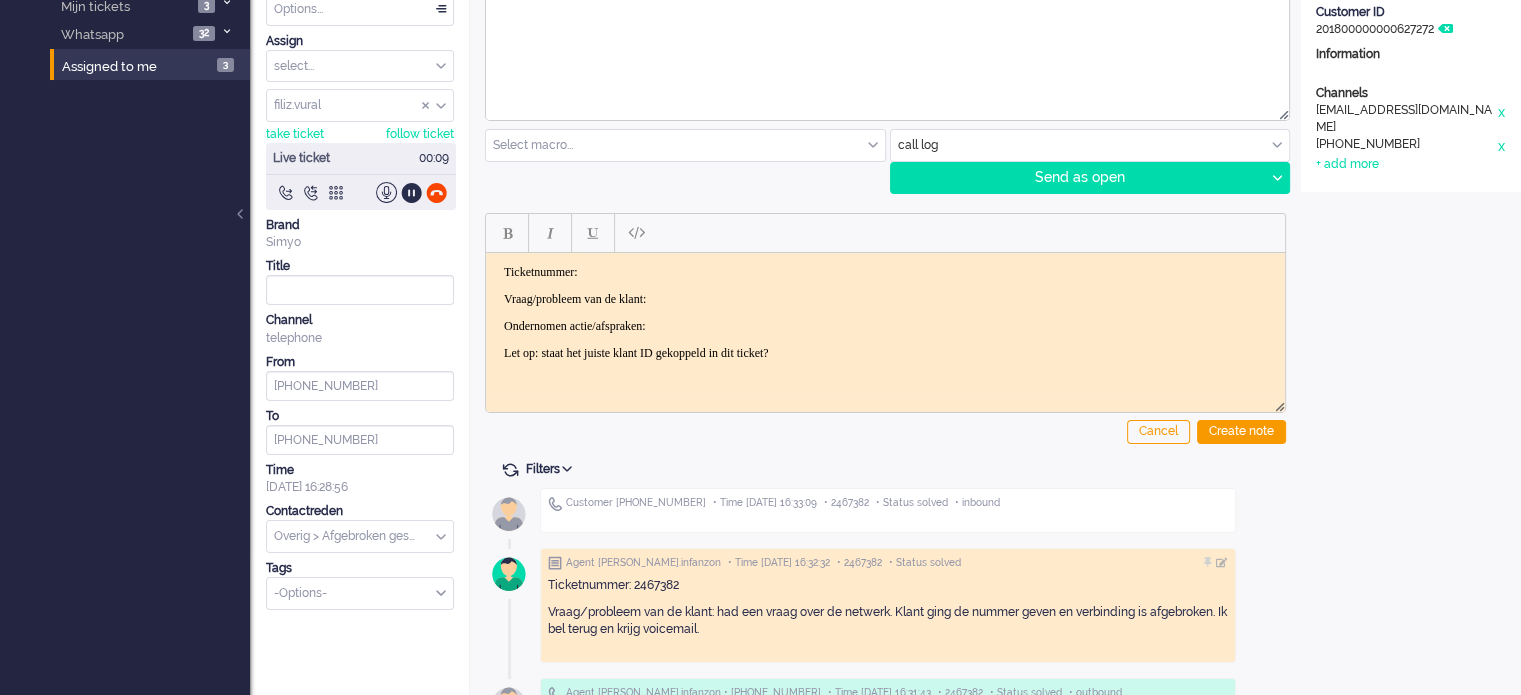 scroll, scrollTop: 240, scrollLeft: 0, axis: vertical 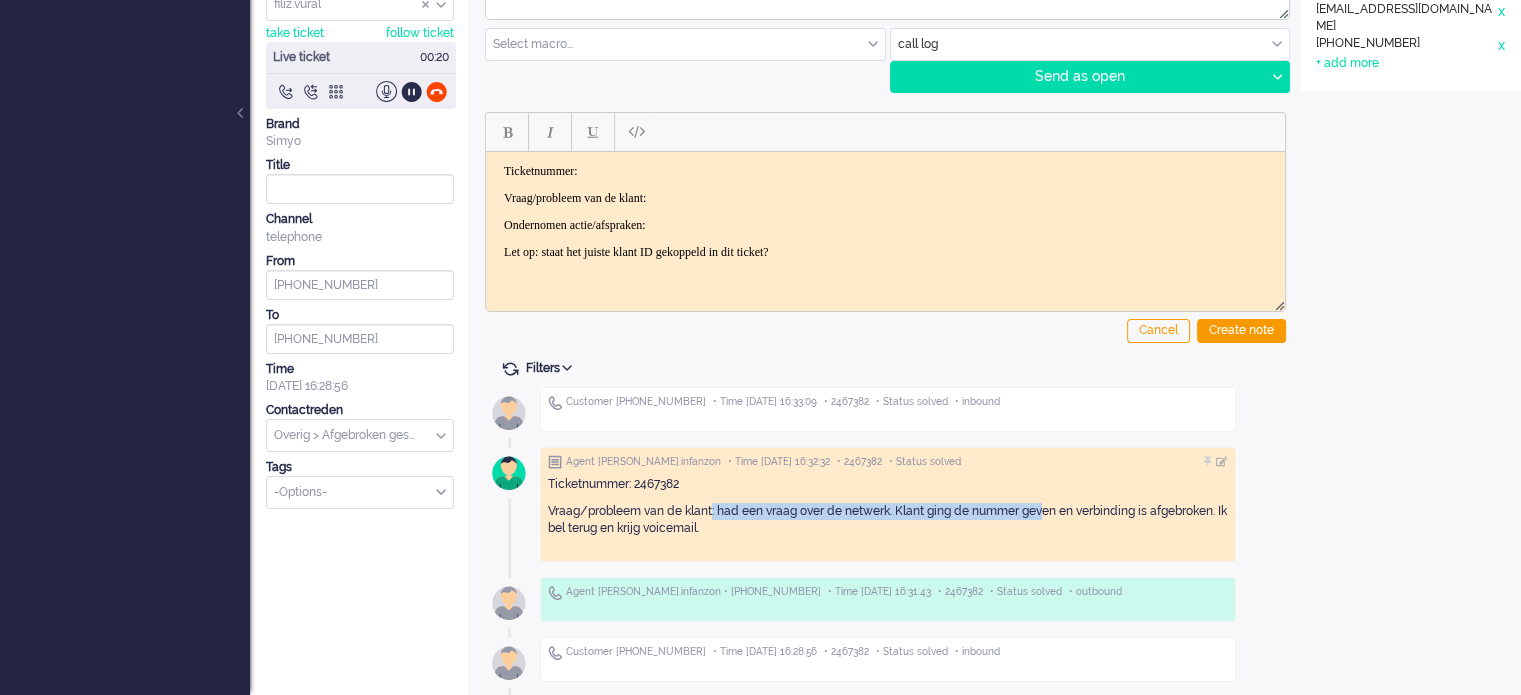 drag, startPoint x: 715, startPoint y: 507, endPoint x: 1045, endPoint y: 515, distance: 330.09695 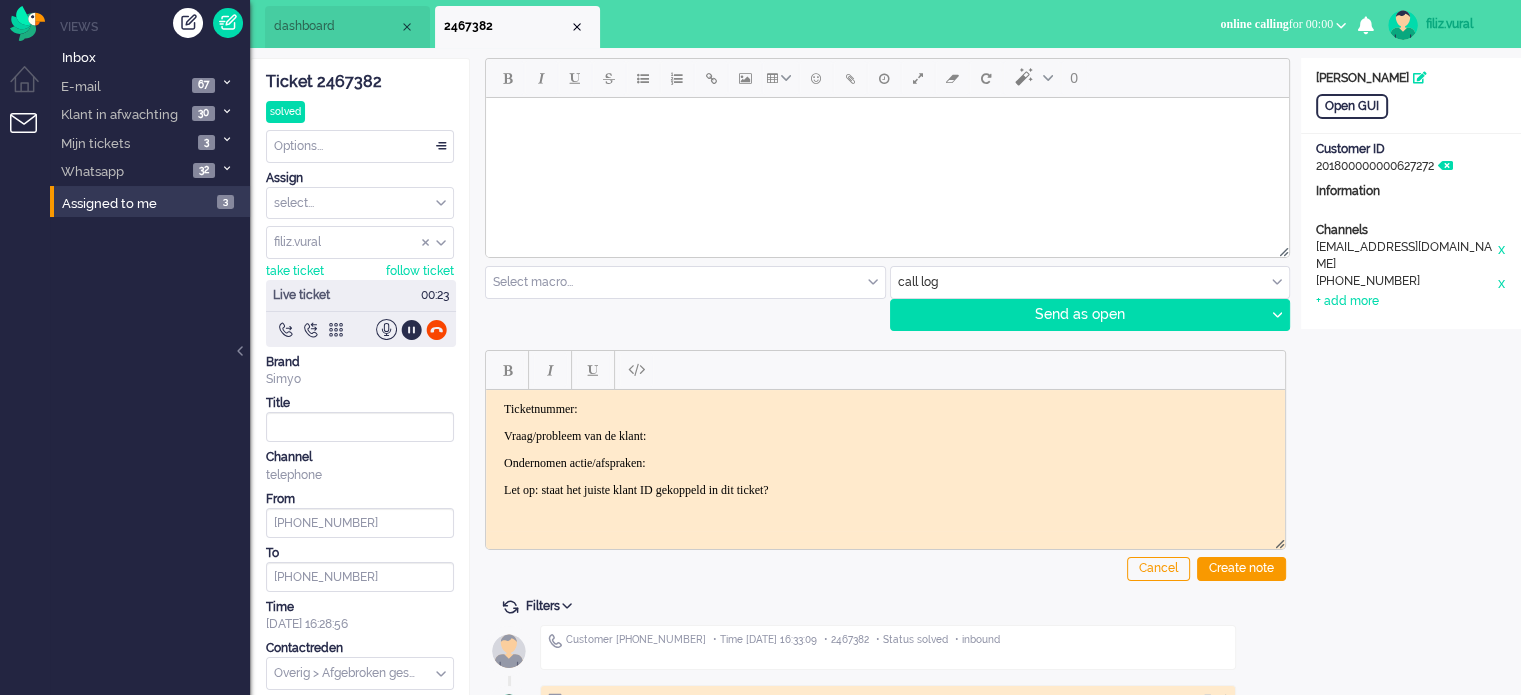 scroll, scrollTop: 0, scrollLeft: 0, axis: both 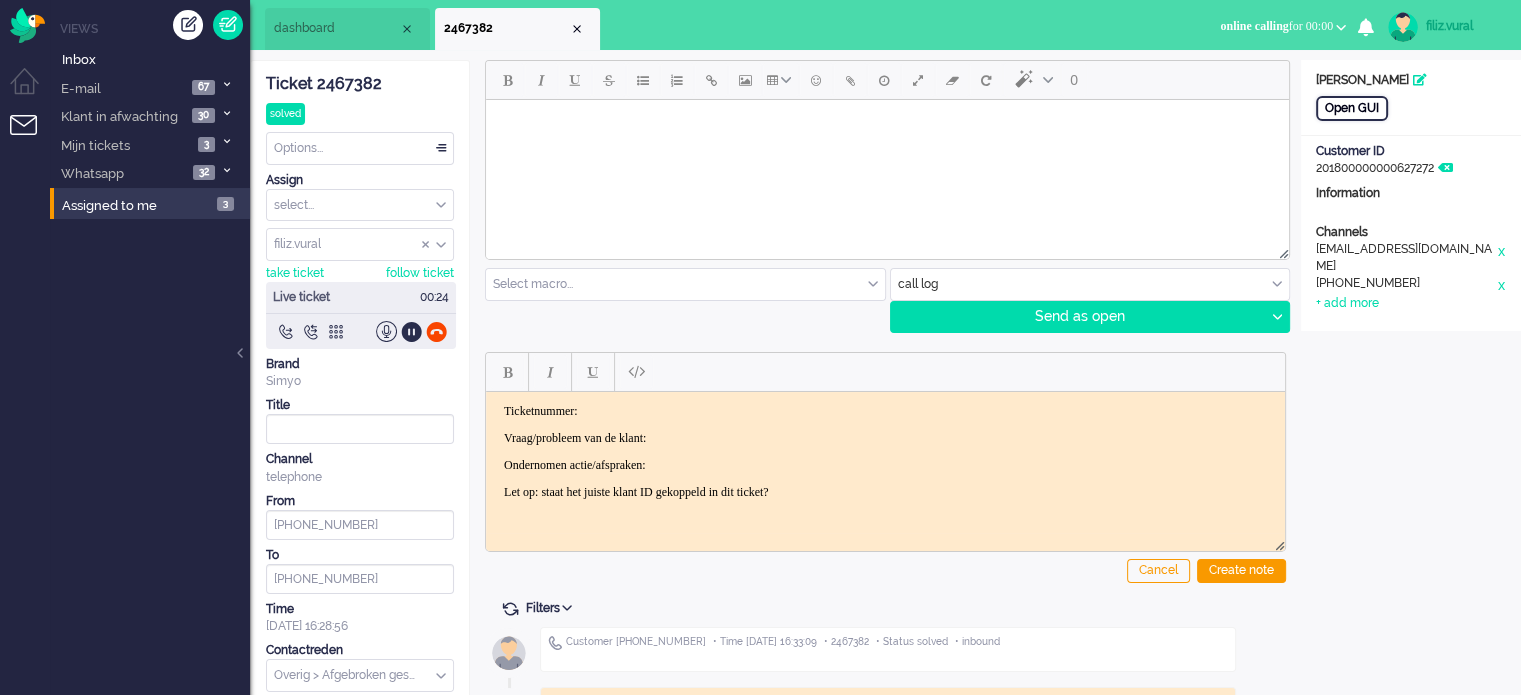 click on "Open GUI" at bounding box center (1352, 108) 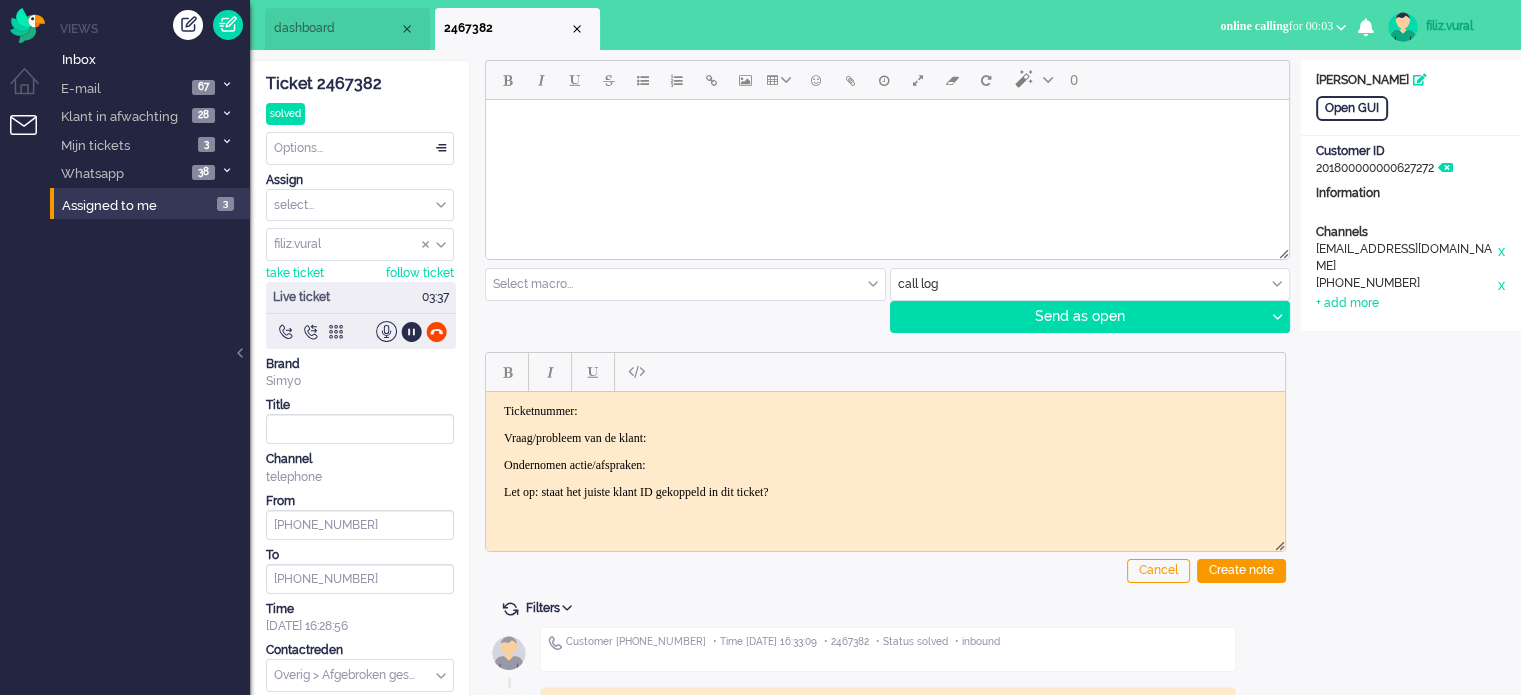 click on "Ticket 2467382" 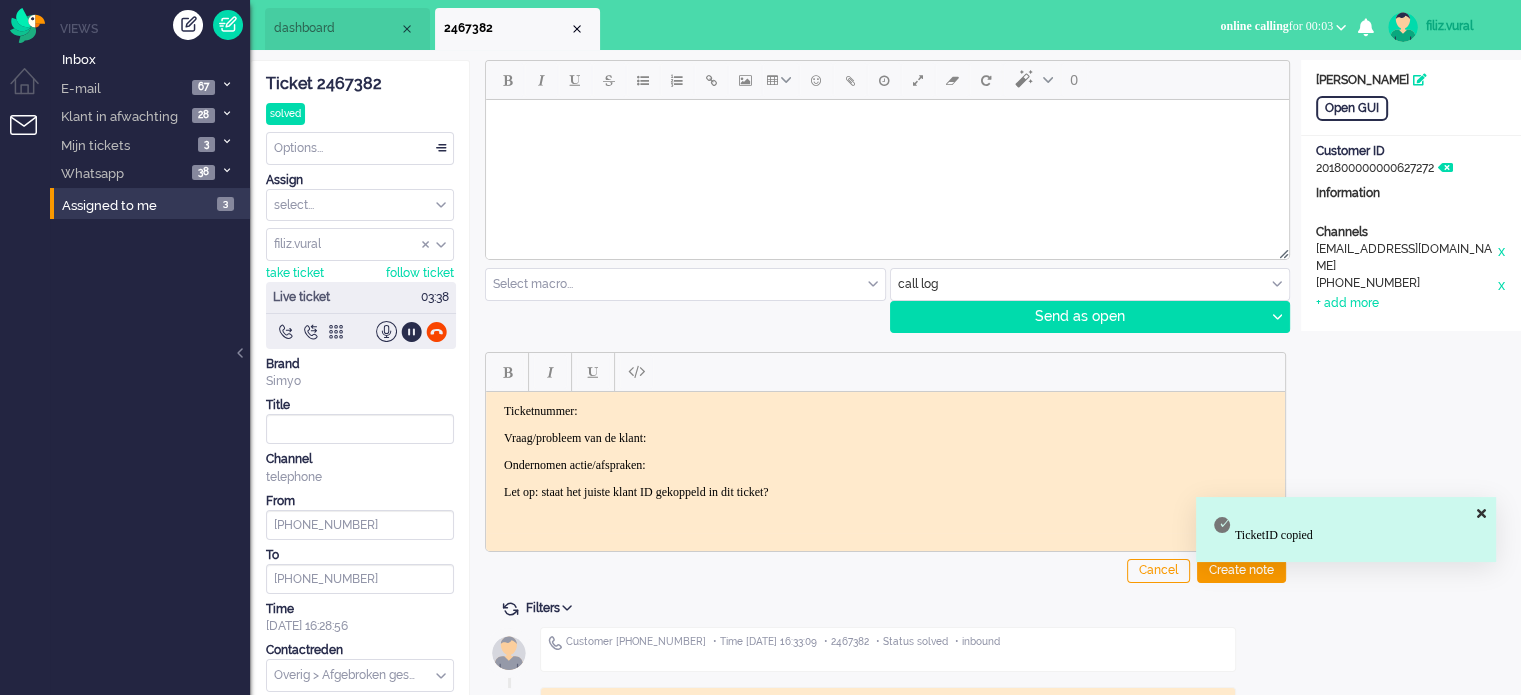 click on "Ticketnummer: Vraag/probleem van de klant: Ondernomen actie/afspraken:  Let op: staat het juiste klant ID gekoppeld in dit ticket?" at bounding box center (885, 451) 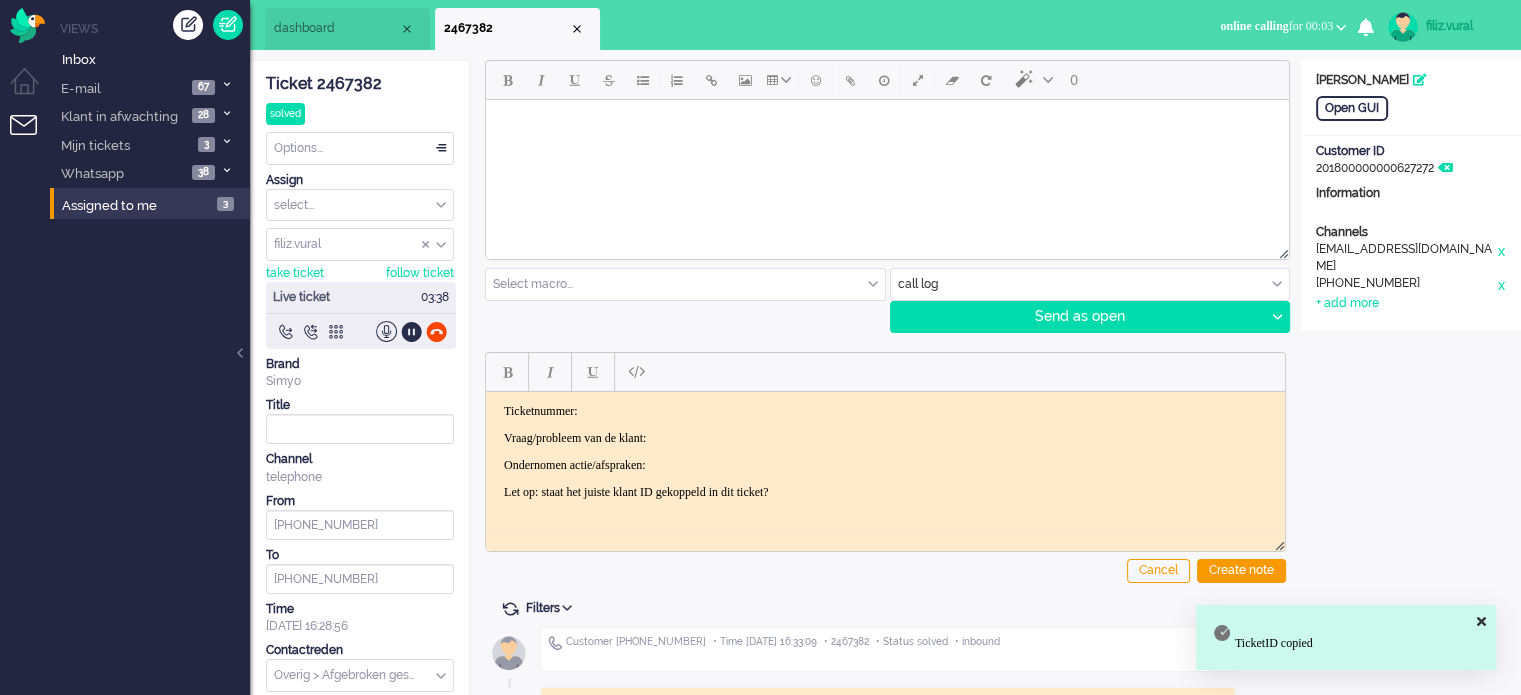 click on "Ticketnummer:" at bounding box center (885, 410) 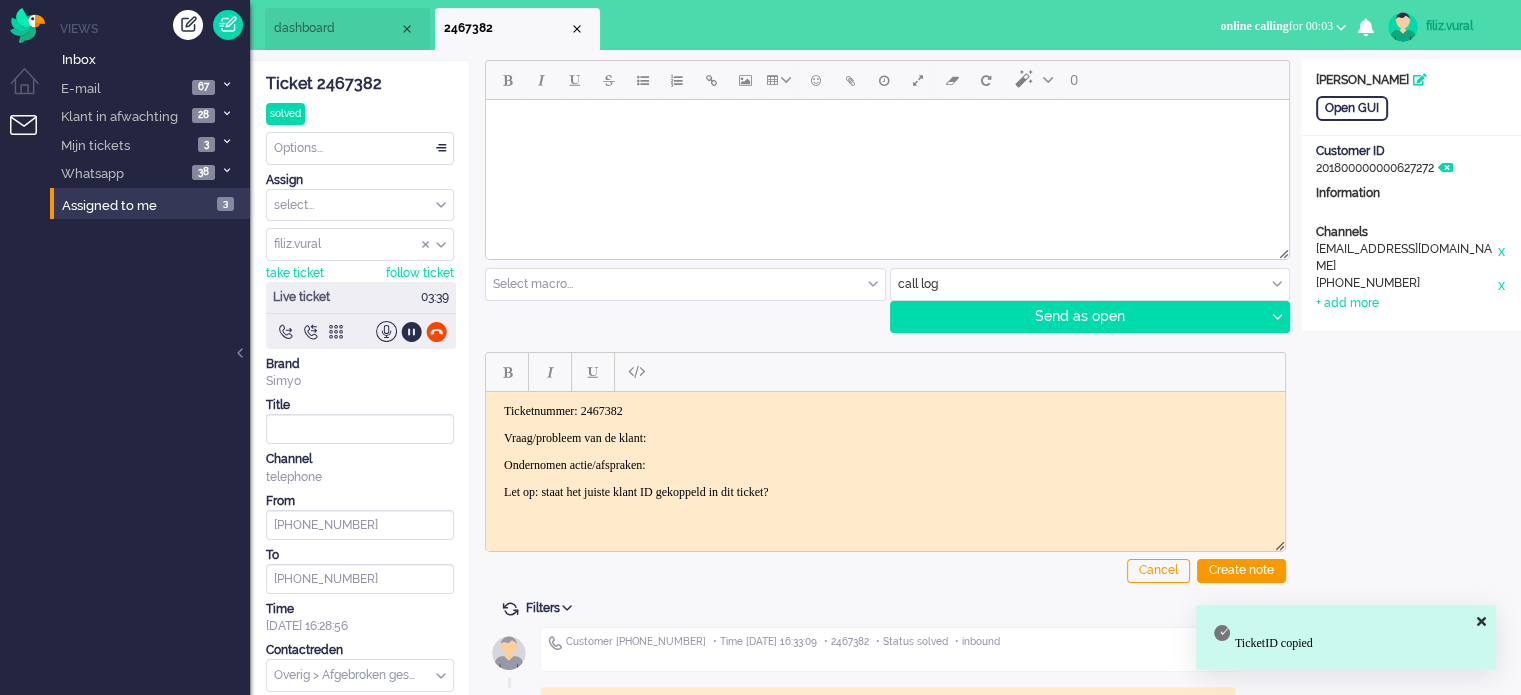 click on "Vraag/probleem van de klant:" at bounding box center [885, 437] 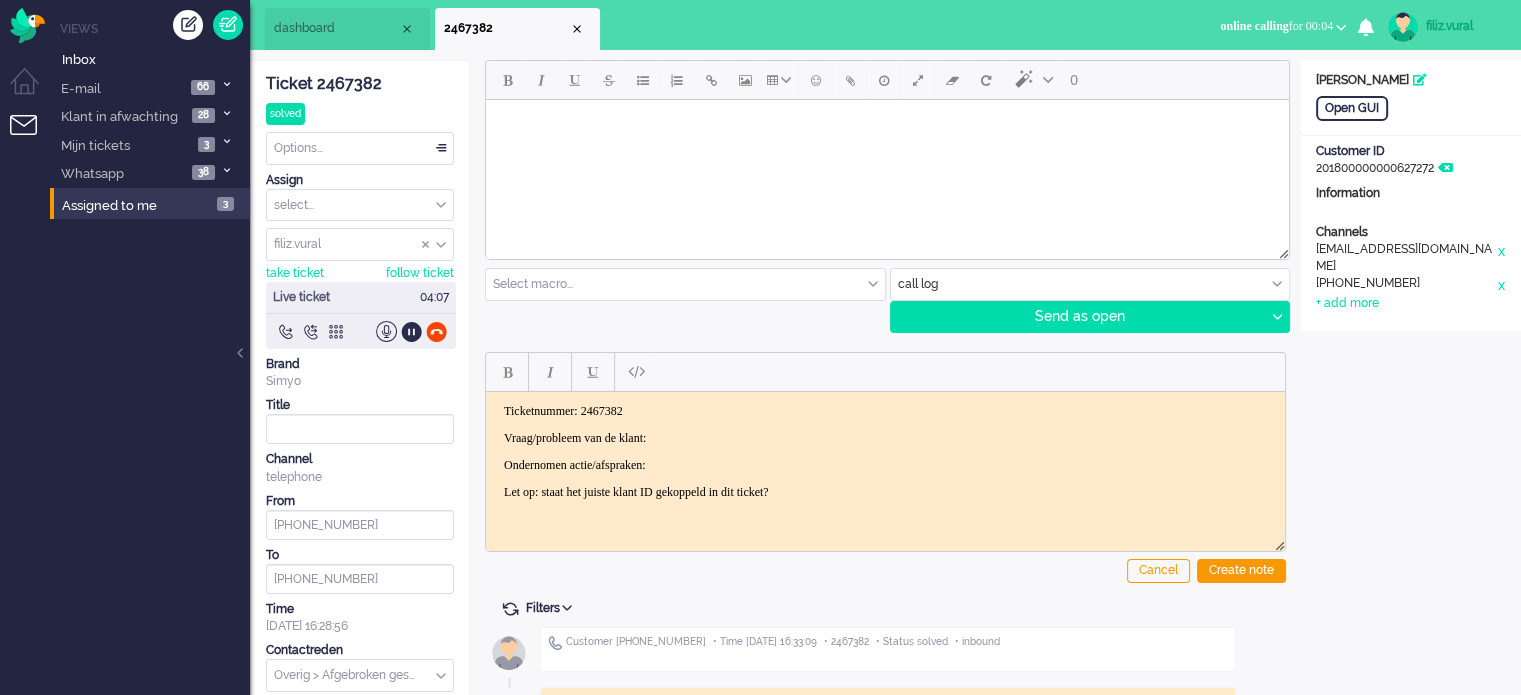 click on "Vraag/probleem van de klant:" at bounding box center [885, 437] 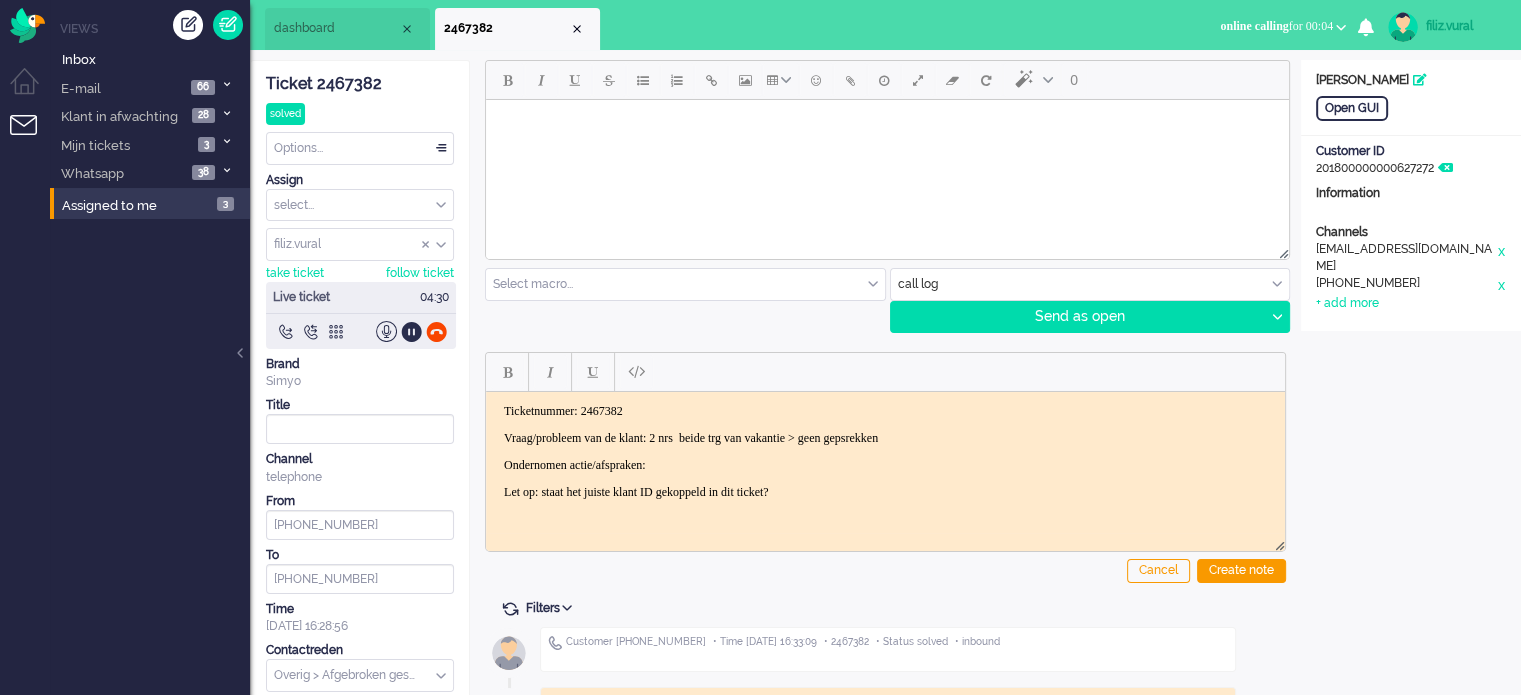 click at bounding box center (361, 331) 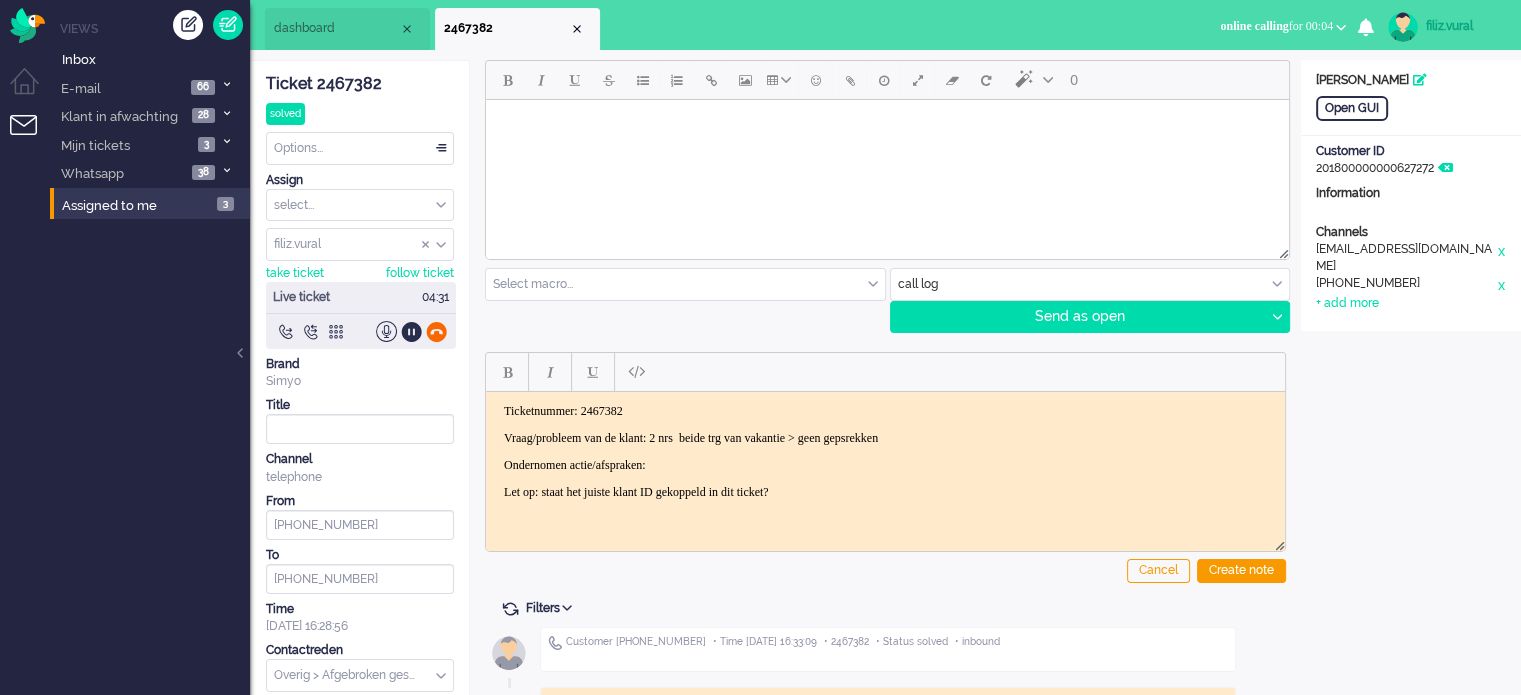 click 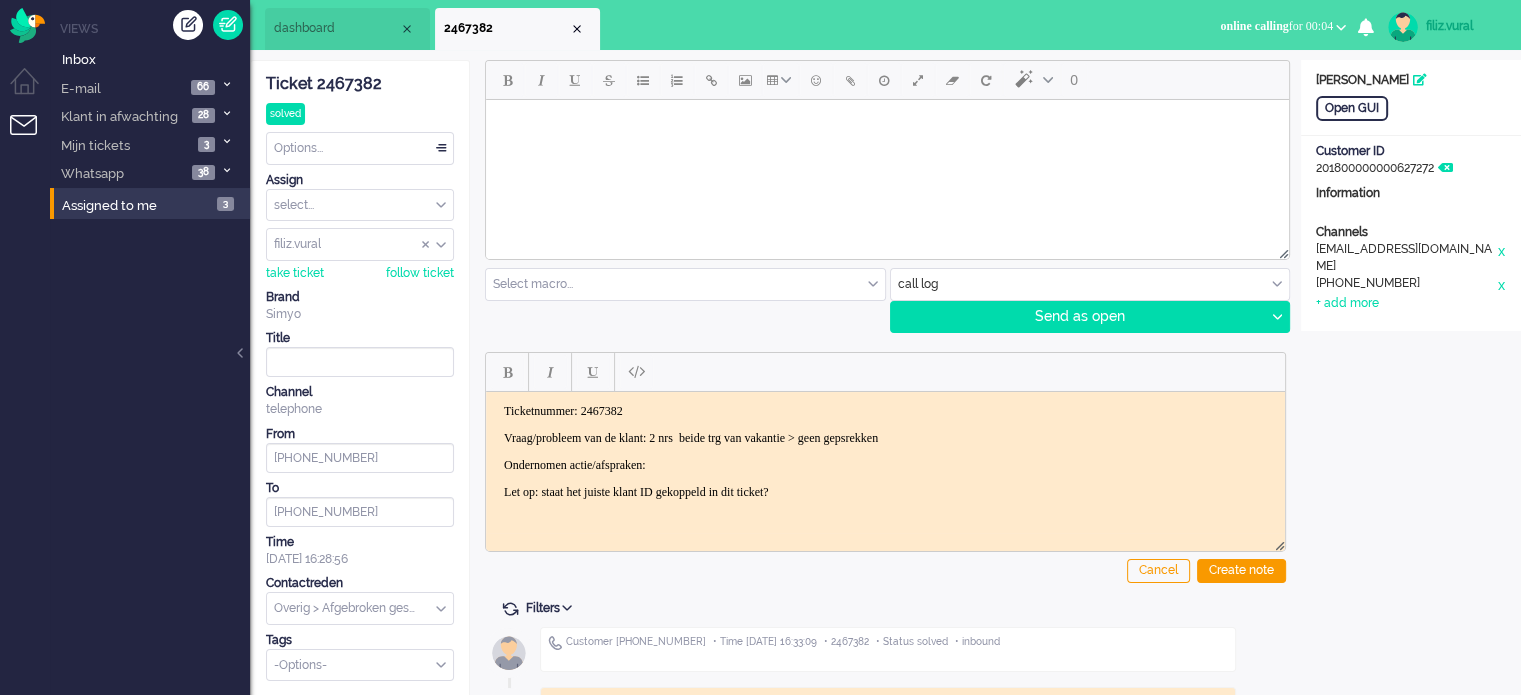 click on "Vraag/probleem van de klant: 2 nrs  beide trg van vakantie > geen gepsrekken" at bounding box center (885, 437) 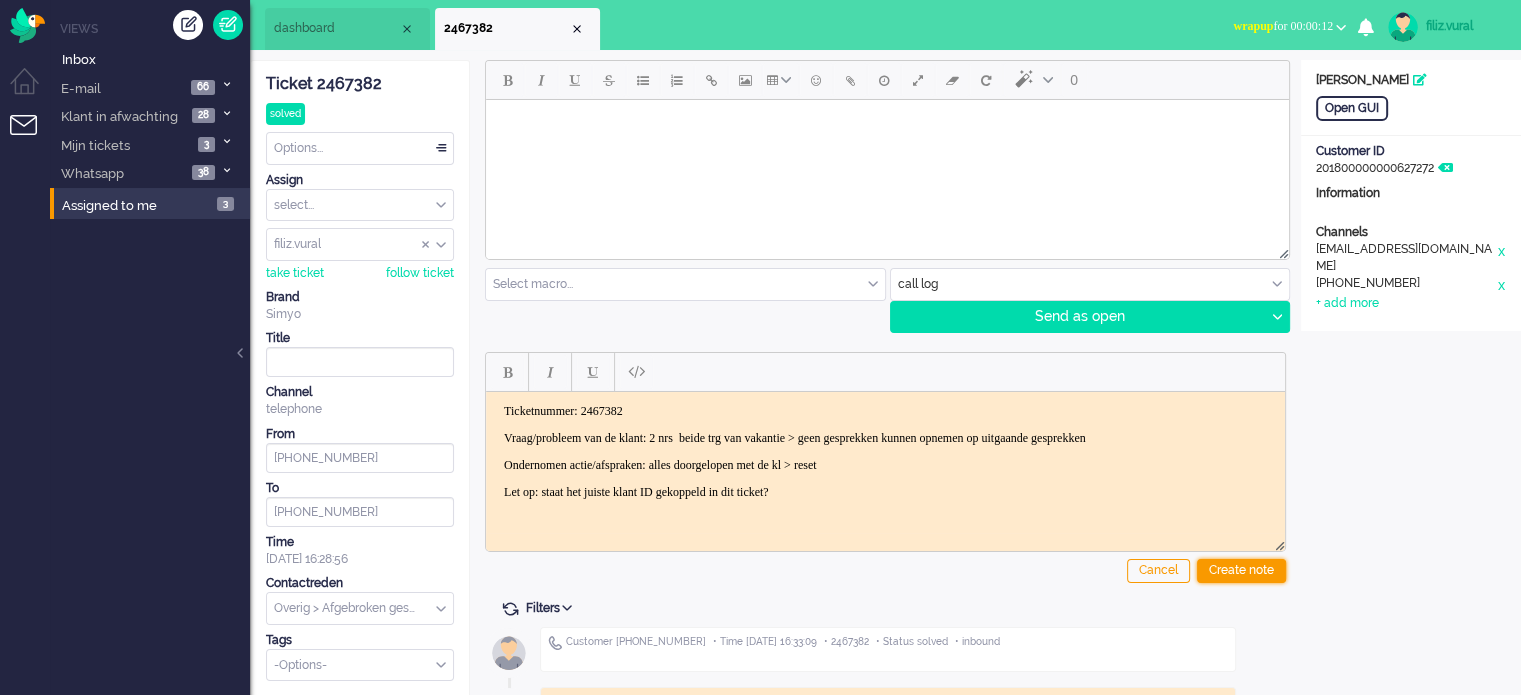 click on "Create note" at bounding box center [1241, 571] 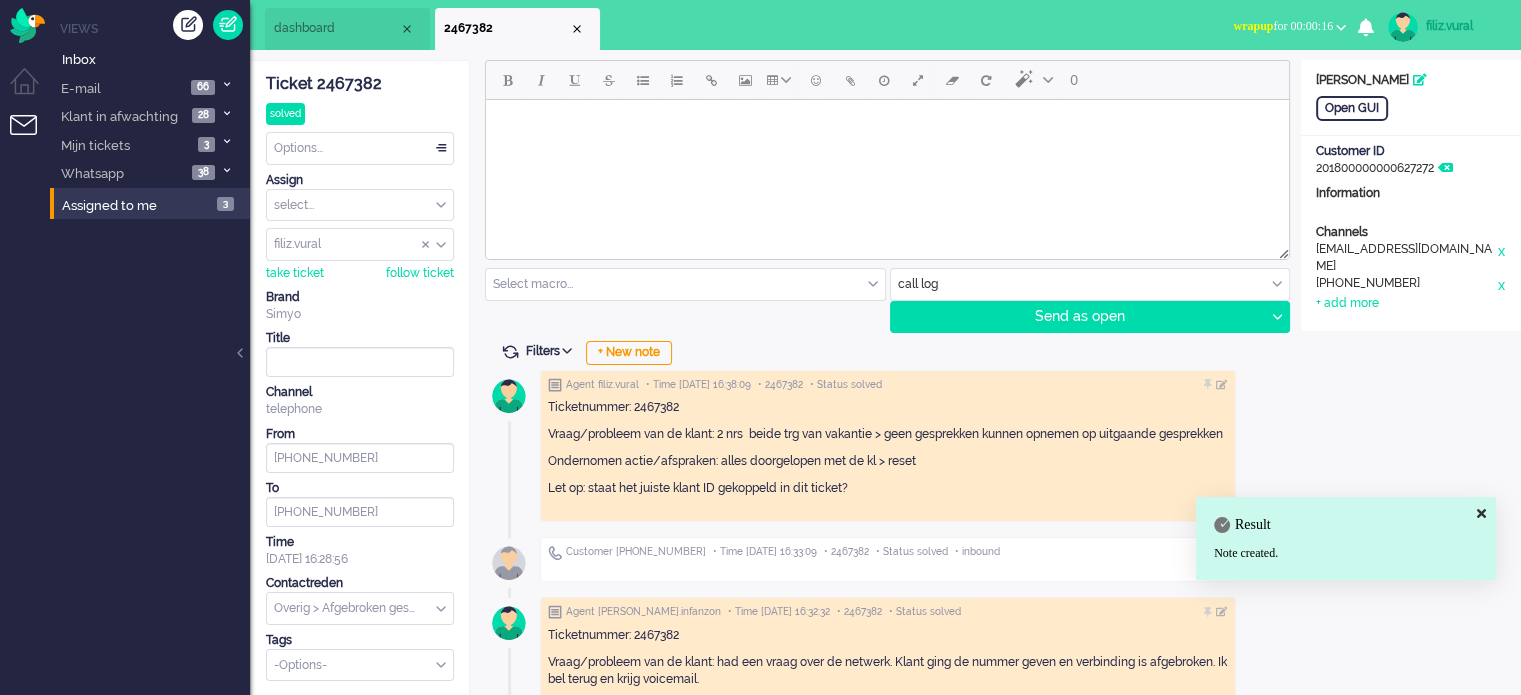 click on "wrapup  for 00:00:16" at bounding box center (1283, 26) 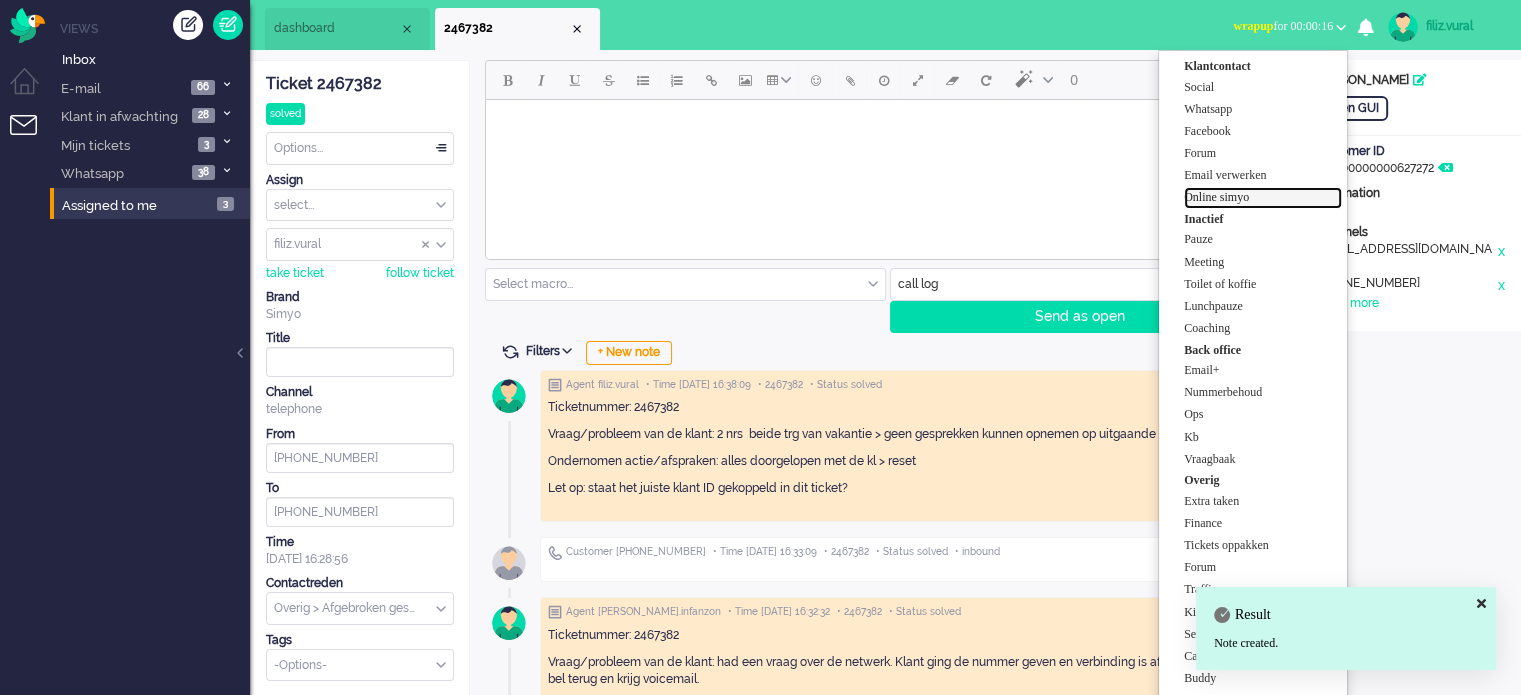 click on "Online simyo" at bounding box center [1263, 197] 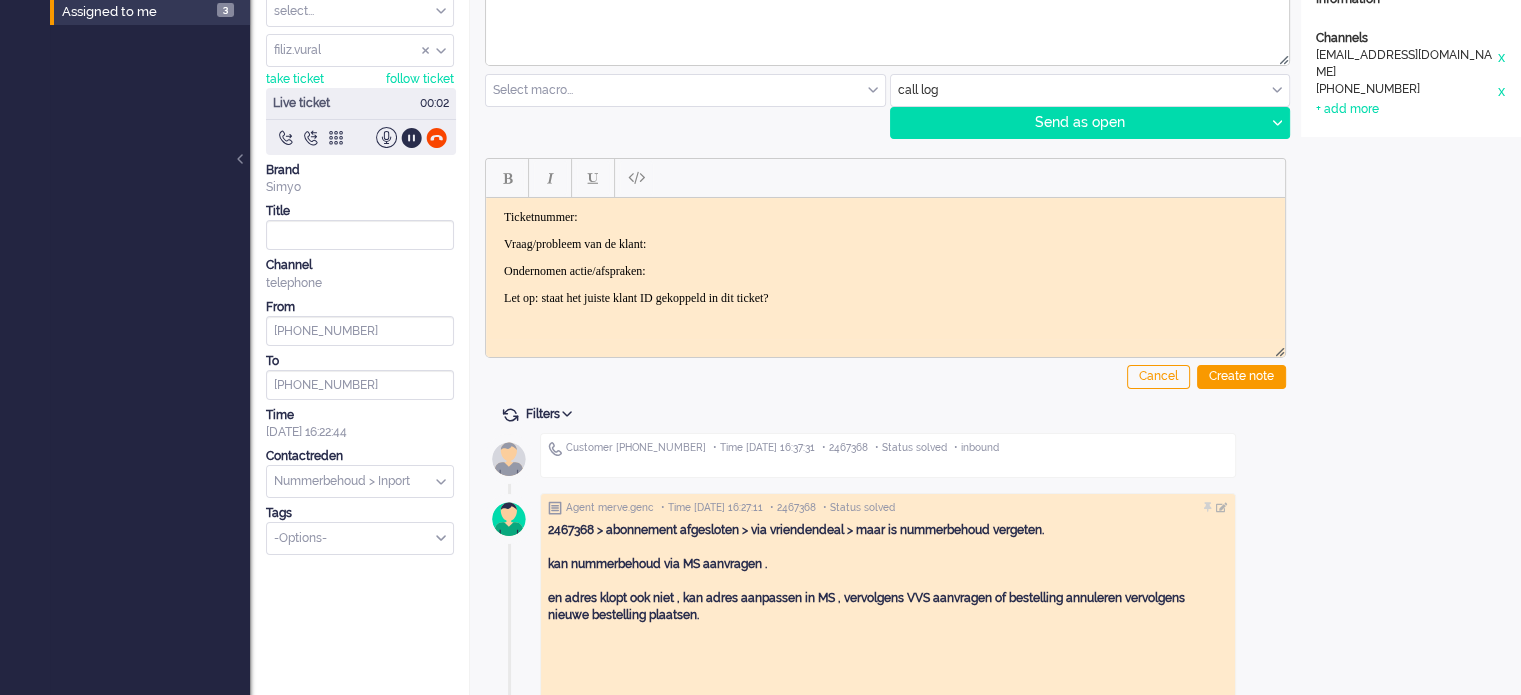 scroll, scrollTop: 280, scrollLeft: 0, axis: vertical 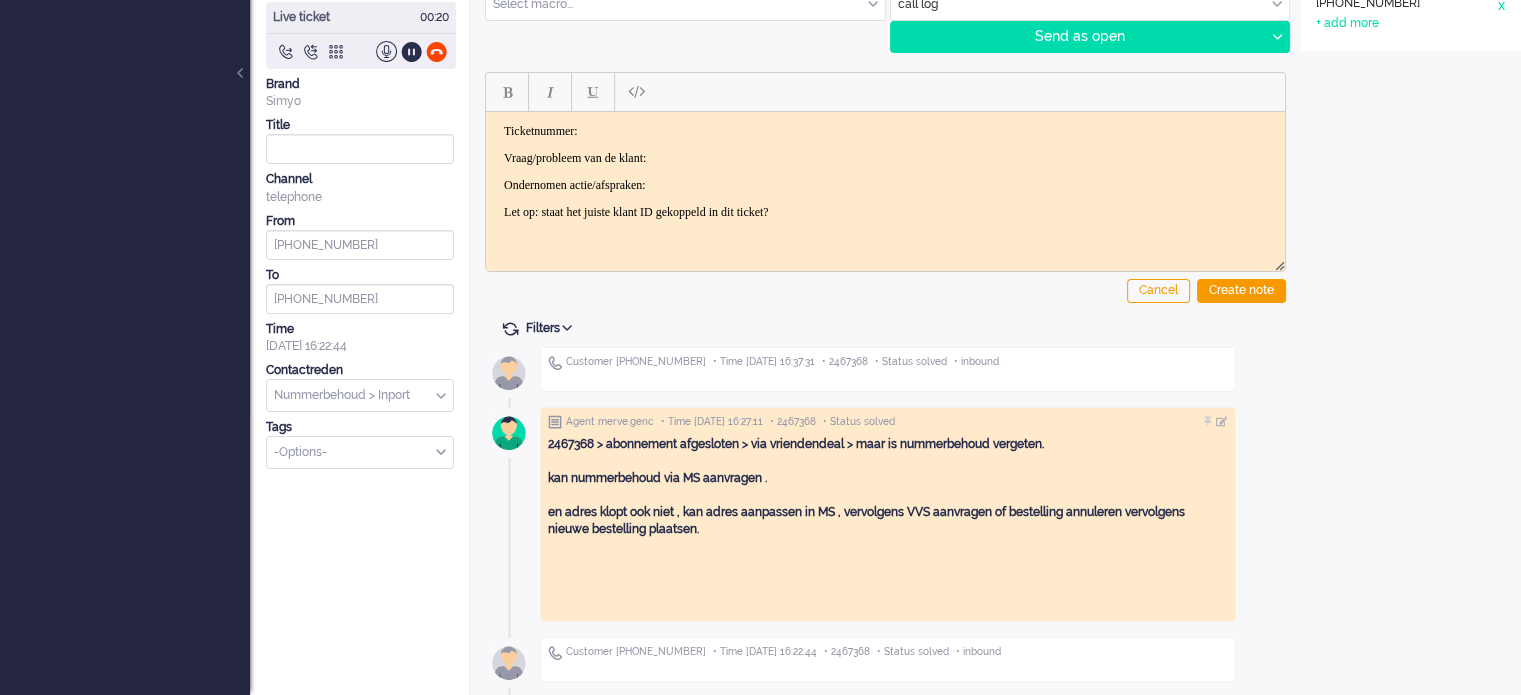 drag, startPoint x: 670, startPoint y: 530, endPoint x: 548, endPoint y: 445, distance: 148.69095 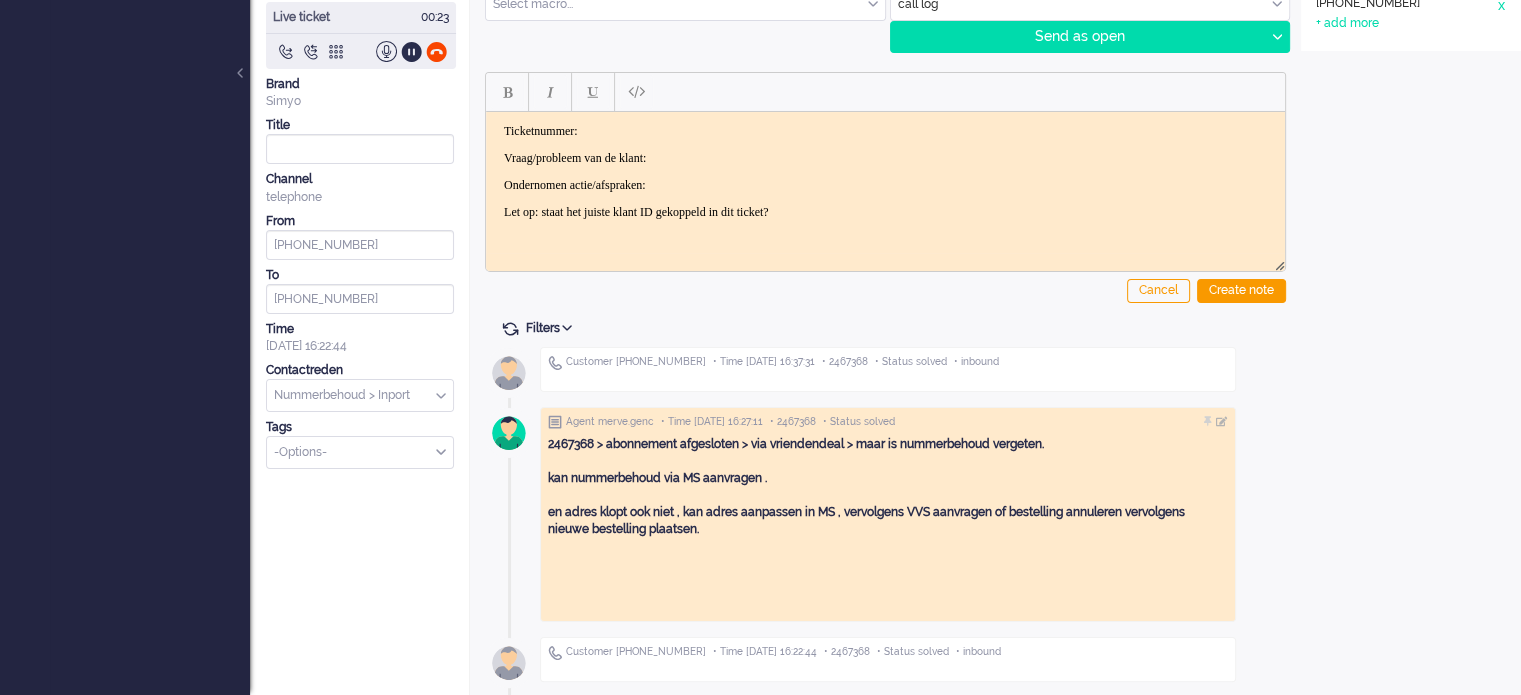 click on "2467368 > abonnement afgesloten > via vriendendeal > maar is nummerbehoud vergeten.  kan nummerbehoud via MS aanvragen .  en adres klopt ook niet , kan adres aanpassen in MS , vervolgens VVS aanvragen of bestelling annuleren vervolgens nieuwe bestelling plaatsen." 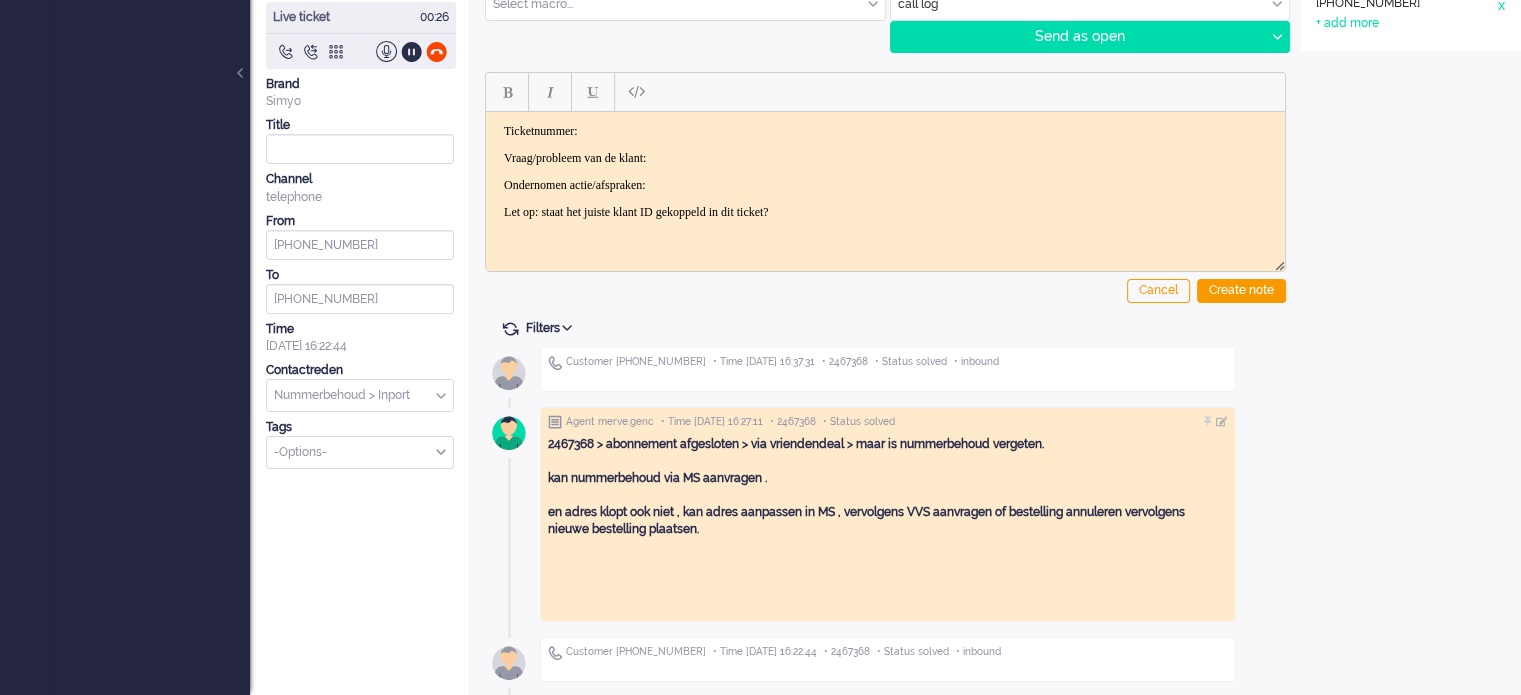 drag, startPoint x: 690, startPoint y: 529, endPoint x: 544, endPoint y: 442, distance: 169.95587 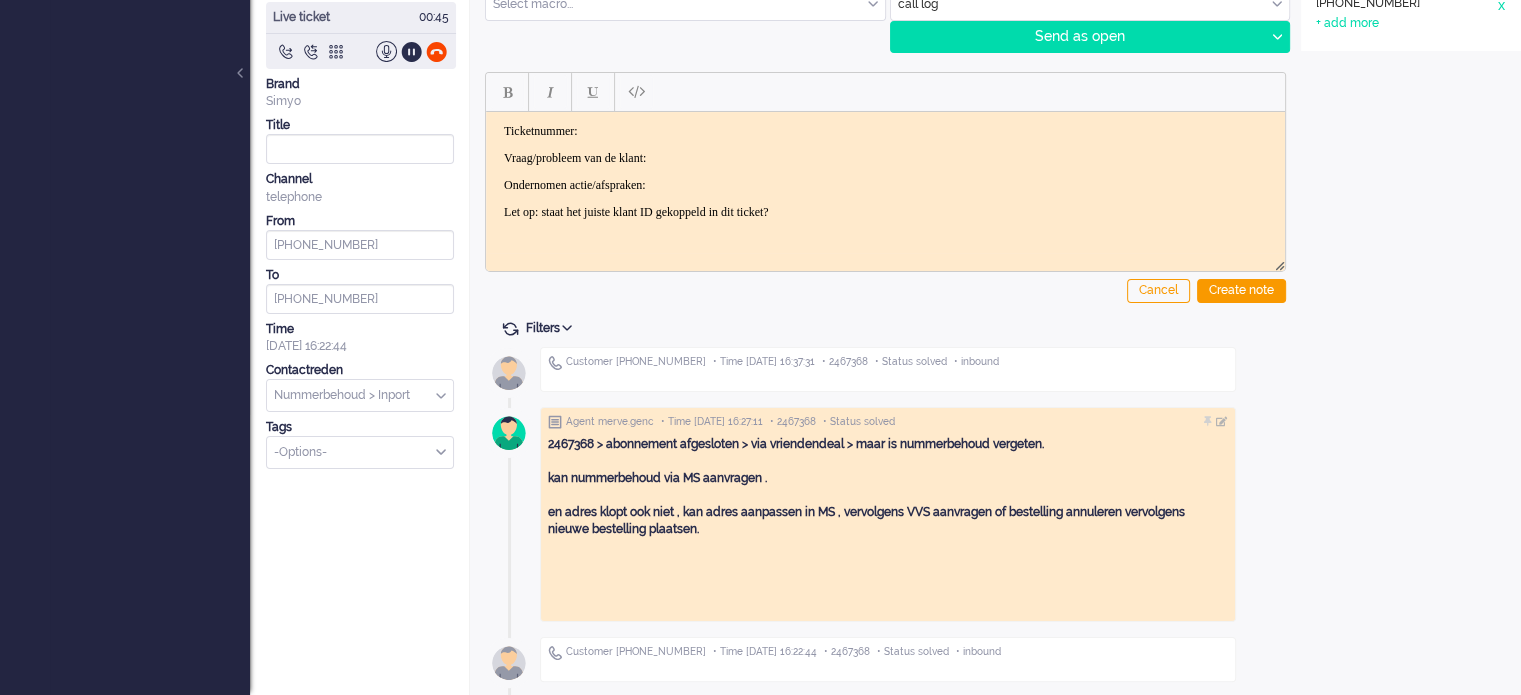 scroll, scrollTop: 0, scrollLeft: 0, axis: both 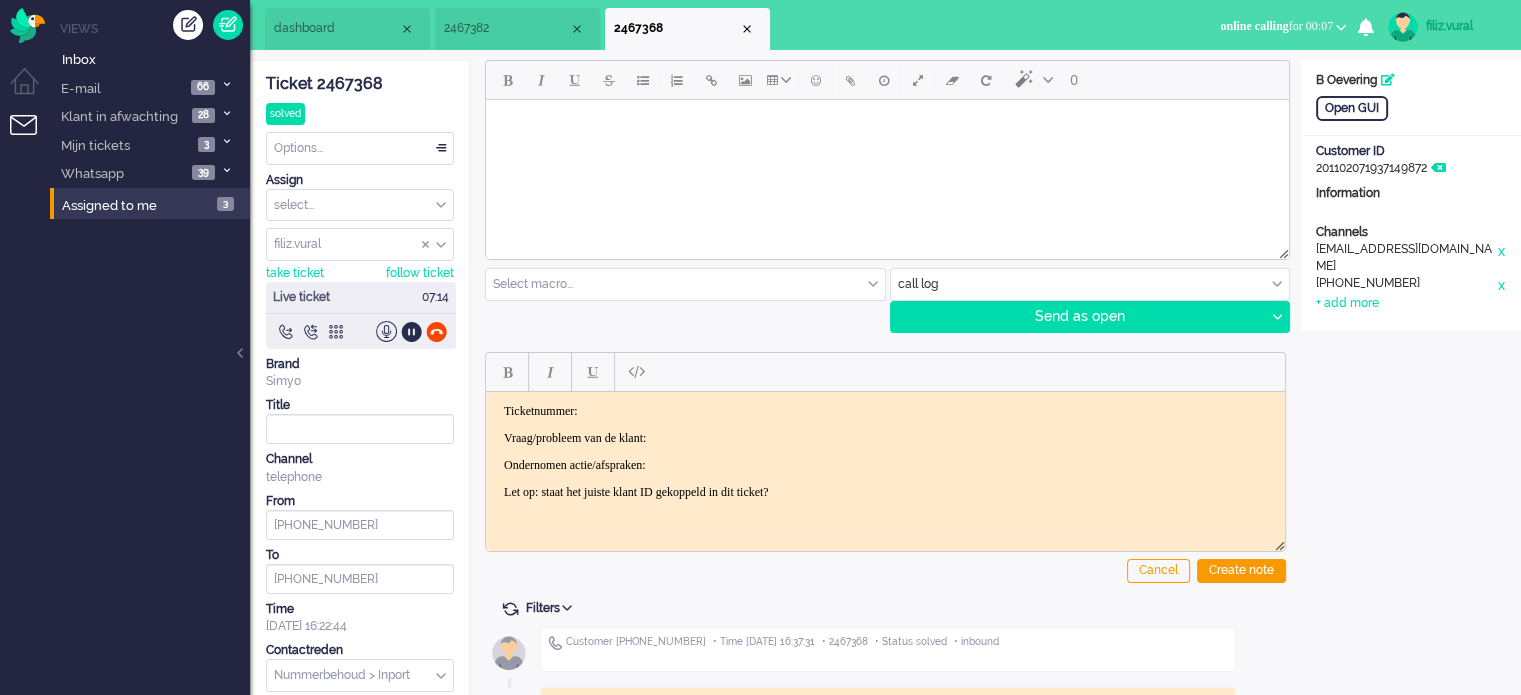 click on "Ticket 2467368" 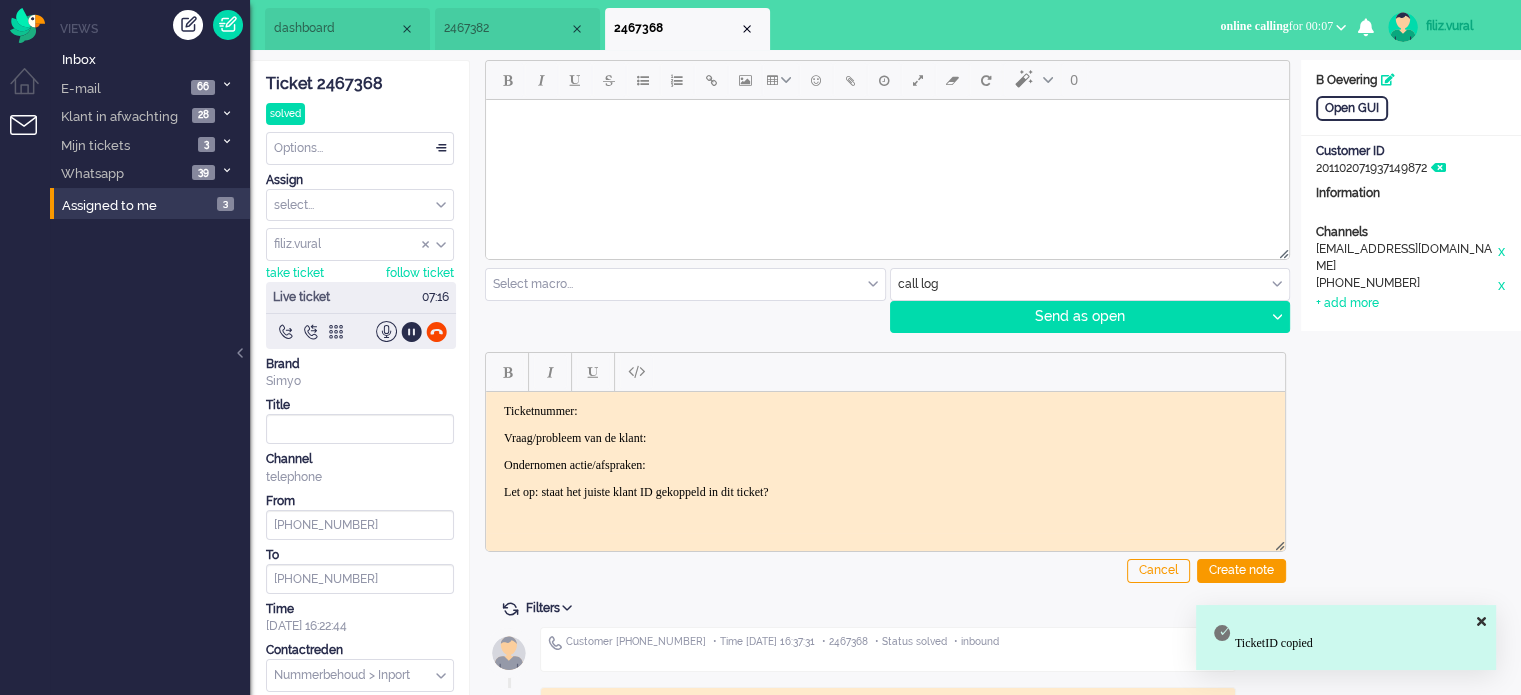 click on "Ticketnummer:" at bounding box center (885, 410) 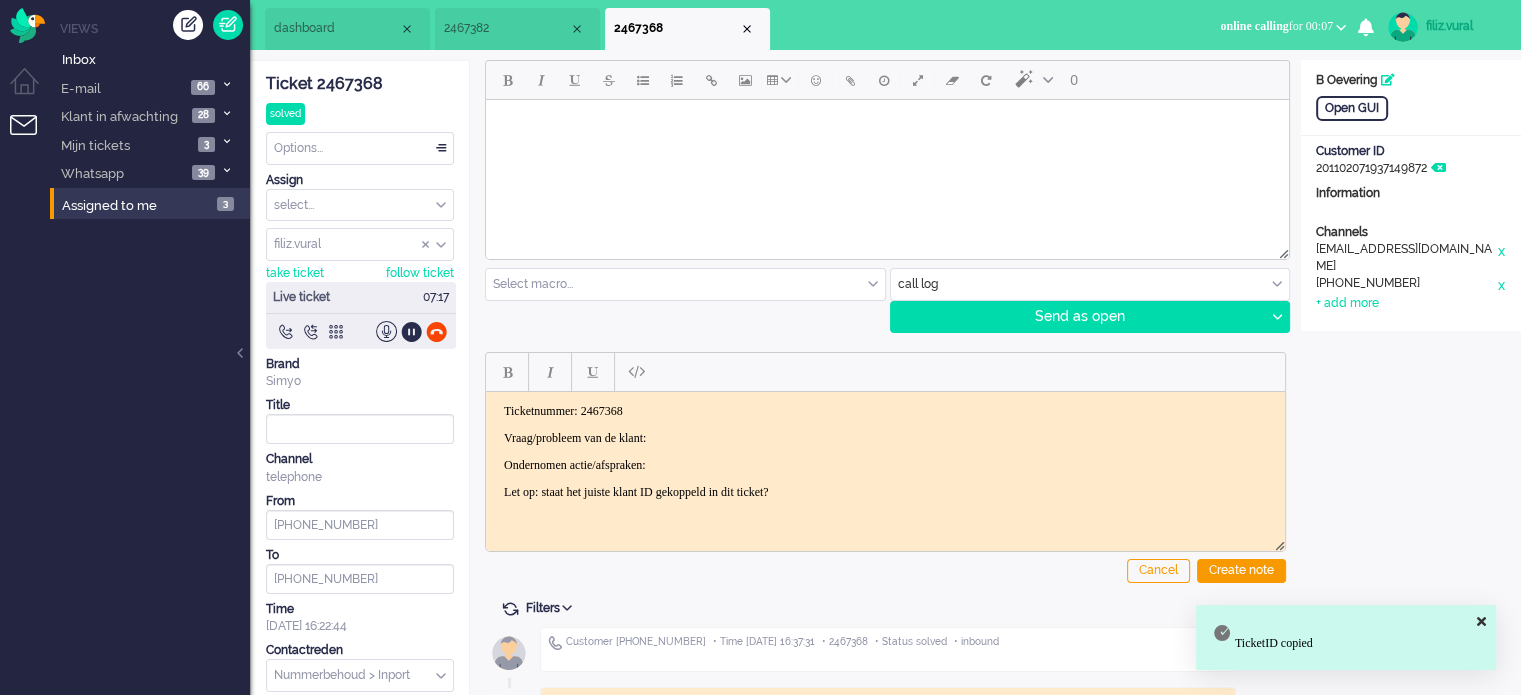 drag, startPoint x: 860, startPoint y: 493, endPoint x: 470, endPoint y: 435, distance: 394.28925 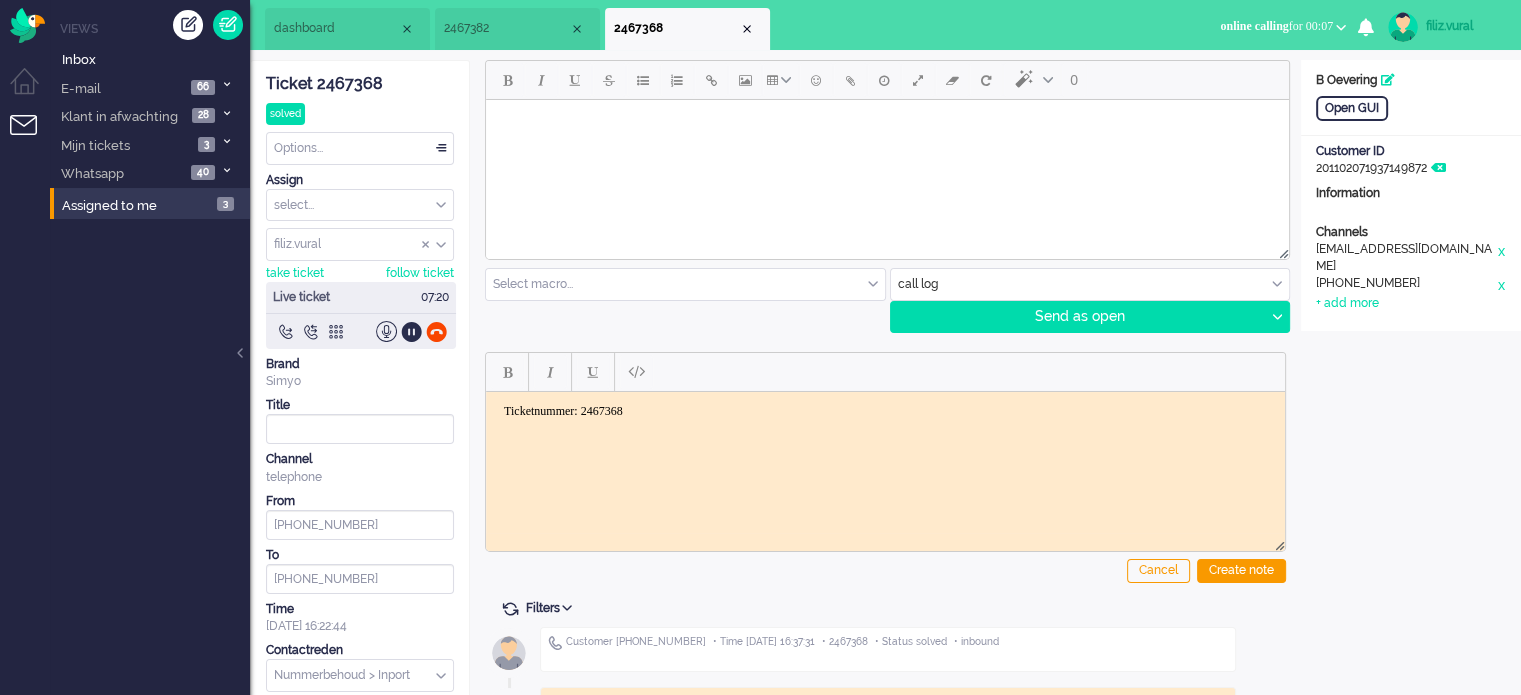 scroll, scrollTop: 280, scrollLeft: 0, axis: vertical 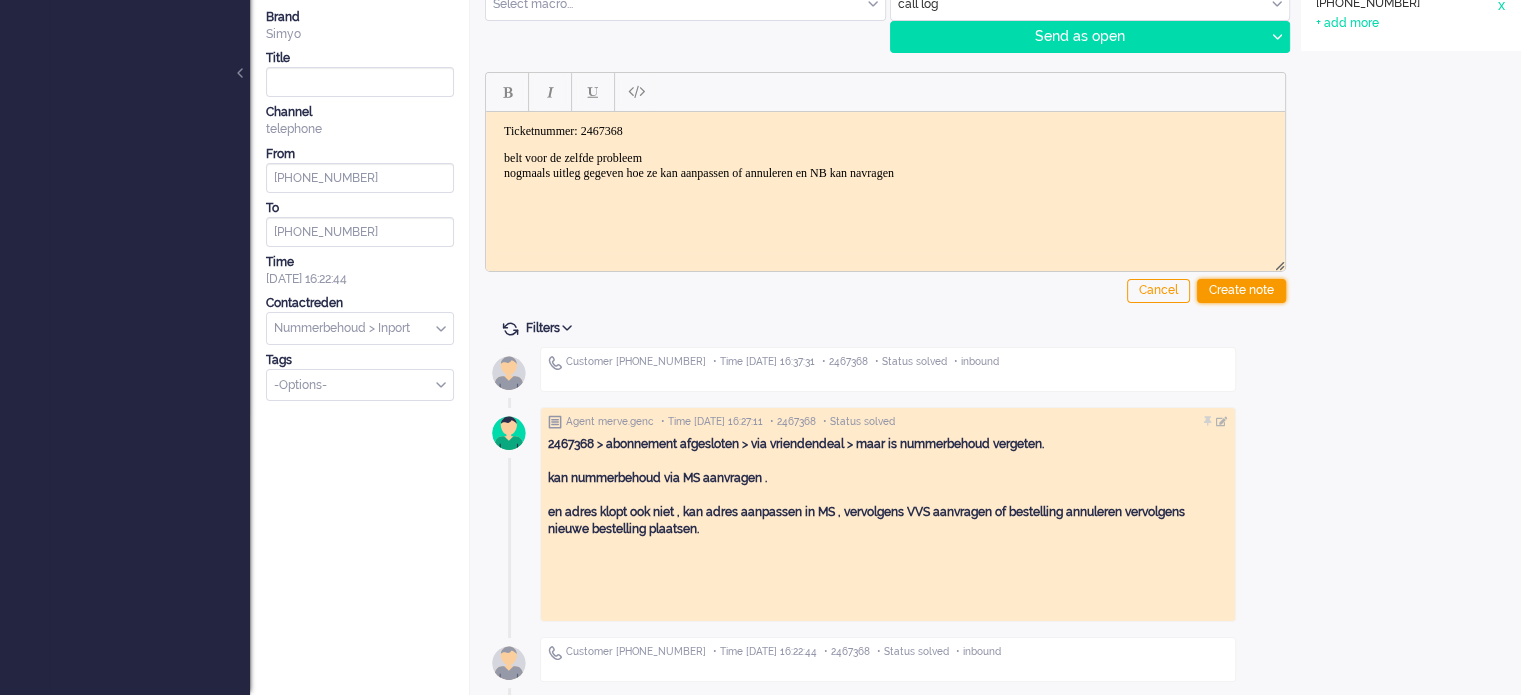 click on "Create note" at bounding box center (1241, 291) 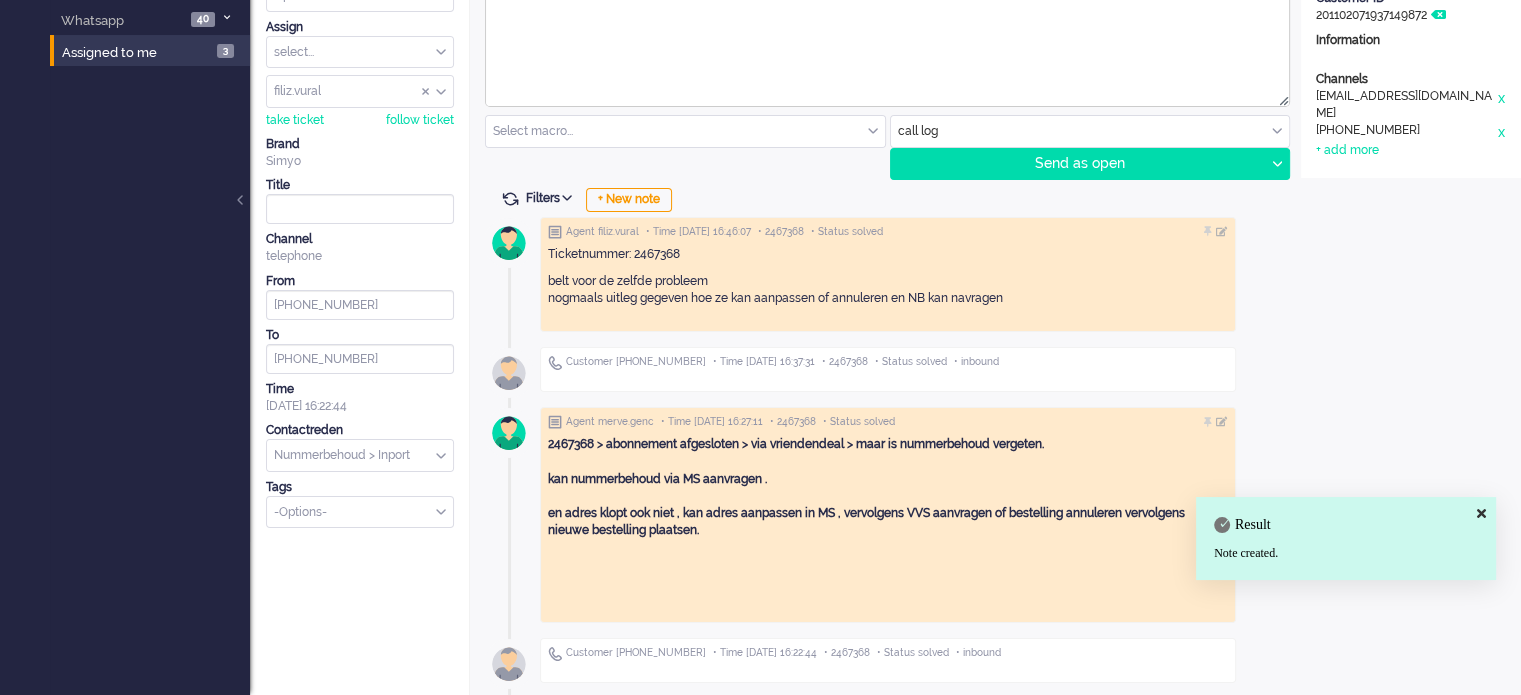 scroll, scrollTop: 0, scrollLeft: 0, axis: both 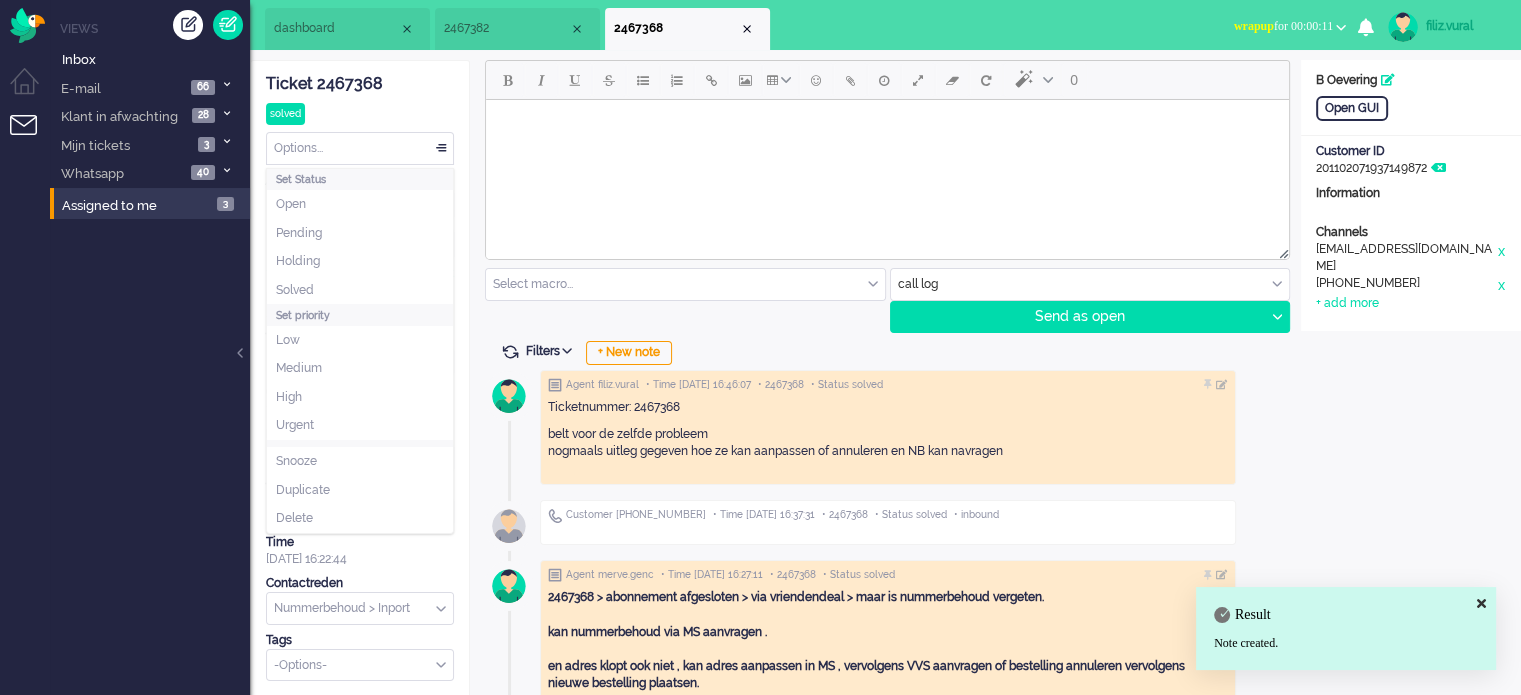 click on "Options..." at bounding box center (360, 148) 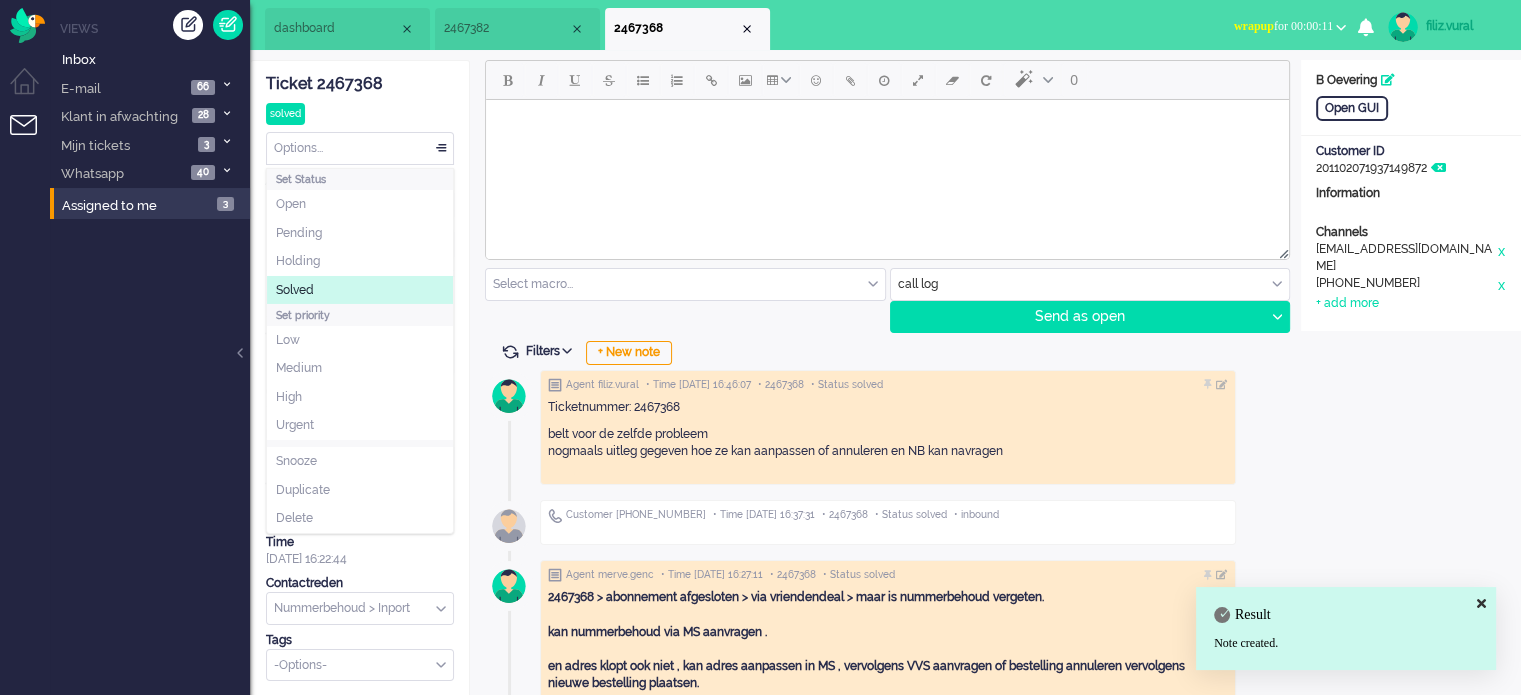 click on "Solved" 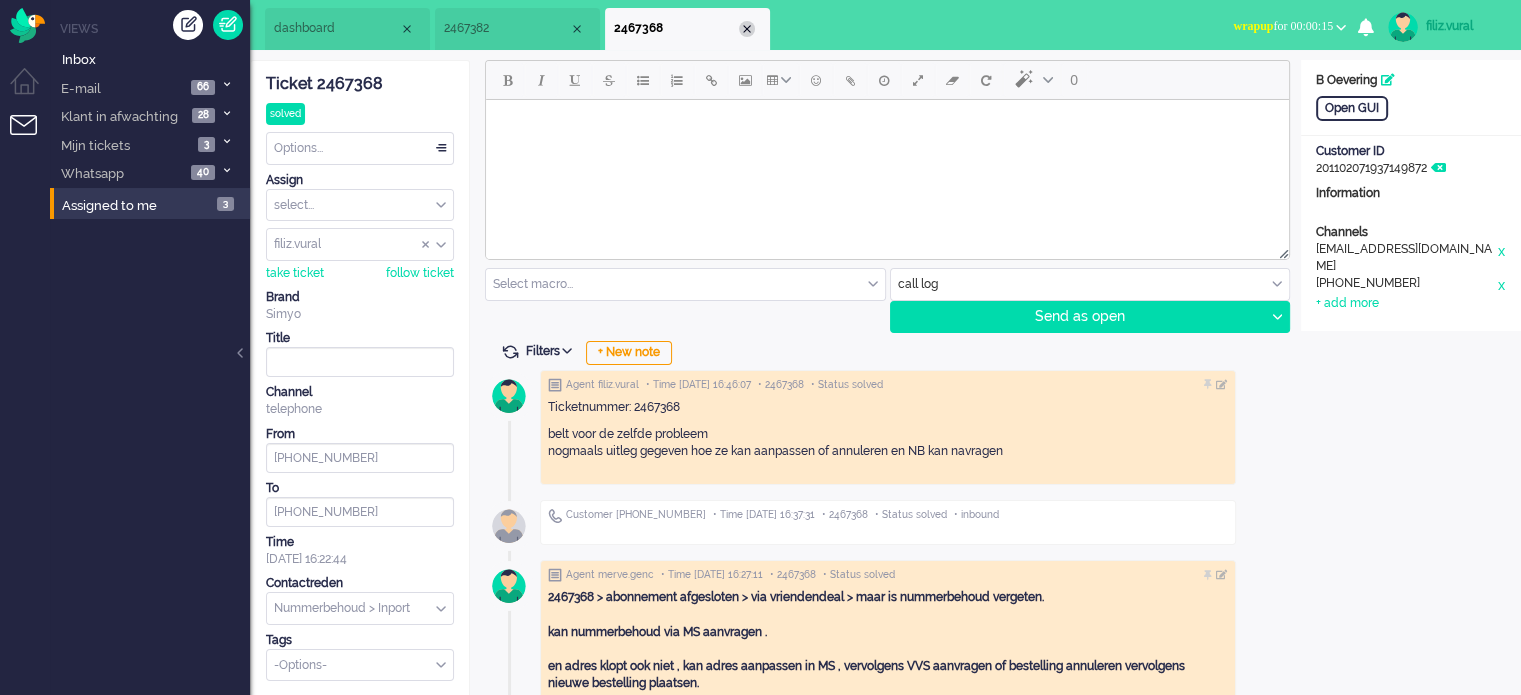 click at bounding box center (747, 29) 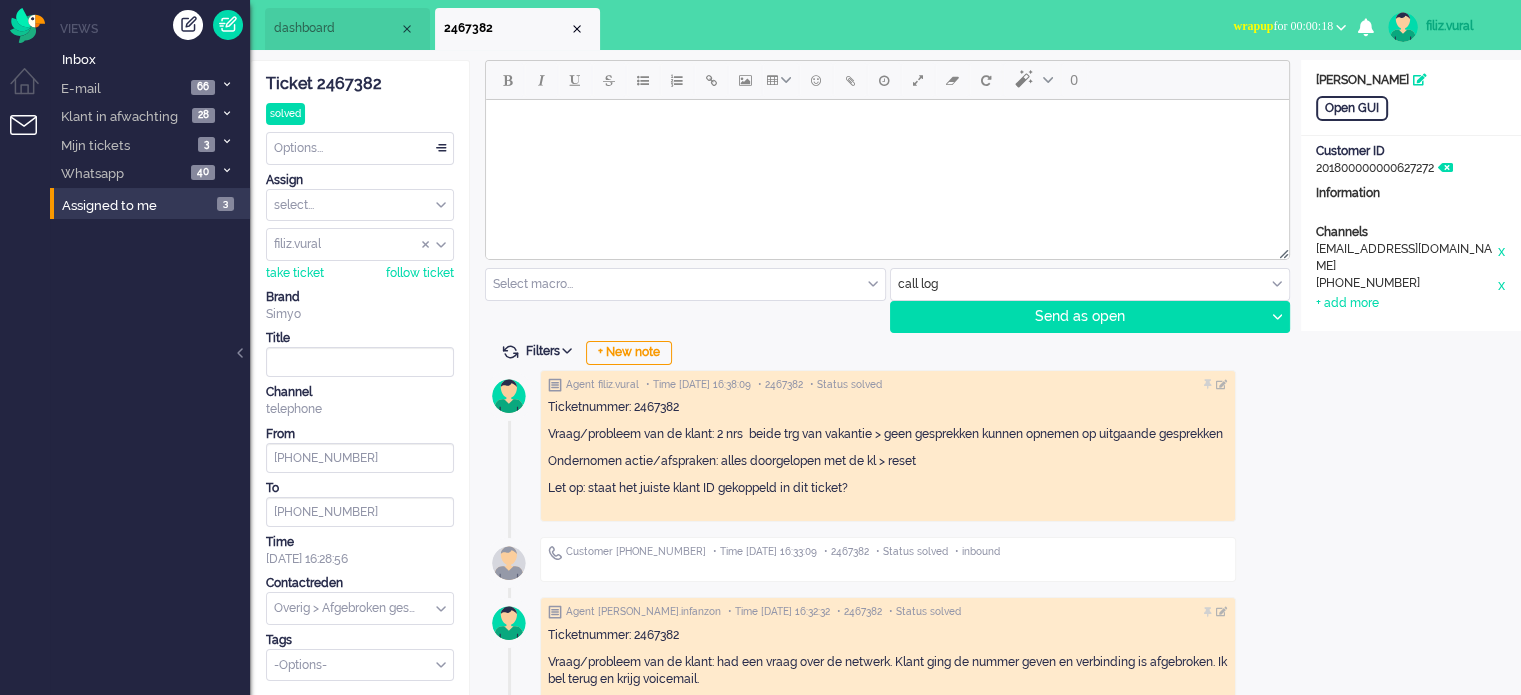 click on "wrapup  for 00:00:18" at bounding box center [1283, 26] 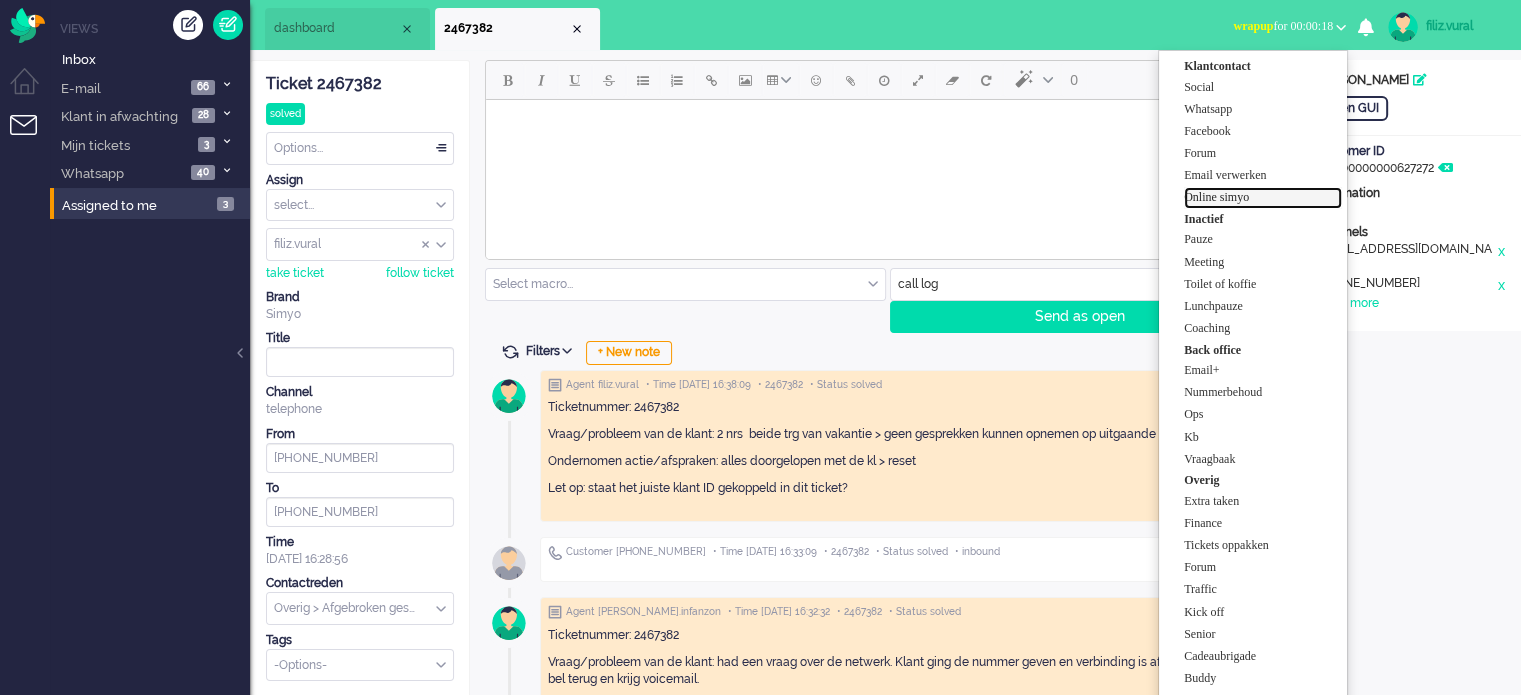 click on "Online simyo" at bounding box center [1263, 198] 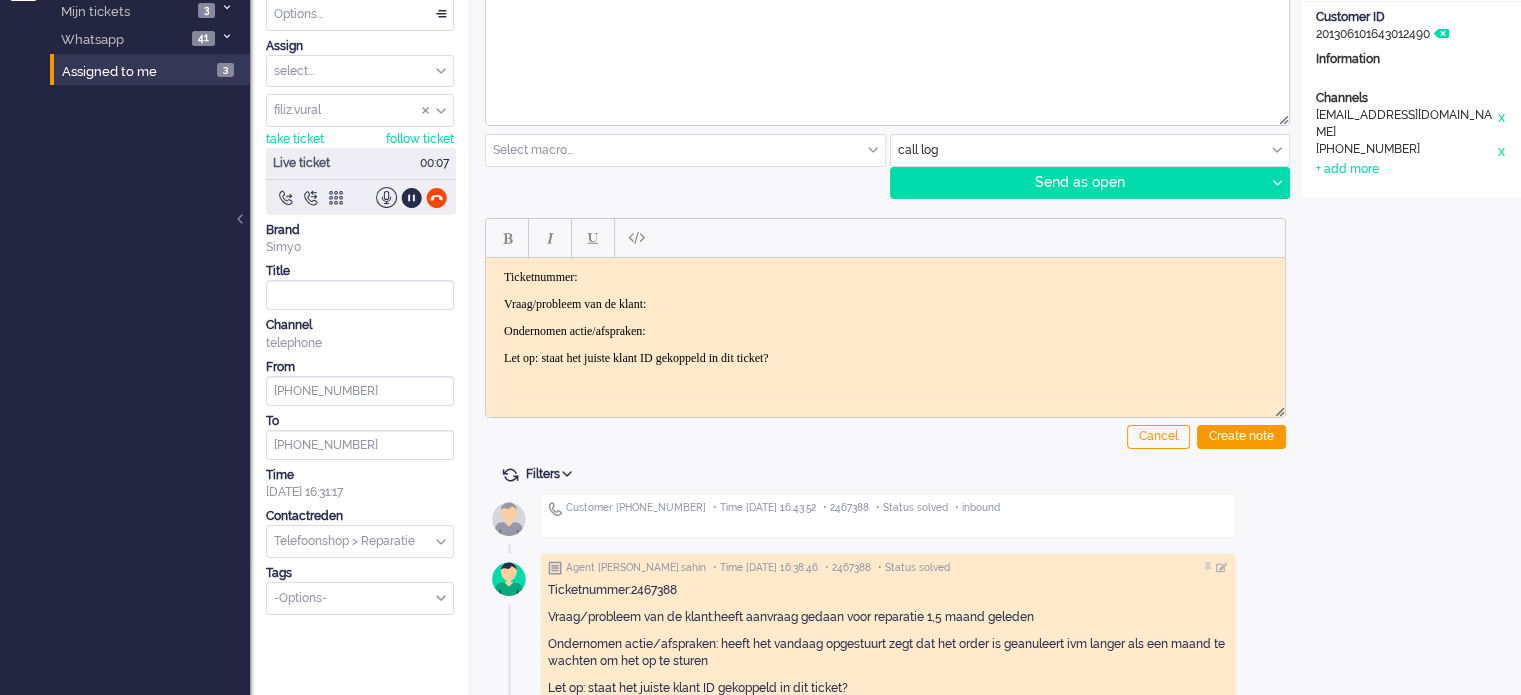 scroll, scrollTop: 0, scrollLeft: 0, axis: both 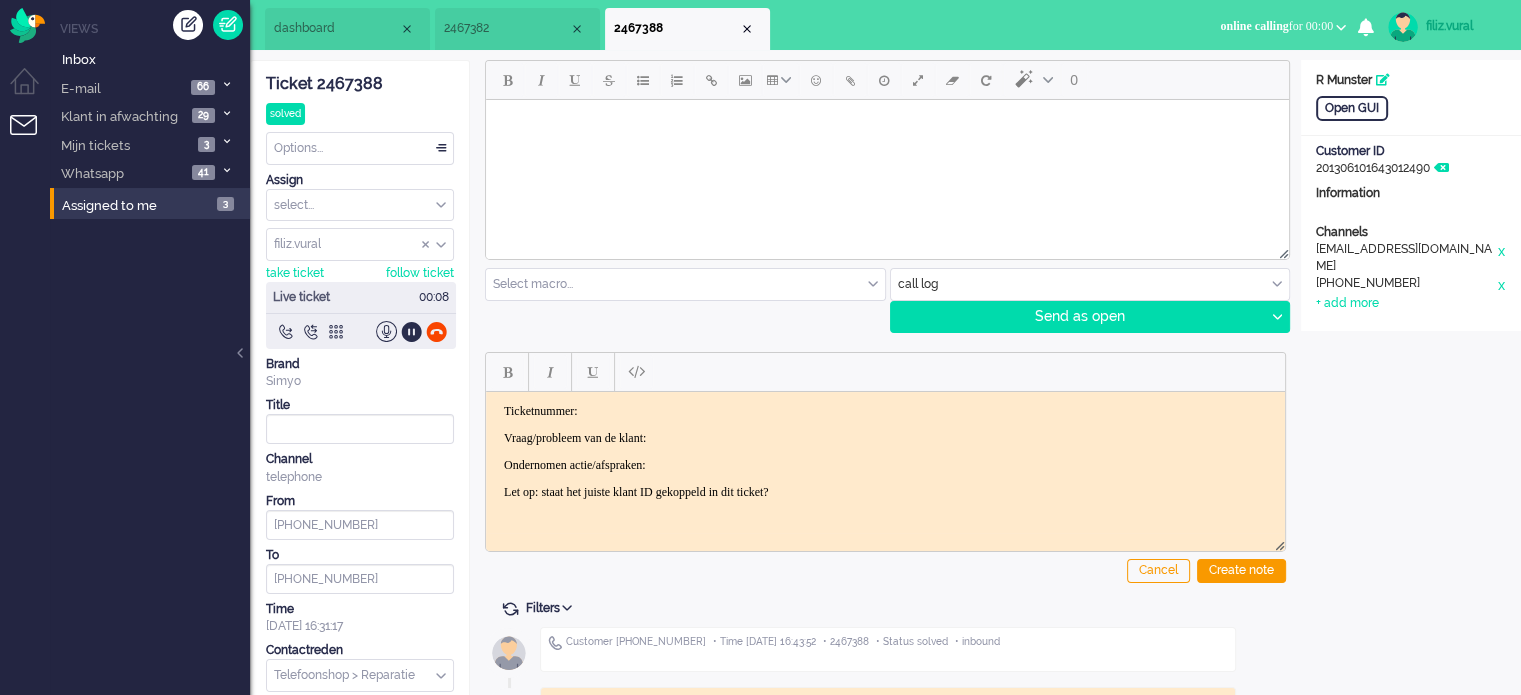 click on "Ticket 2467388" 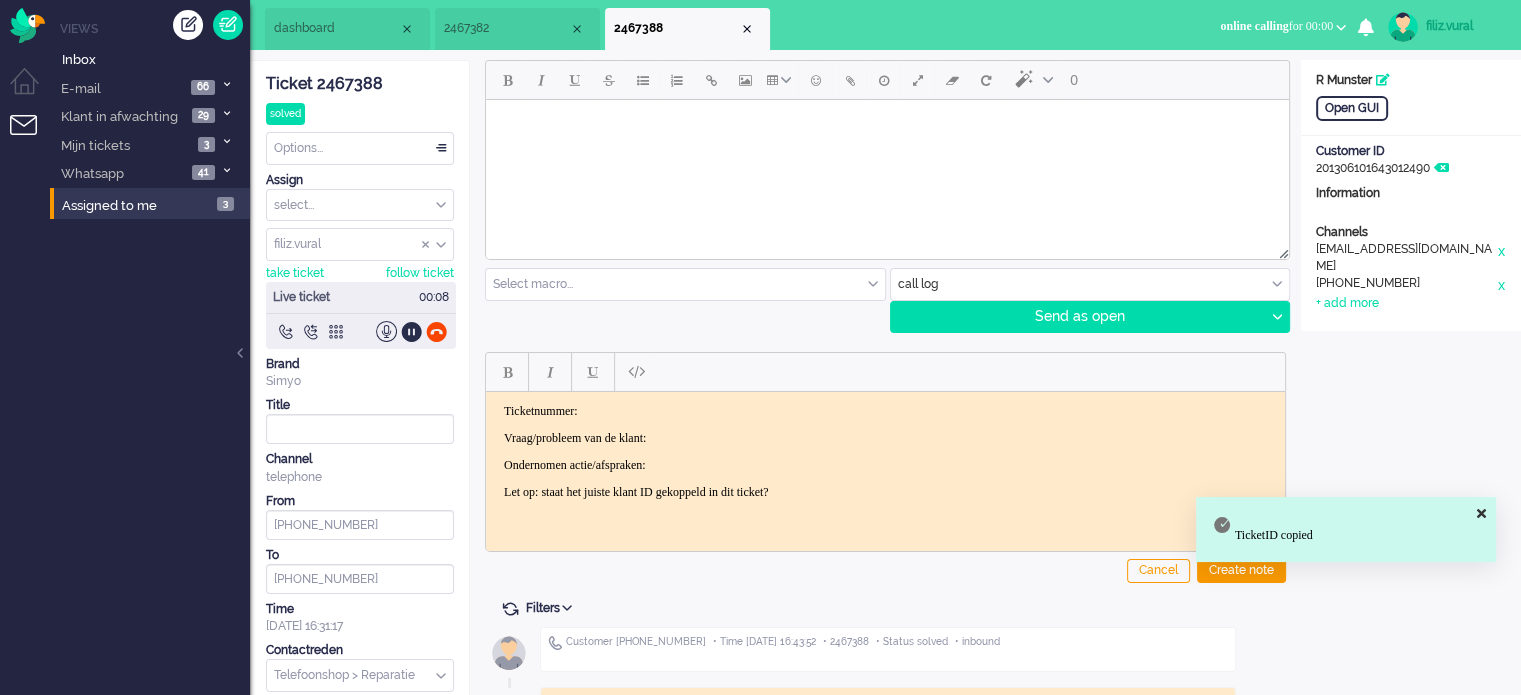 click on "Ticketnummer: Vraag/probleem van de klant: Ondernomen actie/afspraken:  Let op: staat het juiste klant ID gekoppeld in dit ticket?" at bounding box center (885, 451) 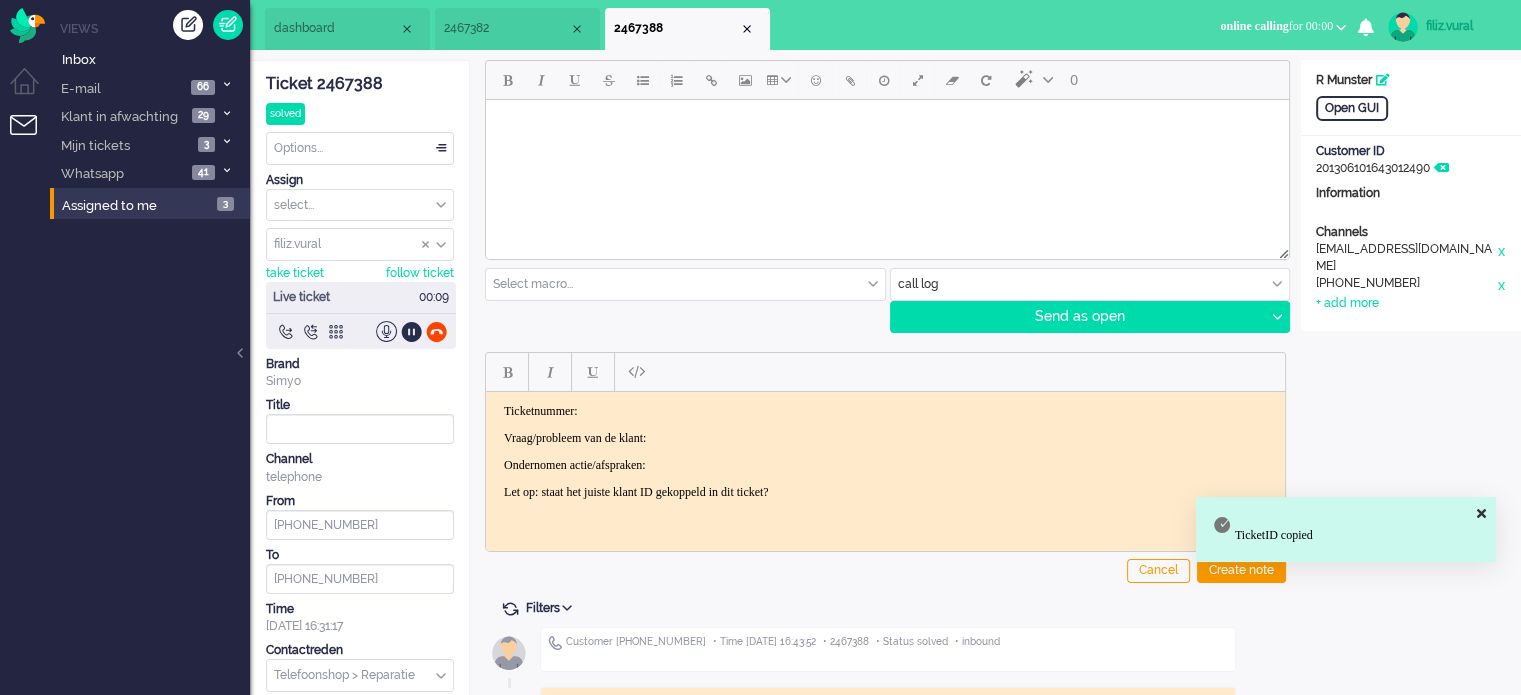 type 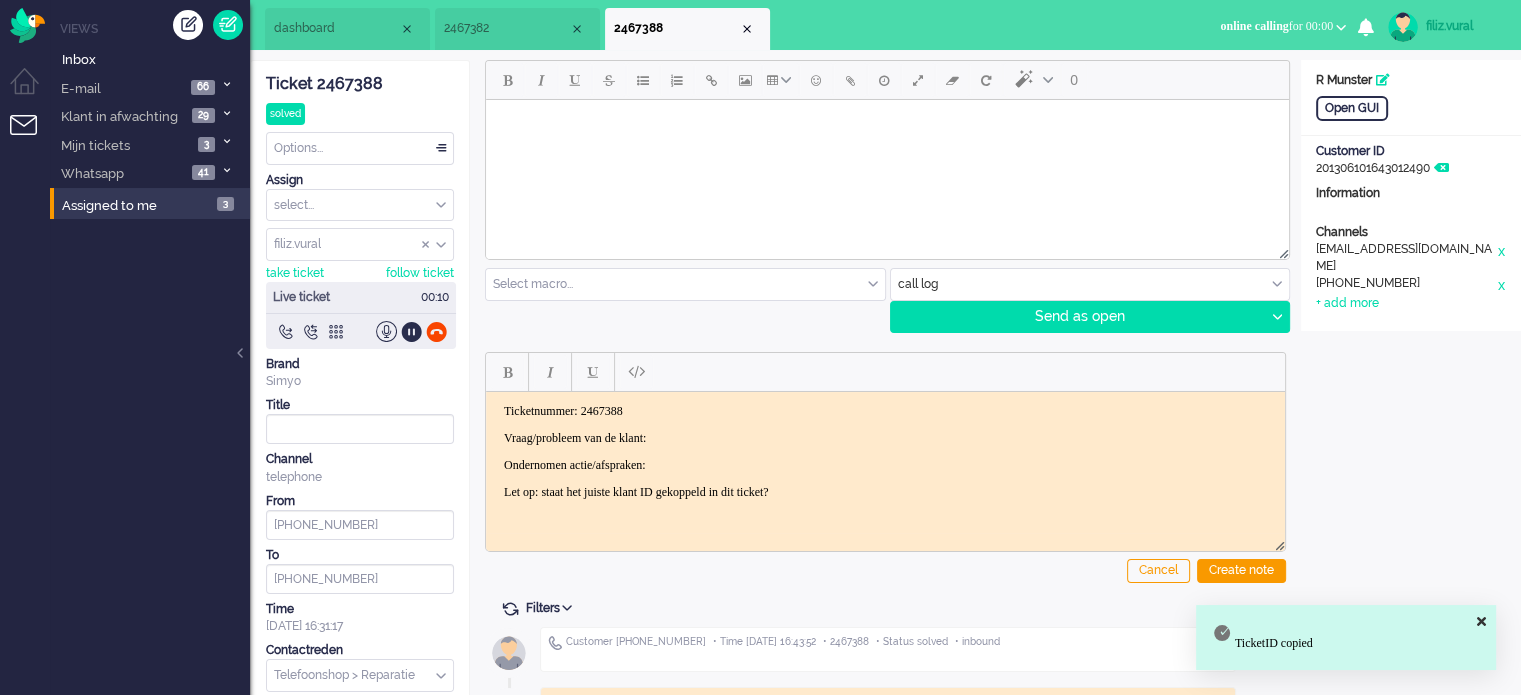 click on "Vraag/probleem van de klant:" at bounding box center [885, 437] 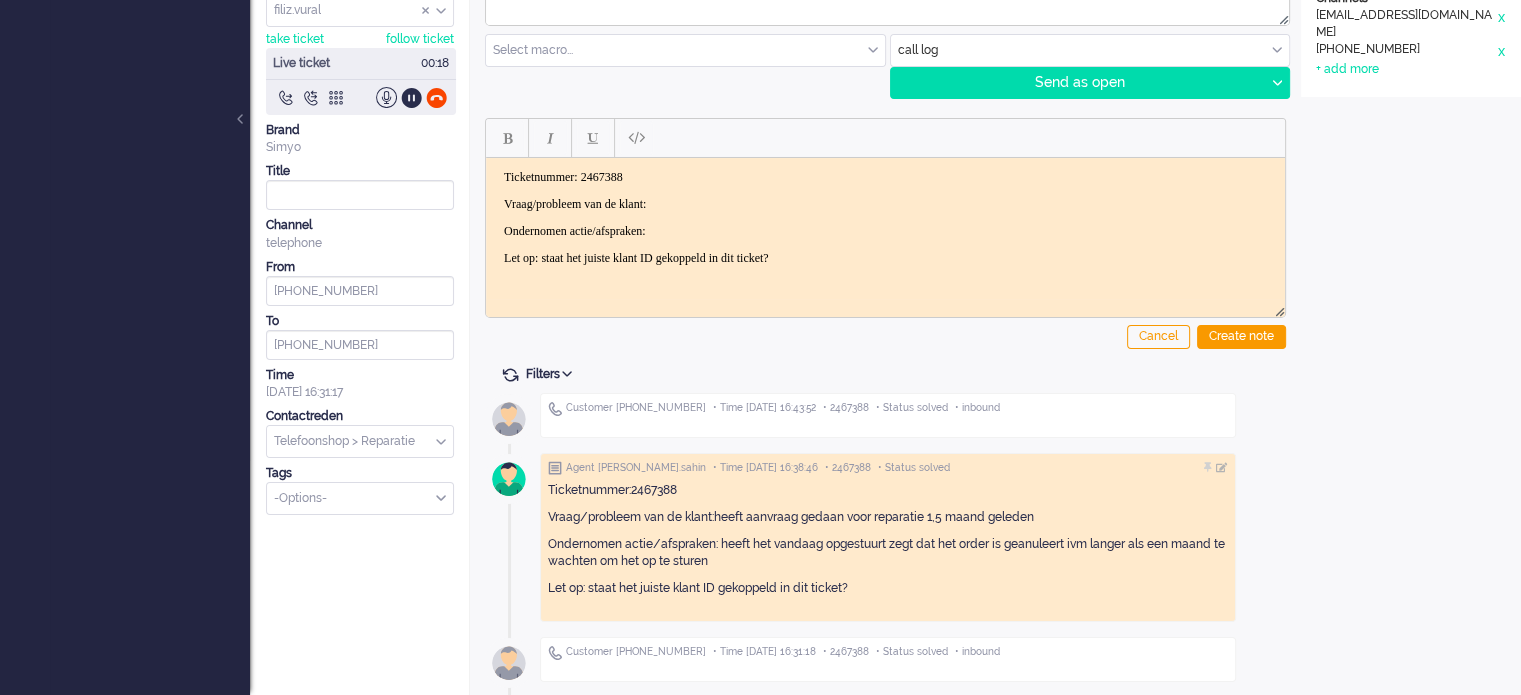 scroll, scrollTop: 0, scrollLeft: 0, axis: both 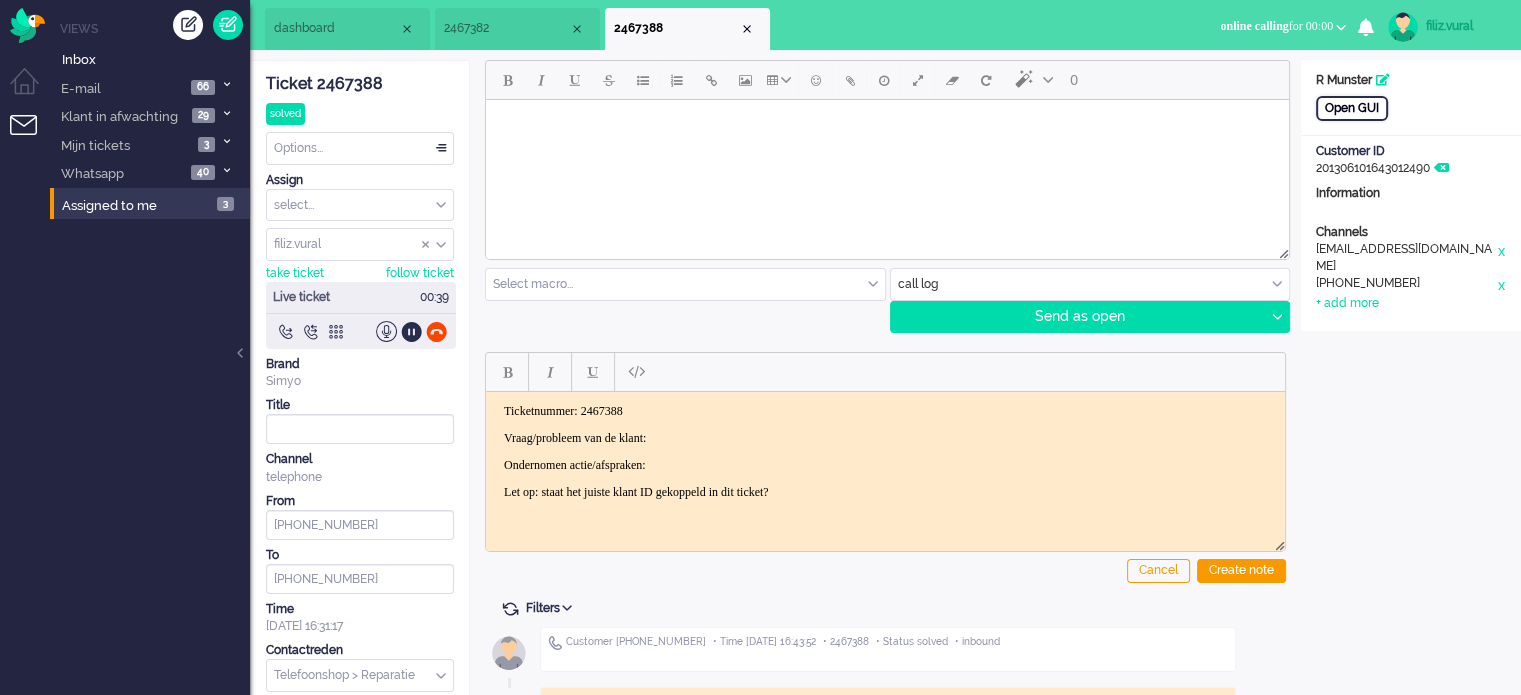 click on "Open GUI" at bounding box center [1352, 108] 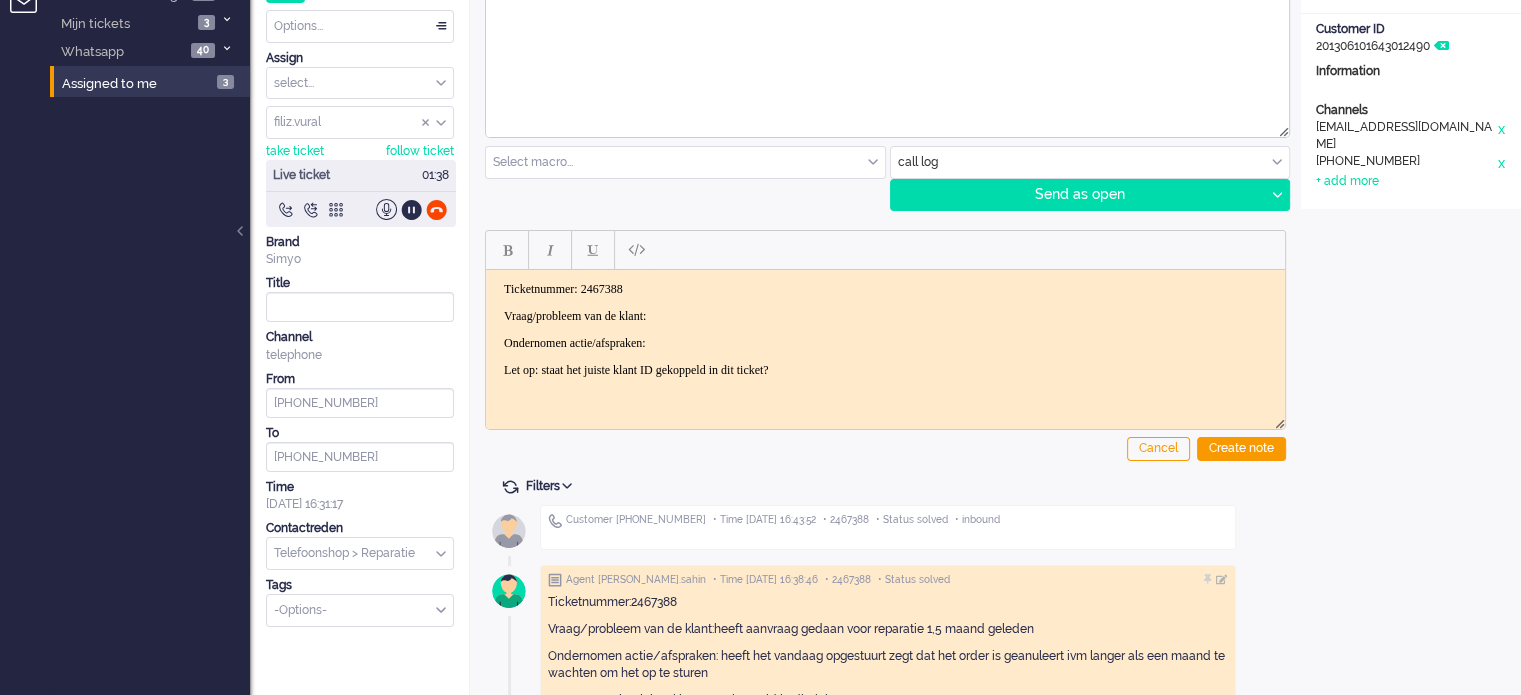 scroll, scrollTop: 234, scrollLeft: 0, axis: vertical 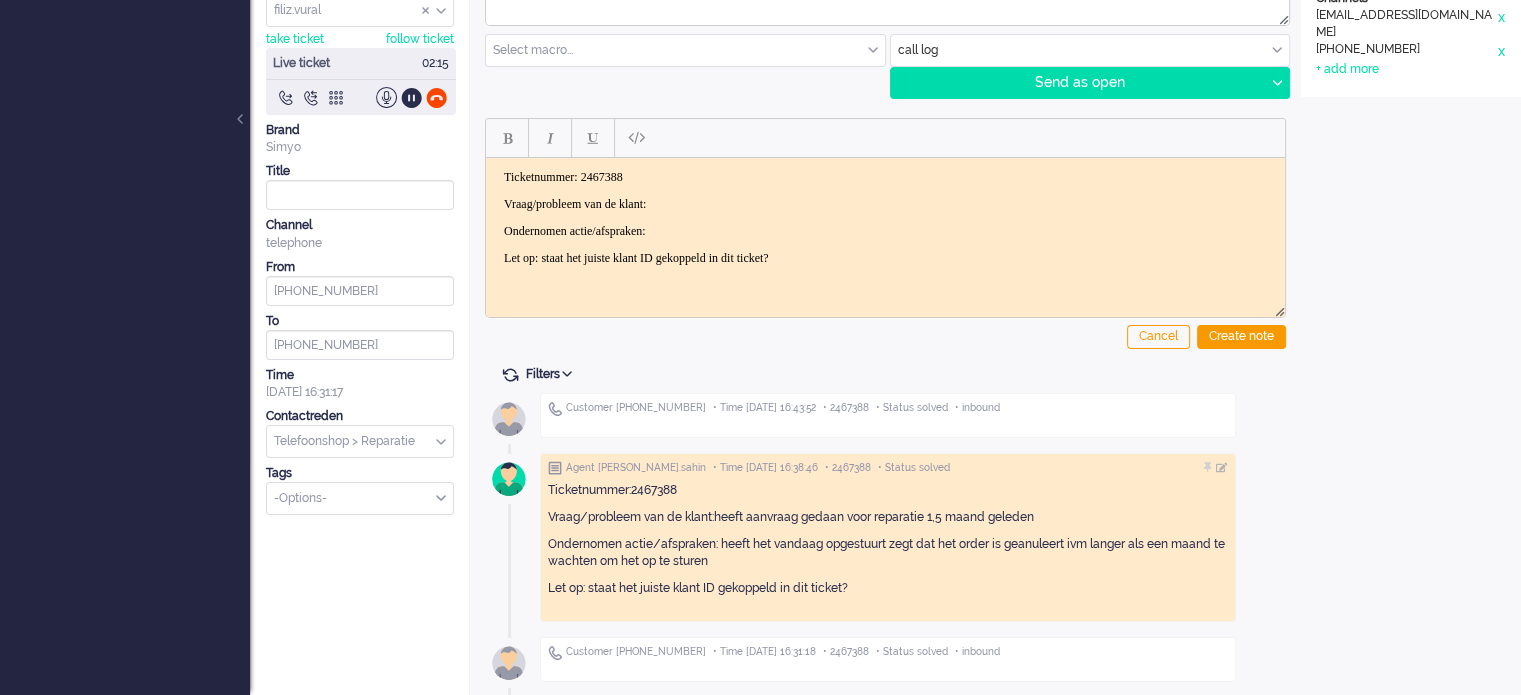 click on "Vraag/probleem van de klant:" at bounding box center [885, 203] 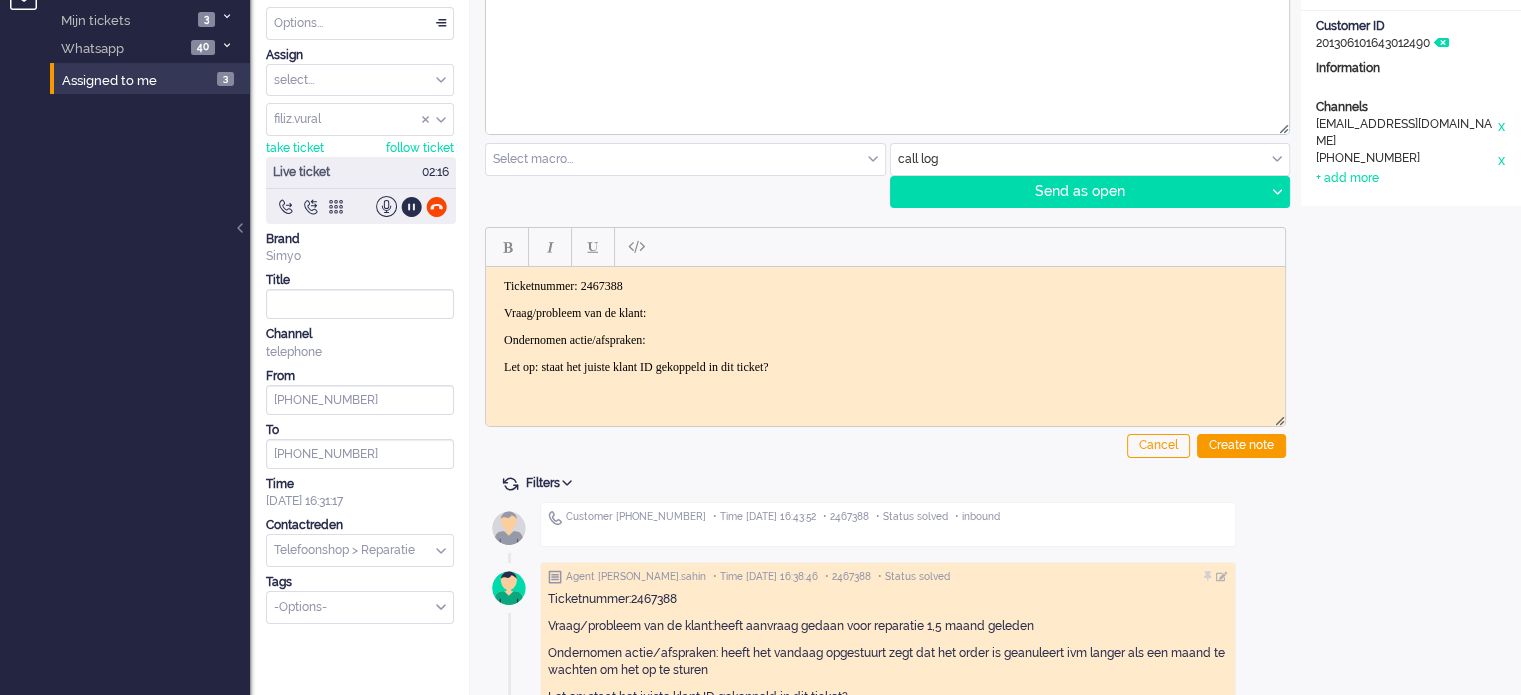 scroll, scrollTop: 0, scrollLeft: 0, axis: both 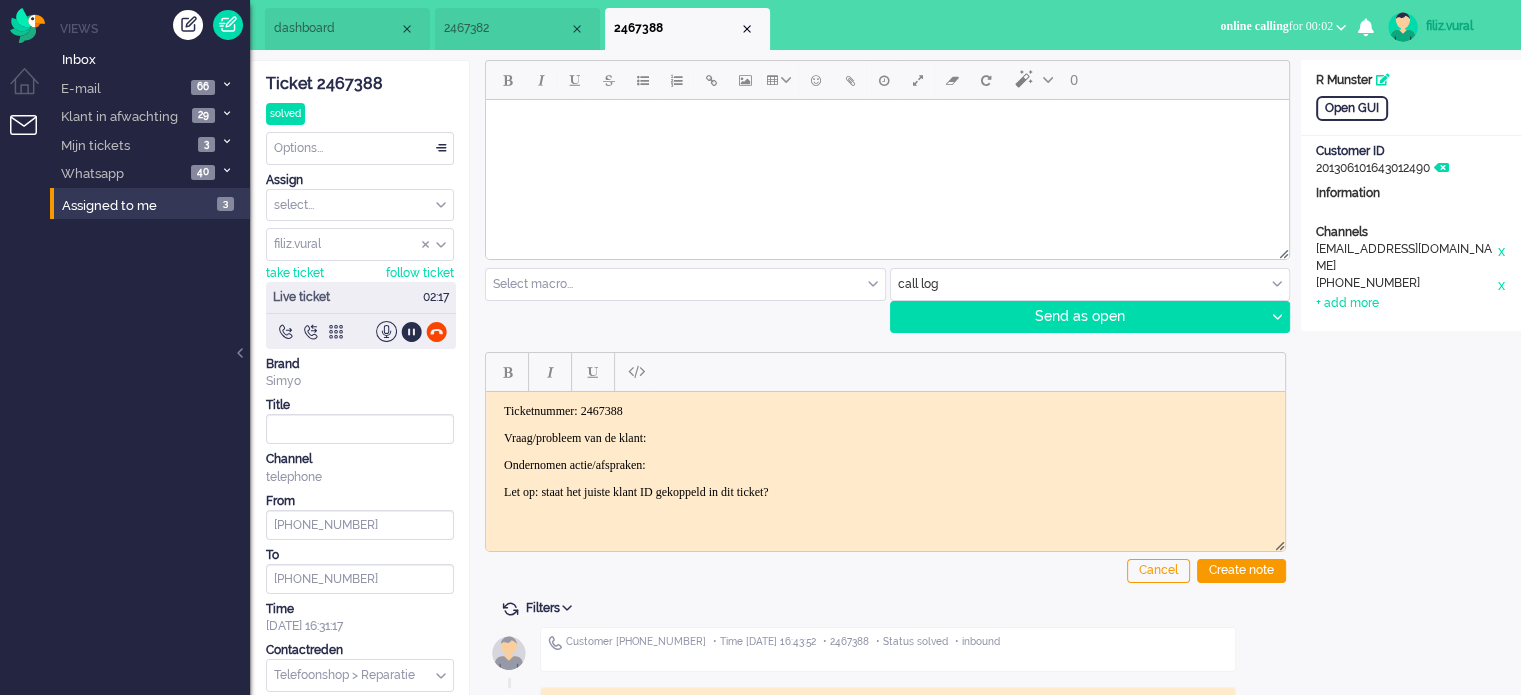 click on "2467382" at bounding box center (517, 29) 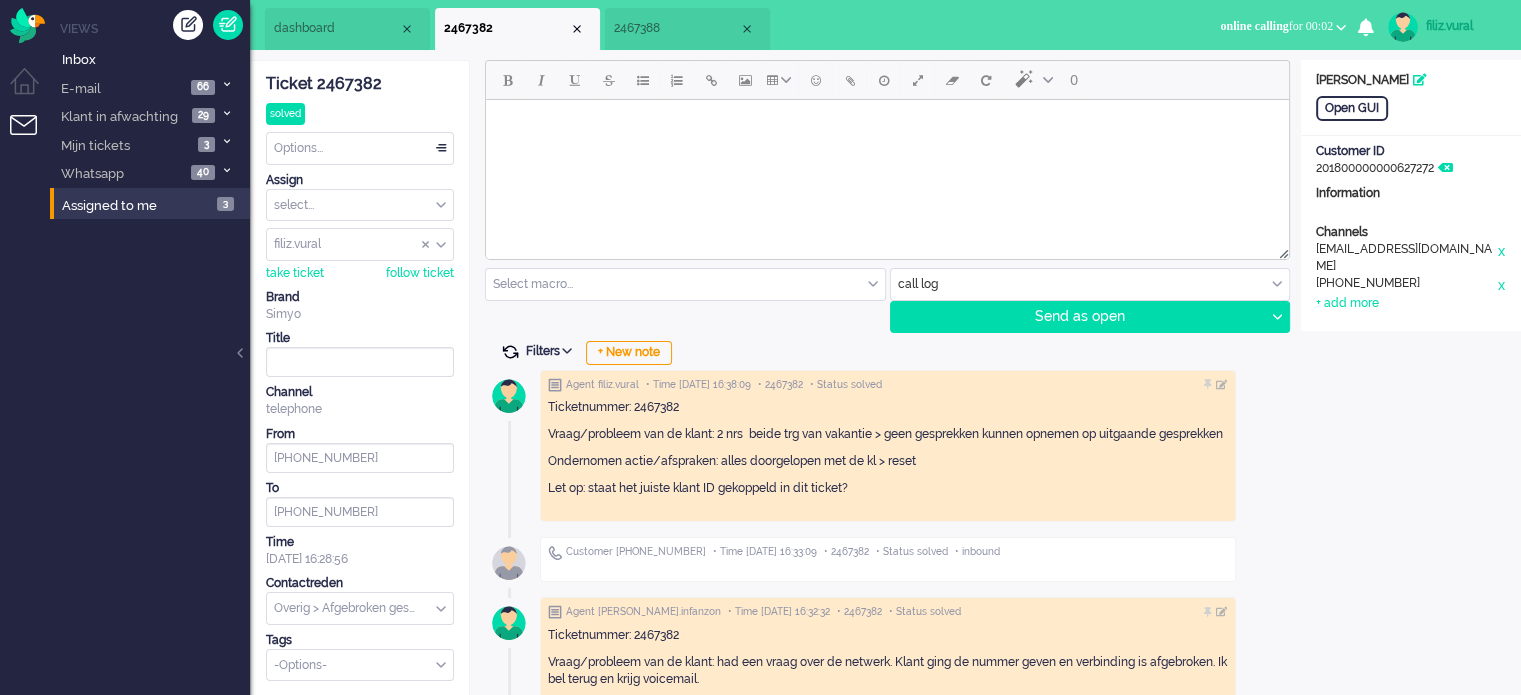 click at bounding box center (510, 352) 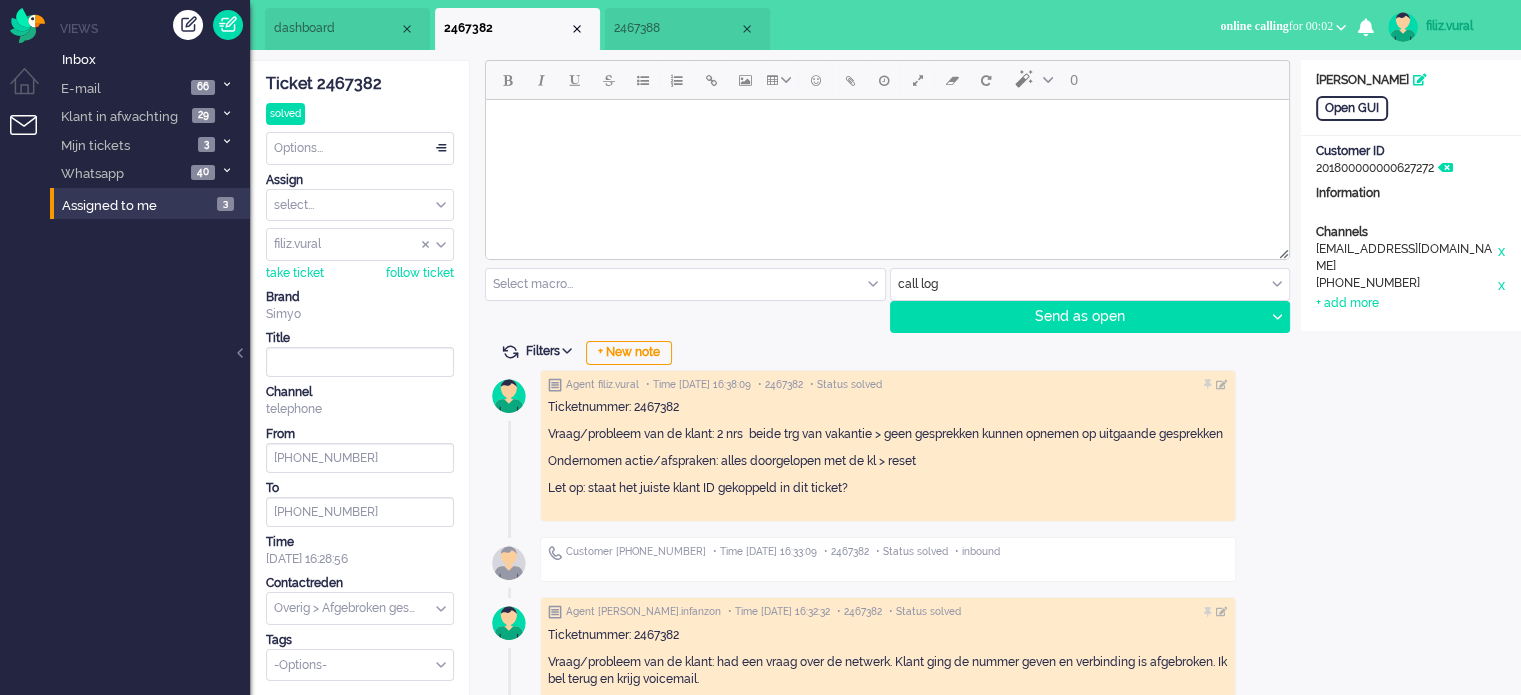 click on "2467388" at bounding box center (676, 28) 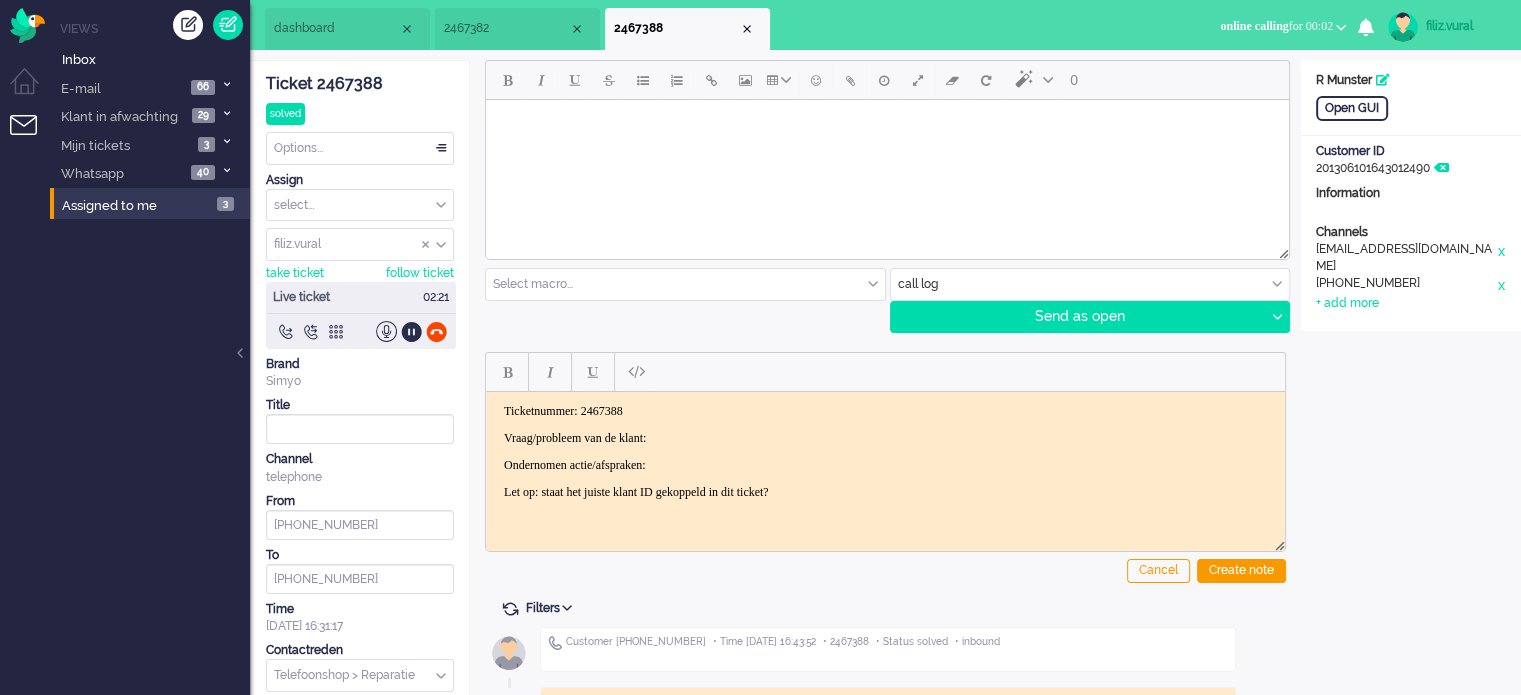 click on "dashboard" at bounding box center [347, 29] 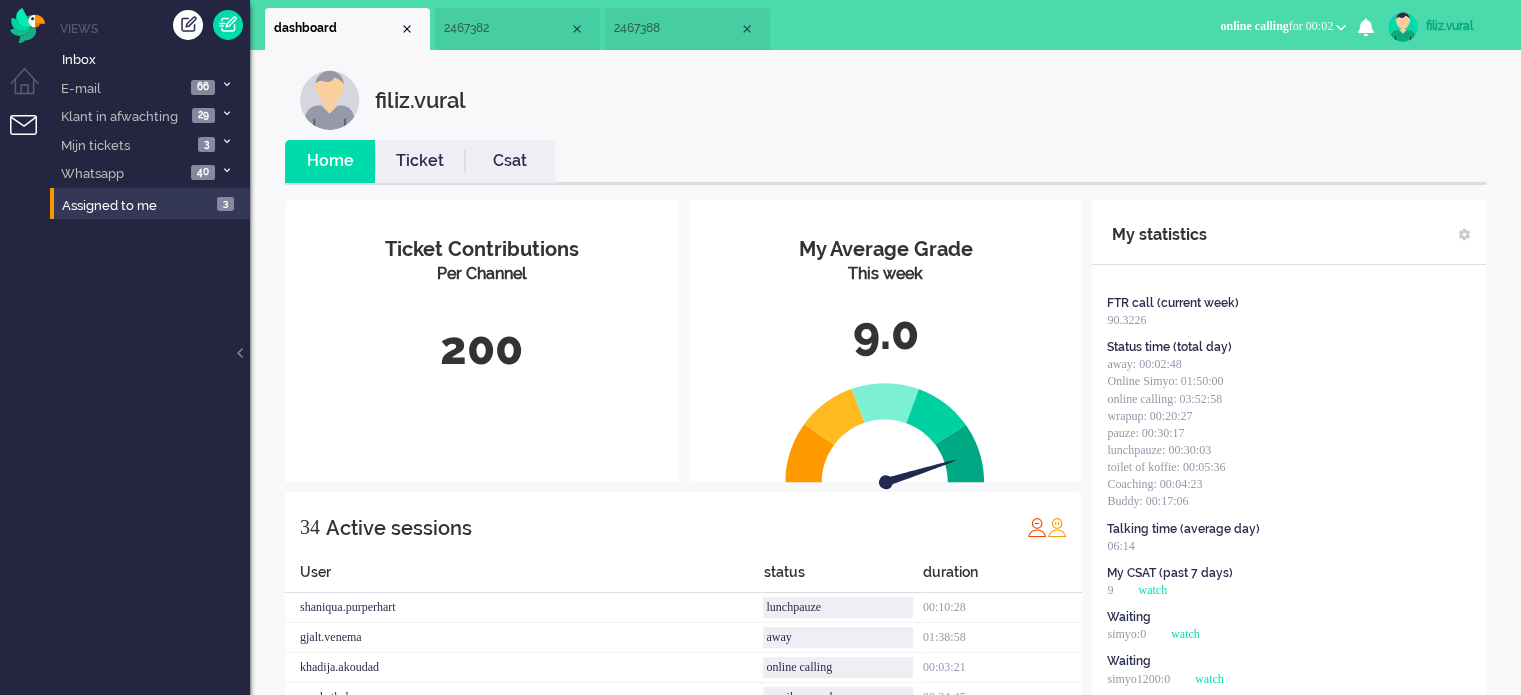 click on "Ticket" at bounding box center (420, 161) 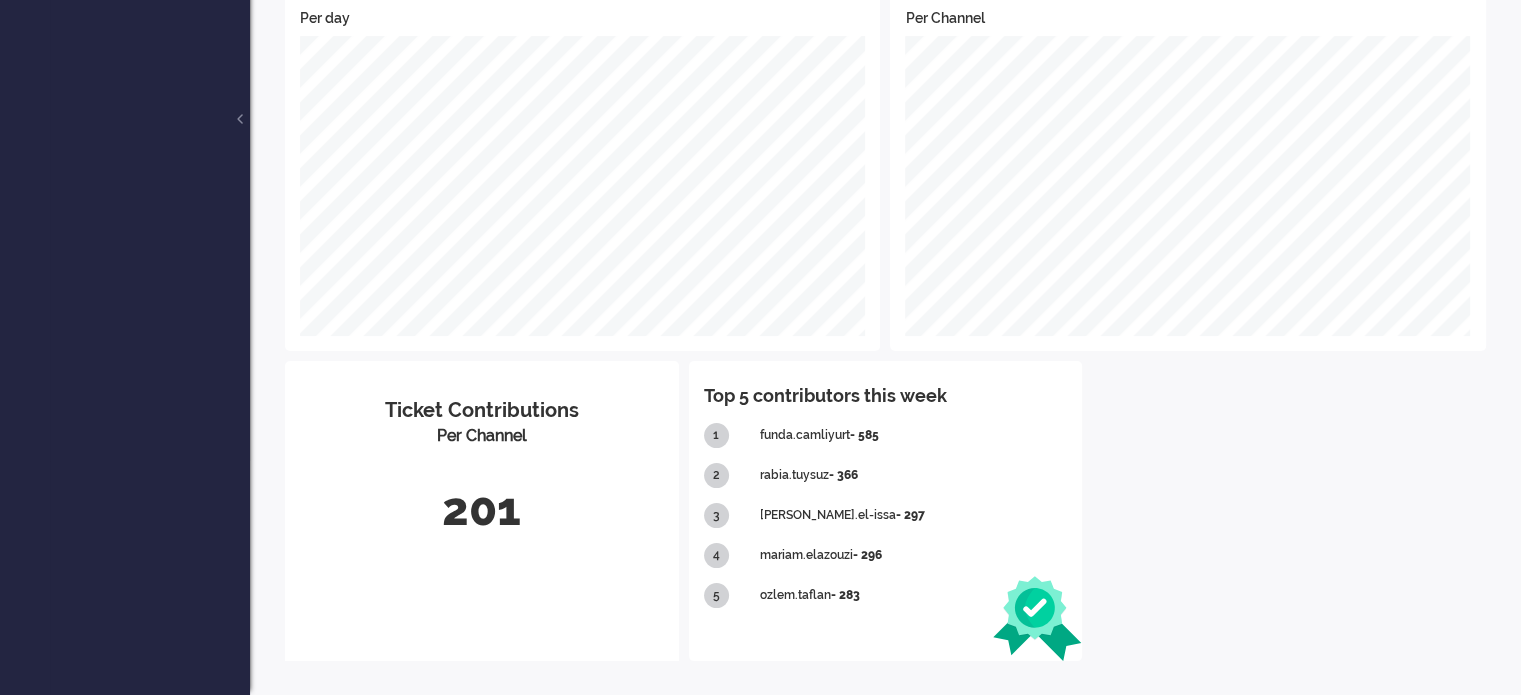 scroll, scrollTop: 0, scrollLeft: 0, axis: both 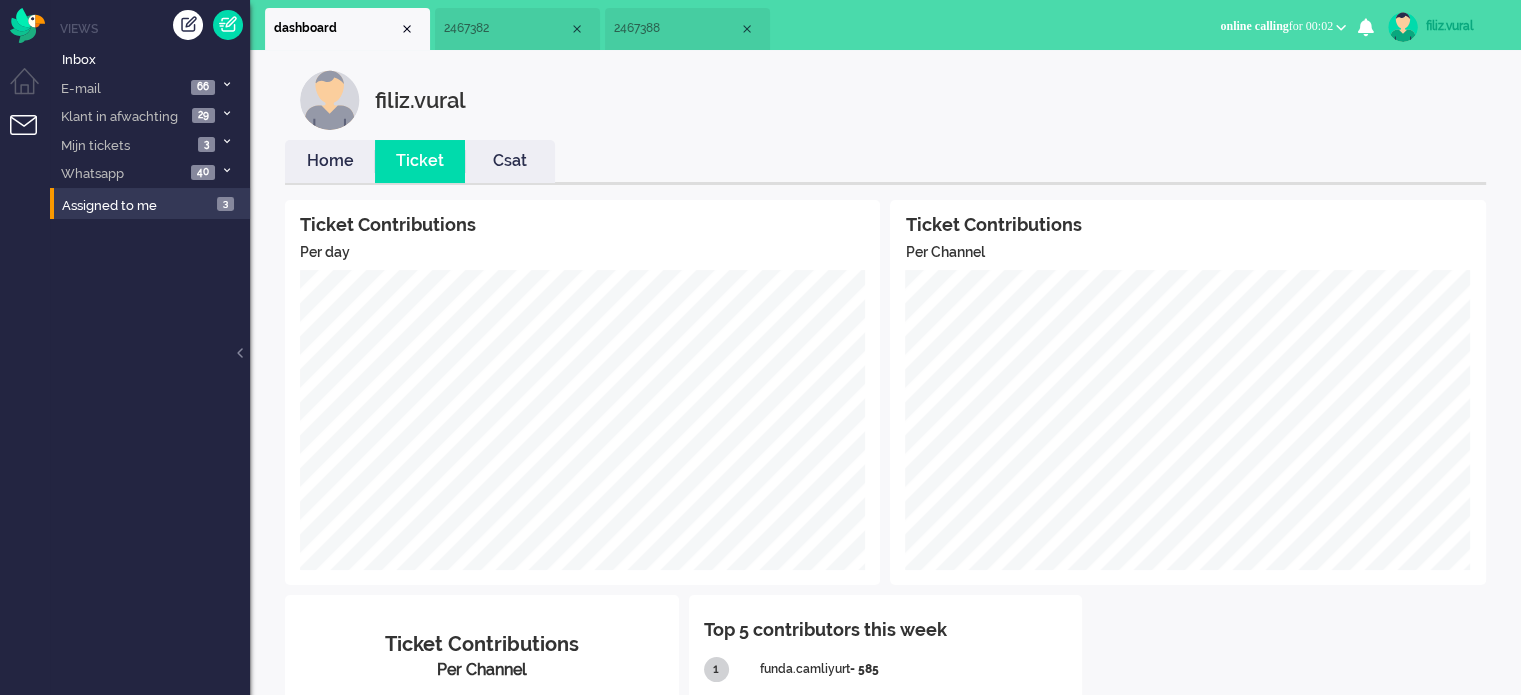 click on "Home" at bounding box center (330, 161) 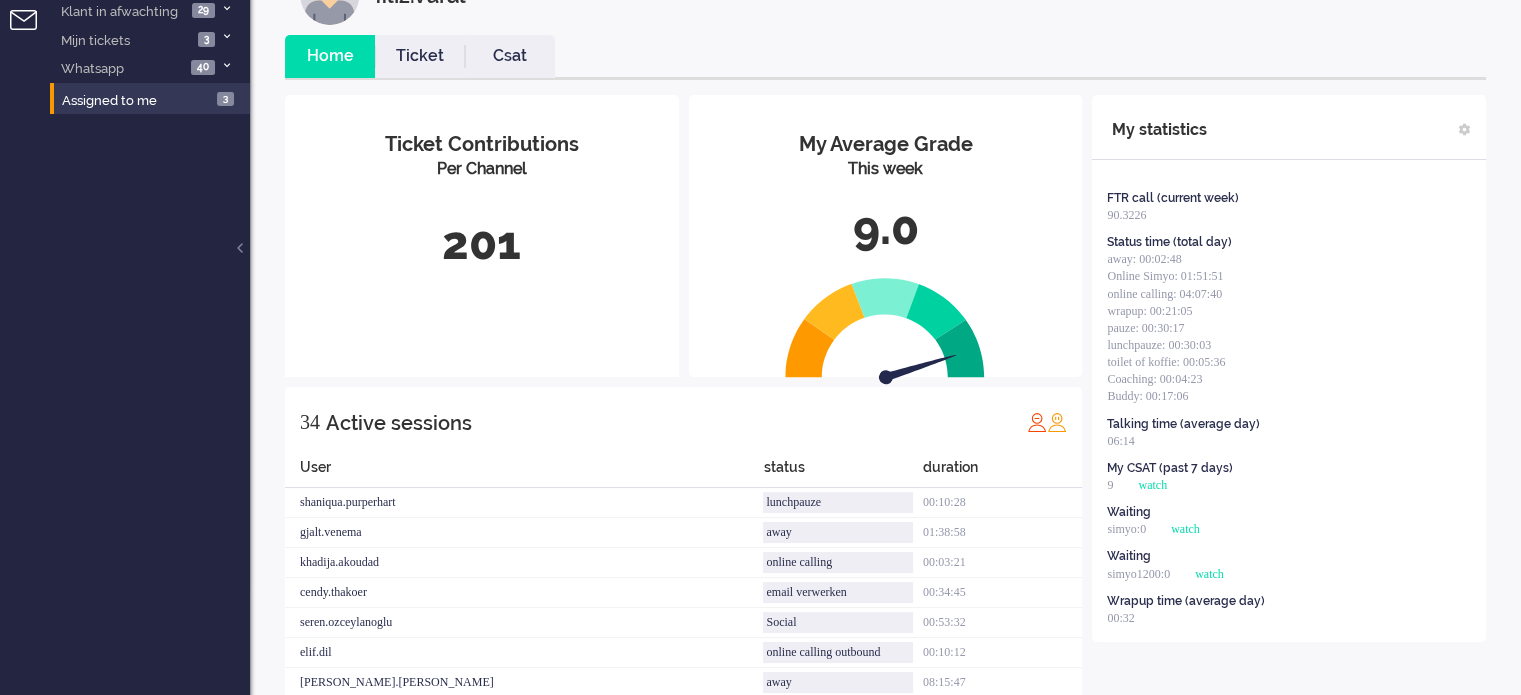 scroll, scrollTop: 0, scrollLeft: 0, axis: both 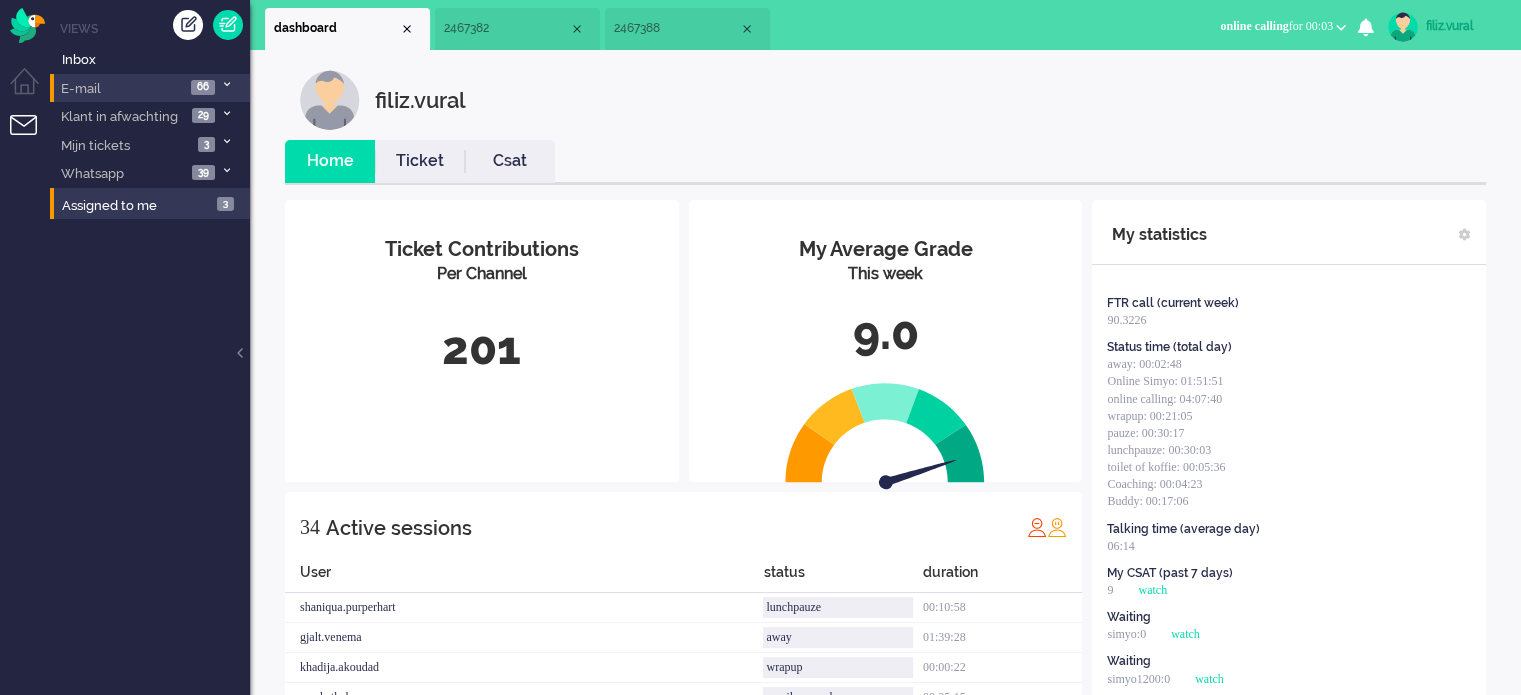 click on "E-mail
66" at bounding box center (150, 88) 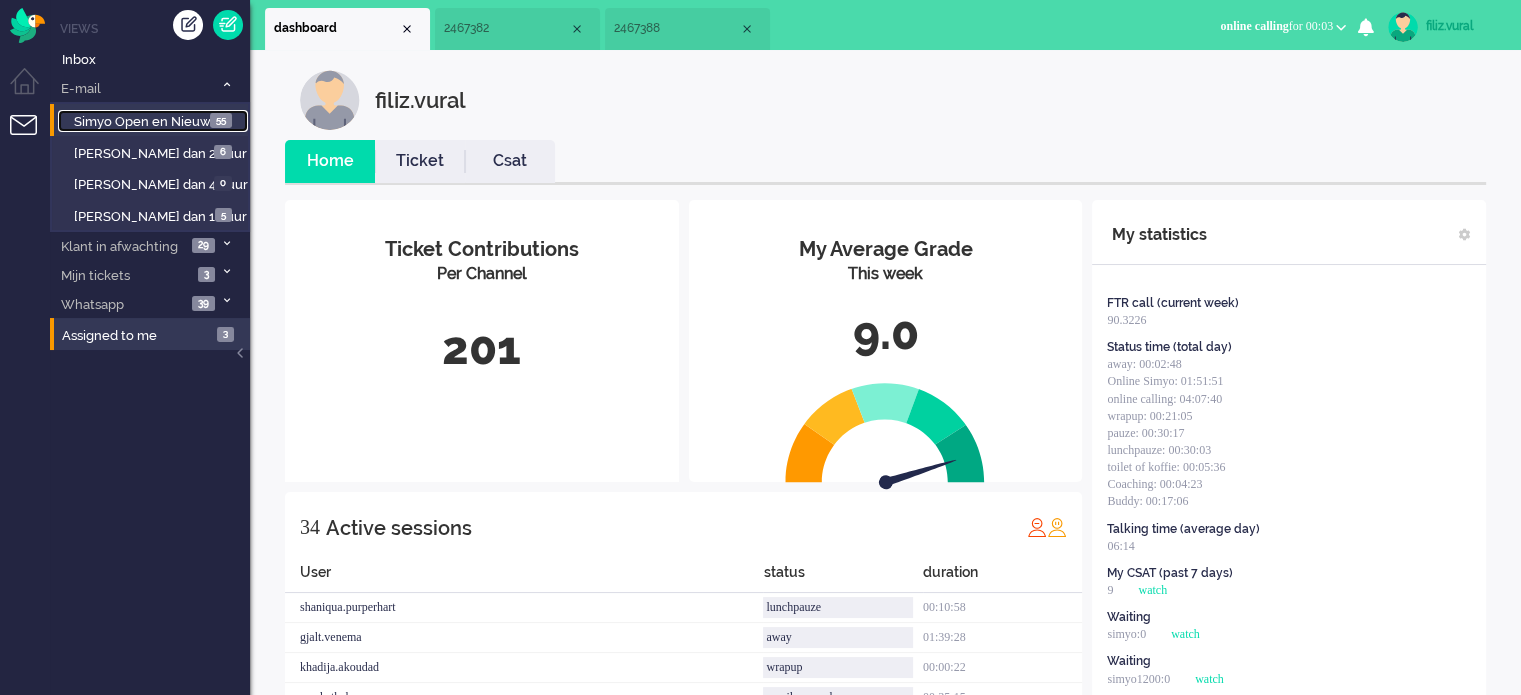 click on "Simyo Open en Nieuw" at bounding box center [142, 121] 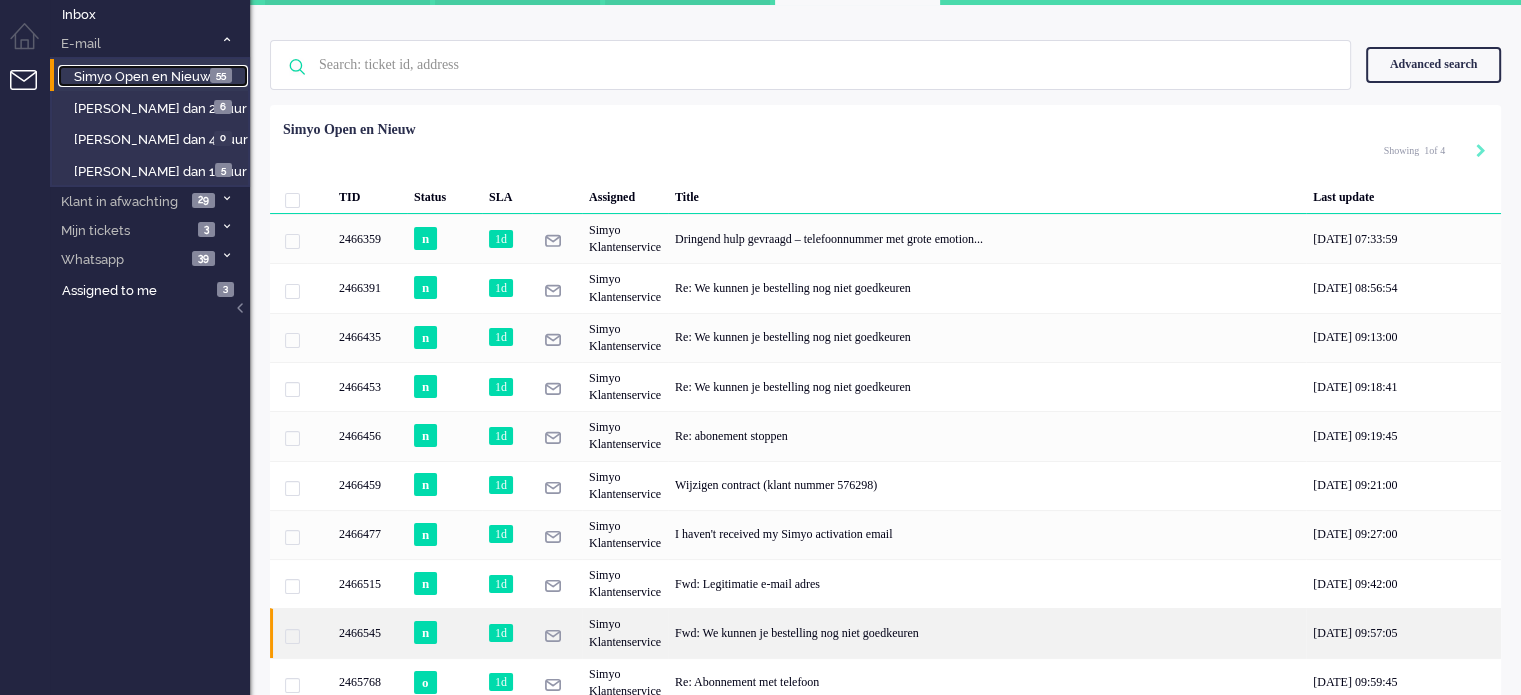 scroll, scrollTop: 0, scrollLeft: 0, axis: both 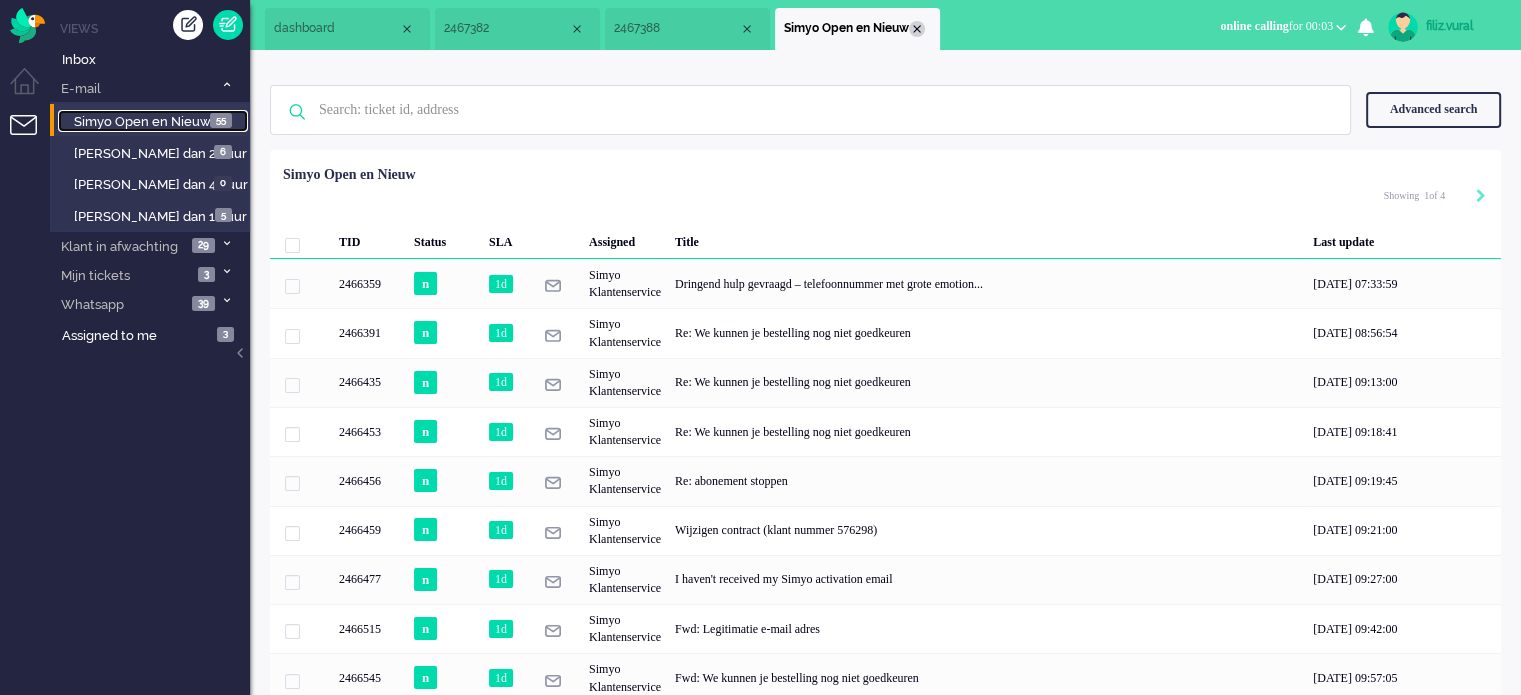 click at bounding box center (917, 29) 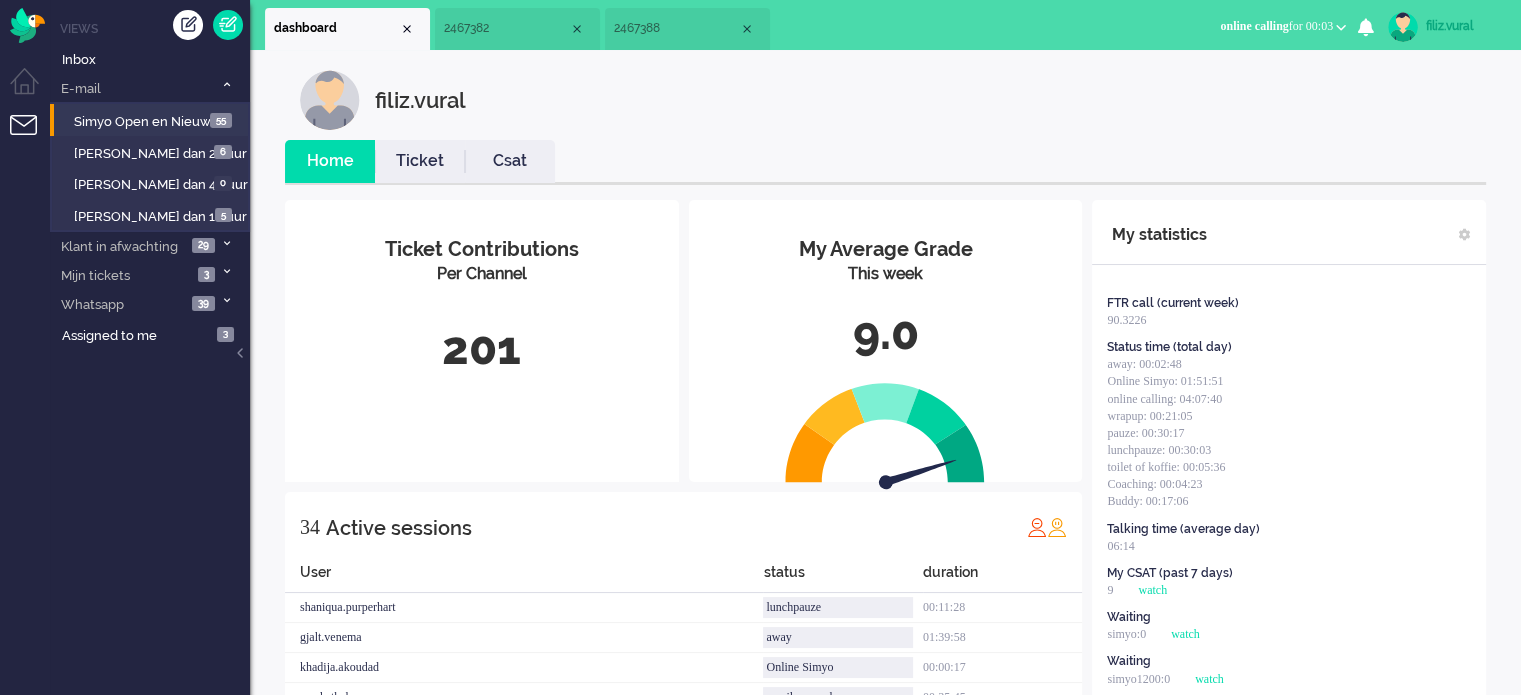 click on "Csat" at bounding box center [510, 161] 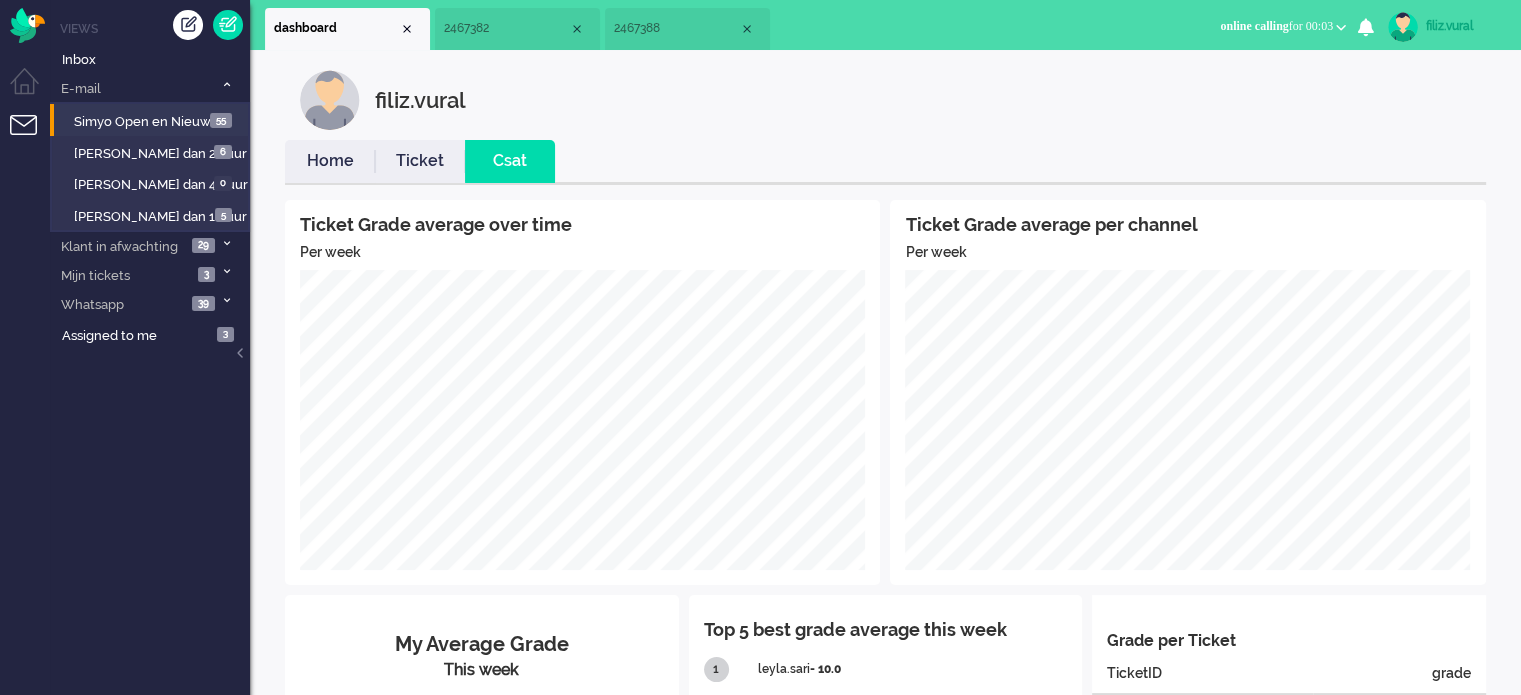 click on "Home" at bounding box center (330, 161) 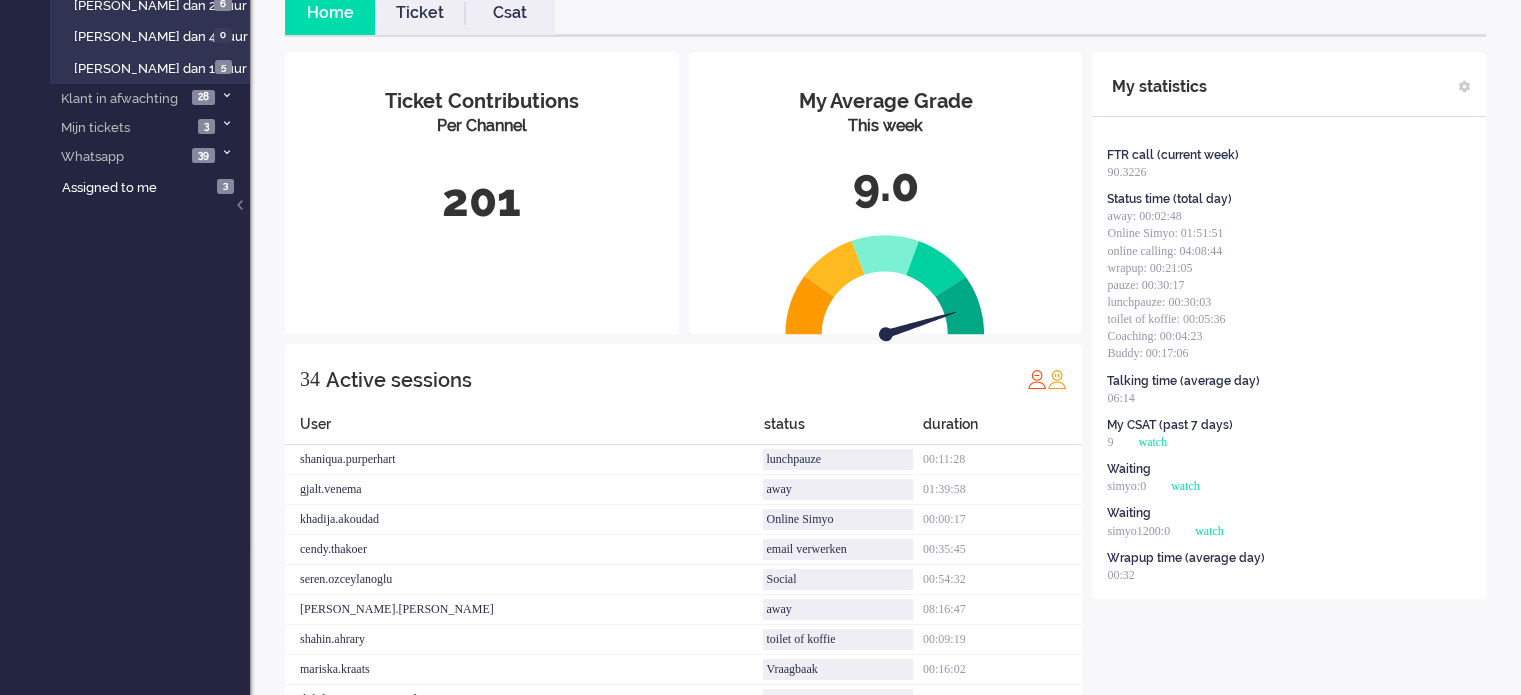 scroll, scrollTop: 0, scrollLeft: 0, axis: both 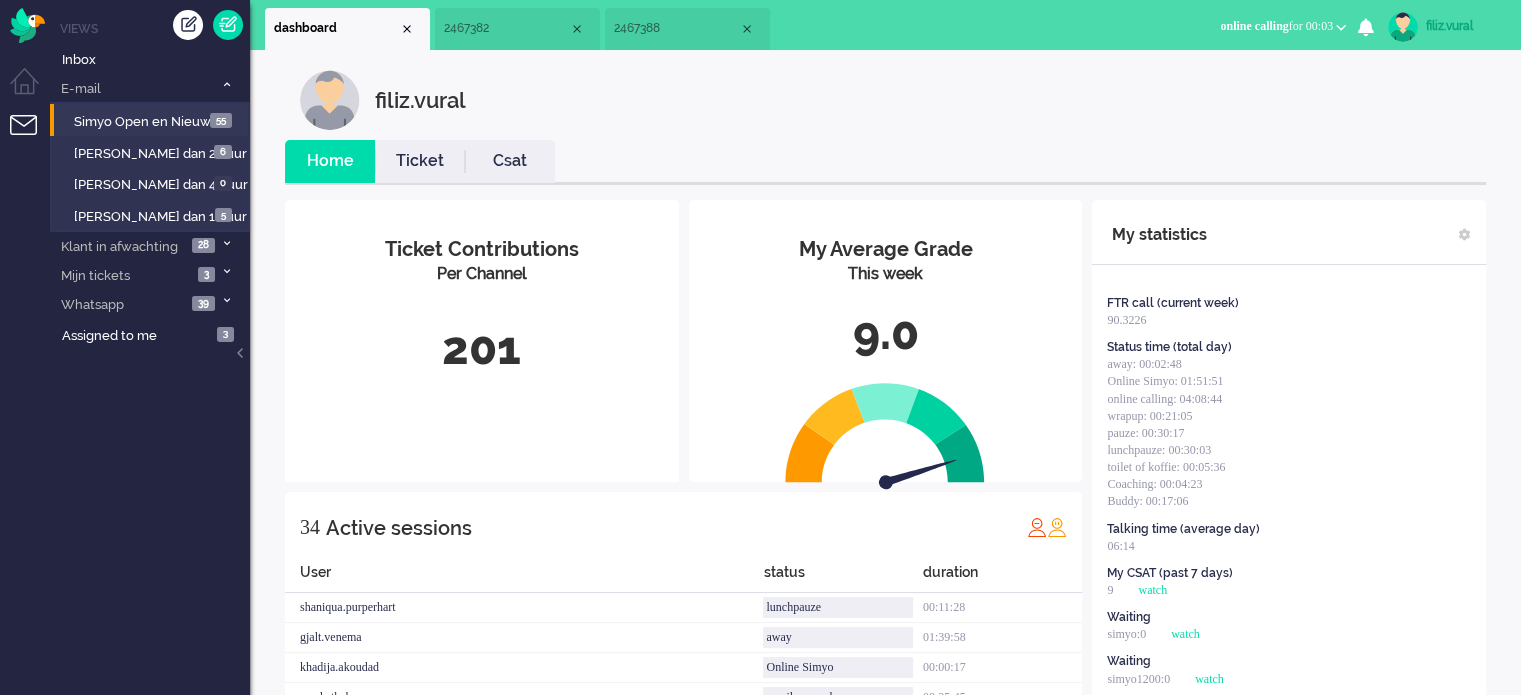 click on "2467388" at bounding box center (676, 28) 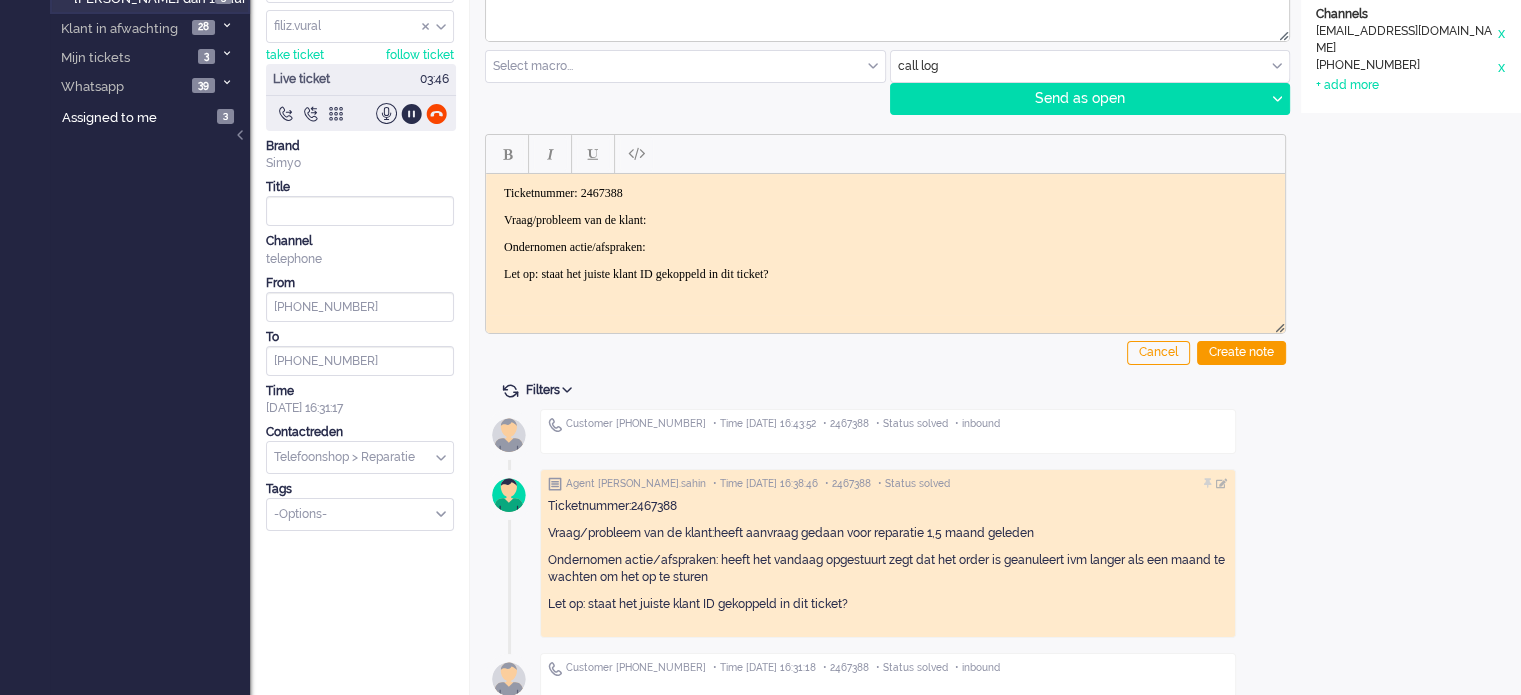 scroll, scrollTop: 234, scrollLeft: 0, axis: vertical 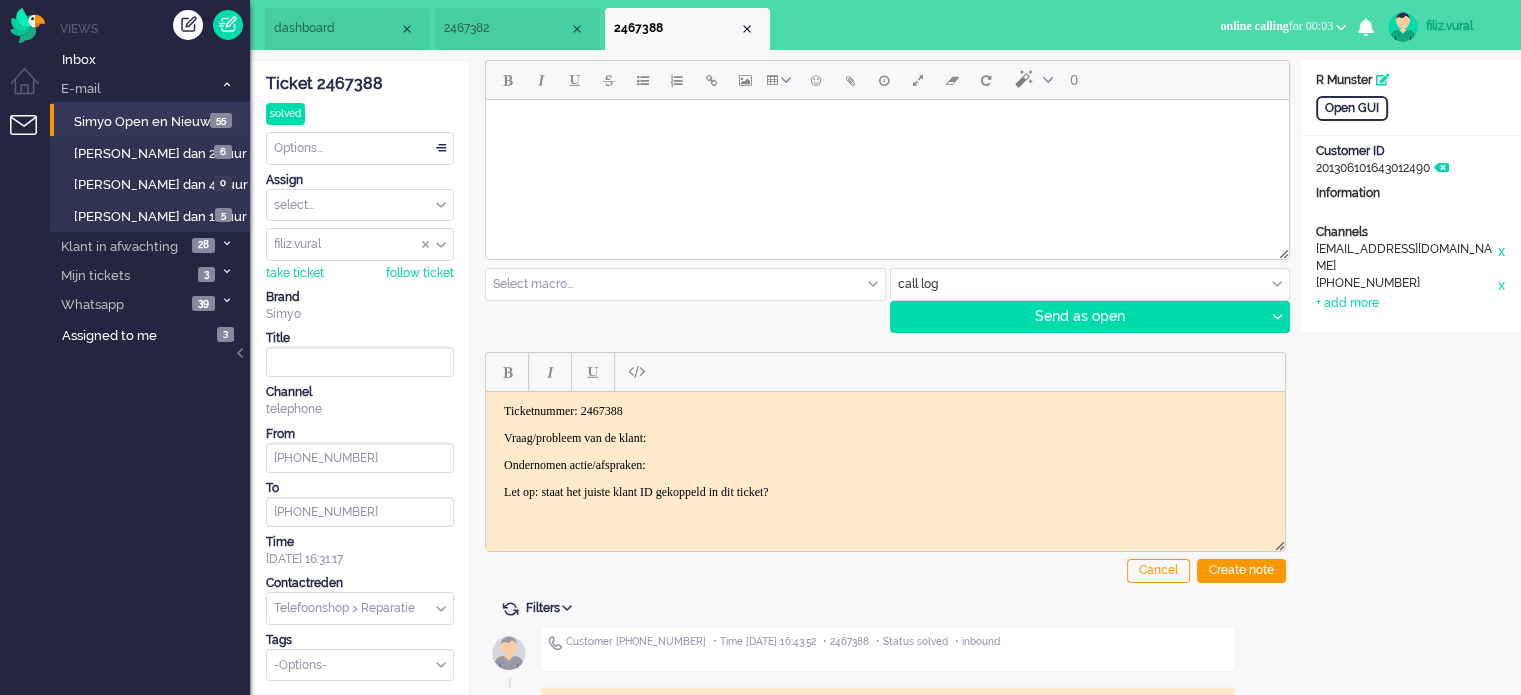 click on "Options..." at bounding box center (360, 148) 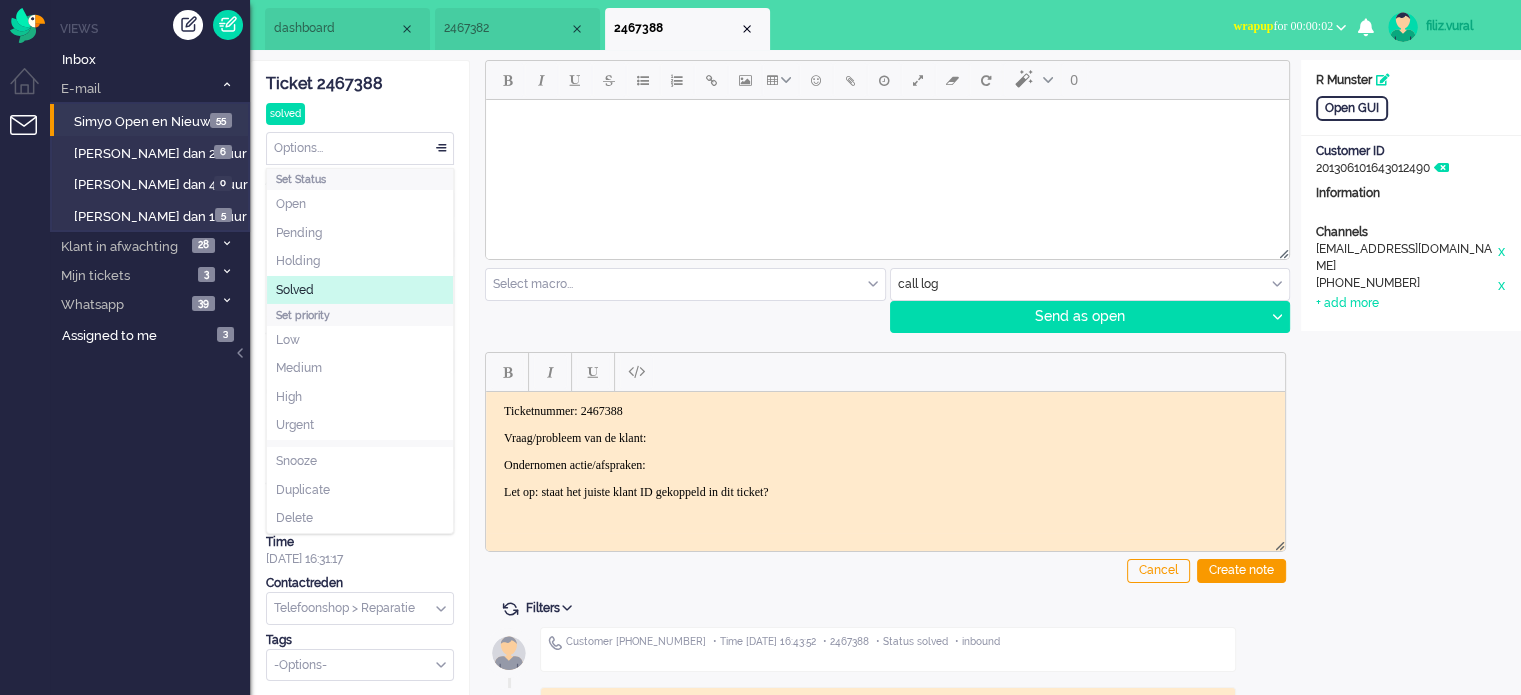 click on "Solved" 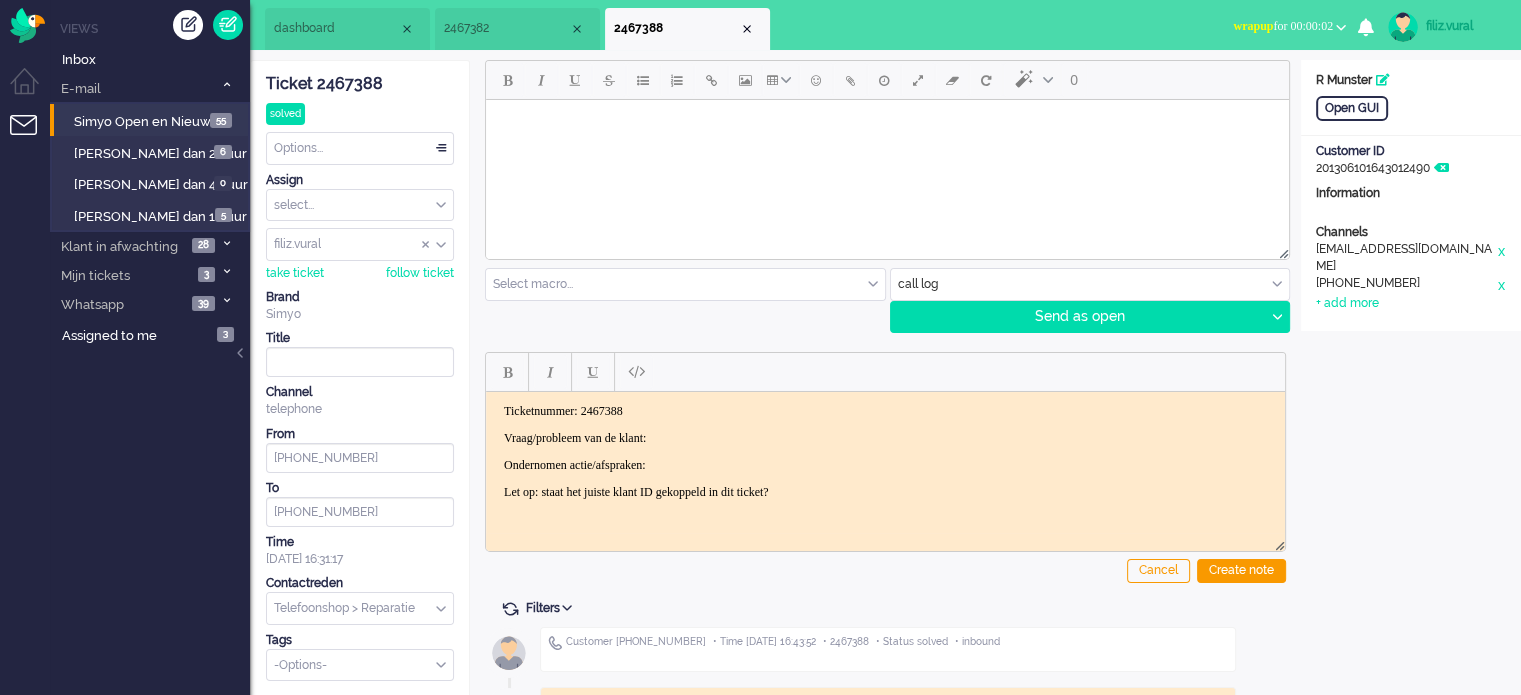 click on "Ticketnummer: 2467388 Vraag/probleem van de klant:  Ondernomen actie/afspraken:  Let op: staat het juiste klant ID gekoppeld in dit ticket?" at bounding box center [885, 451] 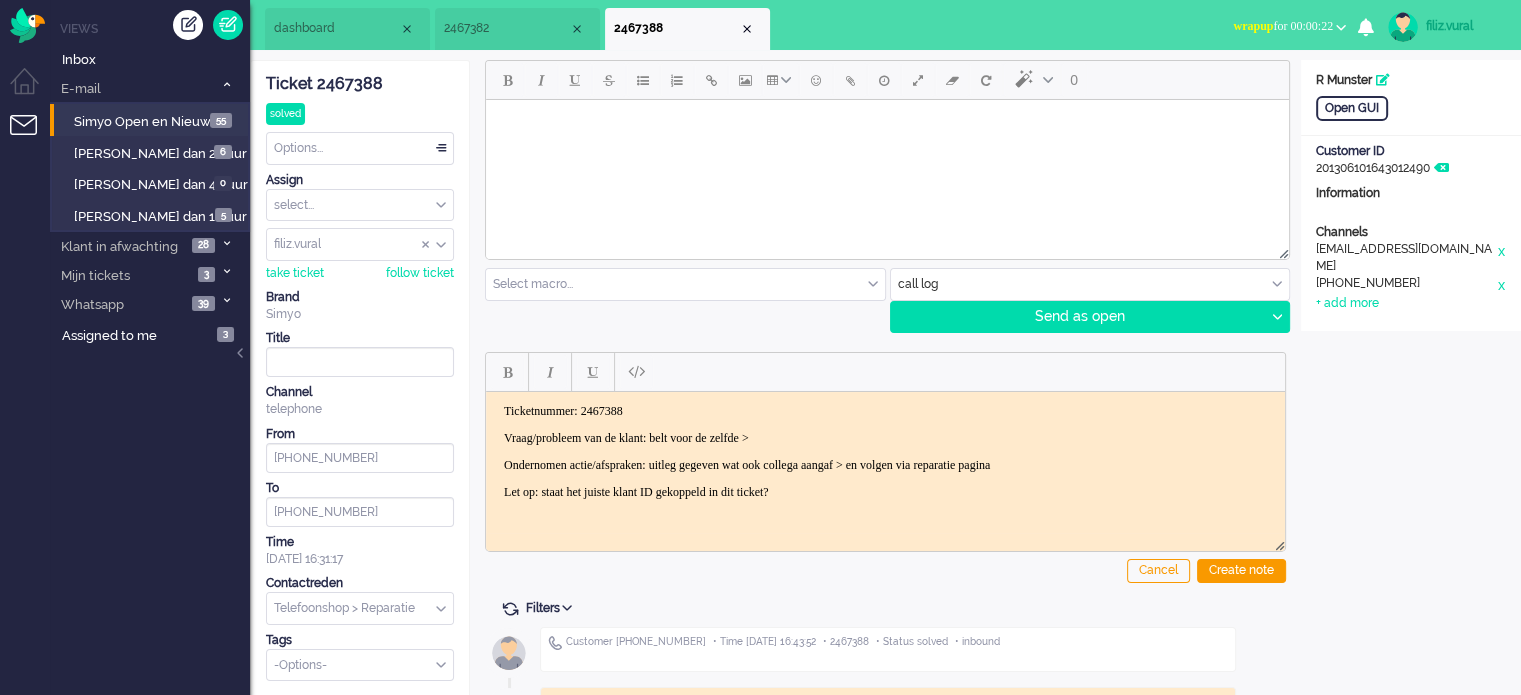 click on "Cancel Create note" 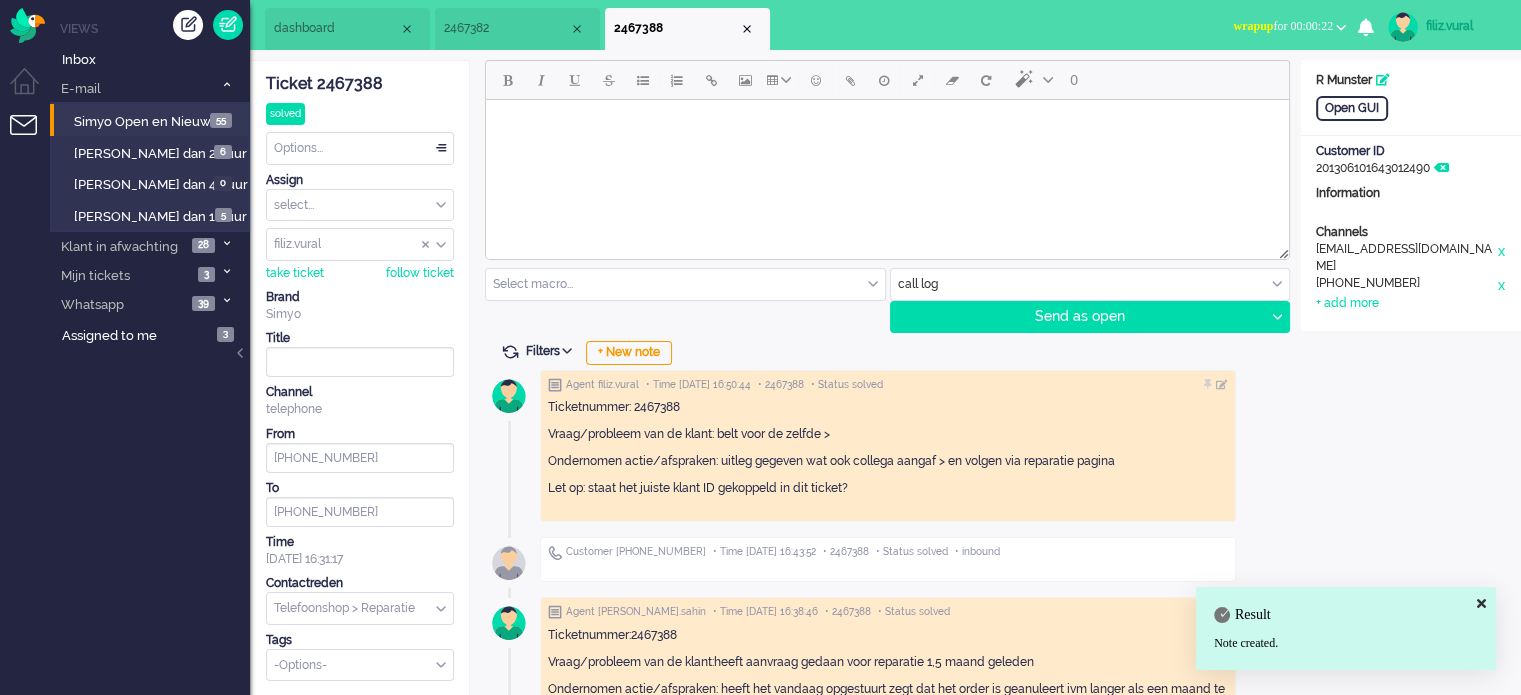click on "Ticket 2467388 solved Watching Options... Set Status Open Pending Holding Solved Set priority Low Medium High Urgent Snooze Duplicate Delete Assign select... Staff Simyo Finance Simyo Klantenservice Simyo Mailteam+ [PERSON_NAME] Simyo Webcare Simyo 3rd Party Simyo Operations Team Backoffice Simyo Opzeggingen Team [PERSON_NAME] Team Sean NPS Detractors Simyo Datacoulance Terugbelafspraak Order goedkeuren Gegevens wijzigen Betalingsregeling Coulances Finance Overig Cadeaubrigade Uitstel van betaling App of Chat escalatie Verzoeken WFT Netwerkklachten Team Social Toestelvragen Test Incasso Vriendendeal nog niet actief Team Privacy Macro aanpassingen unassign group filiz.[PERSON_NAME].[PERSON_NAME].[PERSON_NAME].boven arnoud.kaldenbach arvinash.gunputsing arzum.[PERSON_NAME].[PERSON_NAME].[PERSON_NAME].[PERSON_NAME].eceustundag aysegul.berkbulut Bart.[PERSON_NAME].[PERSON_NAME].yuceer bulent.[PERSON_NAME].[PERSON_NAME].perkgoz cavide.yildirir cendy.thakoer coen.degraaf [PERSON_NAME].el-[PERSON_NAME].arslan" at bounding box center (360, 371) 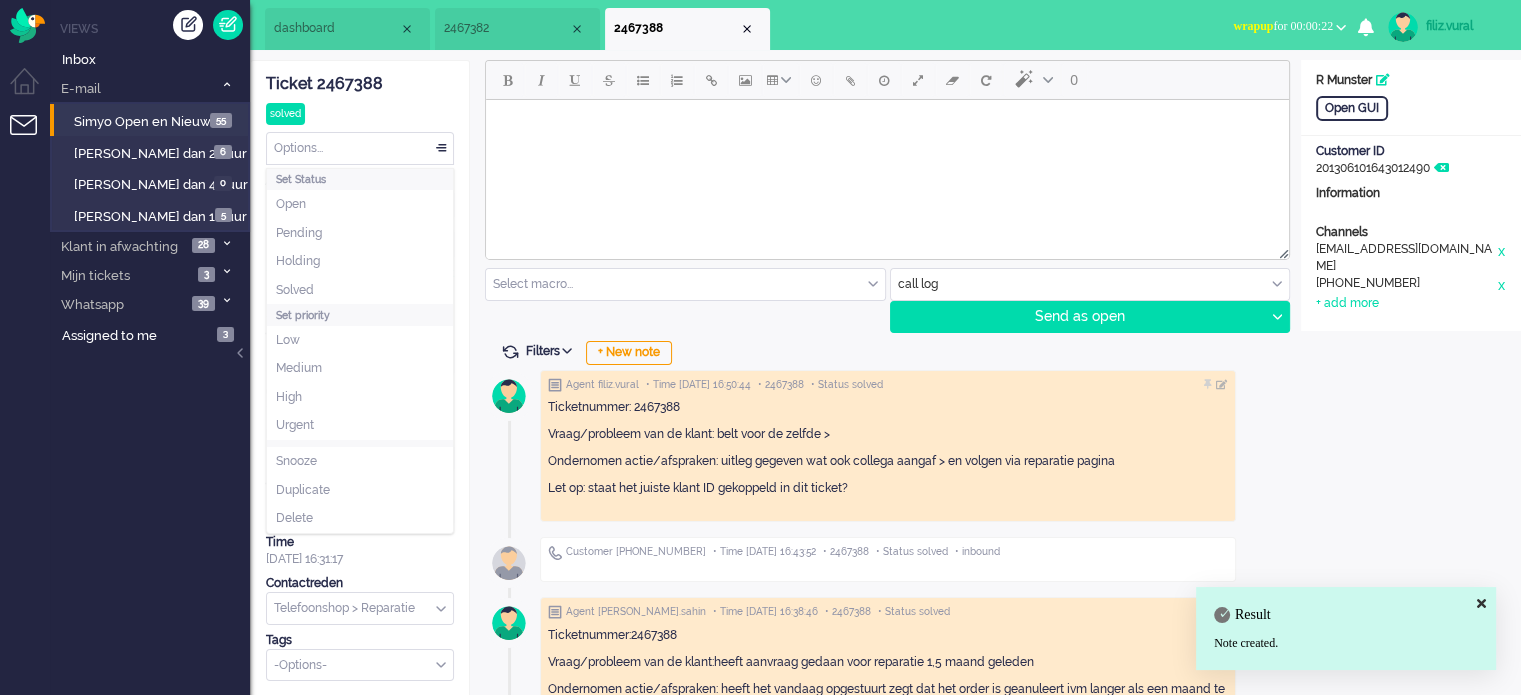 click on "Options..." at bounding box center (360, 148) 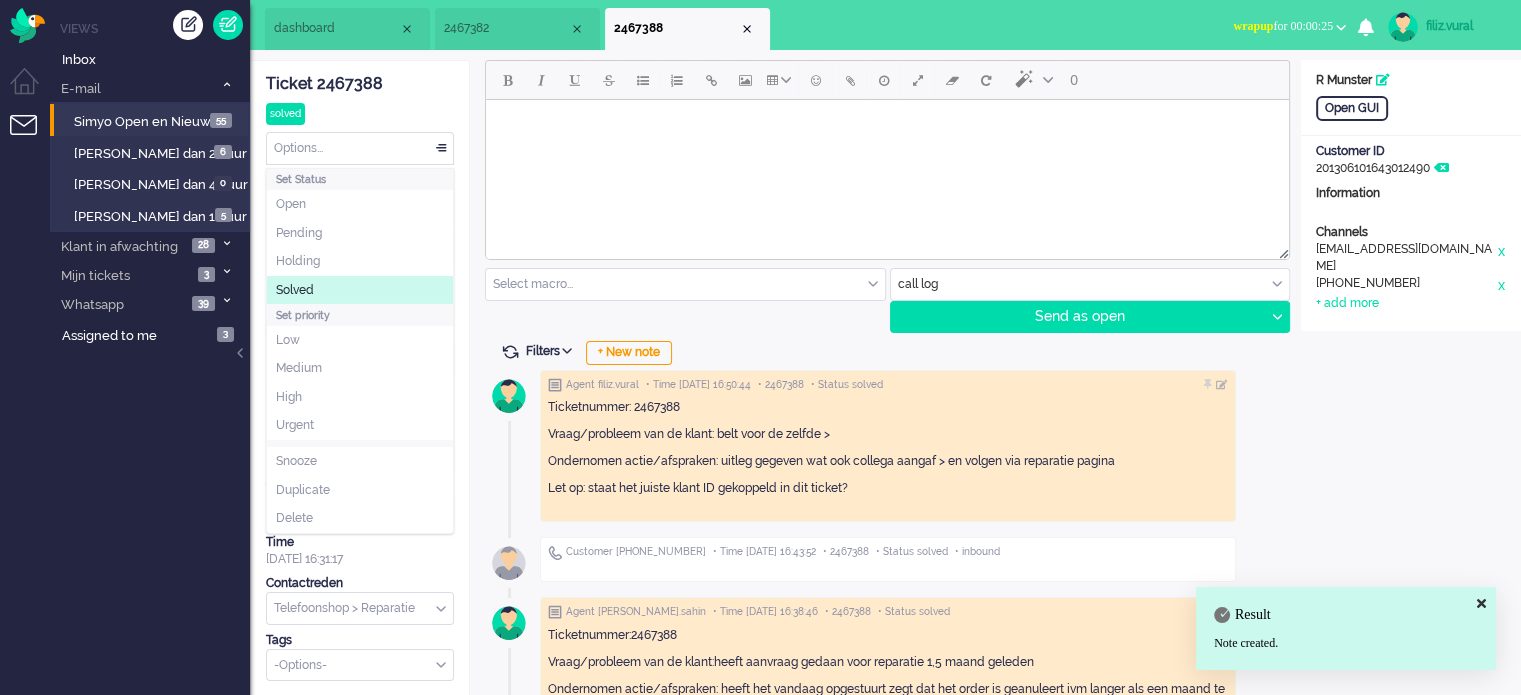click on "Solved" 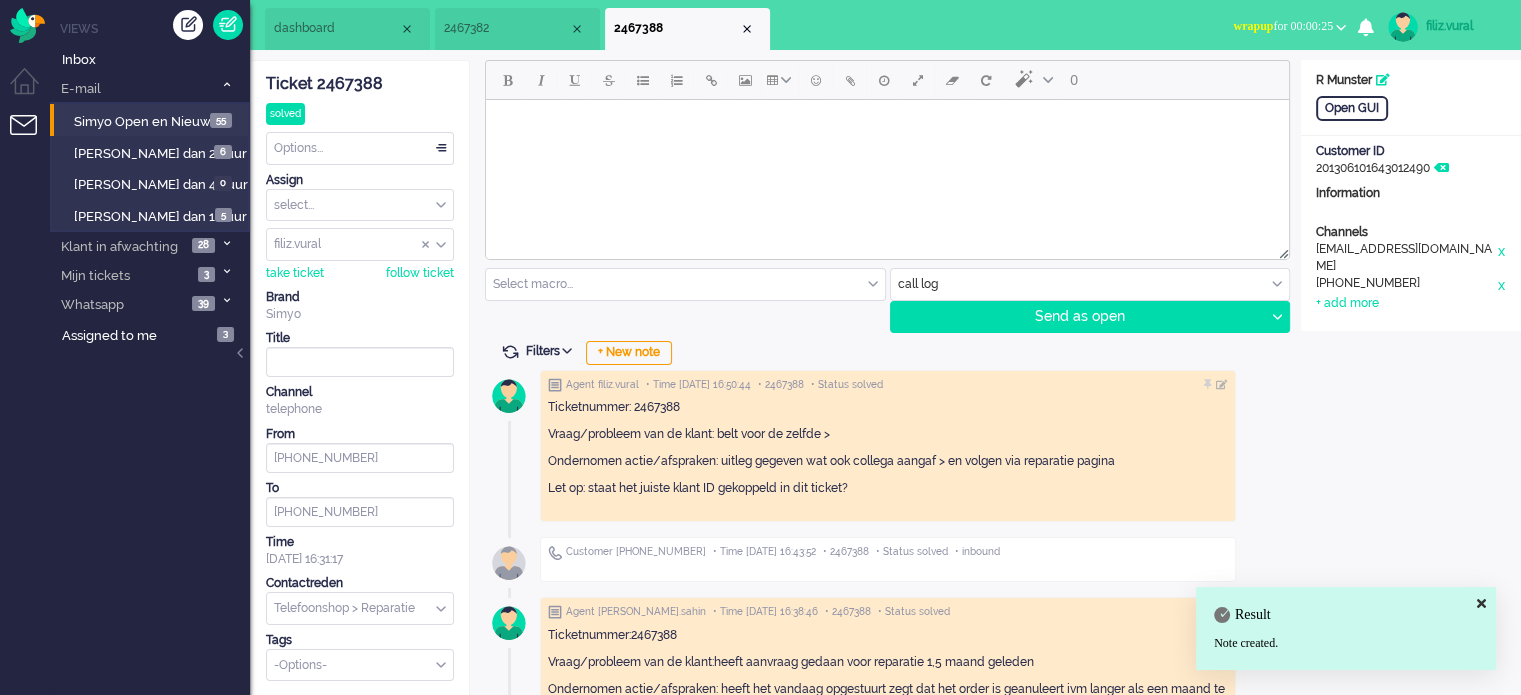click on "2467388" at bounding box center (687, 29) 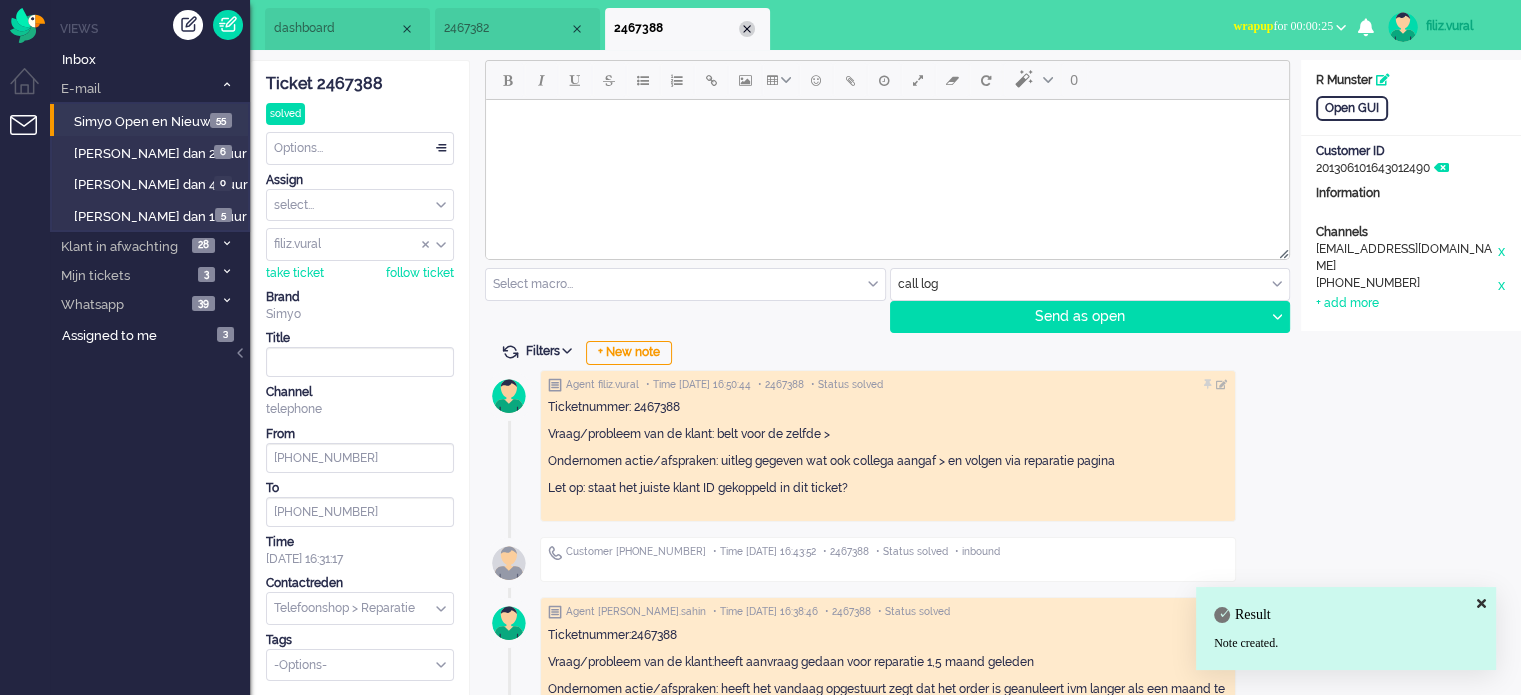 click at bounding box center [747, 29] 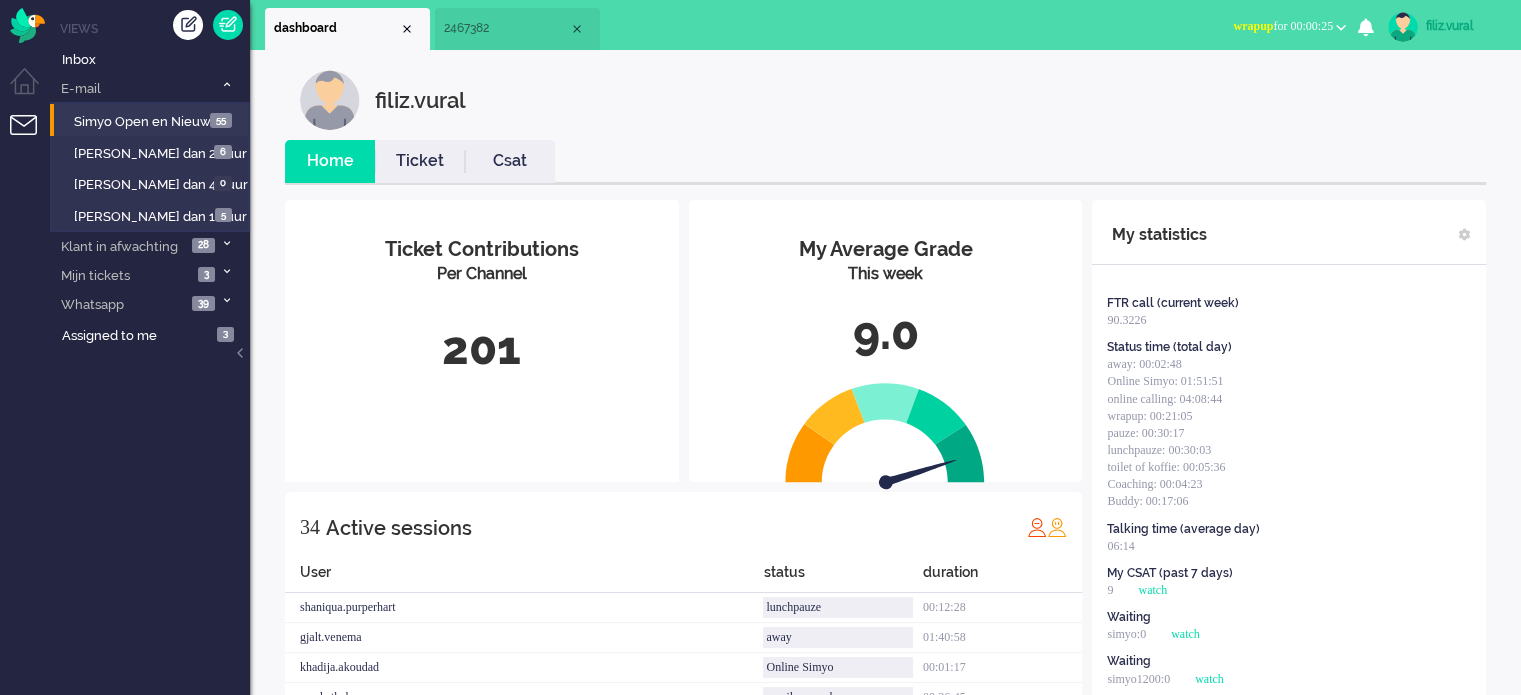 click on "wrapup  for 00:00:25" at bounding box center [1289, 26] 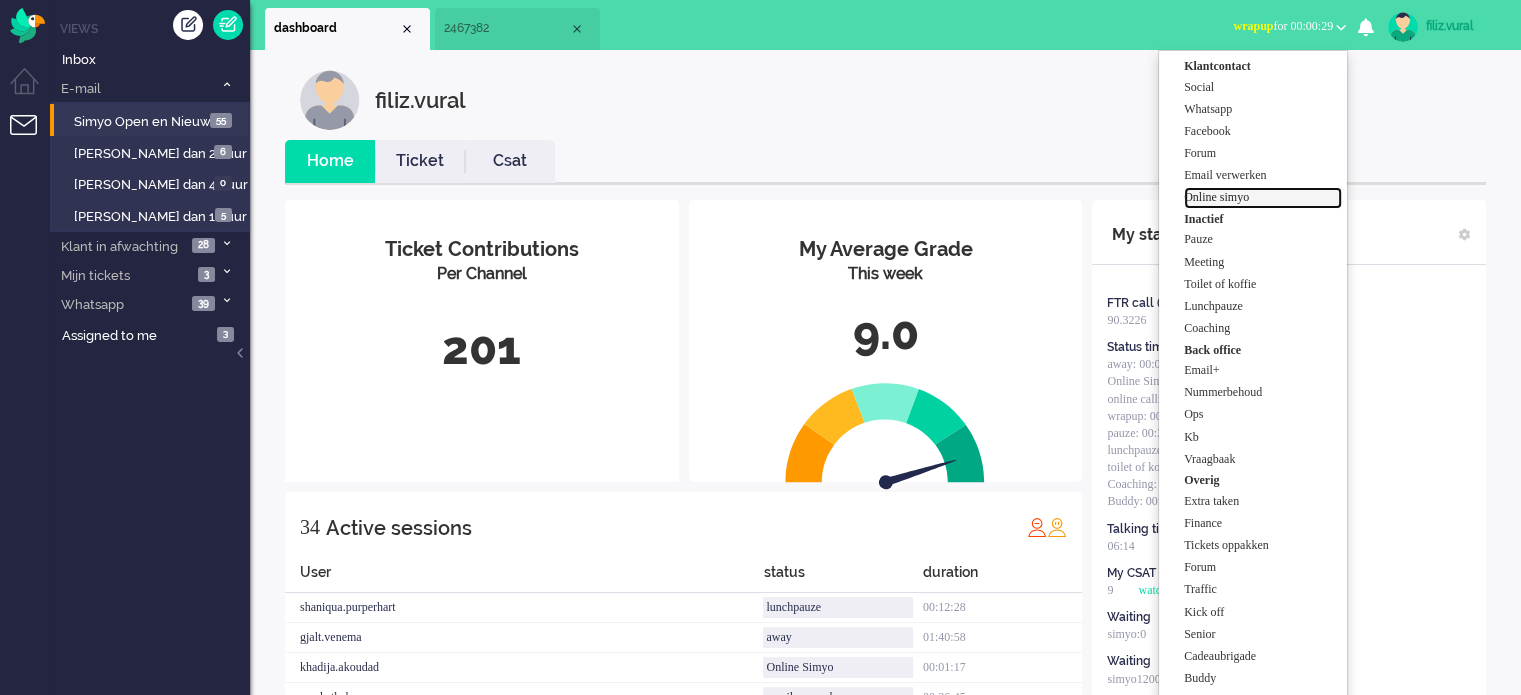 click on "Online simyo" at bounding box center [1263, 197] 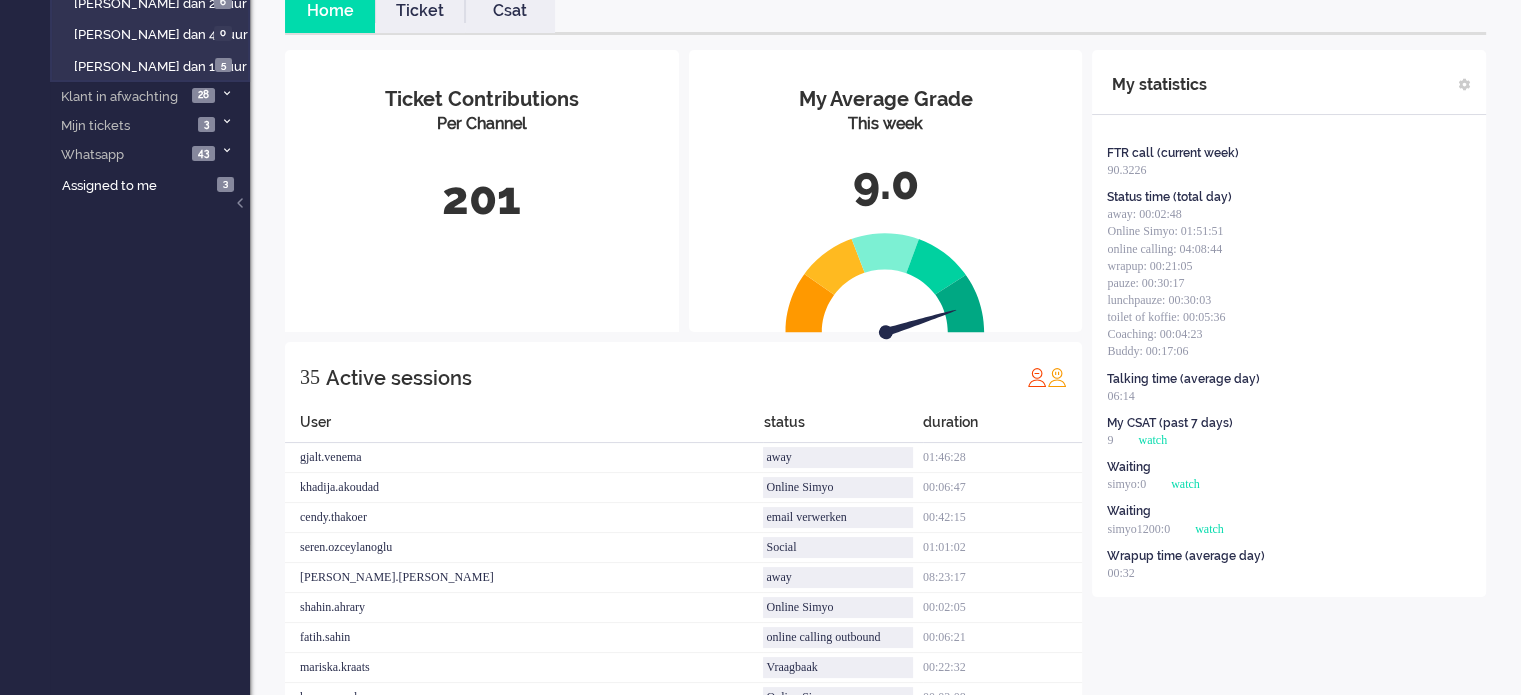 scroll, scrollTop: 0, scrollLeft: 0, axis: both 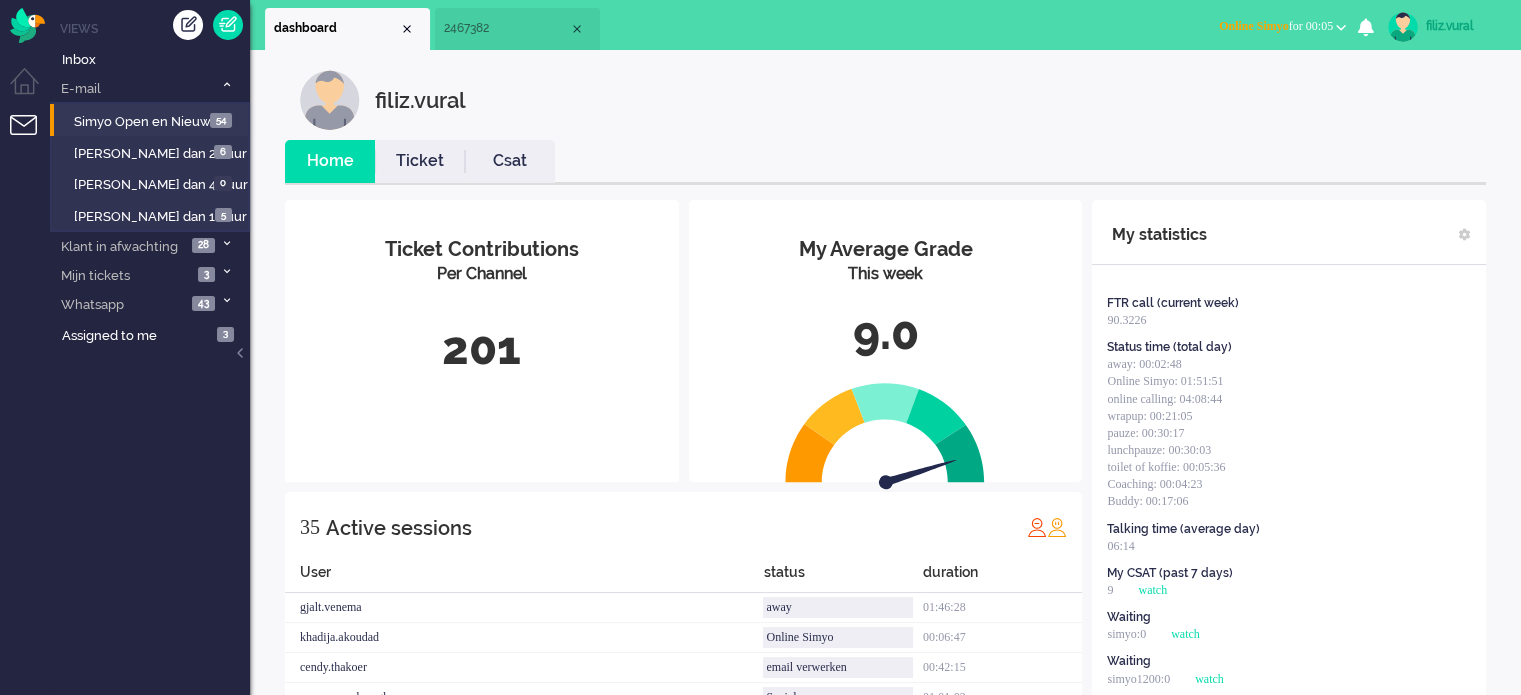 click on "Csat" at bounding box center [510, 161] 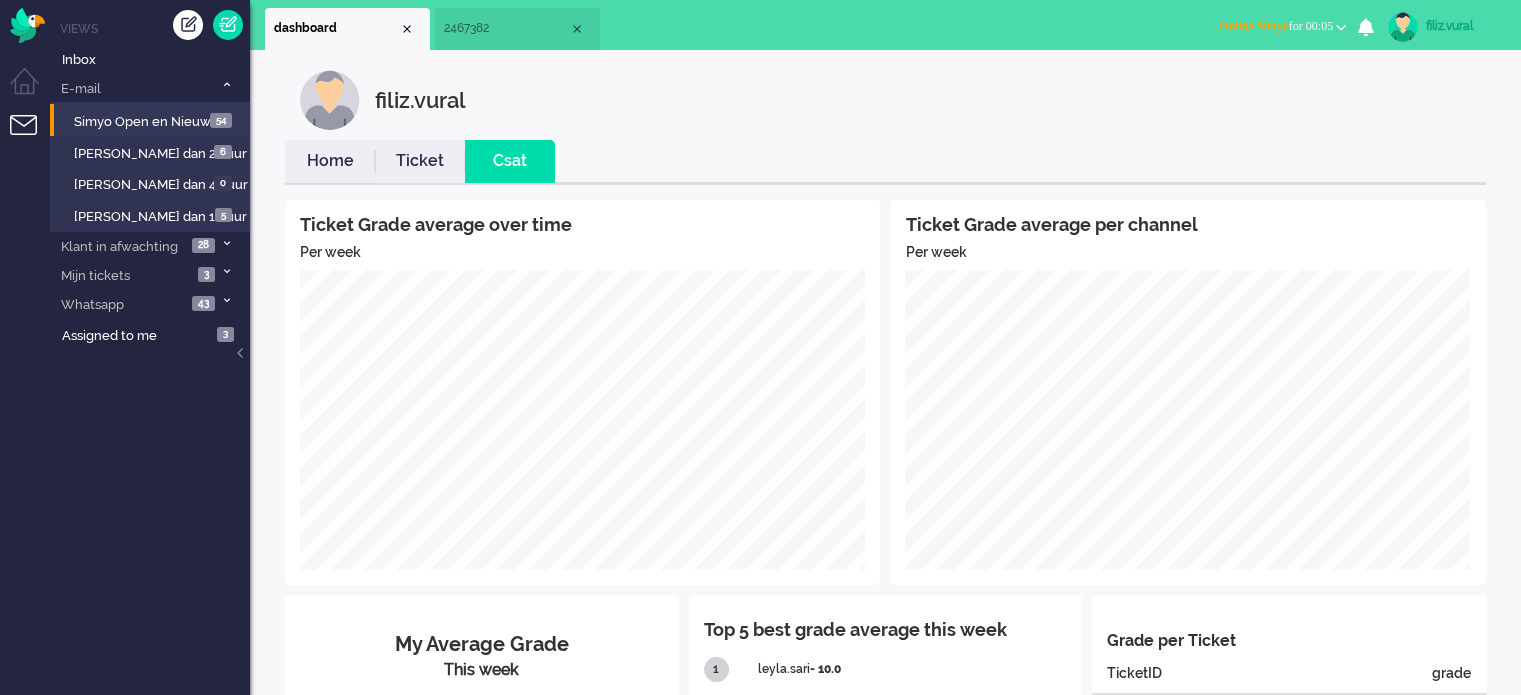 click on "Home" at bounding box center [330, 161] 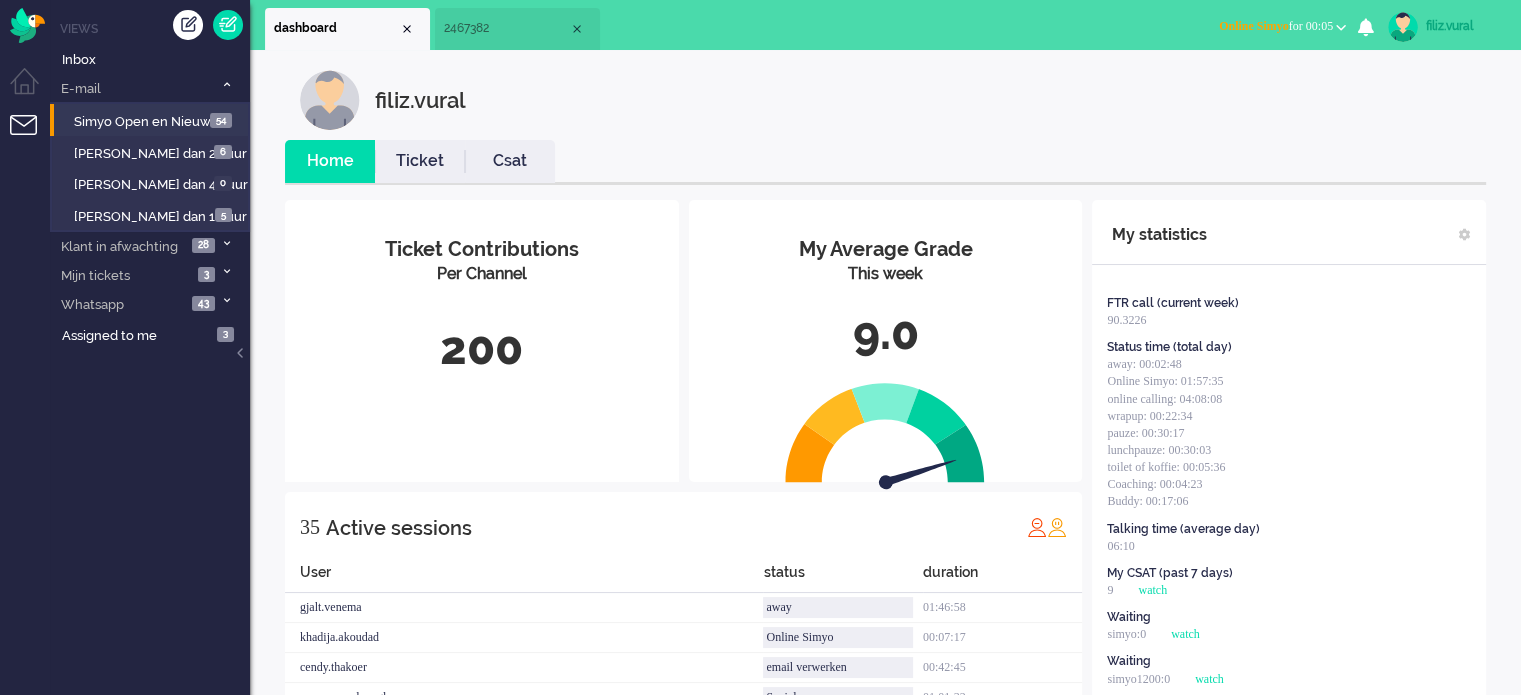 click on "2467382" at bounding box center [506, 28] 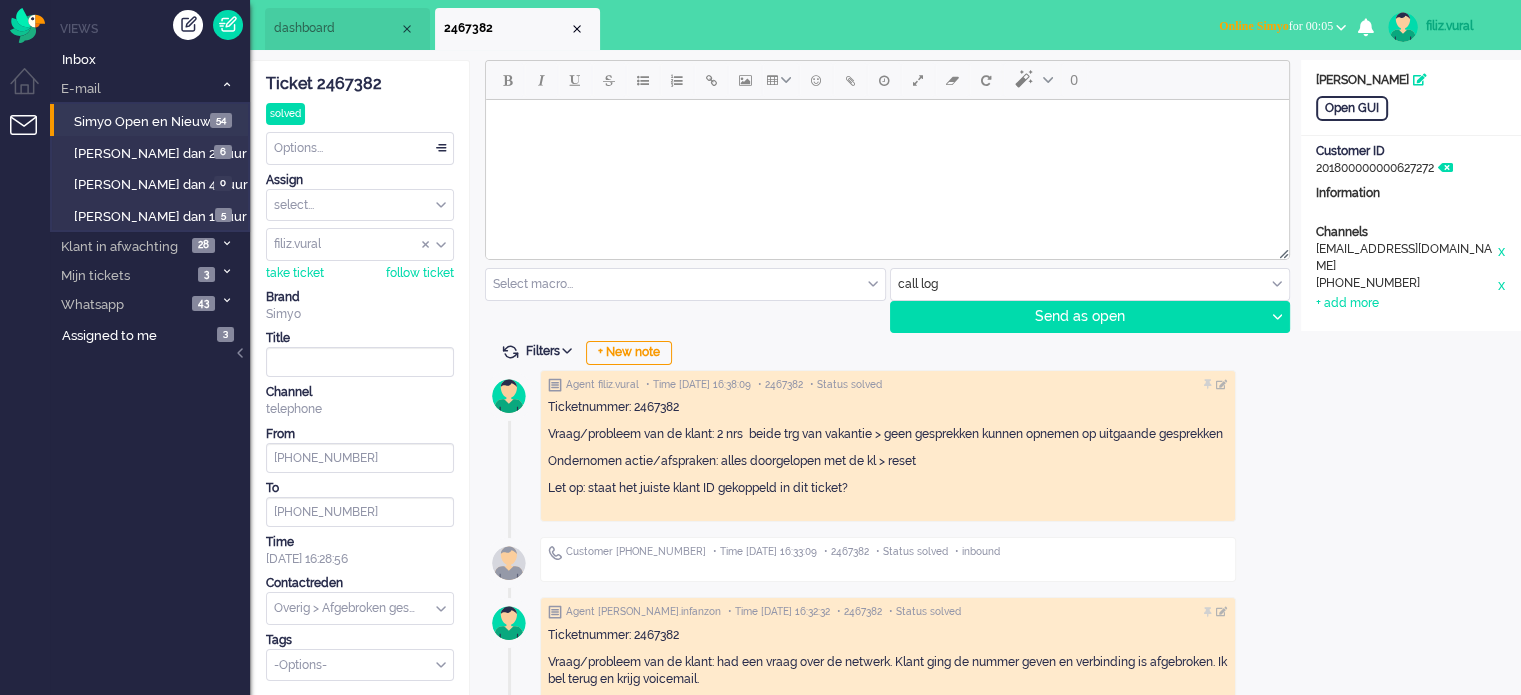click on "dashboard" at bounding box center [336, 28] 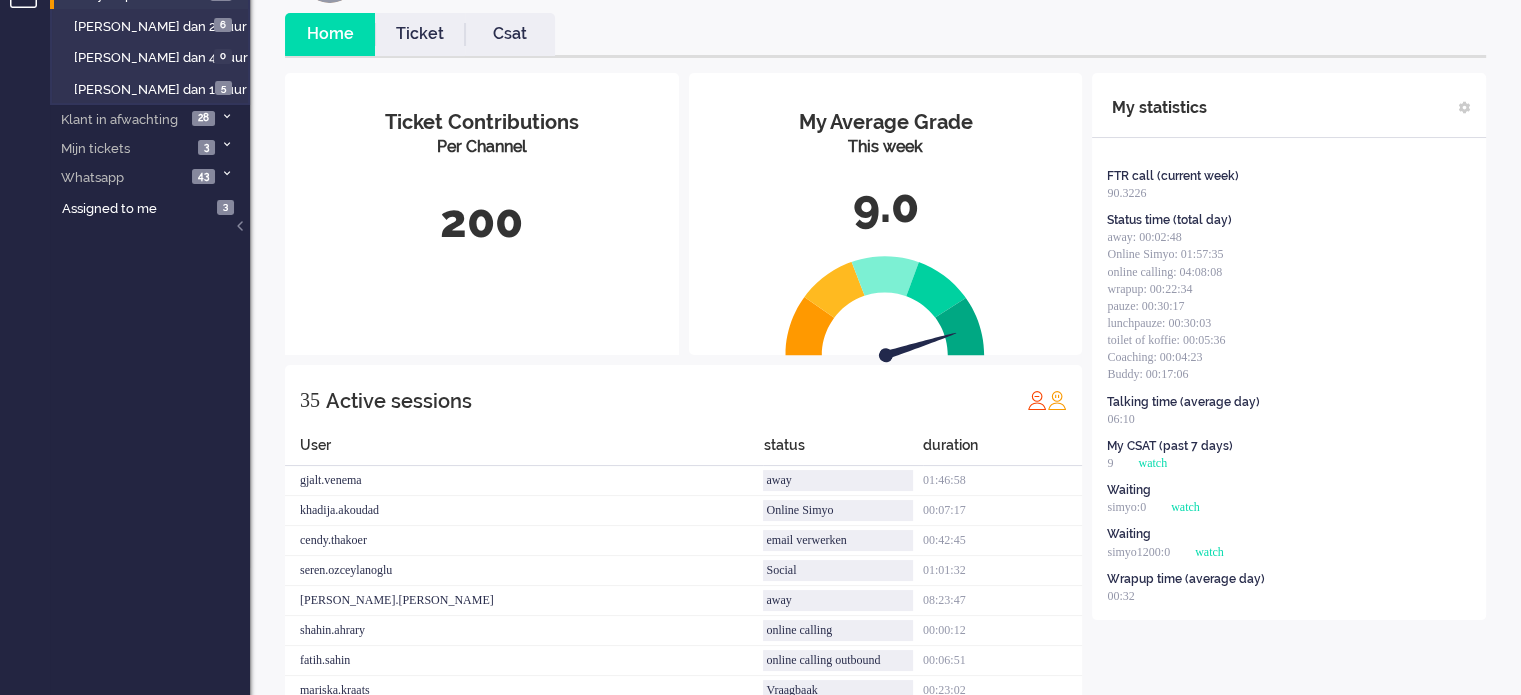 scroll, scrollTop: 0, scrollLeft: 0, axis: both 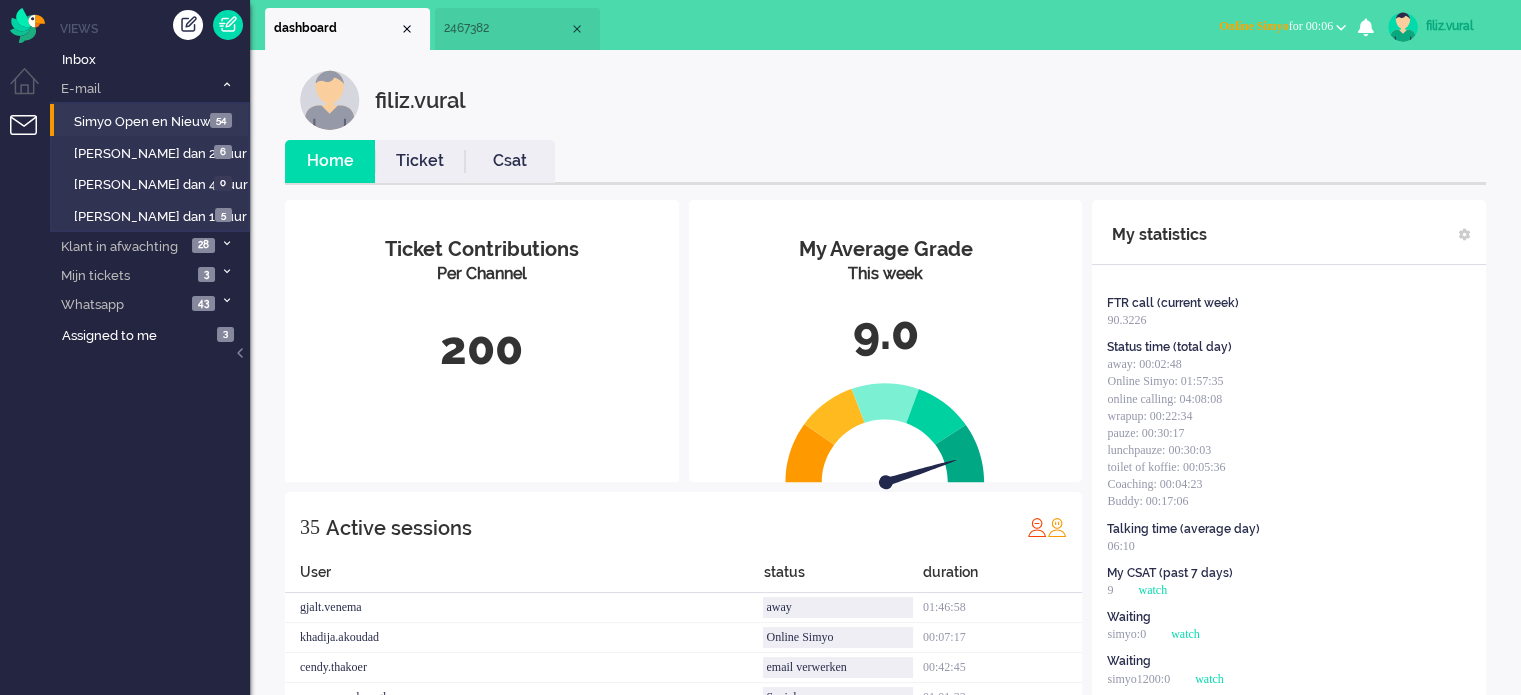 click on "2467382" at bounding box center (517, 29) 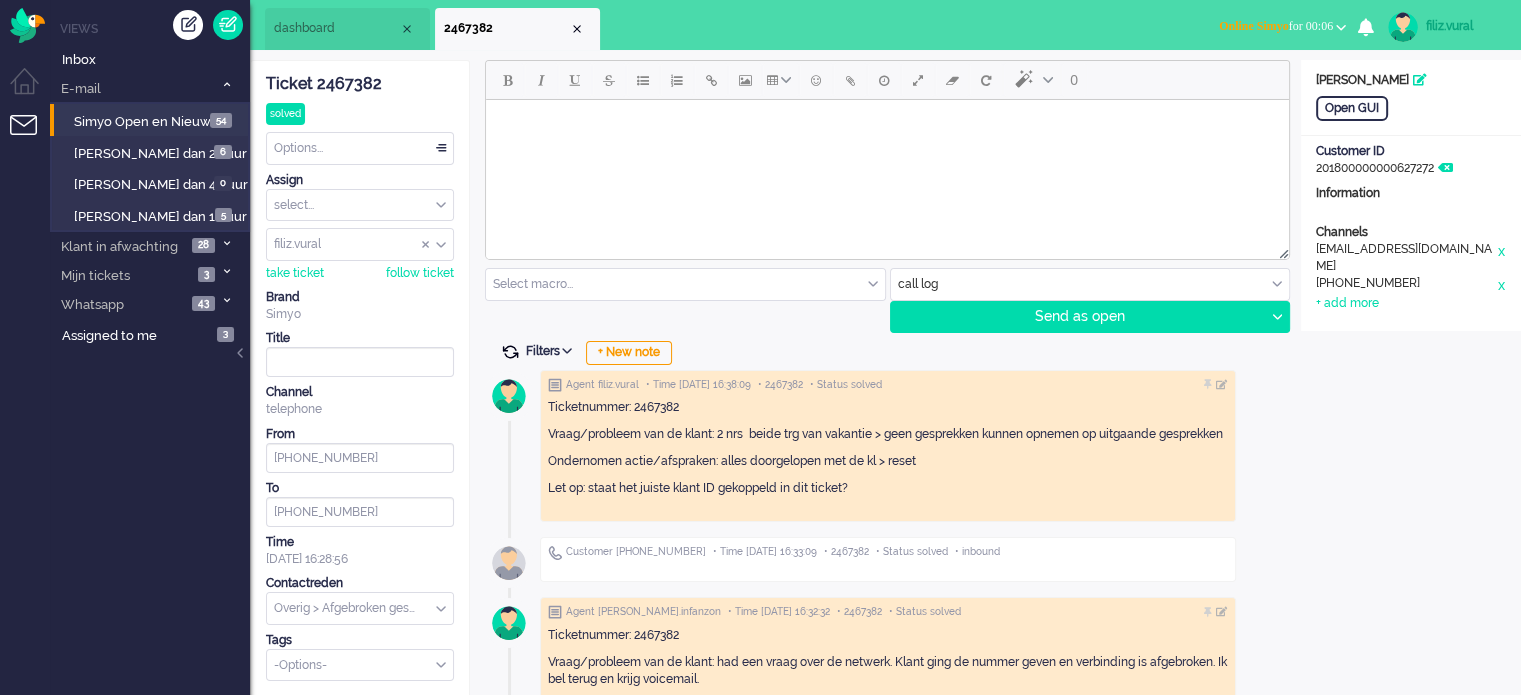 click at bounding box center [510, 352] 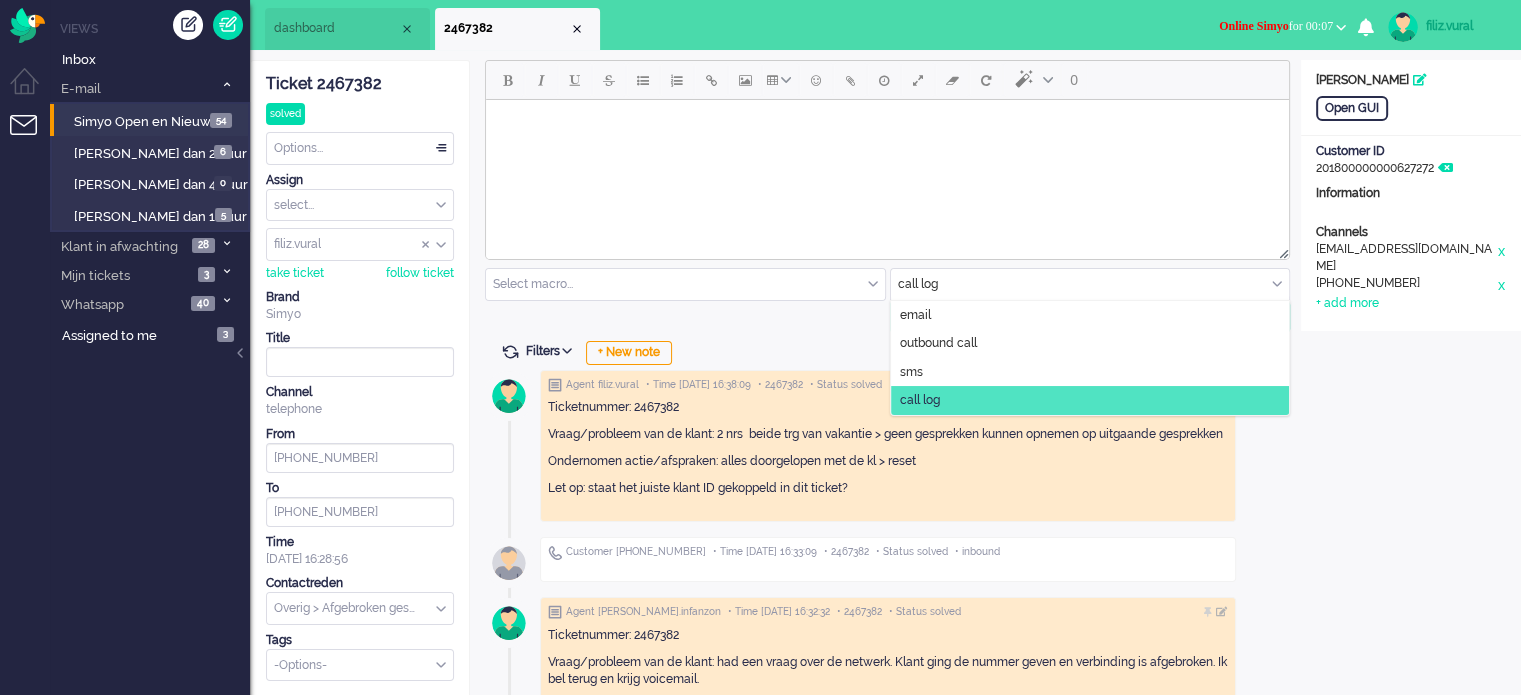 click at bounding box center (1090, 284) 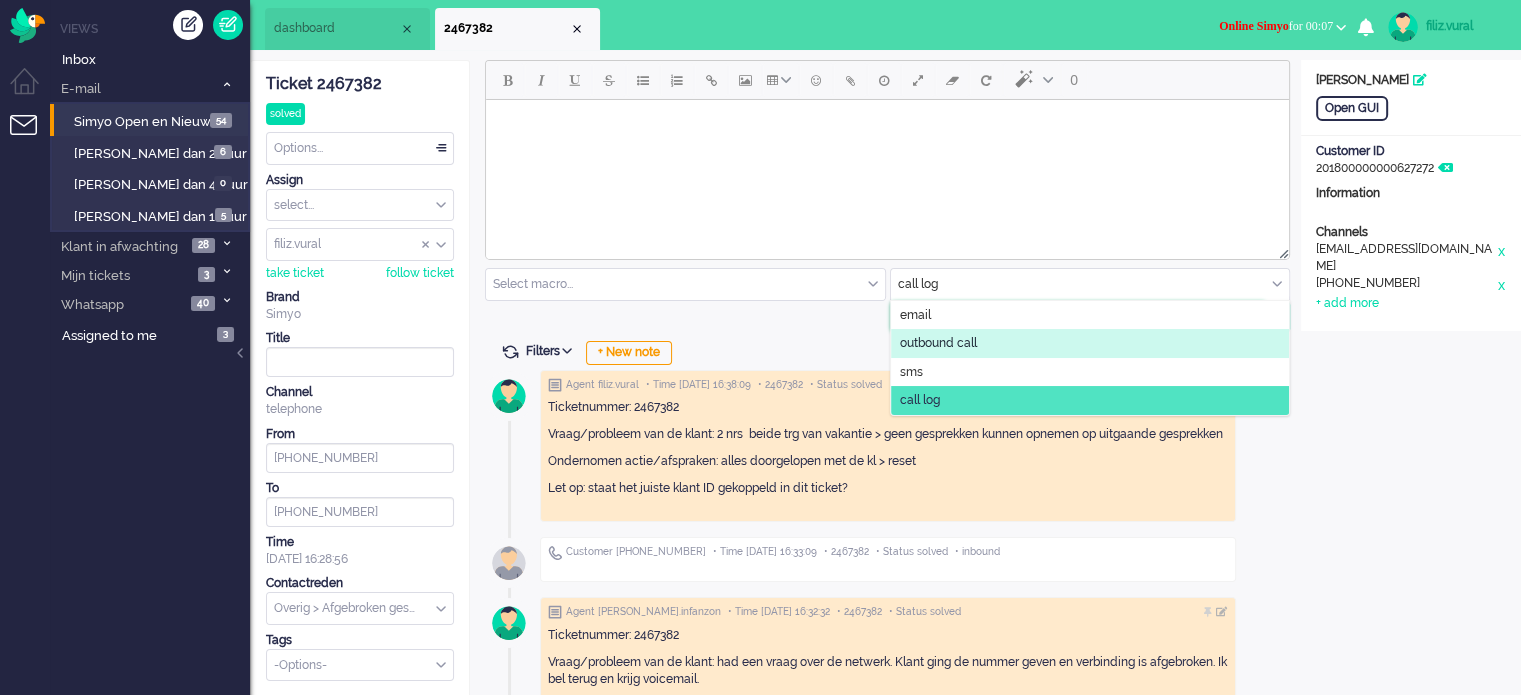 click on "outbound call" 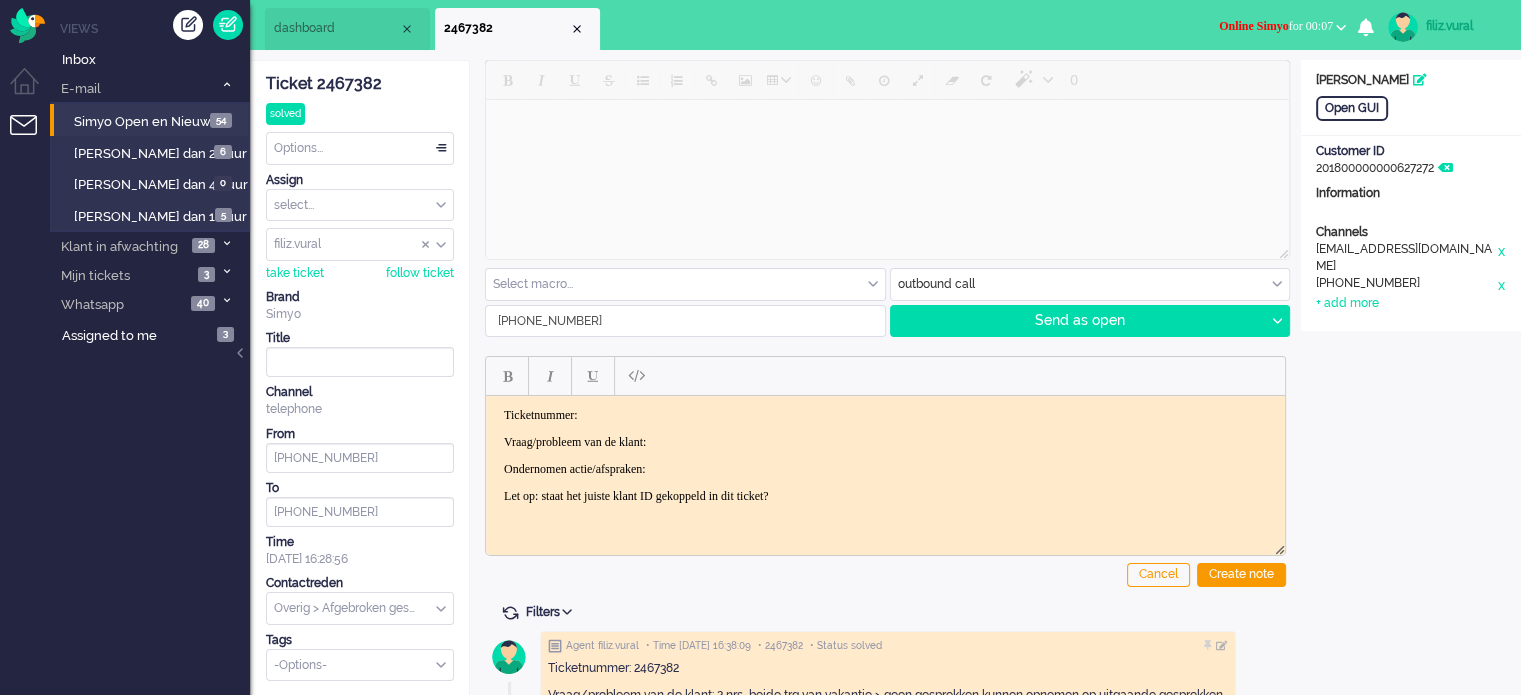 scroll, scrollTop: 0, scrollLeft: 0, axis: both 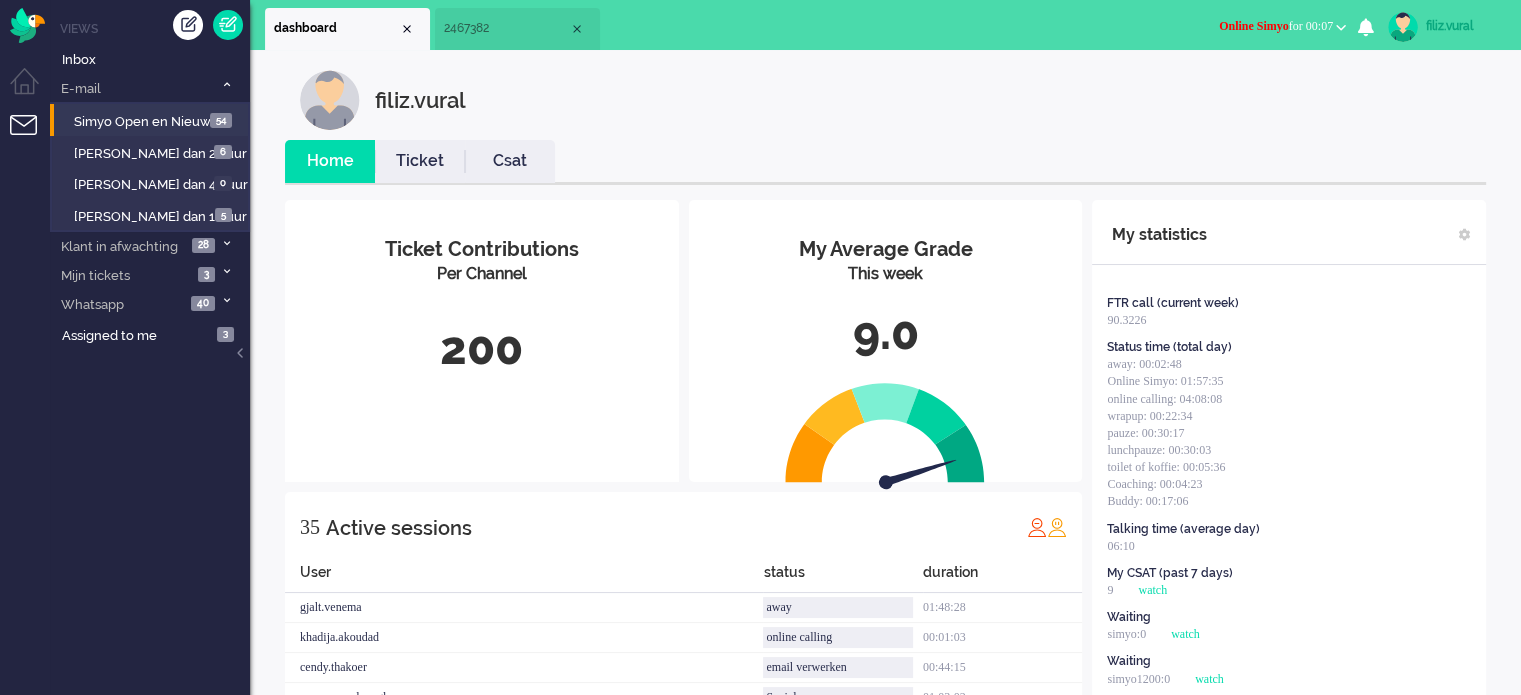 click on "2467382" at bounding box center [506, 28] 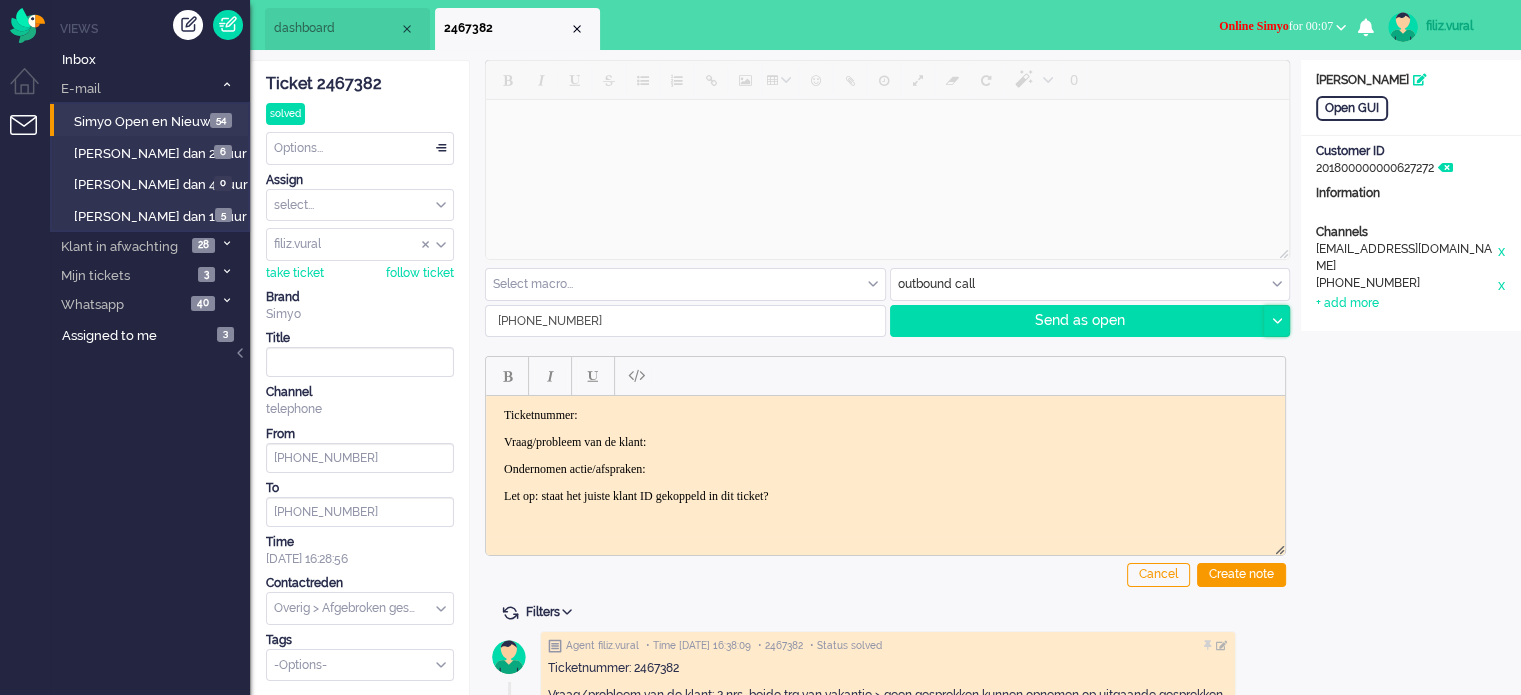 click at bounding box center (1276, 321) 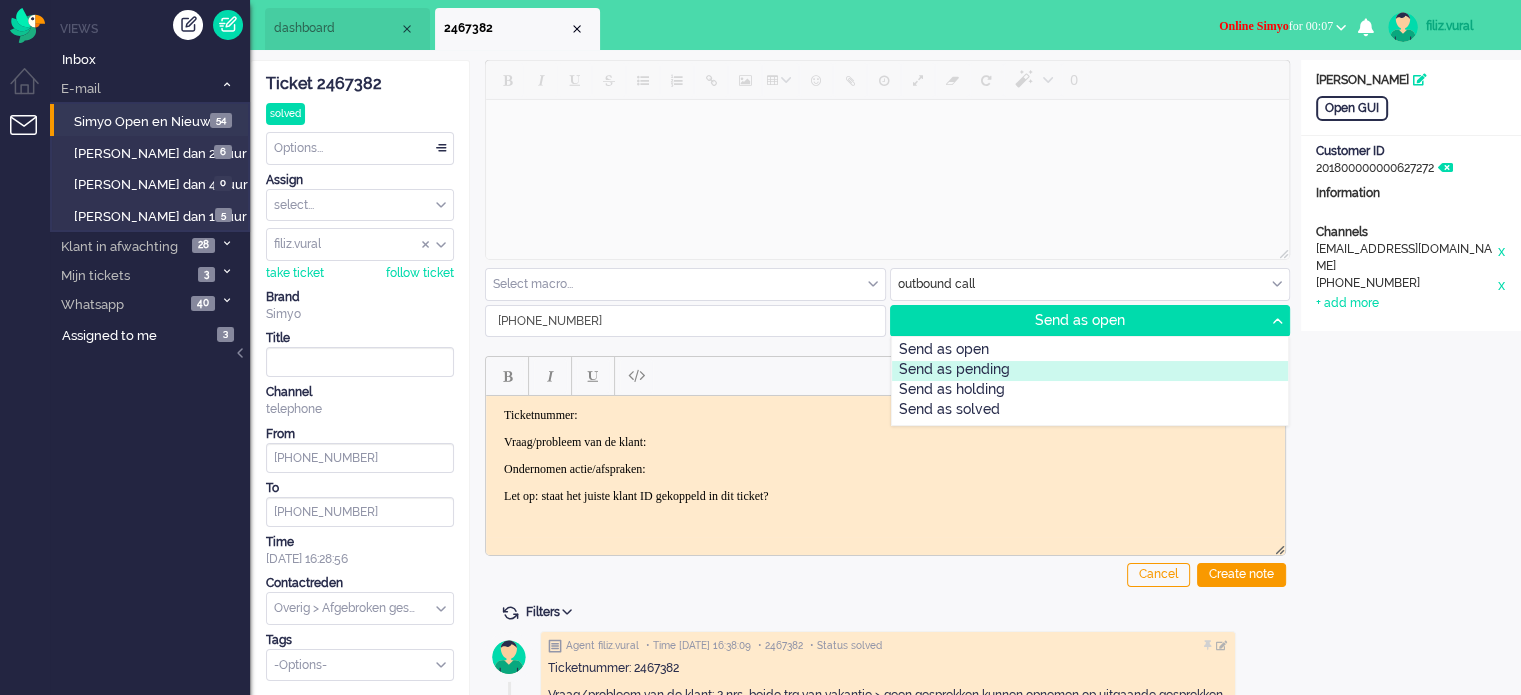 click on "Send as pending" at bounding box center [1090, 371] 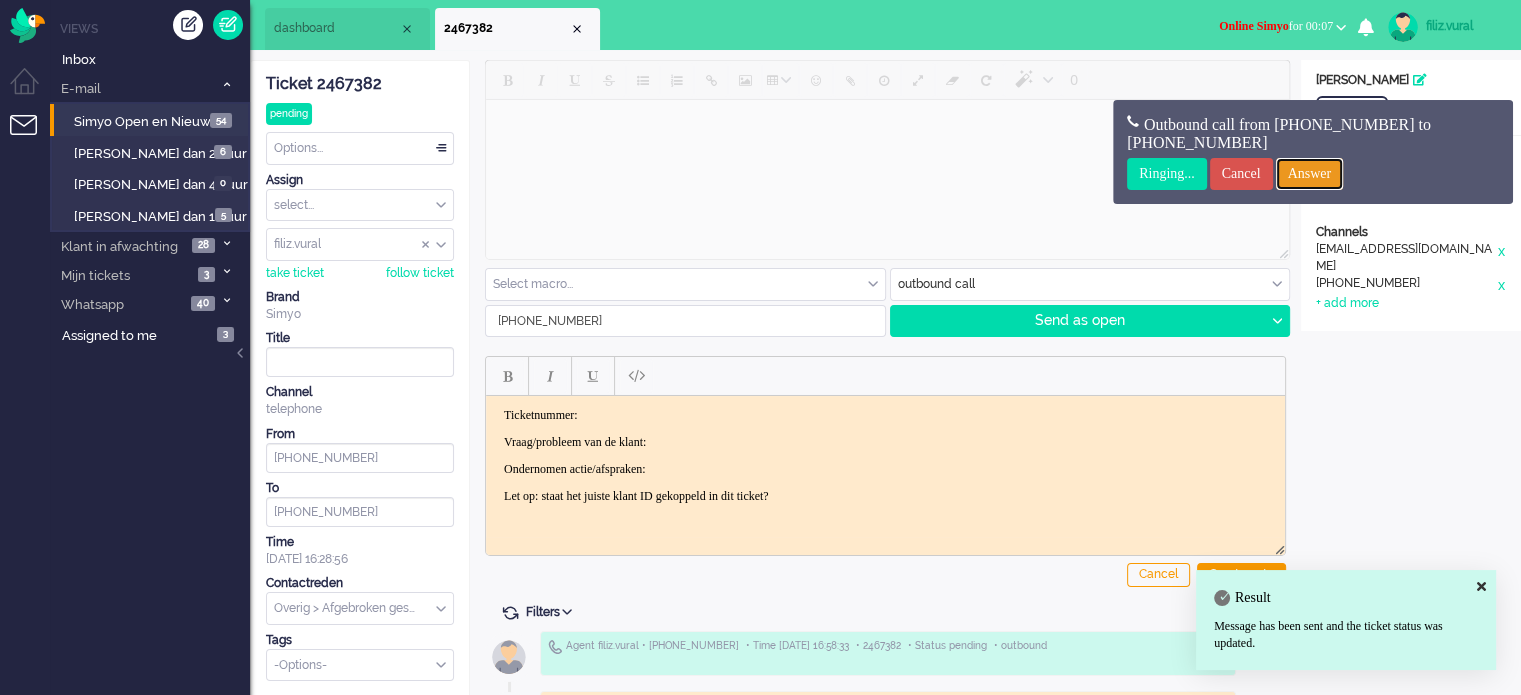 click on "Answer" at bounding box center [1310, 174] 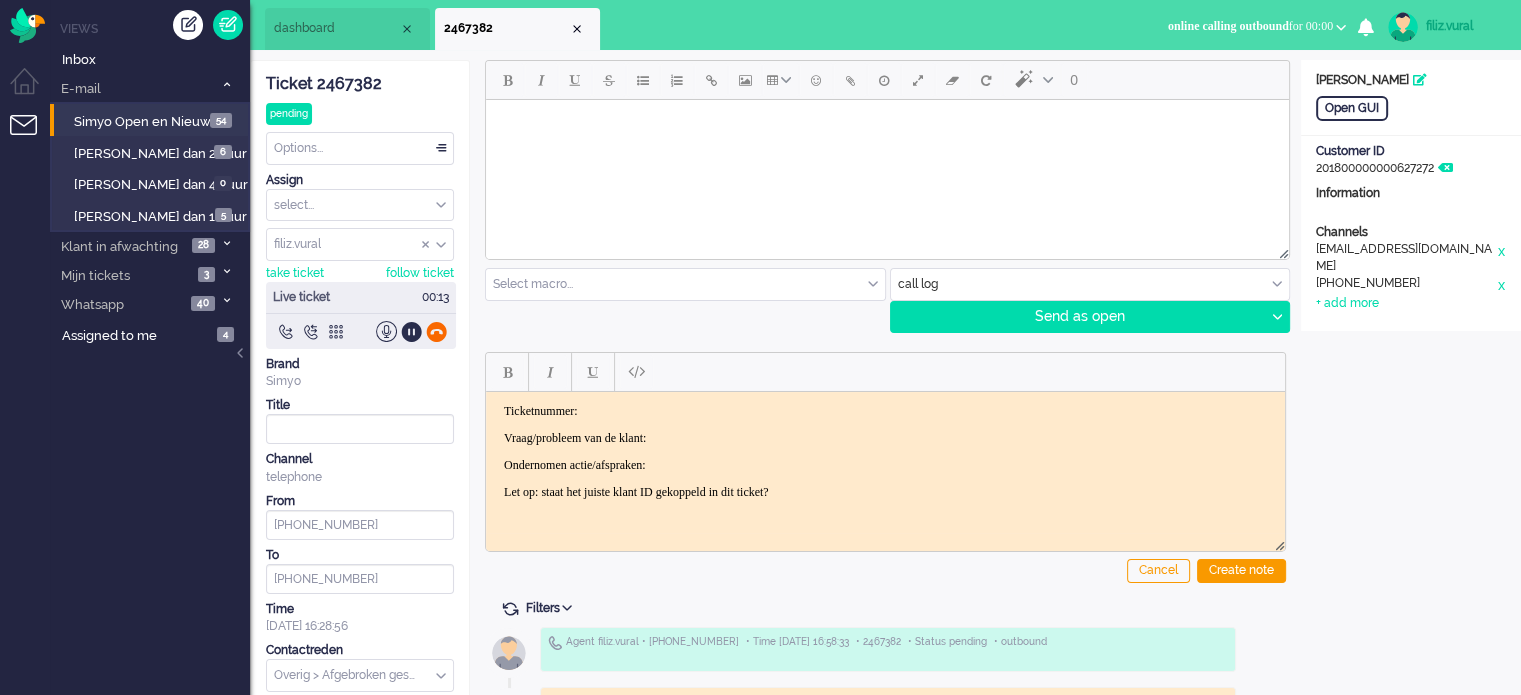 click 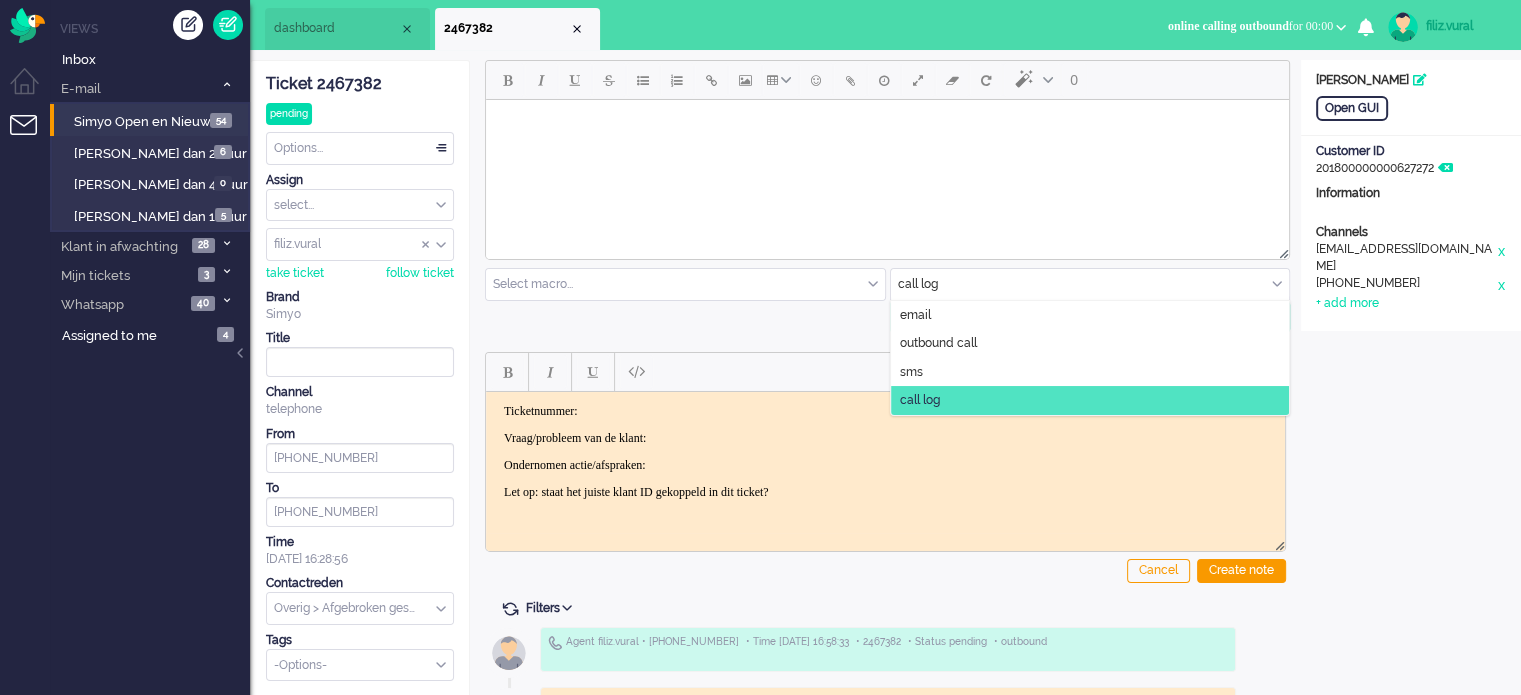 click at bounding box center (1090, 284) 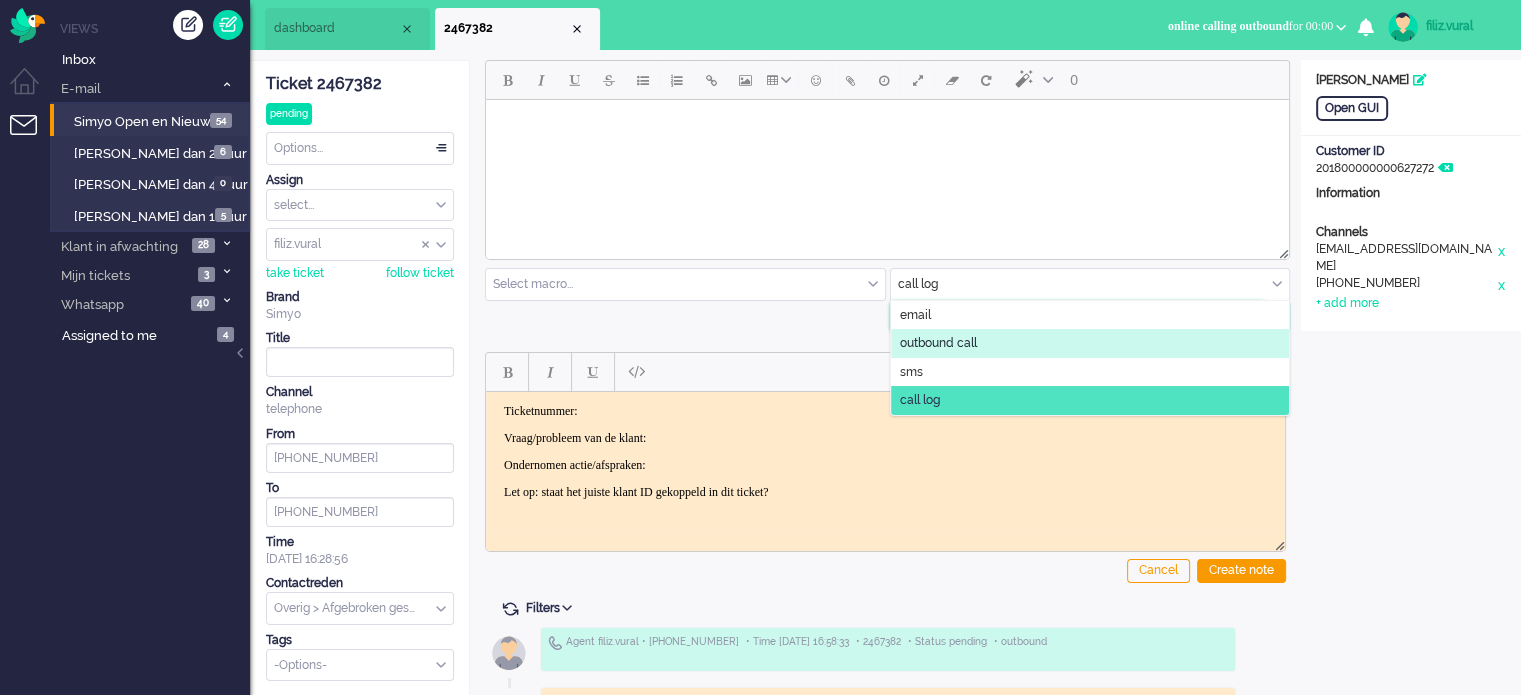 drag, startPoint x: 936, startPoint y: 337, endPoint x: 891, endPoint y: 323, distance: 47.127487 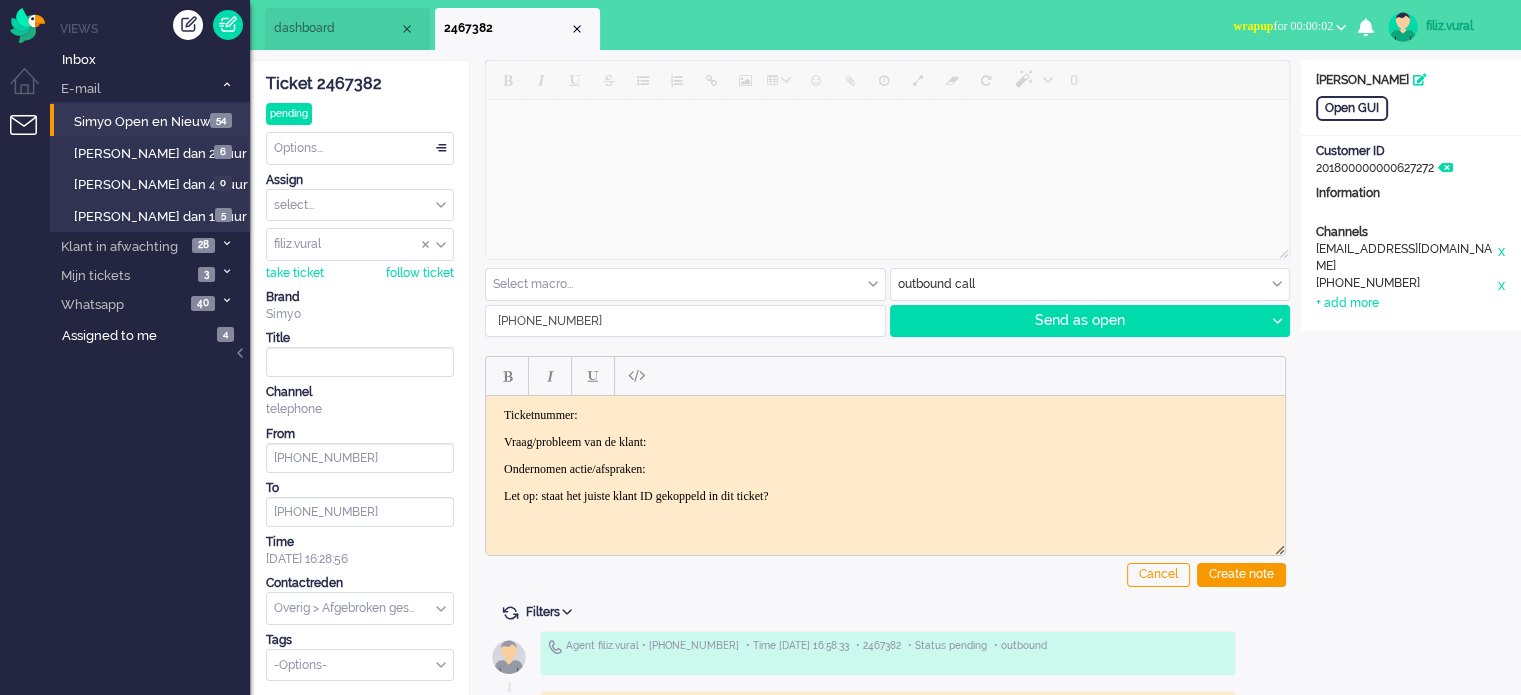 drag, startPoint x: 516, startPoint y: 318, endPoint x: 681, endPoint y: 319, distance: 165.00304 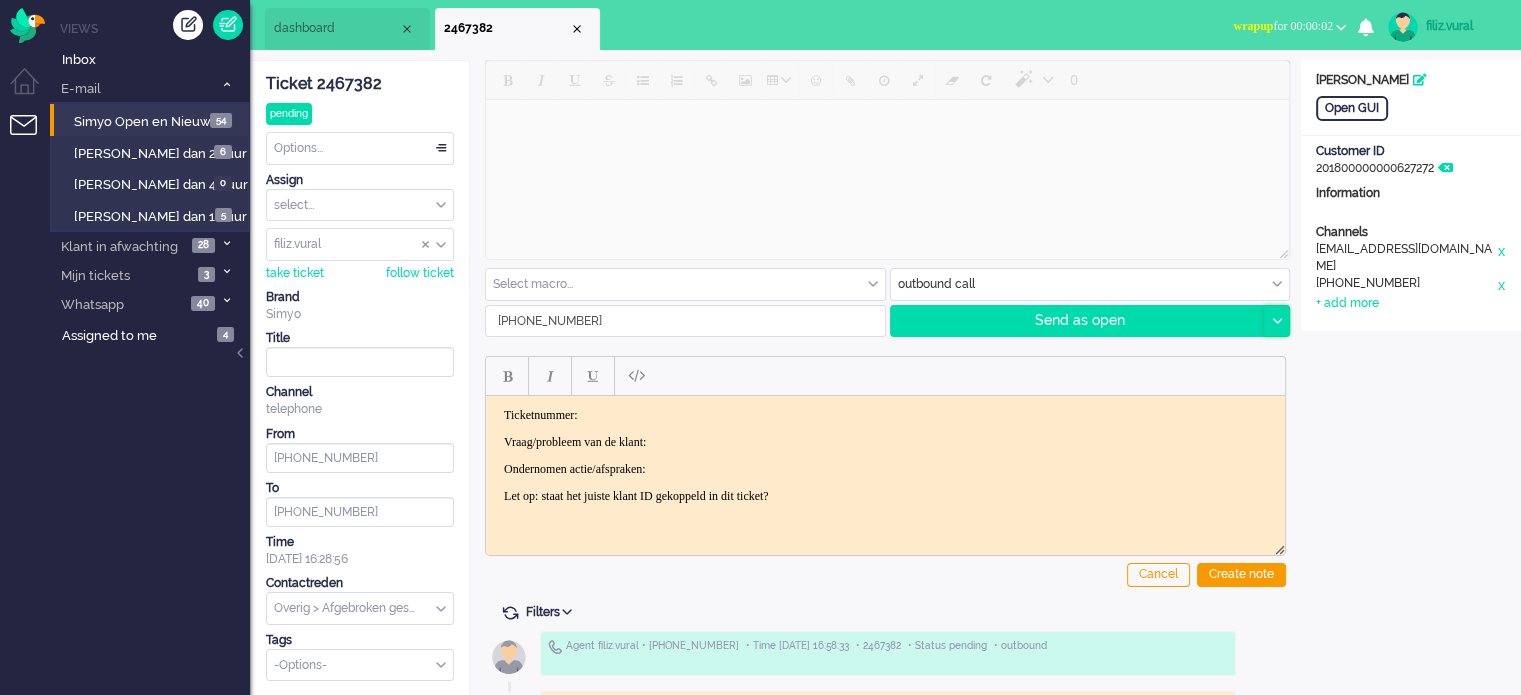 type on "[PHONE_NUMBER]" 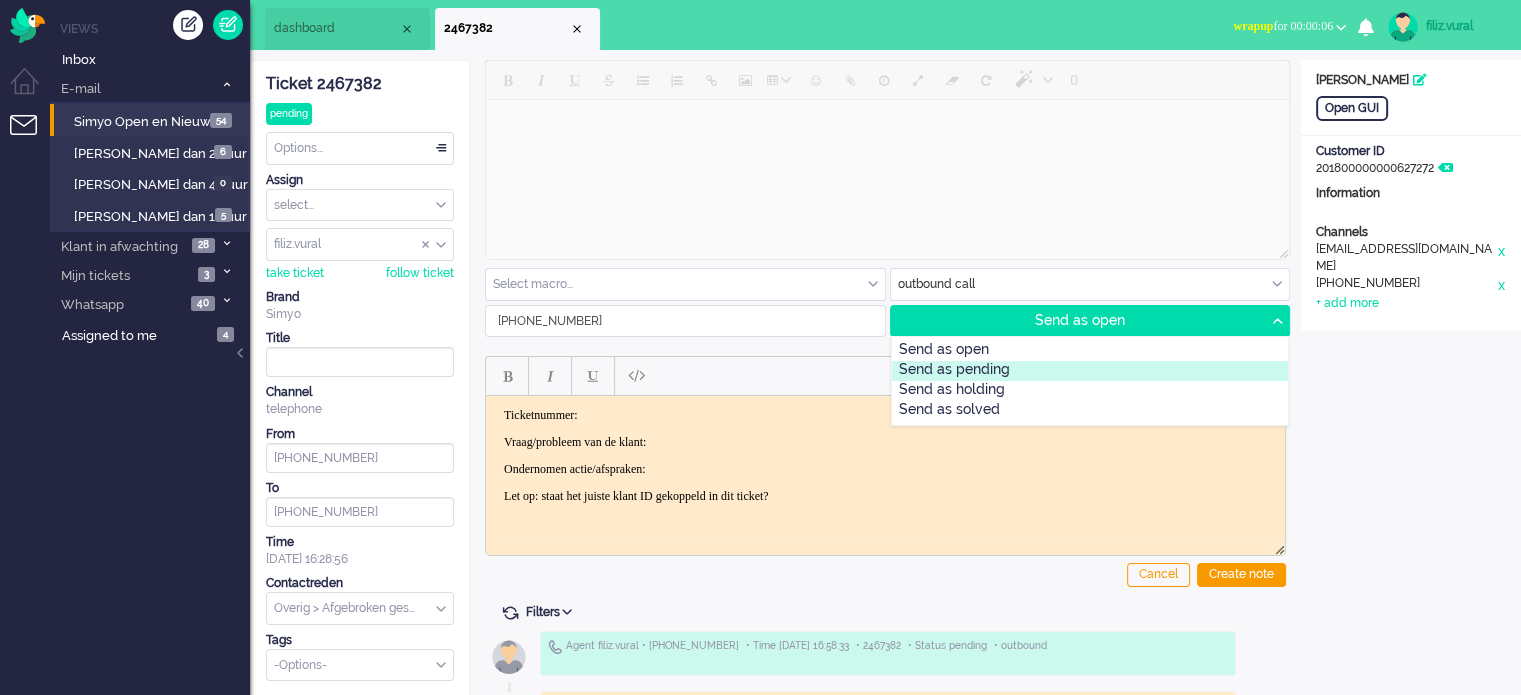 click on "Send as pending" at bounding box center (1090, 371) 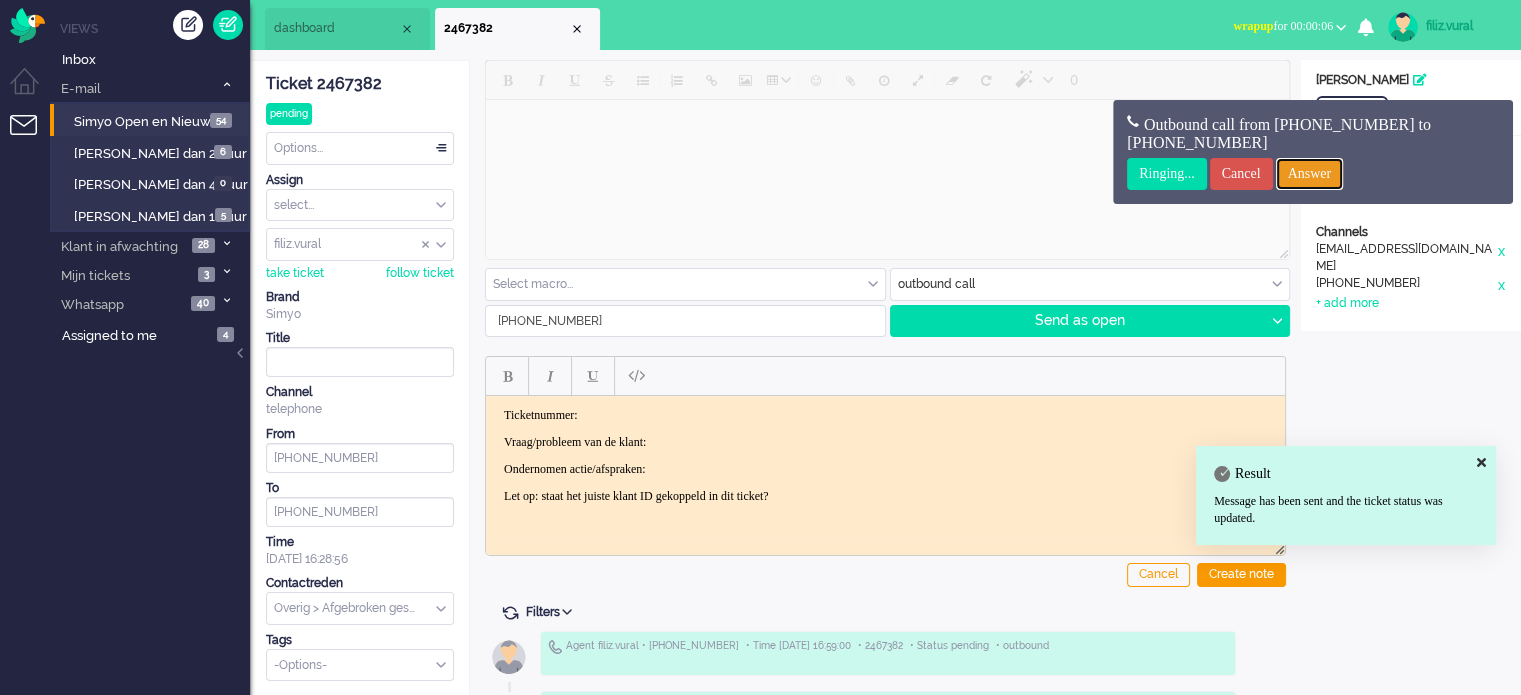 click on "Answer" at bounding box center [1310, 174] 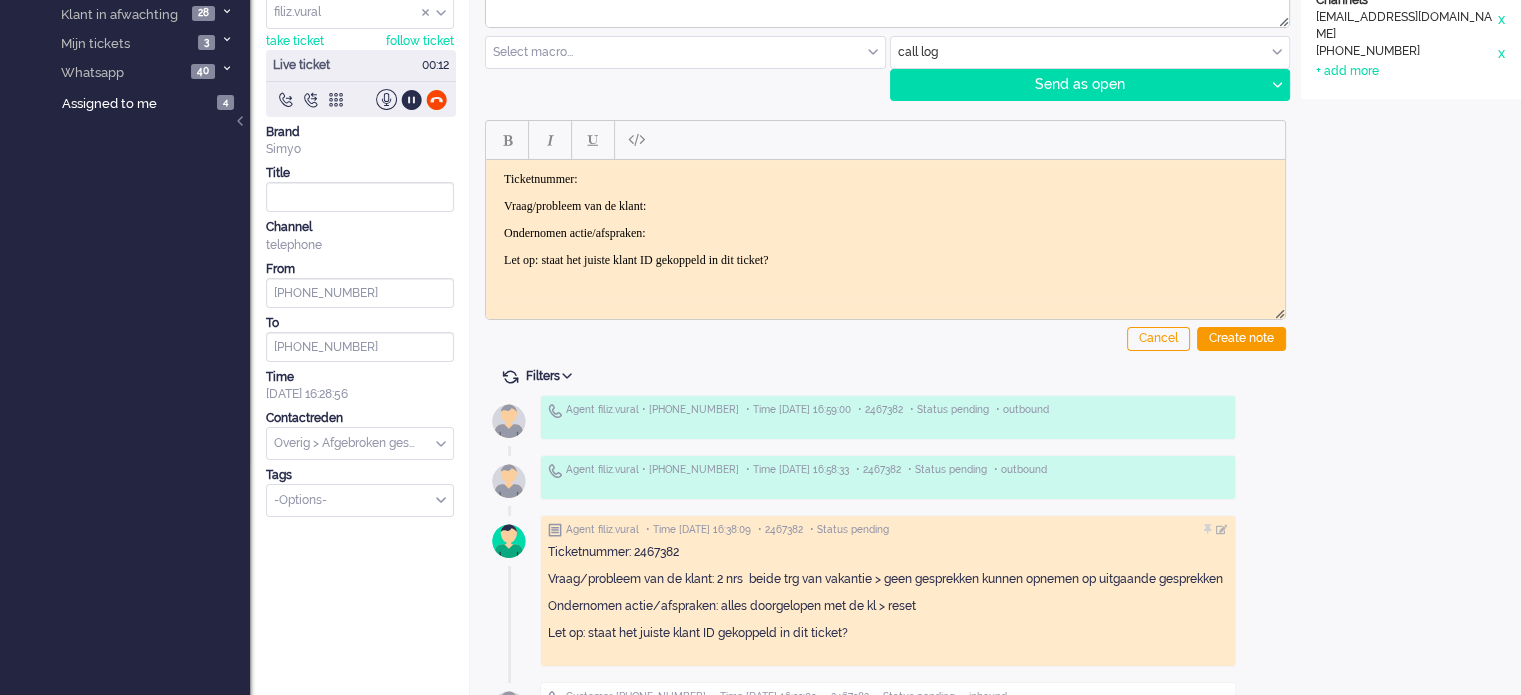 scroll, scrollTop: 0, scrollLeft: 0, axis: both 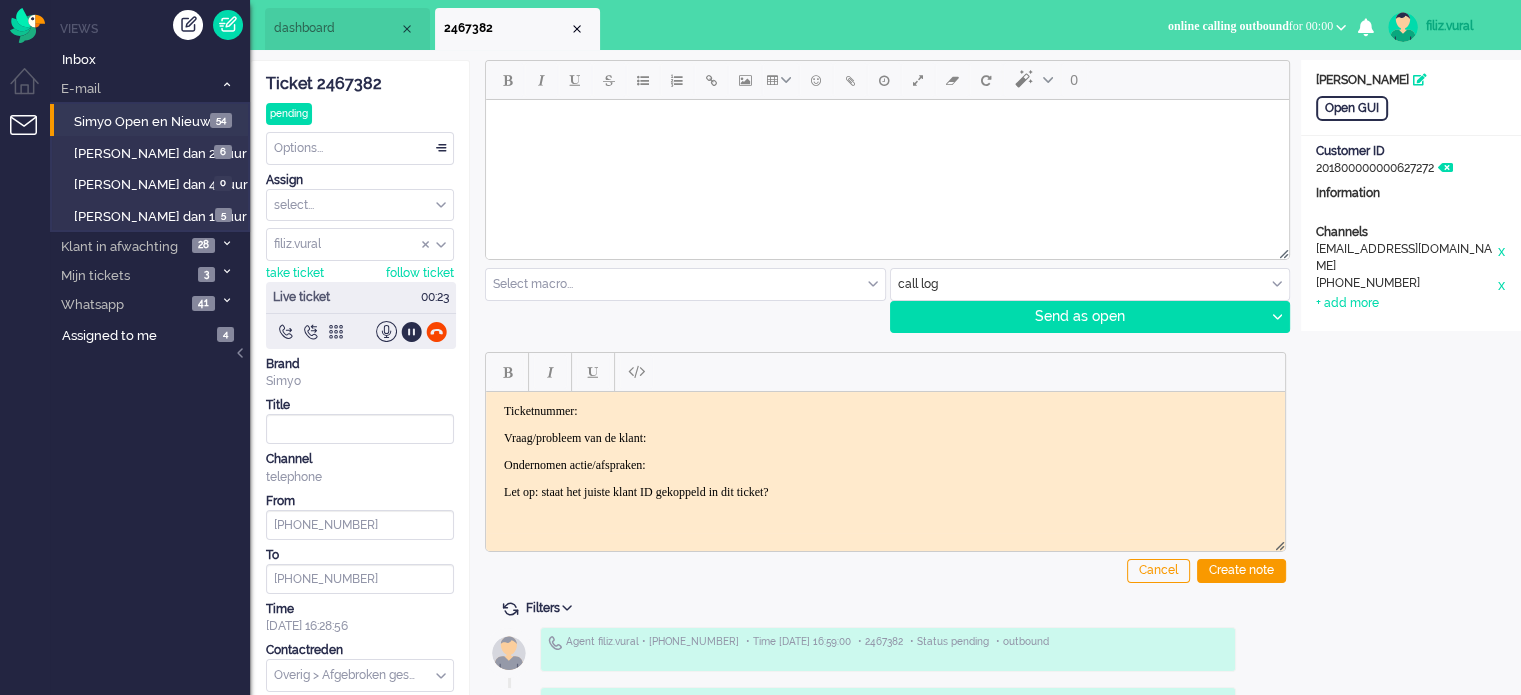 click on "Ticket 2467382" 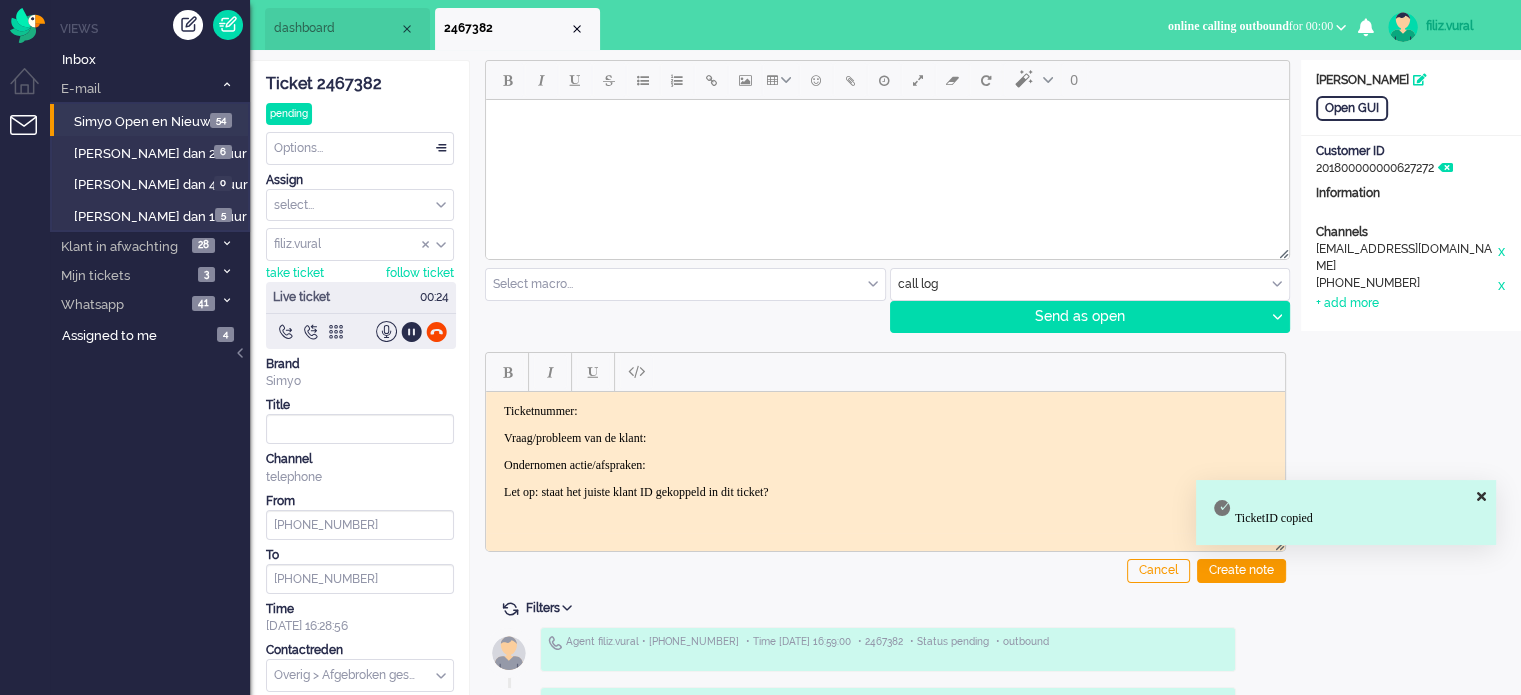 click on "Ticketnummer:" at bounding box center (885, 410) 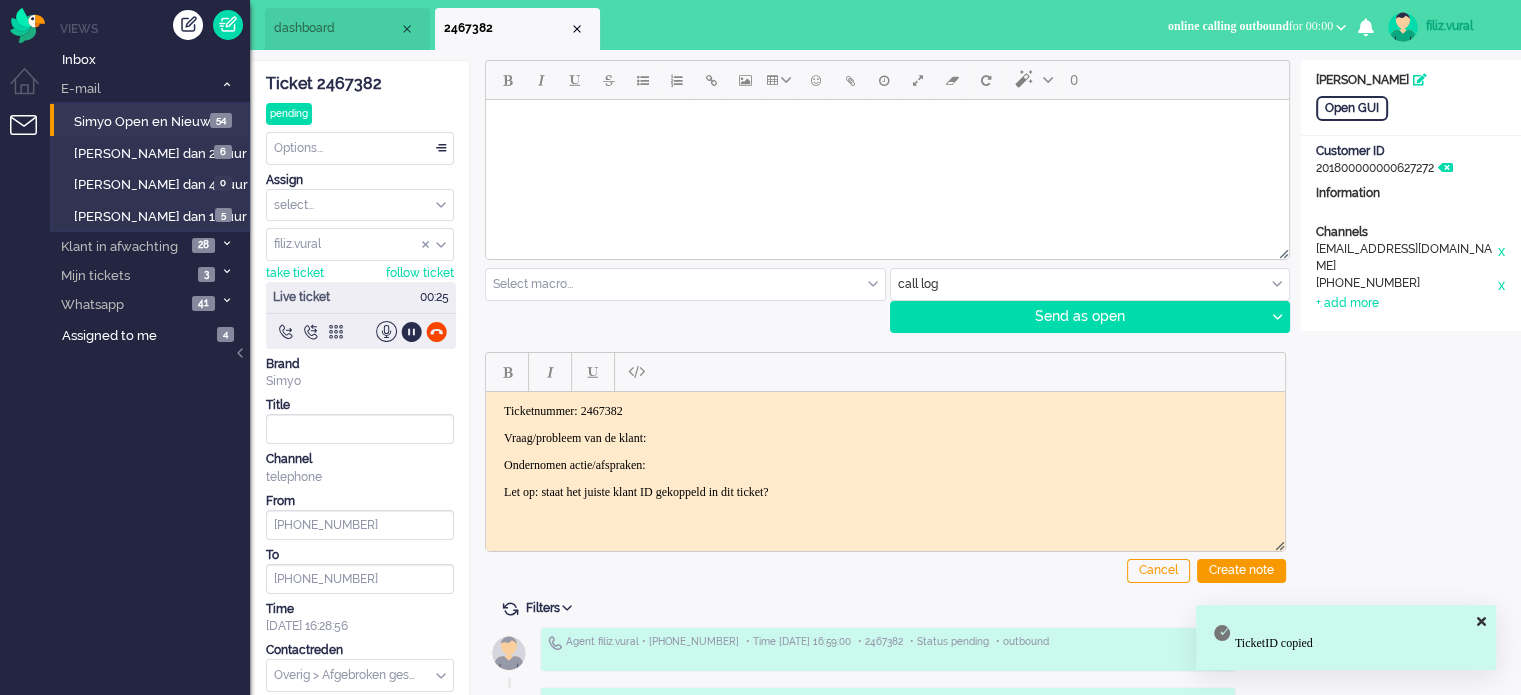 click on "Vraag/probleem van de klant:" at bounding box center [885, 437] 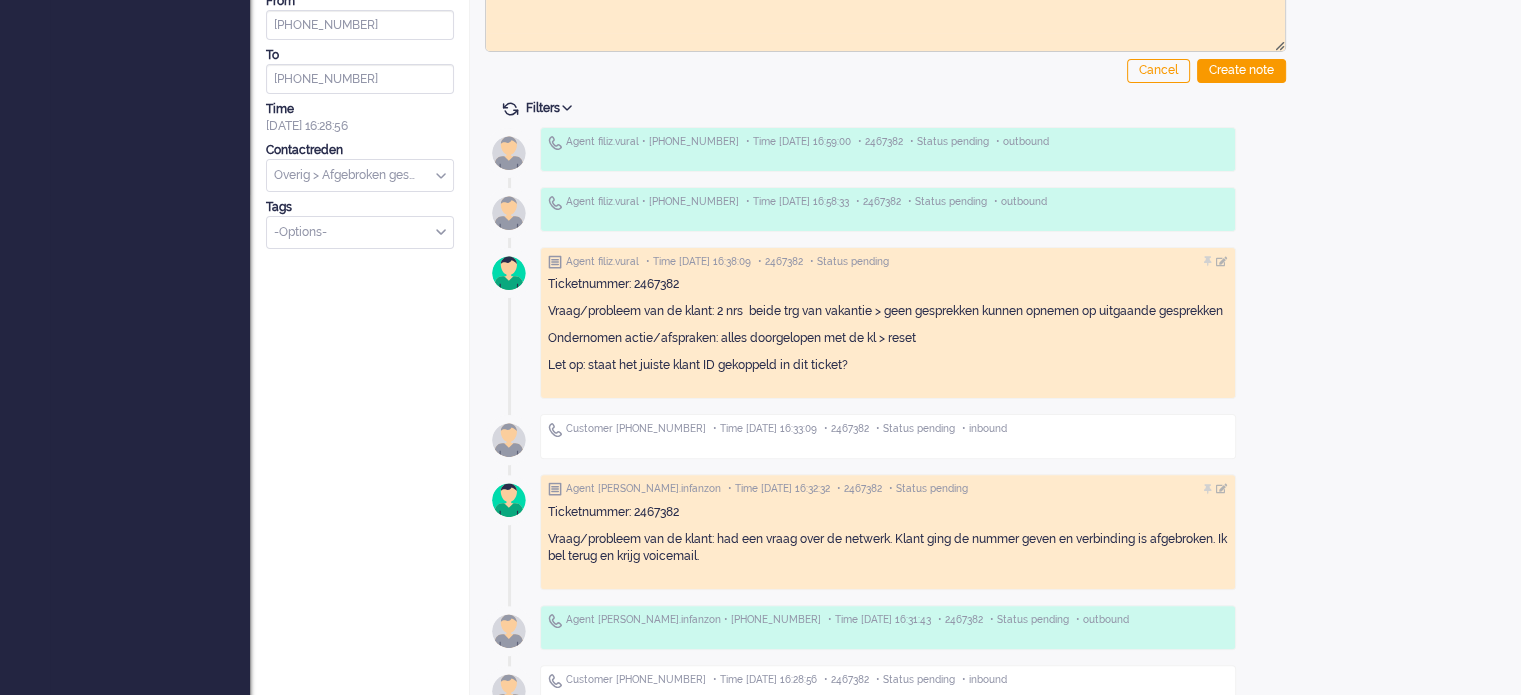 scroll, scrollTop: 0, scrollLeft: 0, axis: both 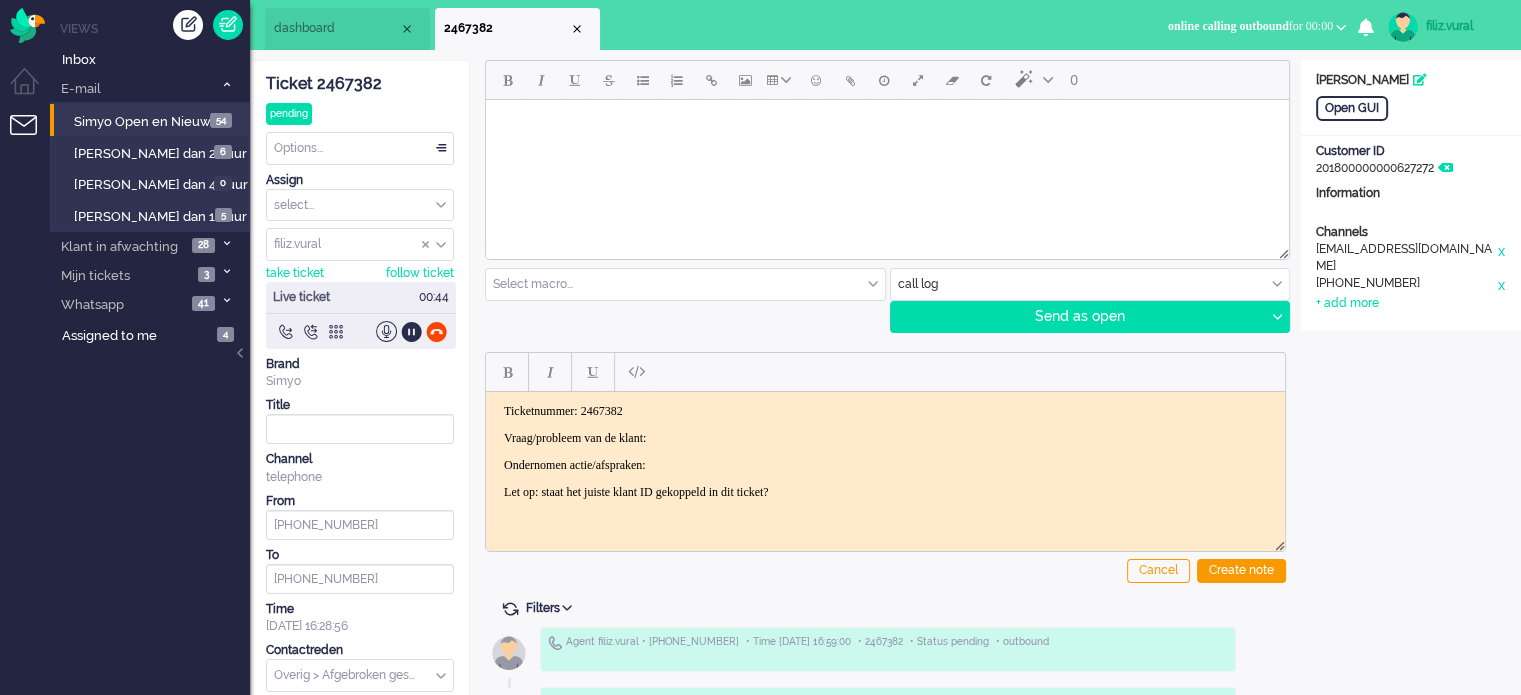 click on "Ticket 2467382" 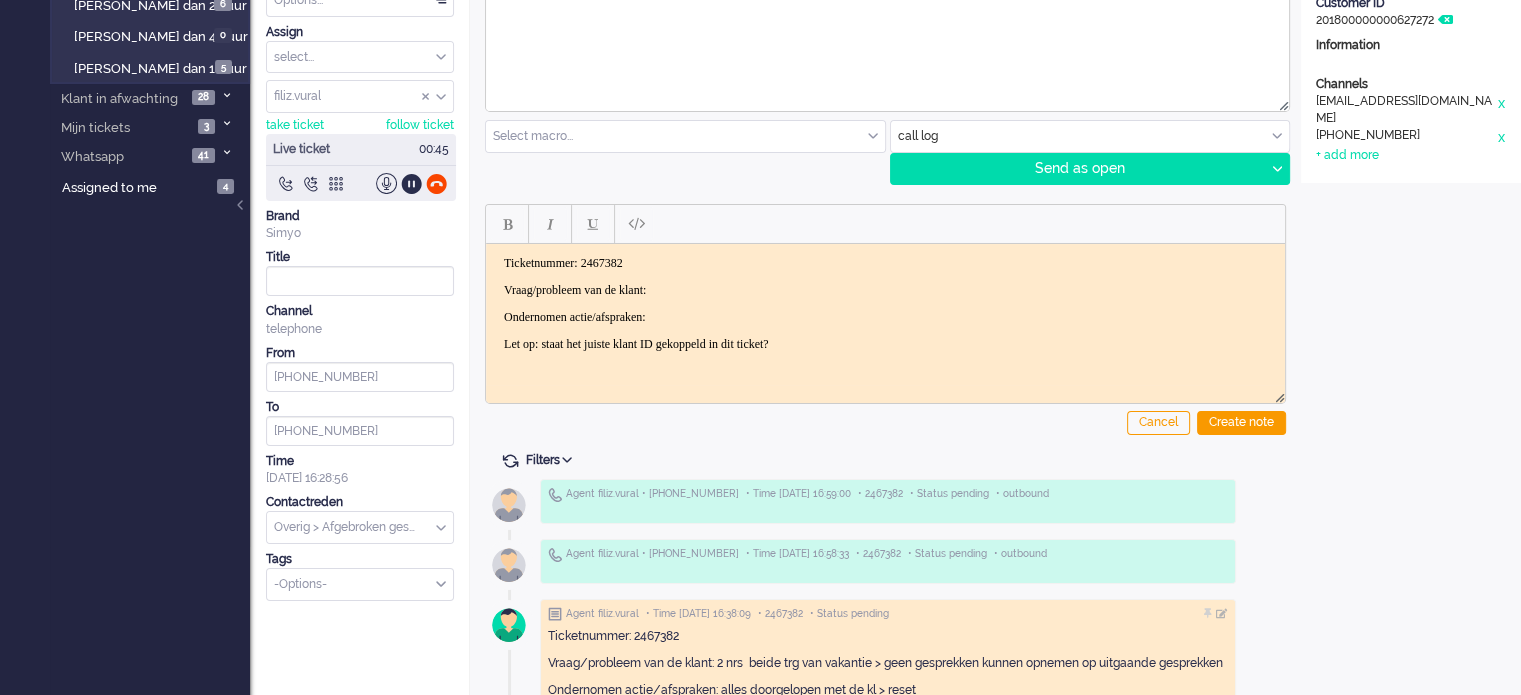 scroll, scrollTop: 400, scrollLeft: 0, axis: vertical 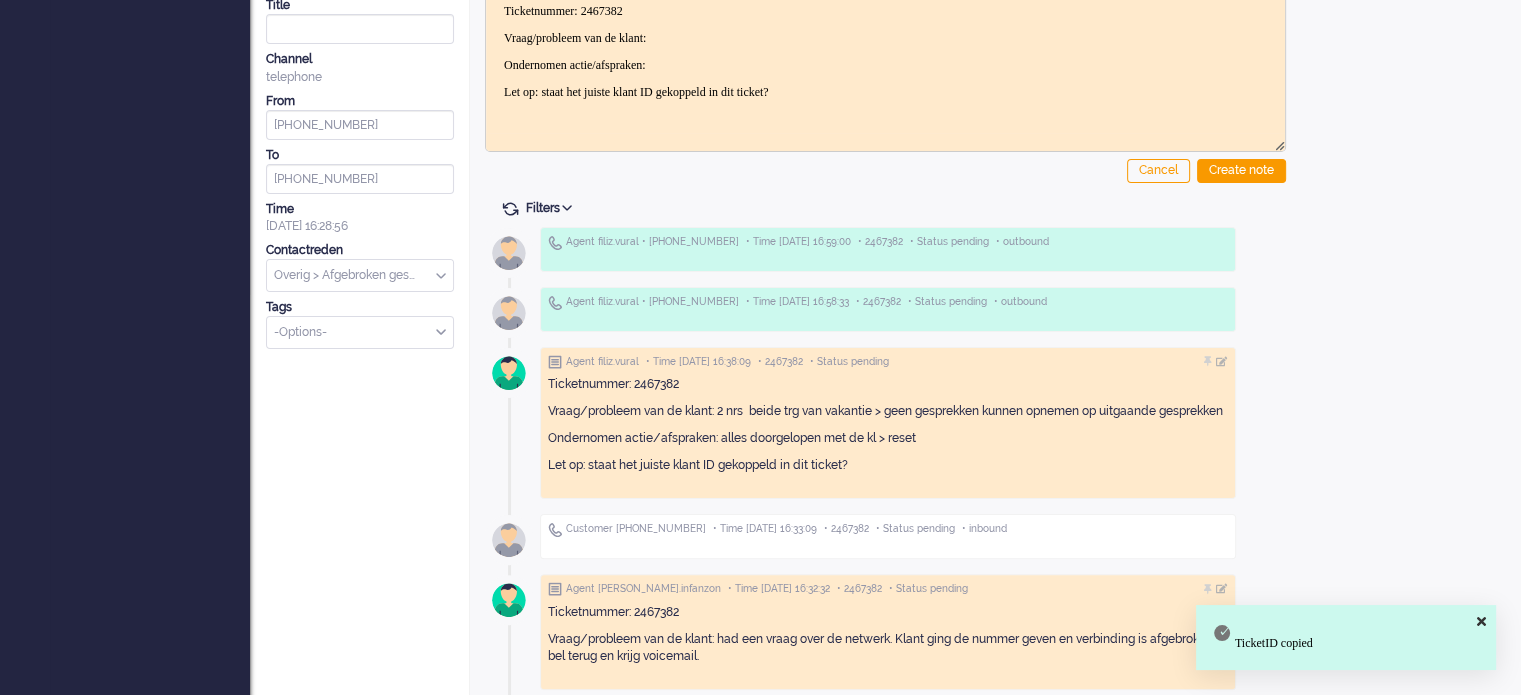 click at bounding box center [1216, 362] 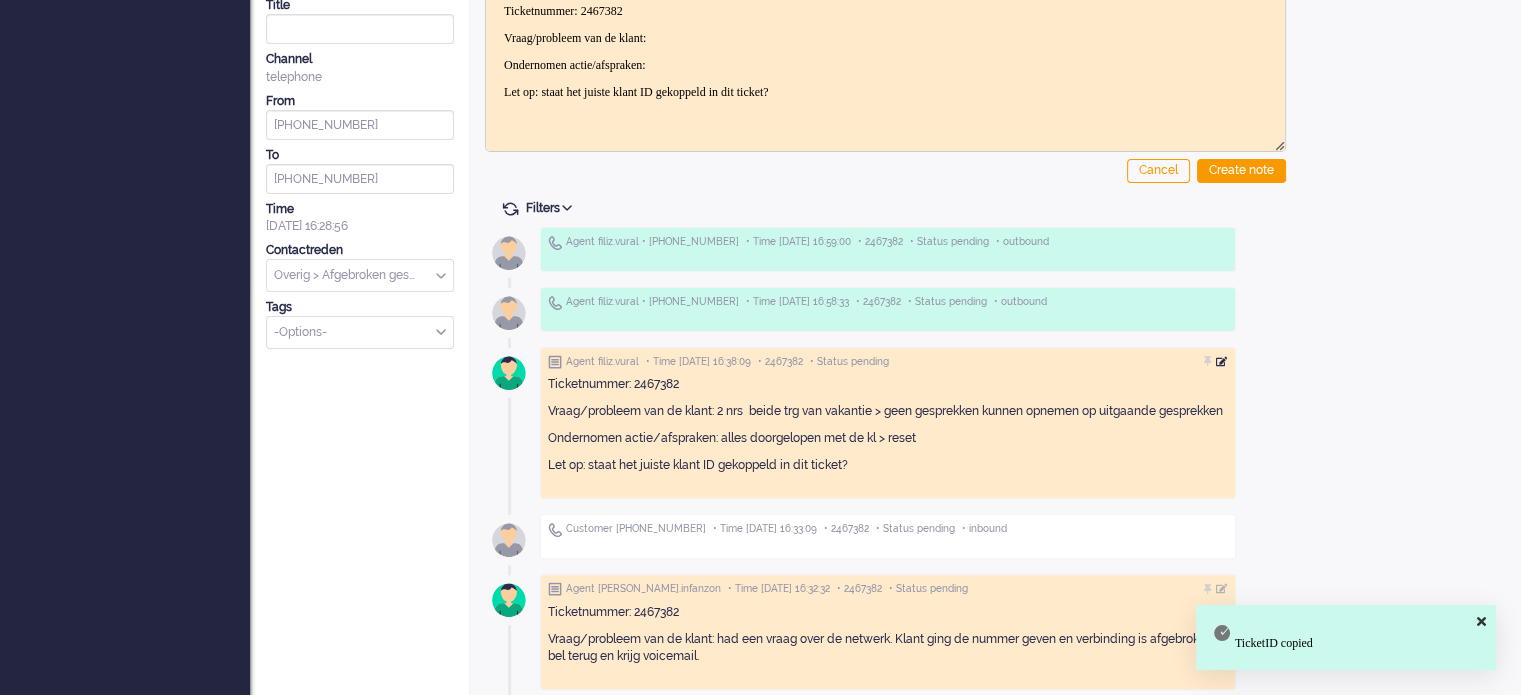 click at bounding box center [1222, 362] 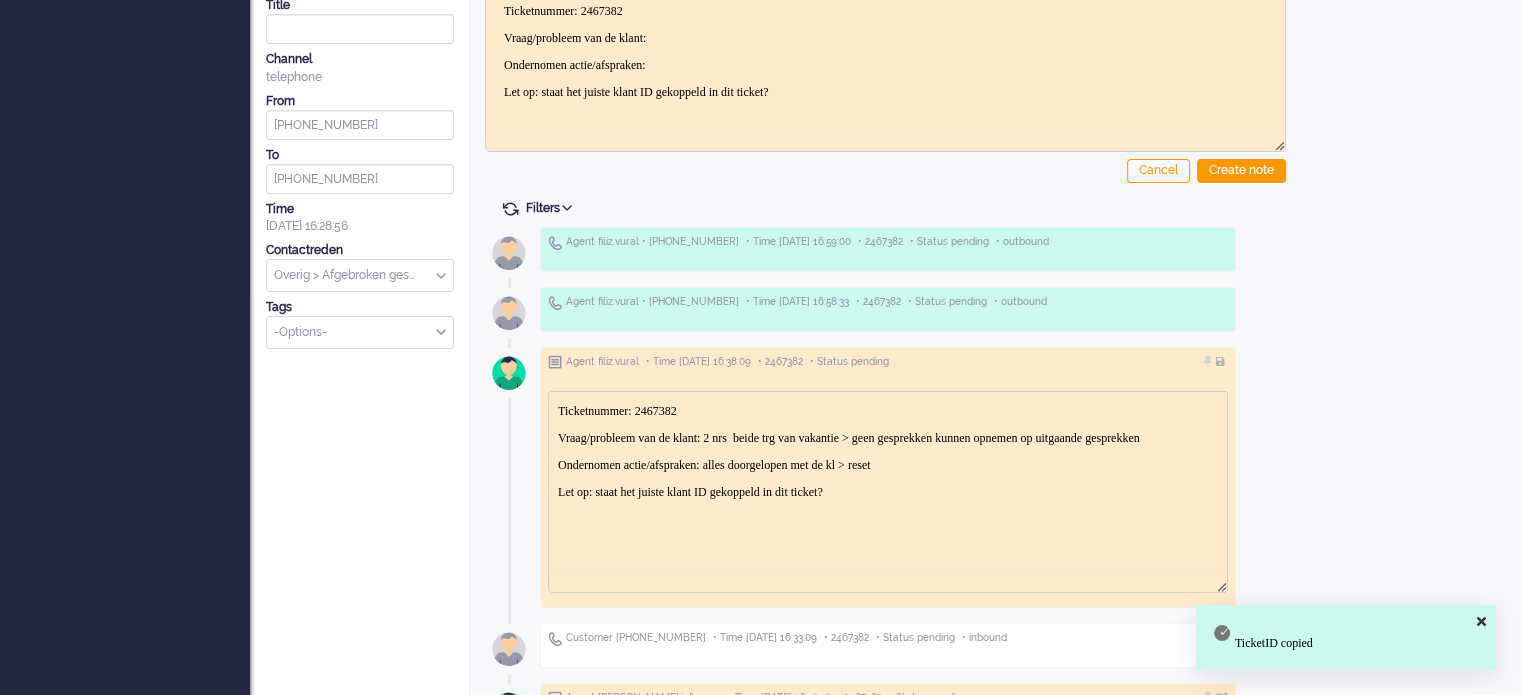 scroll, scrollTop: 0, scrollLeft: 0, axis: both 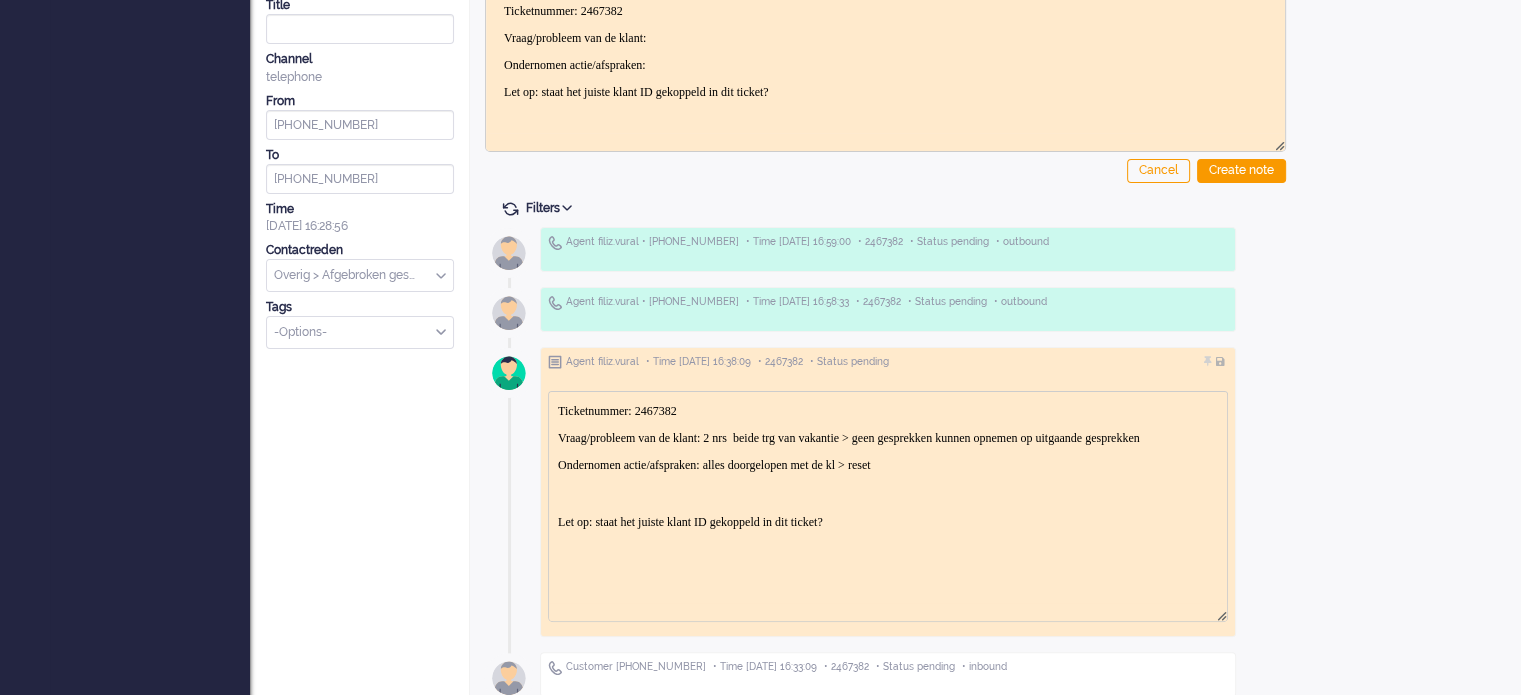 type 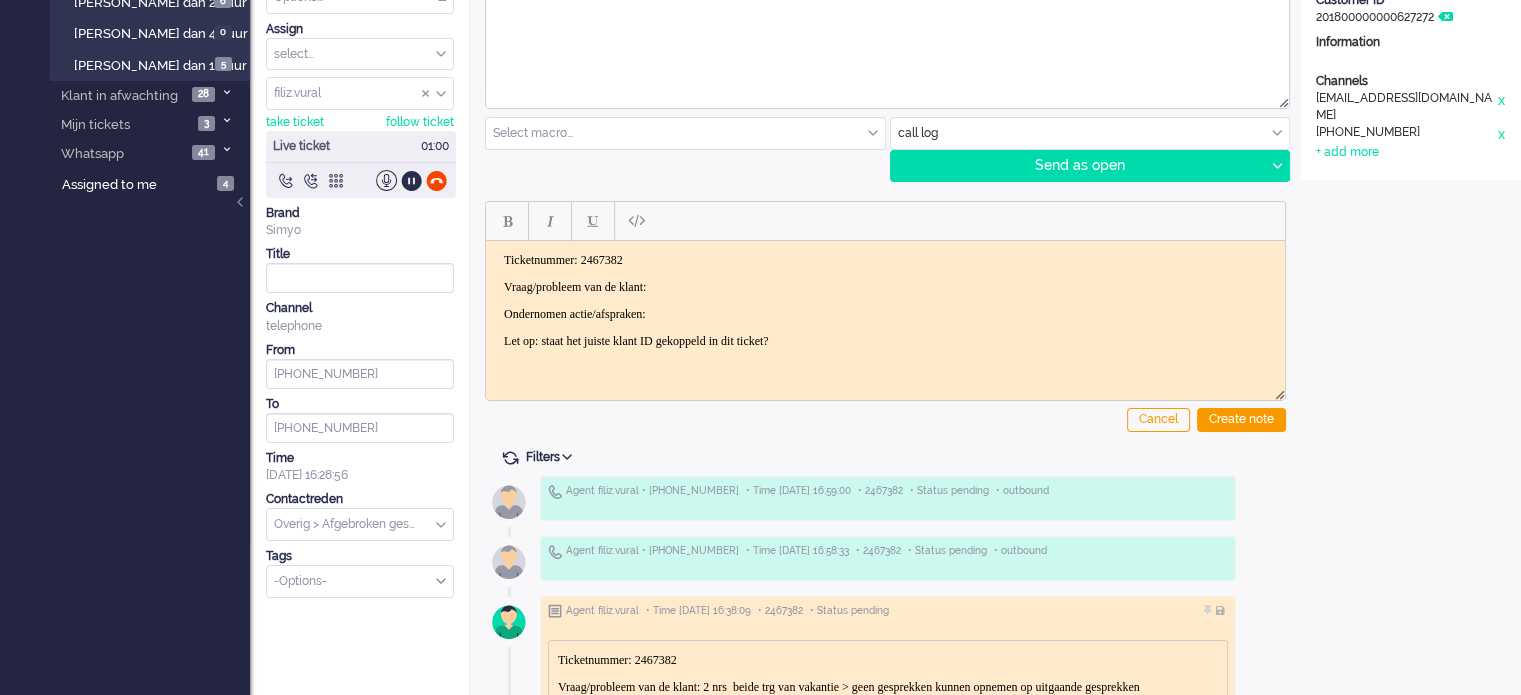 scroll, scrollTop: 0, scrollLeft: 0, axis: both 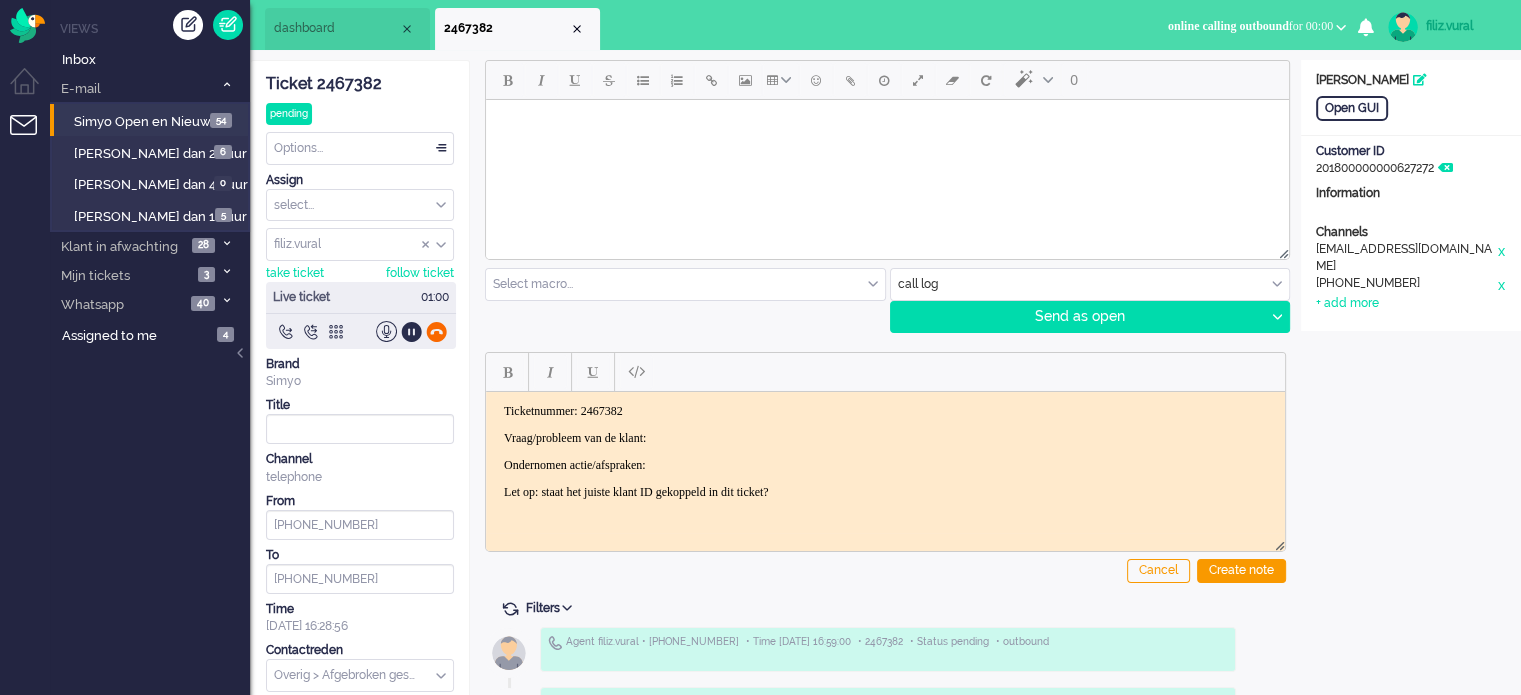 click 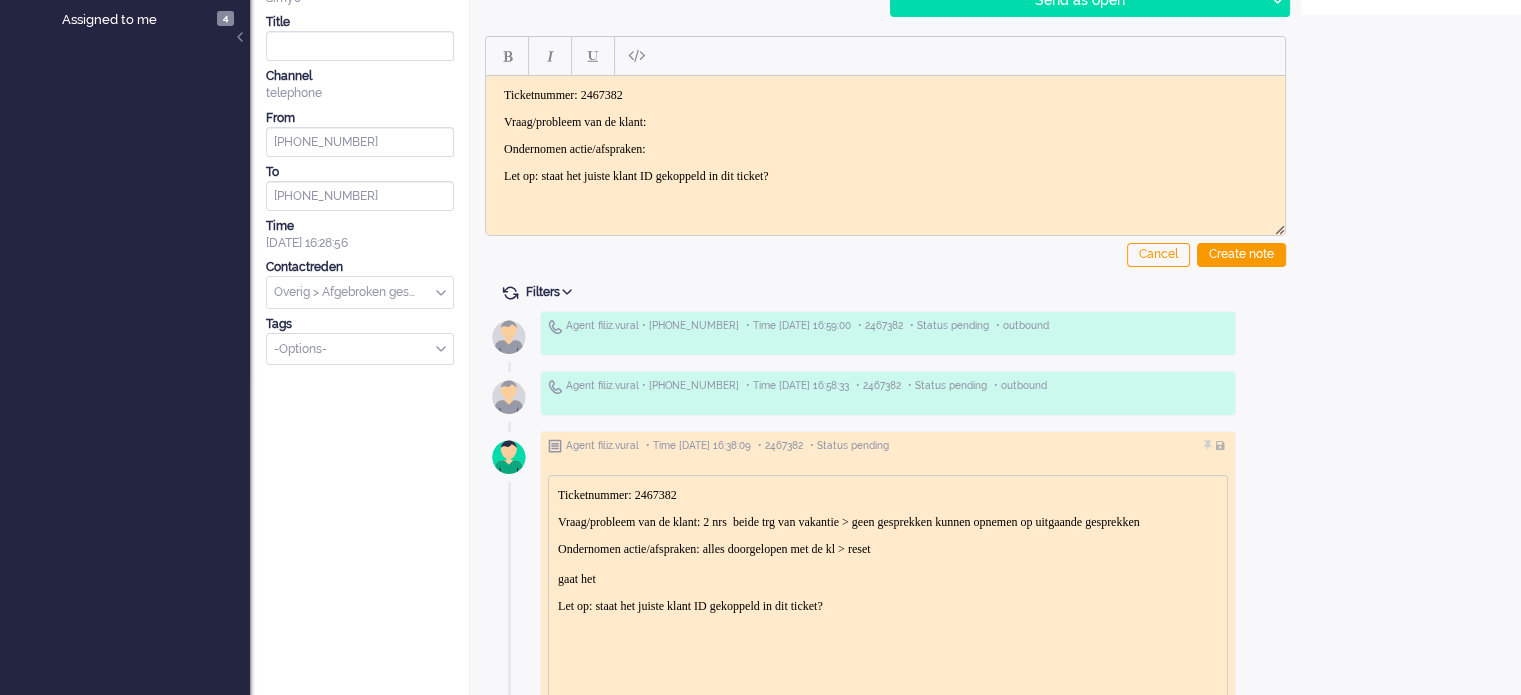 scroll, scrollTop: 664, scrollLeft: 0, axis: vertical 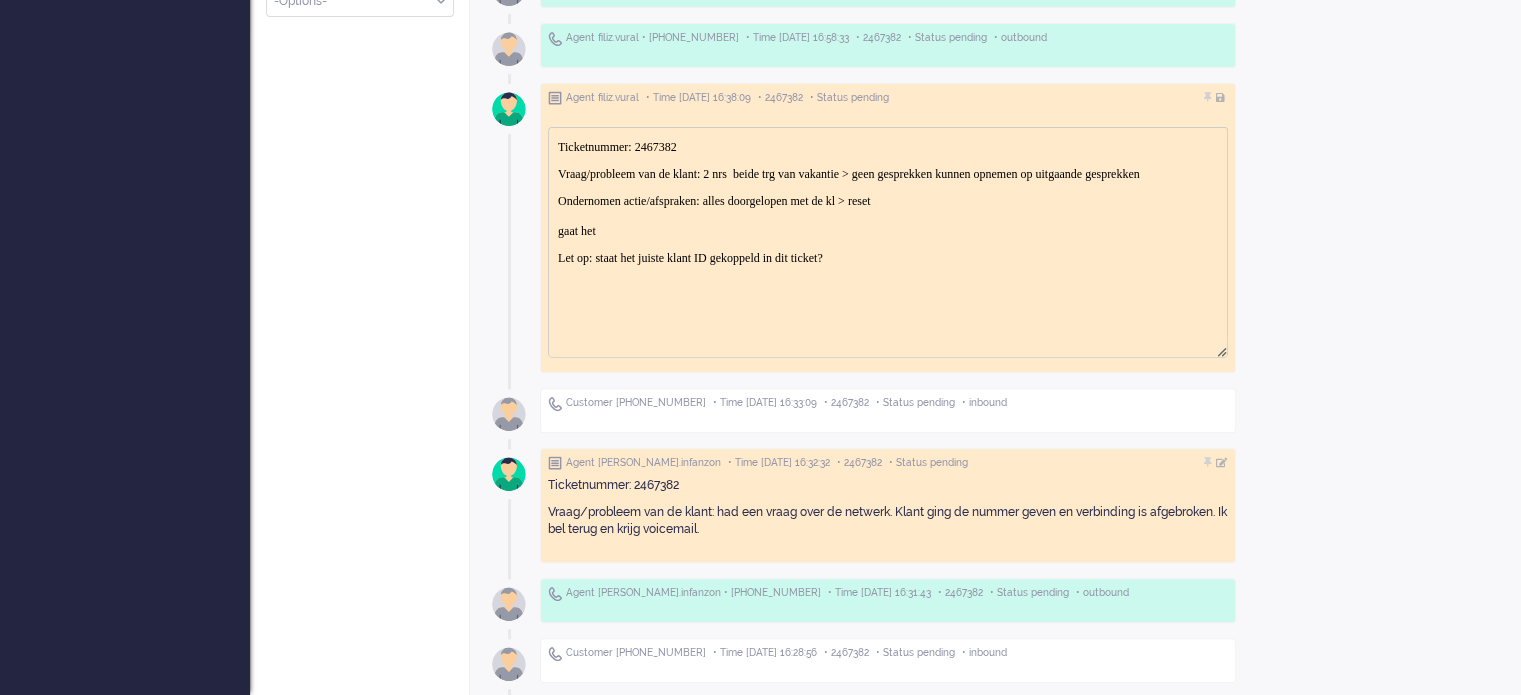 click on "Ondernomen actie/afspraken: alles doorgelopen met de kl > reset gaat het" at bounding box center [888, 215] 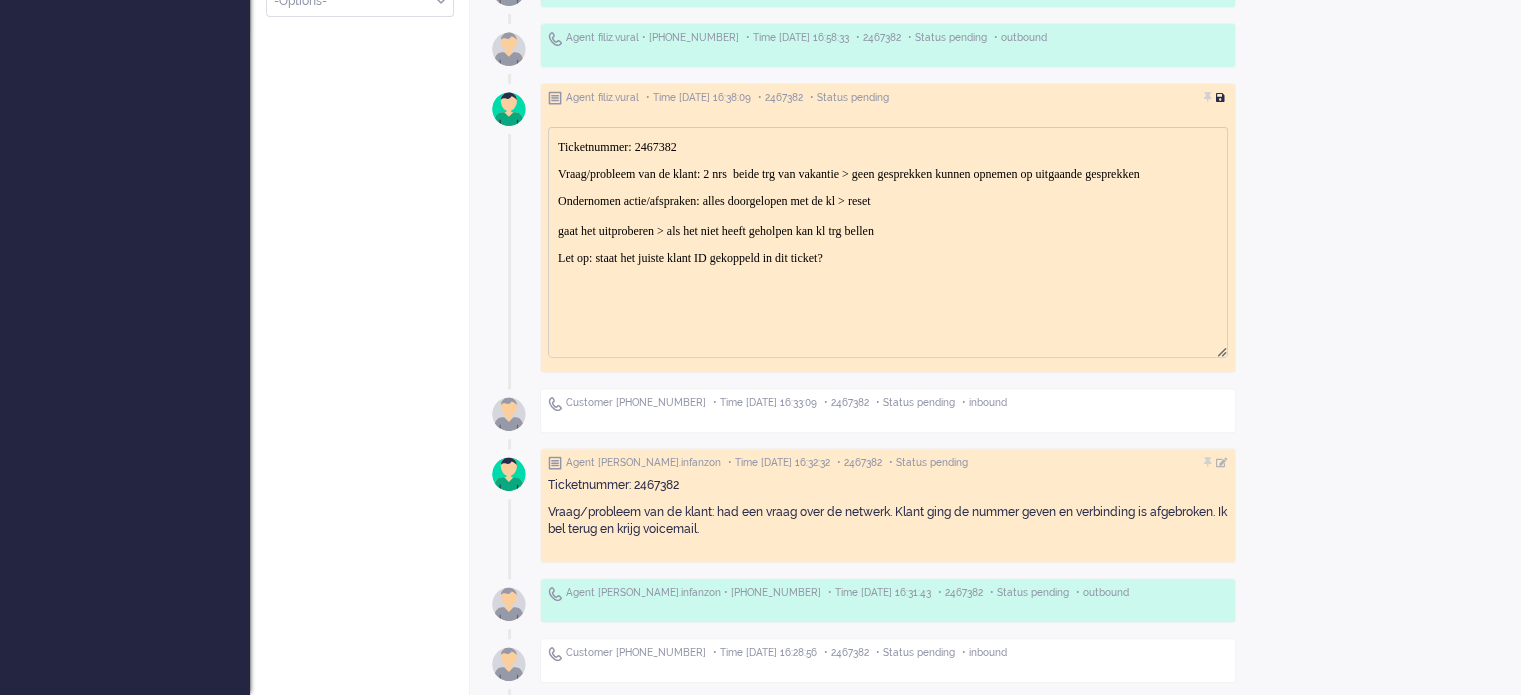 click at bounding box center [1222, 98] 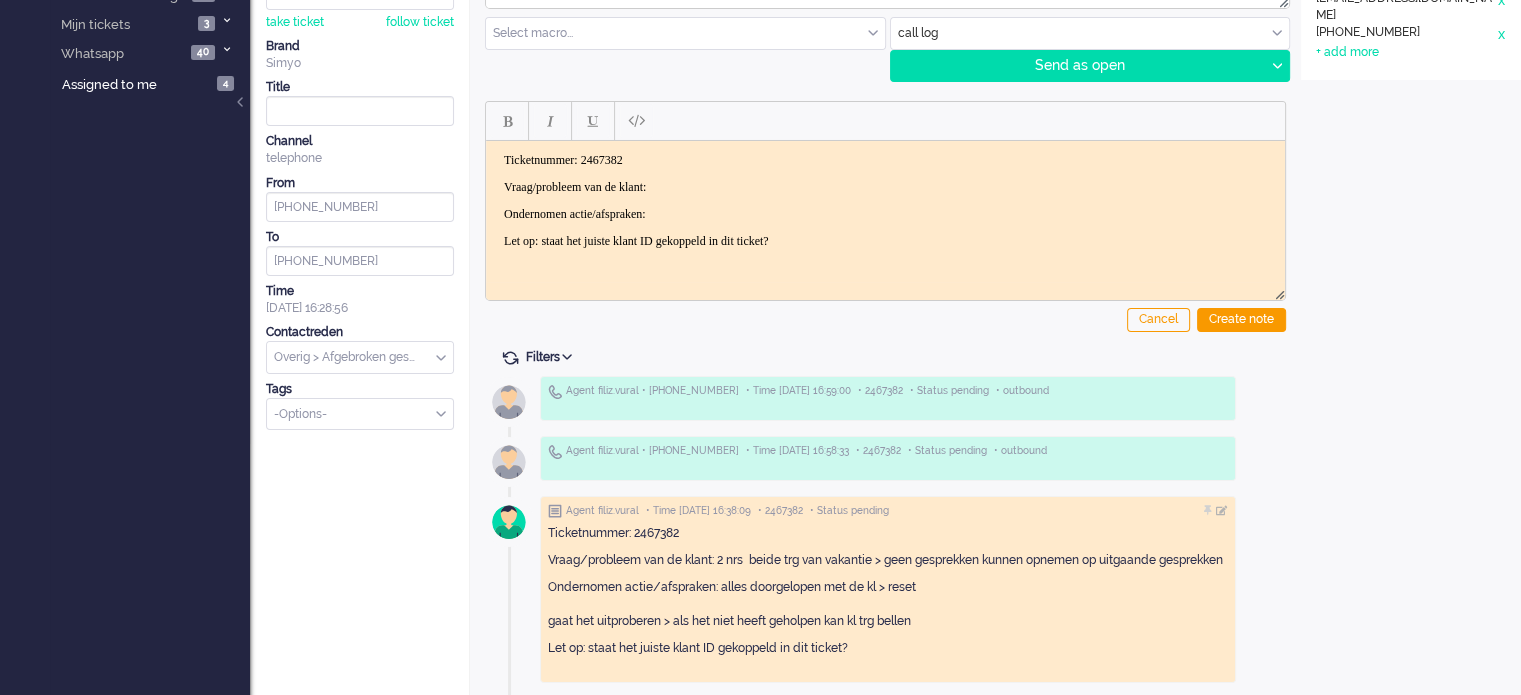 scroll, scrollTop: 0, scrollLeft: 0, axis: both 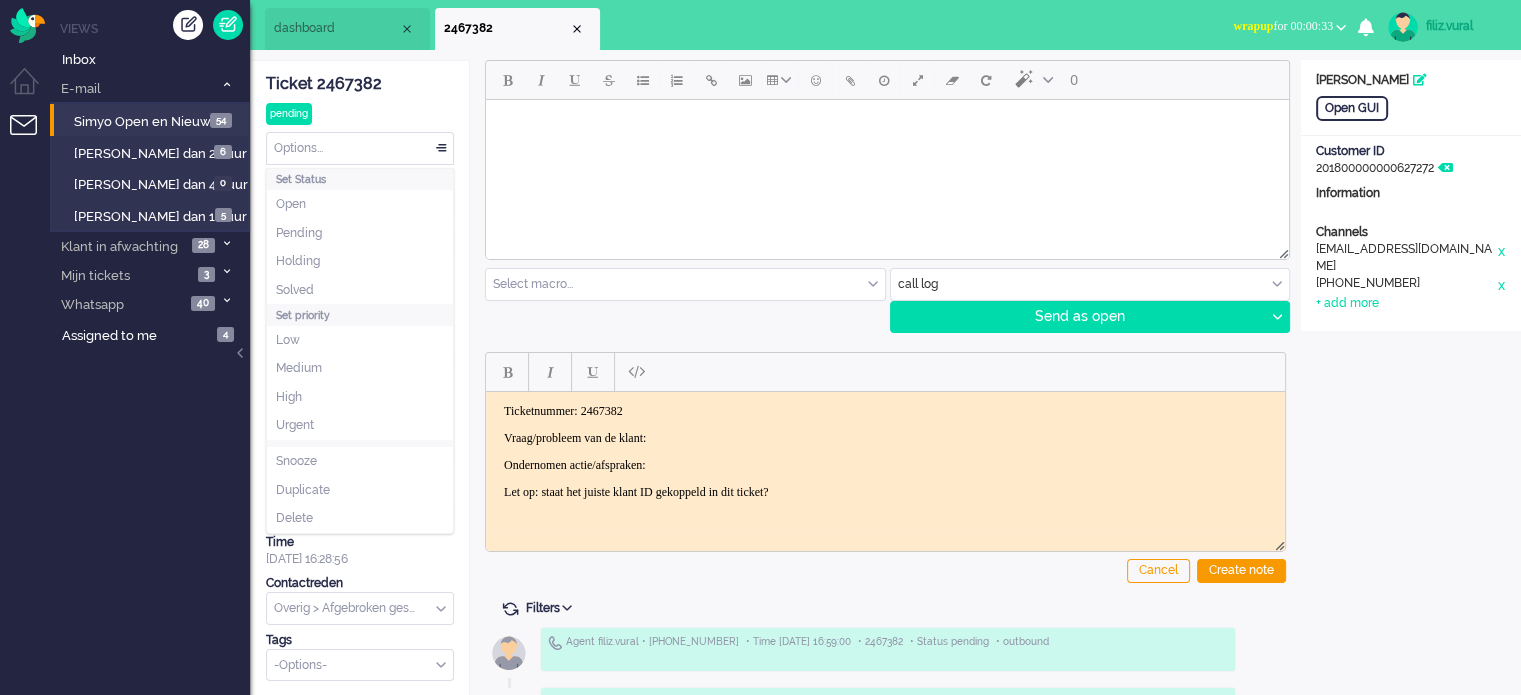 click on "Options..." at bounding box center (360, 148) 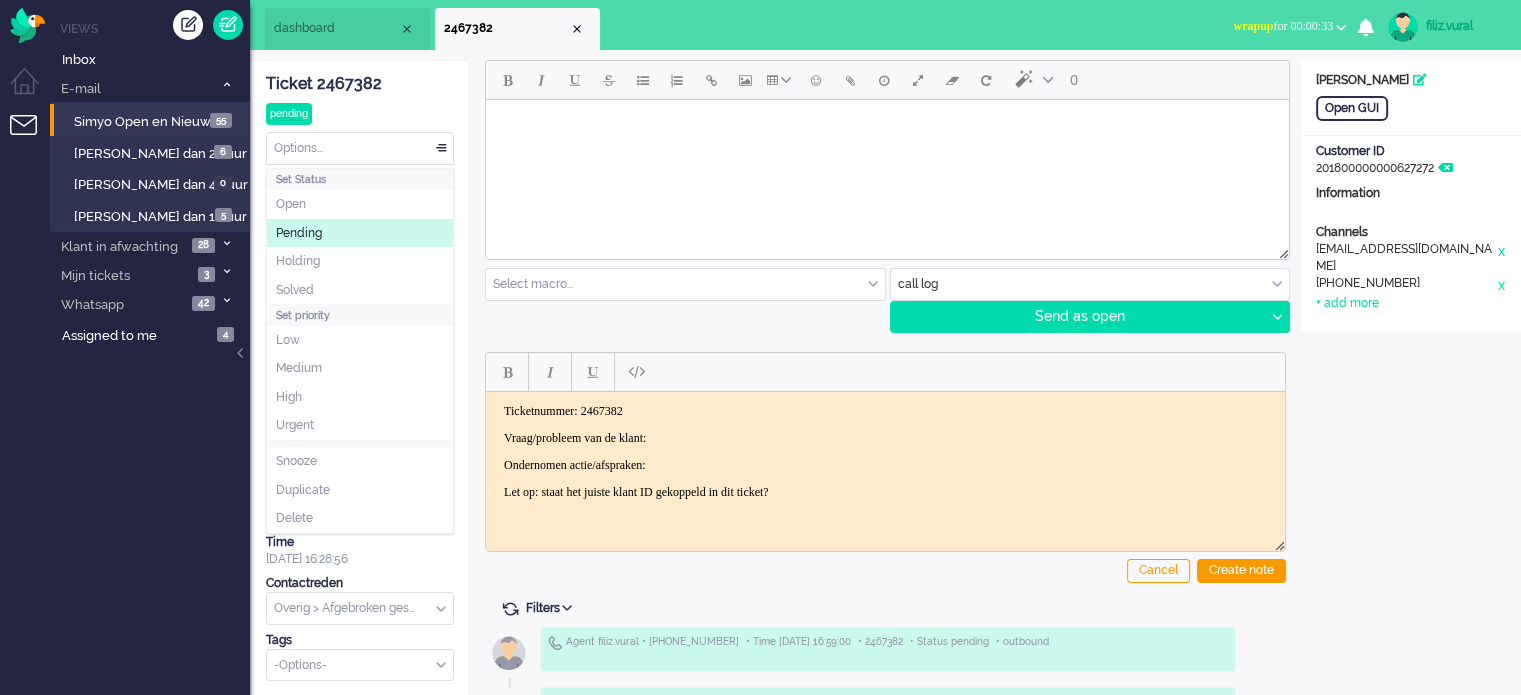 click on "Pending" 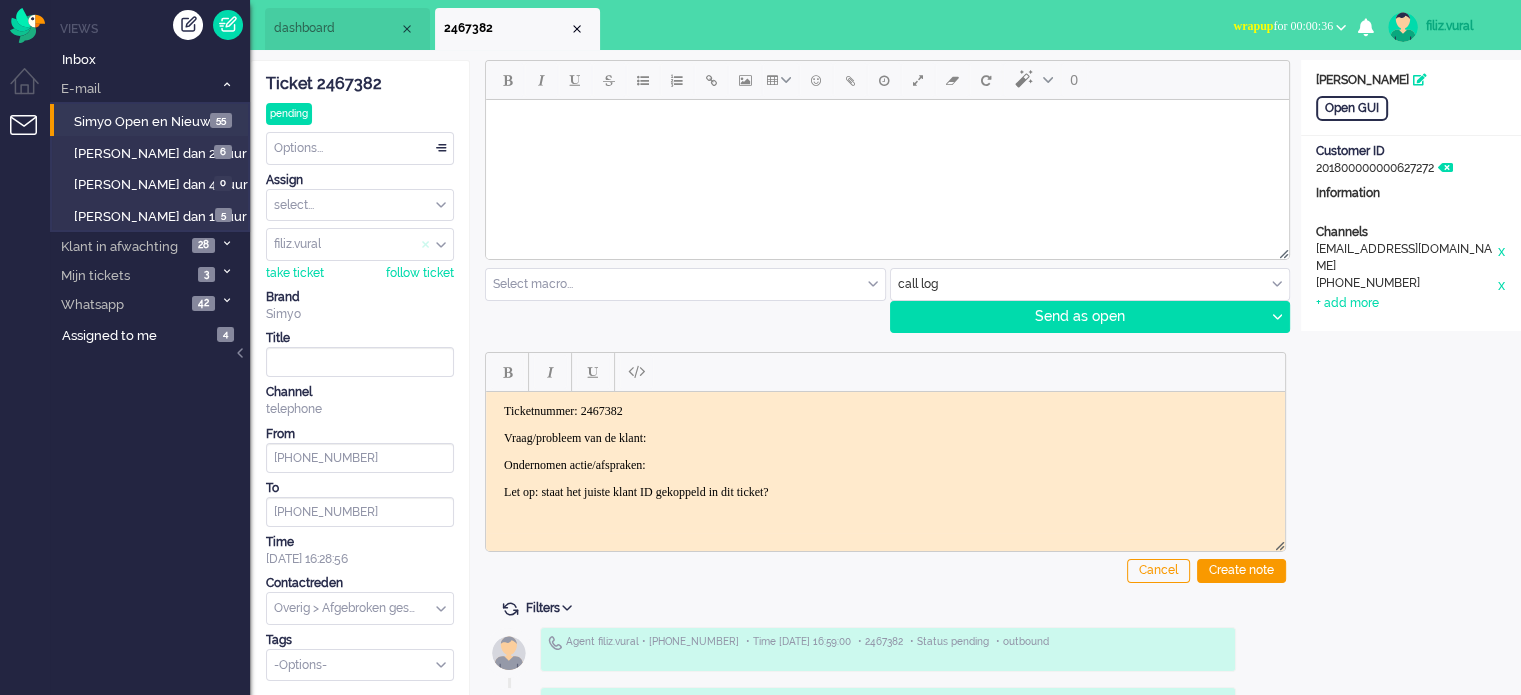 click at bounding box center [426, 245] 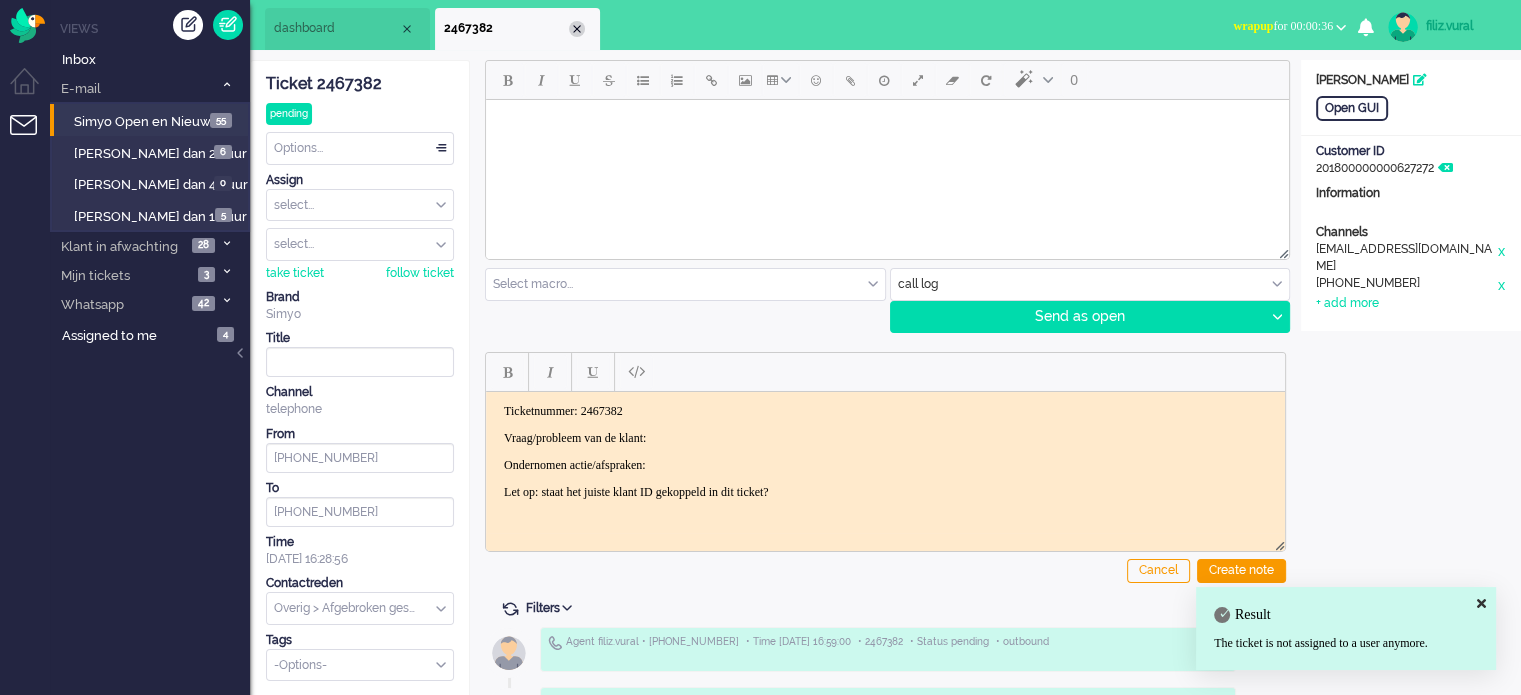 click at bounding box center (577, 29) 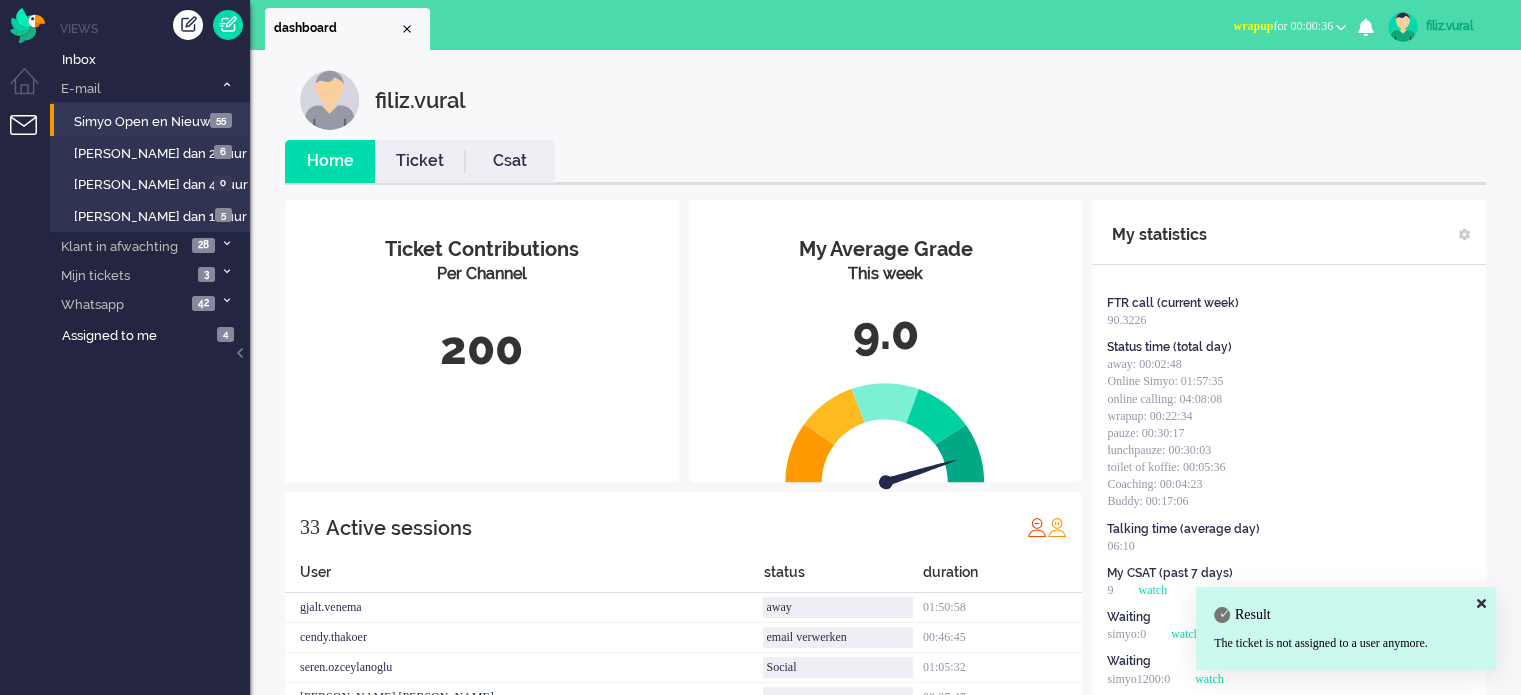 click on "Ticket" at bounding box center [420, 161] 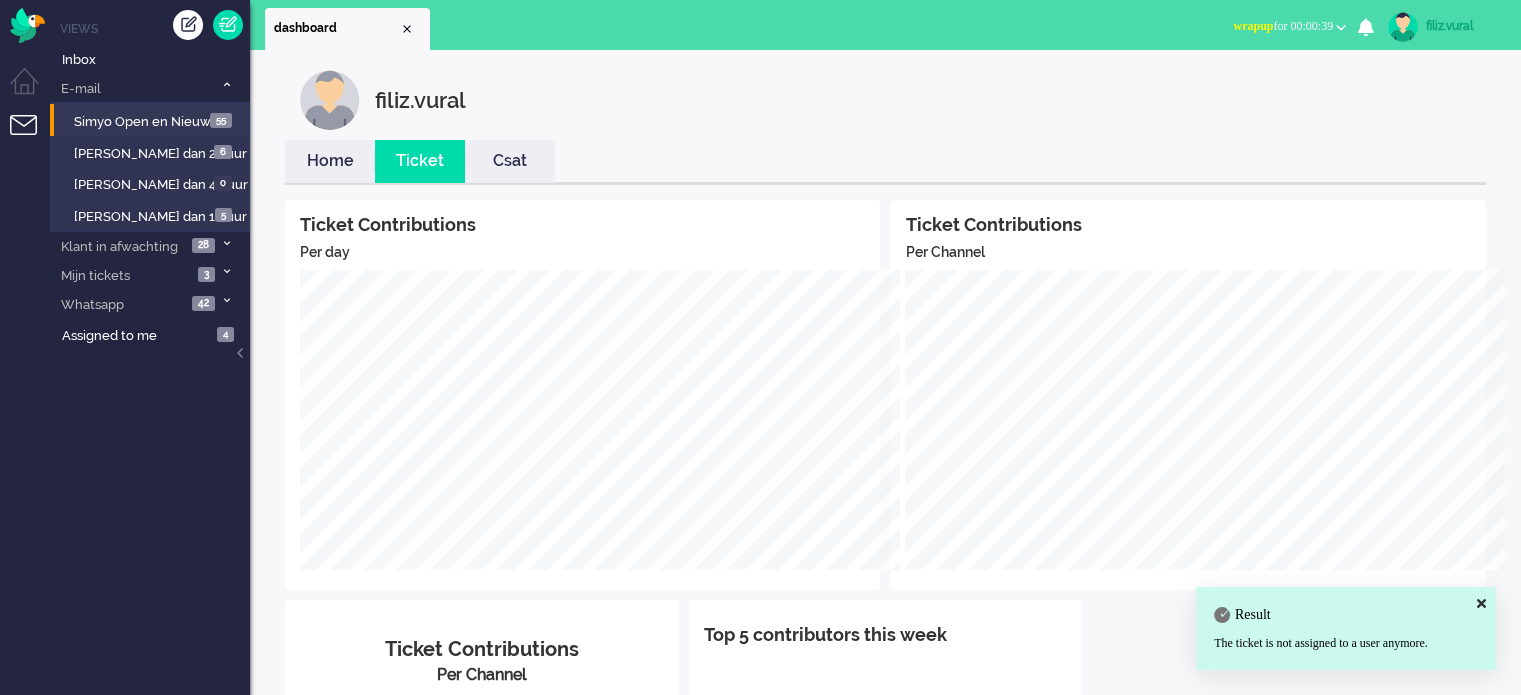 click on "Home" at bounding box center (330, 161) 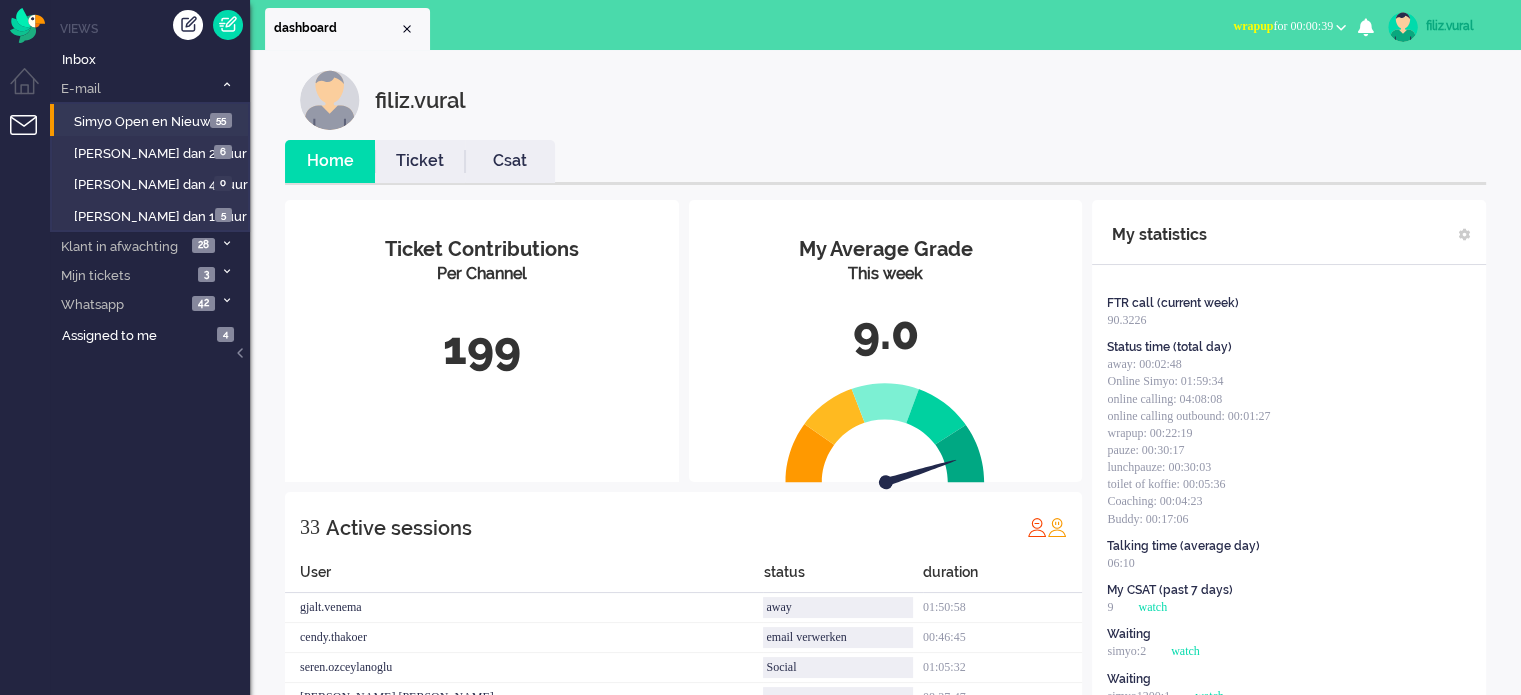 click on "wrapup  for 00:00:39" at bounding box center (1283, 26) 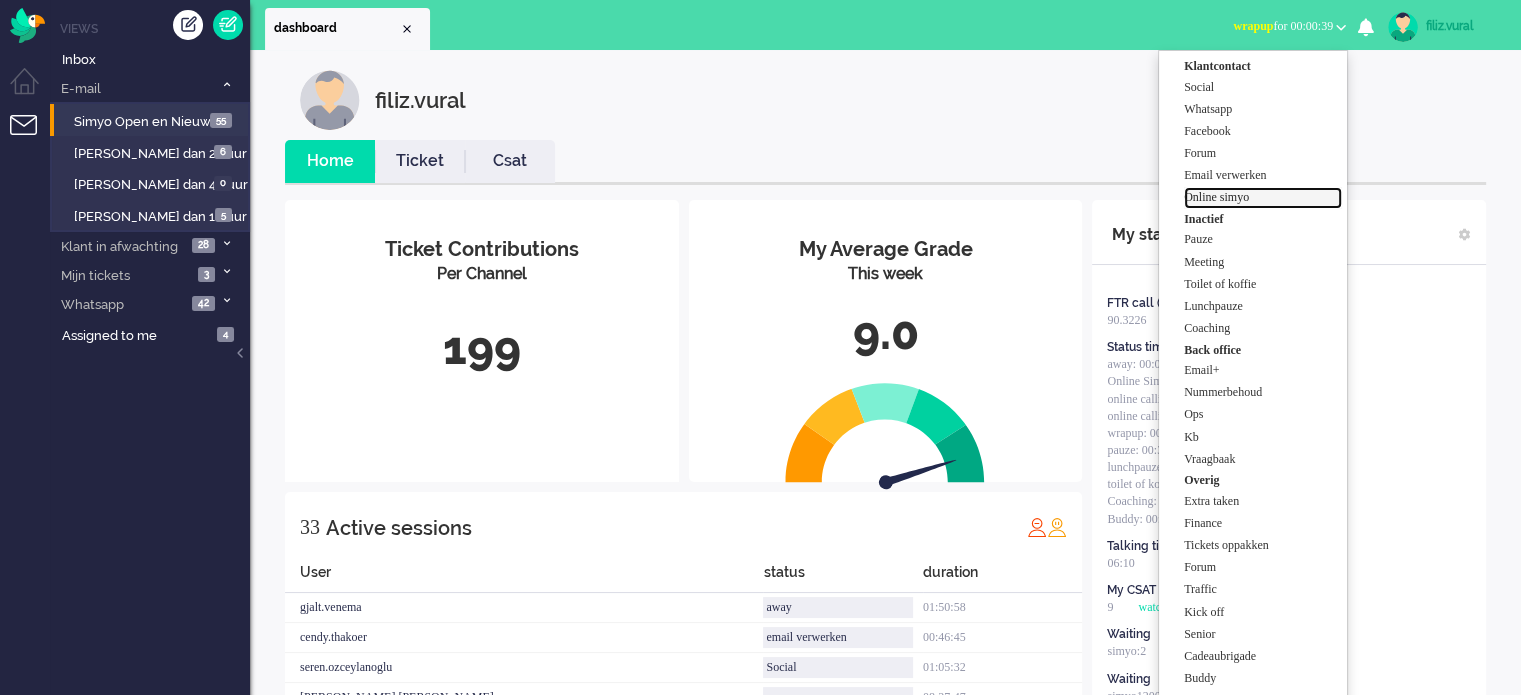click on "Online simyo" at bounding box center (1263, 197) 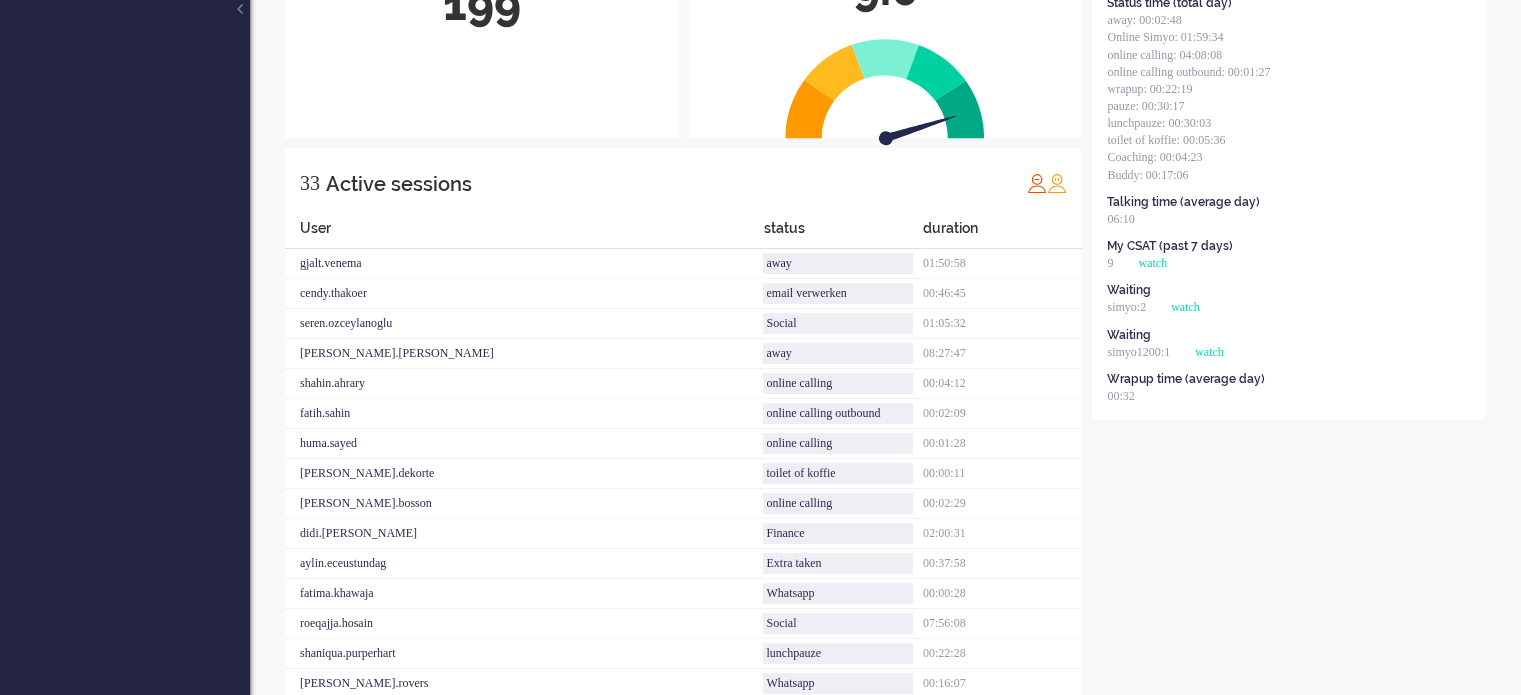 scroll, scrollTop: 341, scrollLeft: 0, axis: vertical 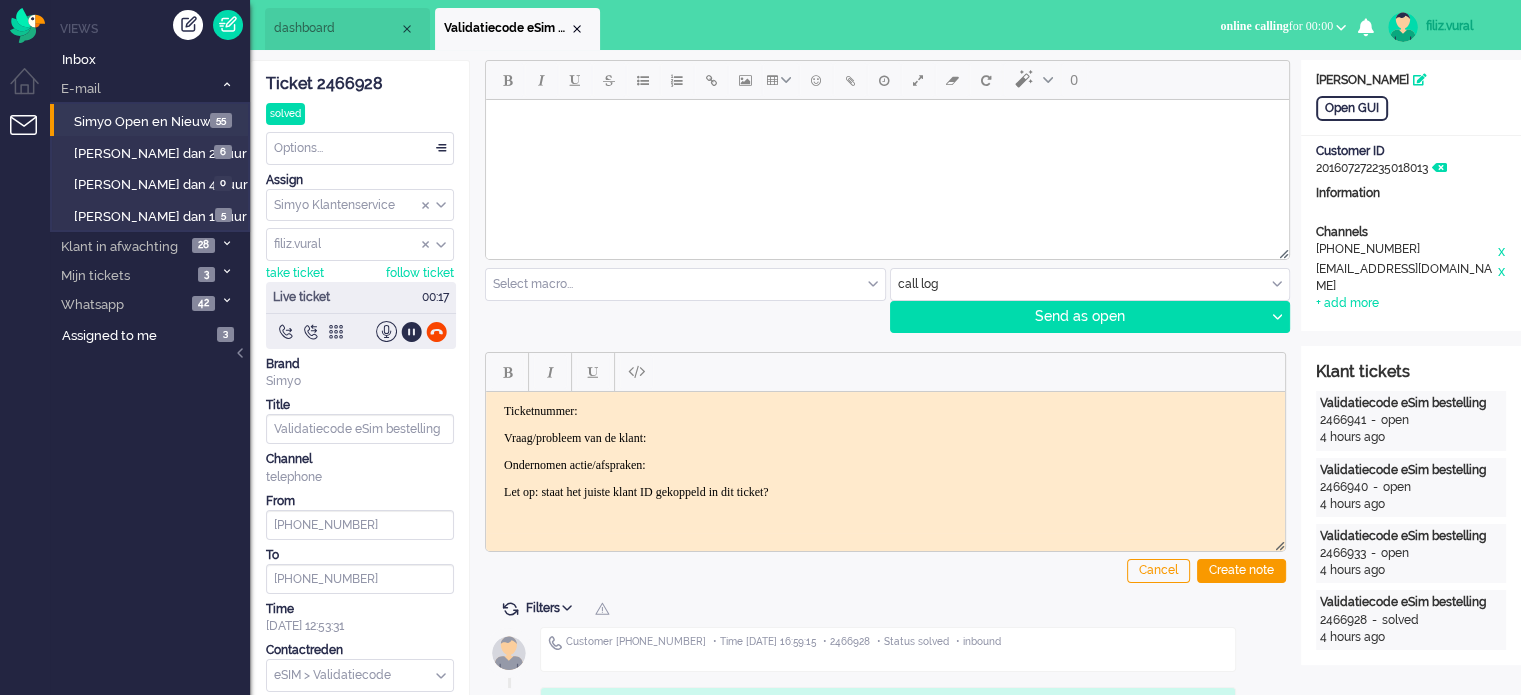 click on "Ticket 2466928" 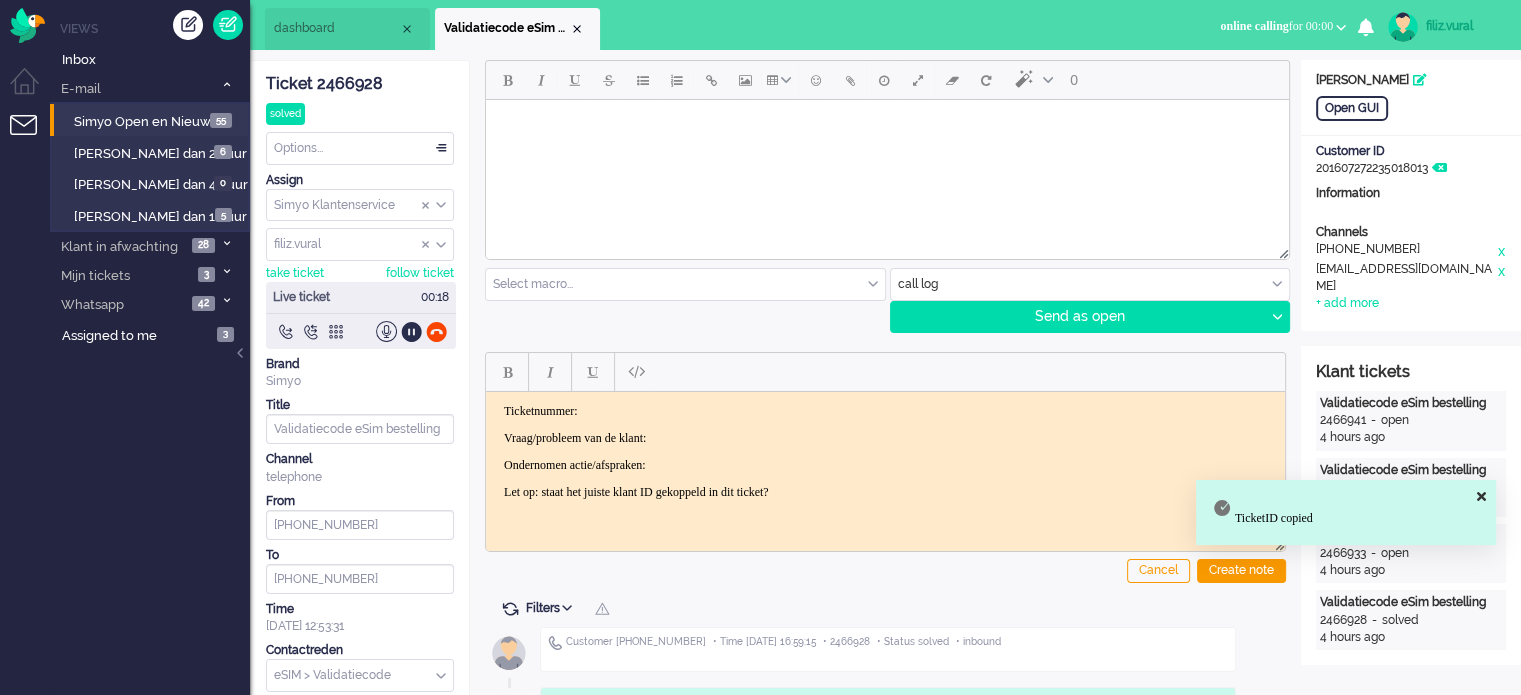 click on "Ticketnummer: Vraag/probleem van de klant: Ondernomen actie/afspraken:  Let op: staat het juiste klant ID gekoppeld in dit ticket?" at bounding box center [885, 451] 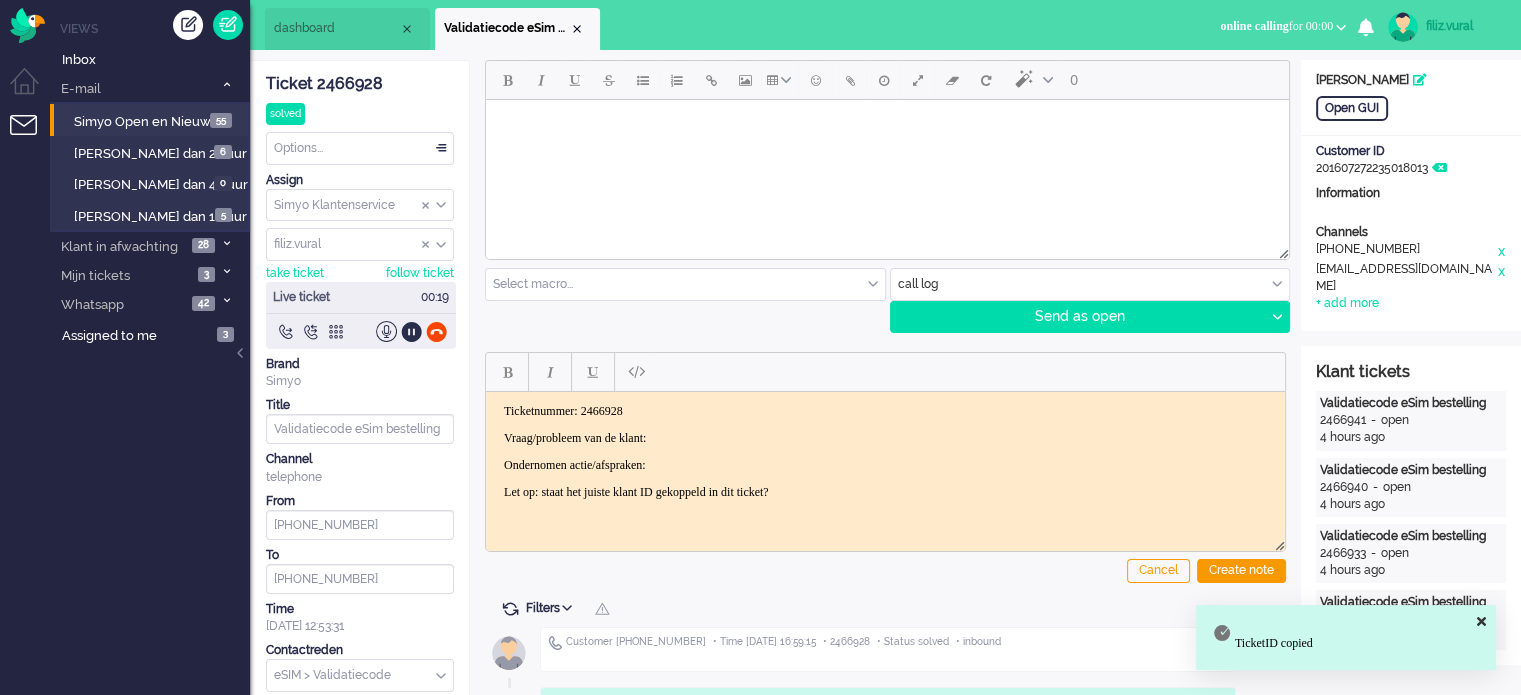 click on "Vraag/probleem van de klant:" at bounding box center [885, 437] 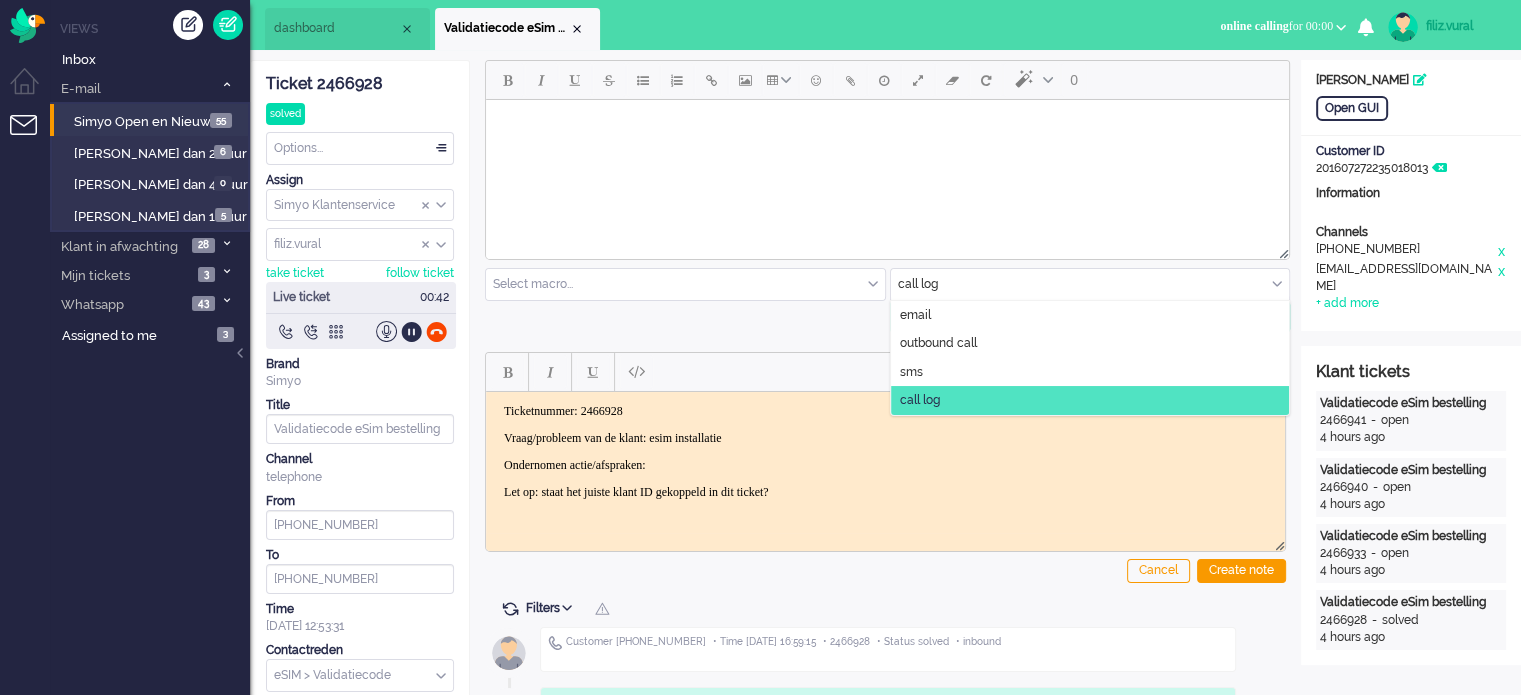 click at bounding box center [1090, 284] 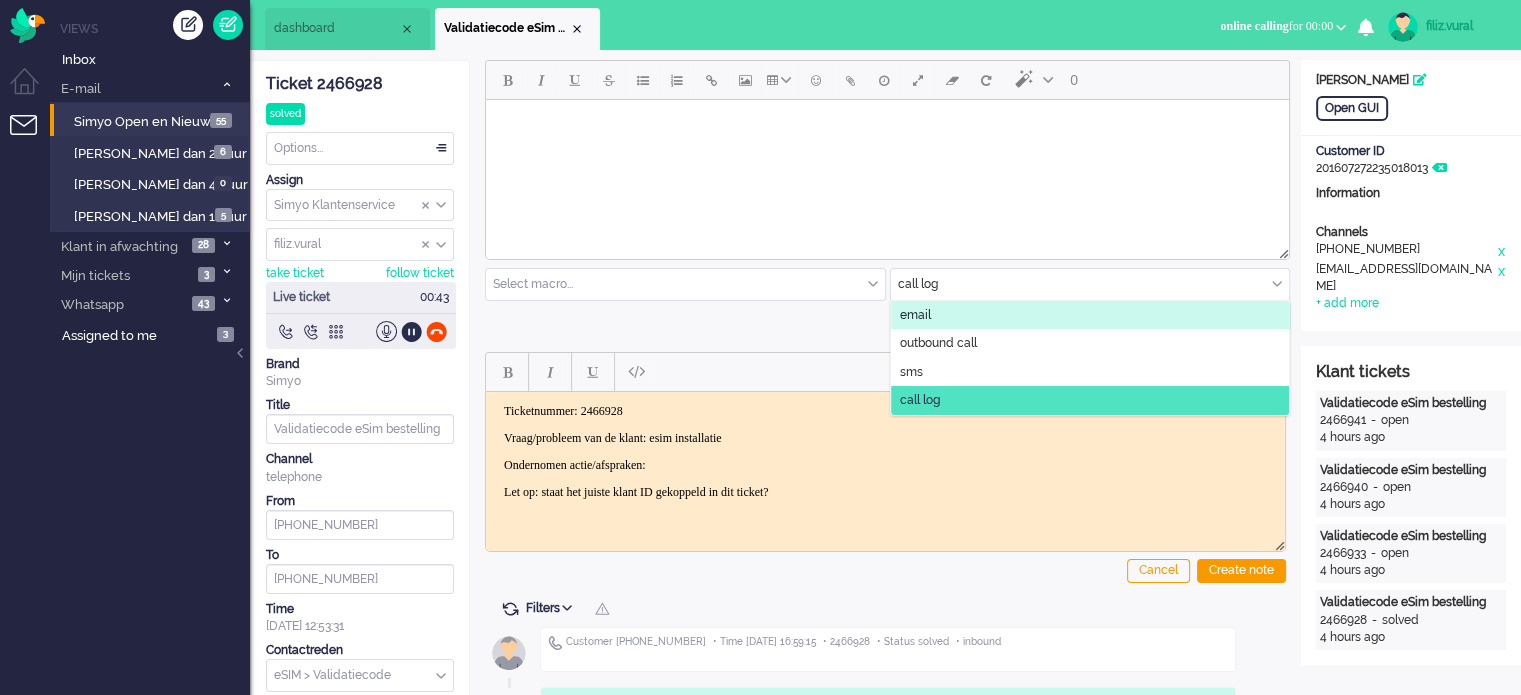 click on "email" 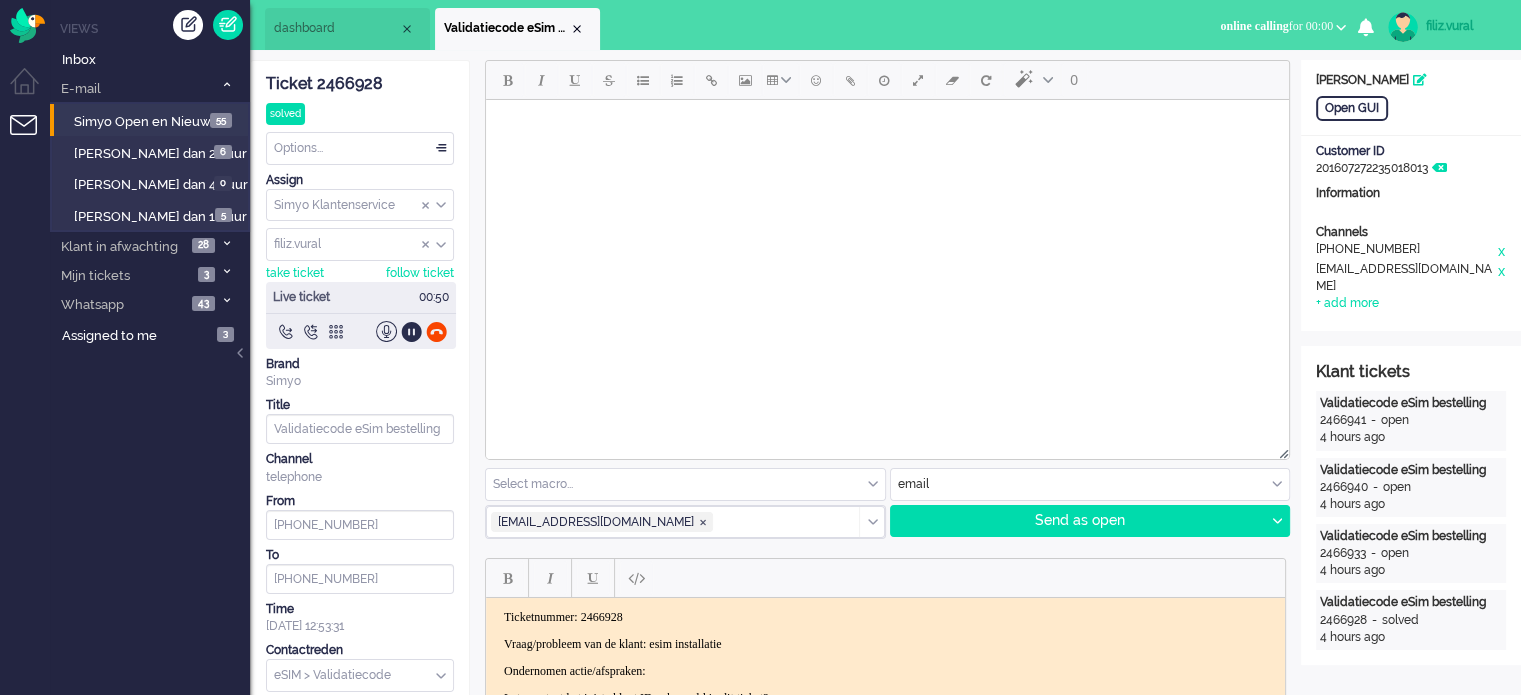 click at bounding box center [887, 125] 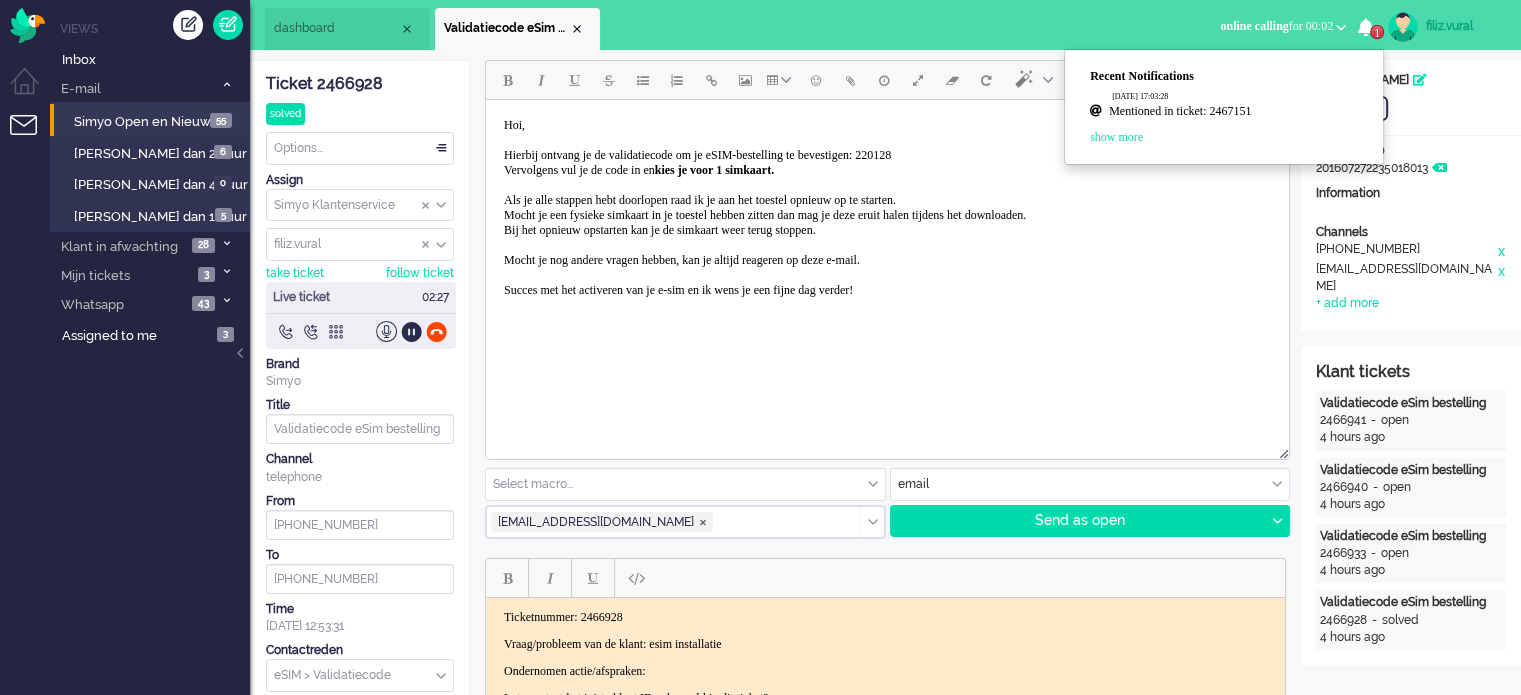 click on "Hoi, Hierbij ontvang je de validatiecode om je eSIM-bestelling te bevestigen: 220128 Vervolgens vul je de code in en  kies je voor 1 simkaart.  Als je alle stappen hebt doorlopen raad ik je aan het toestel opnieuw op te starten.  Mocht je een fysieke simkaart in je toestel hebben zitten dan mag je deze eruit halen tijdens het downloaden.  Bij het opnieuw opstarten kan je de simkaart weer terug stoppen. Mocht je nog andere vragen hebben, kan je altijd reageren op deze e-mail. Succes met het activeren van je e-sim en ik wens je een fijne dag verder!" at bounding box center (887, 208) 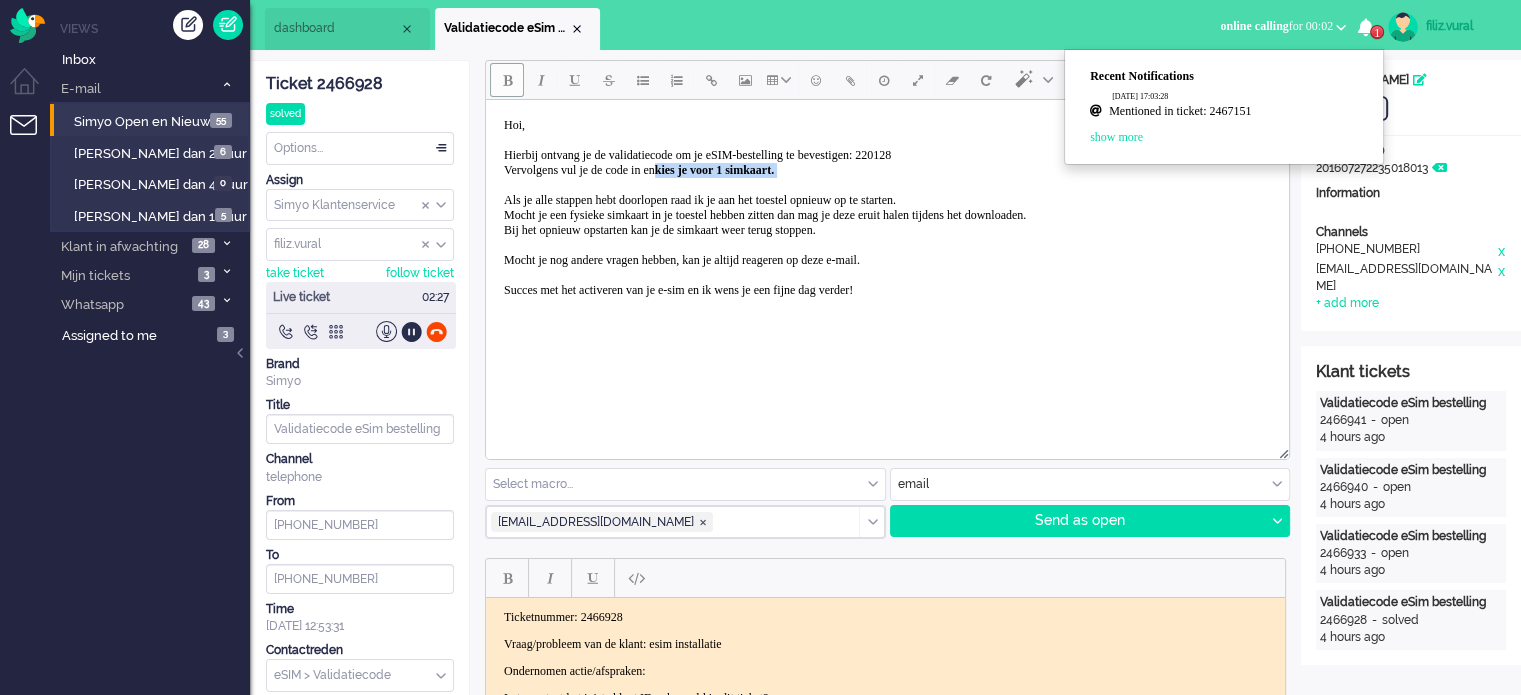 click on "Hoi, Hierbij ontvang je de validatiecode om je eSIM-bestelling te bevestigen: 220128 Vervolgens vul je de code in en  kies je voor 1 simkaart.  Als je alle stappen hebt doorlopen raad ik je aan het toestel opnieuw op te starten.  Mocht je een fysieke simkaart in je toestel hebben zitten dan mag je deze eruit halen tijdens het downloaden.  Bij het opnieuw opstarten kan je de simkaart weer terug stoppen. Mocht je nog andere vragen hebben, kan je altijd reageren op deze e-mail. Succes met het activeren van je e-sim en ik wens je een fijne dag verder!" at bounding box center (887, 208) 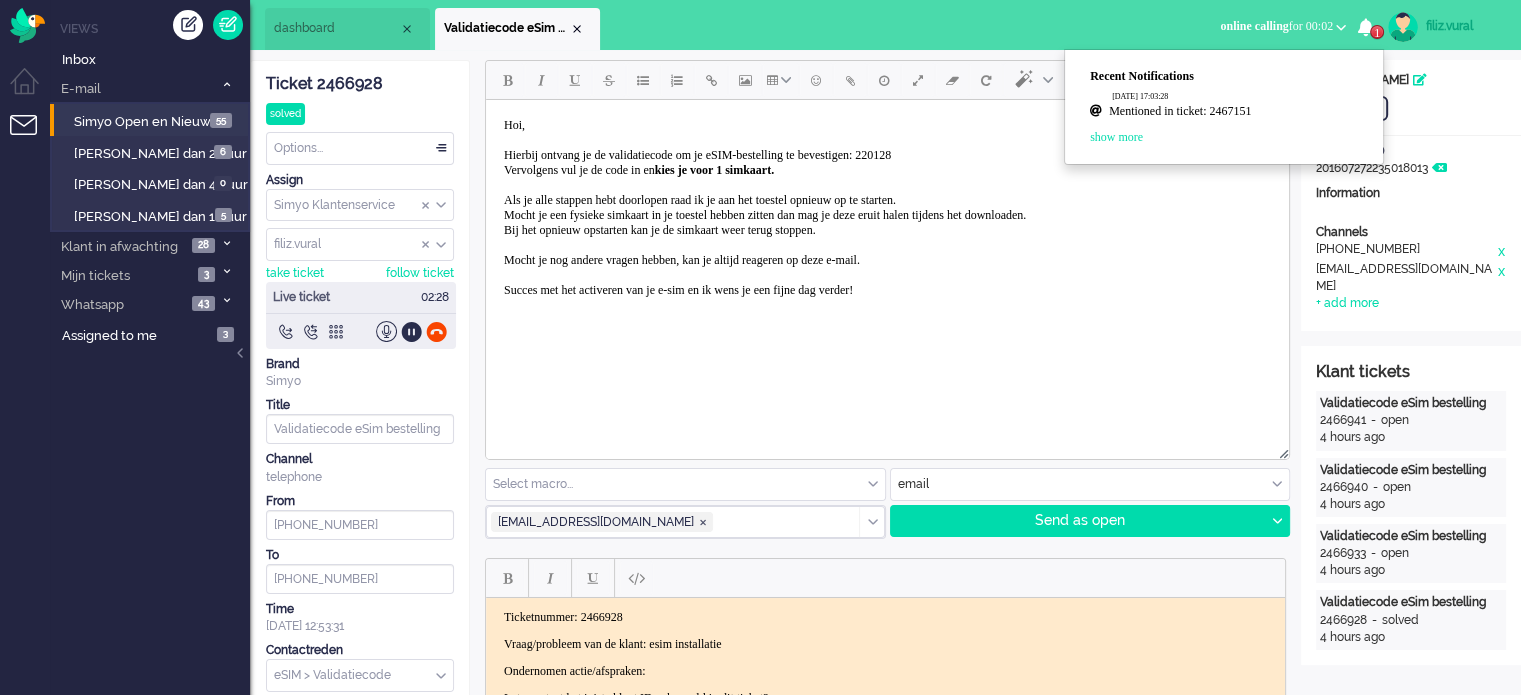 click on "Hoi, Hierbij ontvang je de validatiecode om je eSIM-bestelling te bevestigen: 220128 Vervolgens vul je de code in en  kies je voor 1 simkaart.  Als je alle stappen hebt doorlopen raad ik je aan het toestel opnieuw op te starten.  Mocht je een fysieke simkaart in je toestel hebben zitten dan mag je deze eruit halen tijdens het downloaden.  Bij het opnieuw opstarten kan je de simkaart weer terug stoppen. Mocht je nog andere vragen hebben, kan je altijd reageren op deze e-mail. Succes met het activeren van je e-sim en ik wens je een fijne dag verder!" at bounding box center [765, 207] 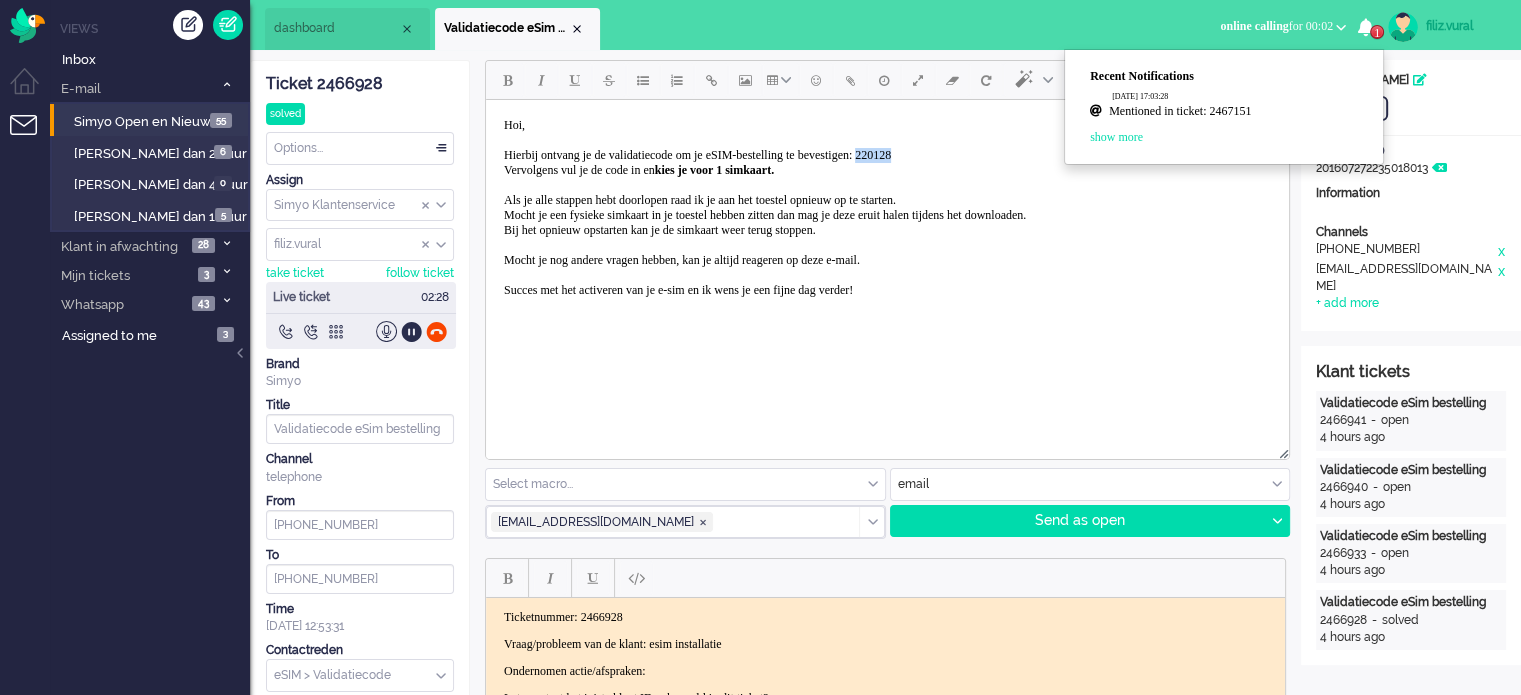click on "Hoi, Hierbij ontvang je de validatiecode om je eSIM-bestelling te bevestigen: 220128 Vervolgens vul je de code in en  kies je voor 1 simkaart.  Als je alle stappen hebt doorlopen raad ik je aan het toestel opnieuw op te starten.  Mocht je een fysieke simkaart in je toestel hebben zitten dan mag je deze eruit halen tijdens het downloaden.  Bij het opnieuw opstarten kan je de simkaart weer terug stoppen. Mocht je nog andere vragen hebben, kan je altijd reageren op deze e-mail. Succes met het activeren van je e-sim en ik wens je een fijne dag verder!" at bounding box center [765, 207] 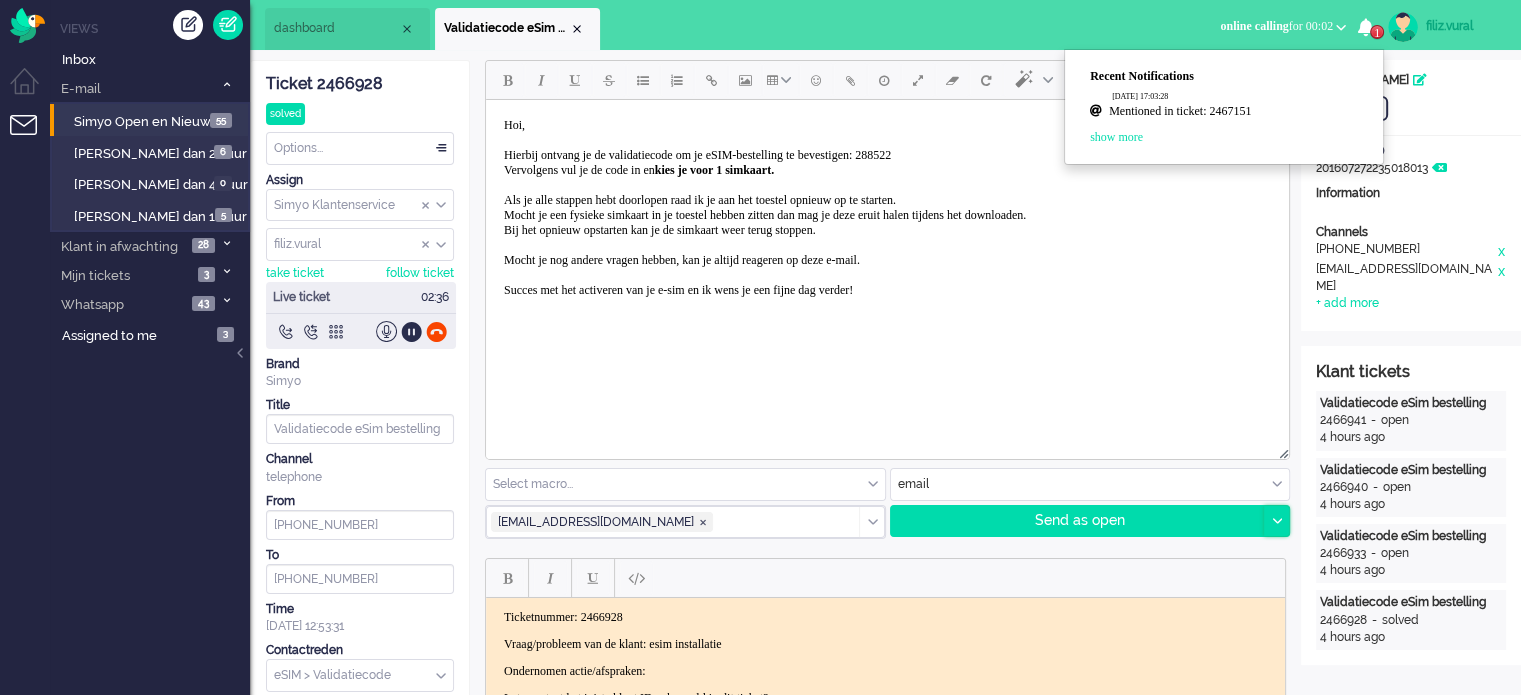 click at bounding box center (1276, 521) 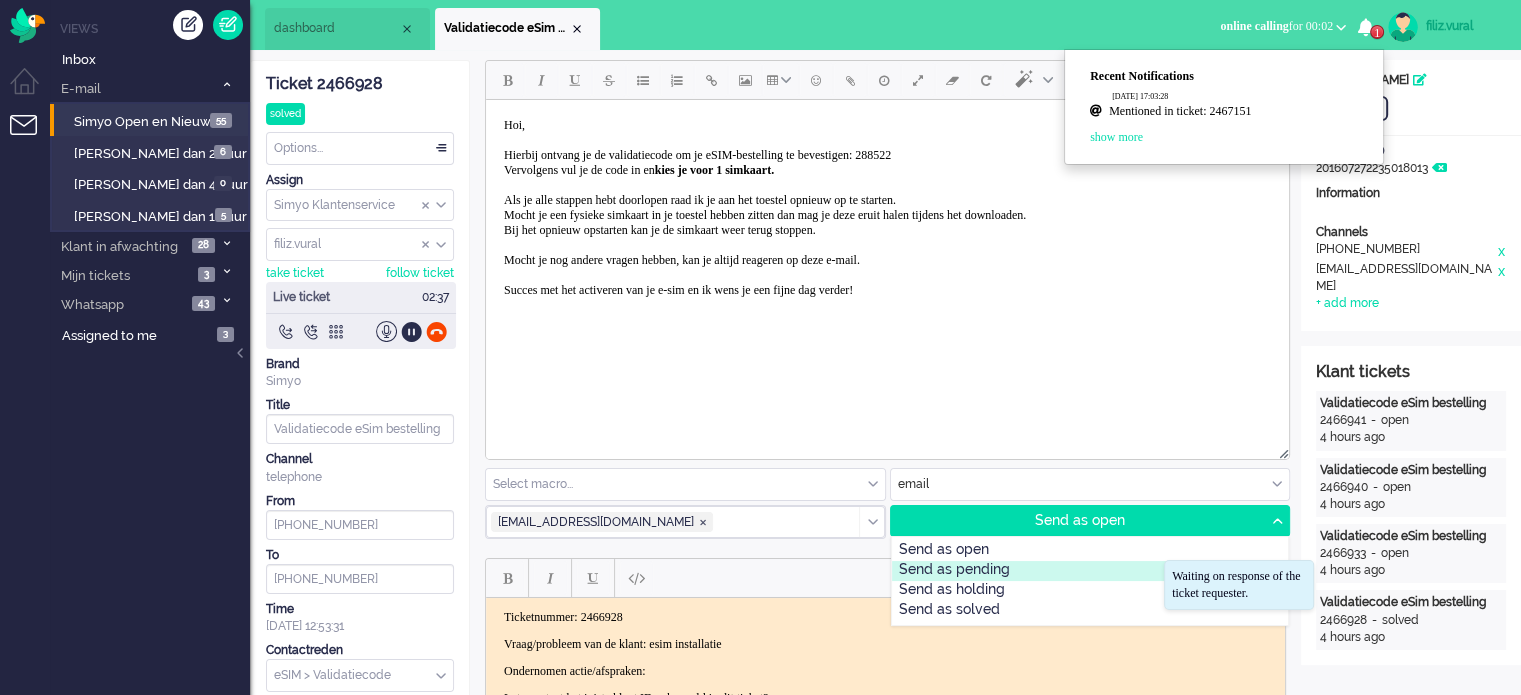 click on "Send as pending" at bounding box center [1090, 571] 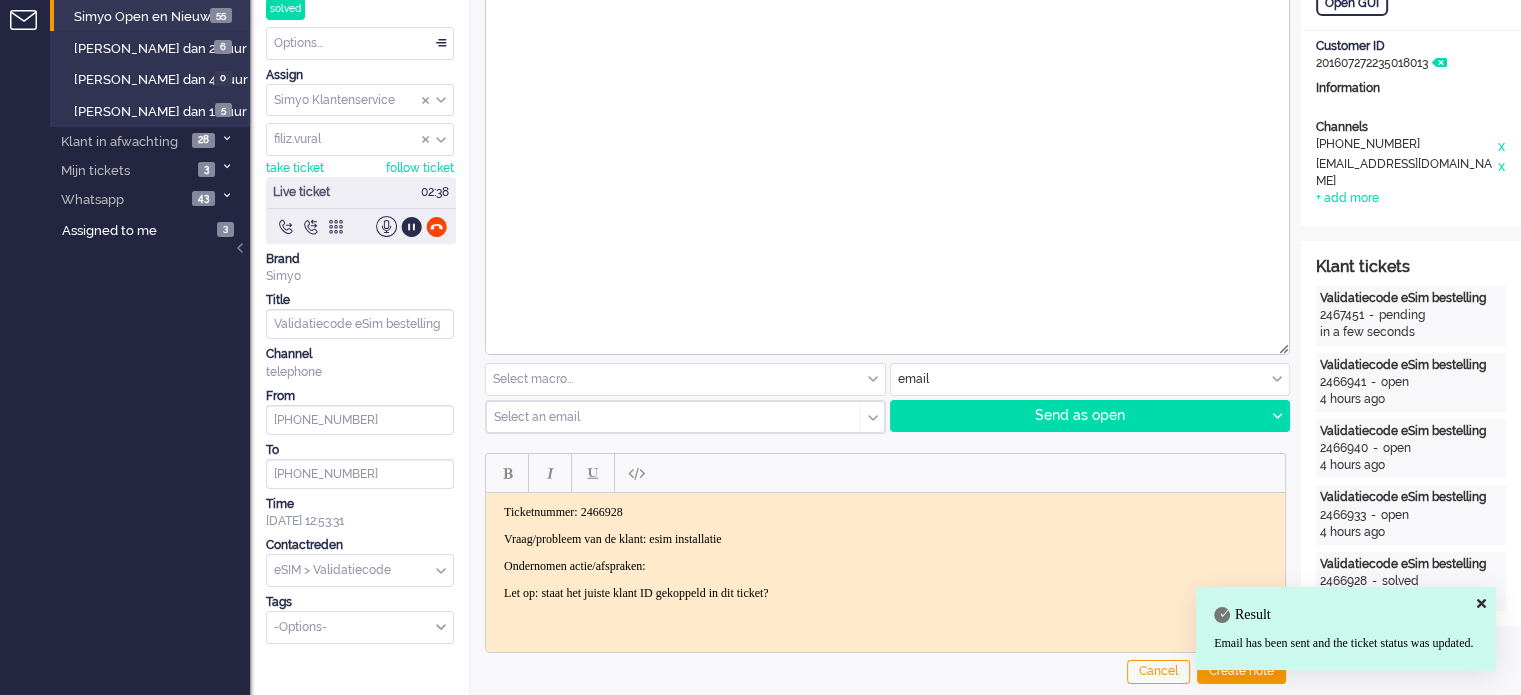 scroll, scrollTop: 200, scrollLeft: 0, axis: vertical 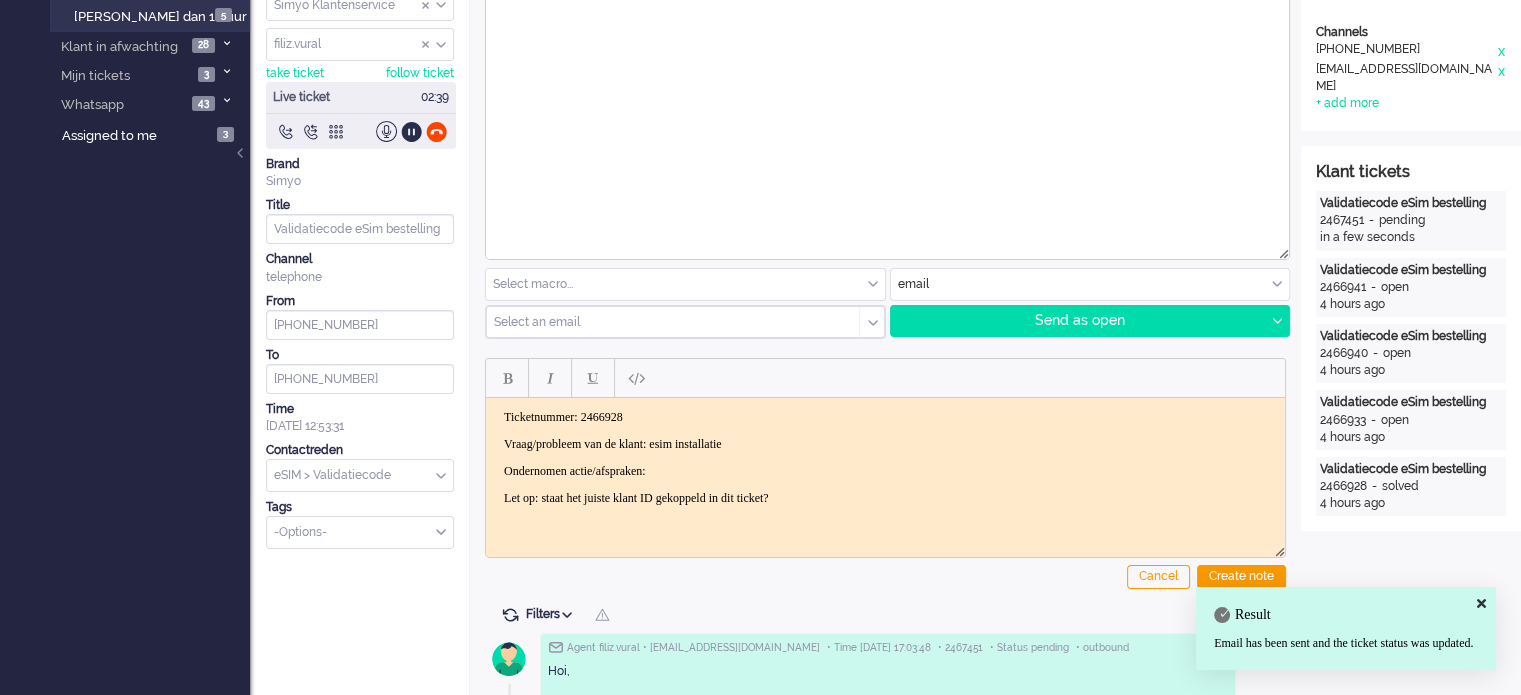 click on "Ticketnummer: 2466928 Vraag/probleem van de klant: esim installatie  Ondernomen actie/afspraken:  Let op: staat het juiste klant ID gekoppeld in dit ticket?" at bounding box center [885, 458] 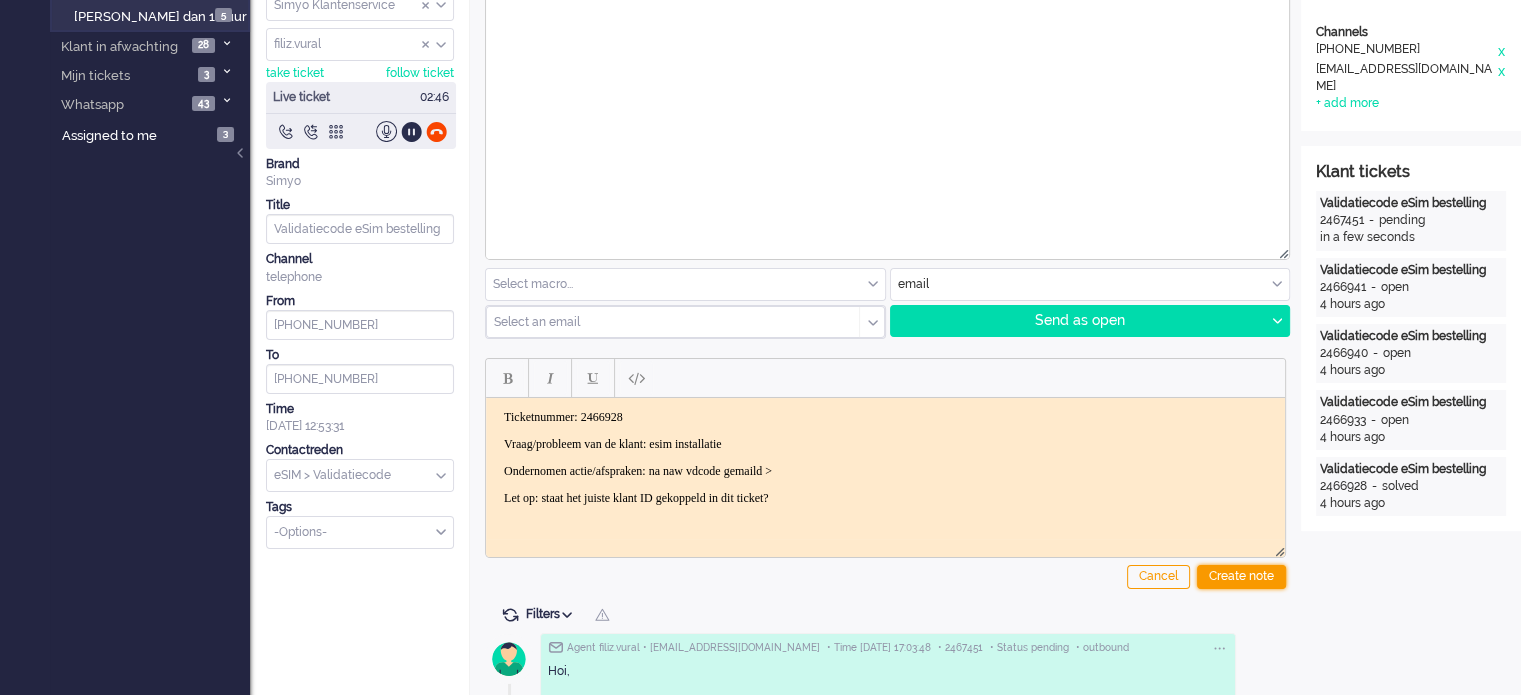 click on "Create note" at bounding box center (1241, 577) 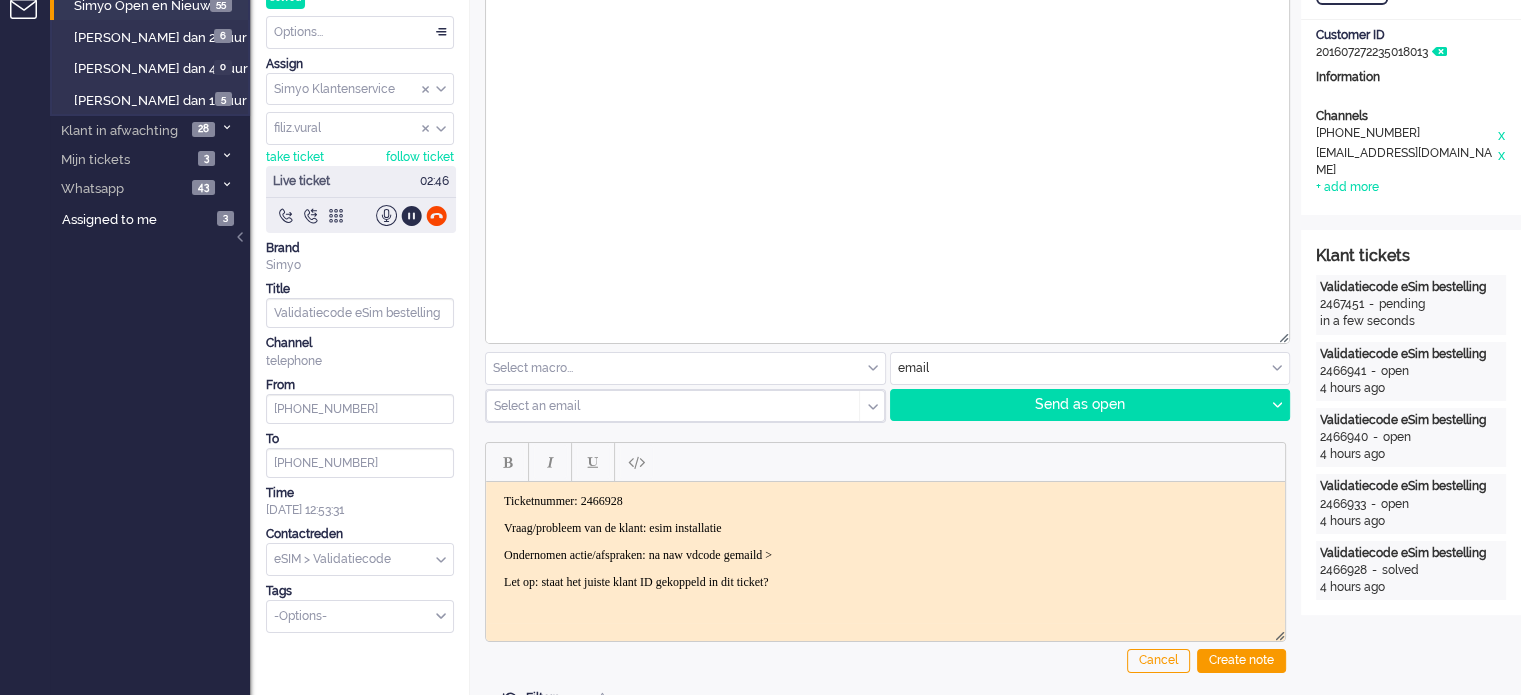 scroll, scrollTop: 0, scrollLeft: 0, axis: both 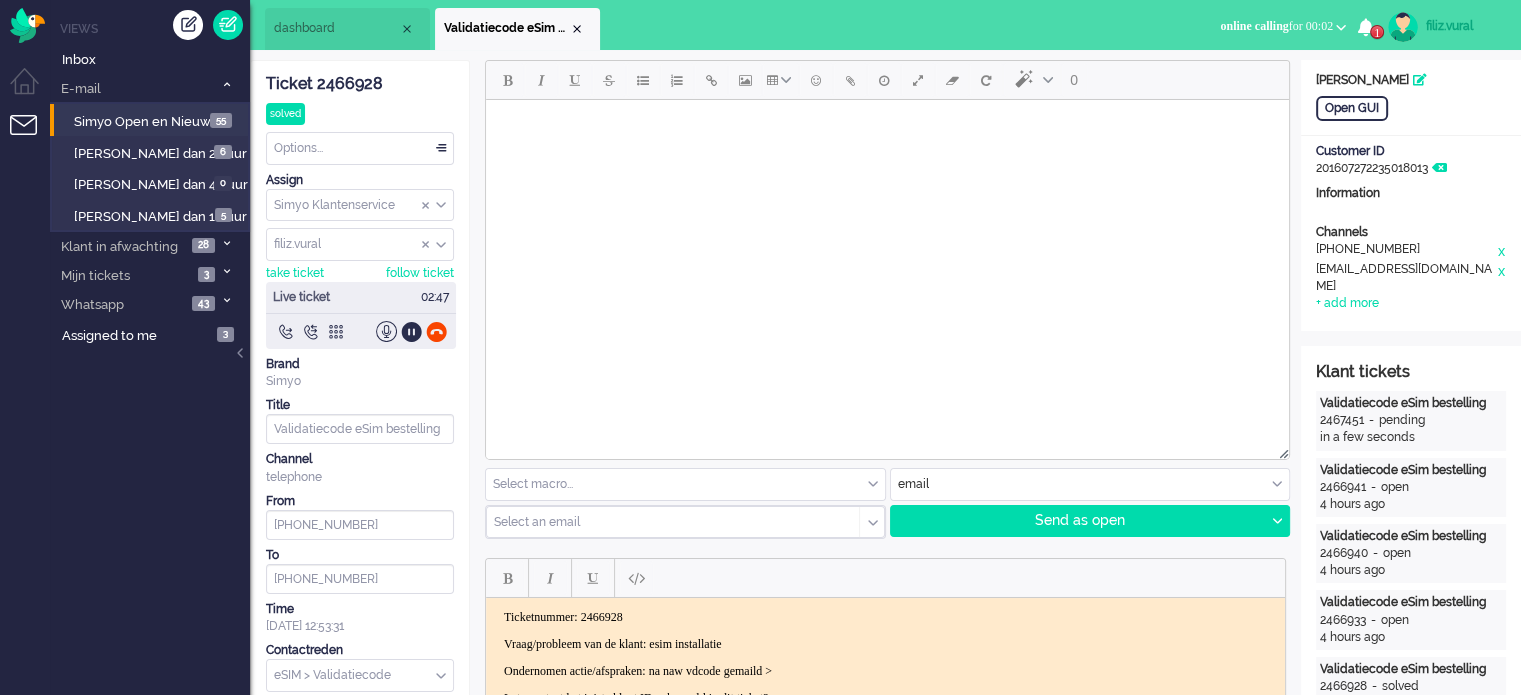 click on "1" at bounding box center (1377, 32) 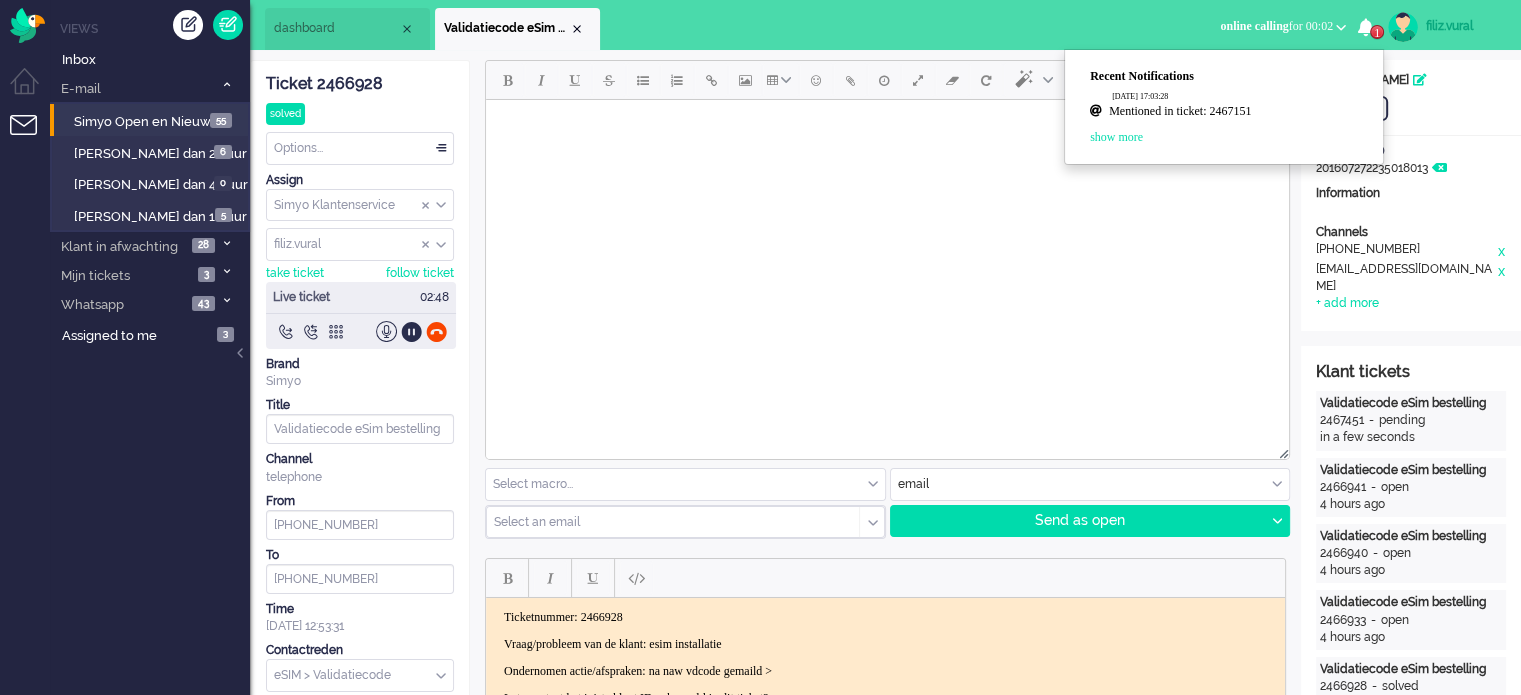 click on "Mentioned in ticket: 2467151" at bounding box center [1234, 113] 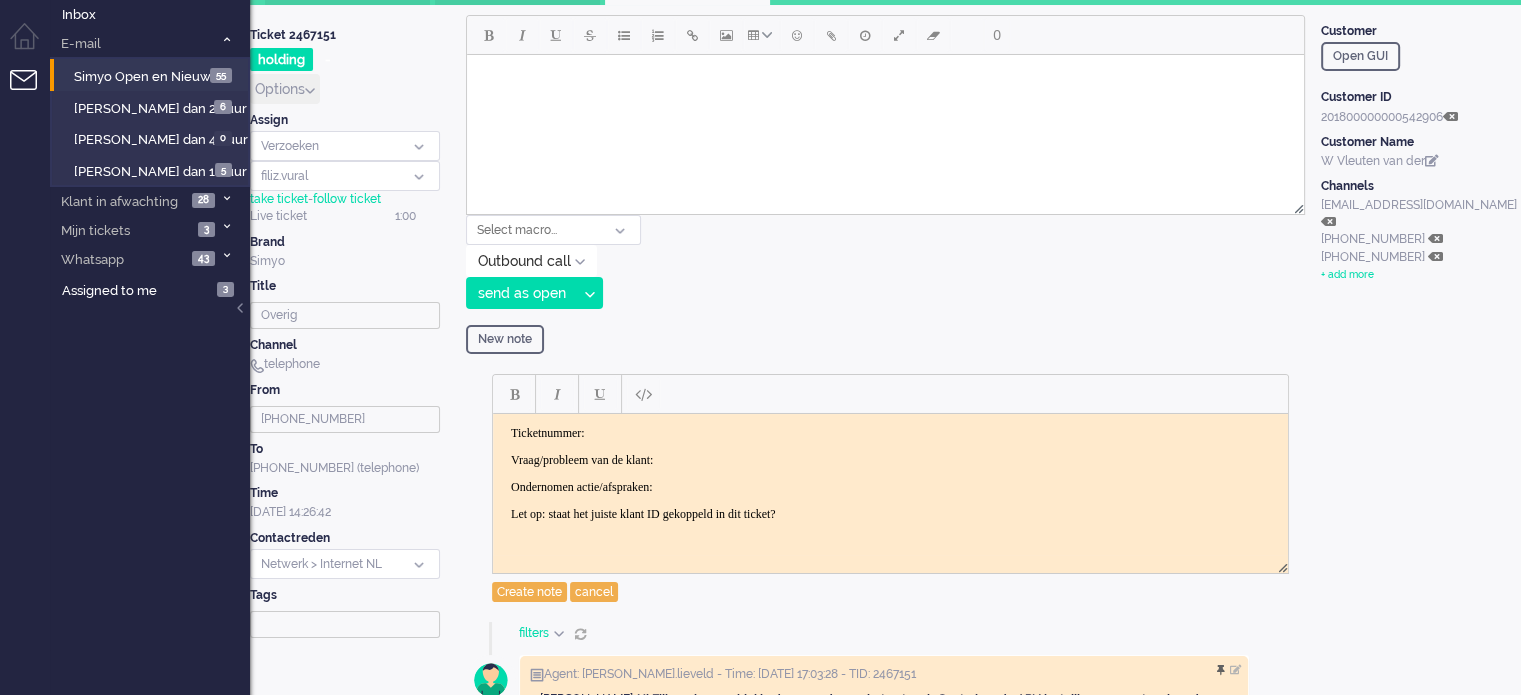 scroll, scrollTop: 0, scrollLeft: 0, axis: both 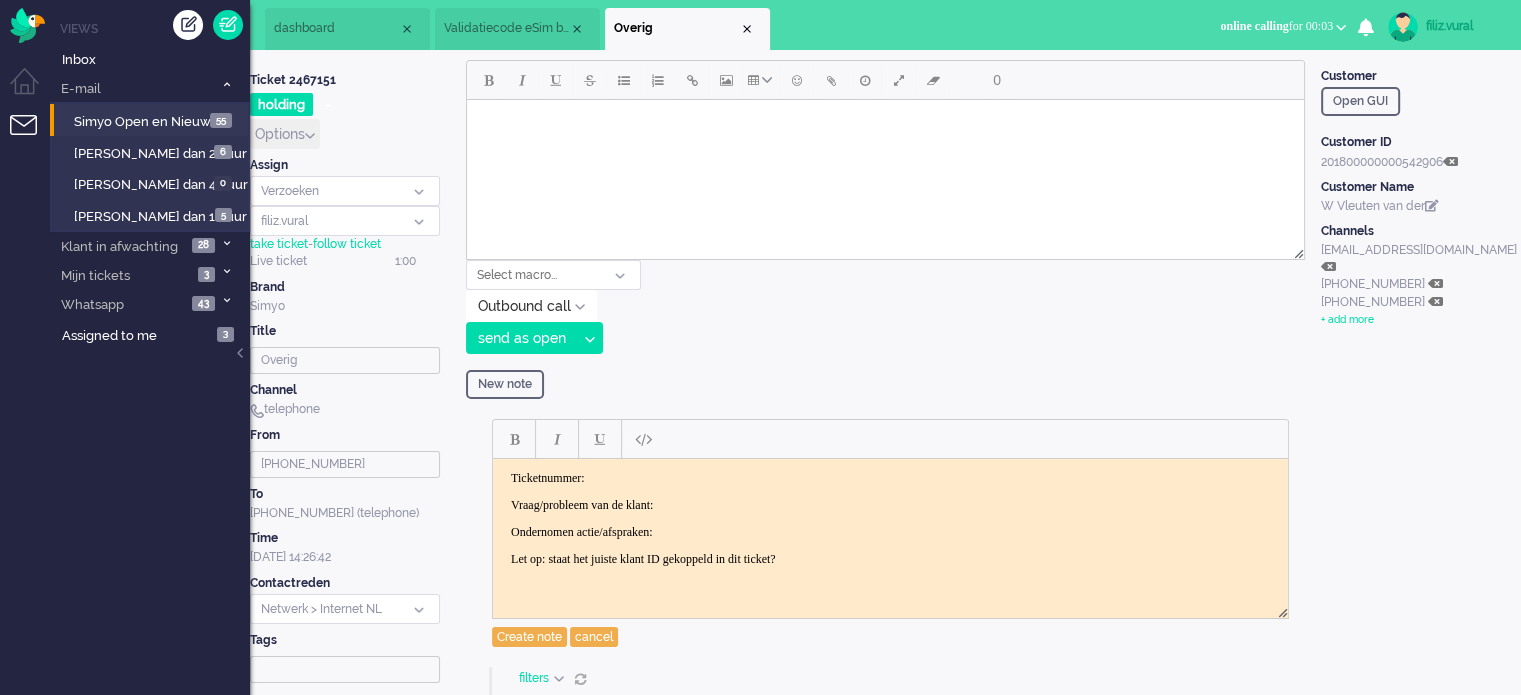 click on "Validatiecode eSim bestelling" at bounding box center (506, 28) 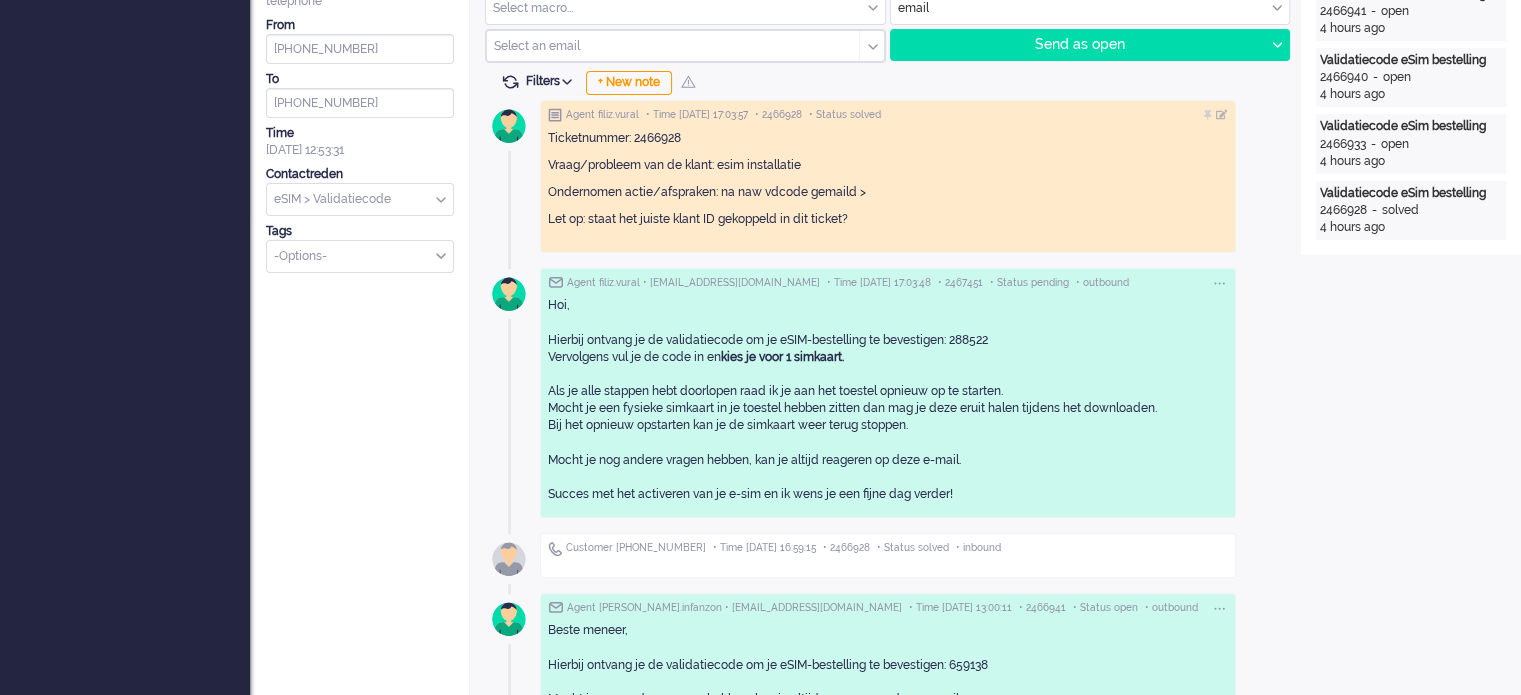 scroll, scrollTop: 0, scrollLeft: 0, axis: both 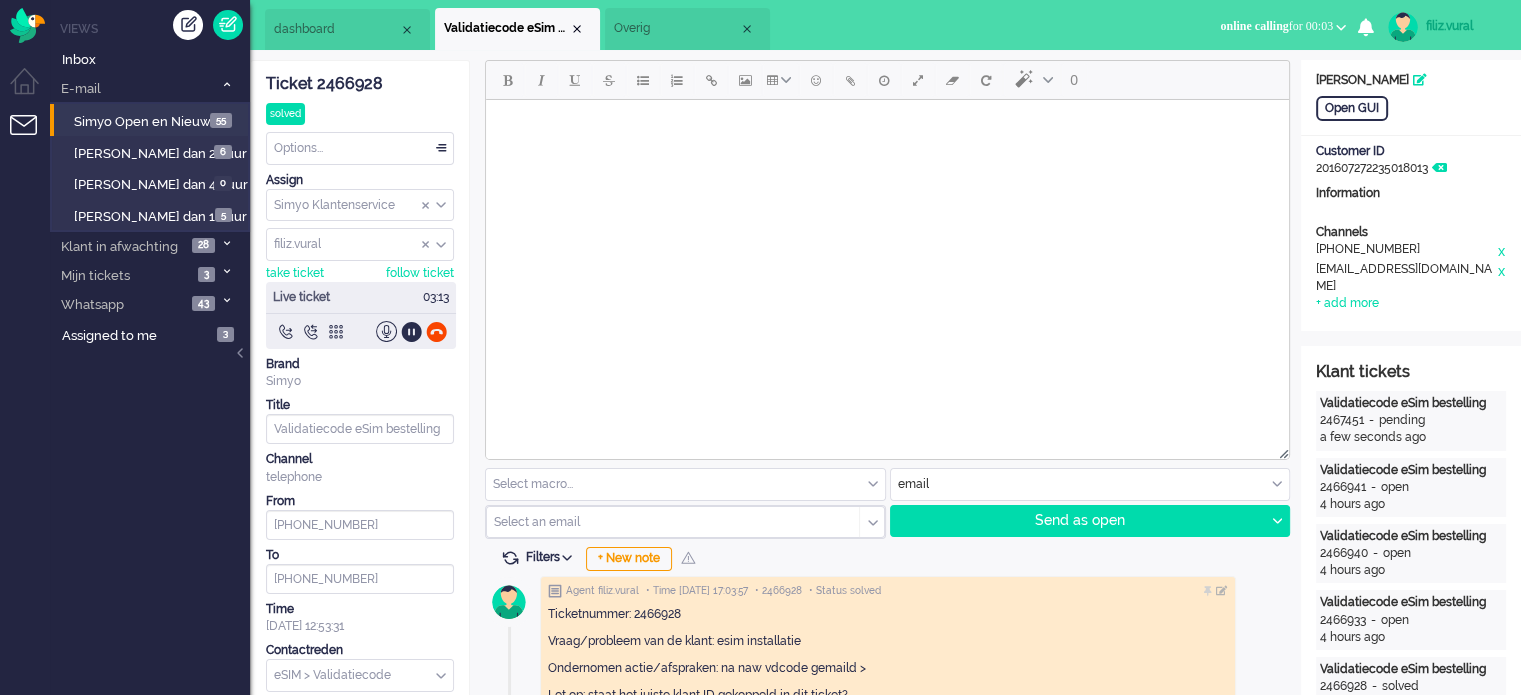 click on "dashboard" at bounding box center [336, 29] 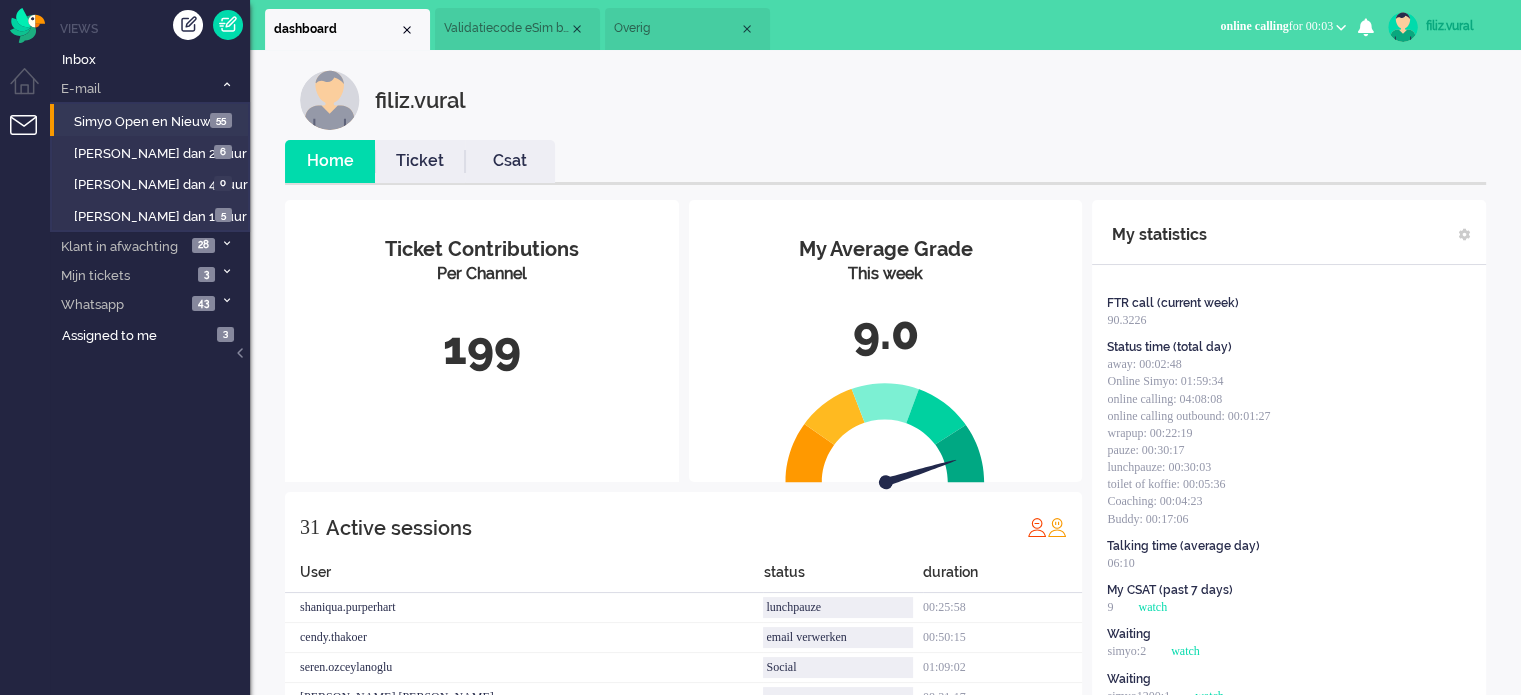 scroll, scrollTop: 0, scrollLeft: 0, axis: both 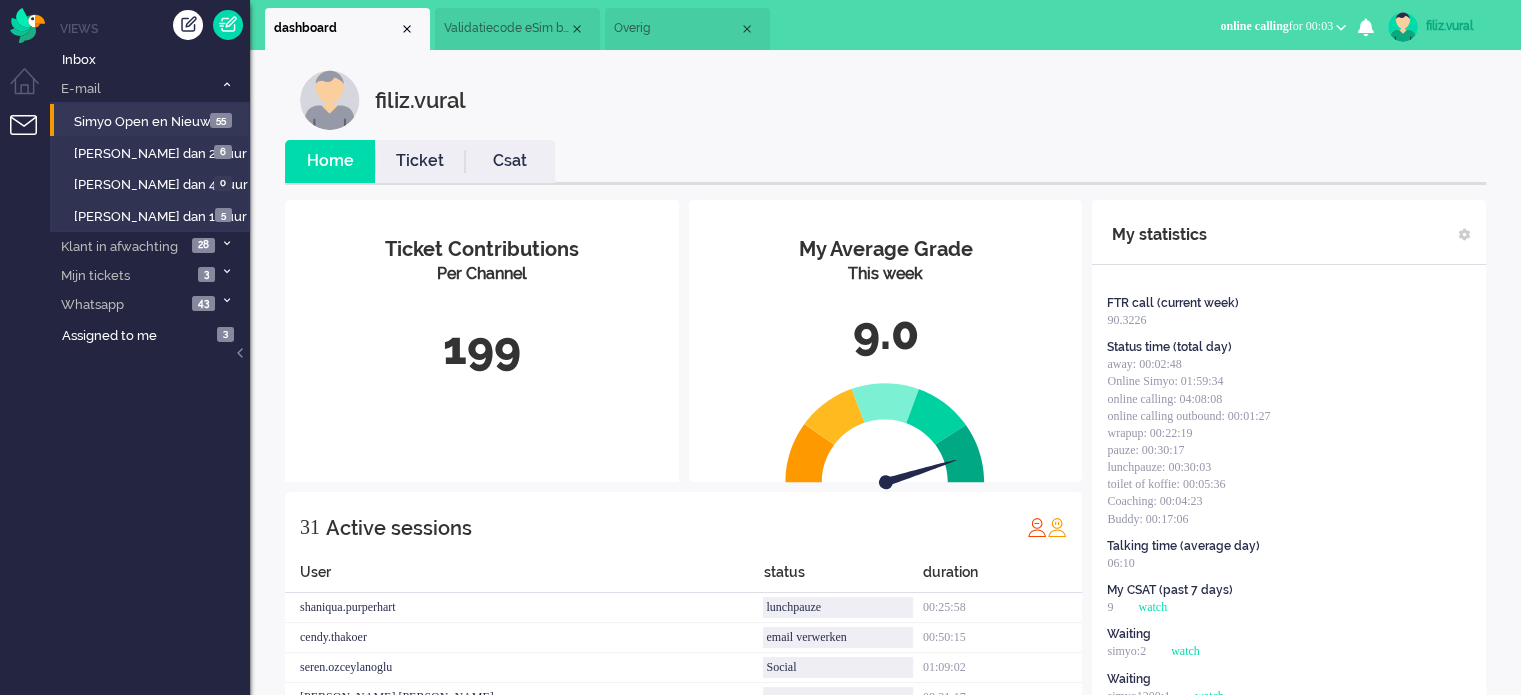 click on "Csat" at bounding box center [510, 161] 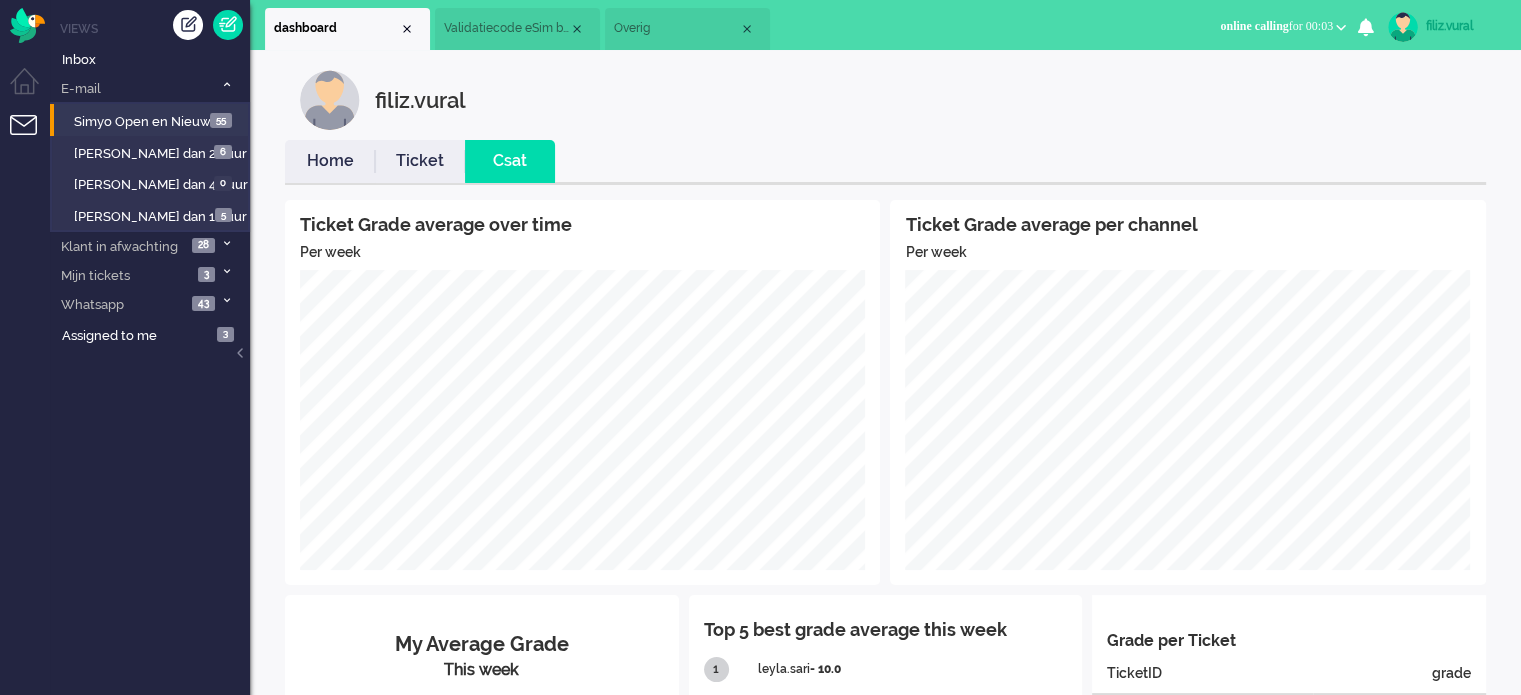 click on "Home" at bounding box center [330, 161] 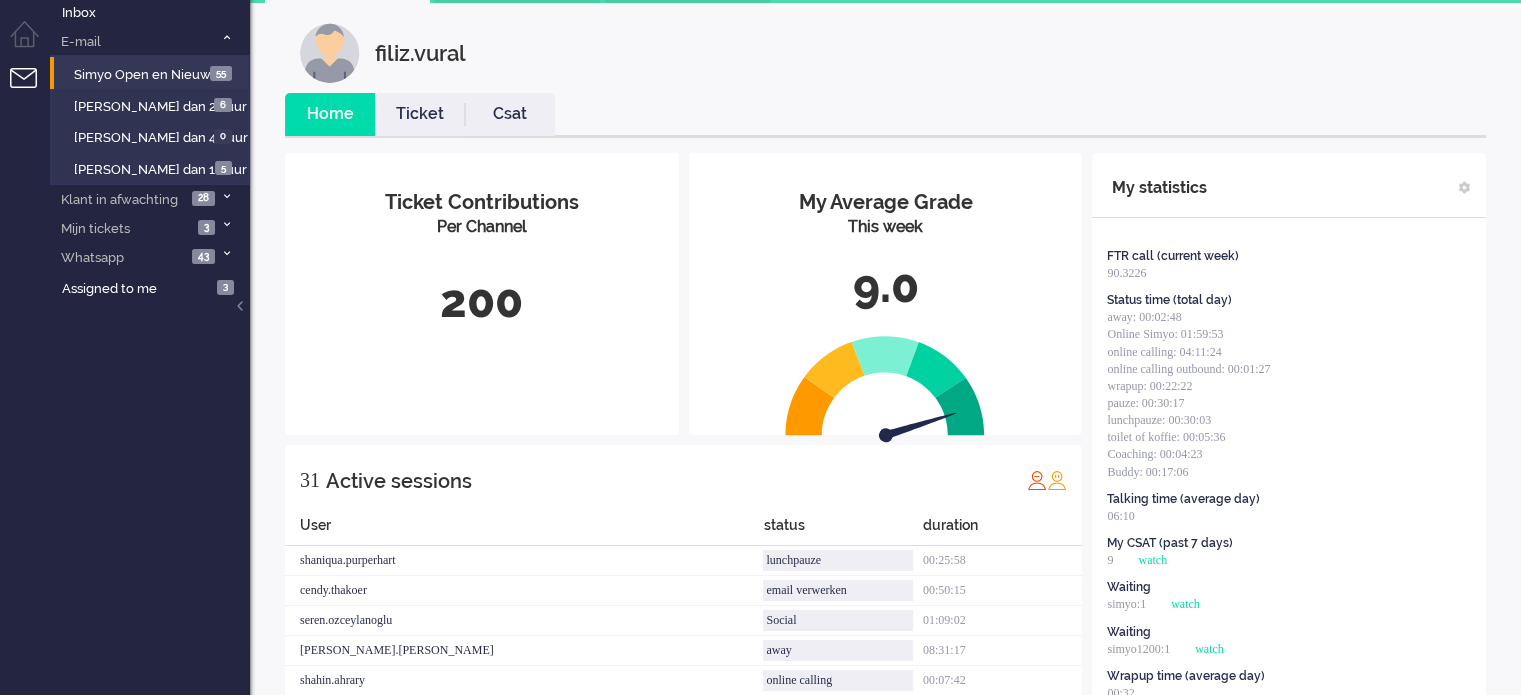 scroll, scrollTop: 0, scrollLeft: 0, axis: both 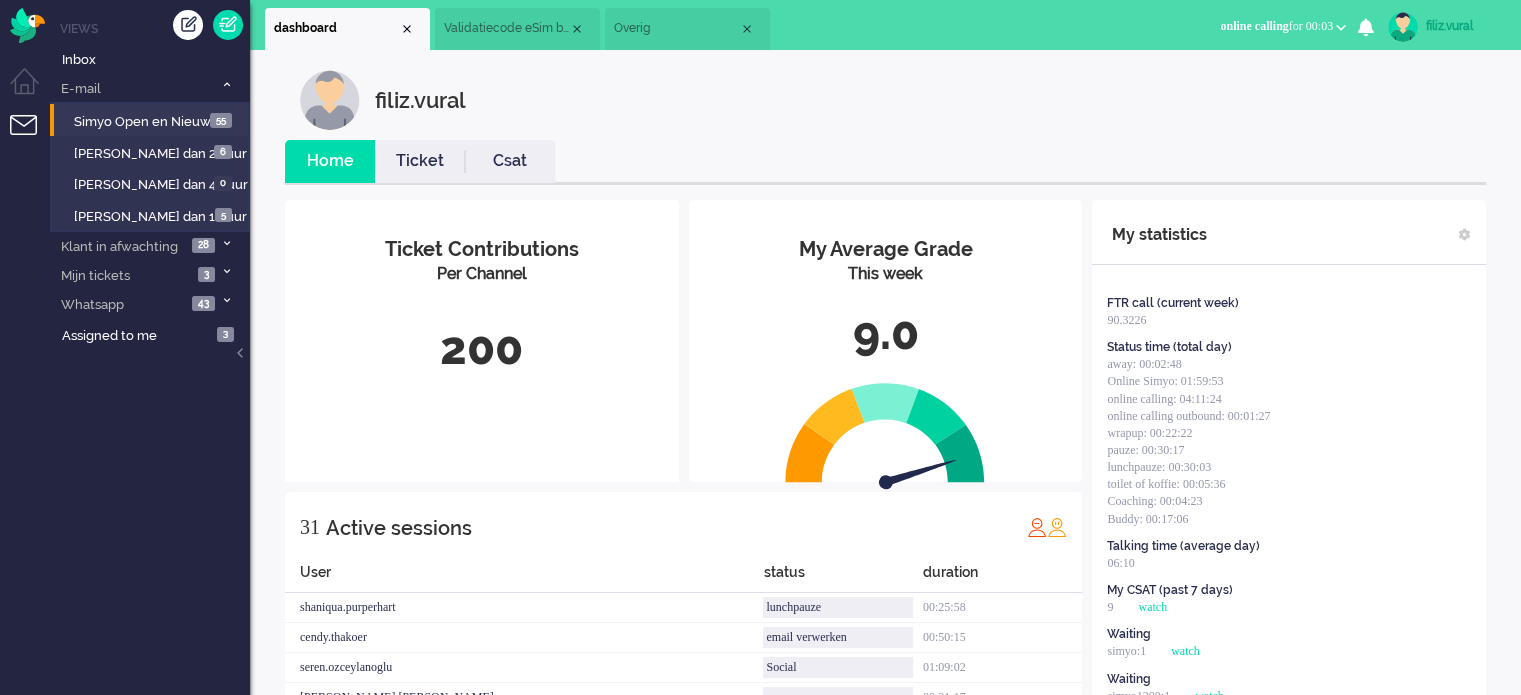 click on "Validatiecode eSim bestelling" at bounding box center (517, 29) 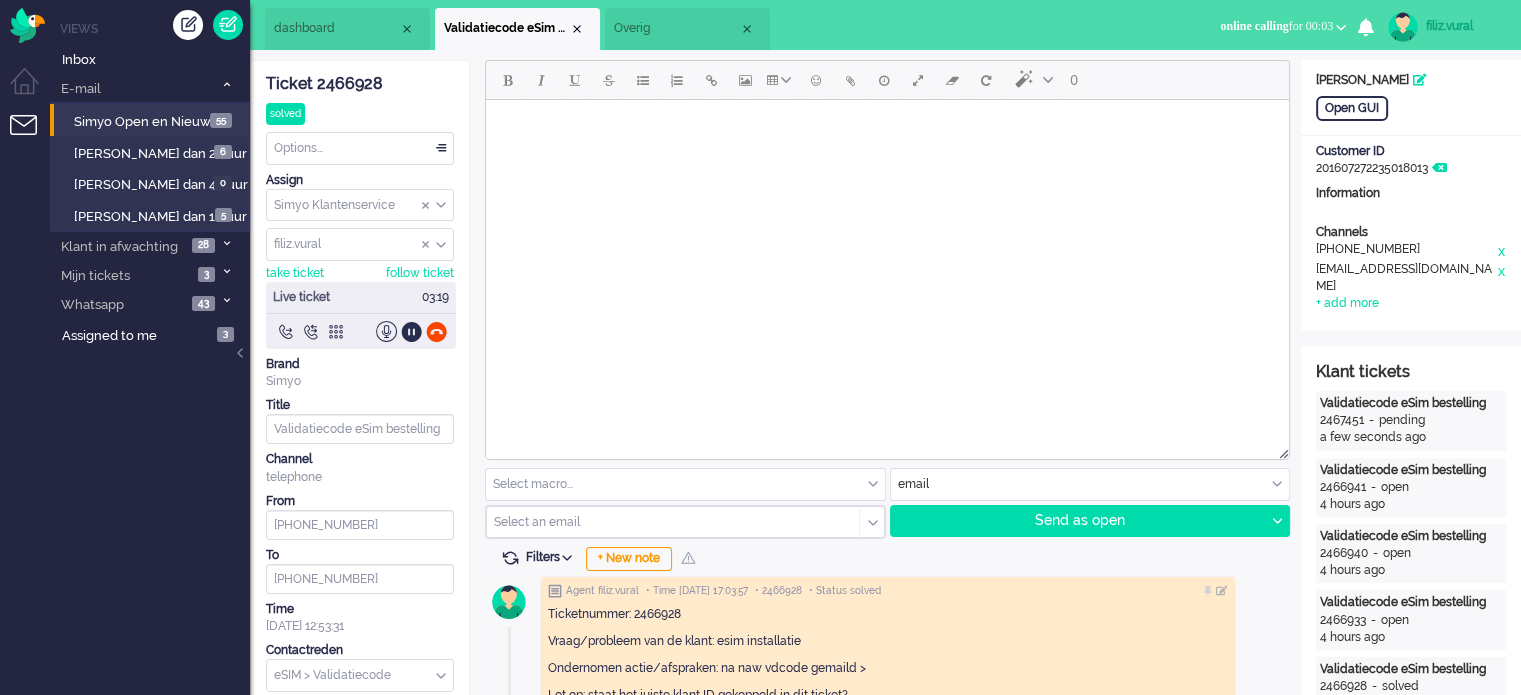 click 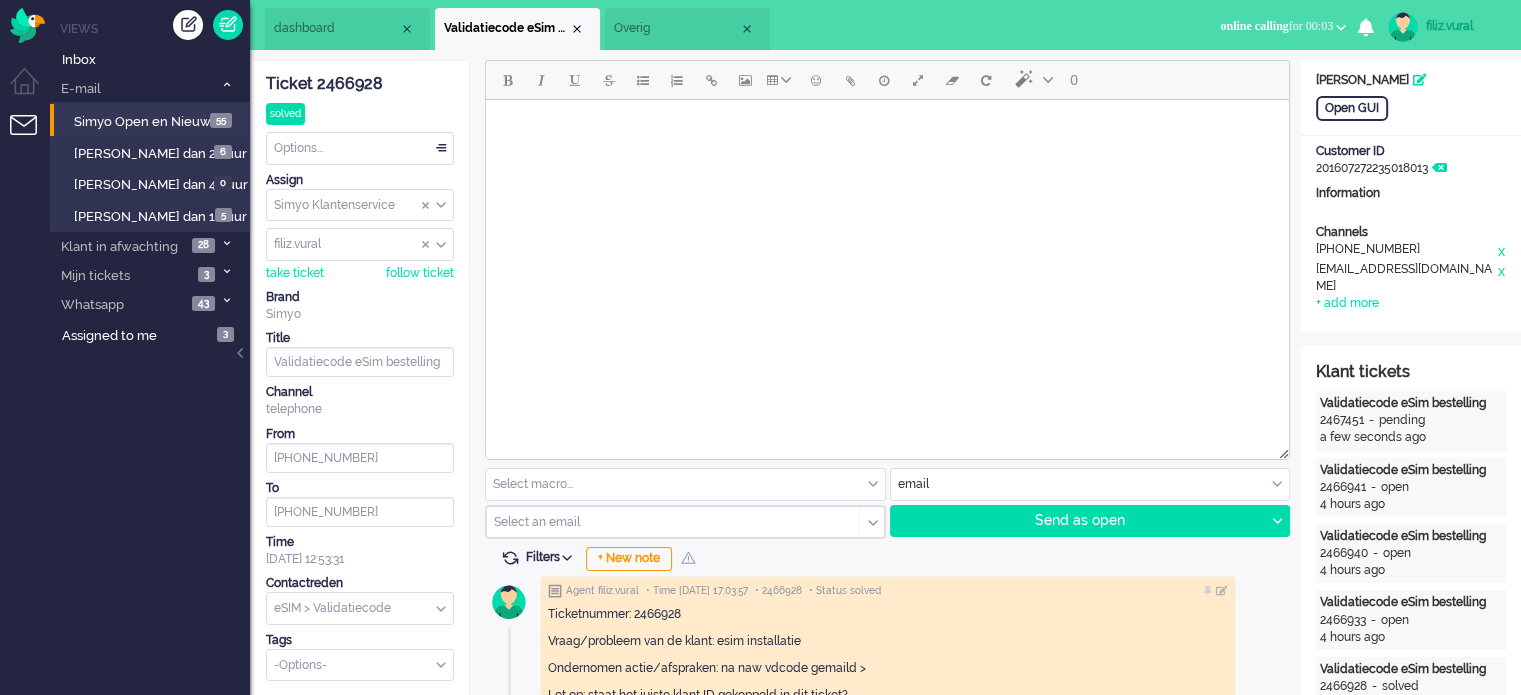 click on "Overig" at bounding box center [676, 28] 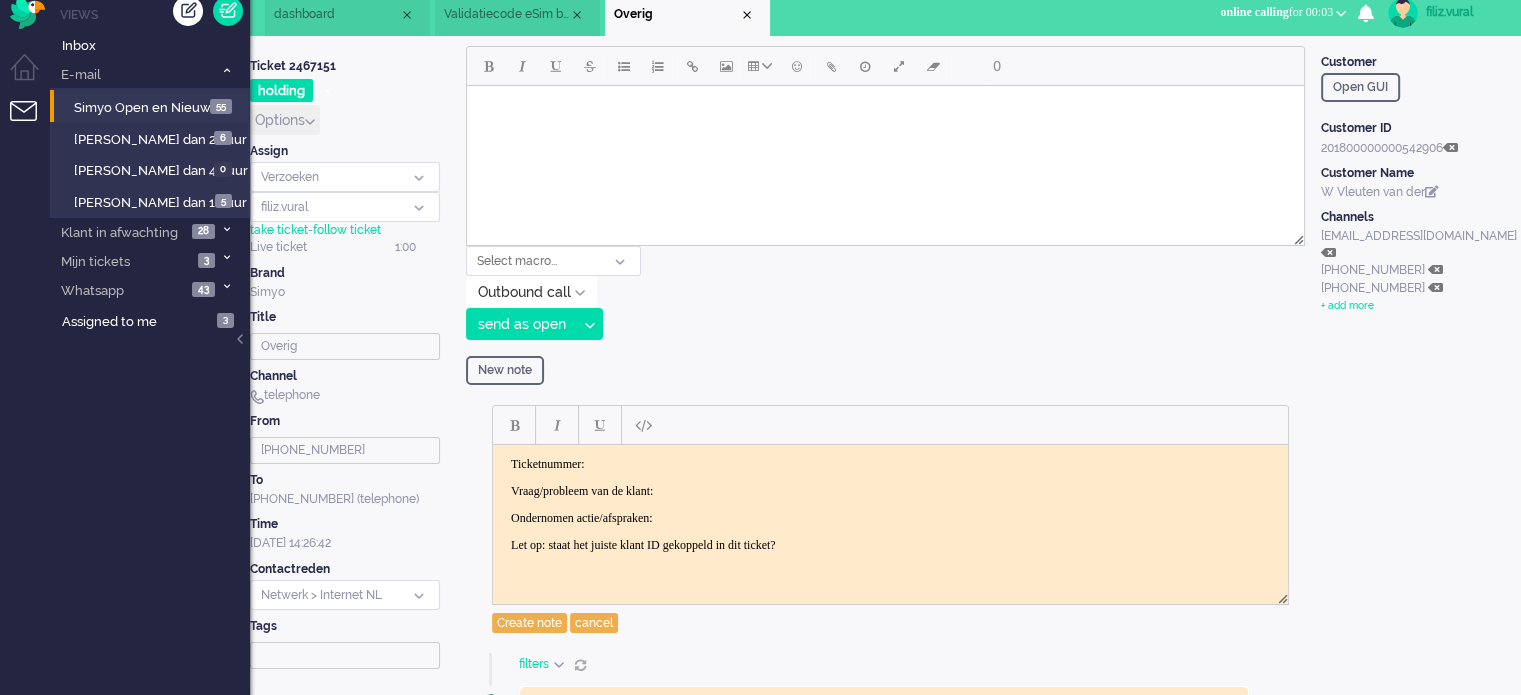 scroll, scrollTop: 0, scrollLeft: 0, axis: both 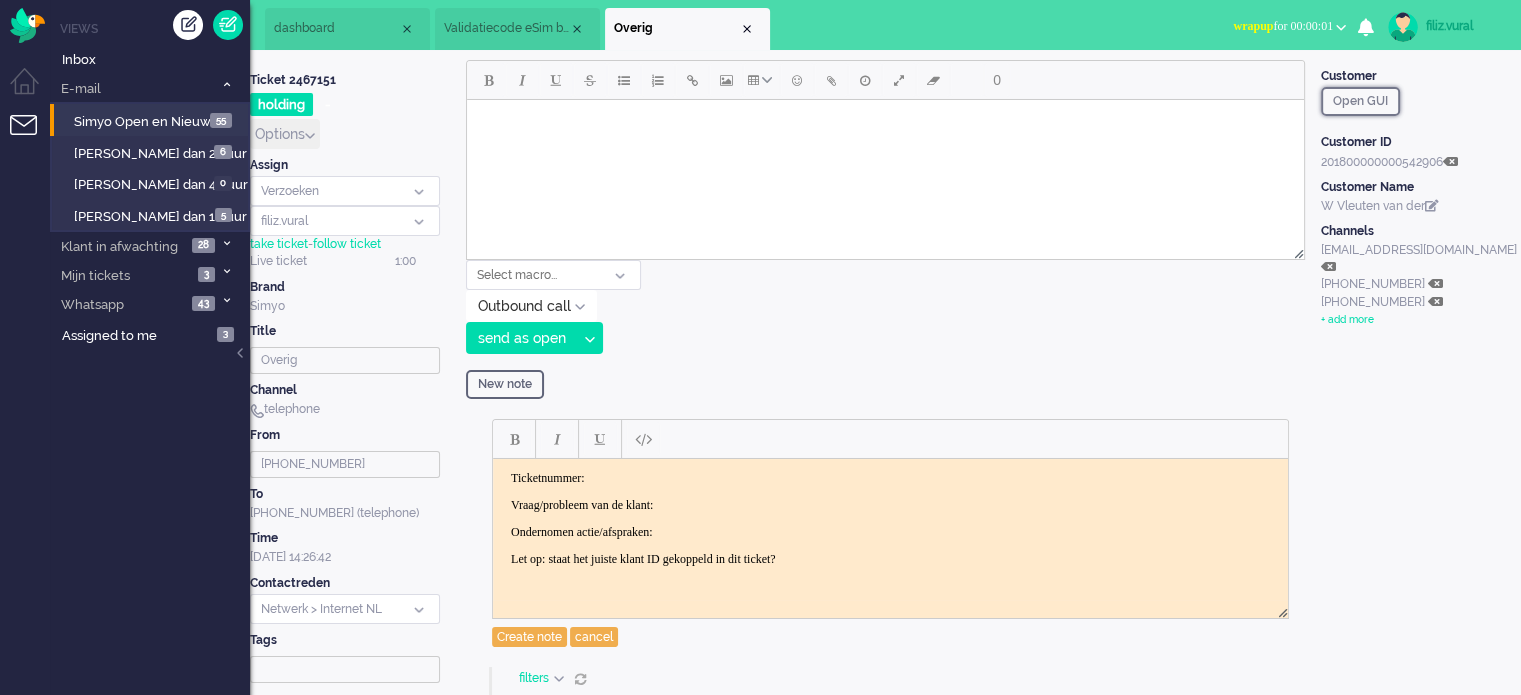 click on "Open GUI" at bounding box center (1360, 101) 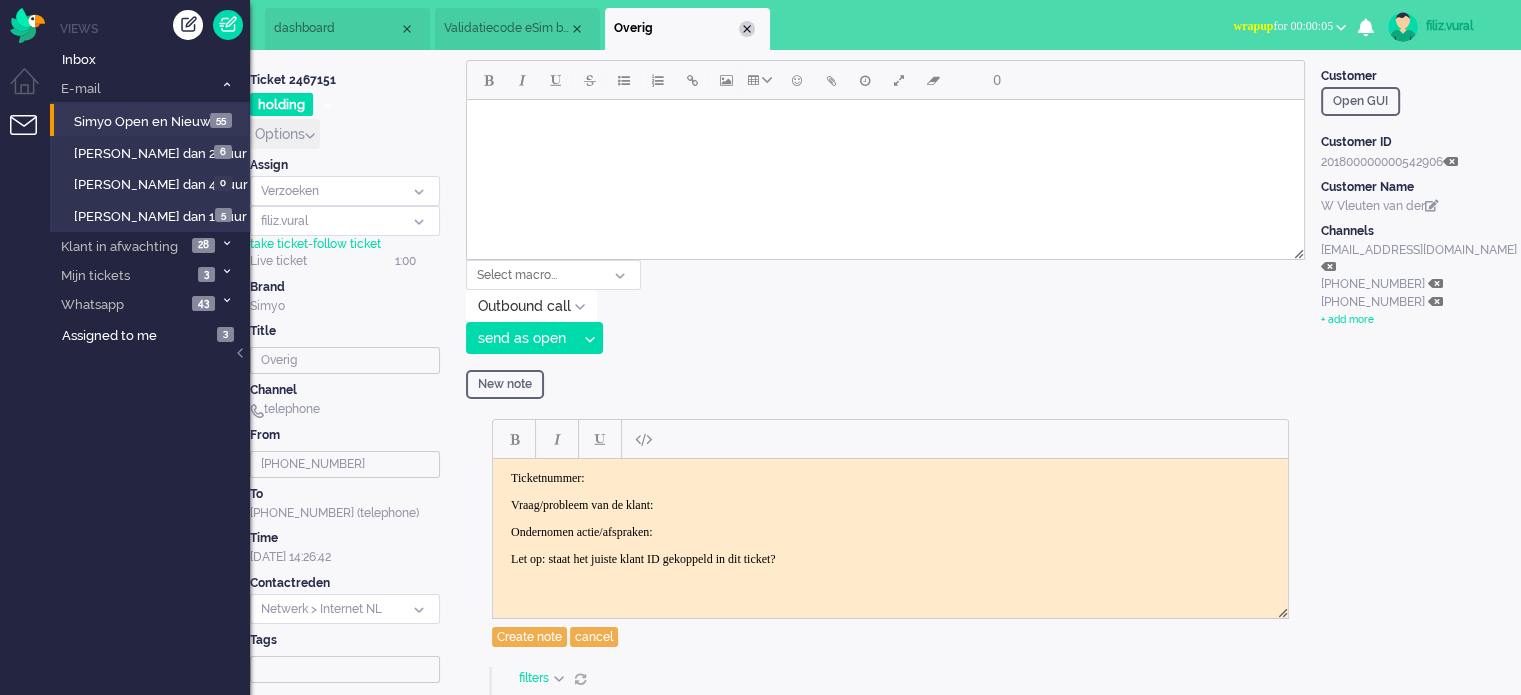 click at bounding box center [747, 29] 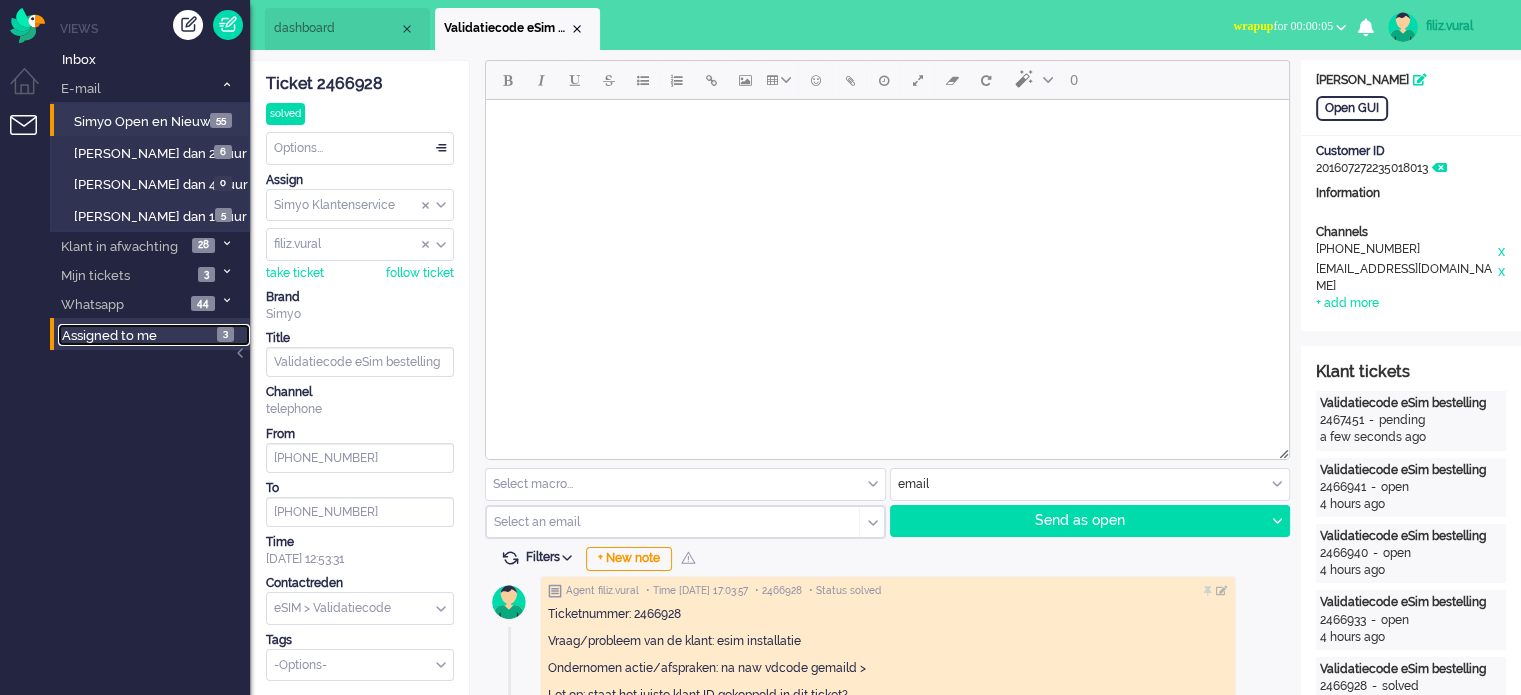 click on "Assigned to me" at bounding box center [109, 335] 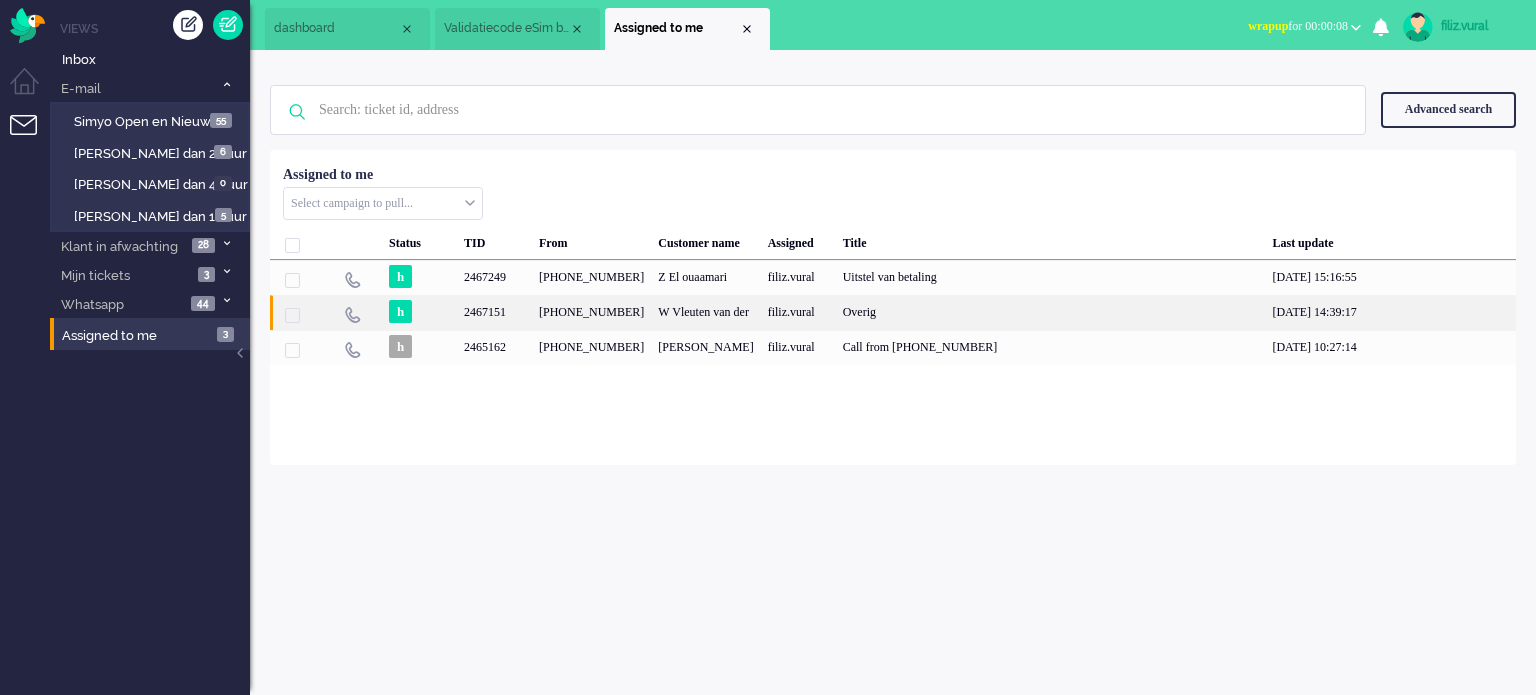 click on "W Vleuten  van der" 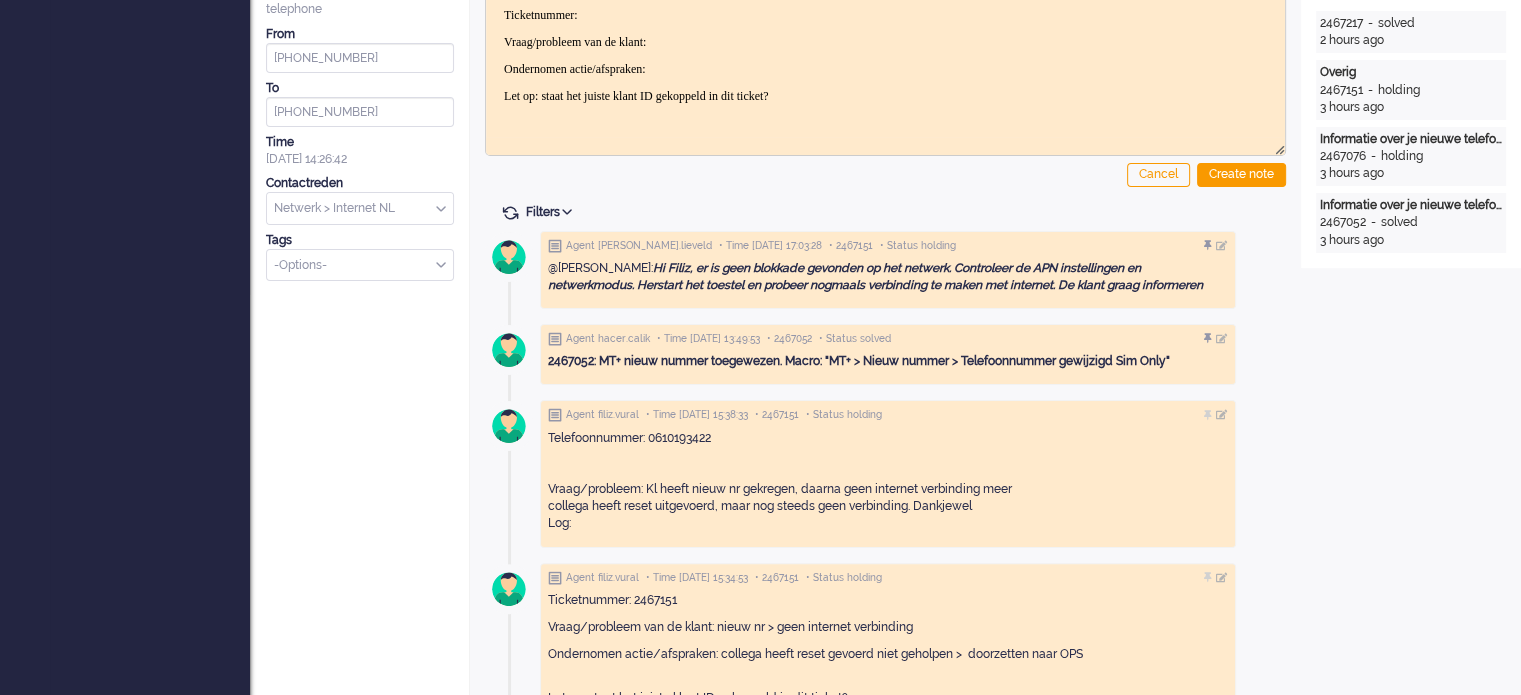 scroll, scrollTop: 0, scrollLeft: 0, axis: both 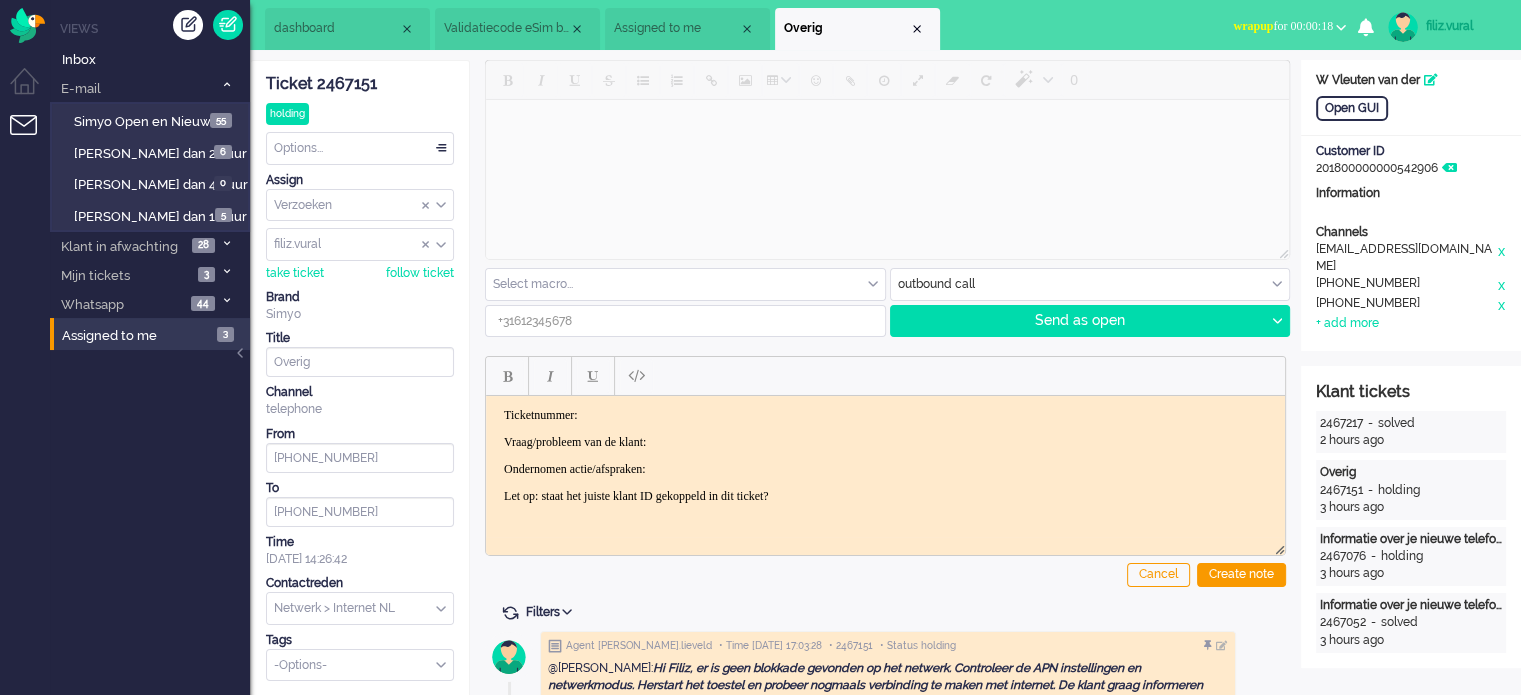 click at bounding box center (1090, 284) 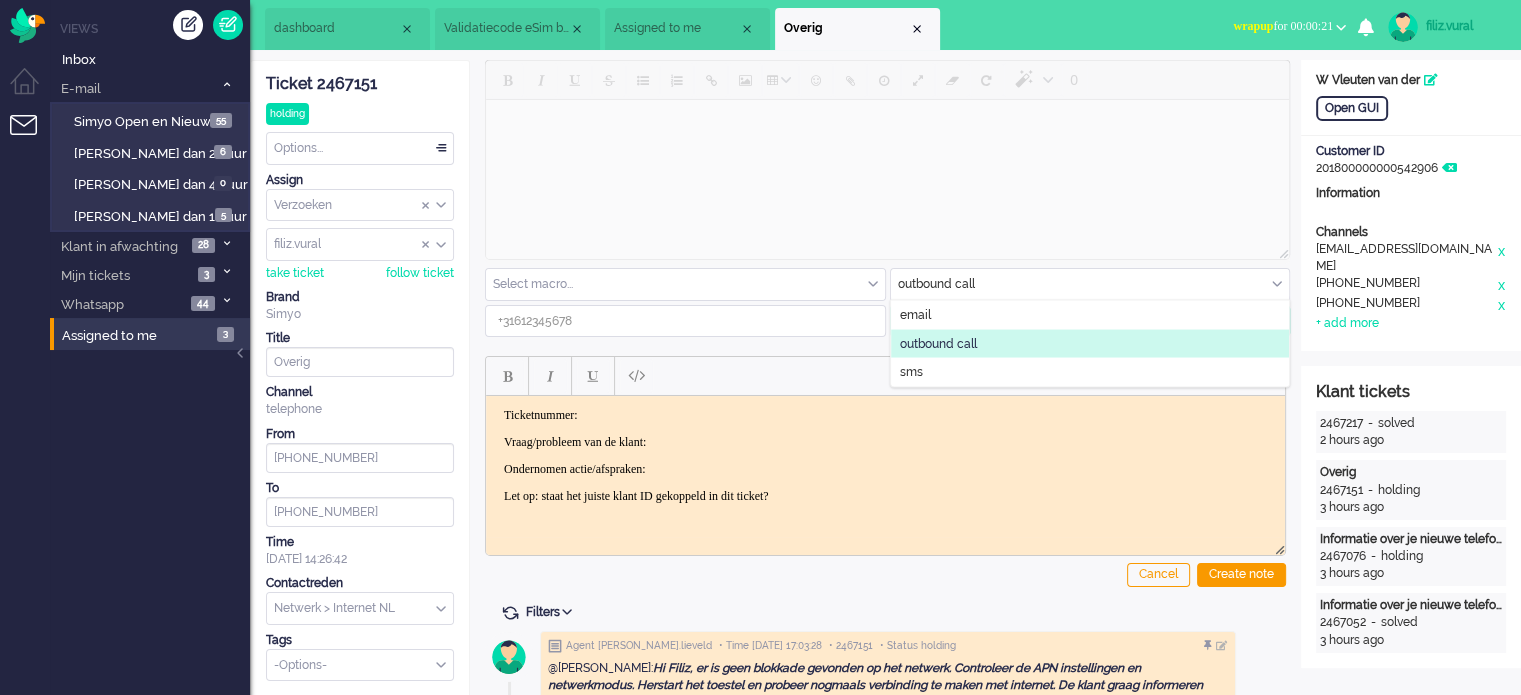 click on "outbound call" 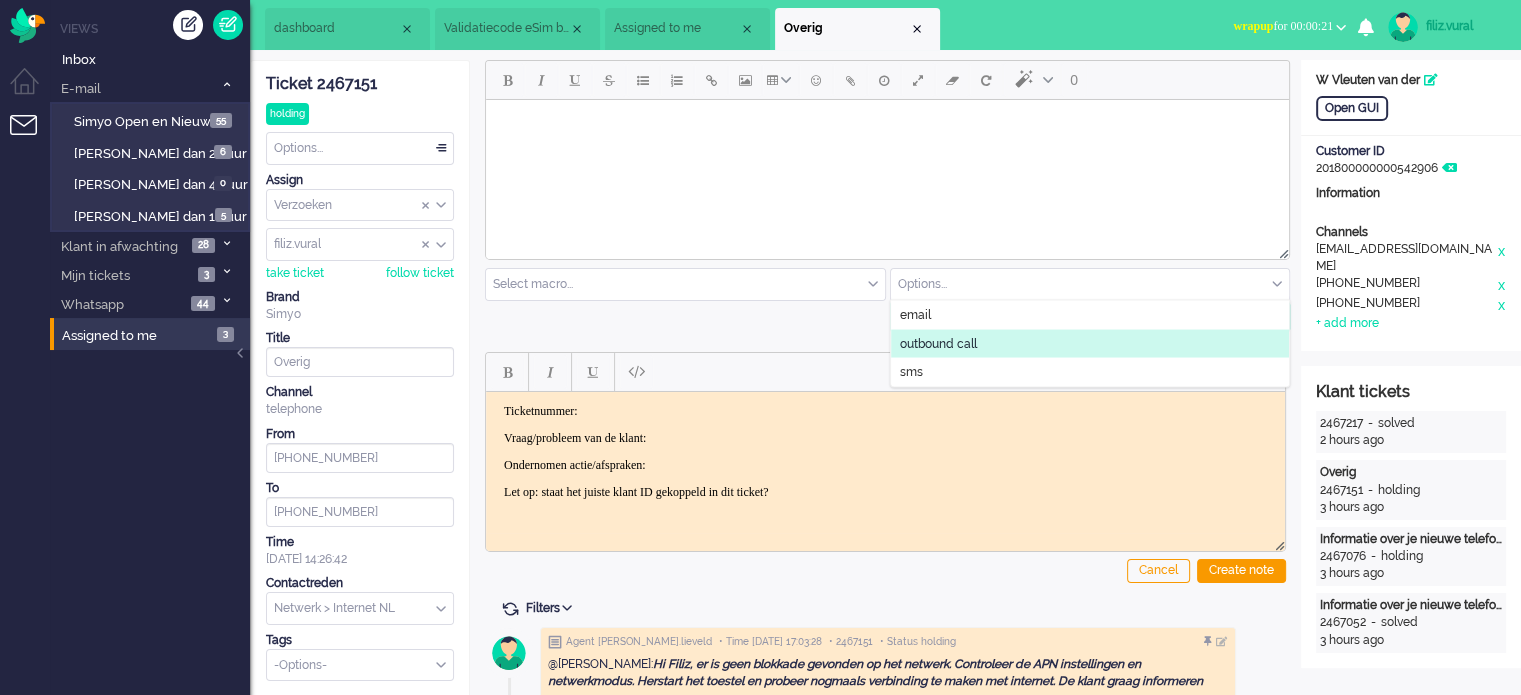 click on "outbound call" 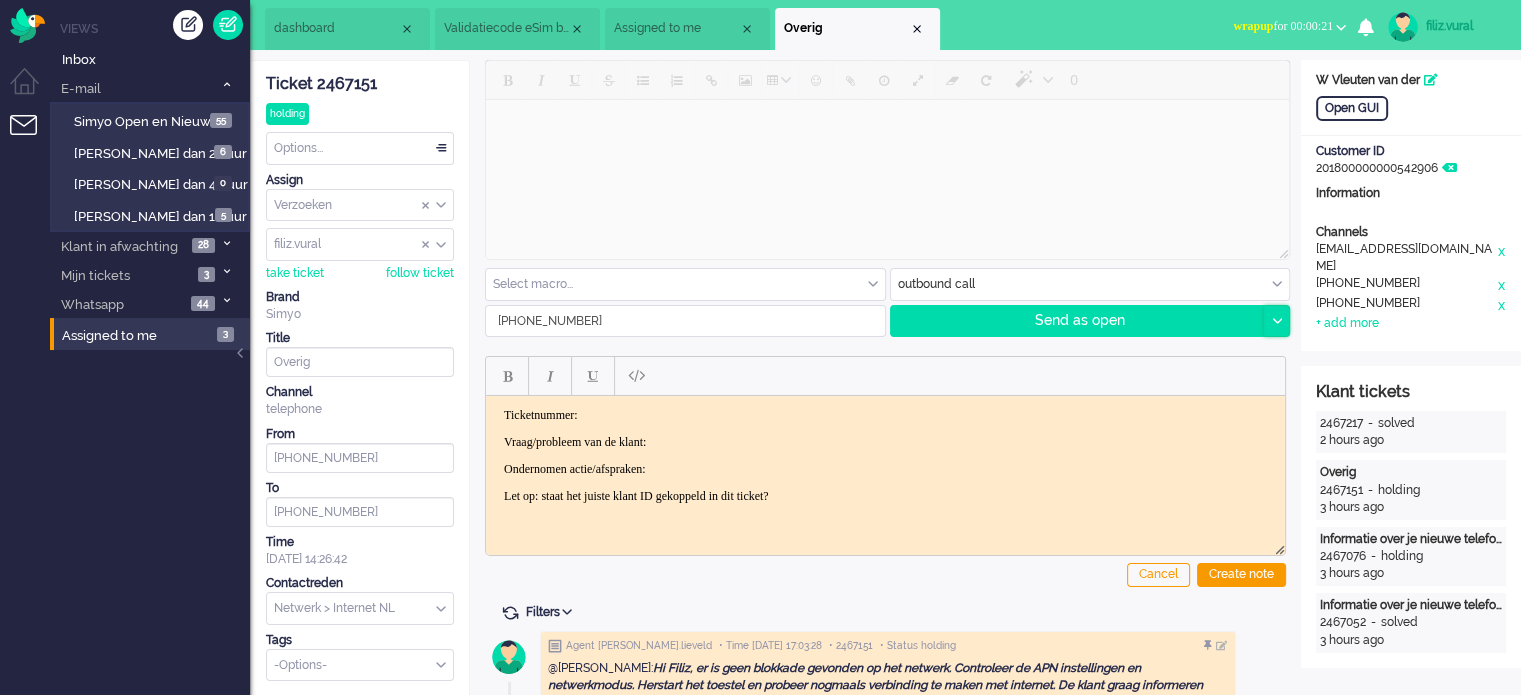 click at bounding box center [1276, 321] 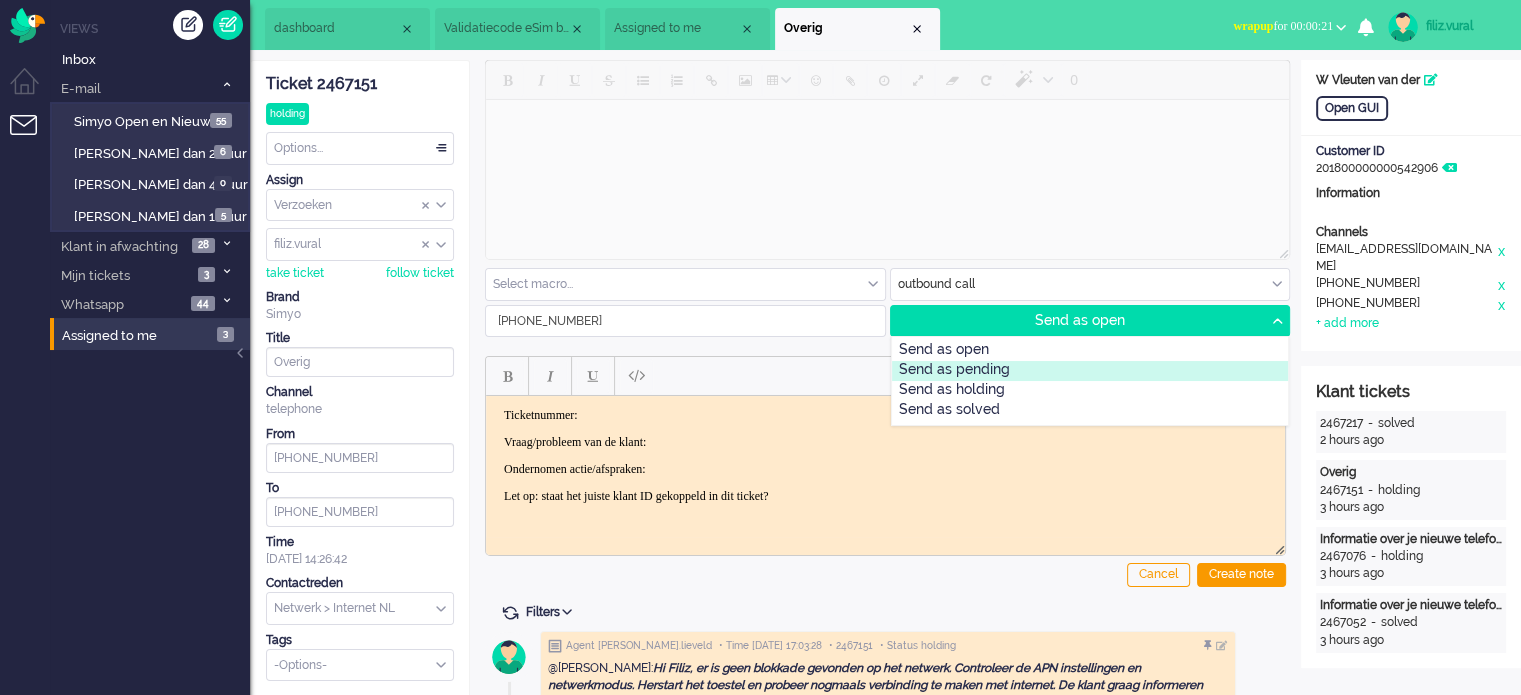 click on "Send as pending" at bounding box center (1090, 371) 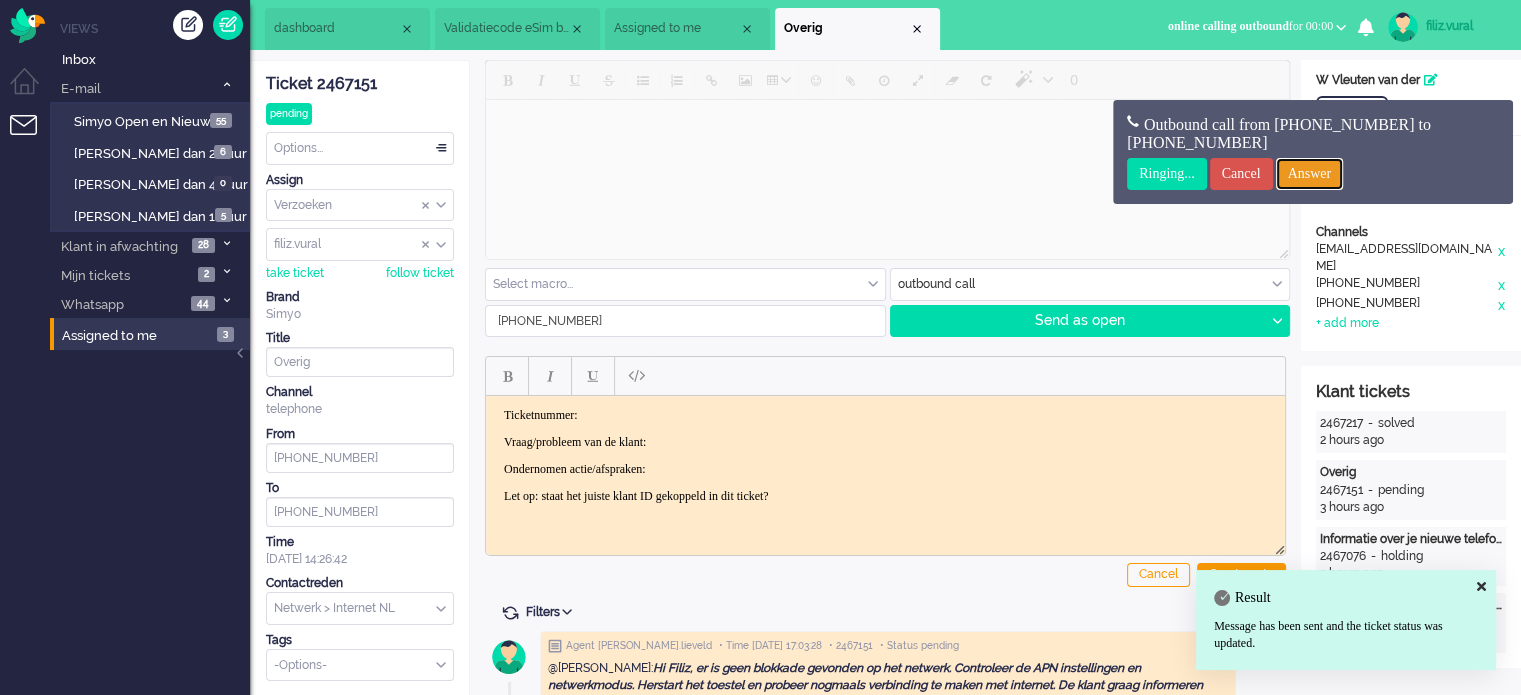 click on "Answer" at bounding box center (1310, 174) 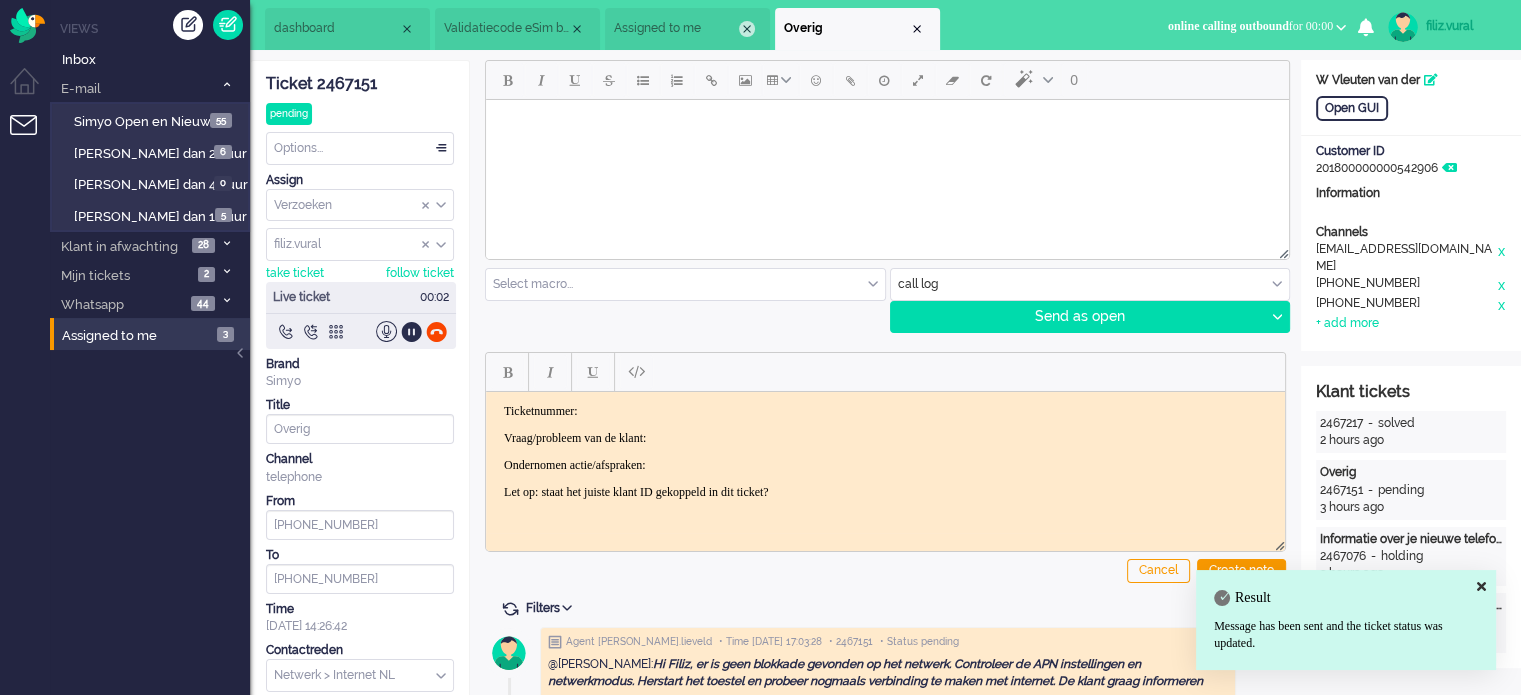 click at bounding box center (747, 29) 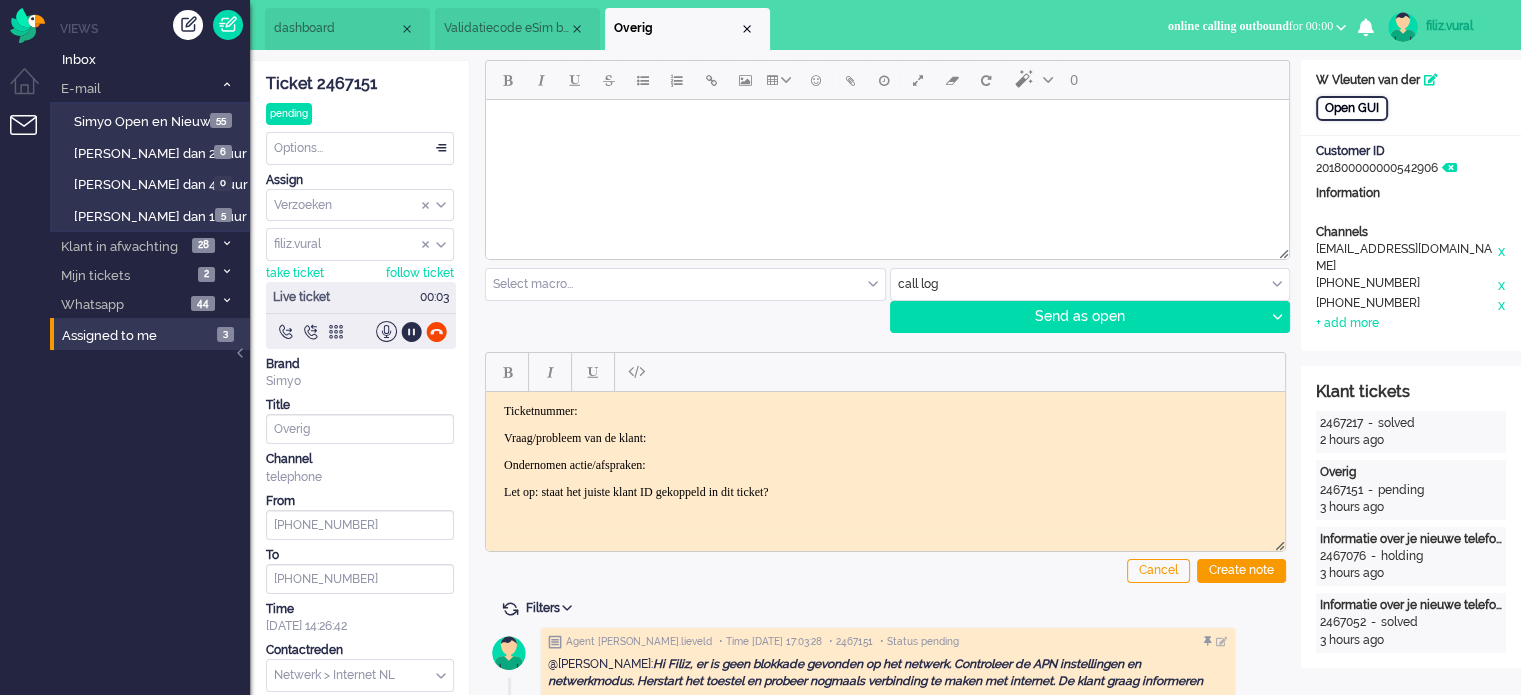 click on "Open GUI" at bounding box center [1352, 108] 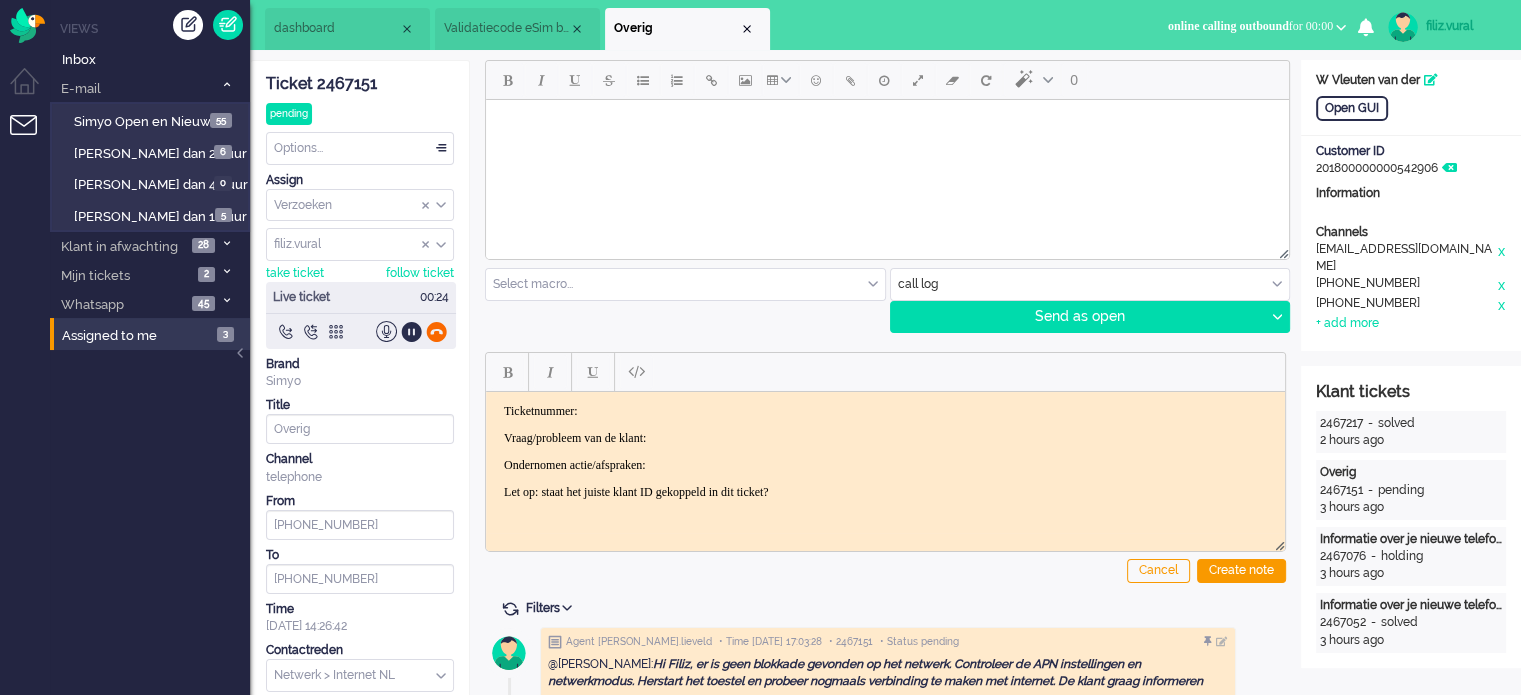 click 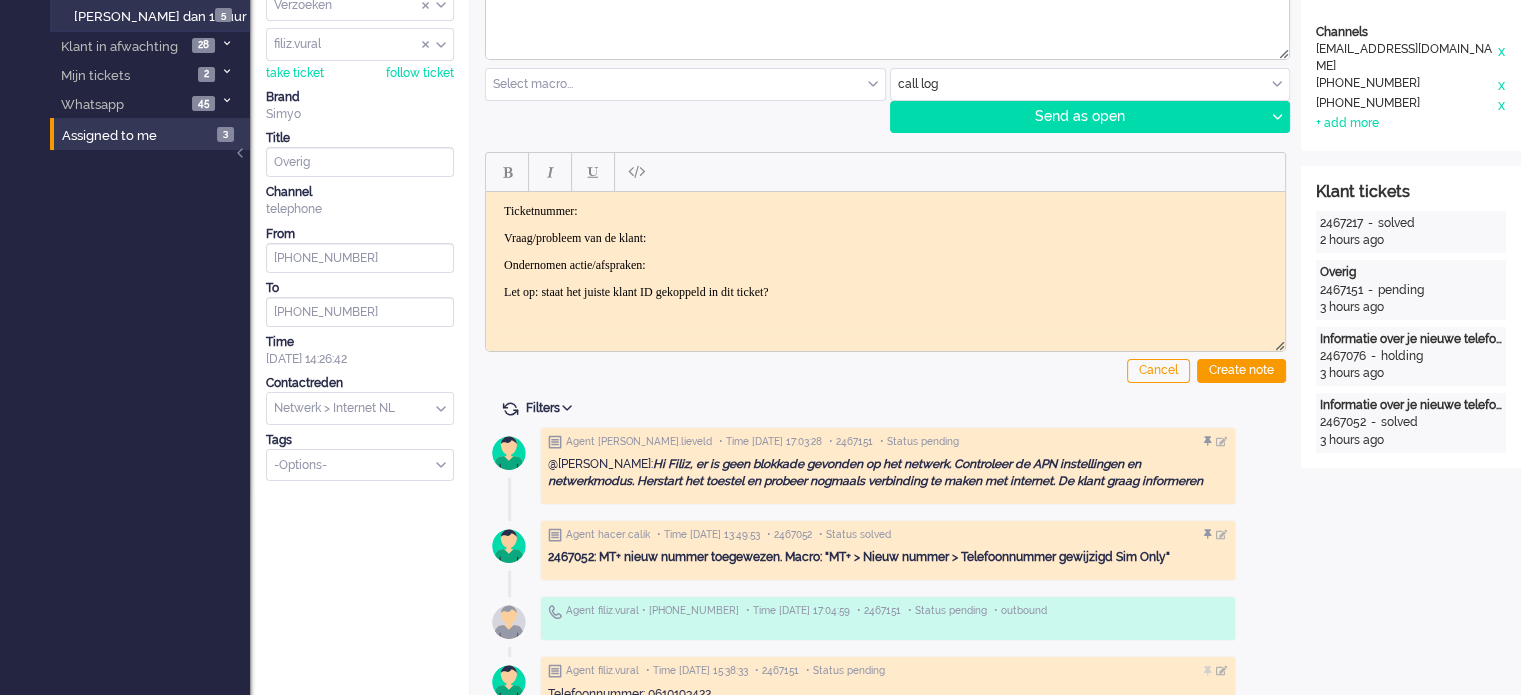 scroll, scrollTop: 0, scrollLeft: 0, axis: both 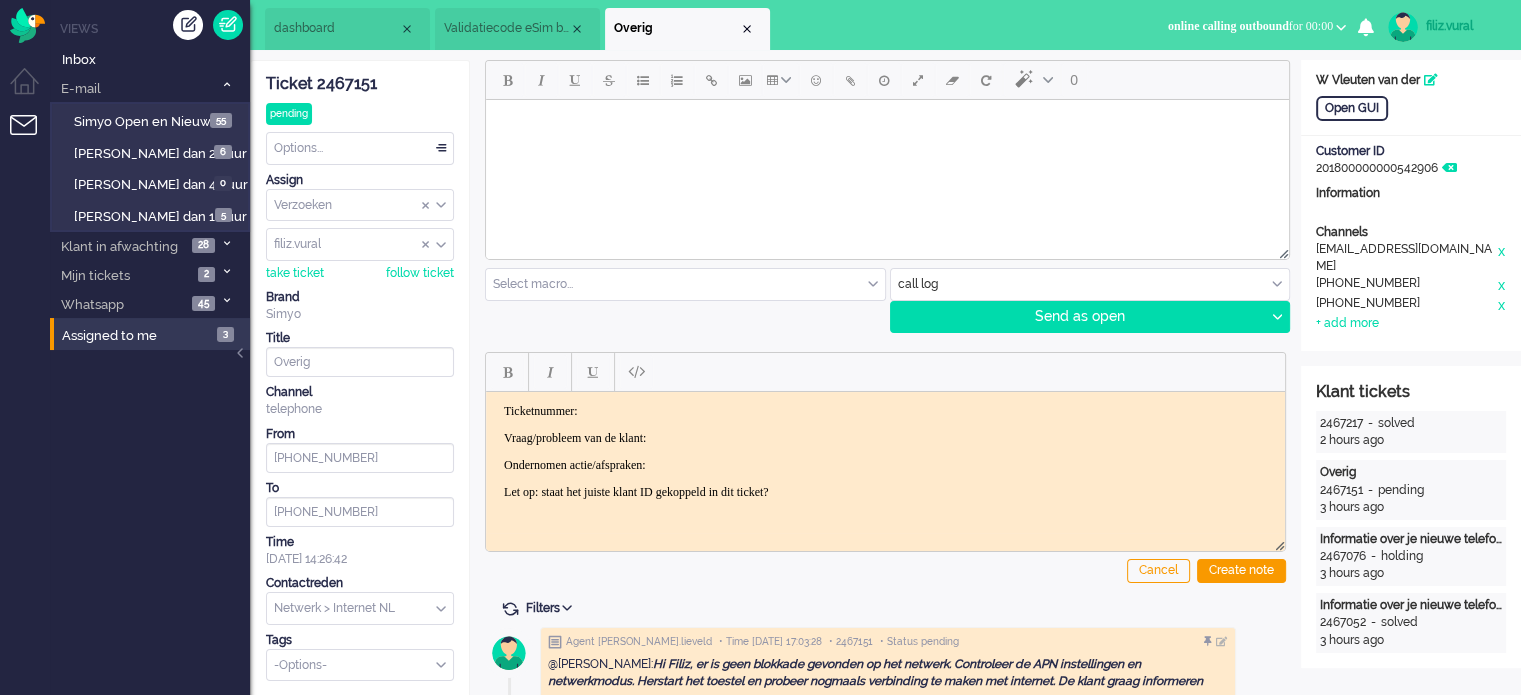 click on "Ticket 2467151" 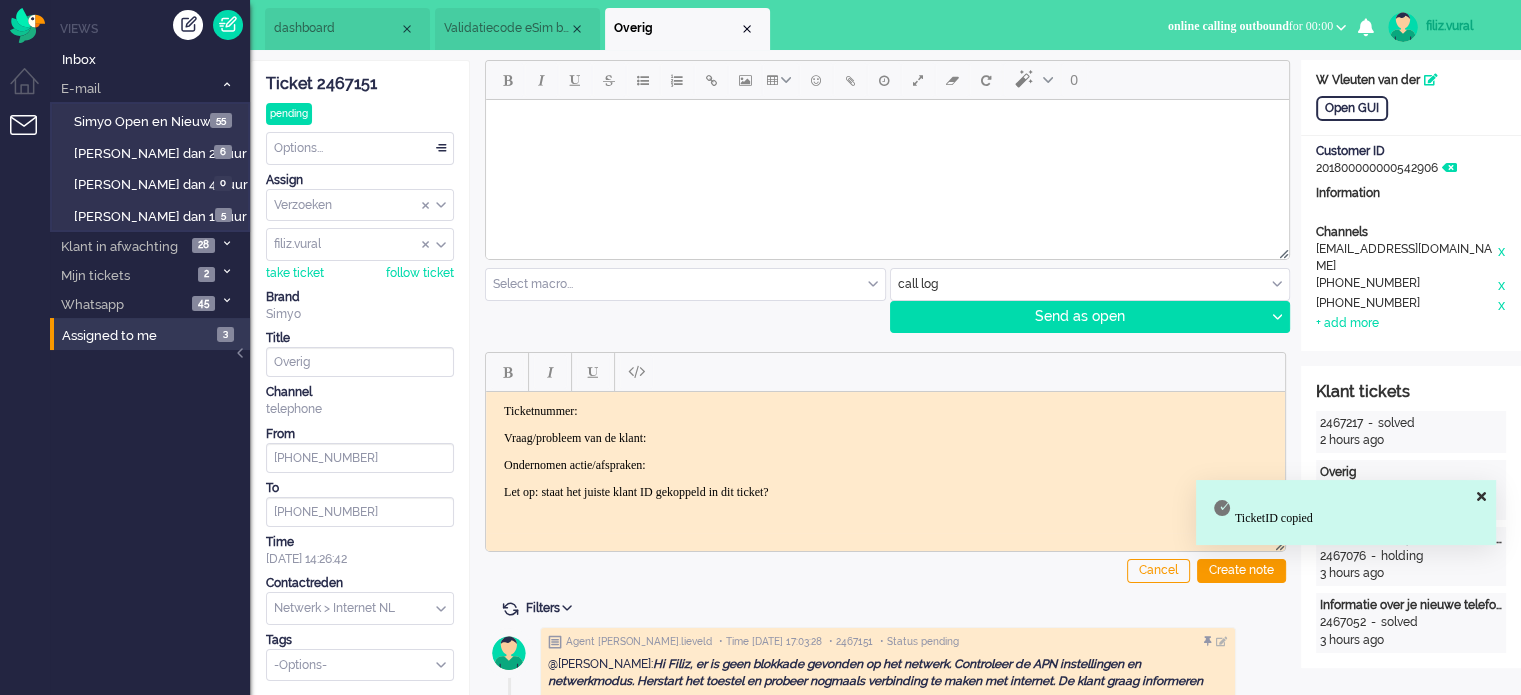 click on "Ticketnummer:" at bounding box center (885, 410) 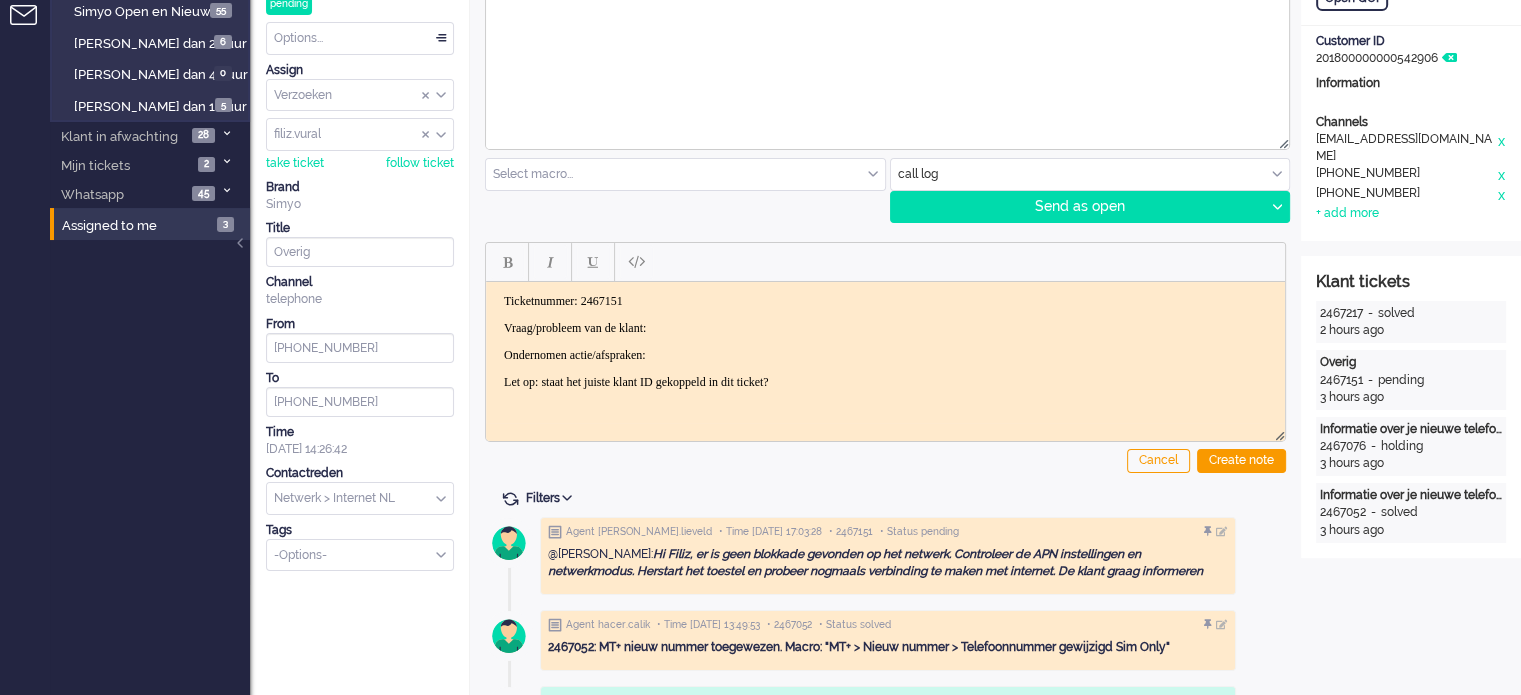 scroll, scrollTop: 0, scrollLeft: 0, axis: both 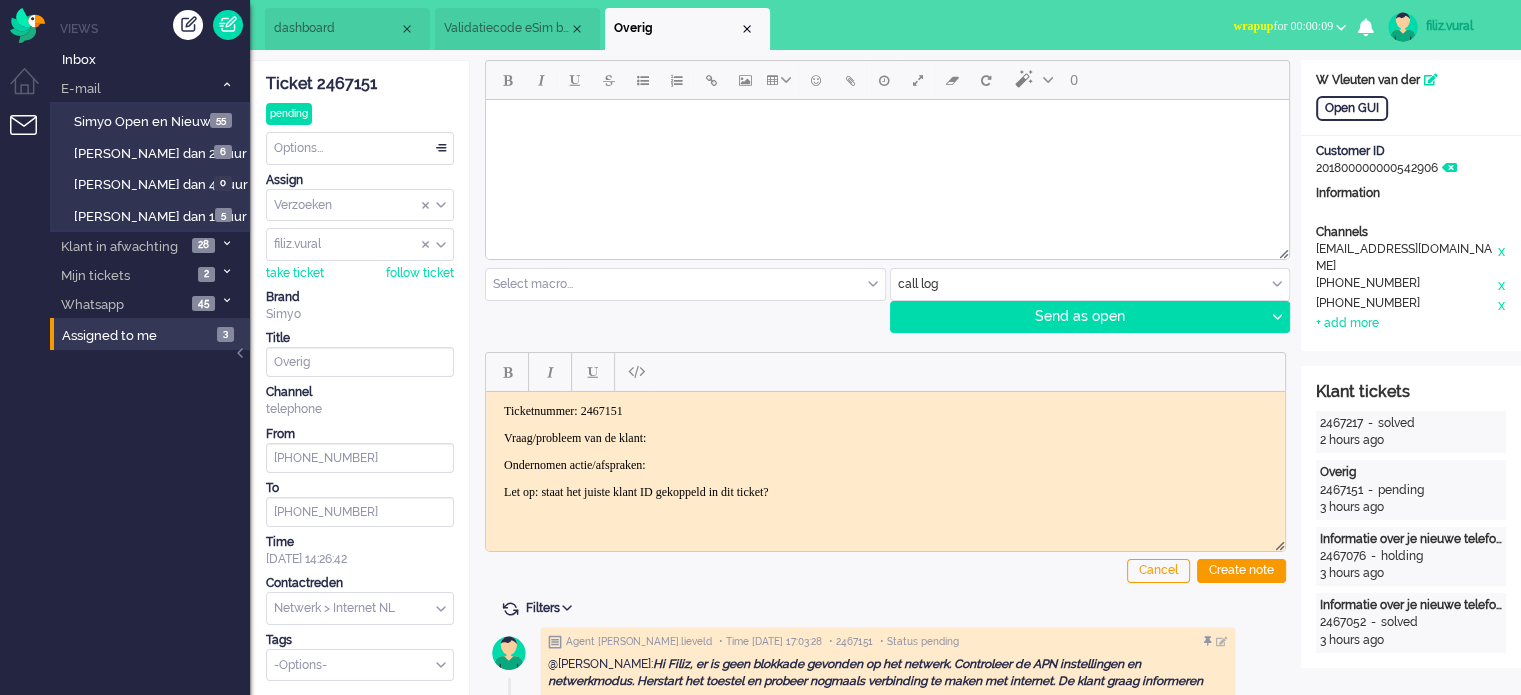 click on "dashboard" at bounding box center (336, 28) 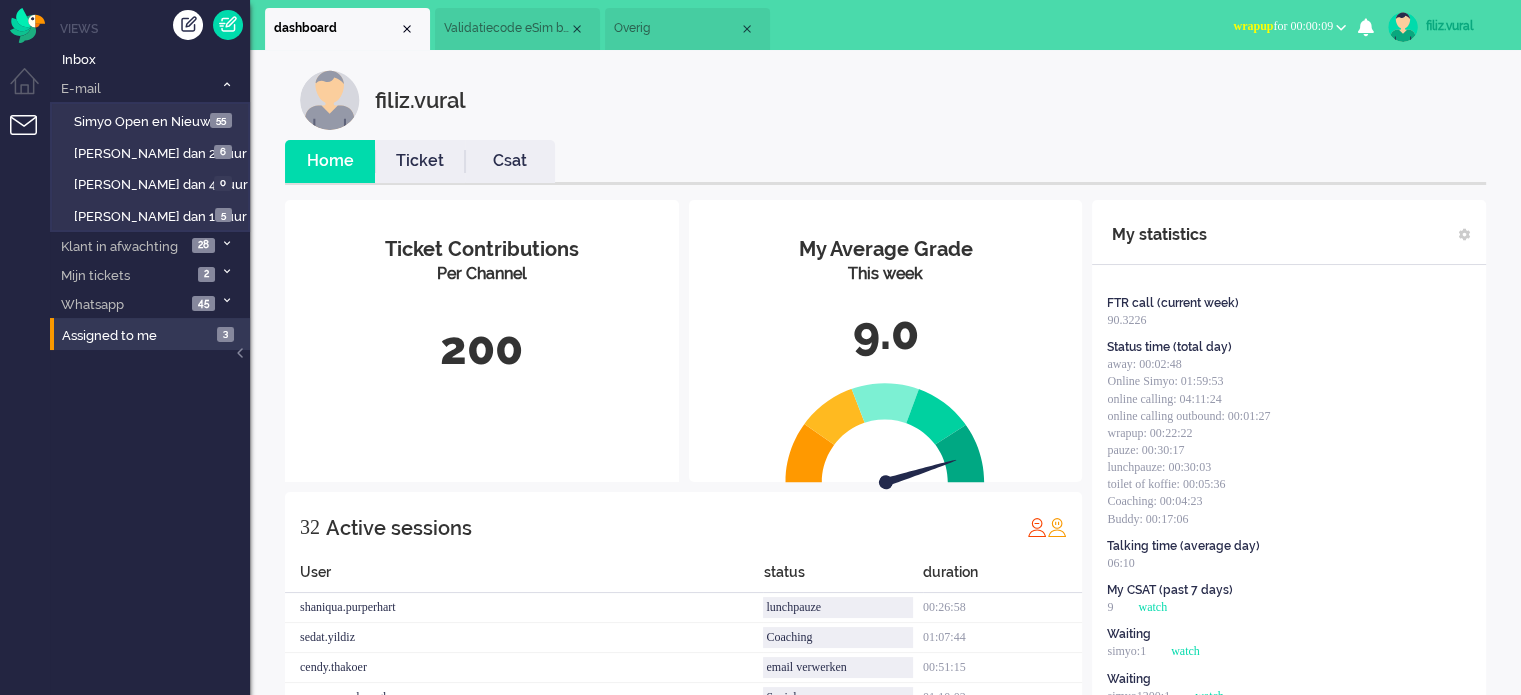 click on "Csat" at bounding box center [510, 161] 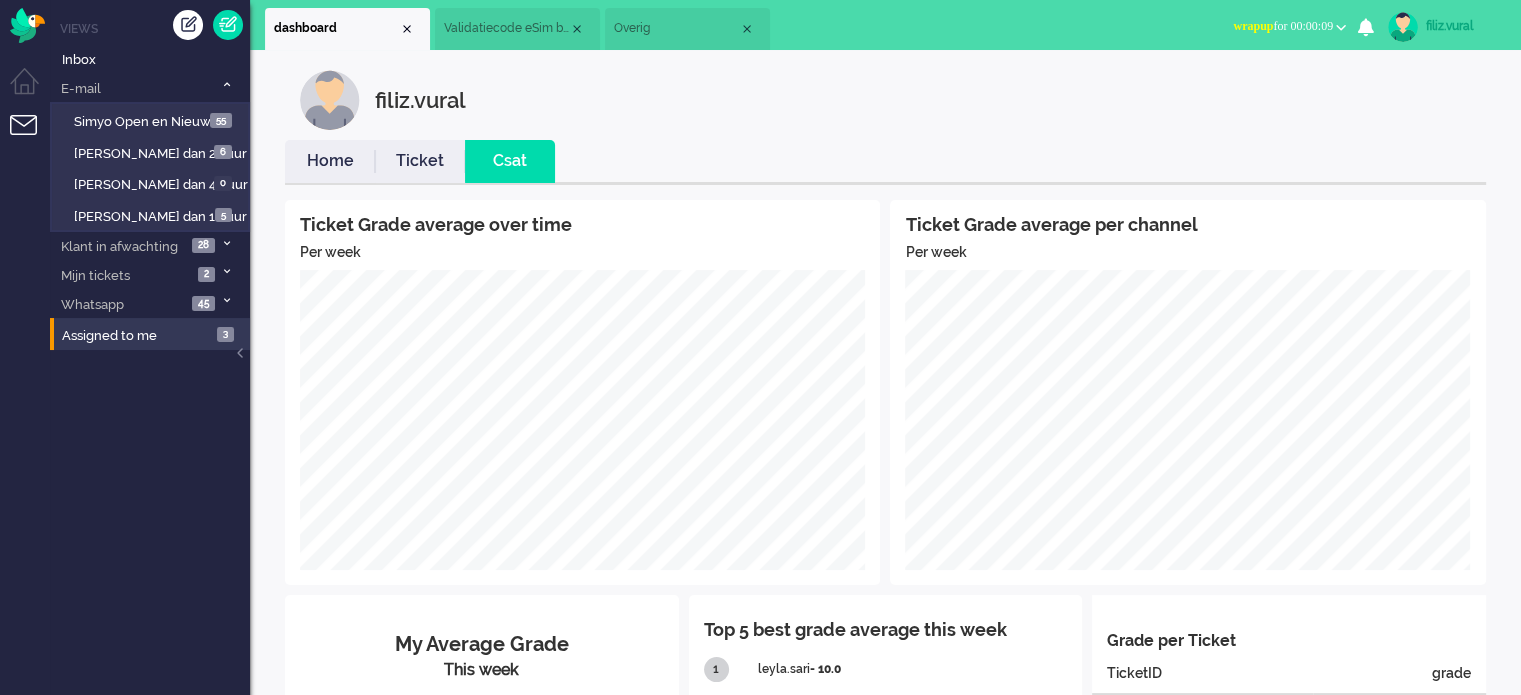 click on "Home" at bounding box center (330, 161) 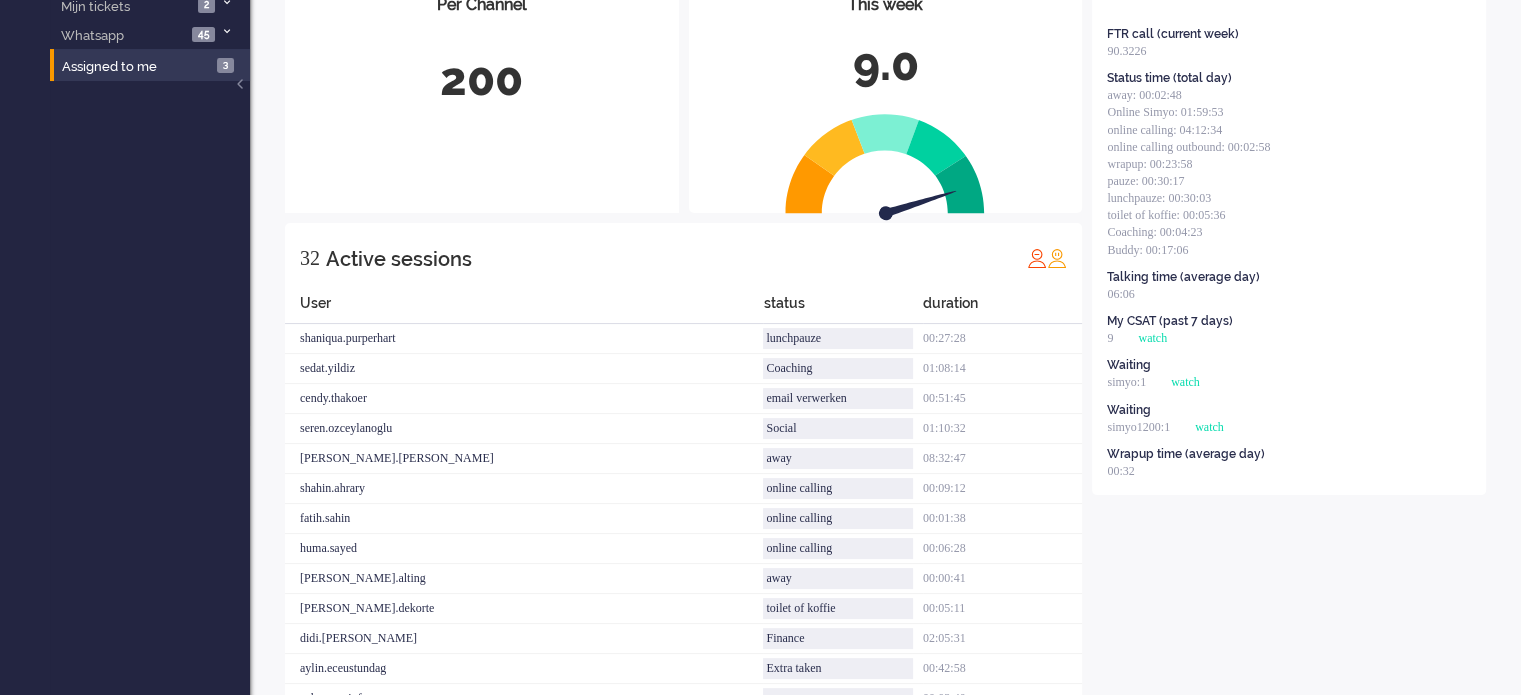 scroll, scrollTop: 500, scrollLeft: 0, axis: vertical 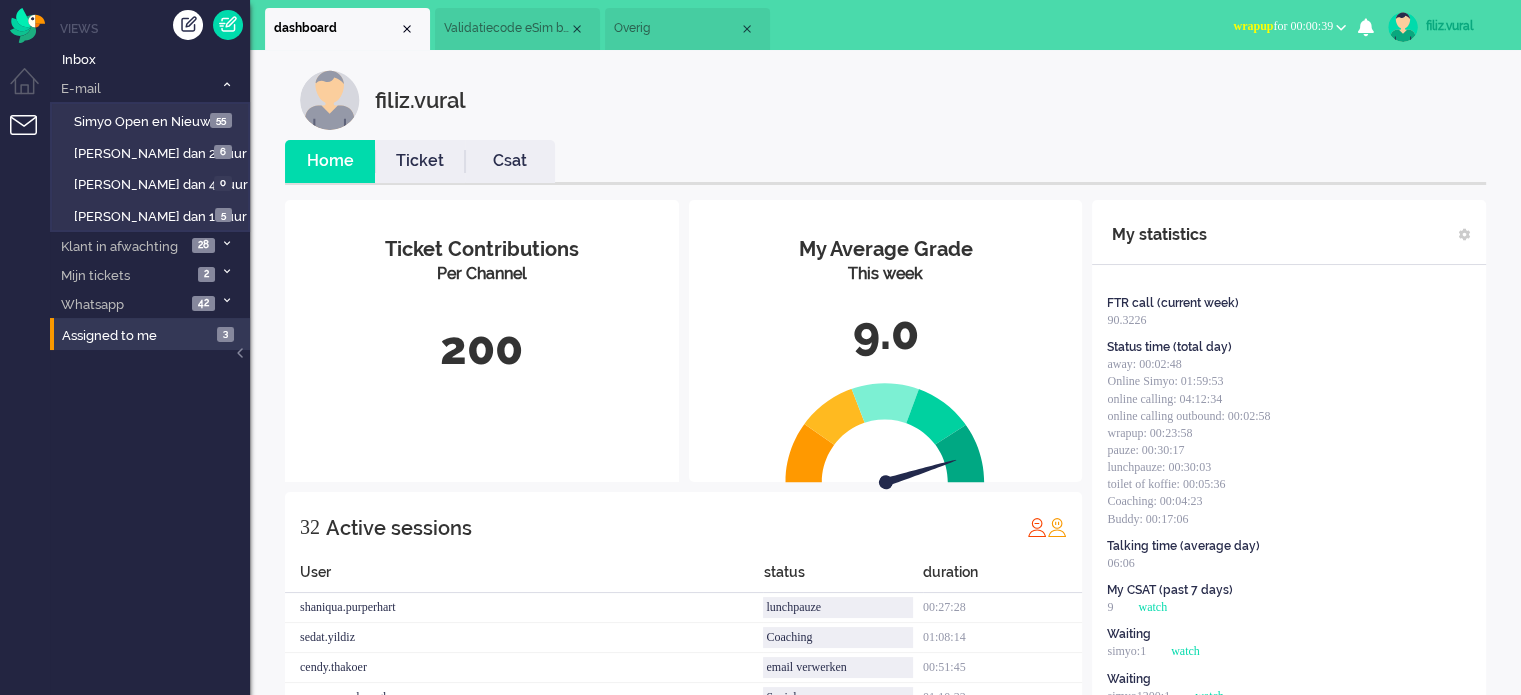 click on "Overig" at bounding box center (676, 28) 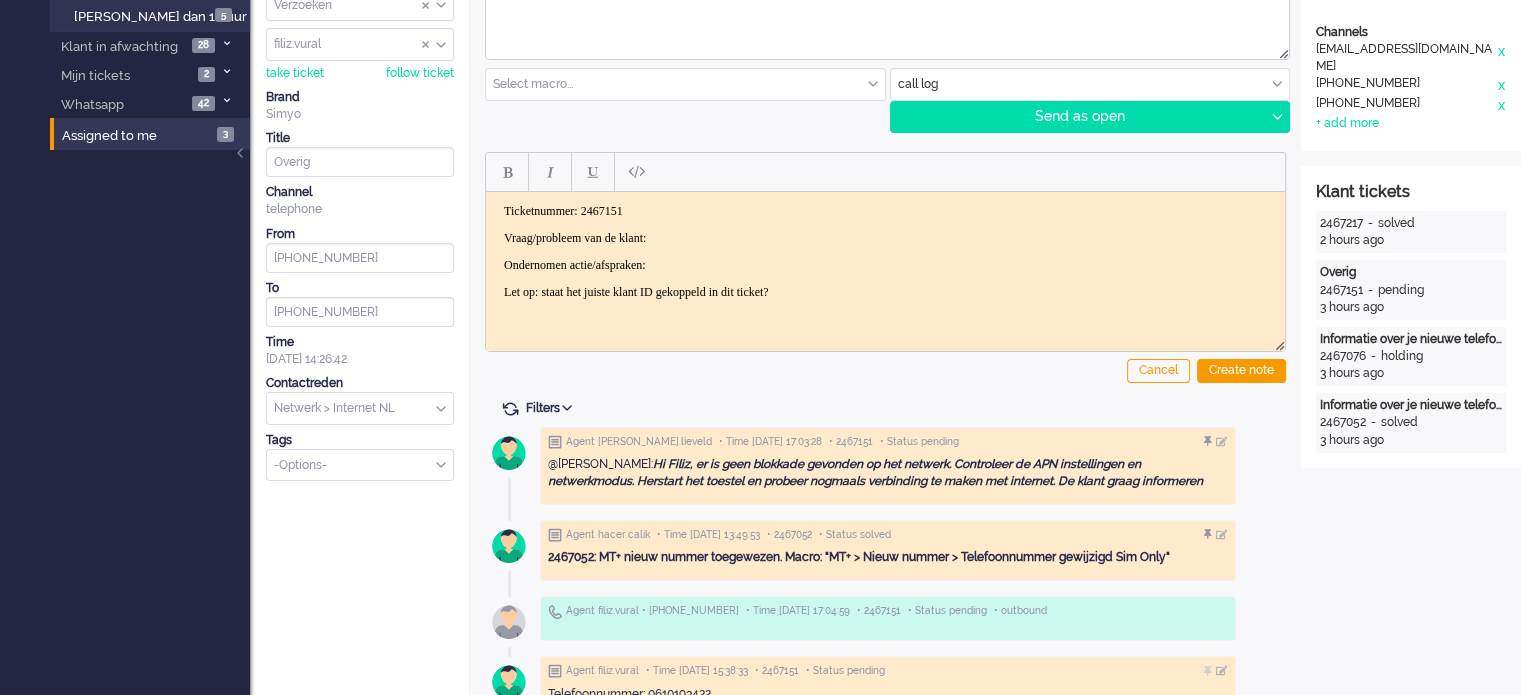 scroll, scrollTop: 0, scrollLeft: 0, axis: both 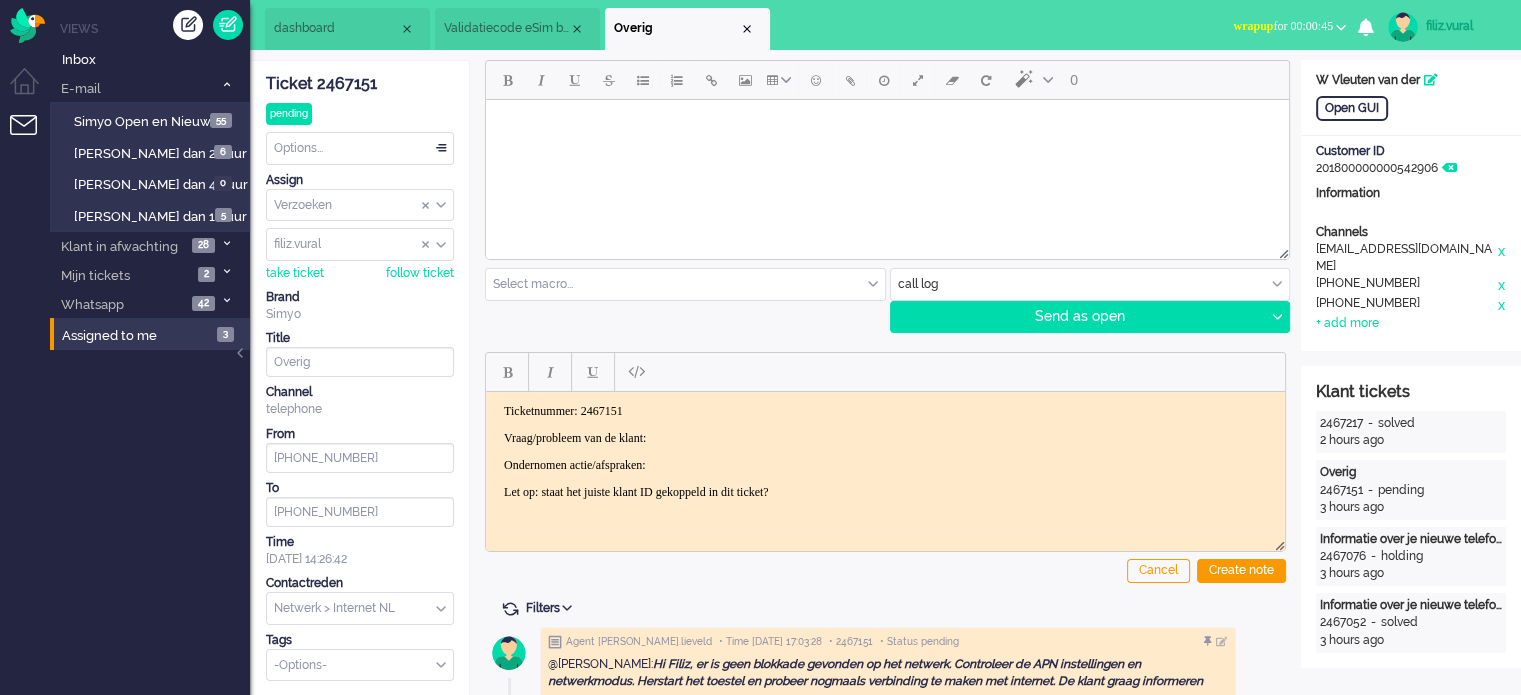 click on "Ticket 2467151" 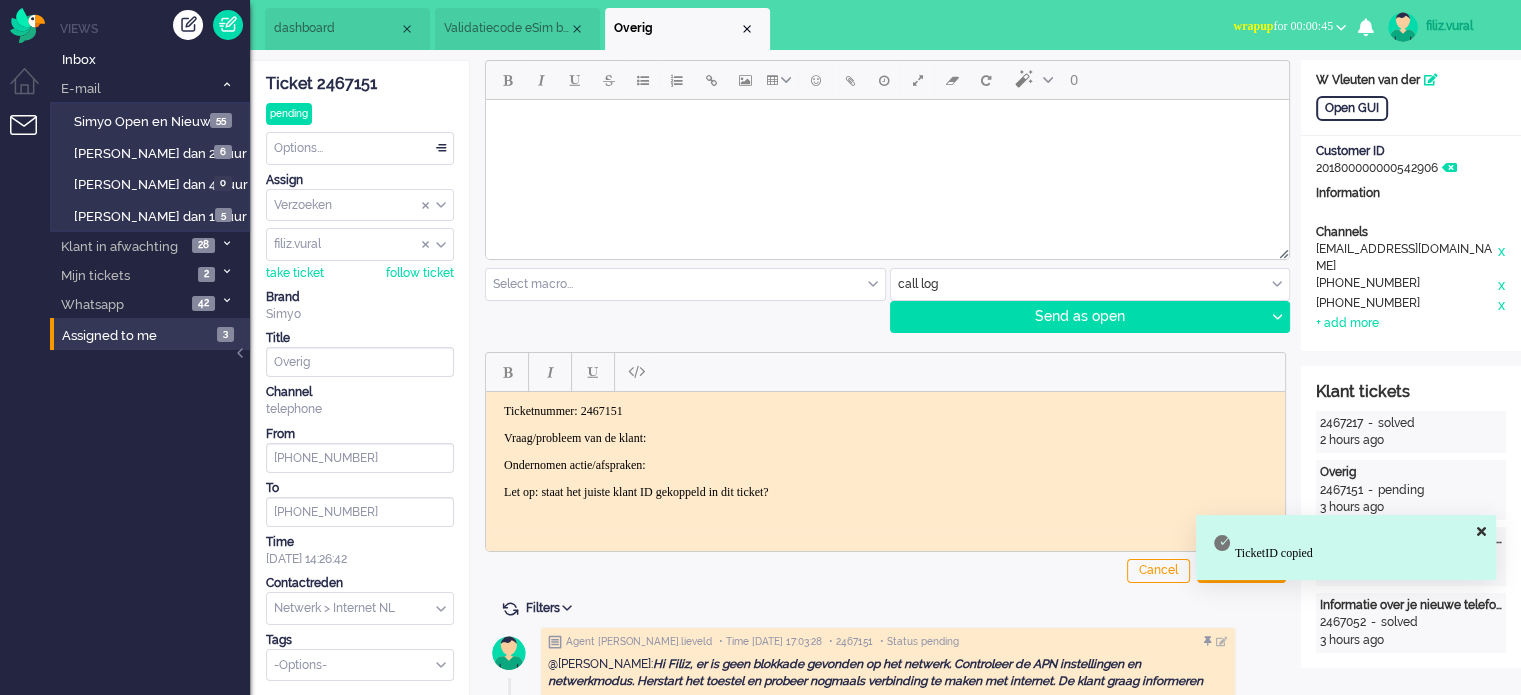 click on "Ticketnummer: 2467151 Vraag/probleem van de klant: Ondernomen actie/afspraken:  Let op: staat het juiste klant ID gekoppeld in dit ticket?" at bounding box center (885, 451) 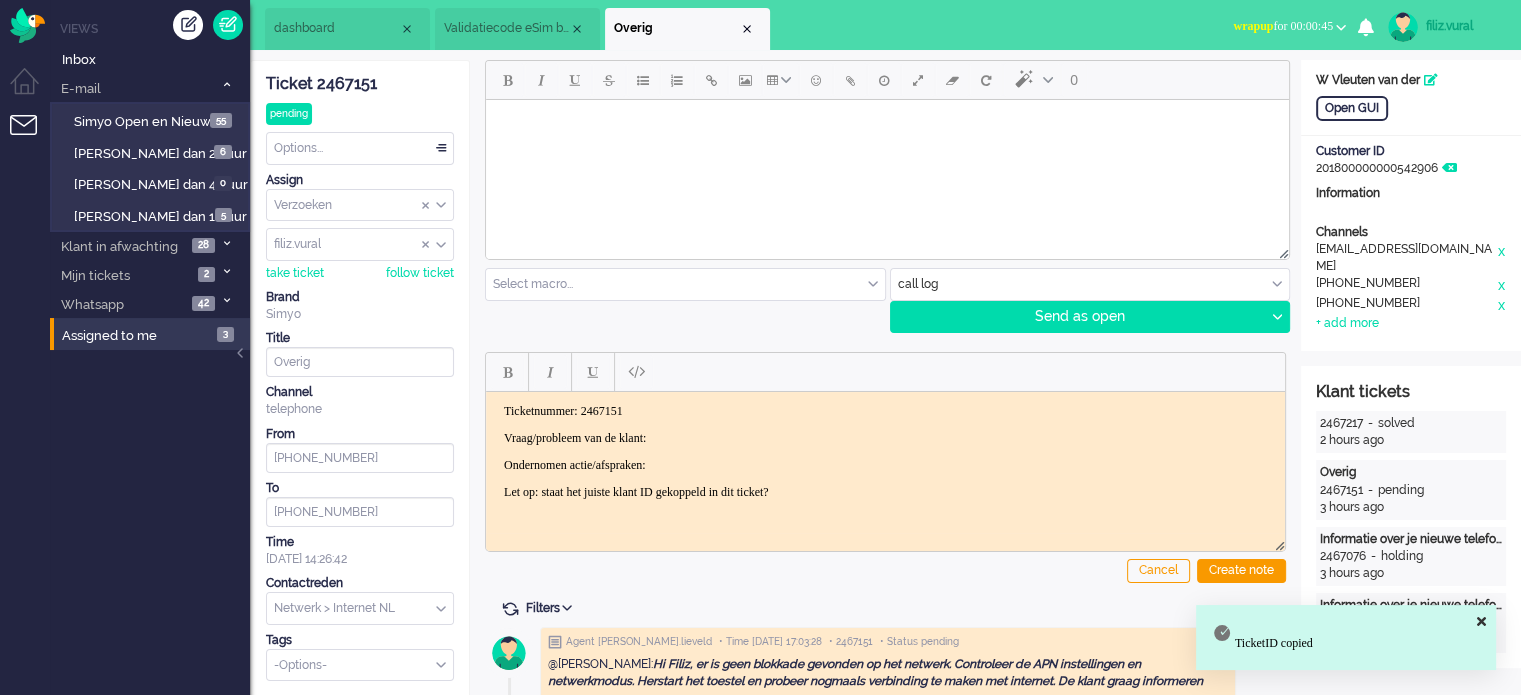 drag, startPoint x: 501, startPoint y: 435, endPoint x: 1081, endPoint y: 455, distance: 580.3447 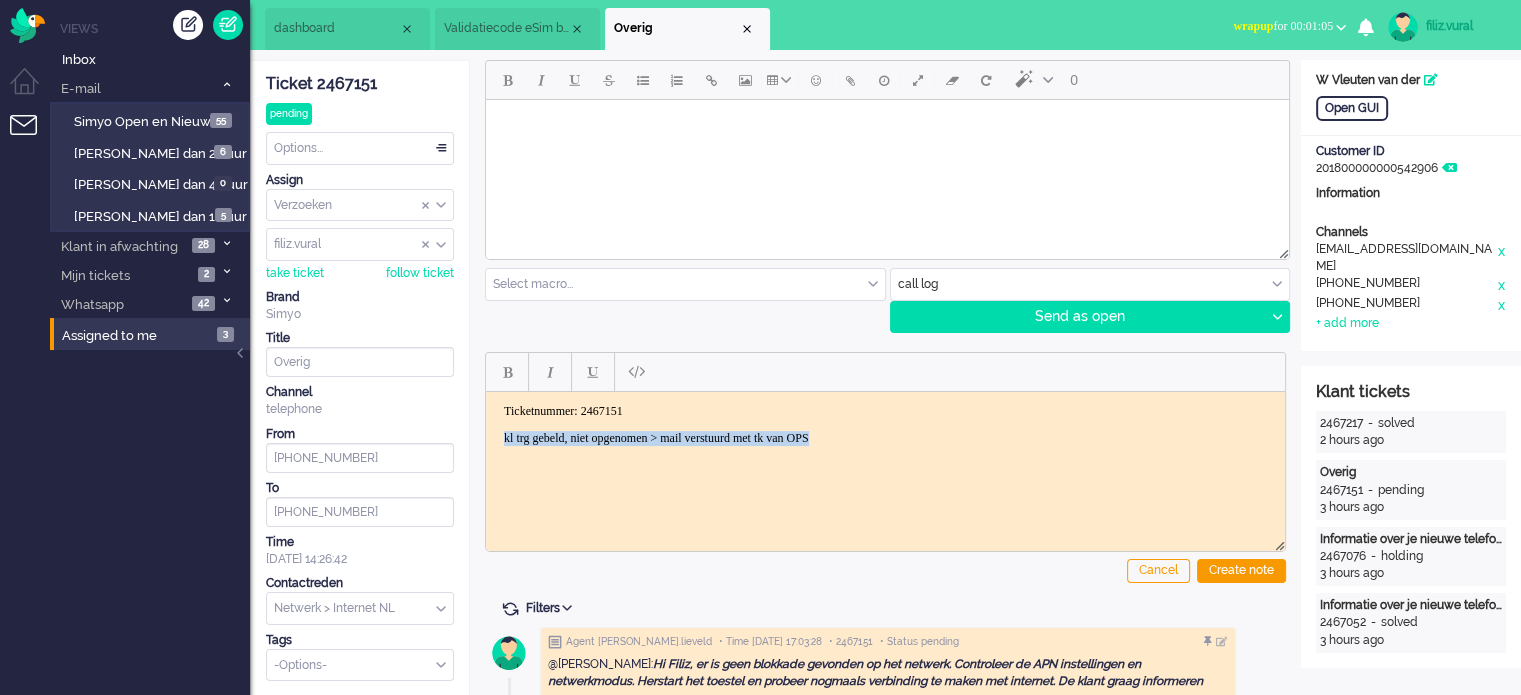 drag, startPoint x: 496, startPoint y: 435, endPoint x: 1181, endPoint y: 481, distance: 686.5428 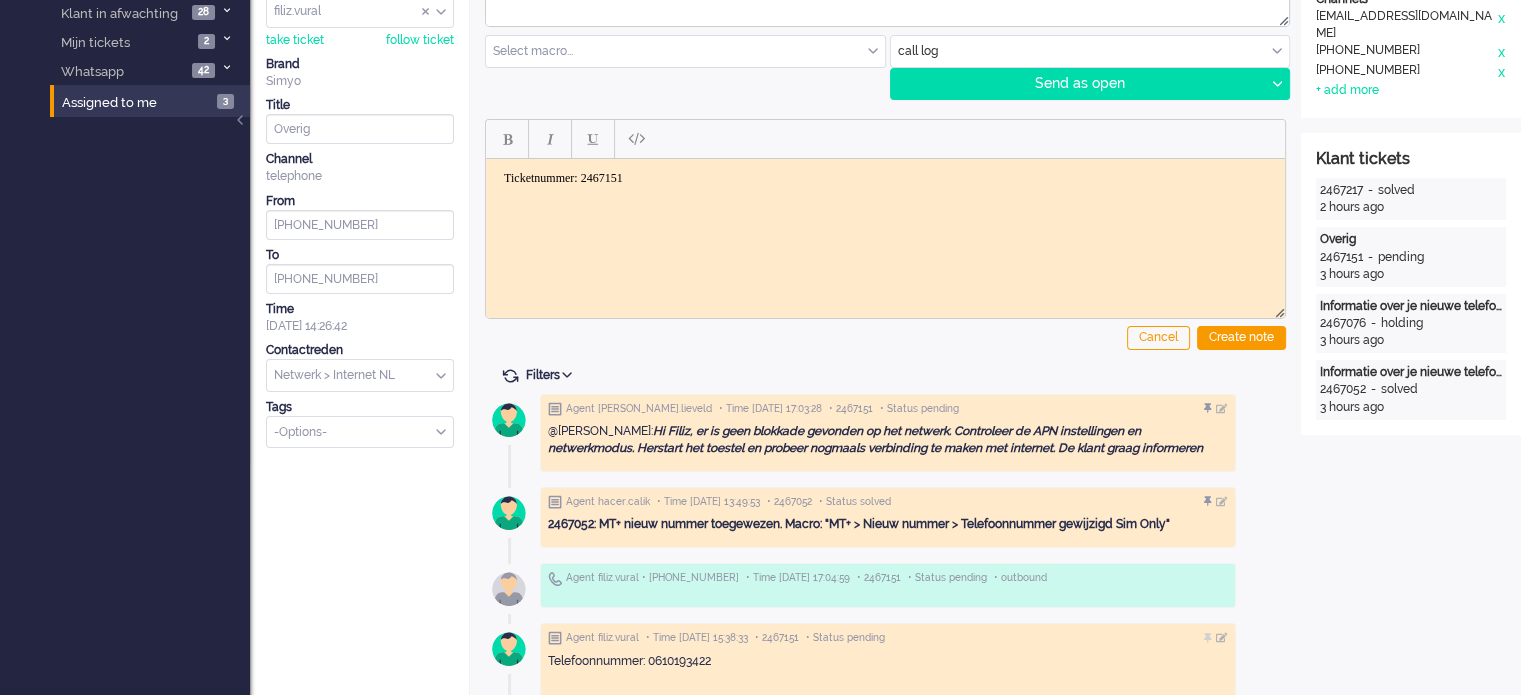 scroll, scrollTop: 600, scrollLeft: 0, axis: vertical 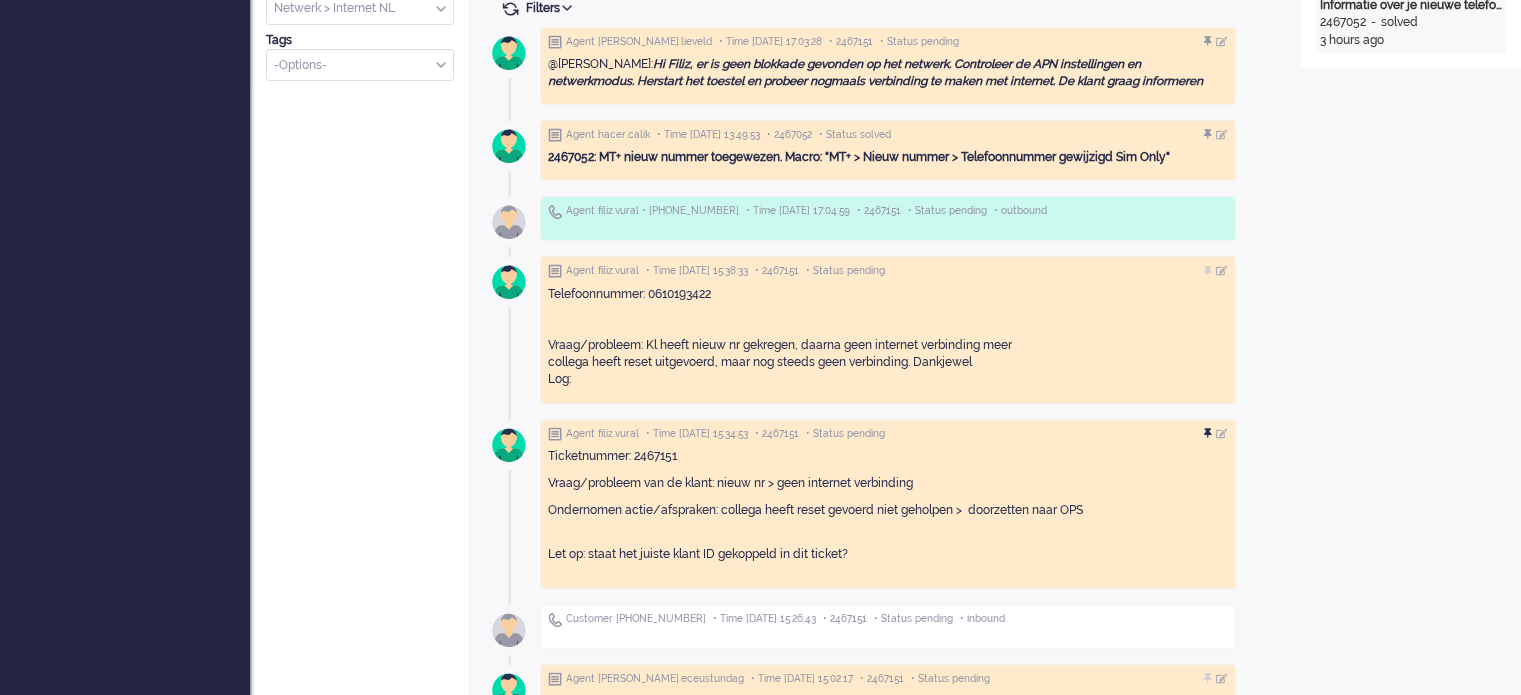 click at bounding box center (1210, 434) 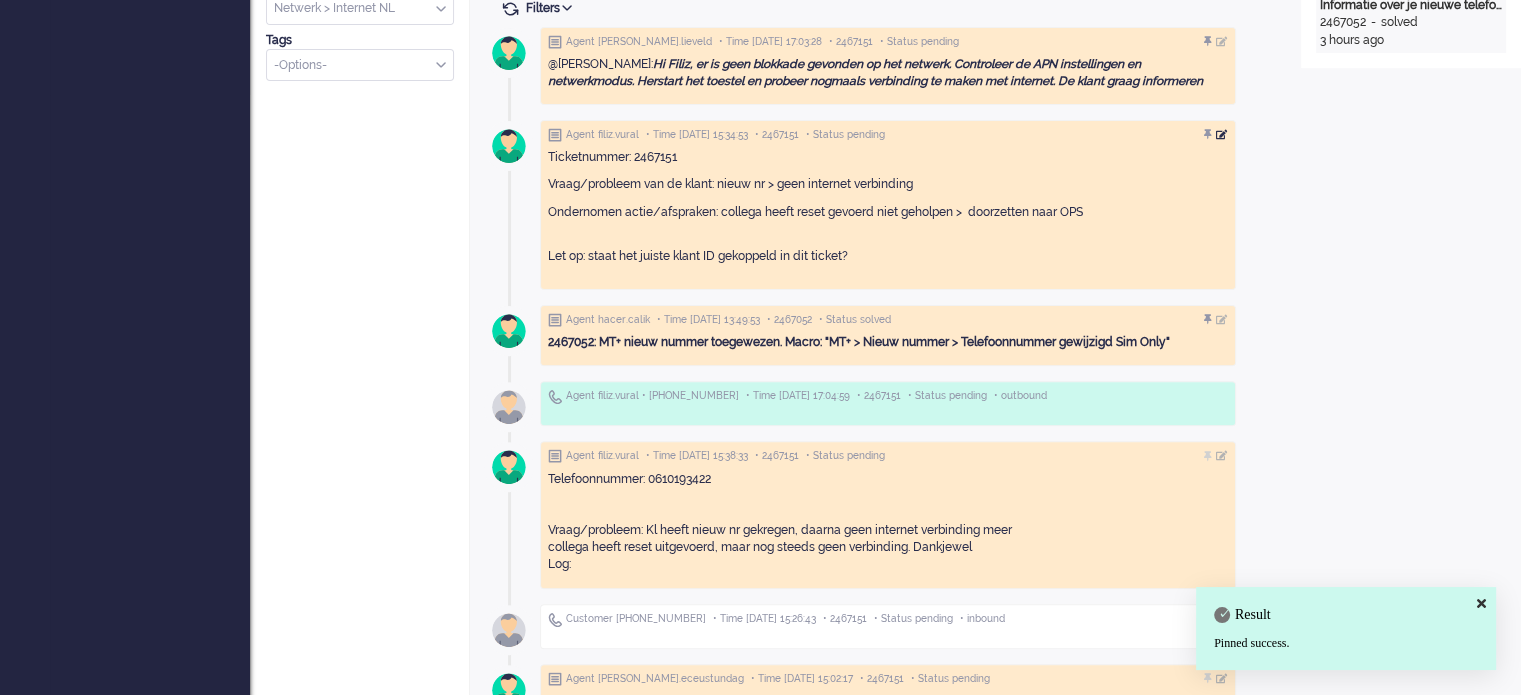 click at bounding box center (1222, 135) 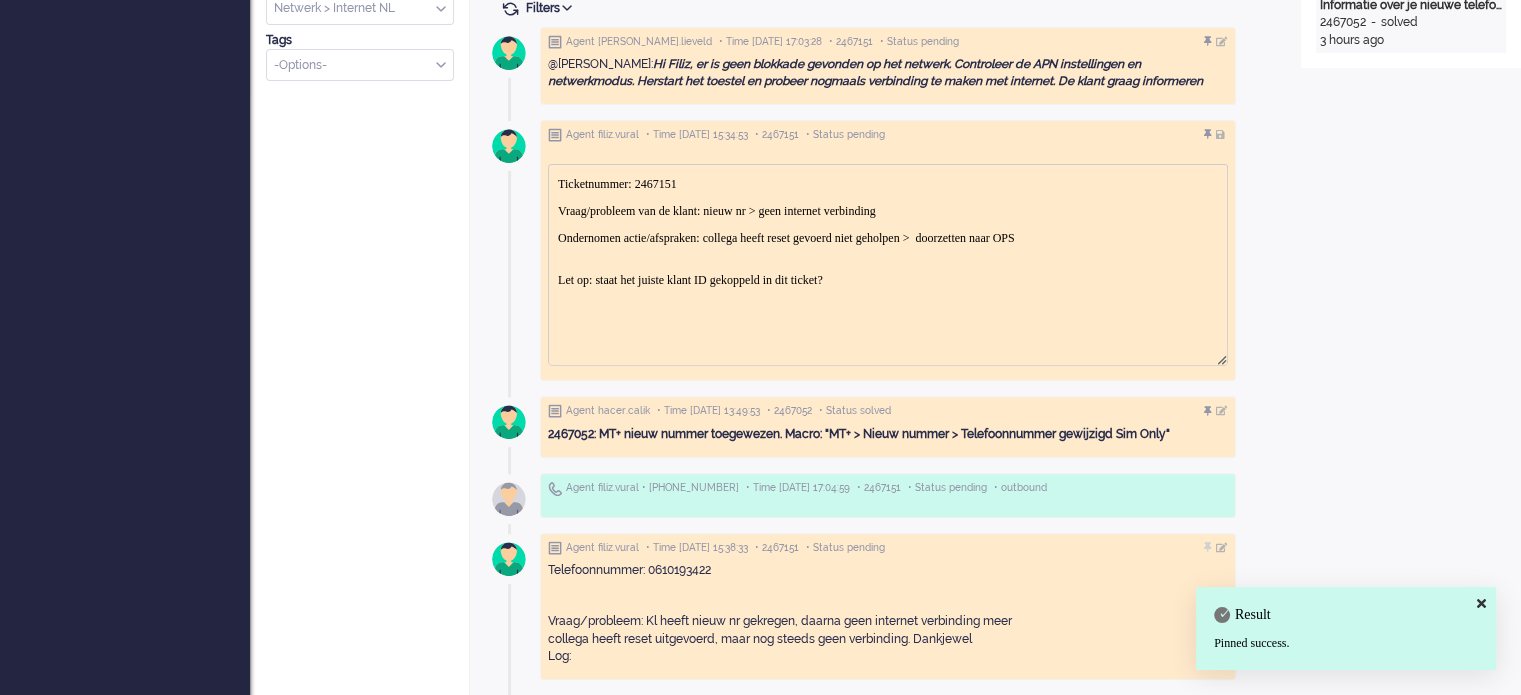 scroll, scrollTop: 0, scrollLeft: 0, axis: both 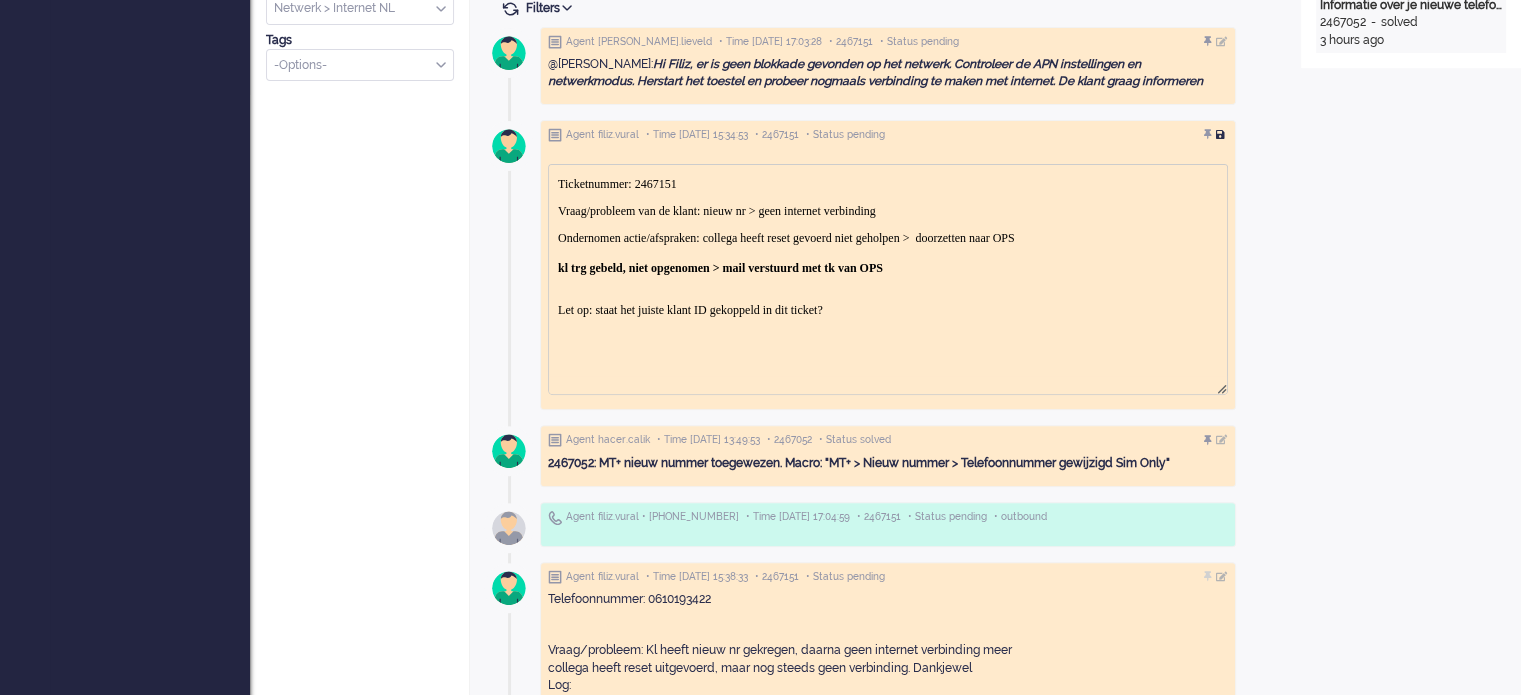 click at bounding box center (1222, 135) 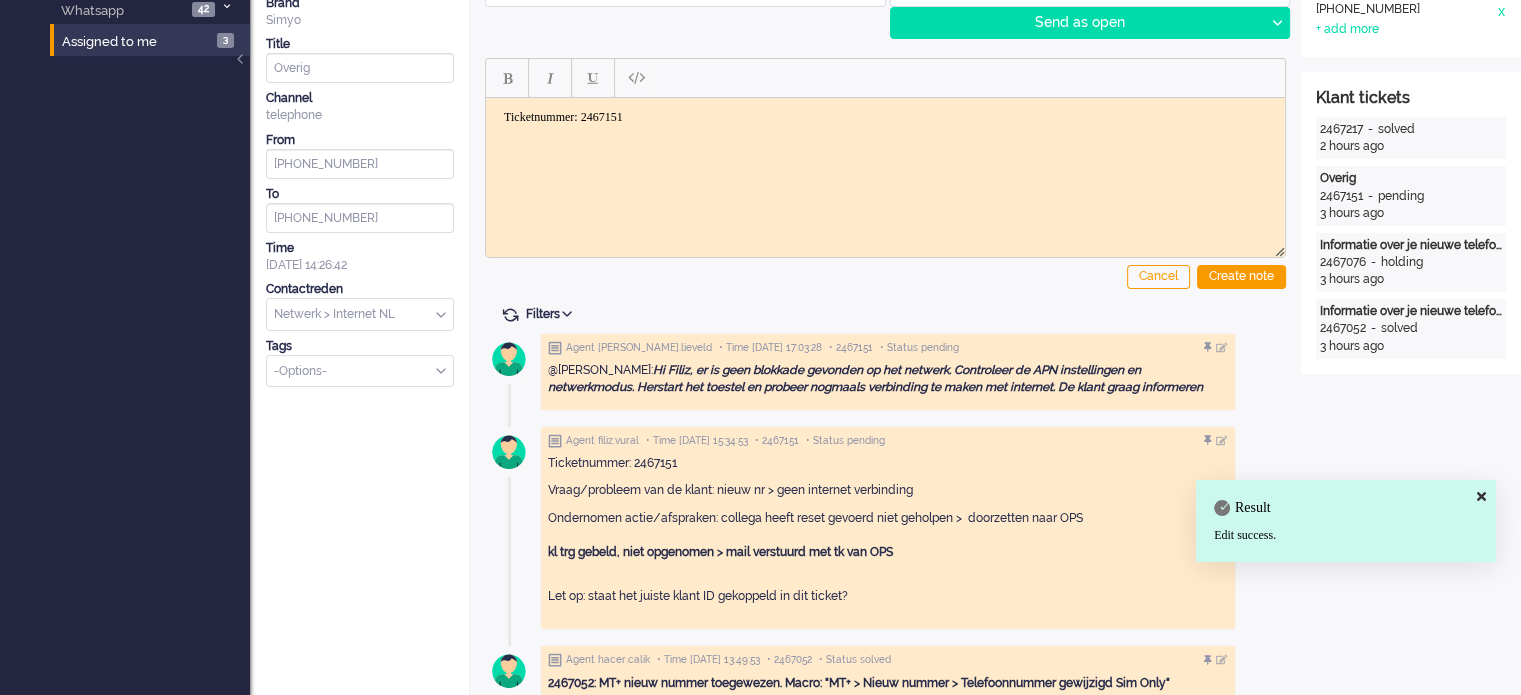 scroll, scrollTop: 0, scrollLeft: 0, axis: both 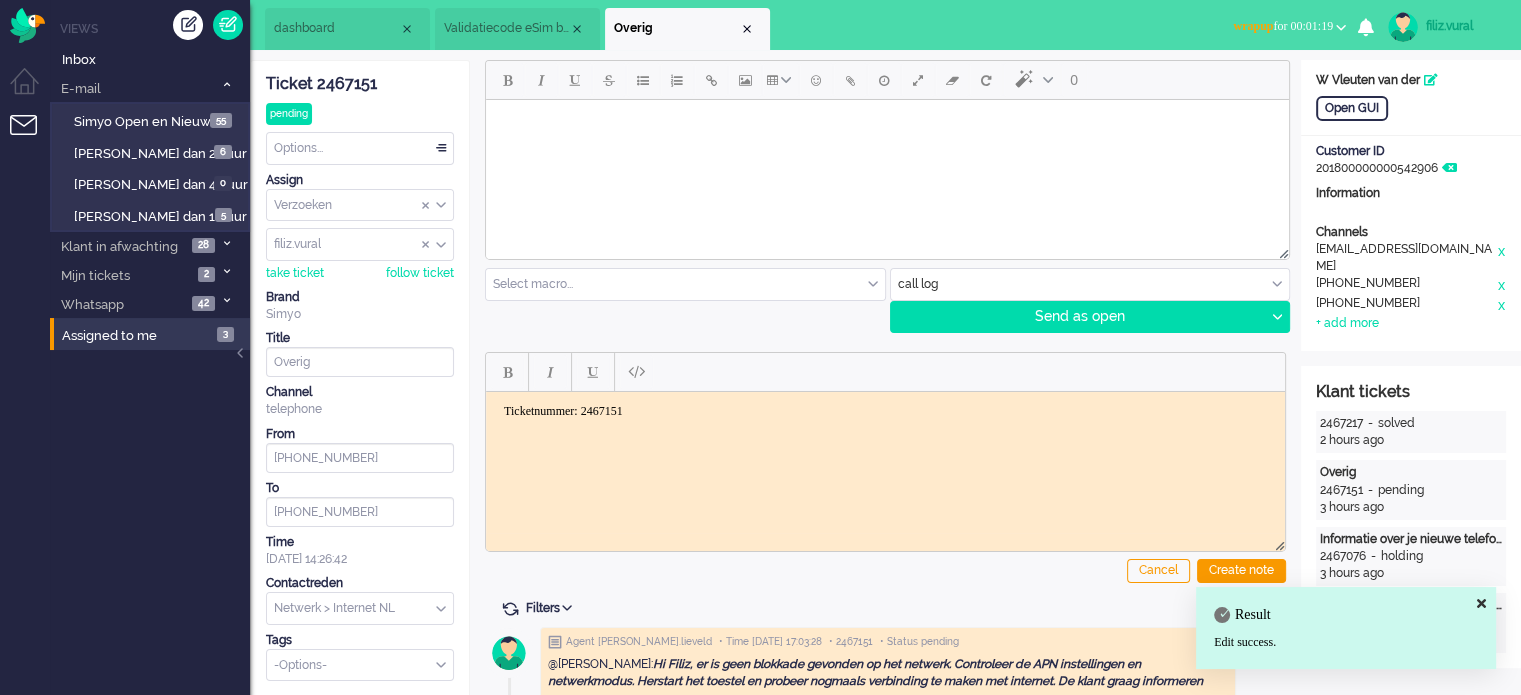 click on "Social
Whatsapp
Facebook
Forum
Email verwerken
Online simyo
Pauze
Meeting
Toilet of koffie
Lunchpauze
Coaching
Email+    Nummerbehoud    Ops Buddy" at bounding box center [1289, 28] 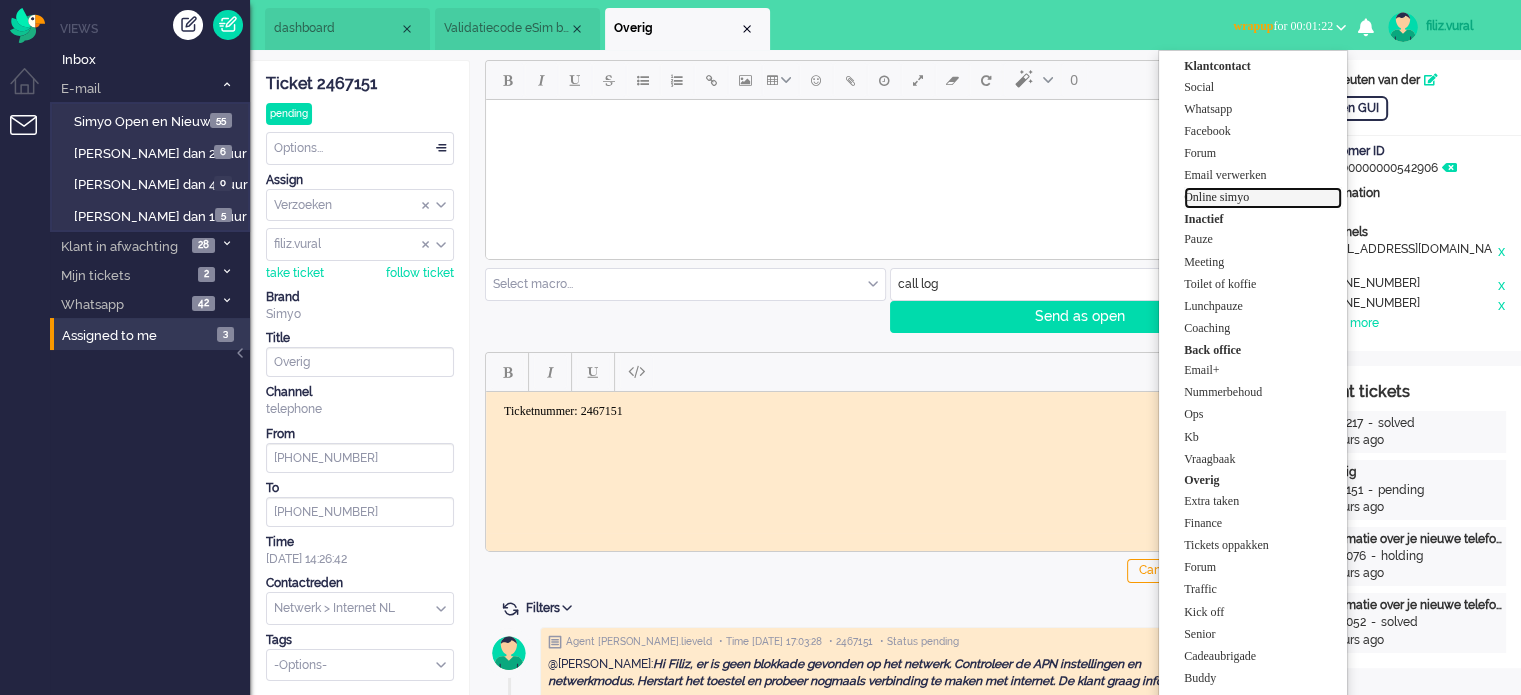 click on "Online simyo" at bounding box center [1263, 197] 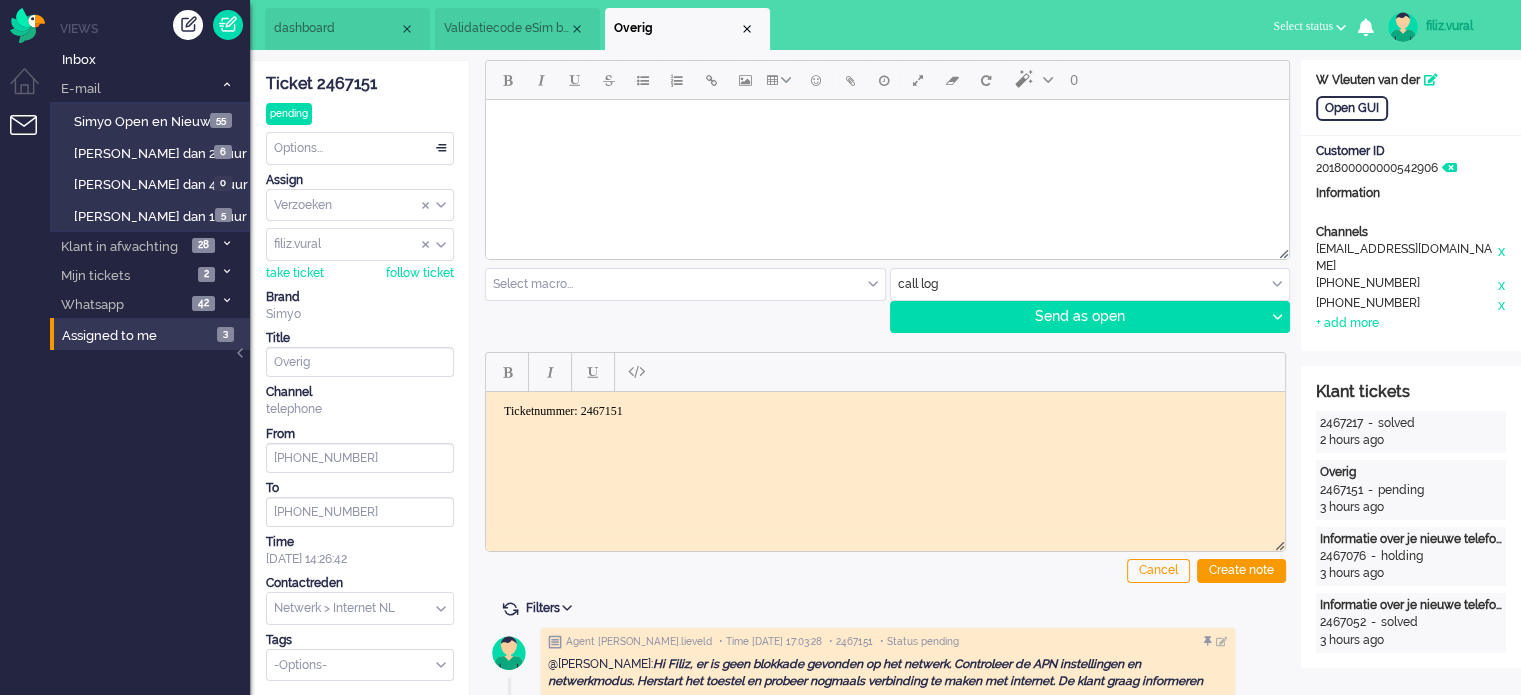 click on "Validatiecode eSim bestelling" at bounding box center [517, 29] 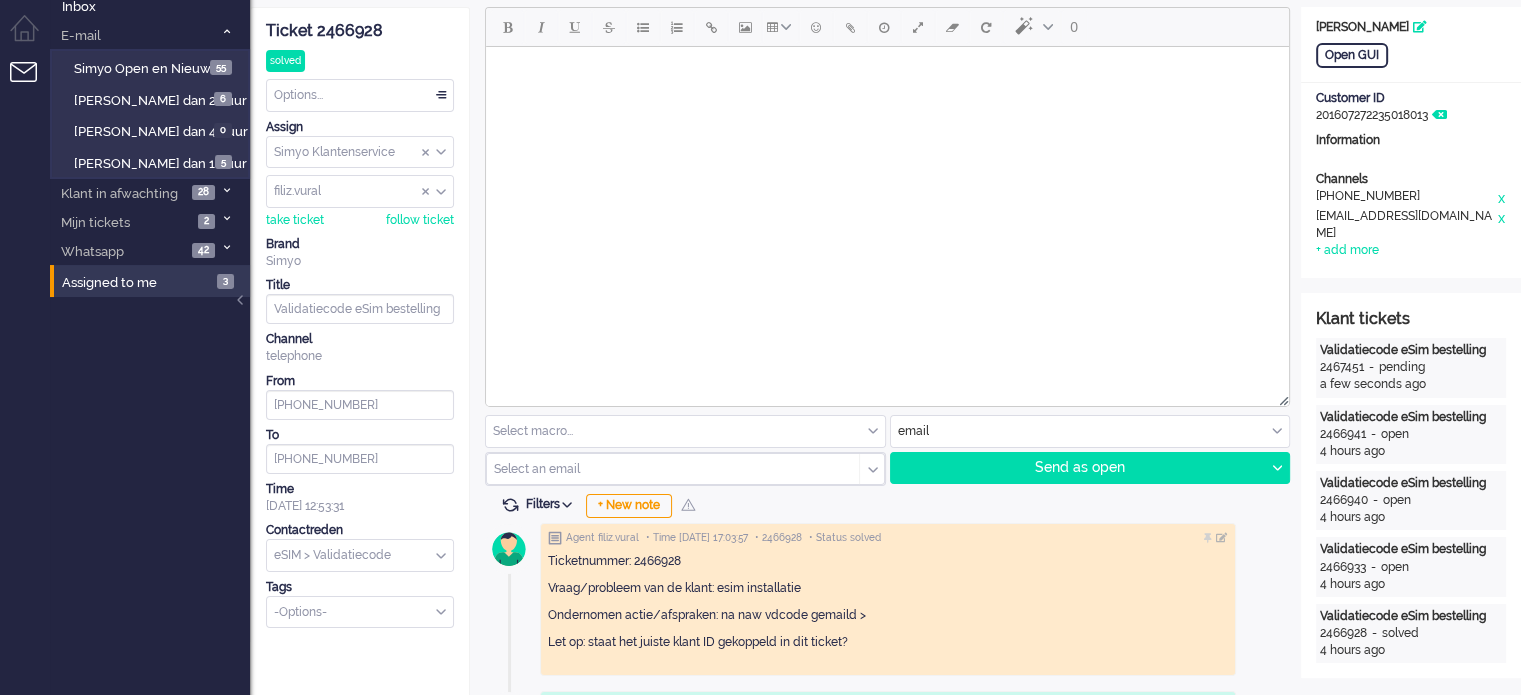 scroll, scrollTop: 100, scrollLeft: 0, axis: vertical 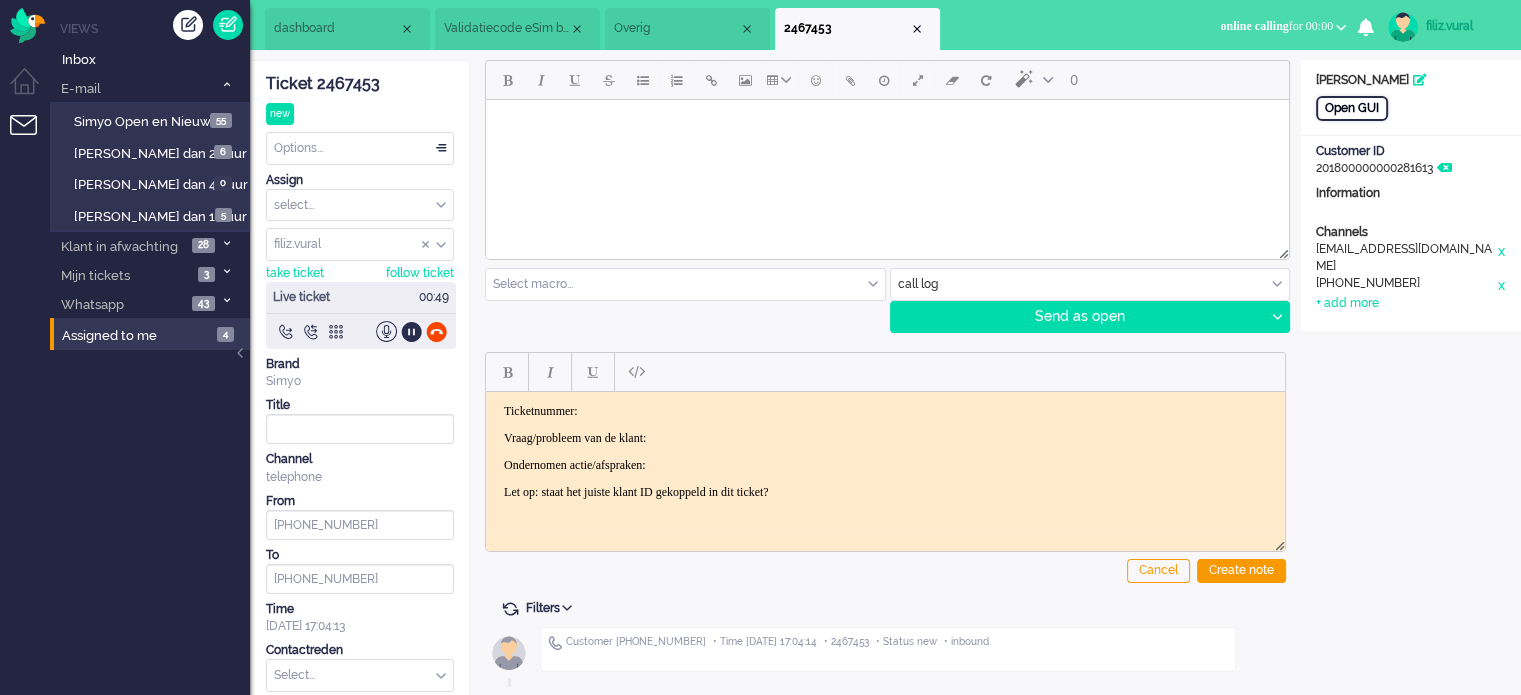 click on "Open GUI" at bounding box center (1352, 108) 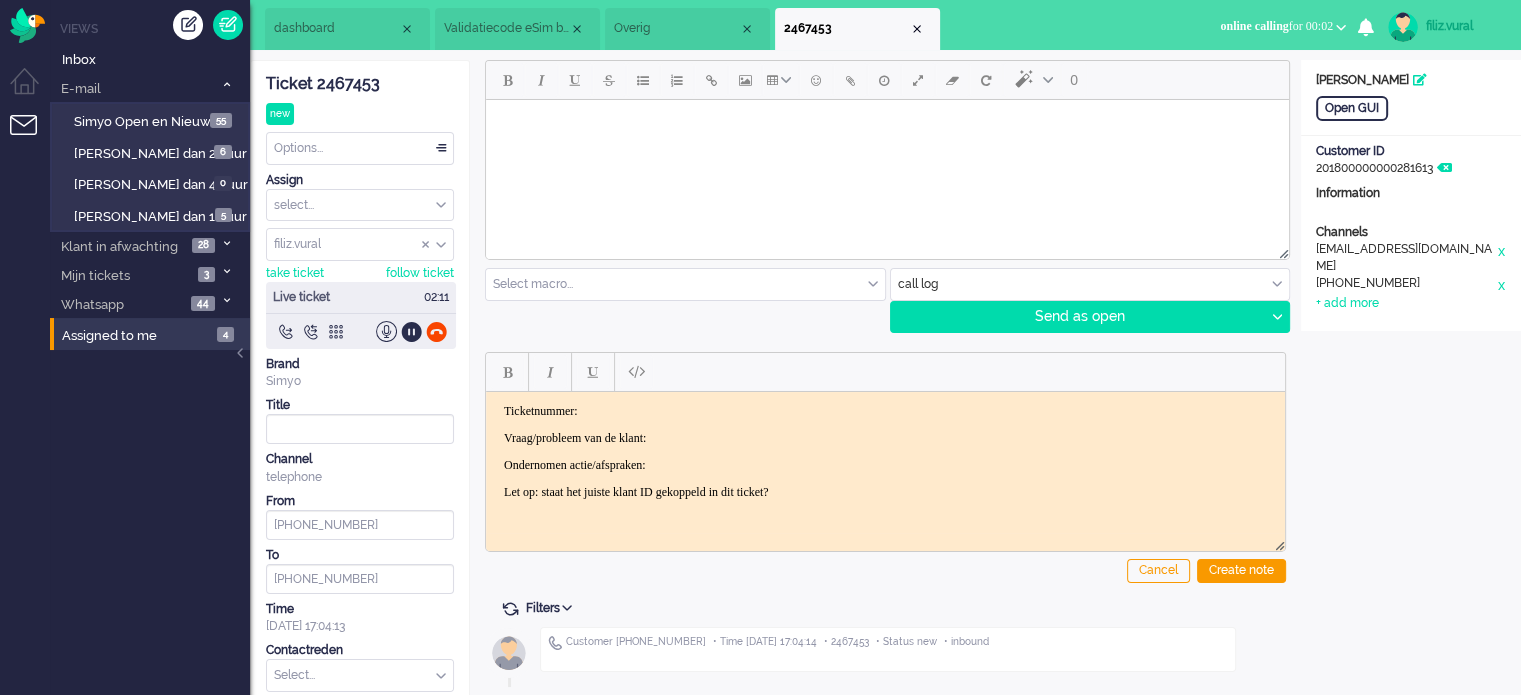 click on "Overig" at bounding box center [687, 29] 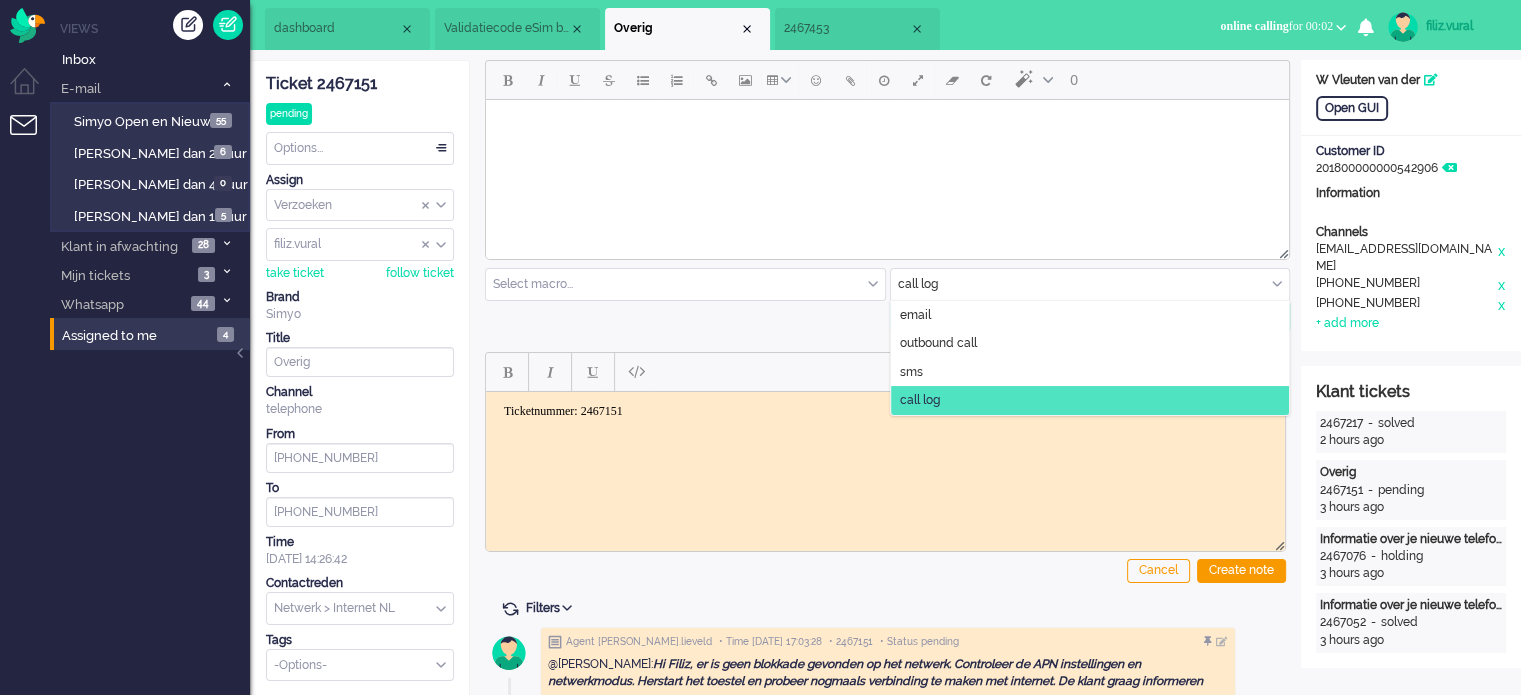 click at bounding box center [1090, 284] 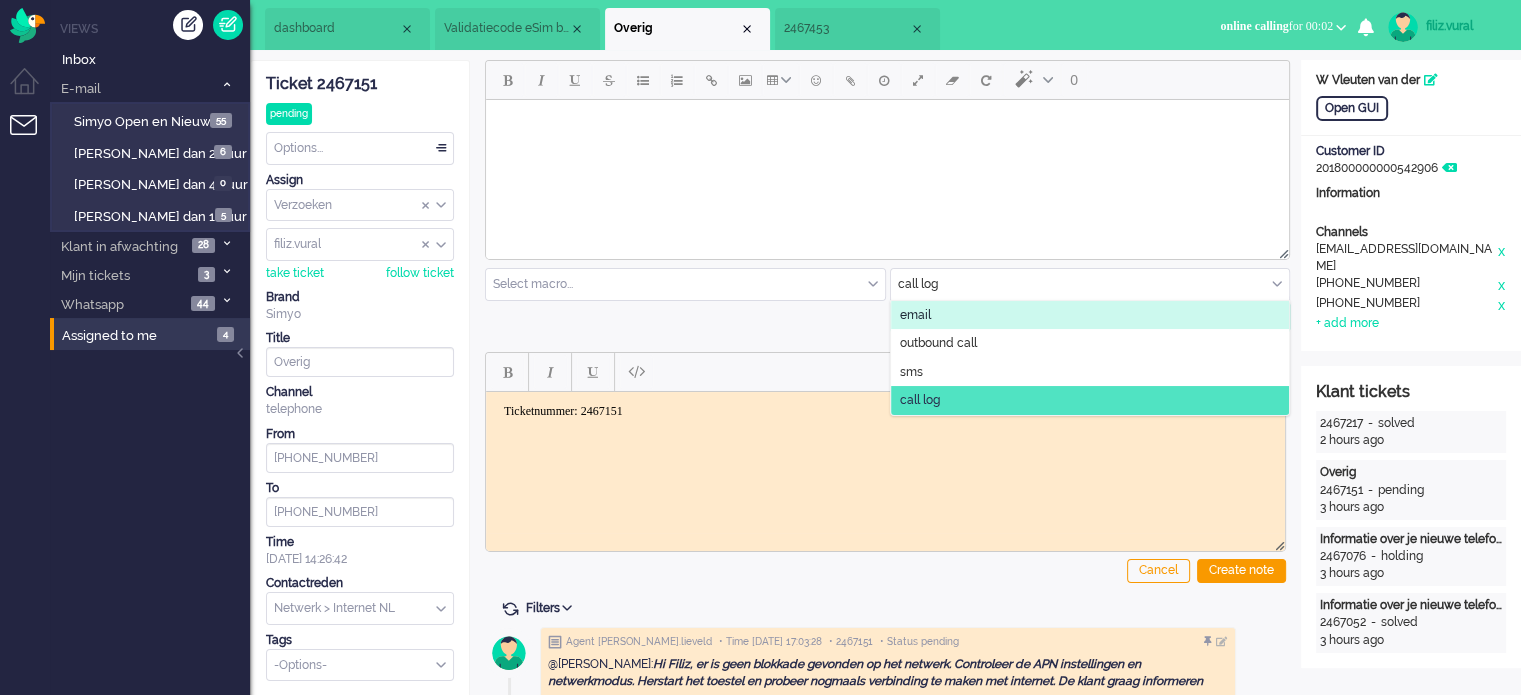 click on "email" 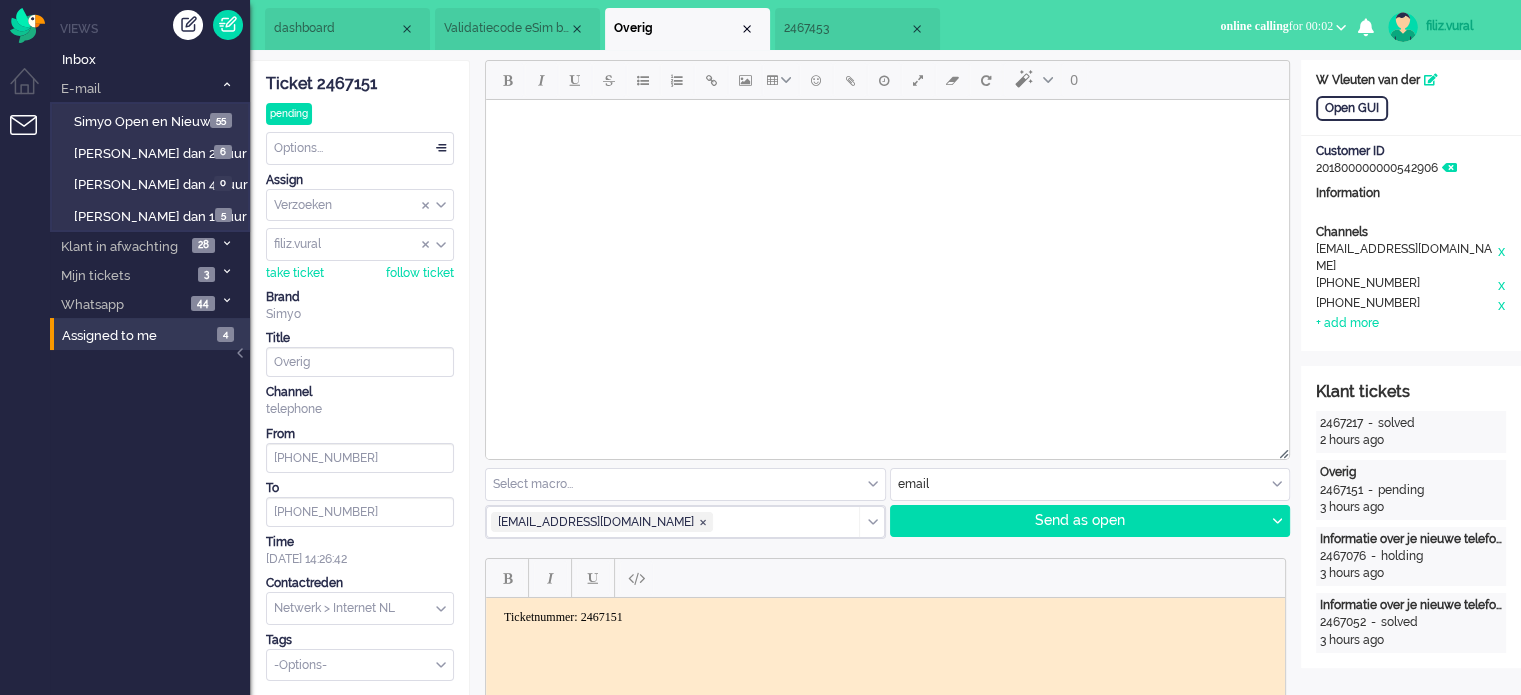 click at bounding box center [887, 125] 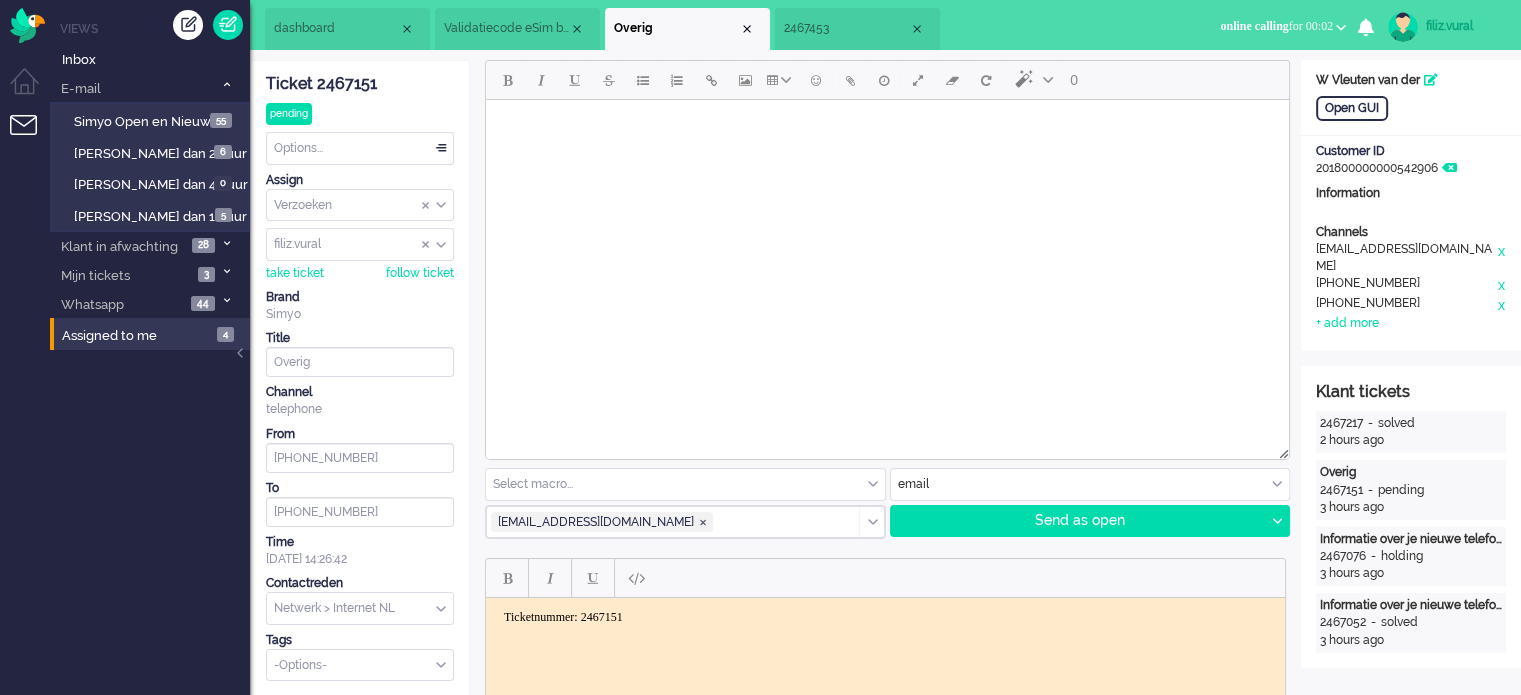 paste 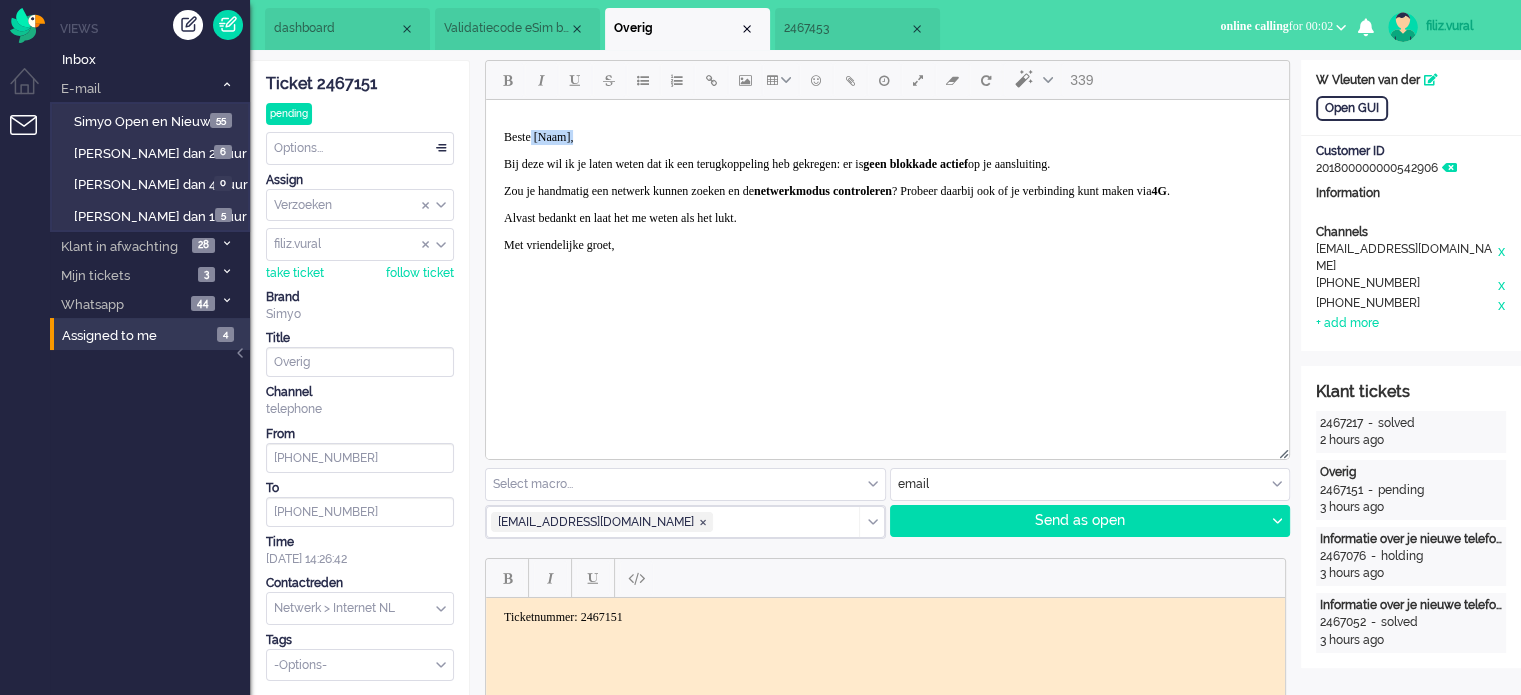 drag, startPoint x: 539, startPoint y: 128, endPoint x: 722, endPoint y: 134, distance: 183.09833 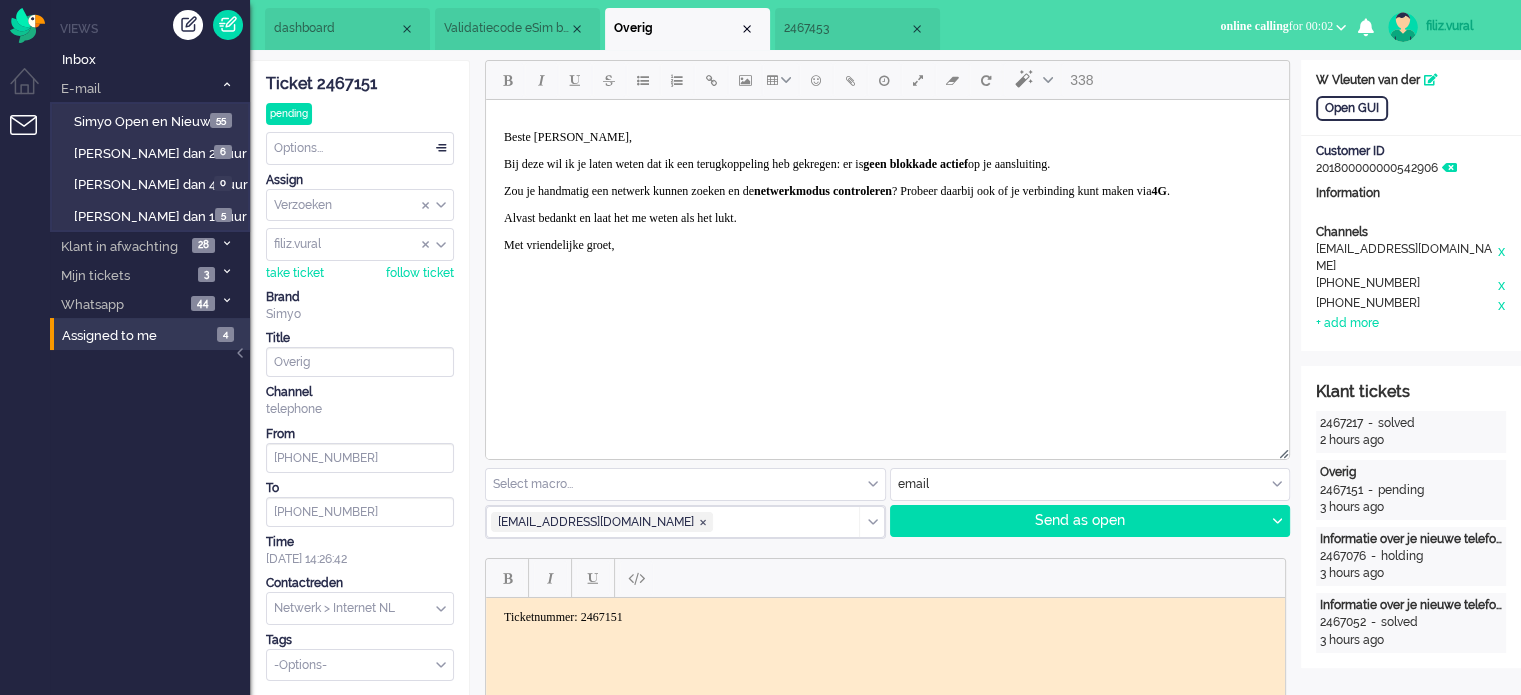 click on "Met vriendelijke groet," at bounding box center (887, 245) 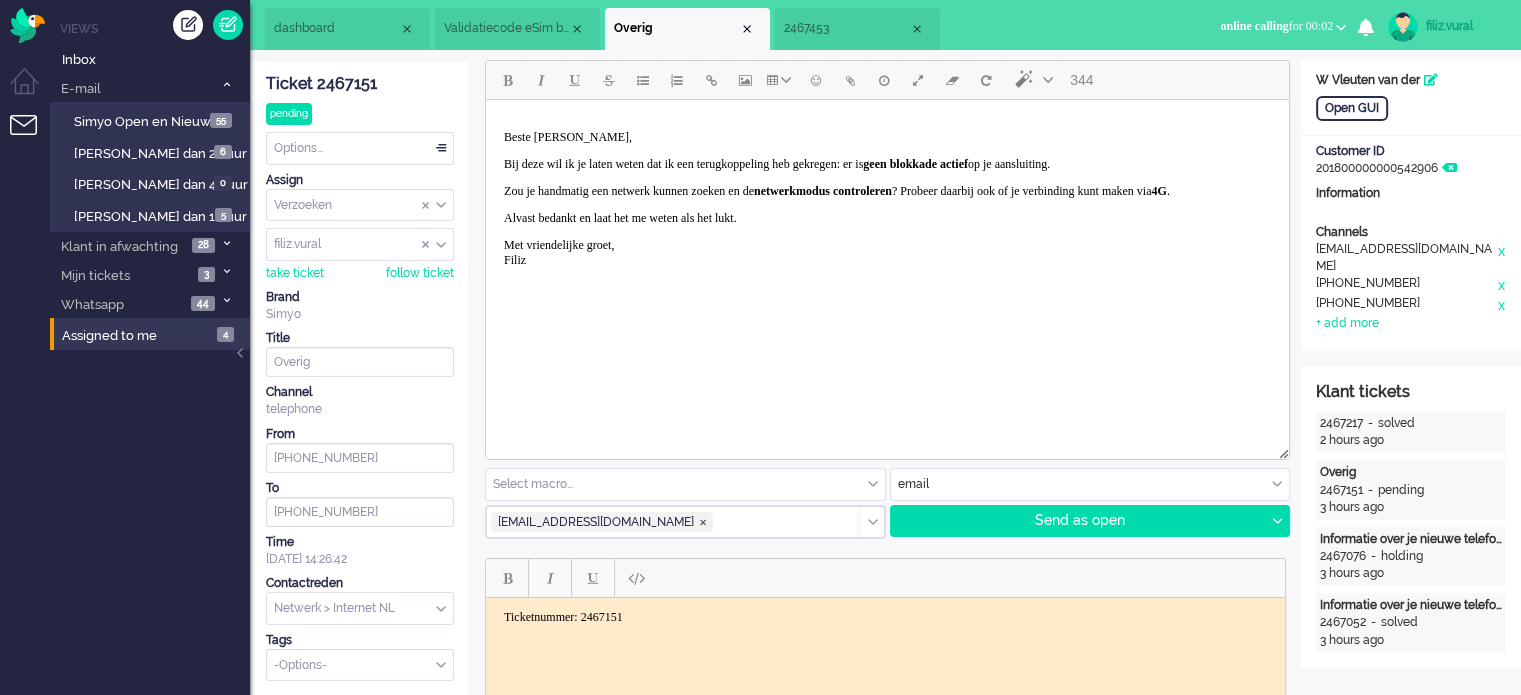 click on "Zou je handmatig een netwerk kunnen zoeken en de  netwerkmodus controleren ? Probeer daarbij ook of je verbinding kunt maken via  4G ." at bounding box center [887, 191] 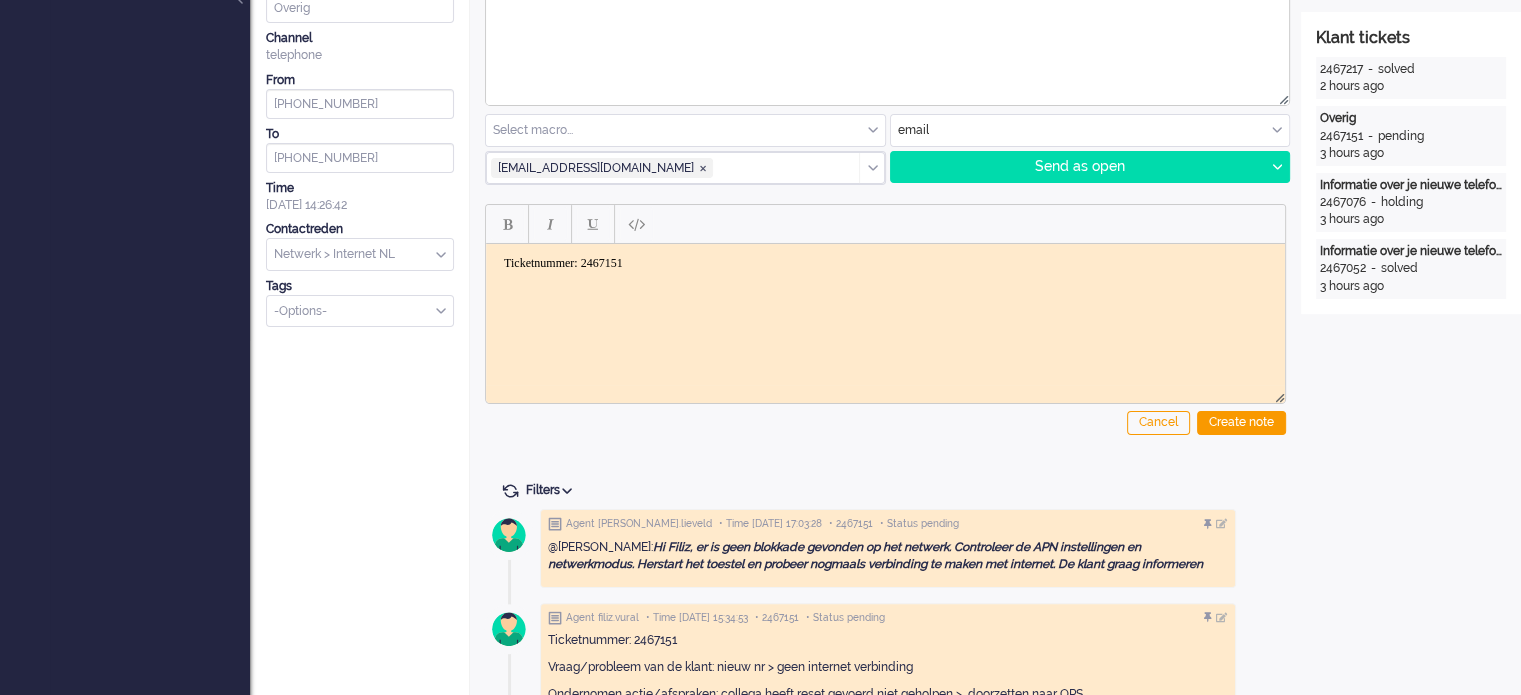 scroll, scrollTop: 0, scrollLeft: 0, axis: both 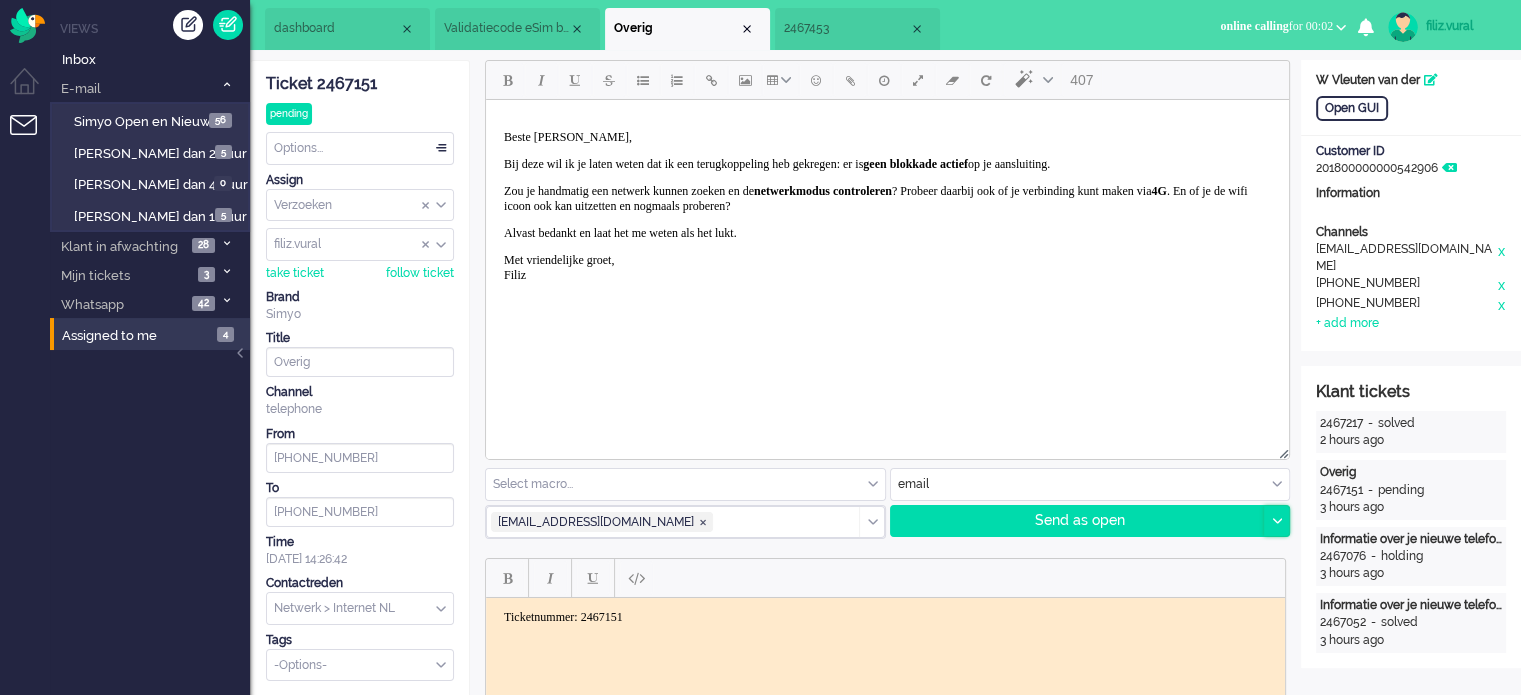 click at bounding box center [1276, 521] 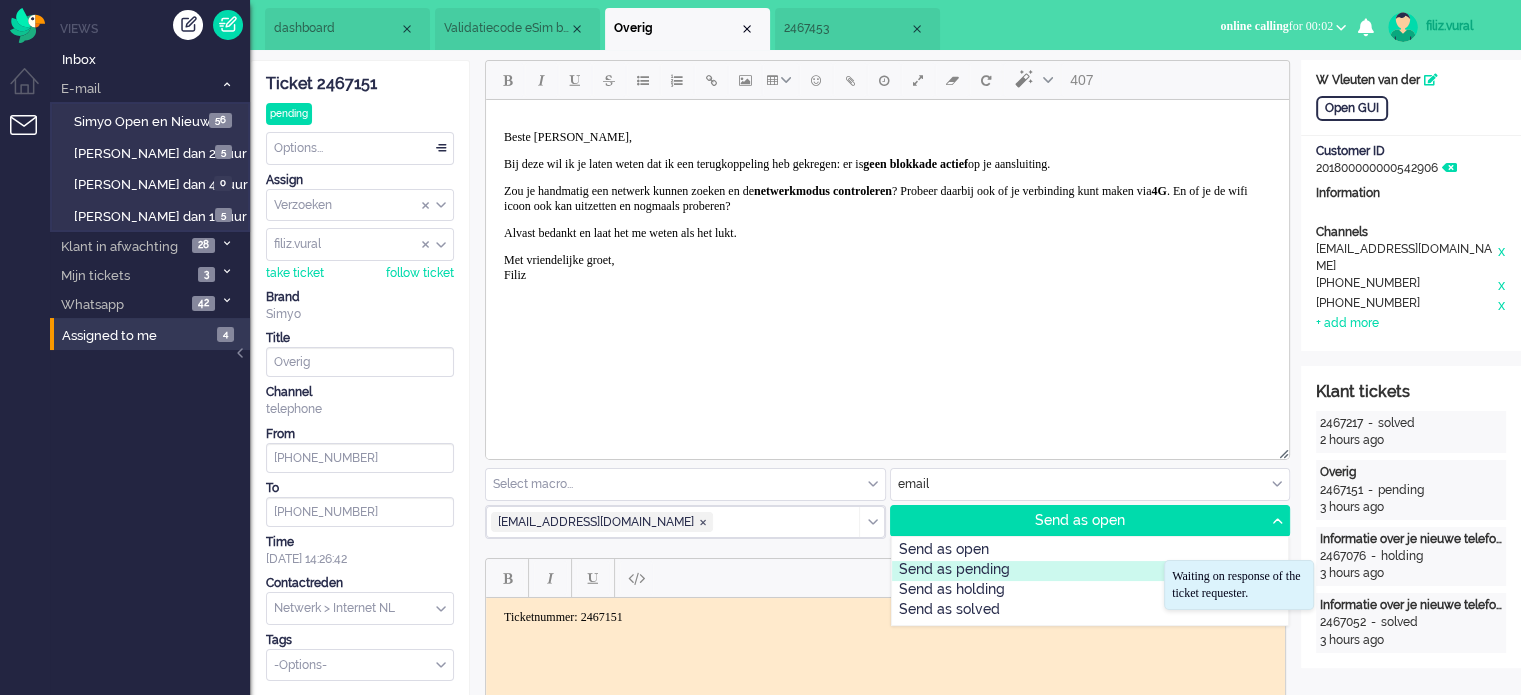 click on "Send as pending" at bounding box center (1090, 571) 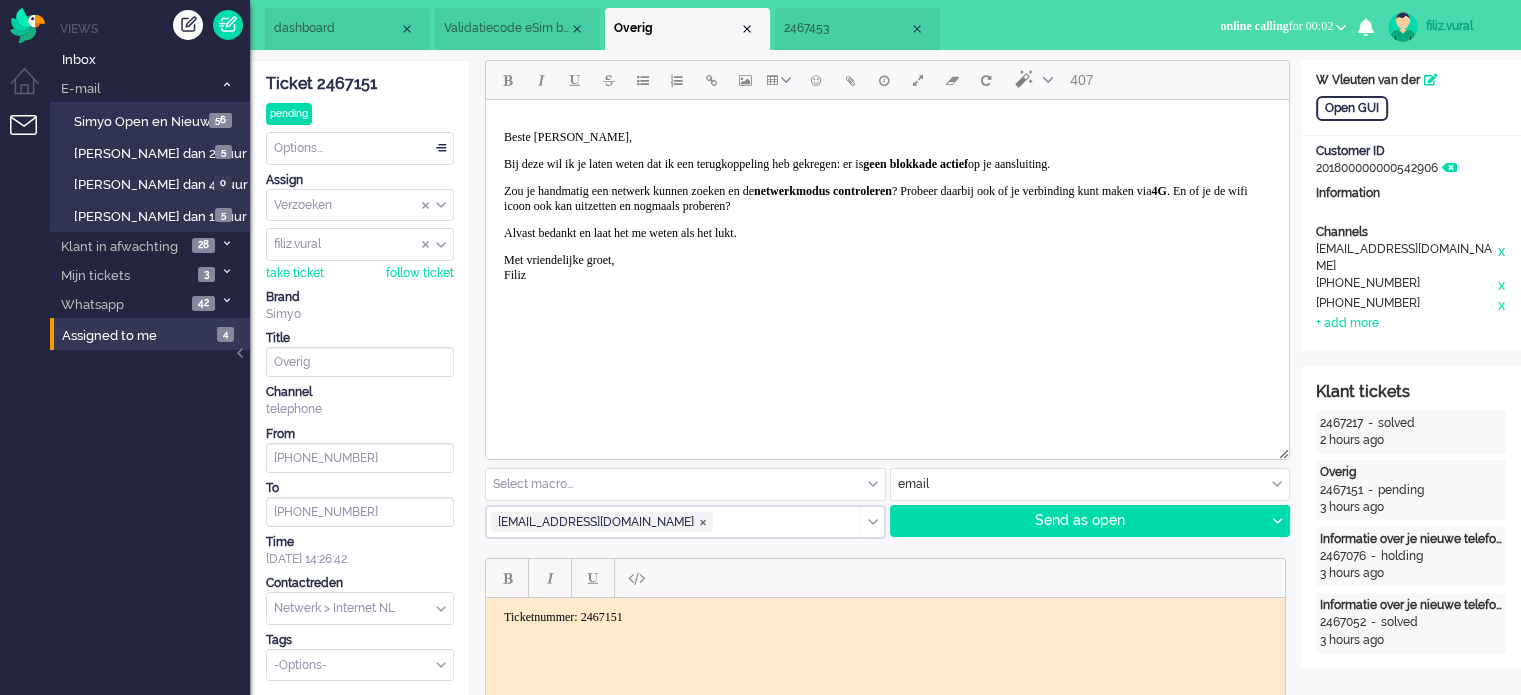 scroll, scrollTop: 500, scrollLeft: 0, axis: vertical 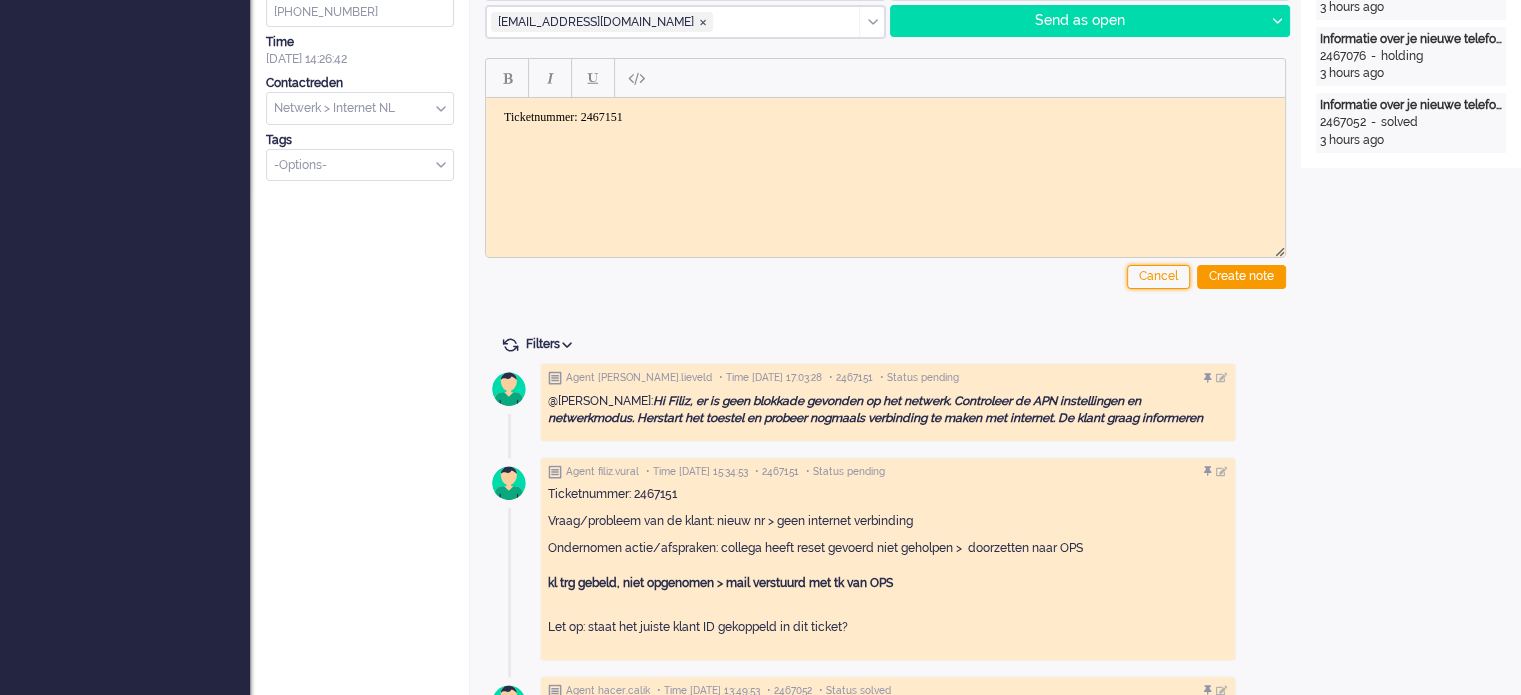 click on "Cancel" at bounding box center (1158, 277) 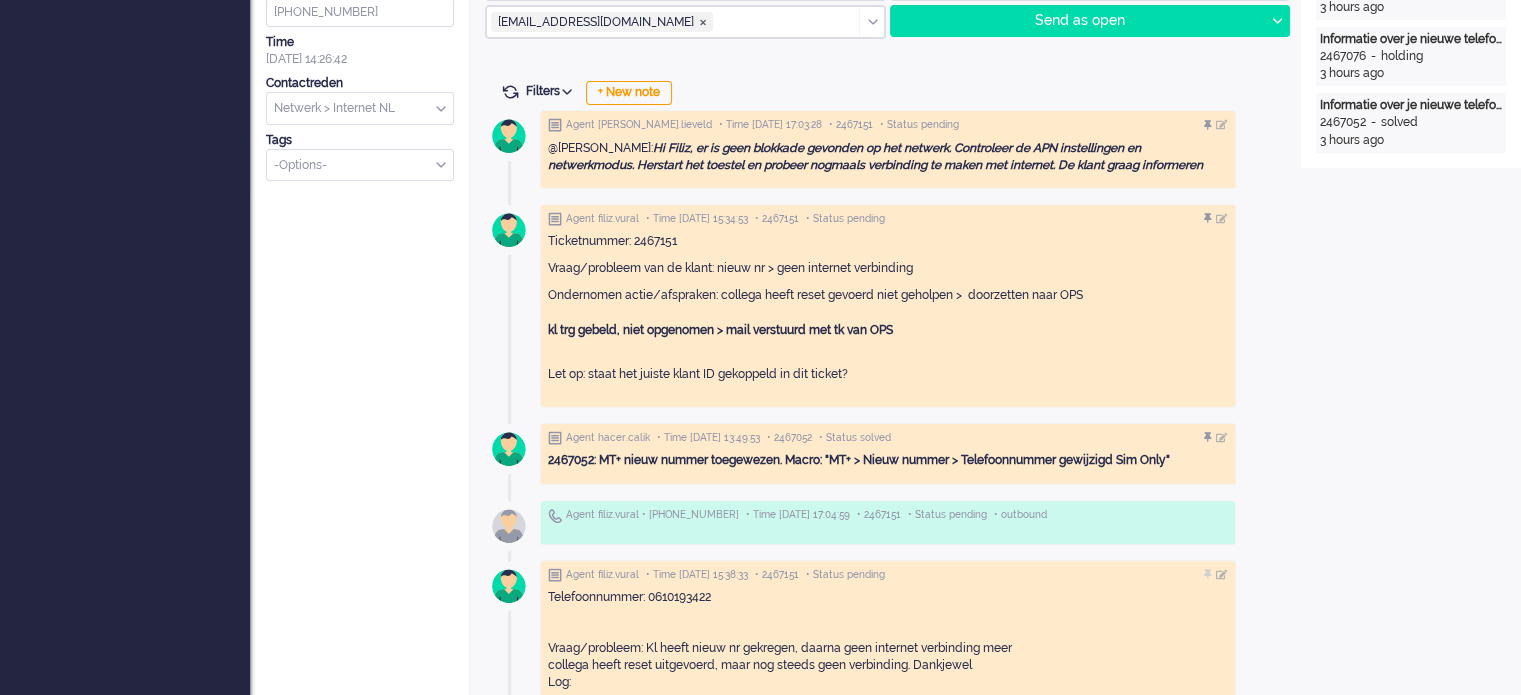 scroll, scrollTop: 0, scrollLeft: 0, axis: both 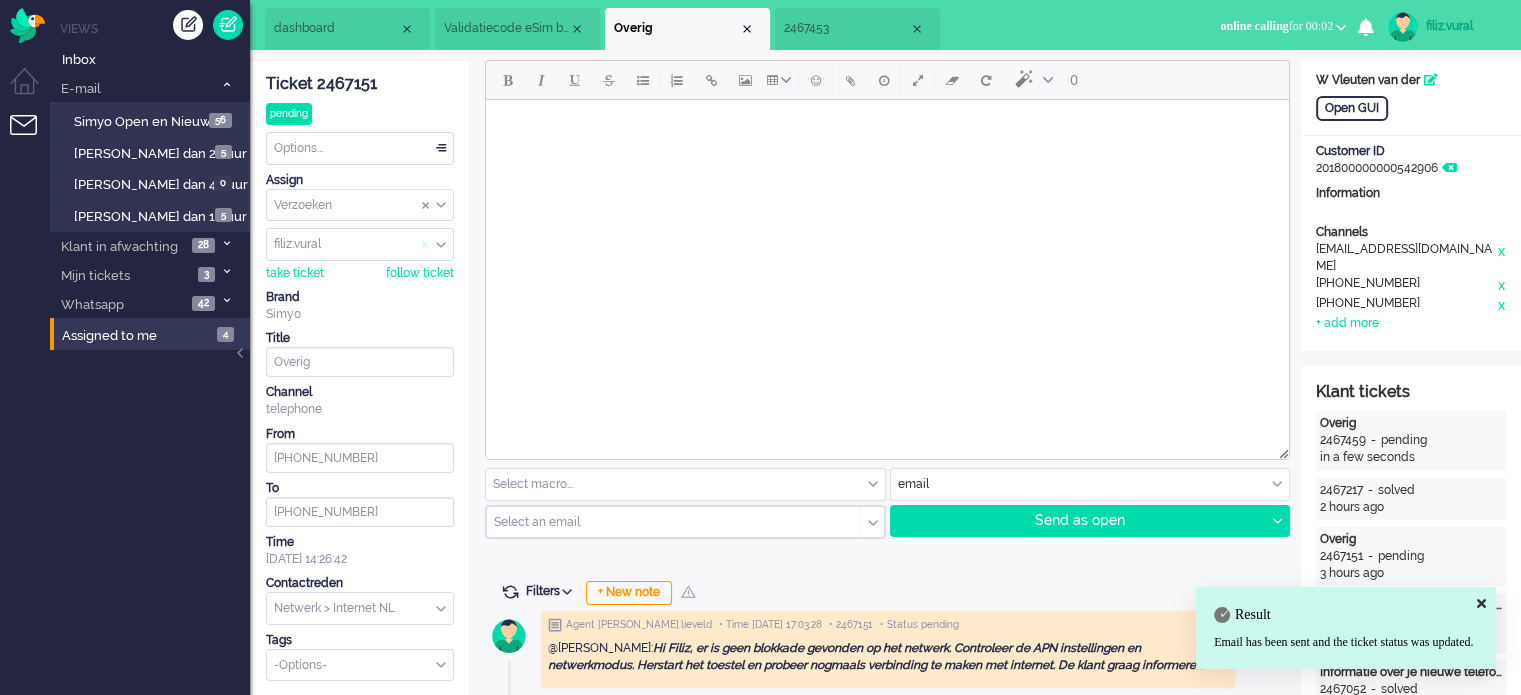 click at bounding box center [426, 245] 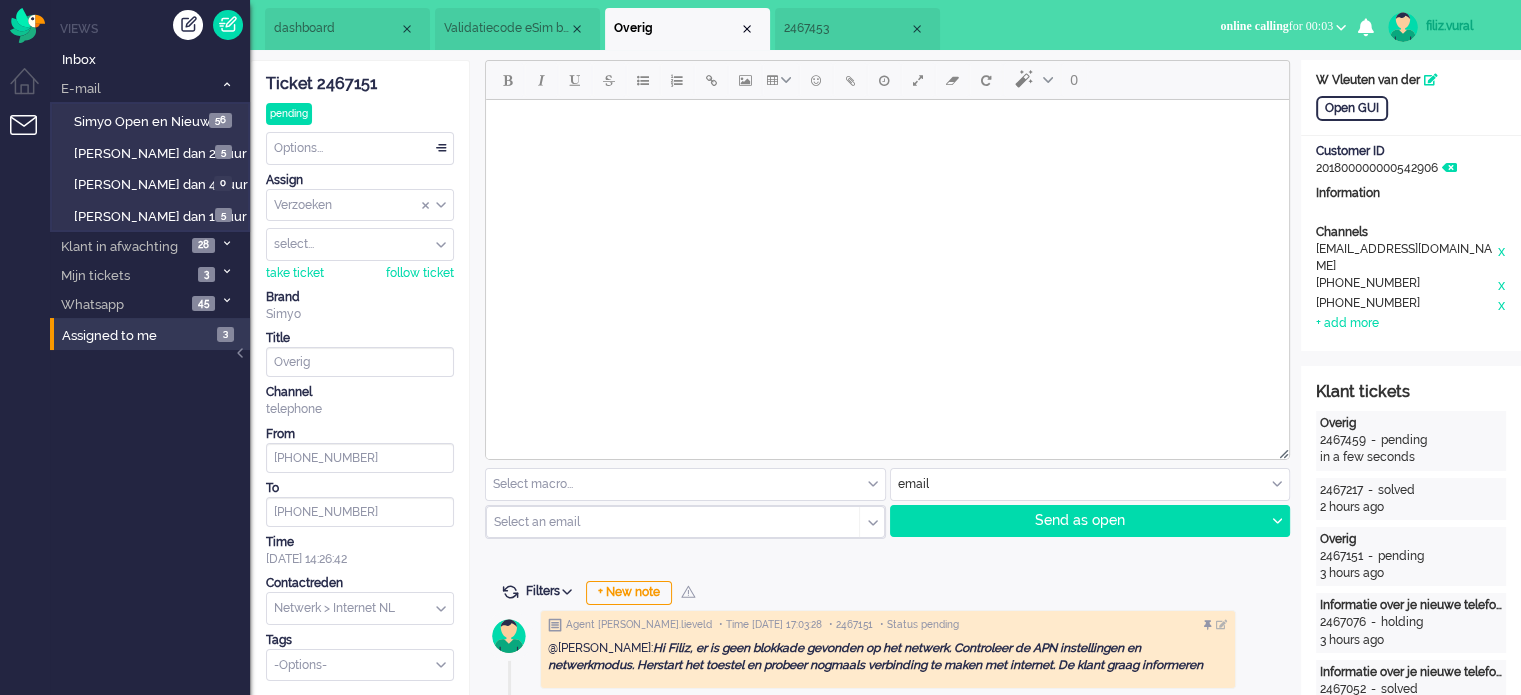 click on "2467453" at bounding box center [857, 29] 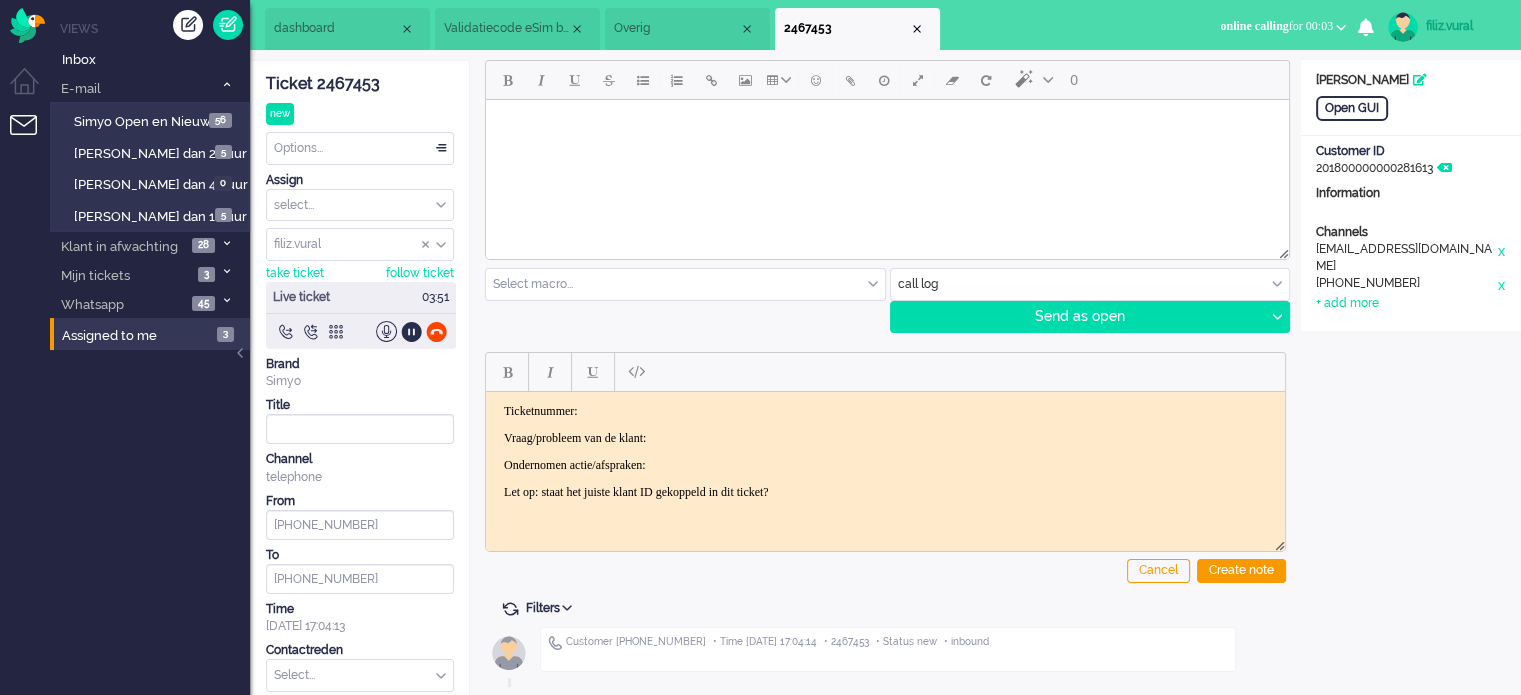 click at bounding box center (361, 331) 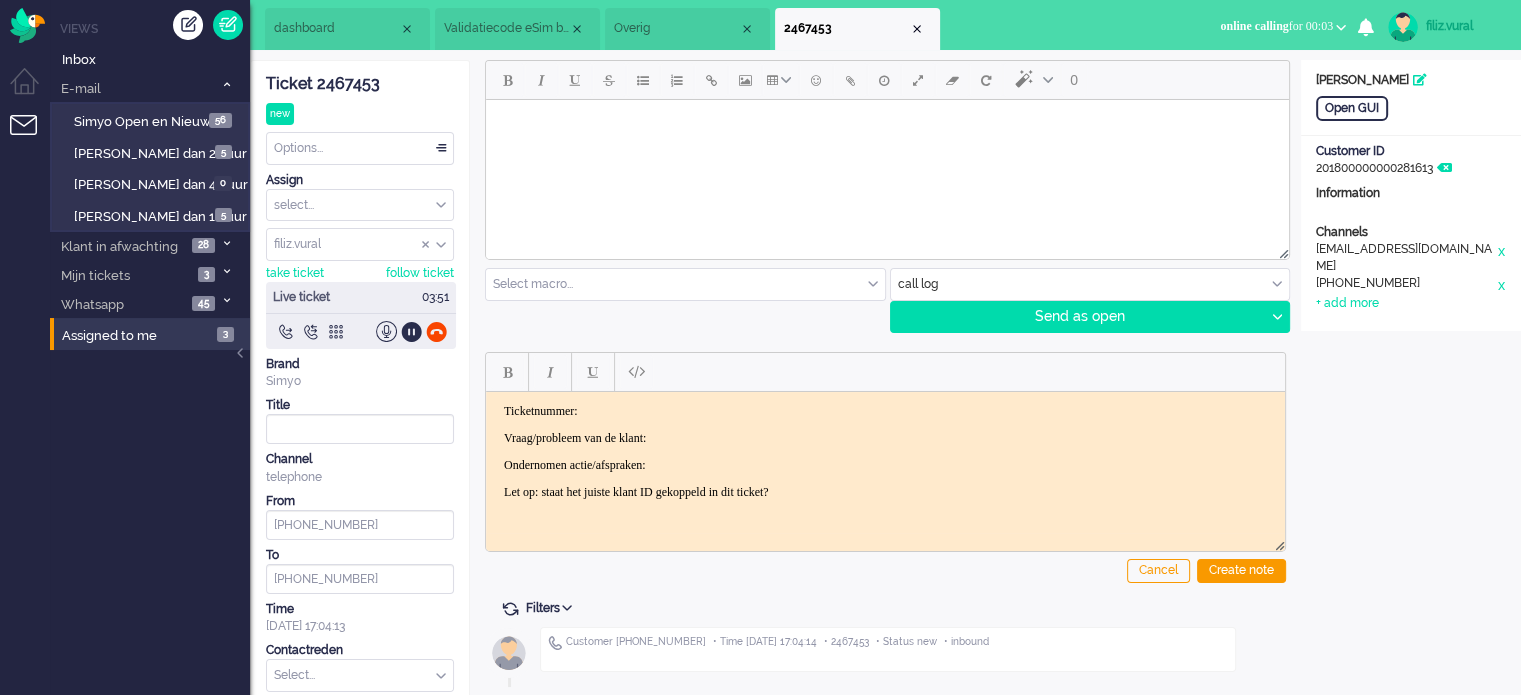 drag, startPoint x: 438, startPoint y: 330, endPoint x: 424, endPoint y: 217, distance: 113.86395 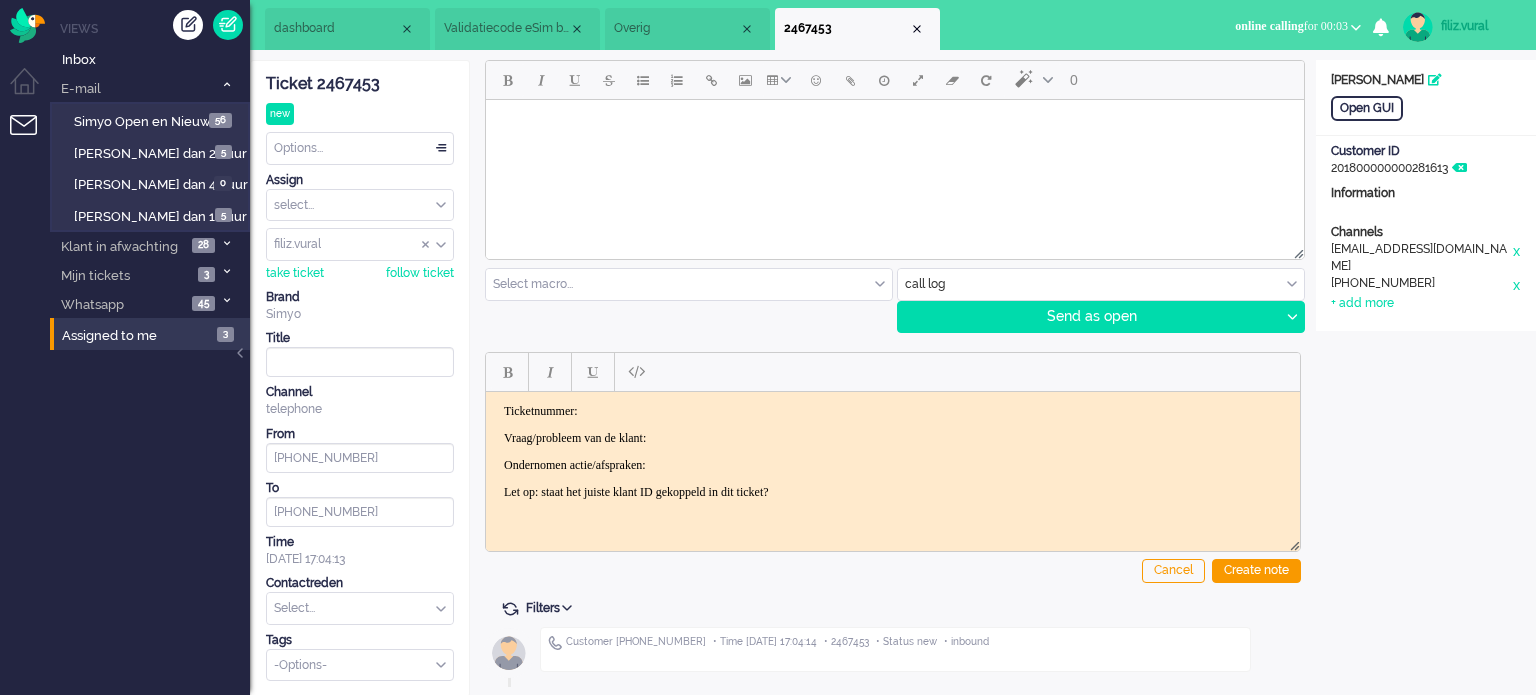 click on "Ticket 2467453" 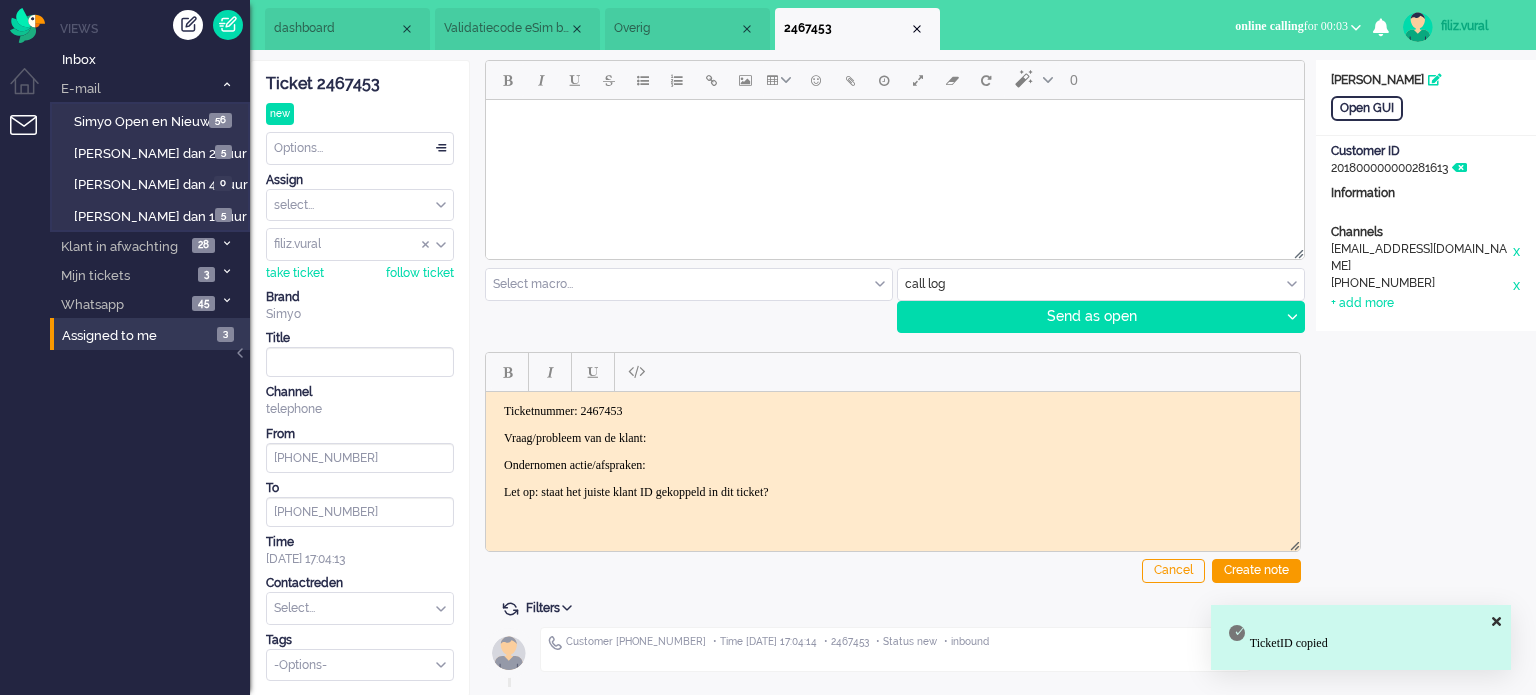 click on "Ticketnummer: 2467453 Vraag/probleem van de klant: Ondernomen actie/afspraken:  Let op: staat het juiste klant ID gekoppeld in dit ticket?" at bounding box center [893, 451] 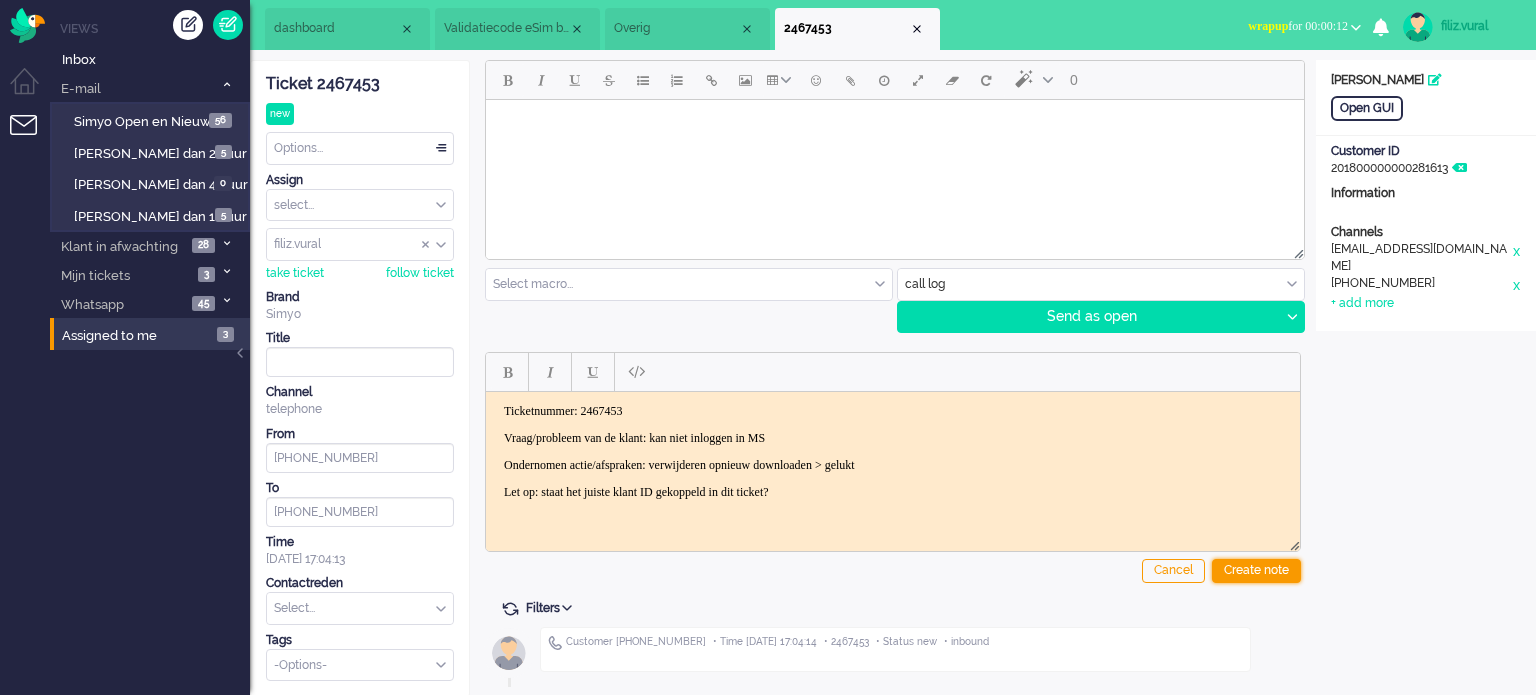 click on "Create note" at bounding box center [1256, 571] 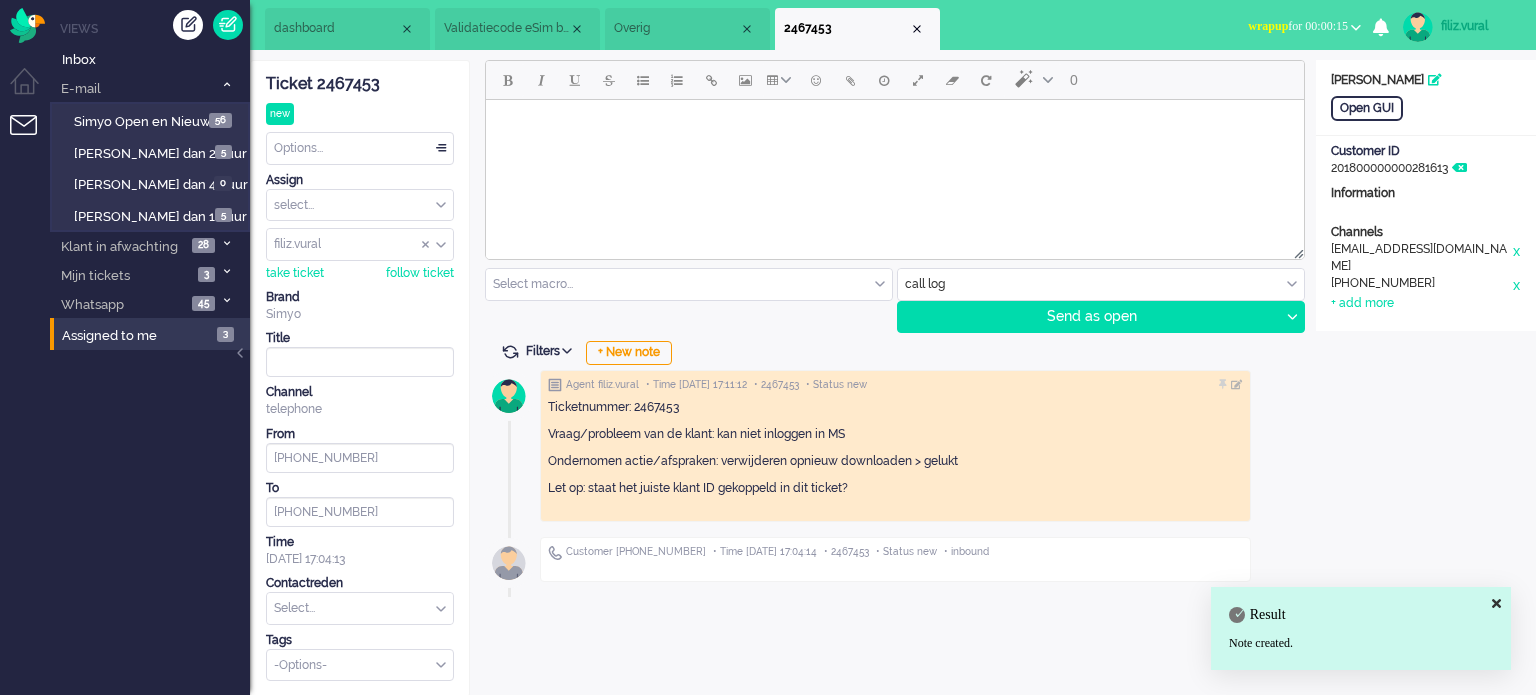 click on "Ticket 2467453 new Watching Options... Set Status Open Pending Holding Solved Set priority Low Medium High Urgent Snooze Duplicate Delete Assign select... Staff Simyo Finance Simyo Klantenservice Simyo Mailteam+ [PERSON_NAME] Simyo Webcare Simyo 3rd Party Simyo Operations Team Backoffice Simyo Opzeggingen Team [PERSON_NAME] Team Sean NPS Detractors Simyo Datacoulance Terugbelafspraak Order goedkeuren Gegevens wijzigen Betalingsregeling Coulances Finance Overig Cadeaubrigade Uitstel van betaling App of Chat escalatie Verzoeken WFT Netwerkklachten Team Social Toestelvragen Test Incasso Vriendendeal nog niet actief Team Privacy Macro aanpassingen unassign group filiz.[PERSON_NAME].[PERSON_NAME].[PERSON_NAME].boven arnoud.kaldenbach arvinash.gunputsing arzum.[PERSON_NAME].[PERSON_NAME].[PERSON_NAME].[PERSON_NAME].eceustundag aysegul.berkbulut Bart.[PERSON_NAME].[PERSON_NAME].yuceer bulent.[PERSON_NAME].[PERSON_NAME].perkgoz cavide.yildirir cendy.thakoer coen.degraaf [PERSON_NAME].el-[PERSON_NAME].arslan To" at bounding box center (360, 371) 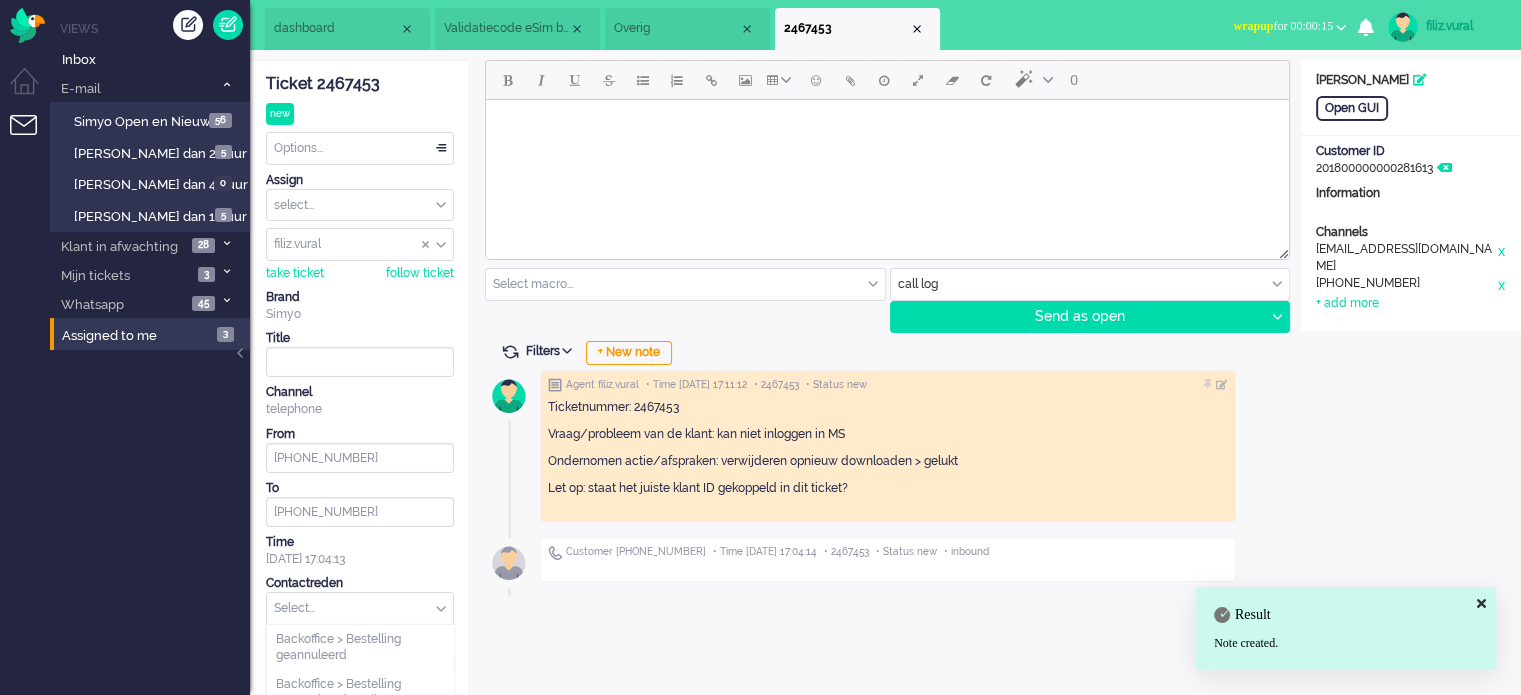 type on "ş" 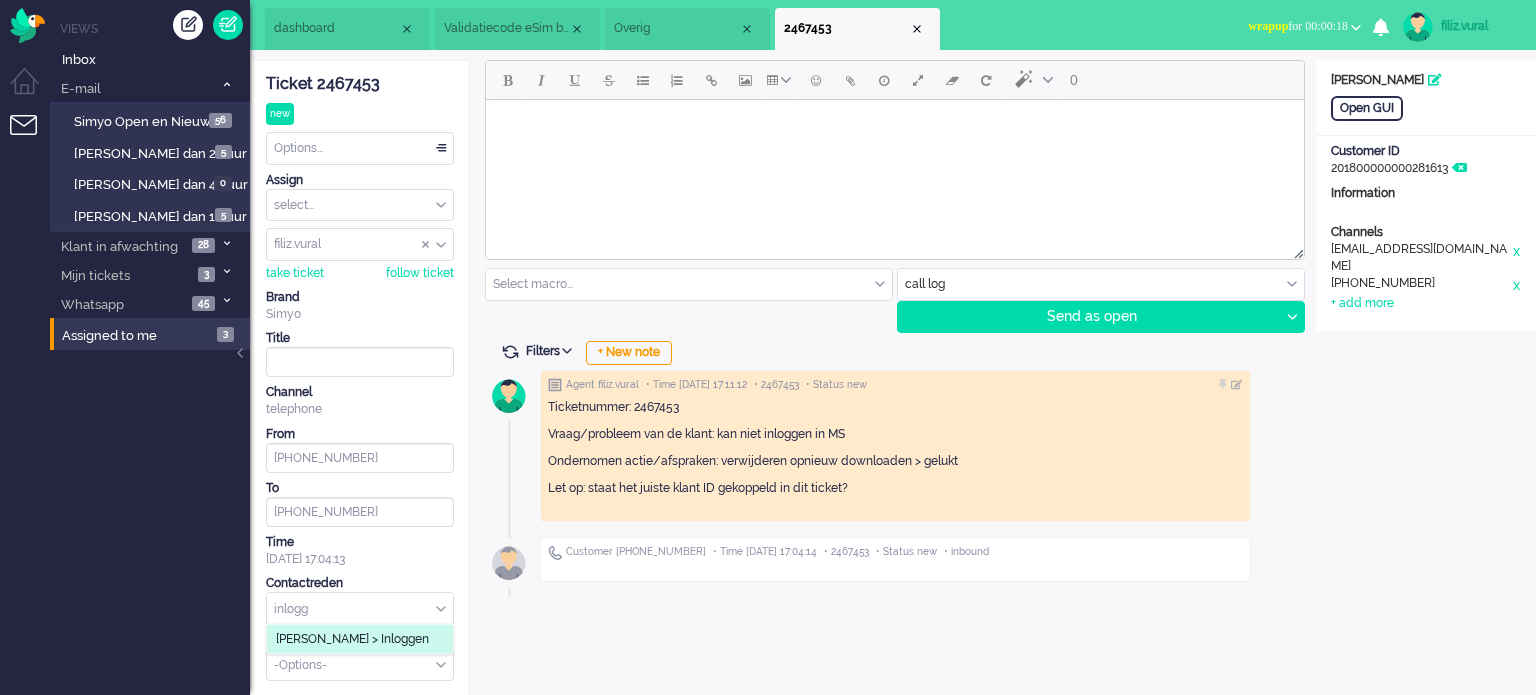type on "inlogg" 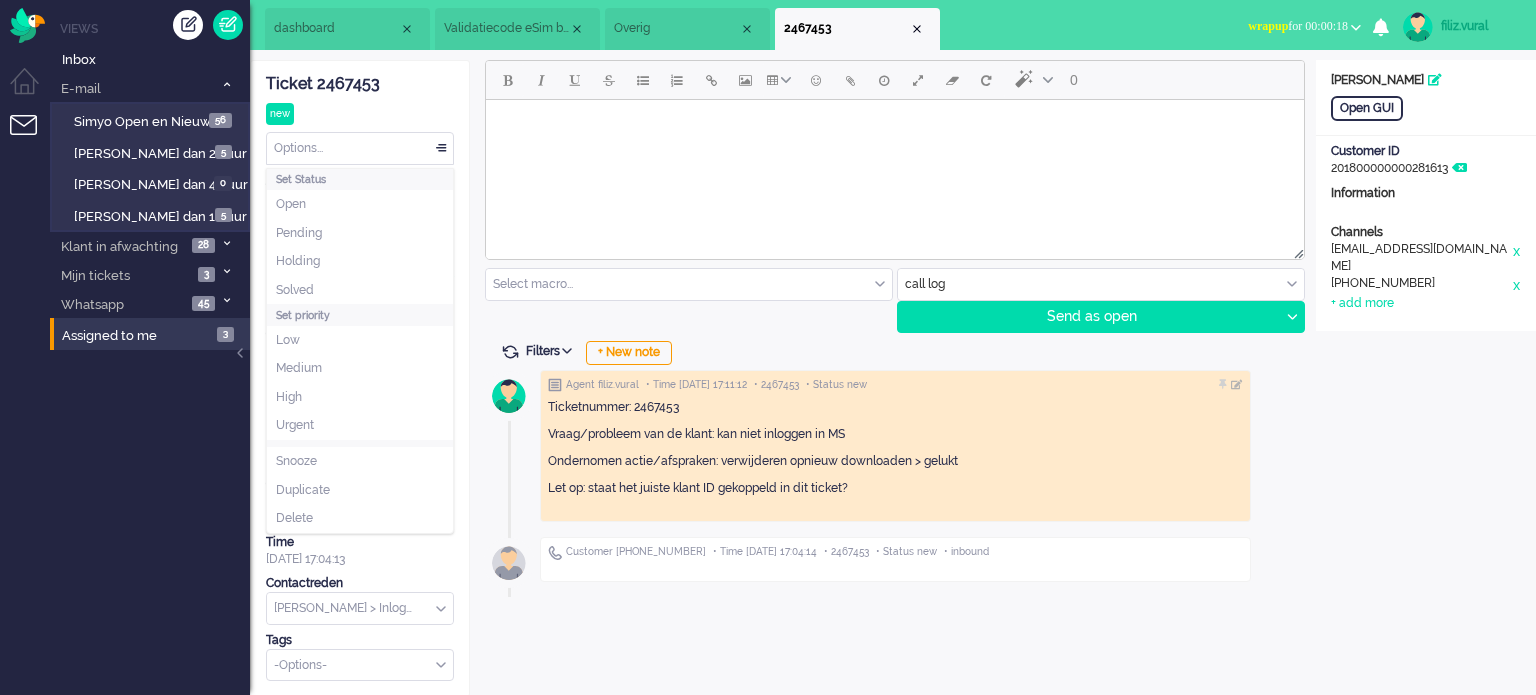 click on "Options..." at bounding box center (360, 148) 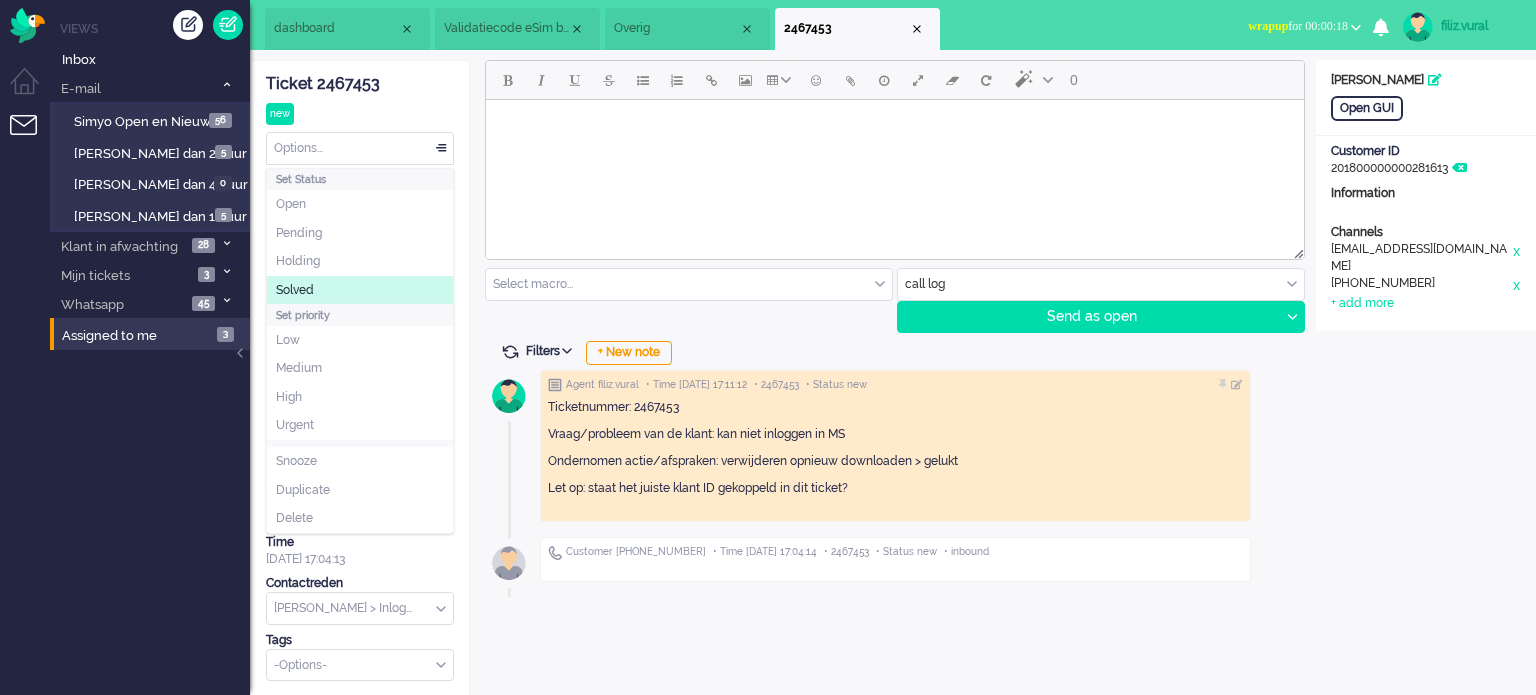 click on "Solved" 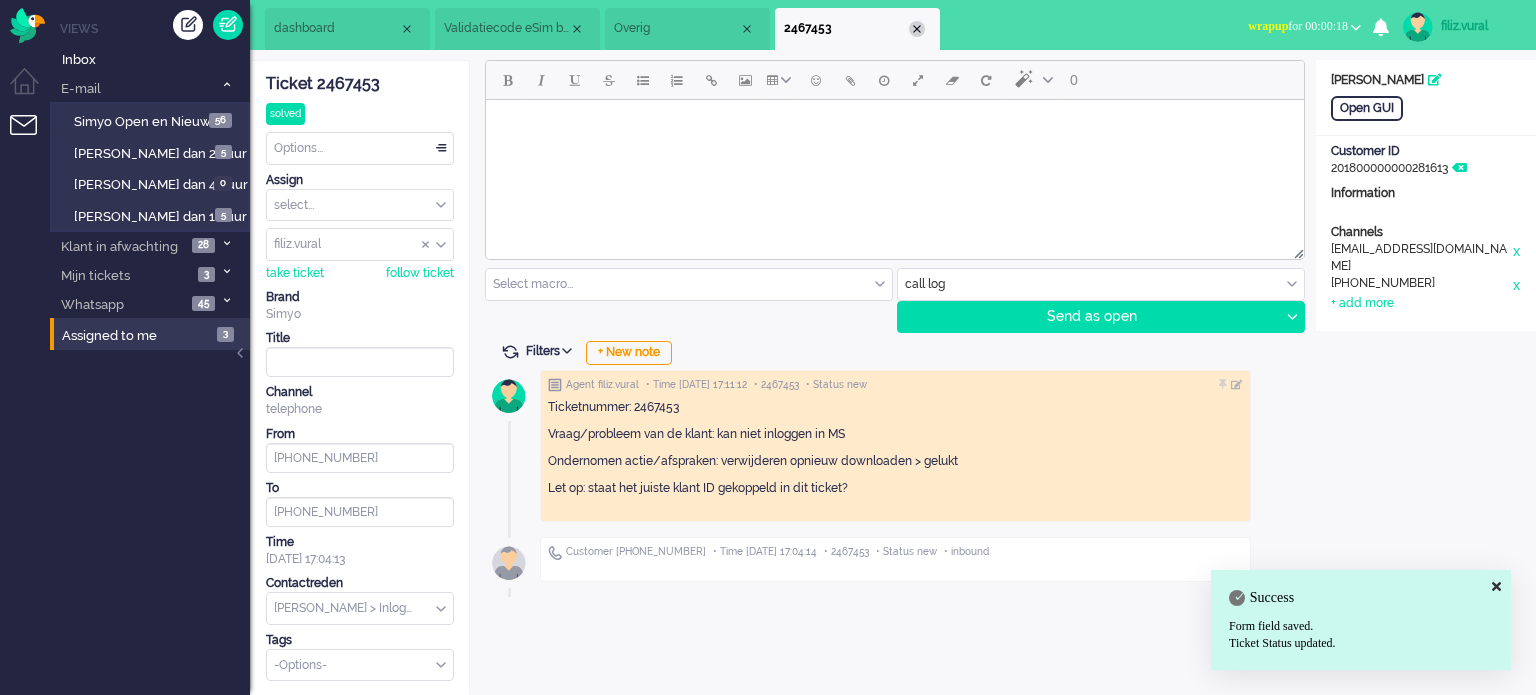 click at bounding box center (917, 29) 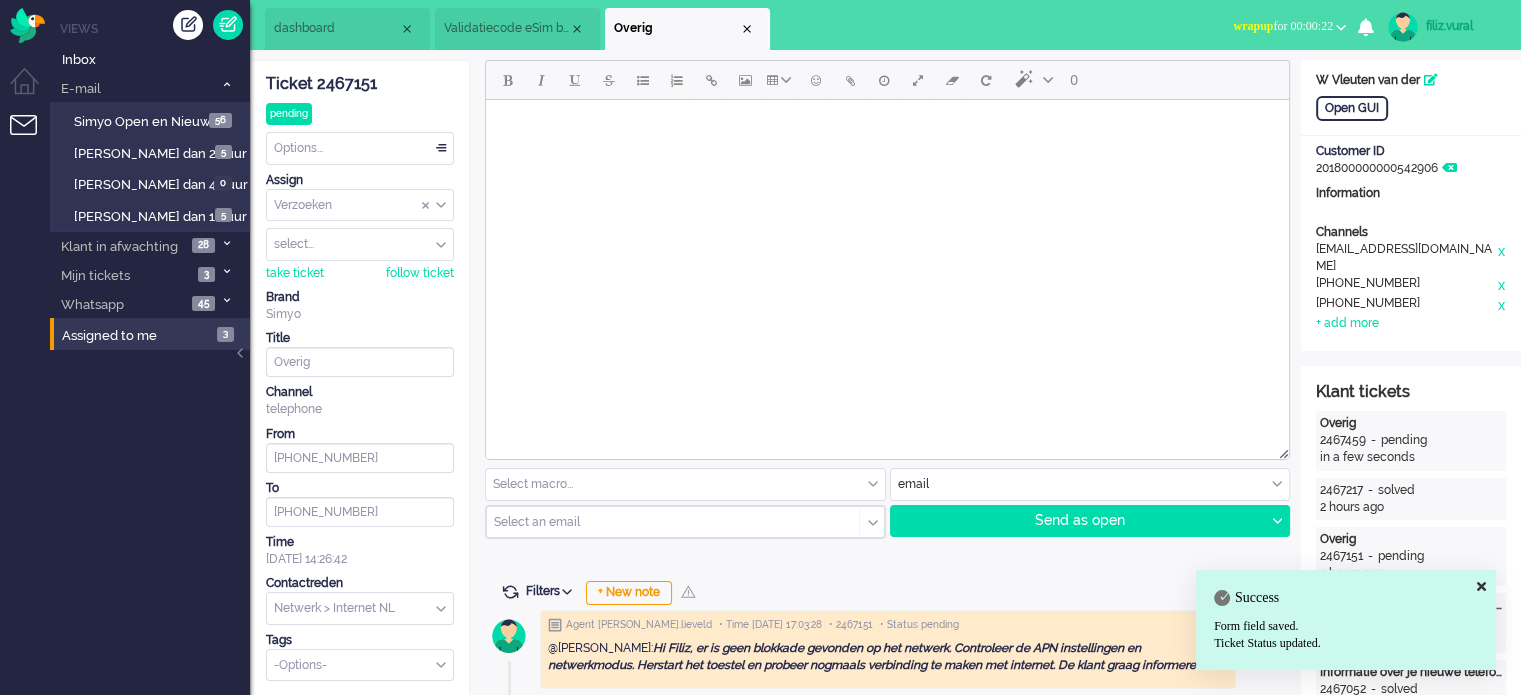 click on "wrapup  for 00:00:22" at bounding box center [1289, 26] 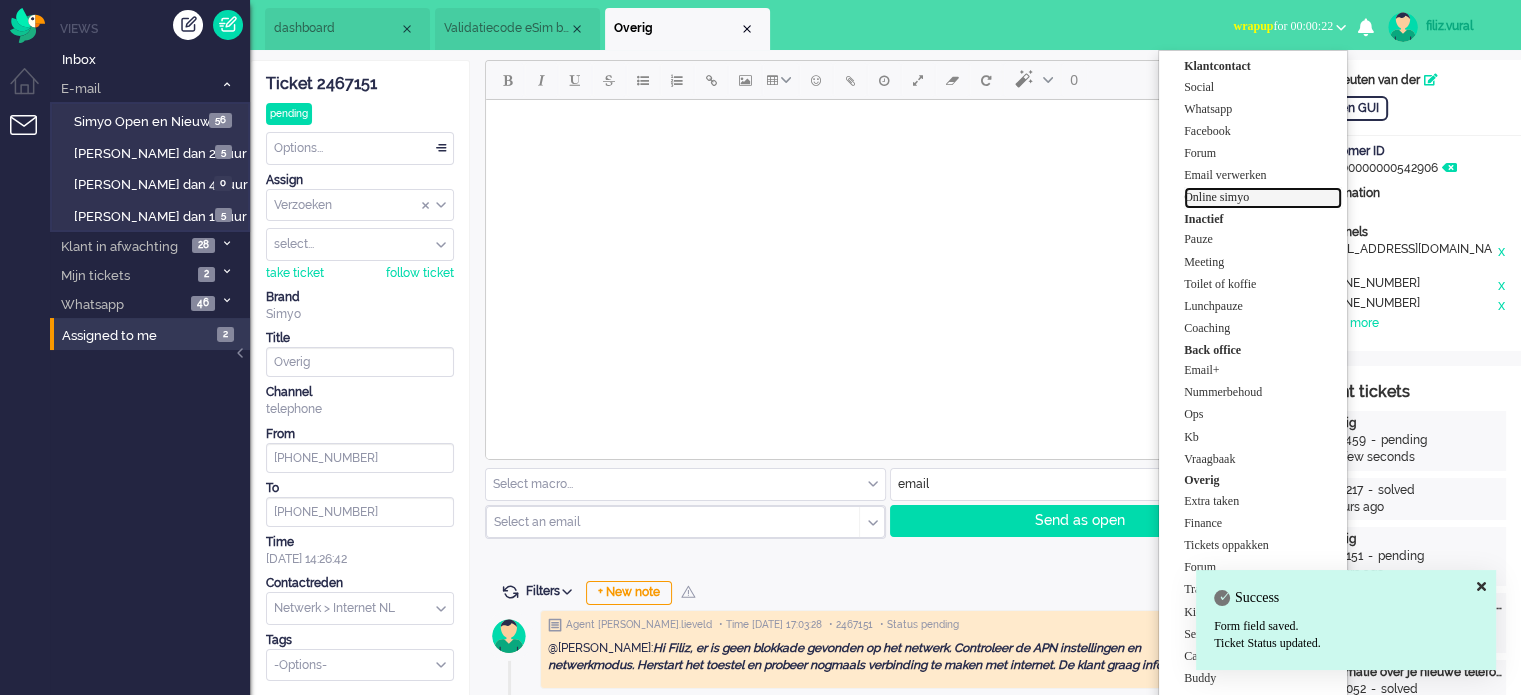 click on "Online simyo" at bounding box center [1263, 197] 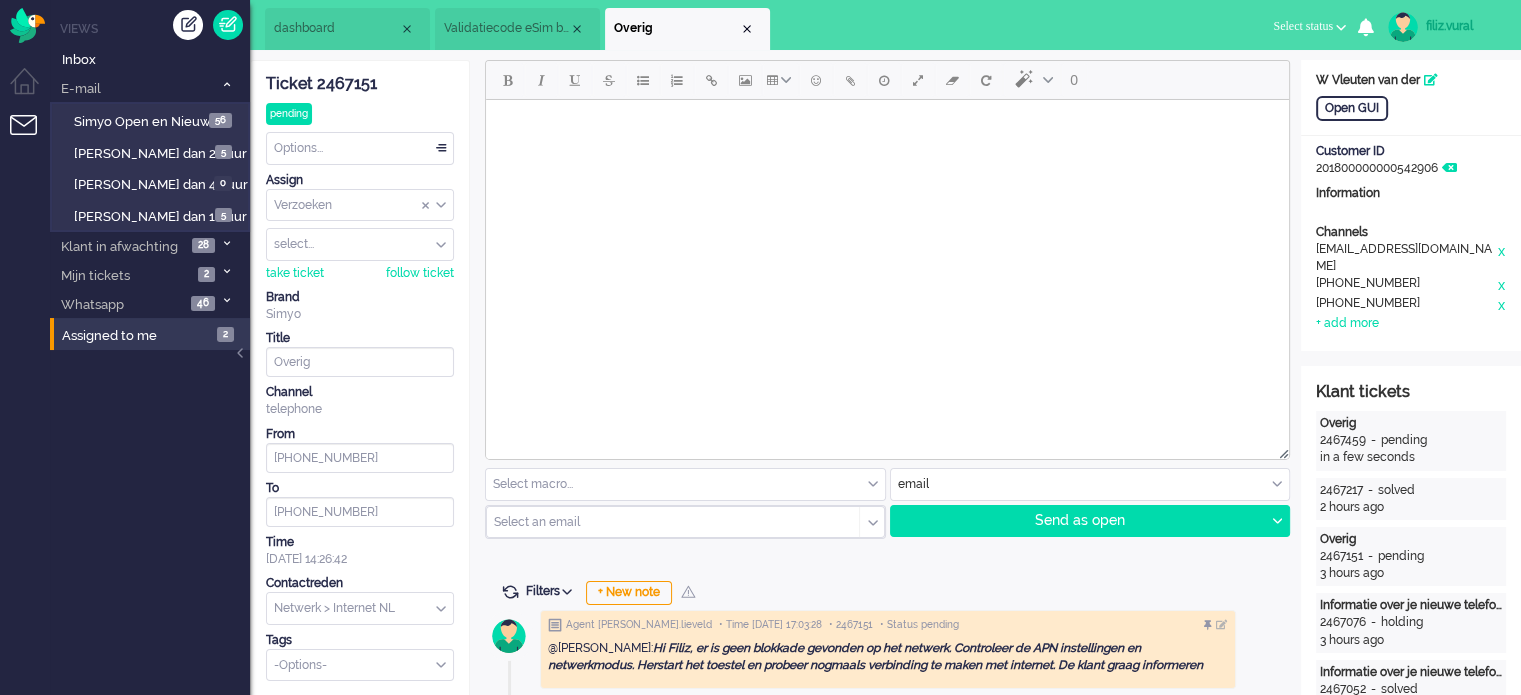 click on "dashboard" at bounding box center [336, 28] 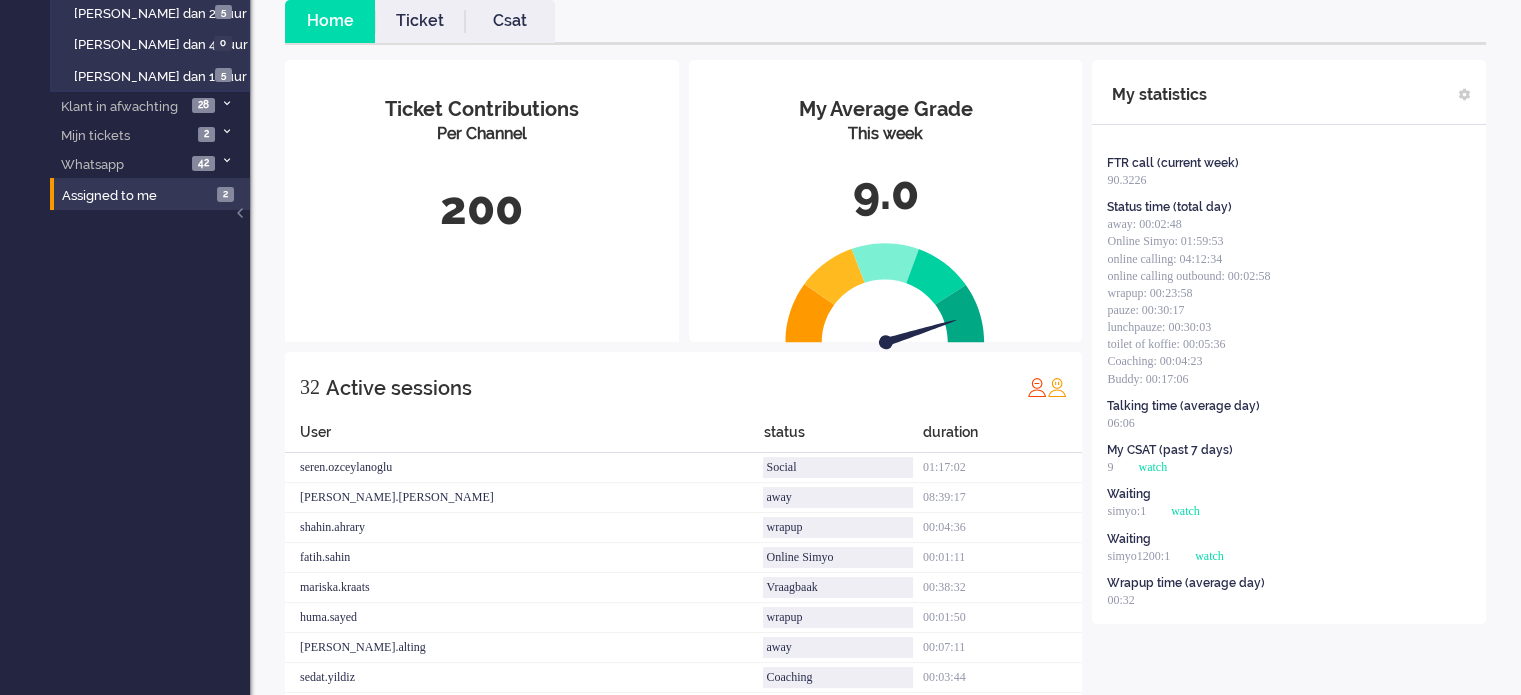 scroll, scrollTop: 0, scrollLeft: 0, axis: both 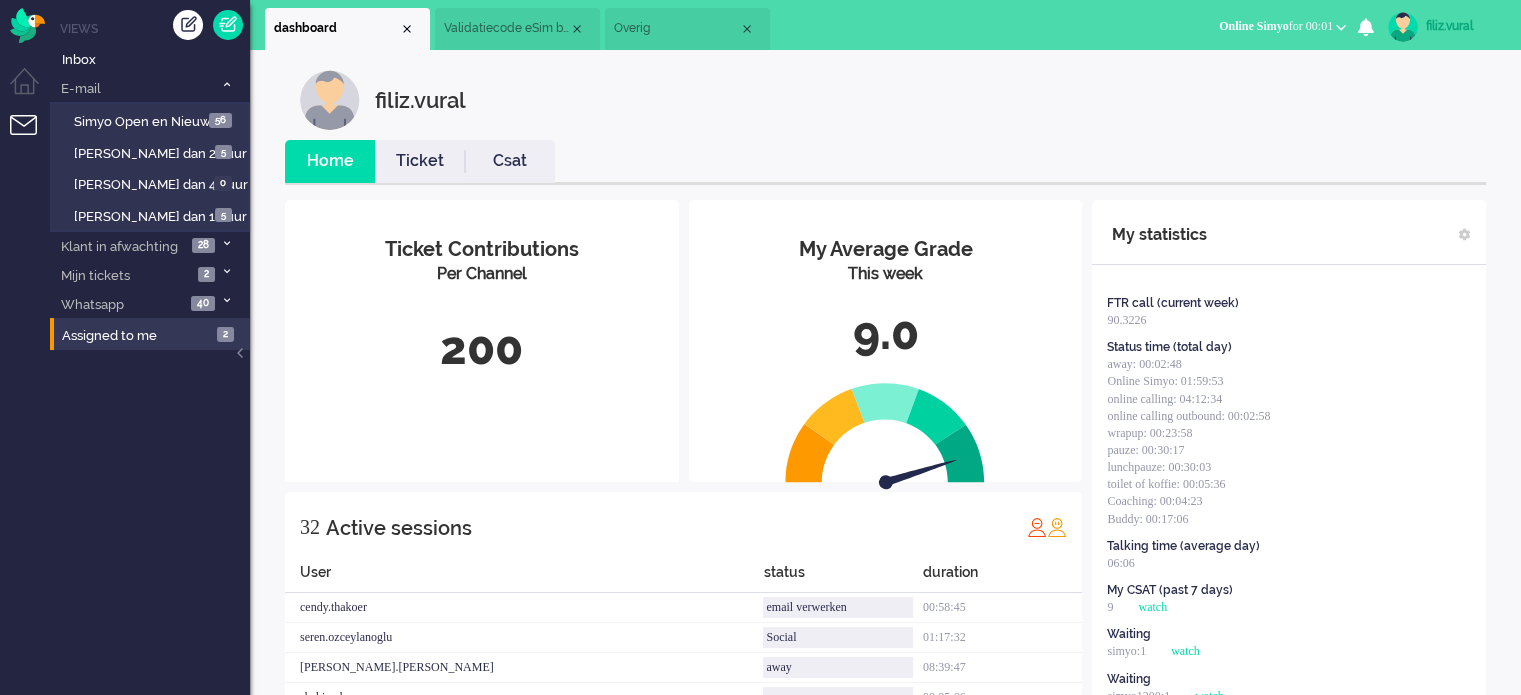 click on "Validatiecode eSim bestelling" at bounding box center [517, 29] 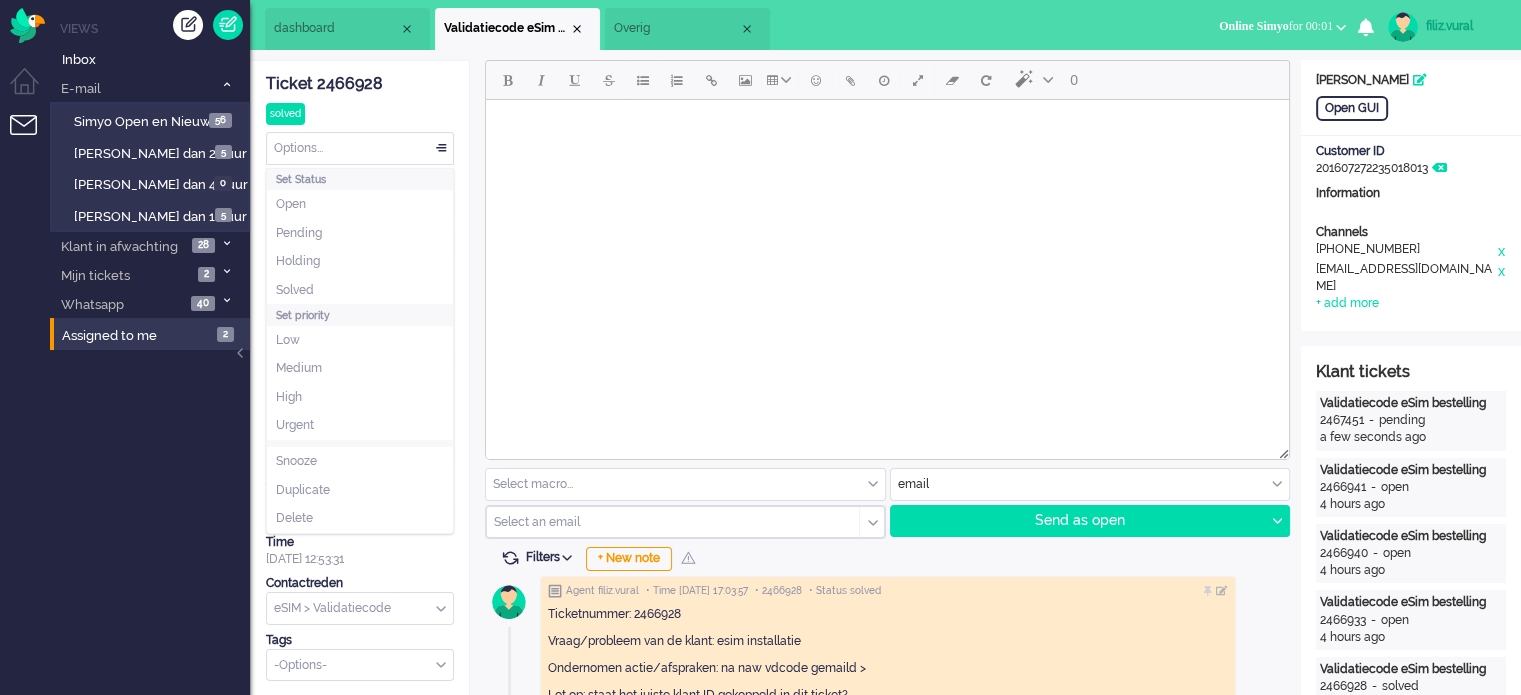 click on "Options..." at bounding box center (360, 148) 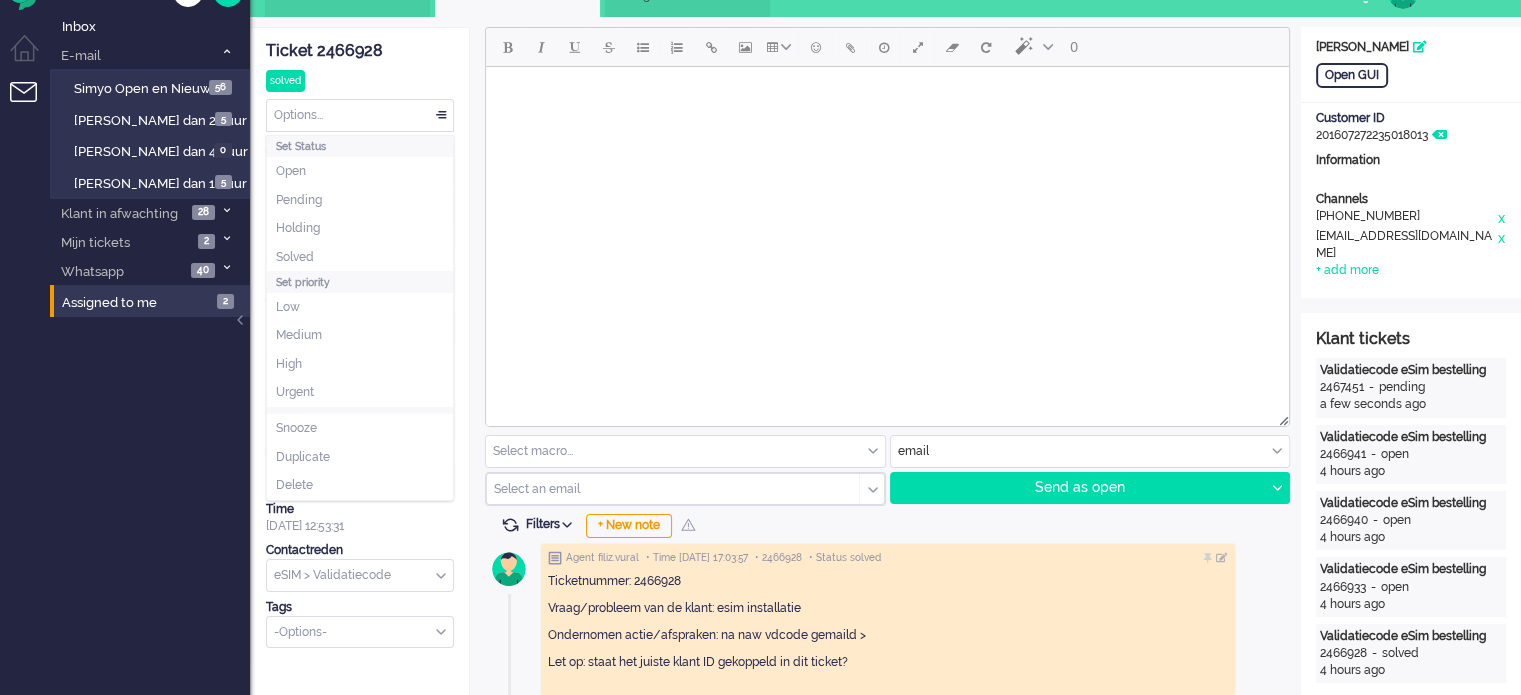 scroll, scrollTop: 0, scrollLeft: 0, axis: both 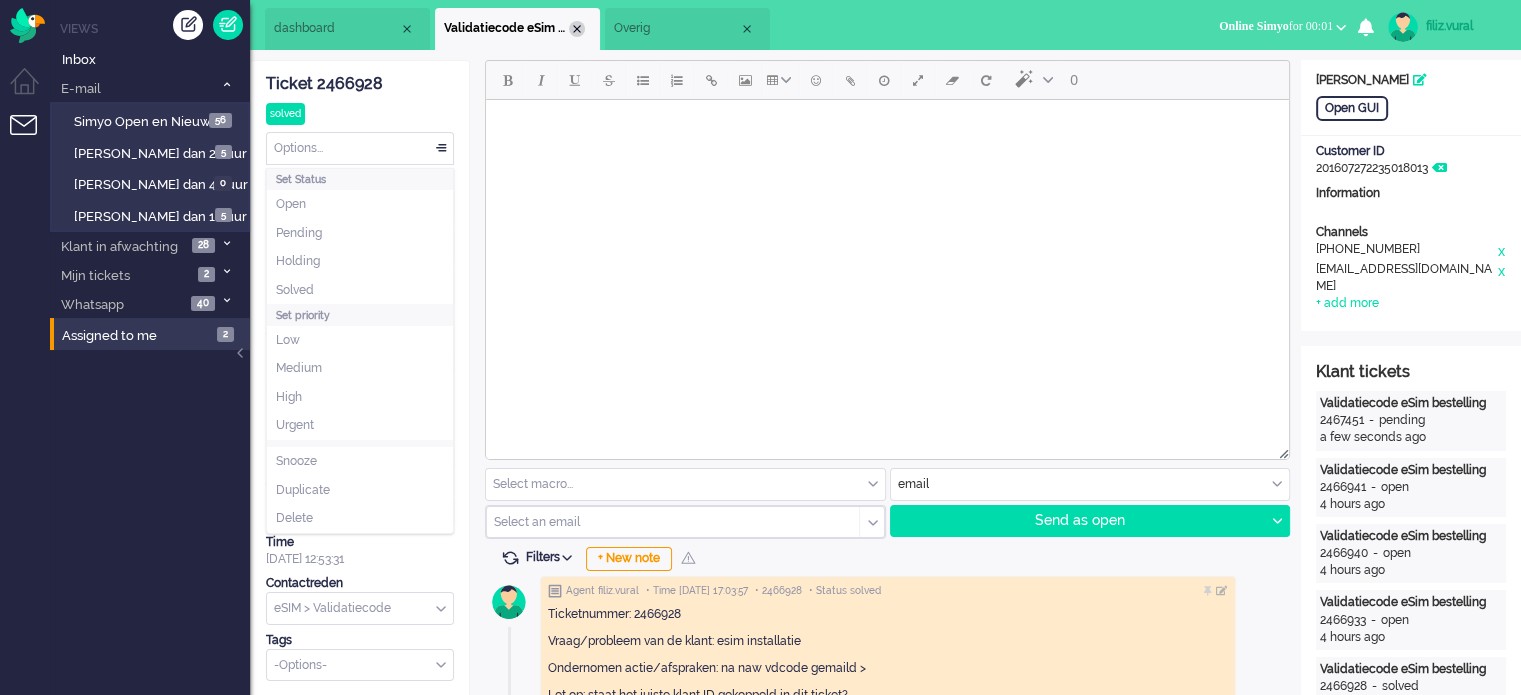 click at bounding box center [577, 29] 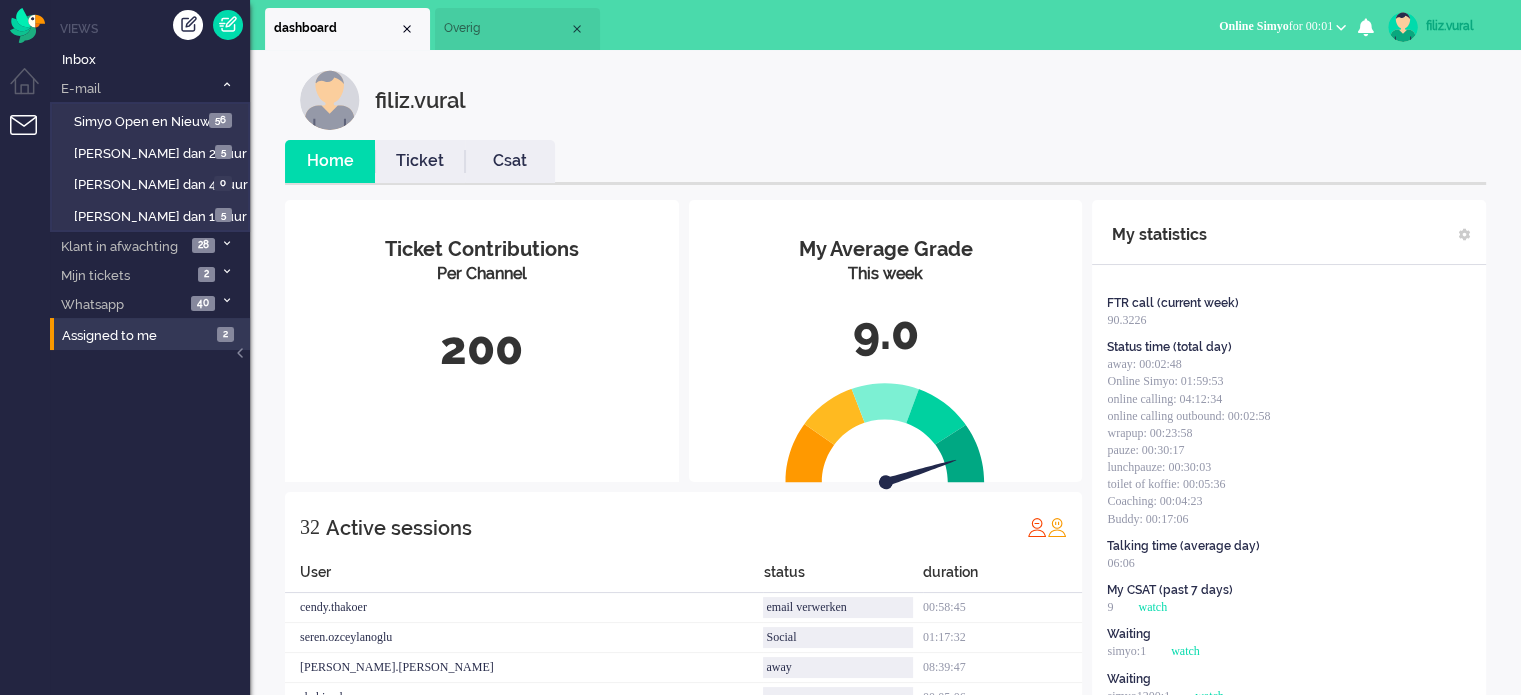 click on "Overig" at bounding box center [506, 28] 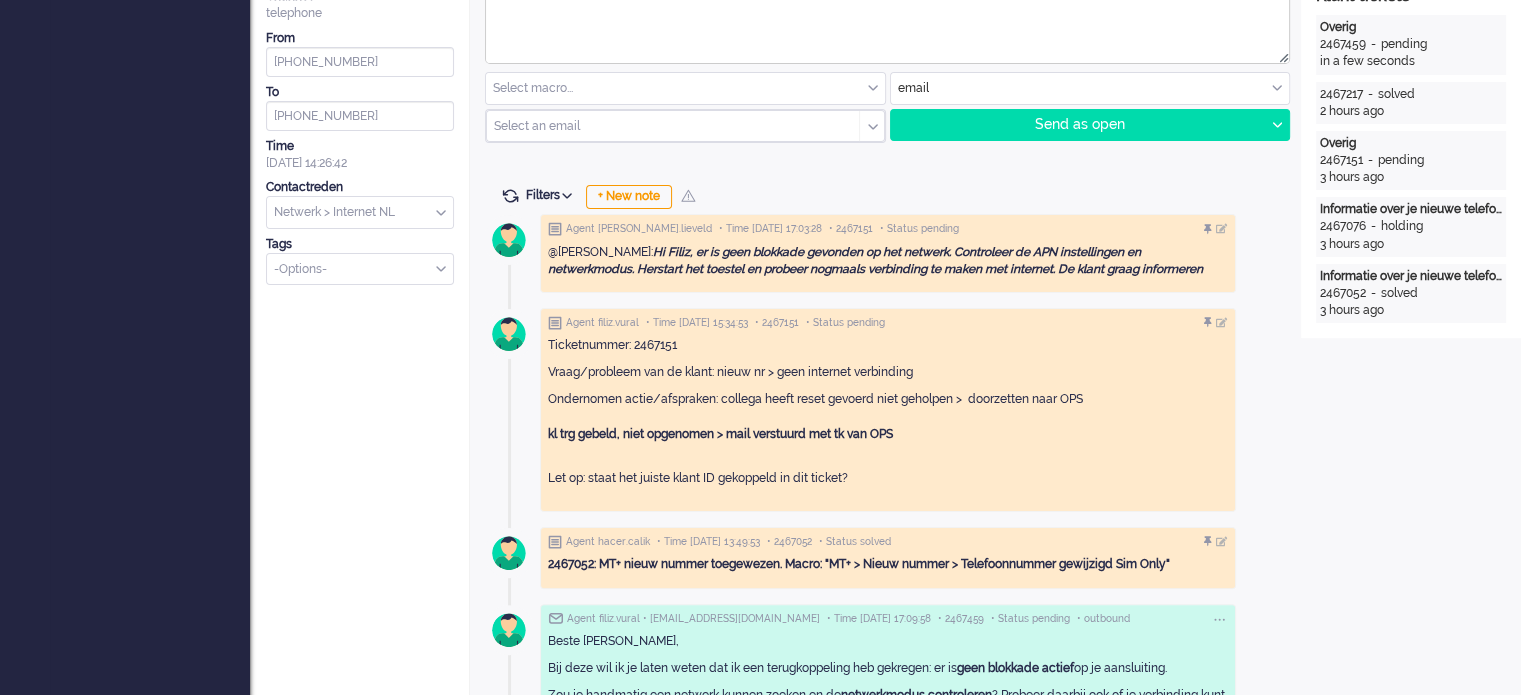 scroll, scrollTop: 400, scrollLeft: 0, axis: vertical 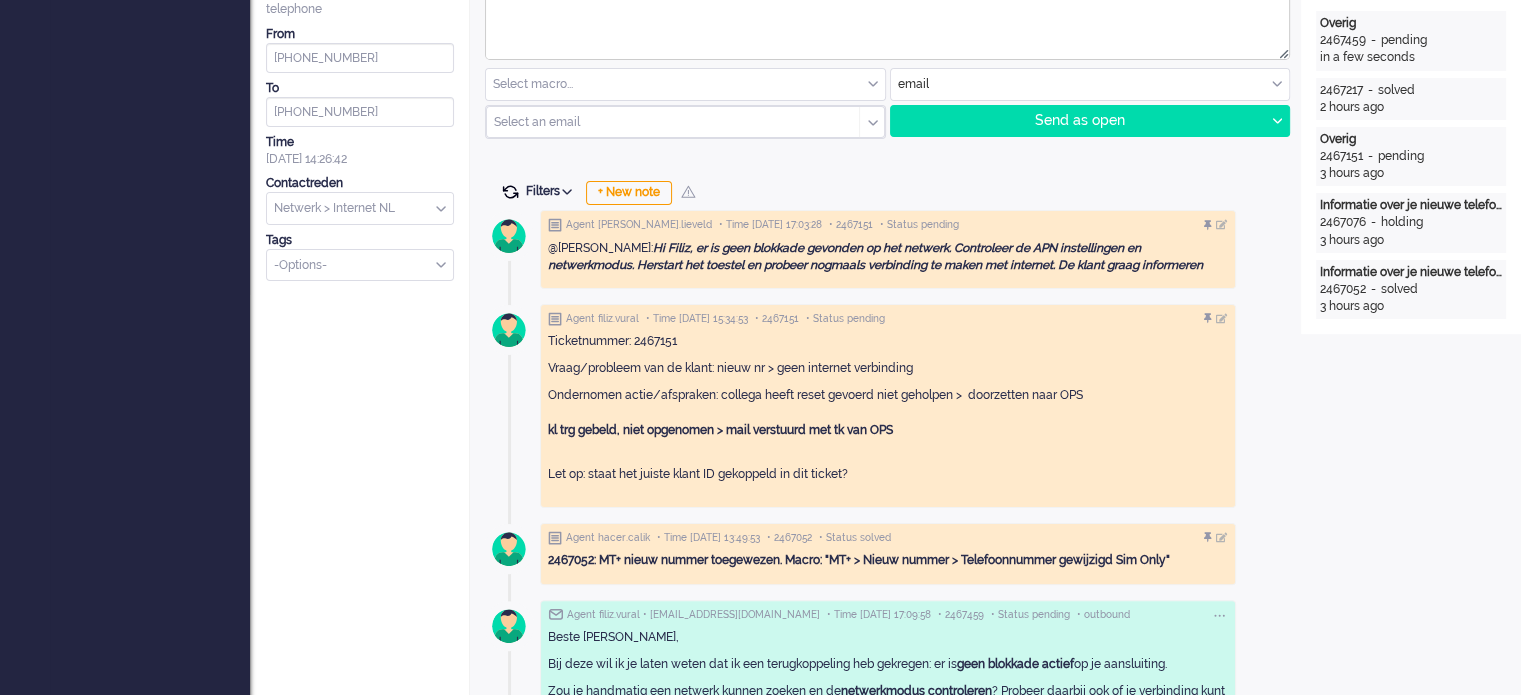 click at bounding box center (510, 192) 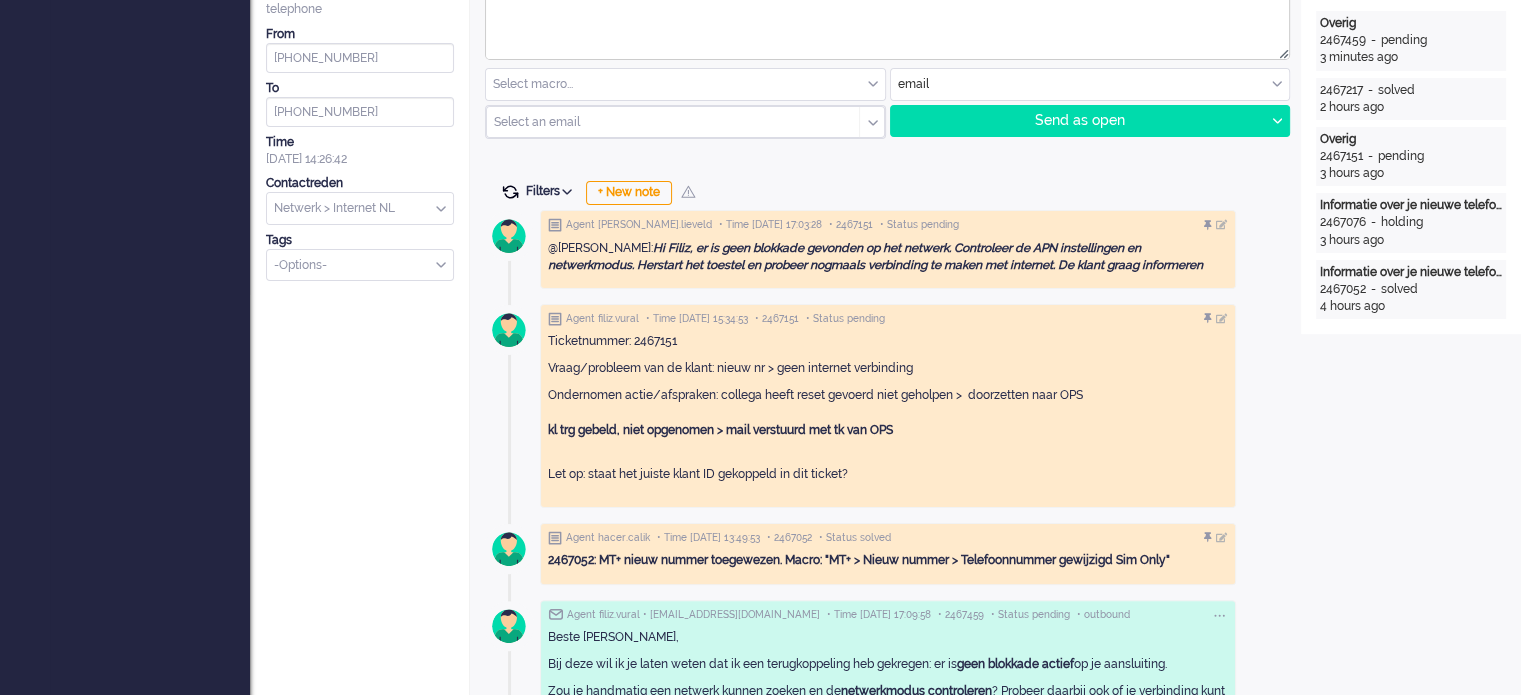 click at bounding box center [510, 192] 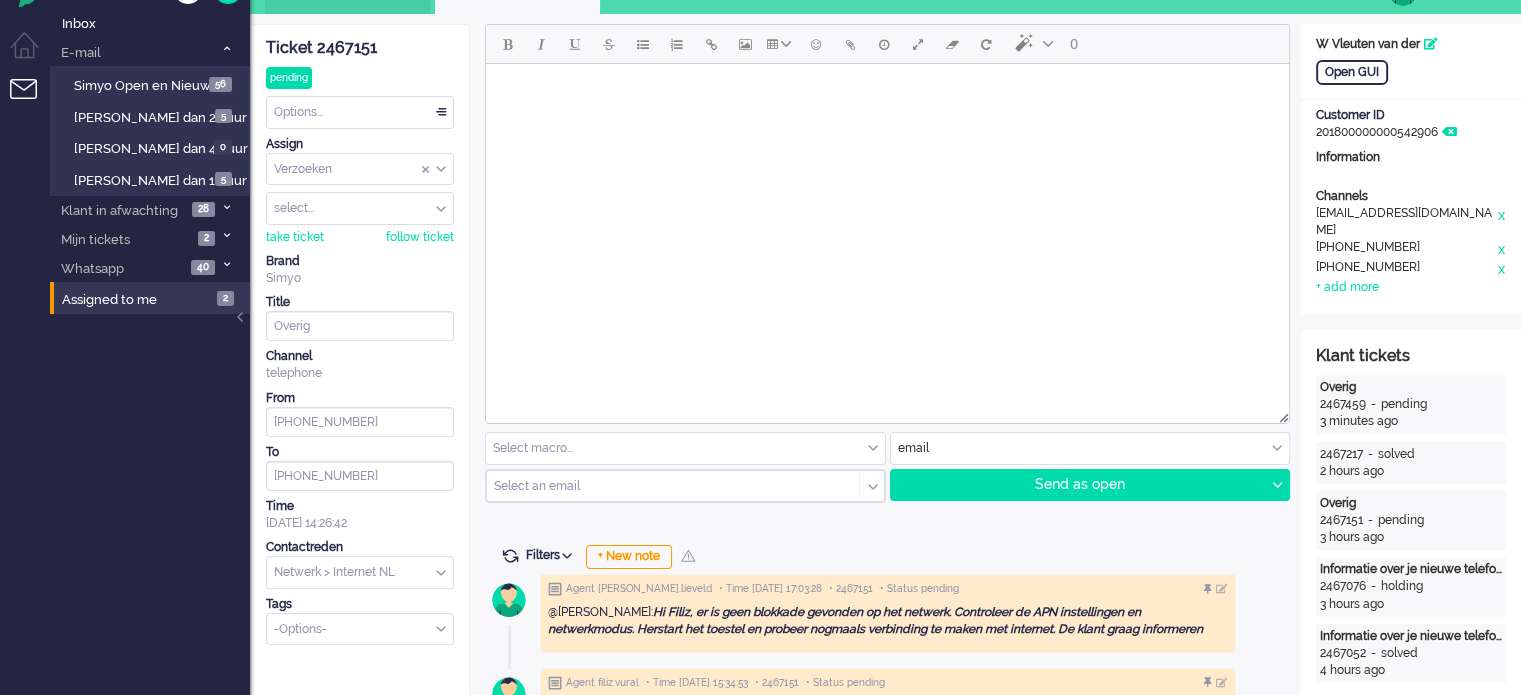 scroll, scrollTop: 0, scrollLeft: 0, axis: both 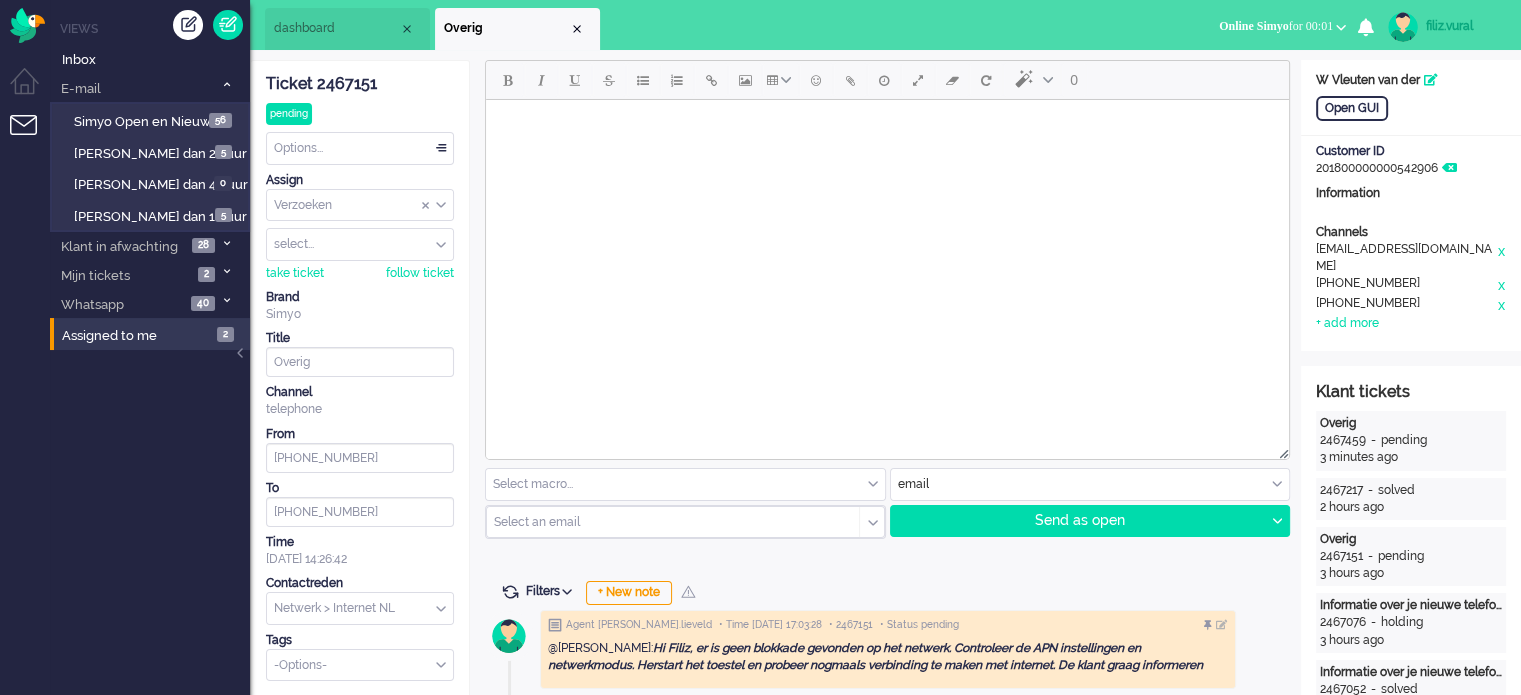 click on "dashboard" at bounding box center [347, 29] 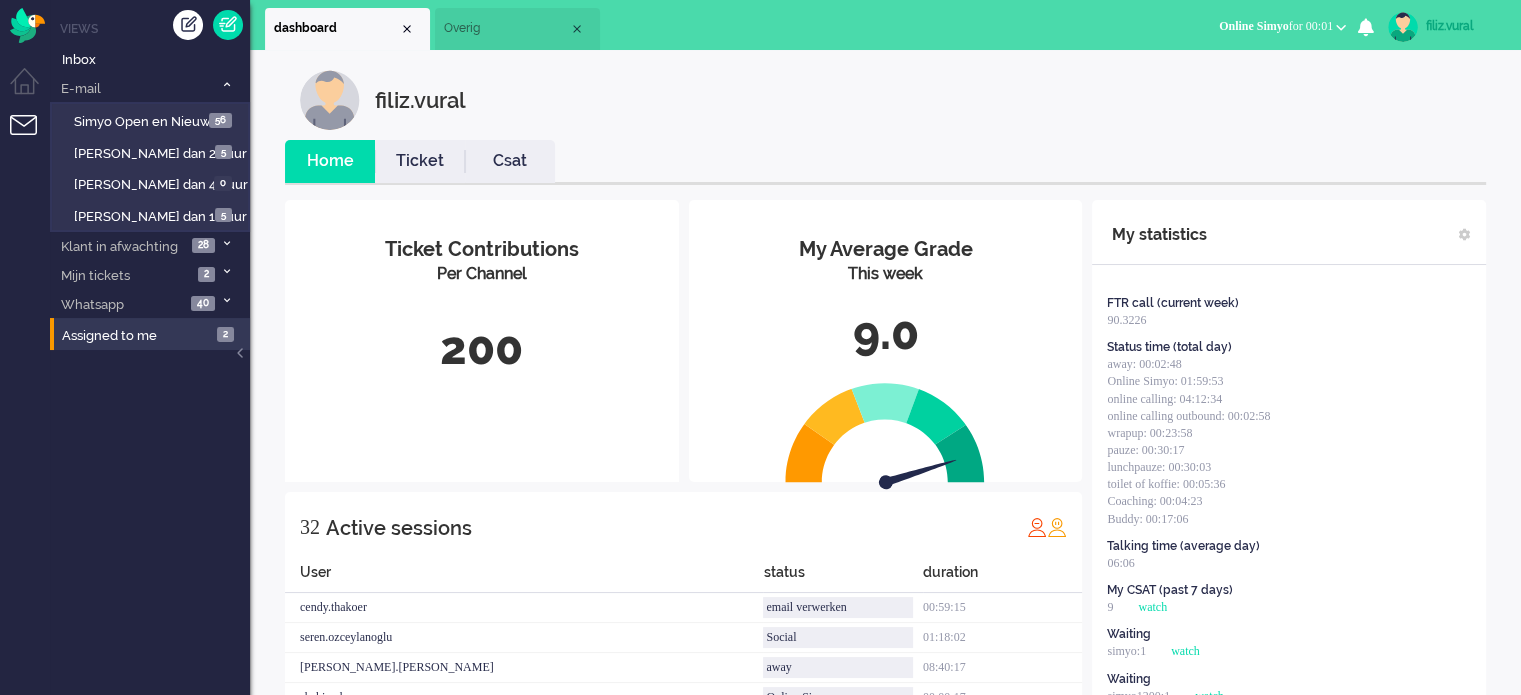 click on "Ticket" at bounding box center (420, 161) 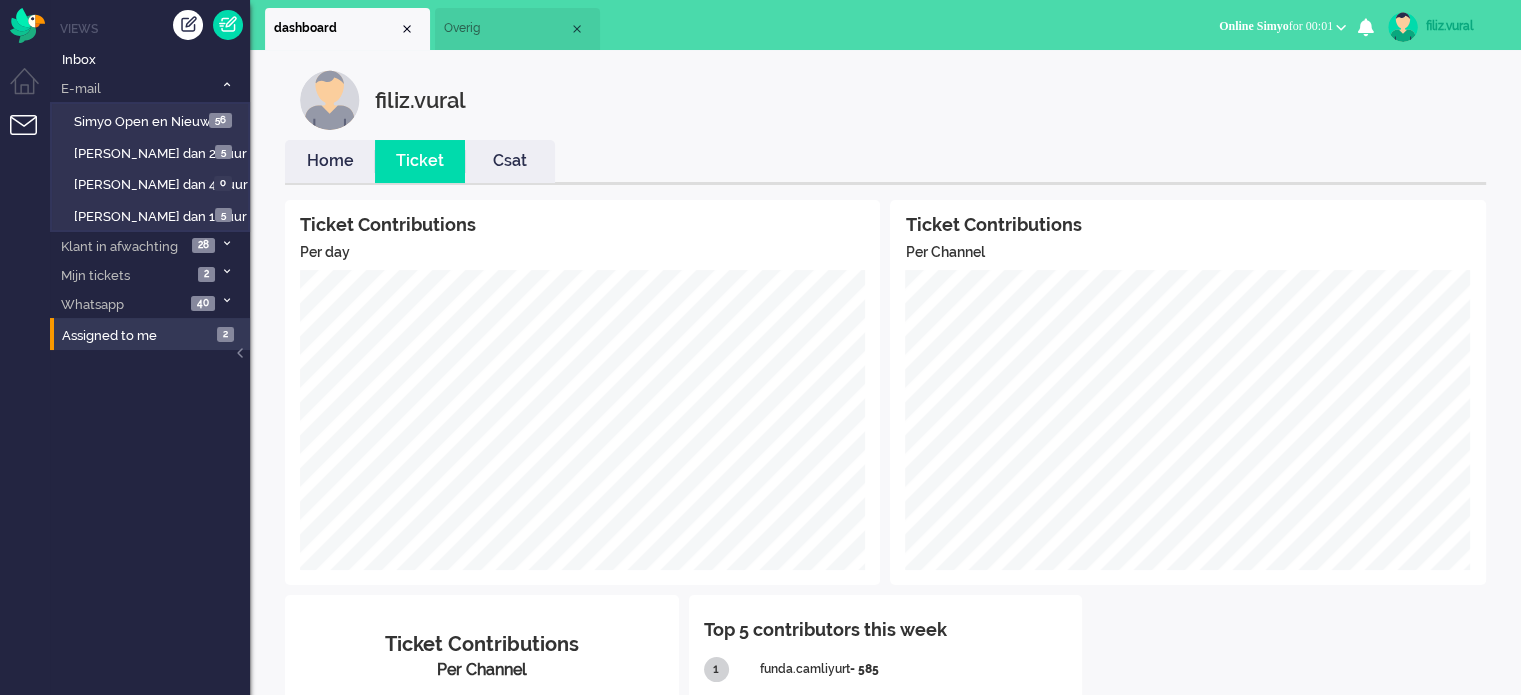 click on "Home" at bounding box center [330, 161] 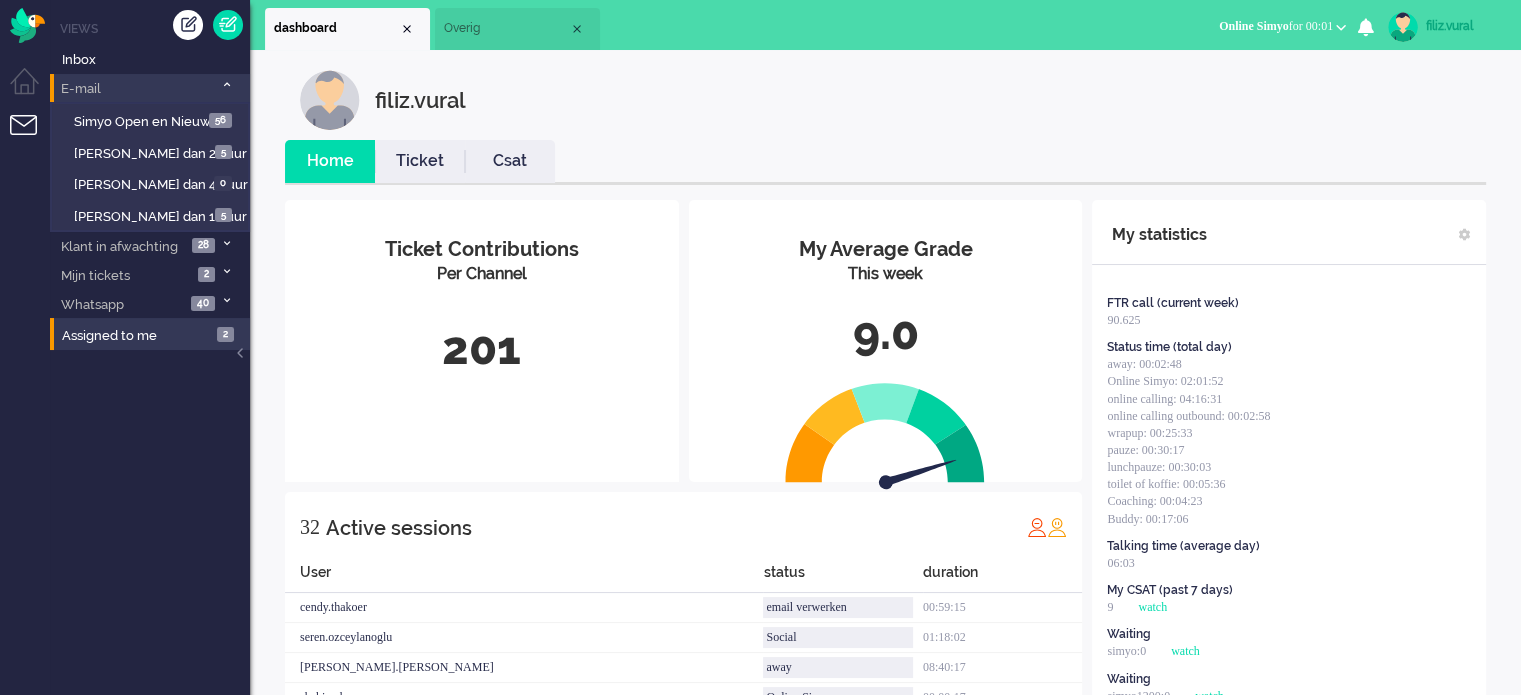 click at bounding box center (226, 85) 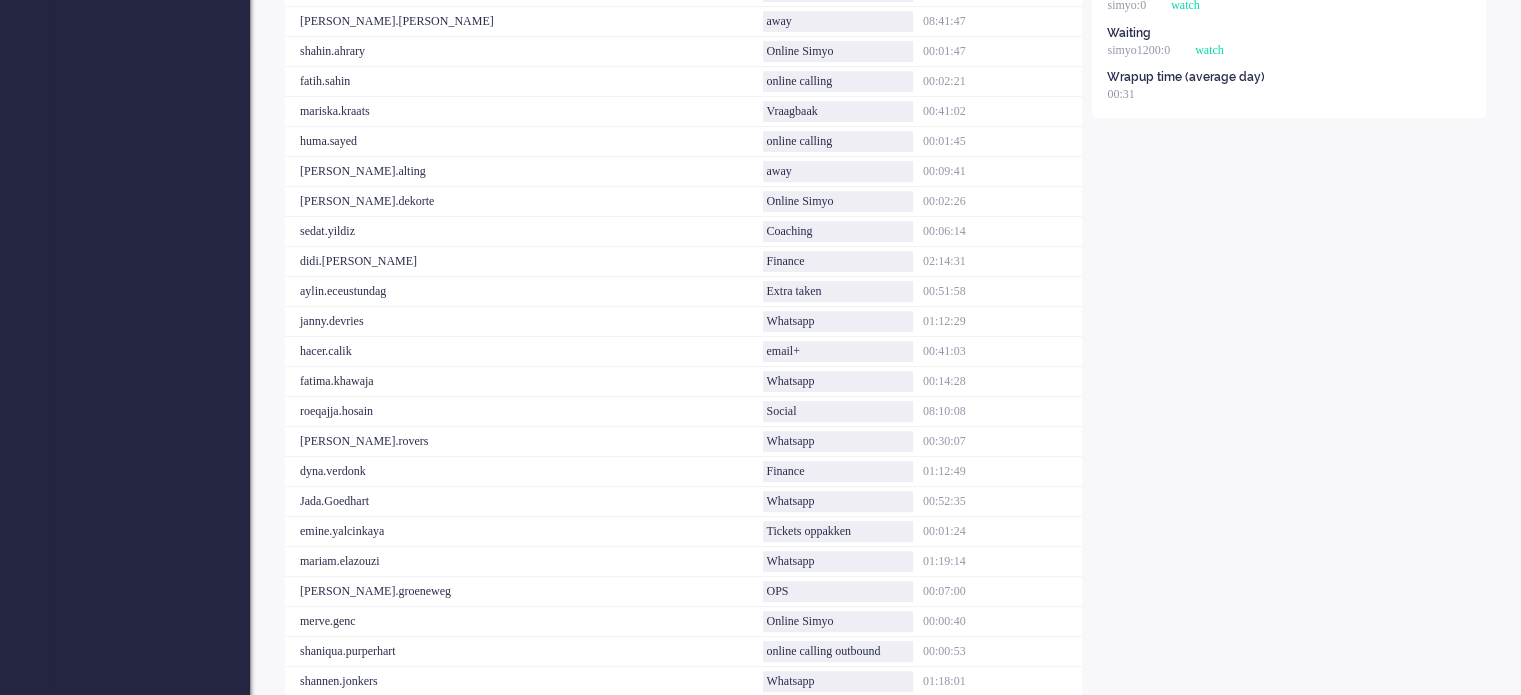 scroll, scrollTop: 612, scrollLeft: 0, axis: vertical 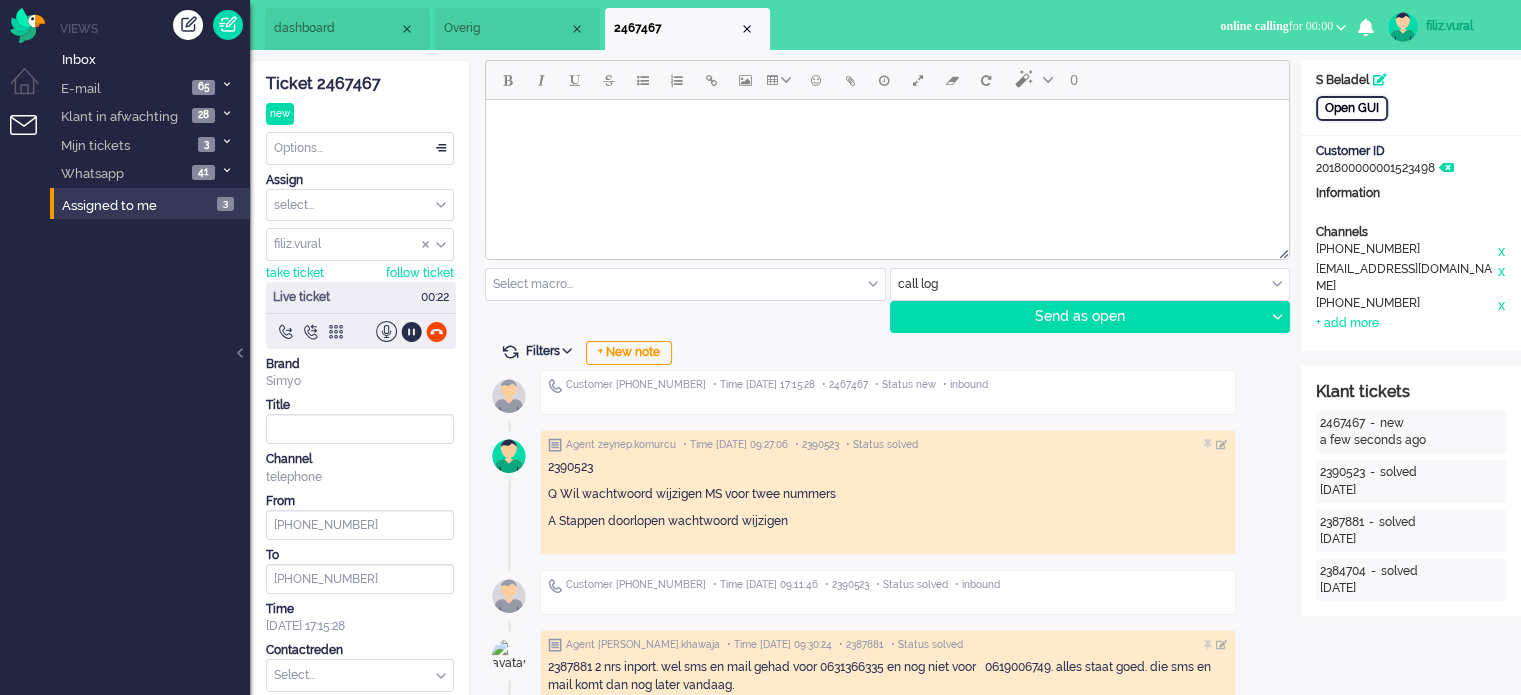 click on "Open GUI" at bounding box center (1352, 108) 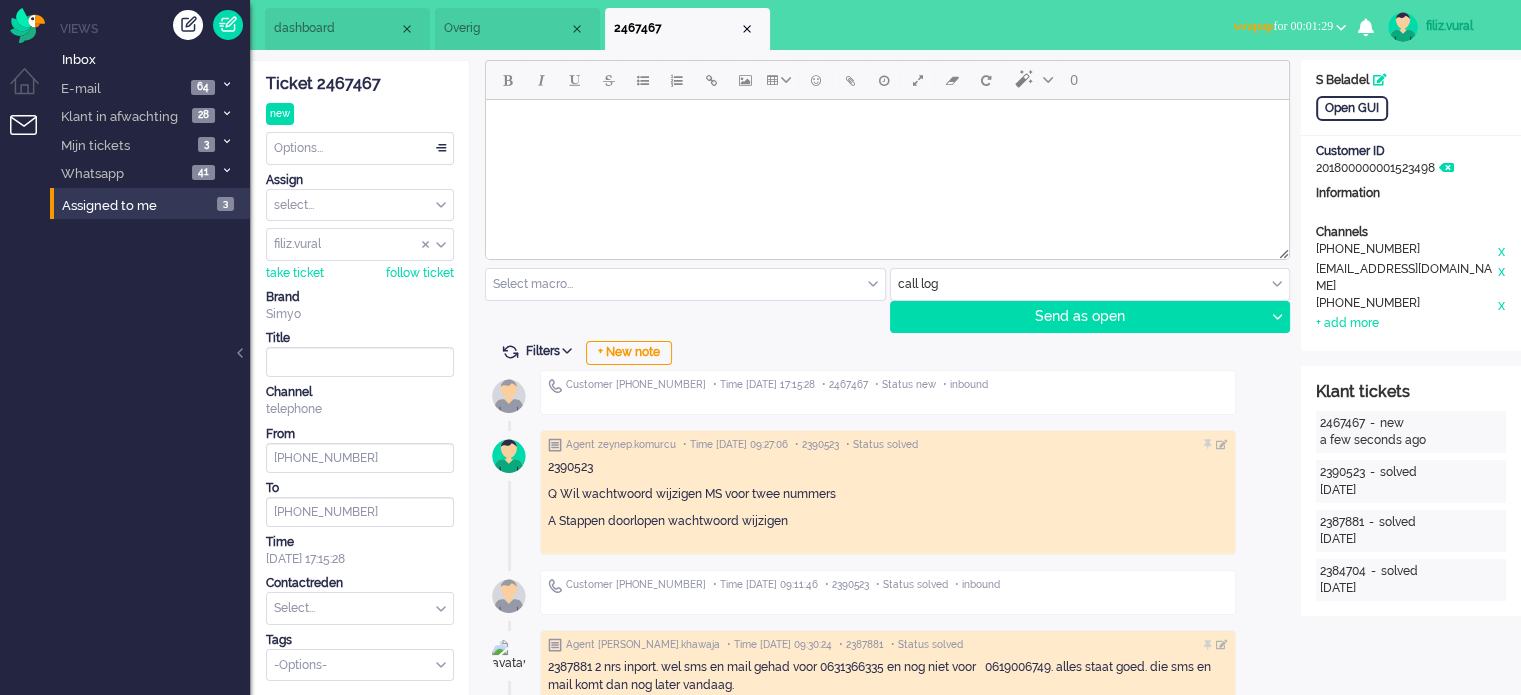 click on "wrapup  for 00:01:29" at bounding box center (1283, 26) 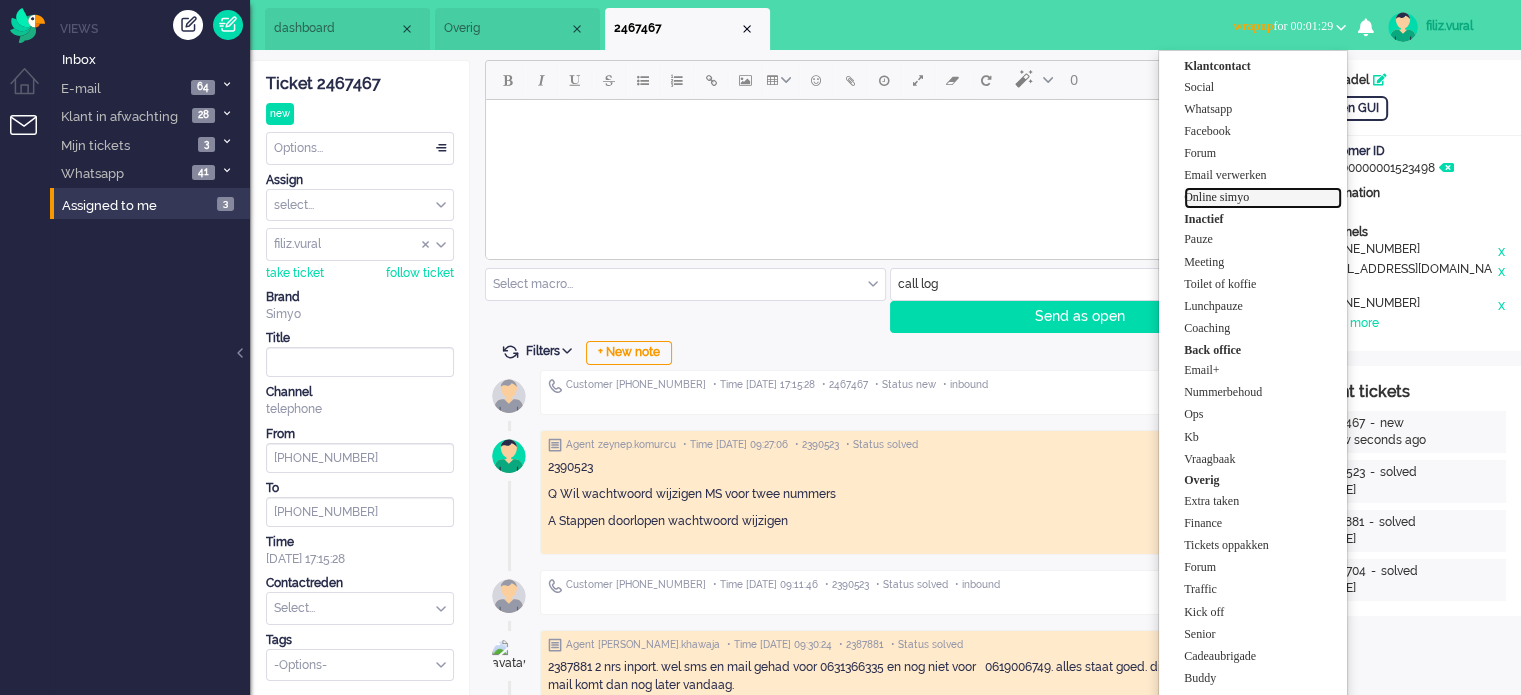 click on "Online simyo" at bounding box center (1263, 197) 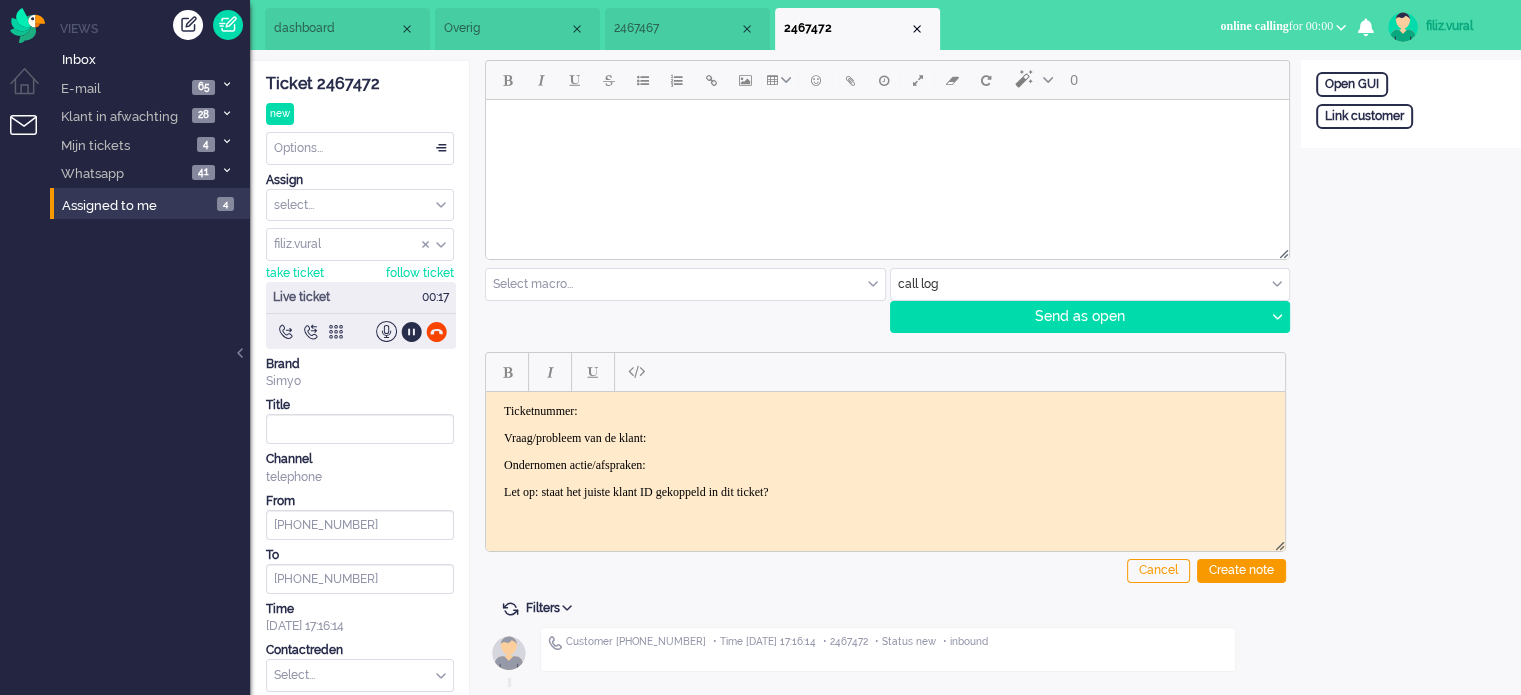 scroll, scrollTop: 0, scrollLeft: 0, axis: both 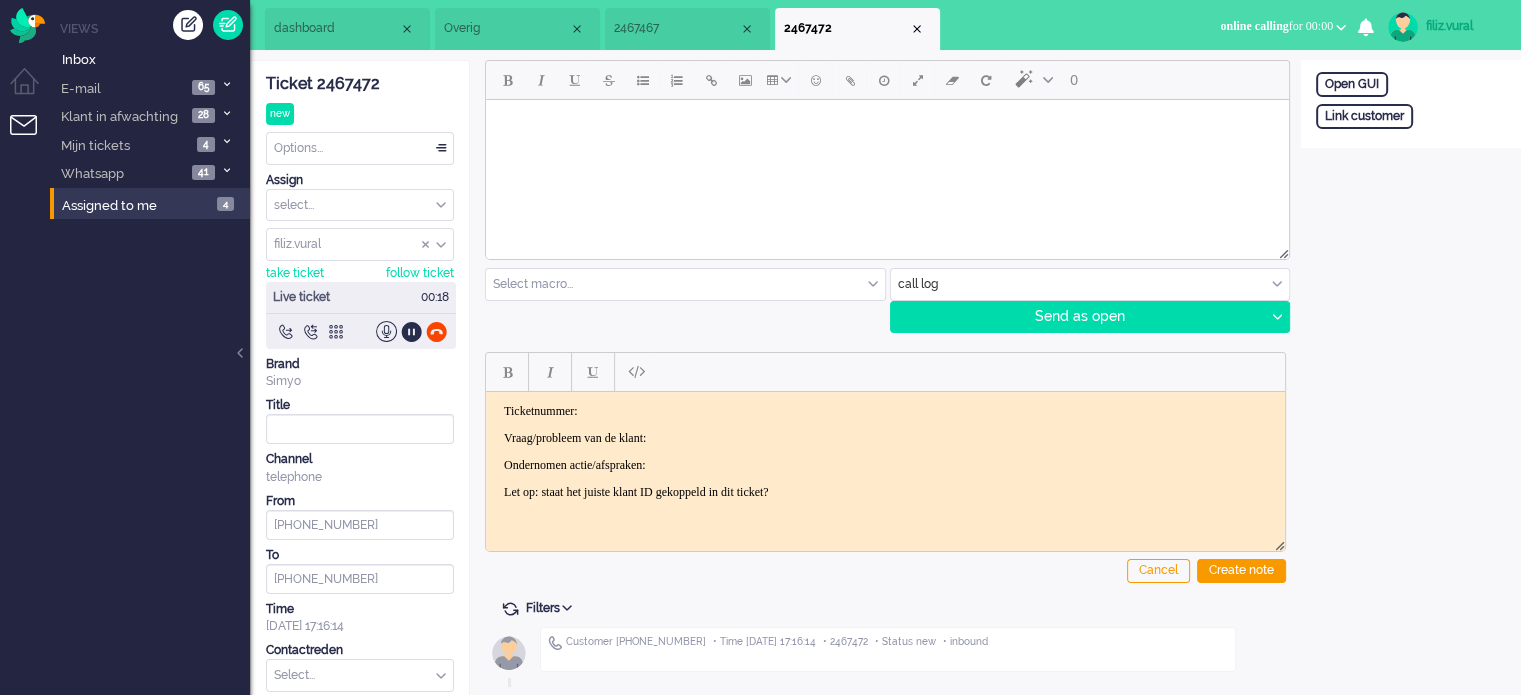 click on "Ticket 2467472" 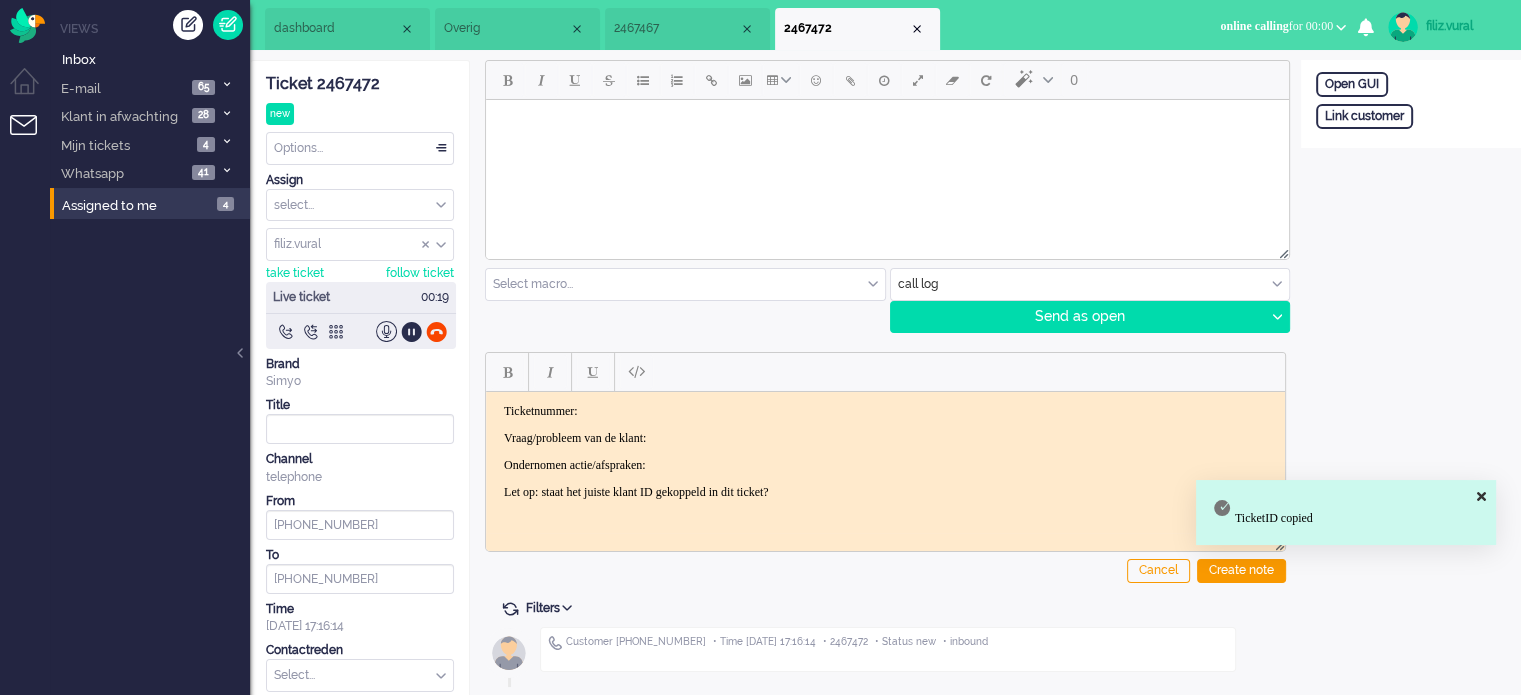 click on "Ticketnummer:" at bounding box center (885, 410) 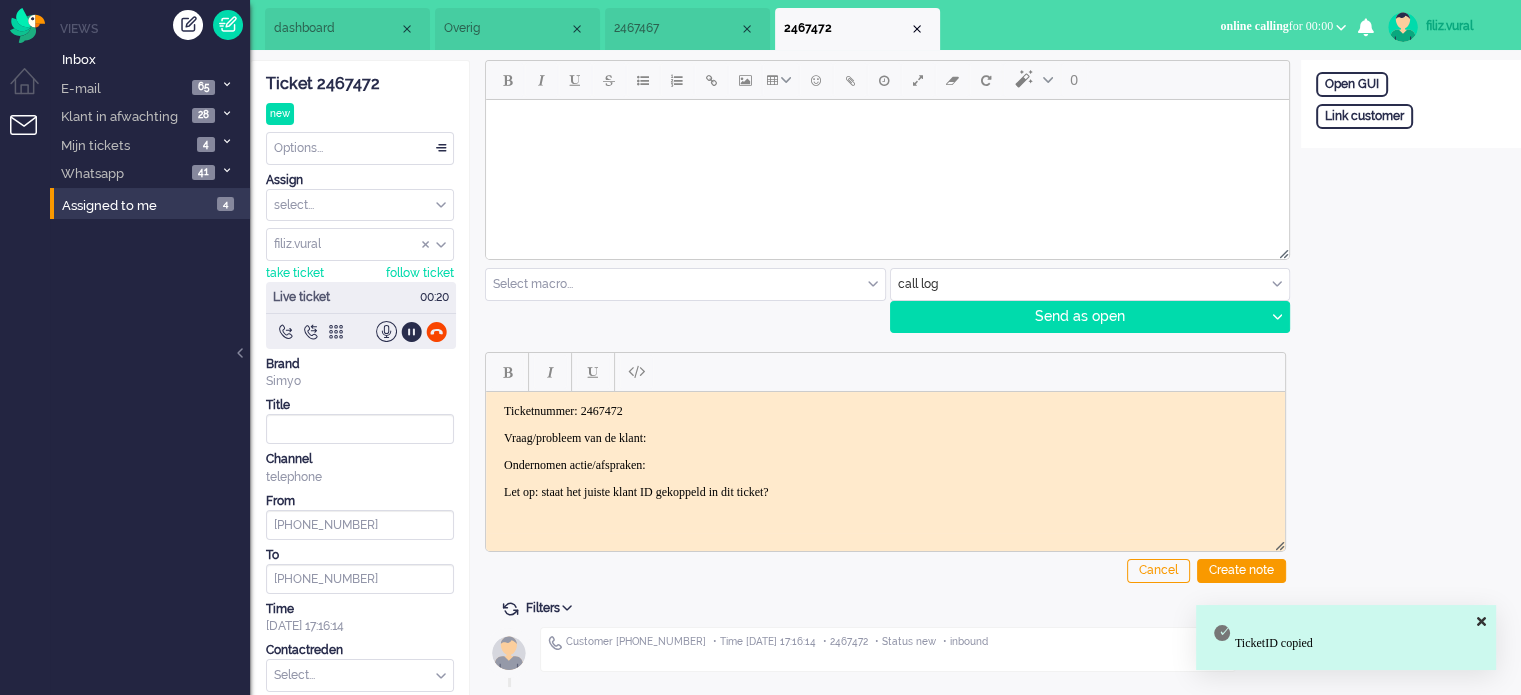 click on "Ticketnummer: 2467472 Vraag/probleem van de klant: Ondernomen actie/afspraken:  Let op: staat het juiste klant ID gekoppeld in dit ticket?" at bounding box center [885, 451] 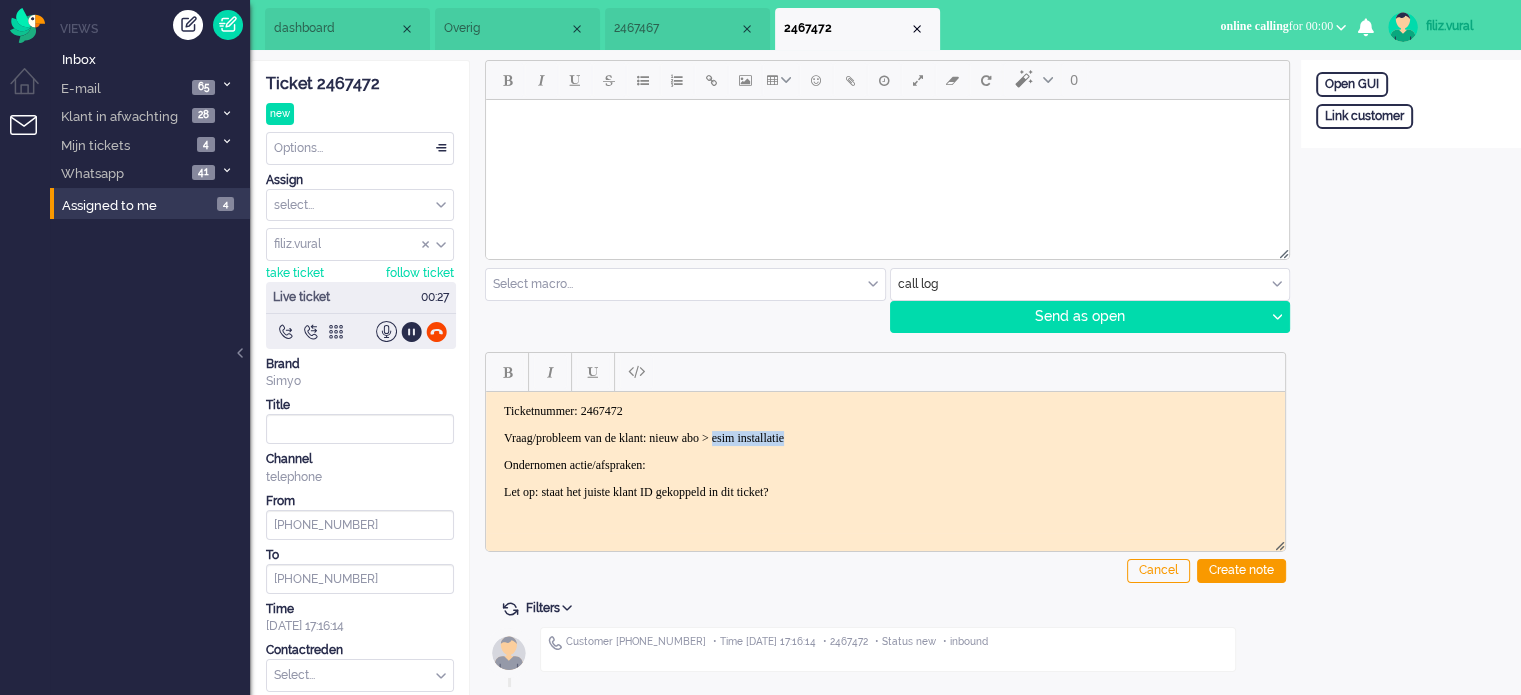 drag, startPoint x: 769, startPoint y: 439, endPoint x: 917, endPoint y: 393, distance: 154.98387 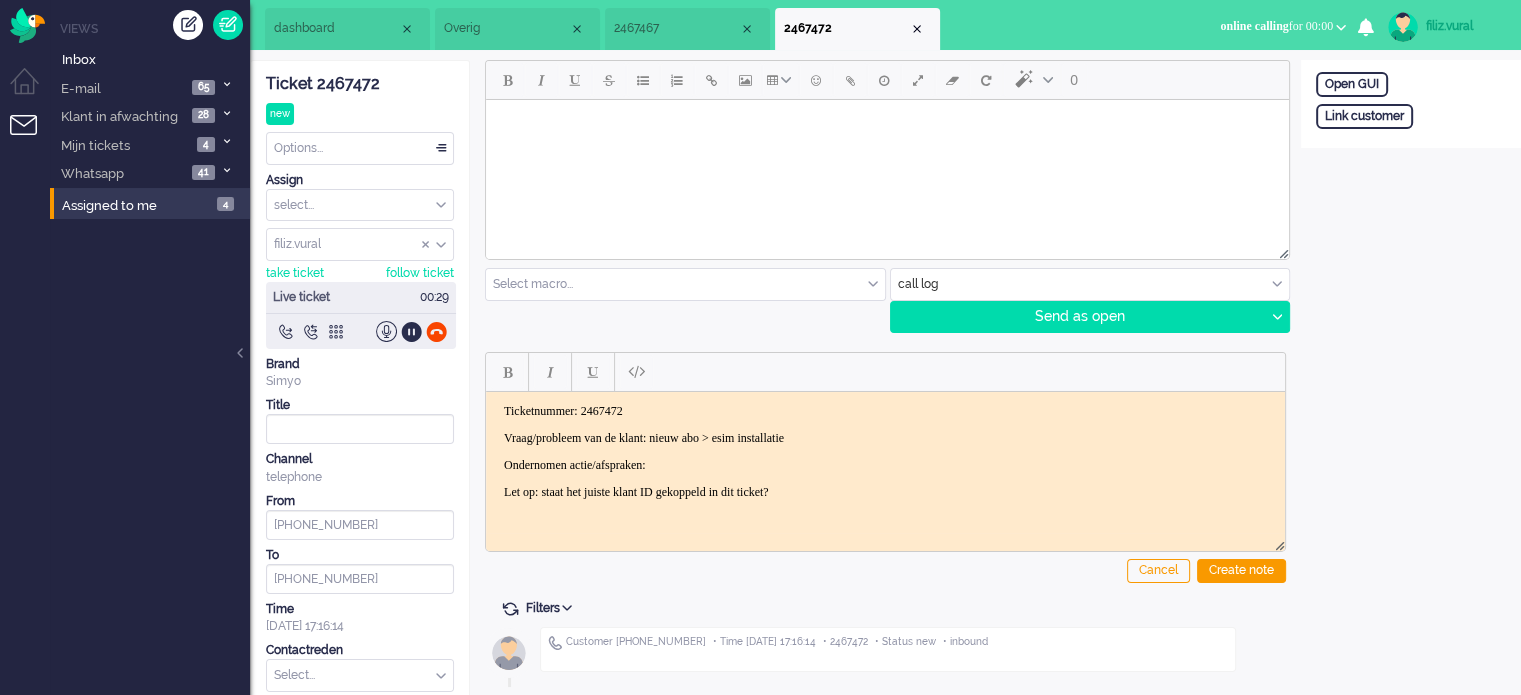 click on "Ticketnummer: 2467472 Vraag/probleem van de klant: nieuw abo > esim installatie Ondernomen actie/afspraken:  Let op: staat het juiste klant ID gekoppeld in dit ticket?" at bounding box center (885, 451) 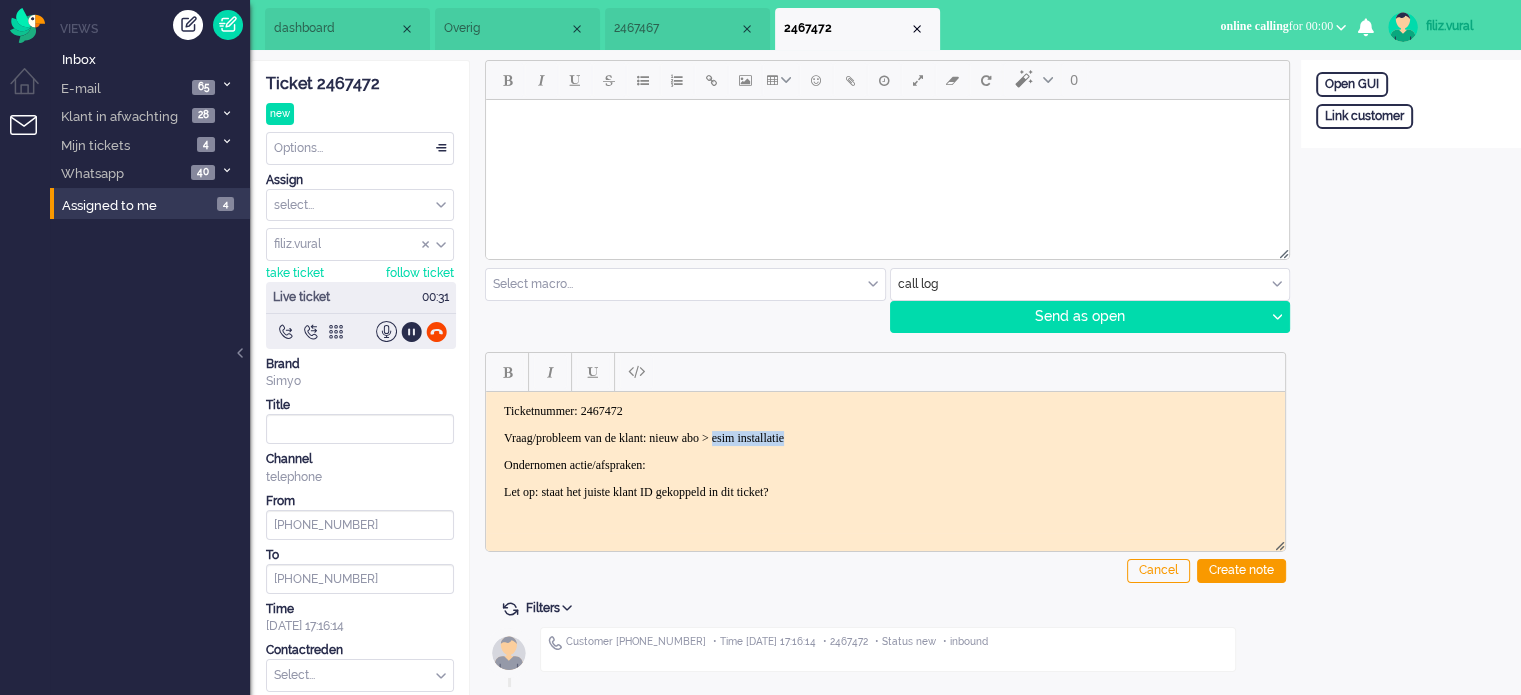 drag, startPoint x: 768, startPoint y: 433, endPoint x: 917, endPoint y: 419, distance: 149.65627 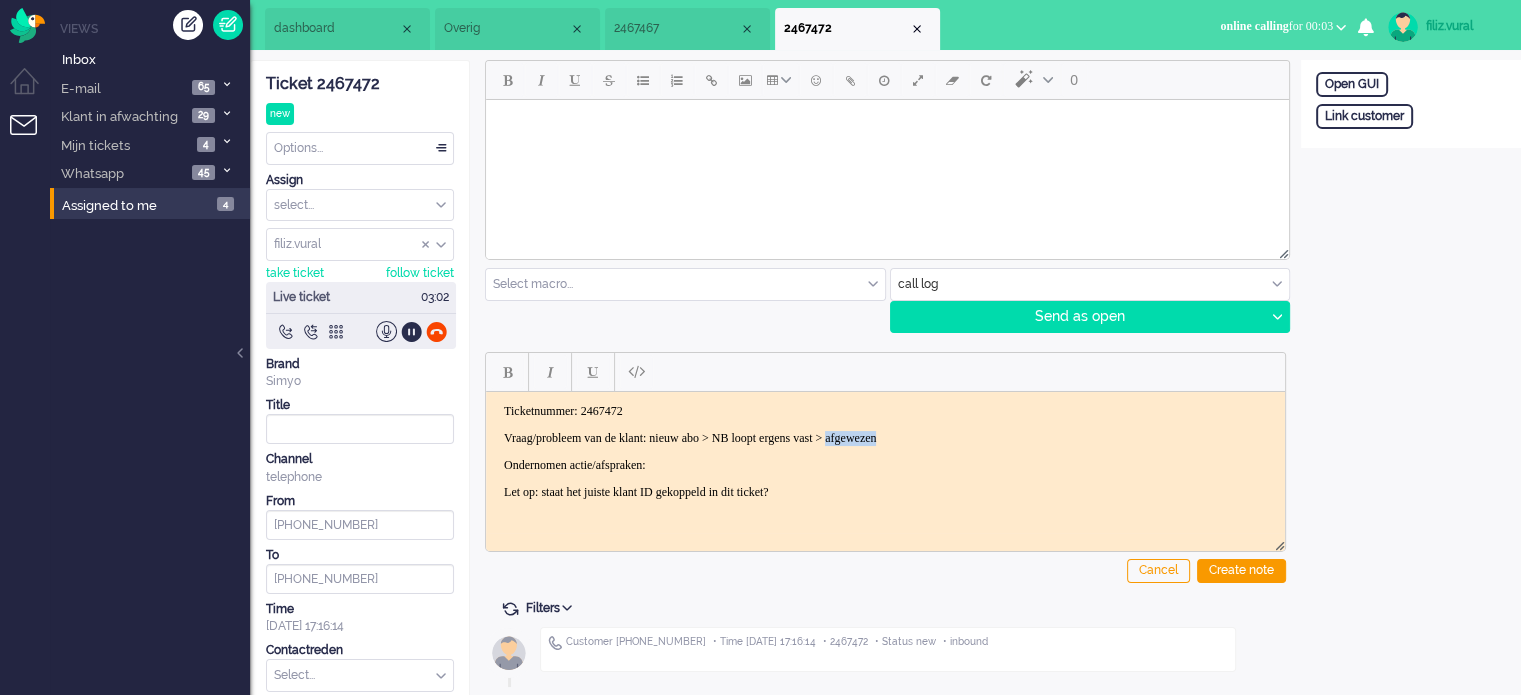 drag, startPoint x: 914, startPoint y: 435, endPoint x: 1027, endPoint y: 429, distance: 113.15918 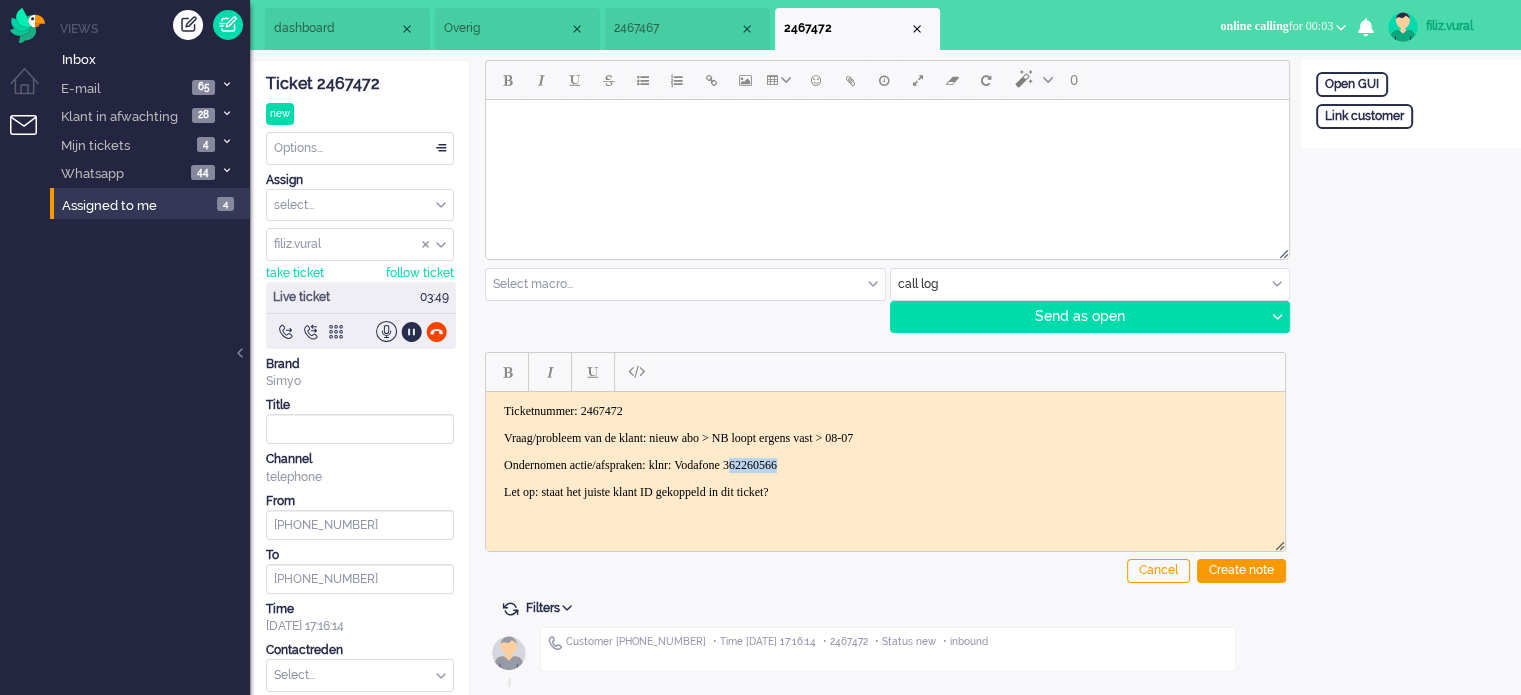 drag, startPoint x: 858, startPoint y: 458, endPoint x: 792, endPoint y: 451, distance: 66.37017 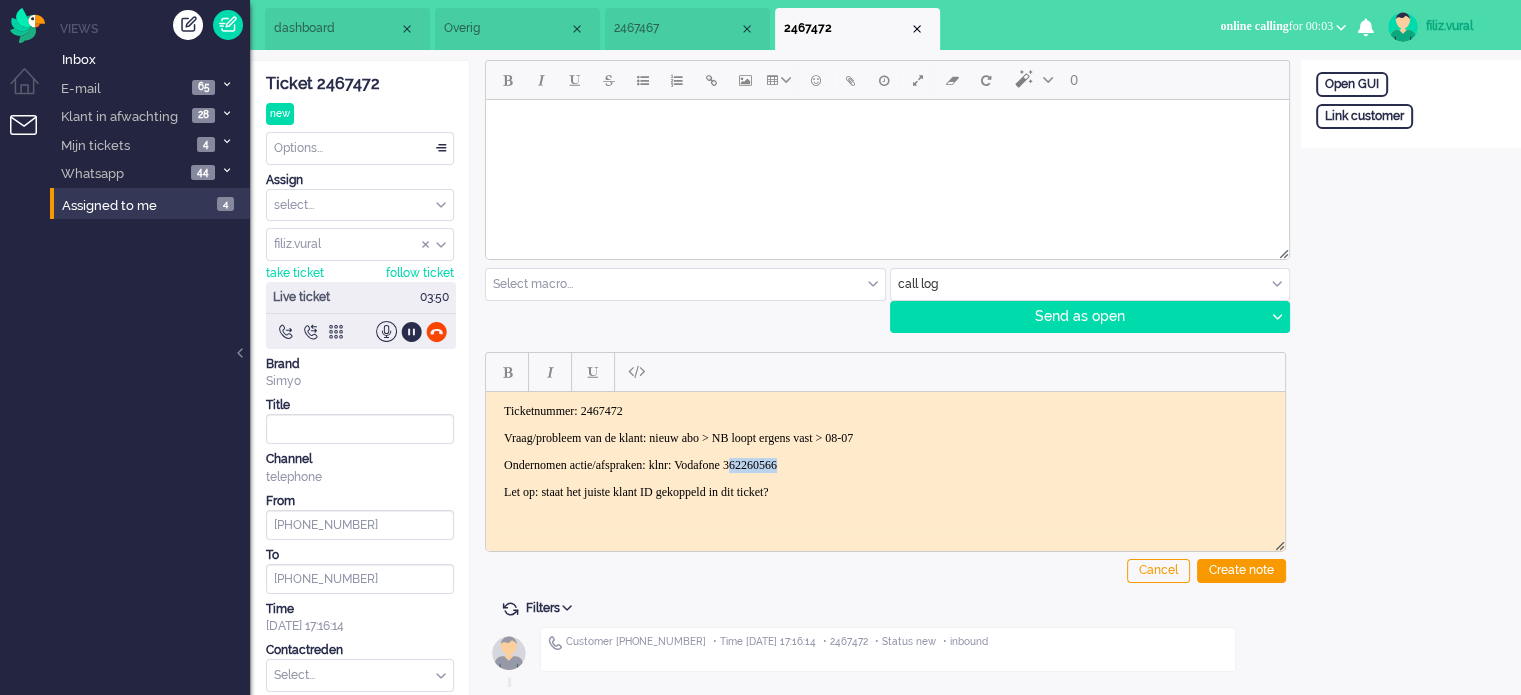 click on "Ondernomen actie/afspraken: klnr: Vodafone 362260566" at bounding box center (885, 464) 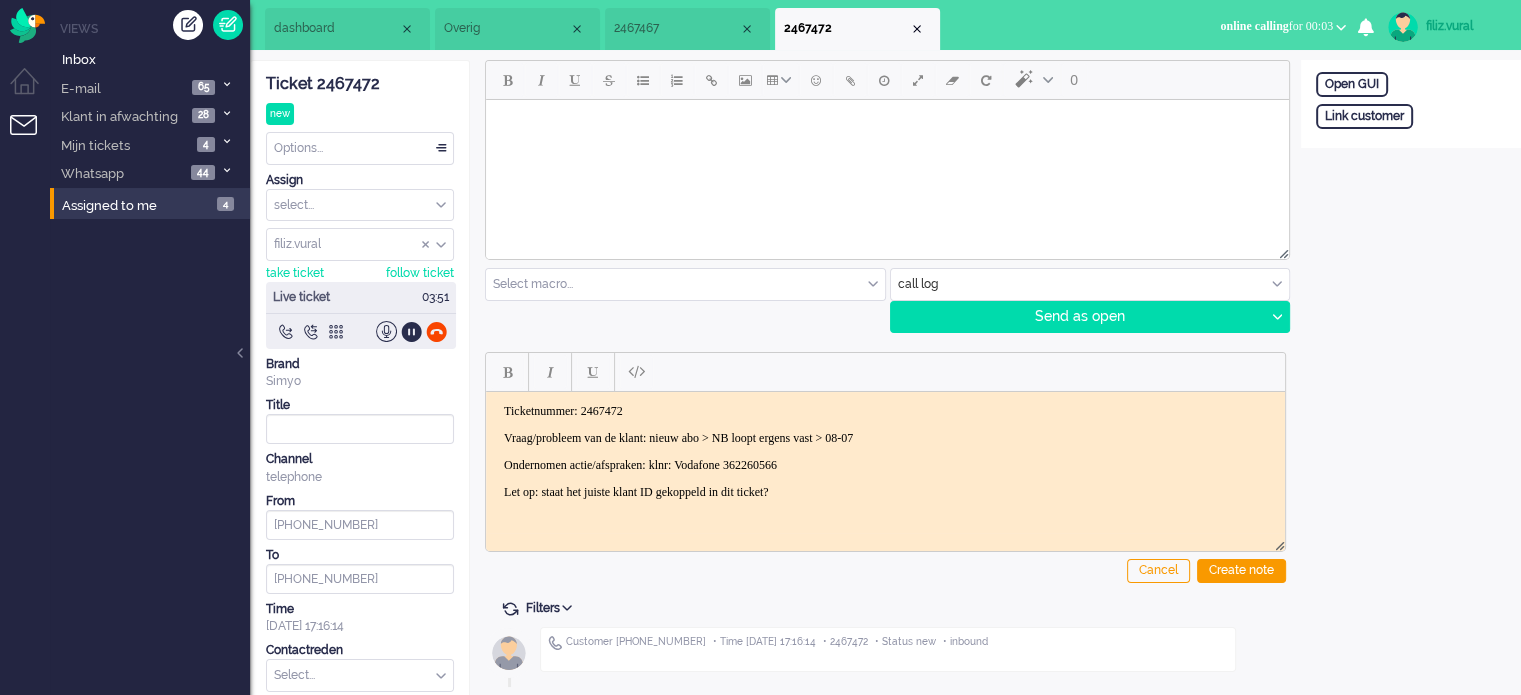 click on "Ondernomen actie/afspraken: klnr: Vodafone 362260566" at bounding box center [885, 464] 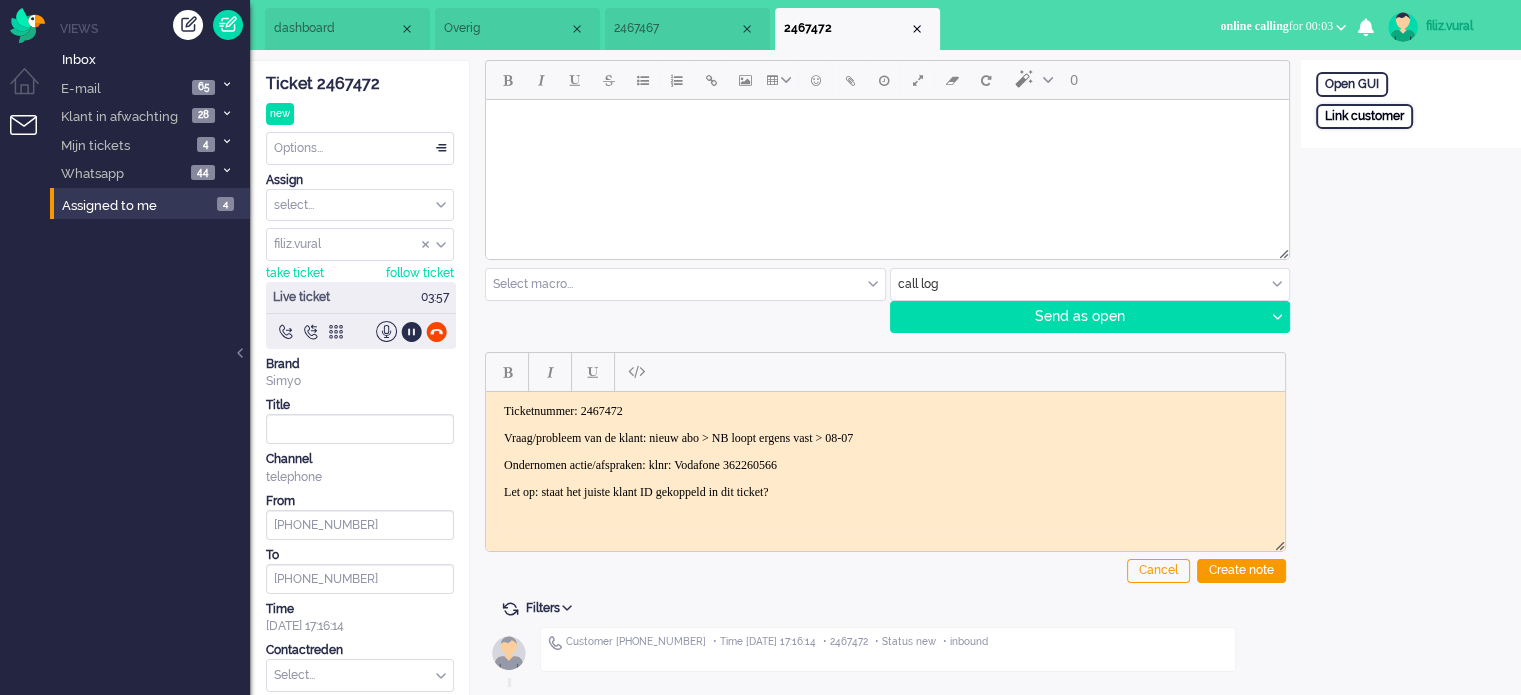 click on "Link customer" at bounding box center (1364, 116) 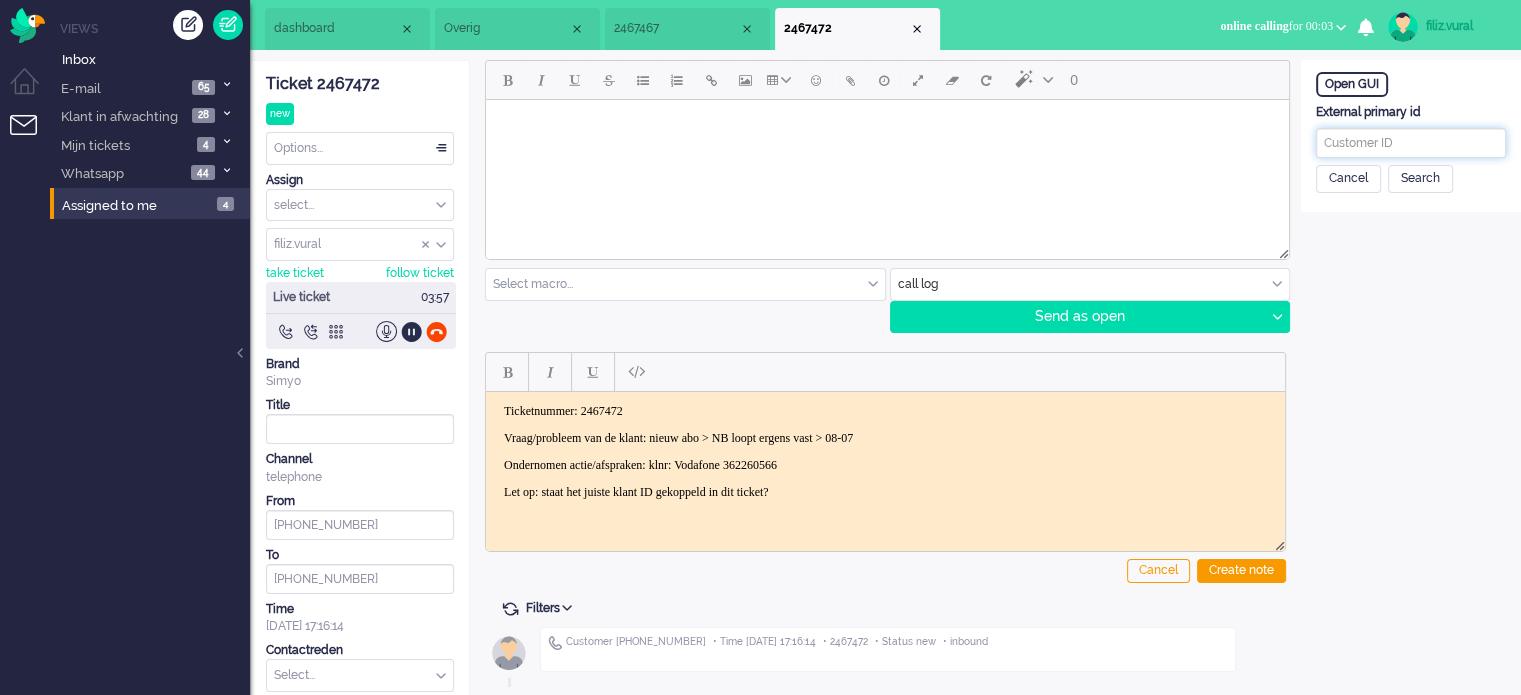 click at bounding box center (1411, 143) 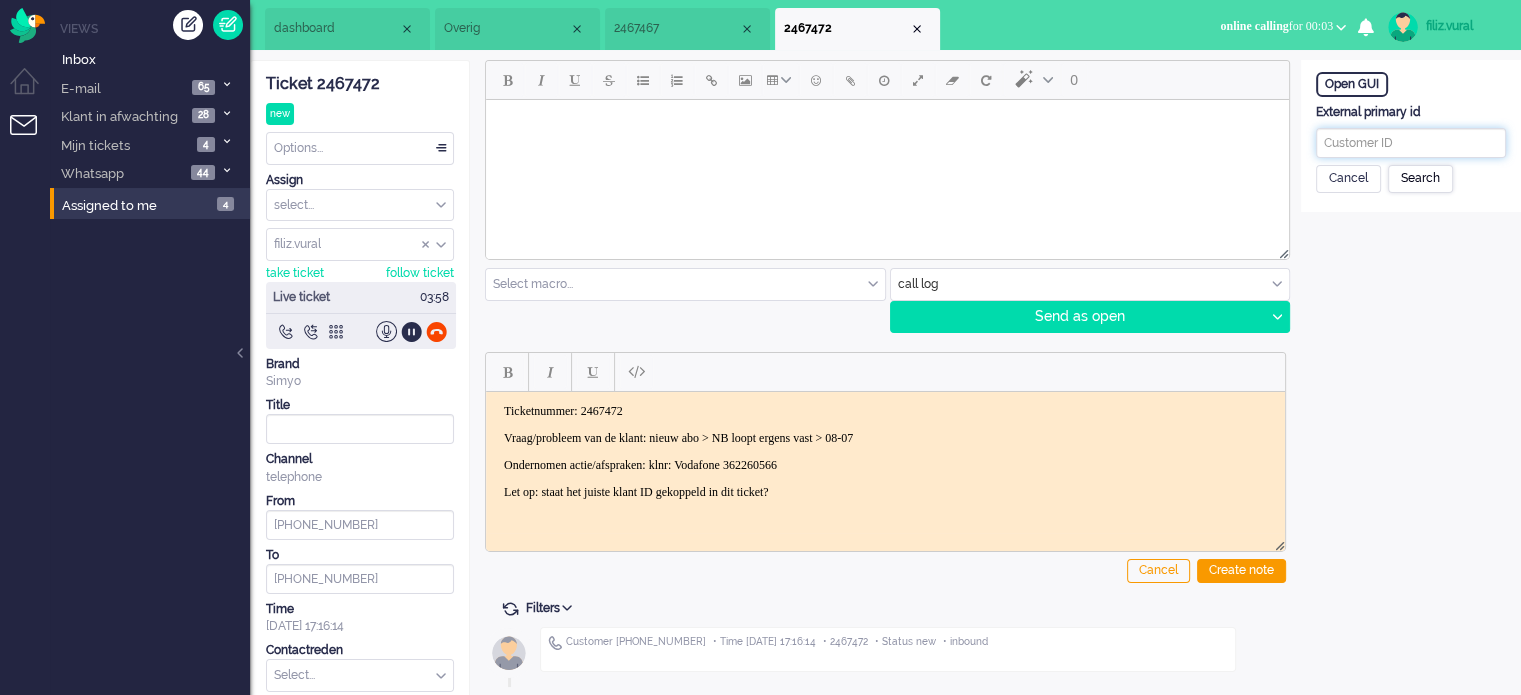 paste on "201800000001581171" 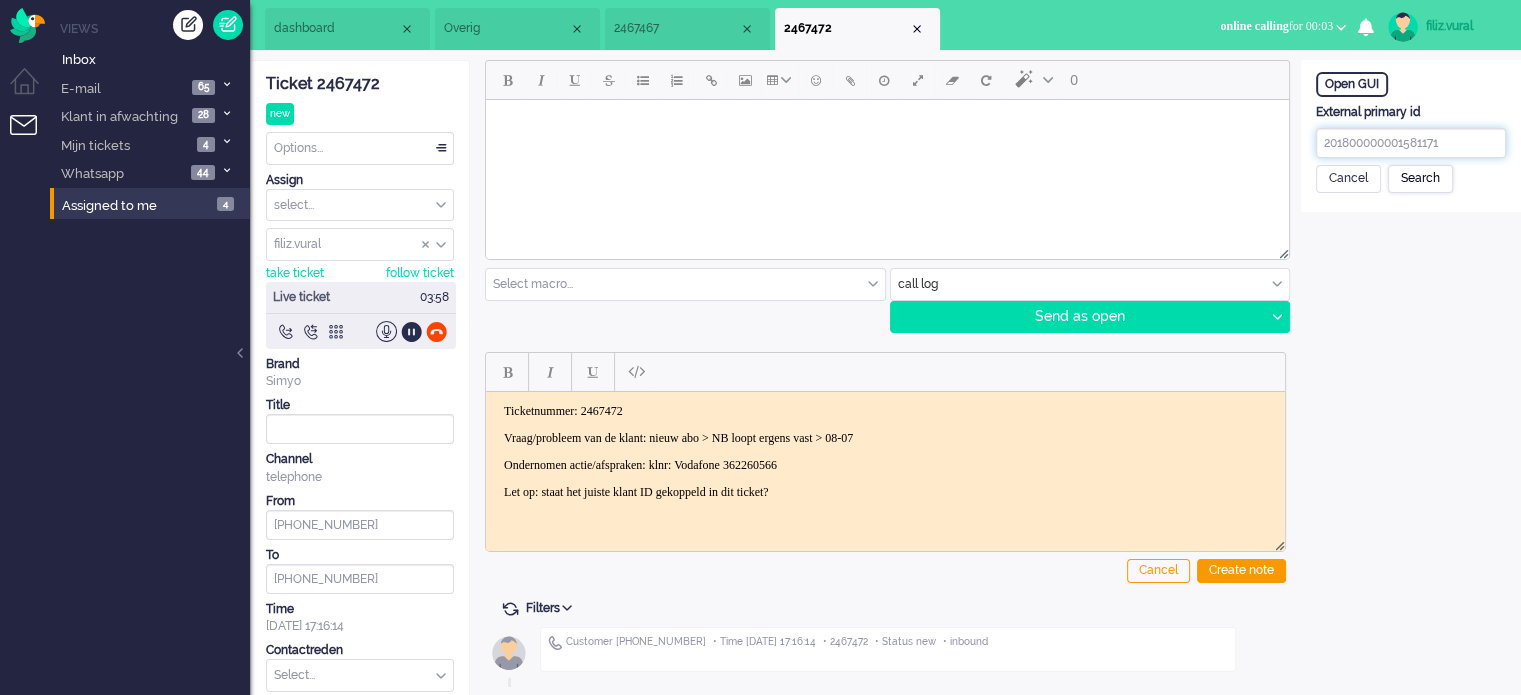 type on "201800000001581171" 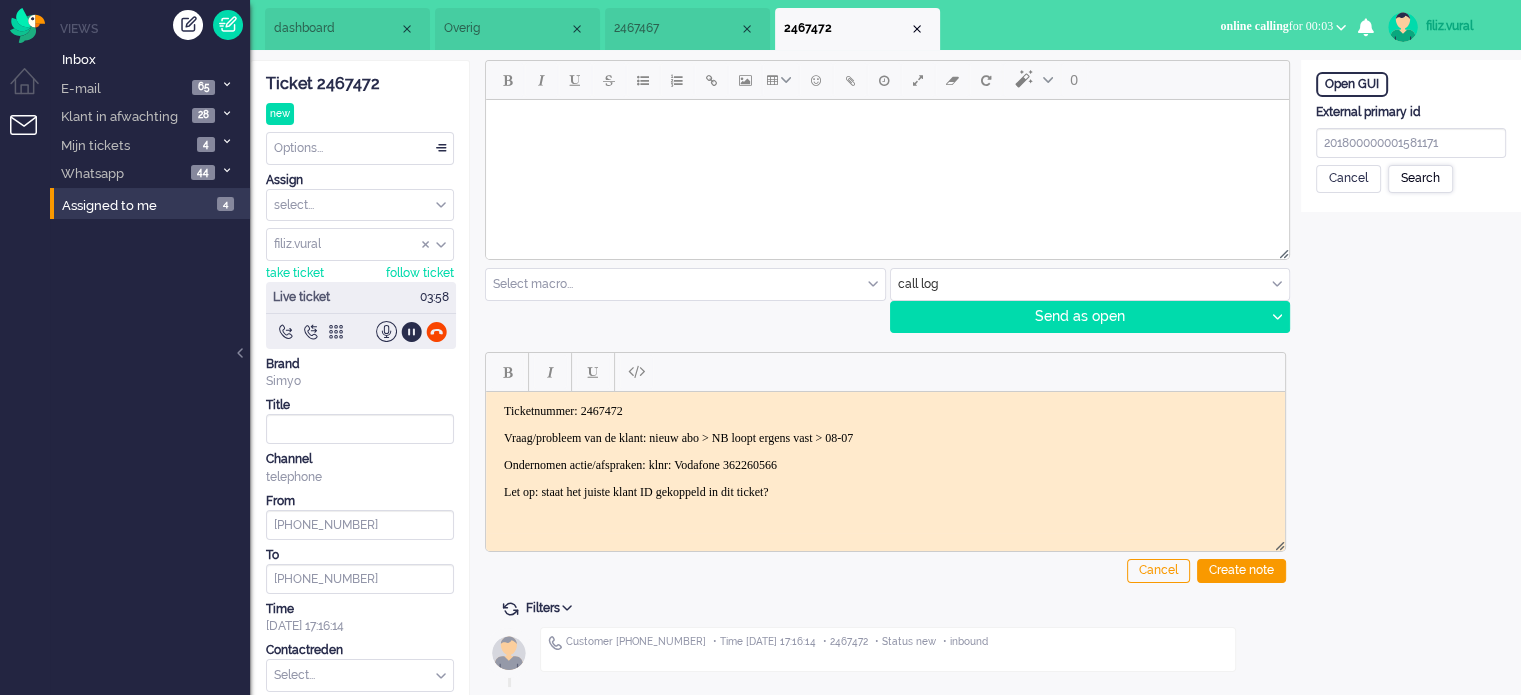 click on "Search" at bounding box center (1420, 179) 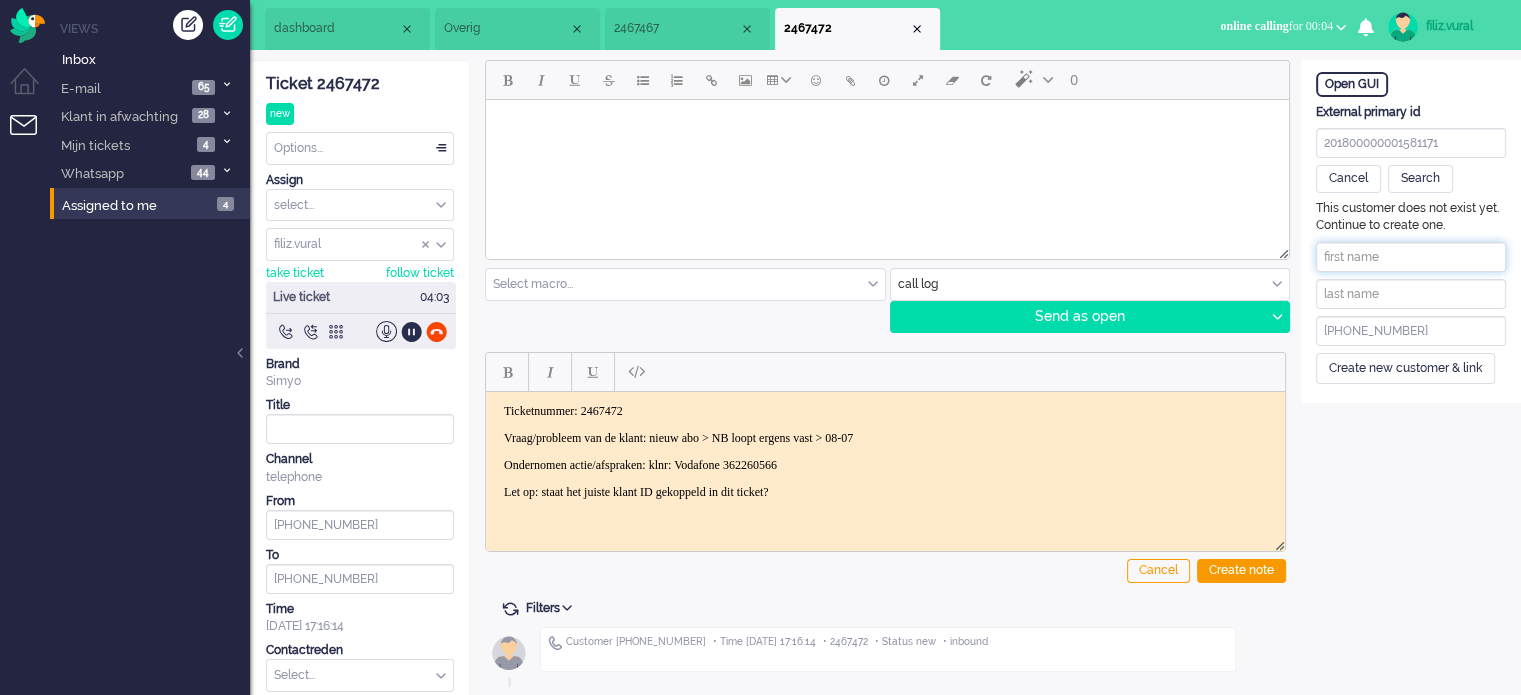 click at bounding box center [1411, 257] 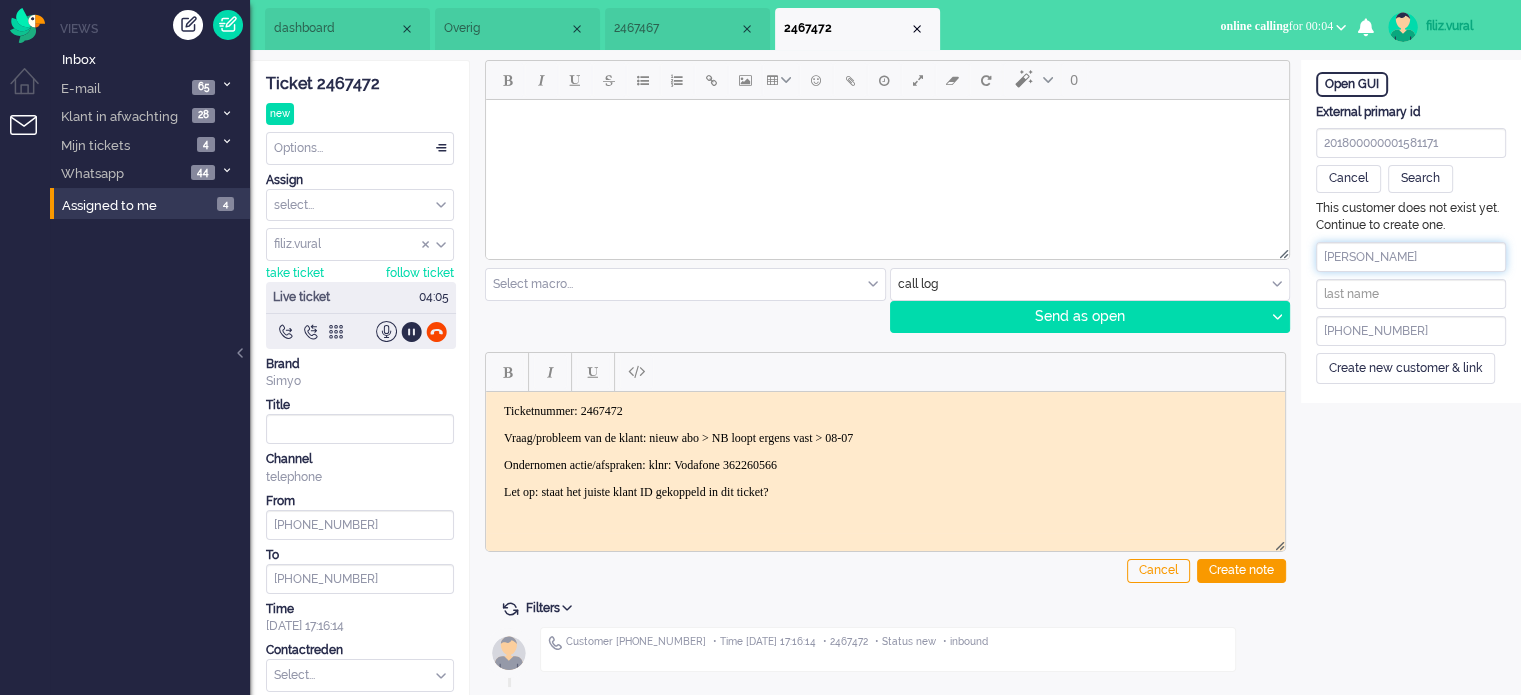 drag, startPoint x: 1359, startPoint y: 258, endPoint x: 1471, endPoint y: 256, distance: 112.01785 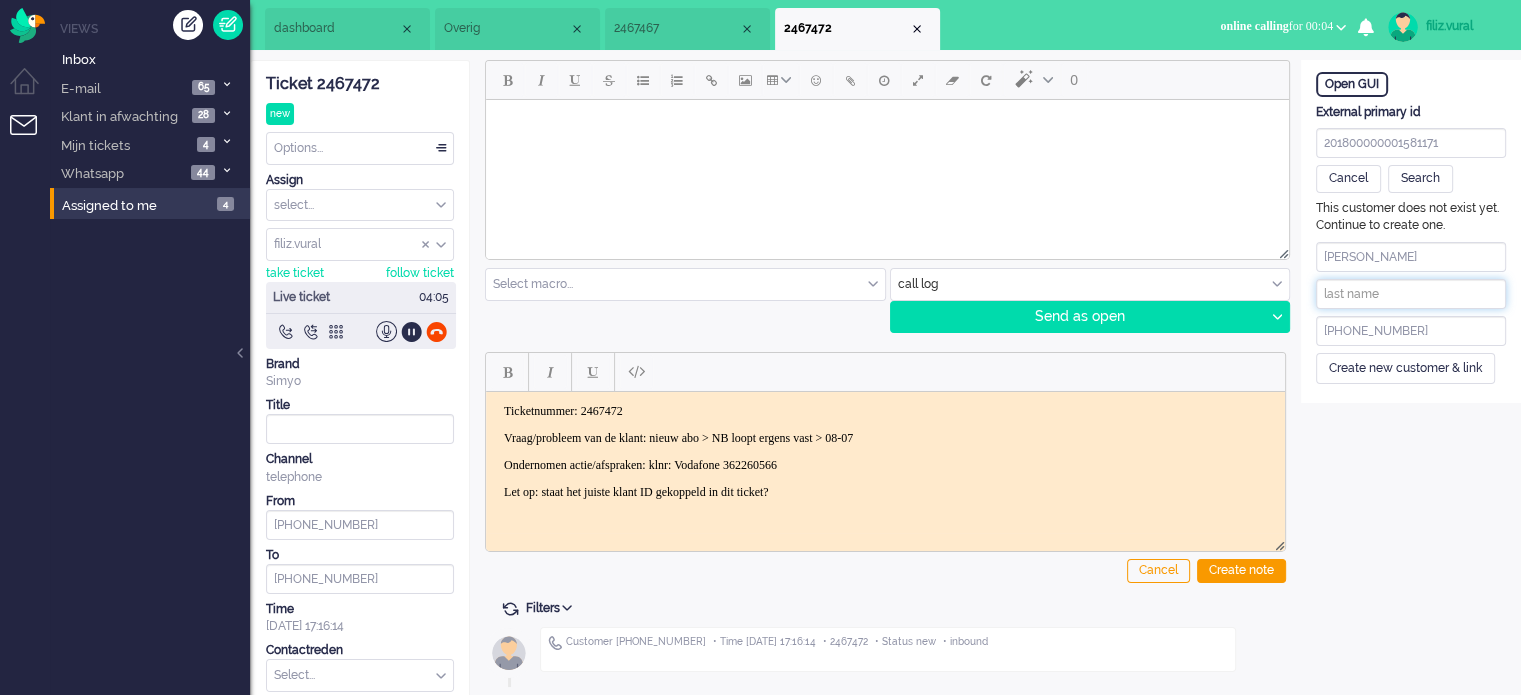 click at bounding box center [1411, 294] 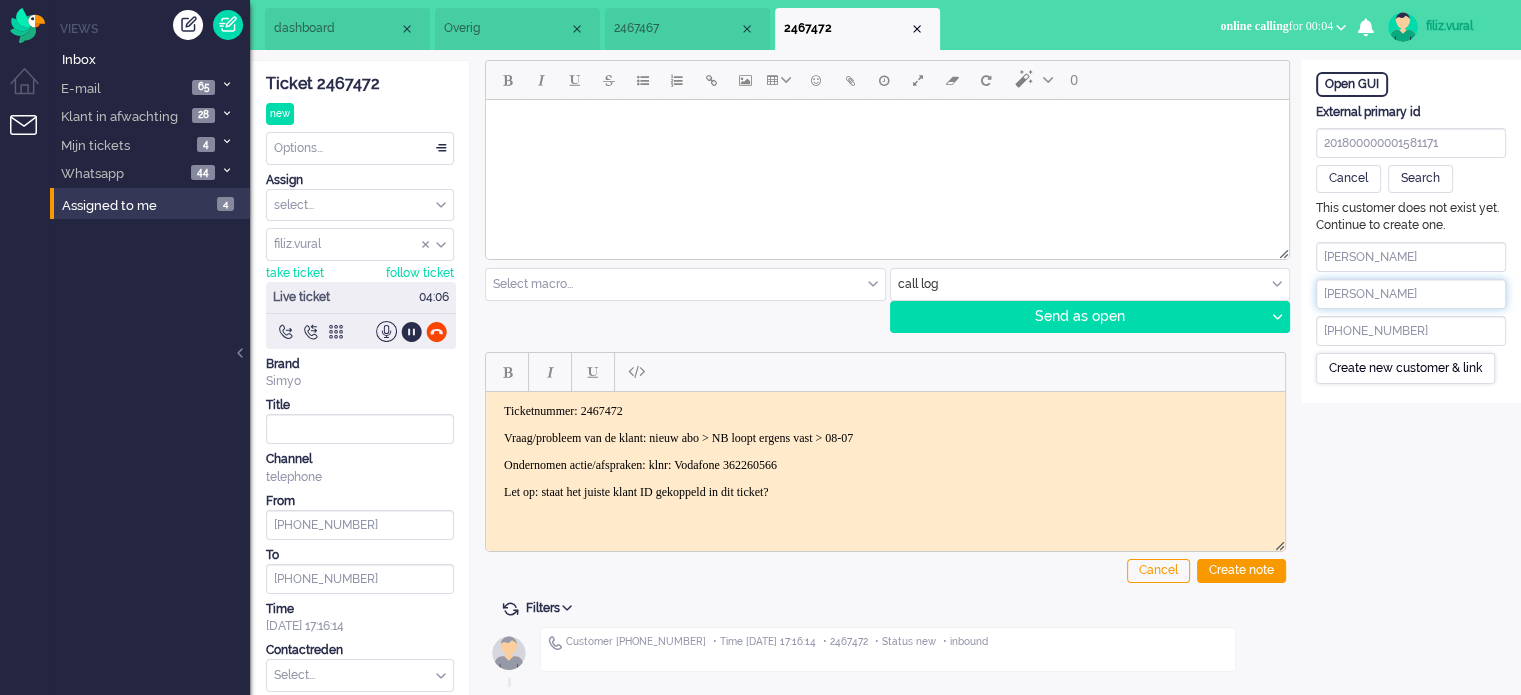 type on "[PERSON_NAME]" 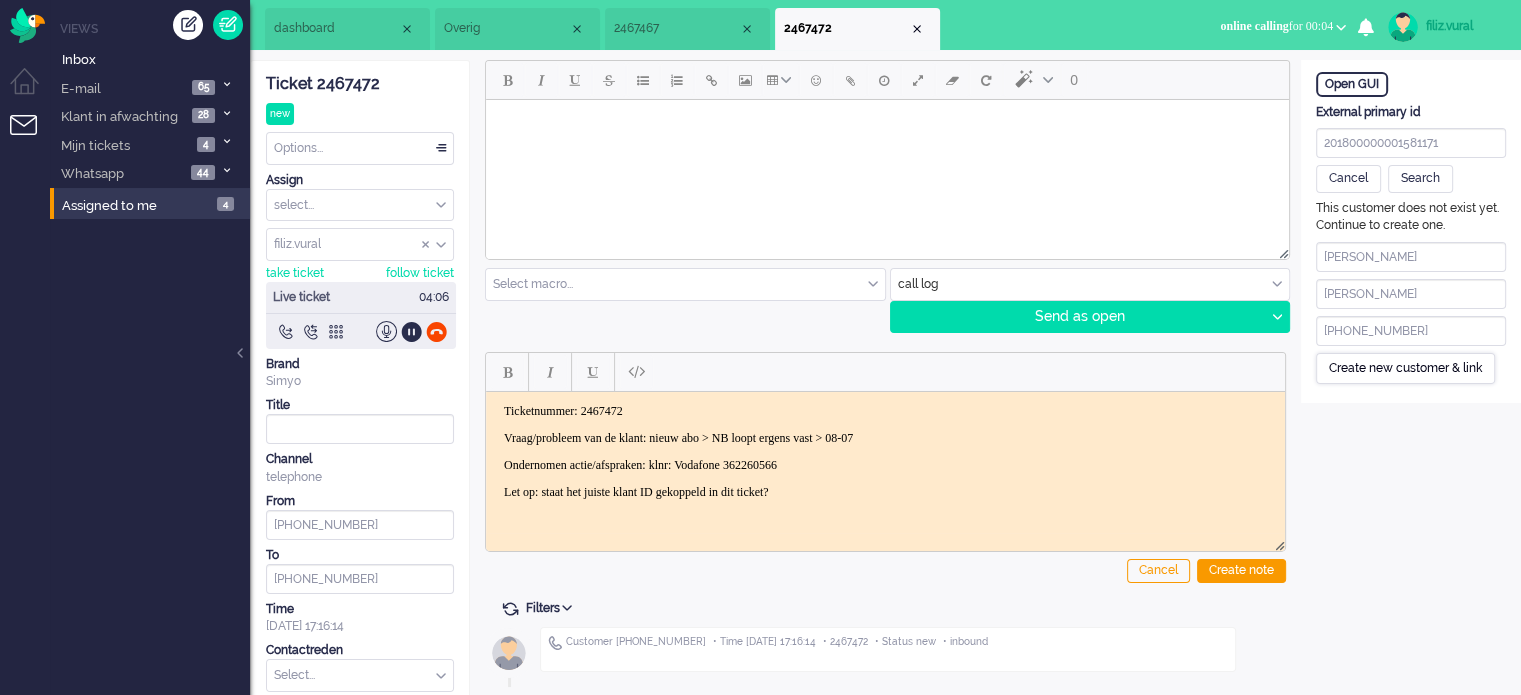 click on "Create new customer & link" at bounding box center [1405, 368] 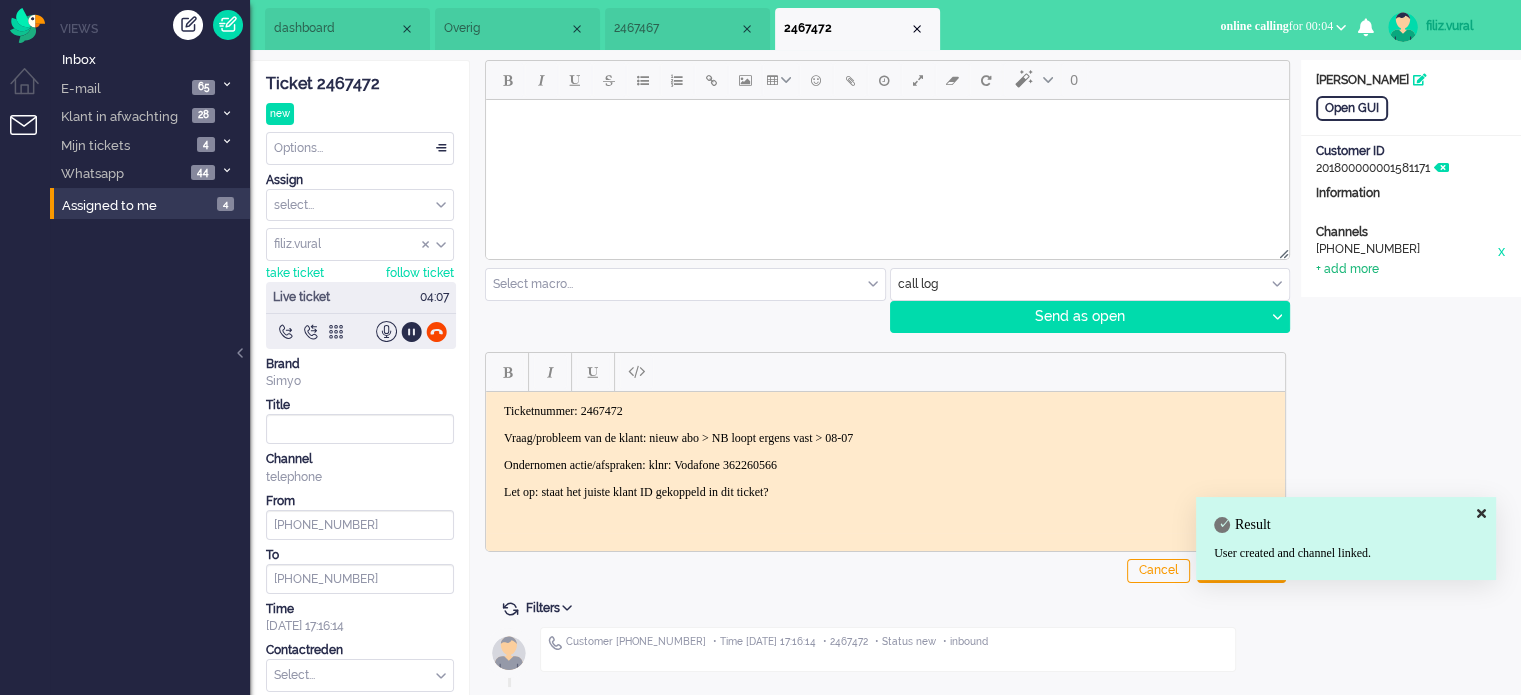 click on "+ add more" 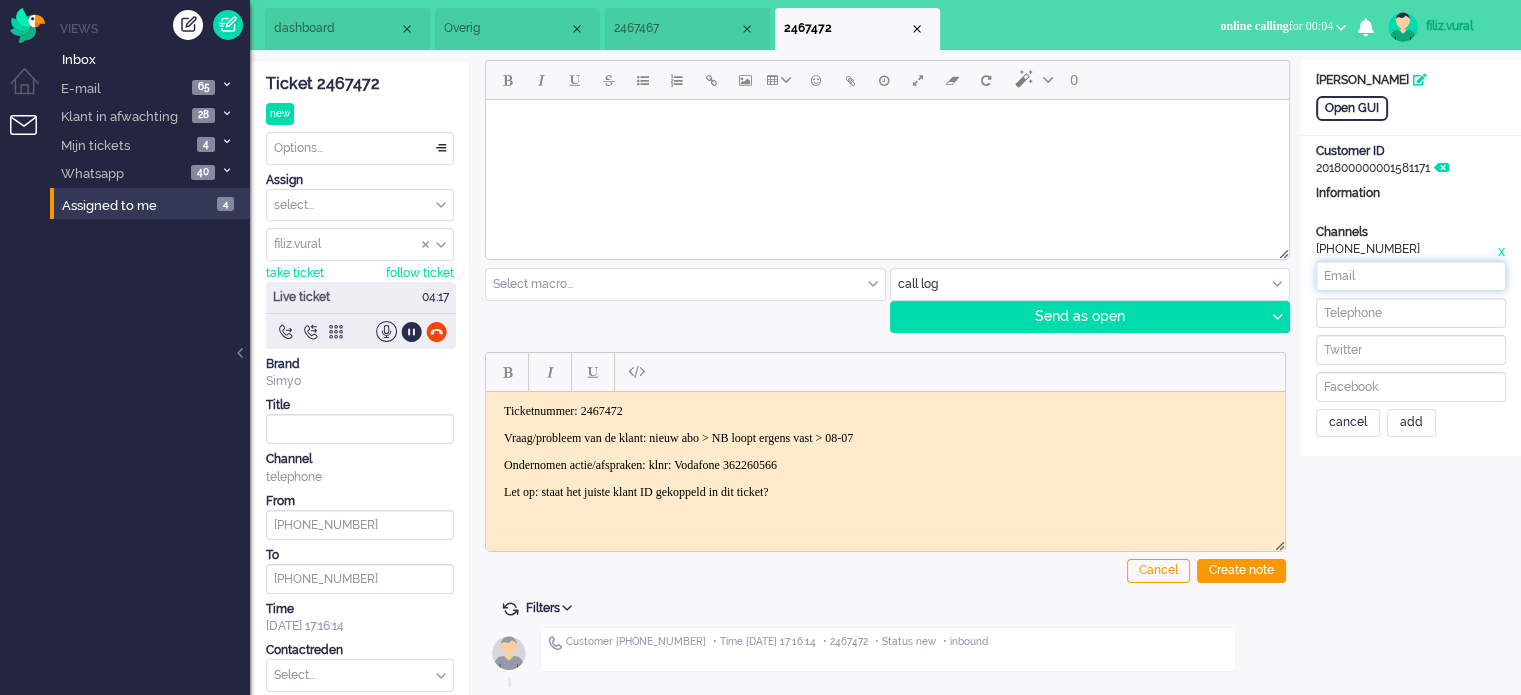 click at bounding box center (1411, 276) 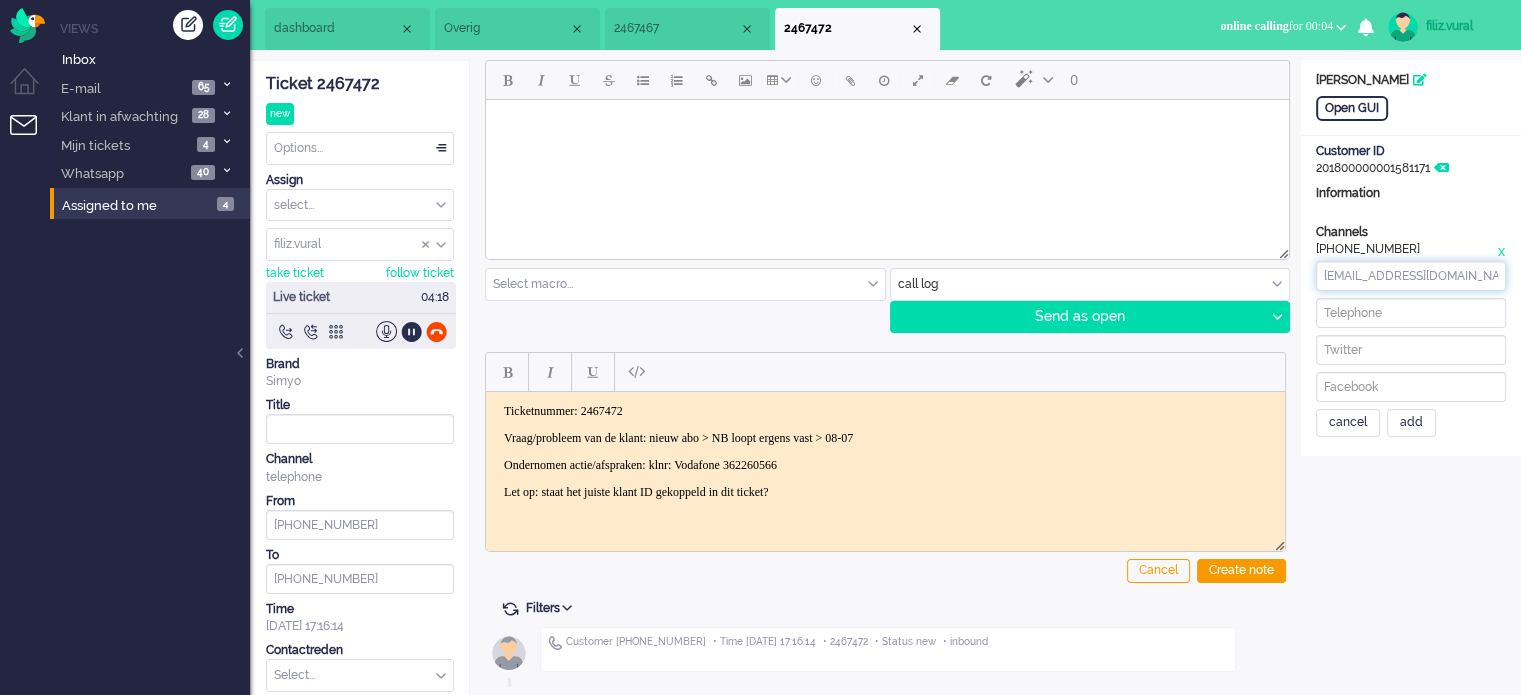 drag, startPoint x: 1382, startPoint y: 282, endPoint x: 1291, endPoint y: 282, distance: 91 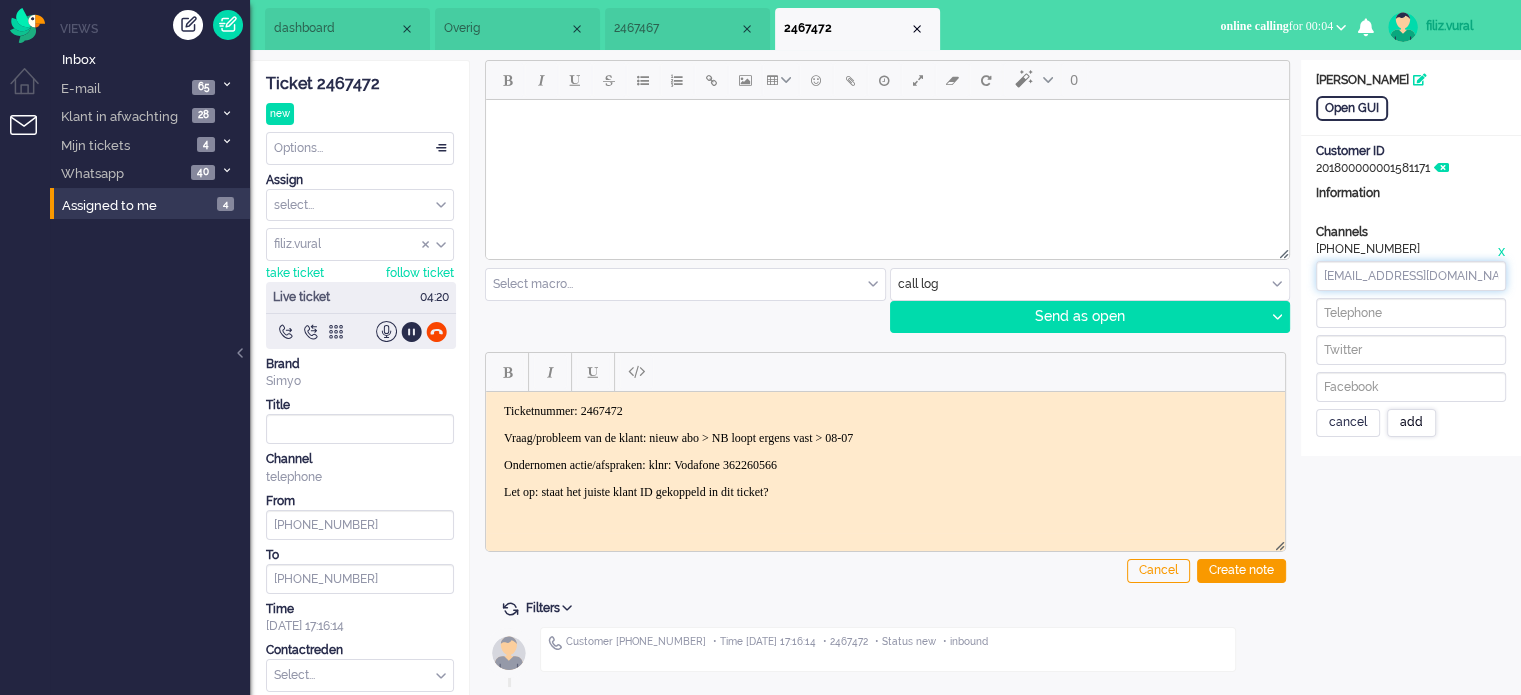 type on "[EMAIL_ADDRESS][DOMAIN_NAME]" 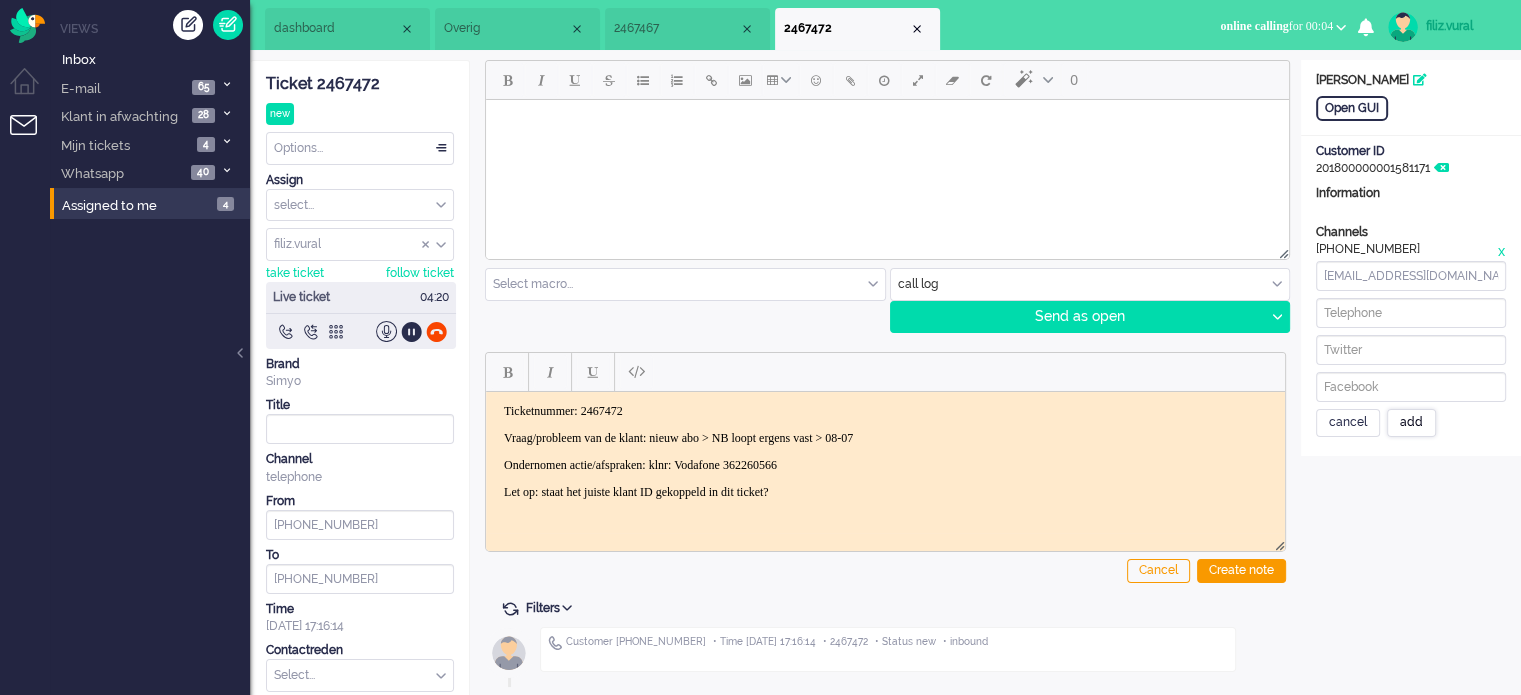 click on "add" at bounding box center [1411, 423] 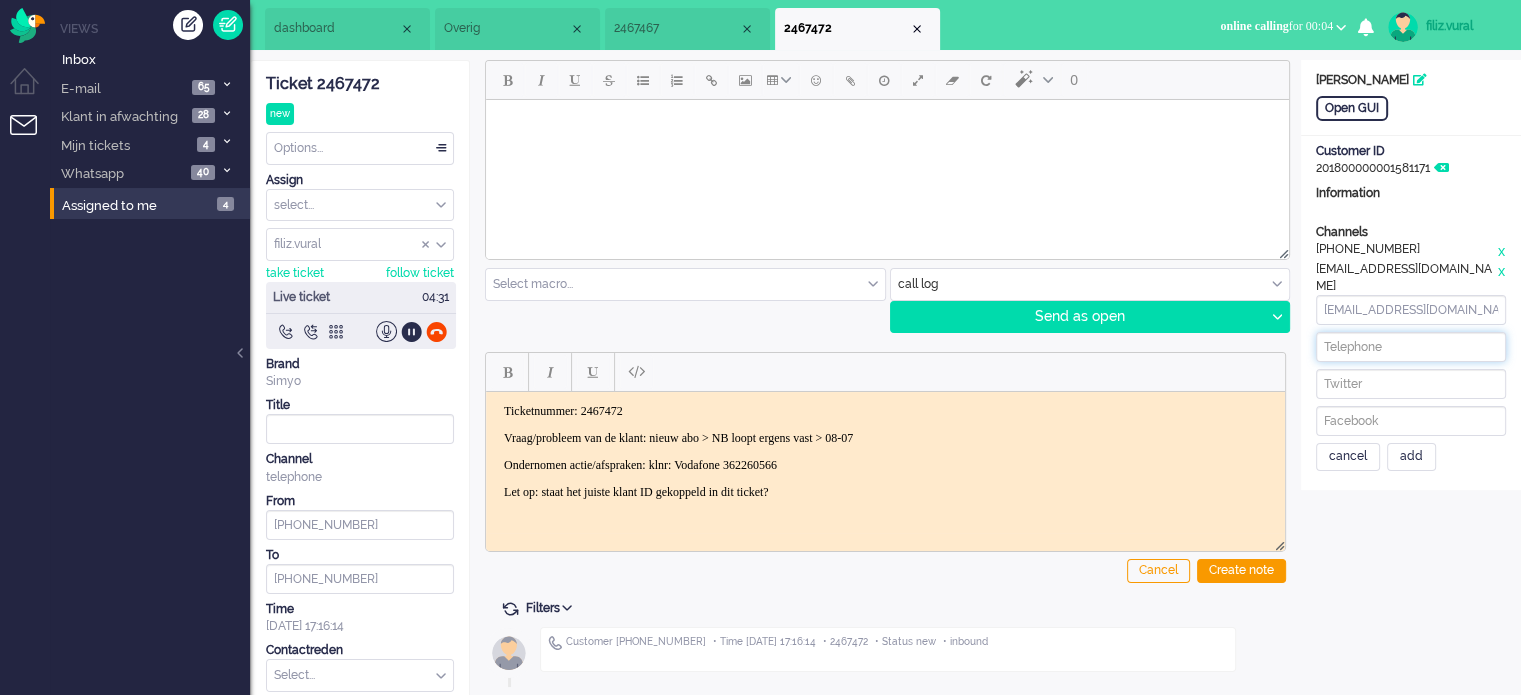 click at bounding box center (1411, 347) 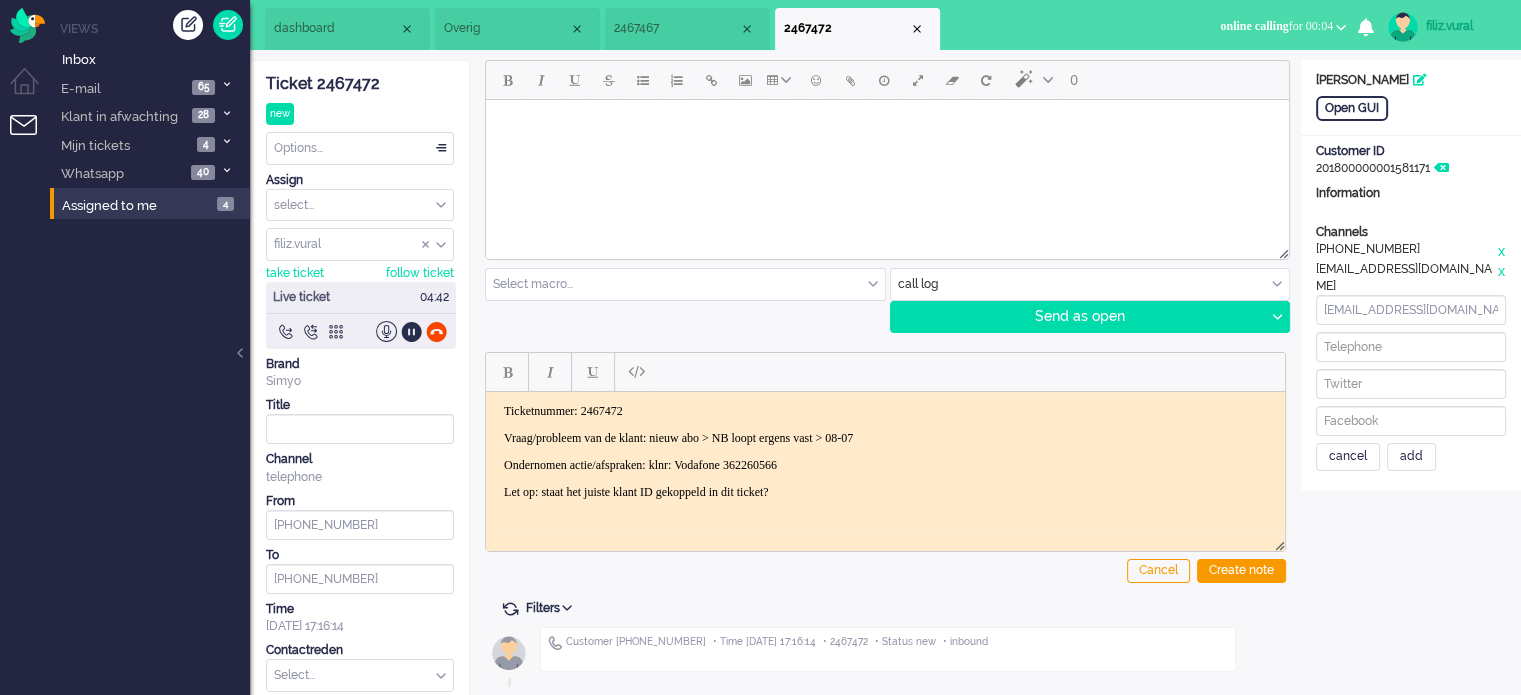 click on "Vraag/probleem van de klant: nieuw abo > NB loopt ergens vast > 08-07" at bounding box center (885, 437) 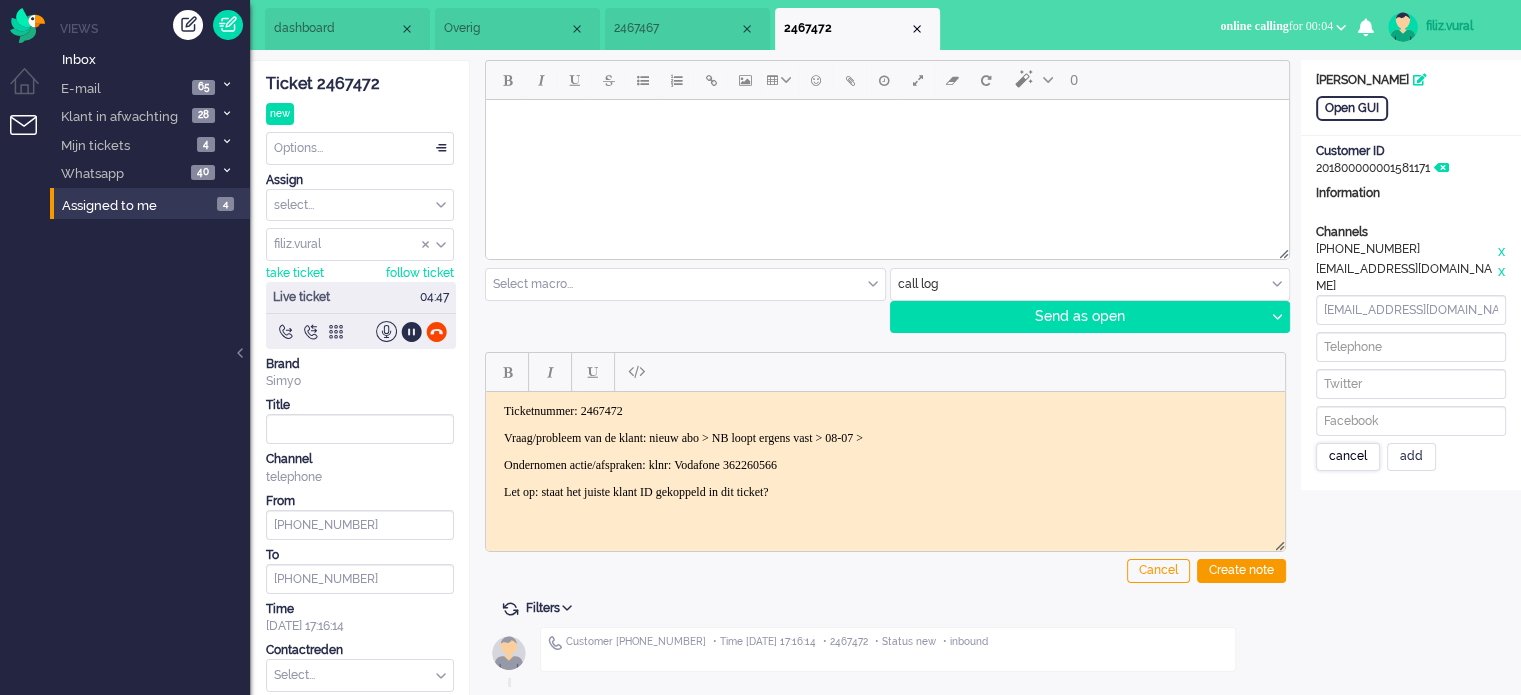 click on "cancel" at bounding box center [1348, 457] 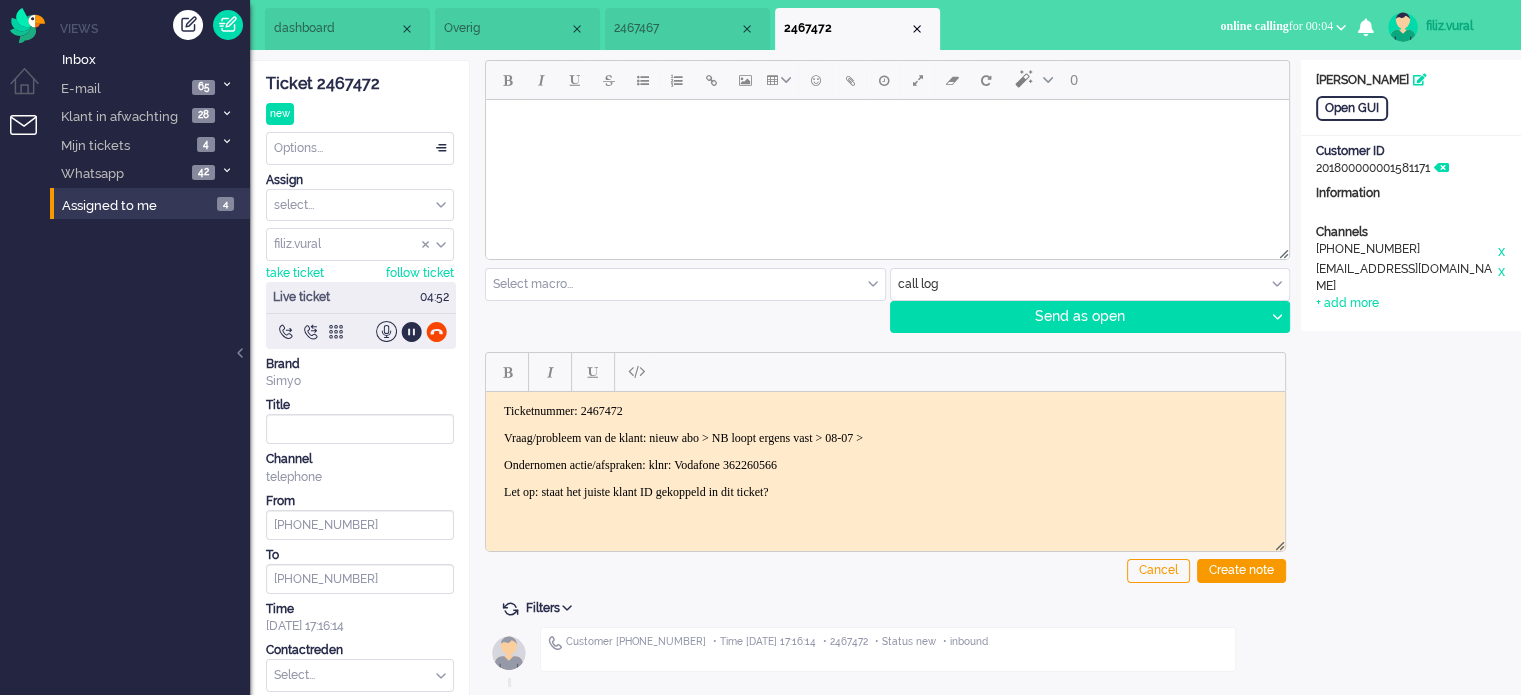 click on "Ticketnummer: 2467472 Vraag/probleem van de klant: nieuw abo > NB loopt ergens vast > 08-07 >  Ondernomen actie/afspraken: klnr: Vodafone 362260566 Let op: staat het juiste klant ID gekoppeld in dit ticket?" at bounding box center (885, 451) 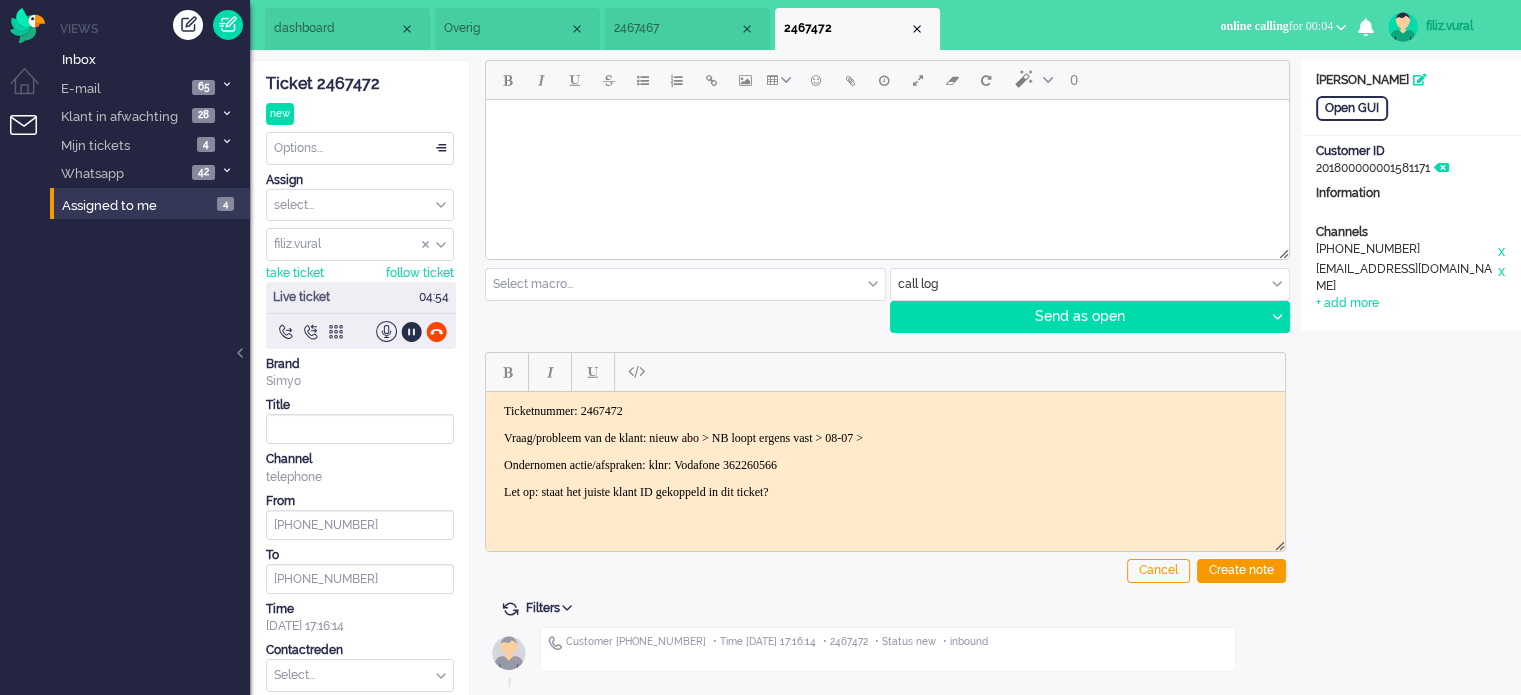 click on "Vraag/probleem van de klant: nieuw abo > NB loopt ergens vast > 08-07 >" at bounding box center [885, 437] 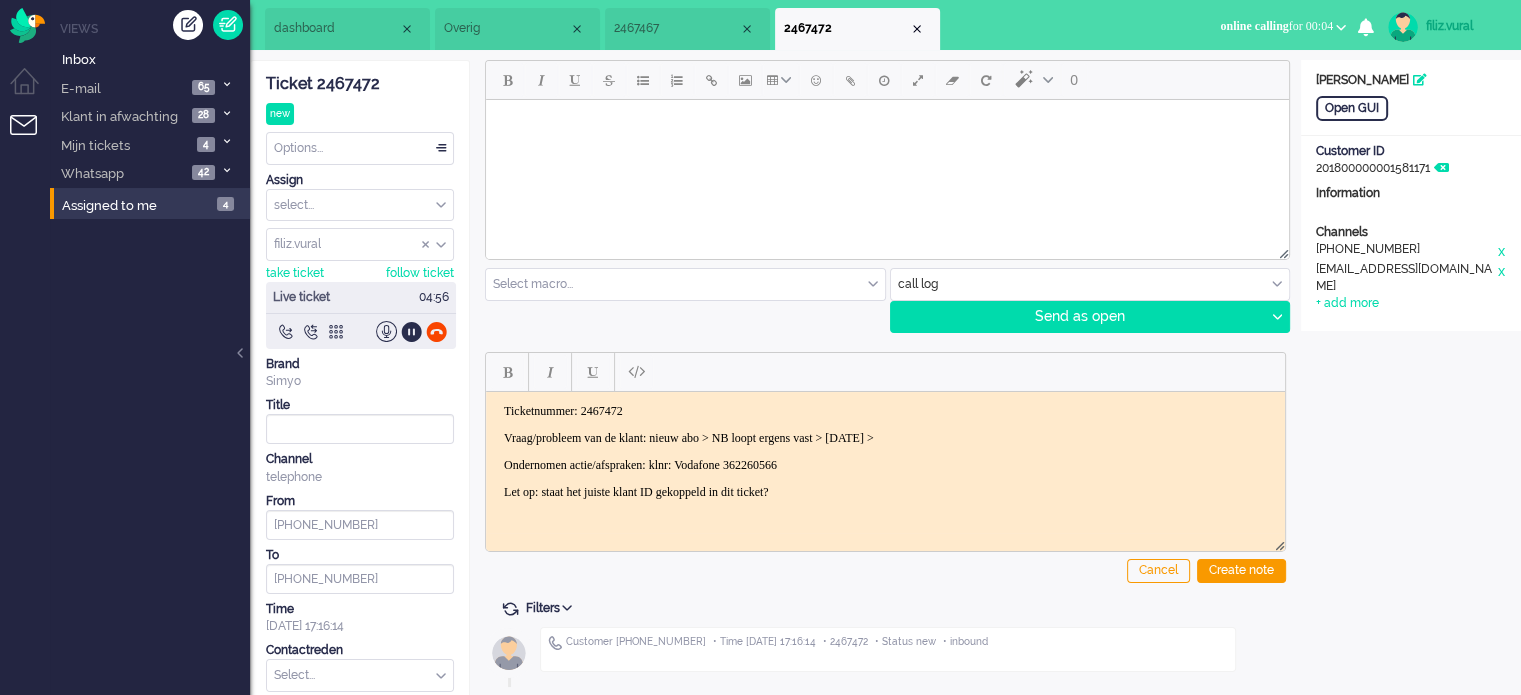 click on "Vraag/probleem van de klant: nieuw abo > NB loopt ergens vast > [DATE] >" at bounding box center [885, 437] 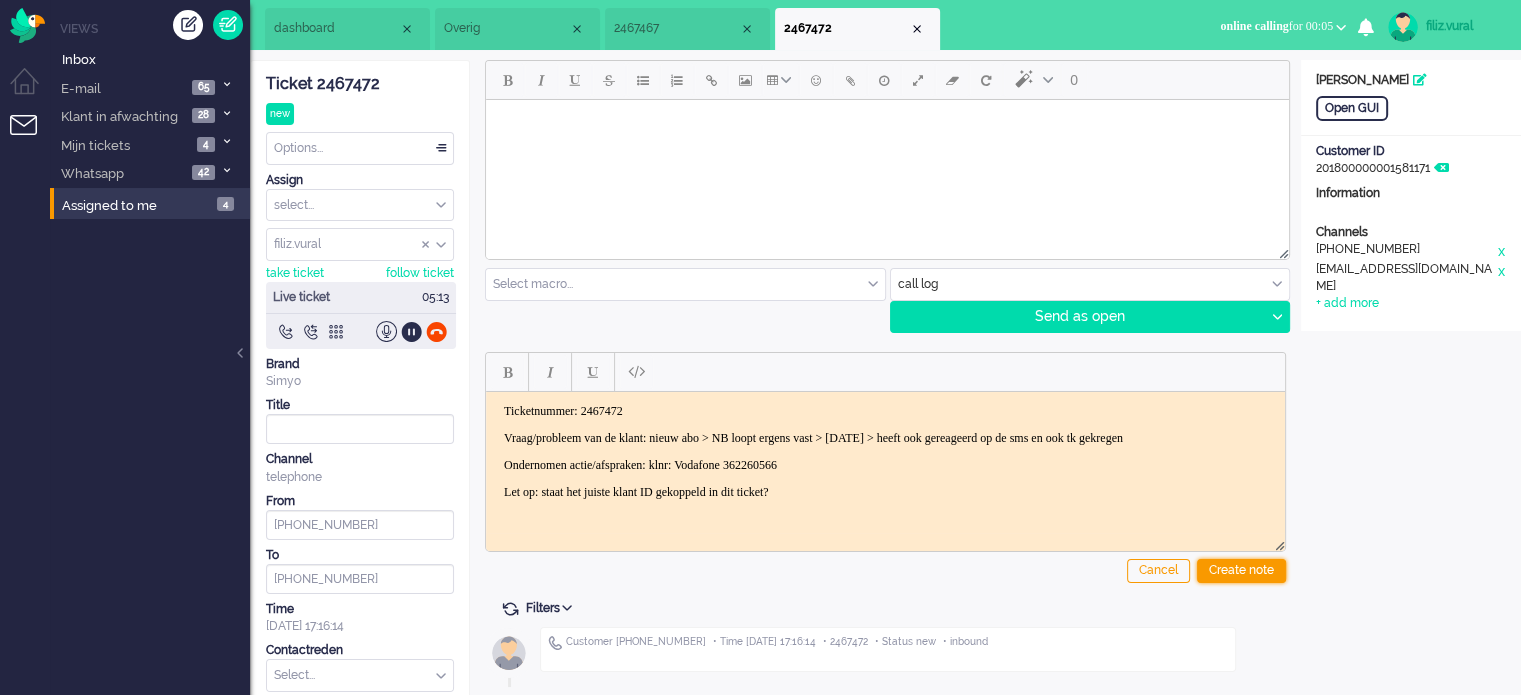 click on "Create note" at bounding box center (1241, 571) 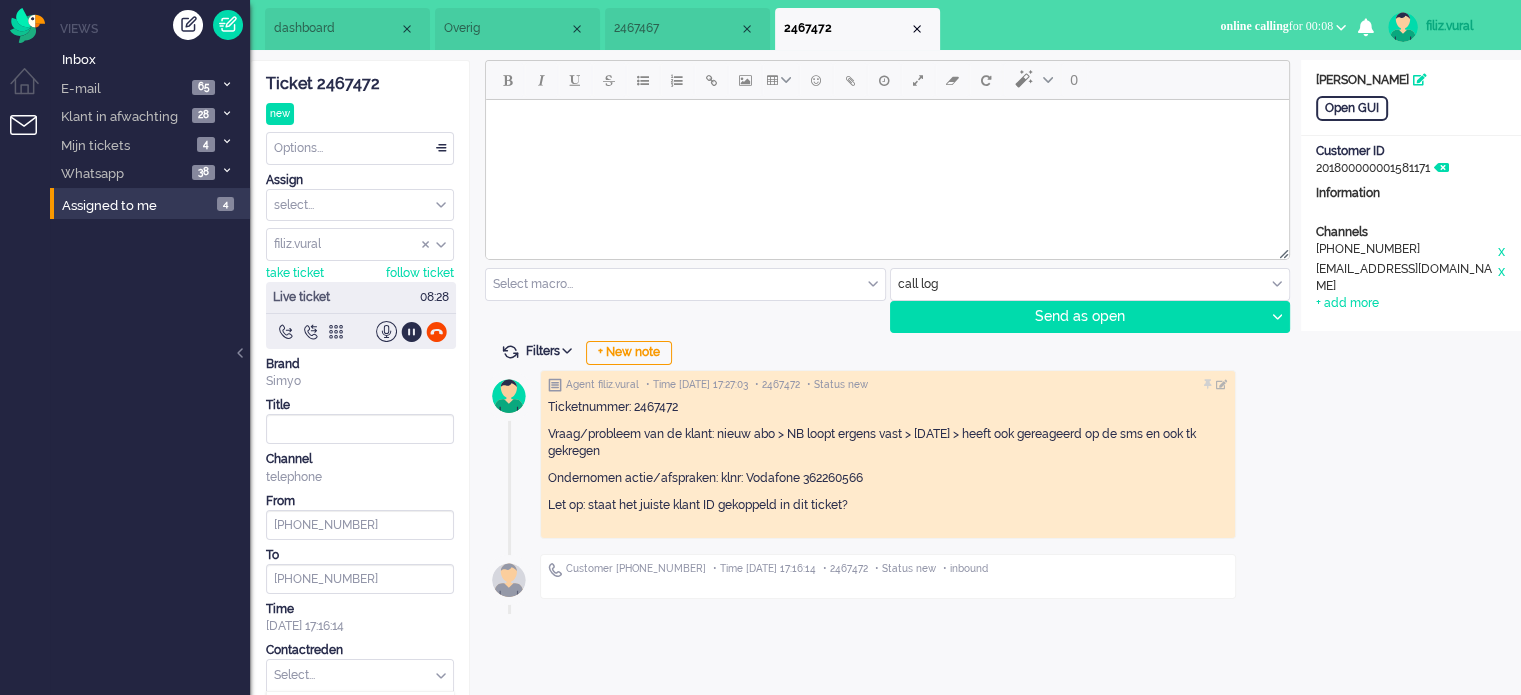 click at bounding box center [360, 675] 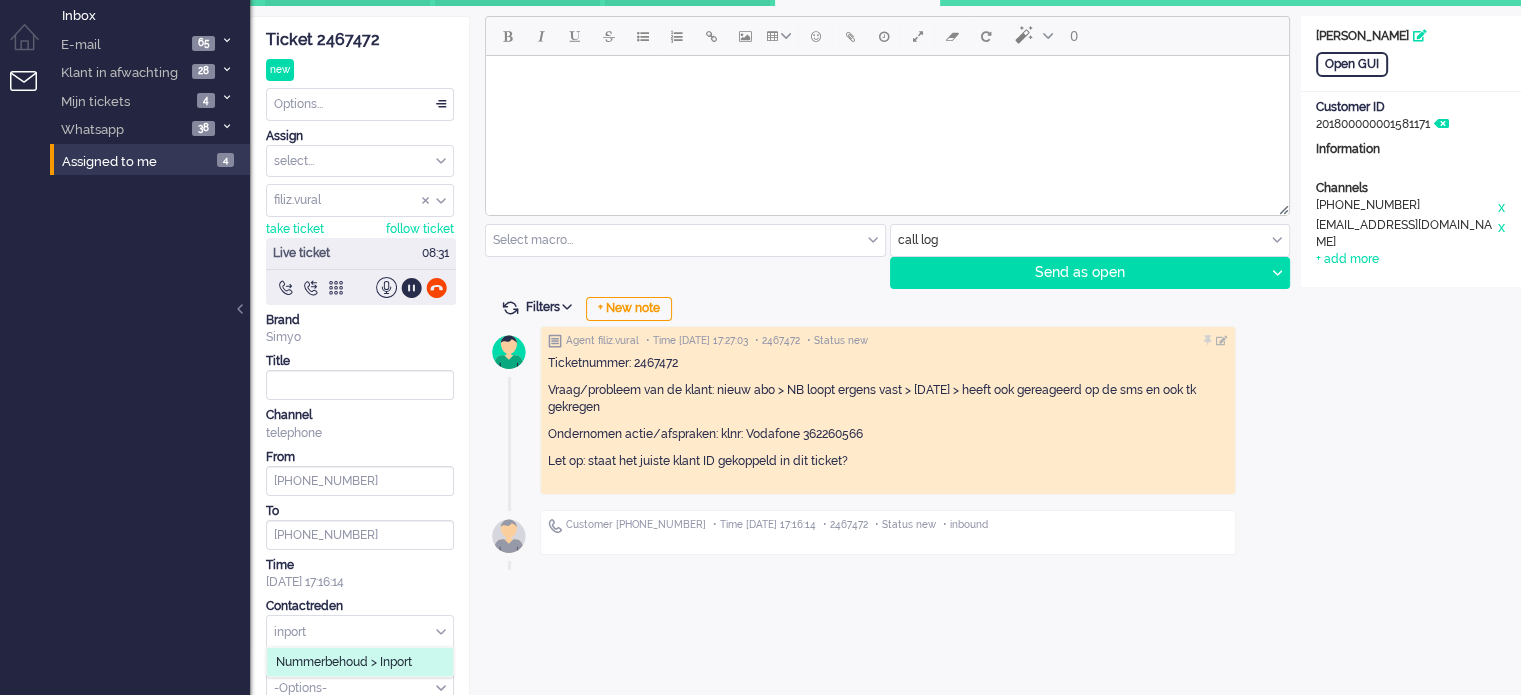 scroll, scrollTop: 66, scrollLeft: 0, axis: vertical 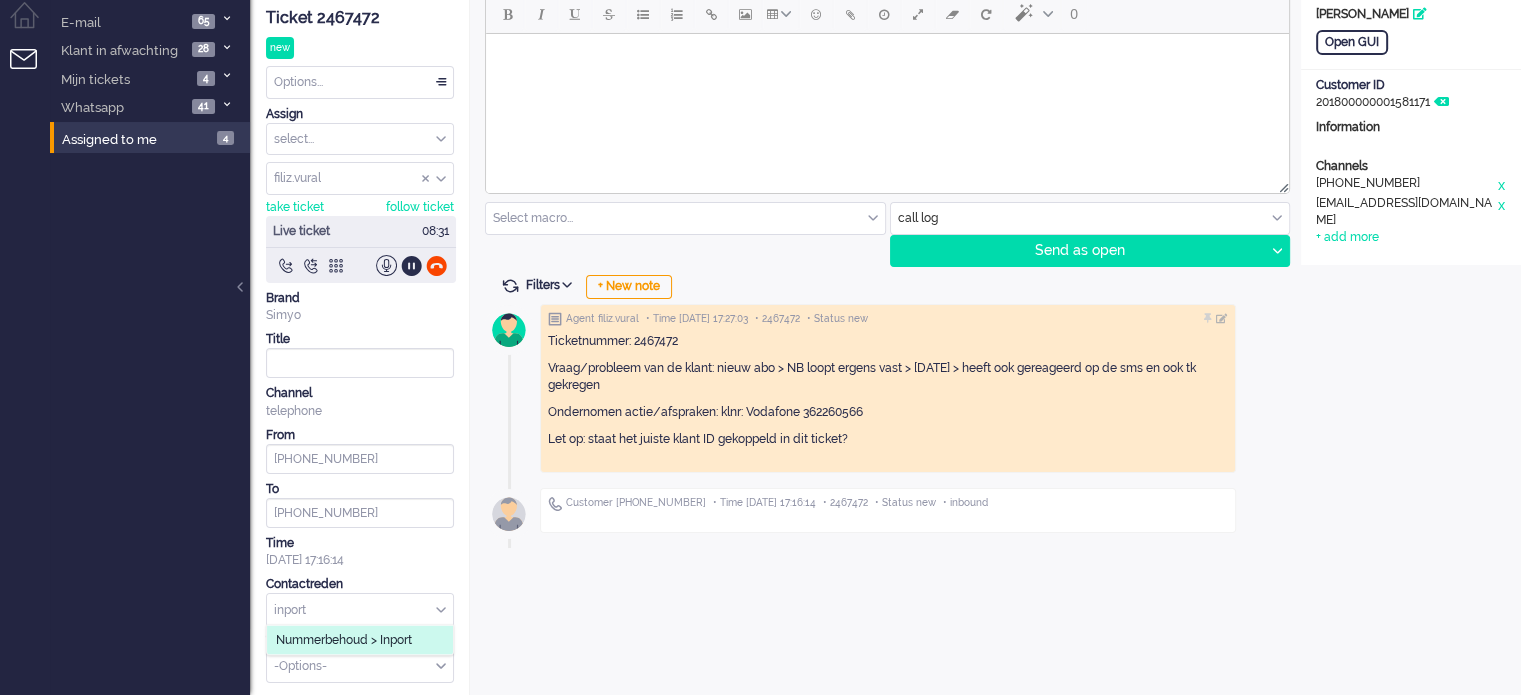 type on "inport" 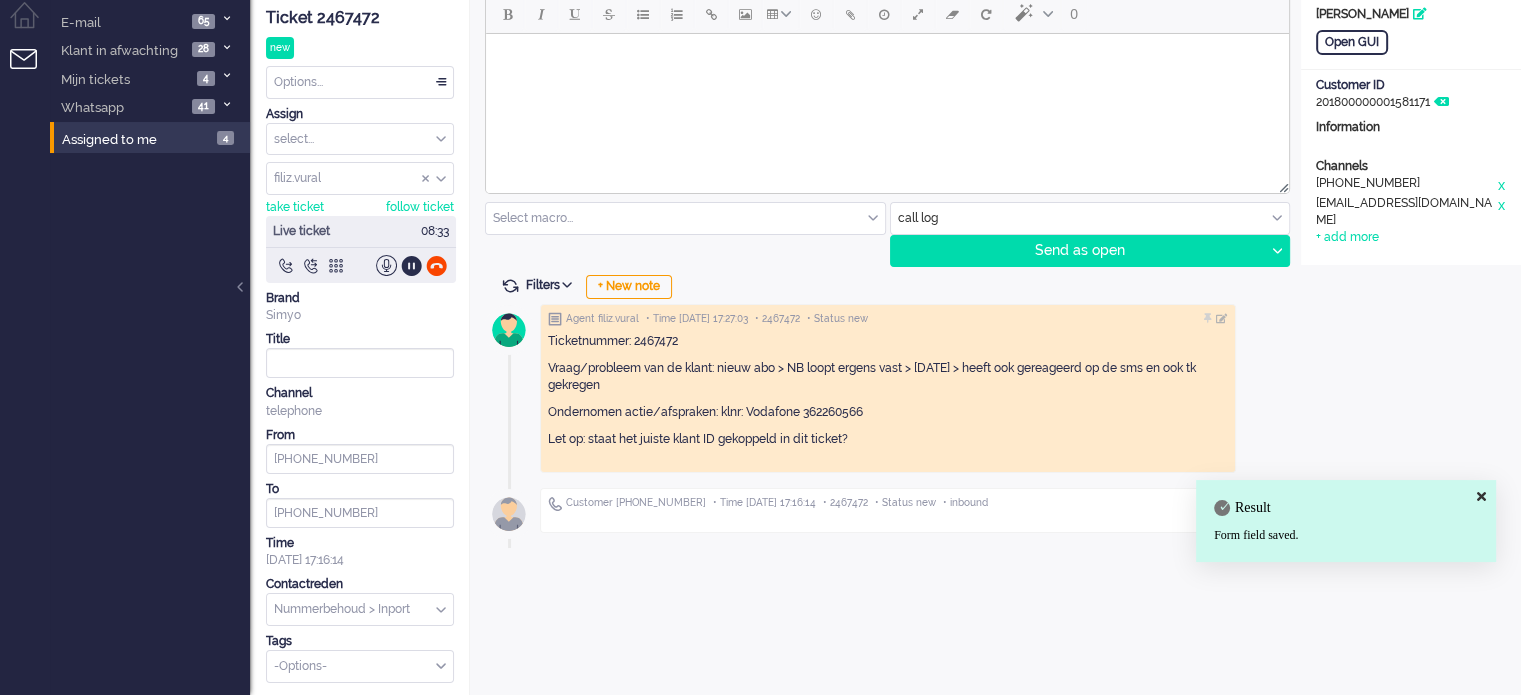 click on "Ticketnummer: 2467472
Vraag/probleem van de klant: nieuw abo > NB loopt ergens vast > [DATE] > heeft ook gereageerd op de sms en ook tk gekregen
Ondernomen actie/afspraken: klnr: Vodafone 362260566
Let op: staat het juiste klant ID gekoppeld in dit ticket?" 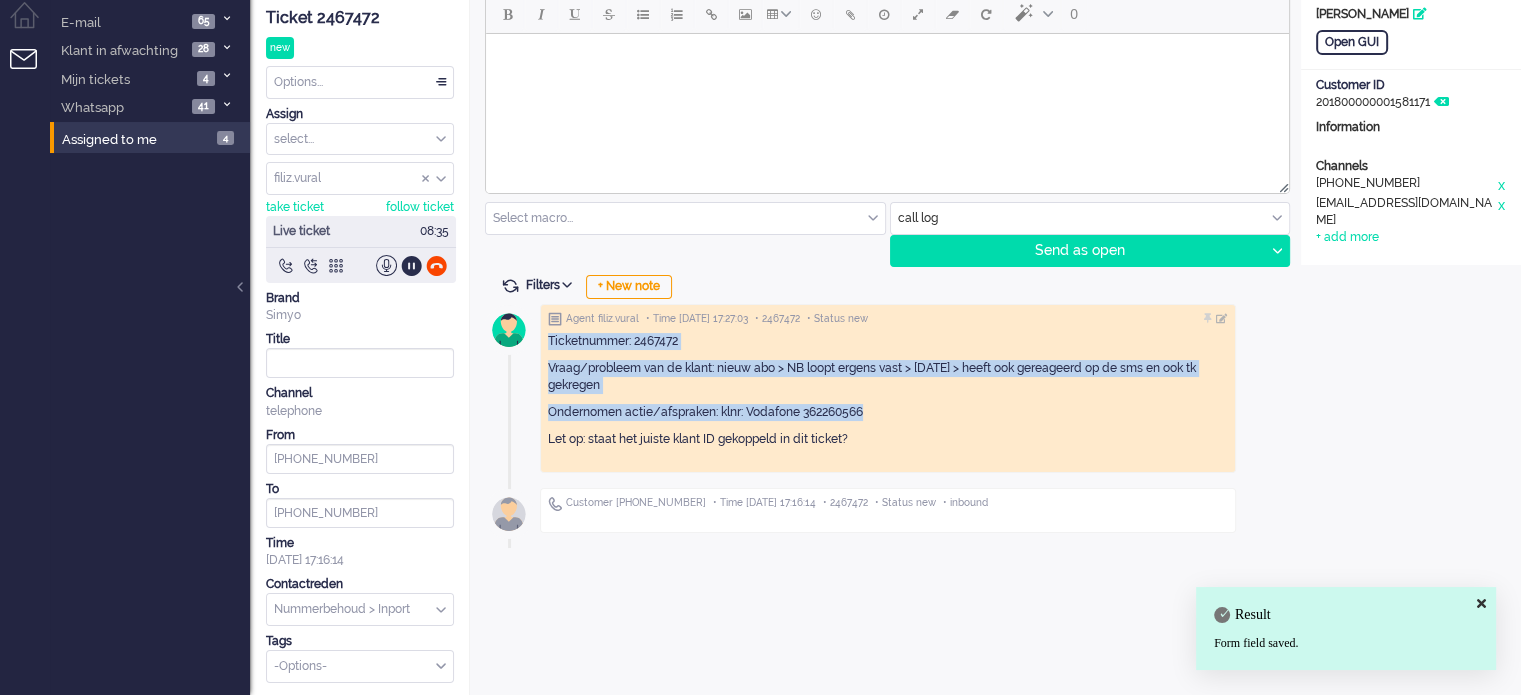 drag, startPoint x: 896, startPoint y: 397, endPoint x: 542, endPoint y: 329, distance: 360.47192 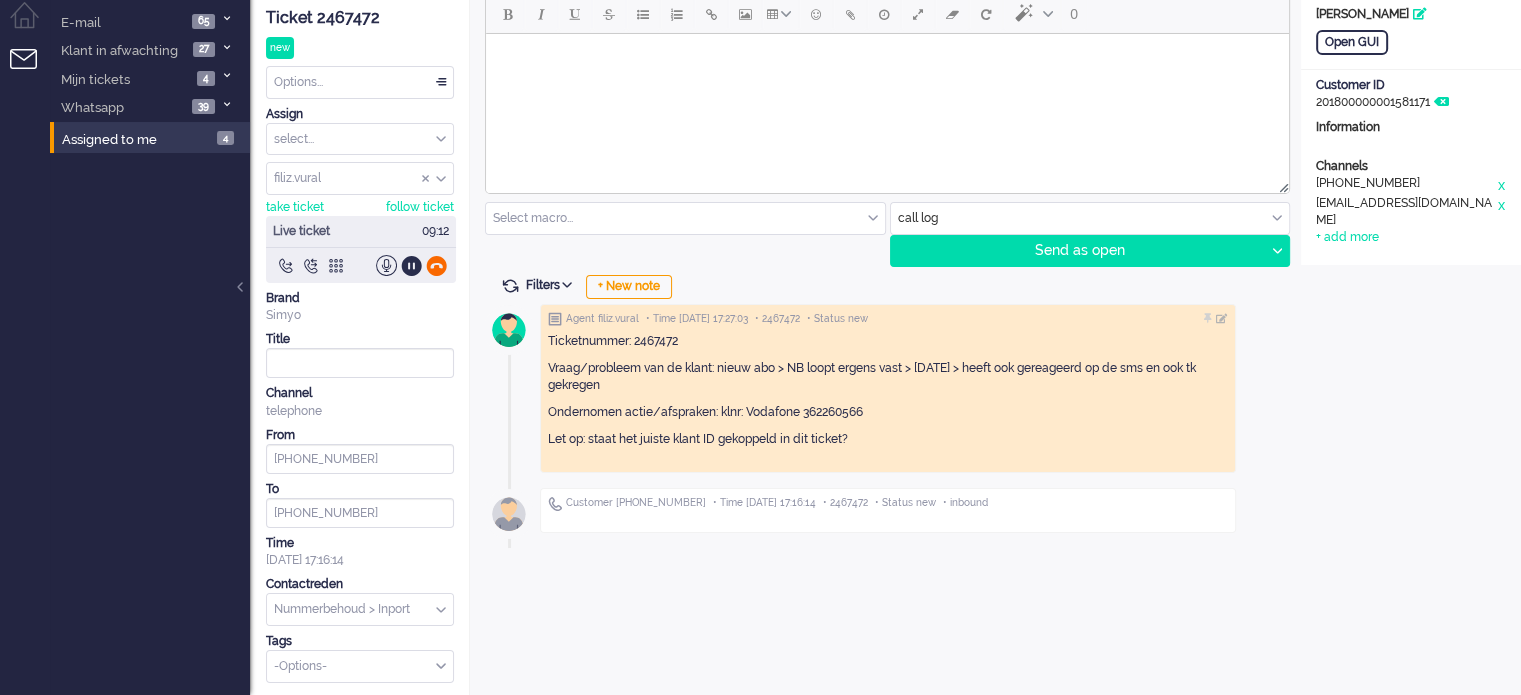 click 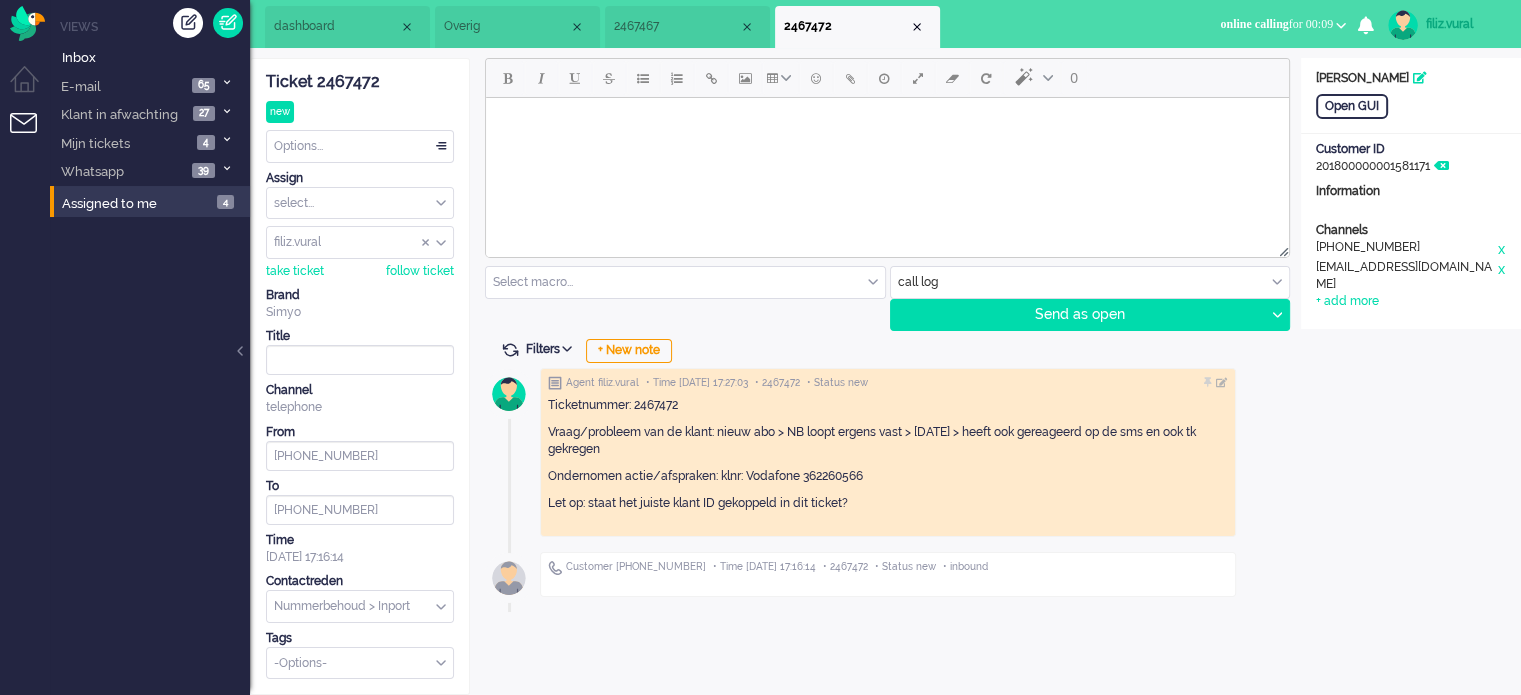 scroll, scrollTop: 0, scrollLeft: 0, axis: both 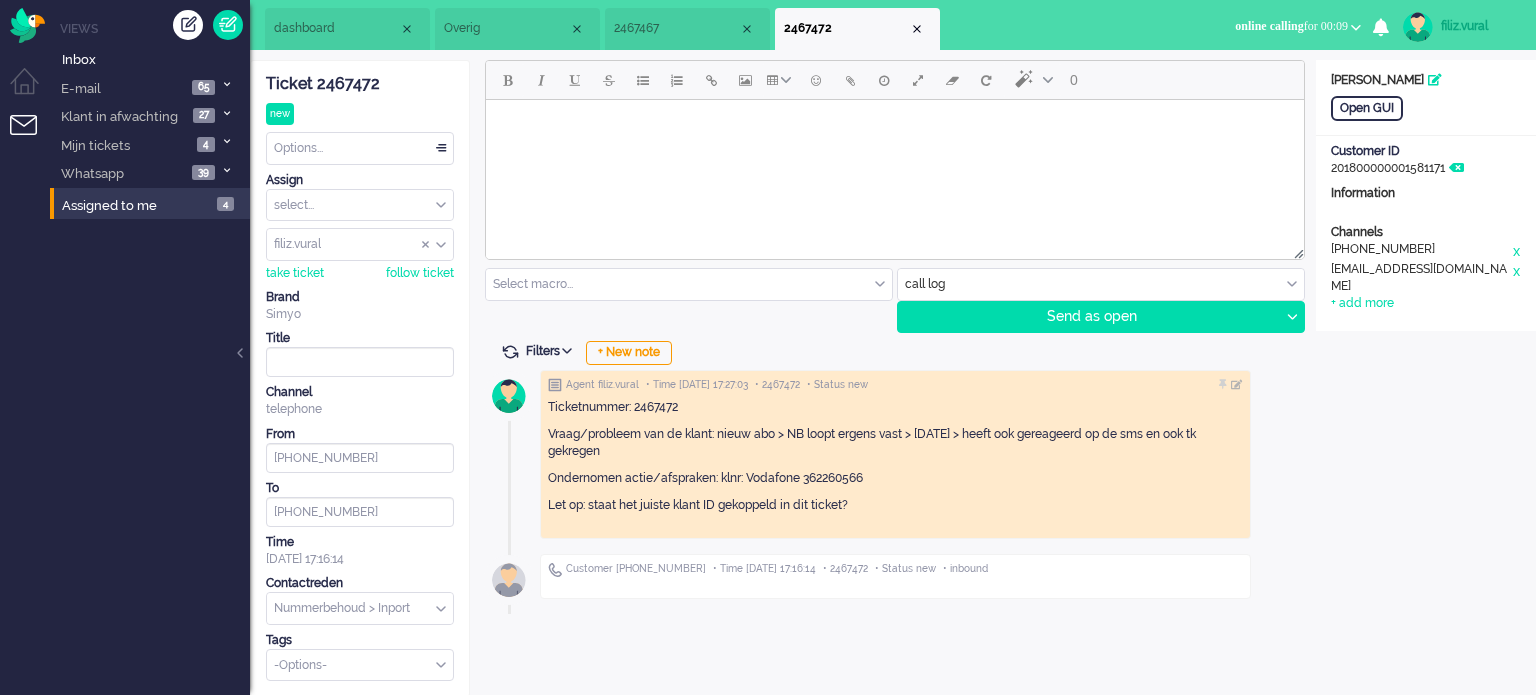 click on "Options..." at bounding box center [360, 148] 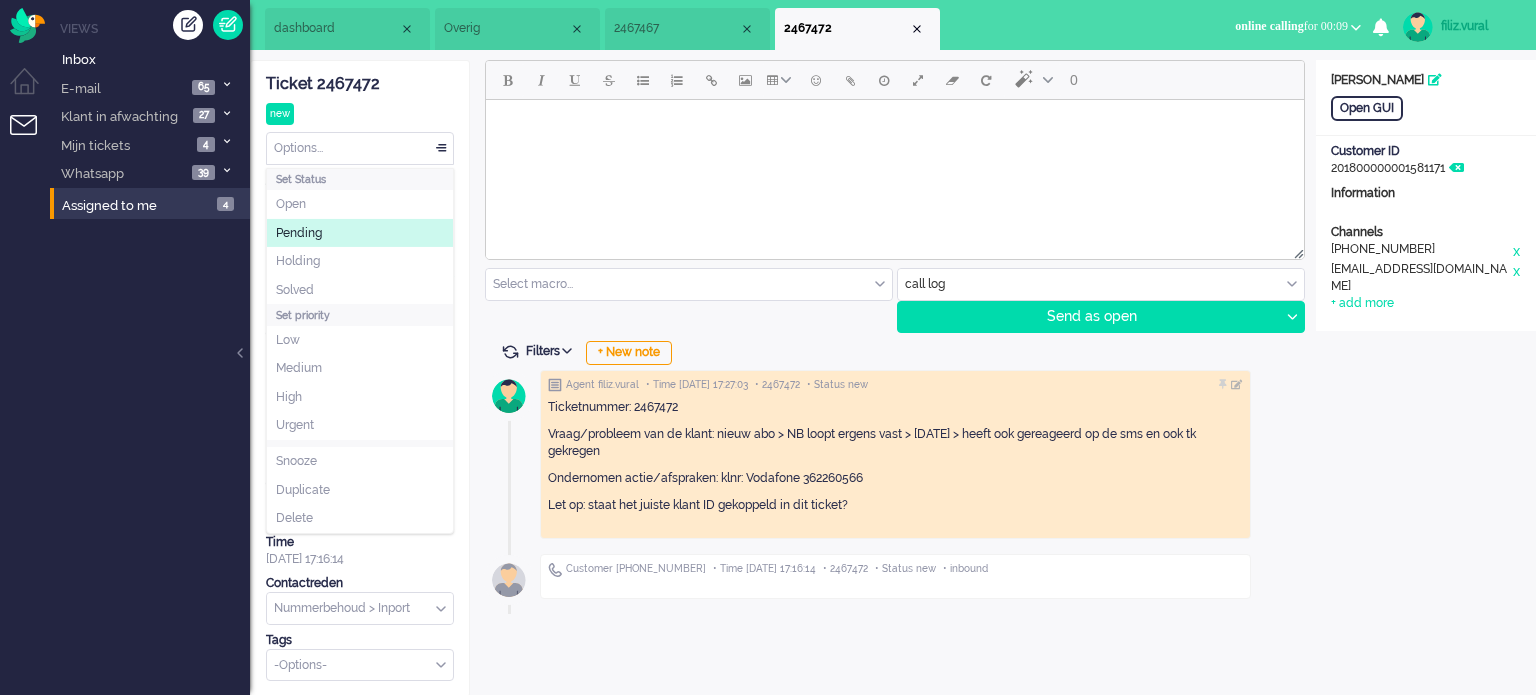 click on "Pending" 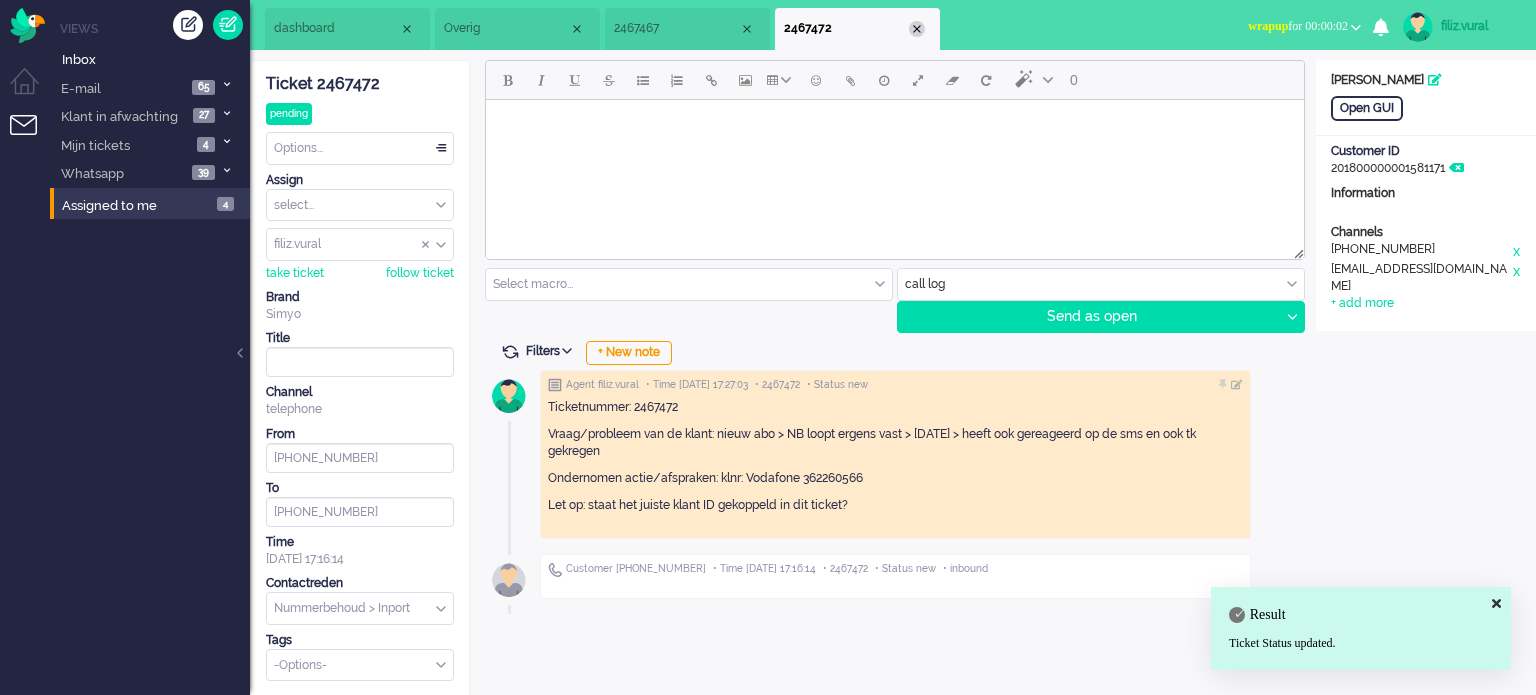 click at bounding box center (917, 29) 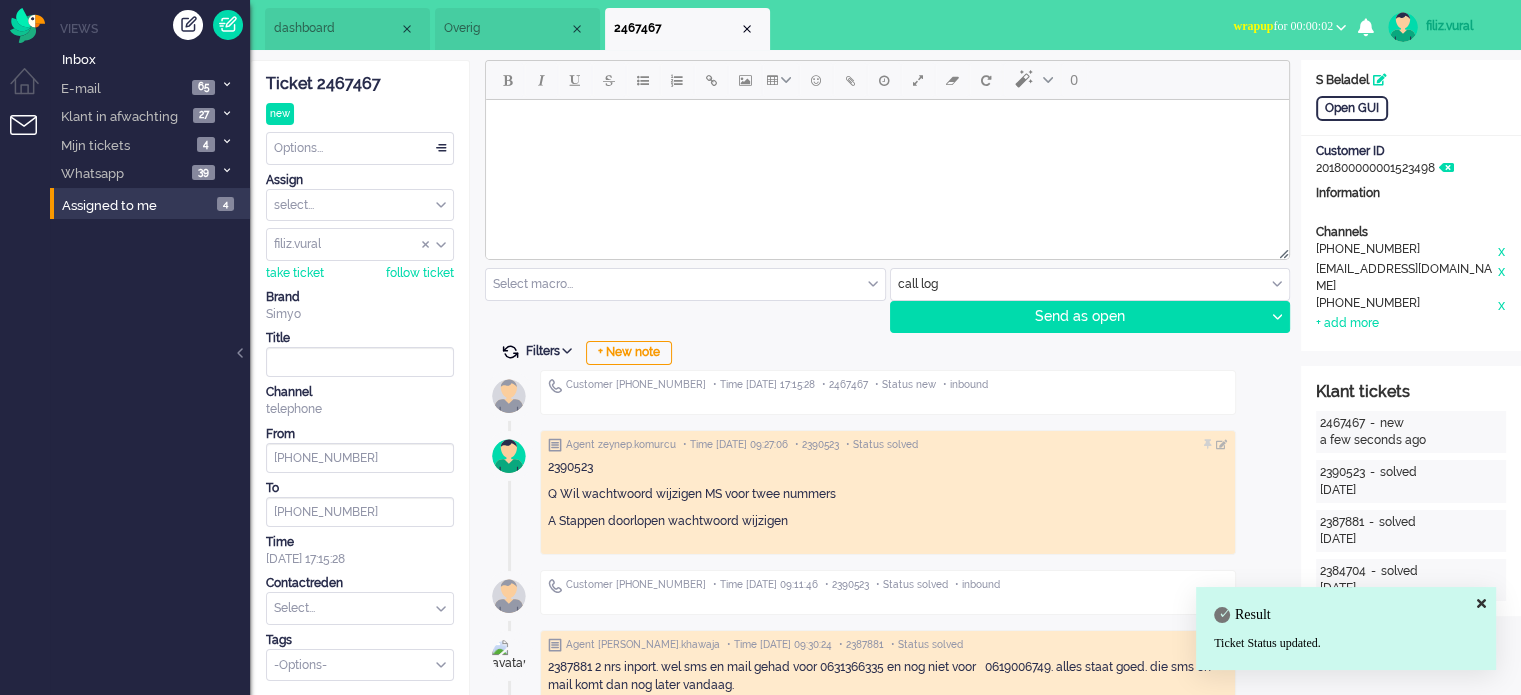 click at bounding box center [510, 352] 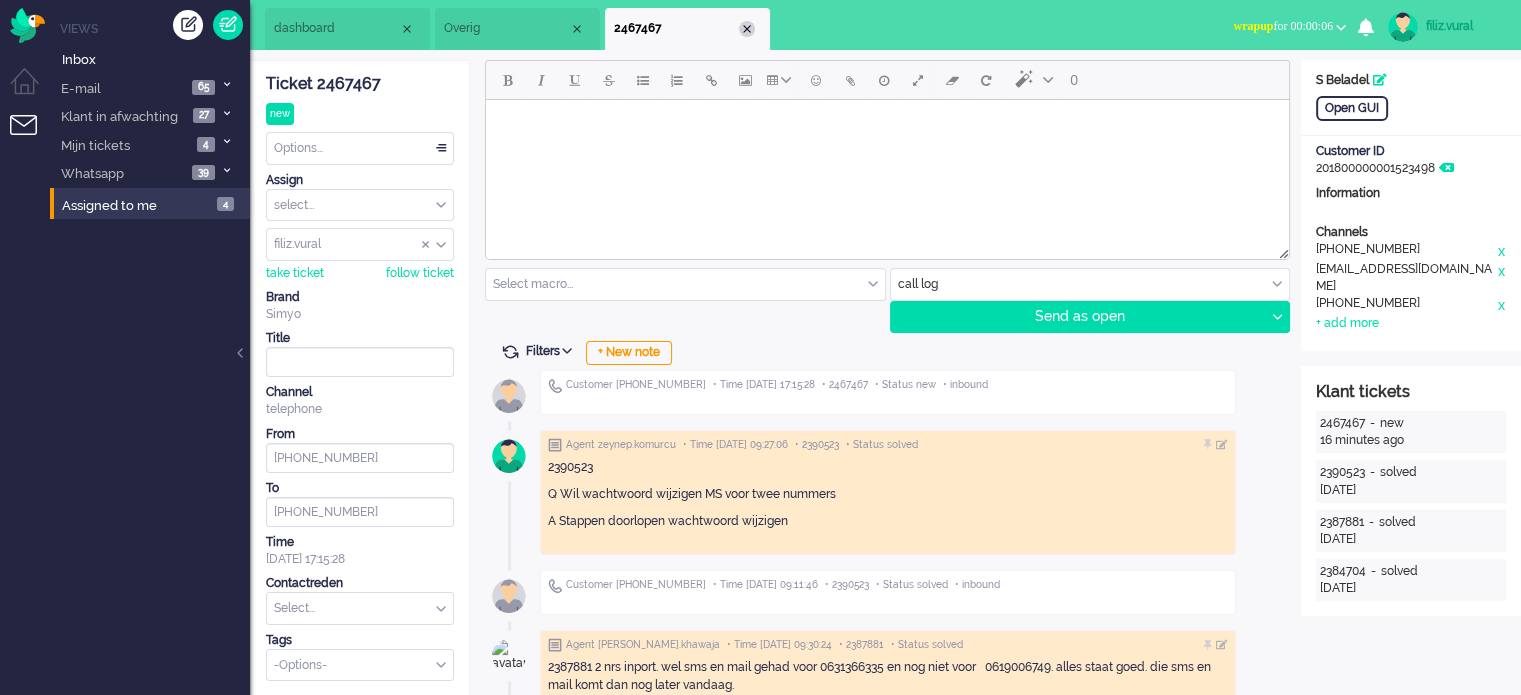 click at bounding box center [747, 29] 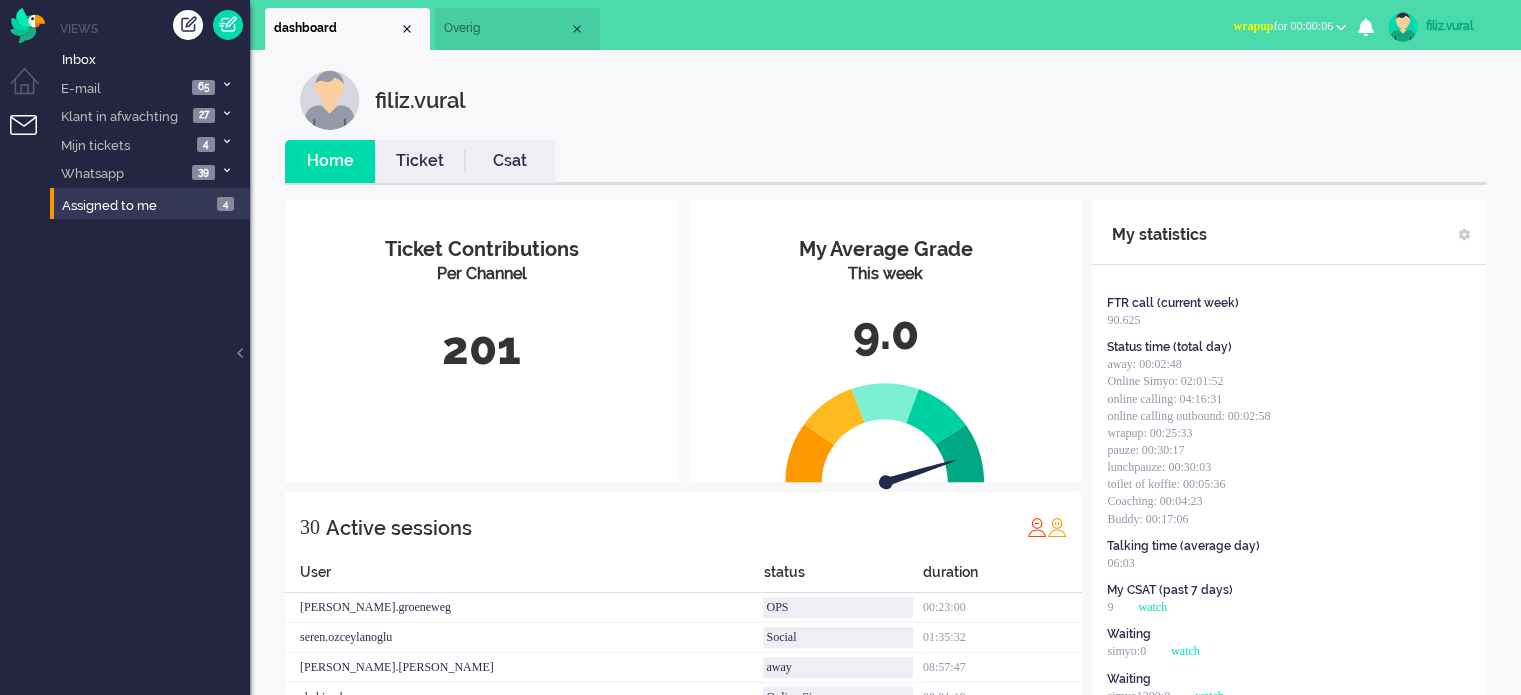 click on "Overig" at bounding box center [506, 28] 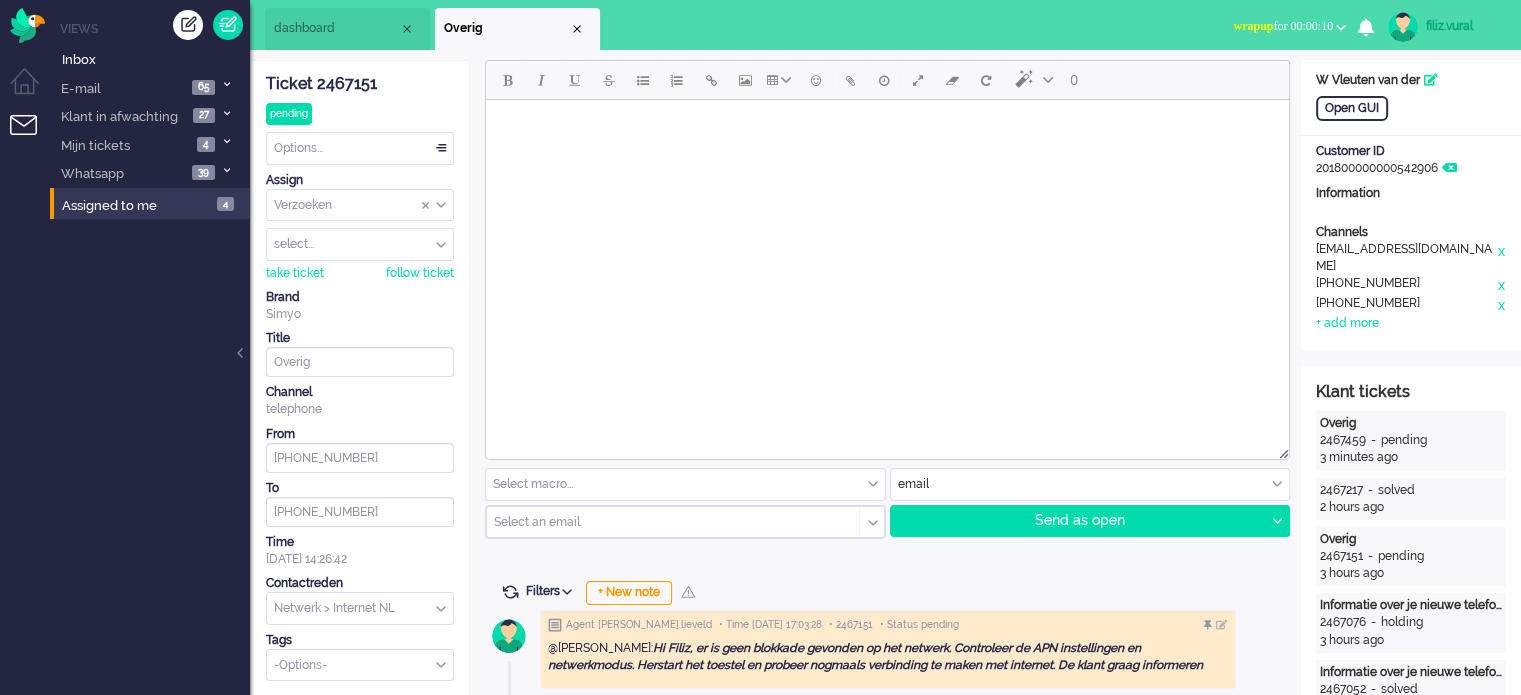 click on "0 Select macro... BO  > Abonnement > Overleden BO  > Abonnement > Overleden Prepaidklant BO  > Annulering > Sim Only NIET MOGELIJK BO  > Annulering > Sim Only NIET MOGELIJK (e-tailer) BO  > Annulering > Verlenging (al ingegaan gesloten factuur) BO  > Annulering > Verlenging (al ingegaan open factuur) BO  > Annulering > Verlenging (gaat in per de 1e) BO  > Annulering > Verlenging NIET MOGELIJK BO  > Automatisch opwaarderen via creditcard mislukt BO  > Contractovername > Goedgekeurd BO  > Contractovername ENGELS > Afwijzing > Betaalgeschiedenis BO  > Contractovername ENGELS > Afwijzing > Nog geen 18 jaar BO  > Contractovername ENGELS > Afwijzing > Ontbrekende gegevens BO  > Contractovername ENGELS > Goedgekeurd BO  > Datacoulance (open factuur) BO  > Datacoulance > Hoogverbruik (open factuur) ENGELS BO  > Datacoulance > TERUGBETALING (afgeschreven) BO  > Datacoulance > TERUGBETALING (nog niet afgeschreven) BO  > Datacoulance CREDIT NOTA (factuur gestorneerd) BO  > Datacoulance HOOGVERBRUIK (open factuur) email" at bounding box center (885, 1655) 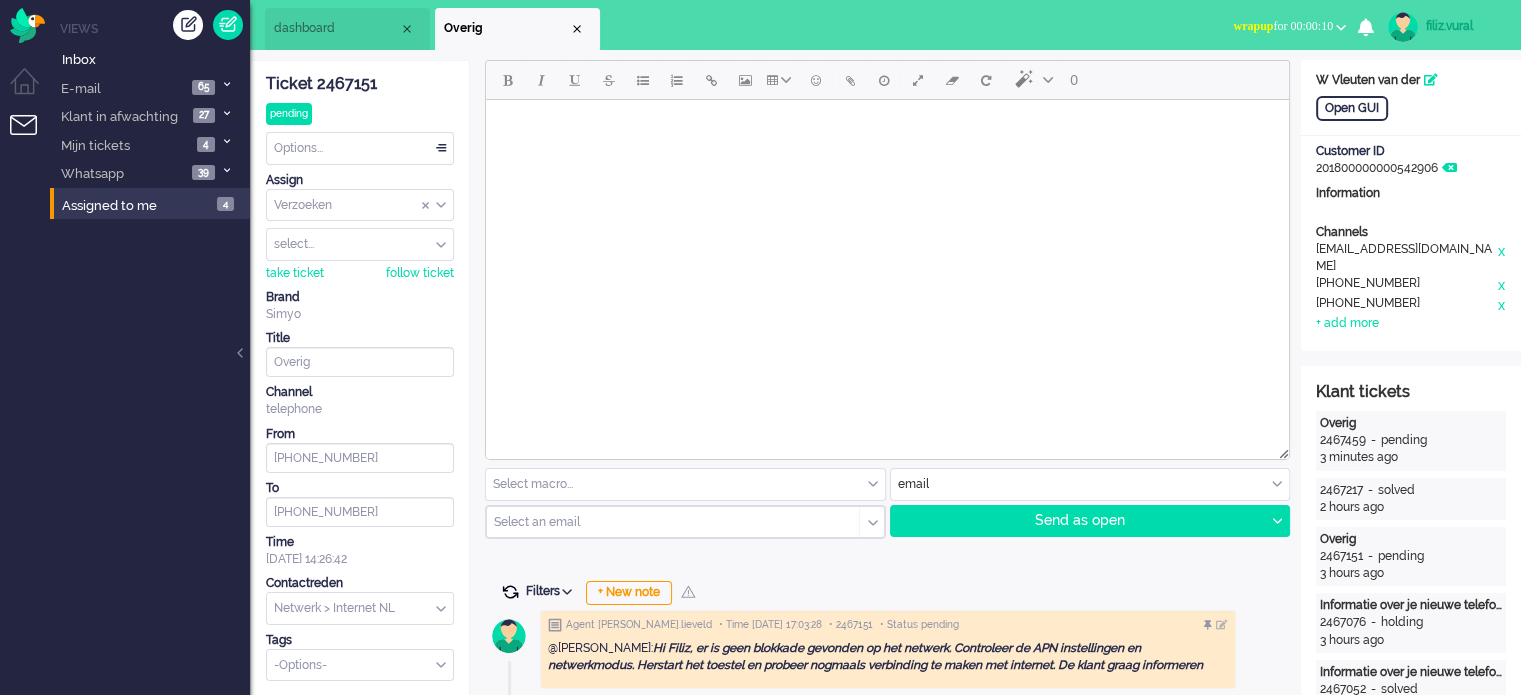 click at bounding box center (510, 592) 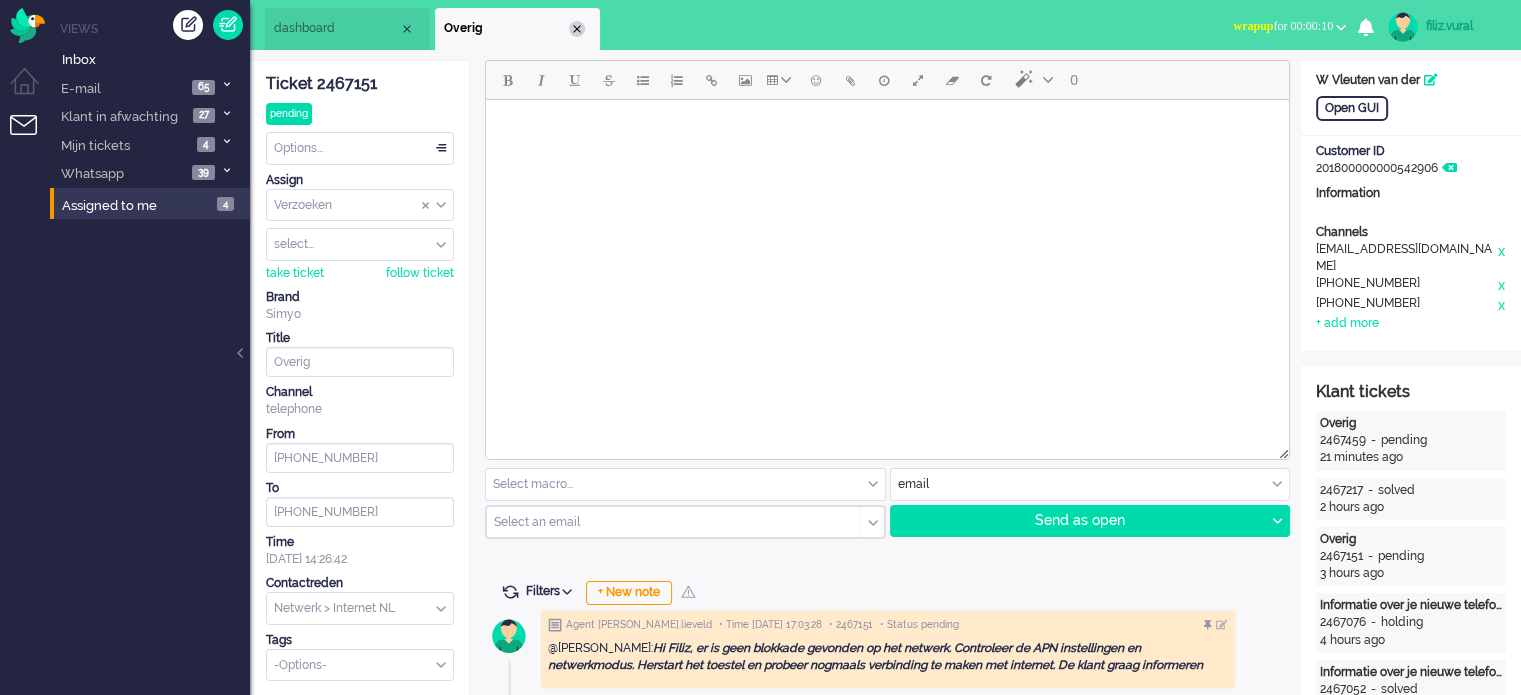 click at bounding box center (577, 29) 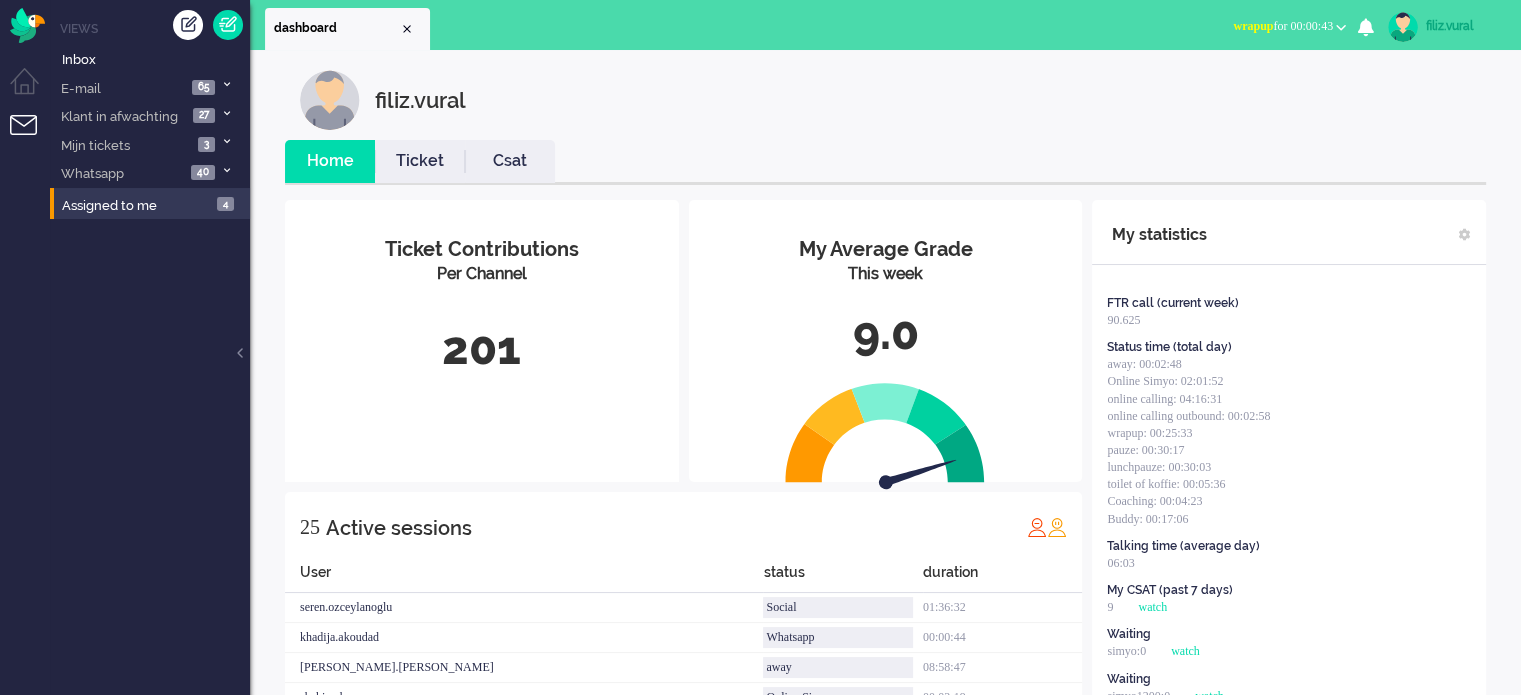 click on "wrapup  for 00:00:43" at bounding box center (1283, 26) 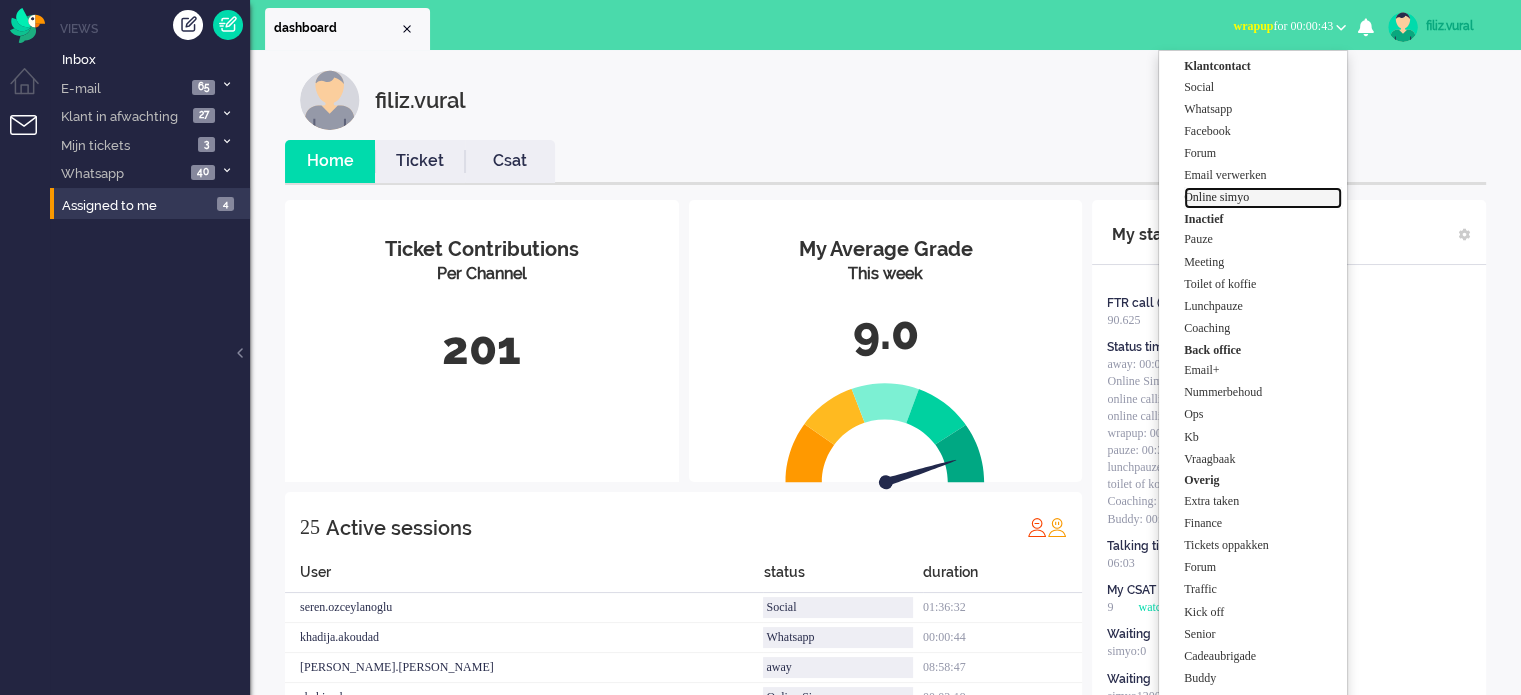 click on "Online simyo" at bounding box center [1263, 197] 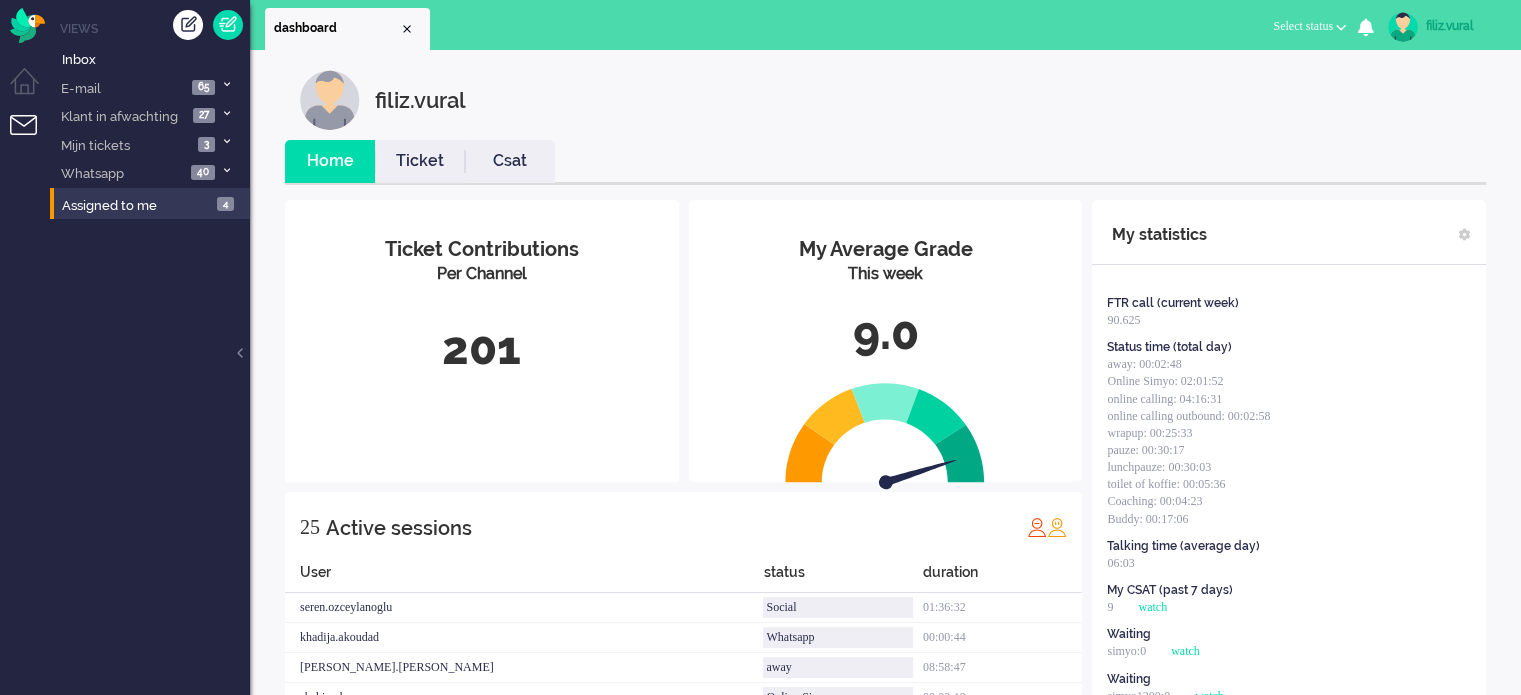 click on "Csat" at bounding box center (510, 161) 